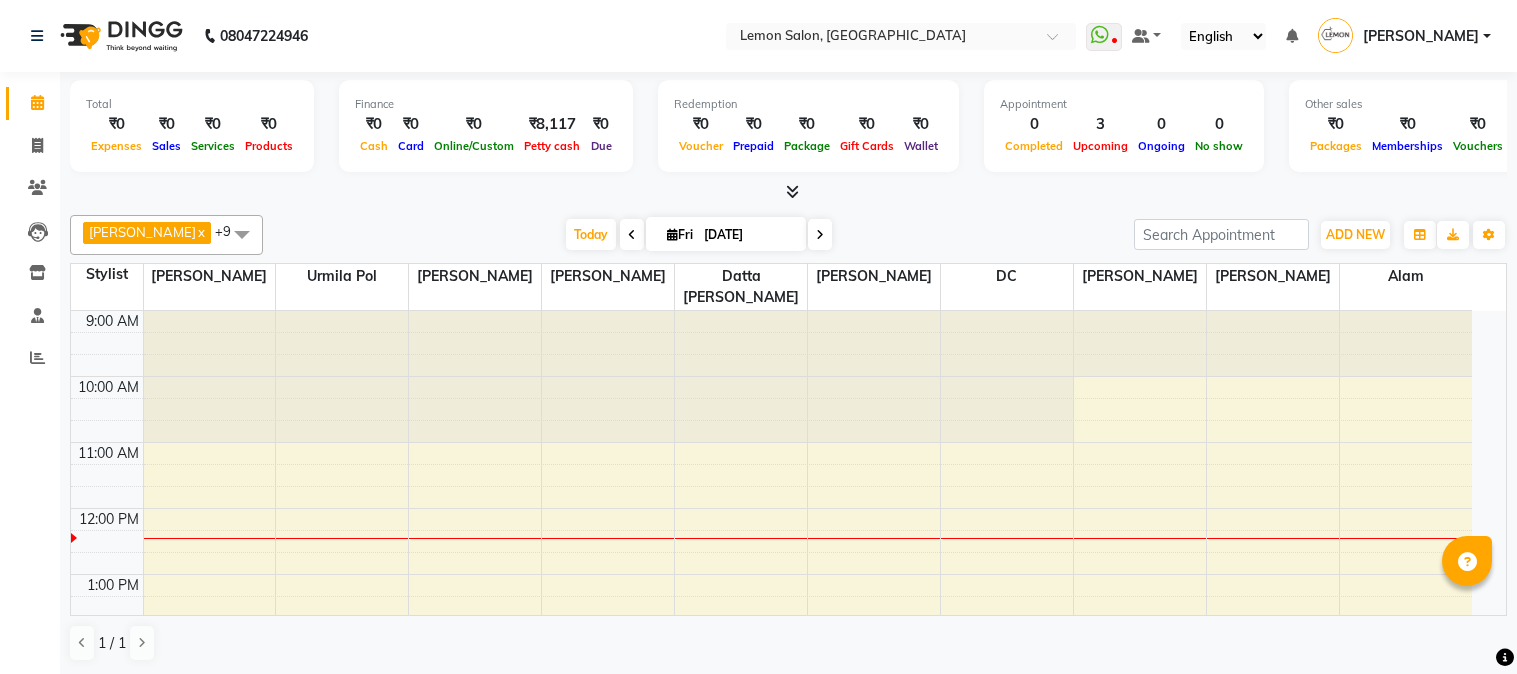 scroll, scrollTop: 0, scrollLeft: 0, axis: both 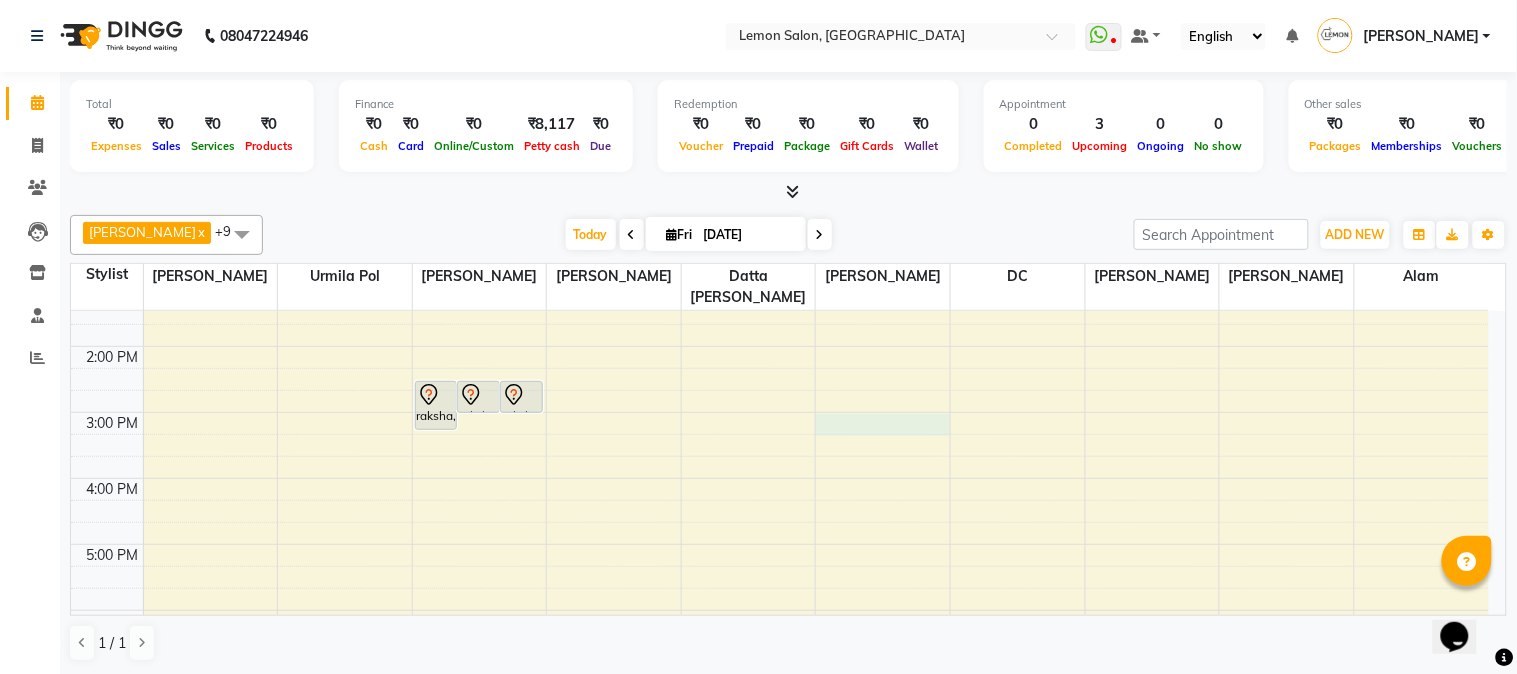 click on "9:00 AM 10:00 AM 11:00 AM 12:00 PM 1:00 PM 2:00 PM 3:00 PM 4:00 PM 5:00 PM 6:00 PM 7:00 PM 8:00 PM 9:00 PM 10:00 PM             [GEOGRAPHIC_DATA], TK01, 02:30 PM-03:15 PM, [DEMOGRAPHIC_DATA] Haircut (Senior stylist) W/O Hair wash             raksha, TK01, 02:30 PM-03:00 PM, [DEMOGRAPHIC_DATA] Haircut (One Length Trim)             raksha, TK01, 02:30 PM-03:00 PM, [DEMOGRAPHIC_DATA] Haircut (One Length Trim)" at bounding box center [780, 478] 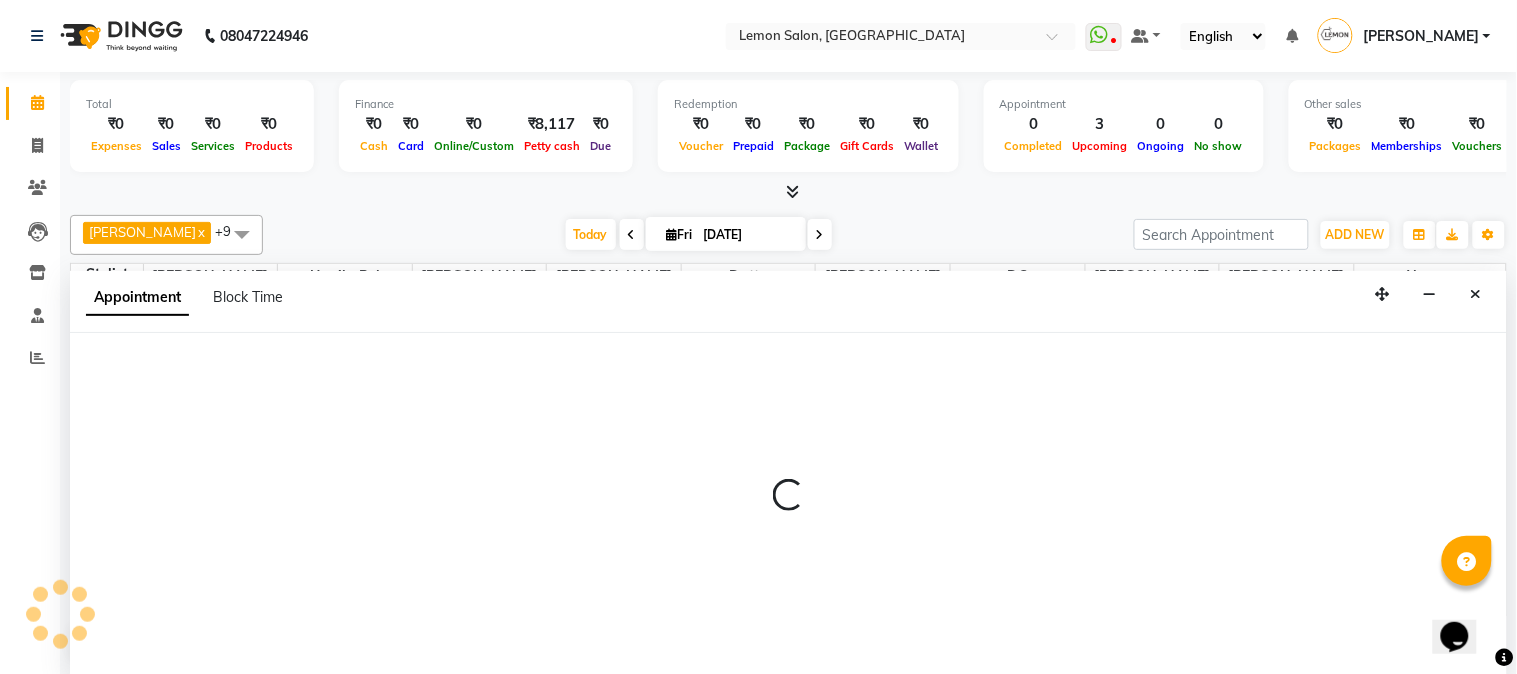 select on "7629" 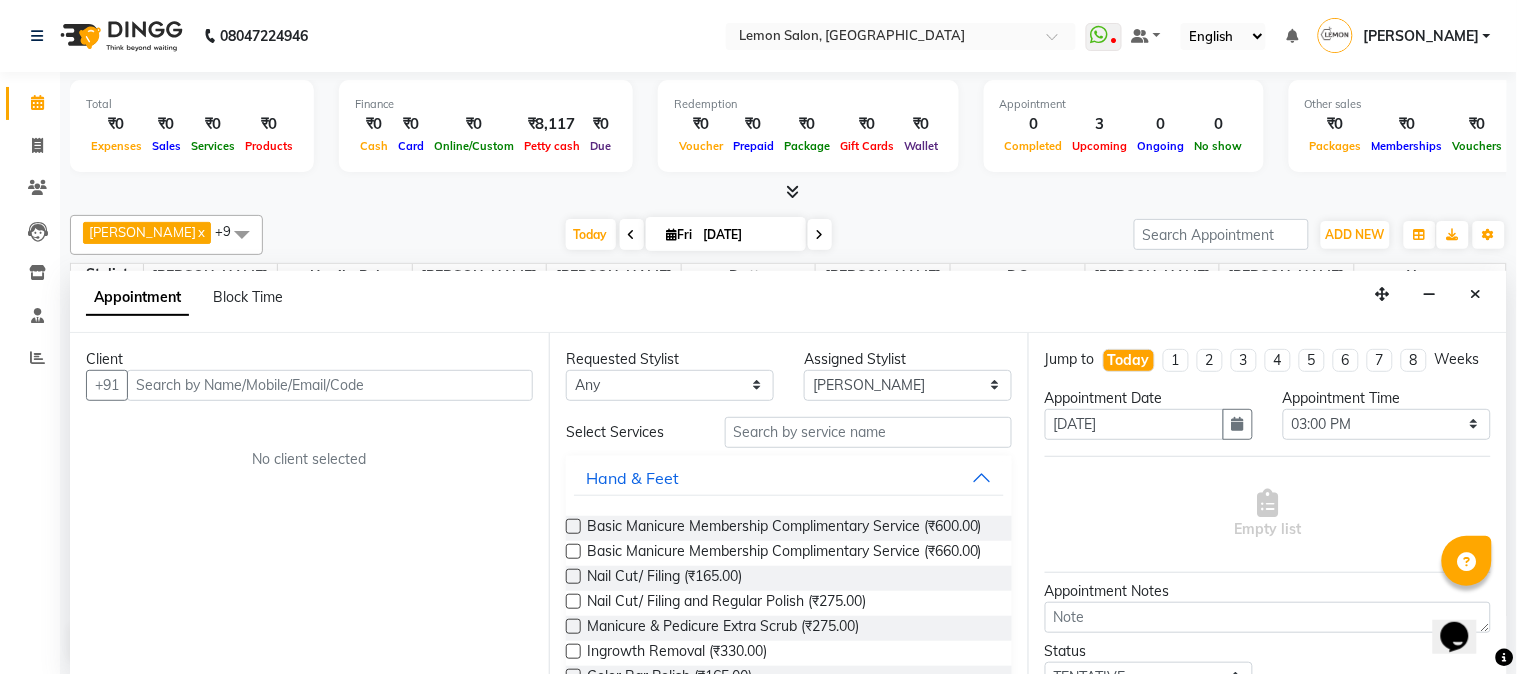click at bounding box center (330, 385) 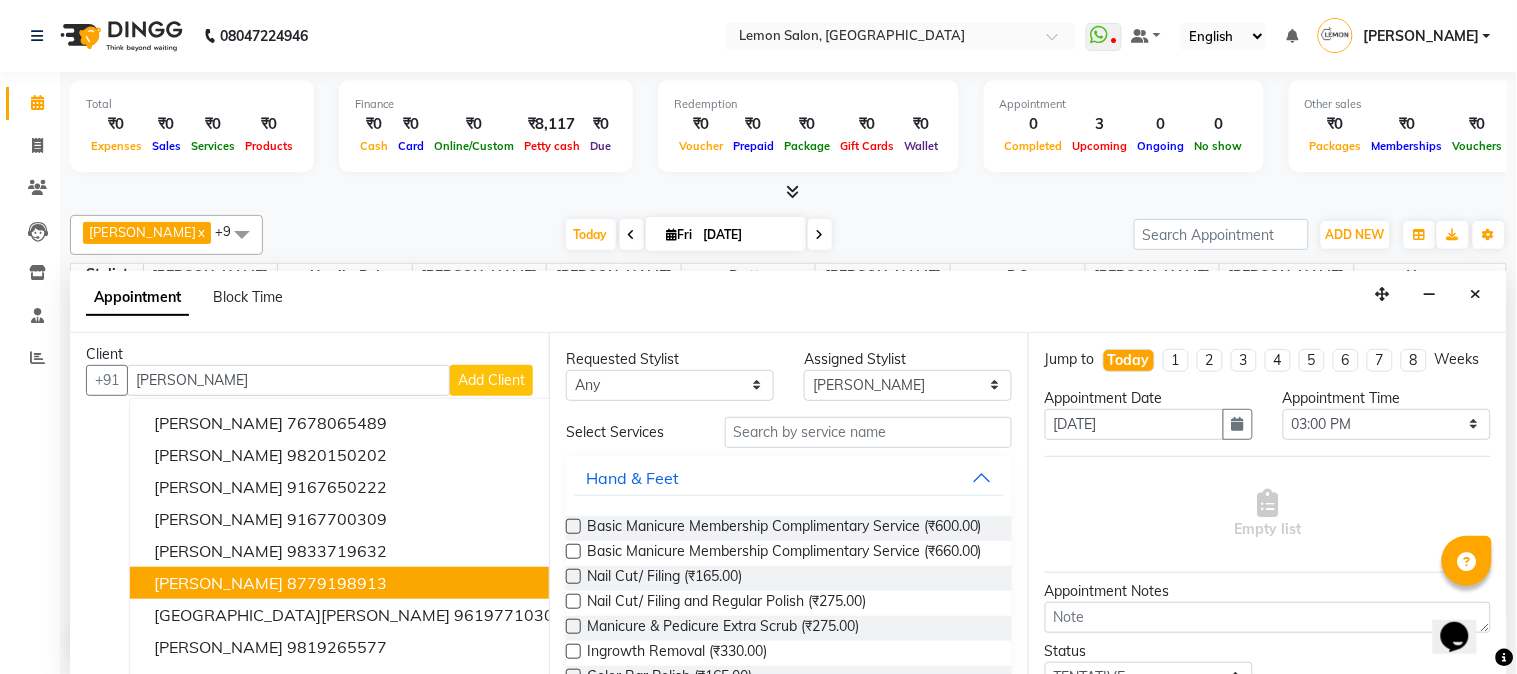 scroll, scrollTop: 0, scrollLeft: 0, axis: both 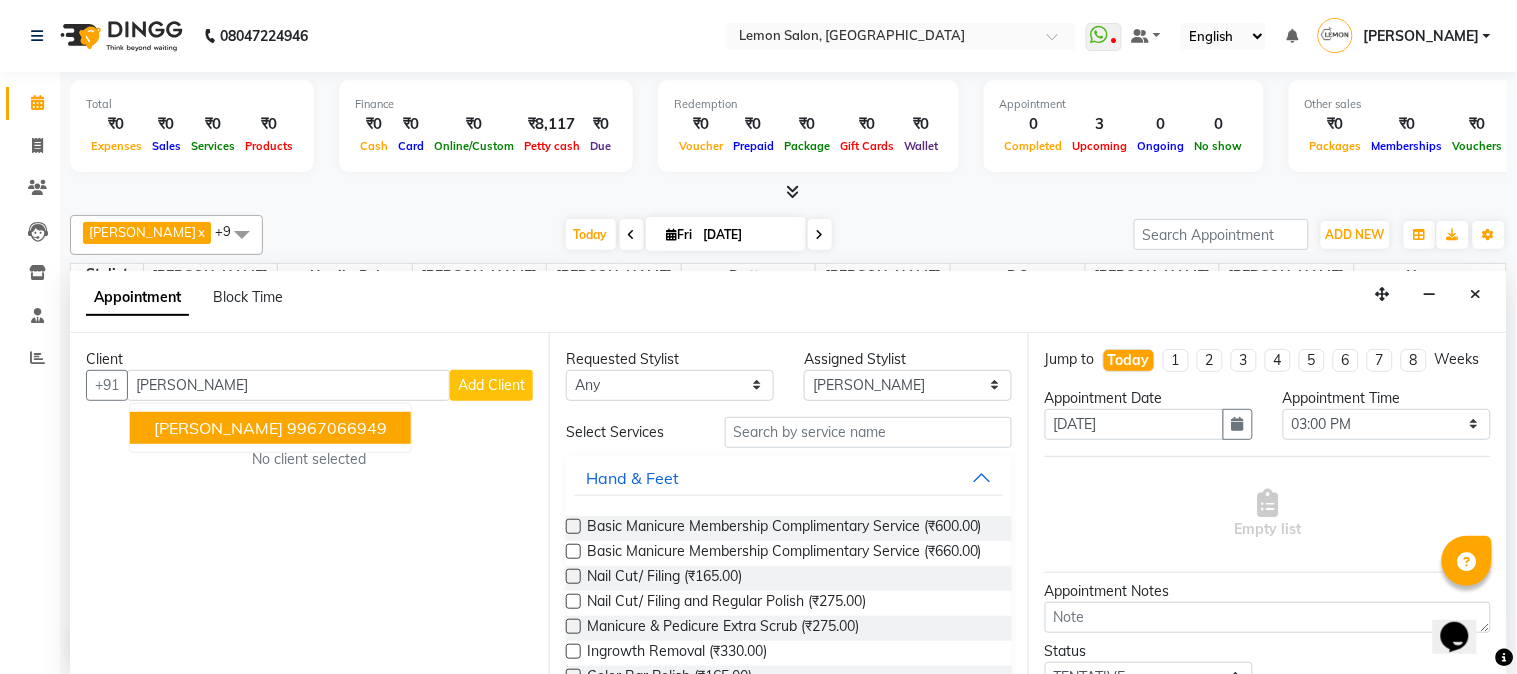 click on "[PERSON_NAME]" at bounding box center [218, 428] 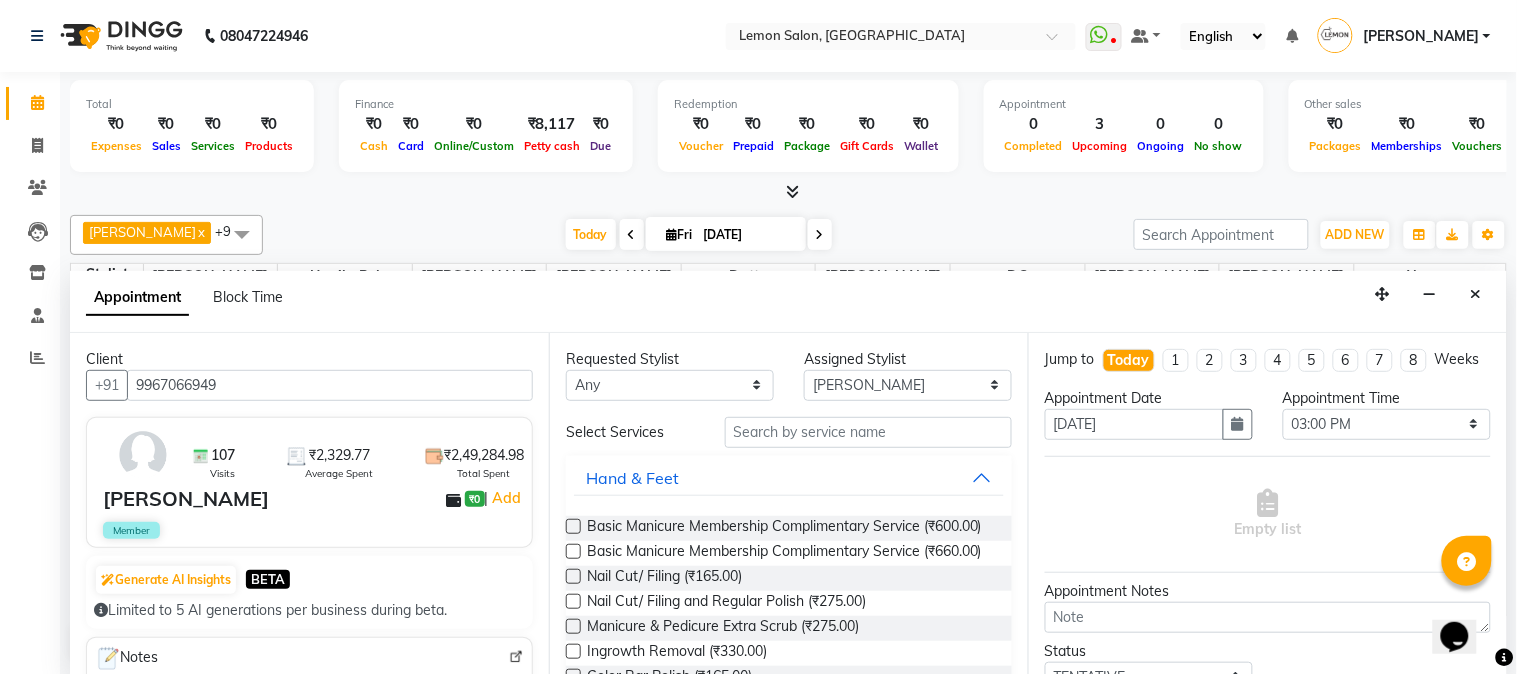type on "9967066949" 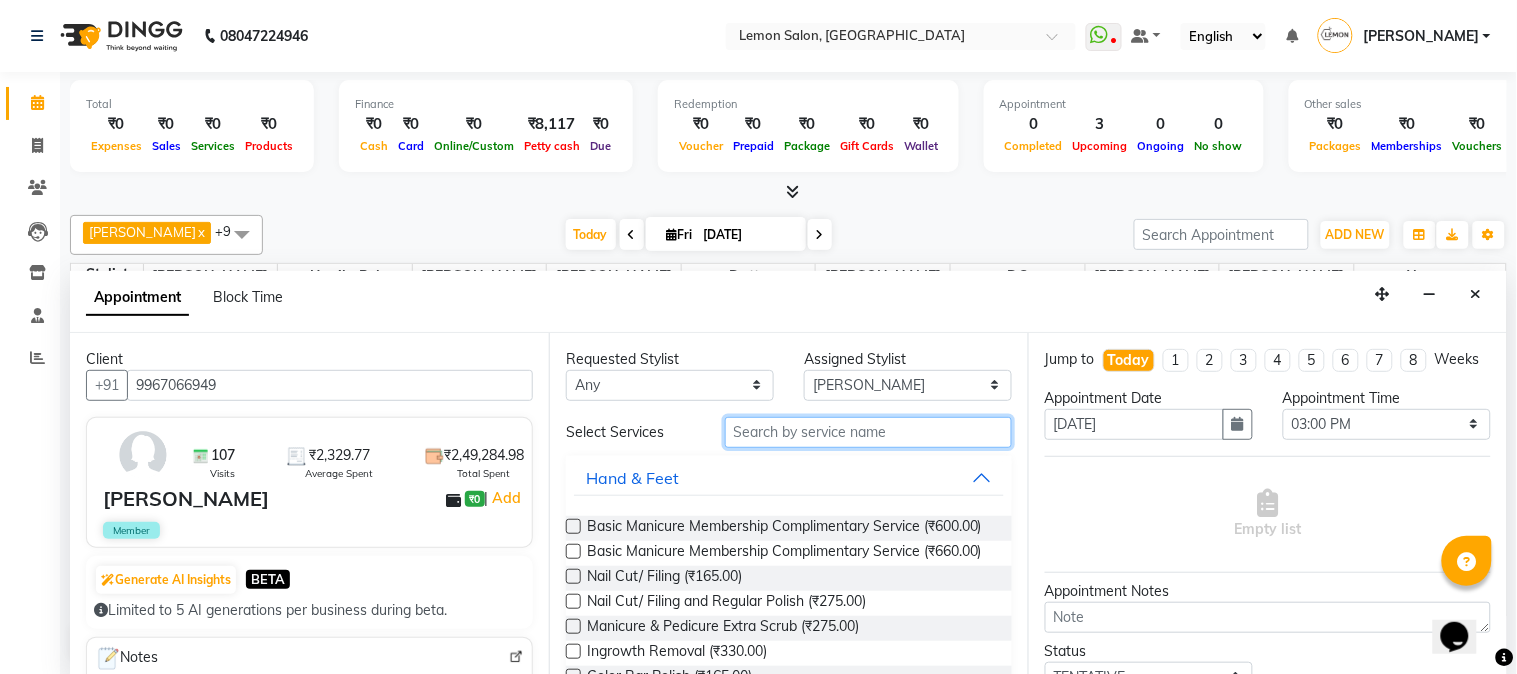 click at bounding box center [868, 432] 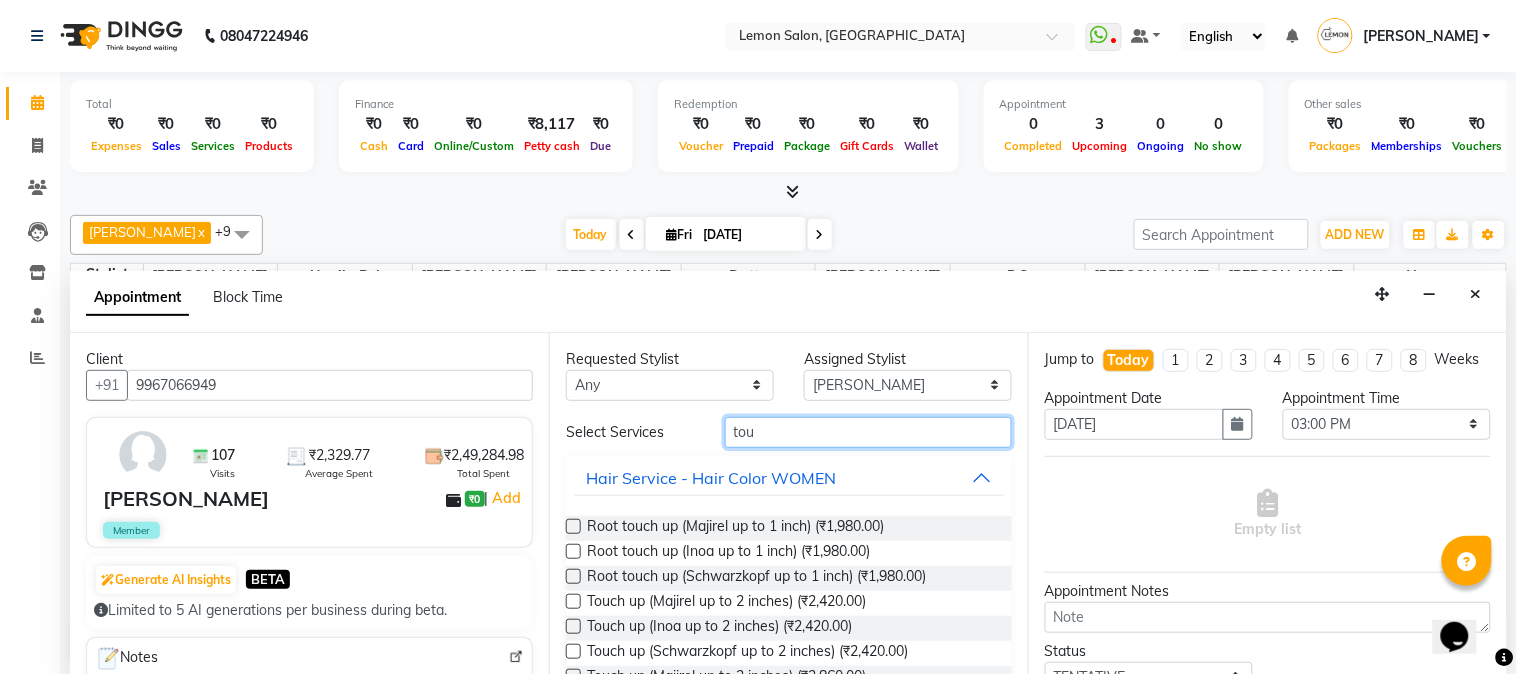 type on "tou" 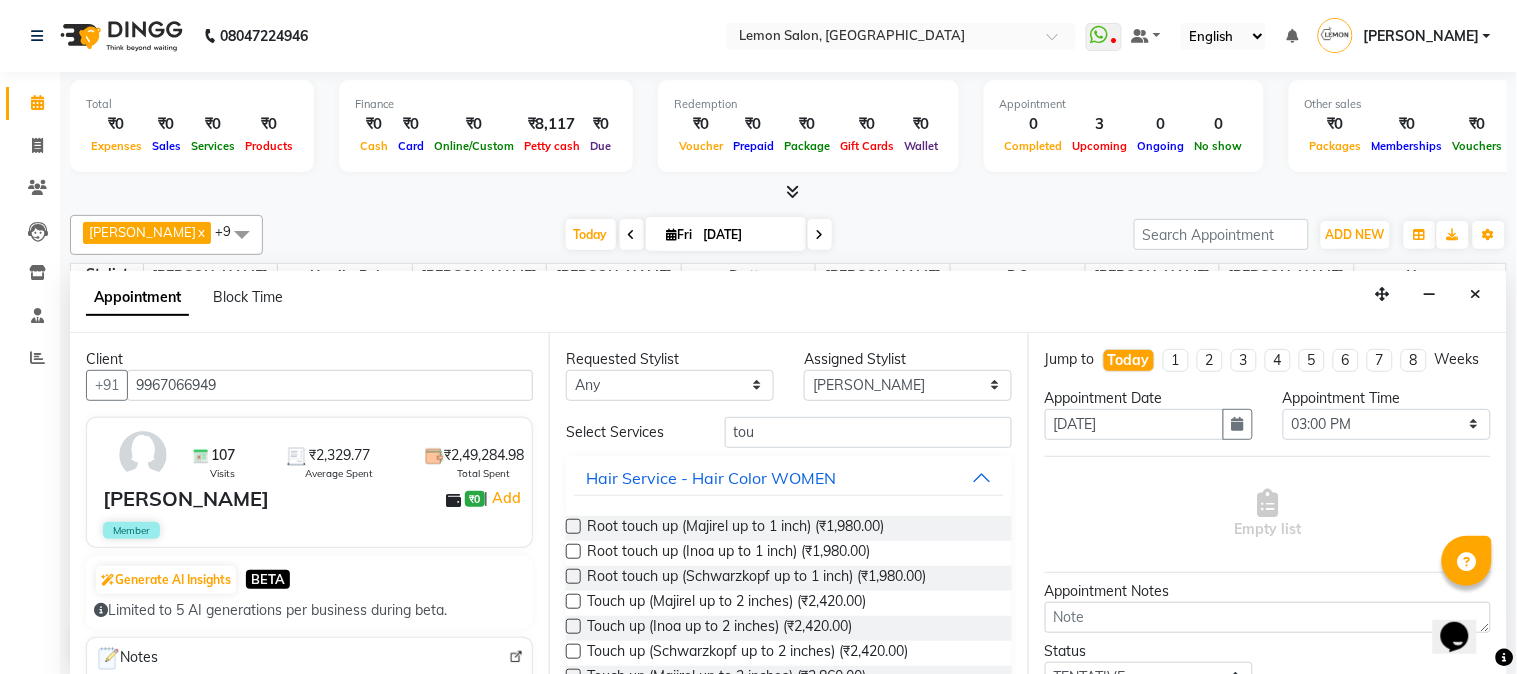 drag, startPoint x: 574, startPoint y: 554, endPoint x: 696, endPoint y: 536, distance: 123.32072 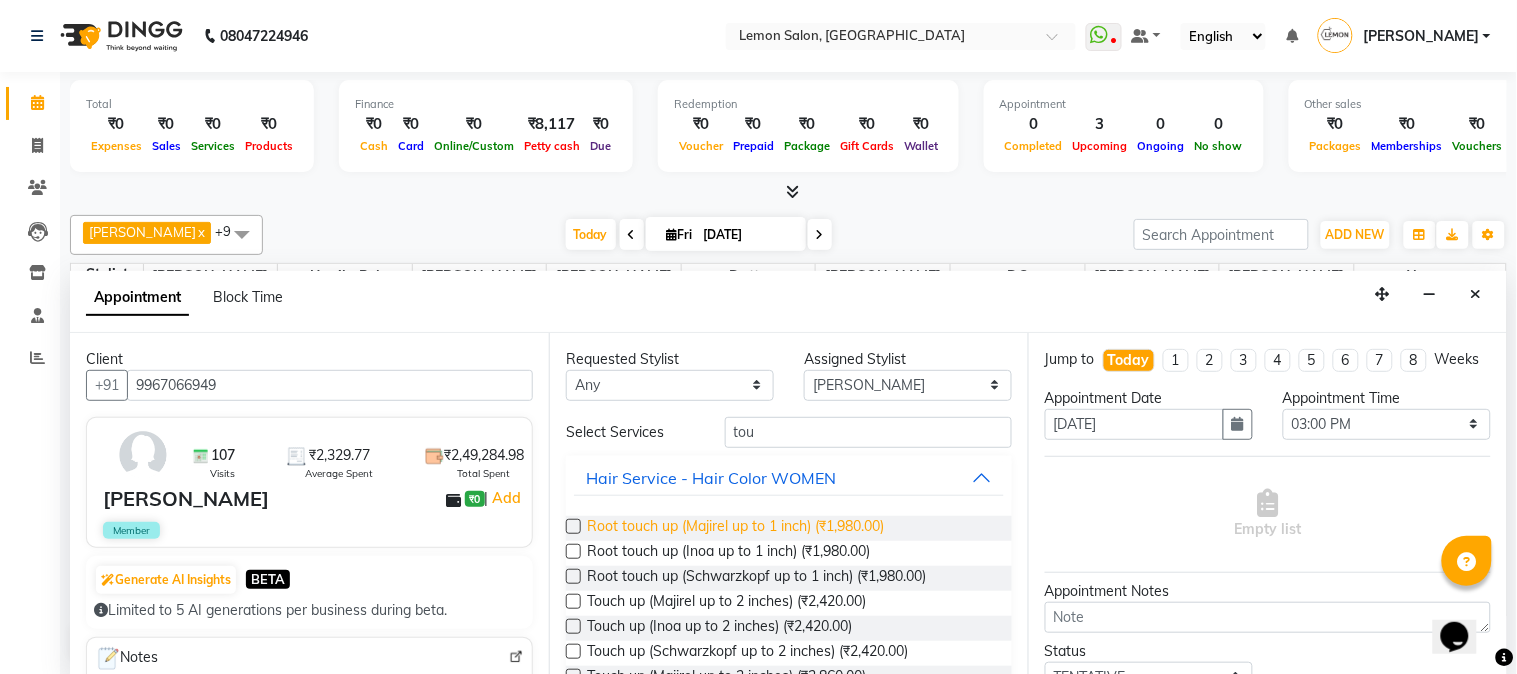 click at bounding box center [573, 551] 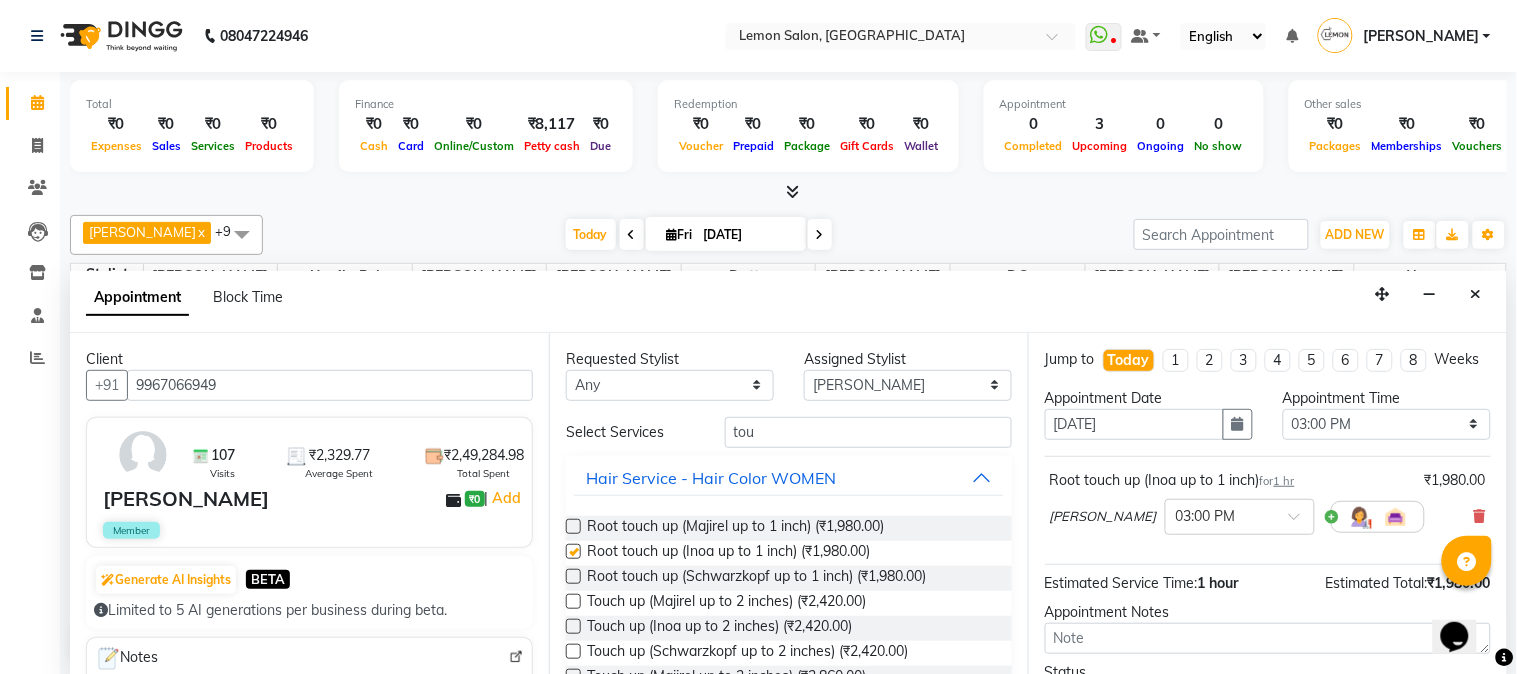 checkbox on "false" 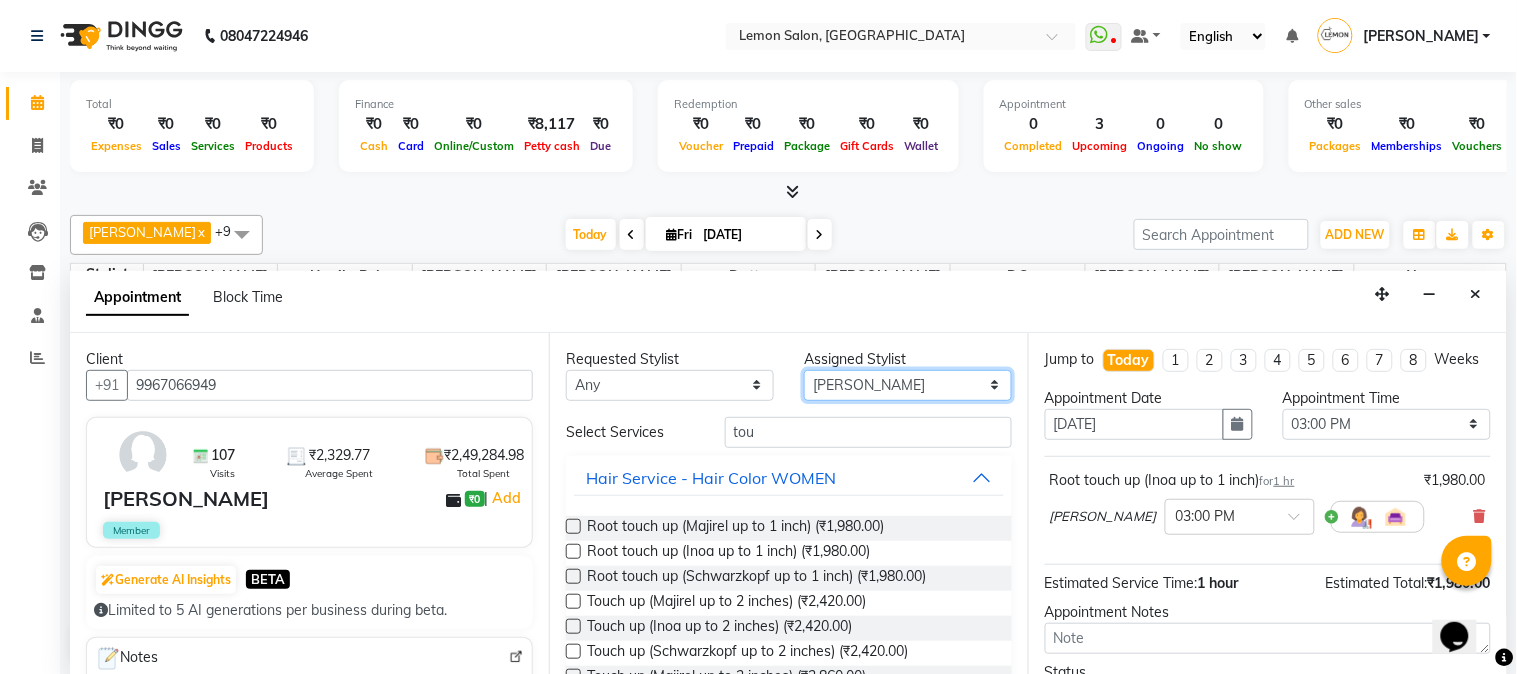 click on "Select Abhay  [PERSON_NAME] [PERSON_NAME] Dshpande Datta [PERSON_NAME][GEOGRAPHIC_DATA] Furkan [PERSON_NAME] Kelatkar  [PERSON_NAME] [PERSON_NAME]  Mukaddar [PERSON_NAME] [PERSON_NAME] [PERSON_NAME]  [PERSON_NAME] Pol" at bounding box center [908, 385] 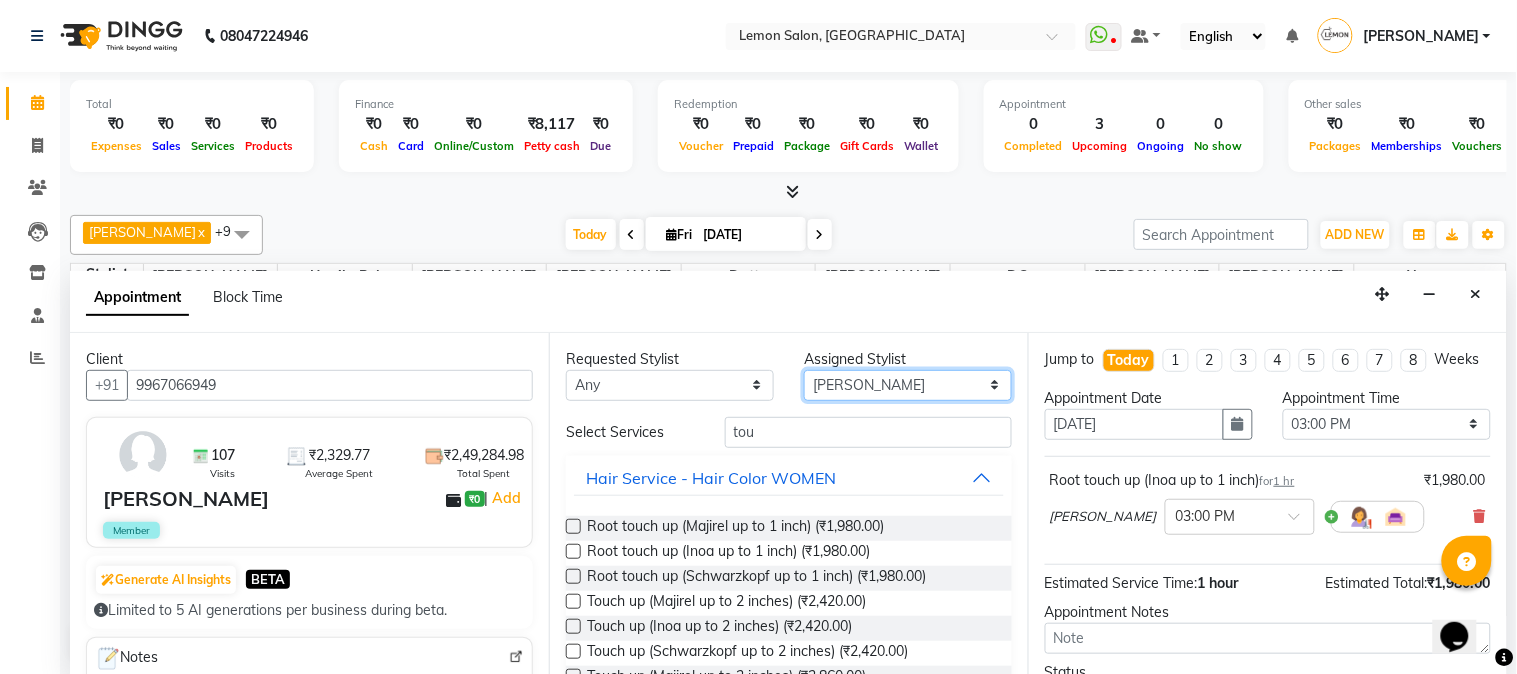 select on "7417" 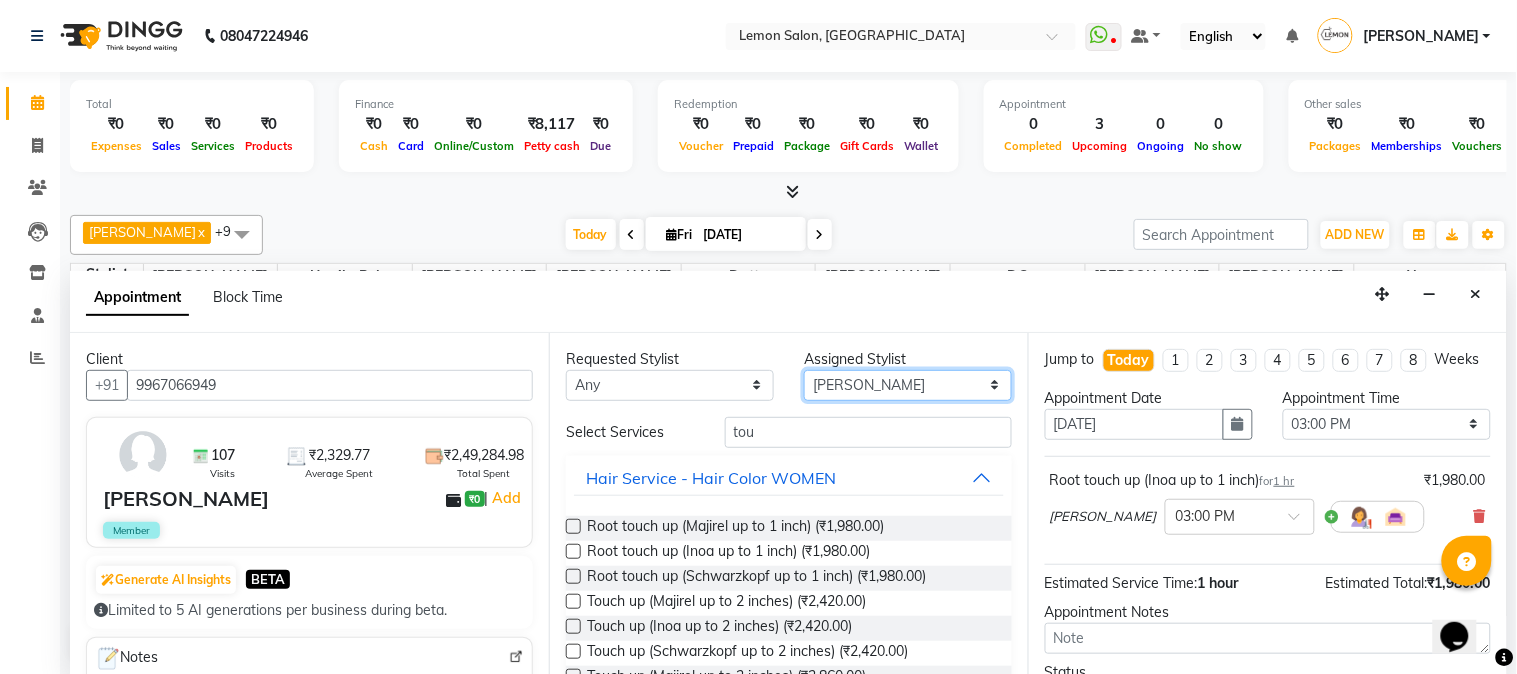 click on "Select Abhay  [PERSON_NAME] [PERSON_NAME] Dshpande Datta [PERSON_NAME][GEOGRAPHIC_DATA] Furkan [PERSON_NAME] Kelatkar  [PERSON_NAME] [PERSON_NAME]  Mukaddar [PERSON_NAME] [PERSON_NAME] [PERSON_NAME]  [PERSON_NAME] Pol" at bounding box center (908, 385) 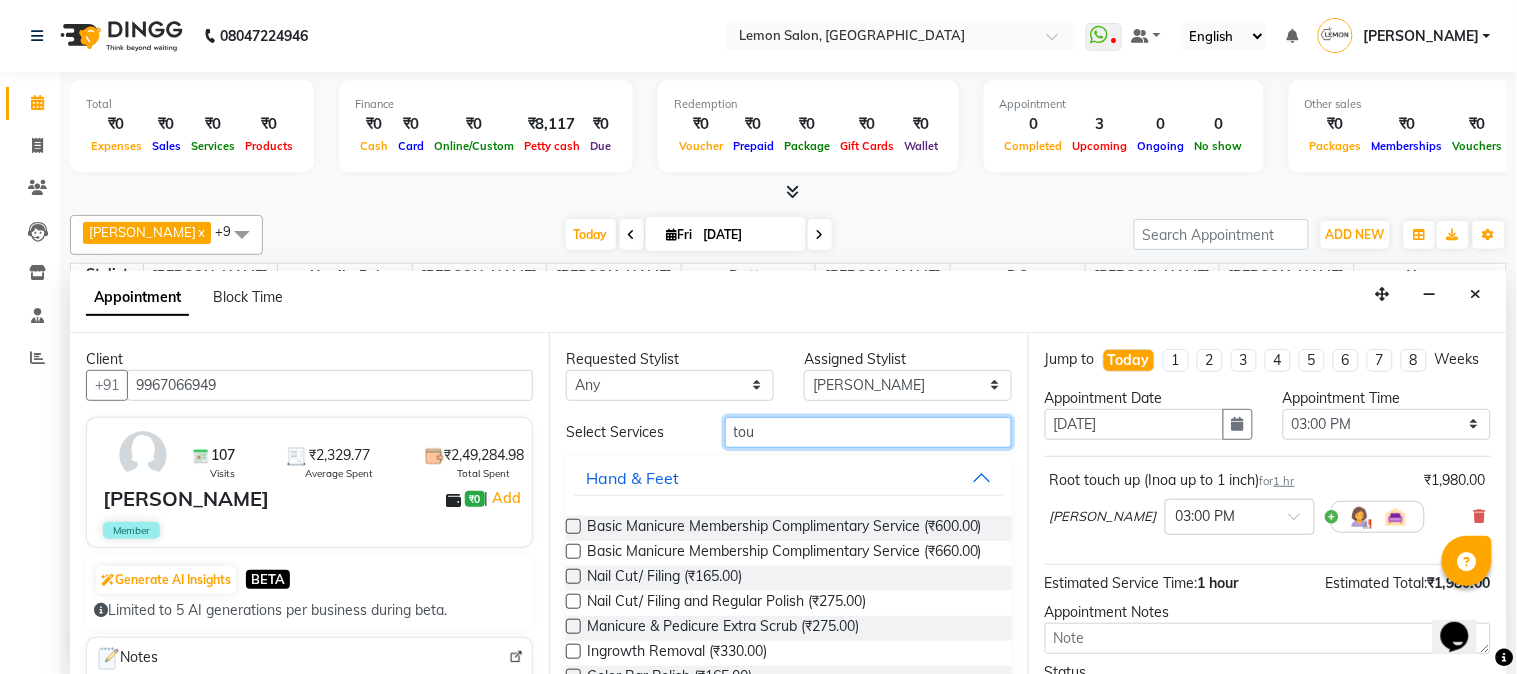 click on "tou" at bounding box center [868, 432] 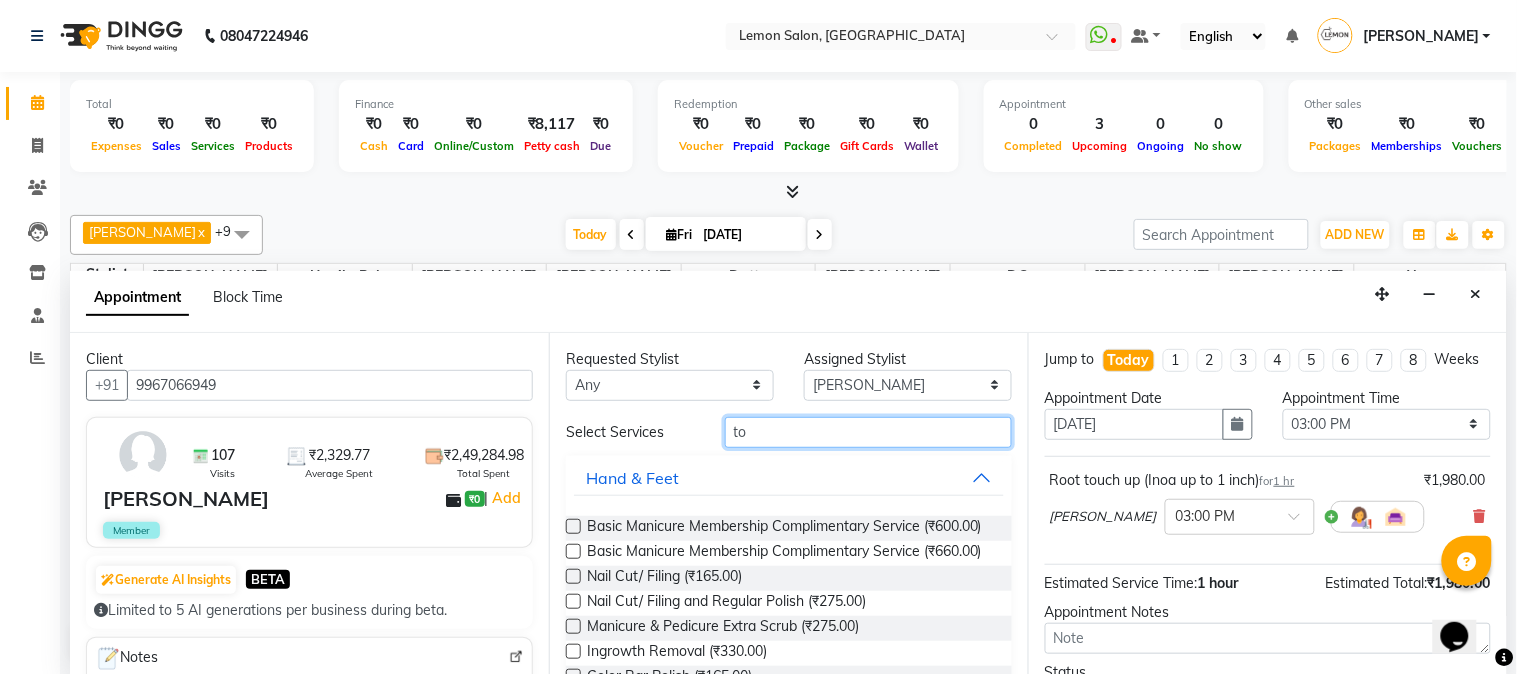 type on "t" 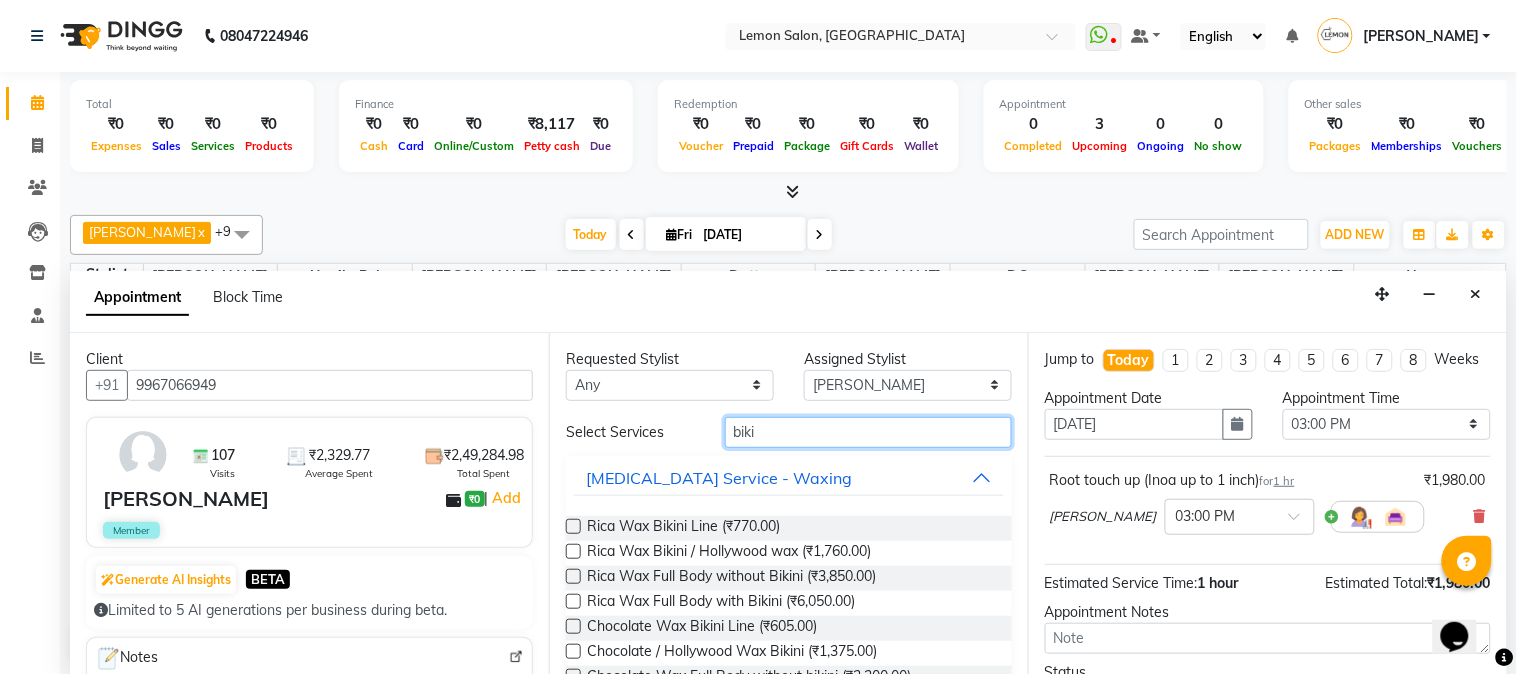 type on "biki" 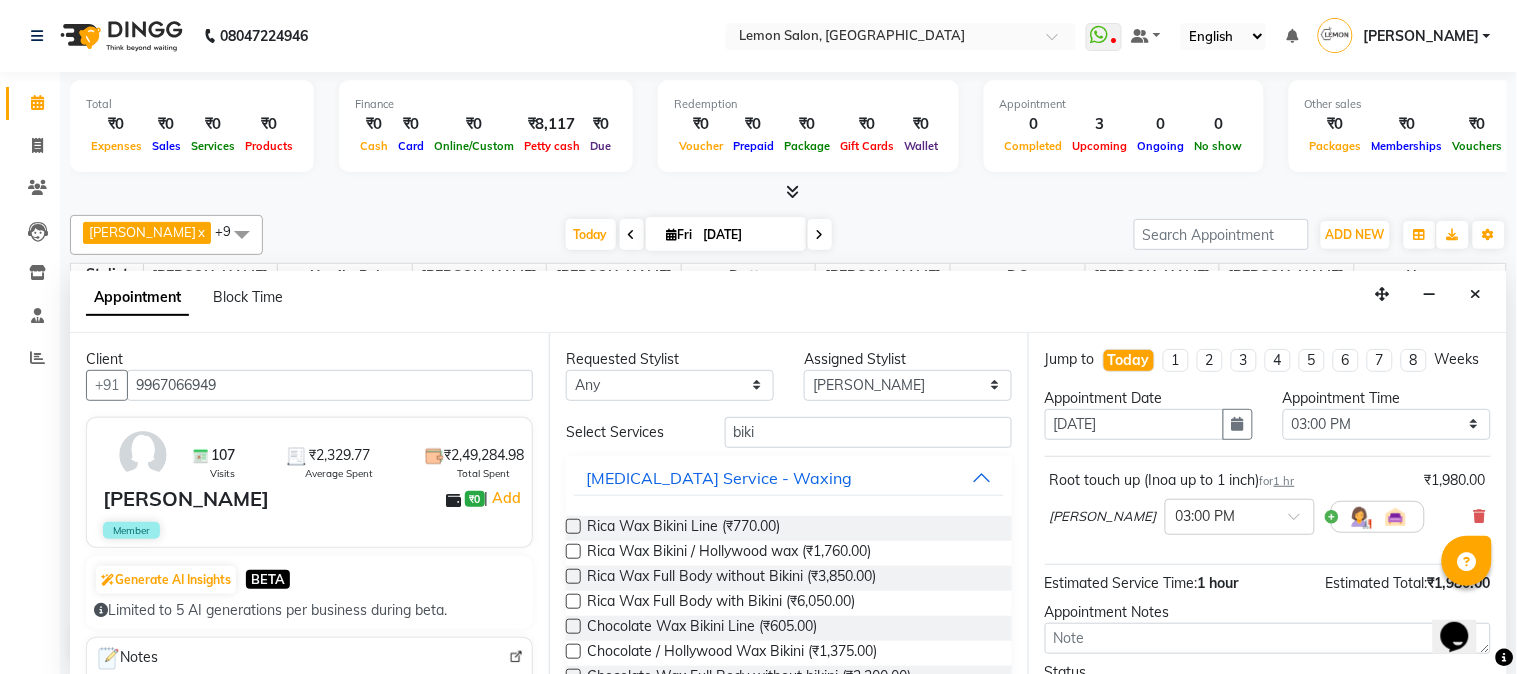 click at bounding box center (573, 551) 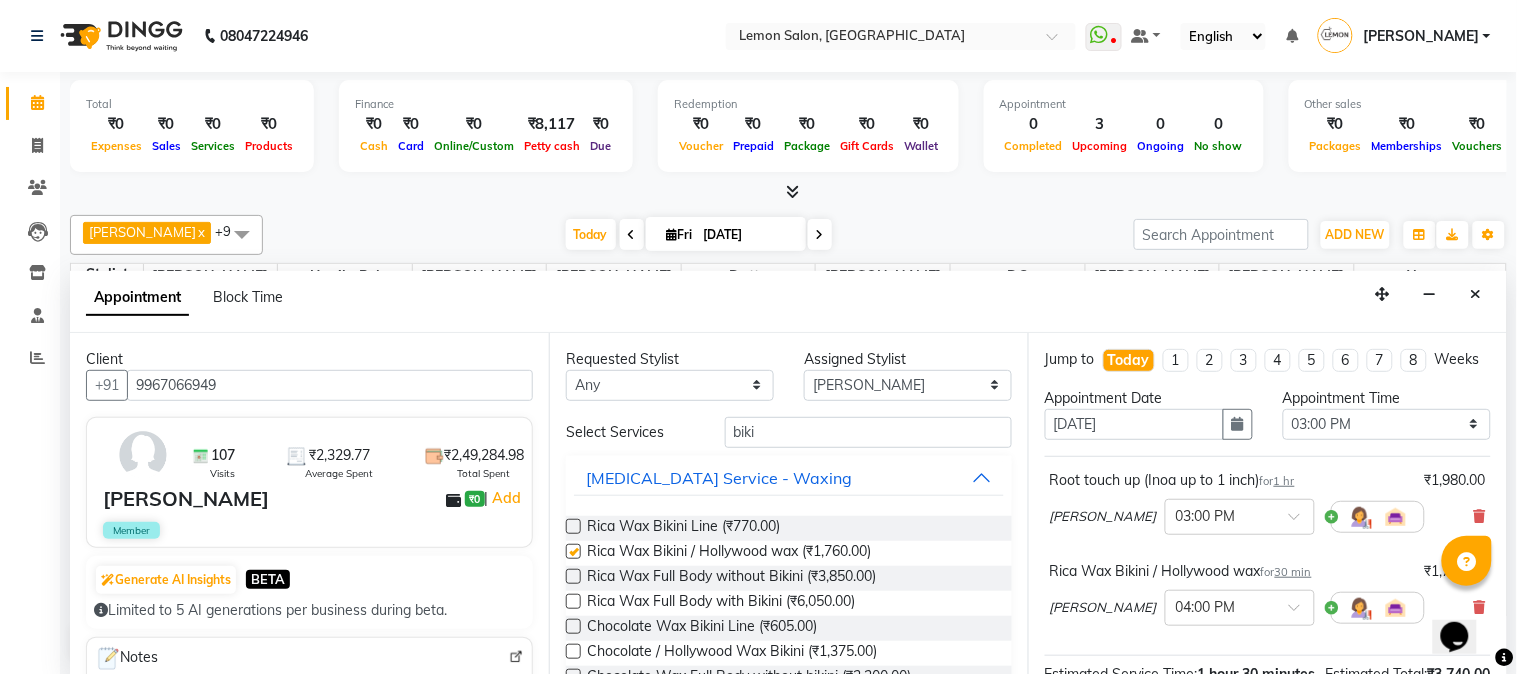 checkbox on "false" 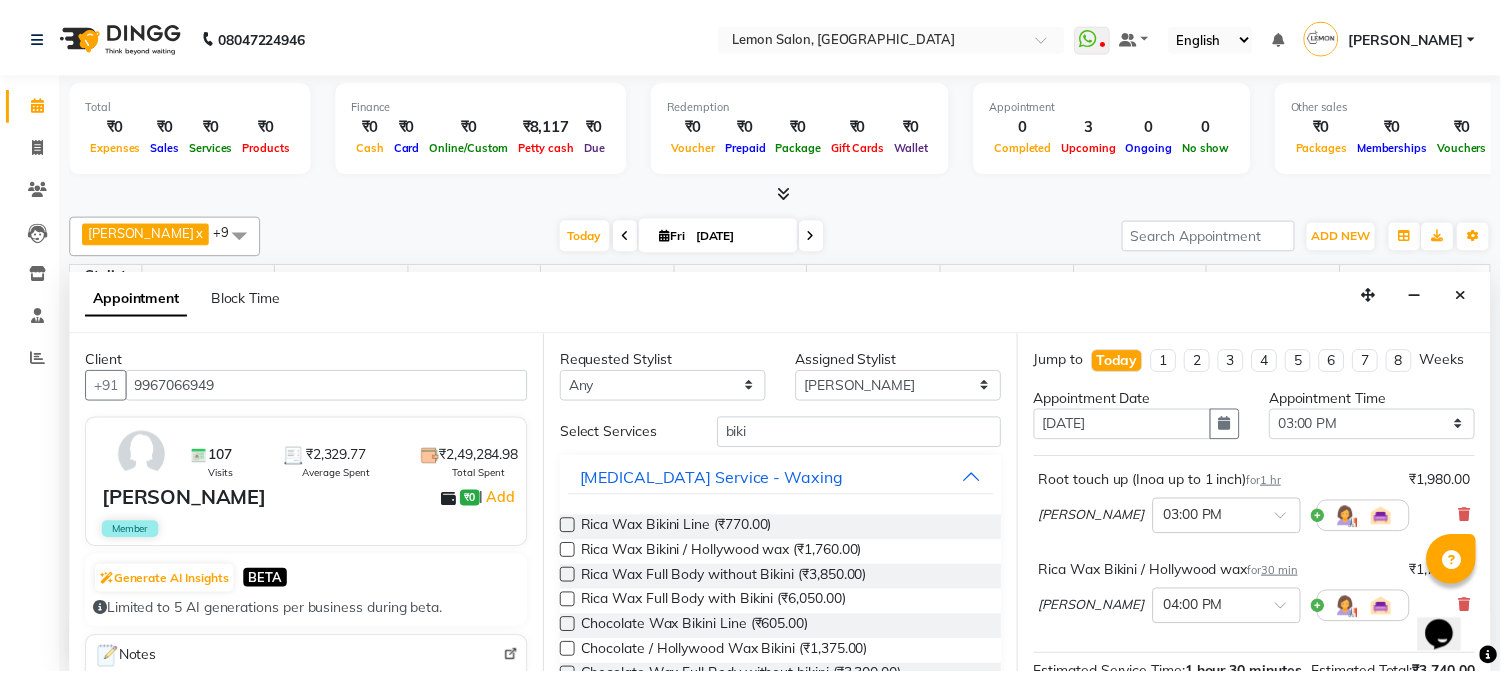 scroll, scrollTop: 295, scrollLeft: 0, axis: vertical 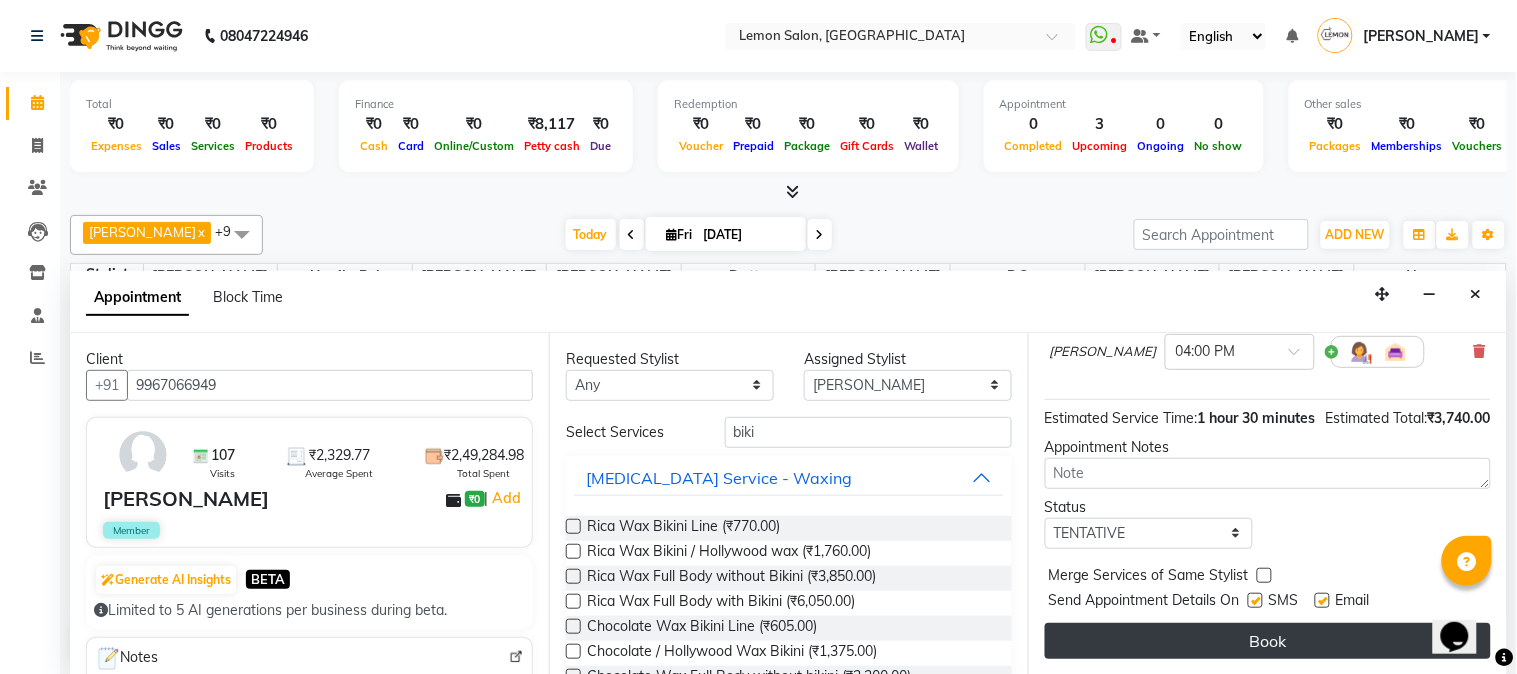click on "Book" at bounding box center (1268, 641) 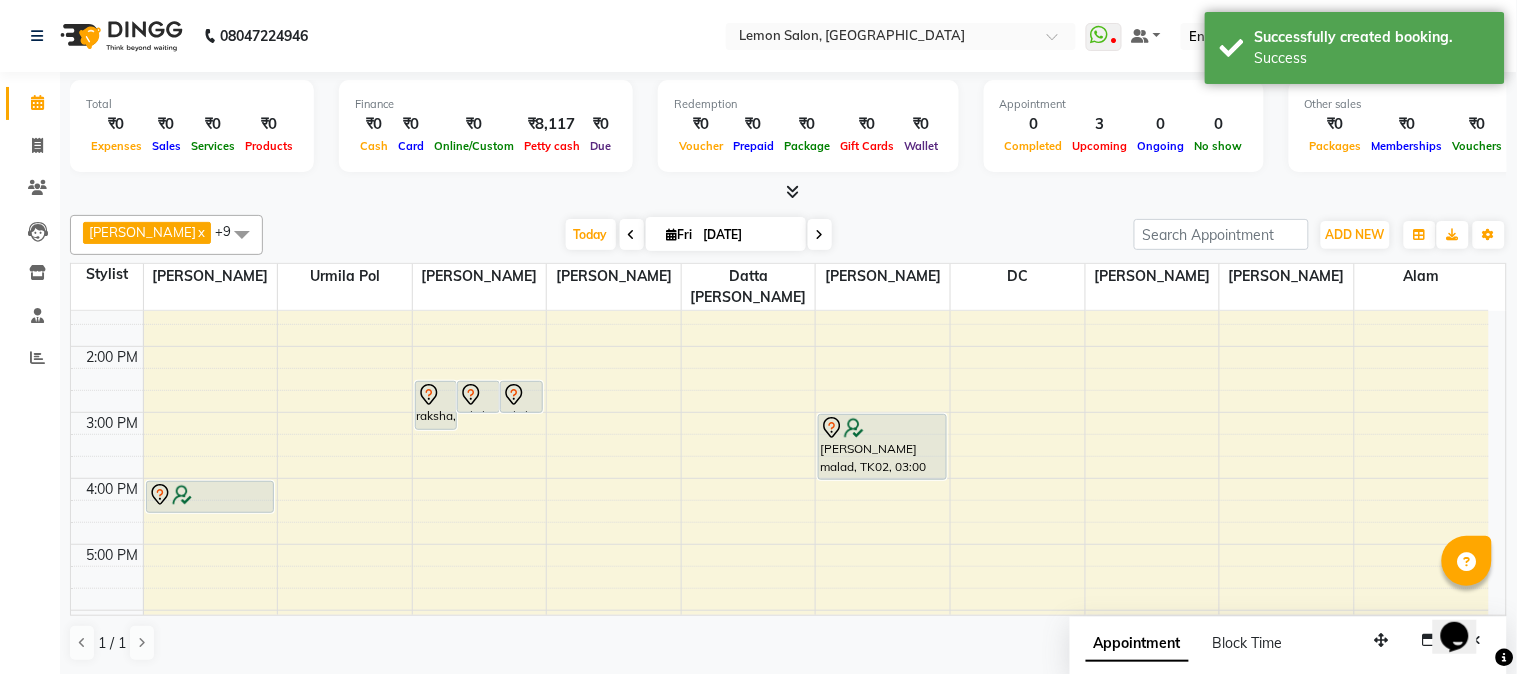 click on "[PERSON_NAME]  x Datta [PERSON_NAME]  x DC  x [PERSON_NAME]   x [PERSON_NAME]   x [PERSON_NAME] Pol  x Mukaddar Shaikh  x [PERSON_NAME]  x kavita Kelatkar   x Alam  x +9 Select All [PERSON_NAME] [PERSON_NAME] Dshpande Datta [PERSON_NAME] Furkan [PERSON_NAME] Kelatkar  [PERSON_NAME] [PERSON_NAME]  Mukaddar [PERSON_NAME] [PERSON_NAME] [PERSON_NAME]  [PERSON_NAME] [DATE]  [DATE] Toggle Dropdown Add Appointment Add Invoice Add Expense Add Attendance Add Client Toggle Dropdown Add Appointment Add Invoice Add Expense Add Attendance Add Client ADD NEW Toggle Dropdown Add Appointment Add Invoice Add Expense Add Attendance Add Client [PERSON_NAME]  x Datta [PERSON_NAME]  x DC  x [PERSON_NAME]   x [PERSON_NAME]   x [PERSON_NAME] Pol  x Mukaddar Shaikh  x [PERSON_NAME]  x kavita Kelatkar   x Alam  x +9 Select All Abhay  [PERSON_NAME] [PERSON_NAME] Dshpande Datta [PERSON_NAME][GEOGRAPHIC_DATA] Furkan [PERSON_NAME] Kelatkar  [PERSON_NAME] [PERSON_NAME]  Mukaddar [PERSON_NAME] [PERSON_NAME] [PERSON_NAME]  [PERSON_NAME] Pol Group By  Staff View  View as" 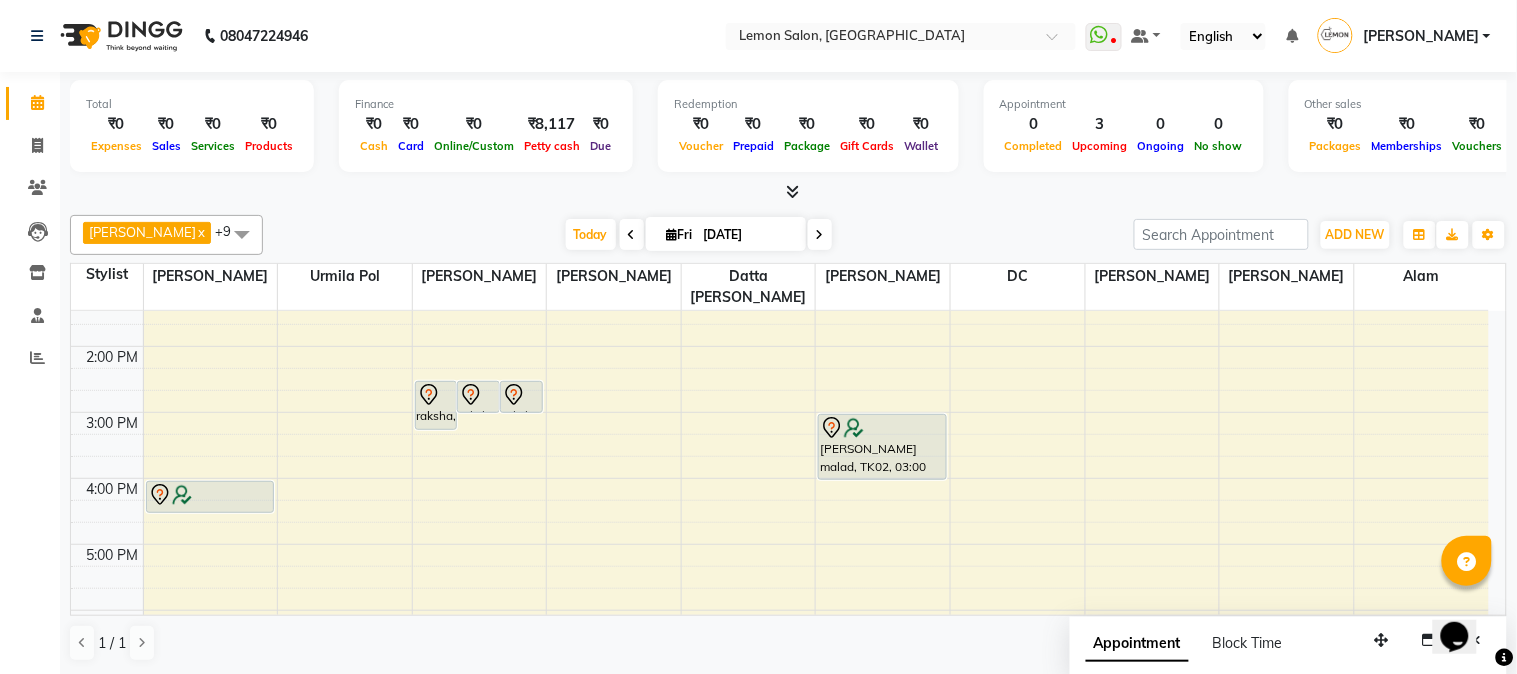 click at bounding box center (788, 192) 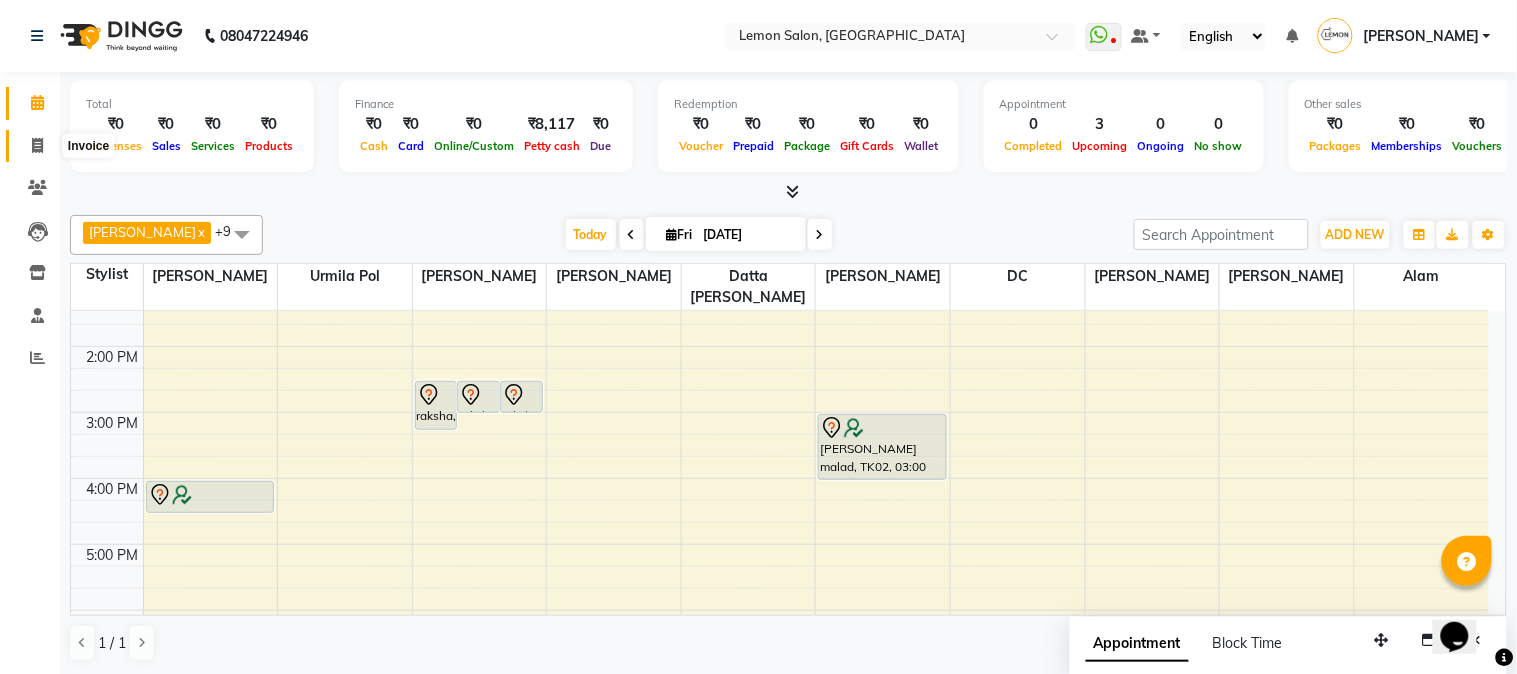 click 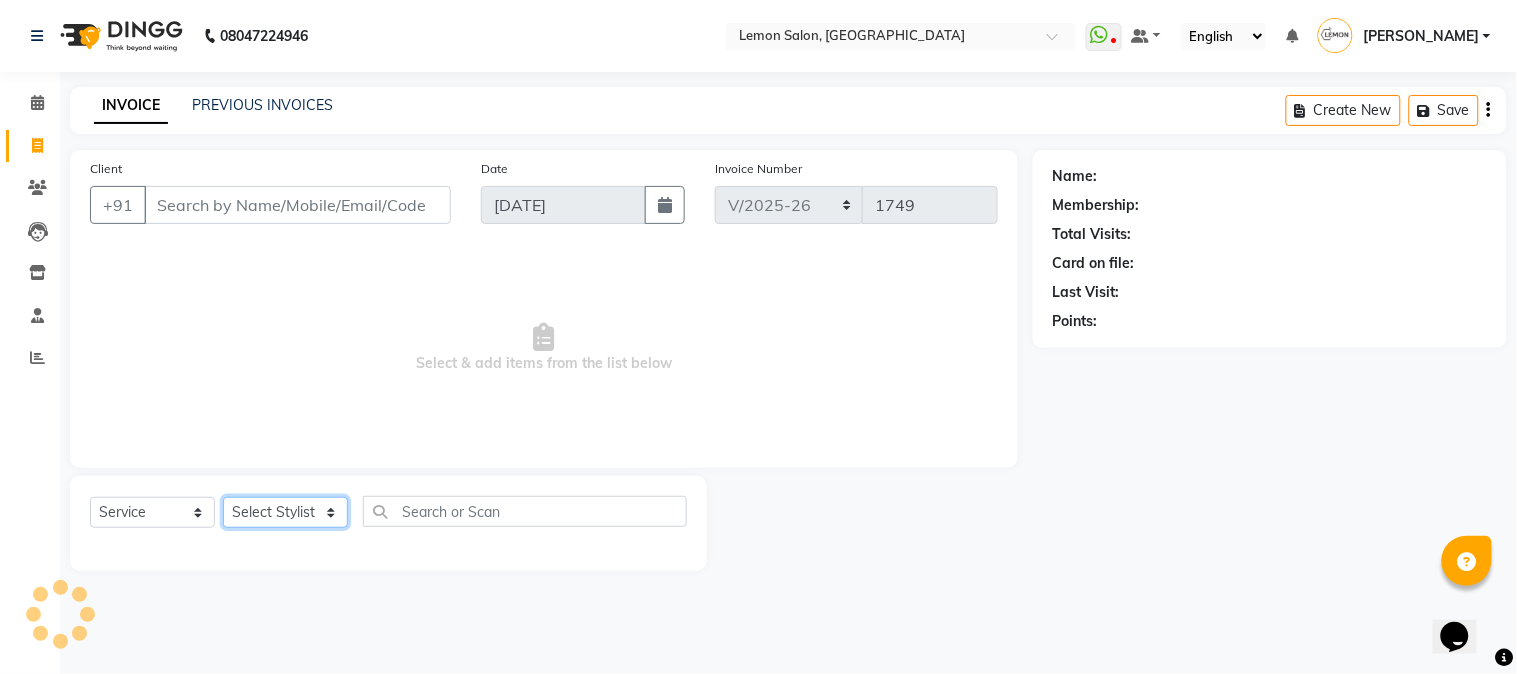 click on "Select Stylist" 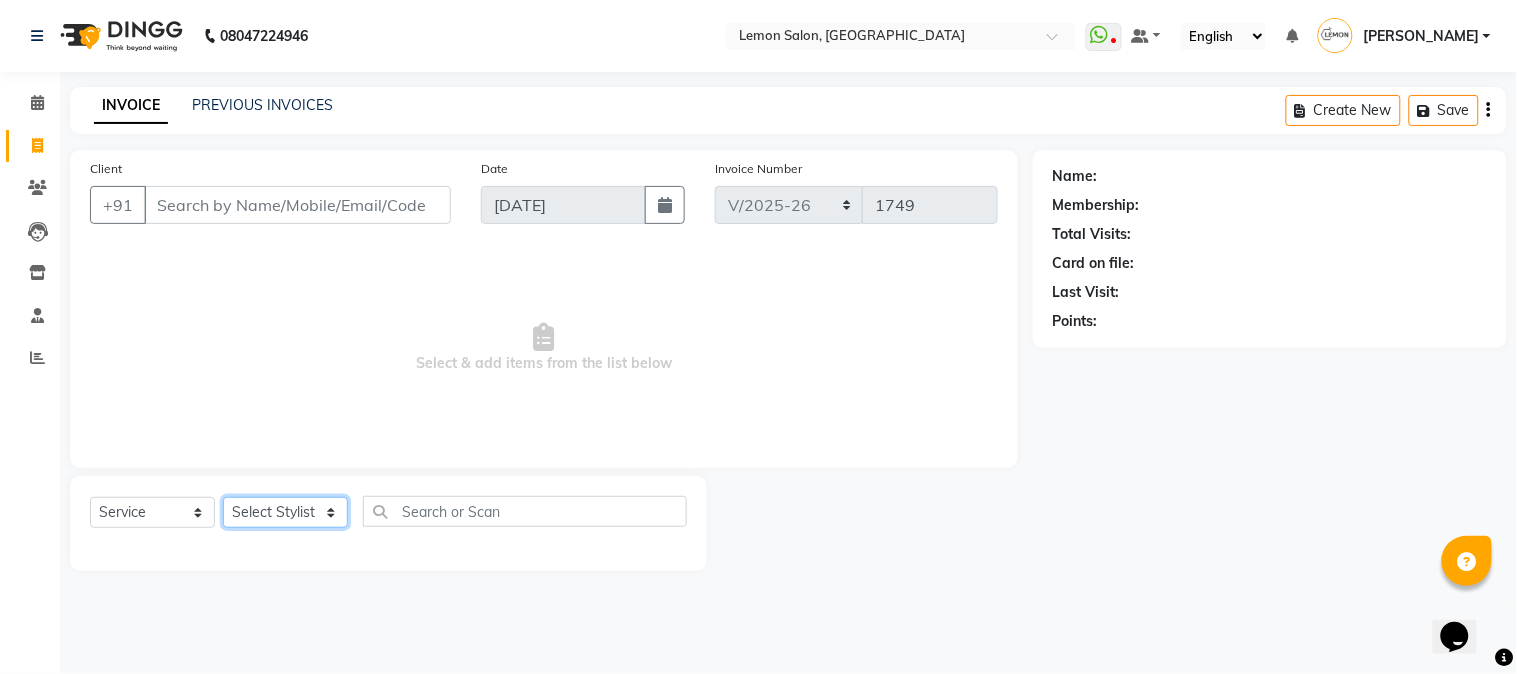 click on "Select Stylist [PERSON_NAME] [PERSON_NAME] Dshpande Datta [PERSON_NAME][GEOGRAPHIC_DATA] Furkan [PERSON_NAME] Kelatkar  [PERSON_NAME] [PERSON_NAME]  Mukaddar [PERSON_NAME] [PERSON_NAME] [PERSON_NAME]  [PERSON_NAME] Pol" 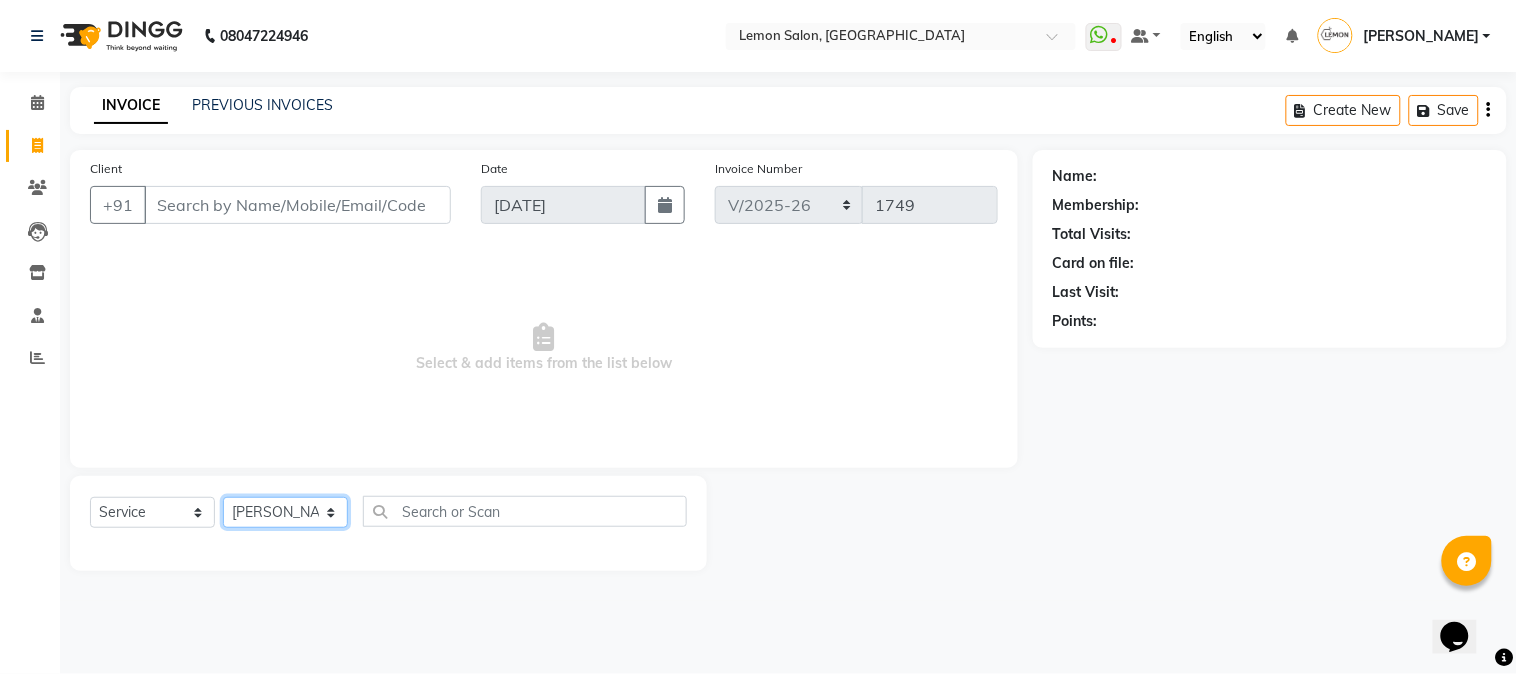 click on "Select Stylist [PERSON_NAME] [PERSON_NAME] Dshpande Datta [PERSON_NAME][GEOGRAPHIC_DATA] Furkan [PERSON_NAME] Kelatkar  [PERSON_NAME] [PERSON_NAME]  Mukaddar [PERSON_NAME] [PERSON_NAME] [PERSON_NAME]  [PERSON_NAME] Pol" 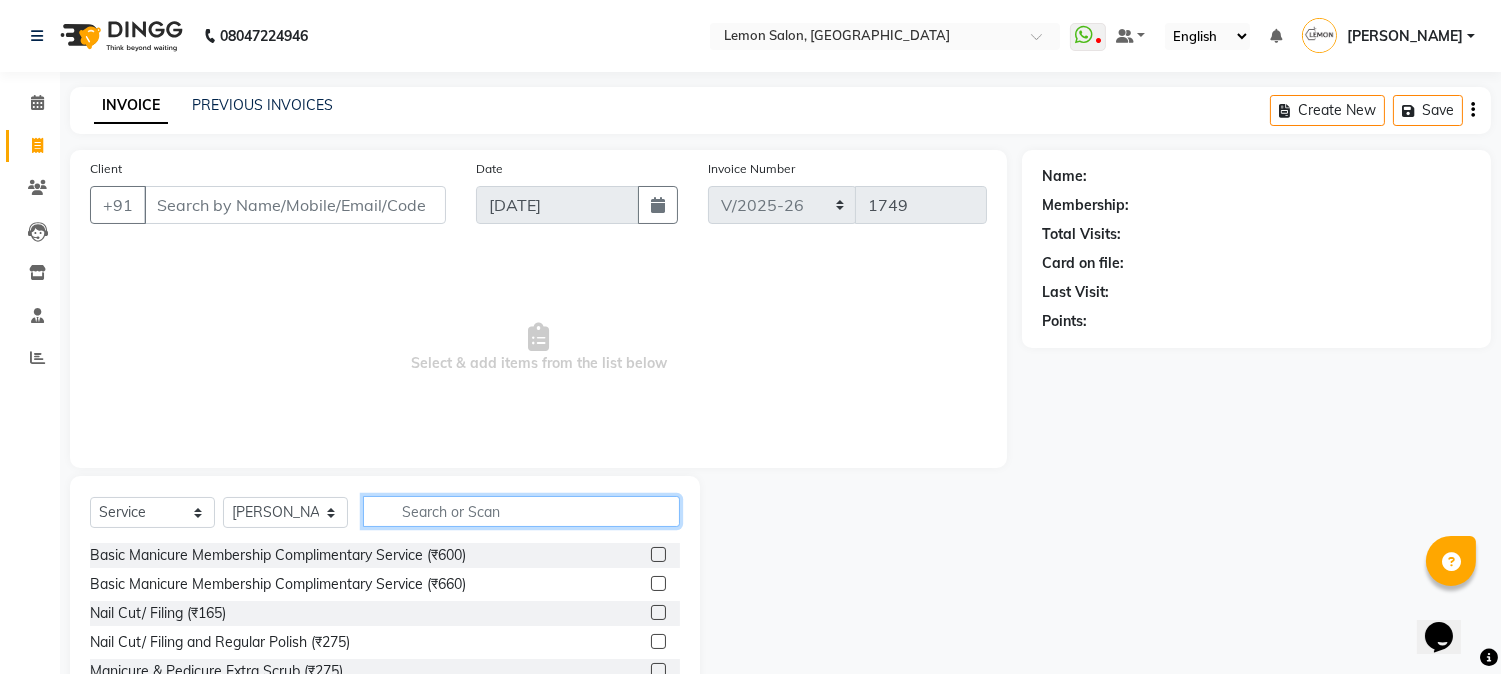click 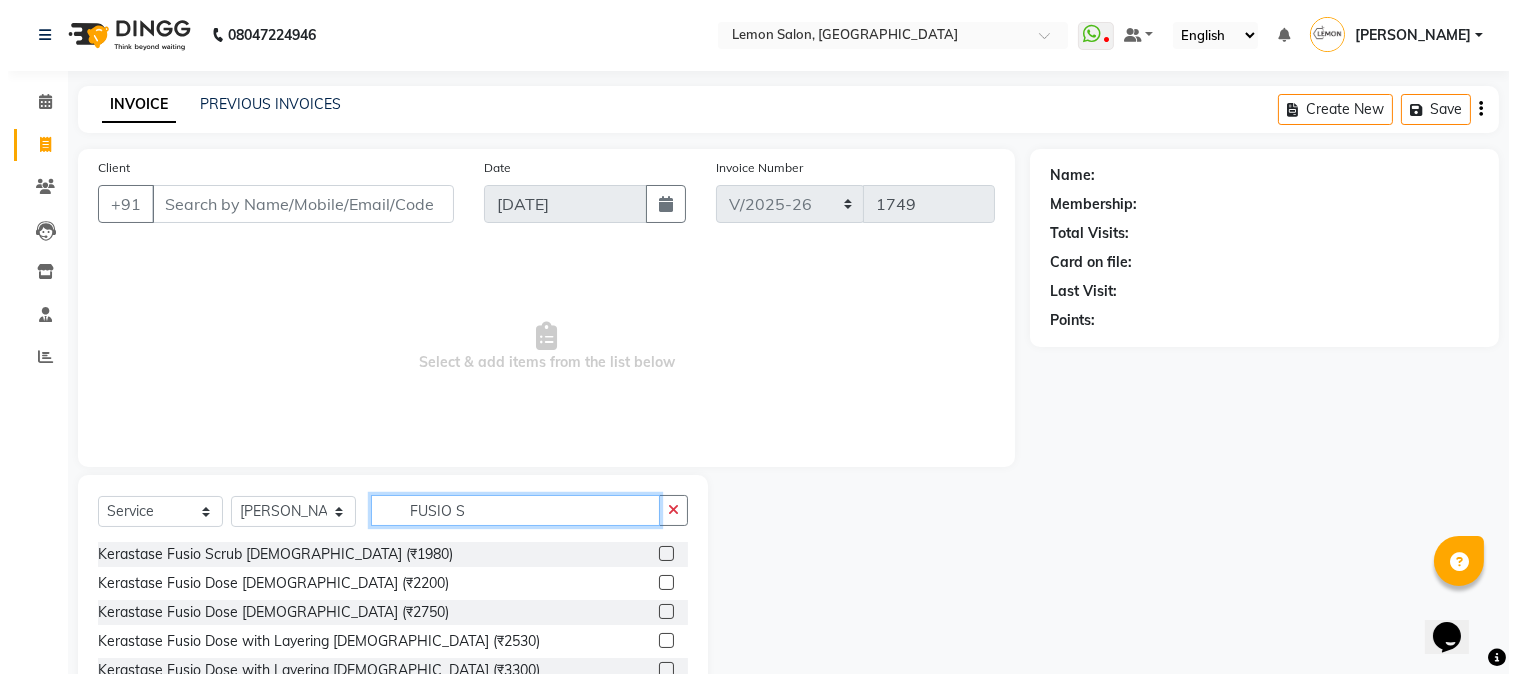 scroll, scrollTop: 0, scrollLeft: 0, axis: both 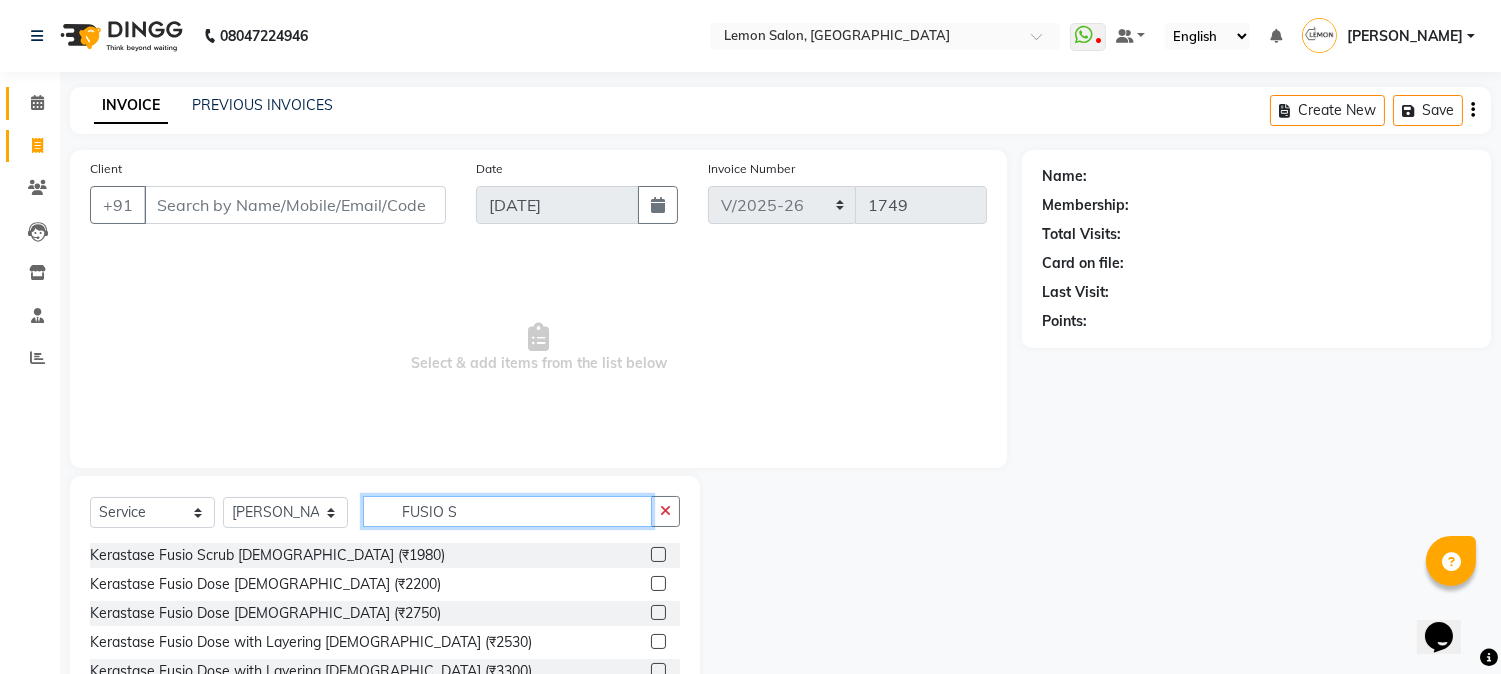 type on "FUSIO S" 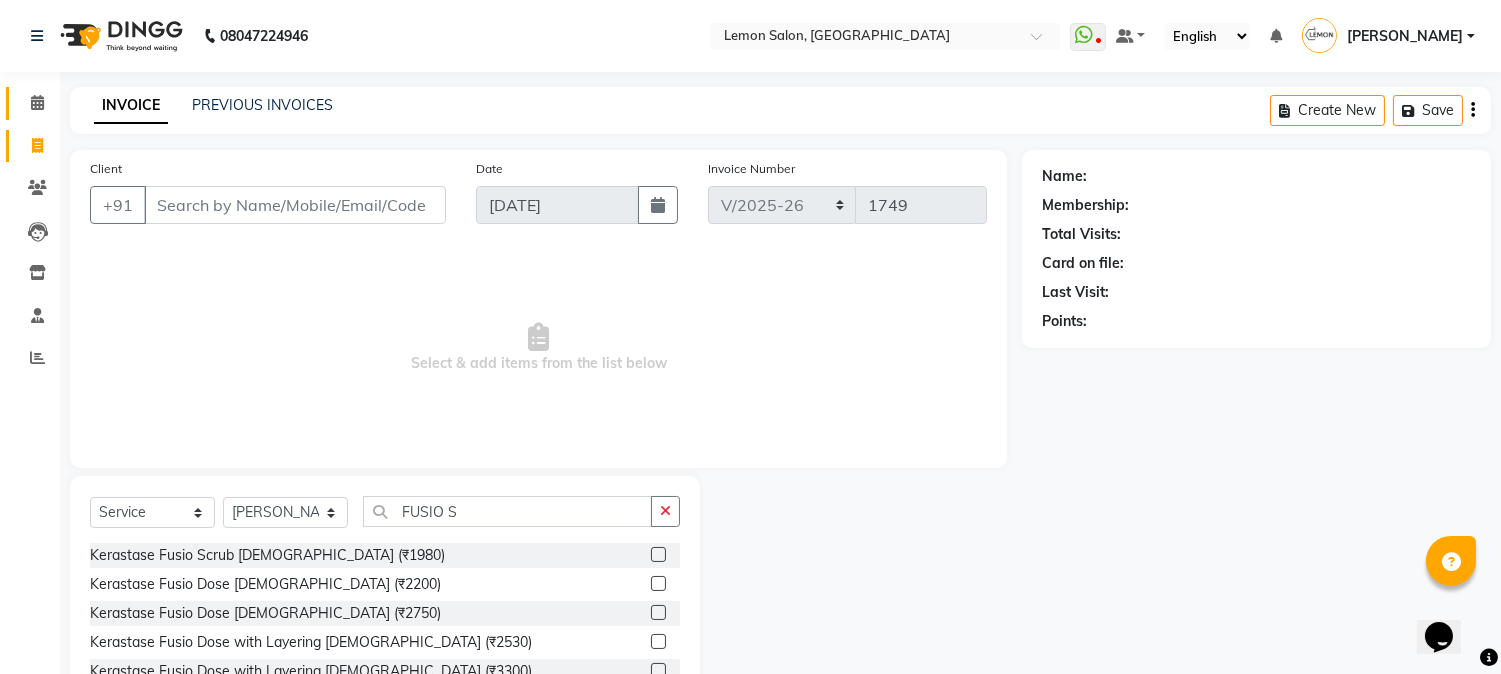 click on "Calendar" 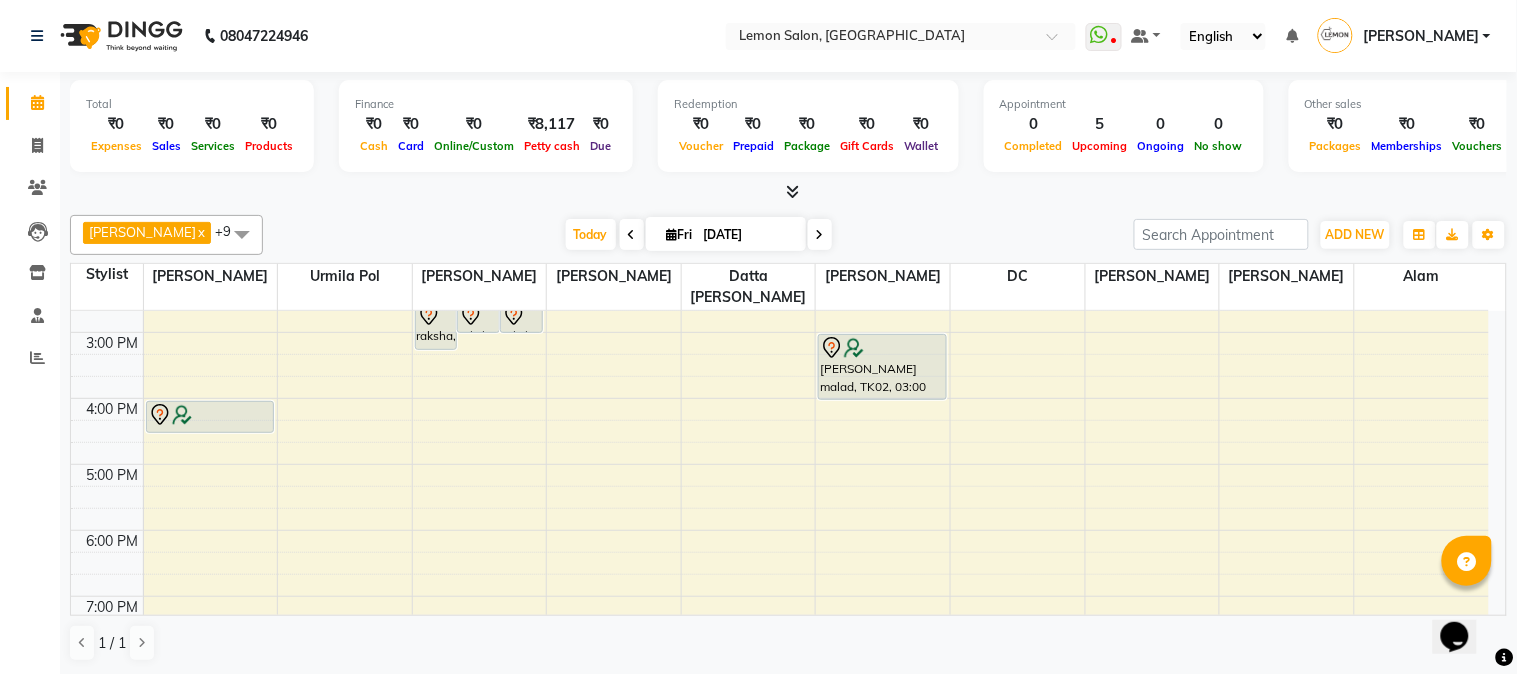 scroll, scrollTop: 296, scrollLeft: 0, axis: vertical 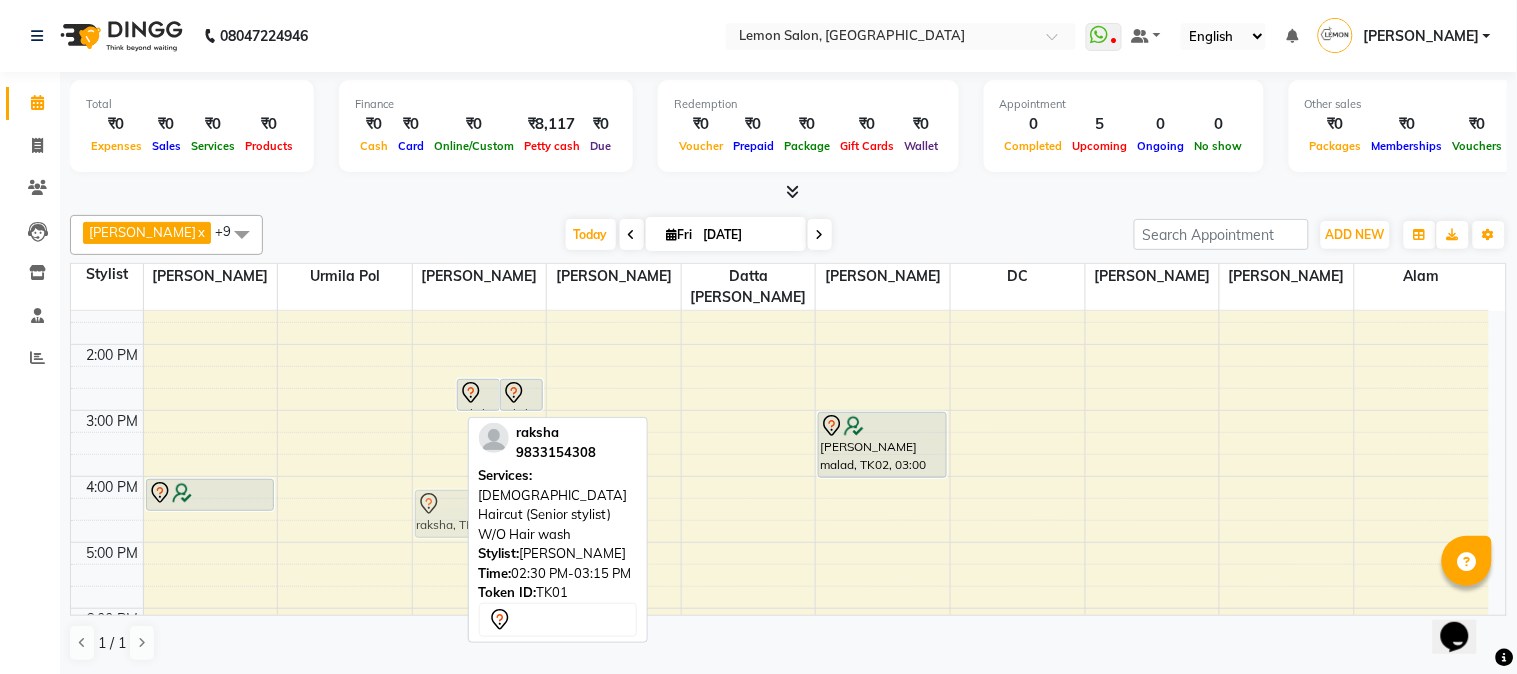 drag, startPoint x: 426, startPoint y: 394, endPoint x: 432, endPoint y: 515, distance: 121.14867 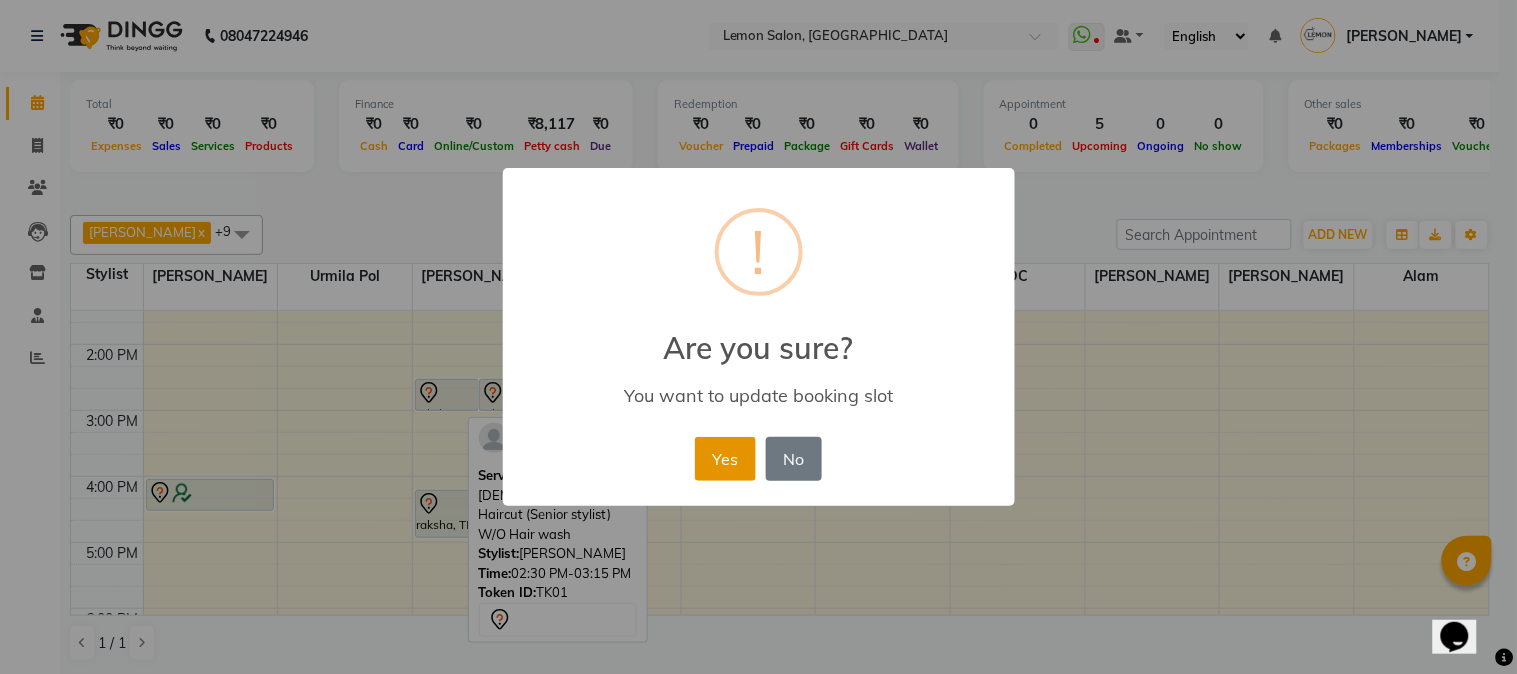 click on "Yes" at bounding box center [725, 459] 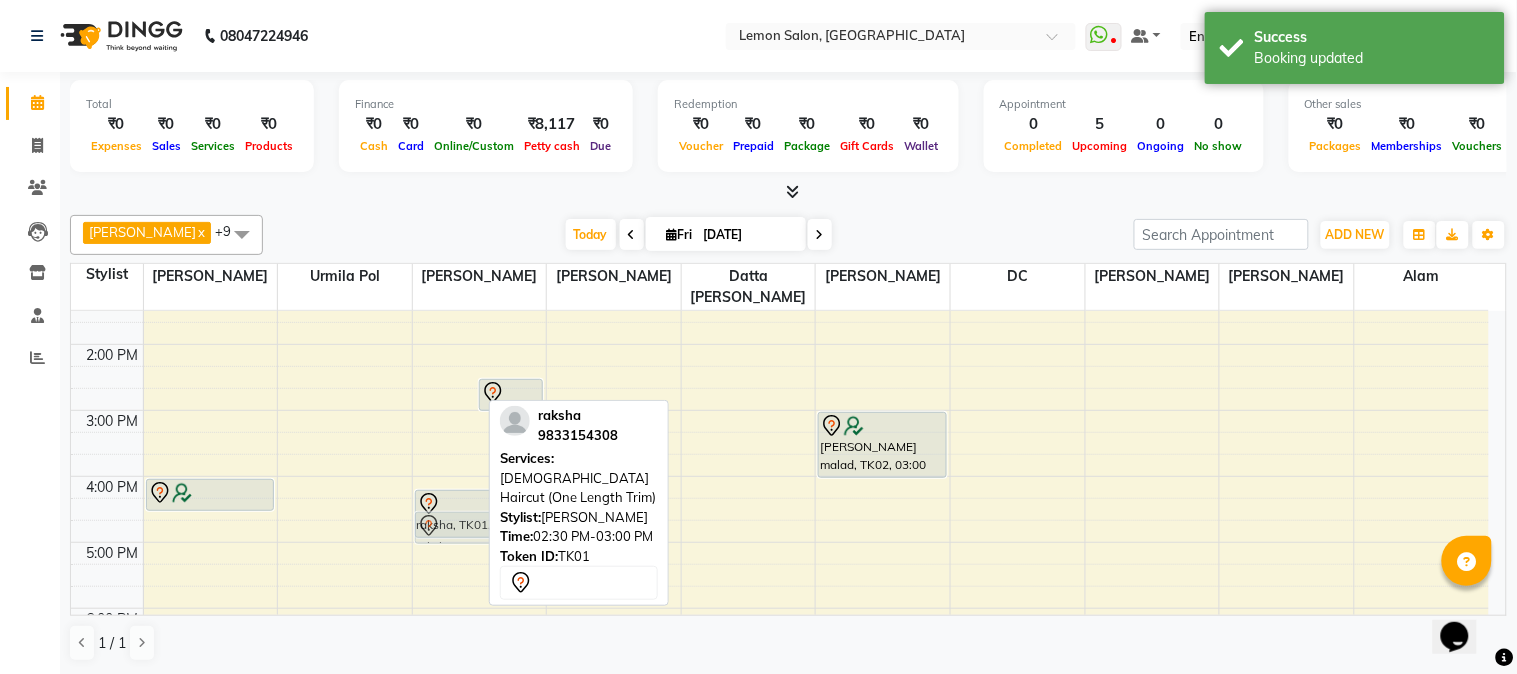drag, startPoint x: 434, startPoint y: 386, endPoint x: 454, endPoint y: 522, distance: 137.46272 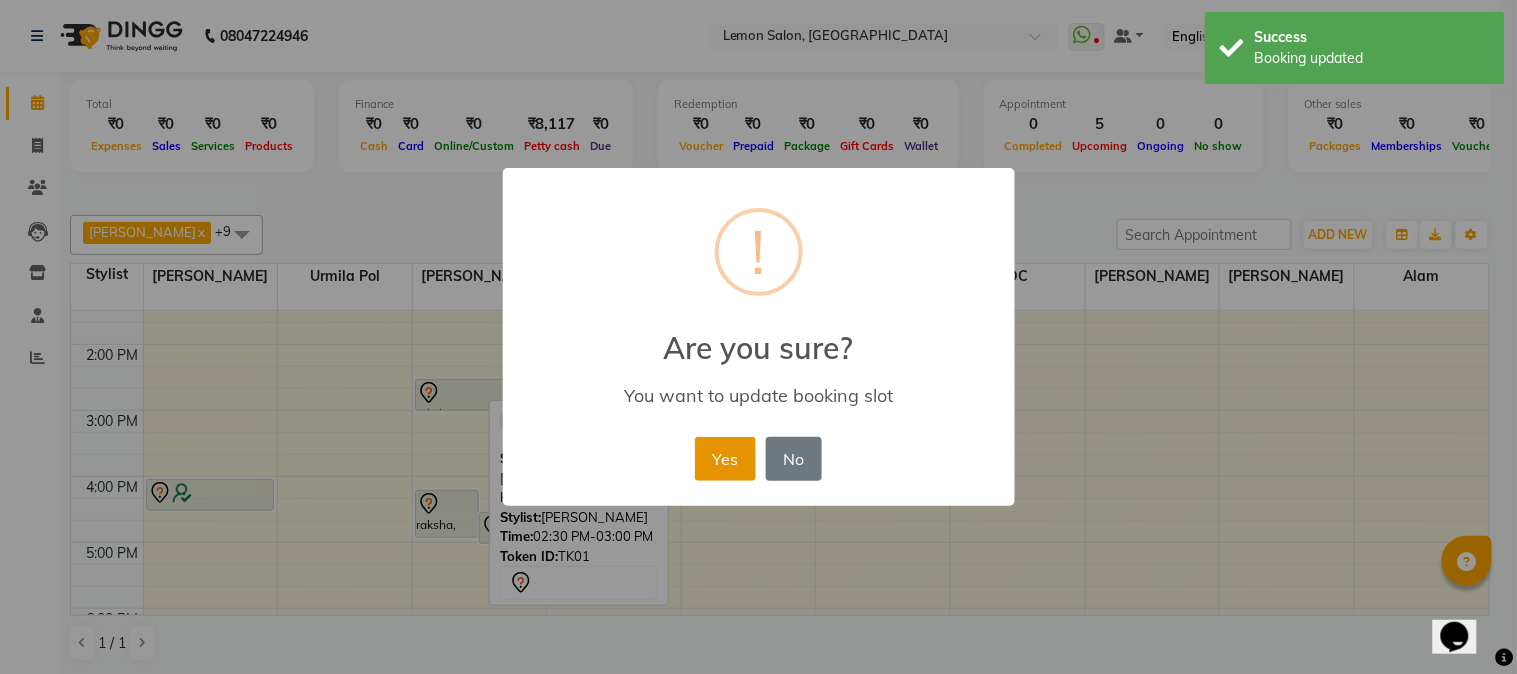 click on "Yes" at bounding box center [725, 459] 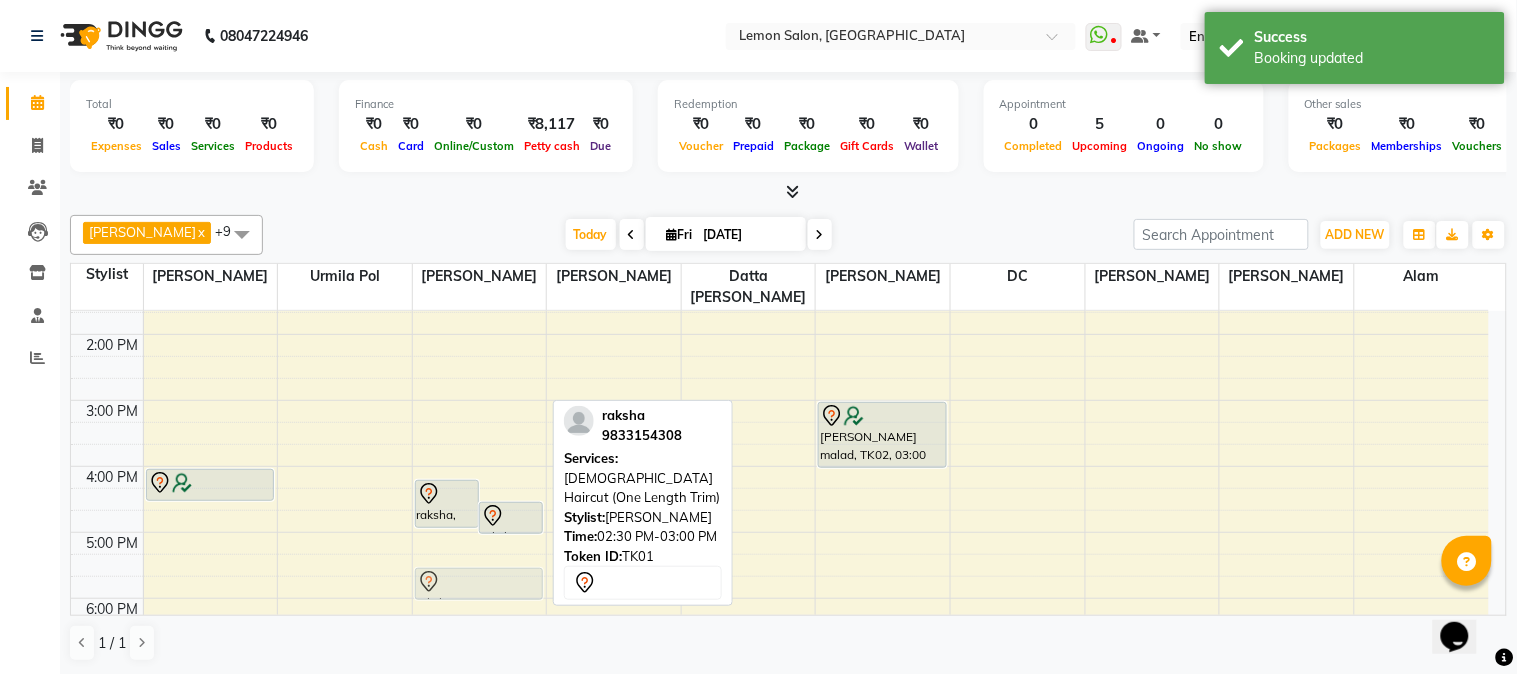 scroll, scrollTop: 310, scrollLeft: 0, axis: vertical 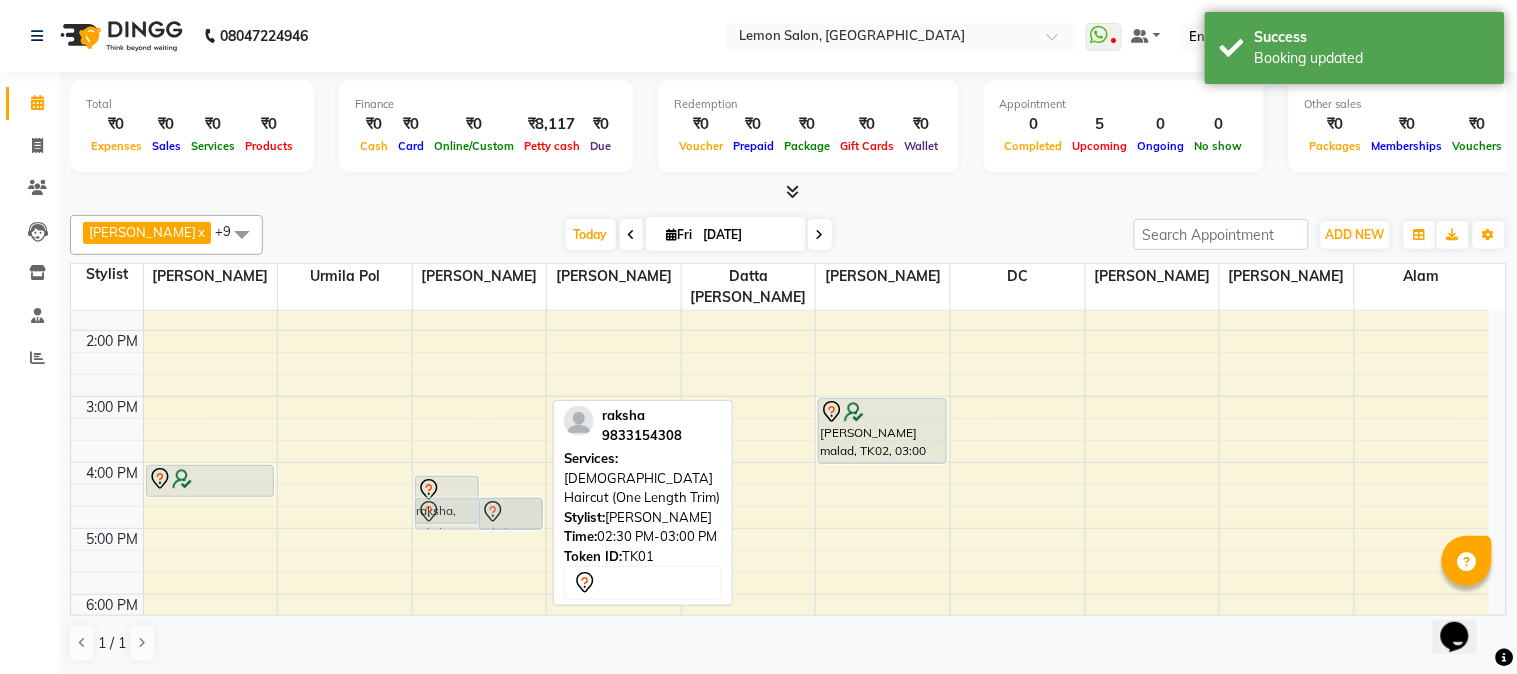 drag, startPoint x: 466, startPoint y: 397, endPoint x: 486, endPoint y: 518, distance: 122.641754 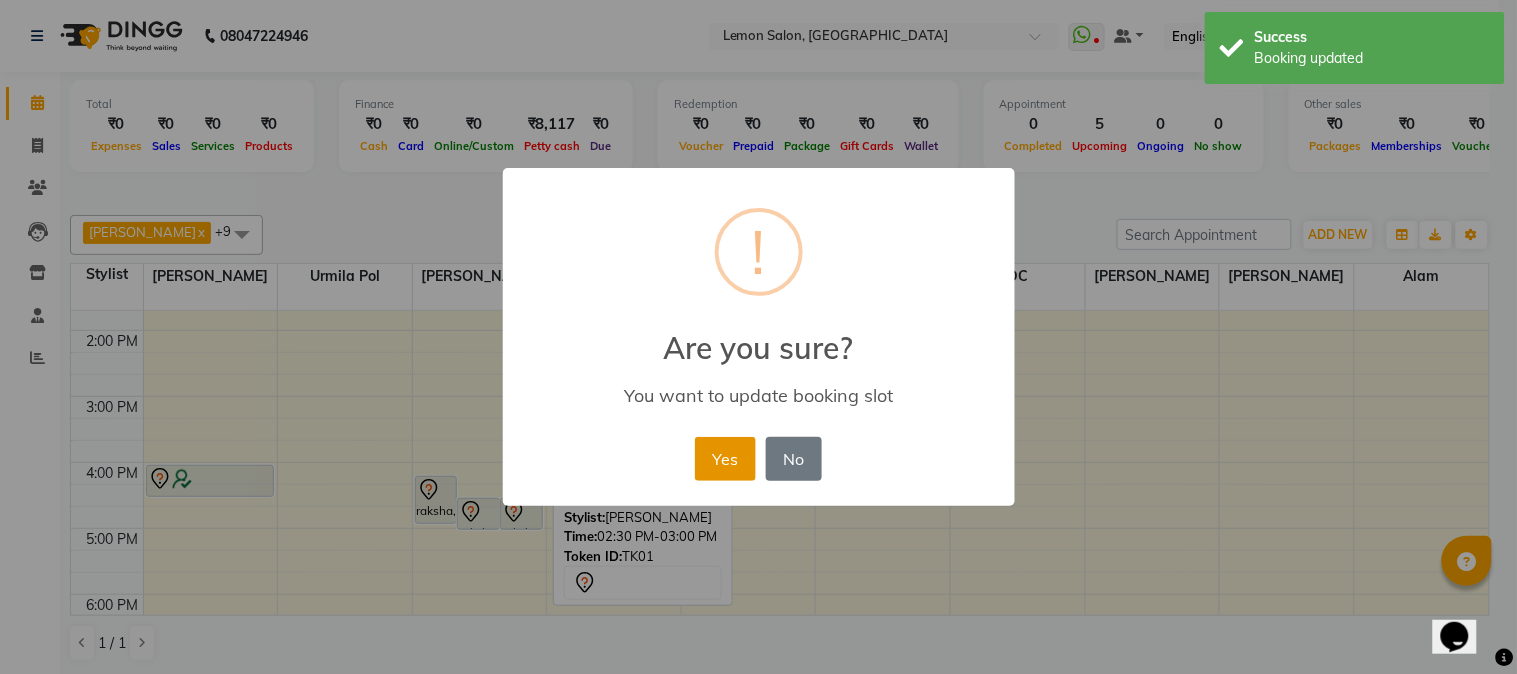 click on "Yes" at bounding box center (725, 459) 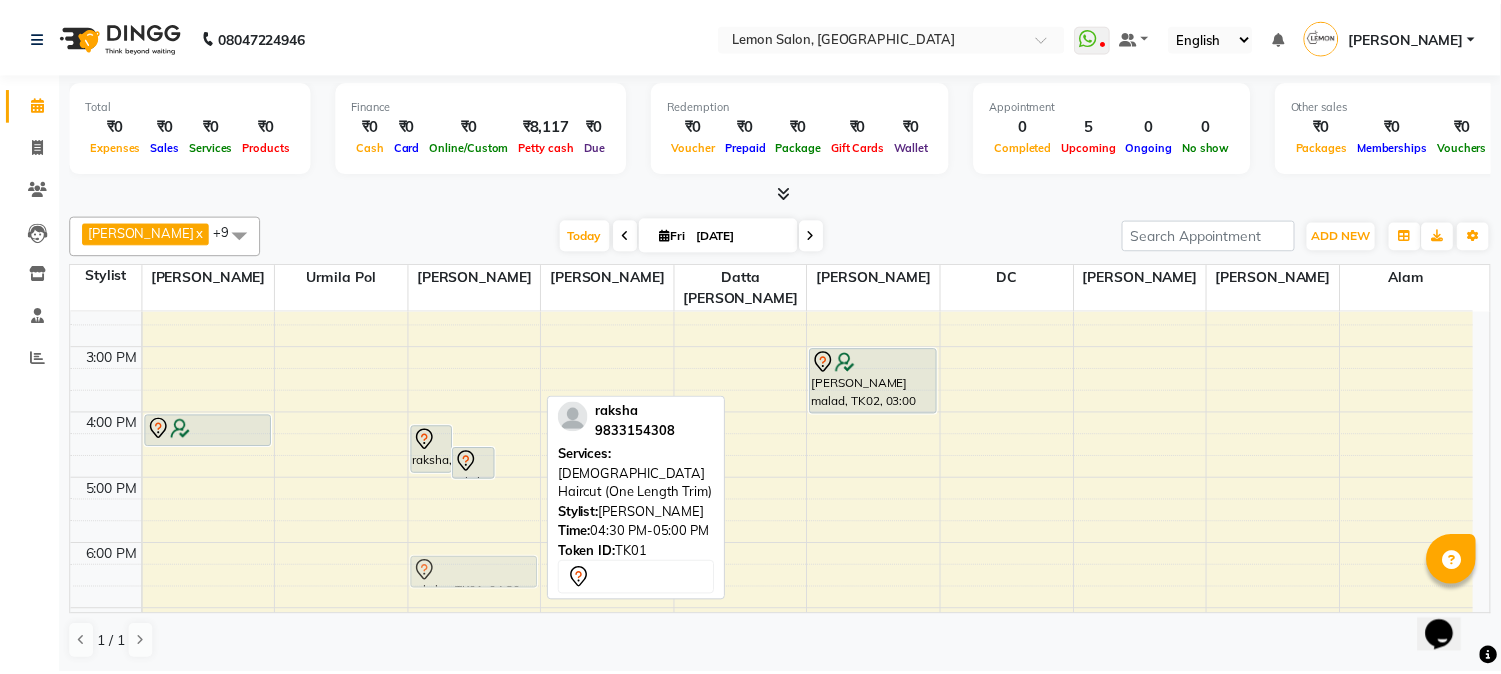 scroll, scrollTop: 361, scrollLeft: 0, axis: vertical 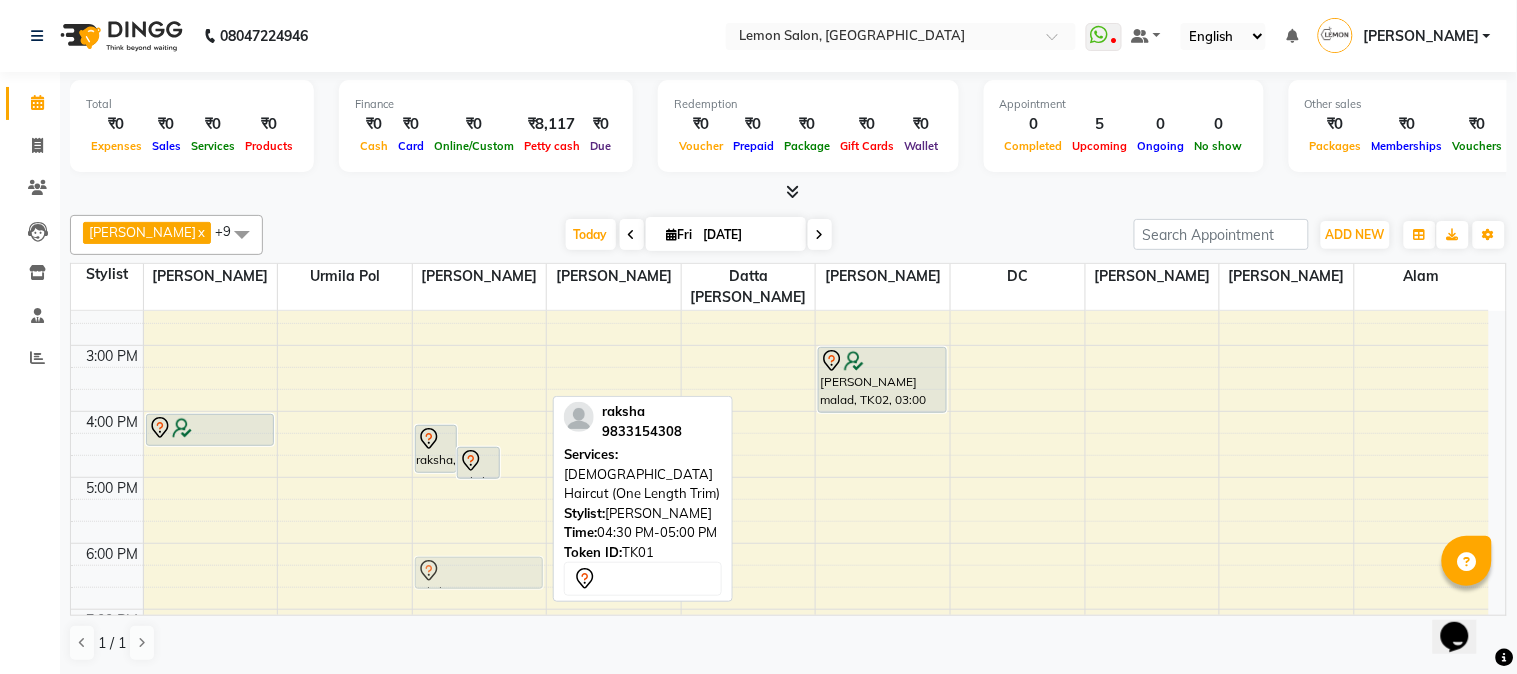drag, startPoint x: 518, startPoint y: 514, endPoint x: 480, endPoint y: 564, distance: 62.801273 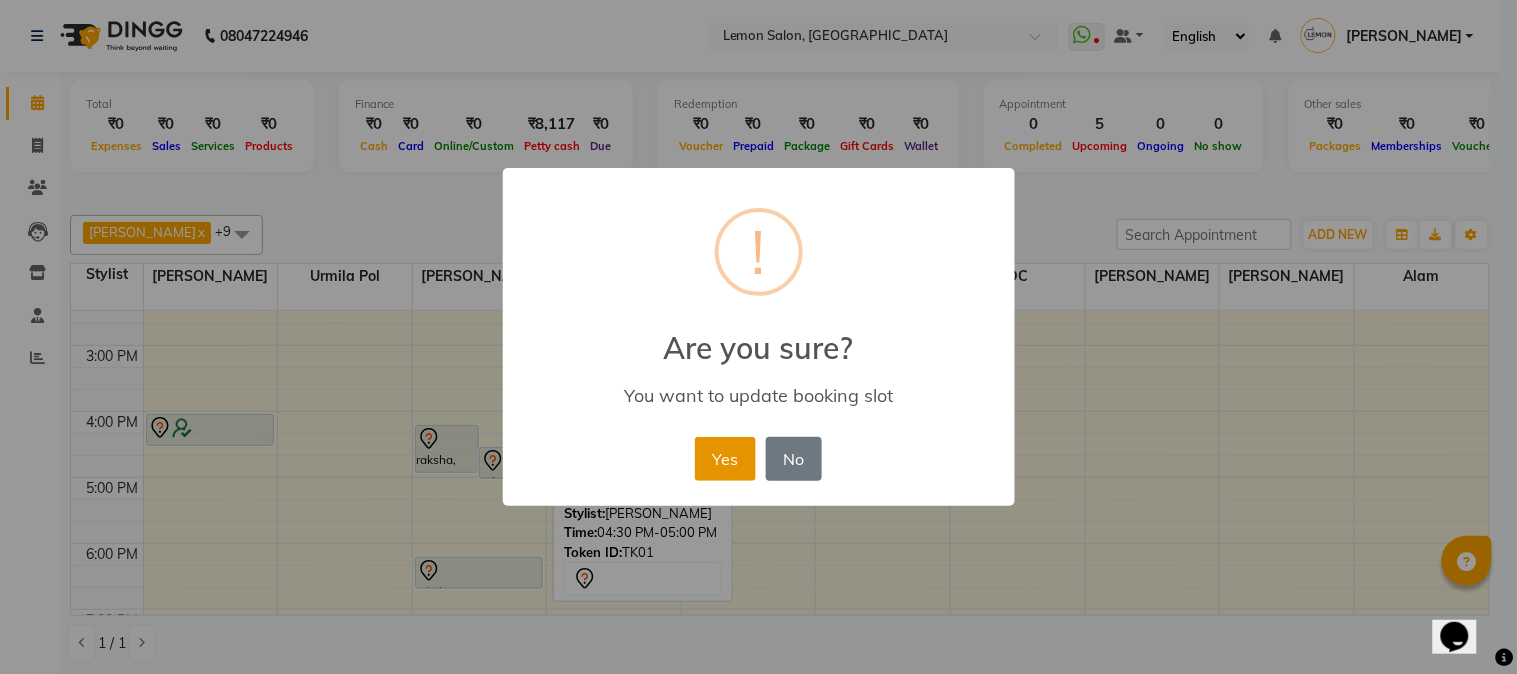 click on "Yes" at bounding box center (725, 459) 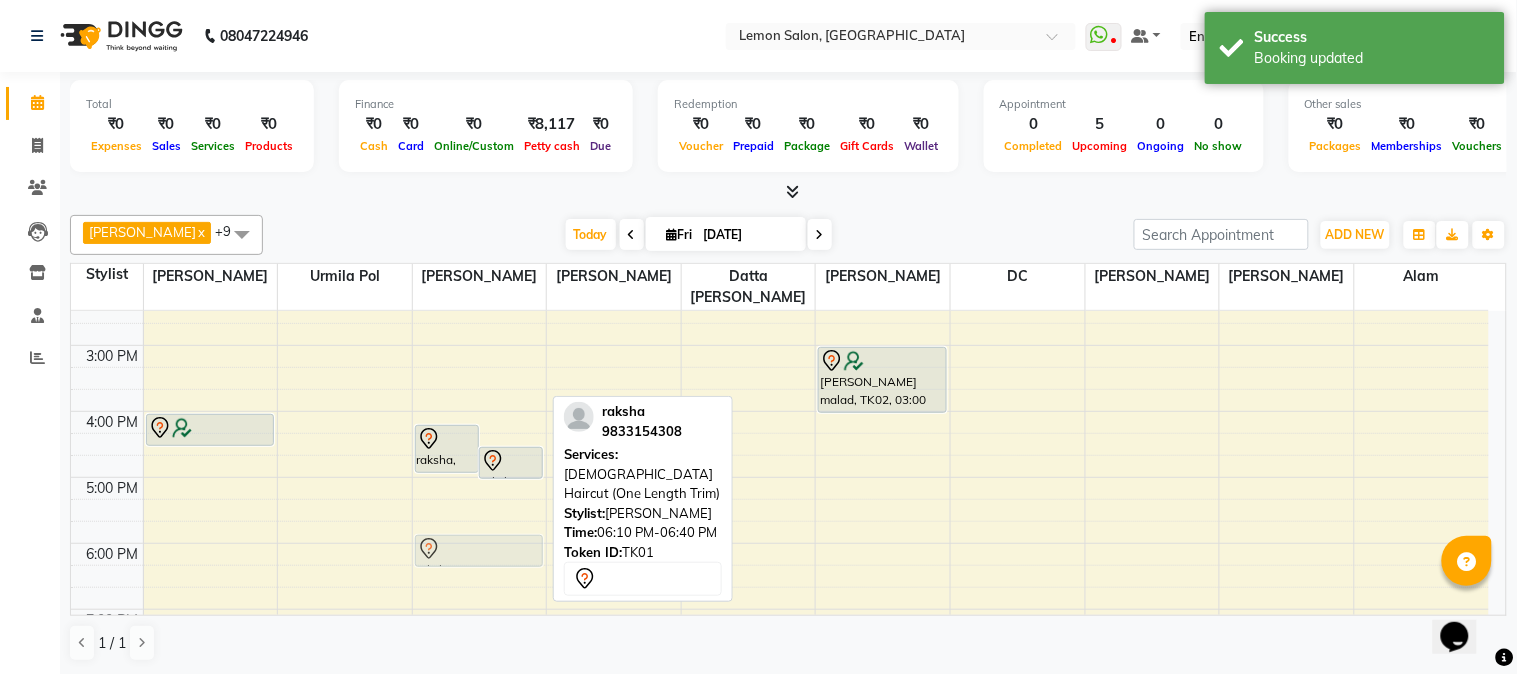 drag, startPoint x: 473, startPoint y: 566, endPoint x: 474, endPoint y: 547, distance: 19.026299 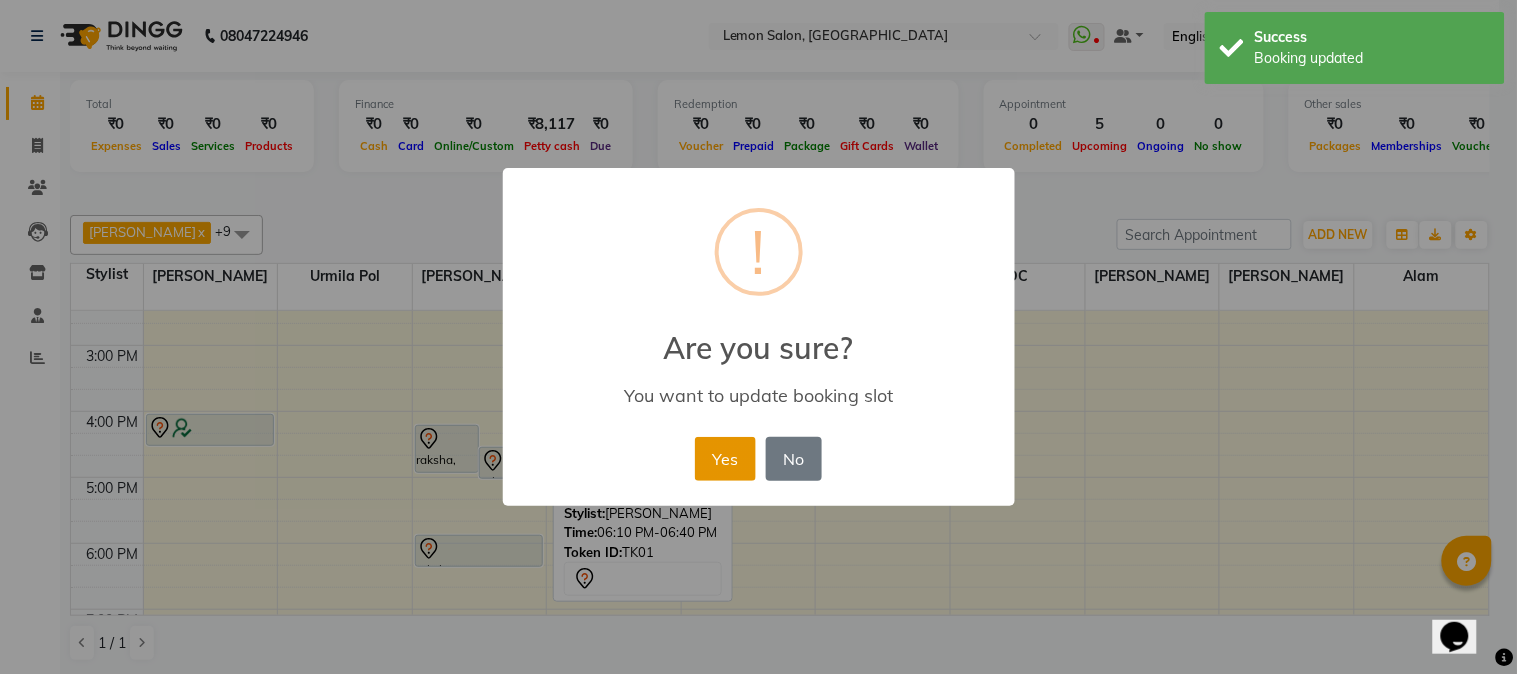 click on "Yes" at bounding box center (725, 459) 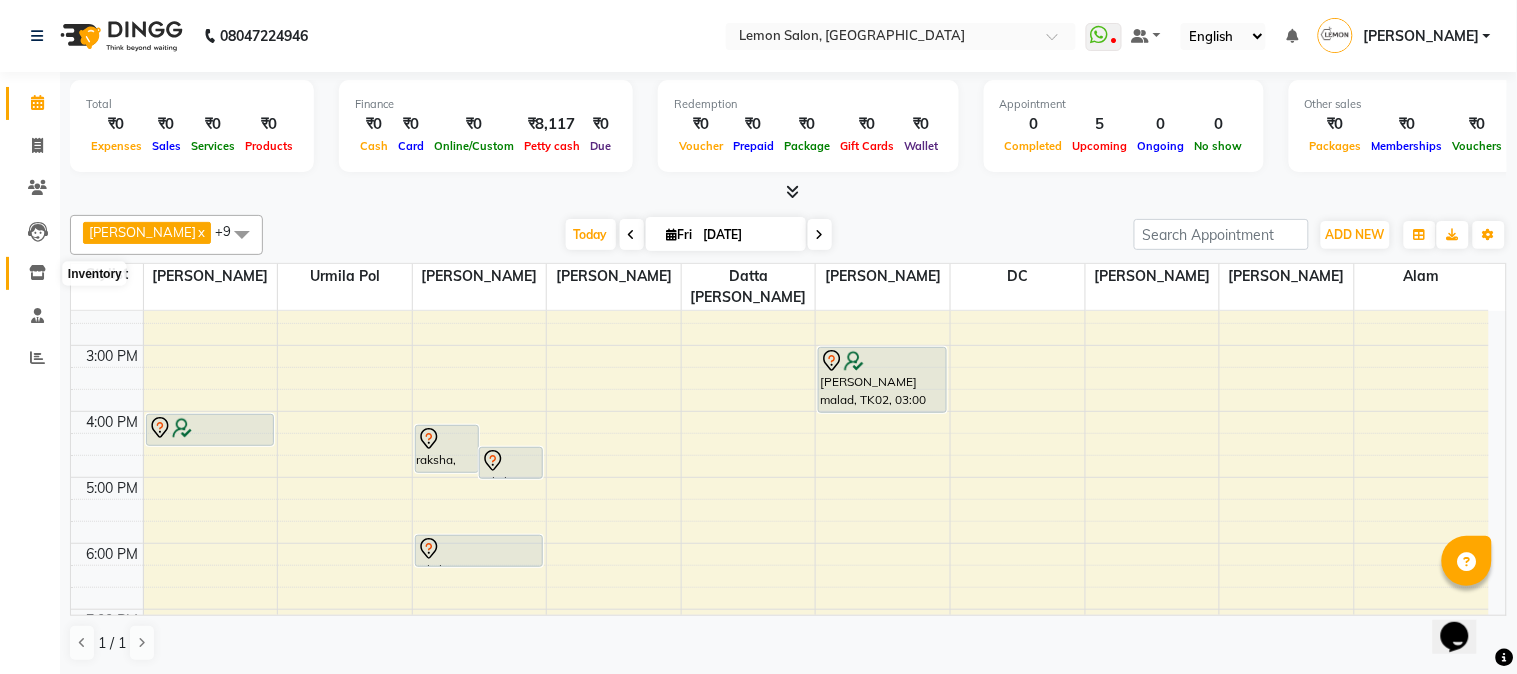 click 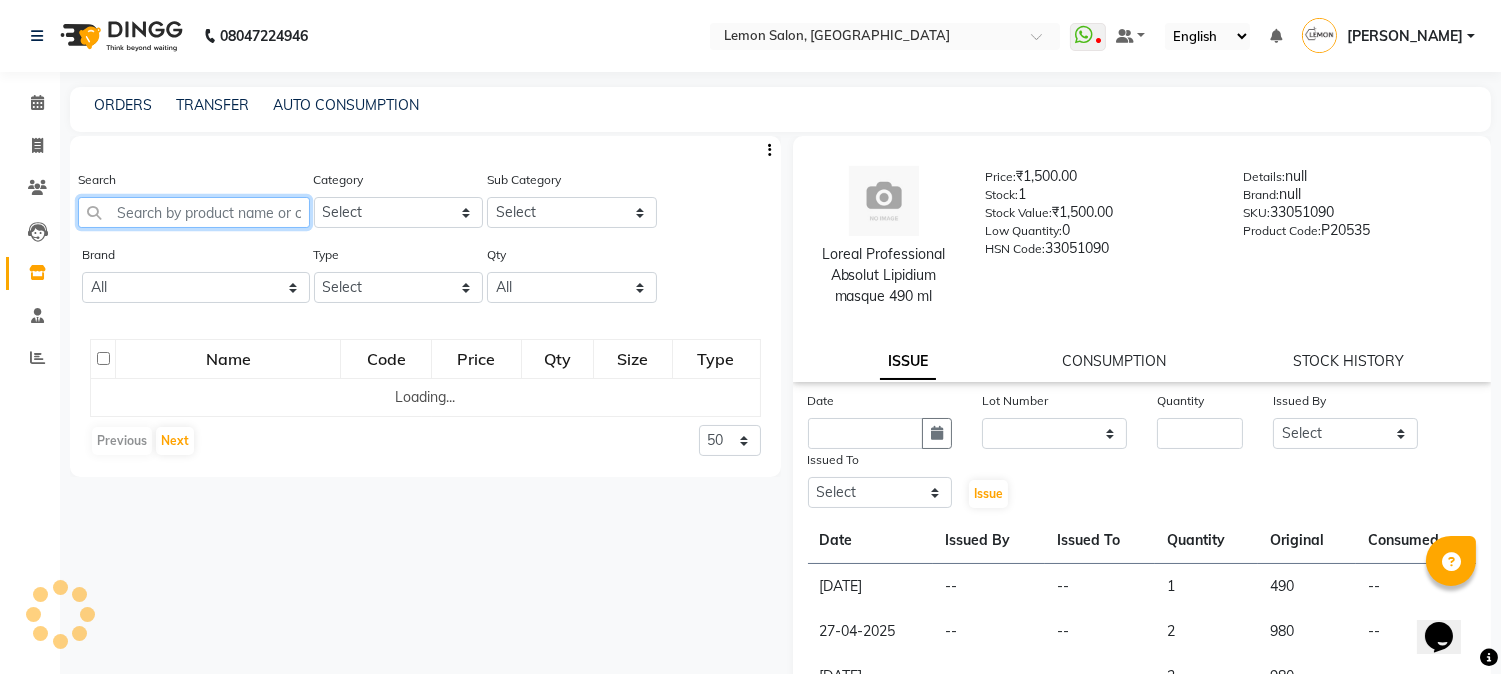 click 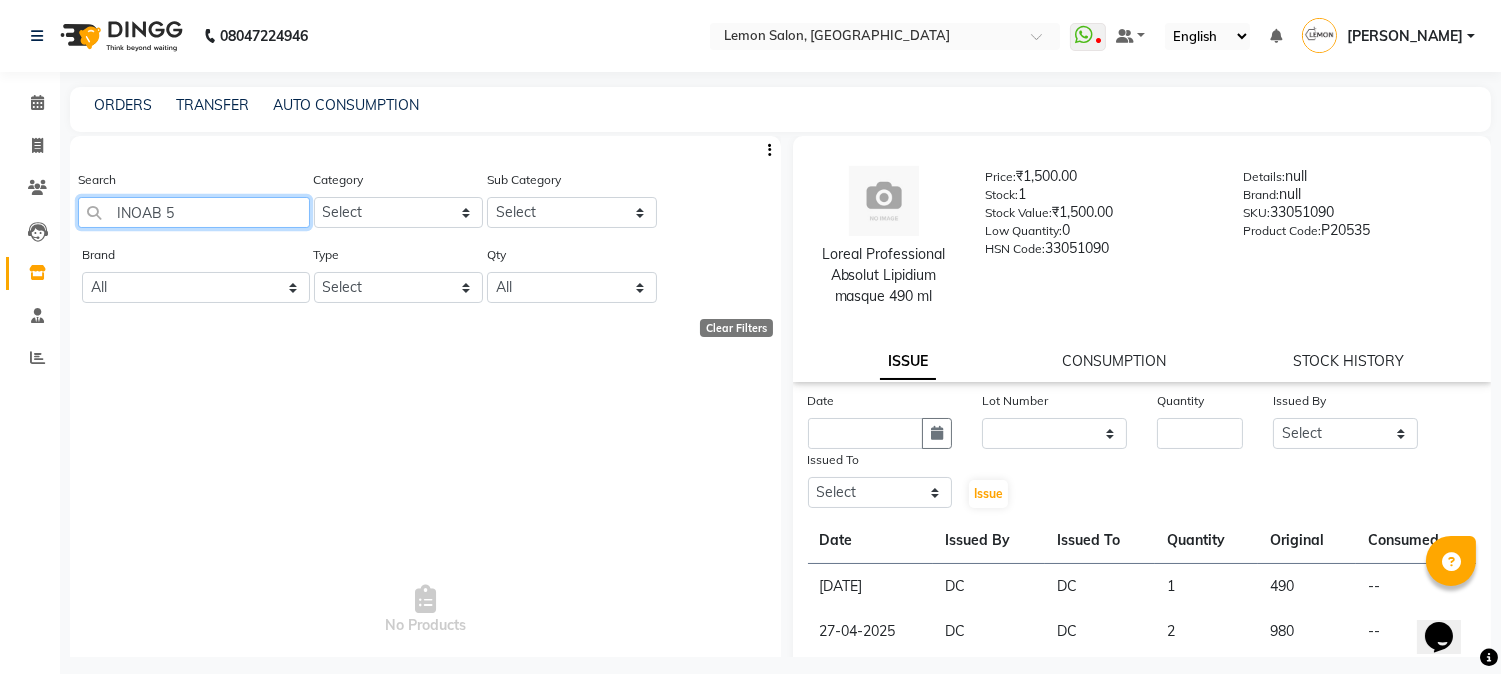 click on "INOAB 5" 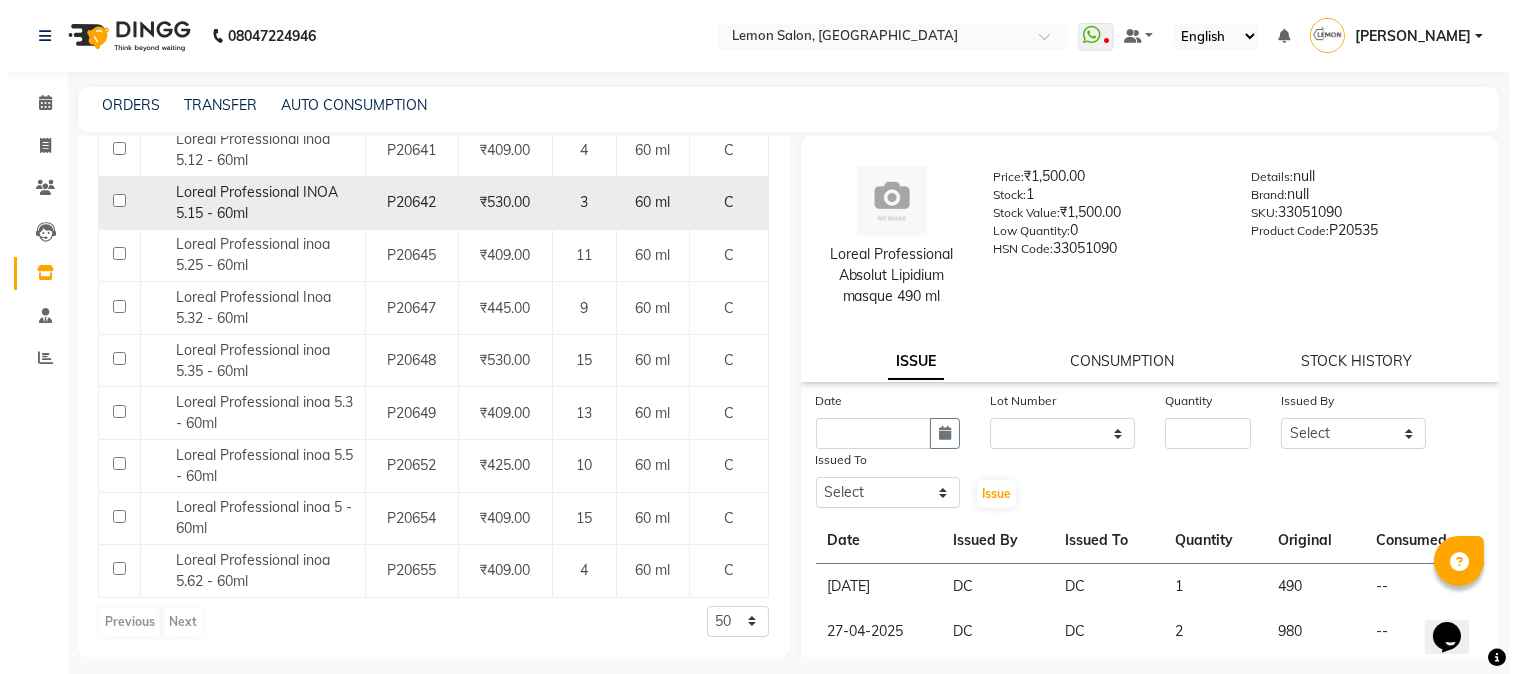 scroll, scrollTop: 368, scrollLeft: 0, axis: vertical 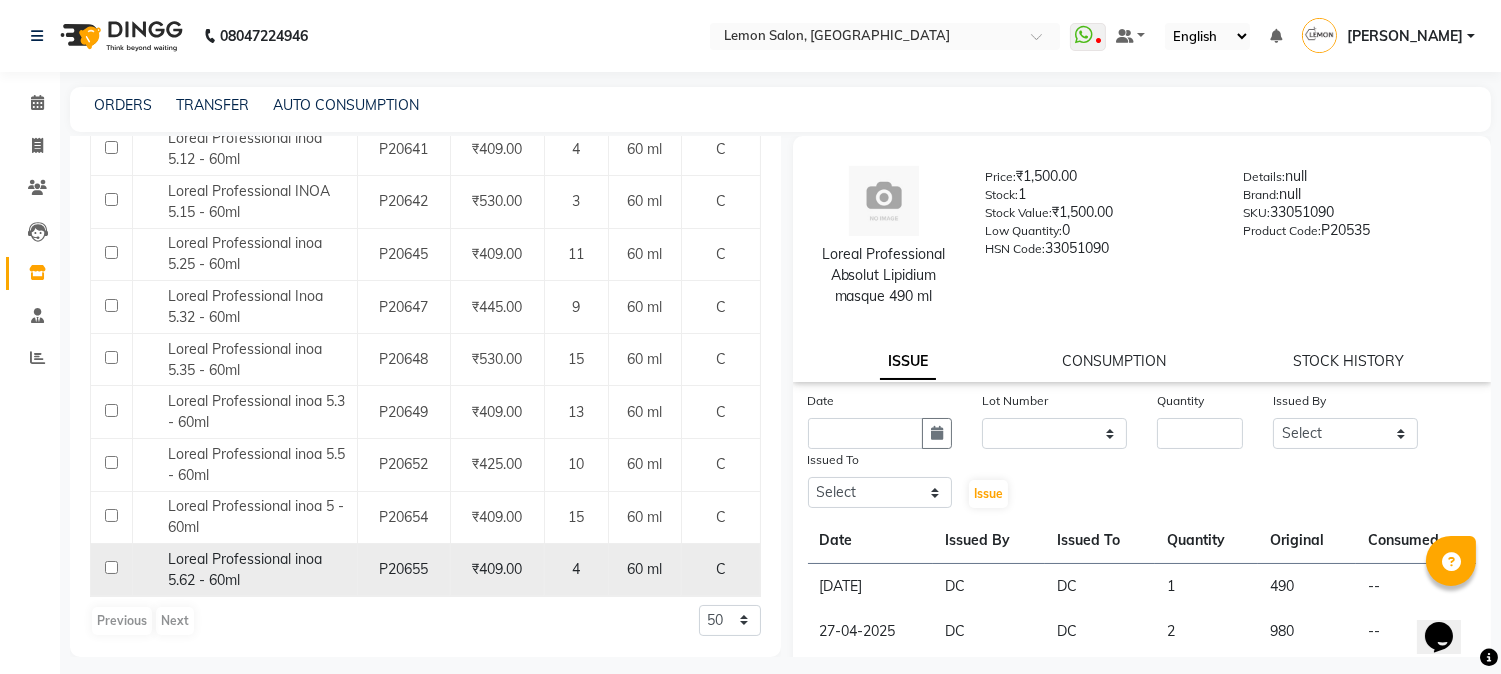 type on "INOA 5" 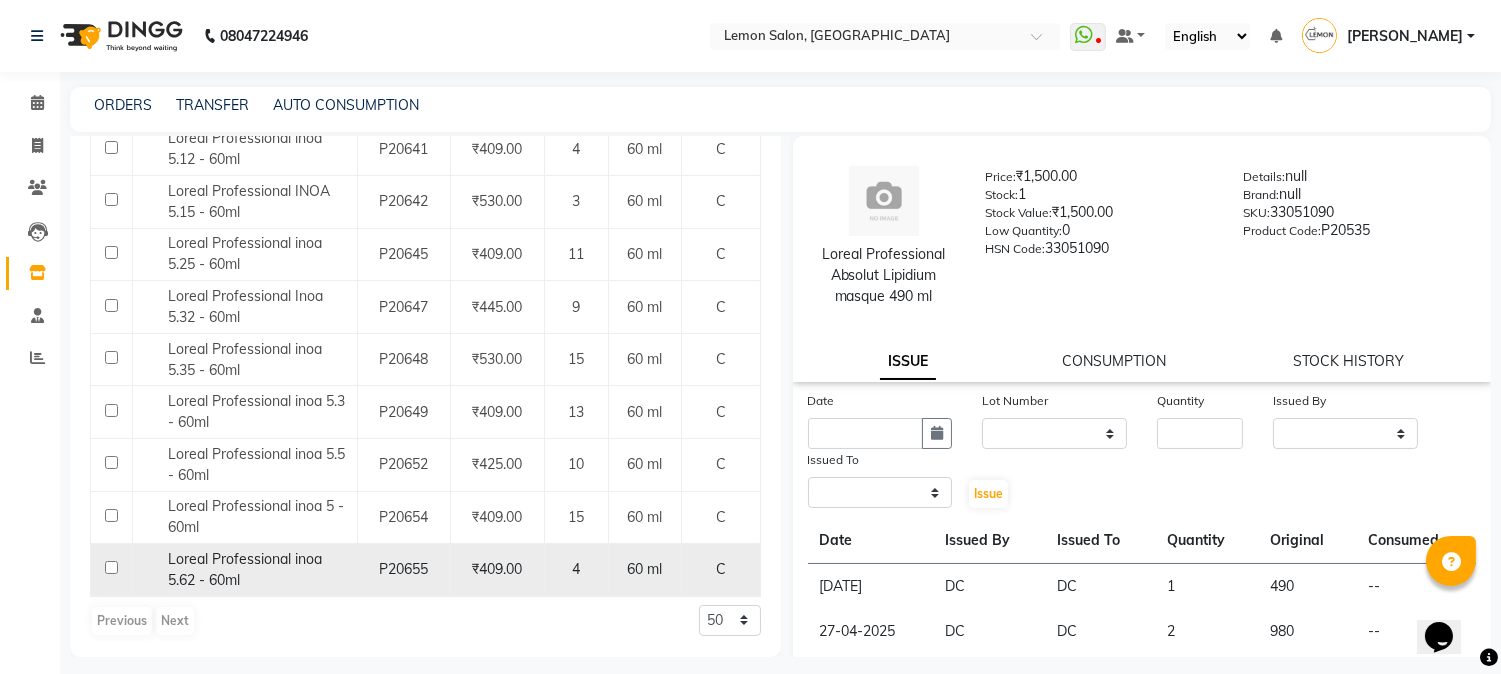 select 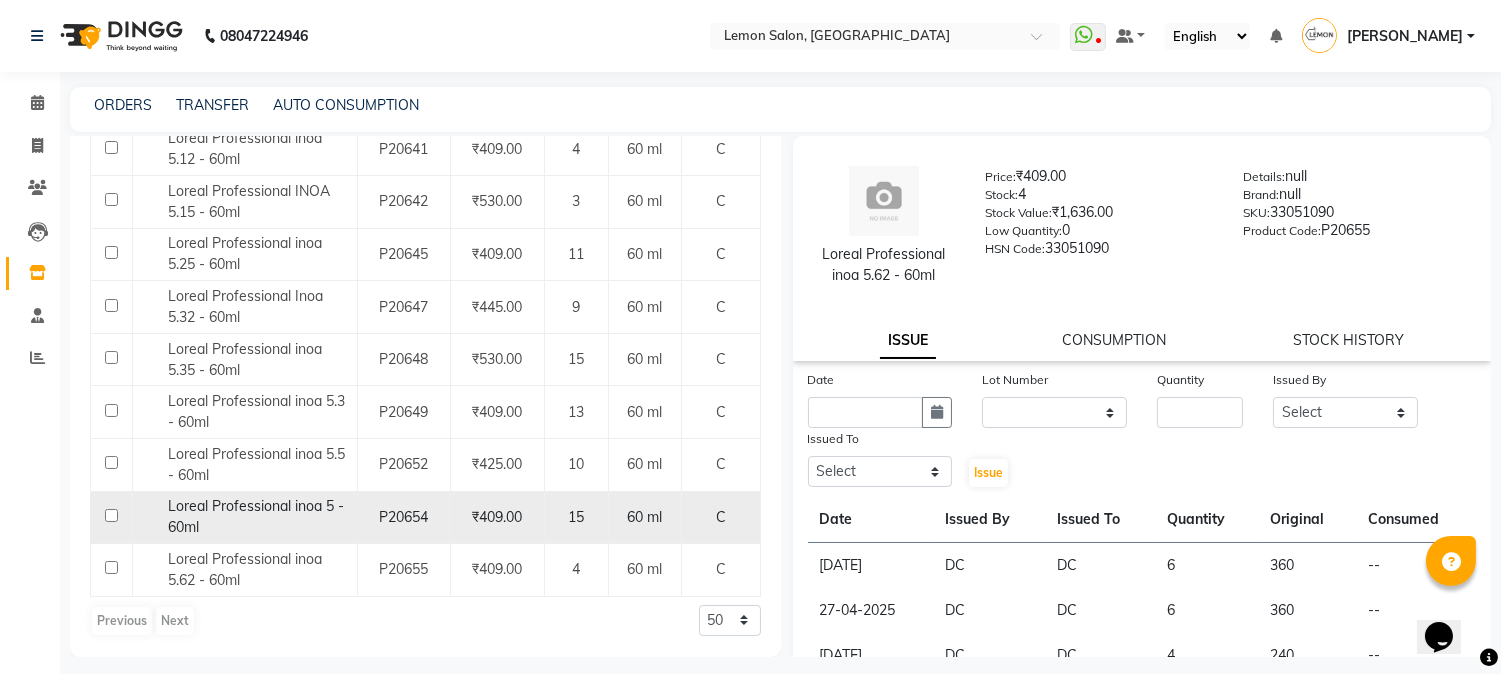 click on "Loreal Professional inoa 5 - 60ml" 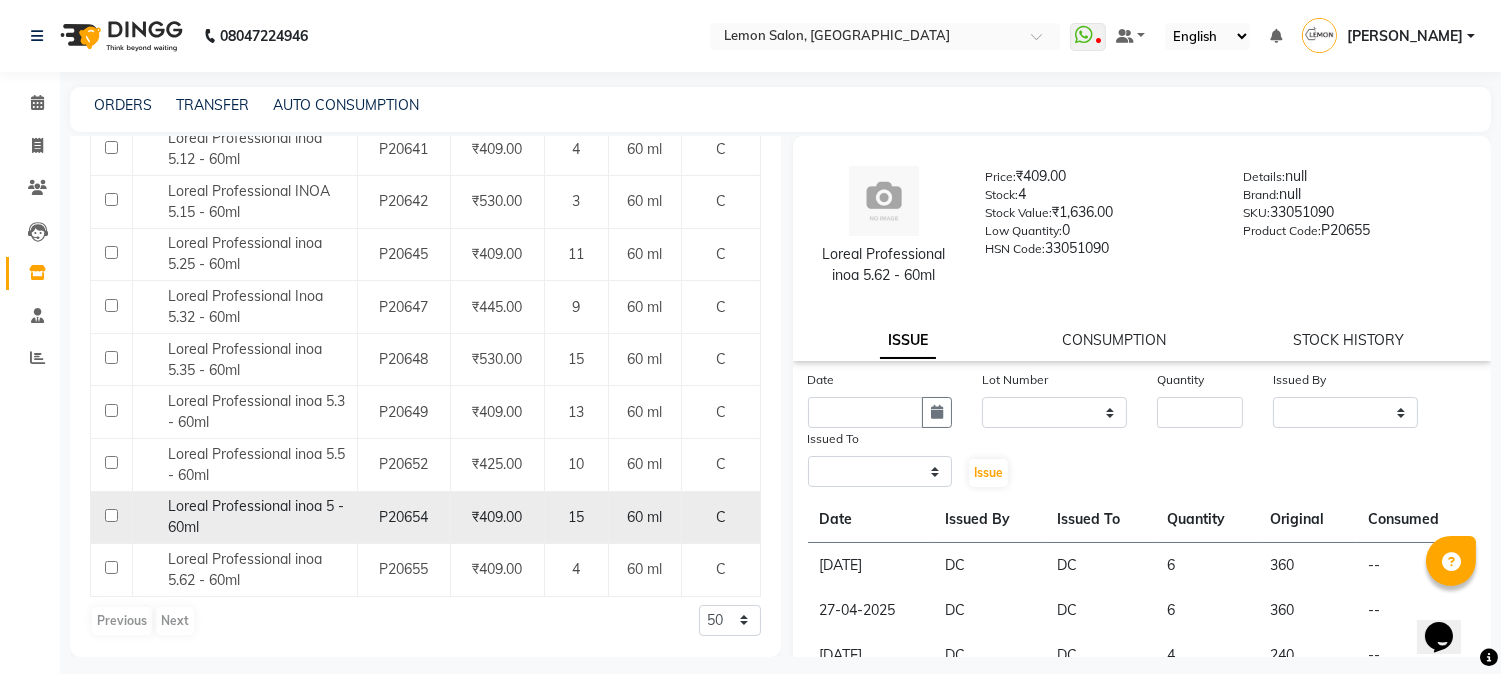 select 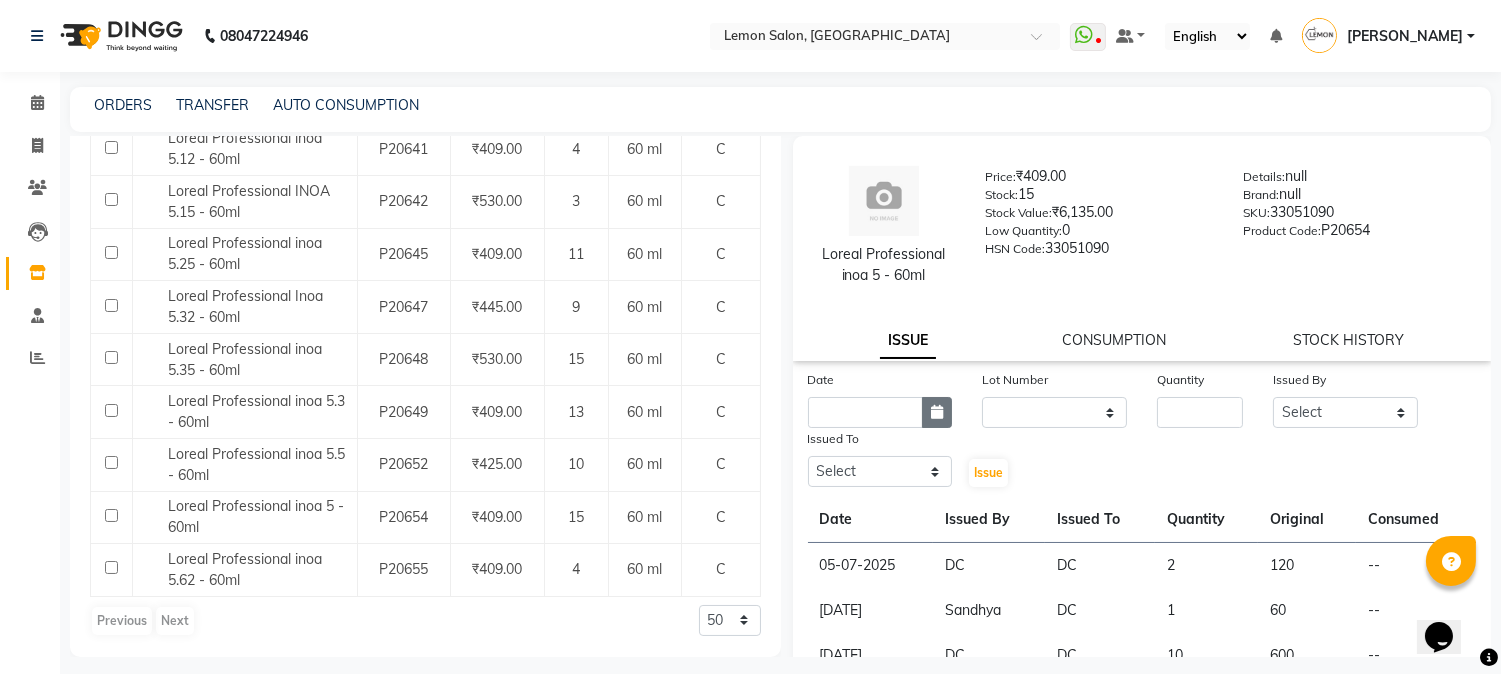 click 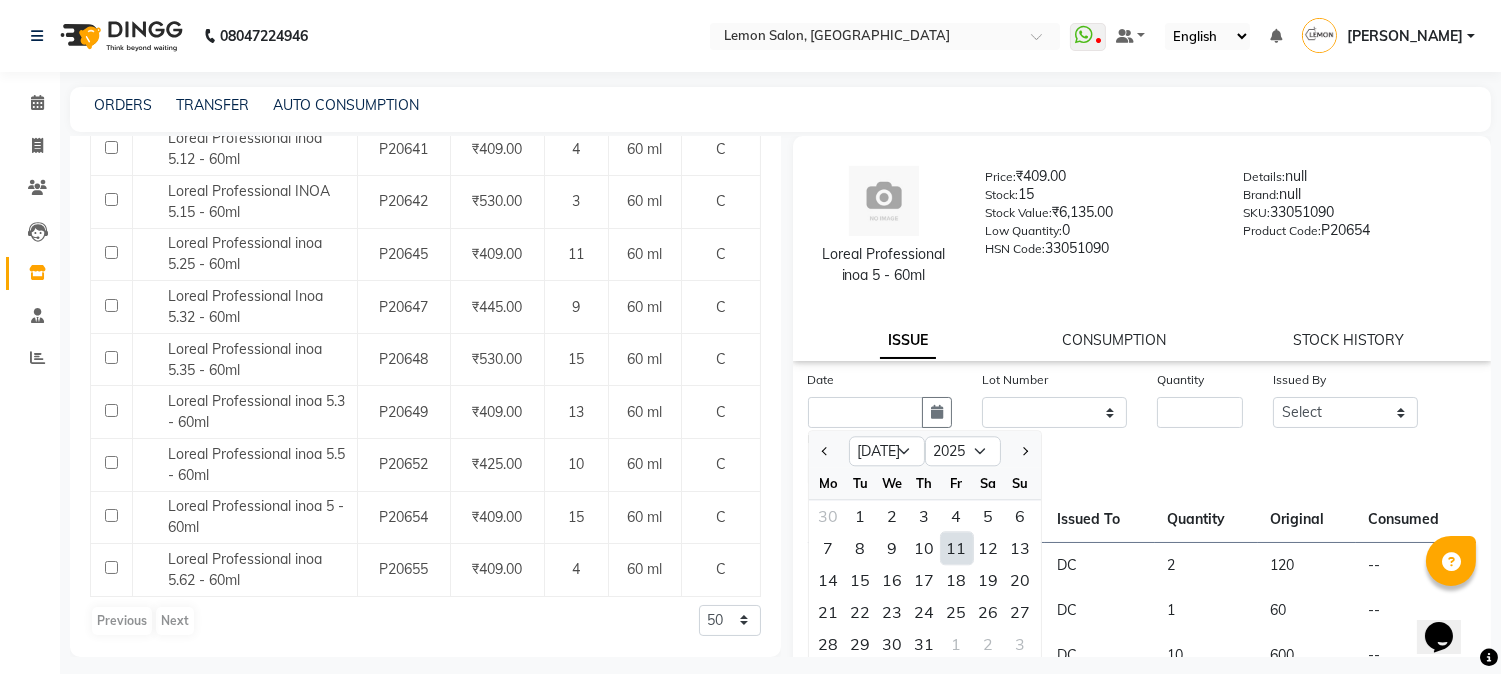 click on "11" 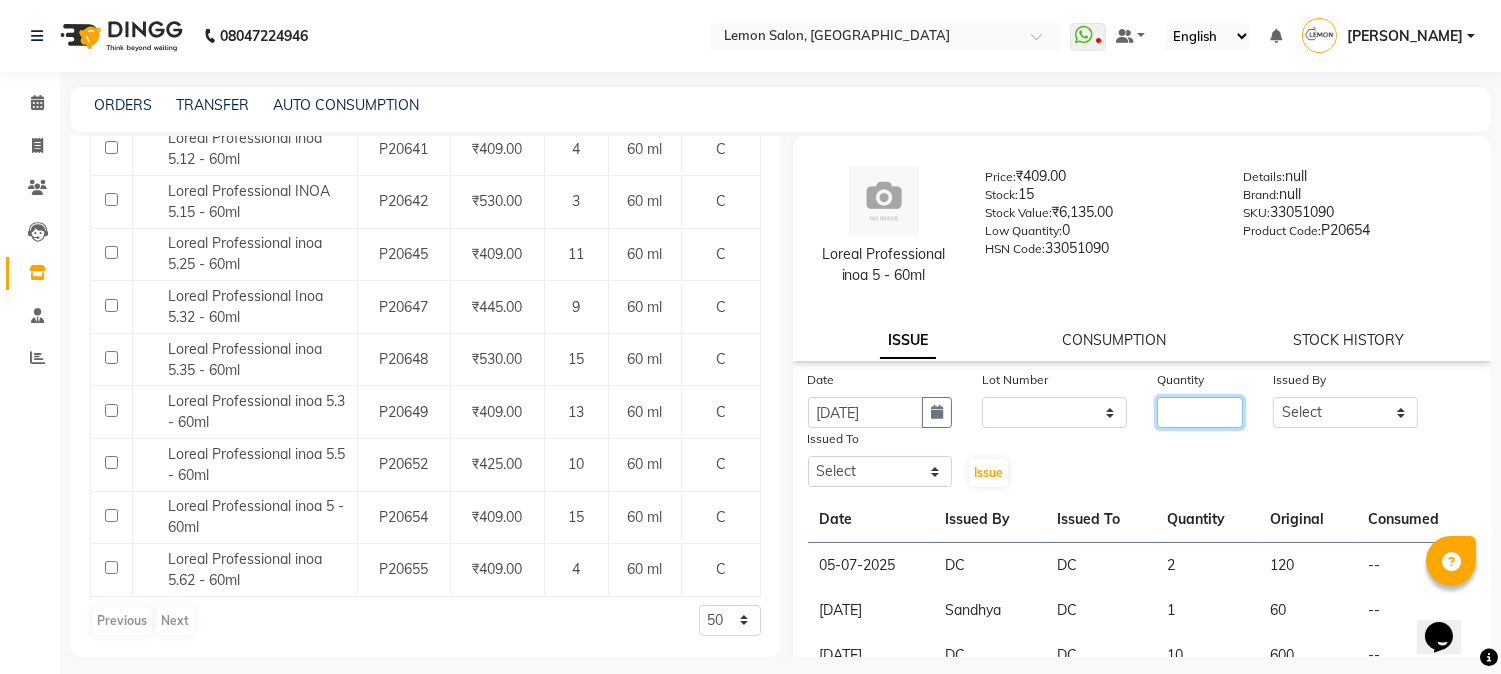 click 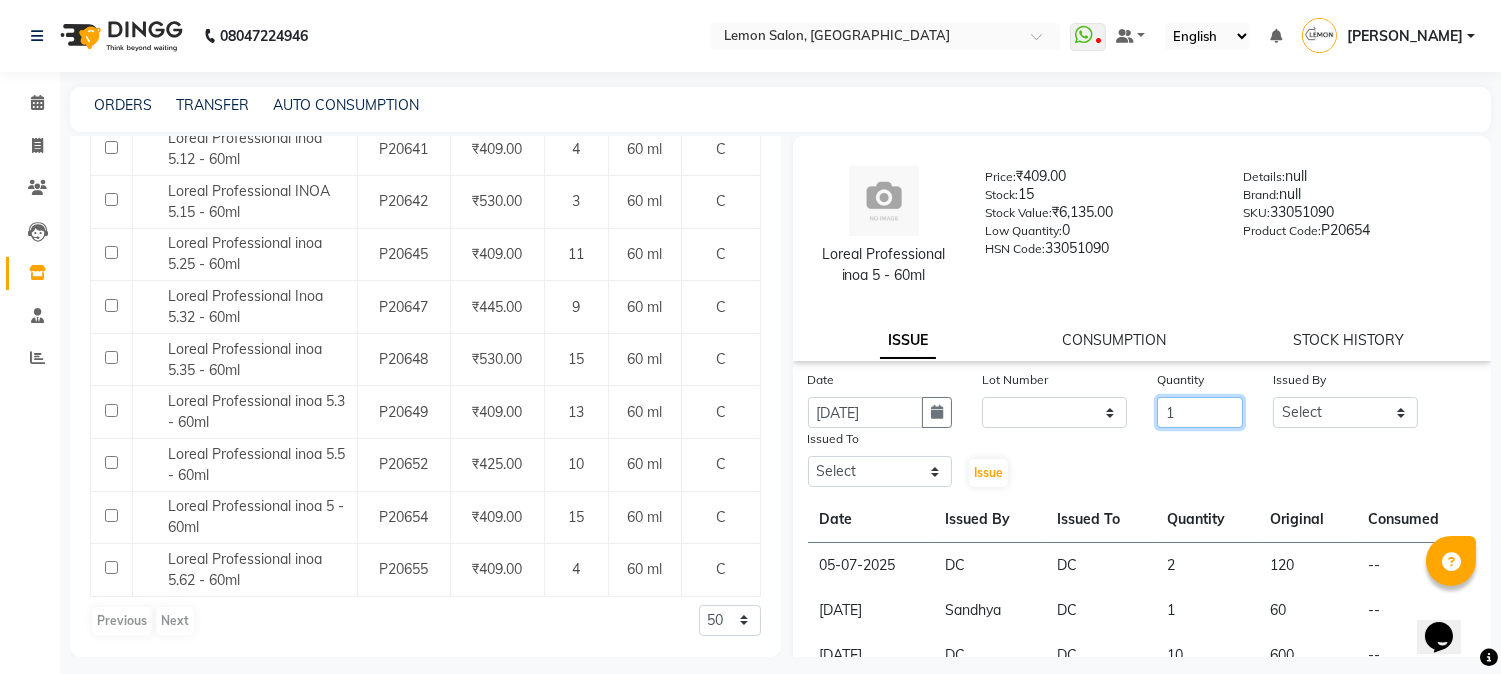 type on "1" 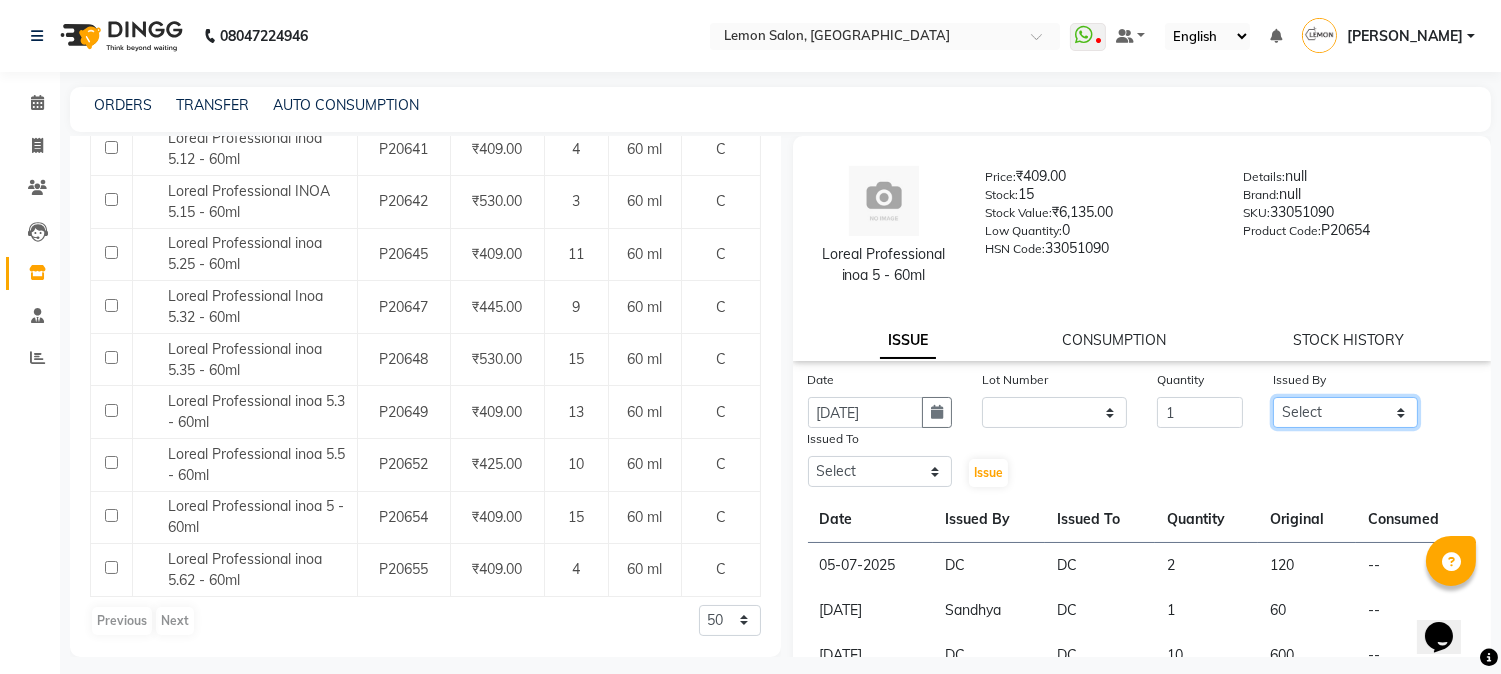 click on "Select Abhay  Akansha Sadafule Alam Asma Dshpande Datta Kawar DC Furkan Mansoori kavita Kelatkar  Manisha Mohammed Mohsin  Mukaddar Shaikh Sana Mansoori Sandhya Tabrez Shah  Urmila Pol" 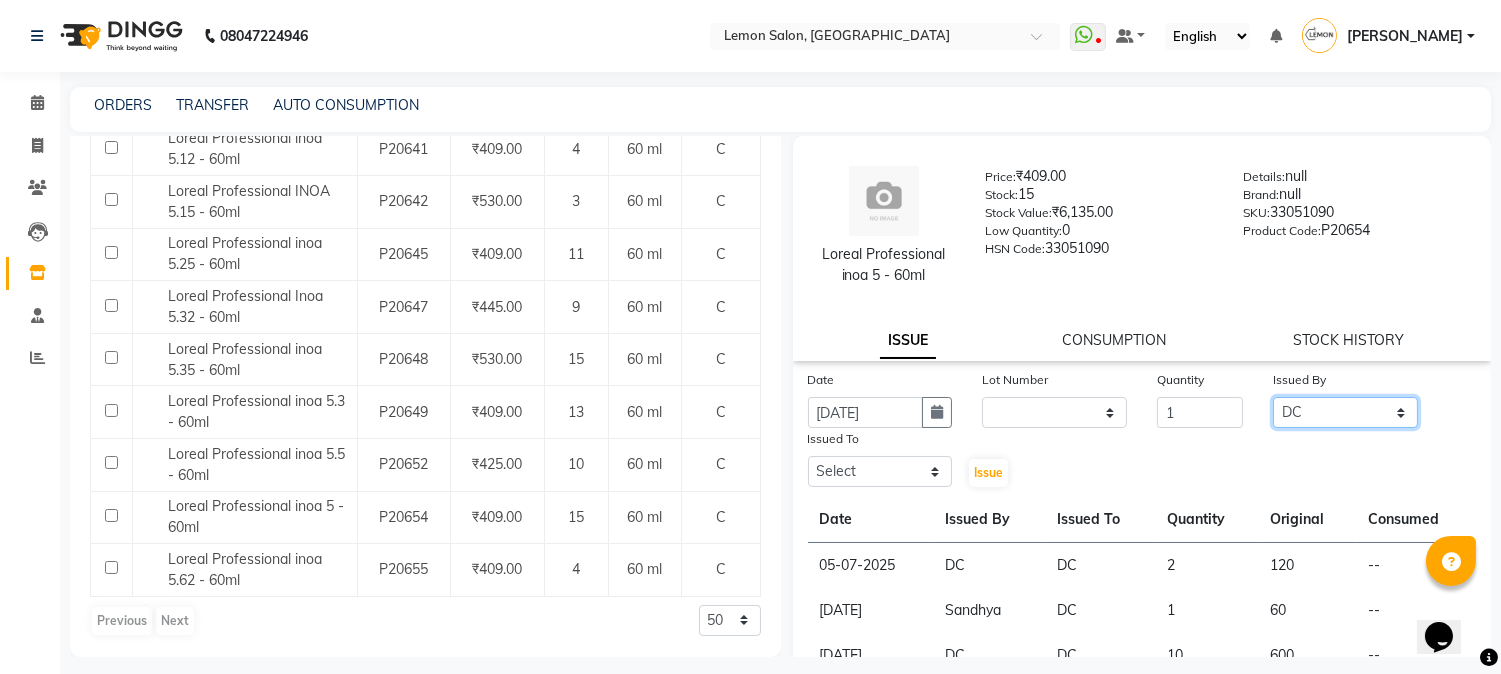 click on "Select Abhay  Akansha Sadafule Alam Asma Dshpande Datta Kawar DC Furkan Mansoori kavita Kelatkar  Manisha Mohammed Mohsin  Mukaddar Shaikh Sana Mansoori Sandhya Tabrez Shah  Urmila Pol" 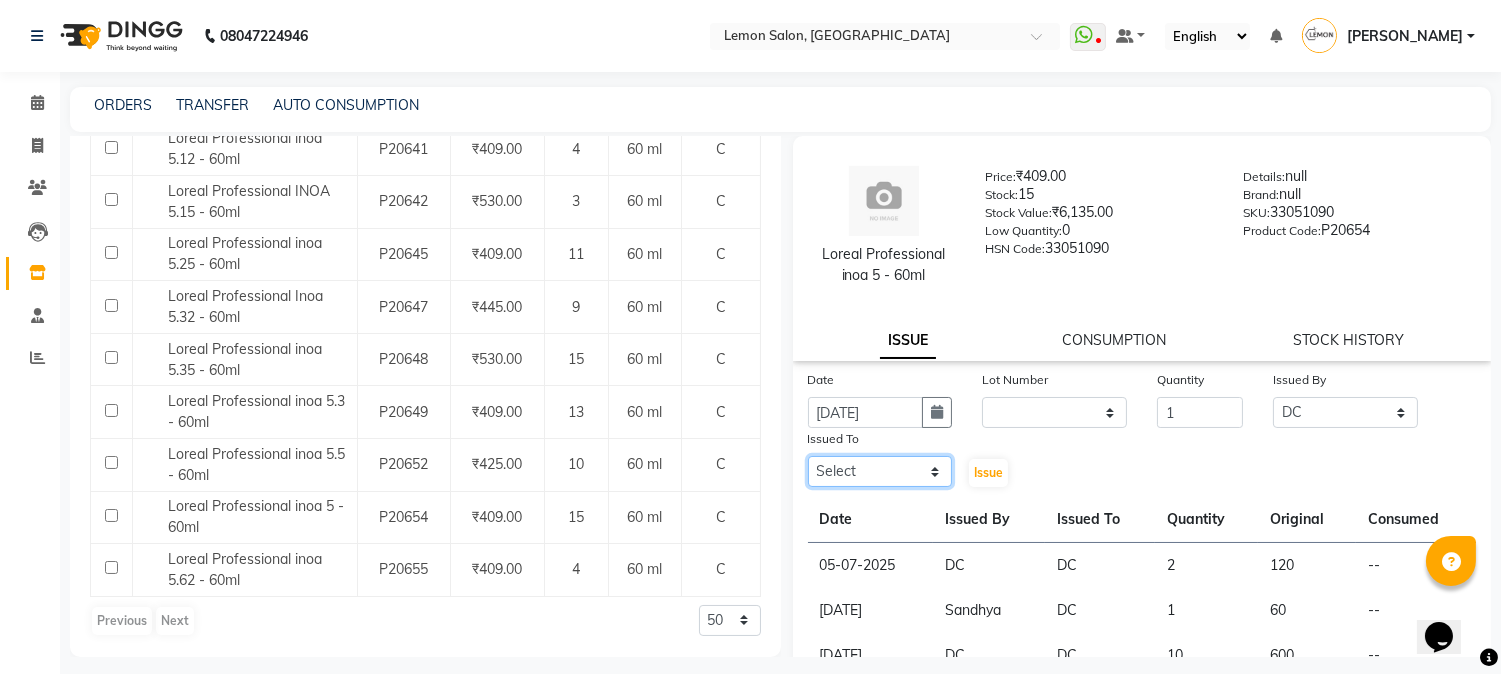click on "Select Abhay  Akansha Sadafule Alam Asma Dshpande Datta Kawar DC Furkan Mansoori kavita Kelatkar  Manisha Mohammed Mohsin  Mukaddar Shaikh Sana Mansoori Sandhya Tabrez Shah  Urmila Pol" 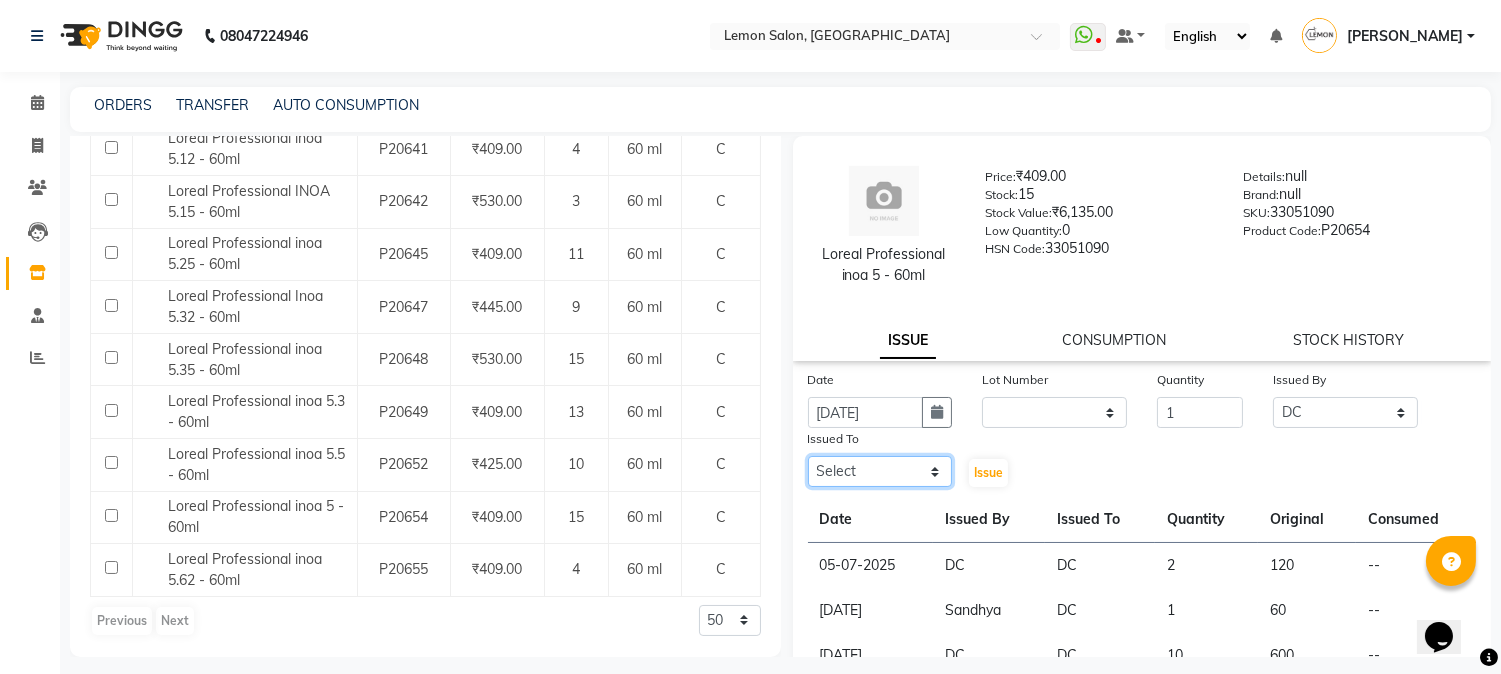 select on "7892" 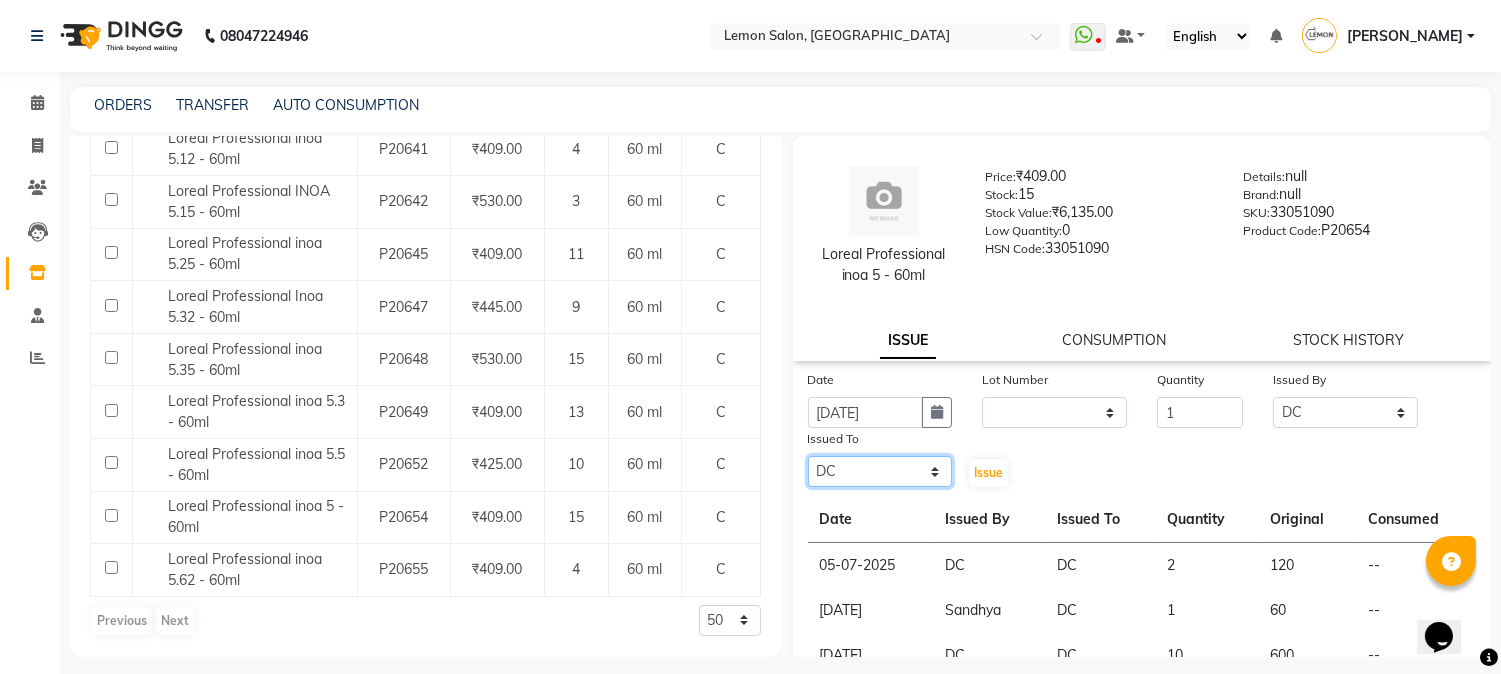 click on "Select Abhay  Akansha Sadafule Alam Asma Dshpande Datta Kawar DC Furkan Mansoori kavita Kelatkar  Manisha Mohammed Mohsin  Mukaddar Shaikh Sana Mansoori Sandhya Tabrez Shah  Urmila Pol" 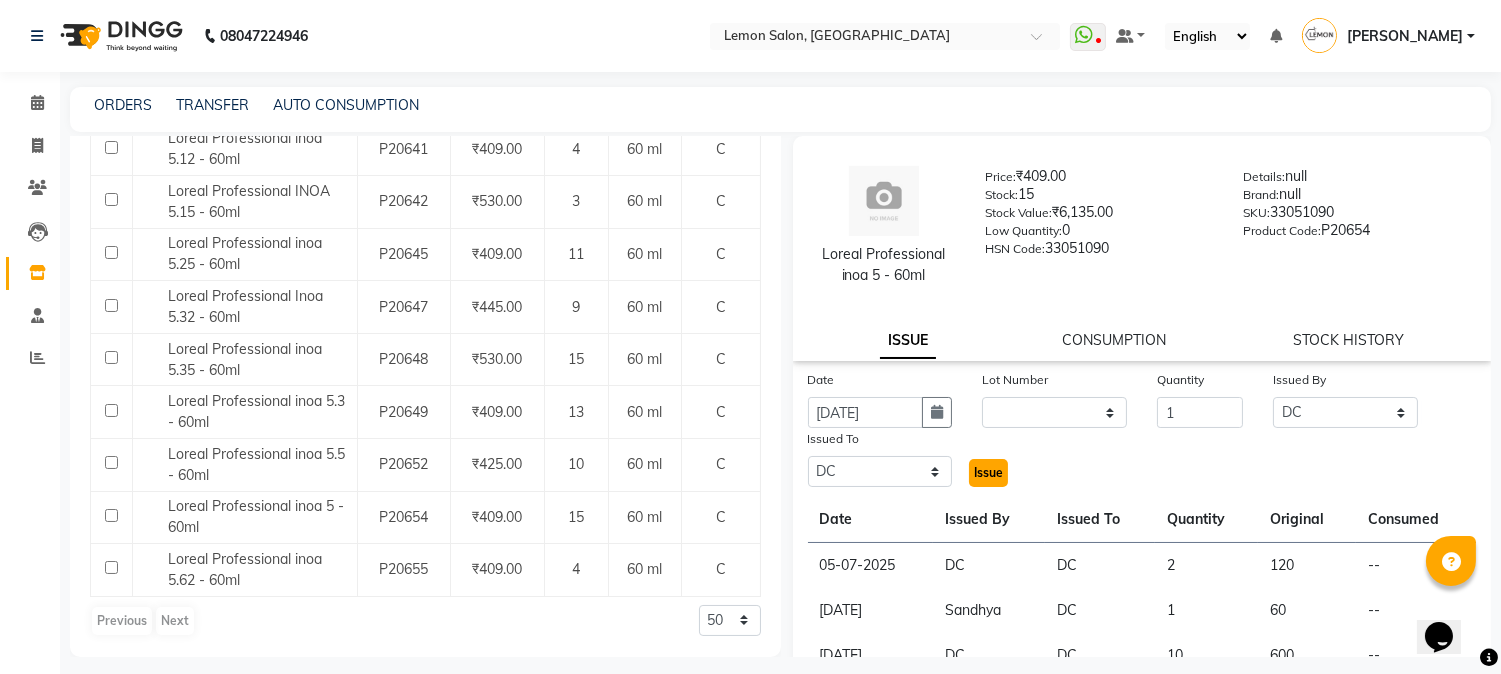 click on "Issue" 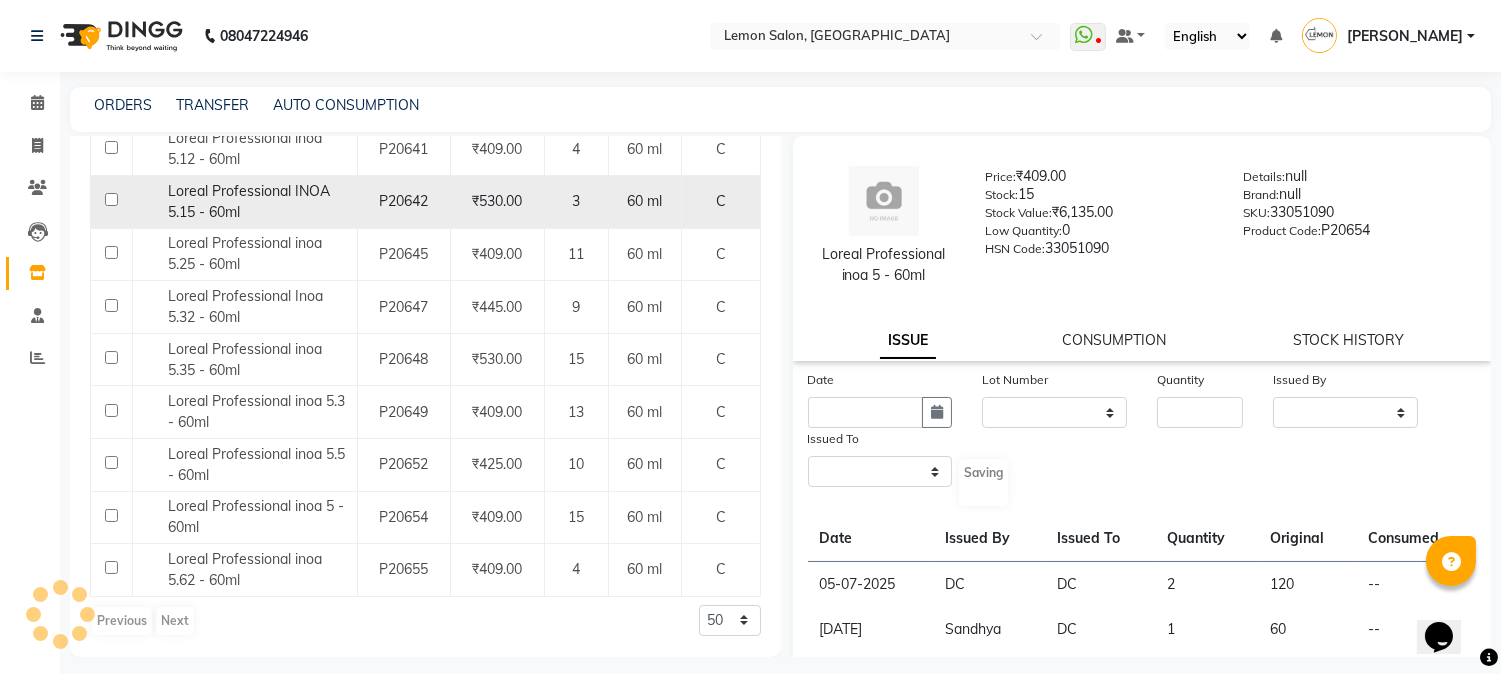 select 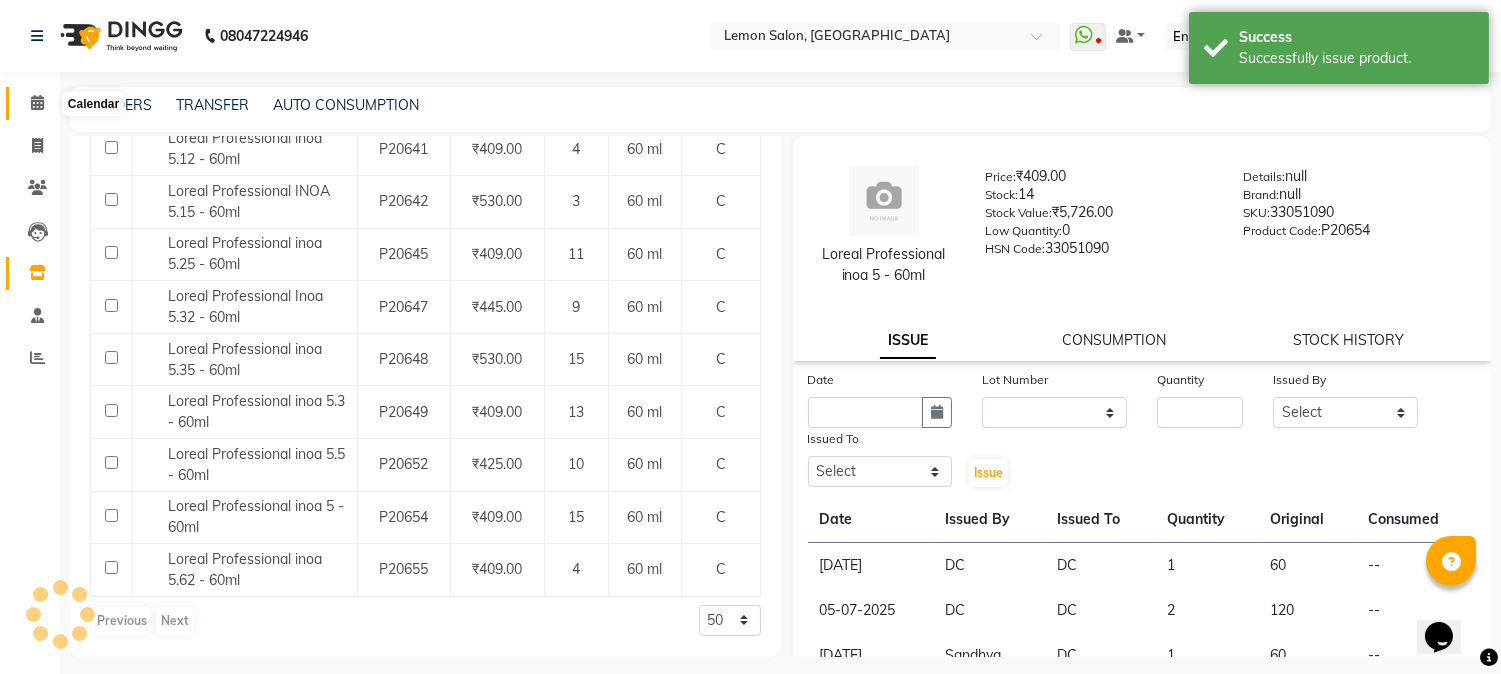 click 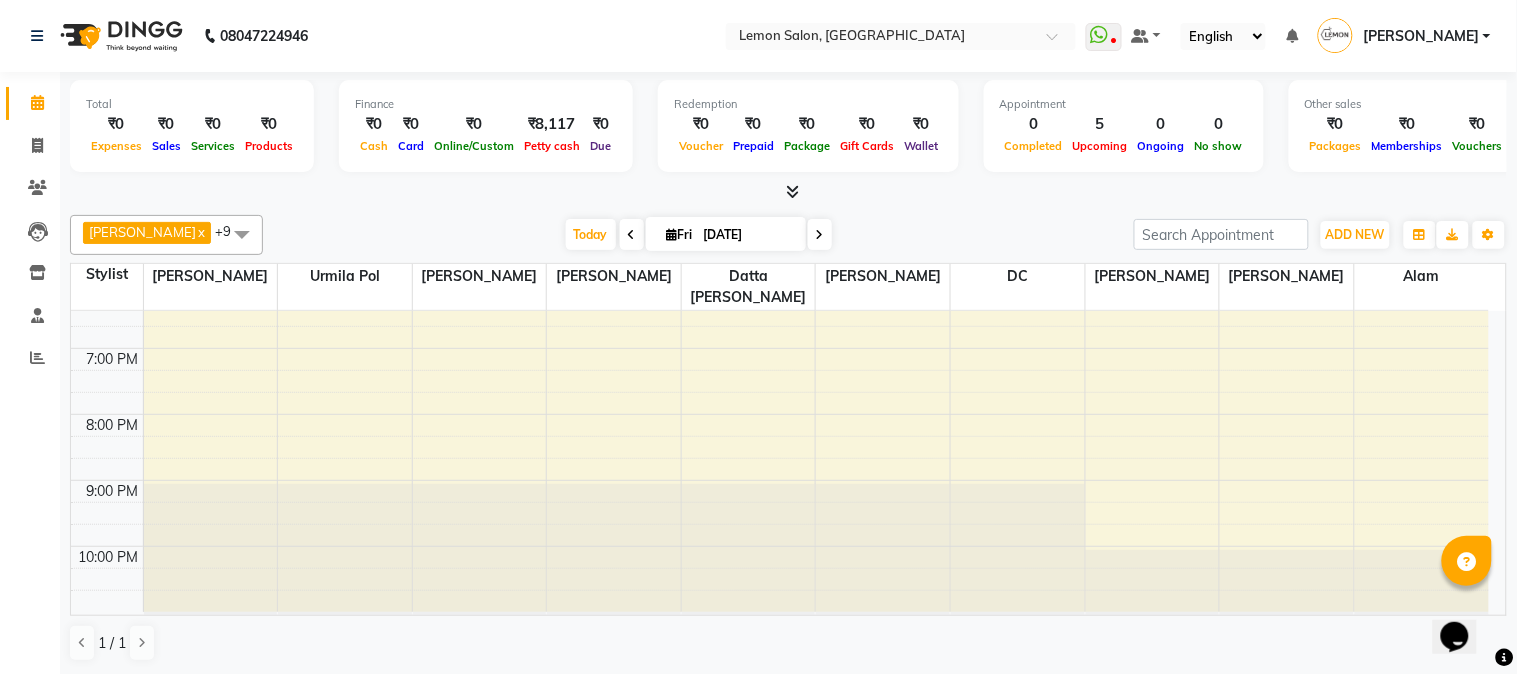 scroll, scrollTop: 0, scrollLeft: 0, axis: both 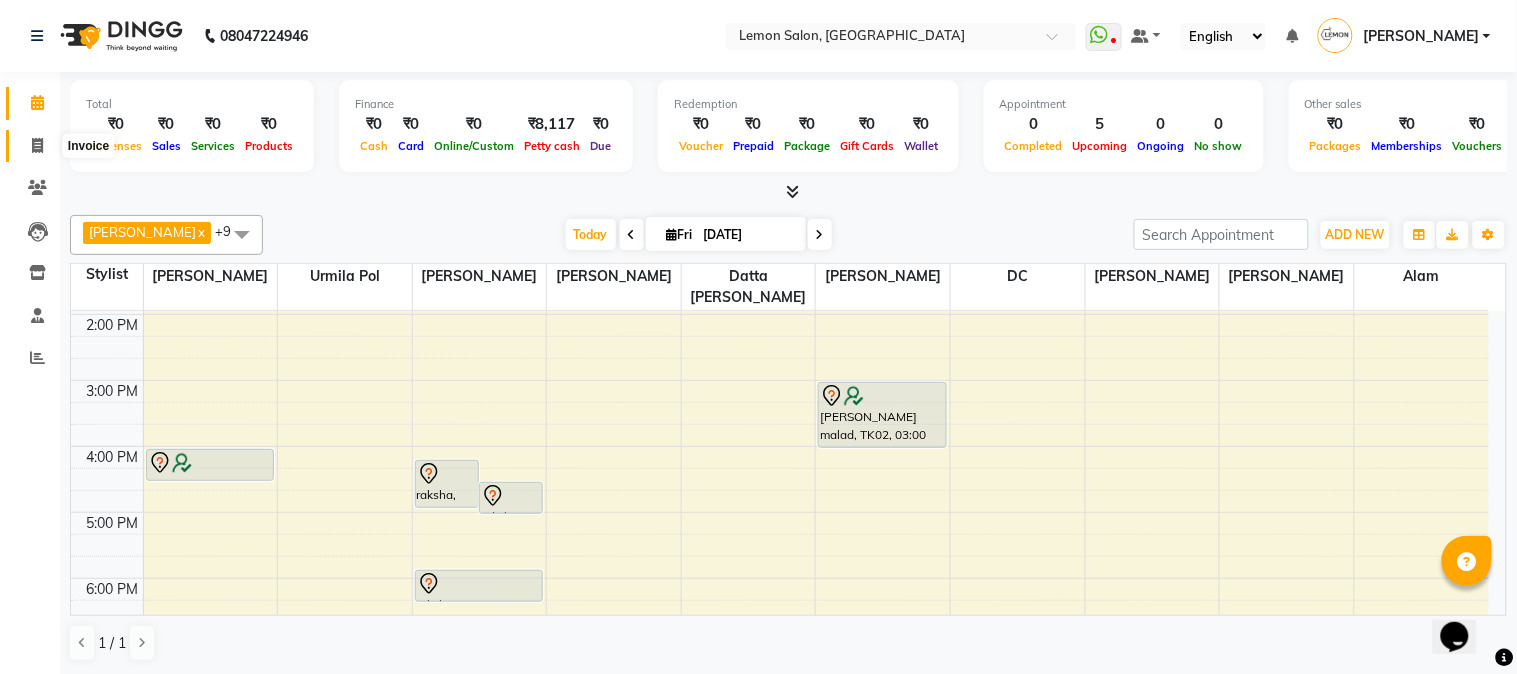 click 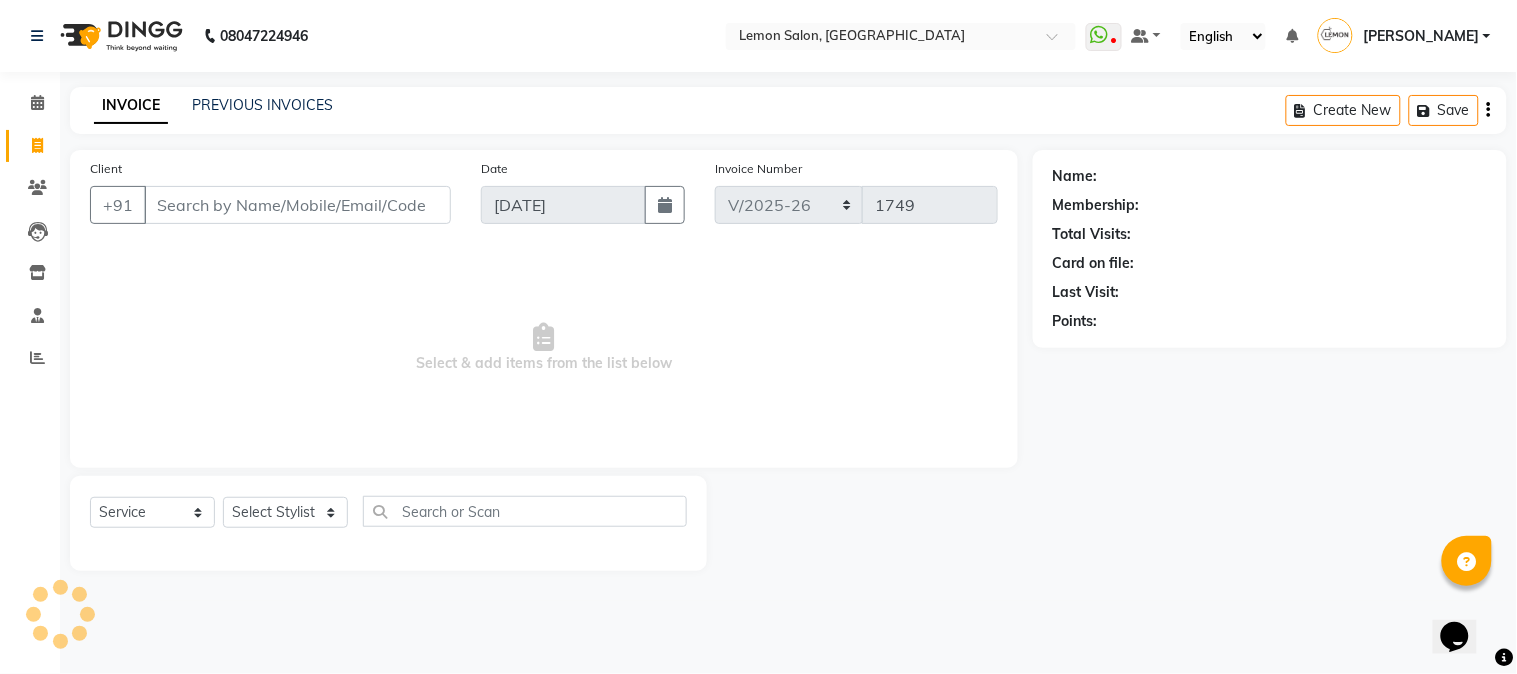 click on "Select  Service  Product  Membership  Package Voucher Prepaid Gift Card  Select Stylist" 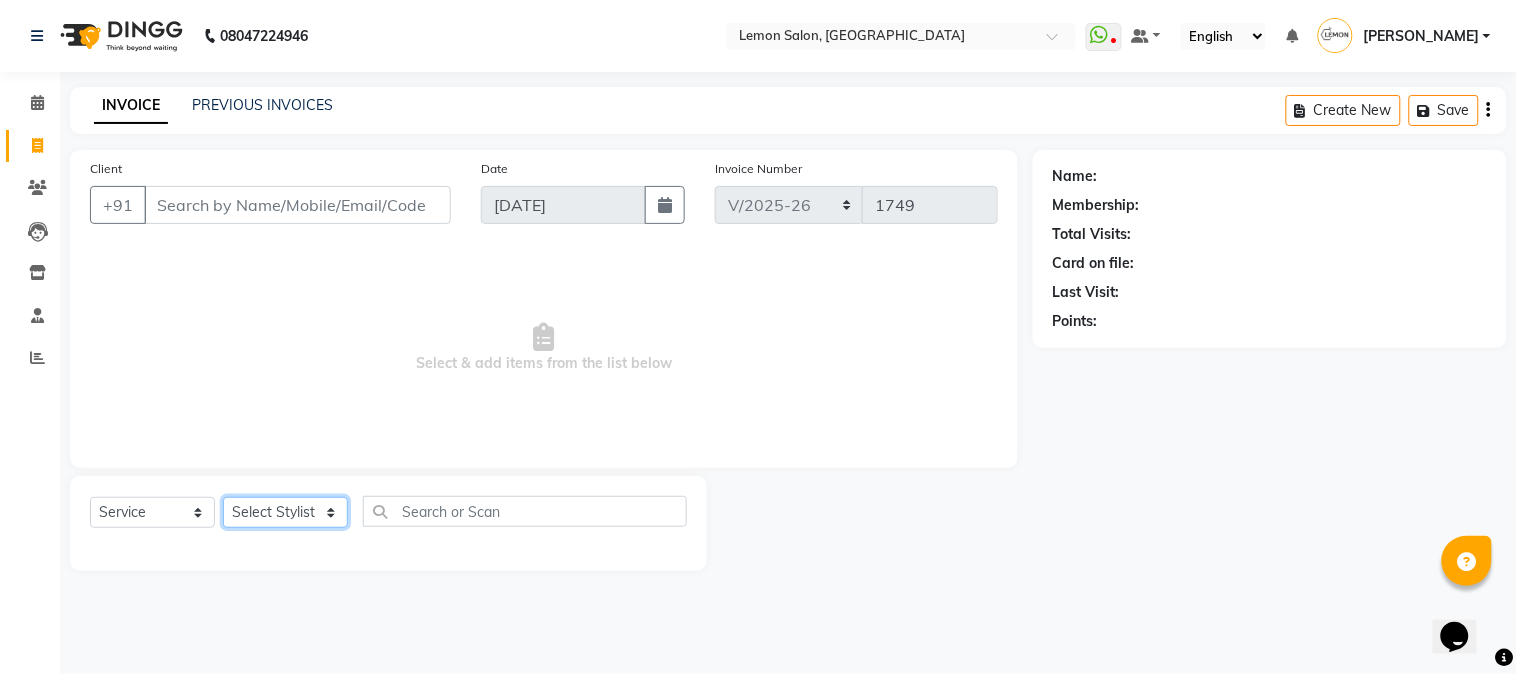 click on "Select Stylist" 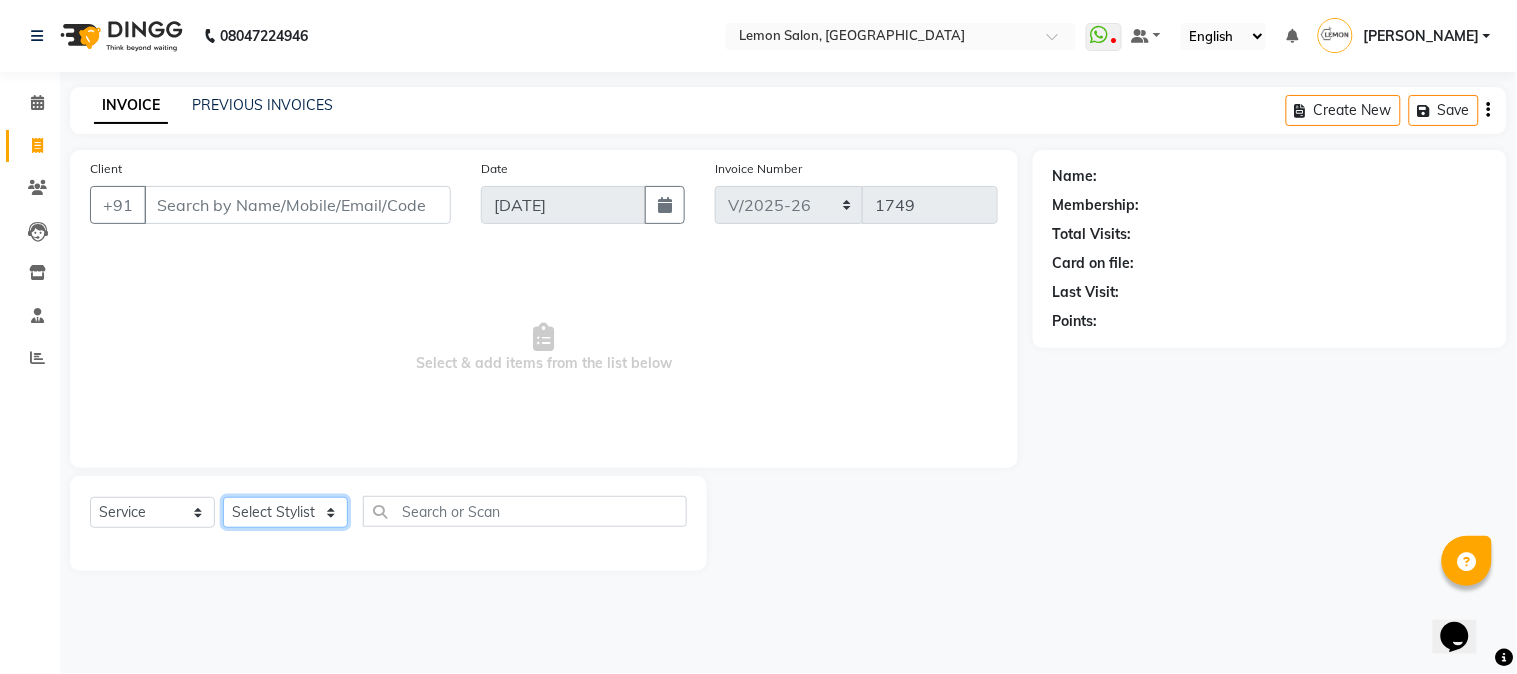 select on "61677" 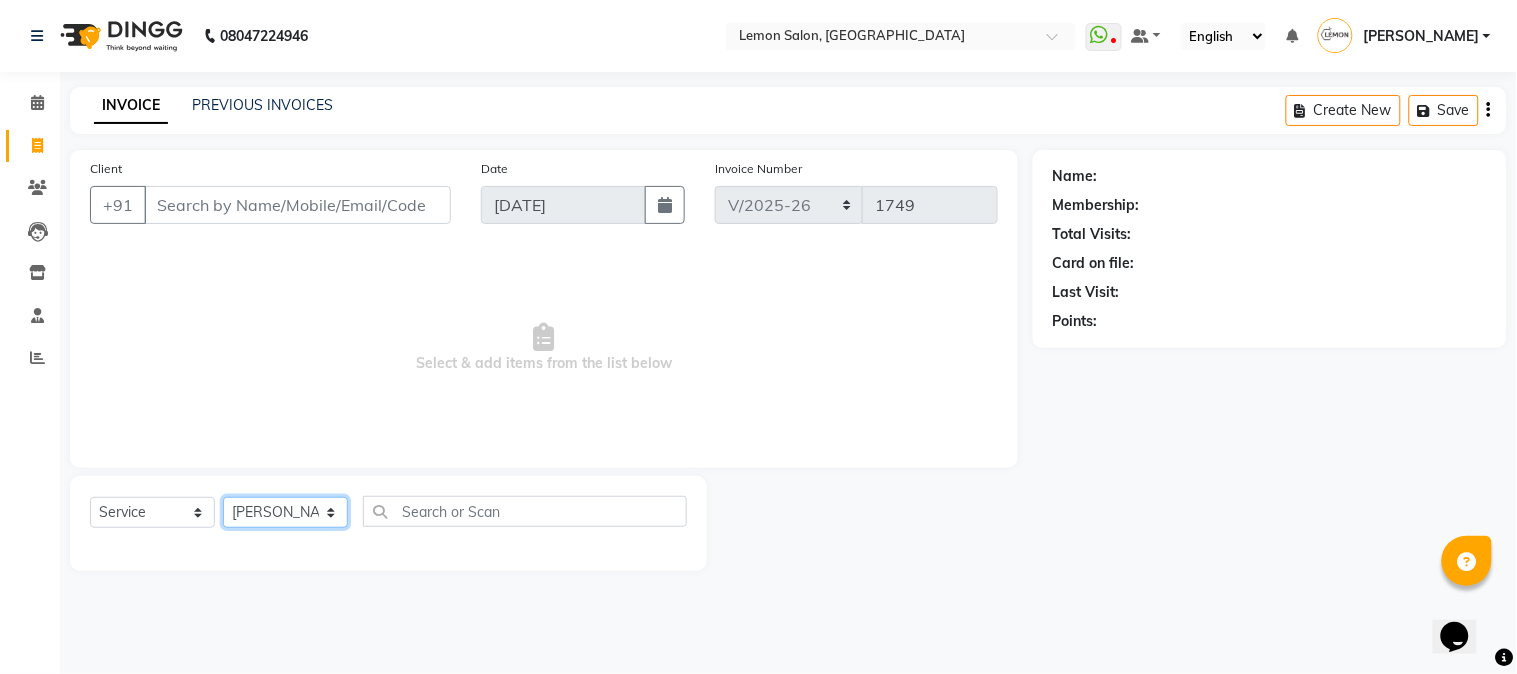 click on "Select Stylist [PERSON_NAME] [PERSON_NAME] Dshpande Datta [PERSON_NAME][GEOGRAPHIC_DATA] Furkan [PERSON_NAME] Kelatkar  [PERSON_NAME] [PERSON_NAME]  Mukaddar [PERSON_NAME] [PERSON_NAME] [PERSON_NAME]  [PERSON_NAME] Pol" 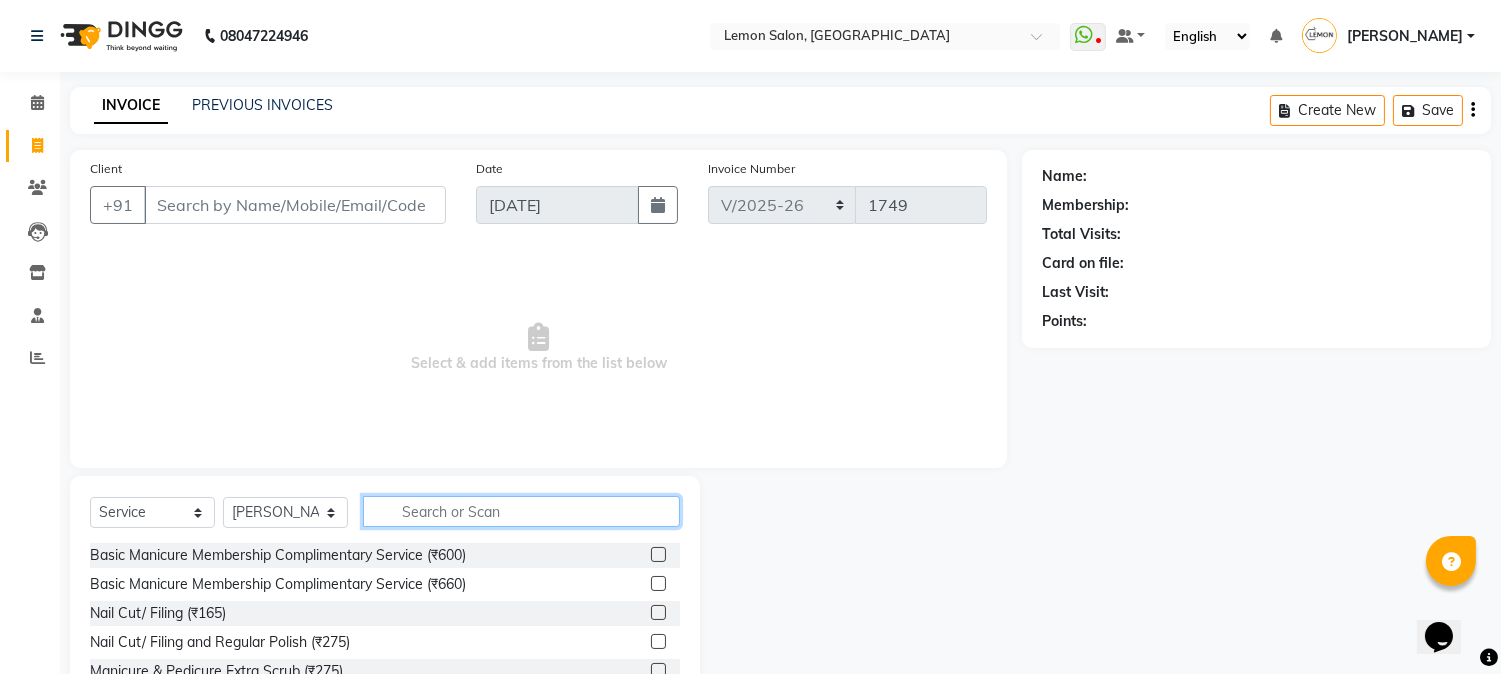 click 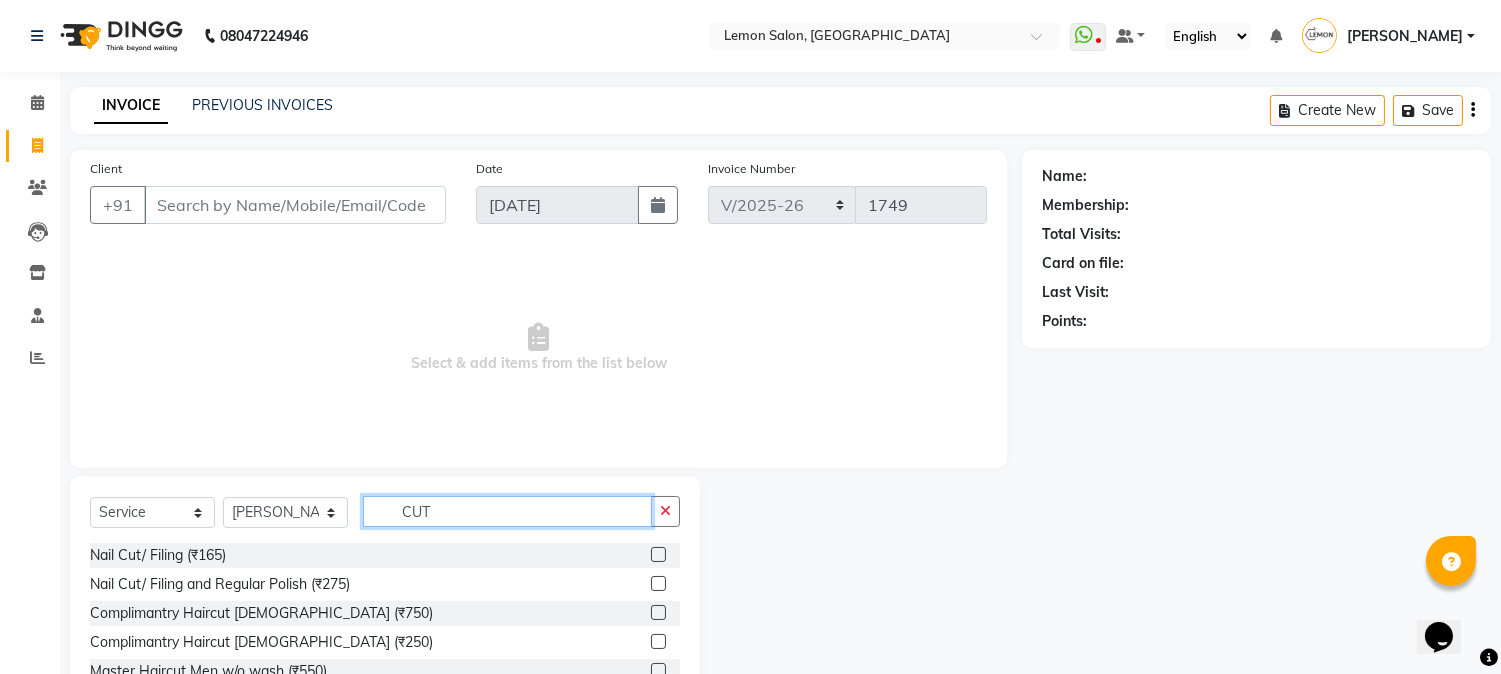 scroll, scrollTop: 126, scrollLeft: 0, axis: vertical 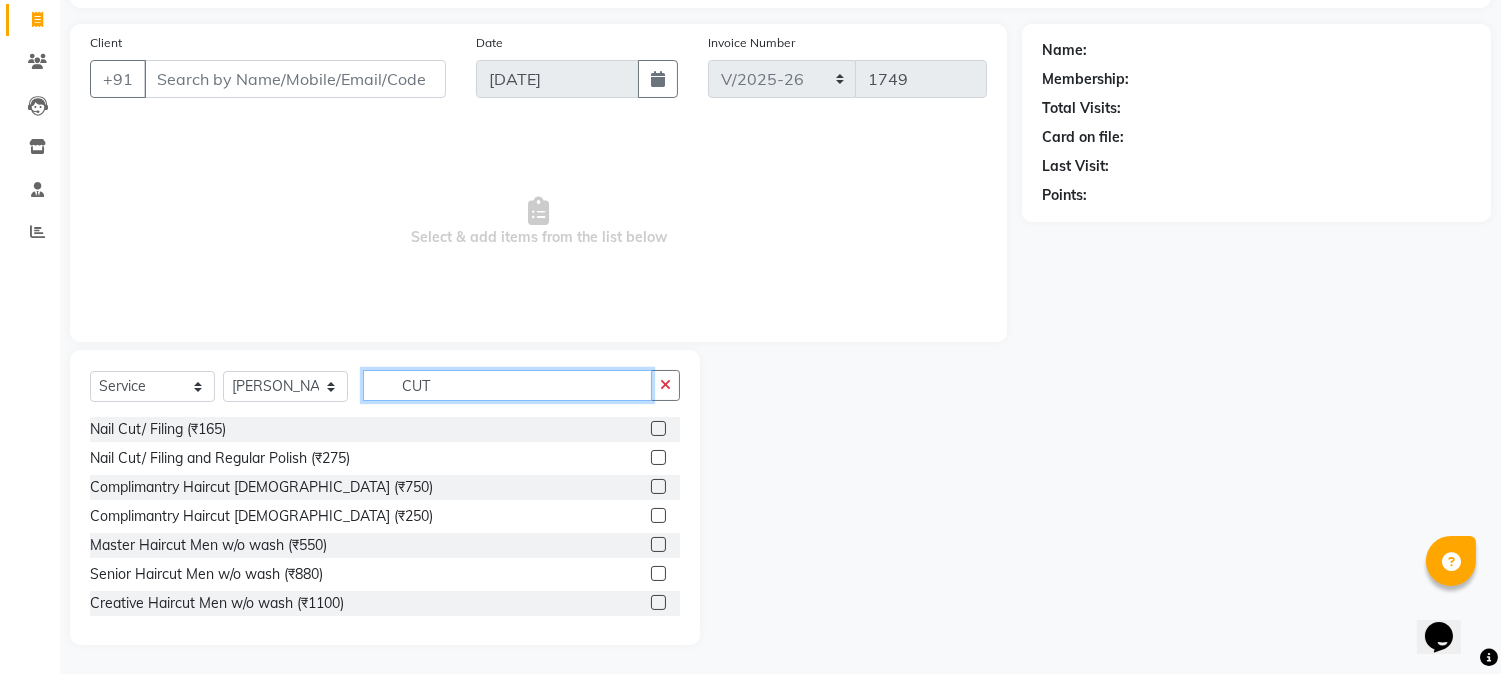 type on "CUT" 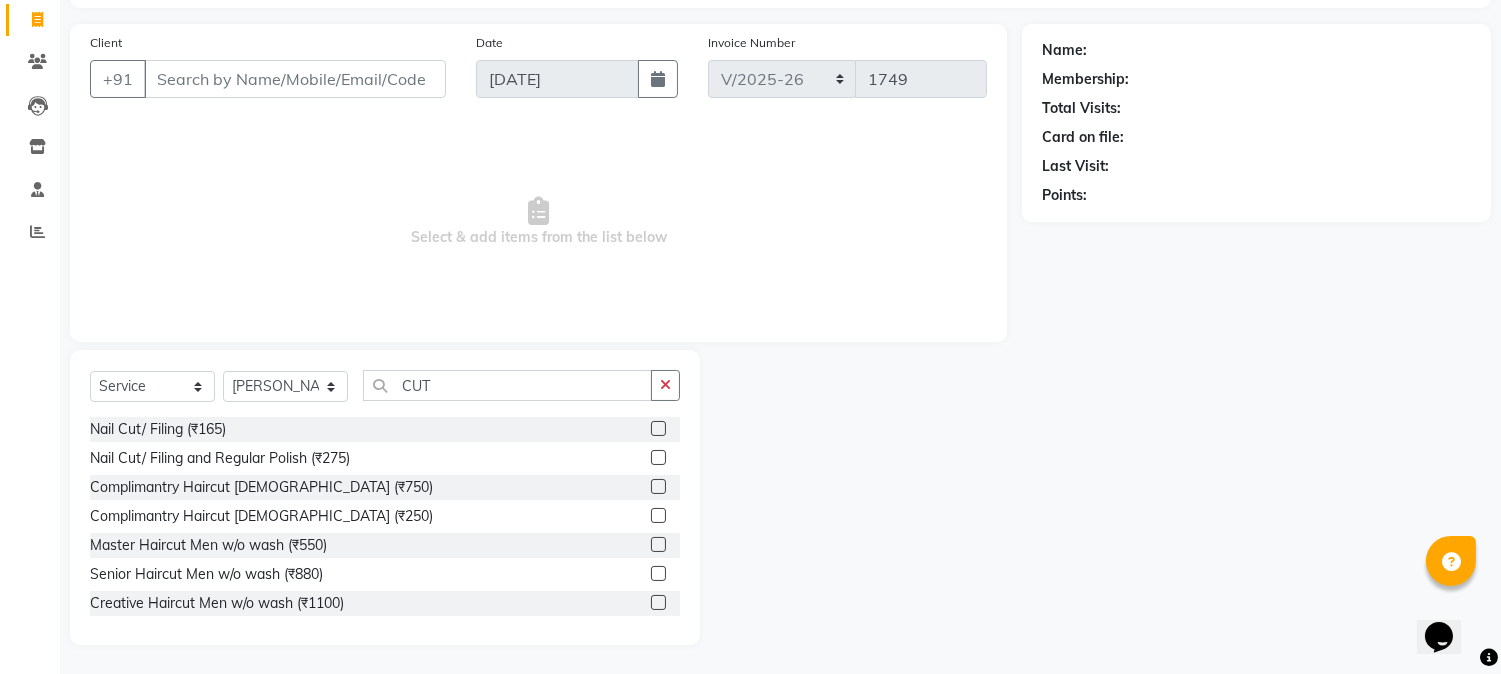 click 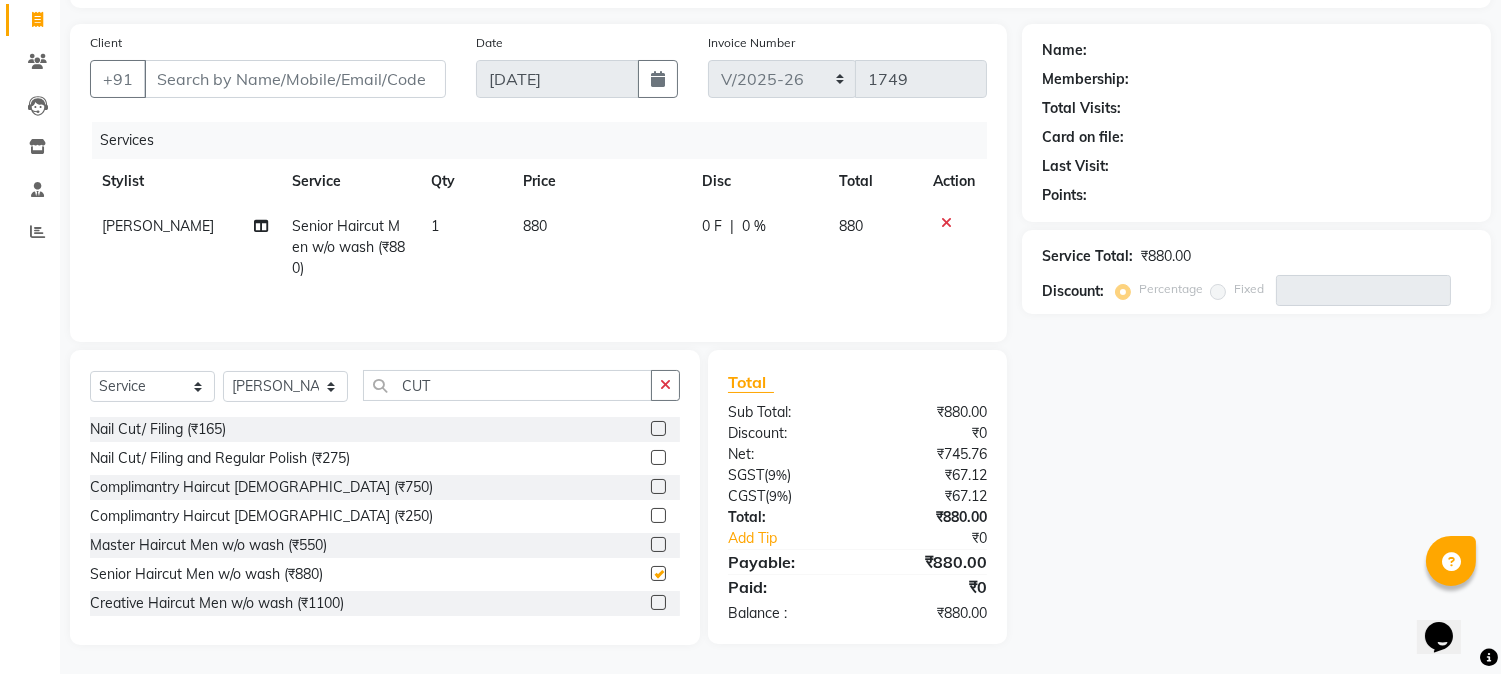 checkbox on "false" 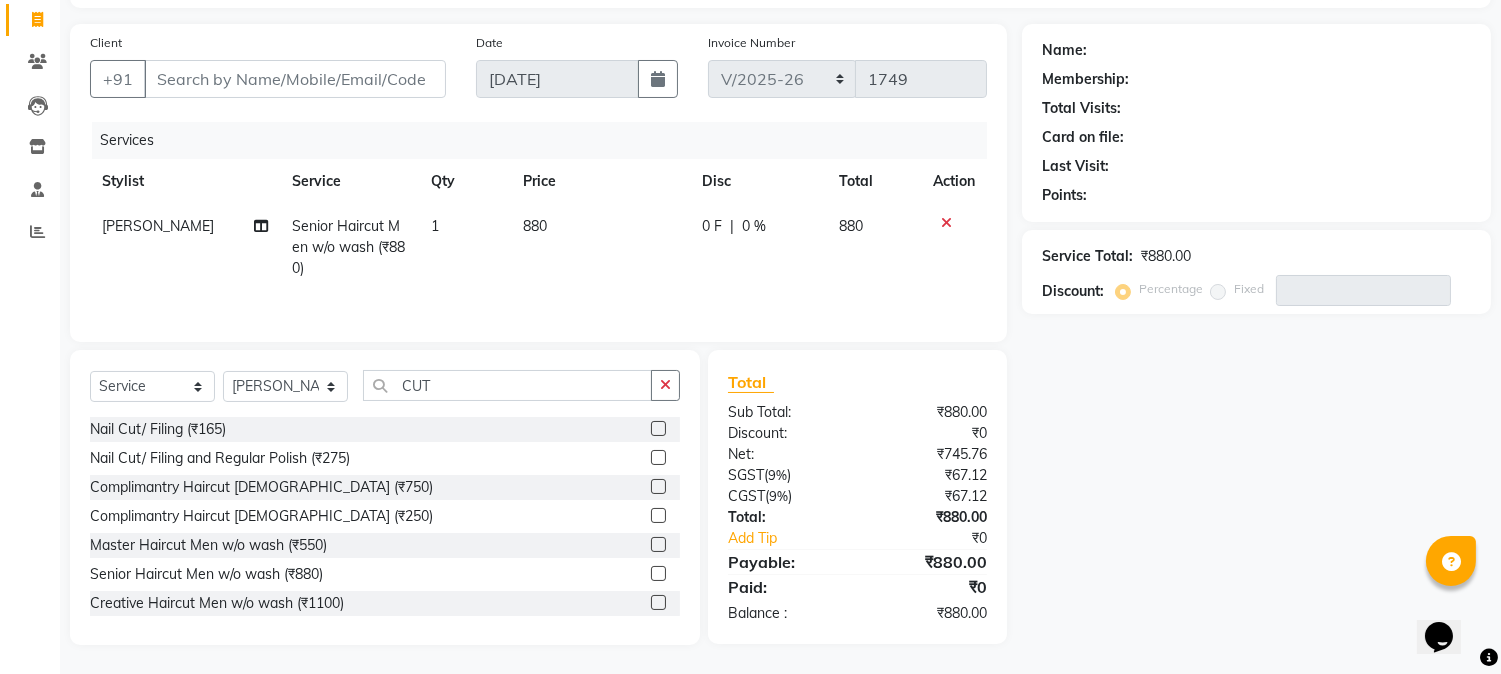 click on "Select  Service  Product  Membership  Package Voucher Prepaid Gift Card  Select Stylist Abhay  Akansha Sadafule Alam Asma Dshpande Datta Kawar DC Furkan Mansoori kavita Kelatkar  Manisha Mohammed Mohsin  Mukaddar Shaikh Sana Mansoori Sandhya Tabrez Shah  Urmila Pol CUT Nail Cut/ Filing (₹165)  Nail Cut/ Filing and Regular Polish (₹275)  Complimantry Haircut Female (₹750)  Complimantry Haircut Male (₹250)  Master Haircut Men w/o wash (₹550)  Senior Haircut Men w/o wash (₹880)  Creative Haircut Men w/o wash (₹1100)  Haircut Kids (Boy) Below 8yrs (₹440)  Female Haircut (One Length Trim) (₹770)  Haircut Kids (Girl) Below 8yrs (₹880)  Female Haircut (Senior stylist) W/O Hair wash (₹1650)  Female Haircut (Creative stylist) W/O Hair Wash (₹2200)  Creative Haircut With Hair Wash/Styling (₹1100)  April Promo Female Haircut (₹924)  April Promo Wash+Female Haircut (₹1430)  Month End Offer- Men Hair cut+ Fusio Scrub (₹1760)" 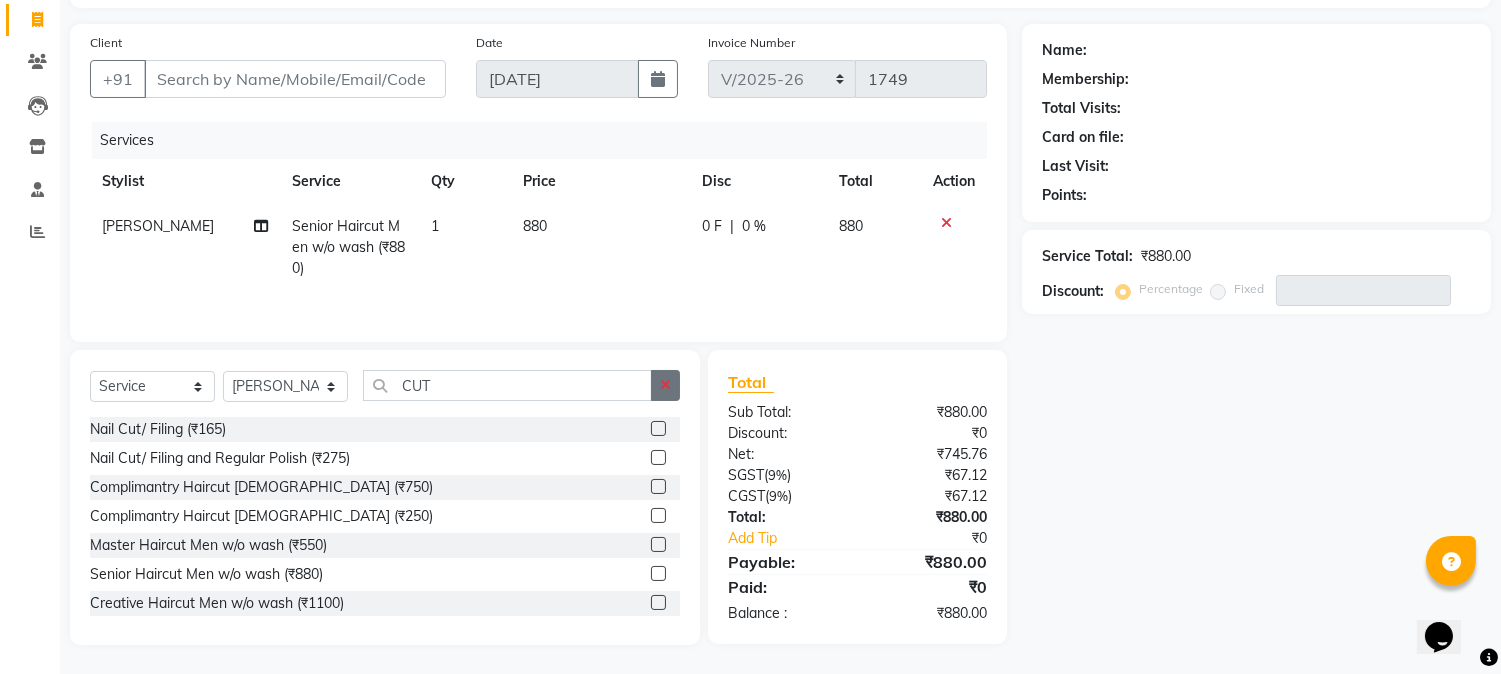 click 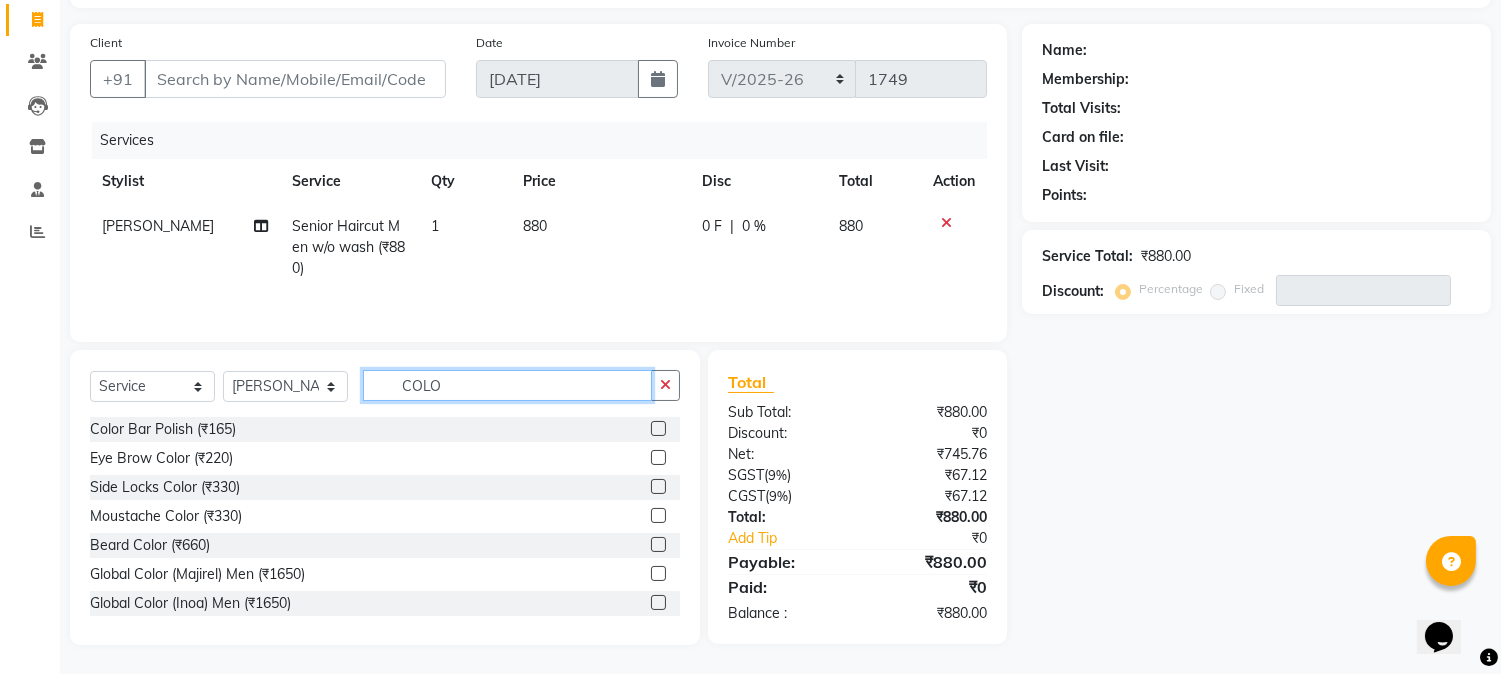 type on "COLO" 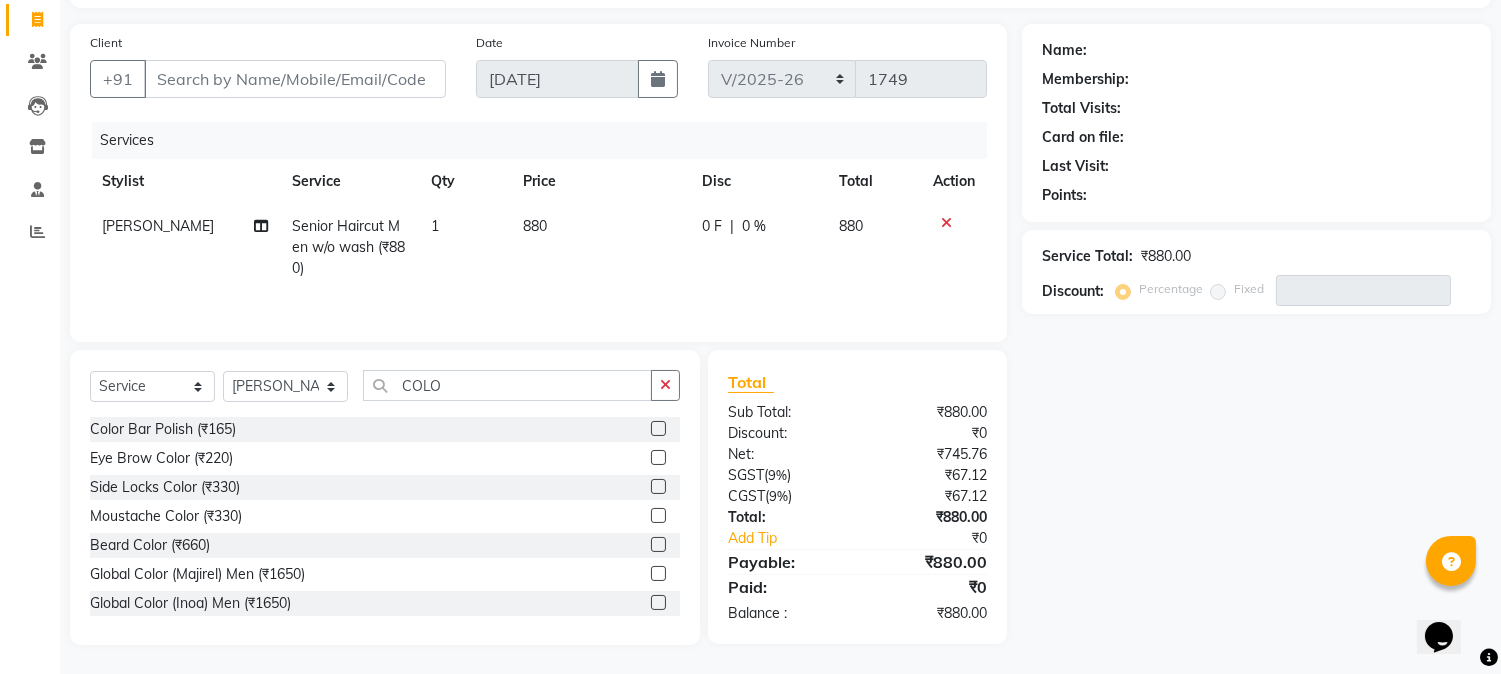 click 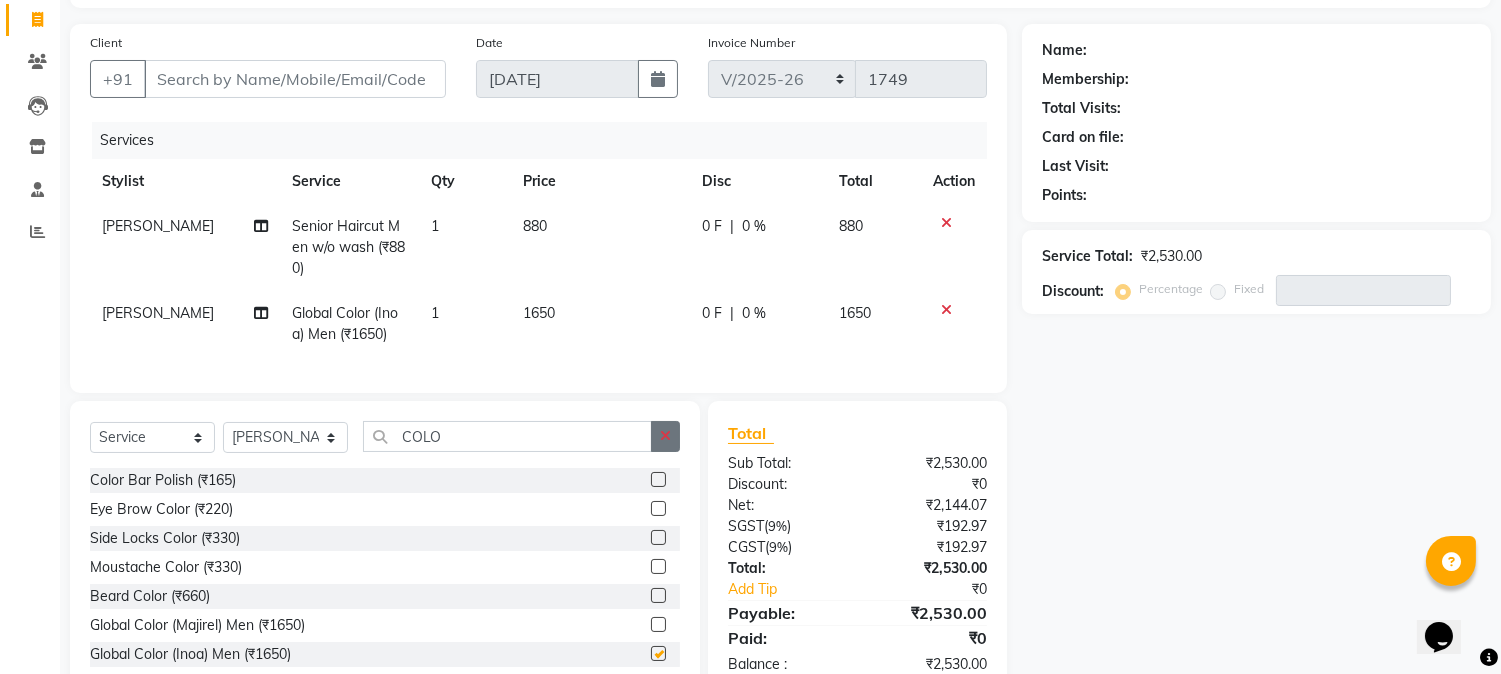 checkbox on "false" 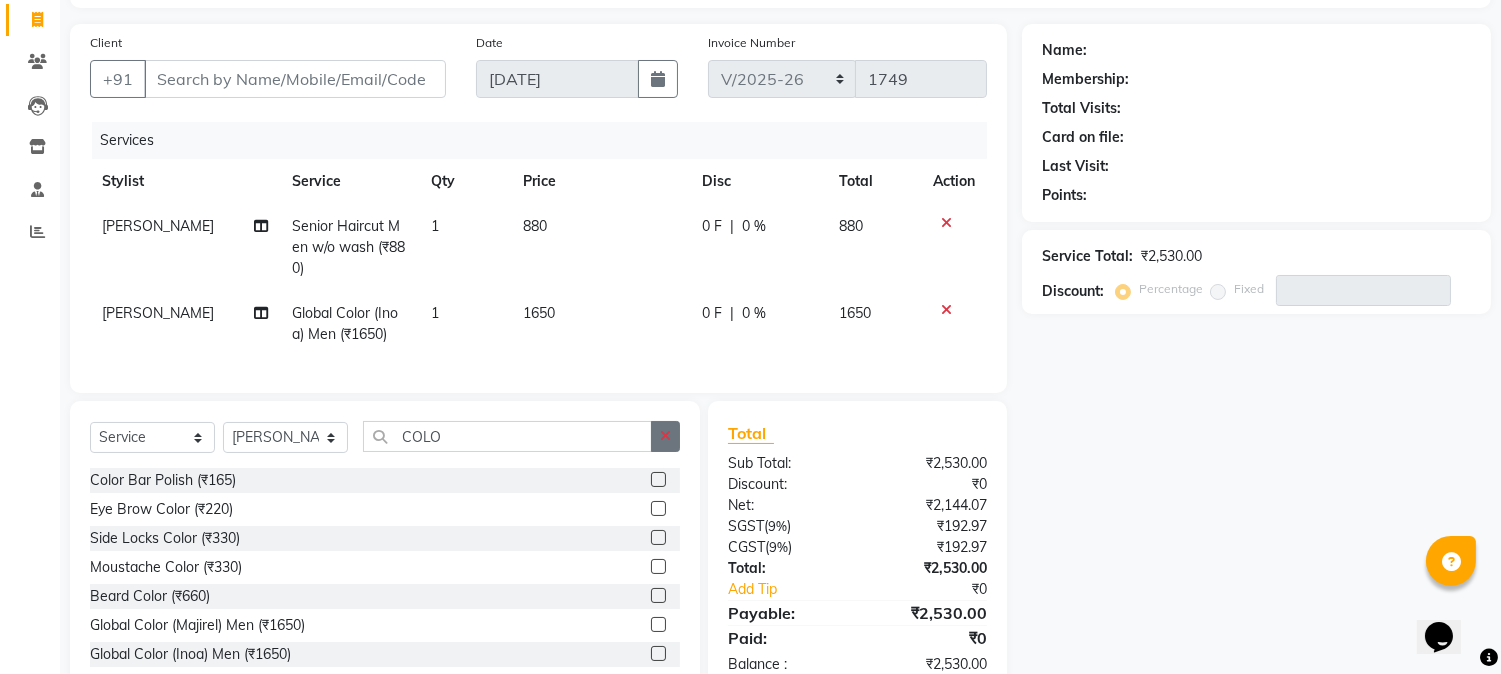 click 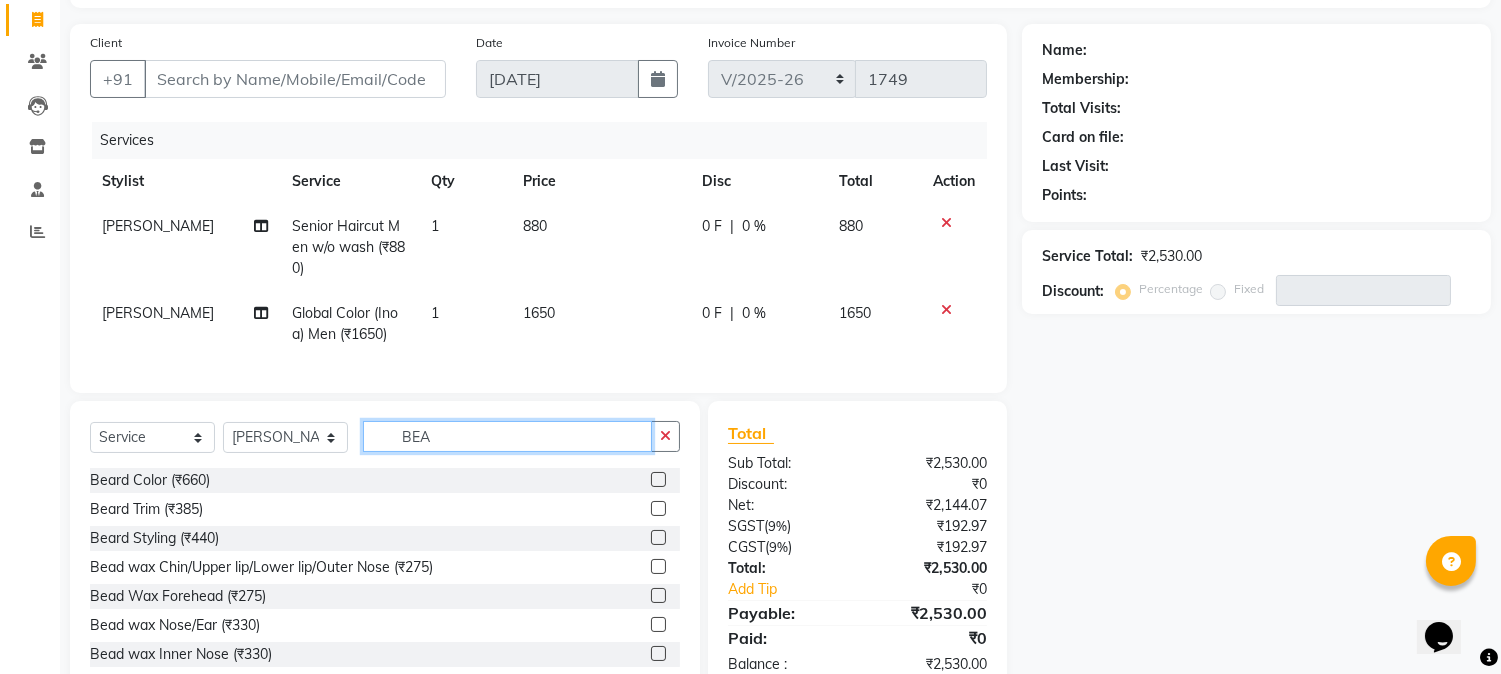 type on "BEA" 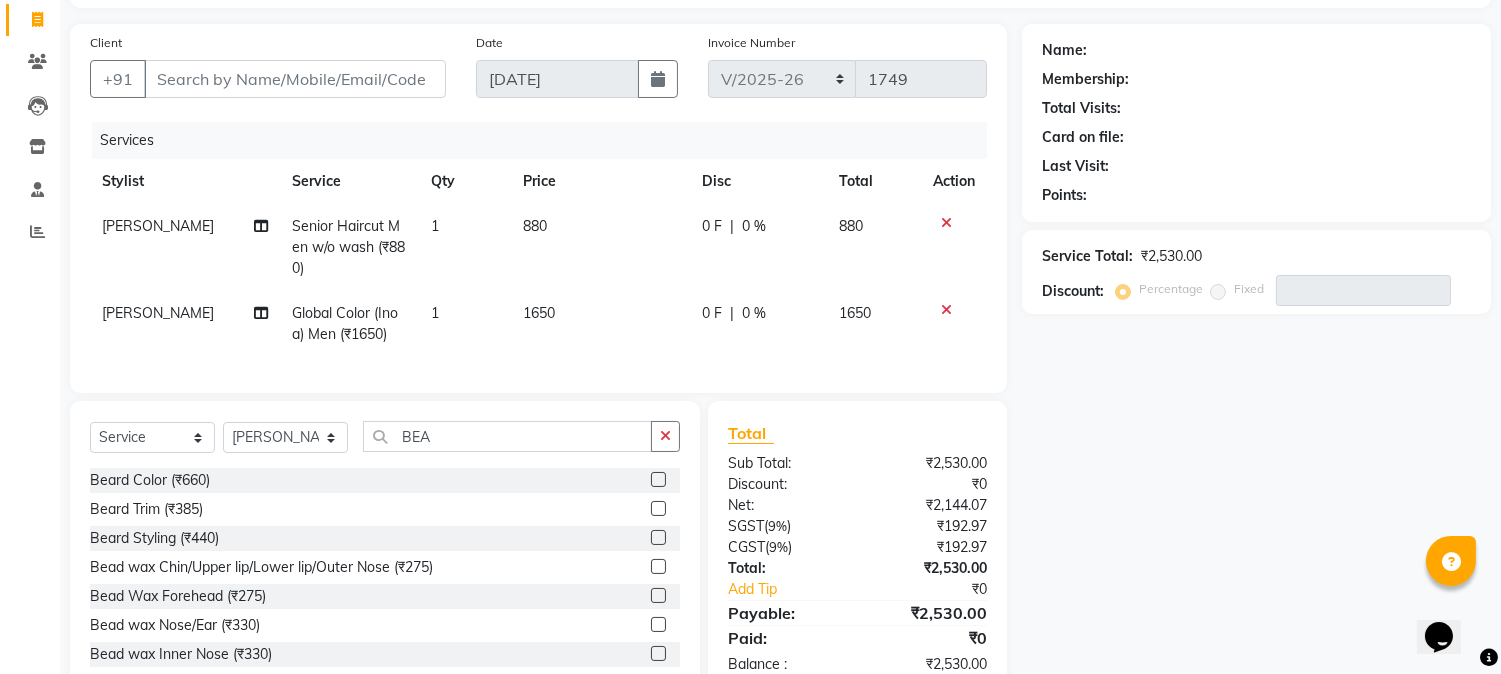click 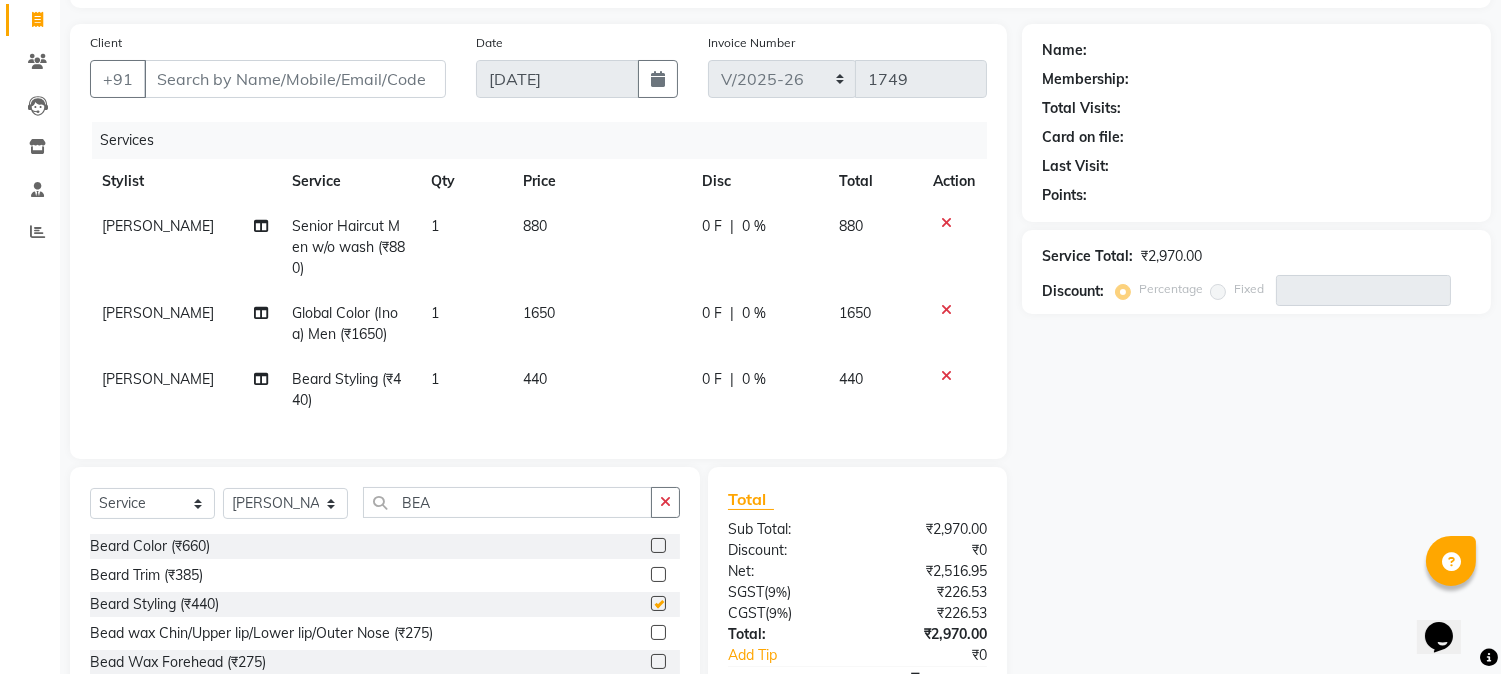 checkbox on "false" 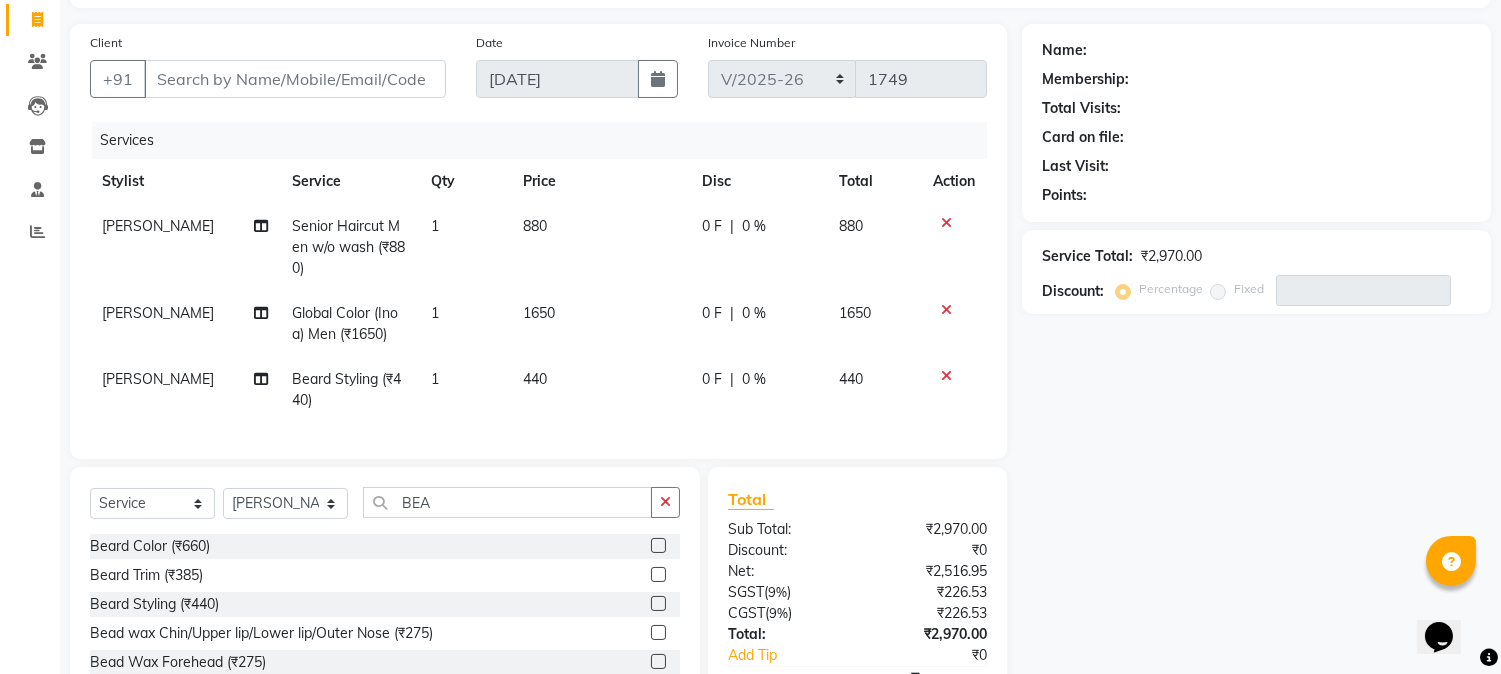 click 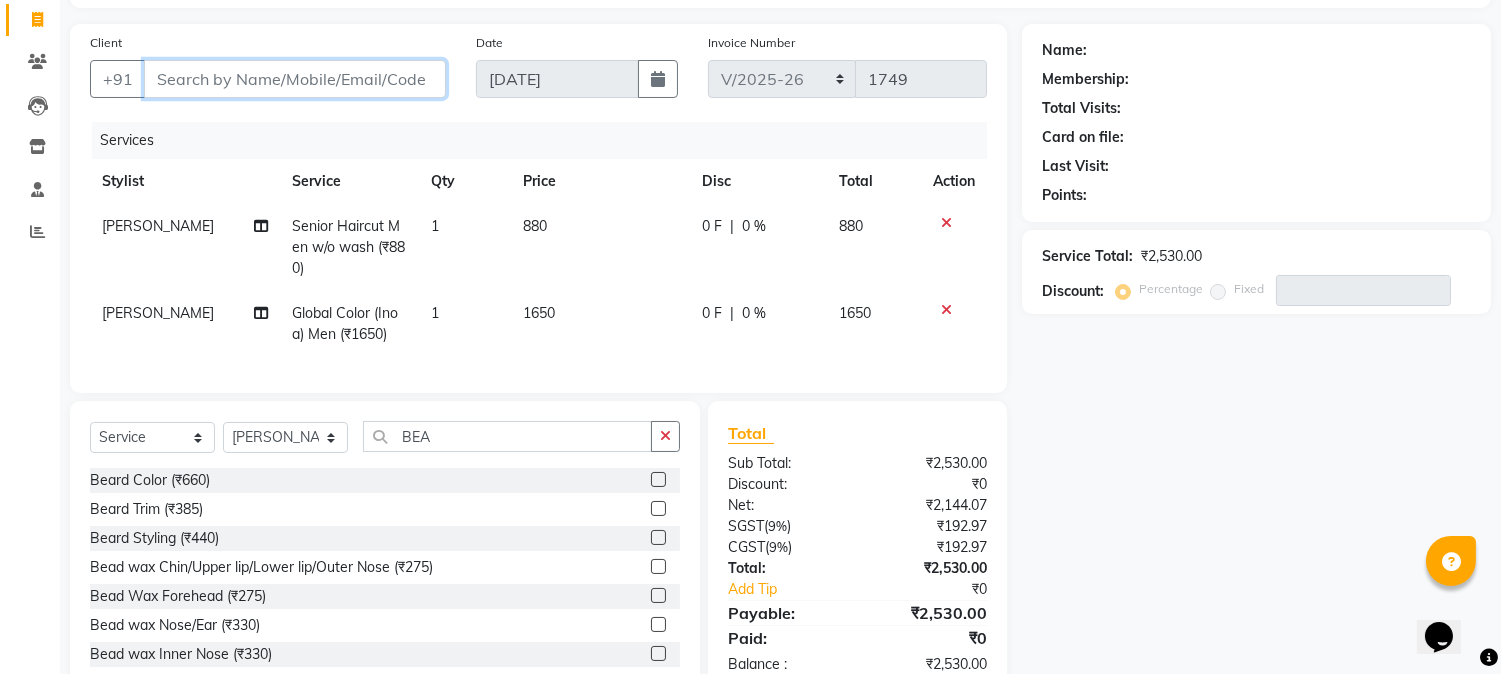click on "Client" at bounding box center (295, 79) 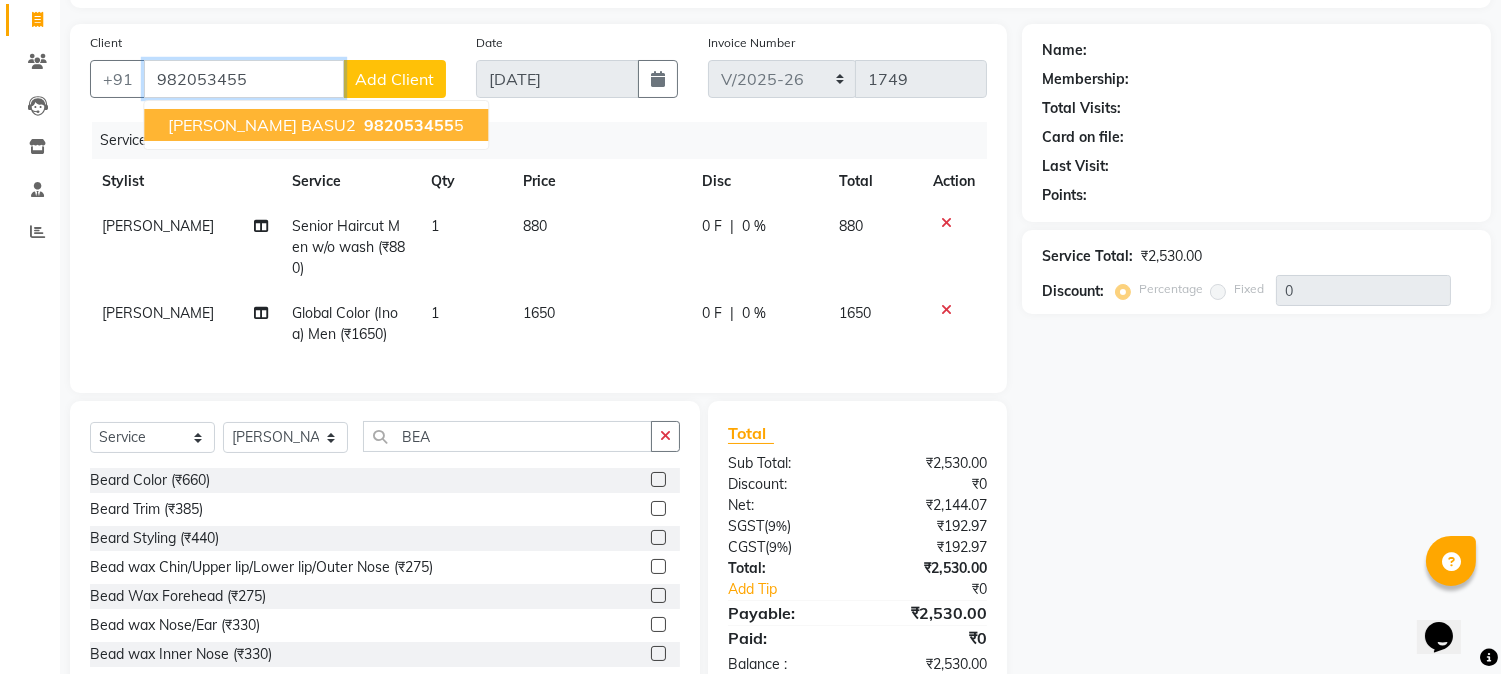 click on "982053455 5" at bounding box center [412, 125] 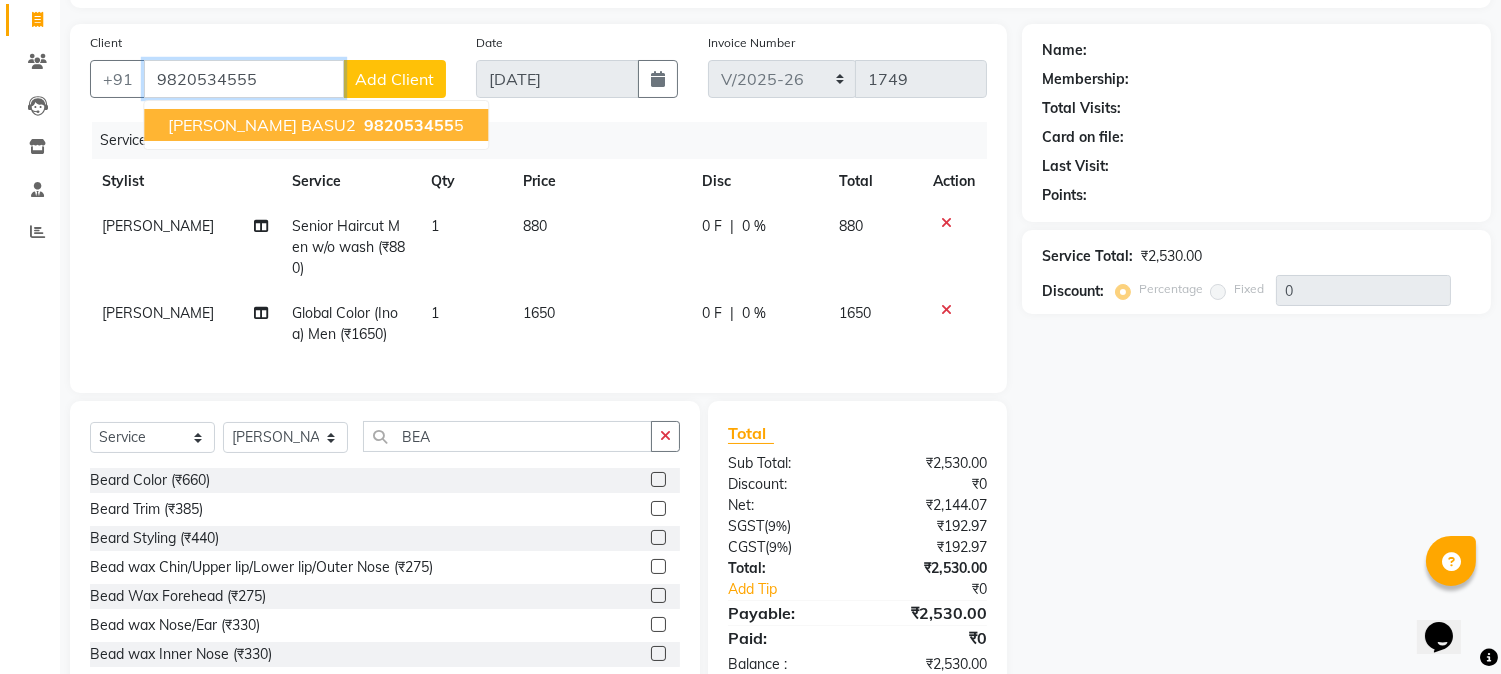 type on "9820534555" 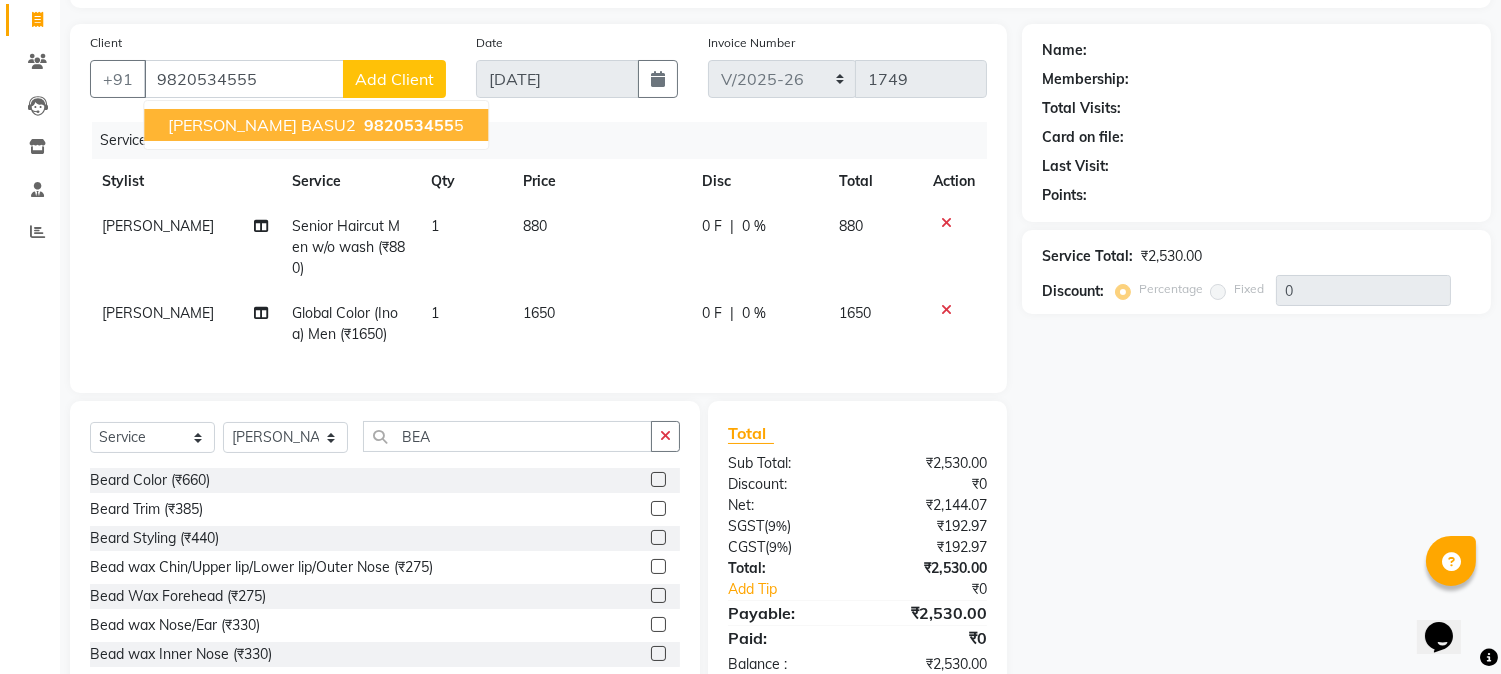 select on "1: Object" 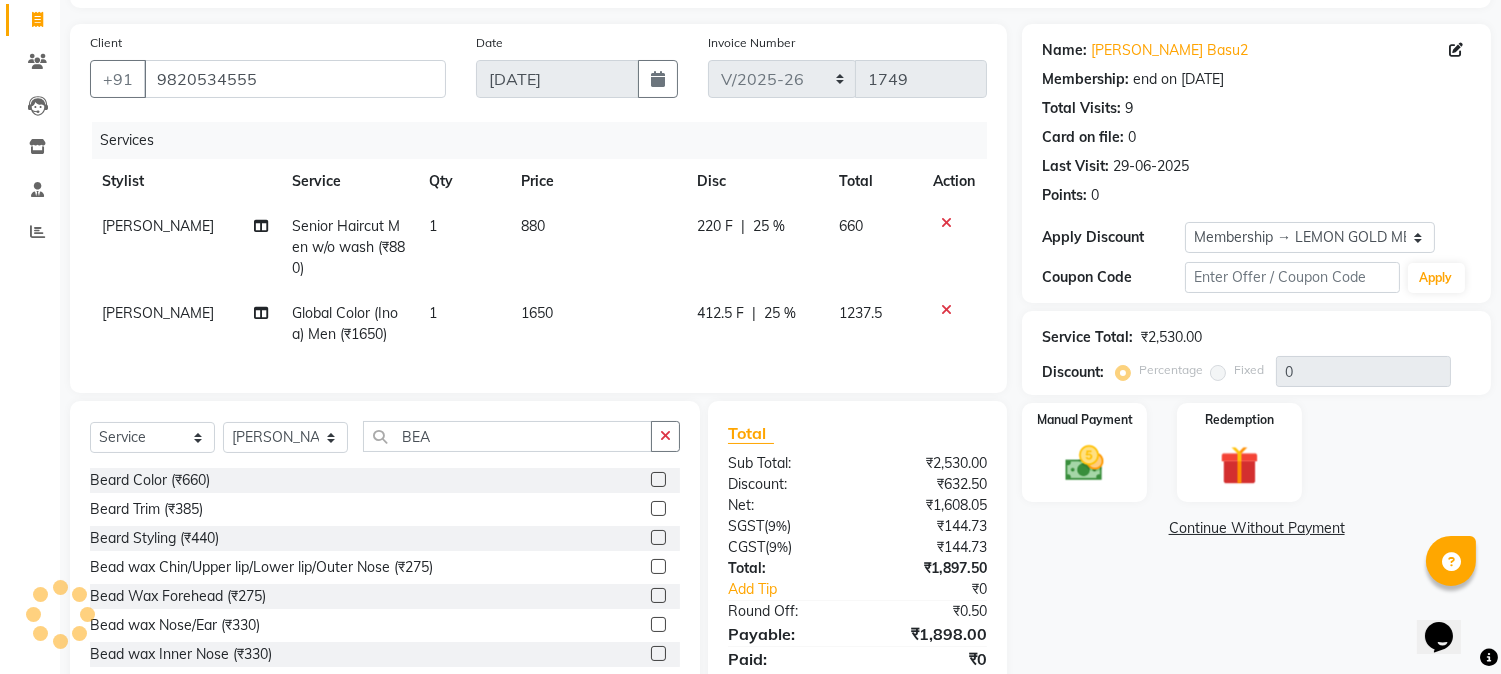 type on "25" 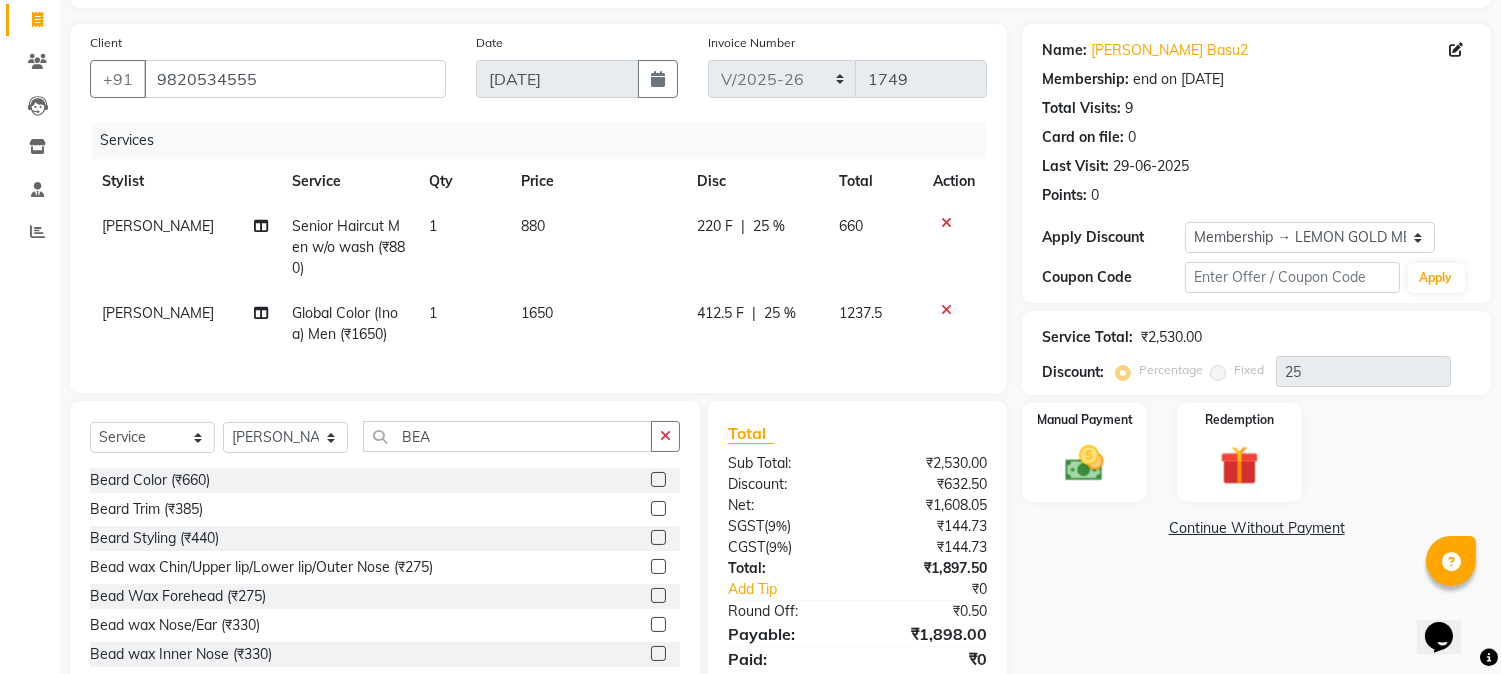 scroll, scrollTop: 214, scrollLeft: 0, axis: vertical 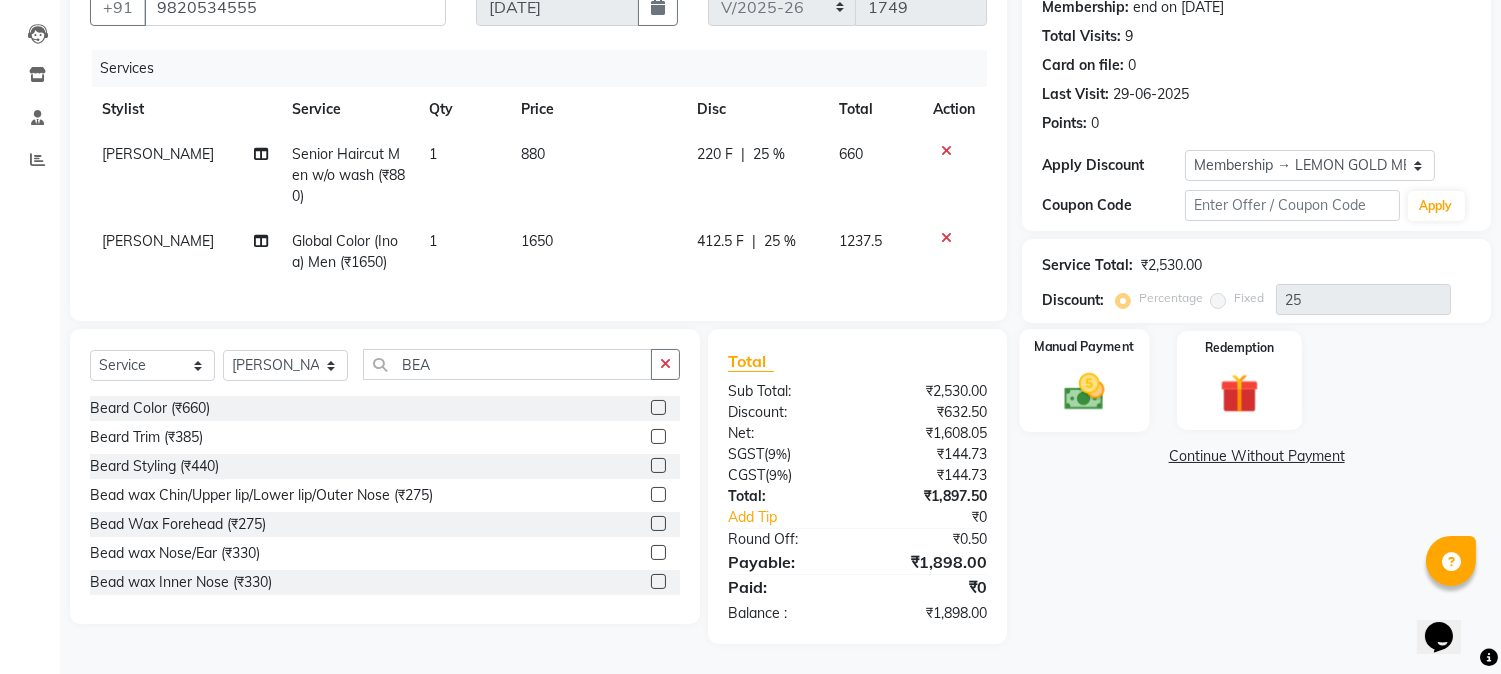 click on "Manual Payment" 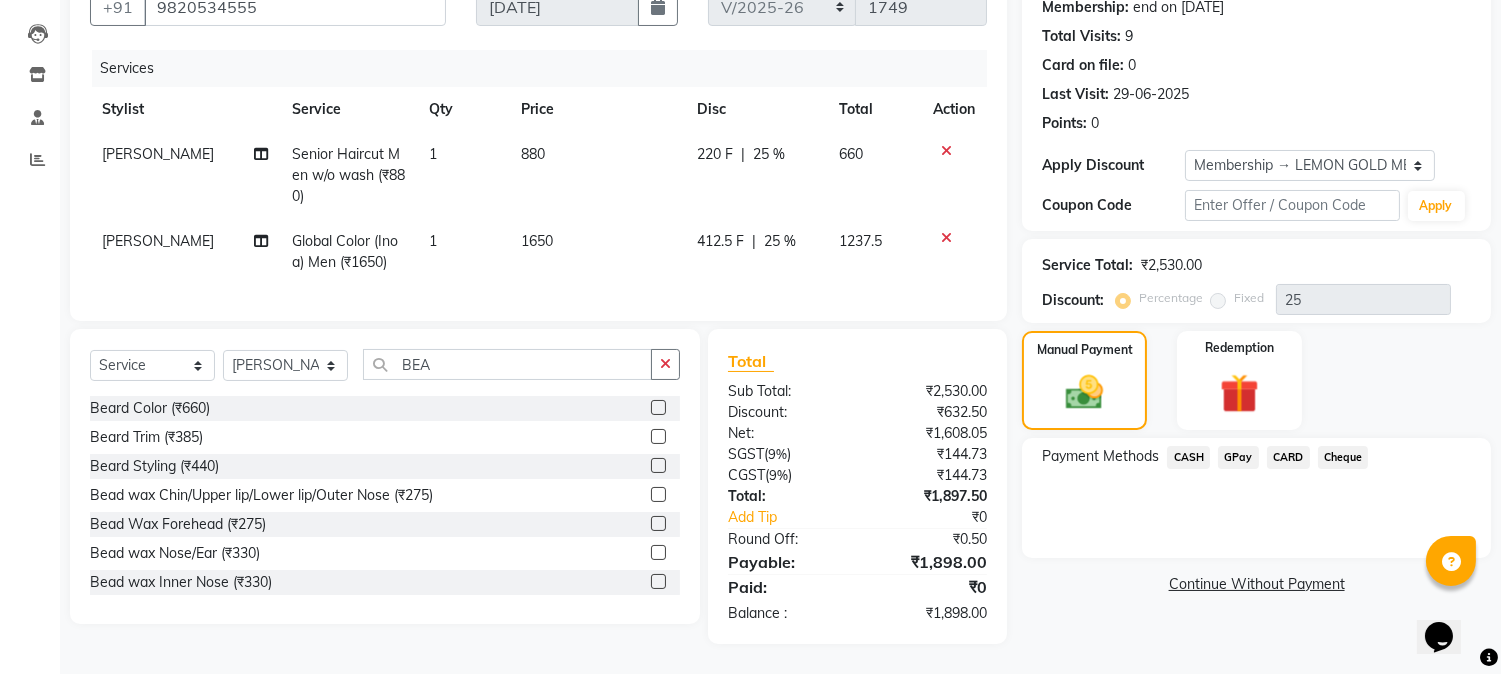 click on "GPay" 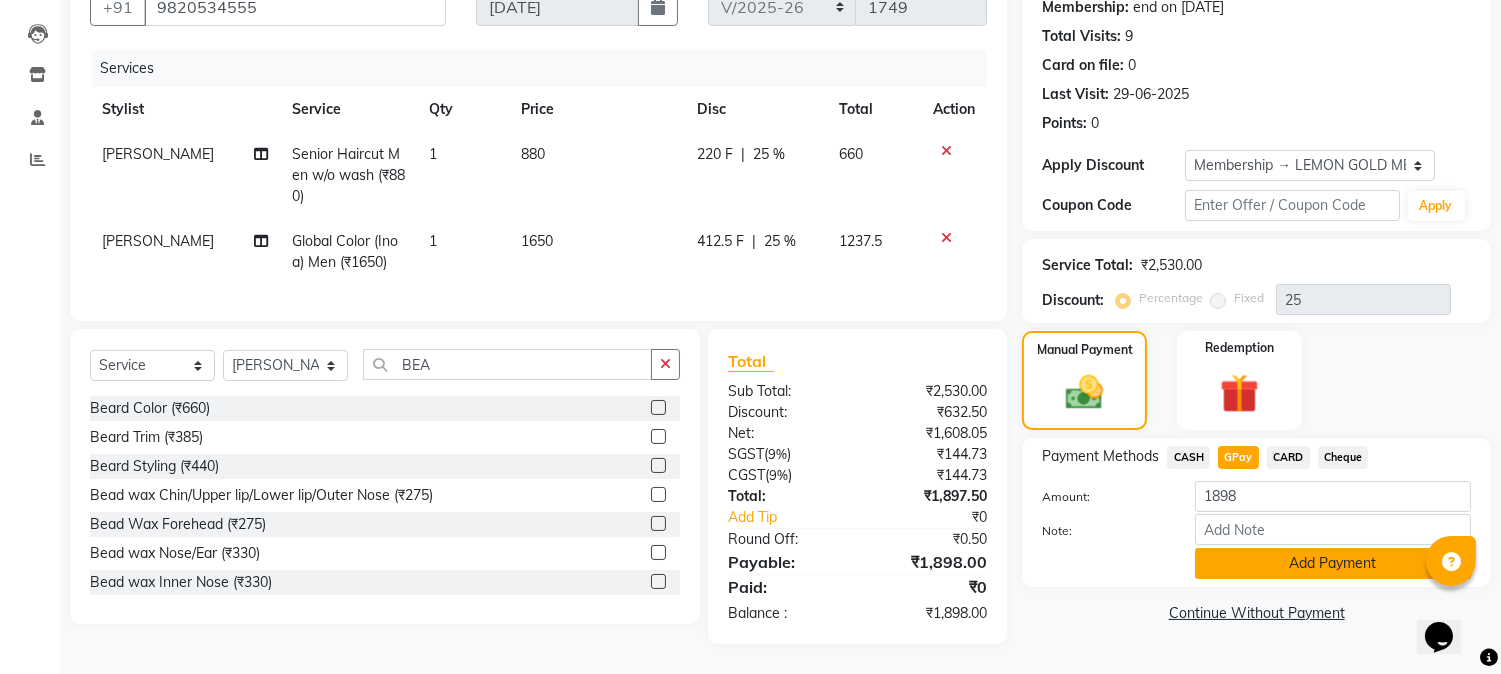 click on "Add Payment" 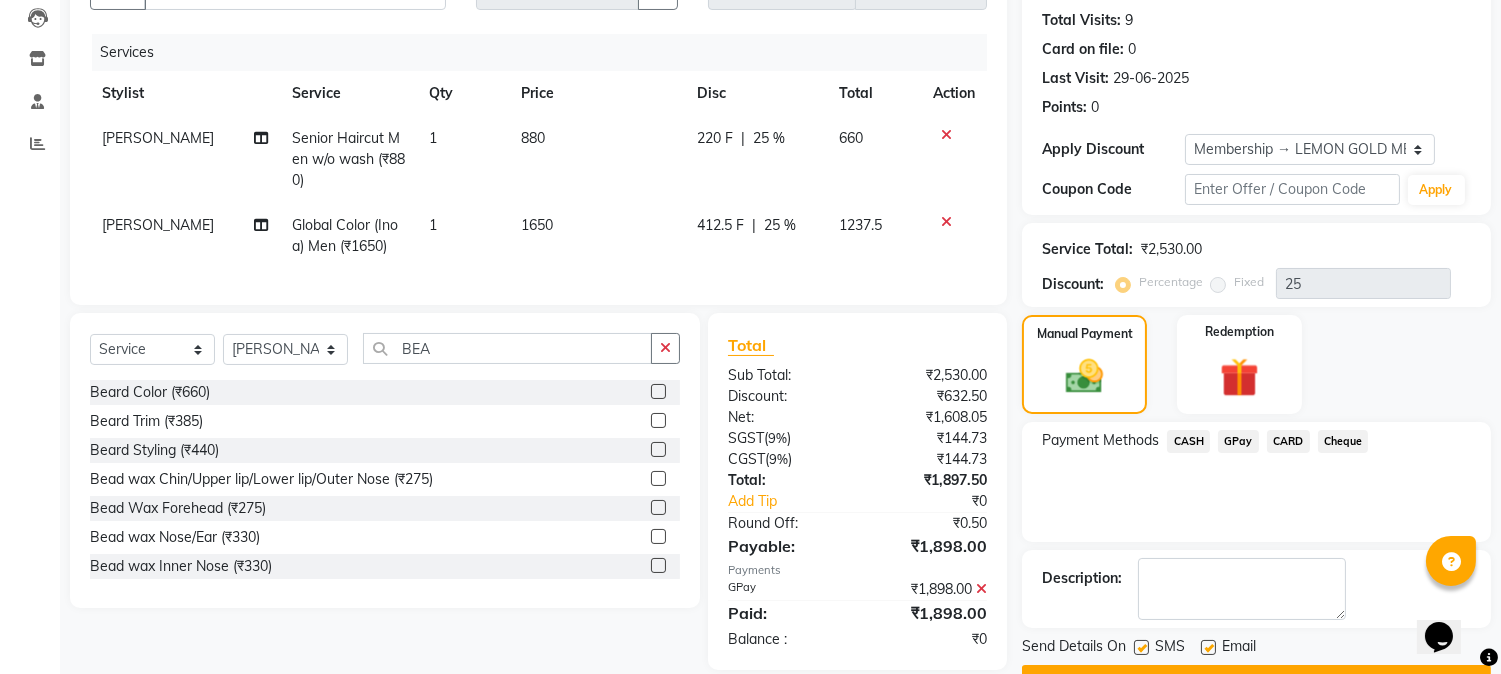 scroll, scrollTop: 265, scrollLeft: 0, axis: vertical 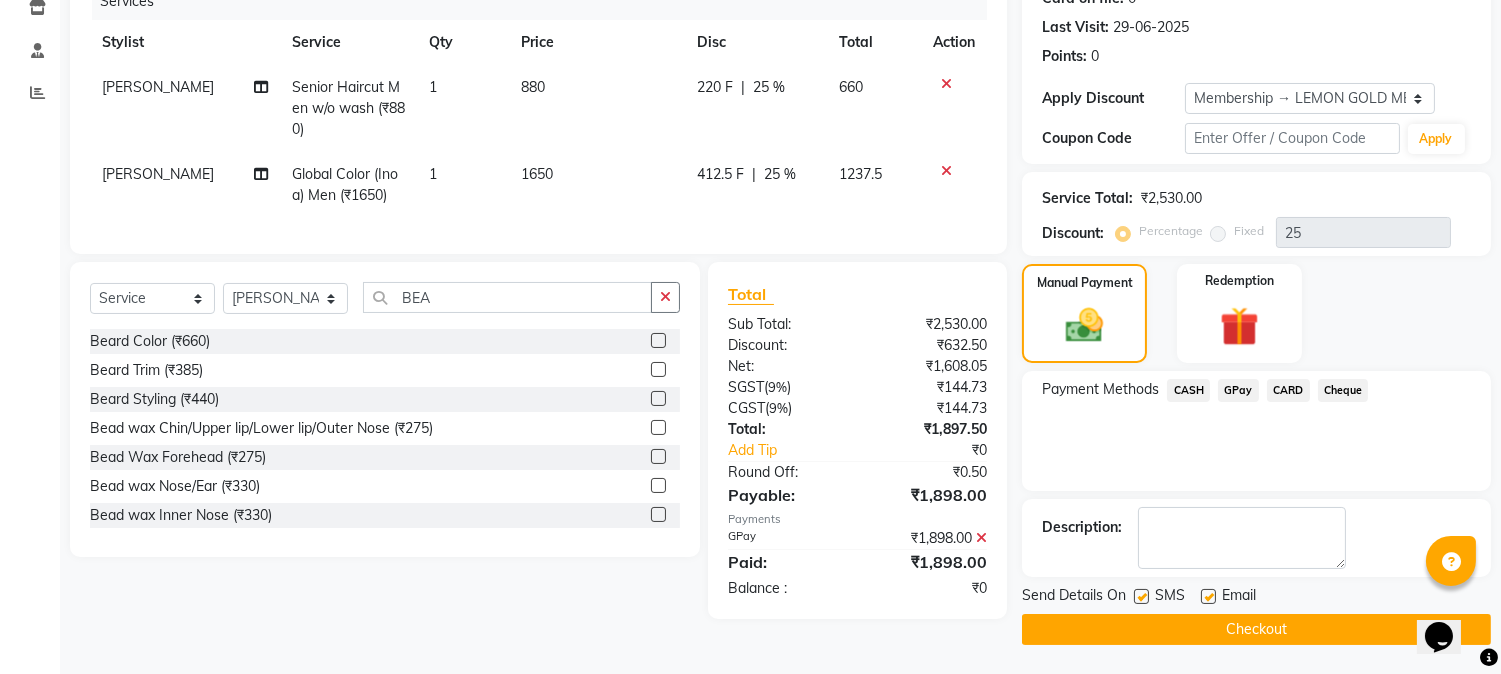 click 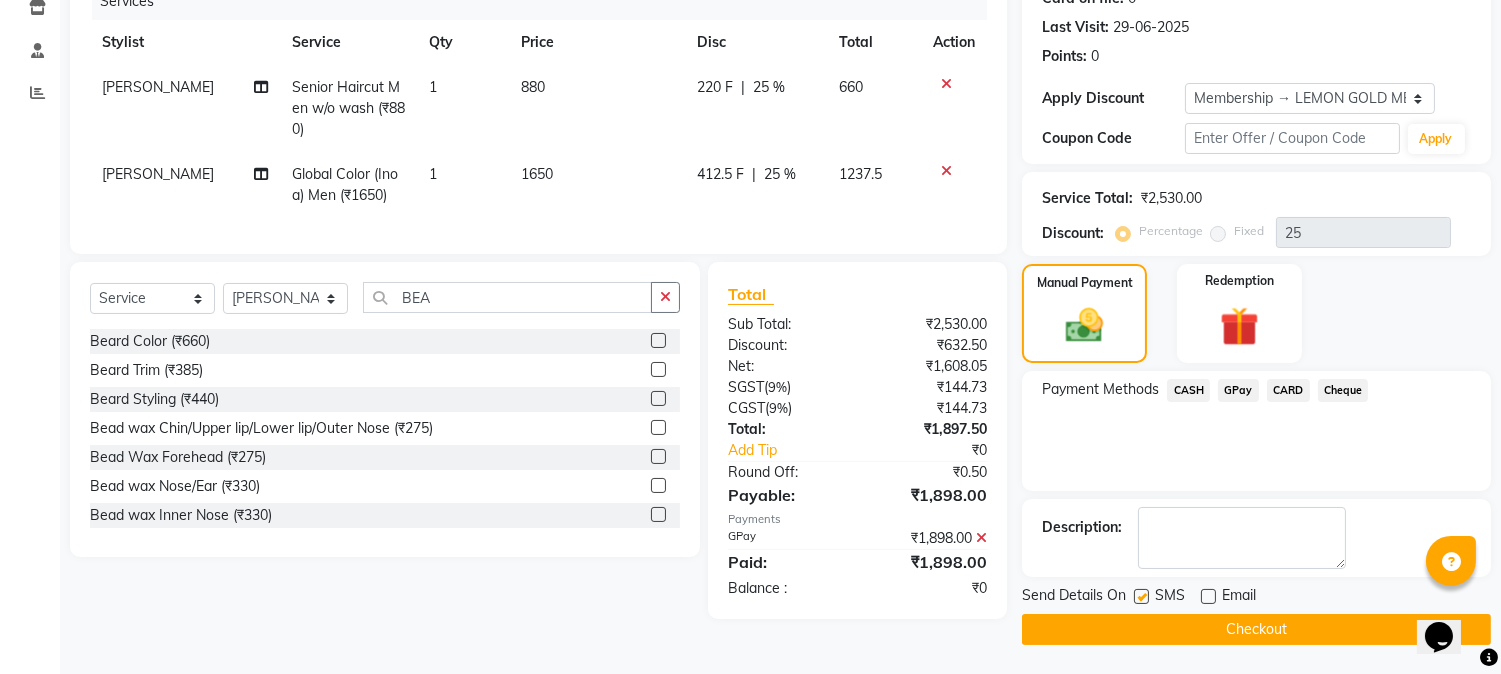 click 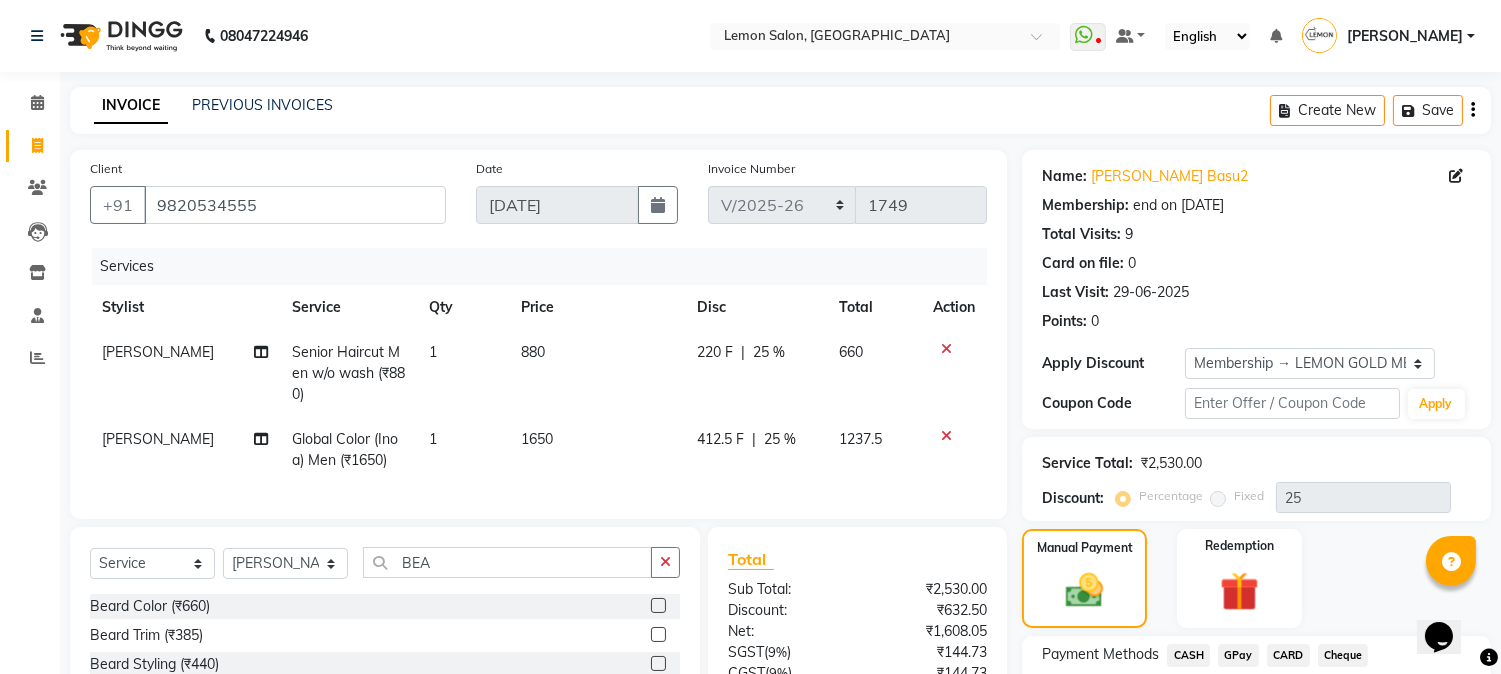 scroll, scrollTop: 265, scrollLeft: 0, axis: vertical 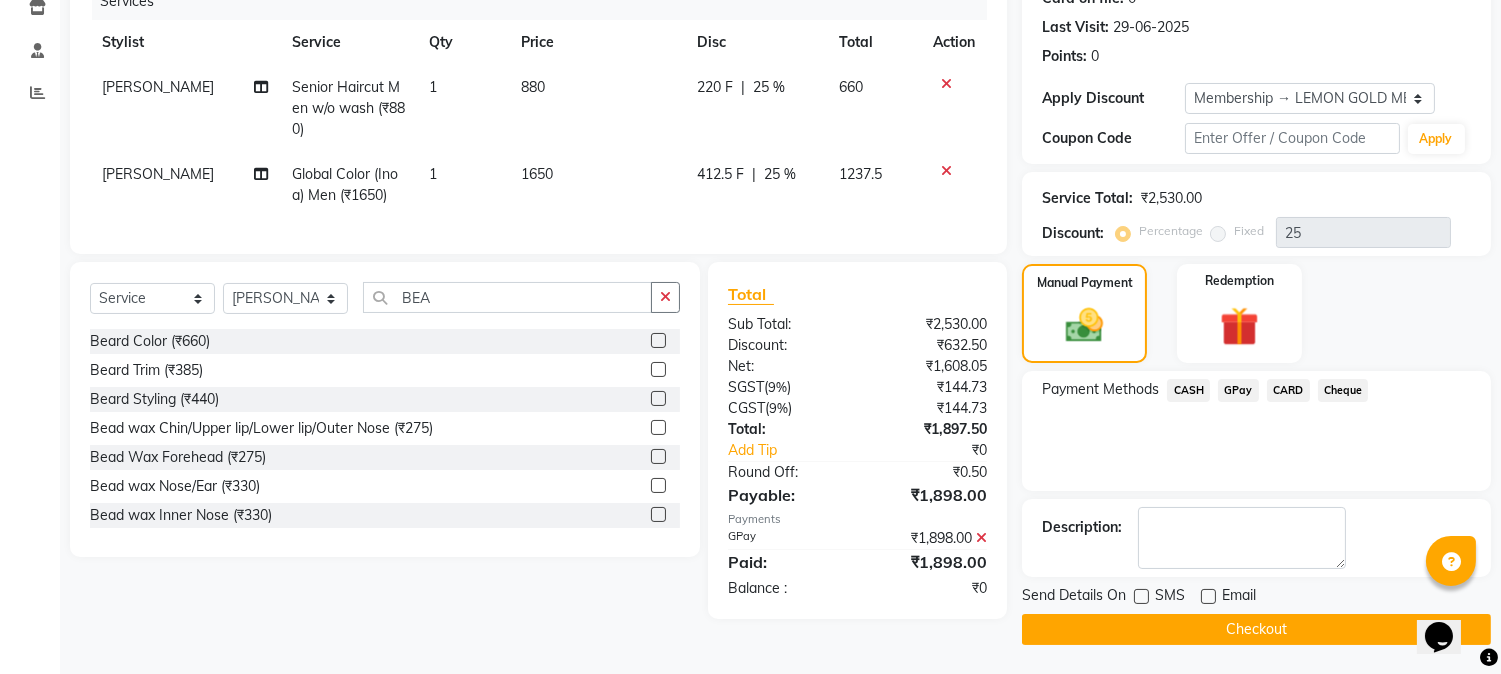 click on "Checkout" 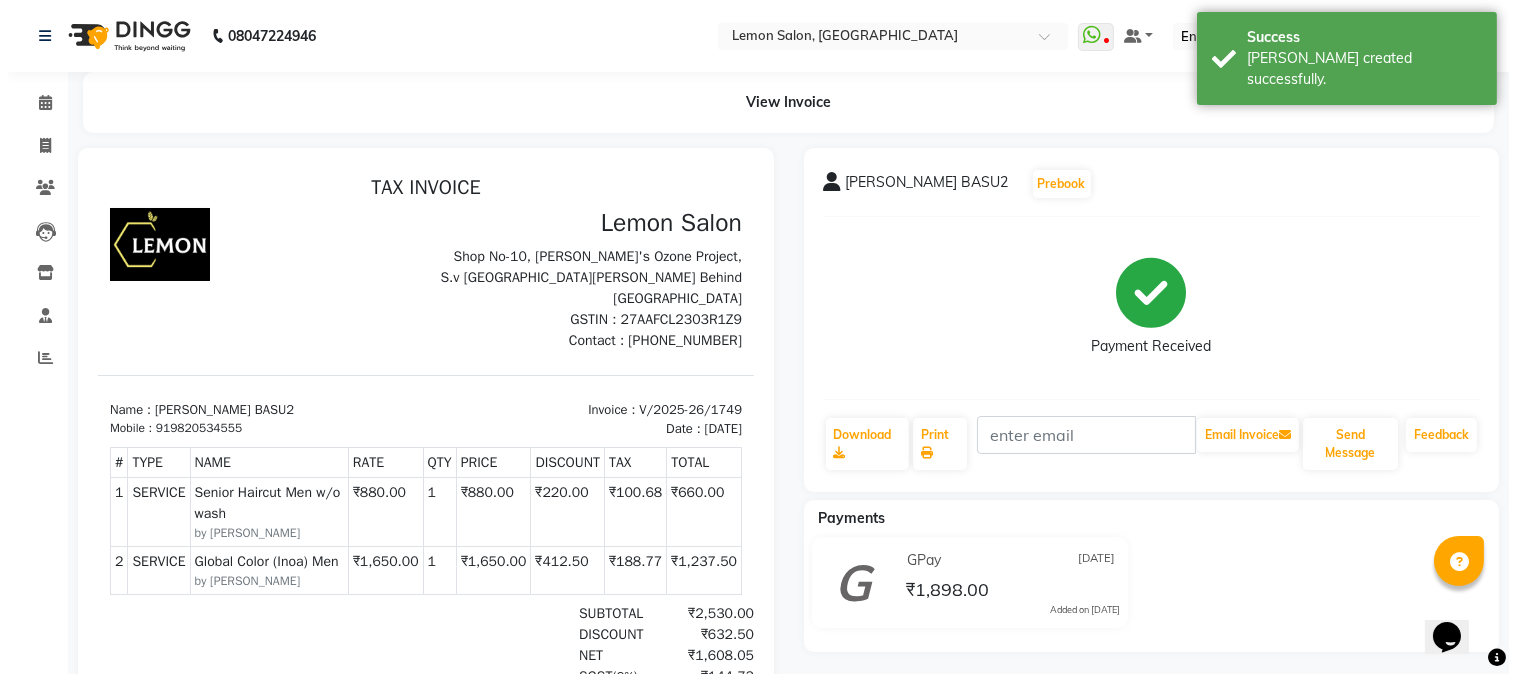 scroll, scrollTop: 0, scrollLeft: 0, axis: both 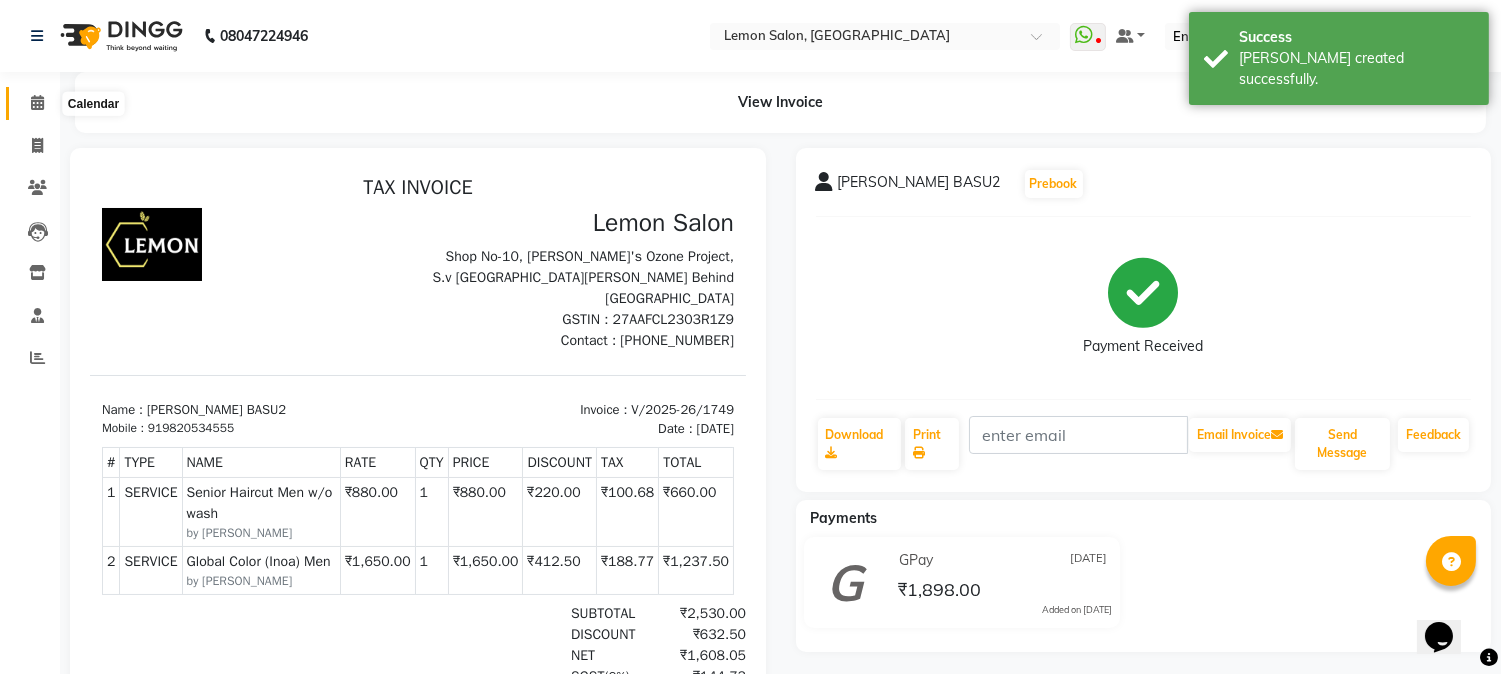 click 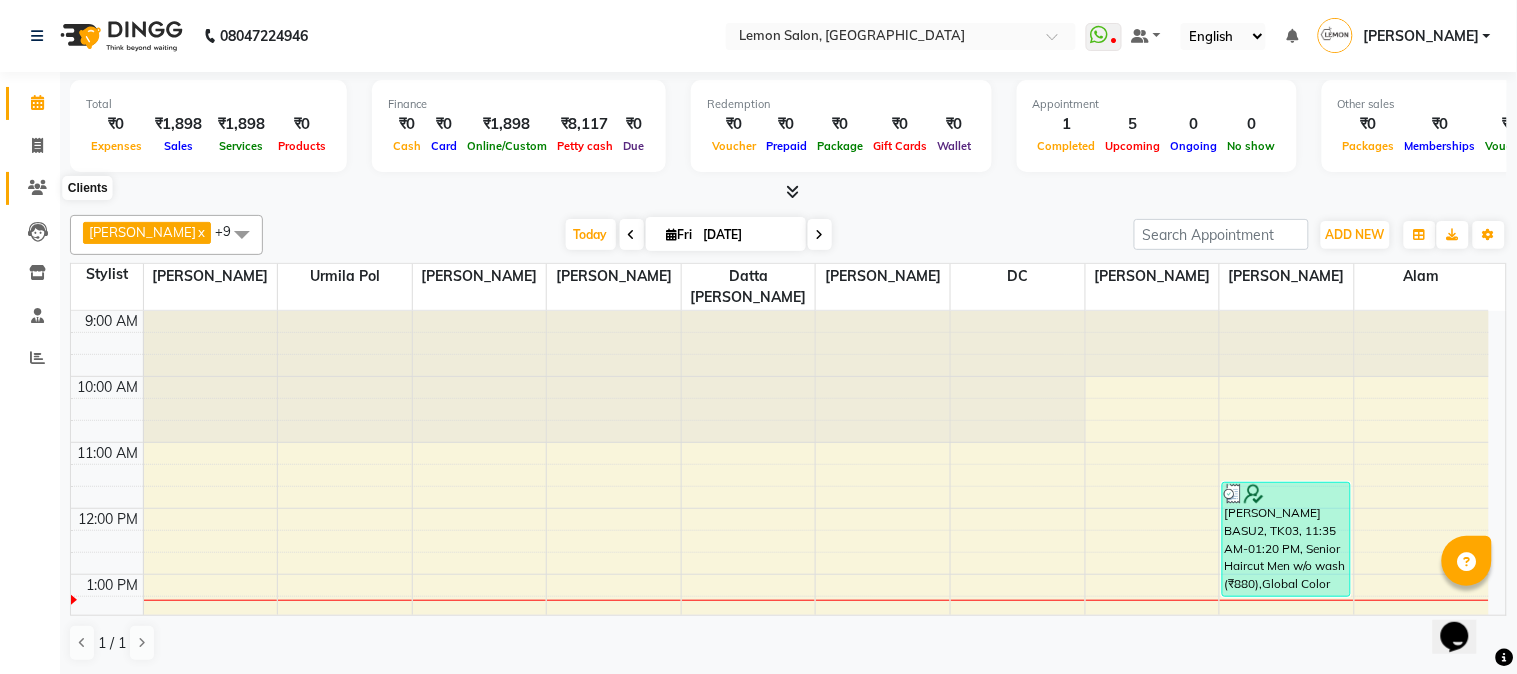 click 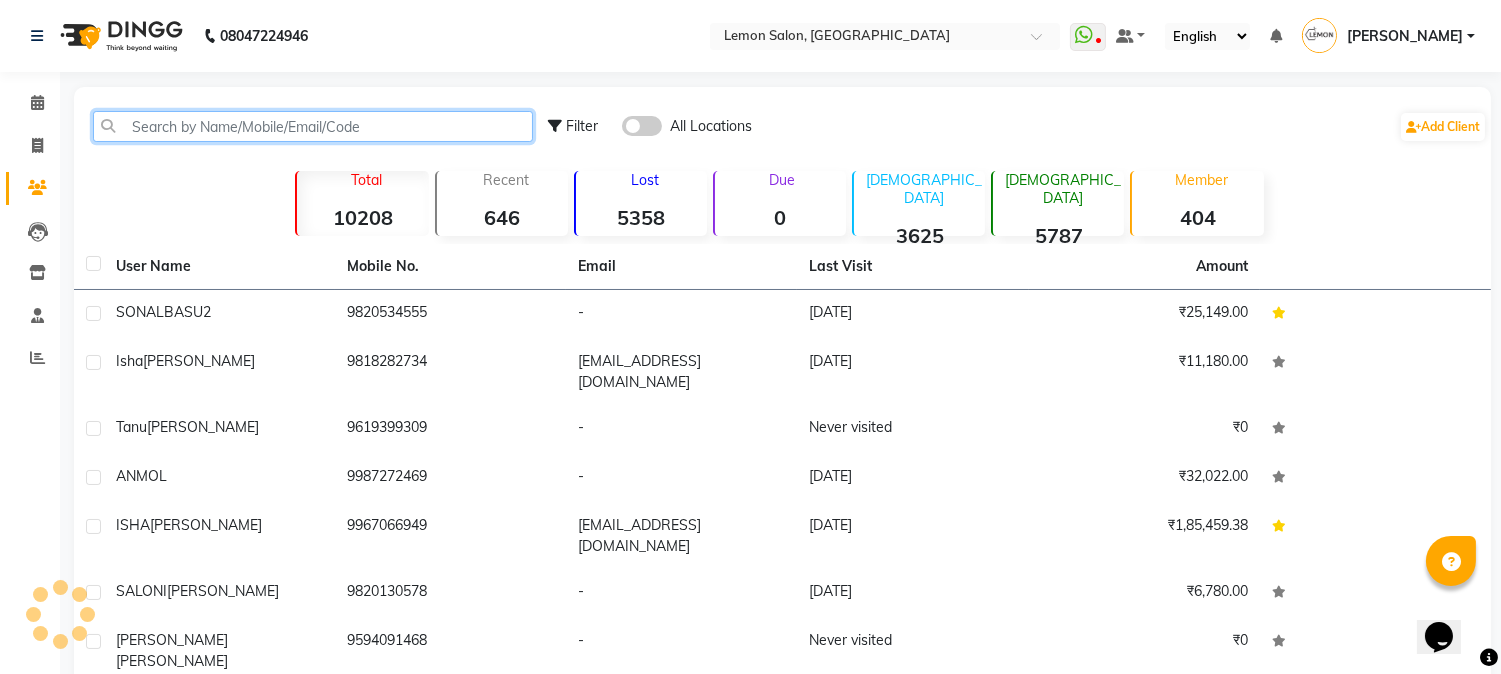 click 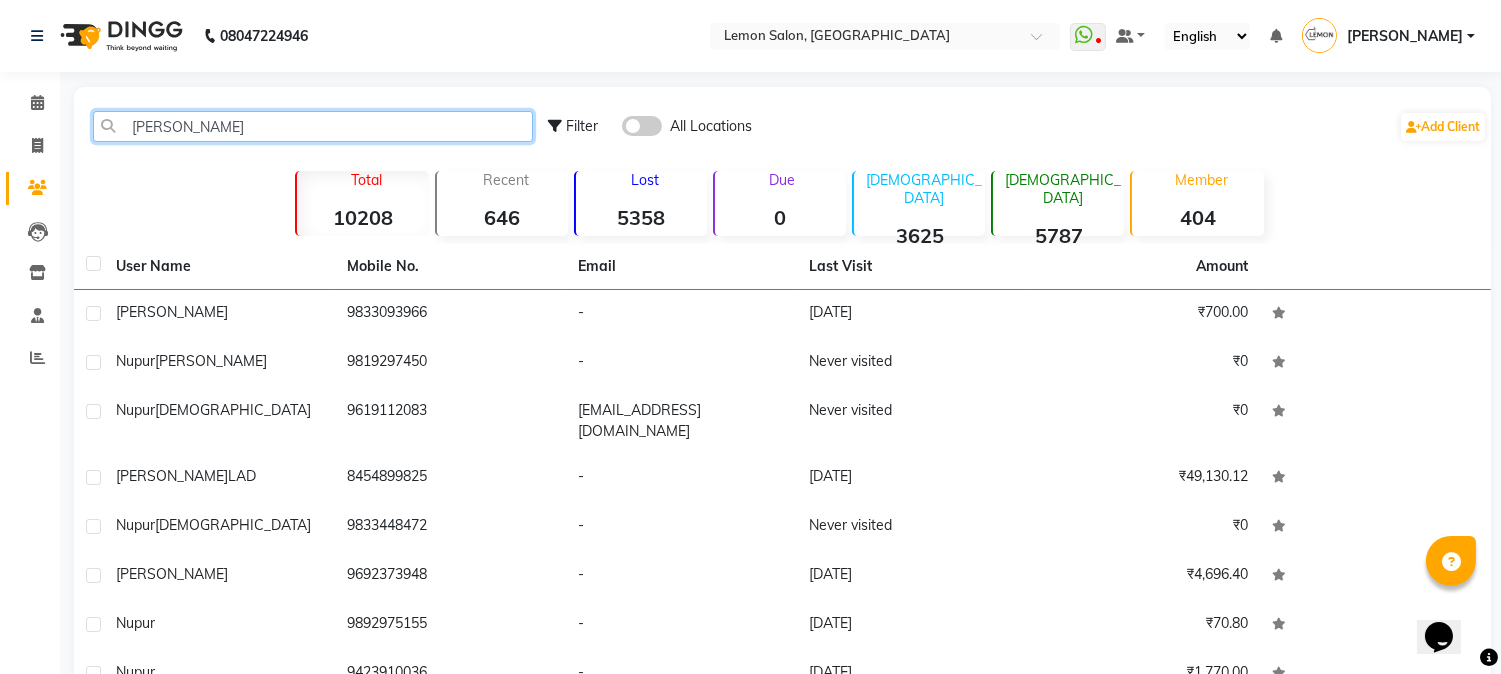 type on "NUPUR" 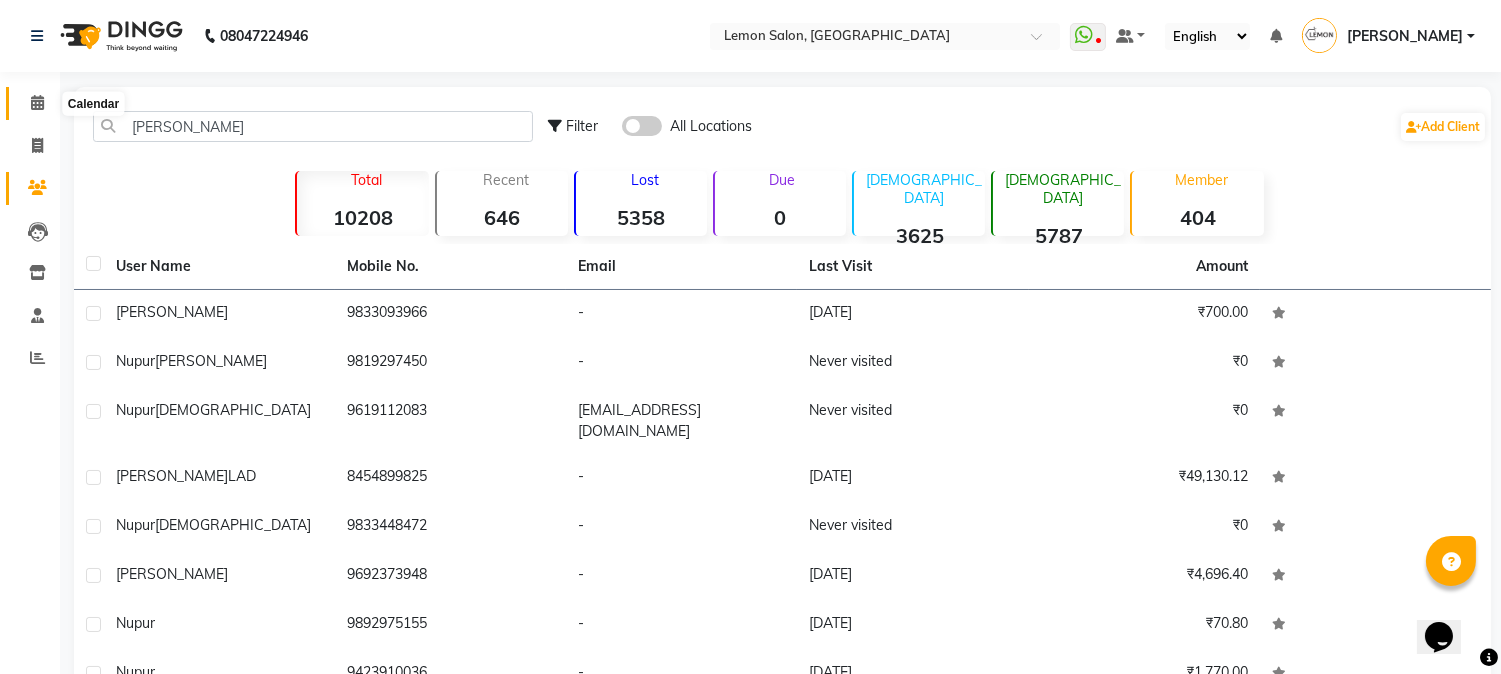 click 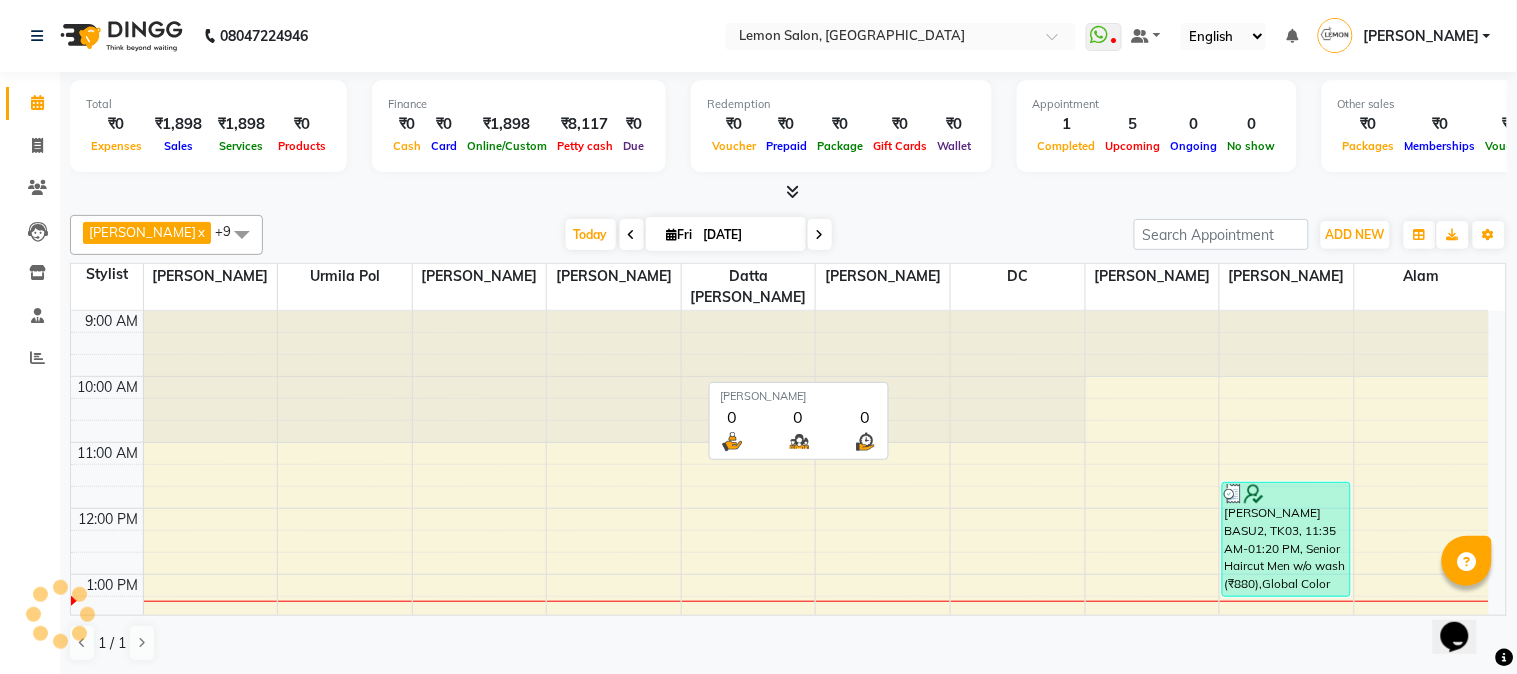 scroll, scrollTop: 0, scrollLeft: 0, axis: both 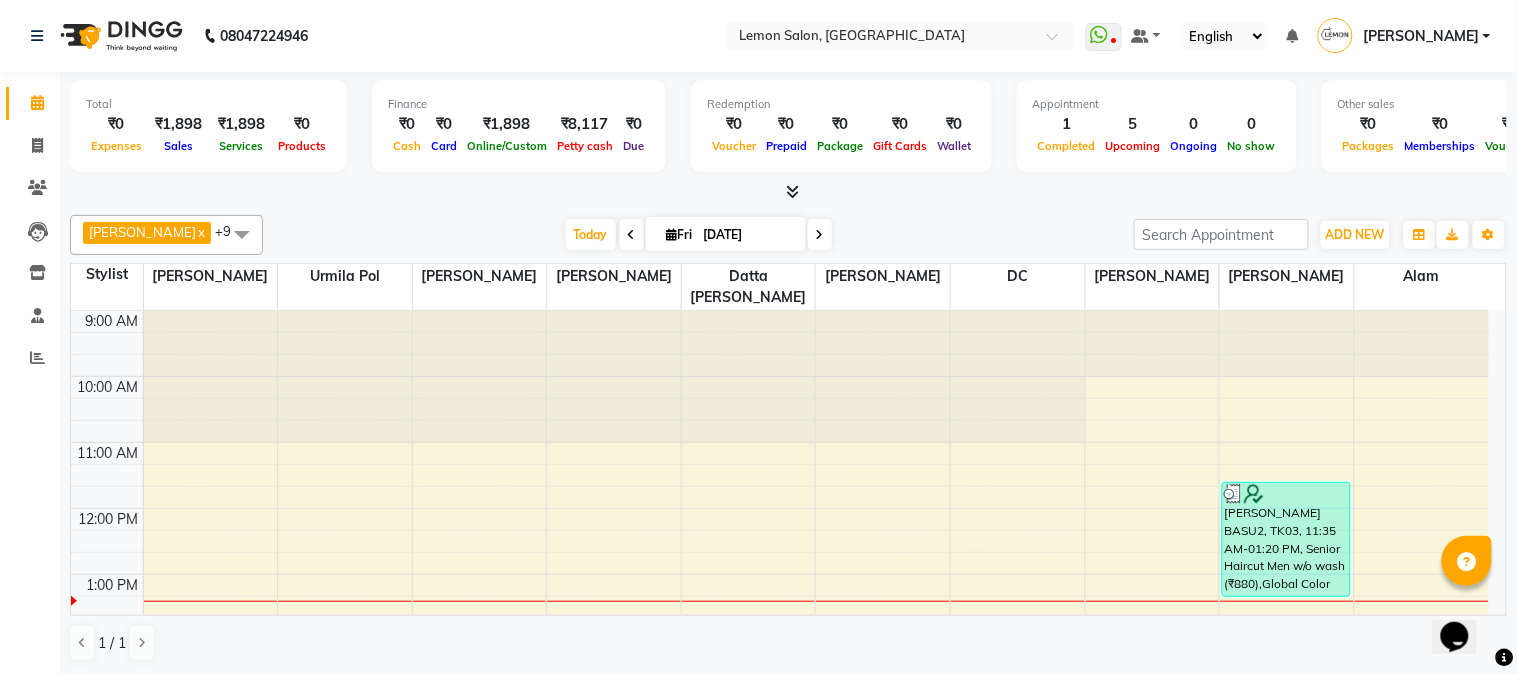 click on "Today  Fri 11-07-2025" at bounding box center (699, 235) 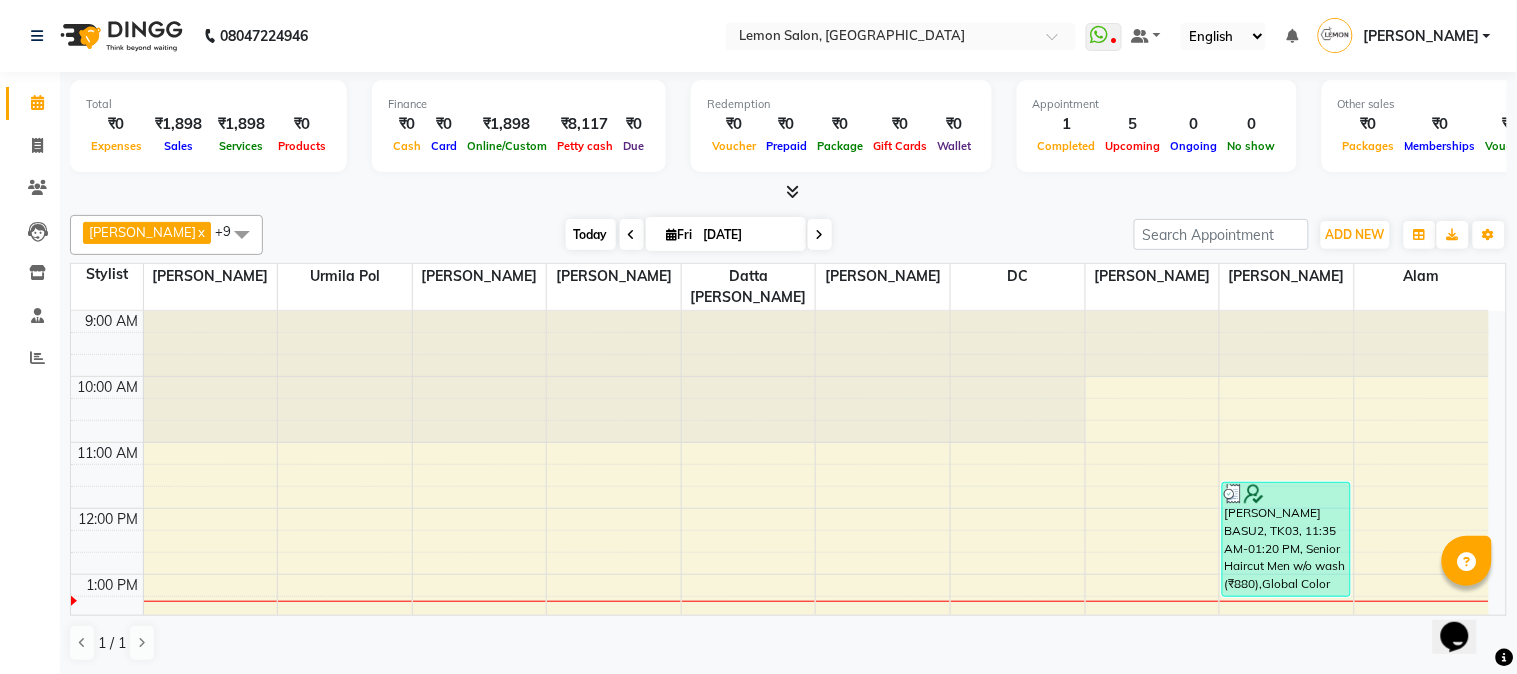 click on "Today" at bounding box center (591, 234) 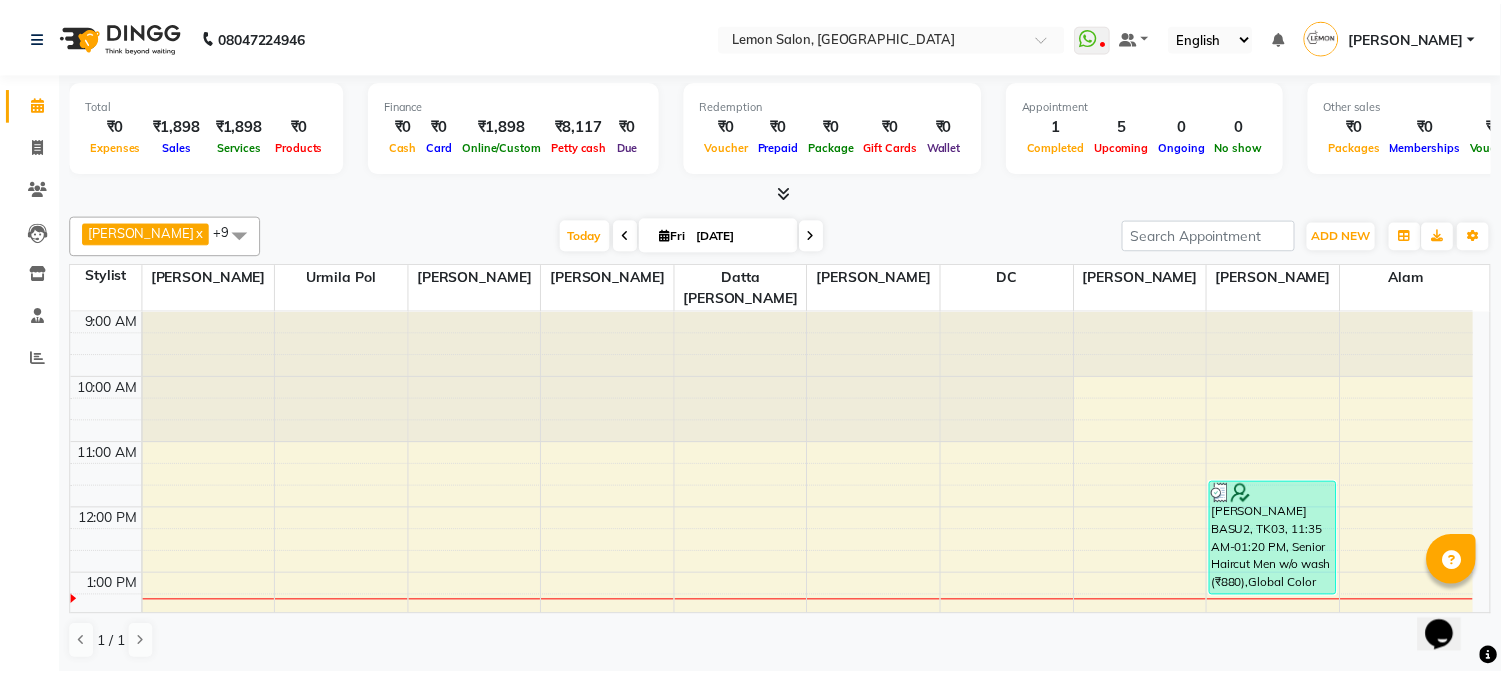 scroll, scrollTop: 265, scrollLeft: 0, axis: vertical 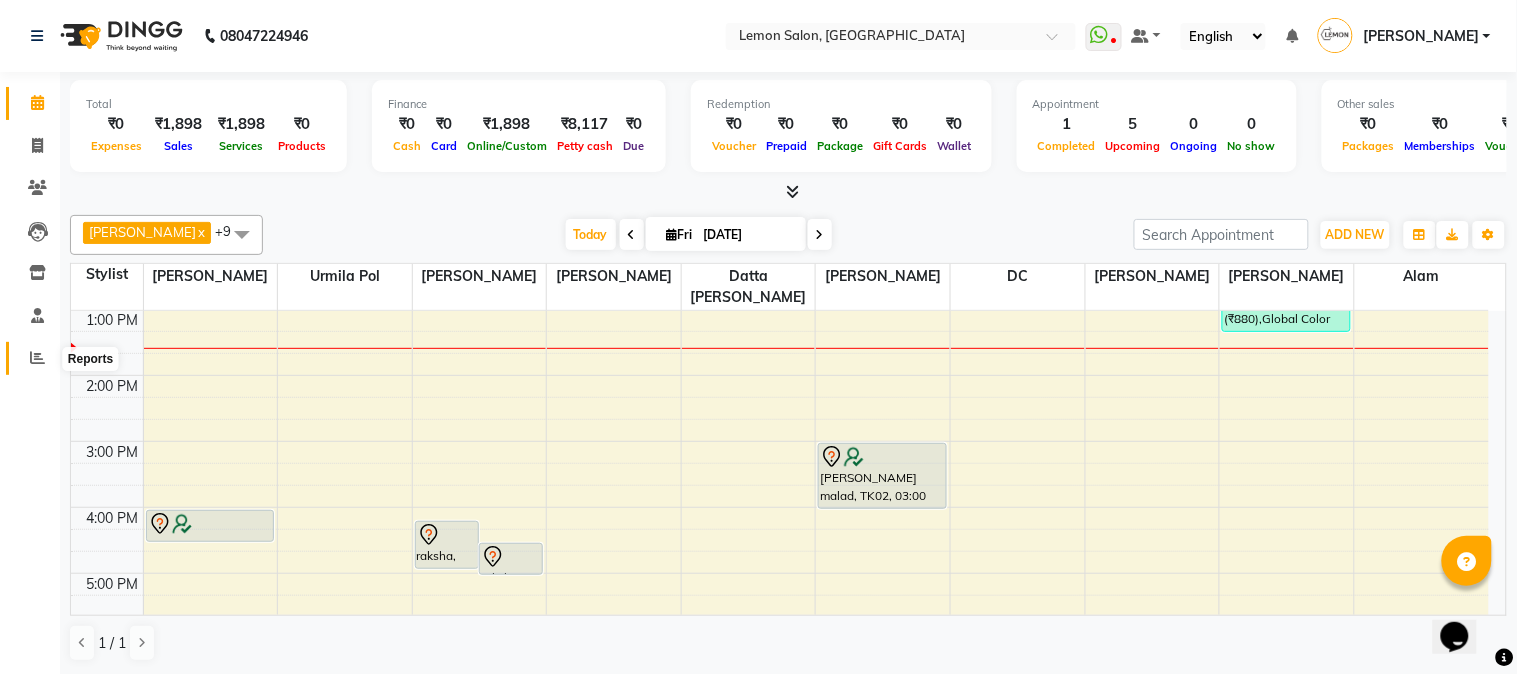 click 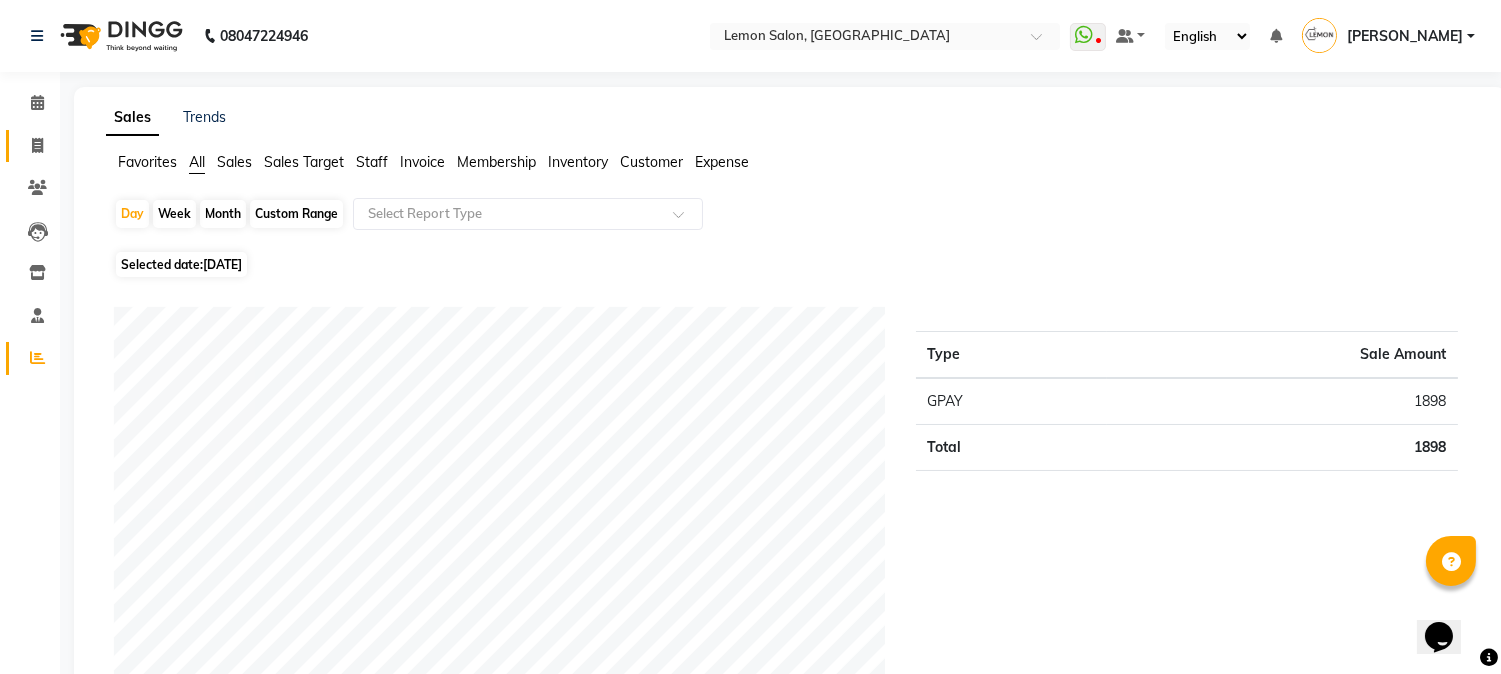 click on "Invoice" 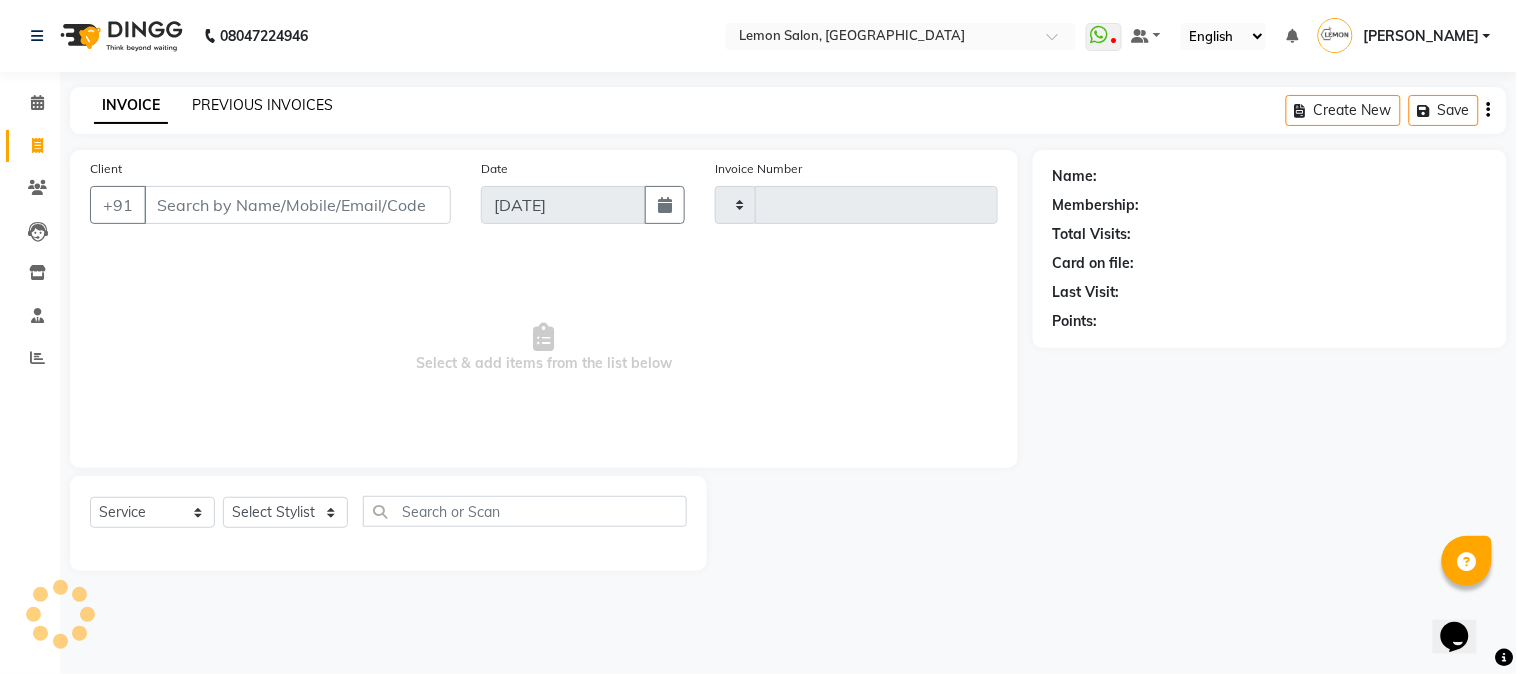 click on "PREVIOUS INVOICES" 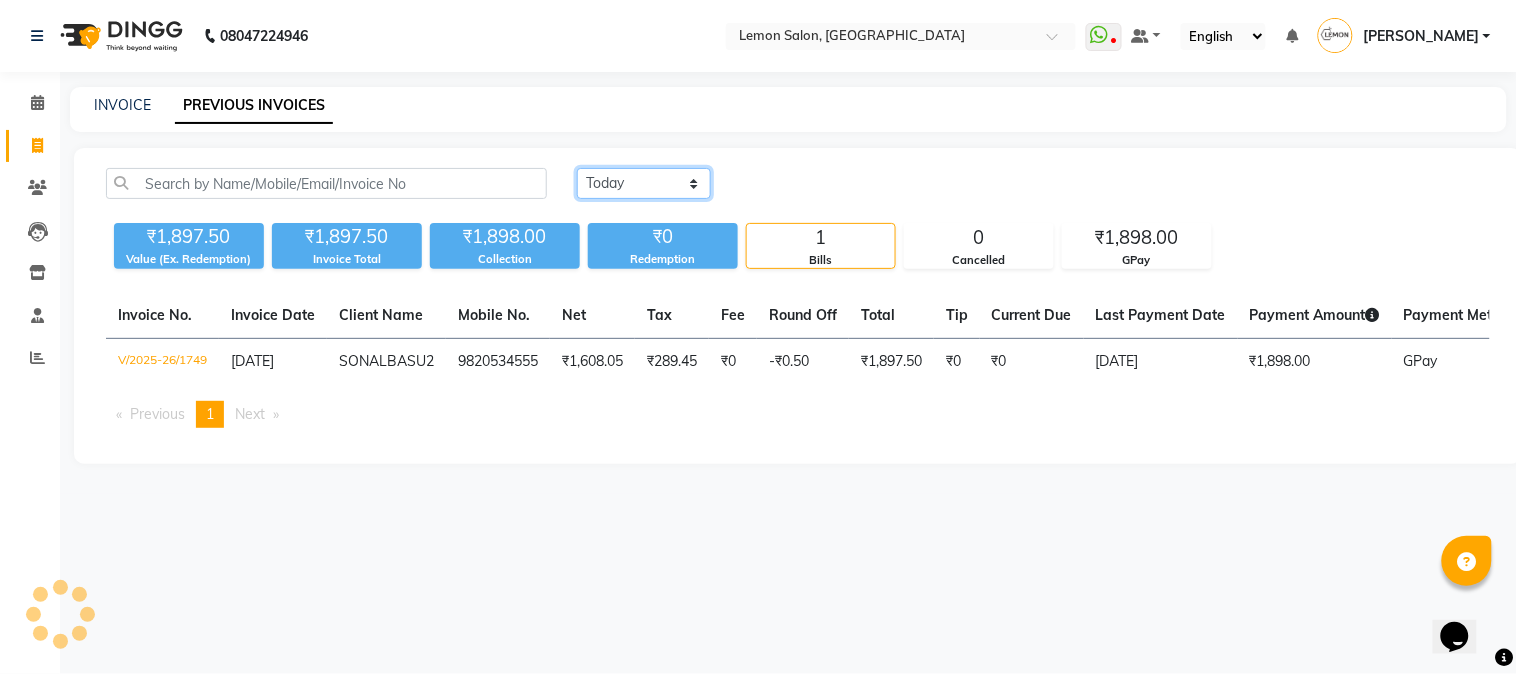 click on "Today Yesterday Custom Range" 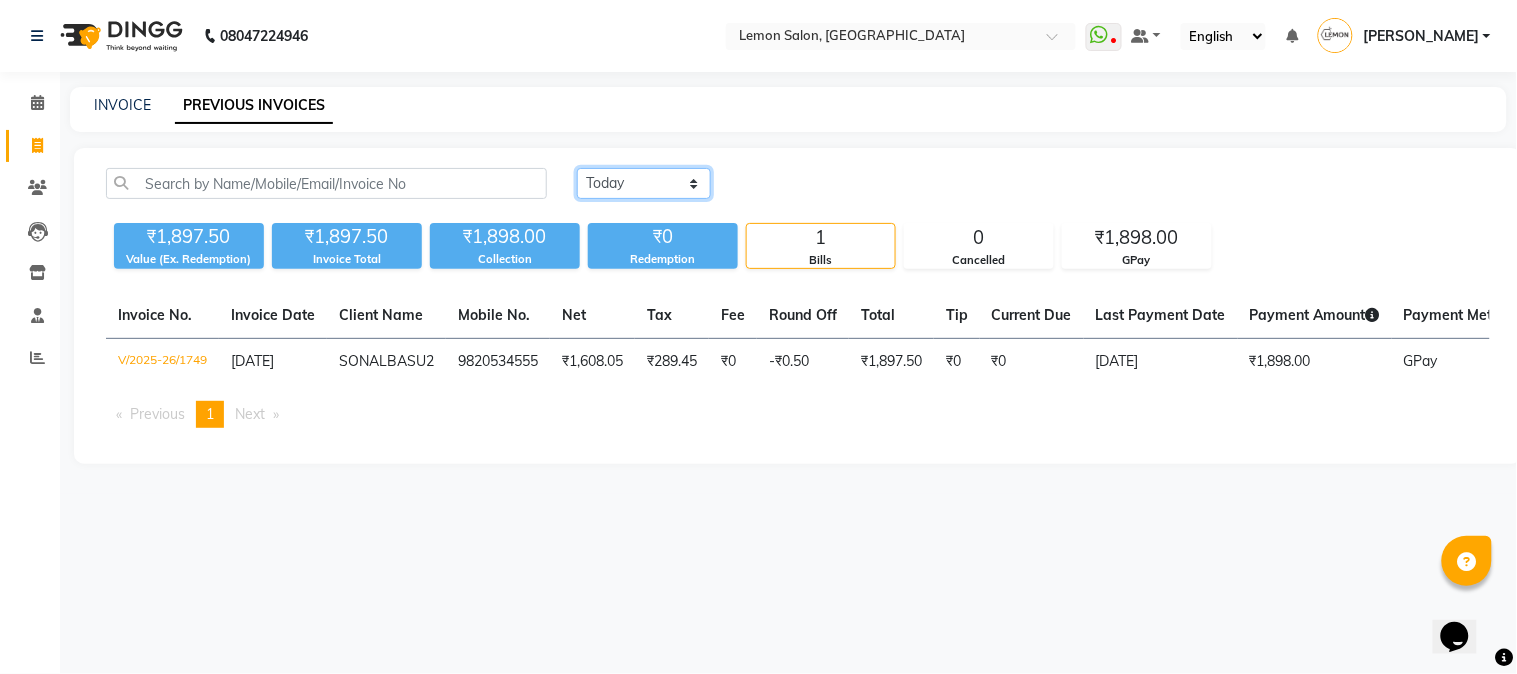 select on "yesterday" 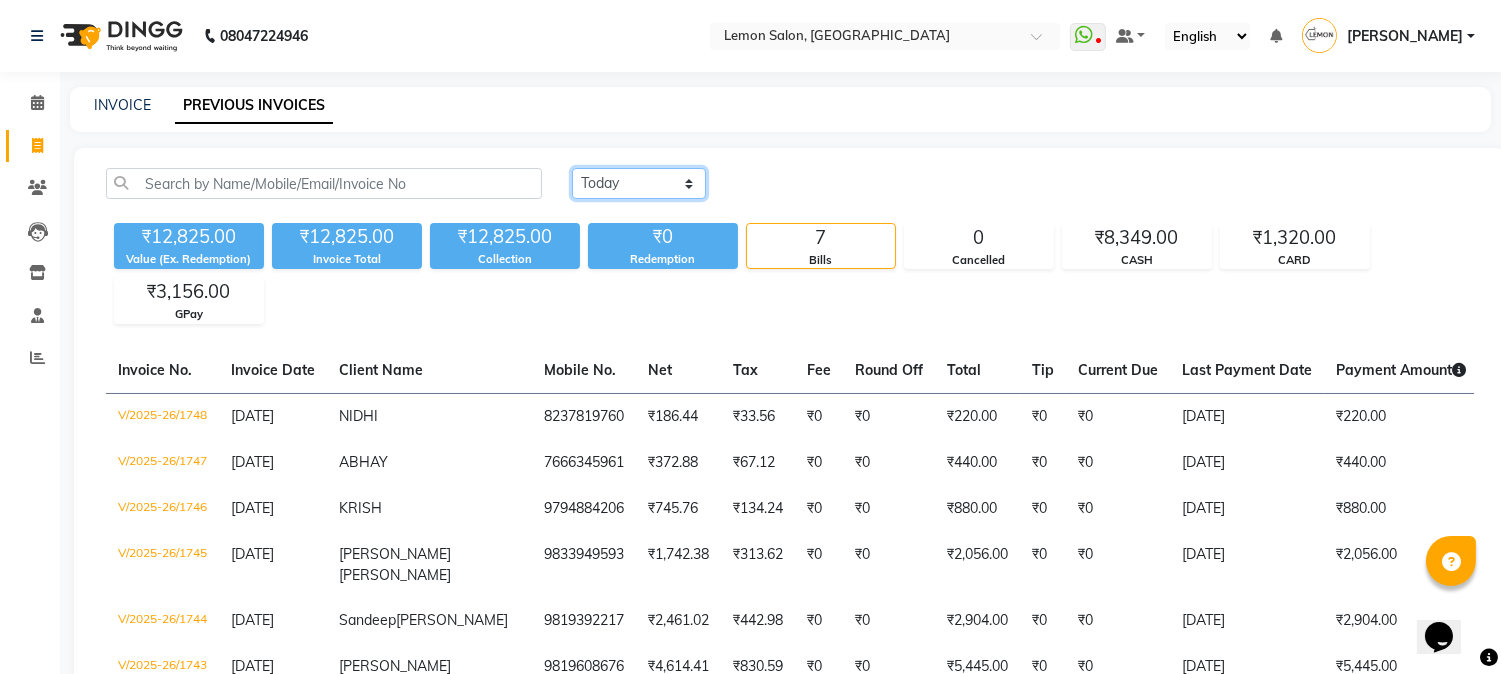 scroll, scrollTop: 225, scrollLeft: 0, axis: vertical 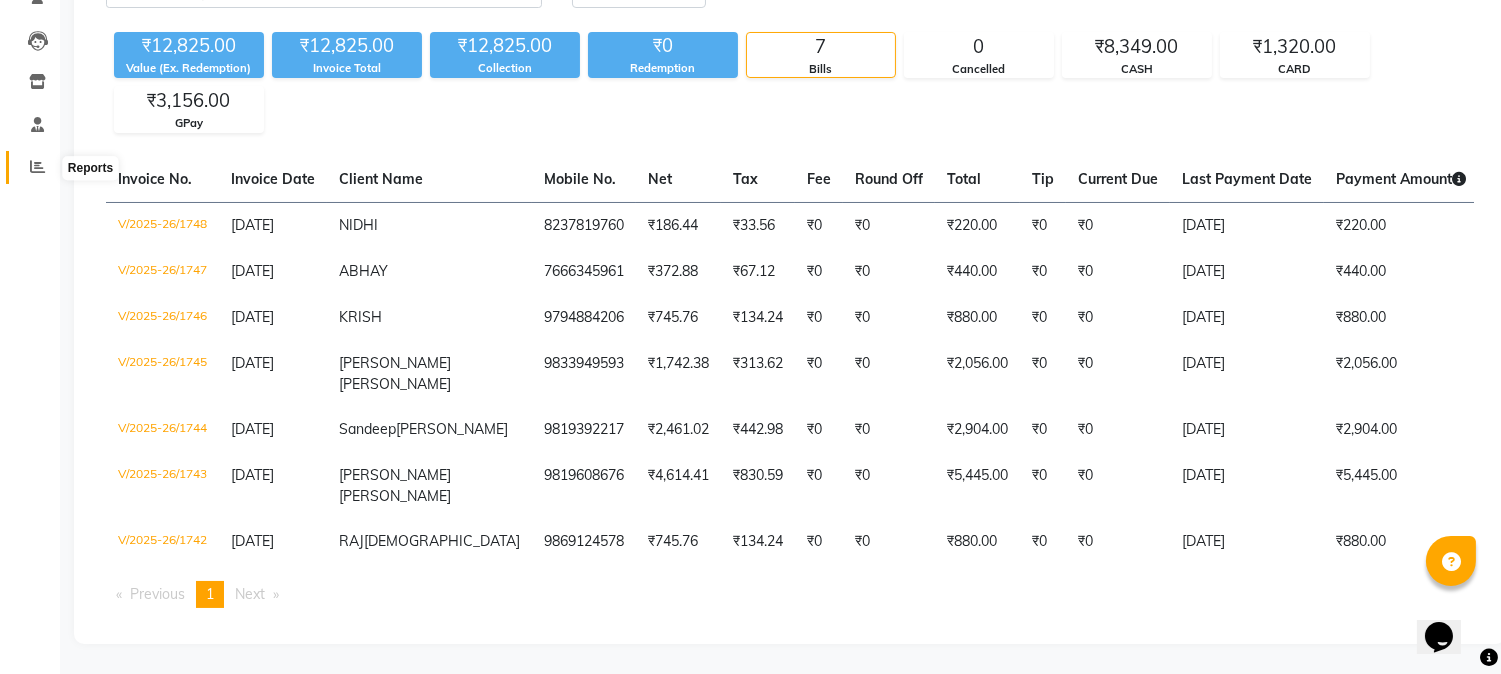 click 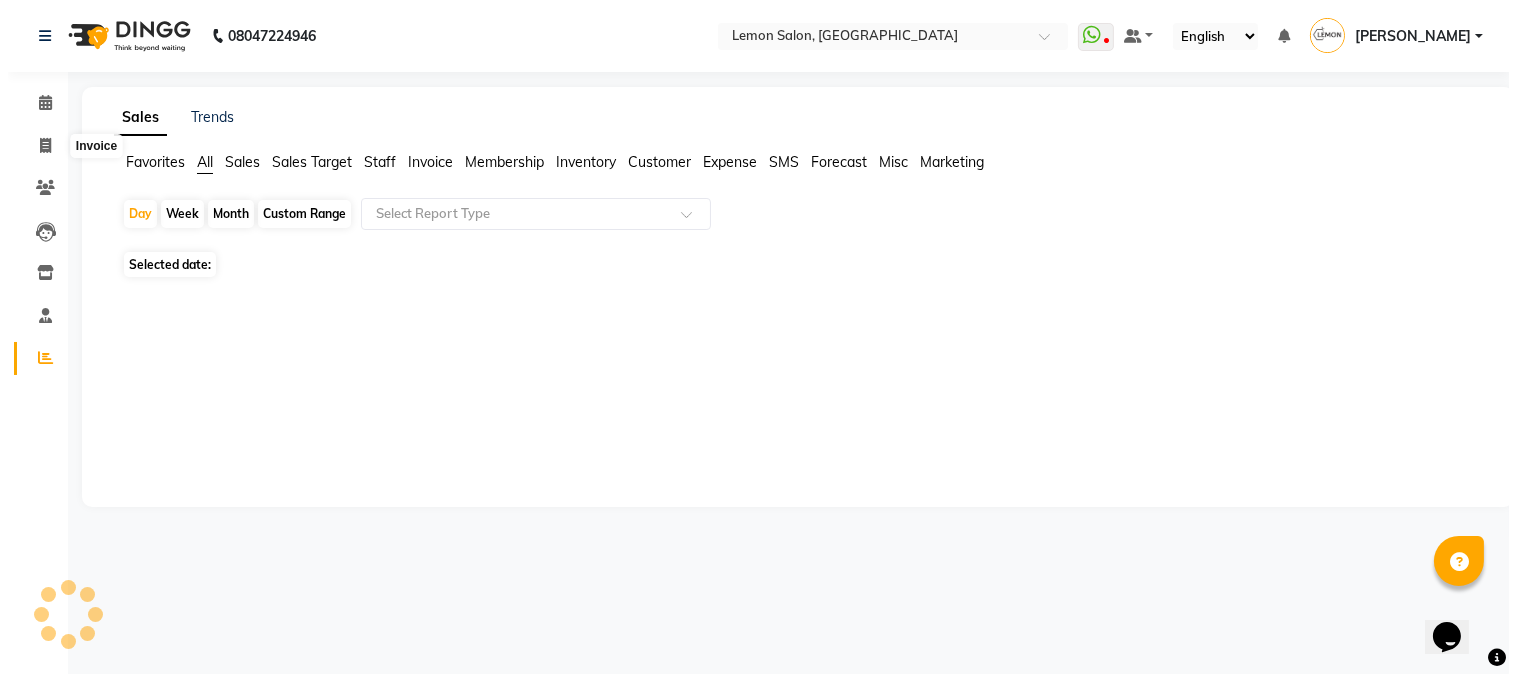 scroll, scrollTop: 0, scrollLeft: 0, axis: both 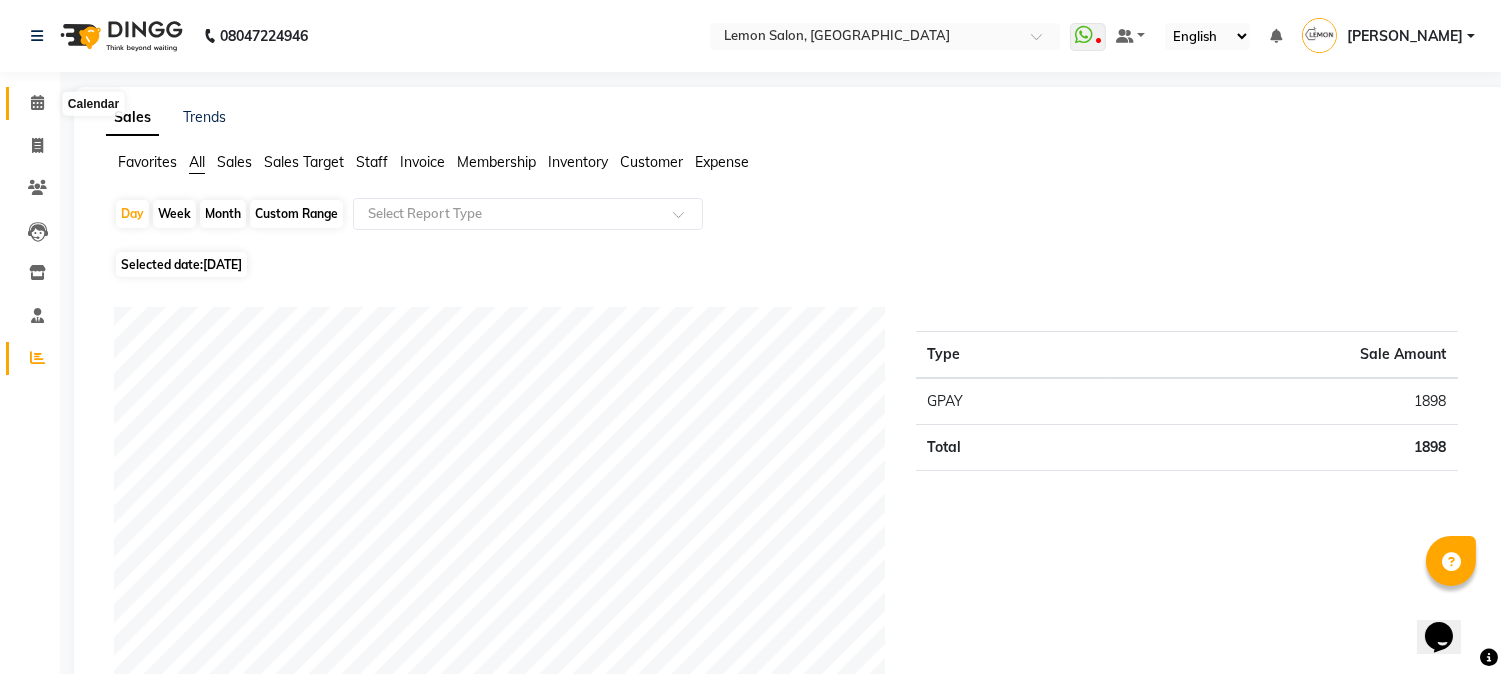 click 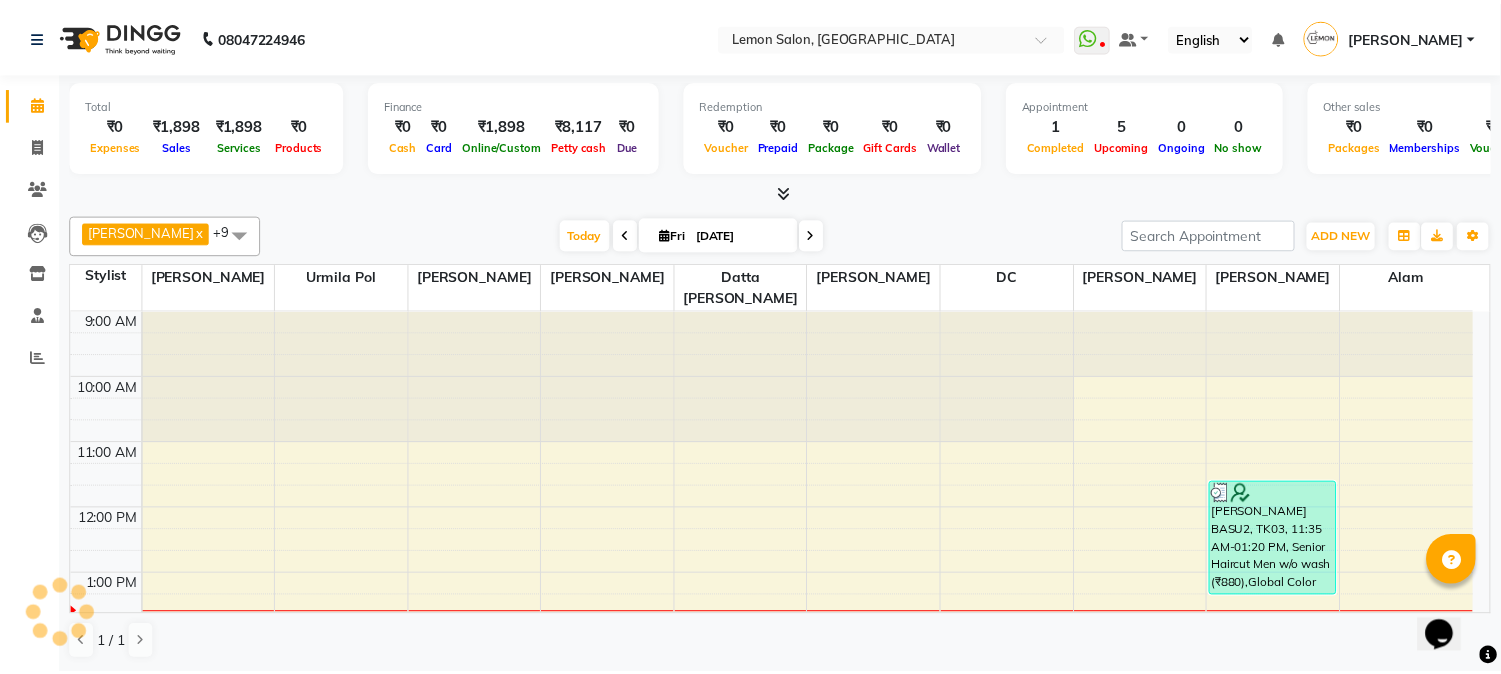 scroll, scrollTop: 265, scrollLeft: 0, axis: vertical 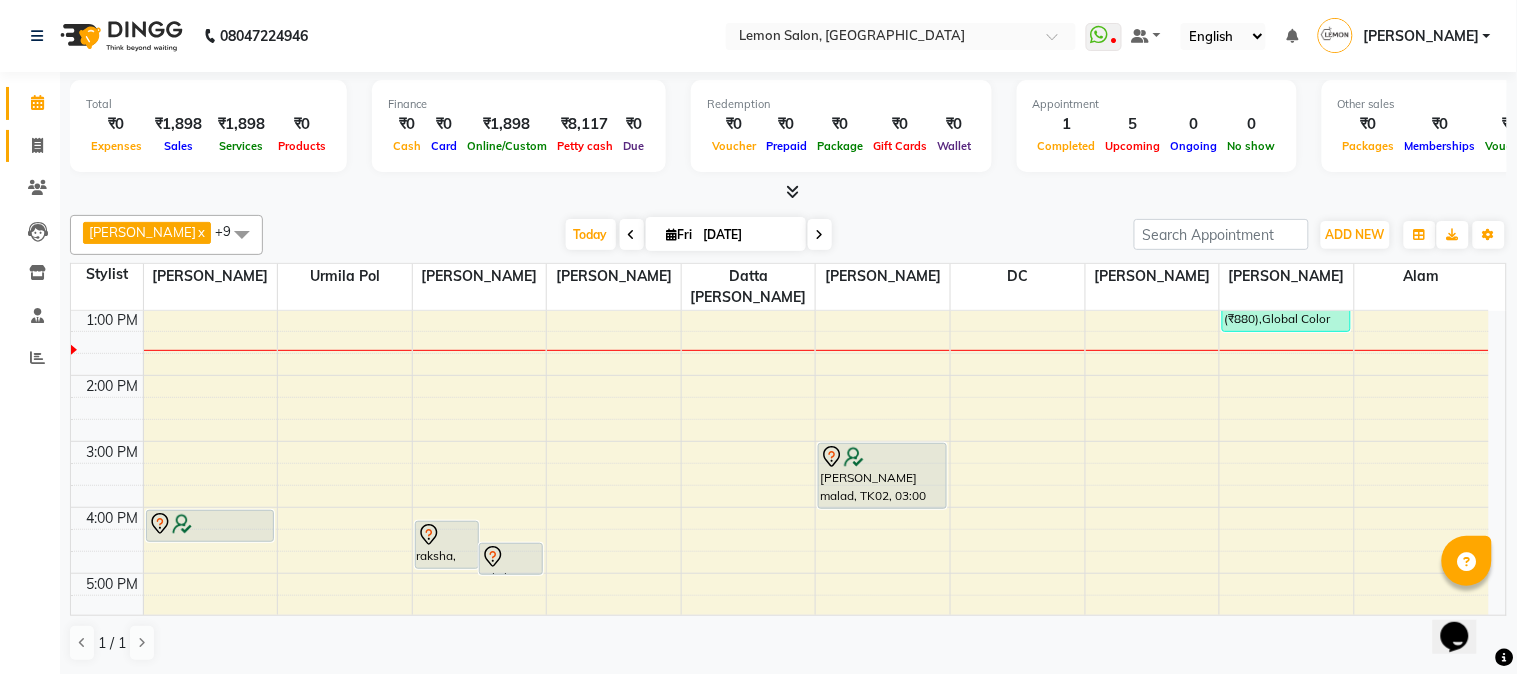 click on "Invoice" 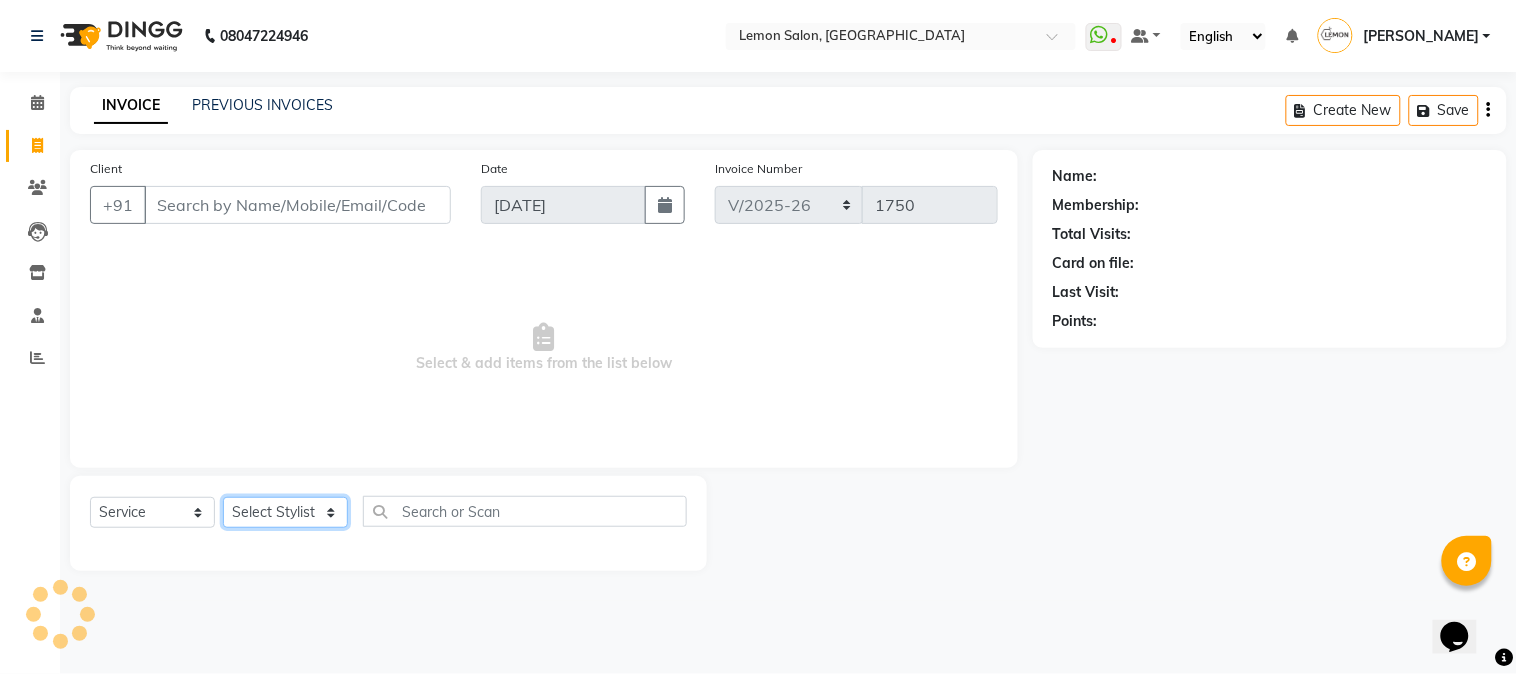 click on "Select Stylist" 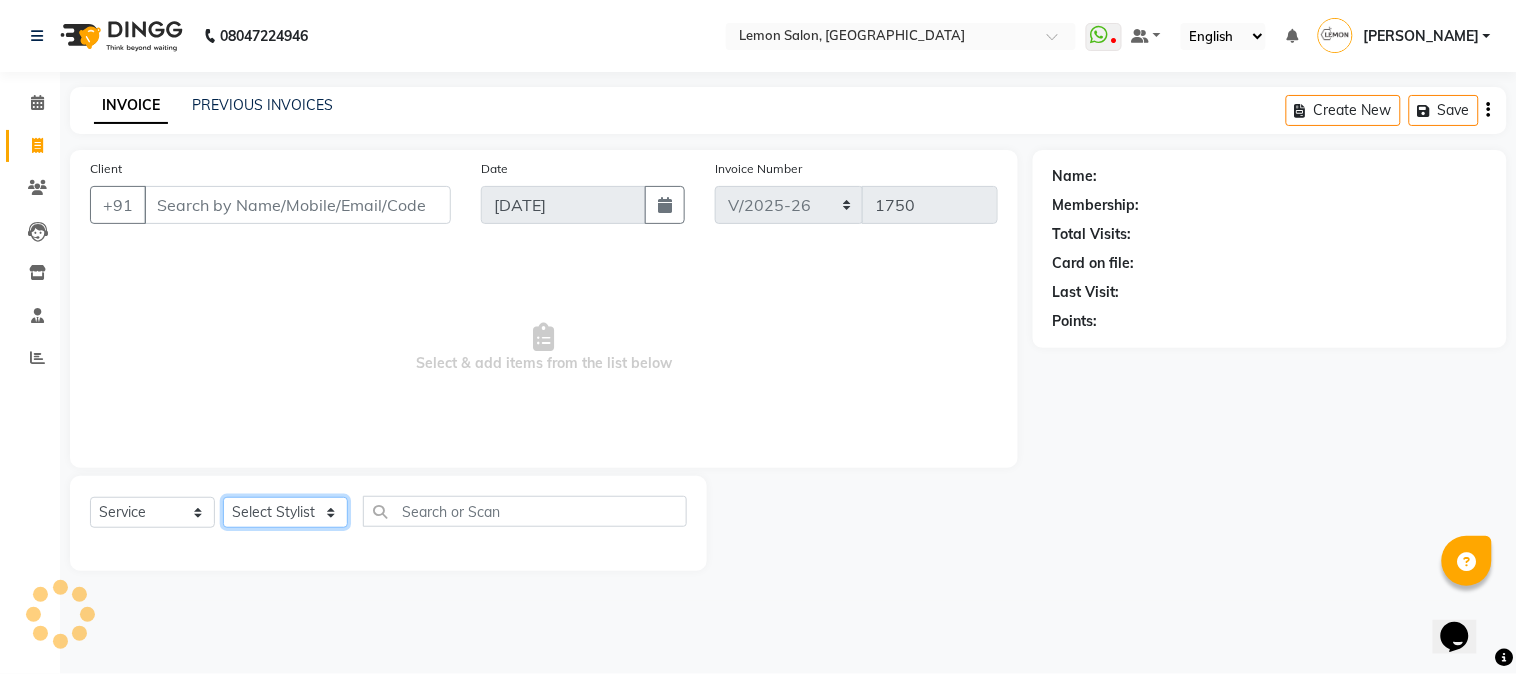 select on "7419" 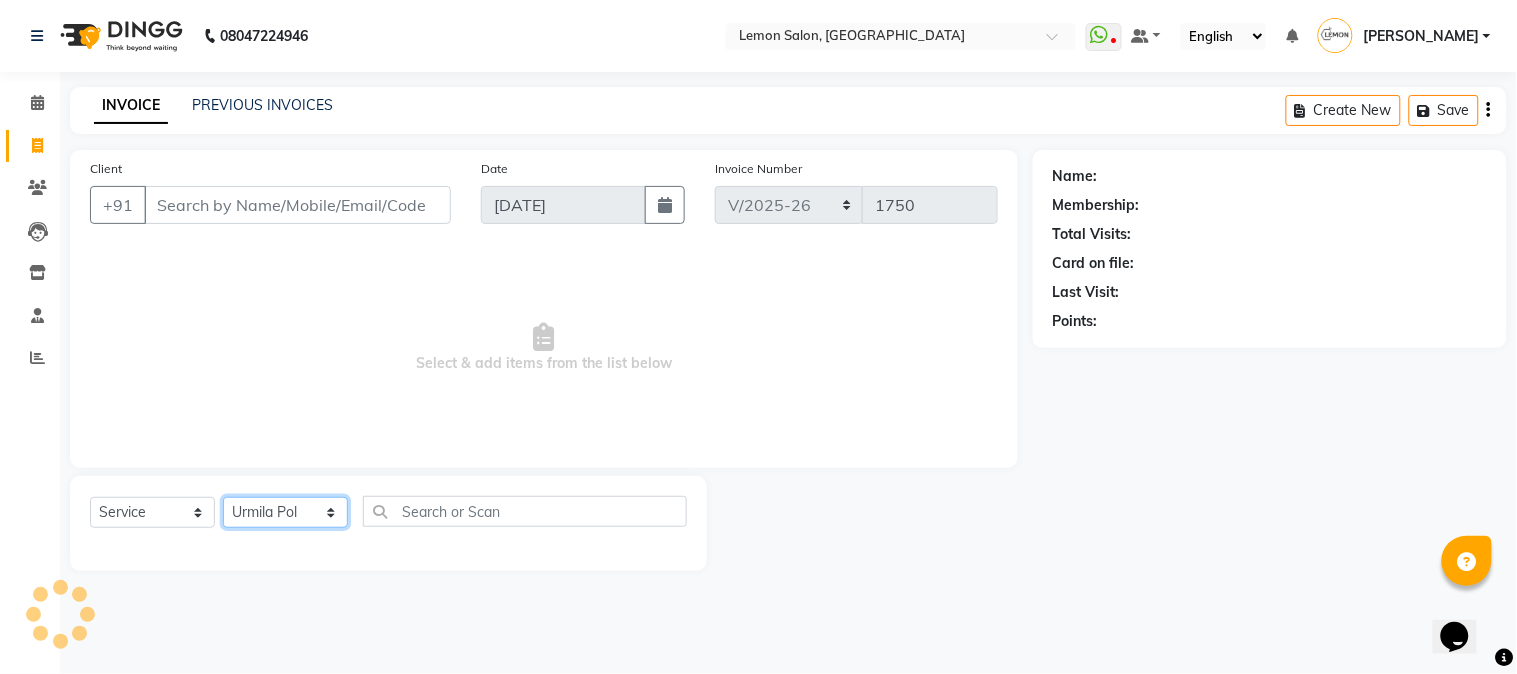 click on "Select Stylist Abhay  Akansha Sadafule Alam Asma Dshpande Datta Kawar DC Furkan Mansoori kavita Kelatkar  Manisha Mohammed Mohsin  Mukaddar Shaikh Sana Mansoori Sandhya Tabrez Shah  Urmila Pol" 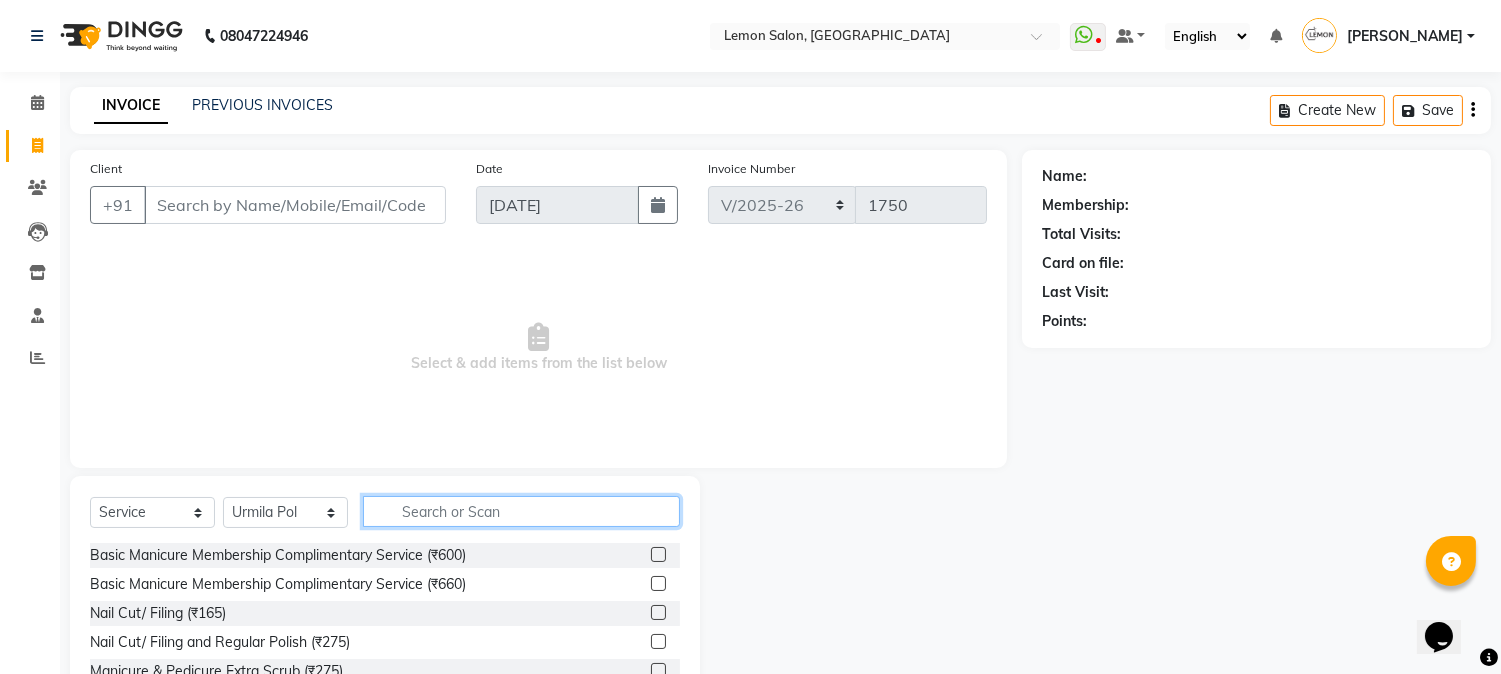 click 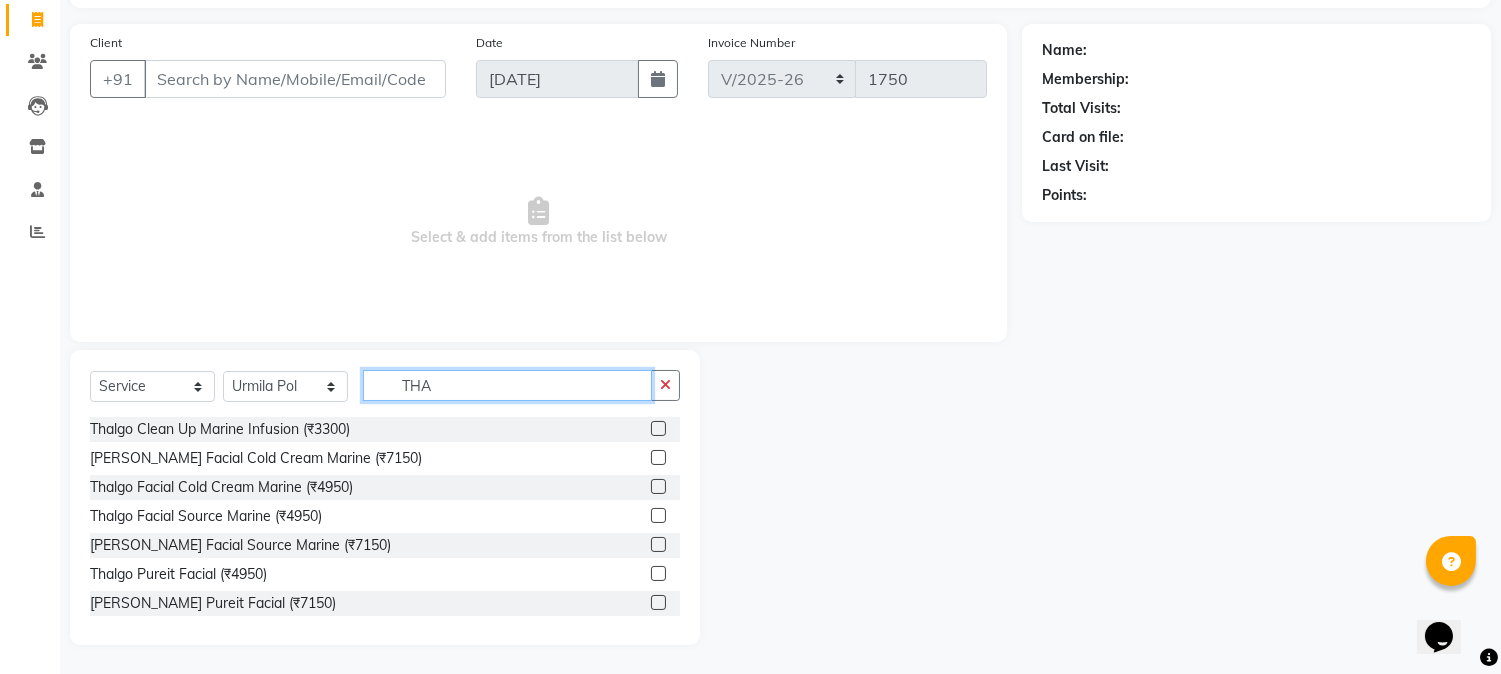 scroll, scrollTop: 0, scrollLeft: 0, axis: both 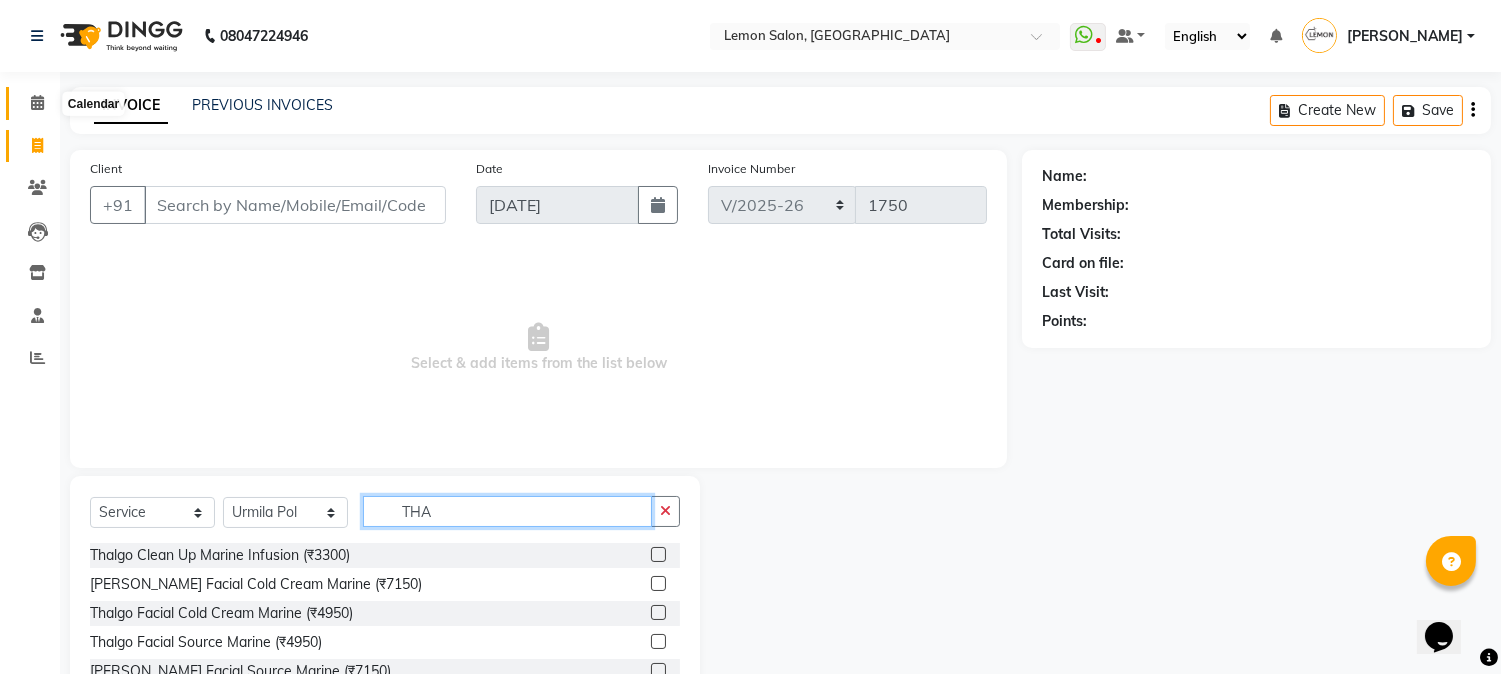 type on "THA" 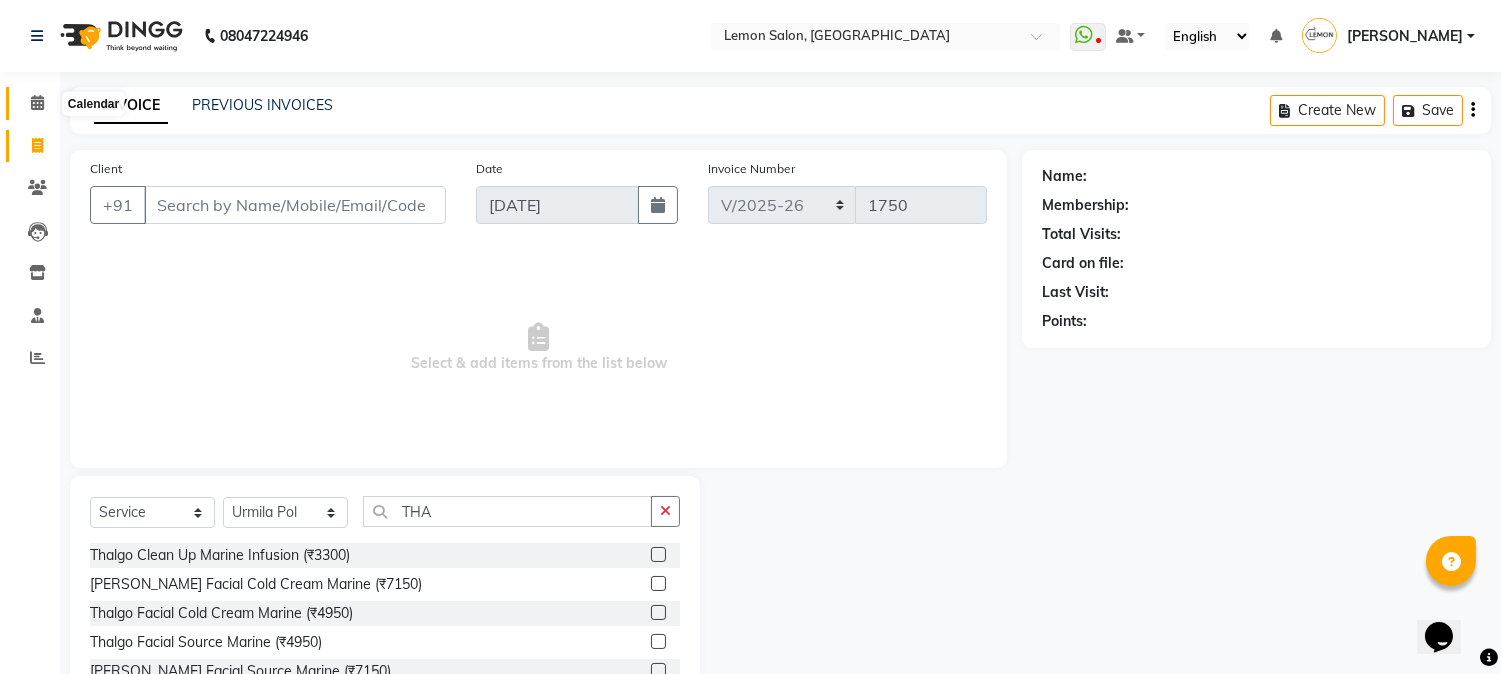 click 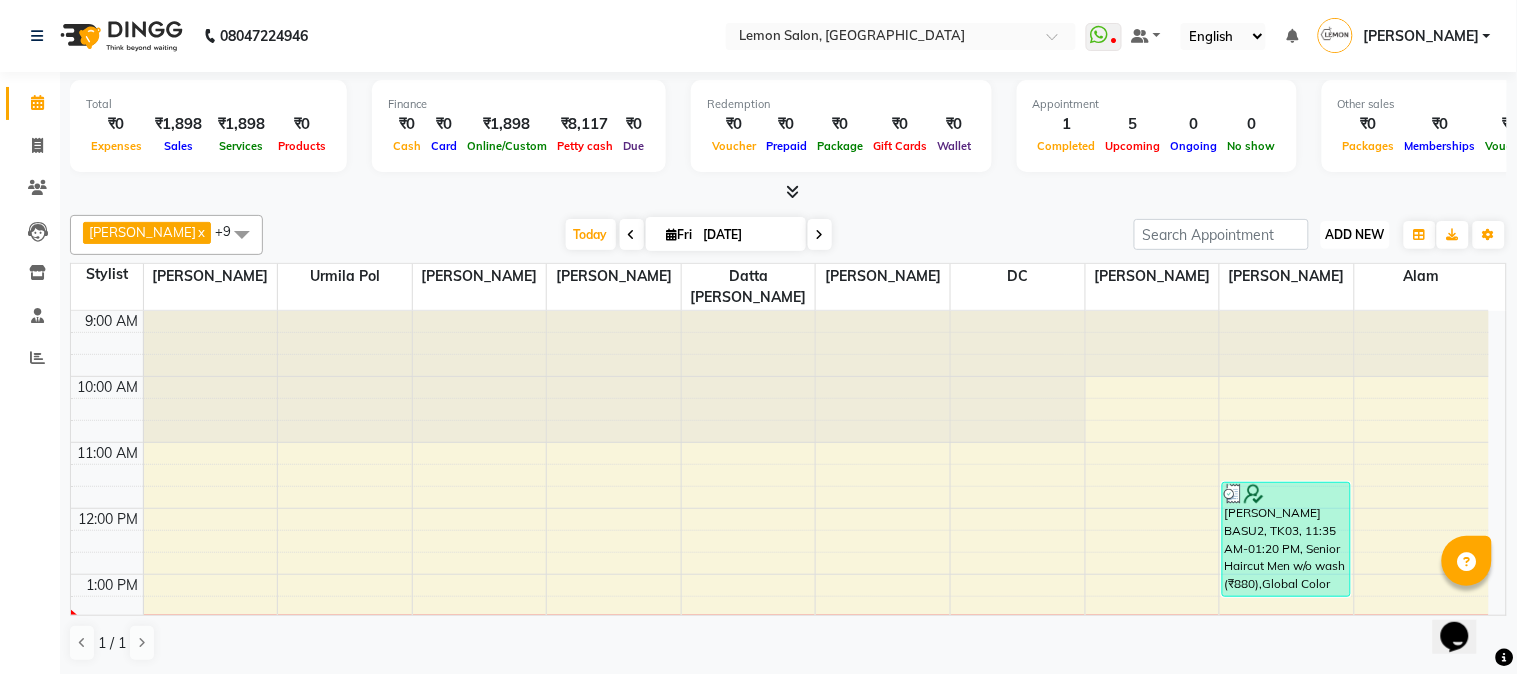 click on "ADD NEW" at bounding box center (1355, 234) 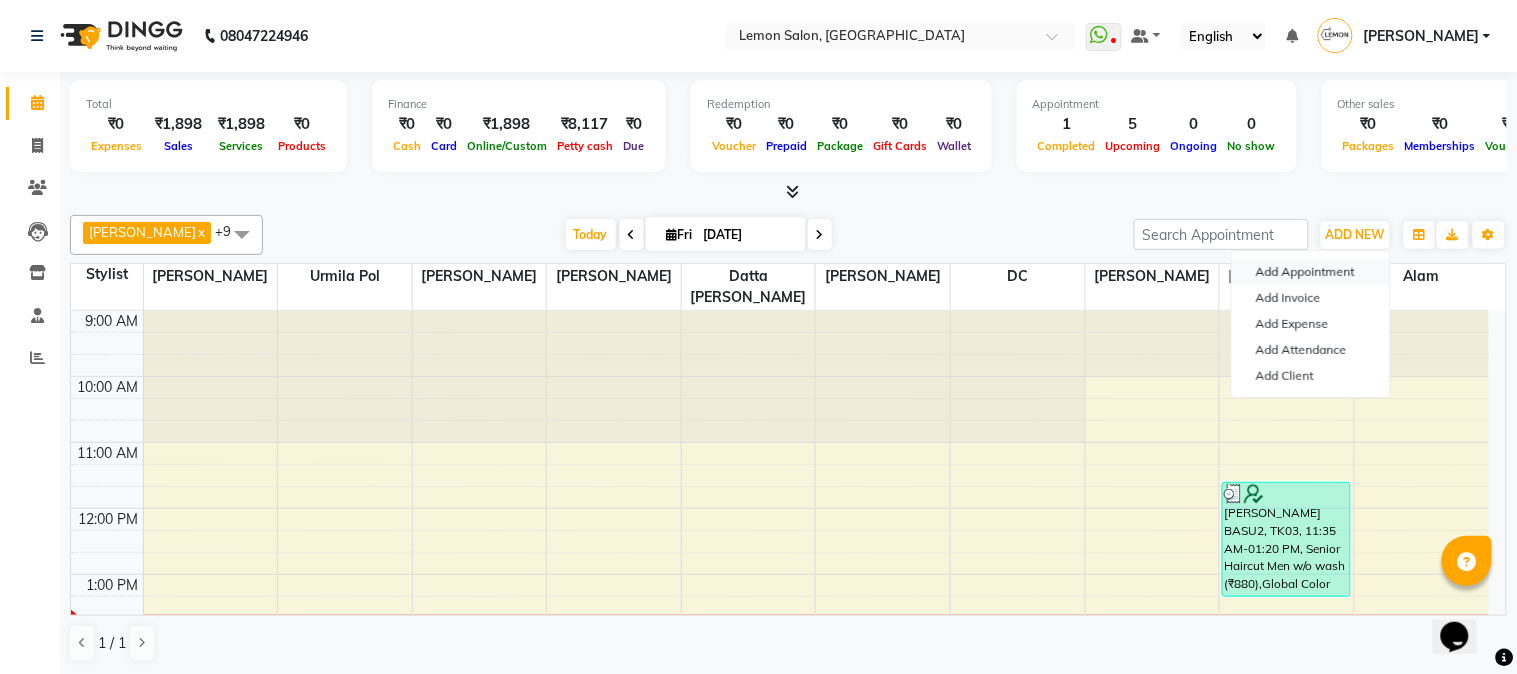 click on "Add Appointment" at bounding box center (1311, 272) 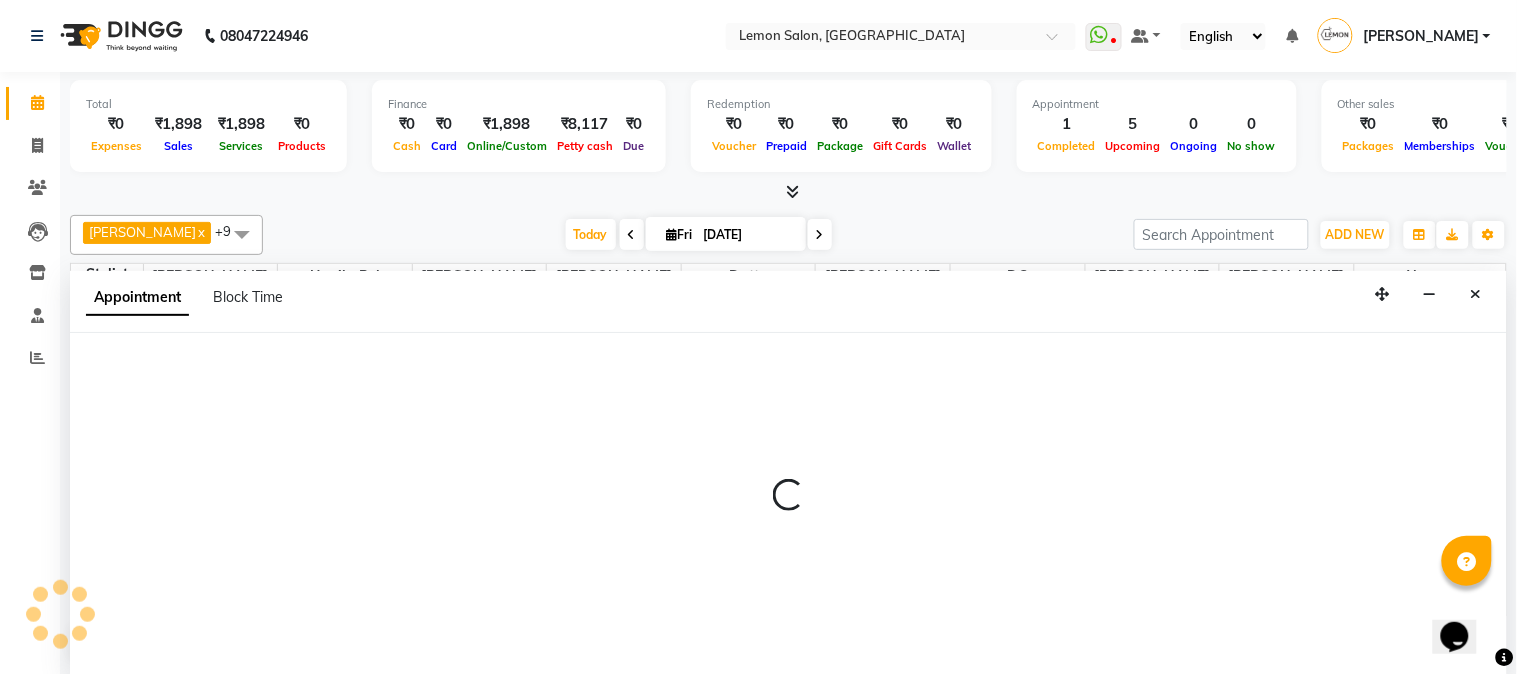 select on "tentative" 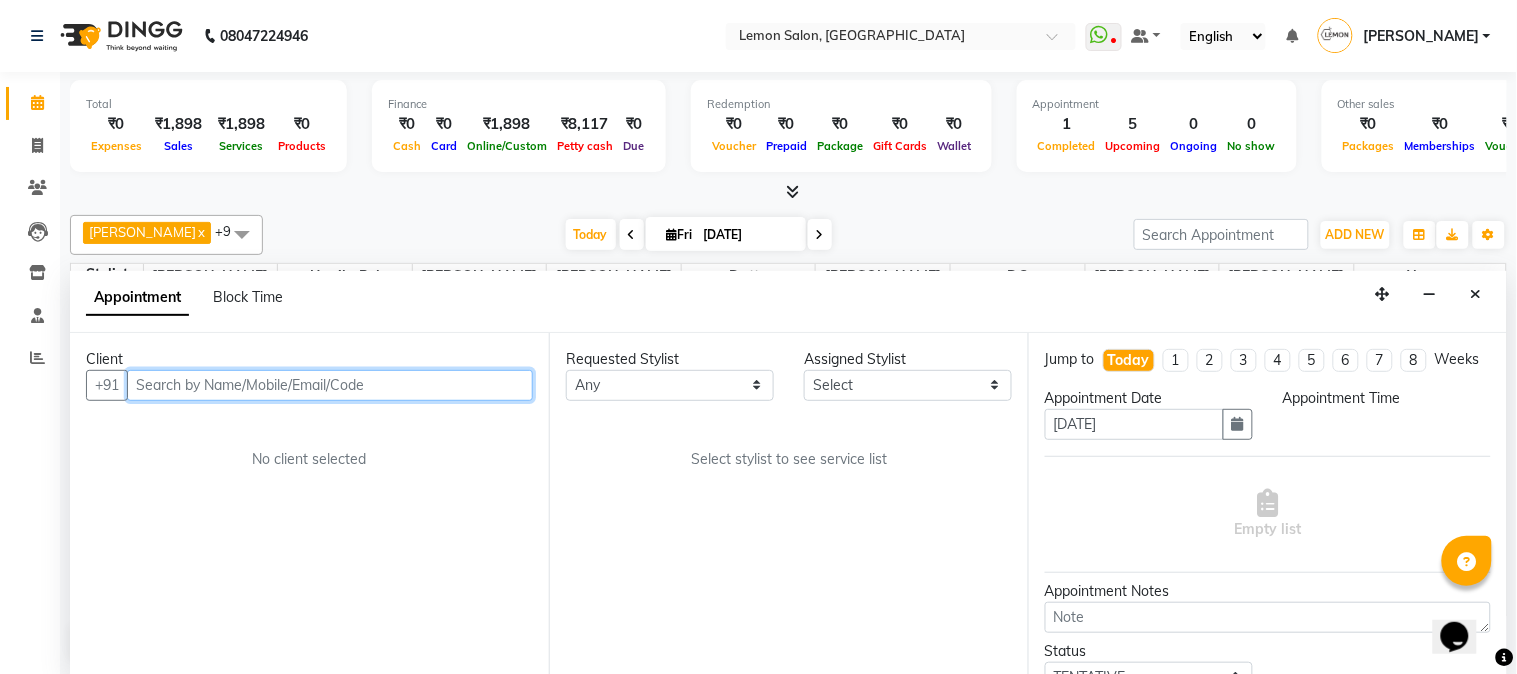 select on "600" 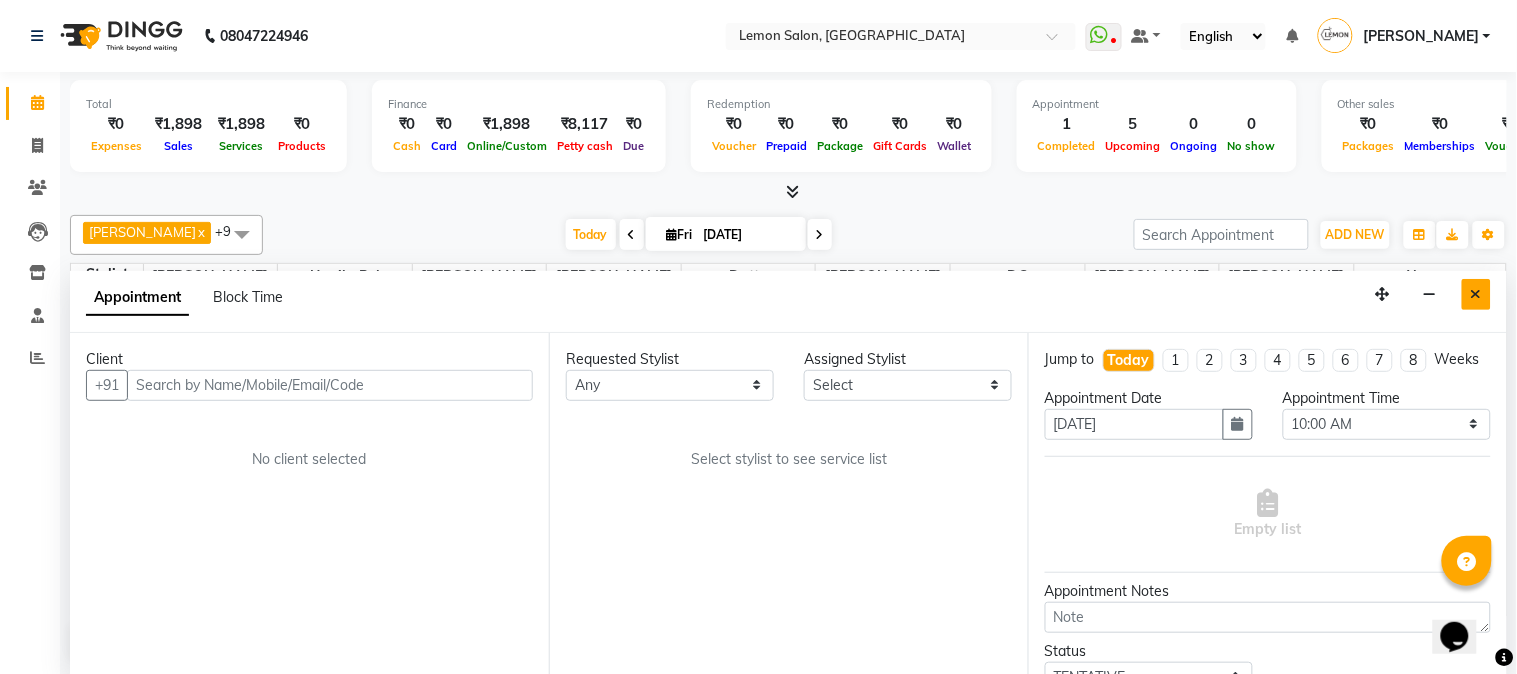 click at bounding box center [1476, 294] 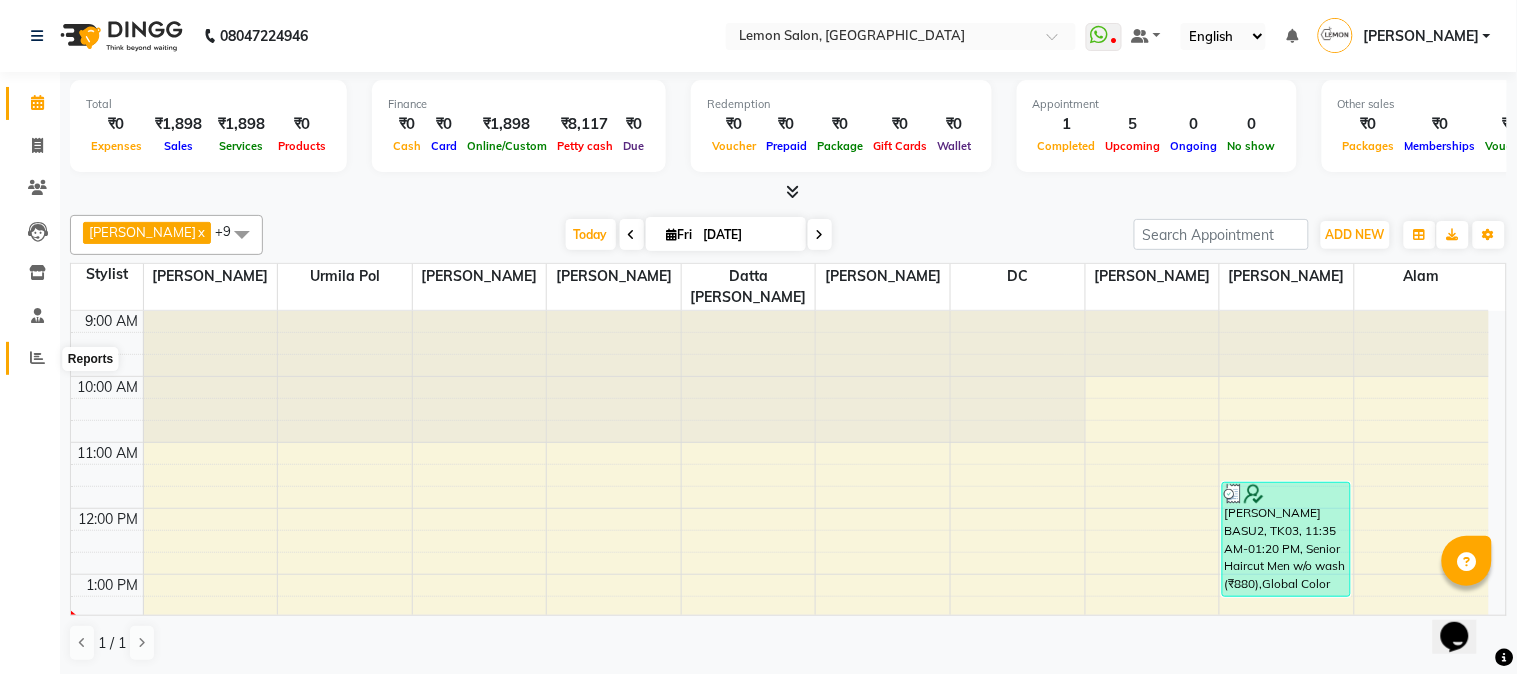 click 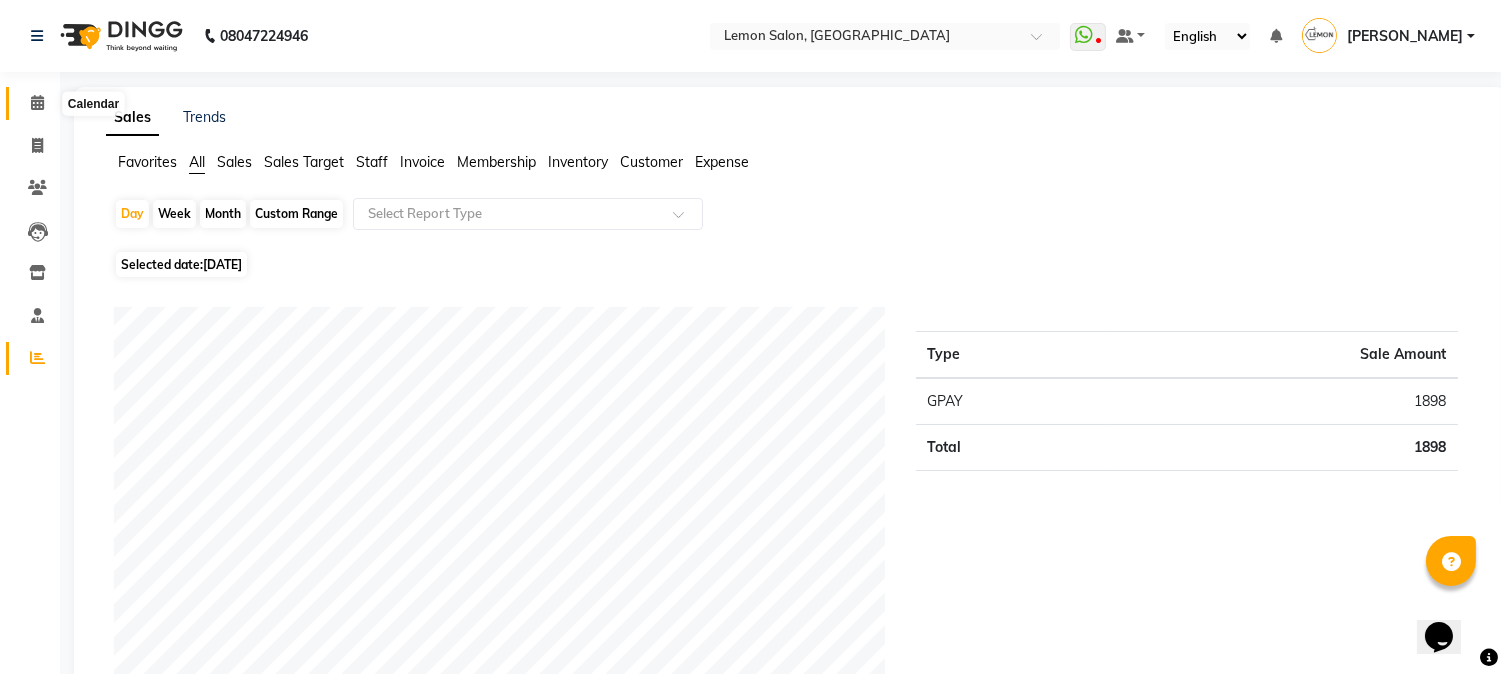 click 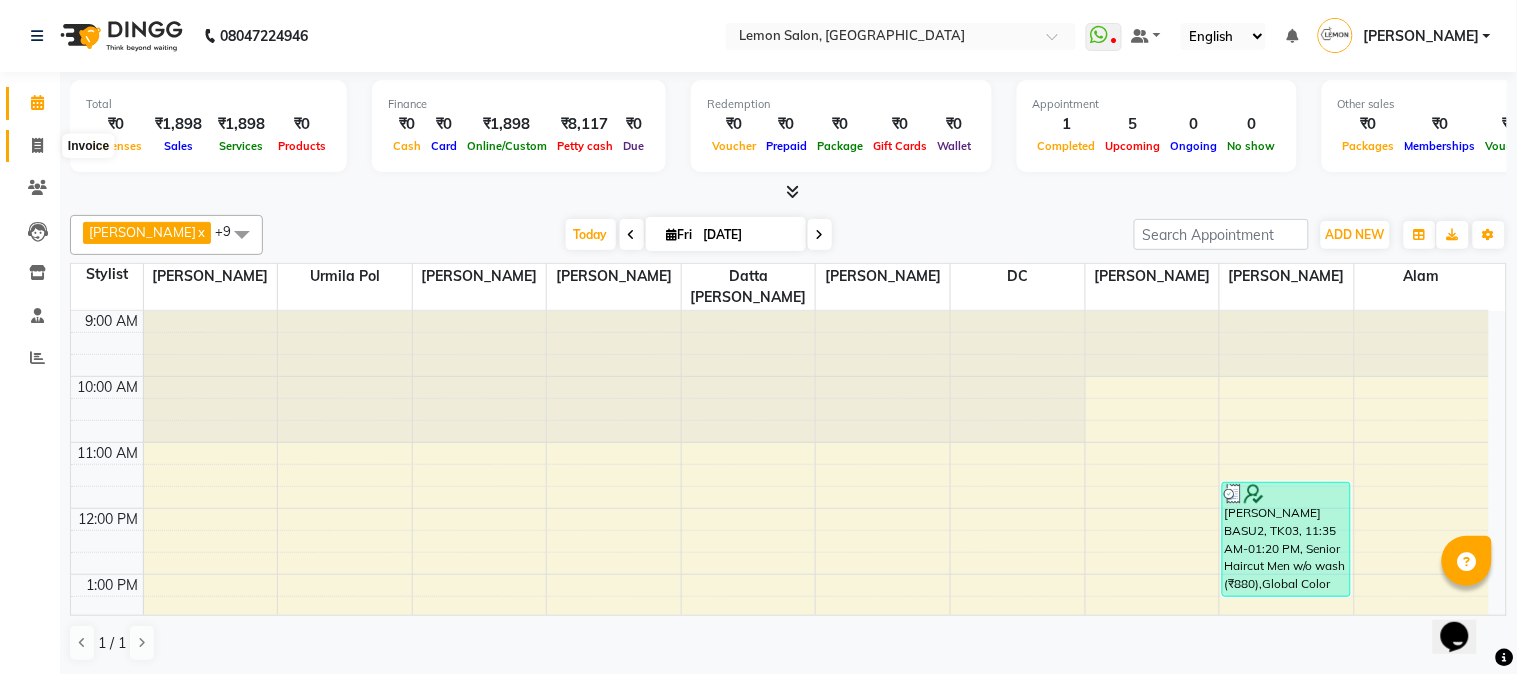 click 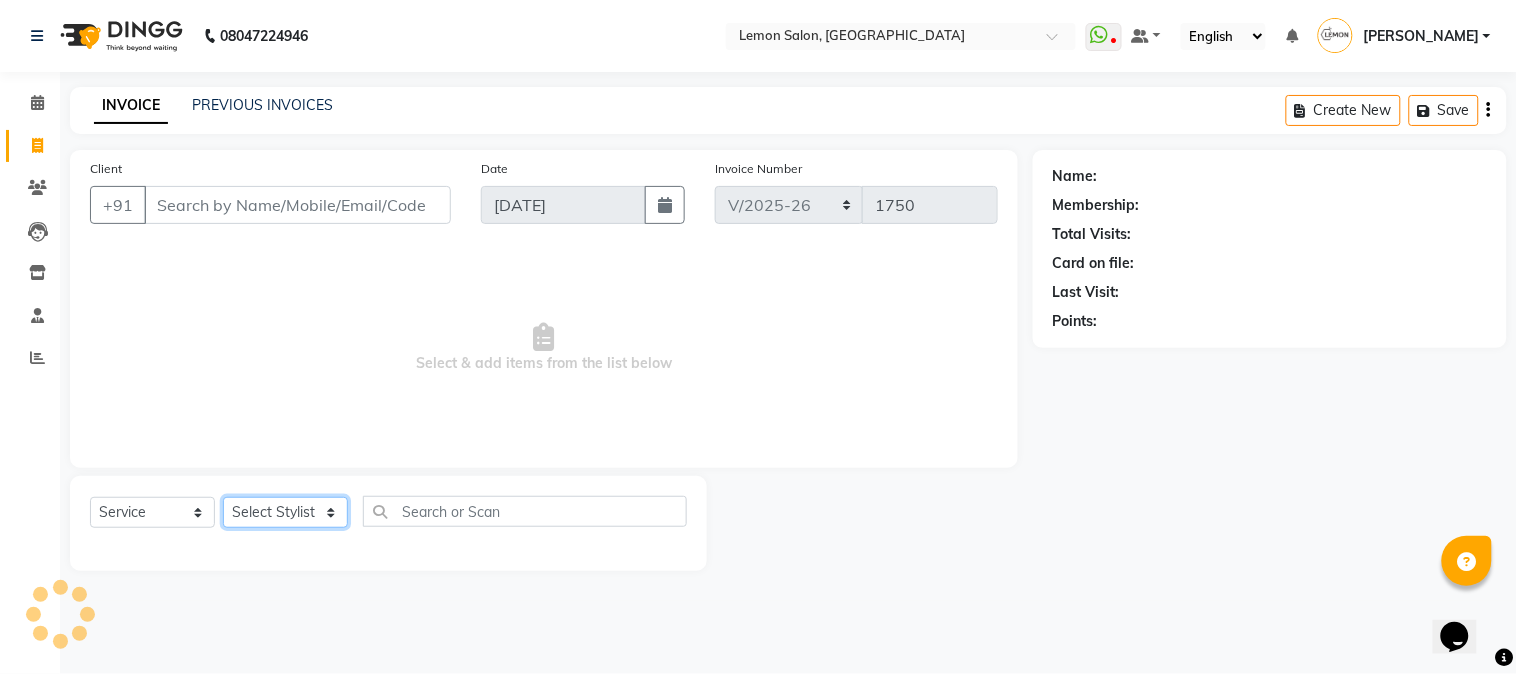 click on "Select Stylist" 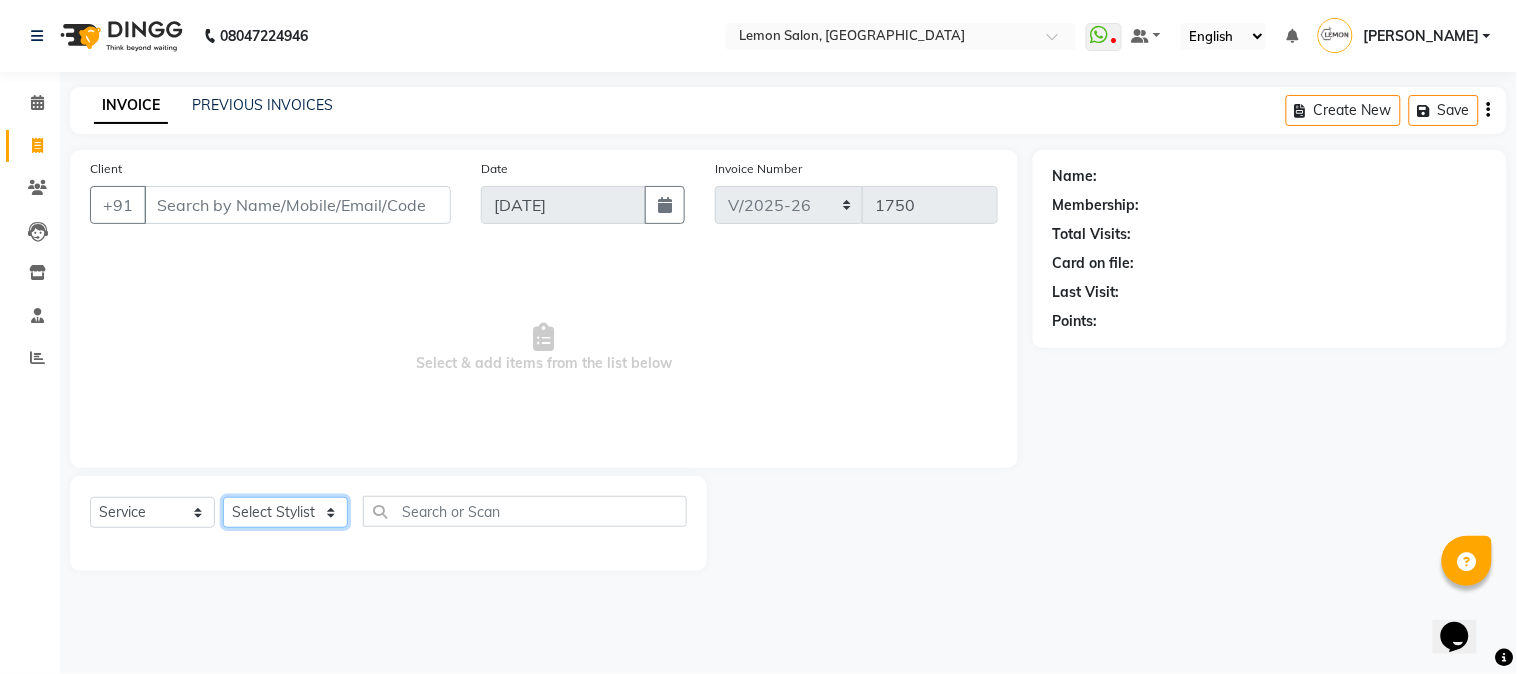 select on "7629" 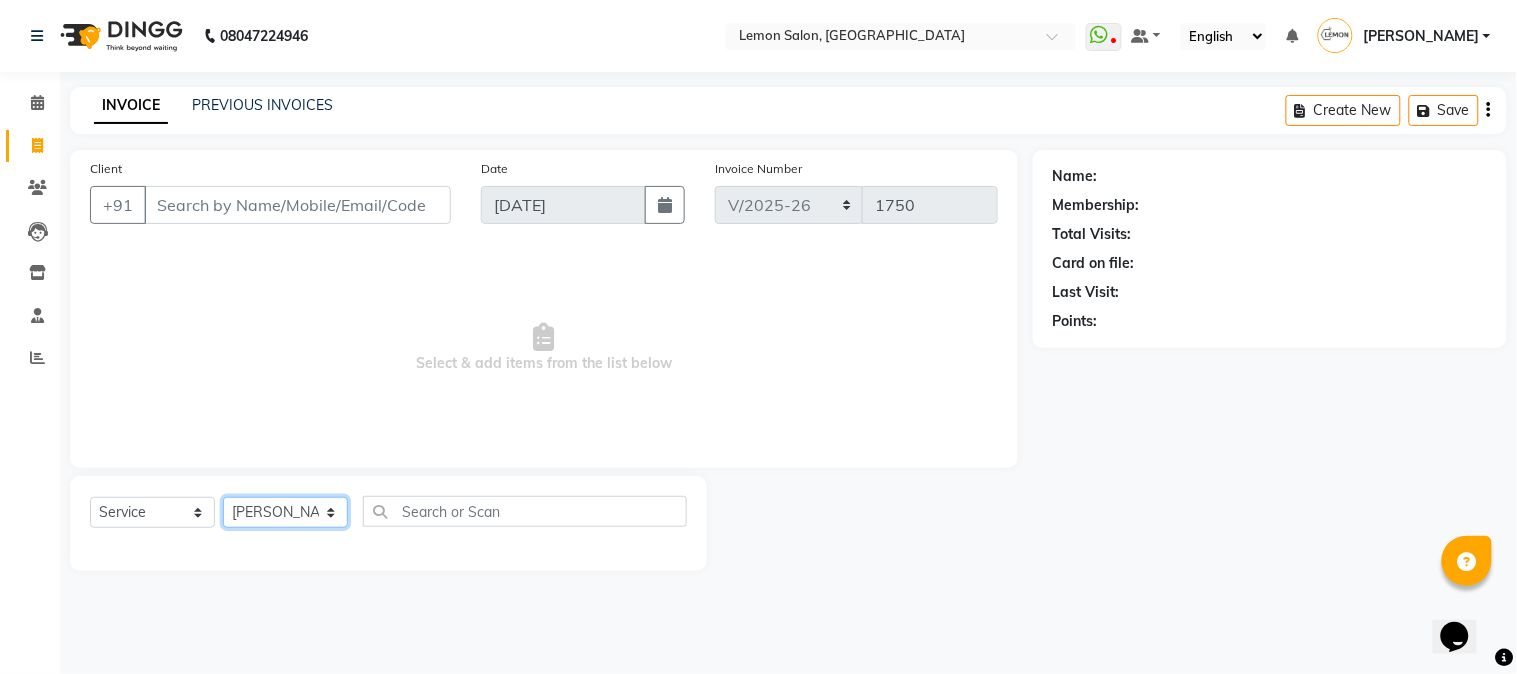 click on "Select Stylist Abhay  Akansha Sadafule Alam Asma Dshpande Datta Kawar DC Furkan Mansoori kavita Kelatkar  Manisha Mohammed Mohsin  Mukaddar Shaikh Sana Mansoori Sandhya Tabrez Shah  Urmila Pol" 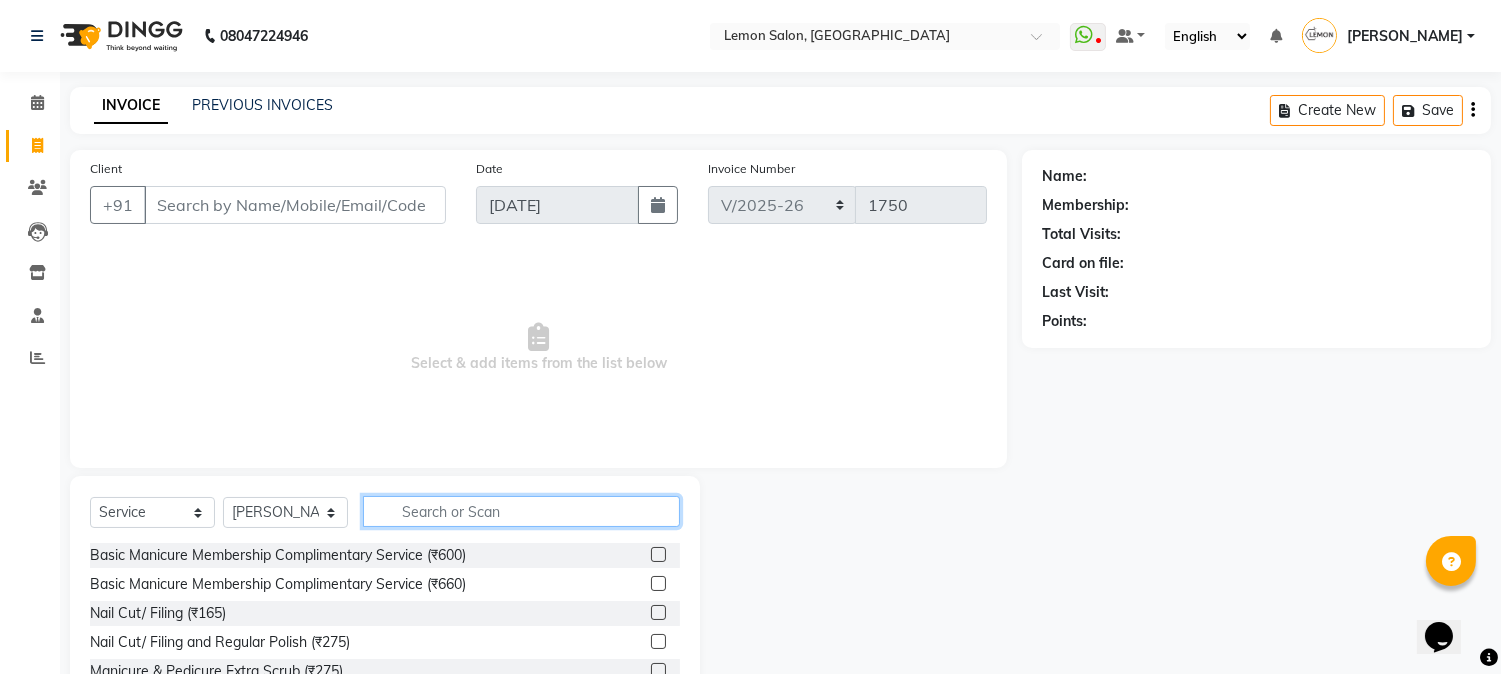 click 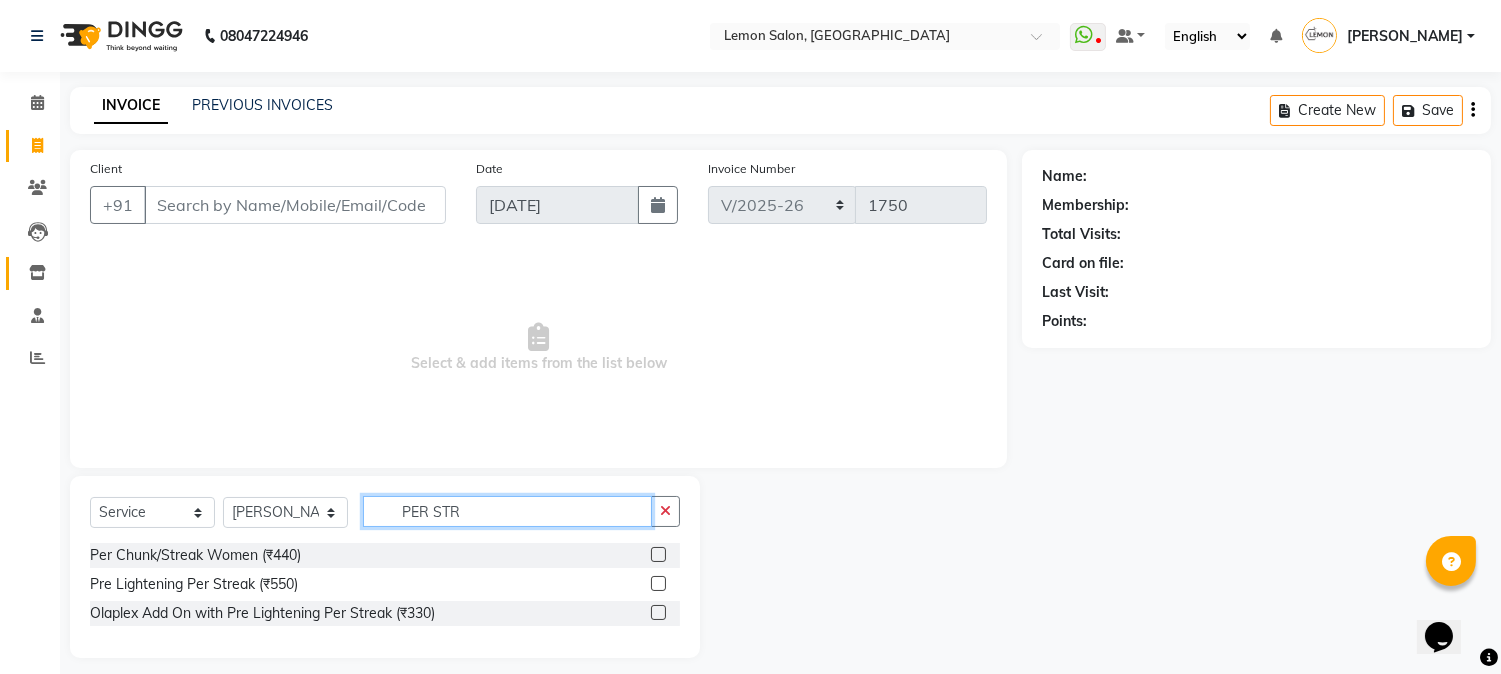 type on "PER STR" 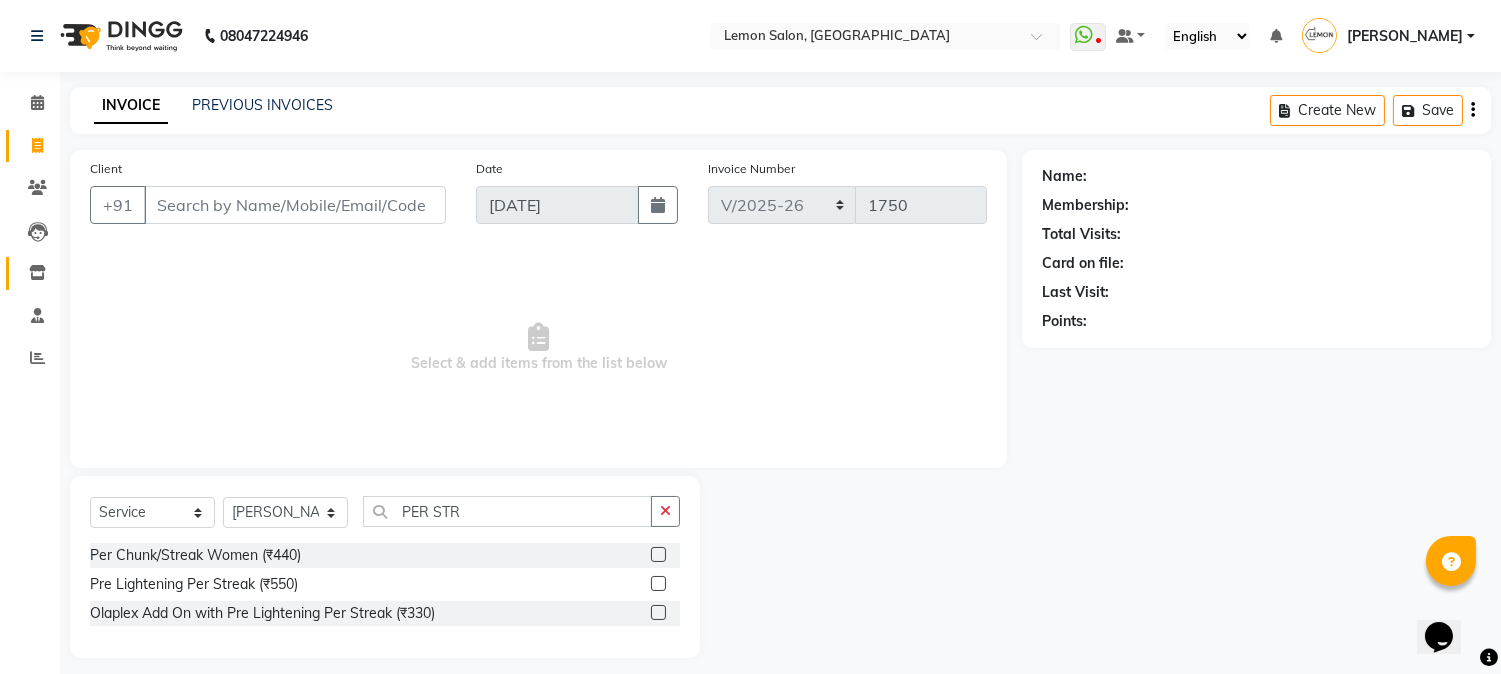 click on "Inventory" 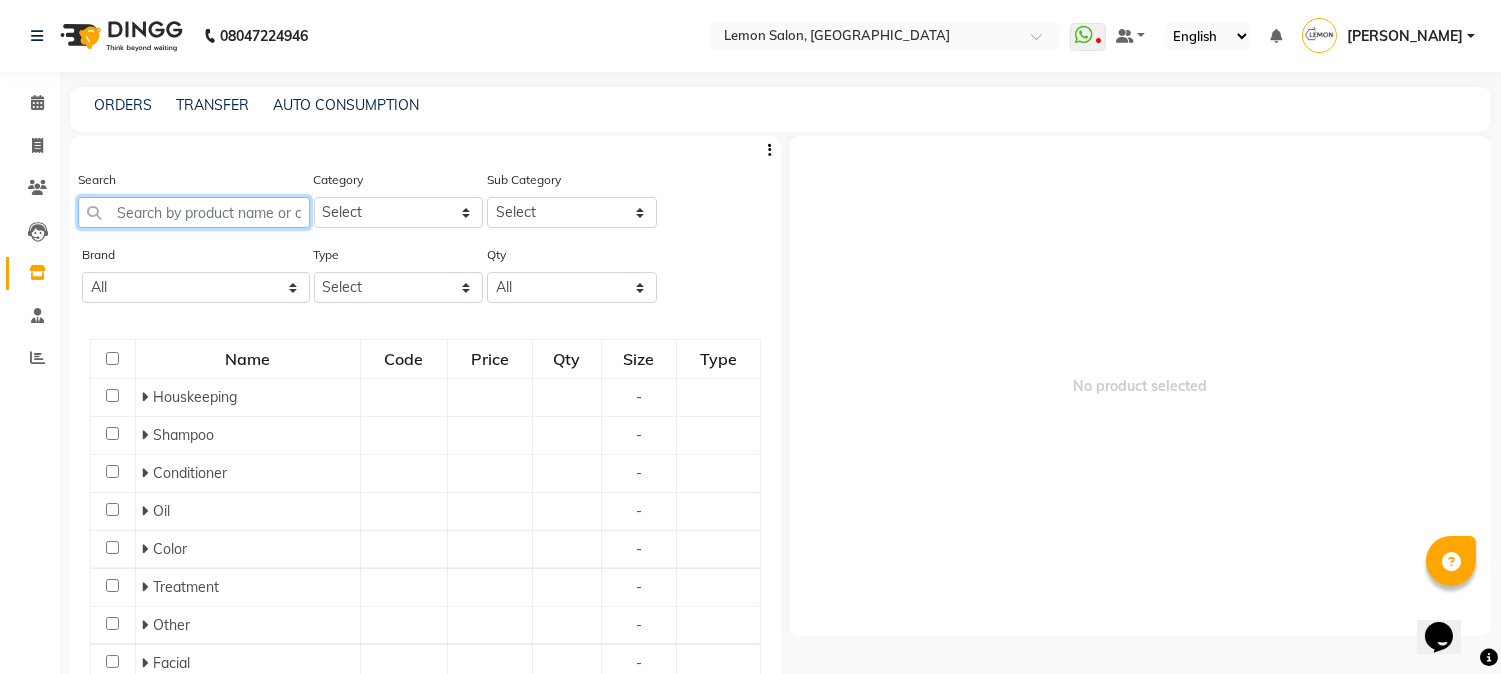 click 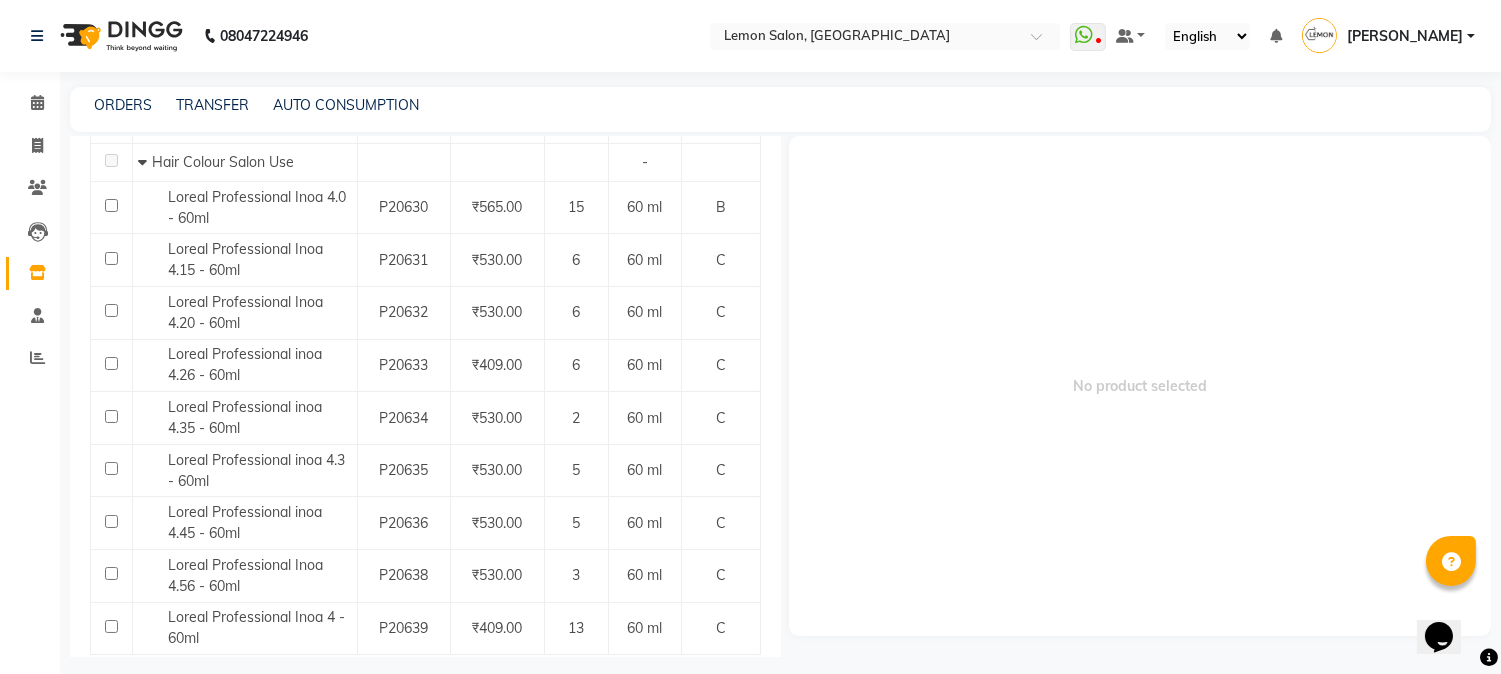 scroll, scrollTop: 296, scrollLeft: 0, axis: vertical 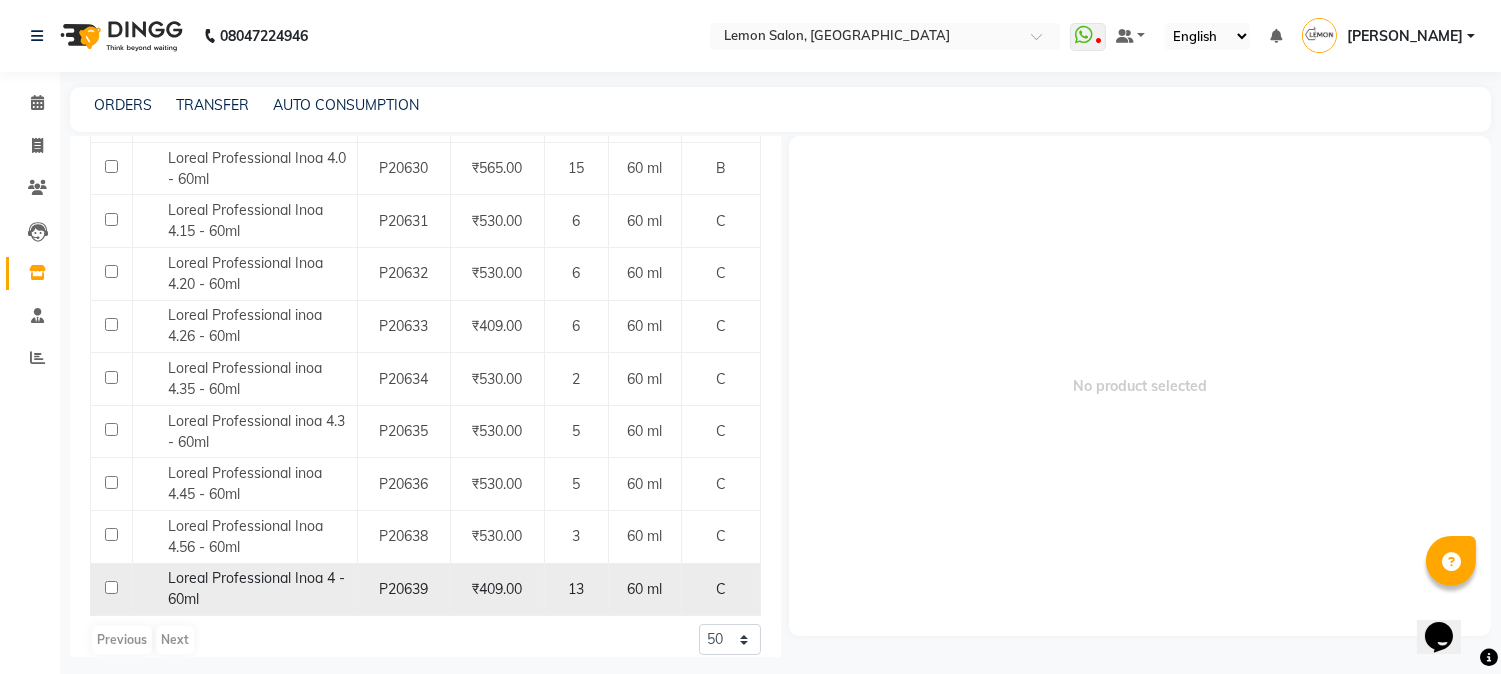 type on "INOA 4" 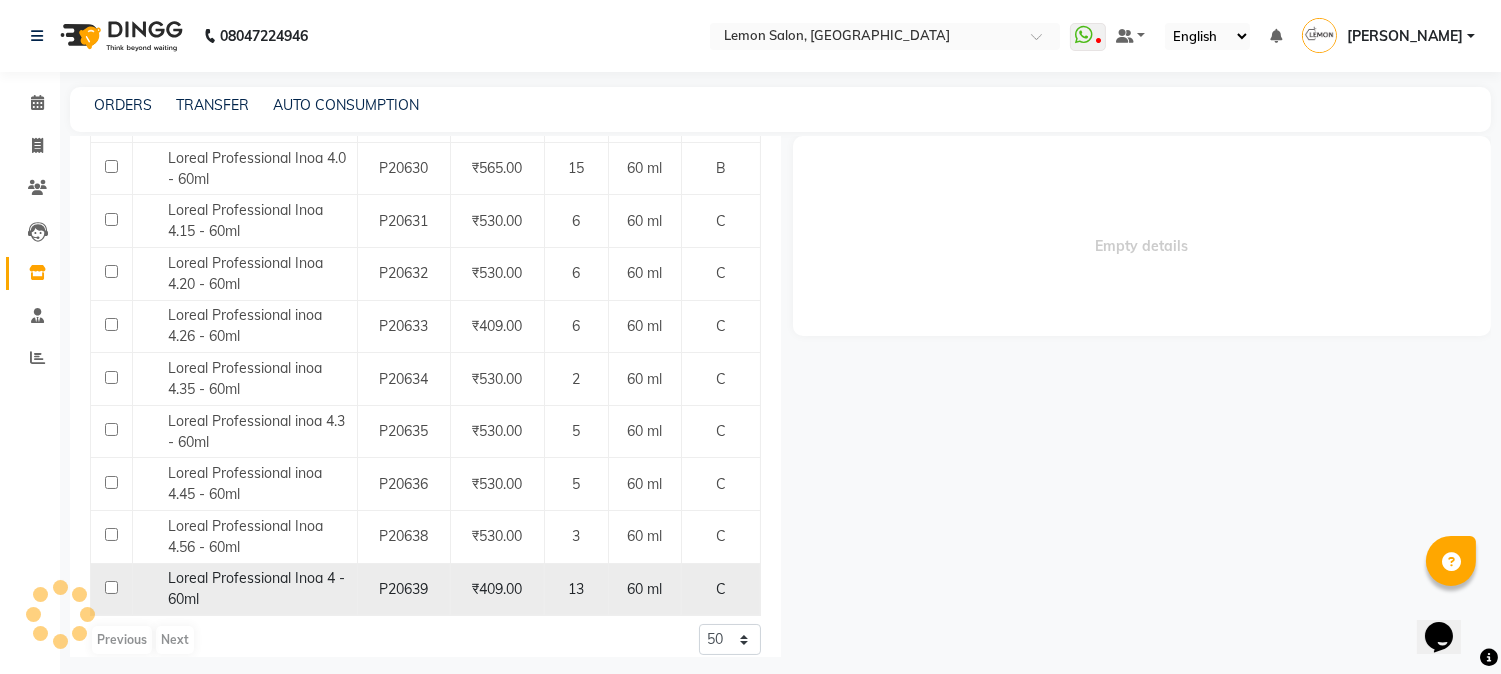 select 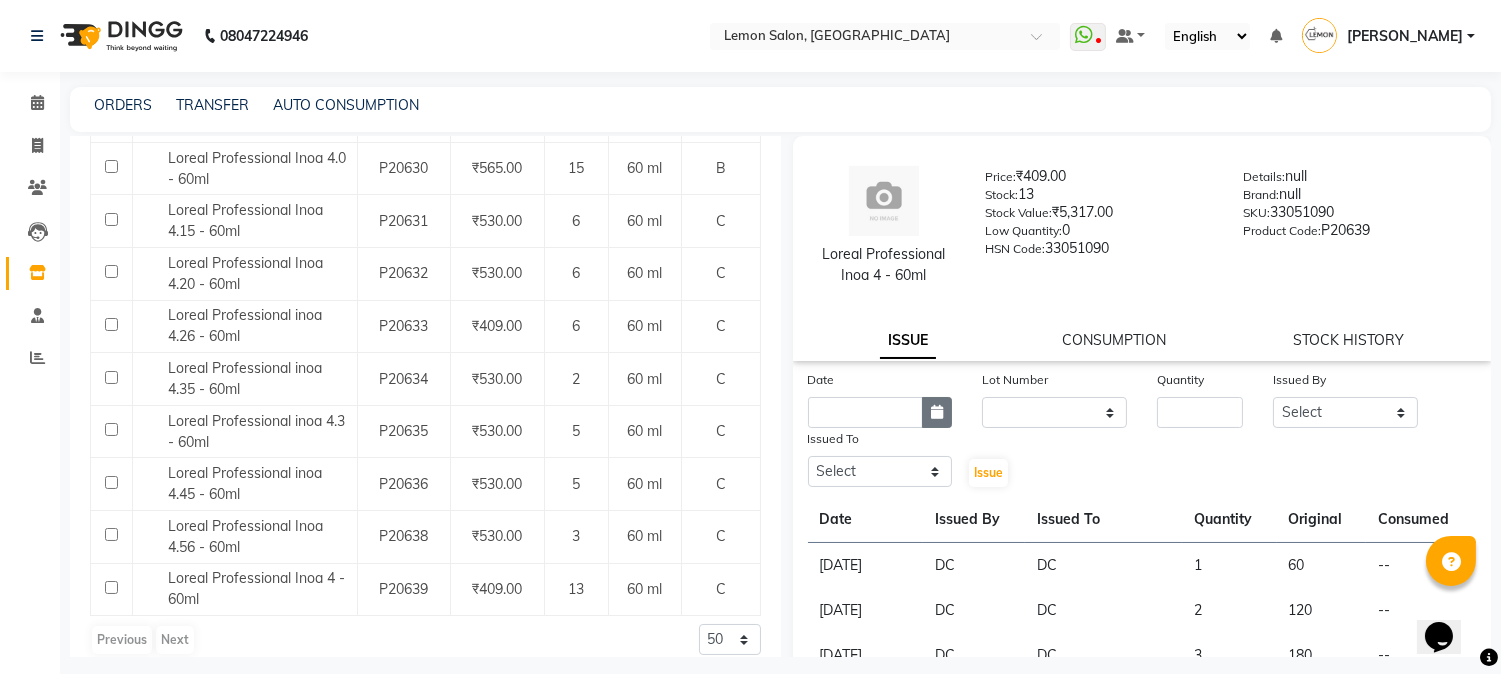 click 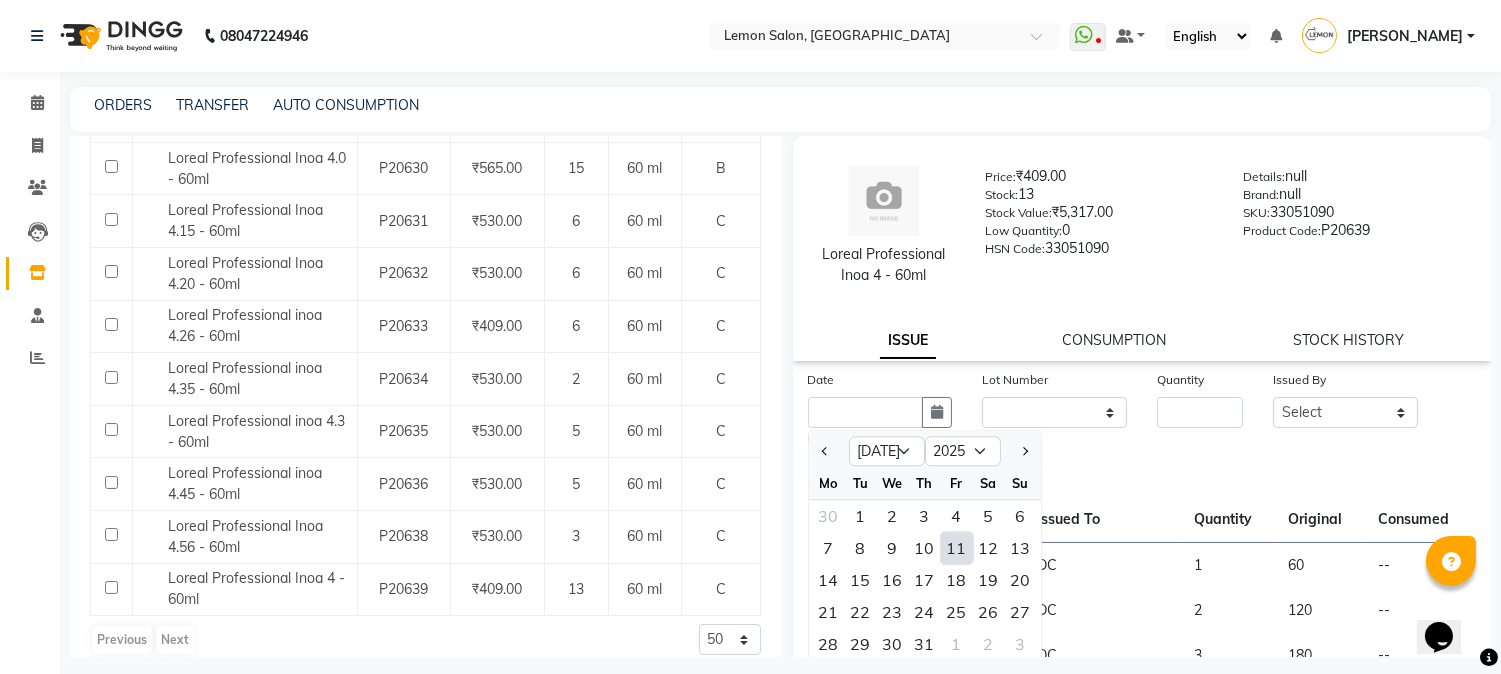 click on "11" 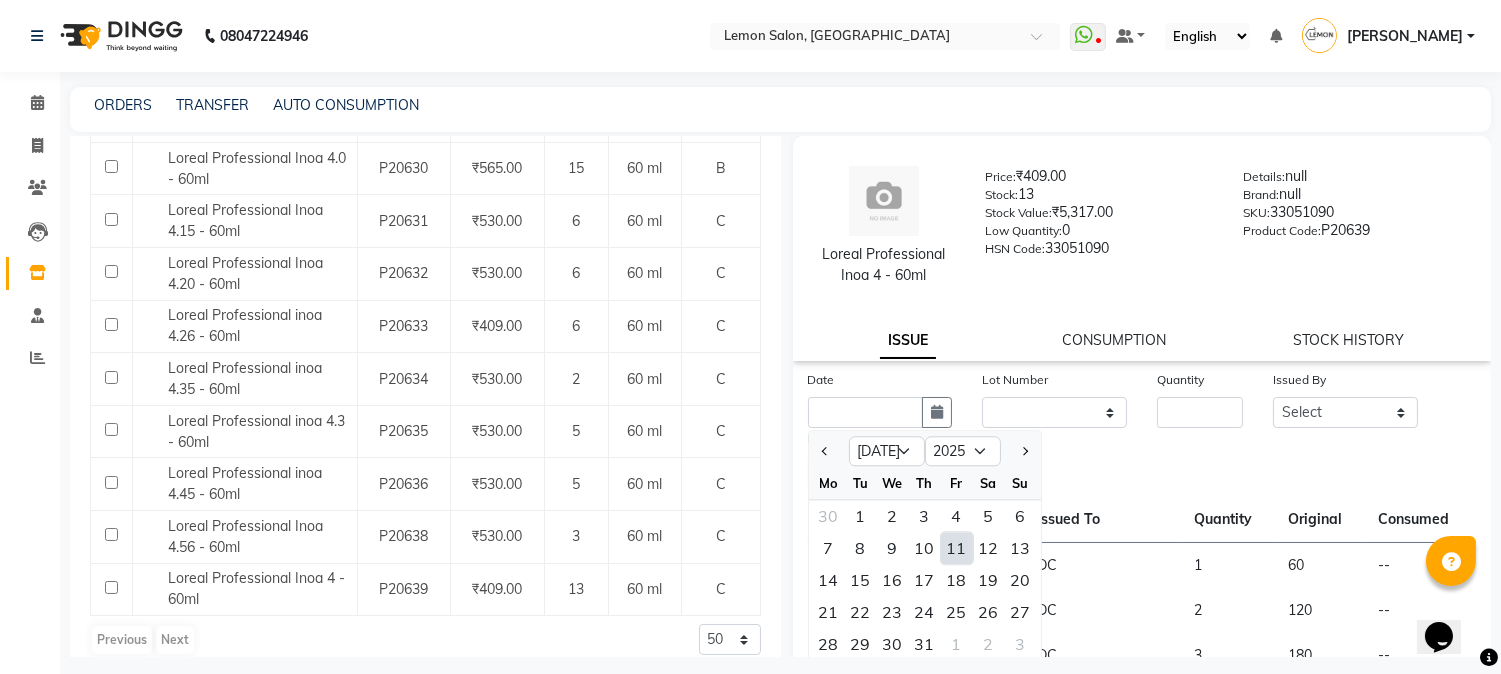 type on "[DATE]" 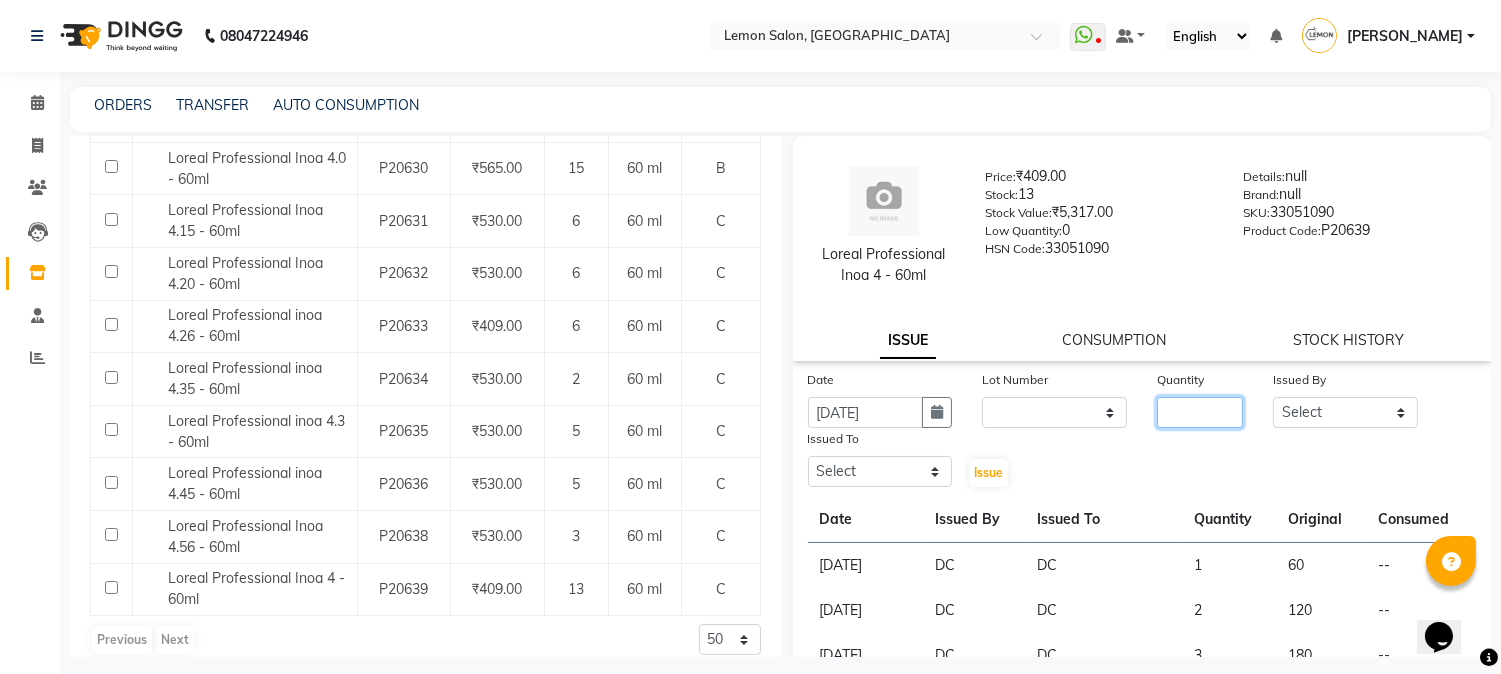 click 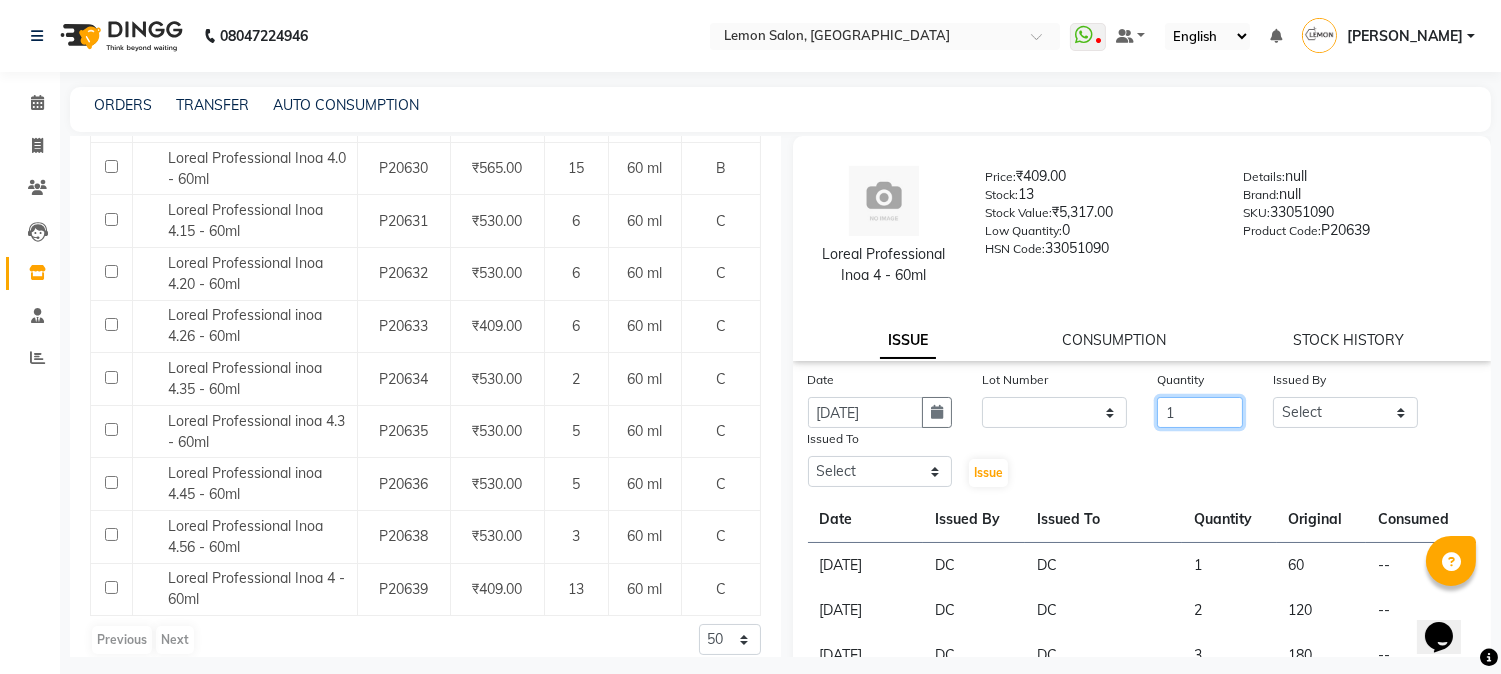 type on "1" 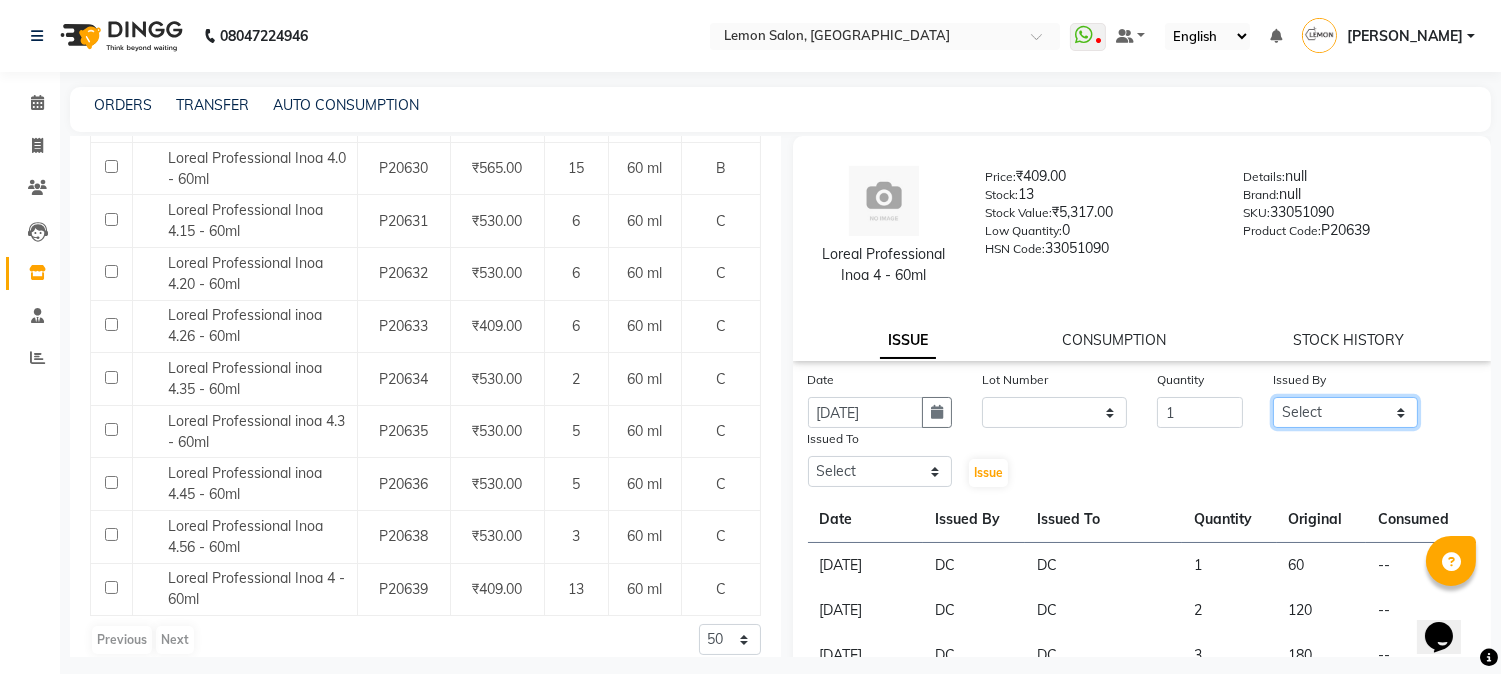 drag, startPoint x: 1360, startPoint y: 413, endPoint x: 1360, endPoint y: 396, distance: 17 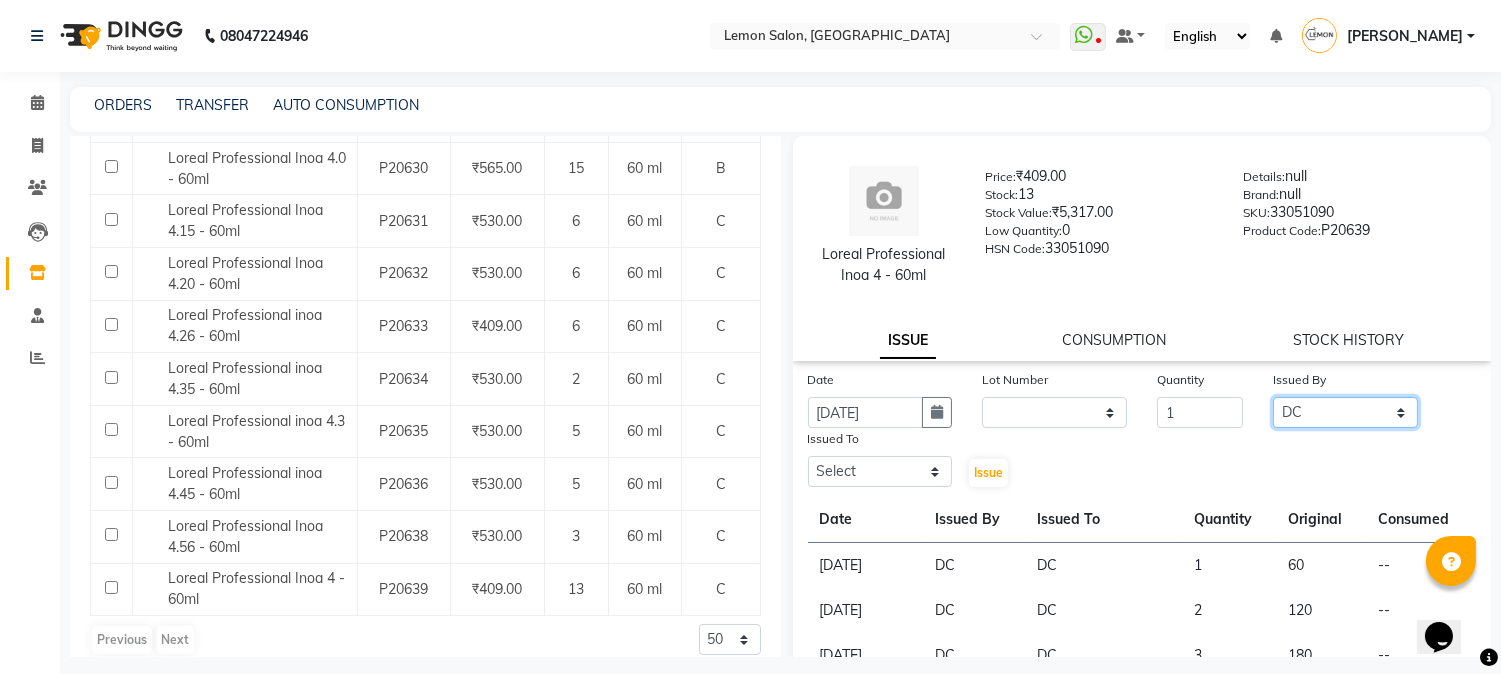 click on "Select Abhay  Akansha Sadafule Alam Asma Dshpande Datta Kawar DC Furkan Mansoori kavita Kelatkar  Manisha Mohammed Mohsin  Mukaddar Shaikh Sana Mansoori Sandhya Tabrez Shah  Urmila Pol" 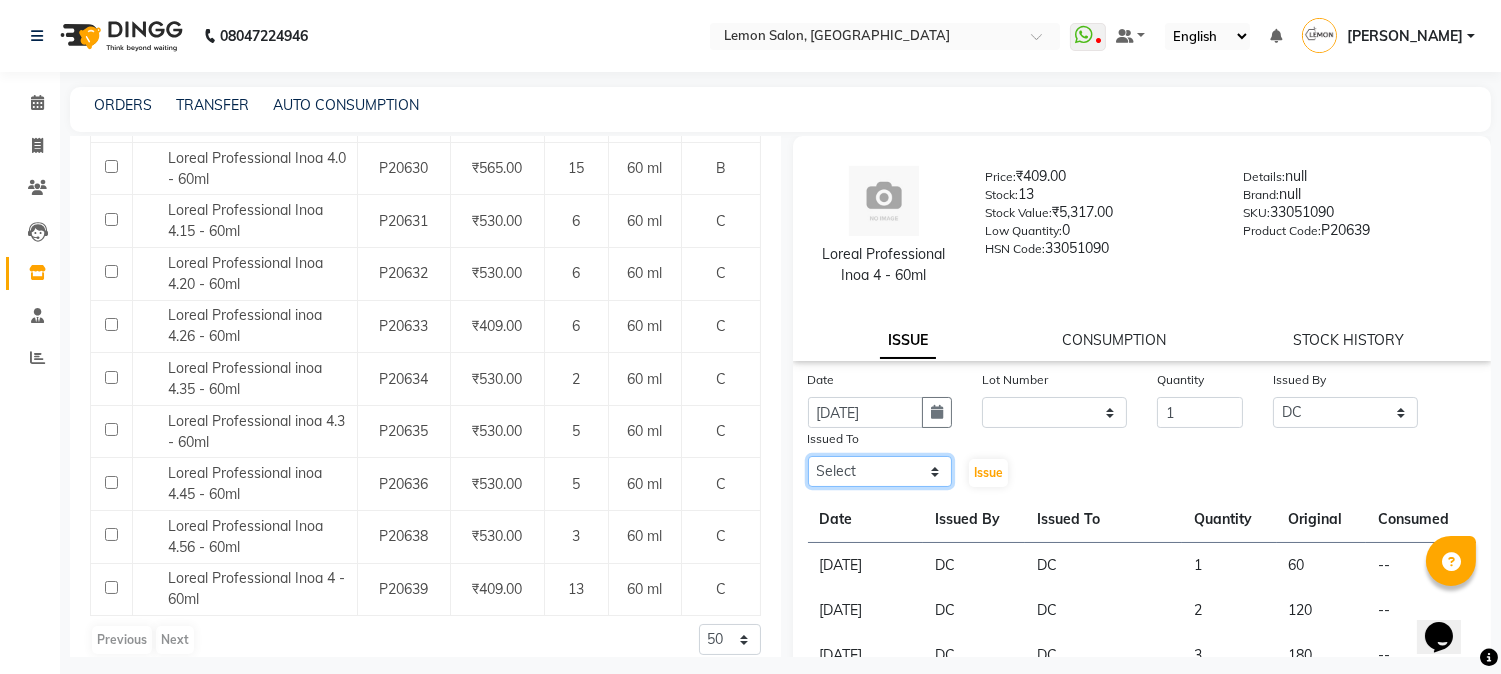 drag, startPoint x: 820, startPoint y: 485, endPoint x: 825, endPoint y: 458, distance: 27.45906 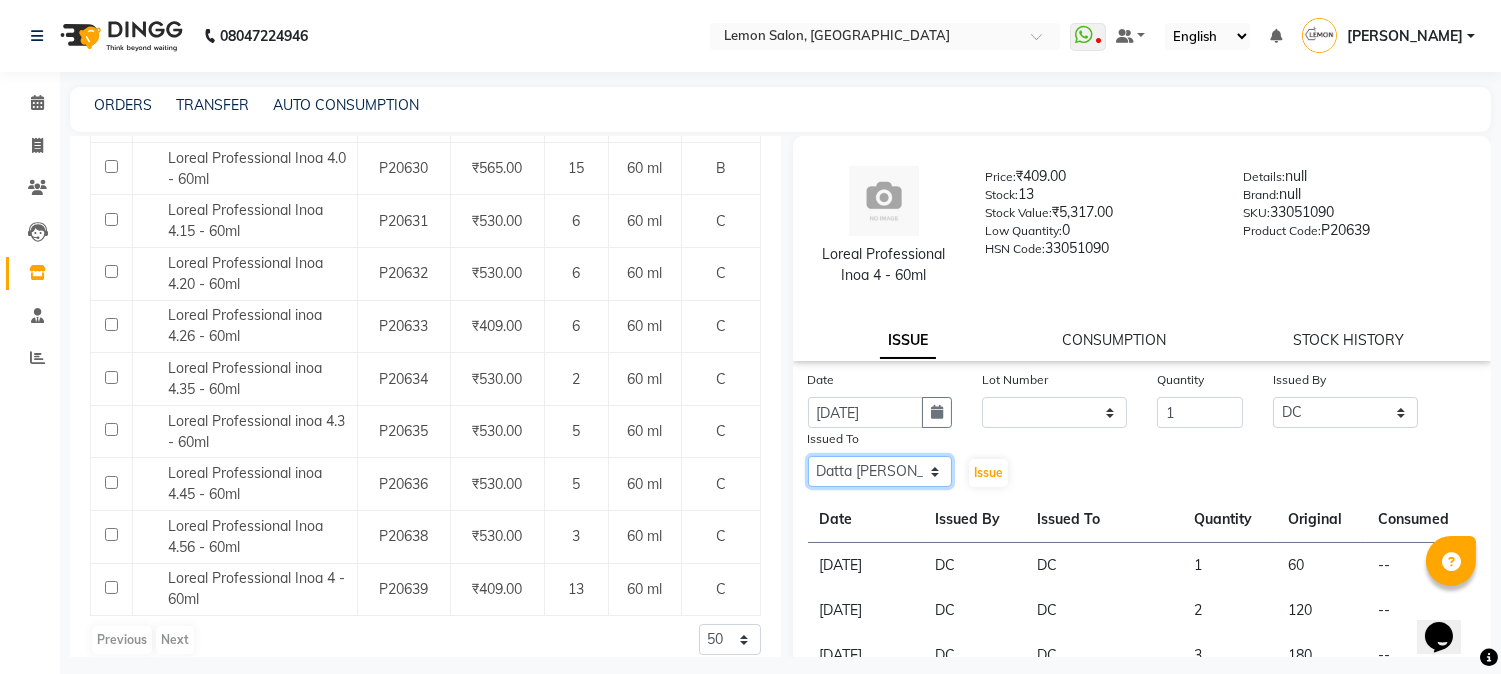 click on "Select Abhay  Akansha Sadafule Alam Asma Dshpande Datta Kawar DC Furkan Mansoori kavita Kelatkar  Manisha Mohammed Mohsin  Mukaddar Shaikh Sana Mansoori Sandhya Tabrez Shah  Urmila Pol" 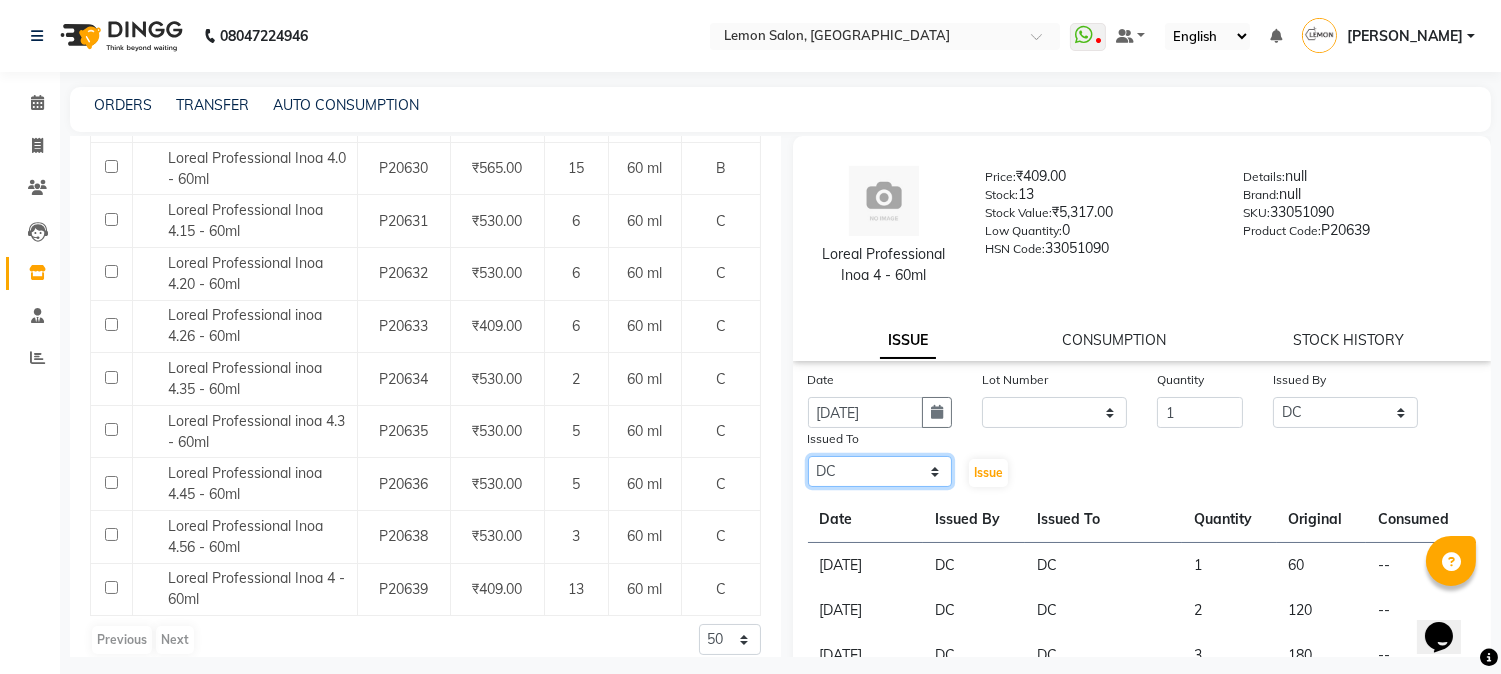 click on "Select Abhay  Akansha Sadafule Alam Asma Dshpande Datta Kawar DC Furkan Mansoori kavita Kelatkar  Manisha Mohammed Mohsin  Mukaddar Shaikh Sana Mansoori Sandhya Tabrez Shah  Urmila Pol" 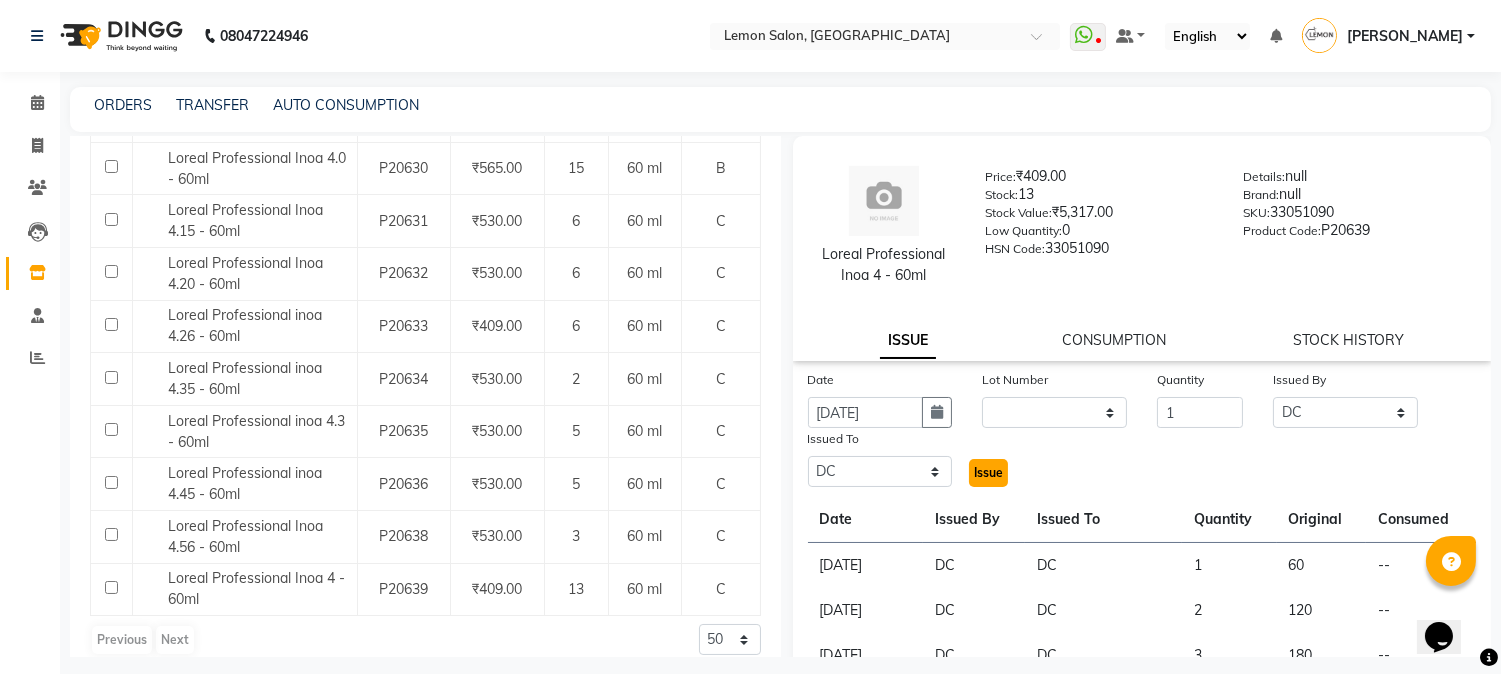 click on "Issue" 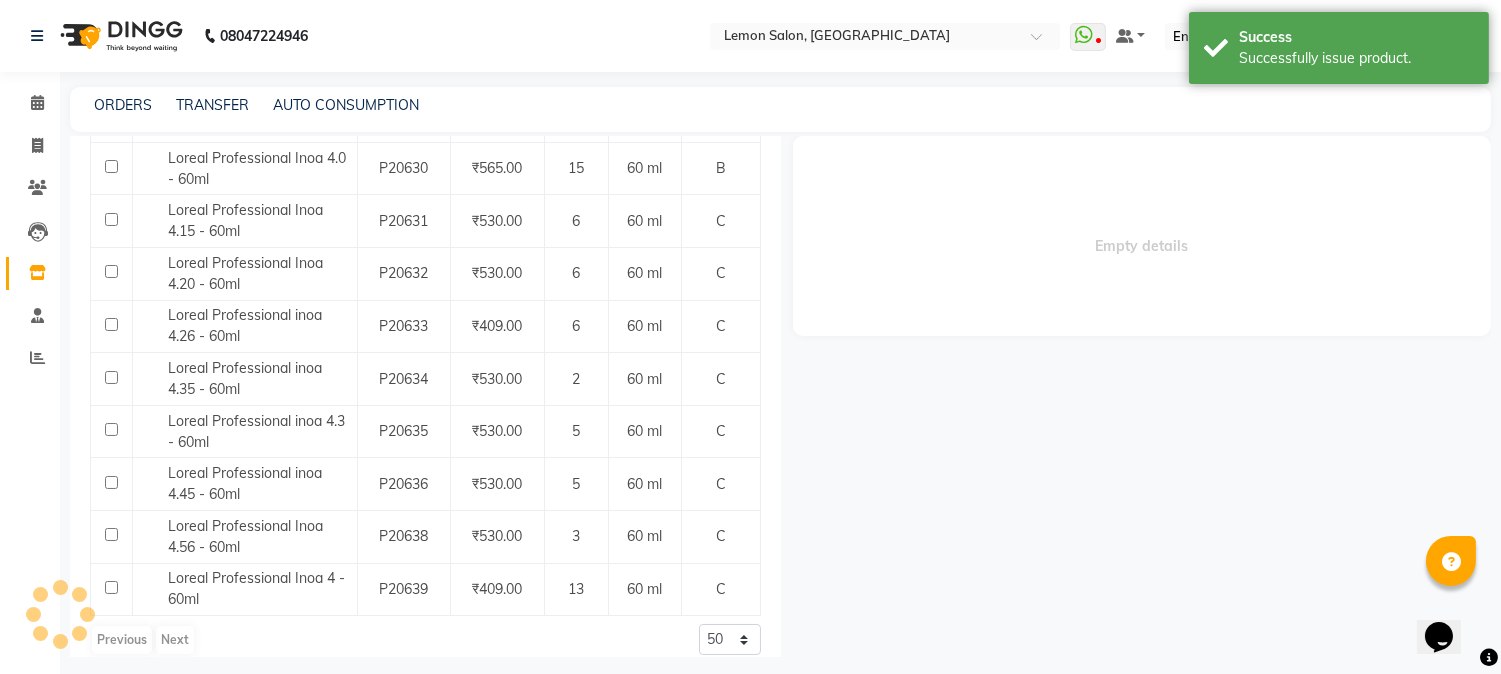 select 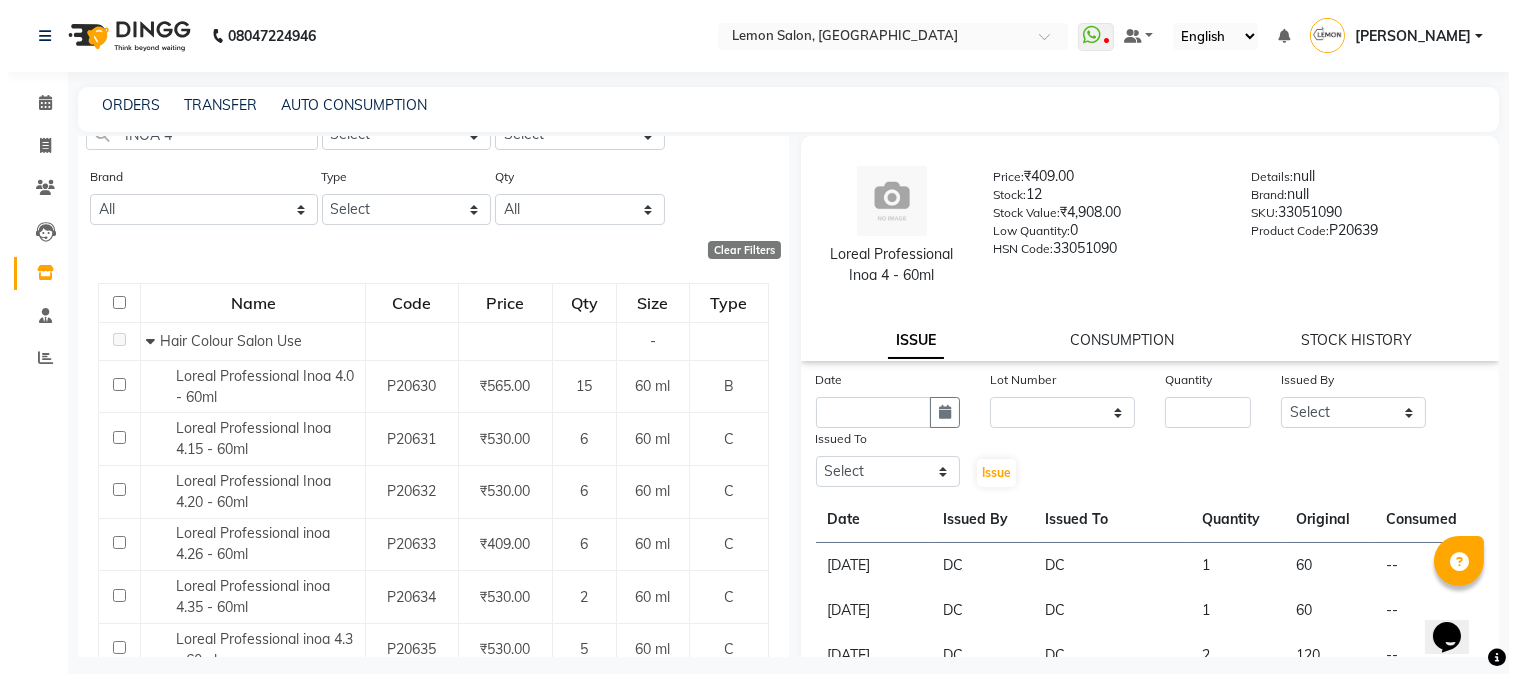 scroll, scrollTop: 0, scrollLeft: 0, axis: both 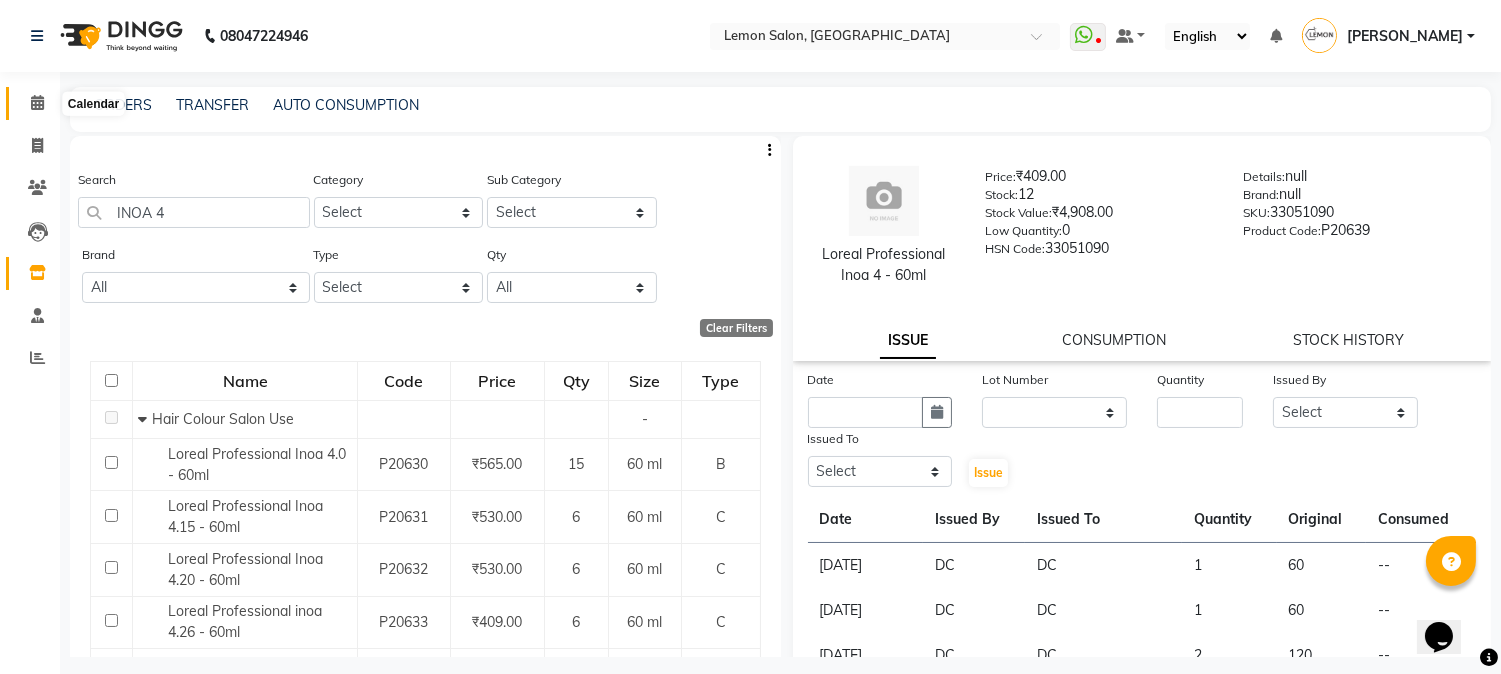 click 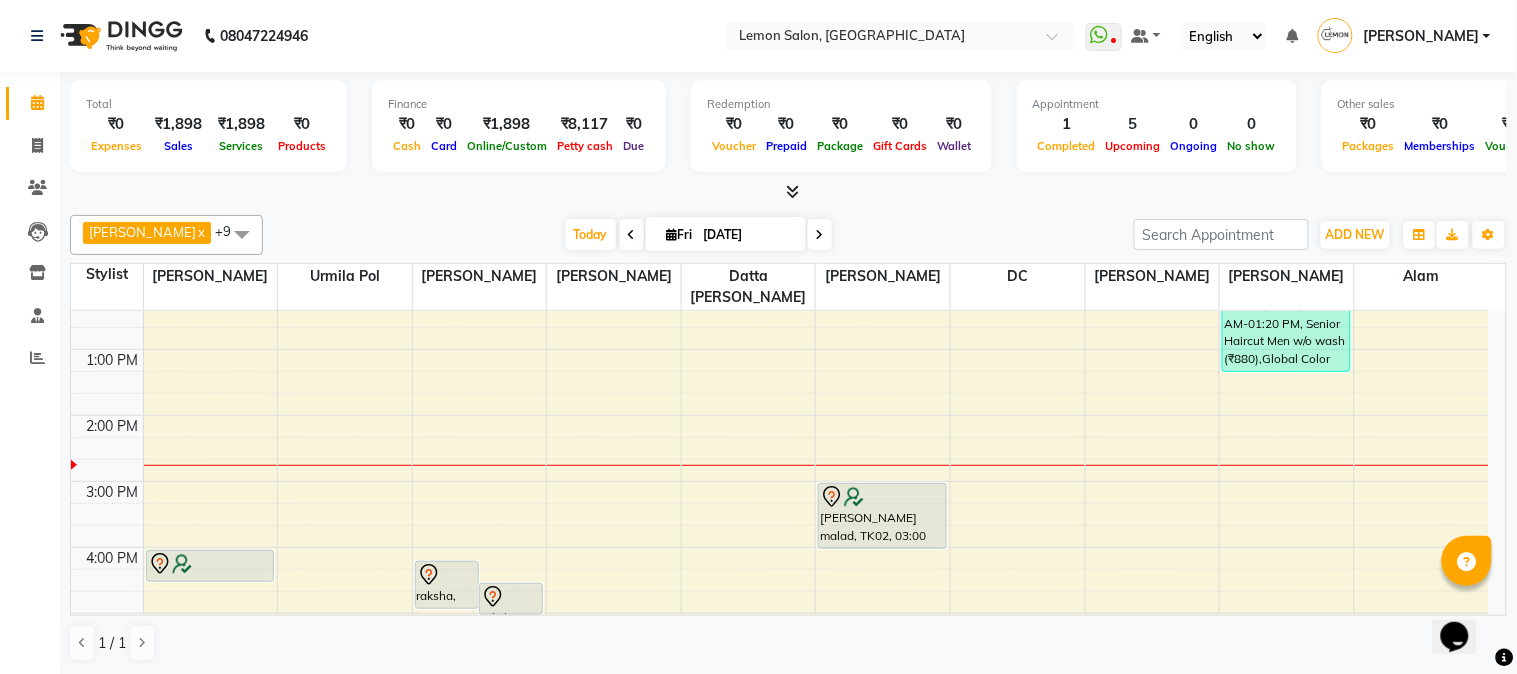 scroll, scrollTop: 296, scrollLeft: 0, axis: vertical 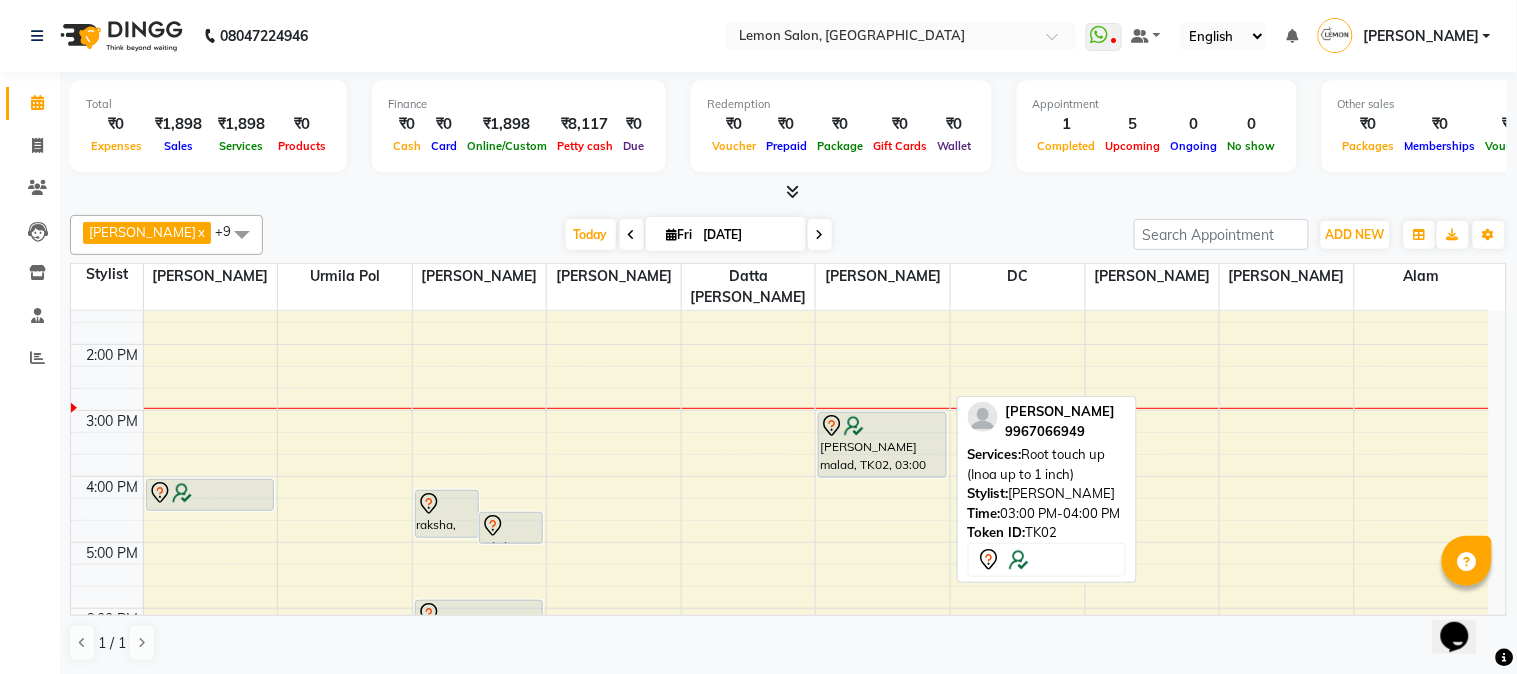 click on "[PERSON_NAME] malad, TK02, 03:00 PM-04:00 PM, Root touch up (Inoa up to 1 inch)" at bounding box center [882, 445] 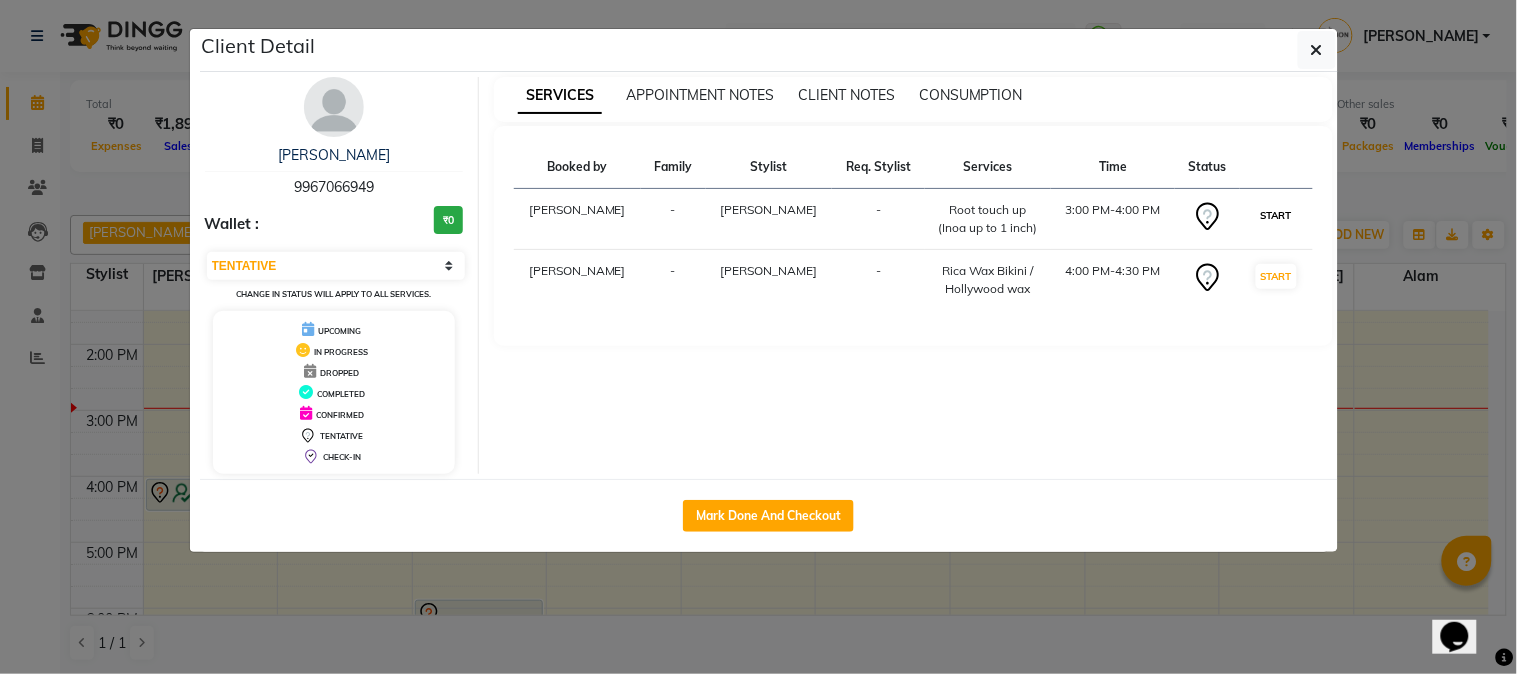 click on "START" at bounding box center (1276, 215) 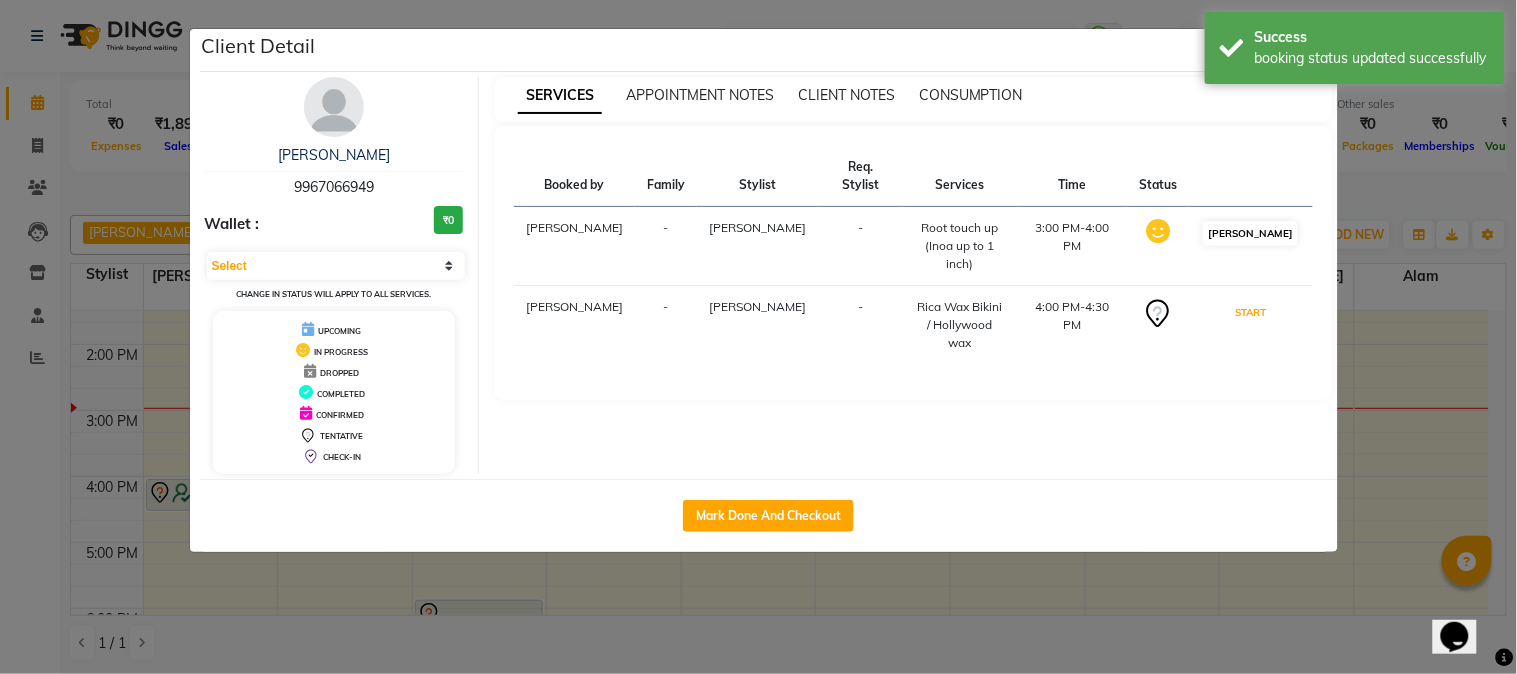 drag, startPoint x: 1257, startPoint y: 292, endPoint x: 1257, endPoint y: 220, distance: 72 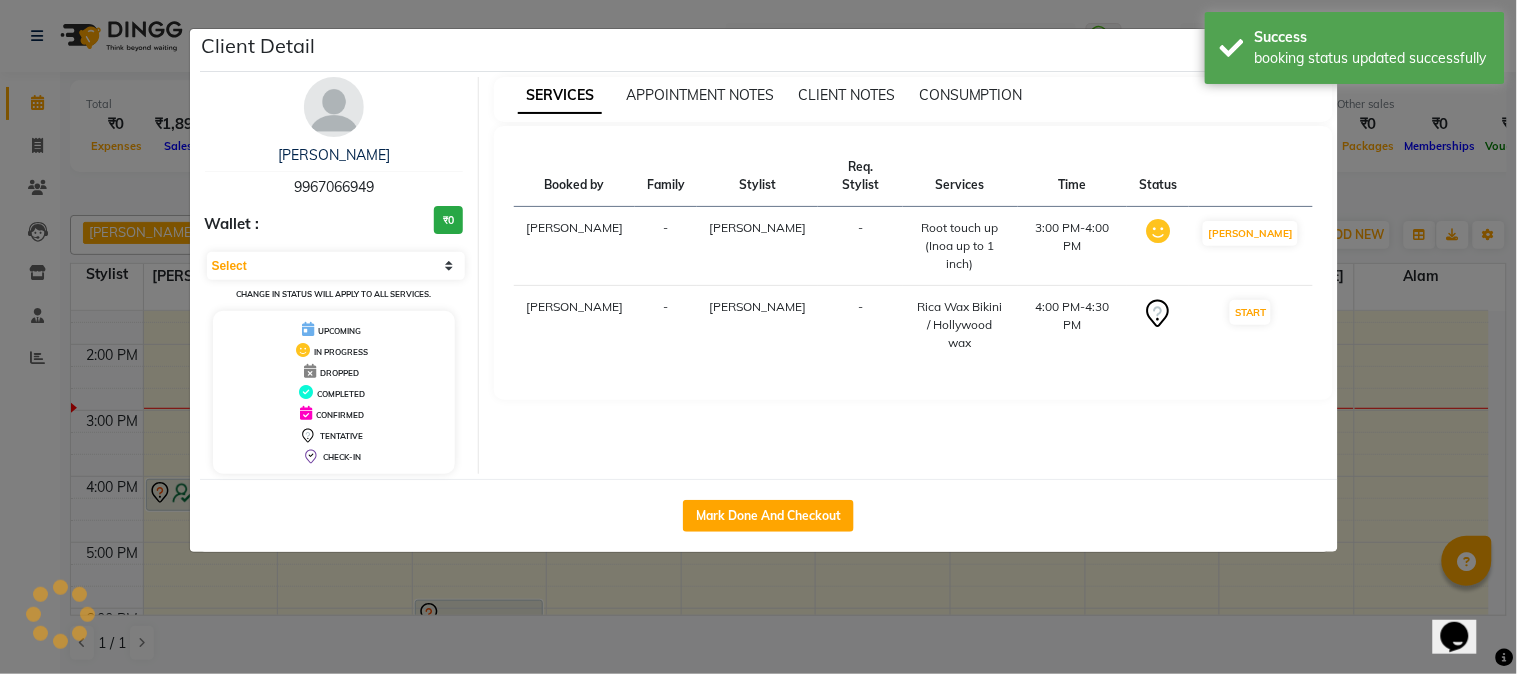 select on "1" 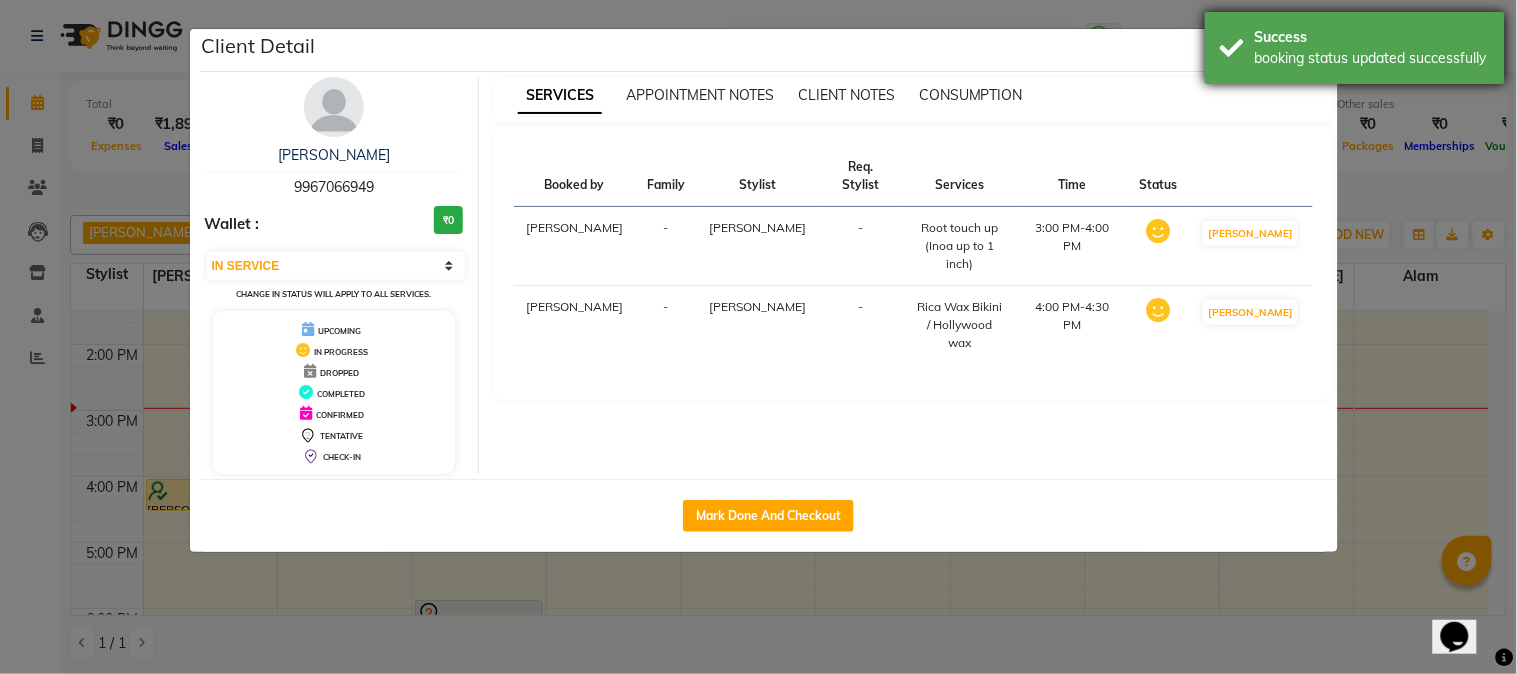 click on "booking status updated successfully" at bounding box center [1372, 58] 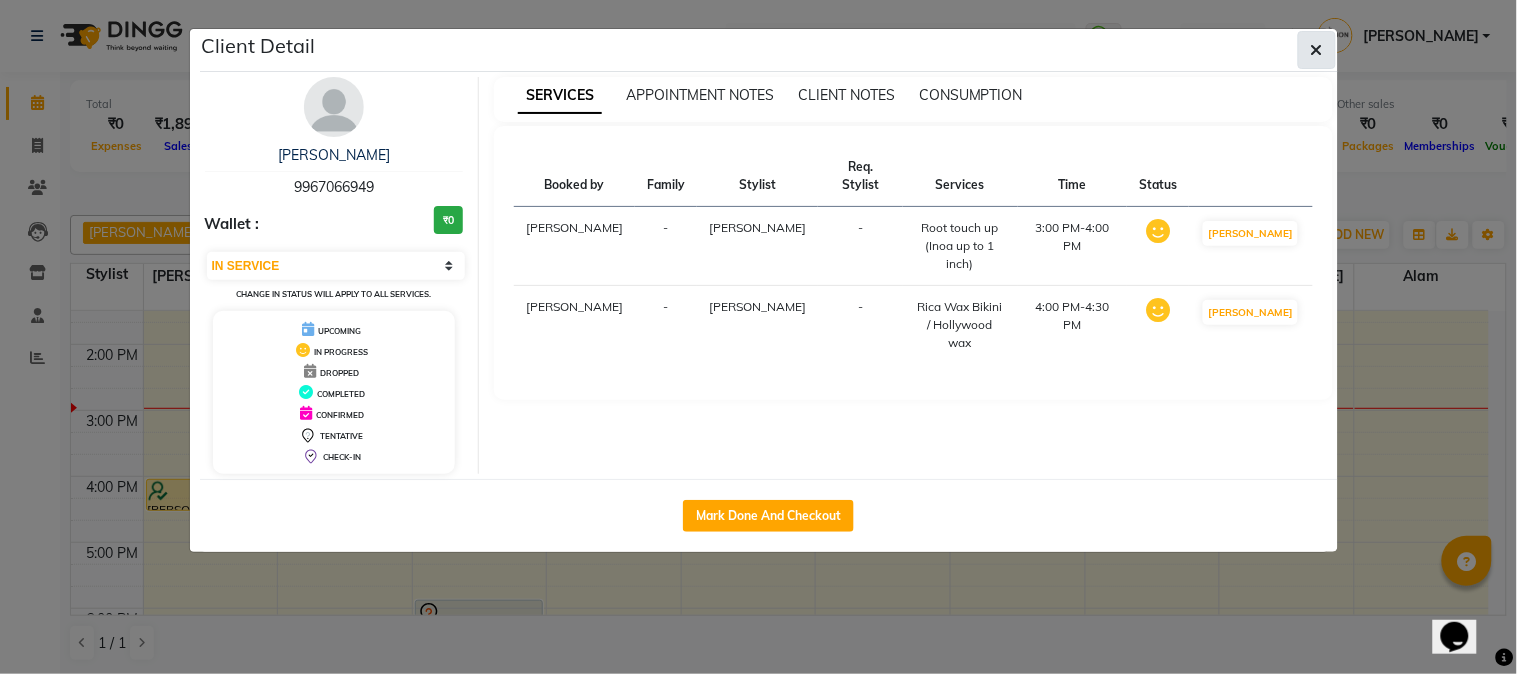 click 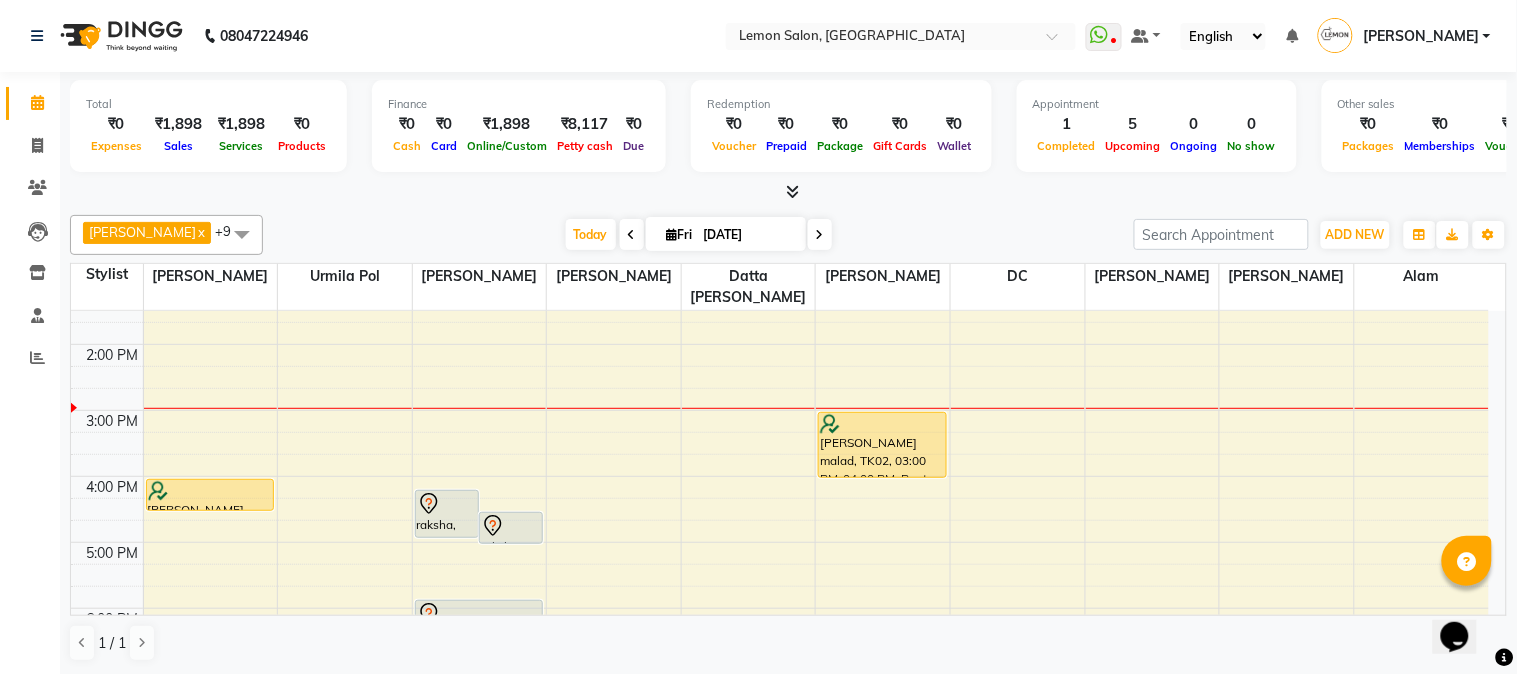 scroll, scrollTop: 0, scrollLeft: 0, axis: both 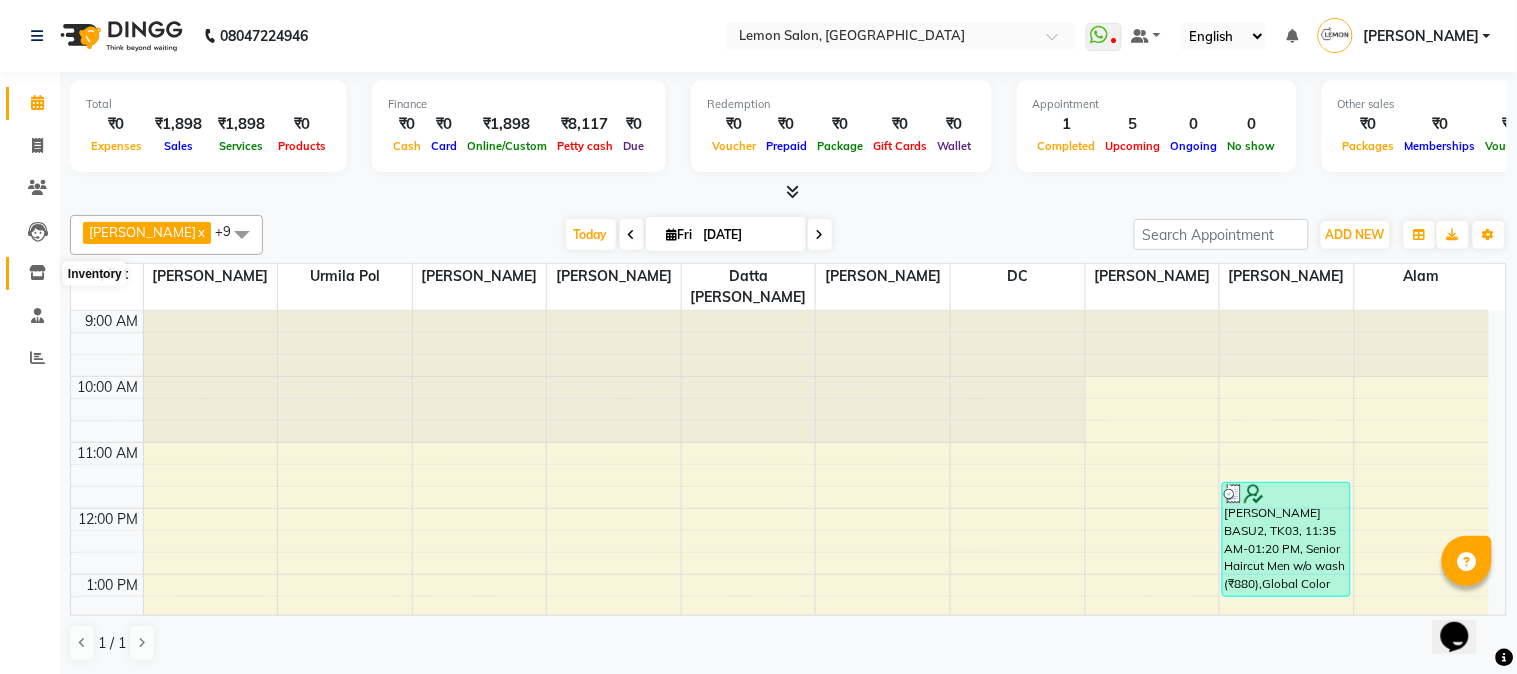 click 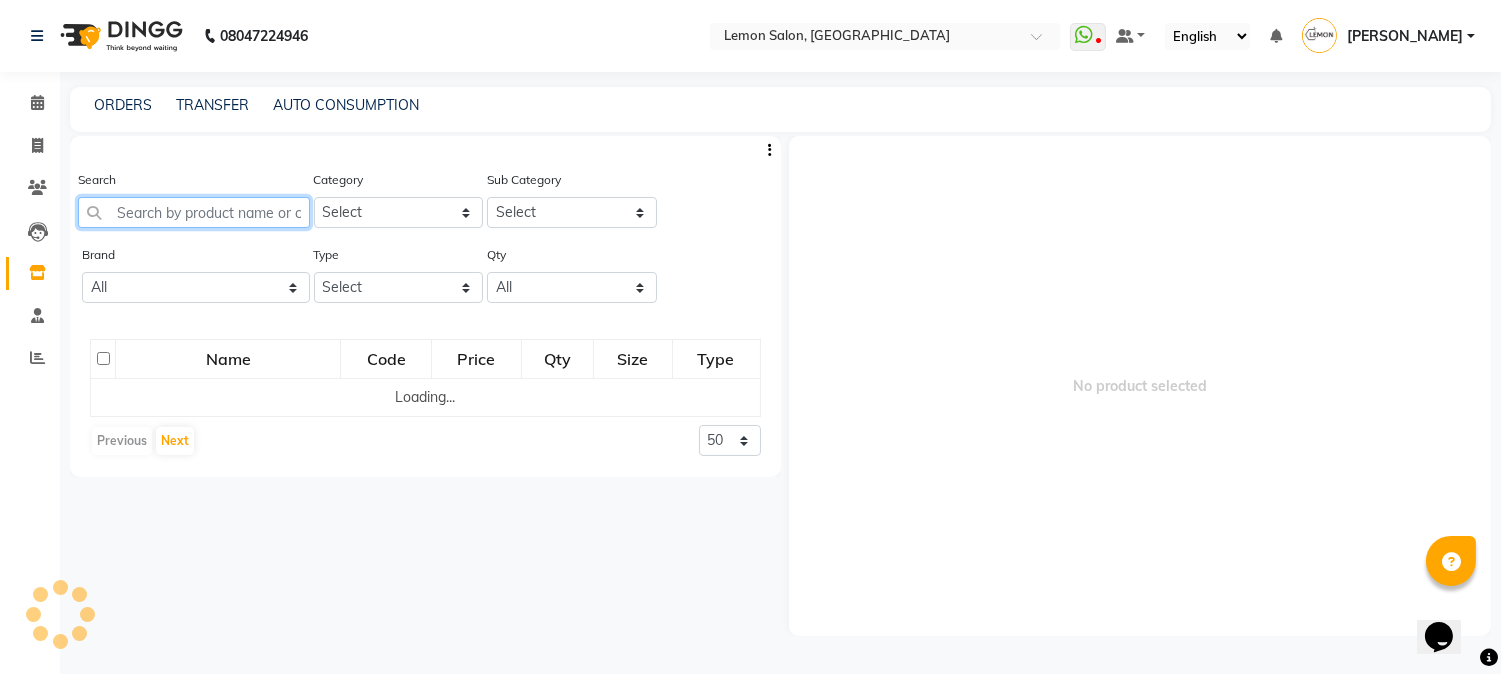 click 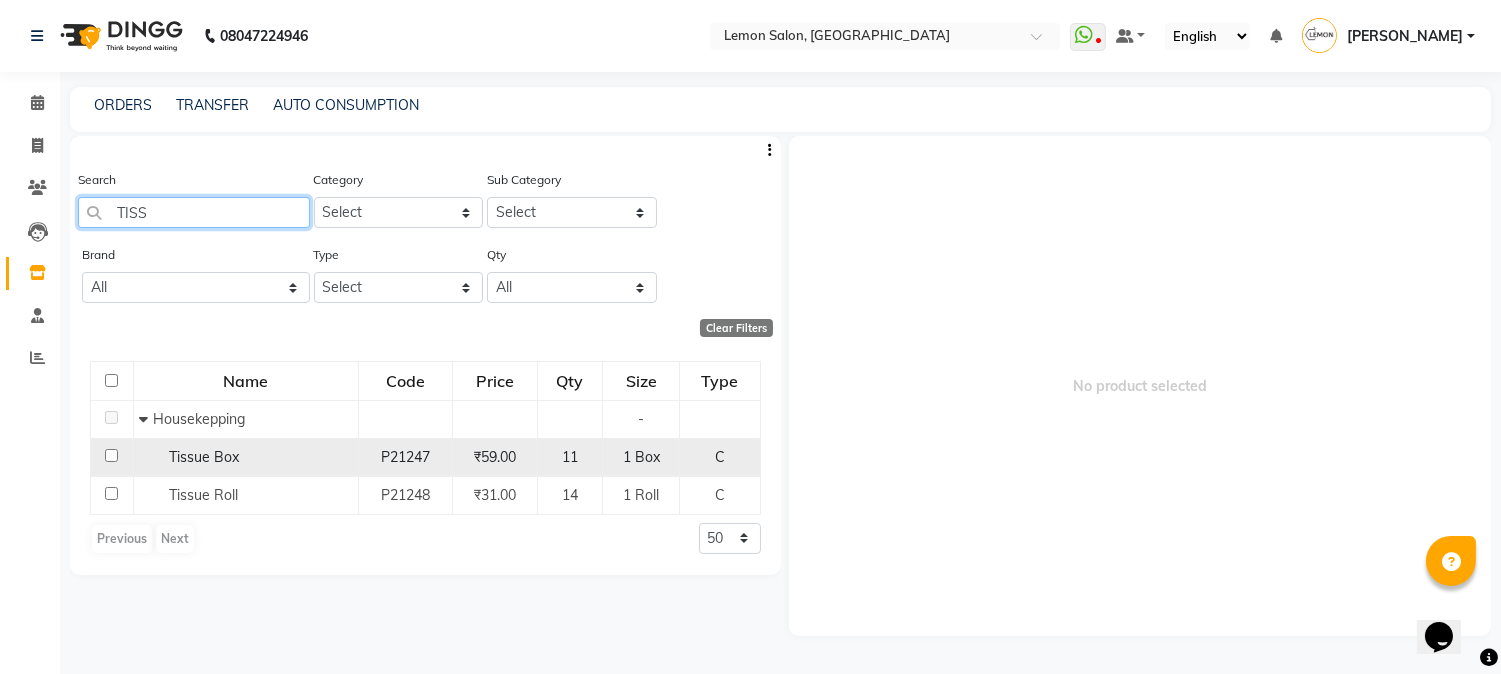 type on "TISS" 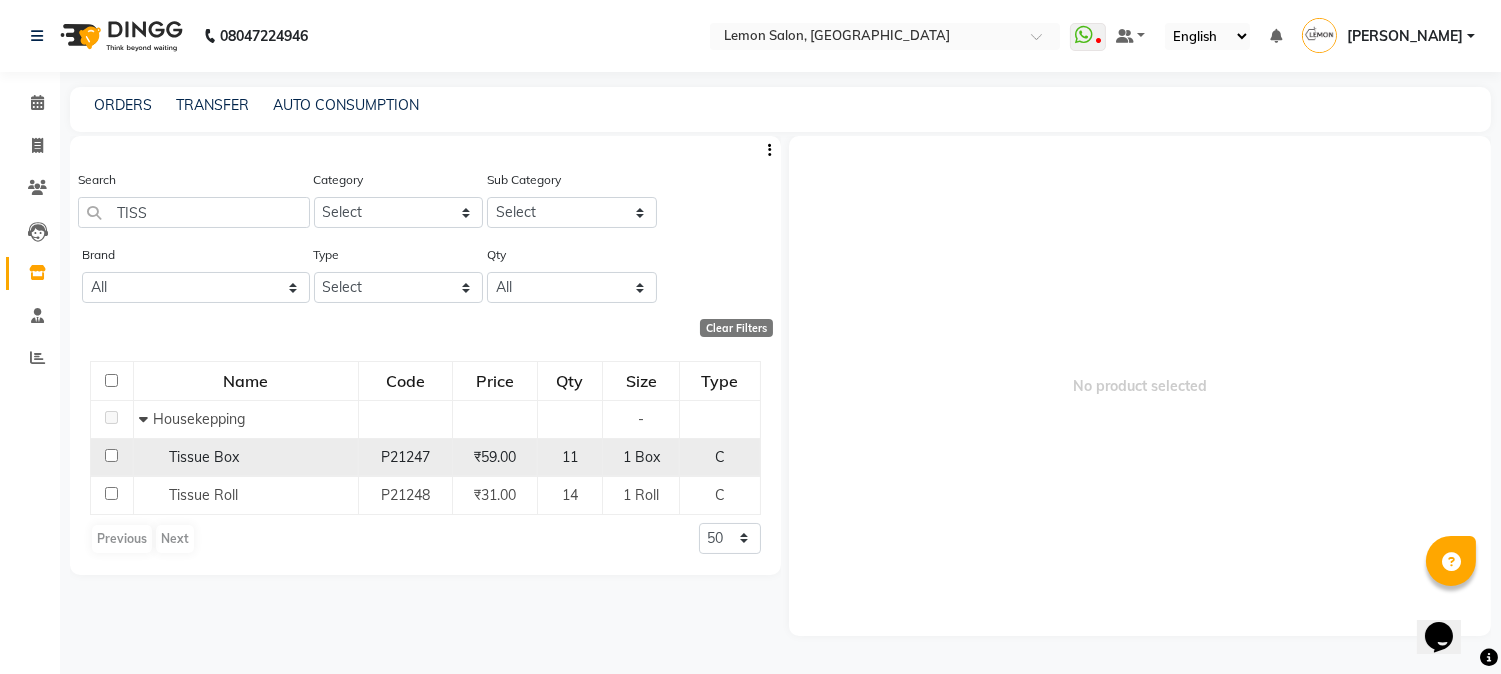 click on "Tissue Box" 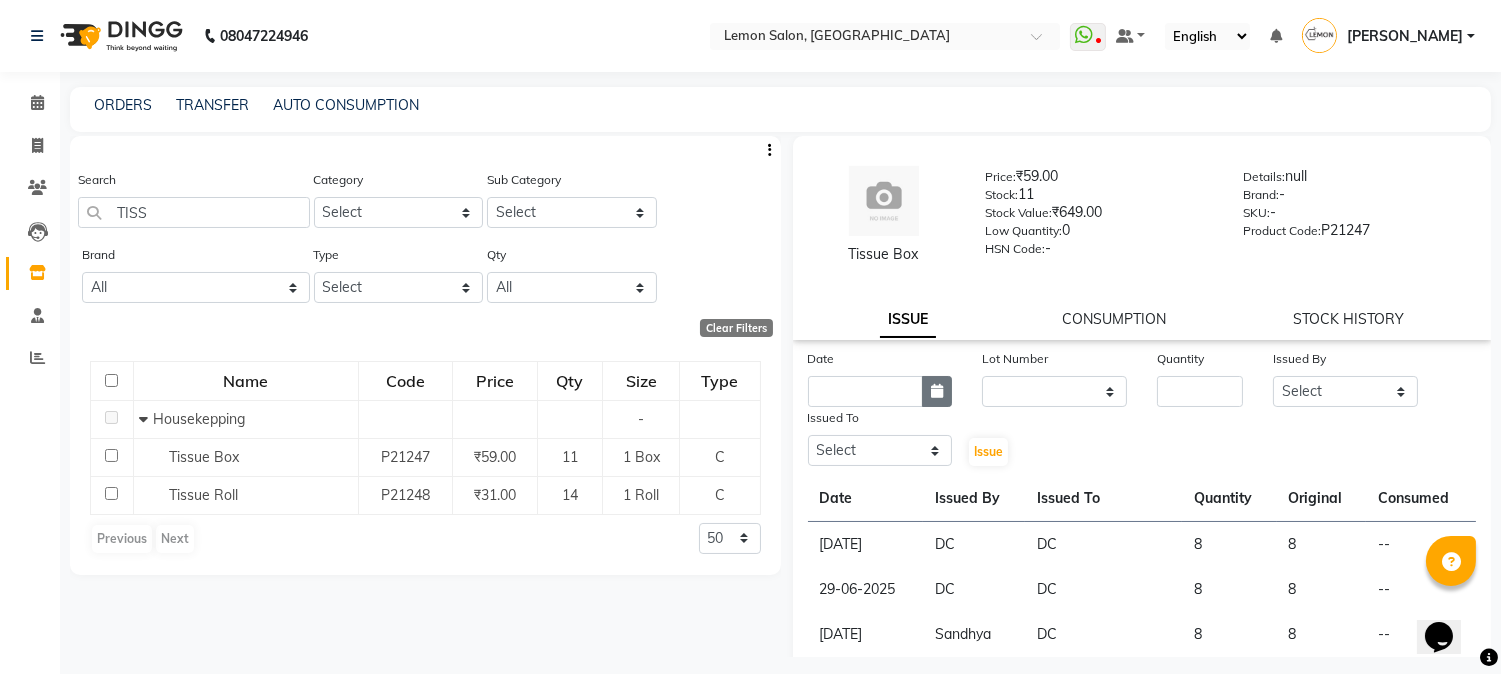 click 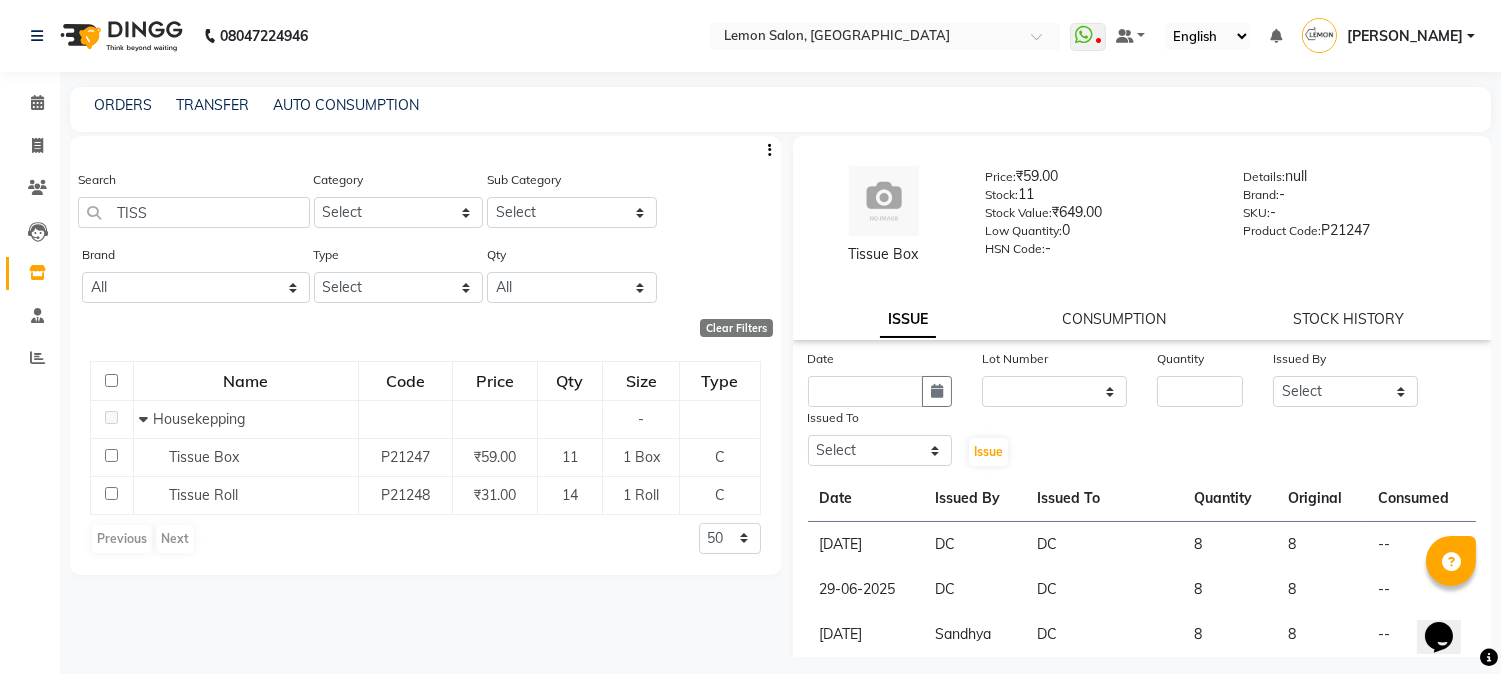 select on "7" 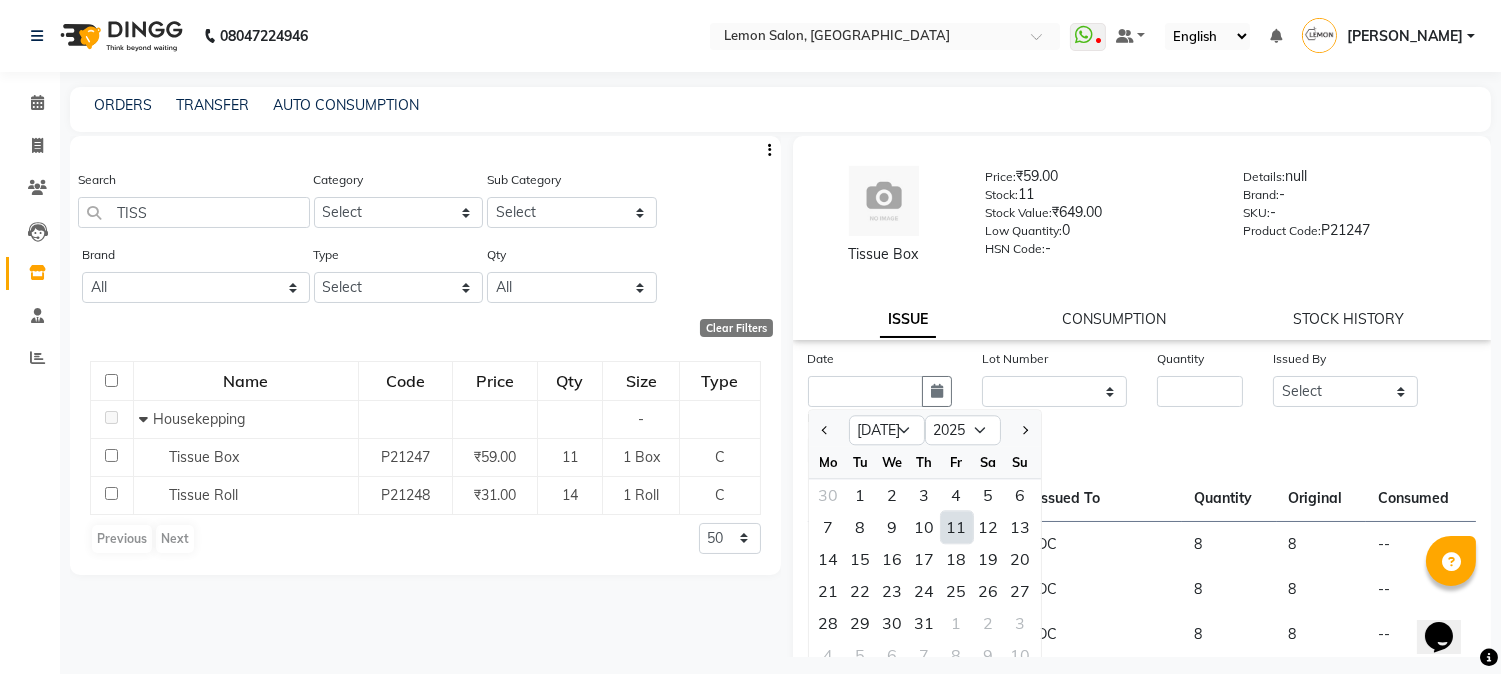 click on "11" 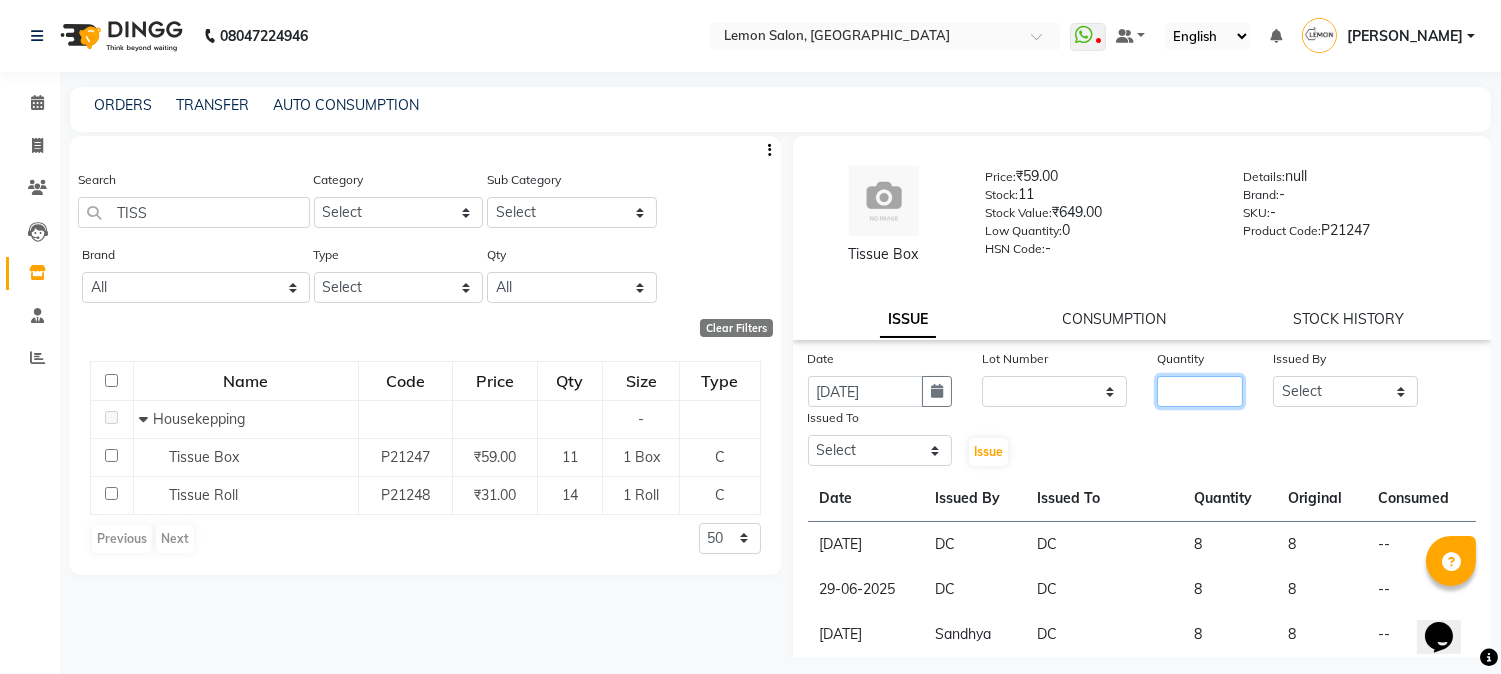 click 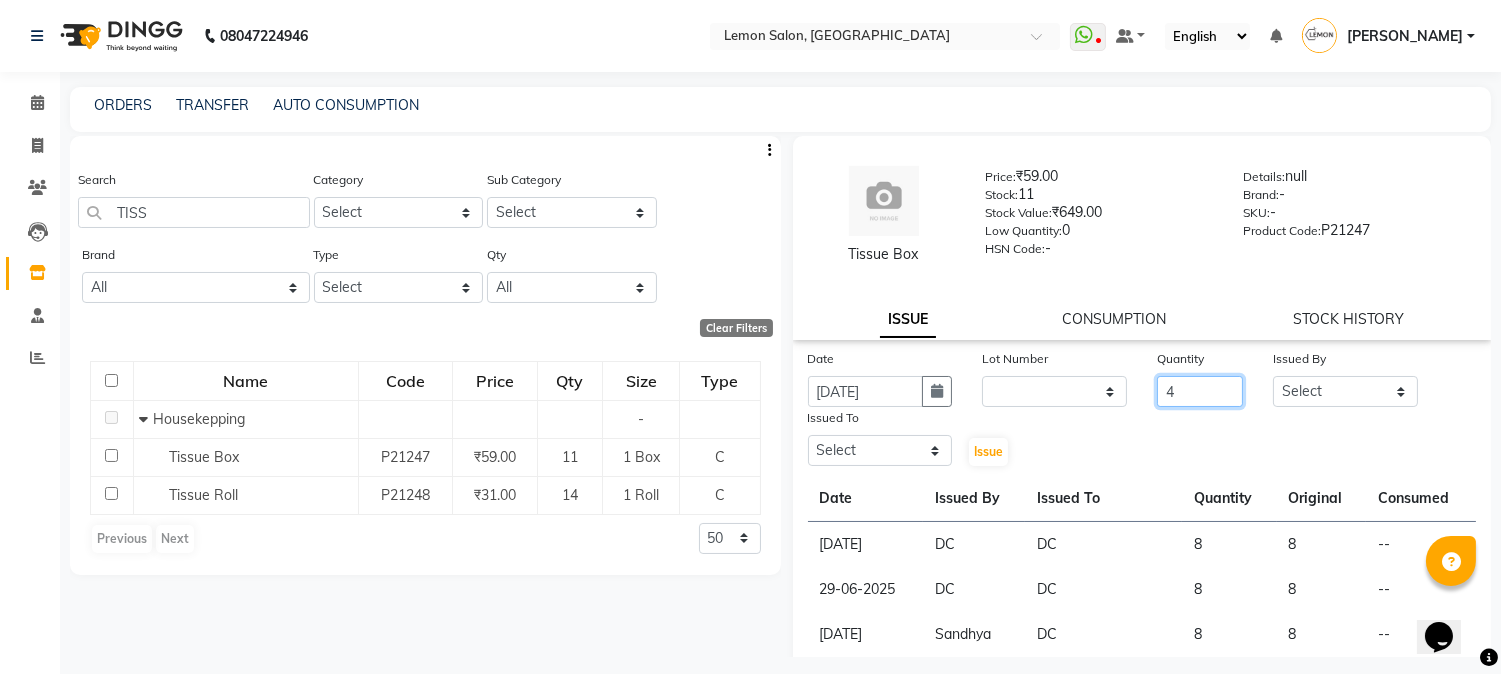 type on "4" 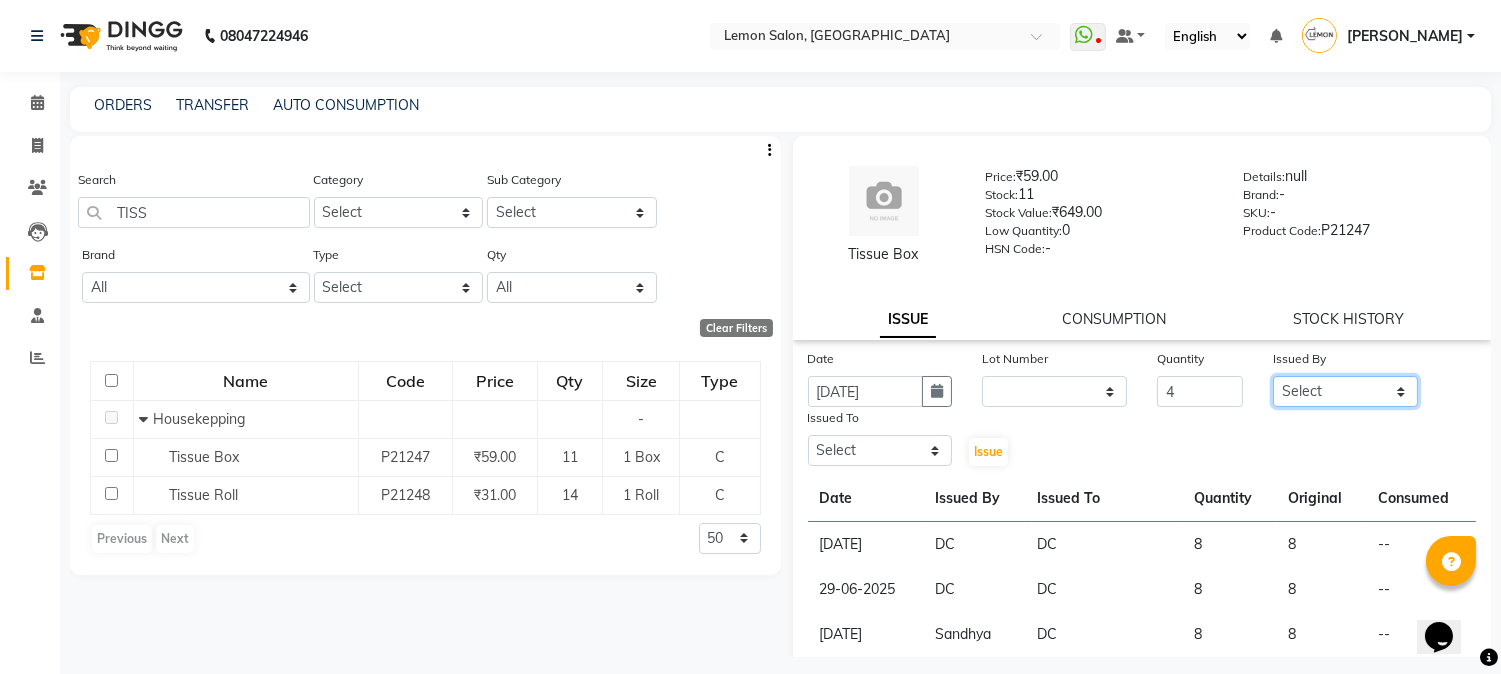 click on "Select Abhay  Akansha Sadafule Alam Asma Dshpande Datta Kawar DC Furkan Mansoori kavita Kelatkar  Manisha Mohammed Mohsin  Mukaddar Shaikh Sana Mansoori Sandhya Tabrez Shah  Urmila Pol" 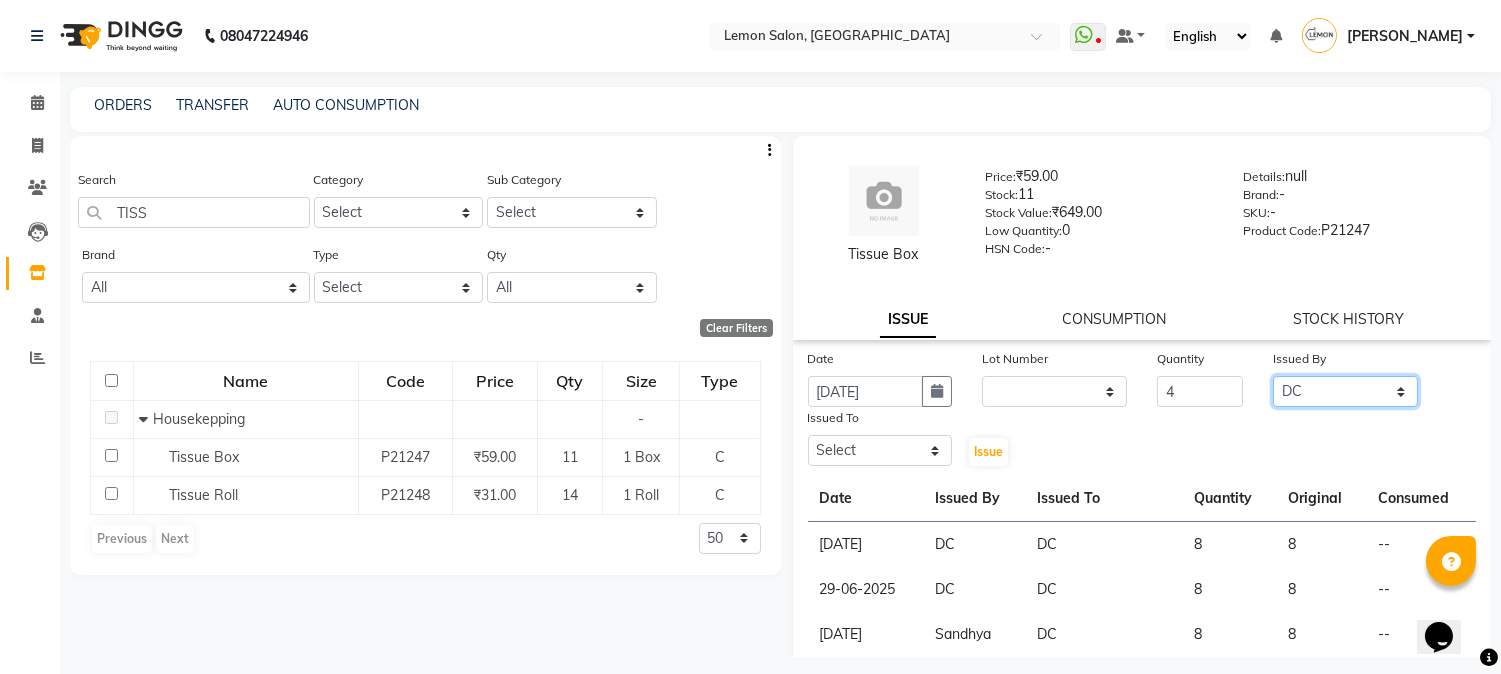 click on "Select Abhay  Akansha Sadafule Alam Asma Dshpande Datta Kawar DC Furkan Mansoori kavita Kelatkar  Manisha Mohammed Mohsin  Mukaddar Shaikh Sana Mansoori Sandhya Tabrez Shah  Urmila Pol" 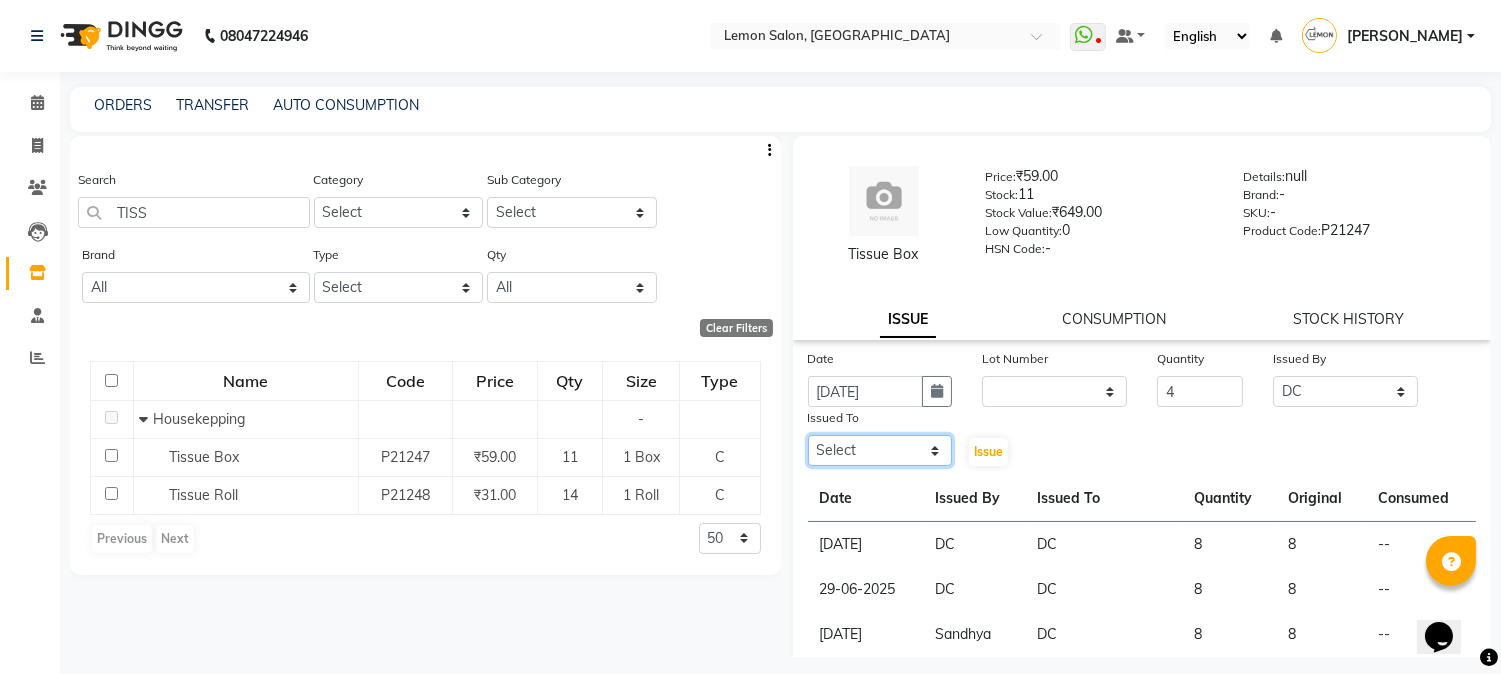 drag, startPoint x: 868, startPoint y: 456, endPoint x: 866, endPoint y: 443, distance: 13.152946 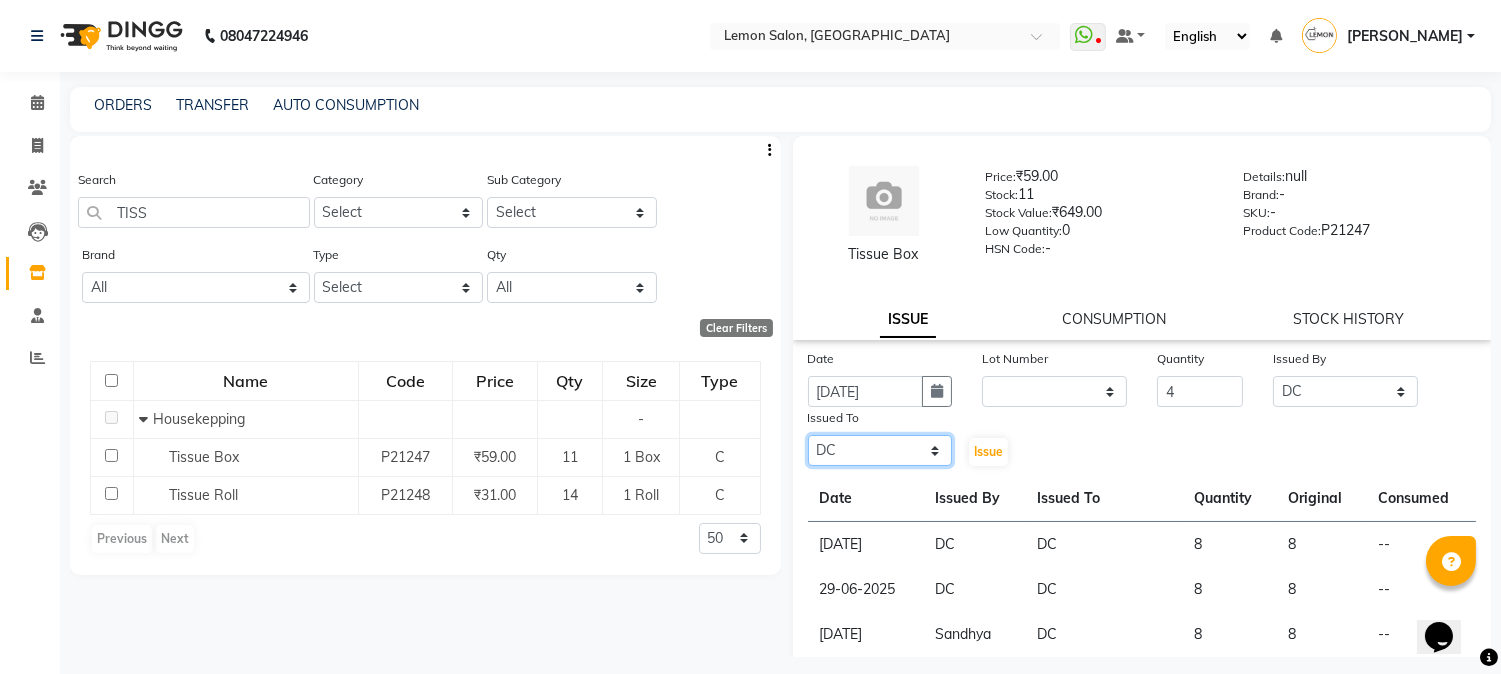 click on "Select Abhay  Akansha Sadafule Alam Asma Dshpande Datta Kawar DC Furkan Mansoori kavita Kelatkar  Manisha Mohammed Mohsin  Mukaddar Shaikh Sana Mansoori Sandhya Tabrez Shah  Urmila Pol" 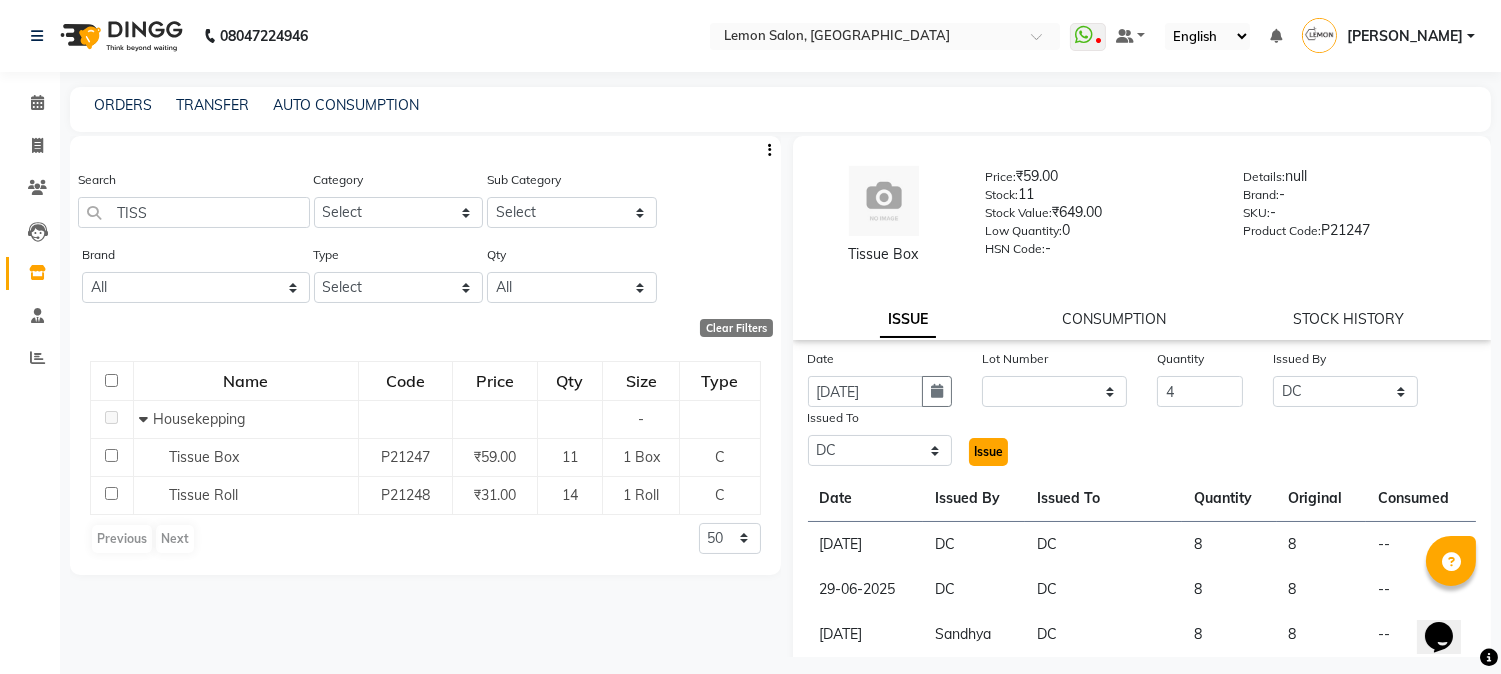 click on "Issue" 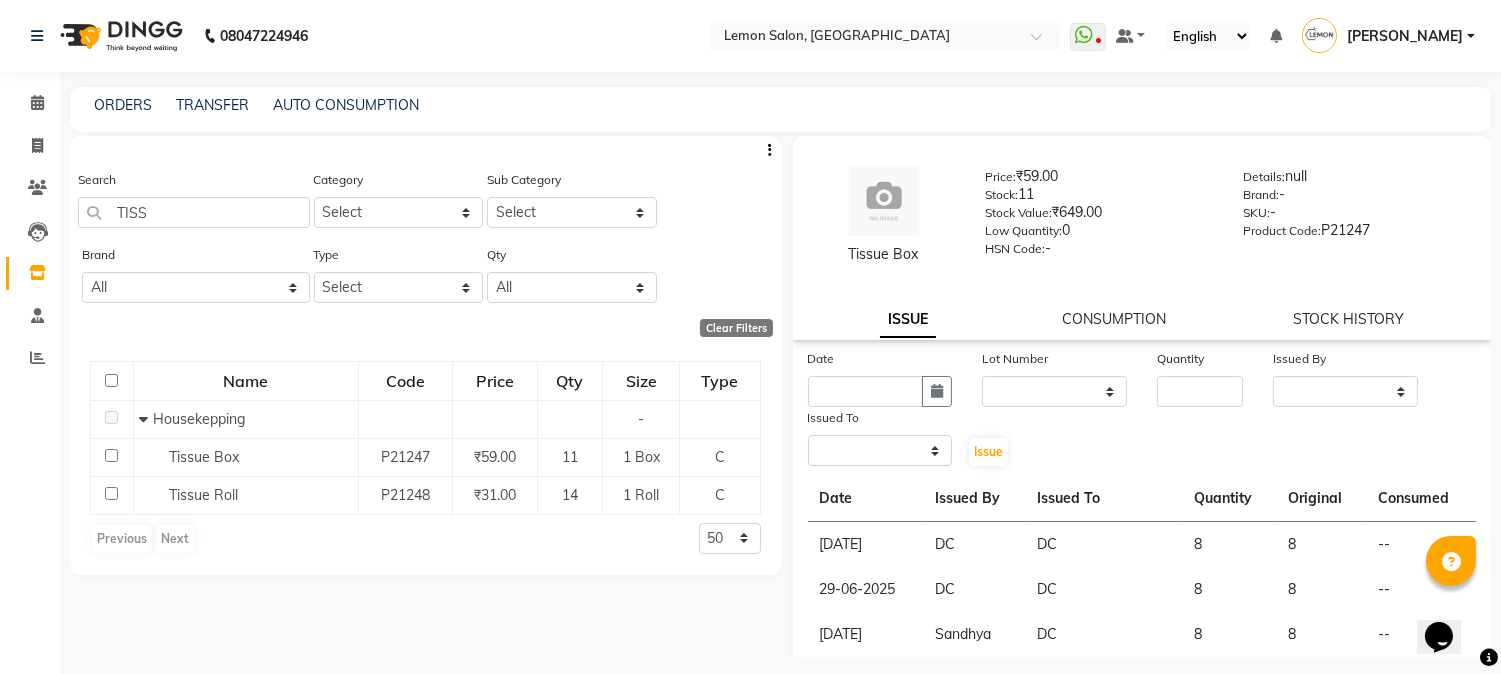 select 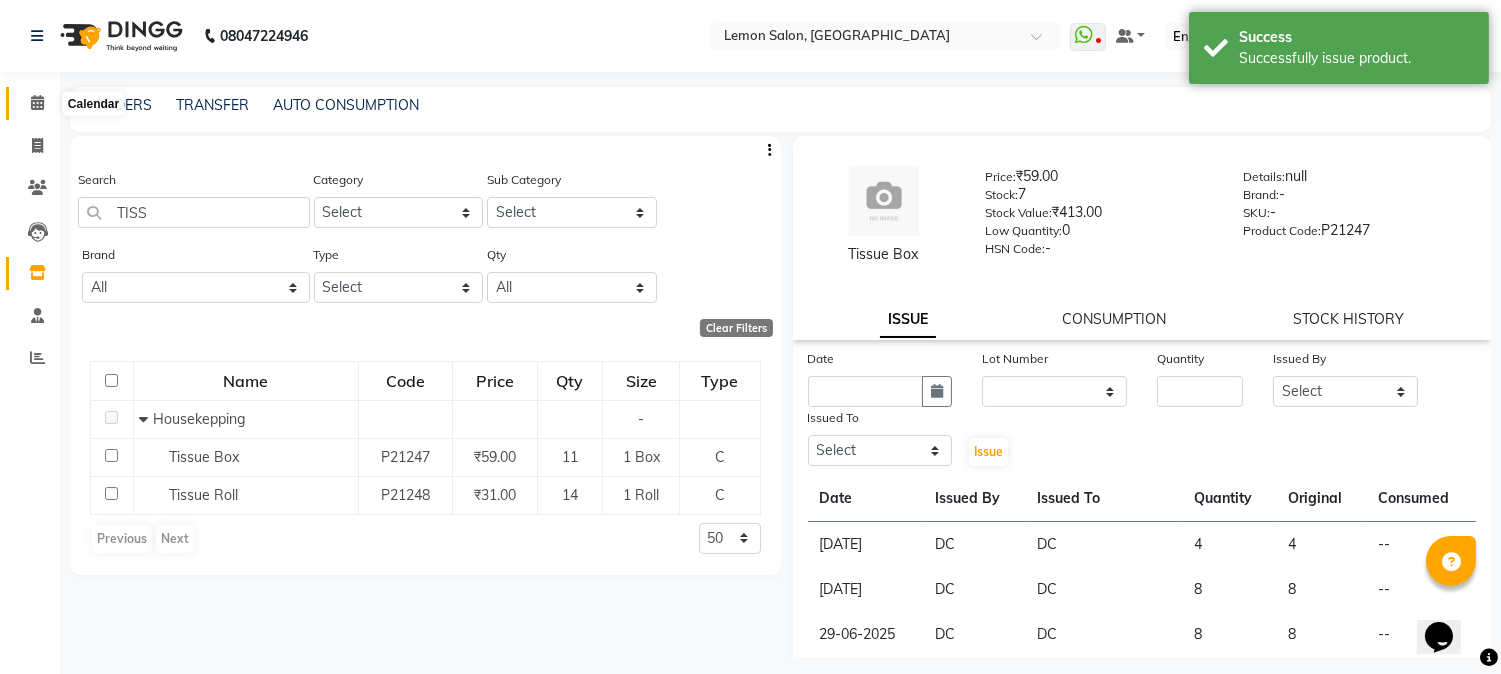click 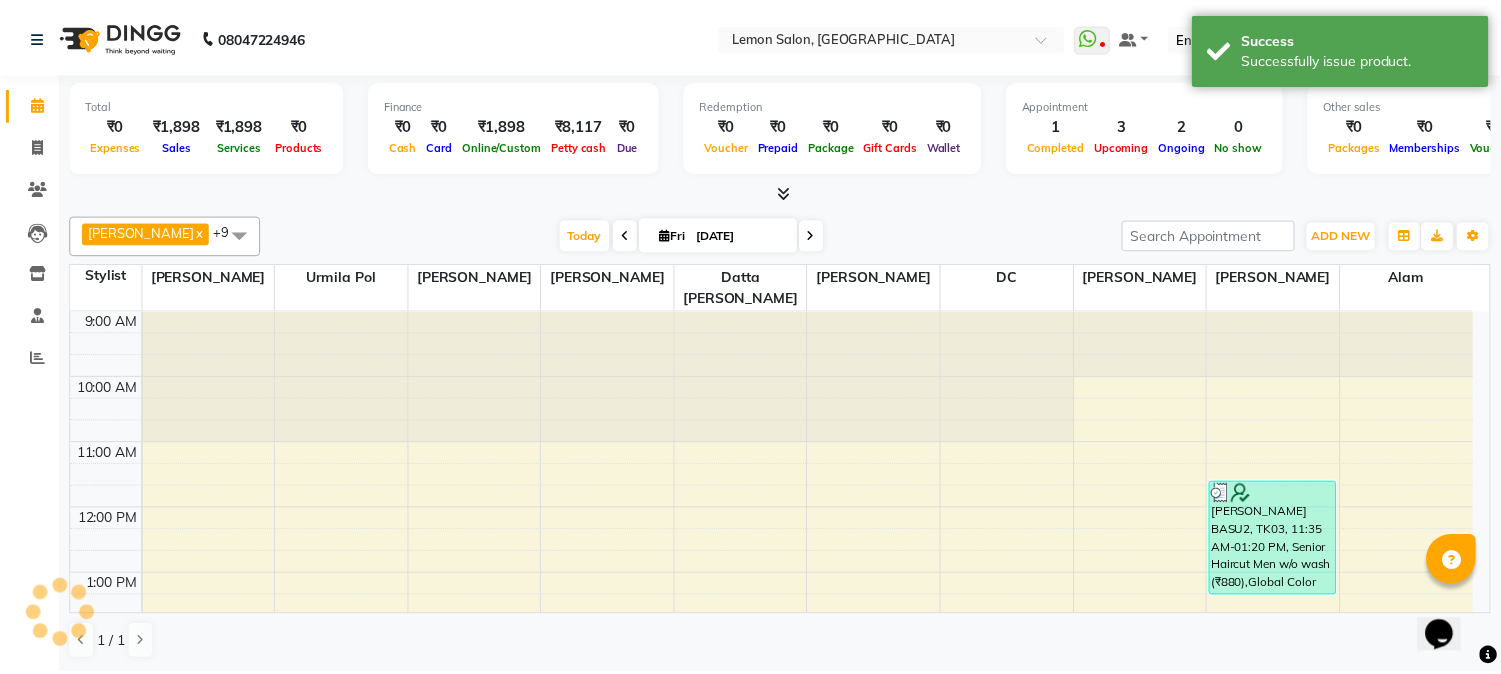 scroll, scrollTop: 0, scrollLeft: 0, axis: both 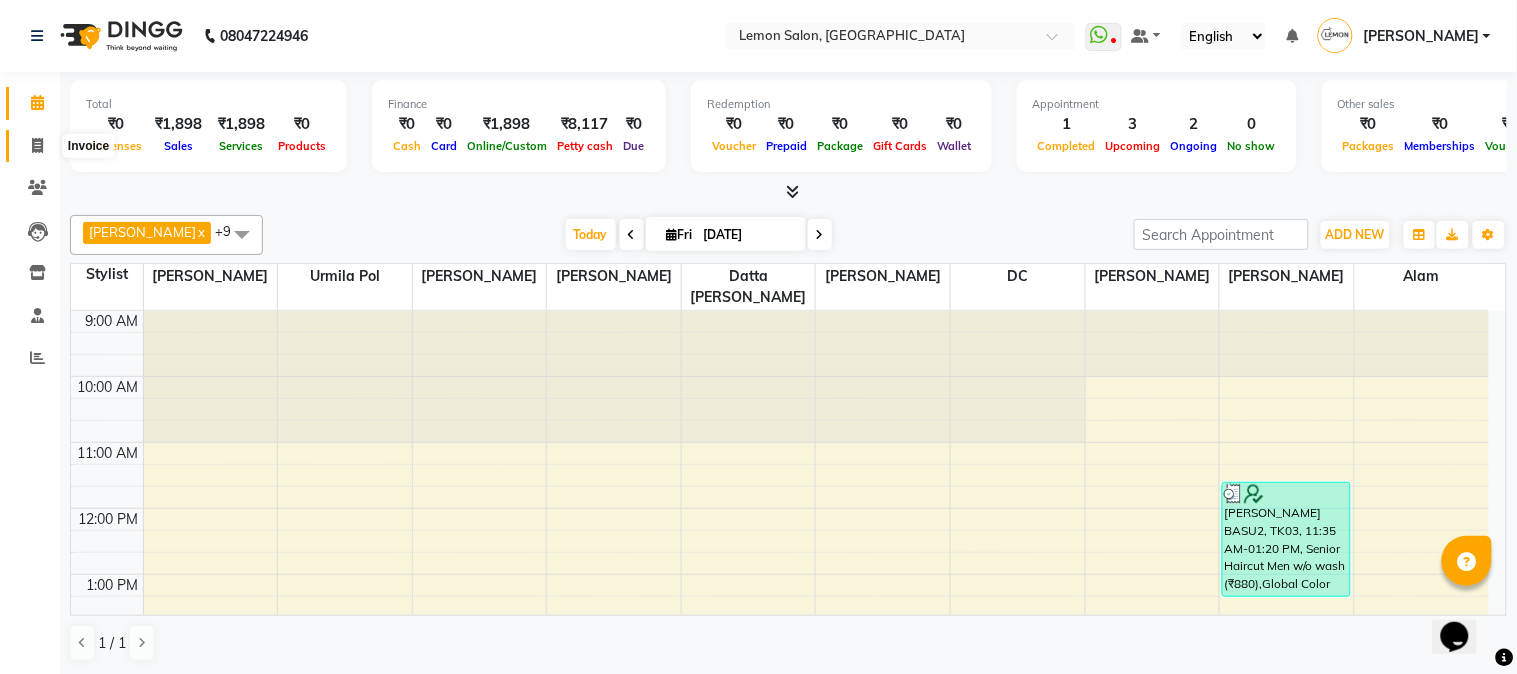 click 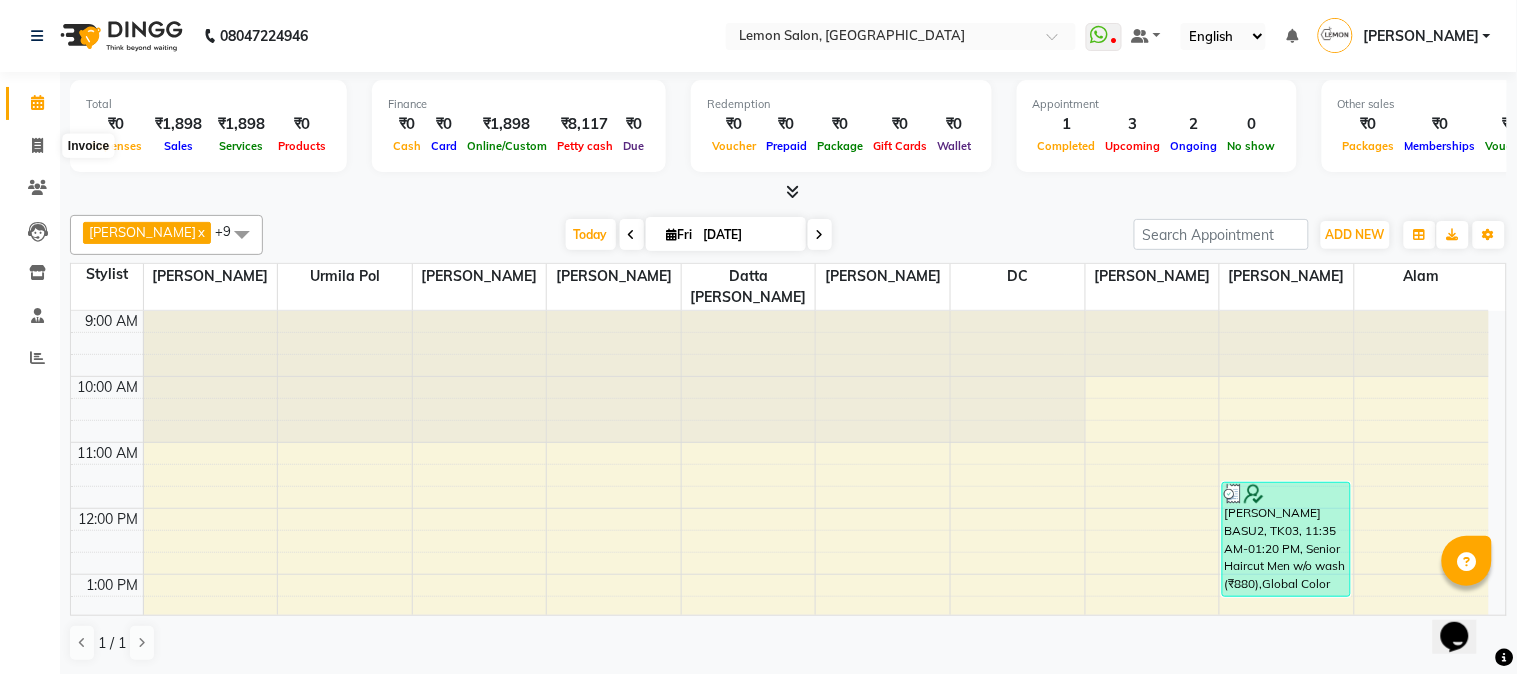 select on "565" 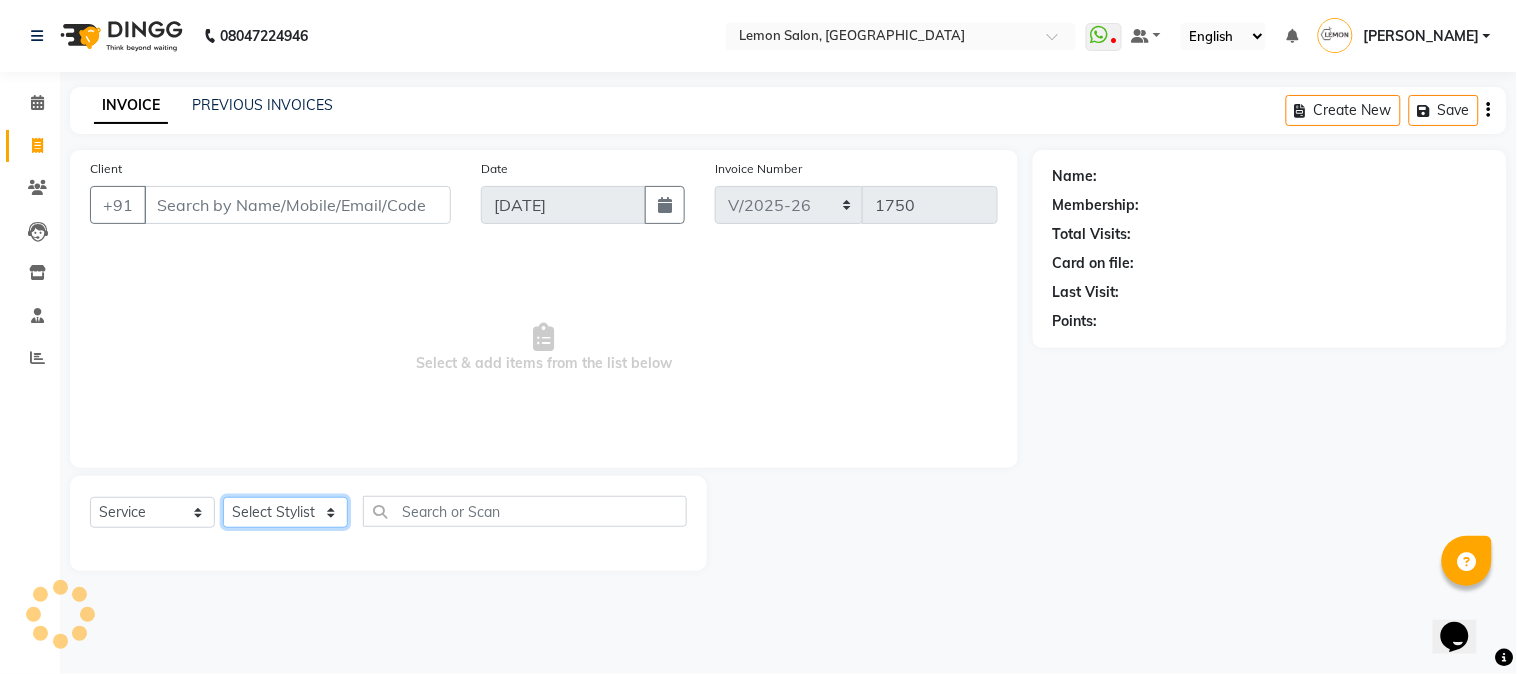 click on "Select Stylist" 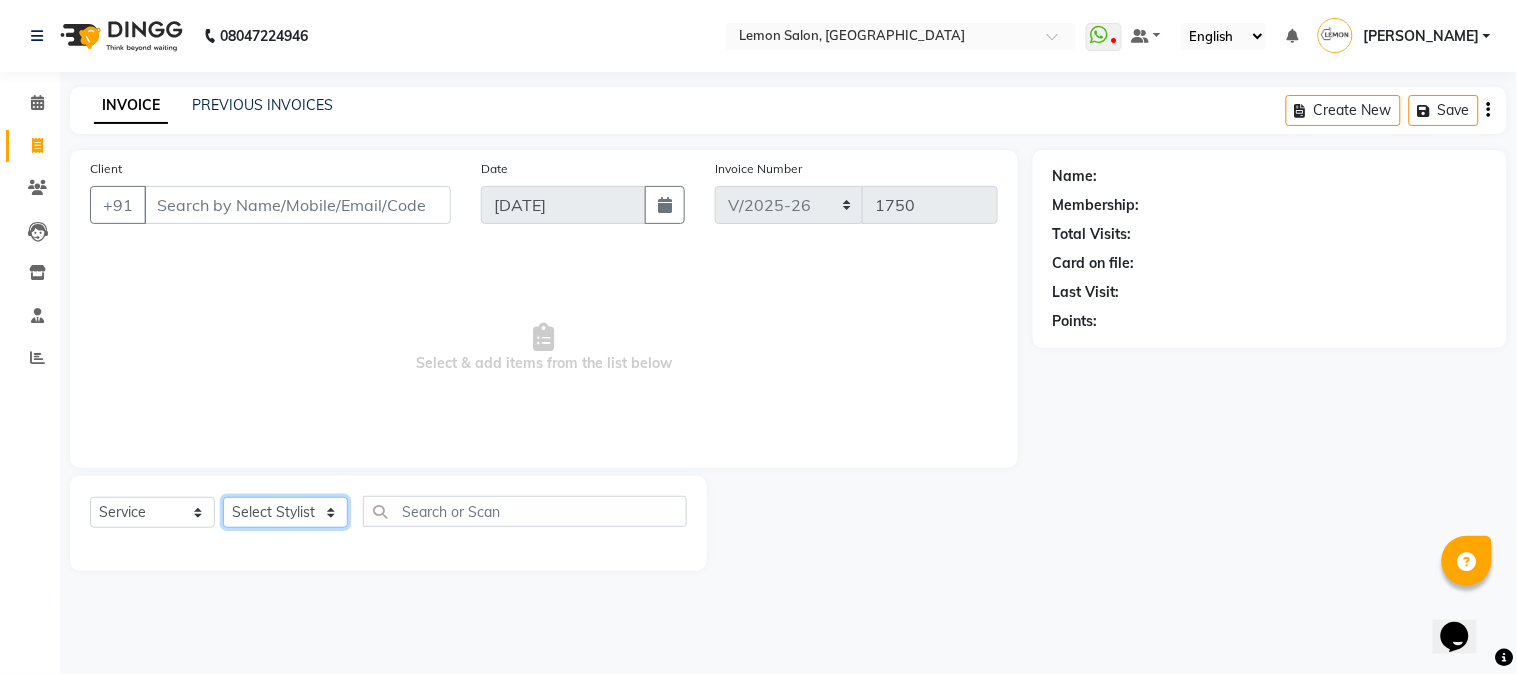 select on "7419" 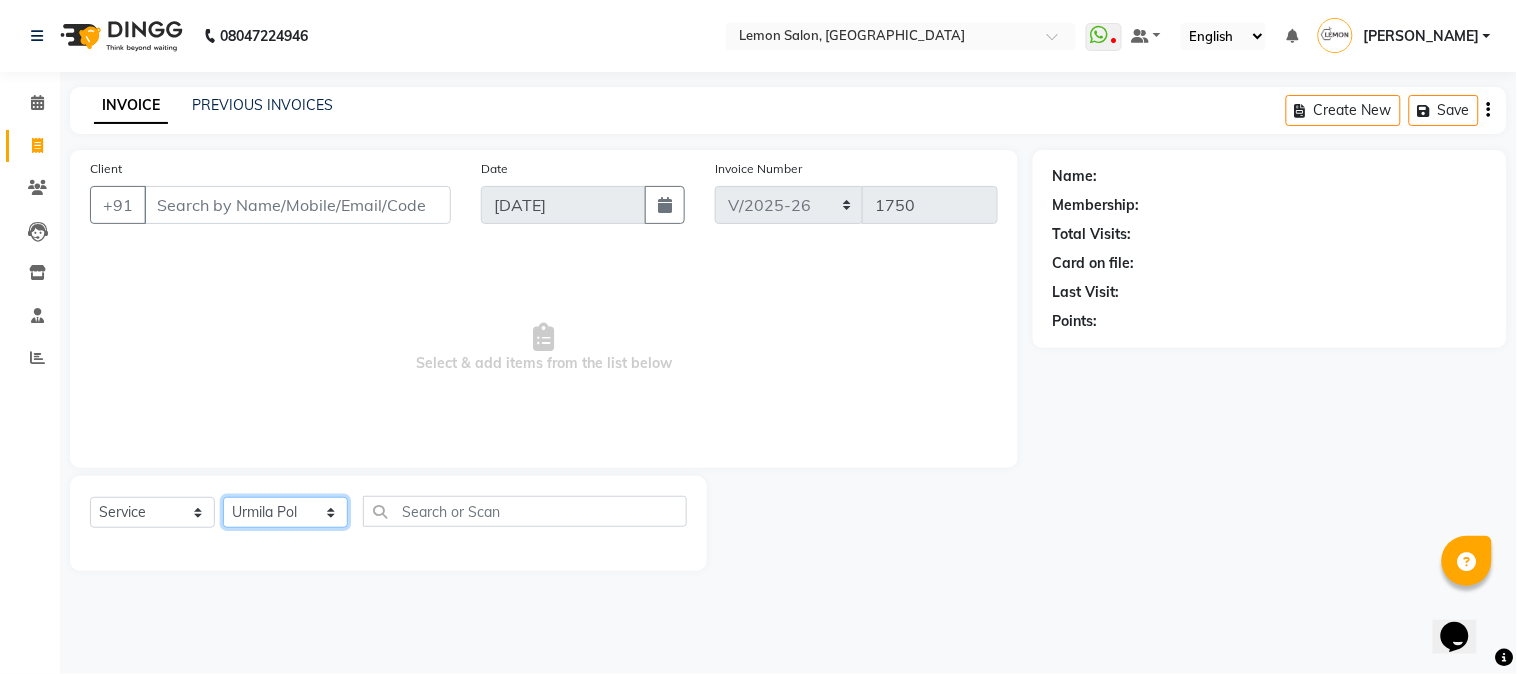click on "Select Stylist Abhay  Akansha Sadafule Alam Asma Dshpande Datta Kawar DC Furkan Mansoori kavita Kelatkar  Manisha Mohammed Mohsin  Mukaddar Shaikh Sana Mansoori Sandhya Tabrez Shah  Urmila Pol" 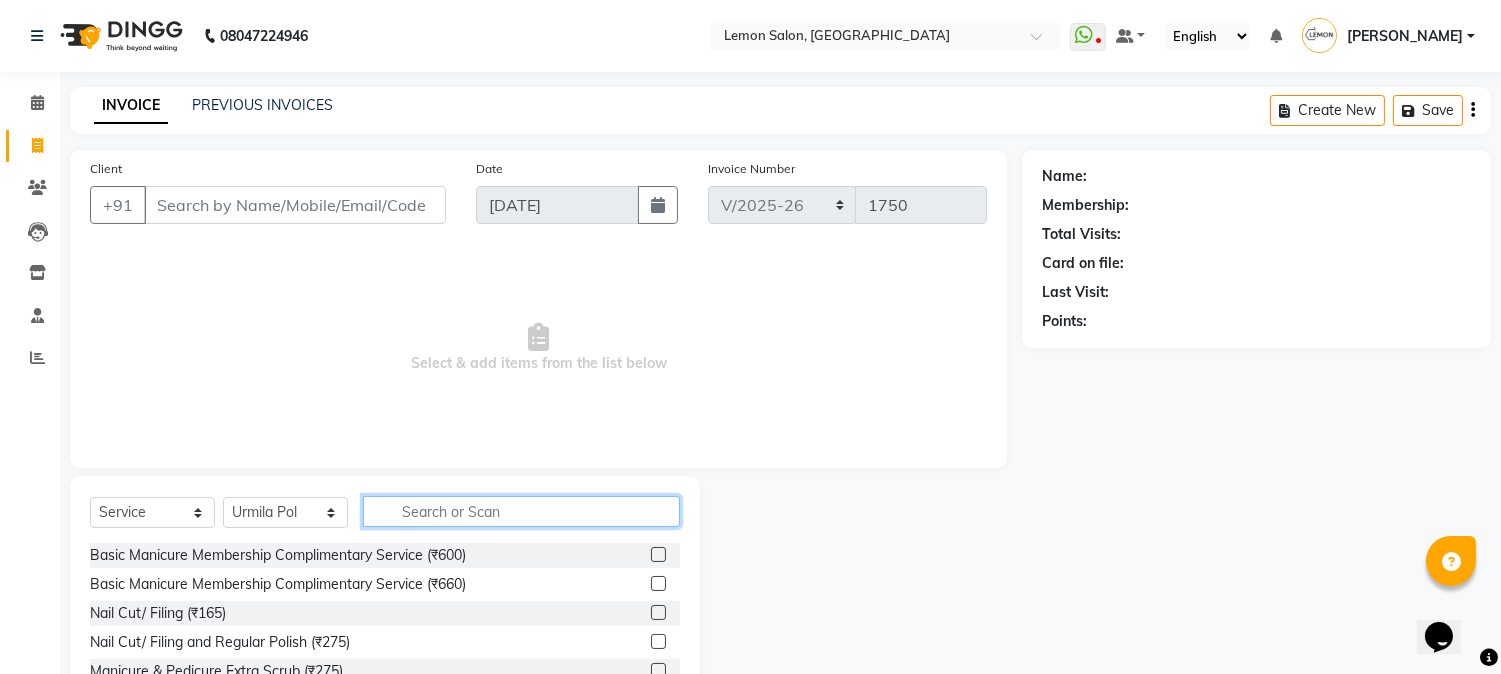 click 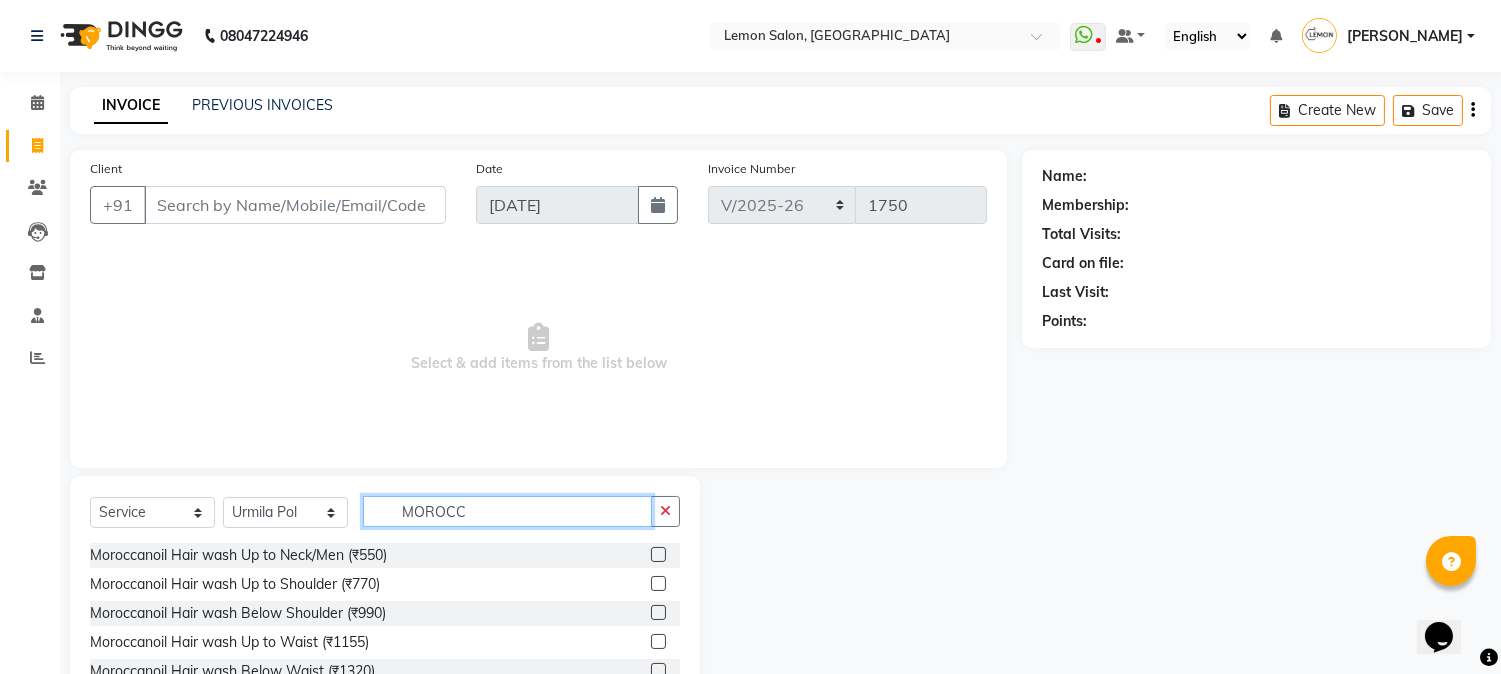 scroll, scrollTop: 126, scrollLeft: 0, axis: vertical 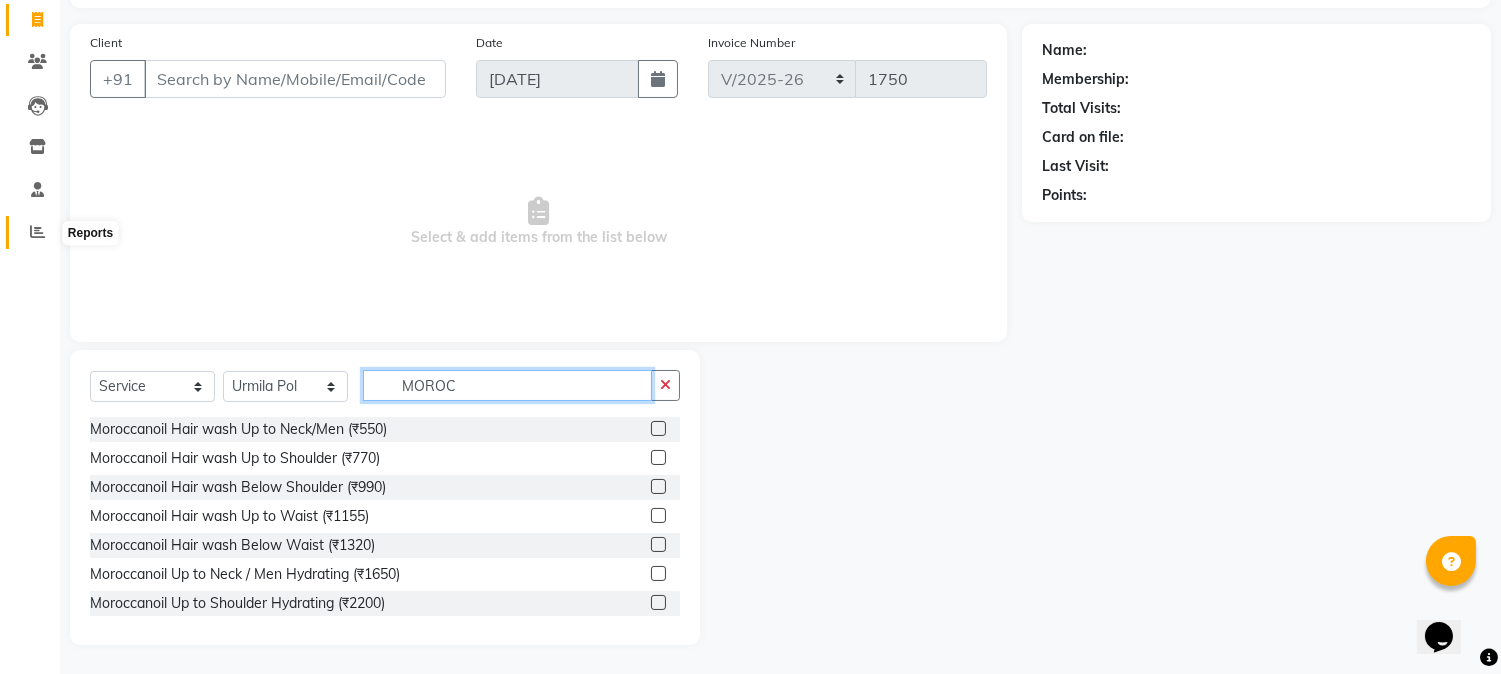 type on "MOROC" 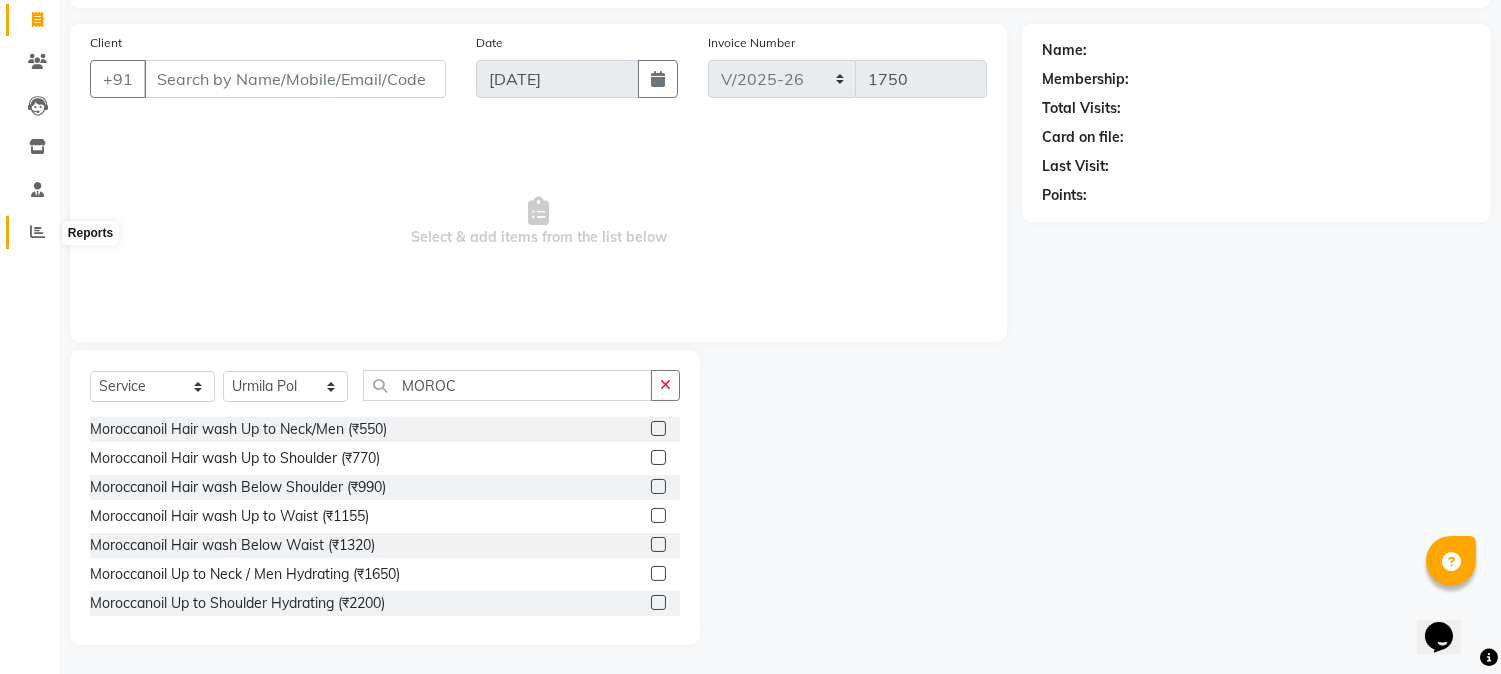 click 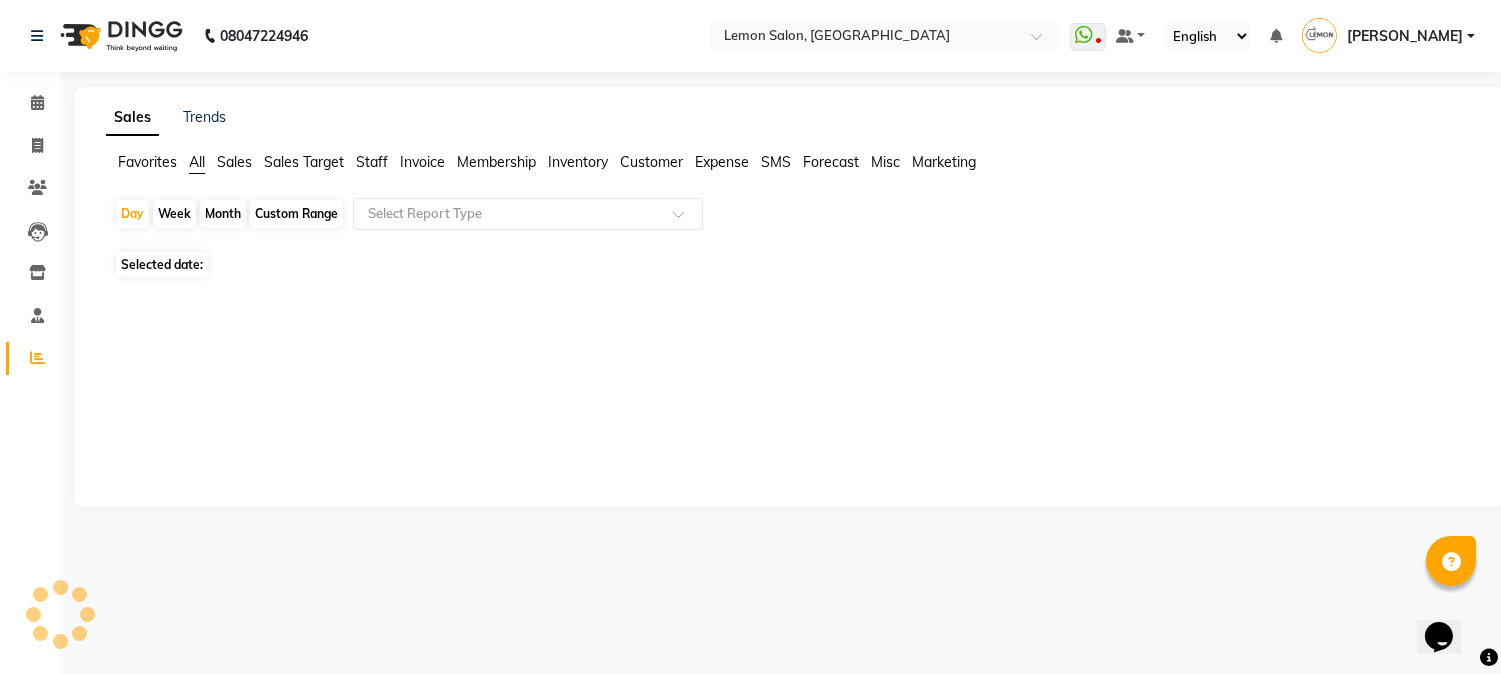 scroll, scrollTop: 0, scrollLeft: 0, axis: both 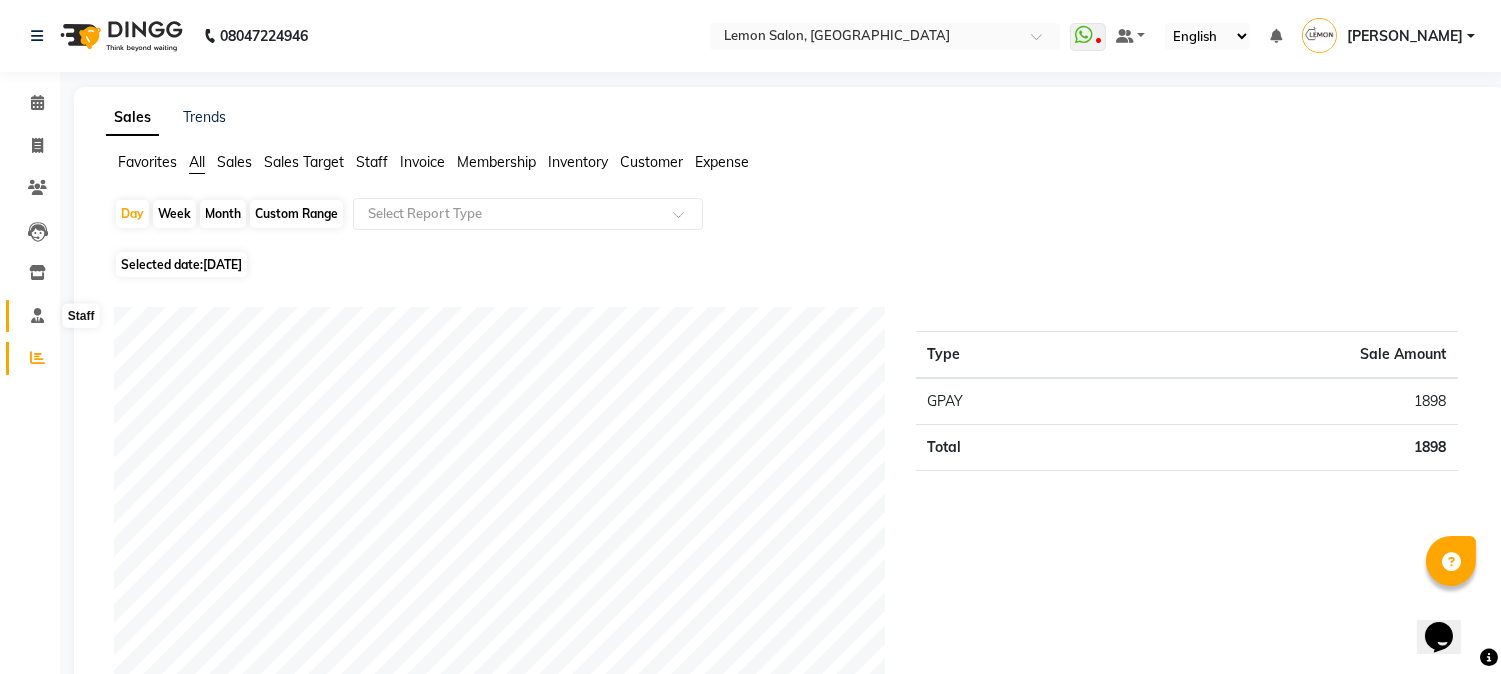 click 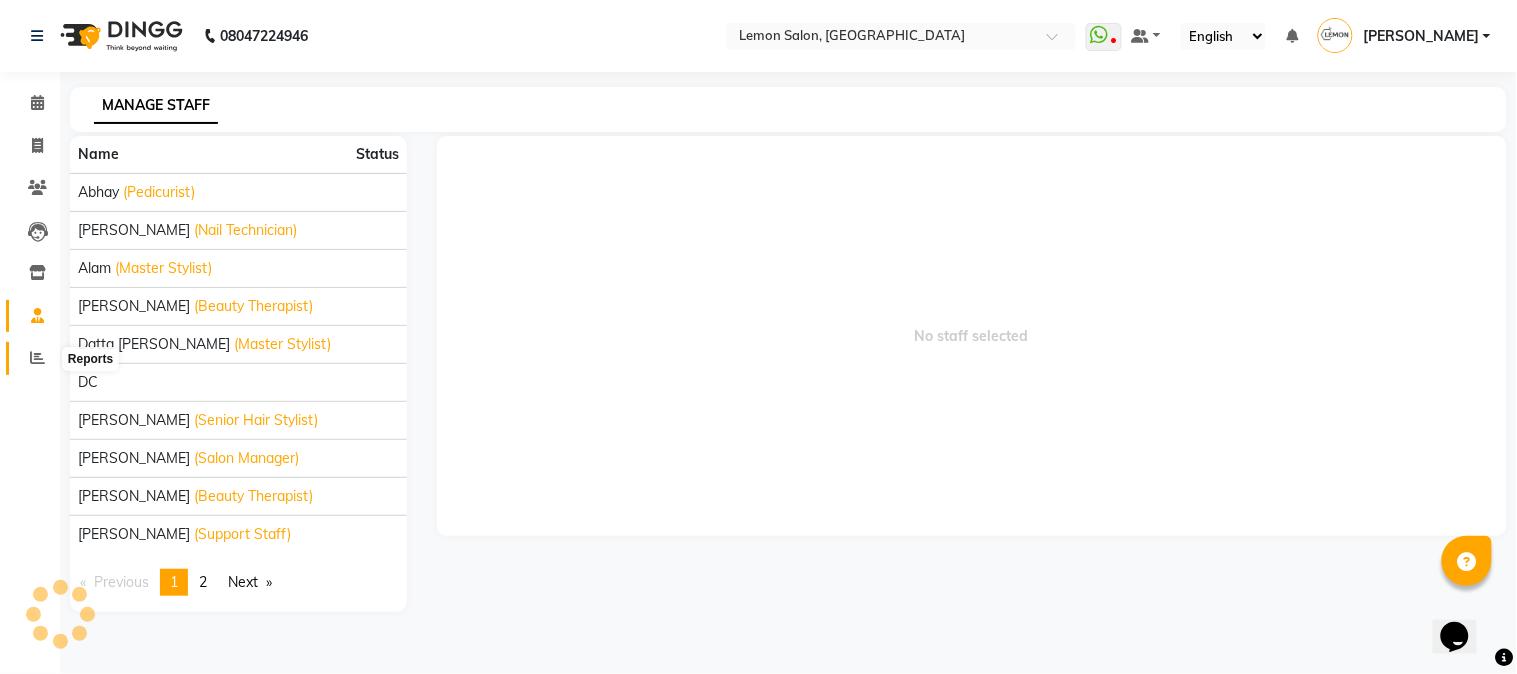 click 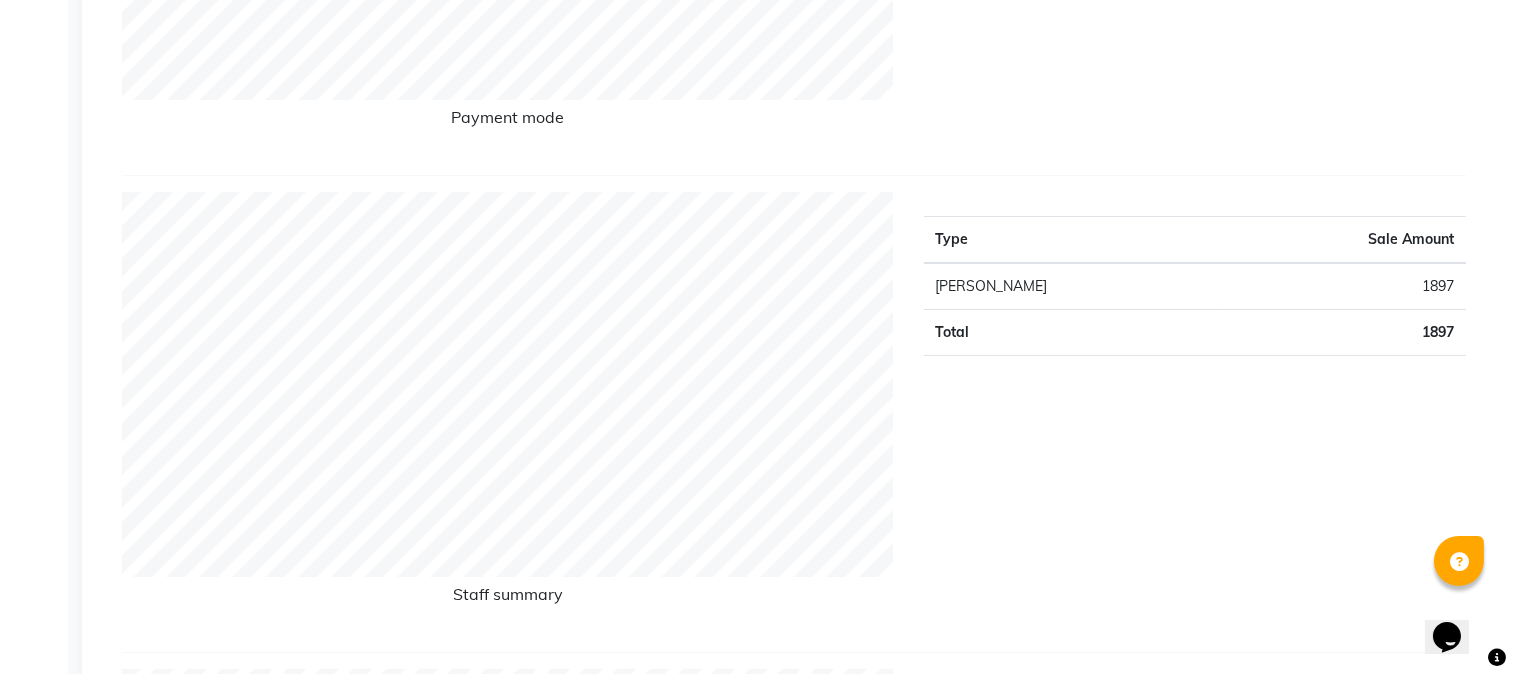 scroll, scrollTop: 0, scrollLeft: 0, axis: both 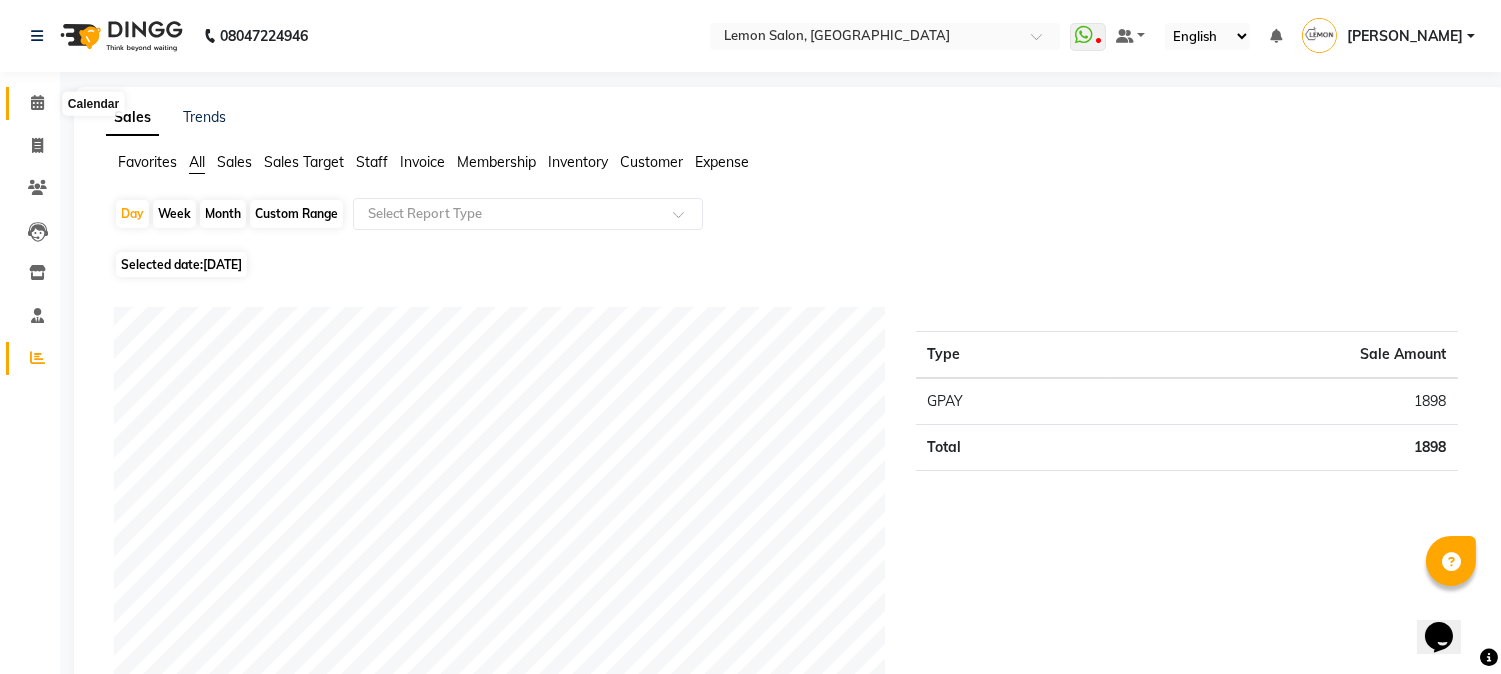 click 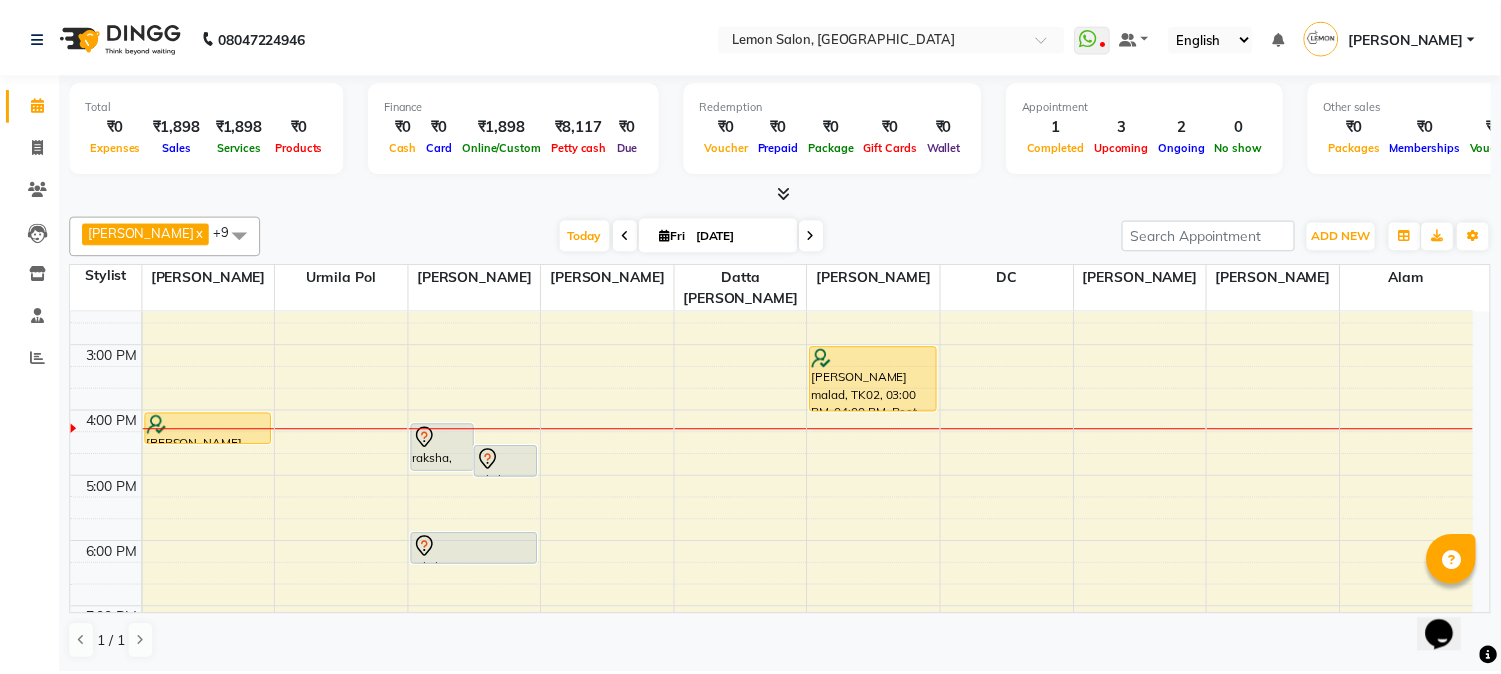 scroll, scrollTop: 296, scrollLeft: 0, axis: vertical 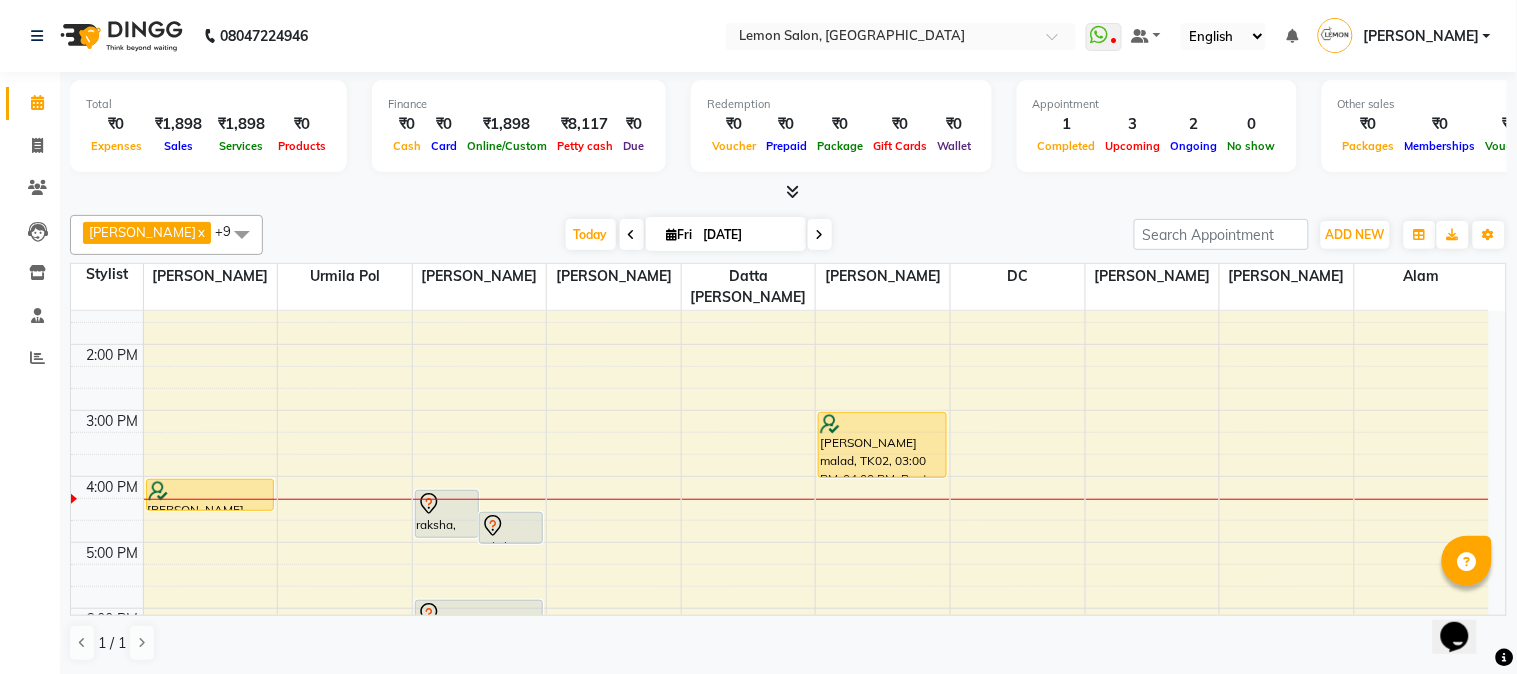 click on "Akansha Sadafule  x Datta Kawar  x DC  x Mohammed Mohsin   x Tabrez Shah   x Urmila Pol  x Mukaddar Shaikh  x Furkan Mansoori  x kavita Kelatkar   x Alam  x +9 Select All Abhay  Akansha Sadafule Alam Asma Dshpande Datta Kawar DC Furkan Mansoori kavita Kelatkar  Manisha Mohammed Mohsin  Mukaddar Shaikh Sana Mansoori Sandhya Tabrez Shah  Urmila Pol Today  Fri 11-07-2025 Toggle Dropdown Add Appointment Add Invoice Add Expense Add Attendance Add Client Toggle Dropdown Add Appointment Add Invoice Add Expense Add Attendance Add Client ADD NEW Toggle Dropdown Add Appointment Add Invoice Add Expense Add Attendance Add Client Akansha Sadafule  x Datta Kawar  x DC  x Mohammed Mohsin   x Tabrez Shah   x Urmila Pol  x Mukaddar Shaikh  x Furkan Mansoori  x kavita Kelatkar   x Alam  x +9 Select All Abhay  Akansha Sadafule Alam Asma Dshpande Datta Kawar DC Furkan Mansoori kavita Kelatkar  Manisha Mohammed Mohsin  Mukaddar Shaikh Sana Mansoori Sandhya Tabrez Shah  Urmila Pol Group By  Staff View  View as" 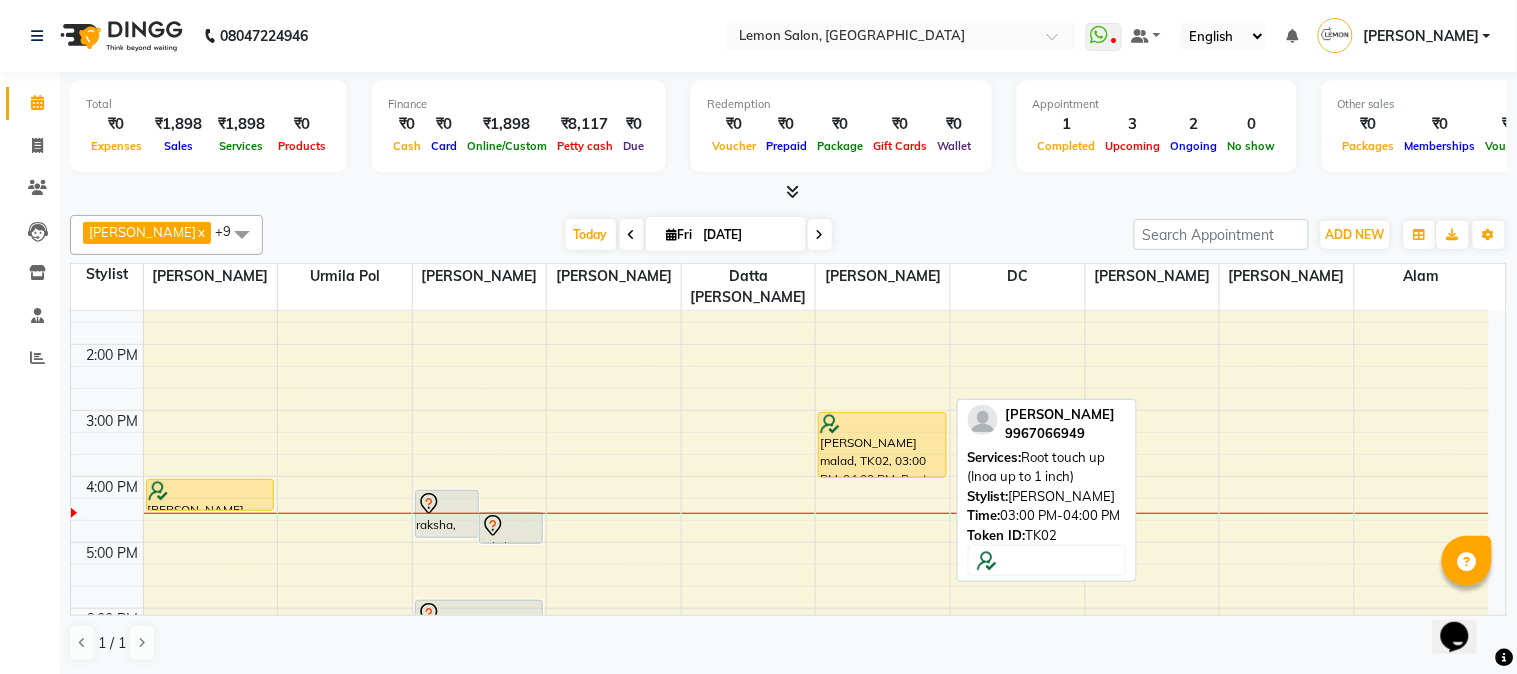 click on "[PERSON_NAME] malad, TK02, 03:00 PM-04:00 PM, Root touch up (Inoa up to 1 inch)" at bounding box center [882, 445] 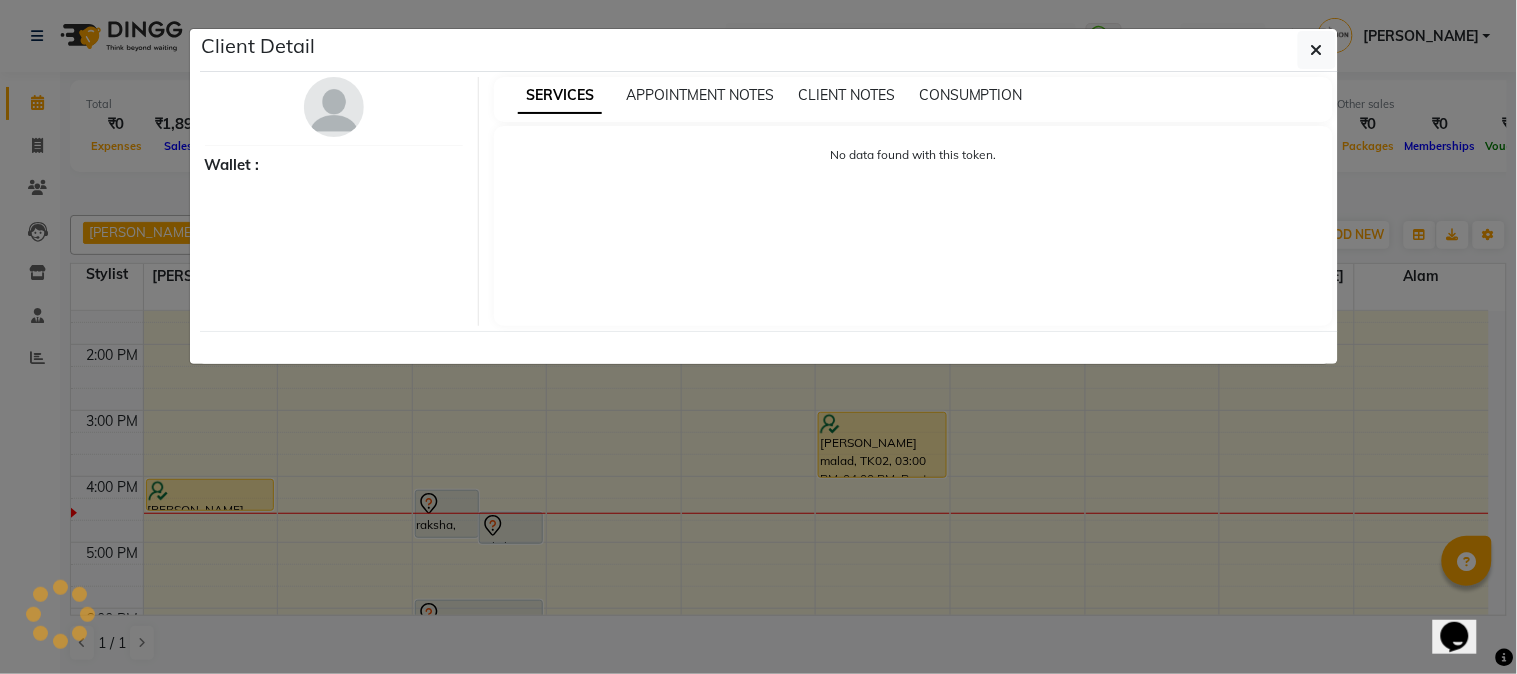 select on "1" 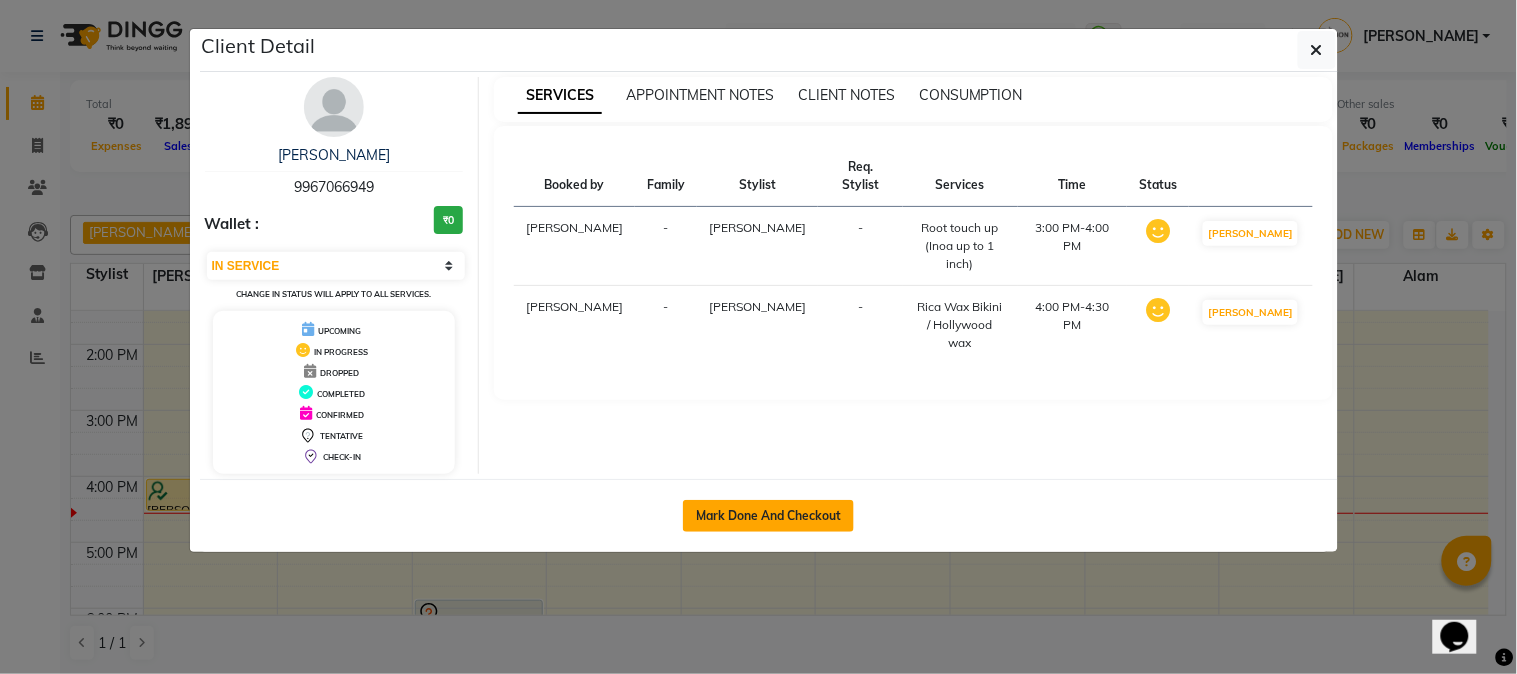 click on "Mark Done And Checkout" 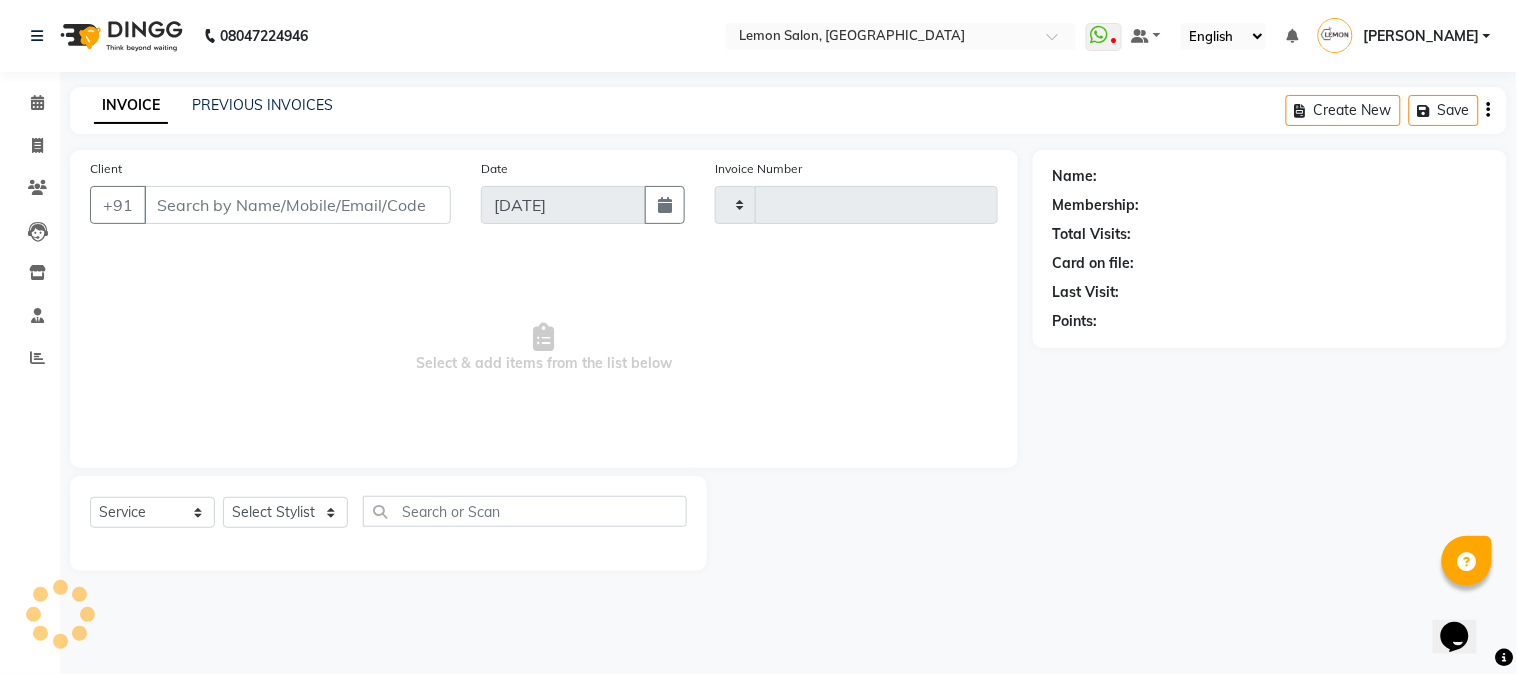 type on "1750" 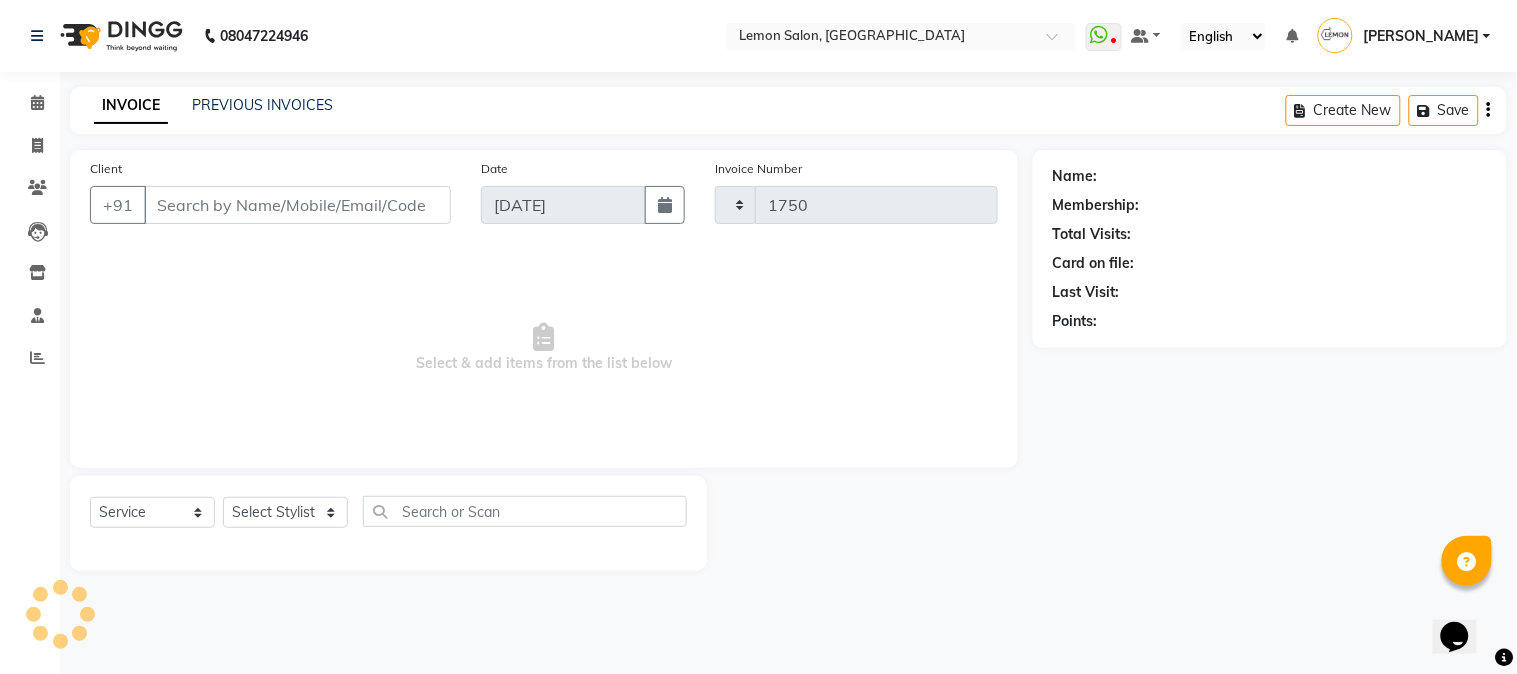 select on "565" 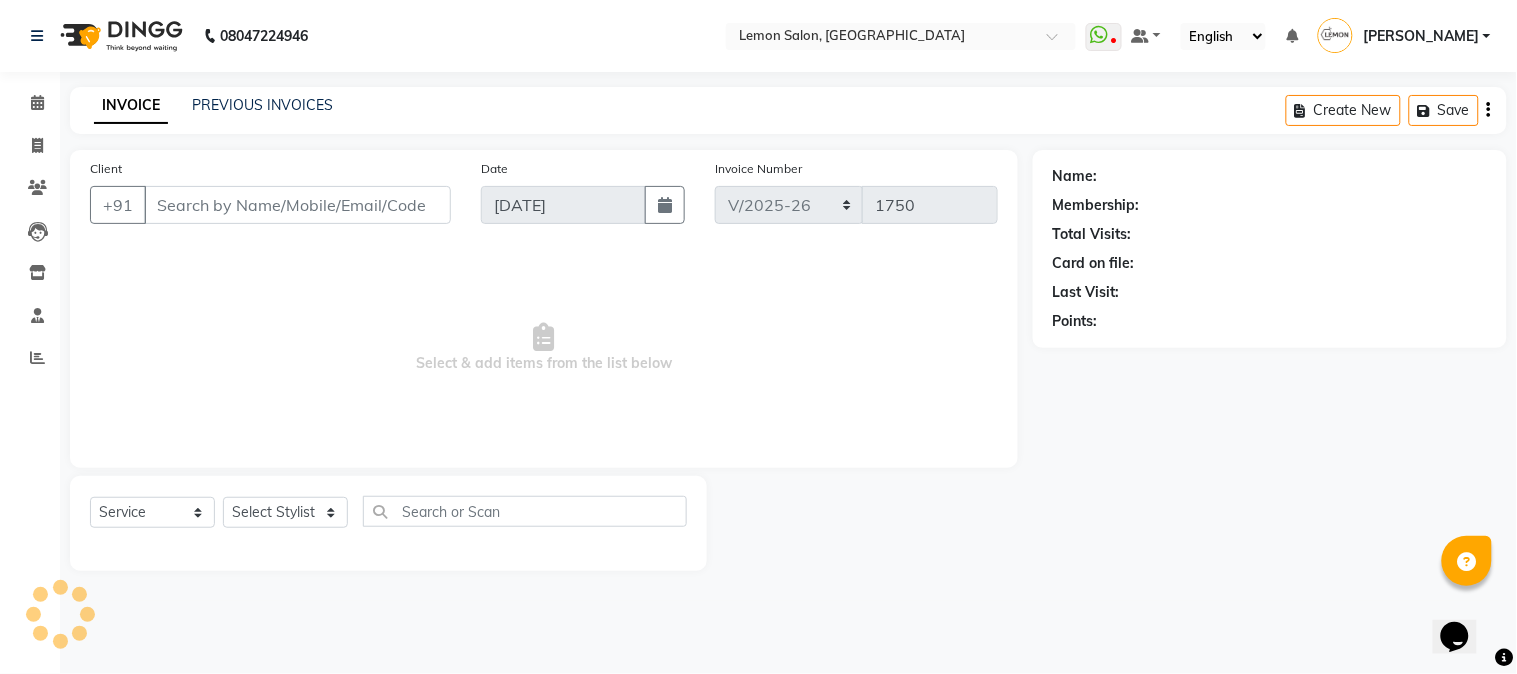 type on "9967066949" 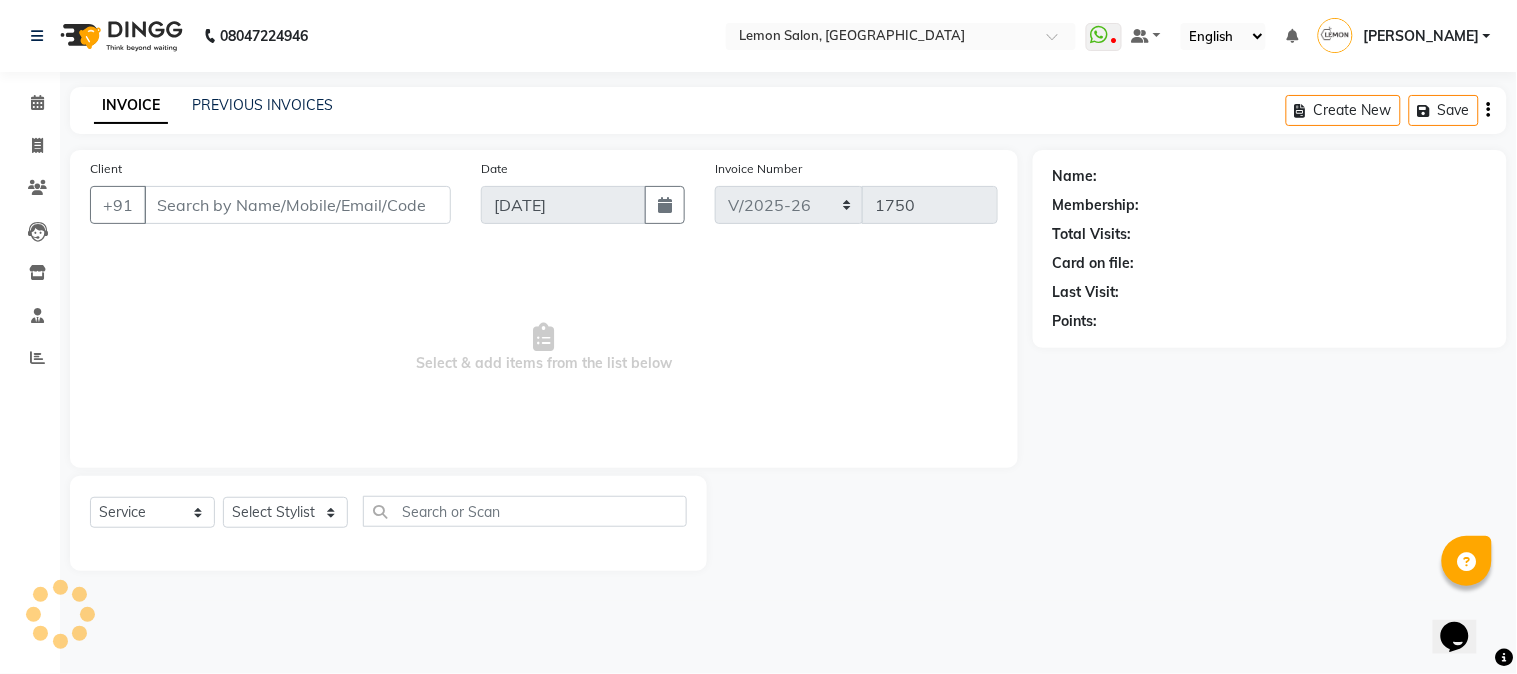 select on "7629" 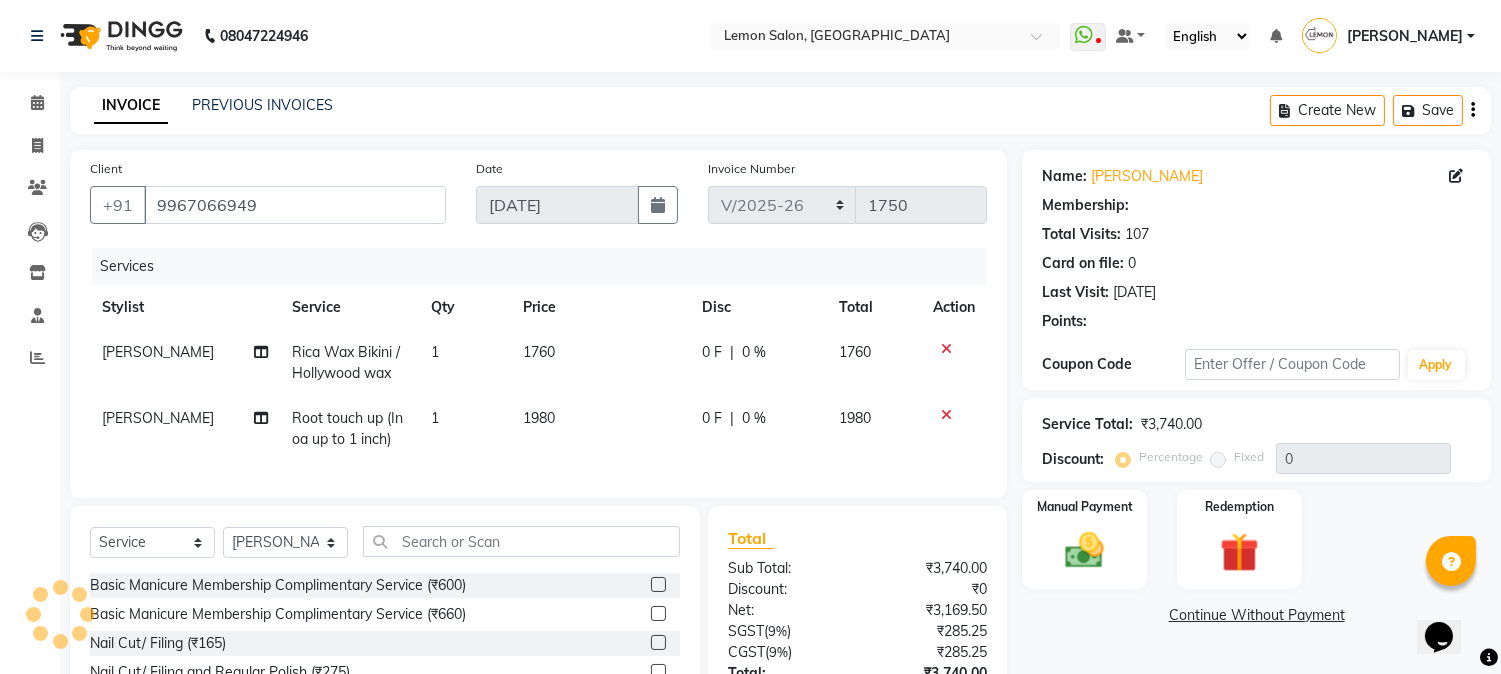 select on "1: Object" 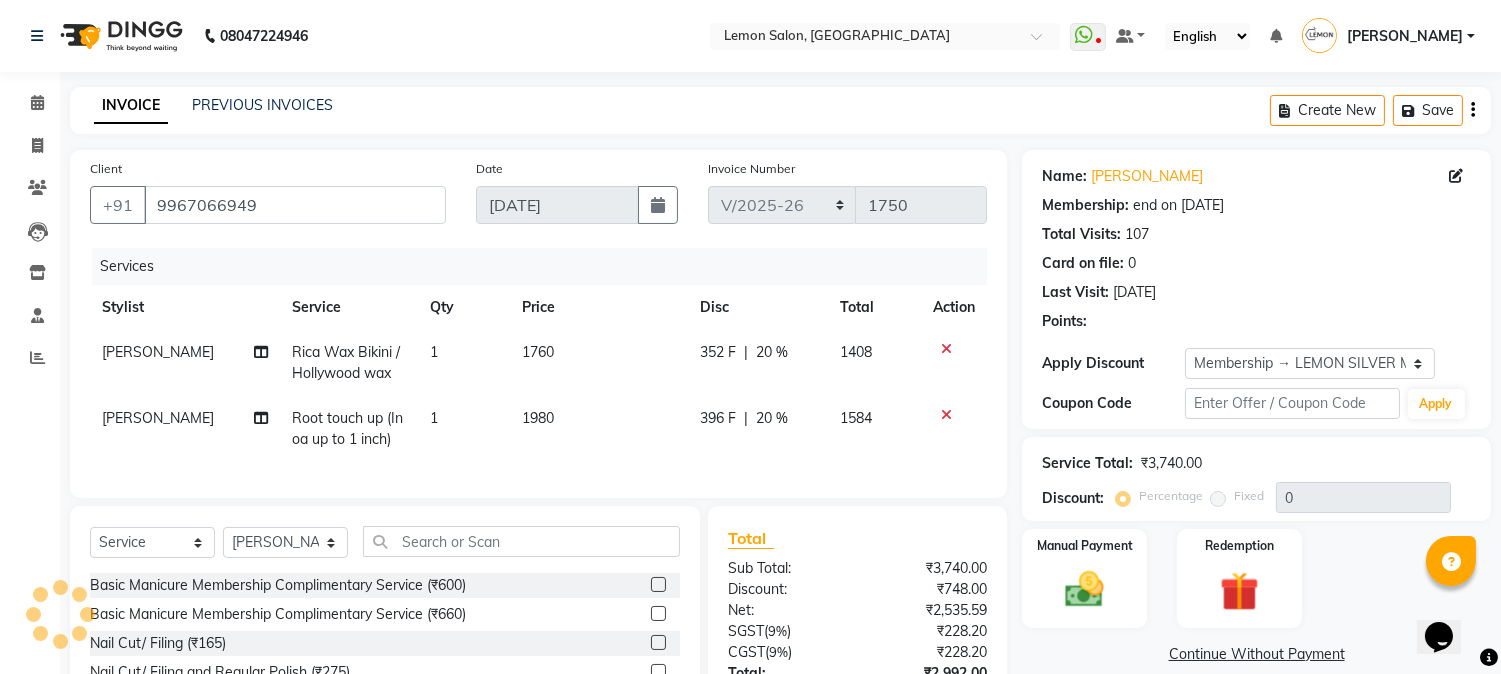 type on "20" 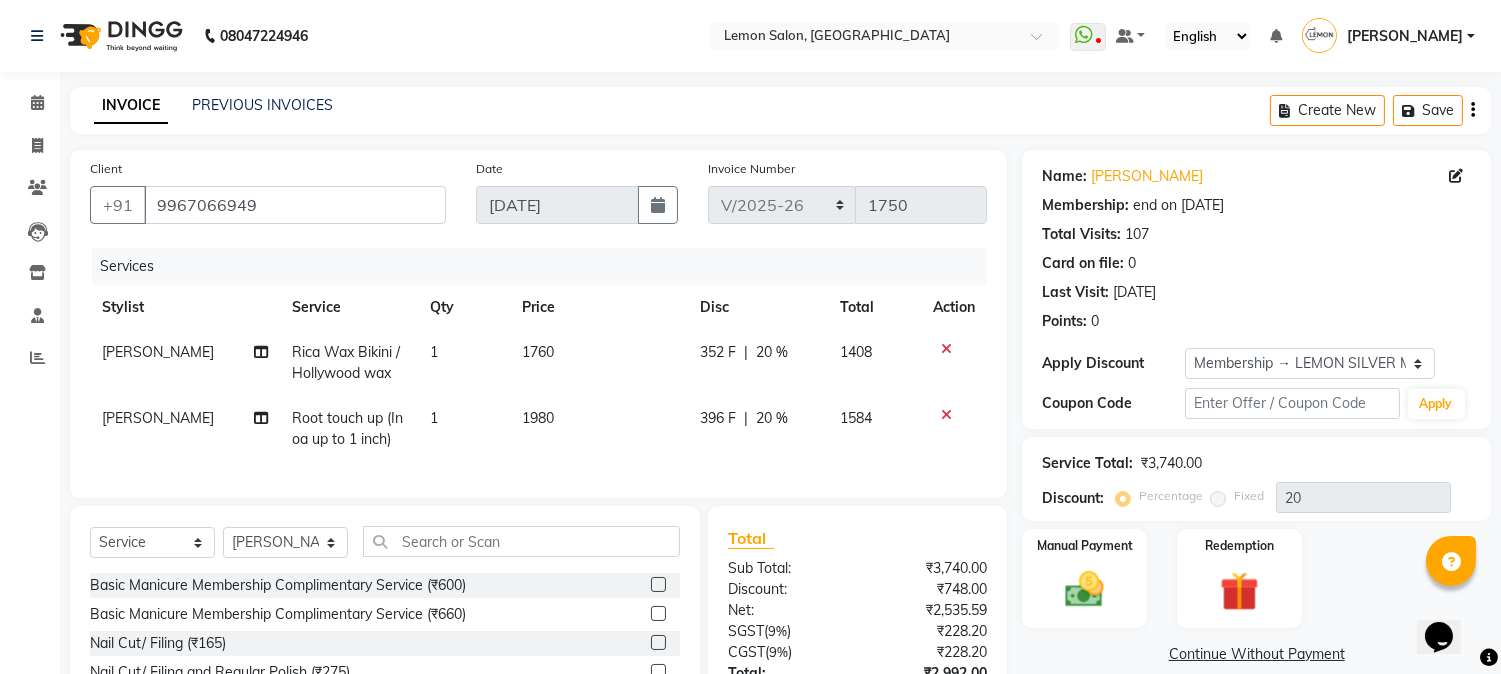 click 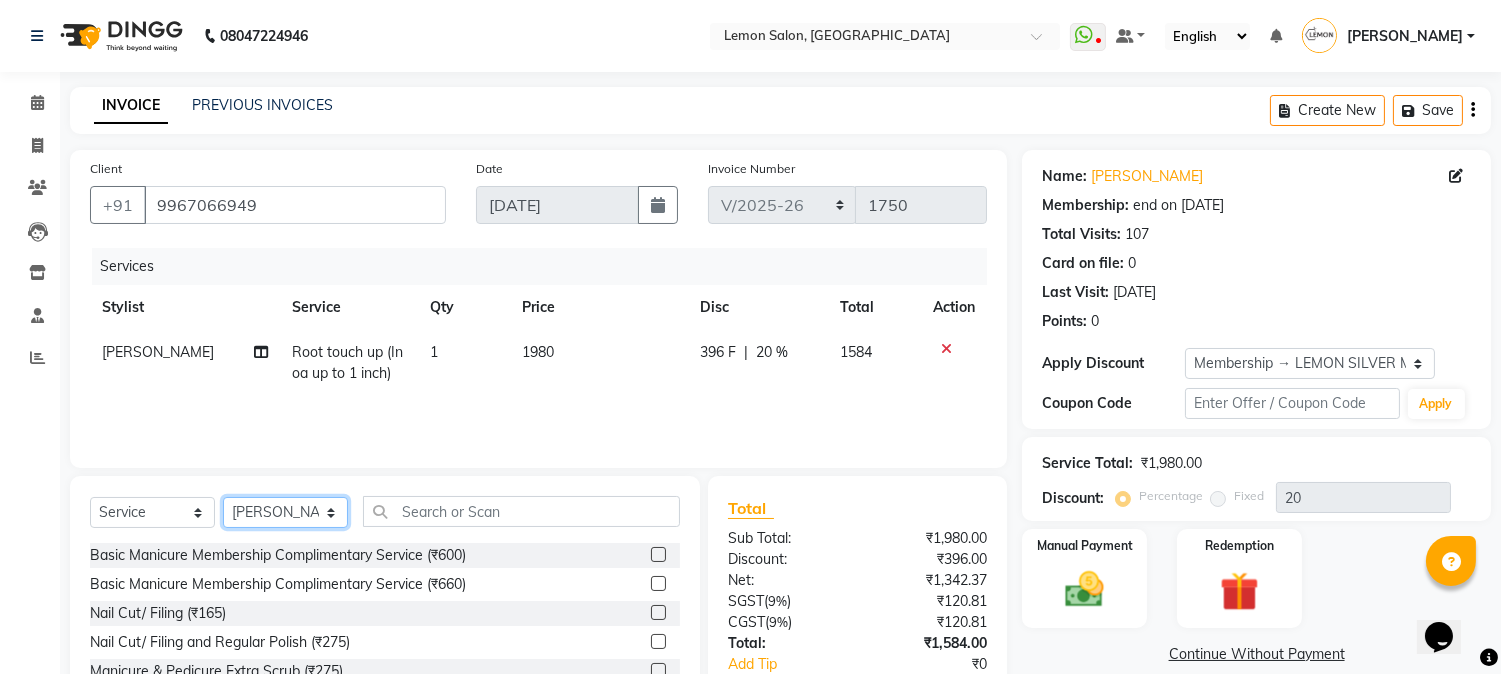 click on "Select Stylist Abhay  Akansha Sadafule Alam Asma Dshpande Datta Kawar DC Furkan Mansoori kavita Kelatkar  Manisha Mohammed Mohsin  Mukaddar Shaikh Sana Mansoori Sandhya Tabrez Shah  Urmila Pol" 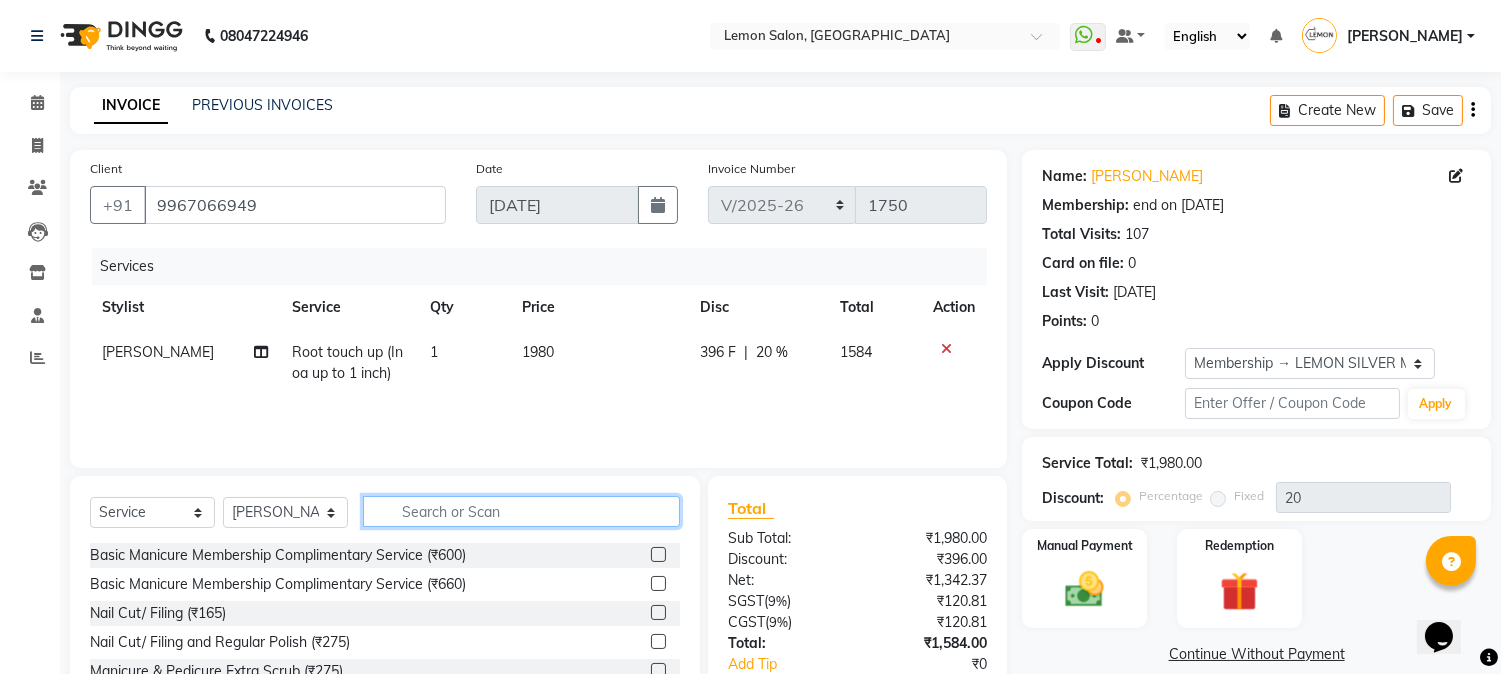click 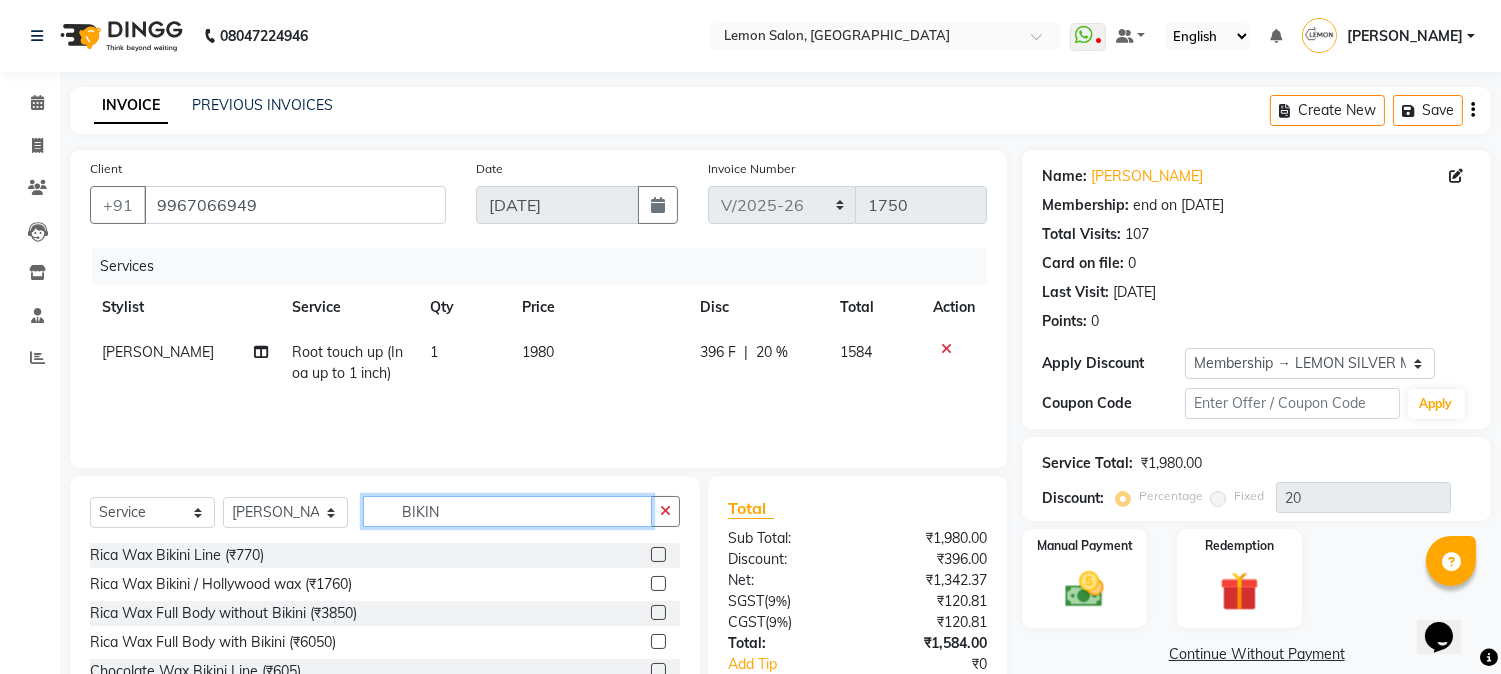 scroll, scrollTop: 126, scrollLeft: 0, axis: vertical 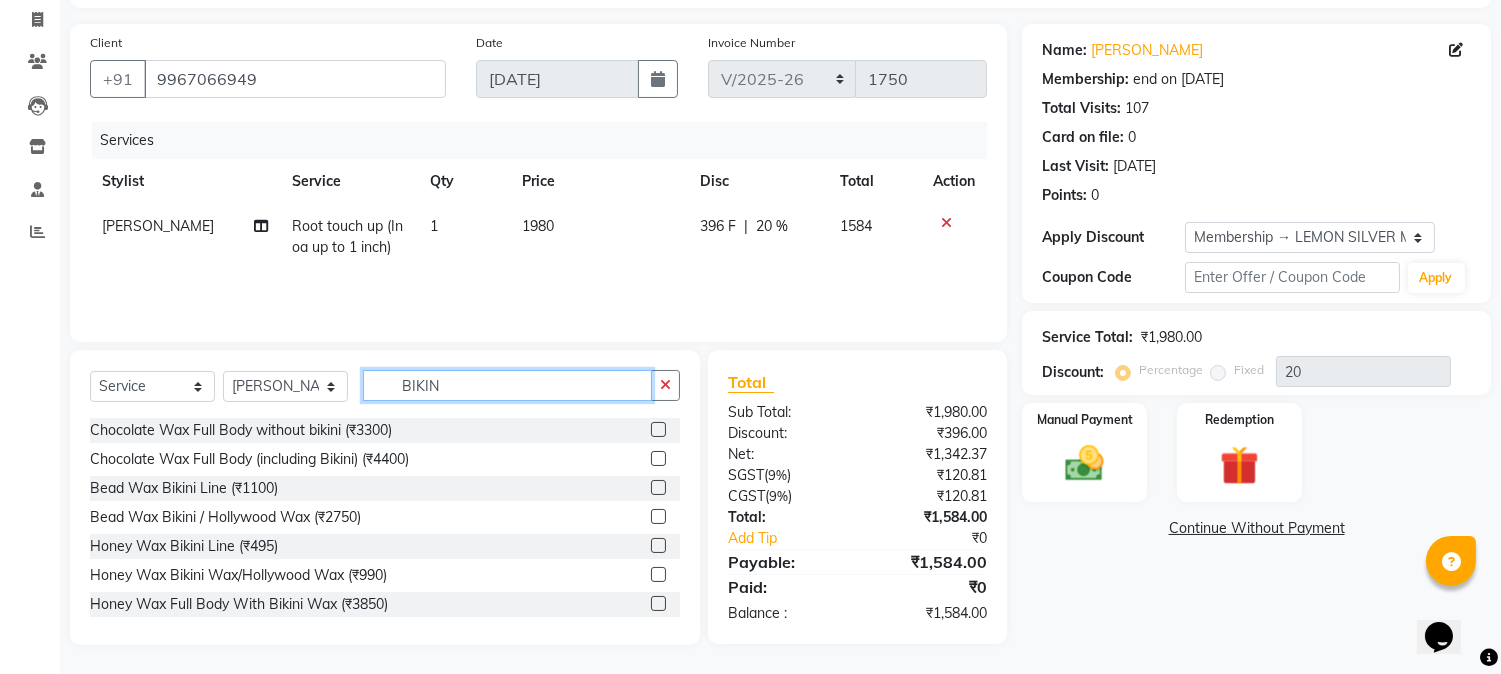 type on "BIKIN" 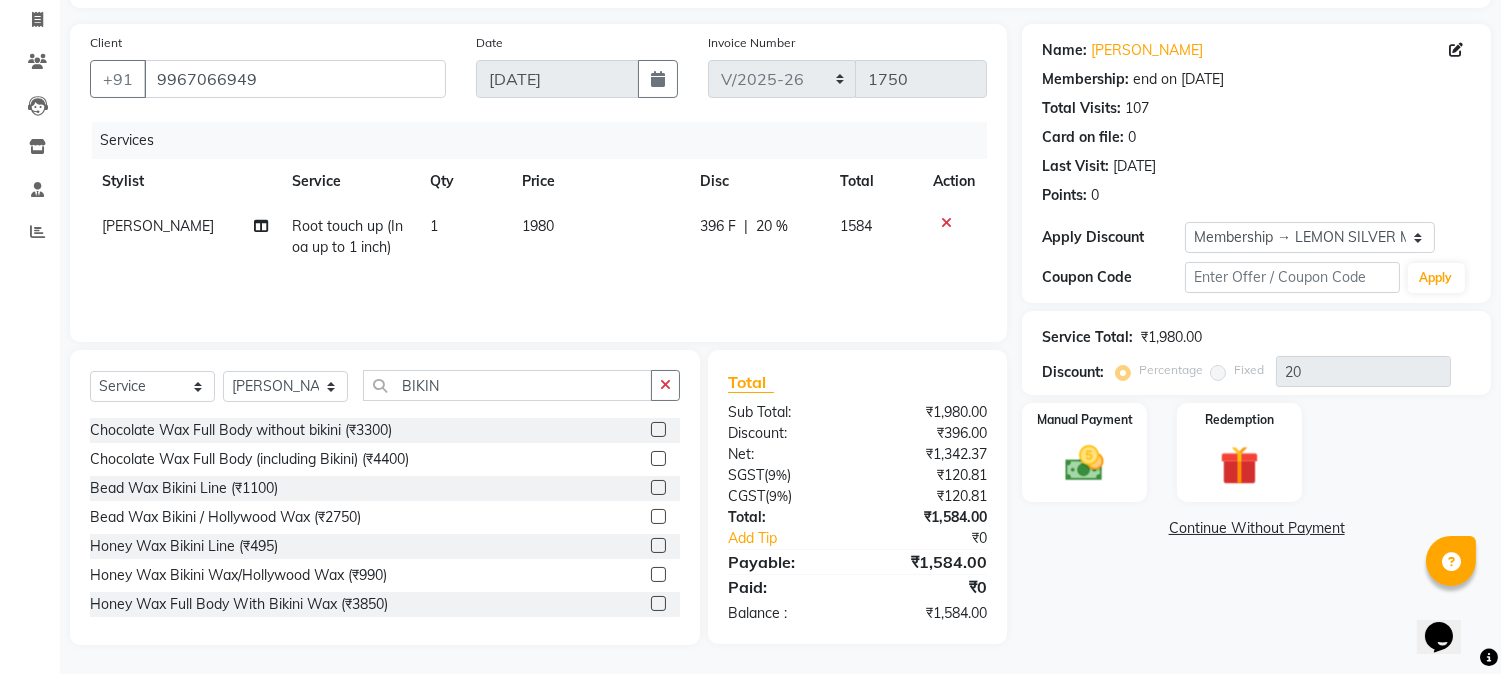 click 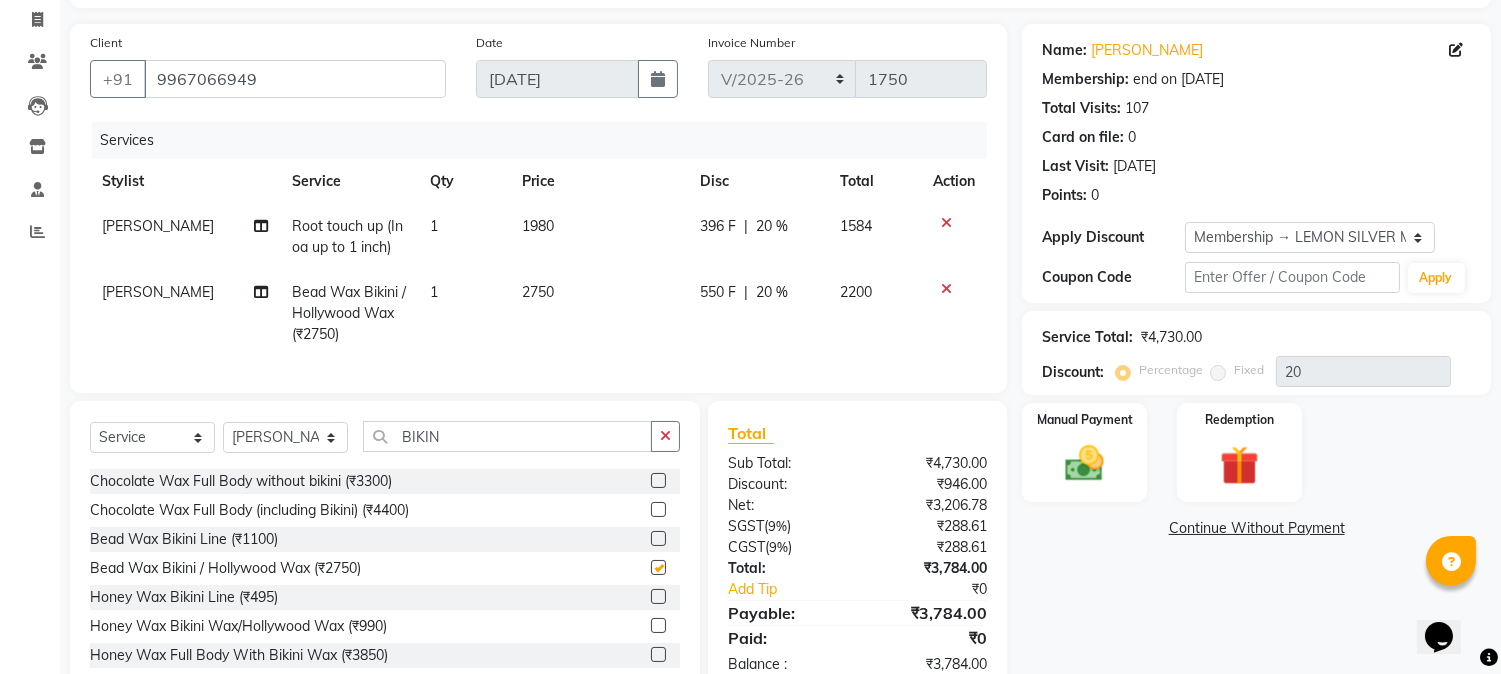 checkbox on "false" 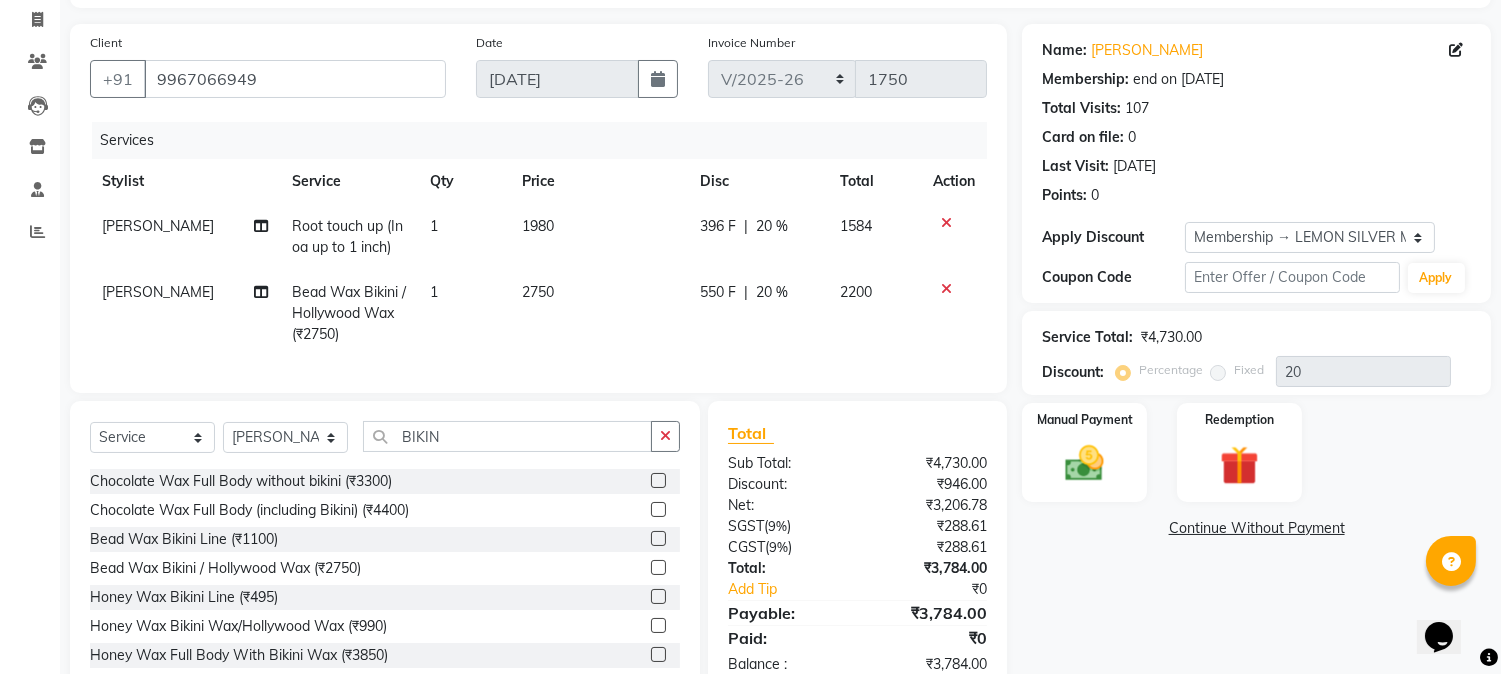 scroll, scrollTop: 194, scrollLeft: 0, axis: vertical 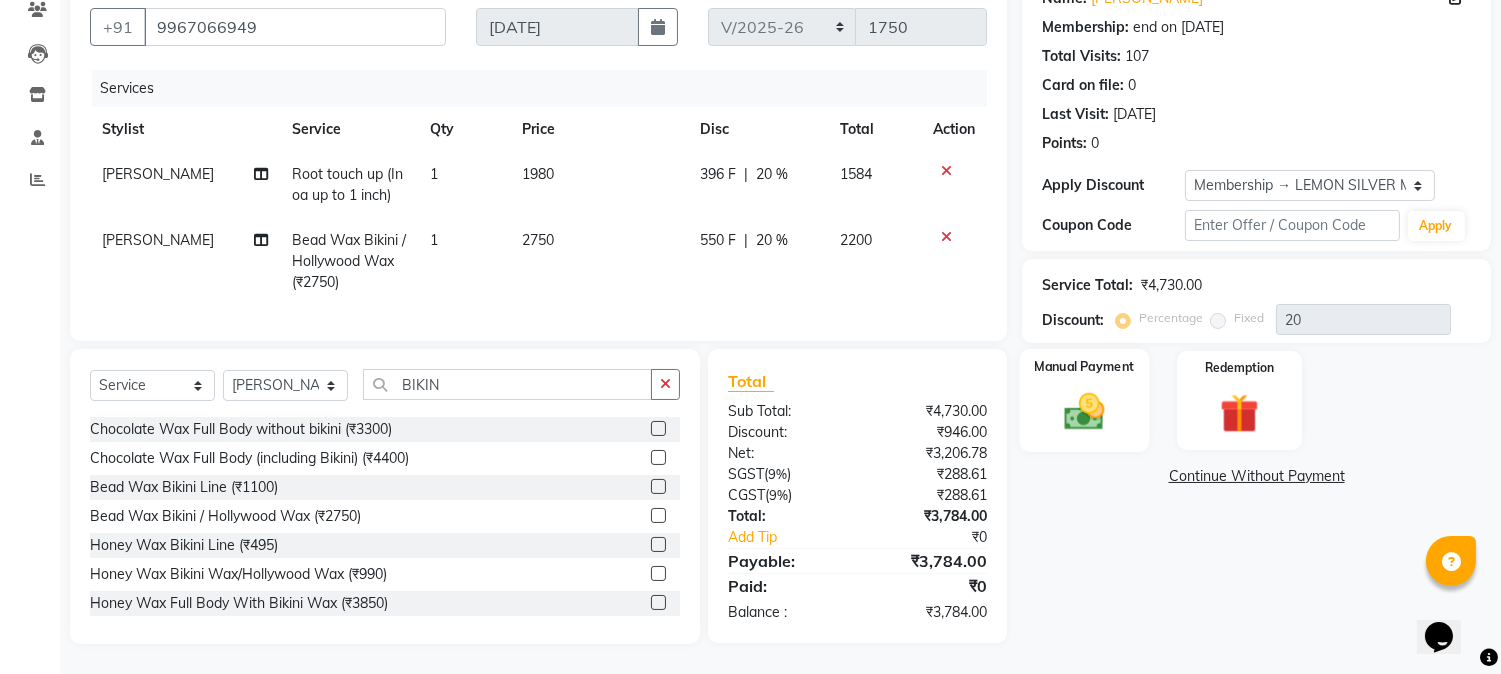 click 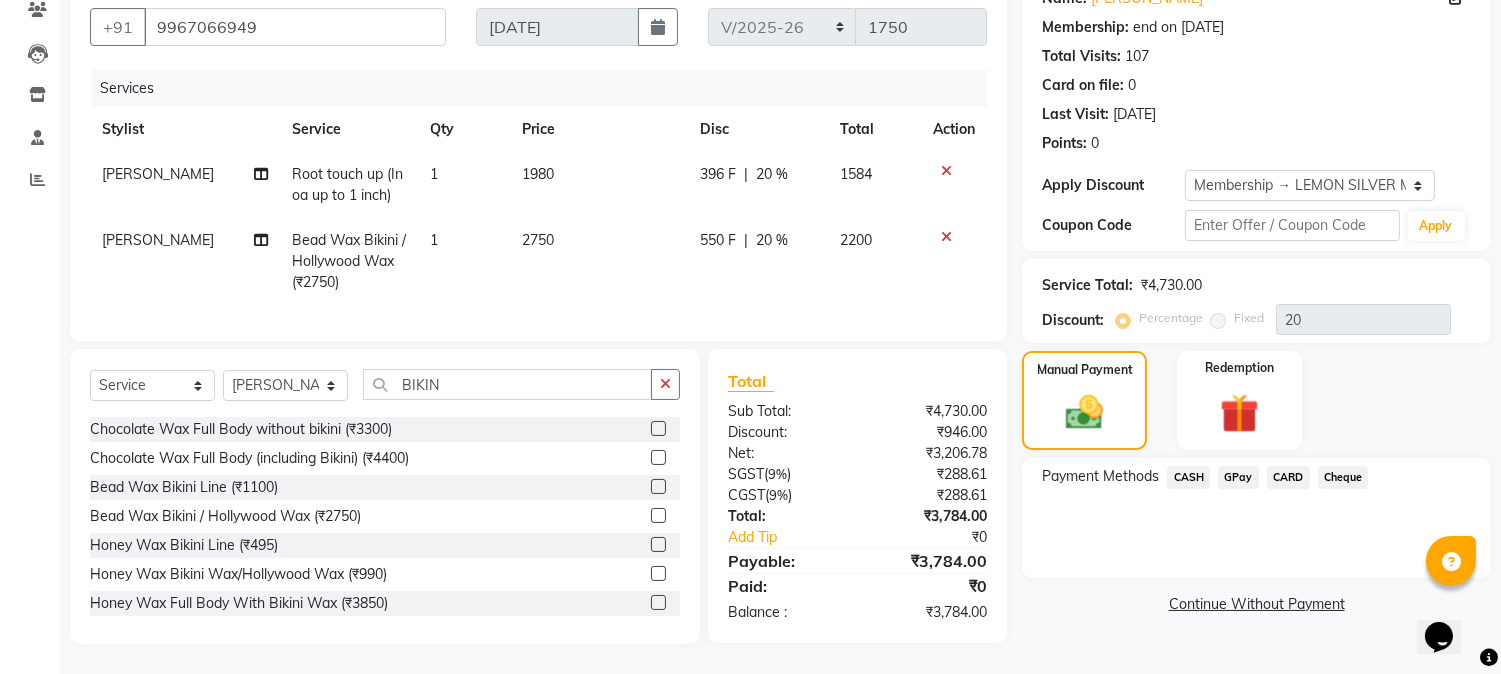 click on "CARD" 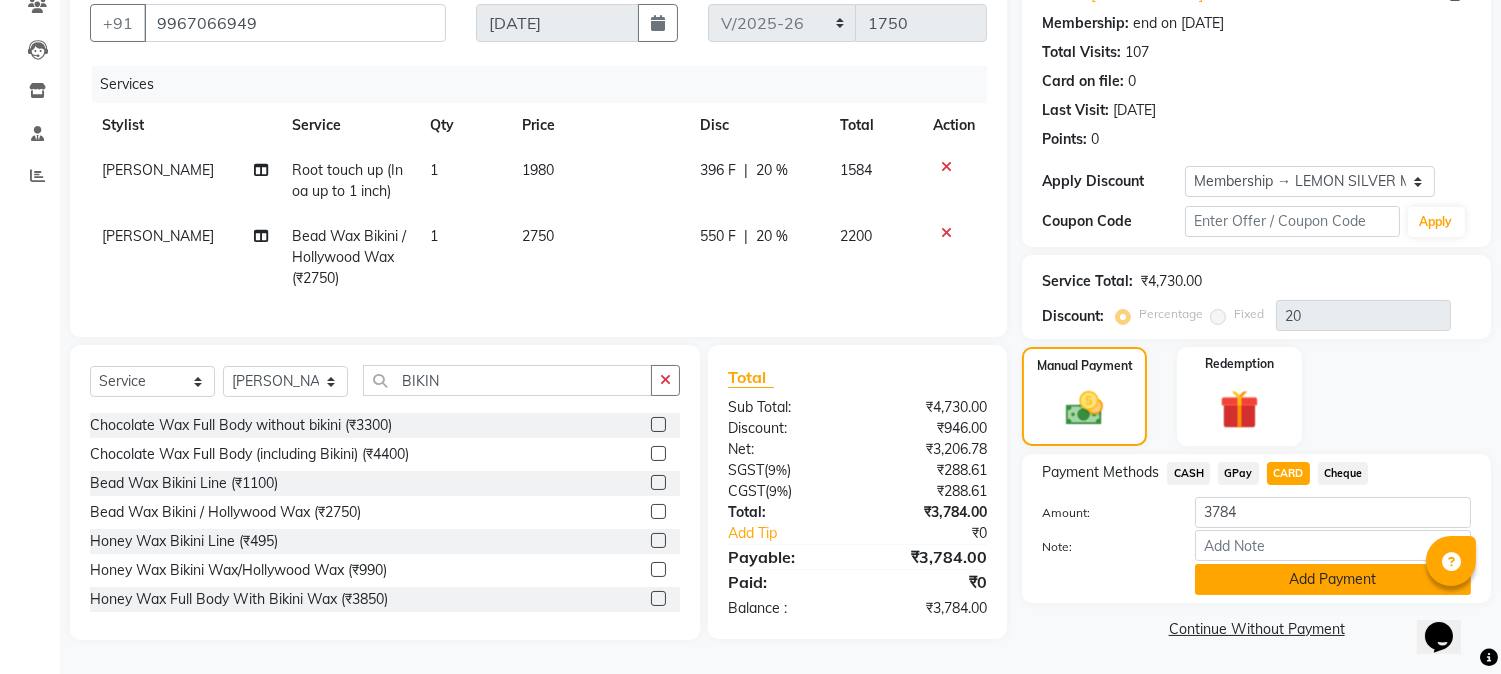 click on "Add Payment" 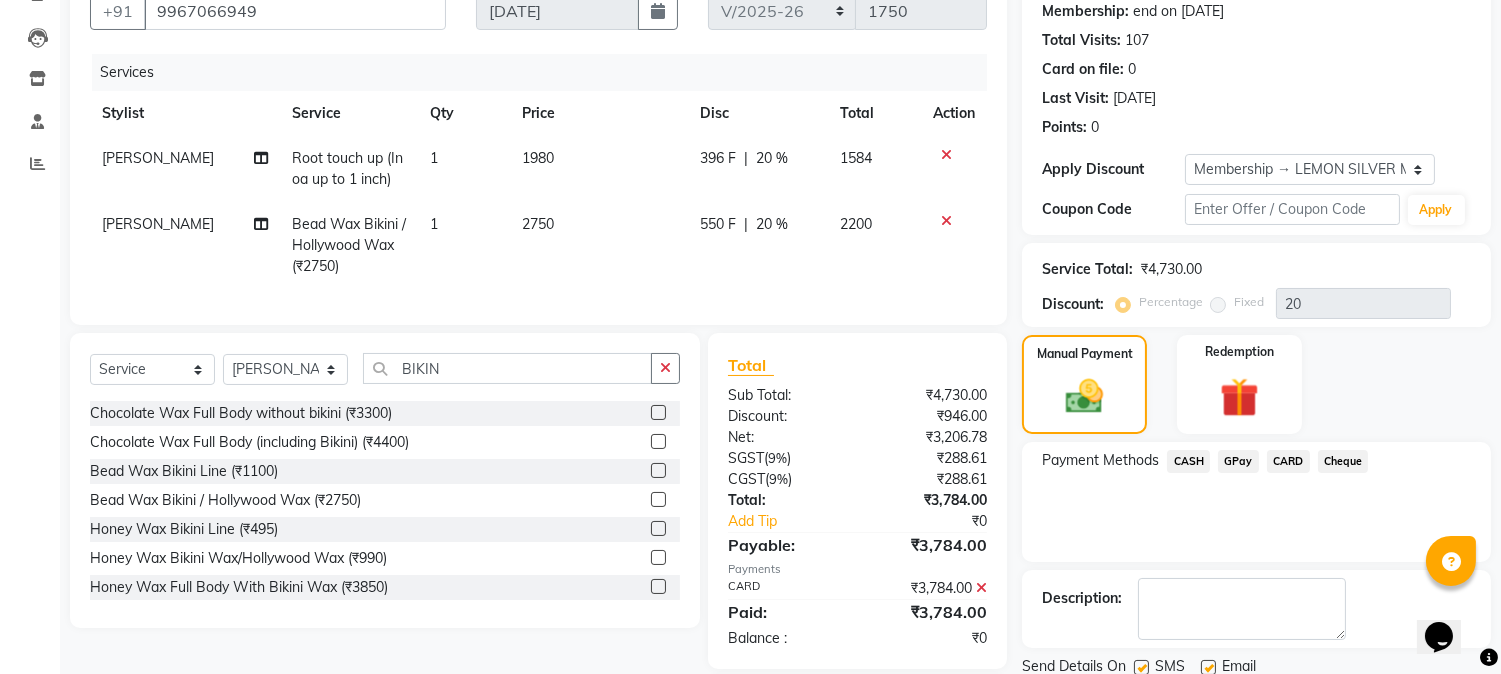 scroll, scrollTop: 334, scrollLeft: 0, axis: vertical 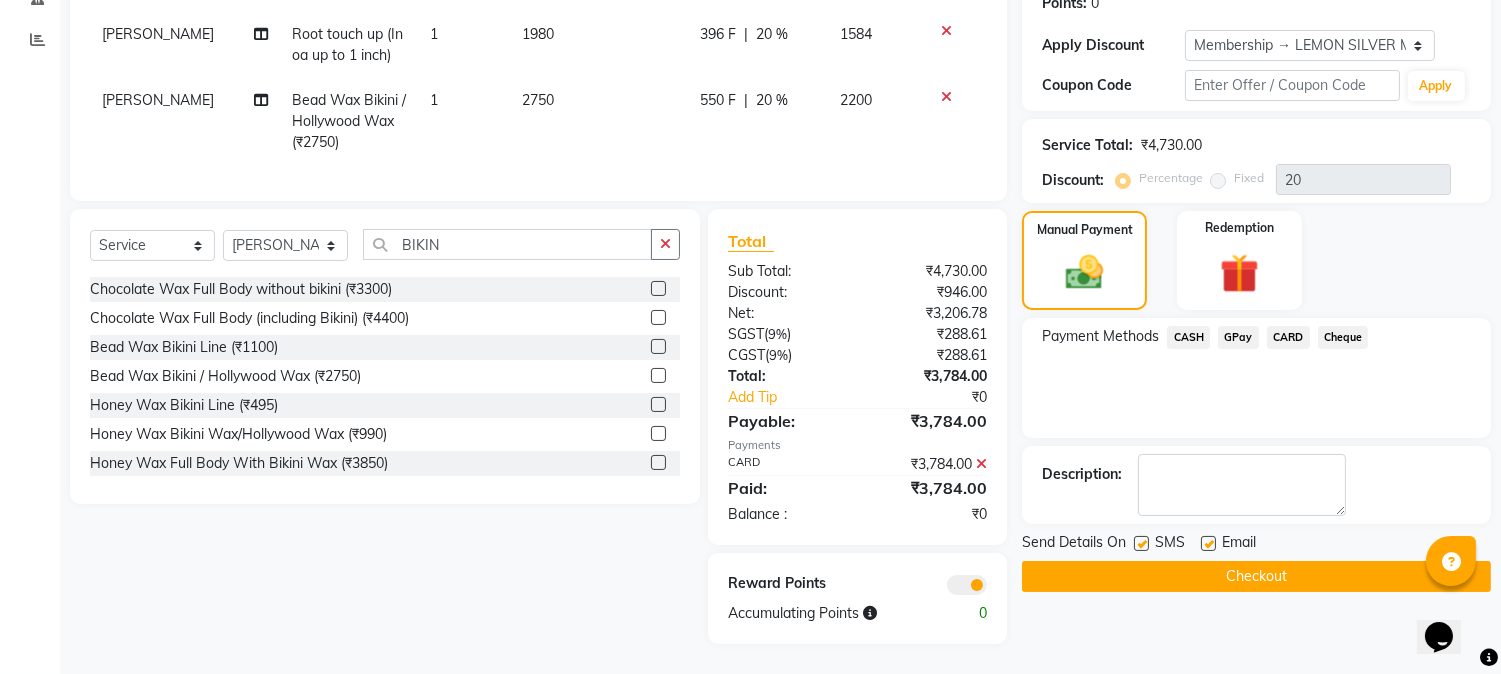 click 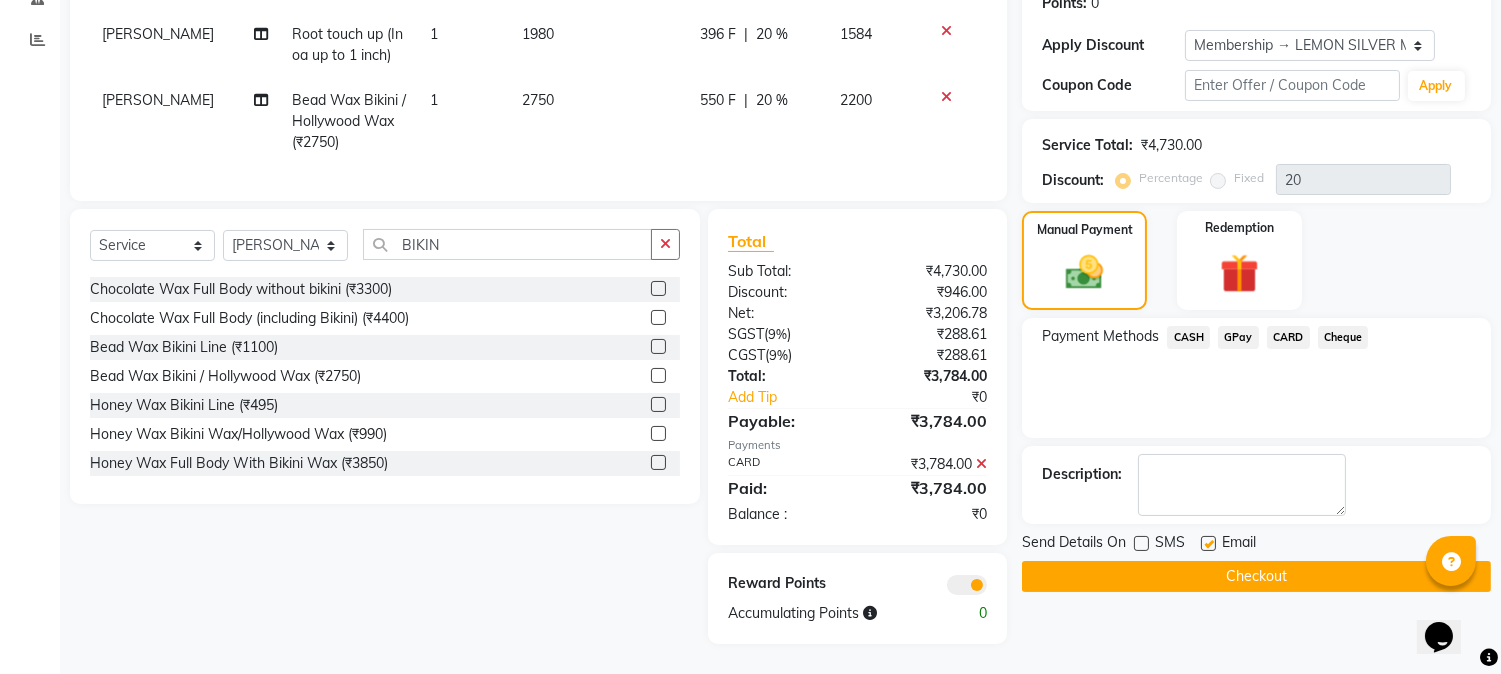 click 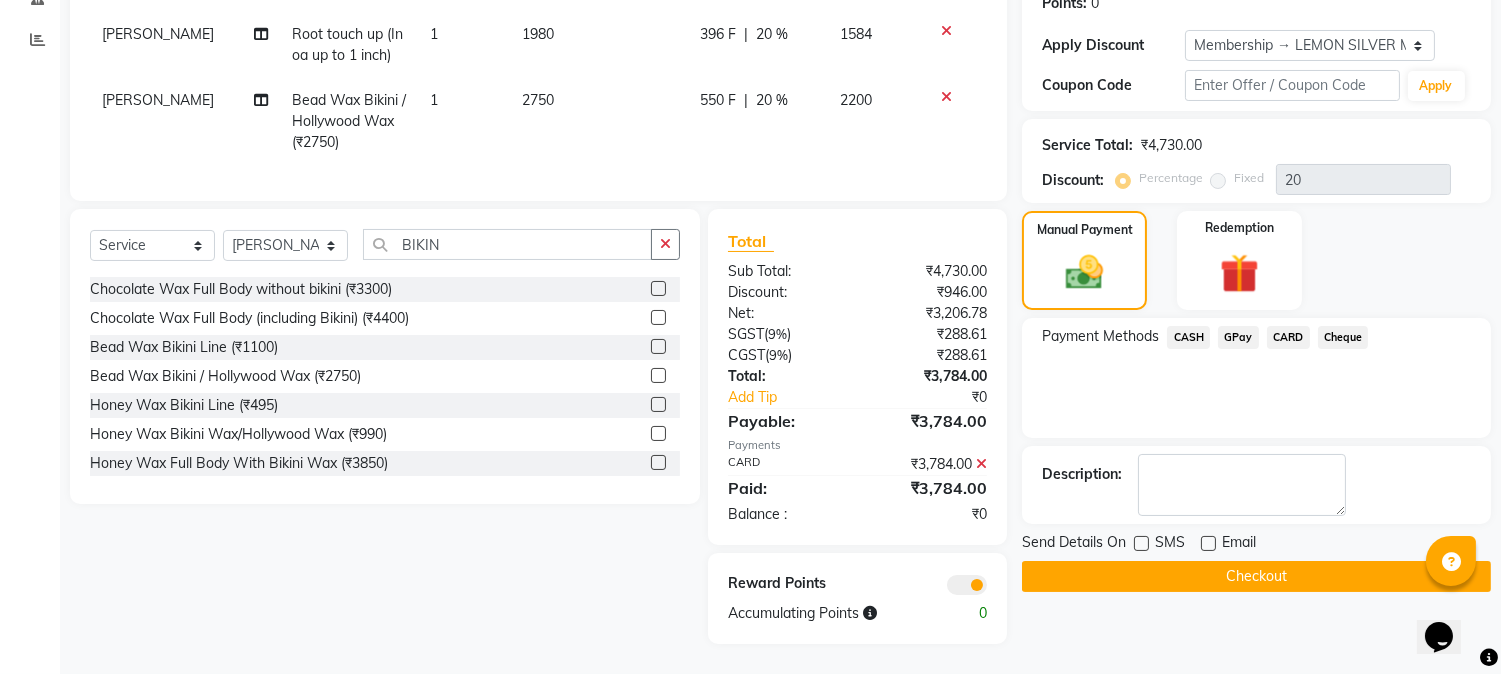 click 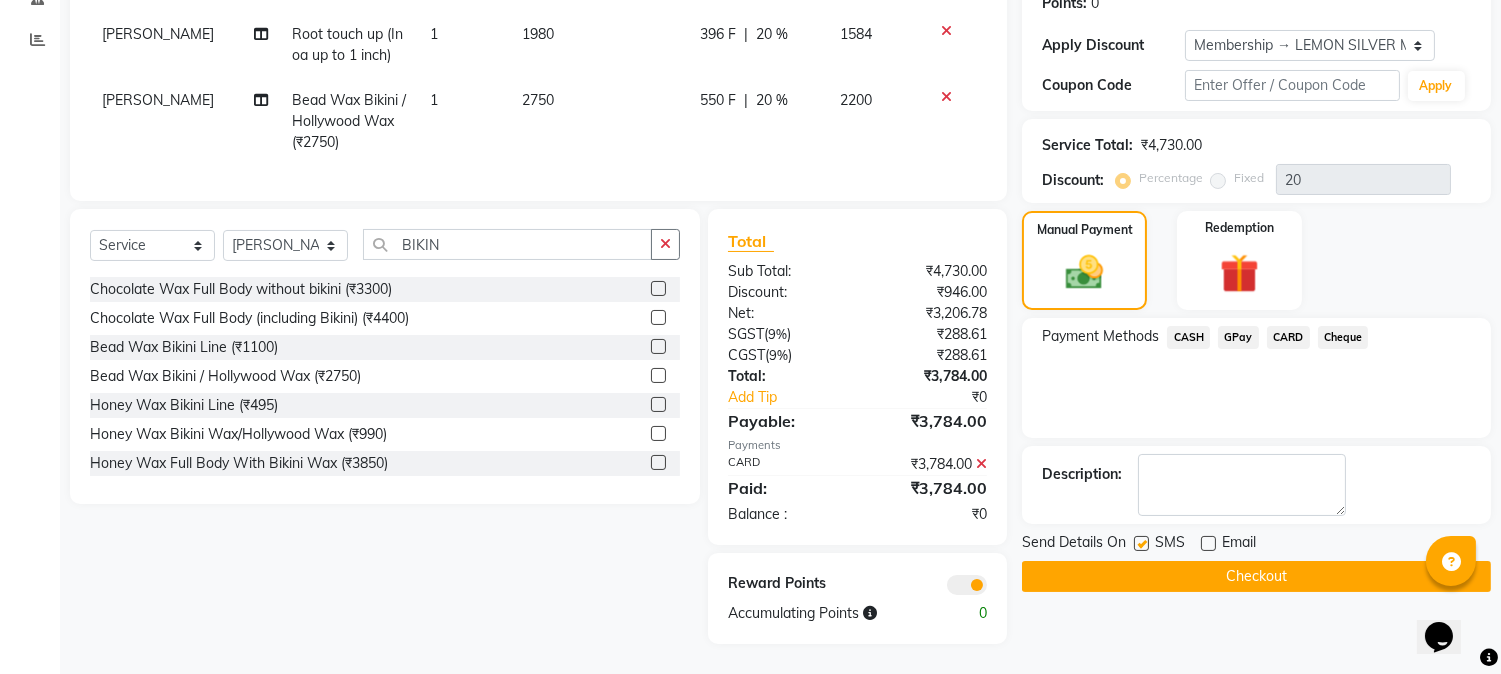 click 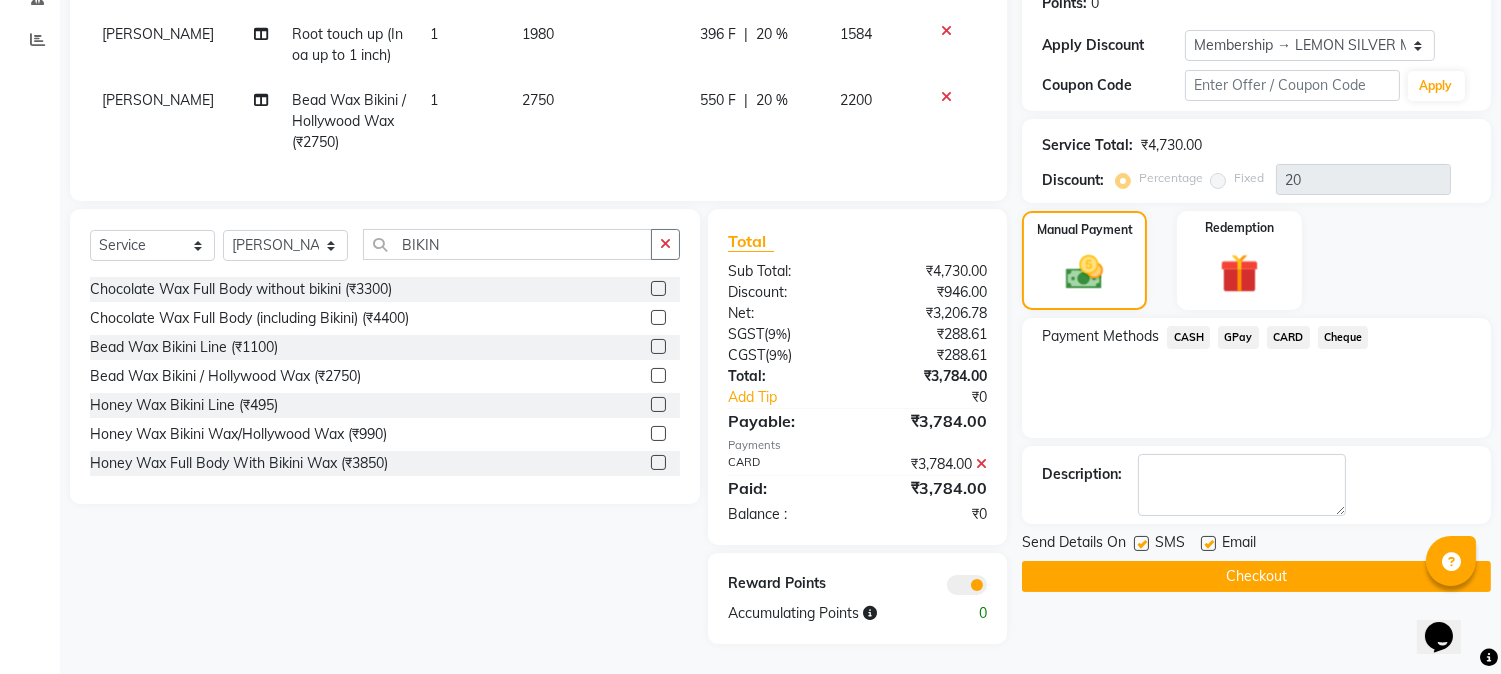 click on "Checkout" 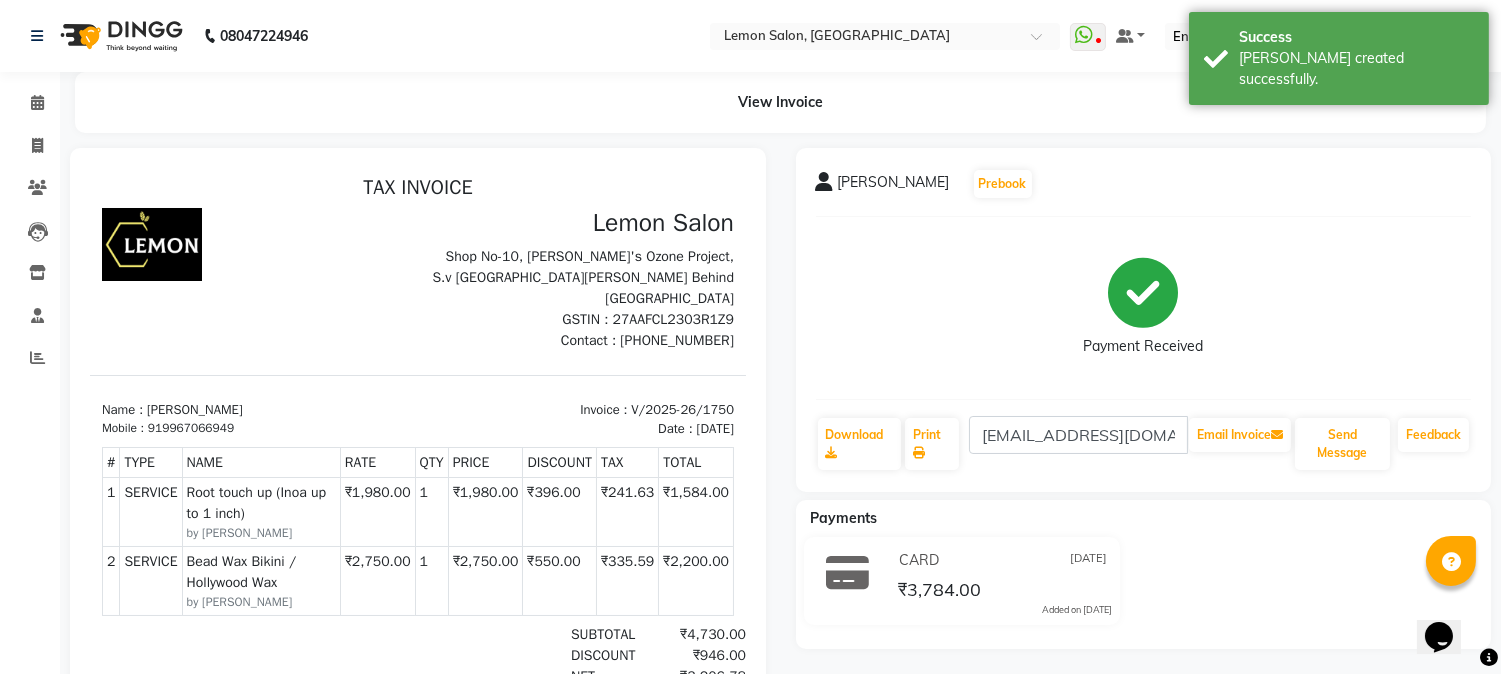 scroll, scrollTop: 0, scrollLeft: 0, axis: both 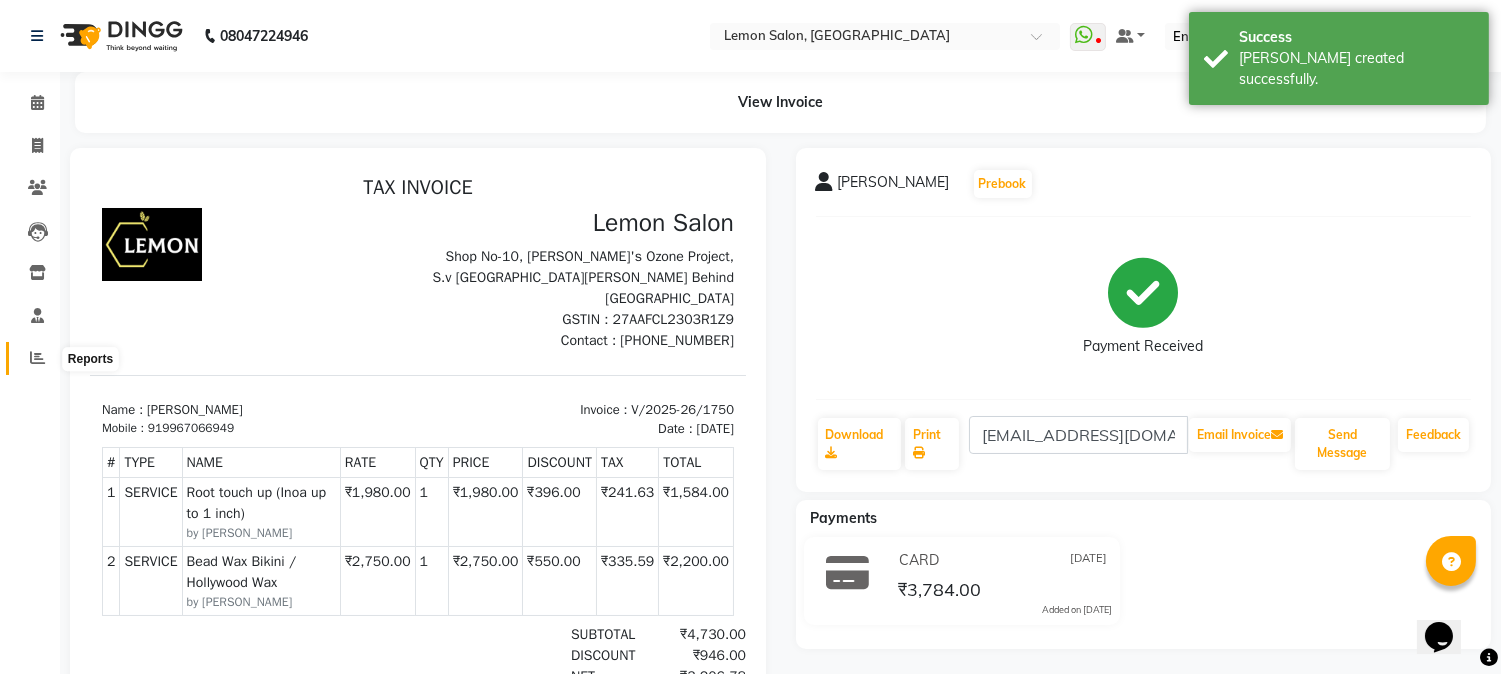 click 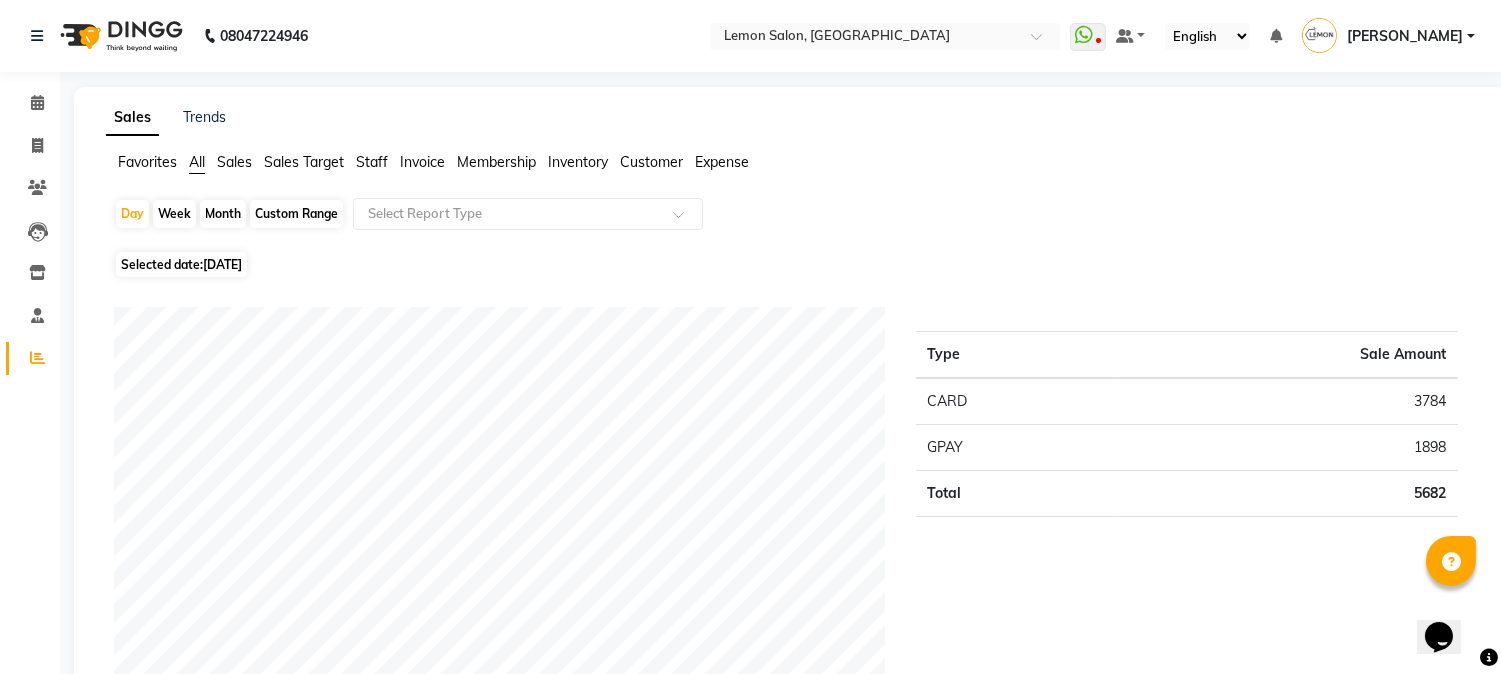click on "Custom Range" 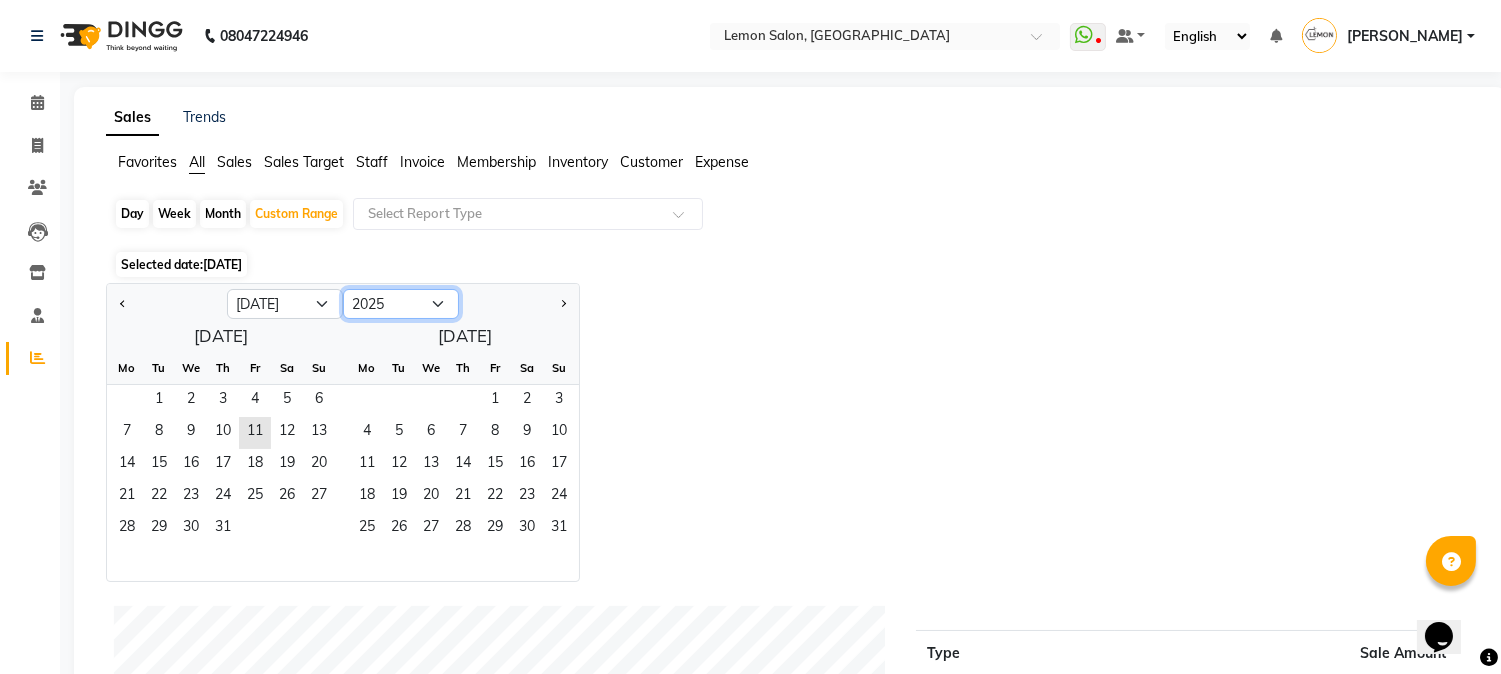 click on "2015 2016 2017 2018 2019 2020 2021 2022 2023 2024 2025 2026 2027 2028 2029 2030 2031 2032 2033 2034 2035" 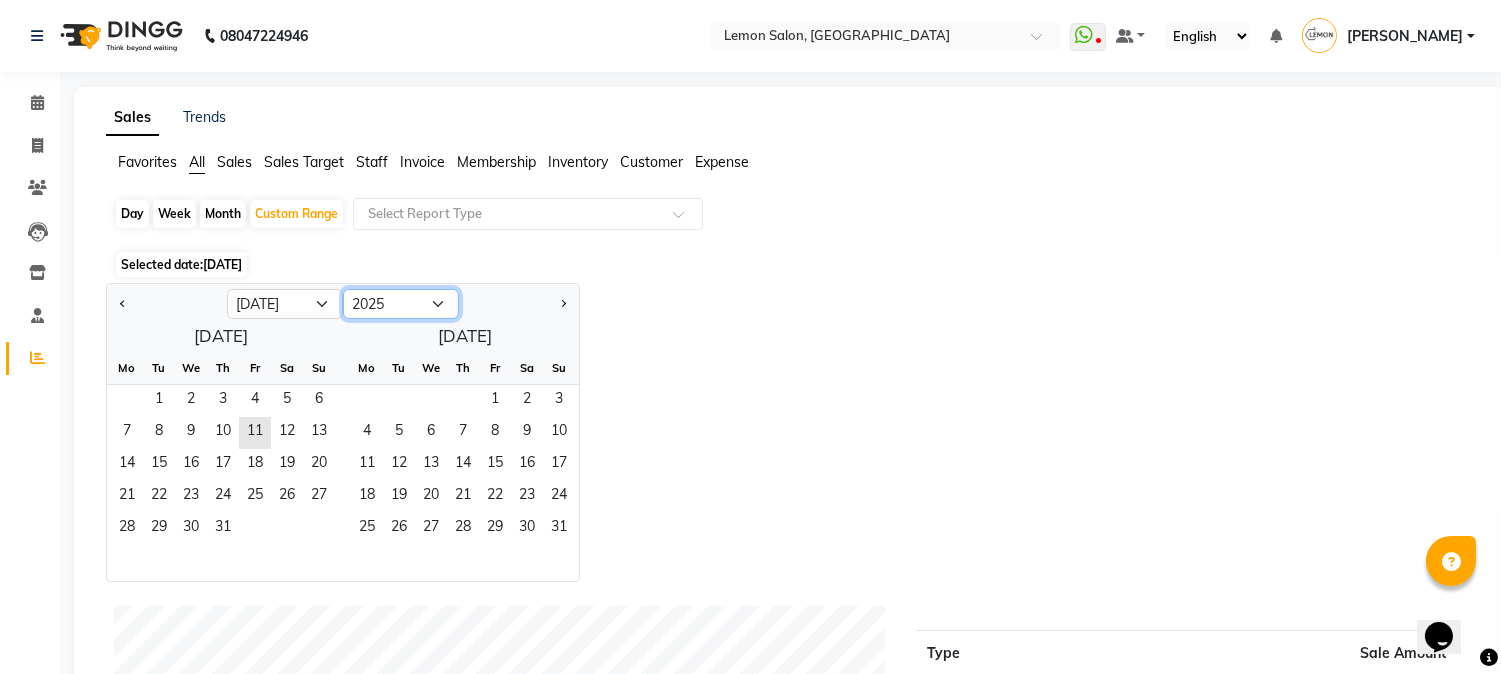 select on "2024" 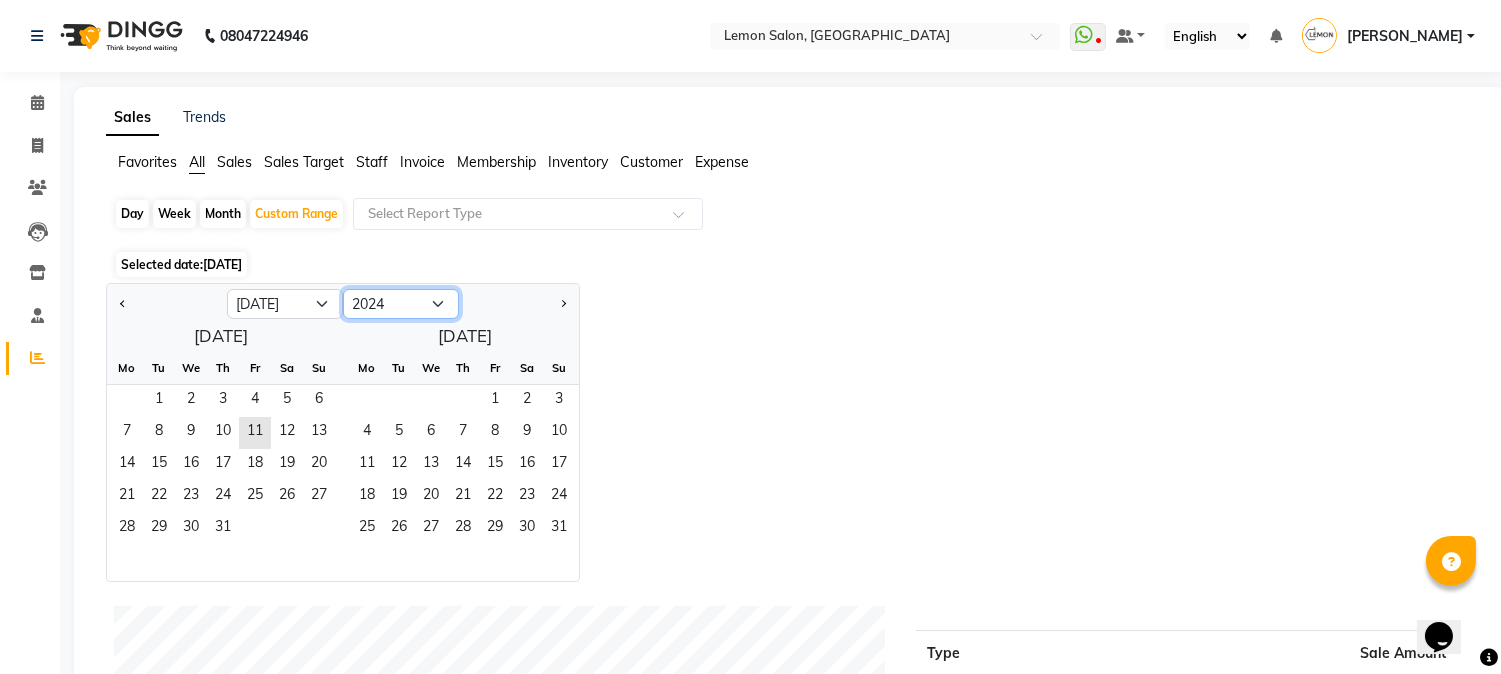 click on "2015 2016 2017 2018 2019 2020 2021 2022 2023 2024 2025 2026 2027 2028 2029 2030 2031 2032 2033 2034 2035" 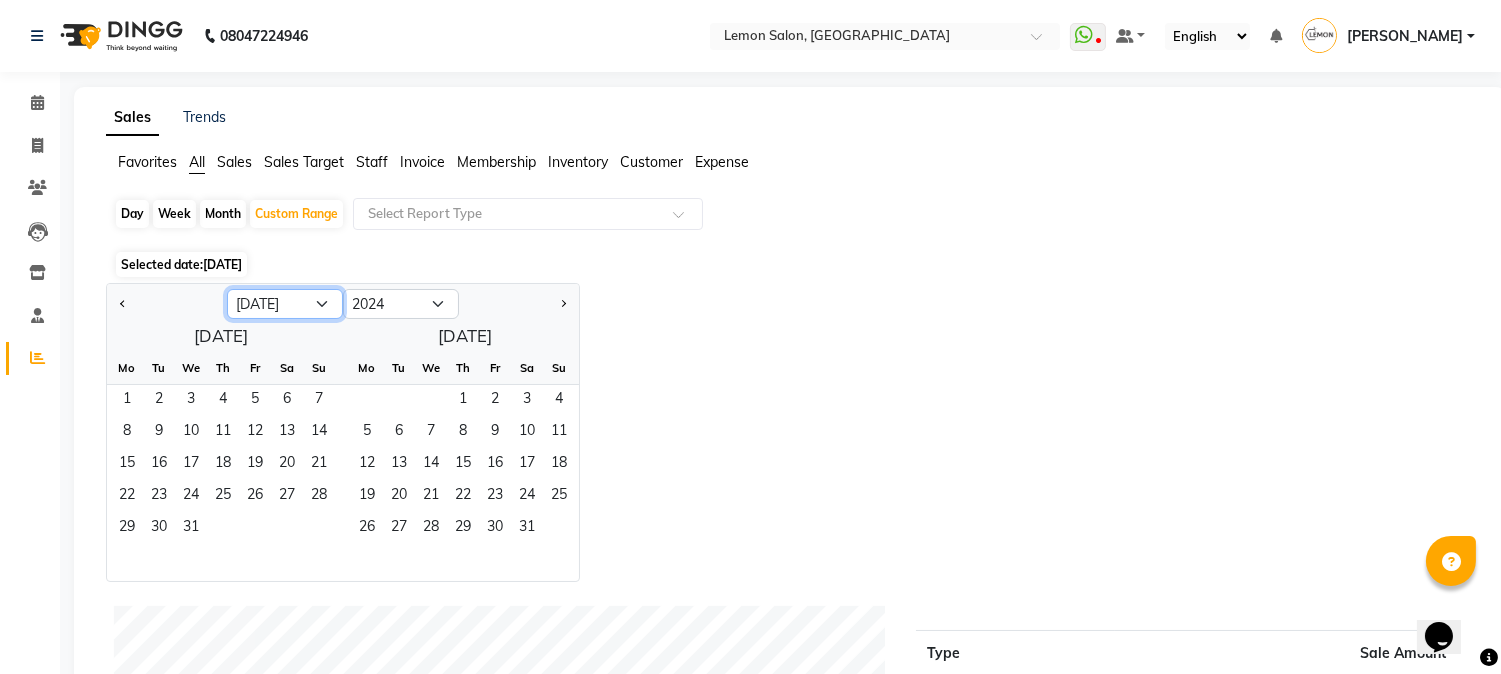 click on "Jan Feb Mar Apr May Jun Jul Aug Sep Oct Nov Dec" 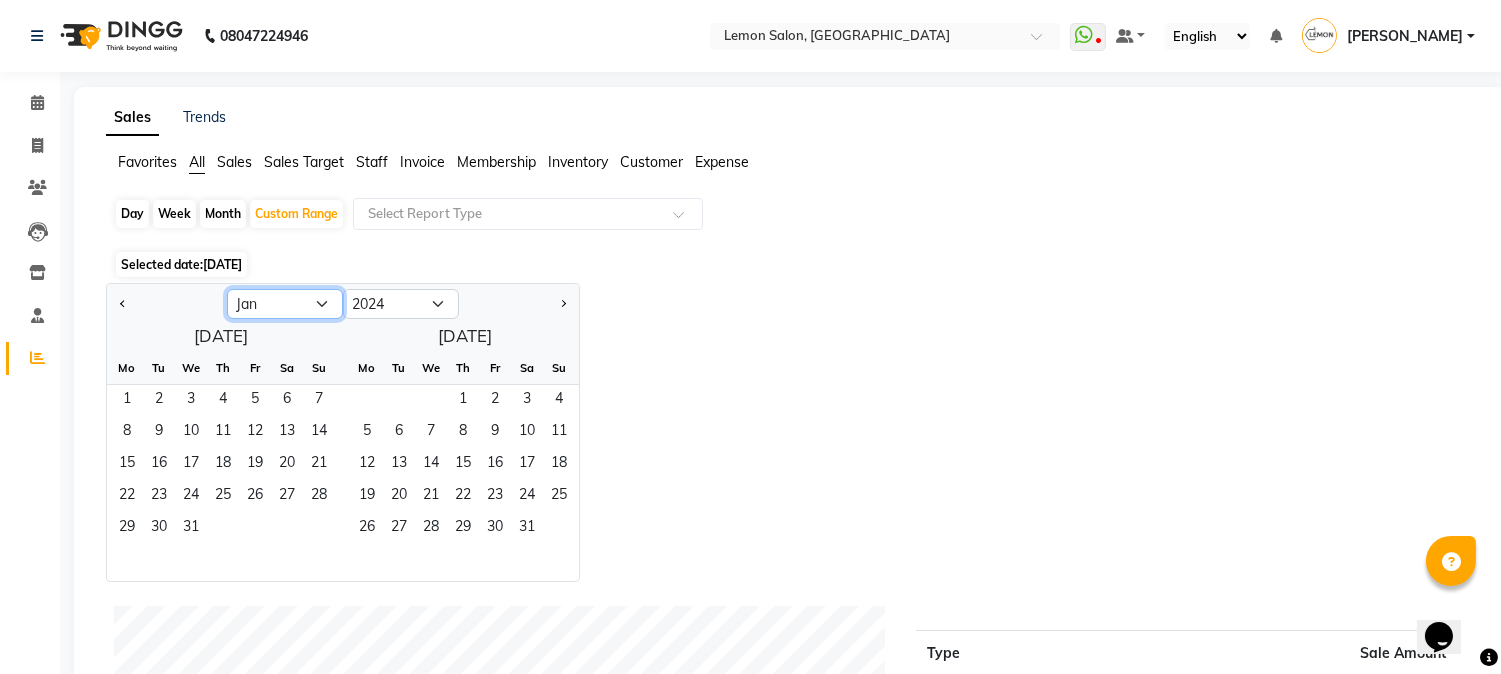 click on "Jan Feb Mar Apr May Jun Jul Aug Sep Oct Nov Dec" 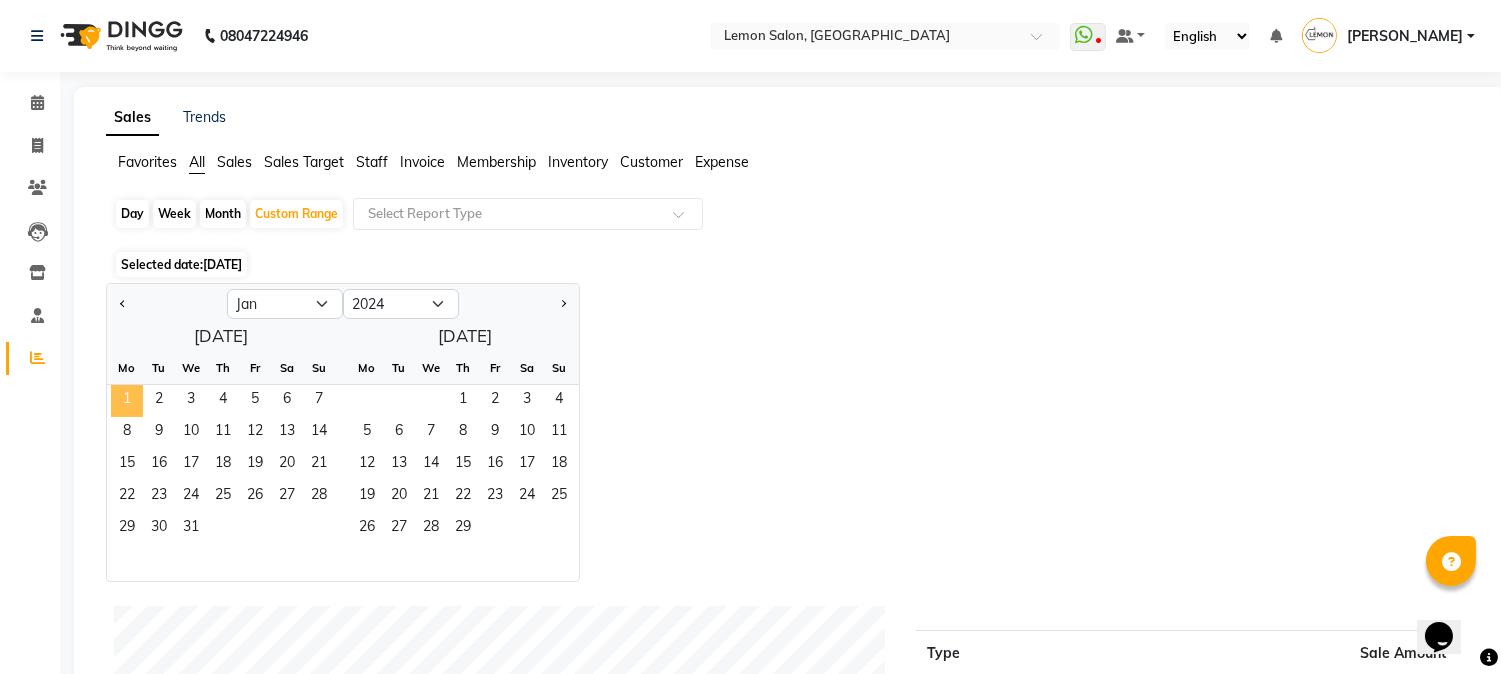 click on "1" 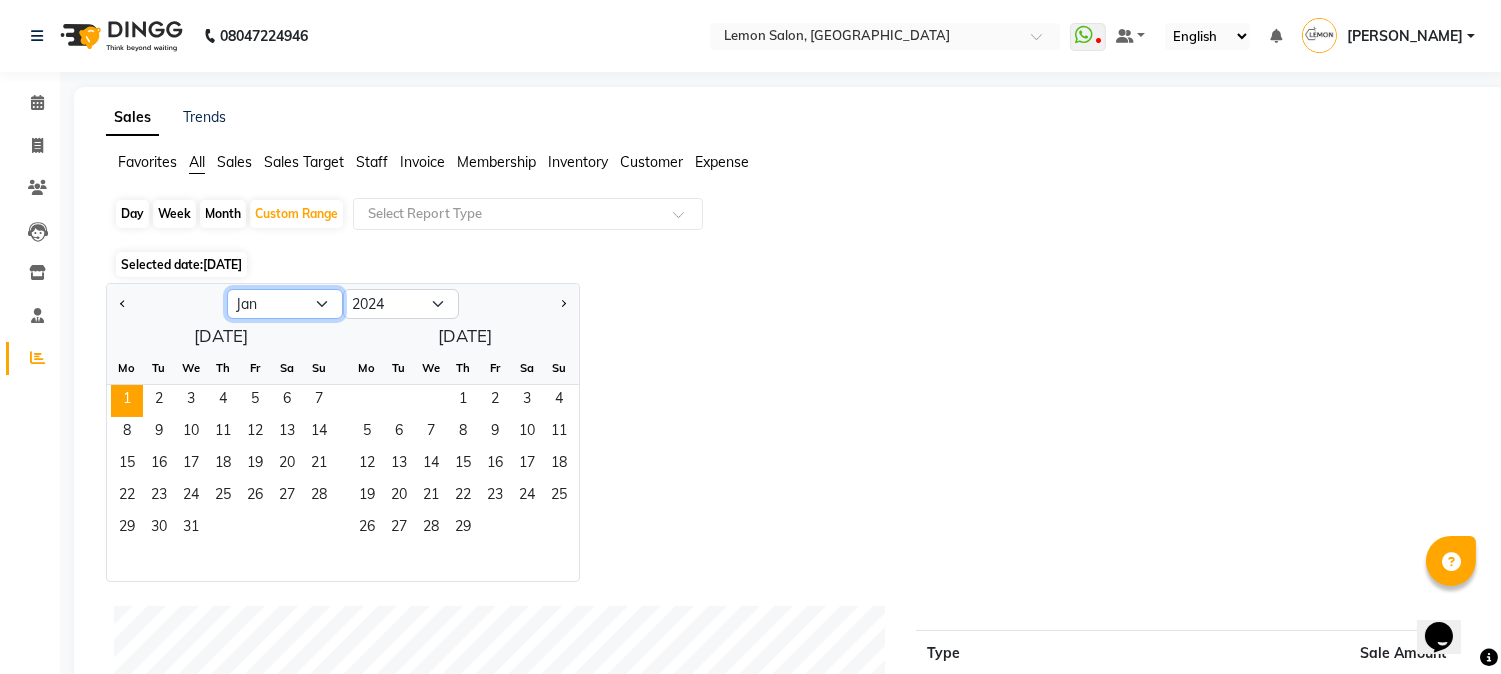 click on "Jan Feb Mar Apr May Jun Jul Aug Sep Oct Nov Dec" 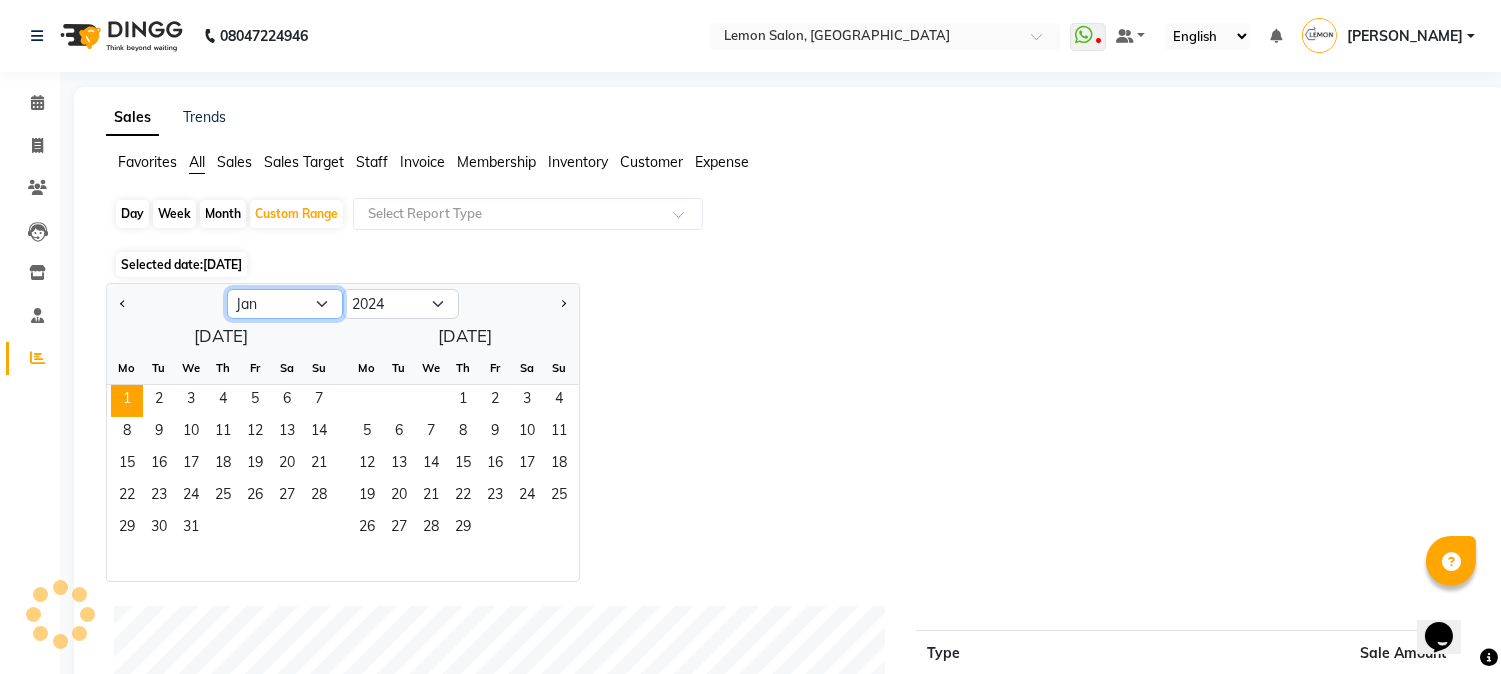 click on "Jan Feb Mar Apr May Jun Jul Aug Sep Oct Nov Dec" 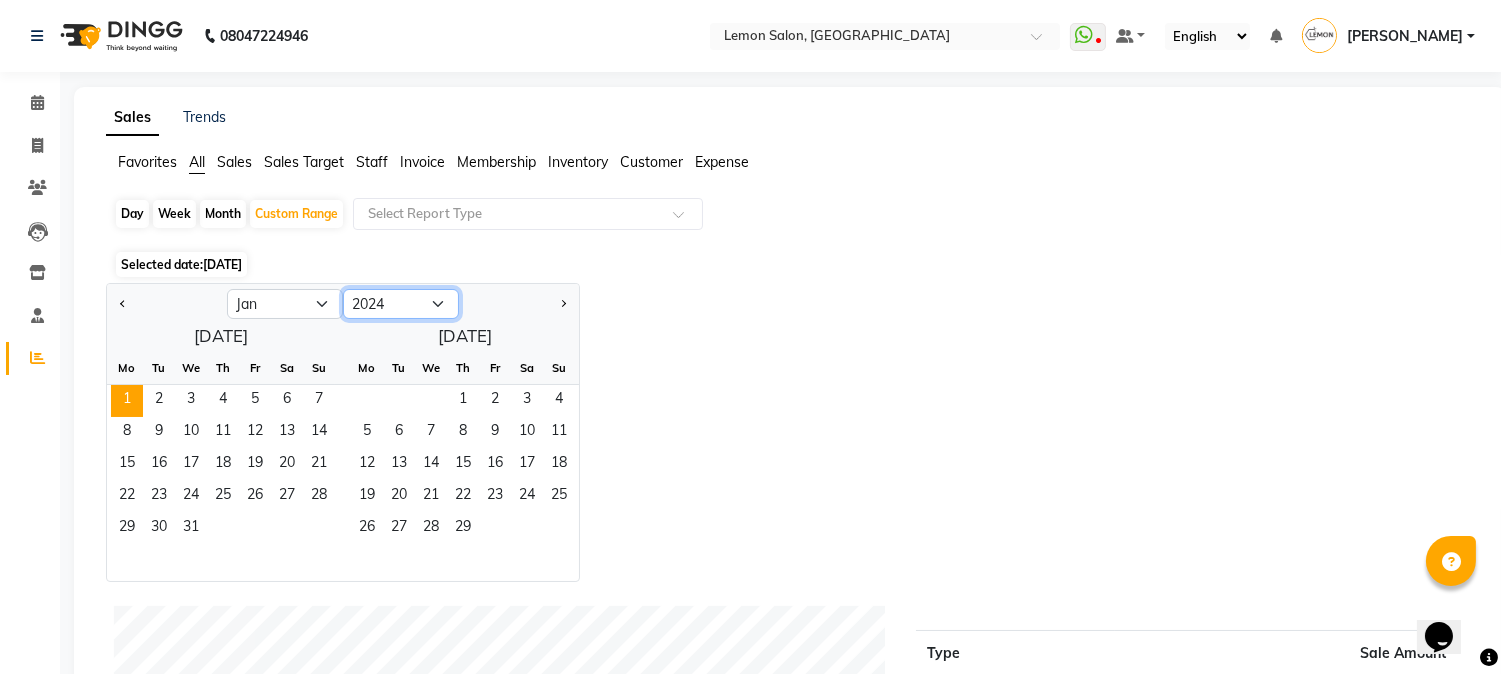 click on "2014 2015 2016 2017 2018 2019 2020 2021 2022 2023 2024 2025 2026 2027 2028 2029 2030 2031 2032 2033 2034" 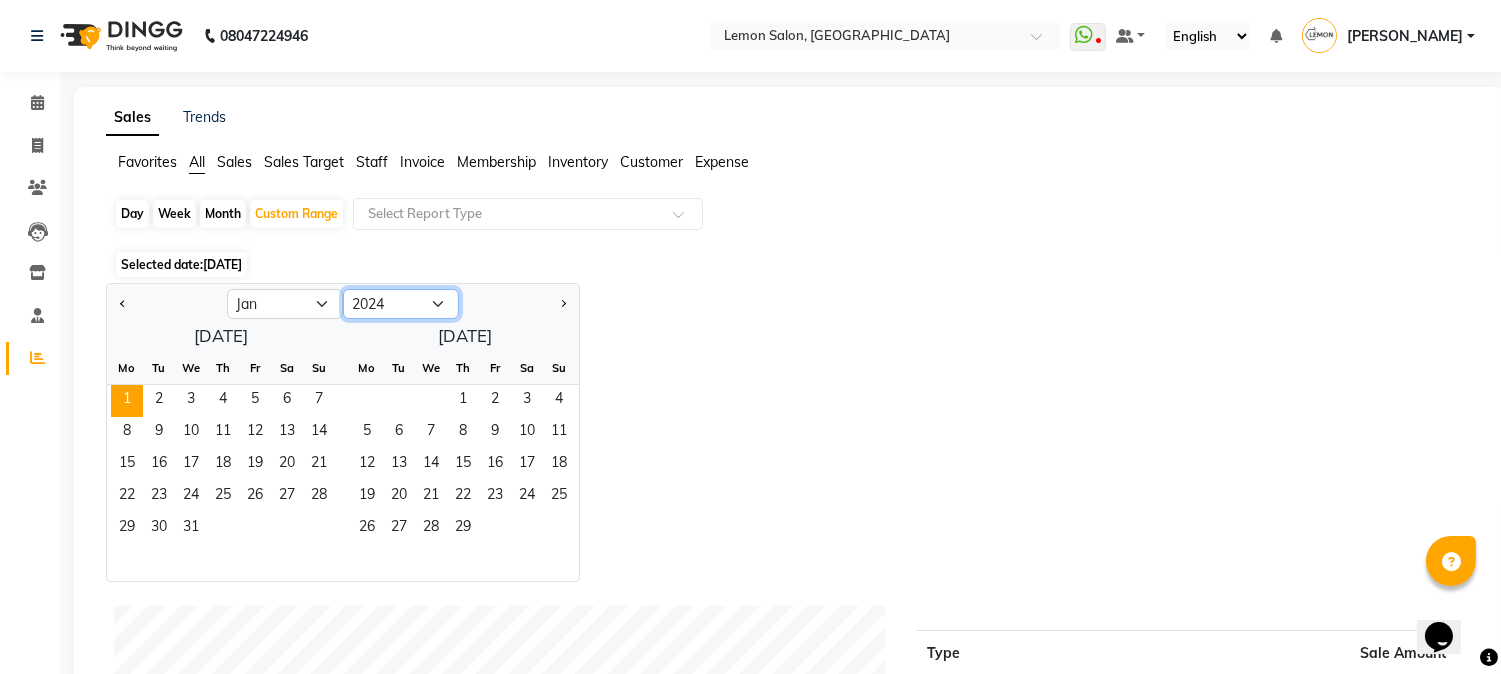 select on "2025" 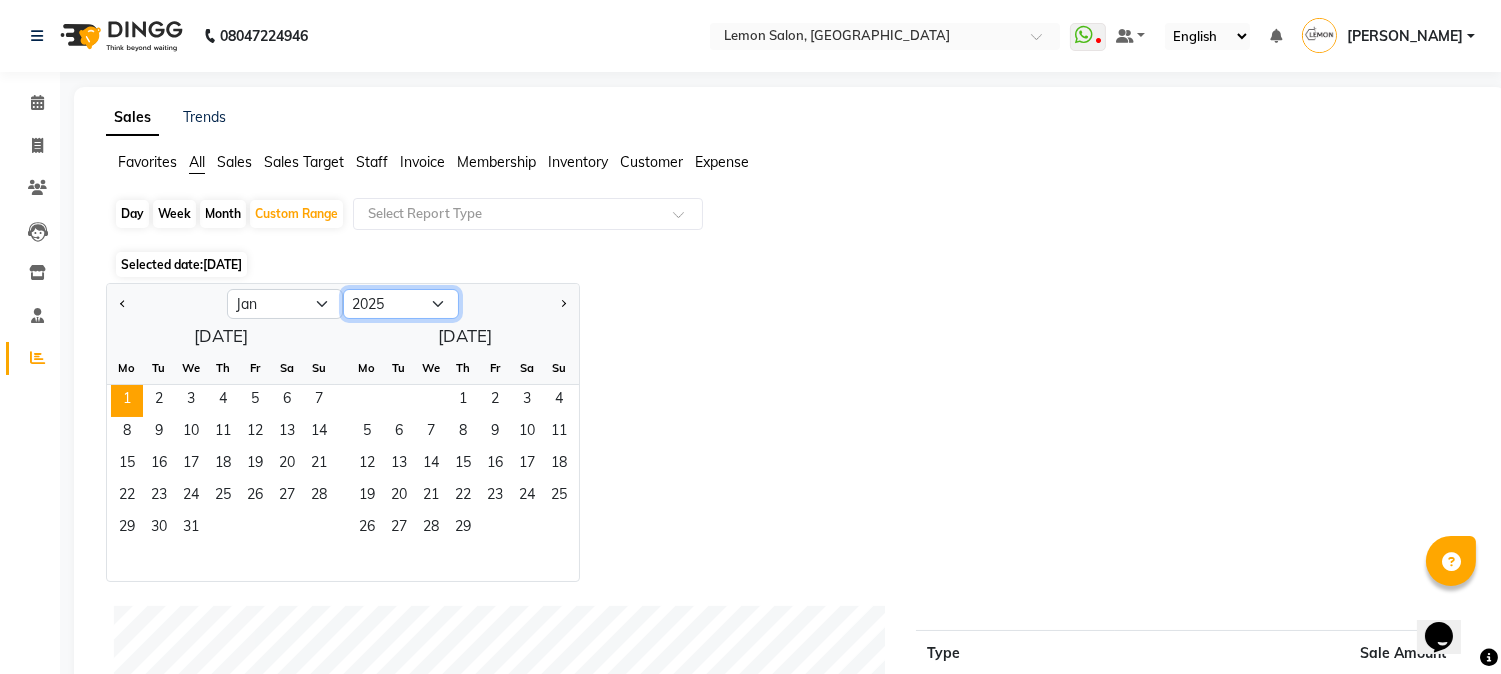 click on "2014 2015 2016 2017 2018 2019 2020 2021 2022 2023 2024 2025 2026 2027 2028 2029 2030 2031 2032 2033 2034" 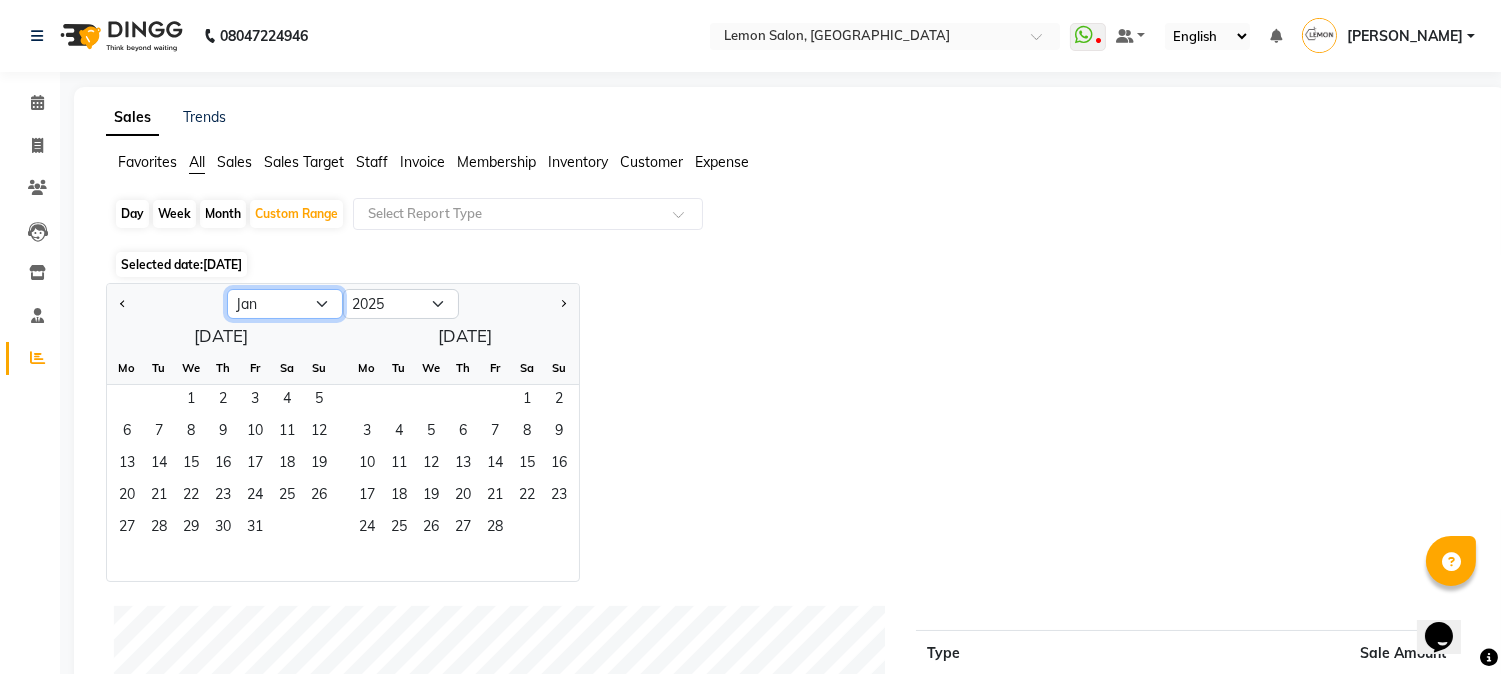 click on "Jan Feb Mar Apr May Jun Jul Aug Sep Oct Nov Dec" 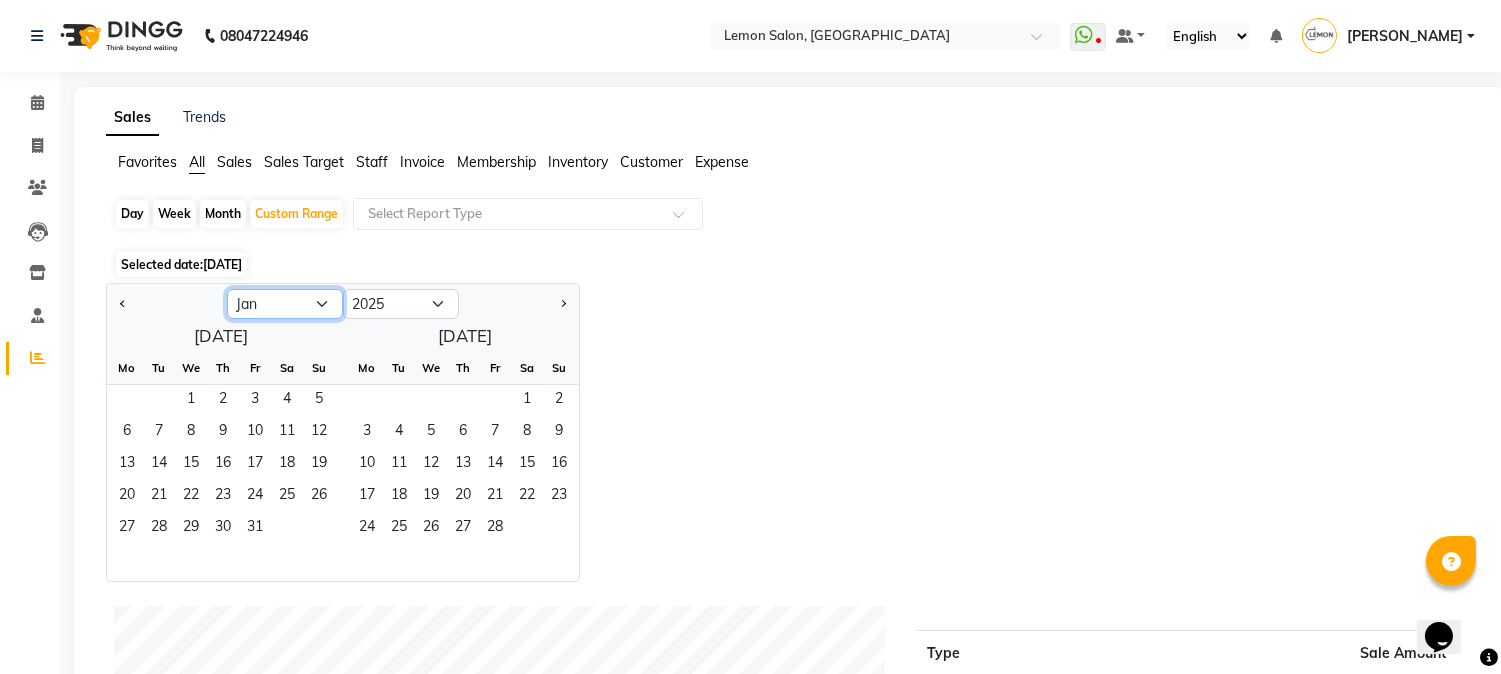 select on "7" 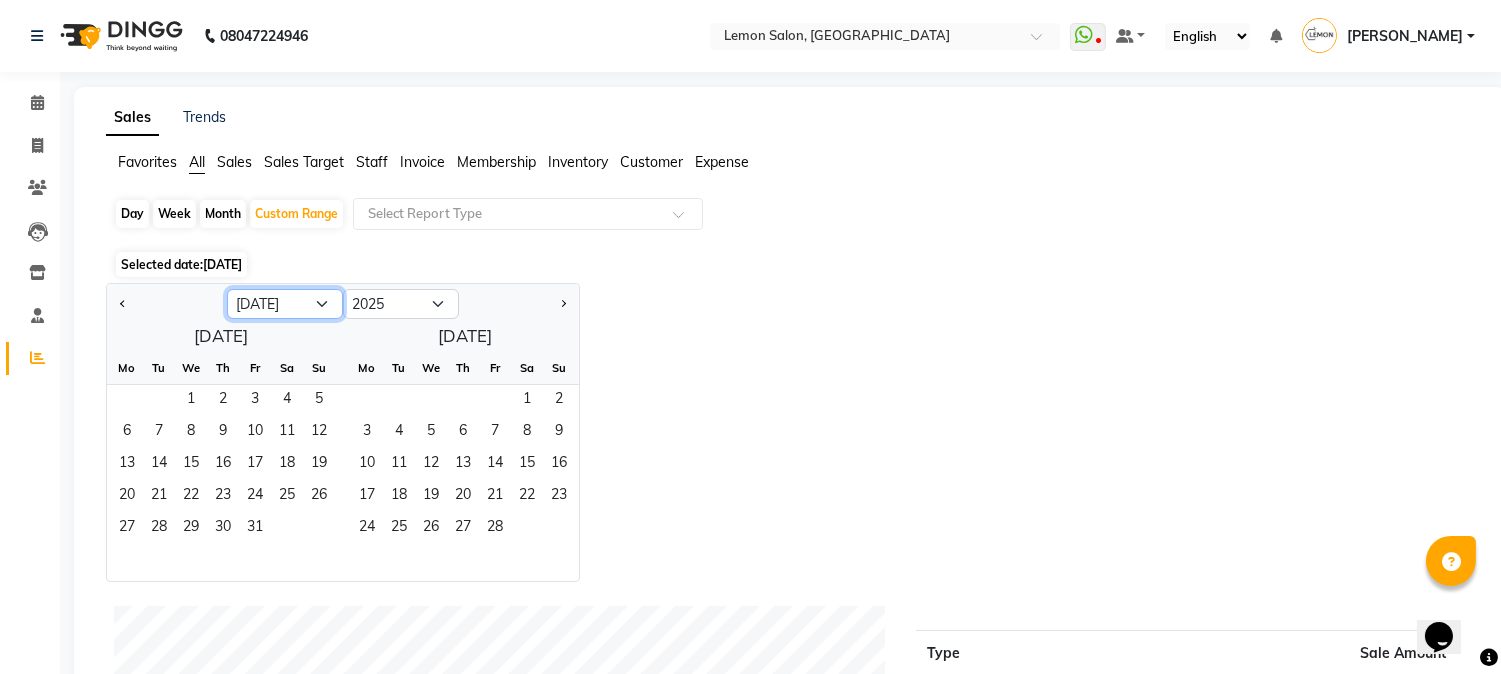 click on "Jan Feb Mar Apr May Jun Jul Aug Sep Oct Nov Dec" 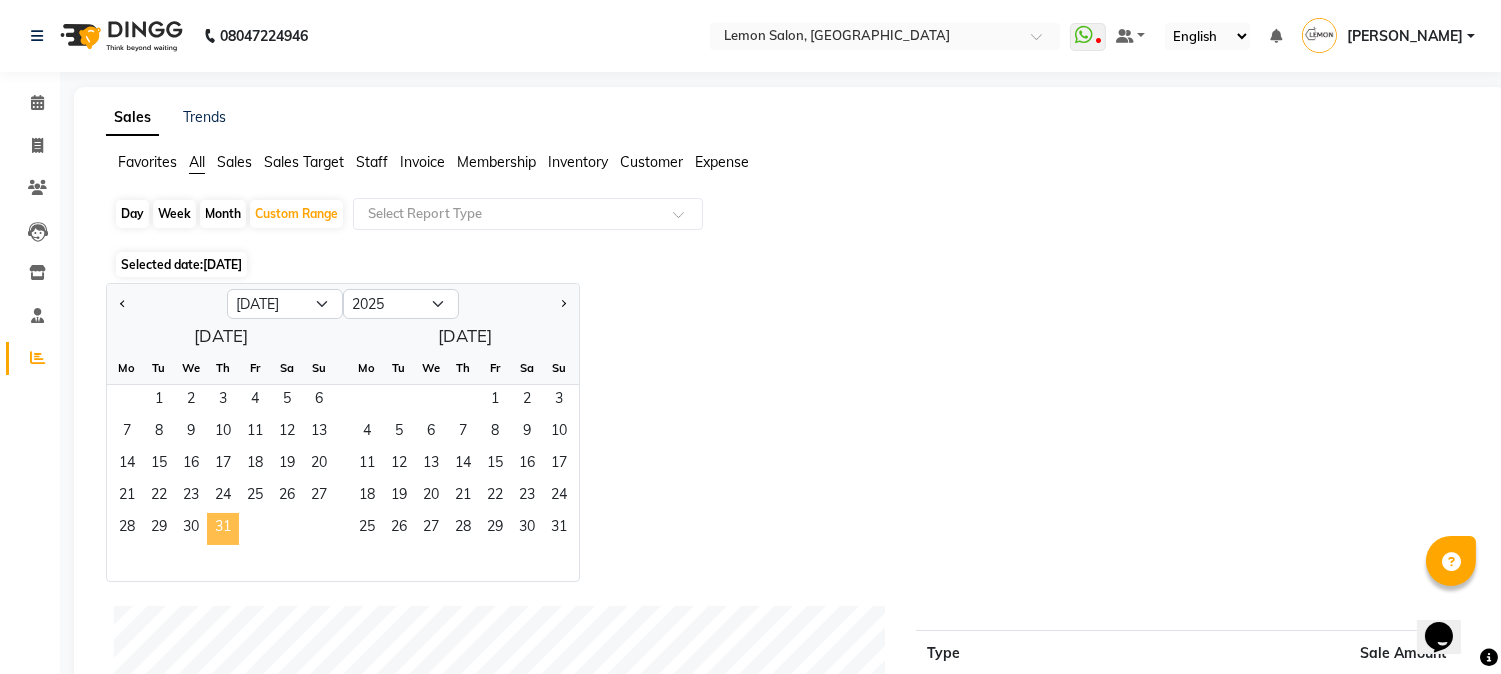 click on "31" 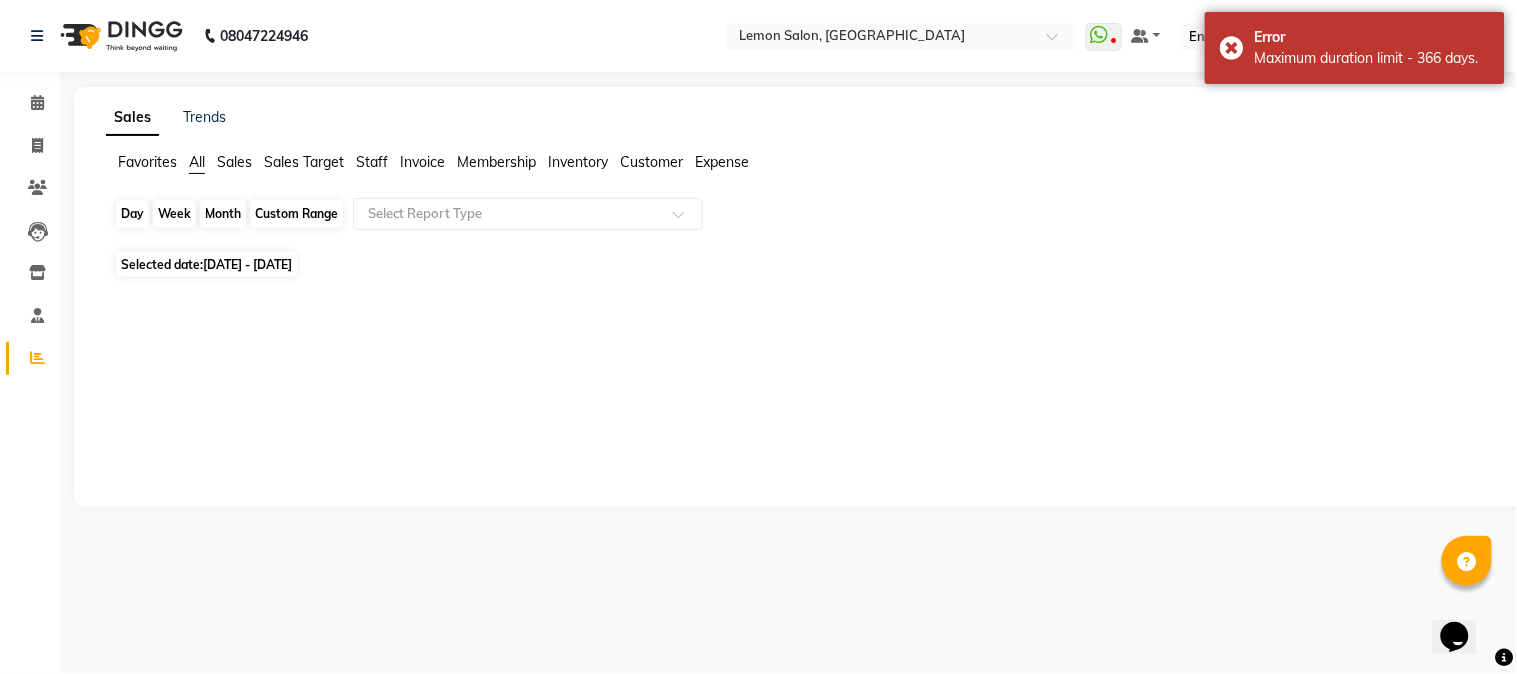 click on "Custom Range" 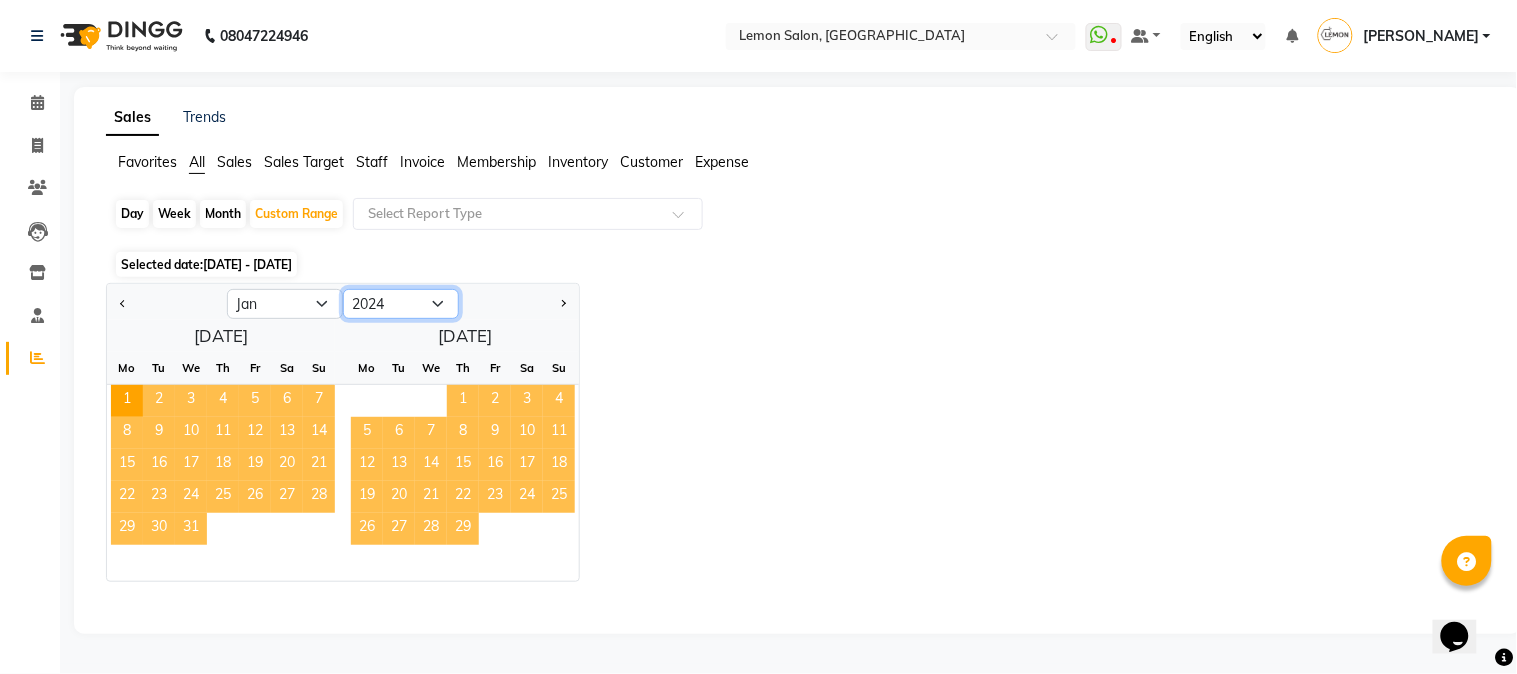 click on "2014 2015 2016 2017 2018 2019 2020 2021 2022 2023 2024 2025 2026 2027 2028 2029 2030 2031 2032 2033 2034" 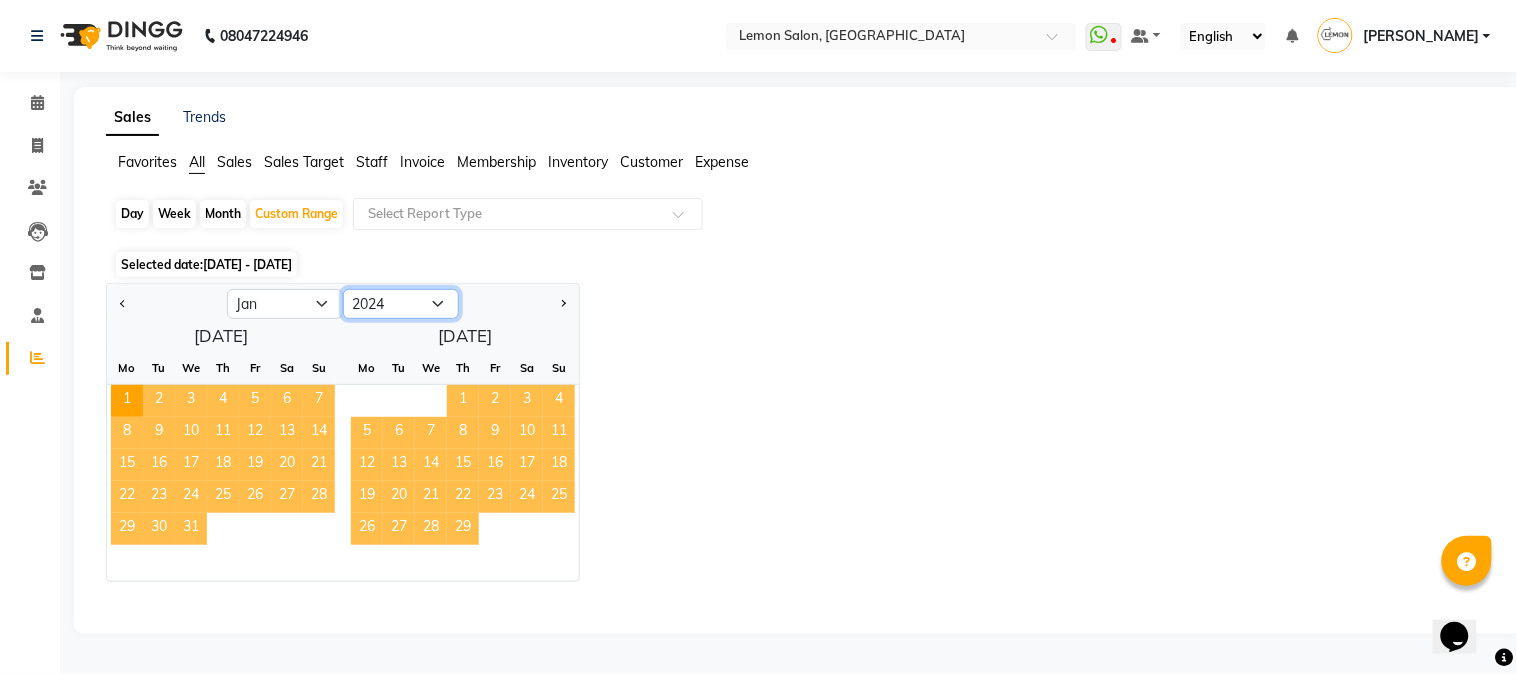 click on "2014 2015 2016 2017 2018 2019 2020 2021 2022 2023 2024 2025 2026 2027 2028 2029 2030 2031 2032 2033 2034" 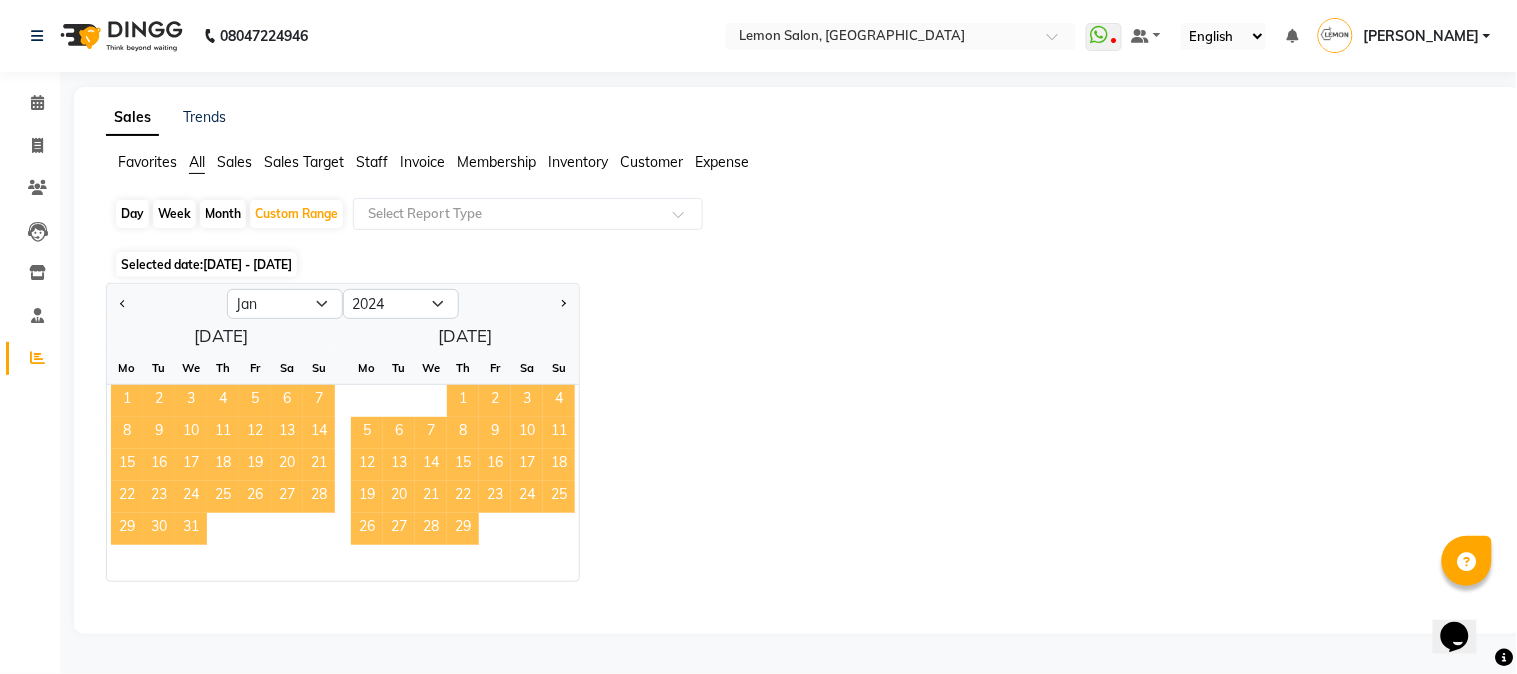 click on "1" 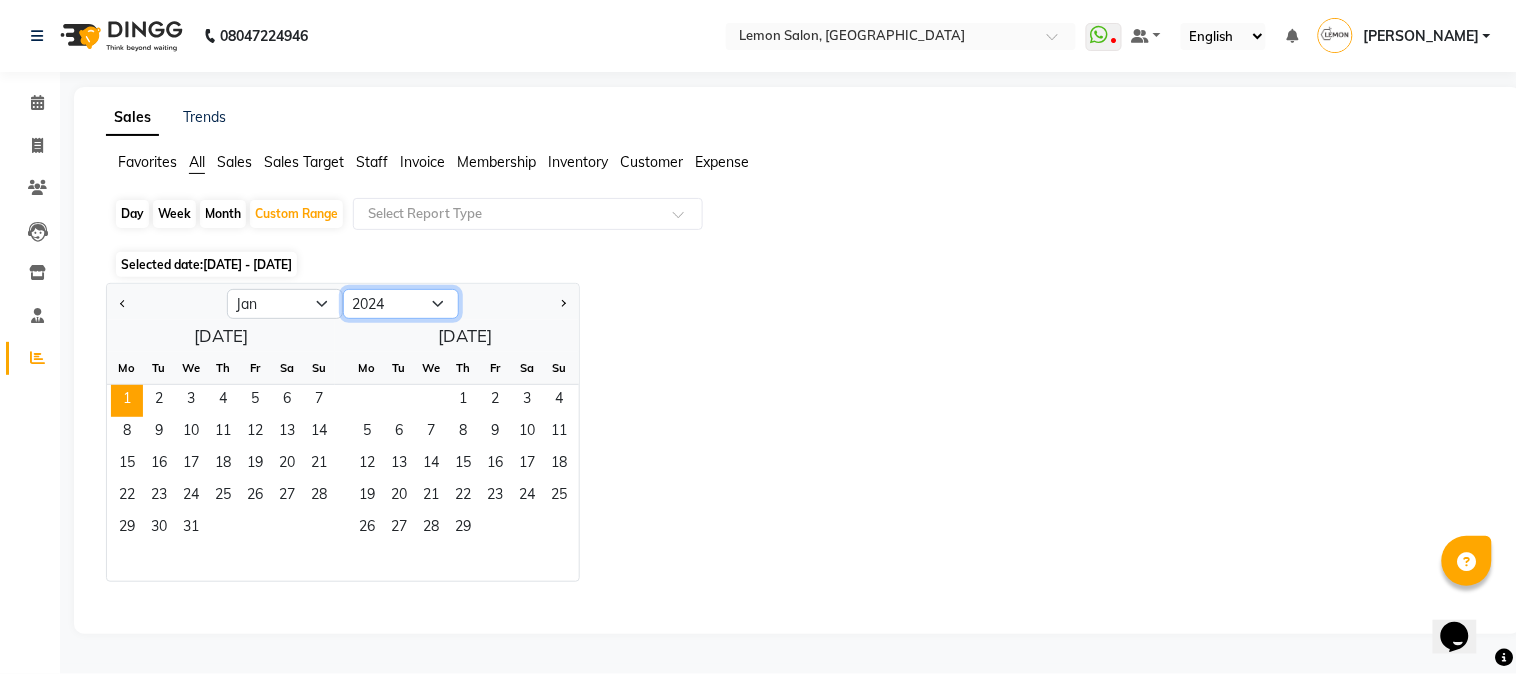 click on "2014 2015 2016 2017 2018 2019 2020 2021 2022 2023 2024 2025 2026 2027 2028 2029 2030 2031 2032 2033 2034" 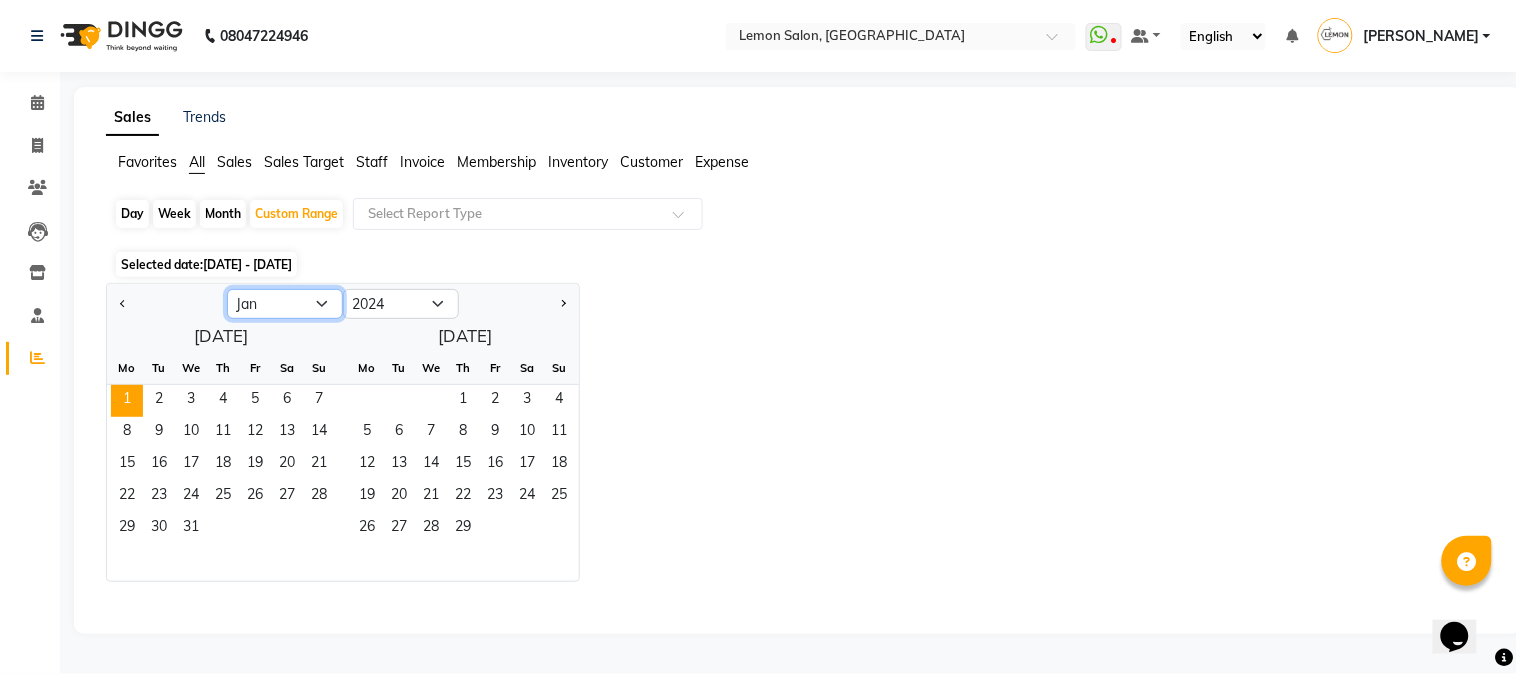 click on "Jan Feb Mar Apr May Jun Jul Aug Sep Oct Nov Dec" 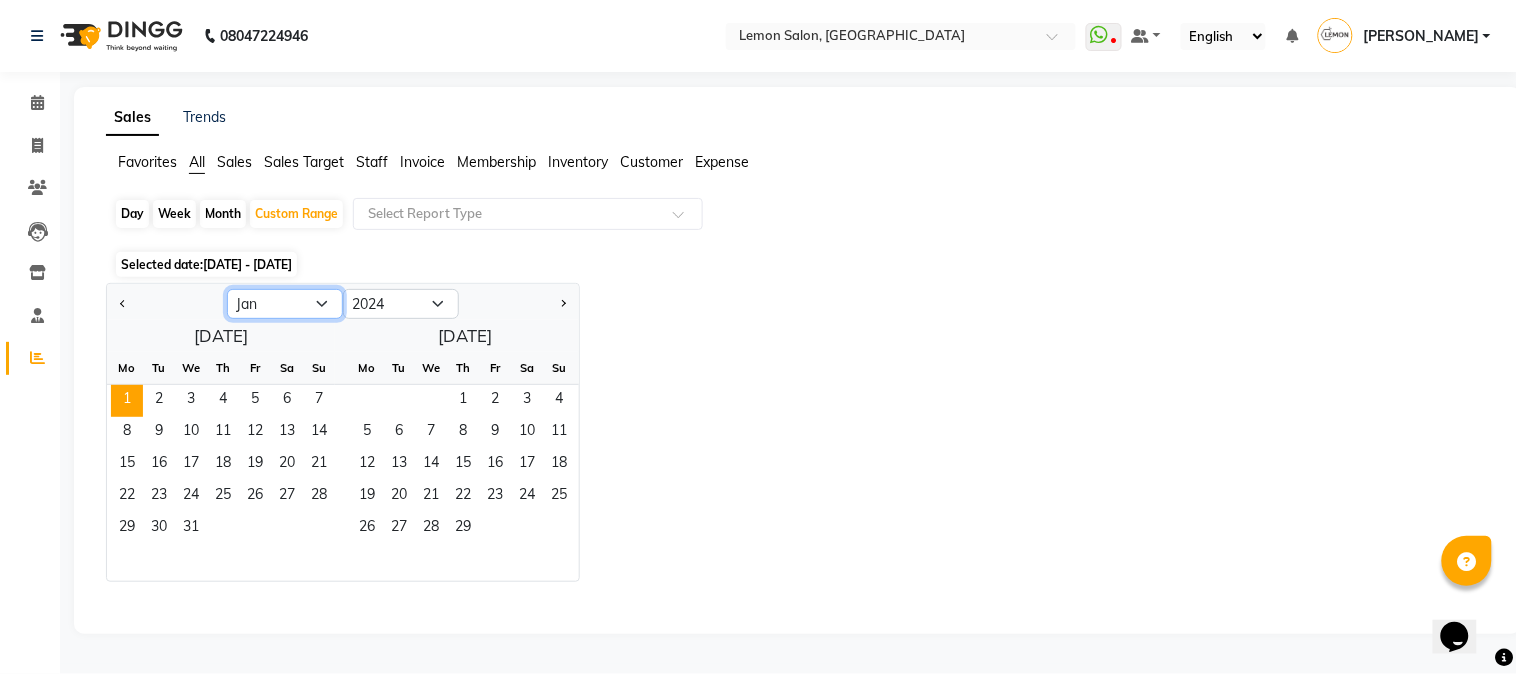click on "Jan Feb Mar Apr May Jun Jul Aug Sep Oct Nov Dec" 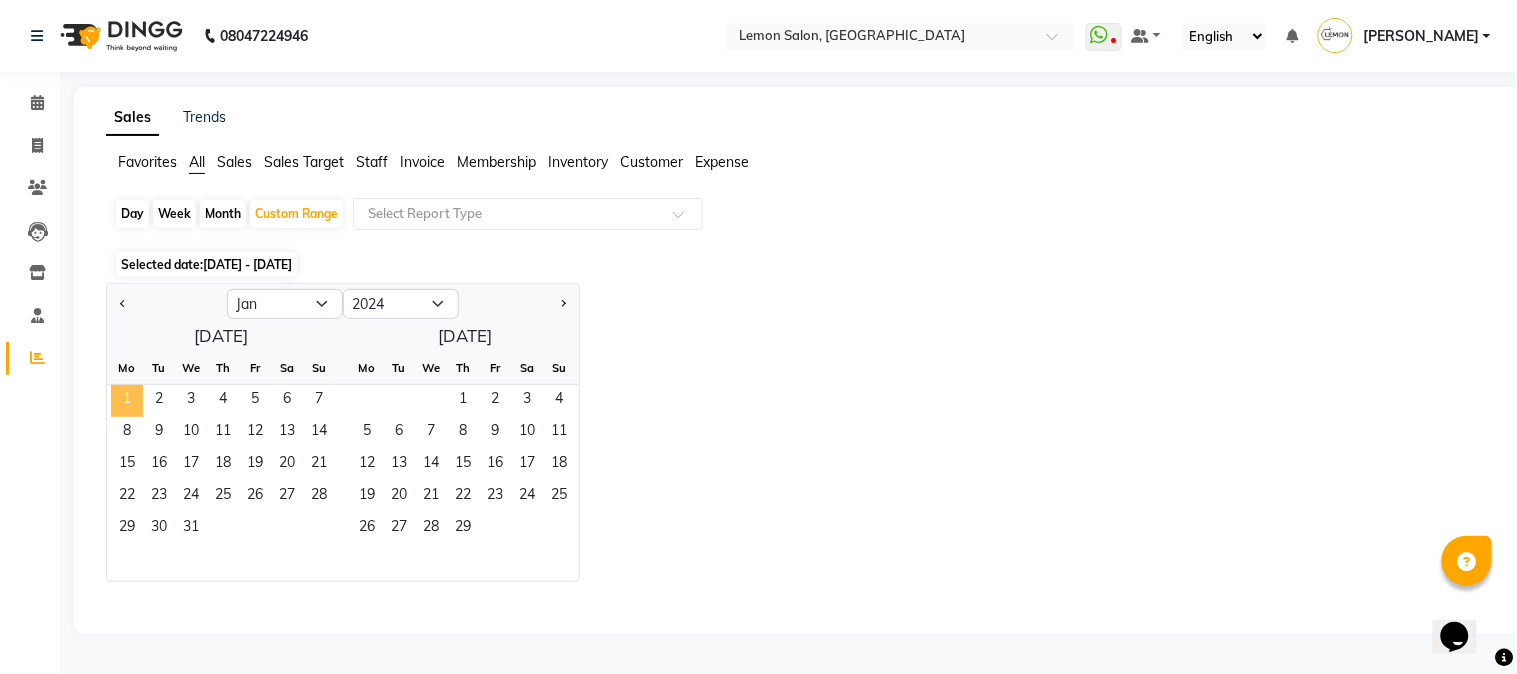 click on "1" 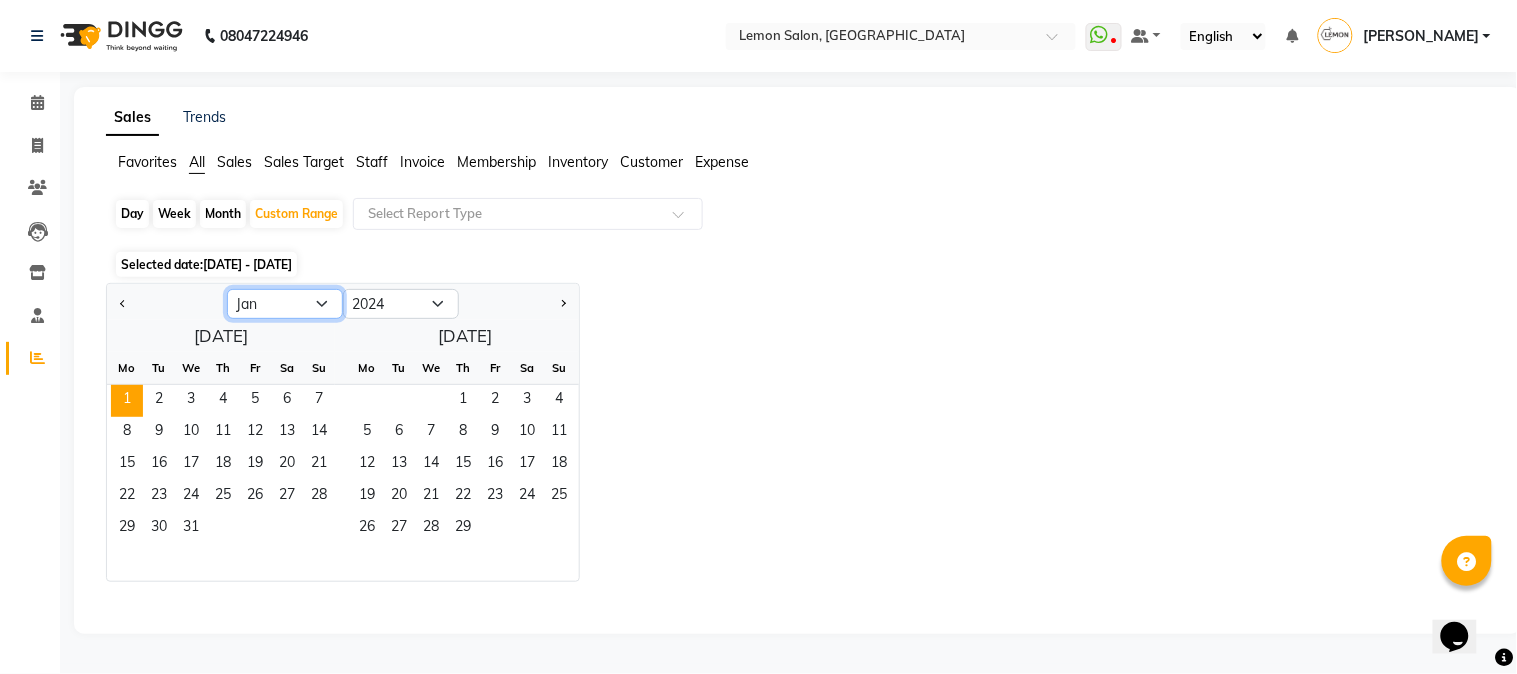 click on "Jan Feb Mar Apr May Jun Jul Aug Sep Oct Nov Dec" 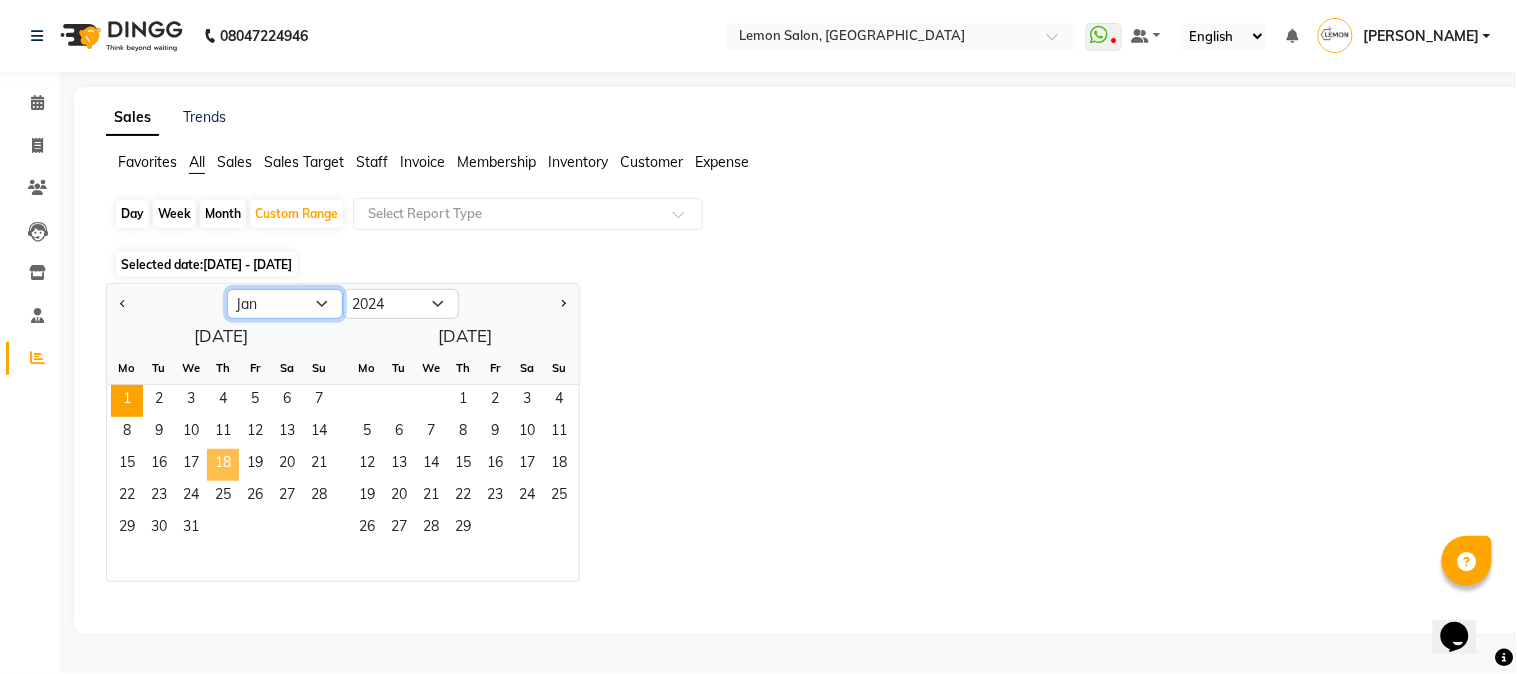 select on "7" 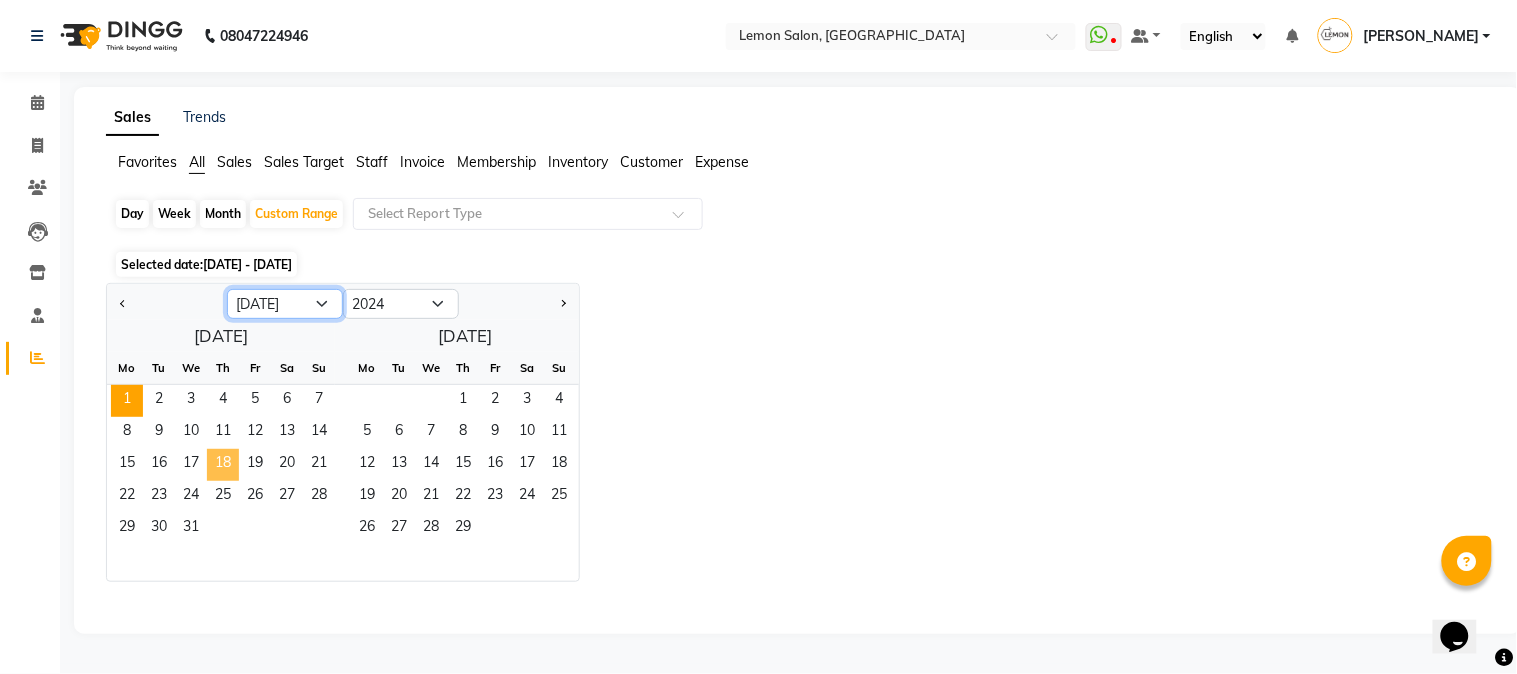 click on "Jan Feb Mar Apr May Jun Jul Aug Sep Oct Nov Dec" 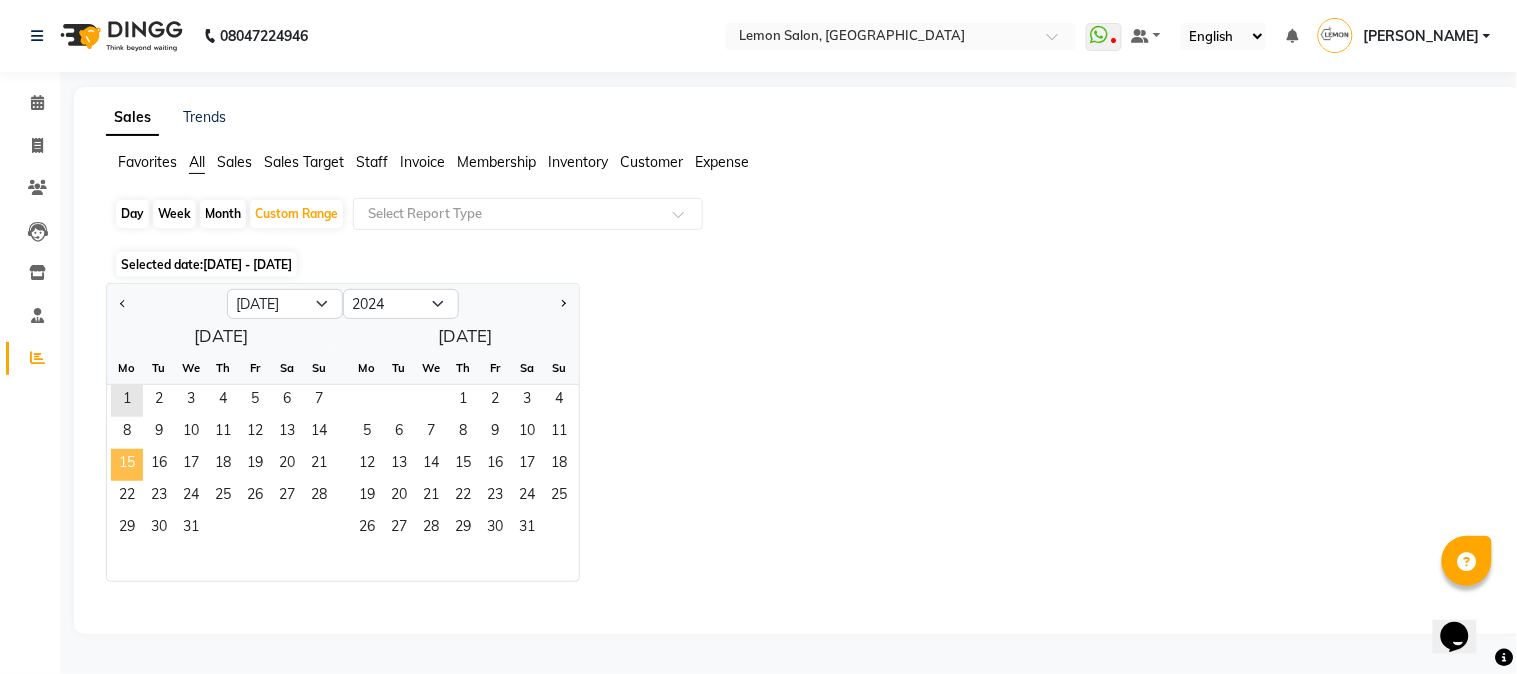click on "15" 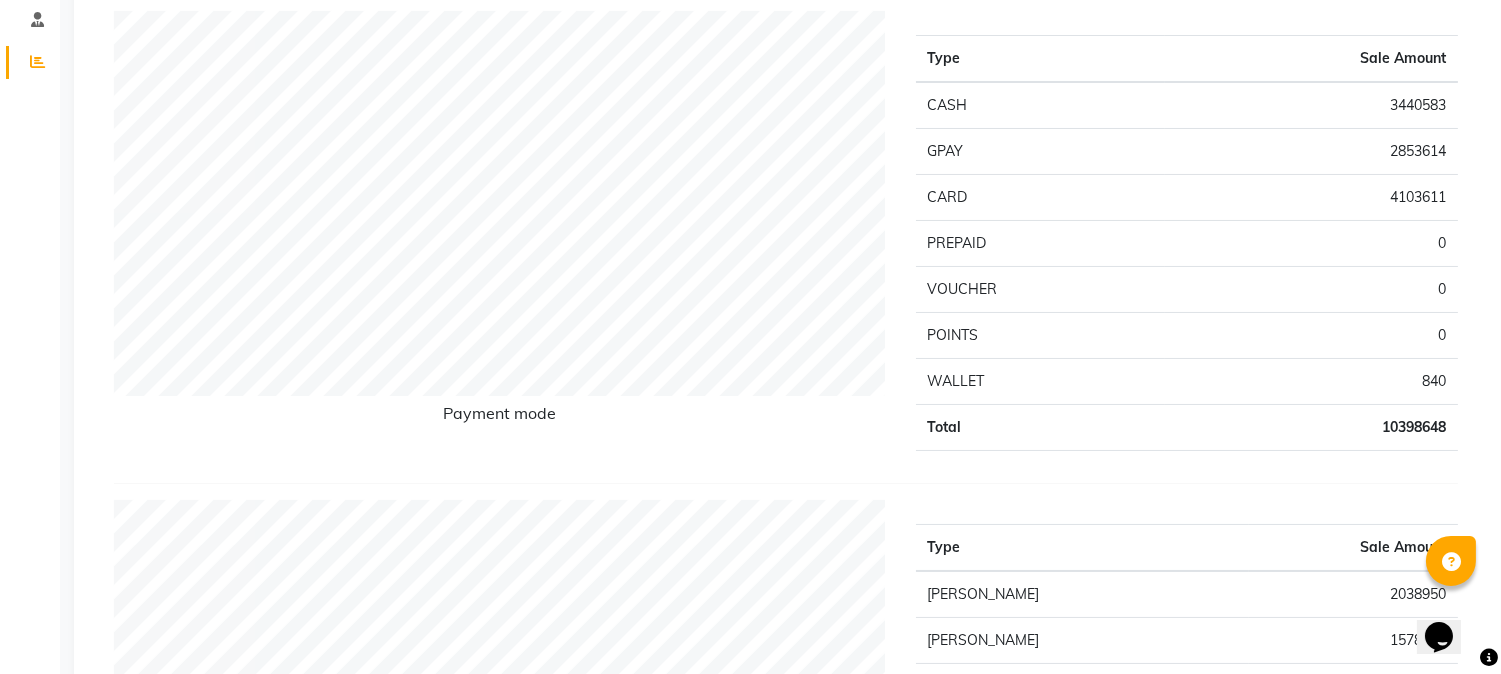 scroll, scrollTop: 0, scrollLeft: 0, axis: both 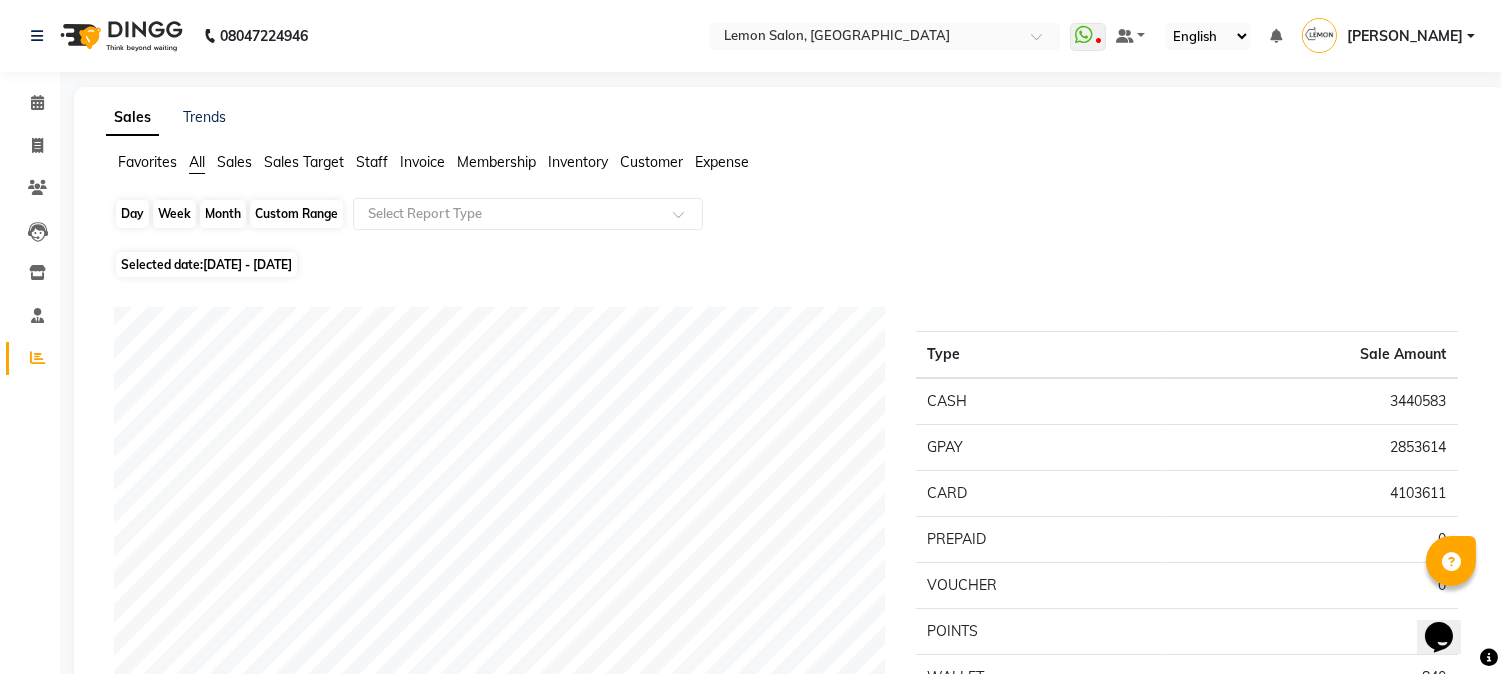 click on "Custom Range" 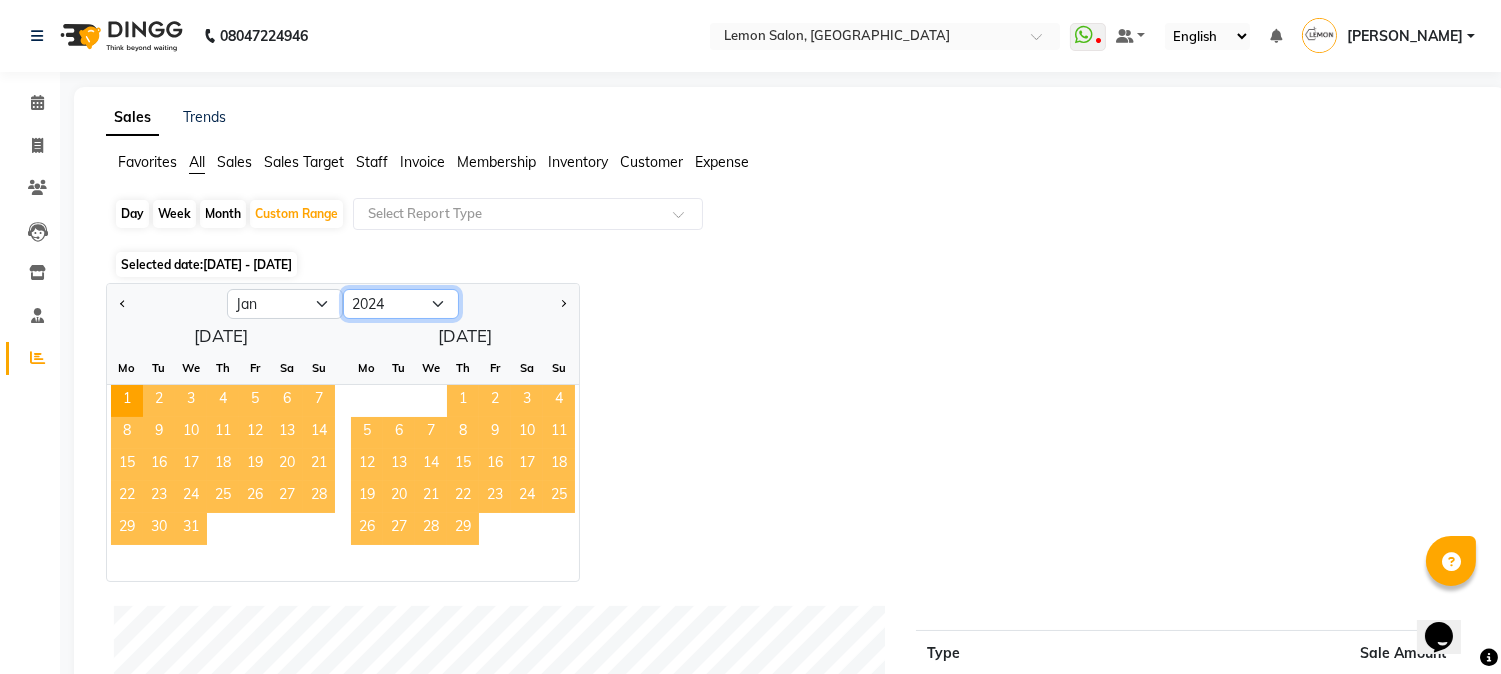 click on "2014 2015 2016 2017 2018 2019 2020 2021 2022 2023 2024 2025 2026 2027 2028 2029 2030 2031 2032 2033 2034" 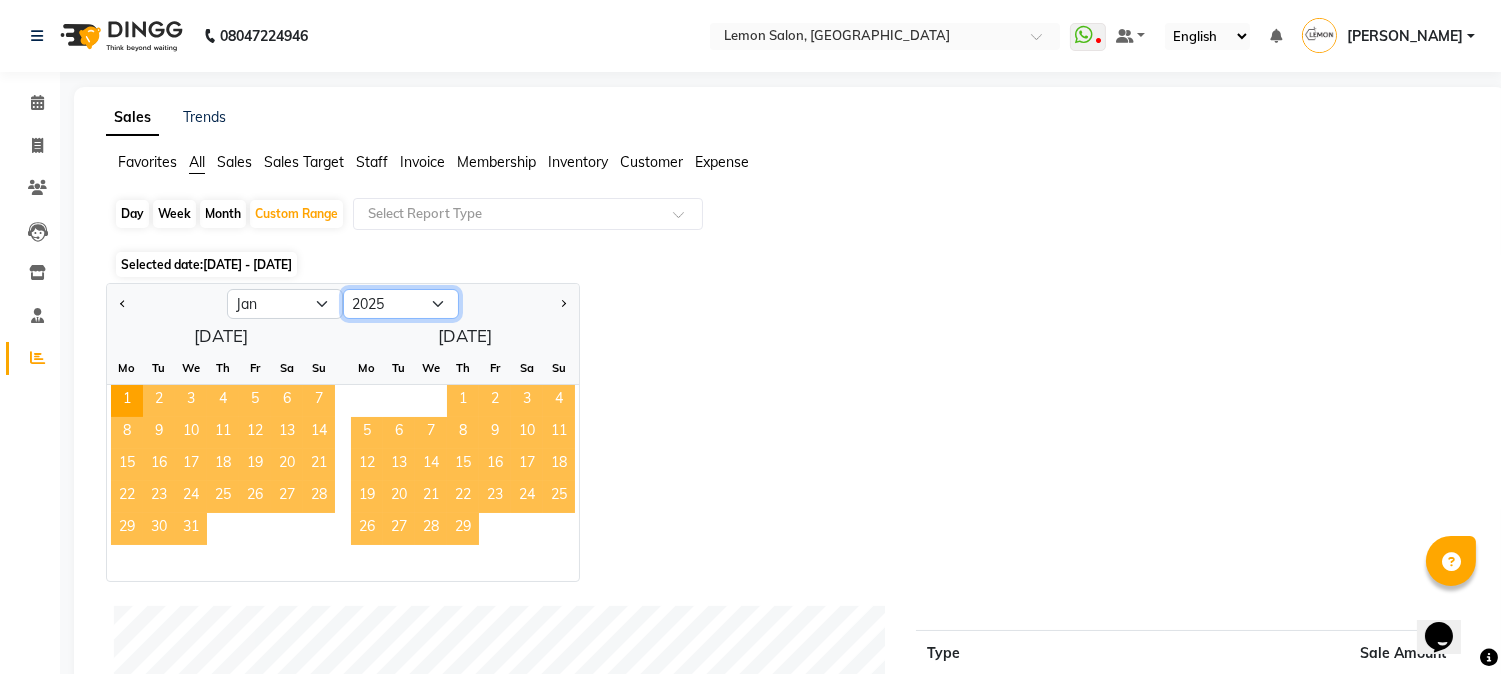 click on "2014 2015 2016 2017 2018 2019 2020 2021 2022 2023 2024 2025 2026 2027 2028 2029 2030 2031 2032 2033 2034" 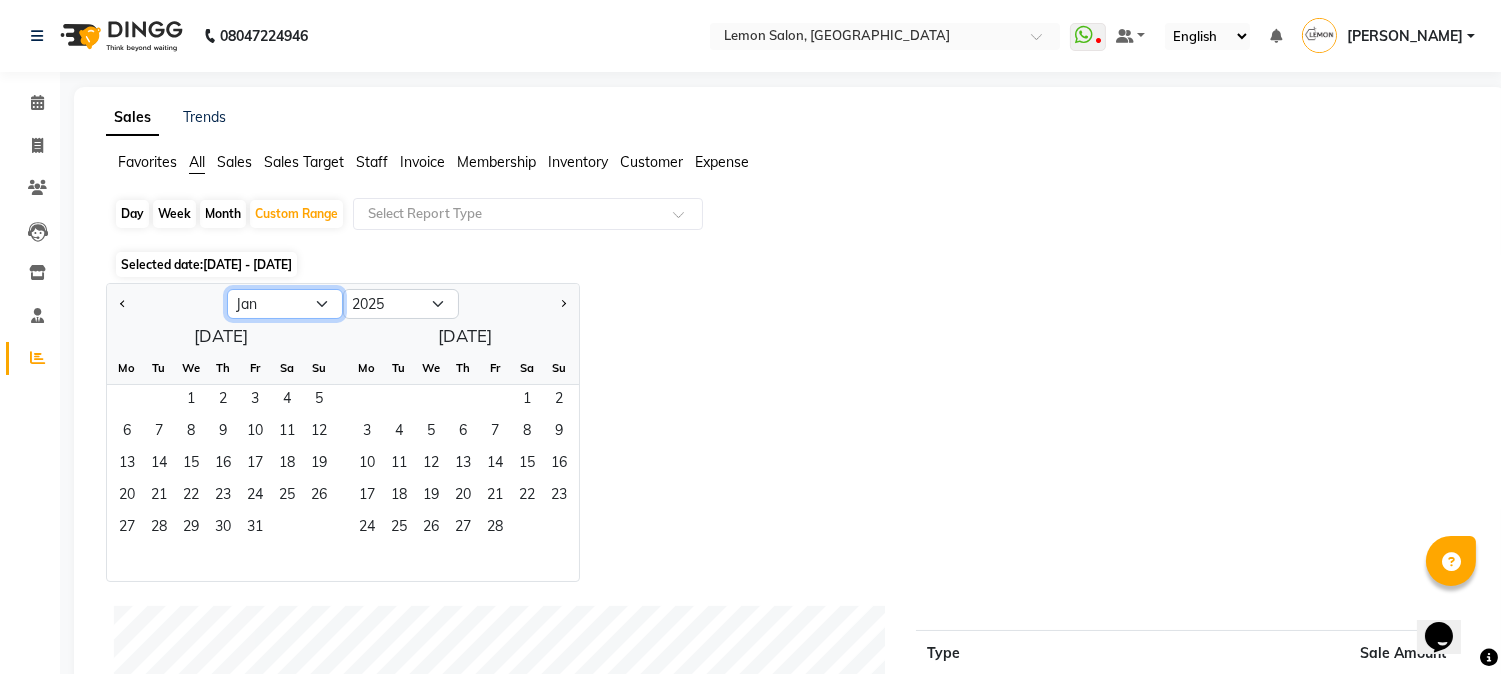 click on "Jan Feb Mar Apr May Jun Jul Aug Sep Oct Nov Dec" 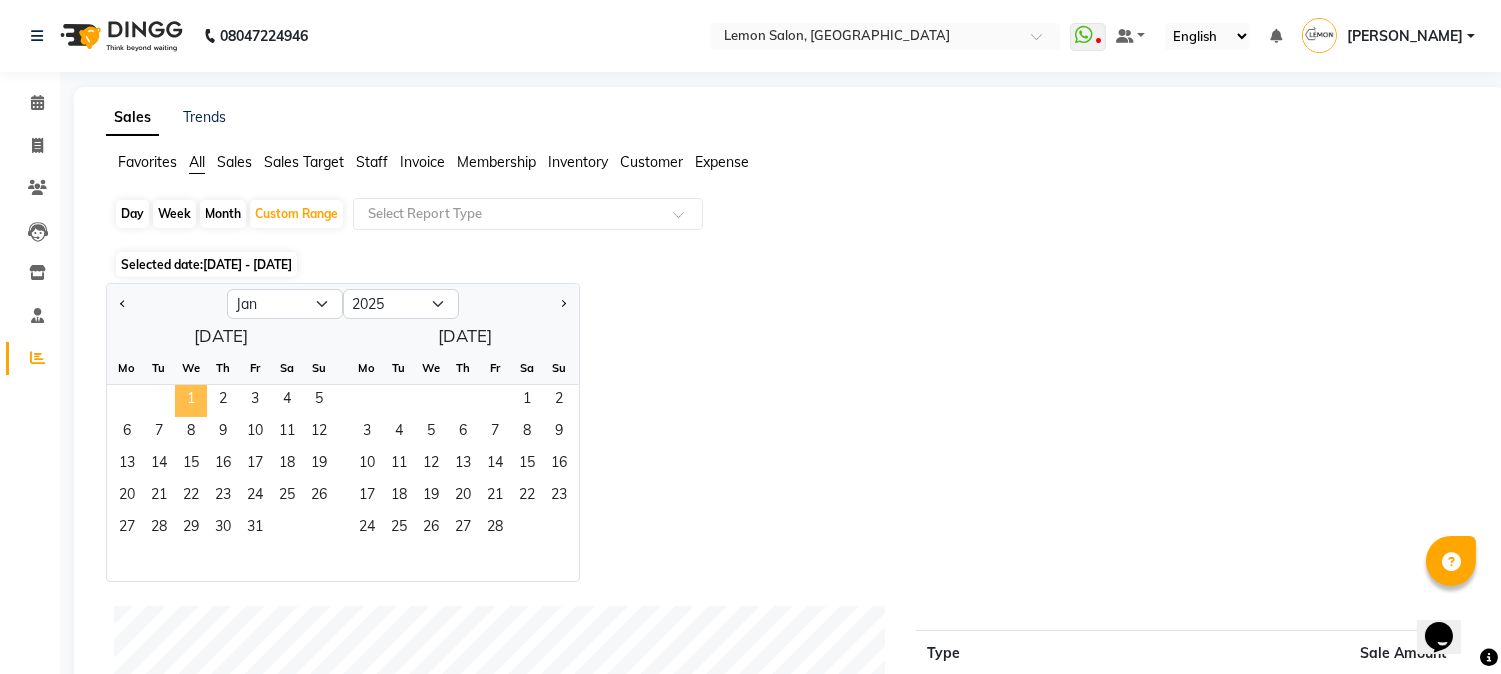 click on "1" 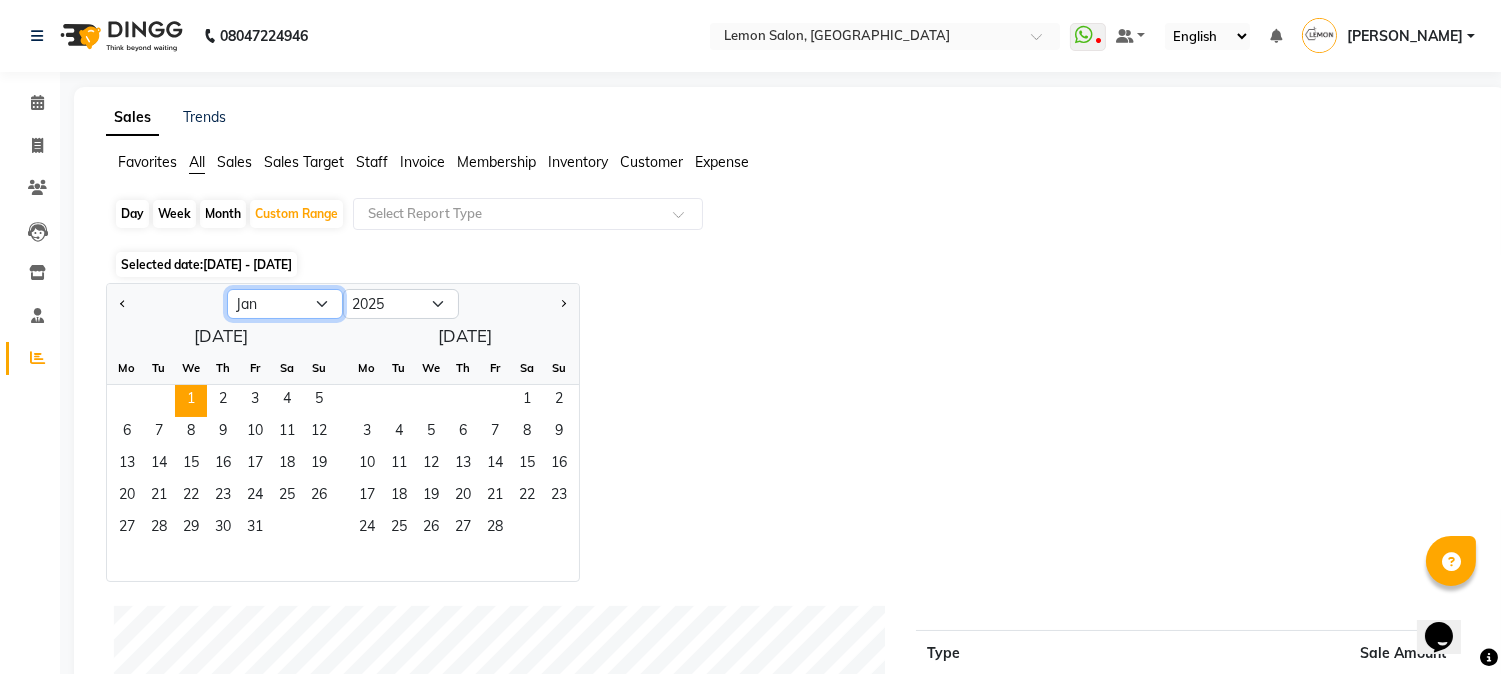 click on "Jan Feb Mar Apr May Jun Jul Aug Sep Oct Nov Dec" 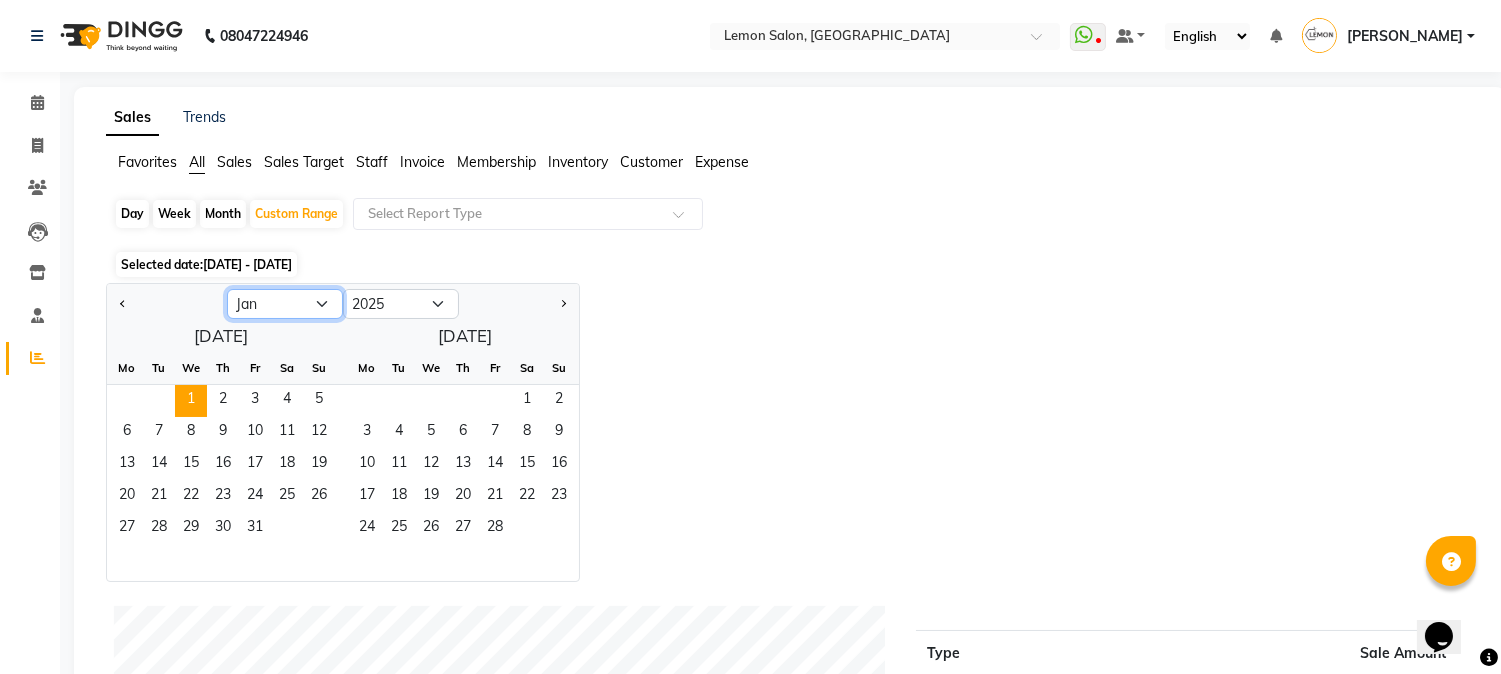 select on "7" 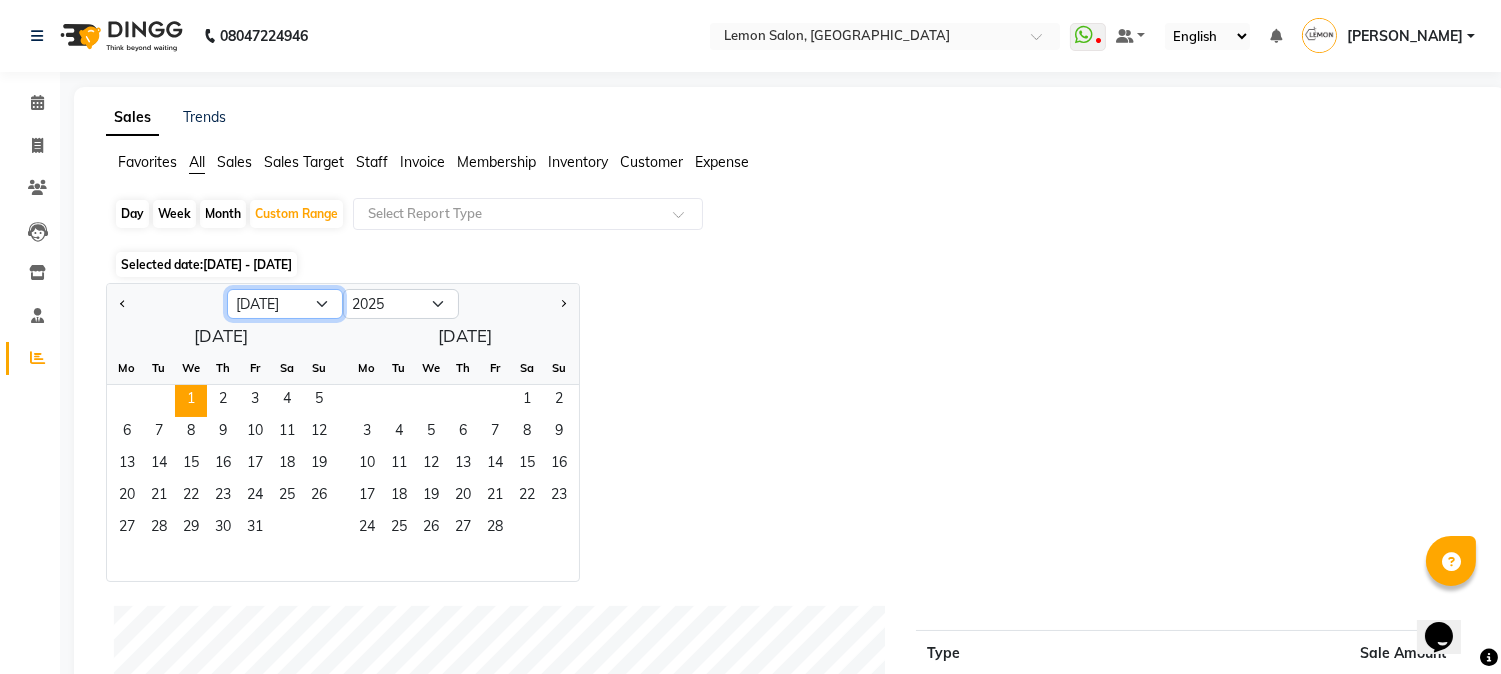 click on "Jan Feb Mar Apr May Jun Jul Aug Sep Oct Nov Dec" 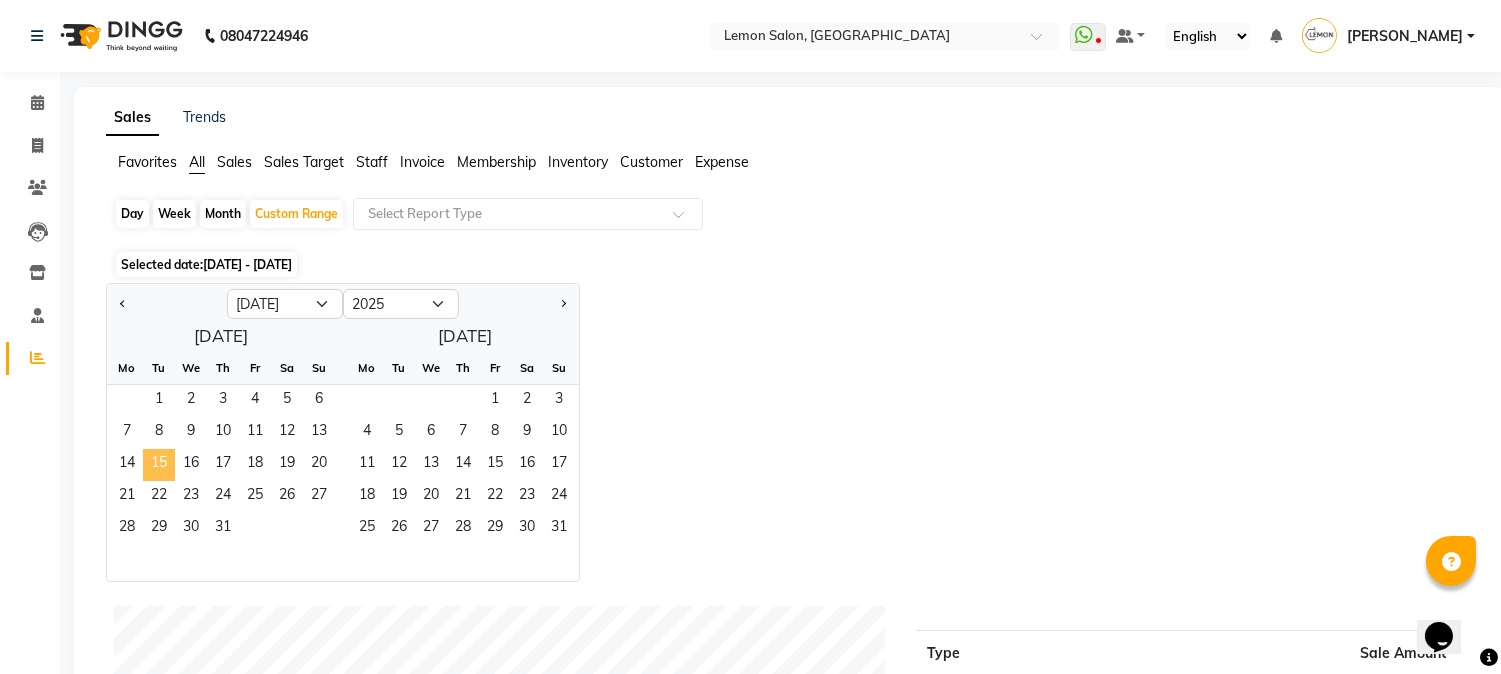 click on "15" 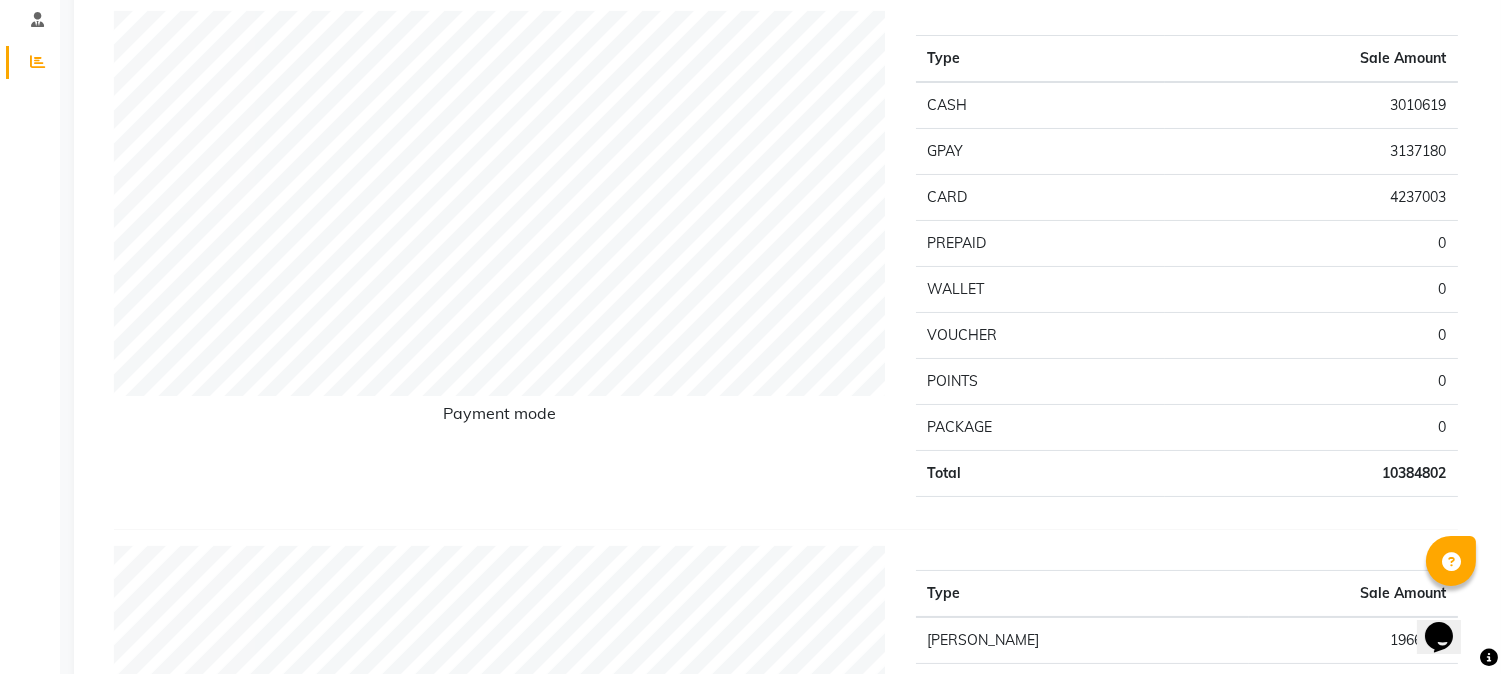 scroll, scrollTop: 0, scrollLeft: 0, axis: both 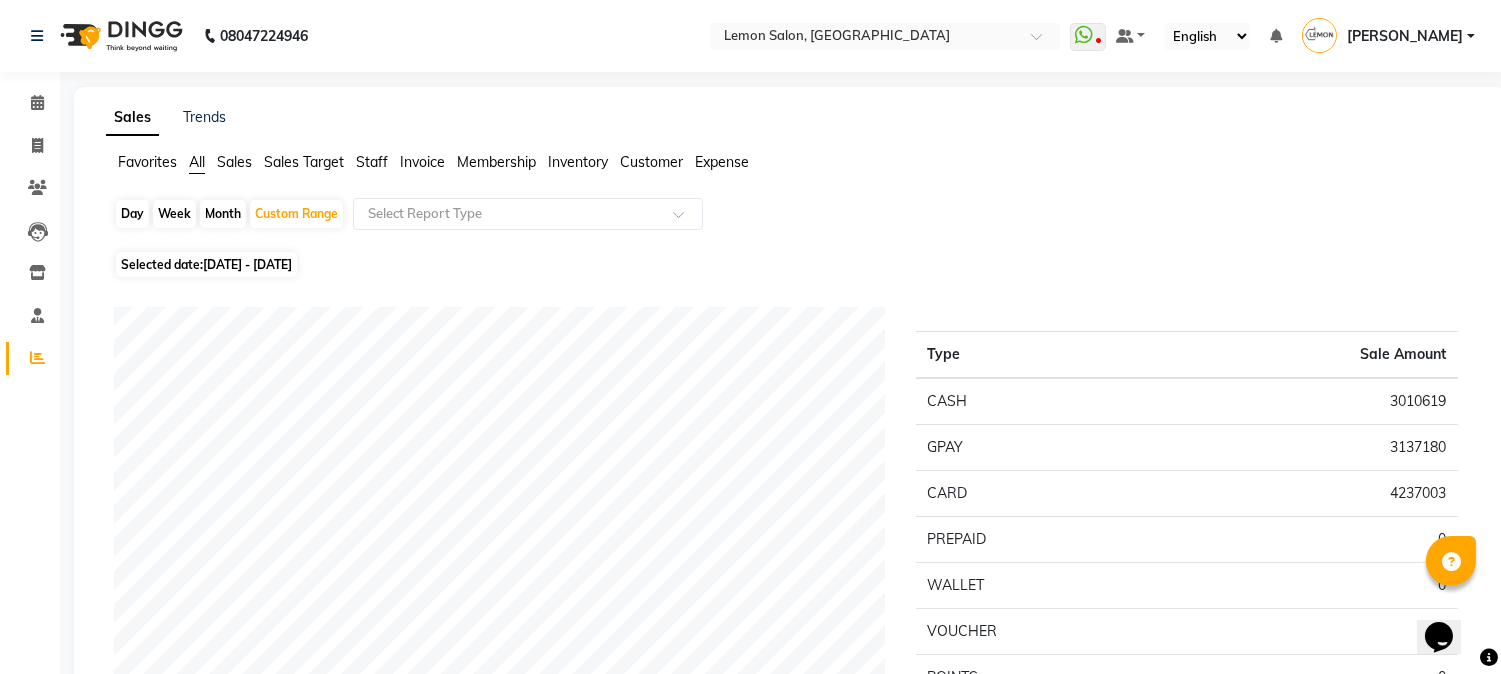 click on "Sales Target" 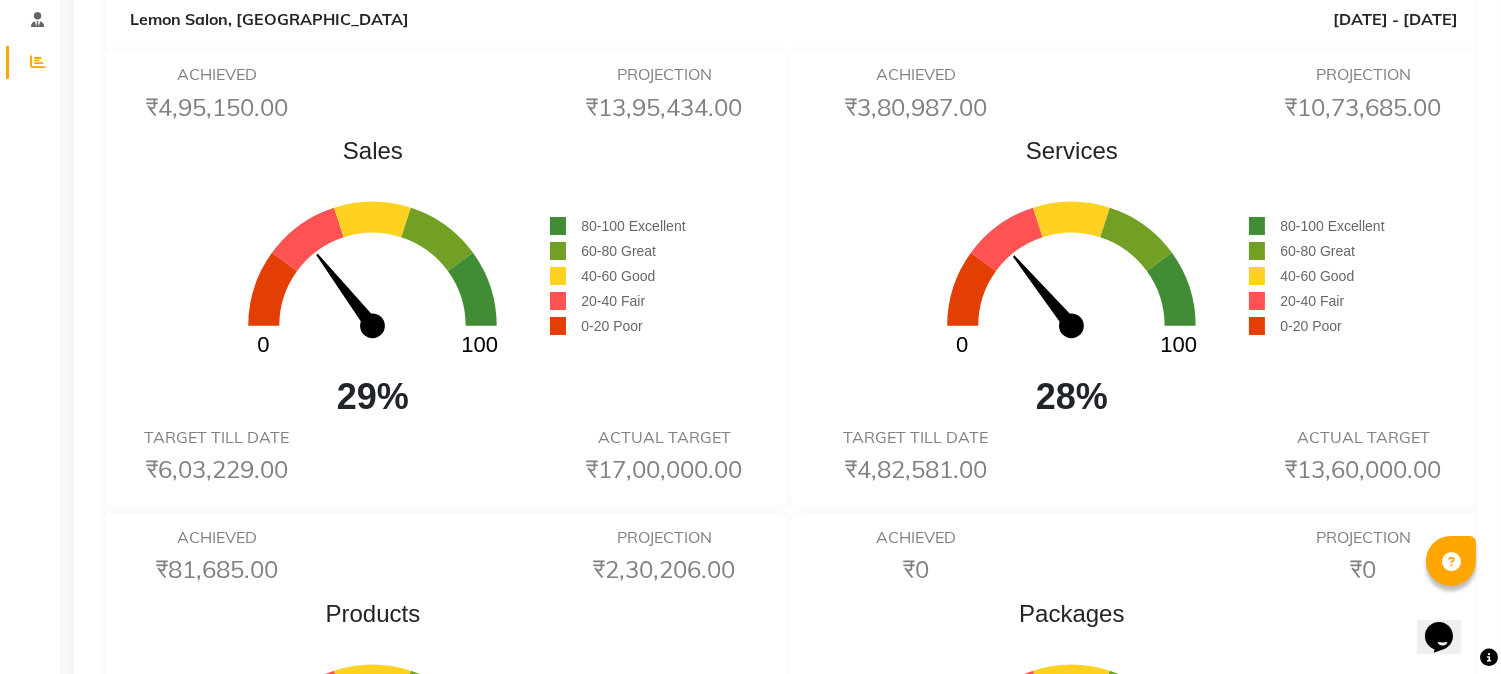 scroll, scrollTop: 0, scrollLeft: 0, axis: both 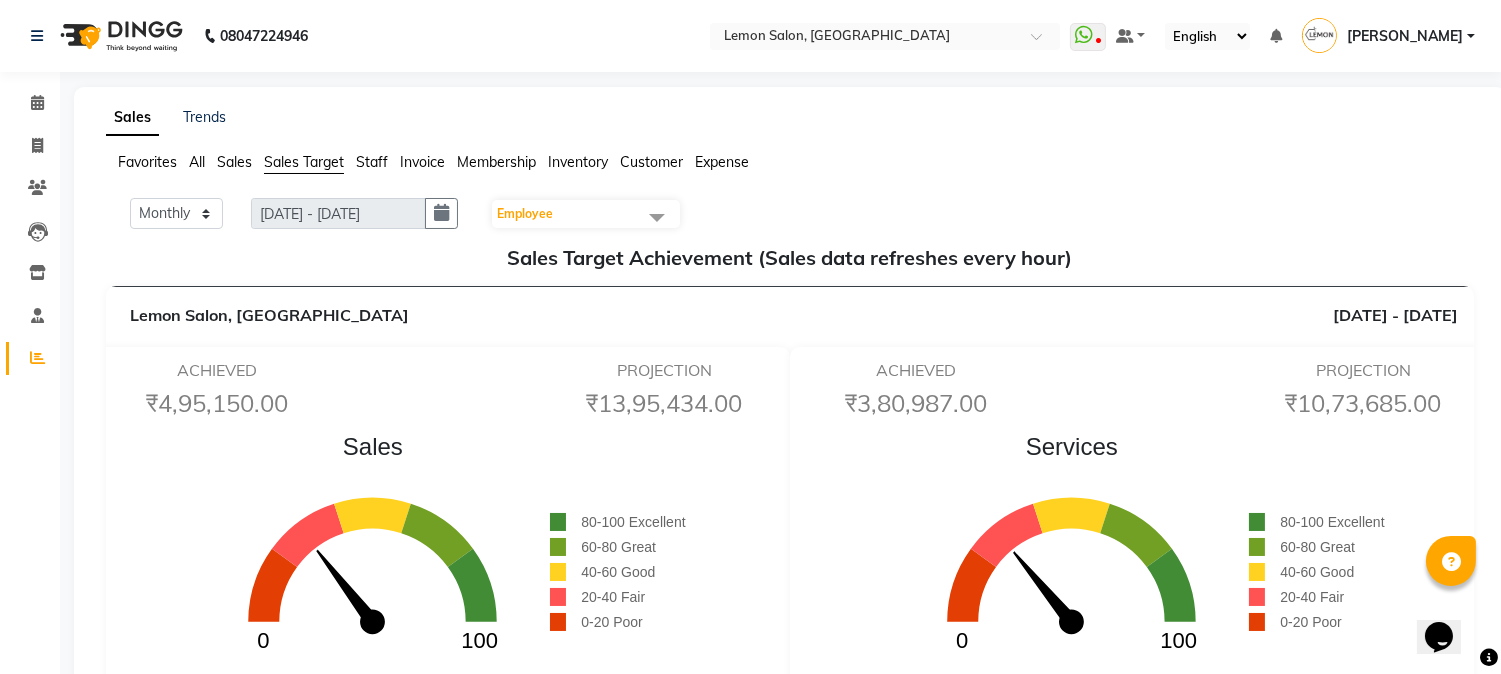 click on "Employee" 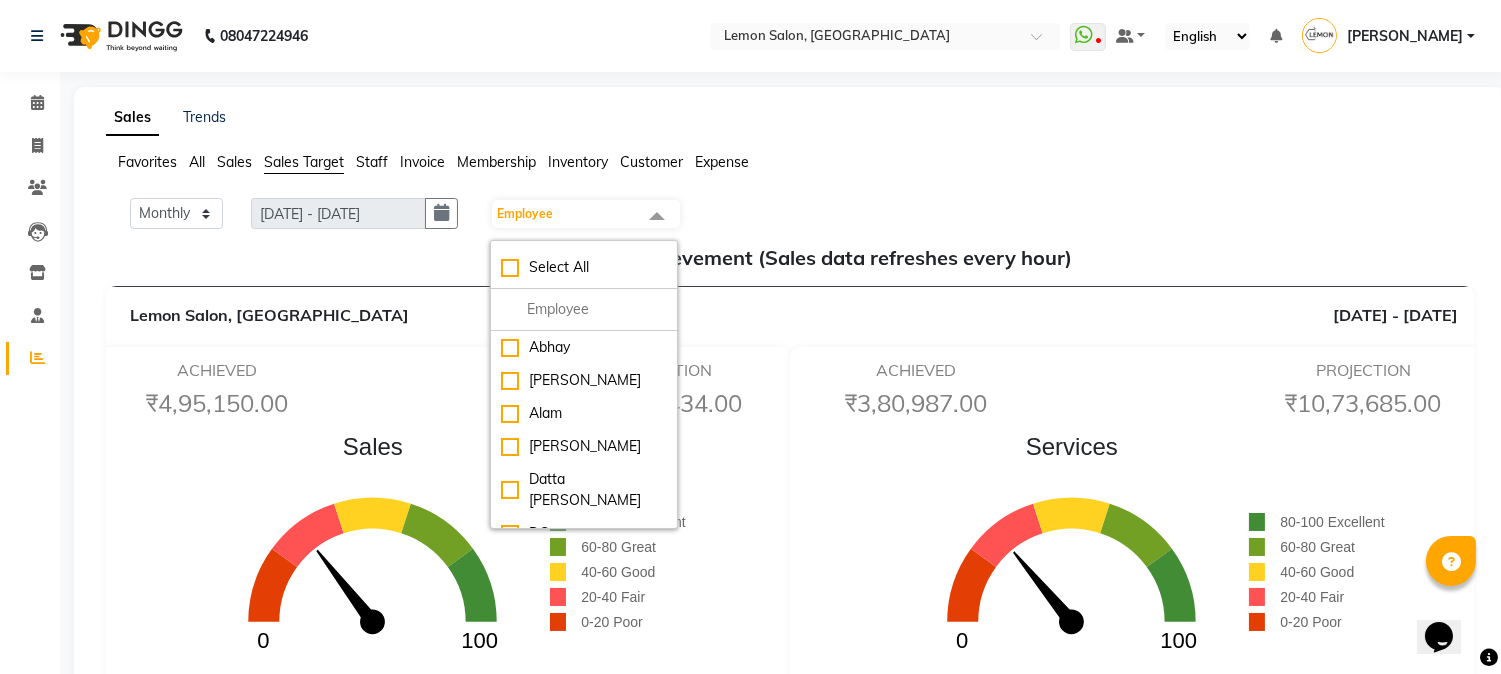 click on "Employee" 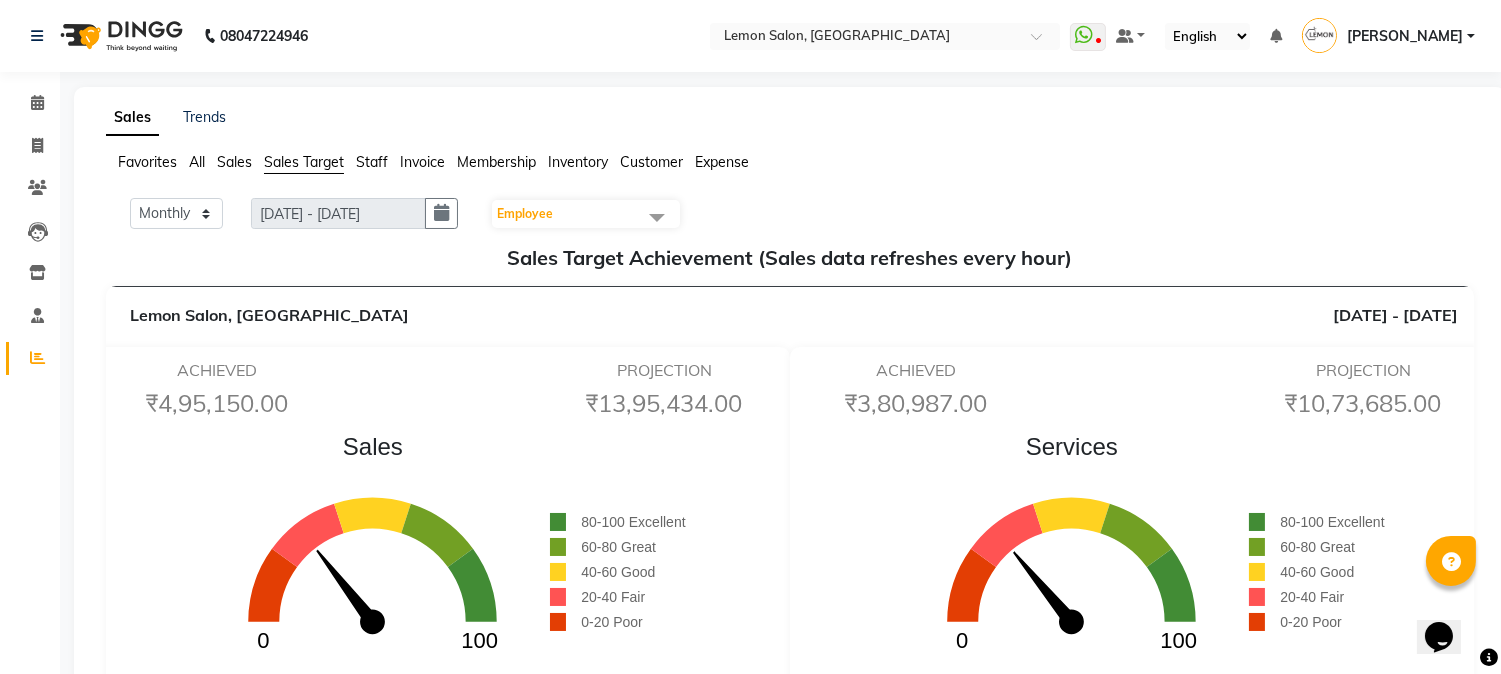 click on "Inventory" 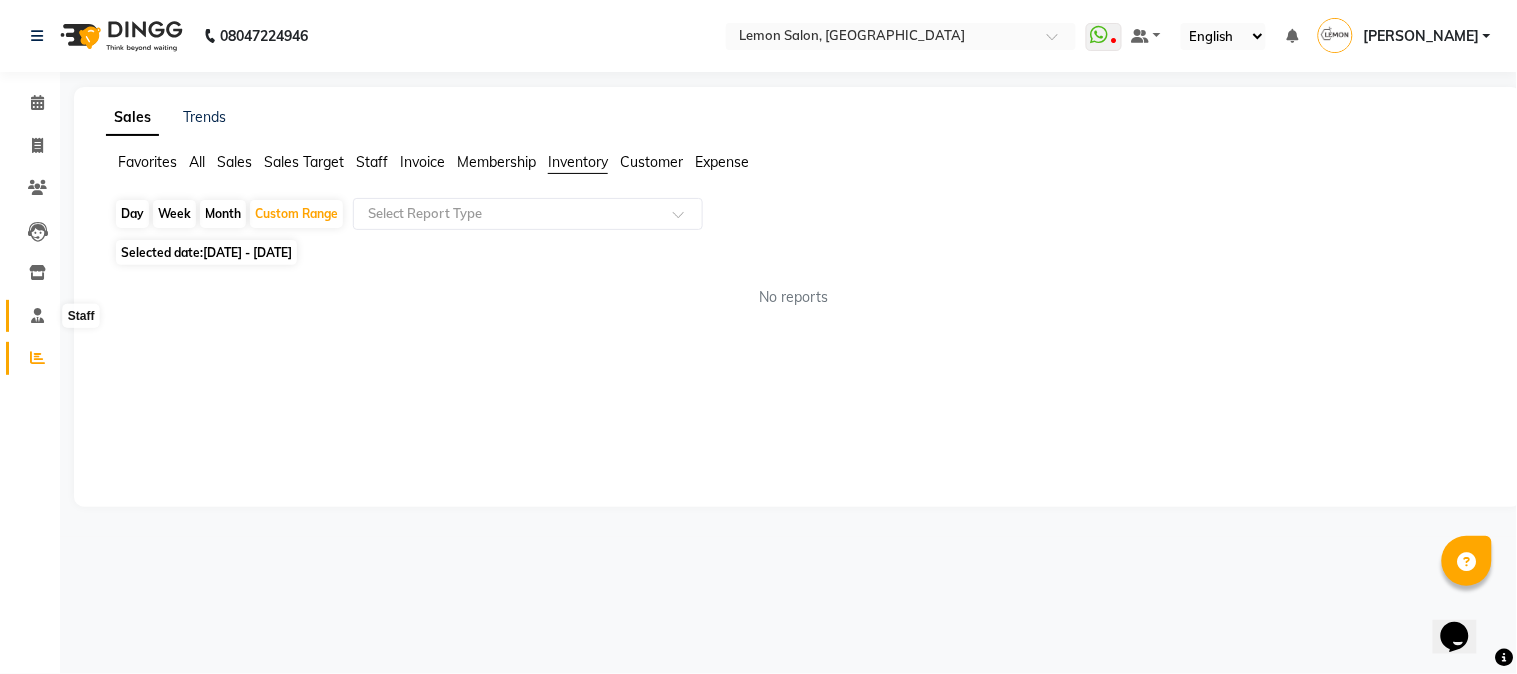 click 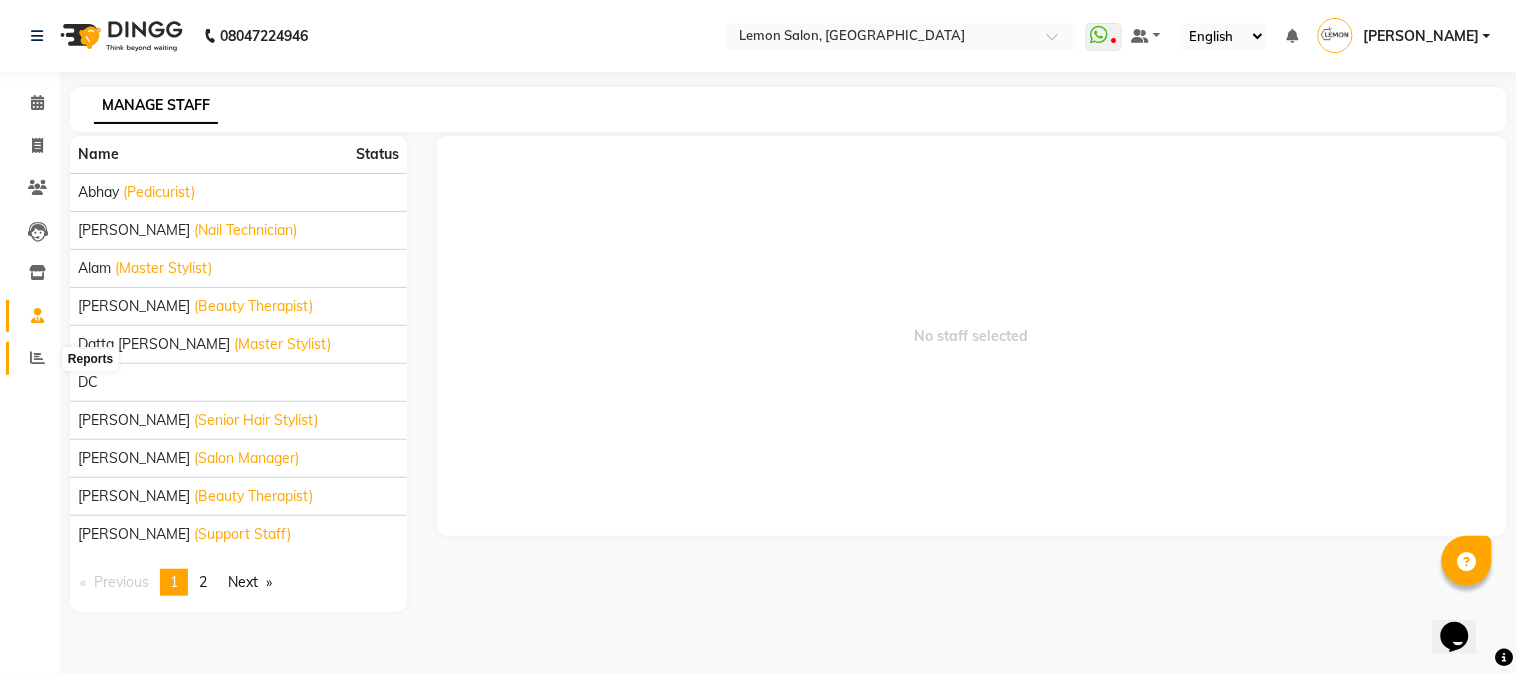 click 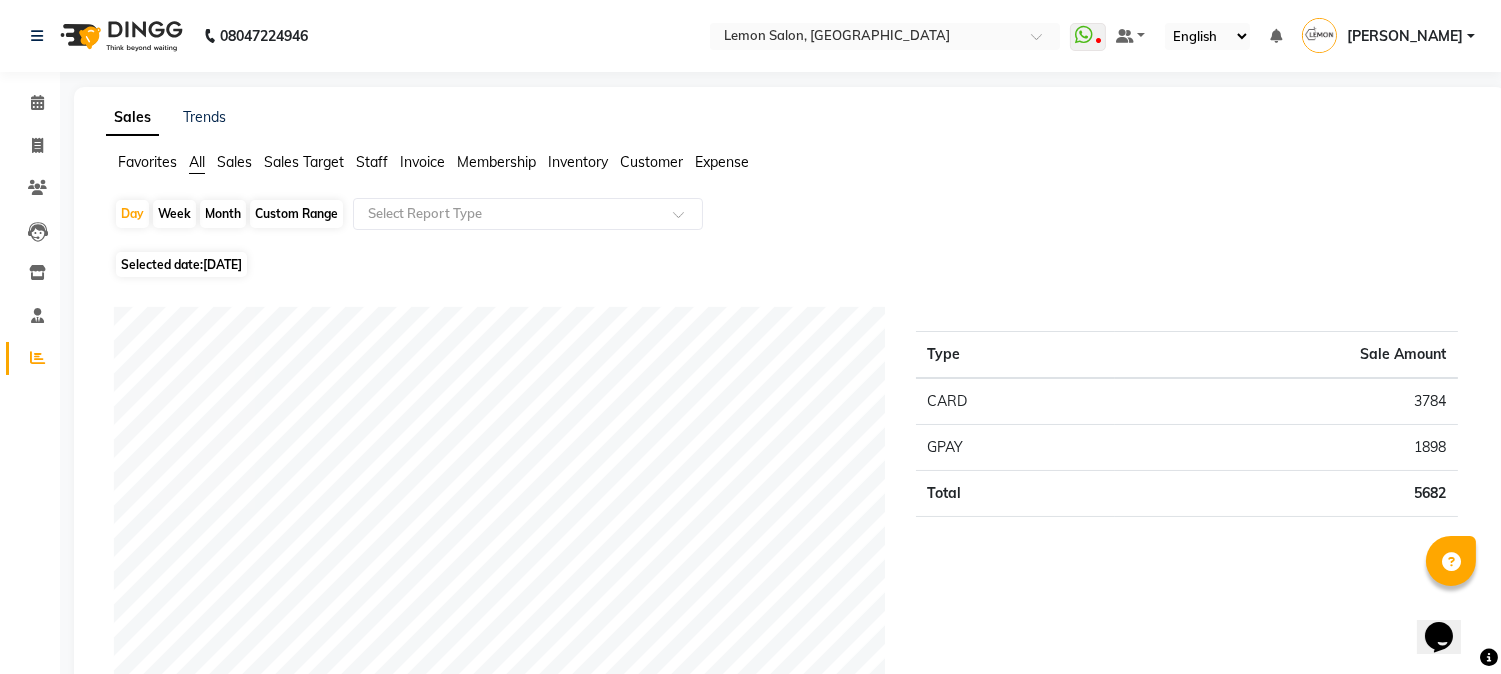 click on "Month" 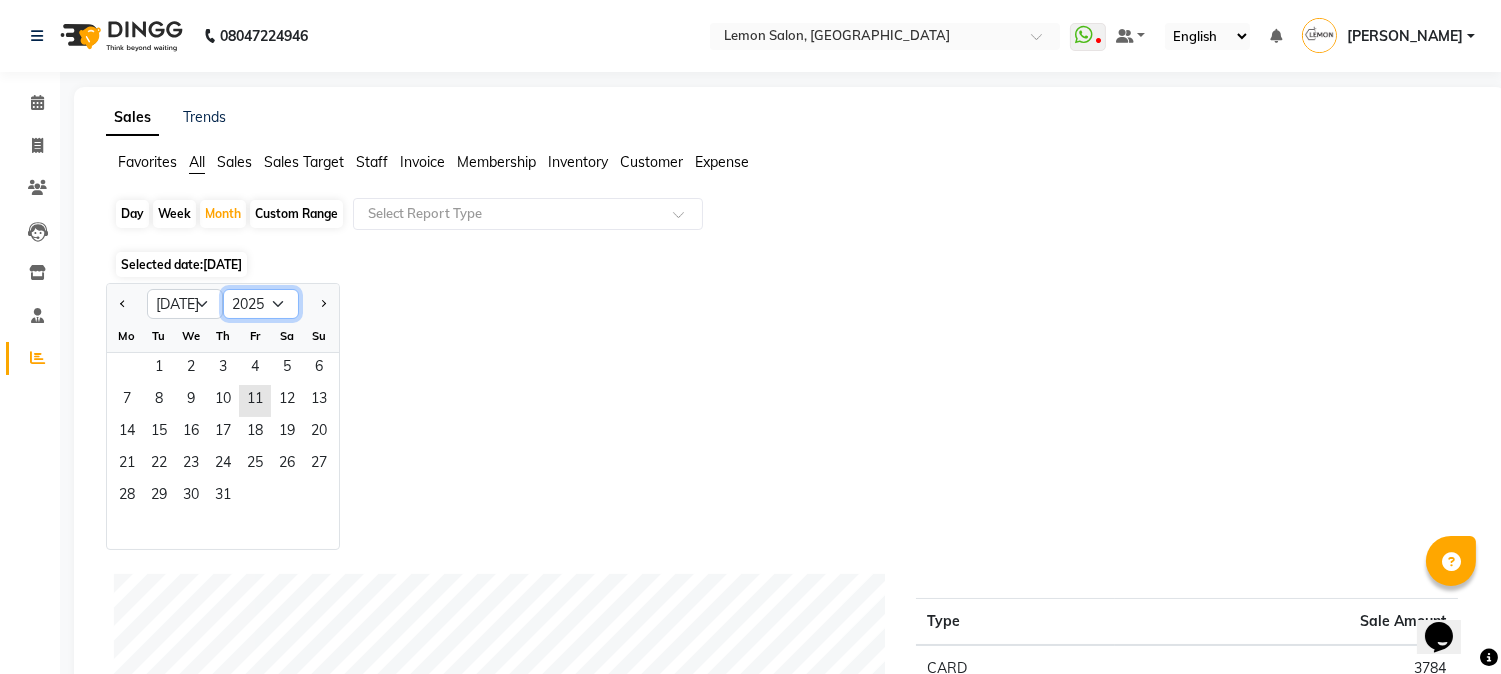 click on "2015 2016 2017 2018 2019 2020 2021 2022 2023 2024 2025 2026 2027 2028 2029 2030 2031 2032 2033 2034 2035" 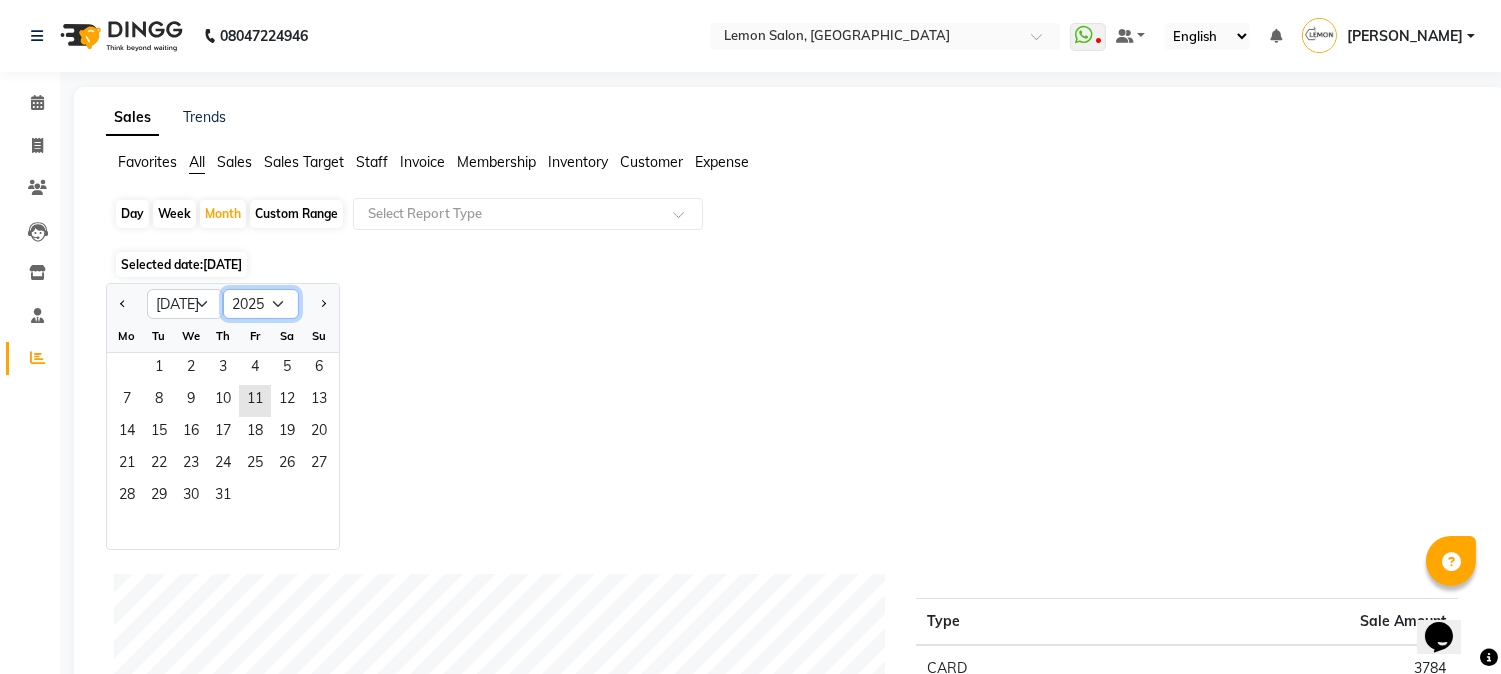 select on "2024" 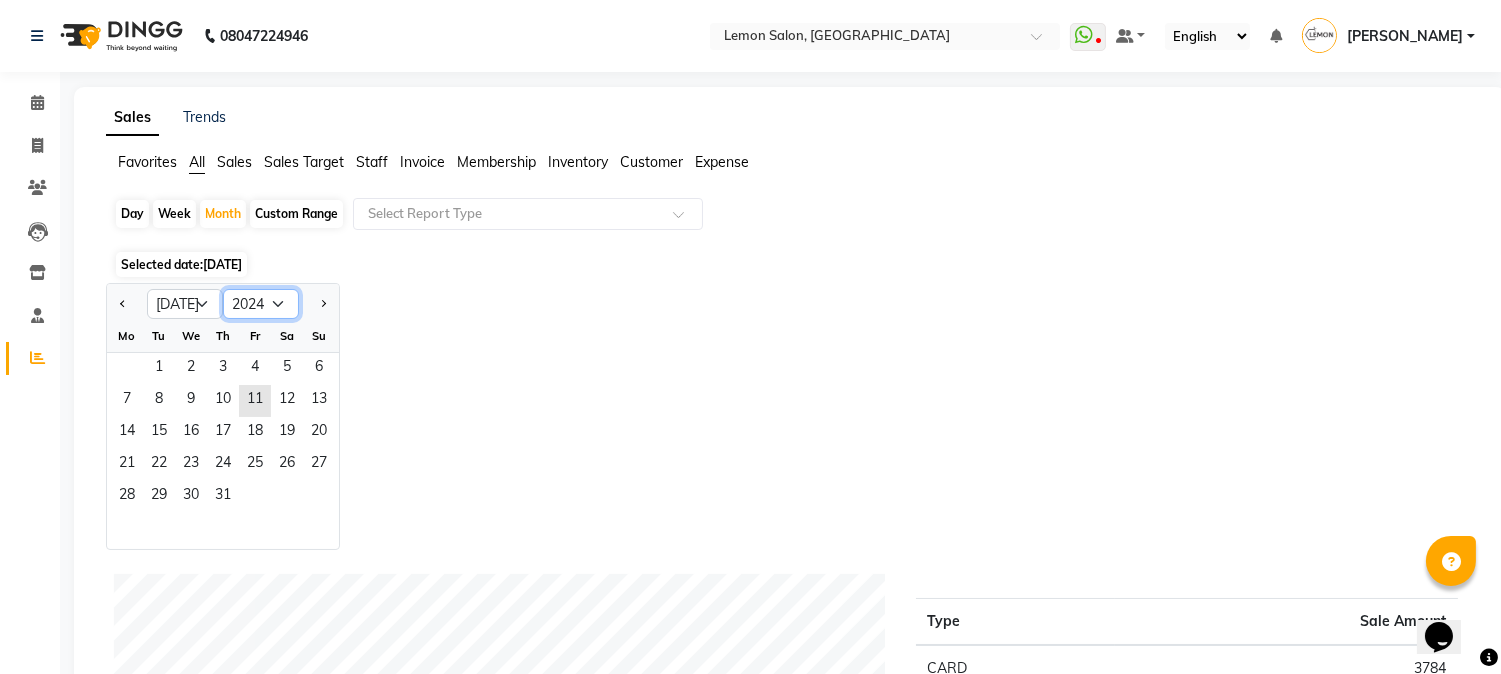 click on "2015 2016 2017 2018 2019 2020 2021 2022 2023 2024 2025 2026 2027 2028 2029 2030 2031 2032 2033 2034 2035" 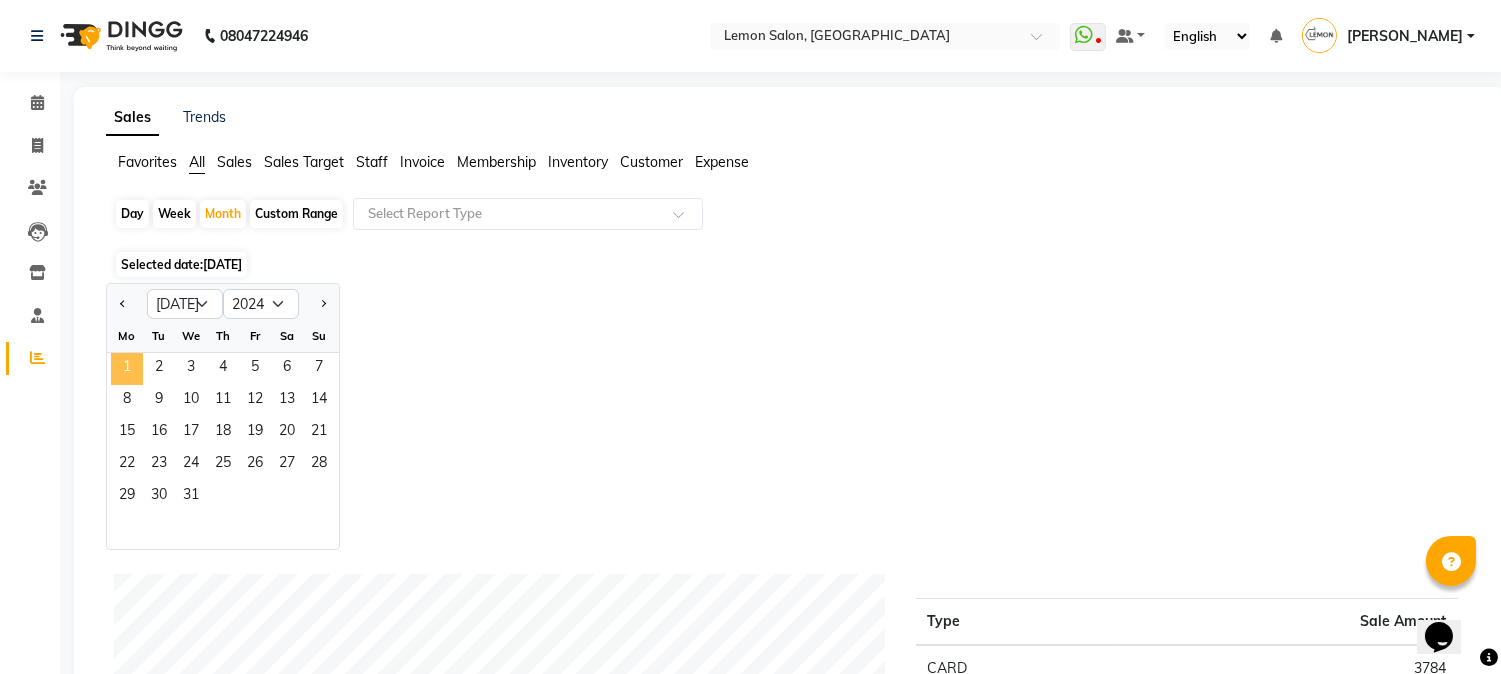 click on "1" 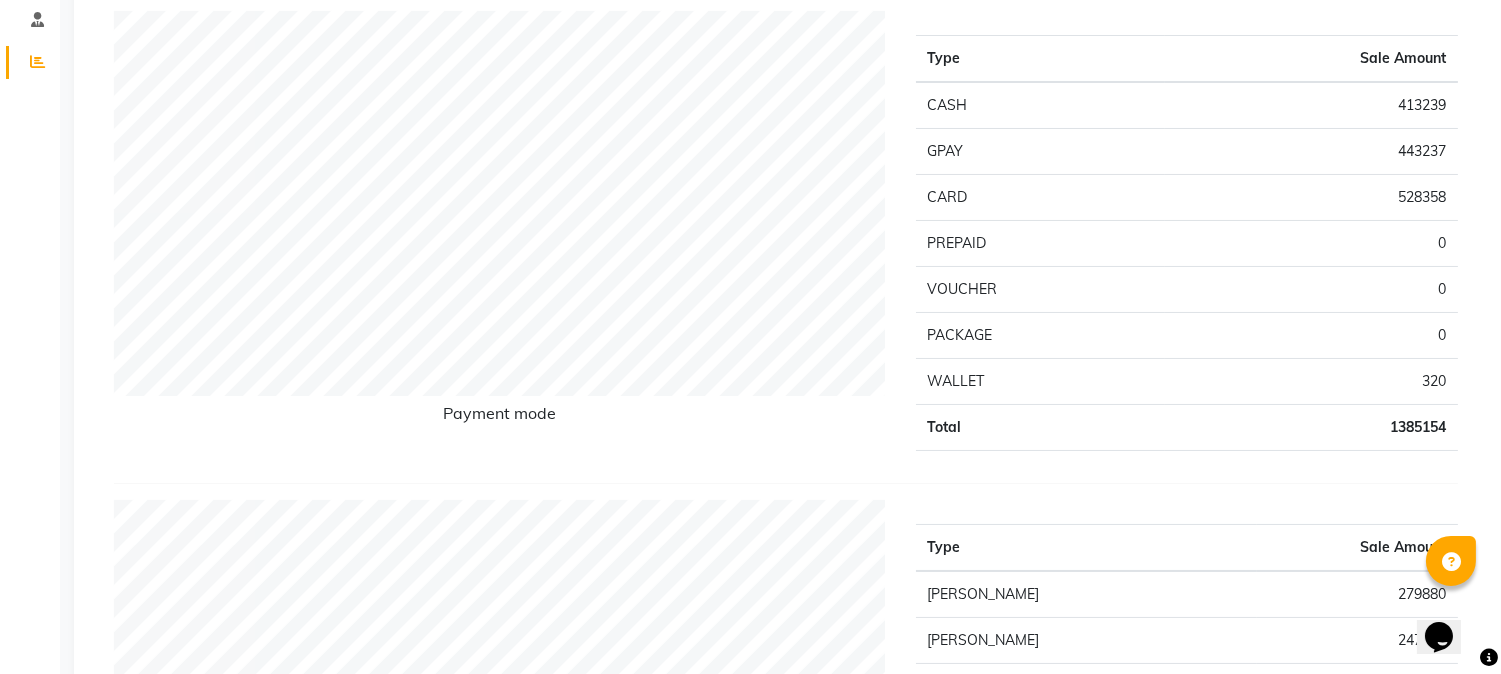 scroll, scrollTop: 0, scrollLeft: 0, axis: both 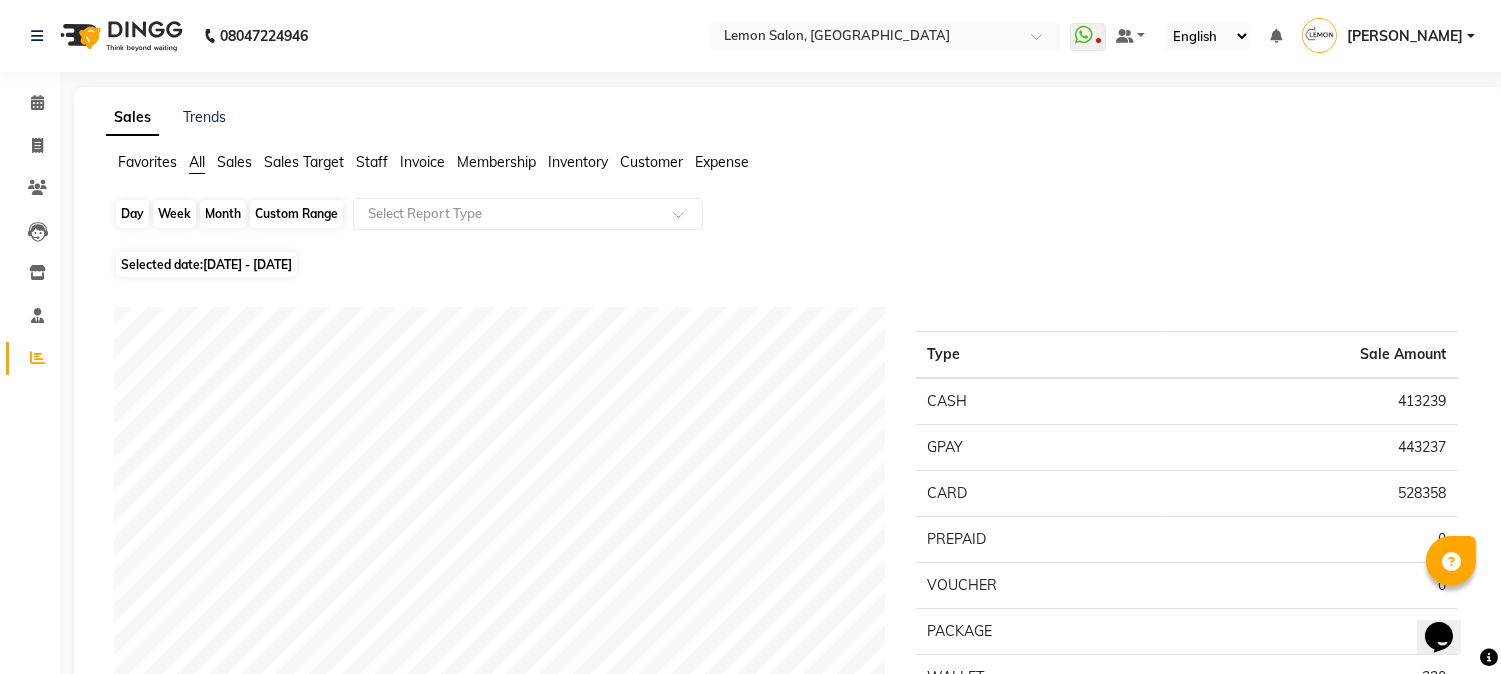 click on "Month" 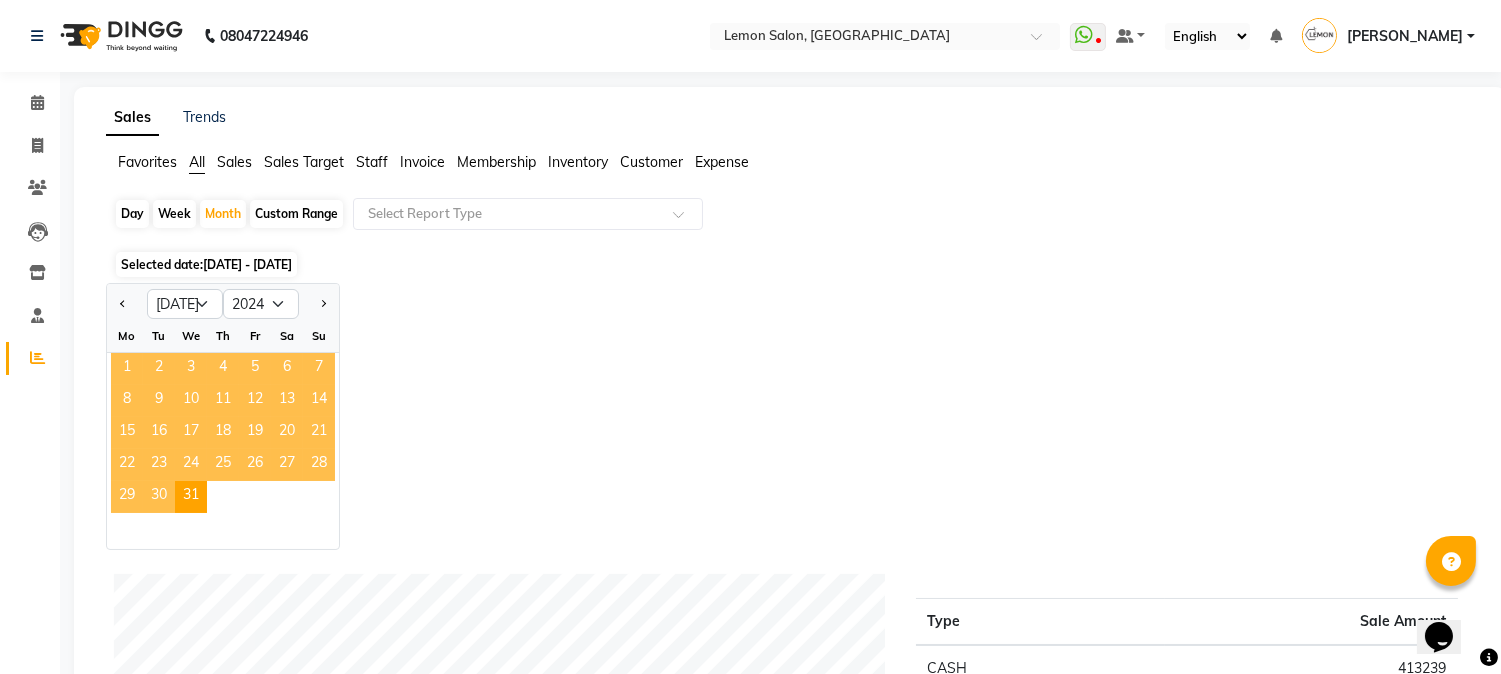 click on "1" 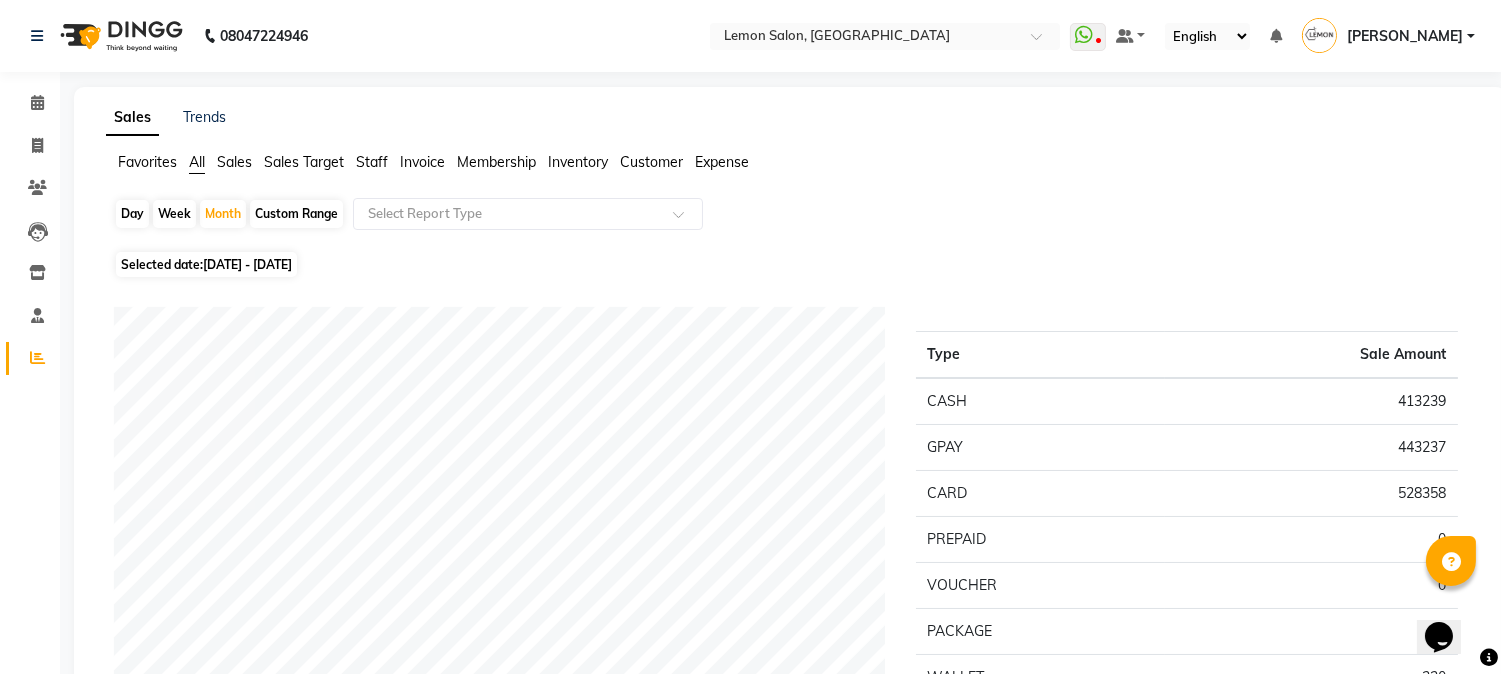 click on "Custom Range" 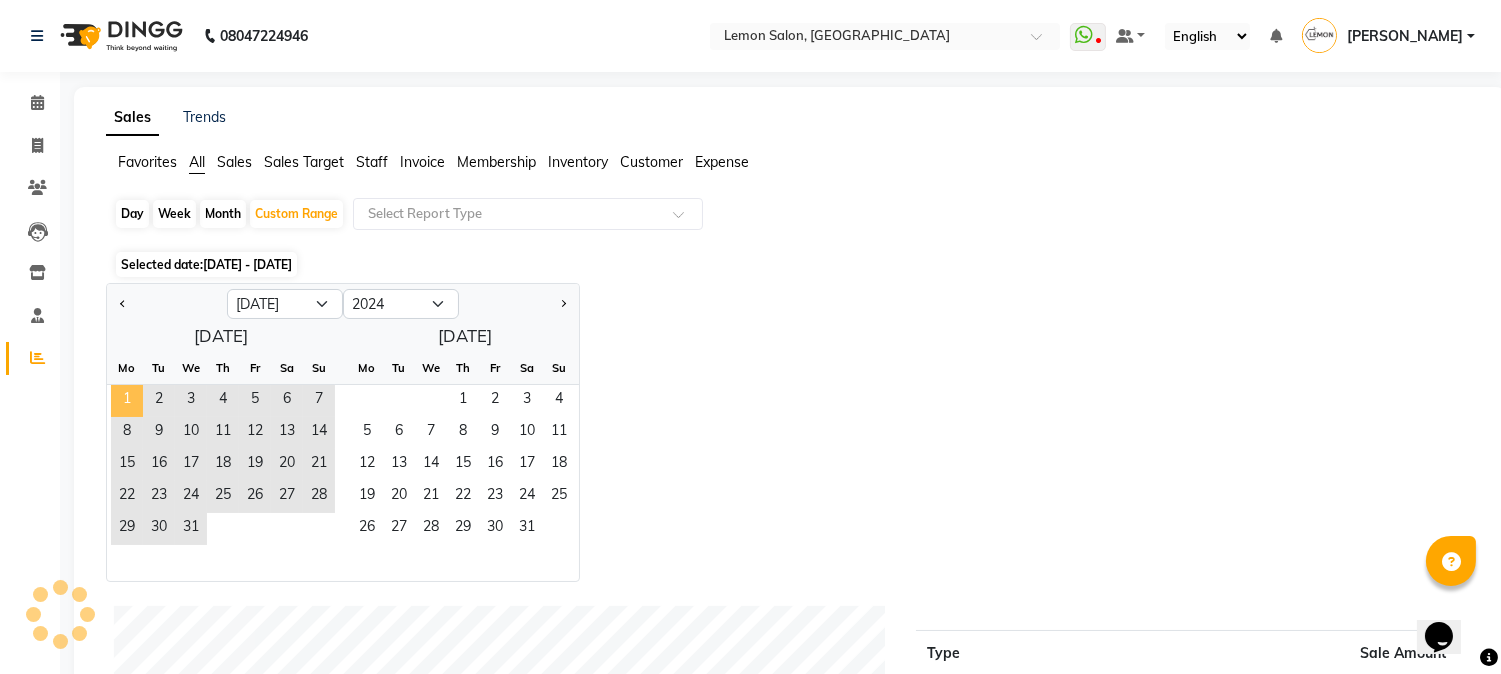 click on "1" 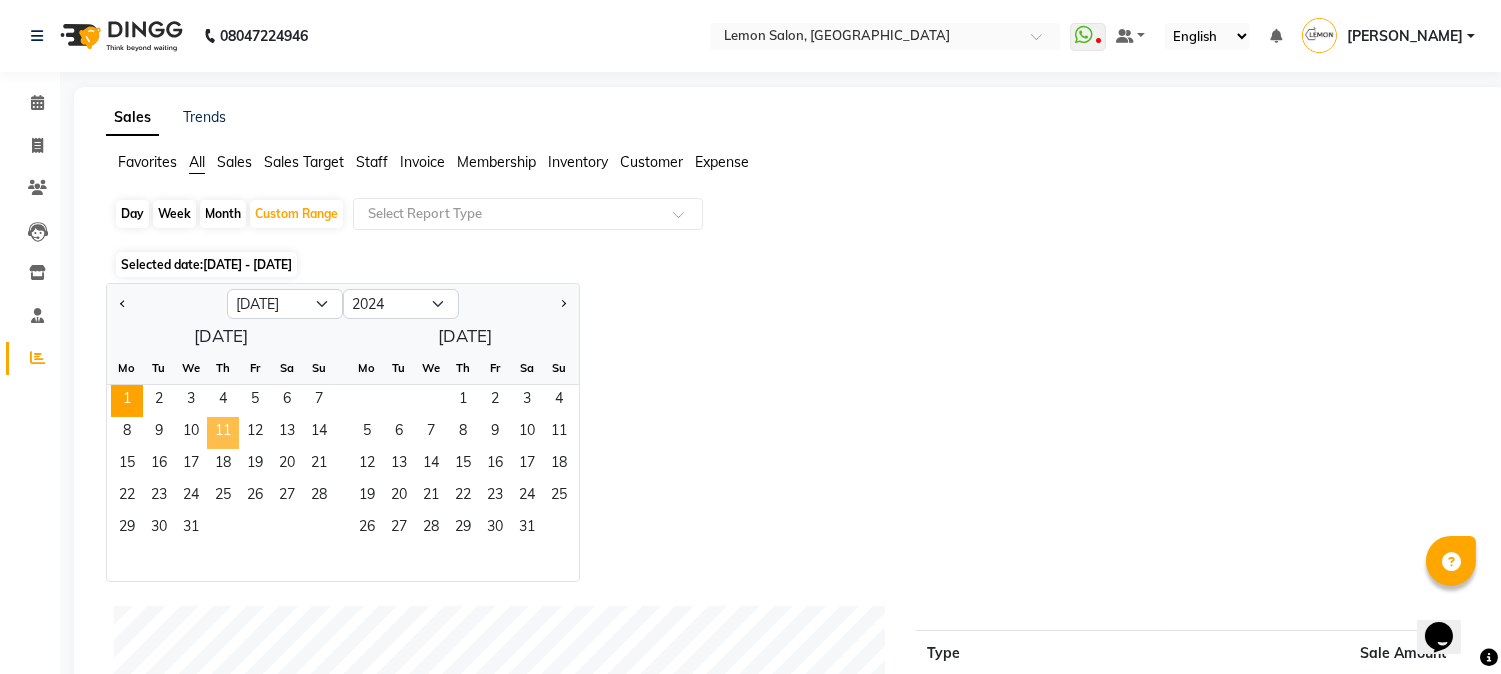 click on "11" 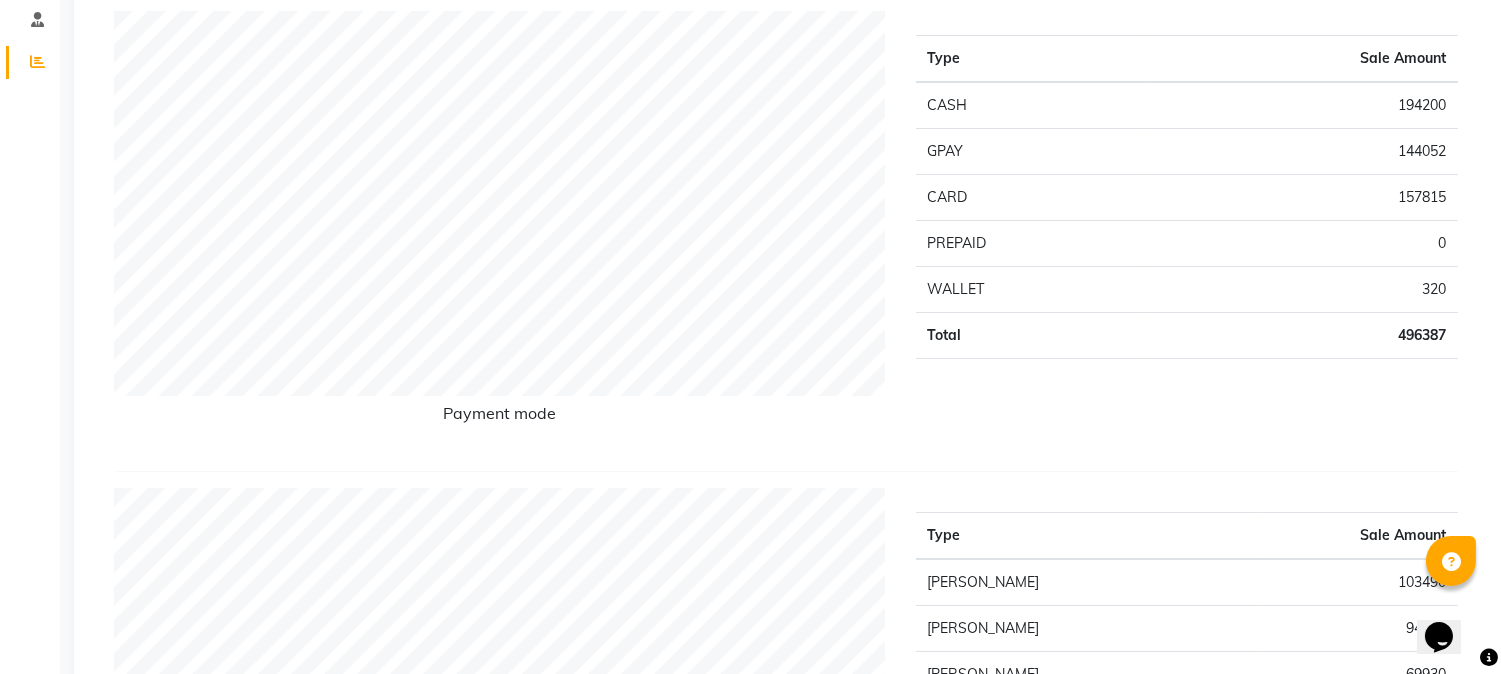 scroll, scrollTop: 0, scrollLeft: 0, axis: both 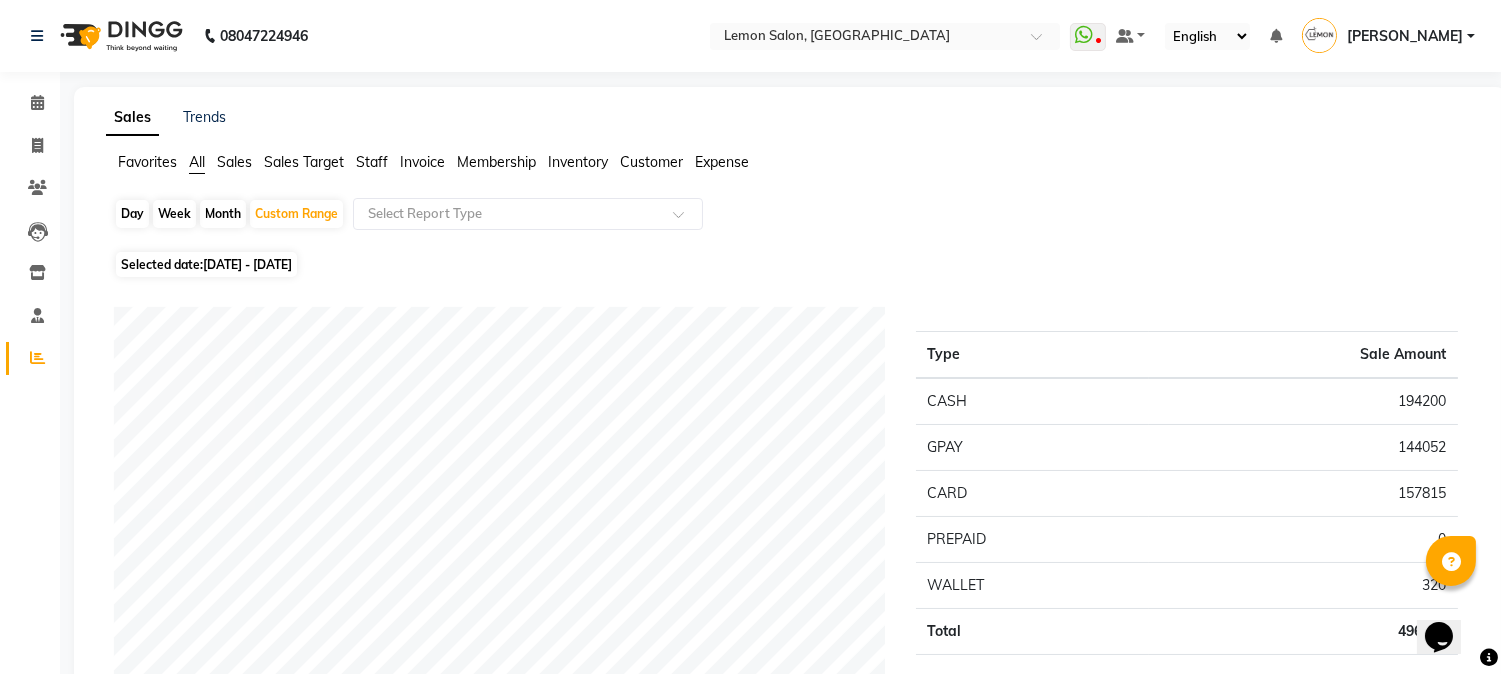 click on "01-07-2024 - 11-07-2024" 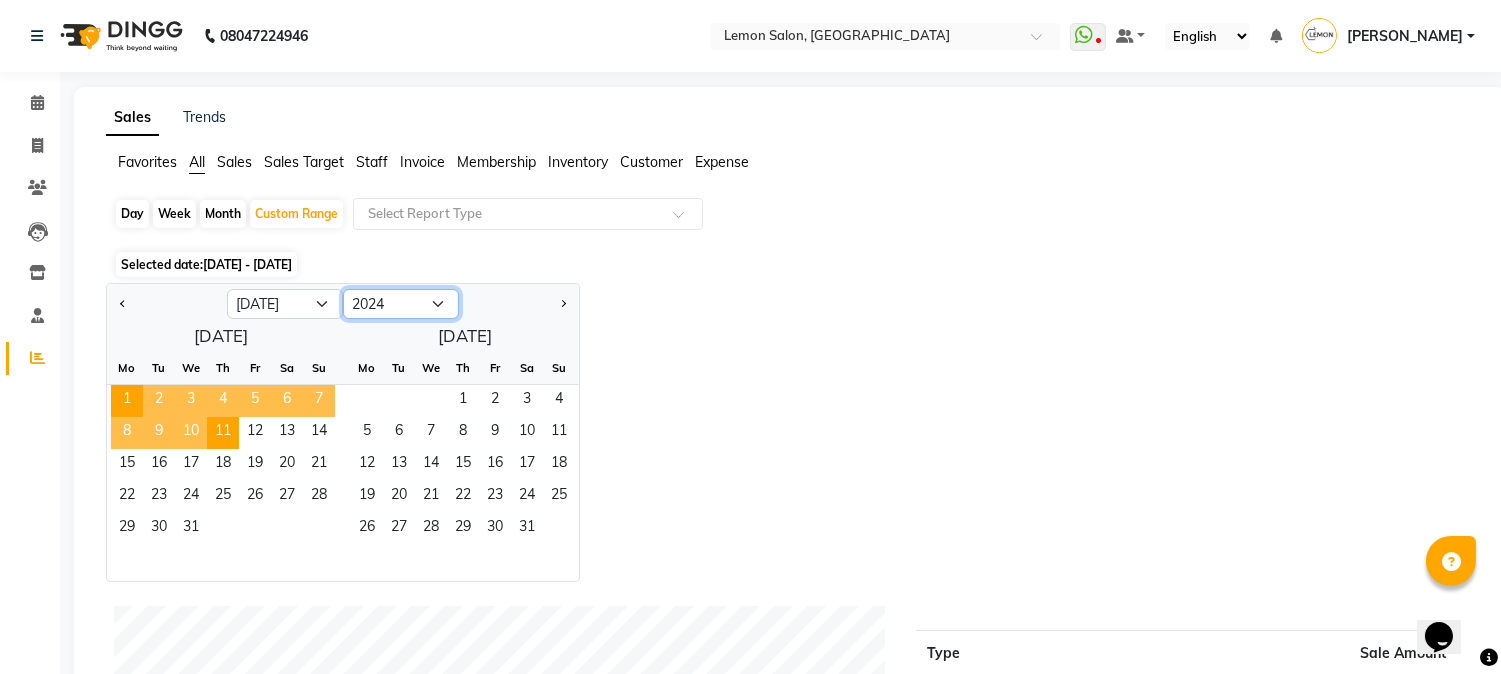 click on "2014 2015 2016 2017 2018 2019 2020 2021 2022 2023 2024 2025 2026 2027 2028 2029 2030 2031 2032 2033 2034" 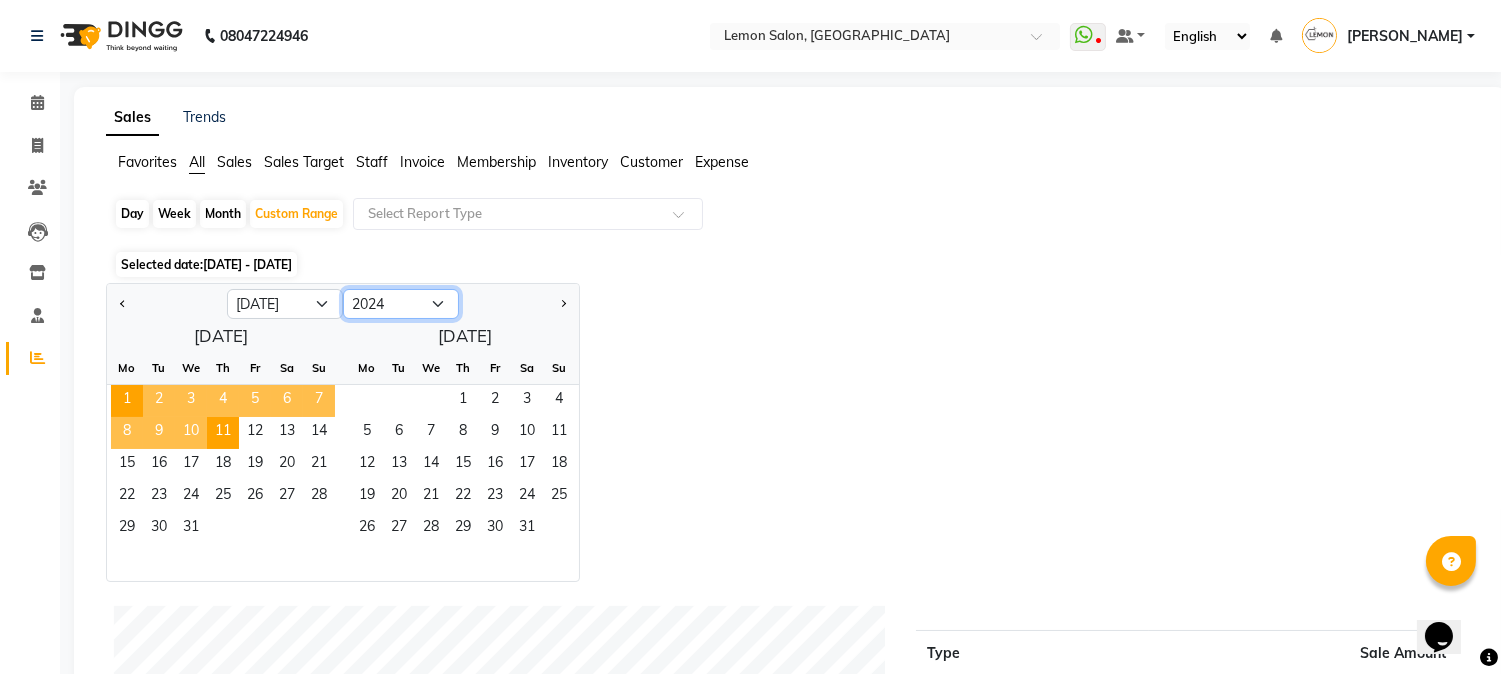 select on "2025" 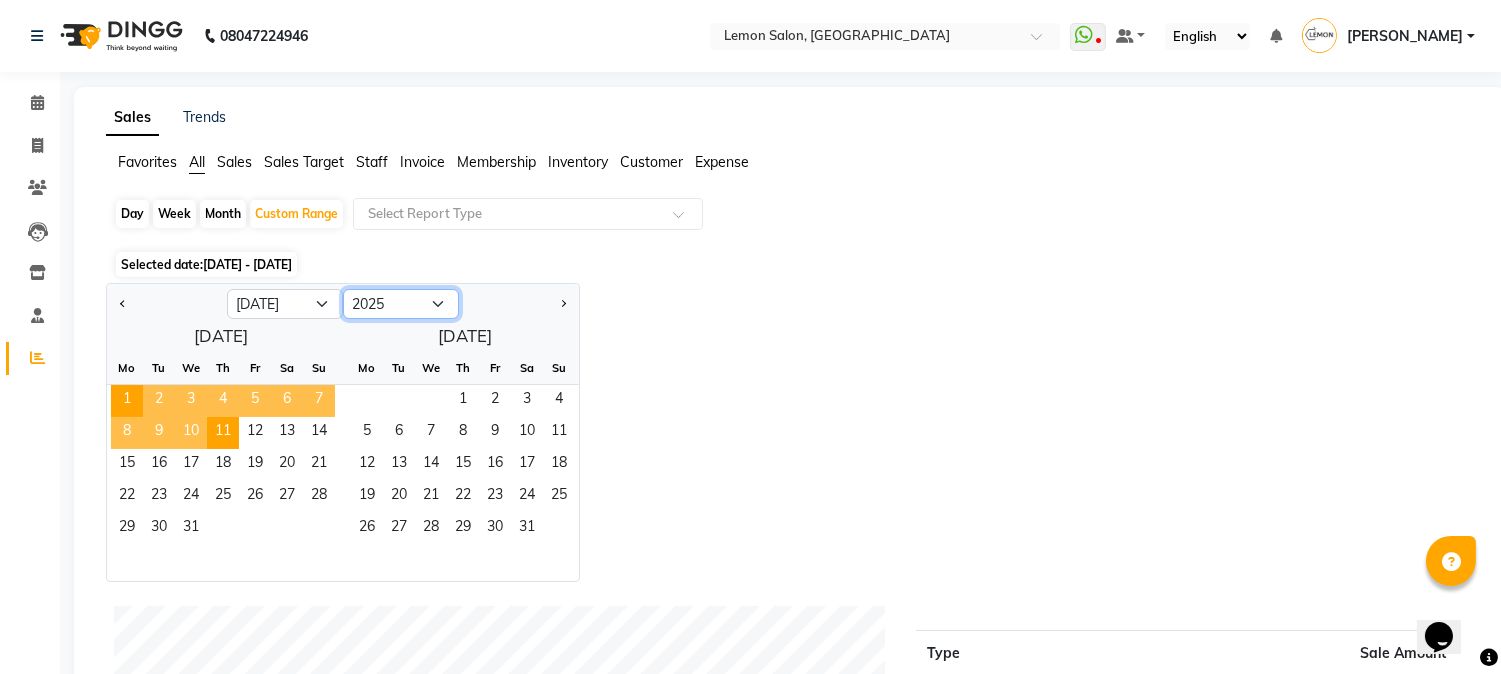 click on "2014 2015 2016 2017 2018 2019 2020 2021 2022 2023 2024 2025 2026 2027 2028 2029 2030 2031 2032 2033 2034" 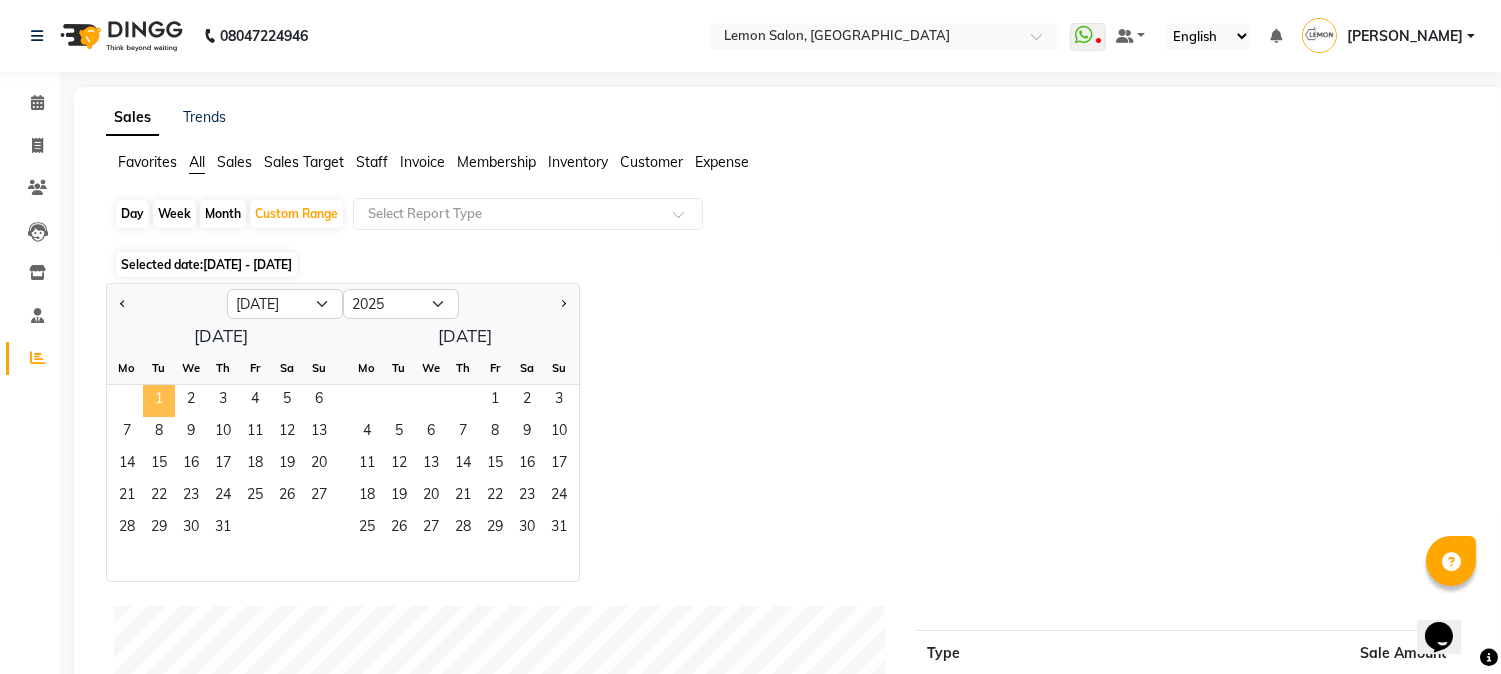 click on "1" 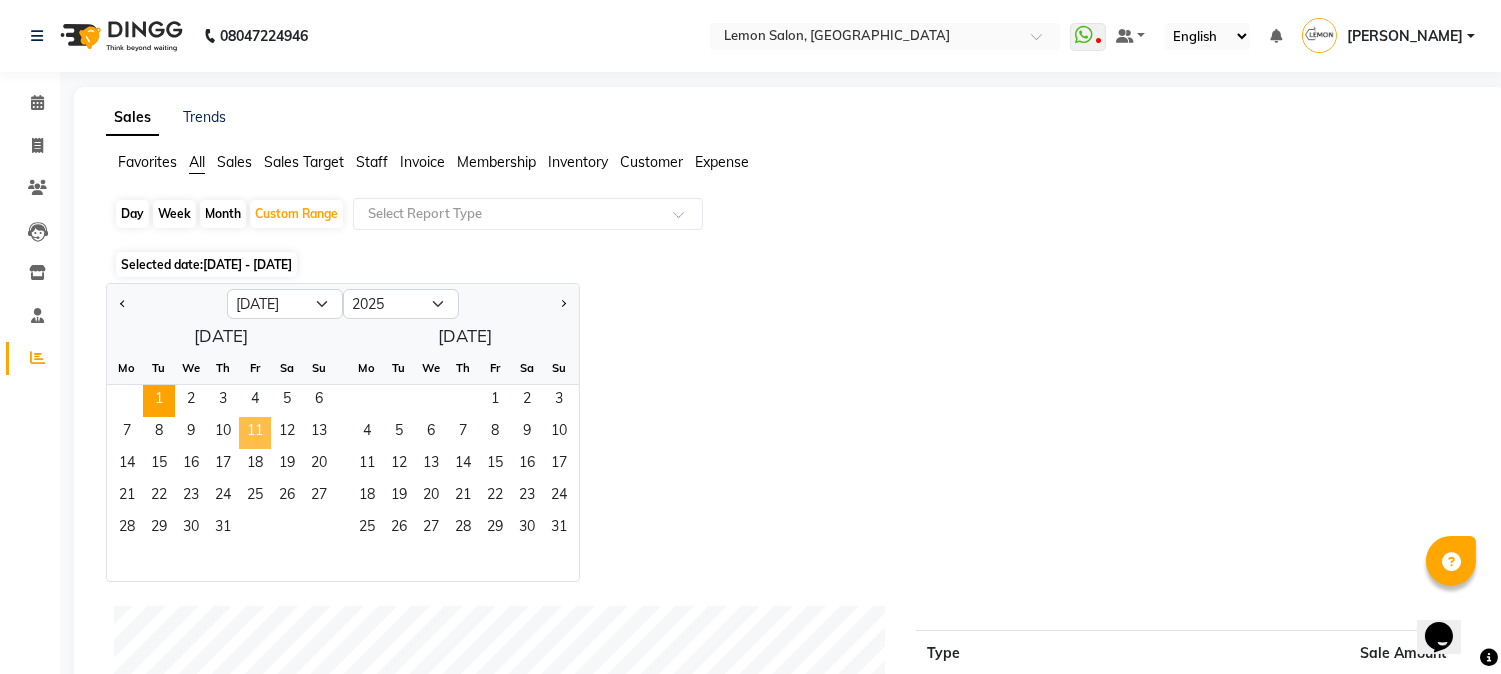 click on "11" 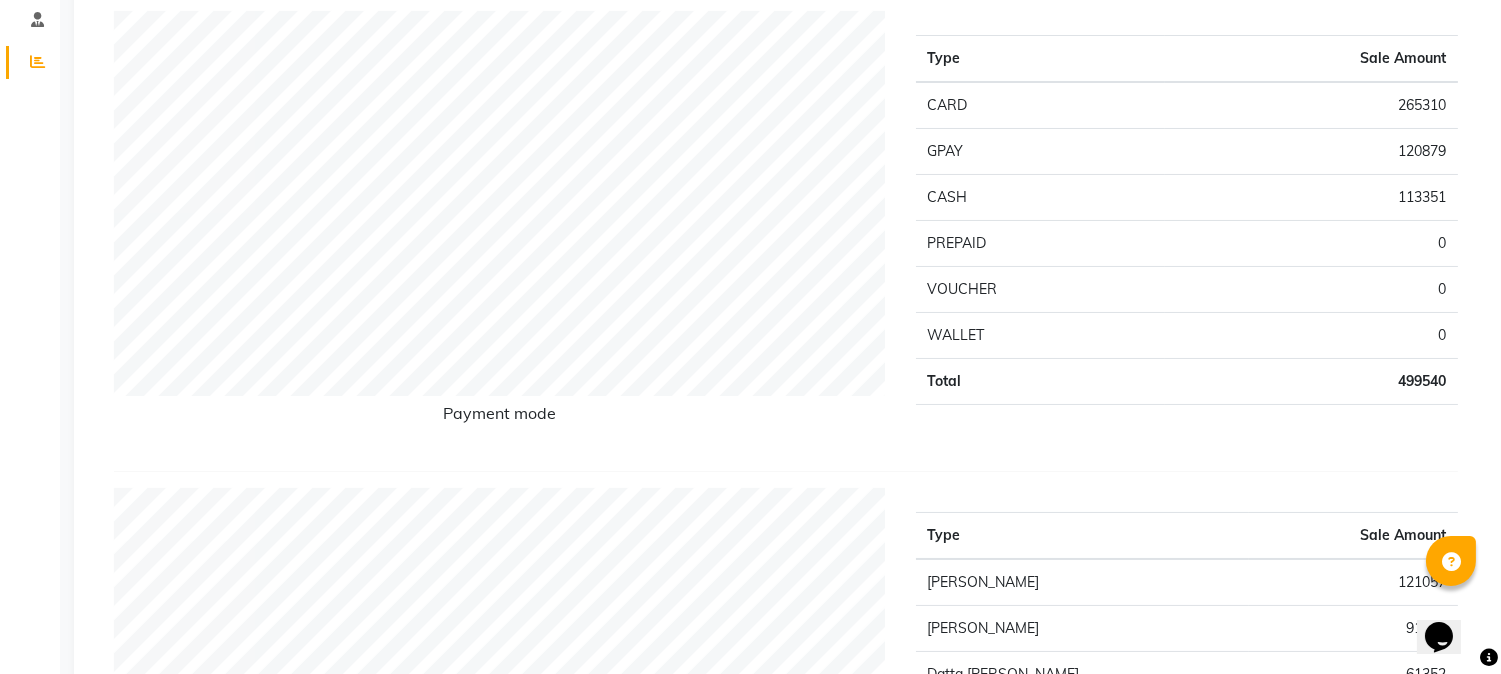 scroll, scrollTop: 0, scrollLeft: 0, axis: both 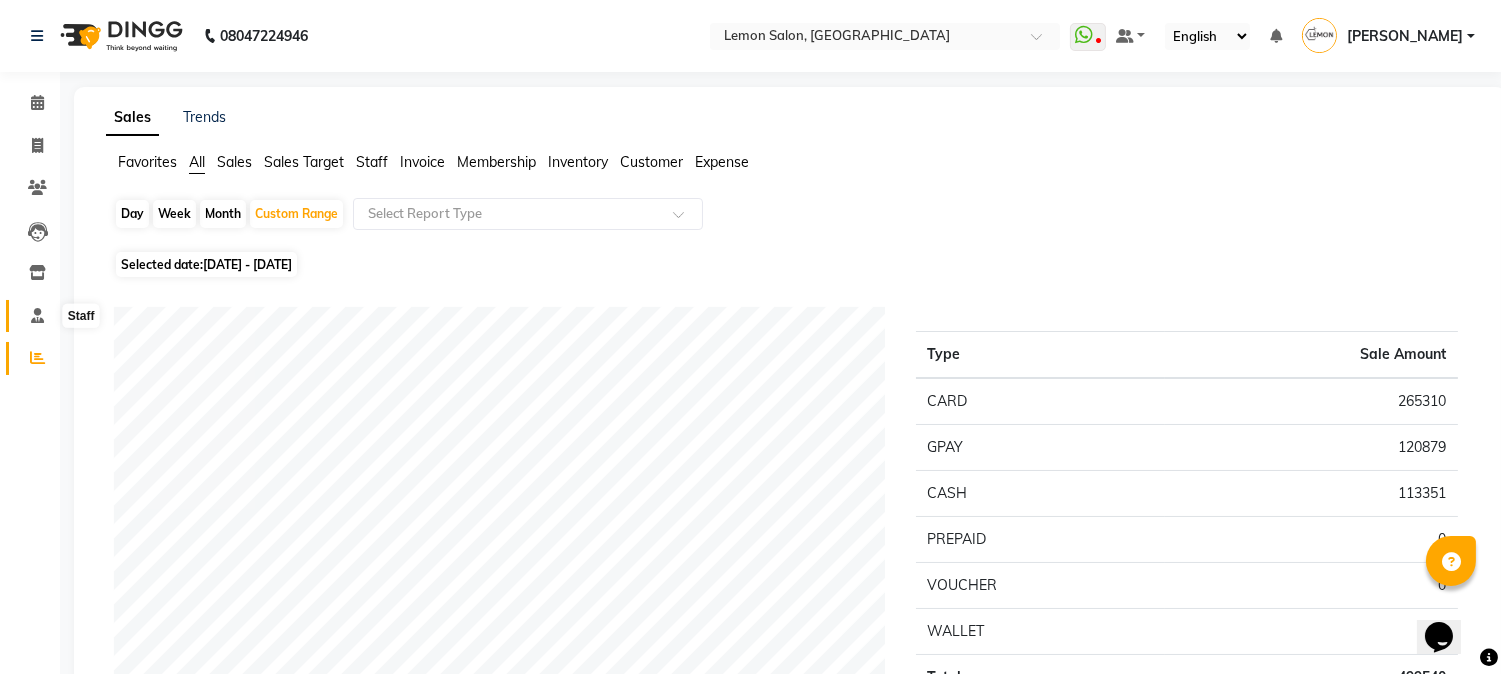 click 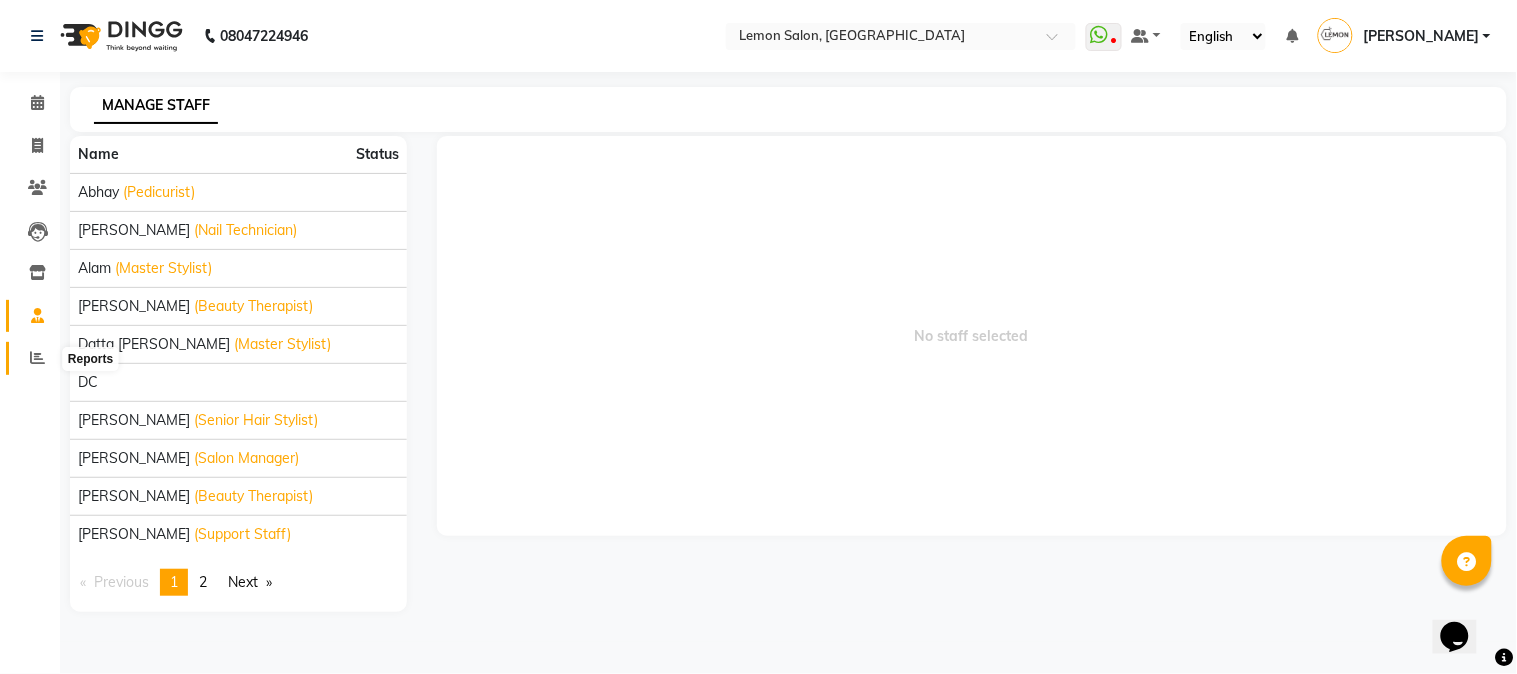 click 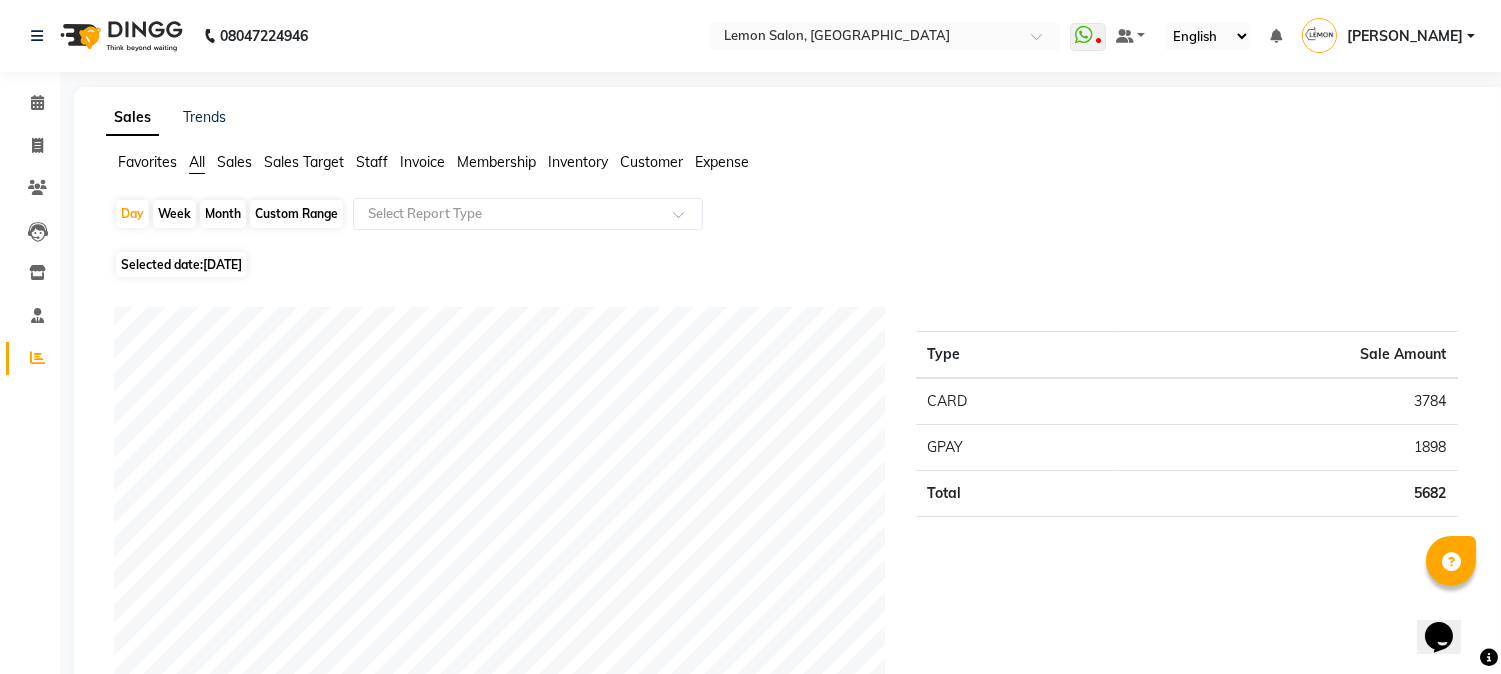 click on "Day   Week   Month   Custom Range  Select Report Type" 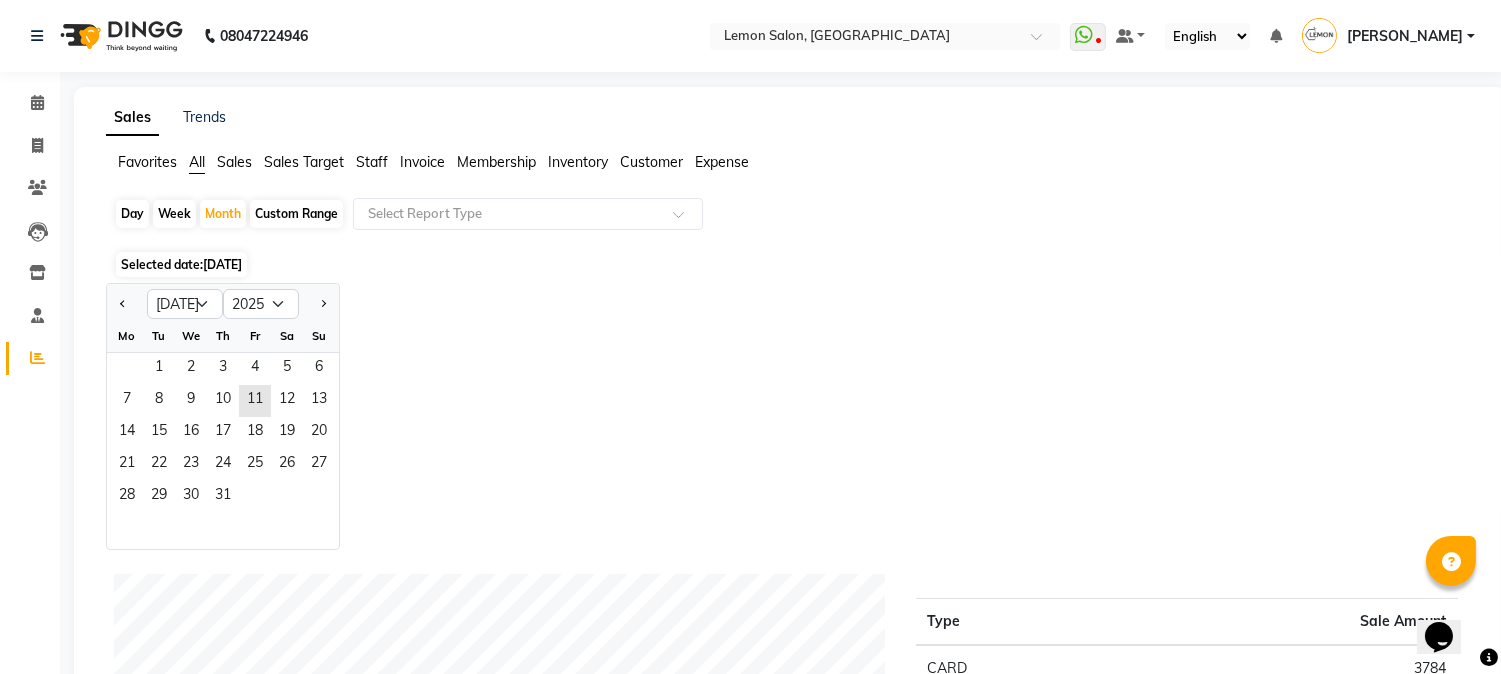 click on "Custom Range" 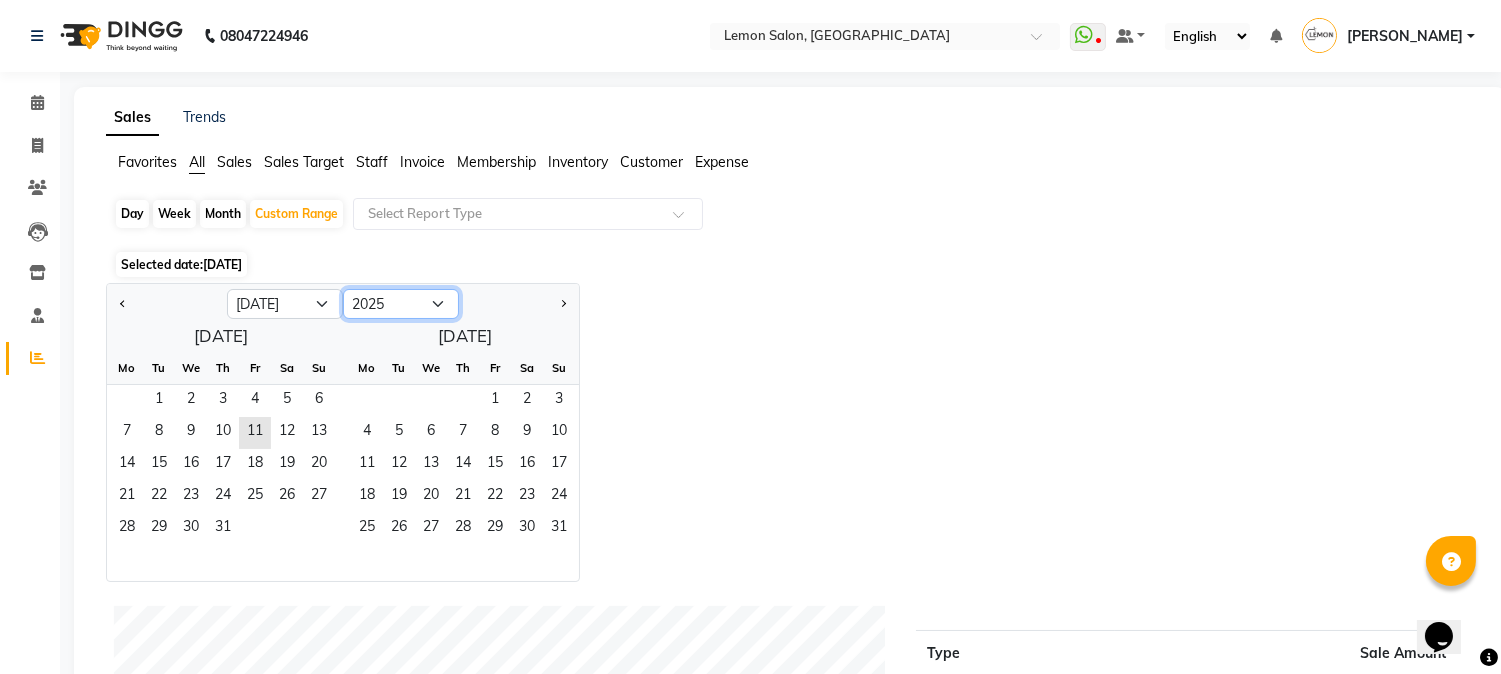 click on "2015 2016 2017 2018 2019 2020 2021 2022 2023 2024 2025 2026 2027 2028 2029 2030 2031 2032 2033 2034 2035" 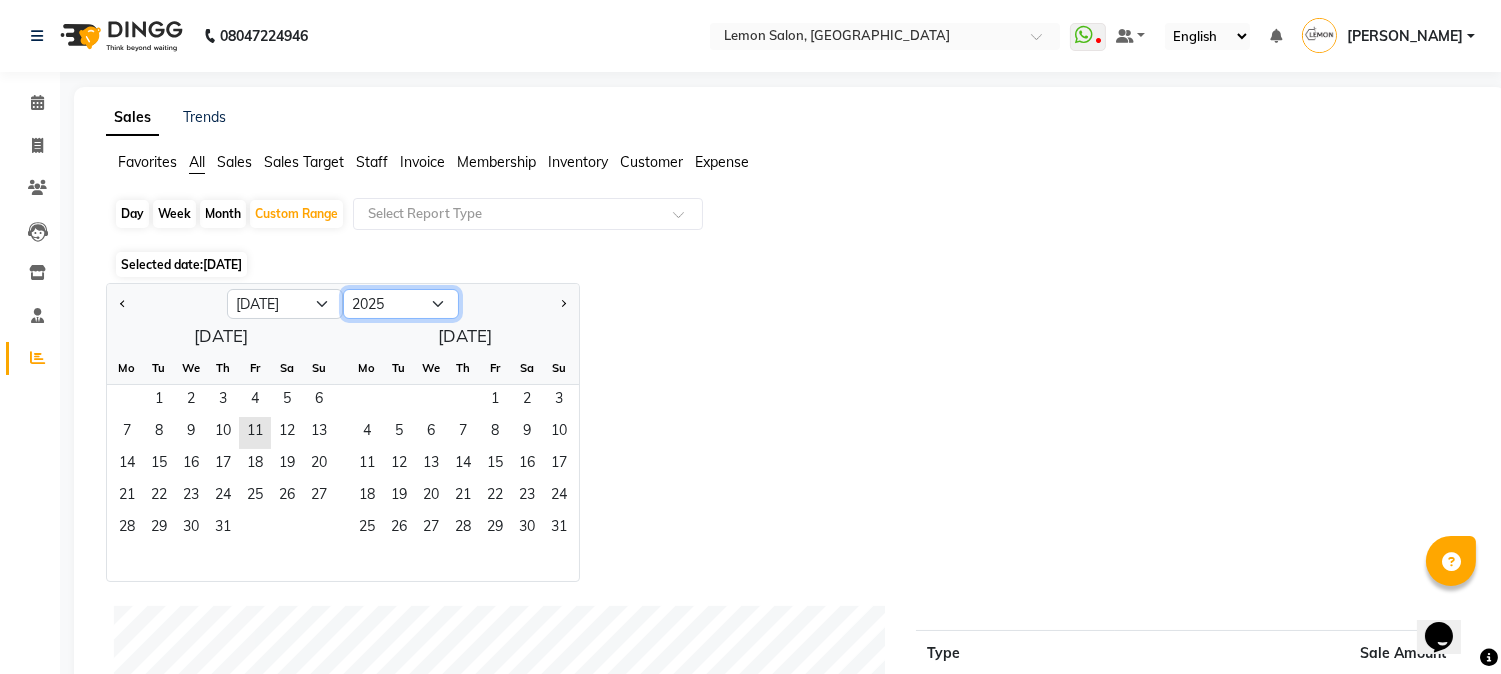 select on "2023" 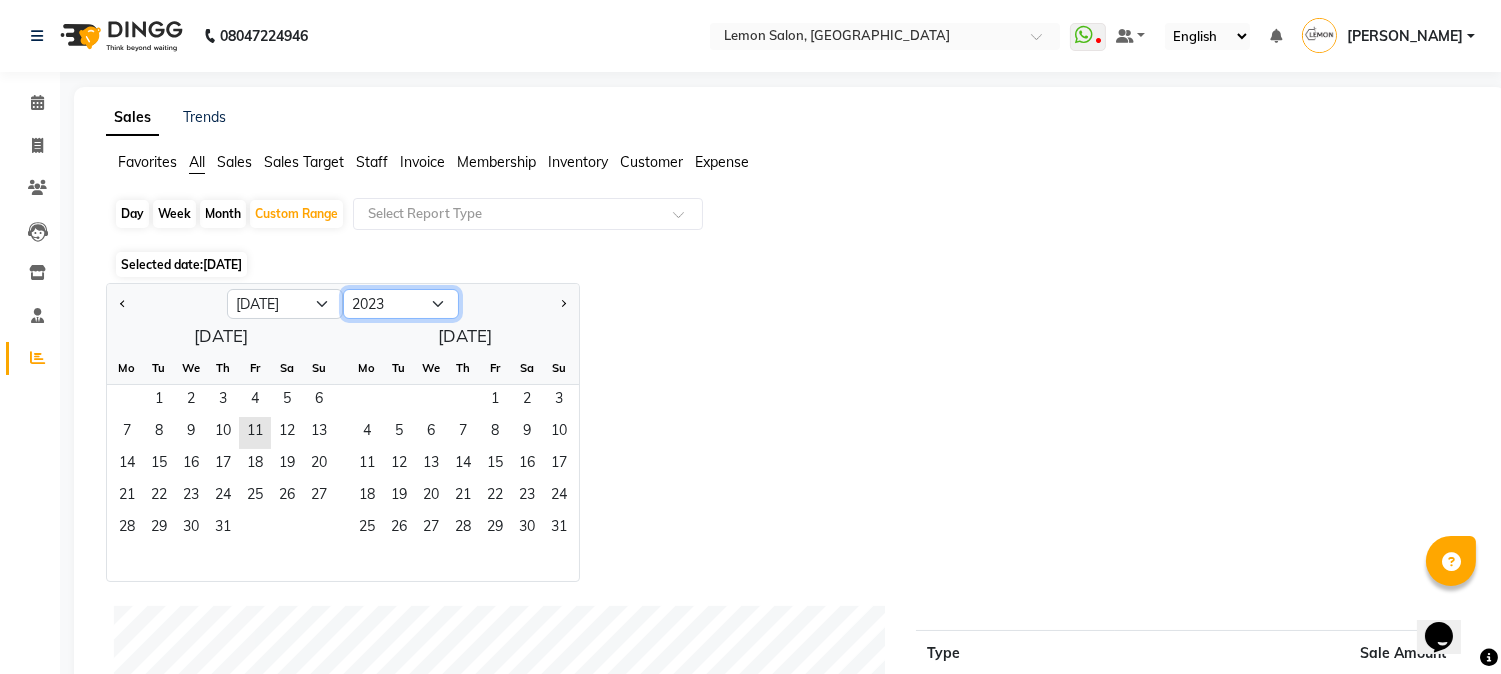 click on "2015 2016 2017 2018 2019 2020 2021 2022 2023 2024 2025 2026 2027 2028 2029 2030 2031 2032 2033 2034 2035" 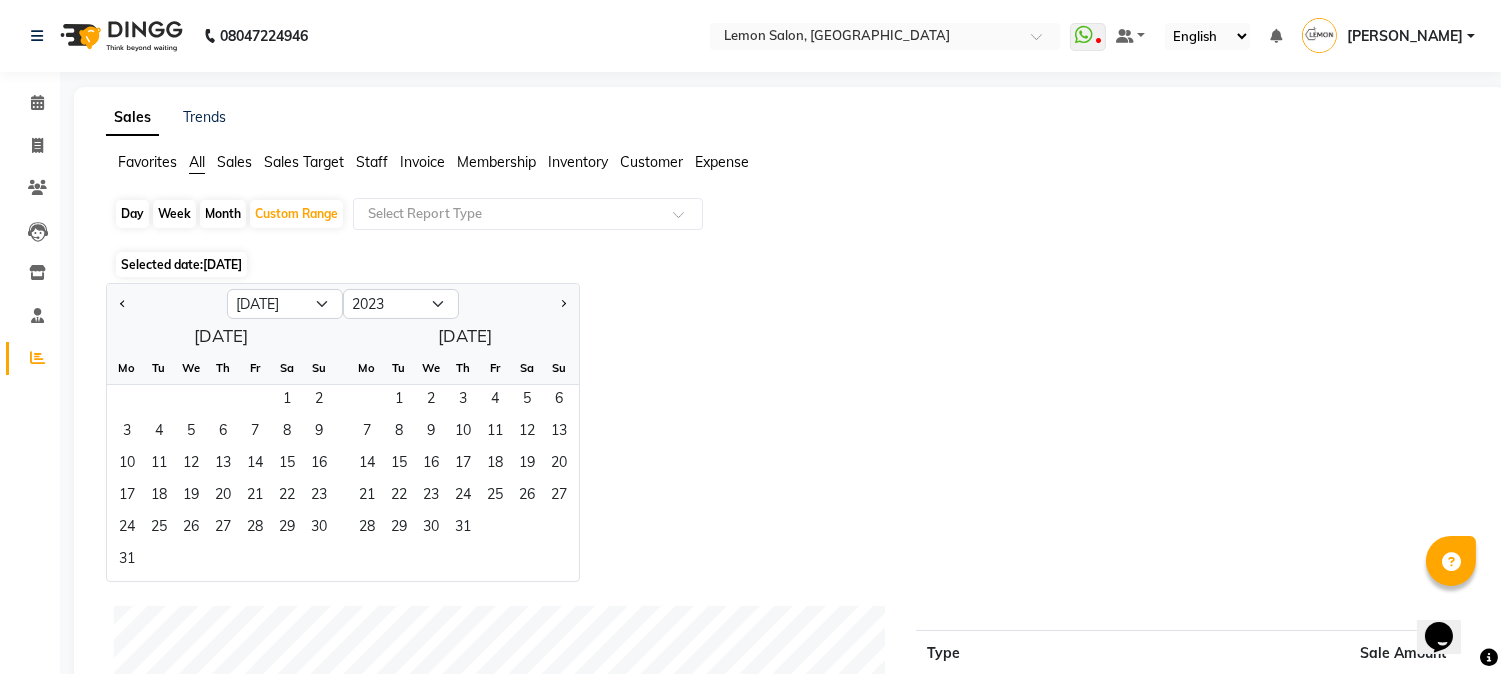 click on "July 2023  Mo Tu We Th Fr Sa Su  1   2   3   4   5   6   7   8   9   10   11   12   13   14   15   16   17   18   19   20   21   22   23   24   25   26   27   28   29   30   31   August 2023  Mo Tu We Th Fr Sa Su  1   2   3   4   5   6   7   8   9   10   11   12   13   14   15   16   17   18   19   20   21   22   23   24   25   26   27   28   29   30   31" 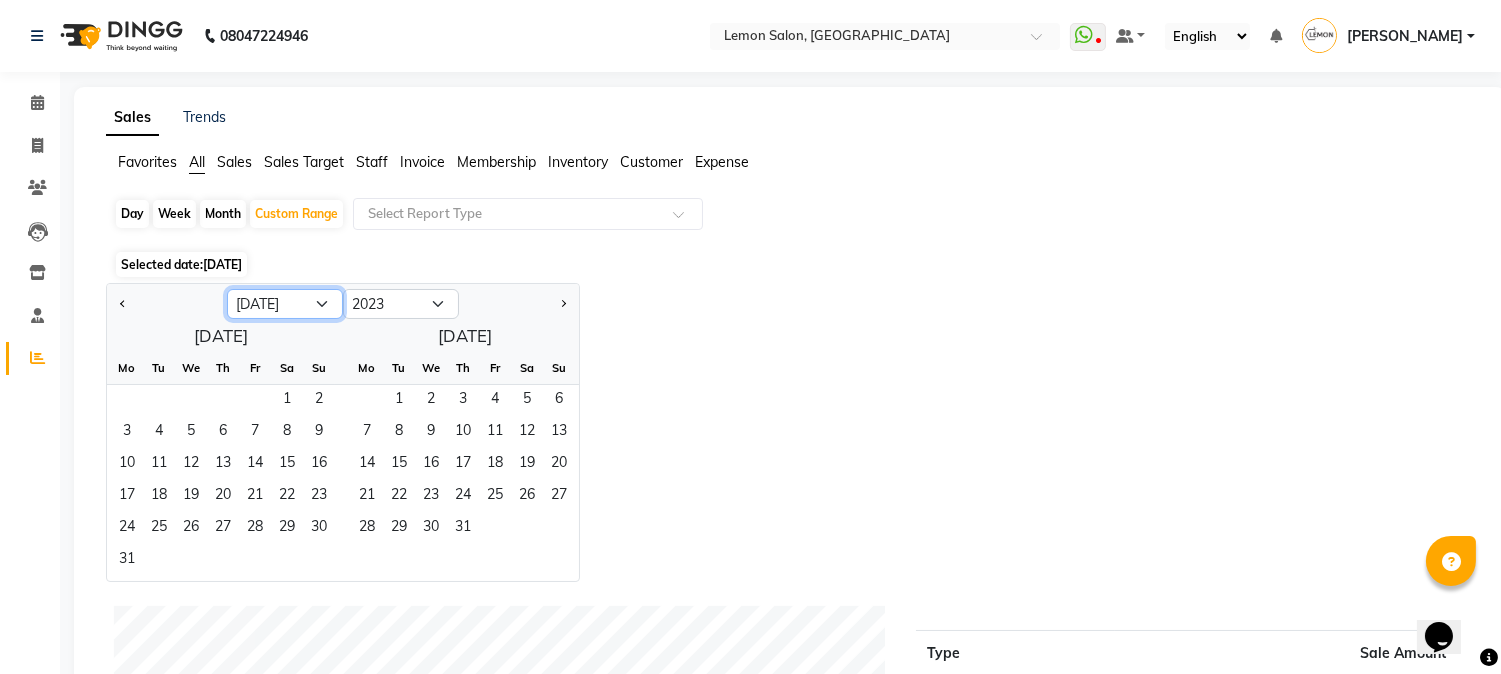 click on "Jan Feb Mar Apr May Jun Jul Aug Sep Oct Nov Dec" 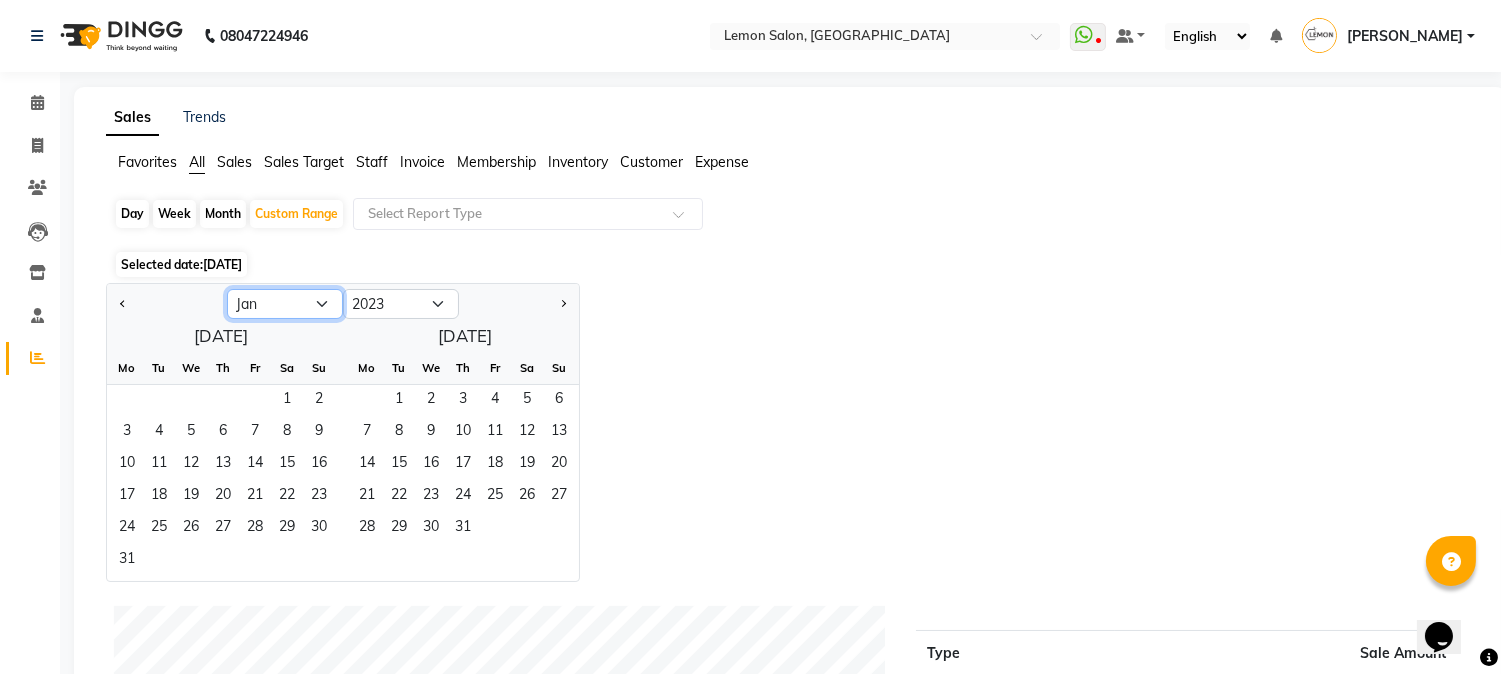 click on "Jan Feb Mar Apr May Jun Jul Aug Sep Oct Nov Dec" 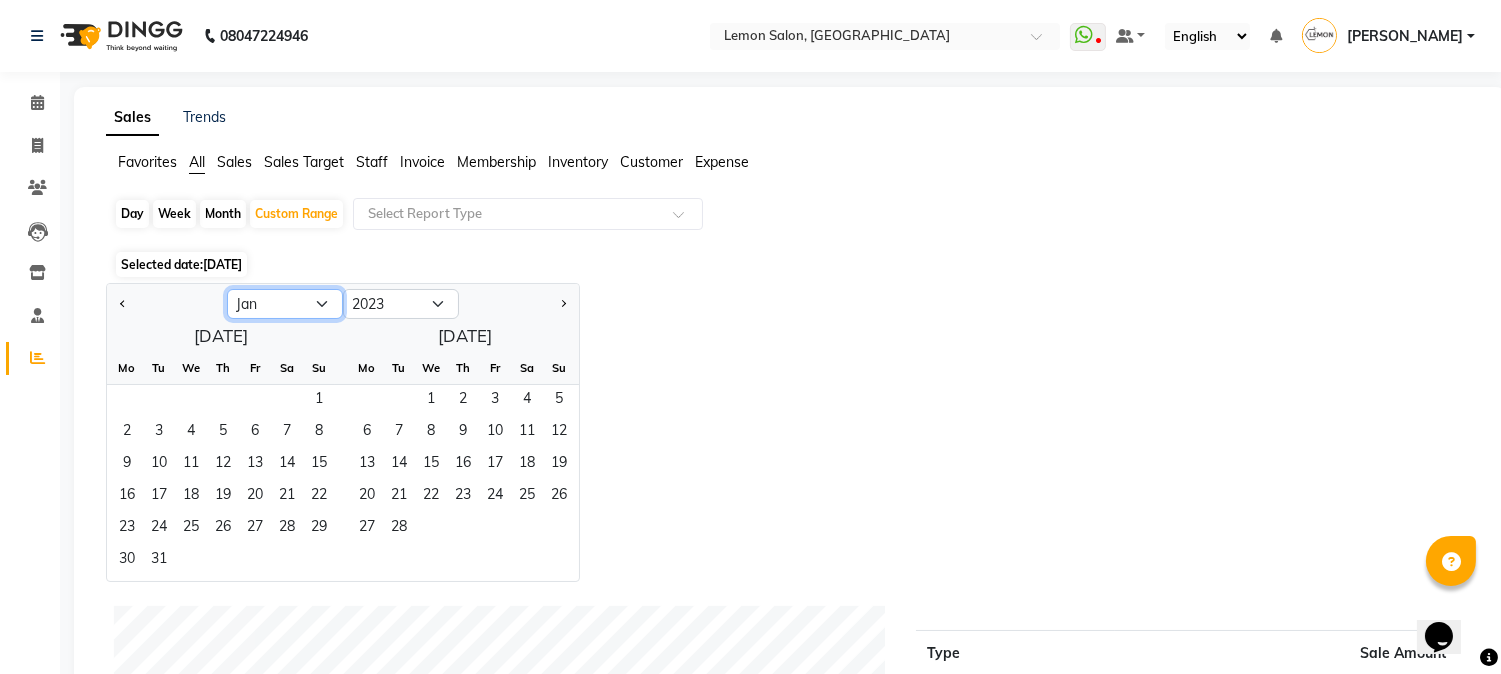 click on "Jan Feb Mar Apr May Jun Jul Aug Sep Oct Nov Dec" 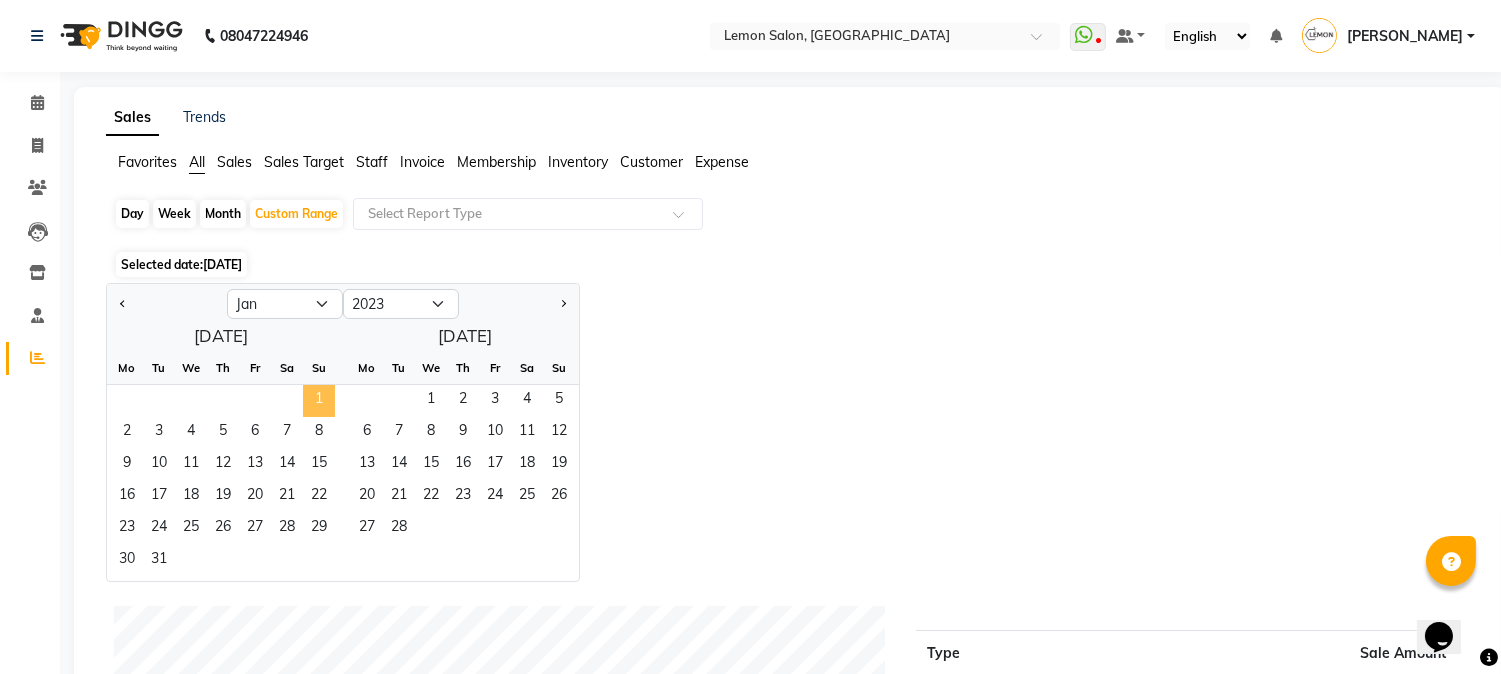 click on "1" 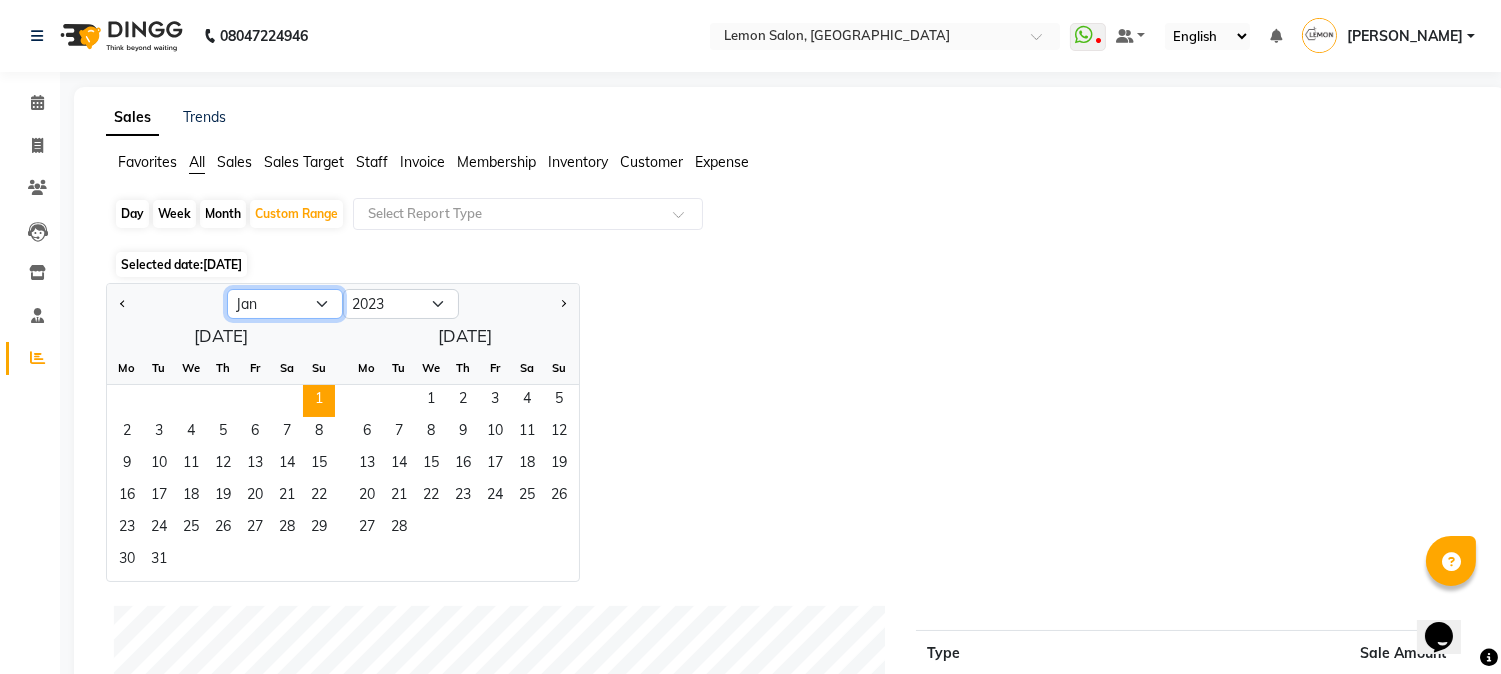 click on "Jan Feb Mar Apr May Jun Jul Aug Sep Oct Nov Dec" 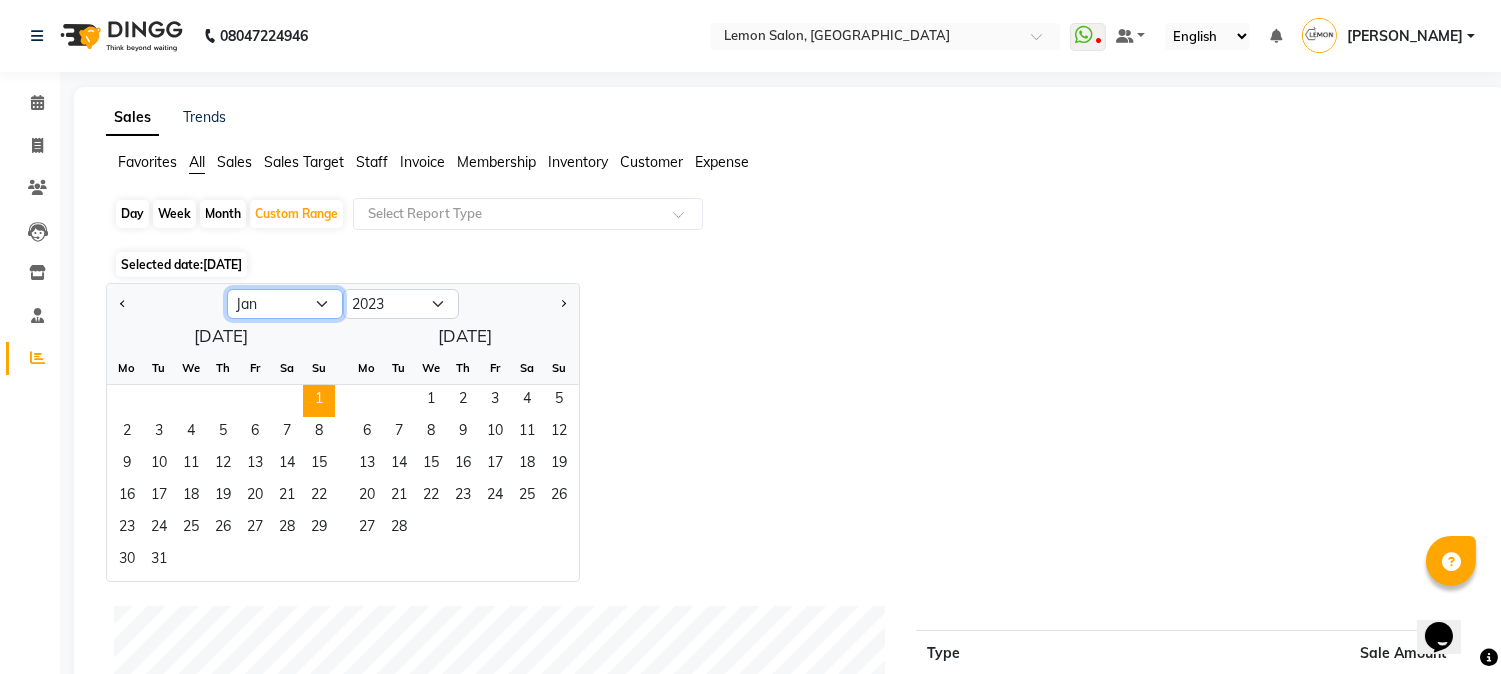 select on "7" 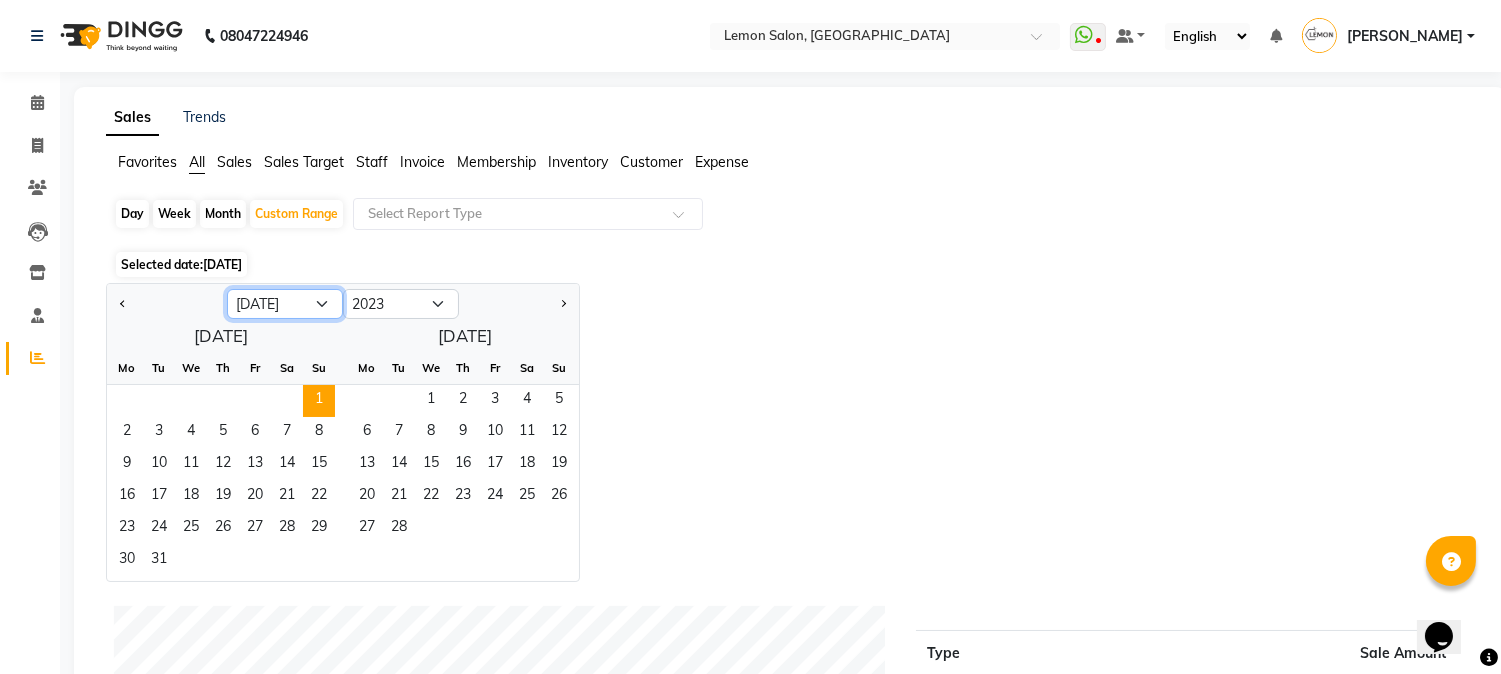 click on "Jan Feb Mar Apr May Jun Jul Aug Sep Oct Nov Dec" 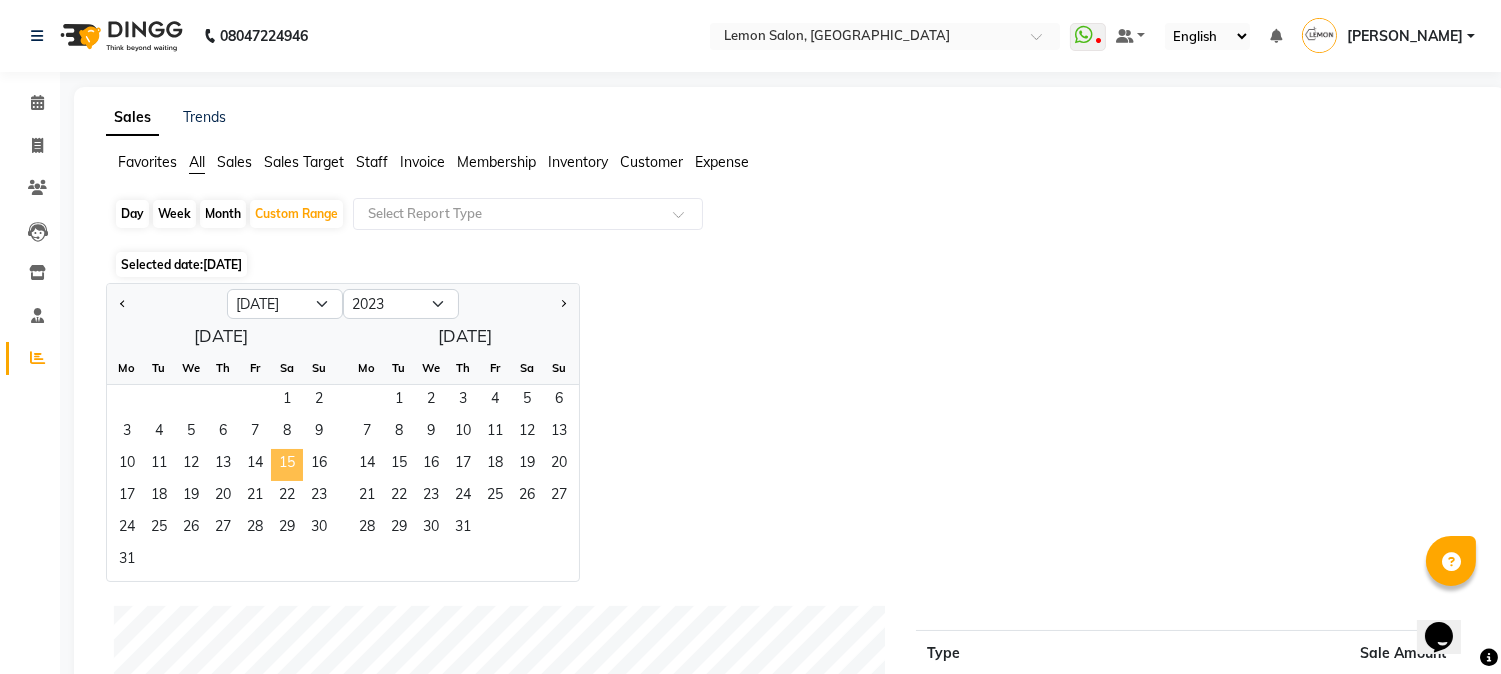 click on "15" 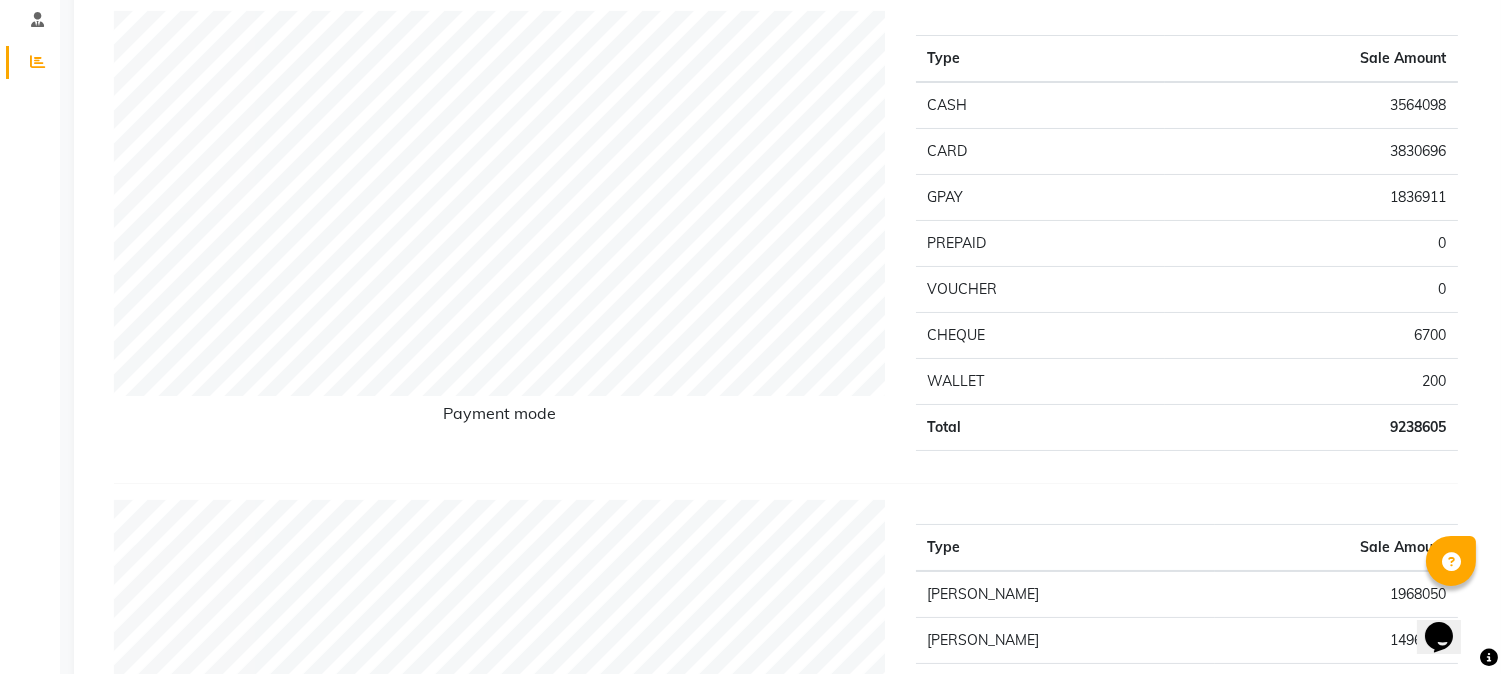 scroll, scrollTop: 0, scrollLeft: 0, axis: both 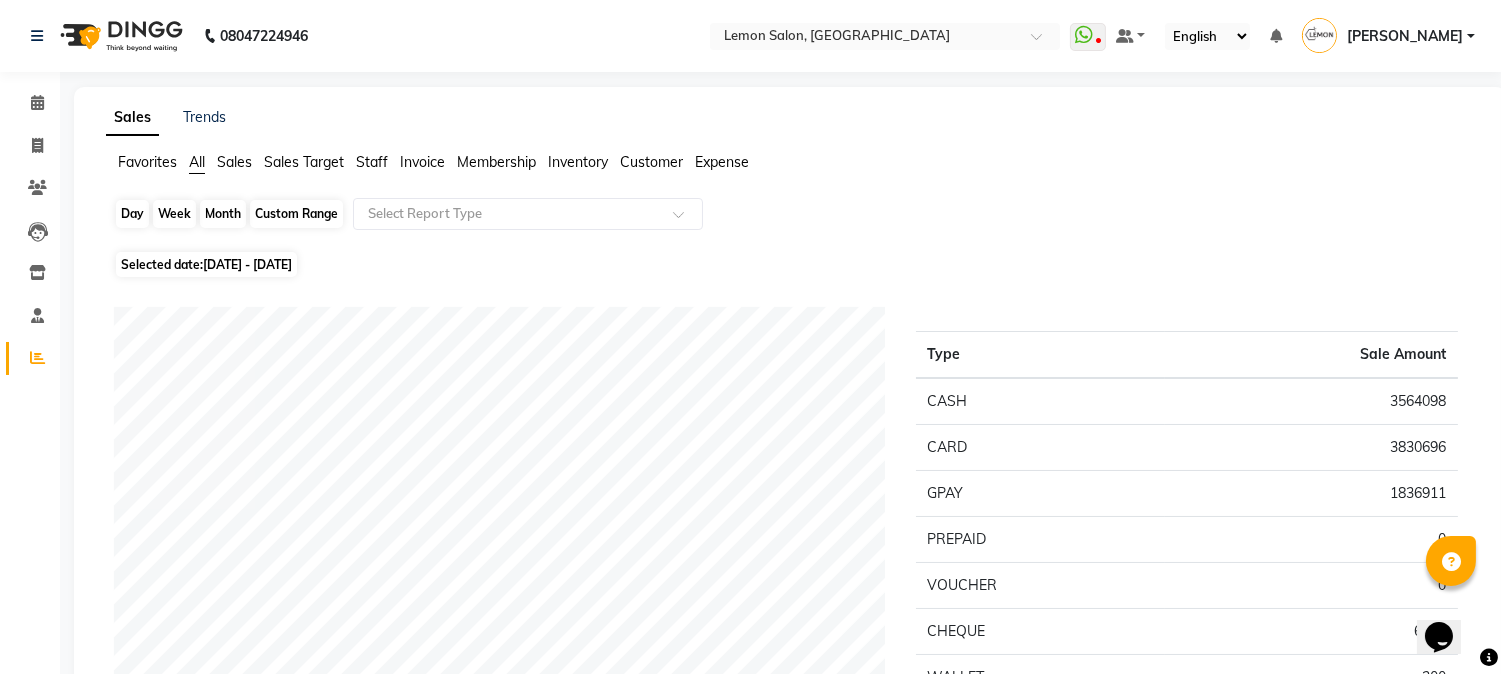 click on "Custom Range" 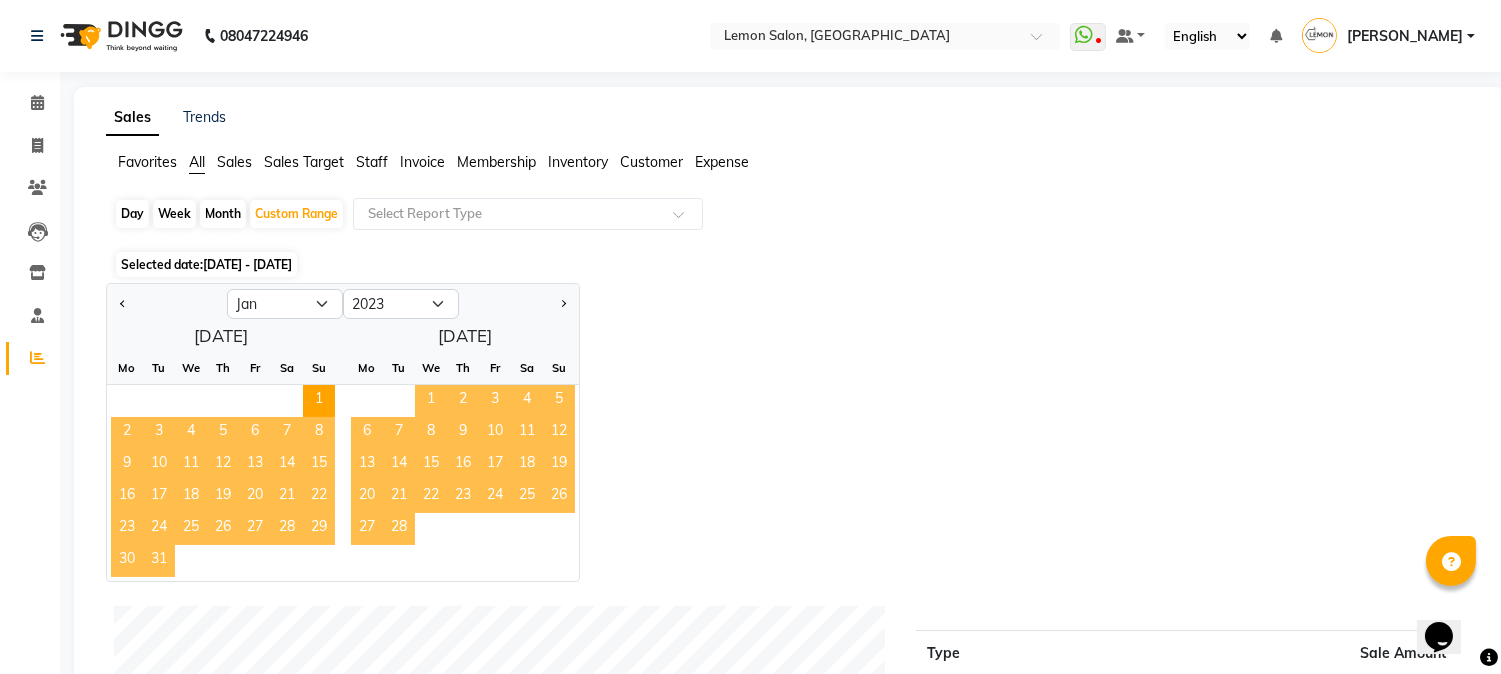 click on "Jan Feb Mar Apr May Jun Jul Aug Sep Oct Nov Dec 2013 2014 2015 2016 2017 2018 2019 2020 2021 2022 2023 2024 2025 2026 2027 2028 2029 2030 2031 2032 2033  January 2023  Mo Tu We Th Fr Sa Su  1   2   3   4   5   6   7   8   9   10   11   12   13   14   15   16   17   18   19   20   21   22   23   24   25   26   27   28   29   30   31   February 2023  Mo Tu We Th Fr Sa Su  1   2   3   4   5   6   7   8   9   10   11   12   13   14   15   16   17   18   19   20   21   22   23   24   25   26   27   28" 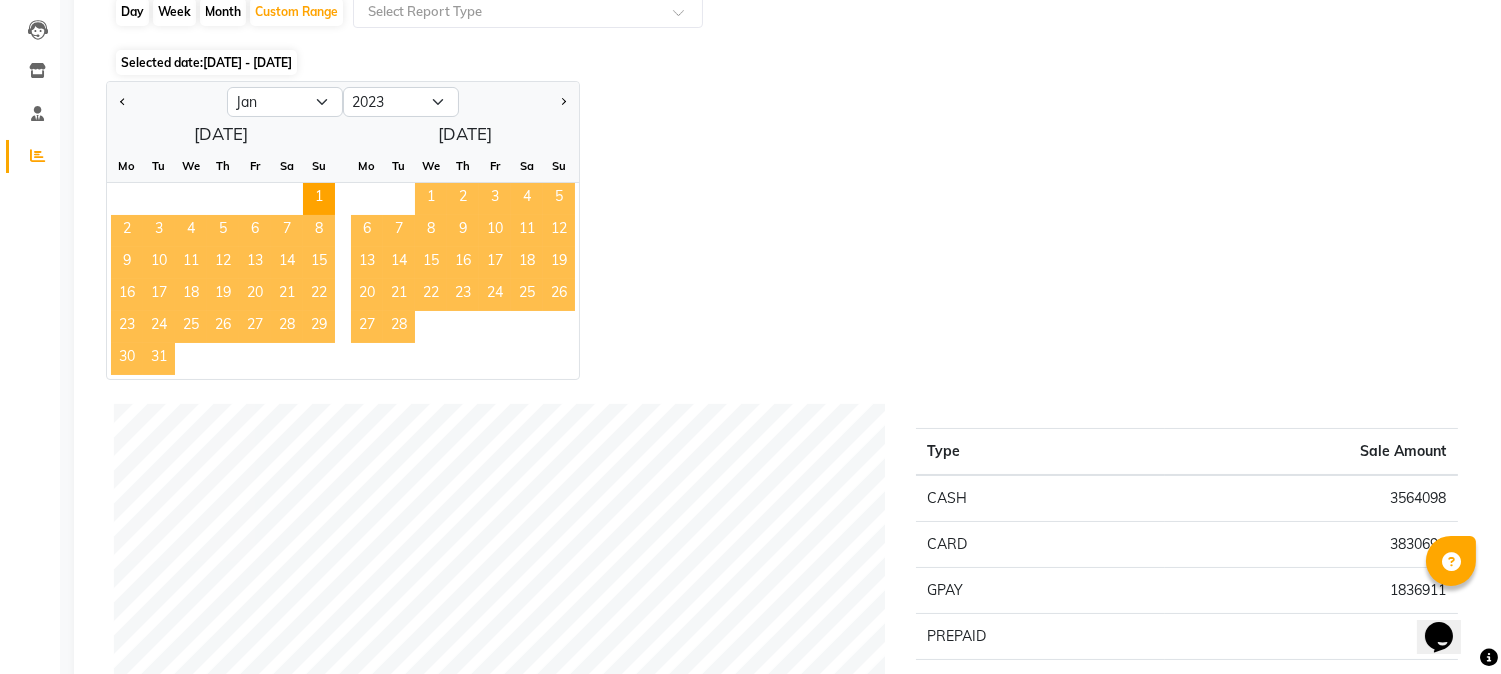 scroll, scrollTop: 0, scrollLeft: 0, axis: both 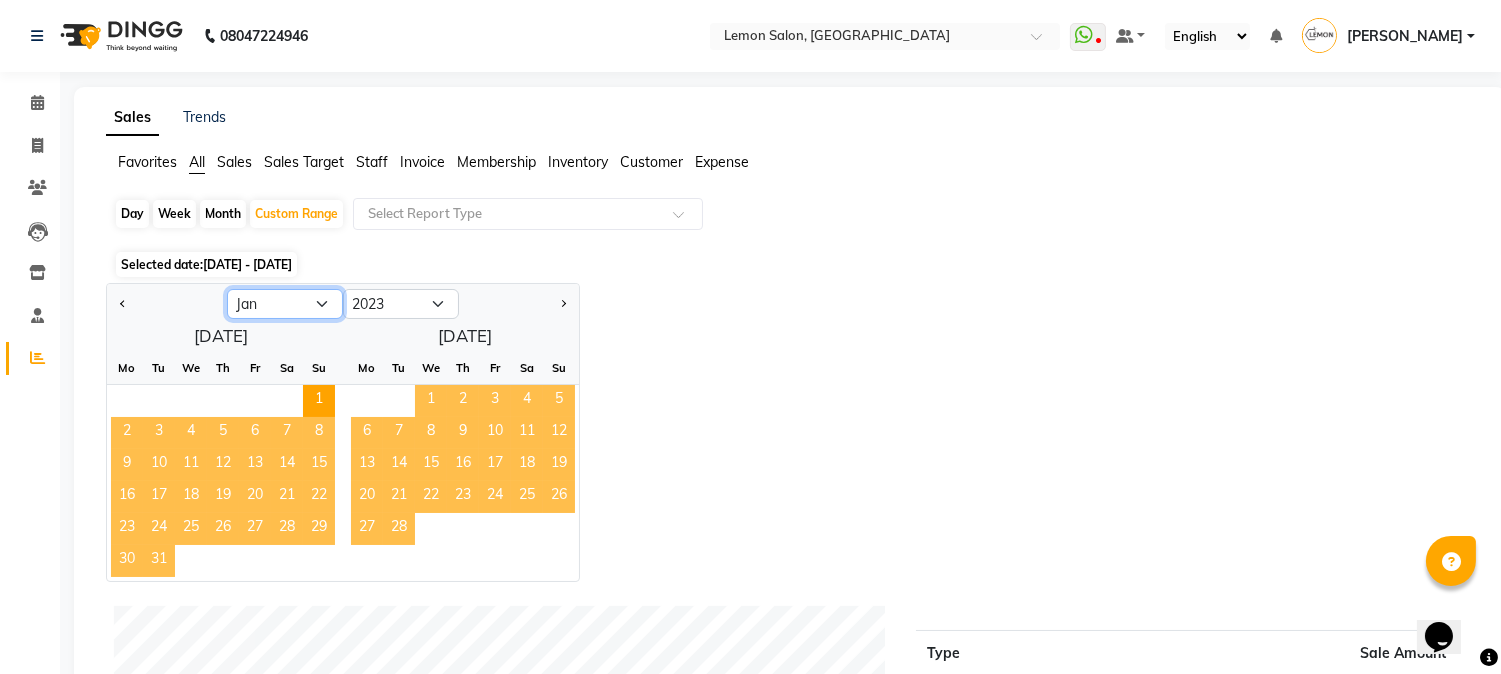 click on "Jan Feb Mar Apr May Jun Jul Aug Sep Oct Nov Dec" 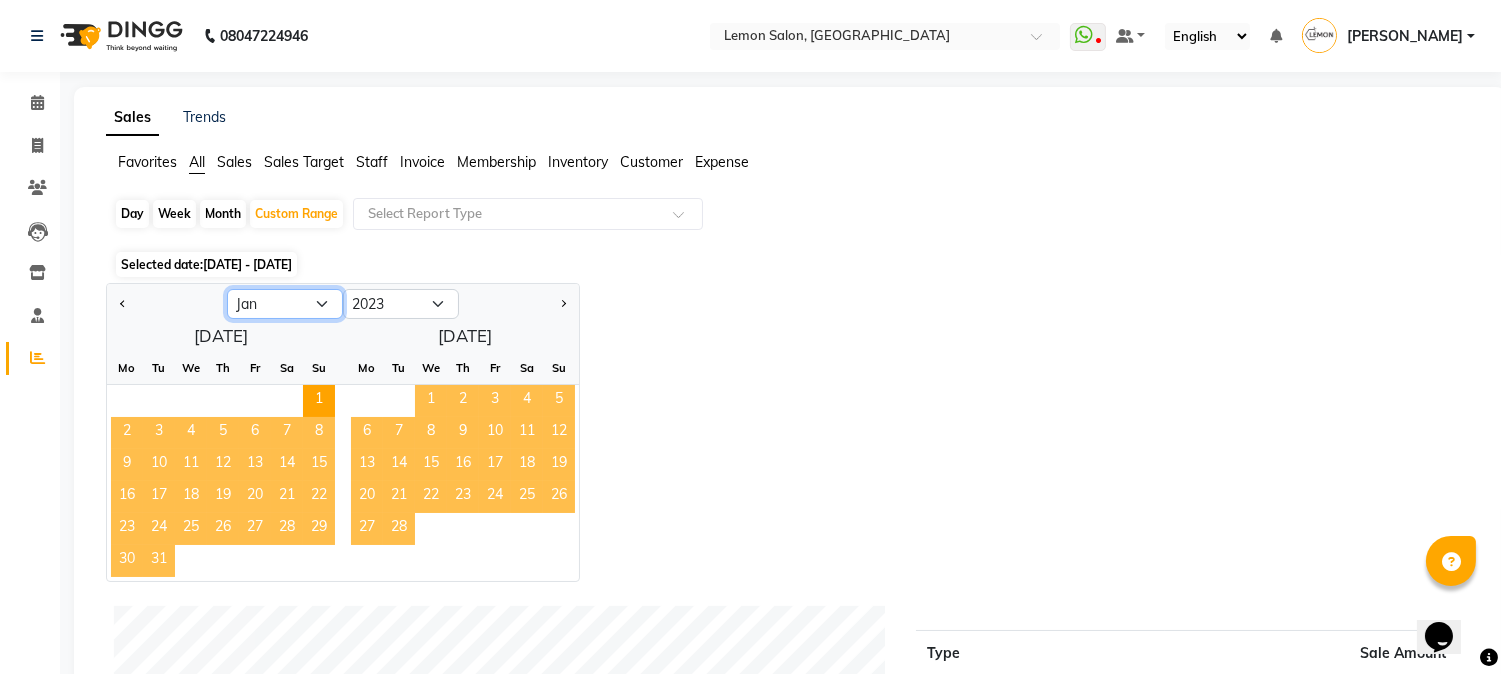 select on "7" 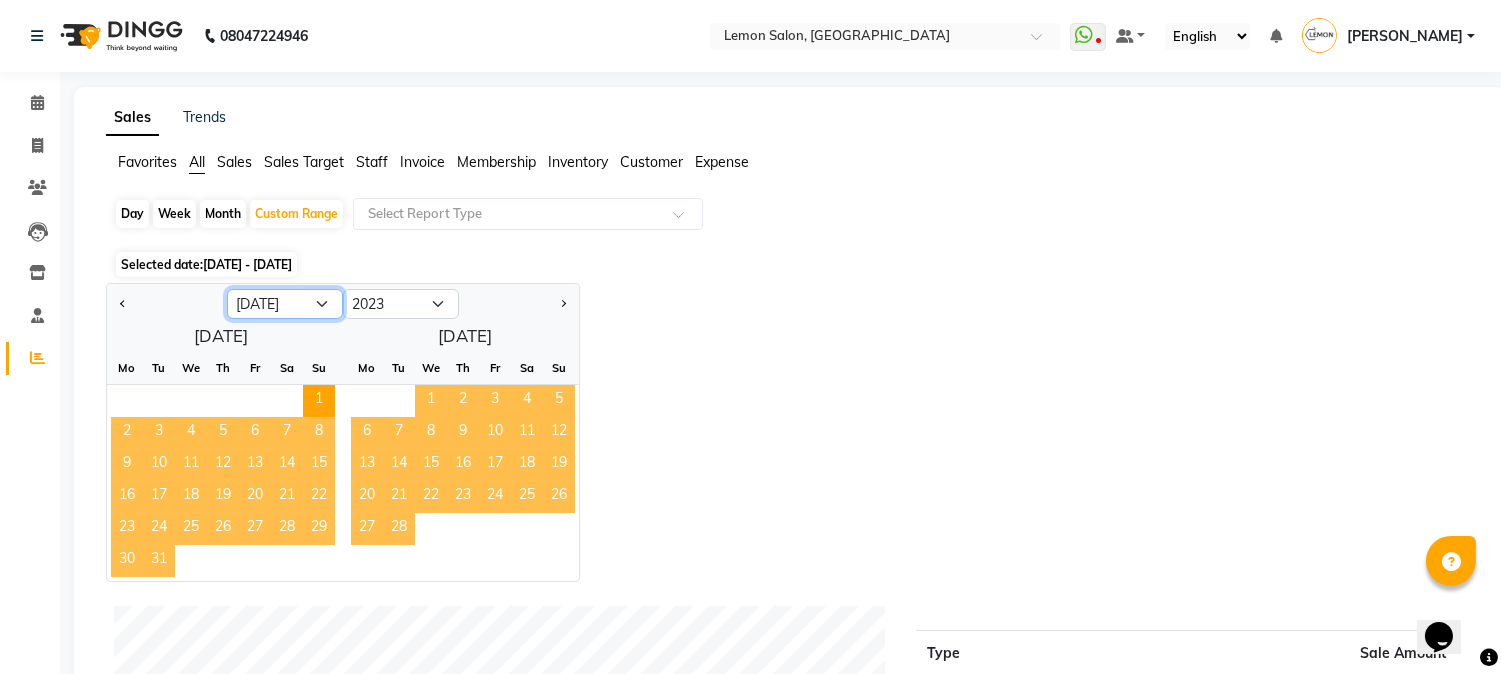 click on "Jan Feb Mar Apr May Jun Jul Aug Sep Oct Nov Dec" 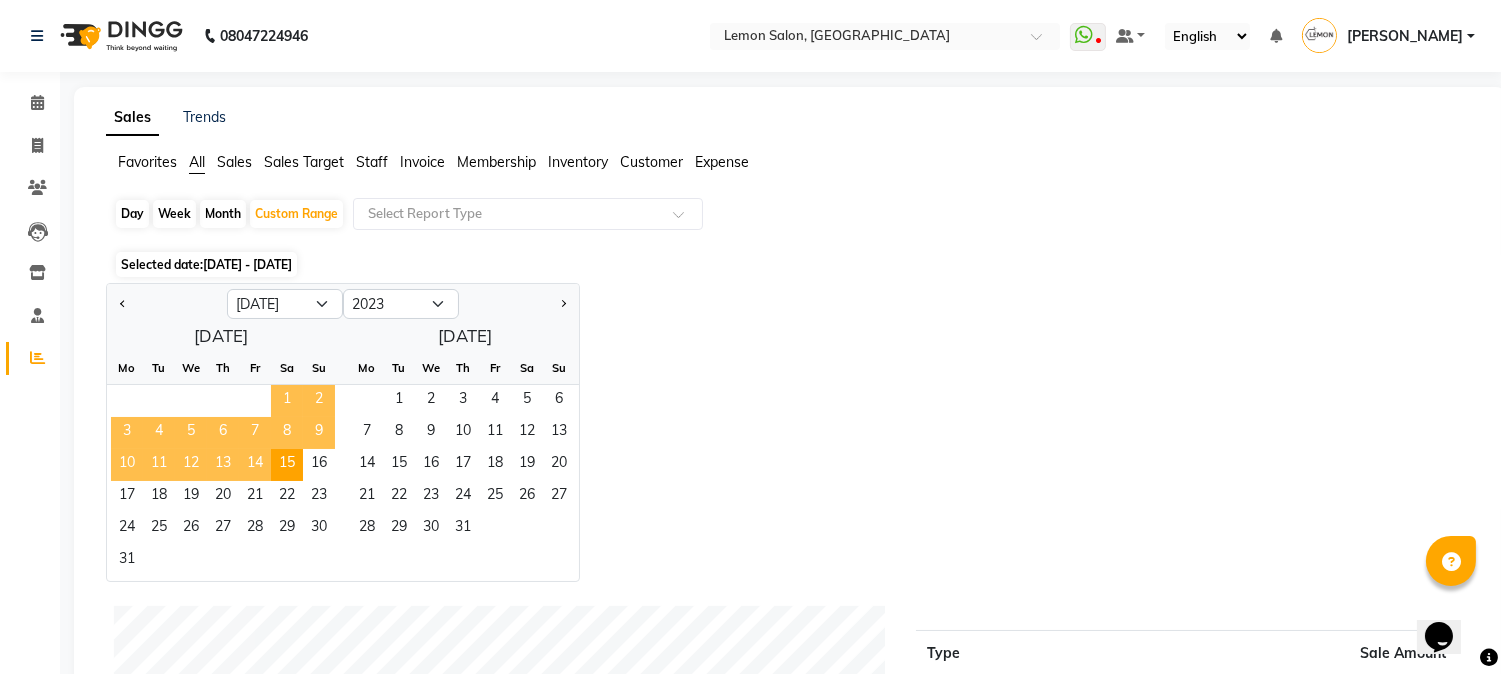 click on "1" 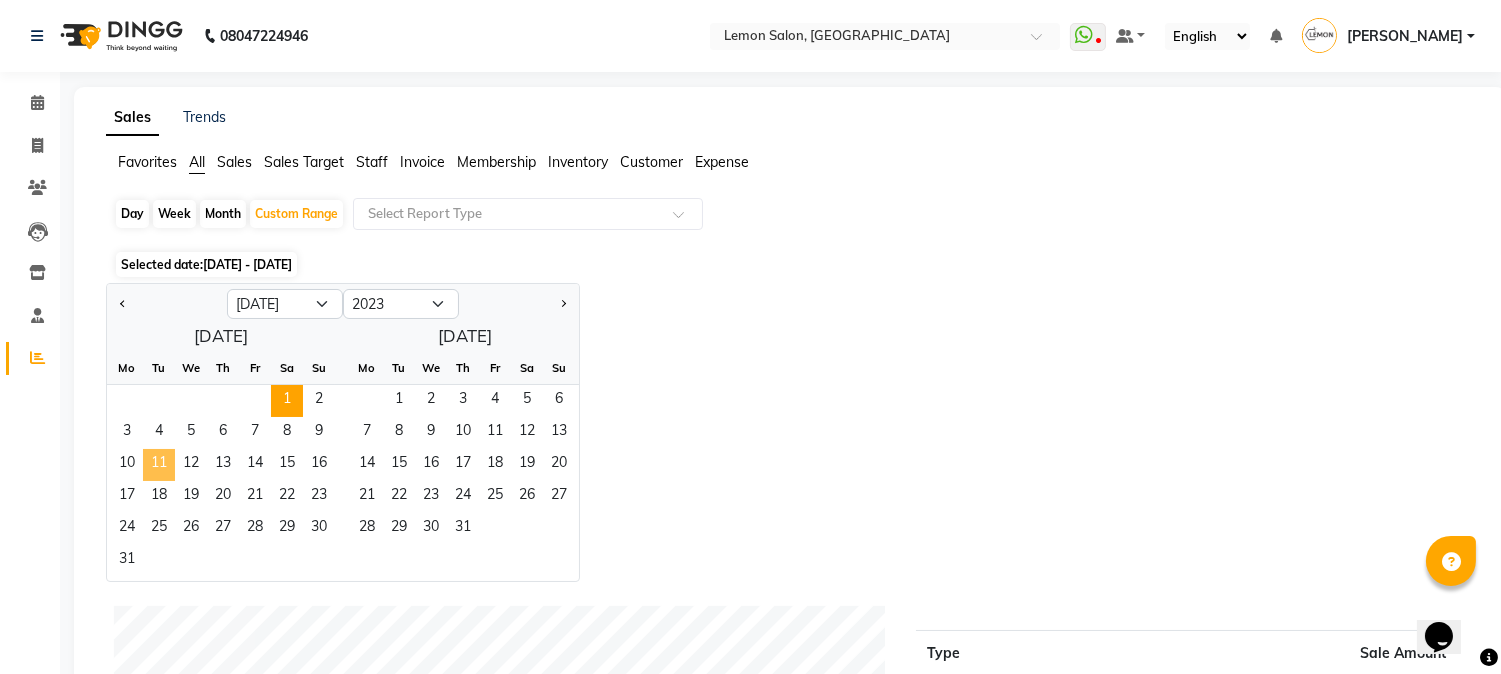 click on "11" 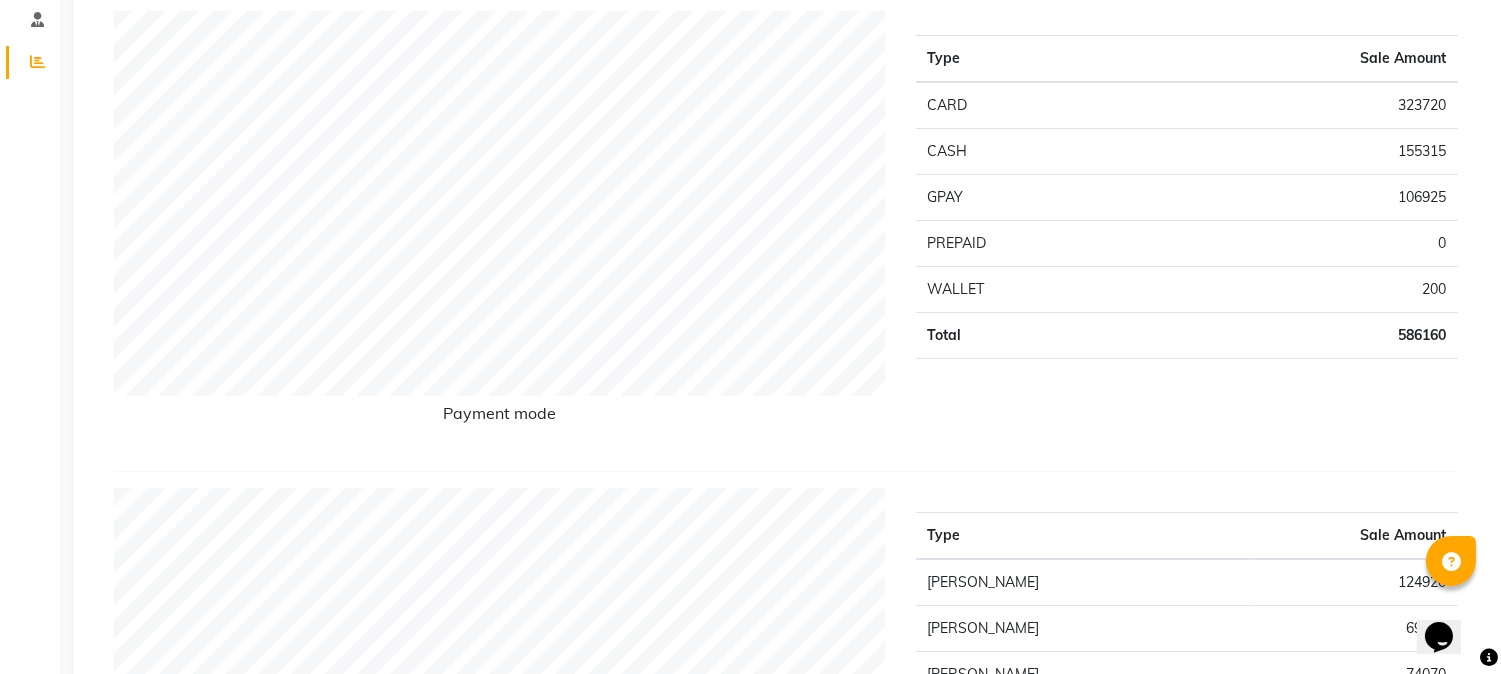 scroll, scrollTop: 0, scrollLeft: 0, axis: both 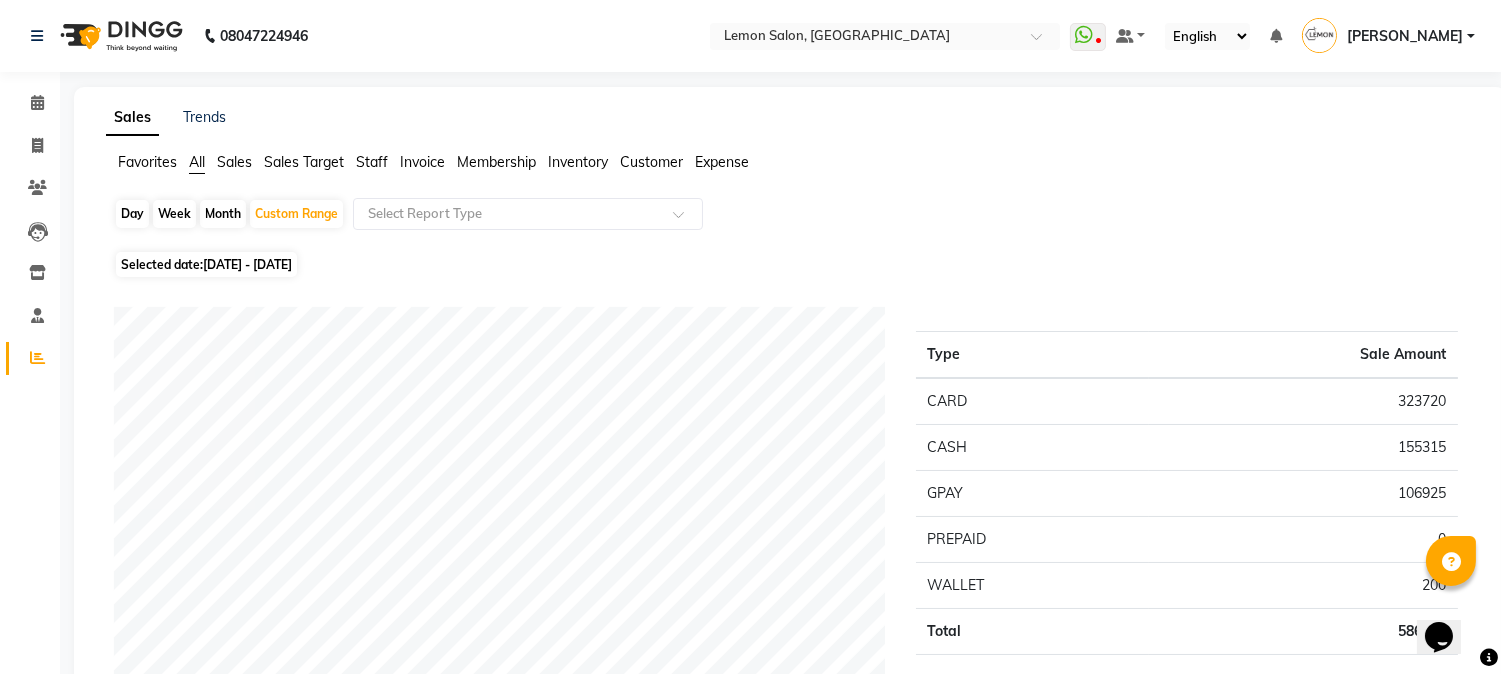 click on "Month" 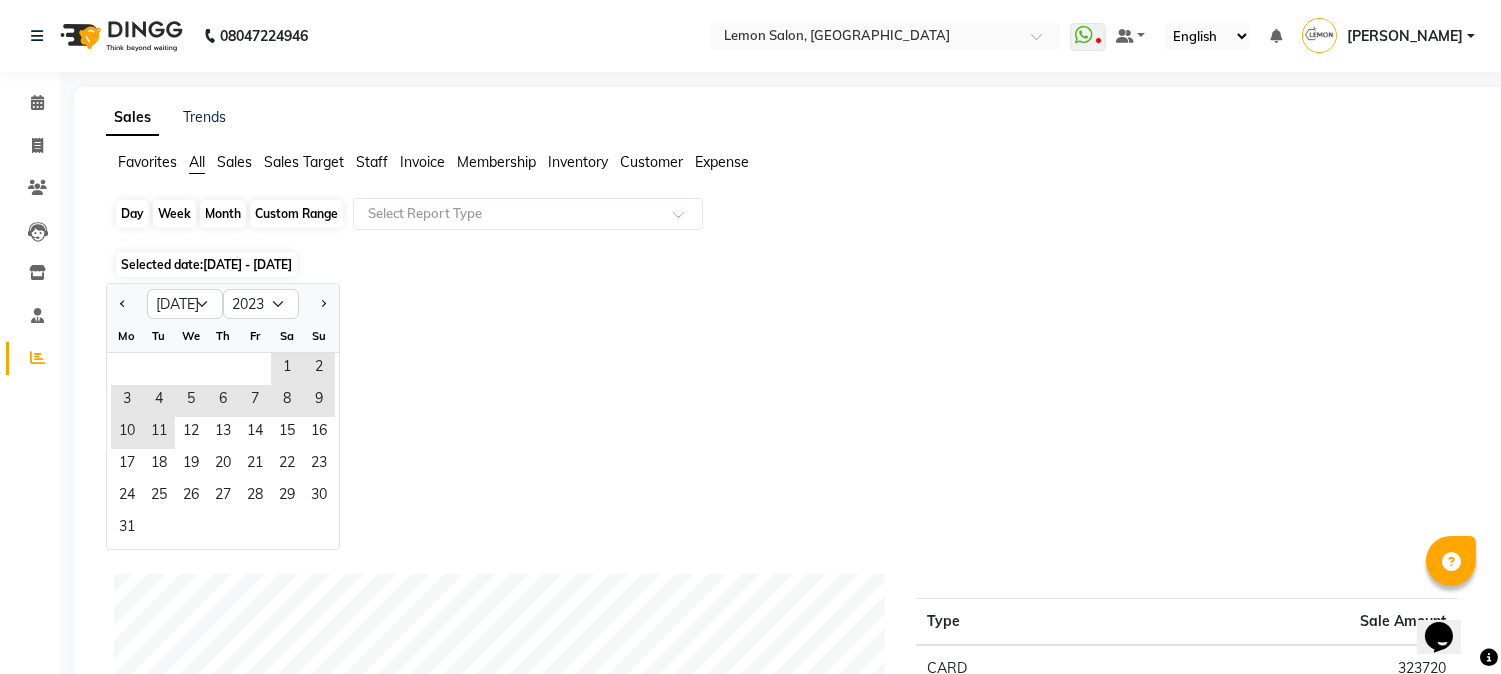 click on "Month" 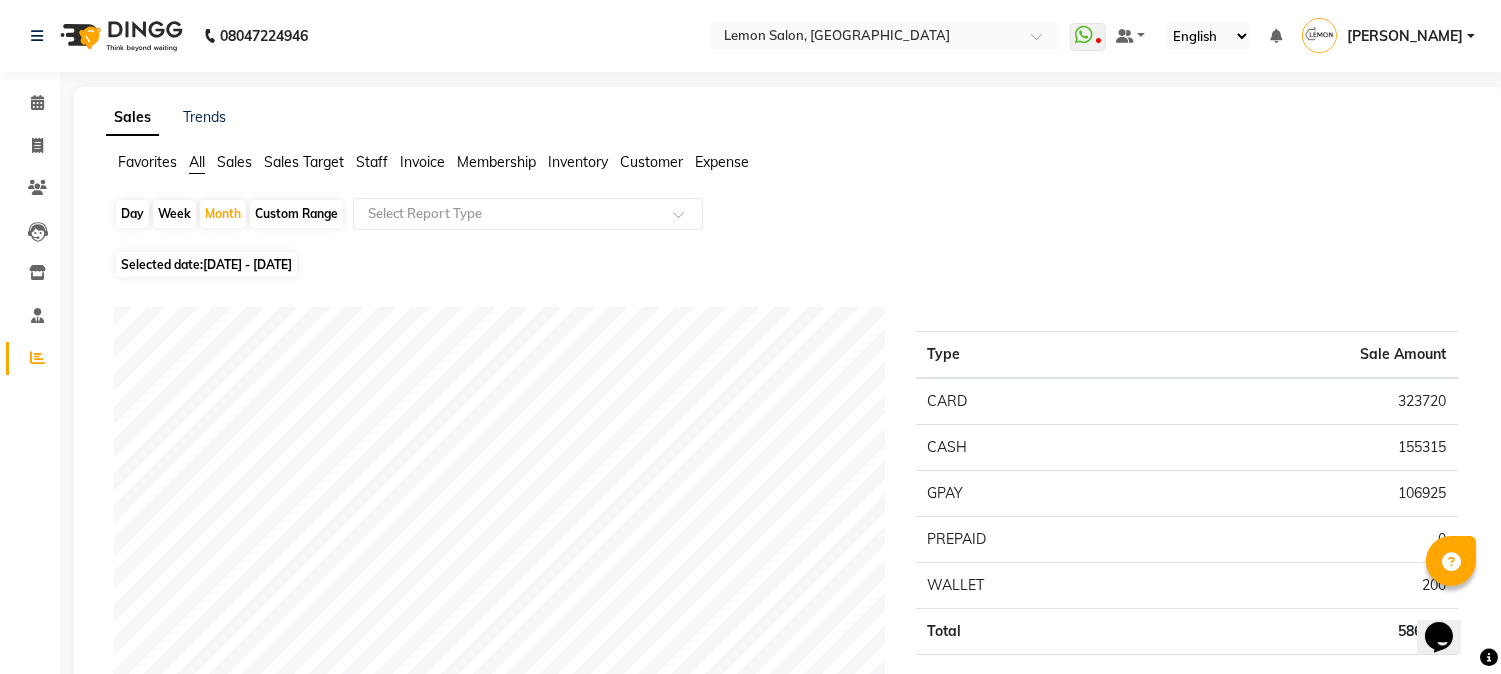 click on "Custom Range" 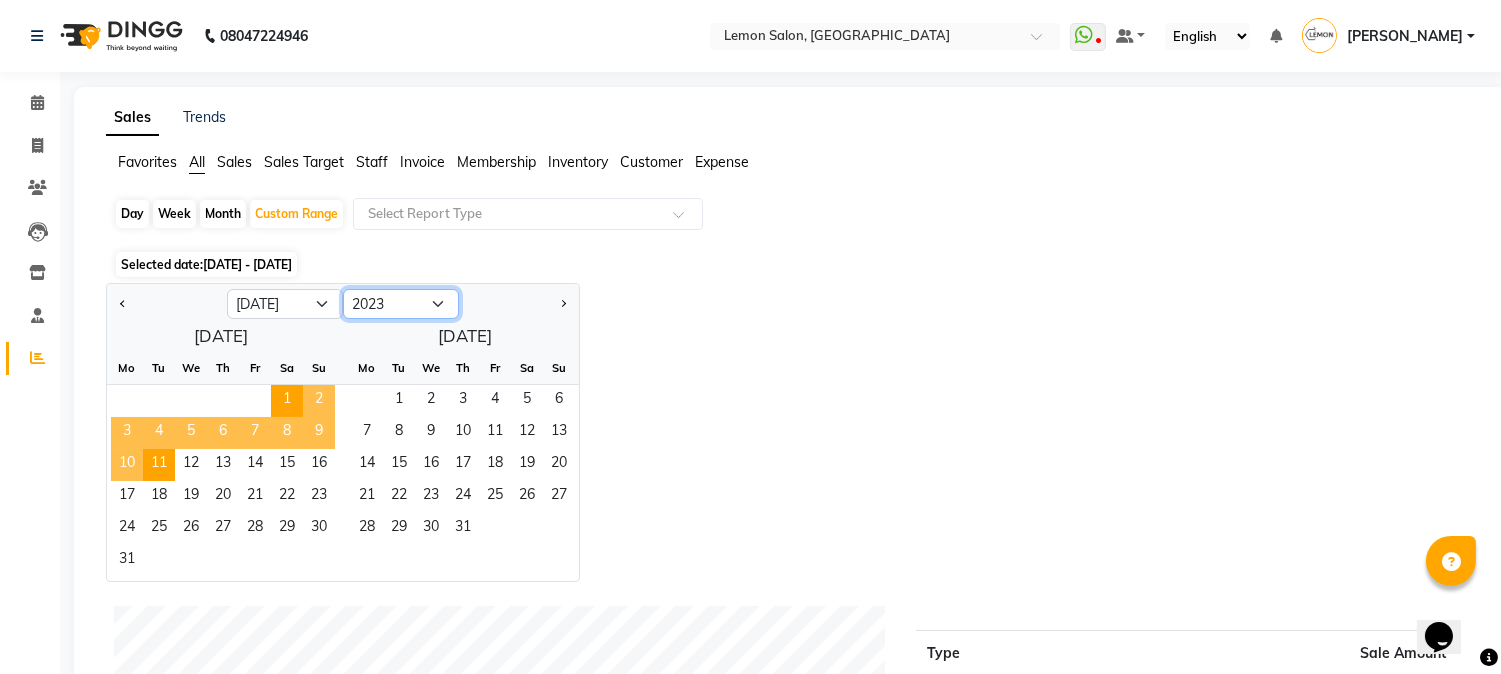 click on "2013 2014 2015 2016 2017 2018 2019 2020 2021 2022 2023 2024 2025 2026 2027 2028 2029 2030 2031 2032 2033" 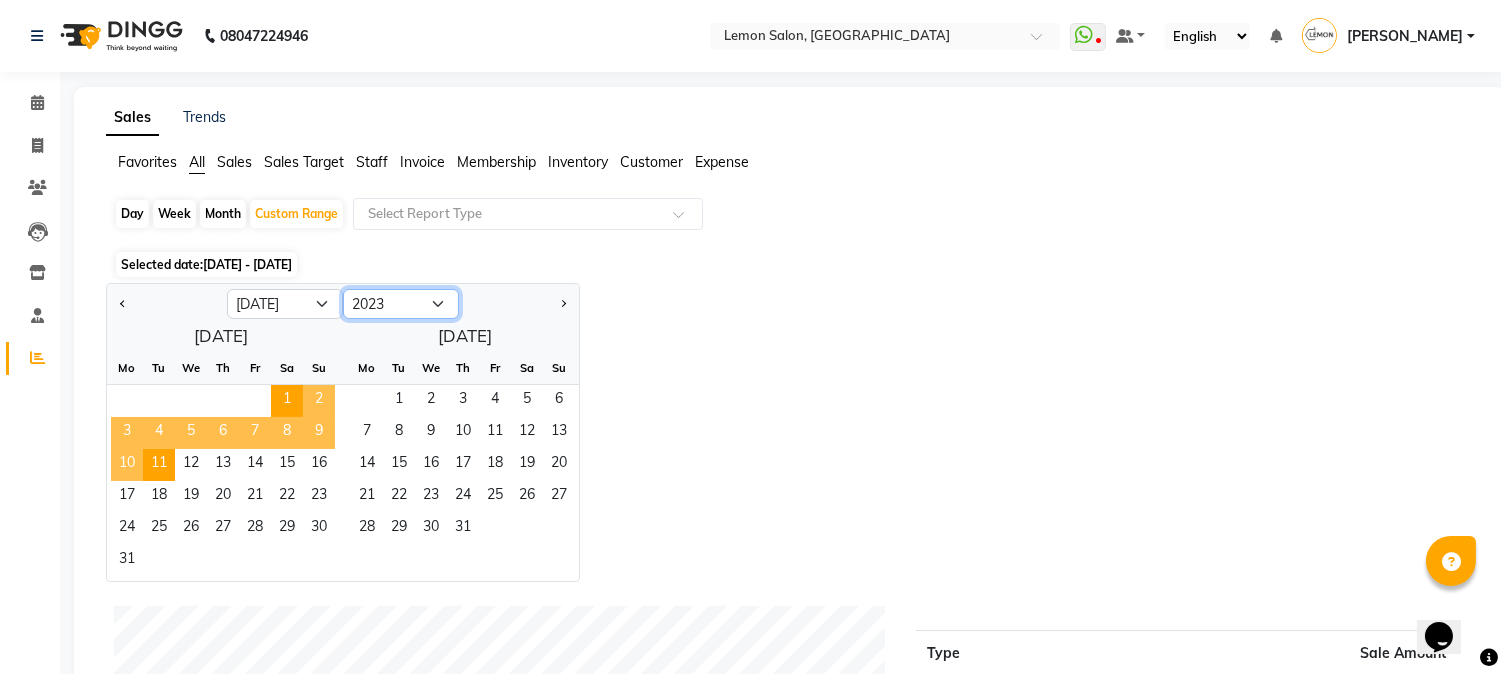 select on "2022" 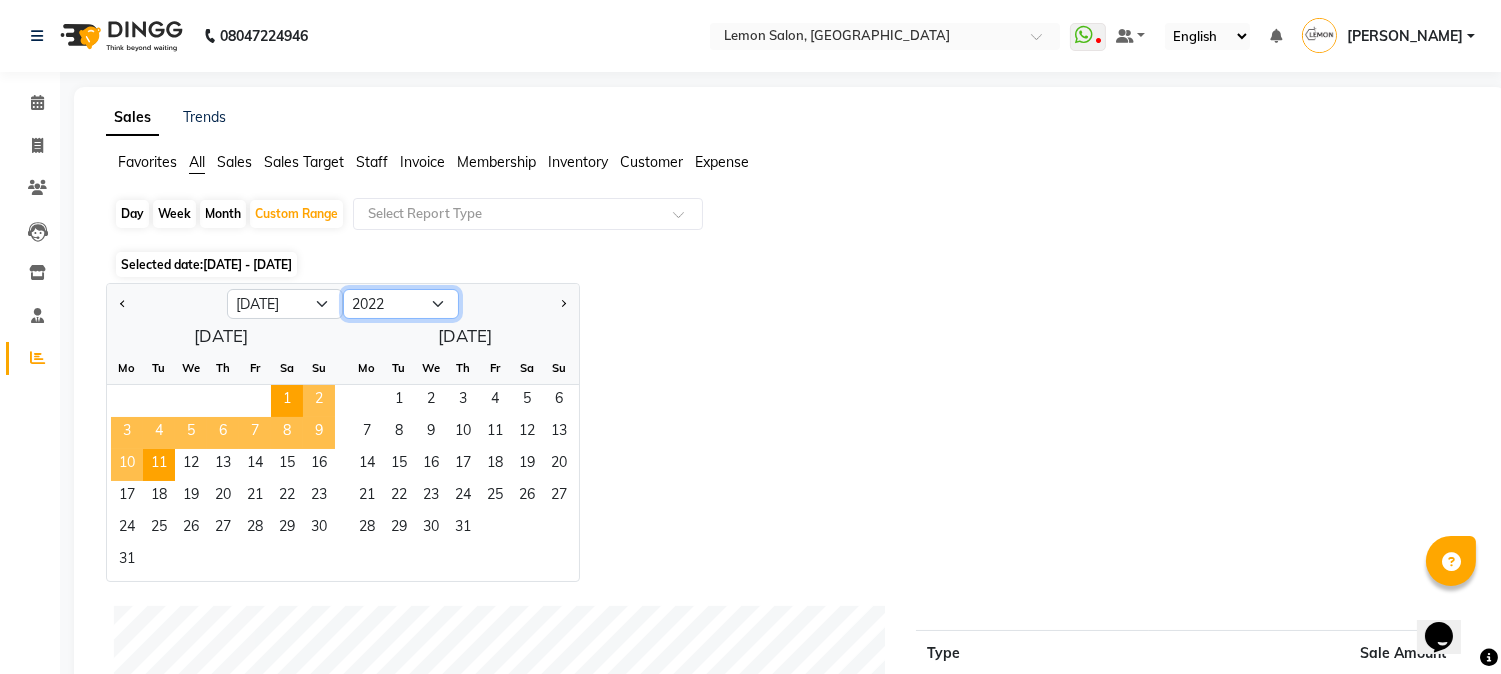 click on "2013 2014 2015 2016 2017 2018 2019 2020 2021 2022 2023 2024 2025 2026 2027 2028 2029 2030 2031 2032 2033" 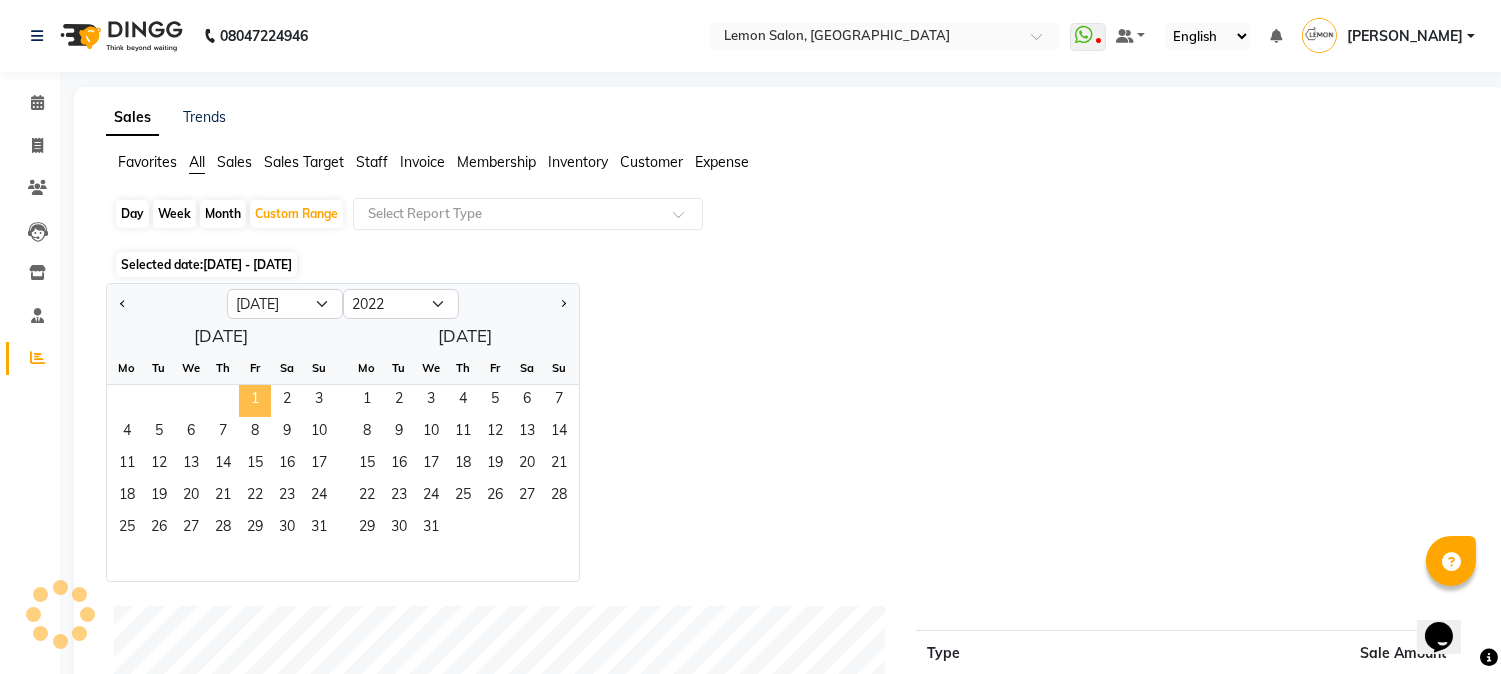 click on "1" 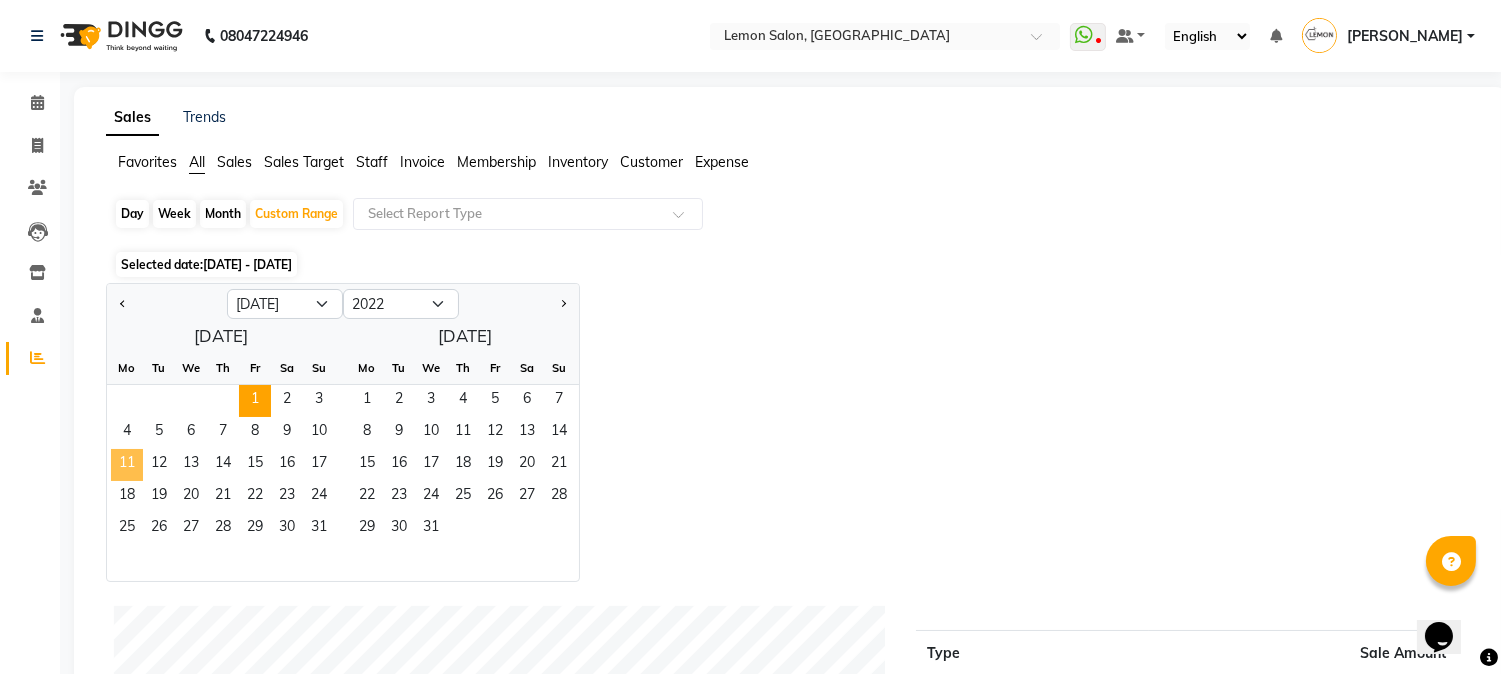 click on "11" 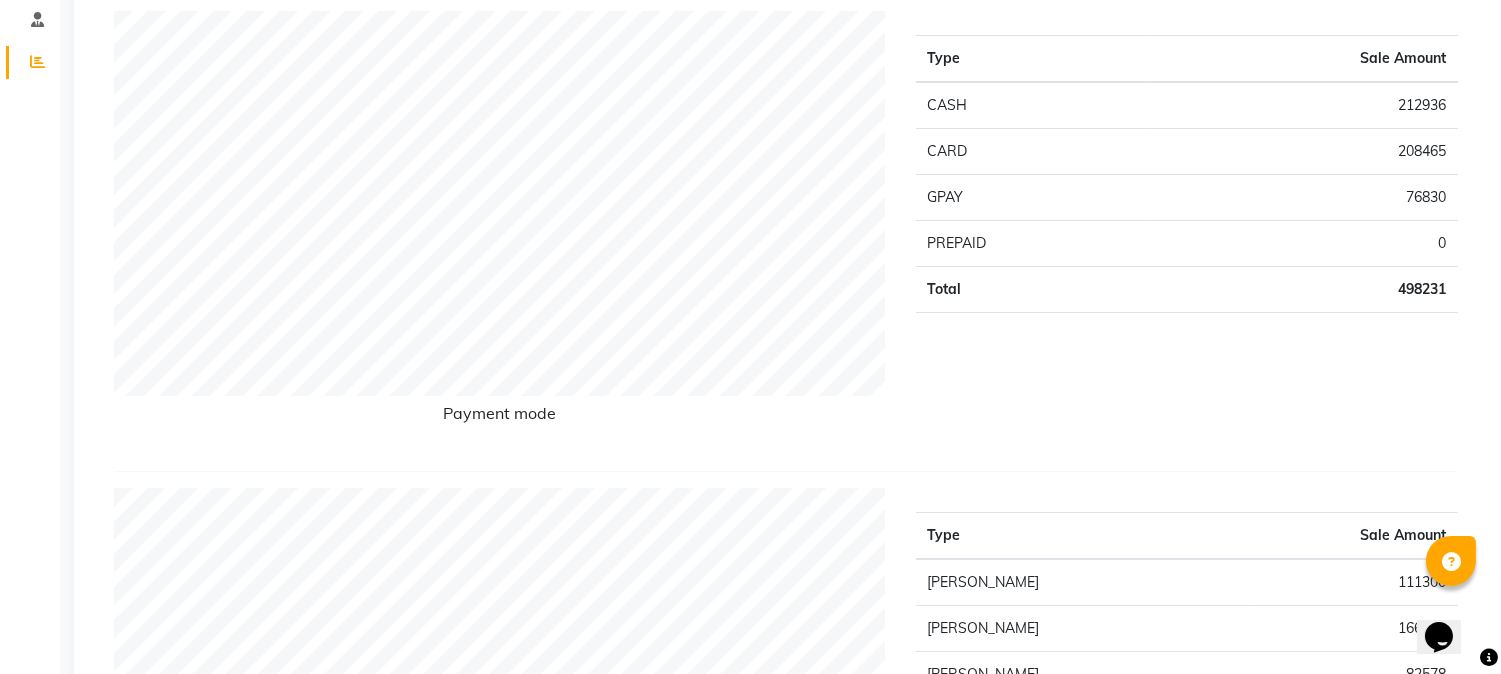 scroll, scrollTop: 0, scrollLeft: 0, axis: both 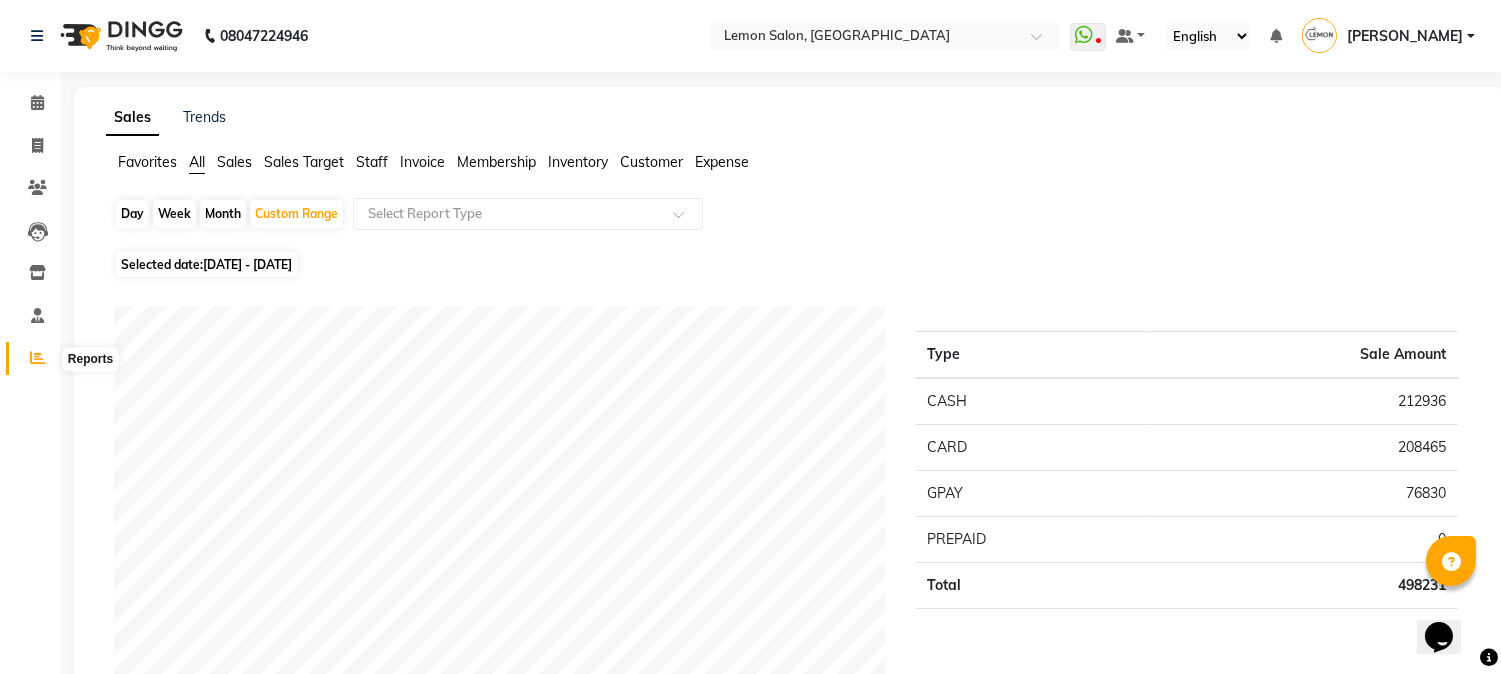 click 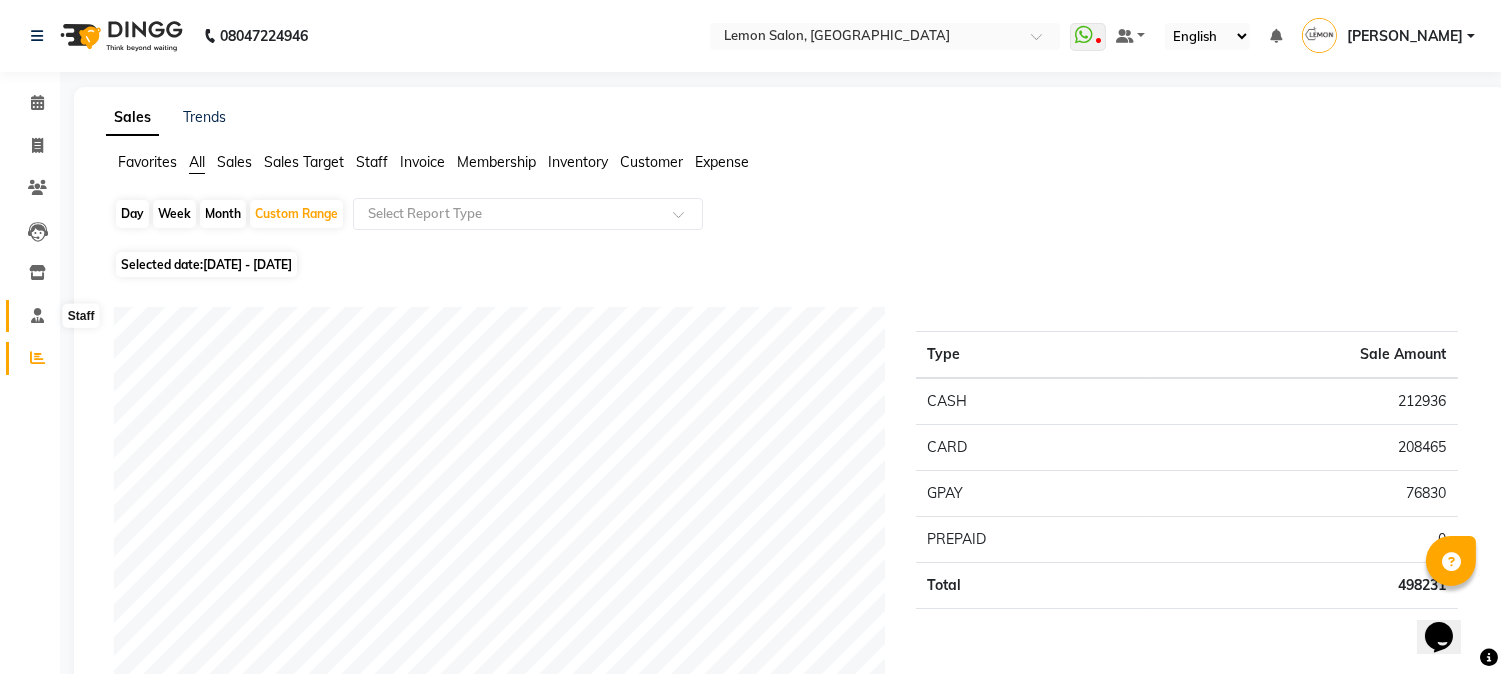 click 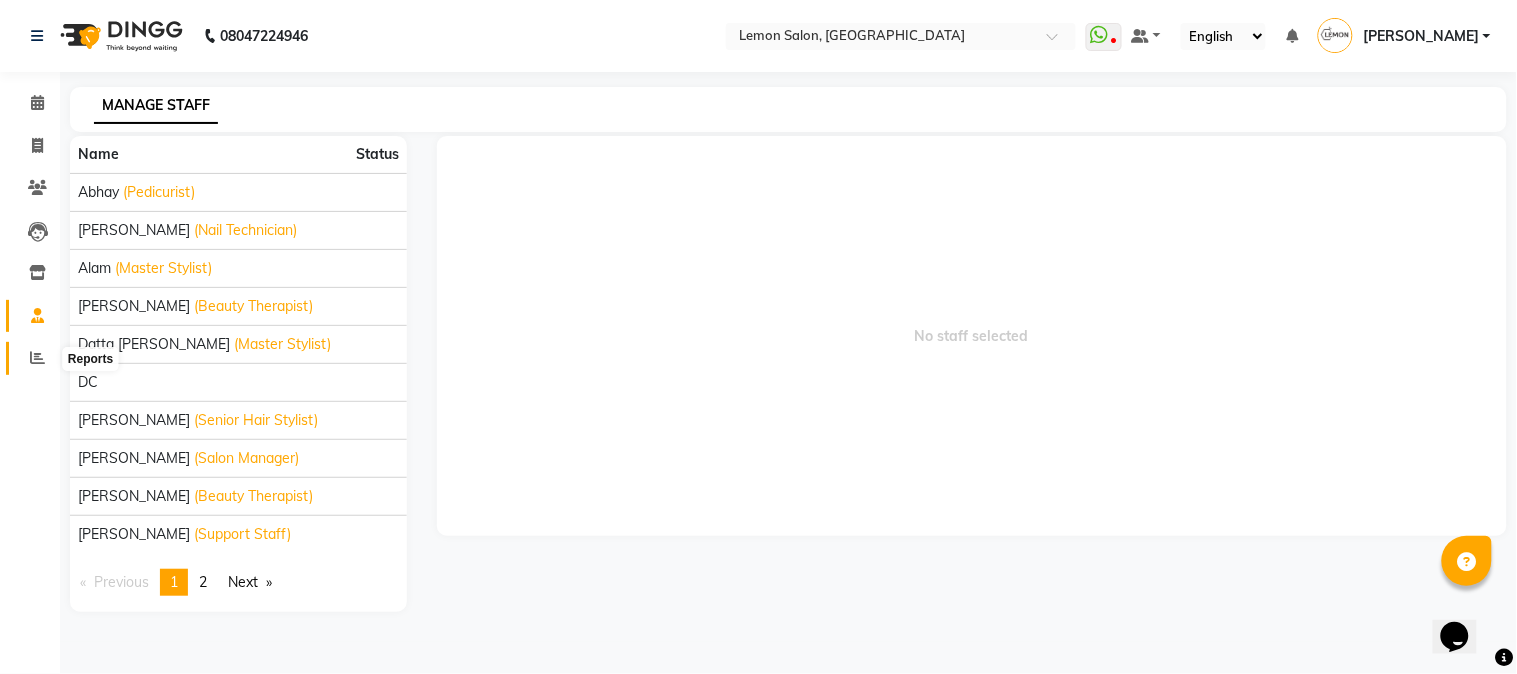click 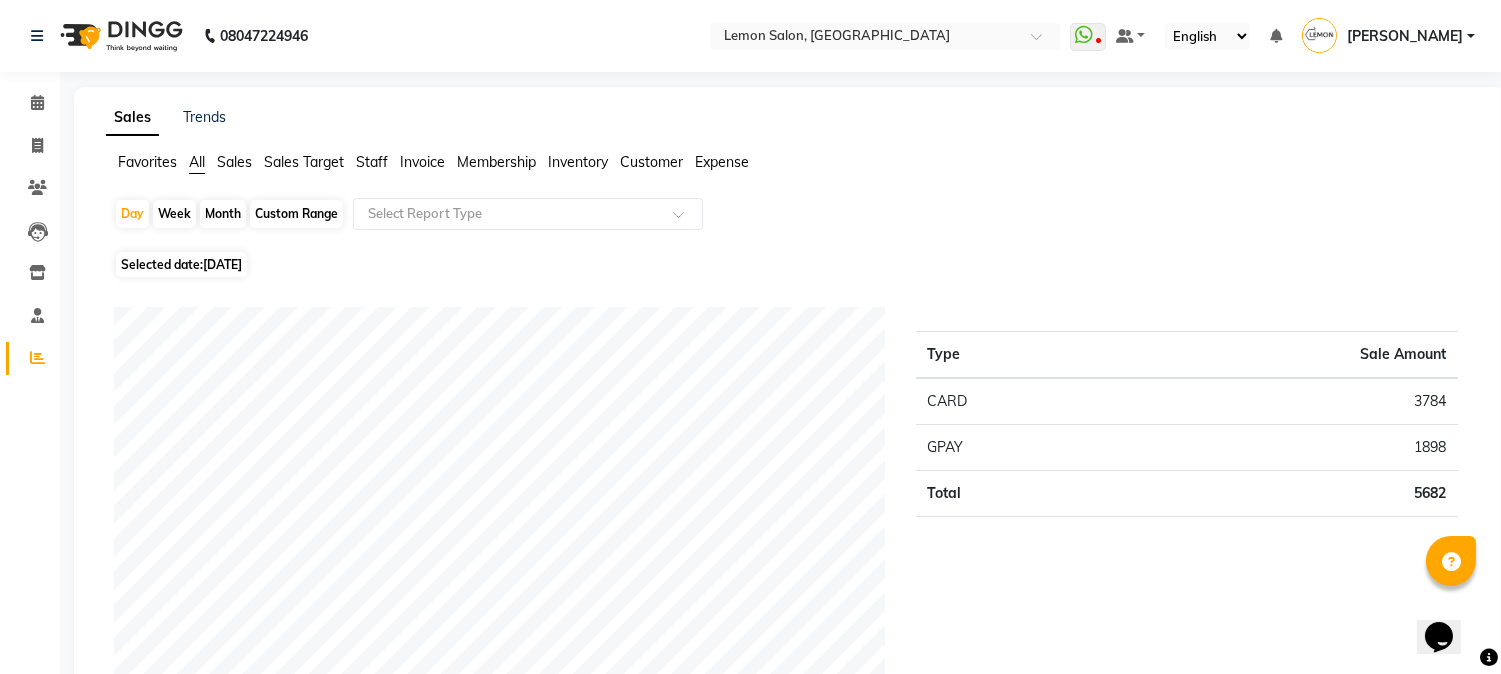 click on "Favorites All Sales Sales Target Staff Invoice Membership Inventory Customer Expense" 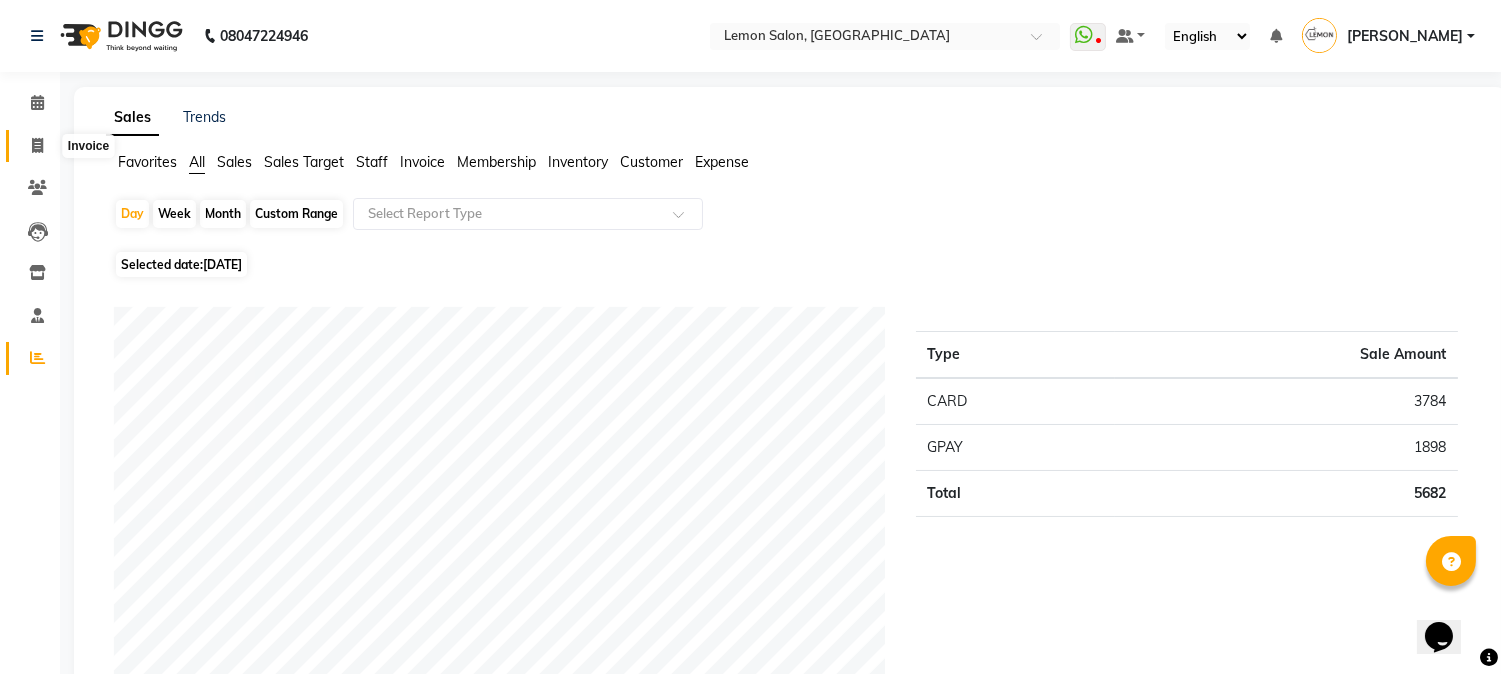 click 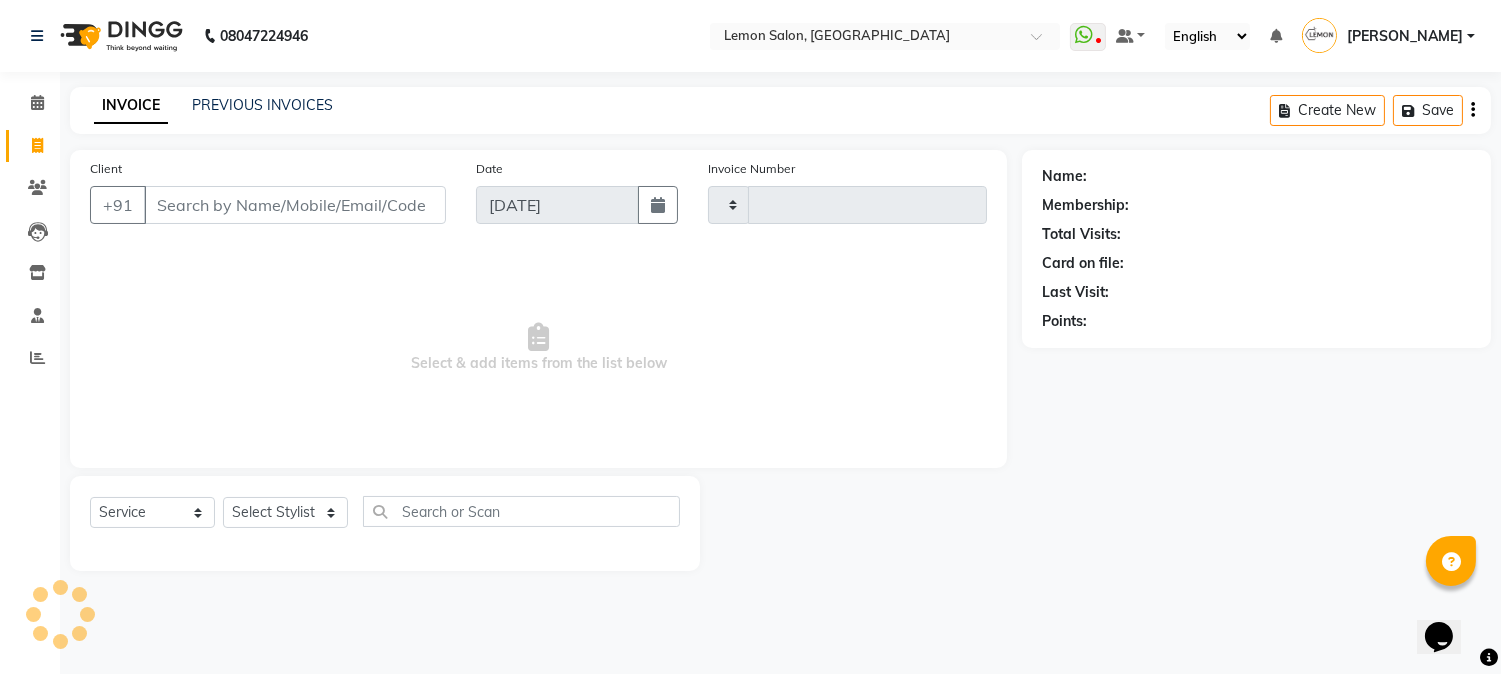 type on "1751" 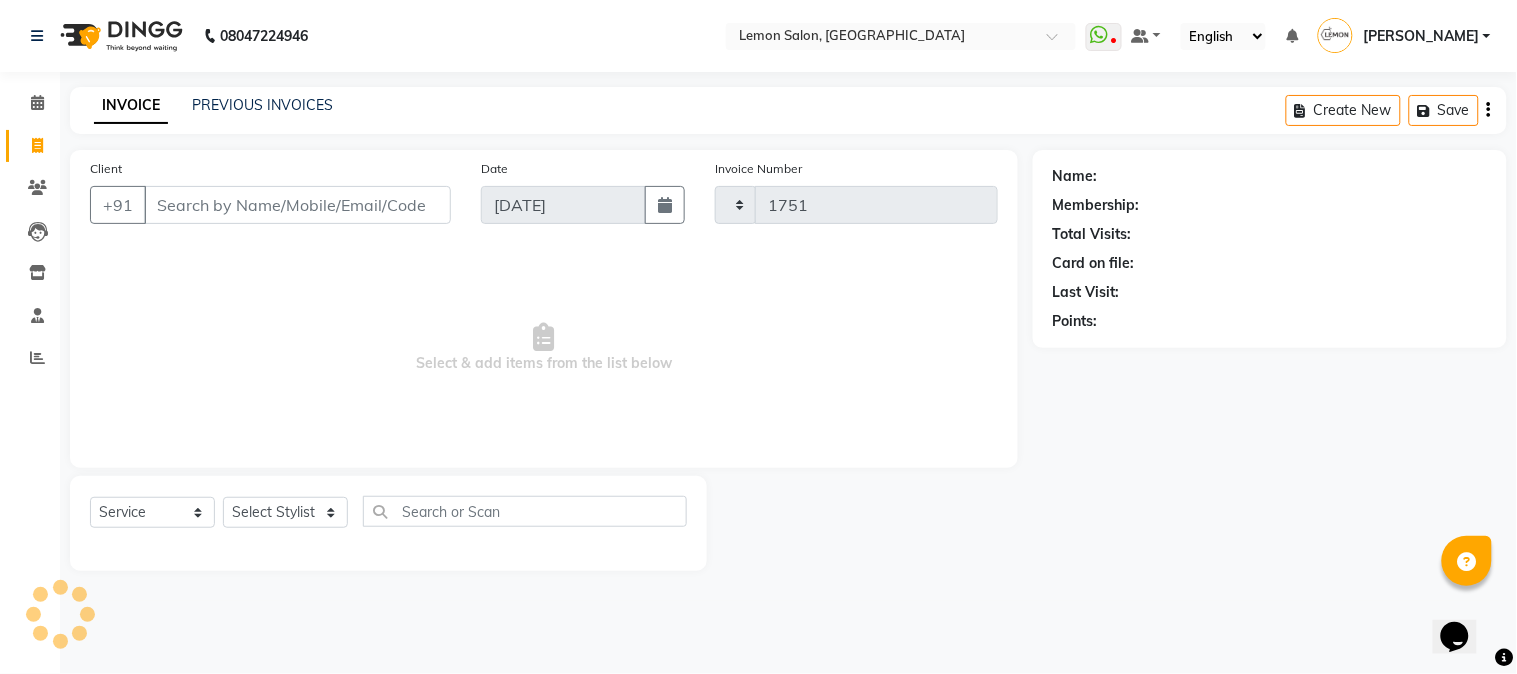 select on "565" 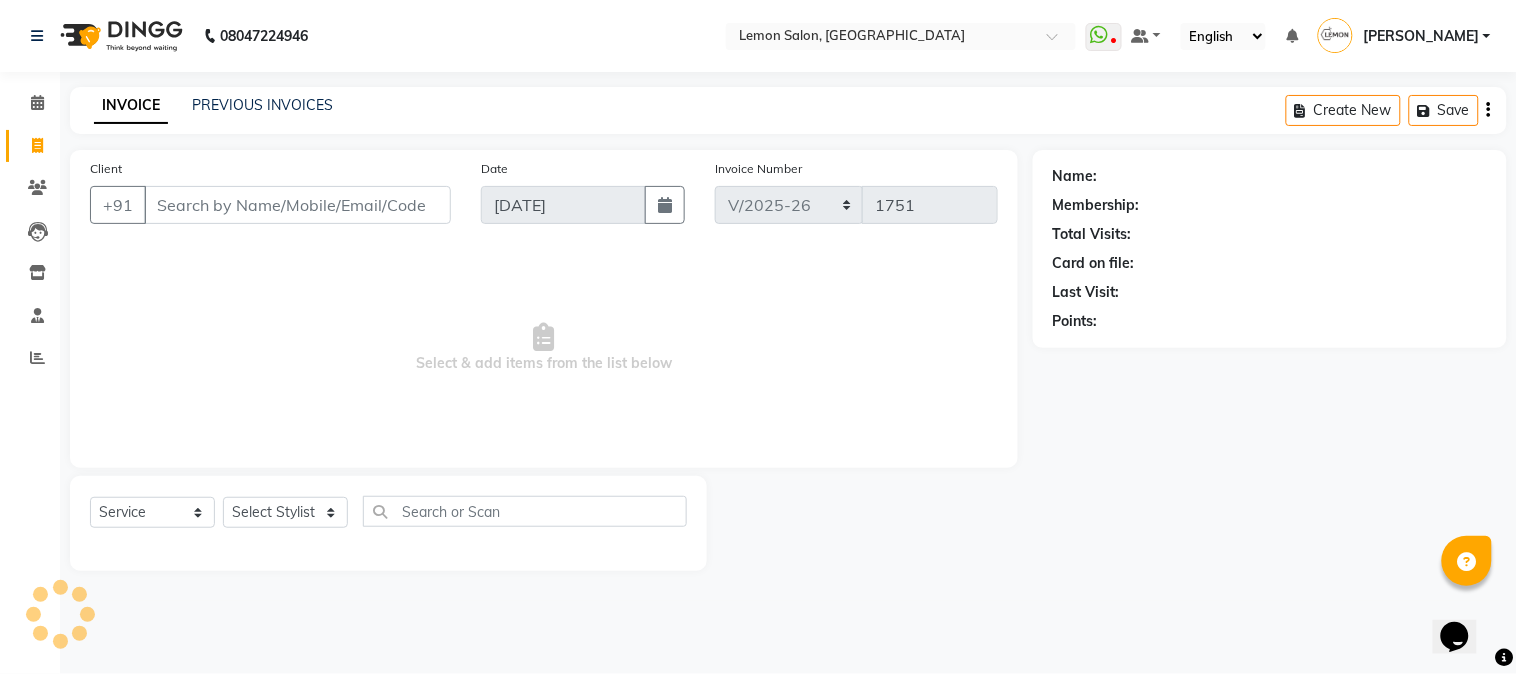 click on "Client" at bounding box center [297, 205] 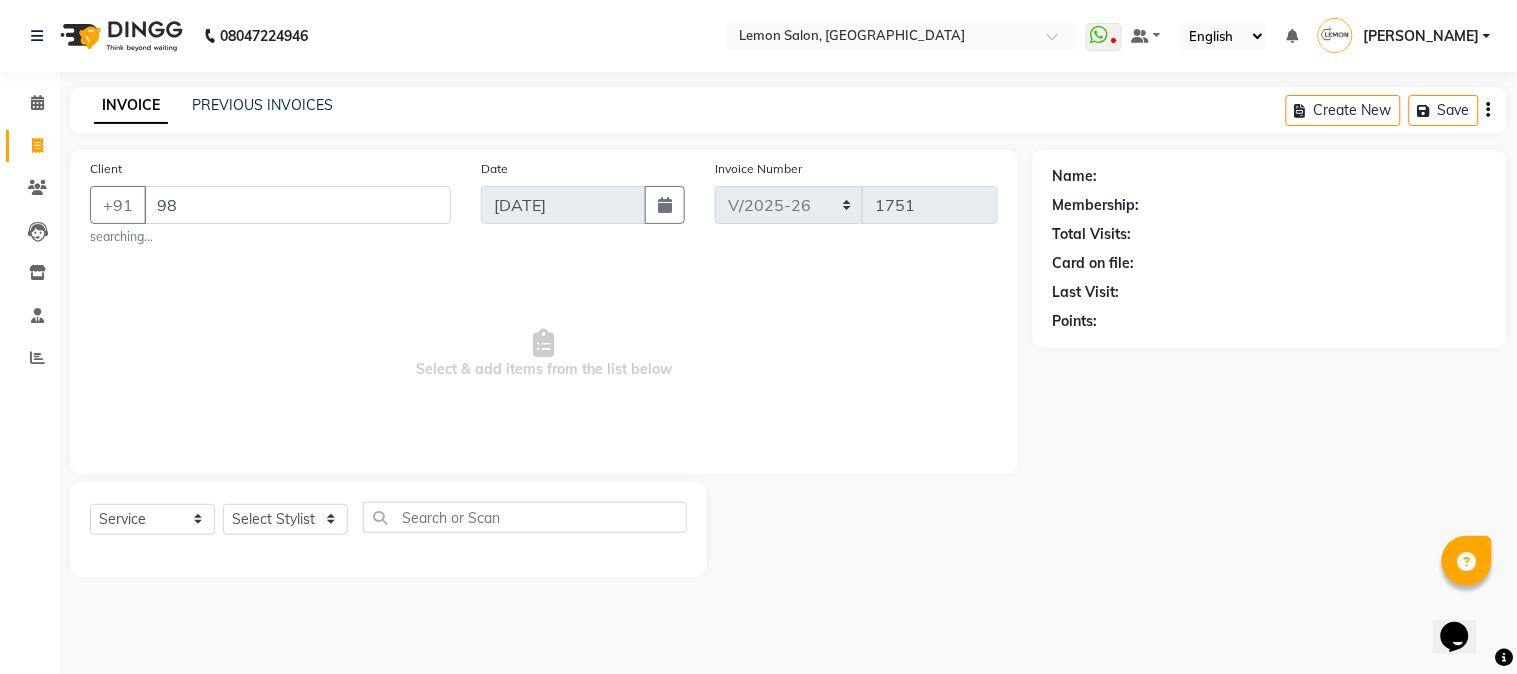 type on "9" 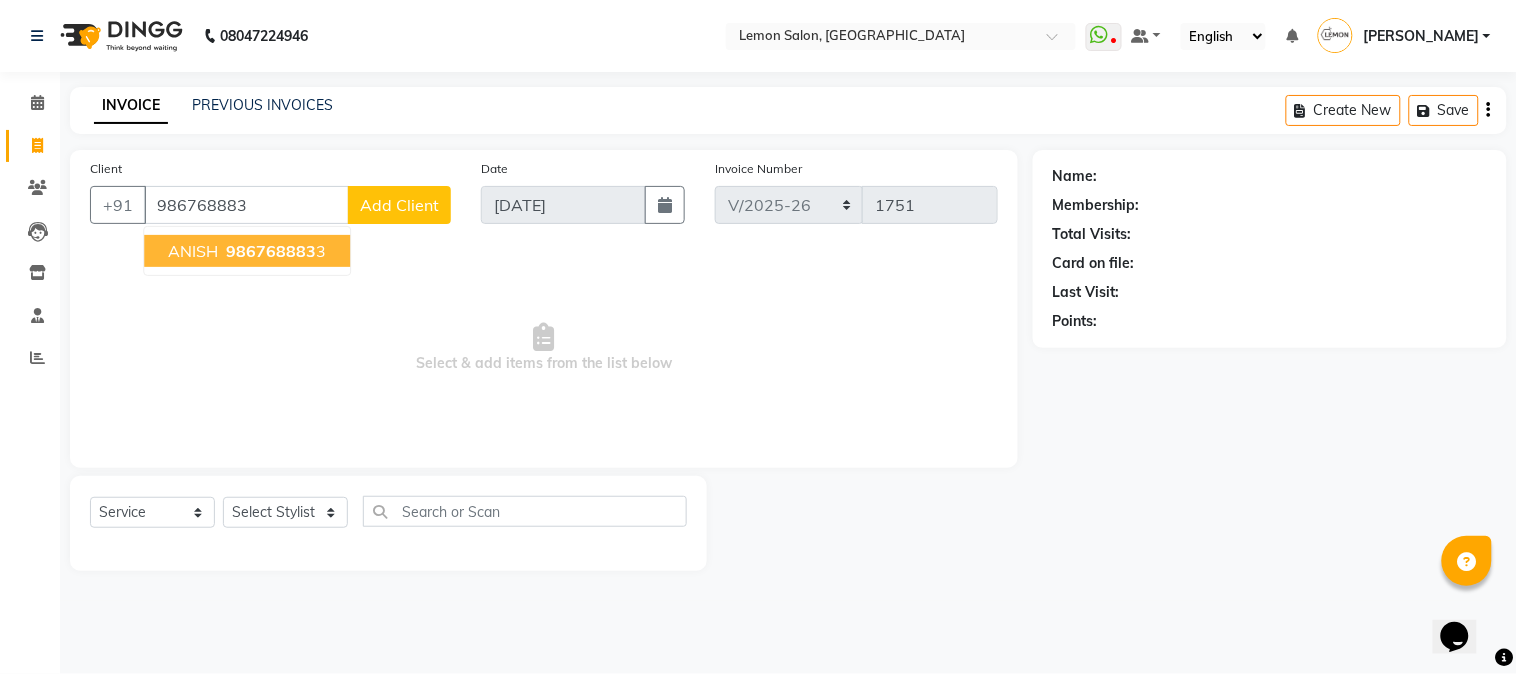 click on "986768883" at bounding box center [271, 251] 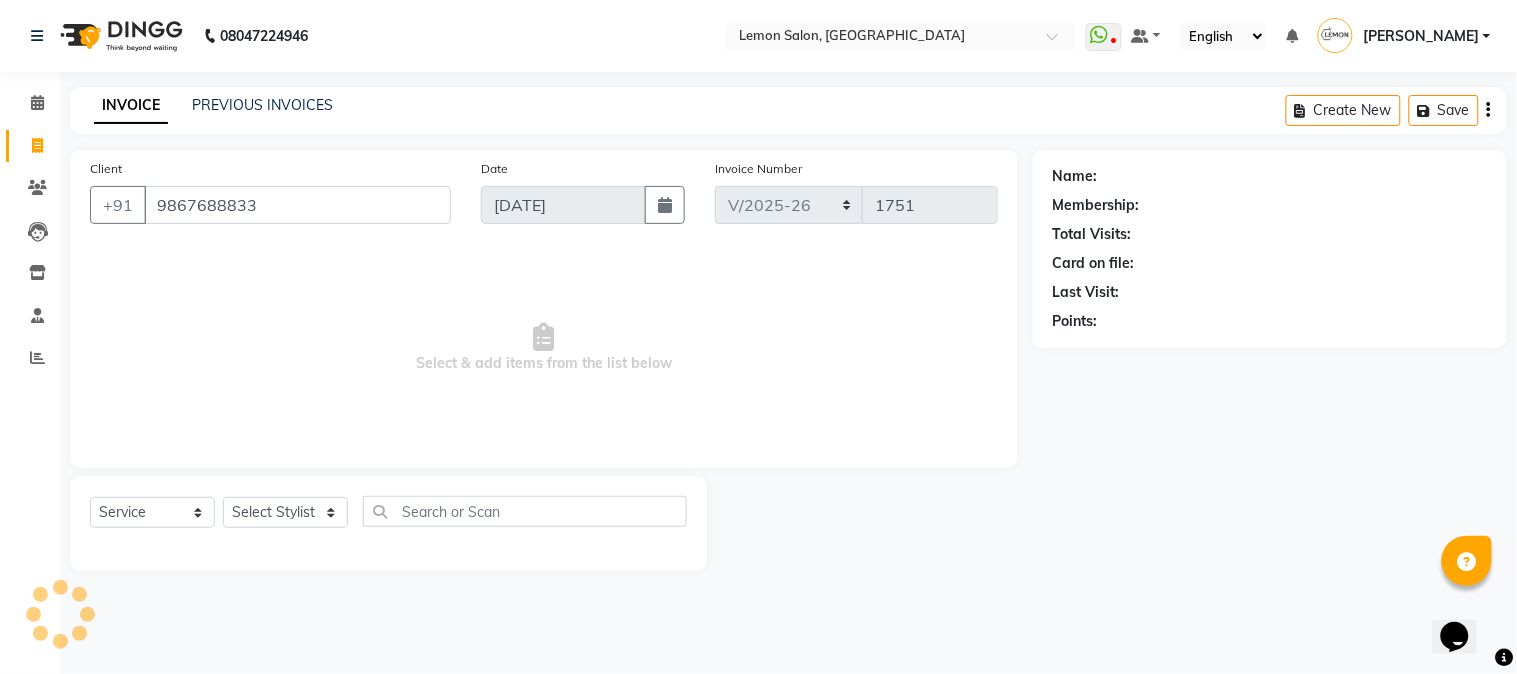 type on "9867688833" 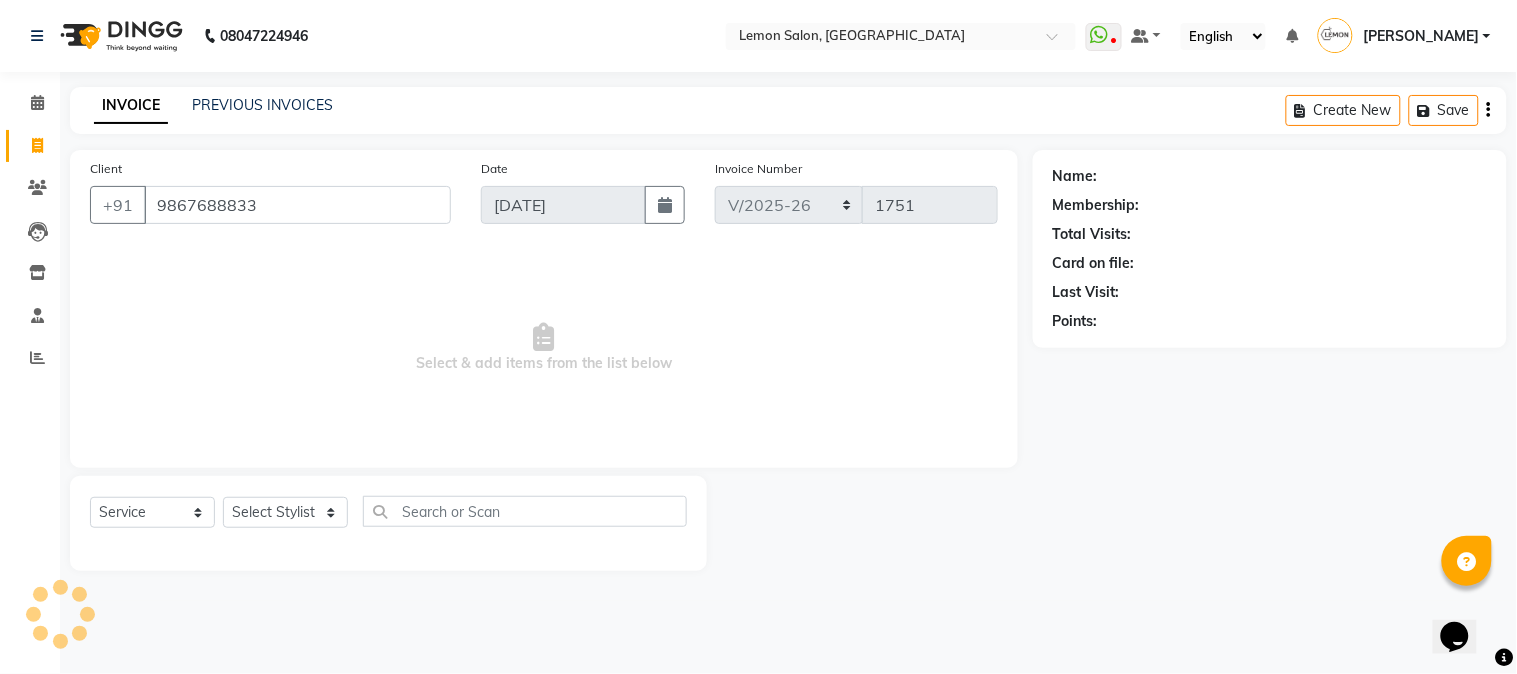 select on "1: Object" 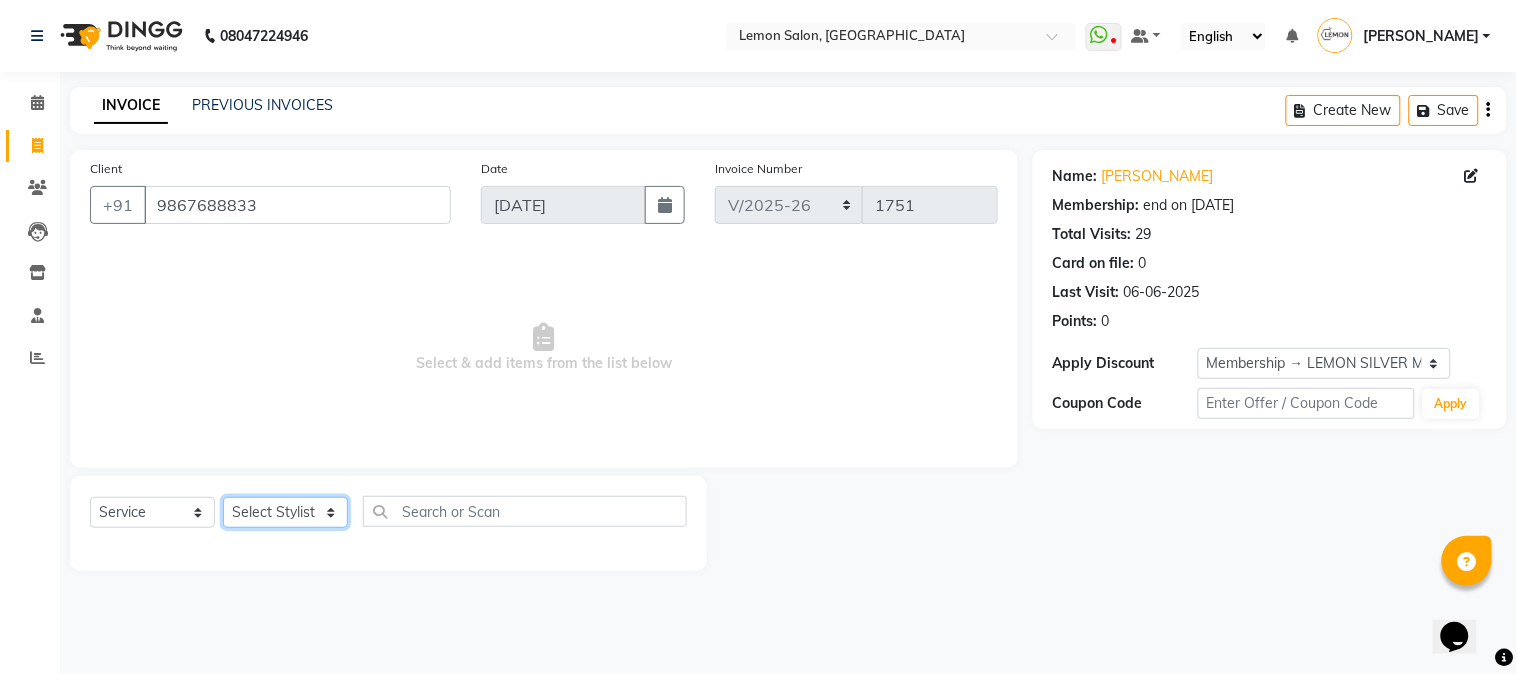 click on "Select Stylist Abhay  Akansha Sadafule Alam Asma Dshpande Datta Kawar DC Furkan Mansoori kavita Kelatkar  Manisha Mohammed Mohsin  Mukaddar Shaikh Sana Mansoori Sandhya Tabrez Shah  Urmila Pol" 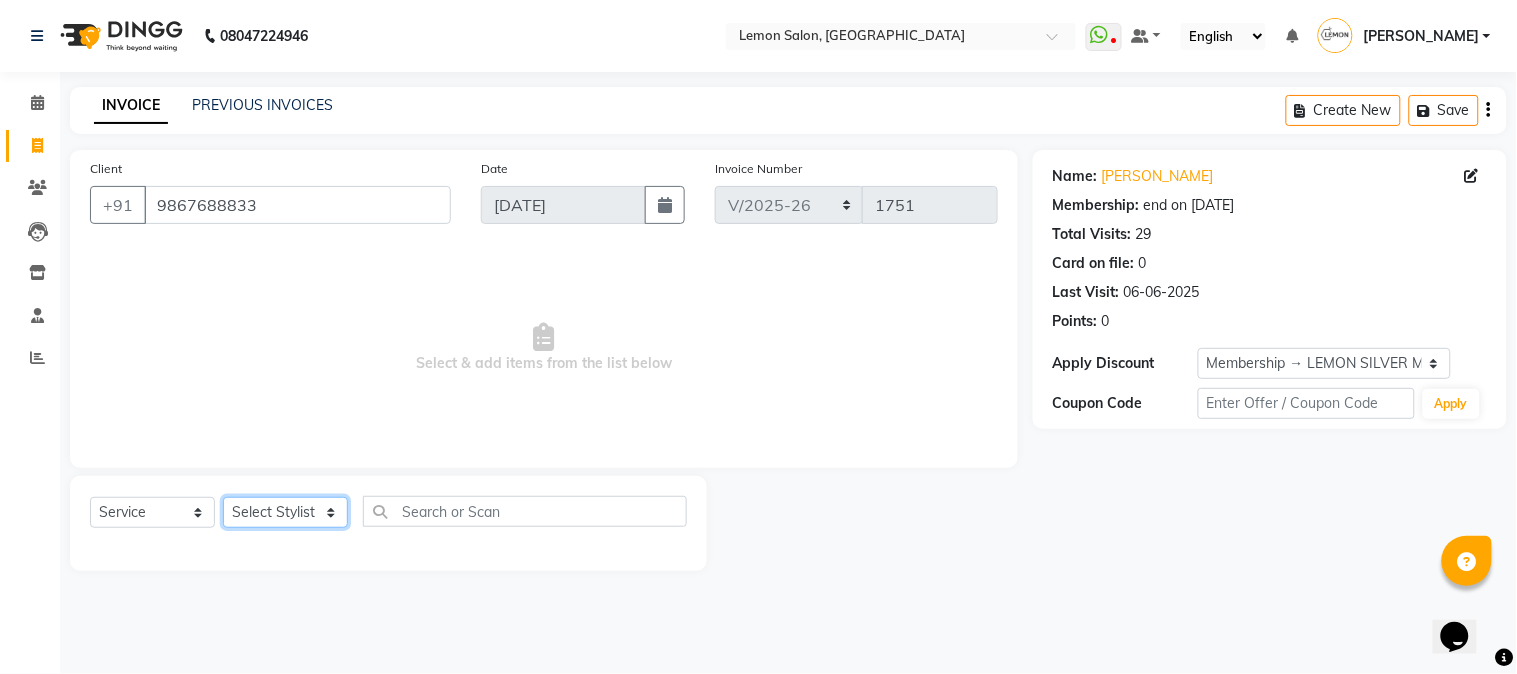 select on "7423" 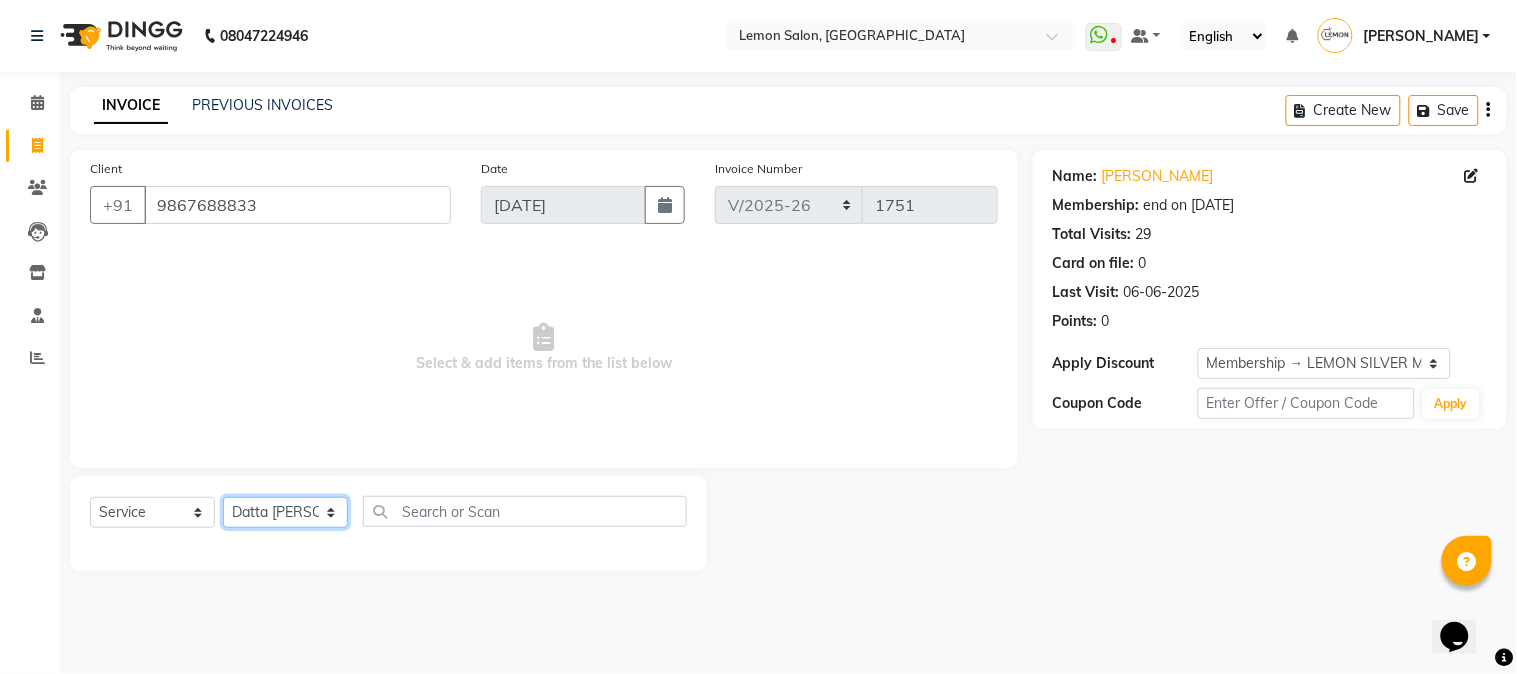 click on "Select Stylist Abhay  Akansha Sadafule Alam Asma Dshpande Datta Kawar DC Furkan Mansoori kavita Kelatkar  Manisha Mohammed Mohsin  Mukaddar Shaikh Sana Mansoori Sandhya Tabrez Shah  Urmila Pol" 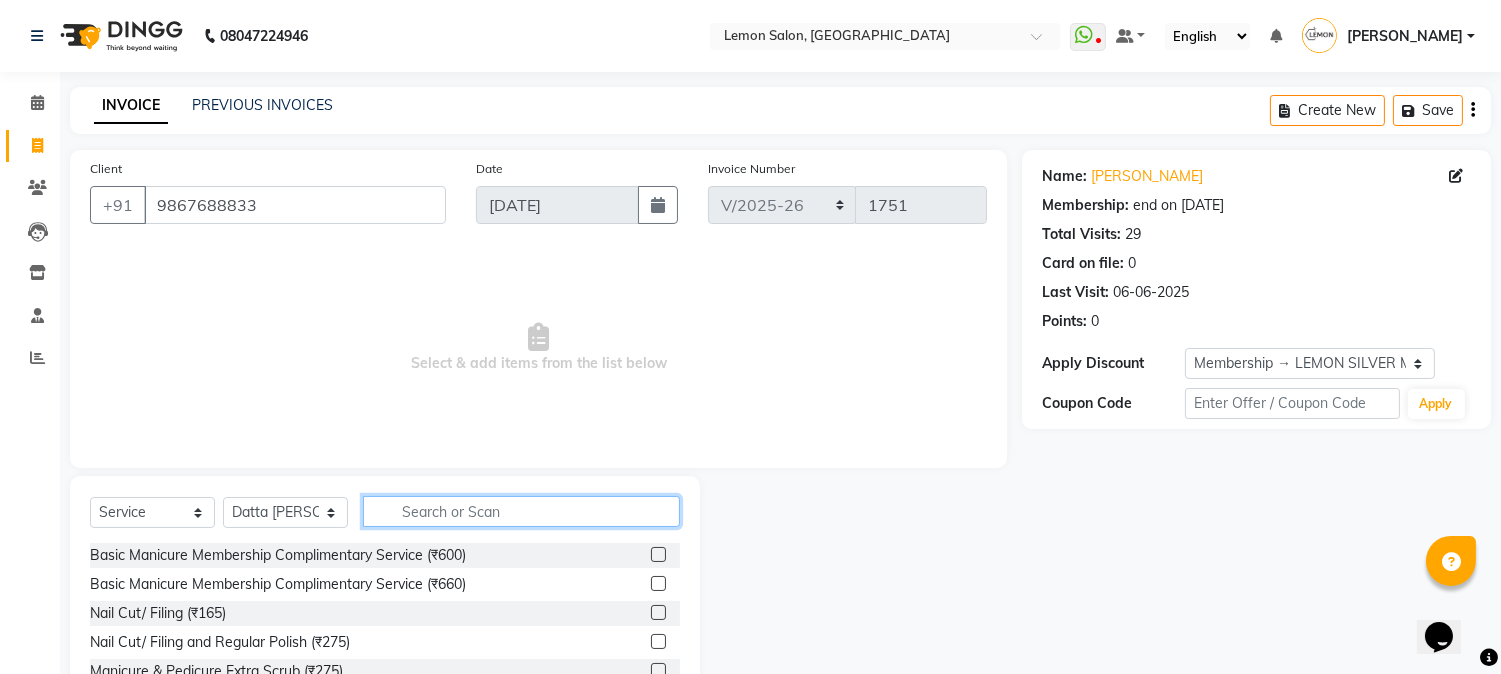 click 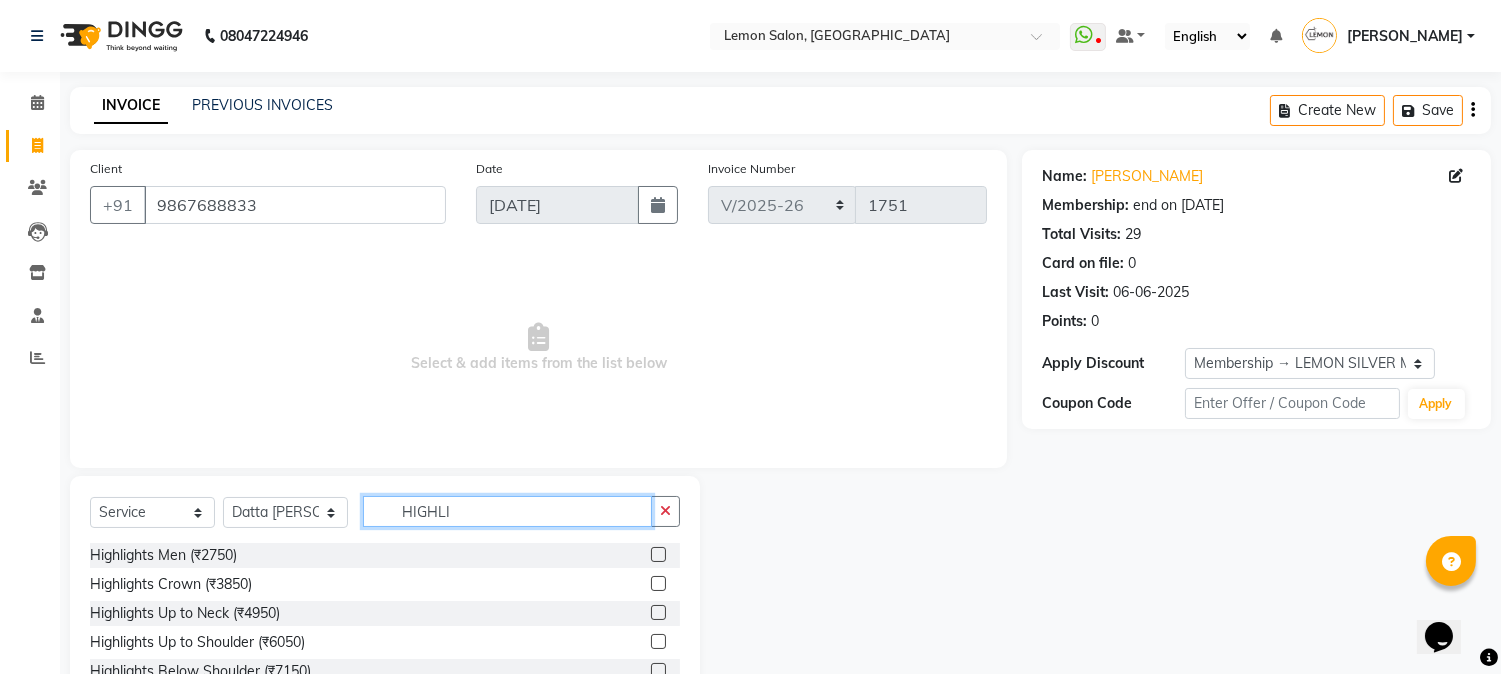 type on "HIGHLI" 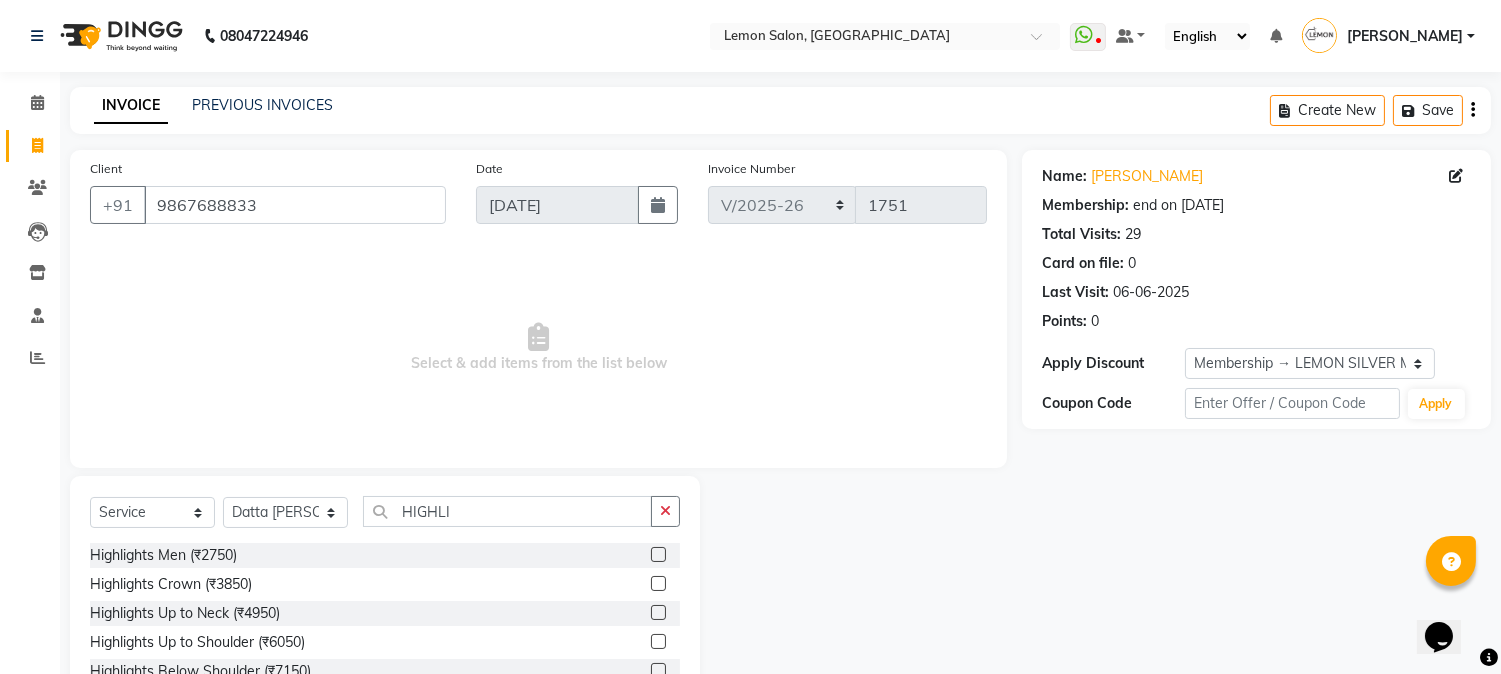 click 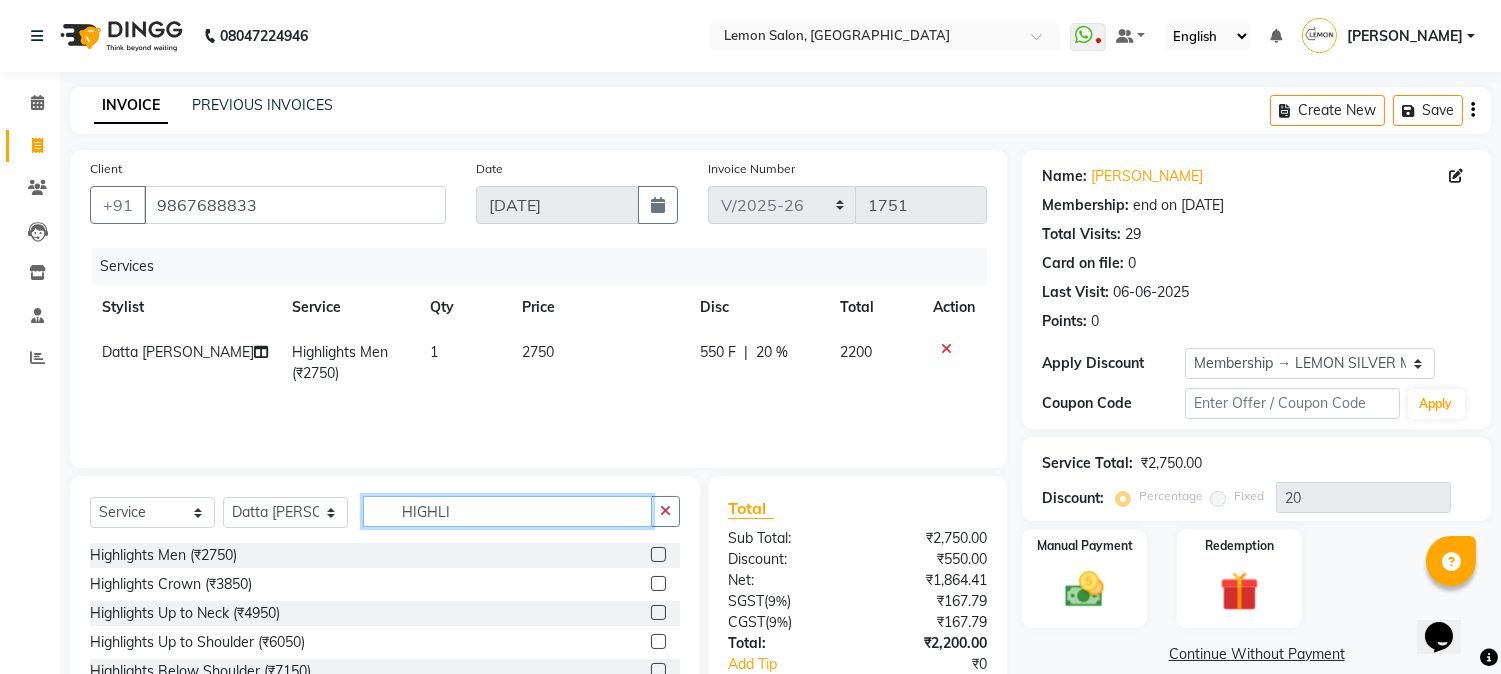 checkbox on "false" 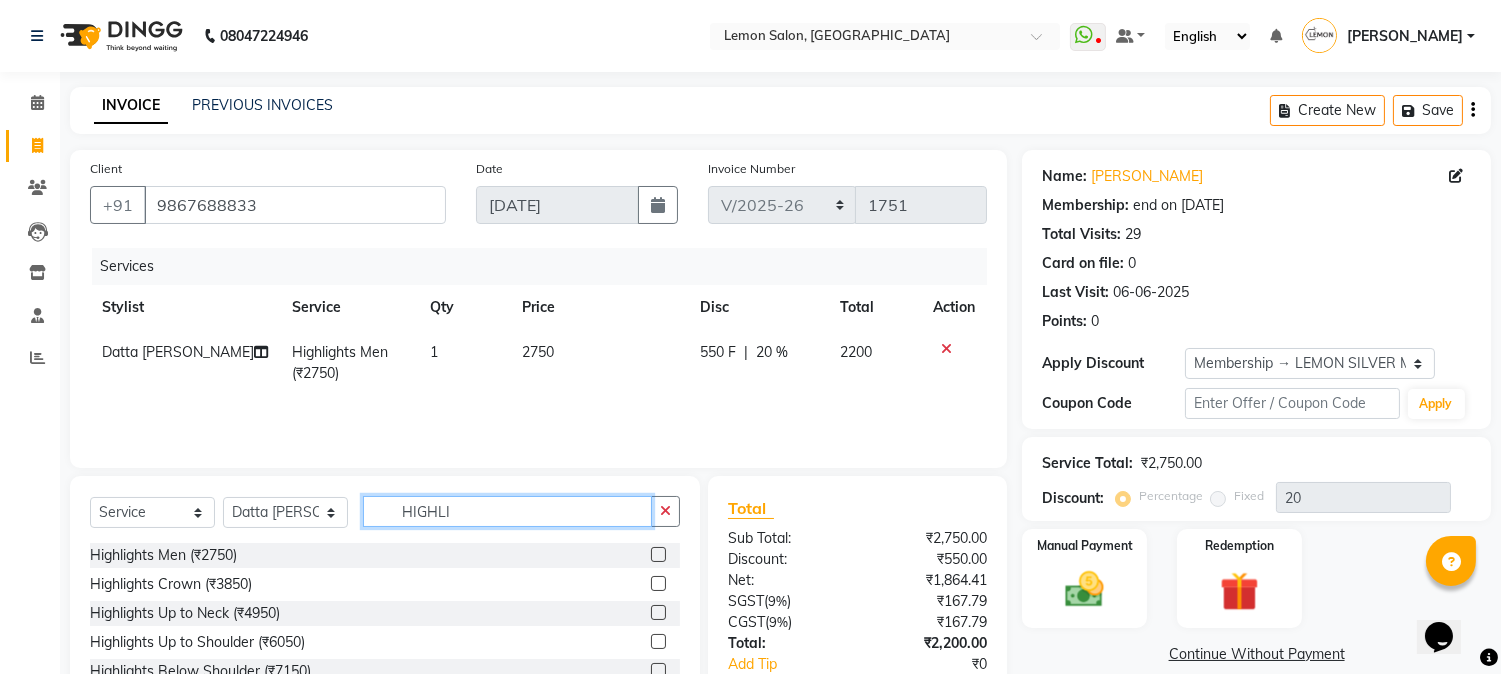 click on "HIGHLI" 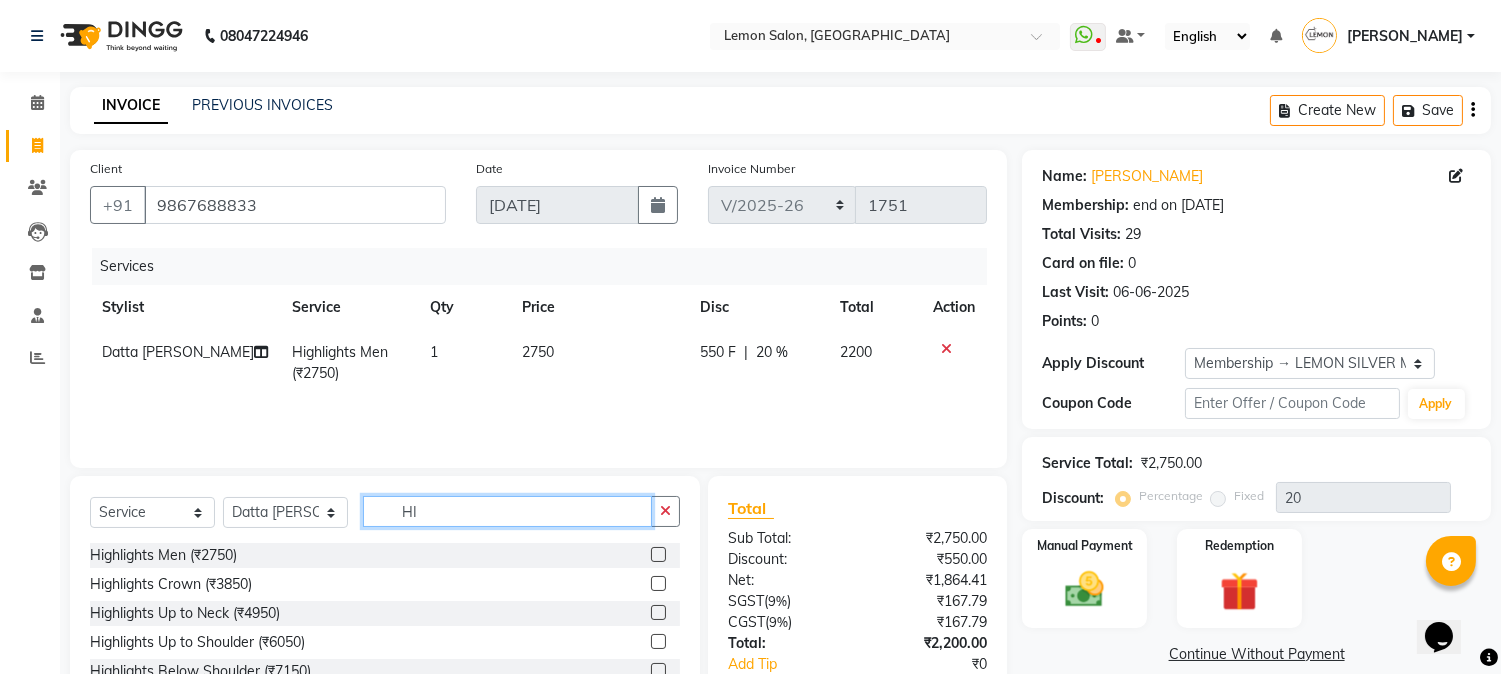 type on "H" 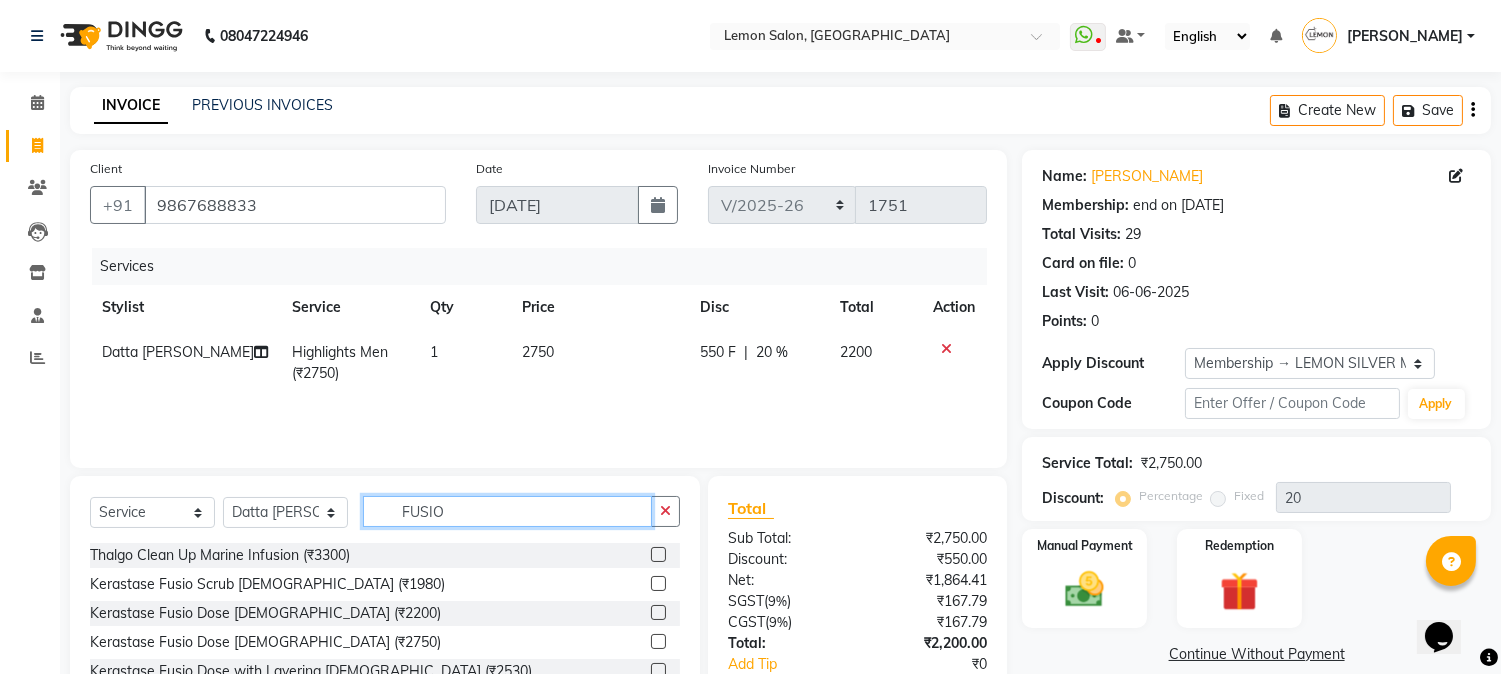 scroll, scrollTop: 126, scrollLeft: 0, axis: vertical 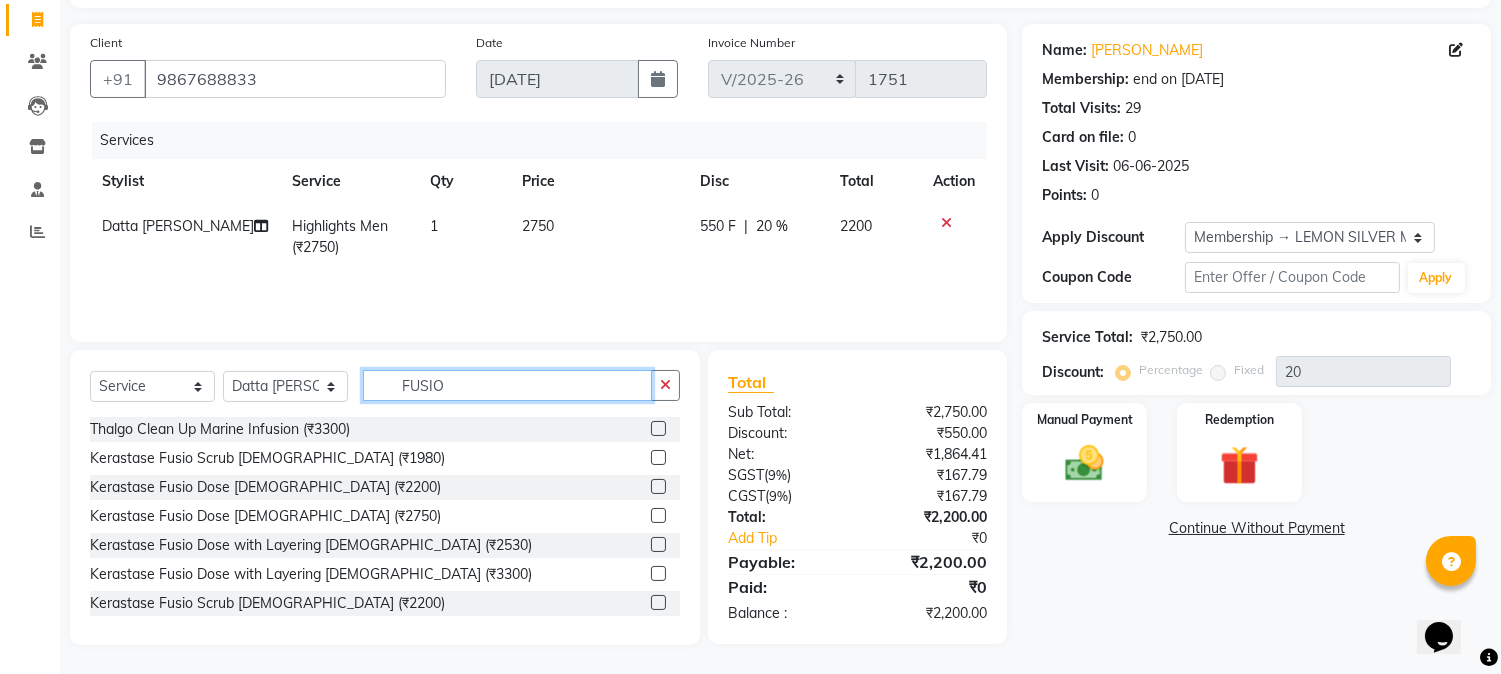 type on "FUSIO" 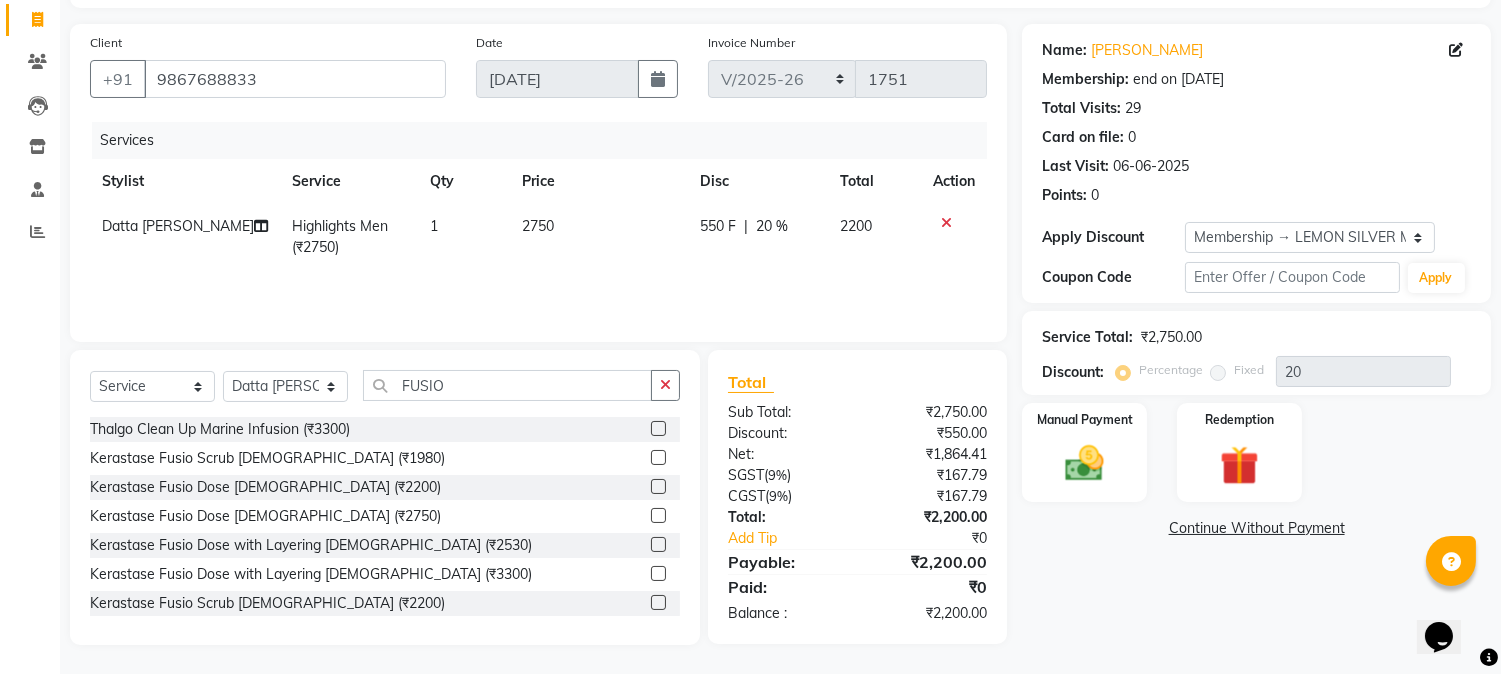 click 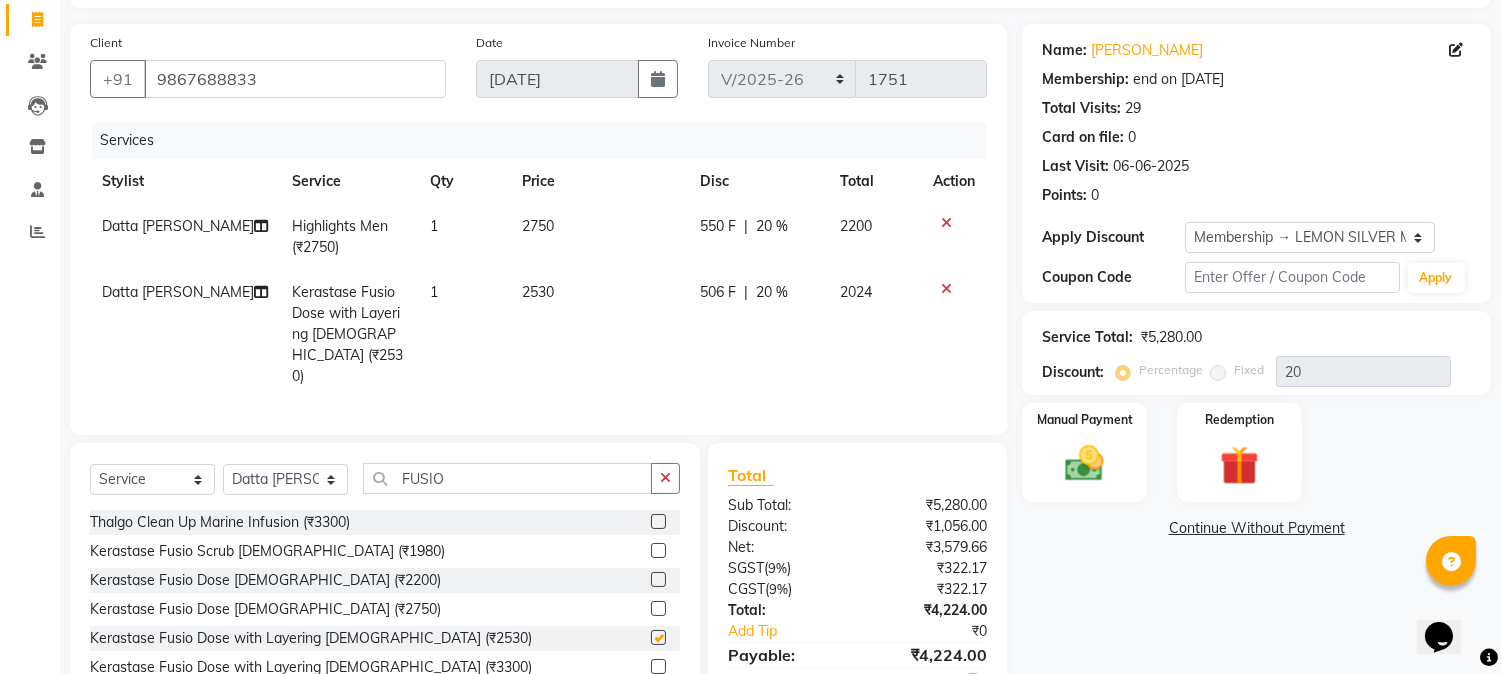 checkbox on "false" 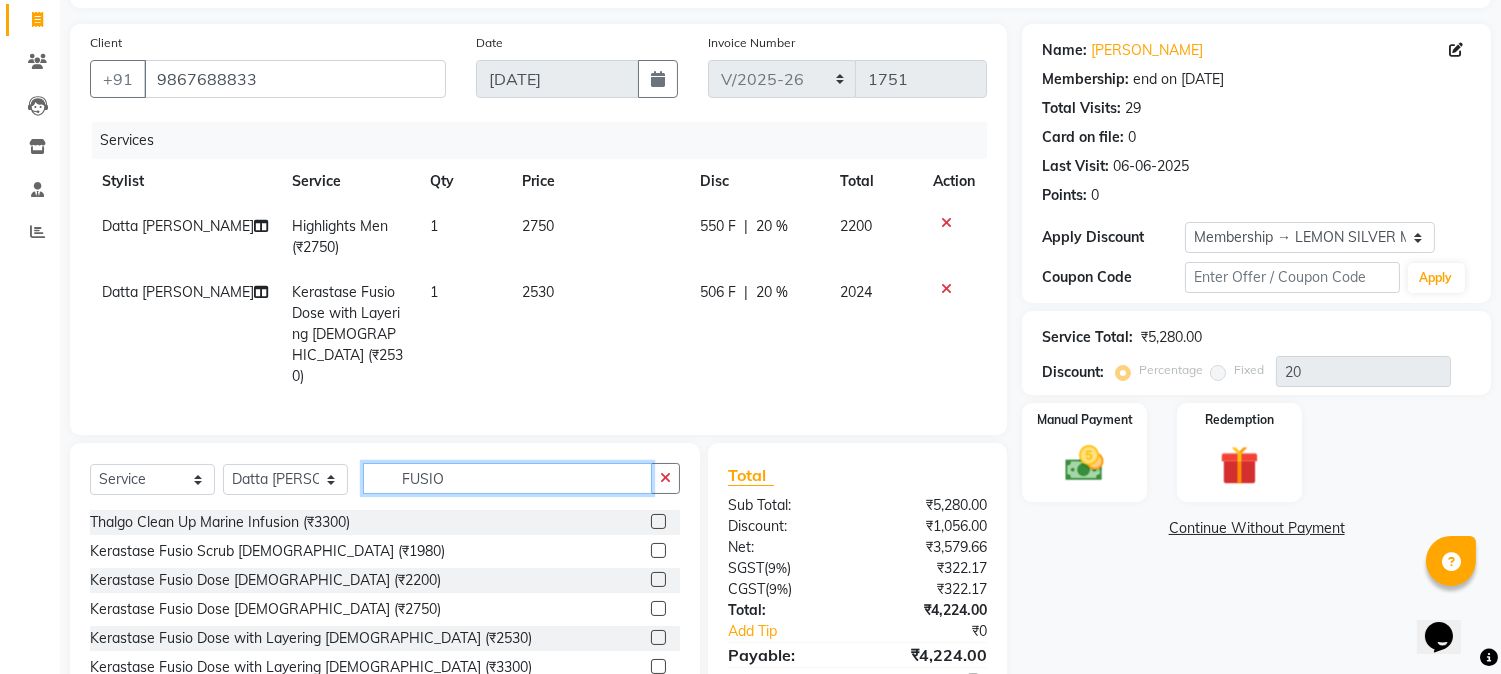 click on "FUSIO" 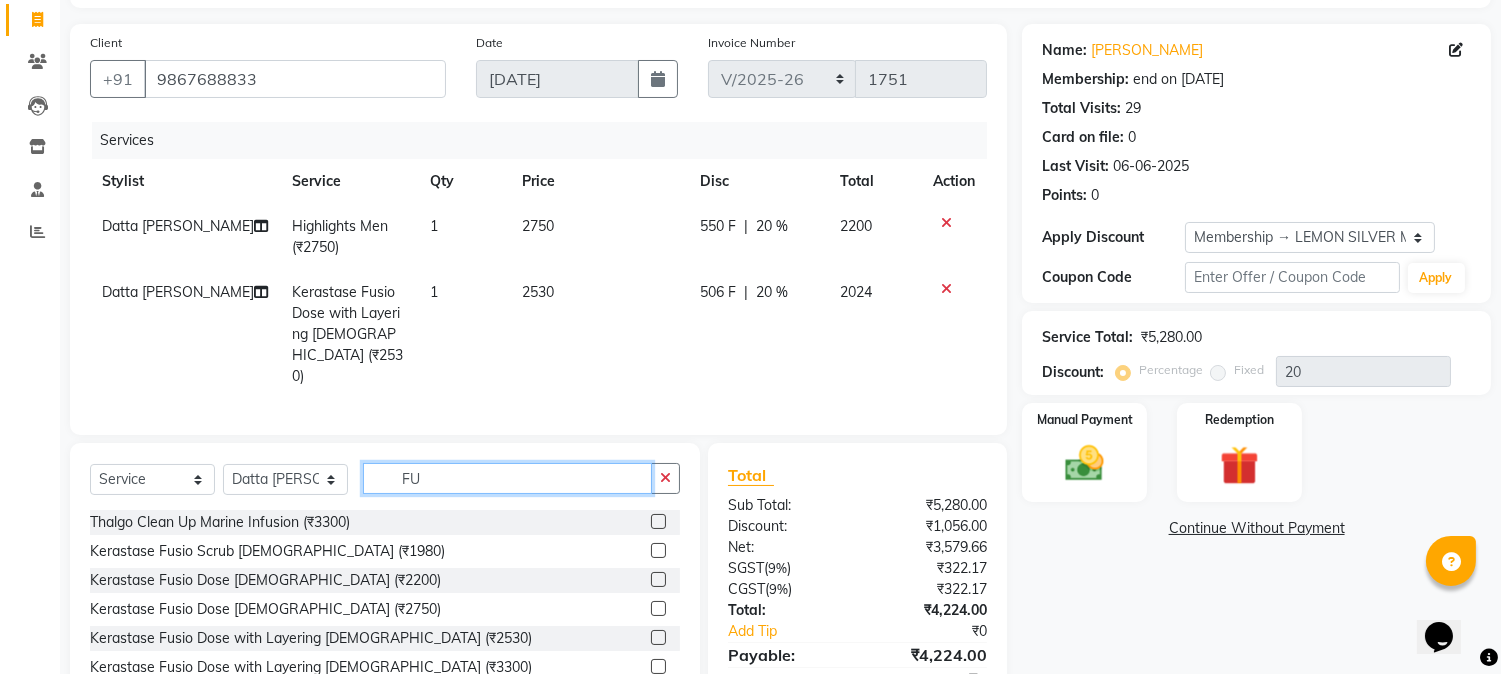 type on "F" 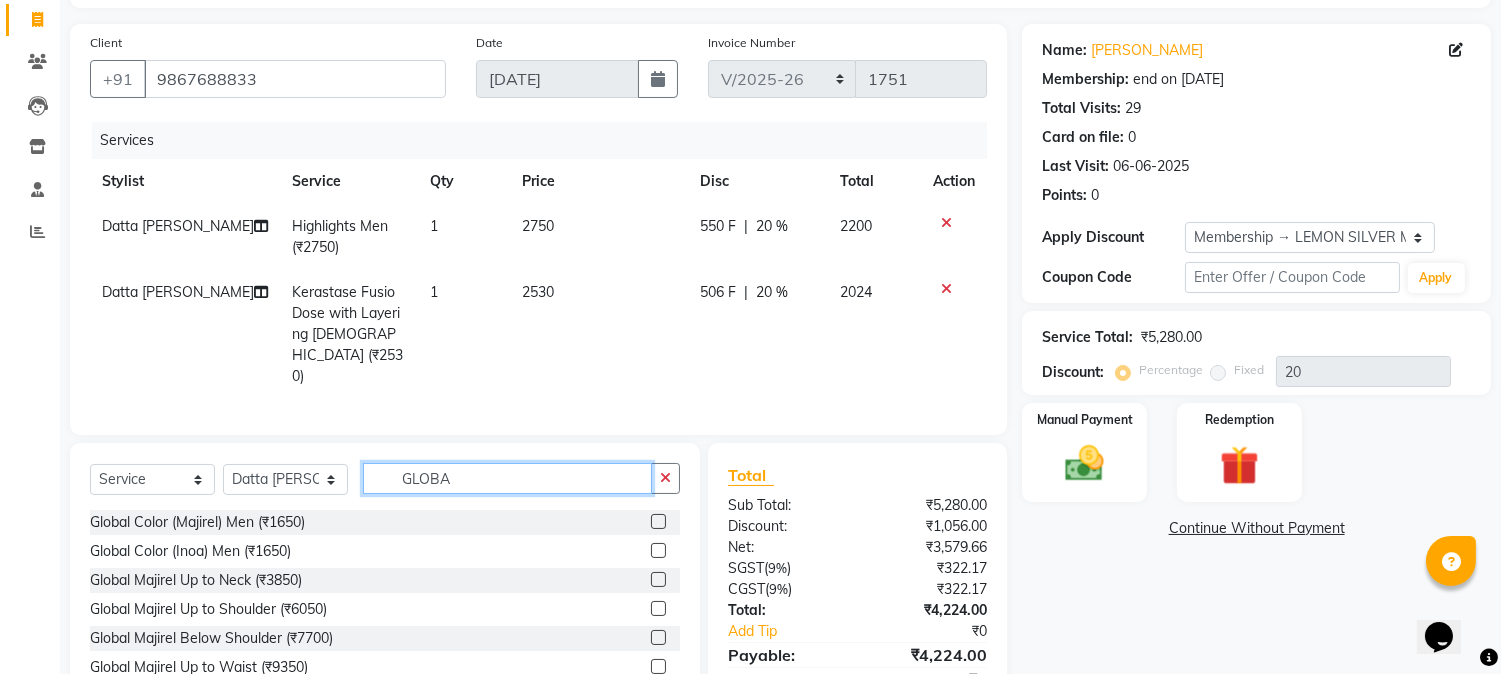 type on "GLOBA" 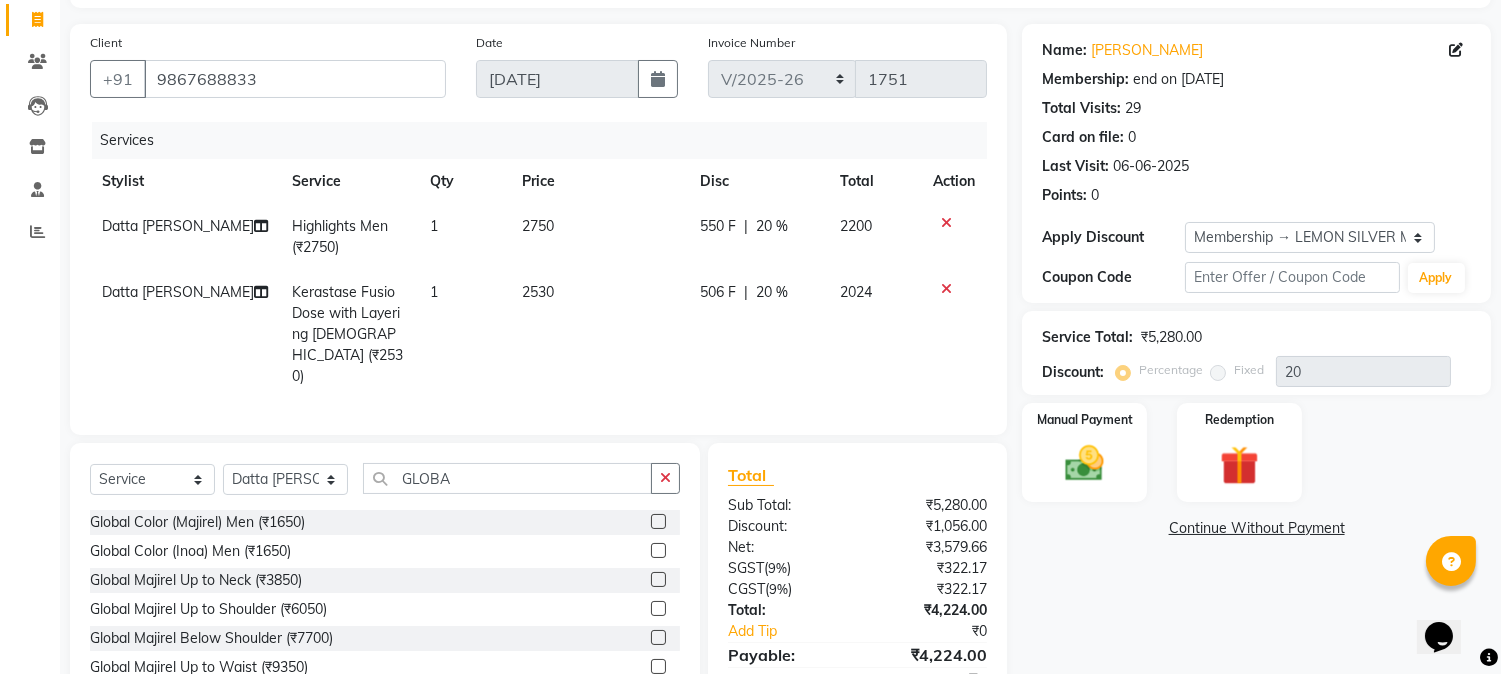click 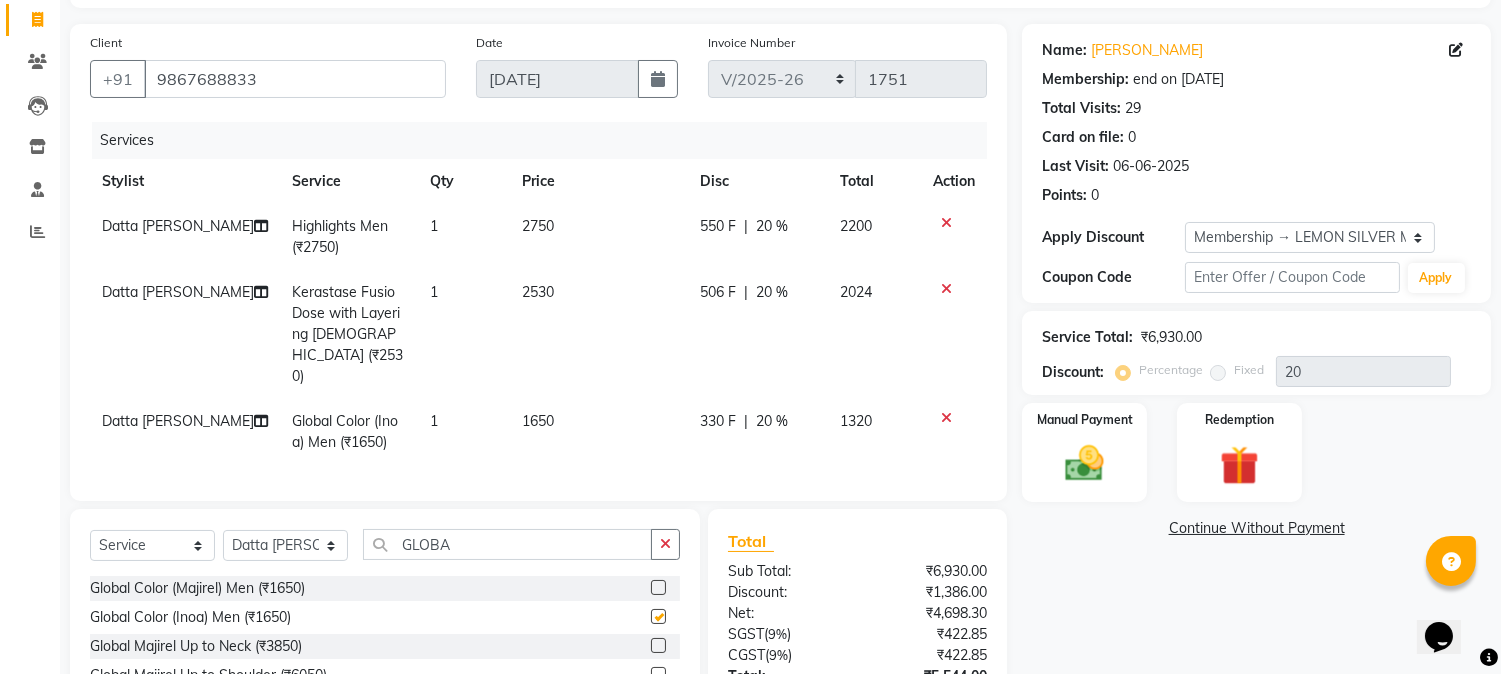checkbox on "false" 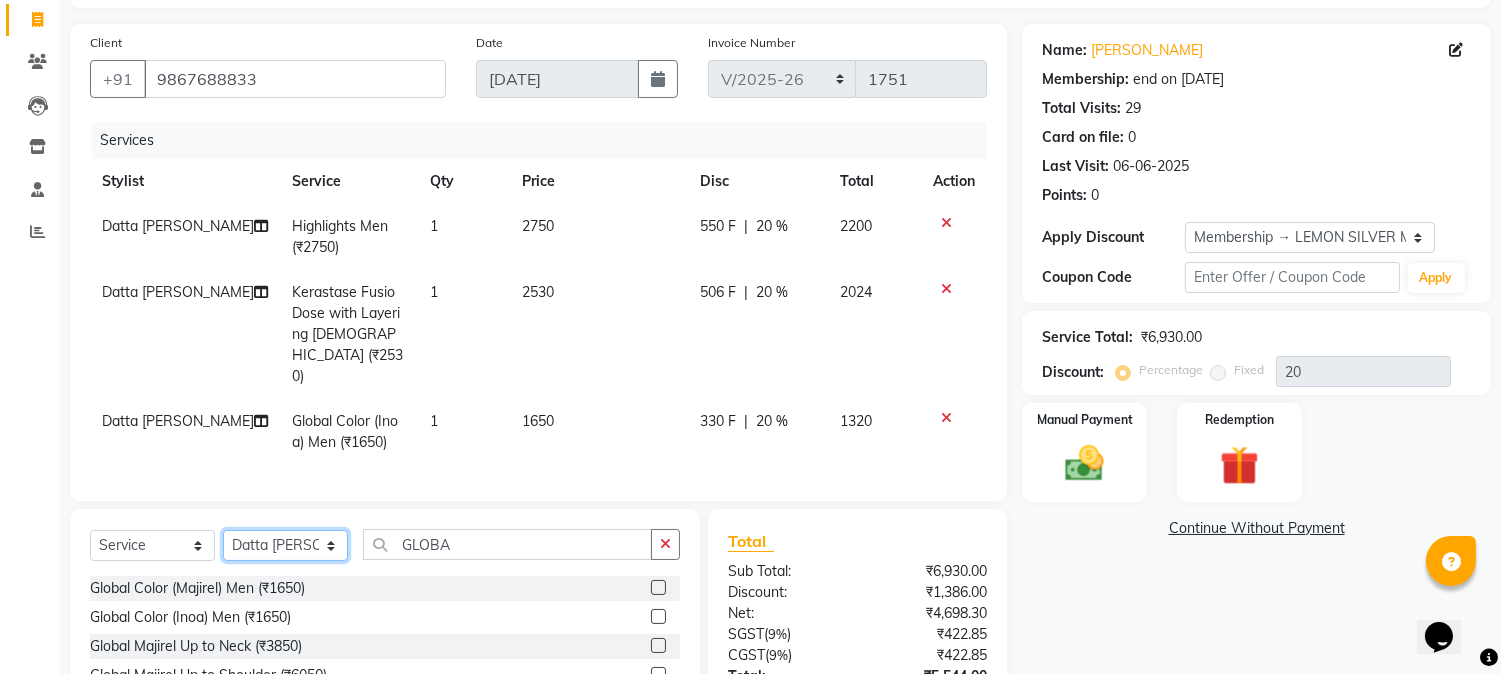 click on "Select Stylist Abhay  Akansha Sadafule Alam Asma Dshpande Datta Kawar DC Furkan Mansoori kavita Kelatkar  Manisha Mohammed Mohsin  Mukaddar Shaikh Sana Mansoori Sandhya Tabrez Shah  Urmila Pol" 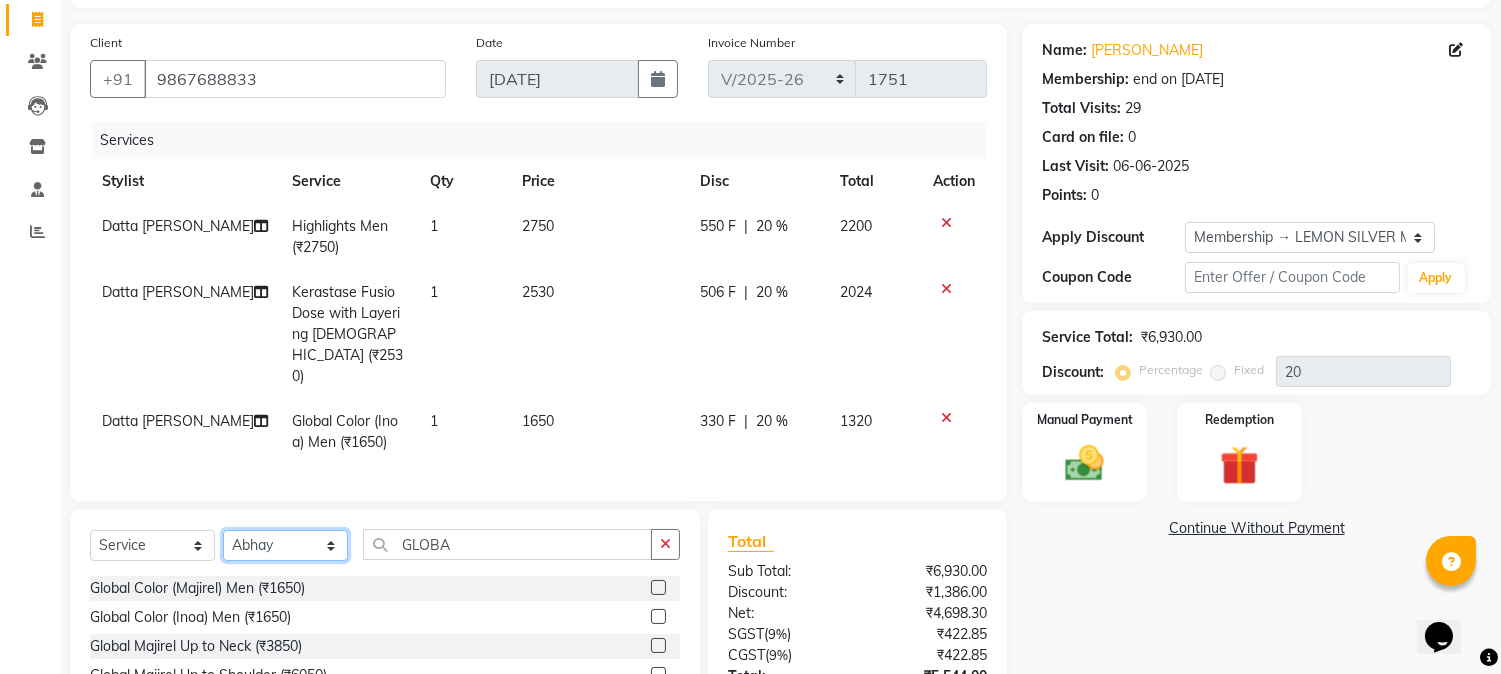 click on "Select Stylist Abhay  Akansha Sadafule Alam Asma Dshpande Datta Kawar DC Furkan Mansoori kavita Kelatkar  Manisha Mohammed Mohsin  Mukaddar Shaikh Sana Mansoori Sandhya Tabrez Shah  Urmila Pol" 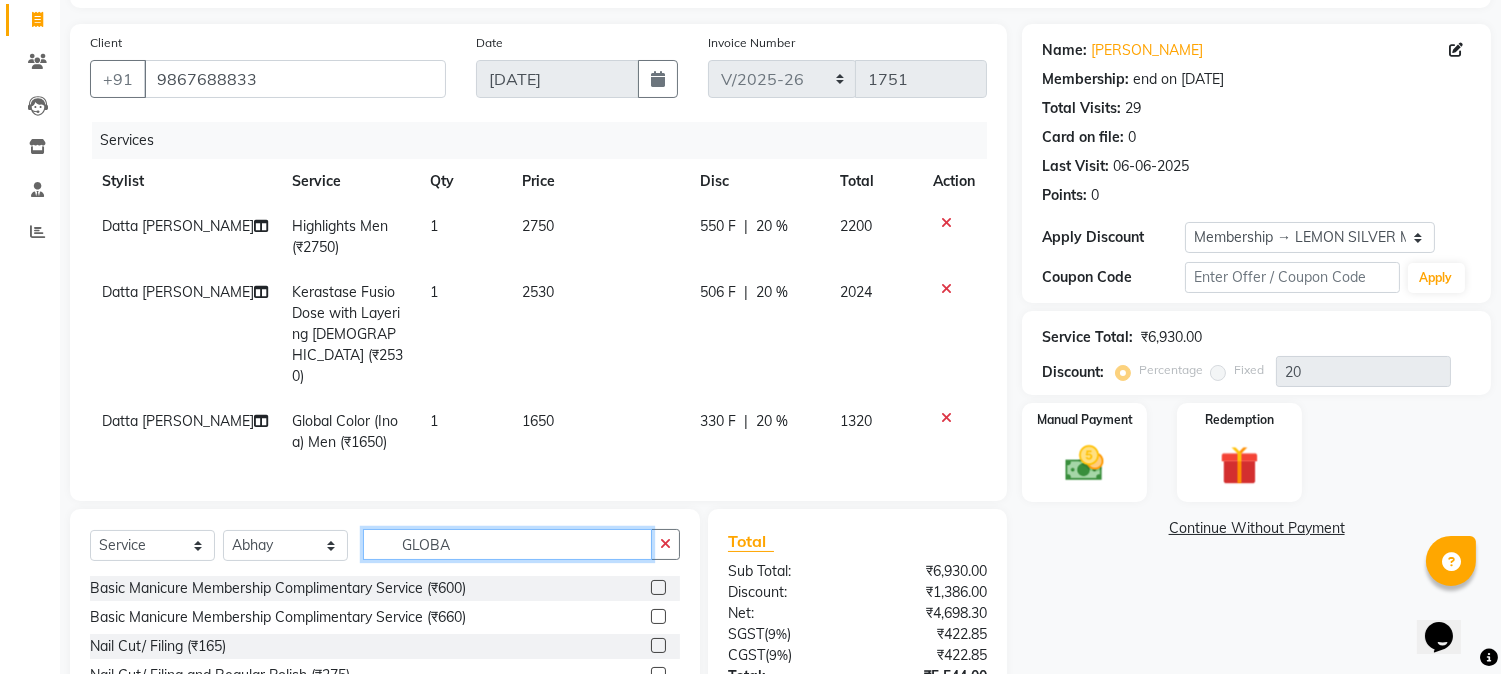 click on "GLOBA" 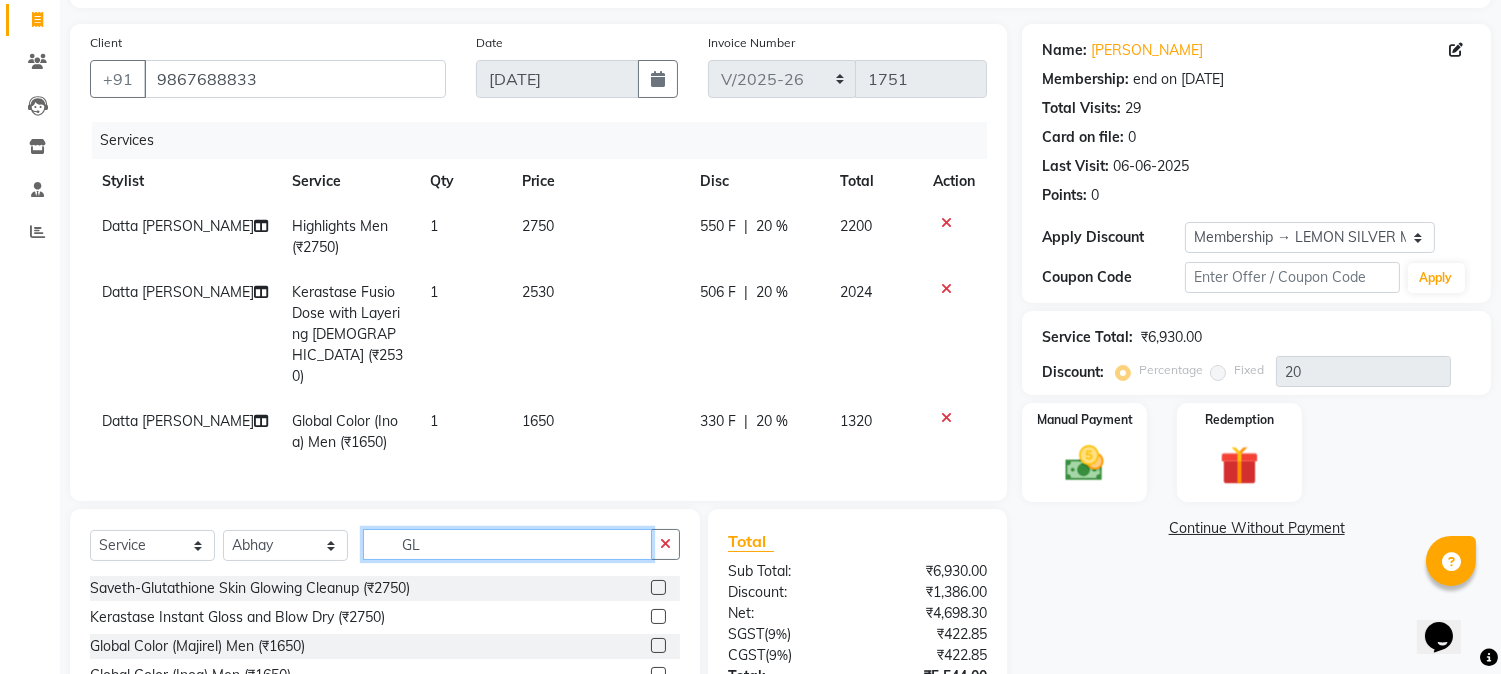 type on "G" 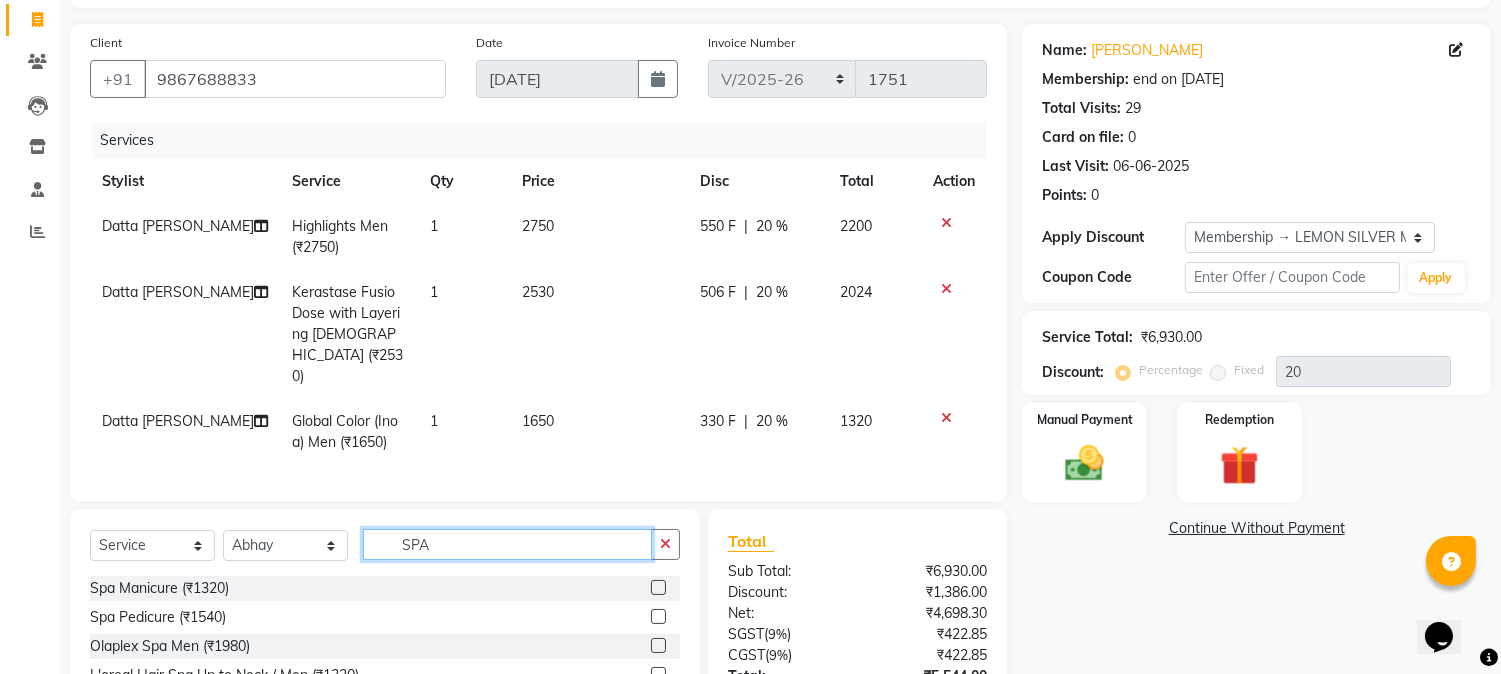 type on "SPA" 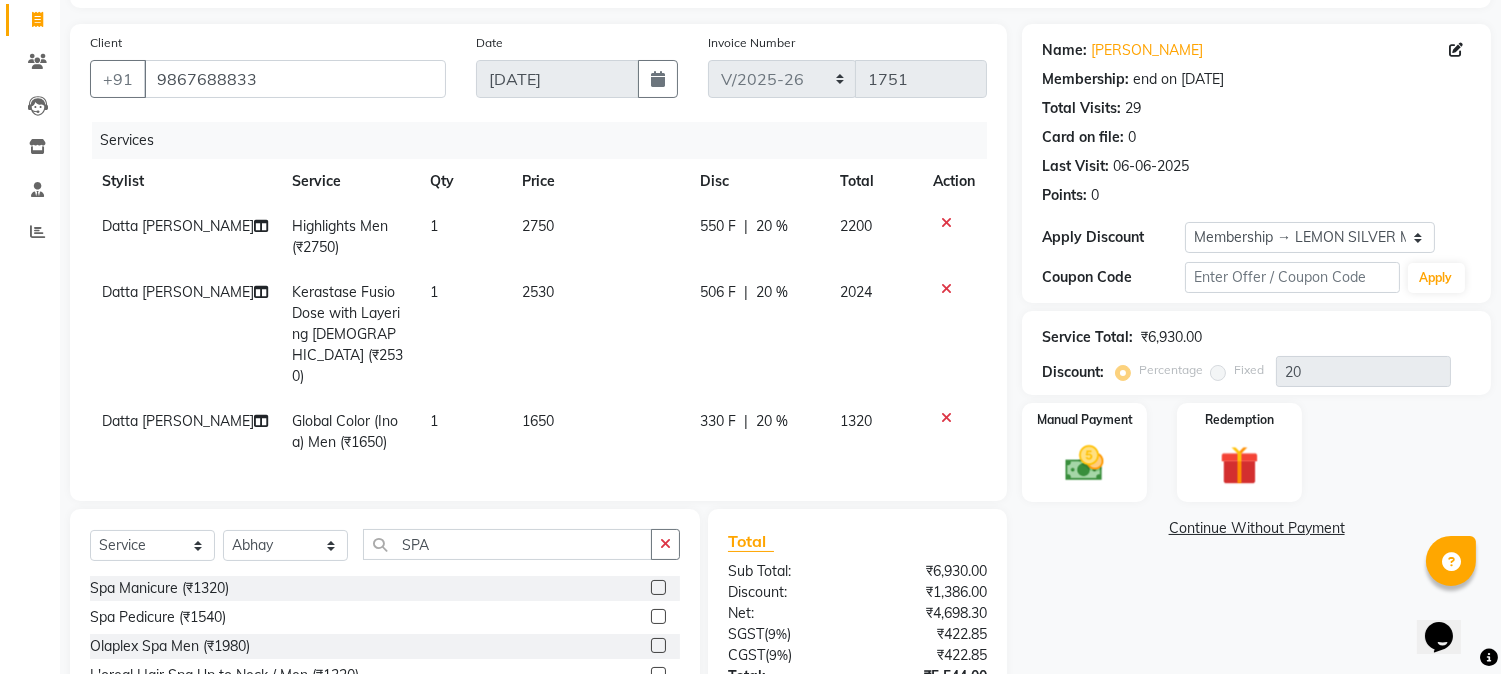 click 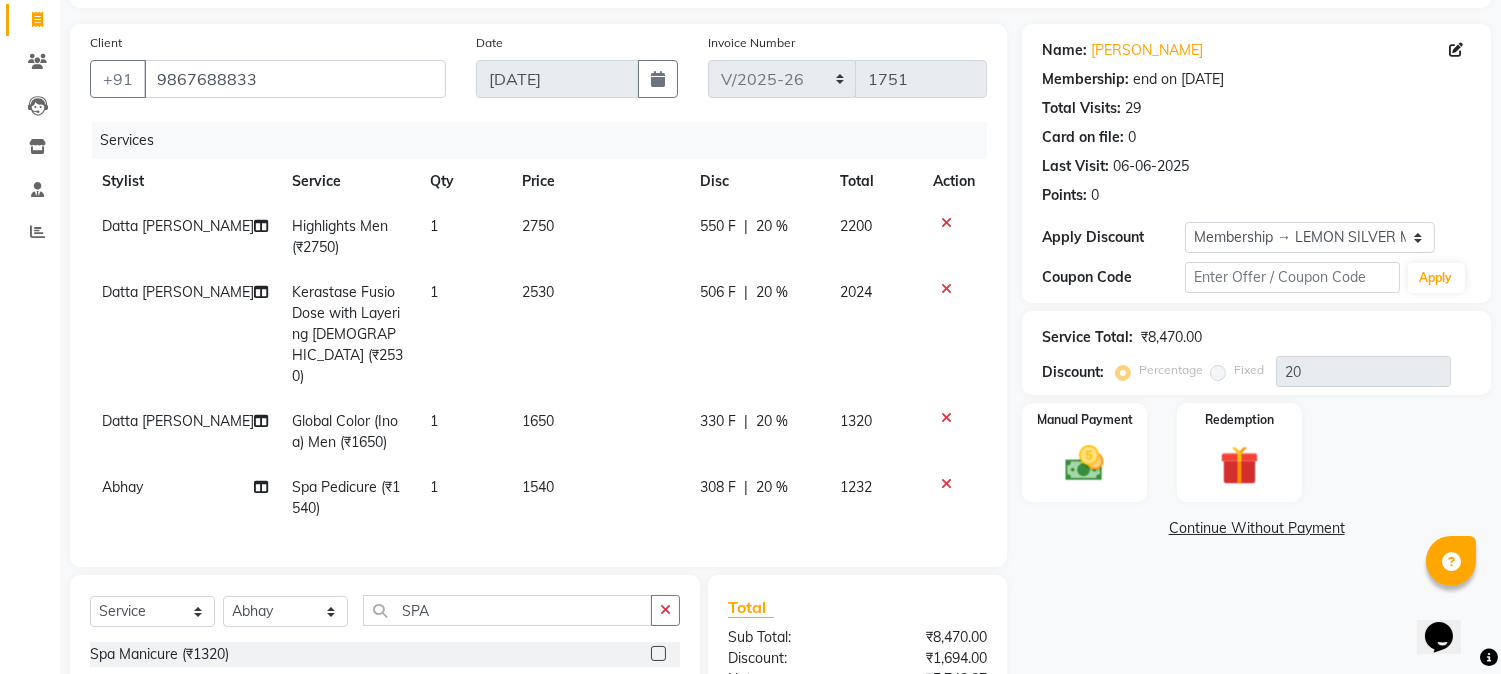checkbox on "false" 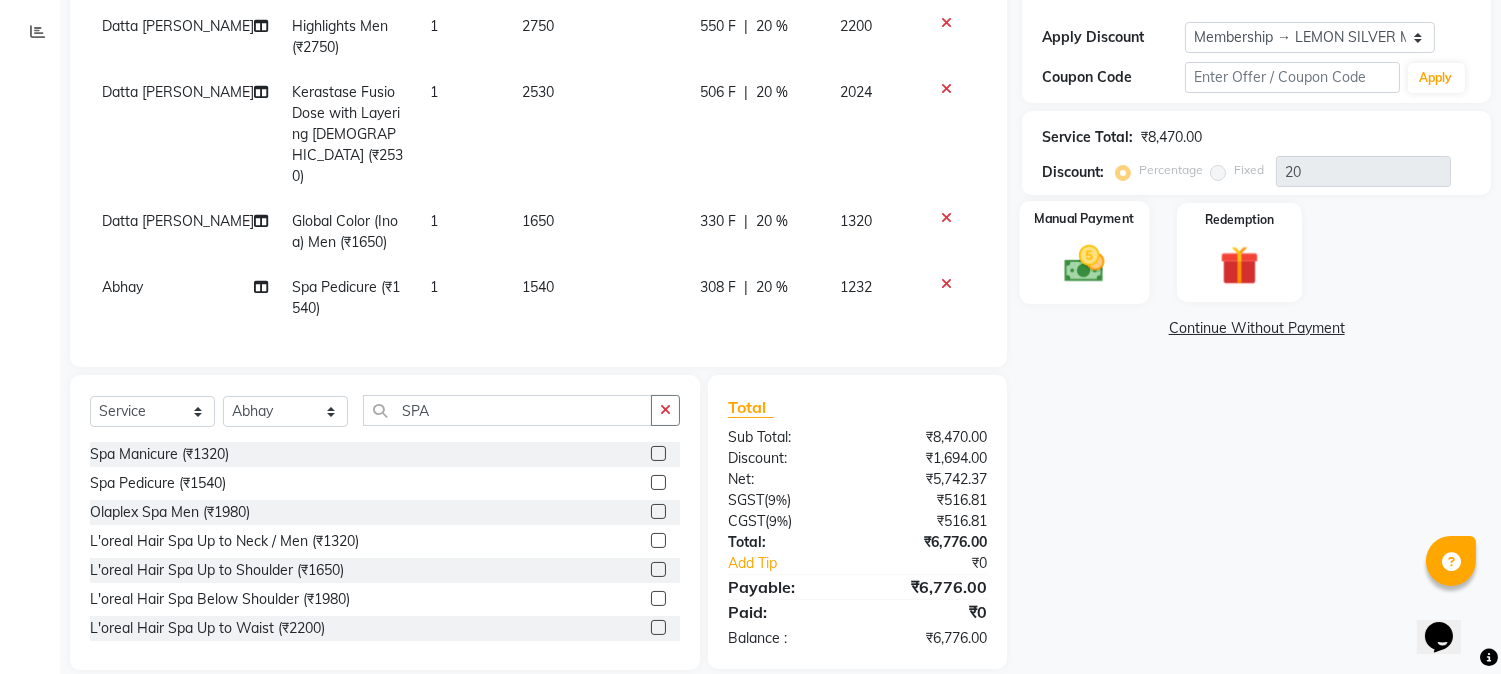 click 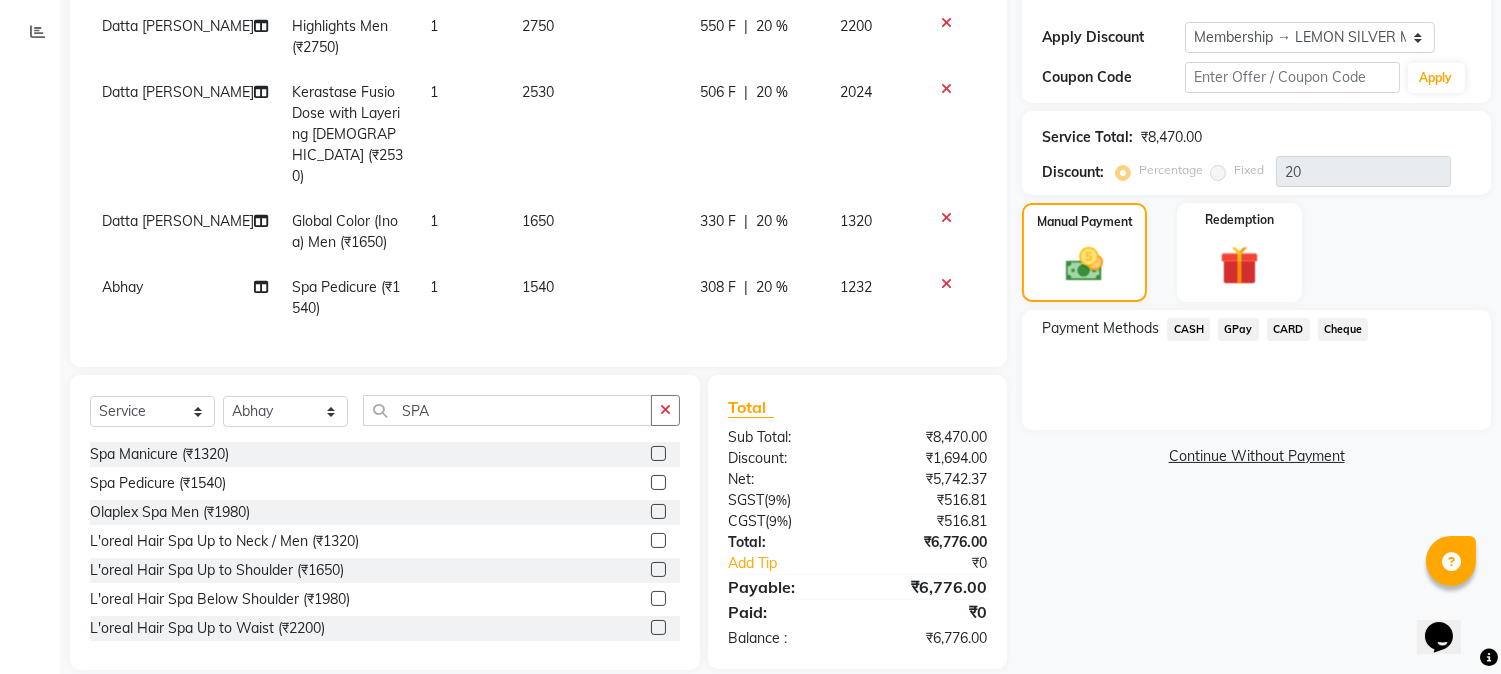 click on "GPay" 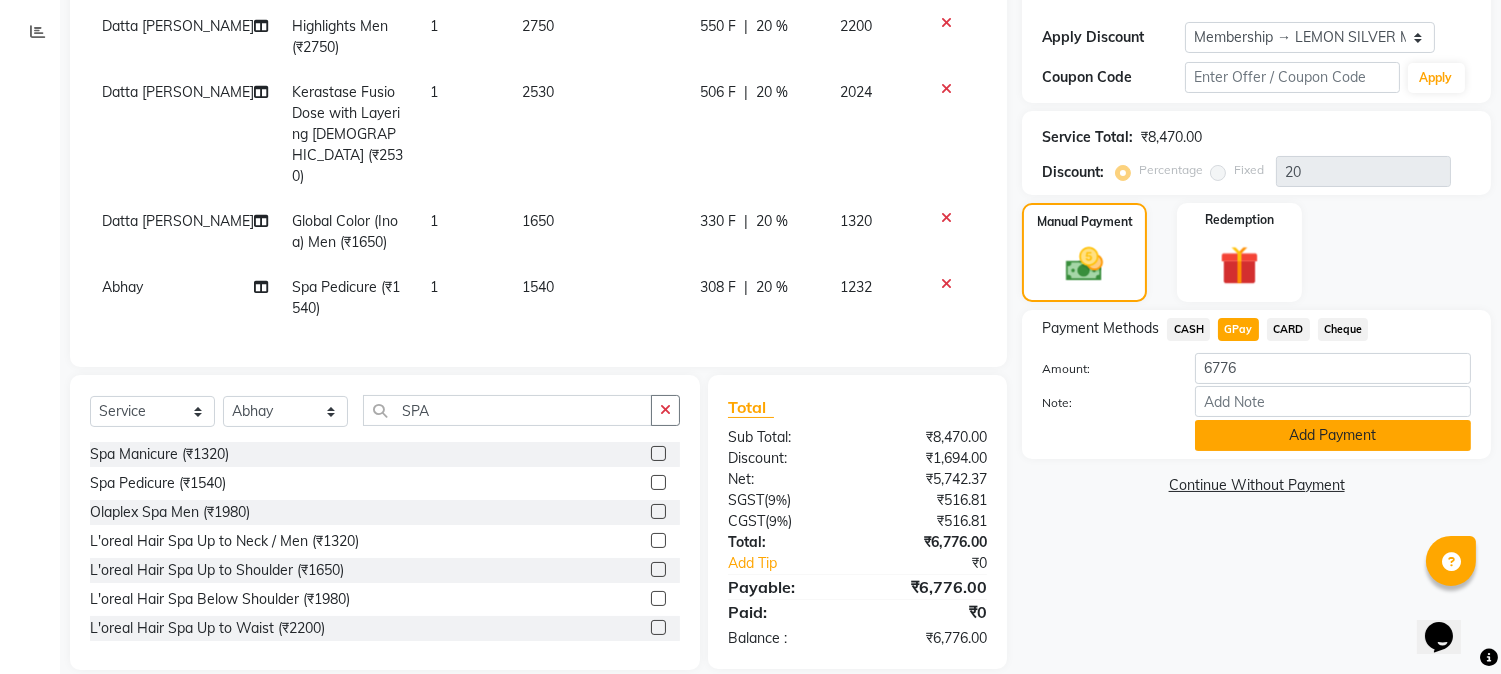 click on "Add Payment" 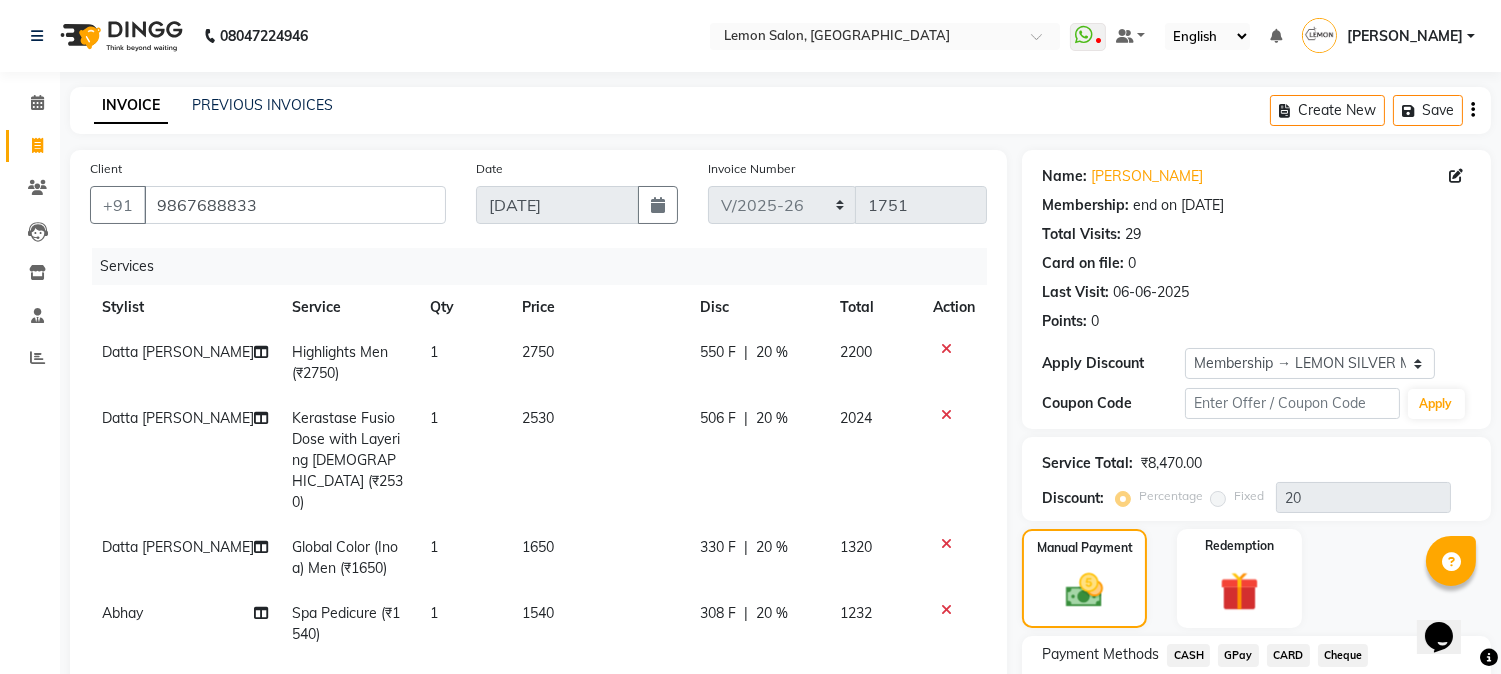 scroll, scrollTop: 466, scrollLeft: 0, axis: vertical 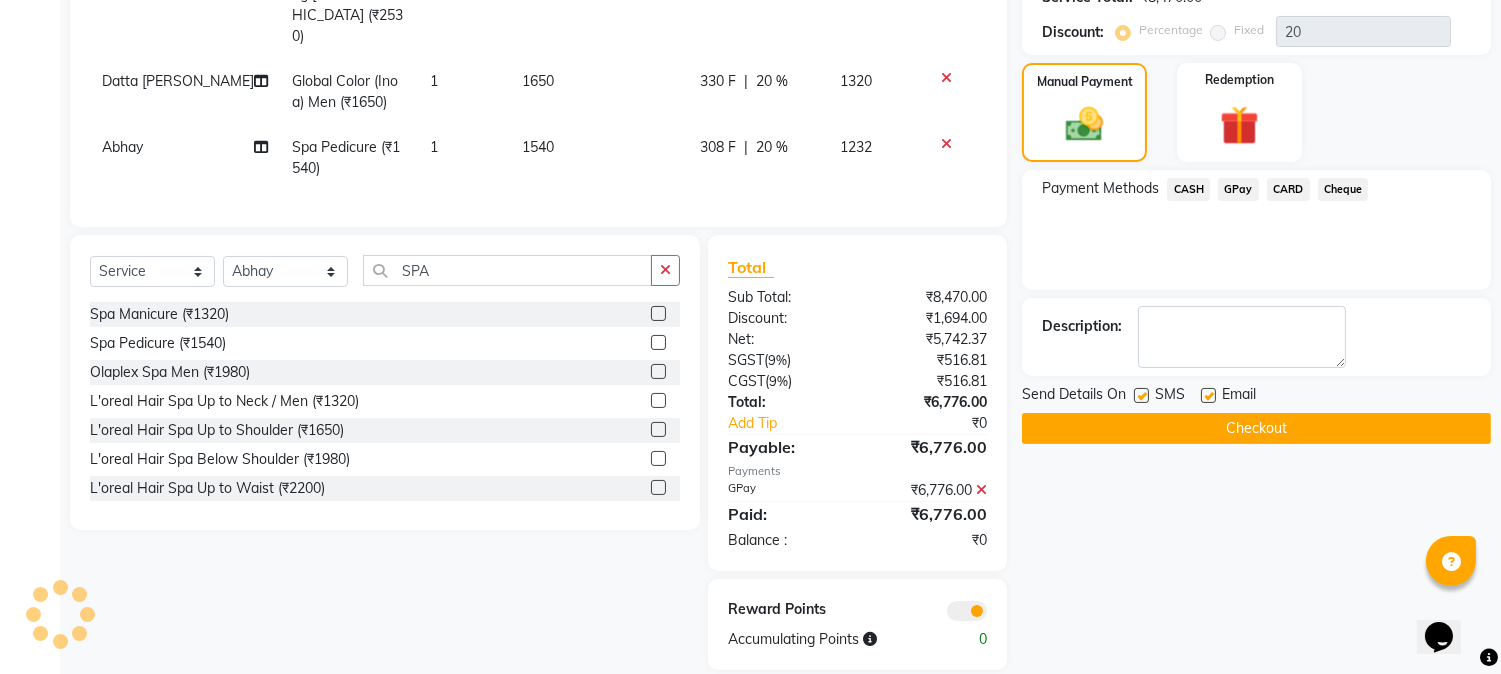 click on "Checkout" 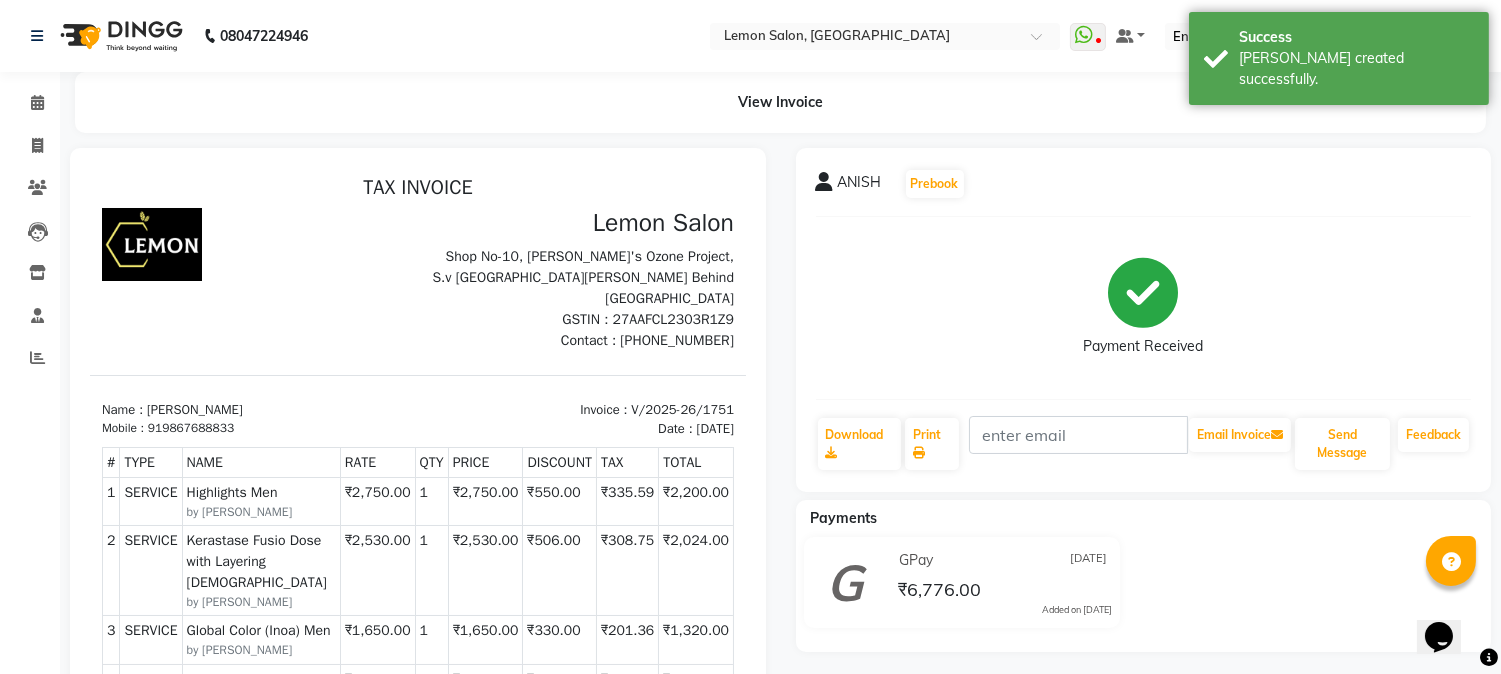 scroll, scrollTop: 0, scrollLeft: 0, axis: both 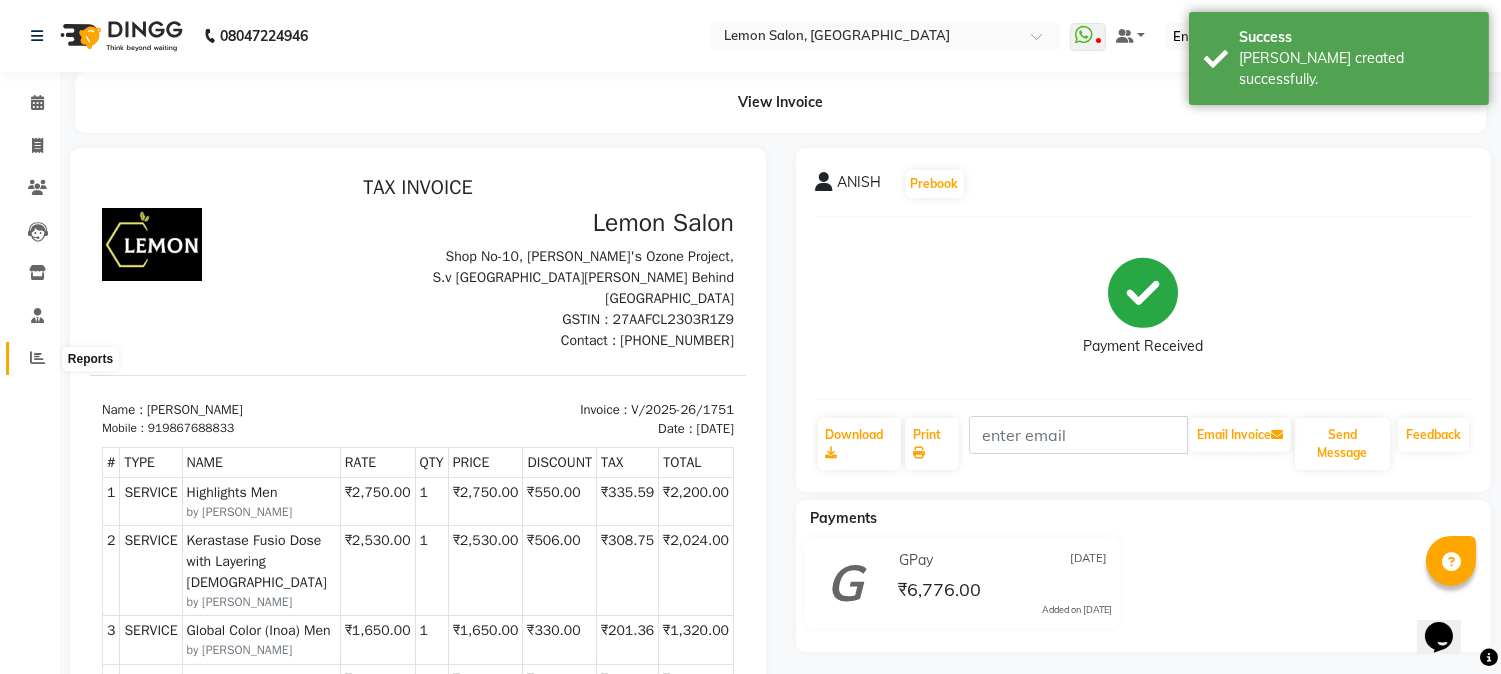 click 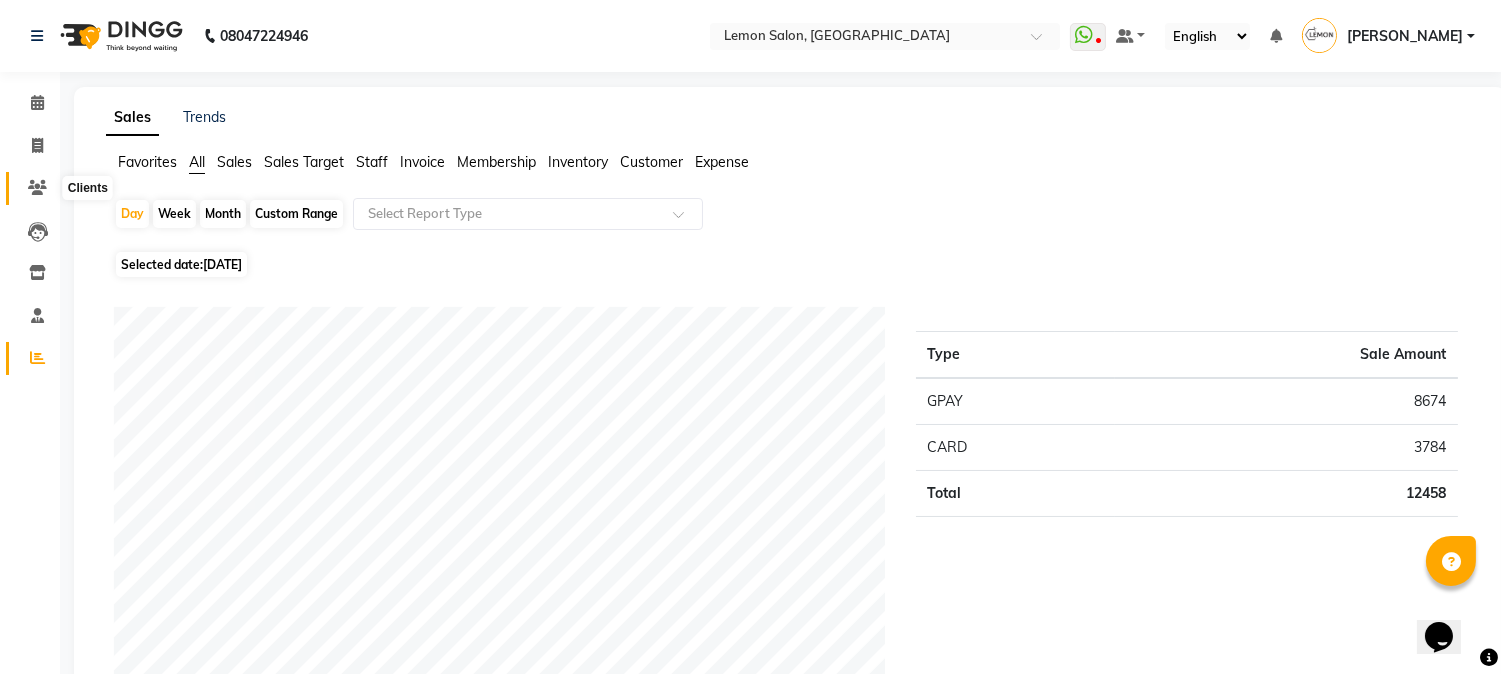 click 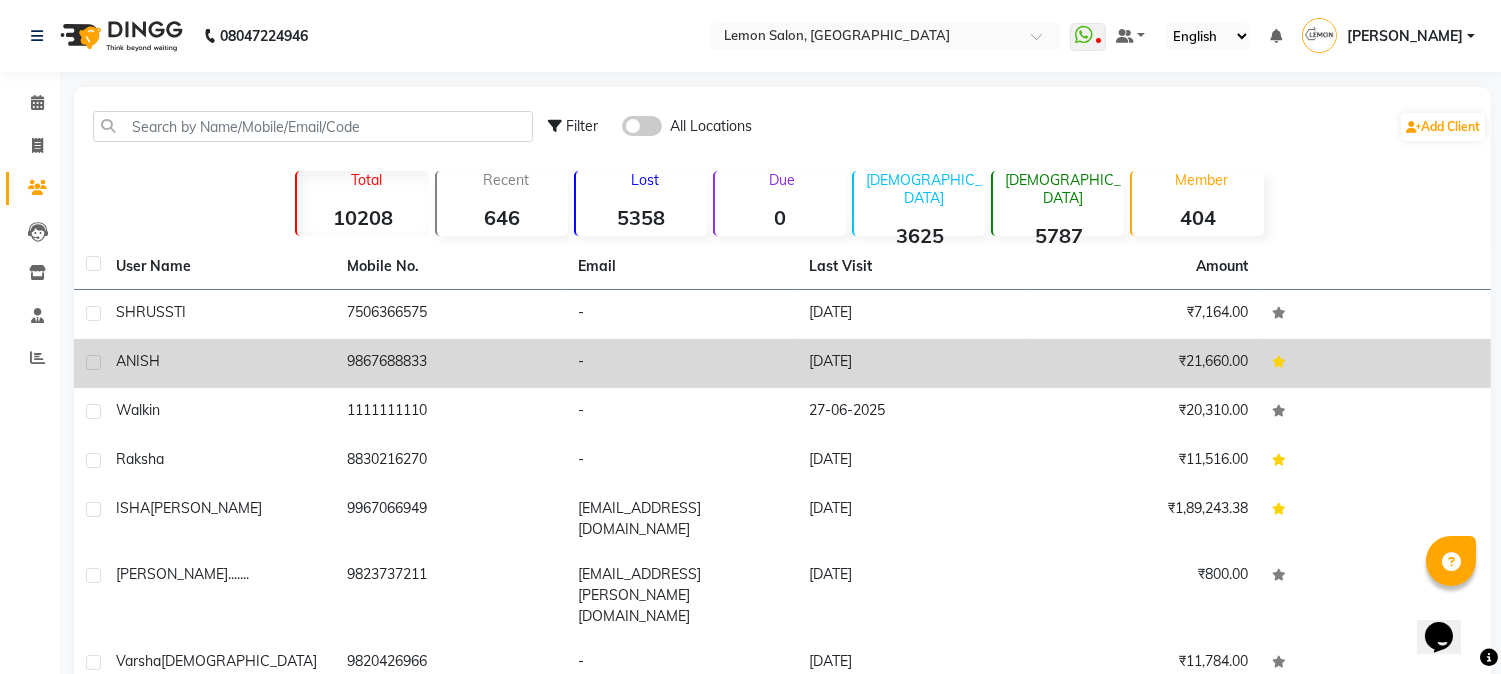 click on "ANISH" 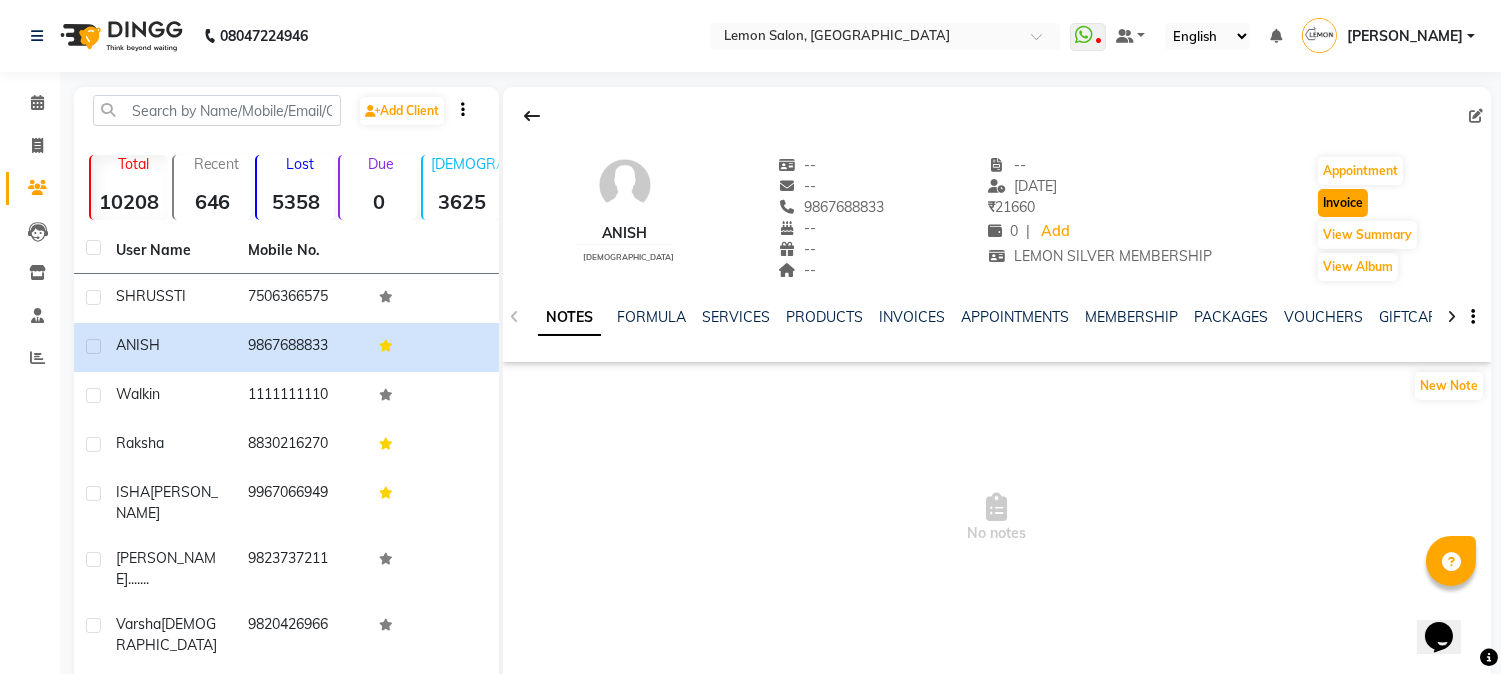 click on "Invoice" 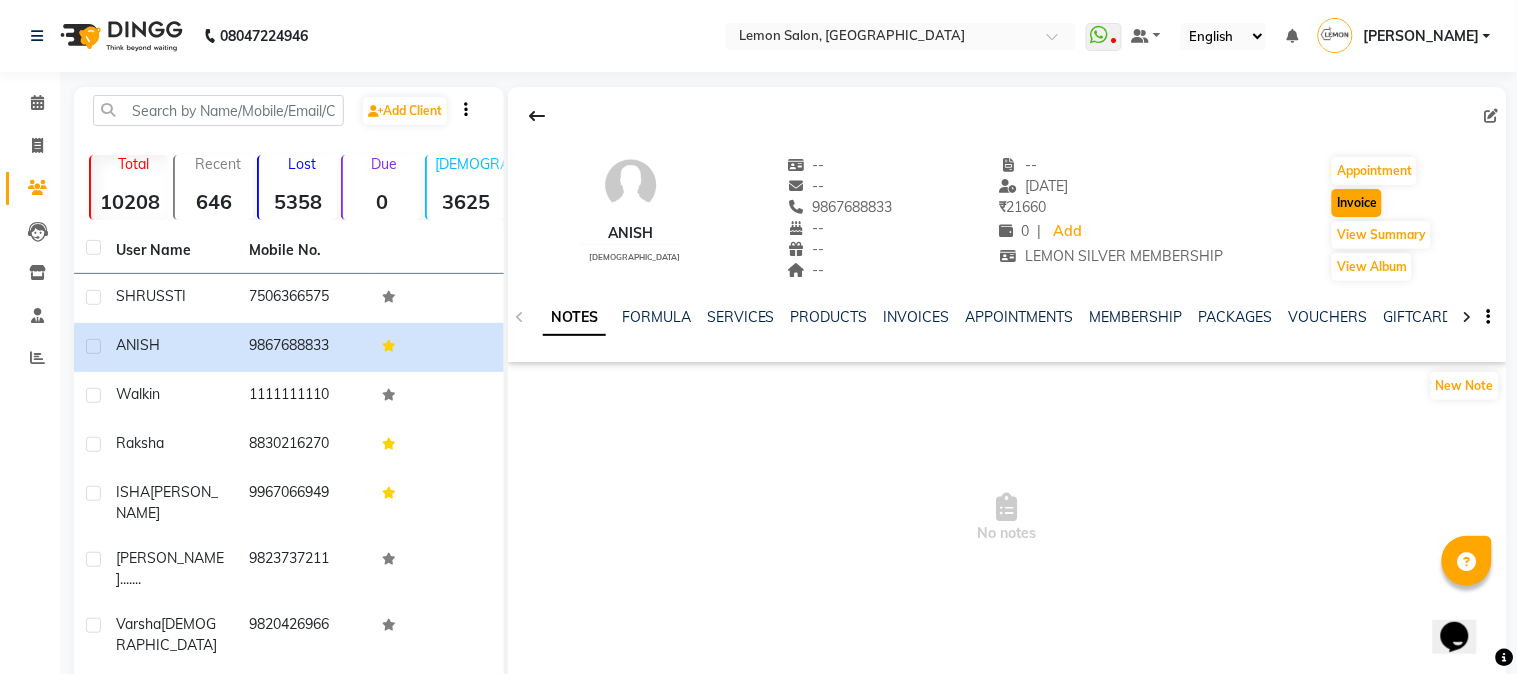 select on "service" 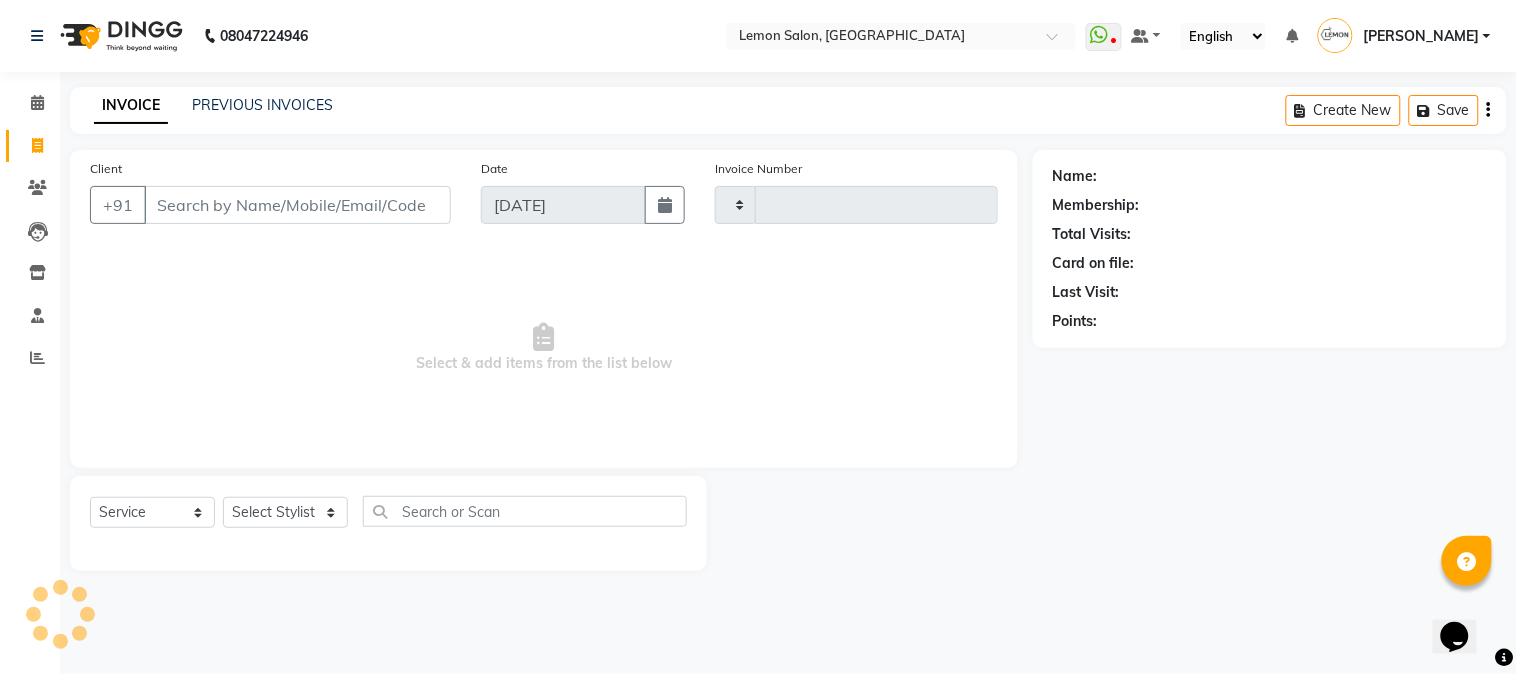 type on "1752" 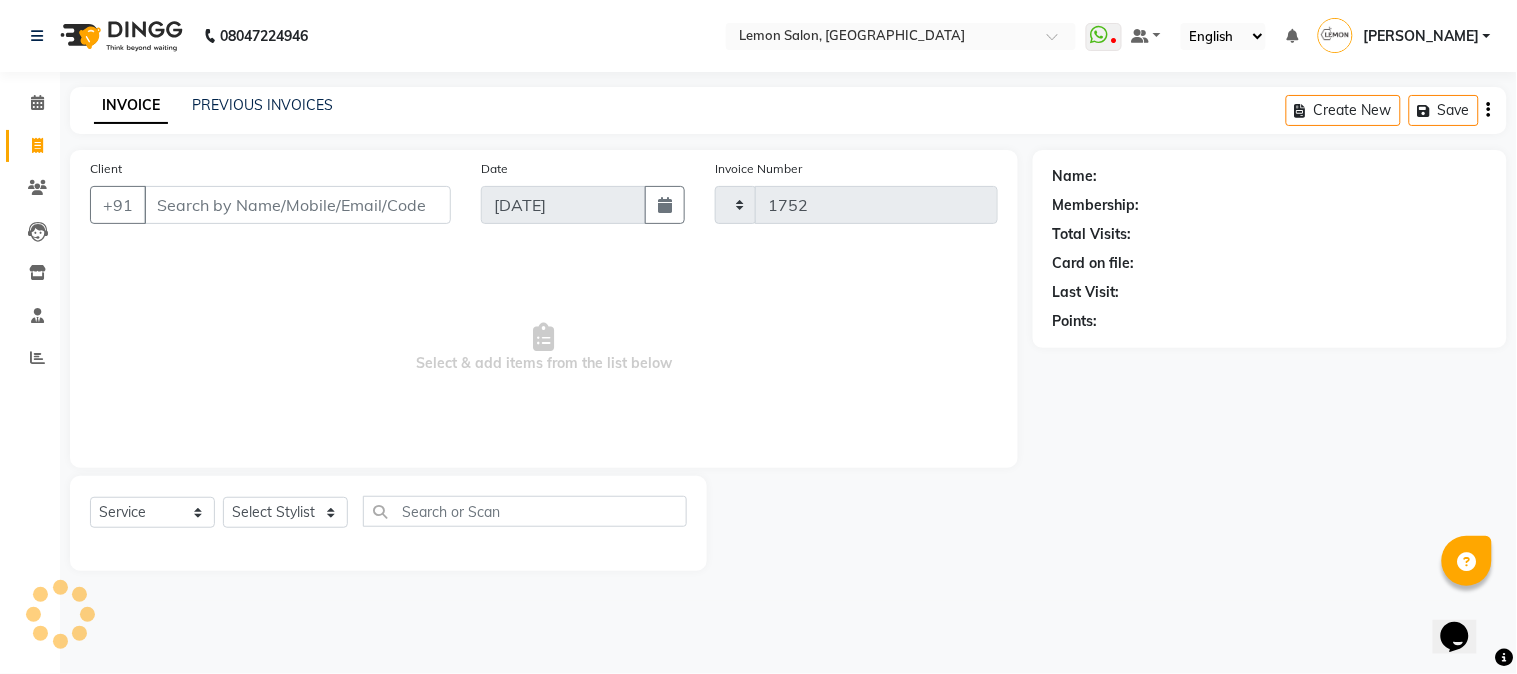 select on "565" 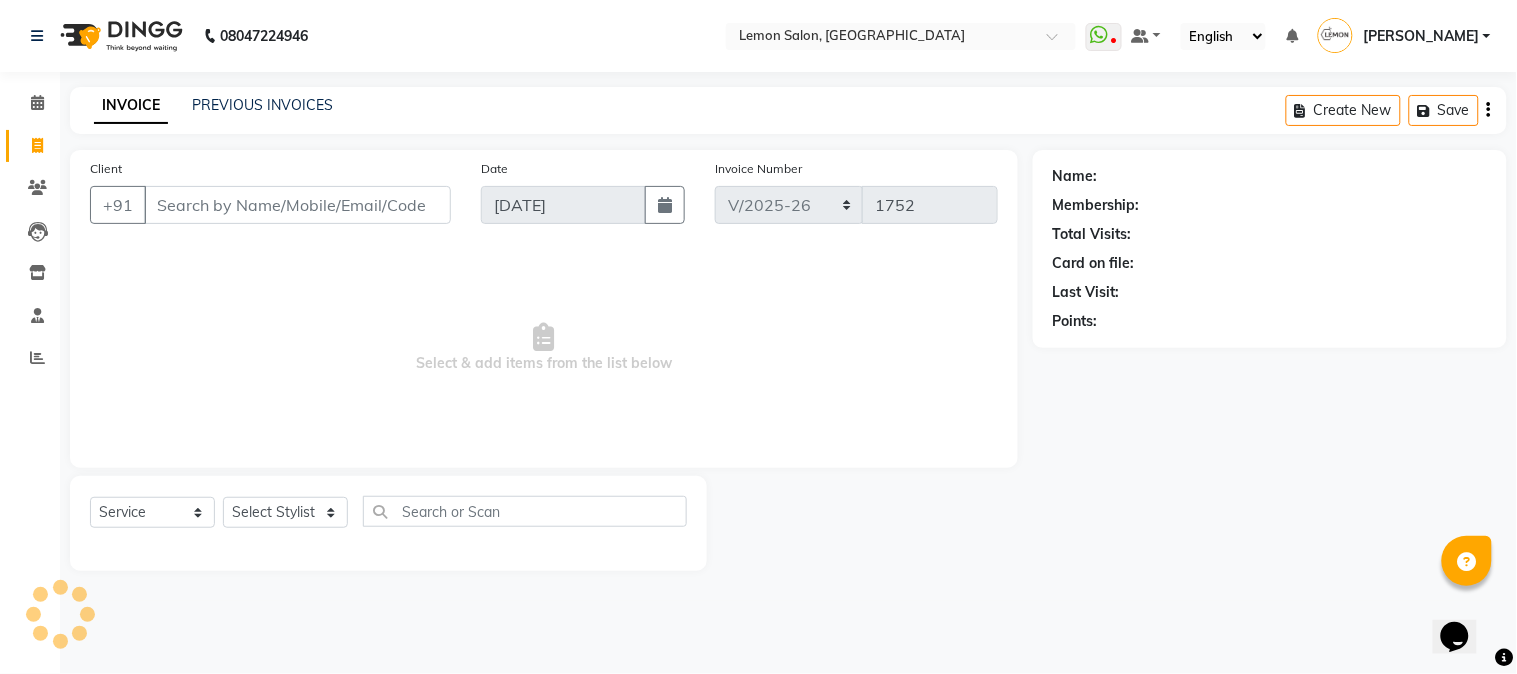 type on "9867688833" 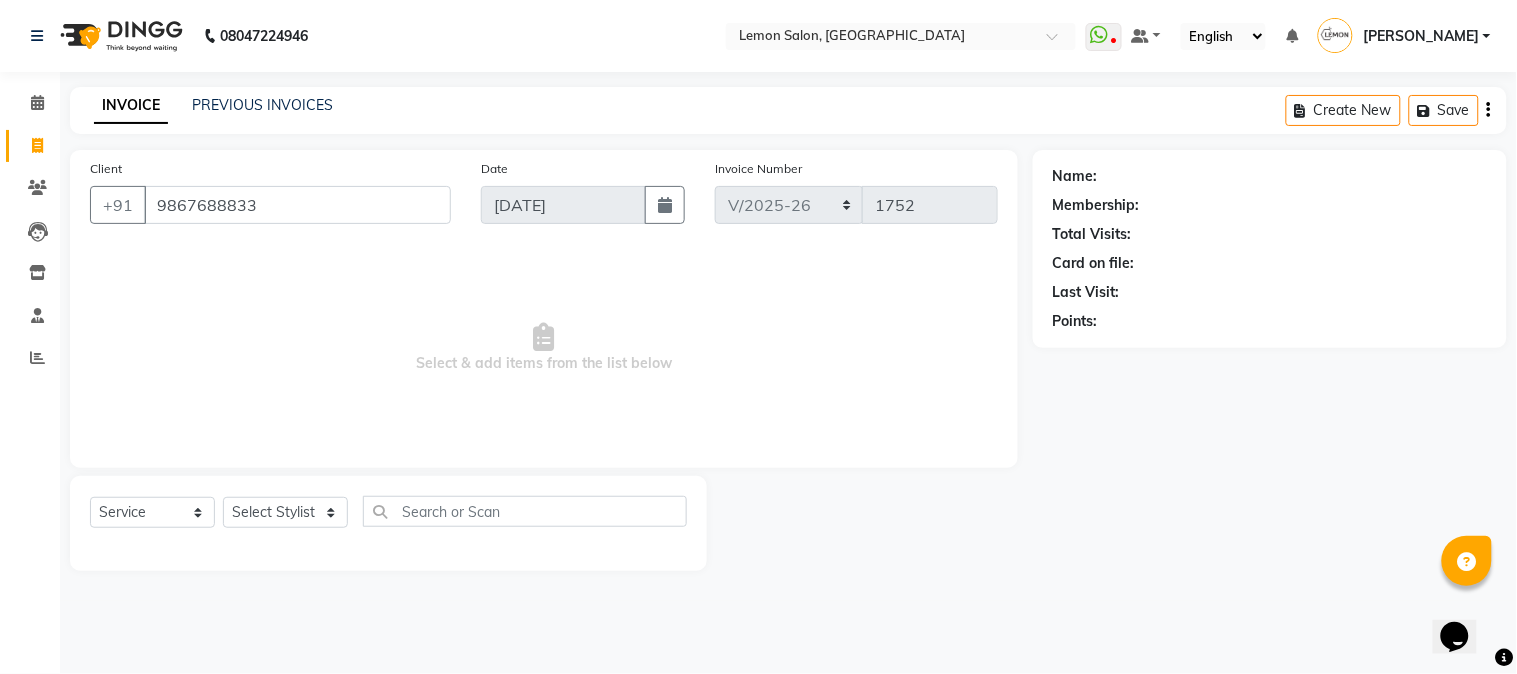 select on "1: Object" 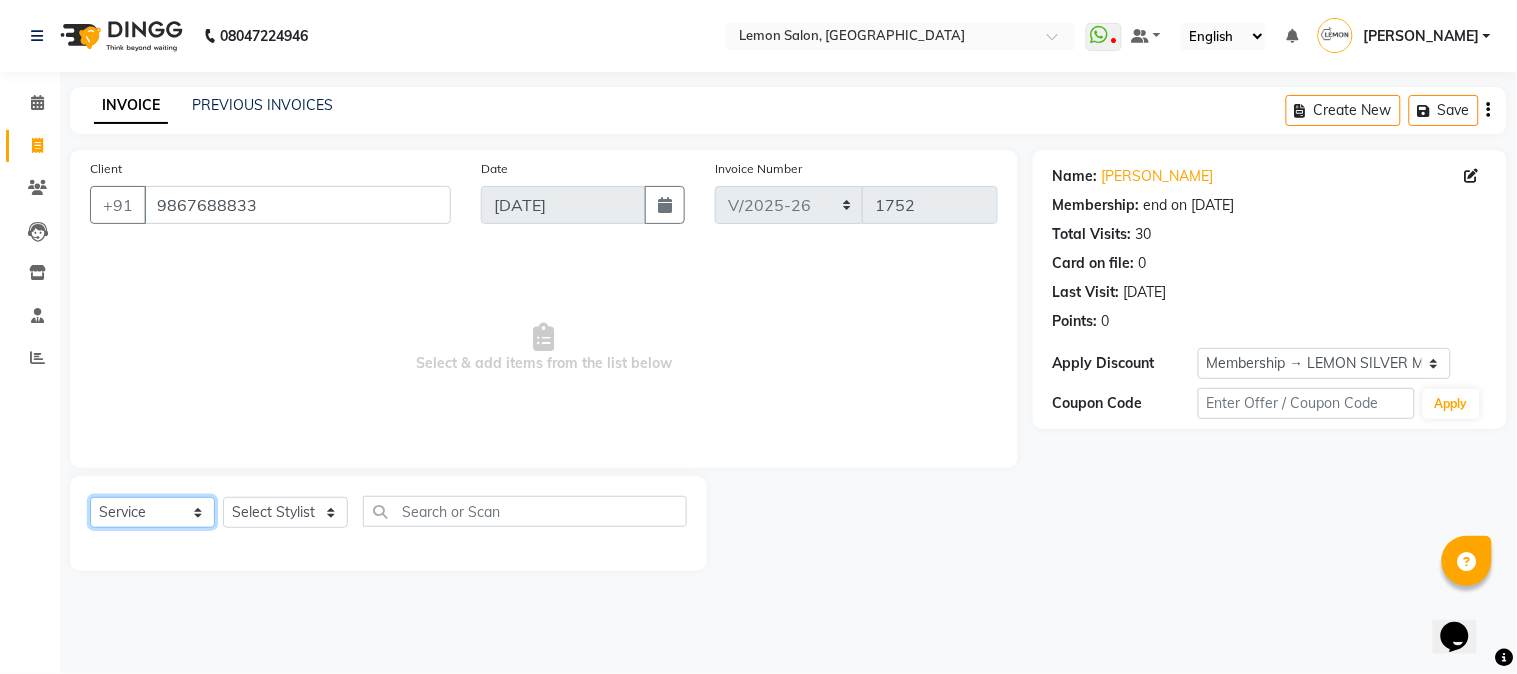 click on "Select  Service  Product  Membership  Package Voucher Prepaid Gift Card" 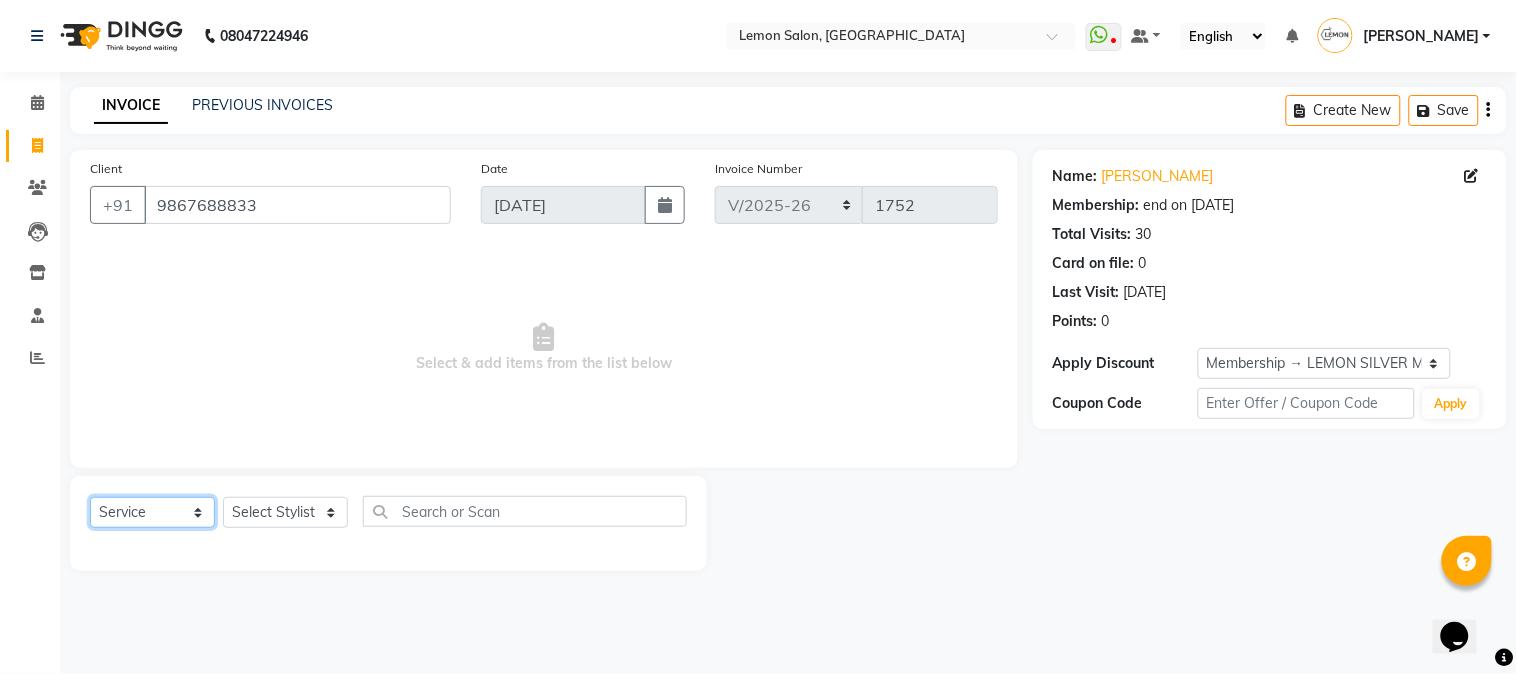 select on "product" 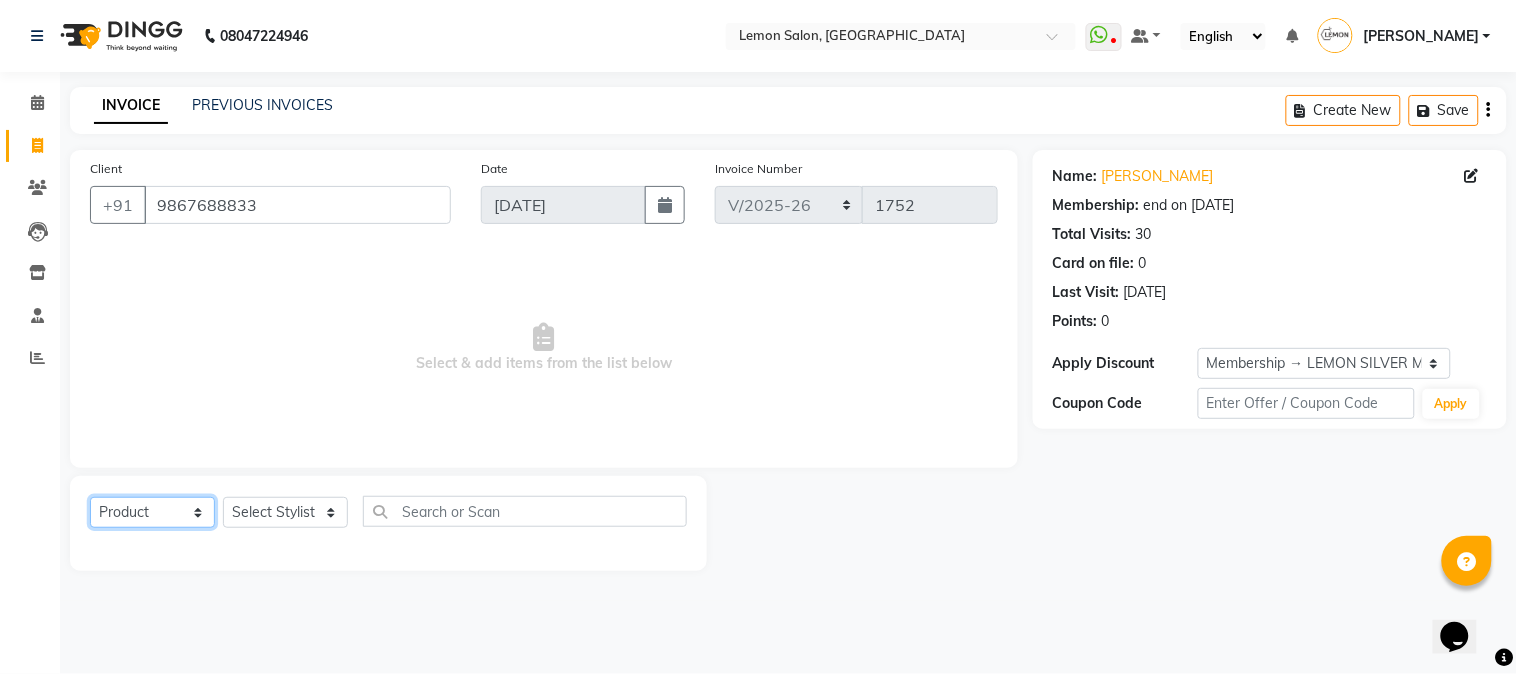 click on "Select  Service  Product  Membership  Package Voucher Prepaid Gift Card" 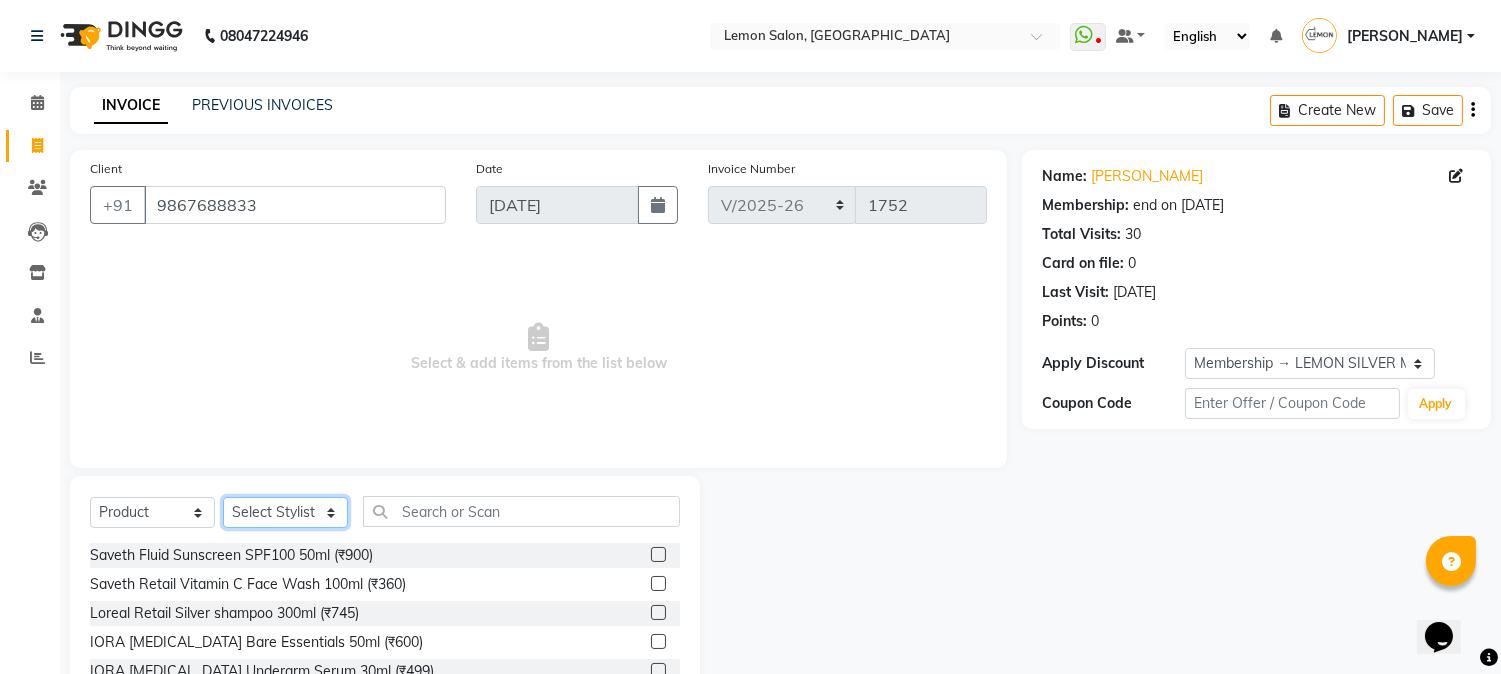 drag, startPoint x: 290, startPoint y: 514, endPoint x: 287, endPoint y: 497, distance: 17.262676 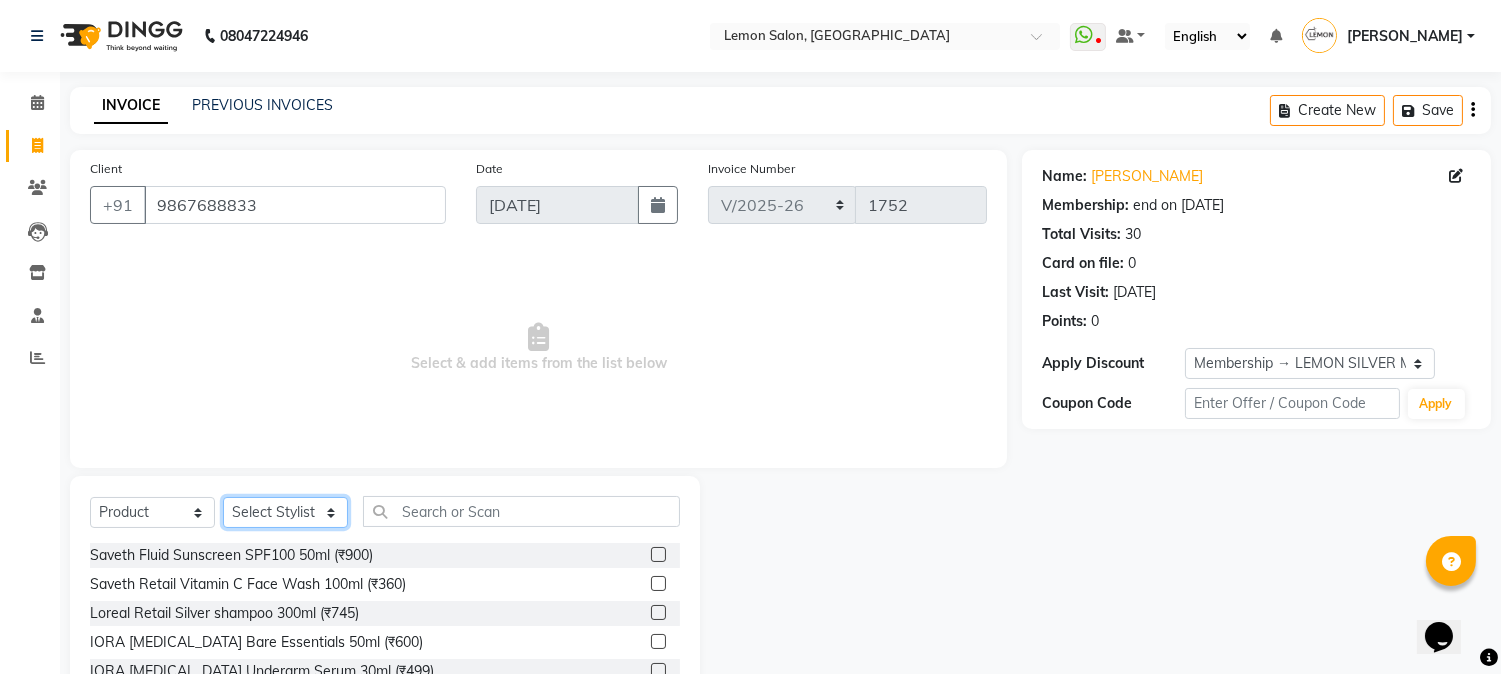 select on "7423" 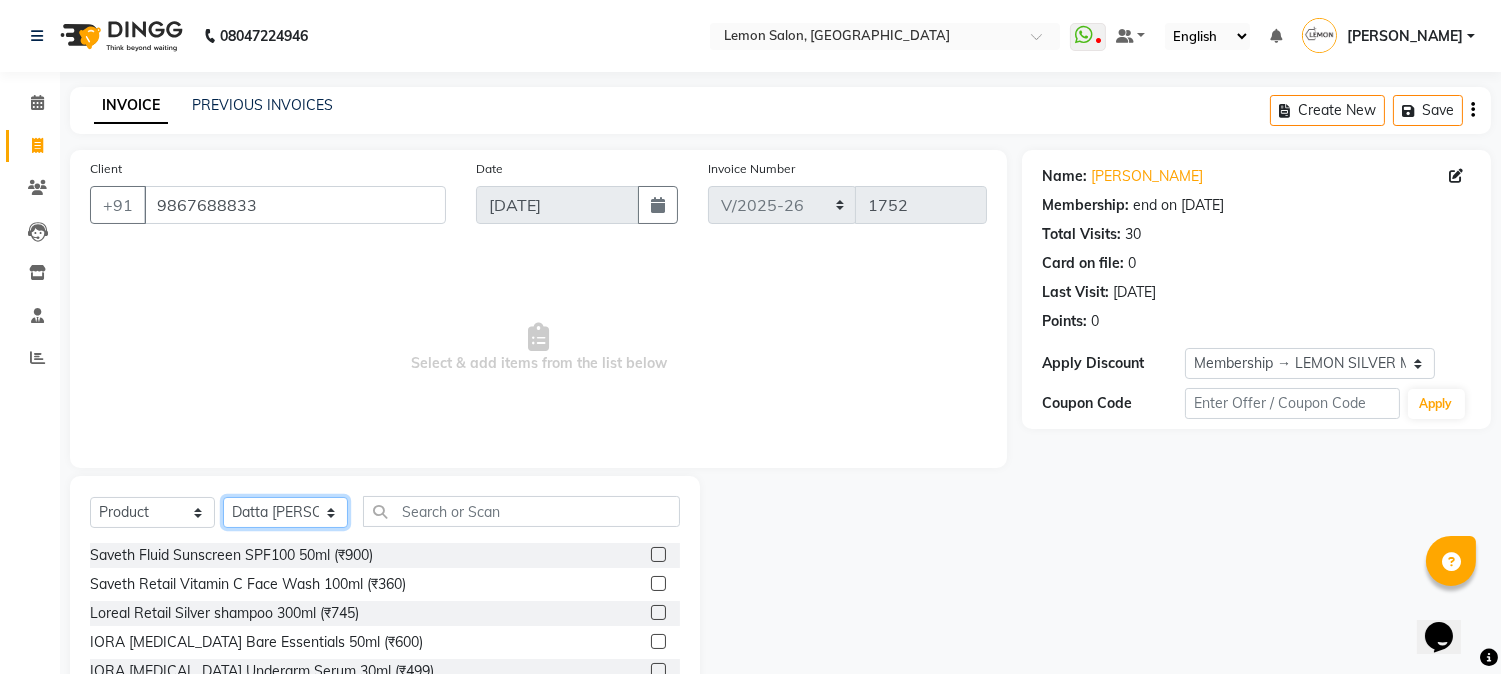 click on "Select Stylist Abhay  Akansha Sadafule Alam Asma Dshpande Datta Kawar DC Furkan Mansoori kavita Kelatkar  Manisha Mohammed Mohsin  Mukaddar Shaikh Sana Mansoori Sandhya Tabrez Shah  Urmila Pol" 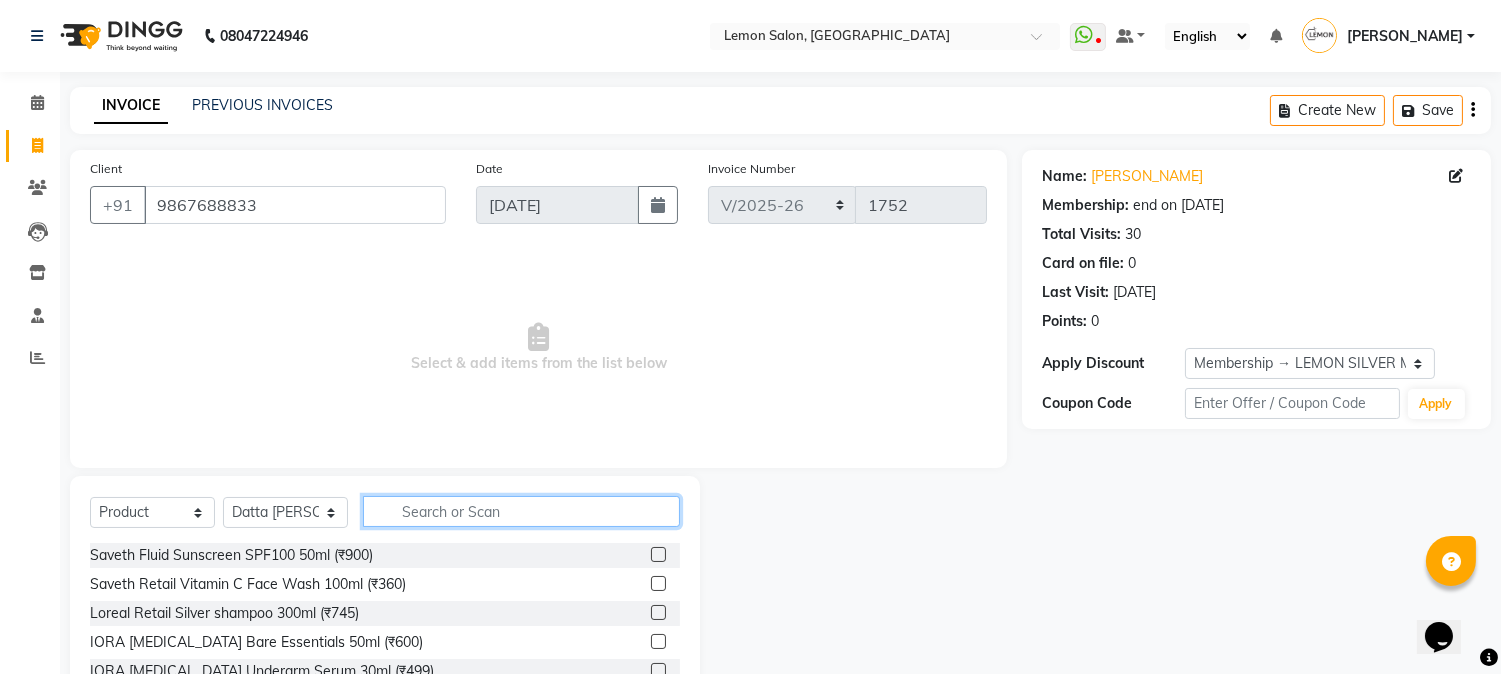 click 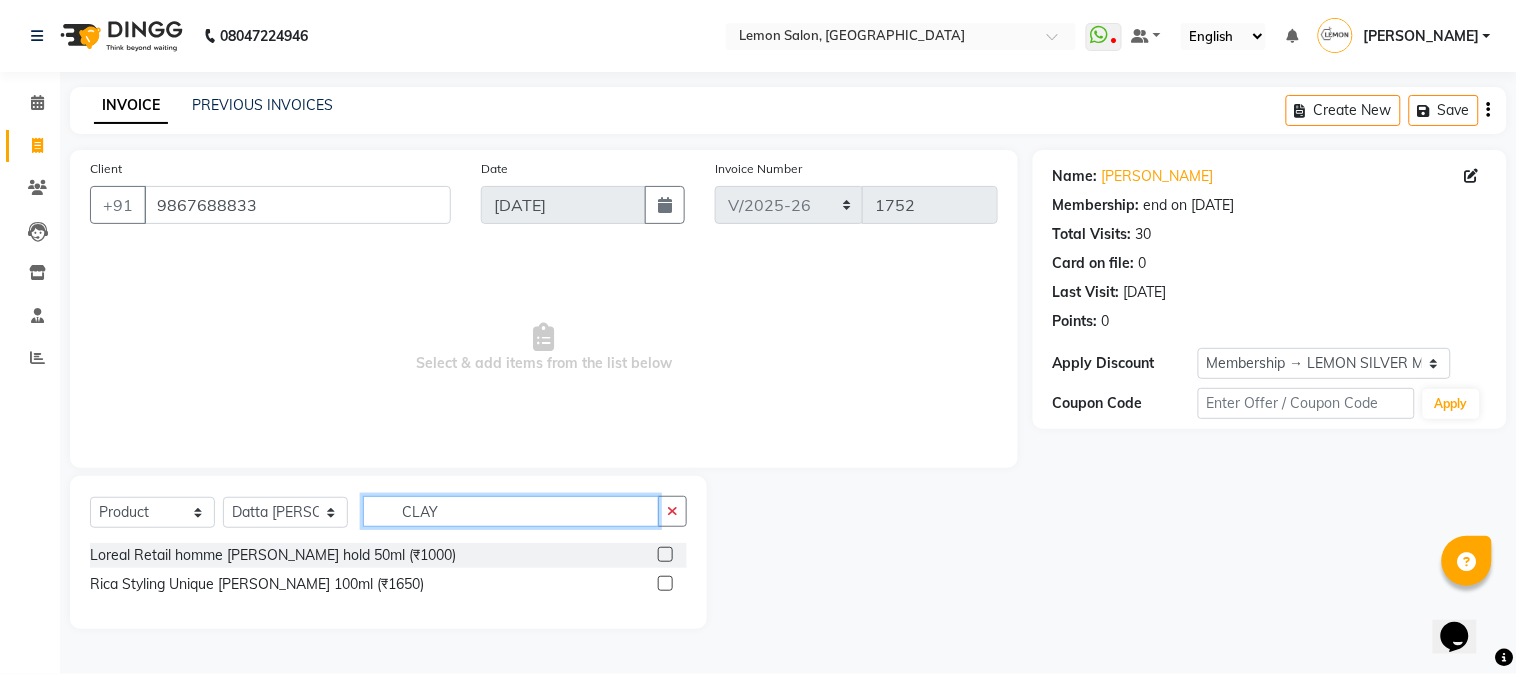 type on "CLAY" 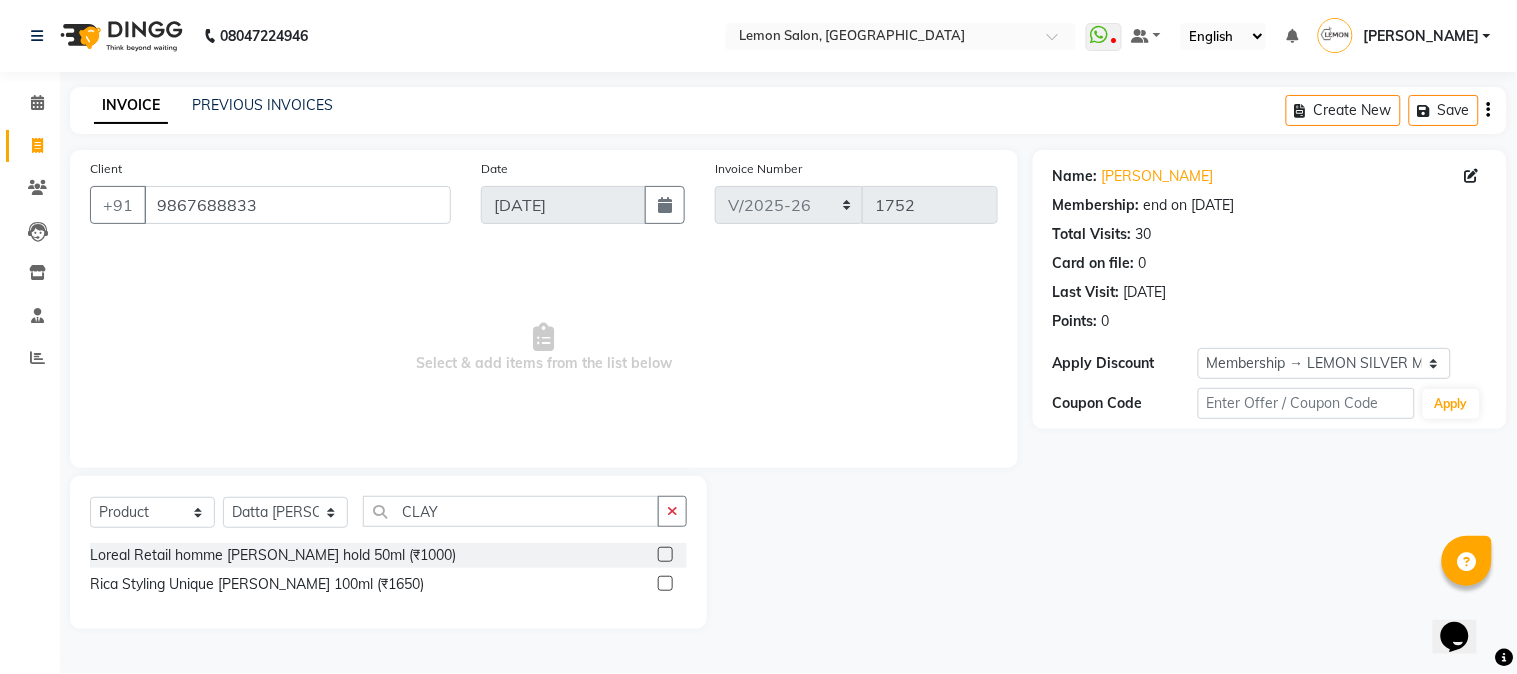 click 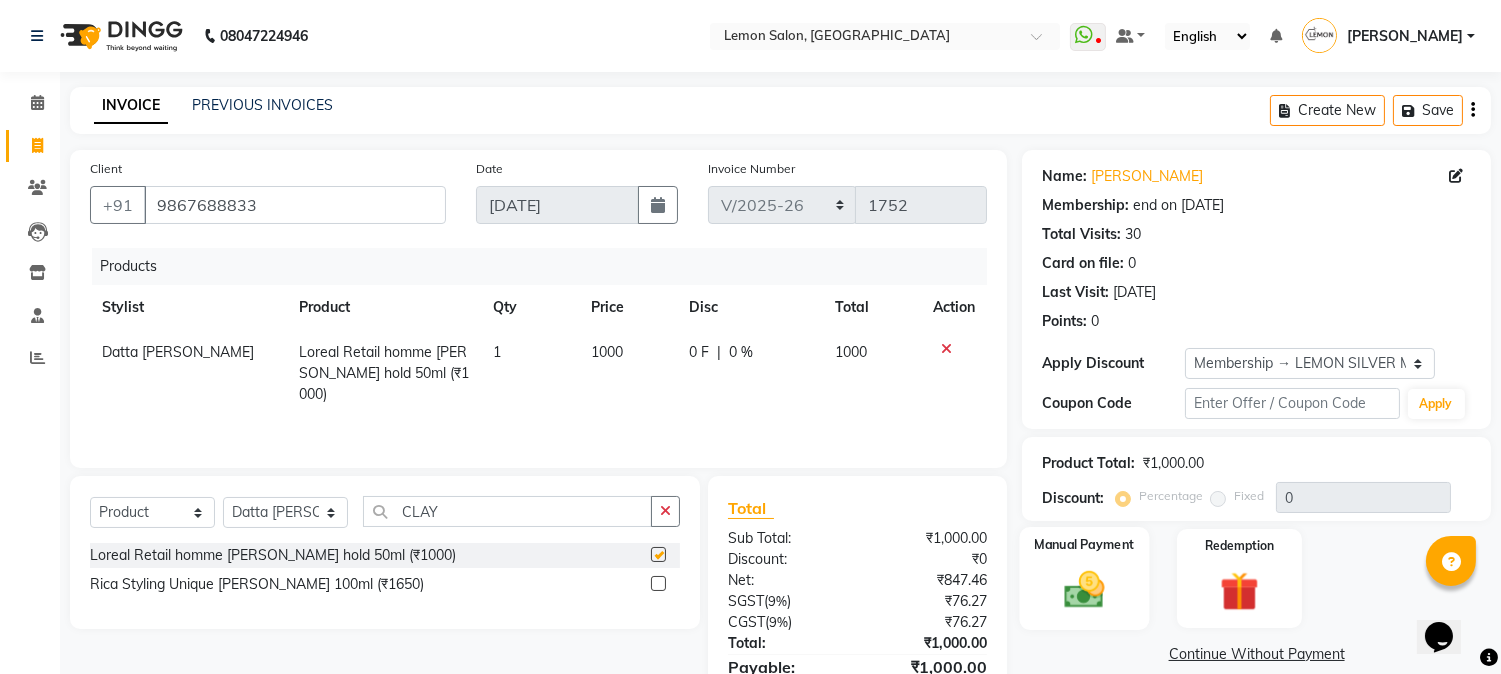 checkbox on "false" 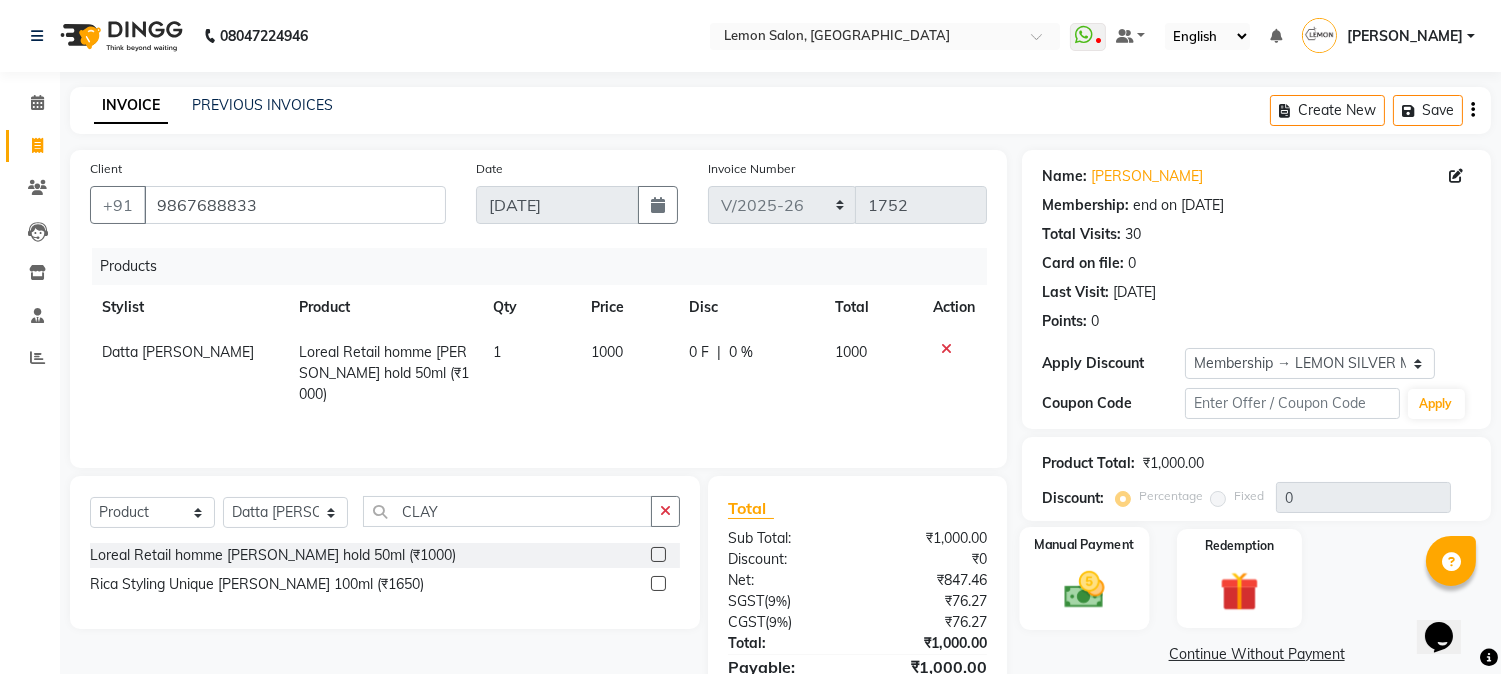 click 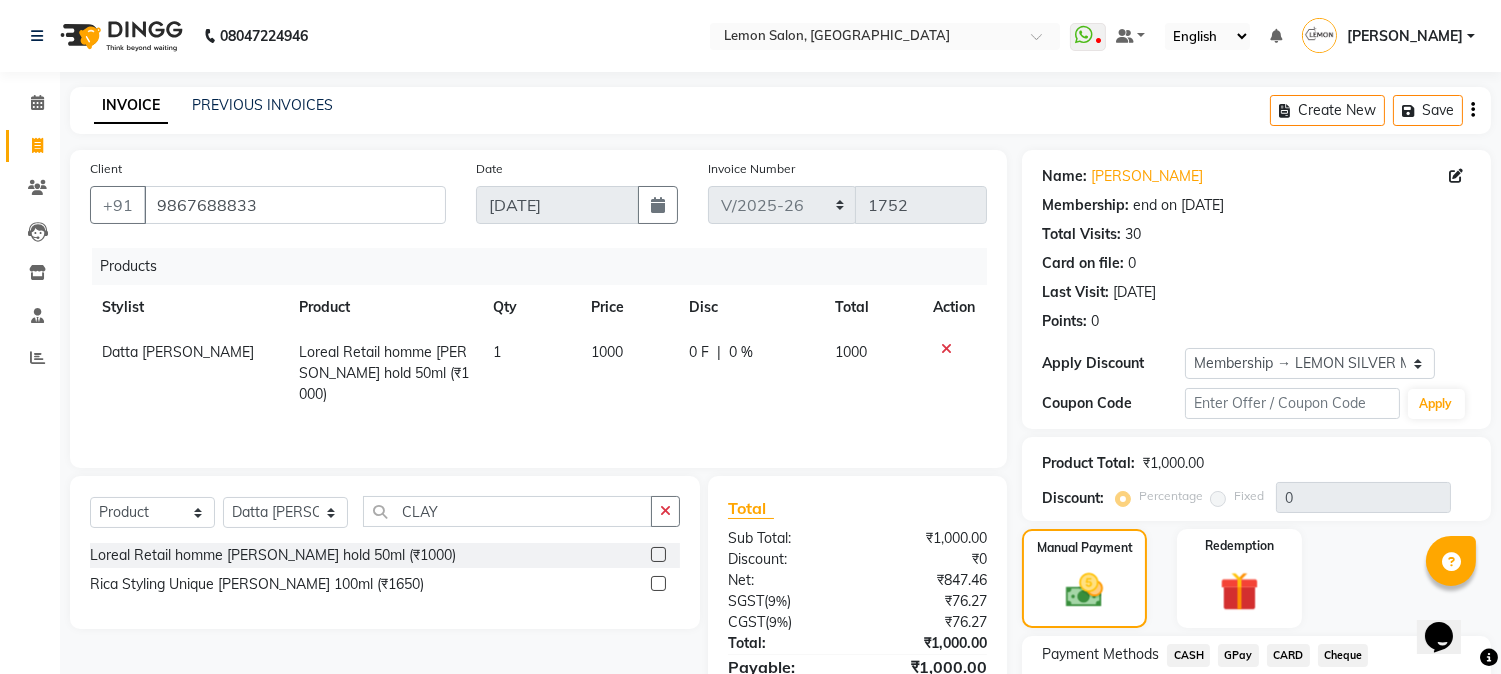scroll, scrollTop: 152, scrollLeft: 0, axis: vertical 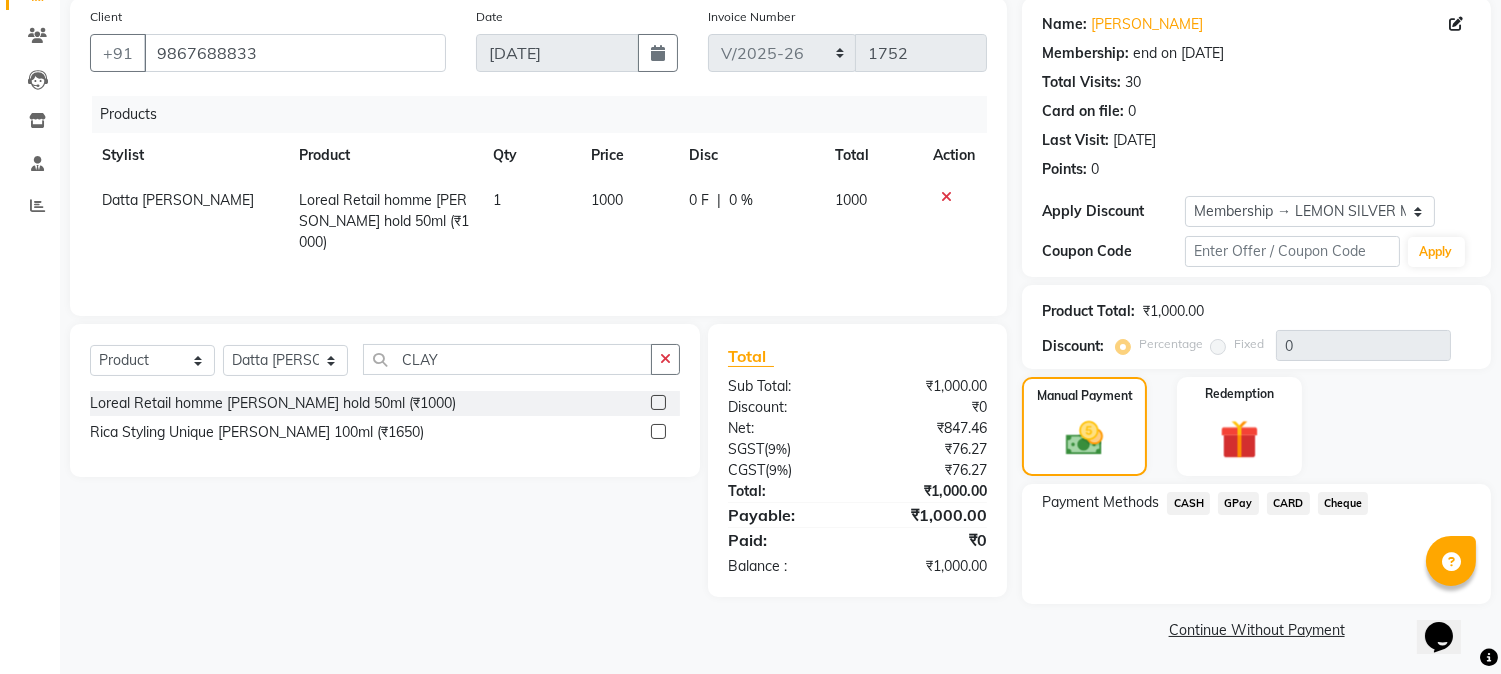 click on "CASH" 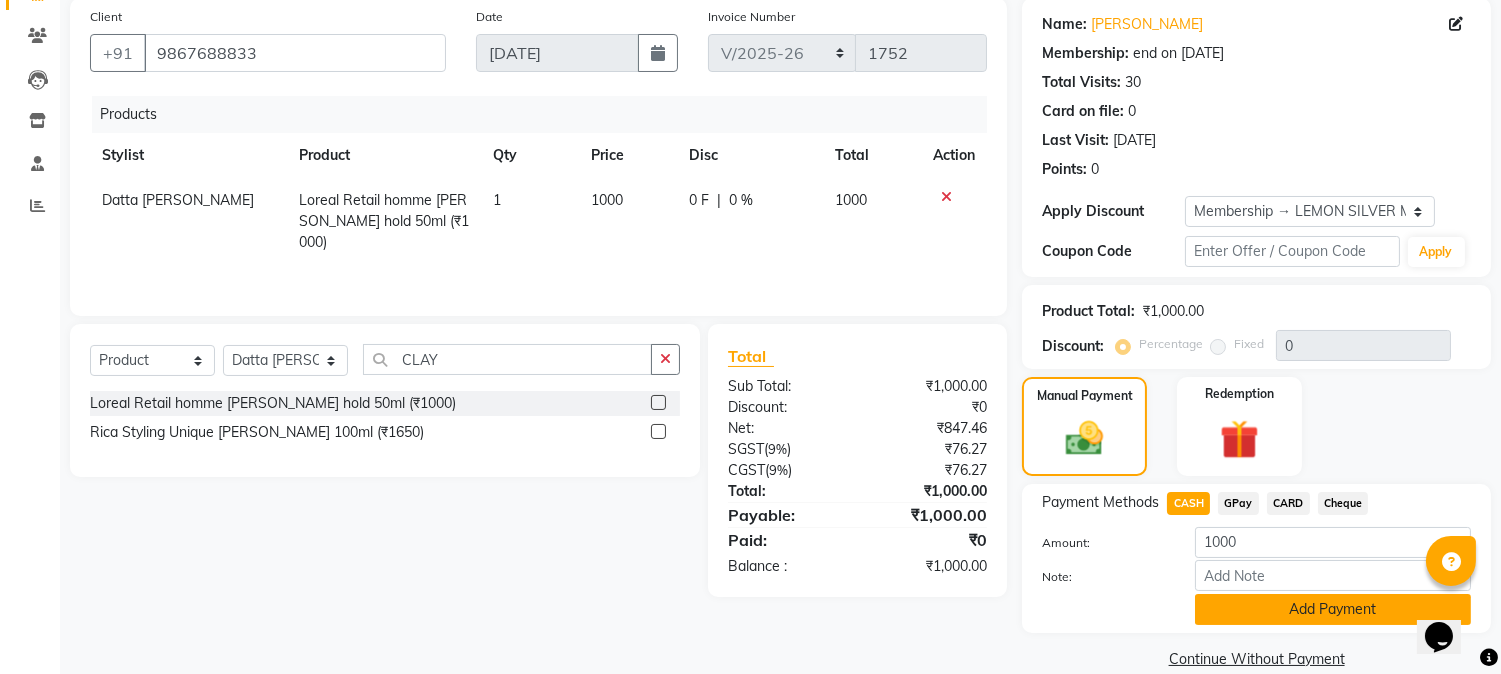 click on "Add Payment" 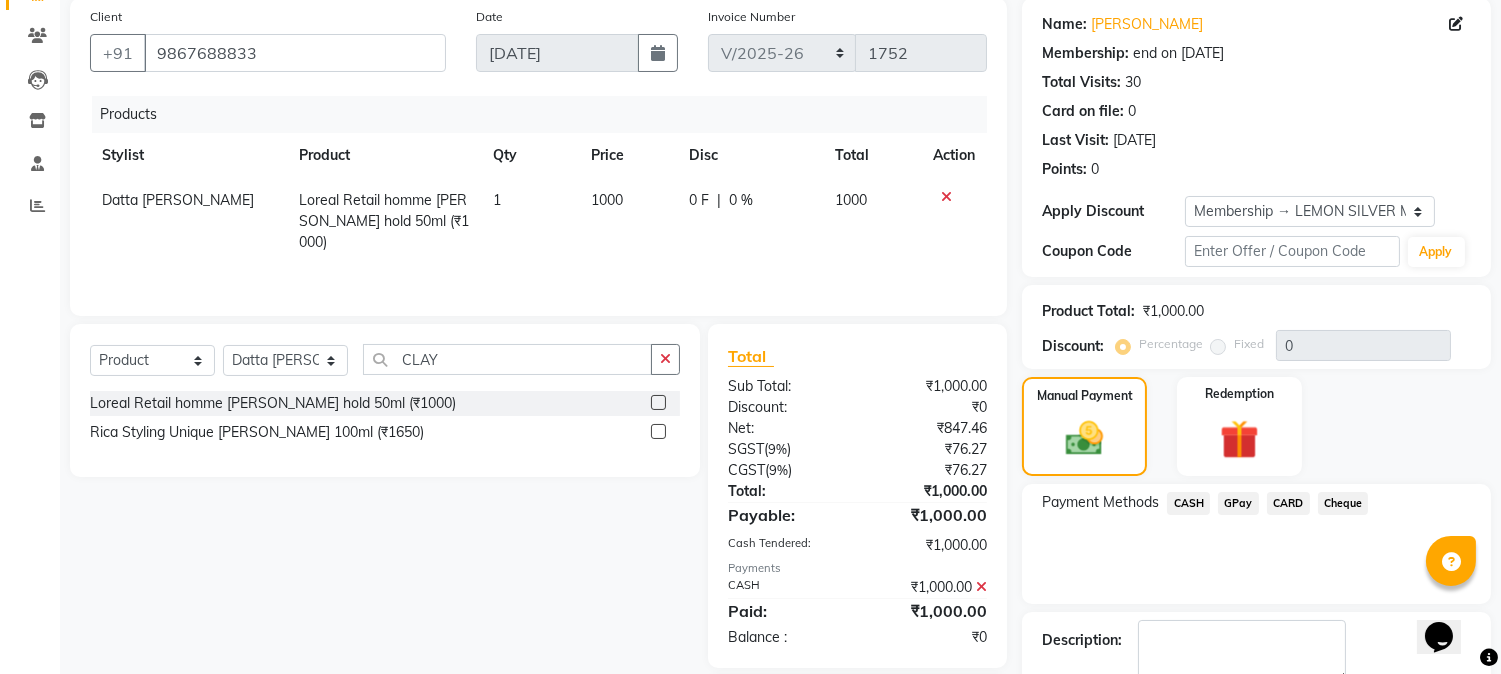 scroll, scrollTop: 274, scrollLeft: 0, axis: vertical 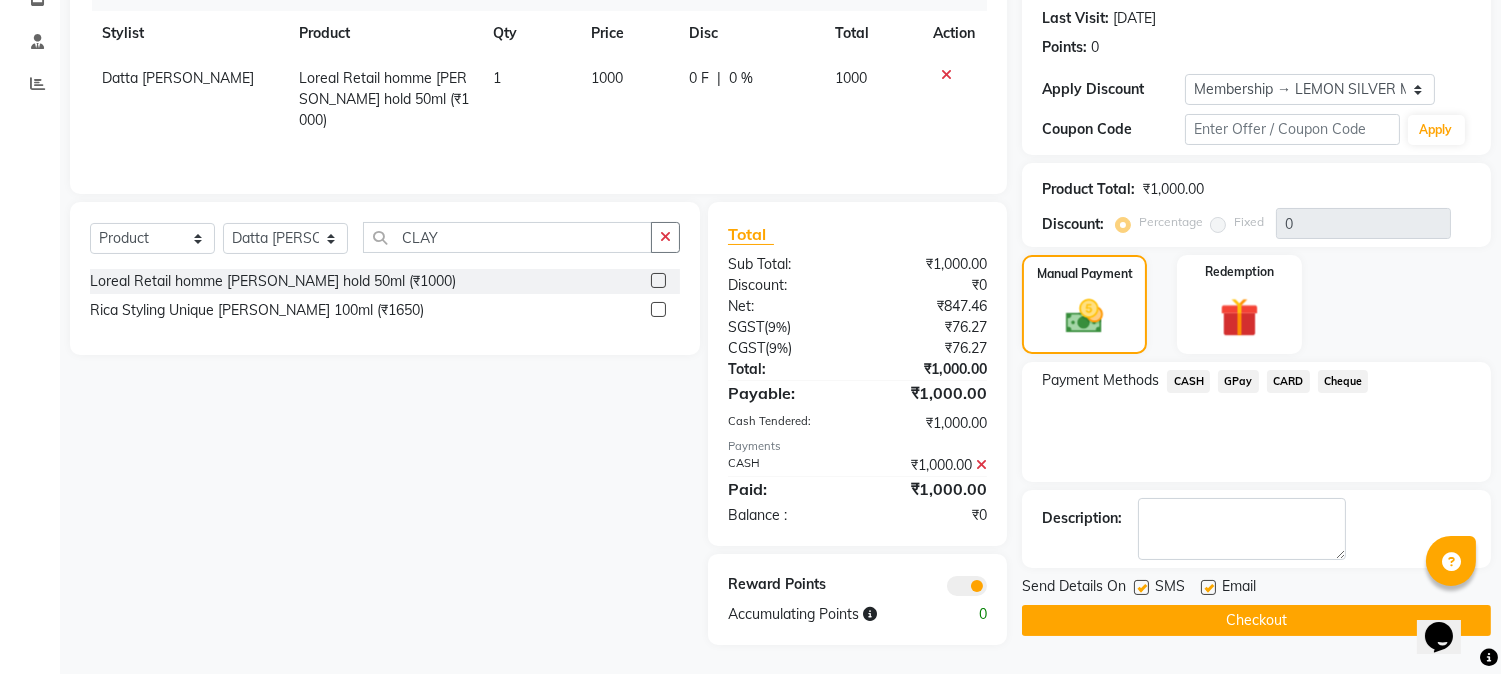 click on "Checkout" 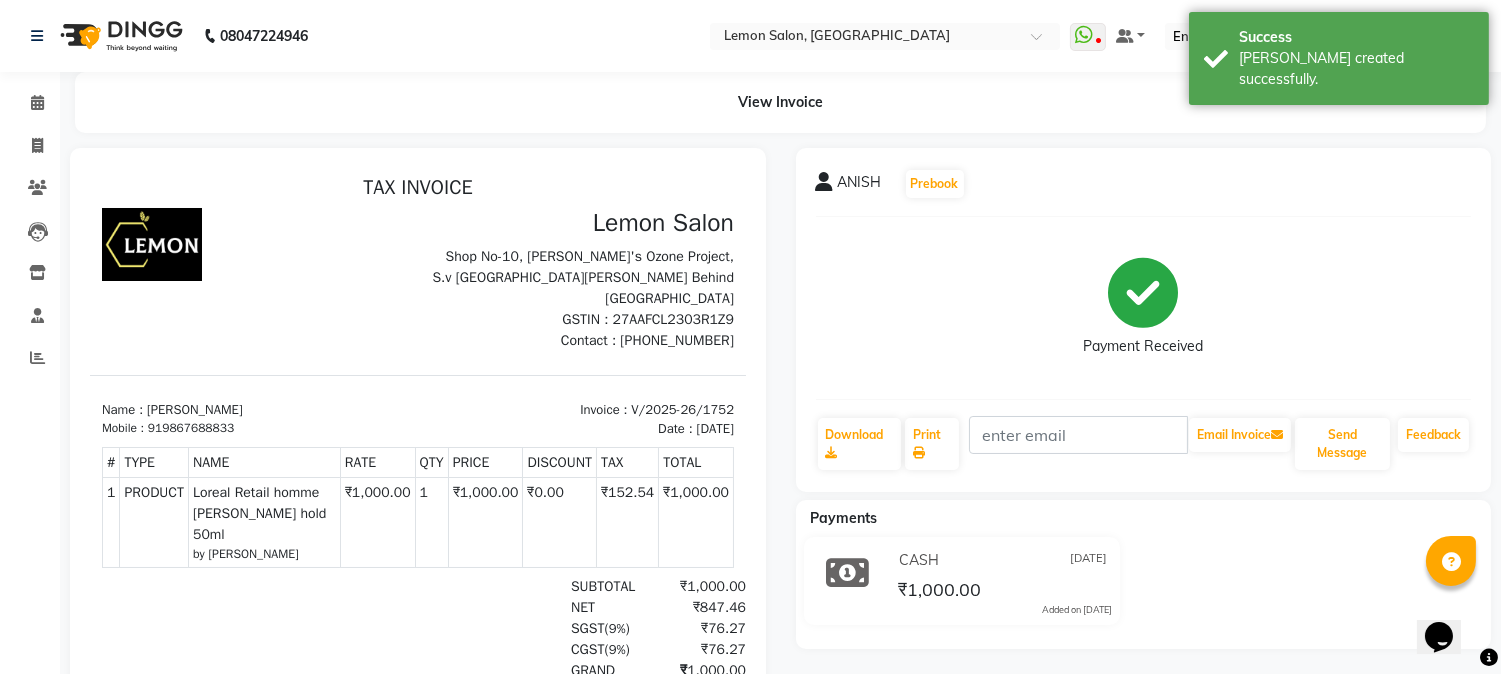 scroll, scrollTop: 0, scrollLeft: 0, axis: both 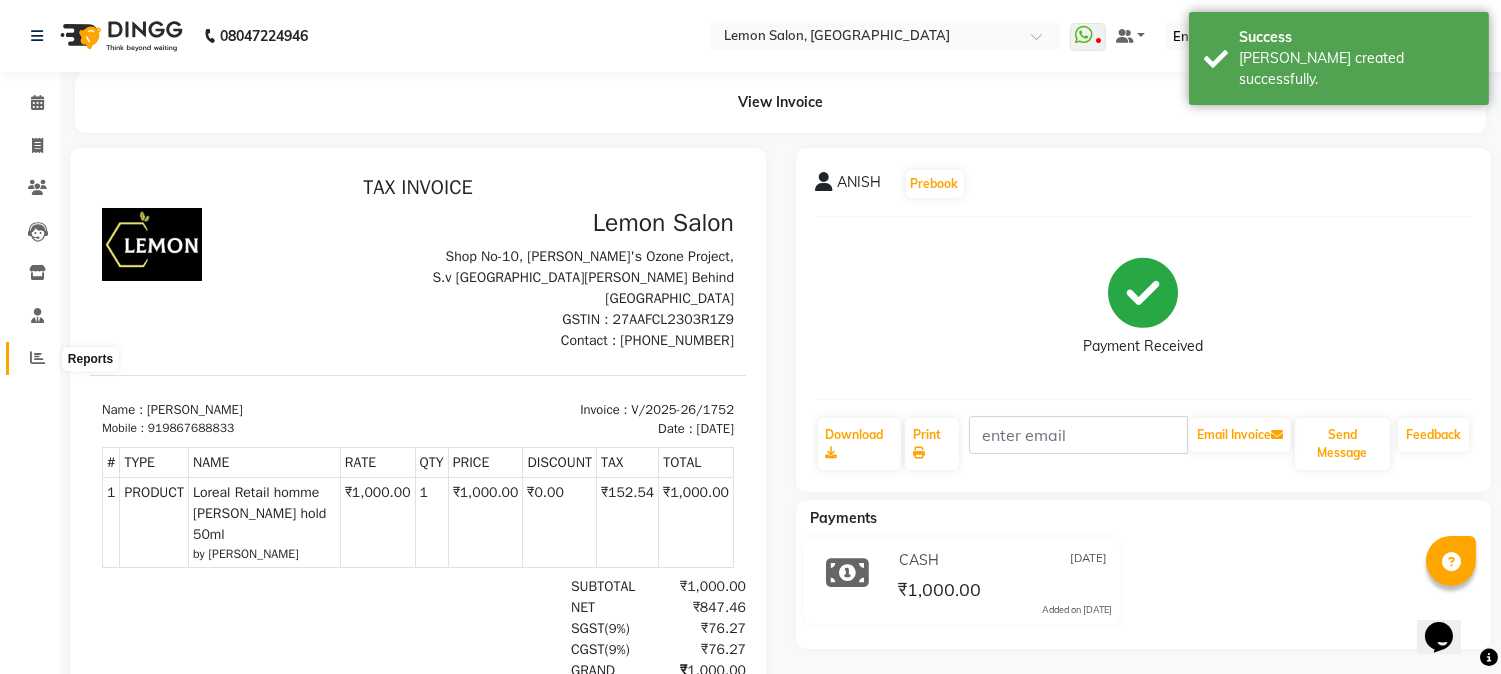 click 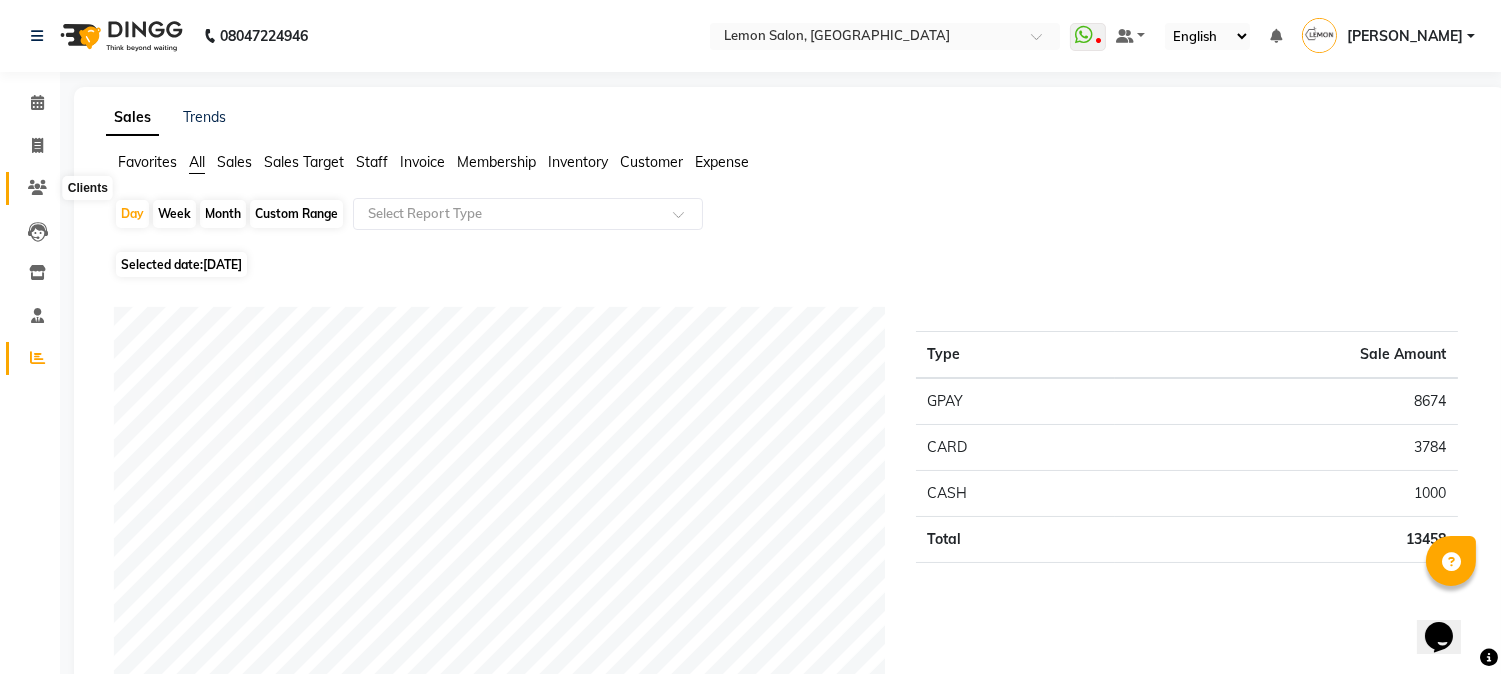 click on "Clients" 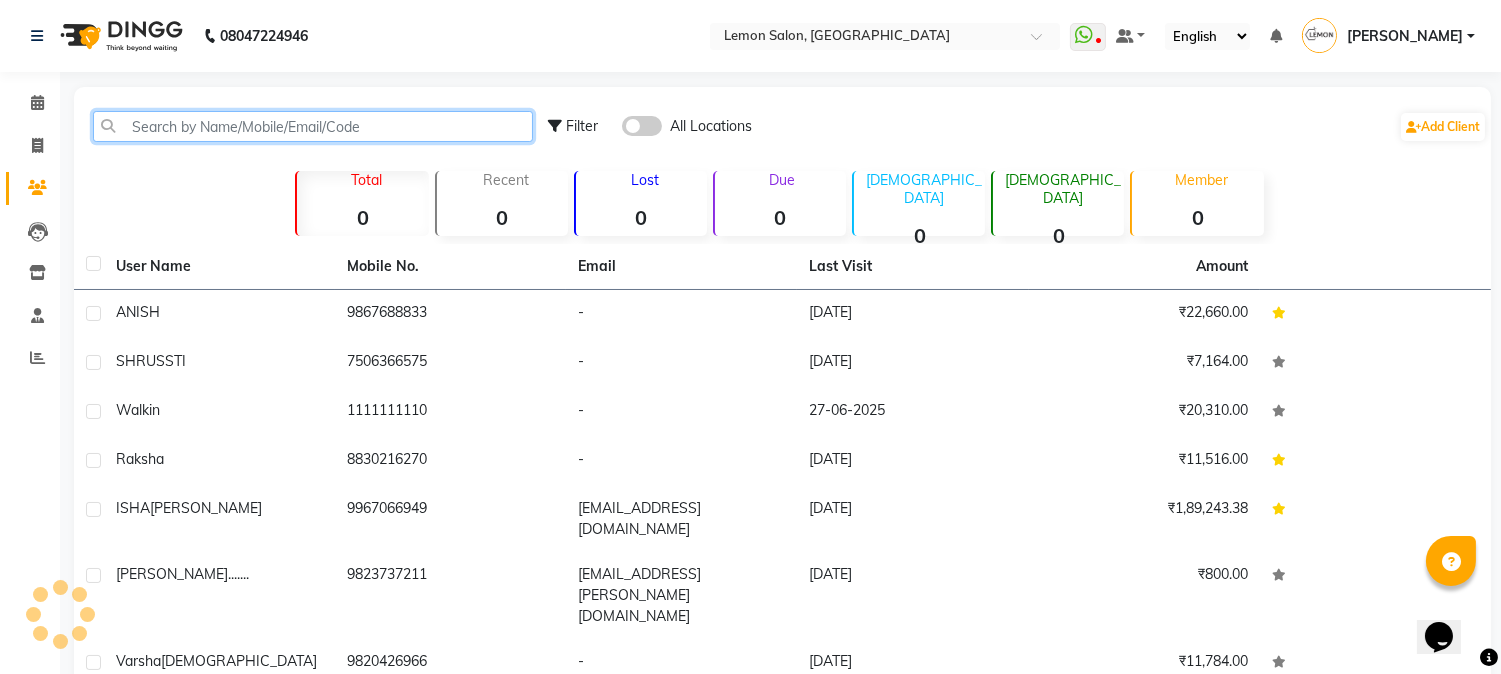 click 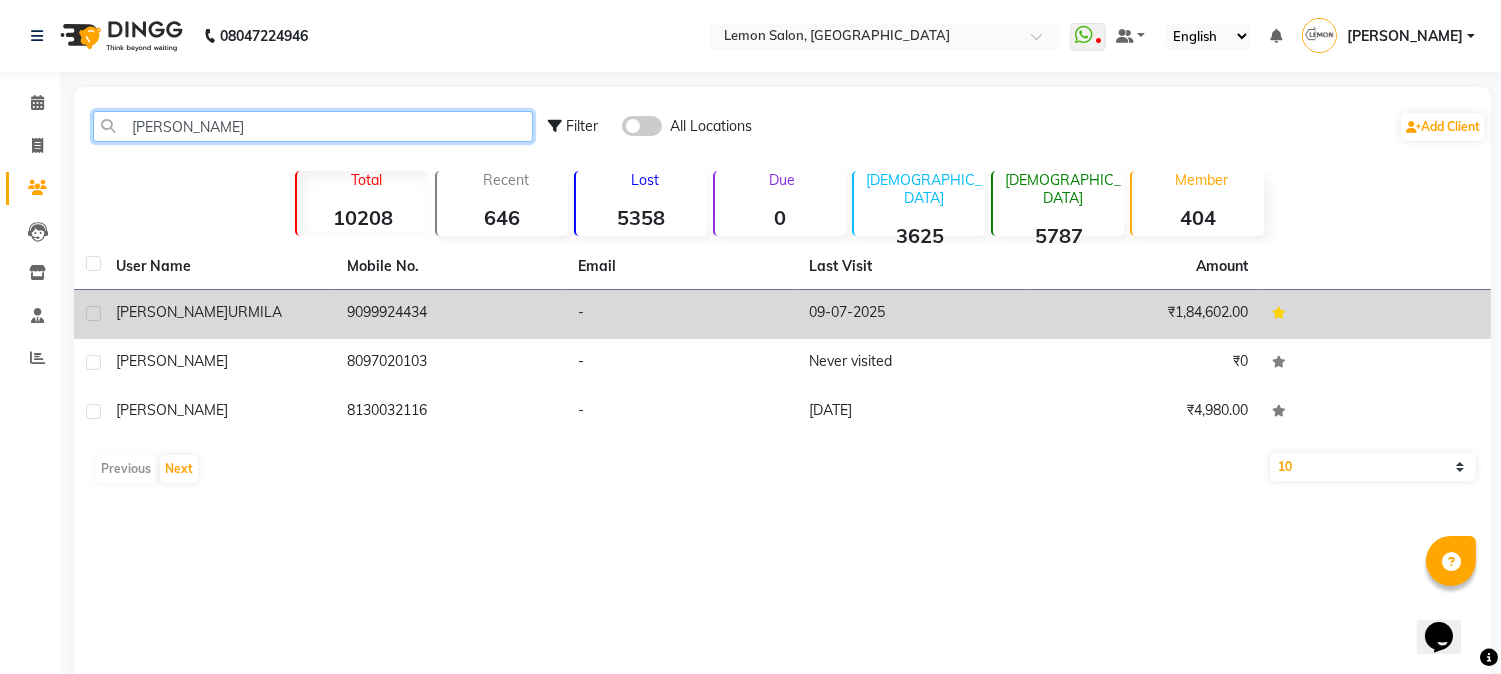 type on "REETU" 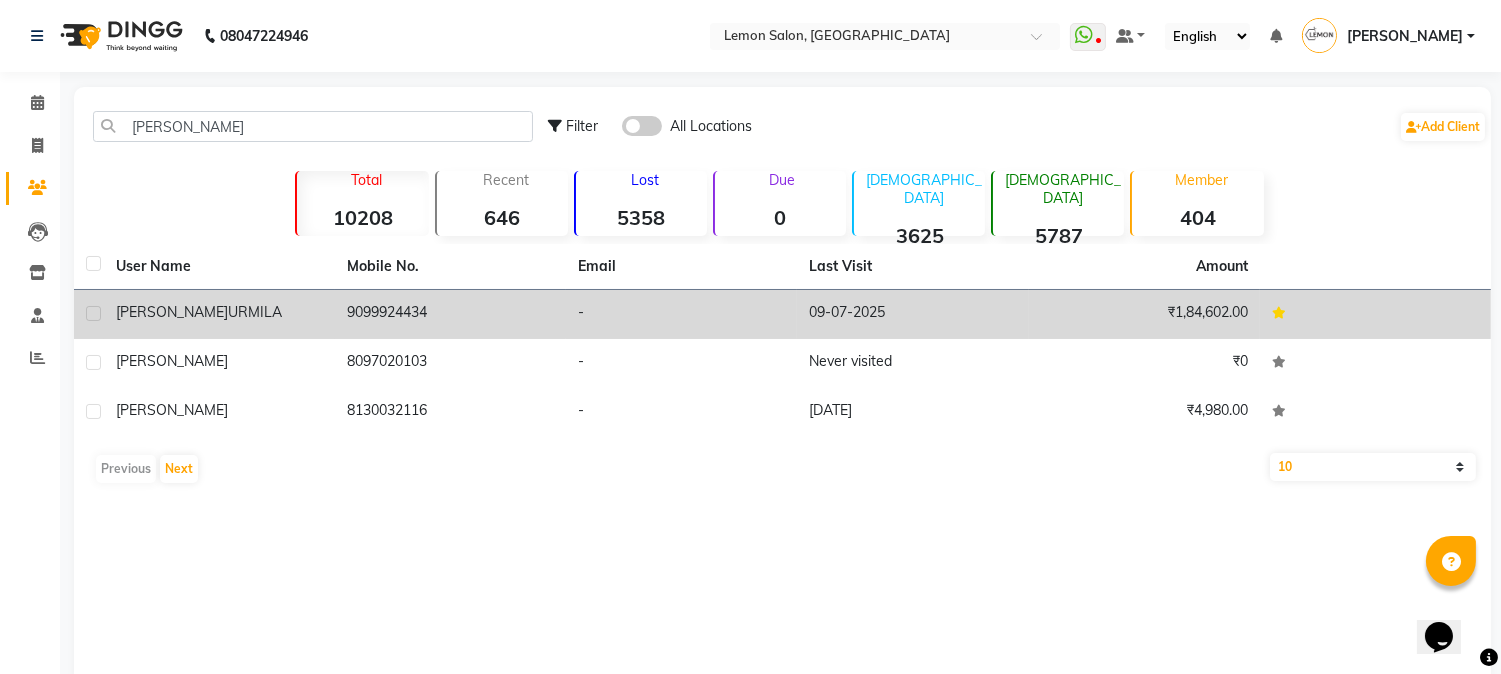 click on "REETU  URMILA" 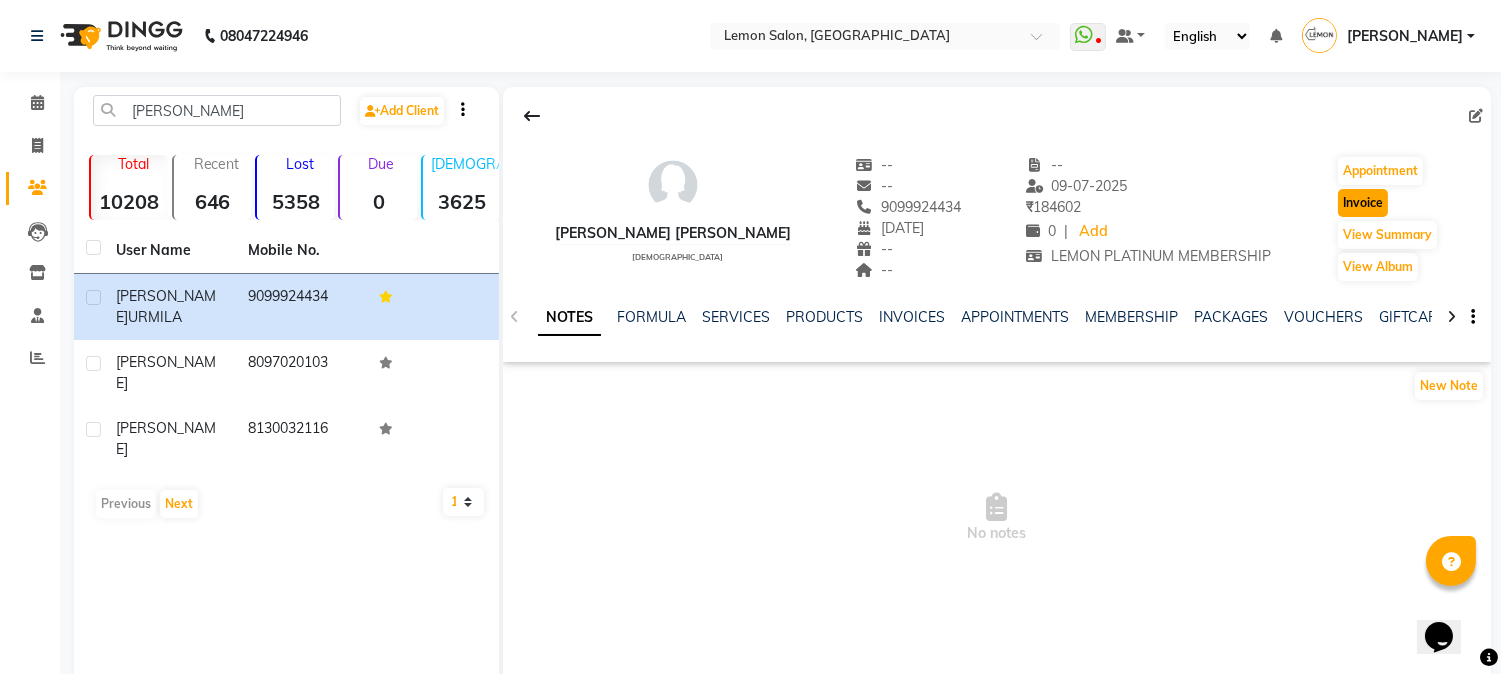 click on "Invoice" 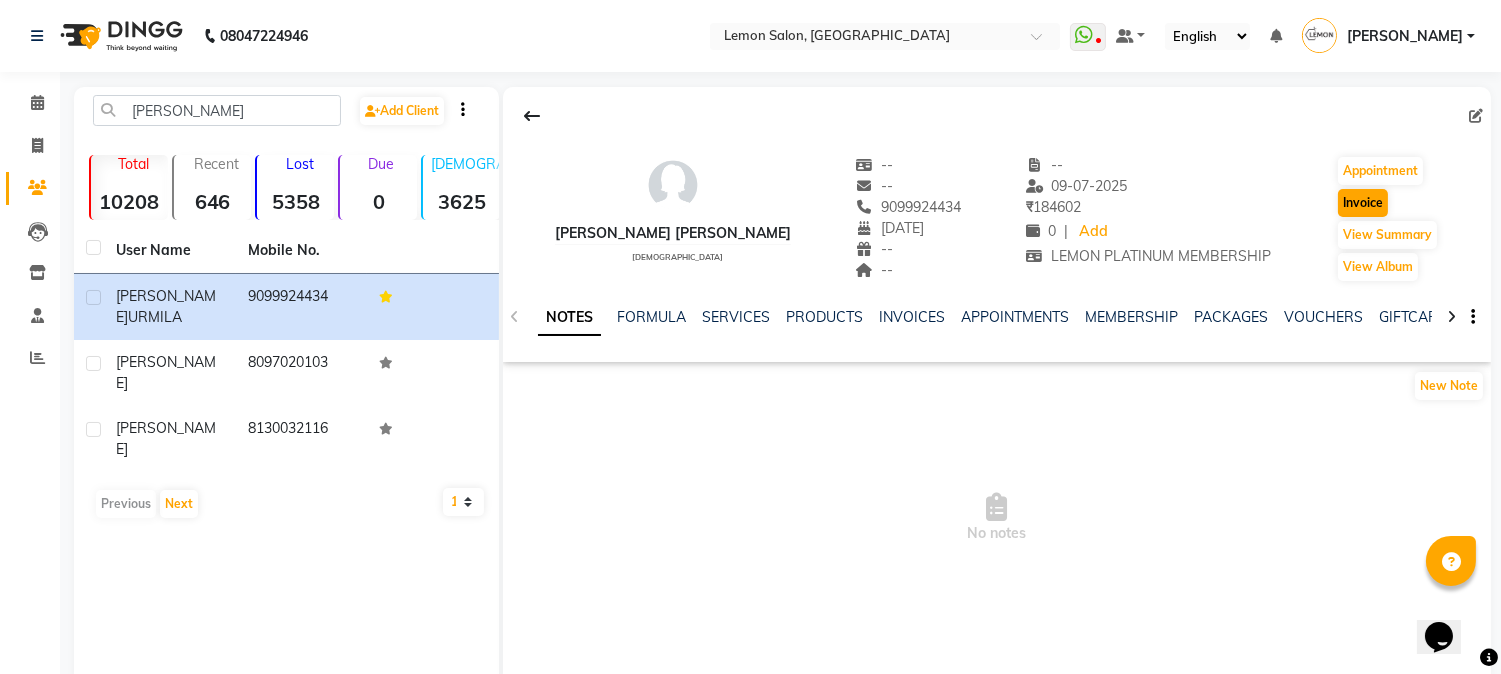 select on "565" 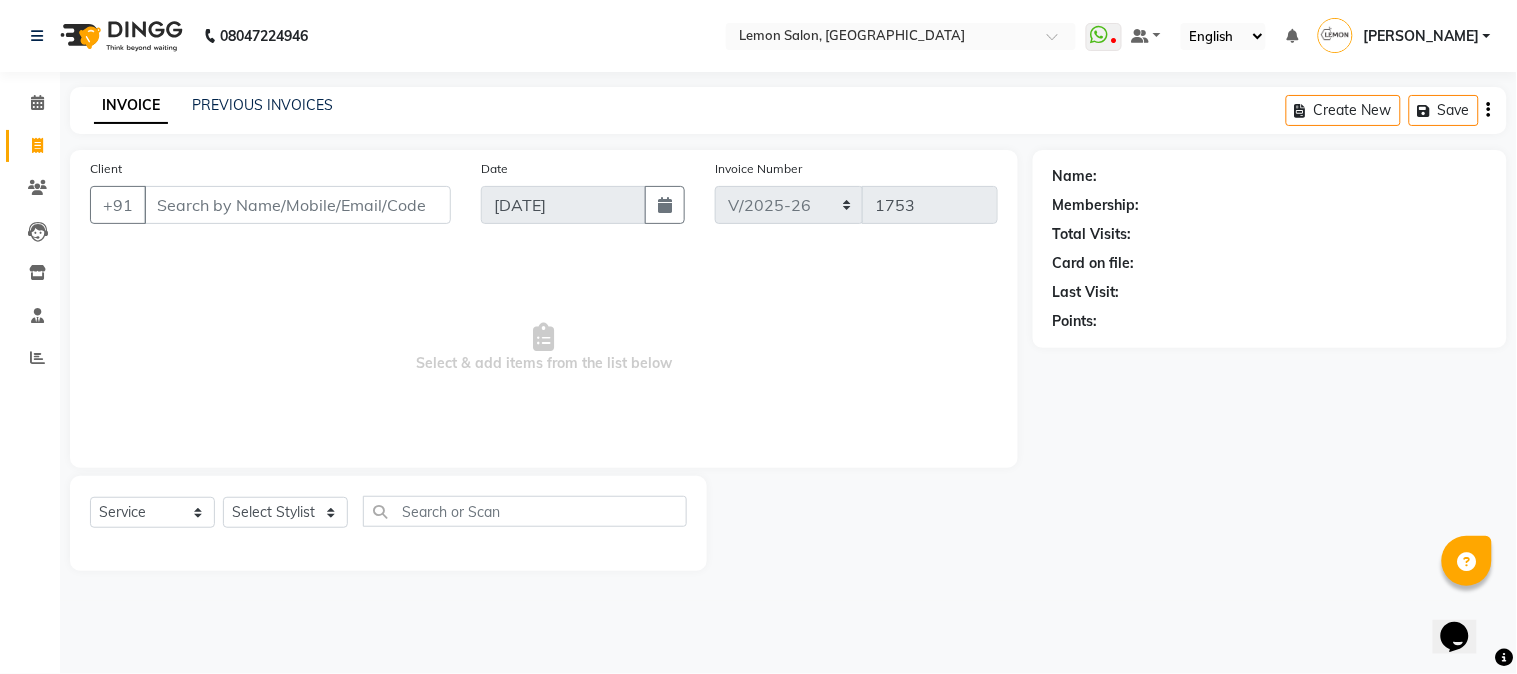 type on "9099924434" 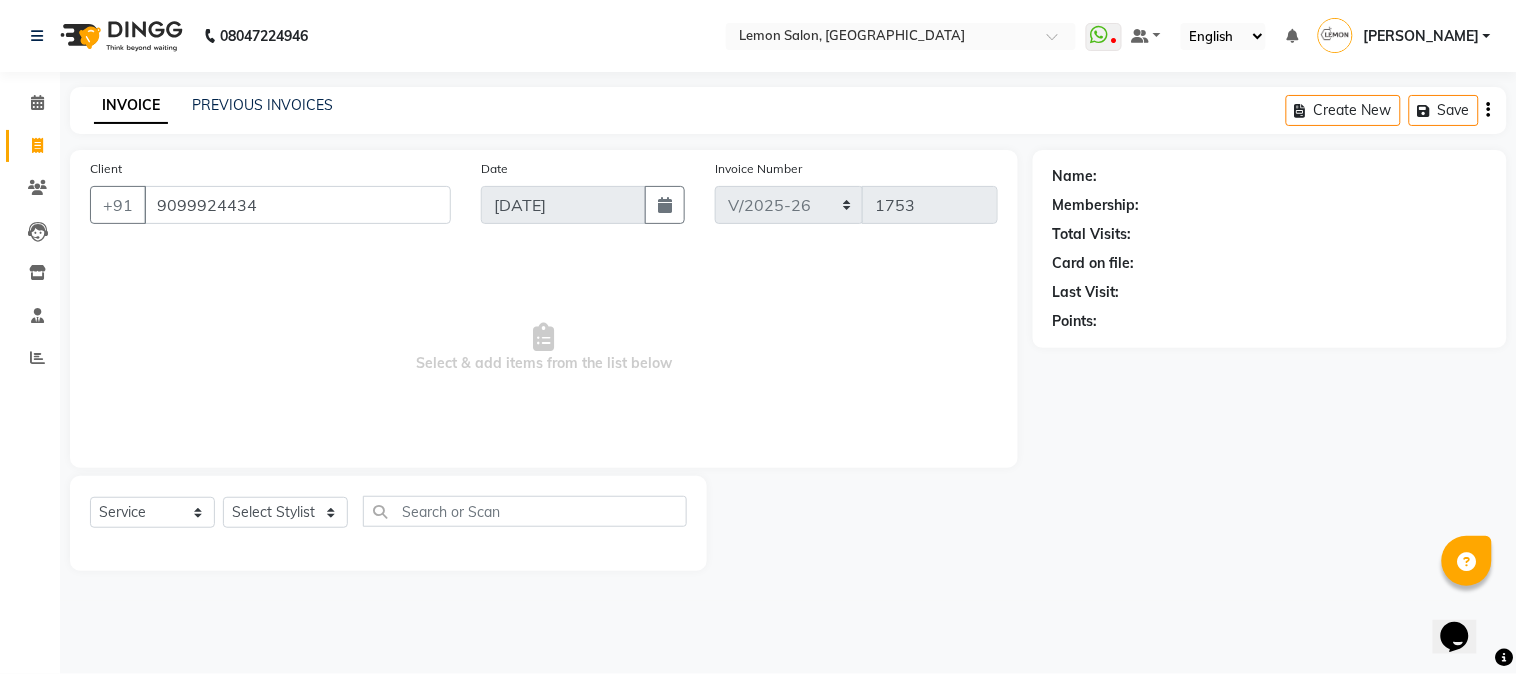 select on "1: Object" 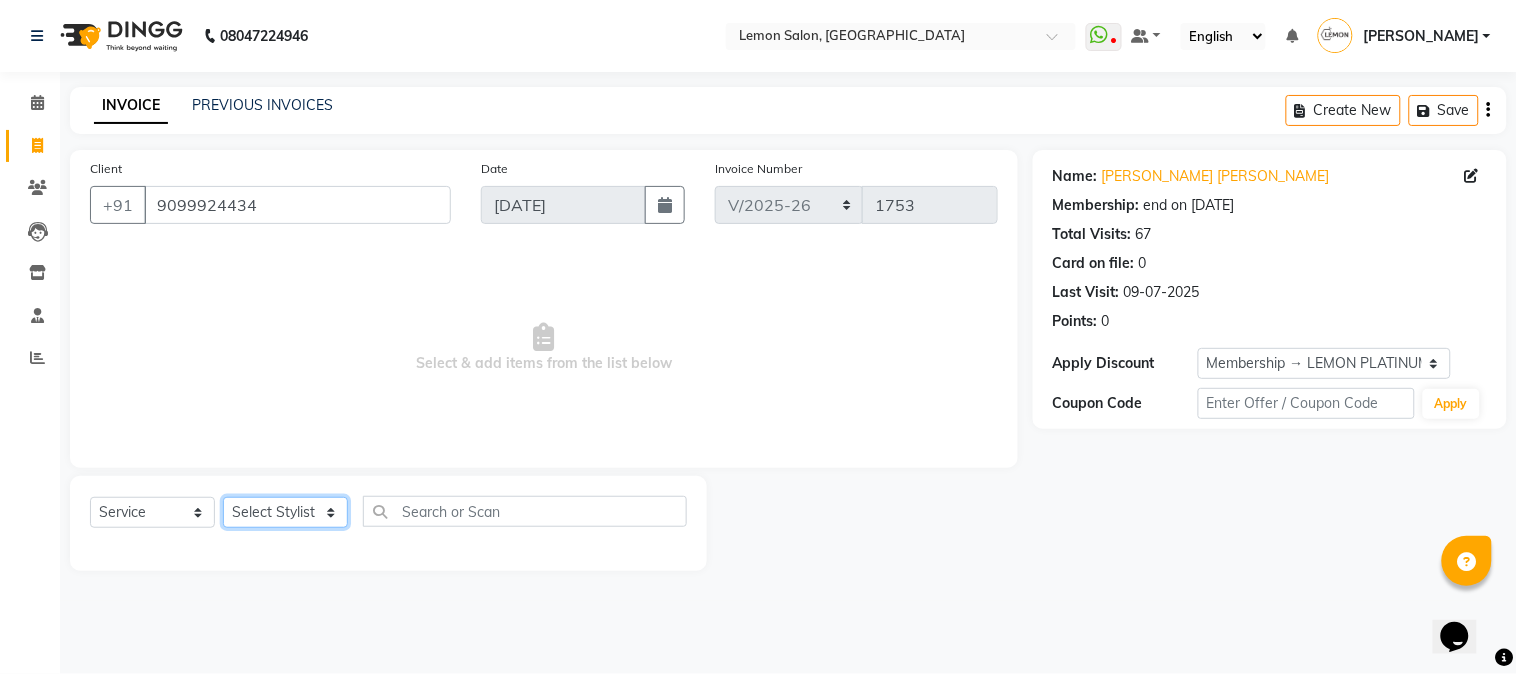 click on "Select Stylist Abhay  Akansha Sadafule Alam Asma Dshpande Datta Kawar DC Furkan Mansoori kavita Kelatkar  Manisha Mohammed Mohsin  Mukaddar Shaikh Sana Mansoori Sandhya Tabrez Shah  Urmila Pol" 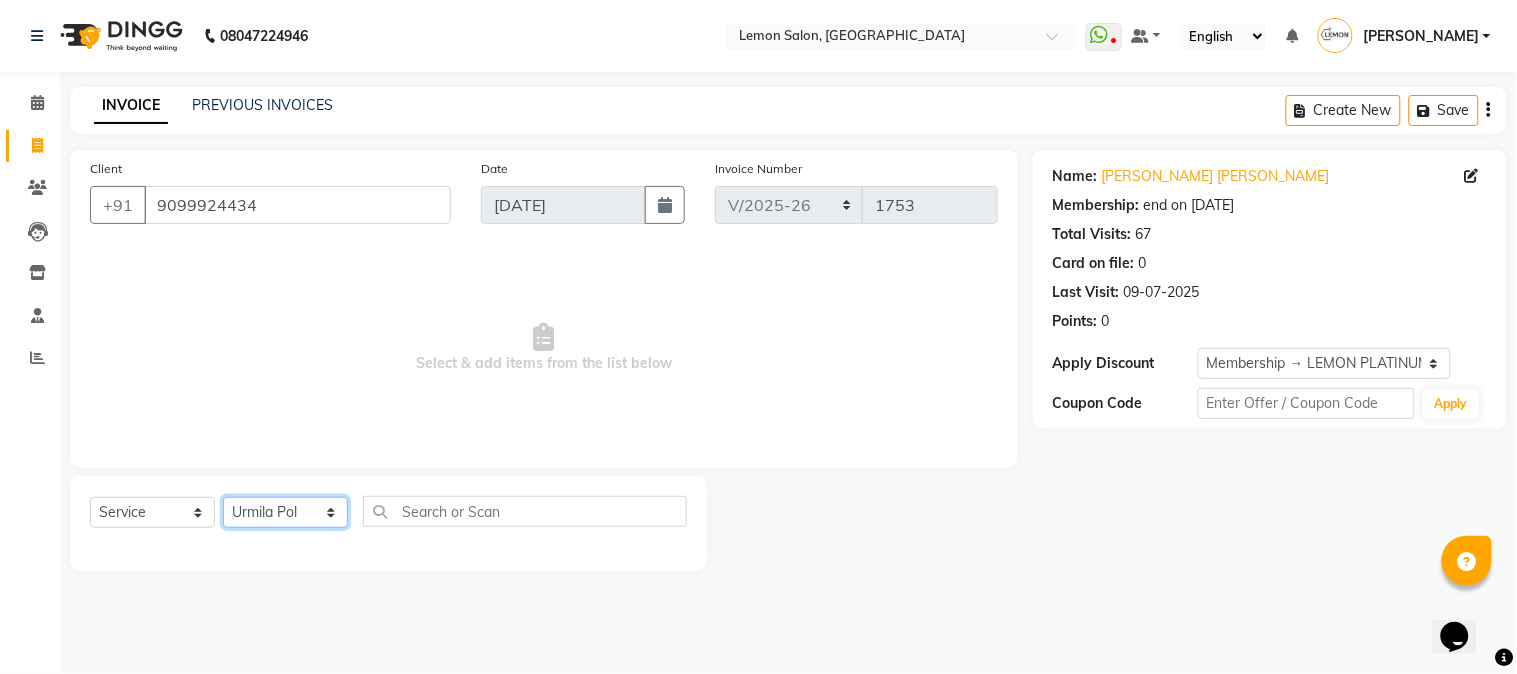 click on "Select Stylist Abhay  Akansha Sadafule Alam Asma Dshpande Datta Kawar DC Furkan Mansoori kavita Kelatkar  Manisha Mohammed Mohsin  Mukaddar Shaikh Sana Mansoori Sandhya Tabrez Shah  Urmila Pol" 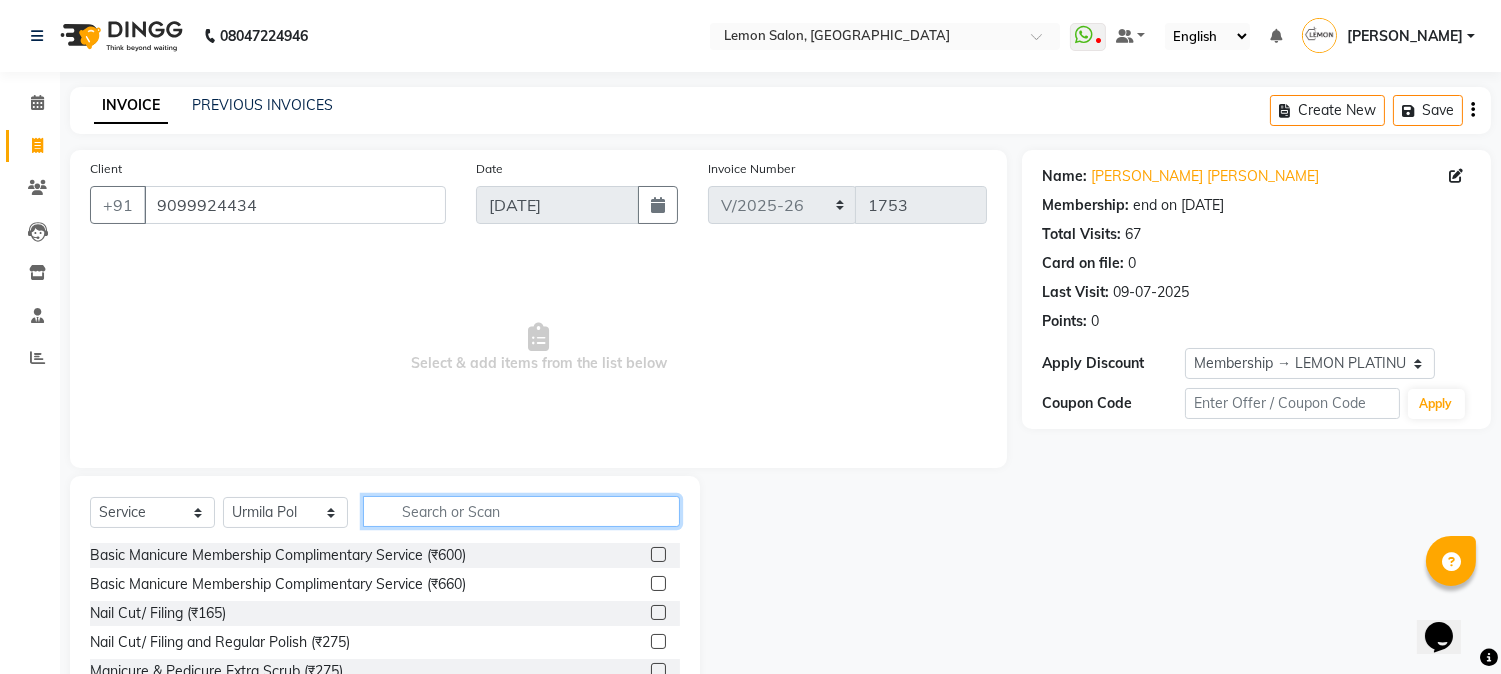 click 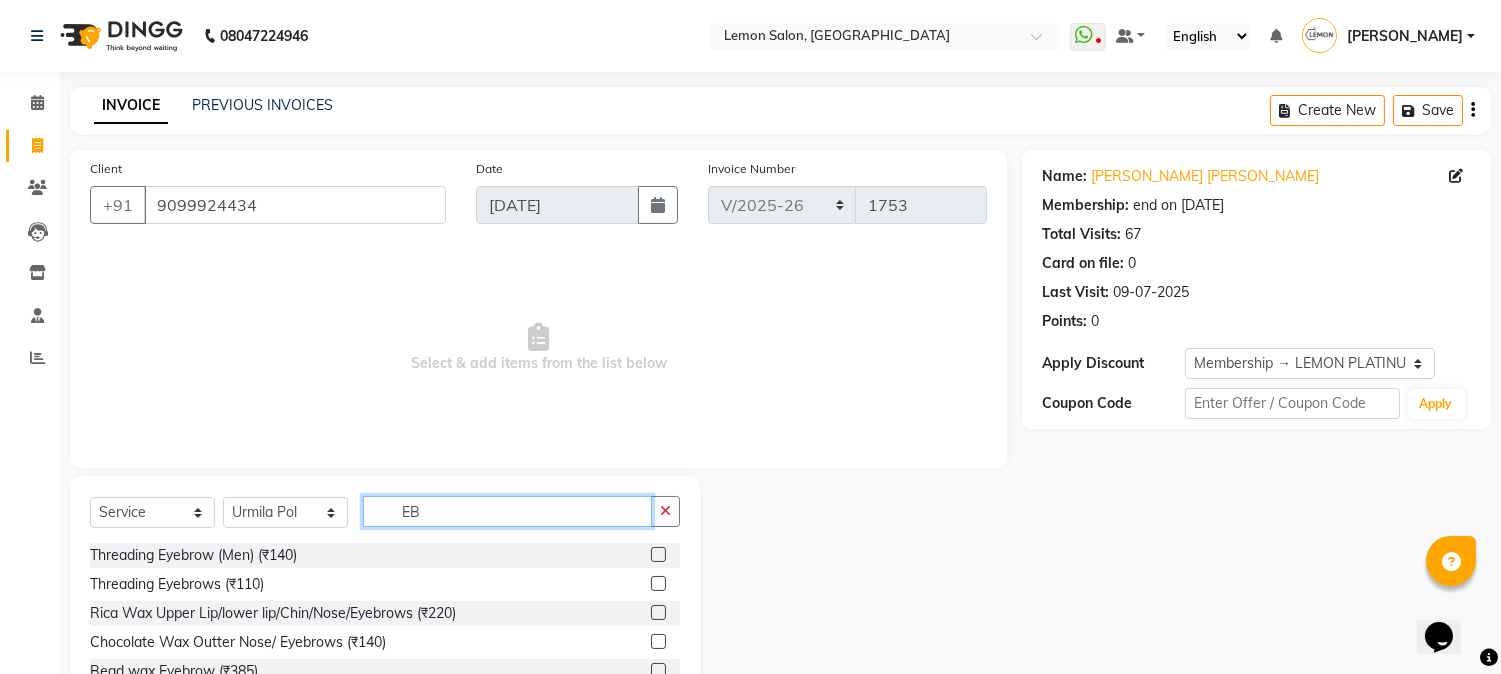 type on "EB" 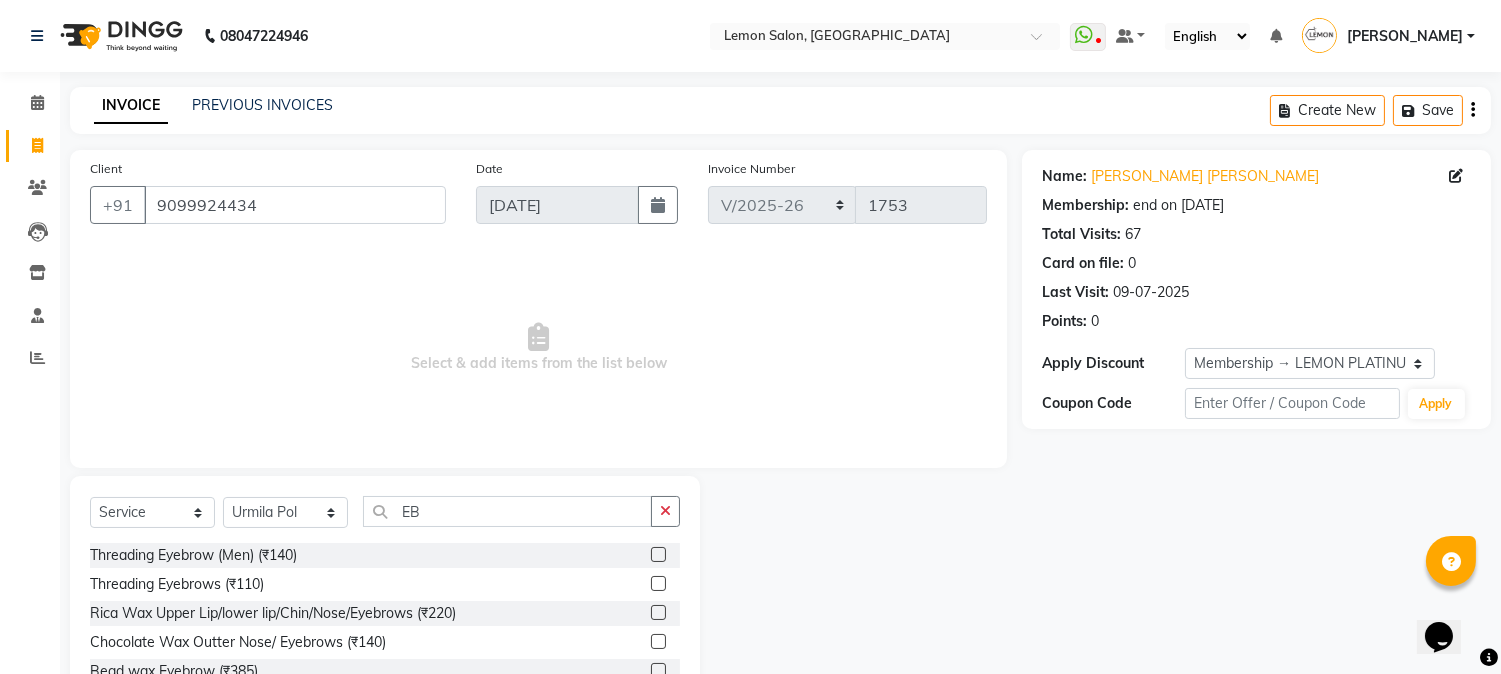 click 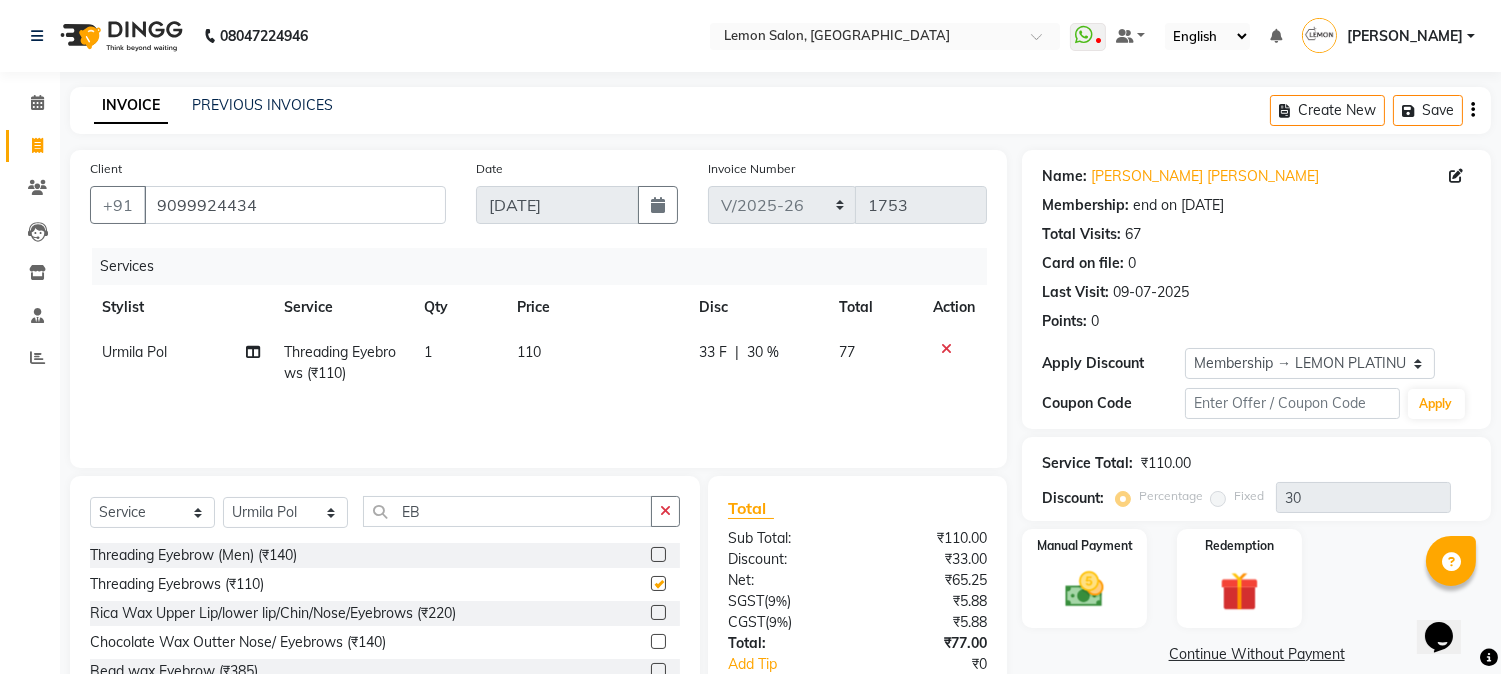 checkbox on "false" 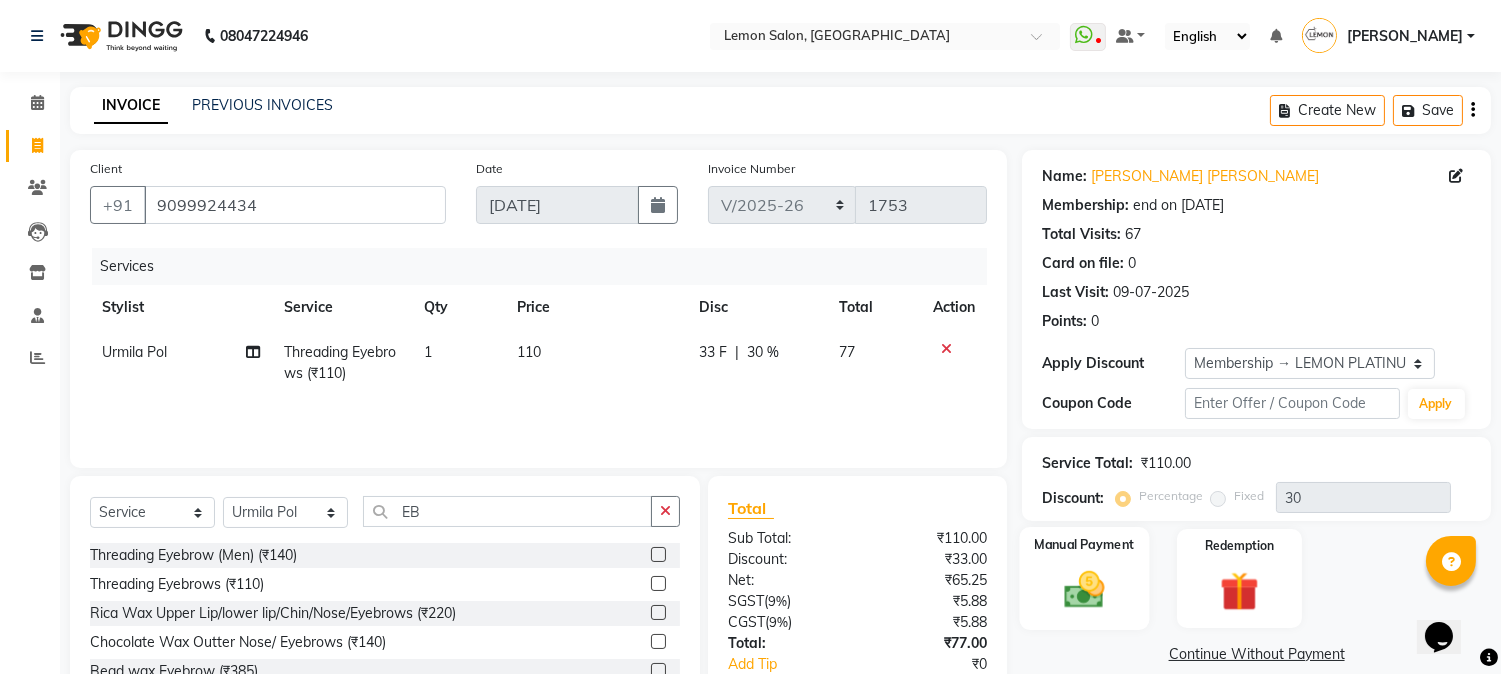click on "Manual Payment" 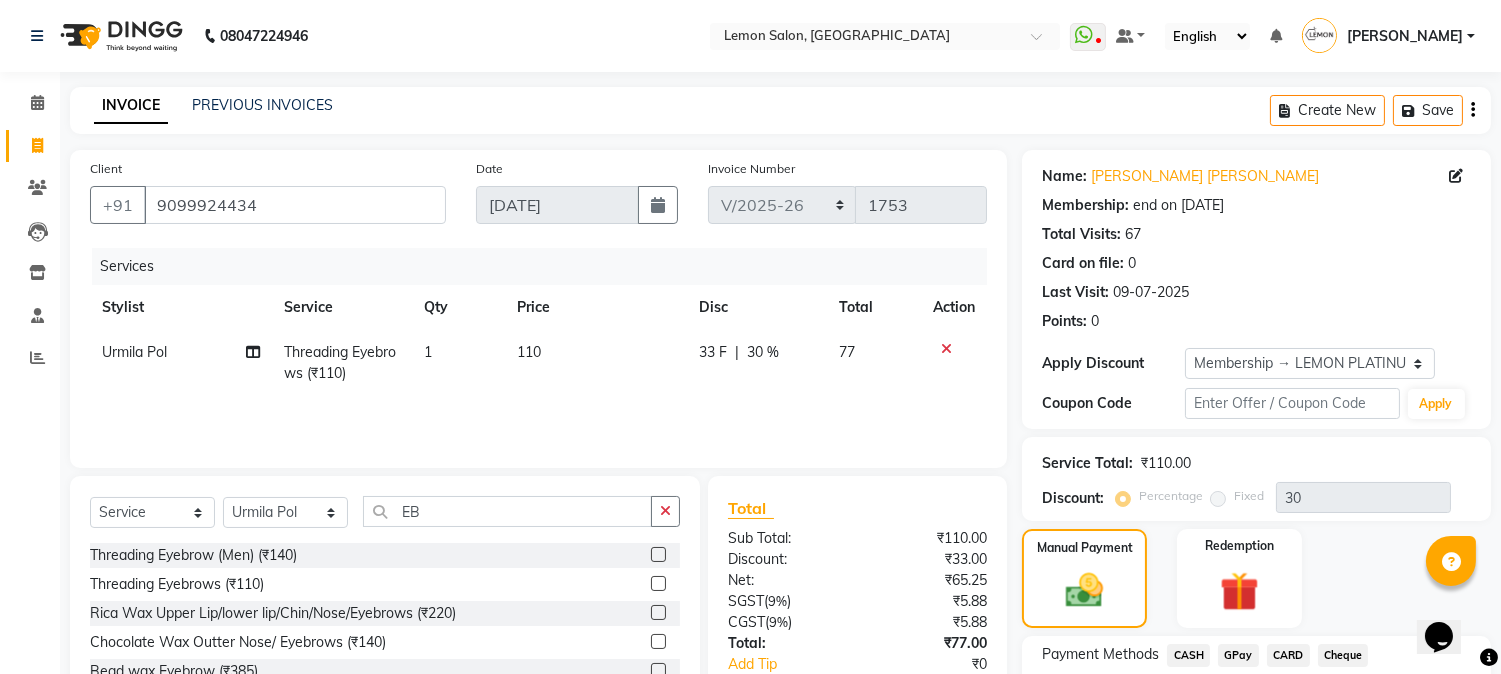 scroll, scrollTop: 152, scrollLeft: 0, axis: vertical 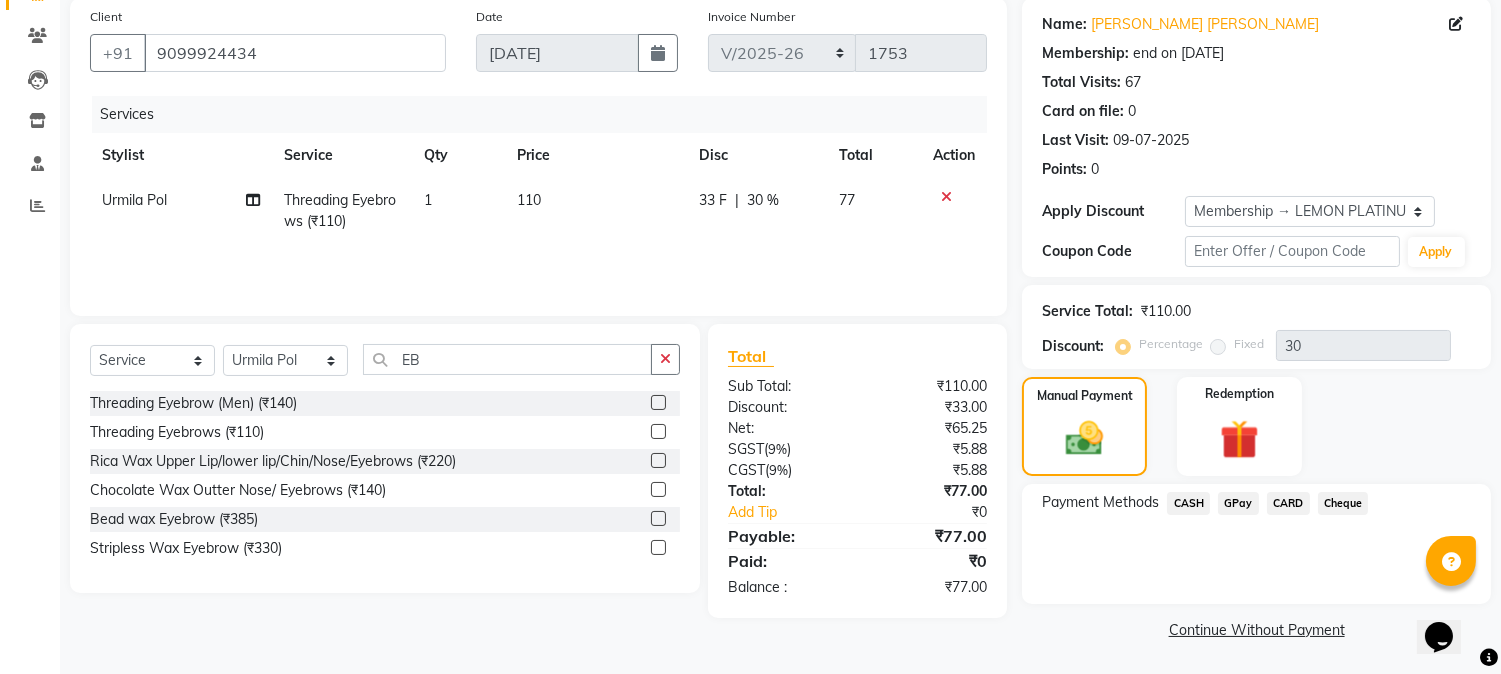 click on "CASH" 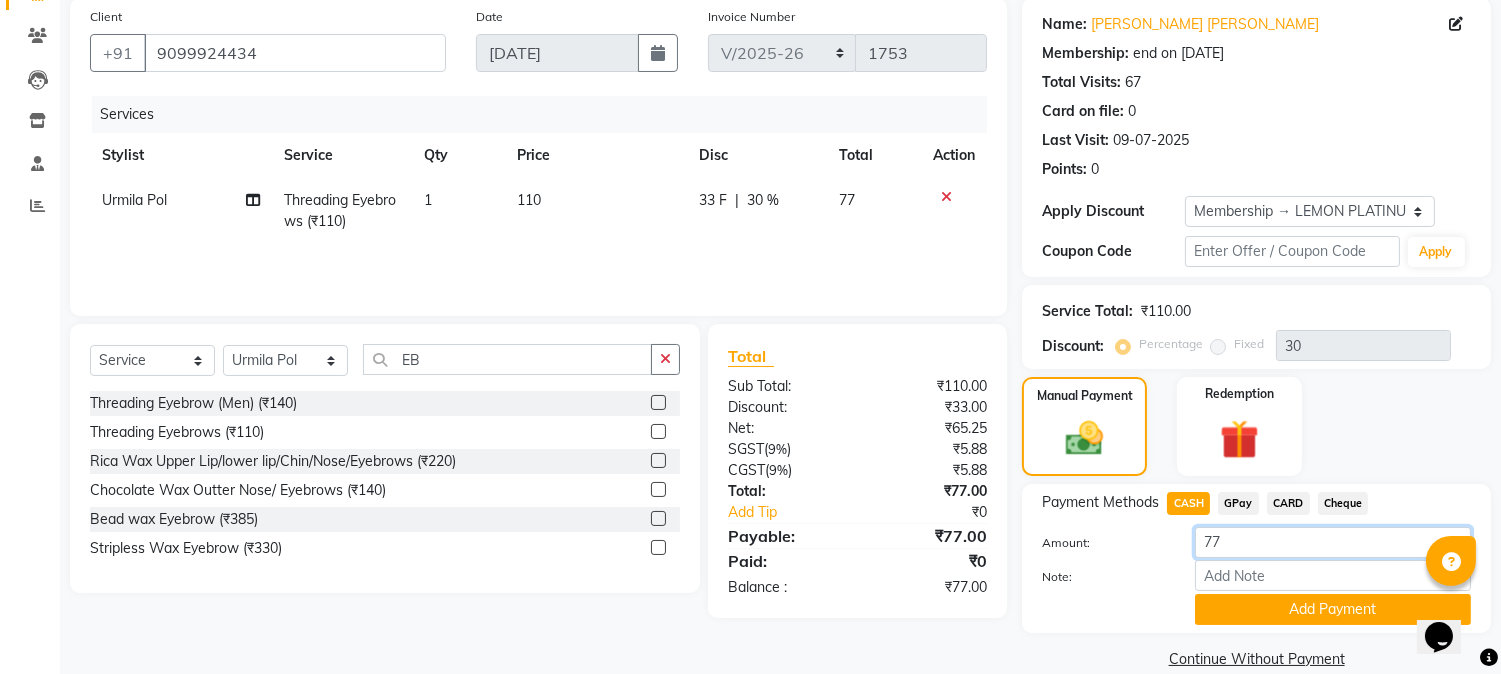 drag, startPoint x: 1220, startPoint y: 553, endPoint x: 1150, endPoint y: 560, distance: 70.34913 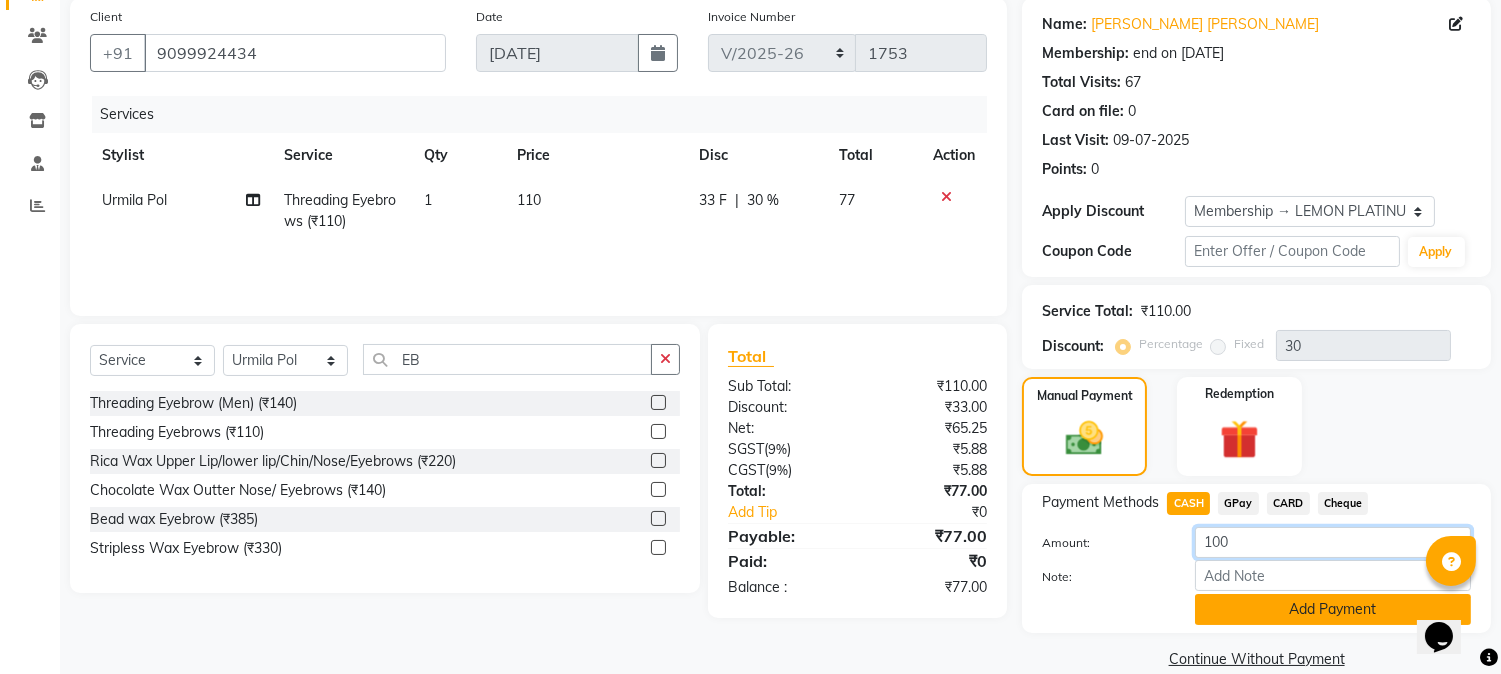 type on "100" 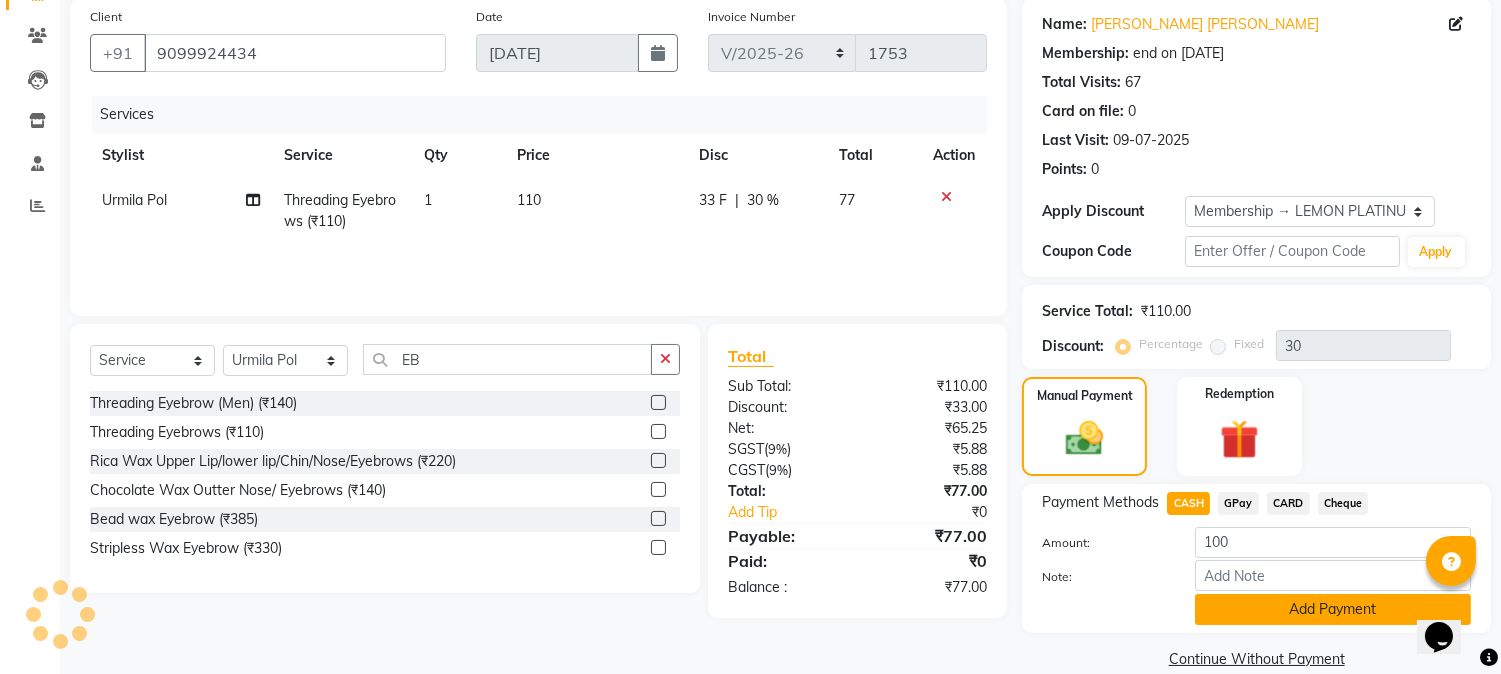 click on "Add Payment" 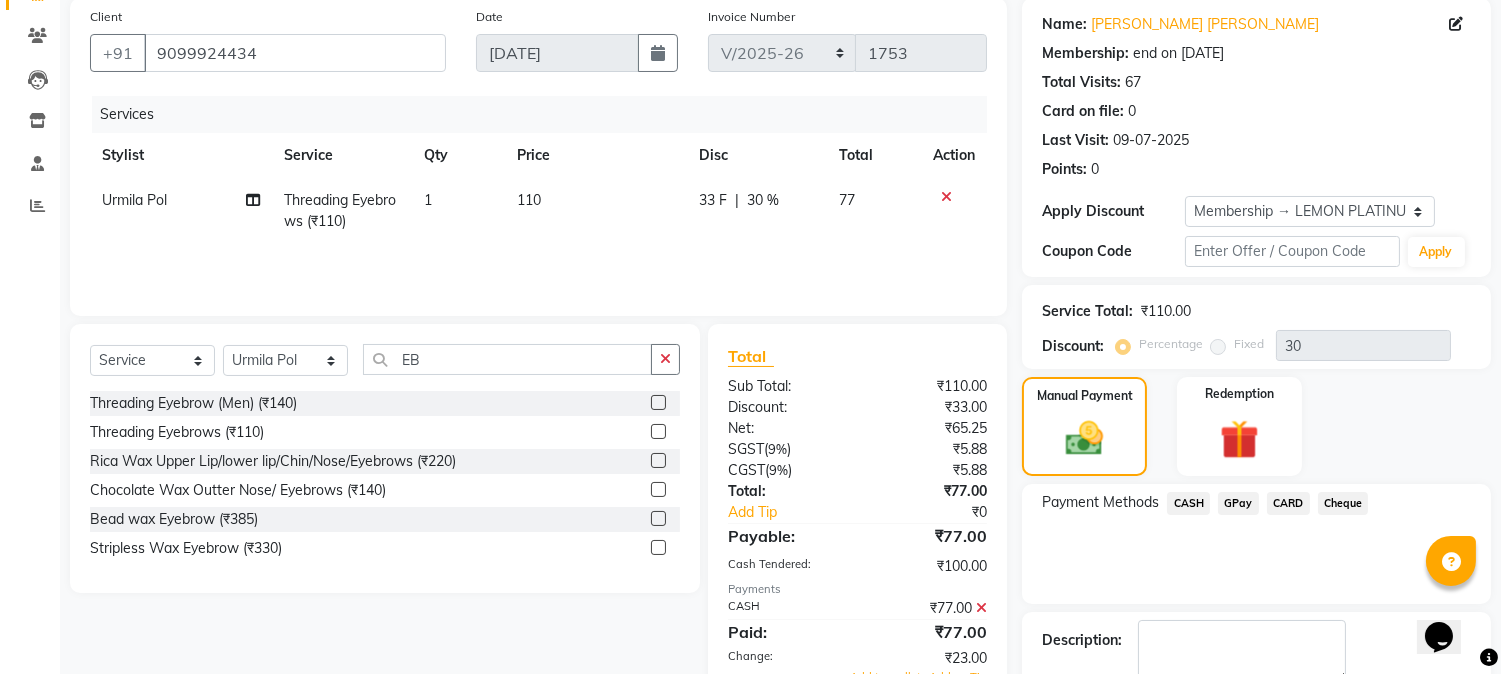 scroll, scrollTop: 265, scrollLeft: 0, axis: vertical 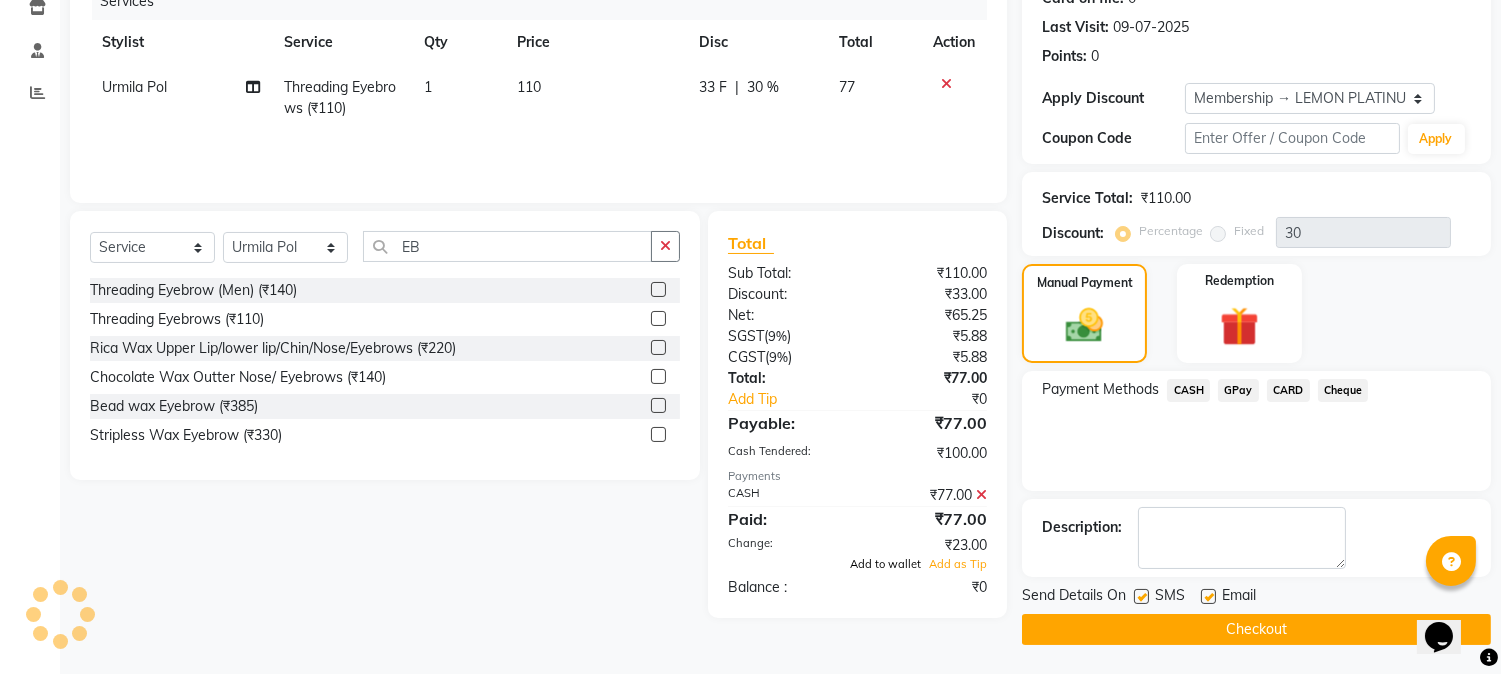 click on "Add to wallet" 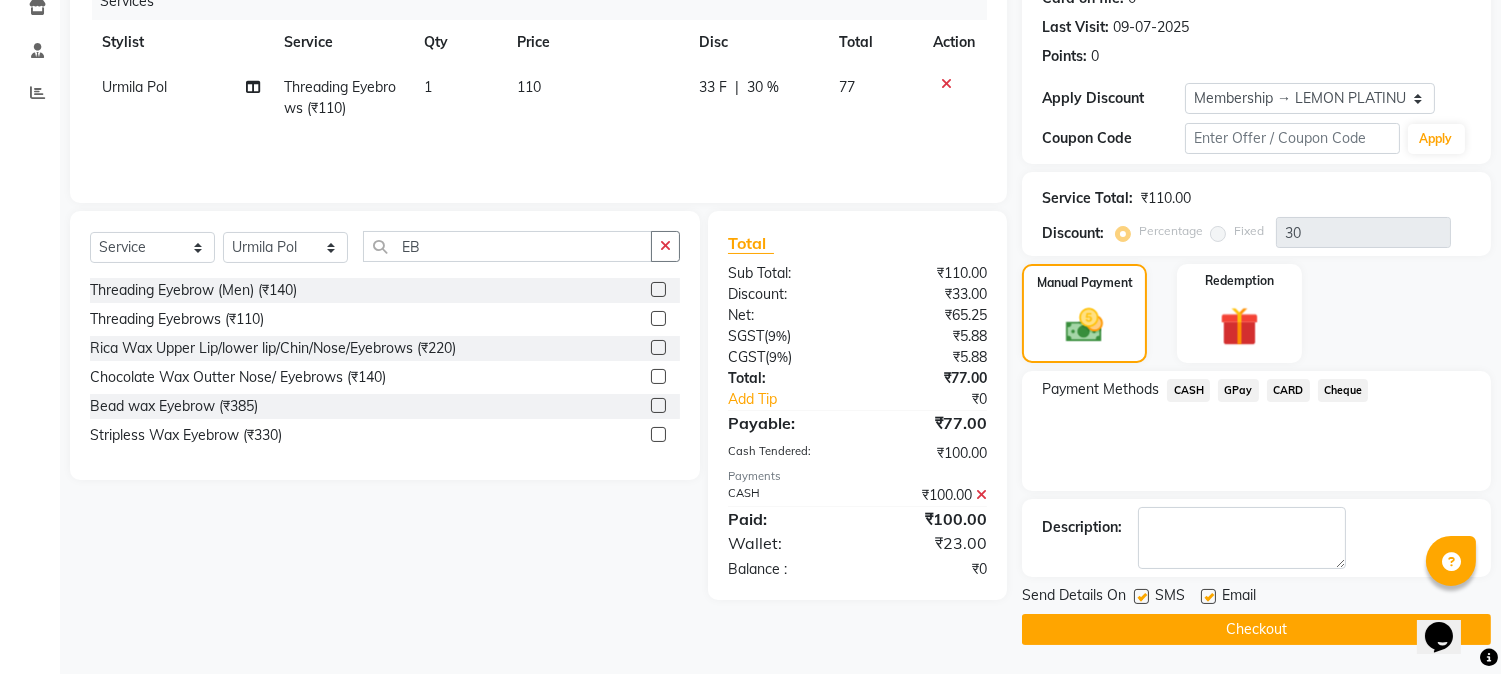 click 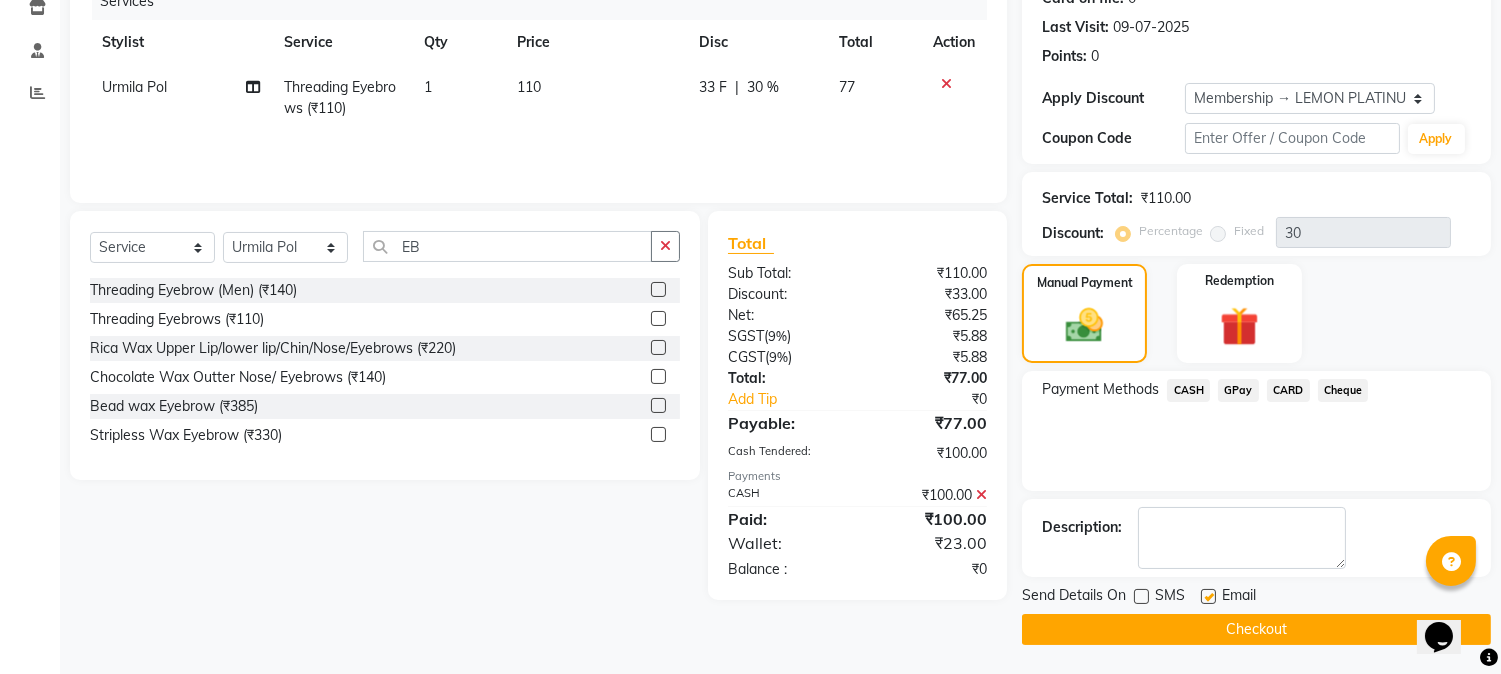 click 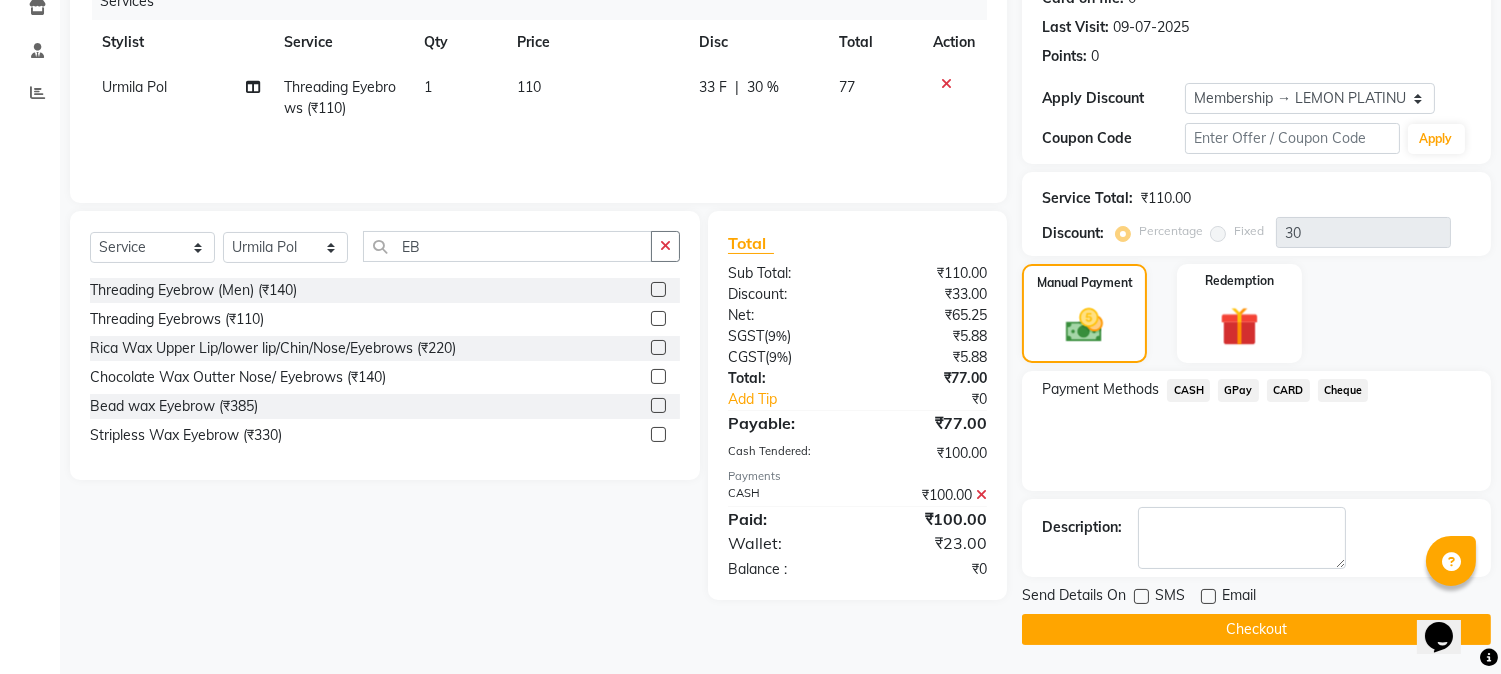click on "Checkout" 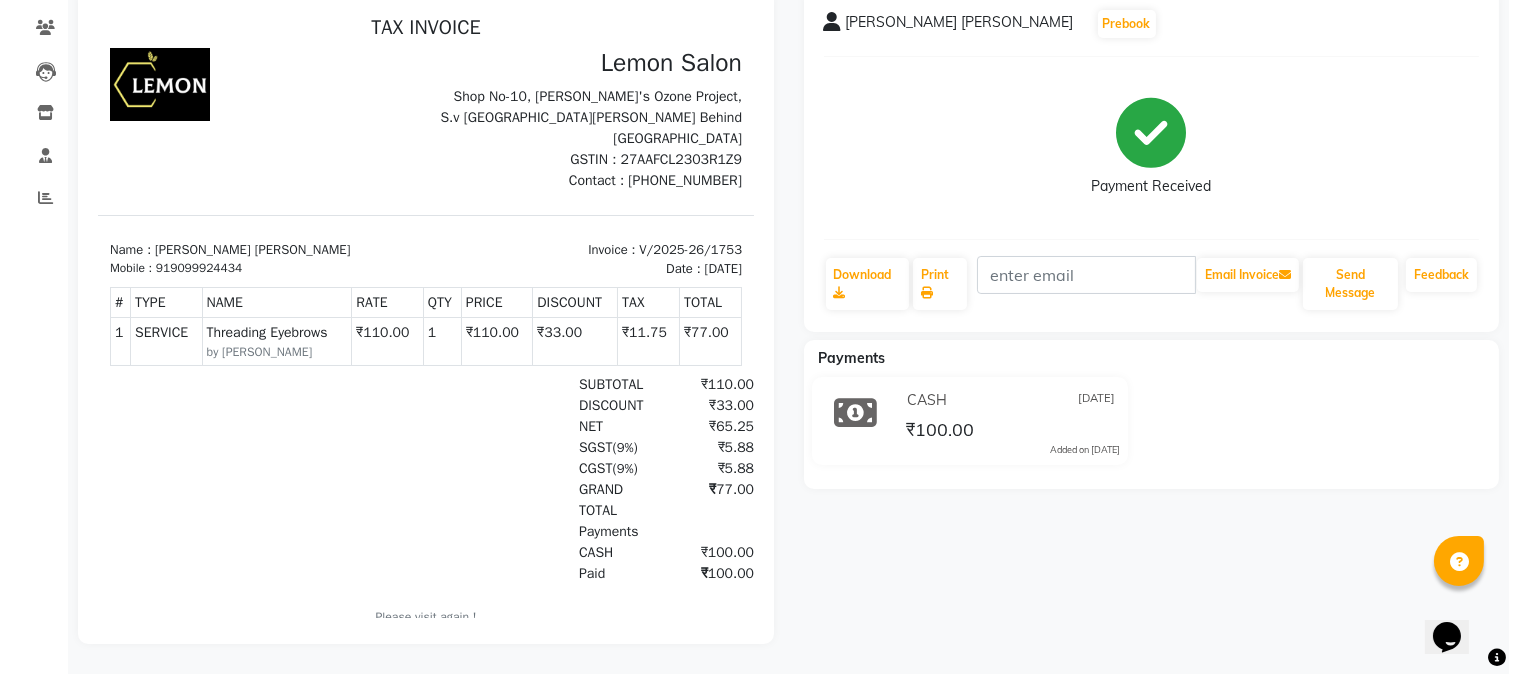 scroll, scrollTop: 0, scrollLeft: 0, axis: both 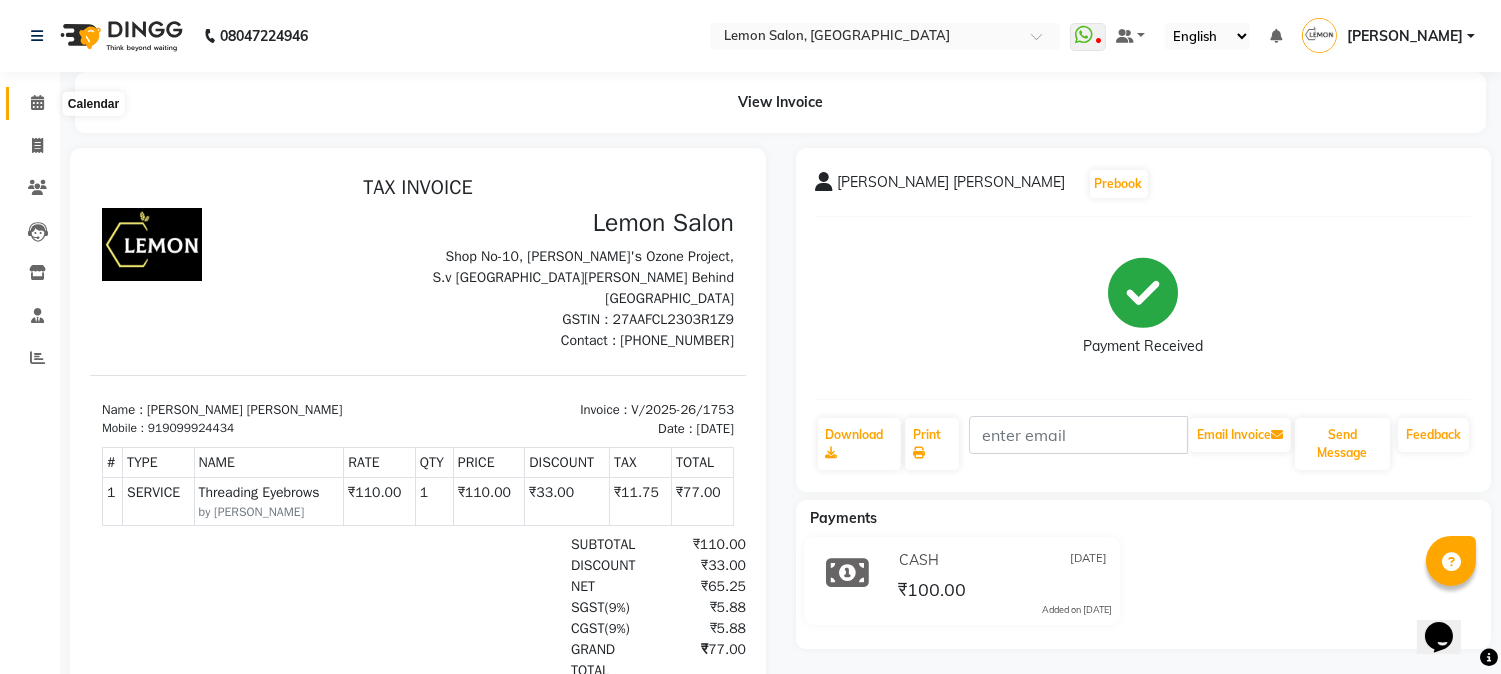 click 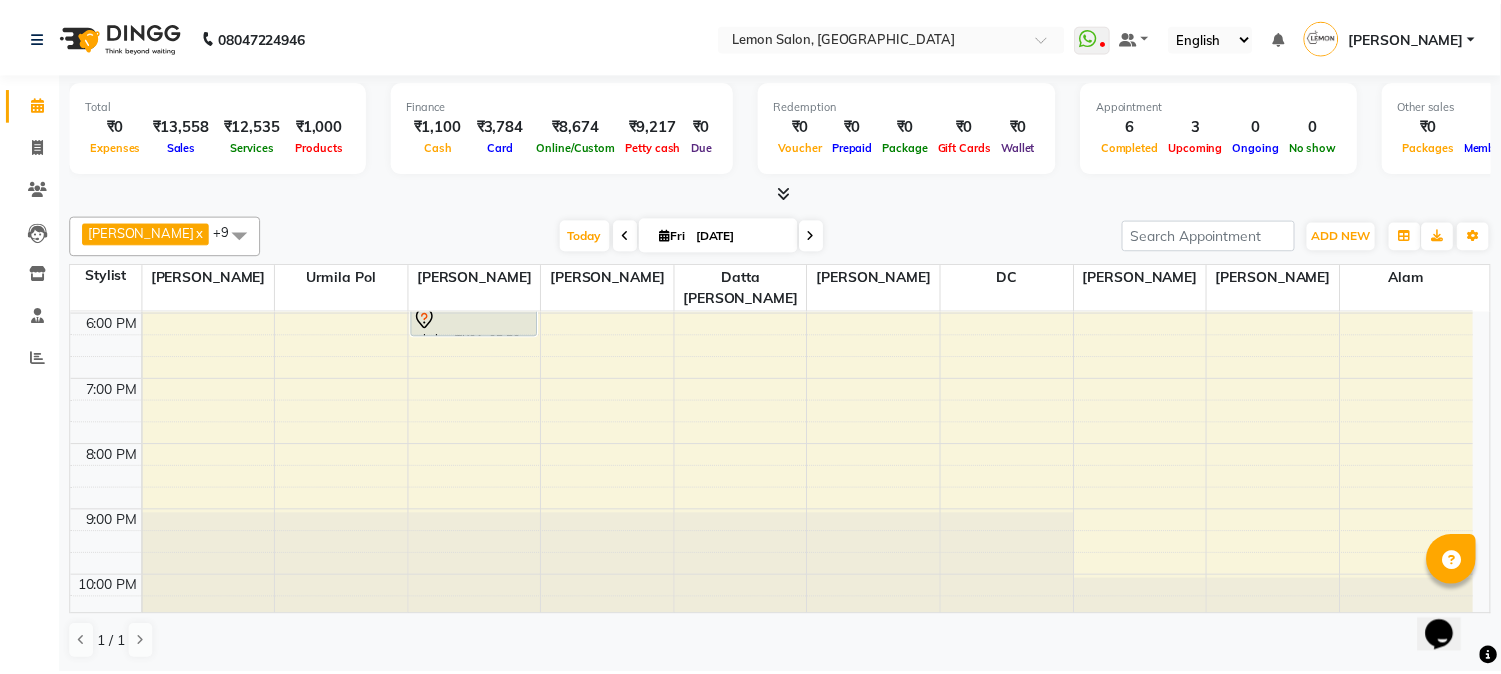 scroll, scrollTop: 296, scrollLeft: 0, axis: vertical 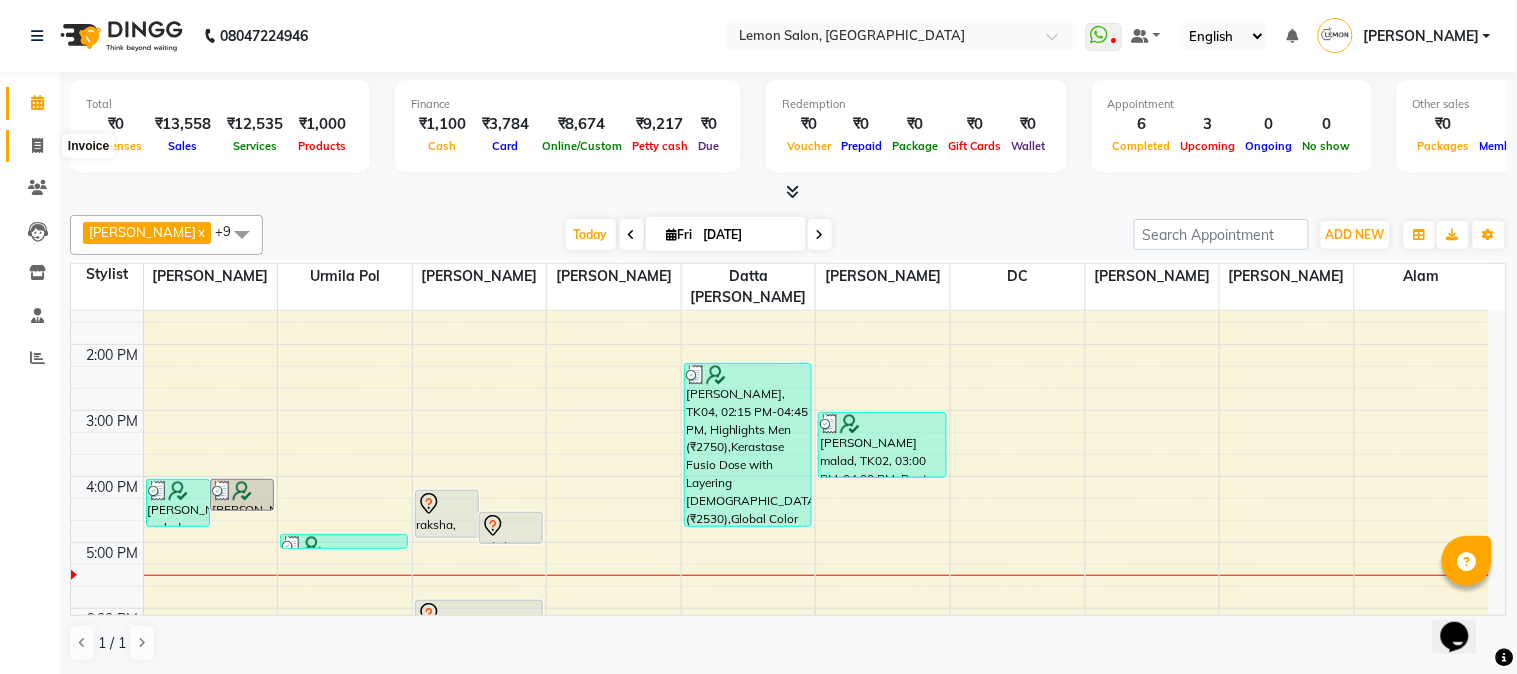 click 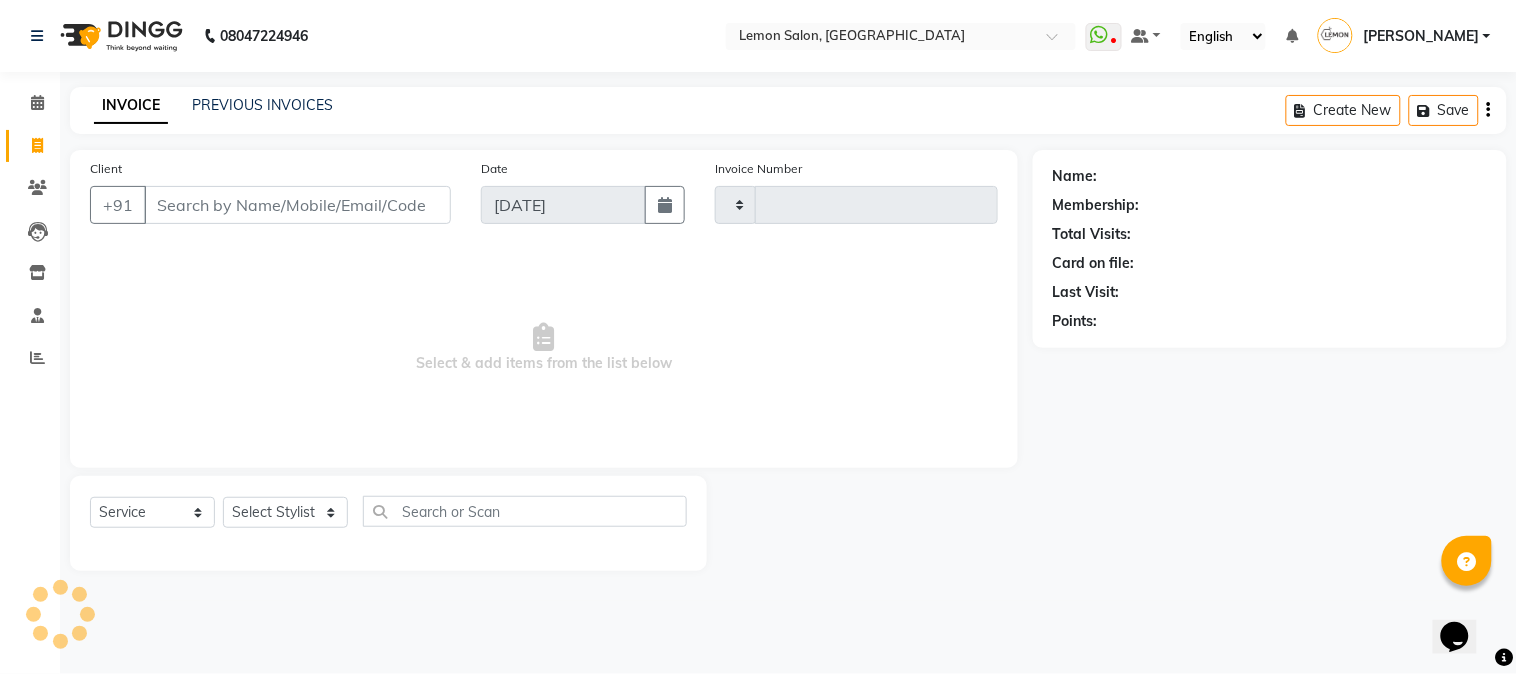type on "1754" 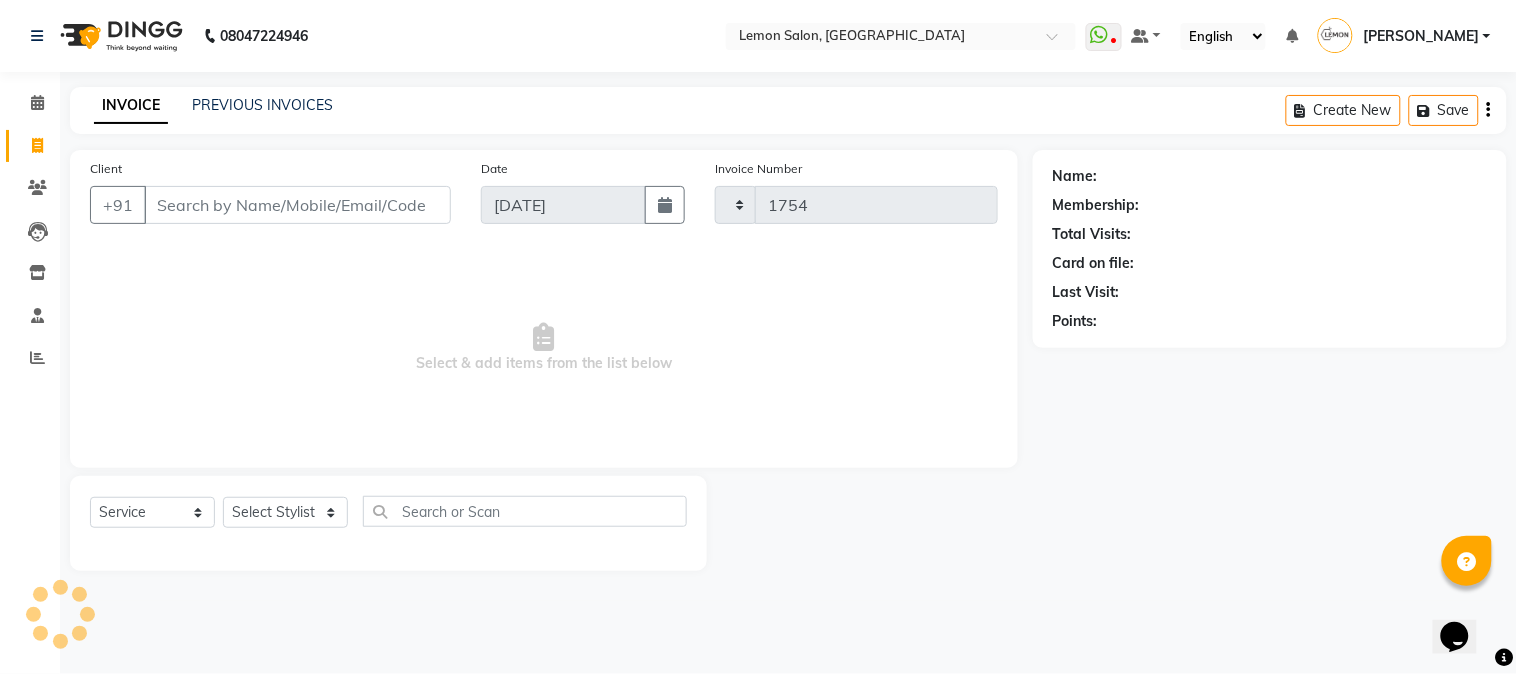 select on "565" 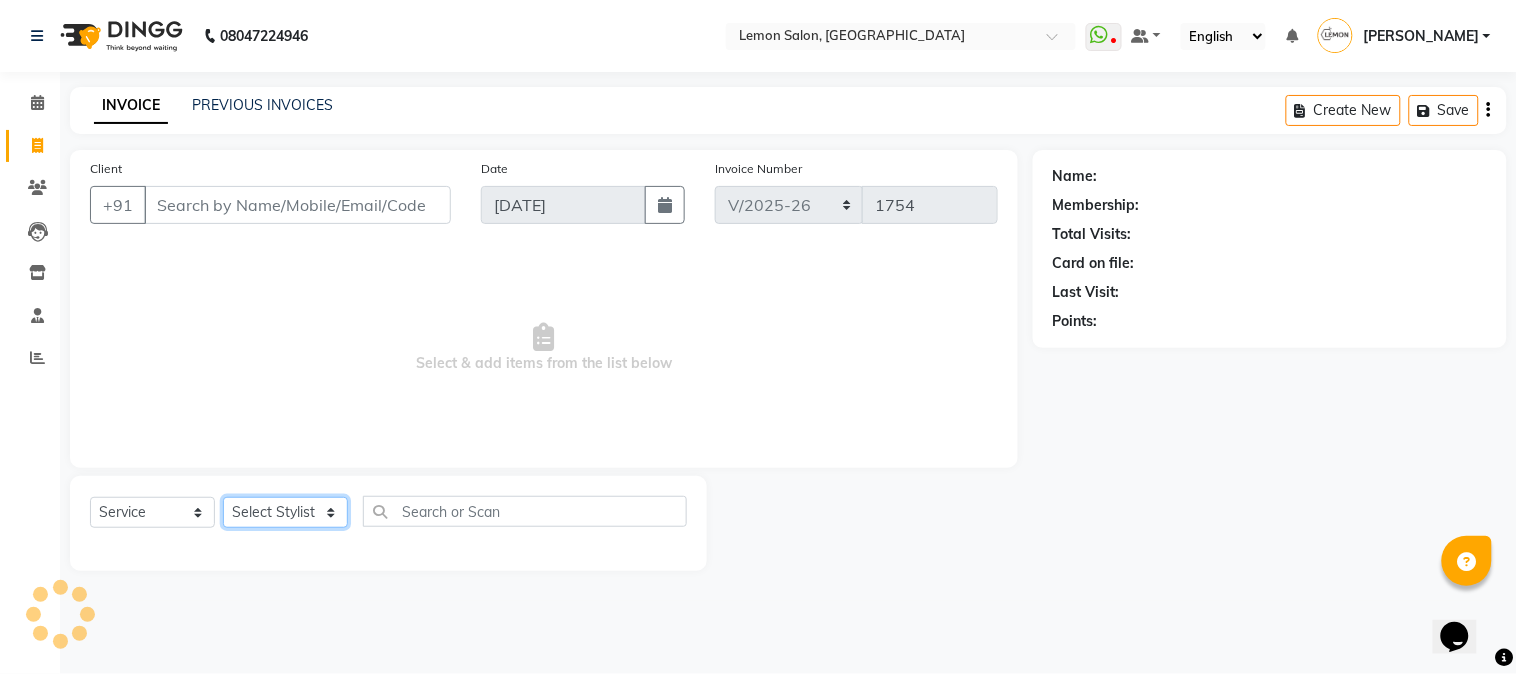 click on "Select Stylist Abhay  Akansha Sadafule Alam Asma Dshpande Datta Kawar DC Furkan Mansoori kavita Kelatkar  Manisha Mohammed Mohsin  Mukaddar Shaikh Sana Mansoori Sandhya Tabrez Shah  Urmila Pol" 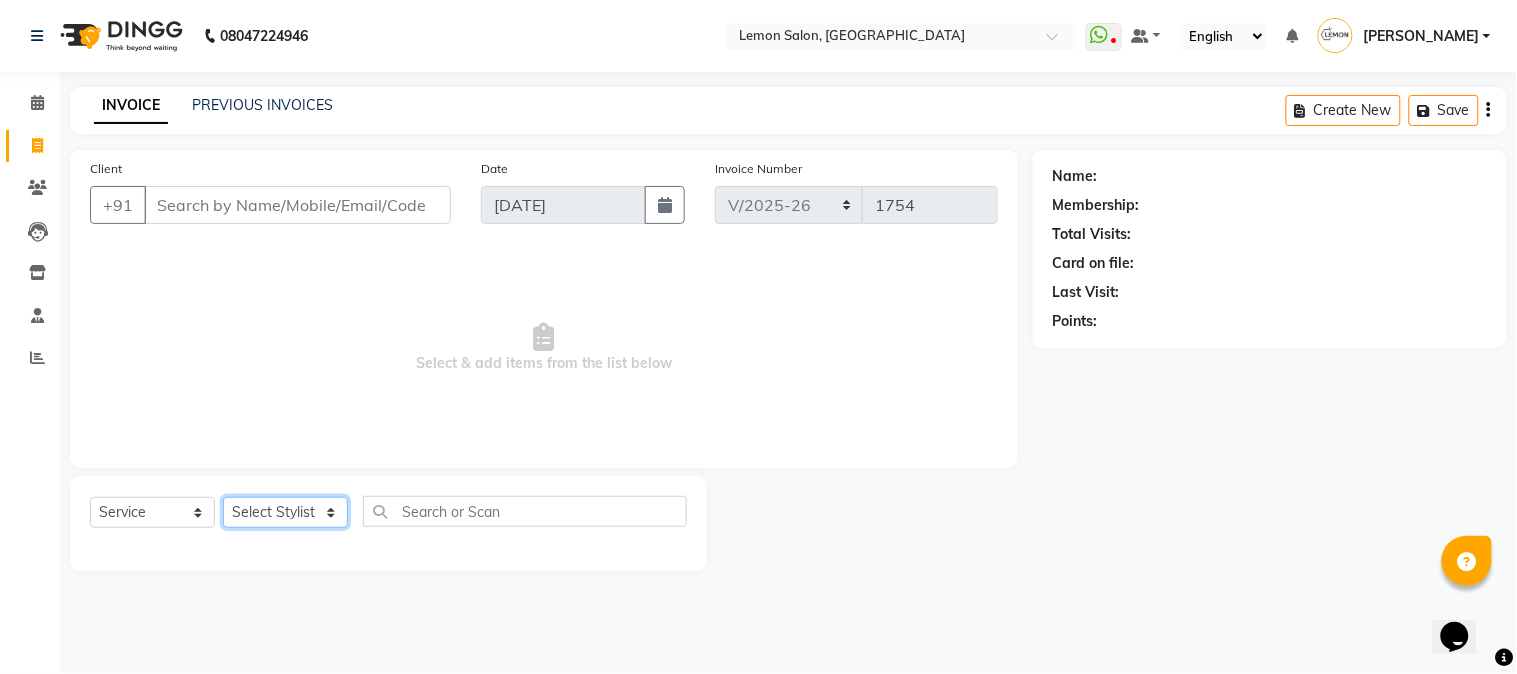 select on "7423" 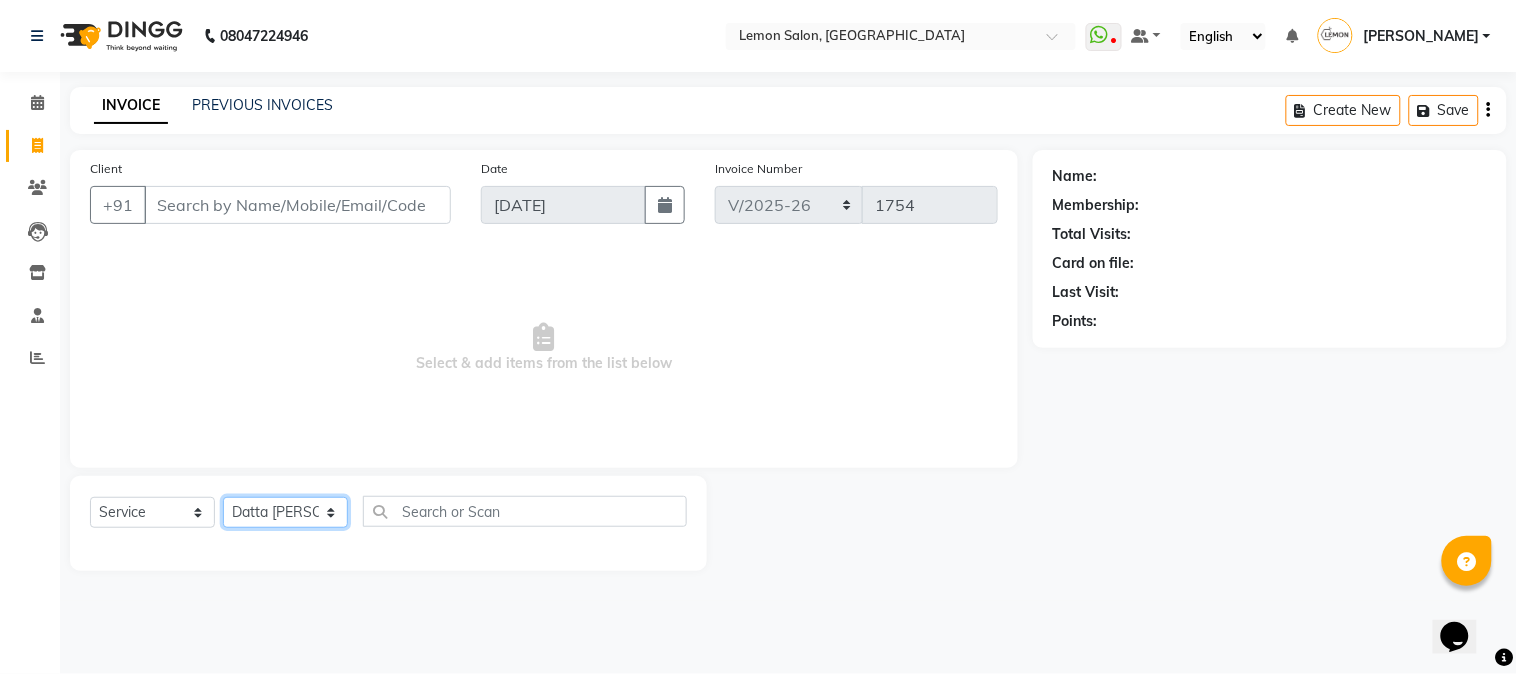 click on "Select Stylist Abhay  Akansha Sadafule Alam Asma Dshpande Datta Kawar DC Furkan Mansoori kavita Kelatkar  Manisha Mohammed Mohsin  Mukaddar Shaikh Sana Mansoori Sandhya Tabrez Shah  Urmila Pol" 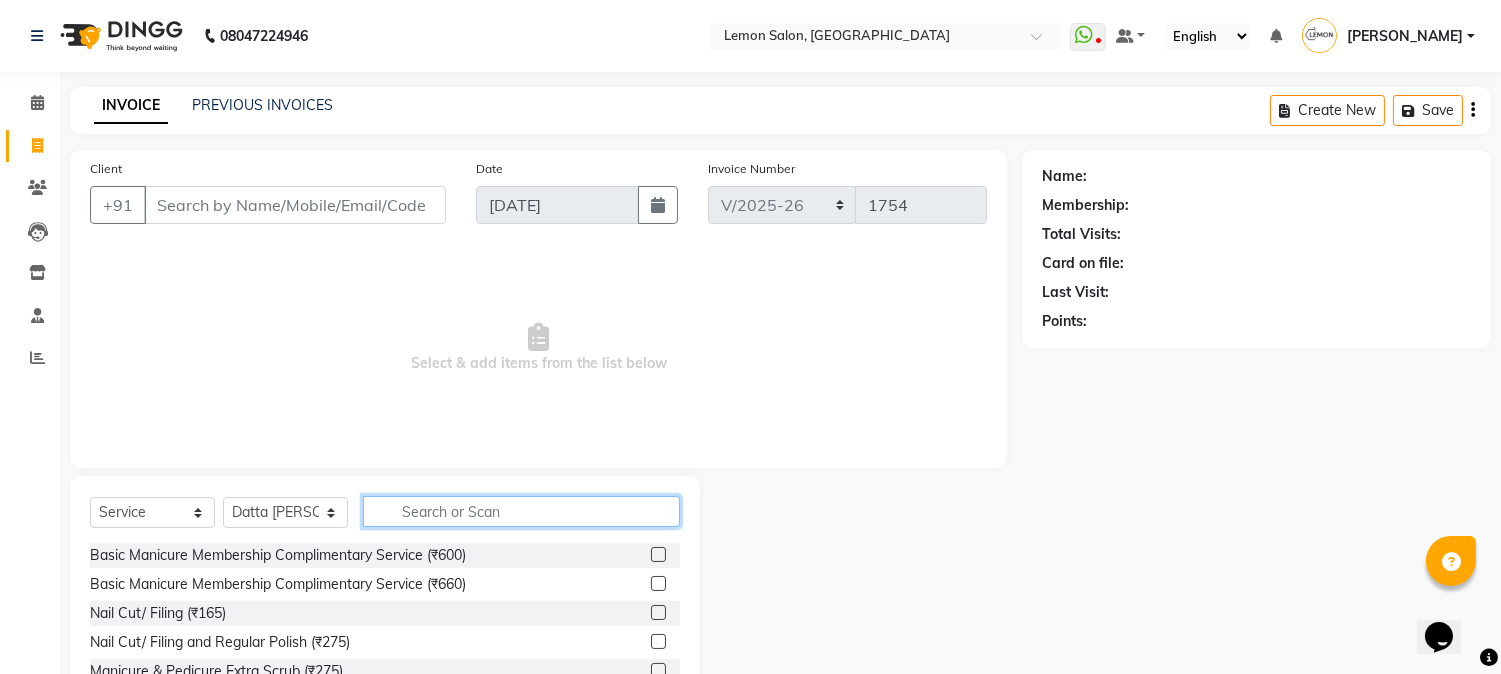 click 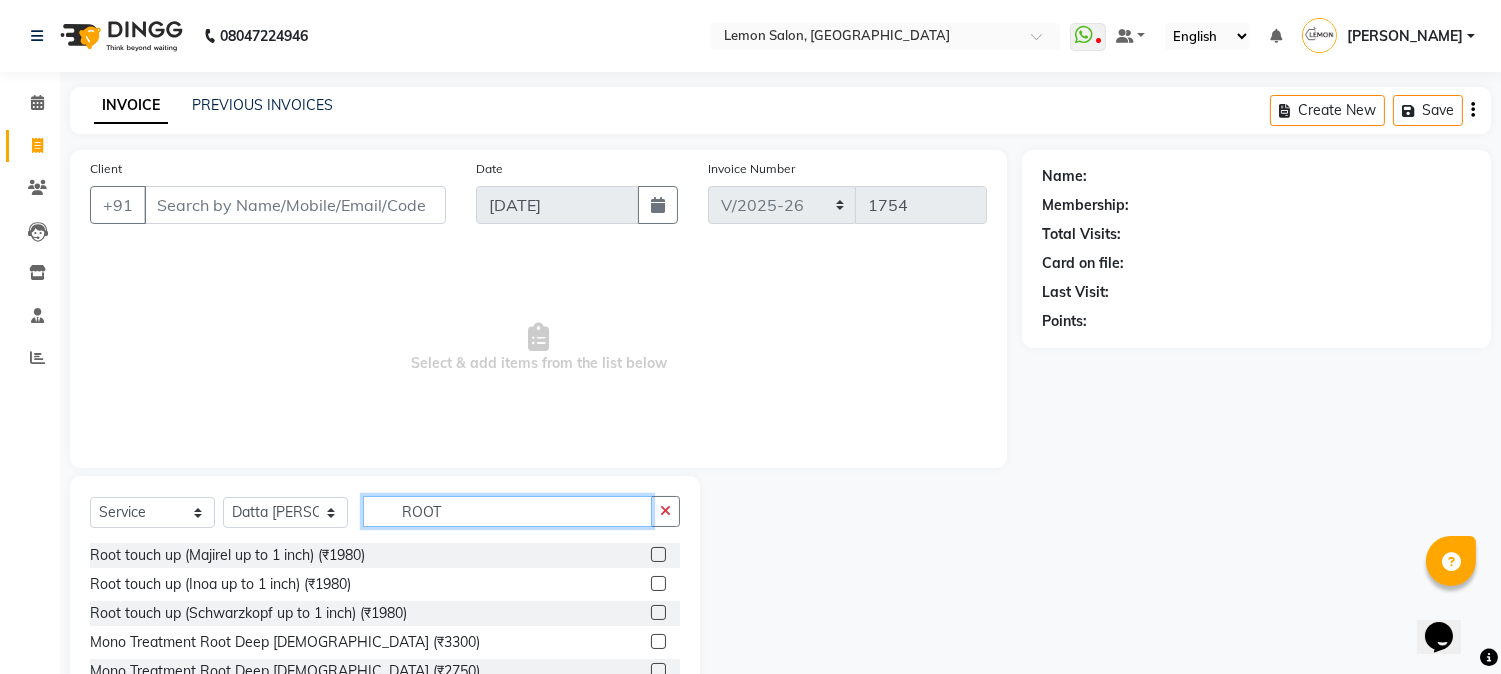type on "ROOT" 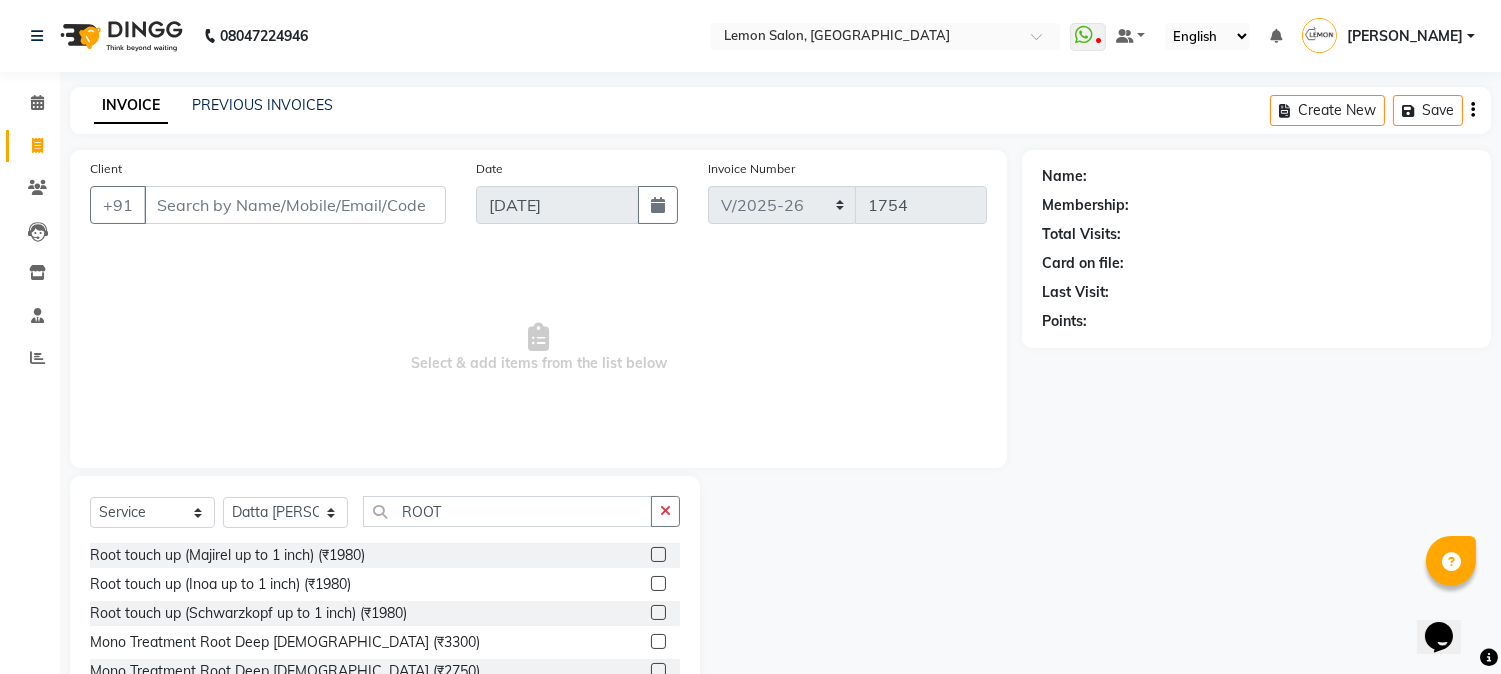 click 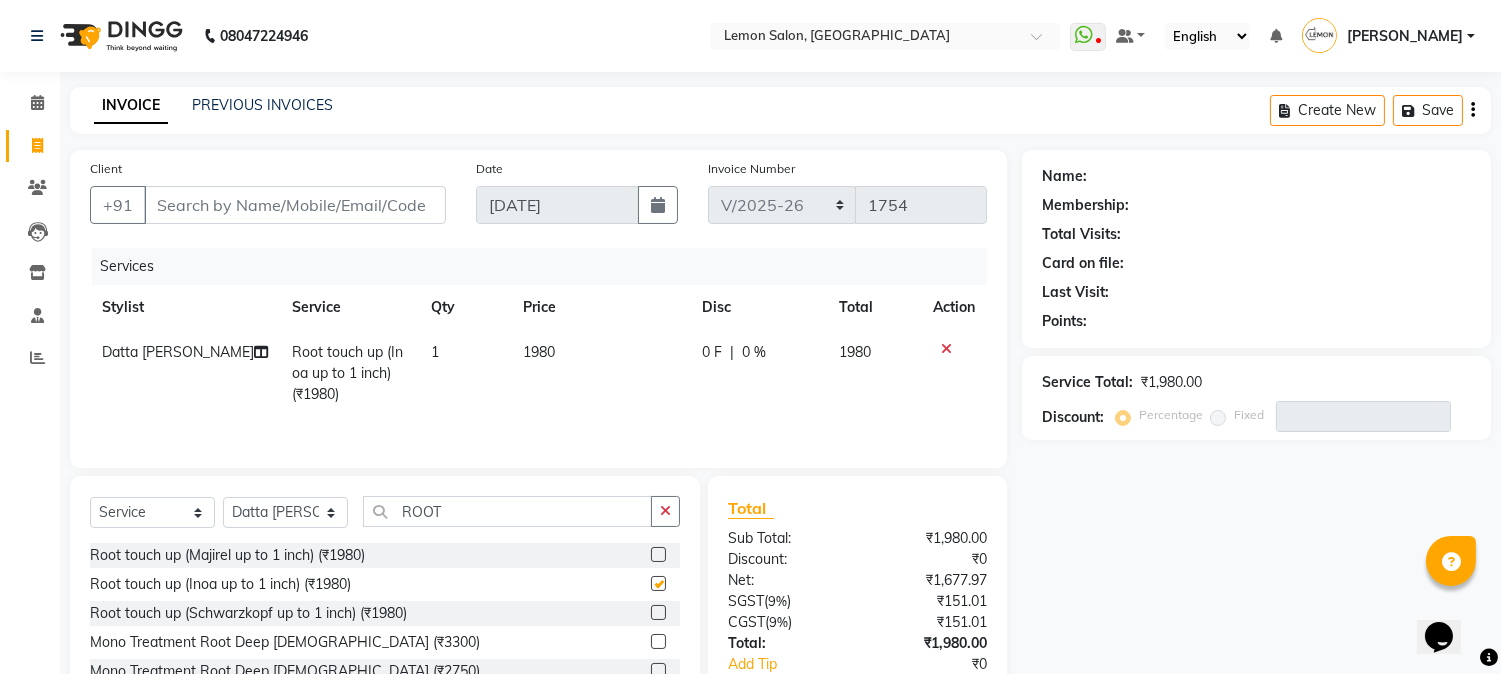 checkbox on "false" 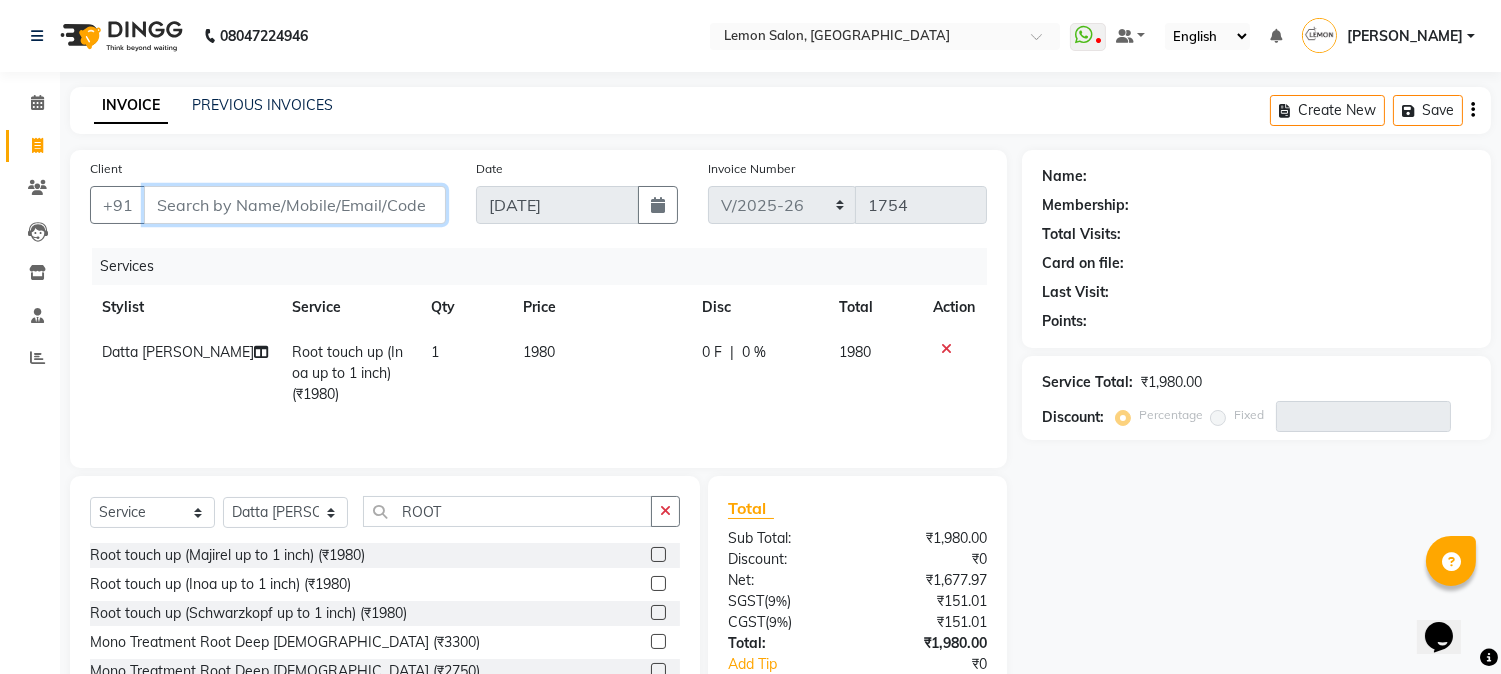 click on "Client" at bounding box center [295, 205] 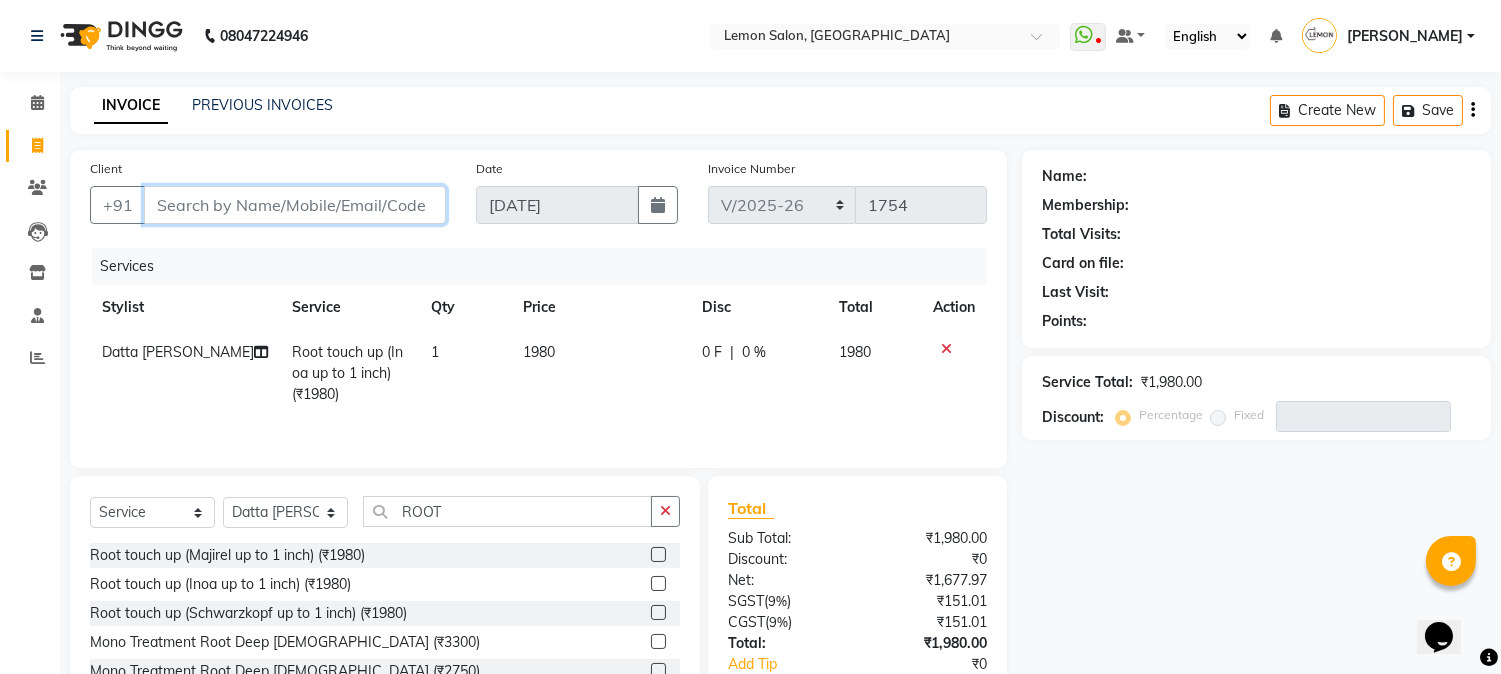 type on "9" 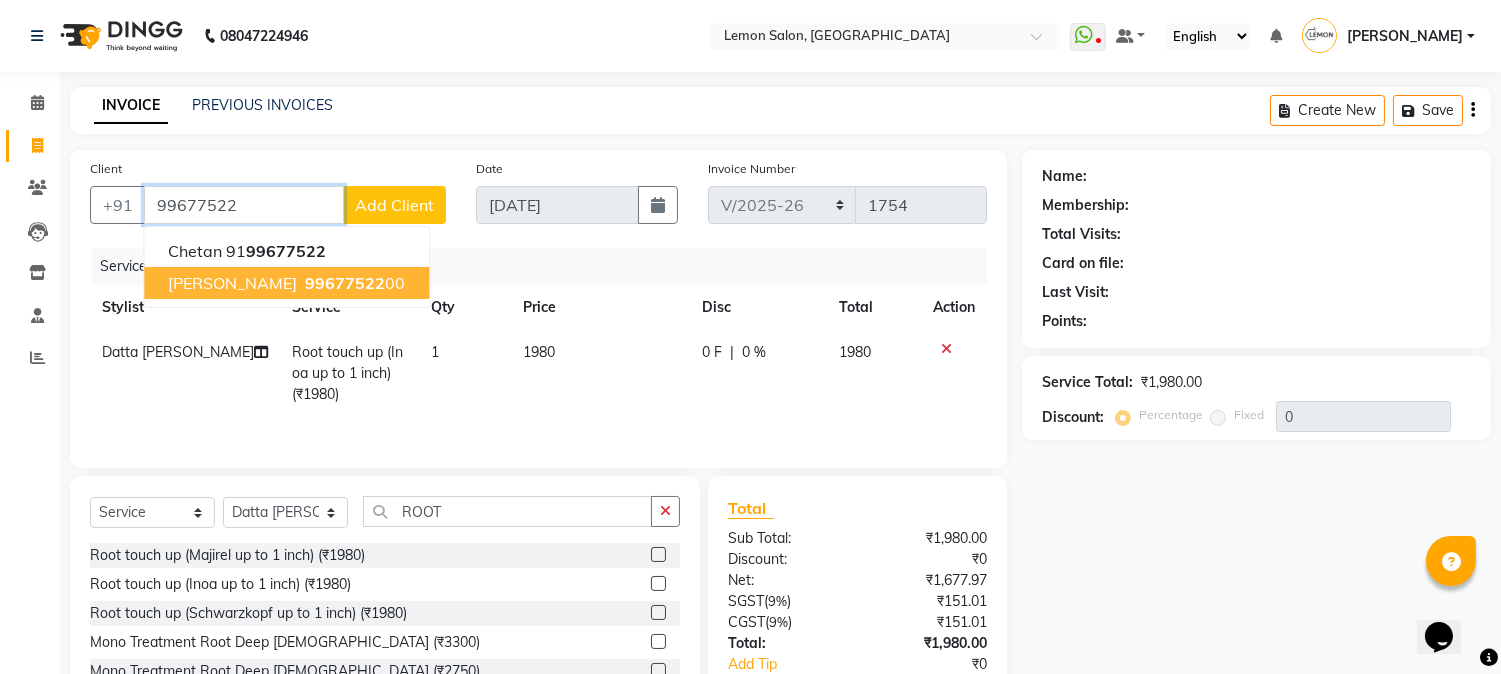 click on "99677522" at bounding box center (345, 283) 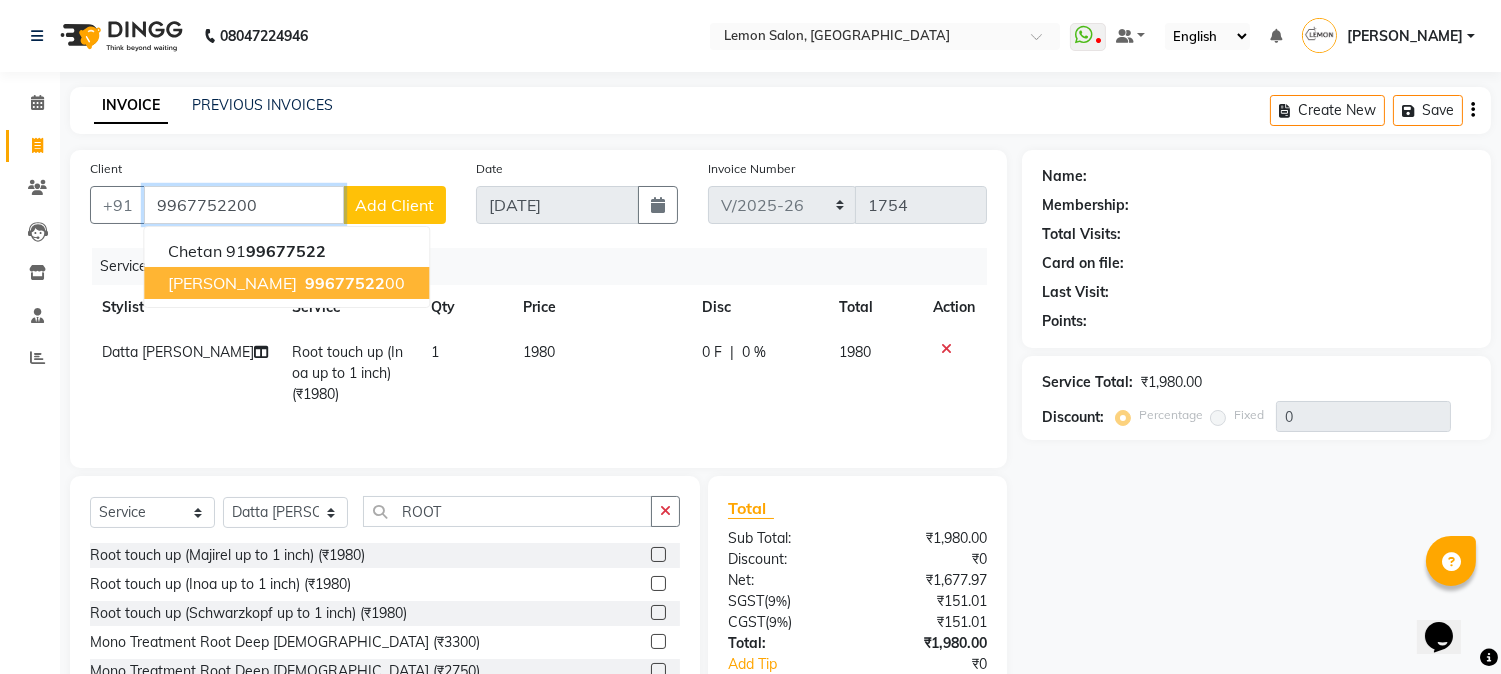 type on "9967752200" 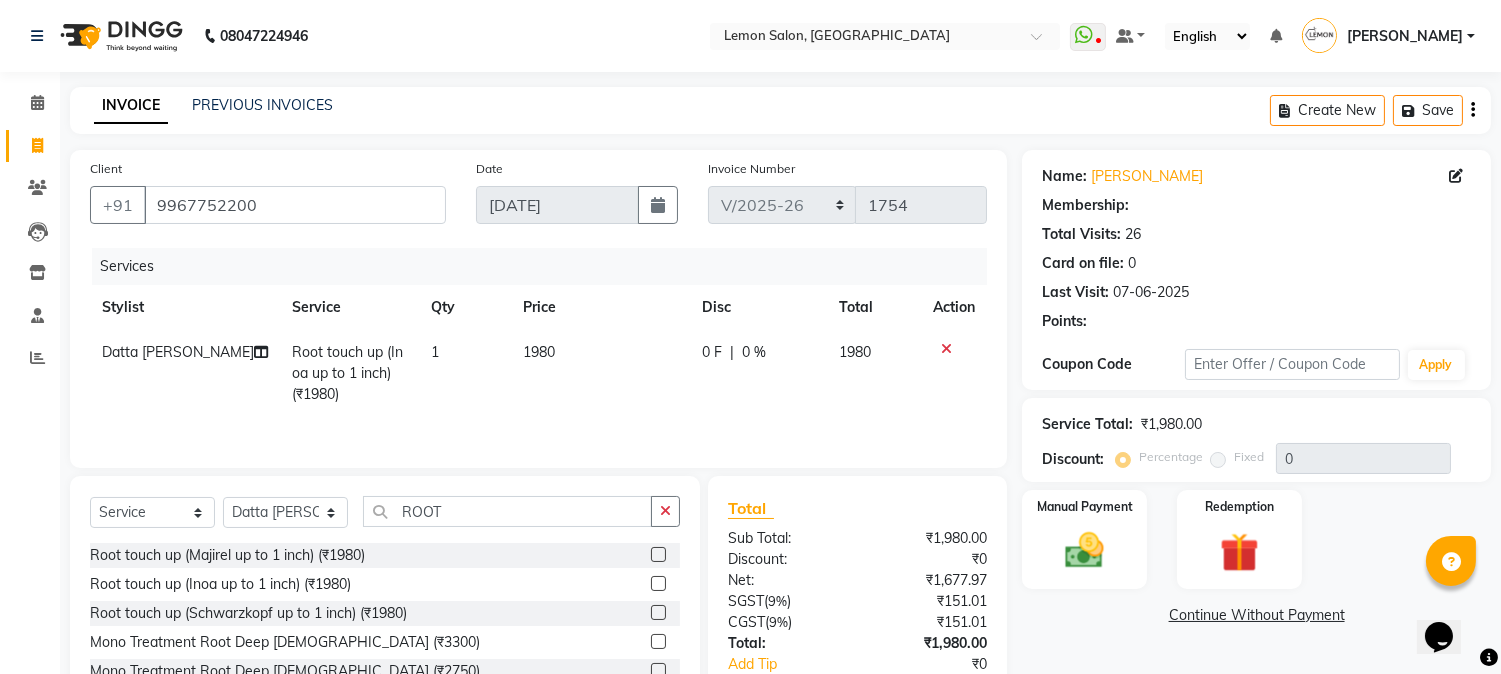 type on "20" 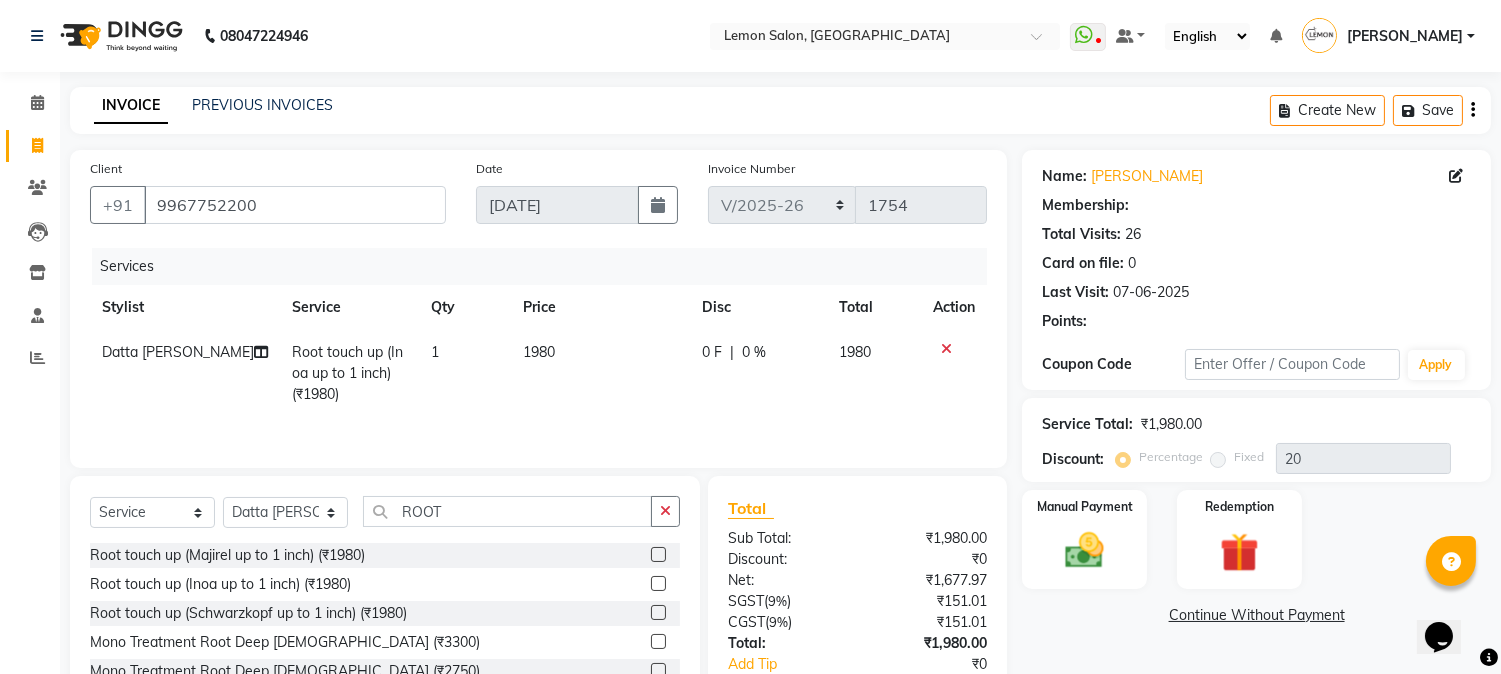 select on "1: Object" 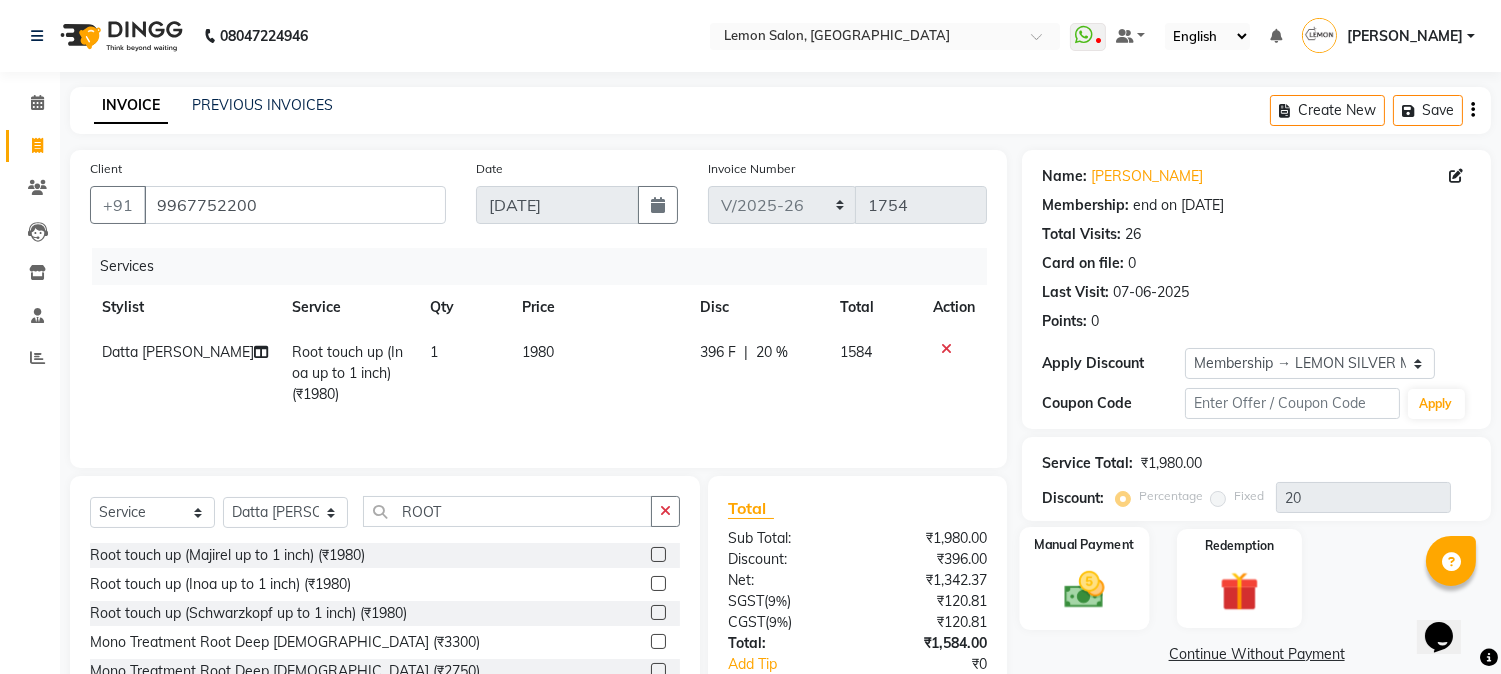 scroll, scrollTop: 128, scrollLeft: 0, axis: vertical 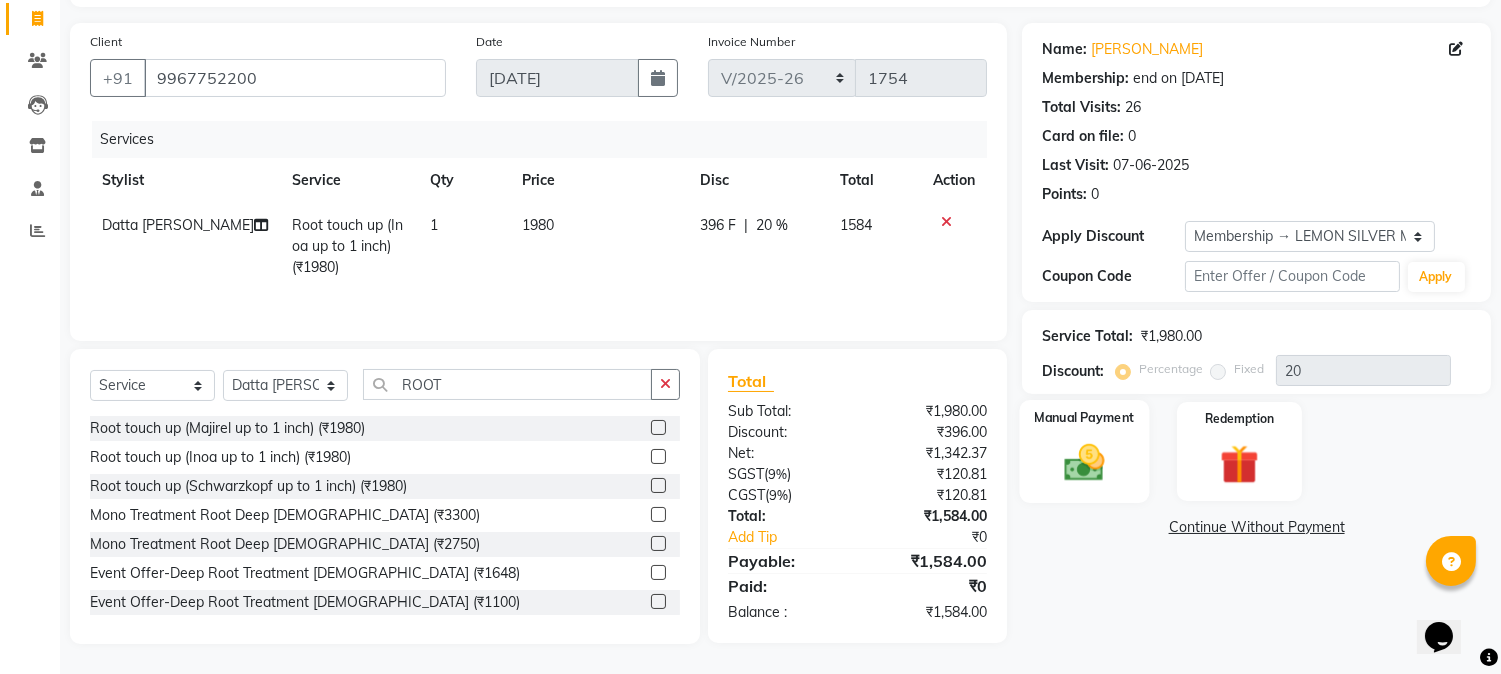 click 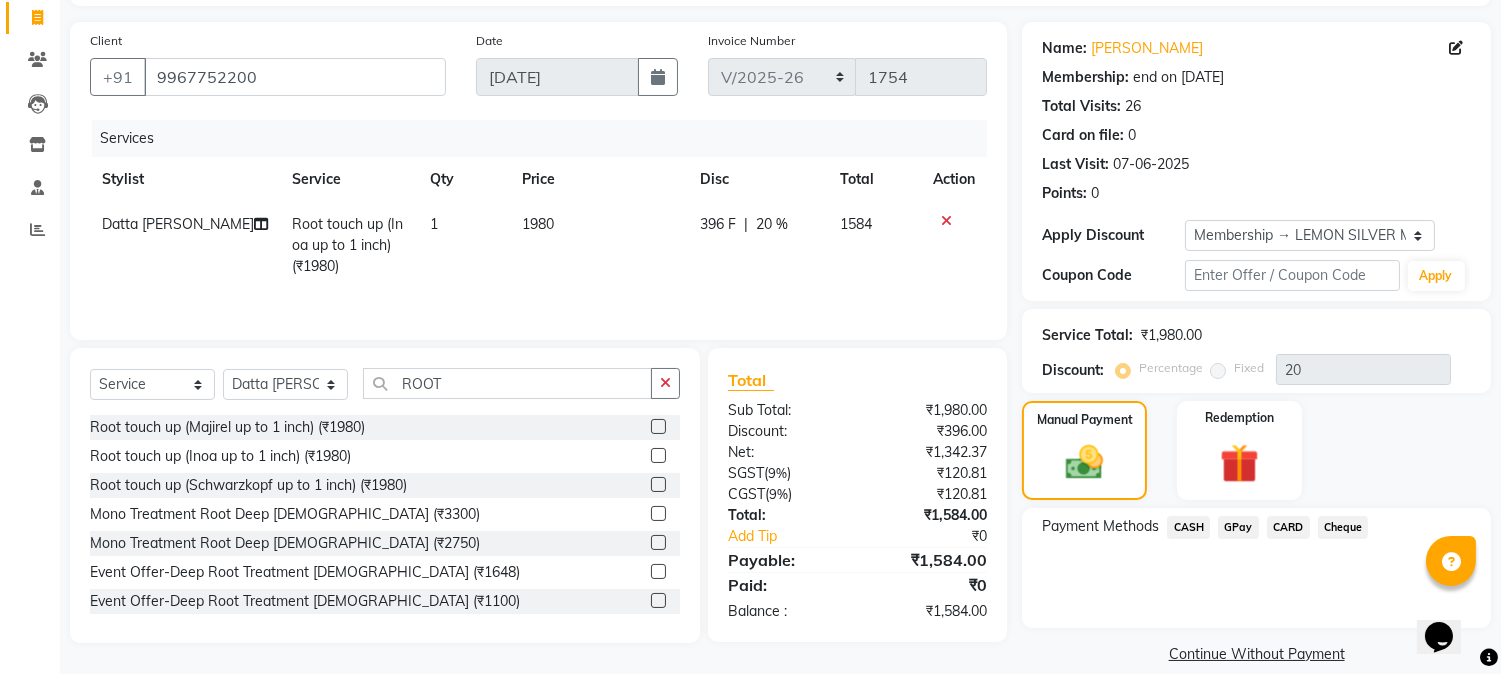 click on "CARD" 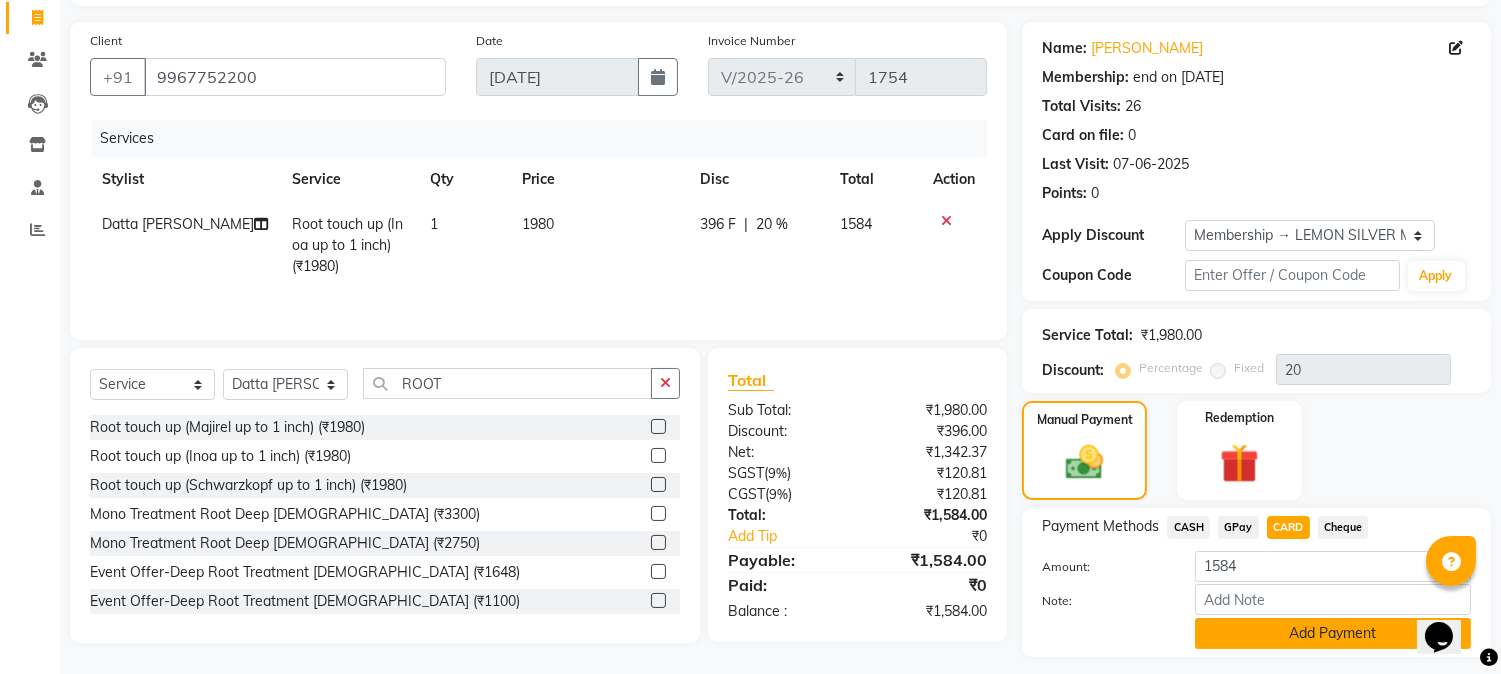 click on "Add Payment" 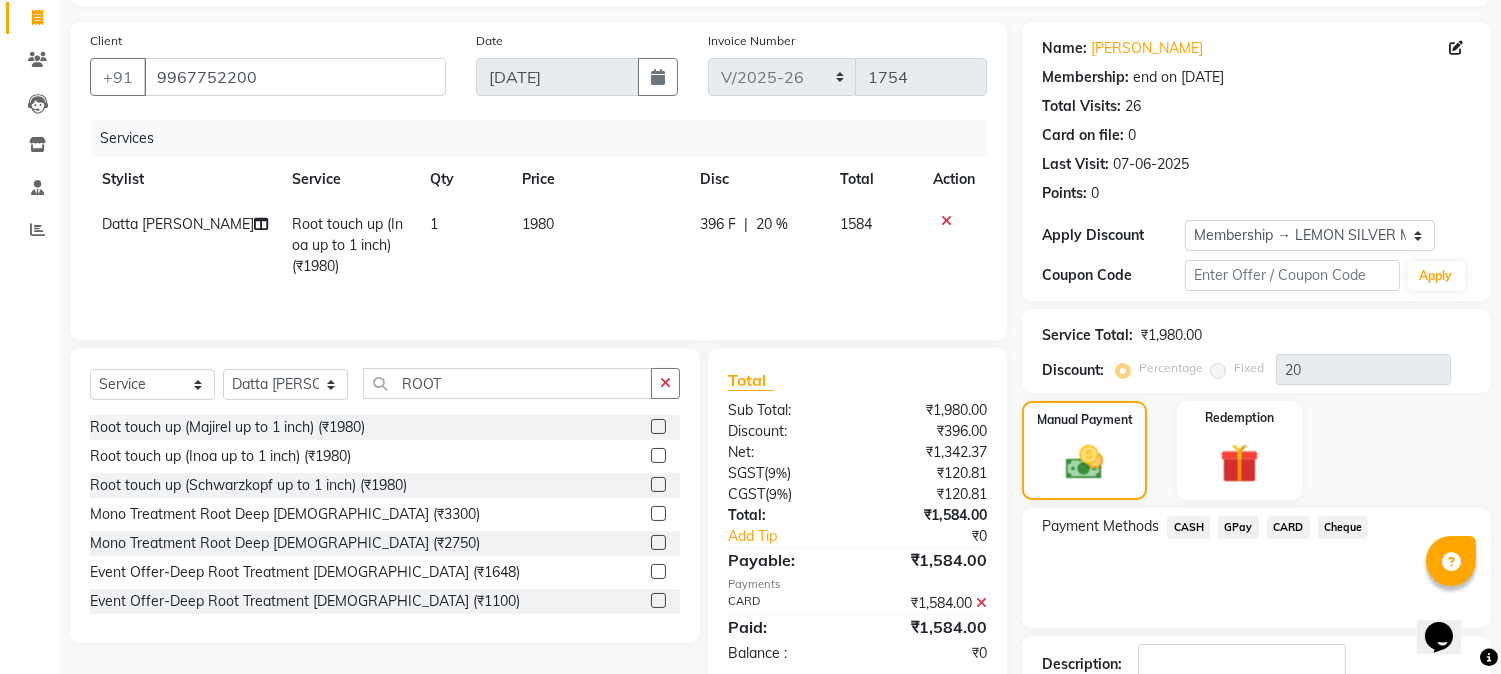 scroll, scrollTop: 268, scrollLeft: 0, axis: vertical 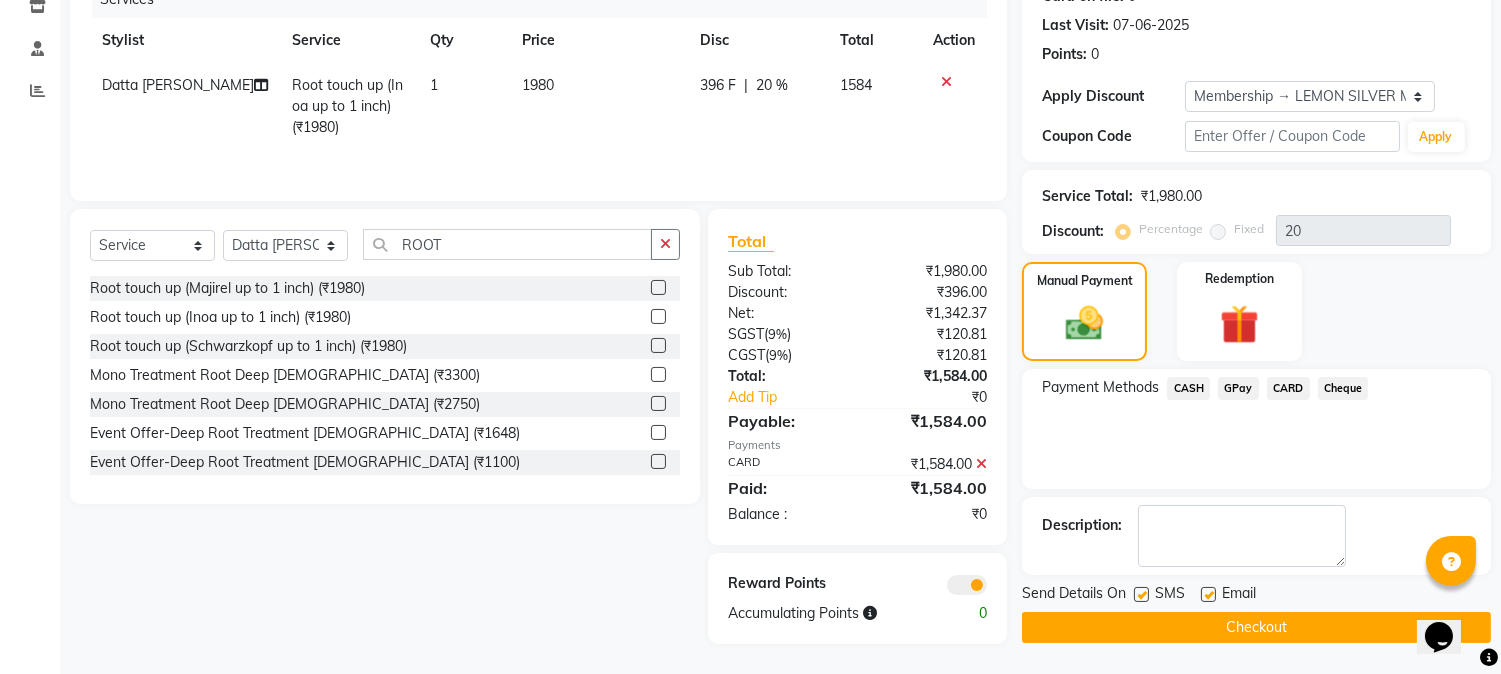 click 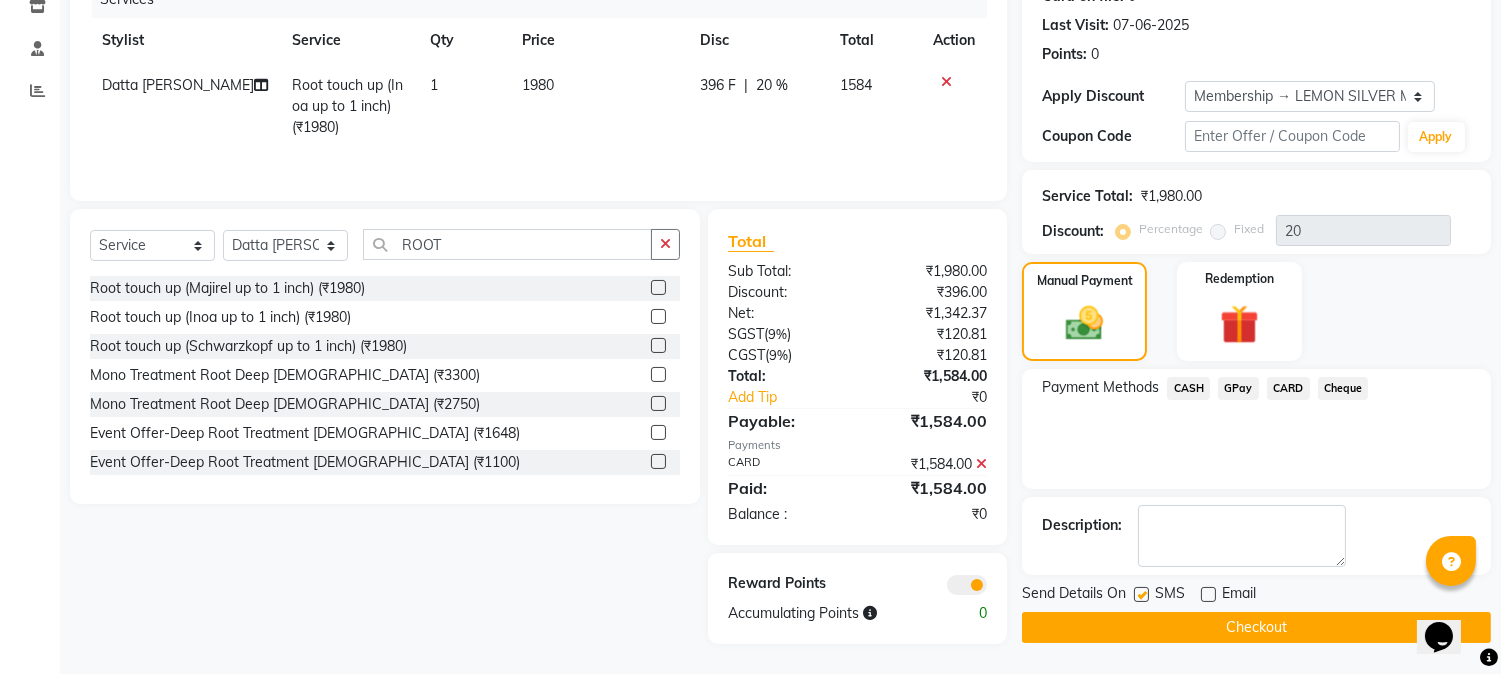 click 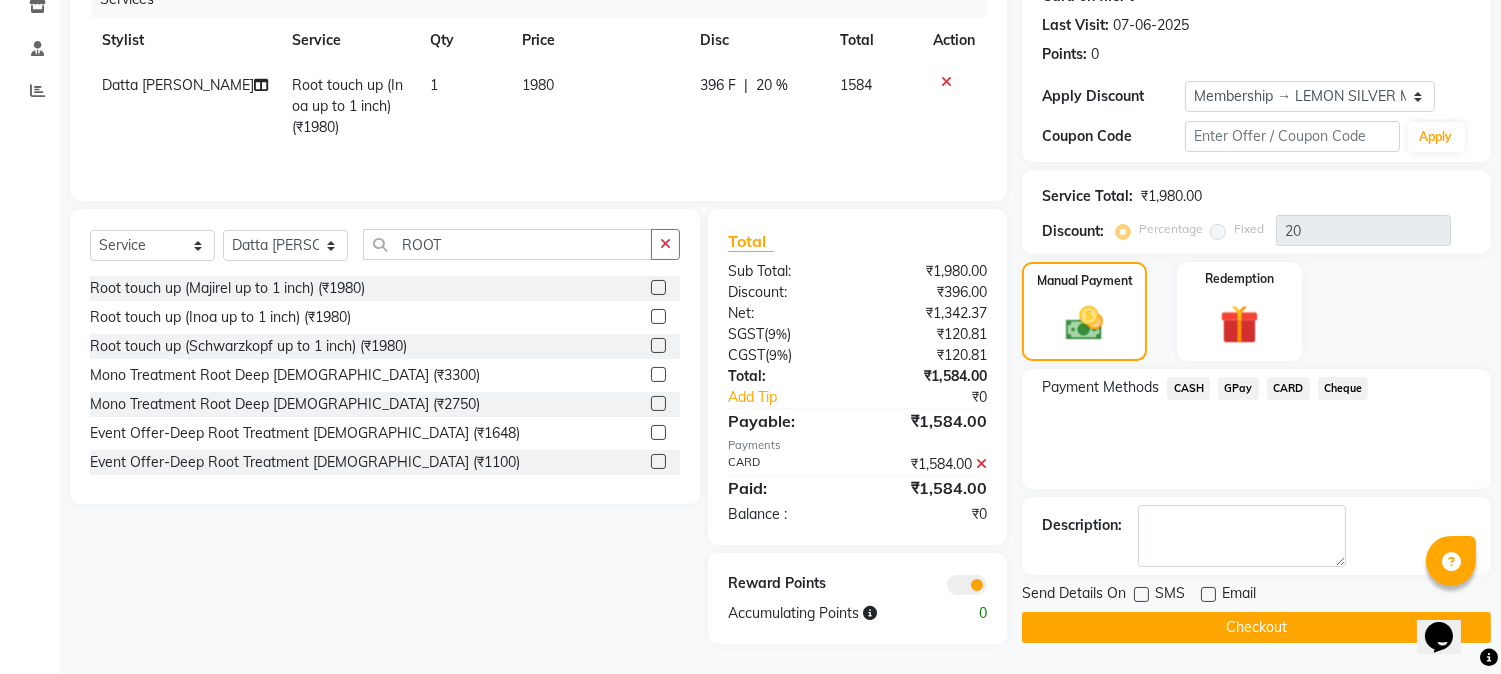 click on "Checkout" 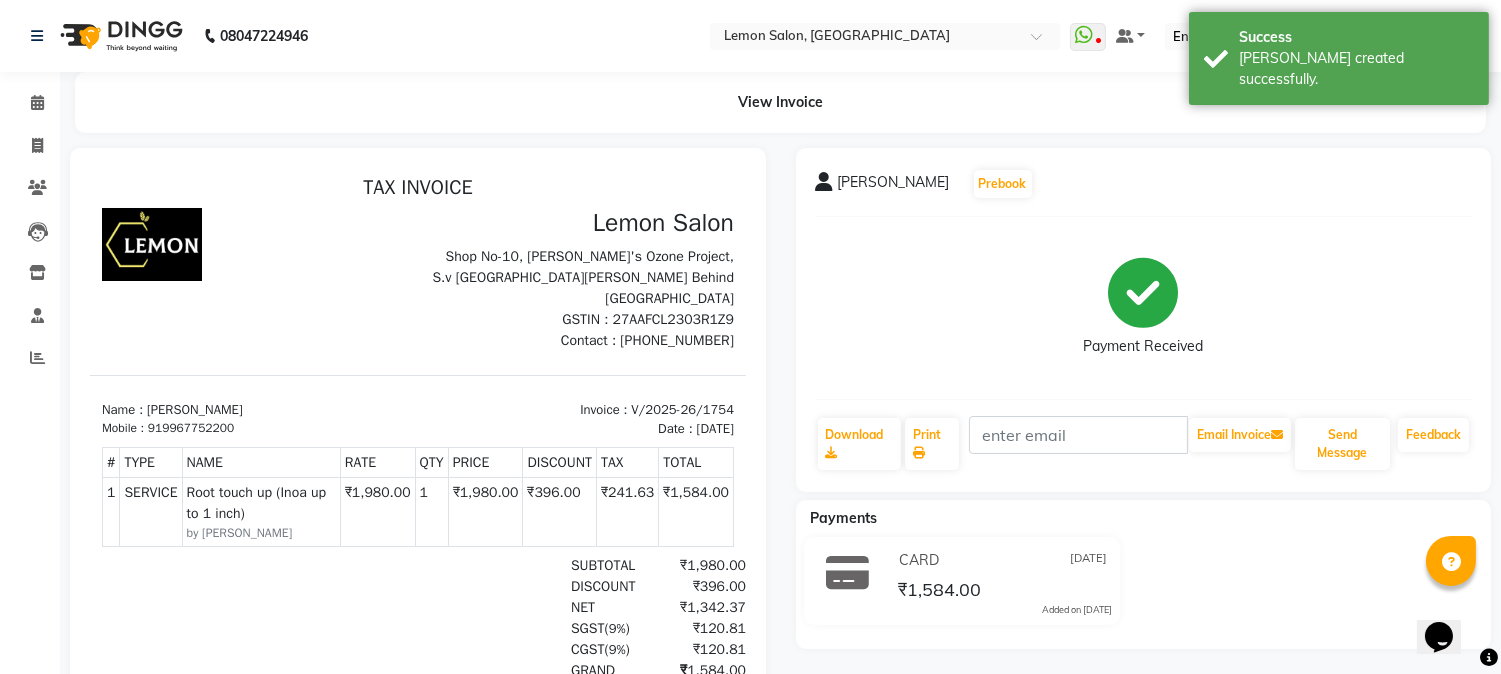 scroll, scrollTop: 0, scrollLeft: 0, axis: both 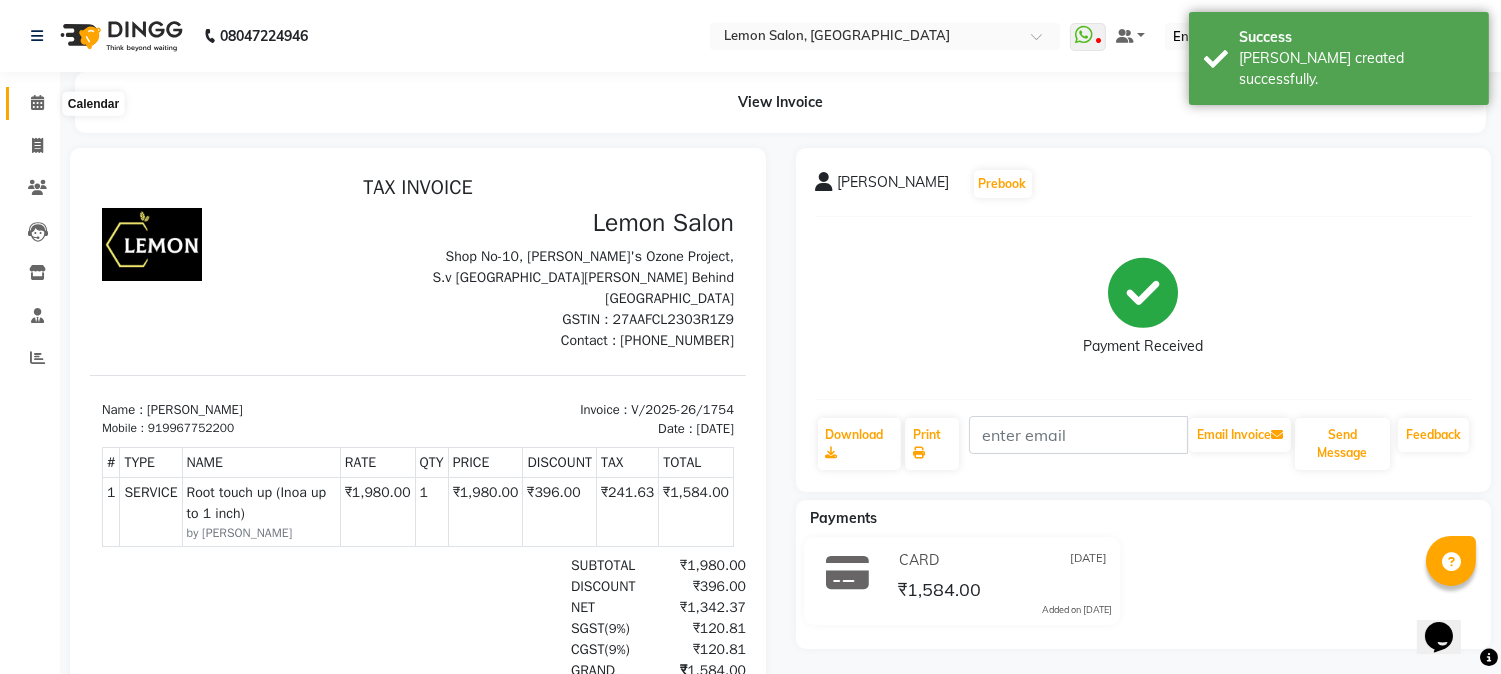 click 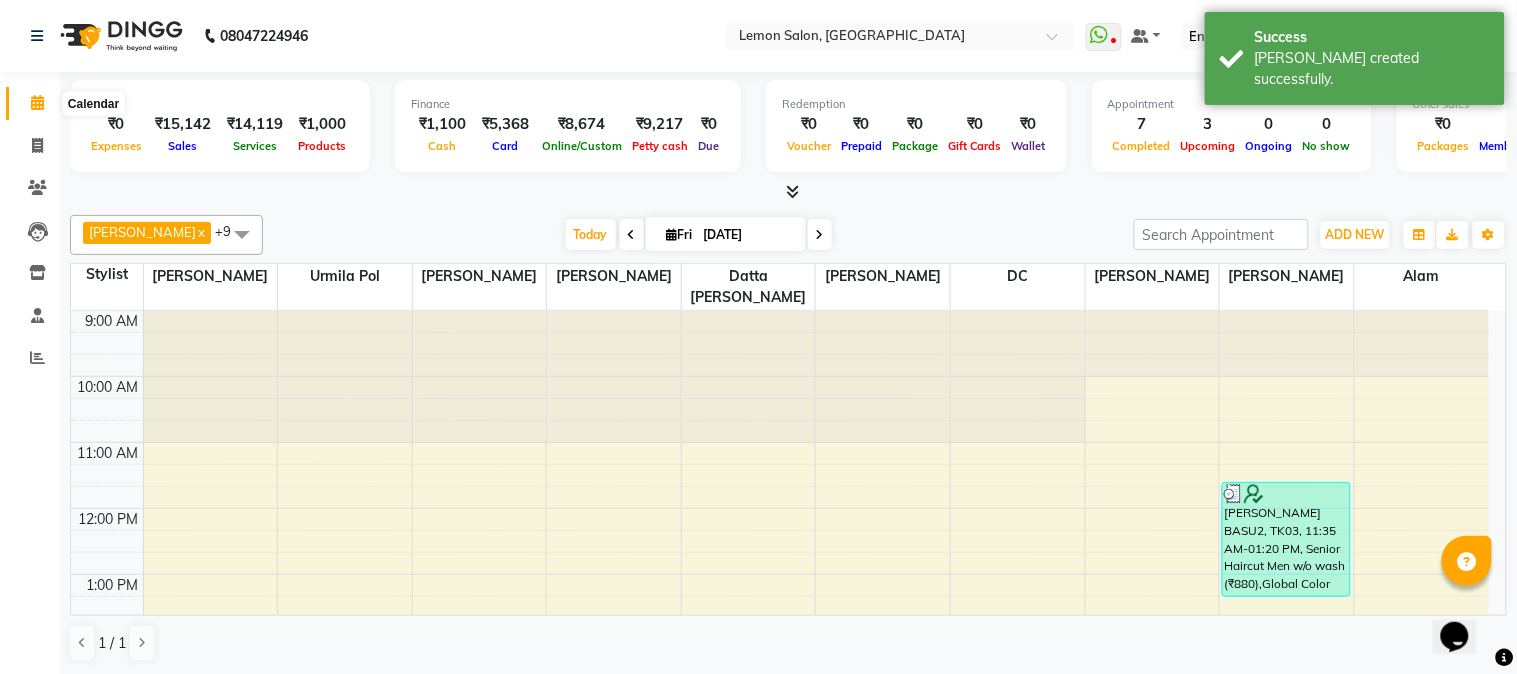 click 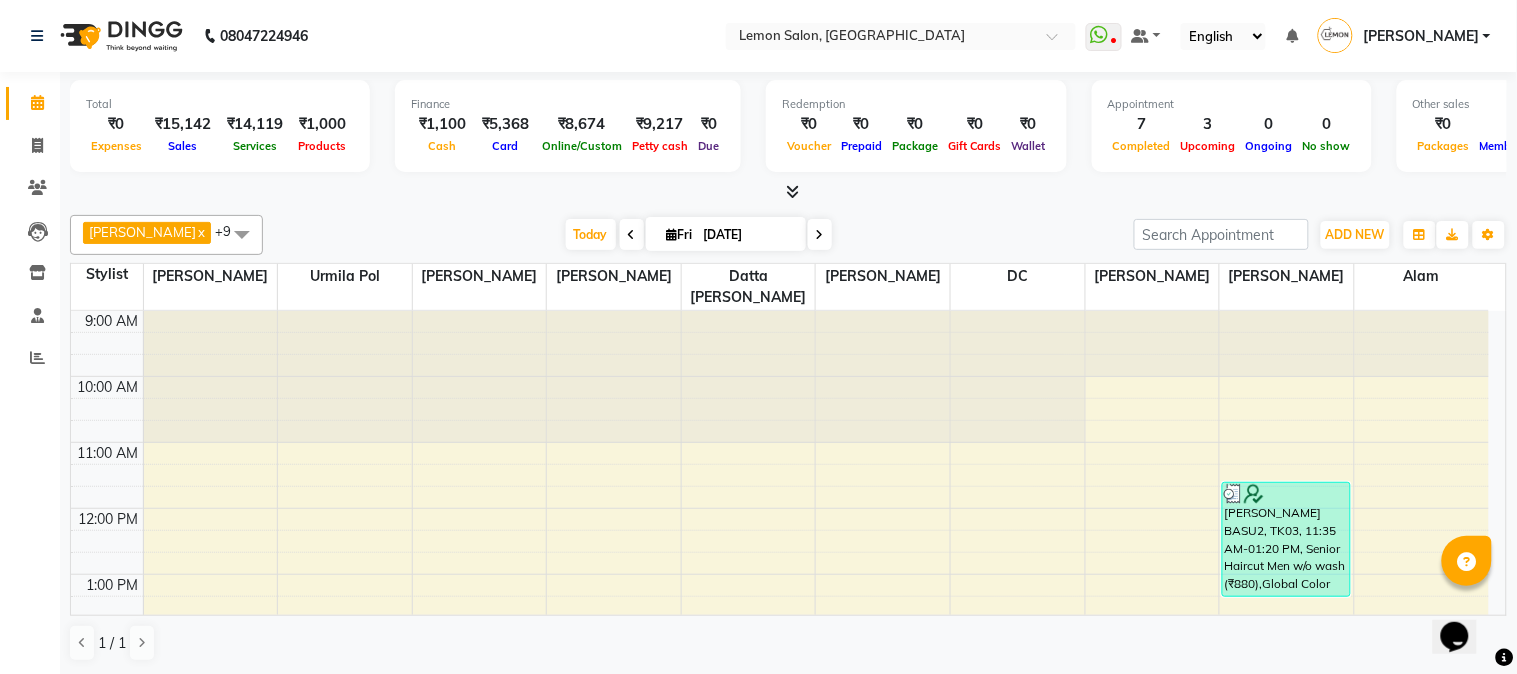 drag, startPoint x: 653, startPoint y: 251, endPoint x: 628, endPoint y: 314, distance: 67.77905 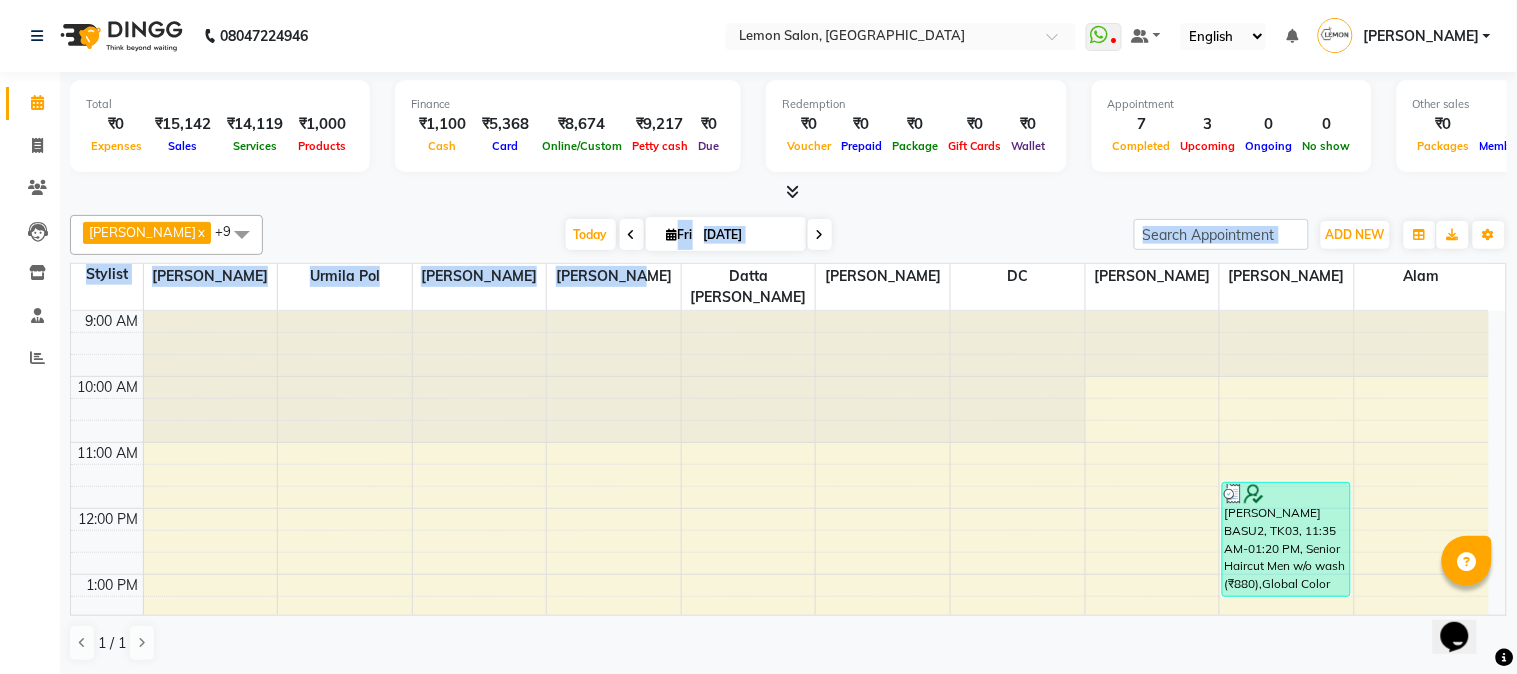 click at bounding box center [614, 377] 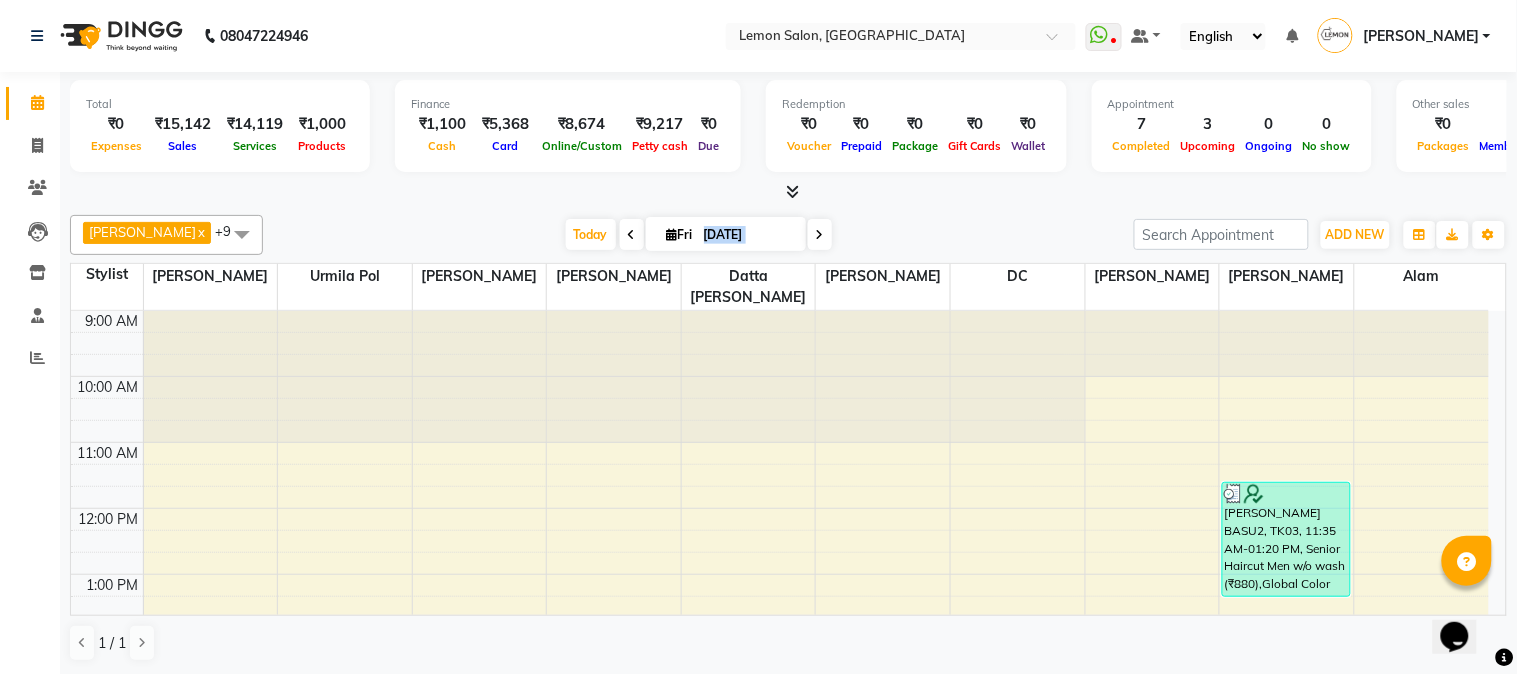 click at bounding box center [614, 377] 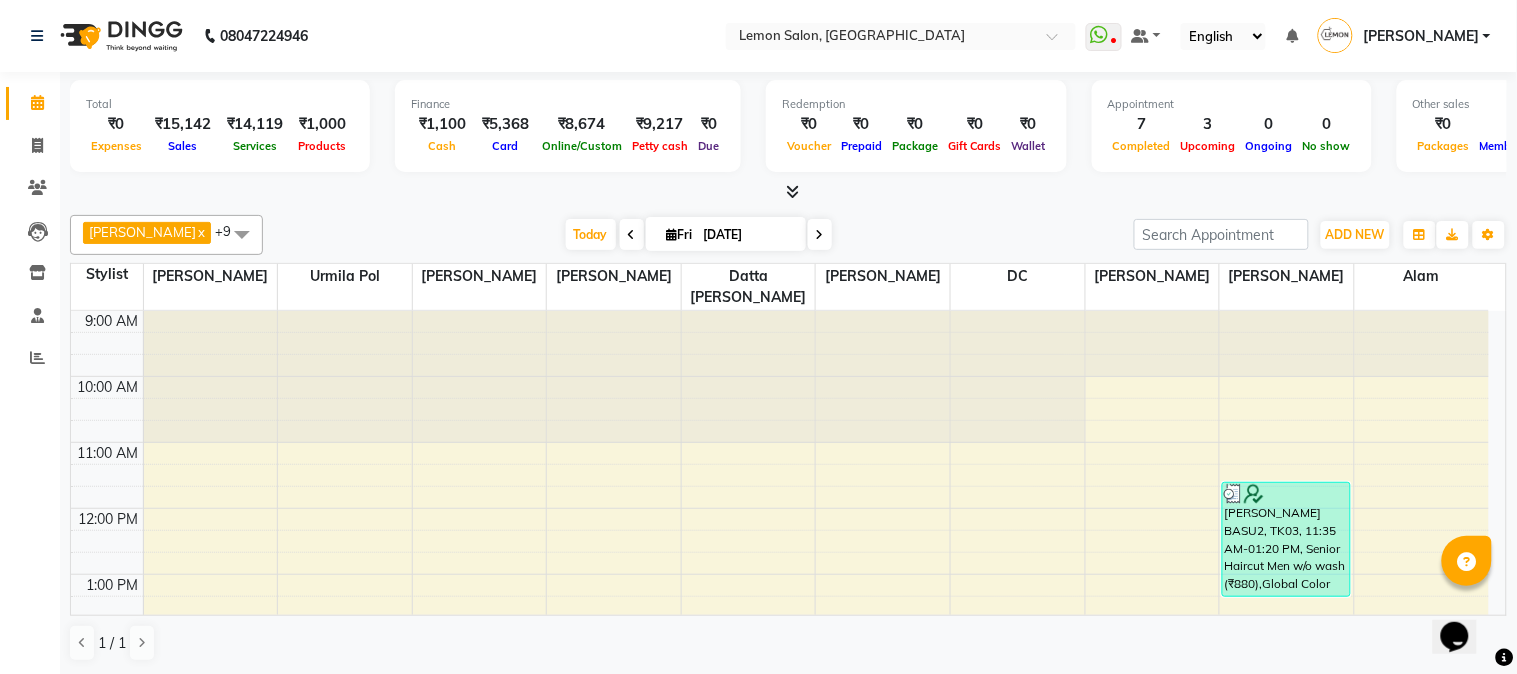 click at bounding box center [614, 377] 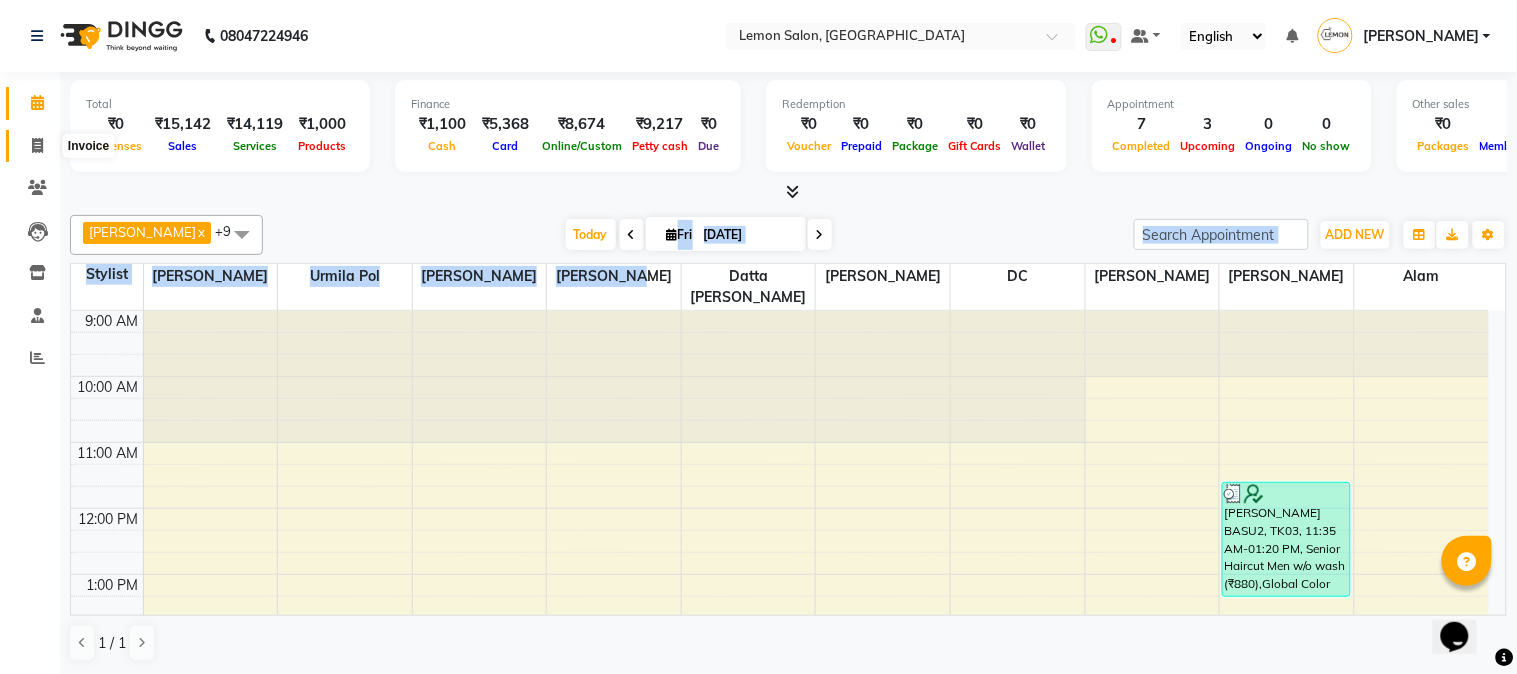 click 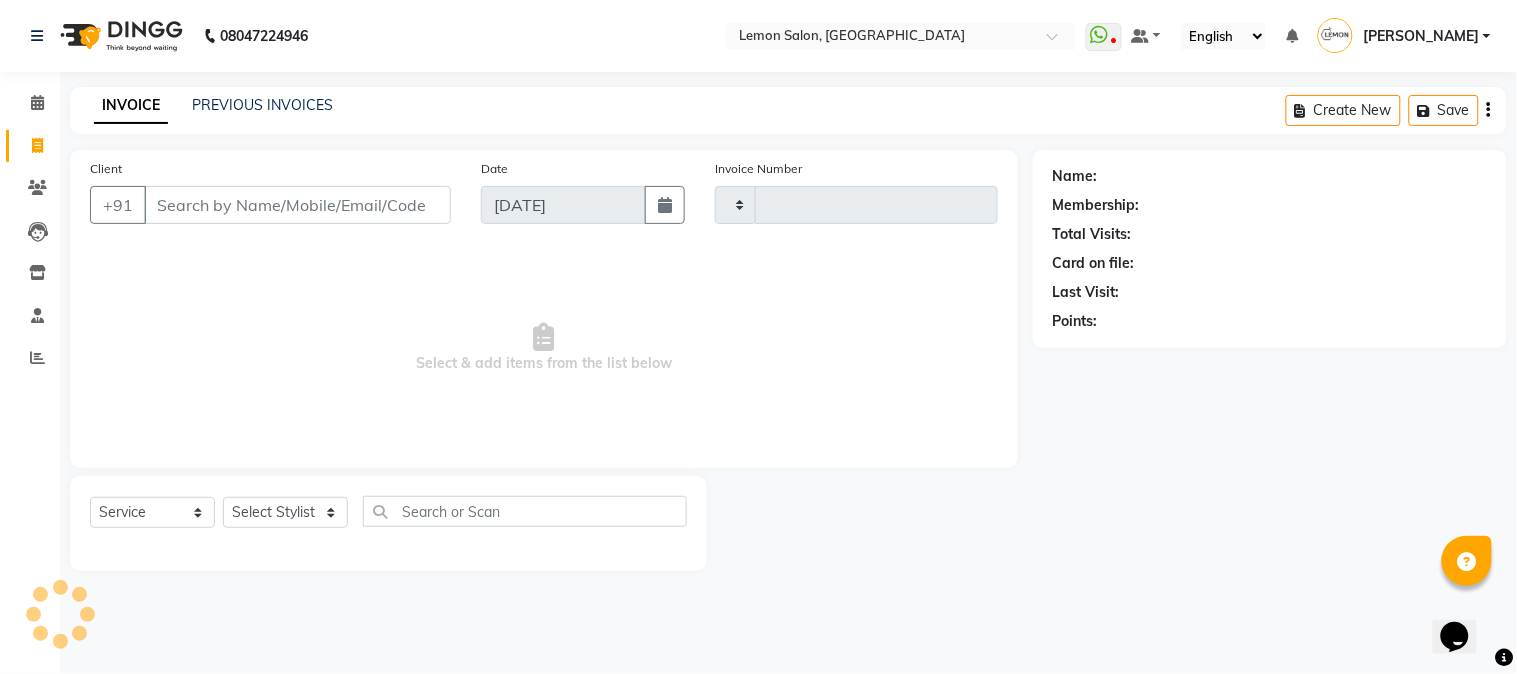type on "1755" 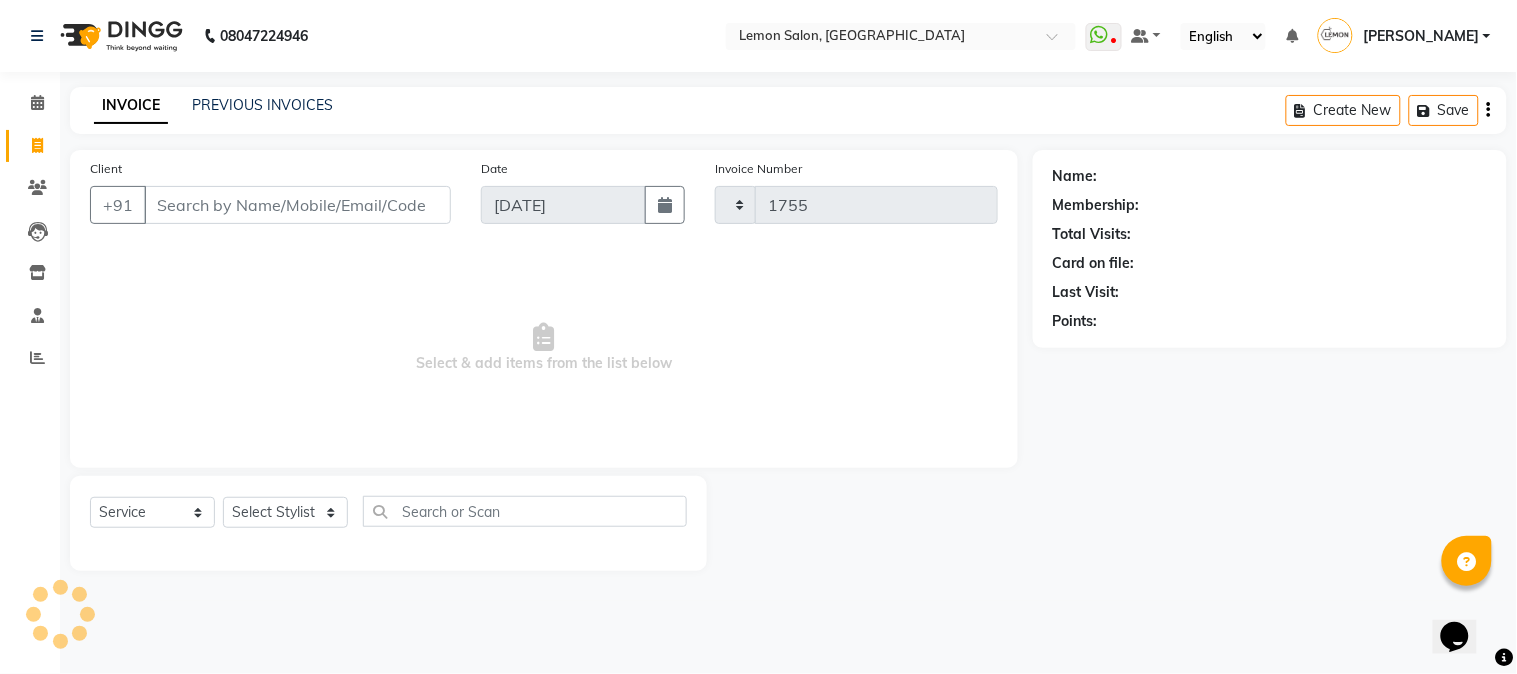 select on "565" 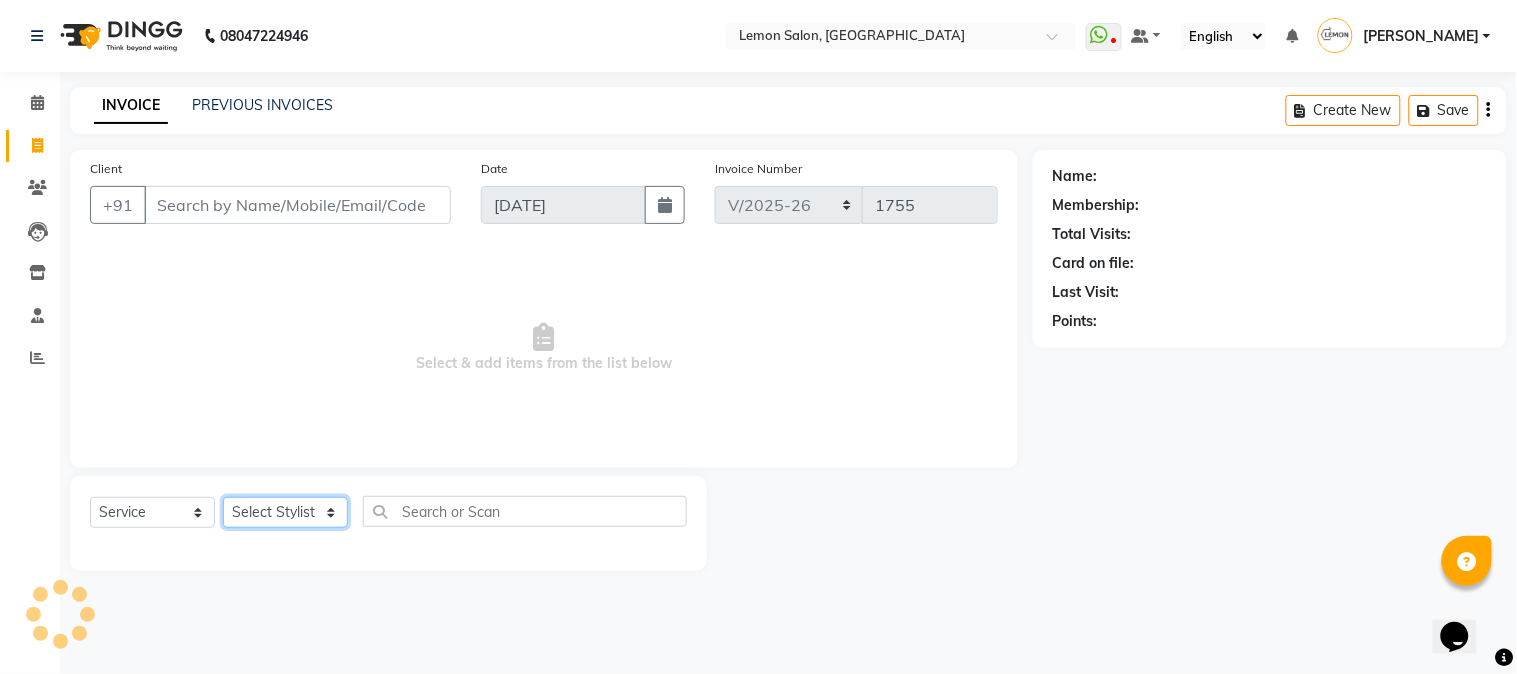 click on "Select Stylist" 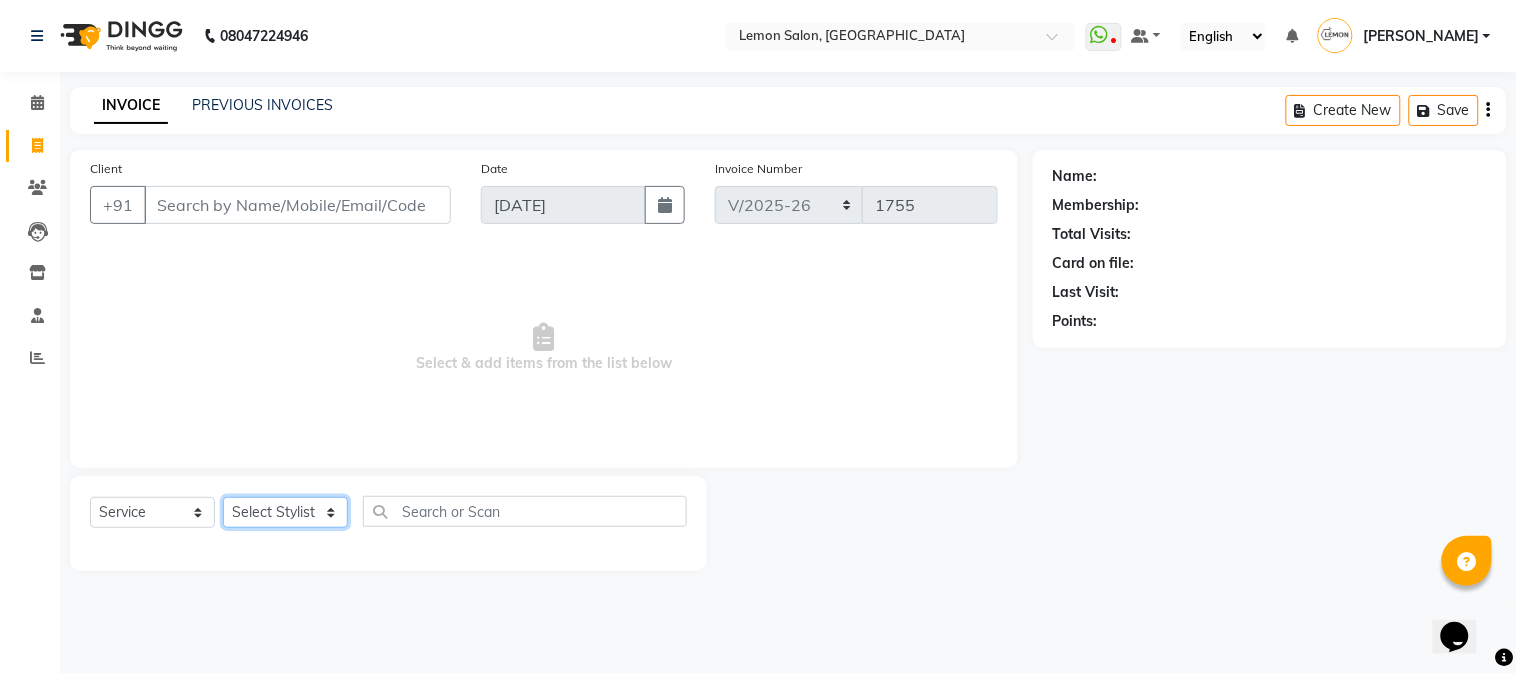 click on "Select Stylist" 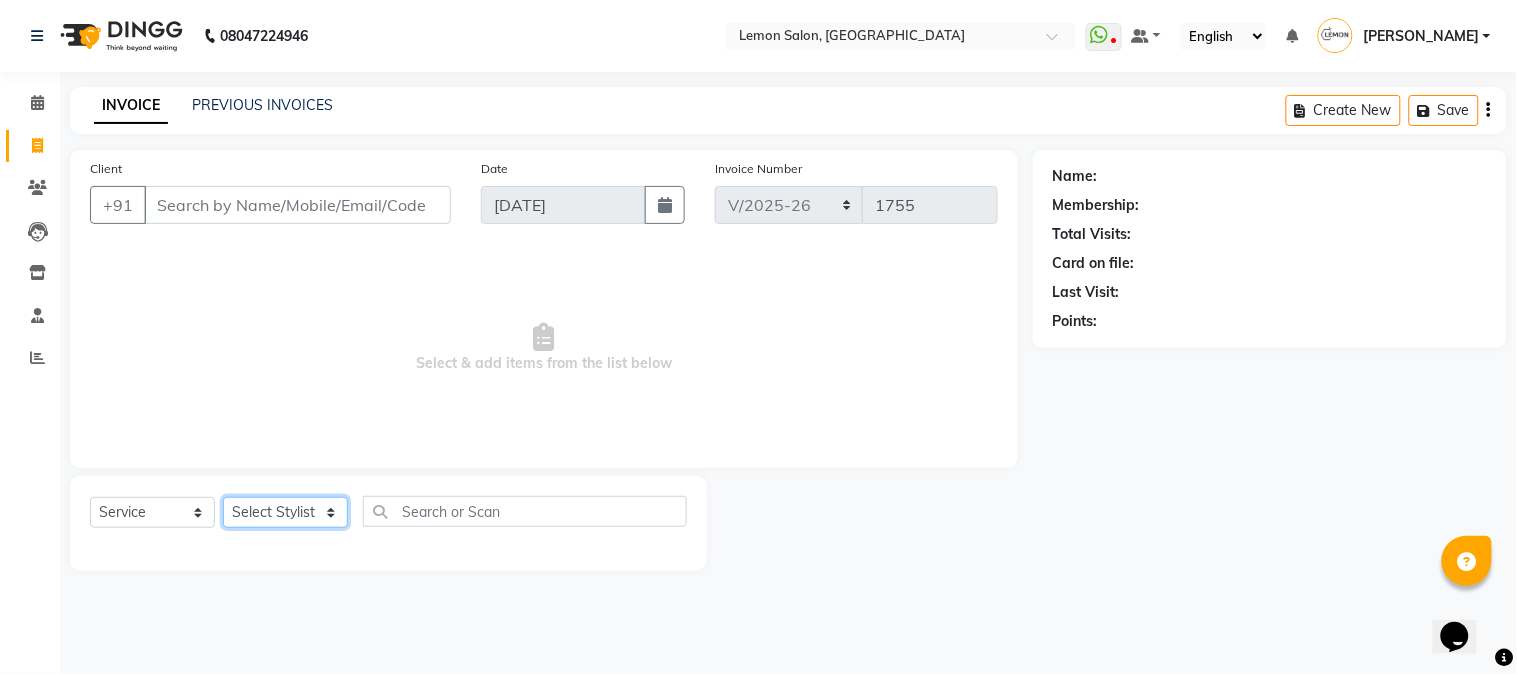 select on "7419" 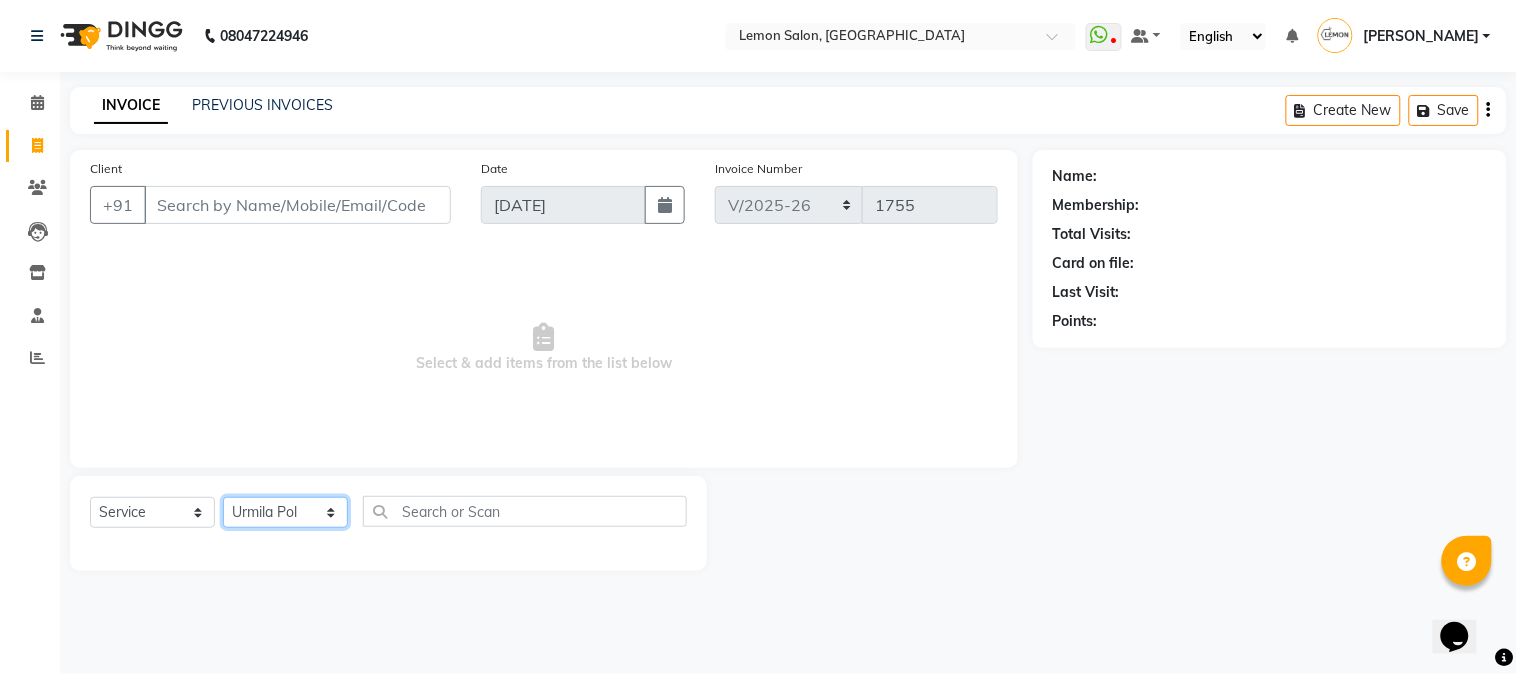 click on "Select Stylist Abhay  Akansha Sadafule Alam Asma Dshpande Datta Kawar DC Furkan Mansoori kavita Kelatkar  Manisha Mohammed Mohsin  Mukaddar Shaikh Sana Mansoori Sandhya Tabrez Shah  Urmila Pol" 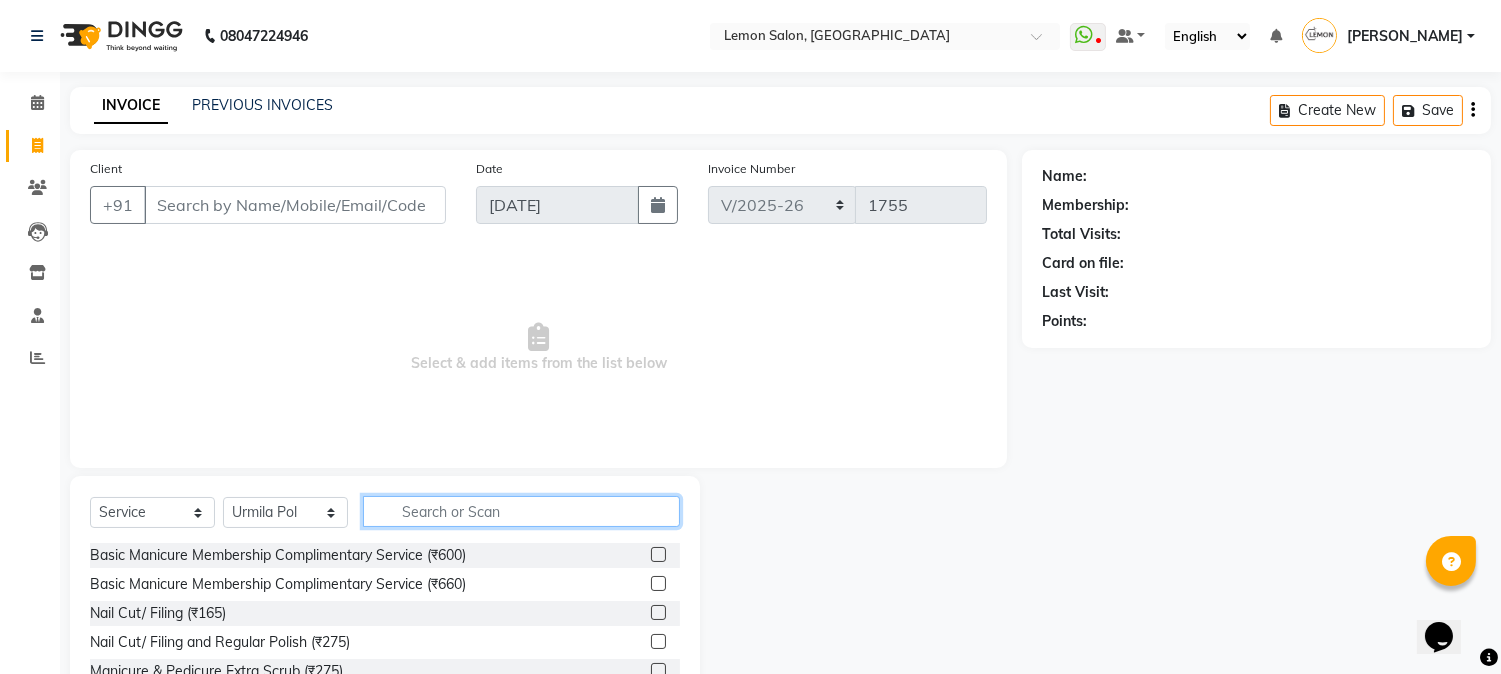 click 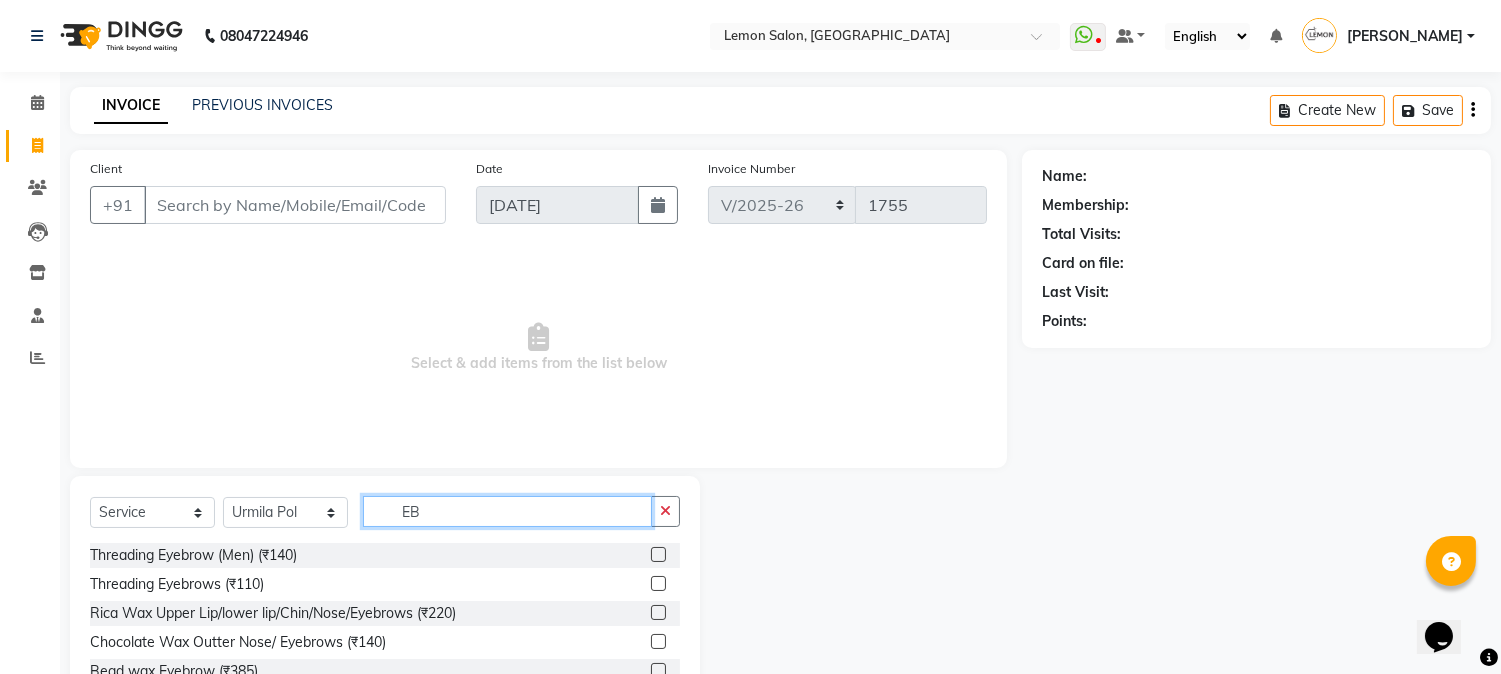 type on "EB" 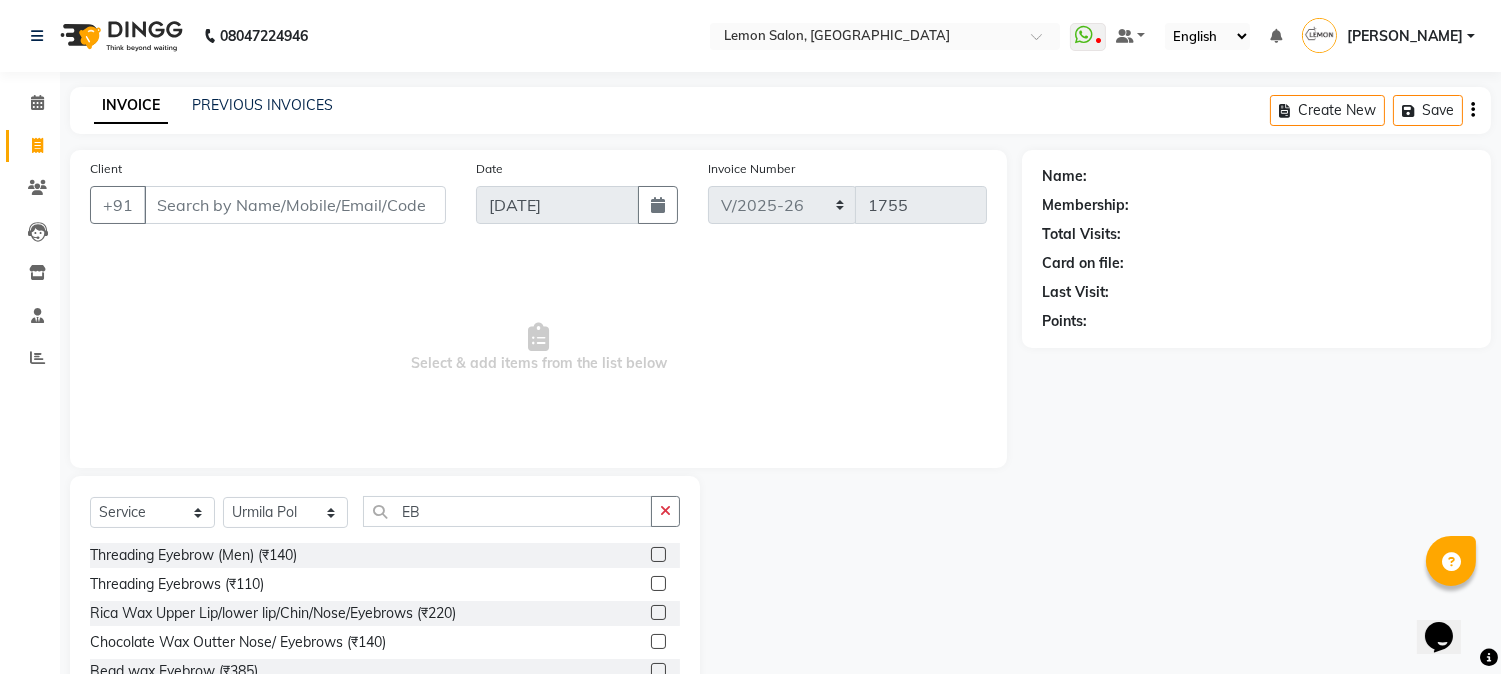 click 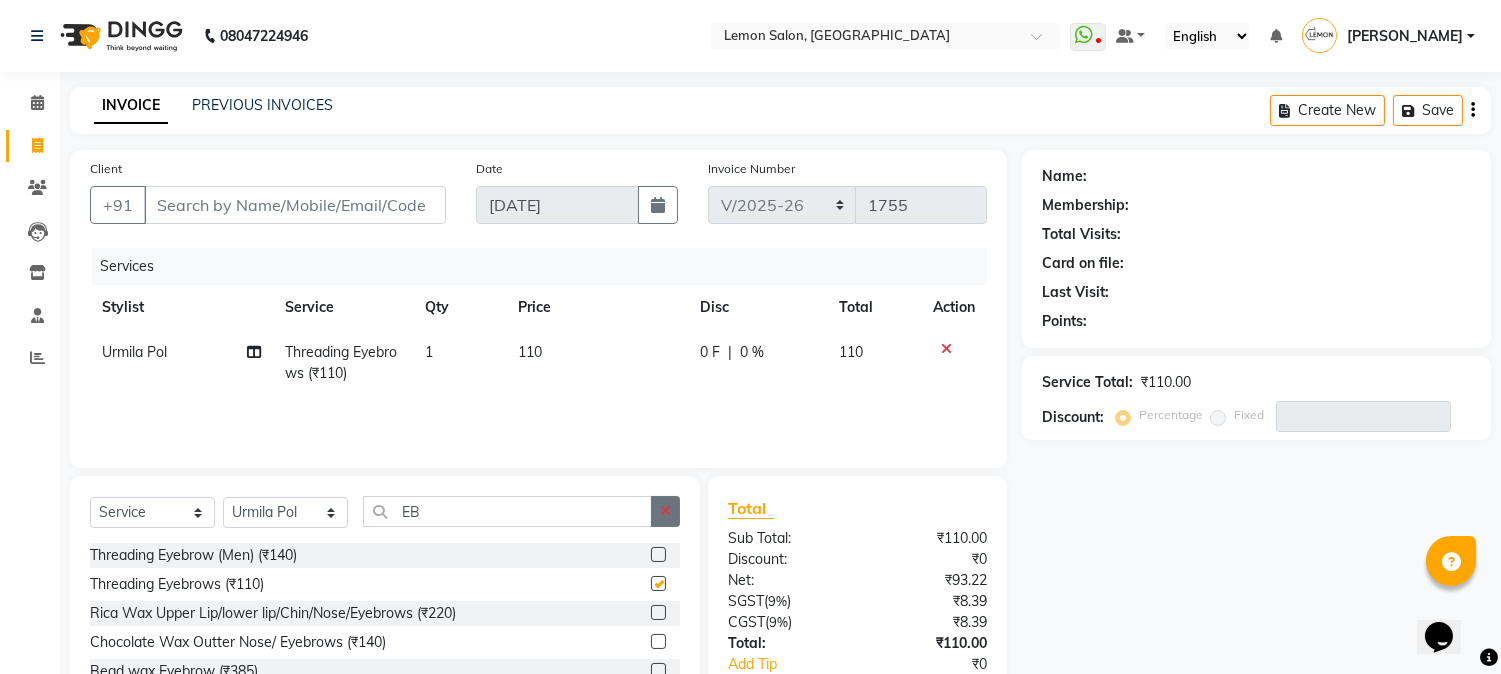 checkbox on "false" 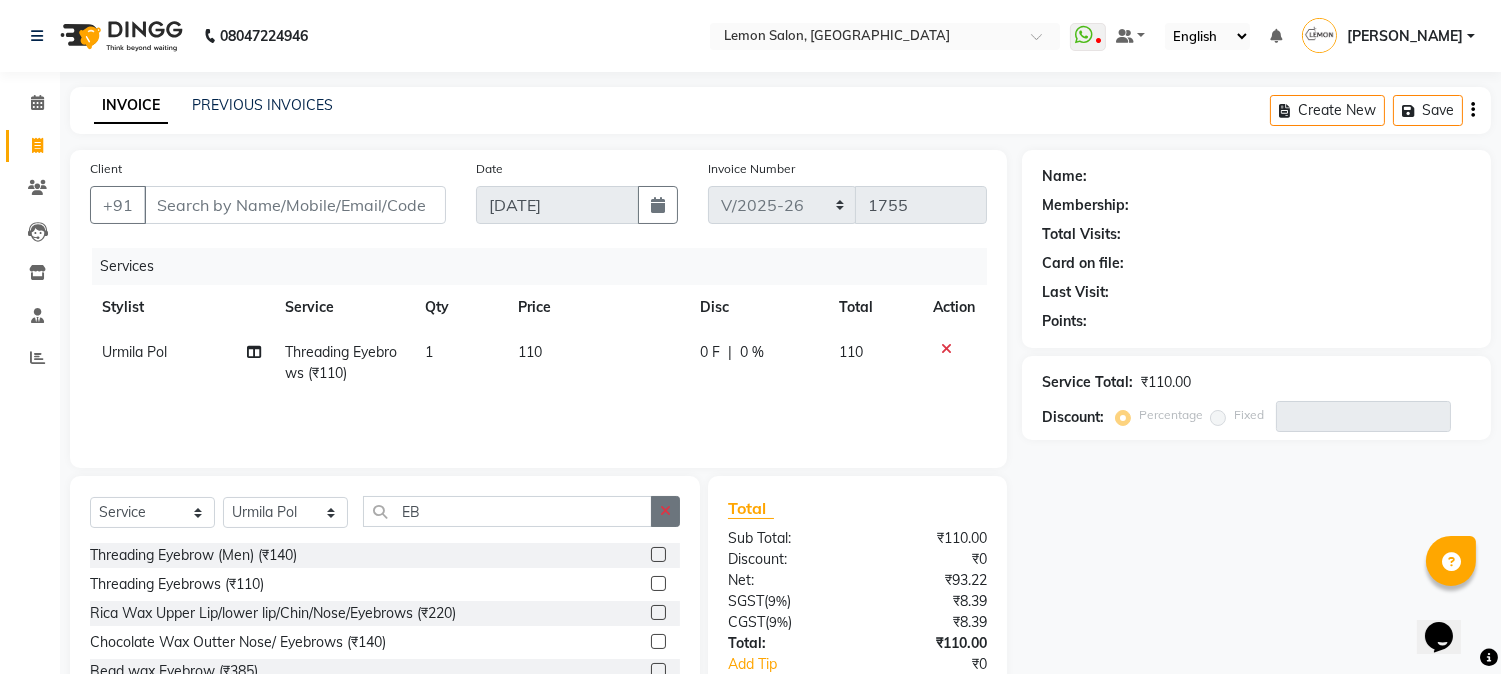 click 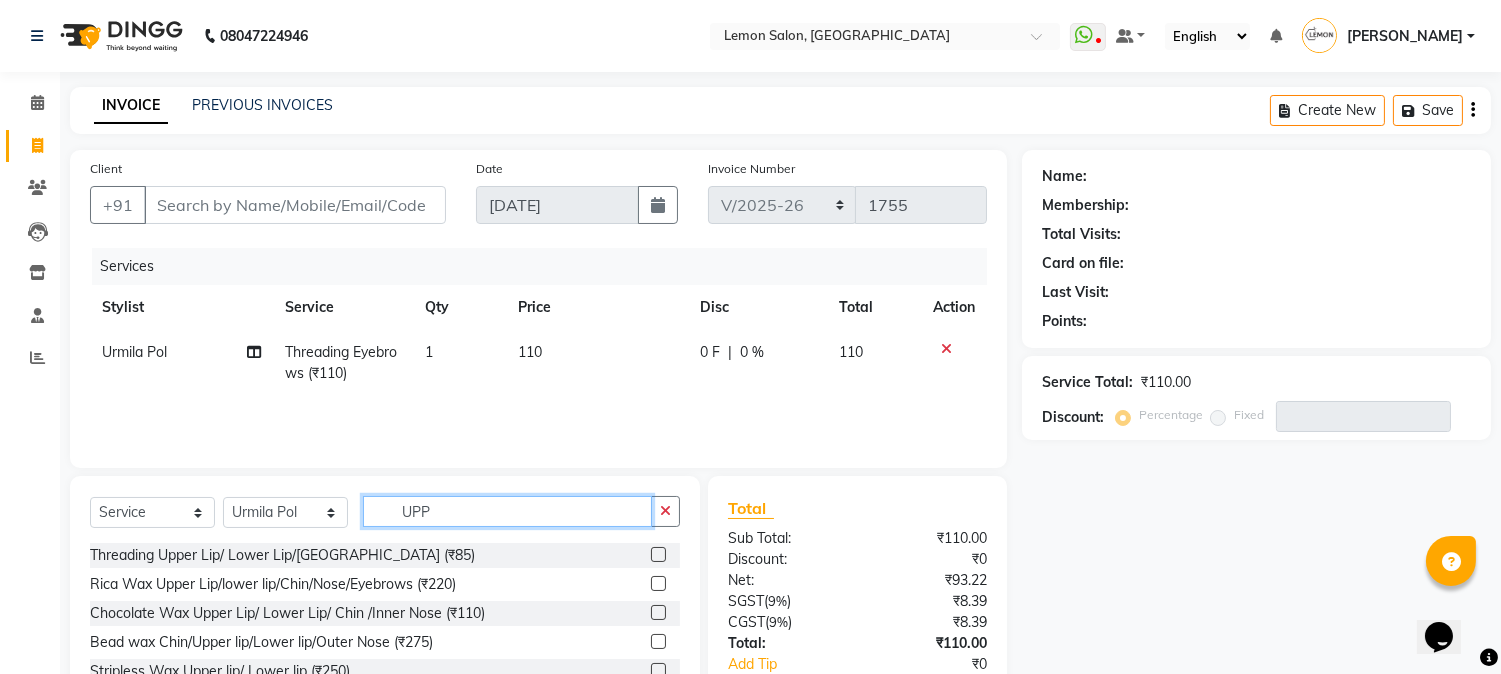 type on "UPP" 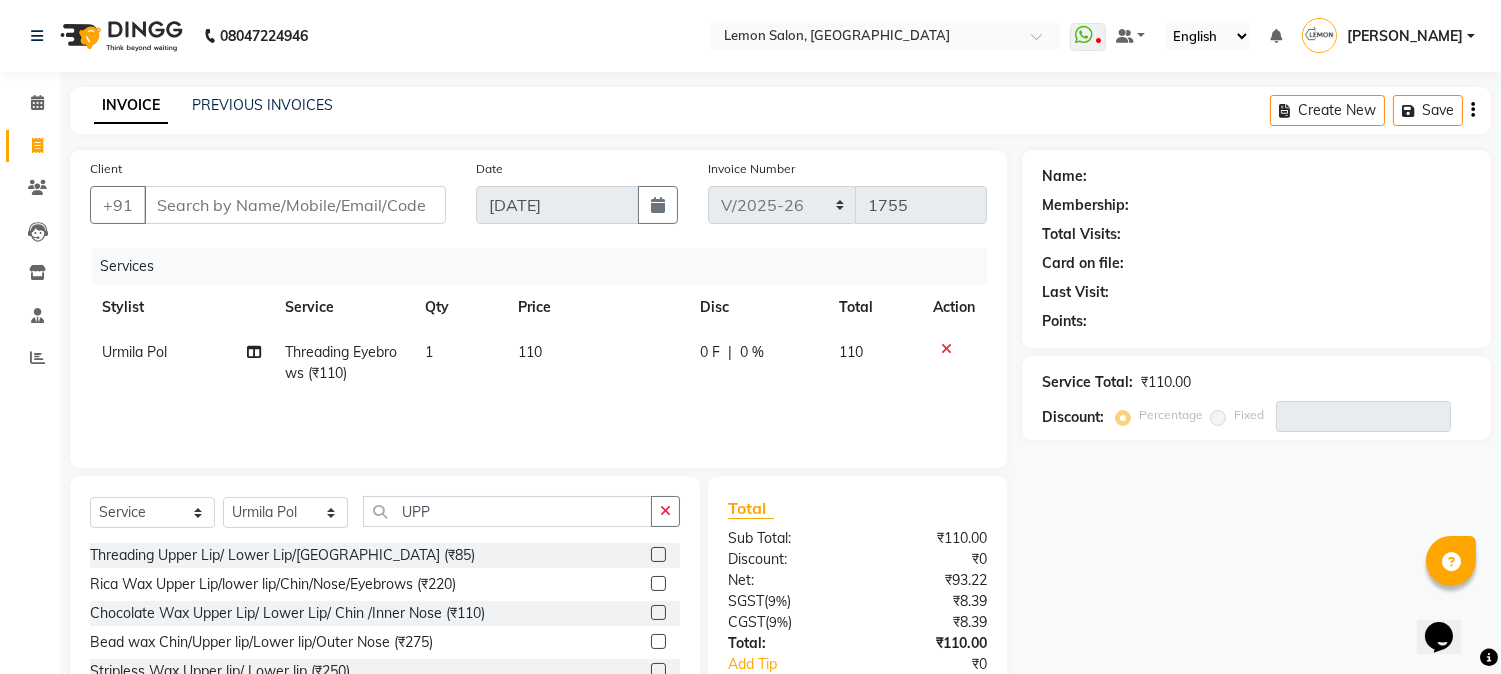 click 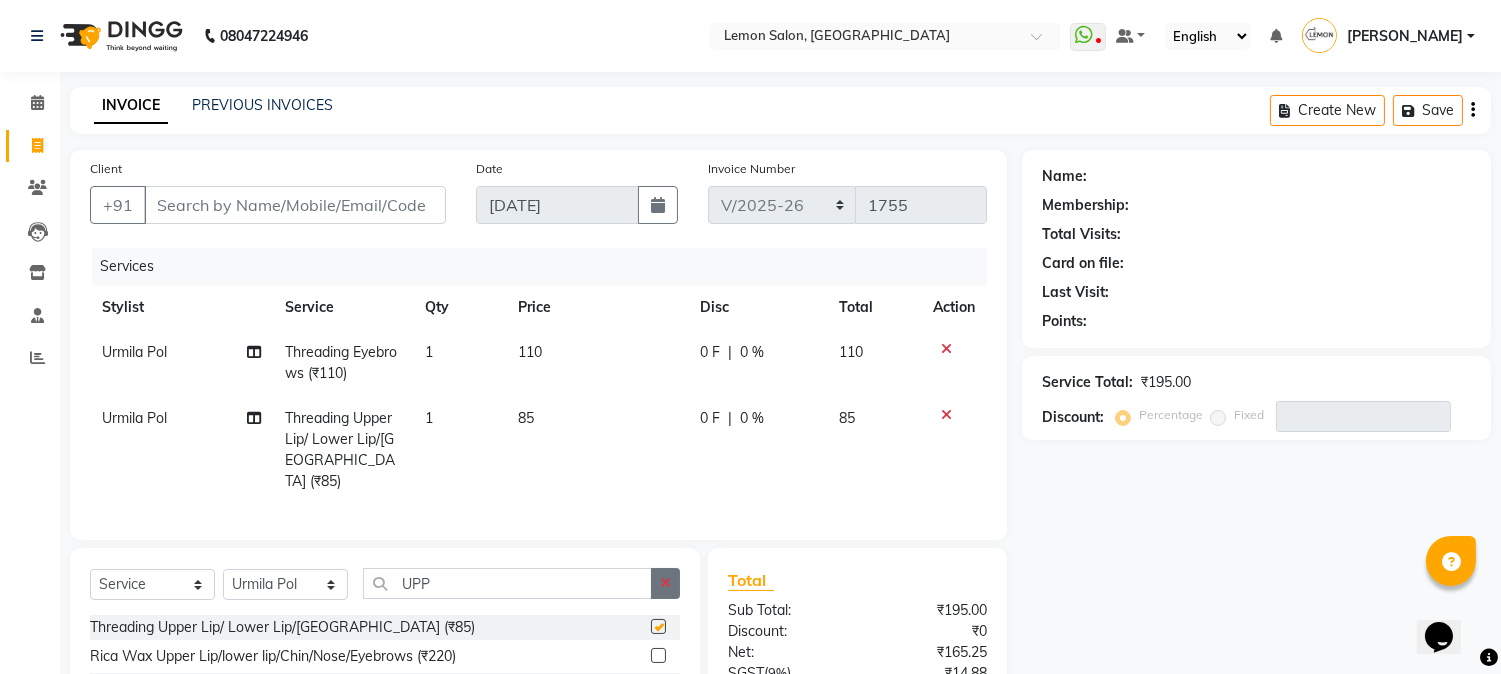 checkbox on "false" 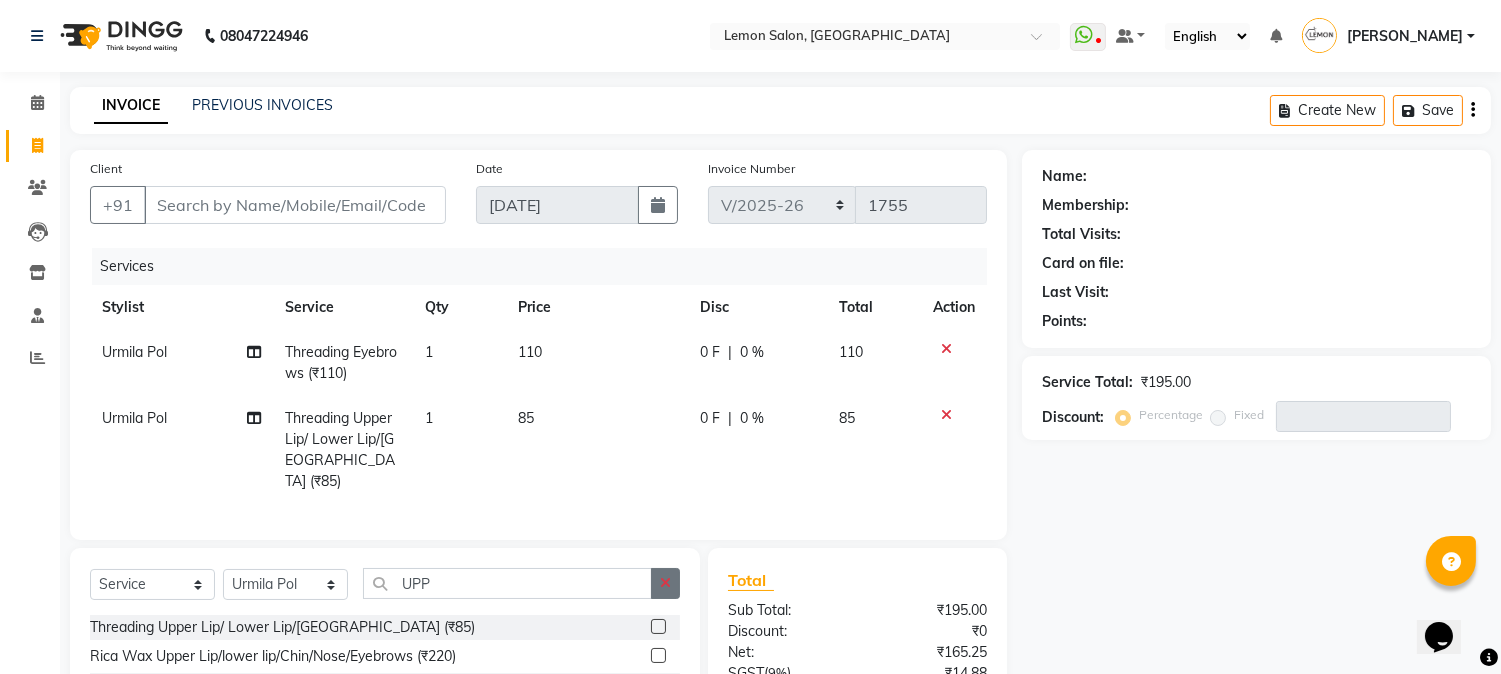 click 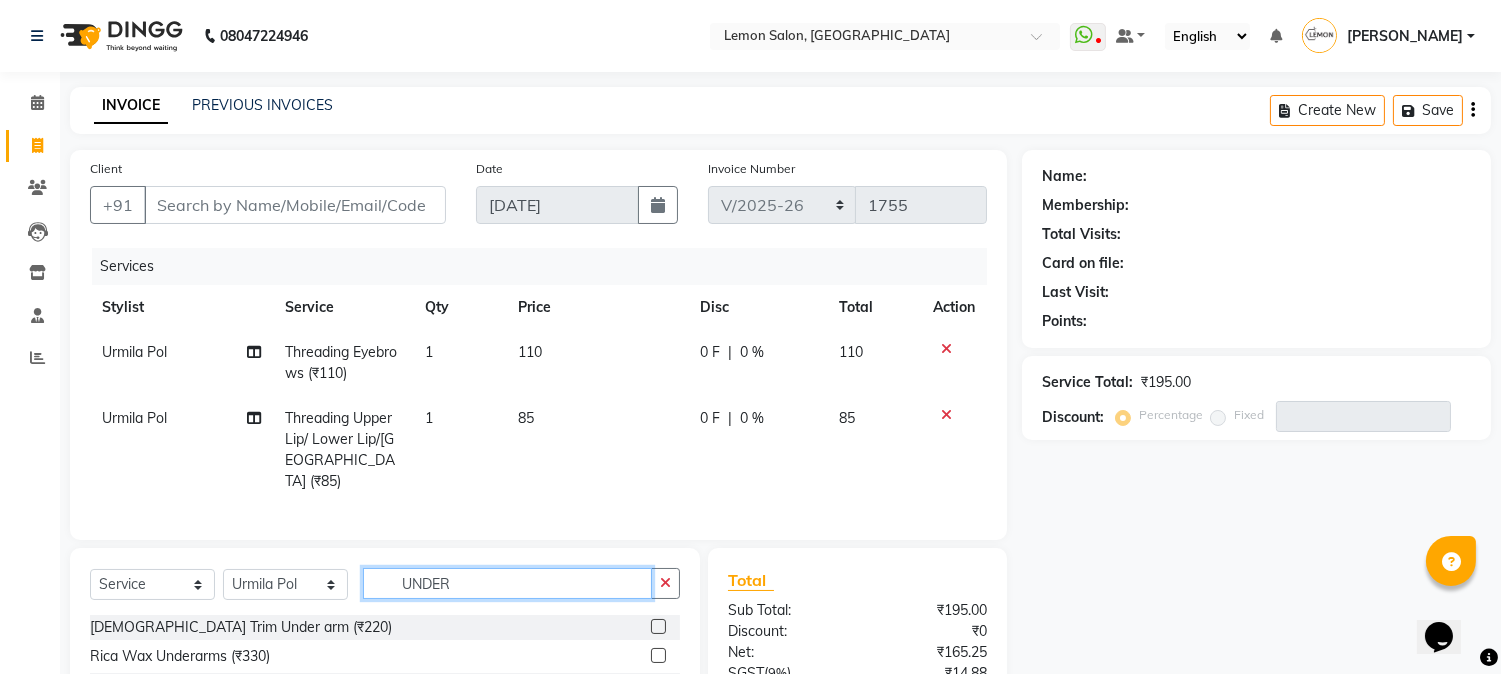 type on "UNDER" 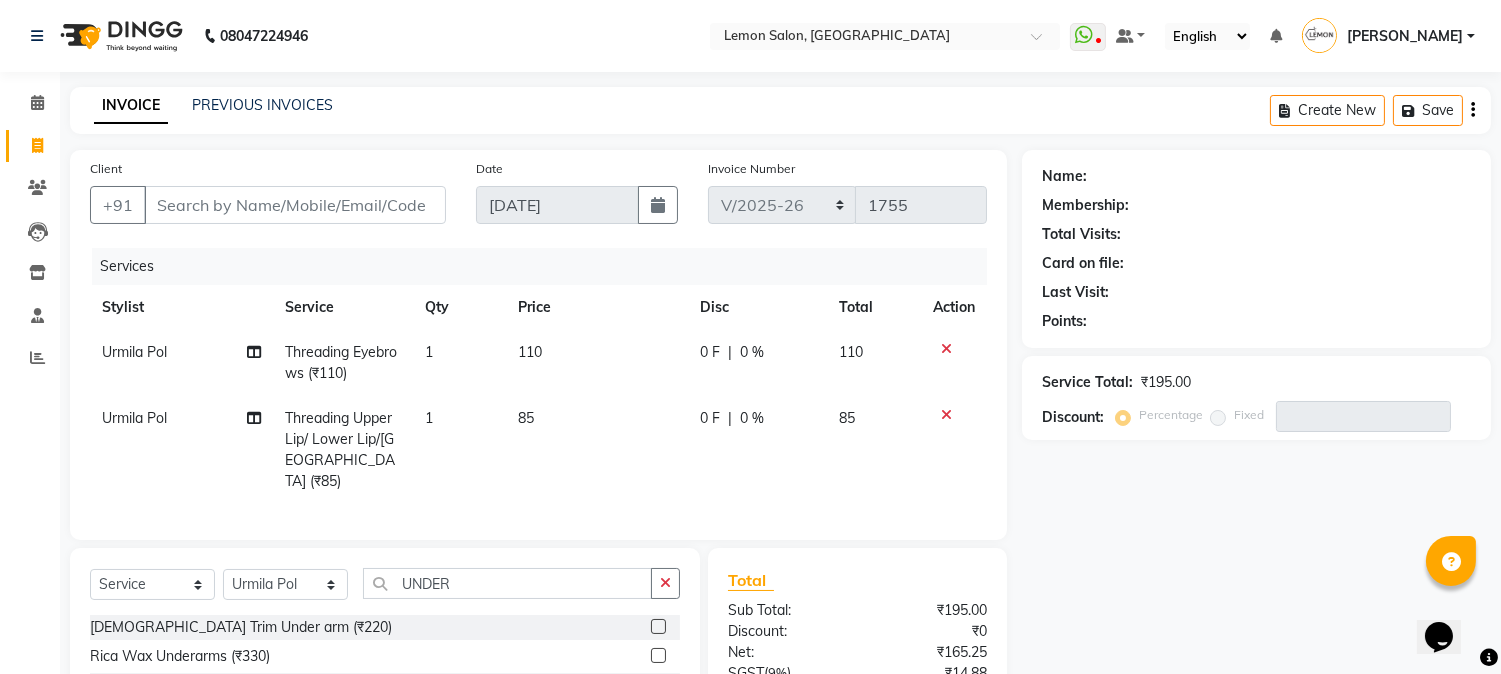 click 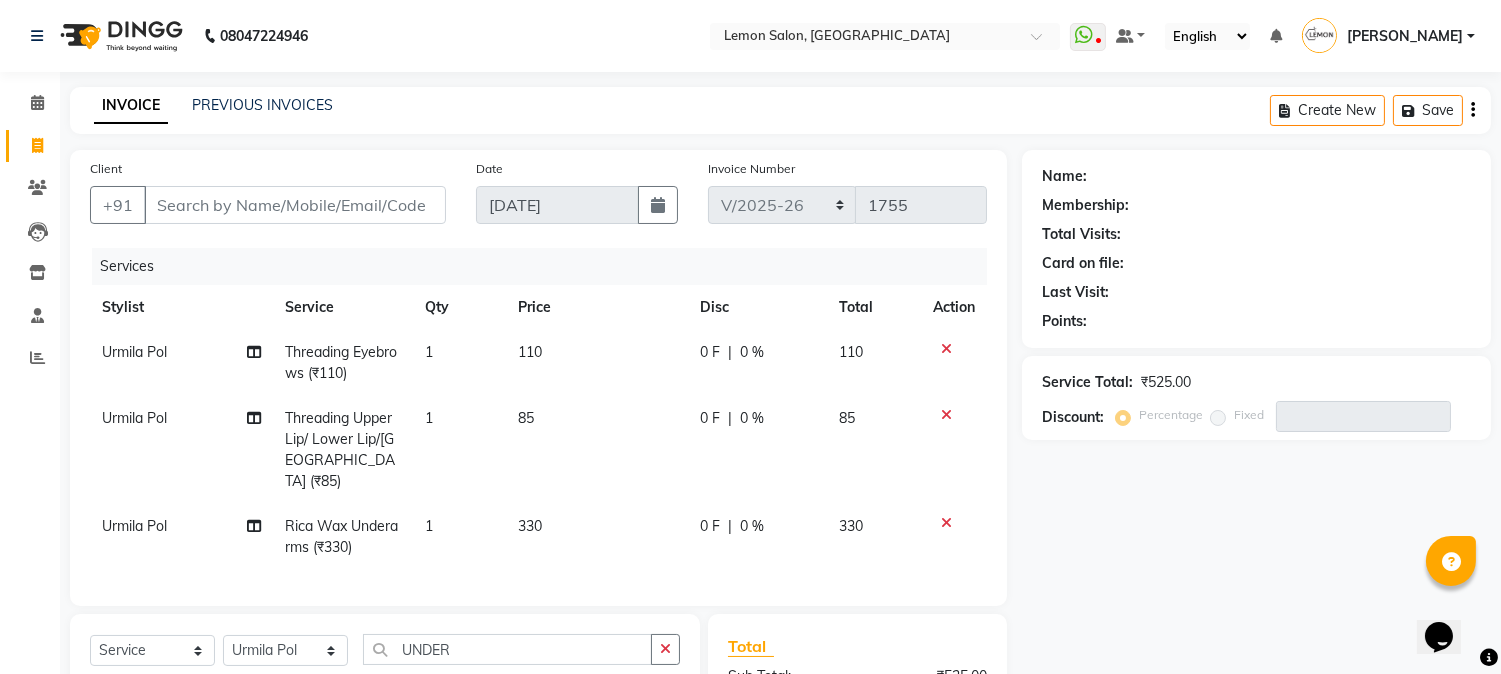 checkbox on "false" 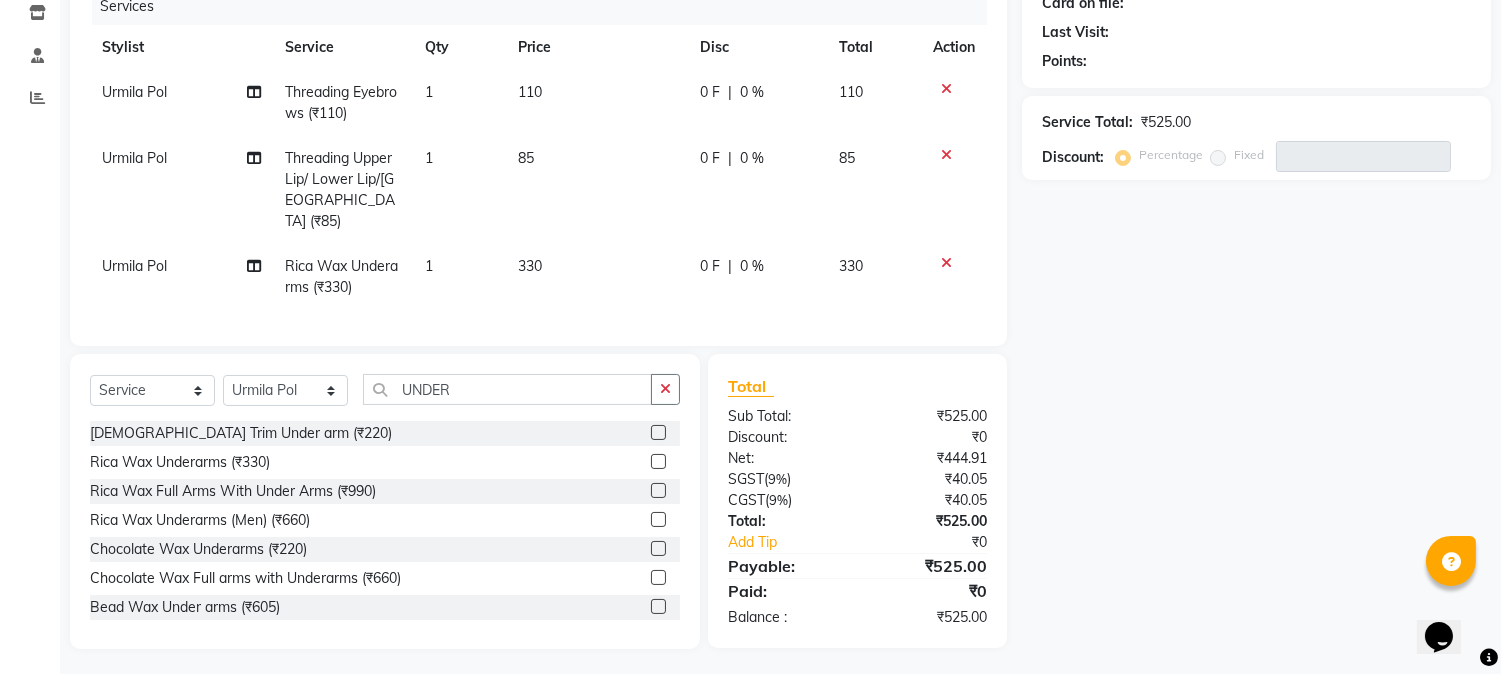 scroll, scrollTop: 0, scrollLeft: 0, axis: both 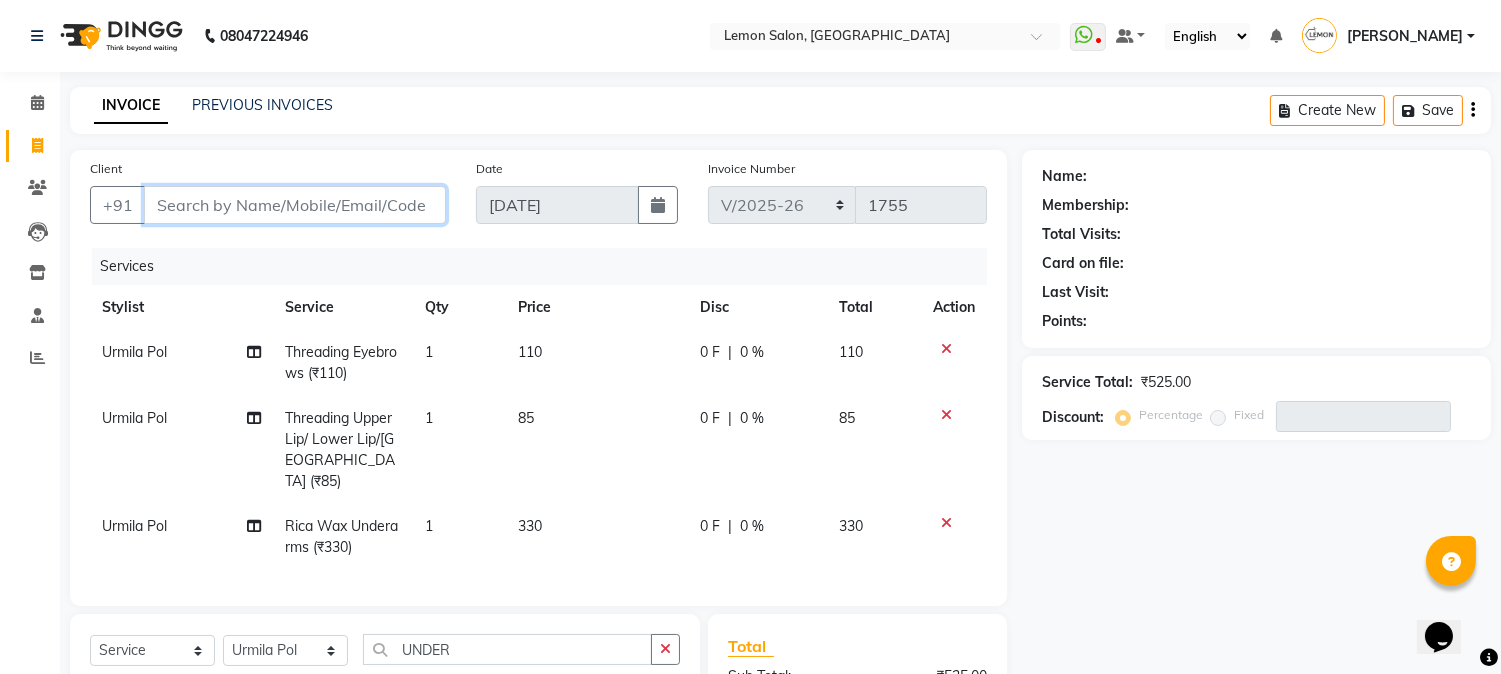 click on "Client" at bounding box center (295, 205) 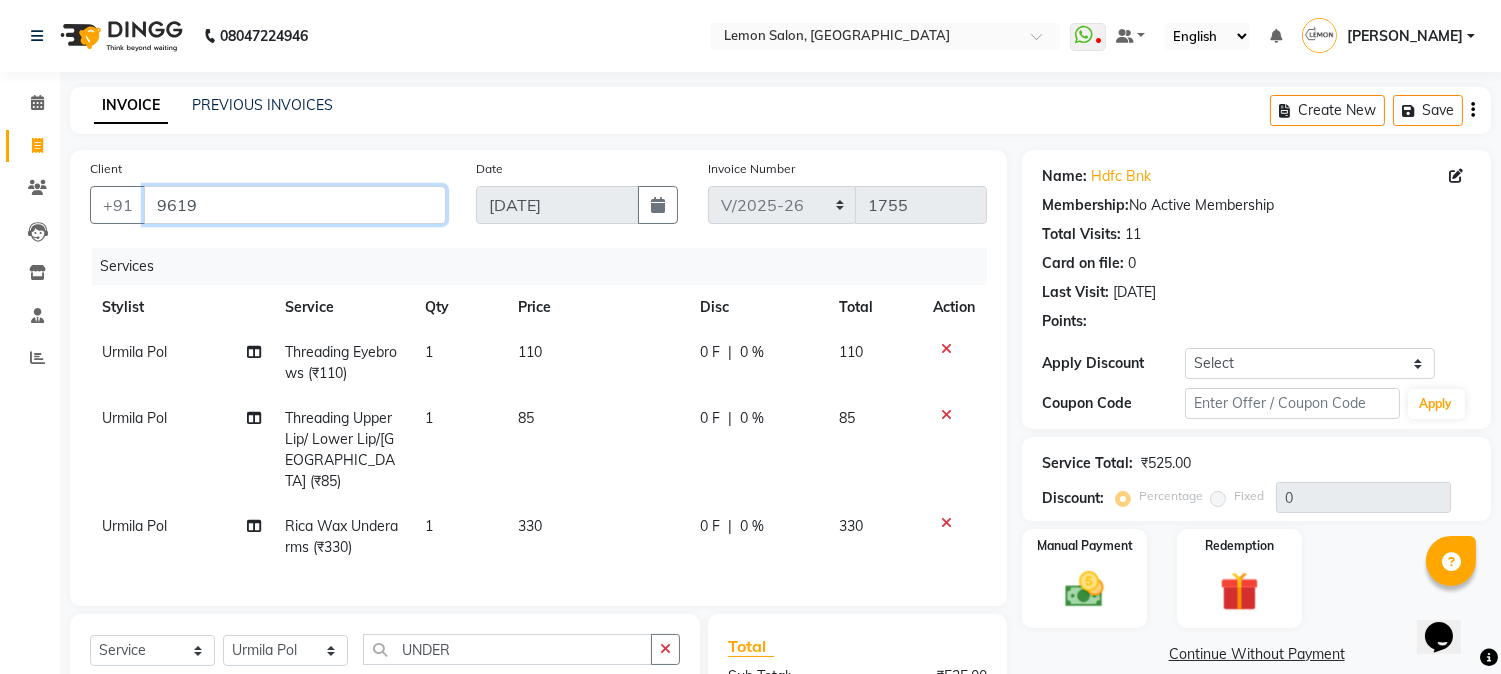 click on "9619" at bounding box center [295, 205] 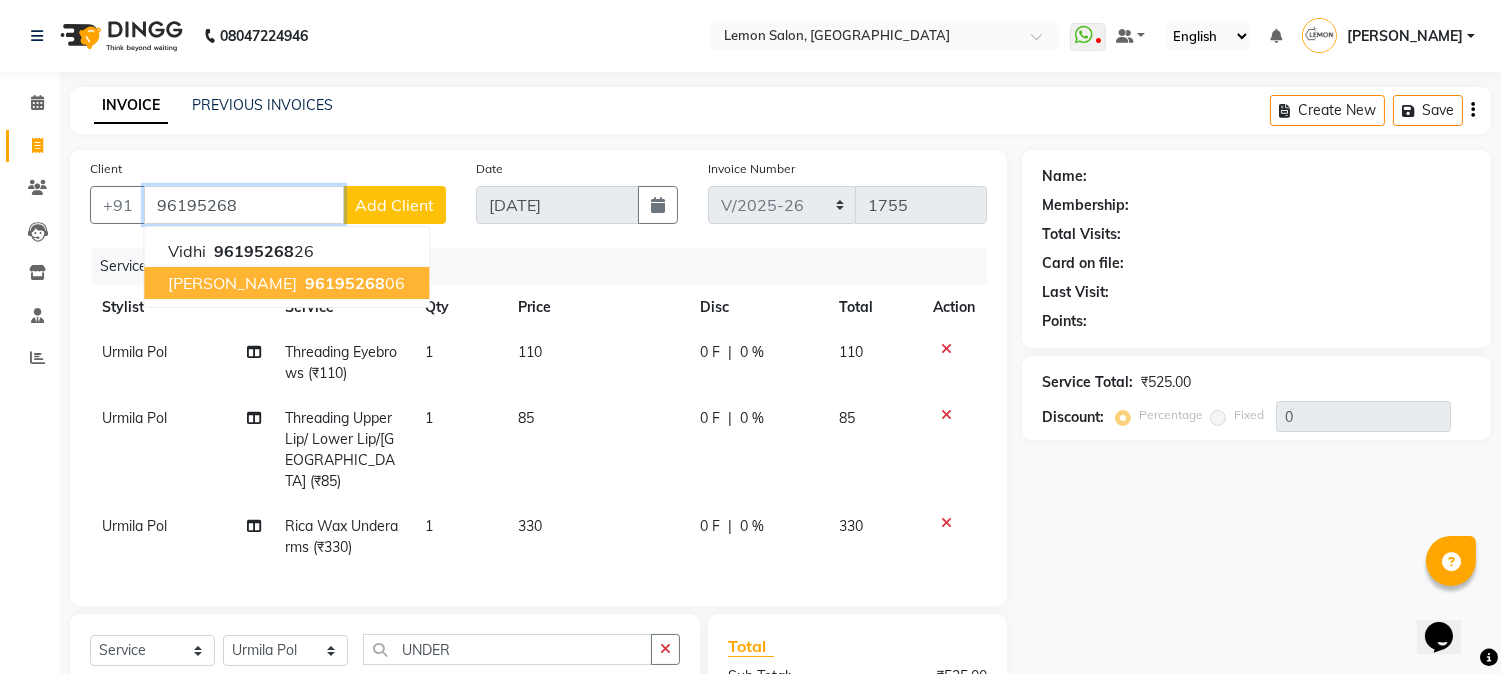 click on "96195268" at bounding box center [345, 283] 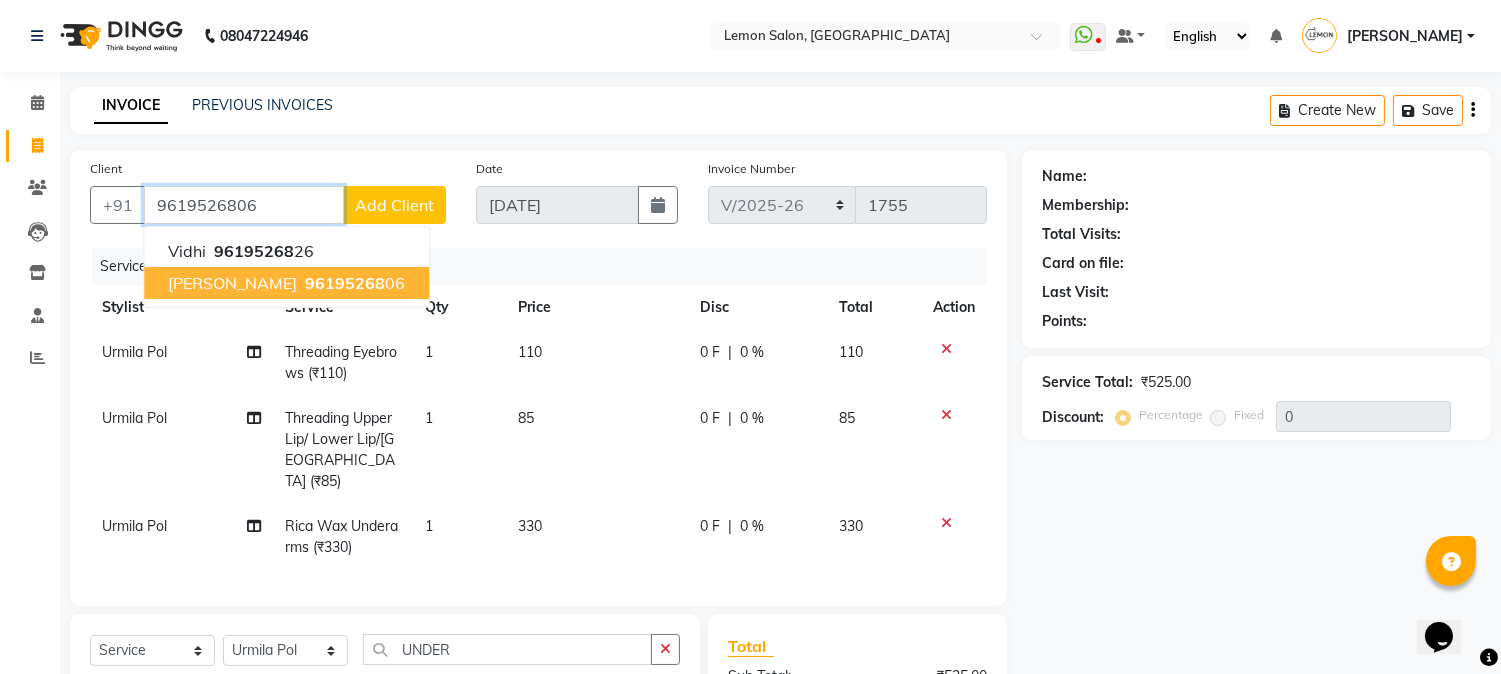 type on "9619526806" 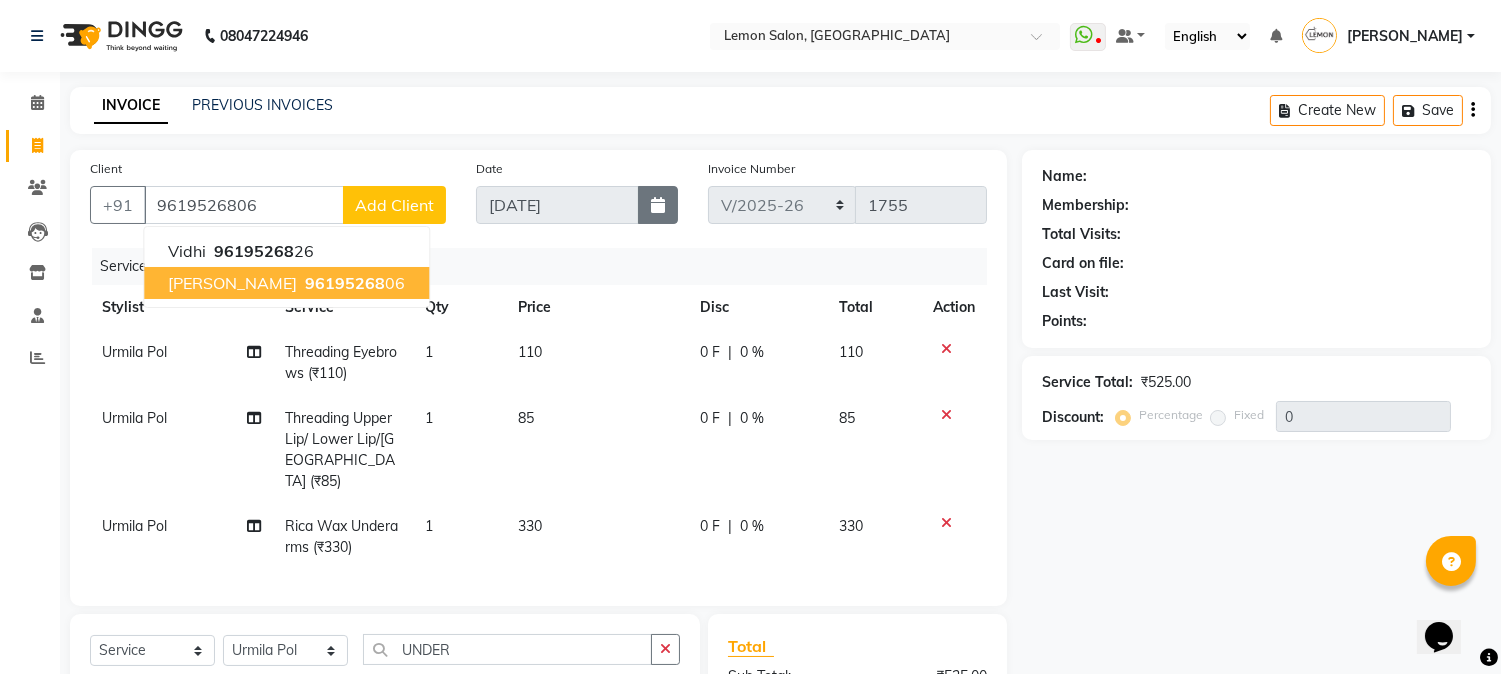 select on "1: Object" 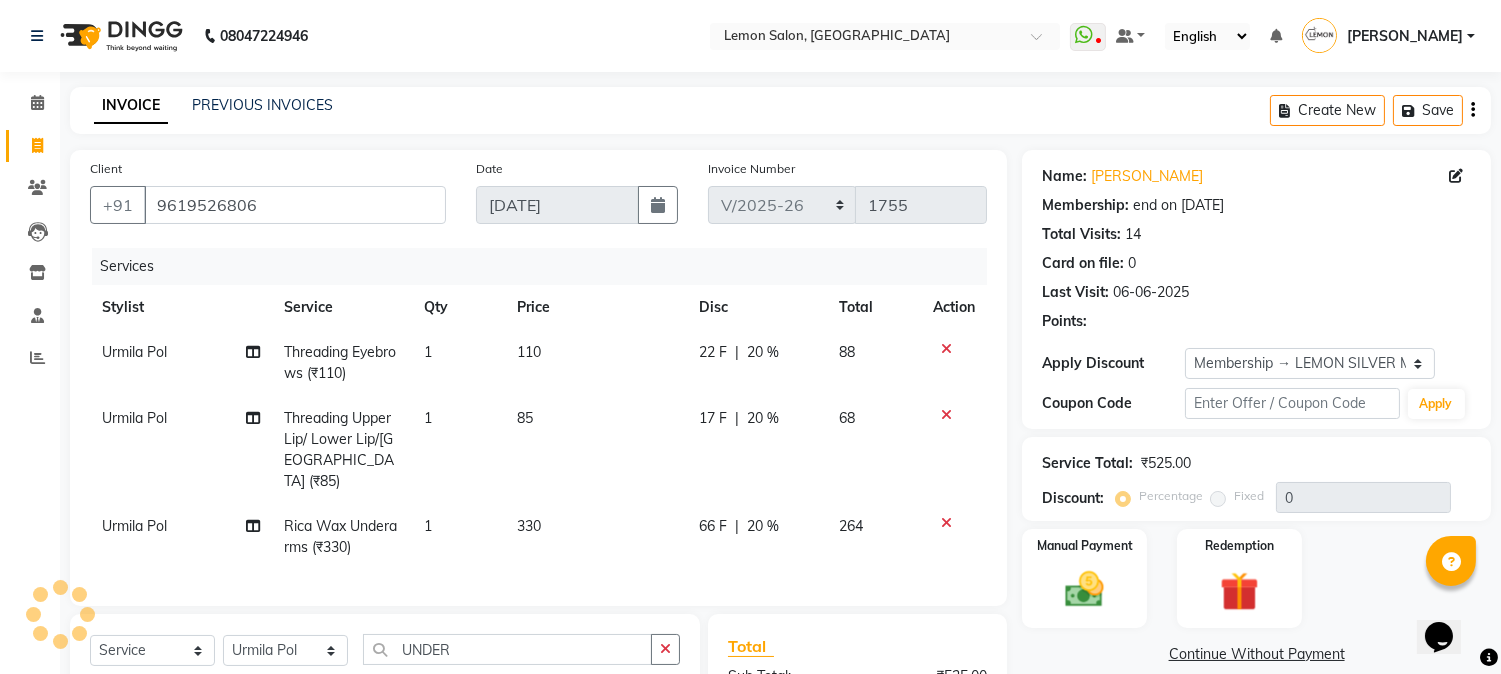 type on "20" 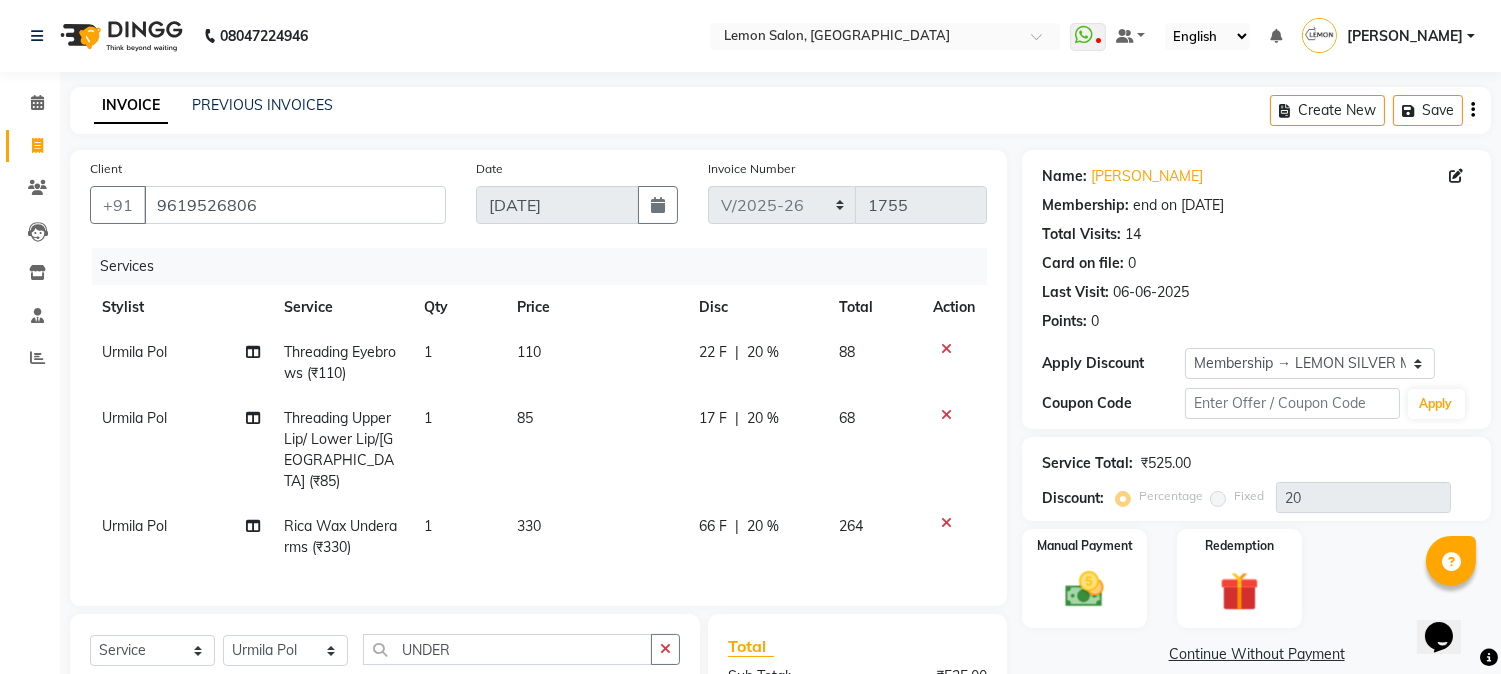 scroll, scrollTop: 260, scrollLeft: 0, axis: vertical 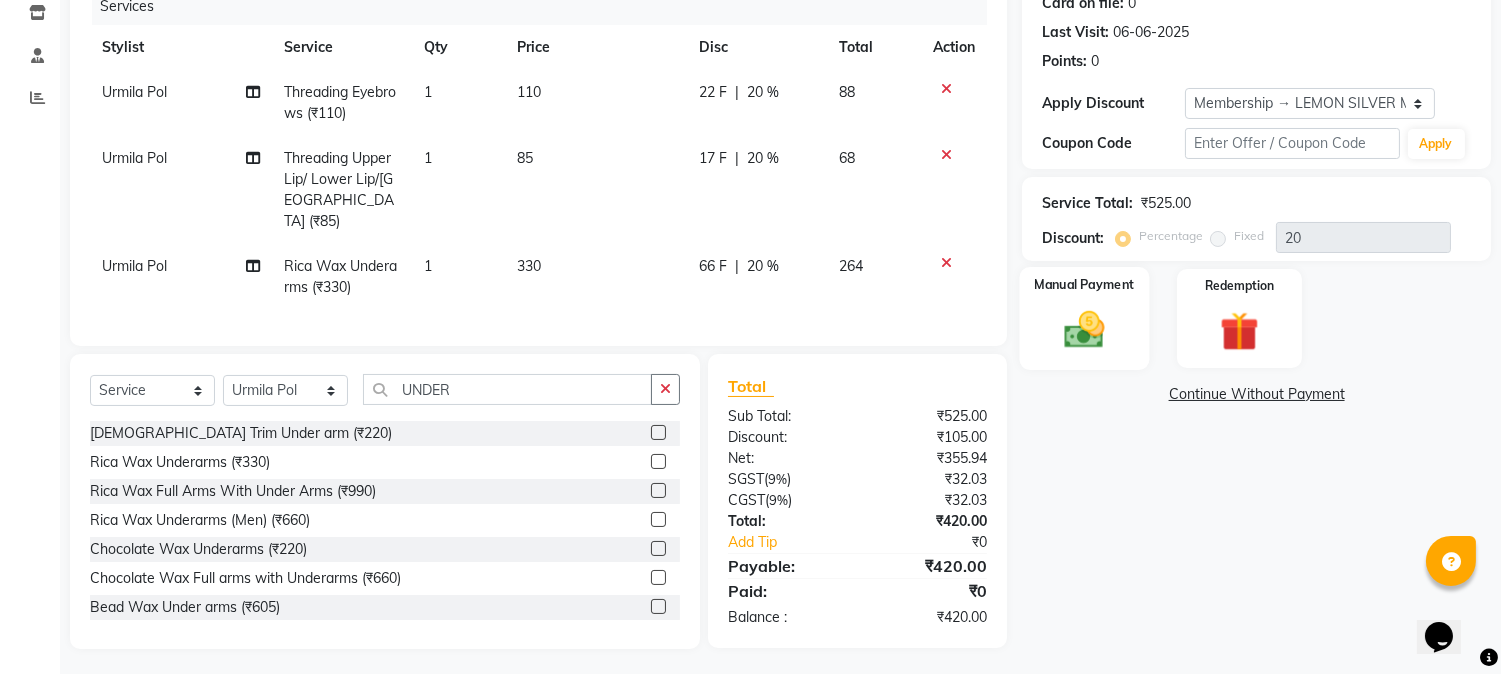 click on "Manual Payment" 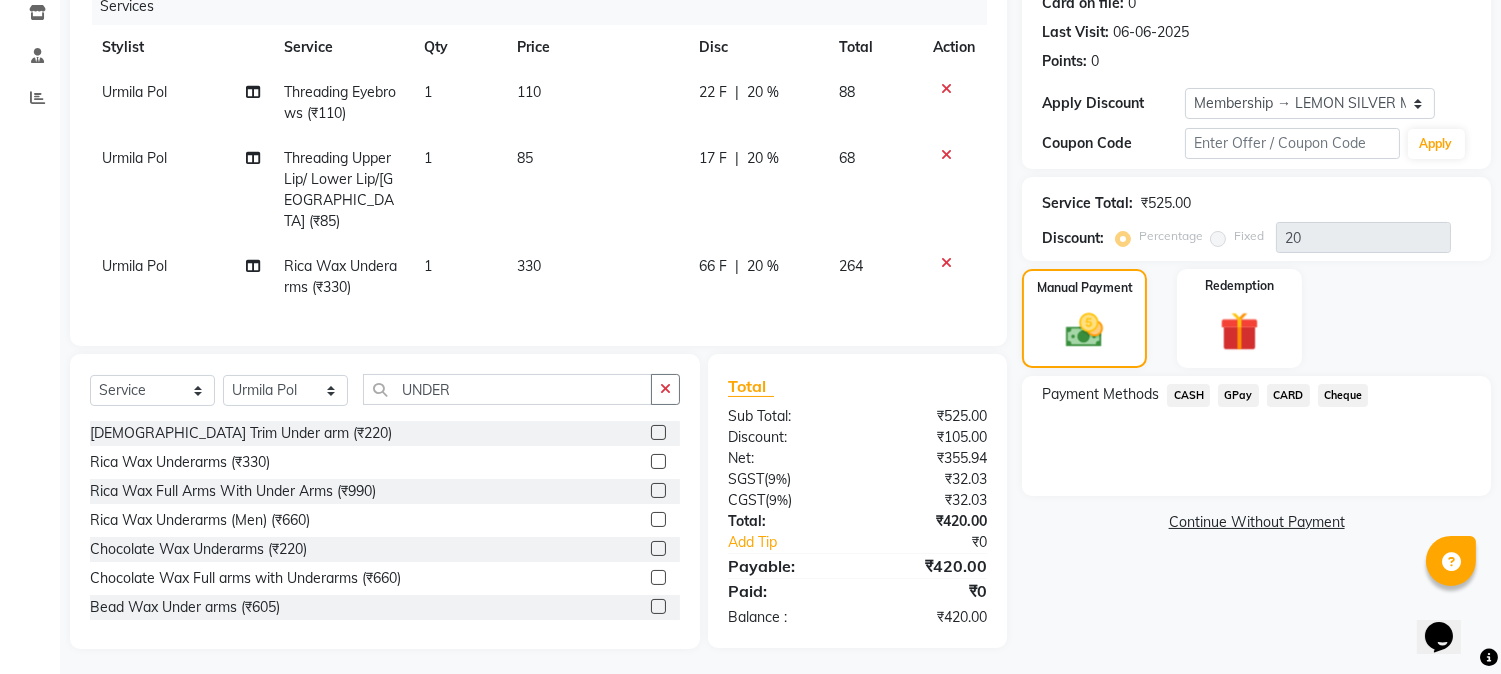 click on "CASH" 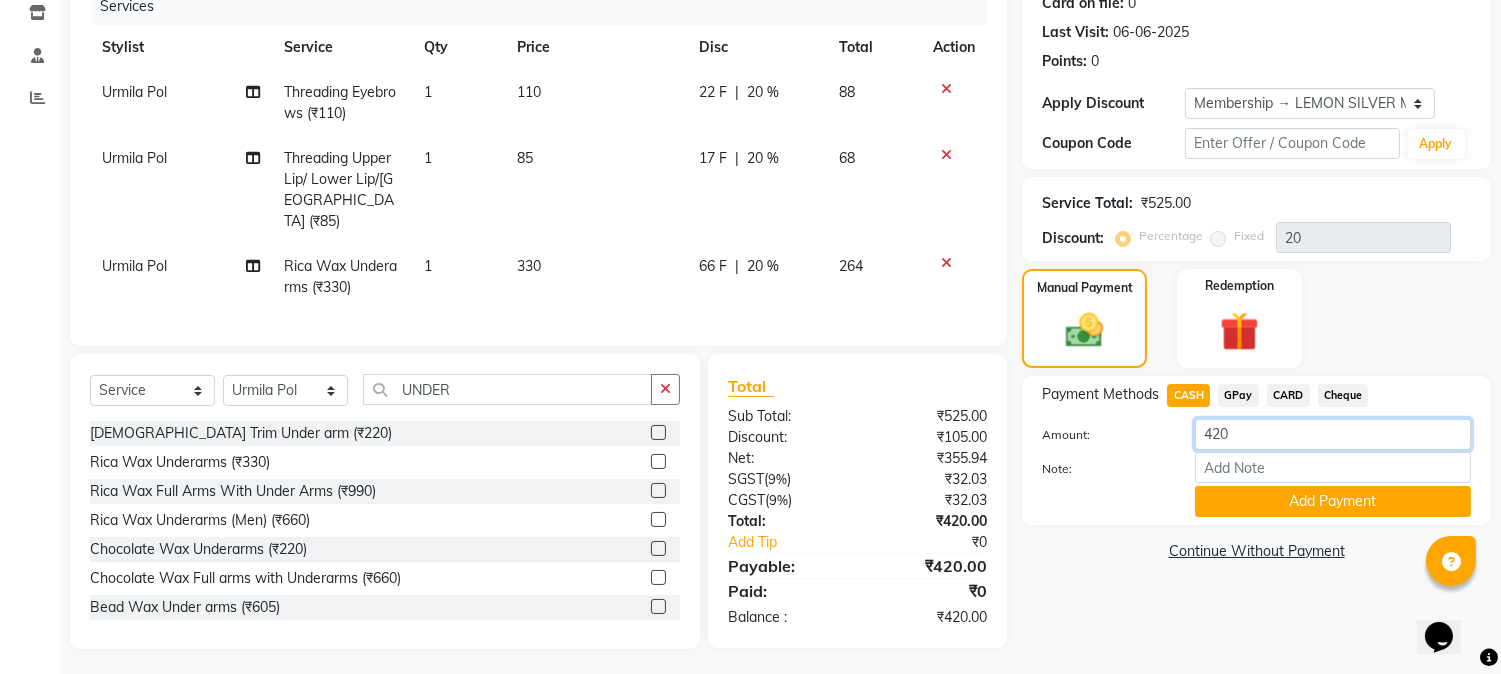 drag, startPoint x: 1254, startPoint y: 445, endPoint x: 1122, endPoint y: 442, distance: 132.03409 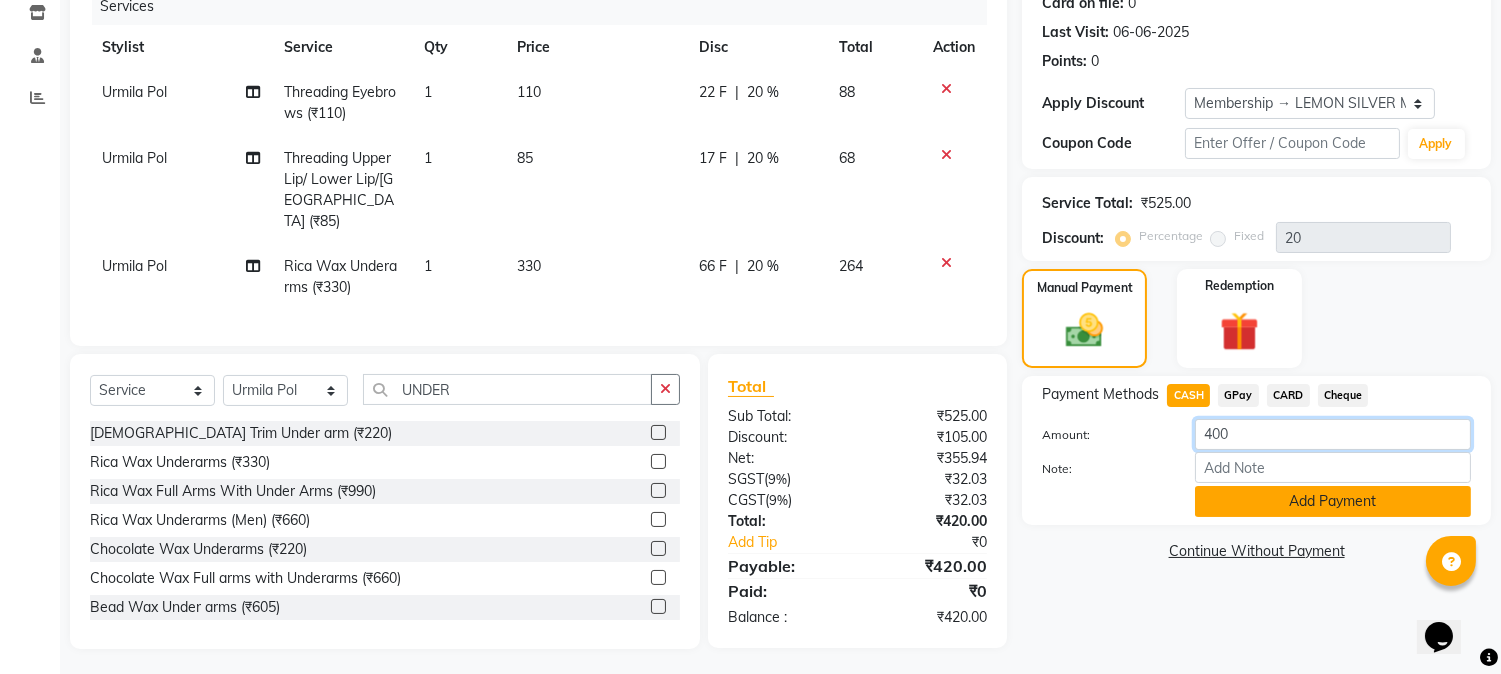 type on "400" 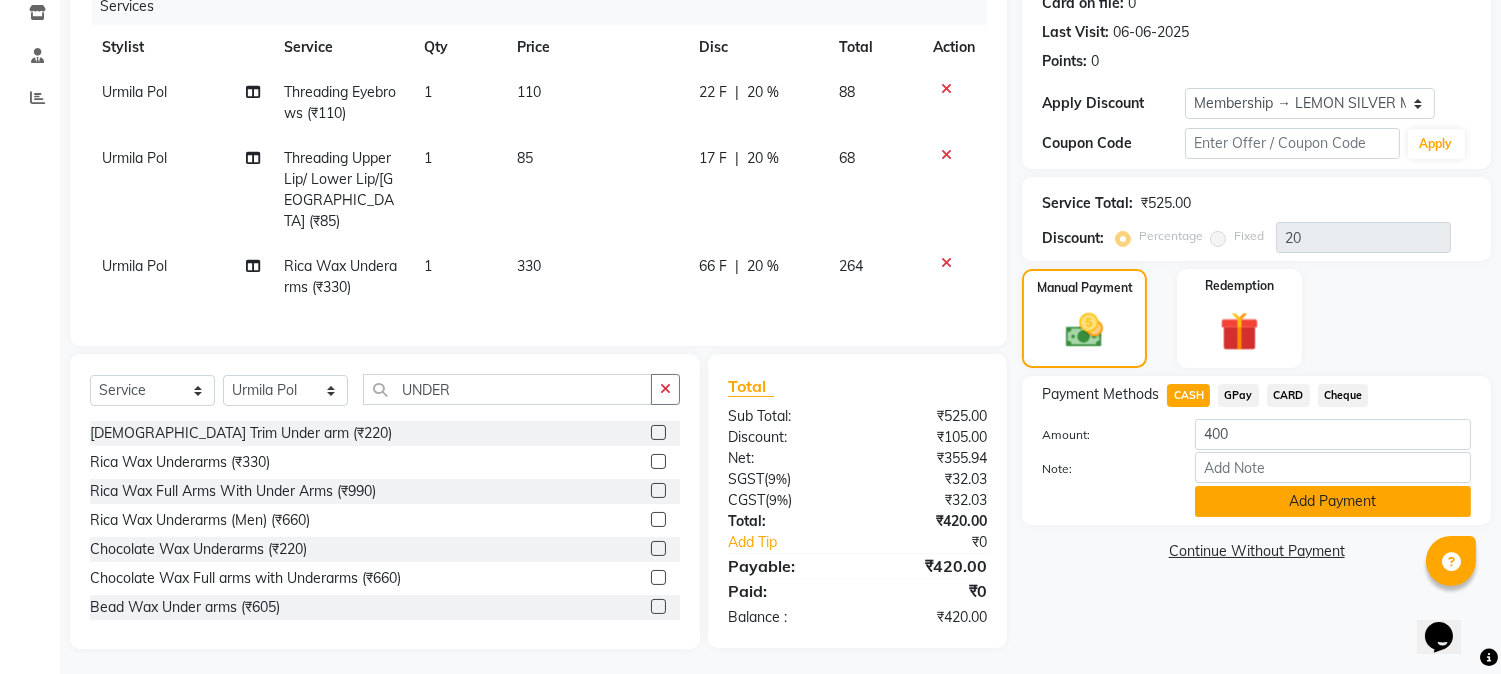 click on "Add Payment" 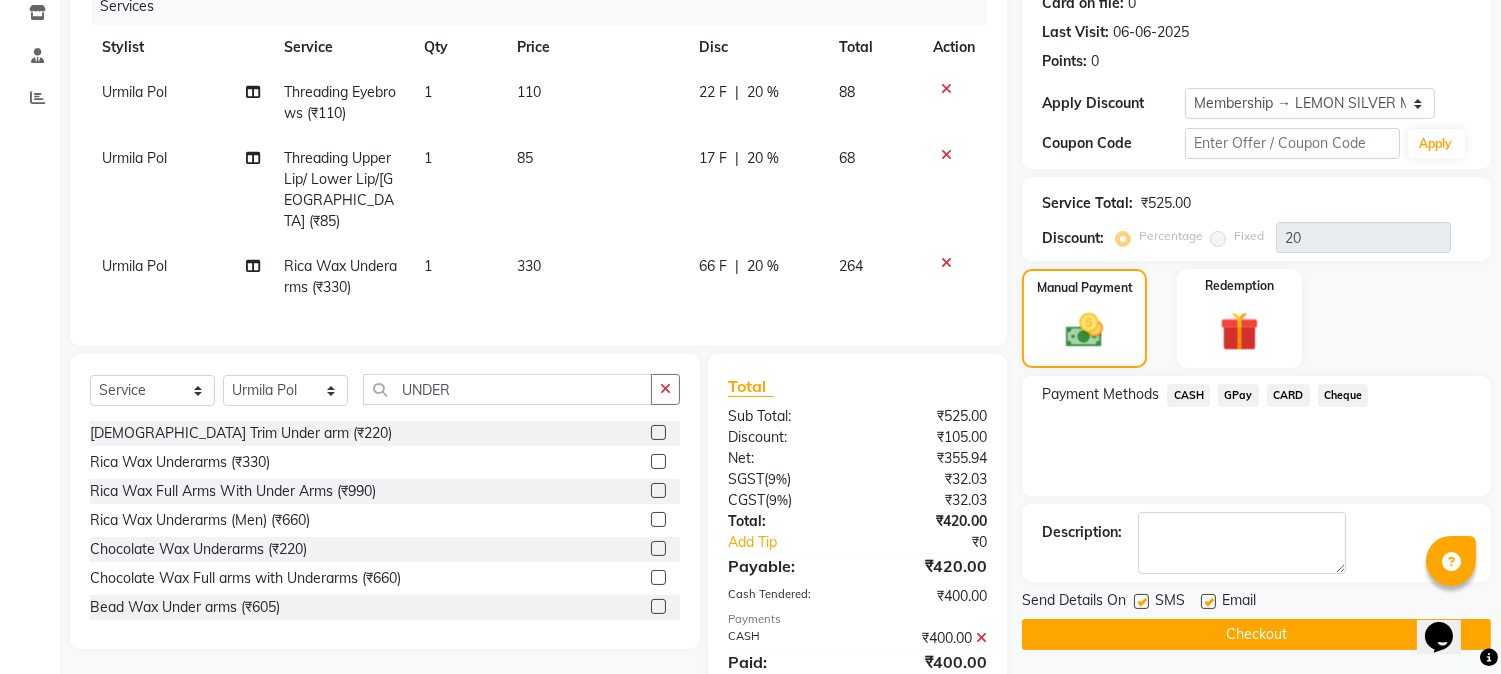 scroll, scrollTop: 428, scrollLeft: 0, axis: vertical 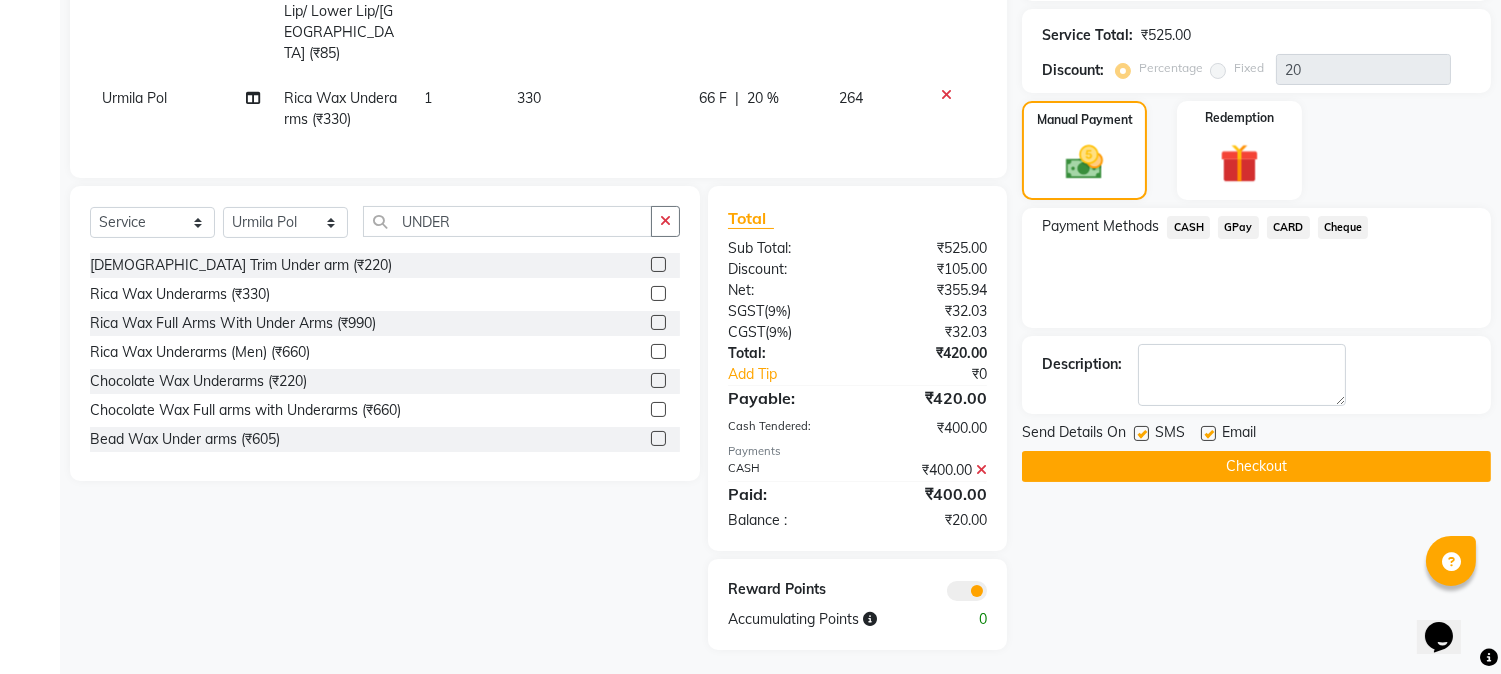 click 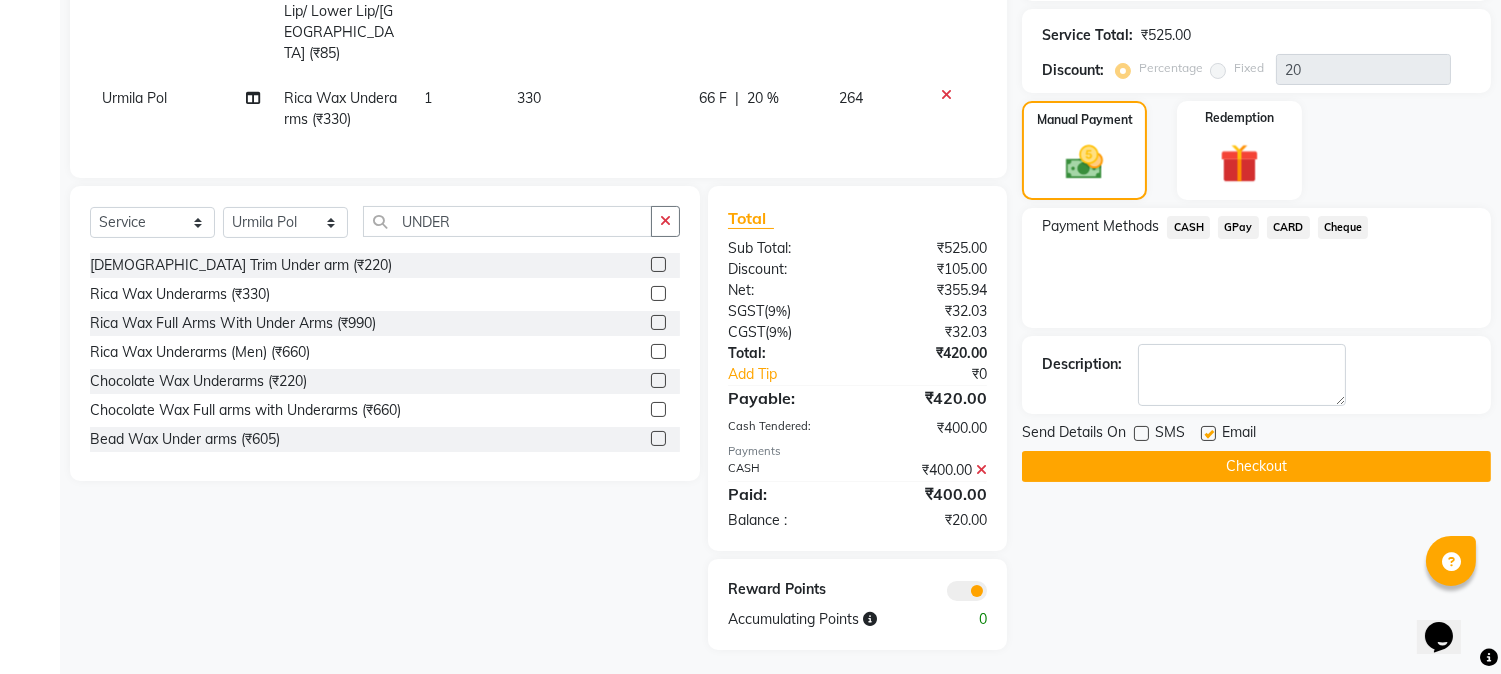 click 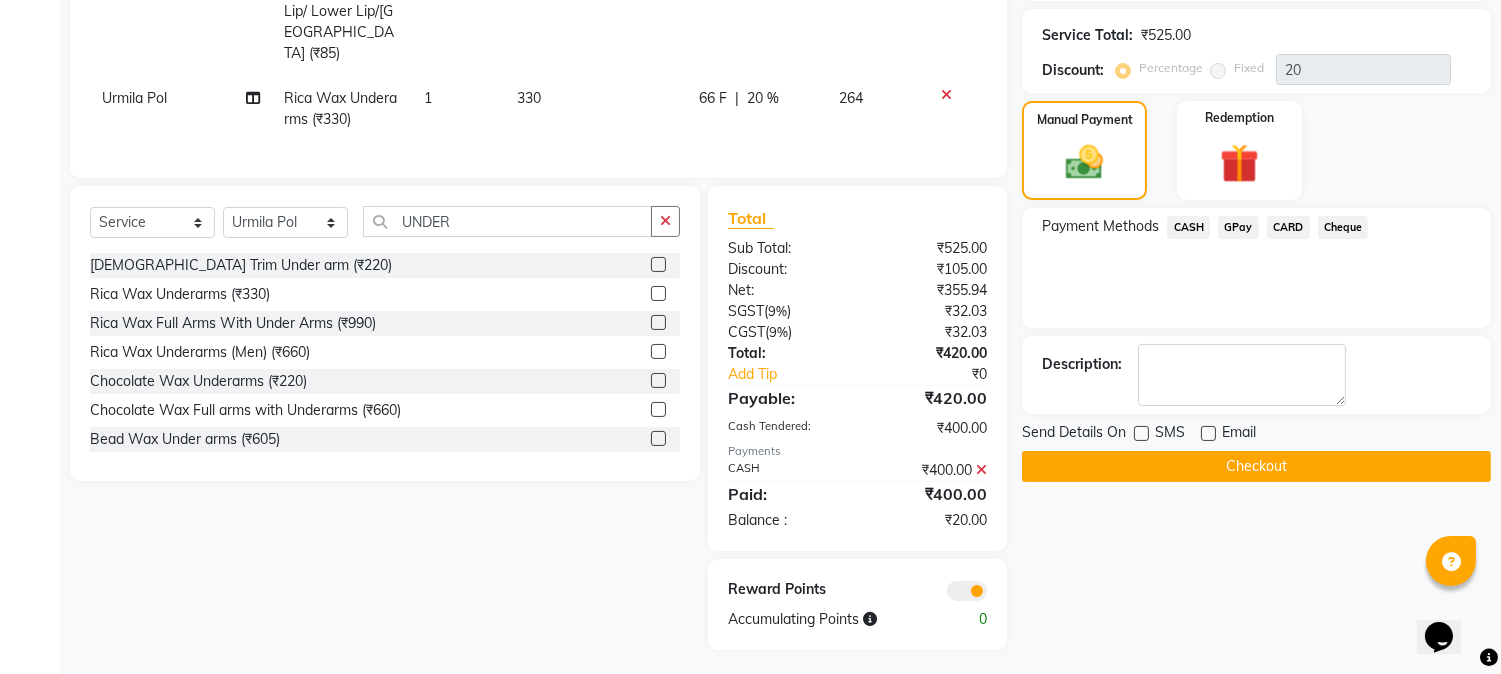 click on "Checkout" 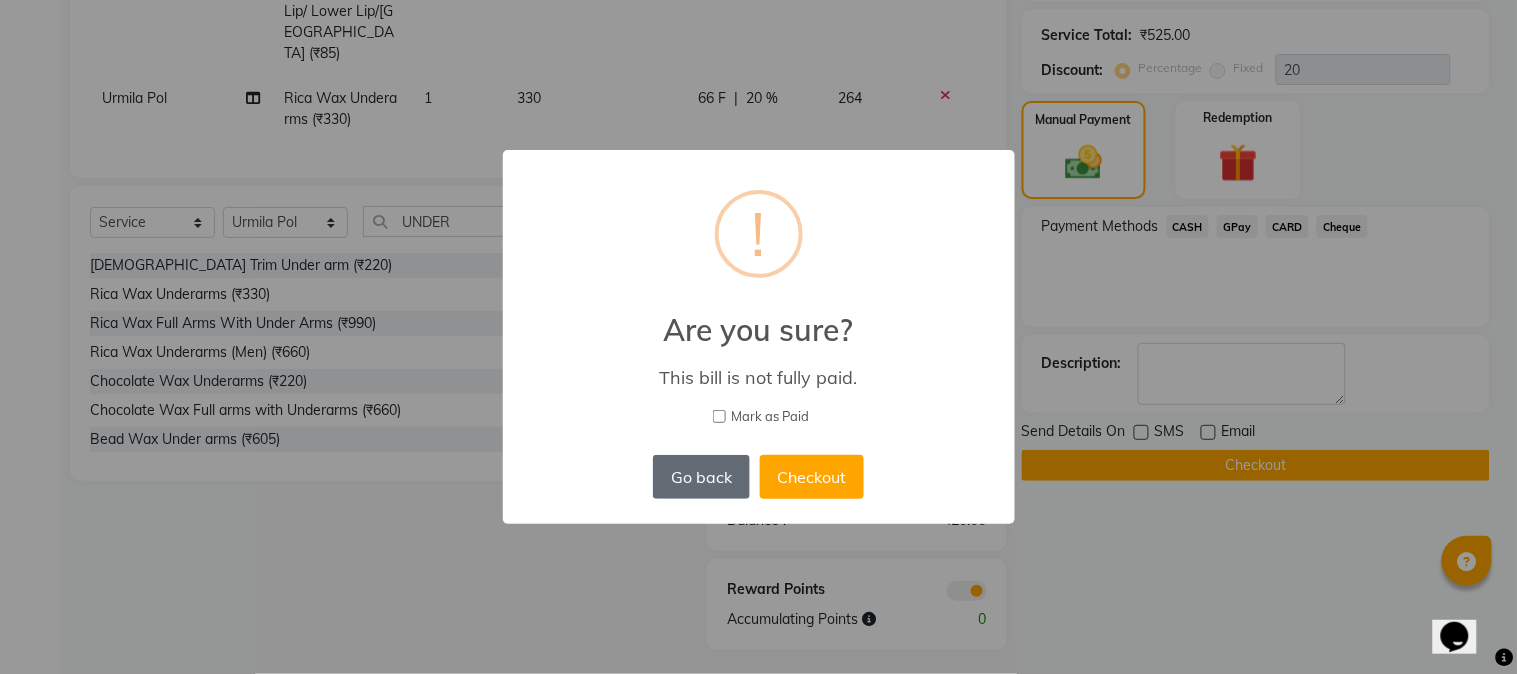 click on "Go back" at bounding box center (701, 477) 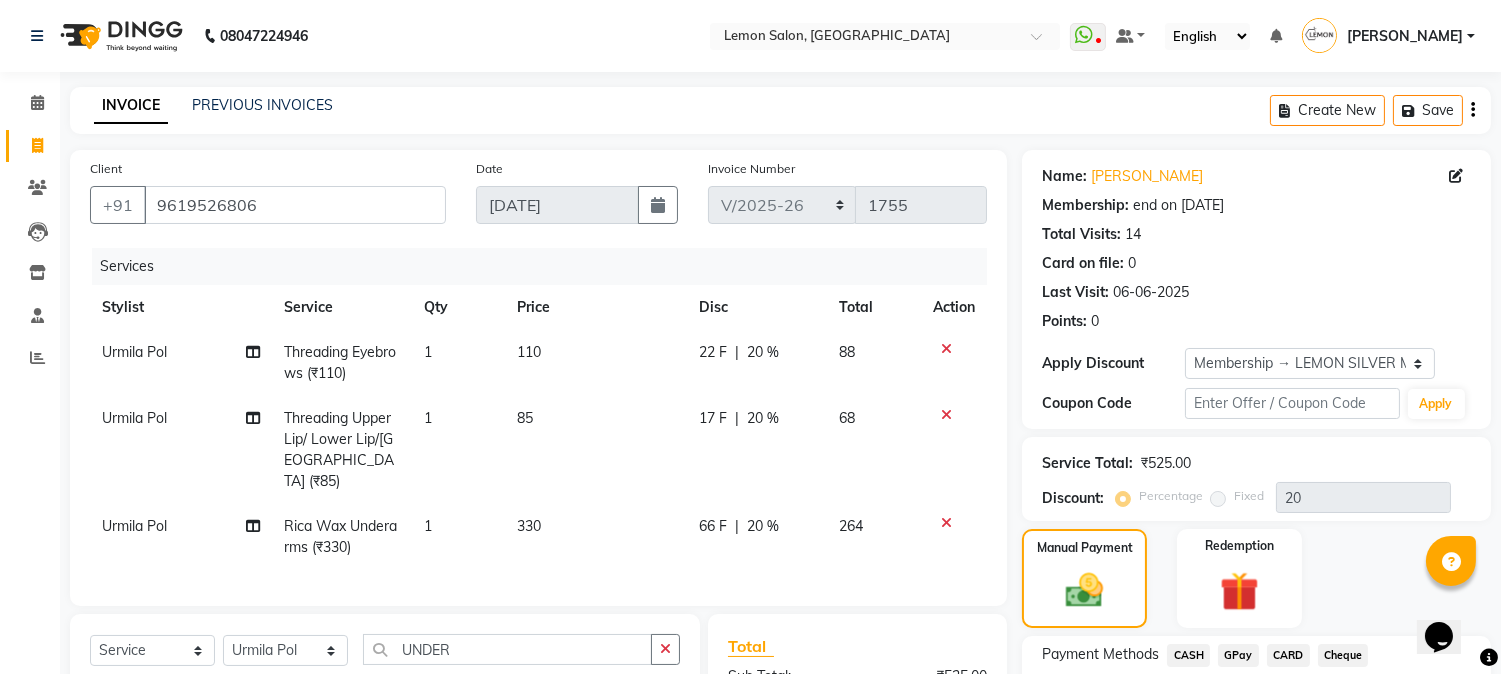 scroll, scrollTop: 428, scrollLeft: 0, axis: vertical 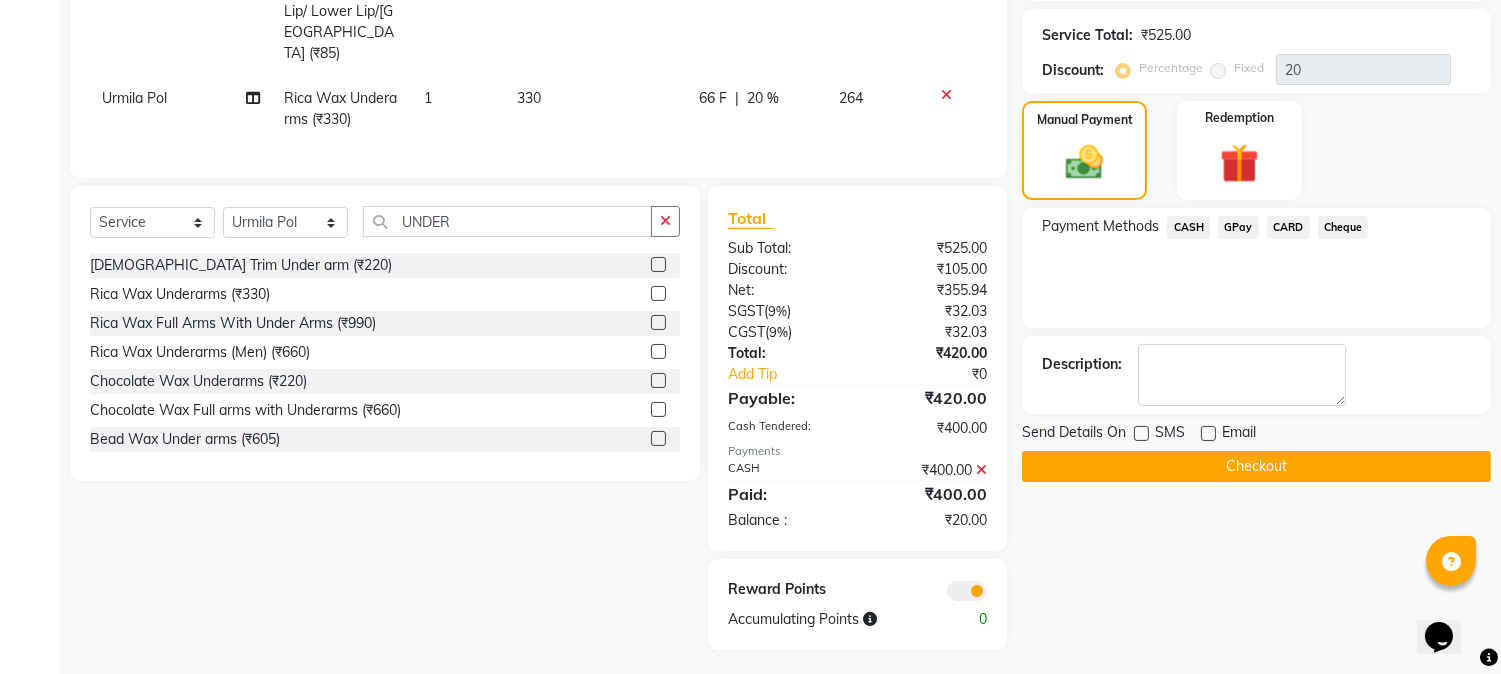 click on "Checkout" 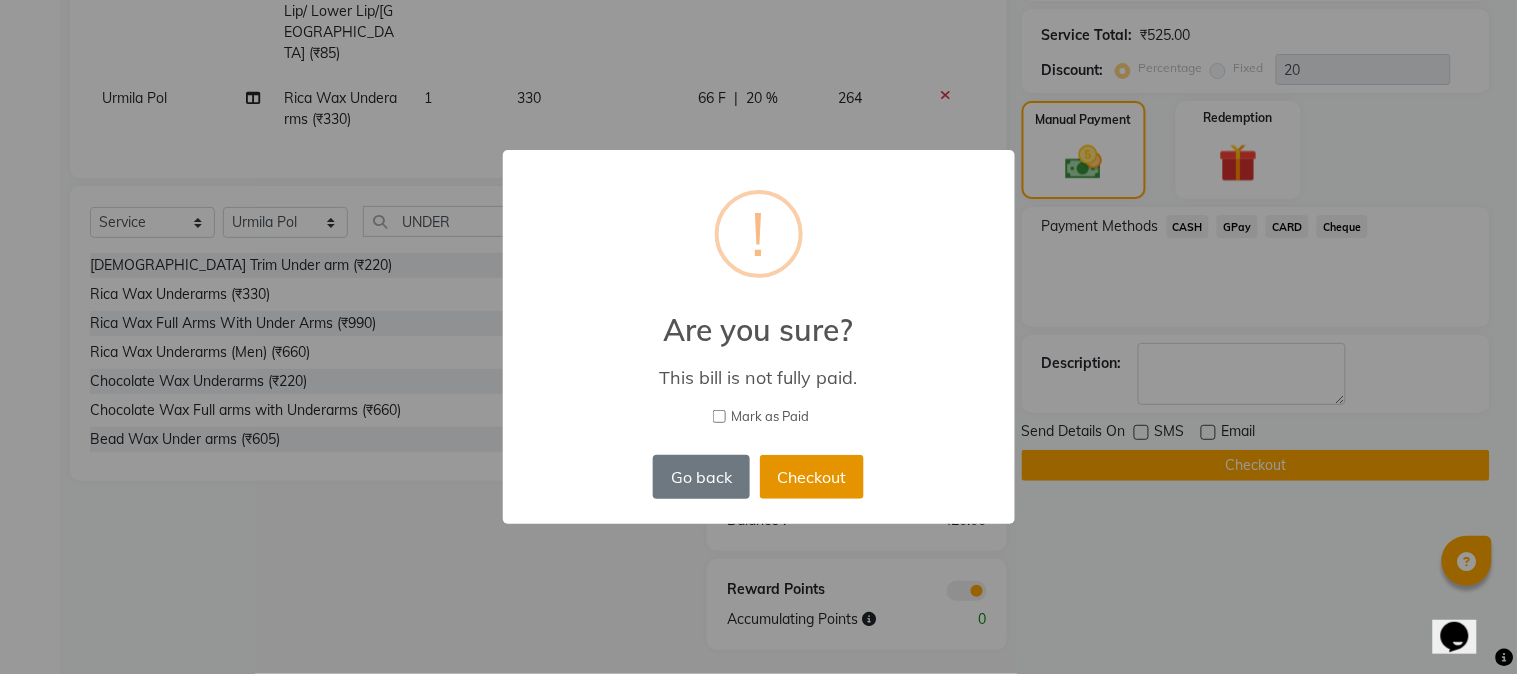 click on "Checkout" at bounding box center (812, 477) 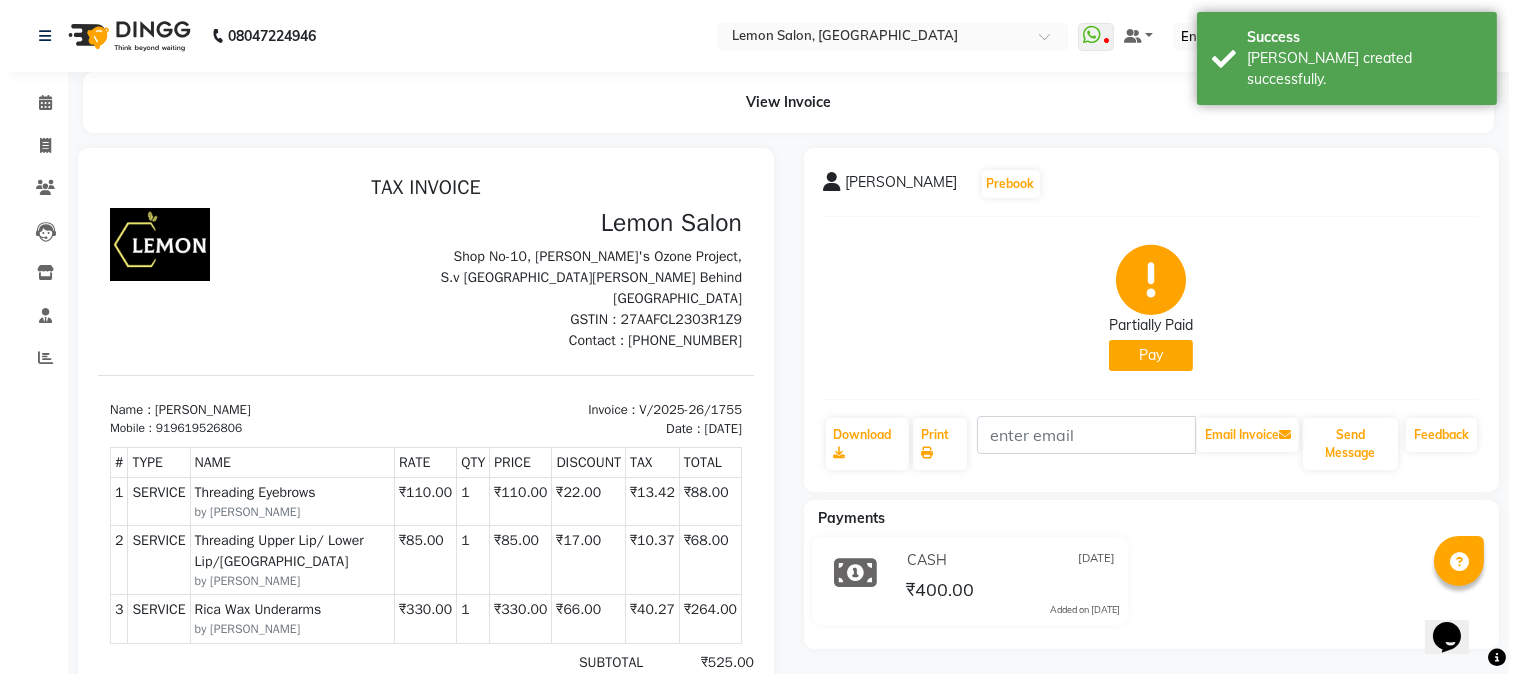 scroll, scrollTop: 0, scrollLeft: 0, axis: both 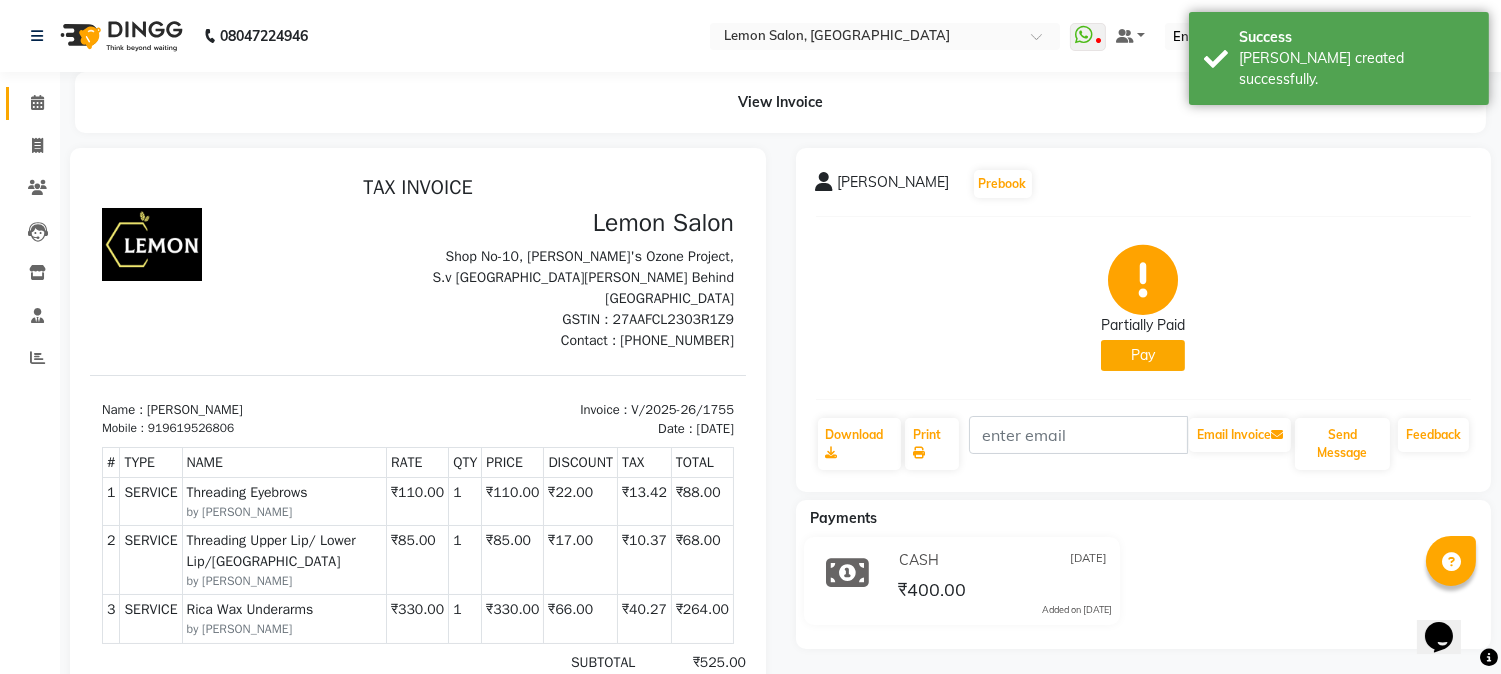 click on "Calendar" 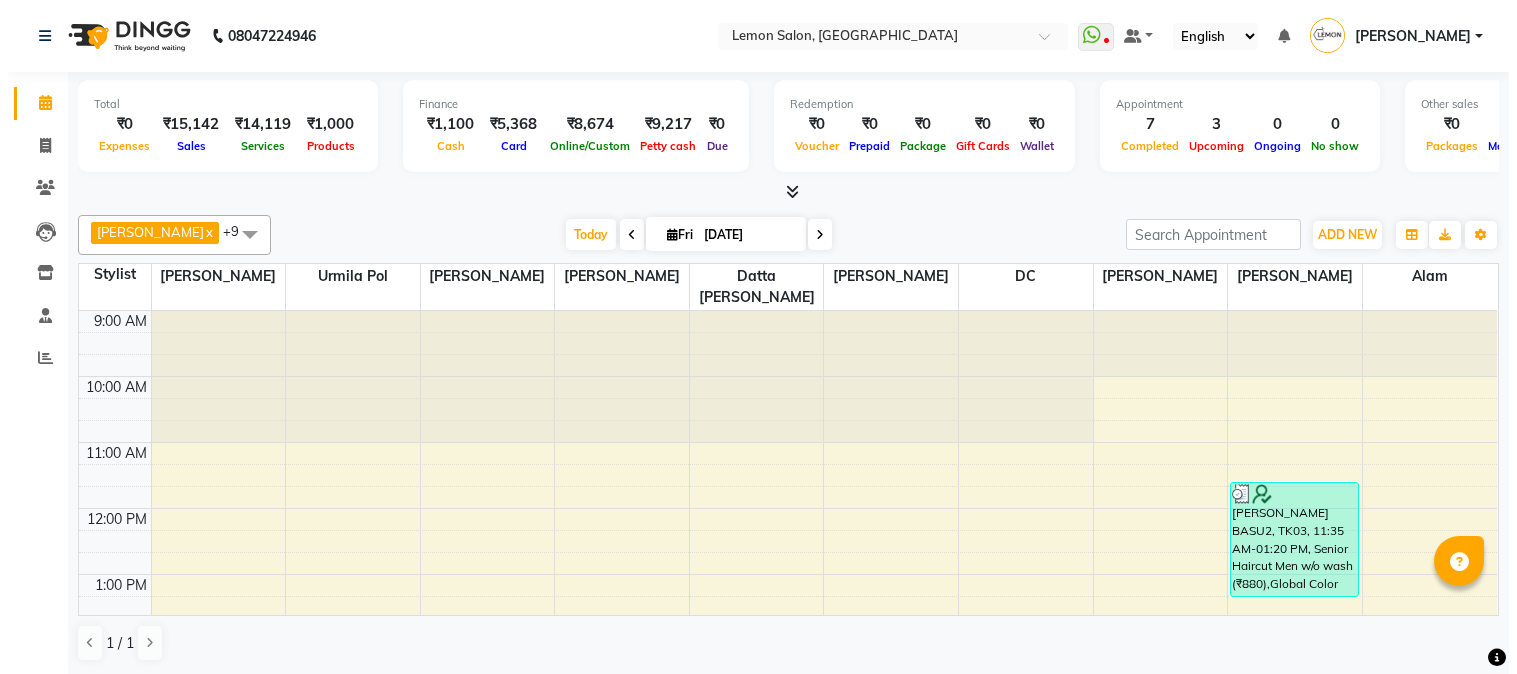 scroll, scrollTop: 0, scrollLeft: 0, axis: both 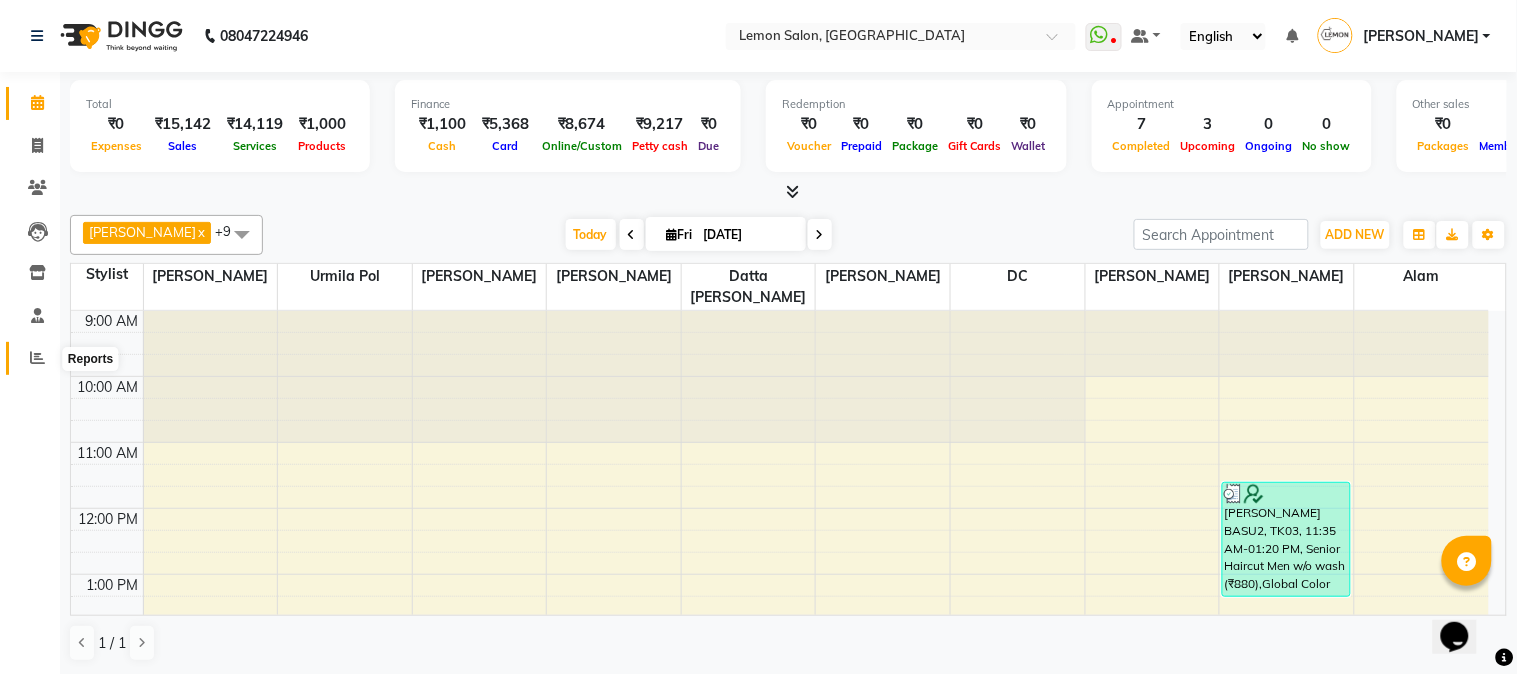 click 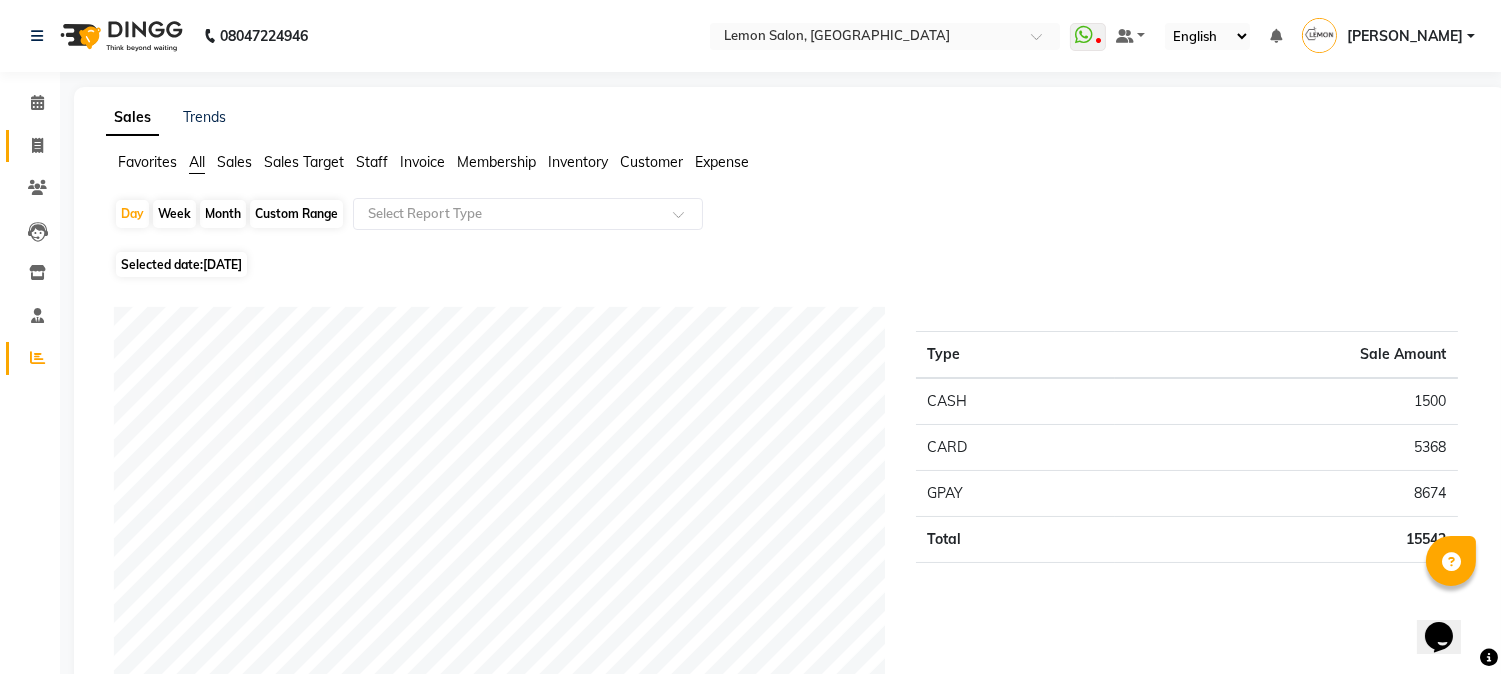 click on "Invoice" 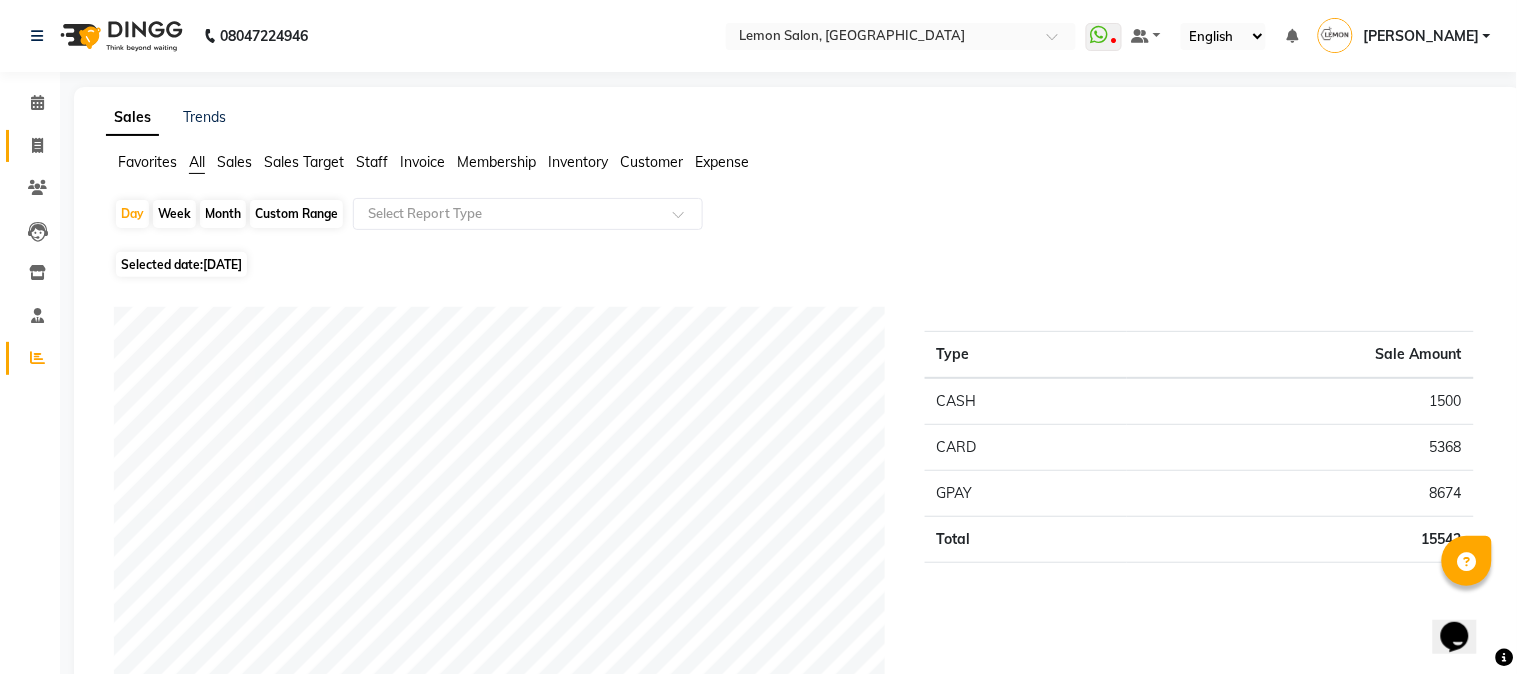 select on "565" 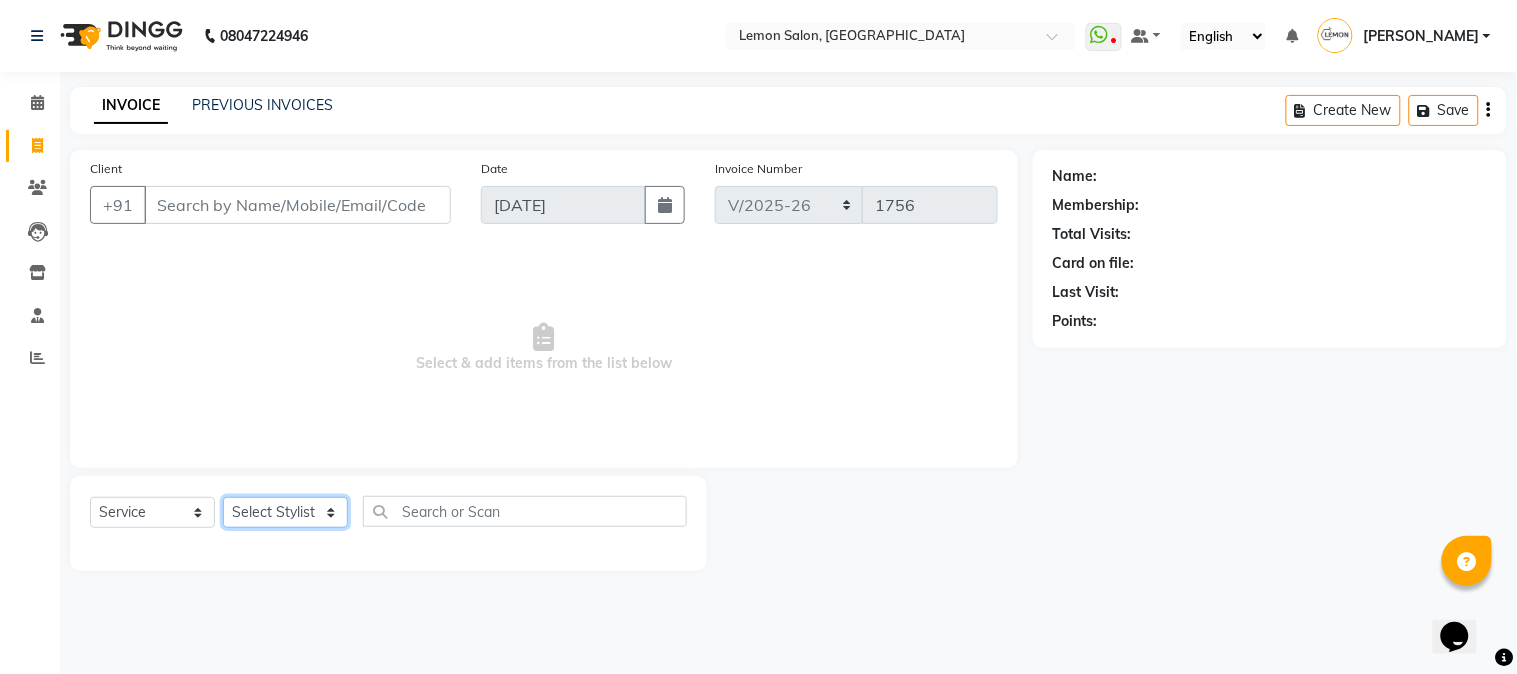 click on "Select Stylist Abhay  Akansha Sadafule Alam Asma Dshpande Datta Kawar DC Furkan Mansoori kavita Kelatkar  Manisha Mohammed Mohsin  Mukaddar Shaikh Sana Mansoori Sandhya Tabrez Shah  Urmila Pol" 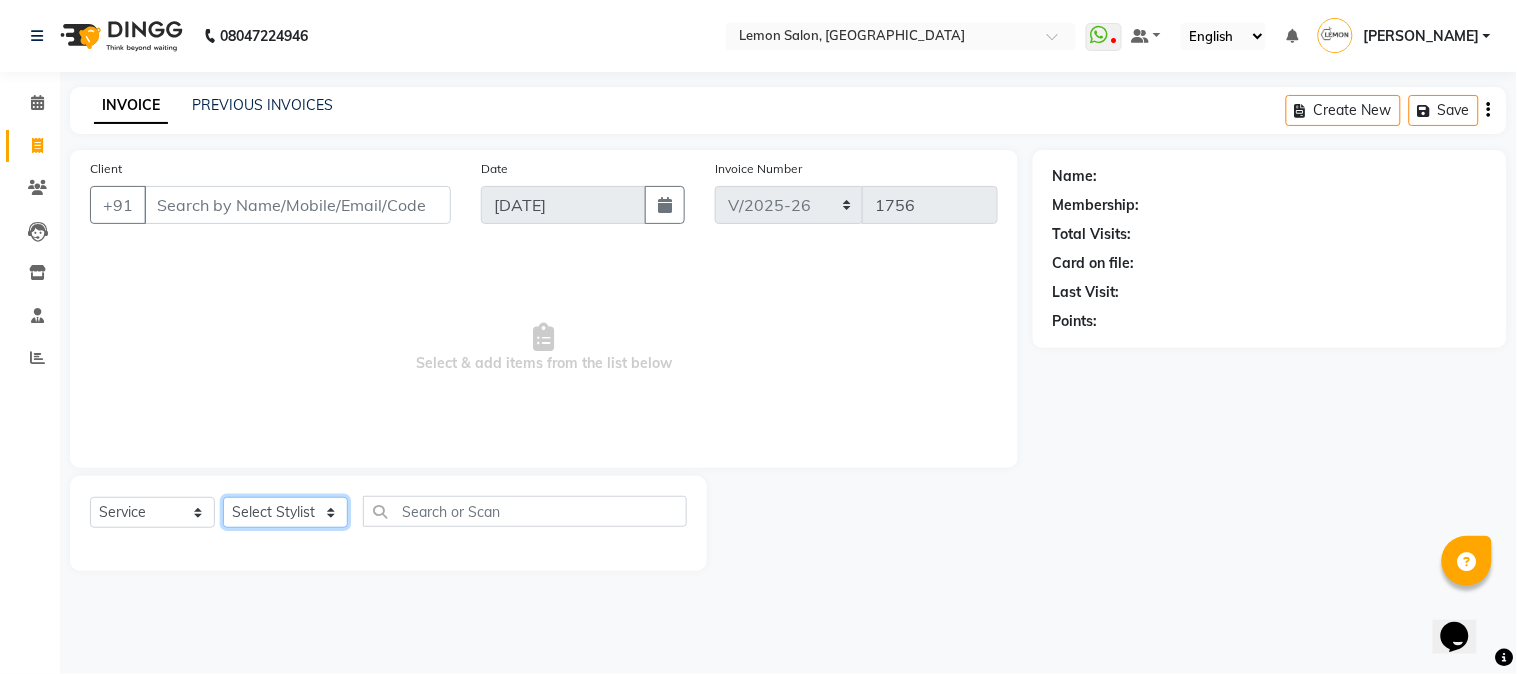 select on "7422" 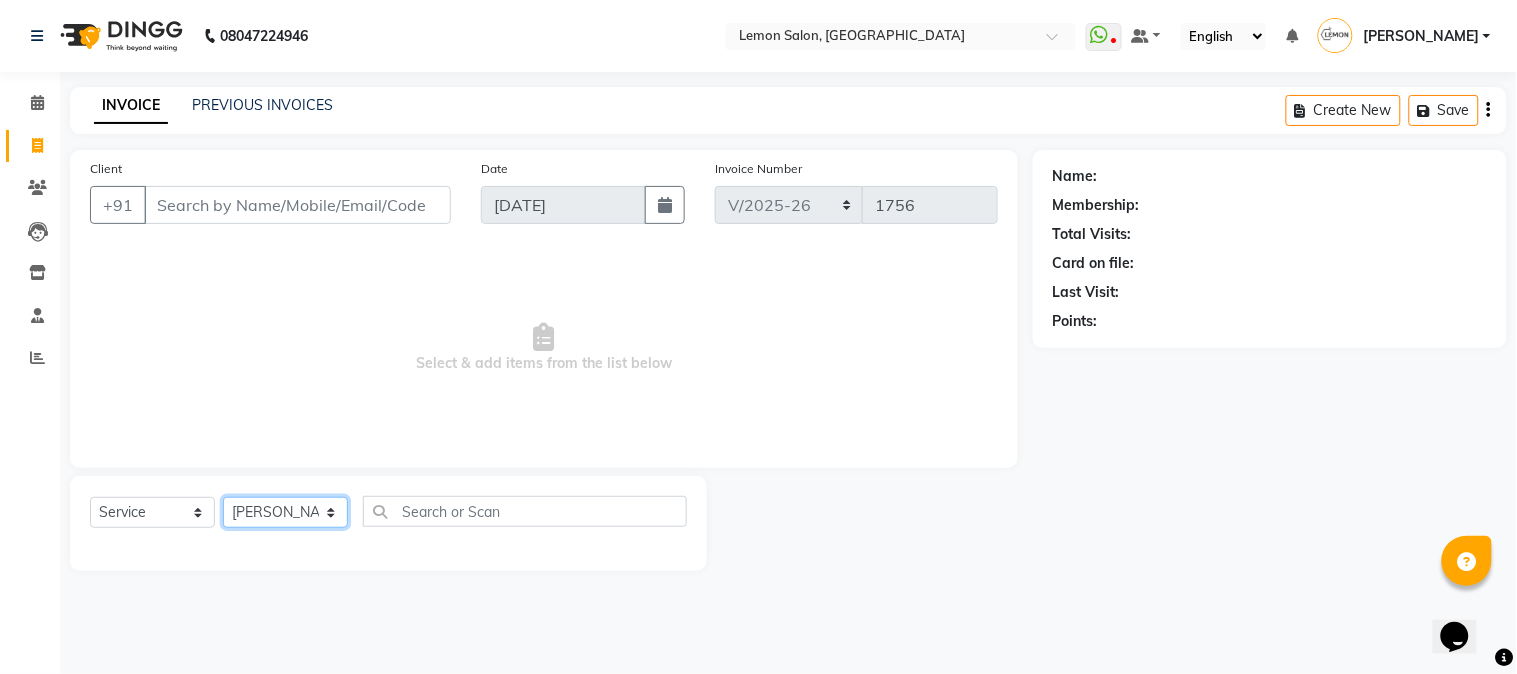 click on "Select Stylist Abhay  Akansha Sadafule Alam Asma Dshpande Datta Kawar DC Furkan Mansoori kavita Kelatkar  Manisha Mohammed Mohsin  Mukaddar Shaikh Sana Mansoori Sandhya Tabrez Shah  Urmila Pol" 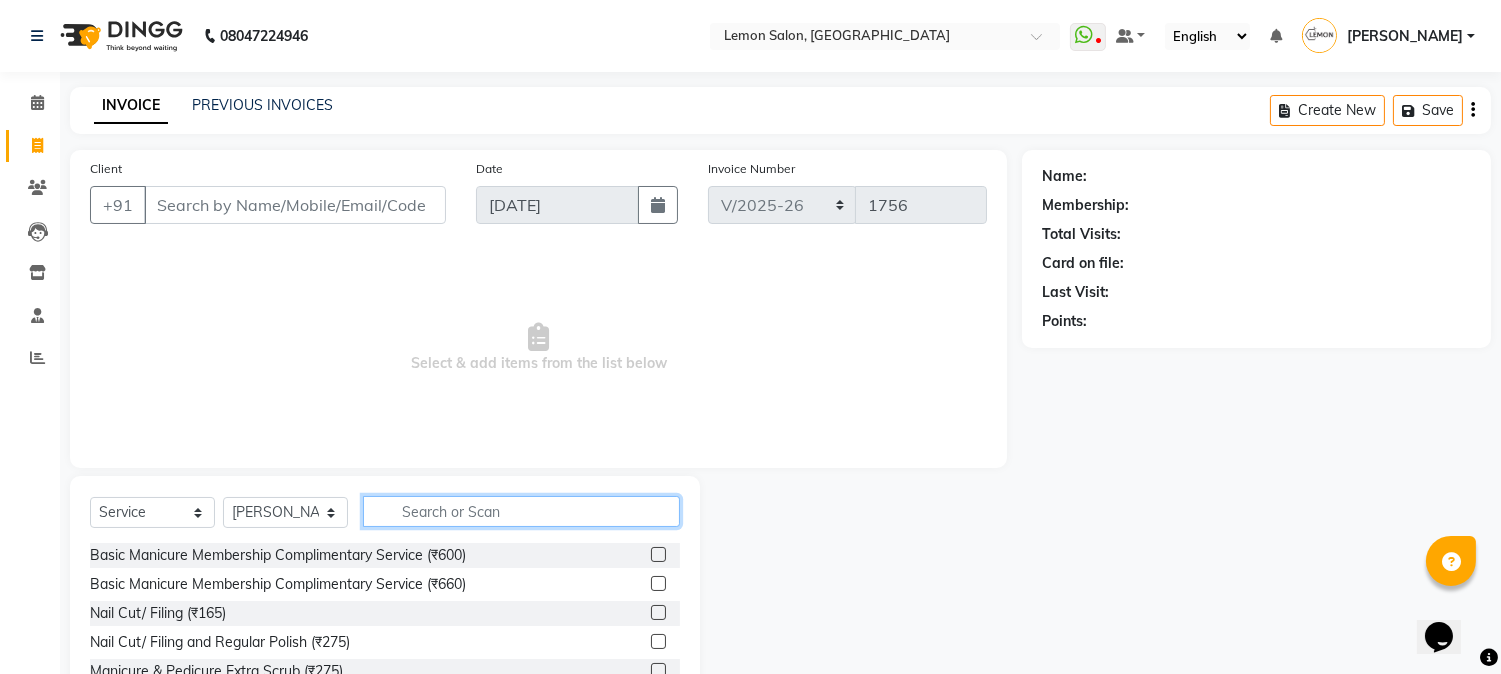 click 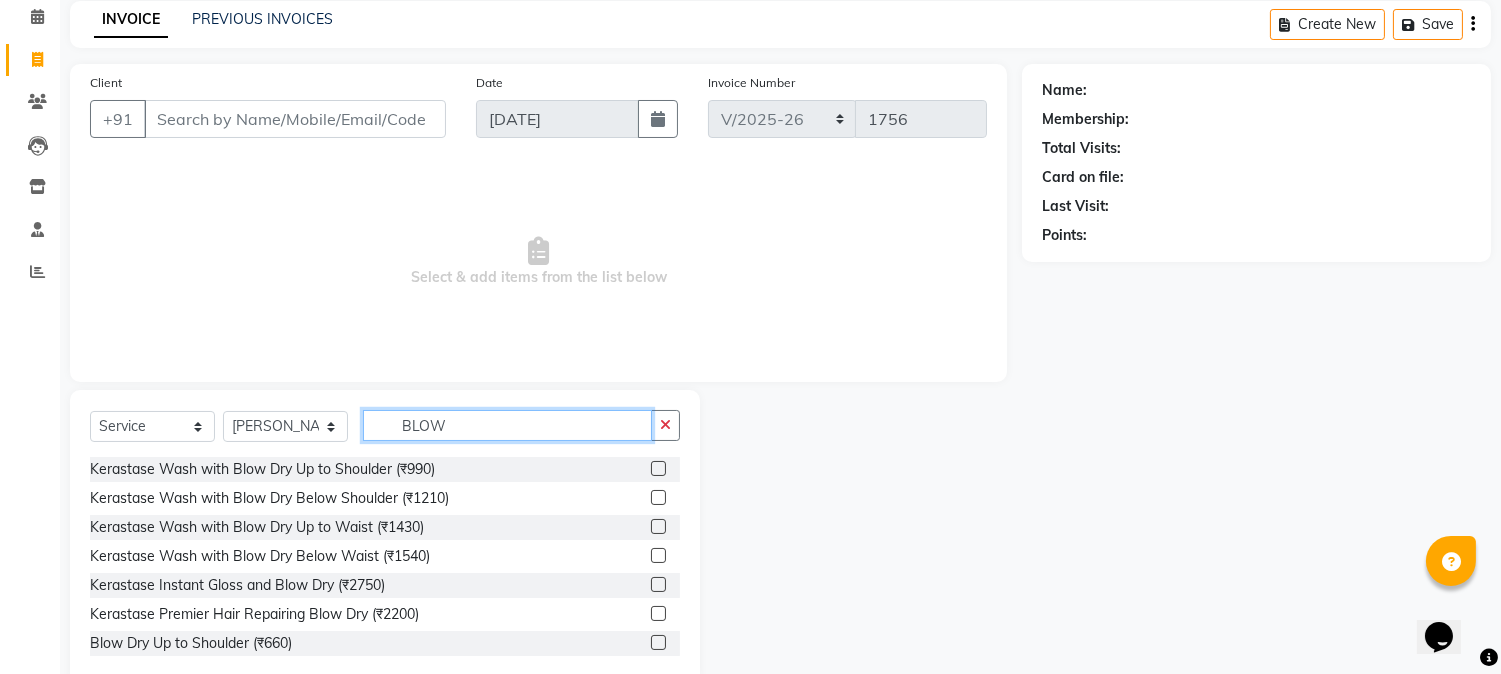 scroll, scrollTop: 126, scrollLeft: 0, axis: vertical 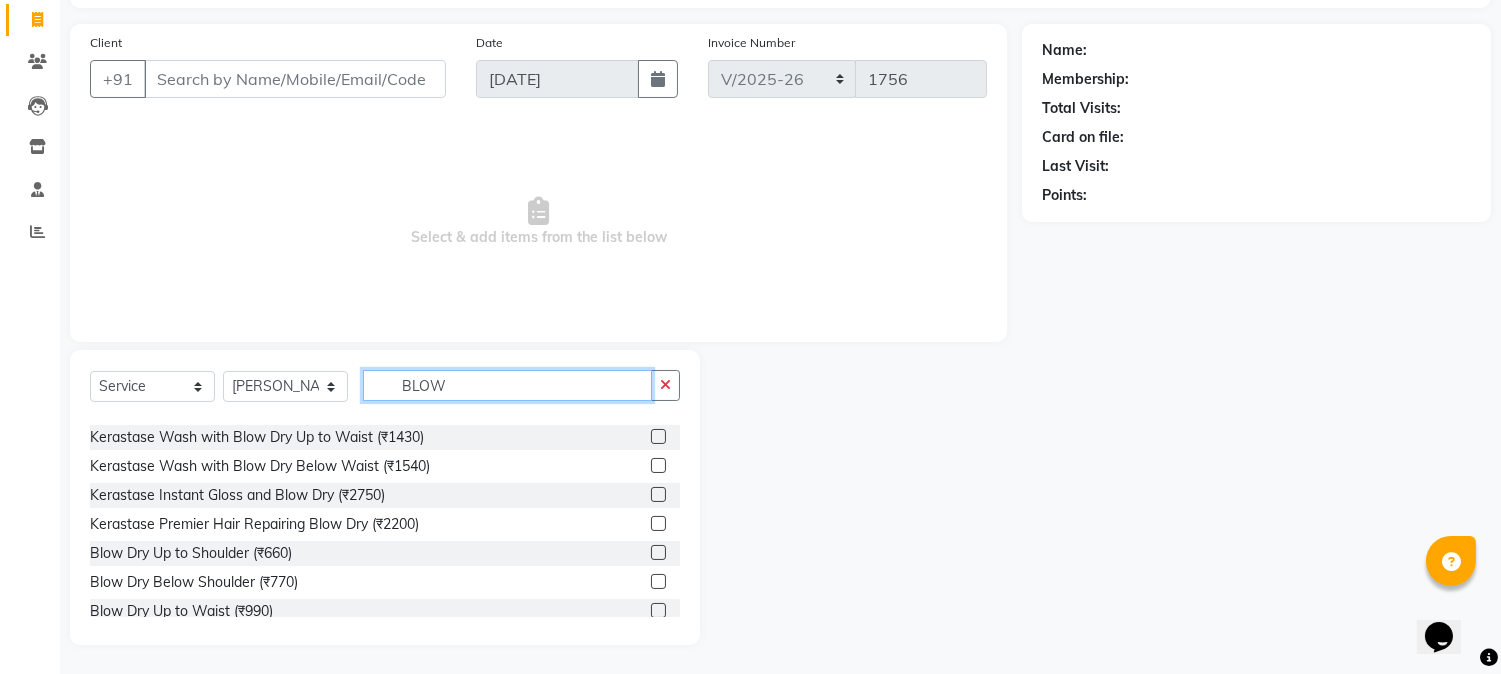 type on "BLOW" 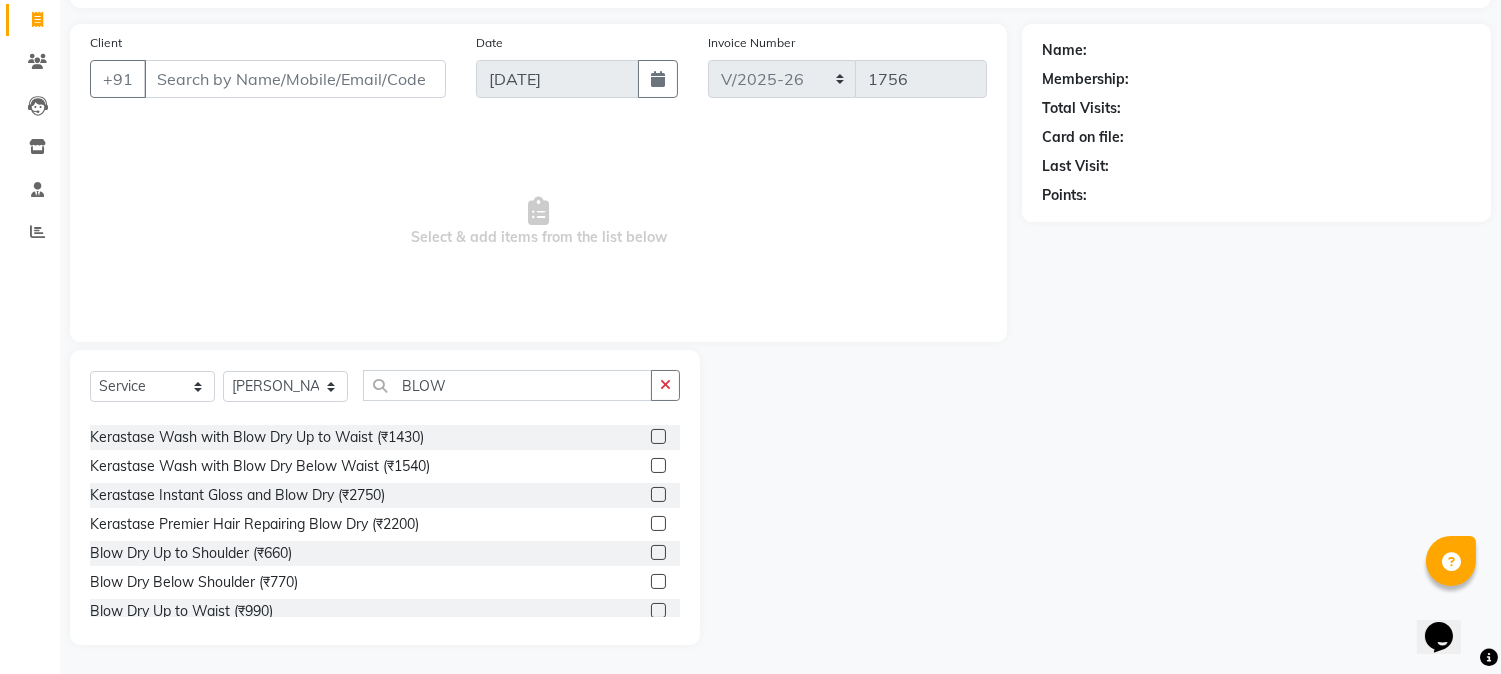 click 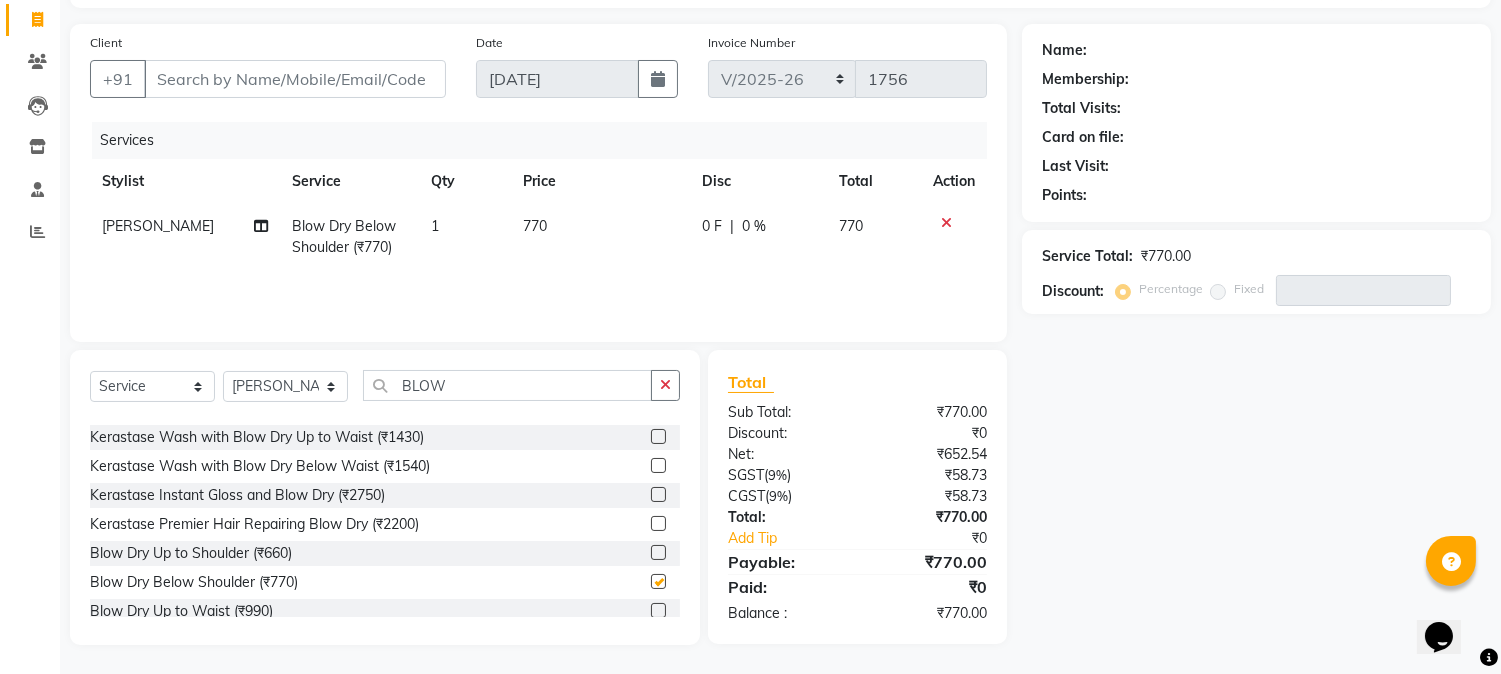 checkbox on "false" 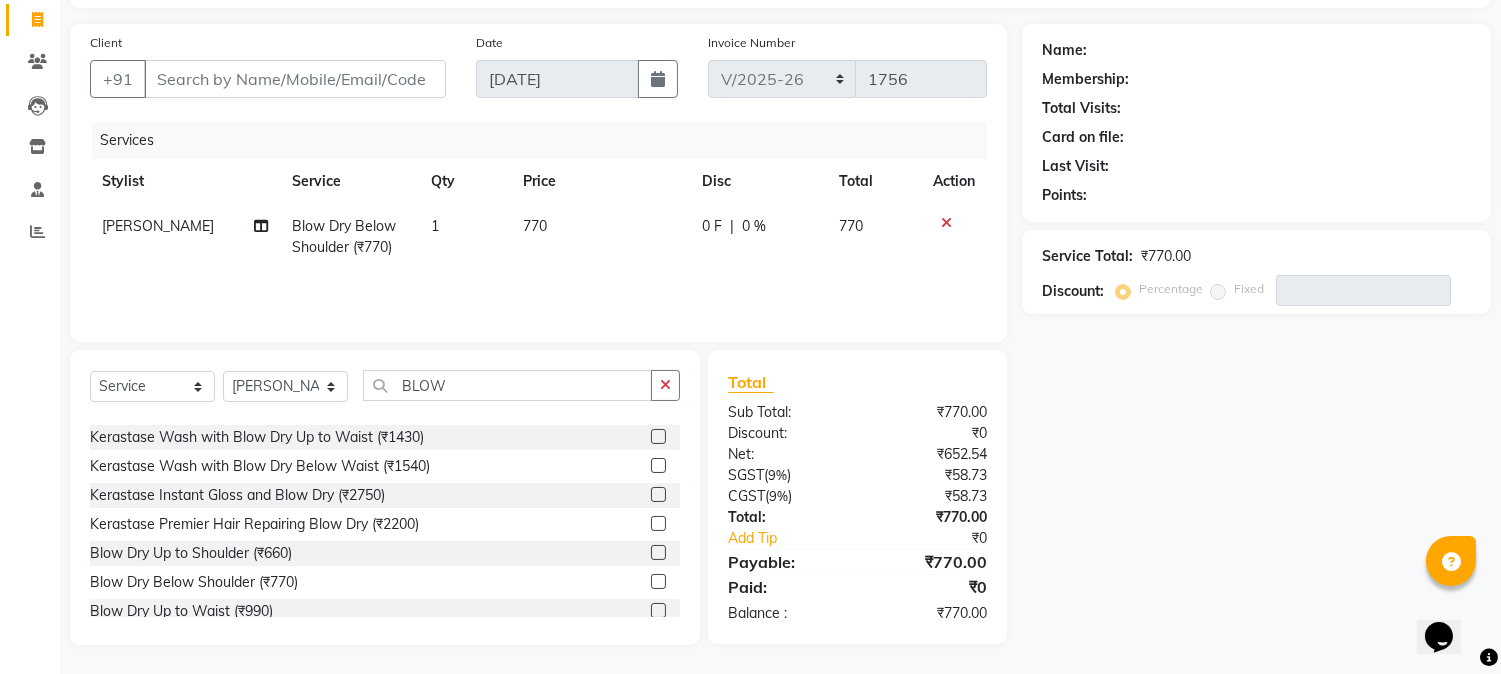 scroll, scrollTop: 0, scrollLeft: 0, axis: both 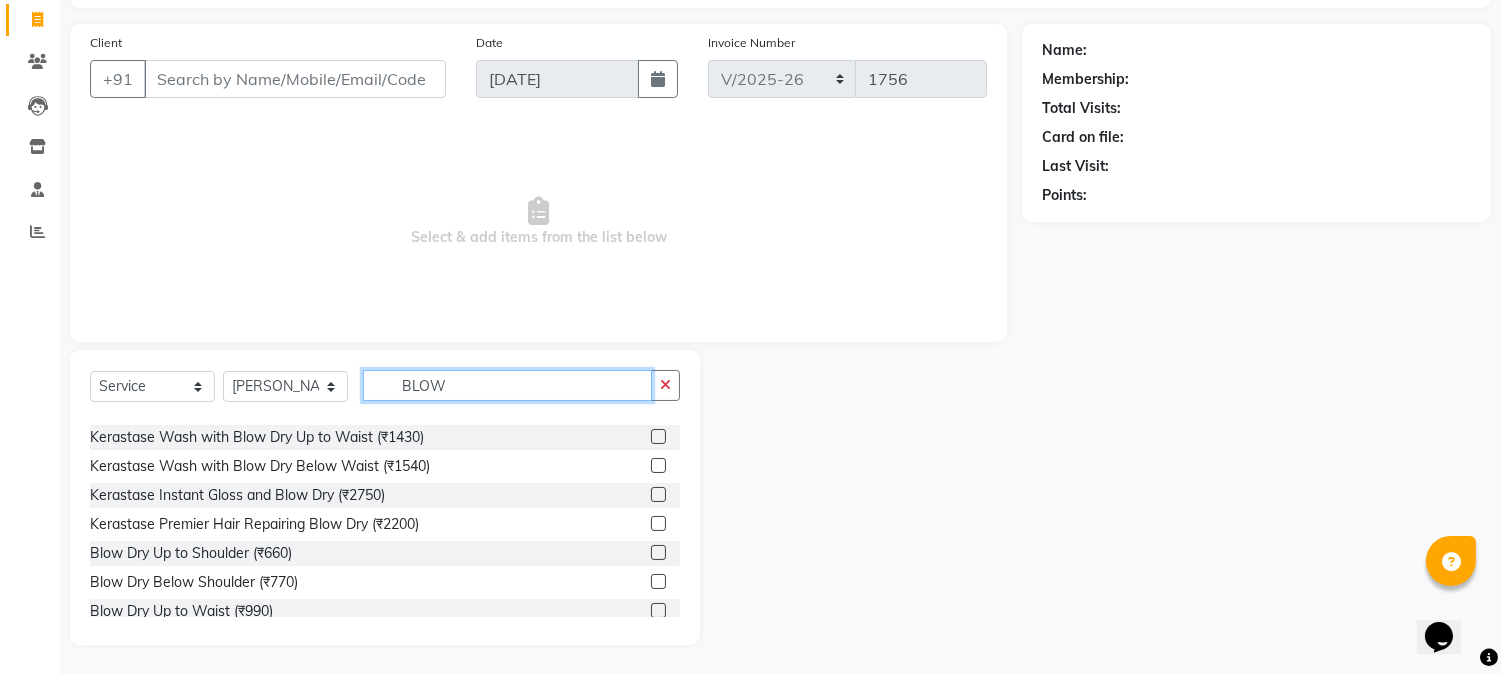 drag, startPoint x: 478, startPoint y: 386, endPoint x: 48, endPoint y: 375, distance: 430.1407 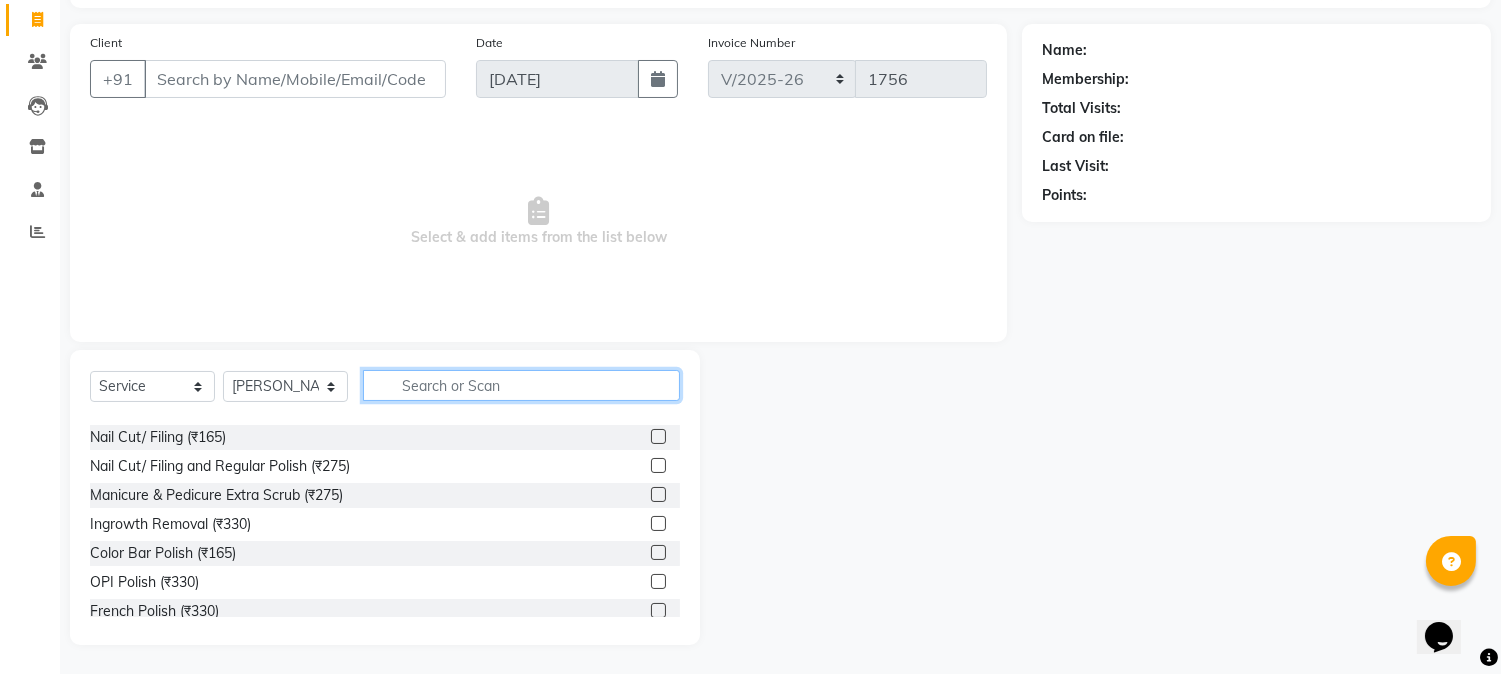 type 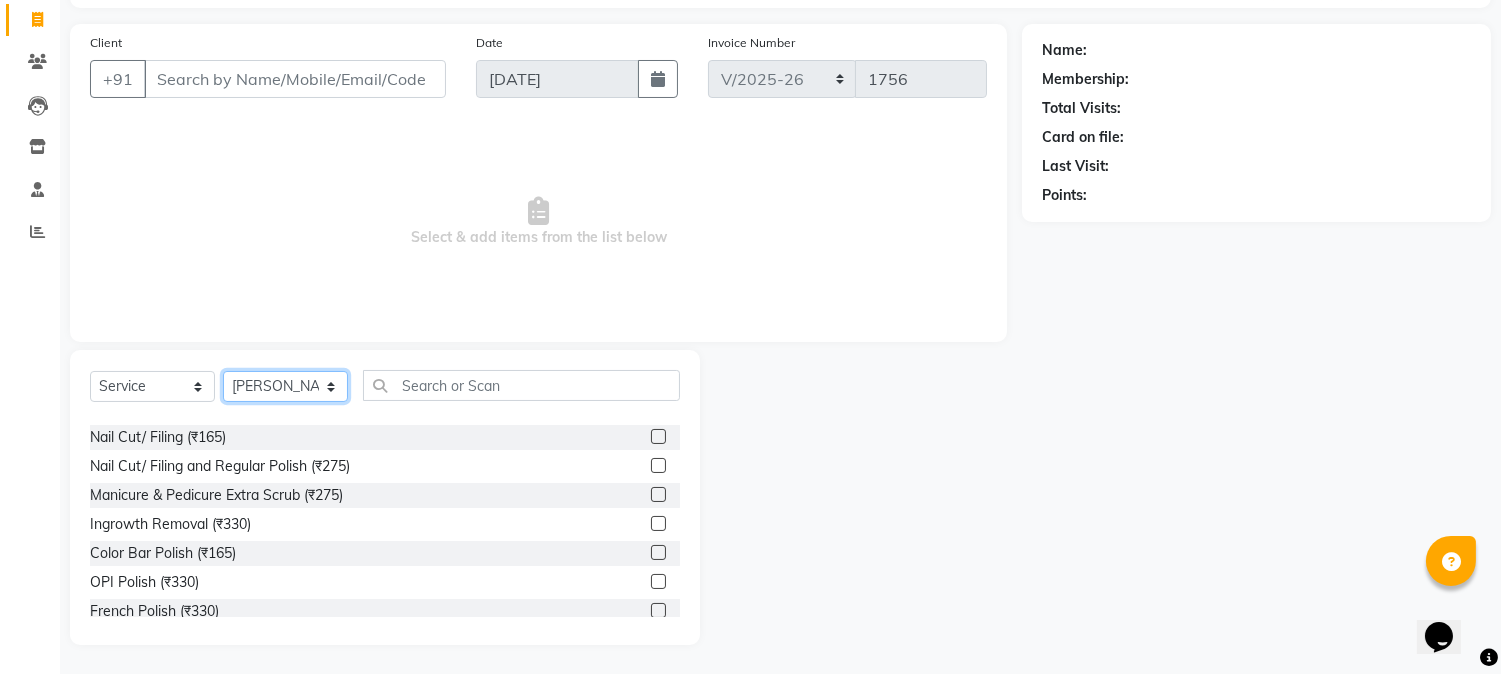 click on "Select Stylist [PERSON_NAME] [PERSON_NAME] Dshpande Datta [PERSON_NAME][GEOGRAPHIC_DATA] Furkan [PERSON_NAME] Kelatkar  [PERSON_NAME] [PERSON_NAME]  Mukaddar [PERSON_NAME] [PERSON_NAME] [PERSON_NAME]  [PERSON_NAME] Pol" 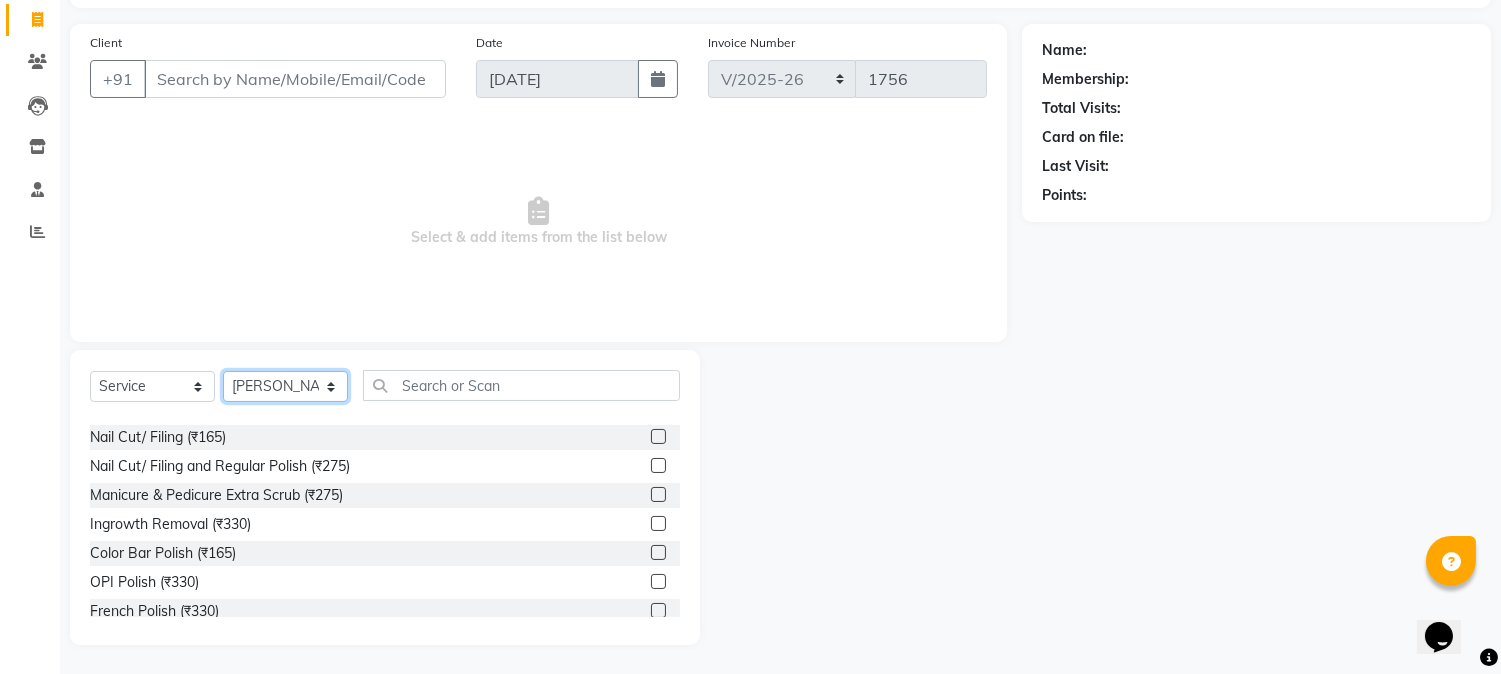 select on "7629" 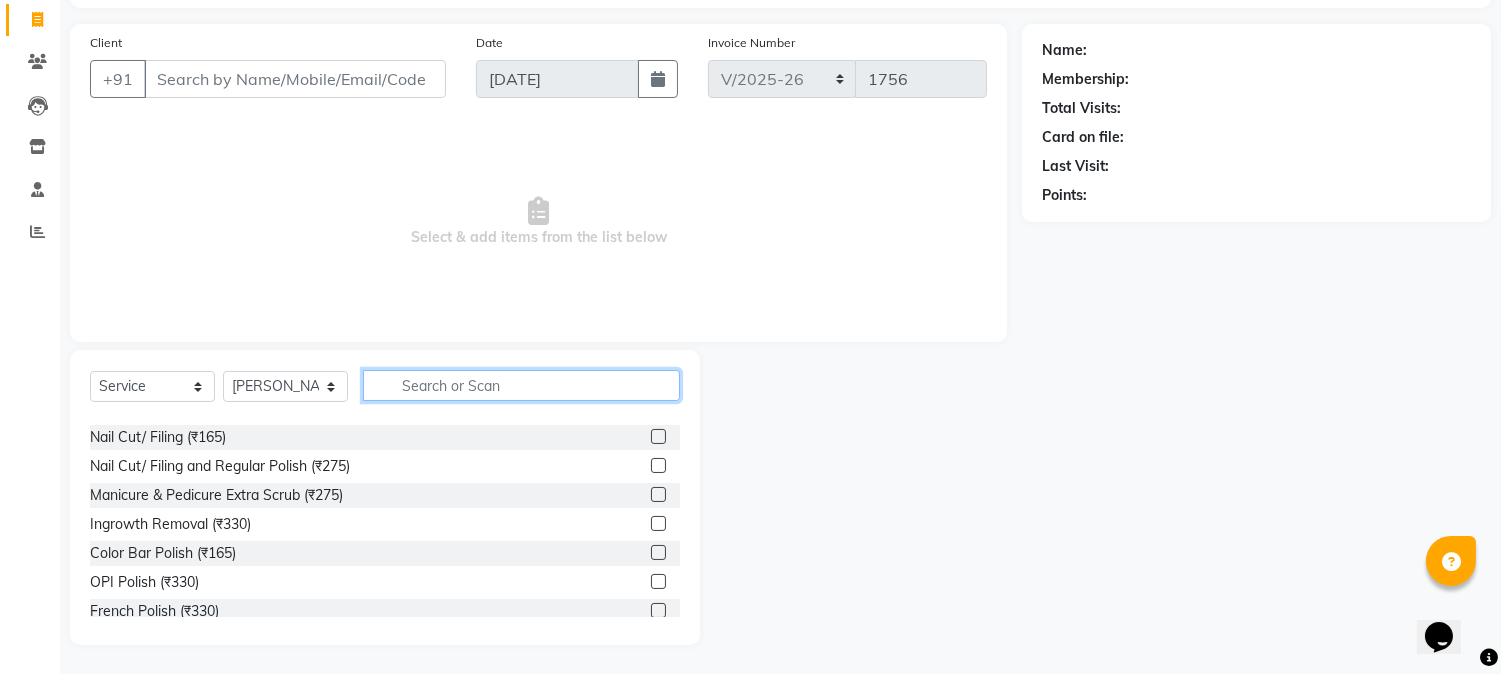 click 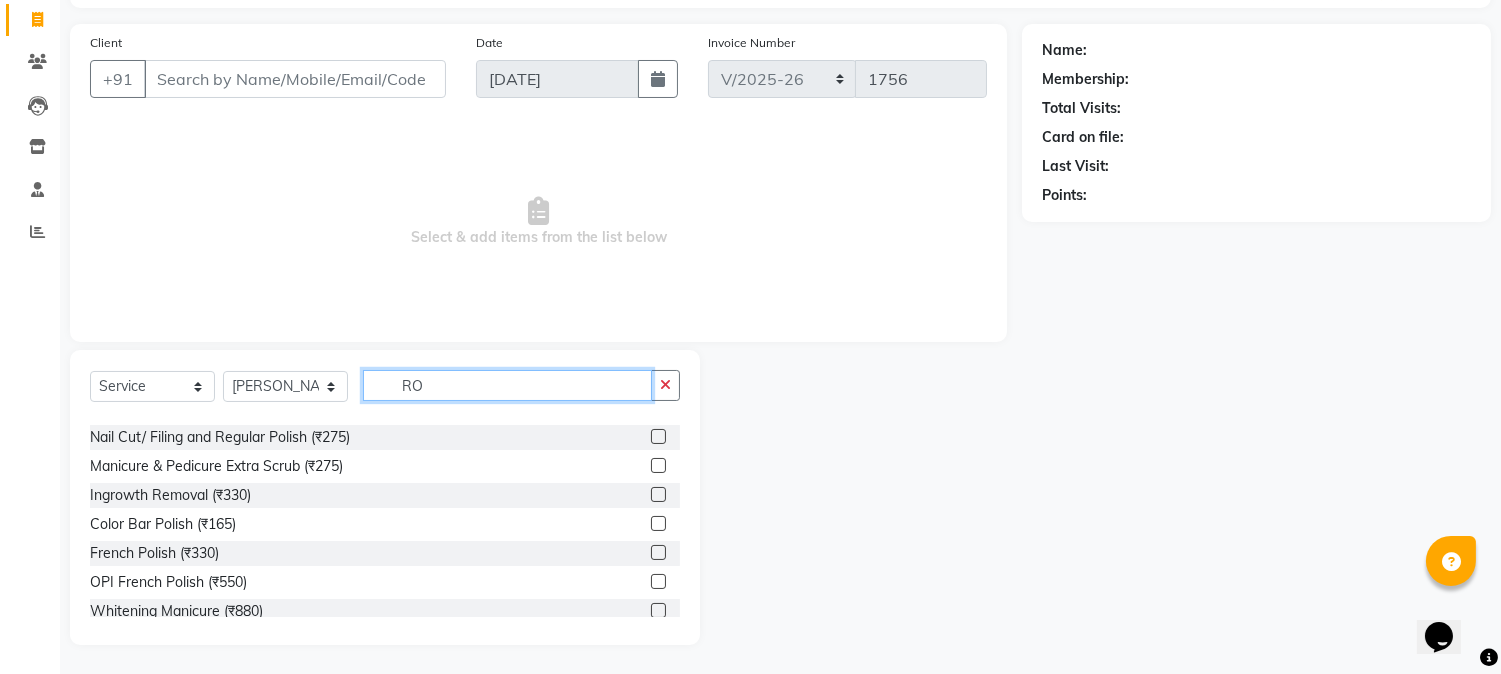 scroll, scrollTop: 0, scrollLeft: 0, axis: both 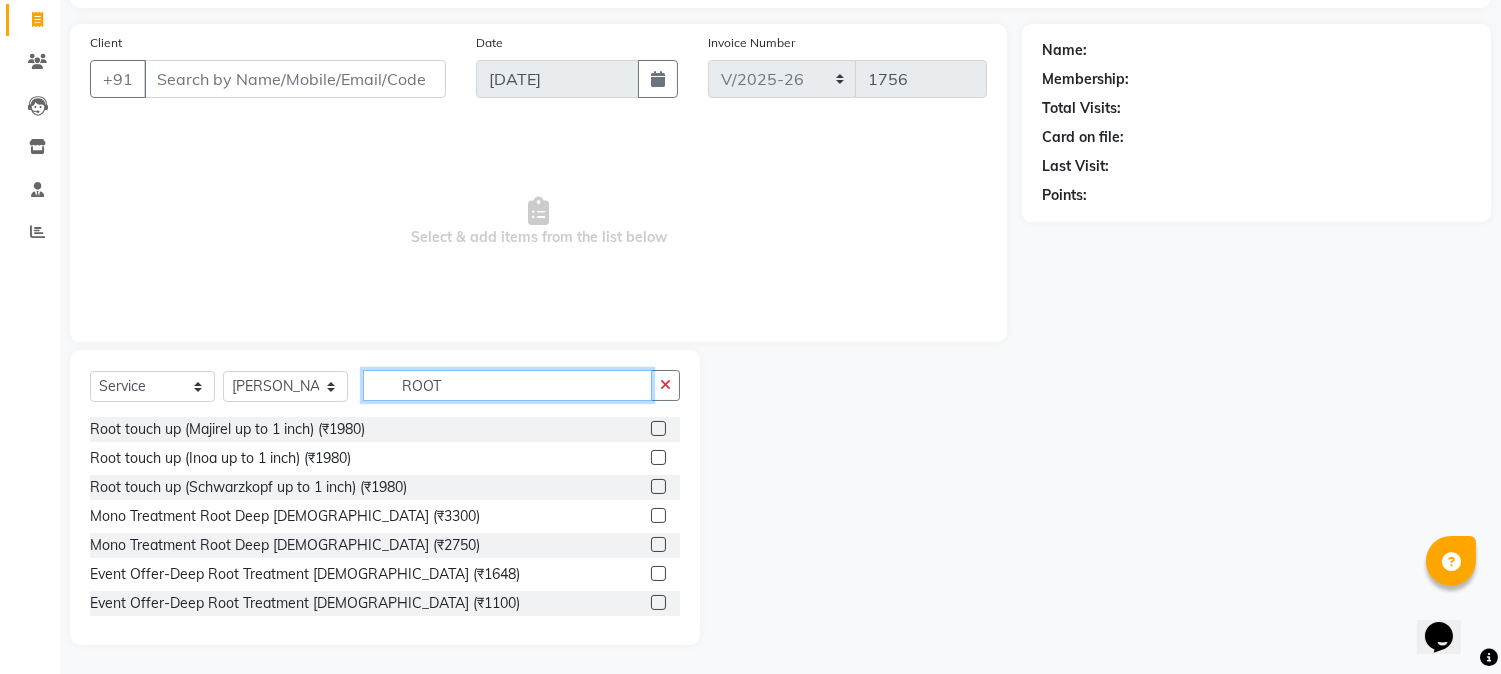 type on "ROOT" 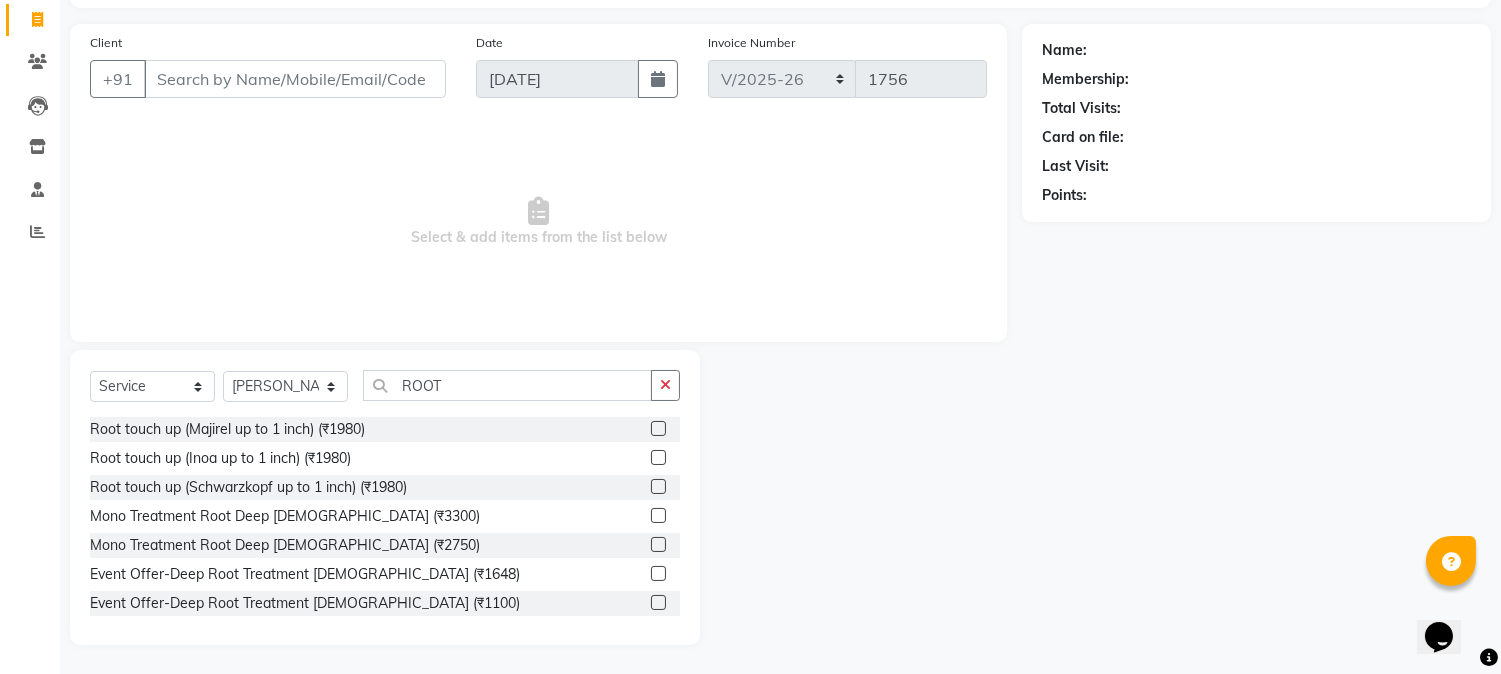 click 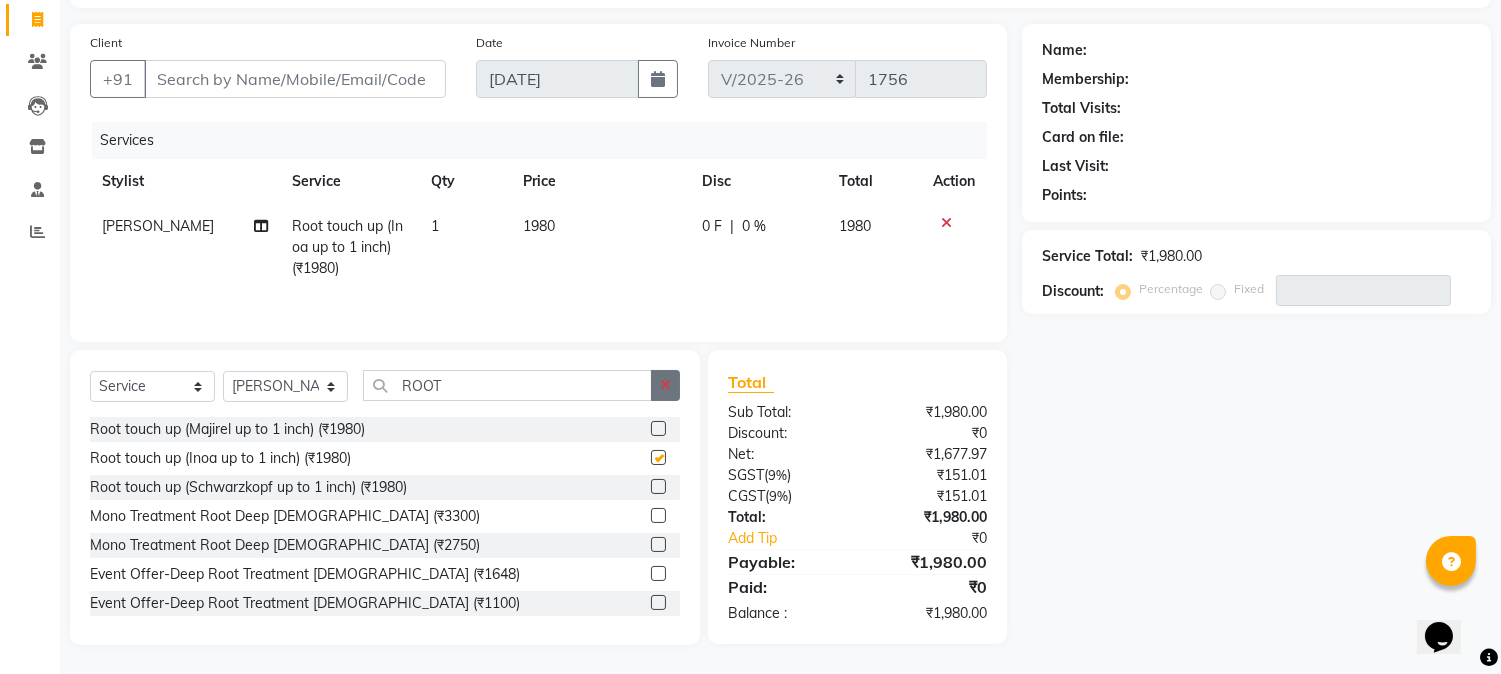 checkbox on "false" 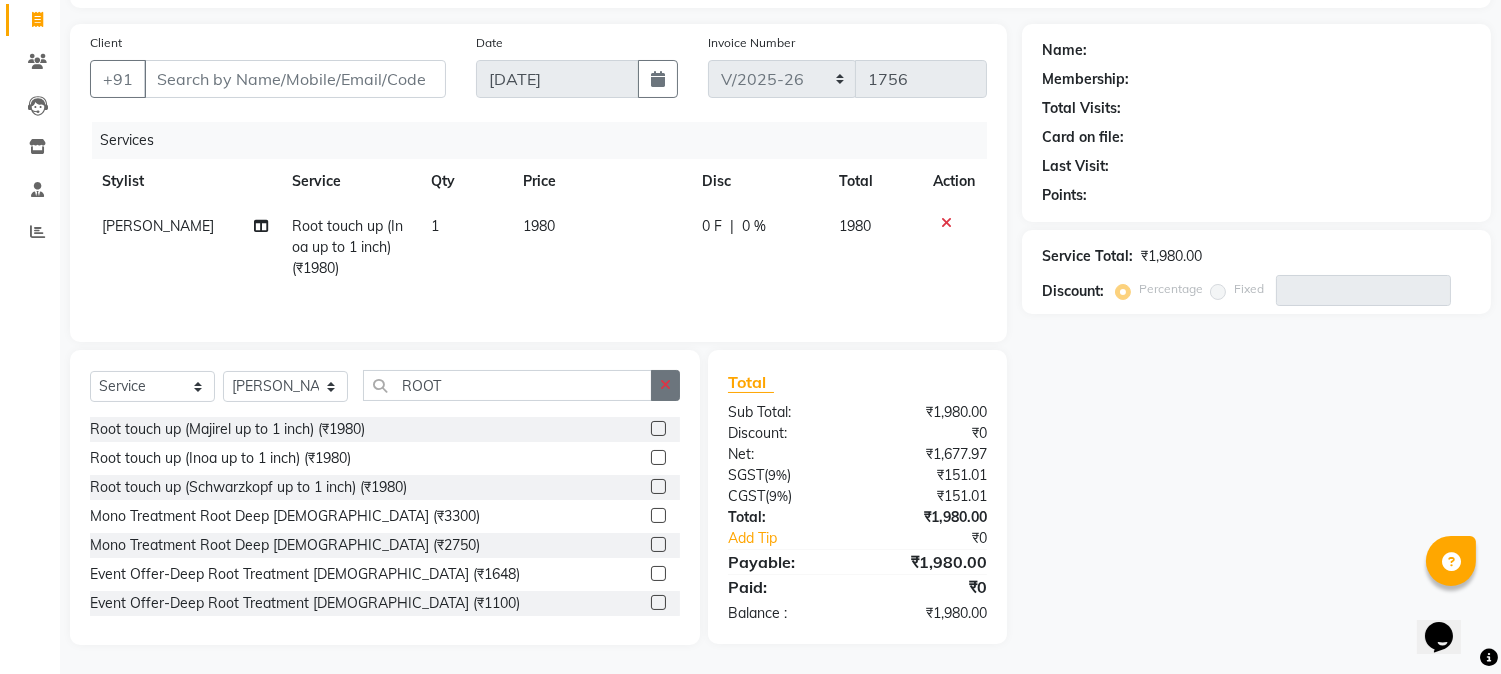 click 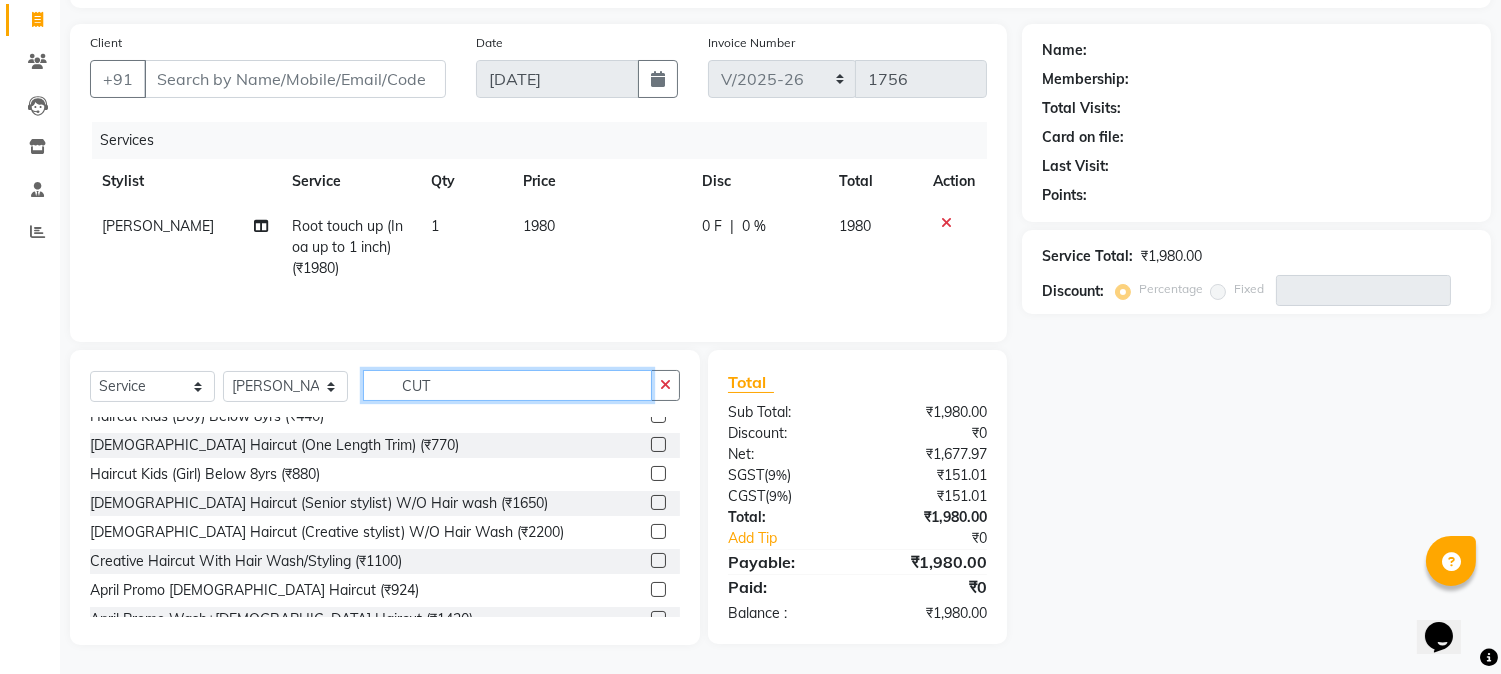 scroll, scrollTop: 222, scrollLeft: 0, axis: vertical 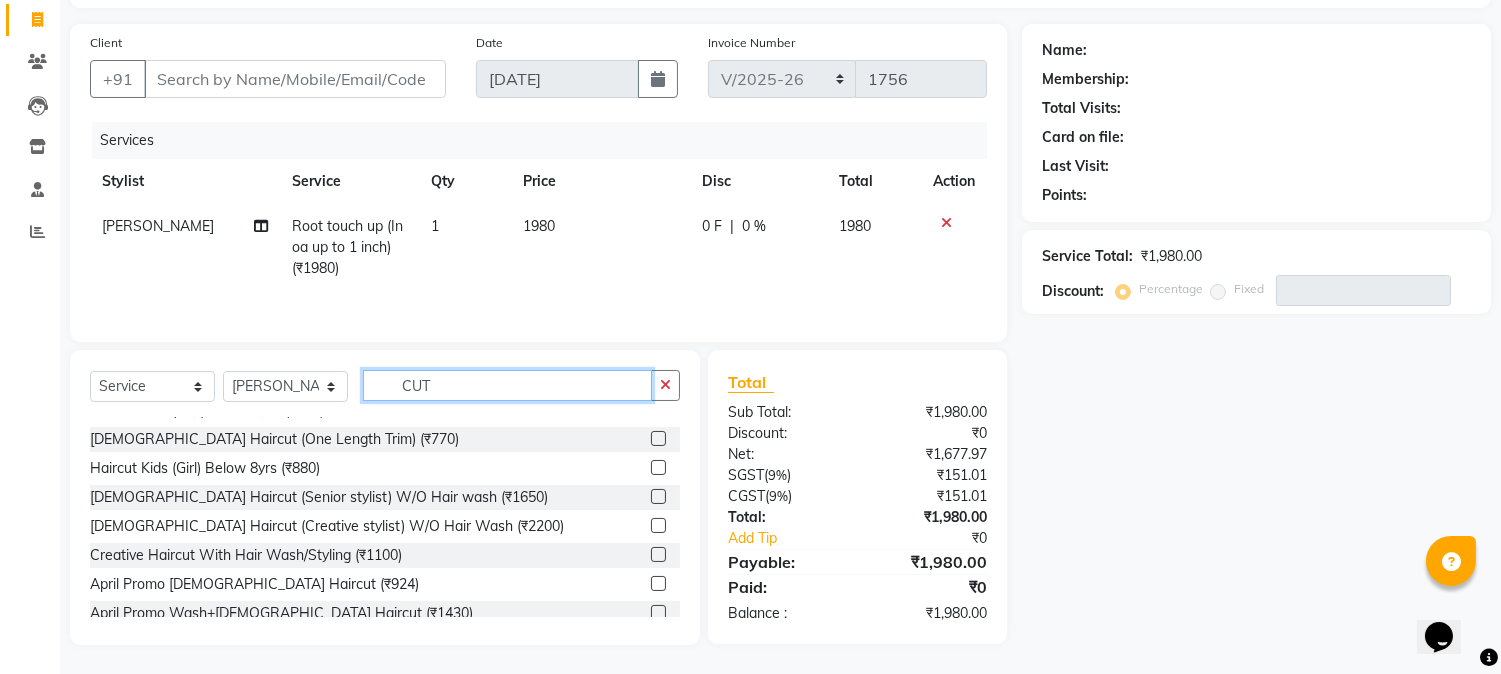 type on "CUT" 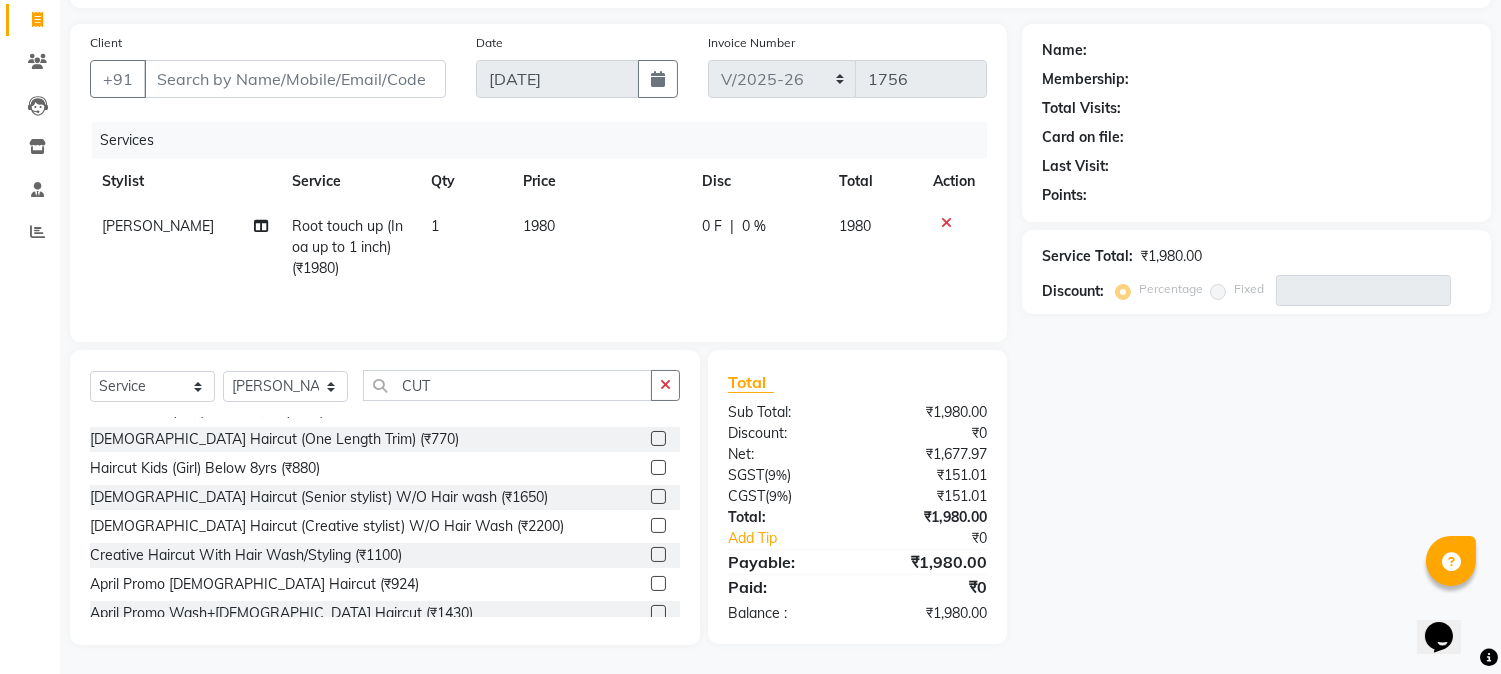 click 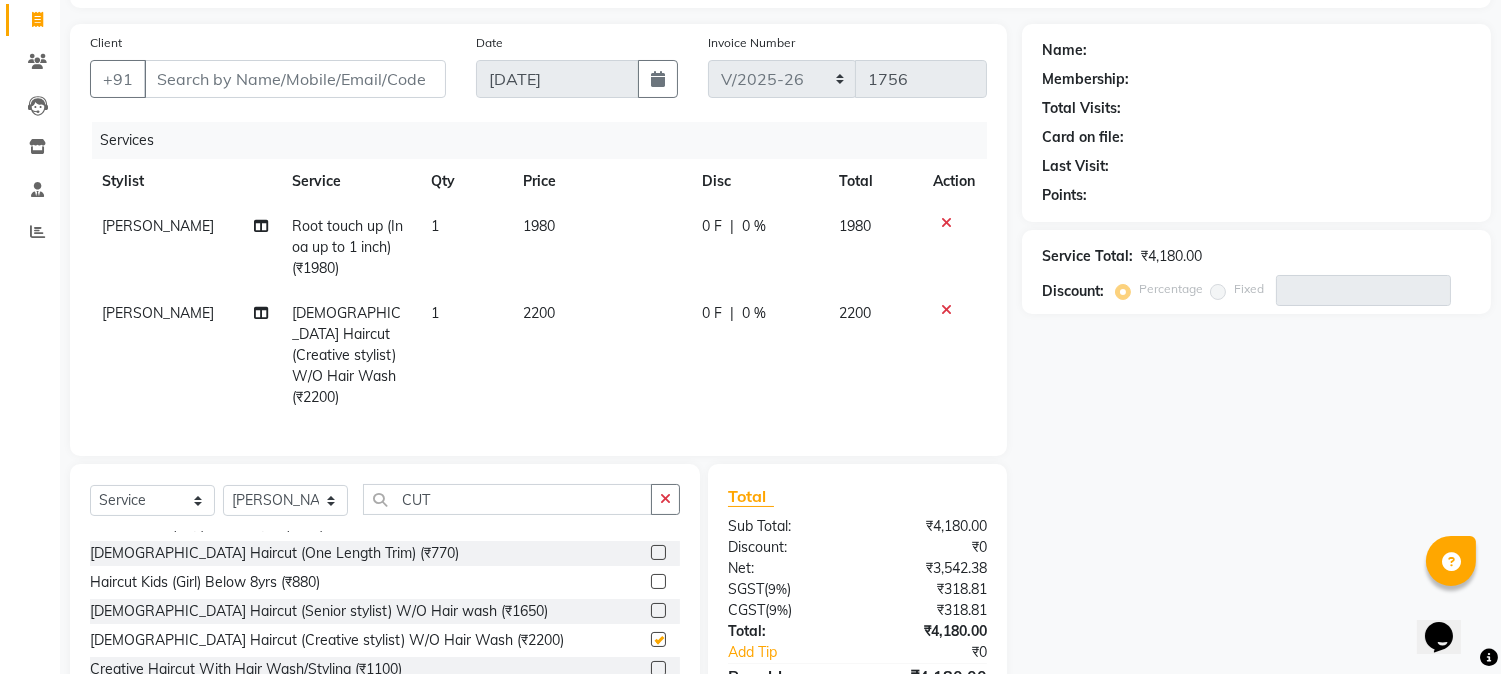 checkbox on "false" 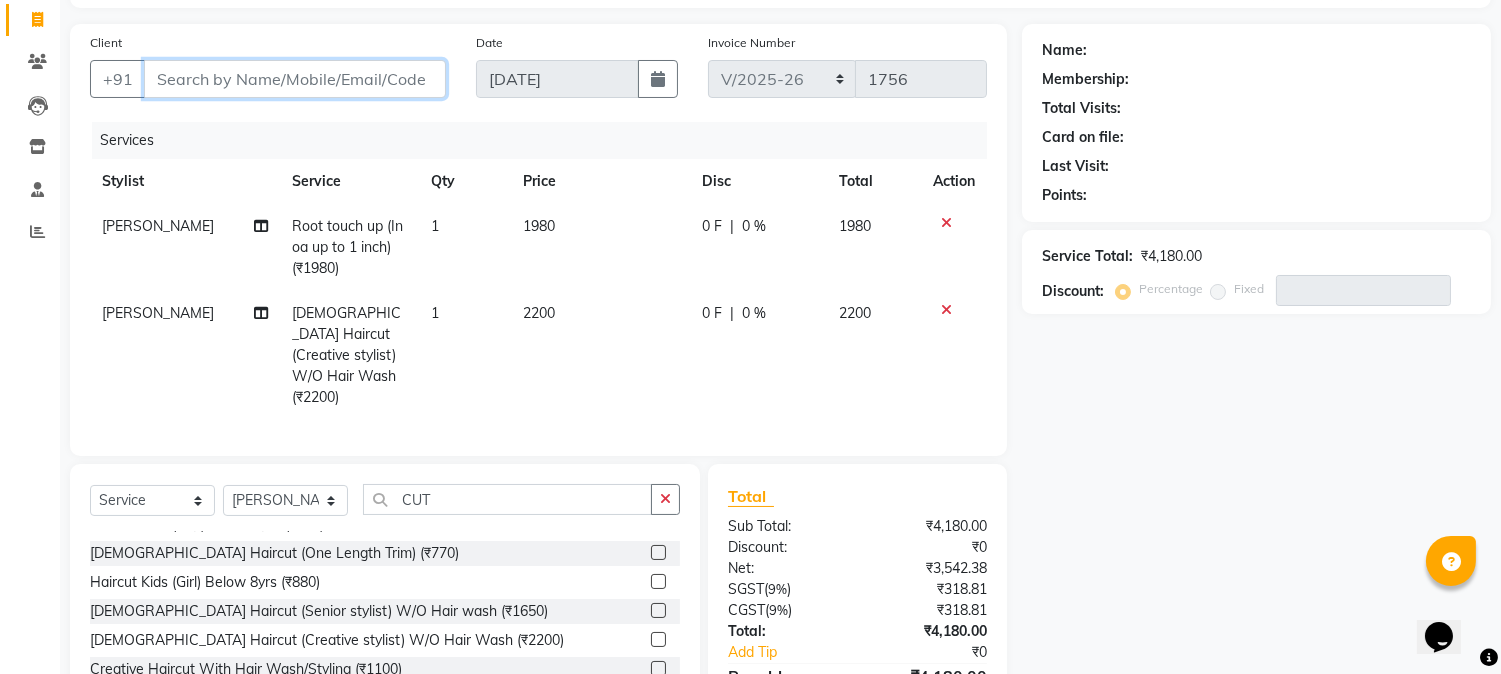drag, startPoint x: 266, startPoint y: 80, endPoint x: 264, endPoint y: 95, distance: 15.132746 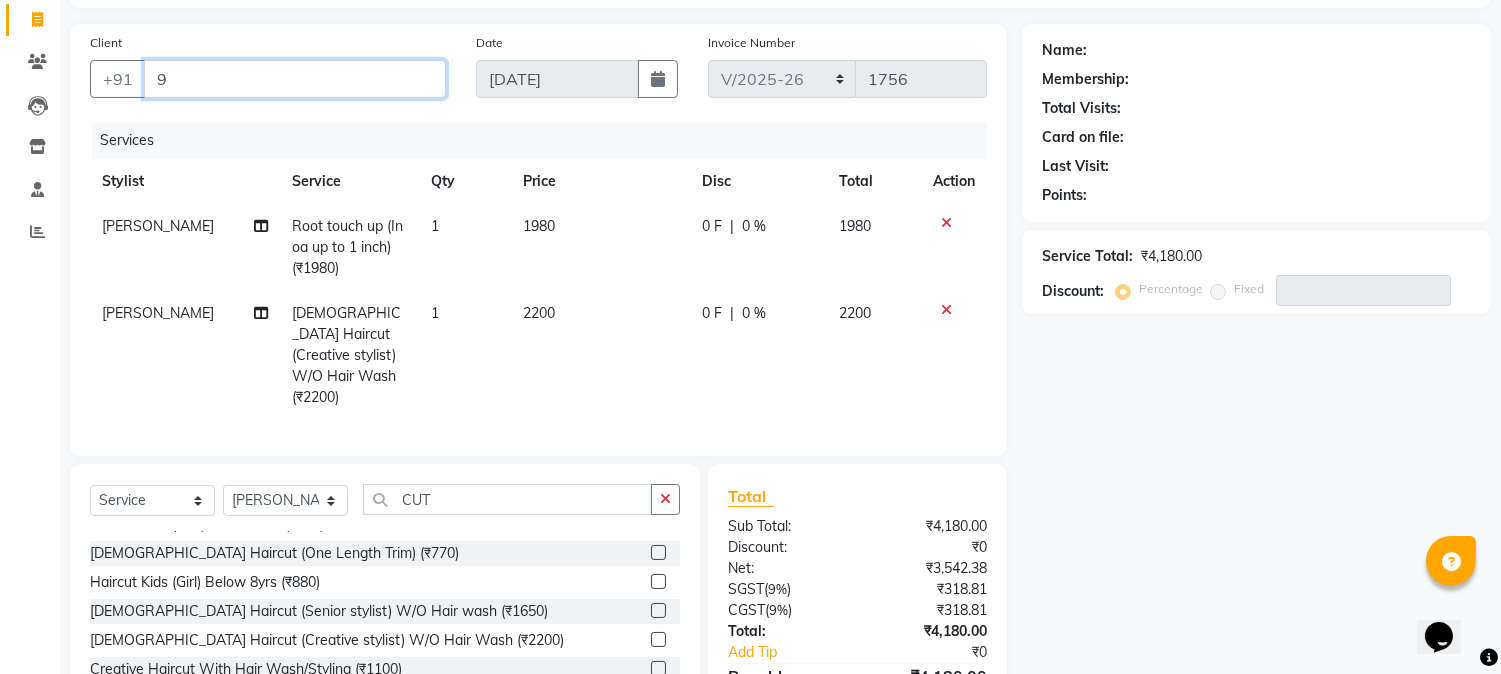 type on "0" 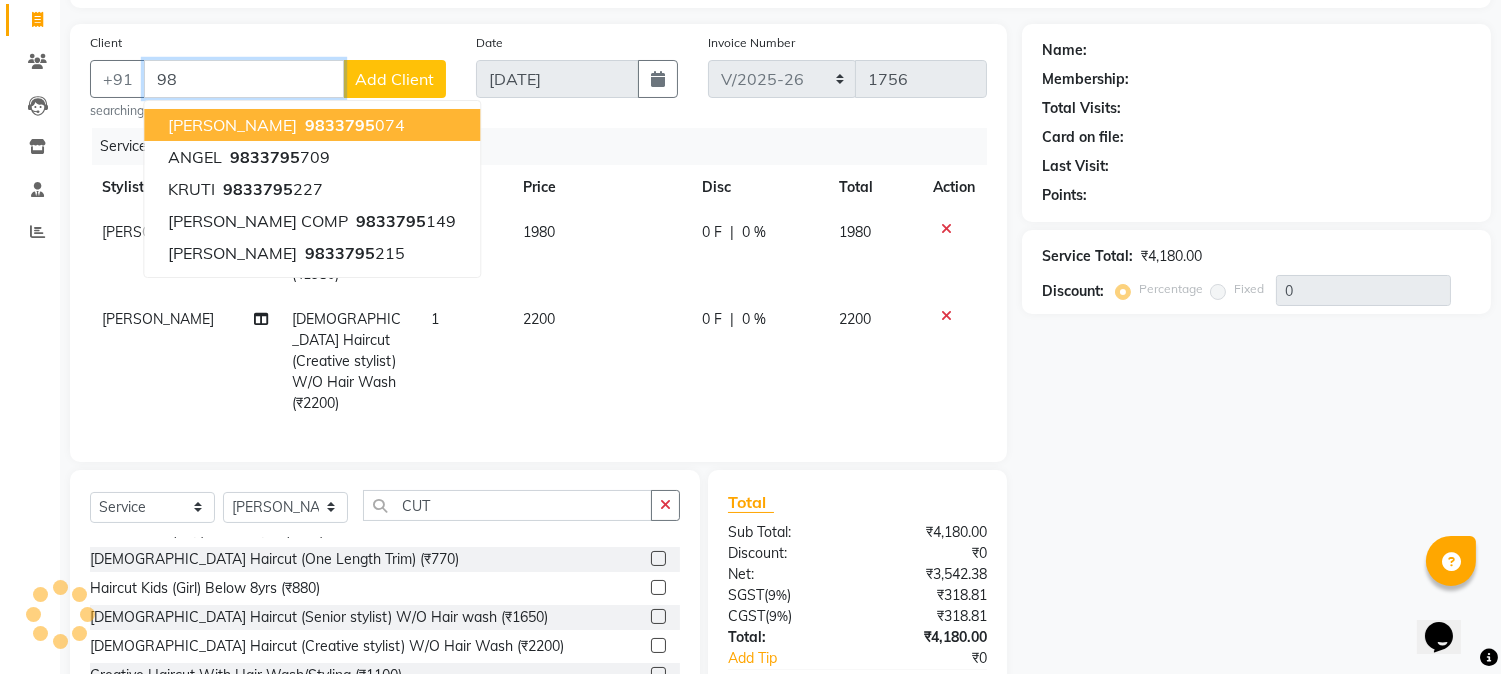 type on "9" 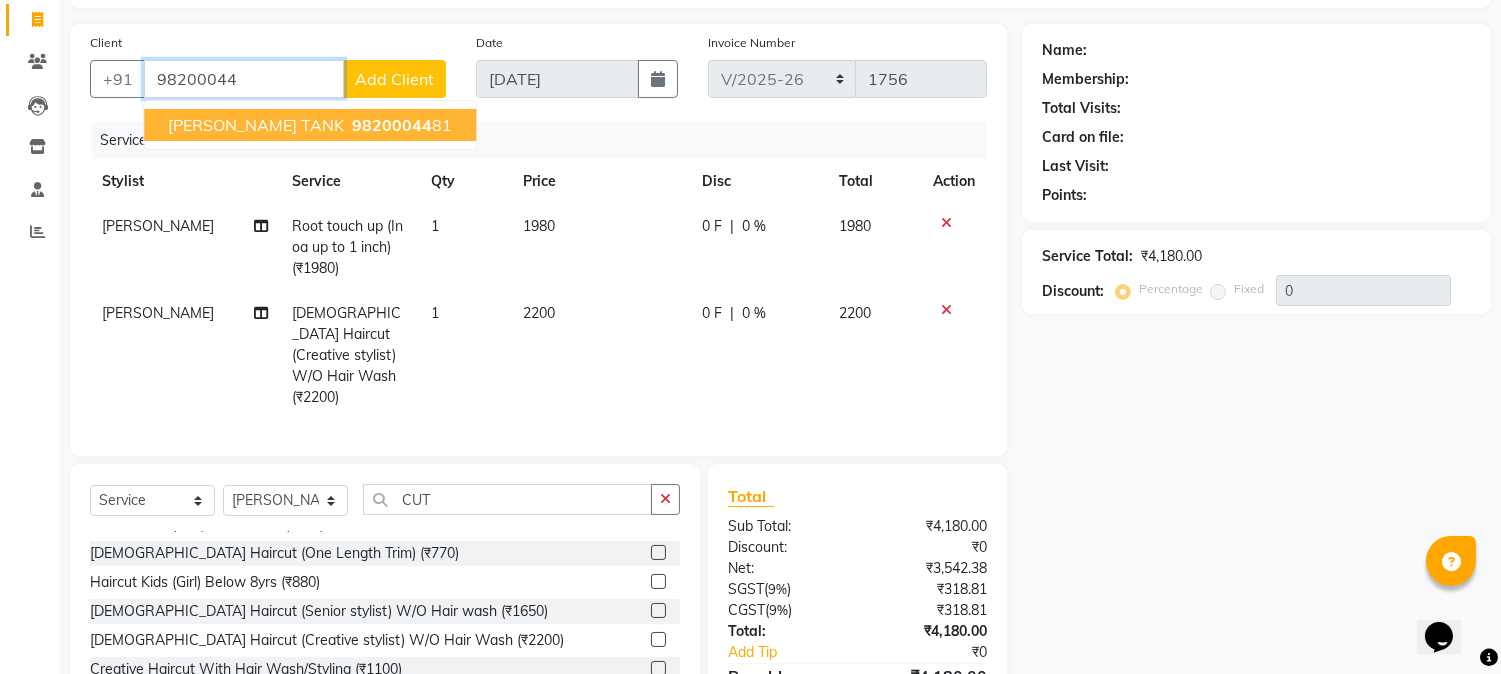 click on "98200044 81" at bounding box center (400, 125) 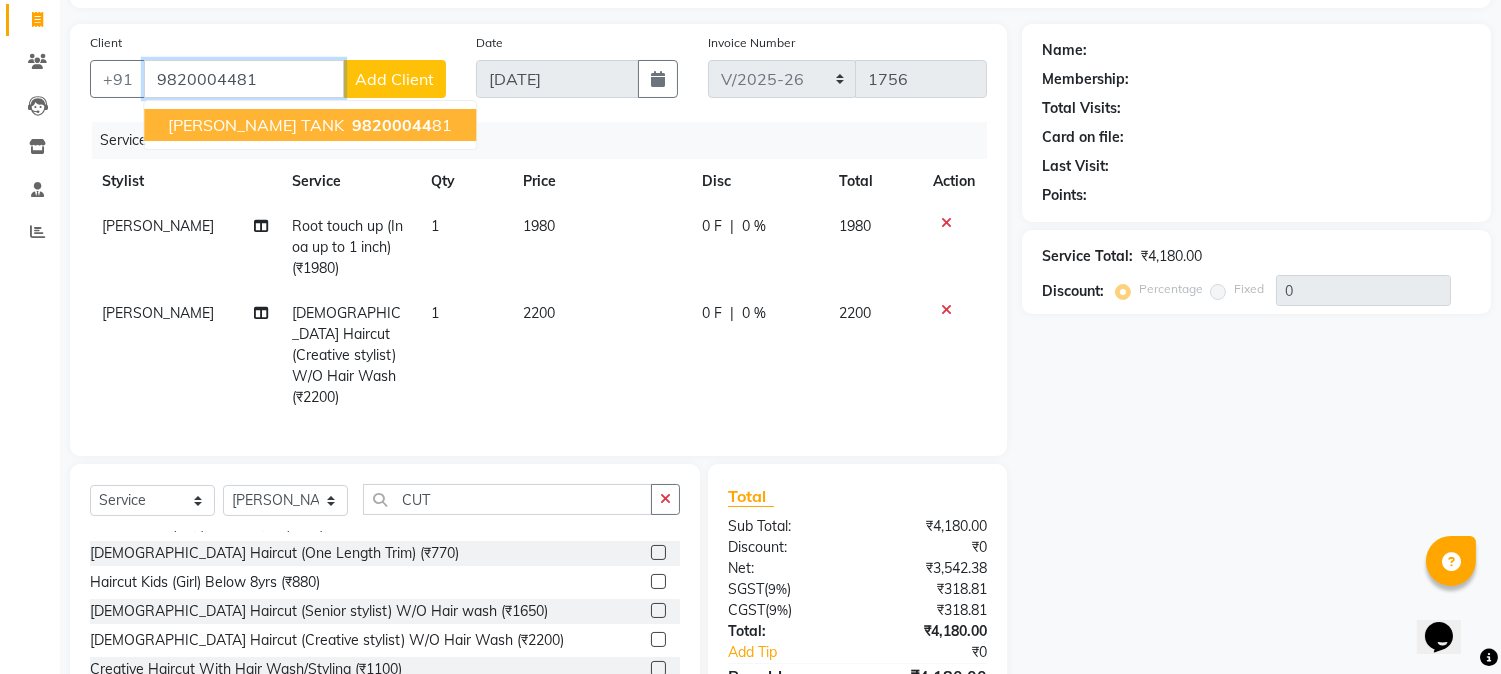 type on "9820004481" 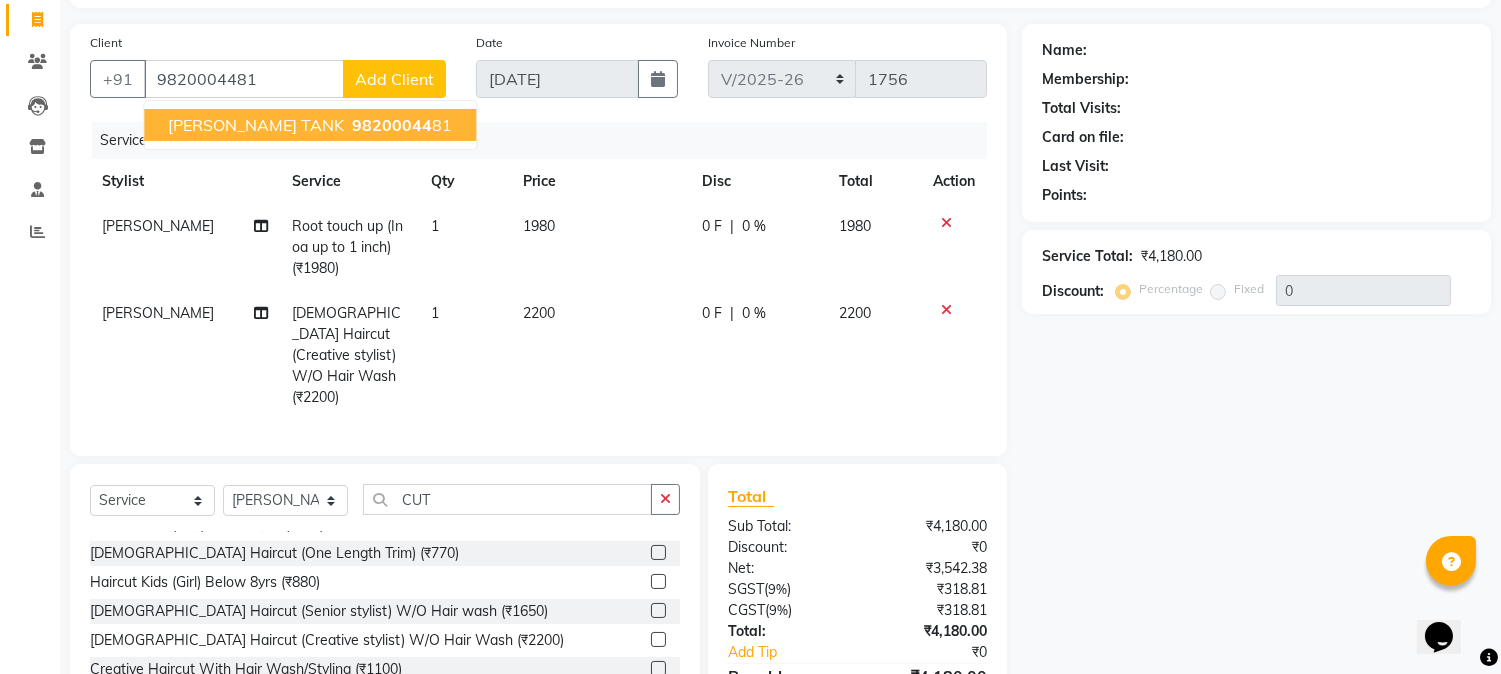 select on "1: Object" 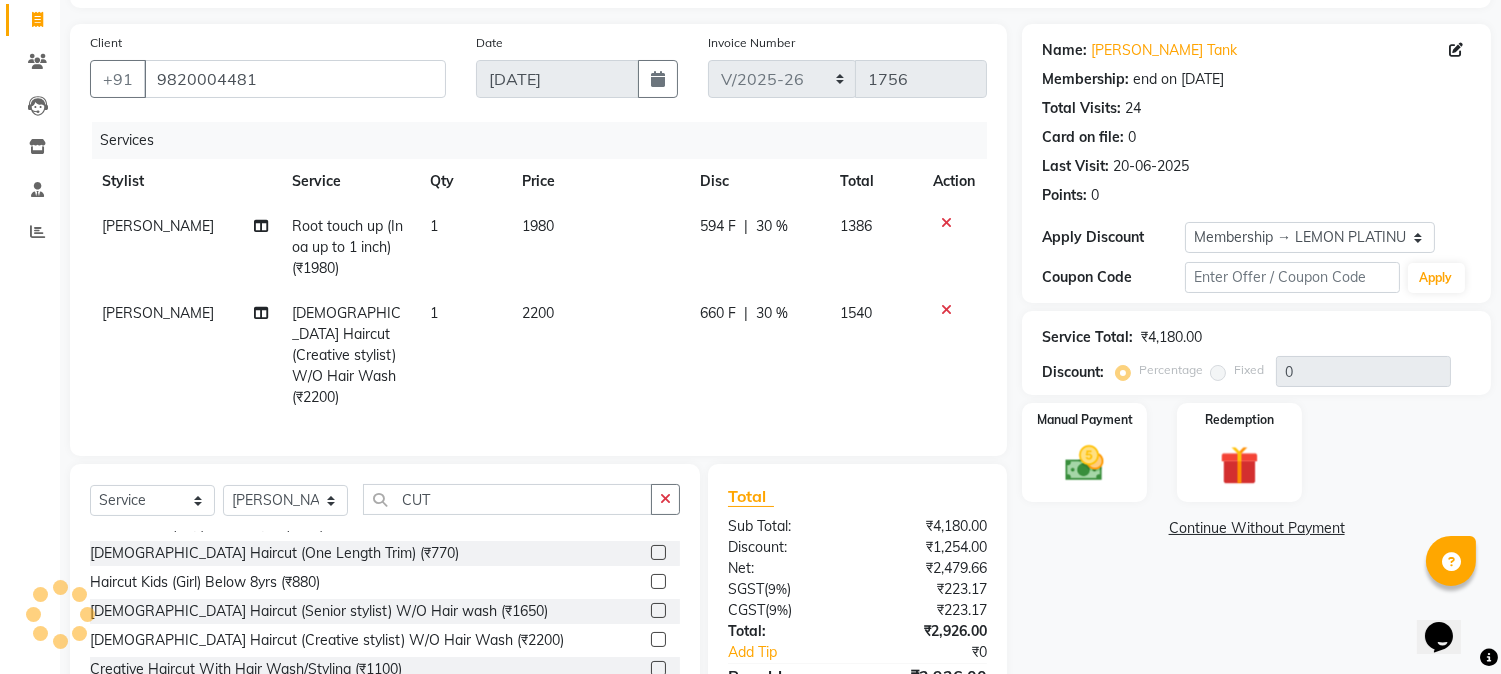 type on "30" 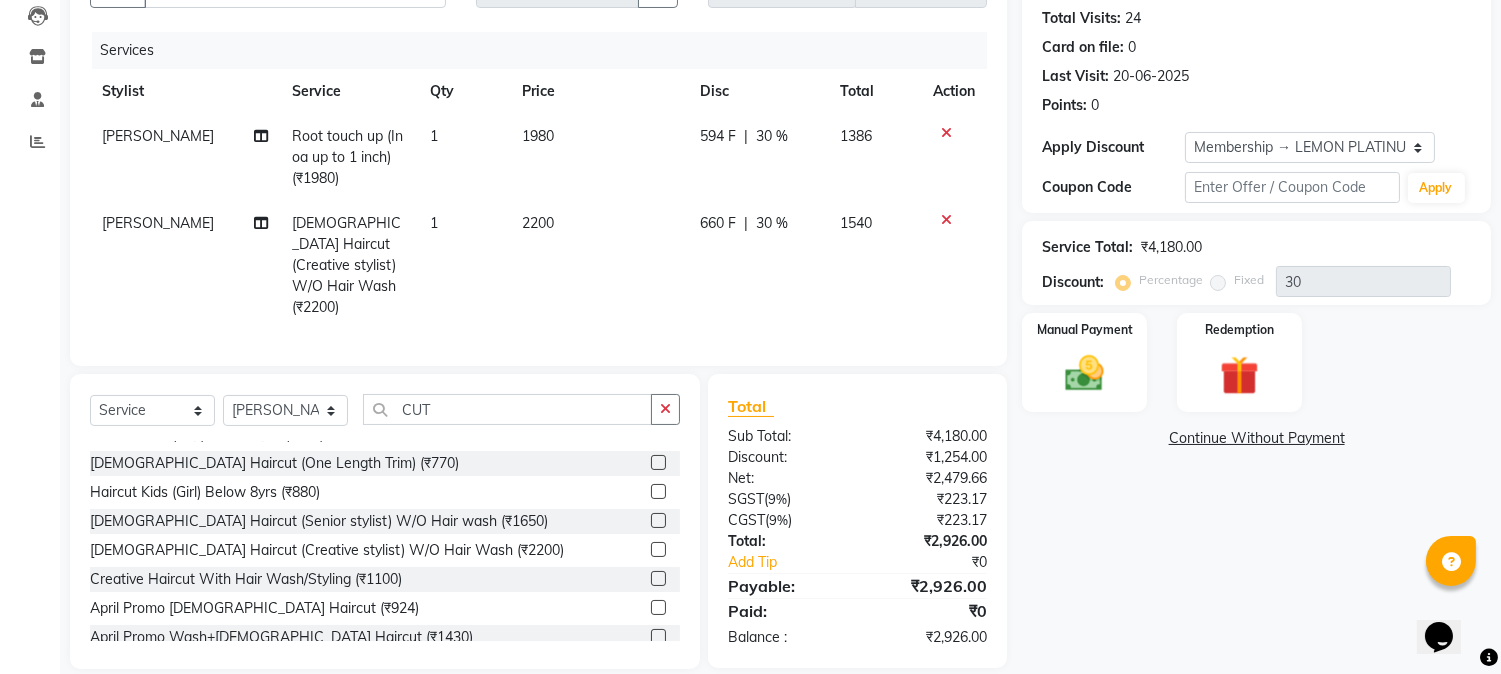 scroll, scrollTop: 236, scrollLeft: 0, axis: vertical 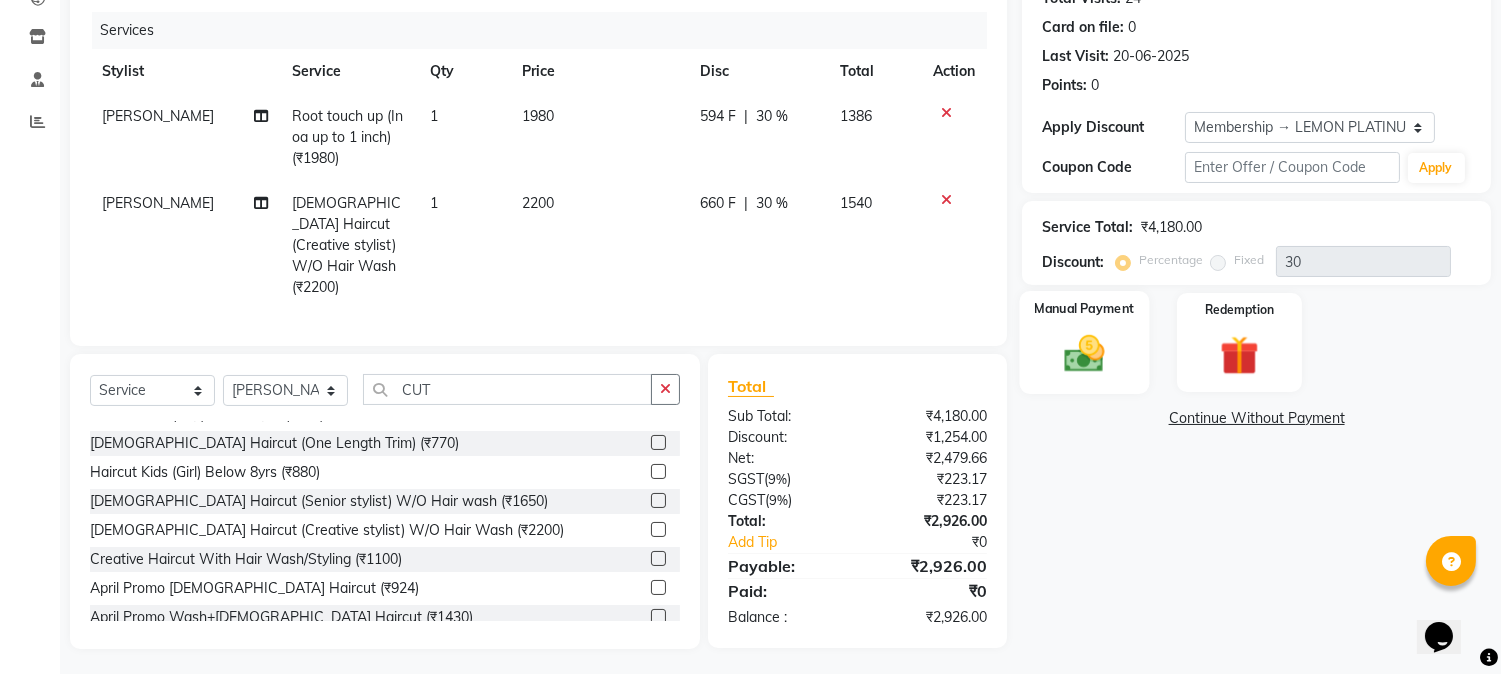 click 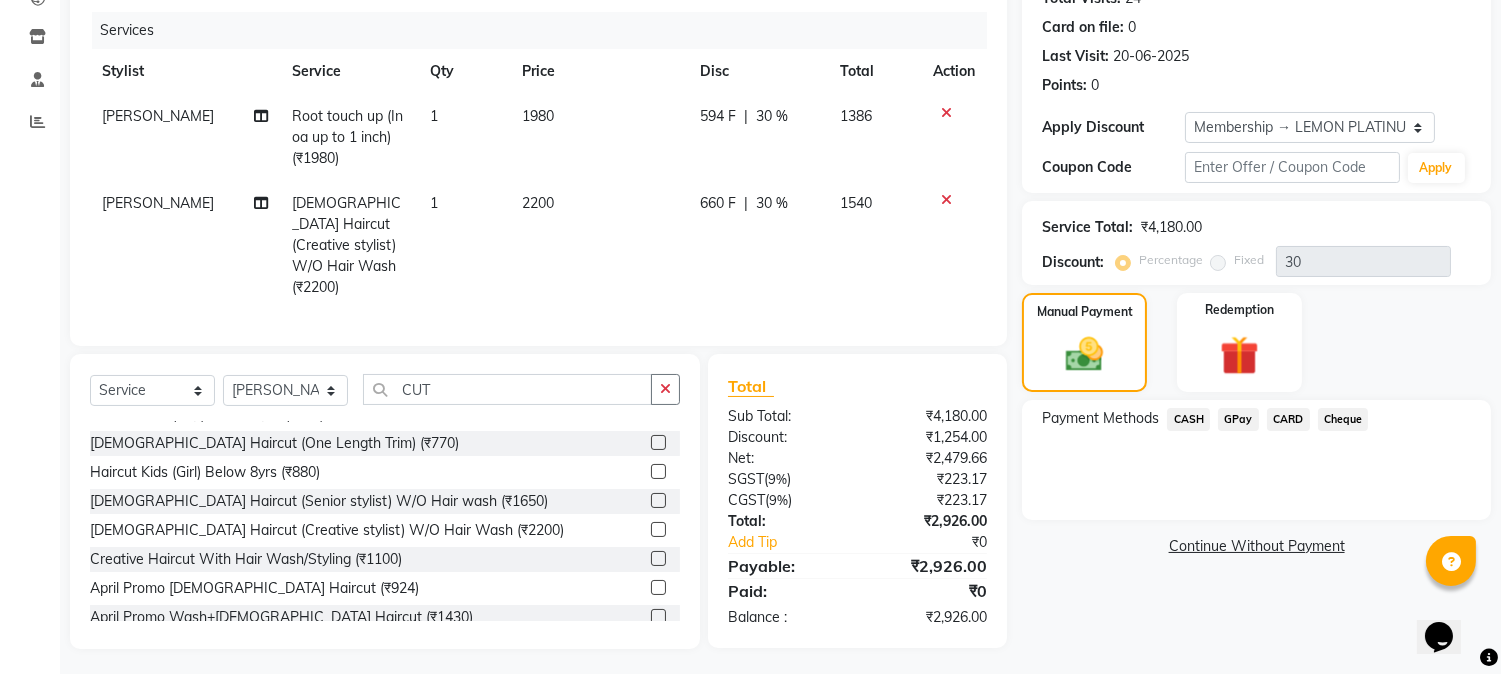 click on "CARD" 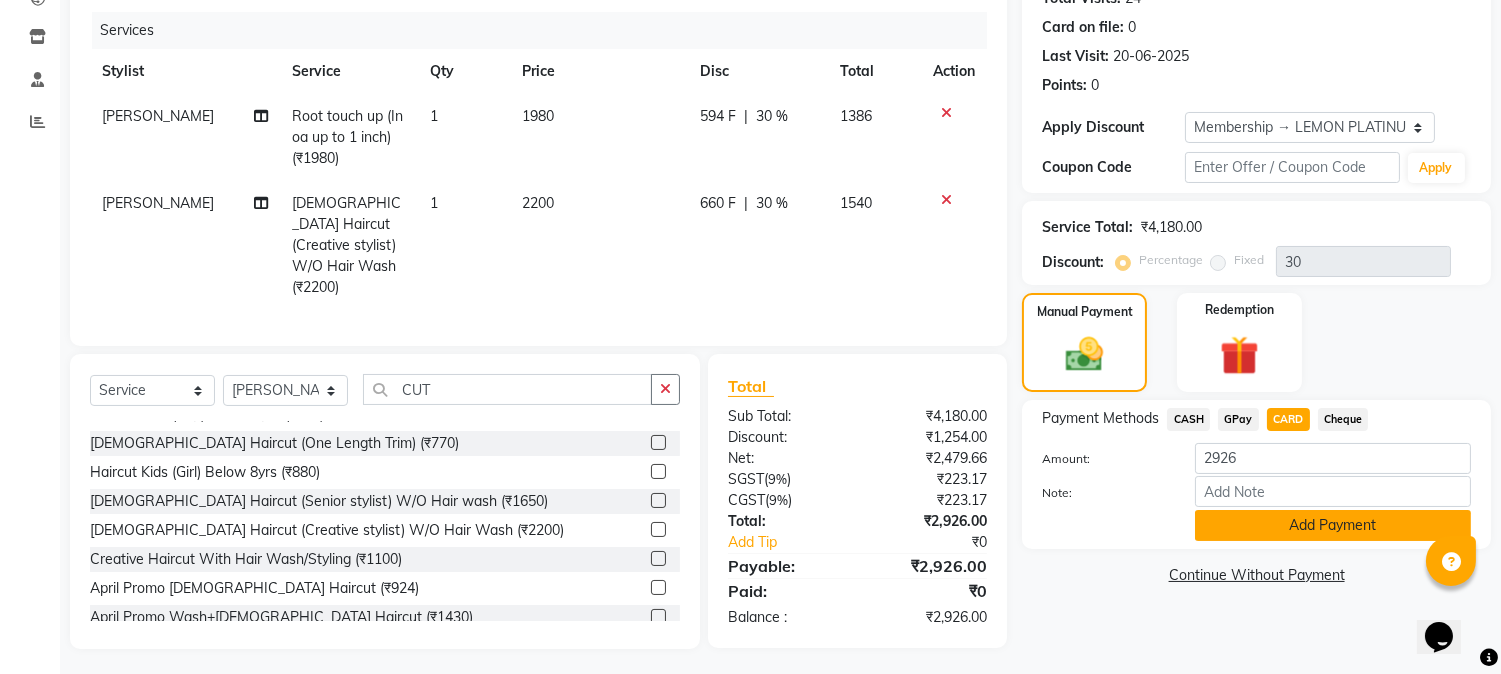 click on "Add Payment" 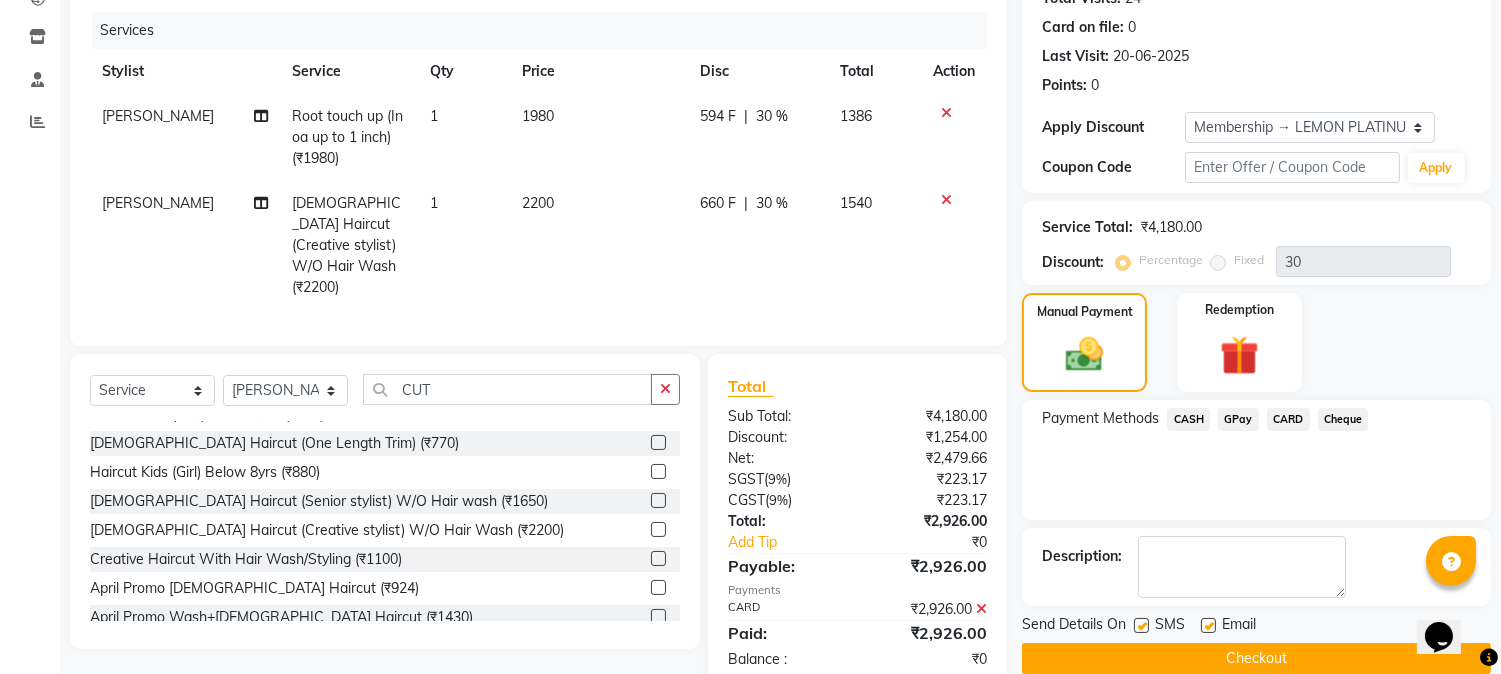 click on "Send Details On SMS Email" 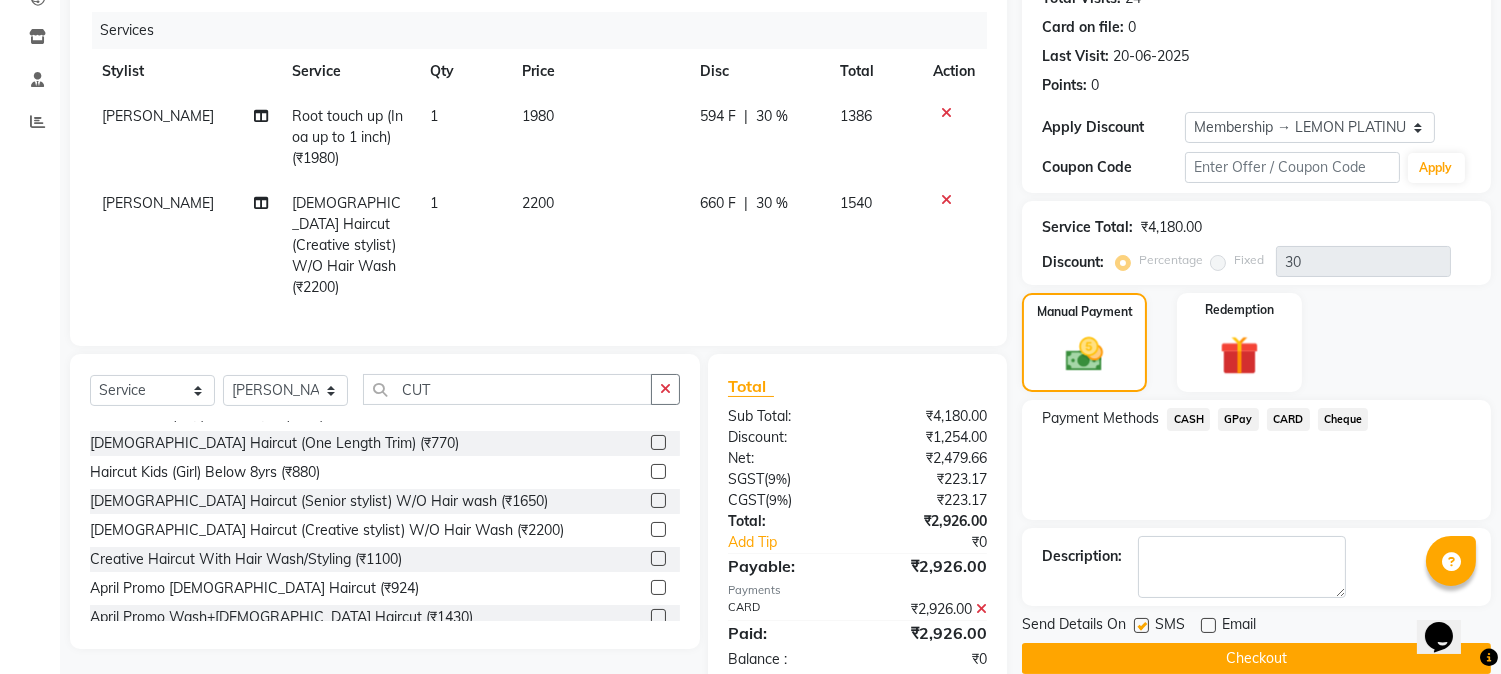 click 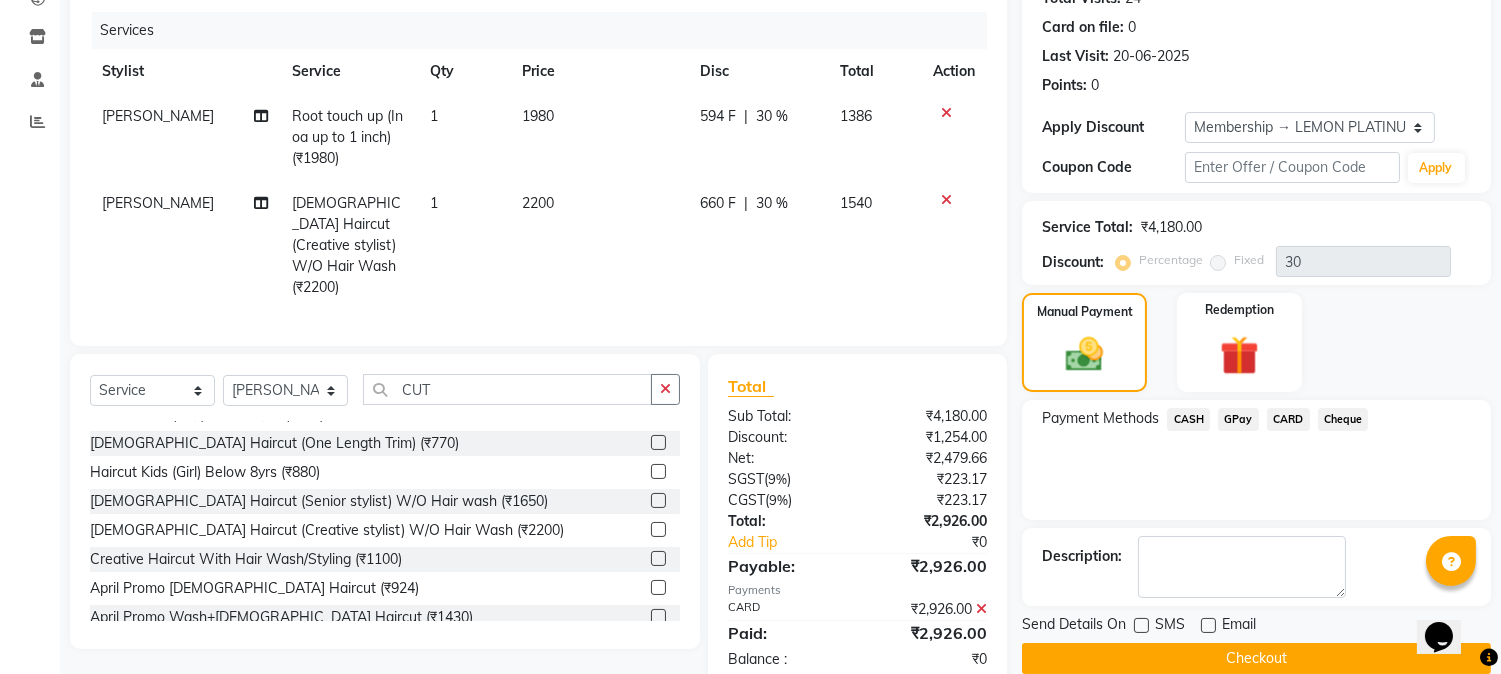 click on "Checkout" 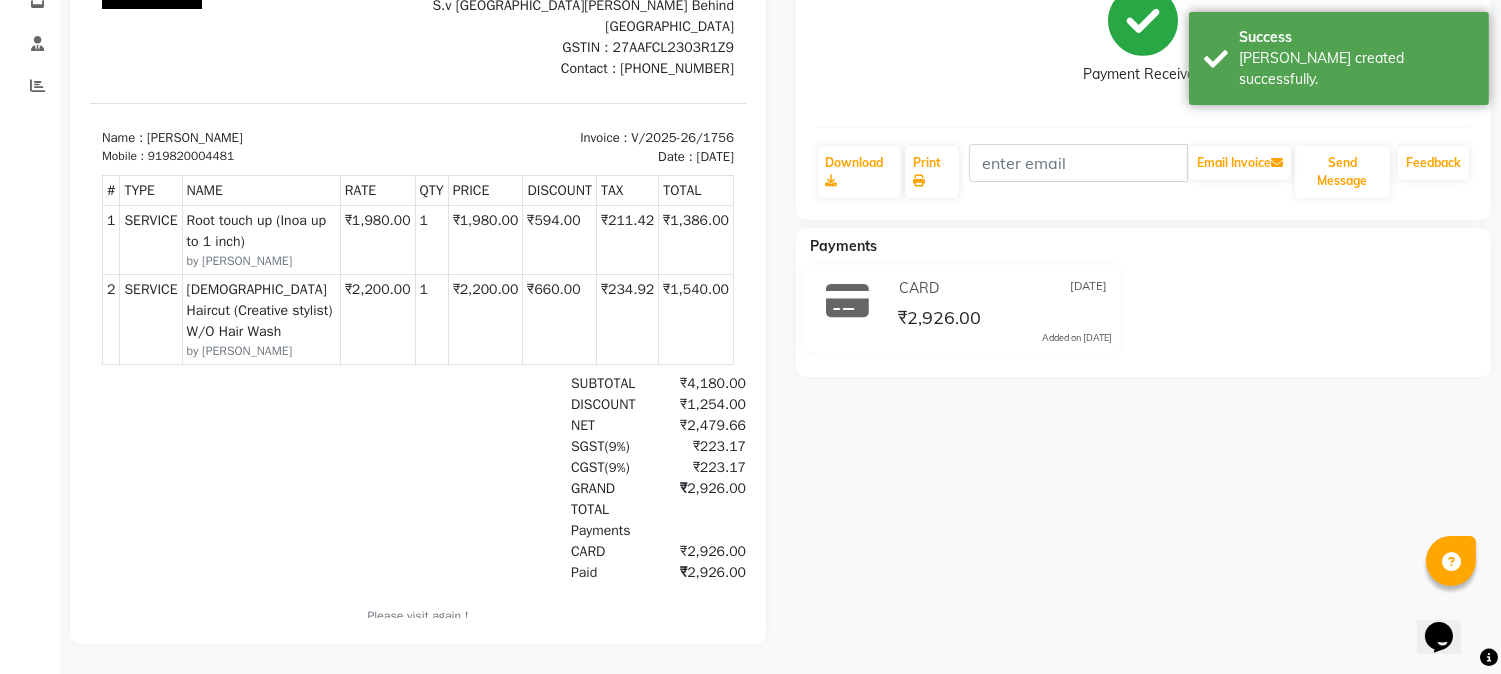 scroll, scrollTop: 0, scrollLeft: 0, axis: both 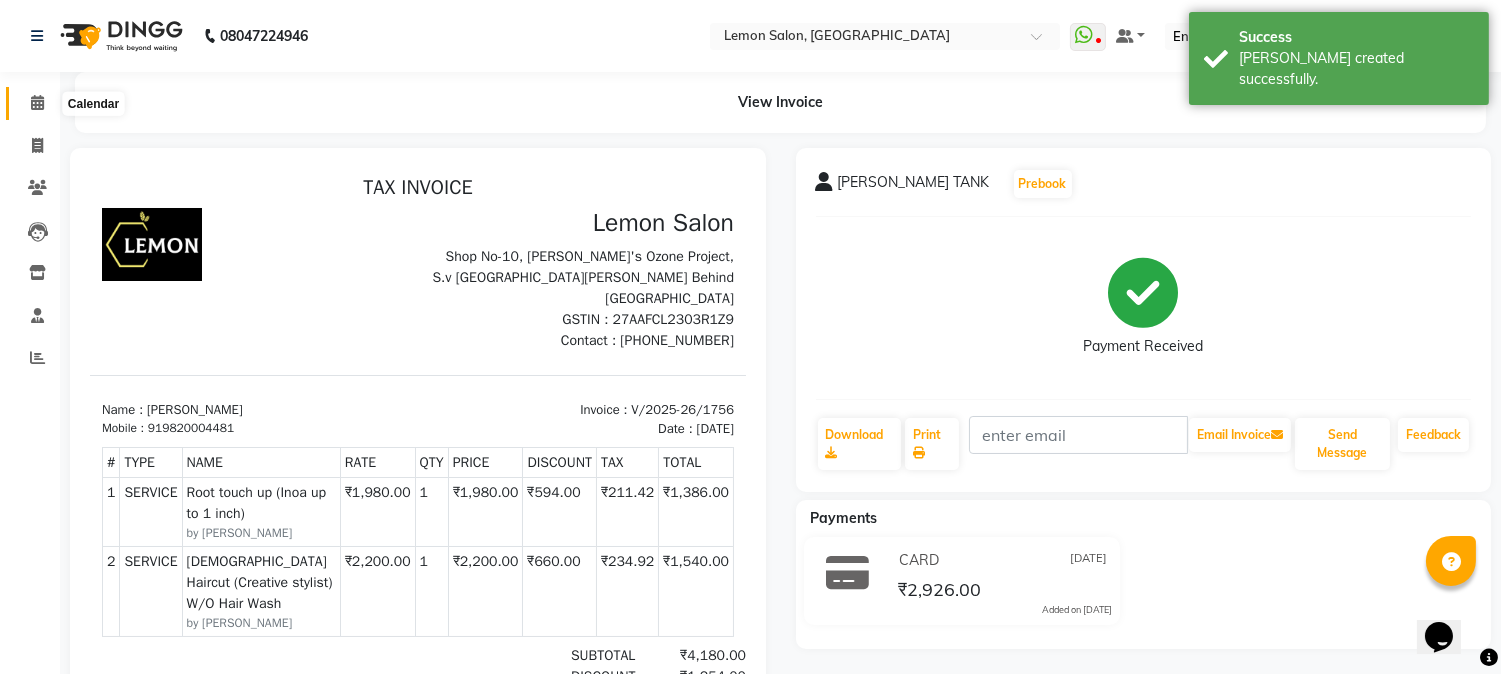 click 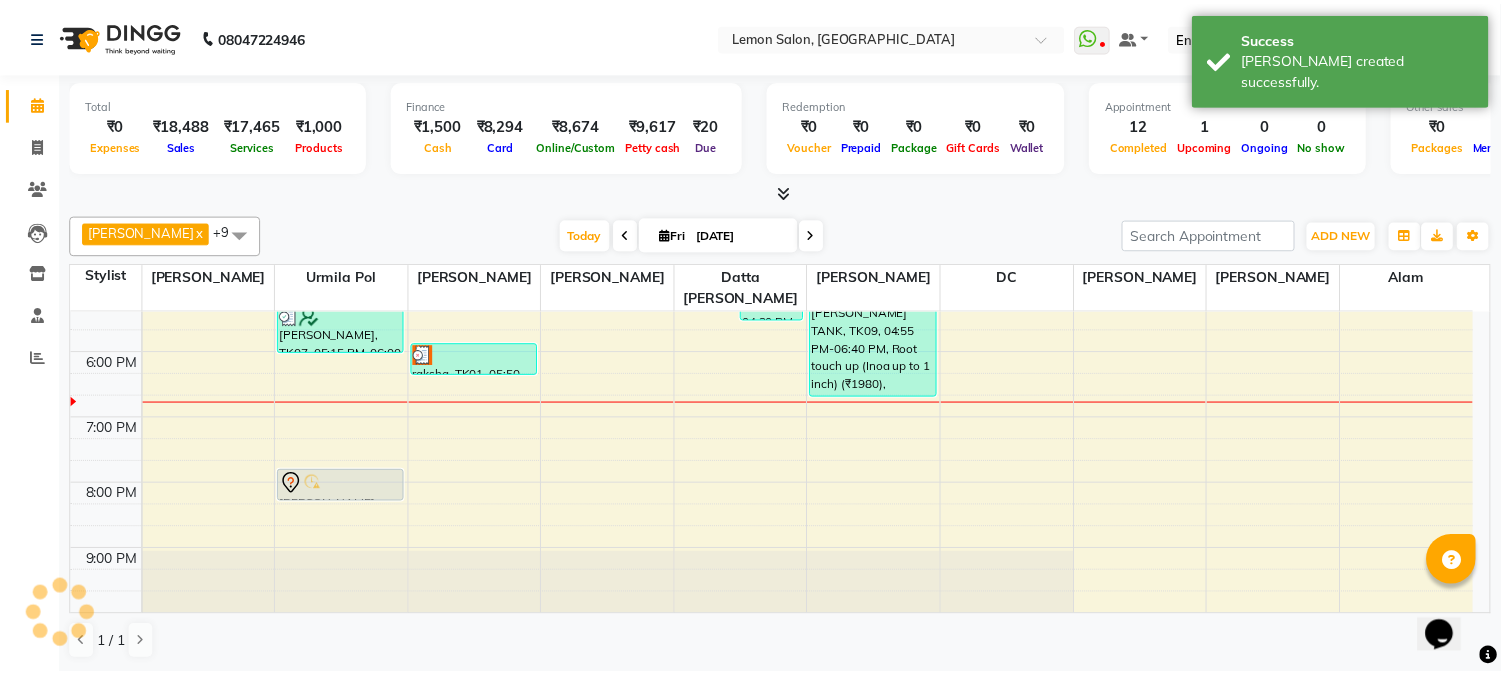 scroll, scrollTop: 0, scrollLeft: 0, axis: both 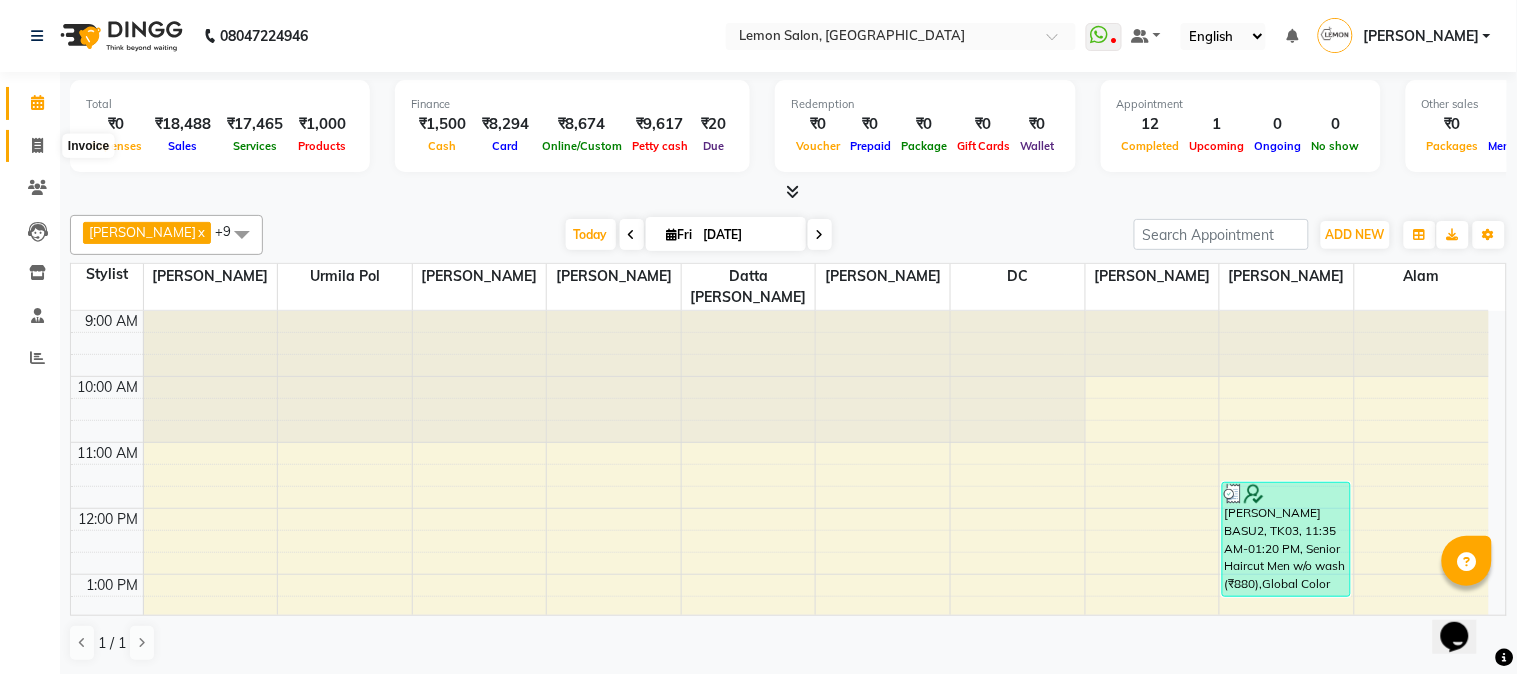 click 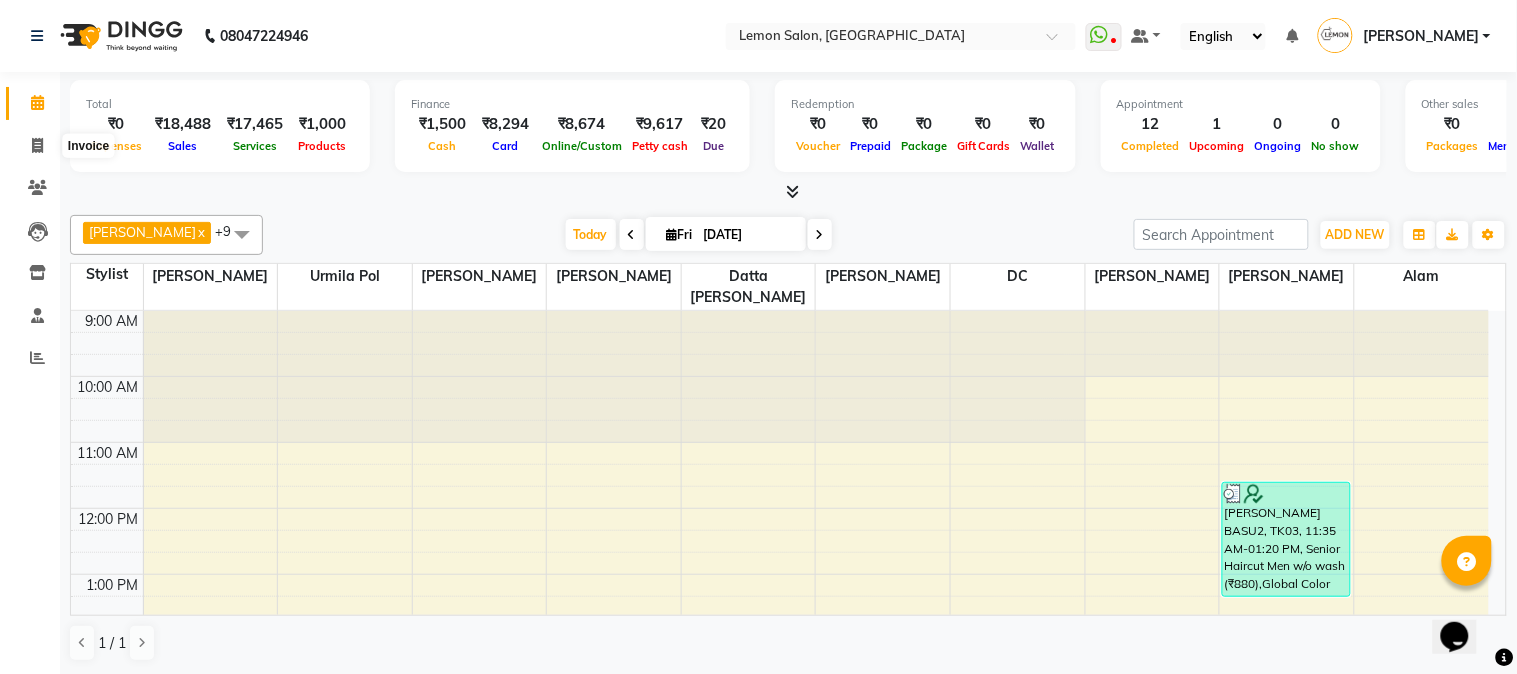 select on "565" 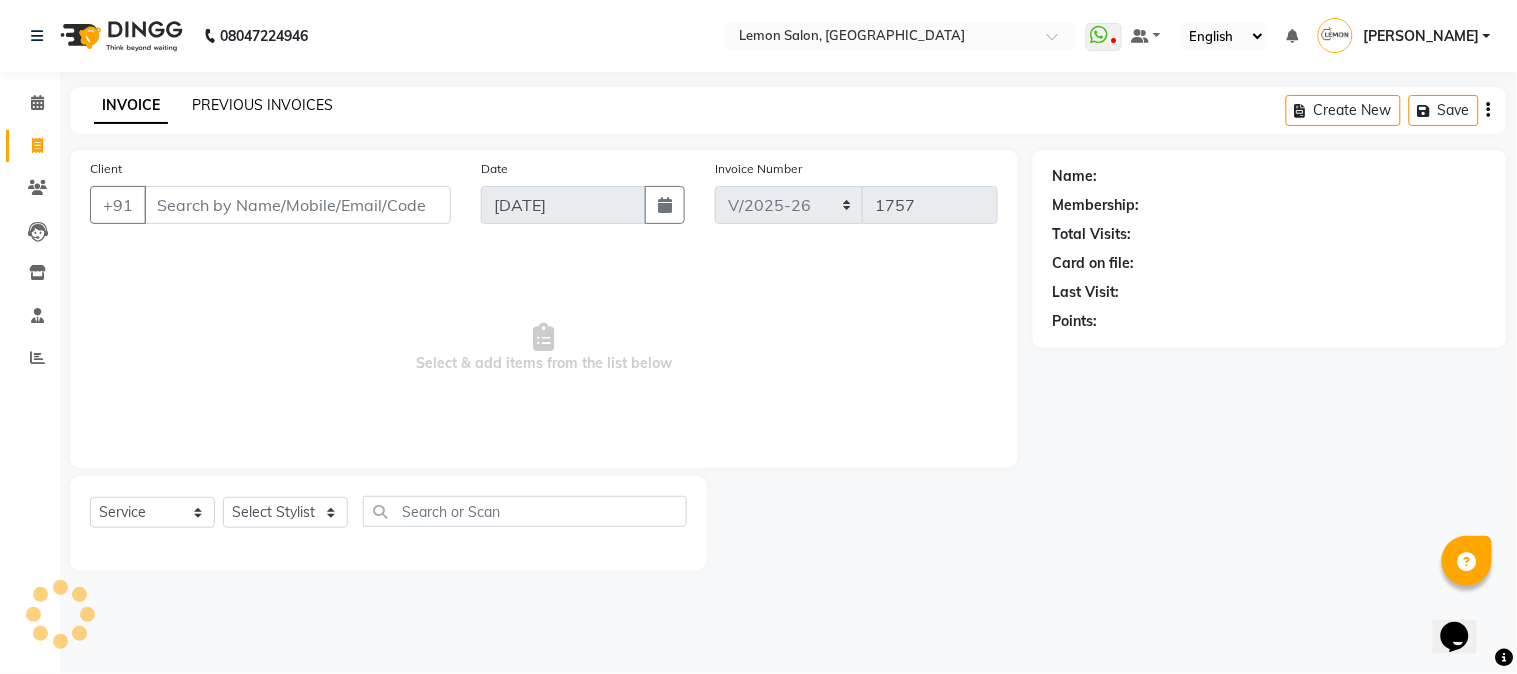 click on "PREVIOUS INVOICES" 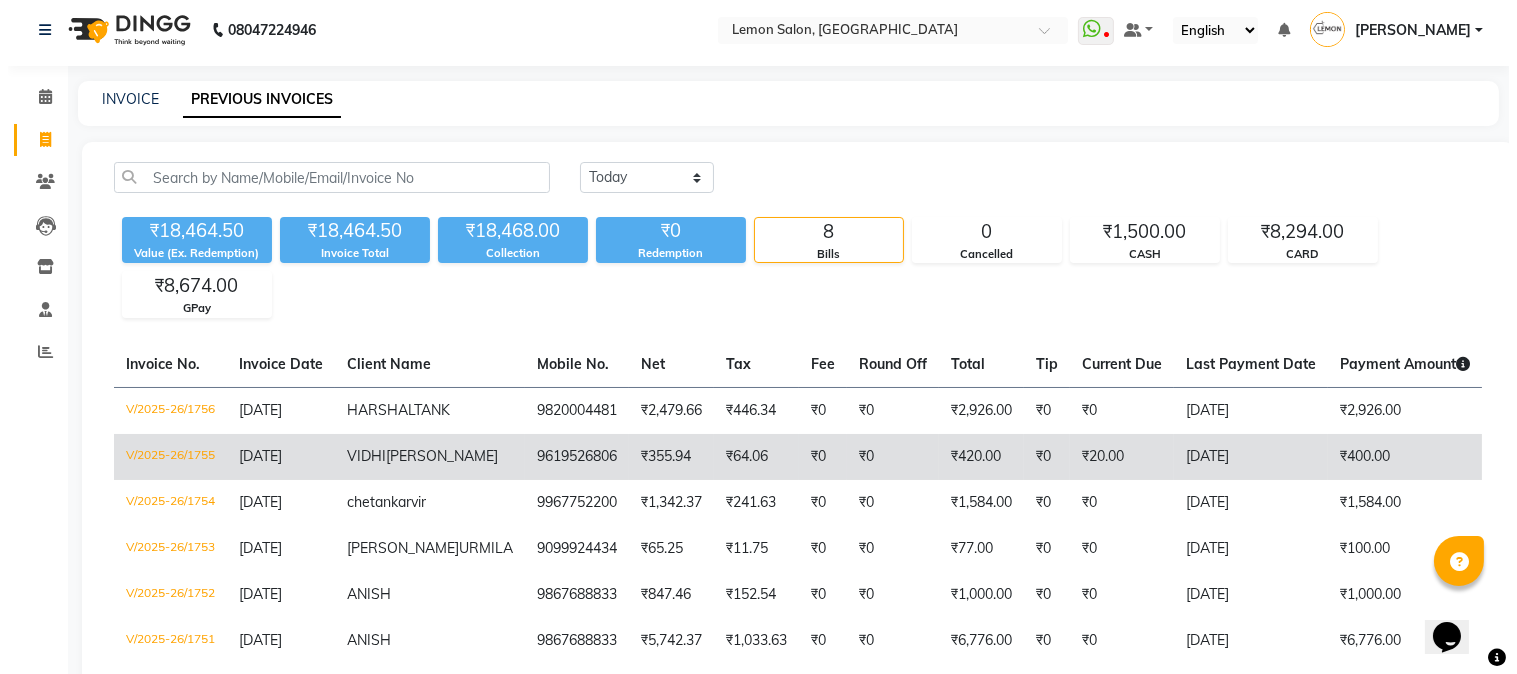 scroll, scrollTop: 0, scrollLeft: 0, axis: both 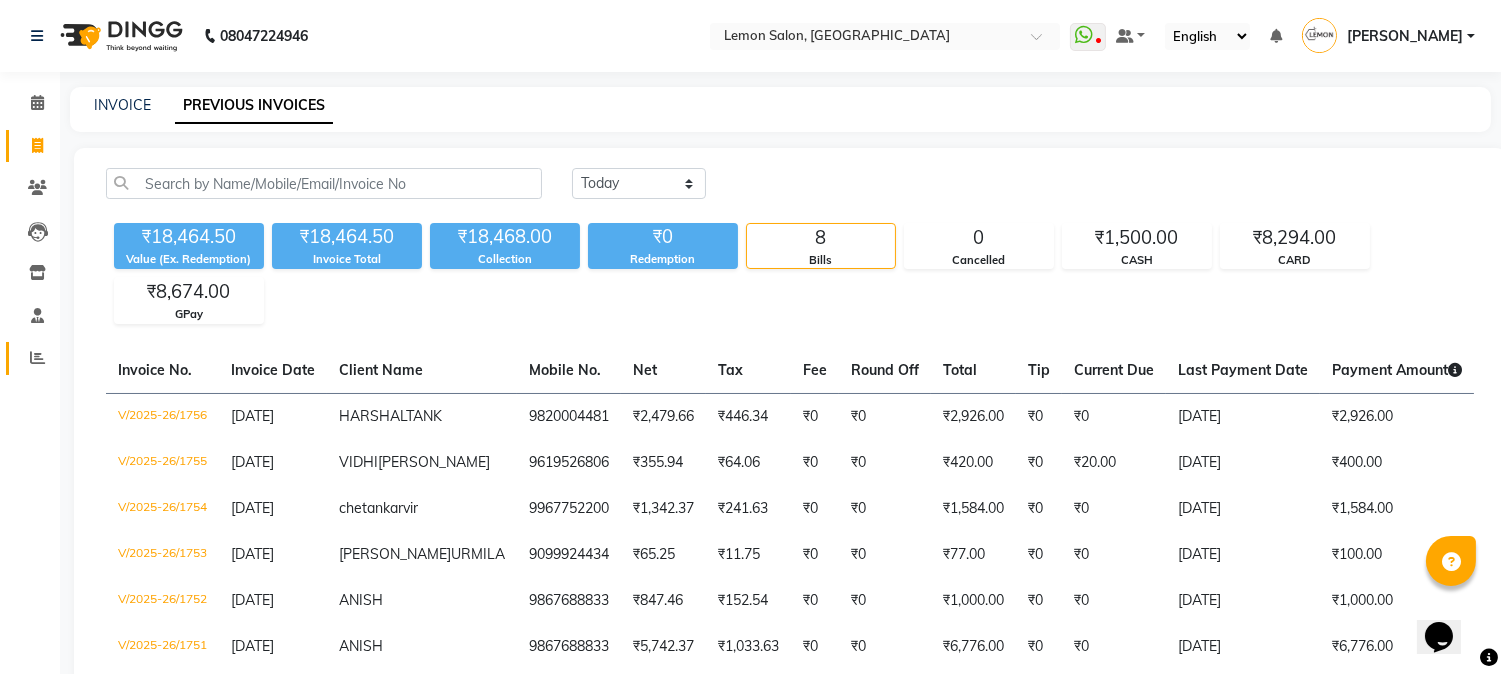 click on "Reports" 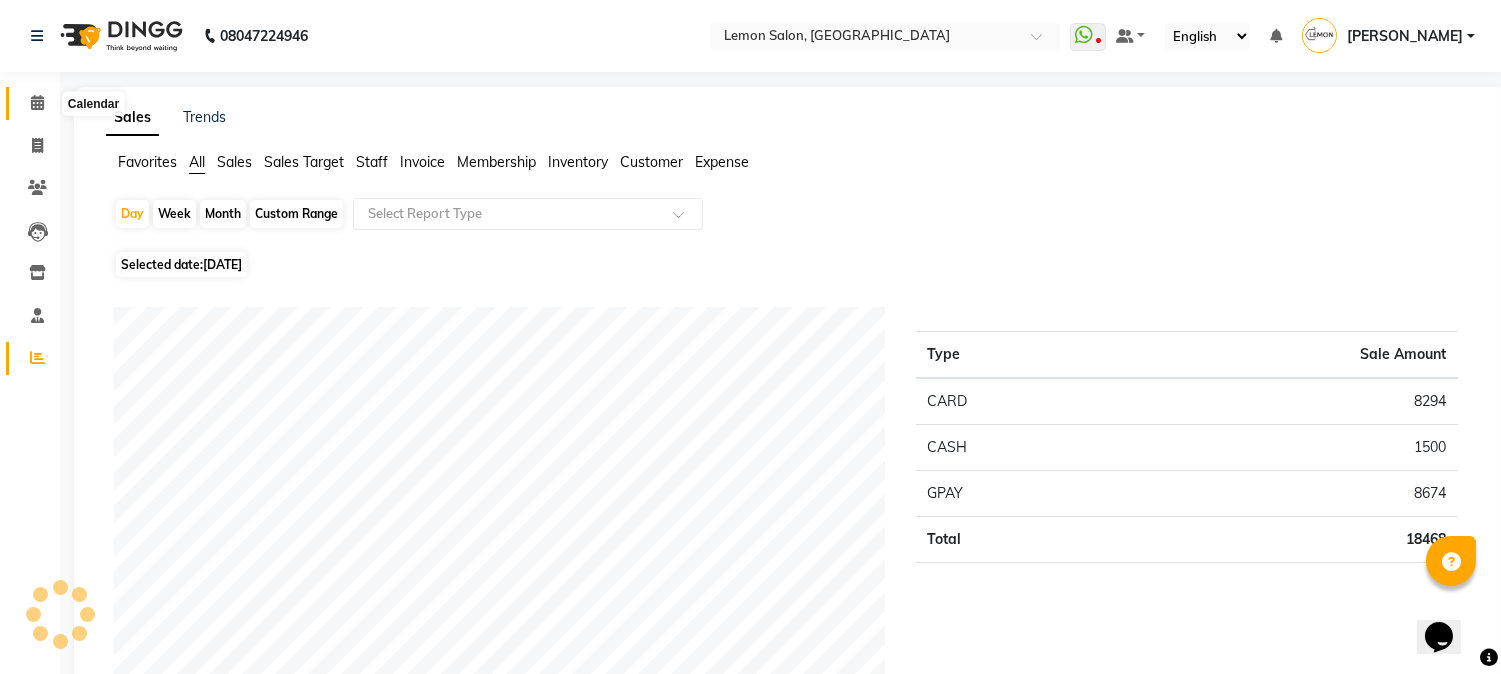 click 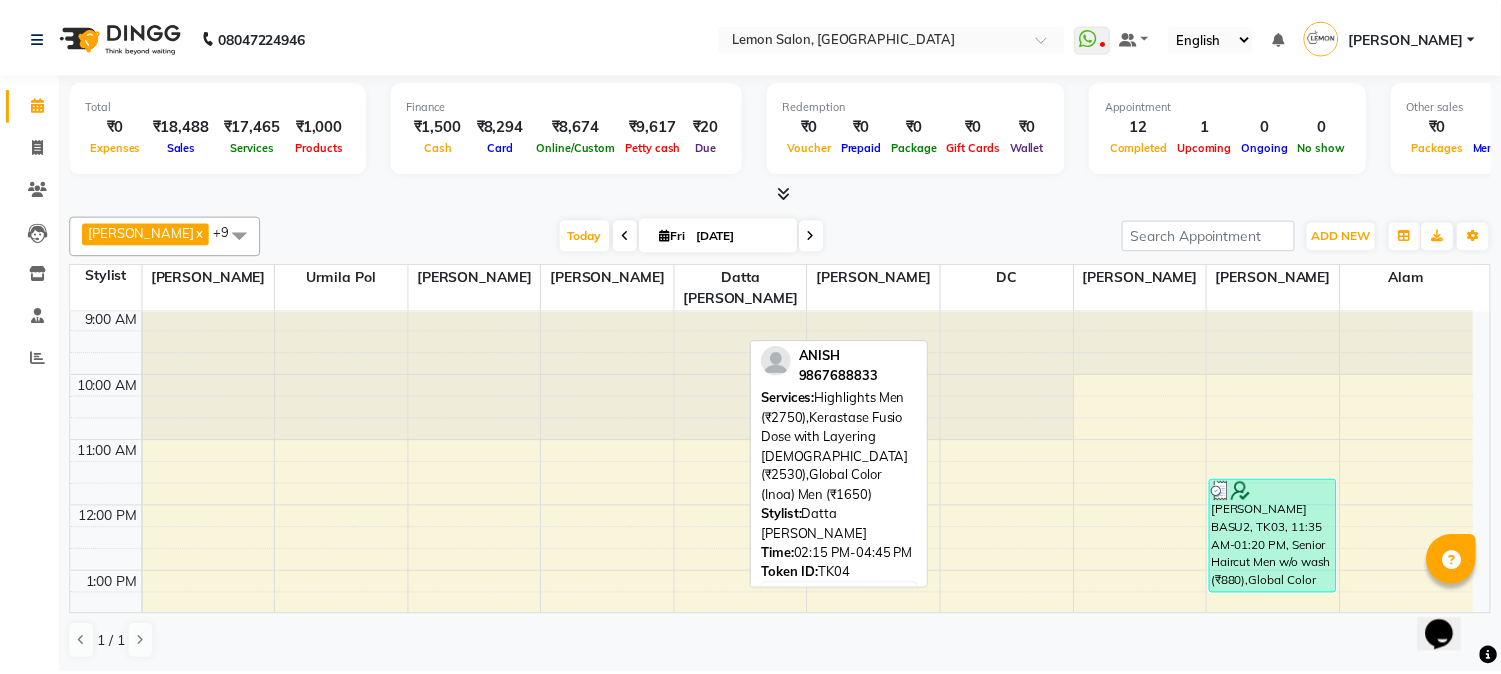 scroll, scrollTop: 0, scrollLeft: 0, axis: both 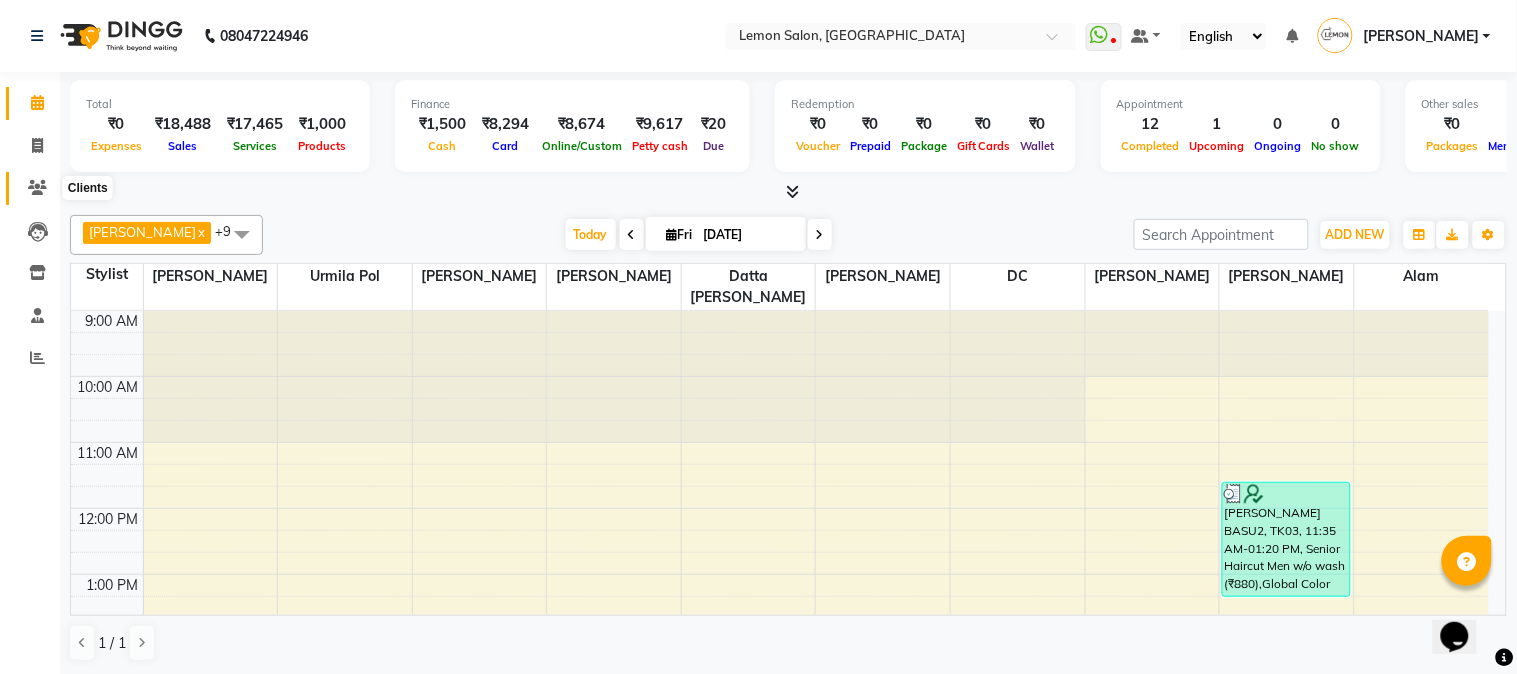 click 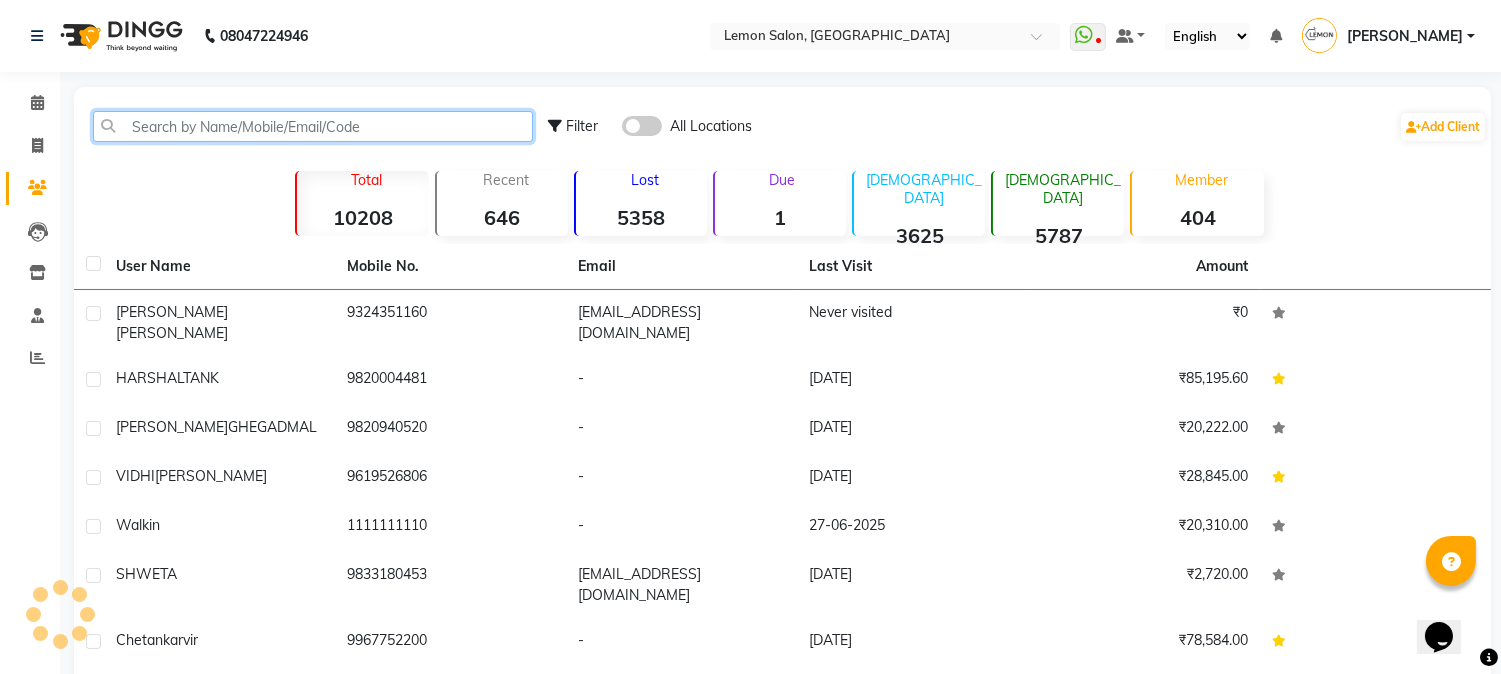 click 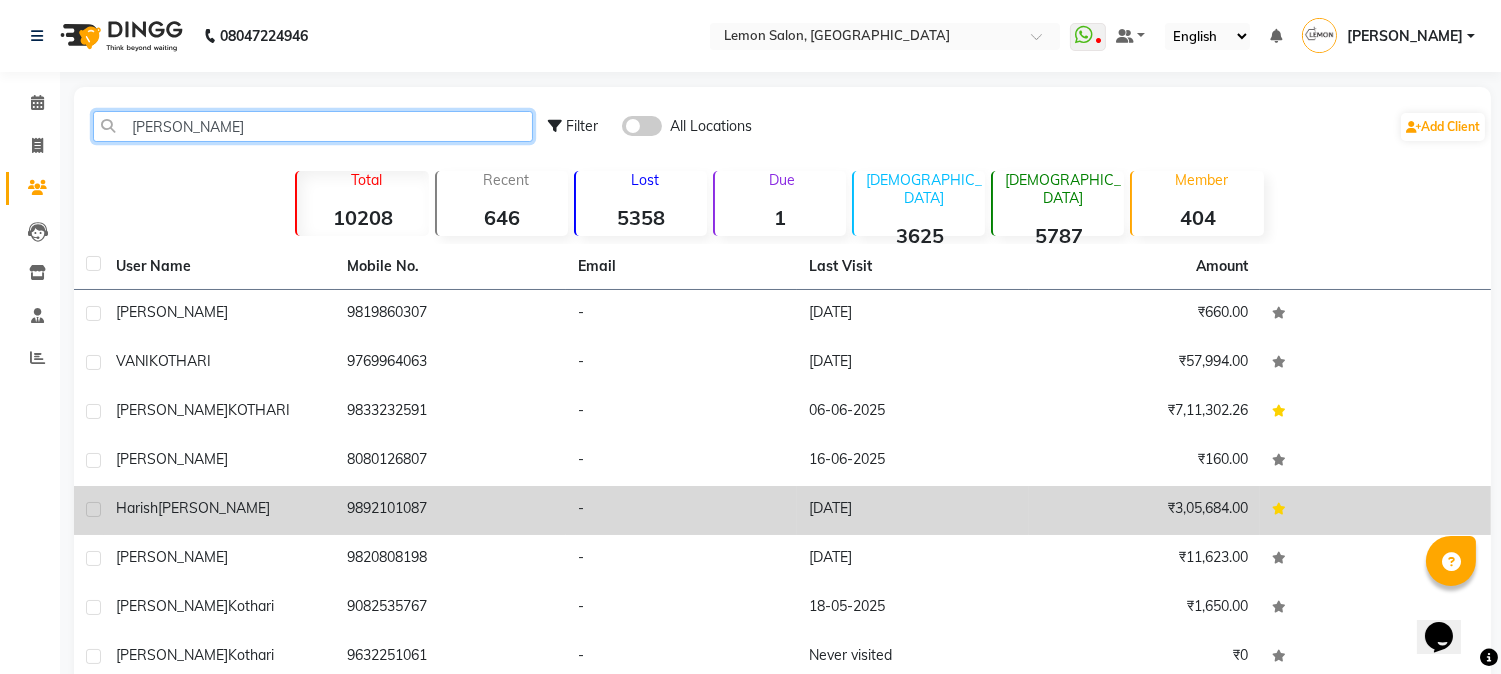 type on "HARI" 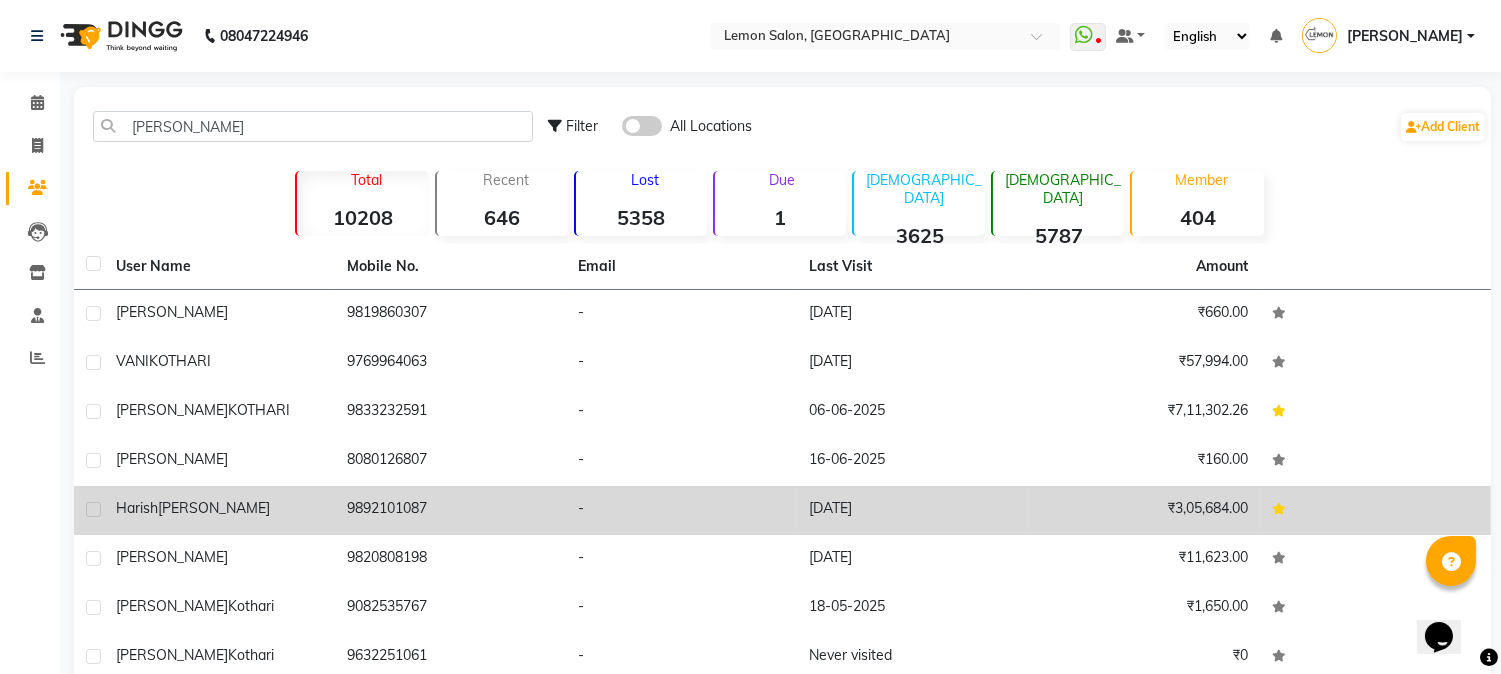 click on "9892101087" 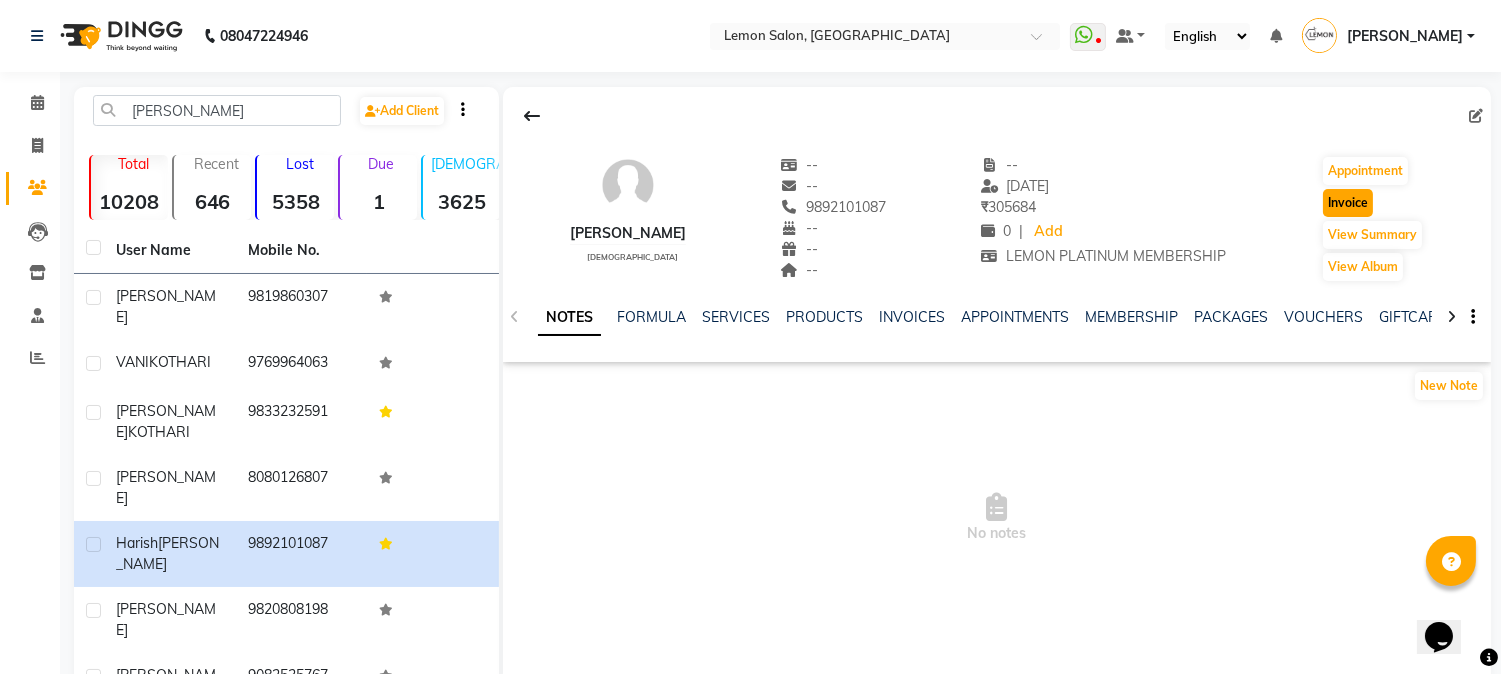 click on "Invoice" 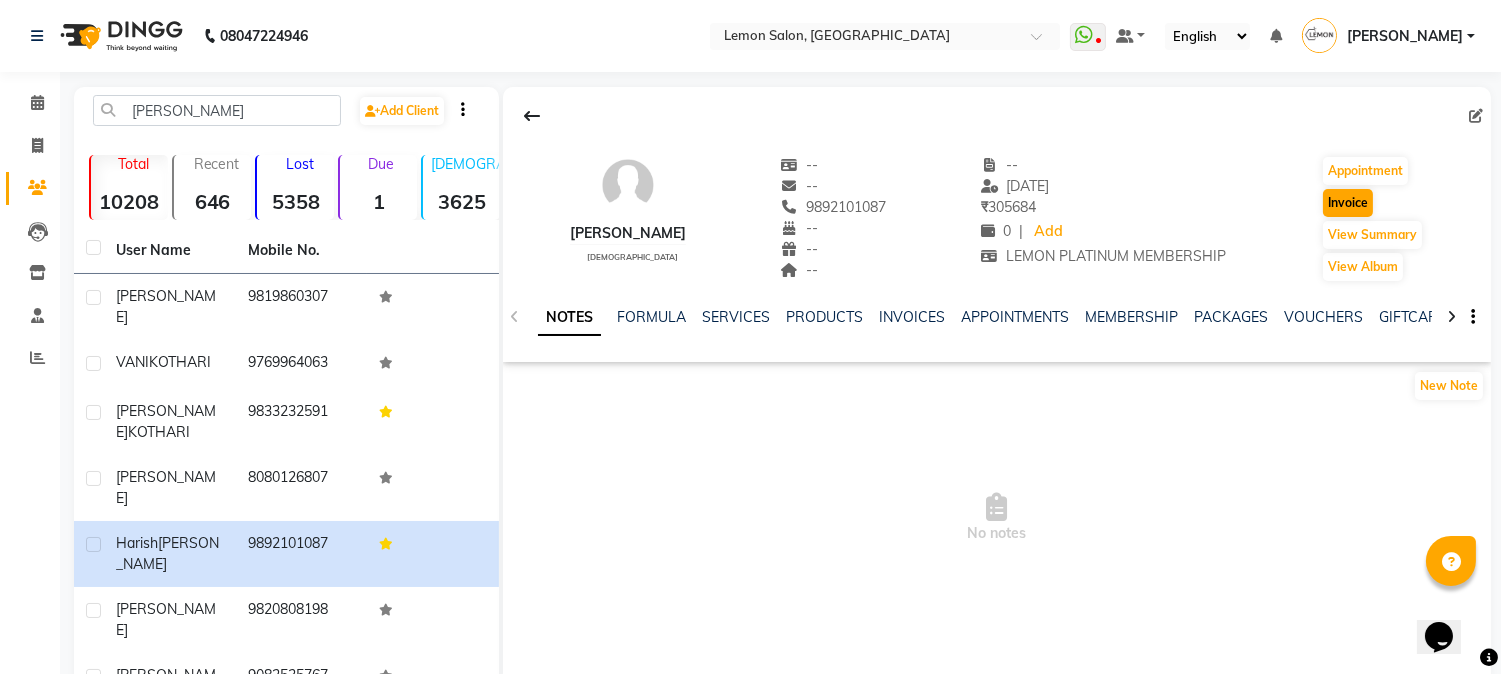 select on "565" 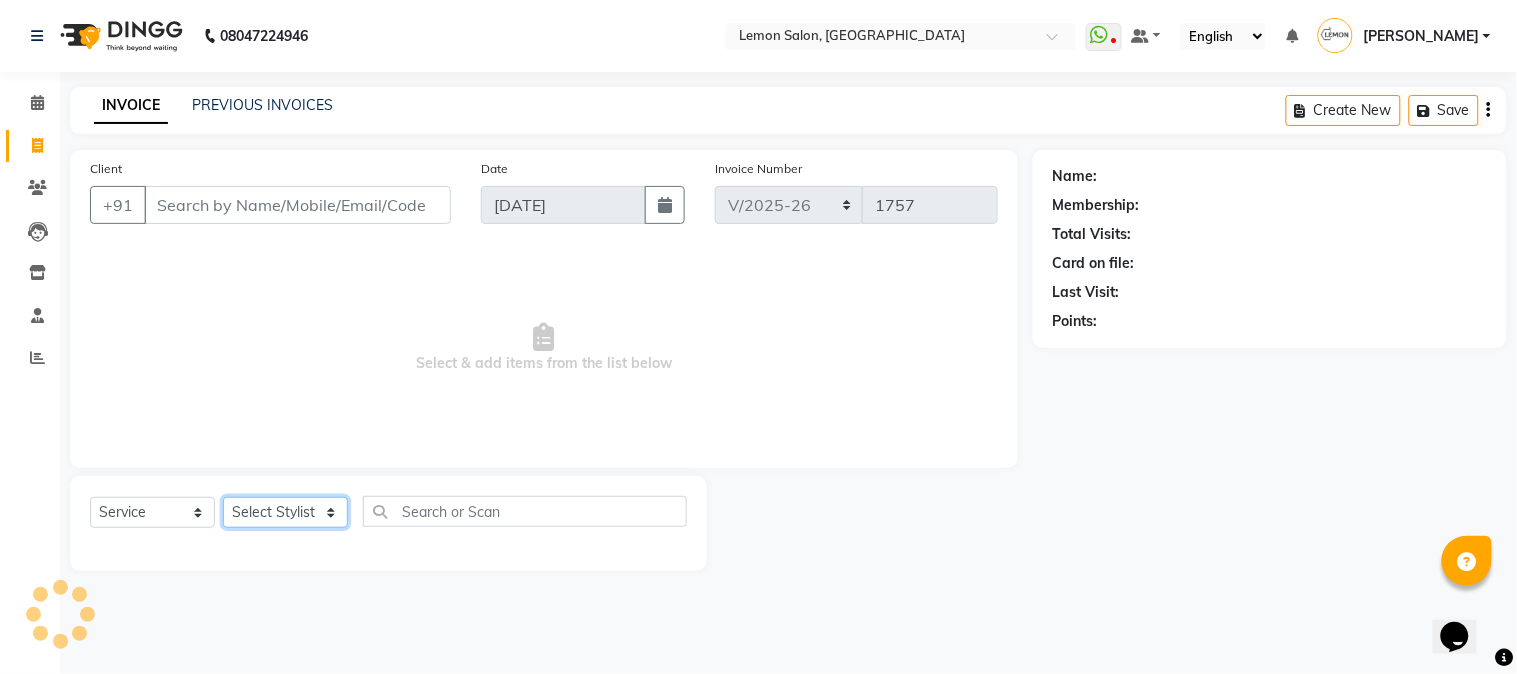 click on "Select Stylist" 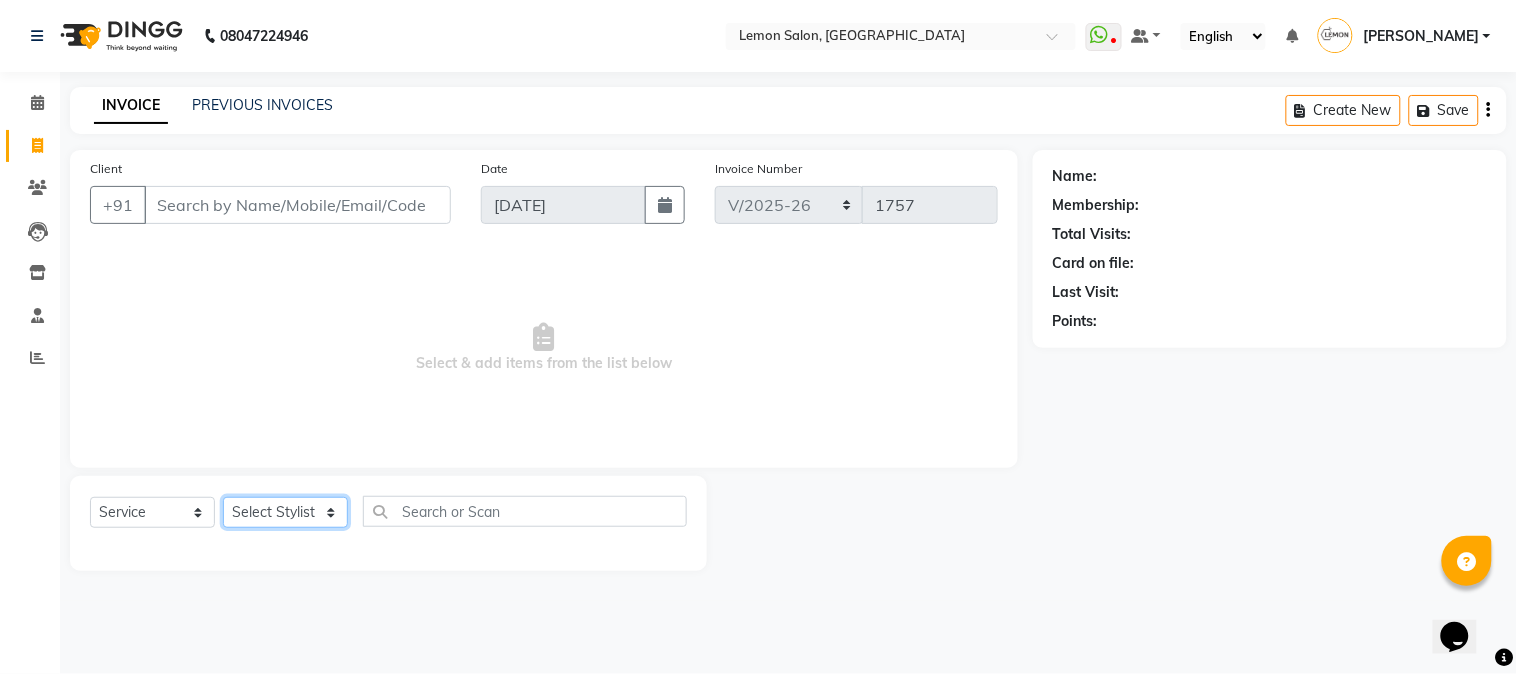type on "9892101087" 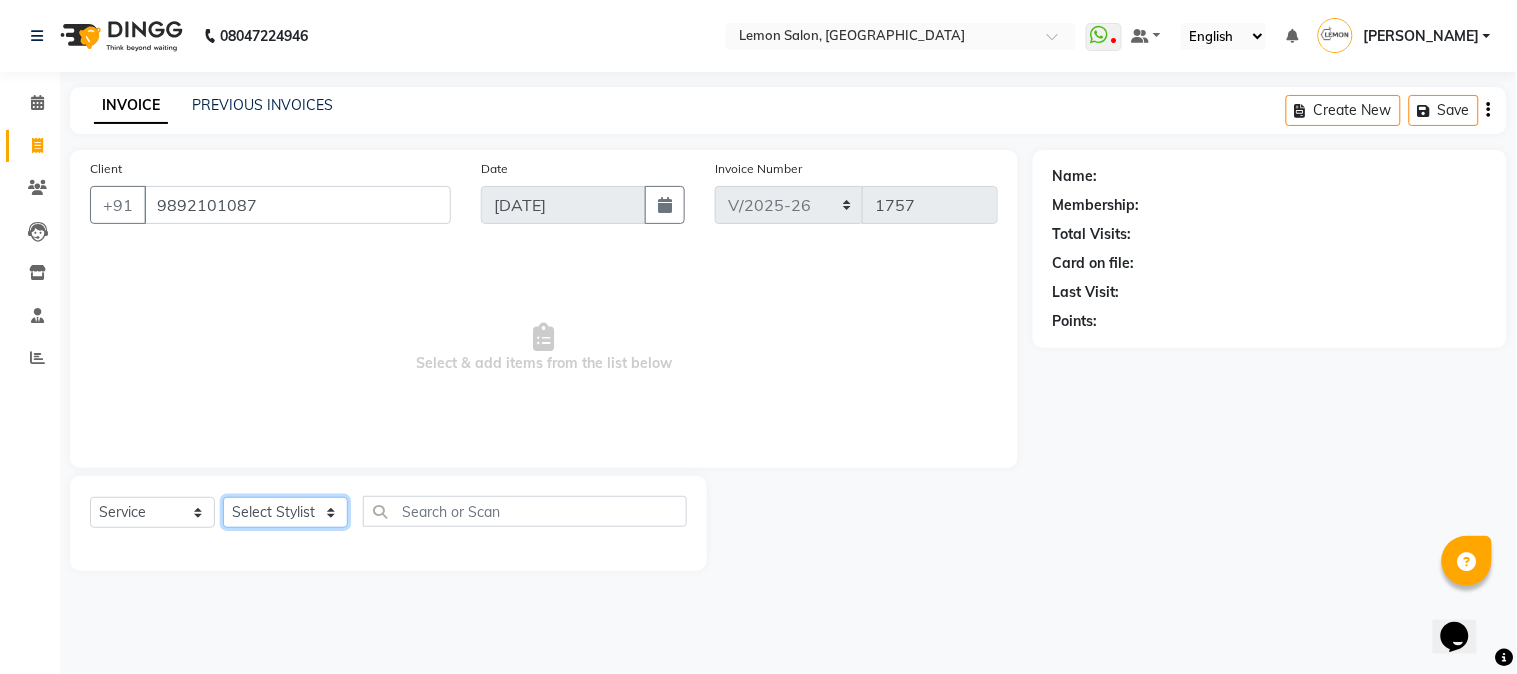 click on "Select Stylist" 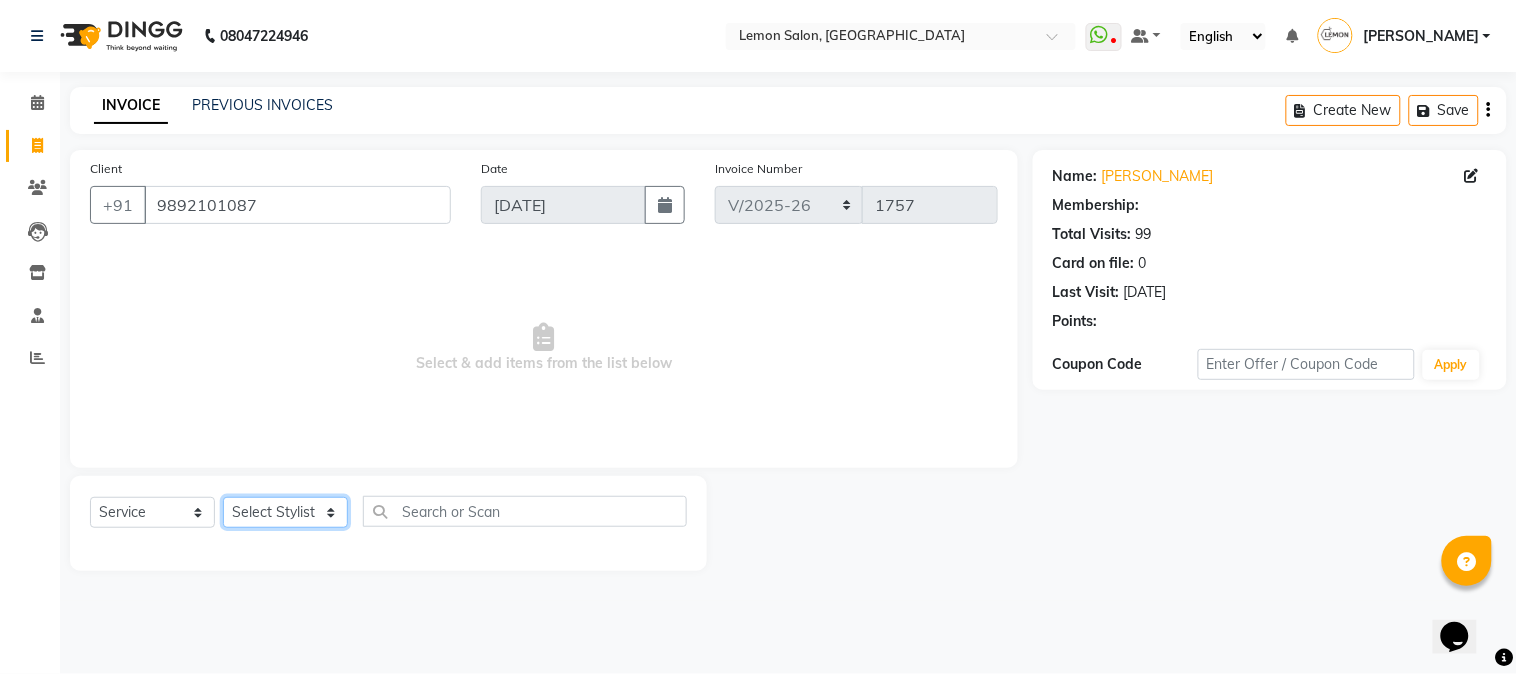 select on "1: Object" 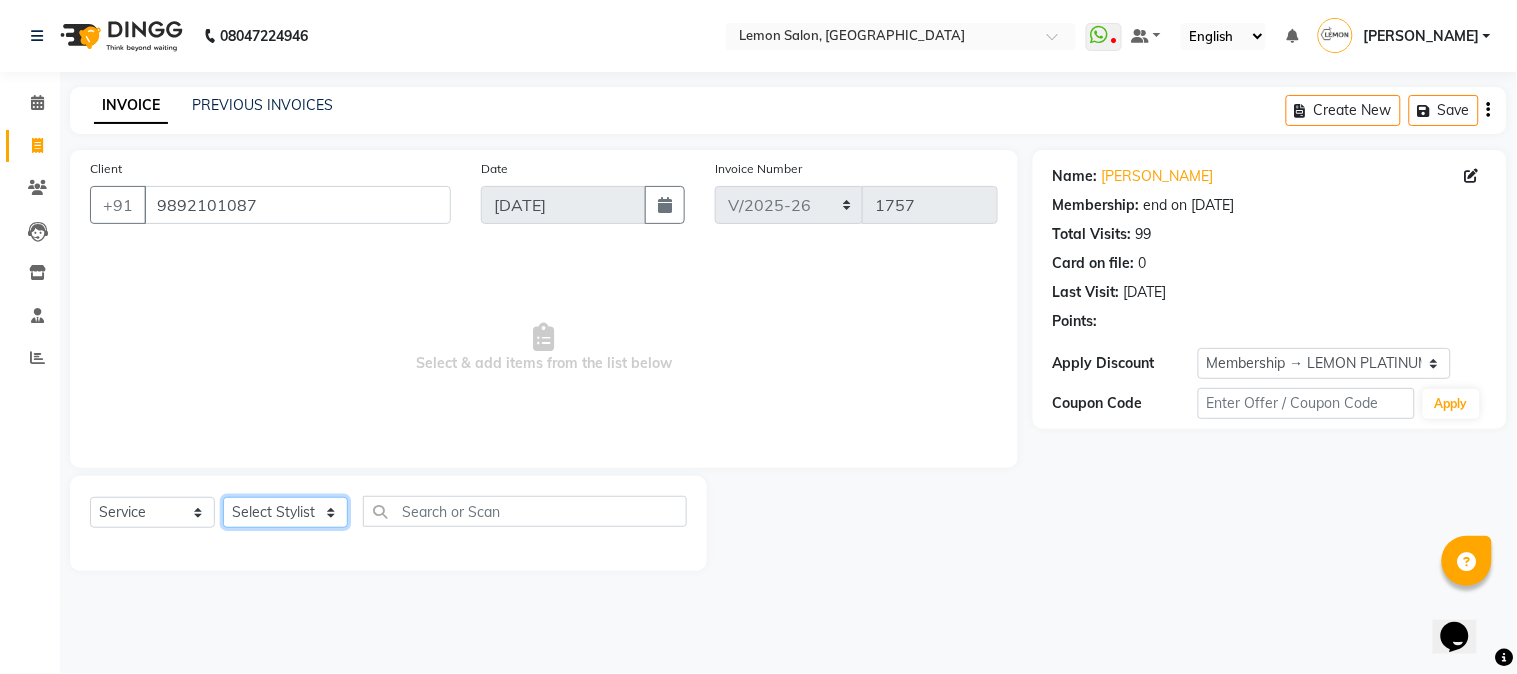 click on "Select Stylist [PERSON_NAME] [PERSON_NAME] Dshpande Datta [PERSON_NAME][GEOGRAPHIC_DATA] Furkan [PERSON_NAME] Kelatkar  [PERSON_NAME] [PERSON_NAME]  Mukaddar [PERSON_NAME] [PERSON_NAME] [PERSON_NAME]  [PERSON_NAME] Pol" 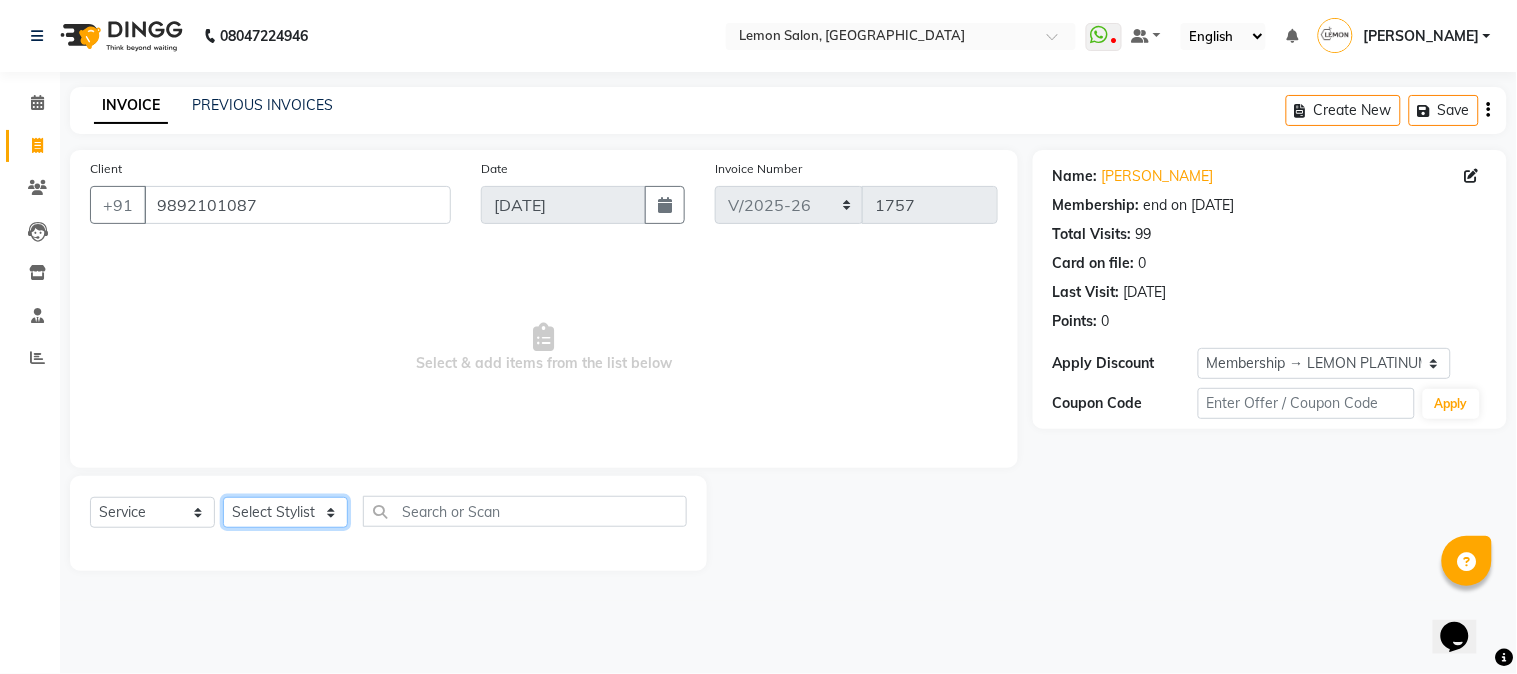 select on "61677" 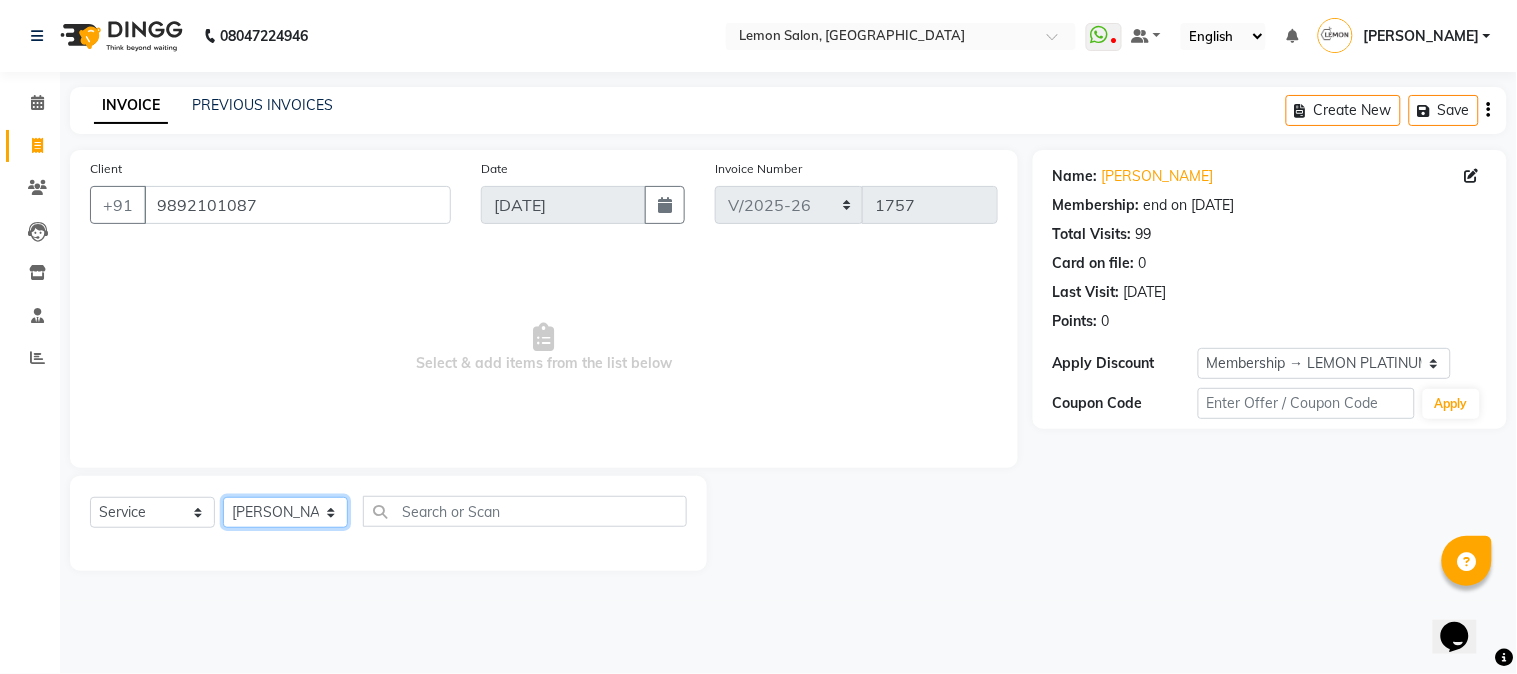 click on "Select Stylist [PERSON_NAME] [PERSON_NAME] Dshpande Datta [PERSON_NAME][GEOGRAPHIC_DATA] Furkan [PERSON_NAME] Kelatkar  [PERSON_NAME] [PERSON_NAME]  Mukaddar [PERSON_NAME] [PERSON_NAME] [PERSON_NAME]  [PERSON_NAME] Pol" 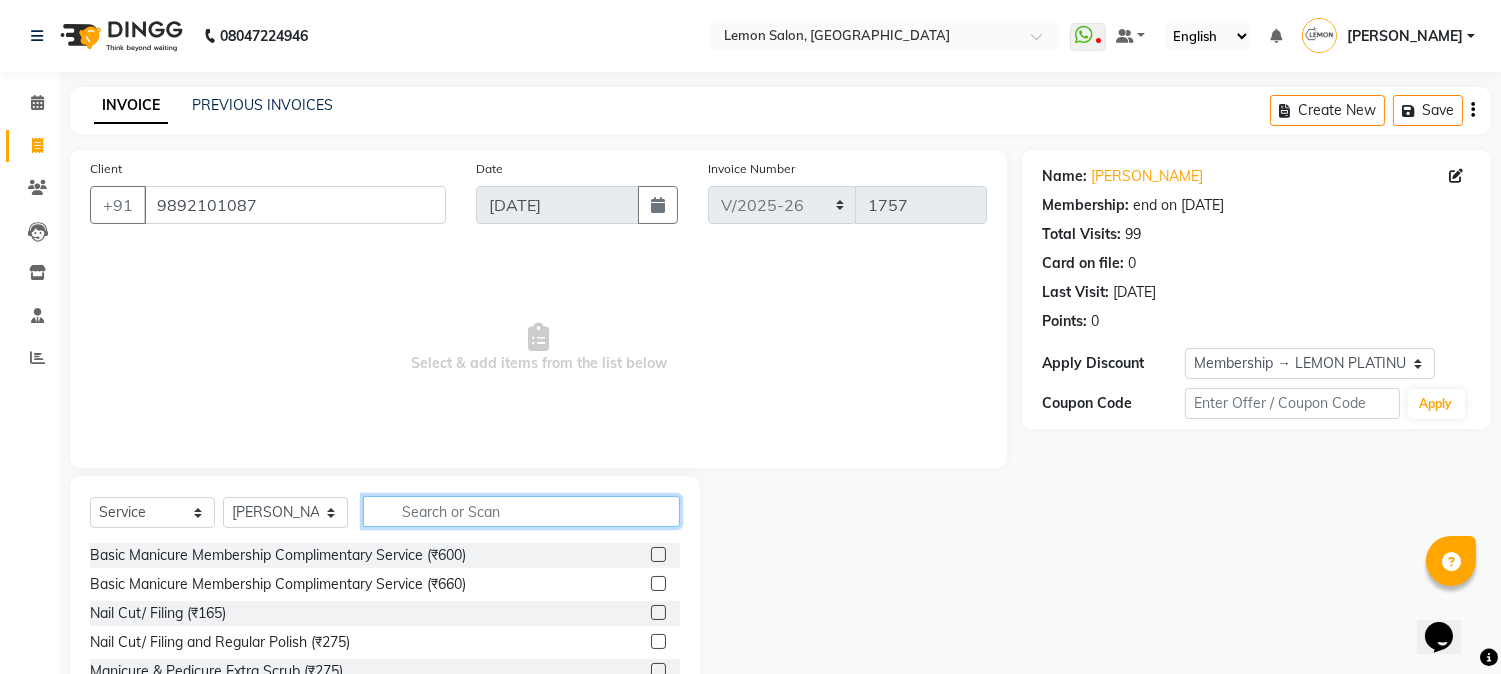 click 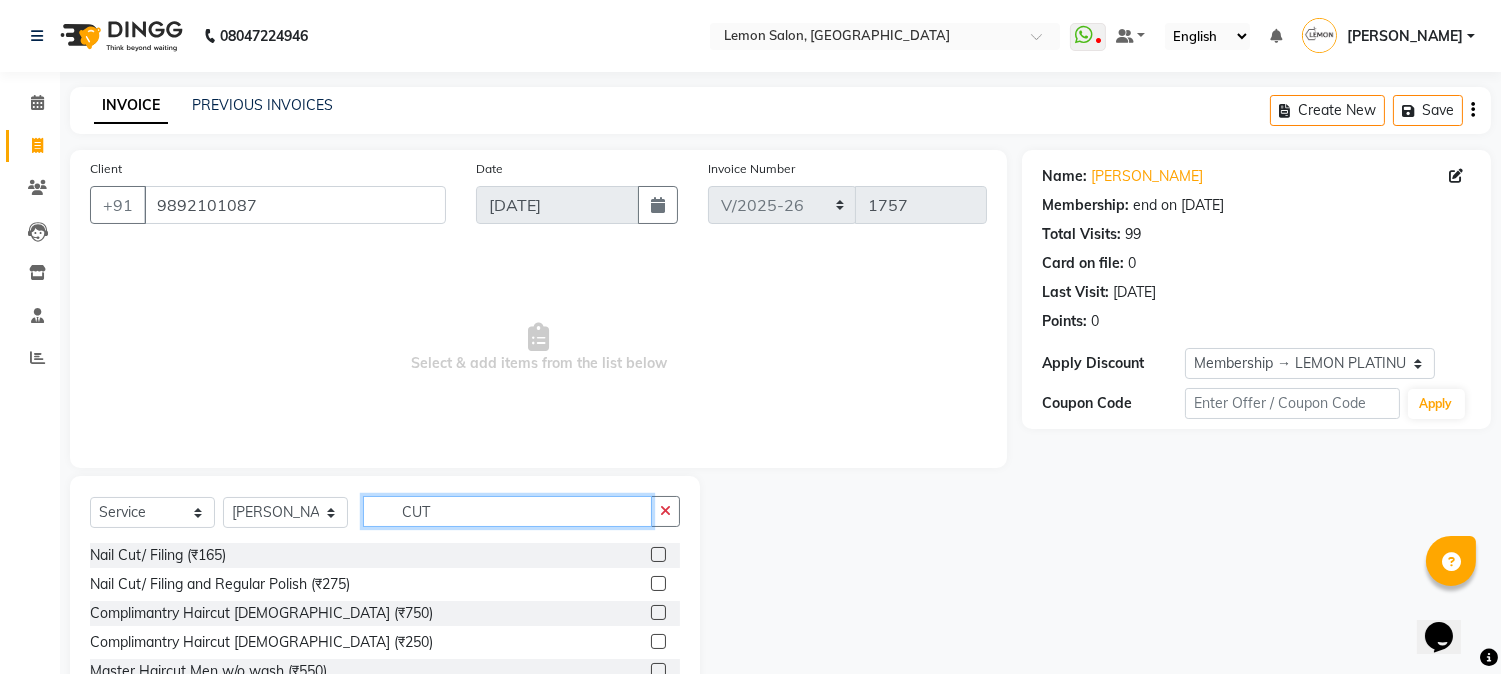 scroll, scrollTop: 126, scrollLeft: 0, axis: vertical 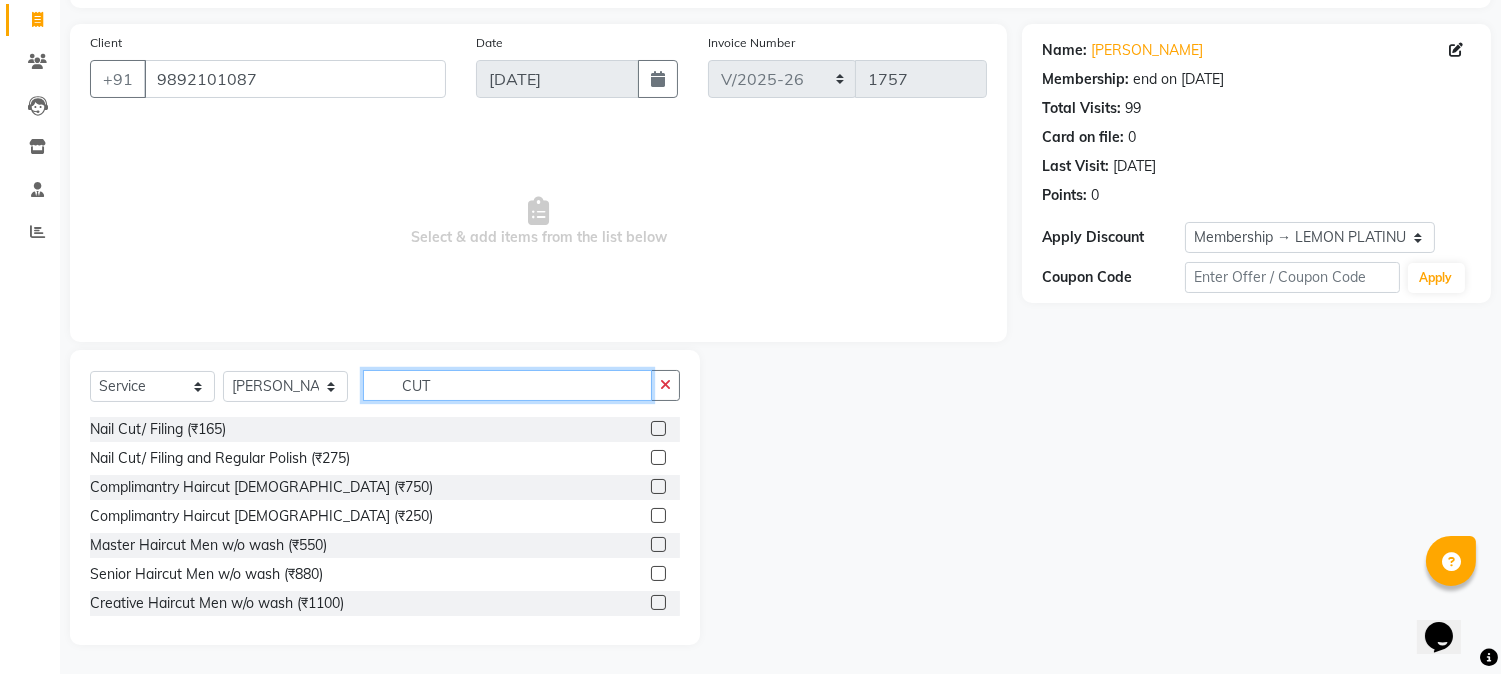 type on "CUT" 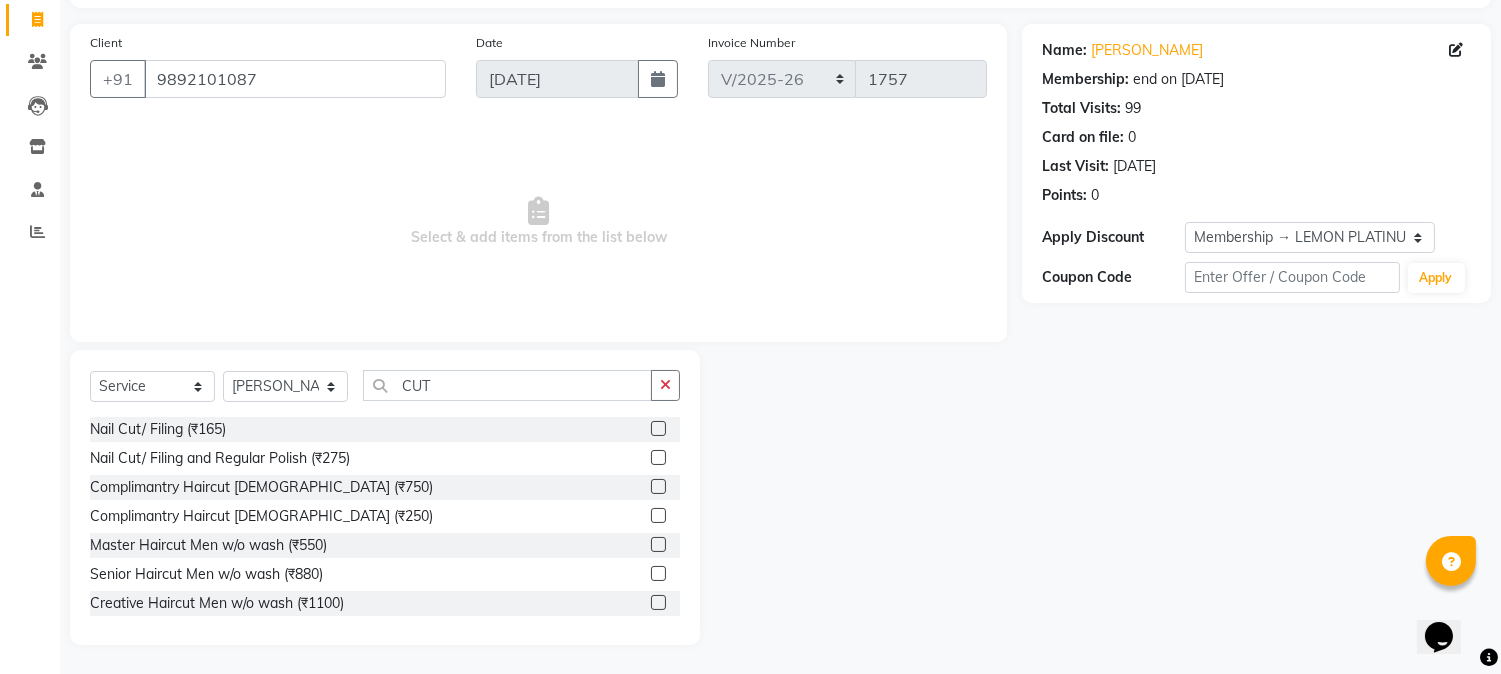 drag, startPoint x: 634, startPoint y: 570, endPoint x: 657, endPoint y: 520, distance: 55.03635 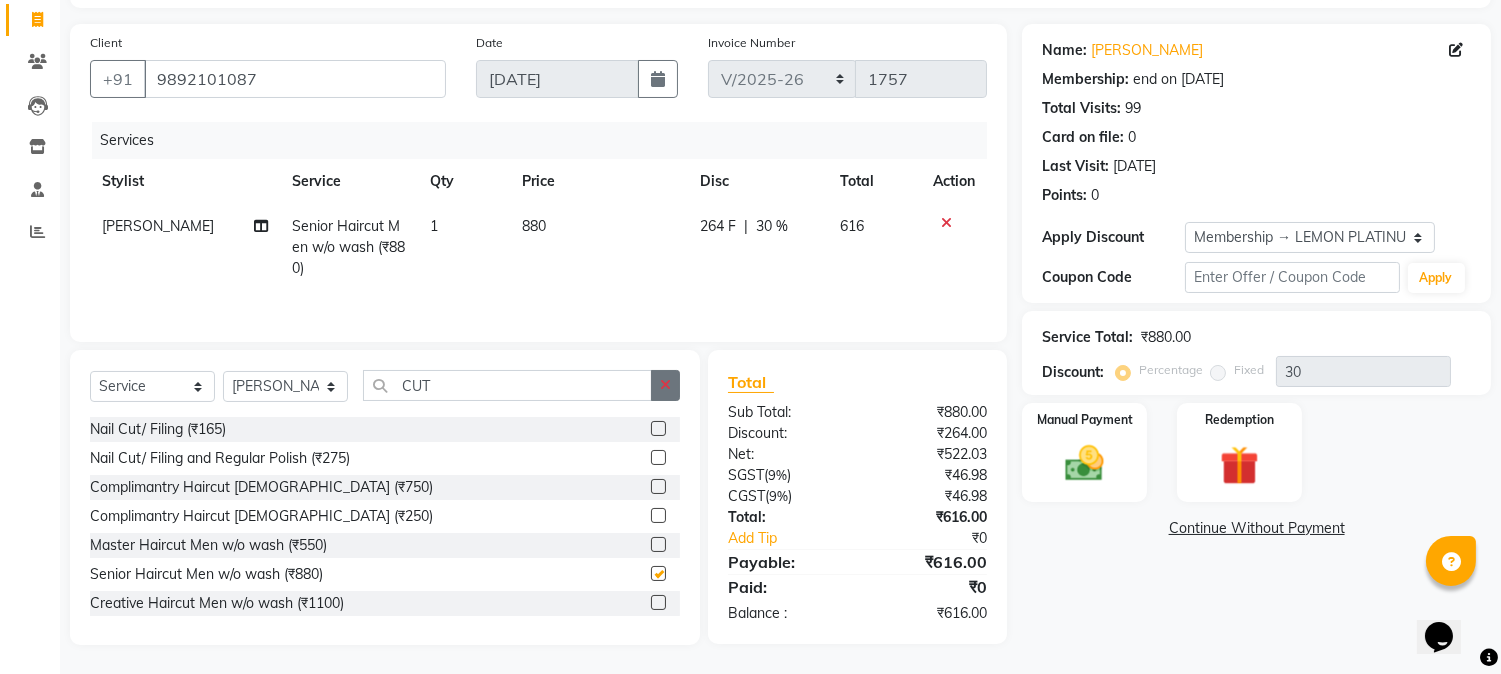 checkbox on "false" 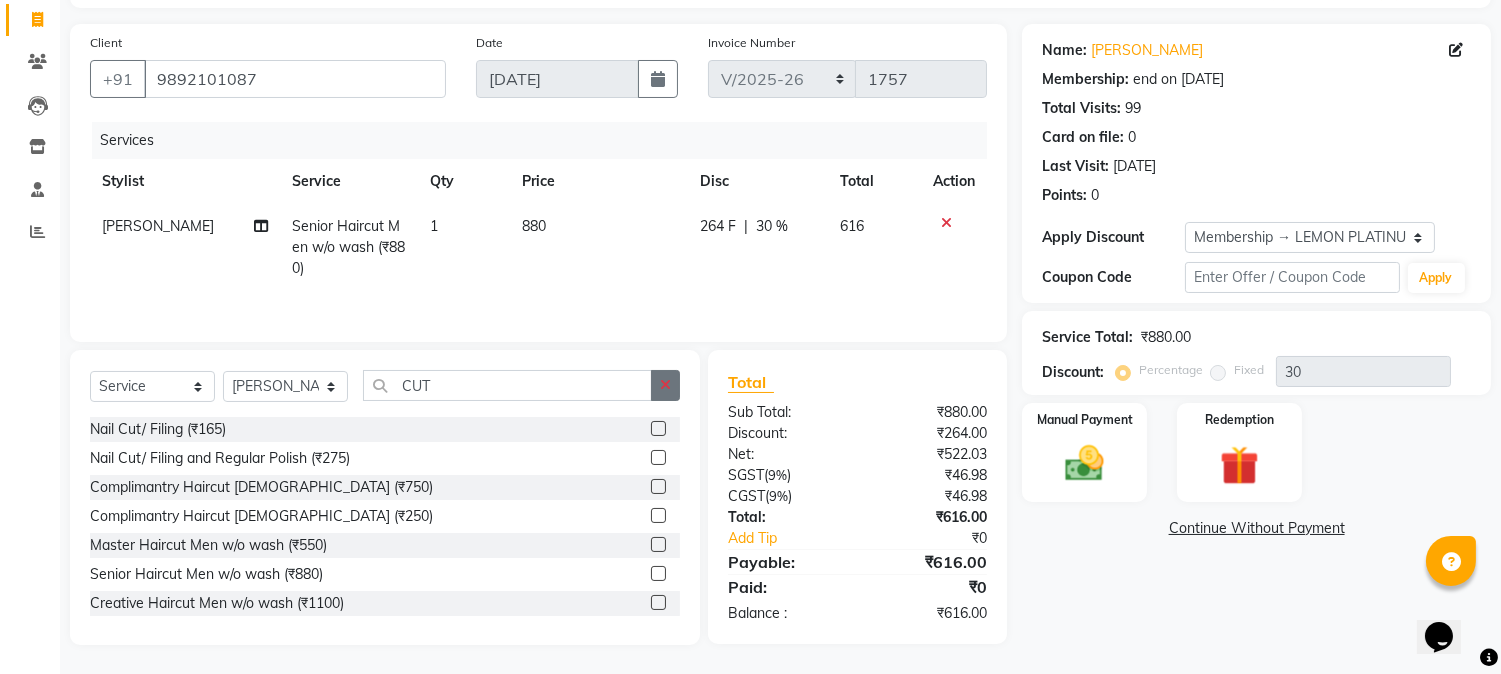 click 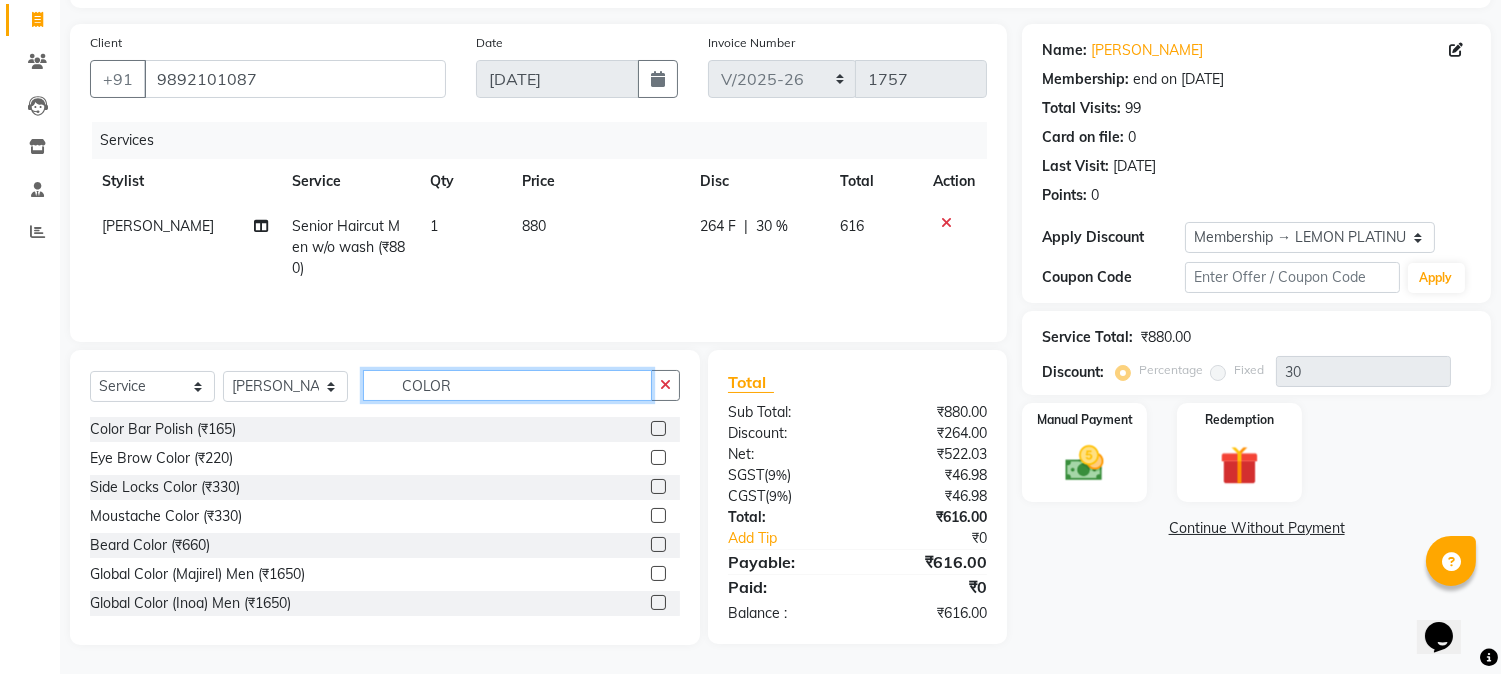 type on "COLOR" 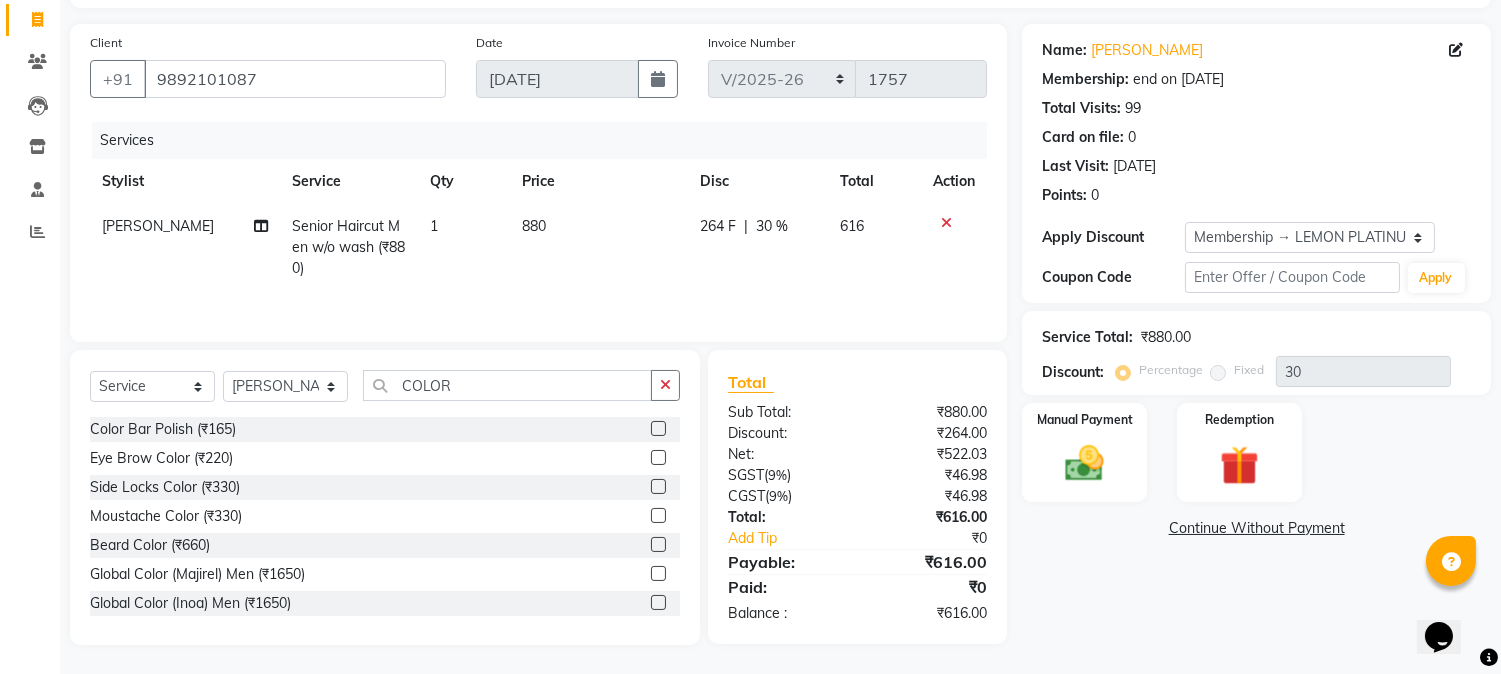 click 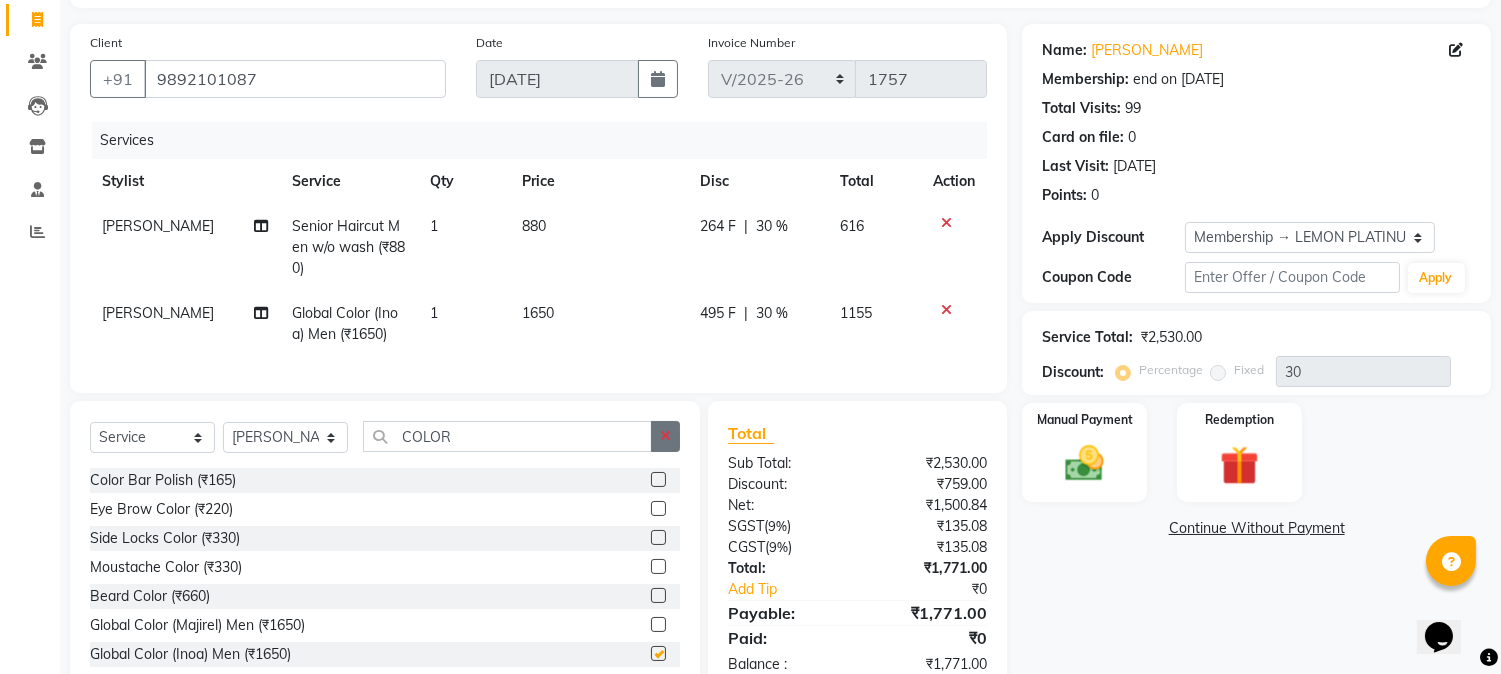 checkbox on "false" 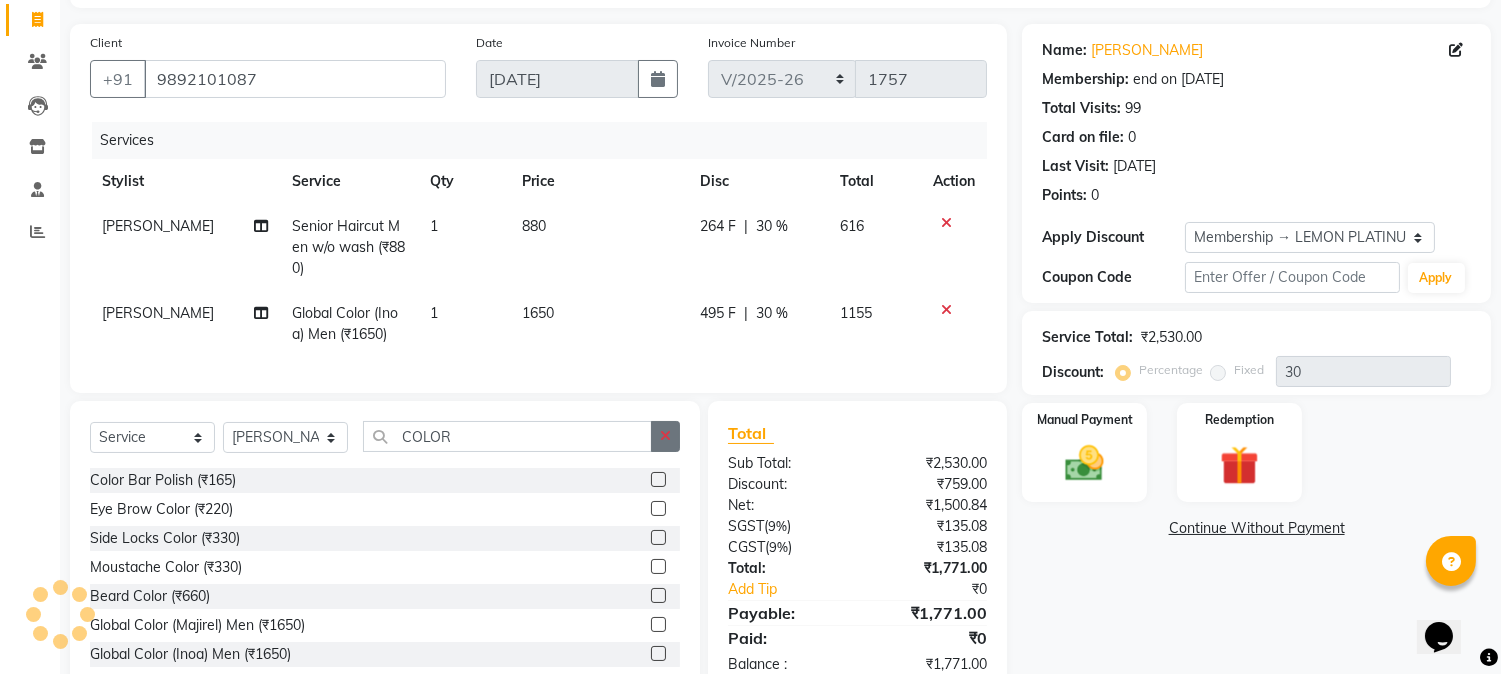 click 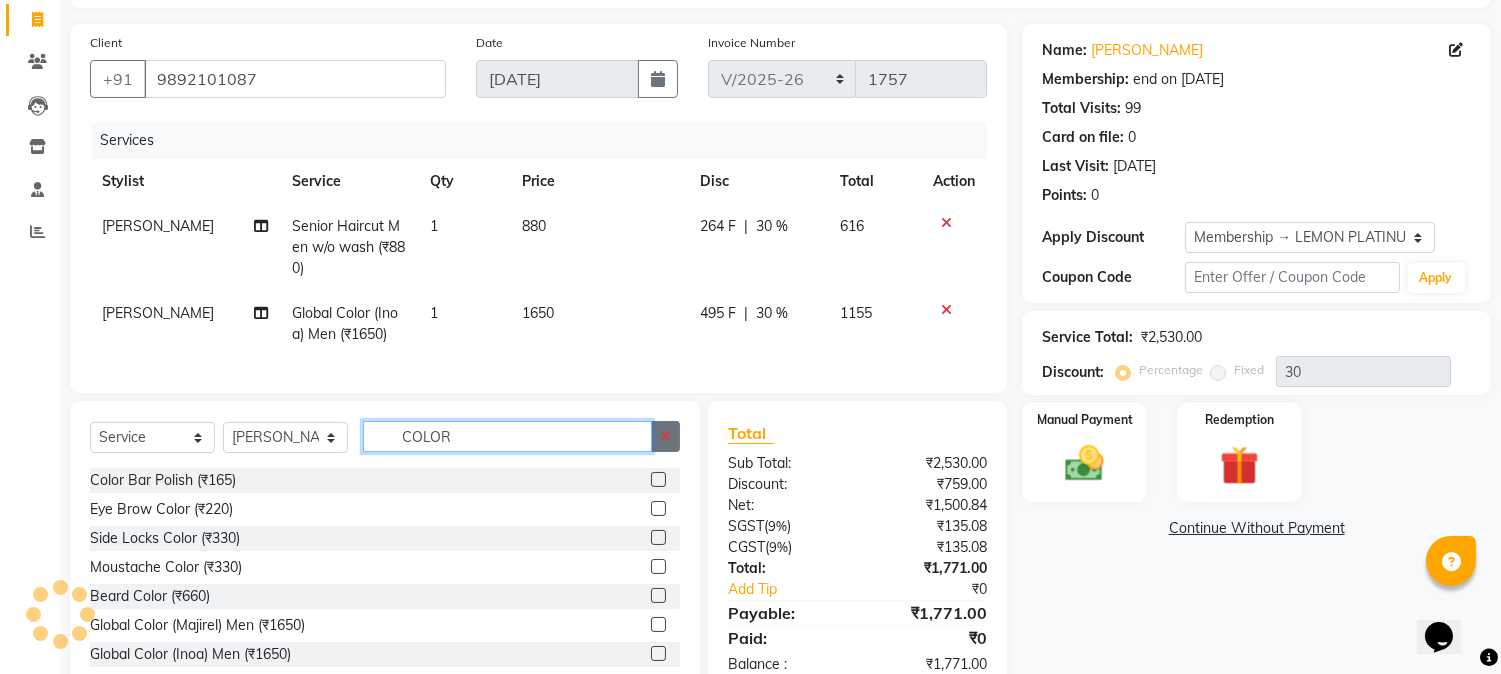 type 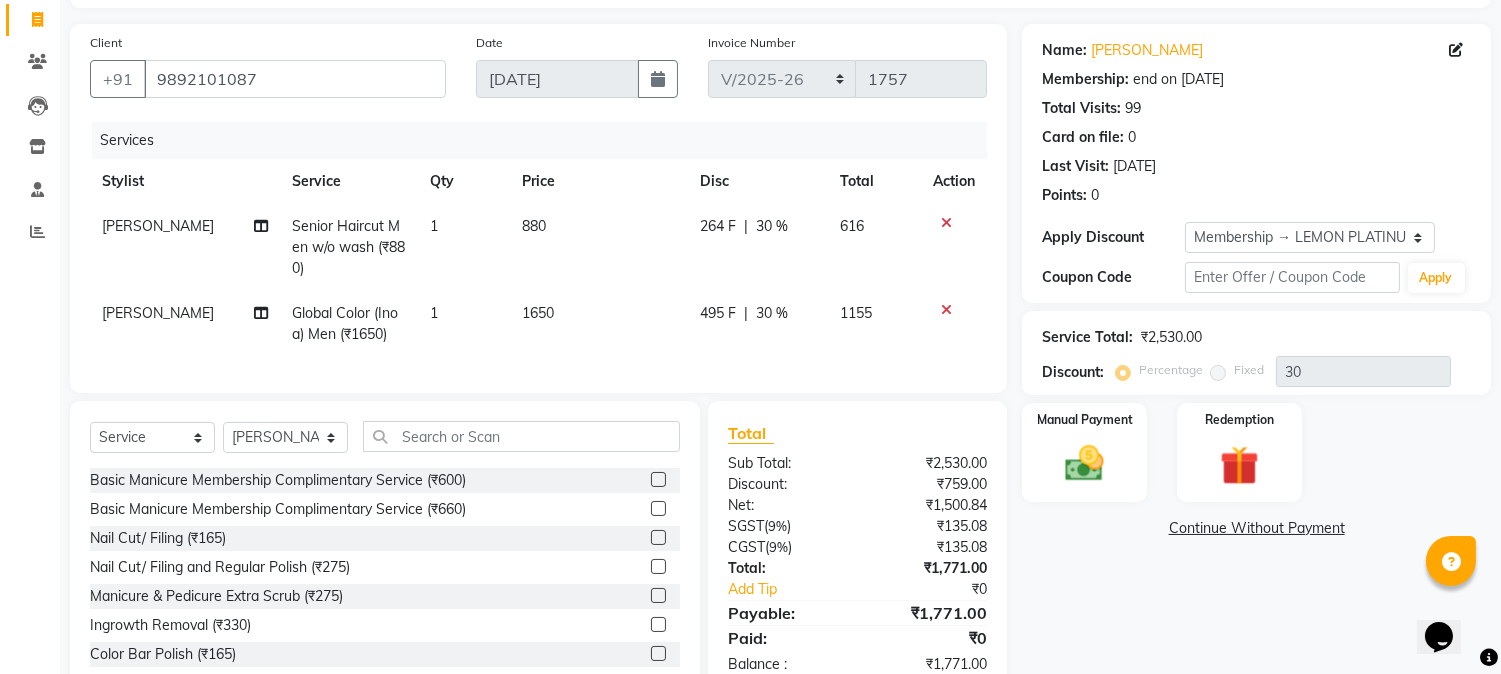 click on "Select  Service  Product  Membership  Package Voucher Prepaid Gift Card  Select Stylist Abhay  Akansha Sadafule Alam Asma Dshpande Datta Kawar DC Furkan Mansoori kavita Kelatkar  Manisha Mohammed Mohsin  Mukaddar Shaikh Sana Mansoori Sandhya Tabrez Shah  Urmila Pol" 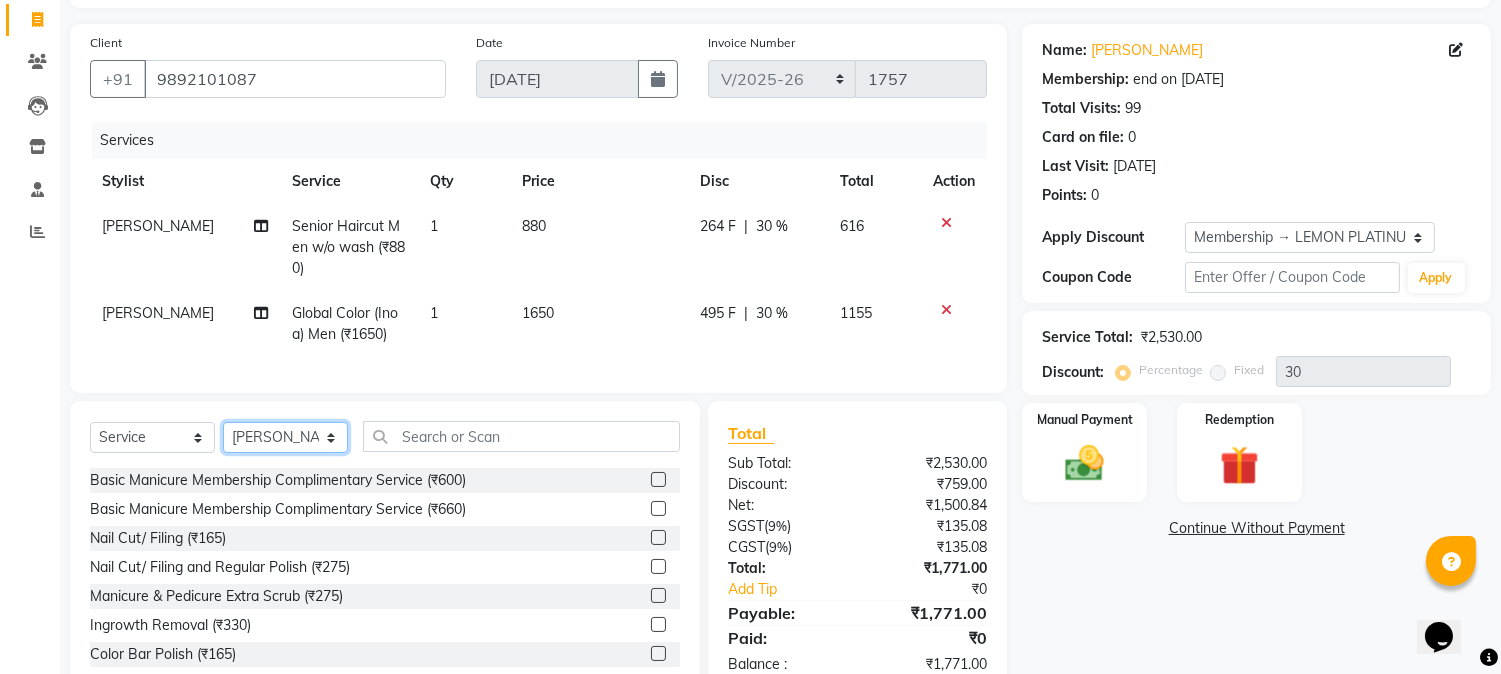 click on "Select Stylist [PERSON_NAME] [PERSON_NAME] Dshpande Datta [PERSON_NAME][GEOGRAPHIC_DATA] Furkan [PERSON_NAME] Kelatkar  [PERSON_NAME] [PERSON_NAME]  Mukaddar [PERSON_NAME] [PERSON_NAME] [PERSON_NAME]  [PERSON_NAME] Pol" 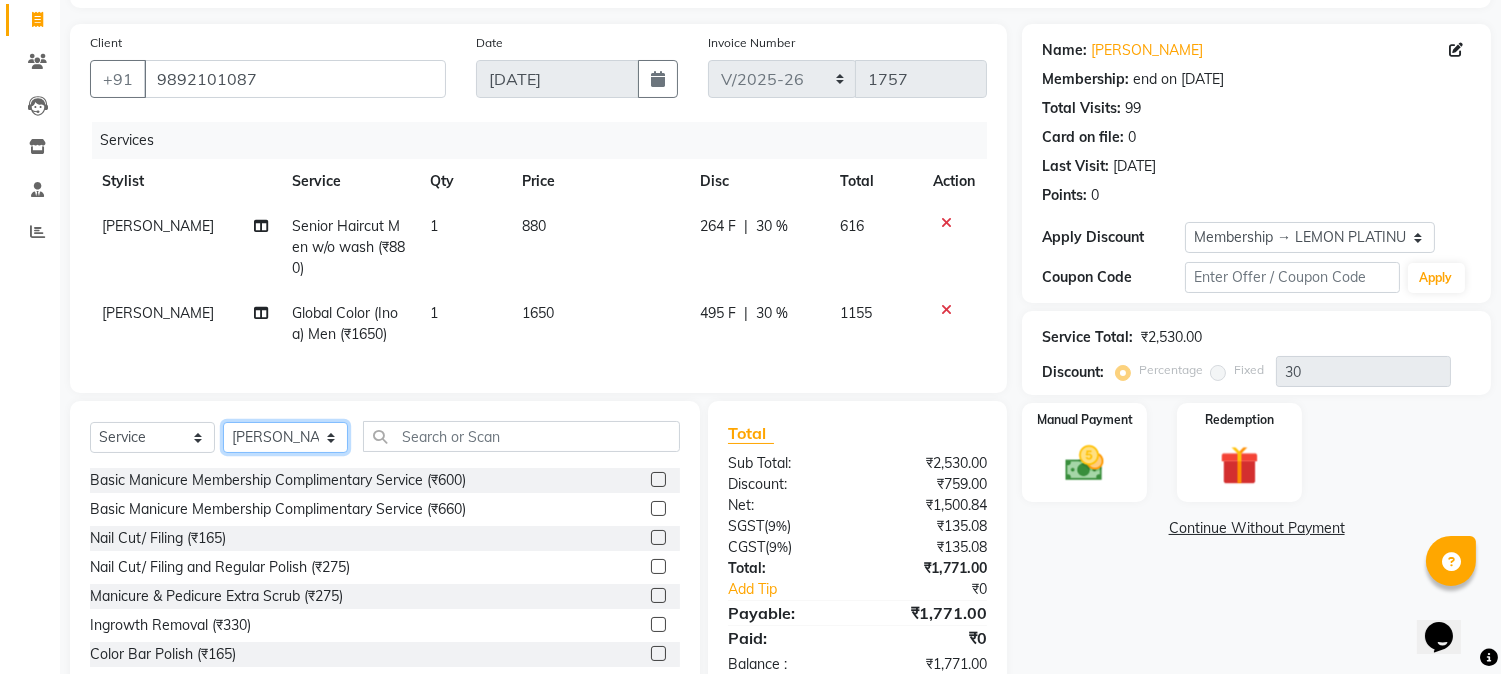 select on "31972" 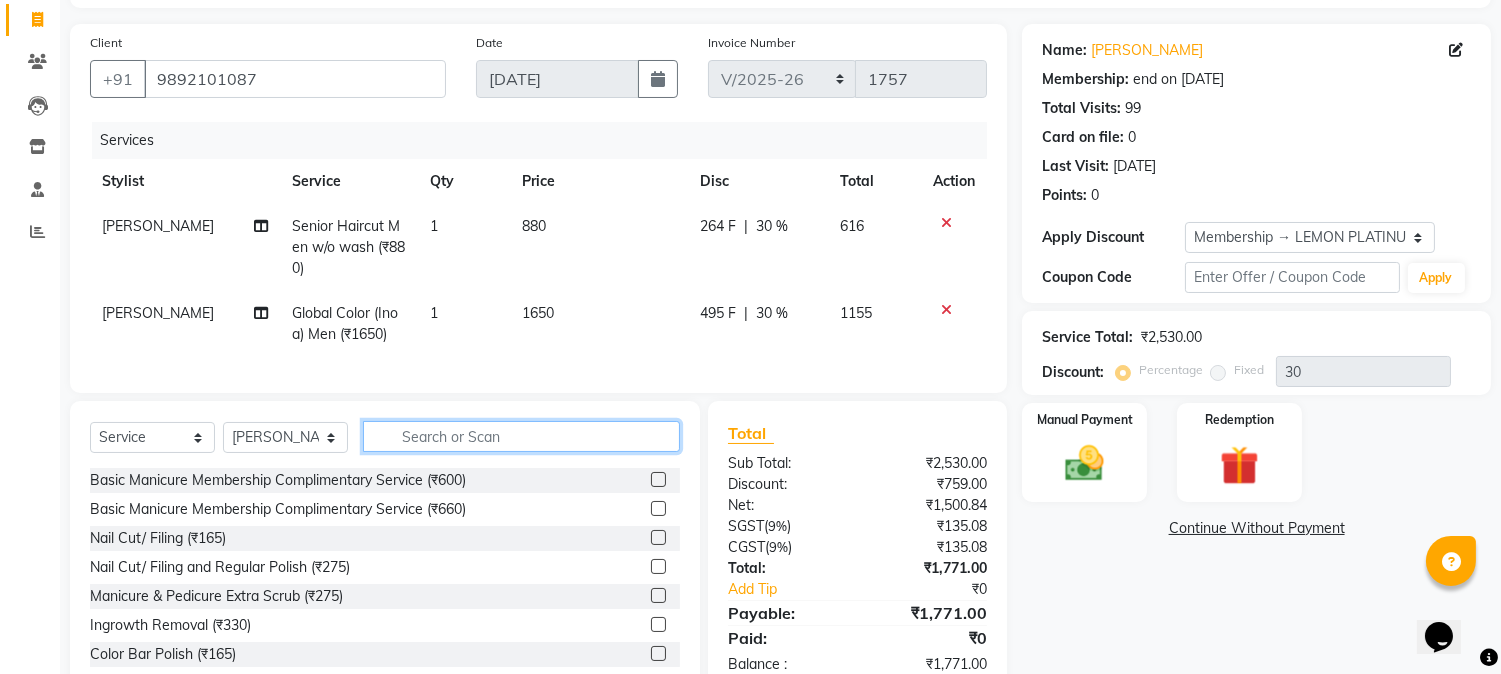 click 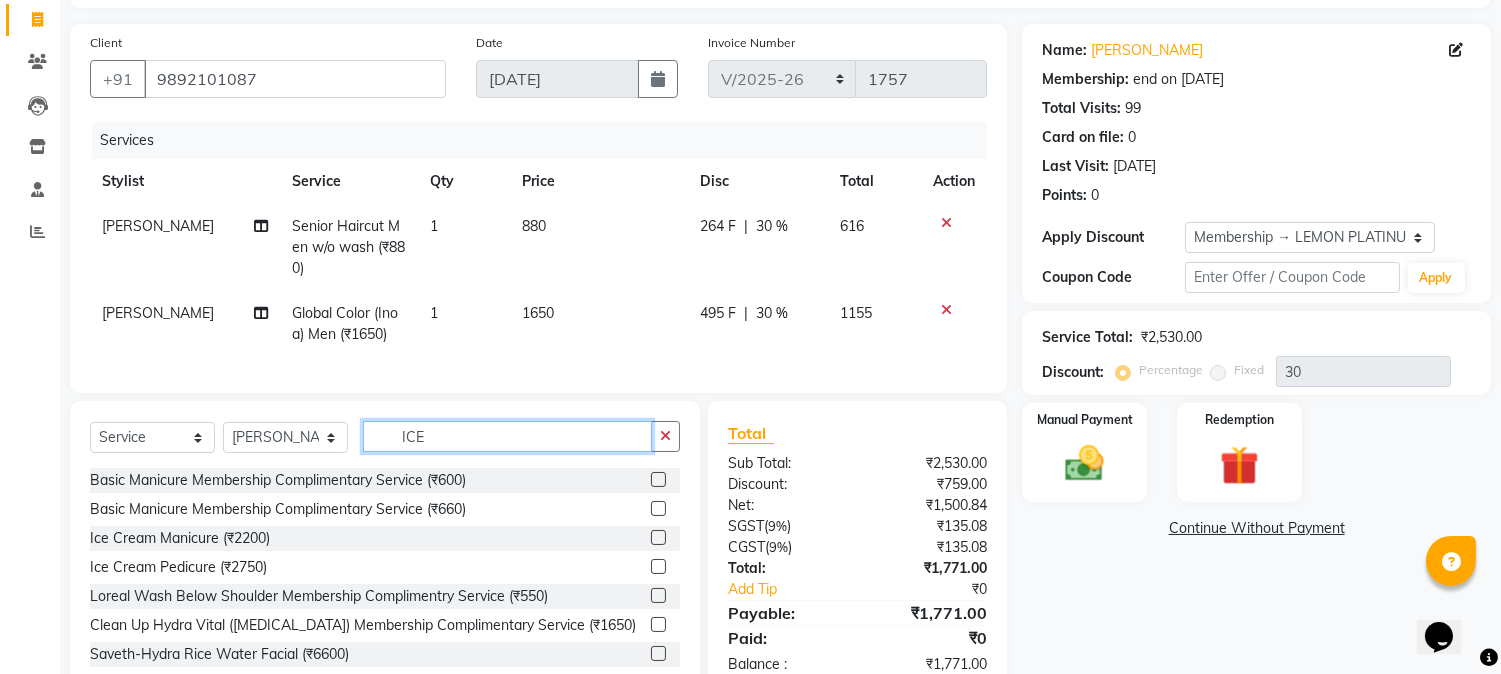 type on "ICE" 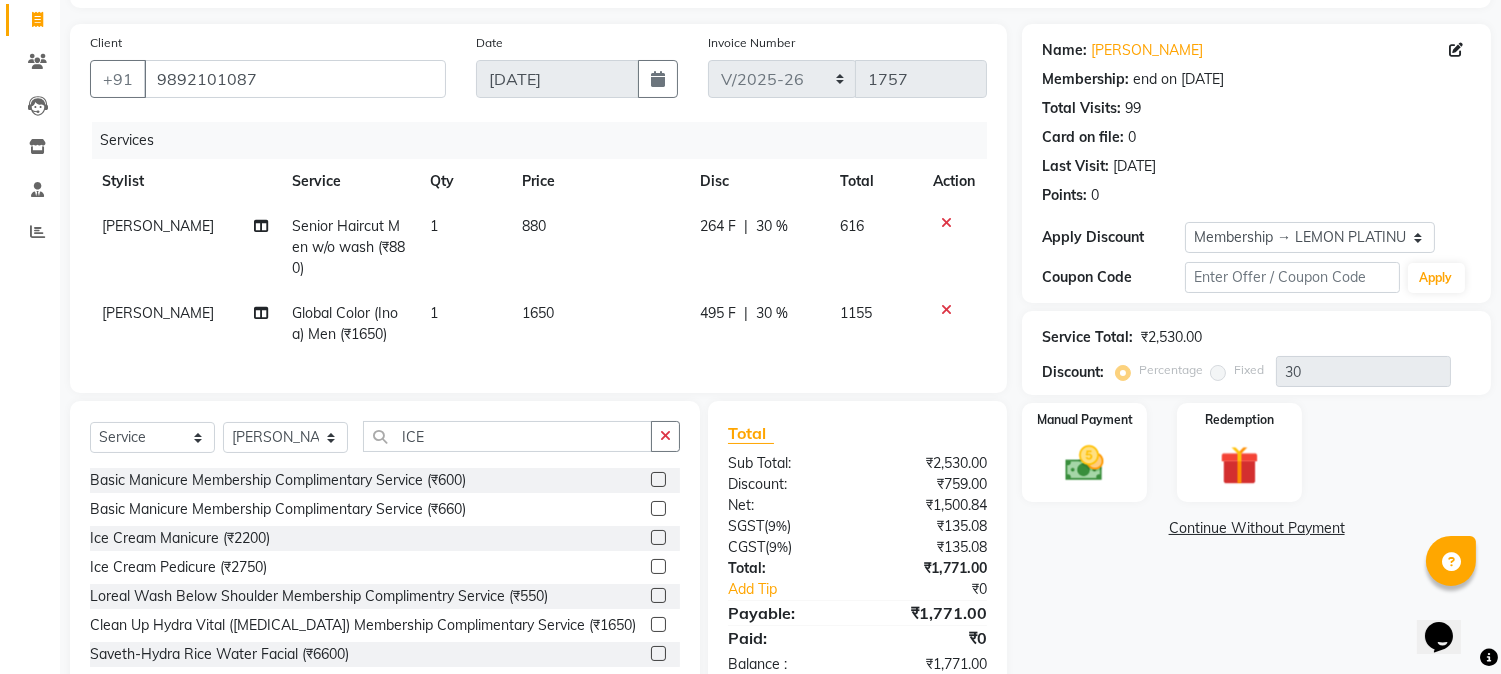 click 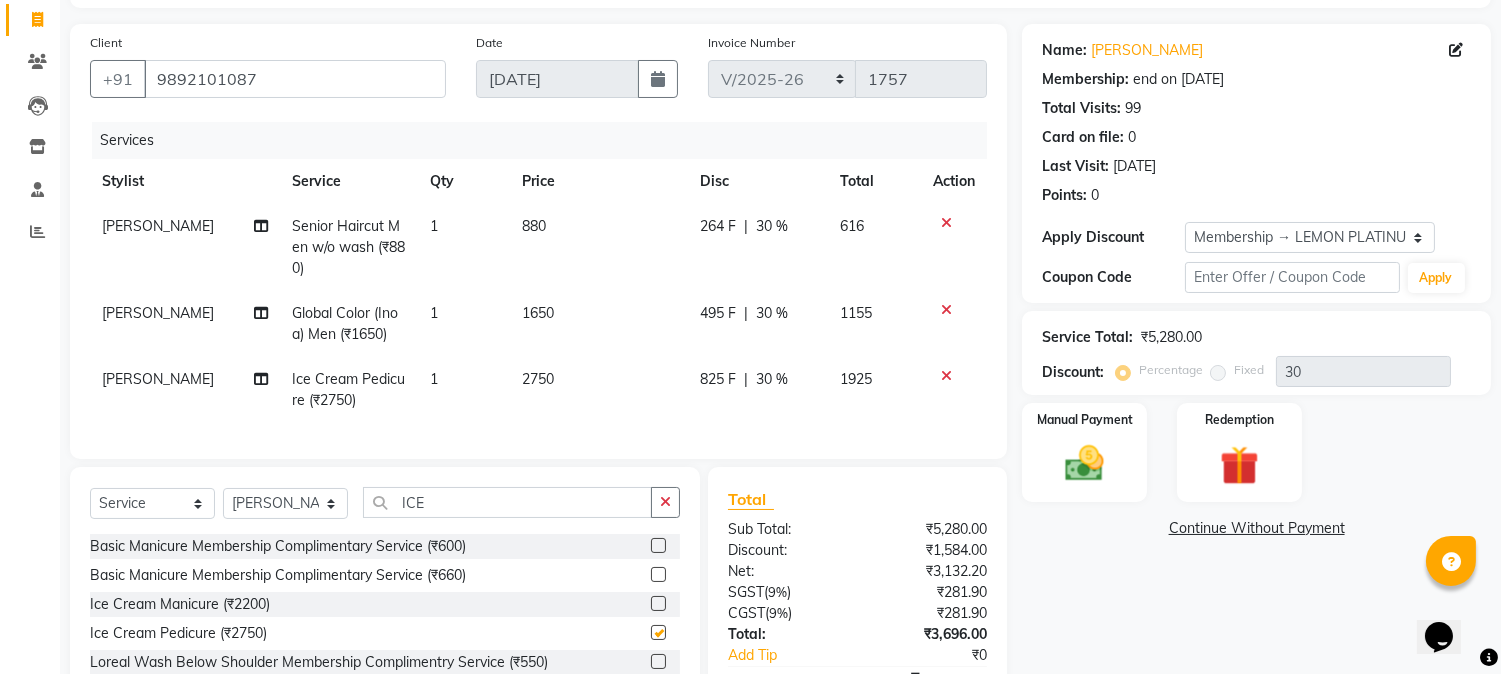 checkbox on "false" 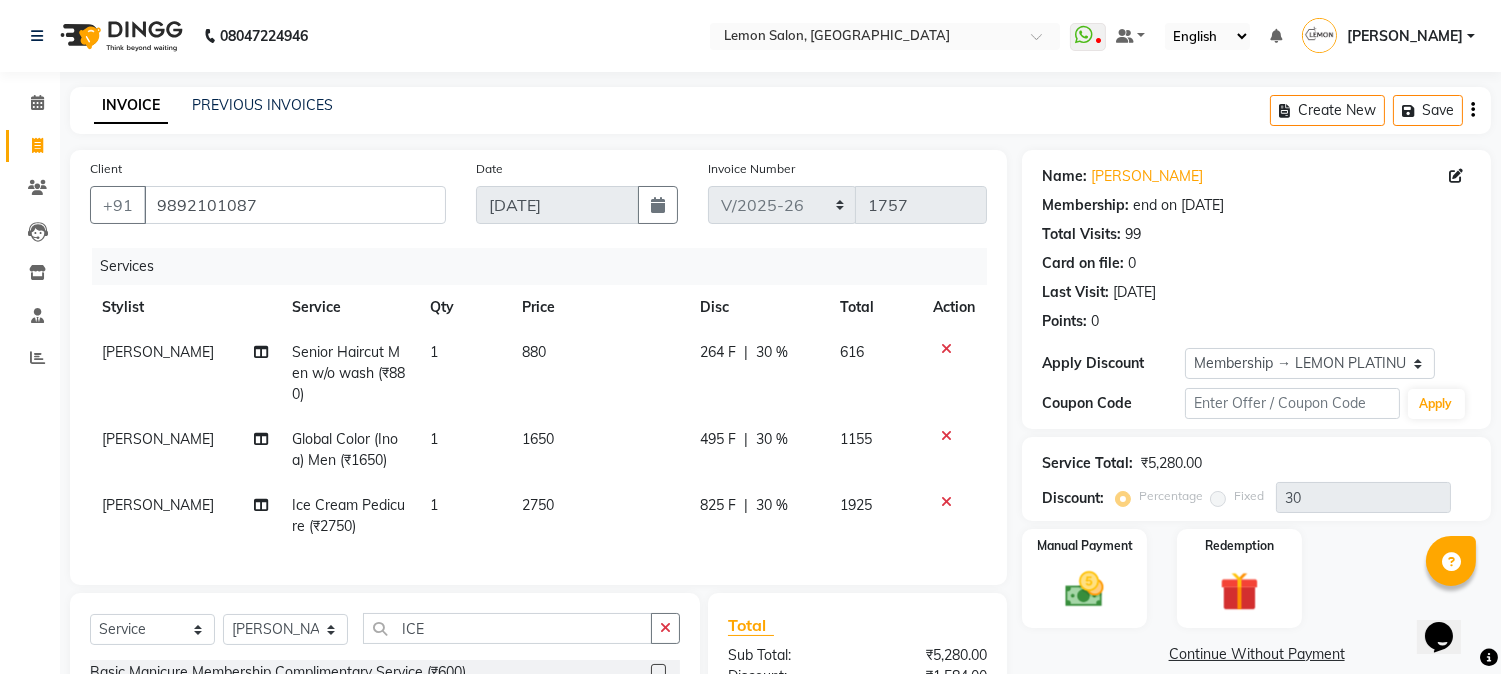 scroll, scrollTop: 260, scrollLeft: 0, axis: vertical 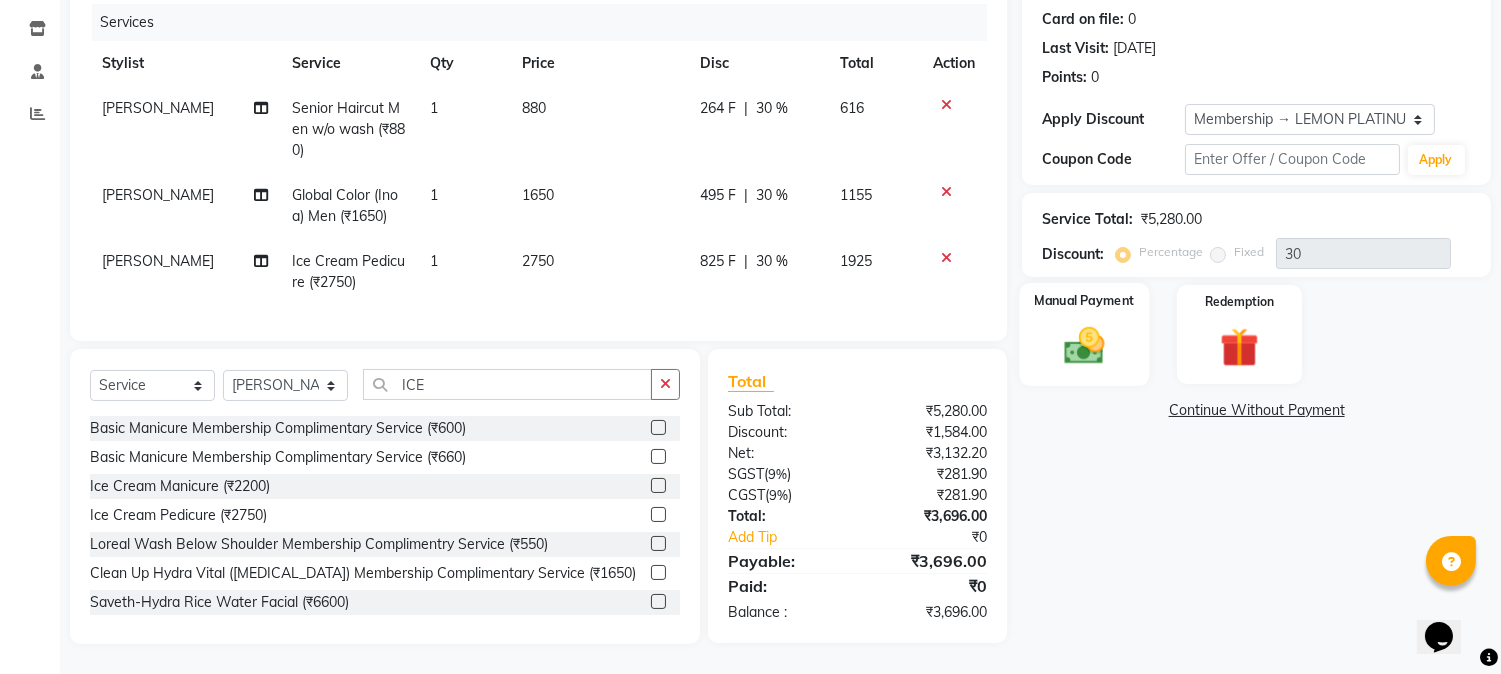 click 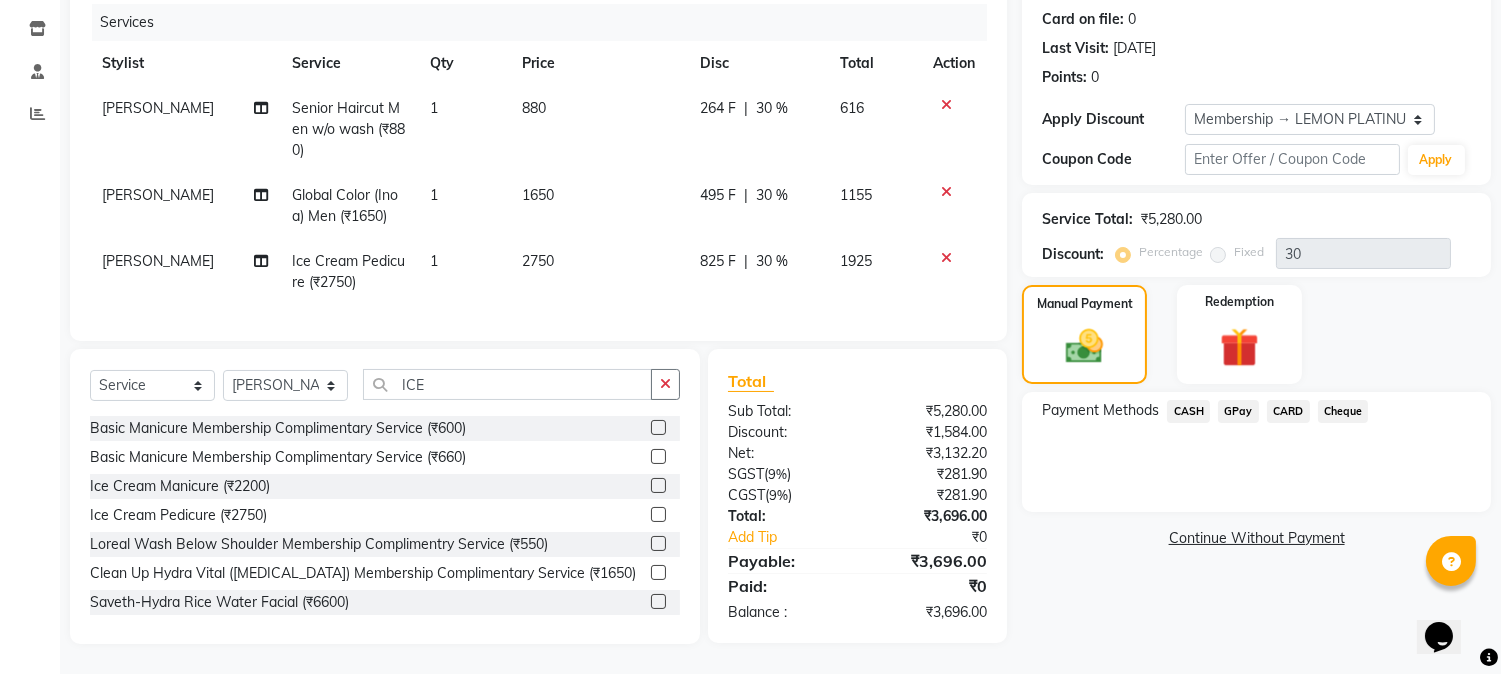 click on "GPay" 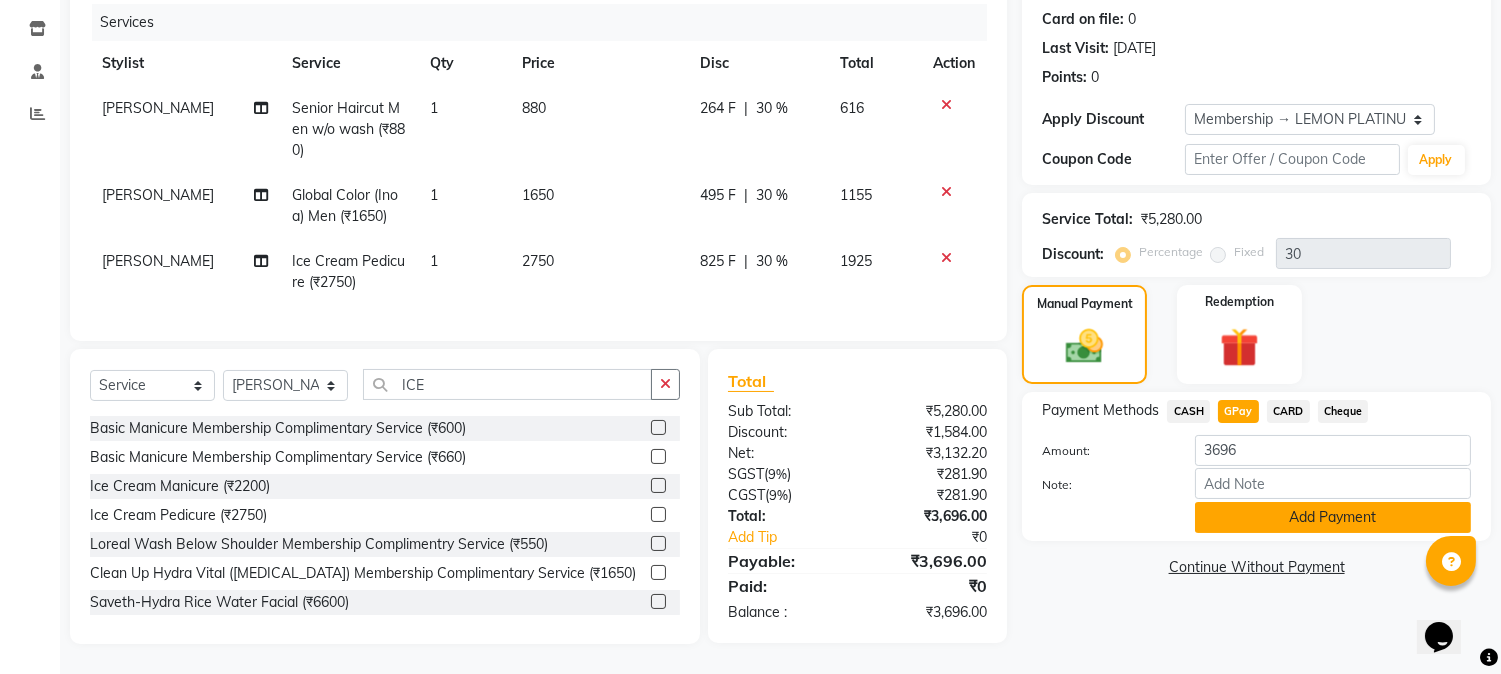 click on "Add Payment" 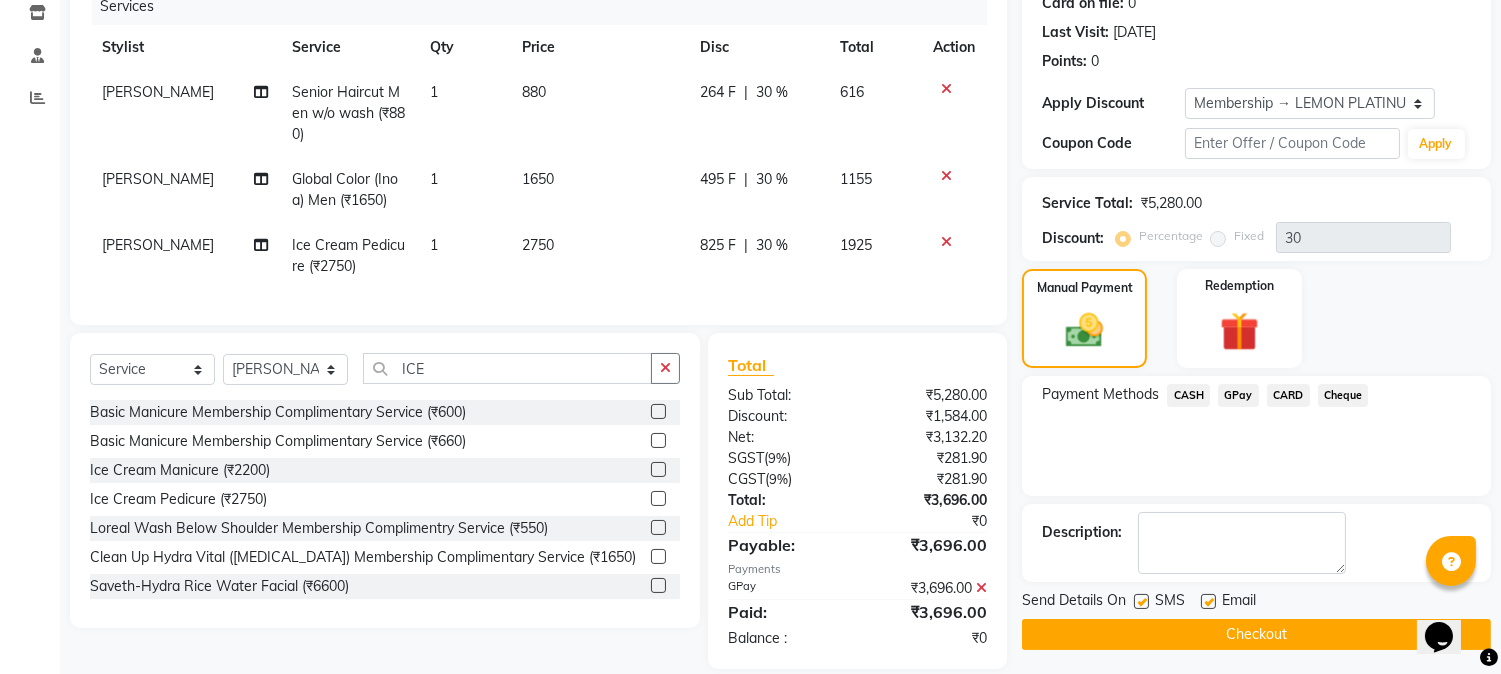 click 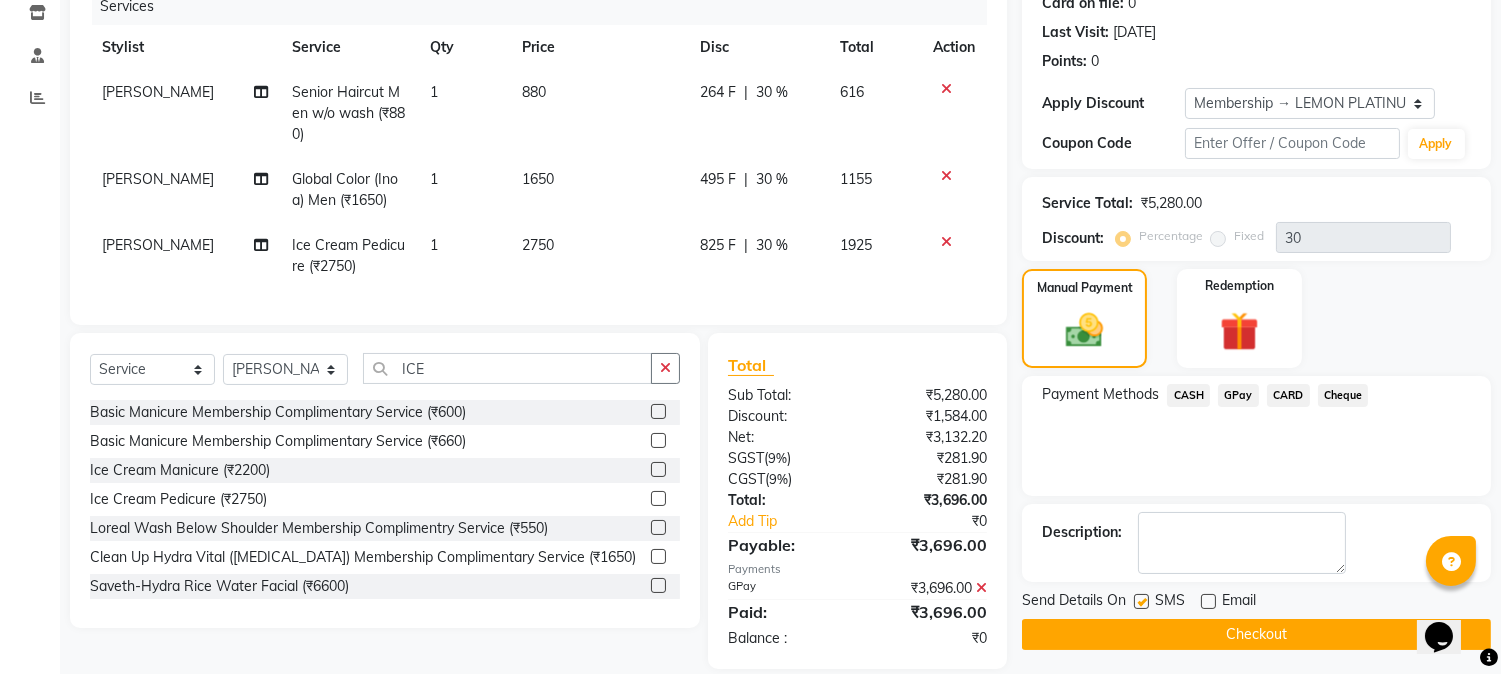 click 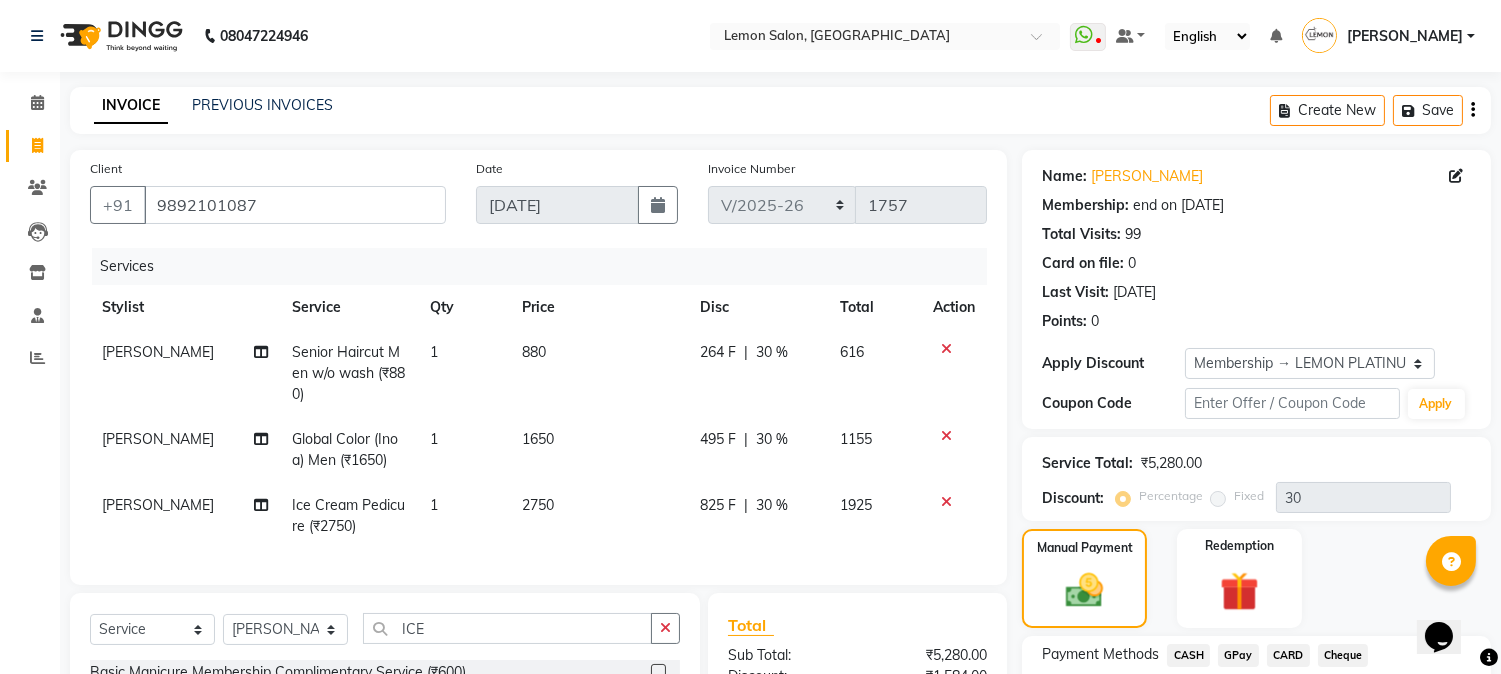 scroll, scrollTop: 301, scrollLeft: 0, axis: vertical 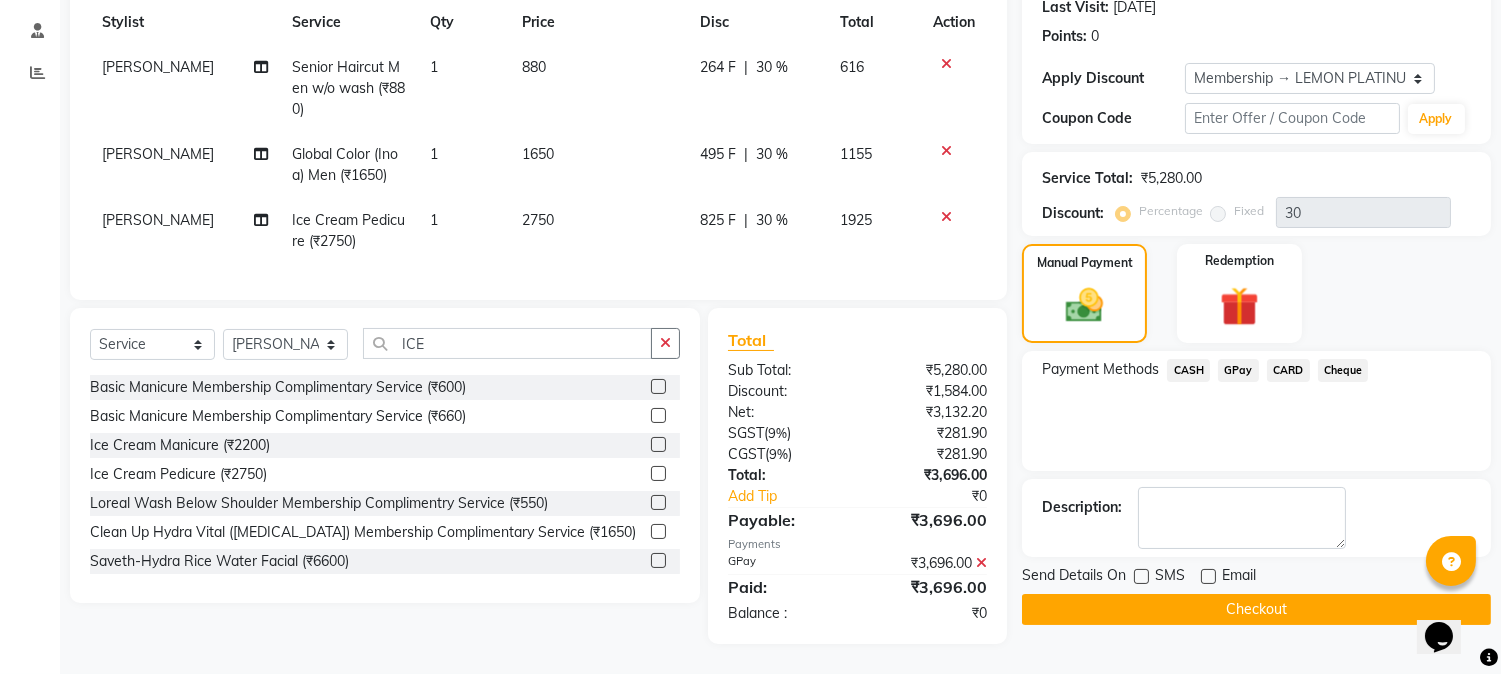 click on "Checkout" 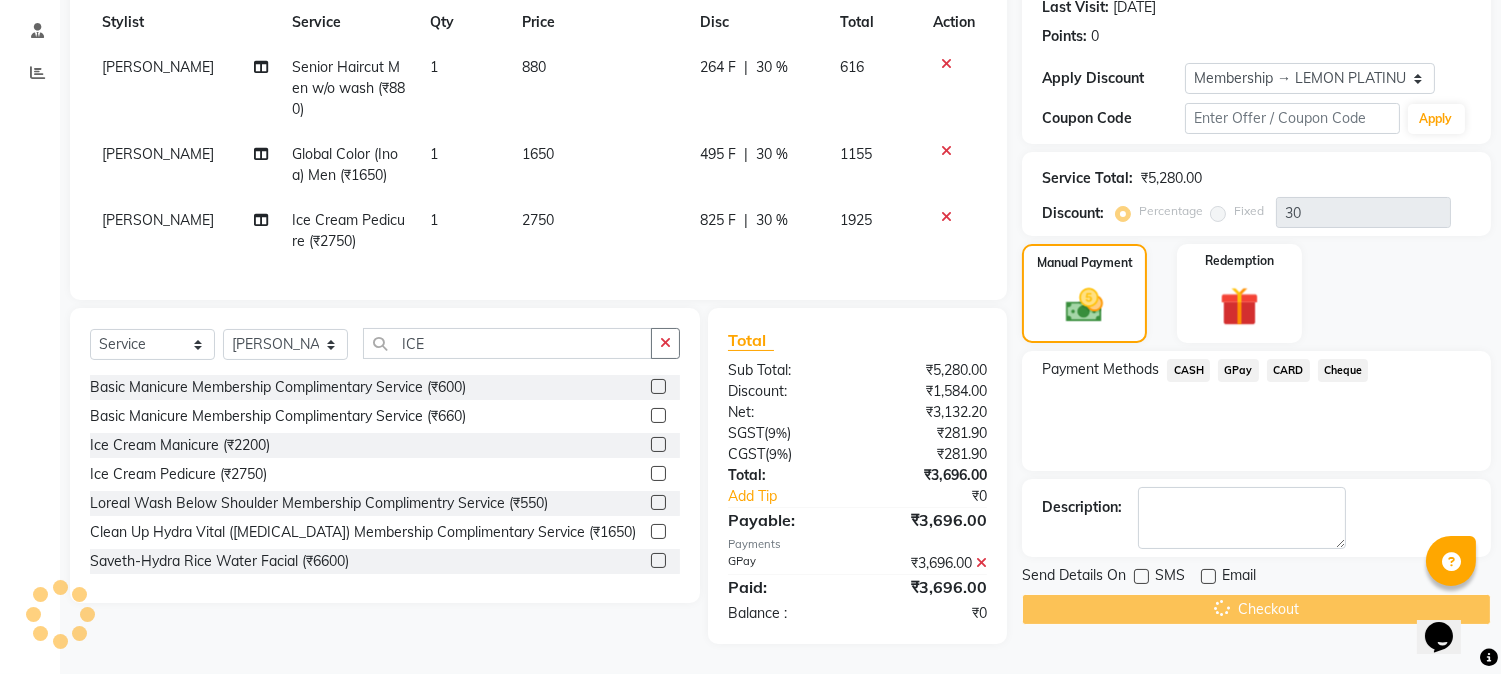 scroll, scrollTop: 1, scrollLeft: 0, axis: vertical 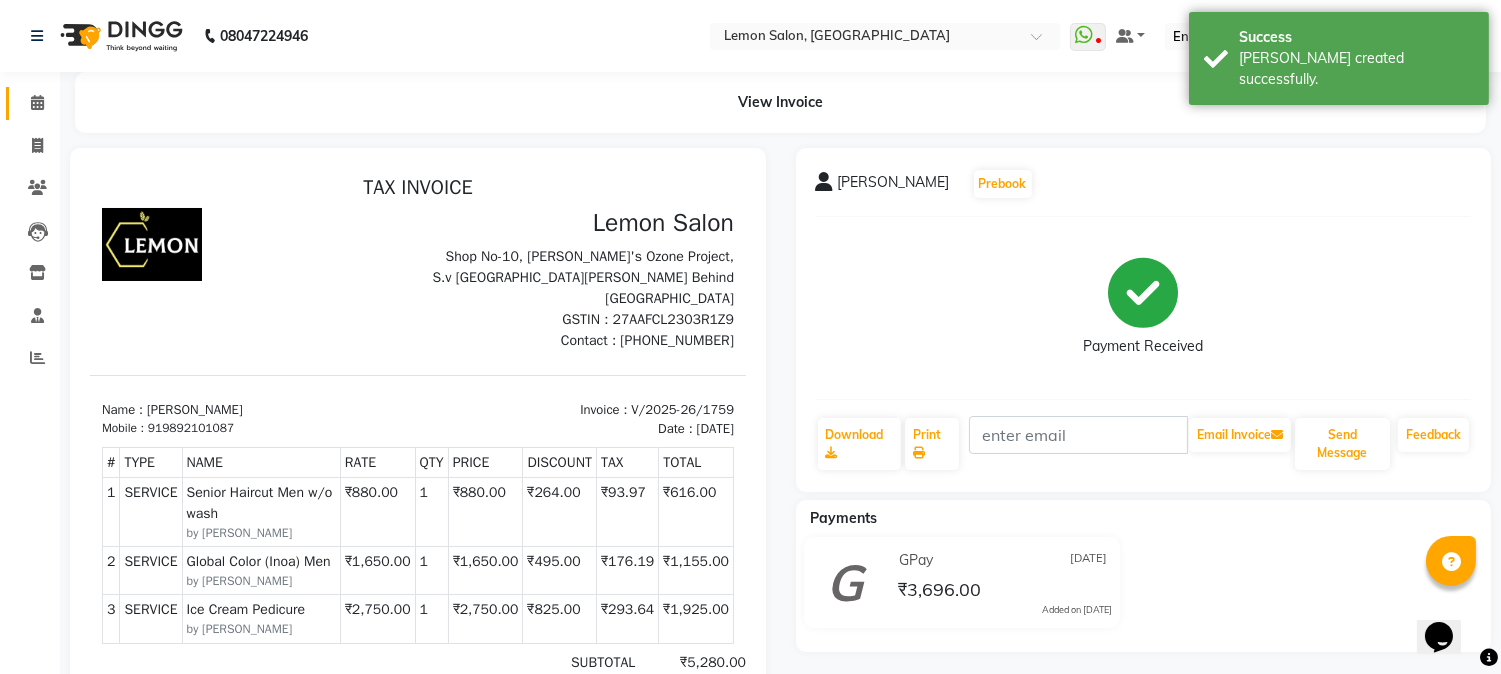 click on "Calendar" 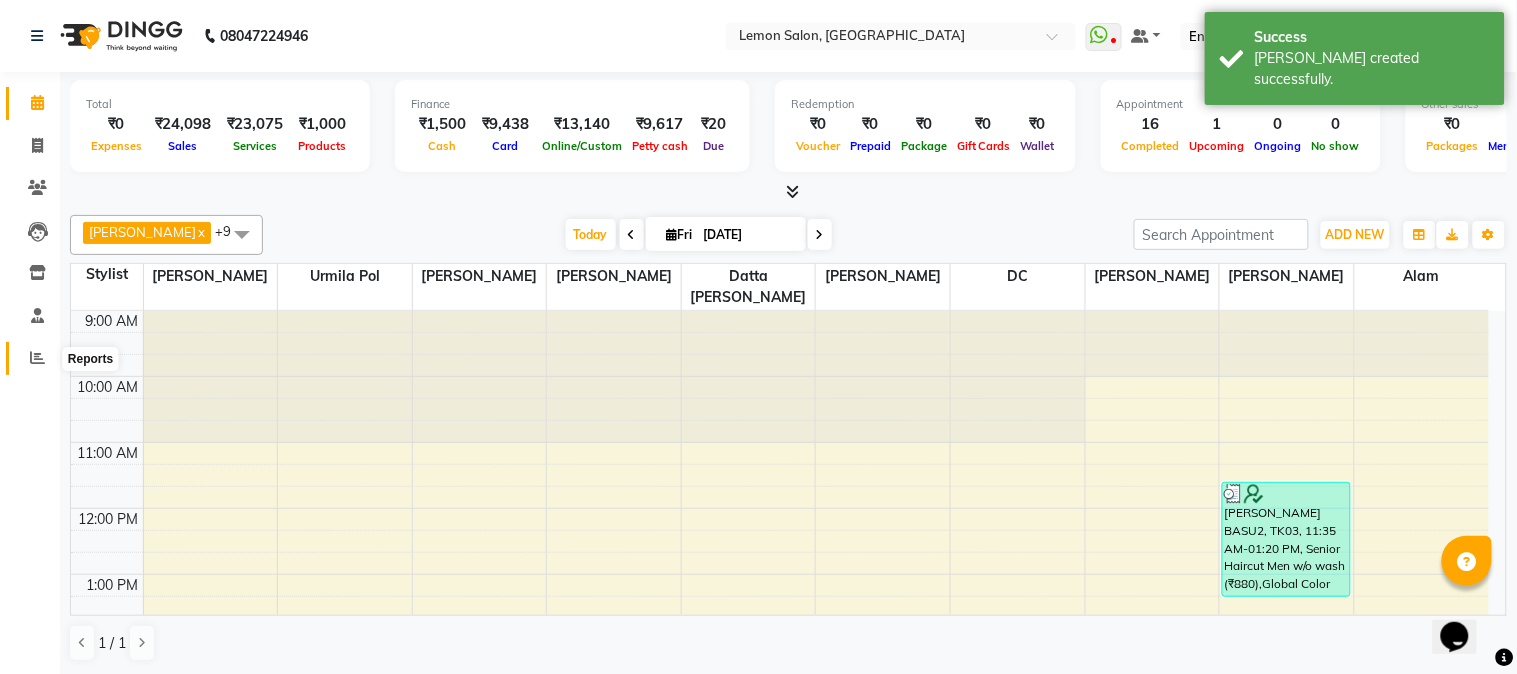 click 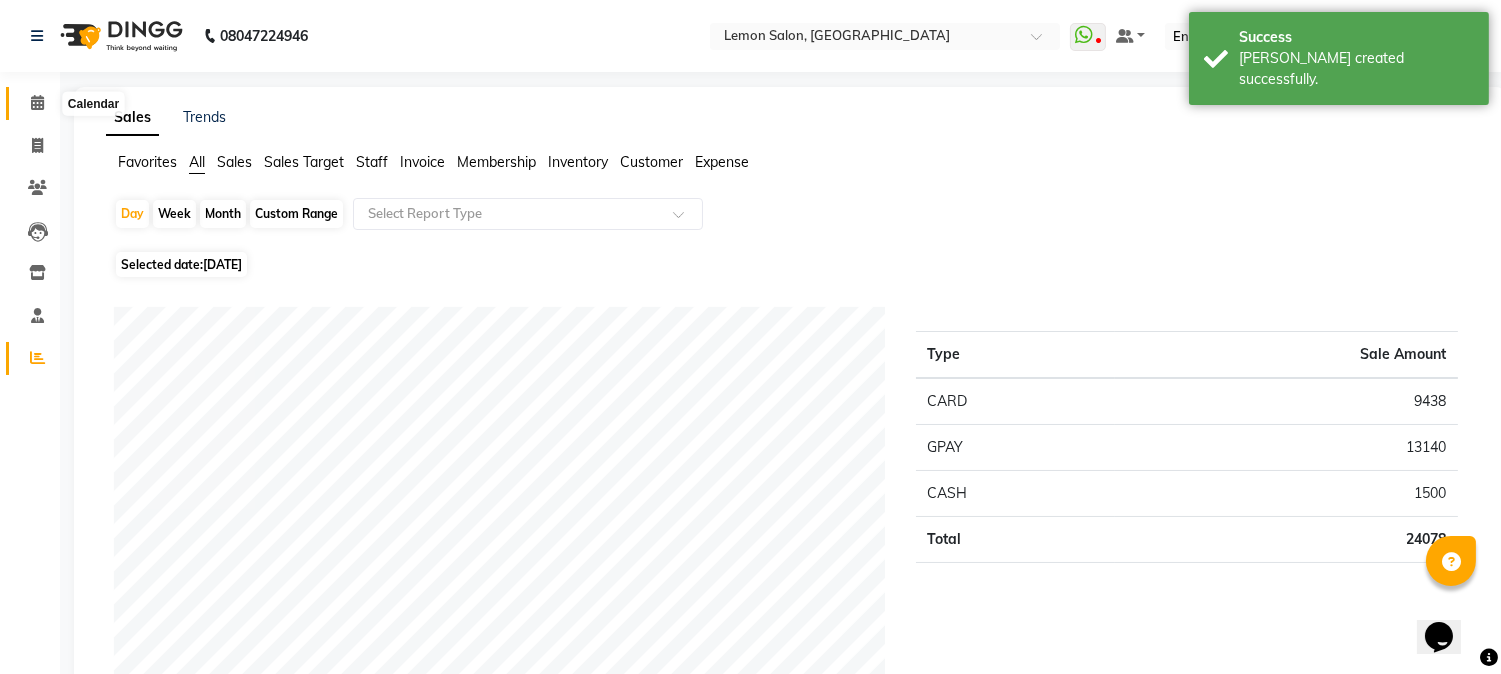 click 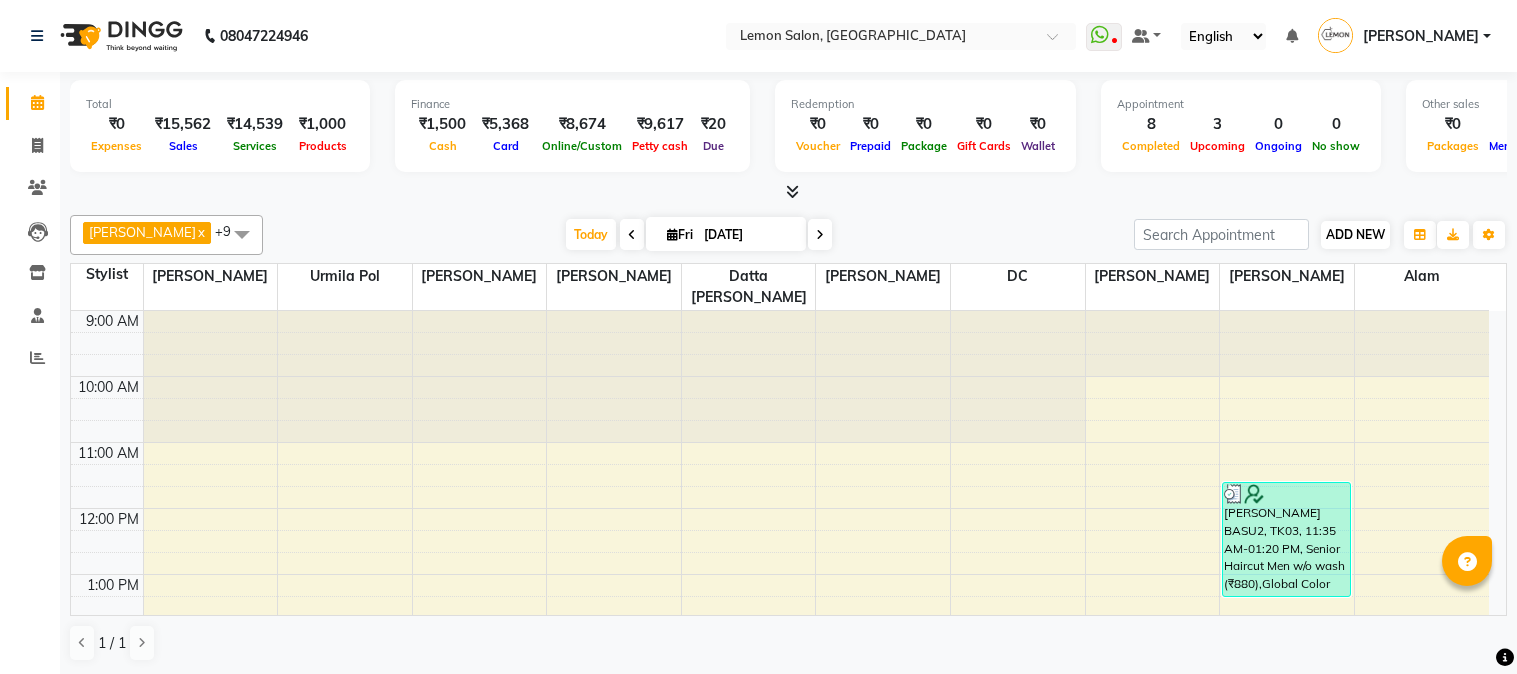 scroll, scrollTop: 0, scrollLeft: 0, axis: both 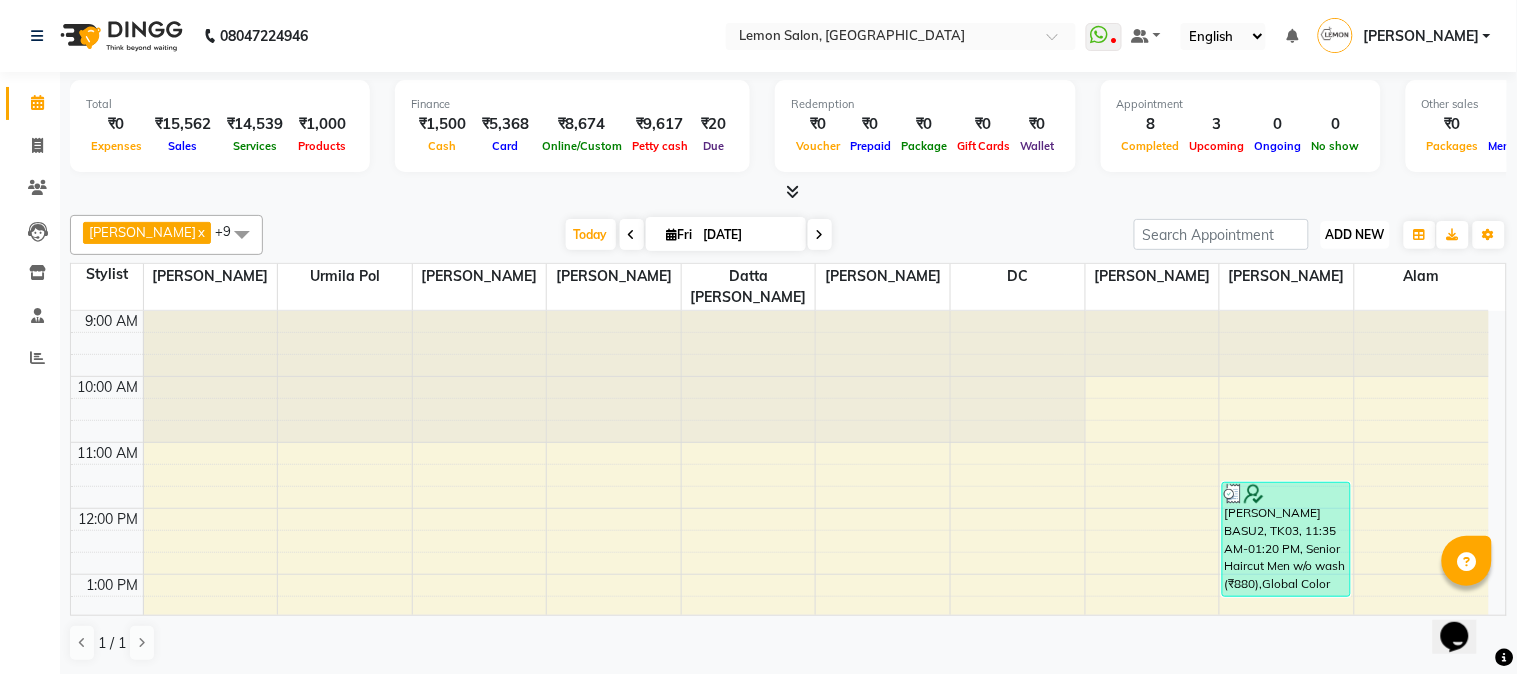 click on "ADD NEW" at bounding box center (1355, 234) 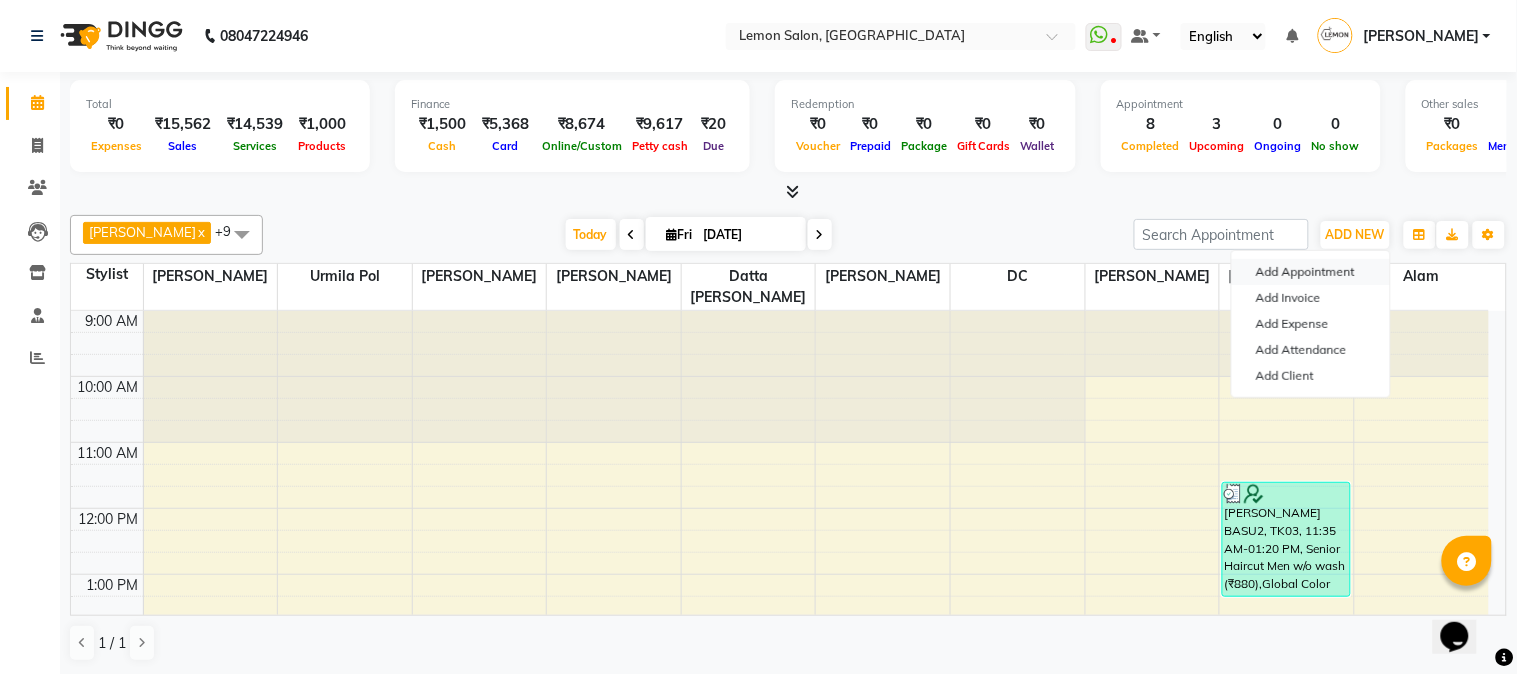 click on "Add Appointment" at bounding box center [1311, 272] 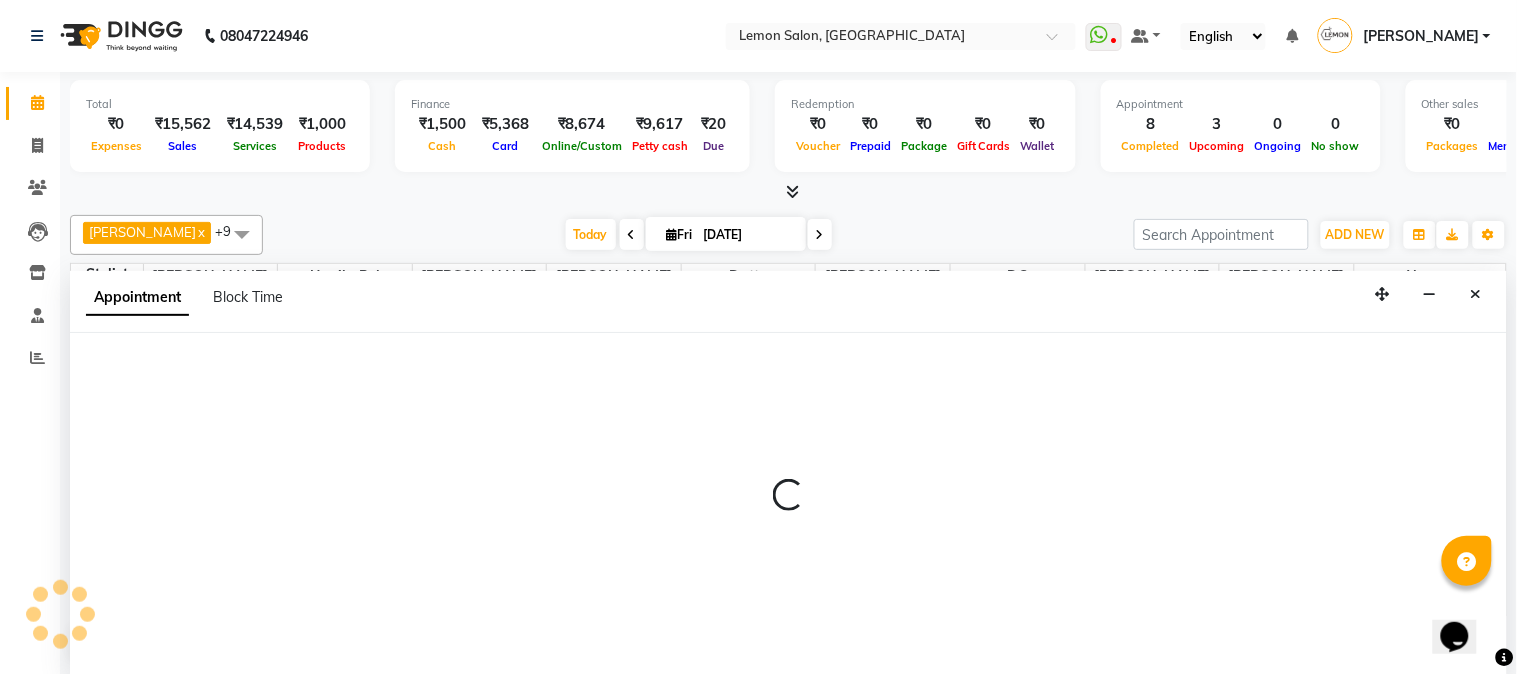 select on "600" 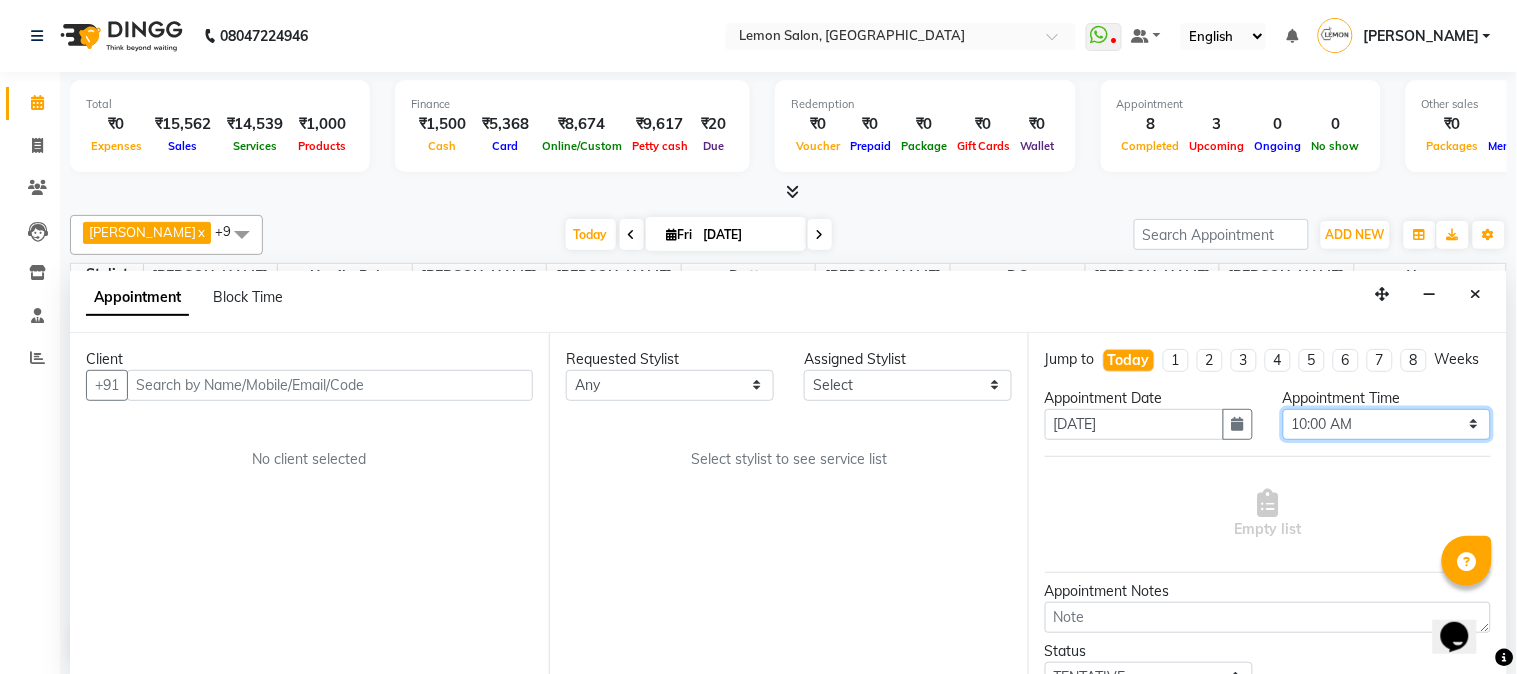 click on "Select 10:00 AM 10:15 AM 10:30 AM 10:45 AM 11:00 AM 11:15 AM 11:30 AM 11:45 AM 12:00 PM 12:15 PM 12:30 PM 12:45 PM 01:00 PM 01:15 PM 01:30 PM 01:45 PM 02:00 PM 02:15 PM 02:30 PM 02:45 PM 03:00 PM 03:15 PM 03:30 PM 03:45 PM 04:00 PM 04:15 PM 04:30 PM 04:45 PM 05:00 PM 05:15 PM 05:30 PM 05:45 PM 06:00 PM 06:15 PM 06:30 PM 06:45 PM 07:00 PM 07:15 PM 07:30 PM 07:45 PM 08:00 PM 08:15 PM 08:30 PM 08:45 PM 09:00 PM 09:15 PM 09:30 PM 09:45 PM 10:00 PM" at bounding box center [1387, 424] 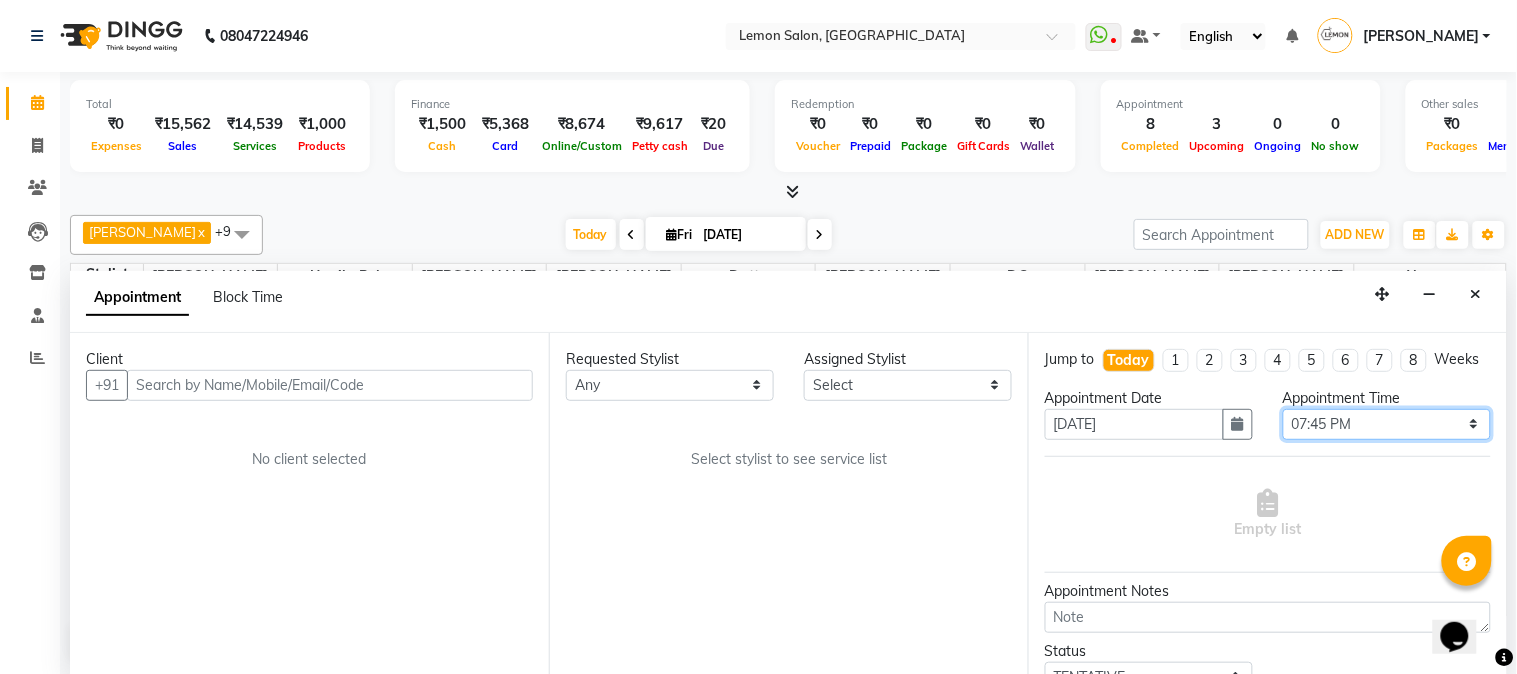 click on "Select 10:00 AM 10:15 AM 10:30 AM 10:45 AM 11:00 AM 11:15 AM 11:30 AM 11:45 AM 12:00 PM 12:15 PM 12:30 PM 12:45 PM 01:00 PM 01:15 PM 01:30 PM 01:45 PM 02:00 PM 02:15 PM 02:30 PM 02:45 PM 03:00 PM 03:15 PM 03:30 PM 03:45 PM 04:00 PM 04:15 PM 04:30 PM 04:45 PM 05:00 PM 05:15 PM 05:30 PM 05:45 PM 06:00 PM 06:15 PM 06:30 PM 06:45 PM 07:00 PM 07:15 PM 07:30 PM 07:45 PM 08:00 PM 08:15 PM 08:30 PM 08:45 PM 09:00 PM 09:15 PM 09:30 PM 09:45 PM 10:00 PM" at bounding box center [1387, 424] 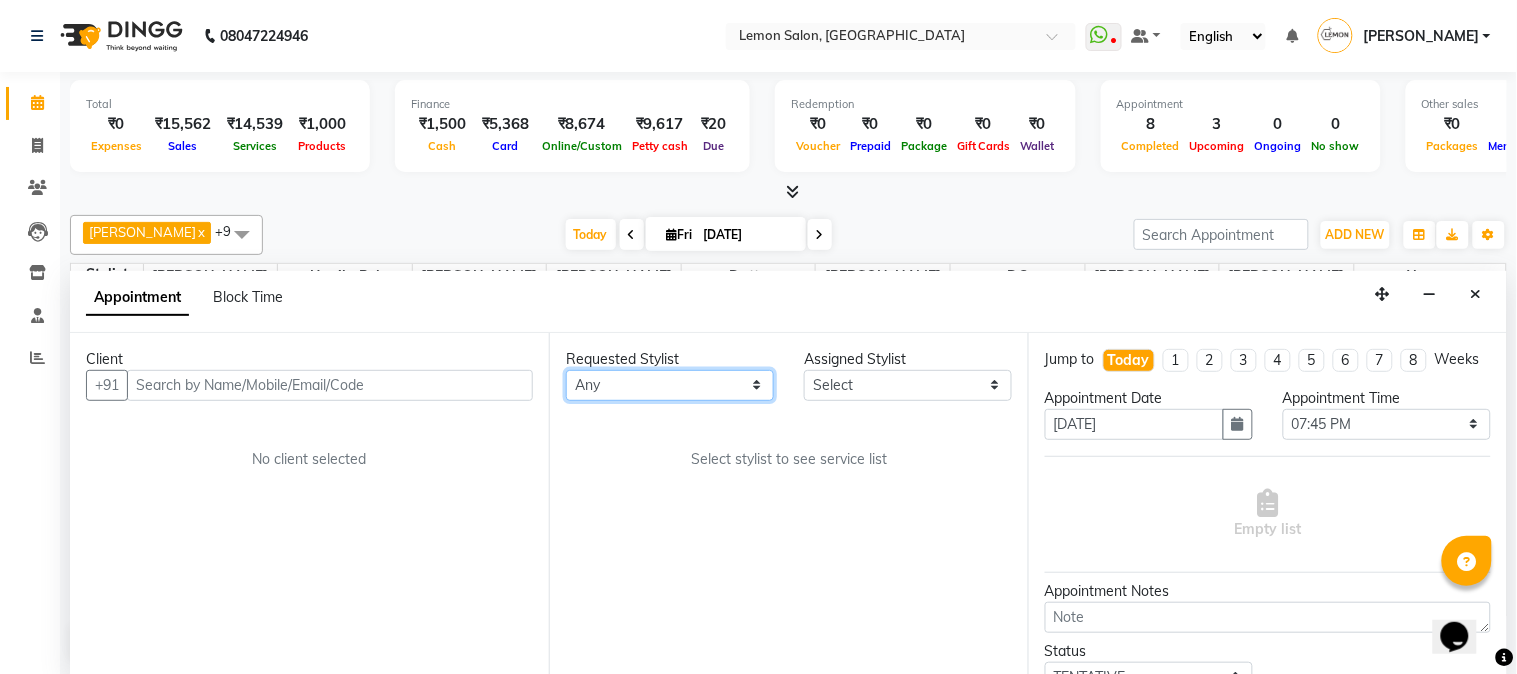 click on "Any Abhay  Akansha Sadafule Alam Asma Dshpande Datta Kawar DC Furkan Mansoori kavita Kelatkar  Manisha Mohammed Mohsin  Mukaddar Shaikh Sana Mansoori Sandhya Tabrez Shah  Urmila Pol" at bounding box center [670, 385] 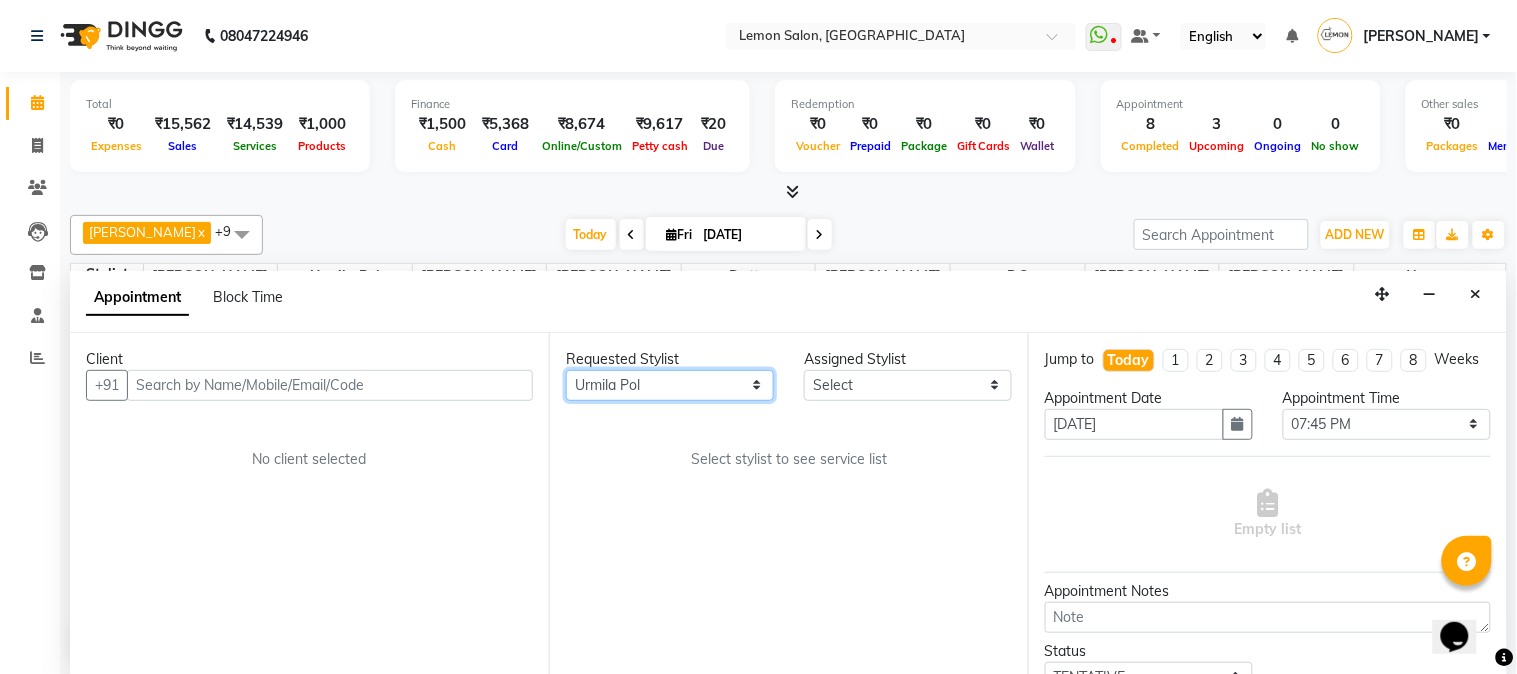 click on "Any Abhay  Akansha Sadafule Alam Asma Dshpande Datta Kawar DC Furkan Mansoori kavita Kelatkar  Manisha Mohammed Mohsin  Mukaddar Shaikh Sana Mansoori Sandhya Tabrez Shah  Urmila Pol" at bounding box center (670, 385) 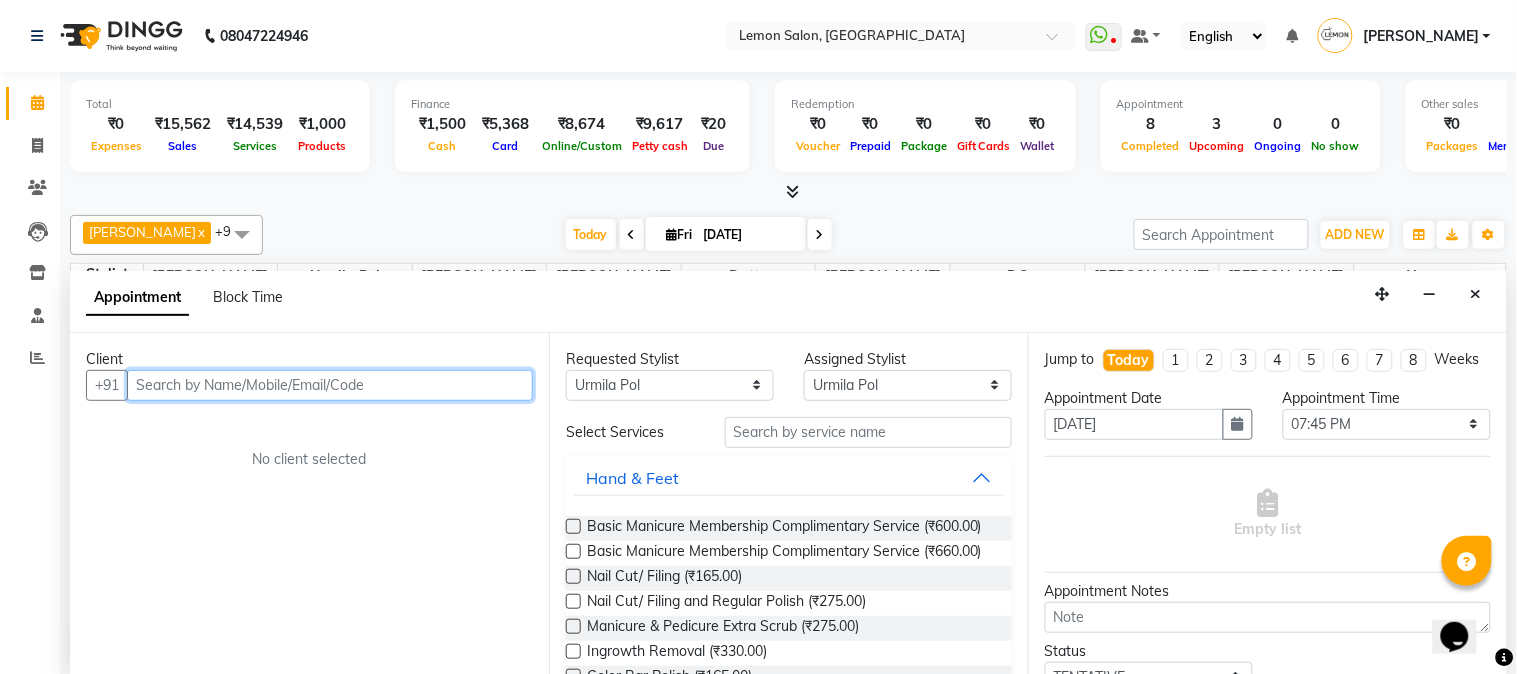 click at bounding box center [330, 385] 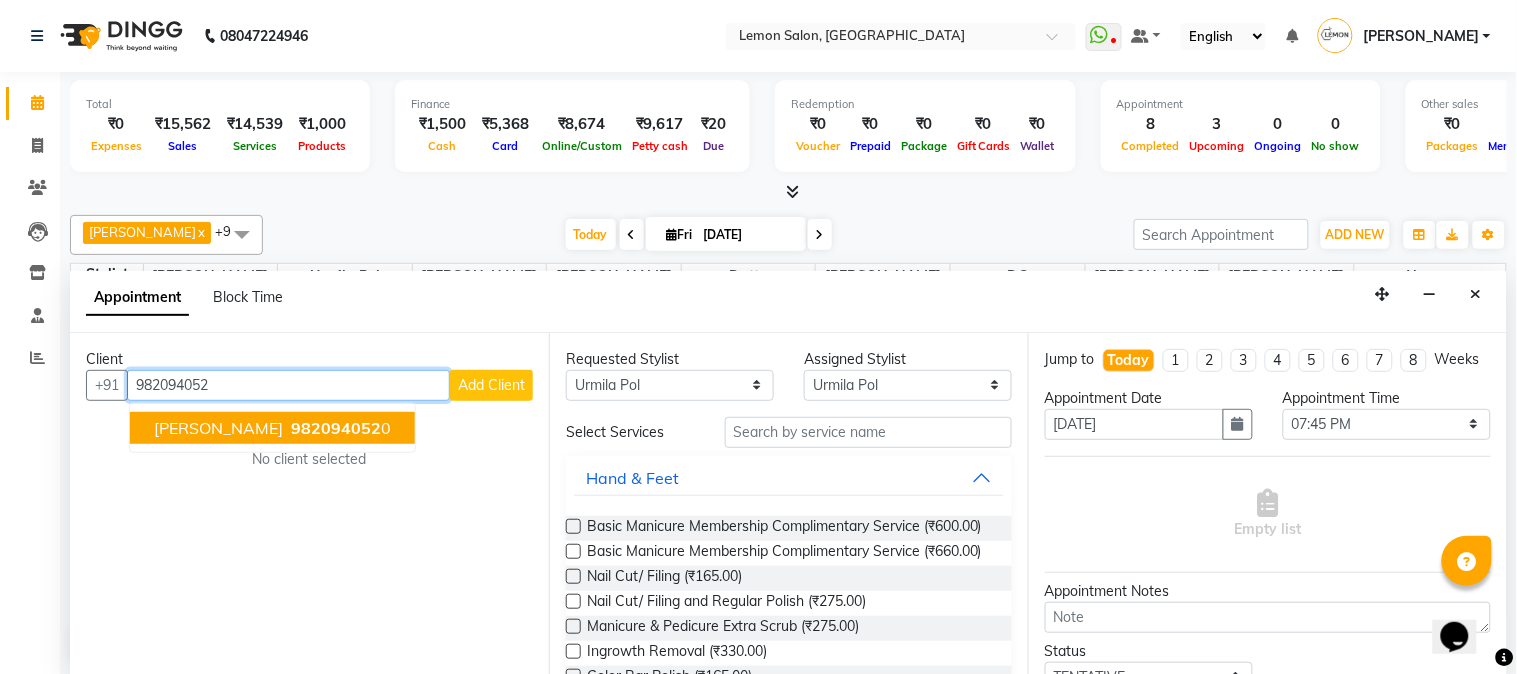 click on "NILAM GHEGADMAL" at bounding box center [218, 428] 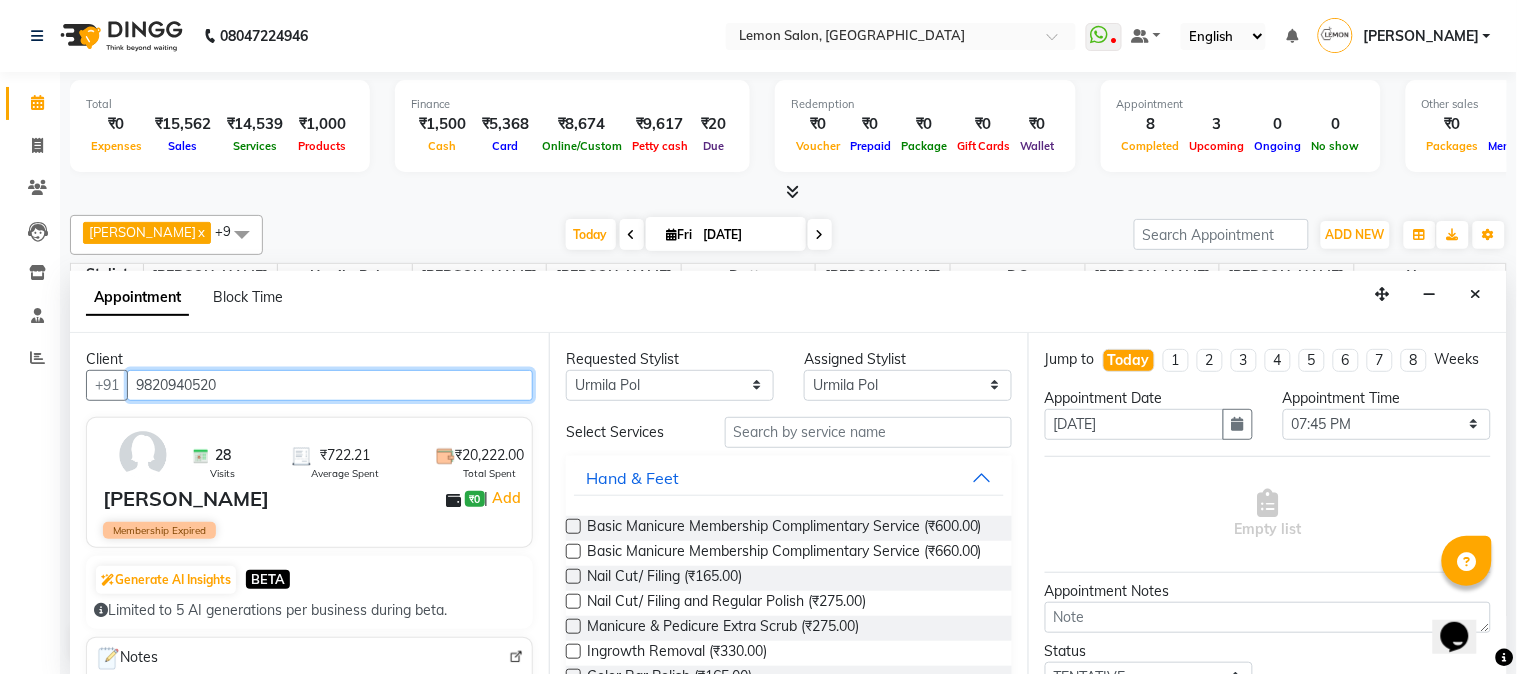 scroll, scrollTop: 296, scrollLeft: 0, axis: vertical 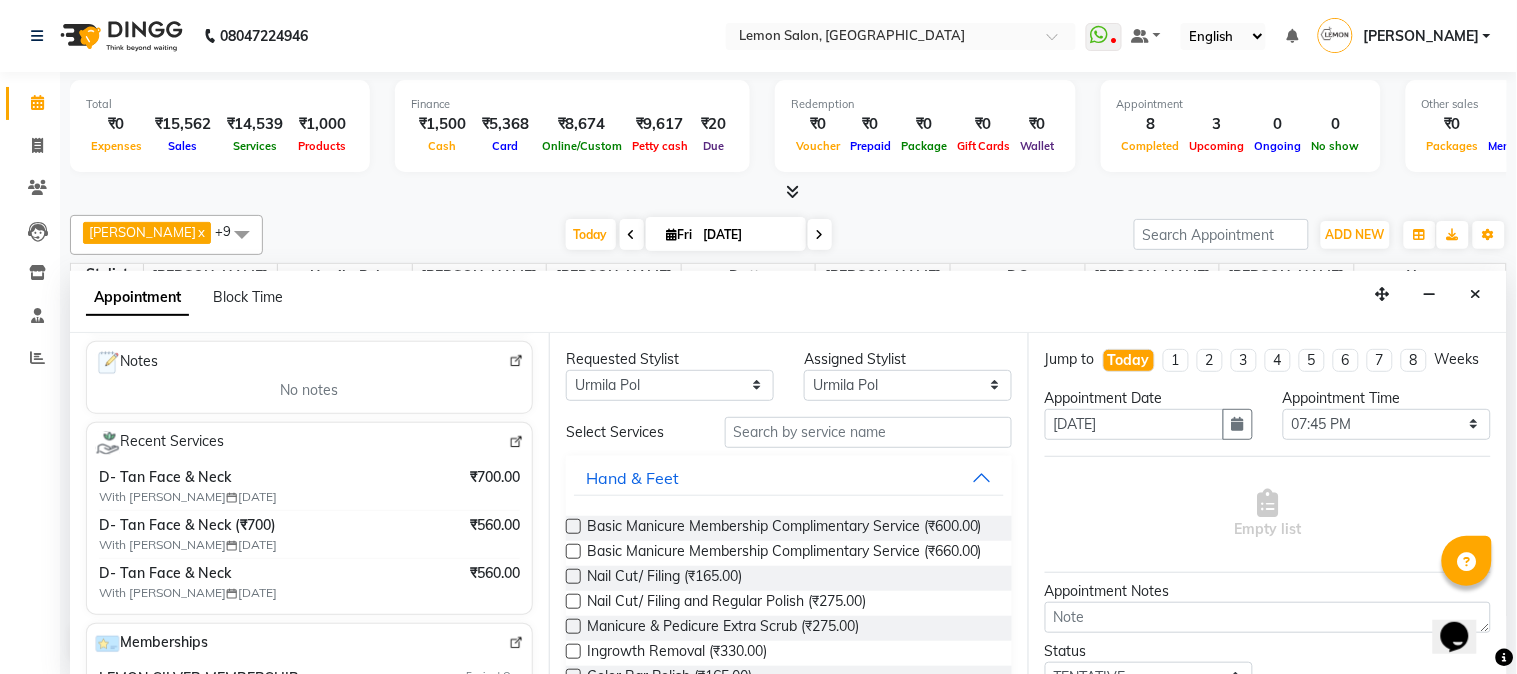type on "9820940520" 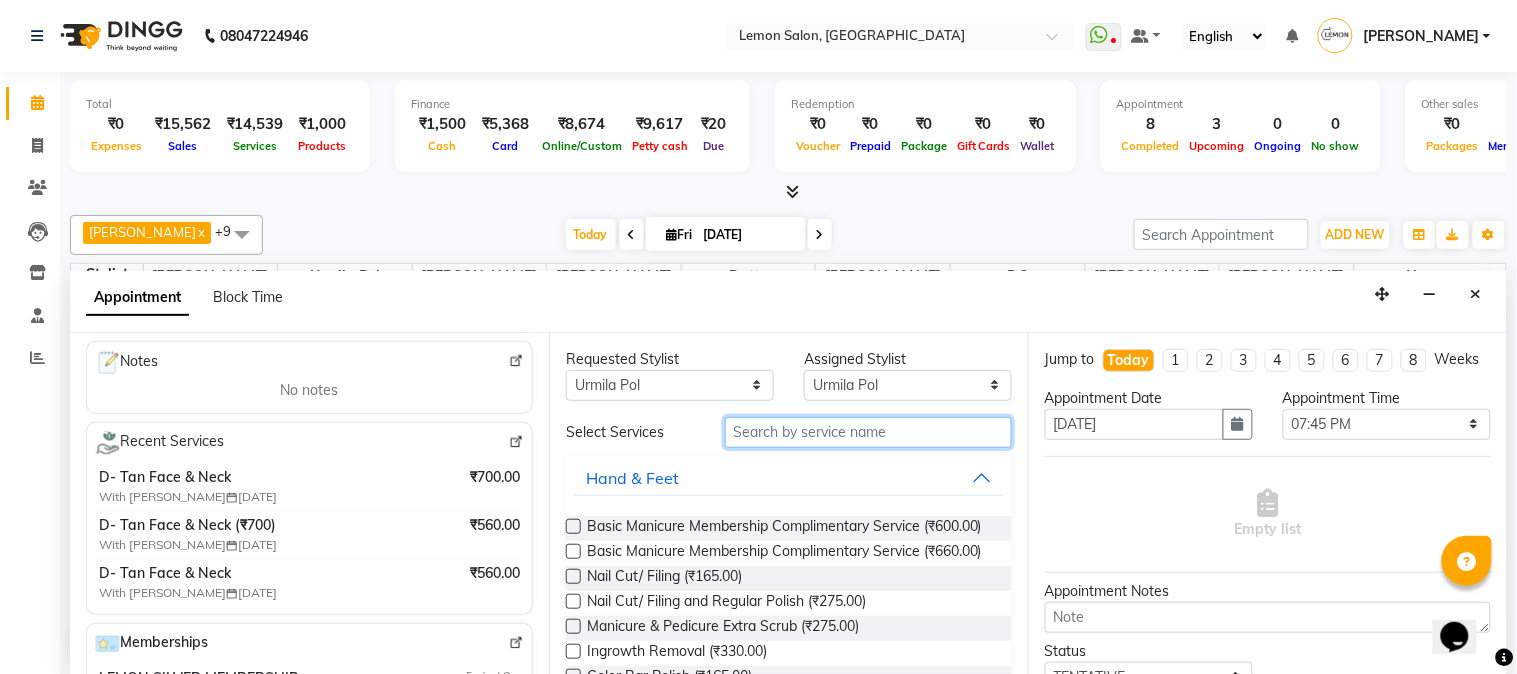 click at bounding box center [868, 432] 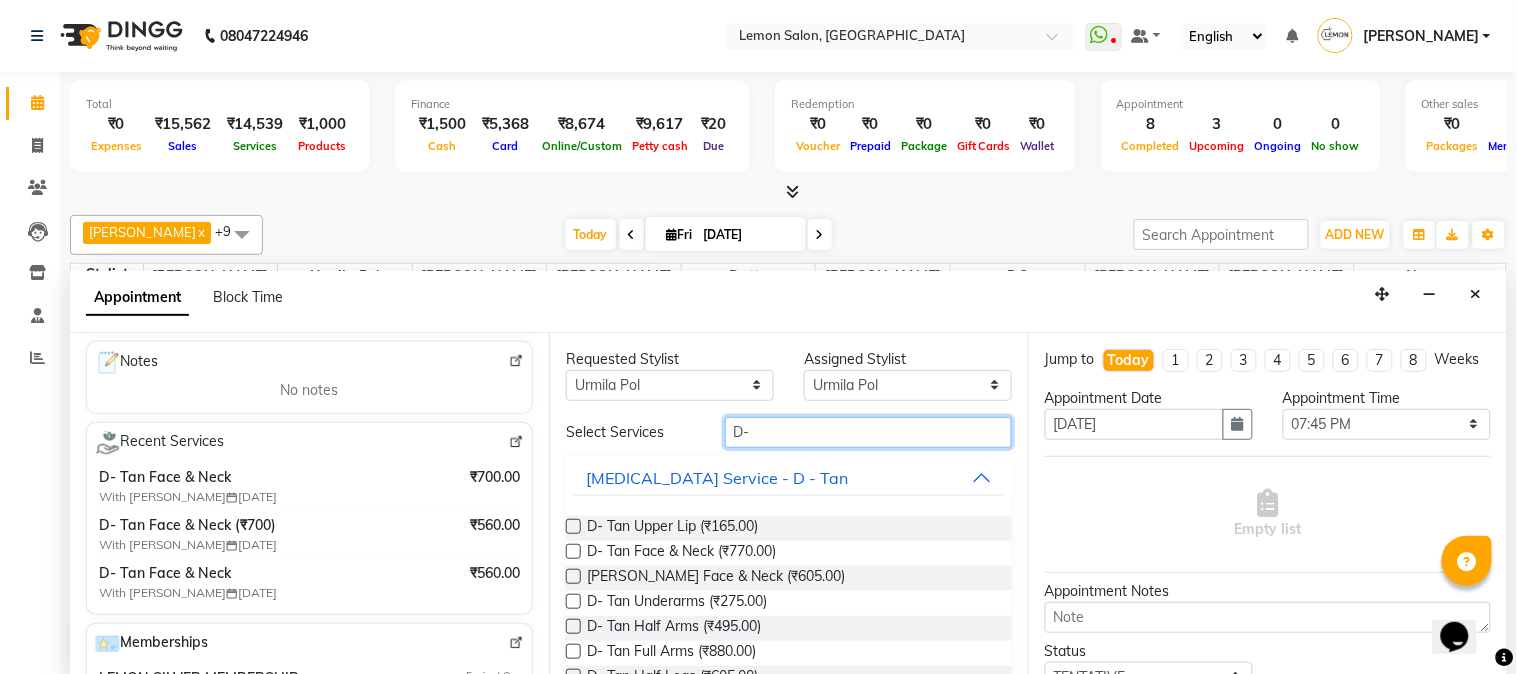 type on "D-" 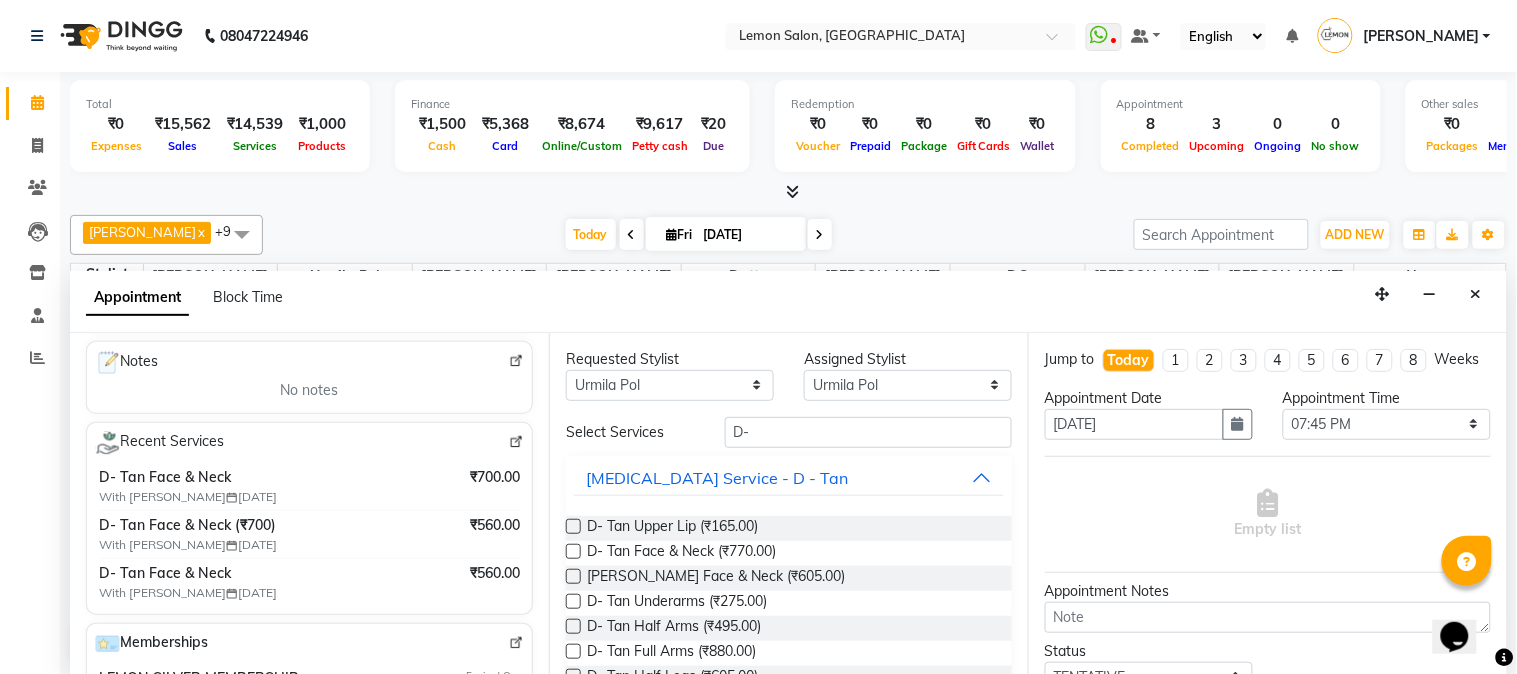 click at bounding box center [573, 551] 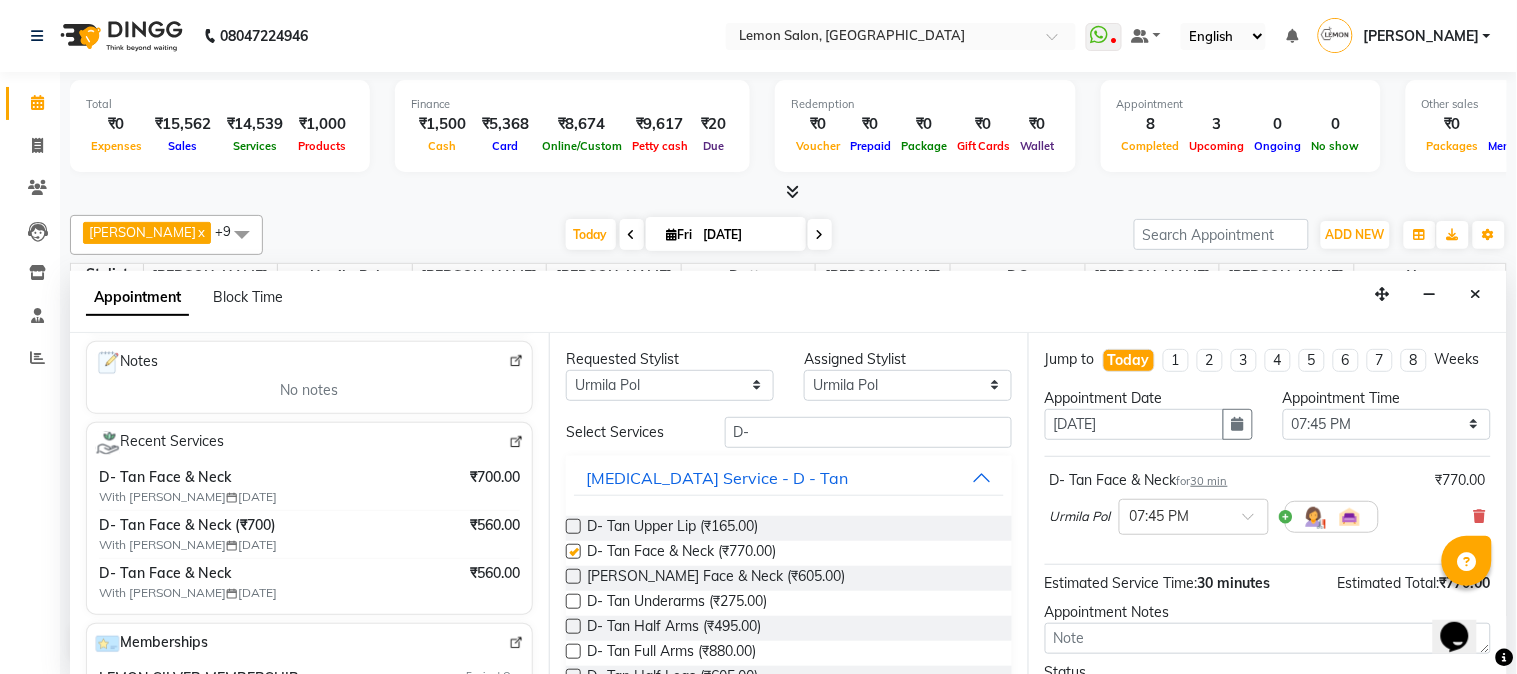 checkbox on "false" 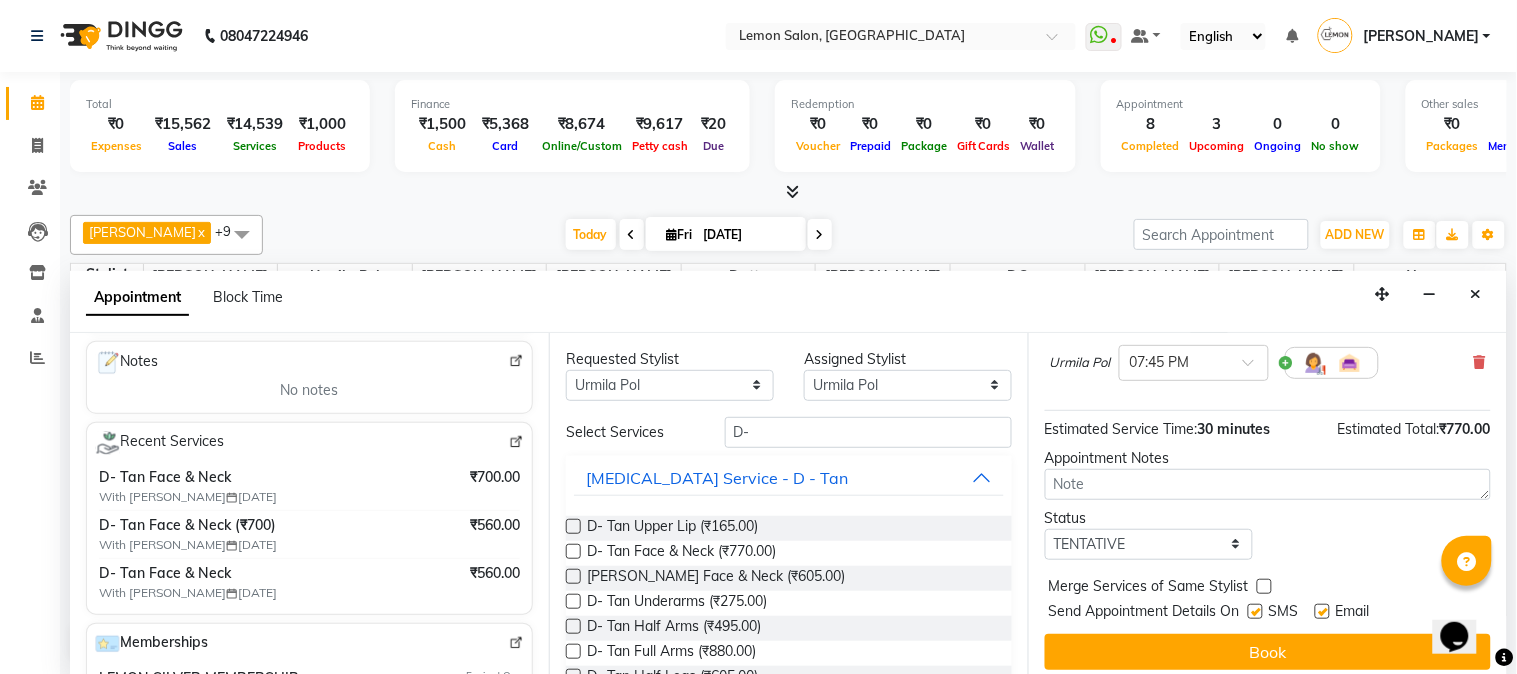 scroll, scrollTop: 184, scrollLeft: 0, axis: vertical 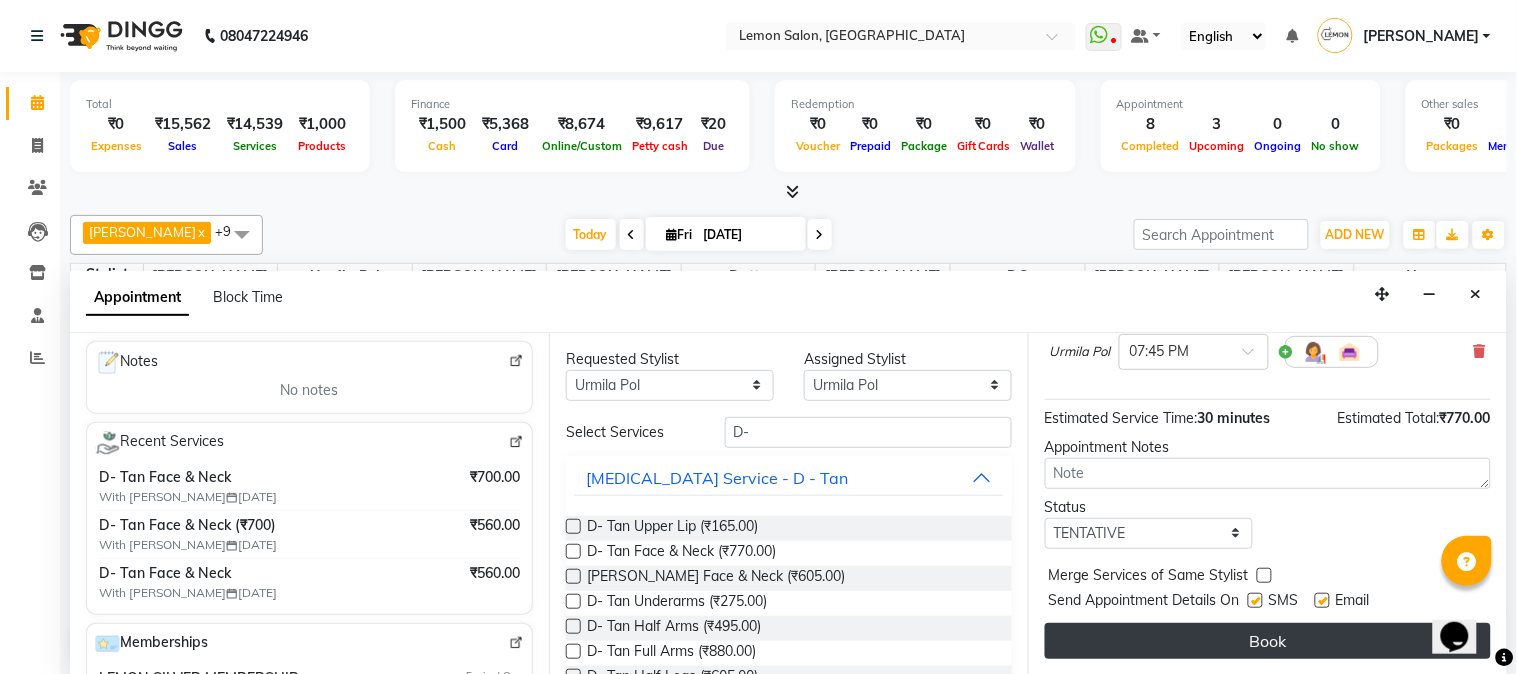 click on "Book" at bounding box center (1268, 641) 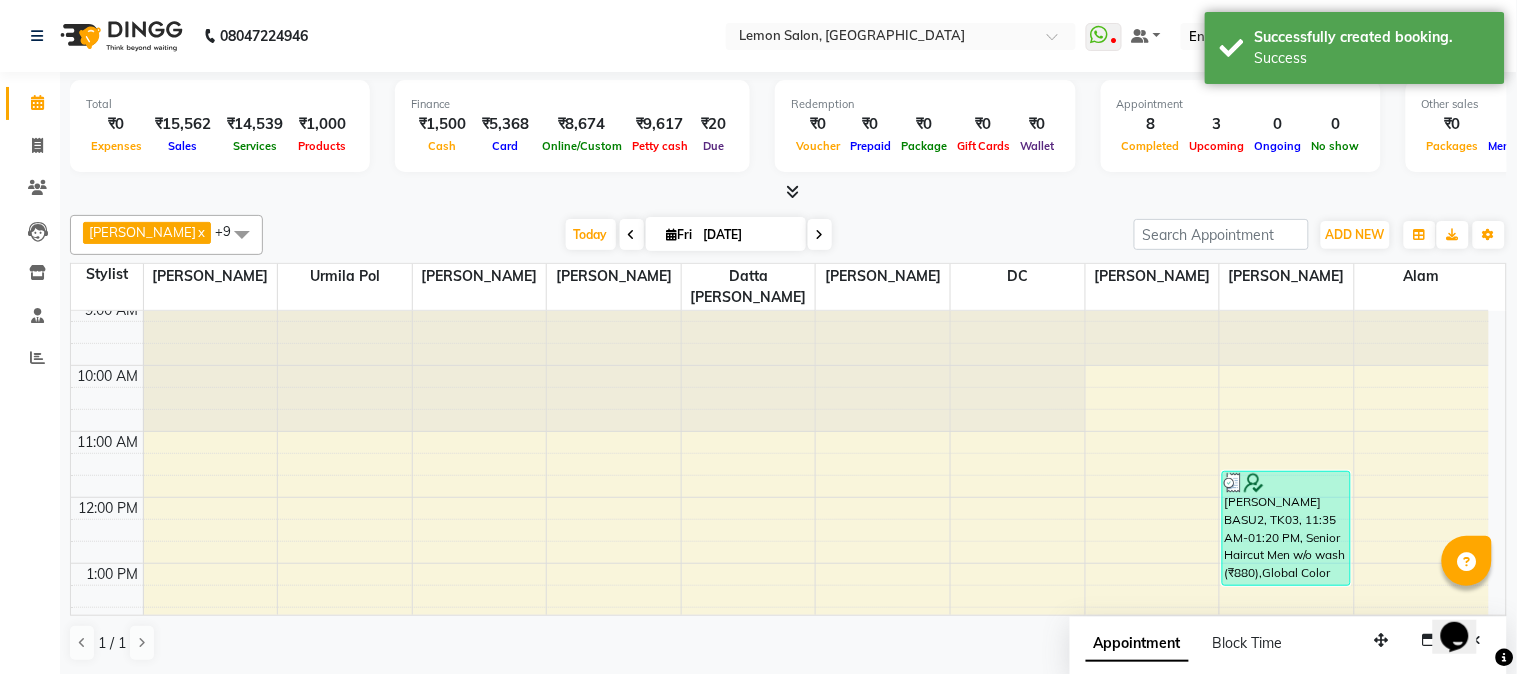 scroll, scrollTop: 0, scrollLeft: 0, axis: both 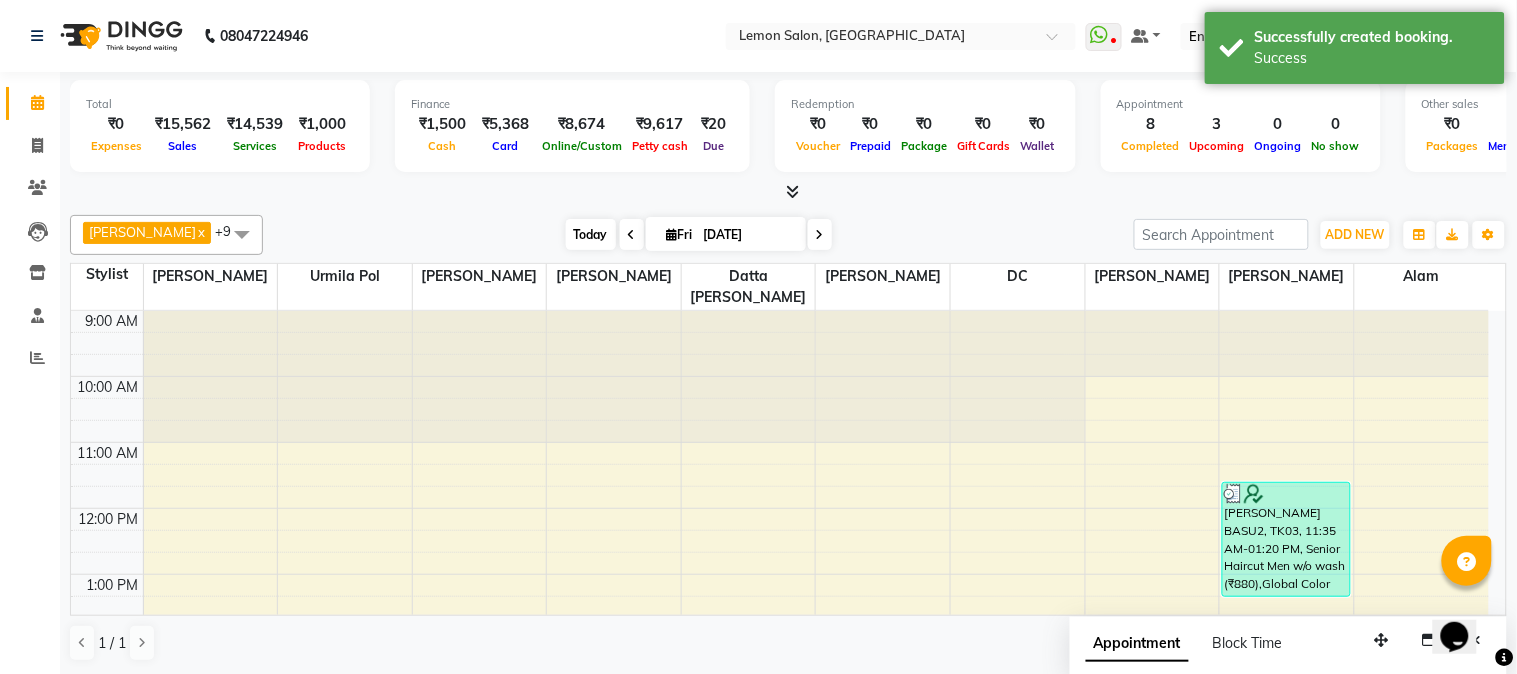 click on "Today" at bounding box center (591, 234) 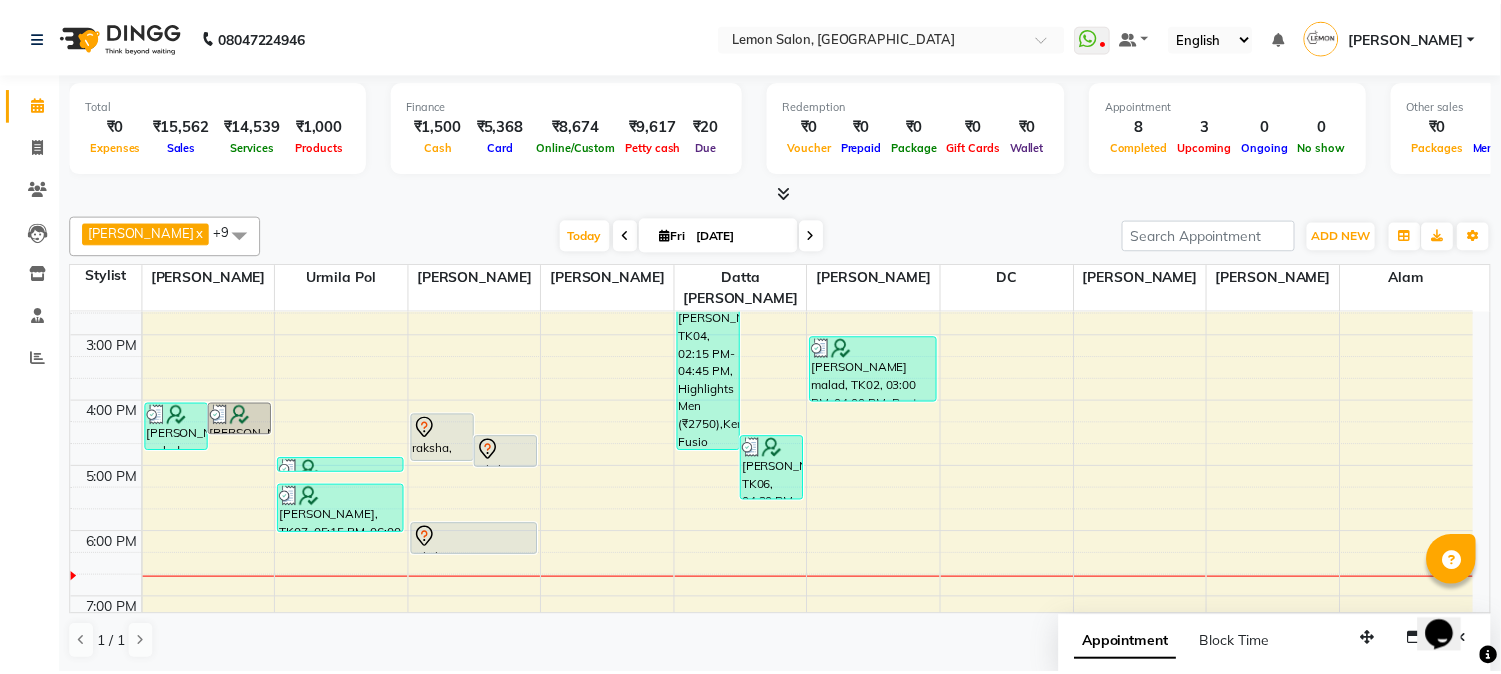scroll, scrollTop: 301, scrollLeft: 0, axis: vertical 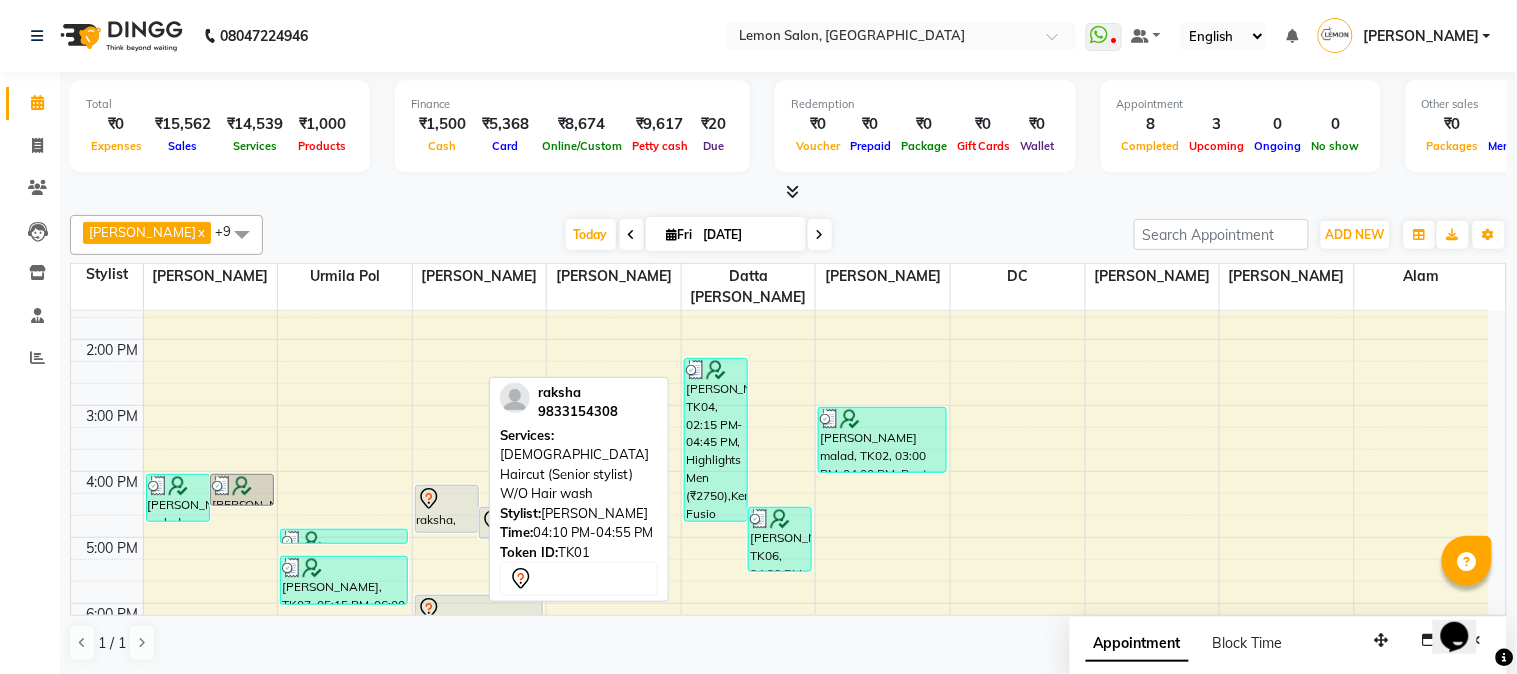 click on "raksha, TK01, 04:10 PM-04:55 PM, [DEMOGRAPHIC_DATA] Haircut (Senior stylist) W/O Hair wash" at bounding box center (447, 509) 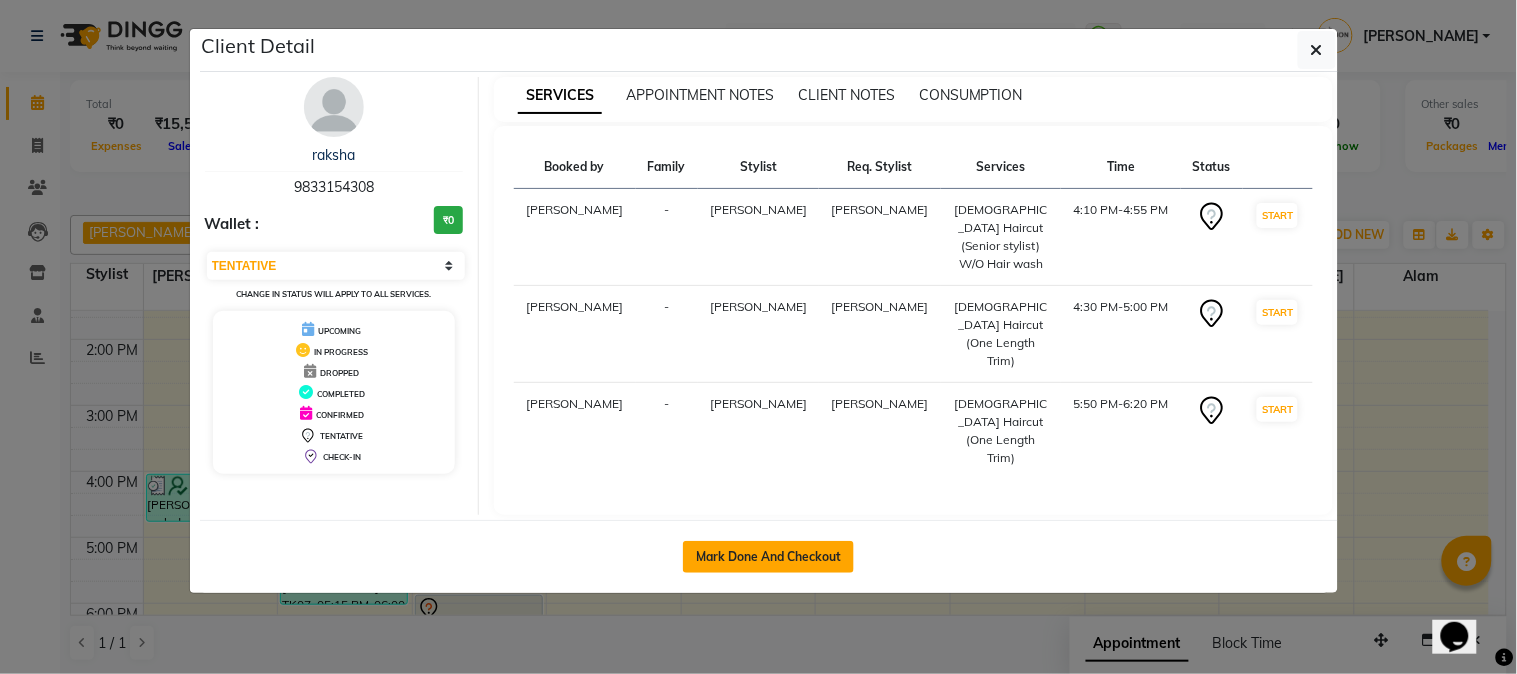 click on "Mark Done And Checkout" 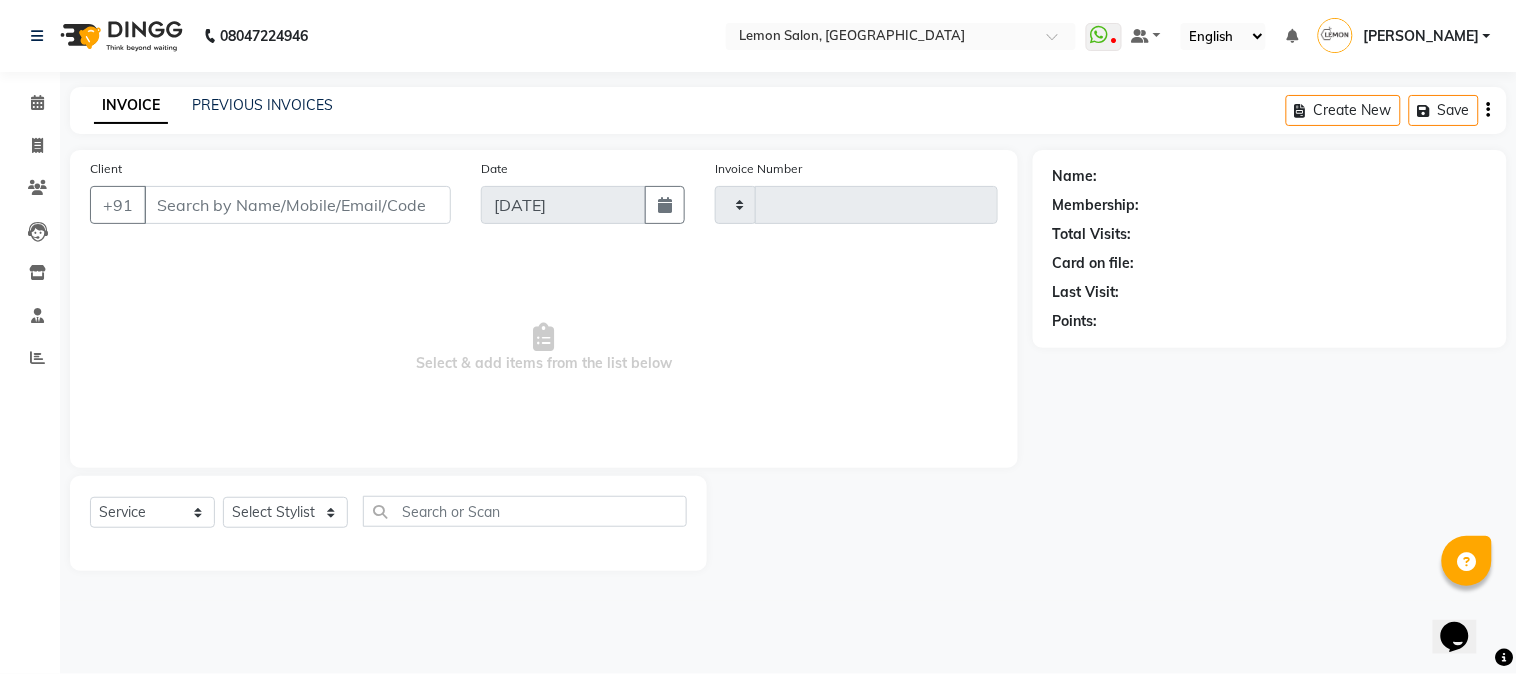 type on "1756" 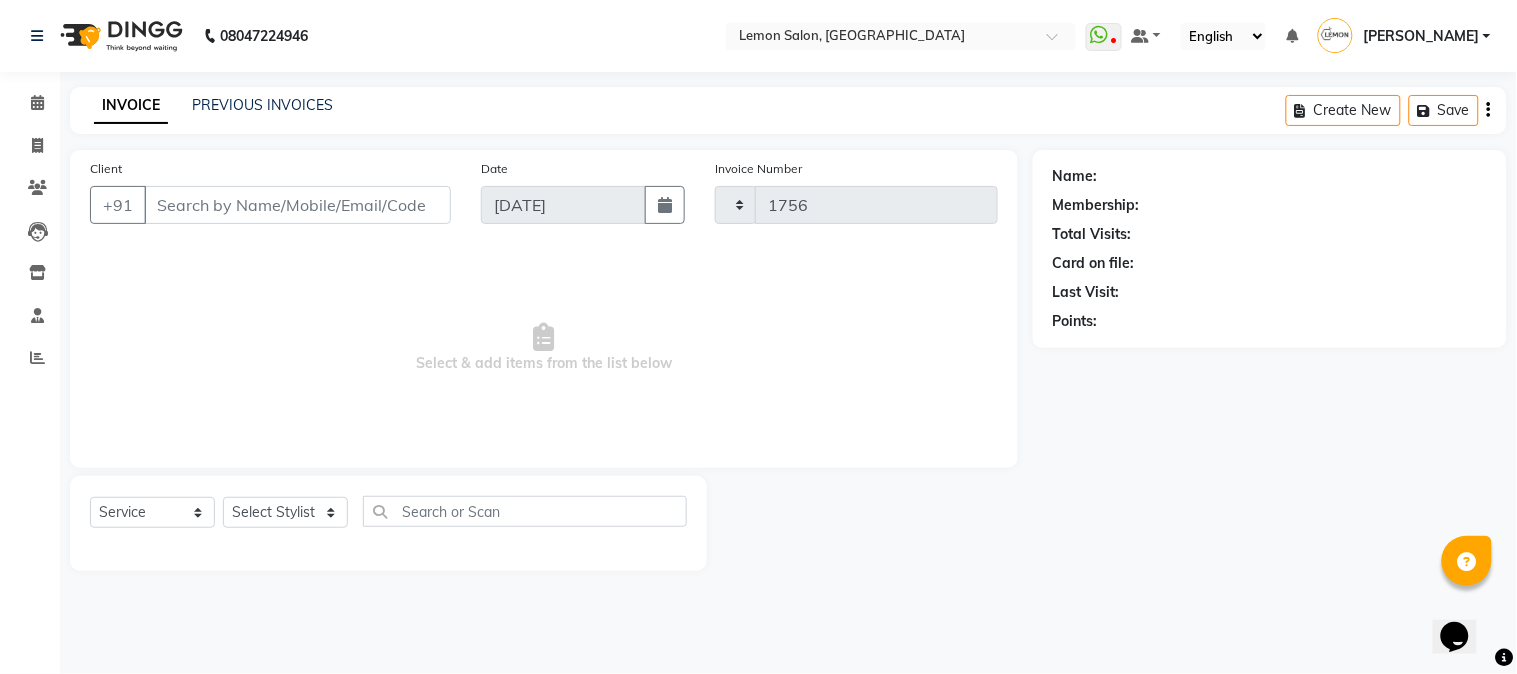 select on "565" 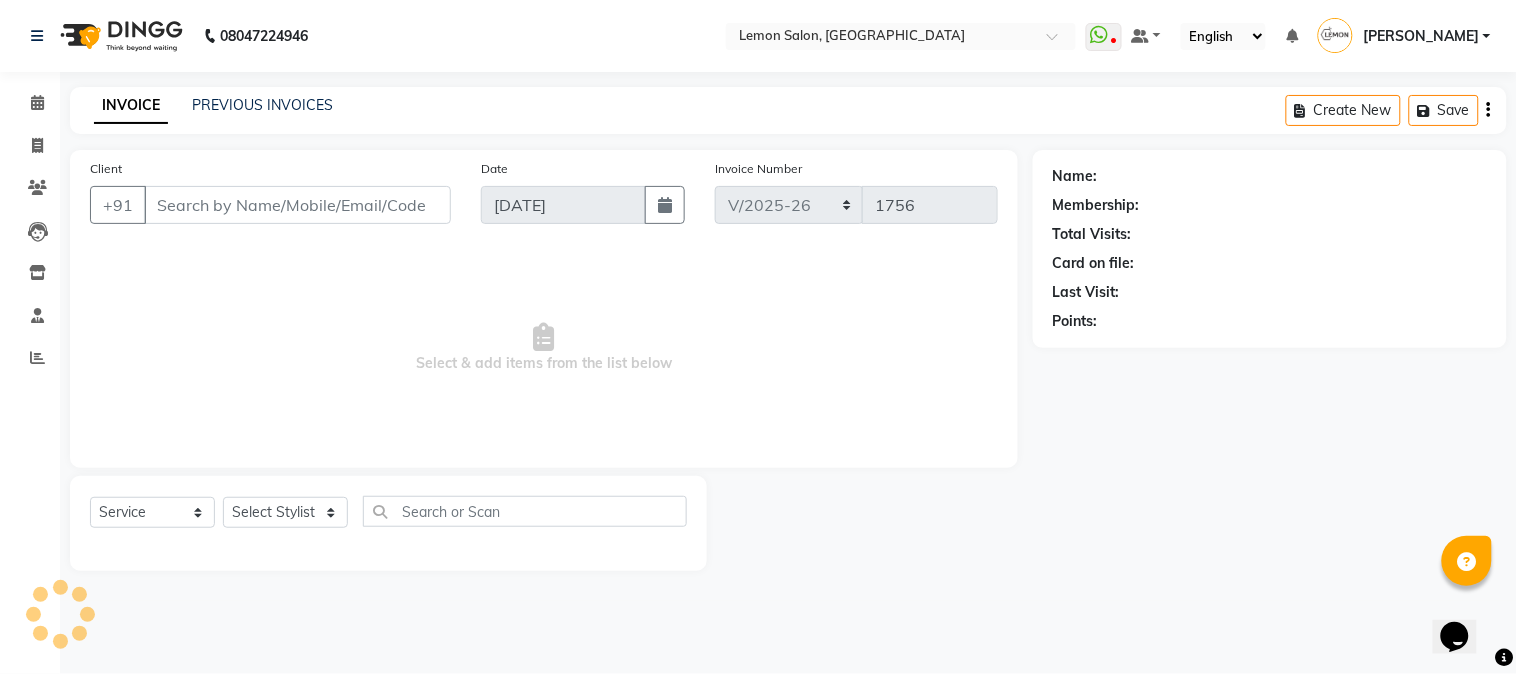 type on "9833154308" 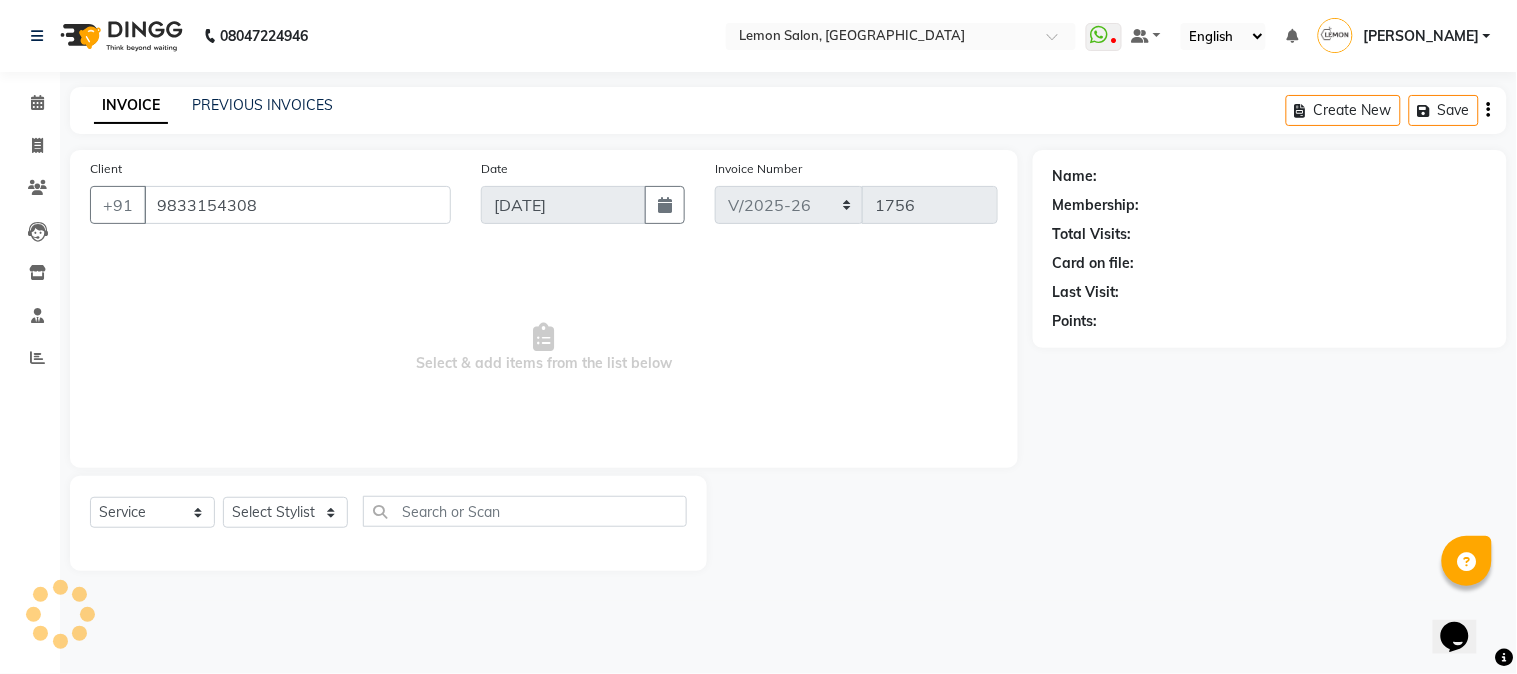 select on "7420" 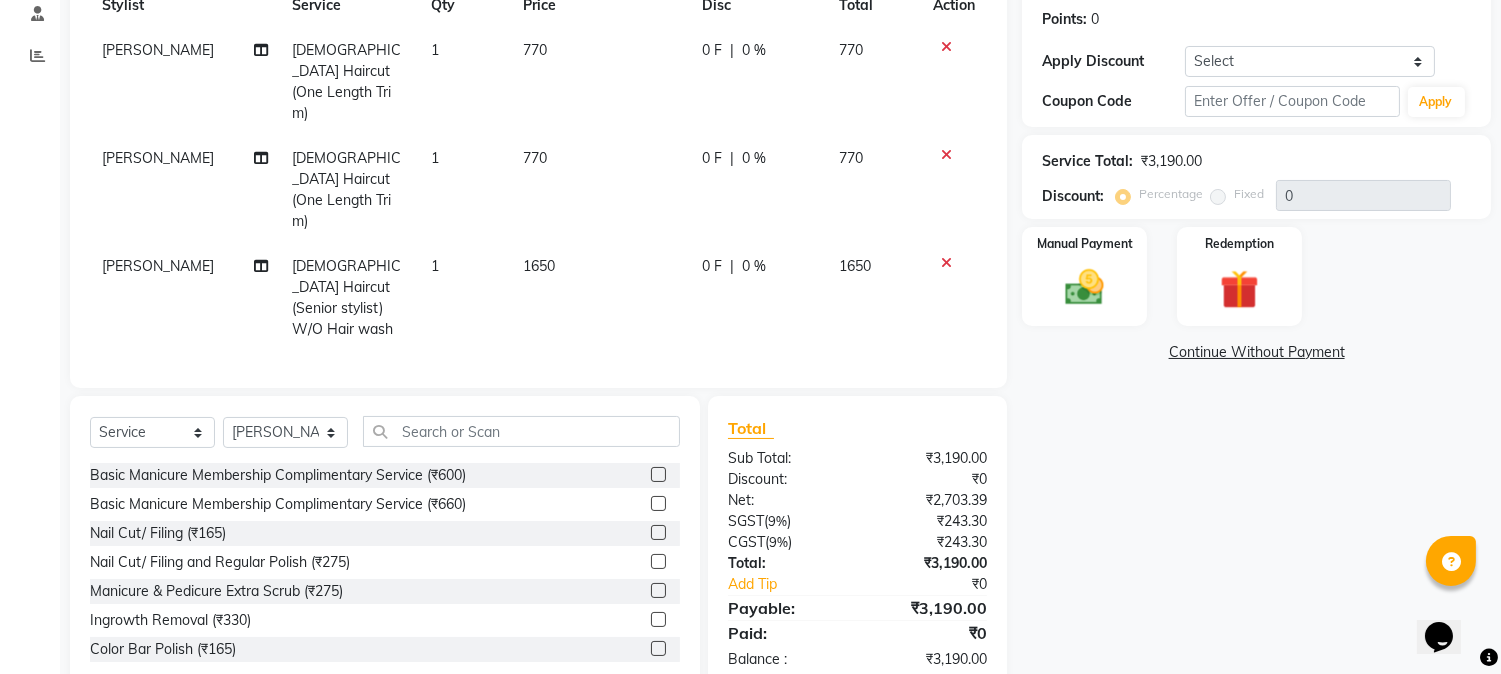 scroll, scrollTop: 0, scrollLeft: 0, axis: both 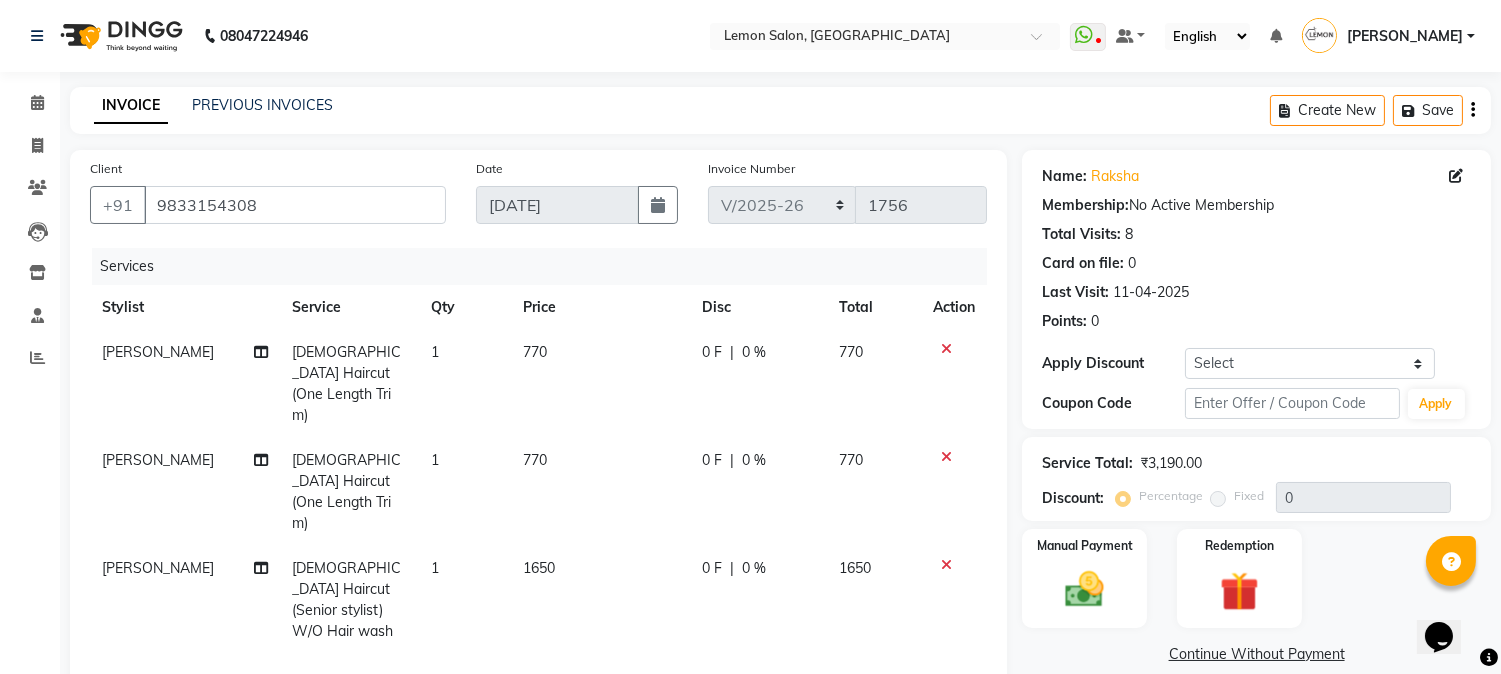 click on "[DEMOGRAPHIC_DATA] Haircut (One Length Trim)" 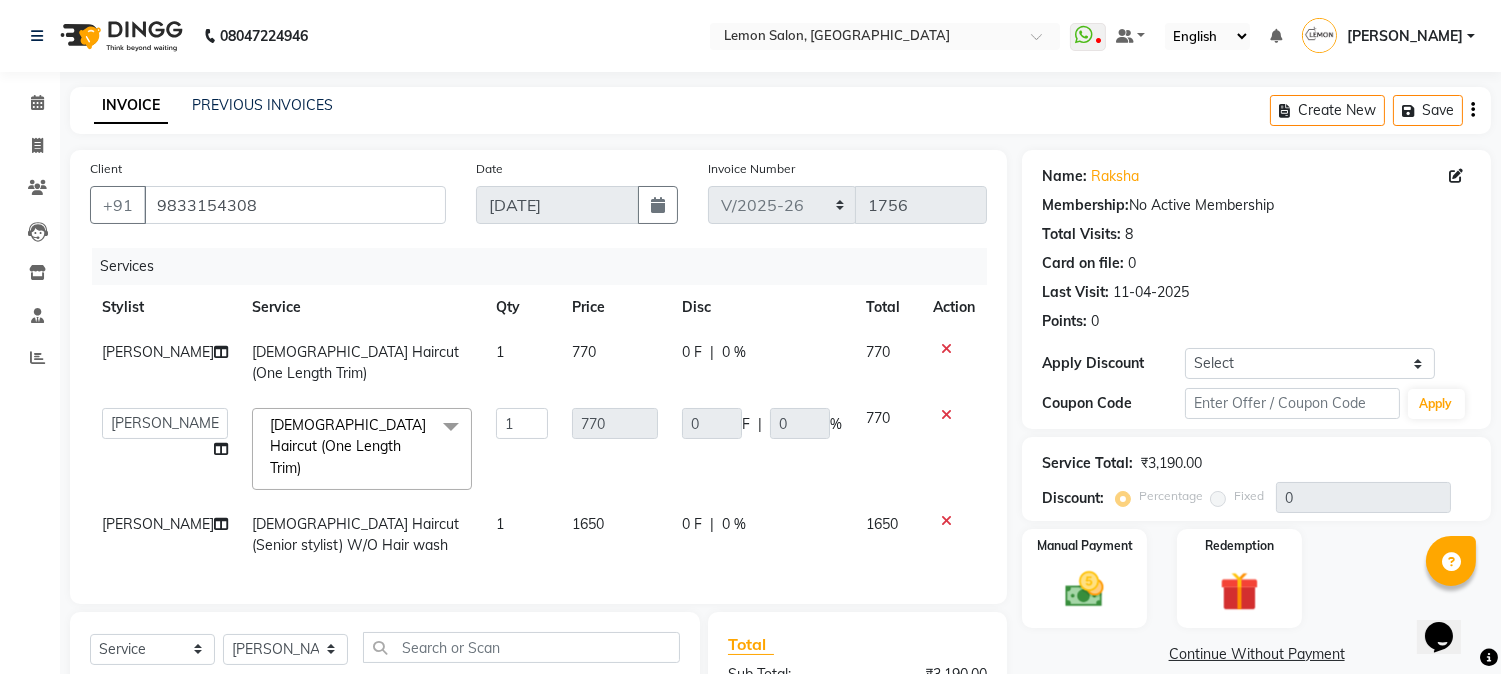 click 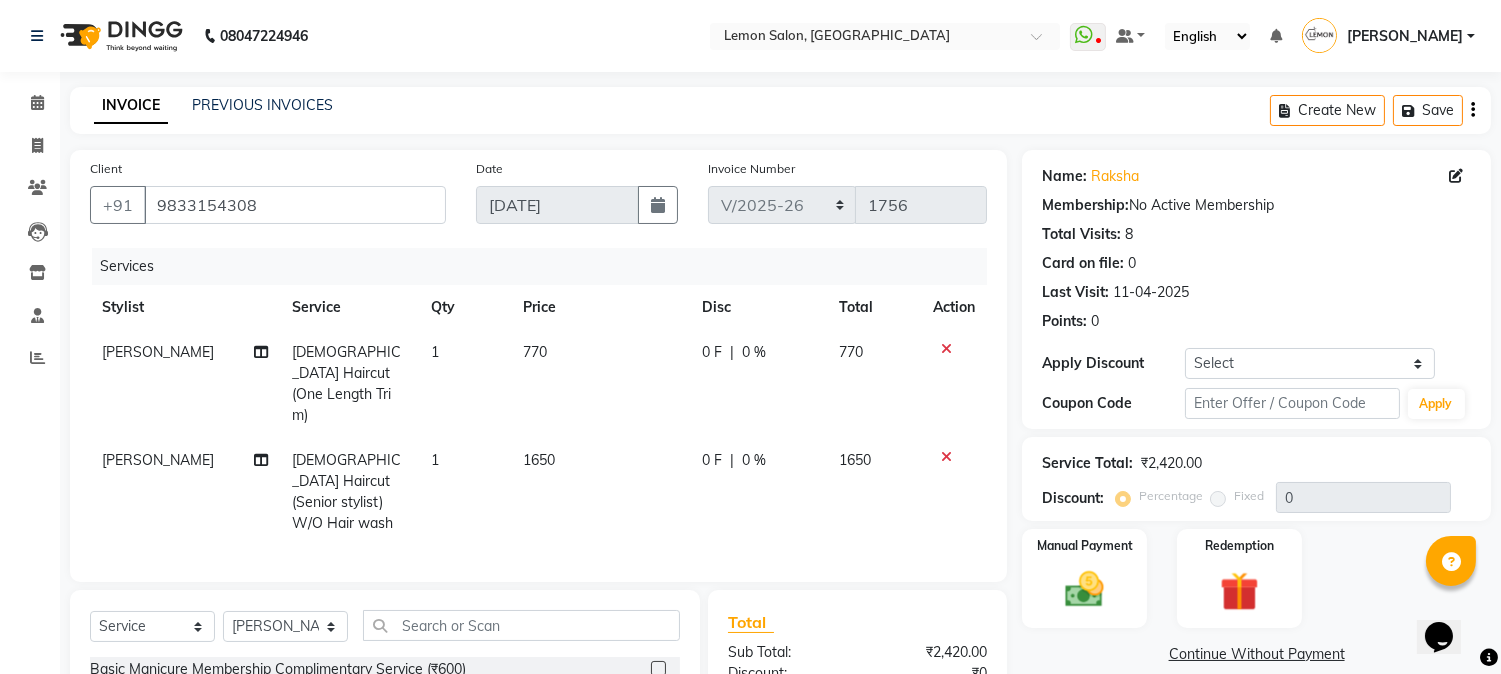 click on "1" 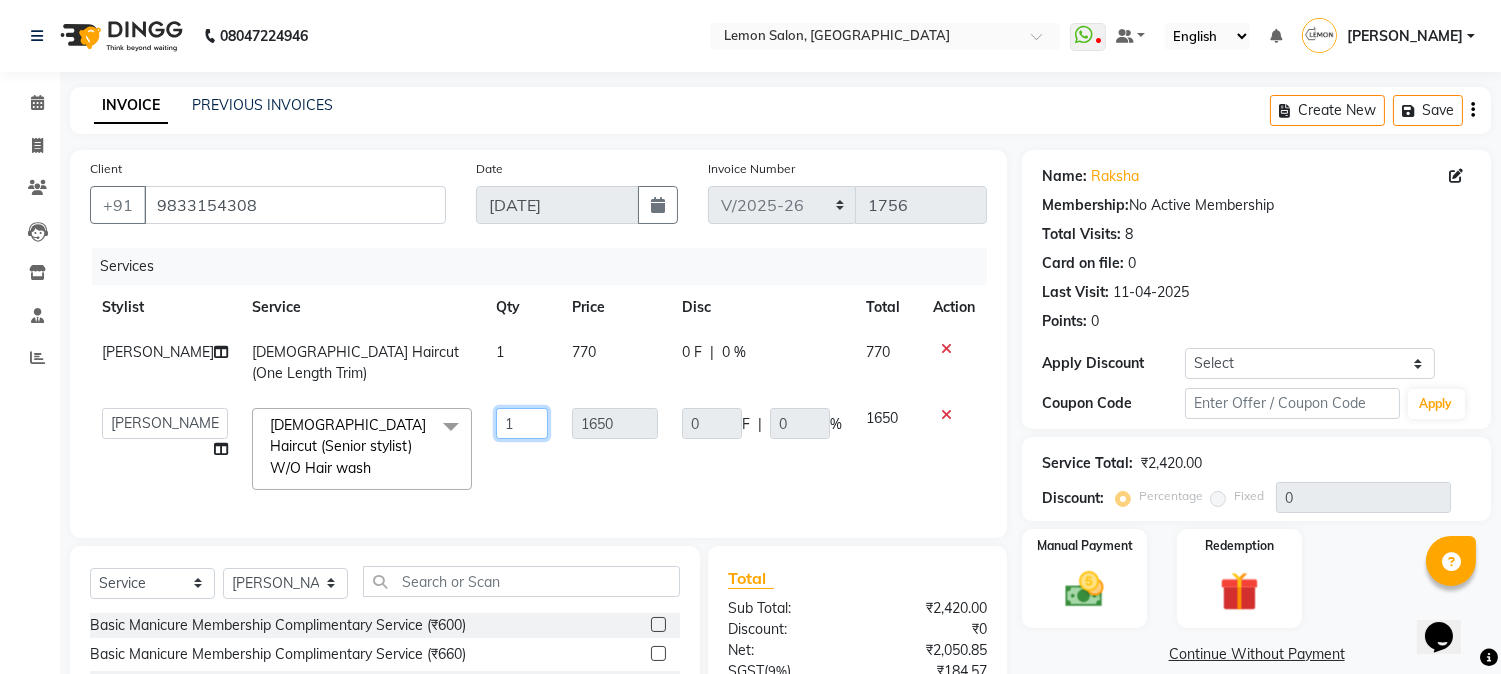 click on "1" 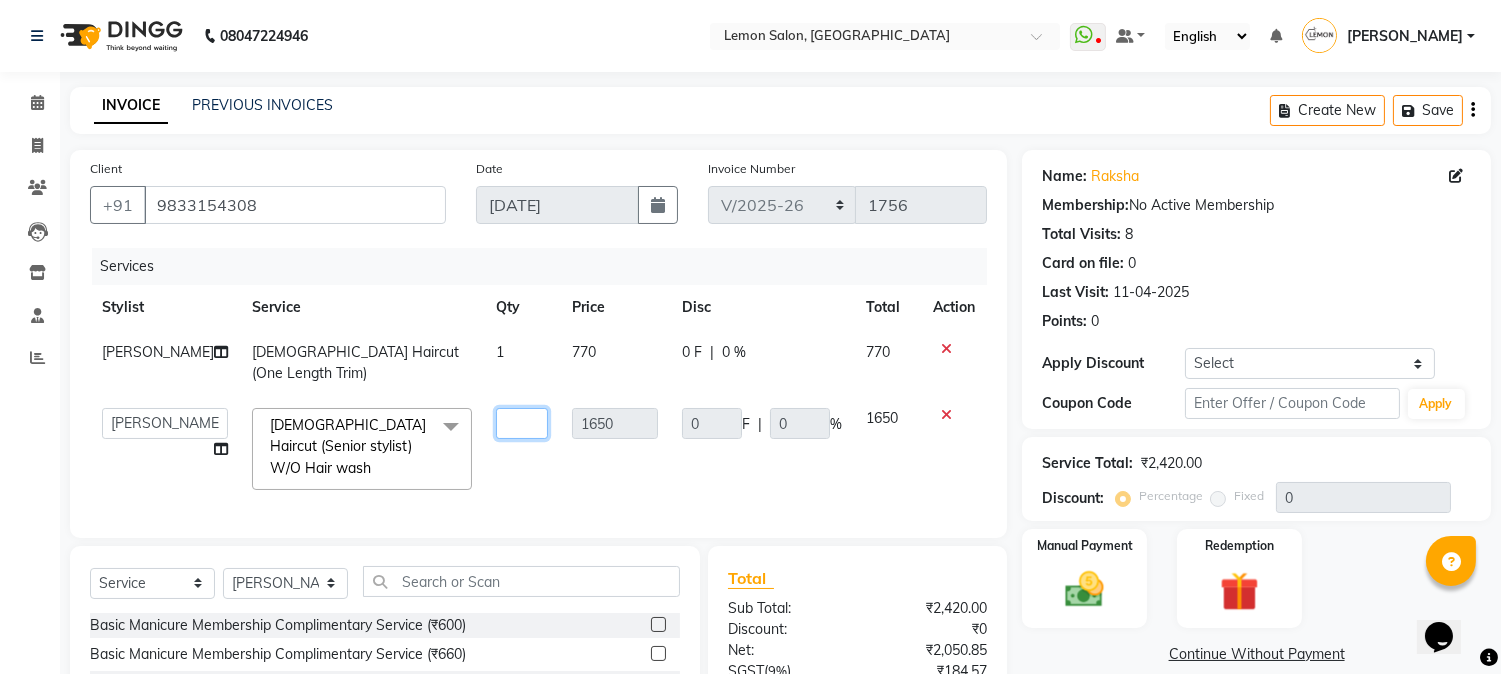 type on "2" 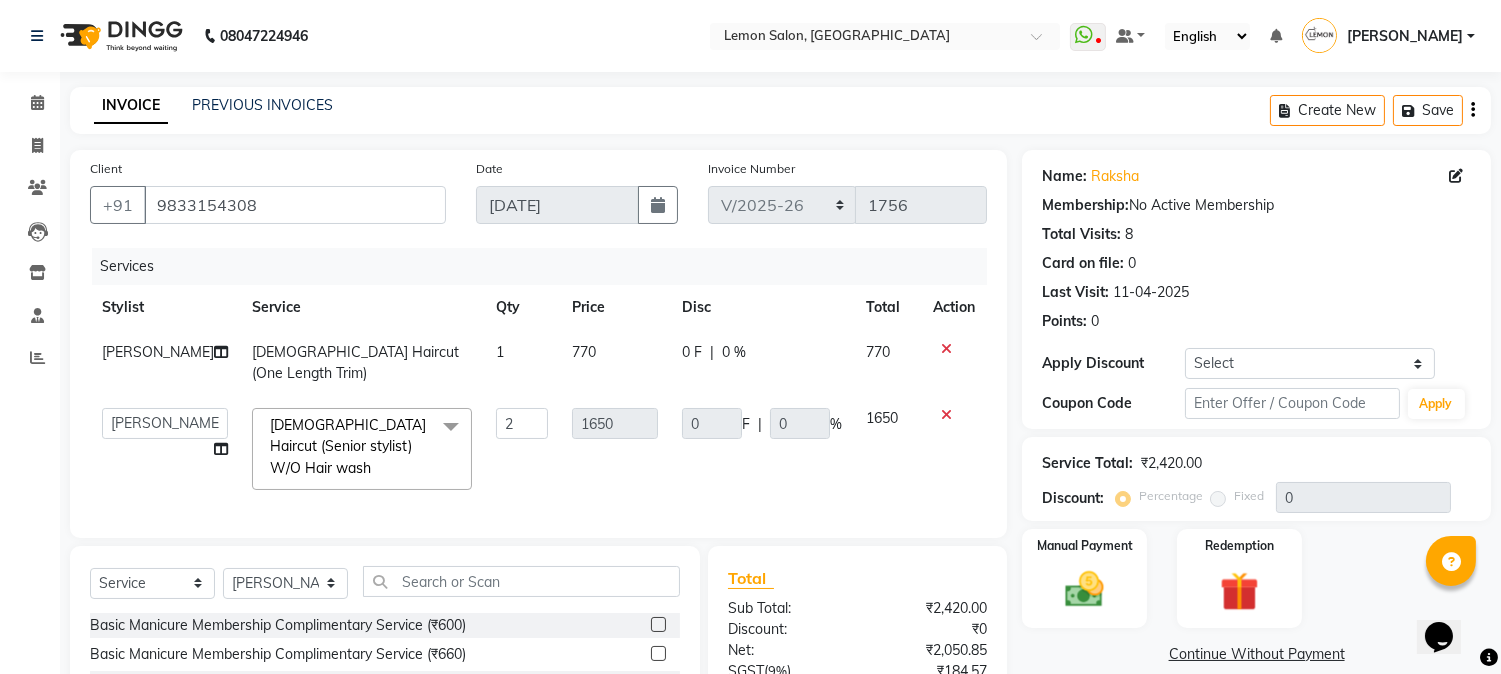 click on "Abhay    Akansha Sadafule   Alam   Asma Dshpande   Datta Kawar   DC   Furkan Mansoori   kavita Kelatkar    Manisha   Mohammed Mohsin    Mukaddar Shaikh   Sana Mansoori   Sandhya   Tabrez Shah    Urmila Pol  Female Haircut (Senior stylist) W/O Hair wash  x Basic Manicure Membership Complimentary Service  (₹600) Basic Manicure Membership Complimentary Service (₹660) Nail Cut/ Filing (₹165) Nail Cut/ Filing and Regular Polish (₹275) Manicure & Pedicure Extra Scrub (₹275) Ingrowth Removal (₹330) Color Bar Polish (₹165) OPI Polish (₹330) French Polish (₹330) OPI French Polish (₹550) Whitening Manicure (₹880) Whitening Pedicure (₹1100) Spa Manicure (₹1320) Spa Pedicure (₹1540) Aroma Manicure (₹1430) Aroma Pedicure (₹1760) Ice Cream Manicure (₹2200) Ice Cream Pedicure (₹2750) Sugar Peel Manicure (₹1980) Sugar Peel Pedicure (₹2475) Marine Luxury Manicure (₹2530) Marine Luxury Pedicure (₹3630) Lemon Luxury Manicure (₹3080) Lemon Luxury Pedicure (₹3850) Shave (₹440) 2" 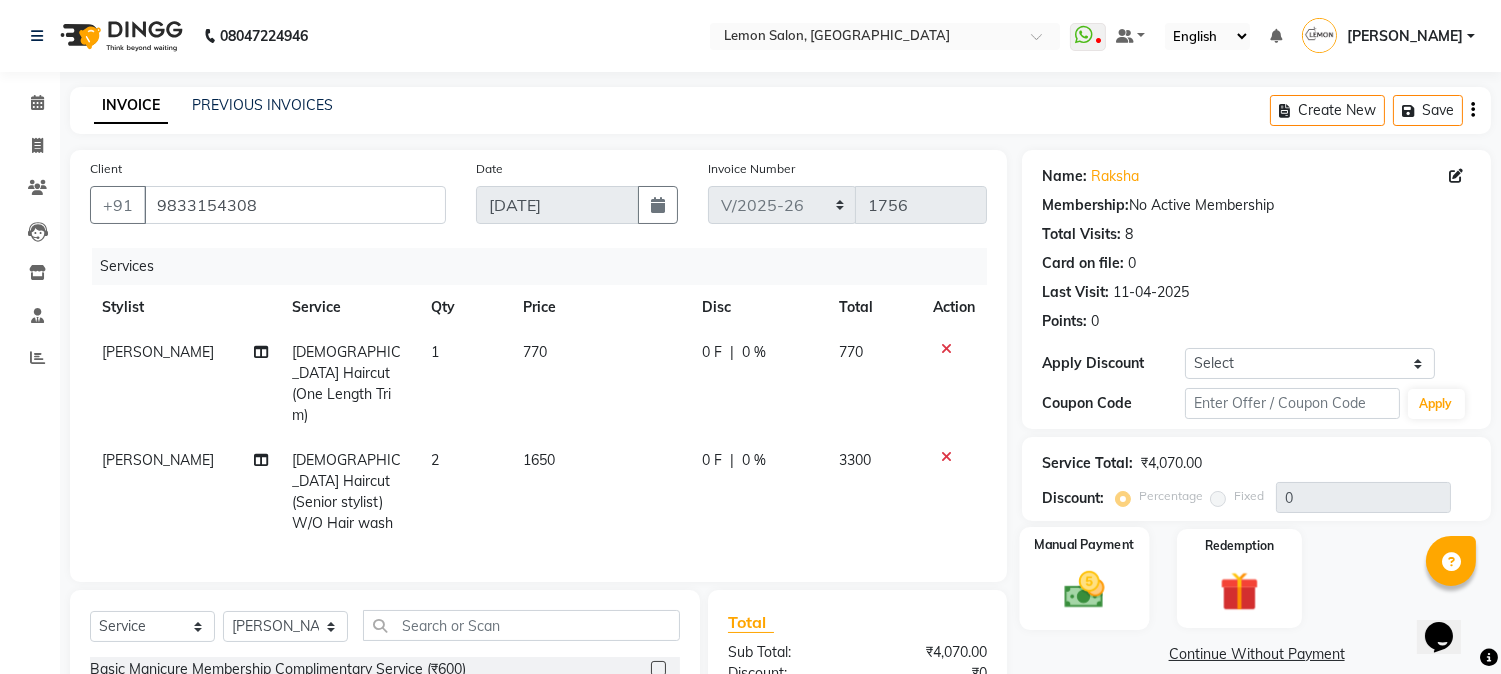 scroll, scrollTop: 215, scrollLeft: 0, axis: vertical 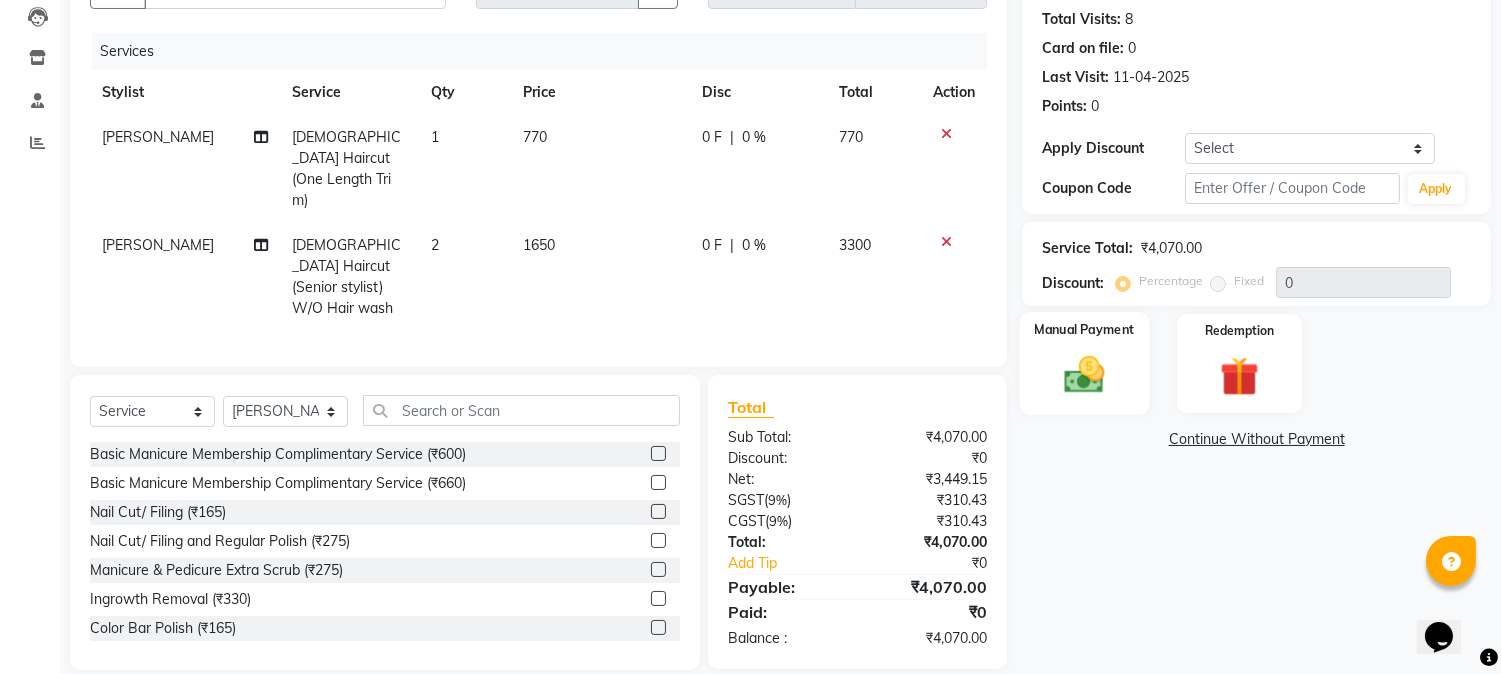 click on "Manual Payment" 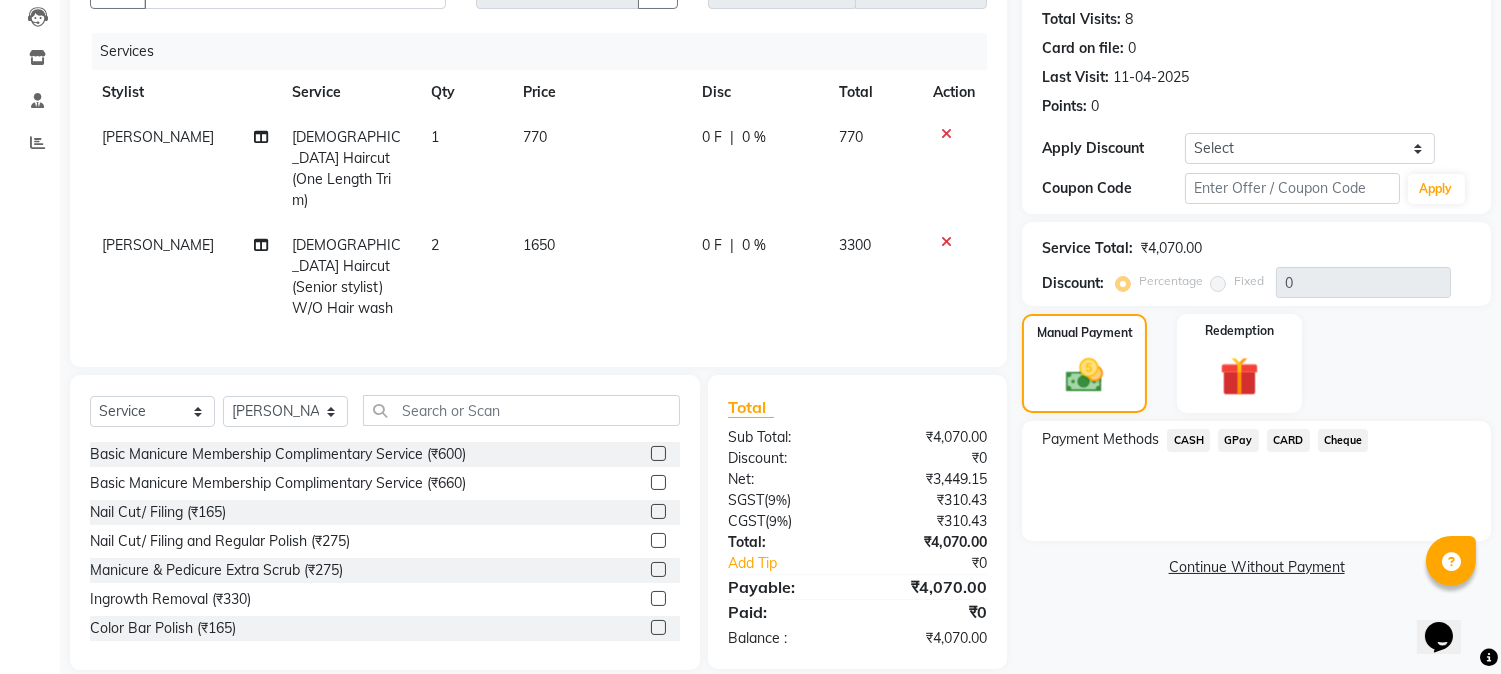 scroll, scrollTop: 0, scrollLeft: 0, axis: both 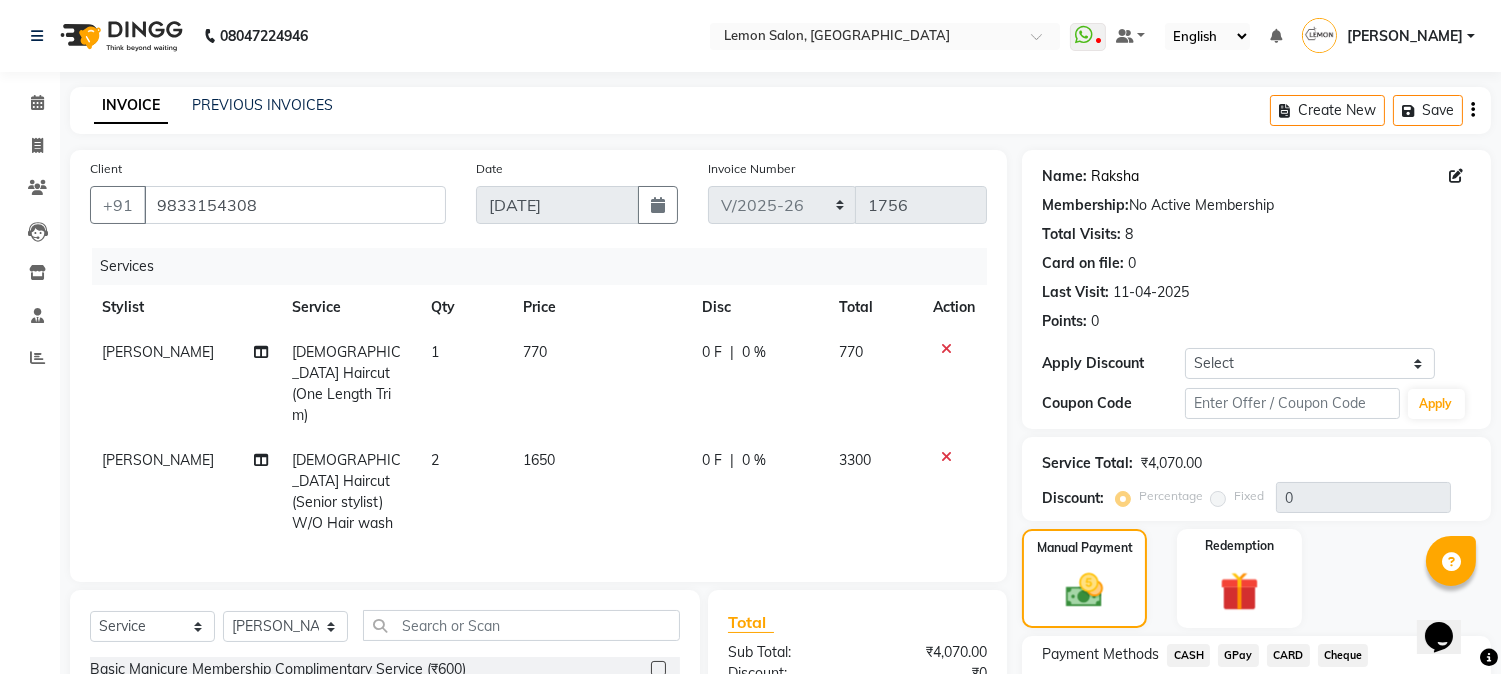 click on "Raksha" 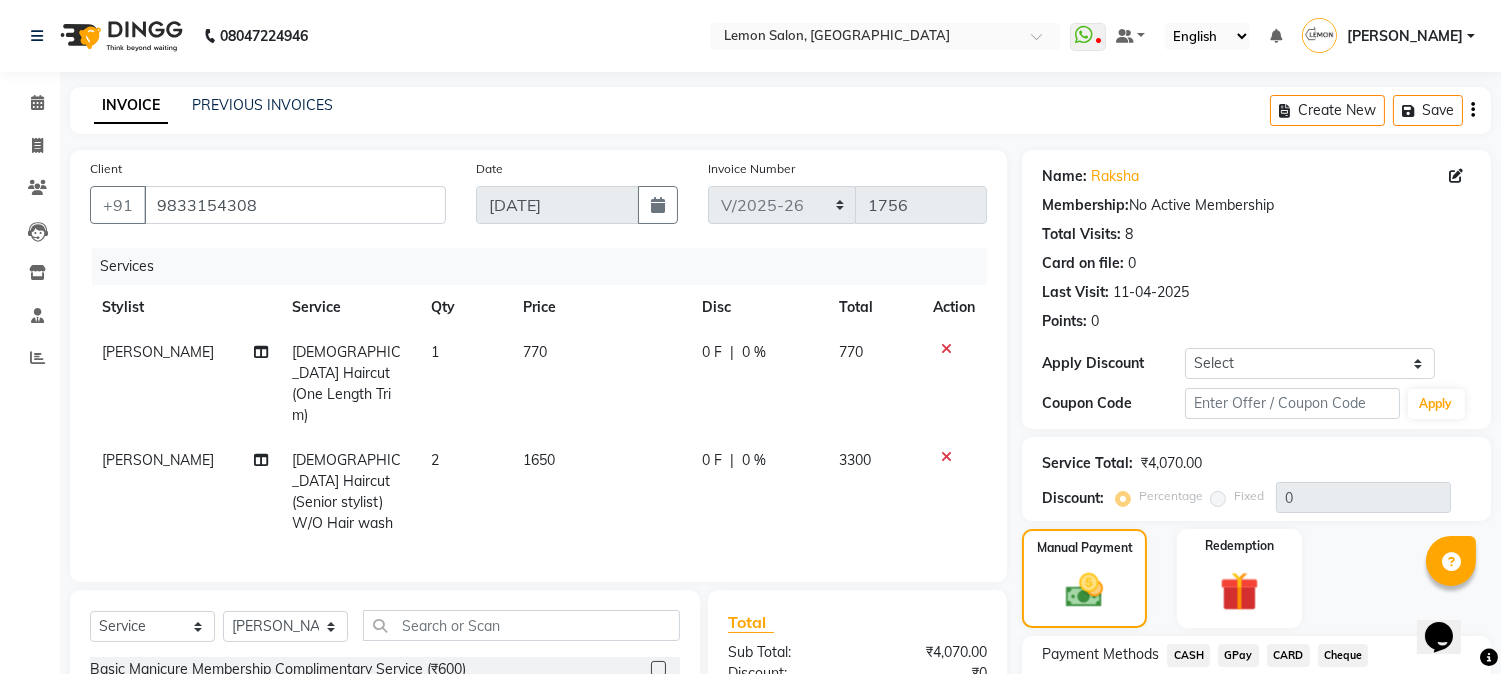 scroll, scrollTop: 215, scrollLeft: 0, axis: vertical 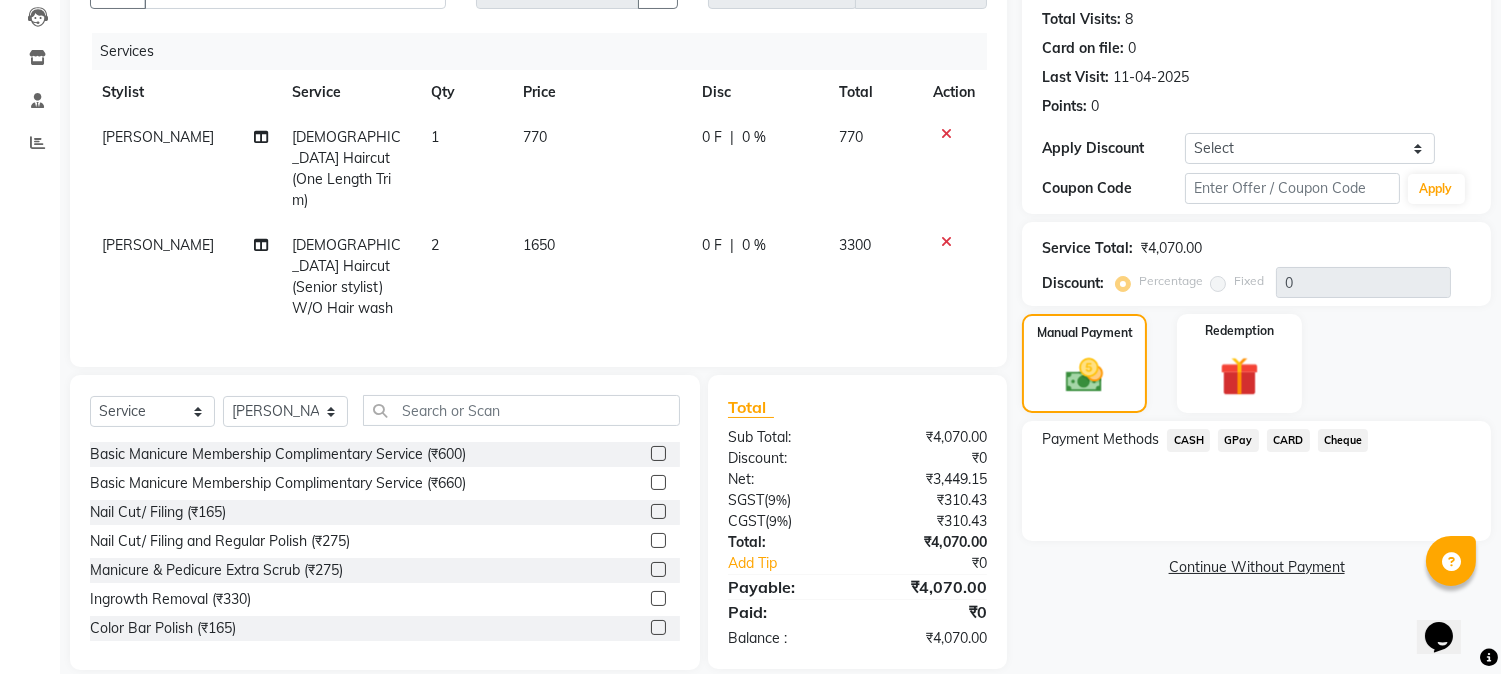 click on "1" 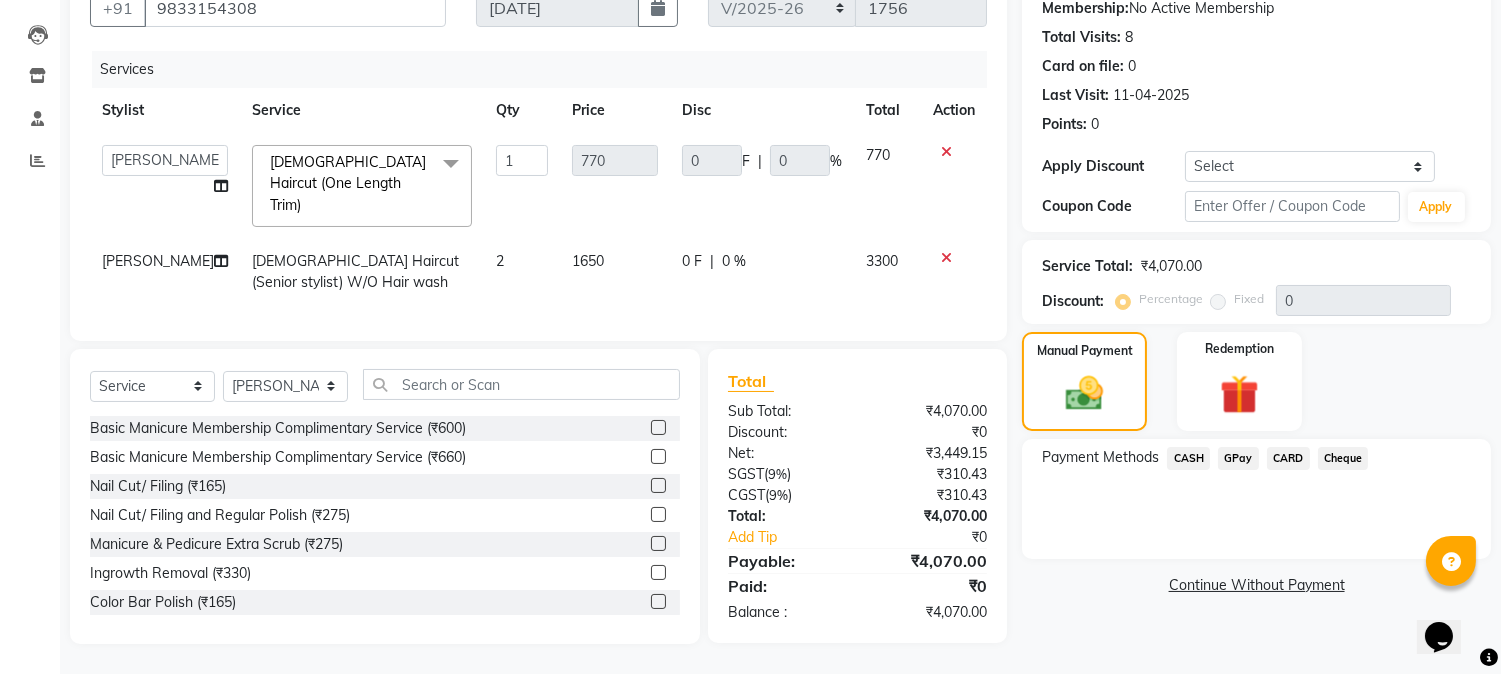 scroll, scrollTop: 192, scrollLeft: 0, axis: vertical 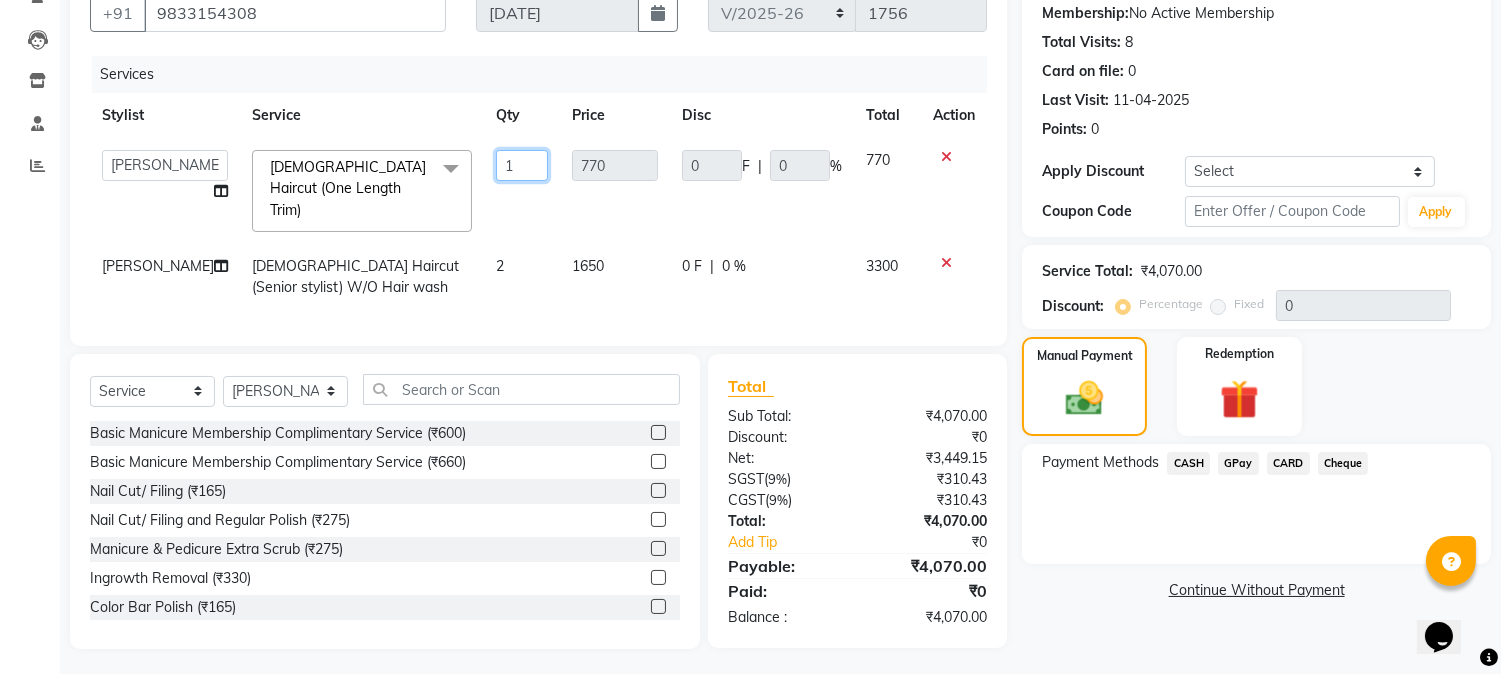 click on "1" 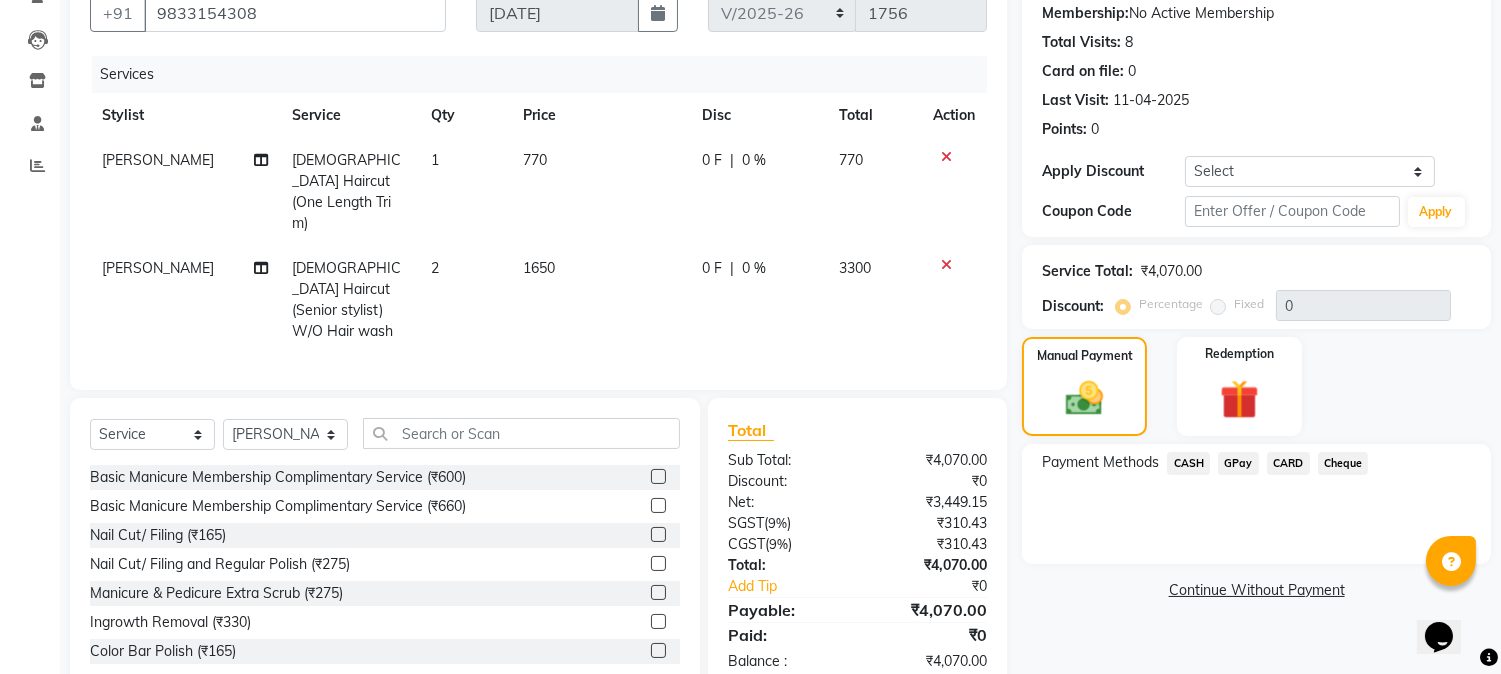 click on "1" 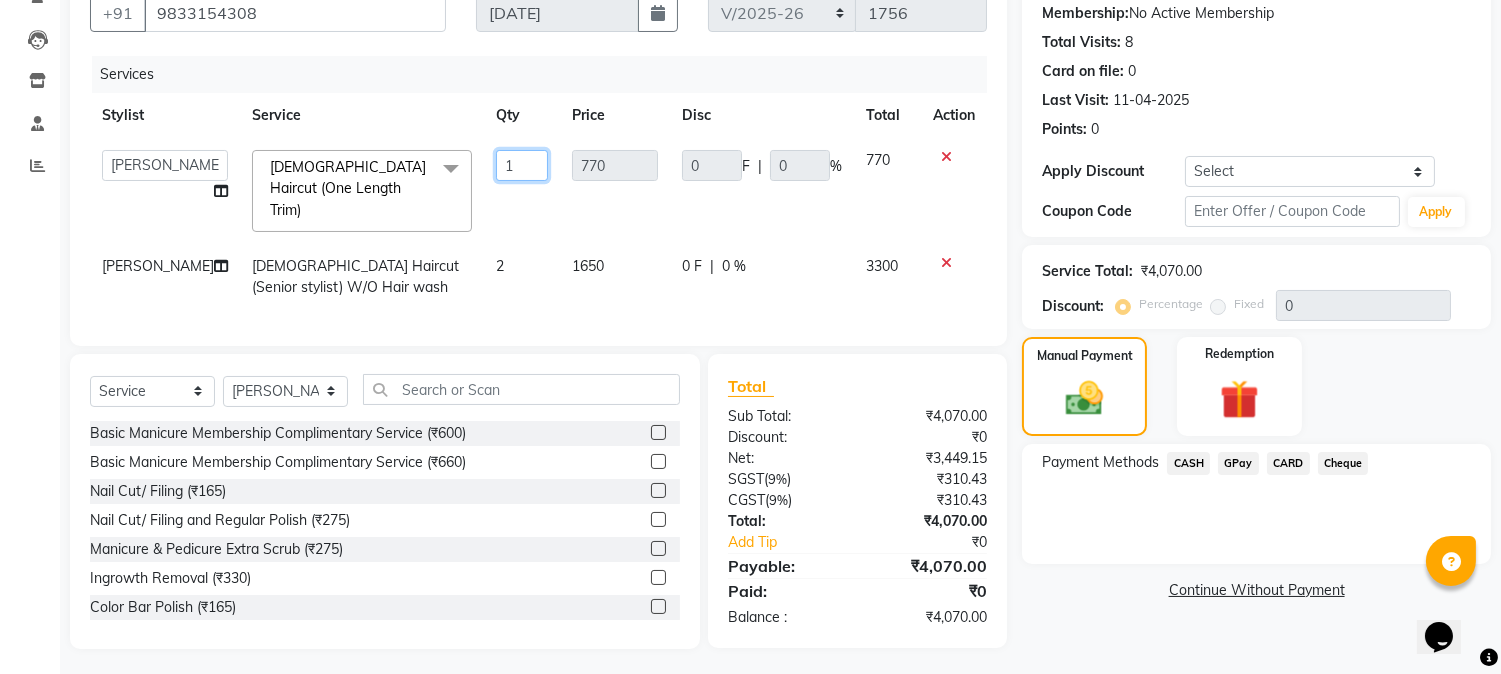click on "1" 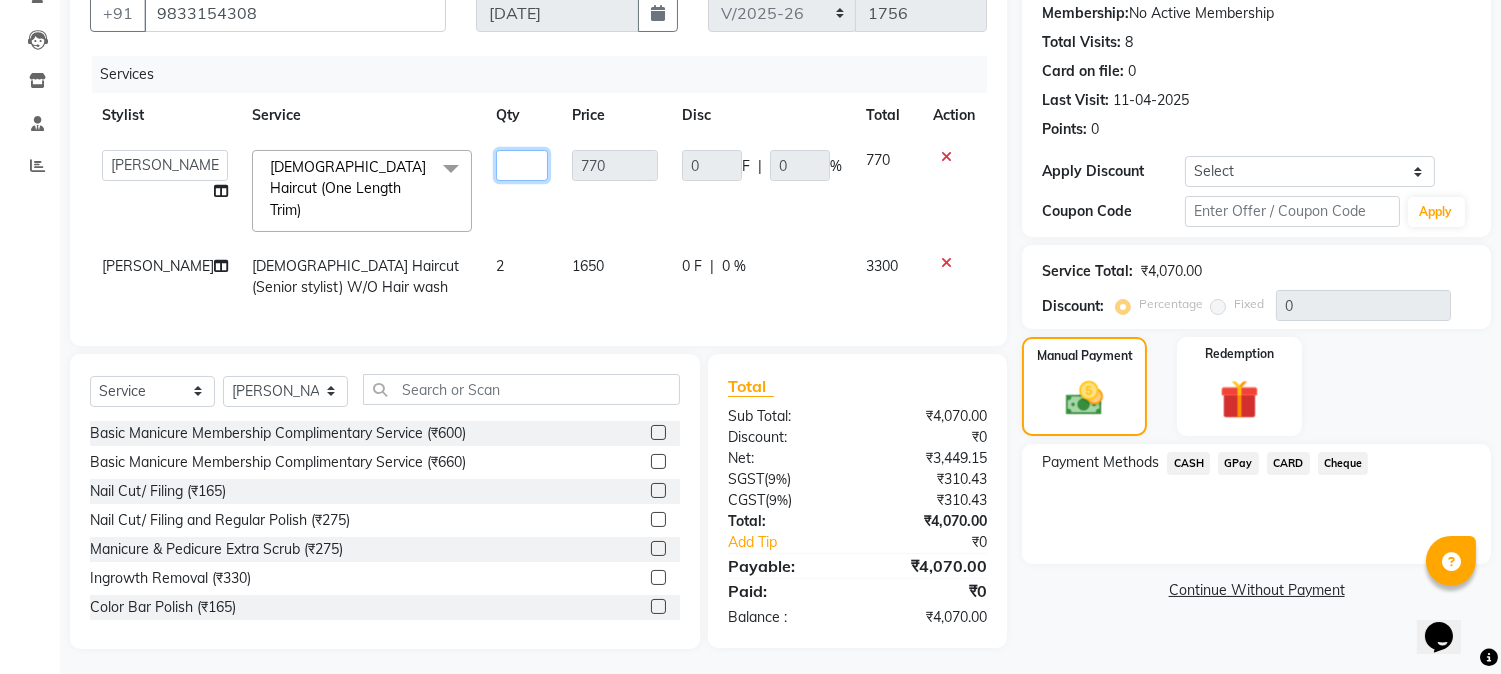 type on "2" 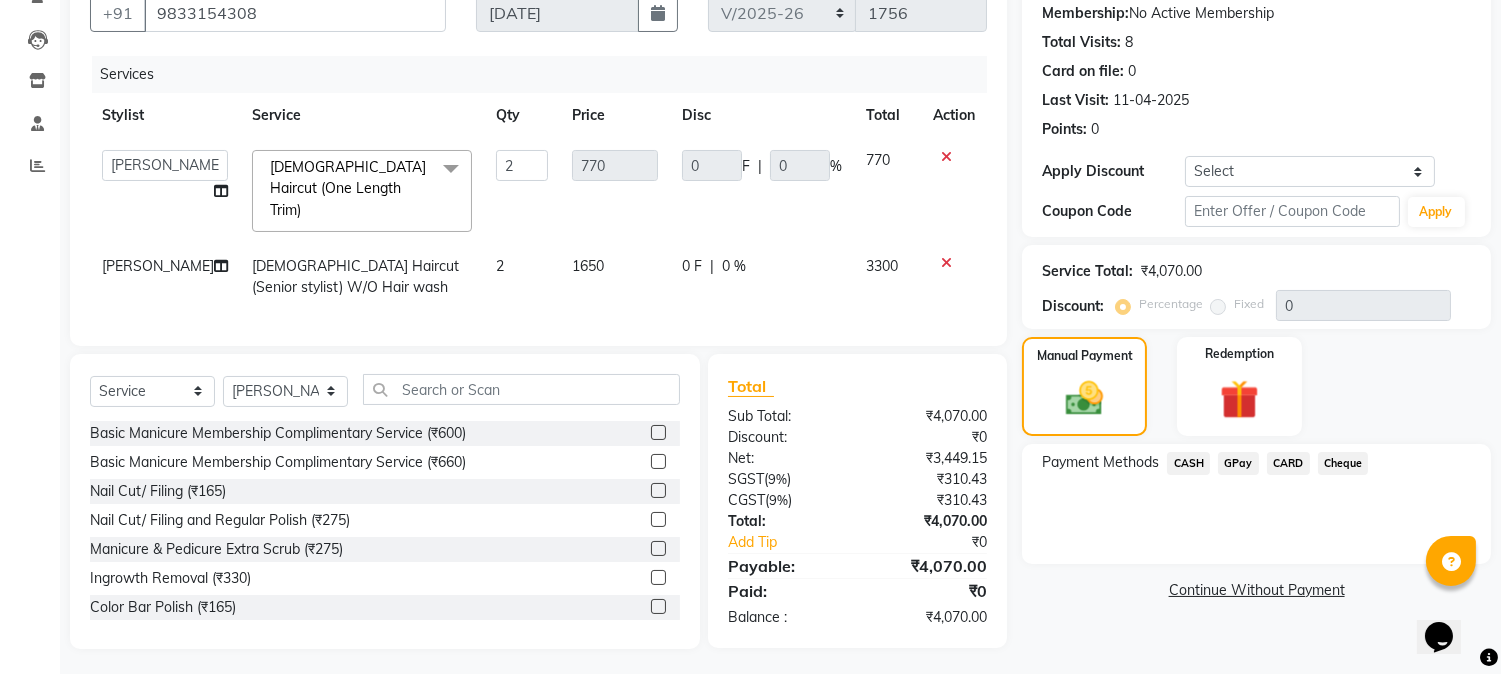 click on "Furkan Mansoori Female Haircut (Senior stylist) W/O Hair wash 2 1650 0 F | 0 % 3300" 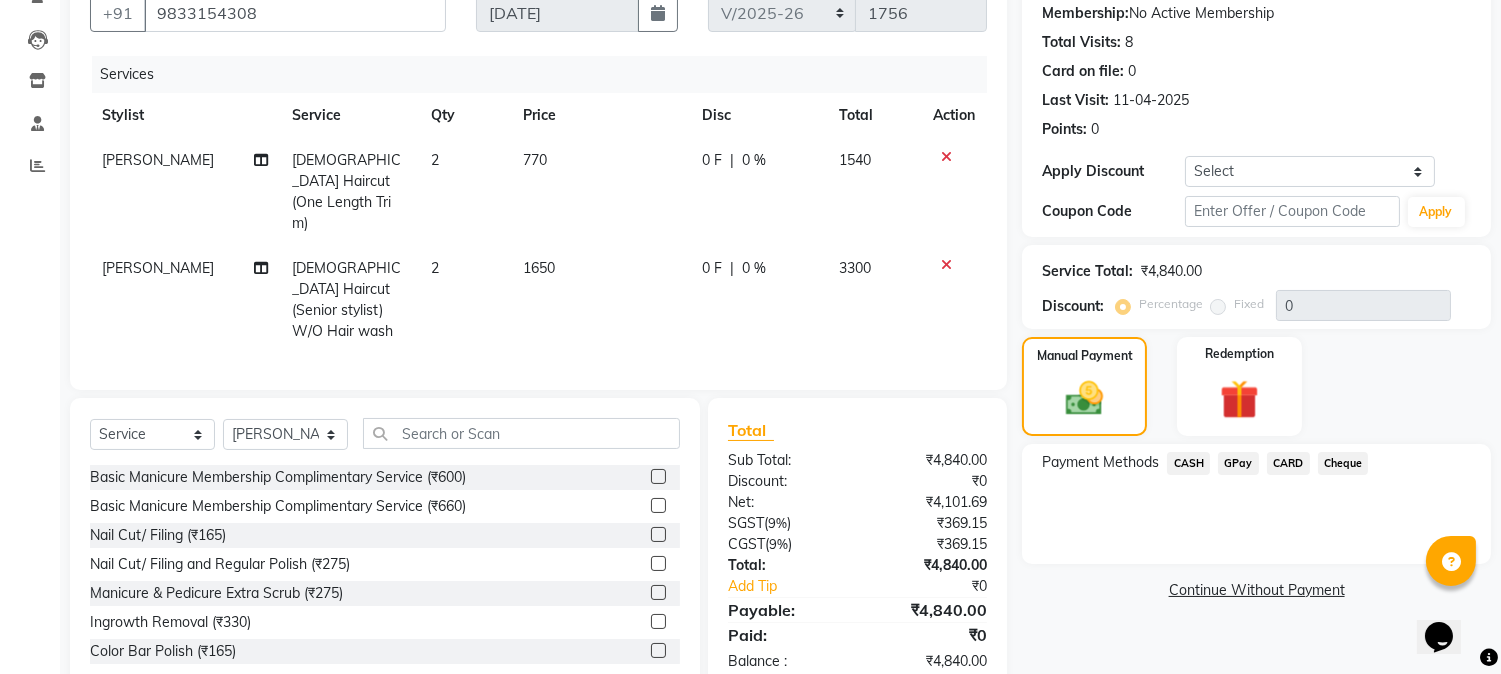 scroll, scrollTop: 215, scrollLeft: 0, axis: vertical 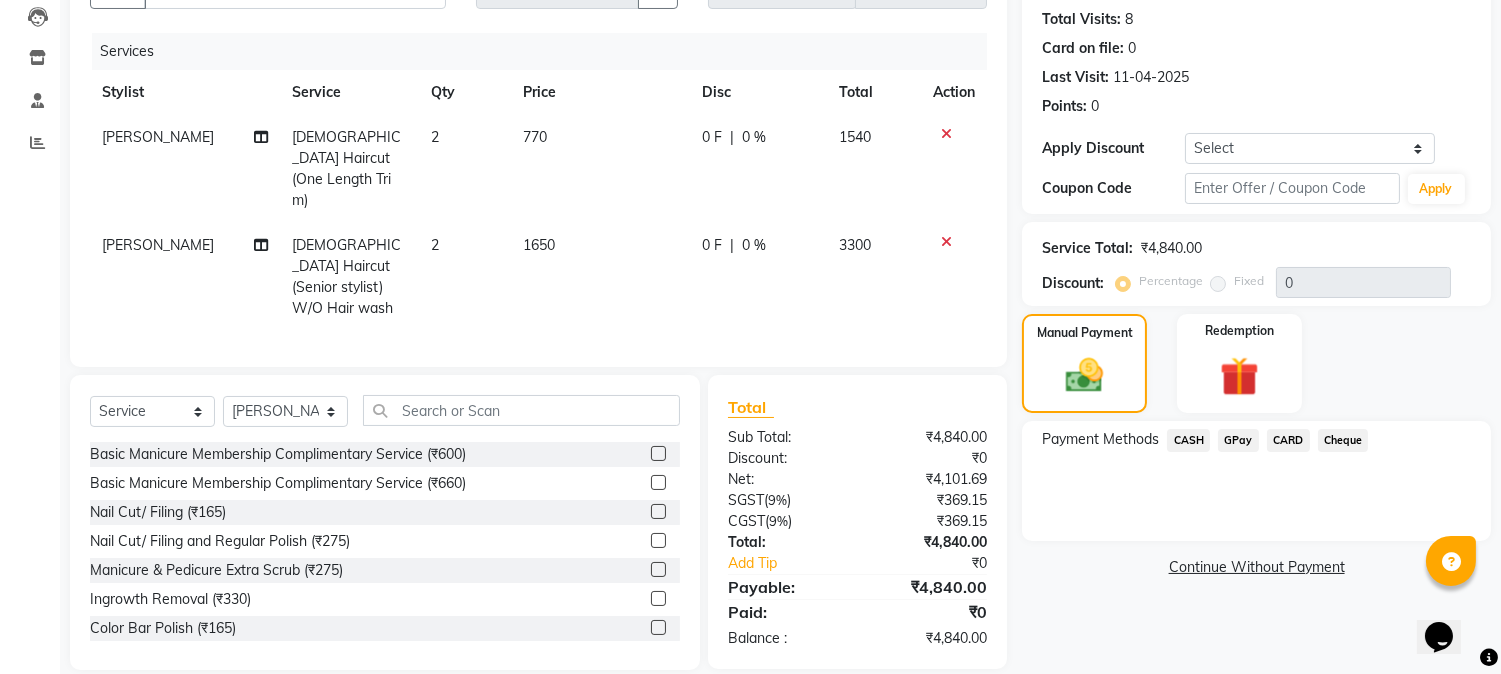 click on "2" 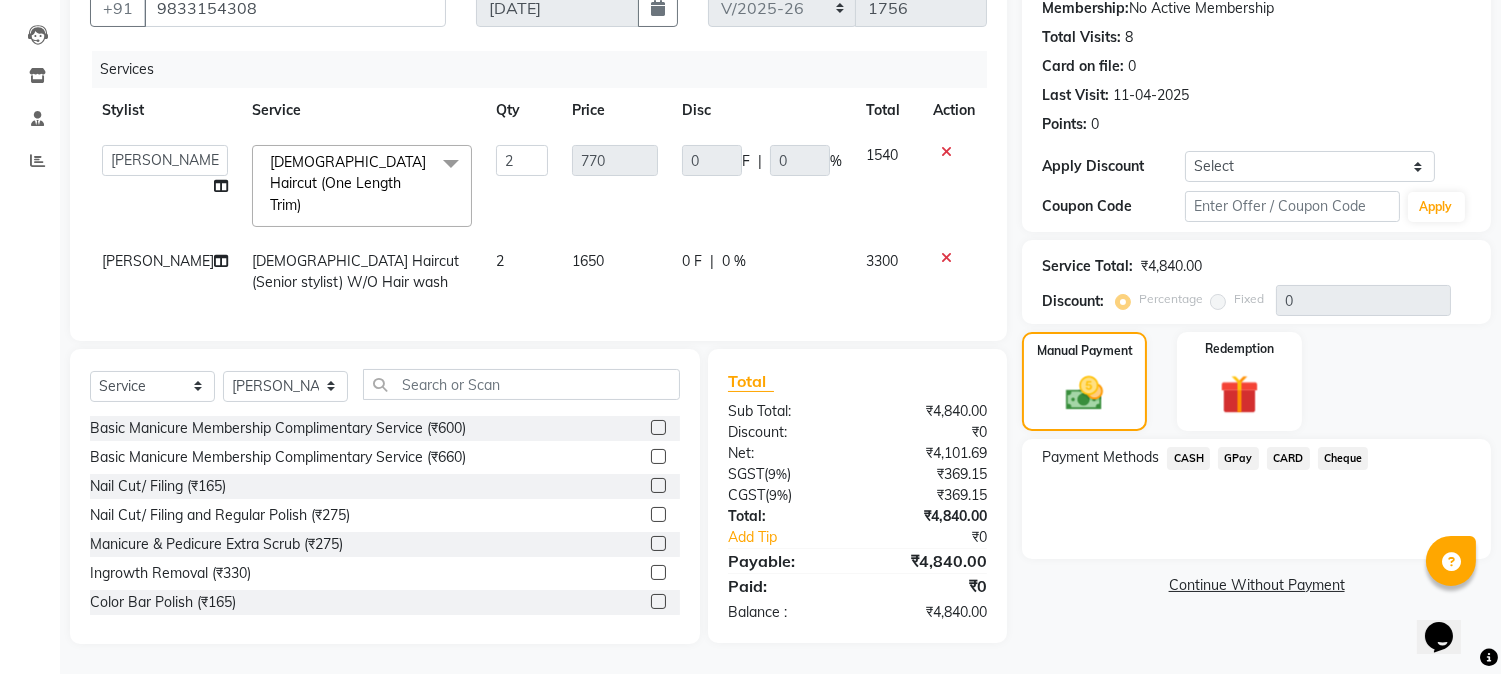 scroll, scrollTop: 192, scrollLeft: 0, axis: vertical 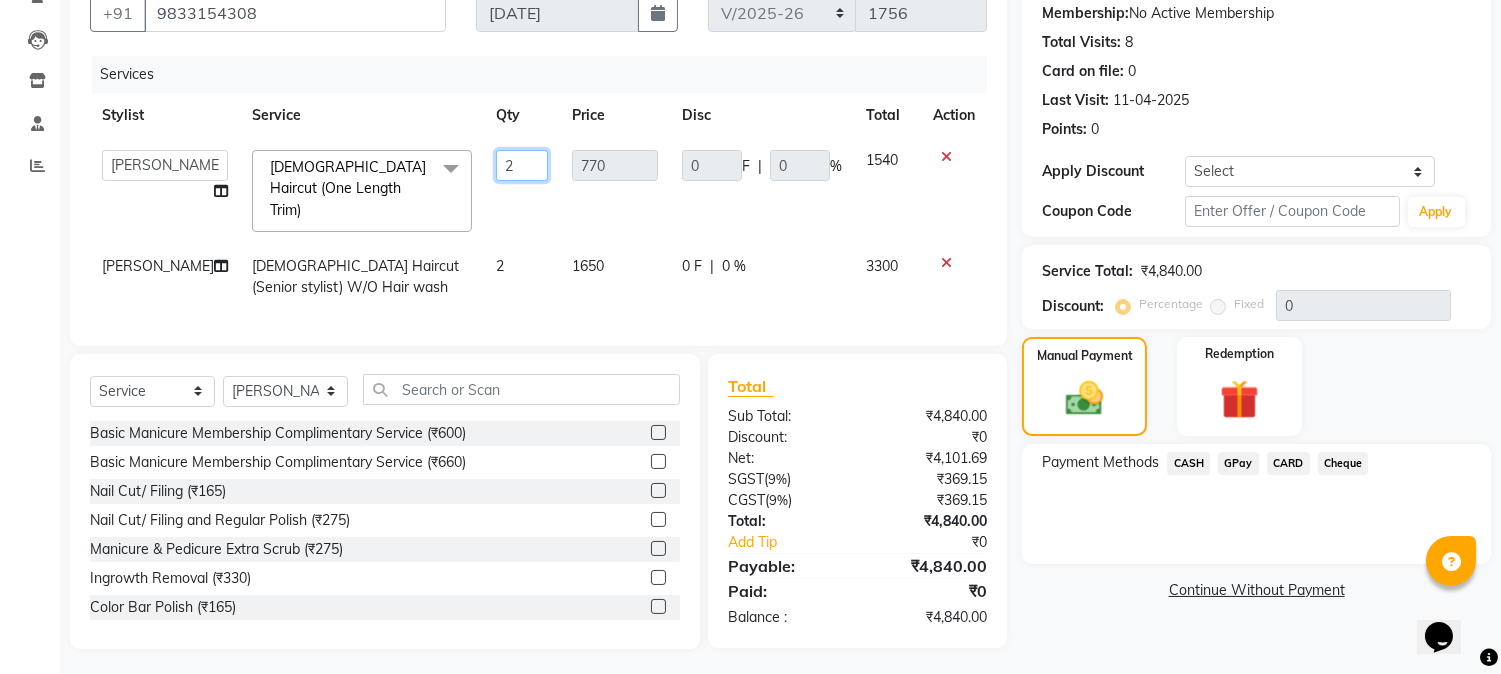 click on "2" 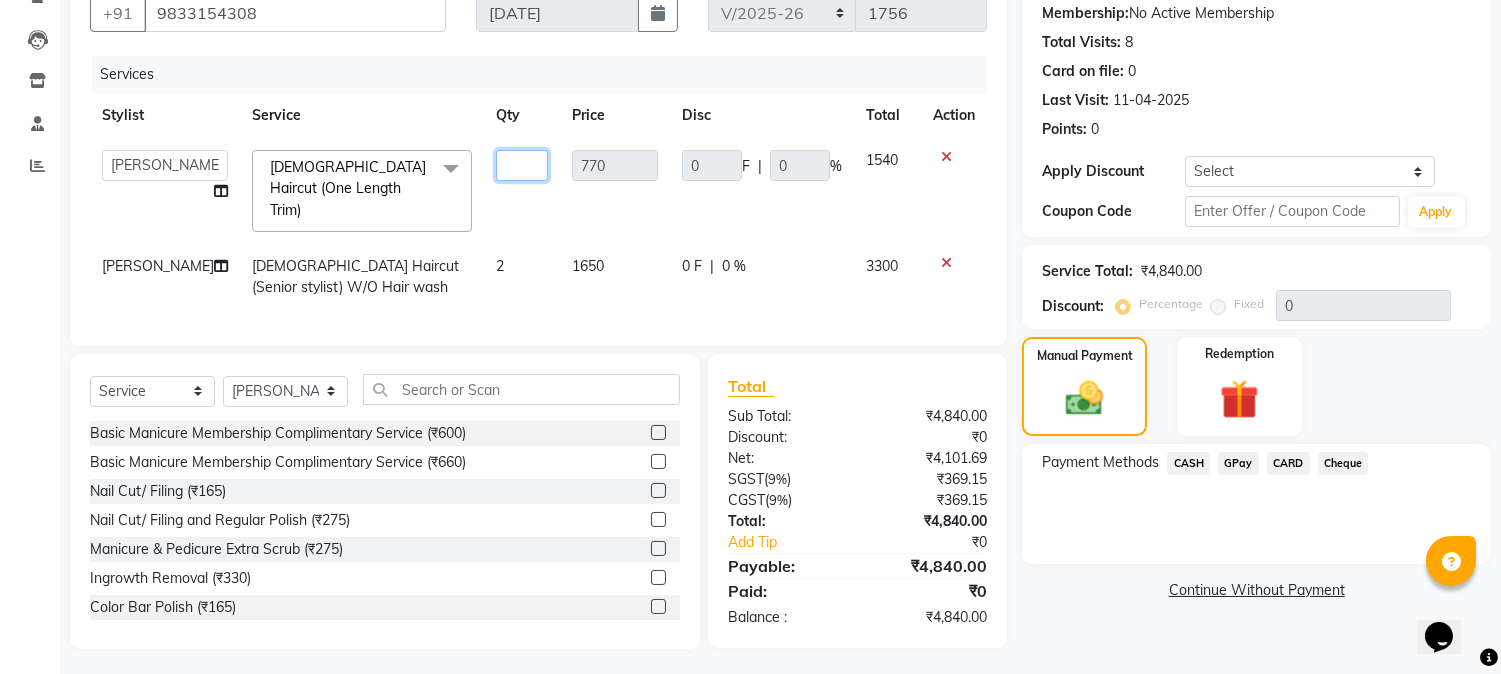 type on "1" 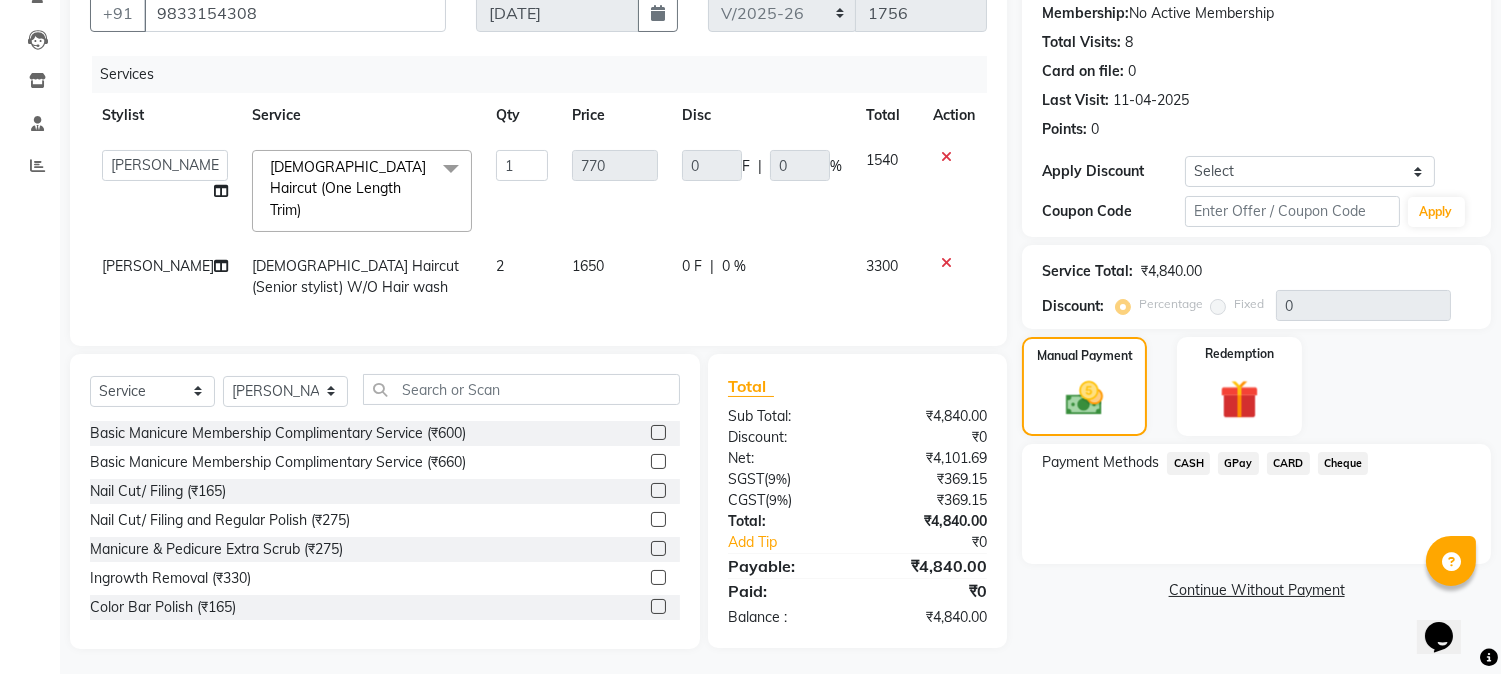 click on "2" 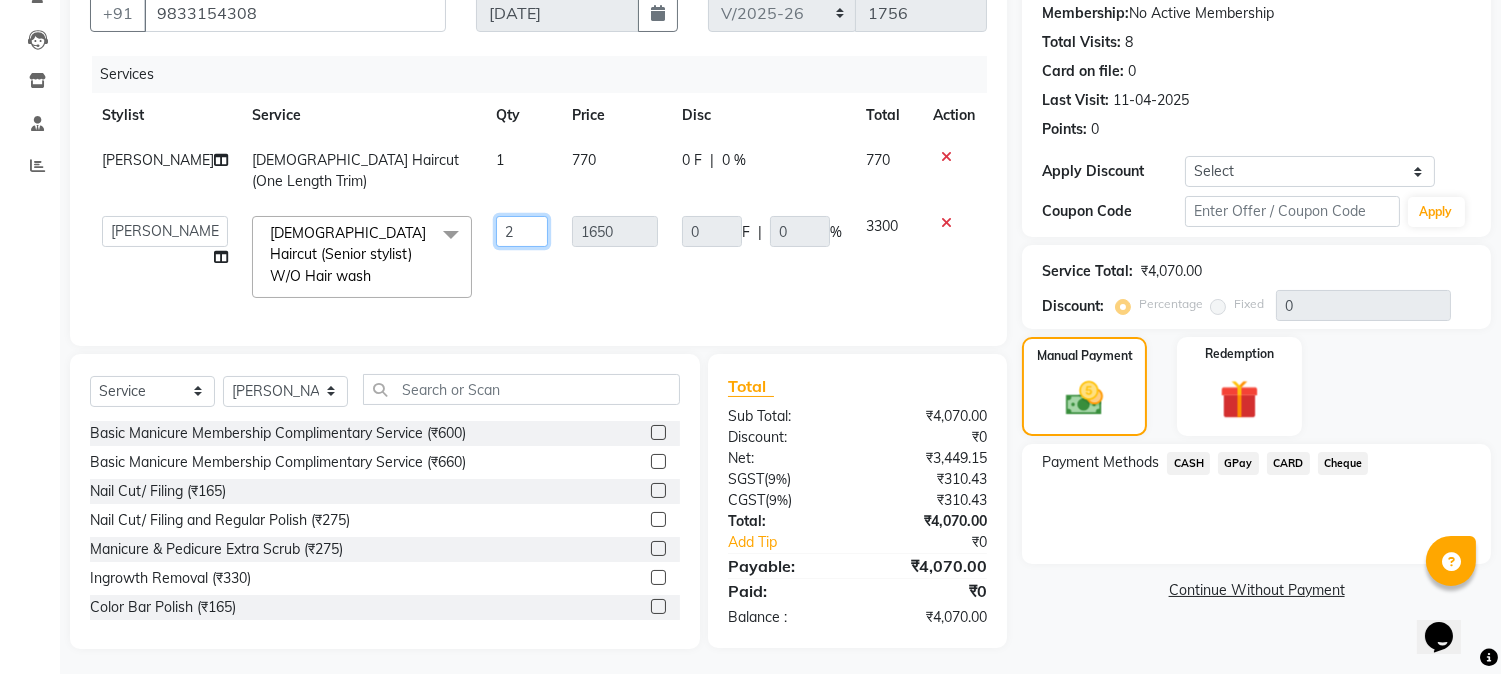 click on "2" 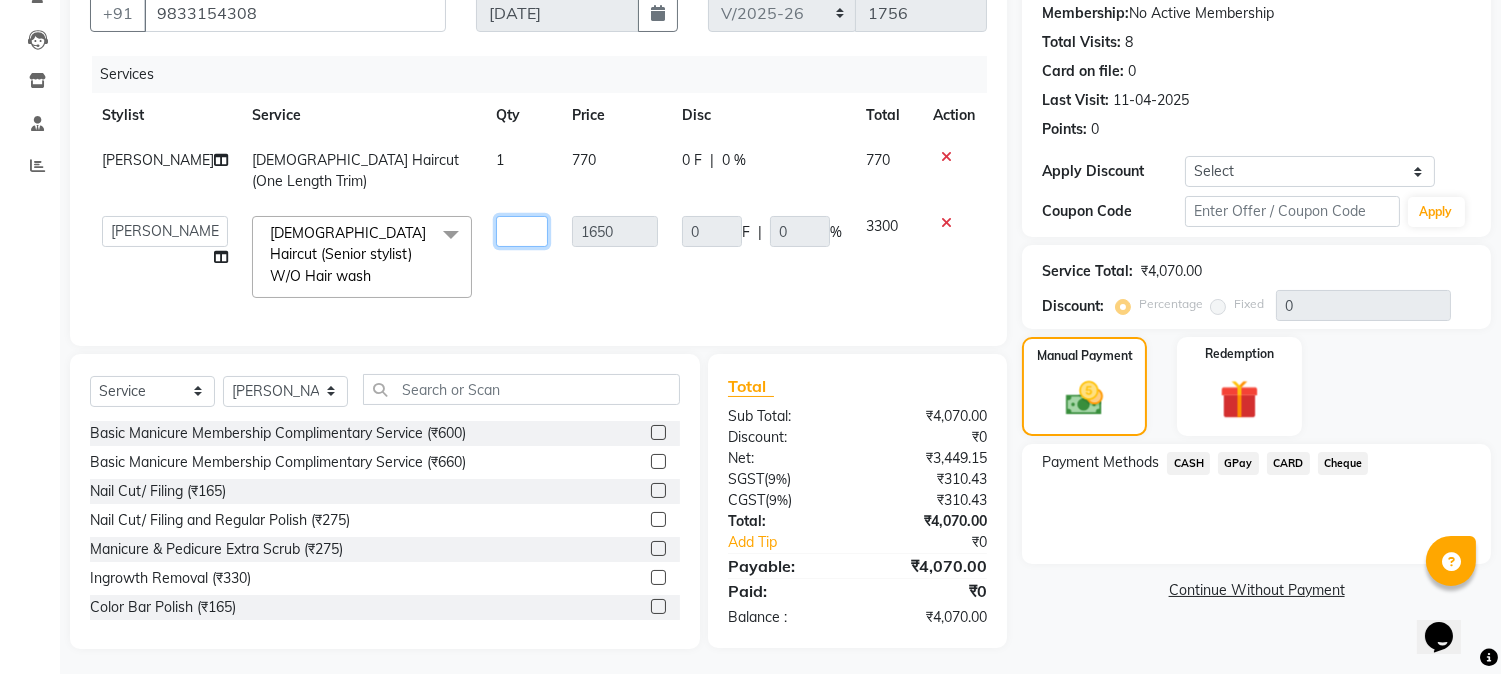type on "3" 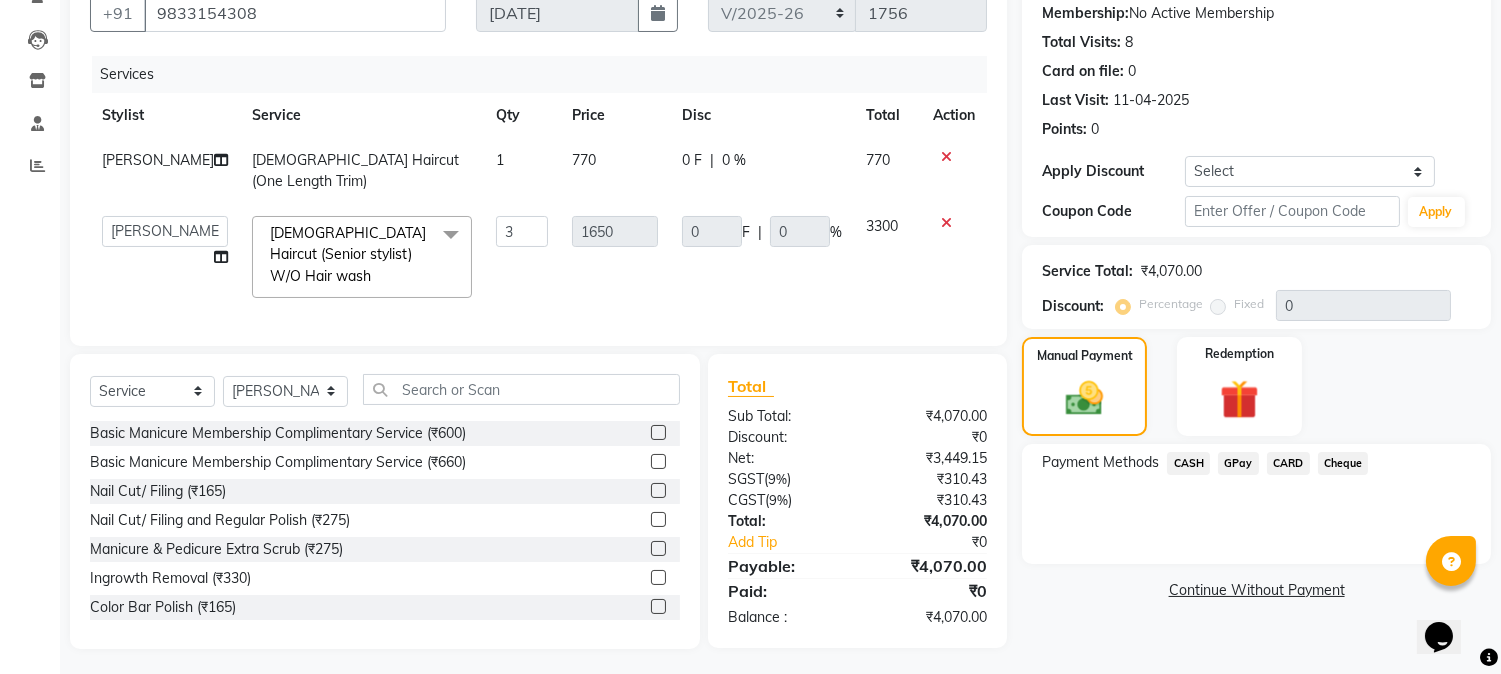 click on "Abhay    Akansha Sadafule   Alam   Asma Dshpande   Datta Kawar   DC   Furkan Mansoori   kavita Kelatkar    Manisha   Mohammed Mohsin    Mukaddar Shaikh   Sana Mansoori   Sandhya   Tabrez Shah    Urmila Pol  Female Haircut (Senior stylist) W/O Hair wash  x Basic Manicure Membership Complimentary Service  (₹600) Basic Manicure Membership Complimentary Service (₹660) Nail Cut/ Filing (₹165) Nail Cut/ Filing and Regular Polish (₹275) Manicure & Pedicure Extra Scrub (₹275) Ingrowth Removal (₹330) Color Bar Polish (₹165) OPI Polish (₹330) French Polish (₹330) OPI French Polish (₹550) Whitening Manicure (₹880) Whitening Pedicure (₹1100) Spa Manicure (₹1320) Spa Pedicure (₹1540) Aroma Manicure (₹1430) Aroma Pedicure (₹1760) Ice Cream Manicure (₹2200) Ice Cream Pedicure (₹2750) Sugar Peel Manicure (₹1980) Sugar Peel Pedicure (₹2475) Marine Luxury Manicure (₹2530) Marine Luxury Pedicure (₹3630) Lemon Luxury Manicure (₹3080) Lemon Luxury Pedicure (₹3850) Shave (₹440) 3" 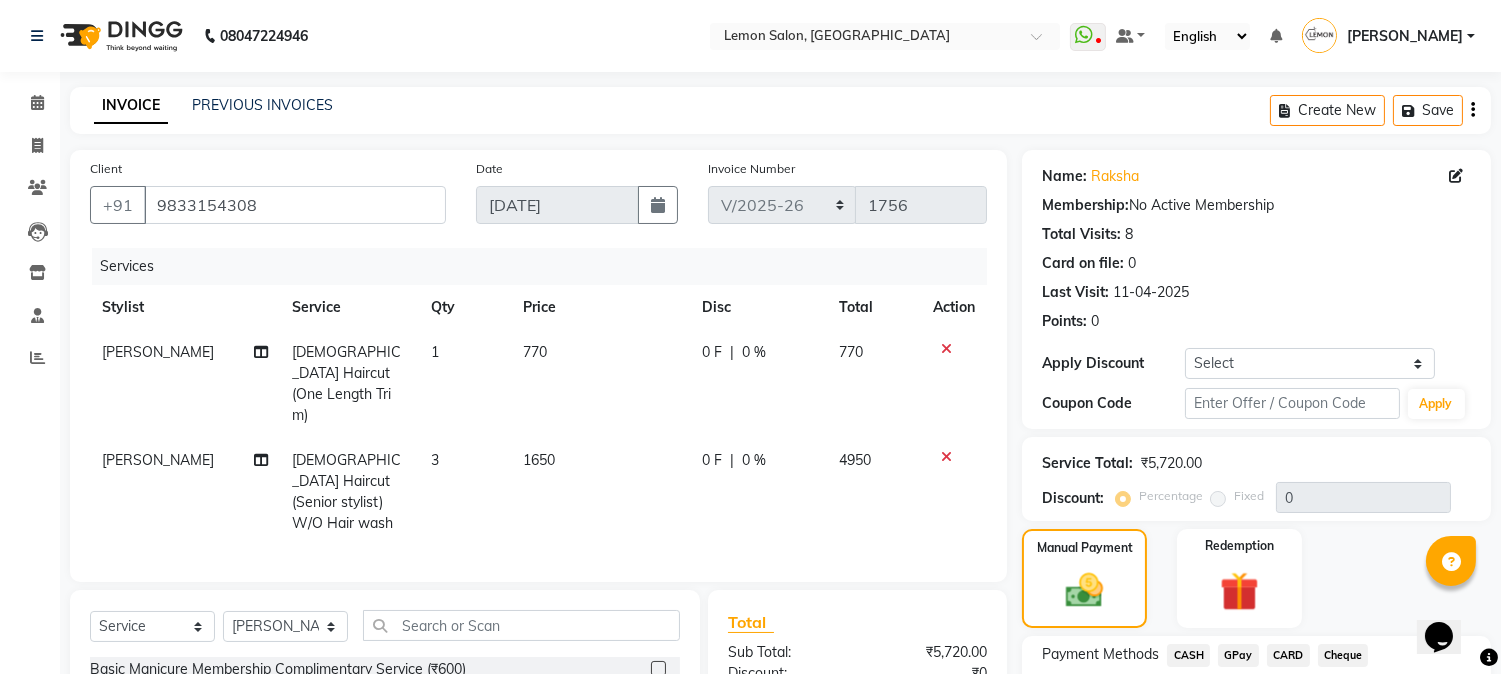 scroll, scrollTop: 215, scrollLeft: 0, axis: vertical 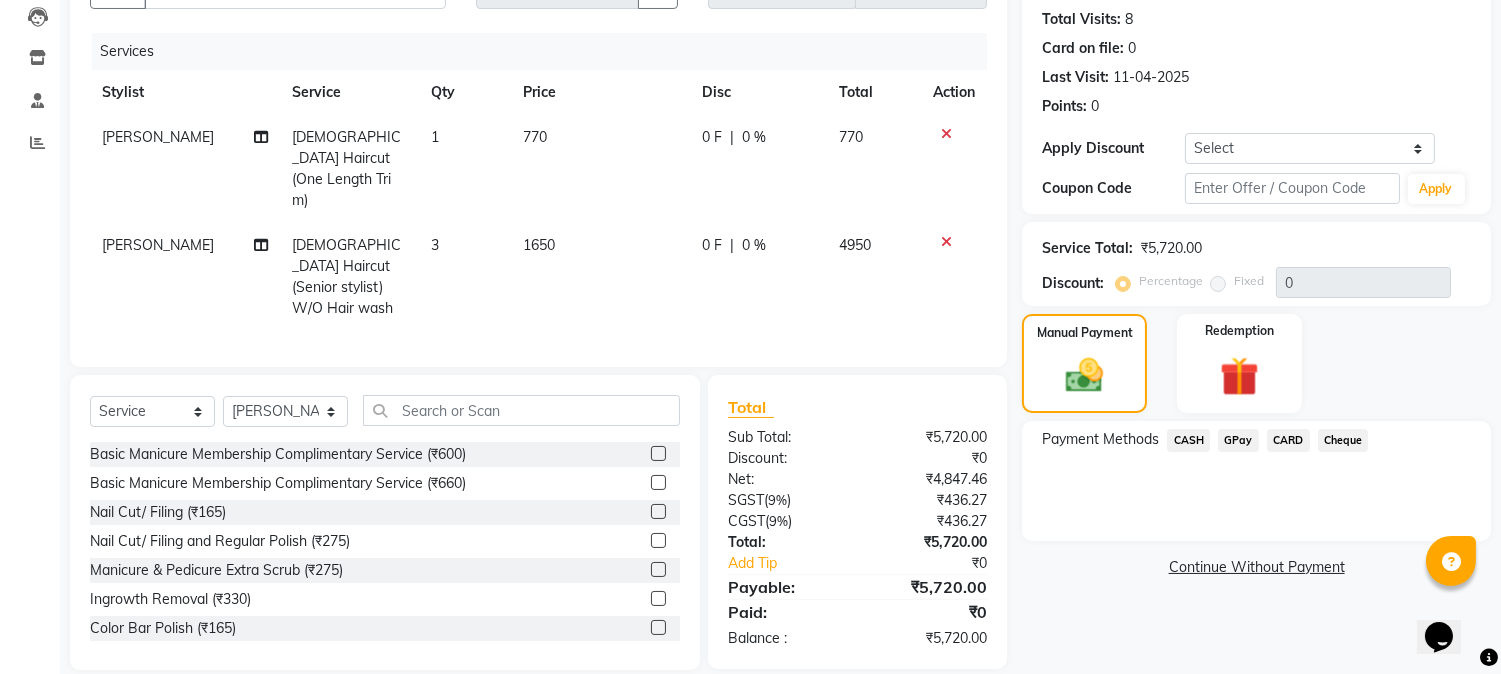 click on "GPay" 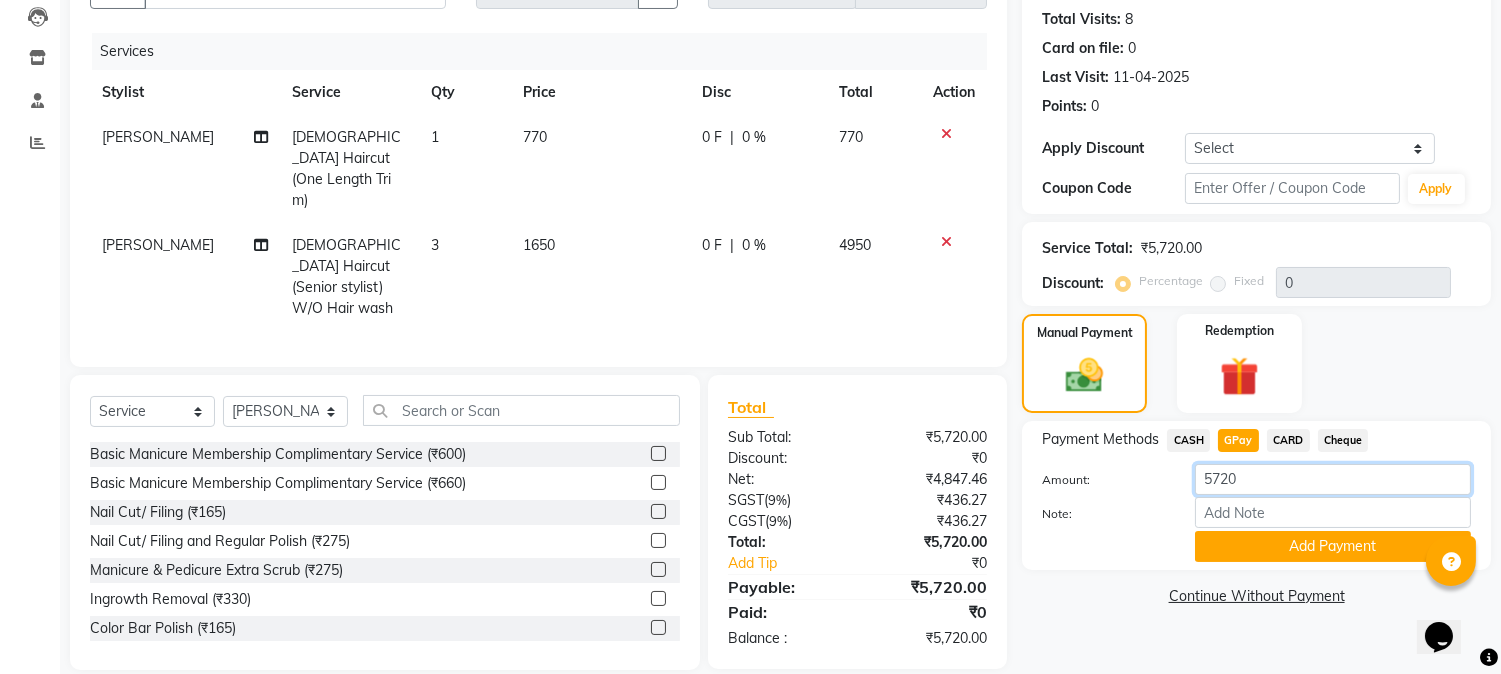 drag, startPoint x: 1270, startPoint y: 482, endPoint x: 1025, endPoint y: 456, distance: 246.37573 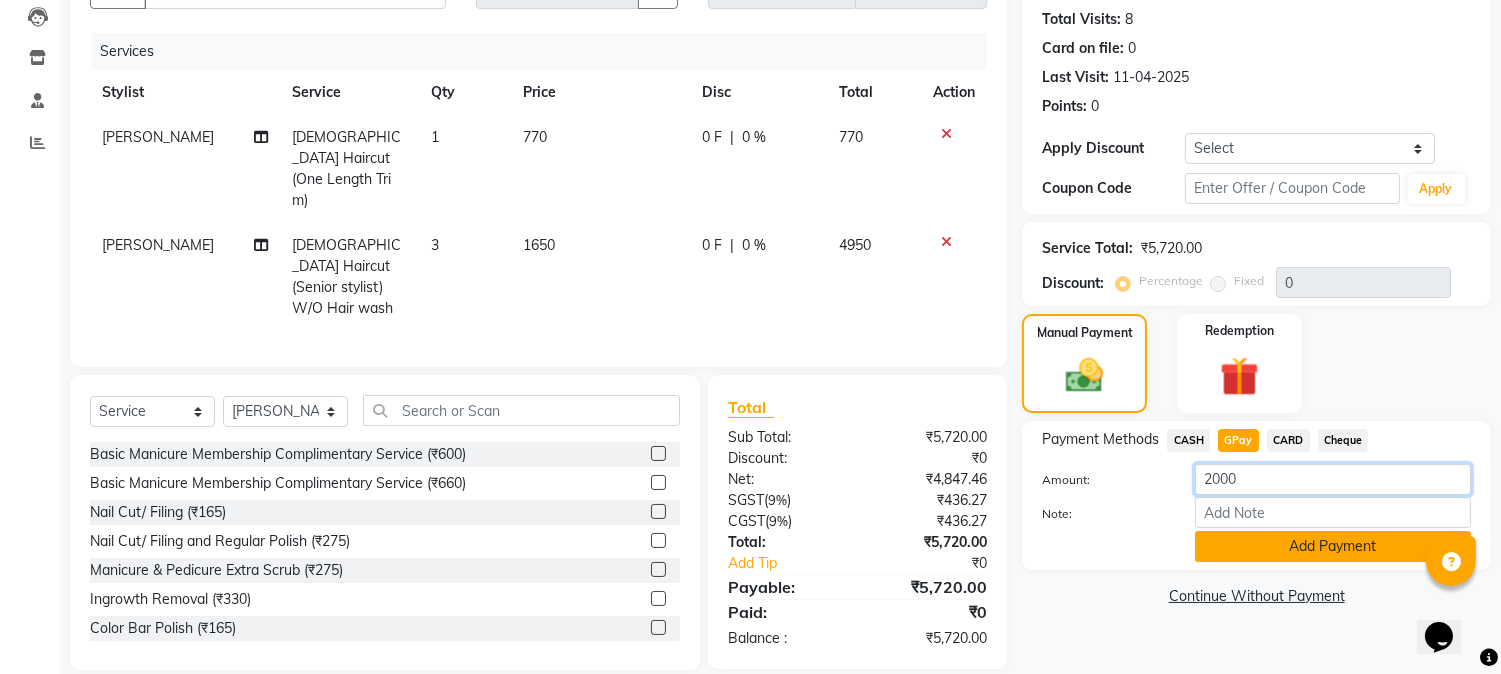 type on "2000" 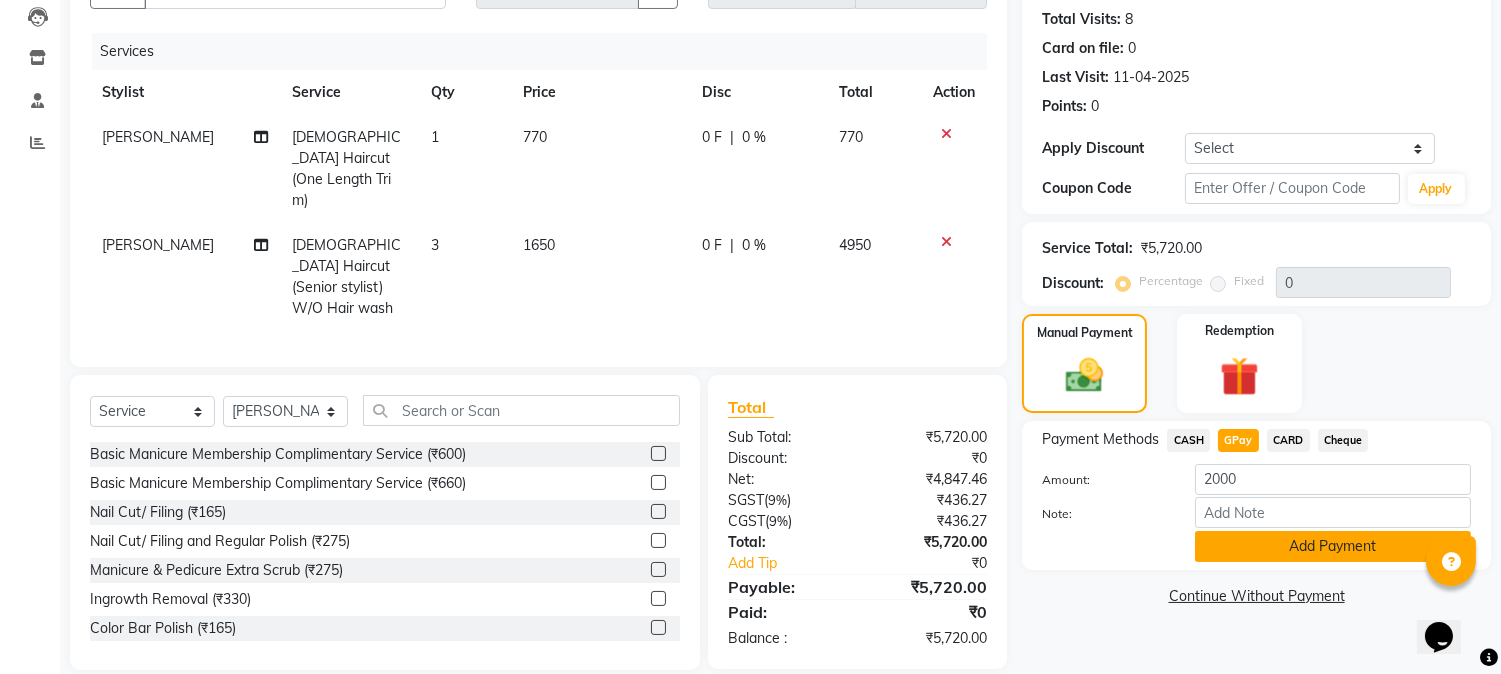 click on "Add Payment" 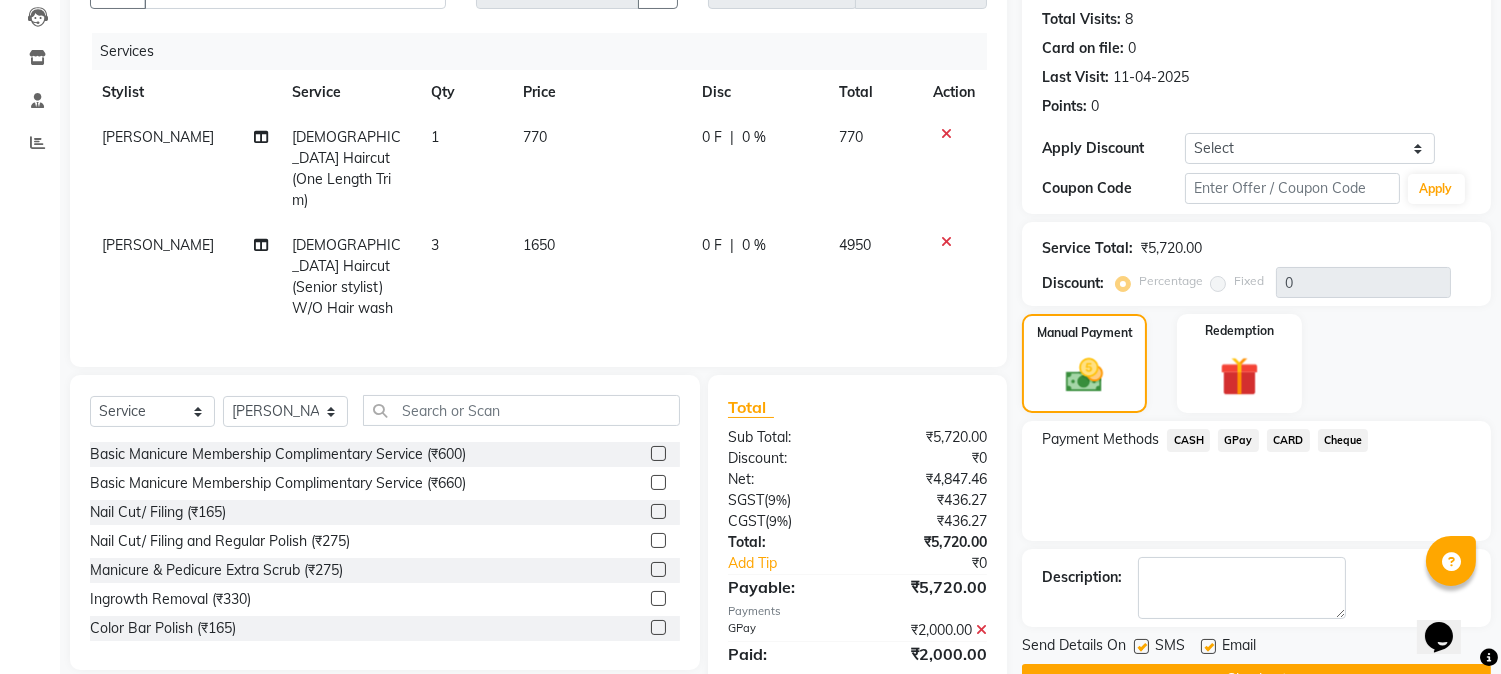 scroll, scrollTop: 265, scrollLeft: 0, axis: vertical 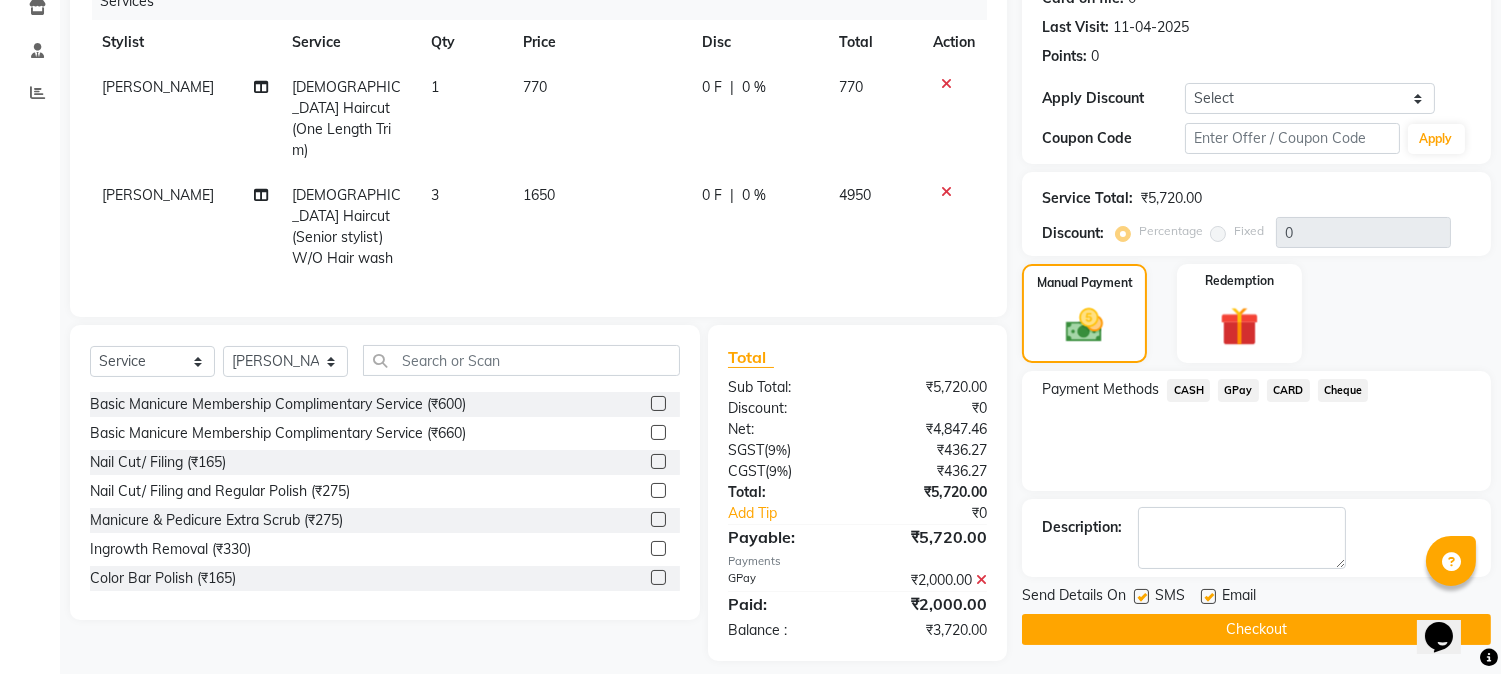 click 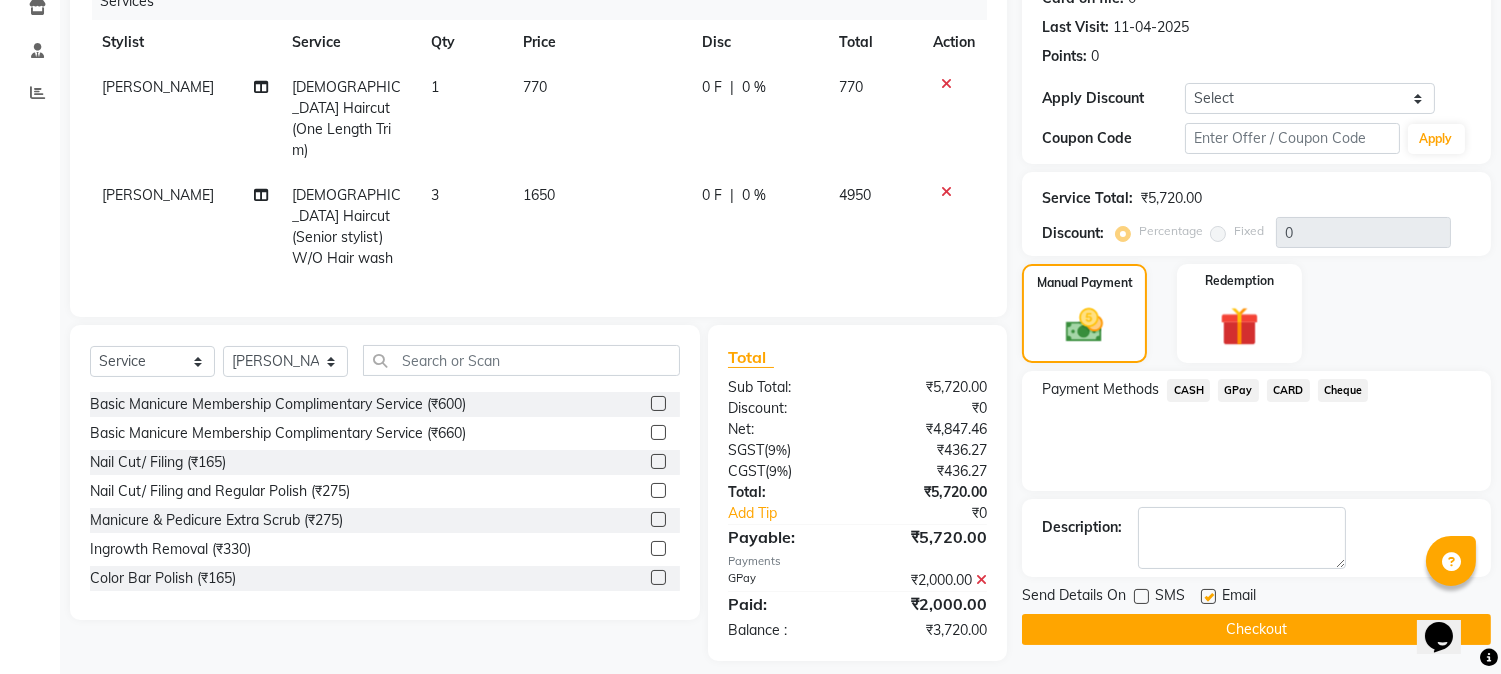 click on "SMS" 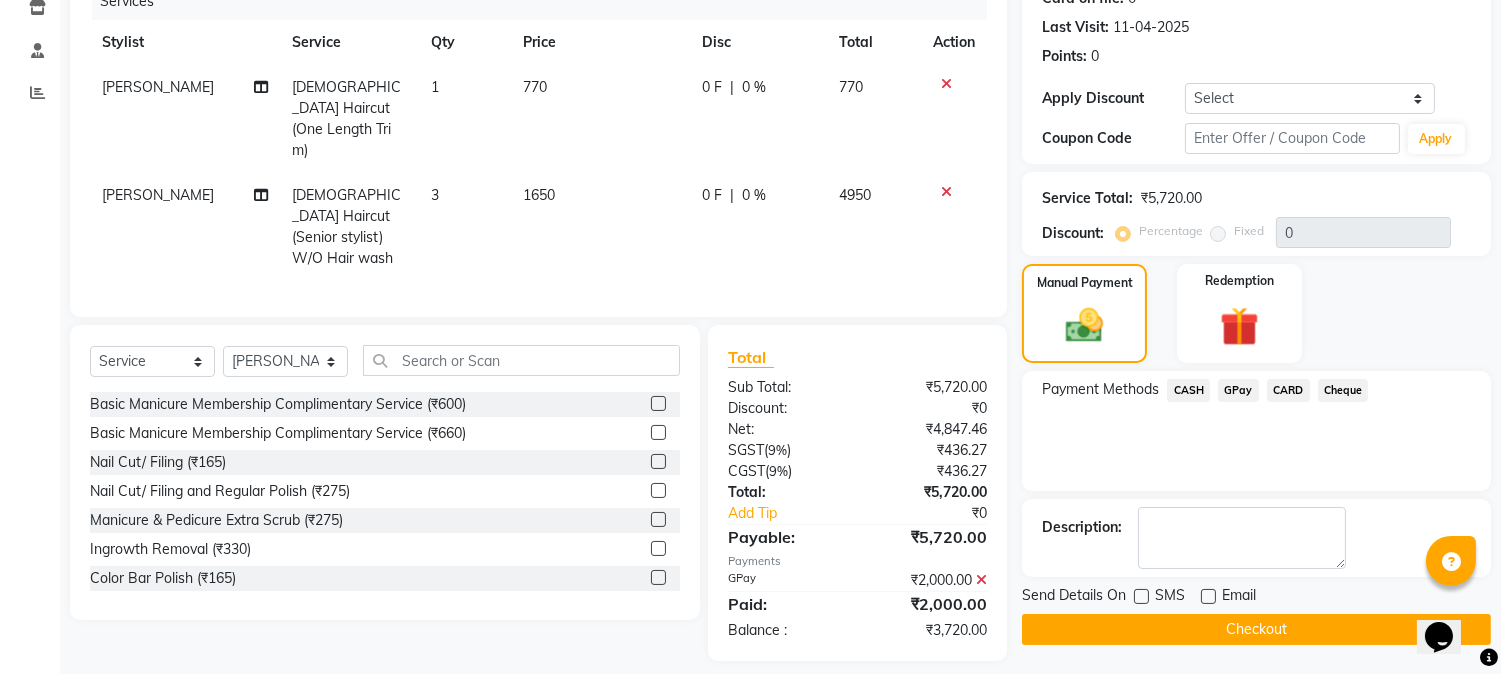 click 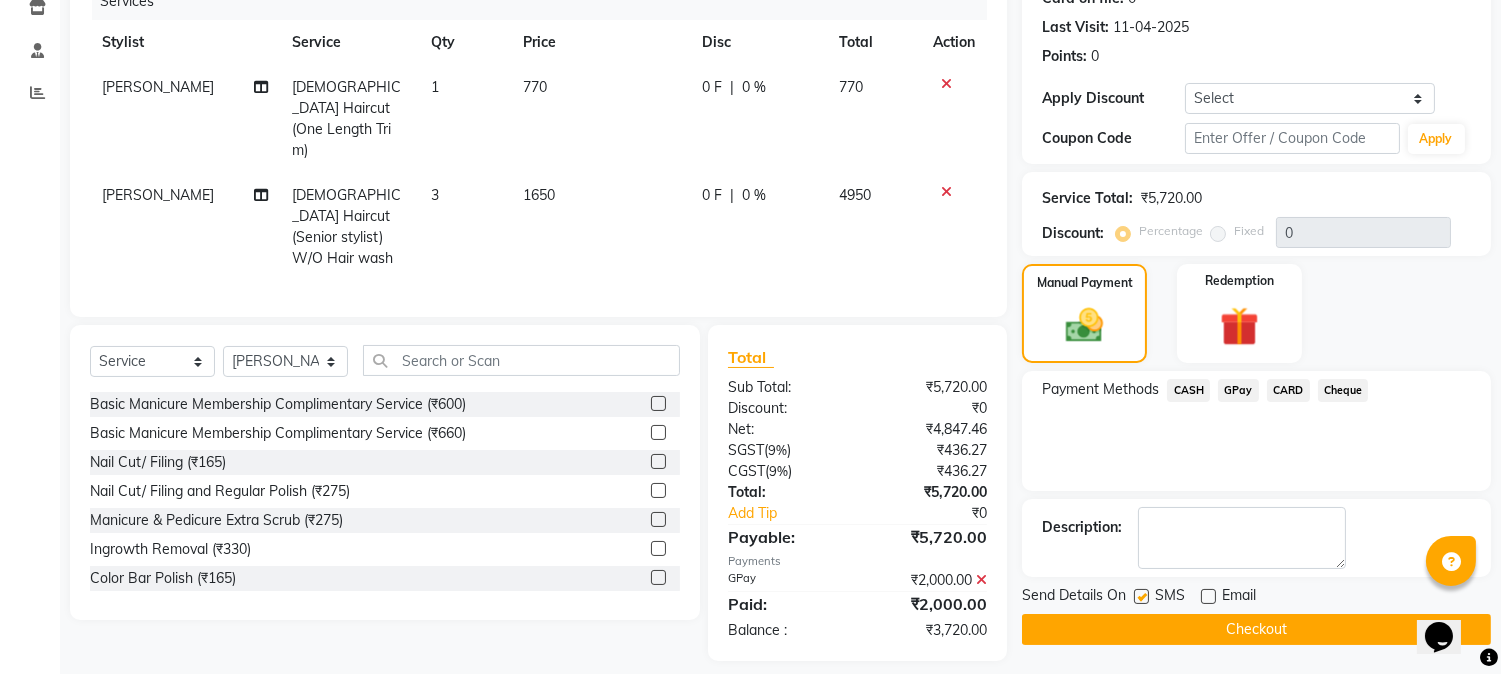 click 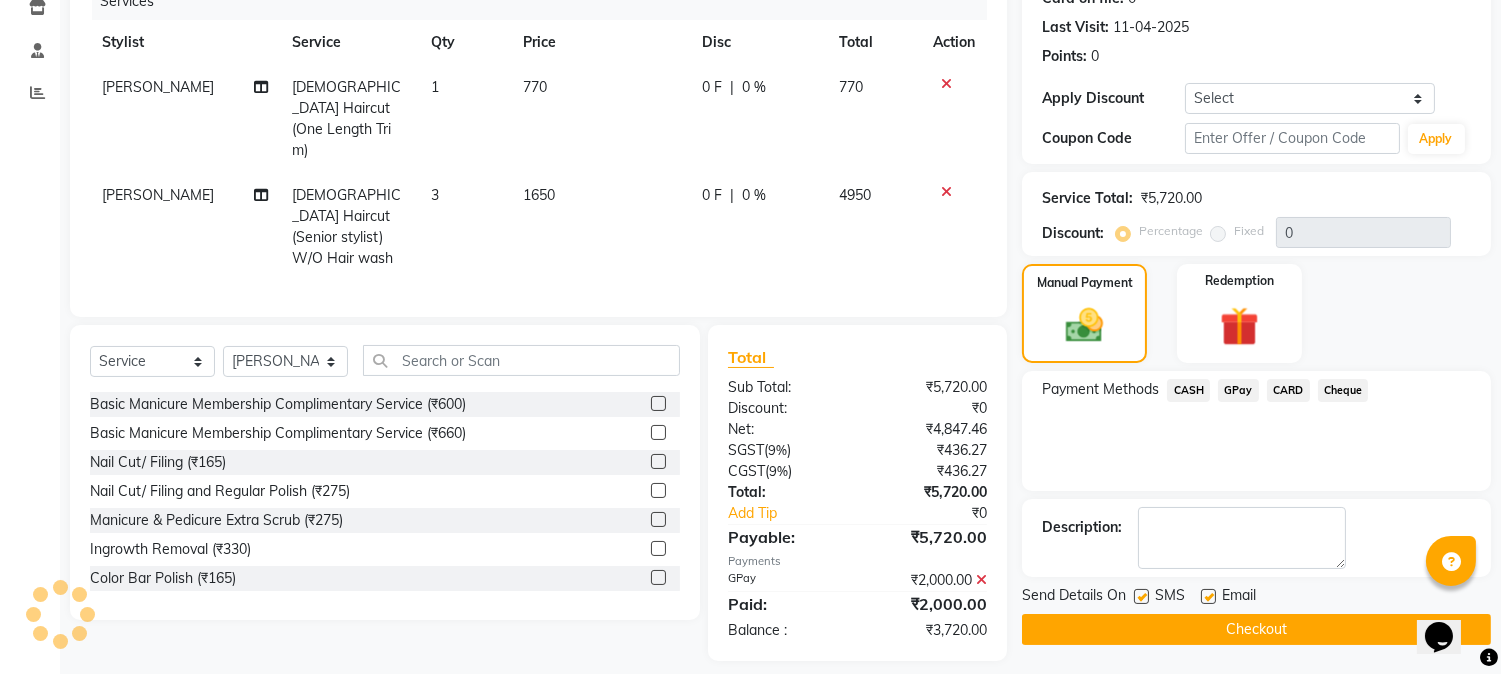 click on "CASH" 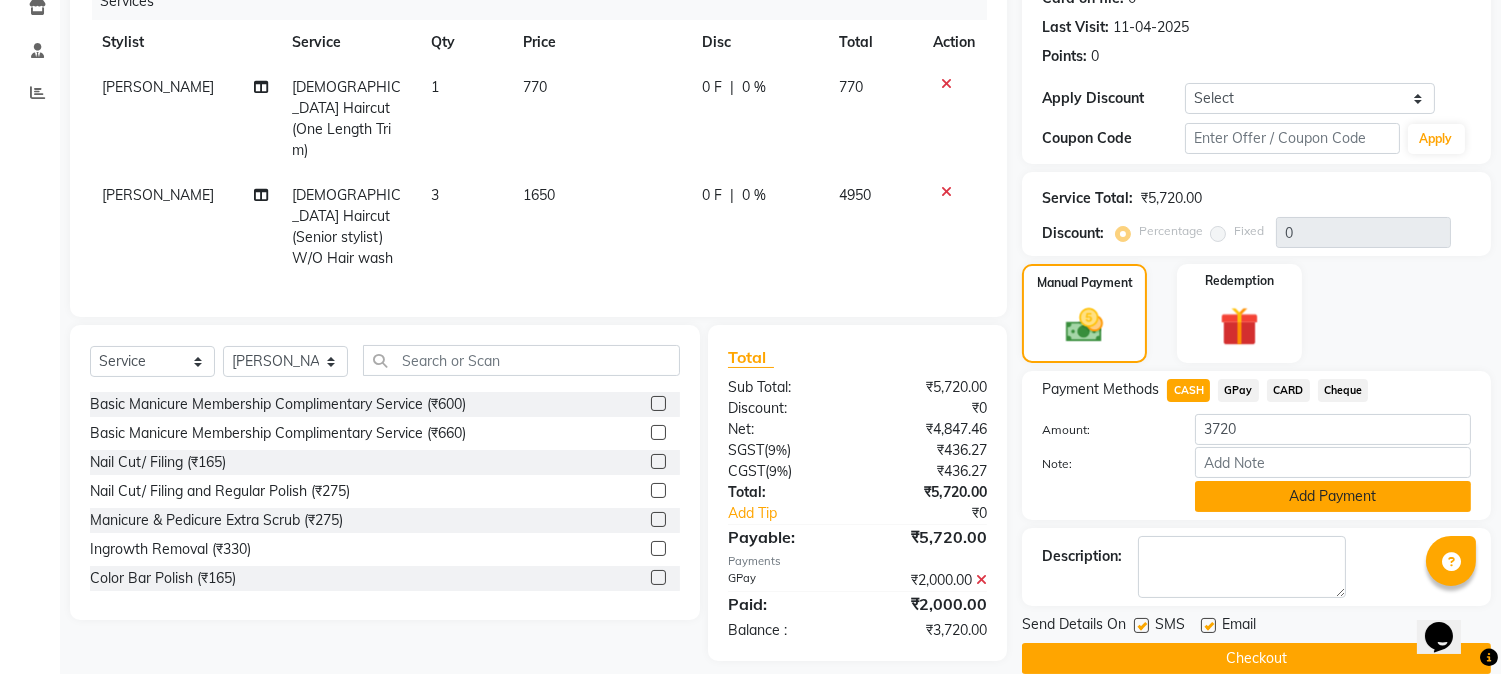 click on "Add Payment" 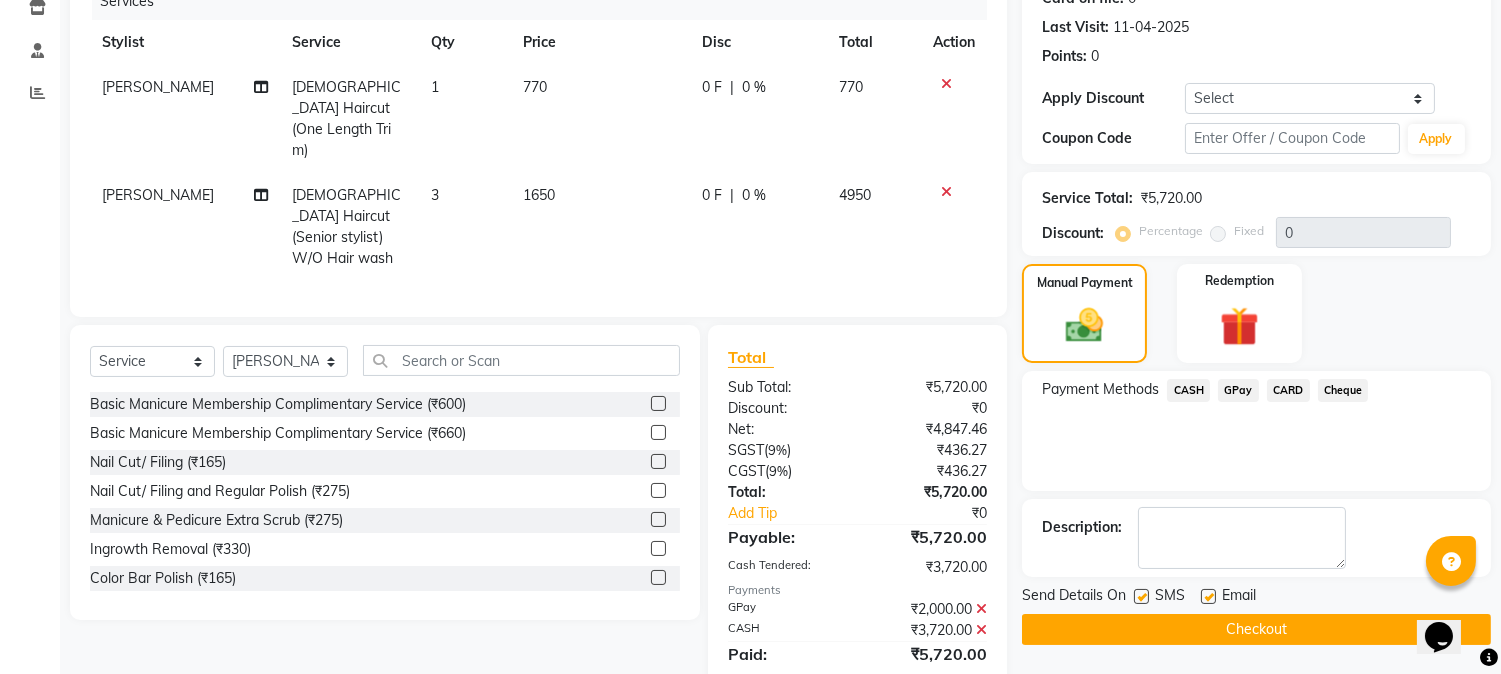 click 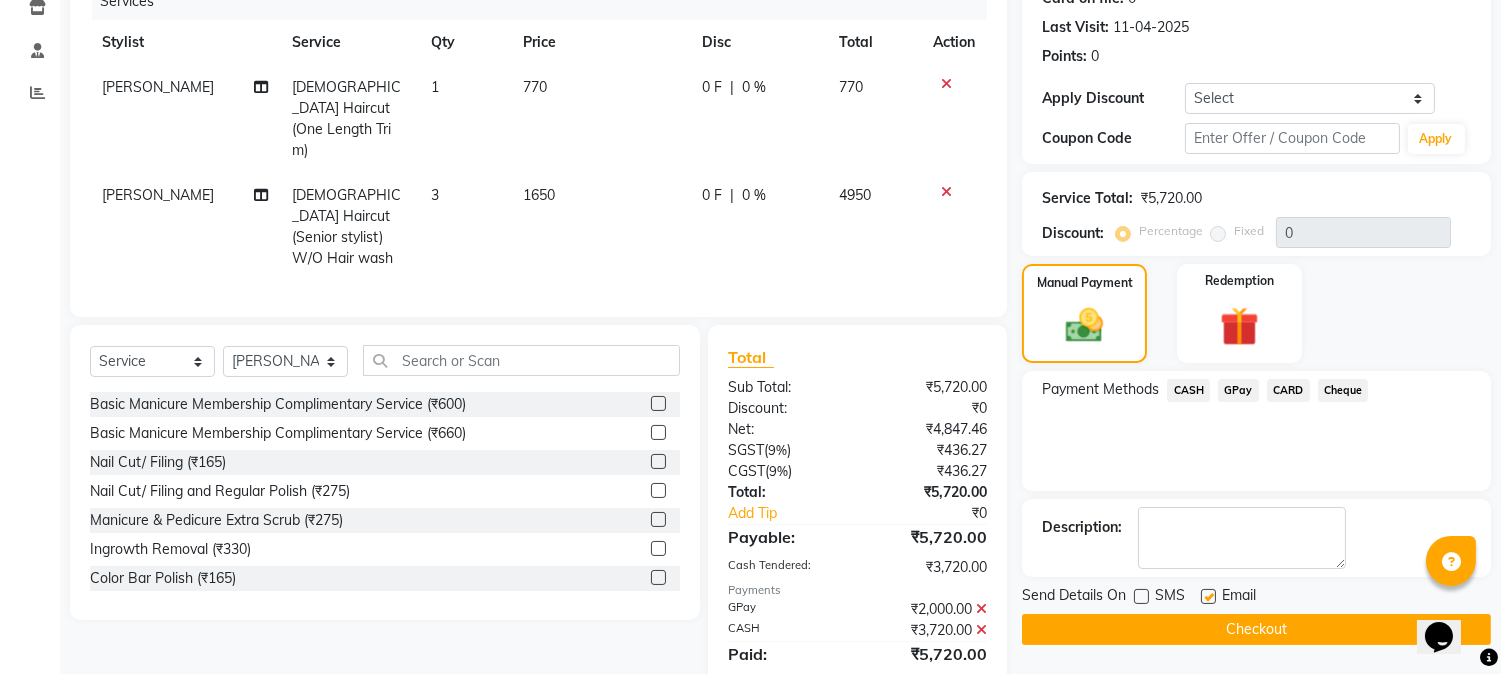 click 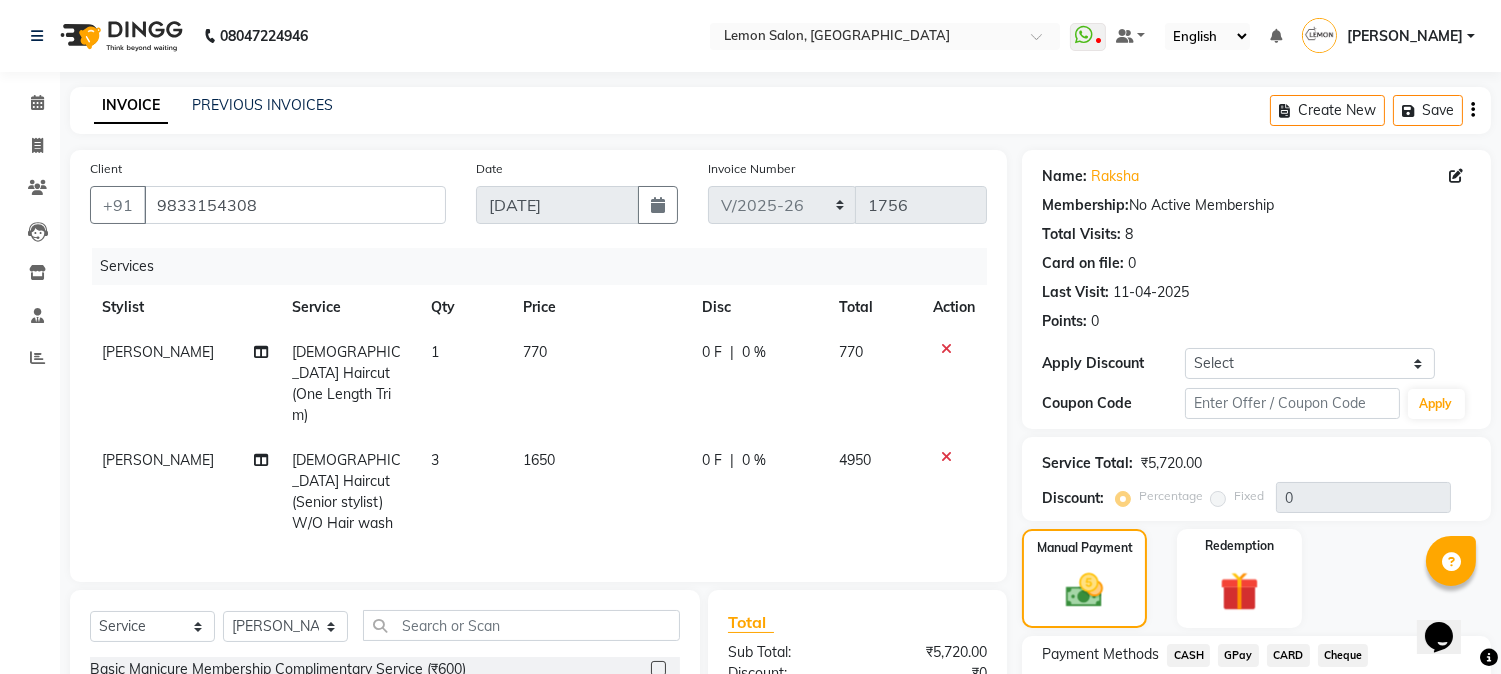 scroll, scrollTop: 306, scrollLeft: 0, axis: vertical 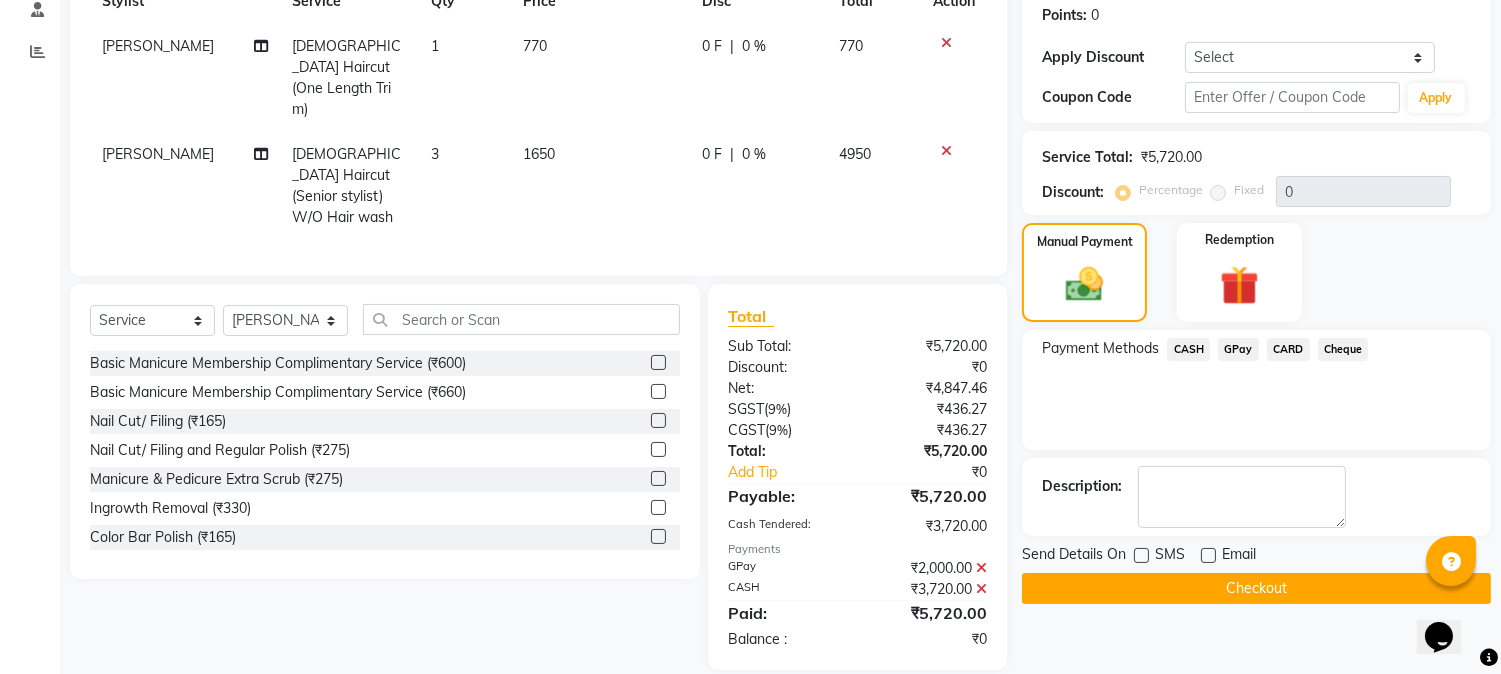 click 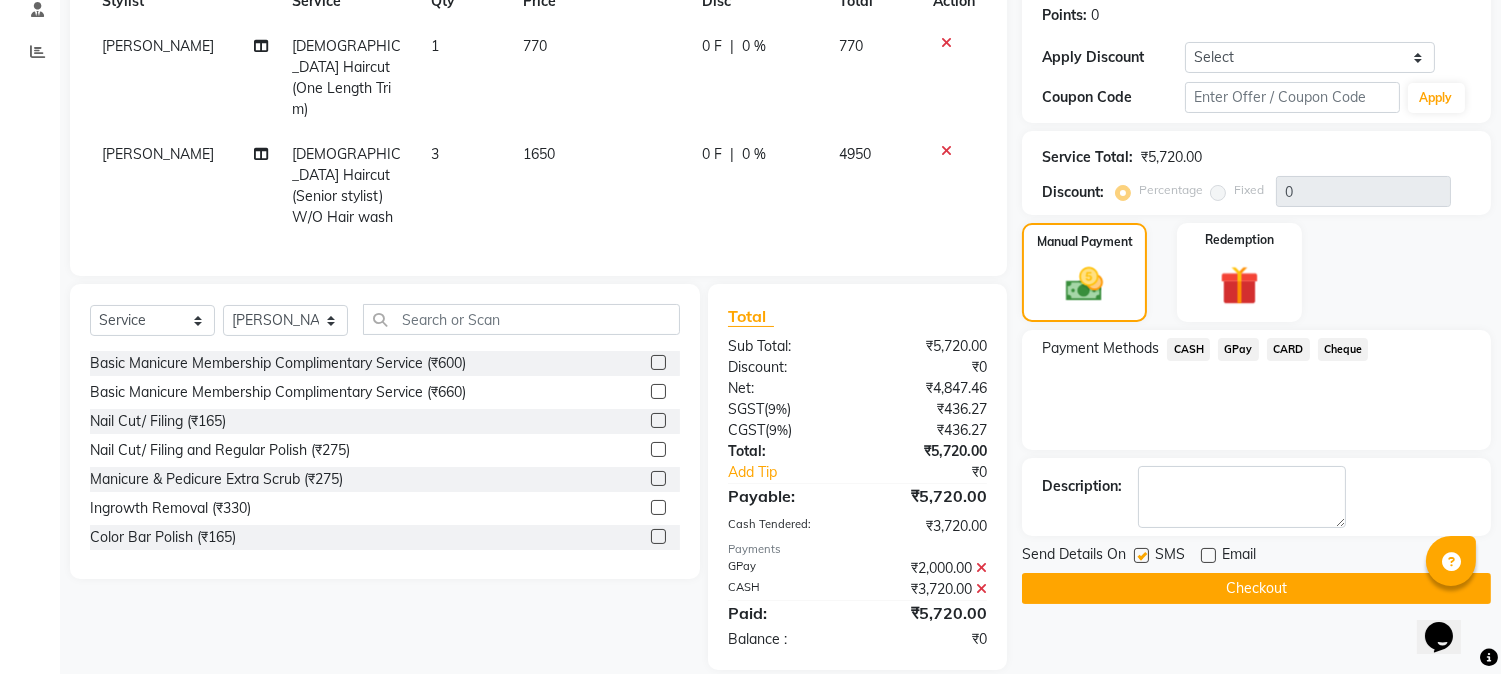 click on "SMS" 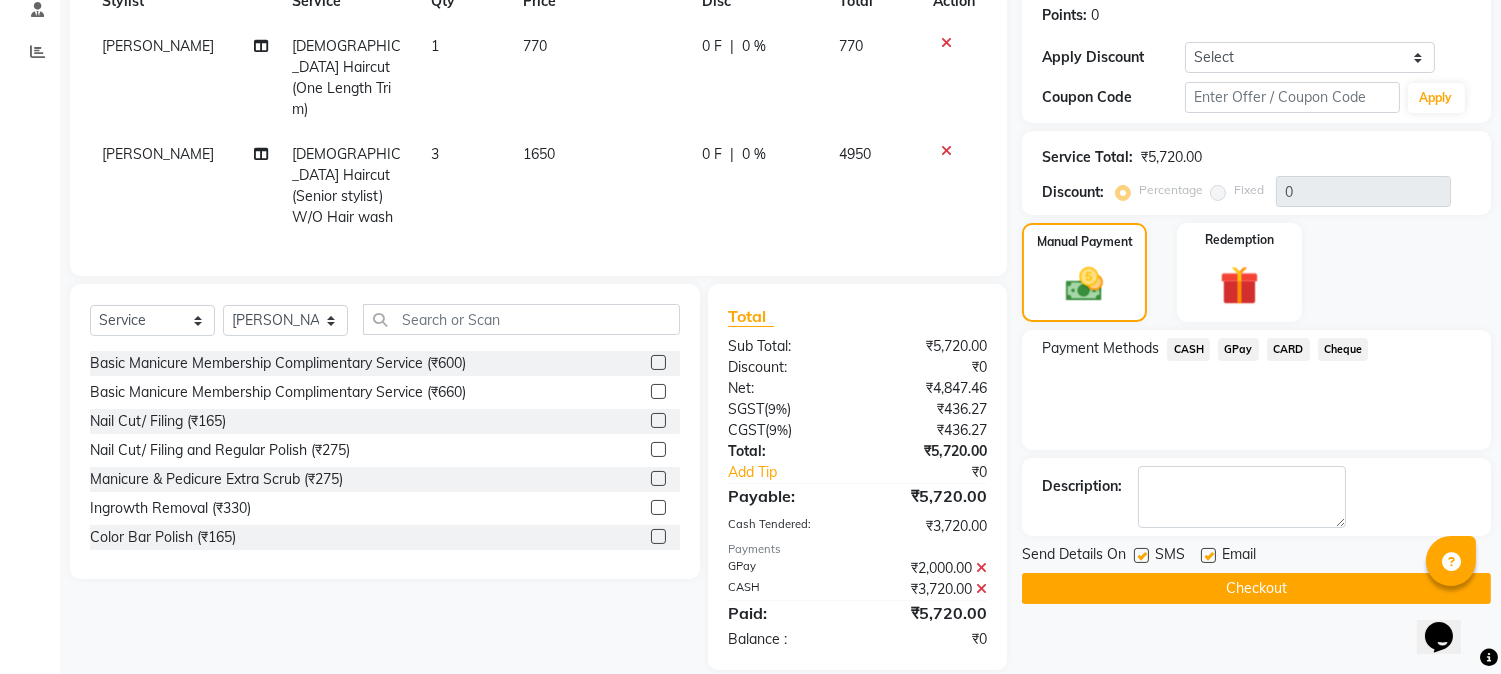 scroll, scrollTop: 0, scrollLeft: 0, axis: both 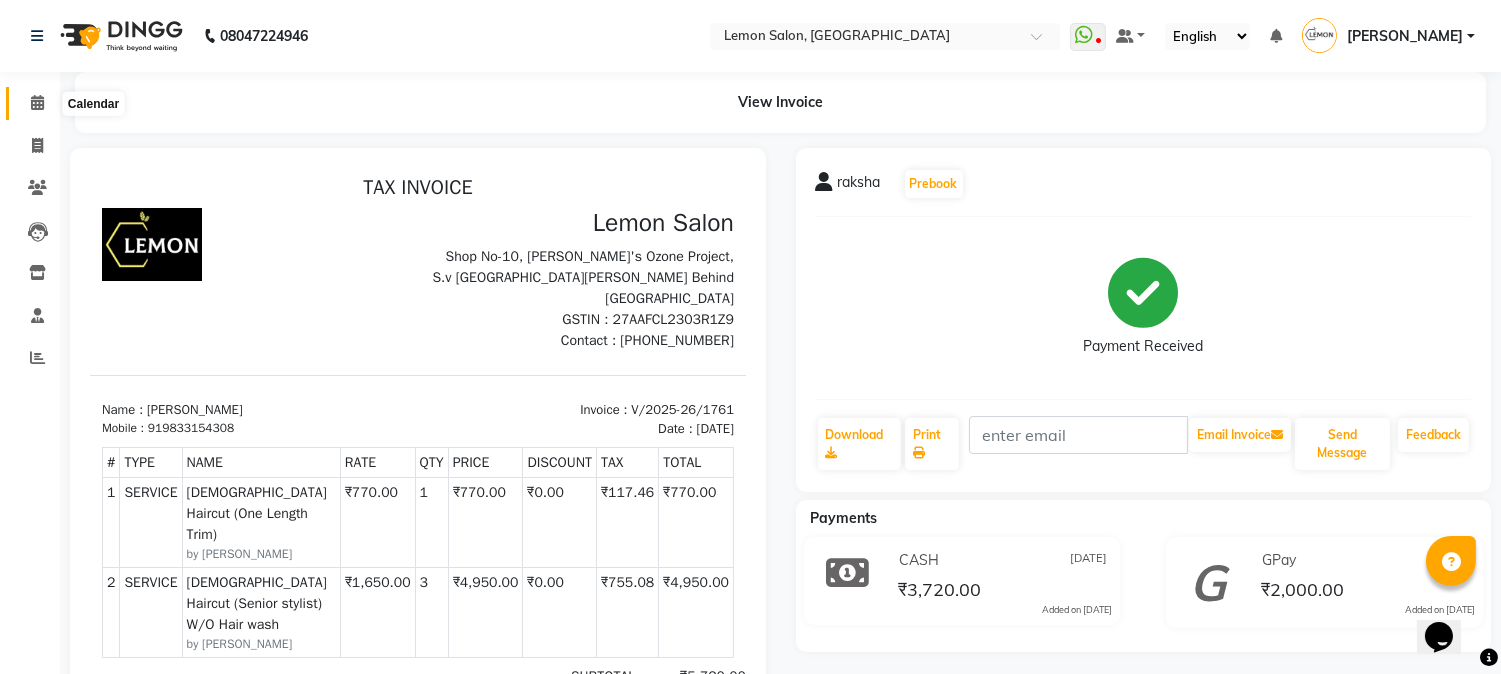 click 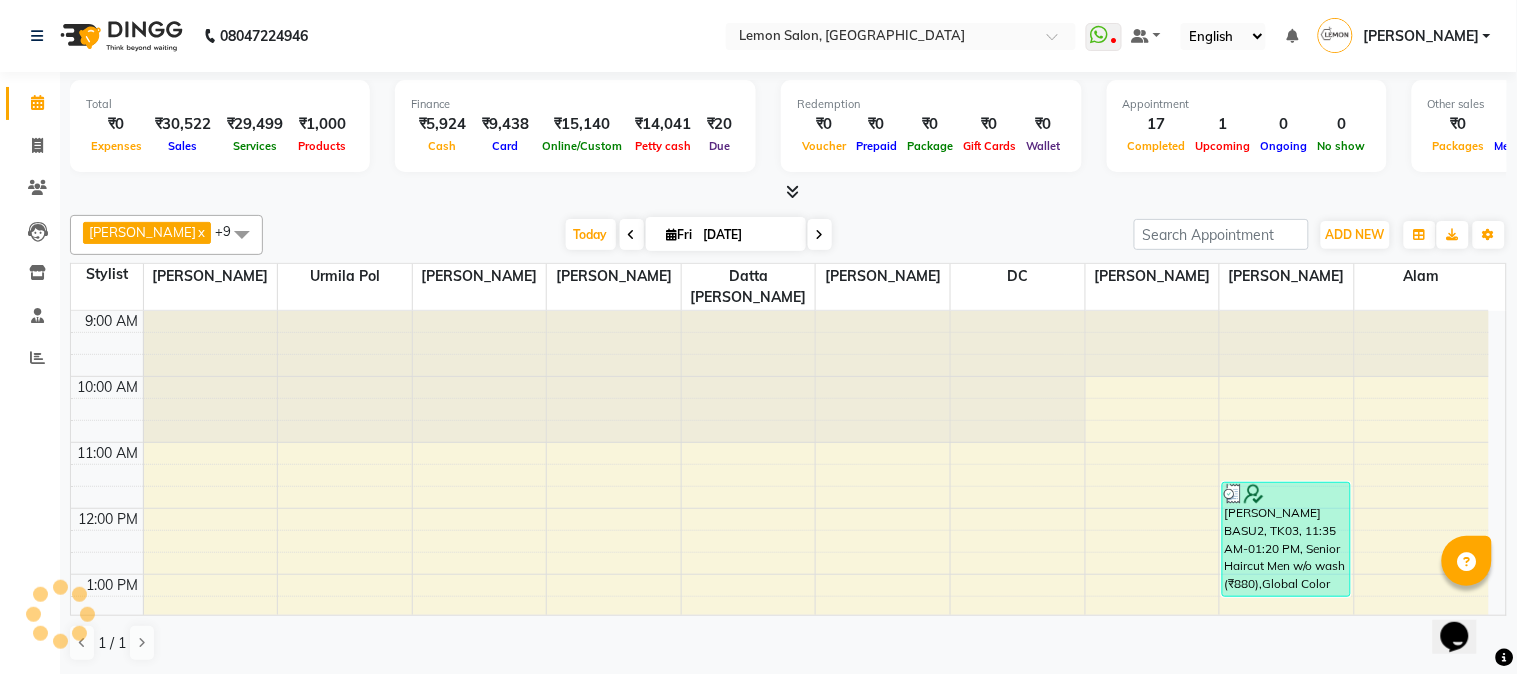click at bounding box center (792, 191) 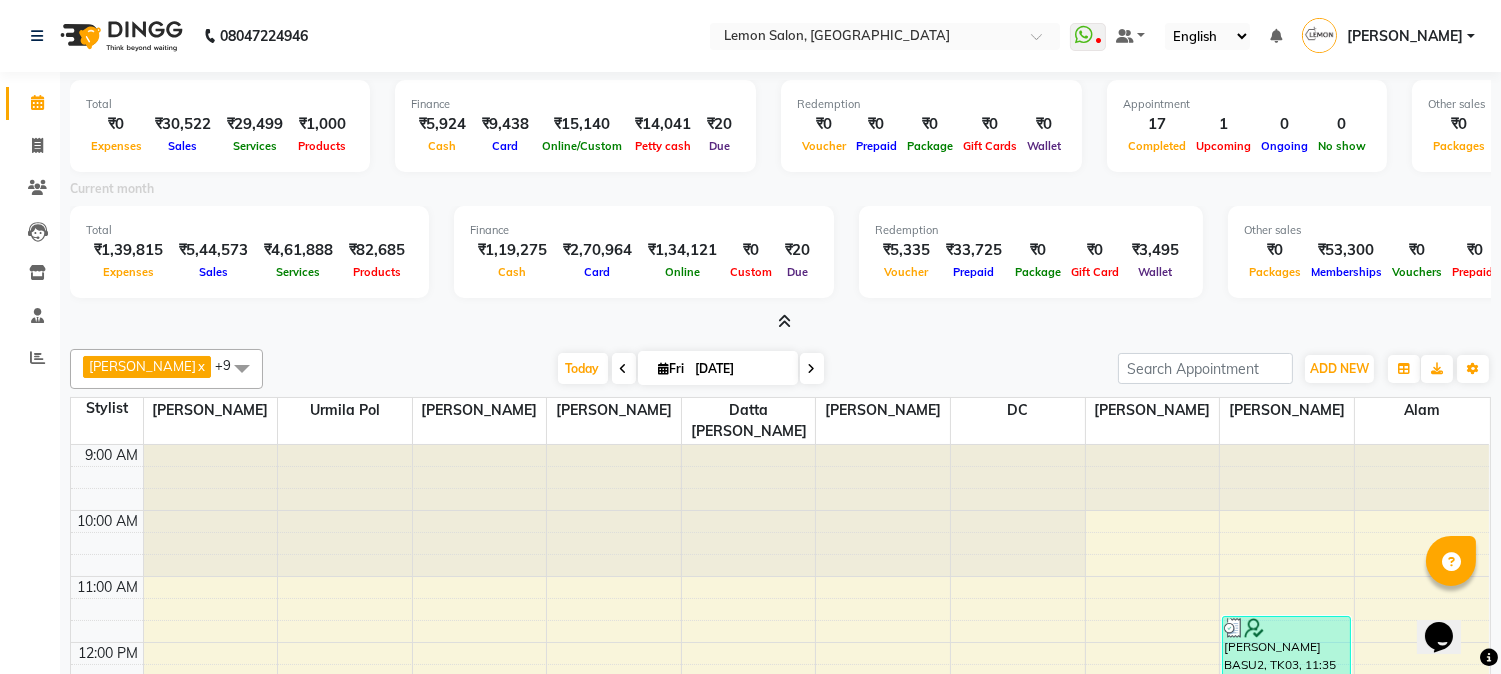 click at bounding box center (784, 321) 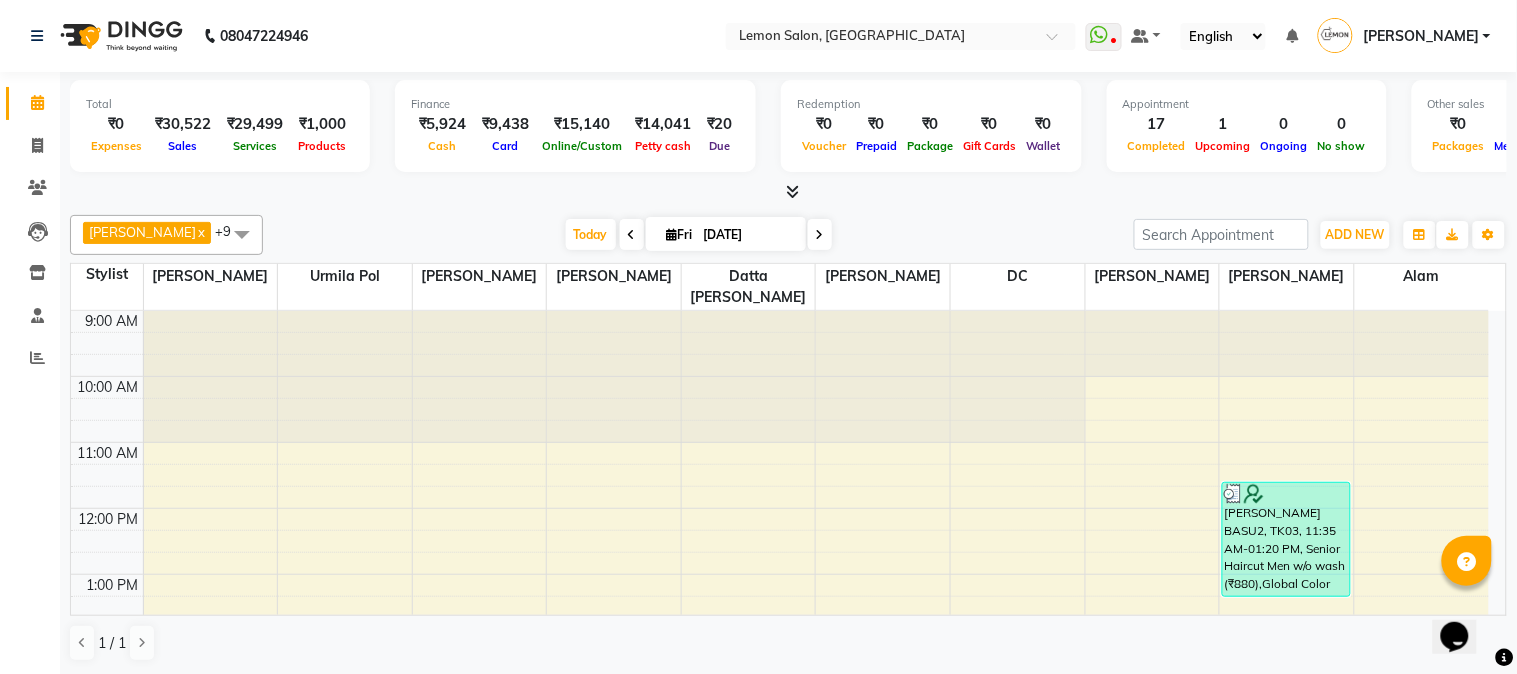 click at bounding box center [792, 191] 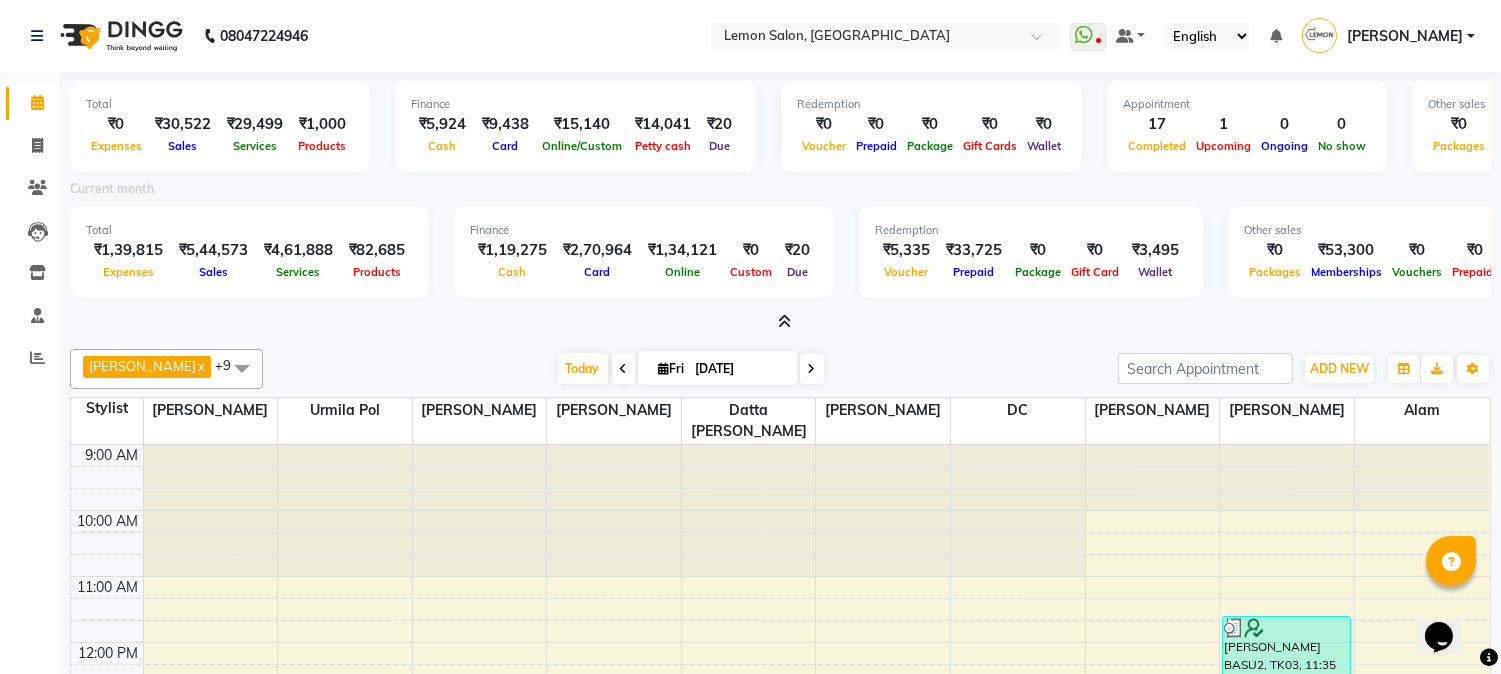 click at bounding box center [784, 321] 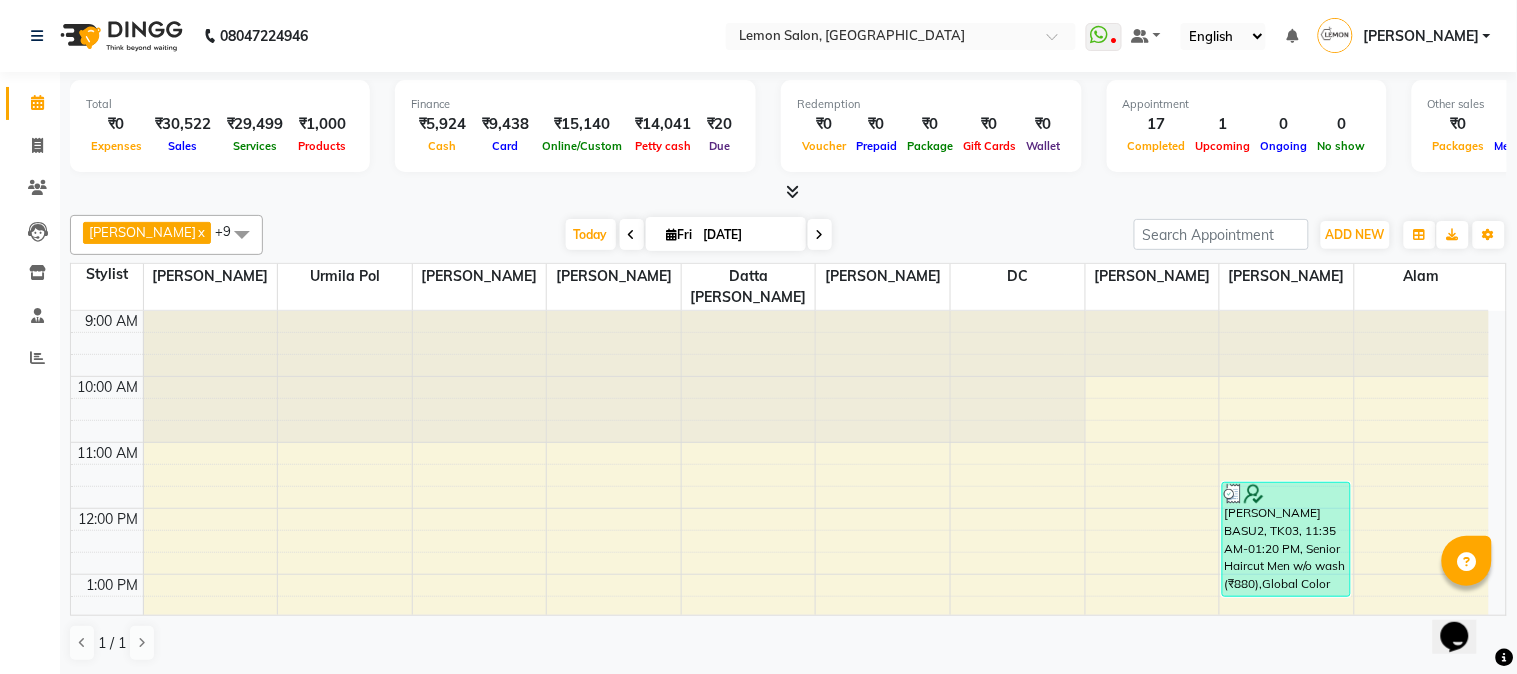 click at bounding box center (792, 191) 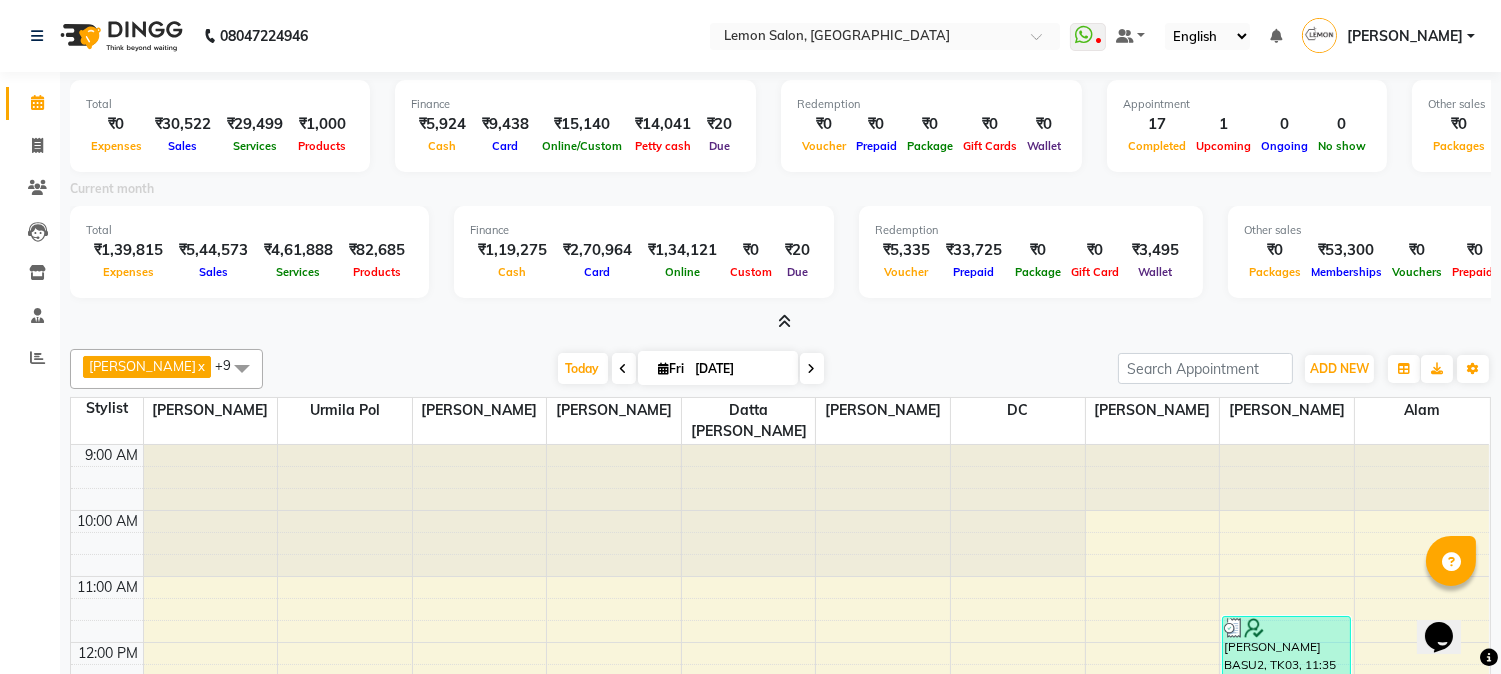 click at bounding box center (784, 321) 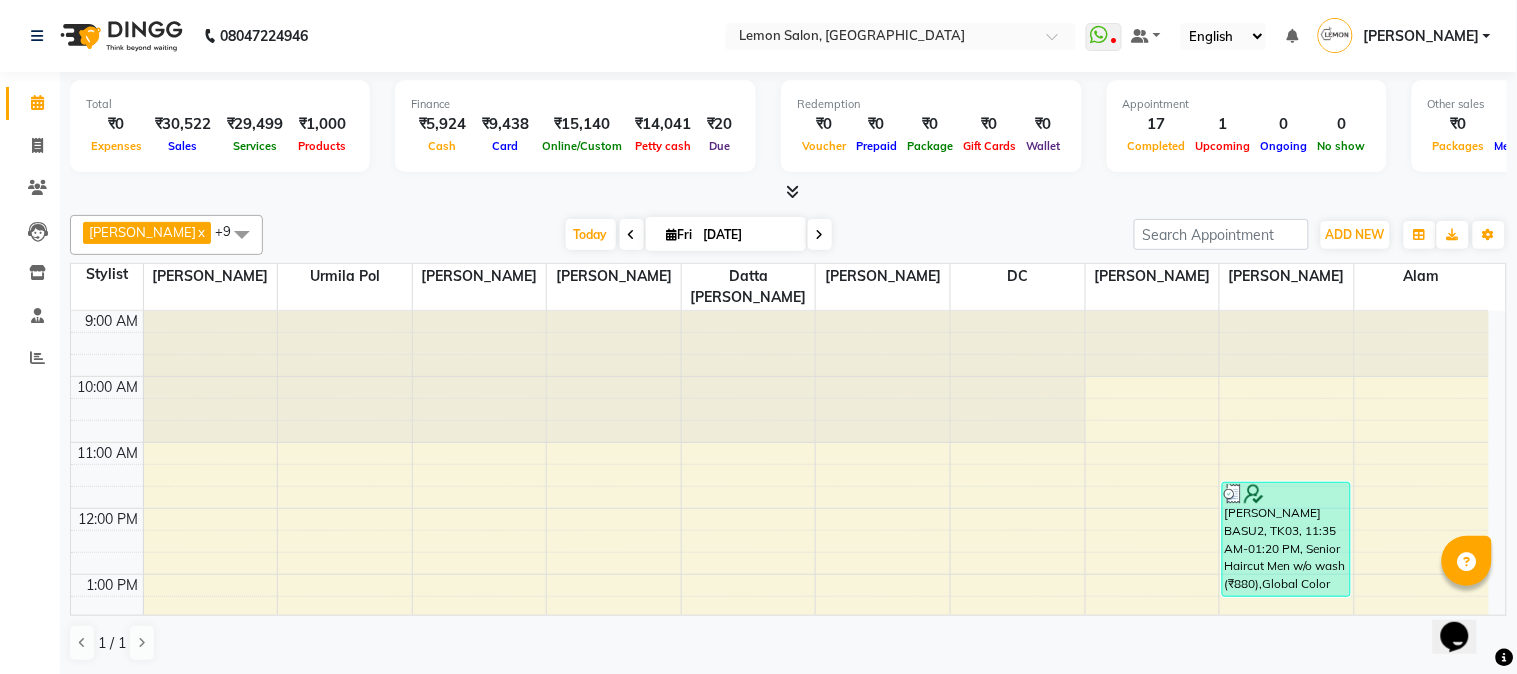 click at bounding box center [792, 191] 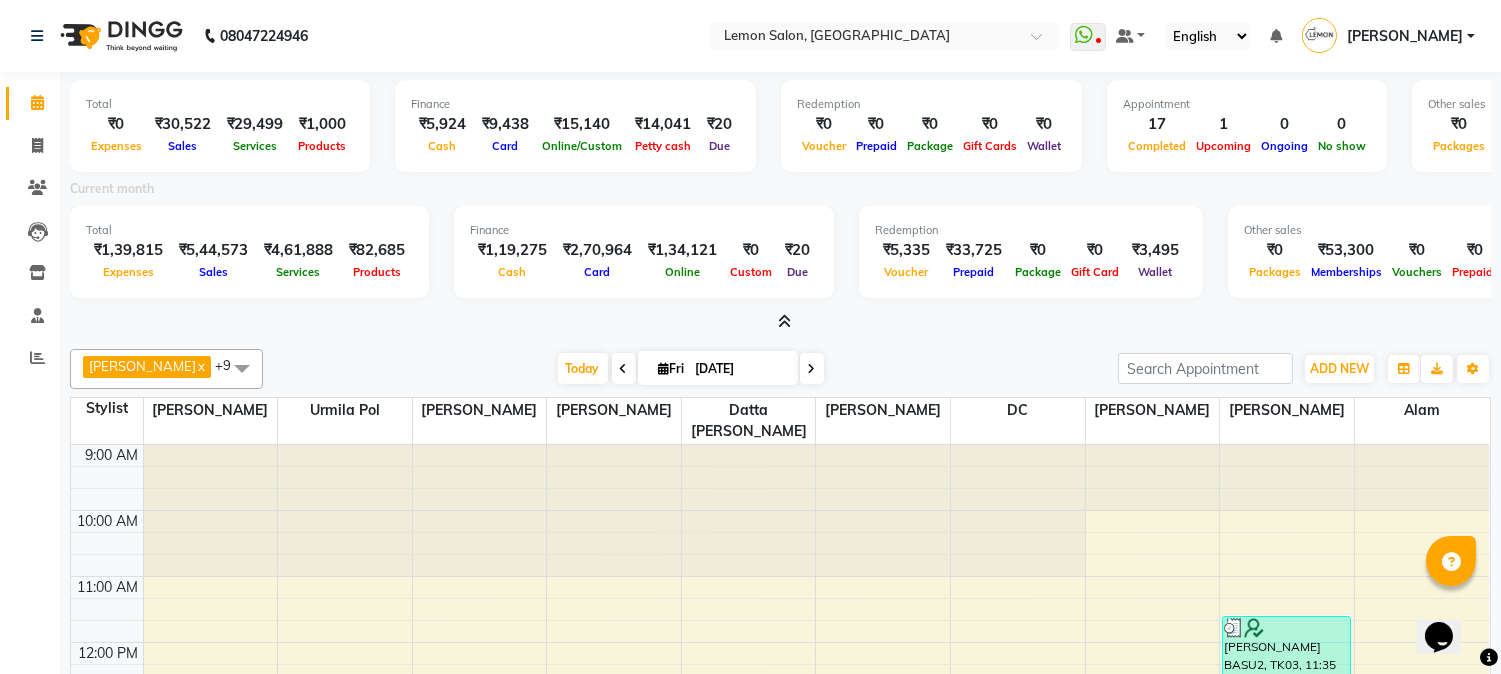 click at bounding box center [784, 321] 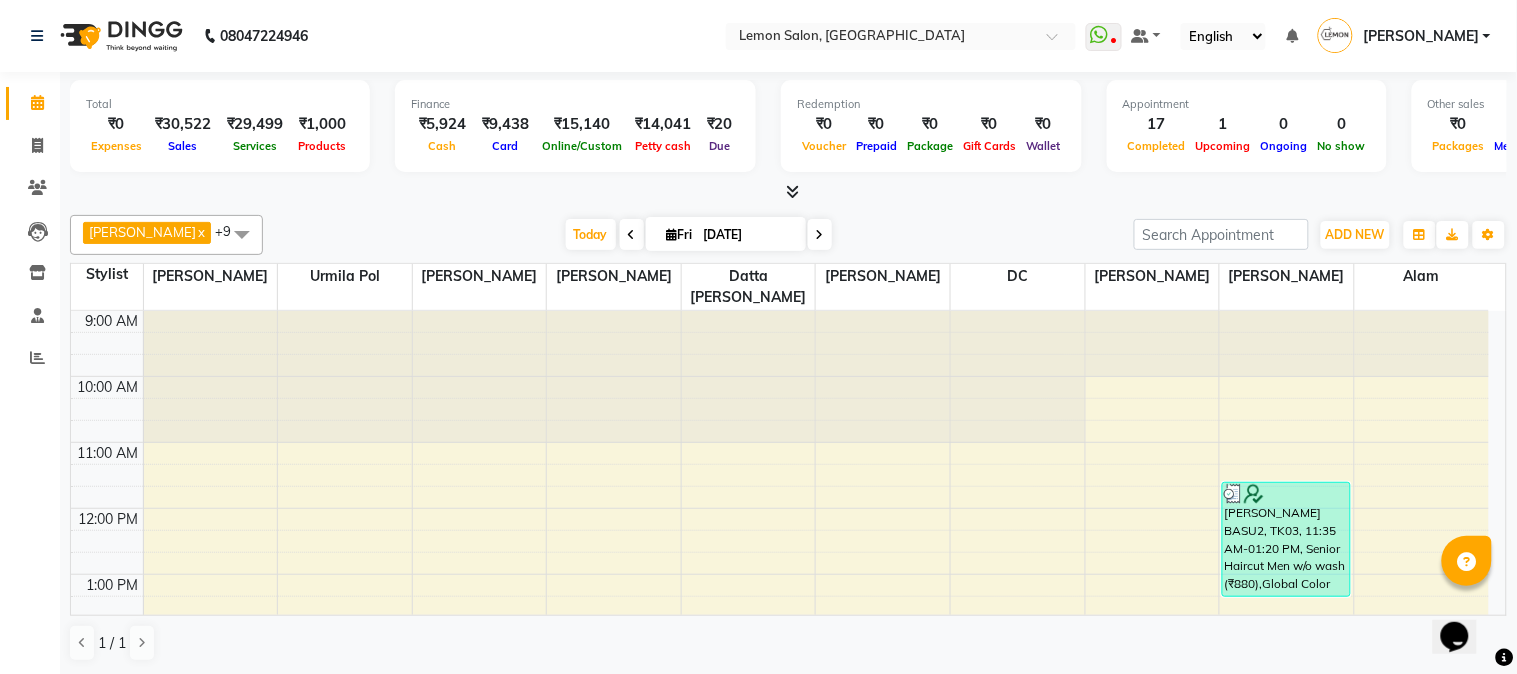 click at bounding box center [792, 191] 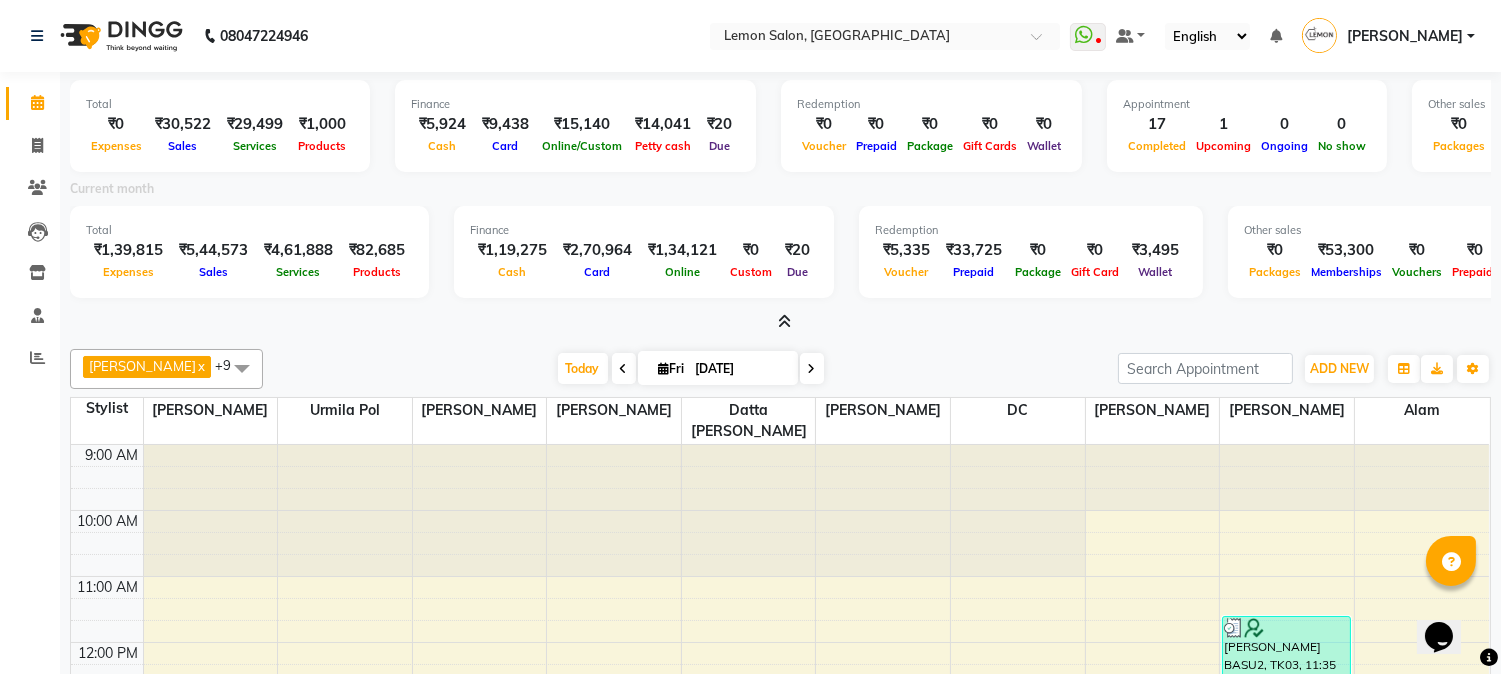 click at bounding box center [784, 321] 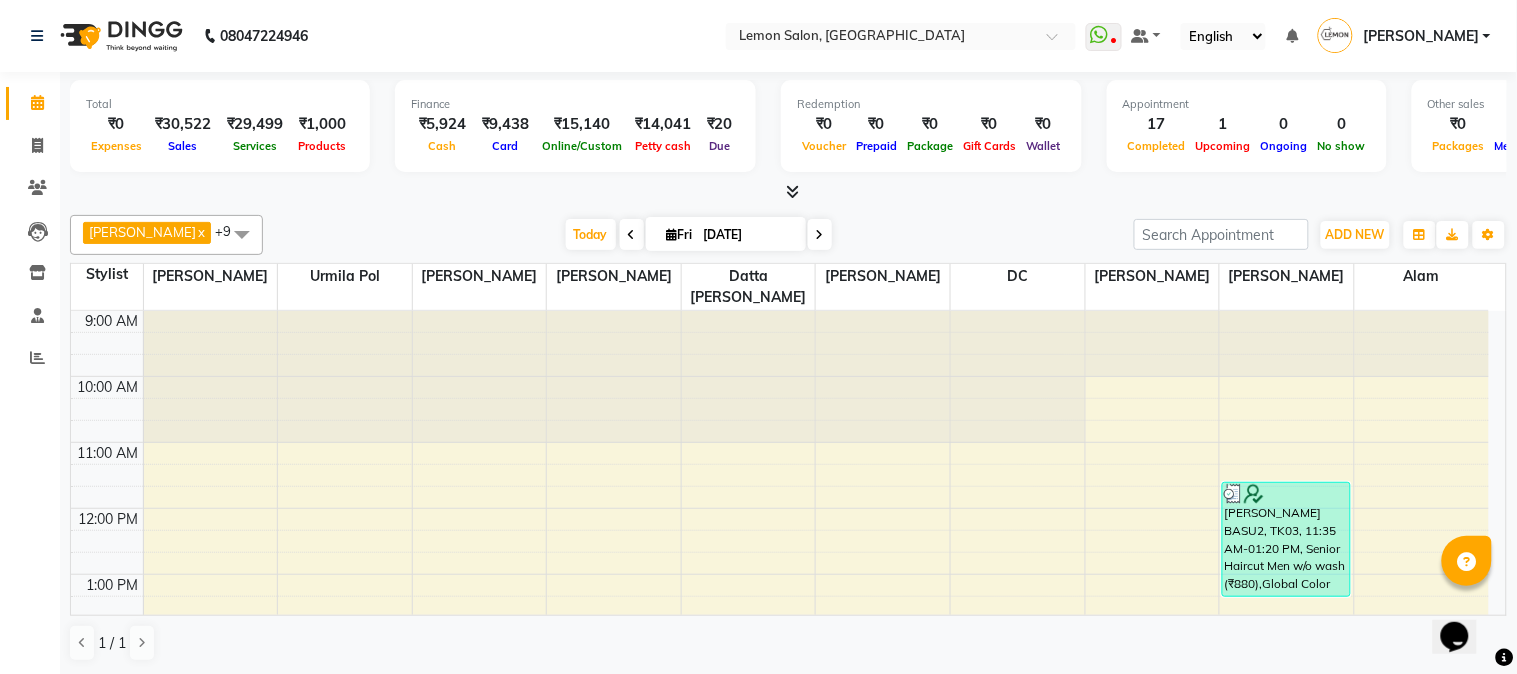 click at bounding box center [792, 191] 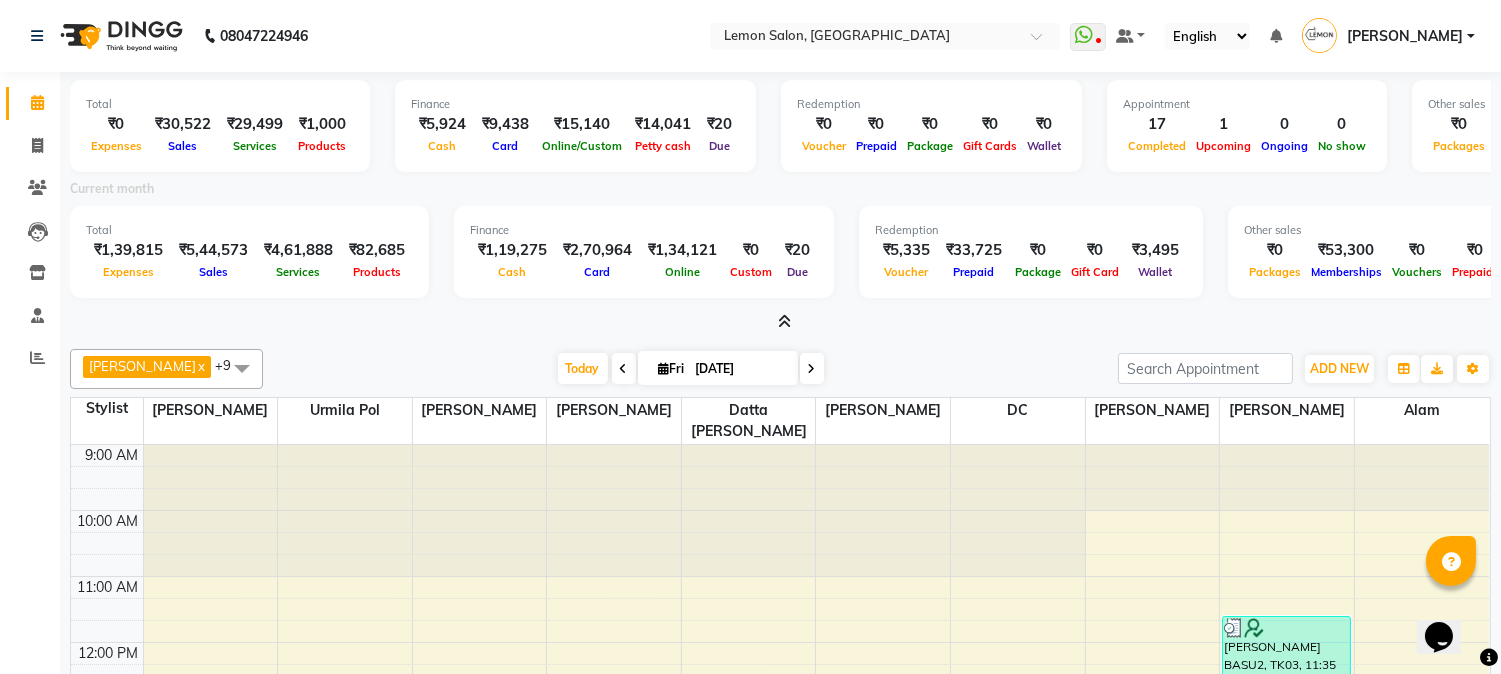 click at bounding box center (784, 321) 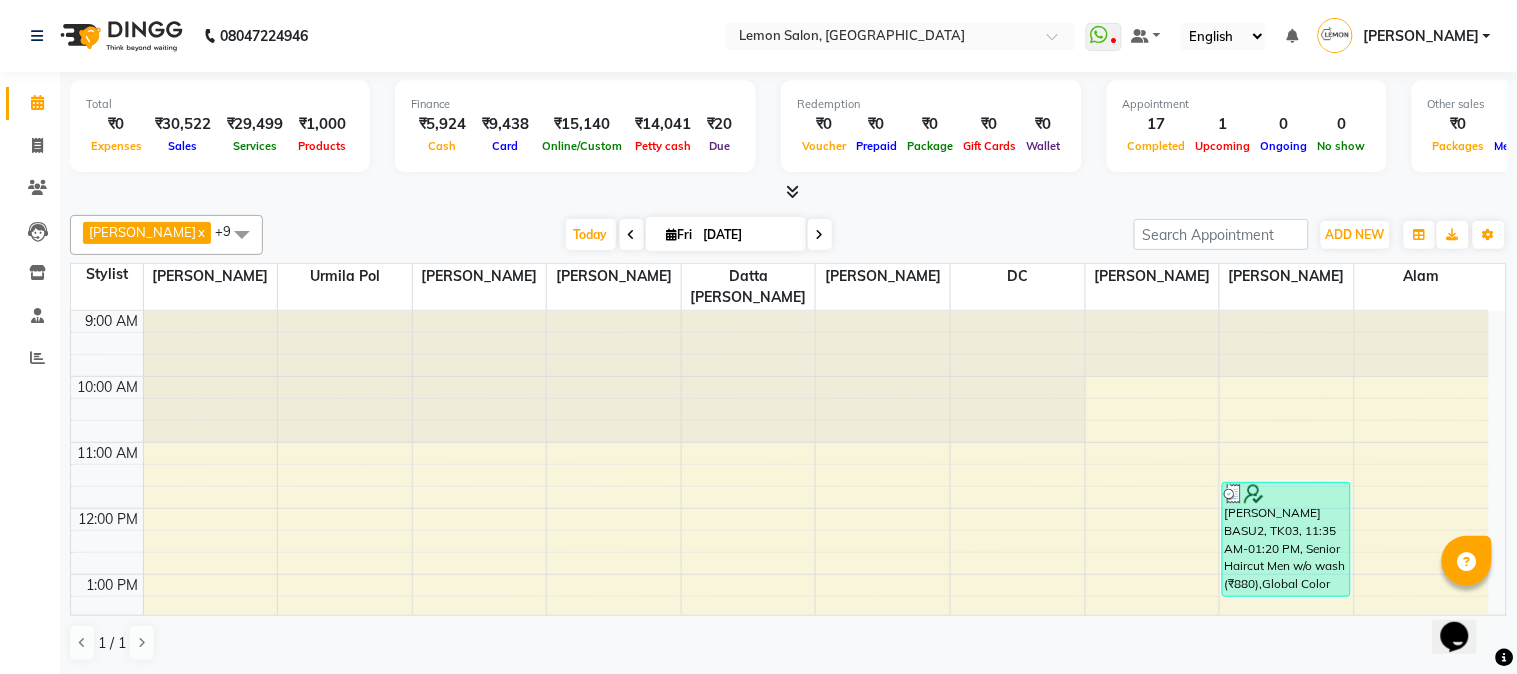 click at bounding box center [792, 191] 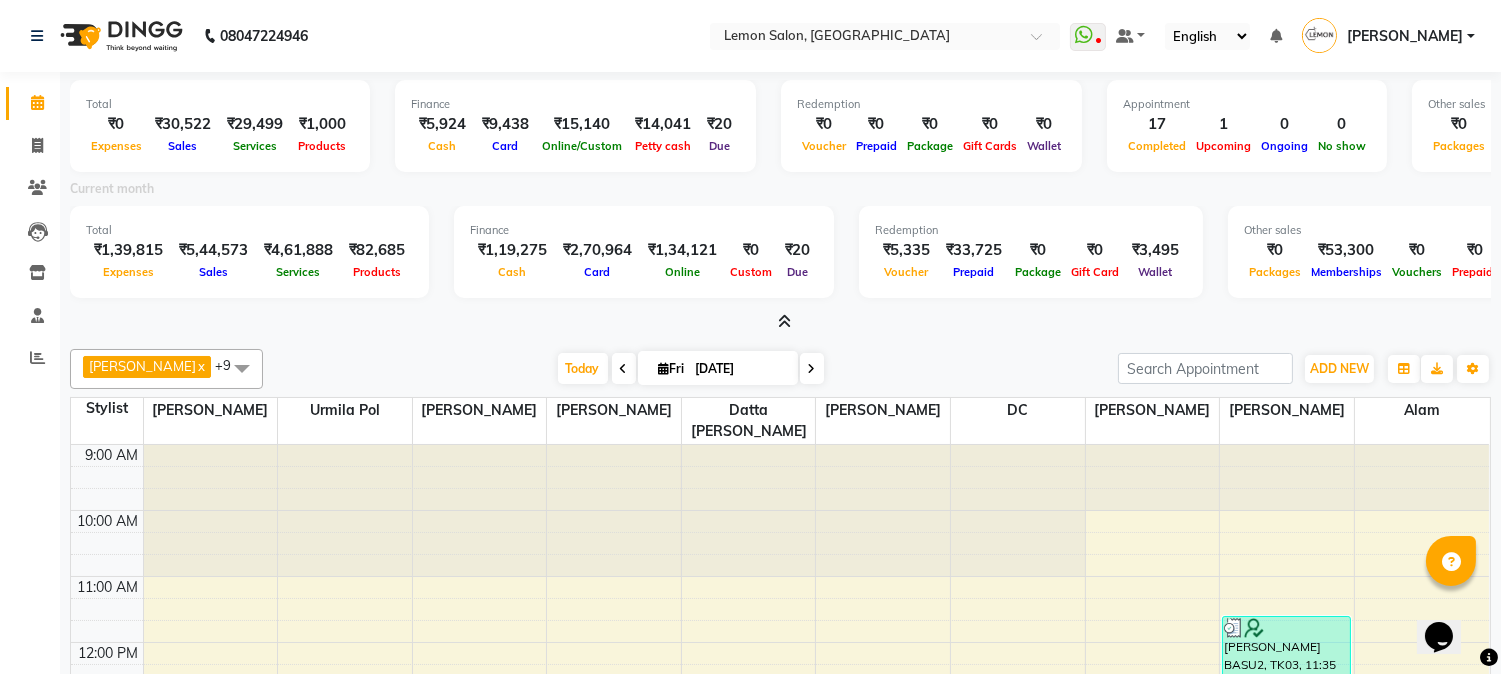 click at bounding box center [784, 321] 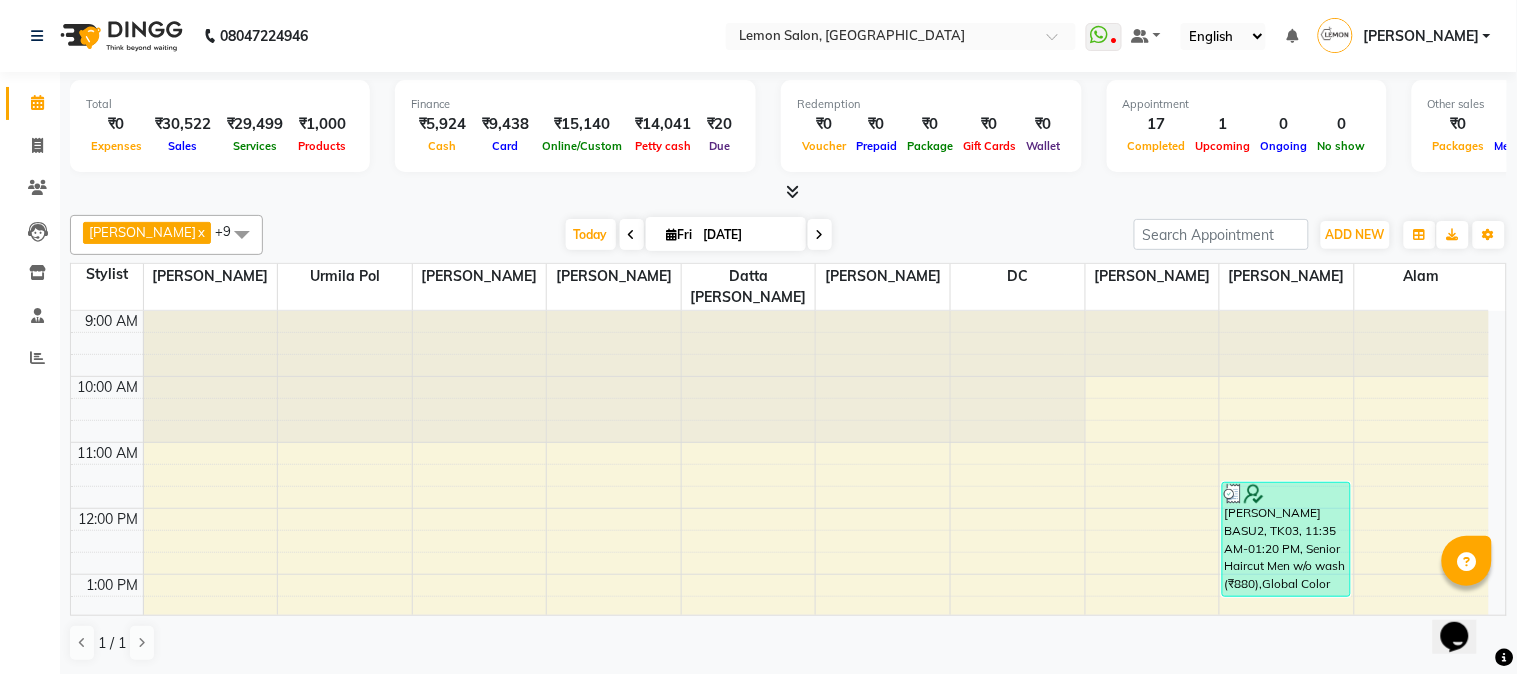 click at bounding box center [788, 192] 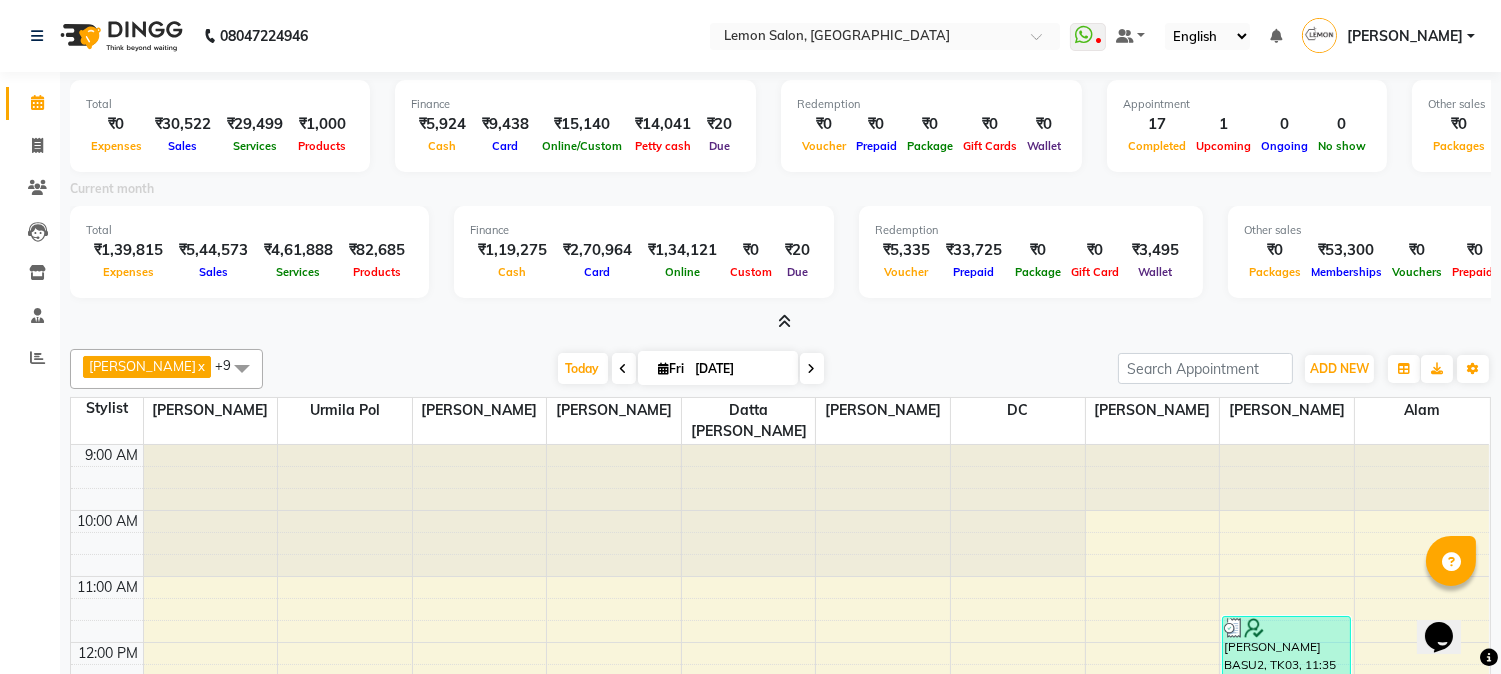 click at bounding box center [784, 321] 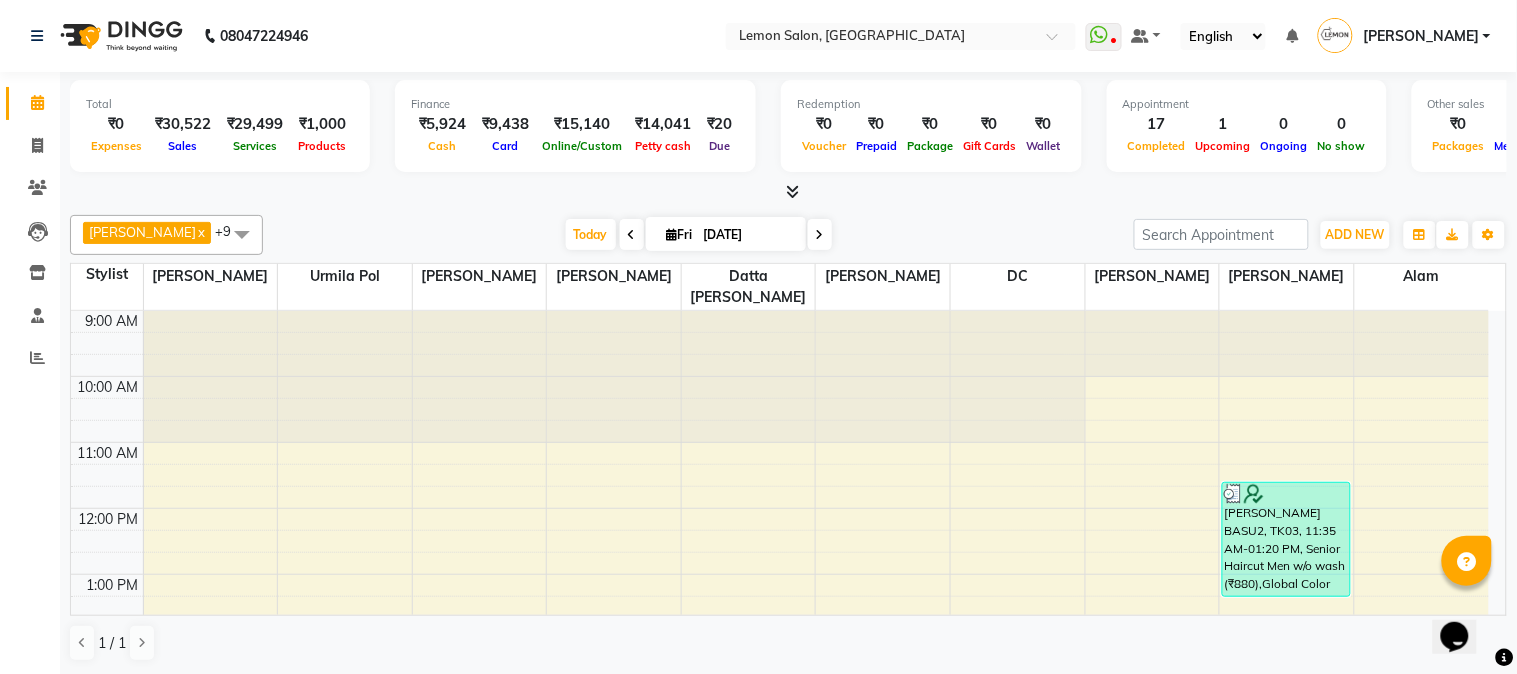 click at bounding box center [792, 191] 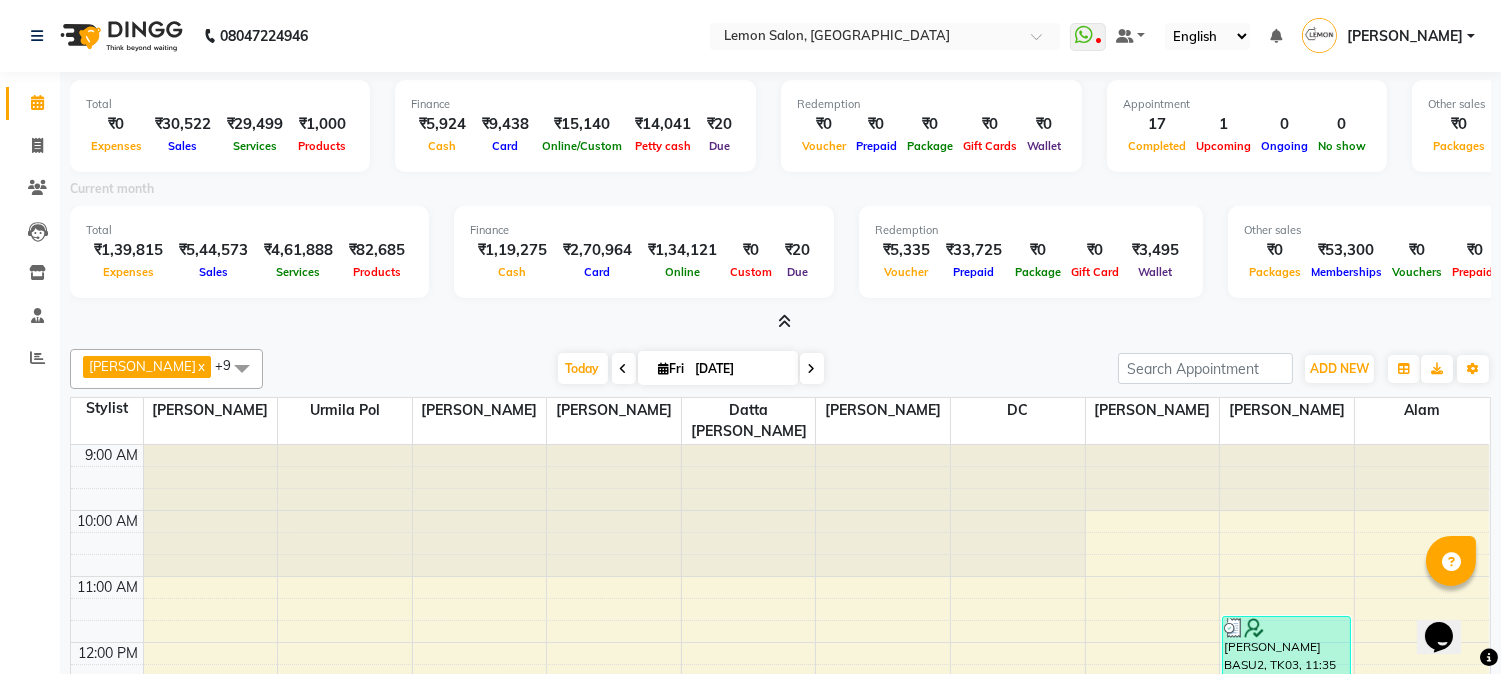 click at bounding box center (784, 321) 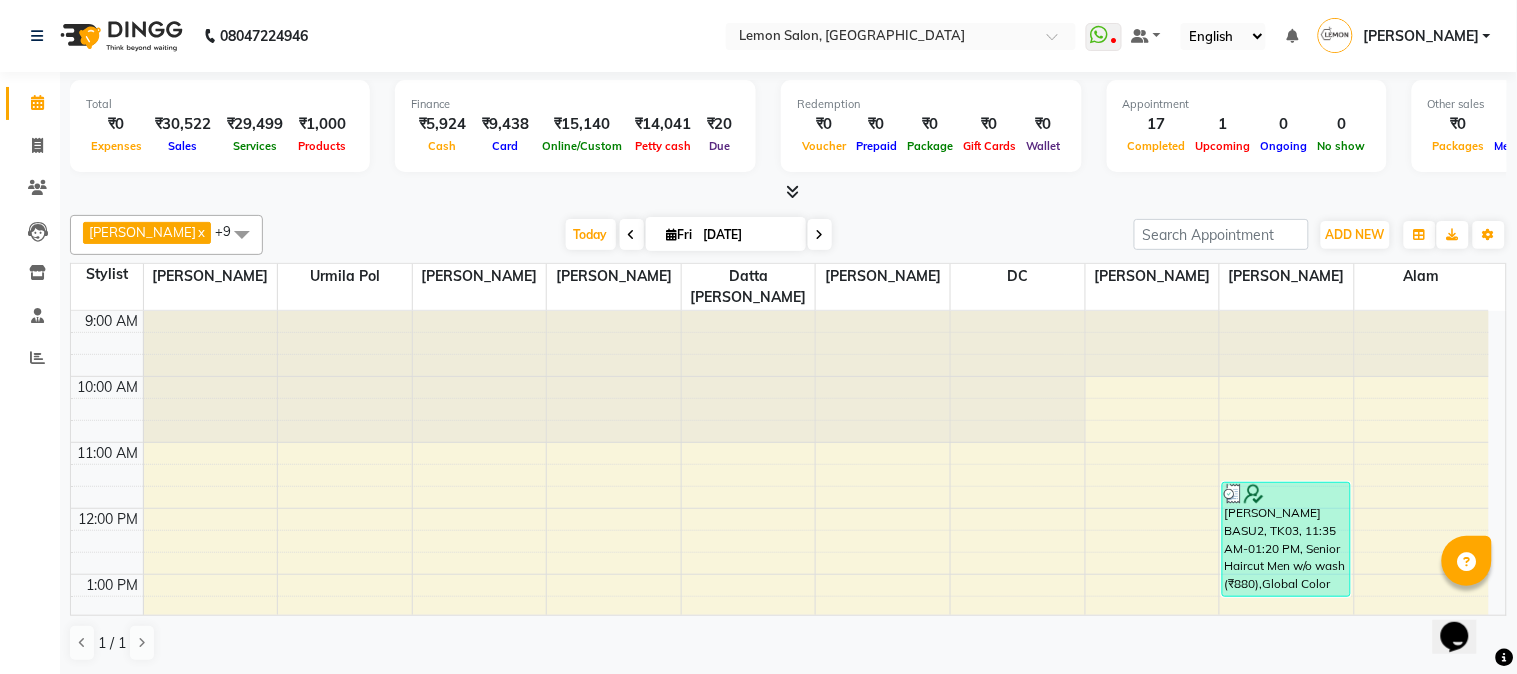 click at bounding box center (792, 191) 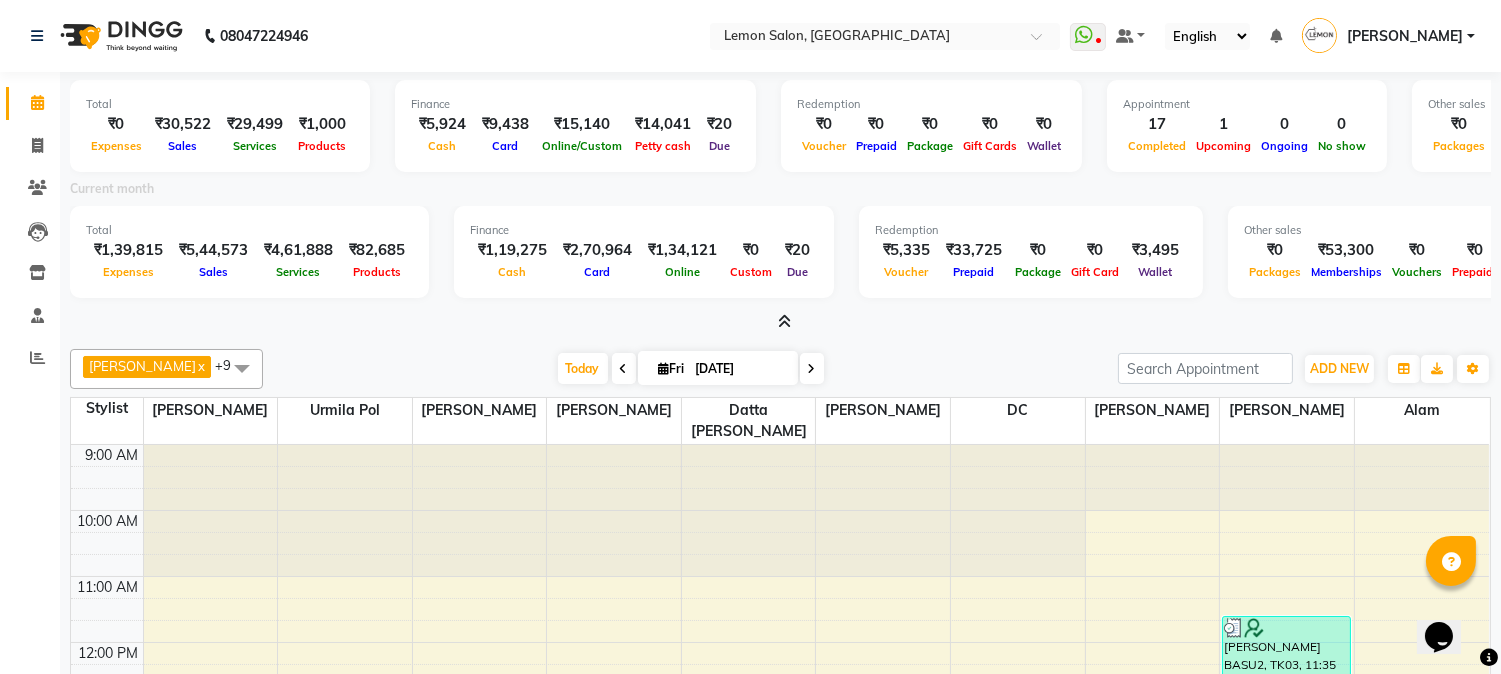 click at bounding box center [784, 321] 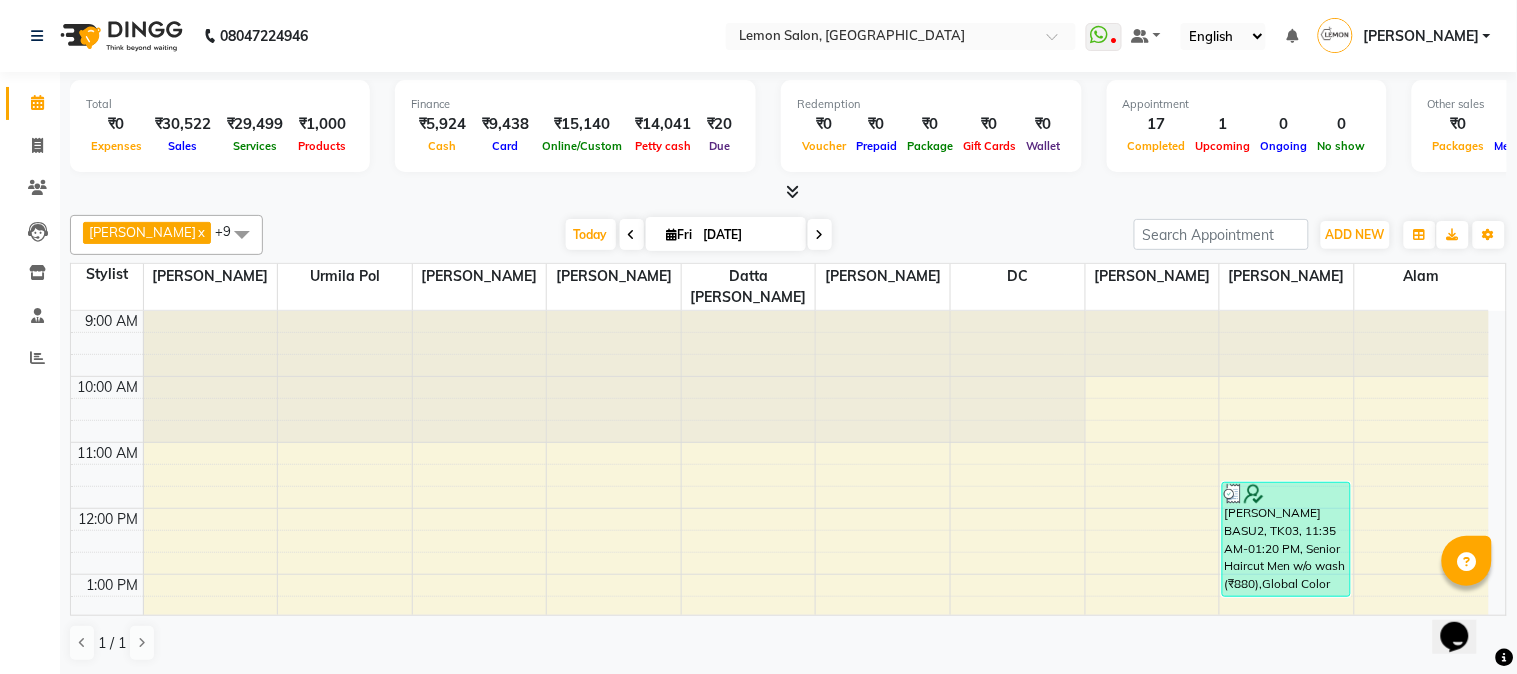 click at bounding box center [792, 191] 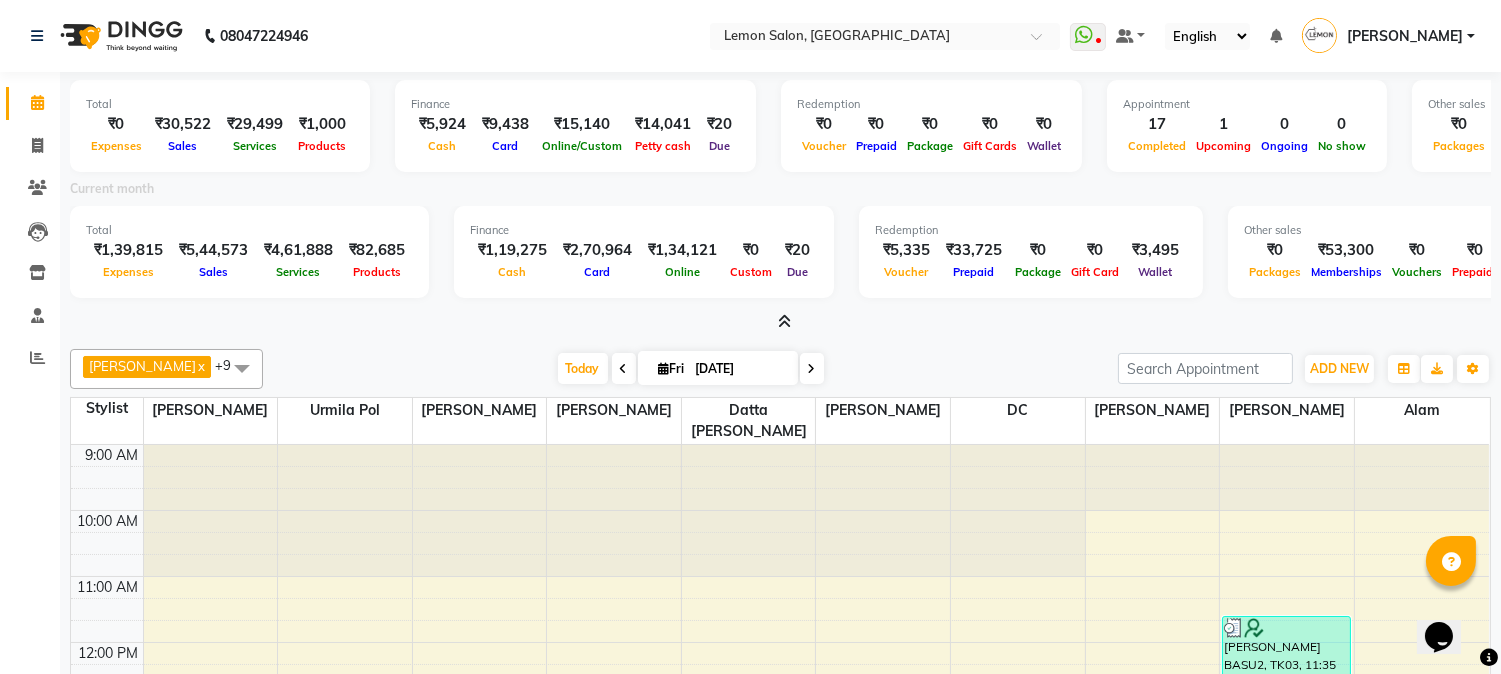 click at bounding box center [780, 322] 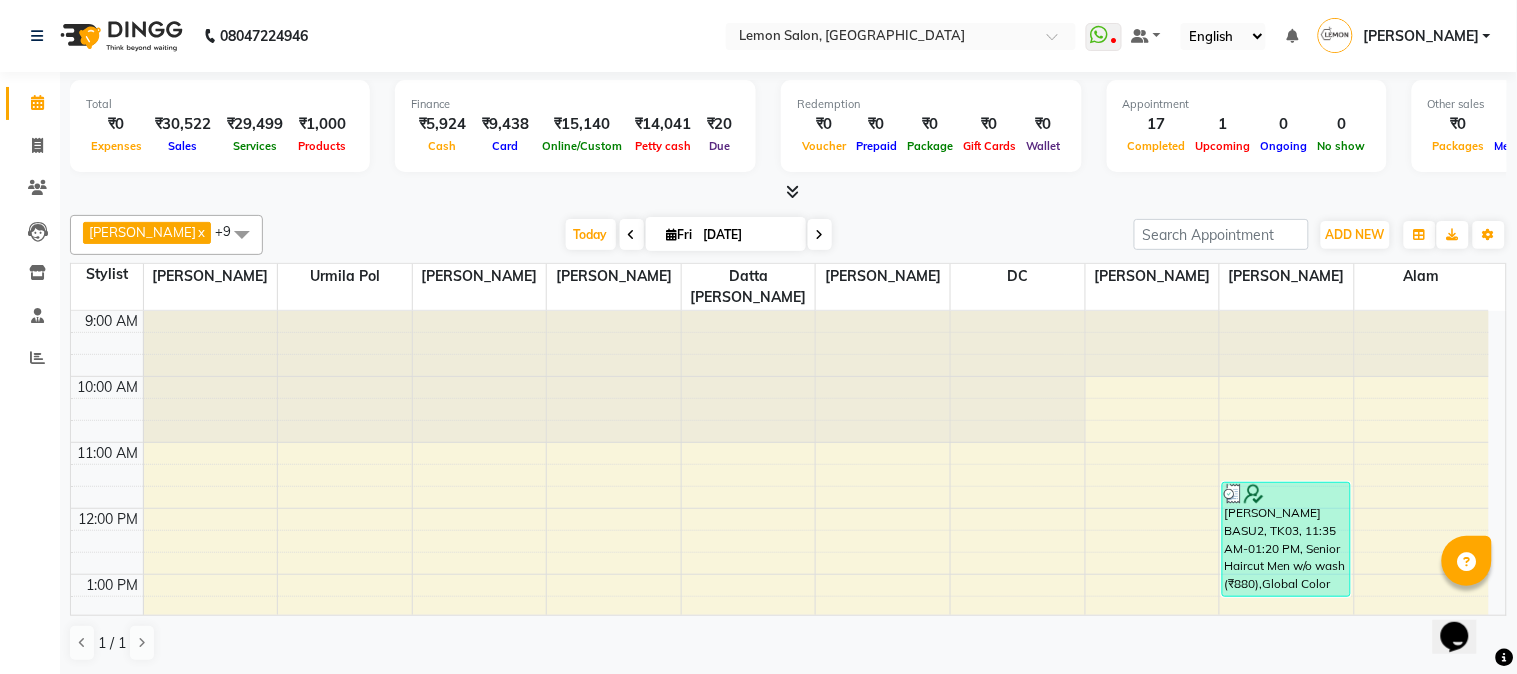 click on "Total  ₹0  Expenses ₹30,522  Sales ₹29,499  Services ₹1,000  Products Finance  ₹5,924  Cash ₹9,438  Card ₹15,140  Online/Custom ₹14,041 Petty cash ₹20 Due  Redemption  ₹0 Voucher ₹0 Prepaid ₹0 Package ₹0  Gift Cards ₹0  Wallet  Appointment  17 Completed 1 Upcoming 0 Ongoing 0 No show  Other sales  ₹0  Packages ₹0  Memberships ₹0  Vouchers ₹0  Prepaids ₹0  Gift Cards" at bounding box center [788, 137] 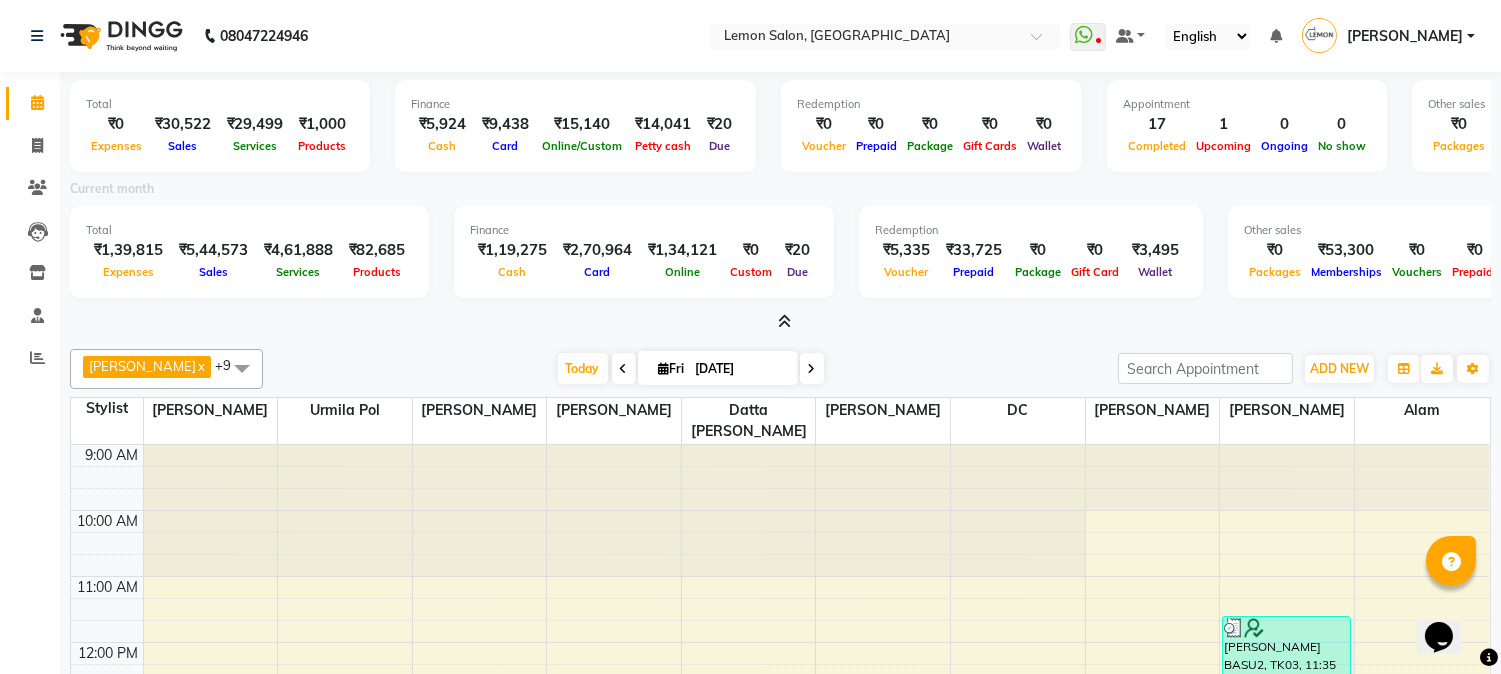 click at bounding box center [784, 321] 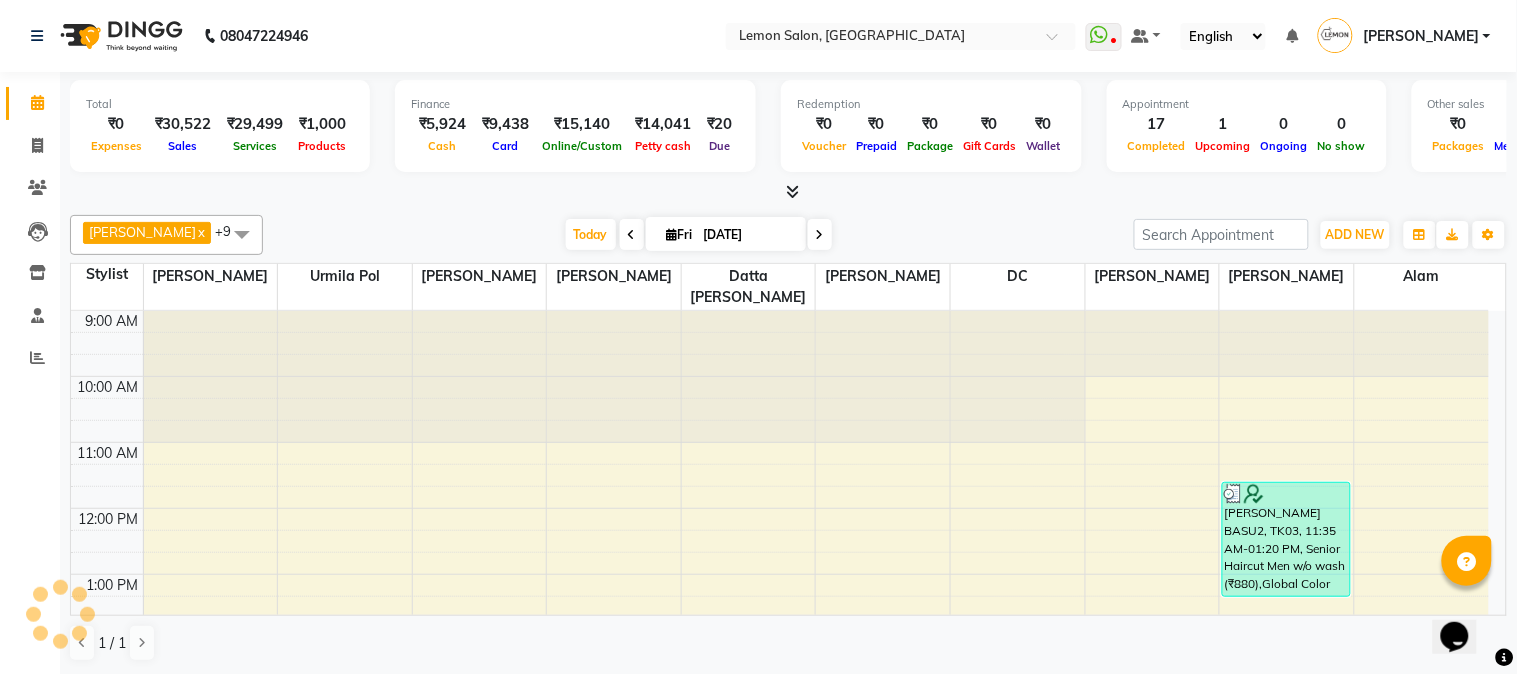 click at bounding box center (792, 191) 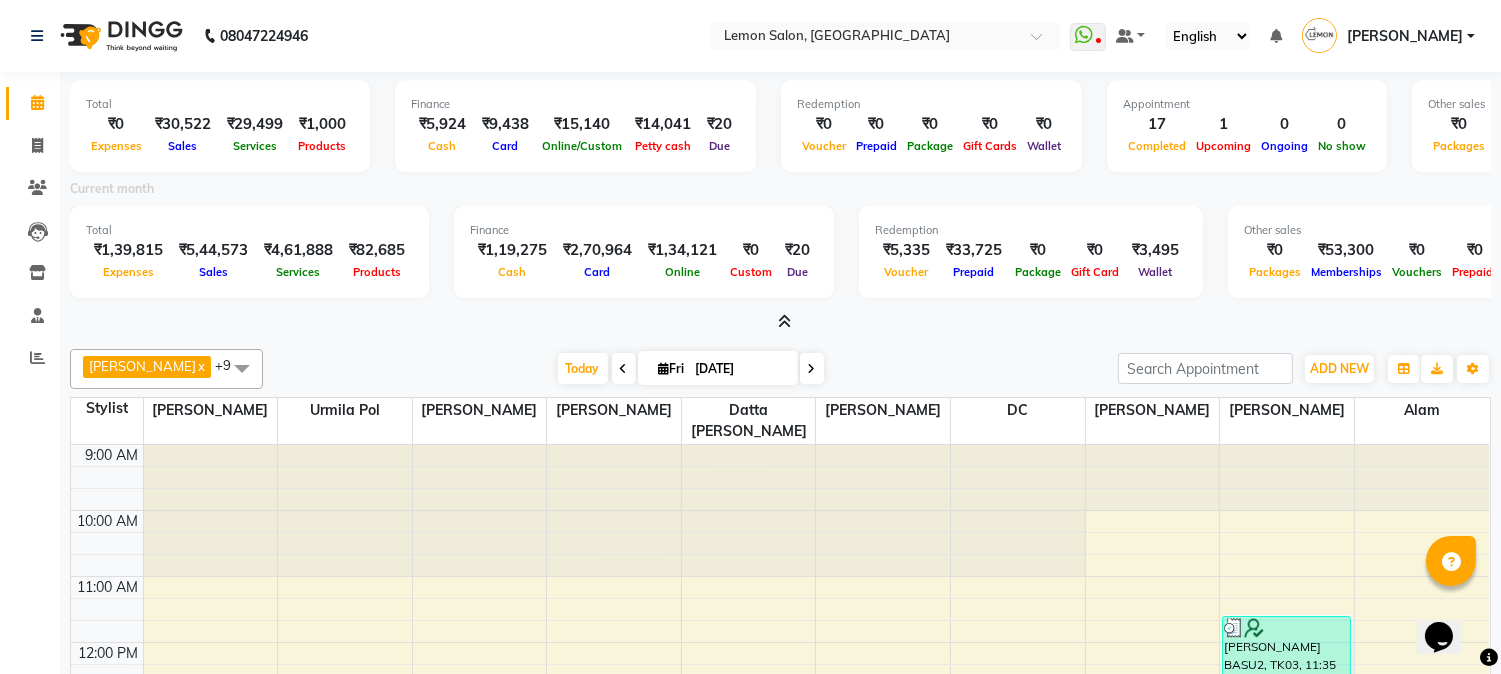 click at bounding box center [784, 321] 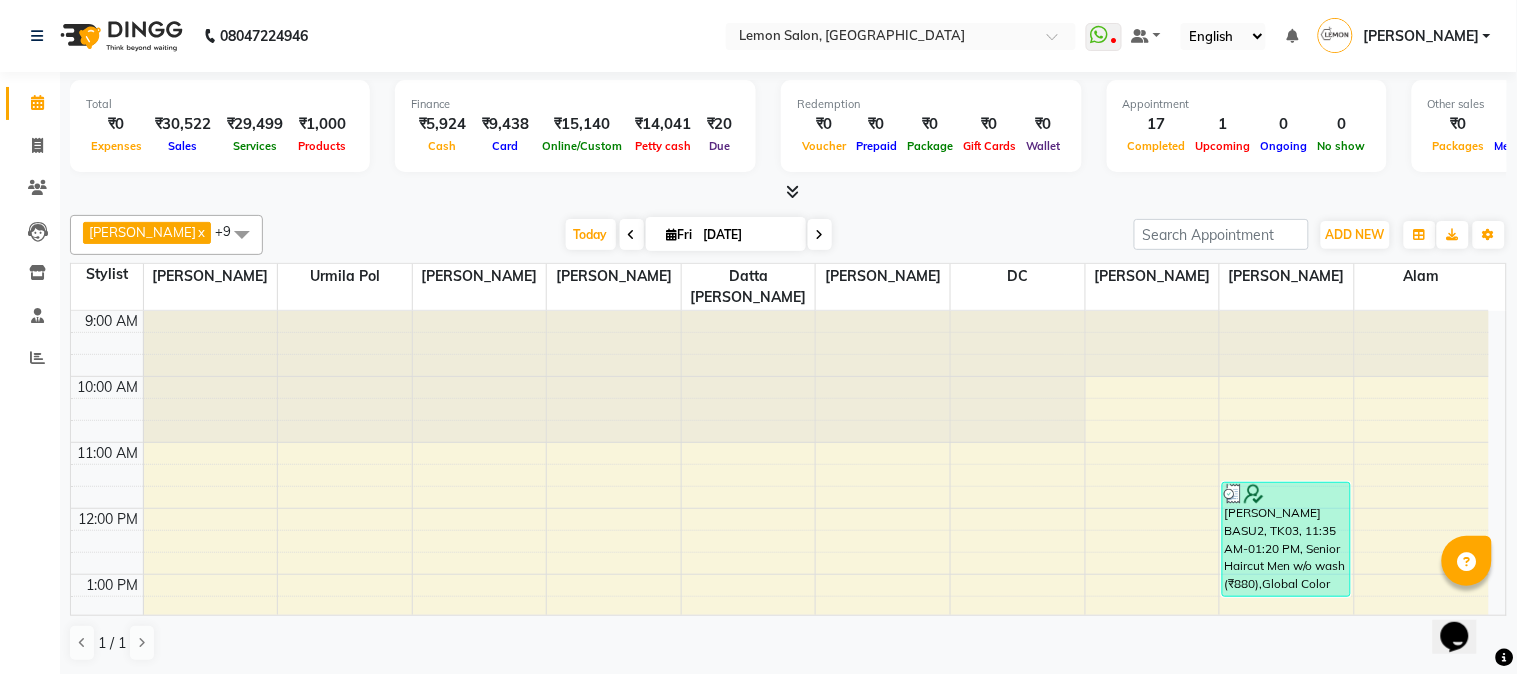 click at bounding box center (792, 191) 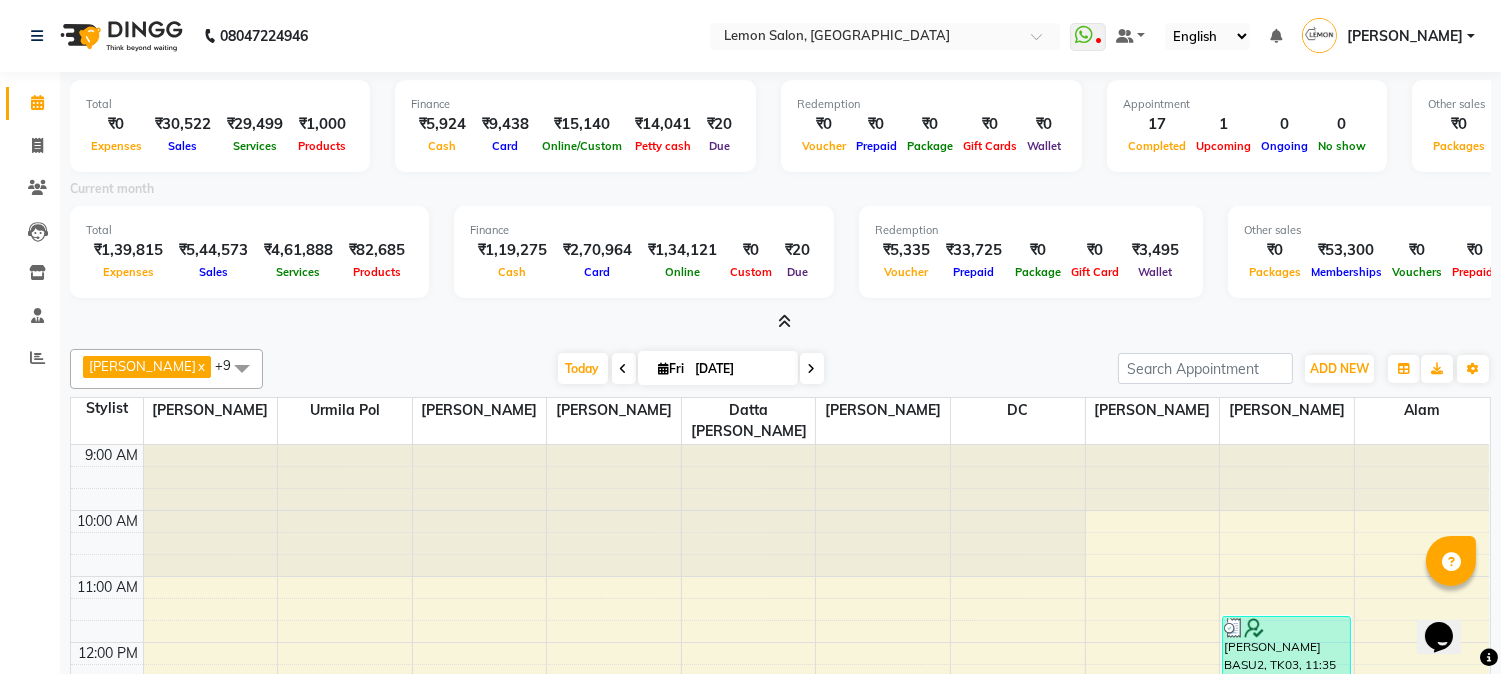 click at bounding box center (784, 321) 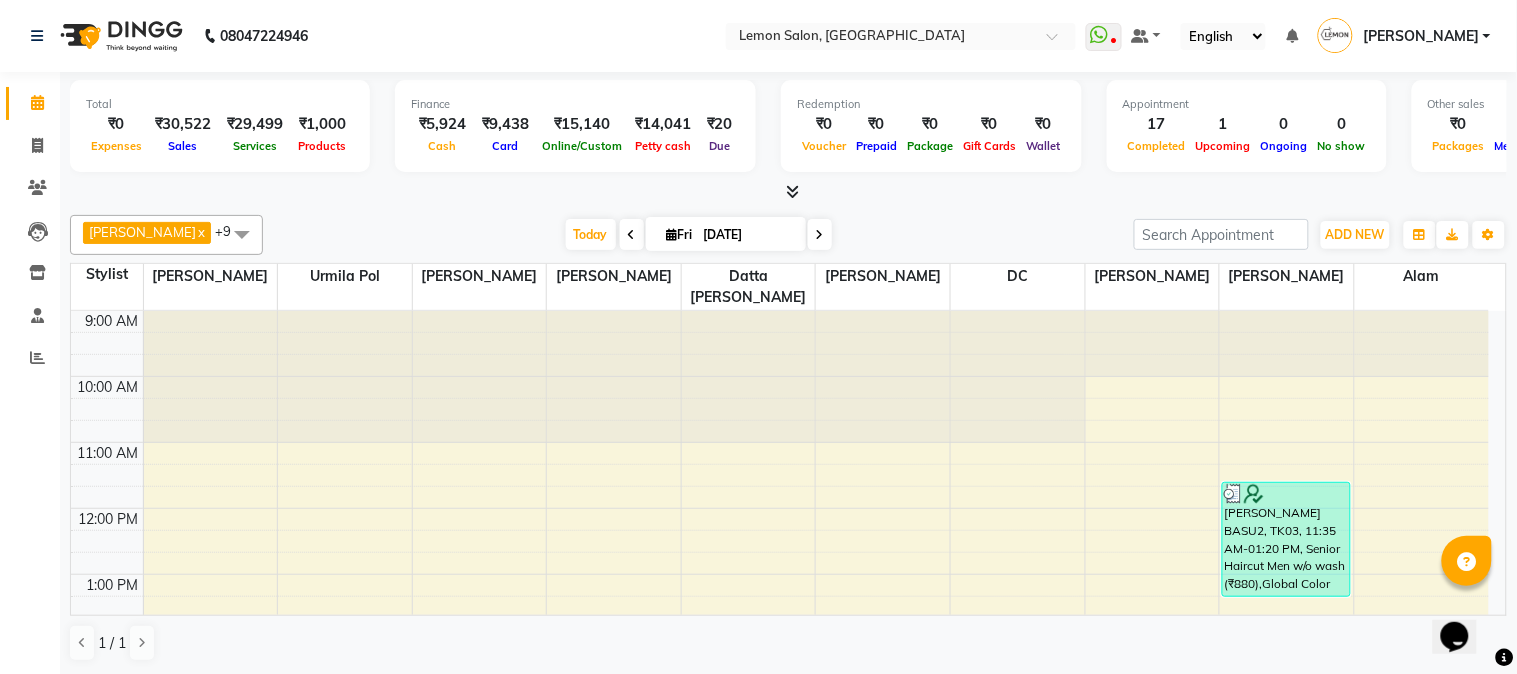 click at bounding box center [792, 191] 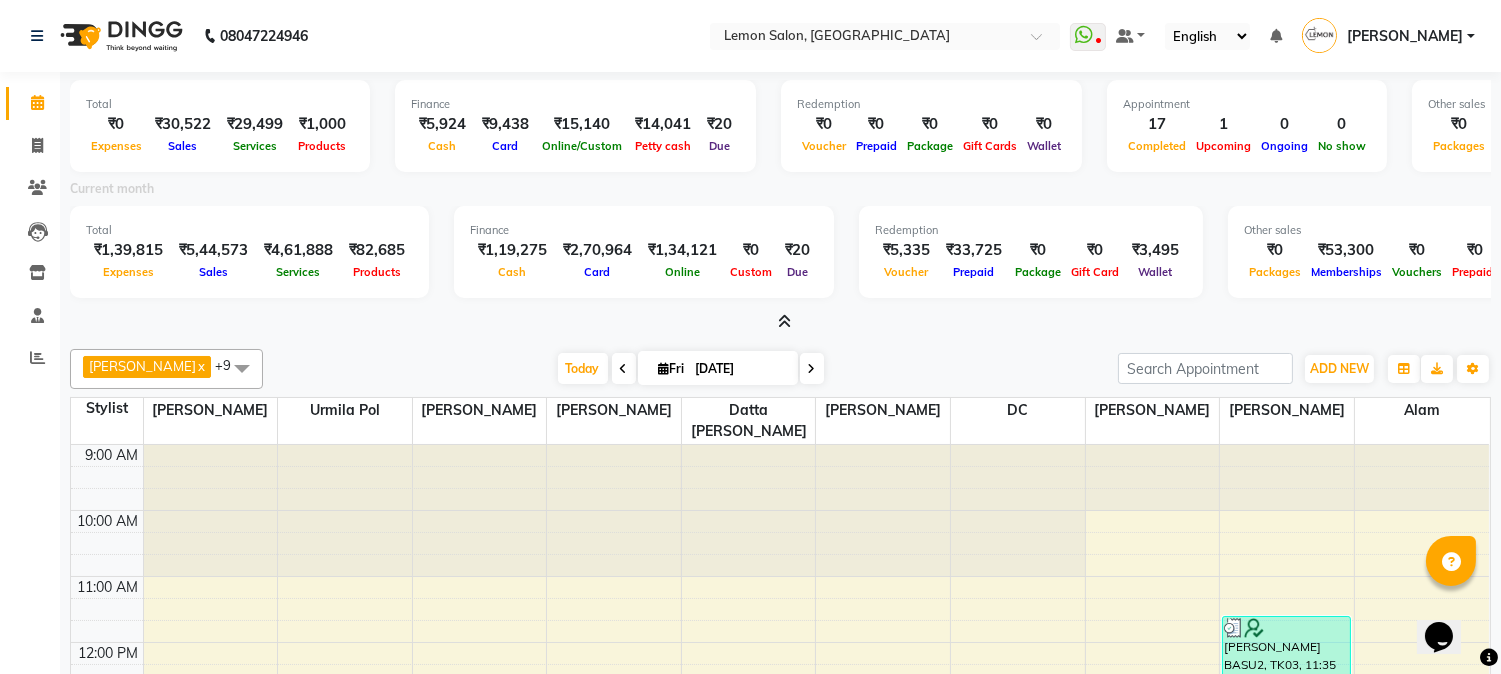 click at bounding box center [784, 321] 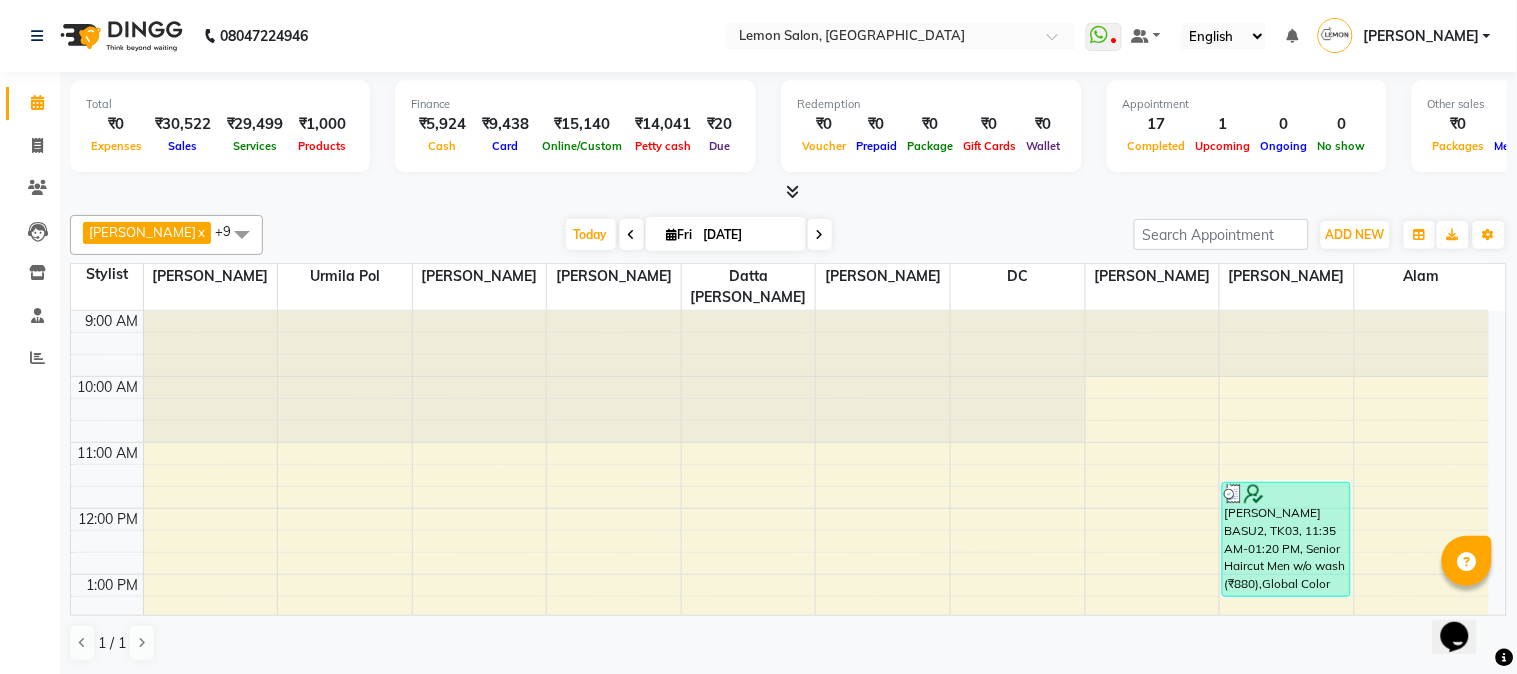click at bounding box center (792, 191) 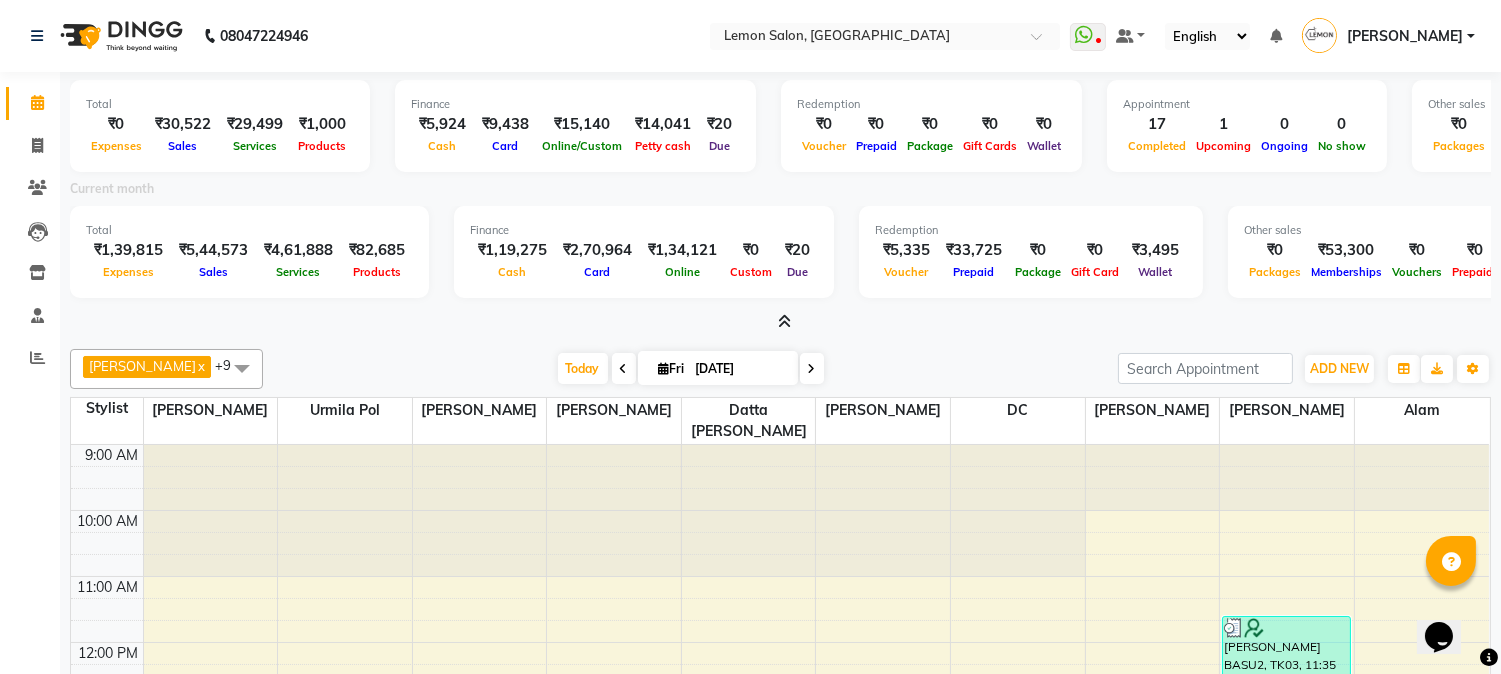 click at bounding box center (784, 321) 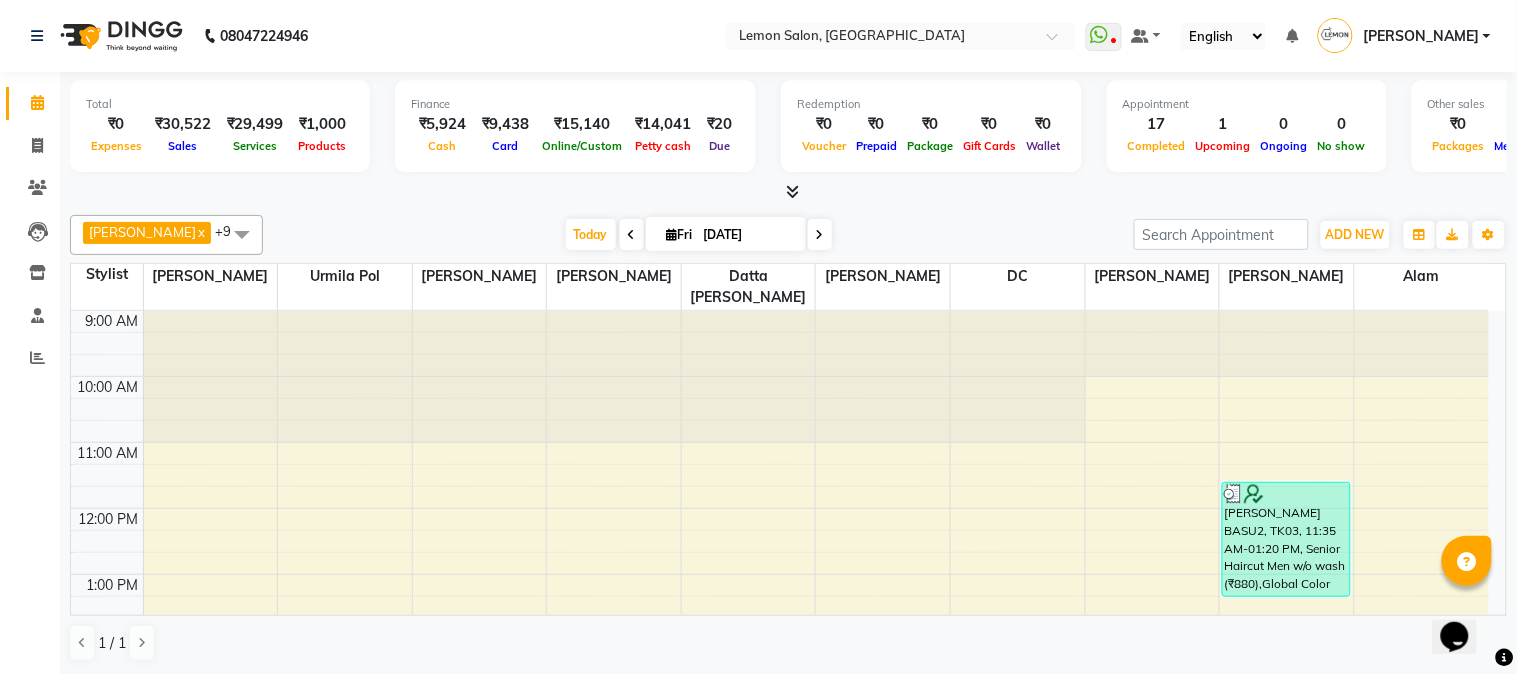 click at bounding box center [792, 191] 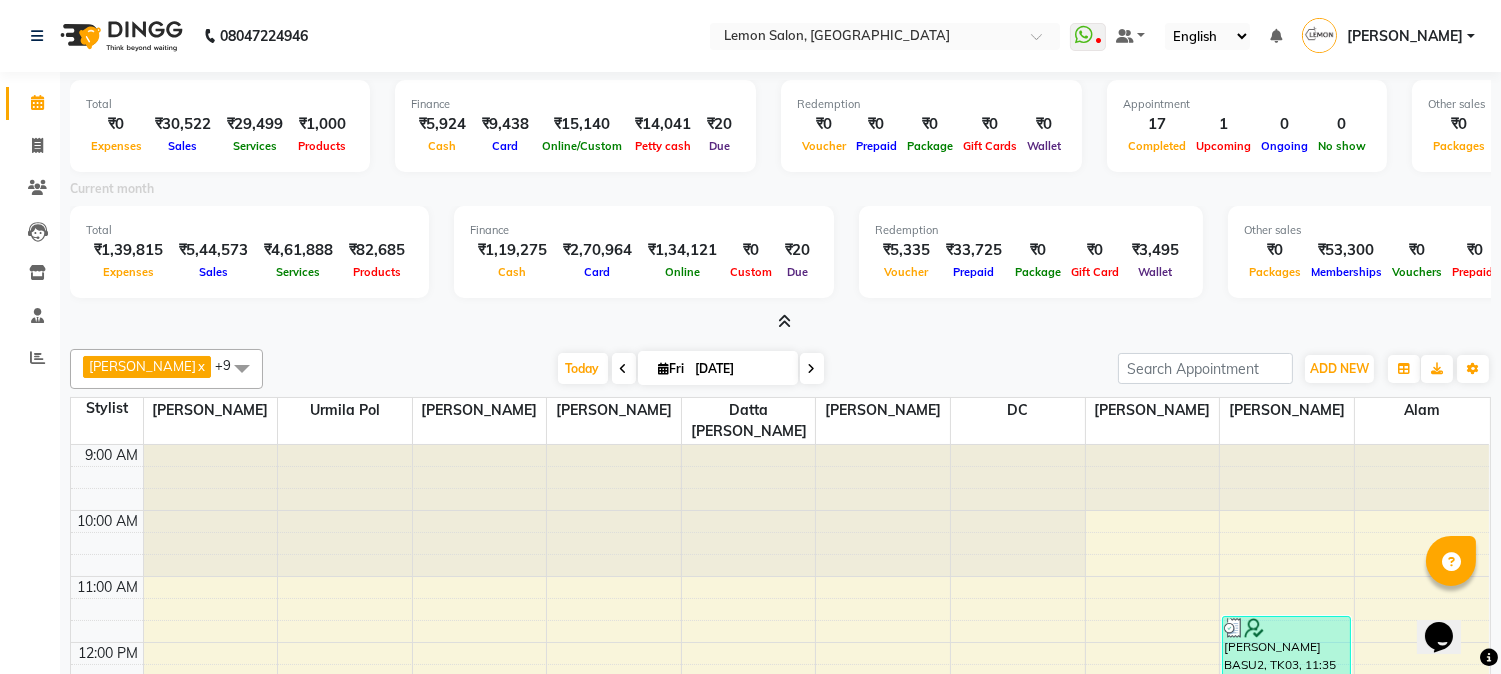 click at bounding box center (784, 321) 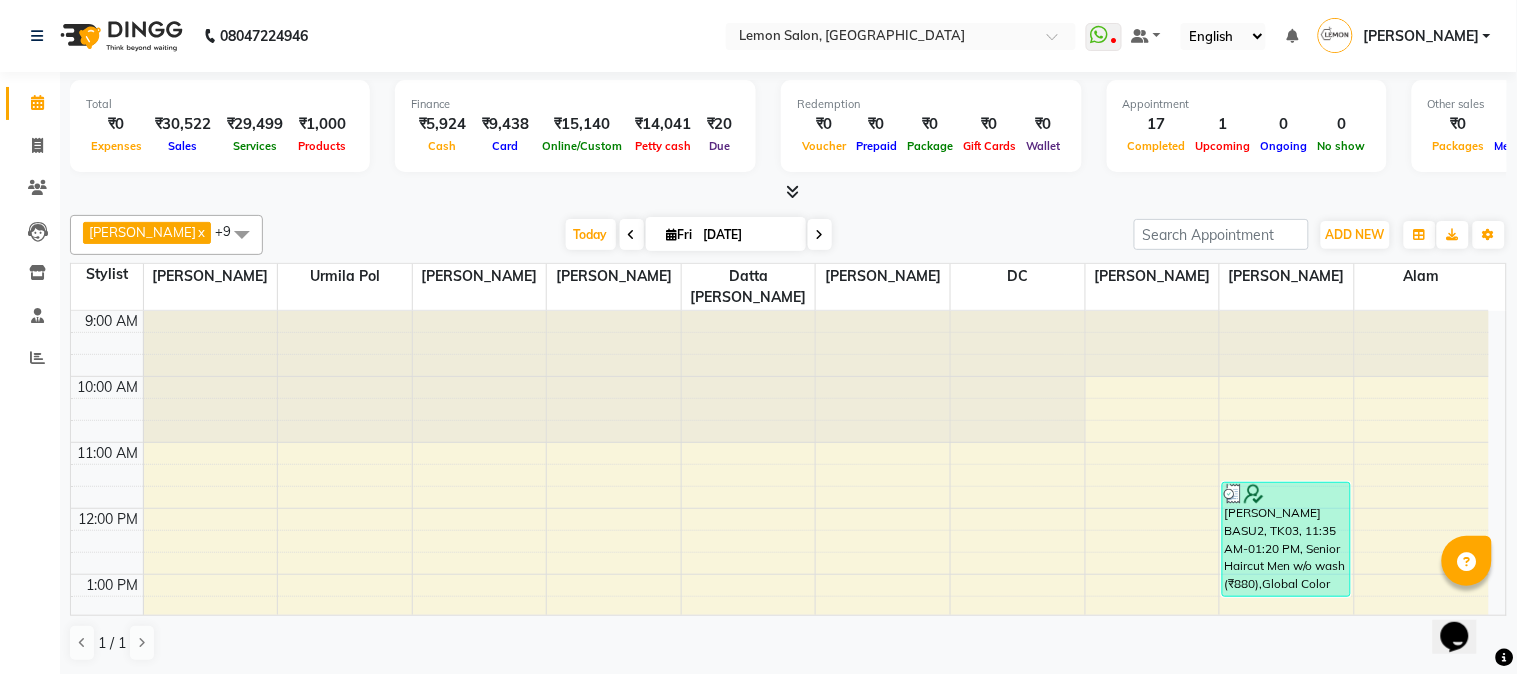 click at bounding box center [788, 192] 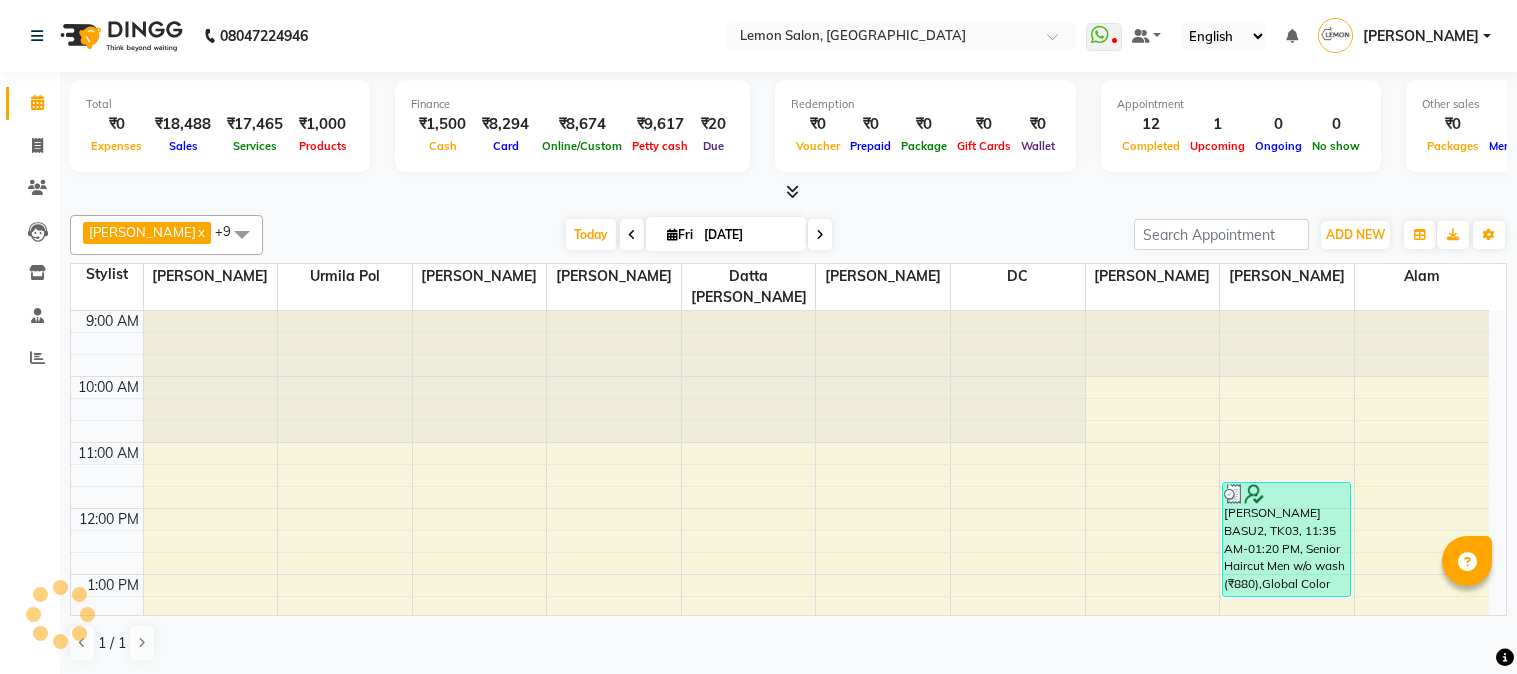 scroll, scrollTop: 0, scrollLeft: 0, axis: both 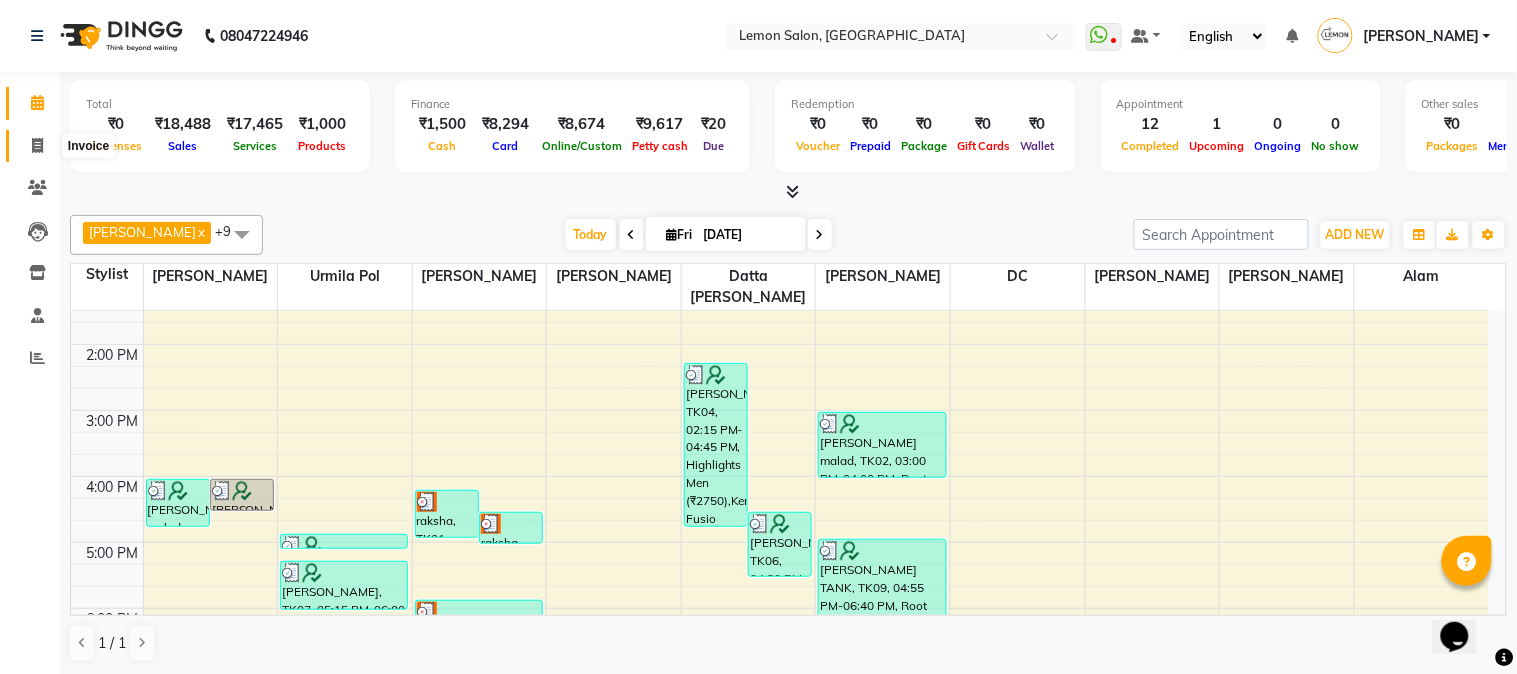 click on "Invoice" 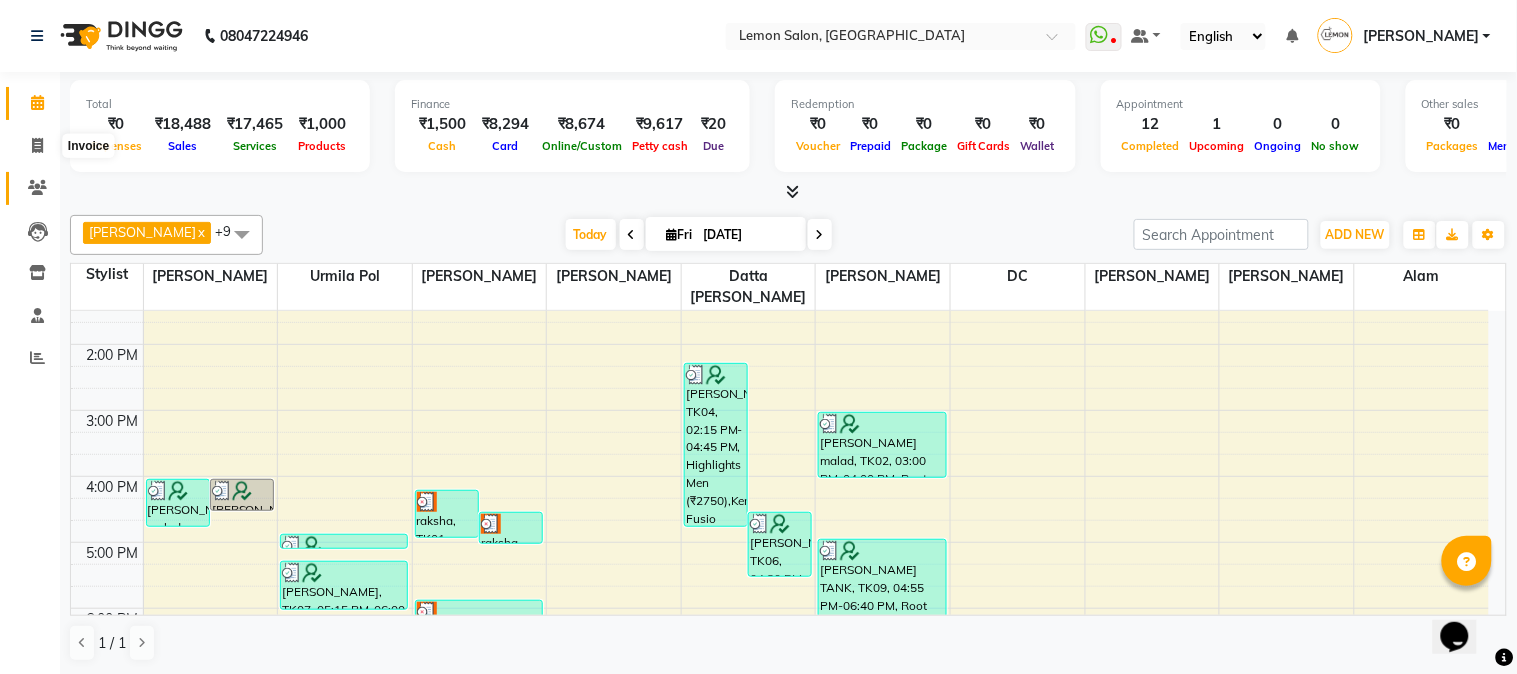select on "565" 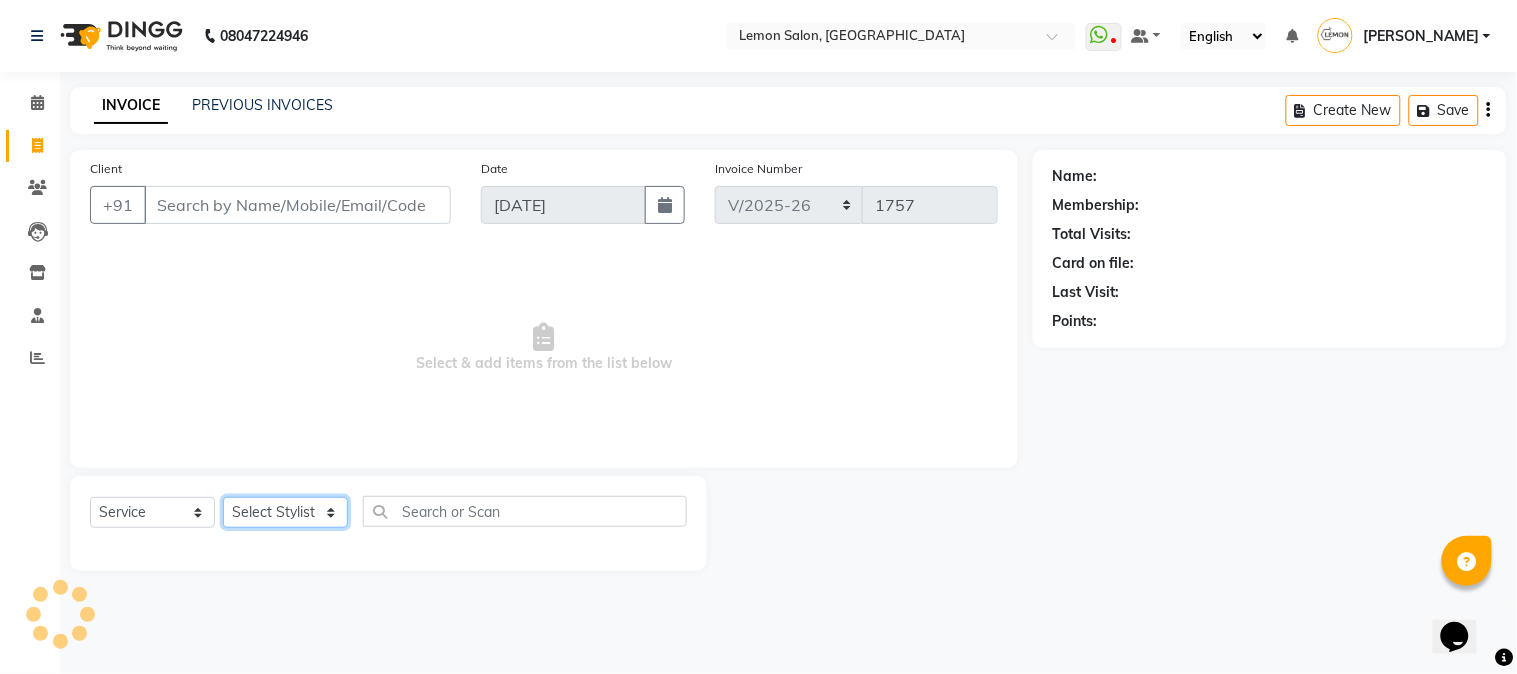 click on "Select Stylist" 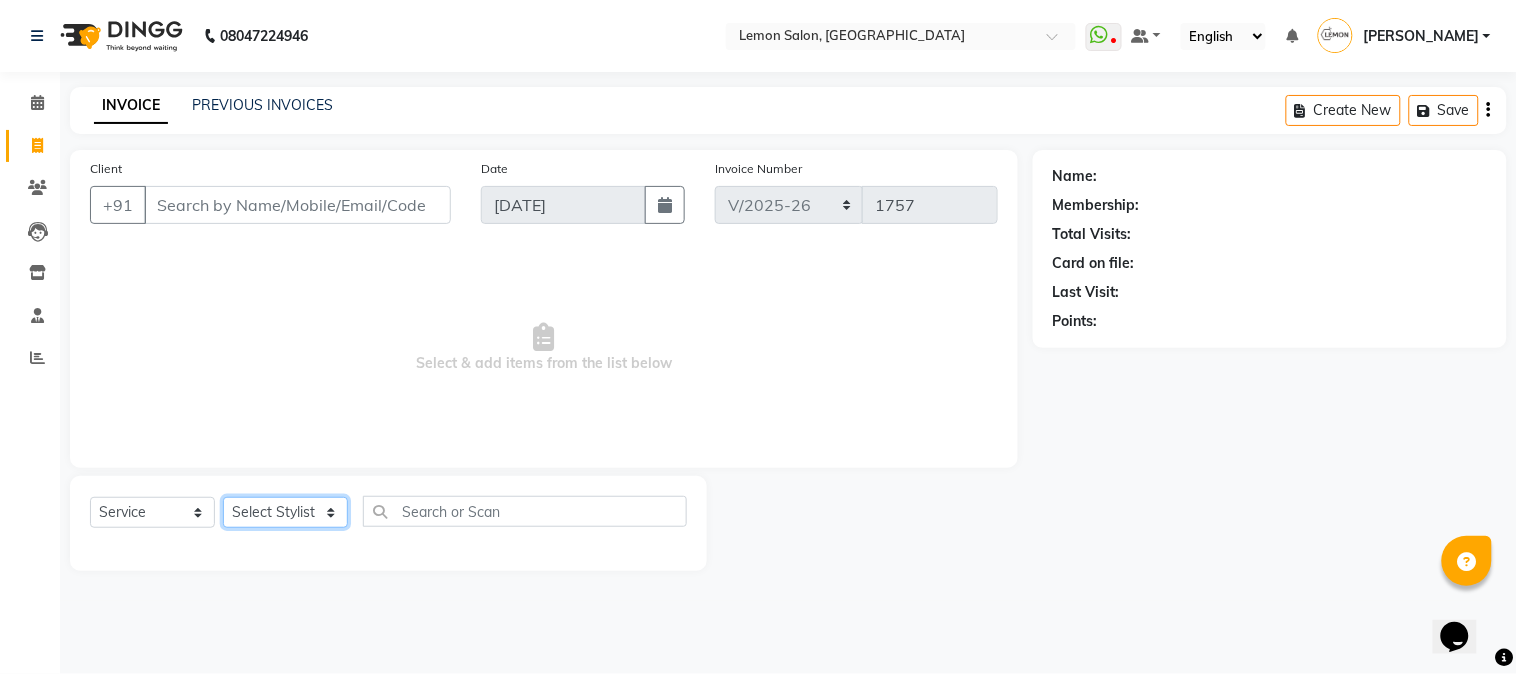 select on "7423" 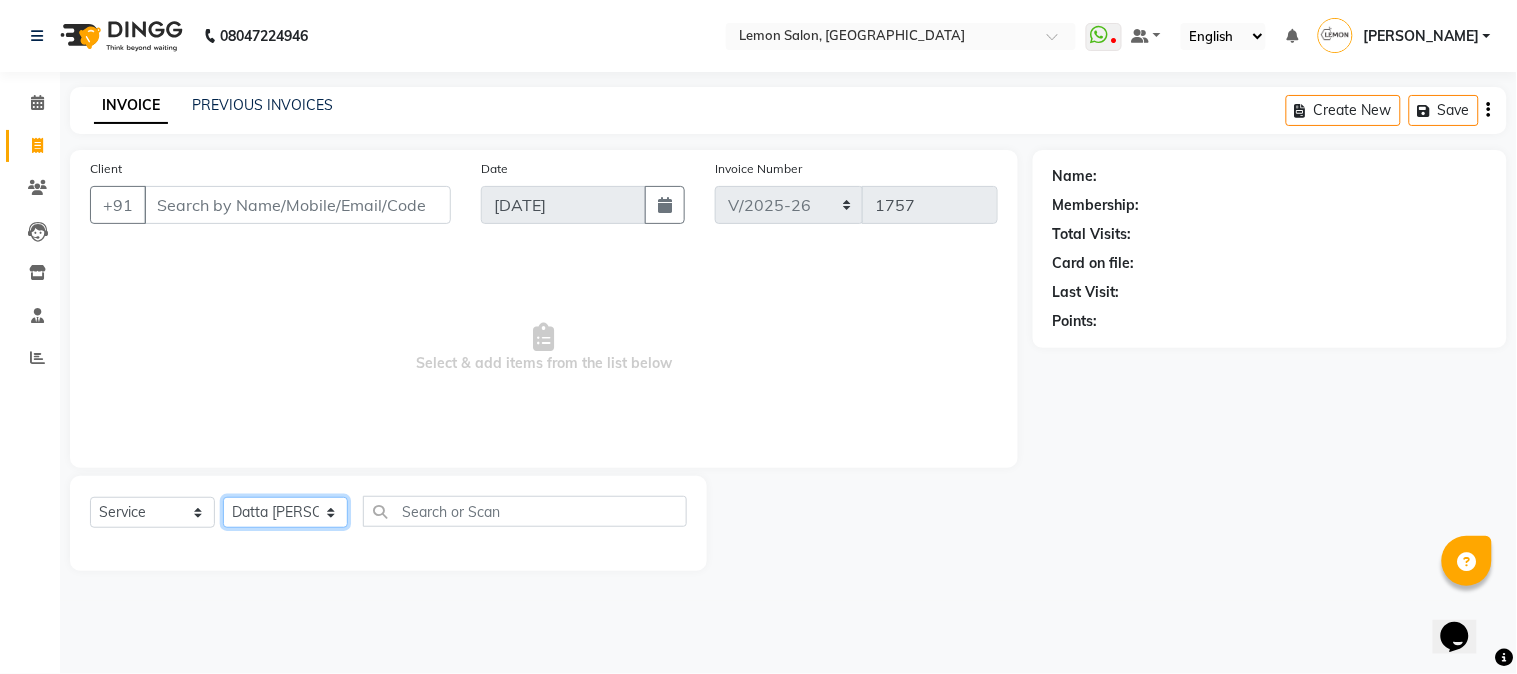click on "Select Stylist Abhay  Akansha Sadafule Alam Asma Dshpande Datta Kawar DC Furkan Mansoori kavita Kelatkar  Manisha Mohammed Mohsin  Mukaddar Shaikh Sana Mansoori Sandhya Tabrez Shah  Urmila Pol" 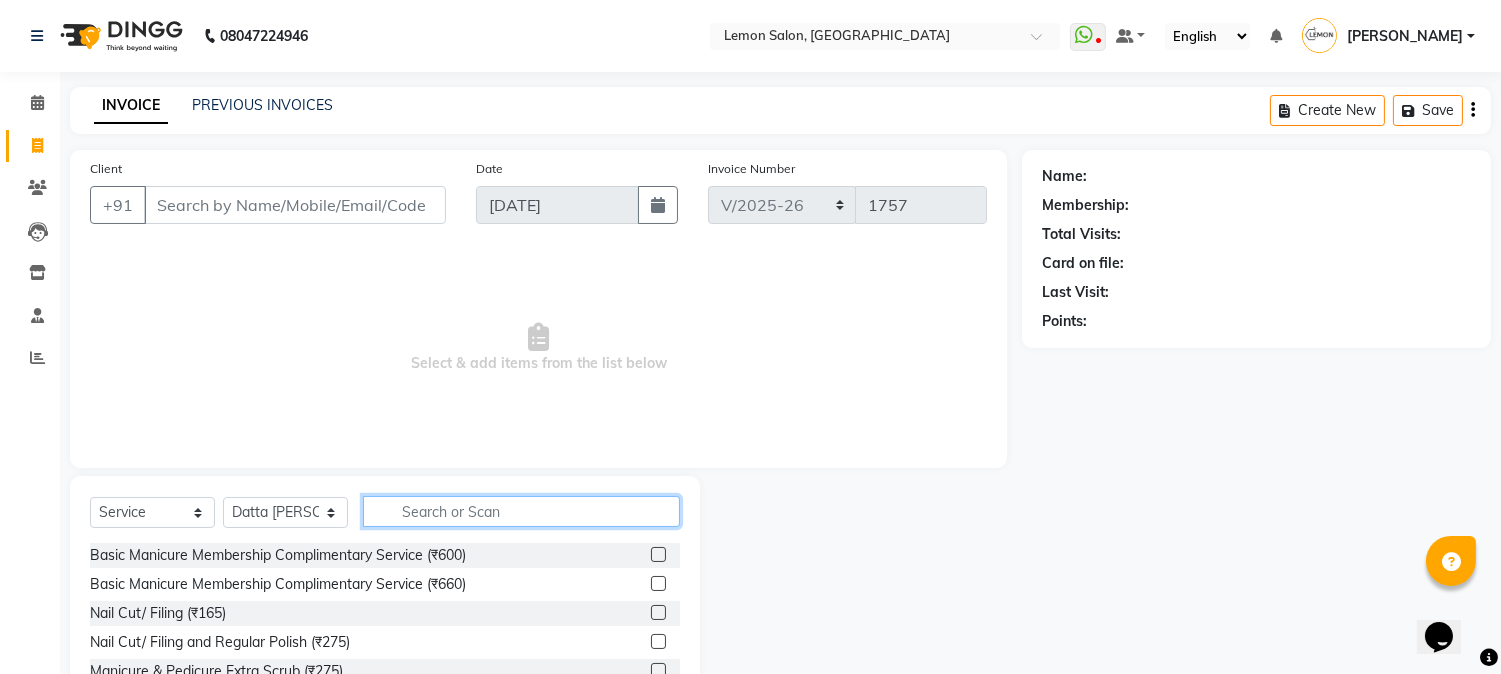 click 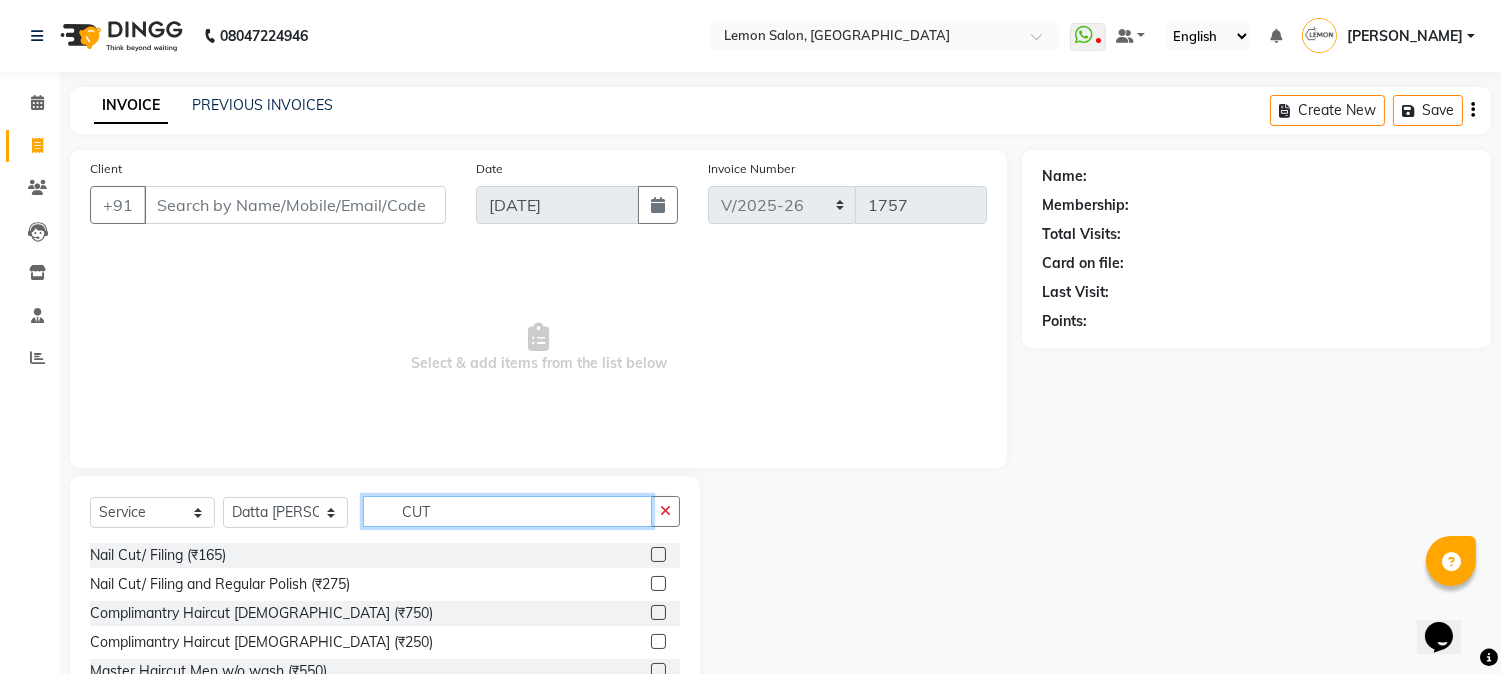 scroll, scrollTop: 126, scrollLeft: 0, axis: vertical 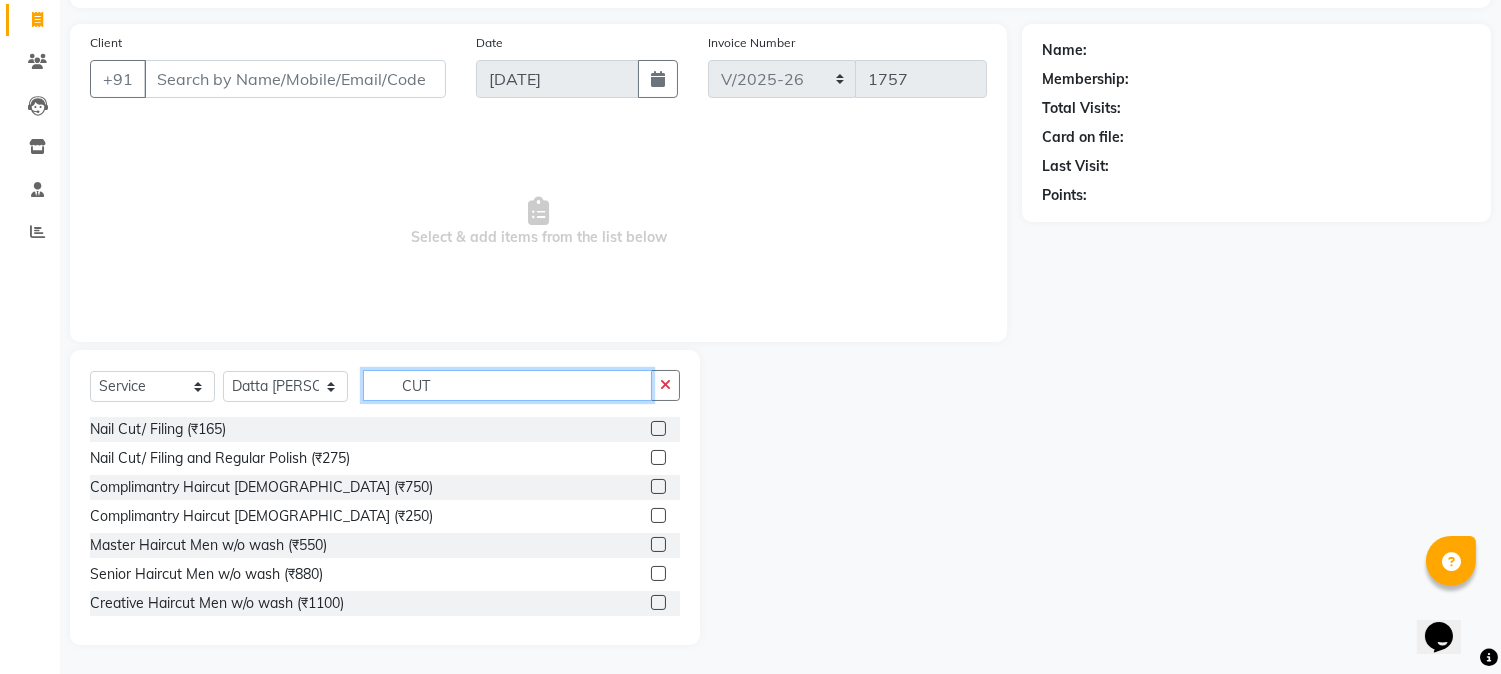 type on "CUT" 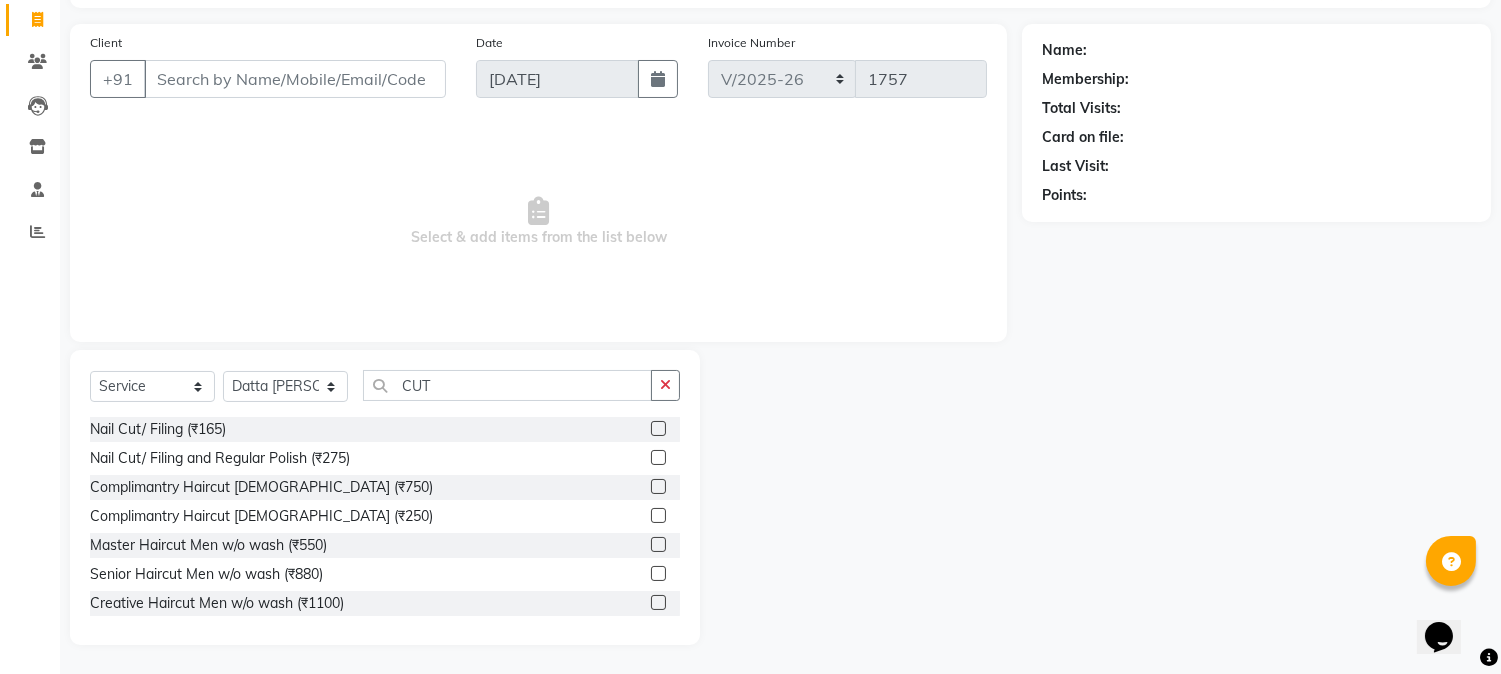 click 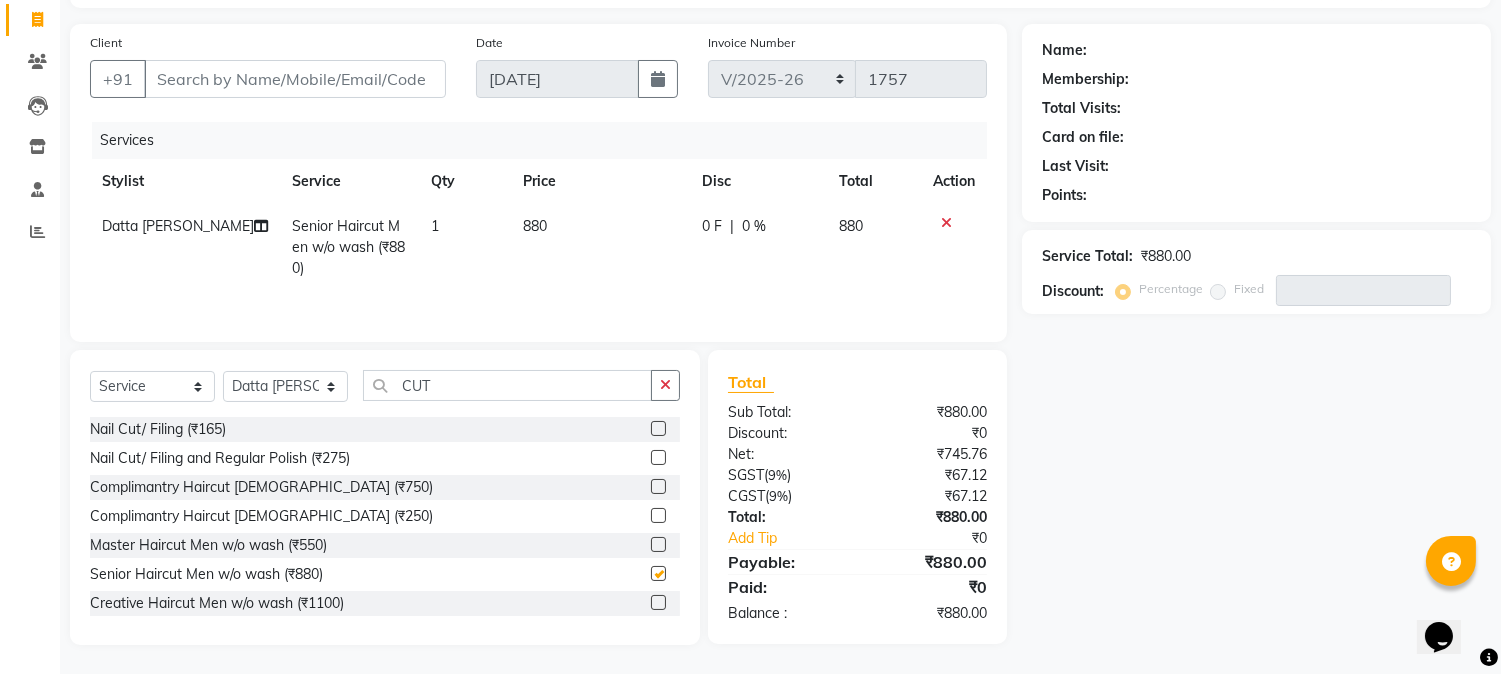 checkbox on "false" 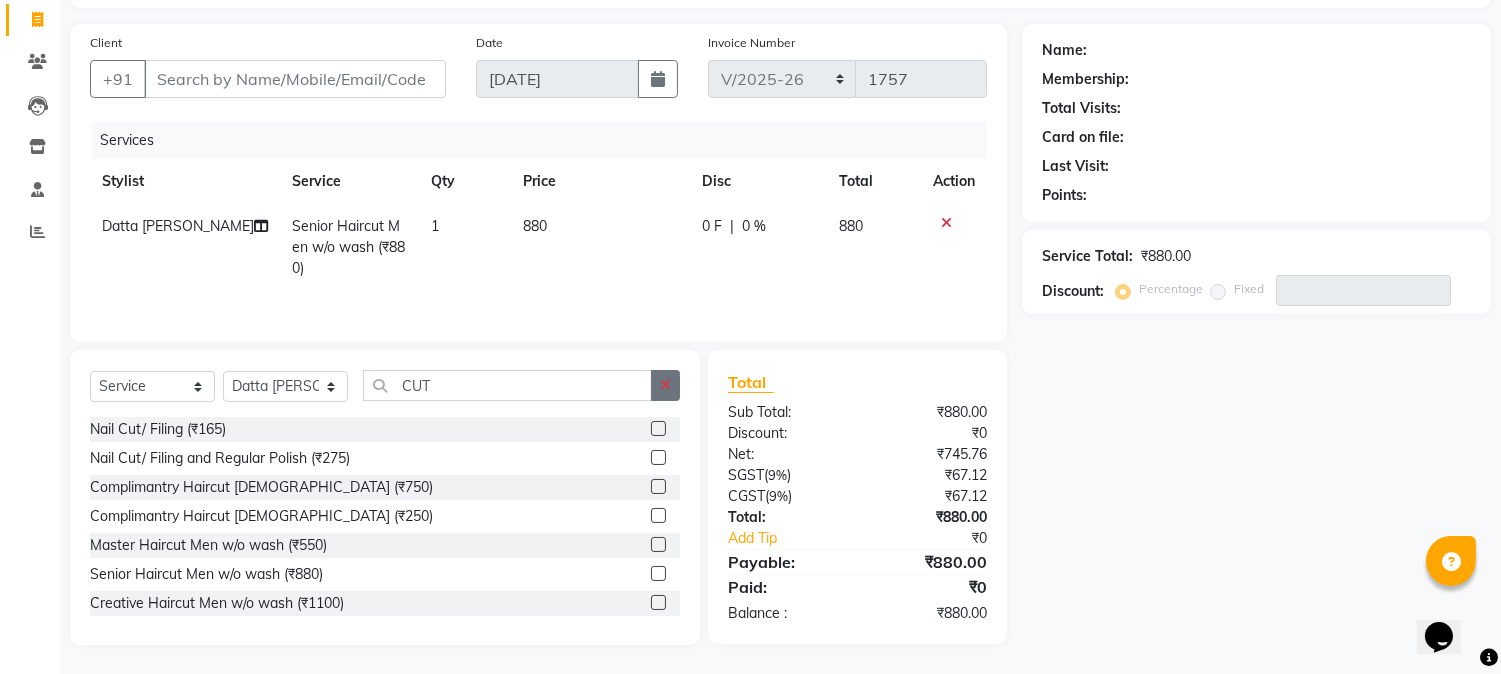 click 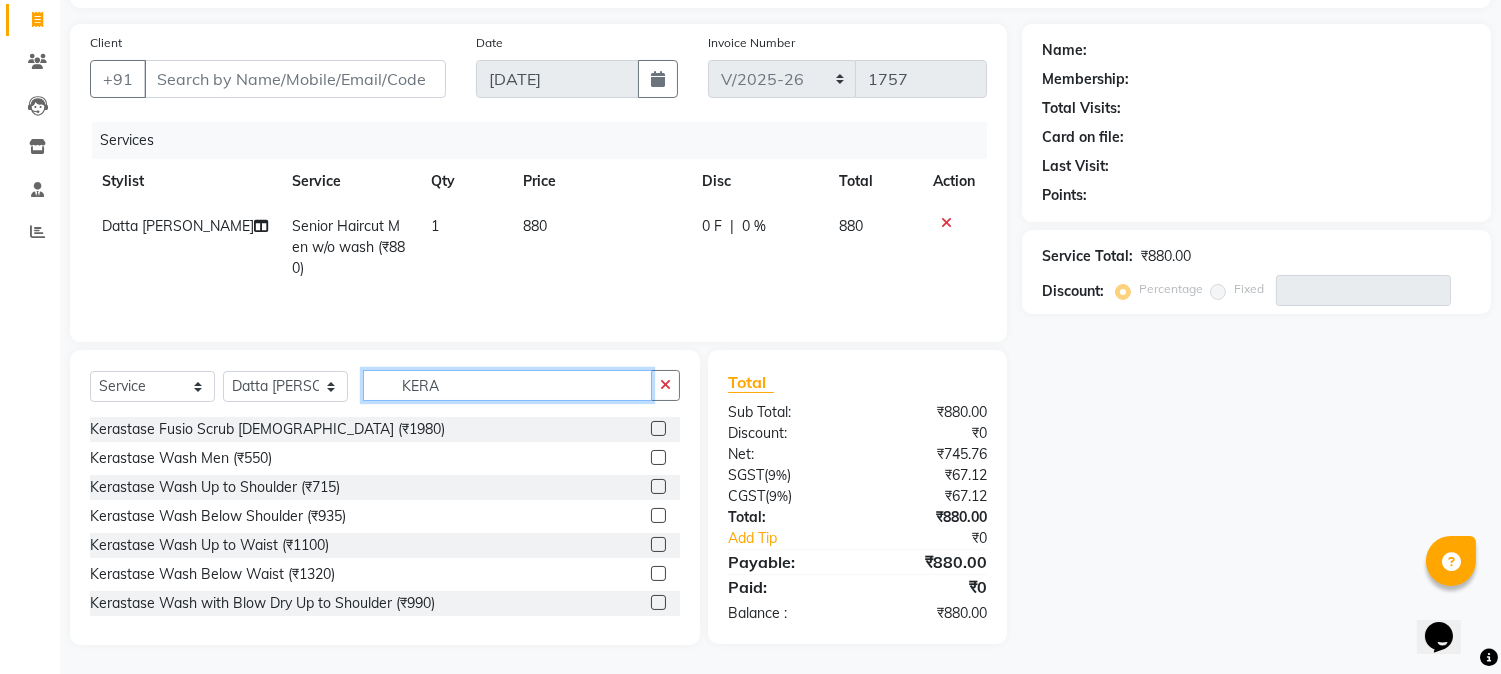 type on "KERA" 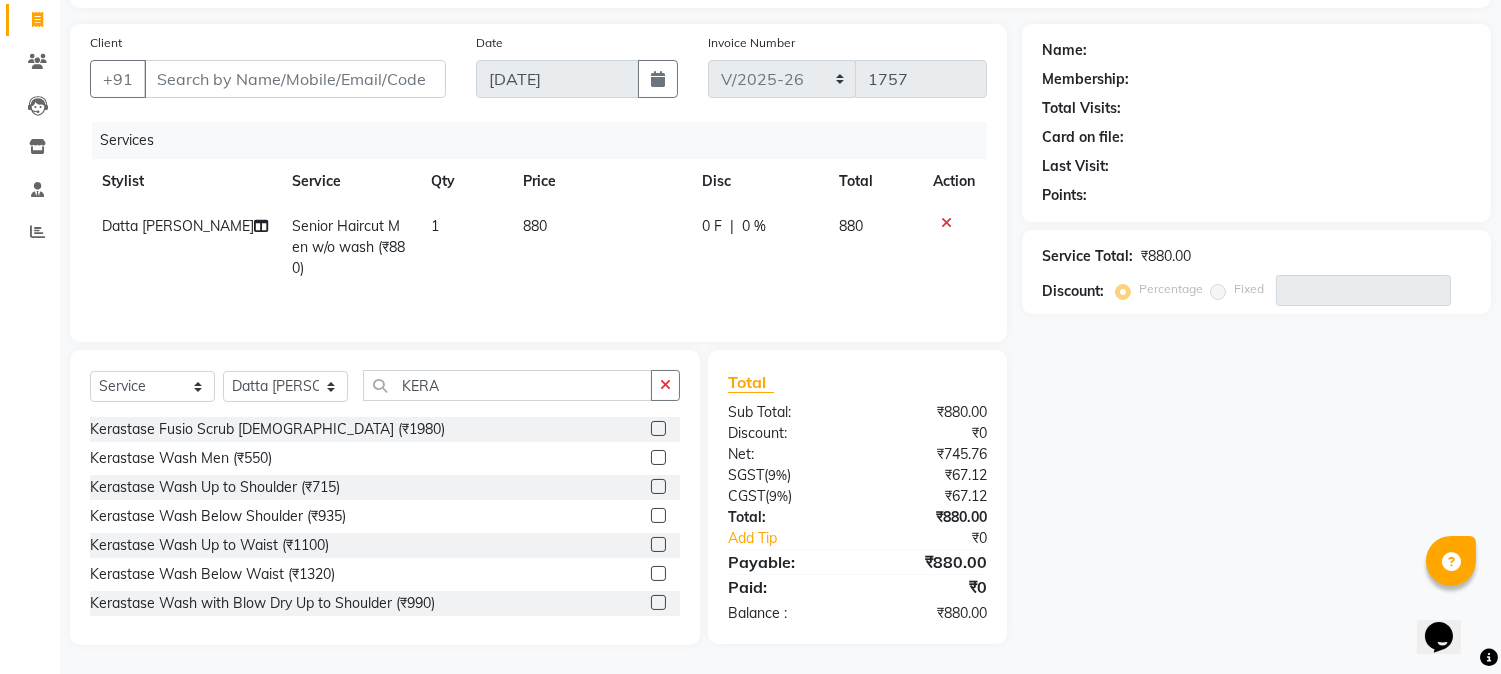 click 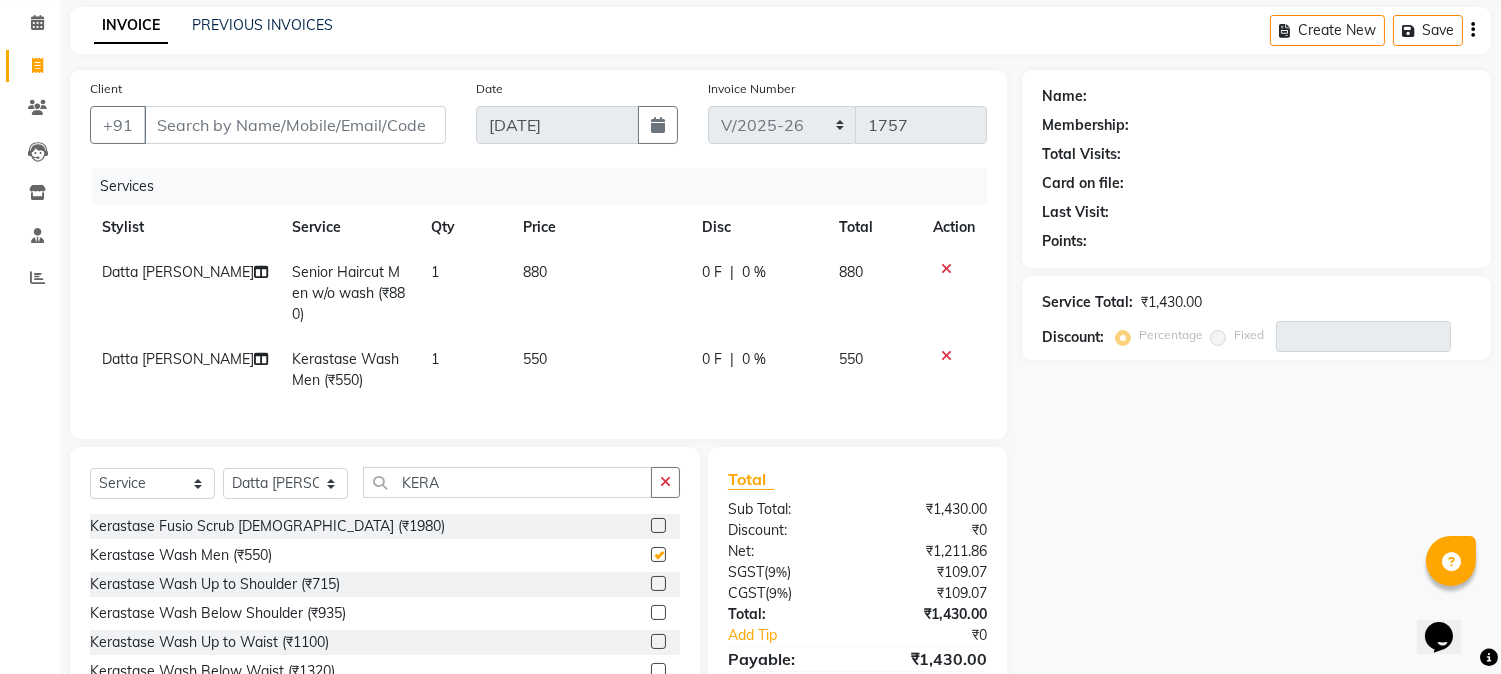 scroll, scrollTop: 0, scrollLeft: 0, axis: both 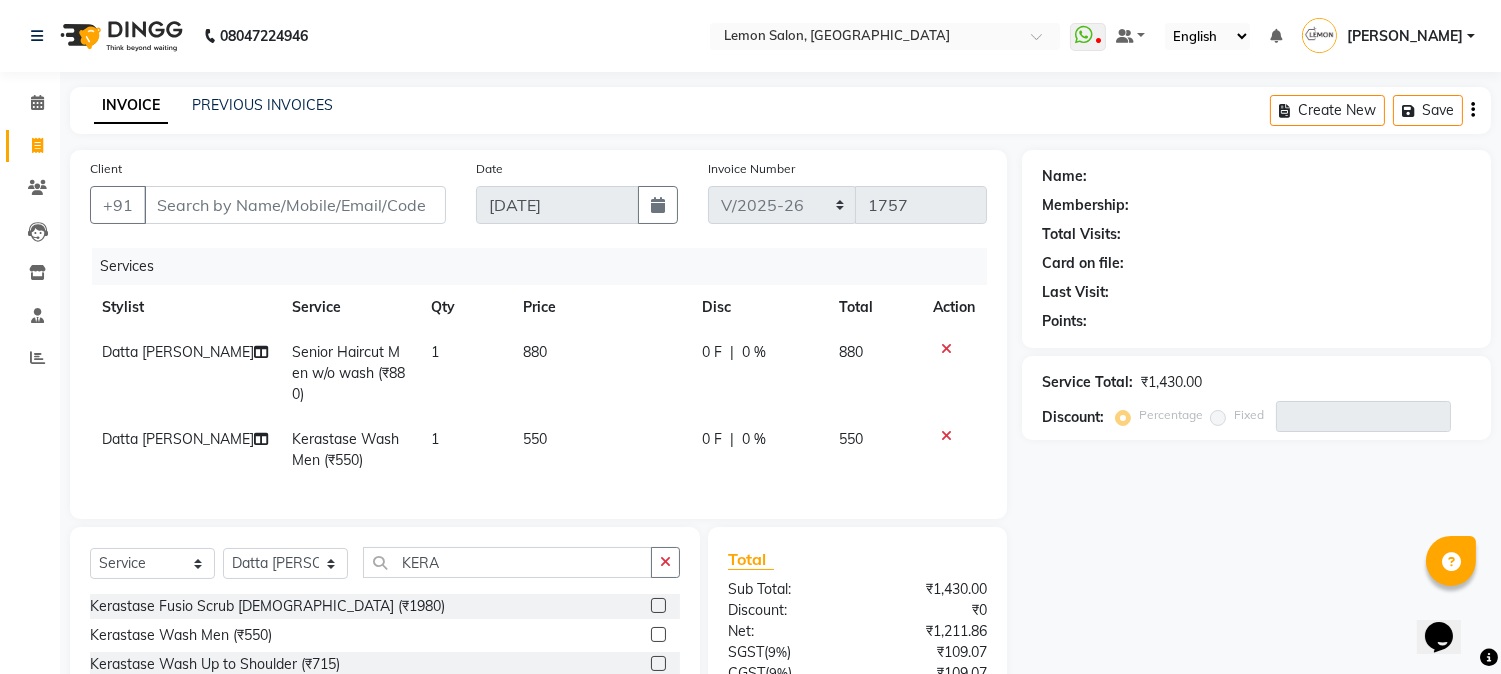 checkbox on "false" 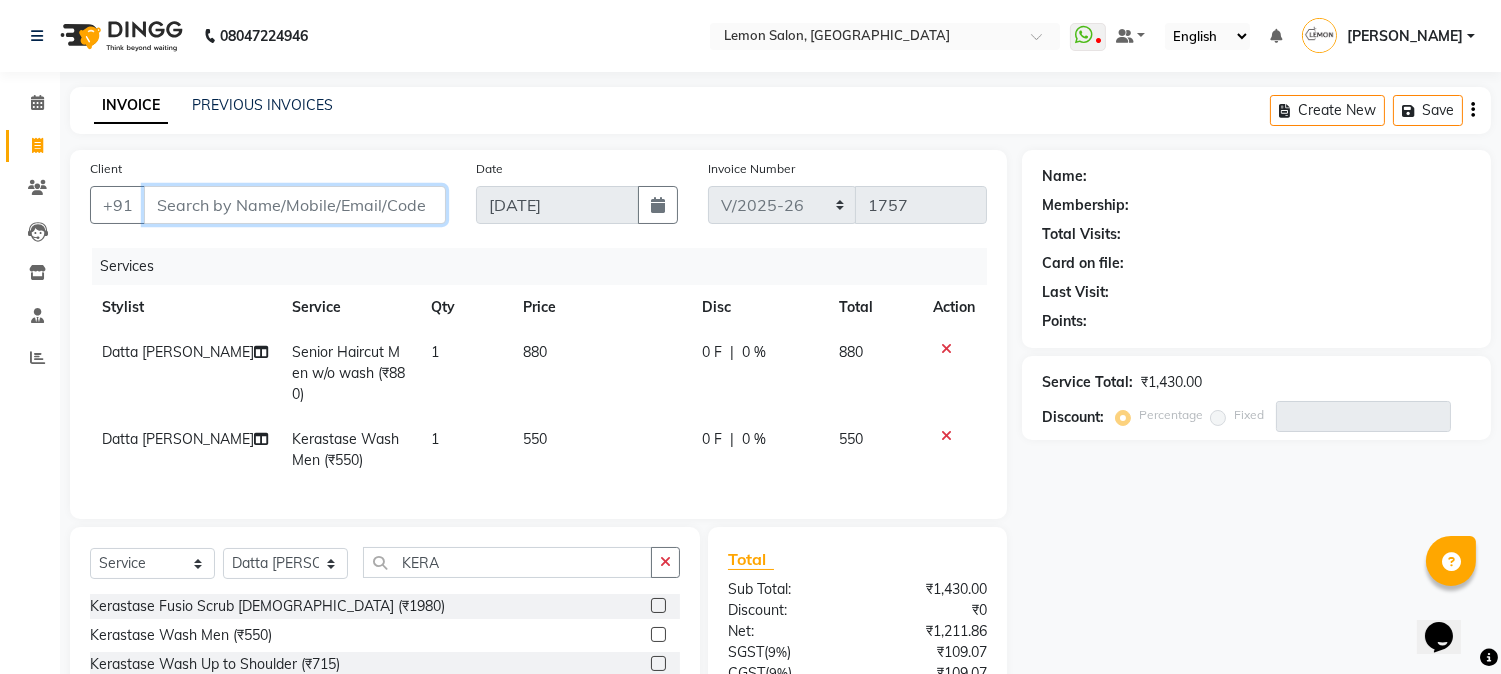 click on "Client" at bounding box center (295, 205) 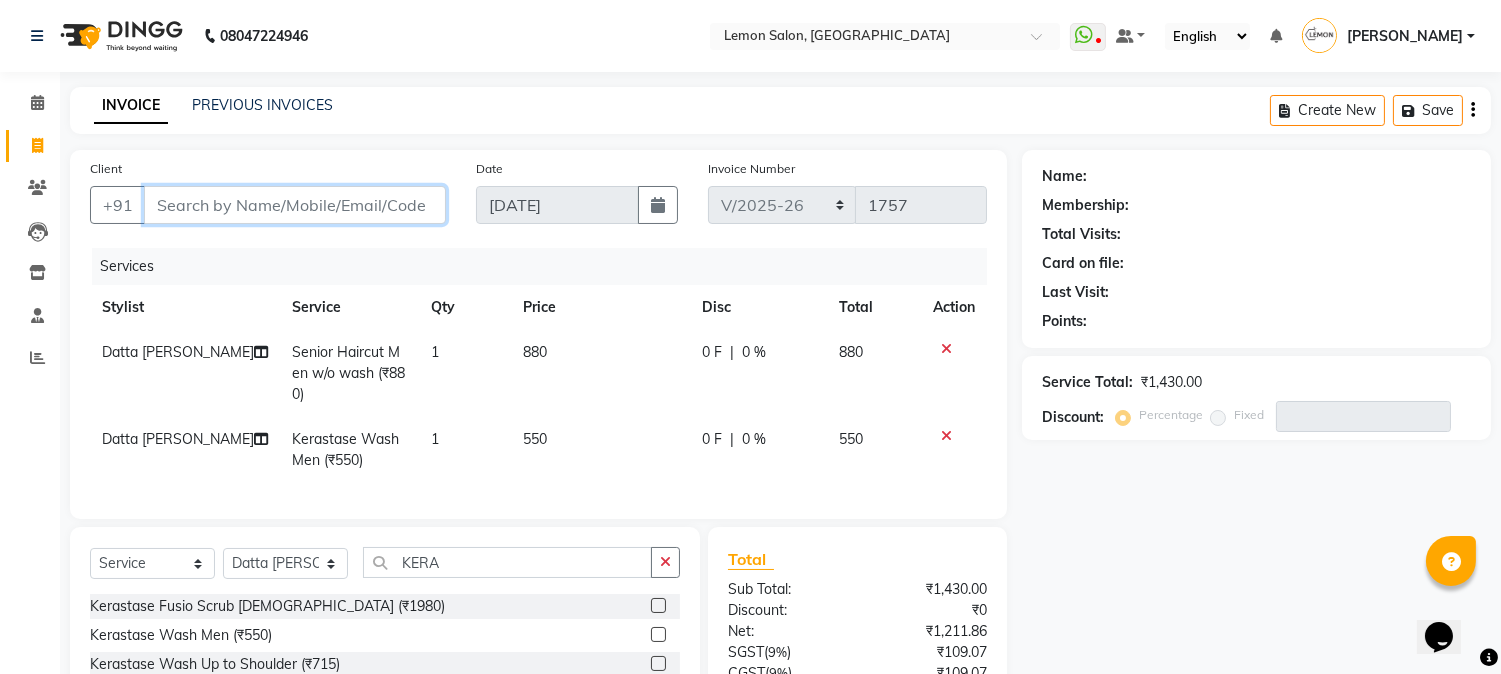 type on "9" 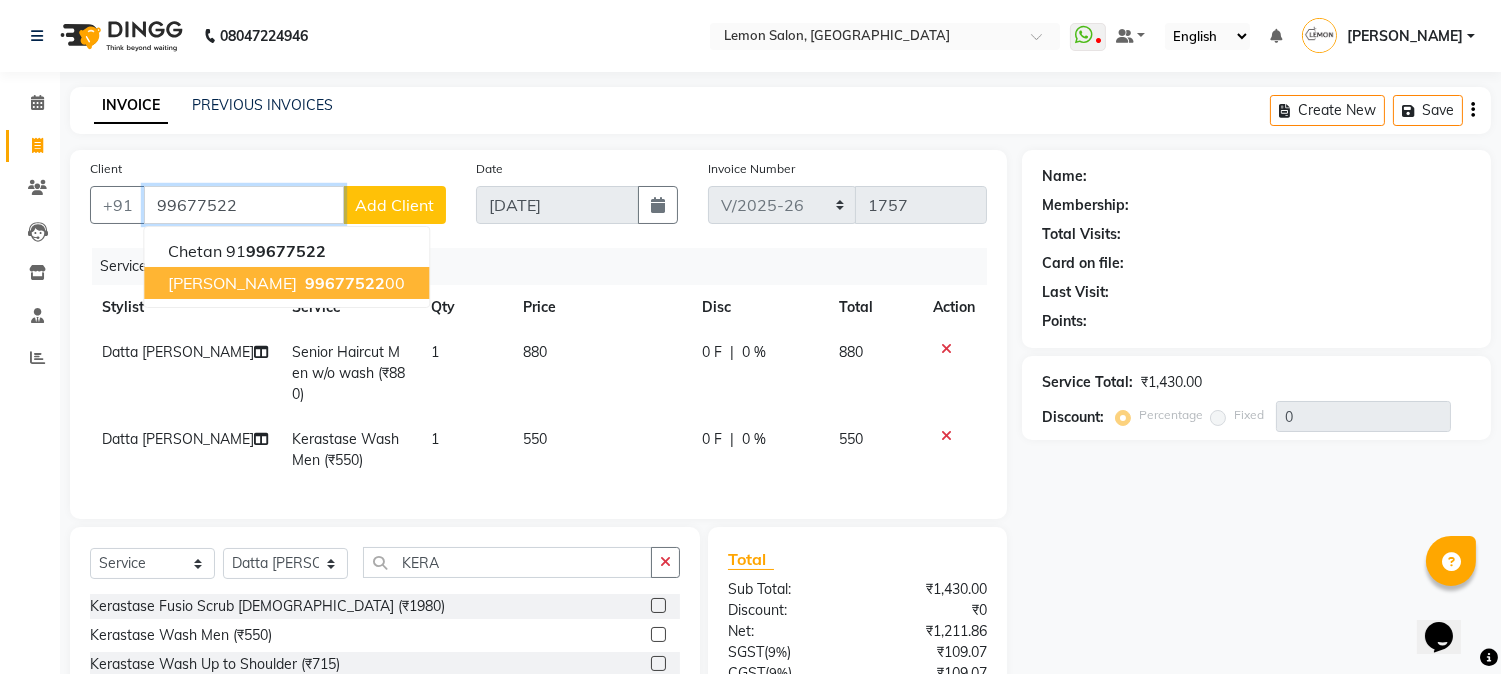 click on "[PERSON_NAME]" at bounding box center [232, 283] 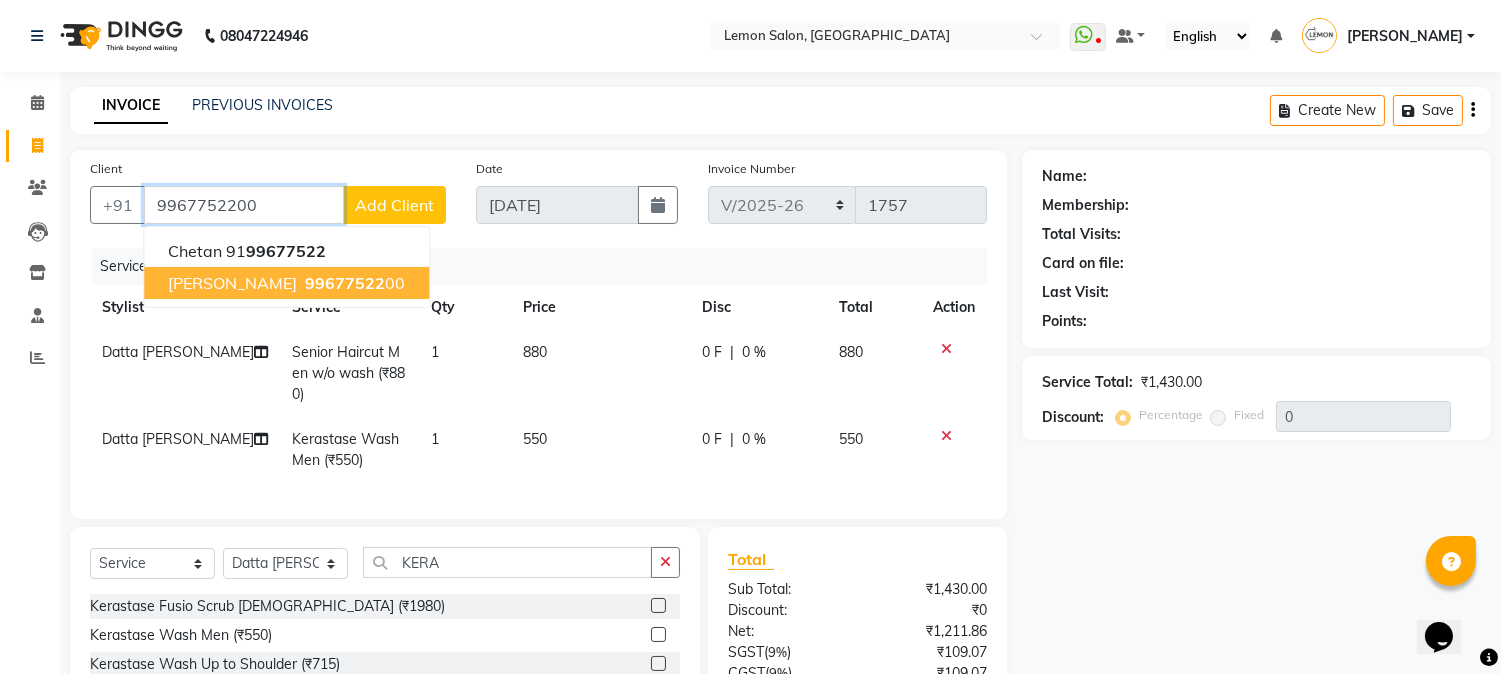 type on "9967752200" 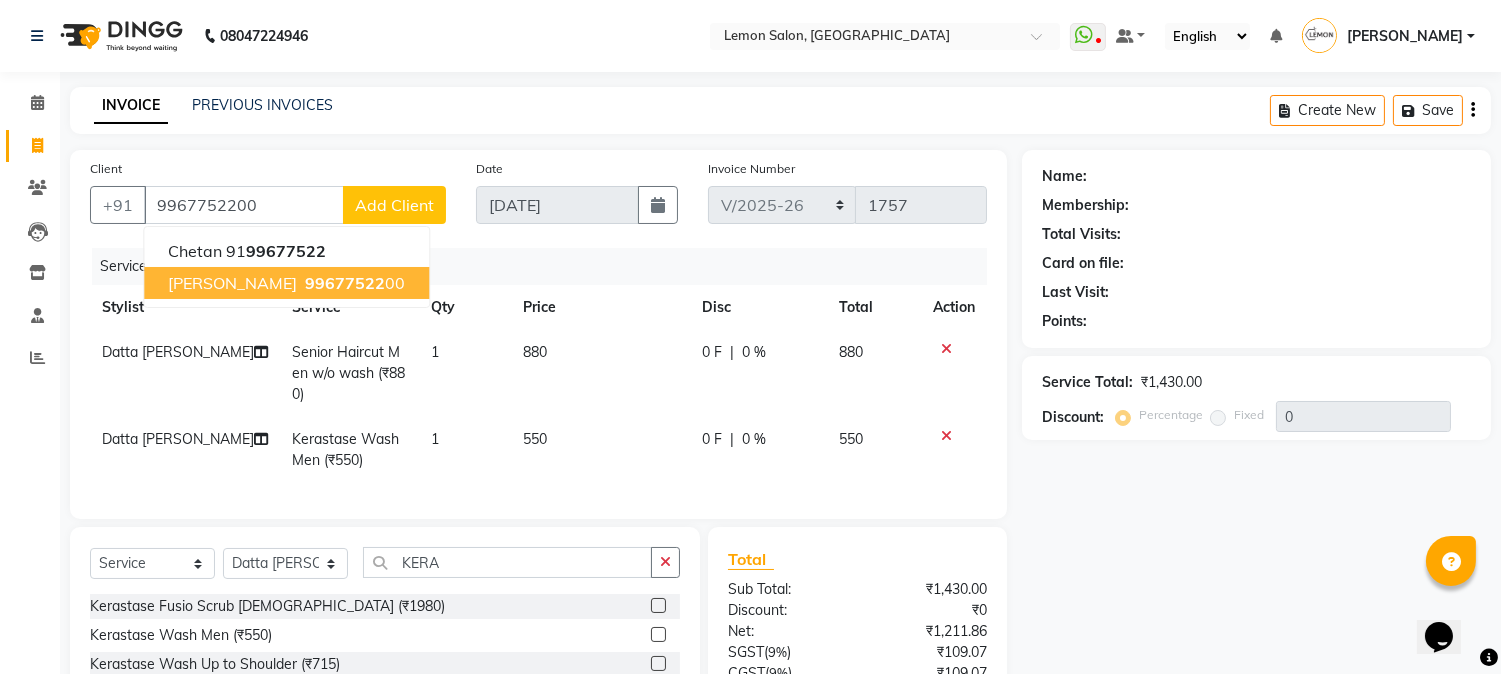 select on "1: Object" 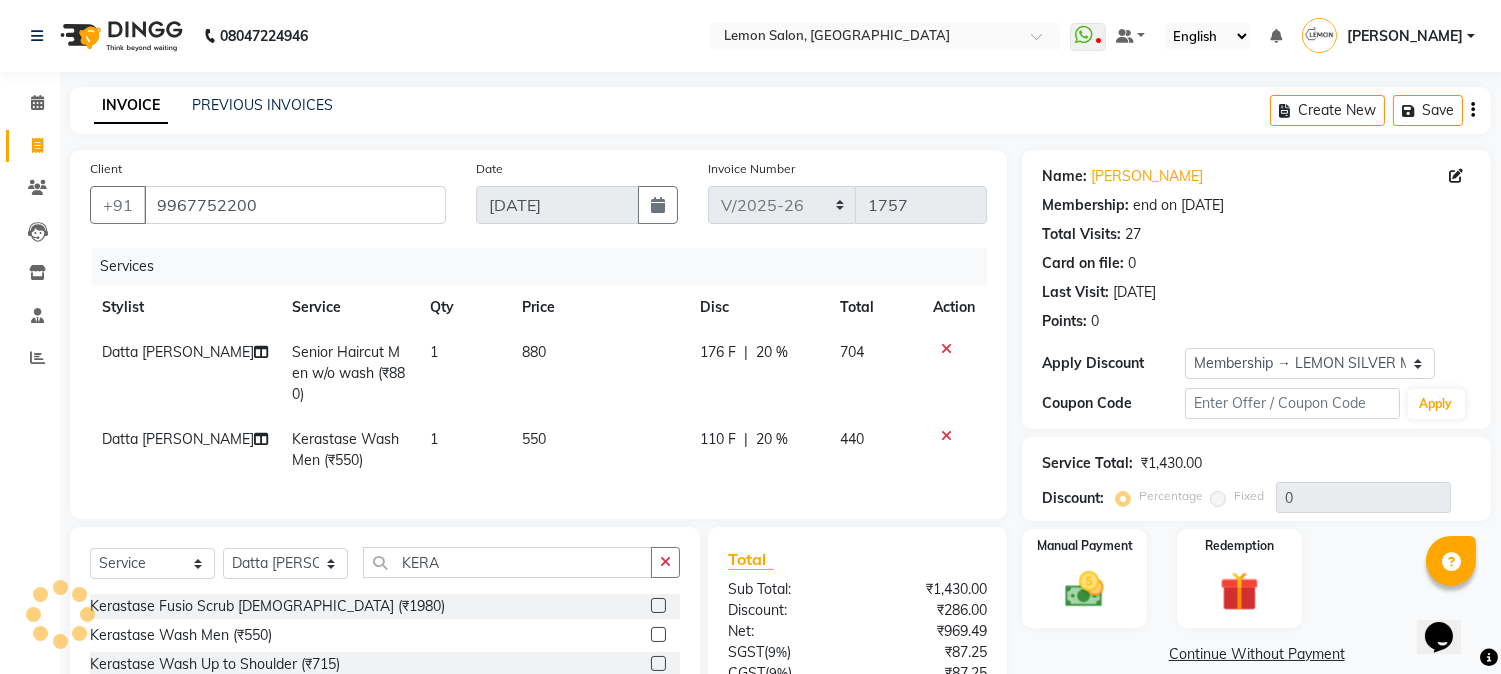 type on "20" 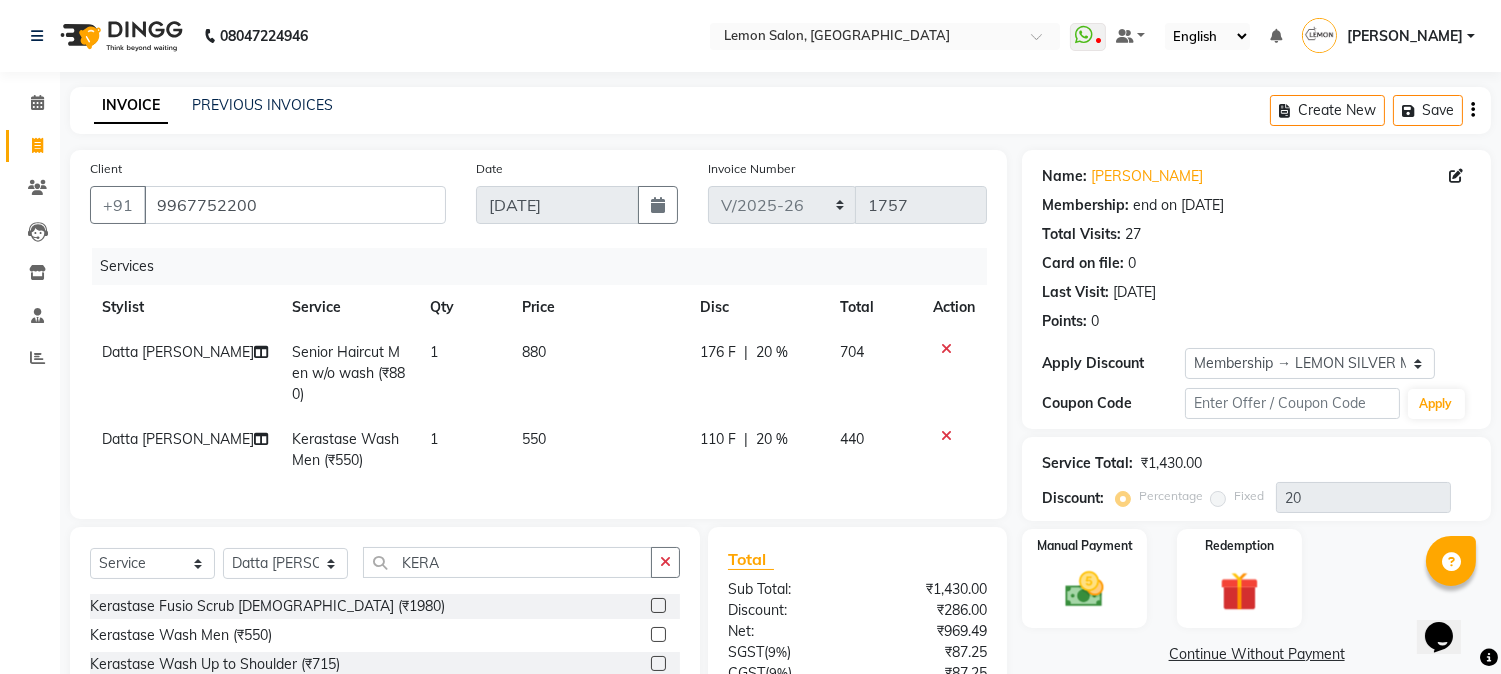 scroll, scrollTop: 194, scrollLeft: 0, axis: vertical 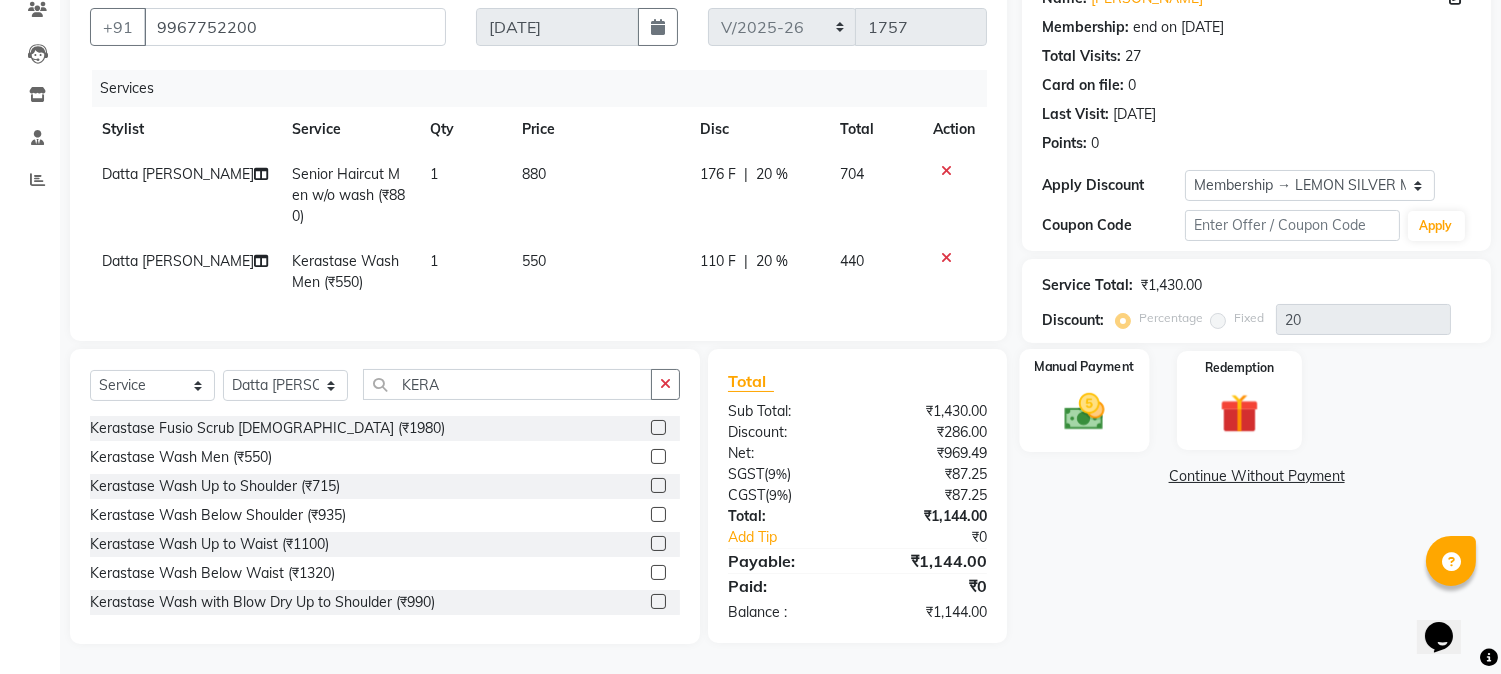 click 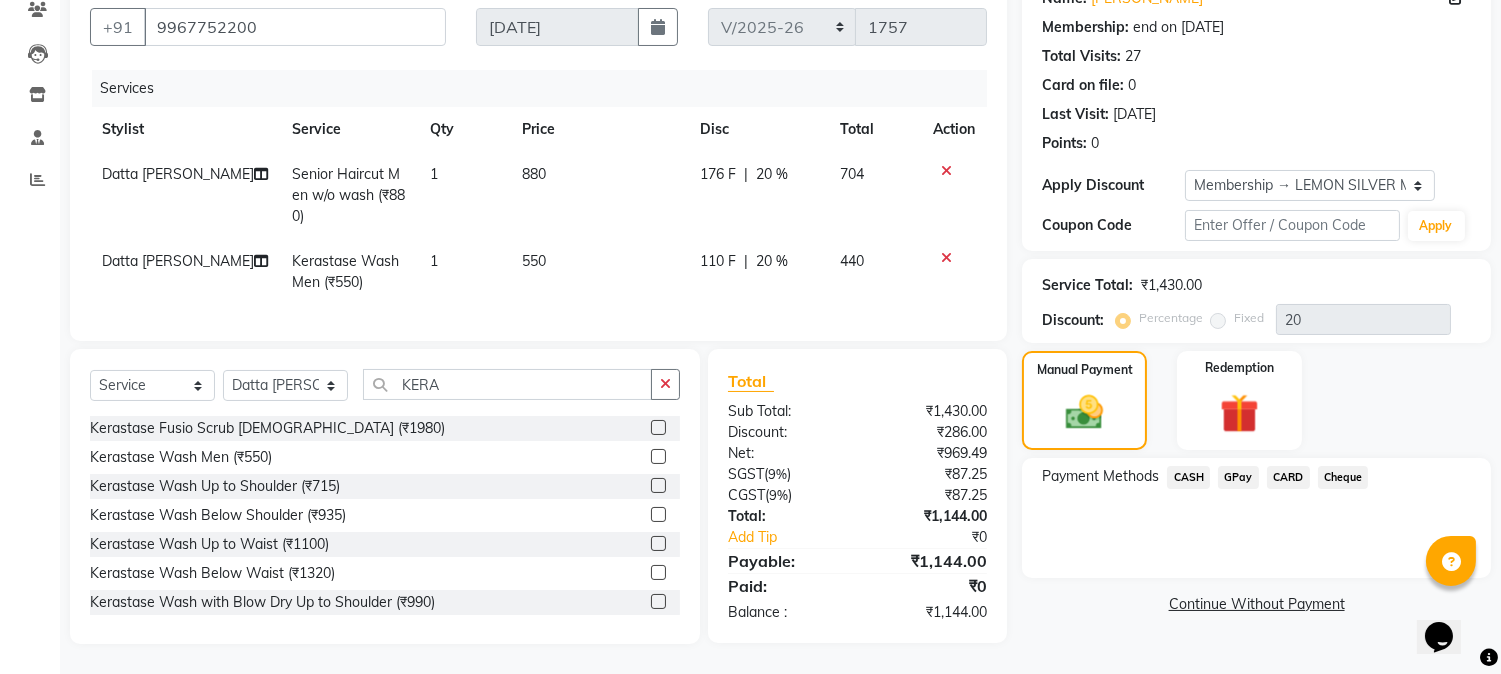 click on "CARD" 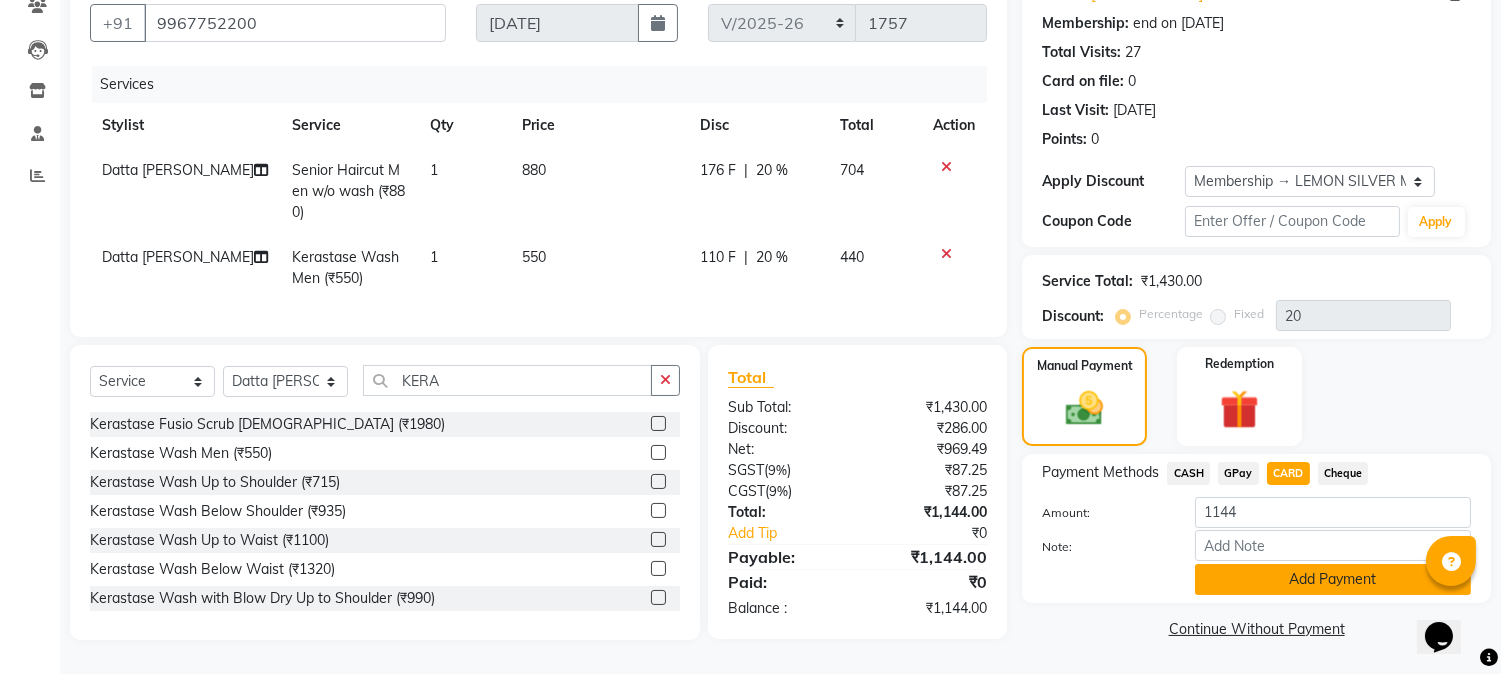 click on "Add Payment" 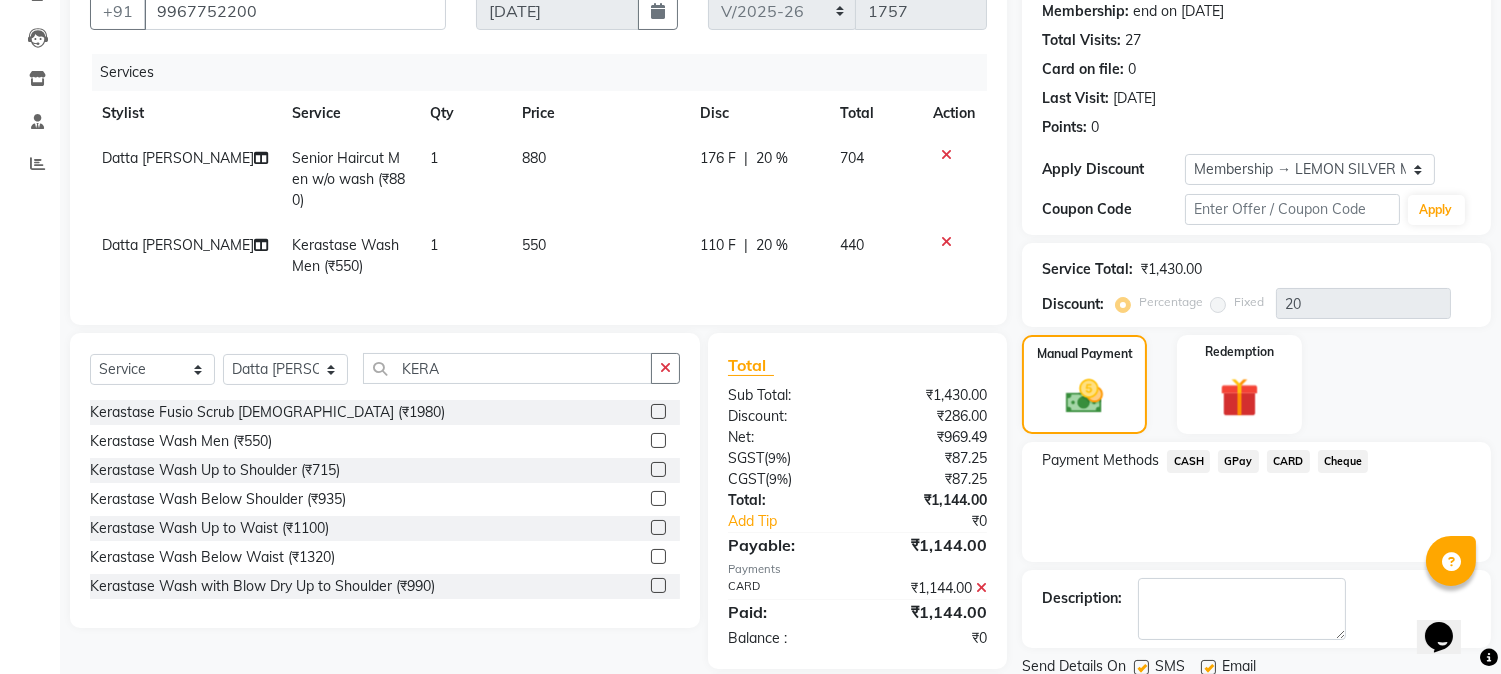 scroll, scrollTop: 334, scrollLeft: 0, axis: vertical 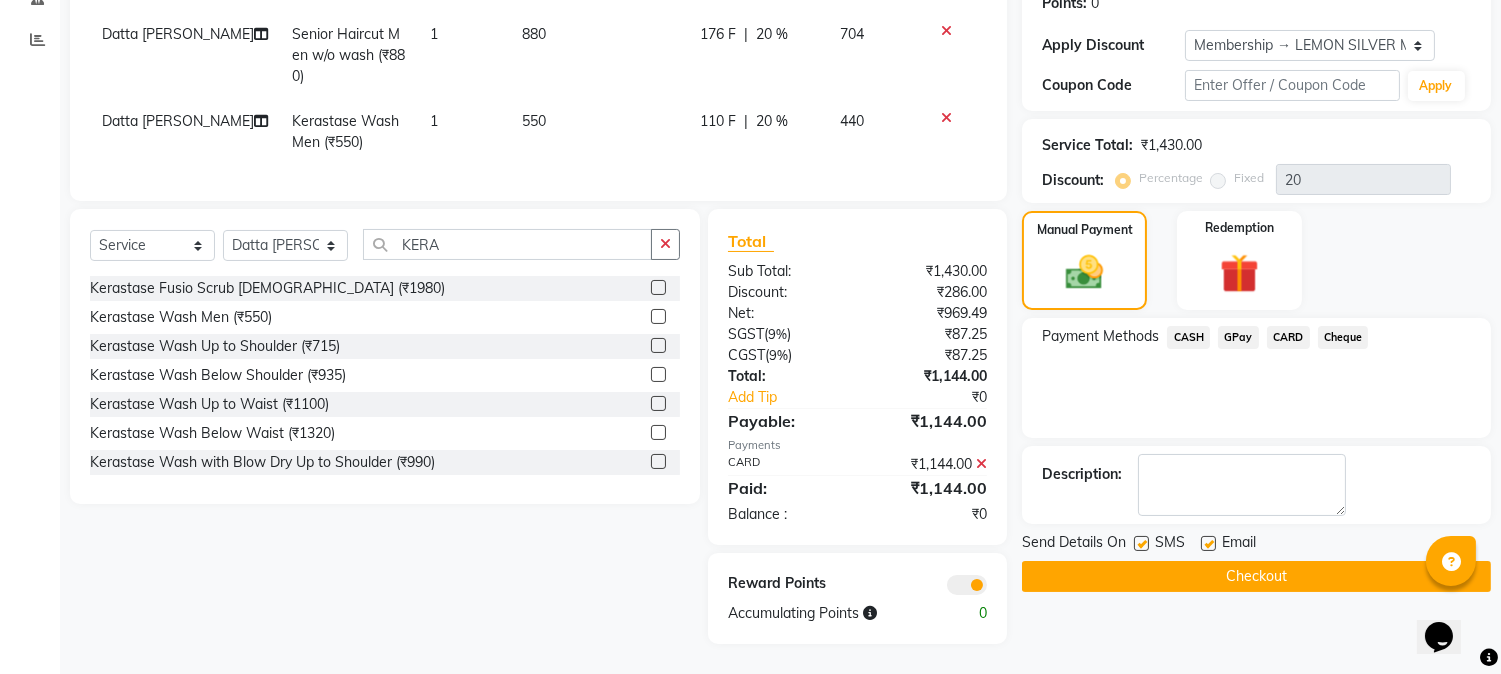 click 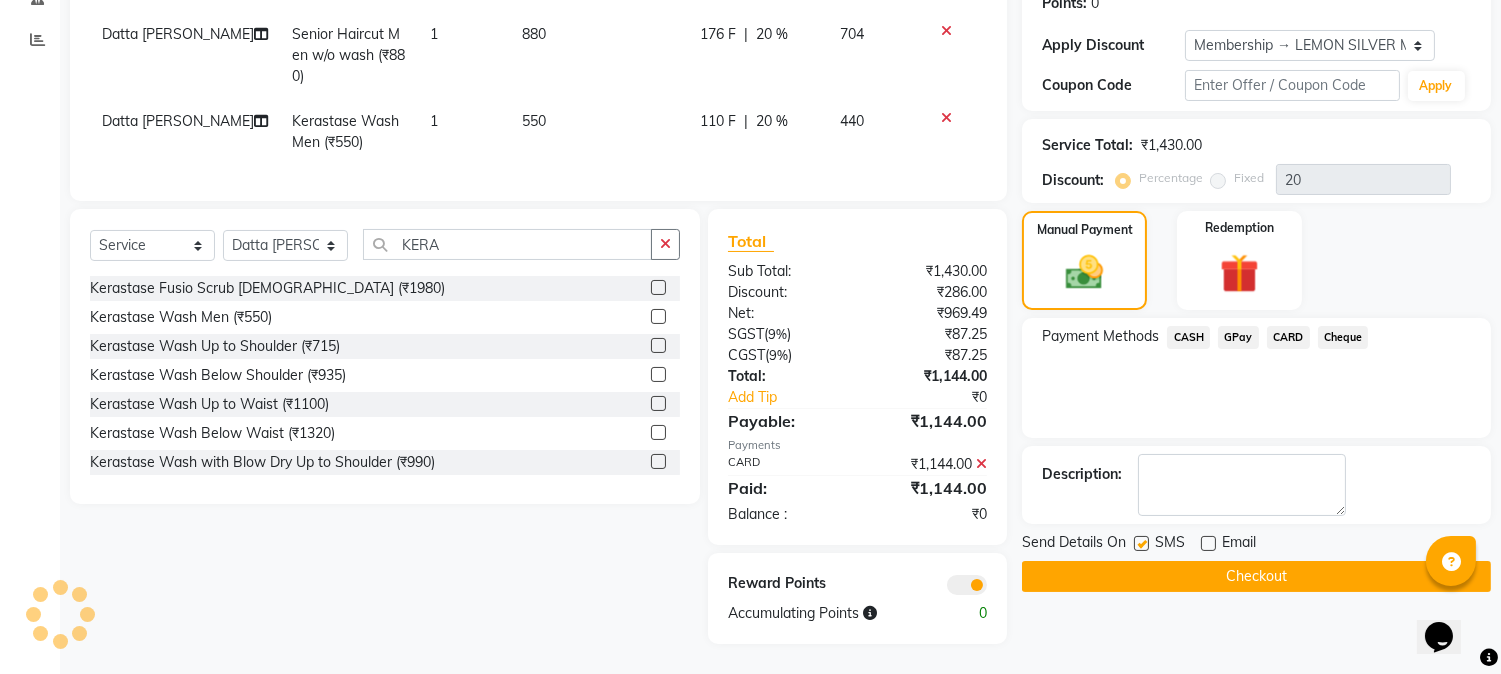click 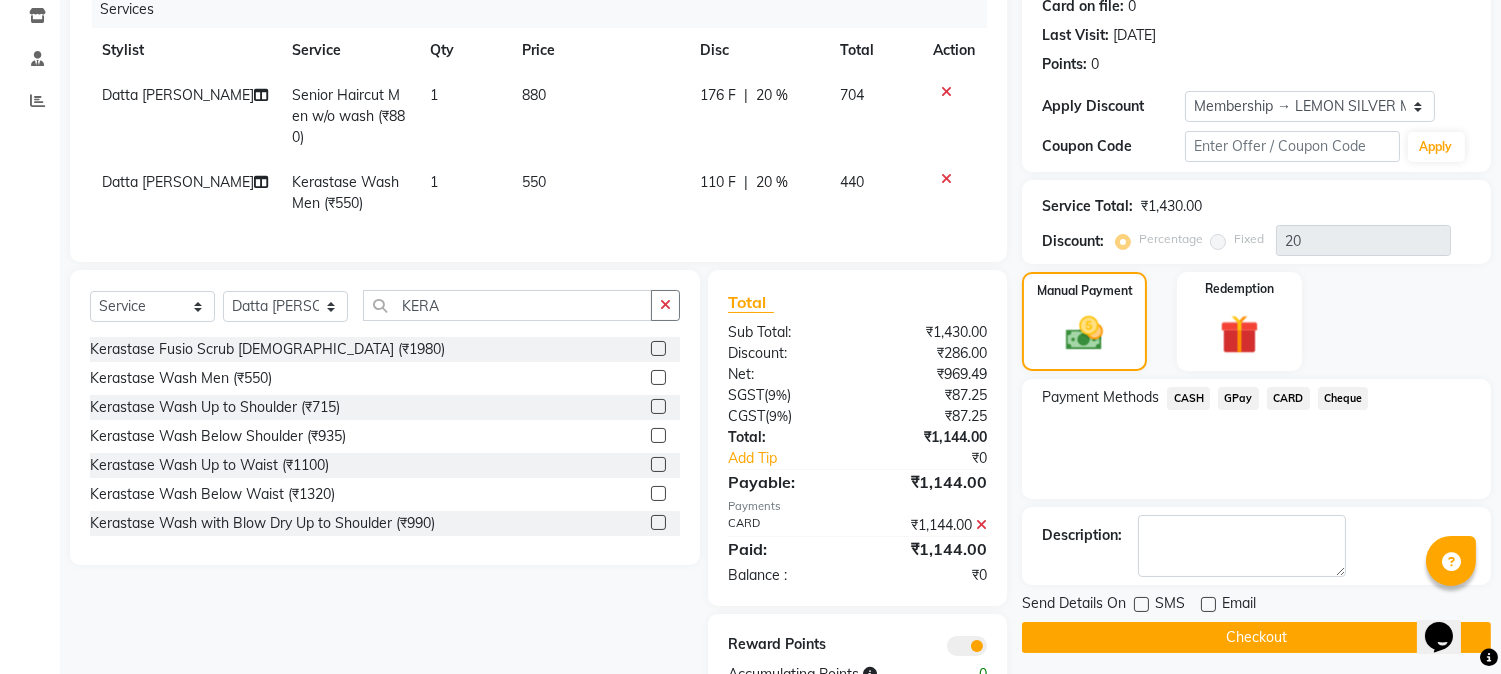 scroll, scrollTop: 334, scrollLeft: 0, axis: vertical 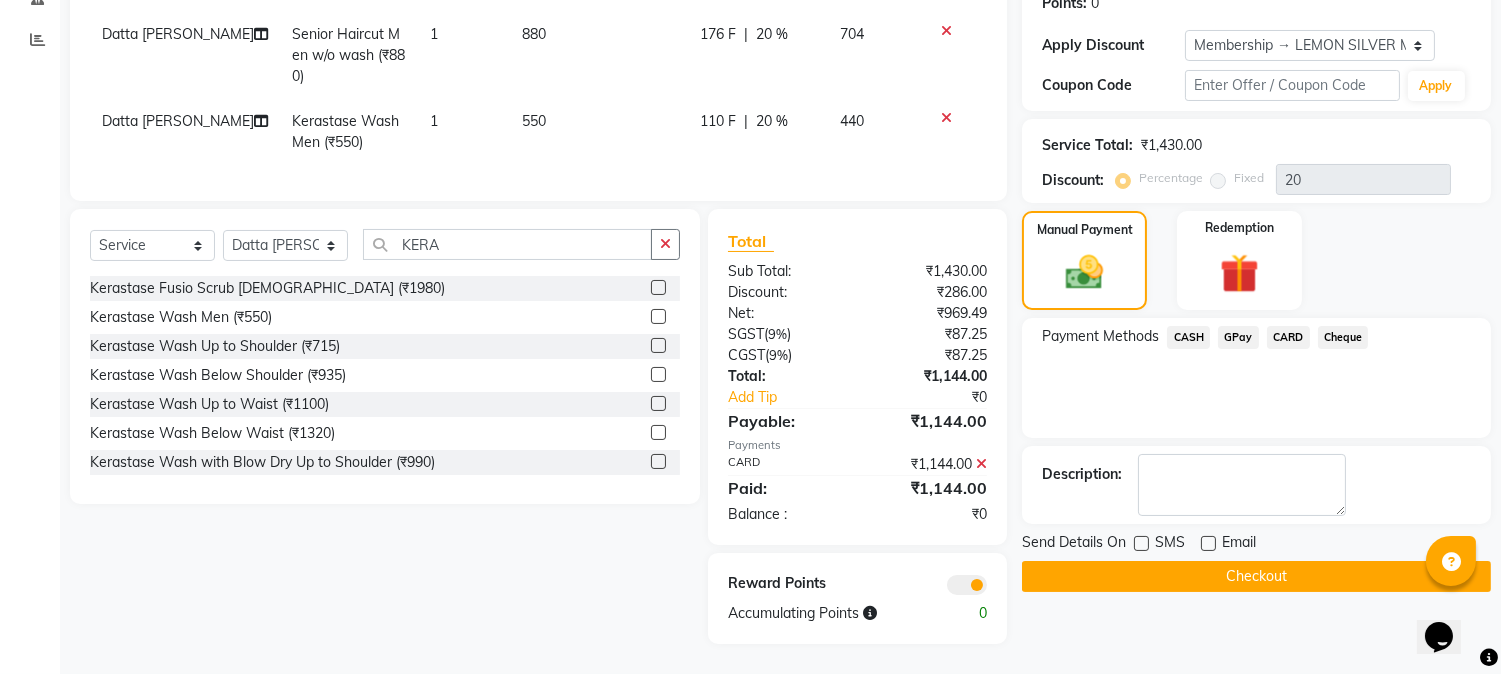click on "Checkout" 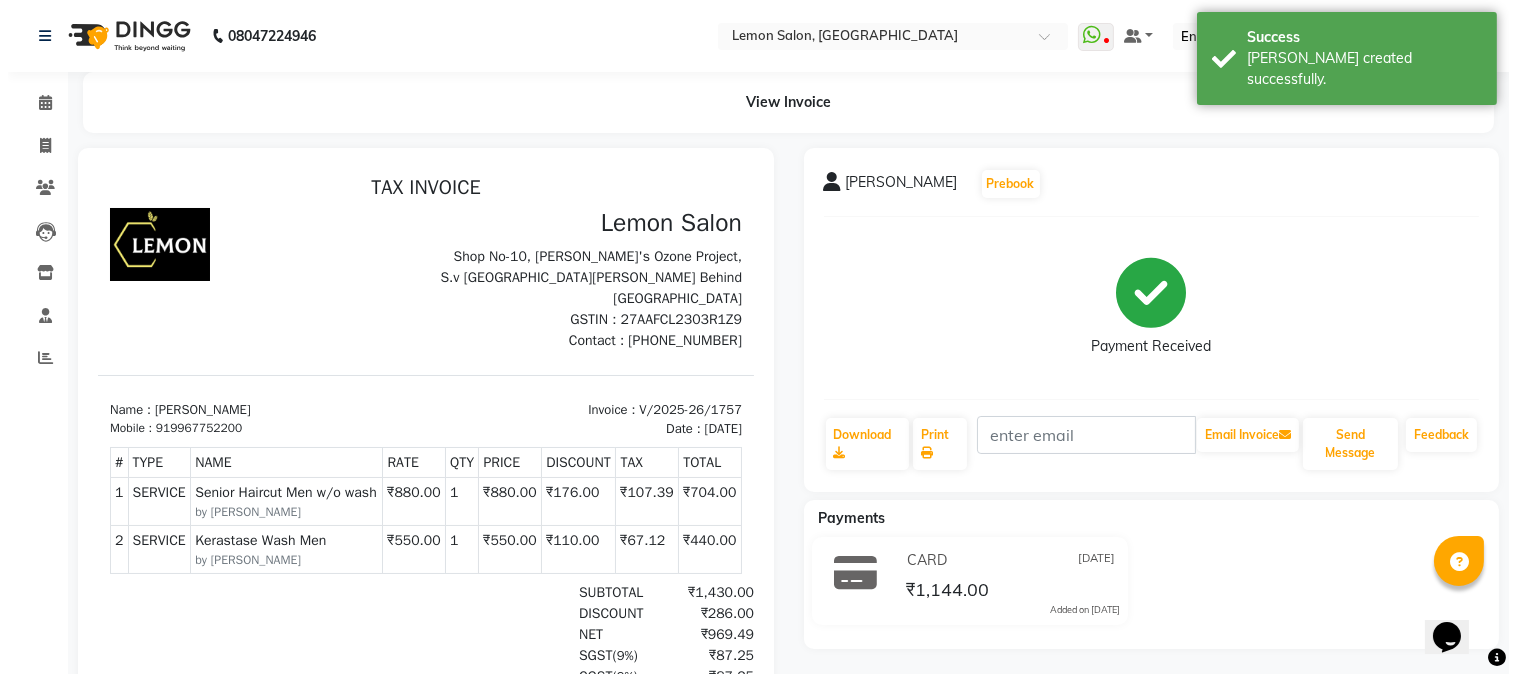 scroll, scrollTop: 0, scrollLeft: 0, axis: both 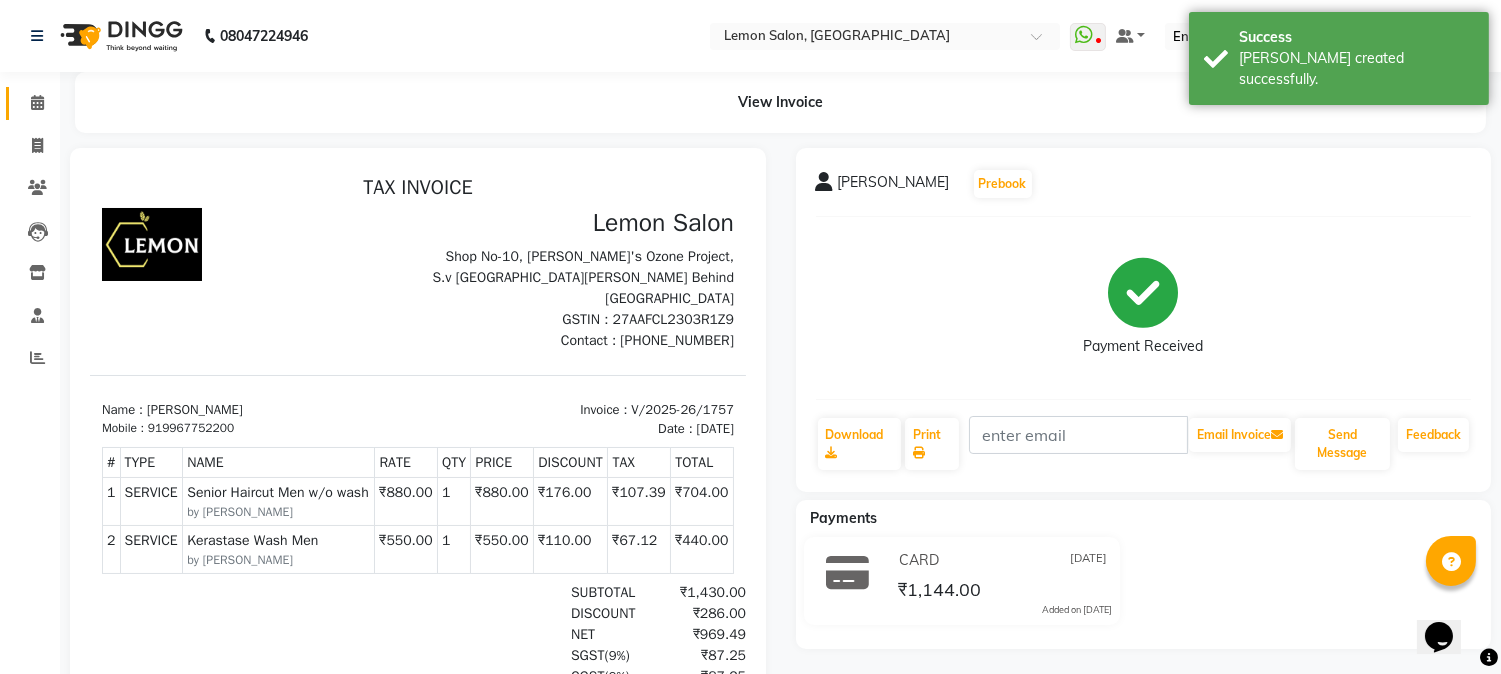 click on "Calendar" 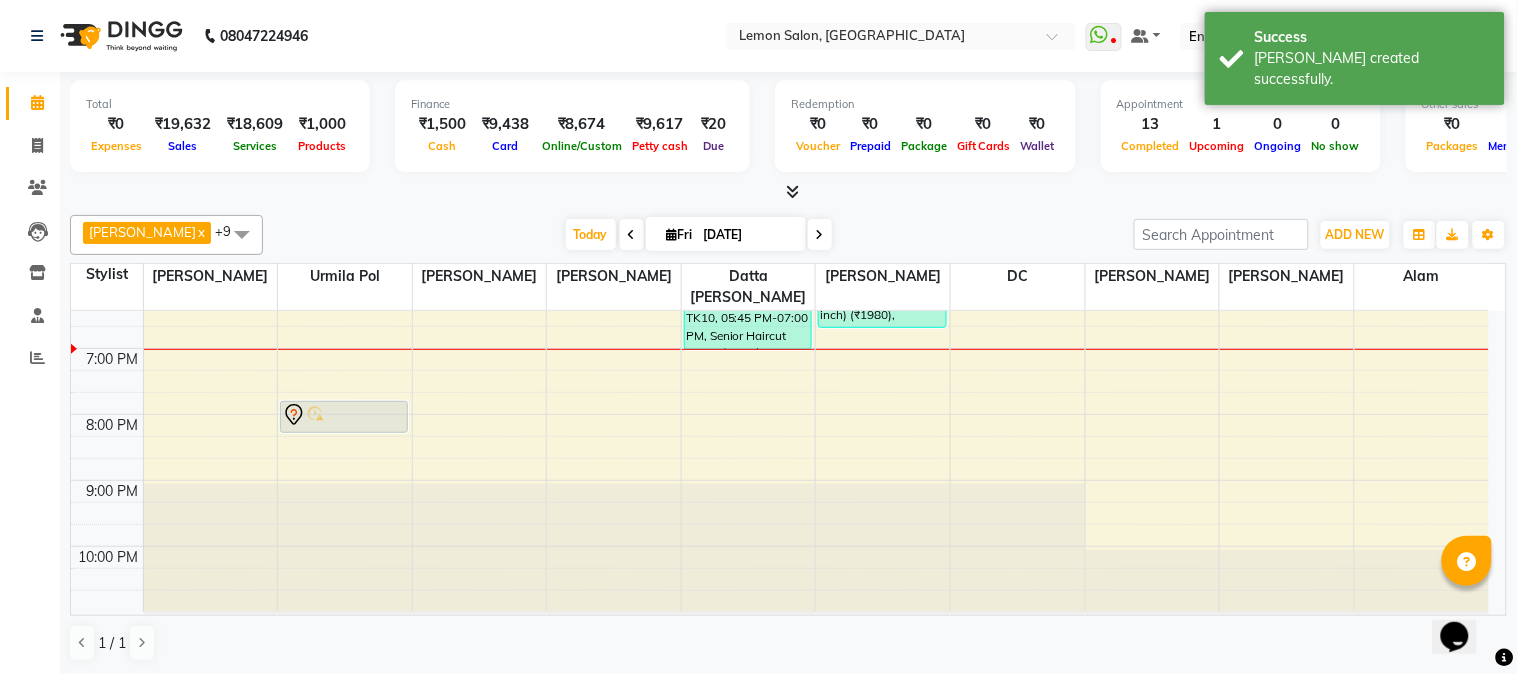 scroll, scrollTop: 0, scrollLeft: 0, axis: both 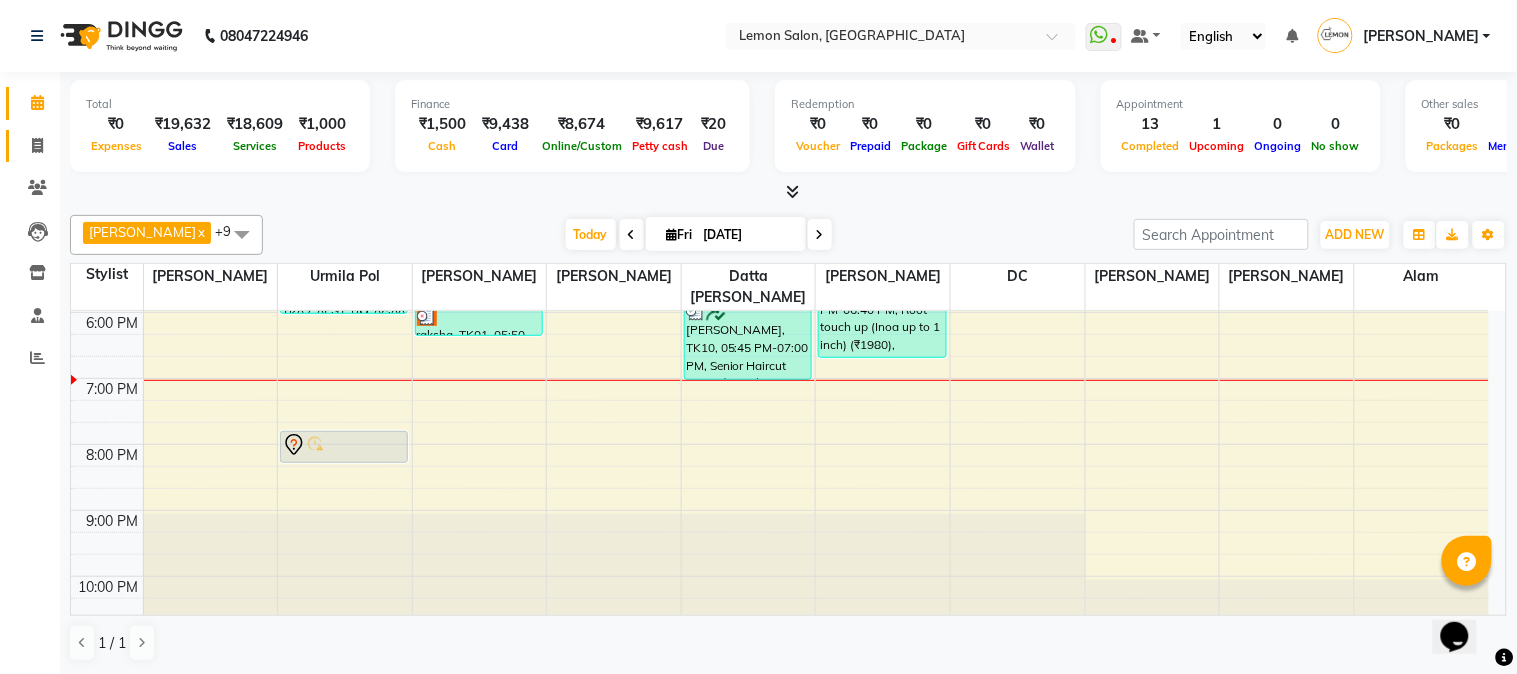drag, startPoint x: 60, startPoint y: 147, endPoint x: 42, endPoint y: 145, distance: 18.110771 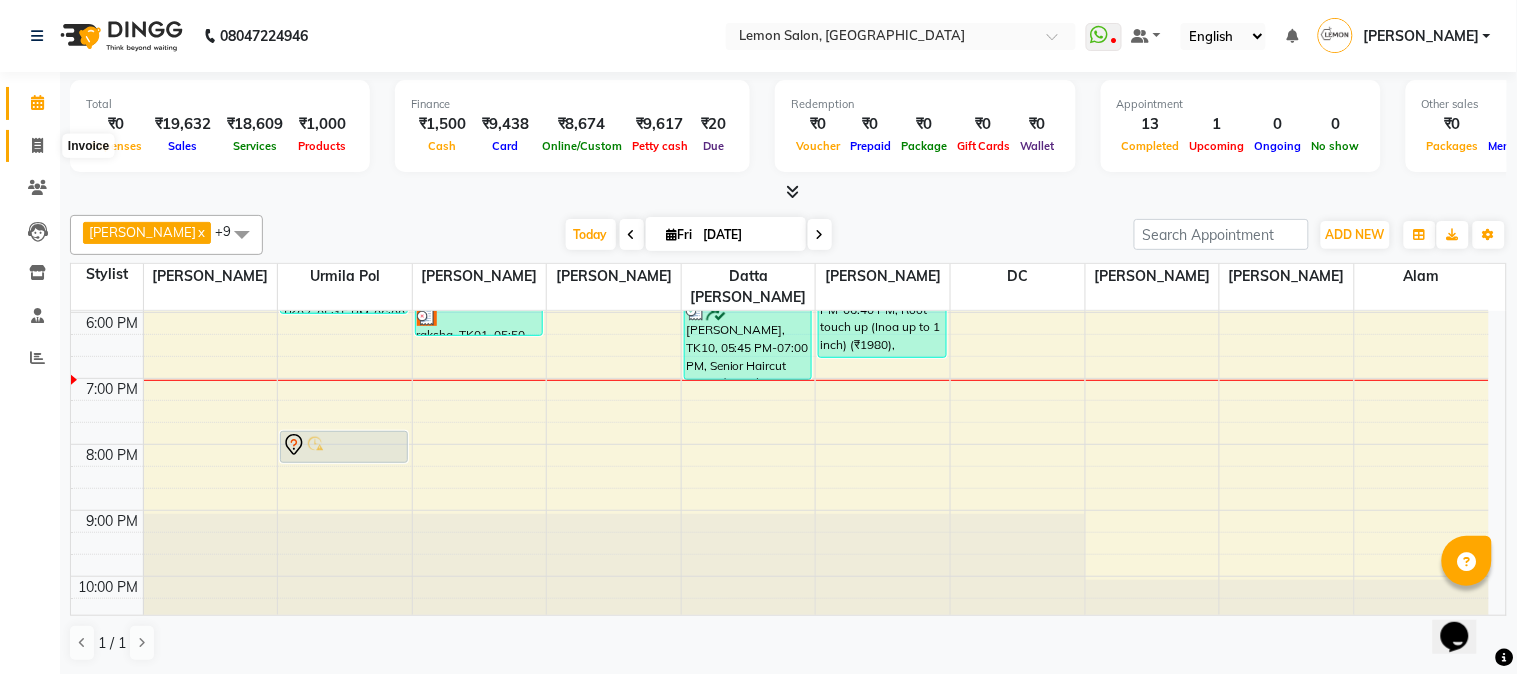click 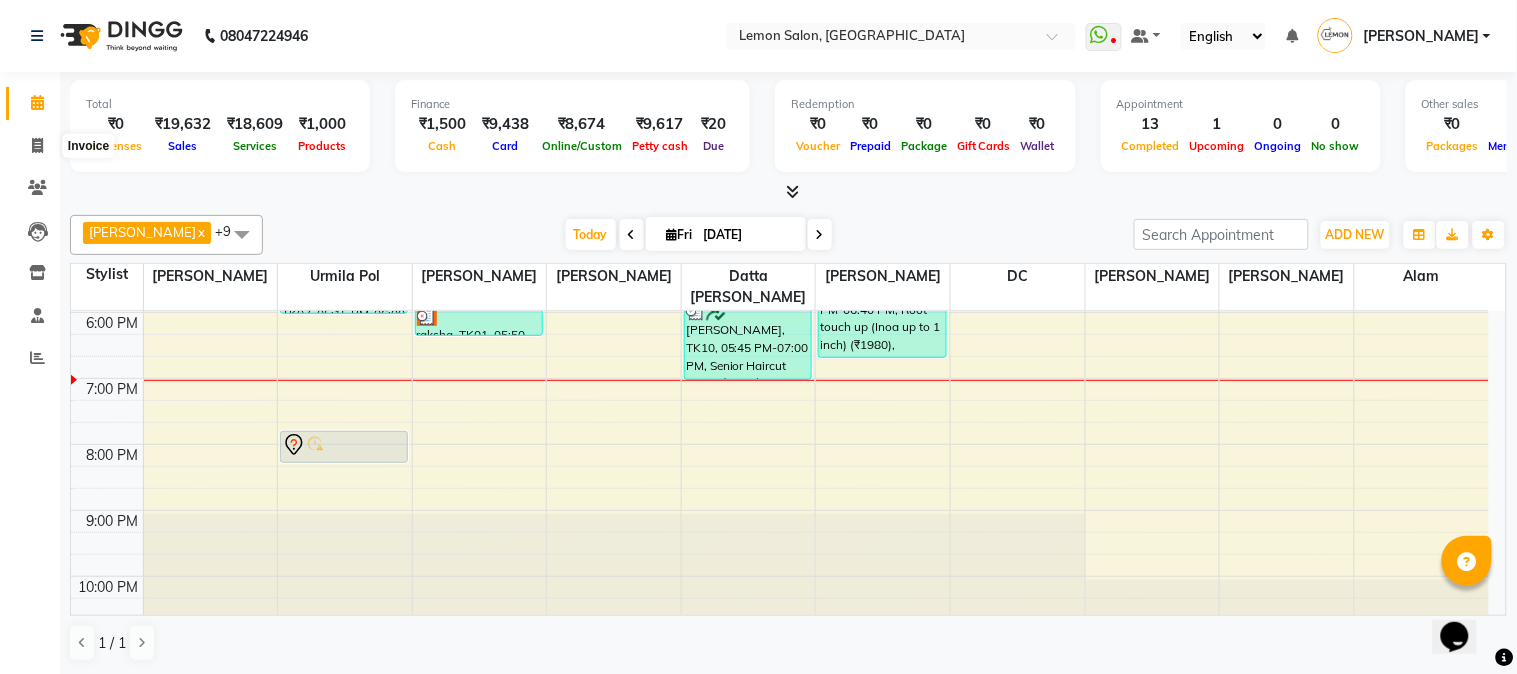 select on "service" 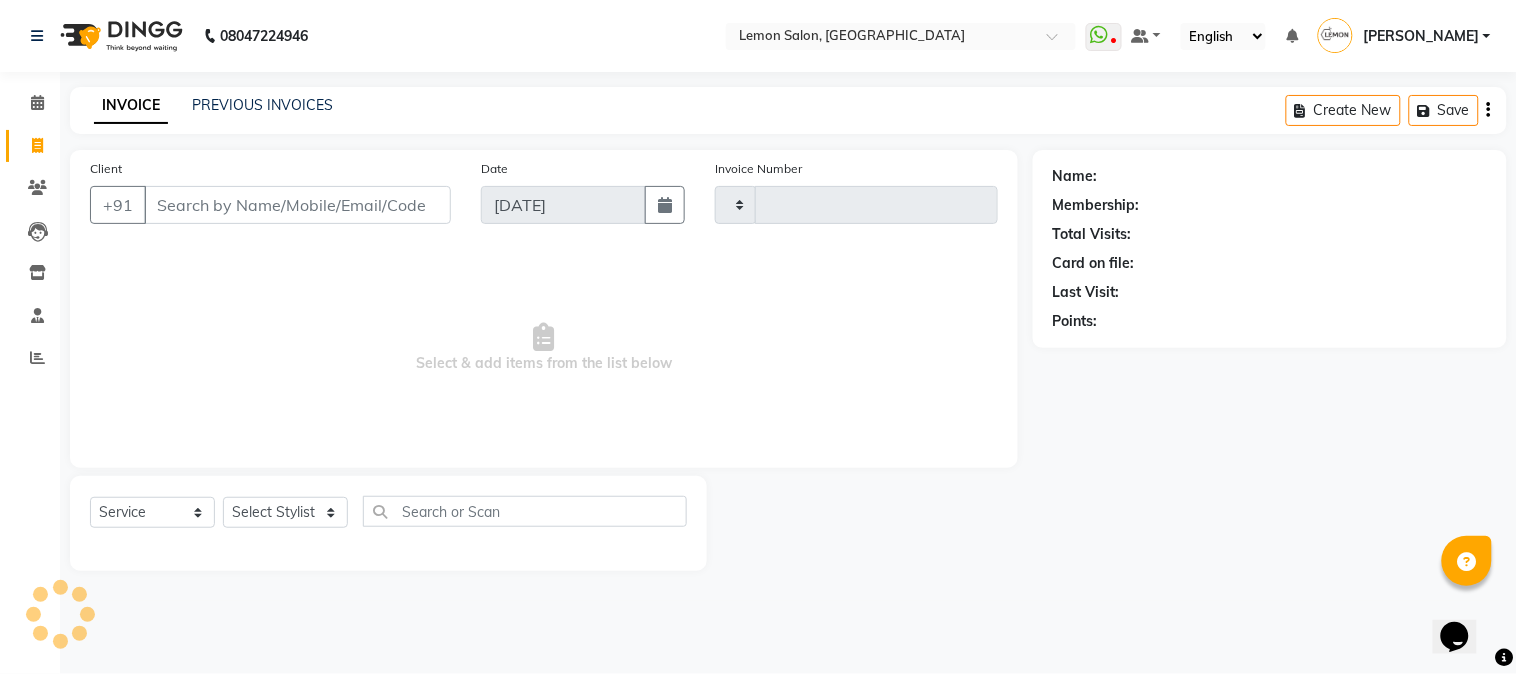 type on "1758" 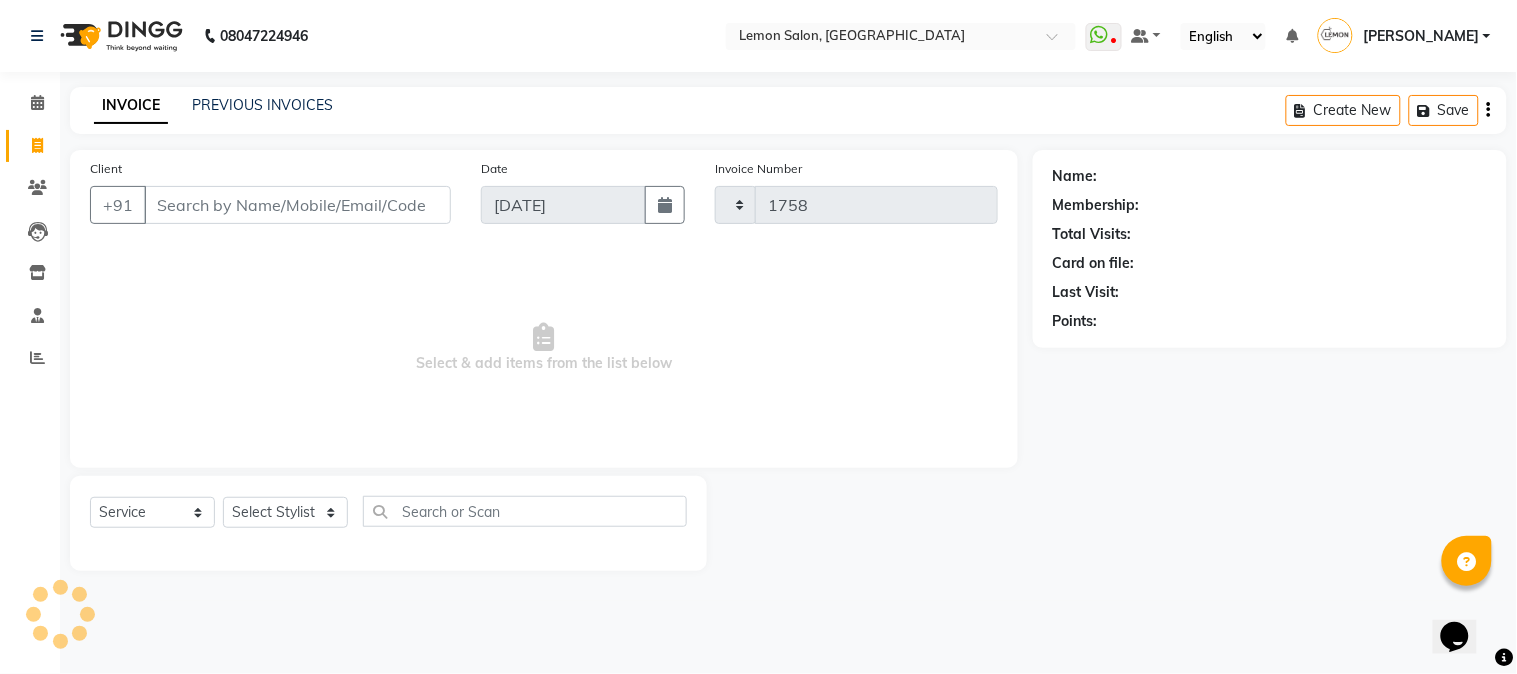 select on "565" 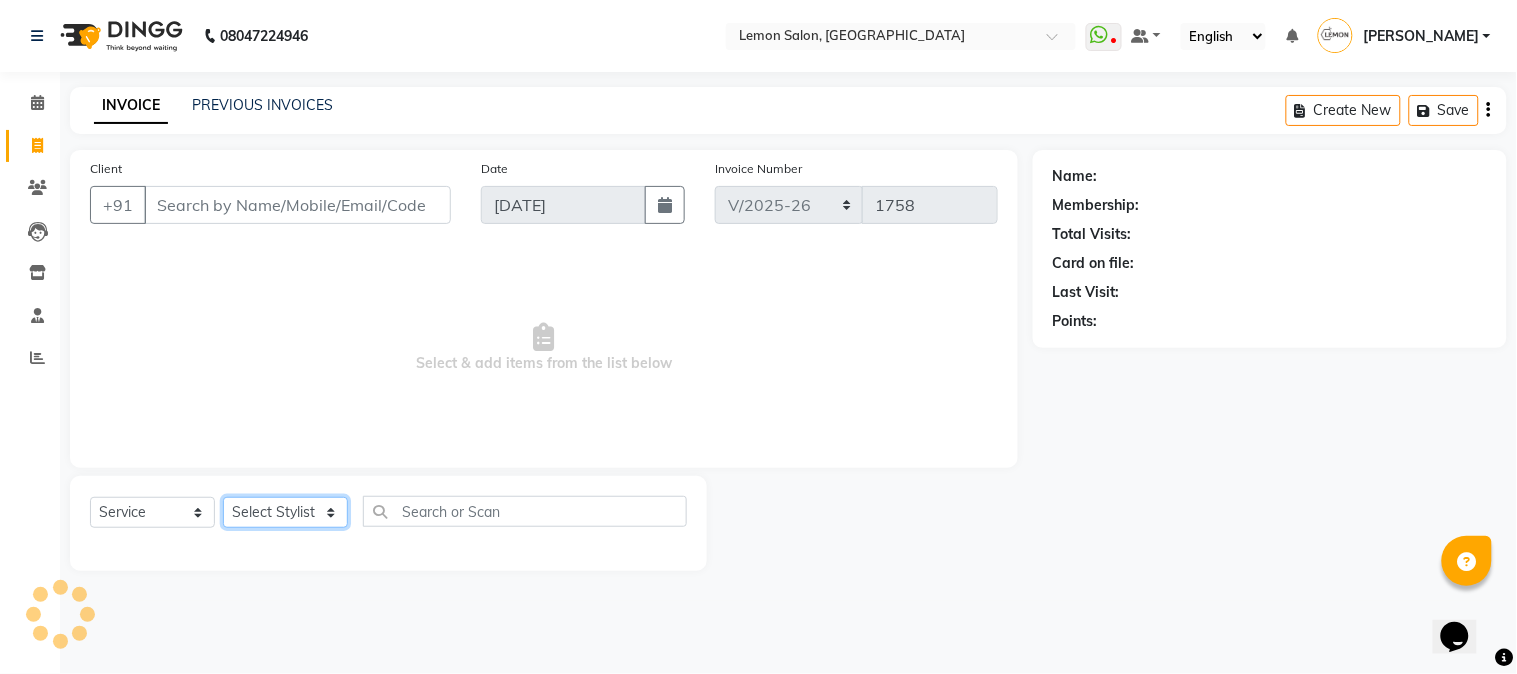 click on "Select Stylist" 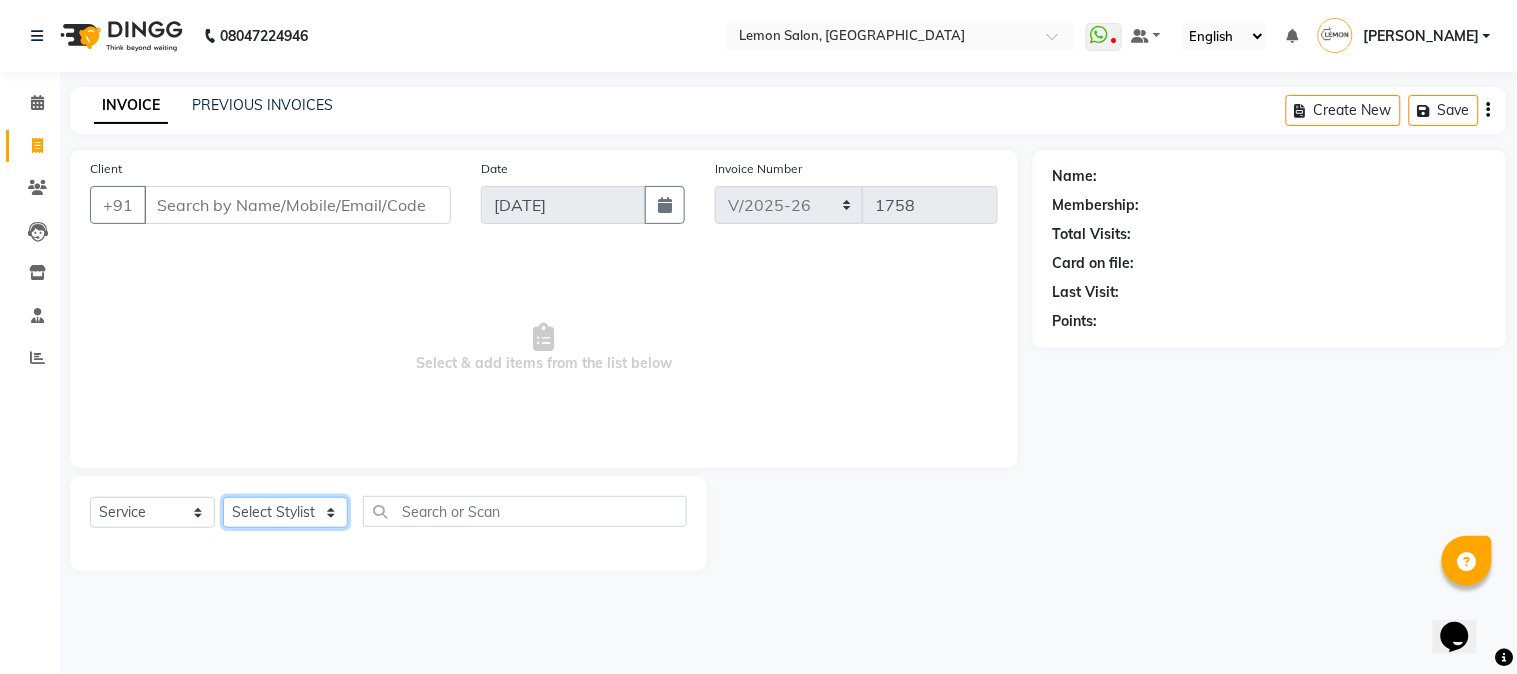 select on "7422" 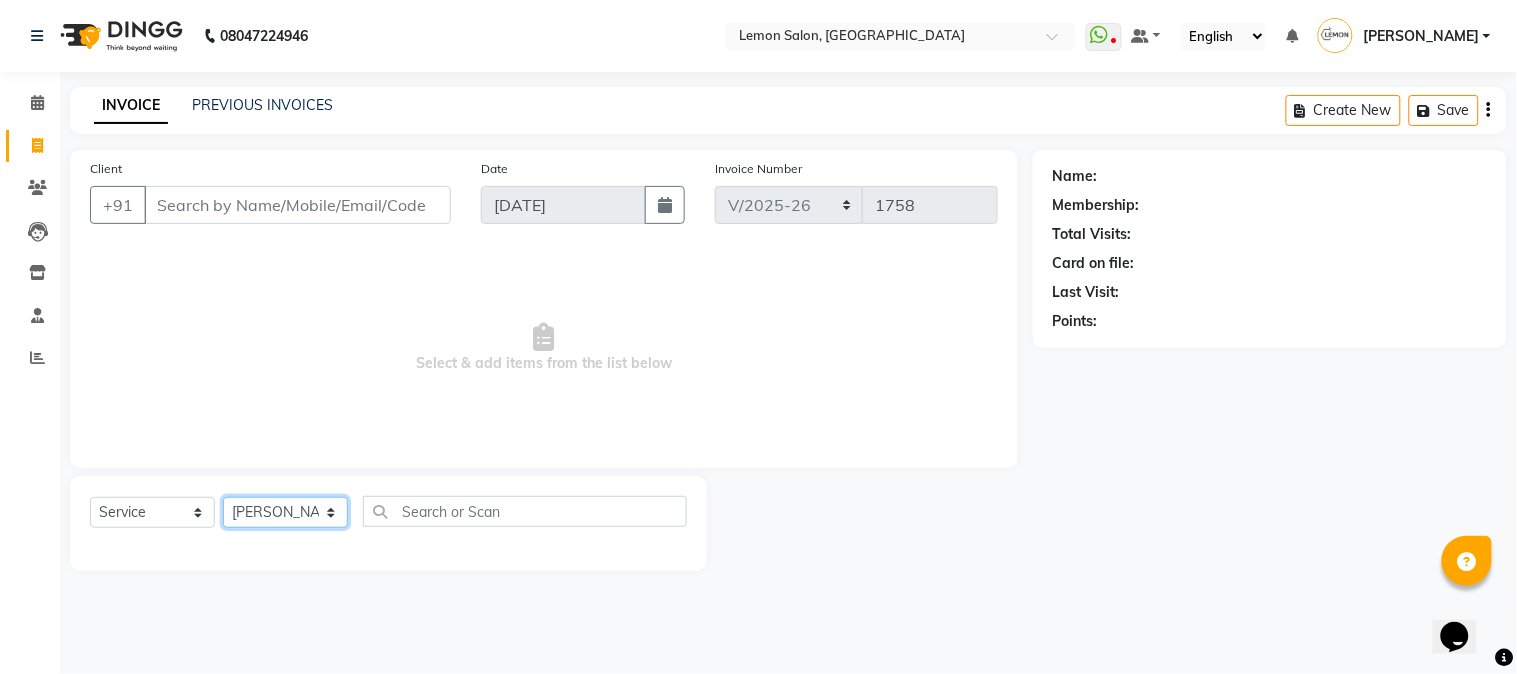 click on "Select Stylist [PERSON_NAME] [PERSON_NAME] Dshpande Datta [PERSON_NAME][GEOGRAPHIC_DATA] Furkan [PERSON_NAME] Kelatkar  [PERSON_NAME] [PERSON_NAME]  Mukaddar [PERSON_NAME] [PERSON_NAME] [PERSON_NAME]  [PERSON_NAME] Pol" 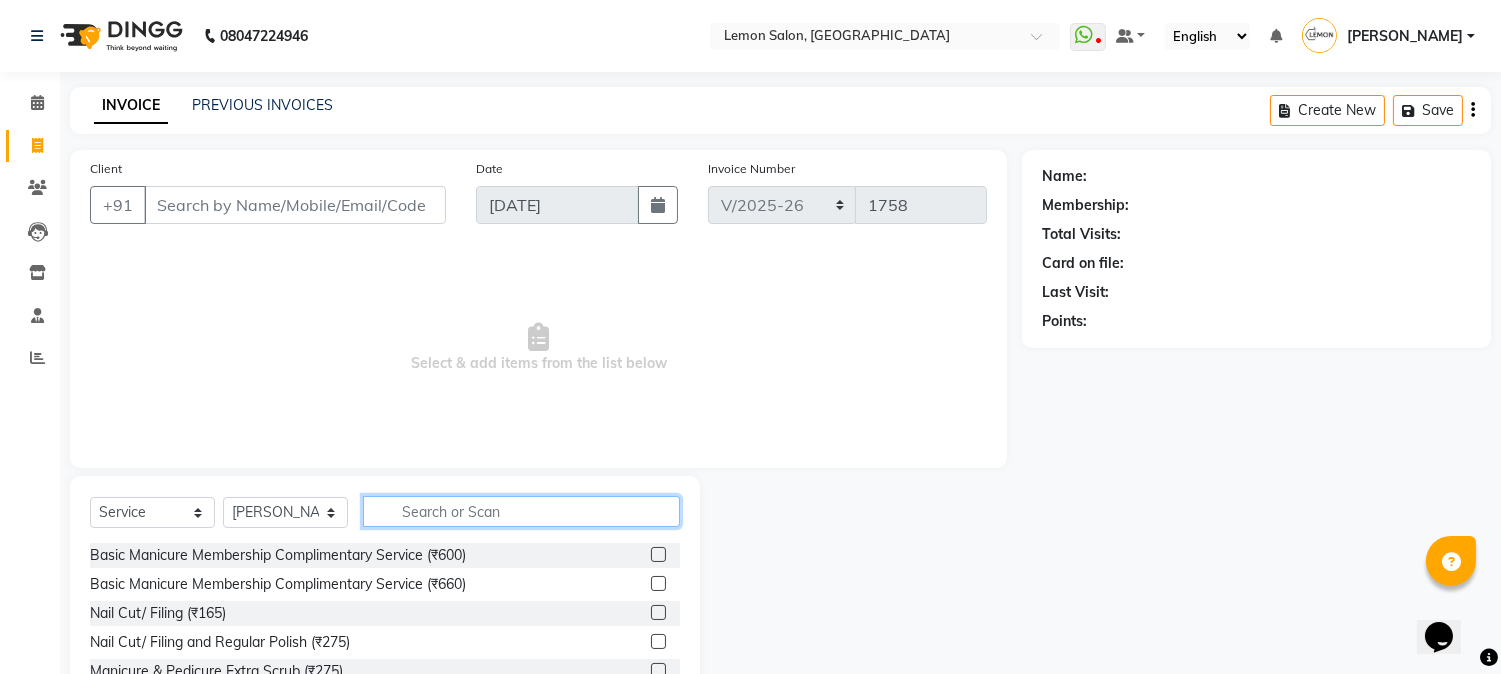 click 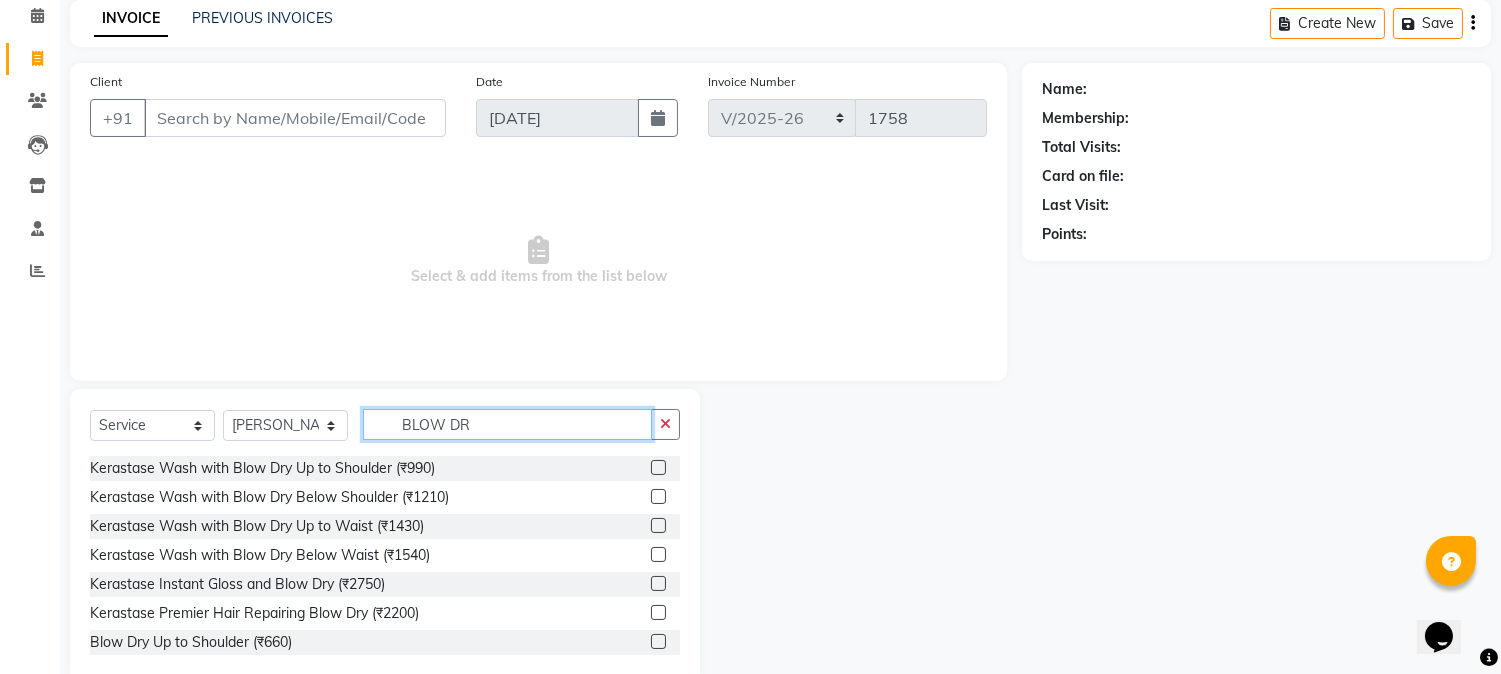 scroll, scrollTop: 126, scrollLeft: 0, axis: vertical 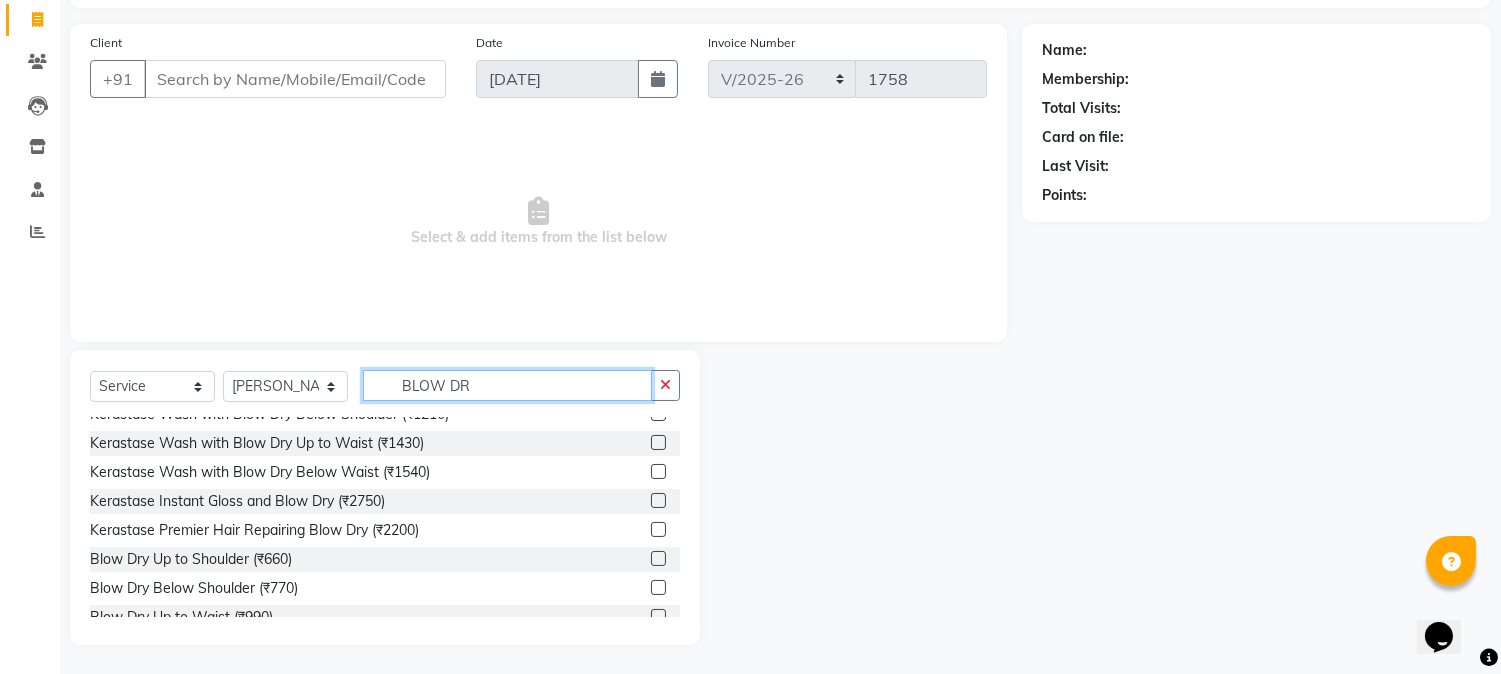 type on "BLOW DR" 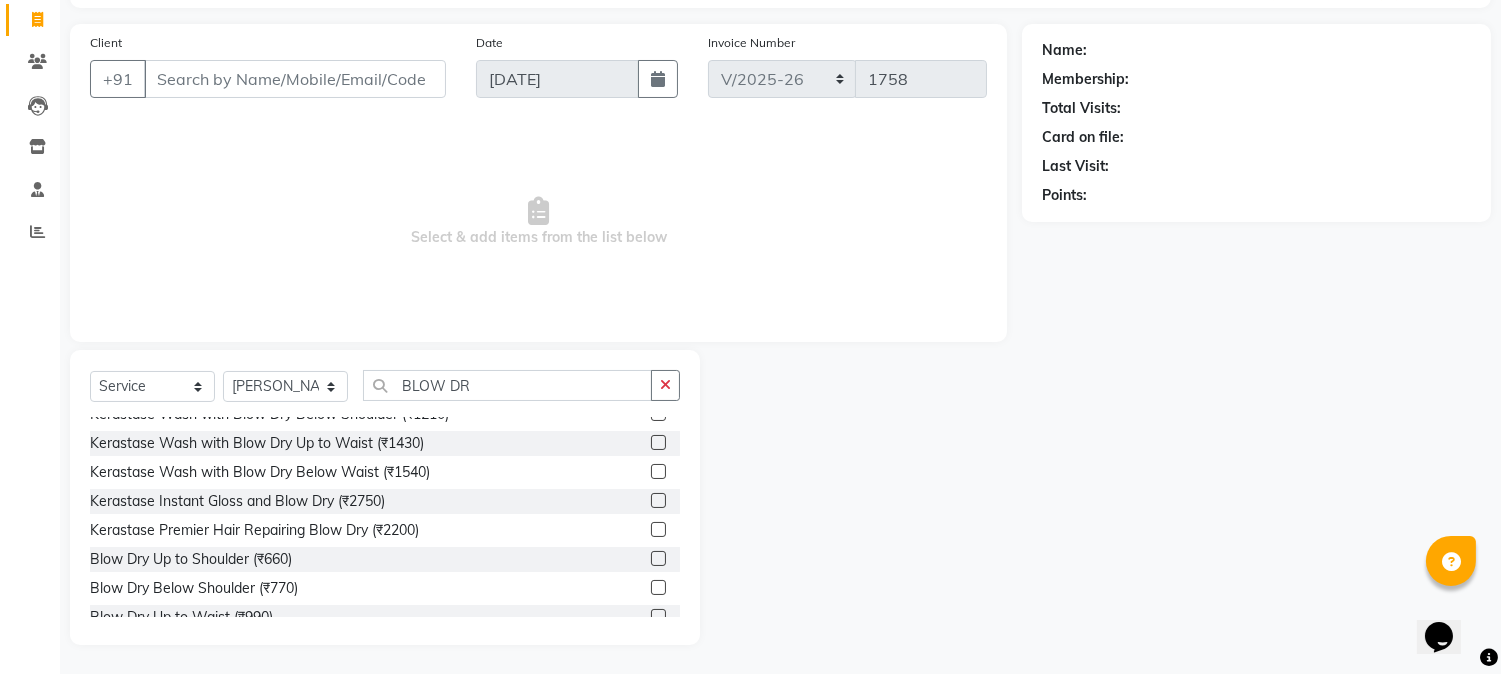 click 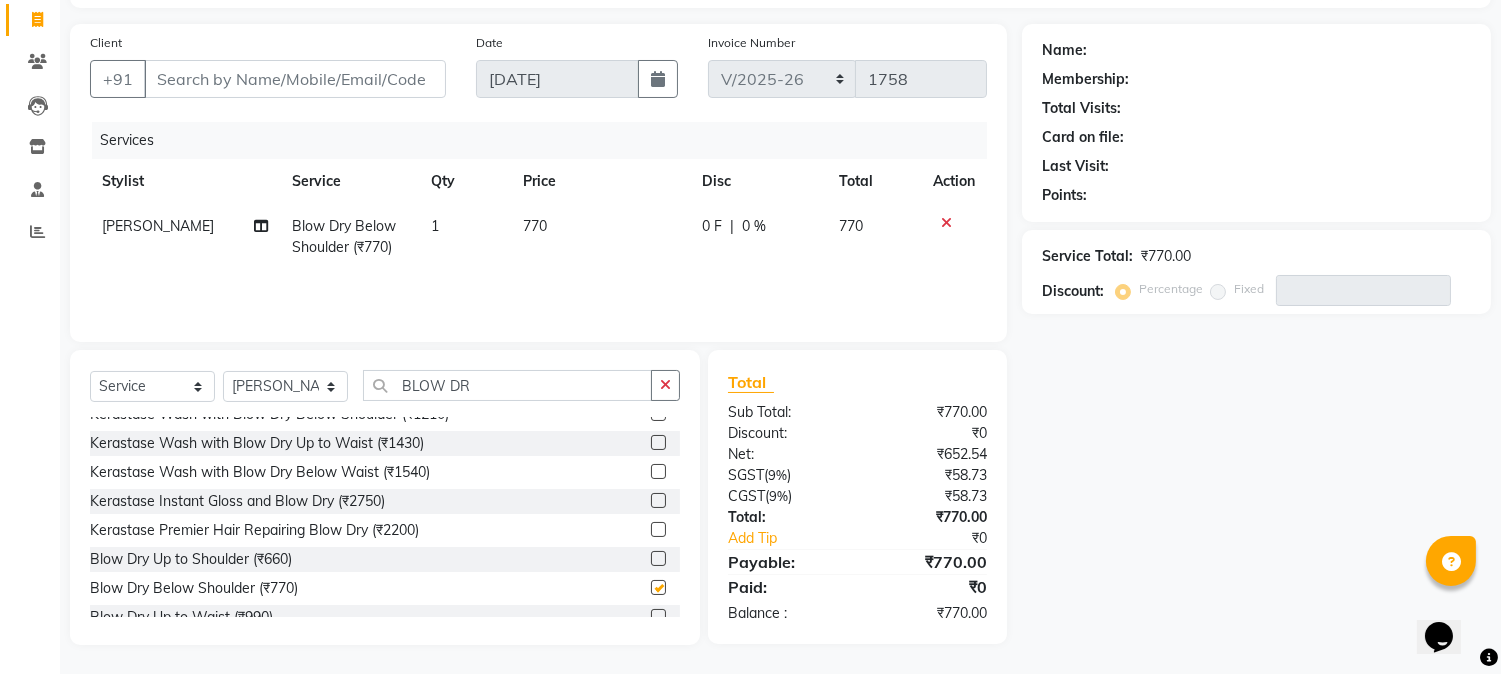 checkbox on "false" 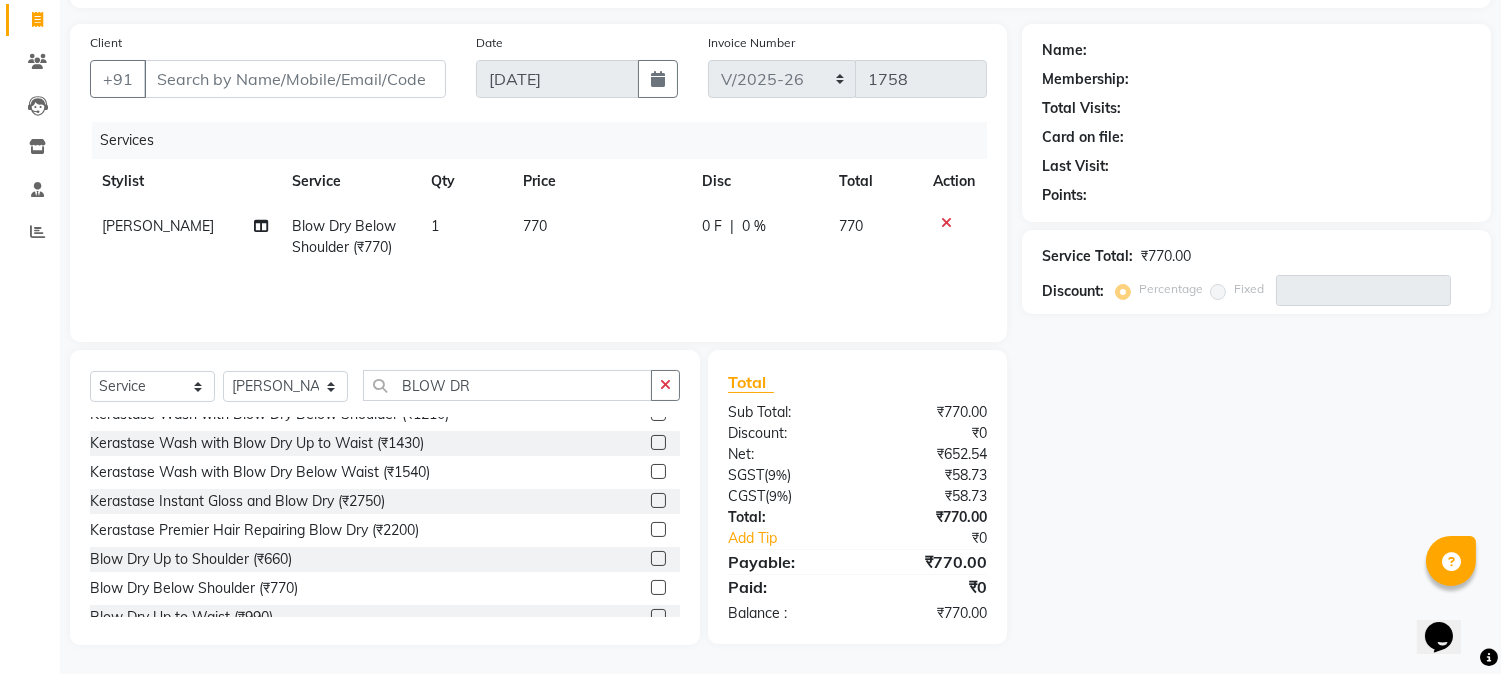 scroll, scrollTop: 0, scrollLeft: 0, axis: both 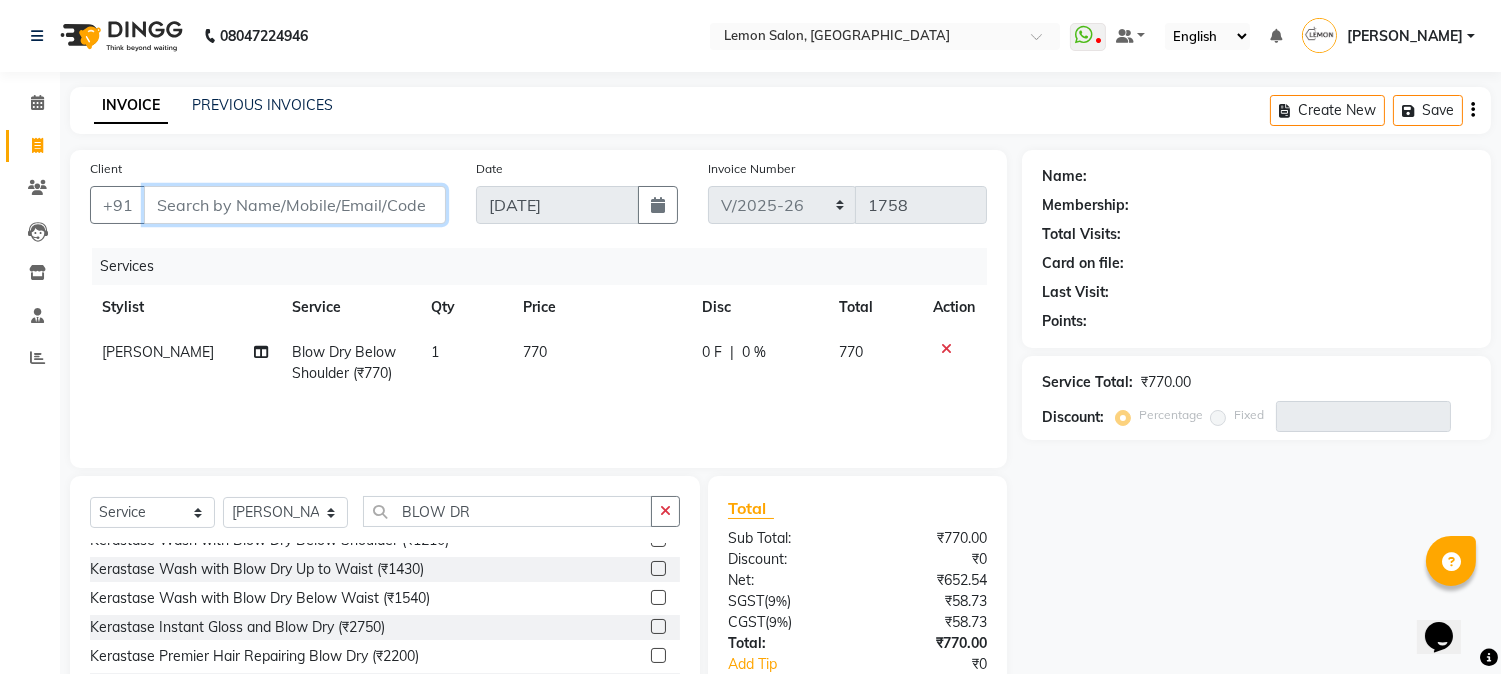 click on "Client" at bounding box center [295, 205] 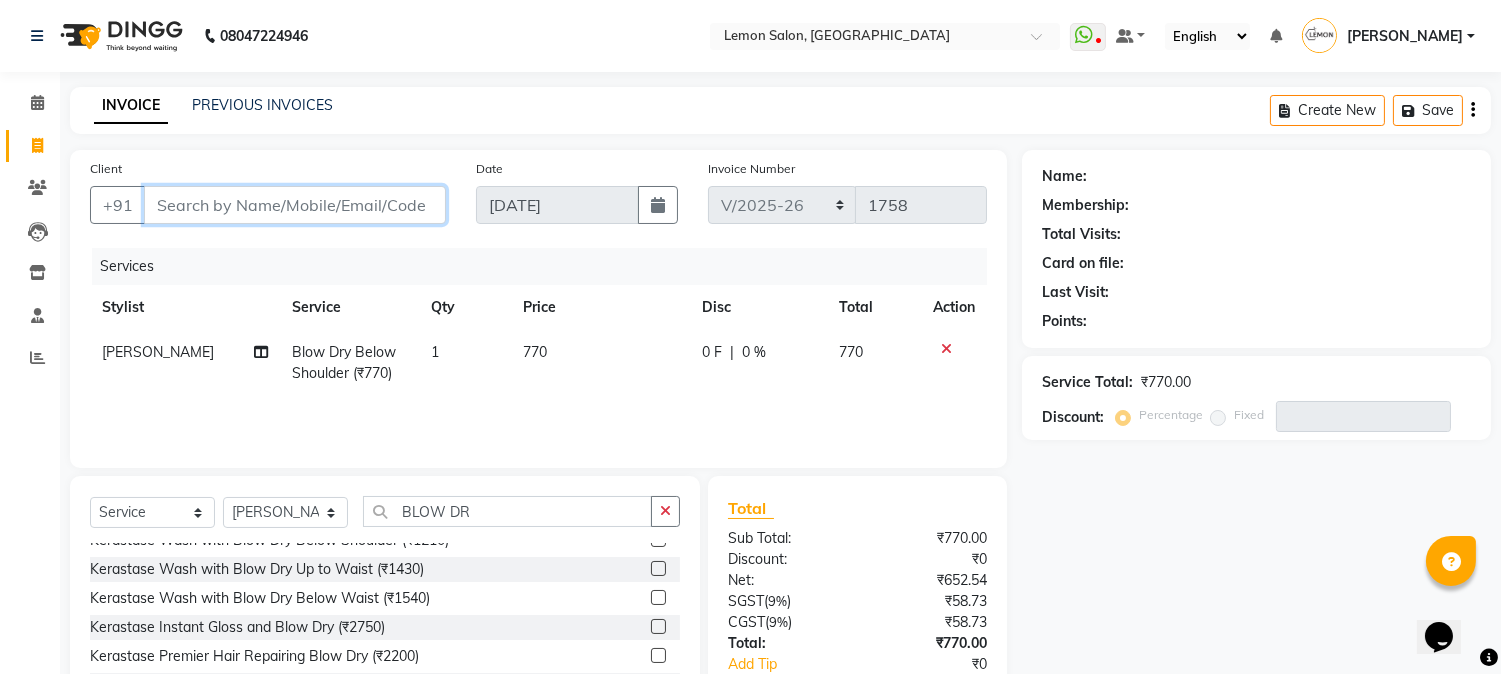 type on "7" 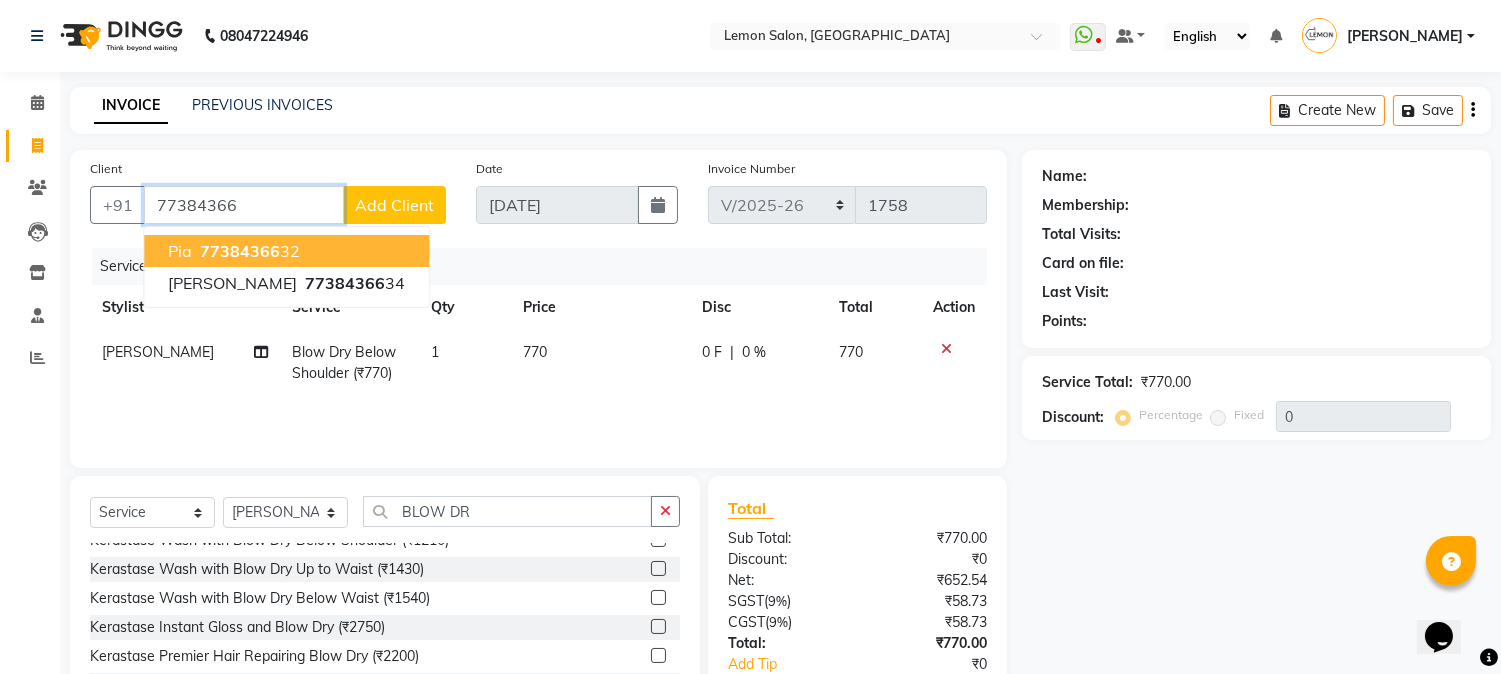 click on "77384366" at bounding box center (240, 251) 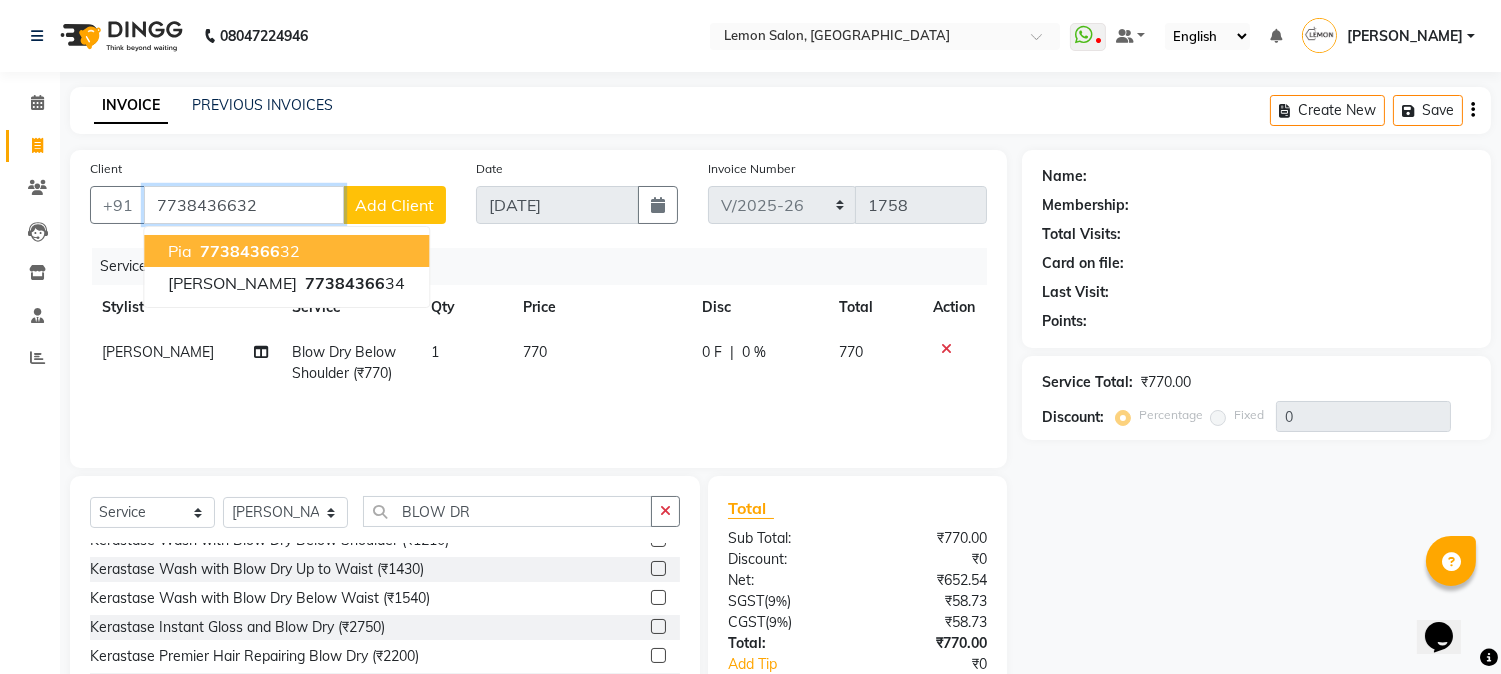 type on "7738436632" 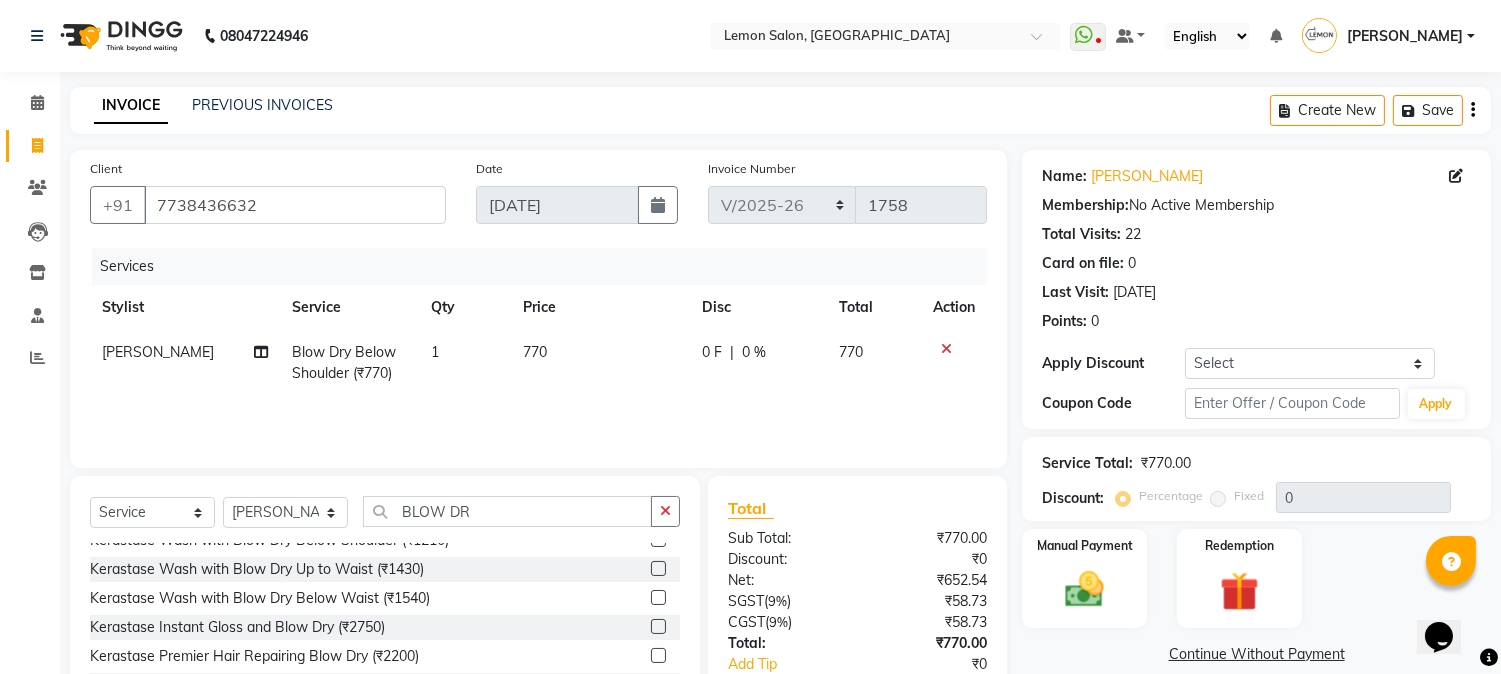scroll, scrollTop: 126, scrollLeft: 0, axis: vertical 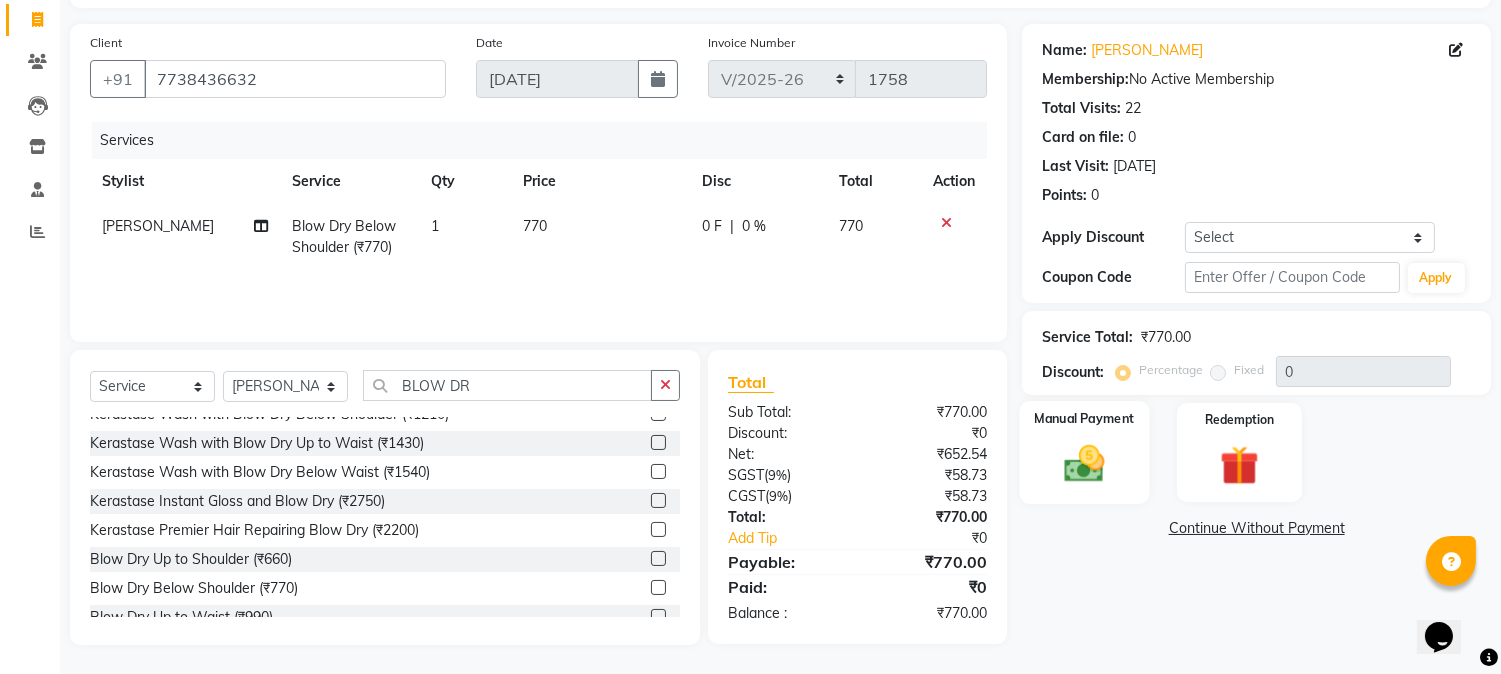 click 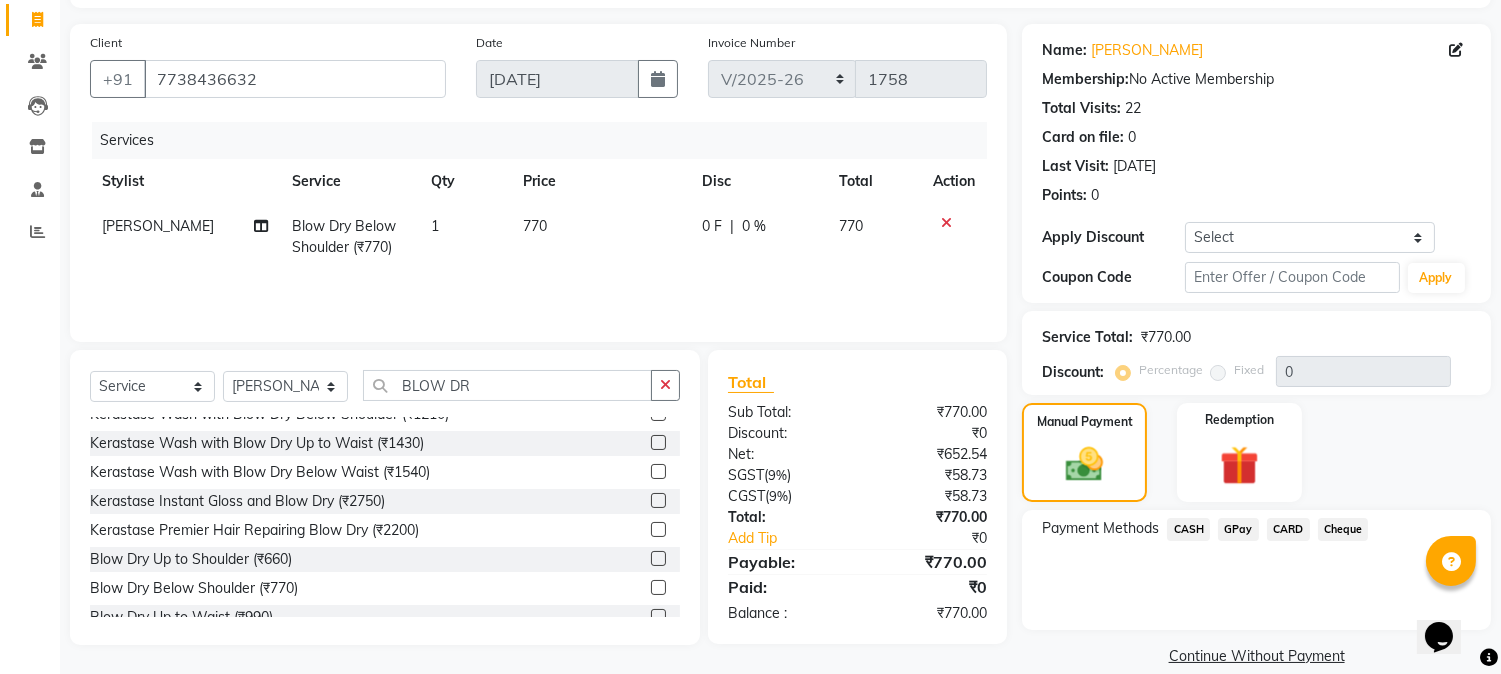 click on "GPay" 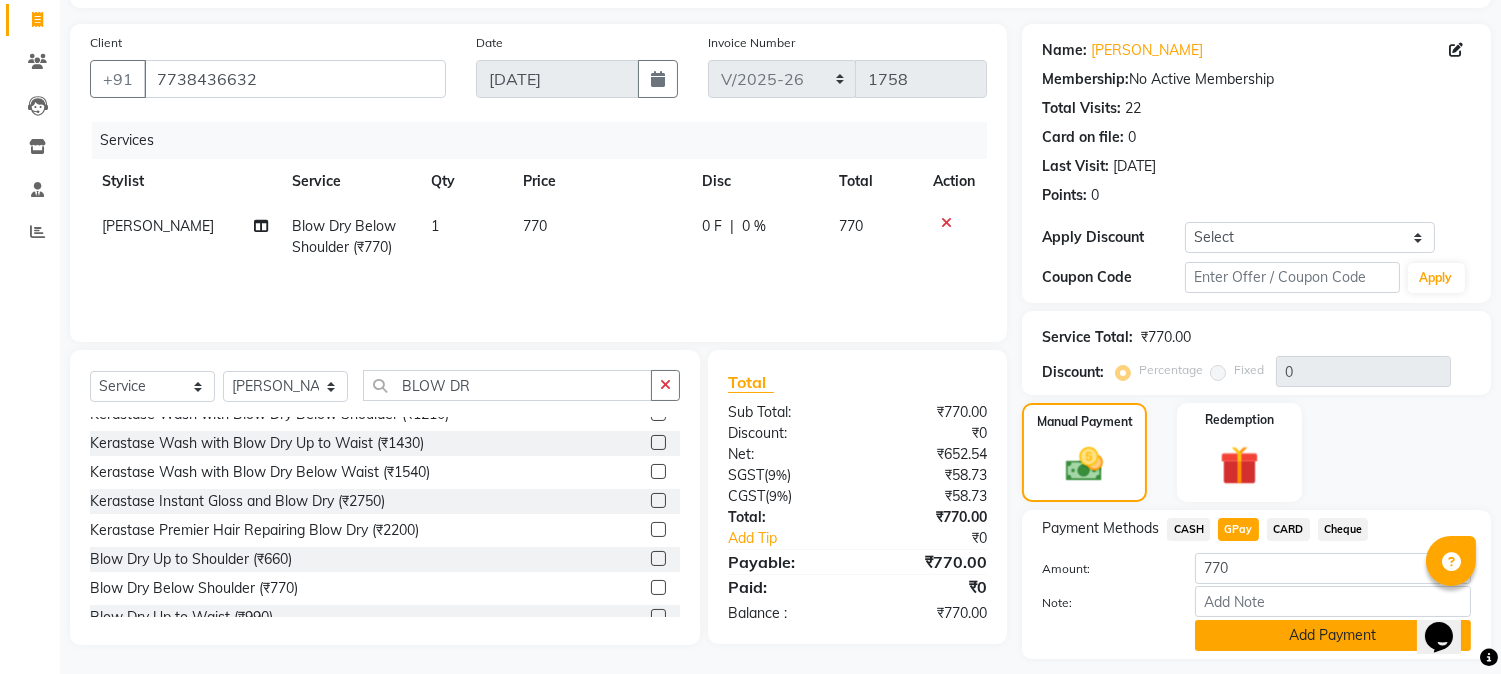click on "Add Payment" 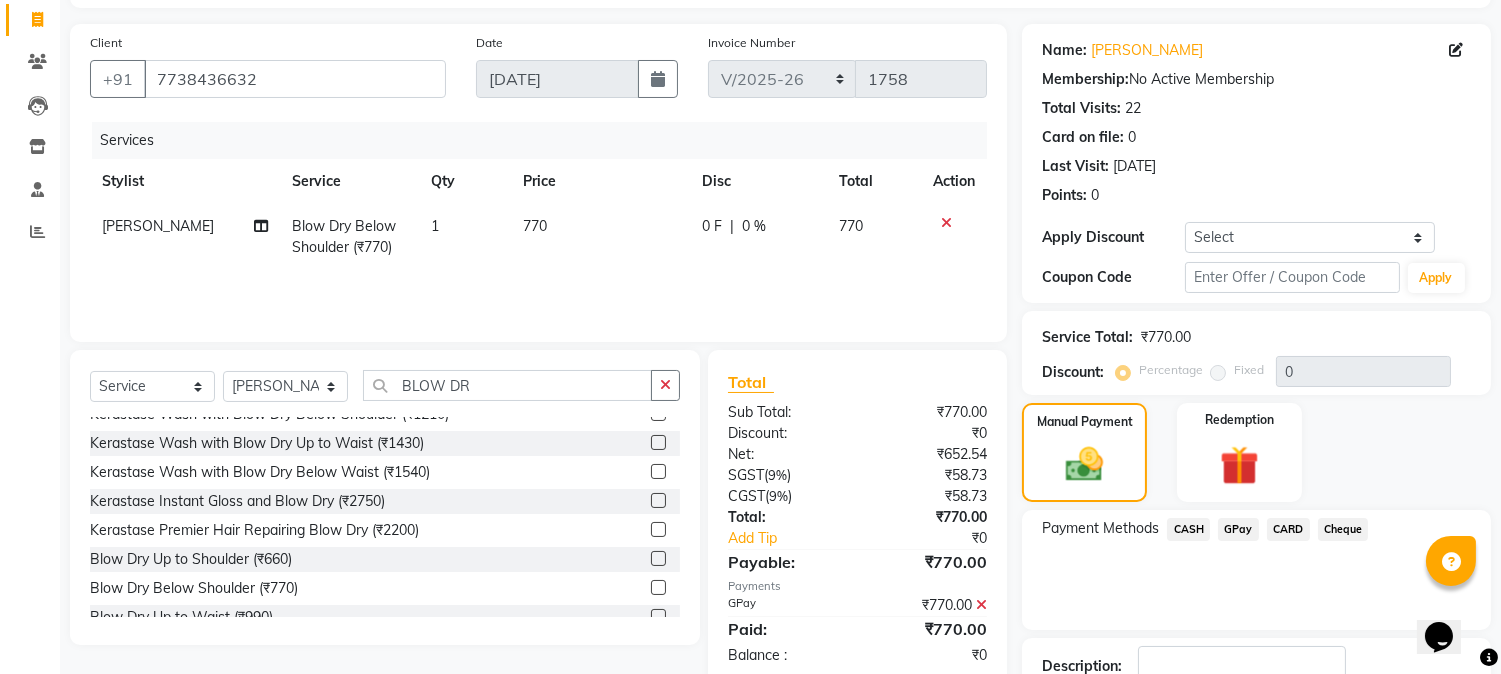 scroll, scrollTop: 265, scrollLeft: 0, axis: vertical 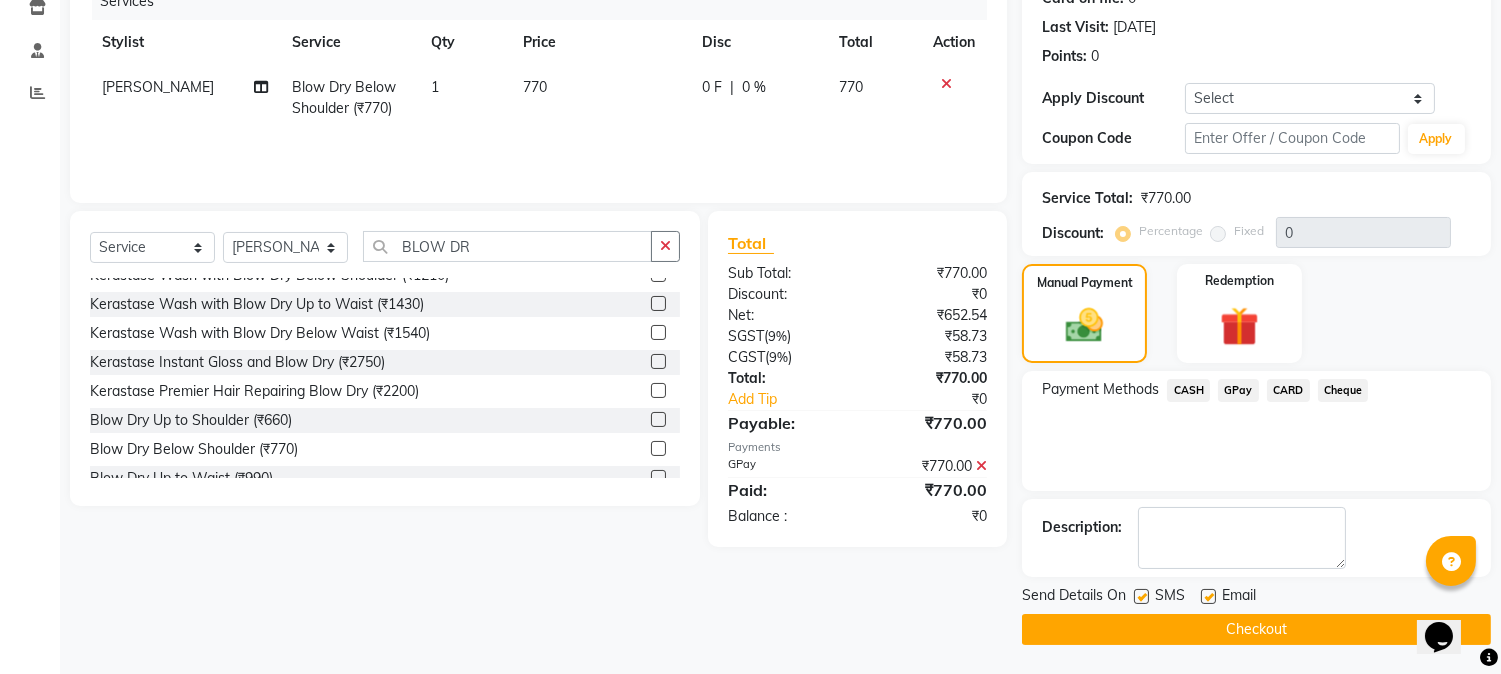 click 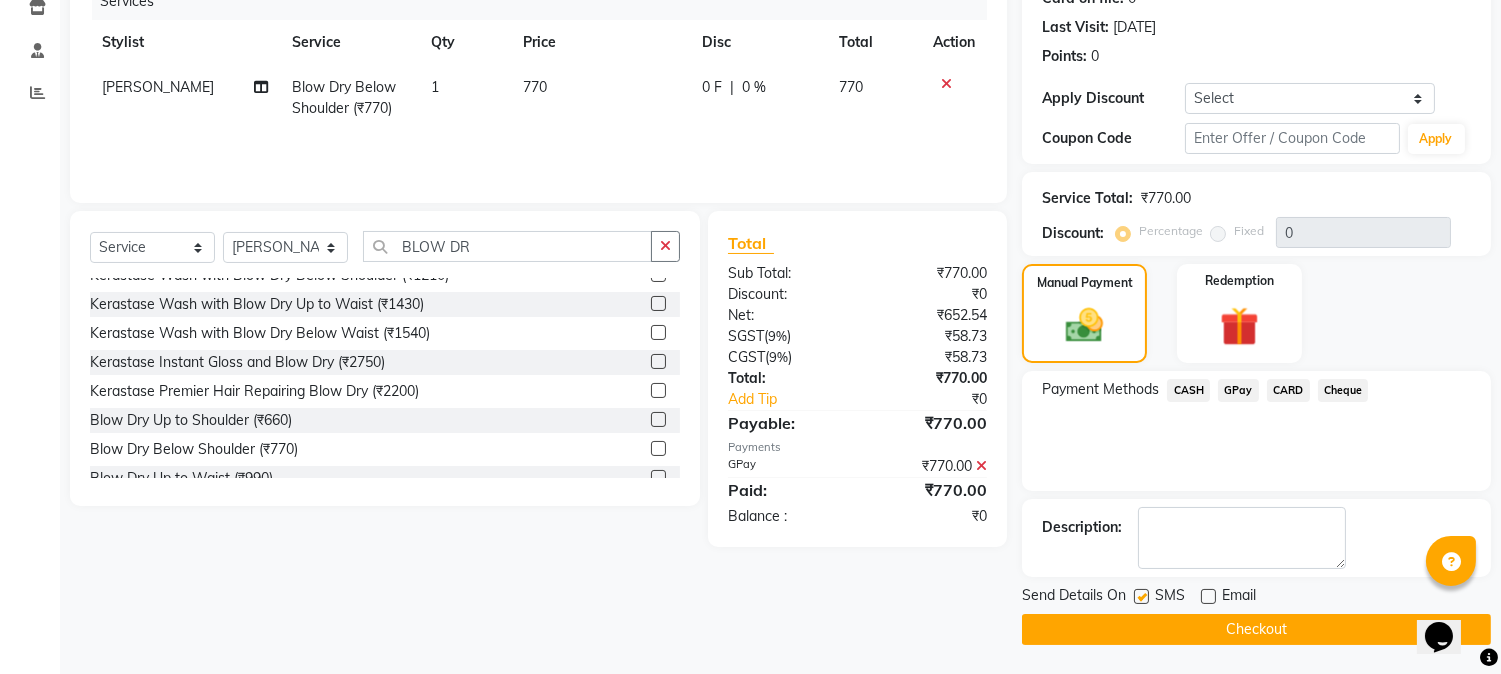 click on "SMS" 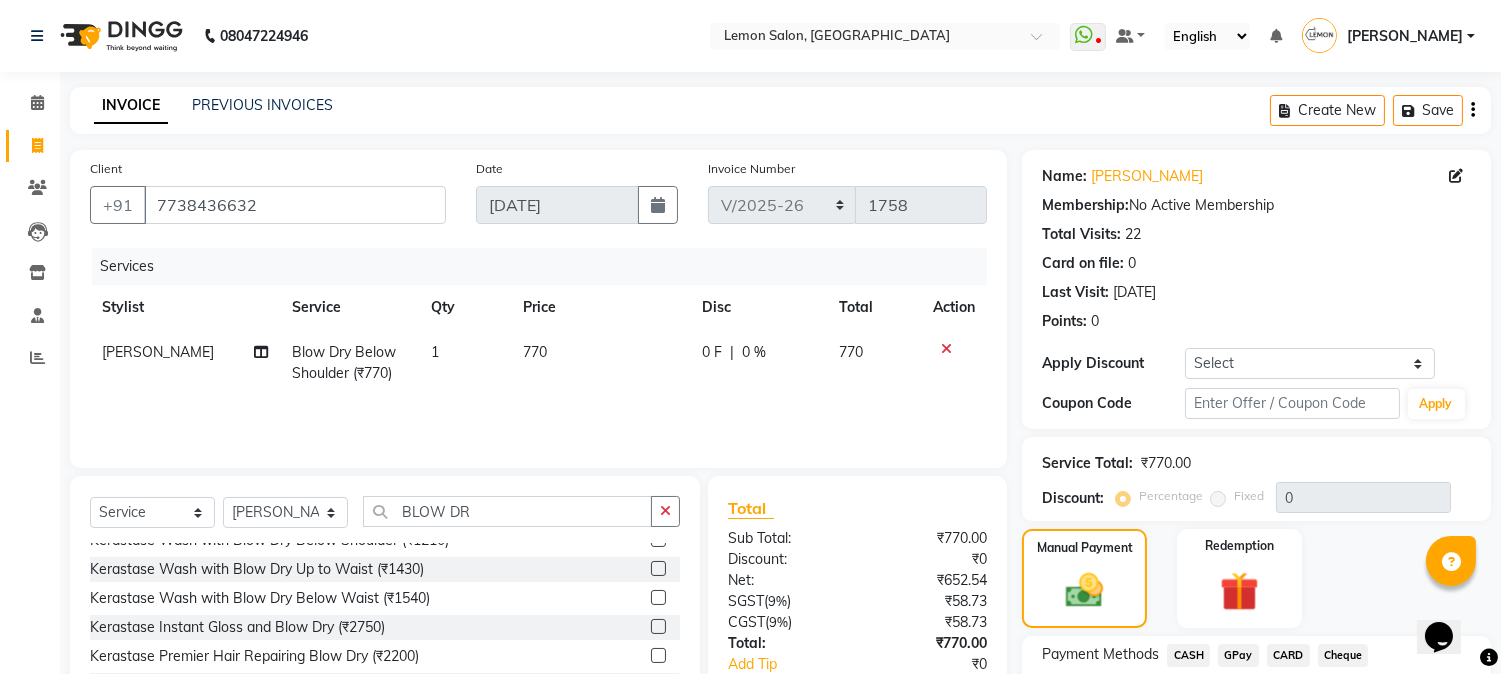 scroll, scrollTop: 265, scrollLeft: 0, axis: vertical 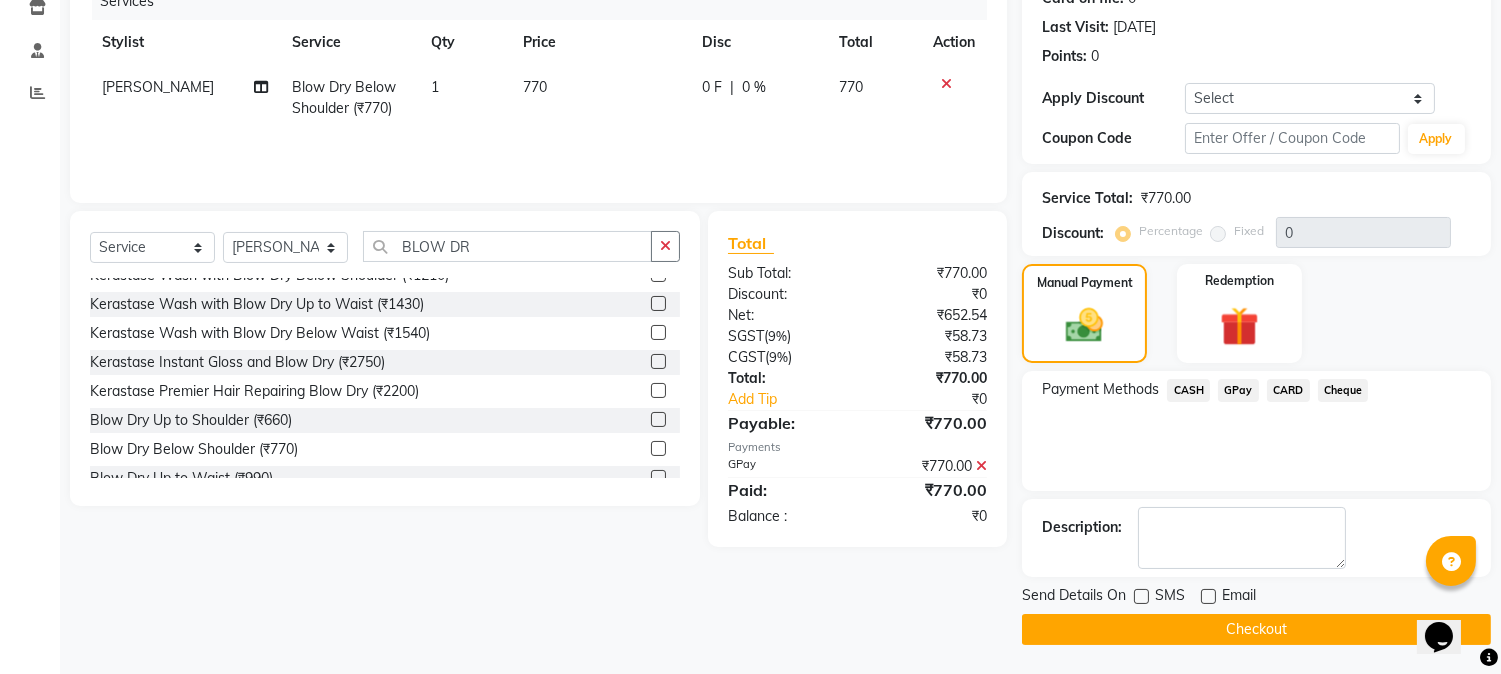 click on "Checkout" 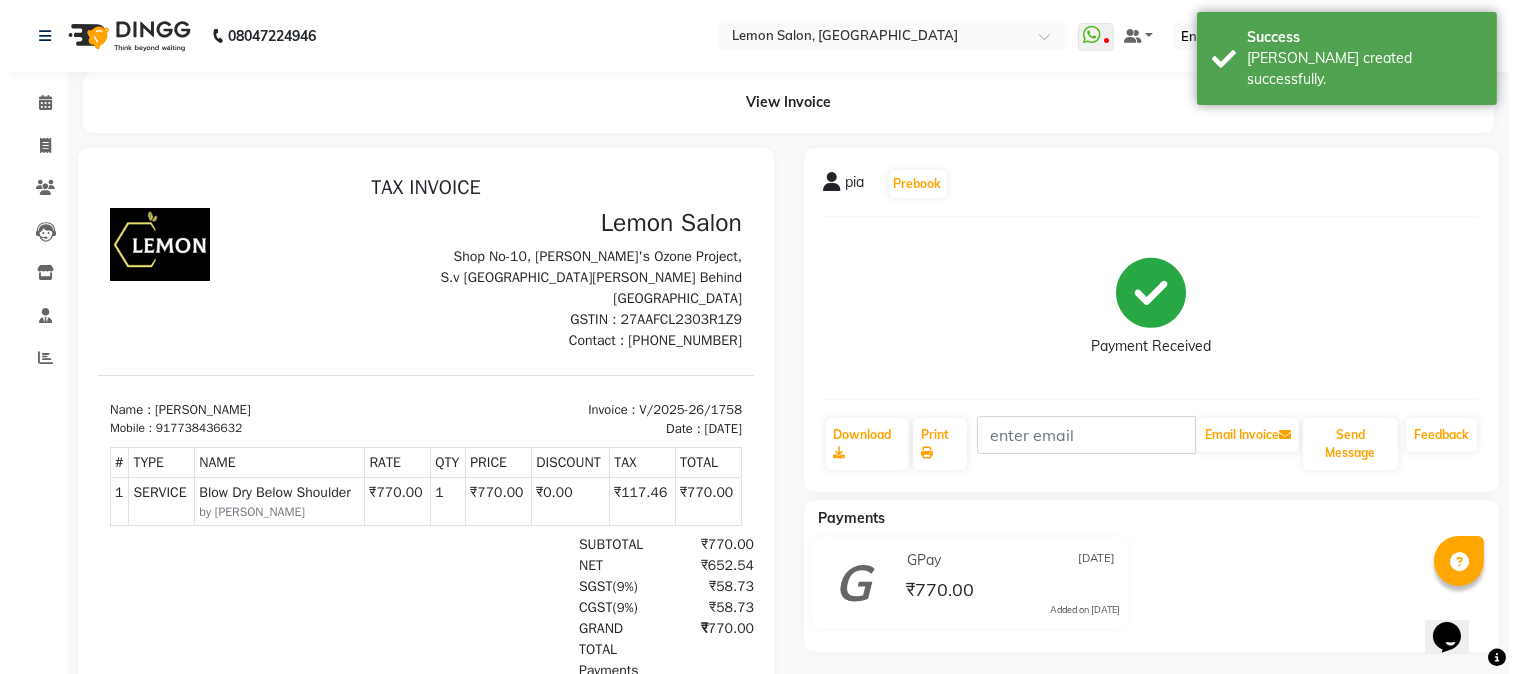 scroll, scrollTop: 0, scrollLeft: 0, axis: both 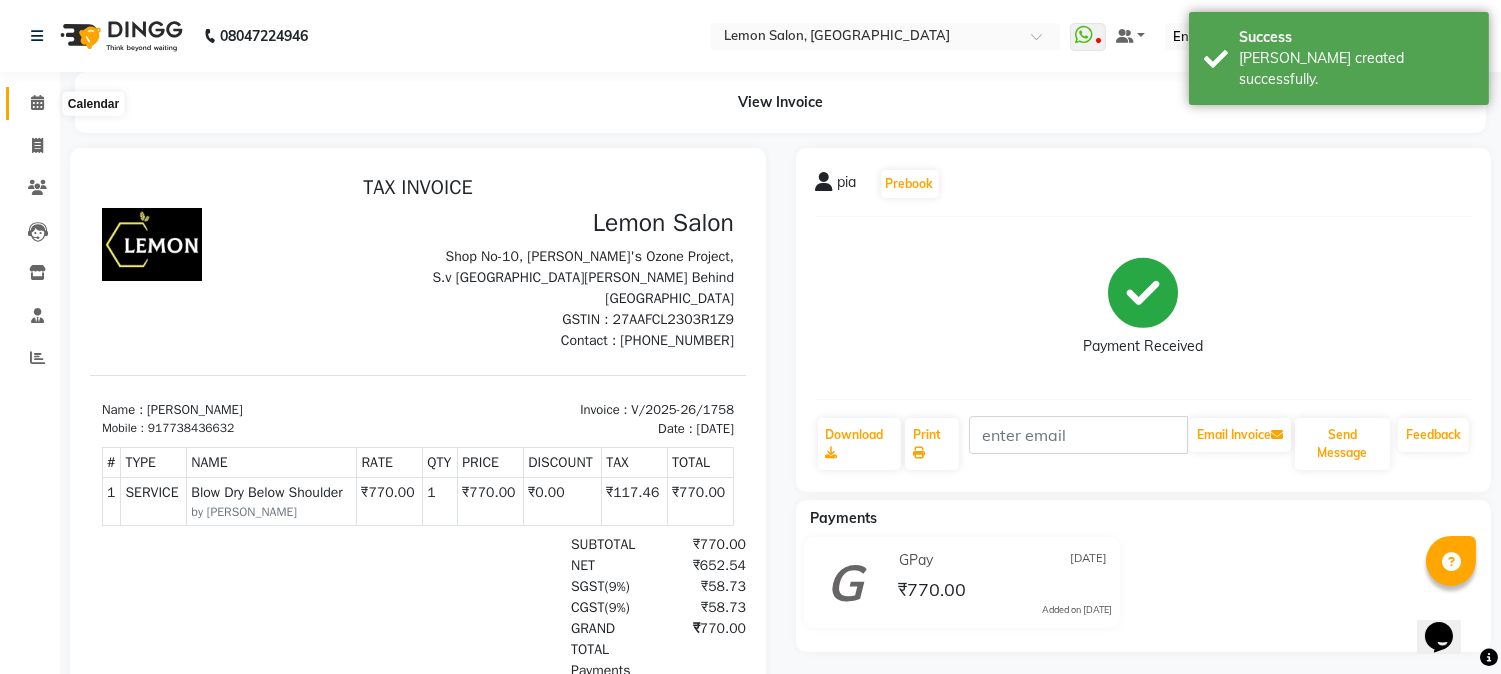 click 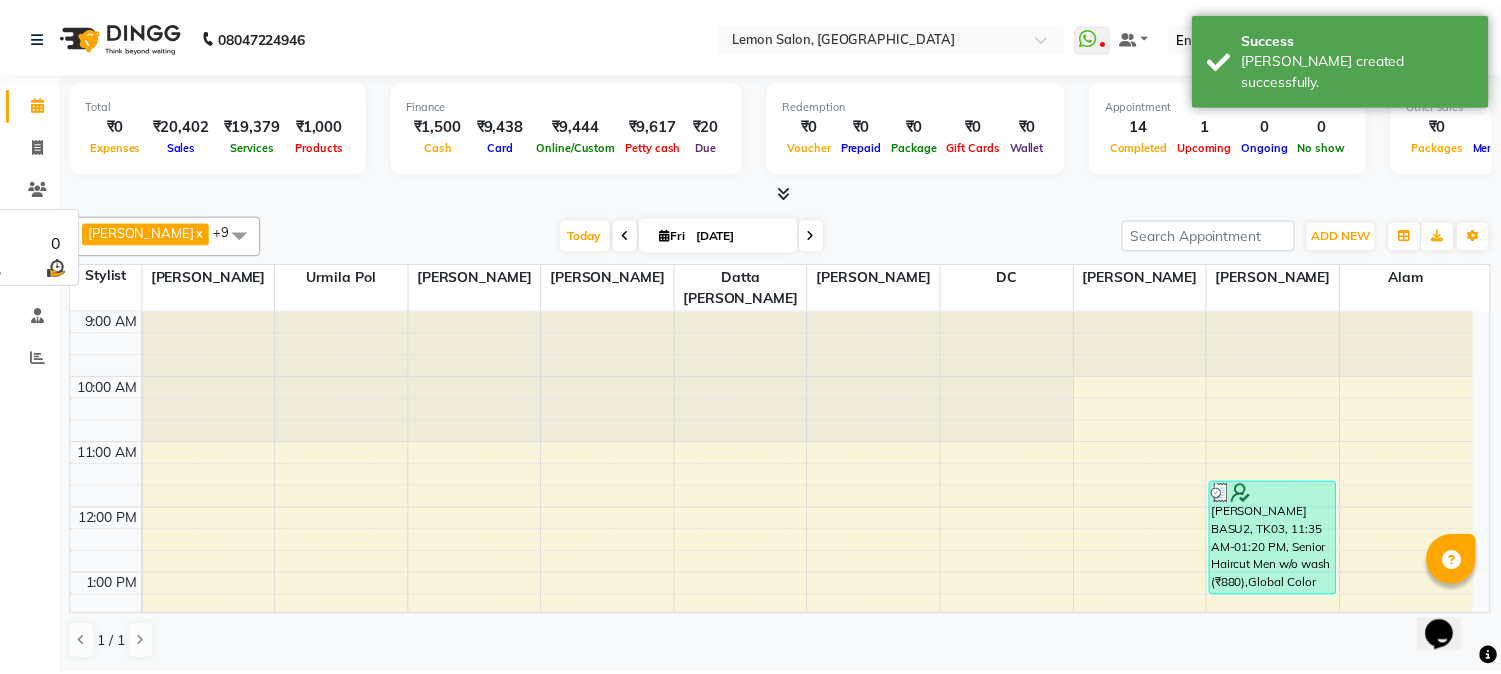 scroll, scrollTop: 0, scrollLeft: 0, axis: both 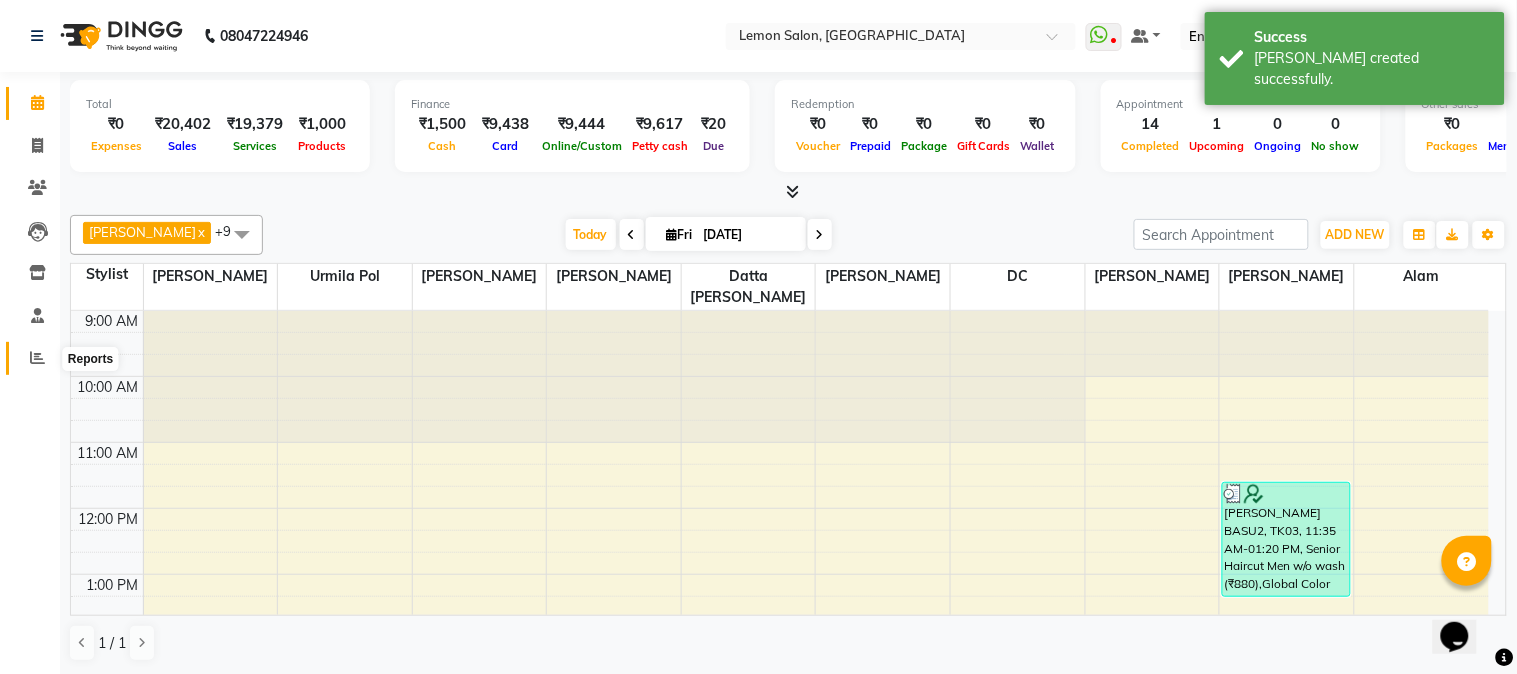 click 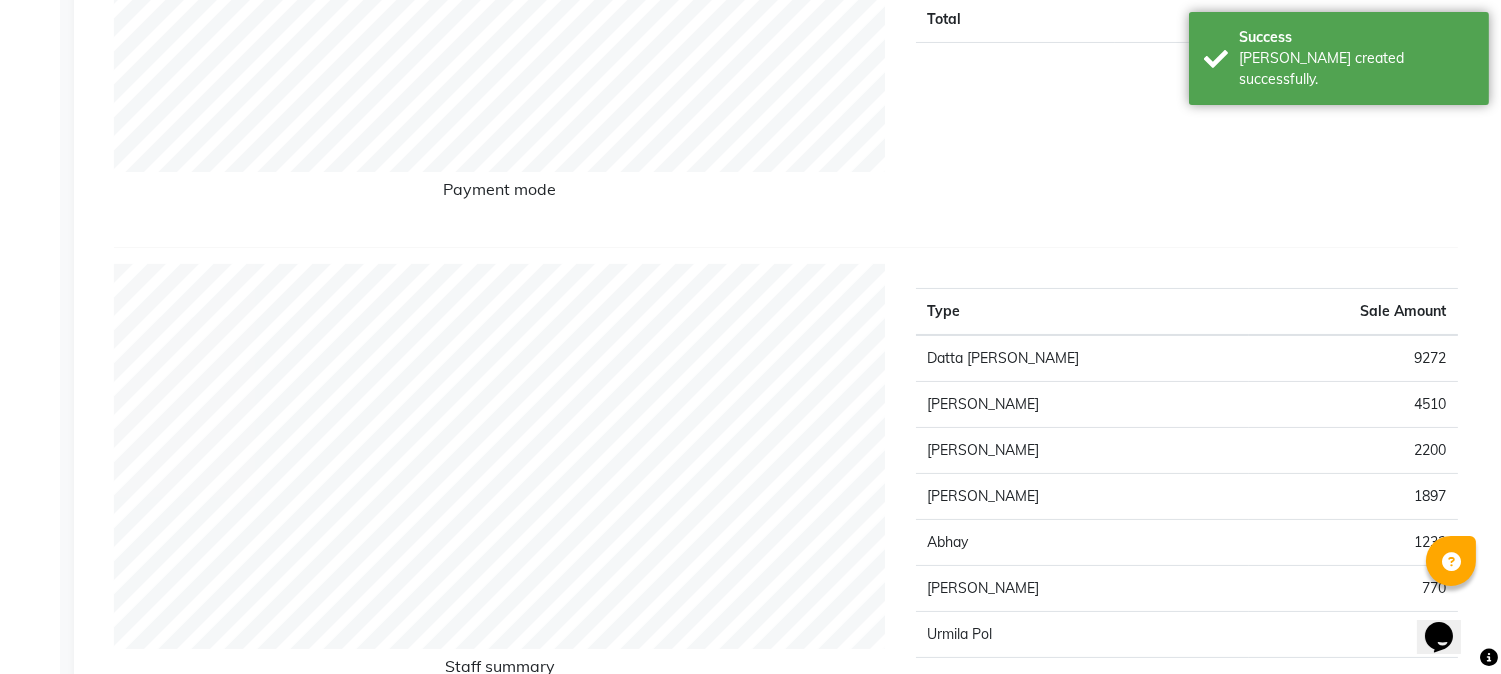 scroll, scrollTop: 0, scrollLeft: 0, axis: both 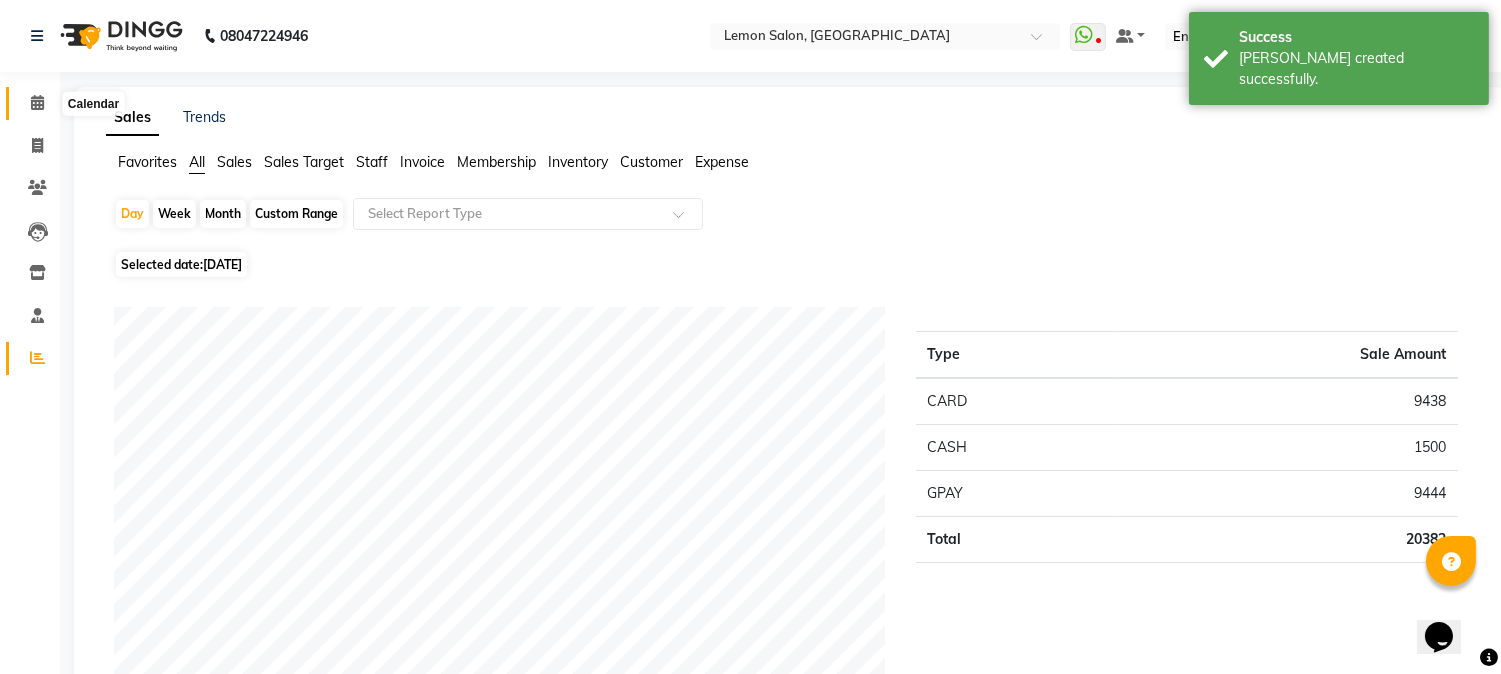 click 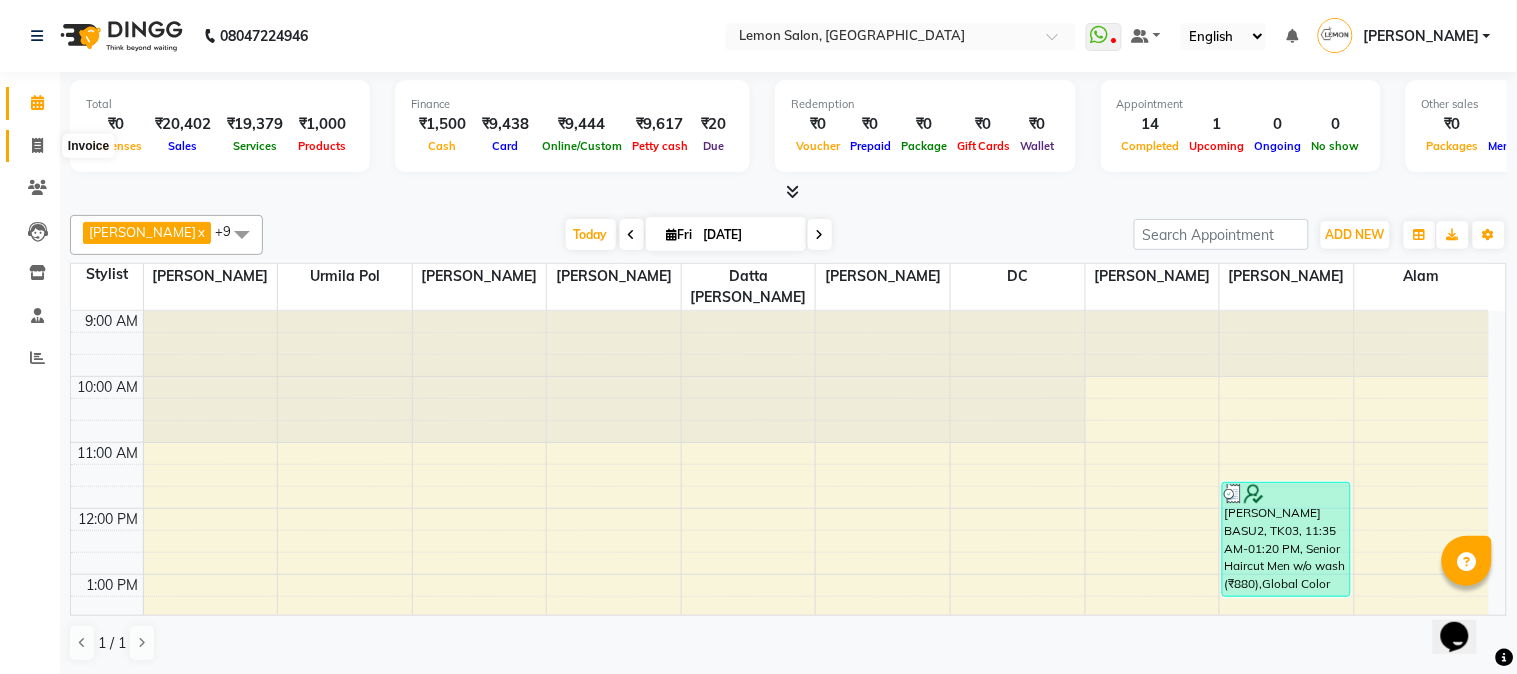 click 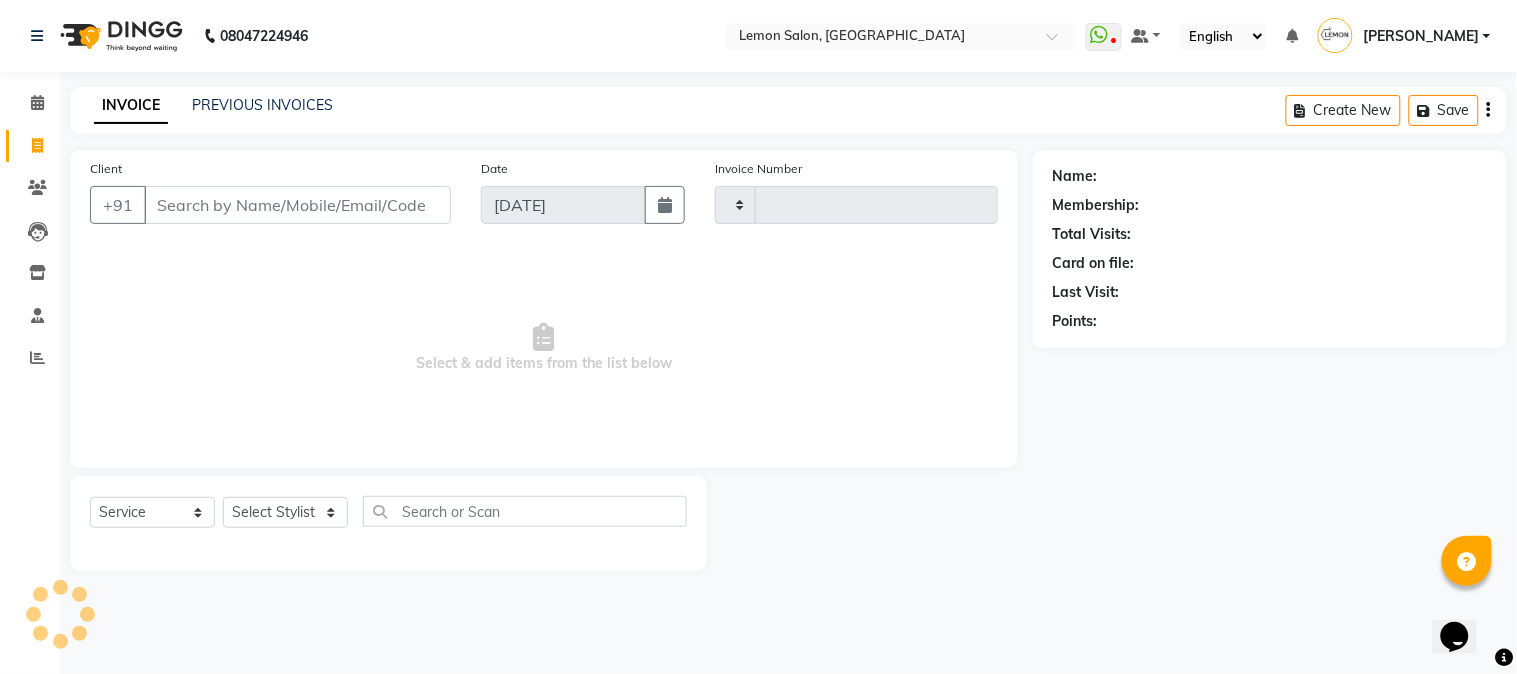 type on "1759" 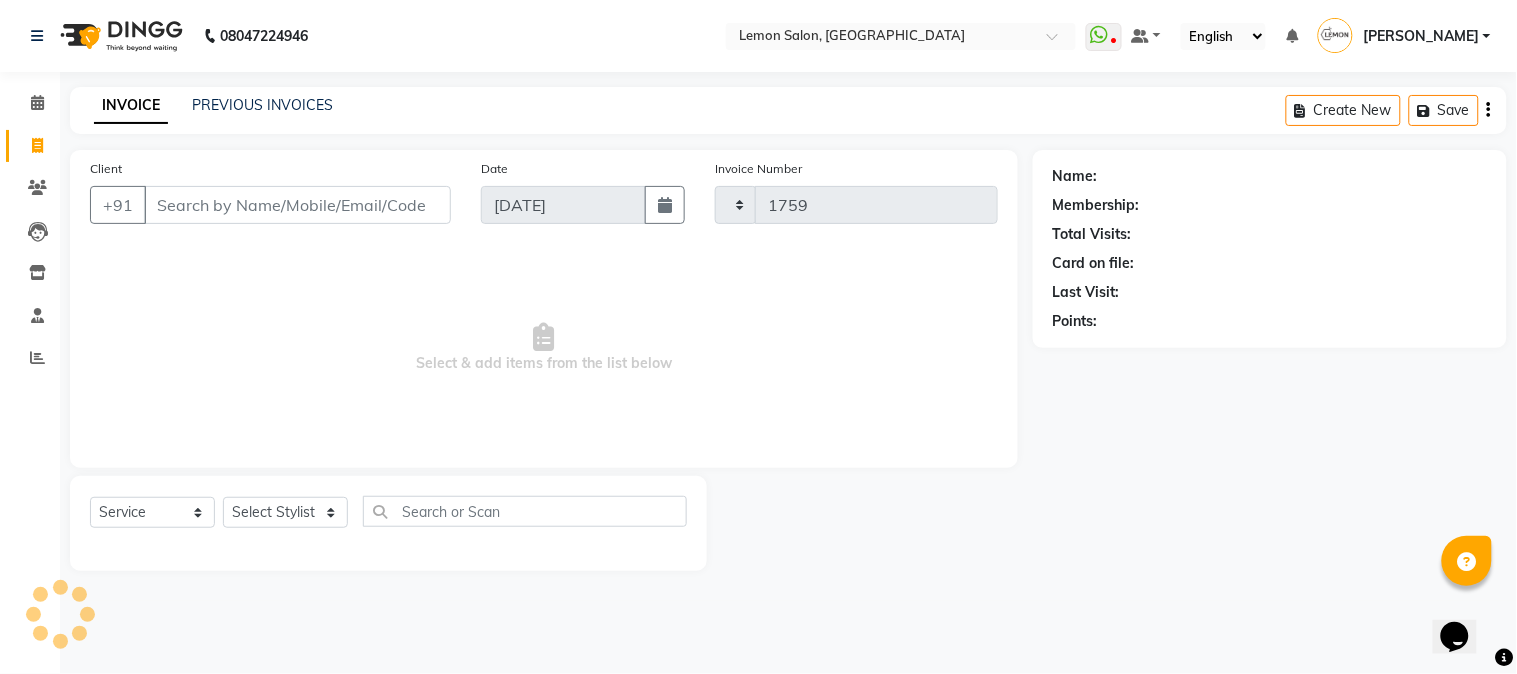 select on "565" 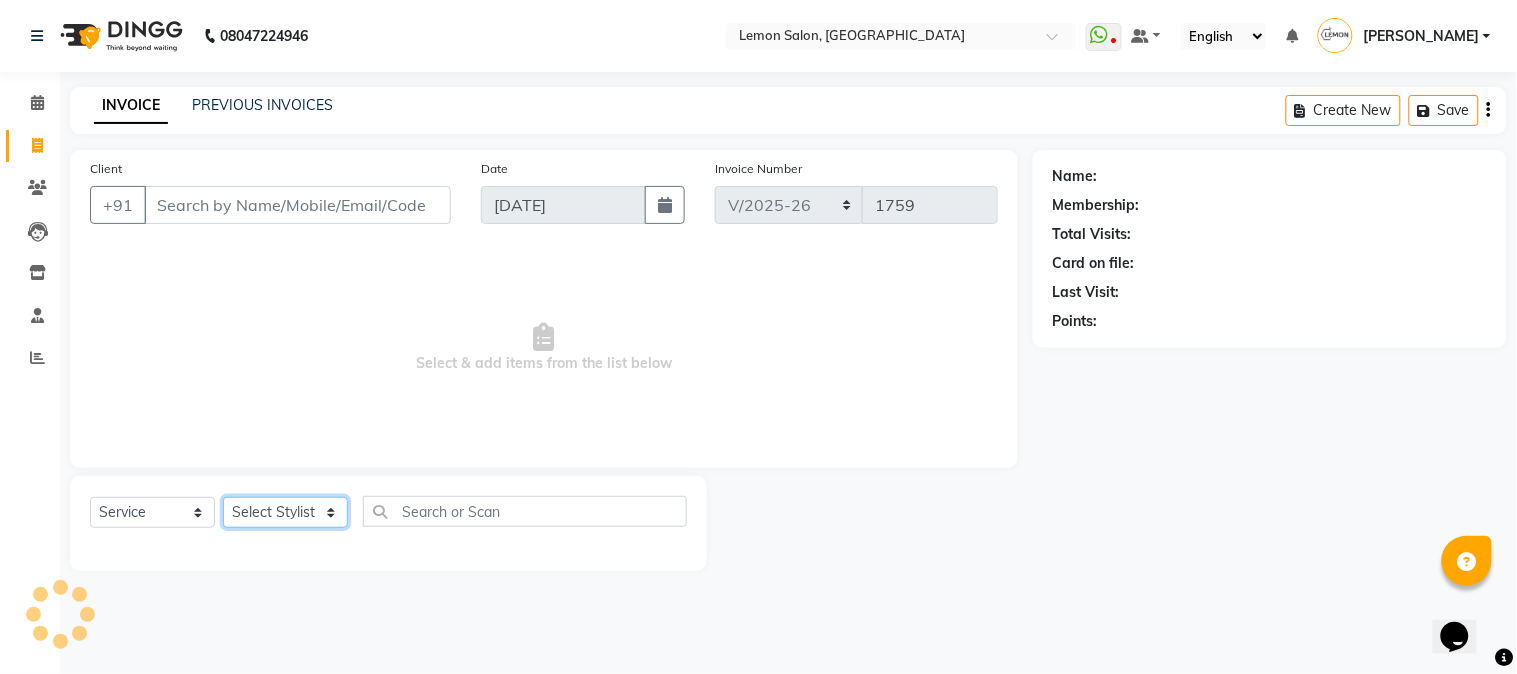 click on "Select Stylist" 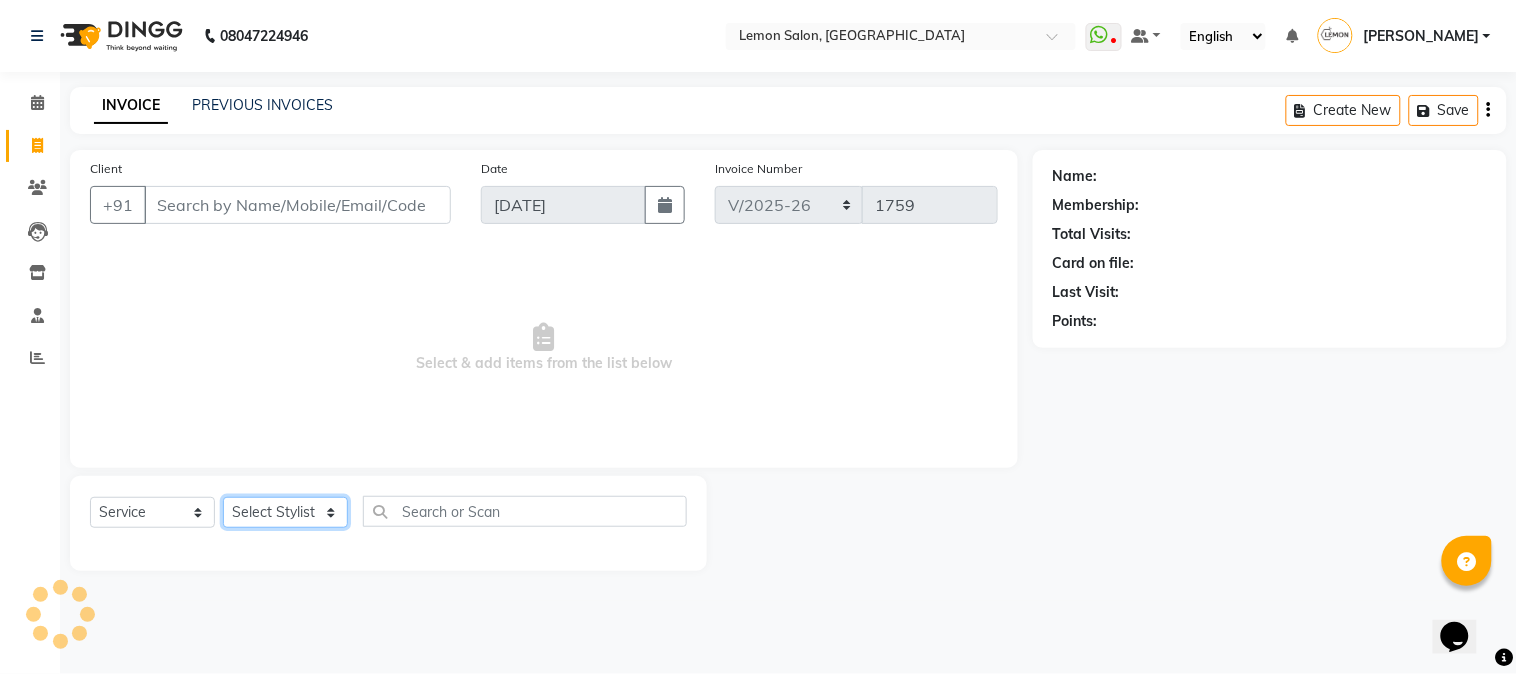 click on "Select Stylist [PERSON_NAME] [PERSON_NAME] Dshpande Datta [PERSON_NAME][GEOGRAPHIC_DATA] Furkan [PERSON_NAME] Kelatkar  [PERSON_NAME] [PERSON_NAME]  Mukaddar [PERSON_NAME] [PERSON_NAME] [PERSON_NAME]  [PERSON_NAME] Pol" 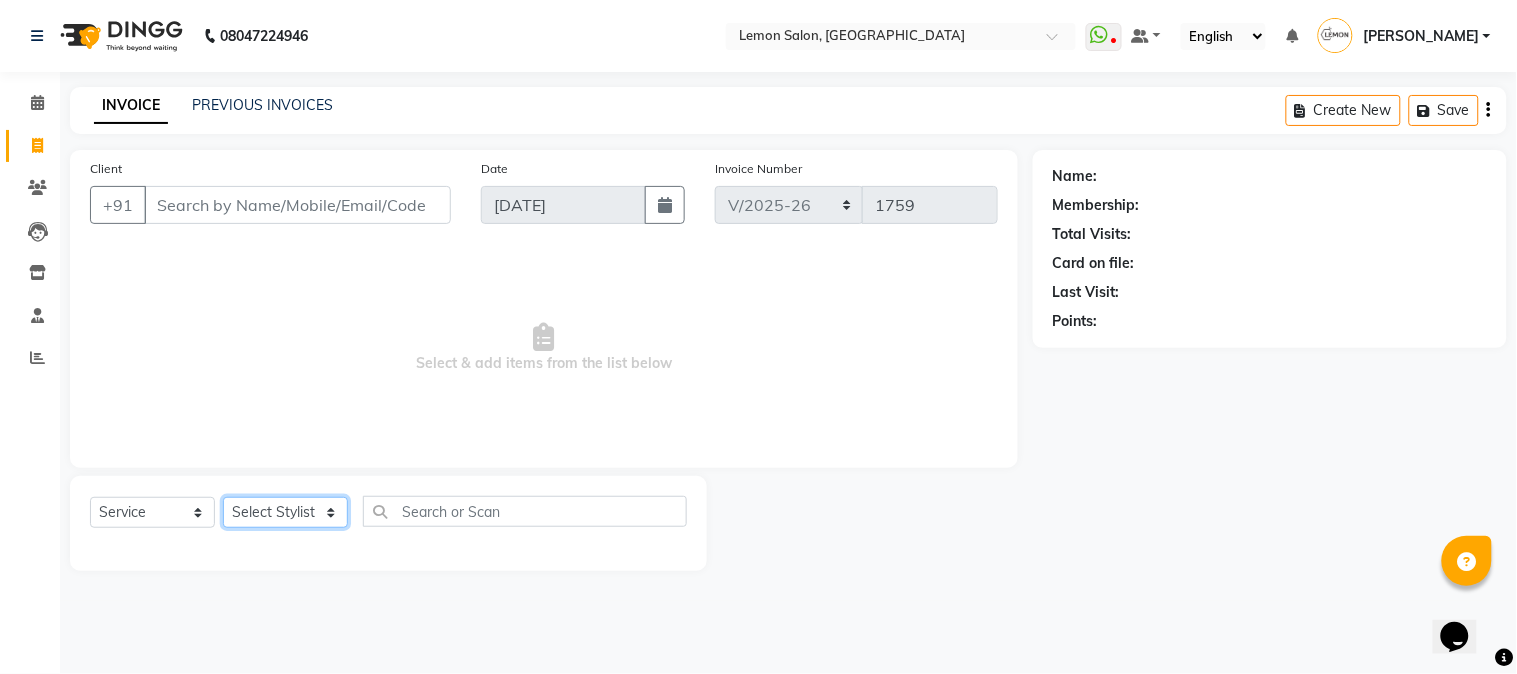 select on "82469" 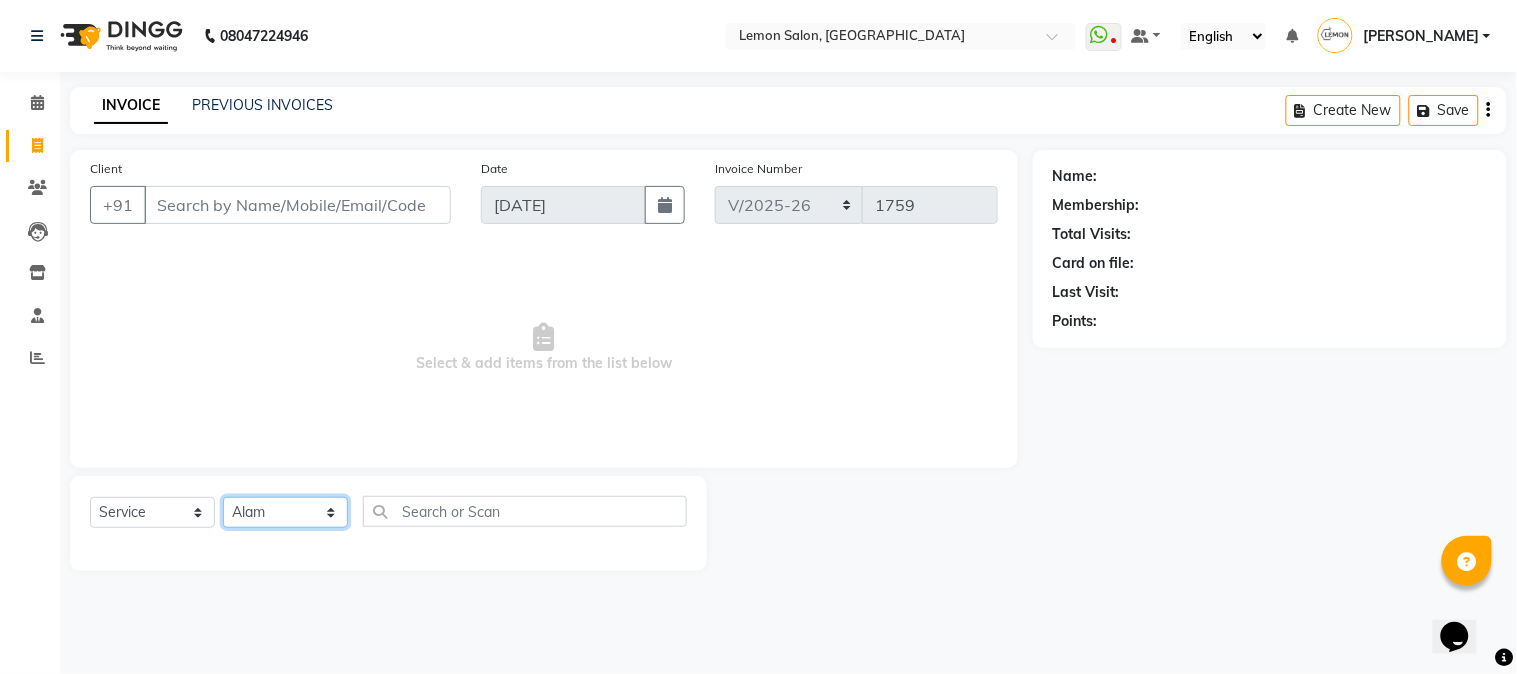 click on "Select Stylist [PERSON_NAME] [PERSON_NAME] Dshpande Datta [PERSON_NAME][GEOGRAPHIC_DATA] Furkan [PERSON_NAME] Kelatkar  [PERSON_NAME] [PERSON_NAME]  Mukaddar [PERSON_NAME] [PERSON_NAME] [PERSON_NAME]  [PERSON_NAME] Pol" 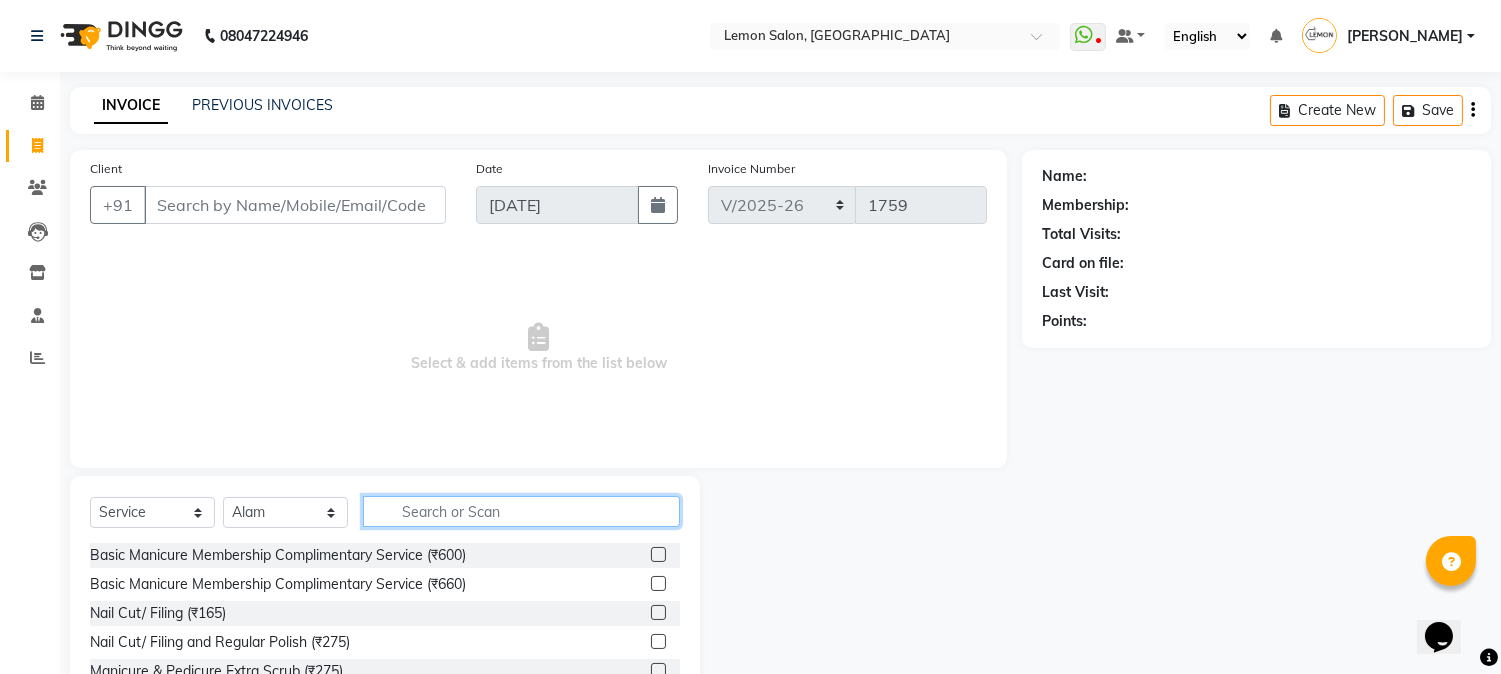 click 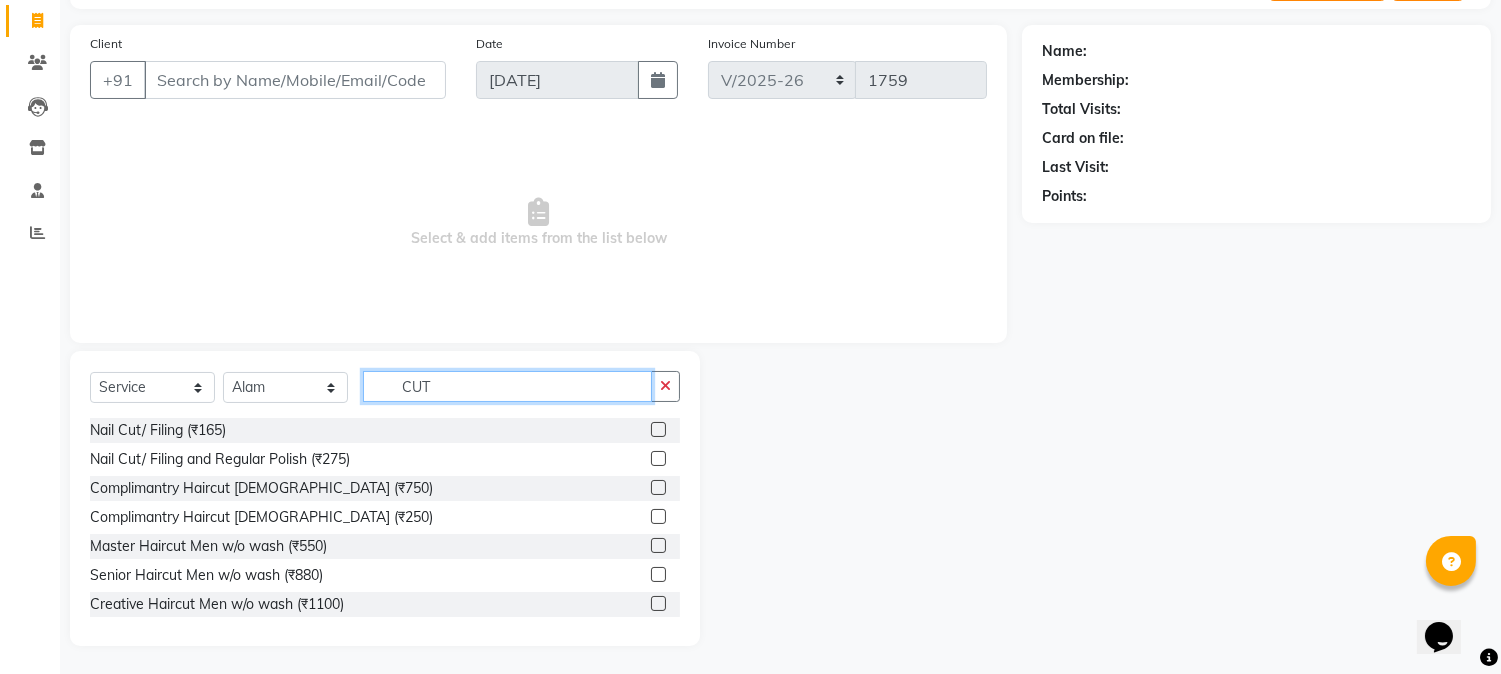 scroll, scrollTop: 126, scrollLeft: 0, axis: vertical 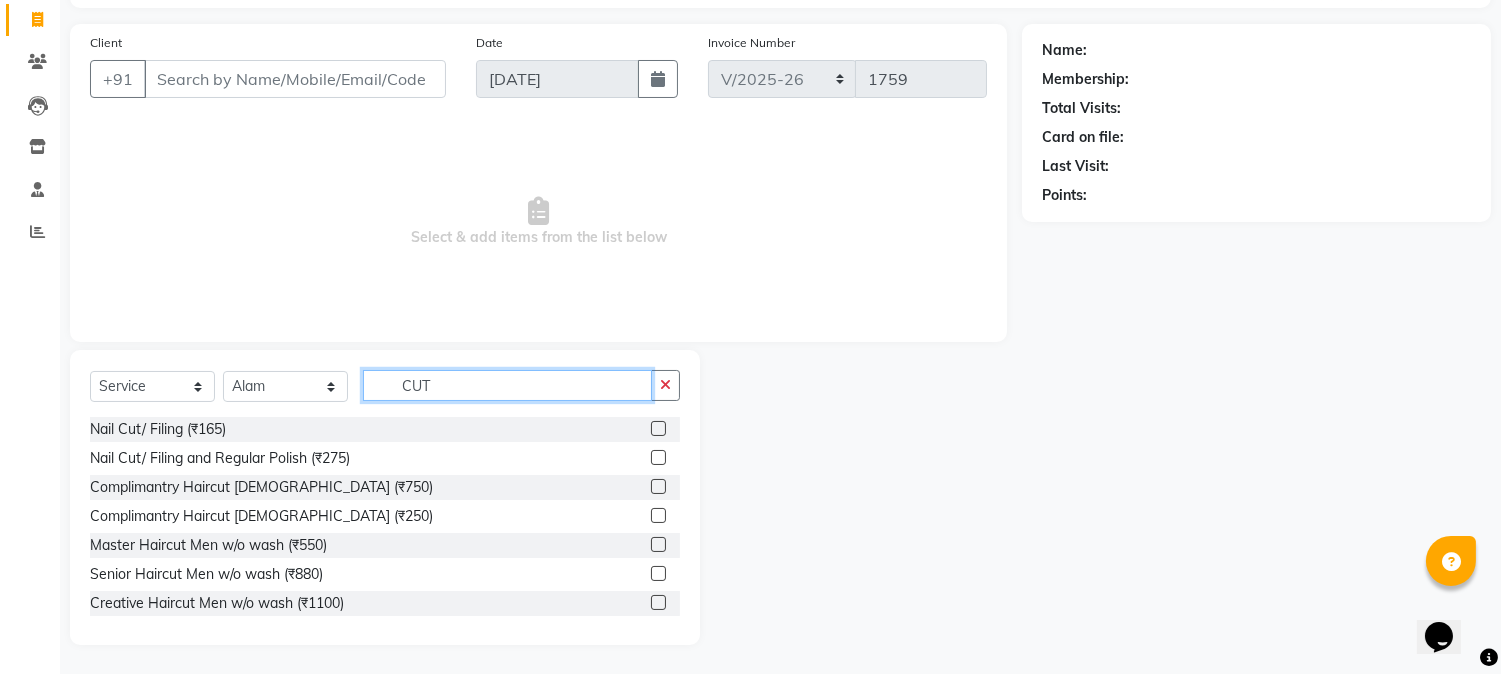 type on "CUT" 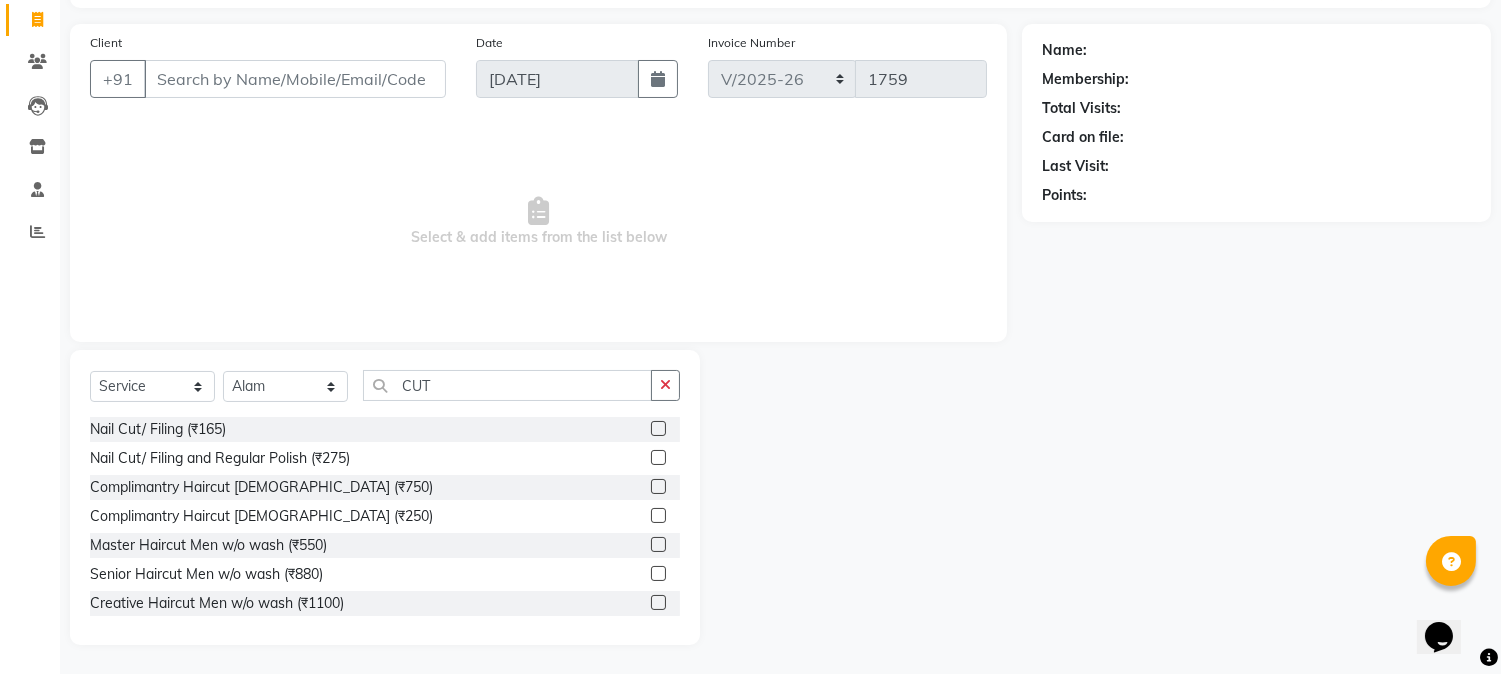 click 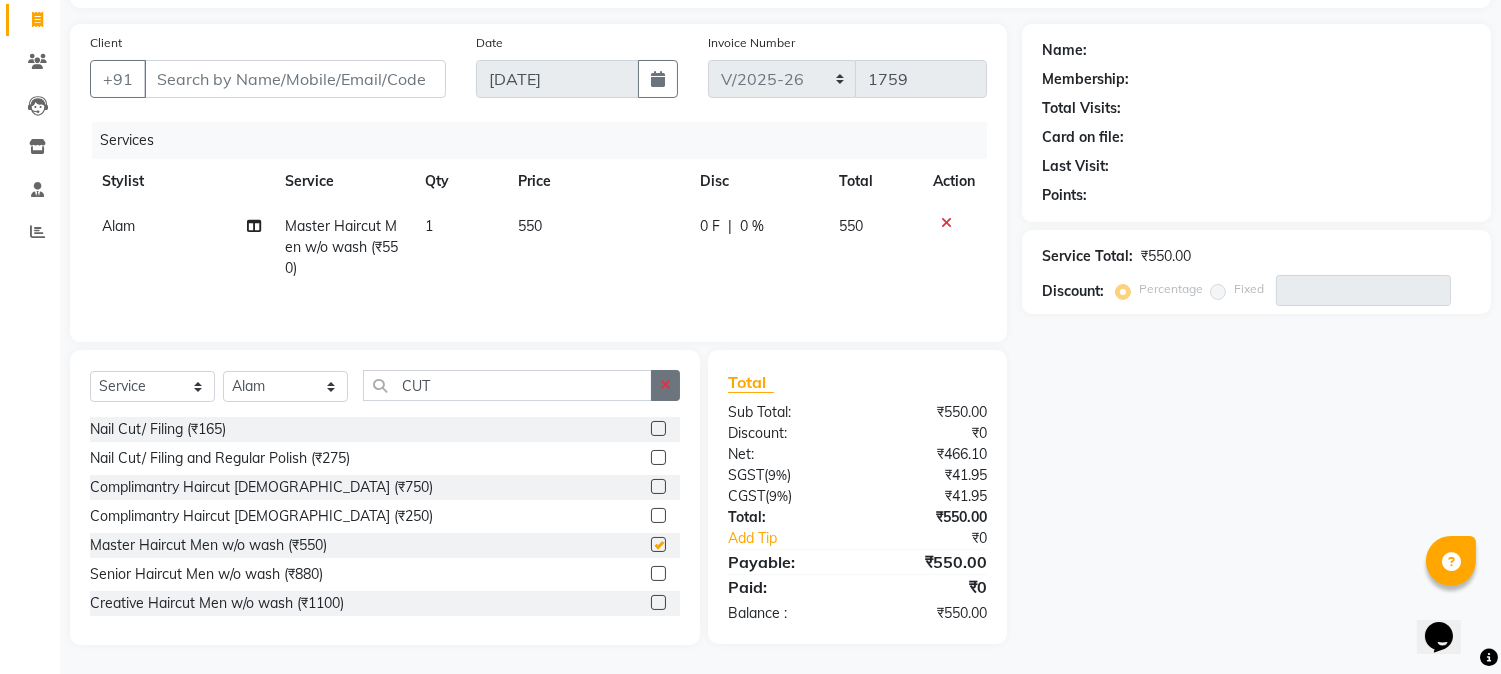 checkbox on "false" 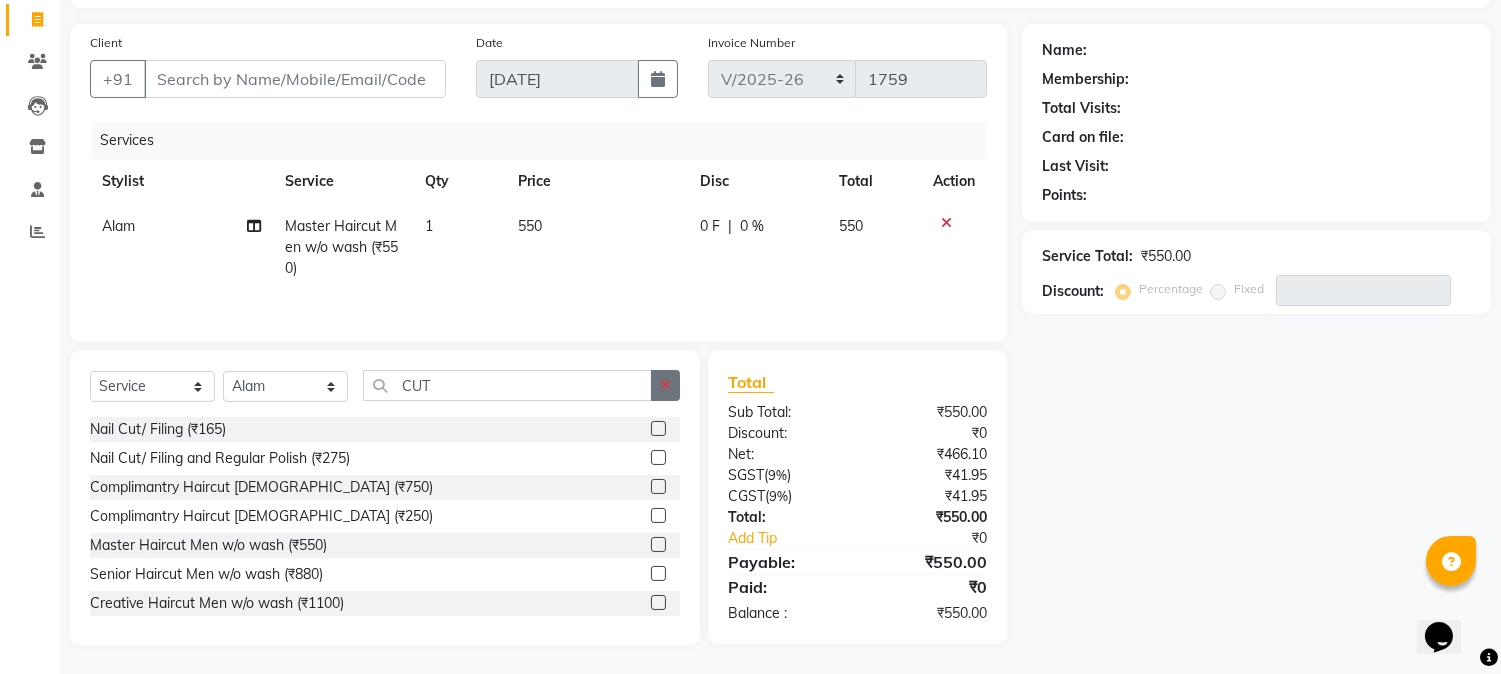 click 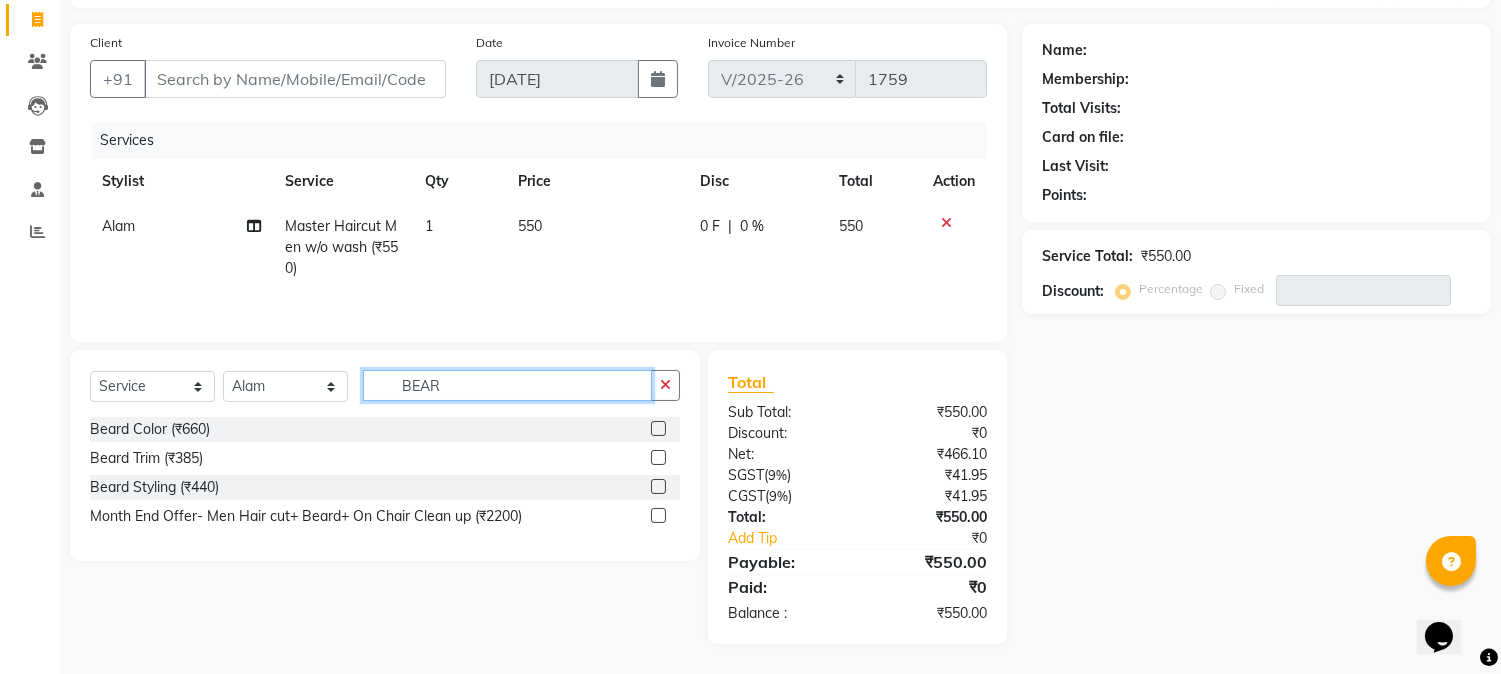 type on "BEAR" 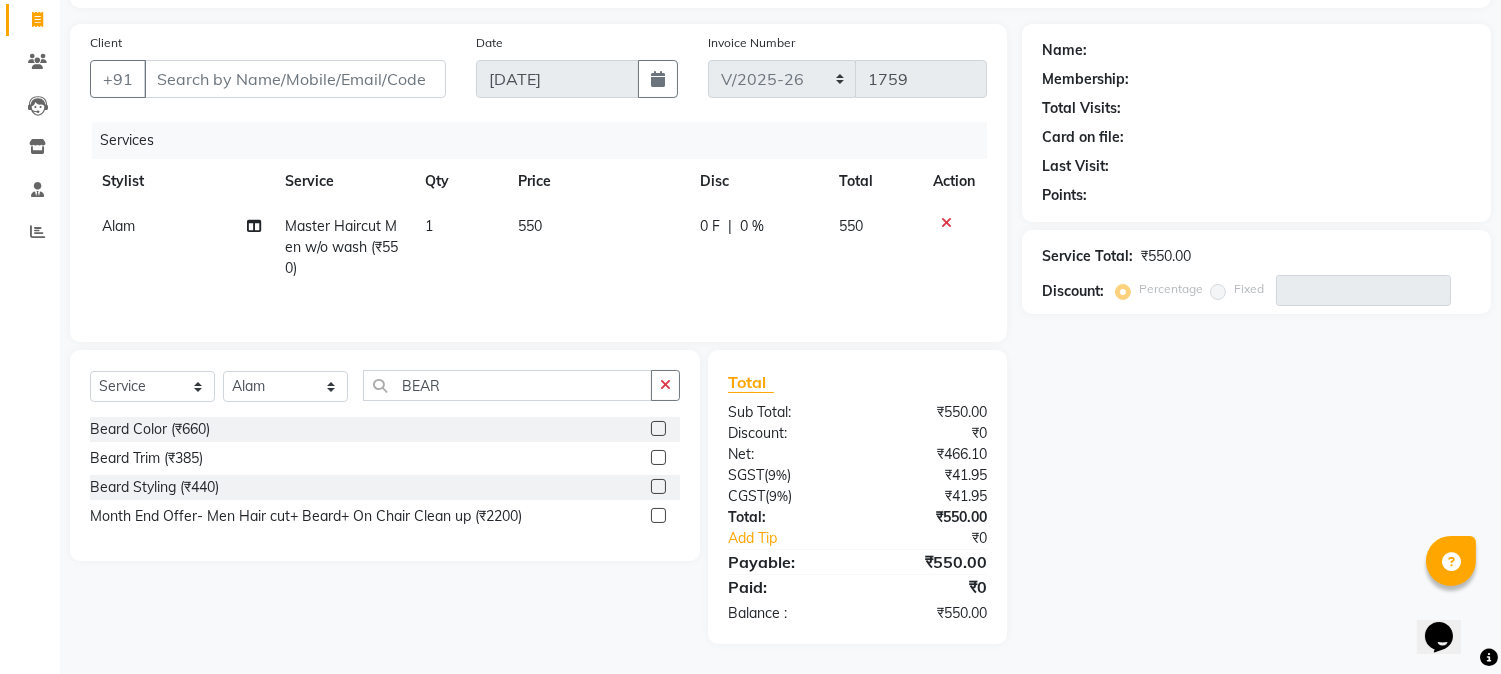 click 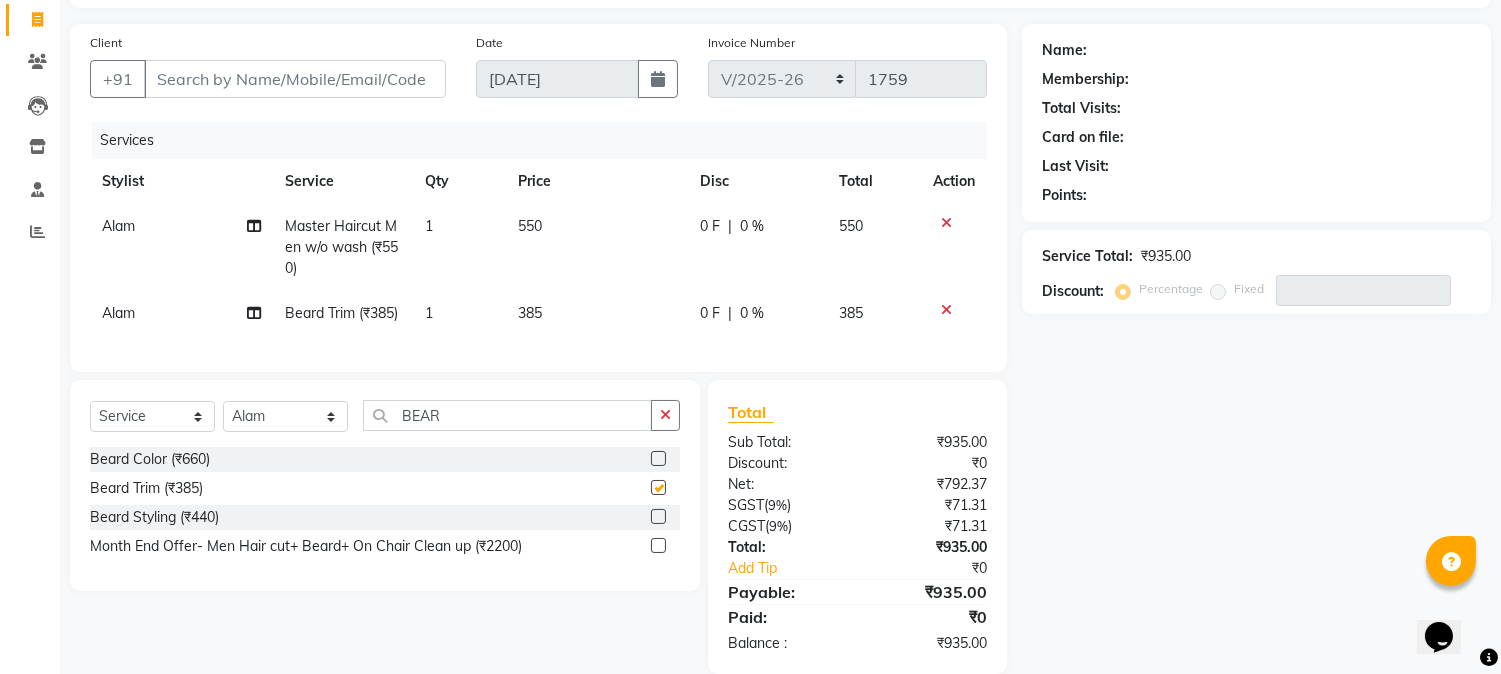 checkbox on "false" 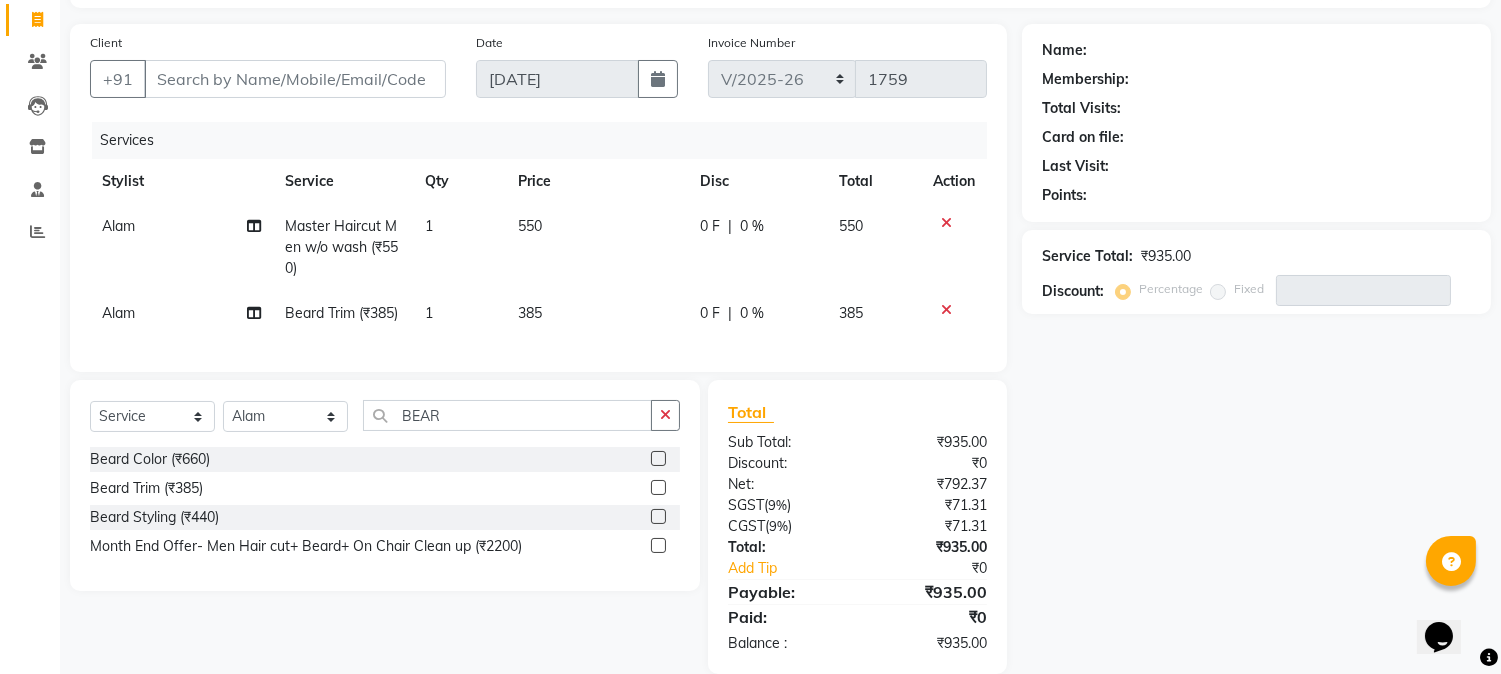 scroll, scrollTop: 193, scrollLeft: 0, axis: vertical 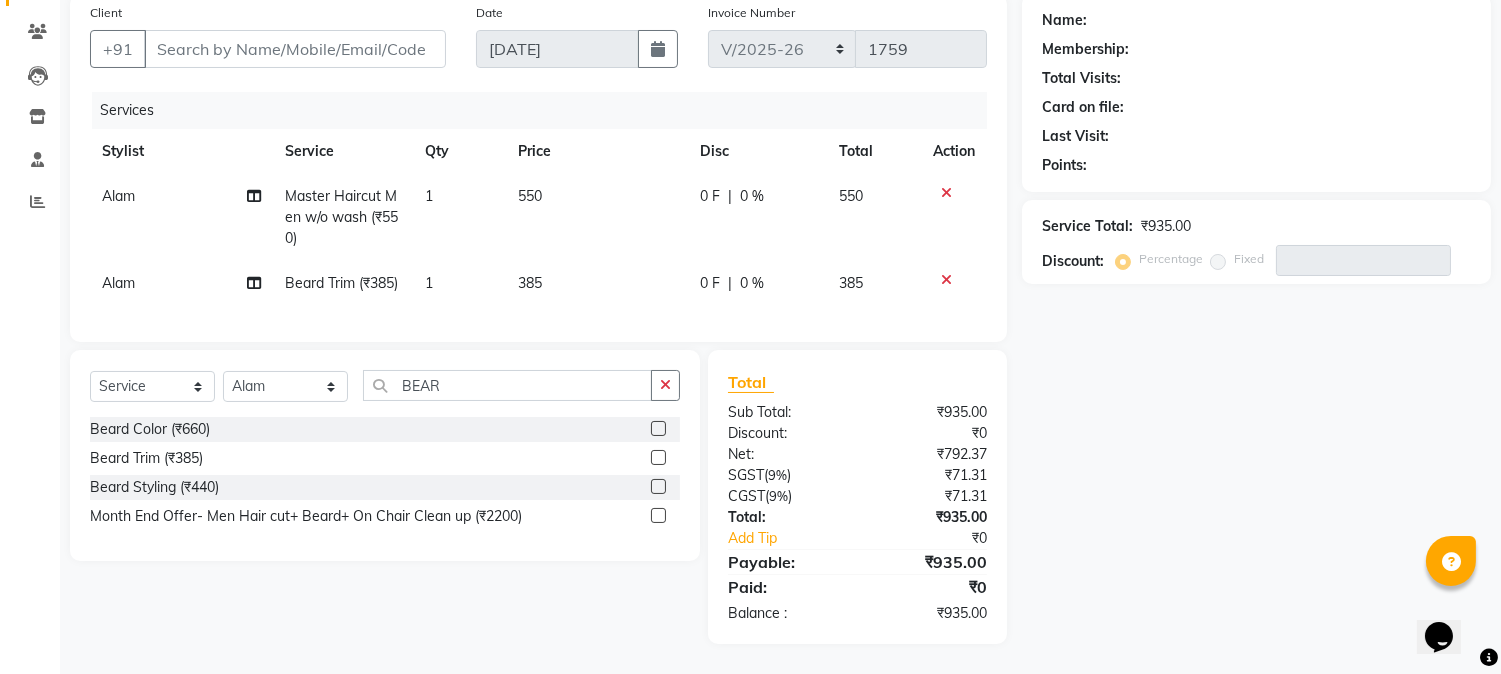 click 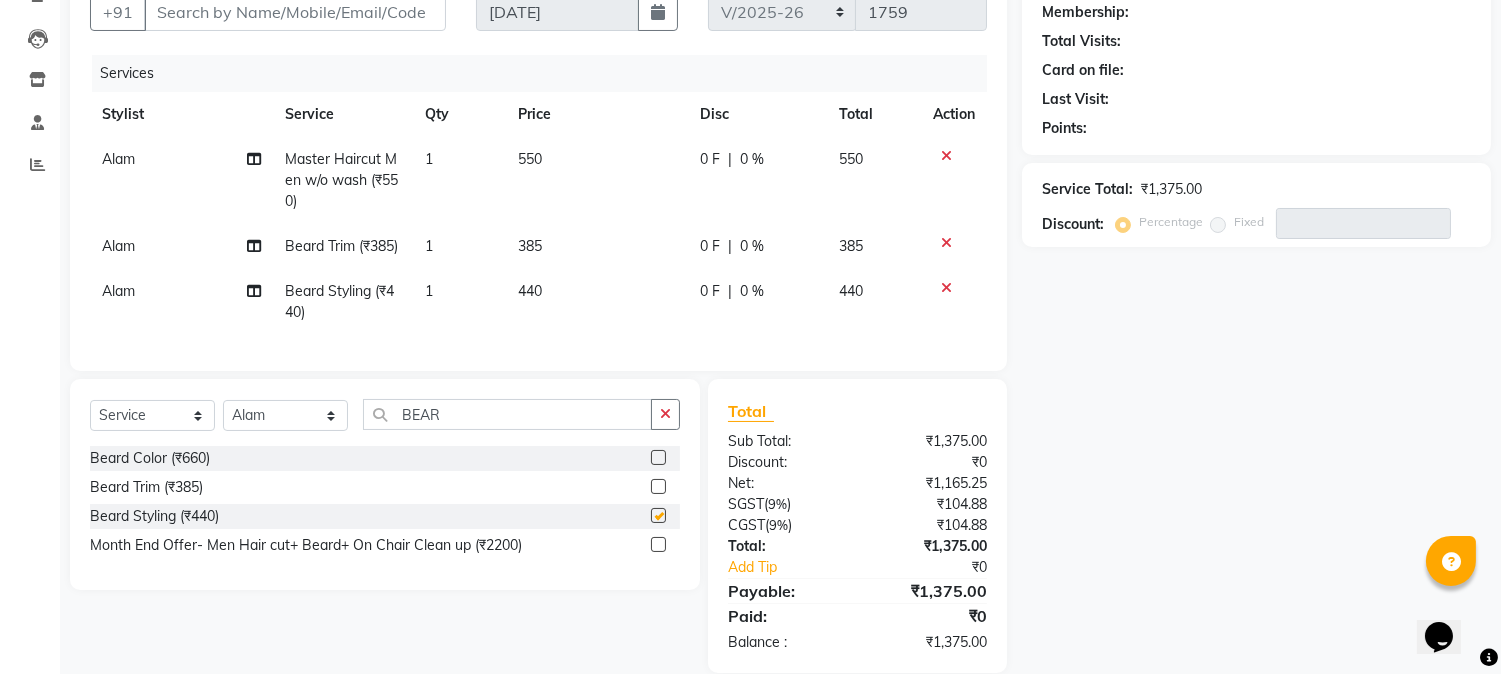 checkbox on "false" 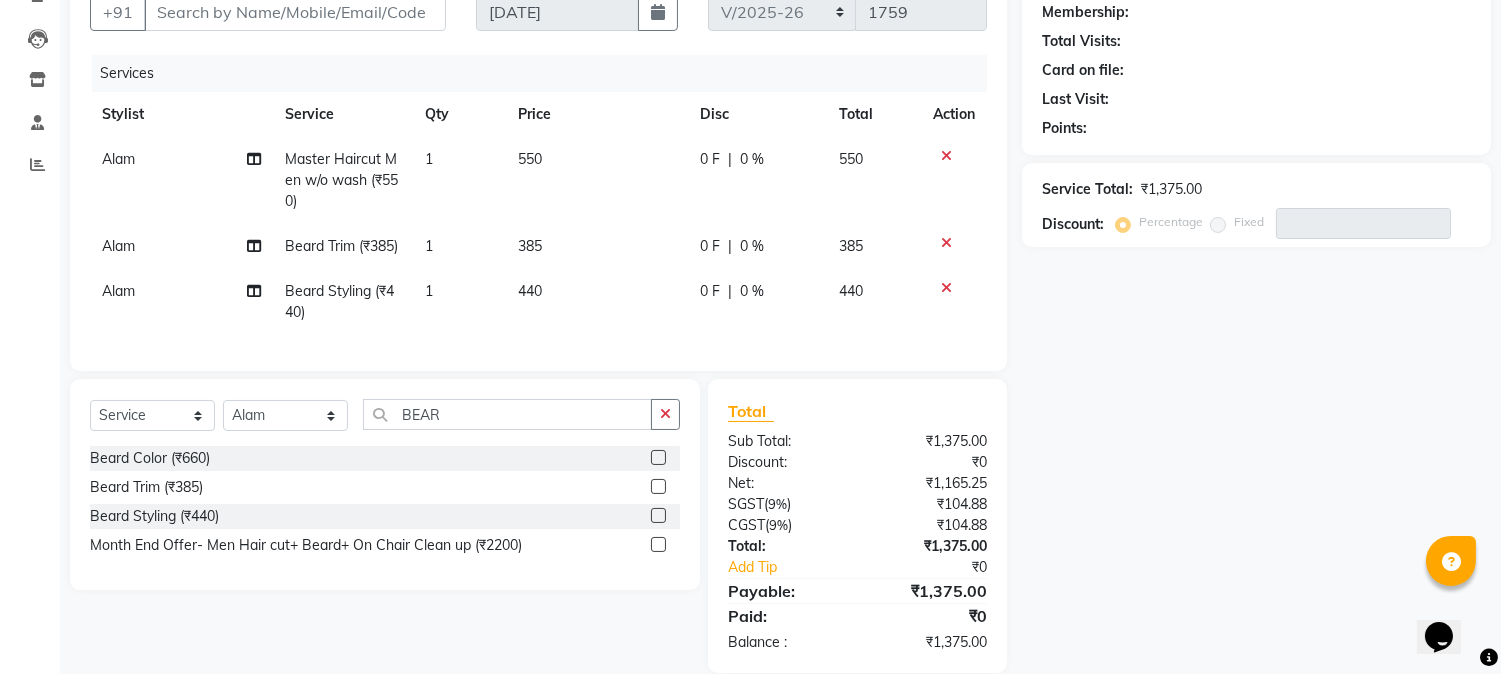click 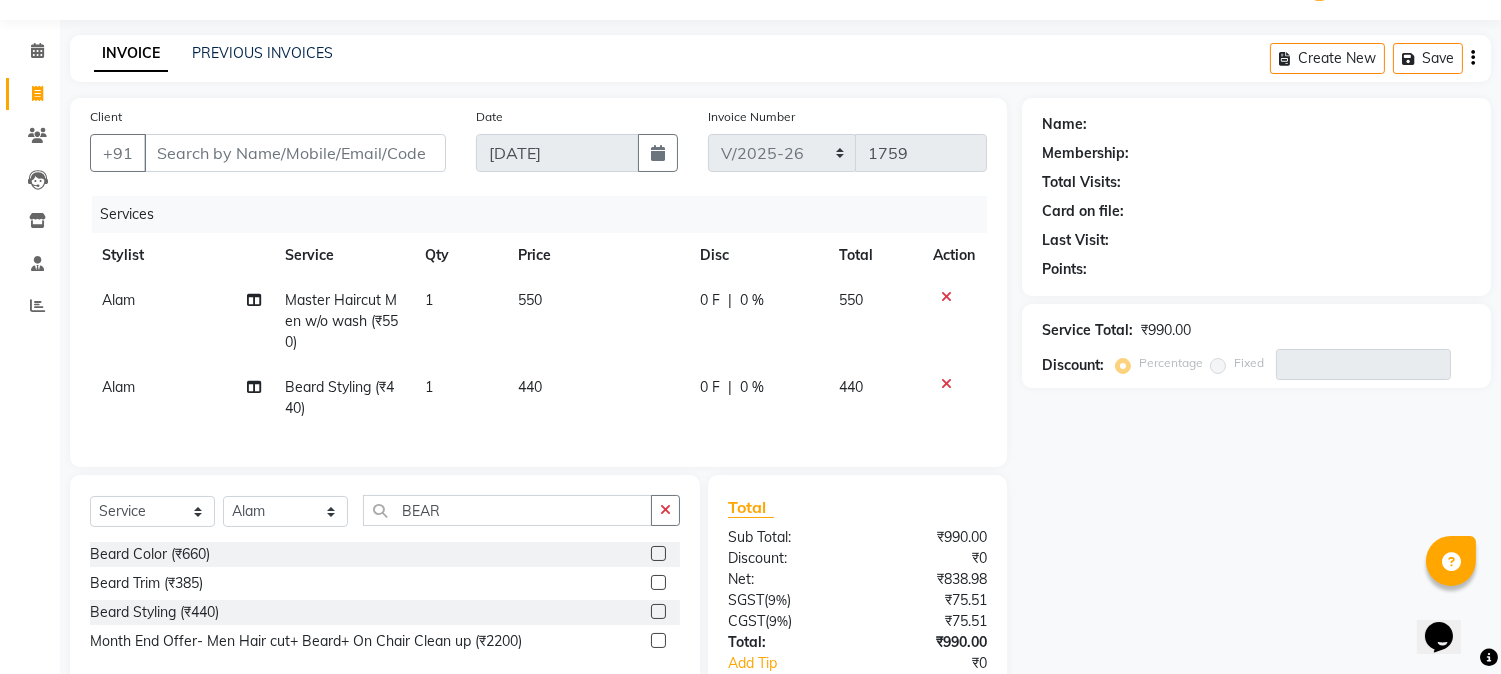 scroll, scrollTop: 0, scrollLeft: 0, axis: both 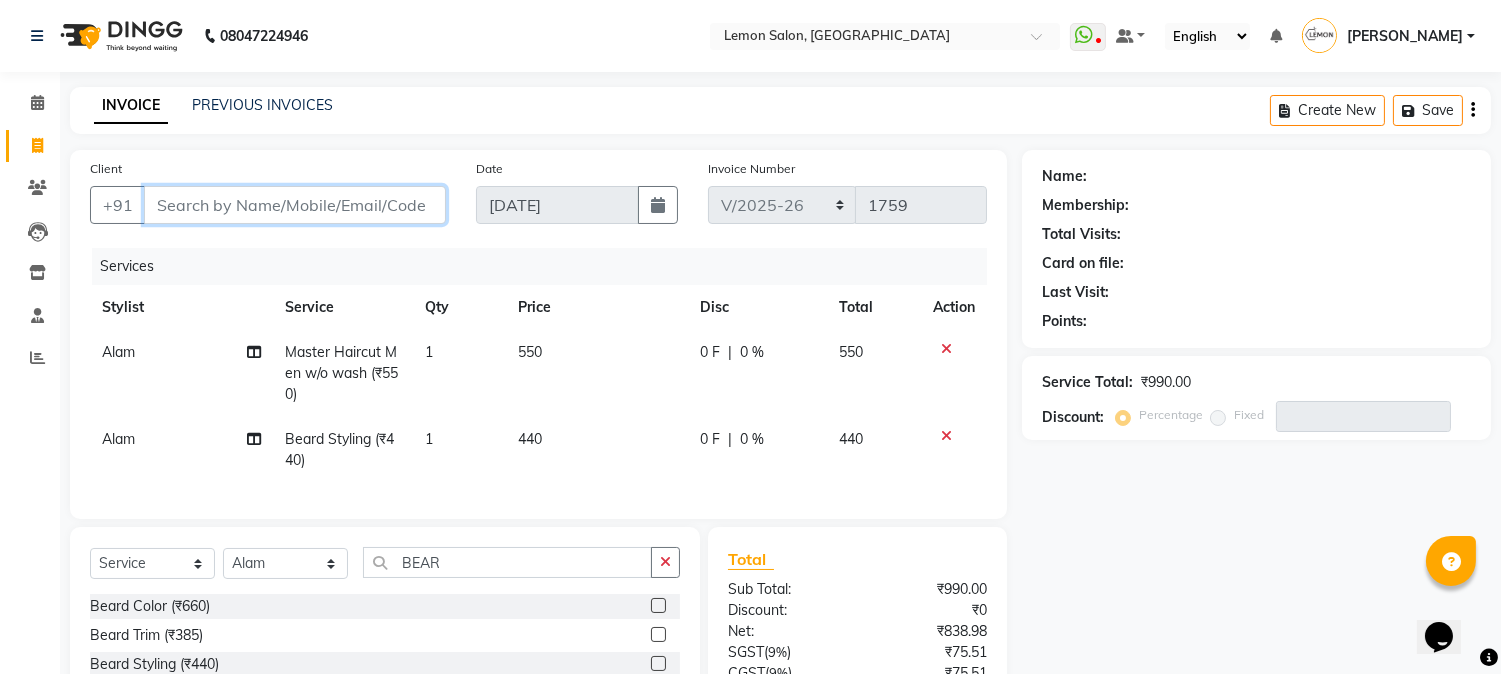 drag, startPoint x: 242, startPoint y: 212, endPoint x: 832, endPoint y: 226, distance: 590.1661 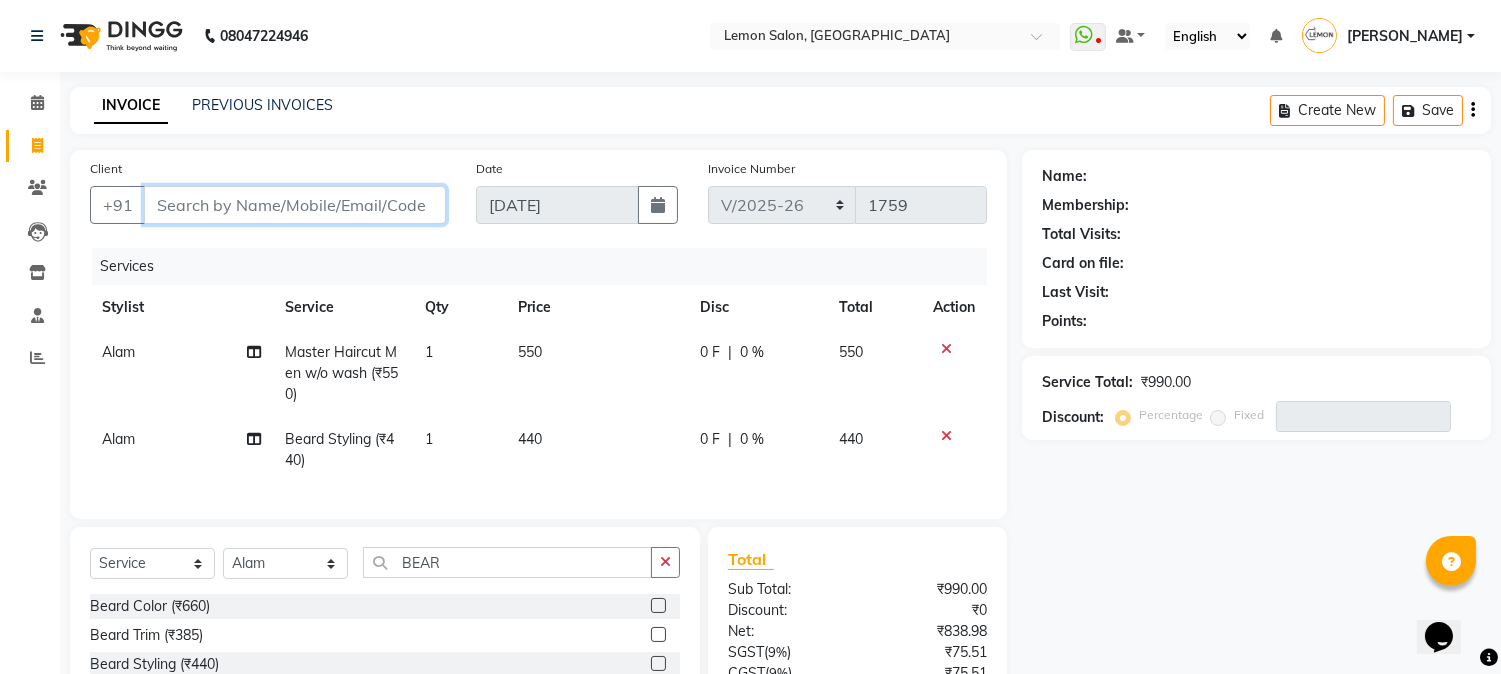 click on "Client" at bounding box center (295, 205) 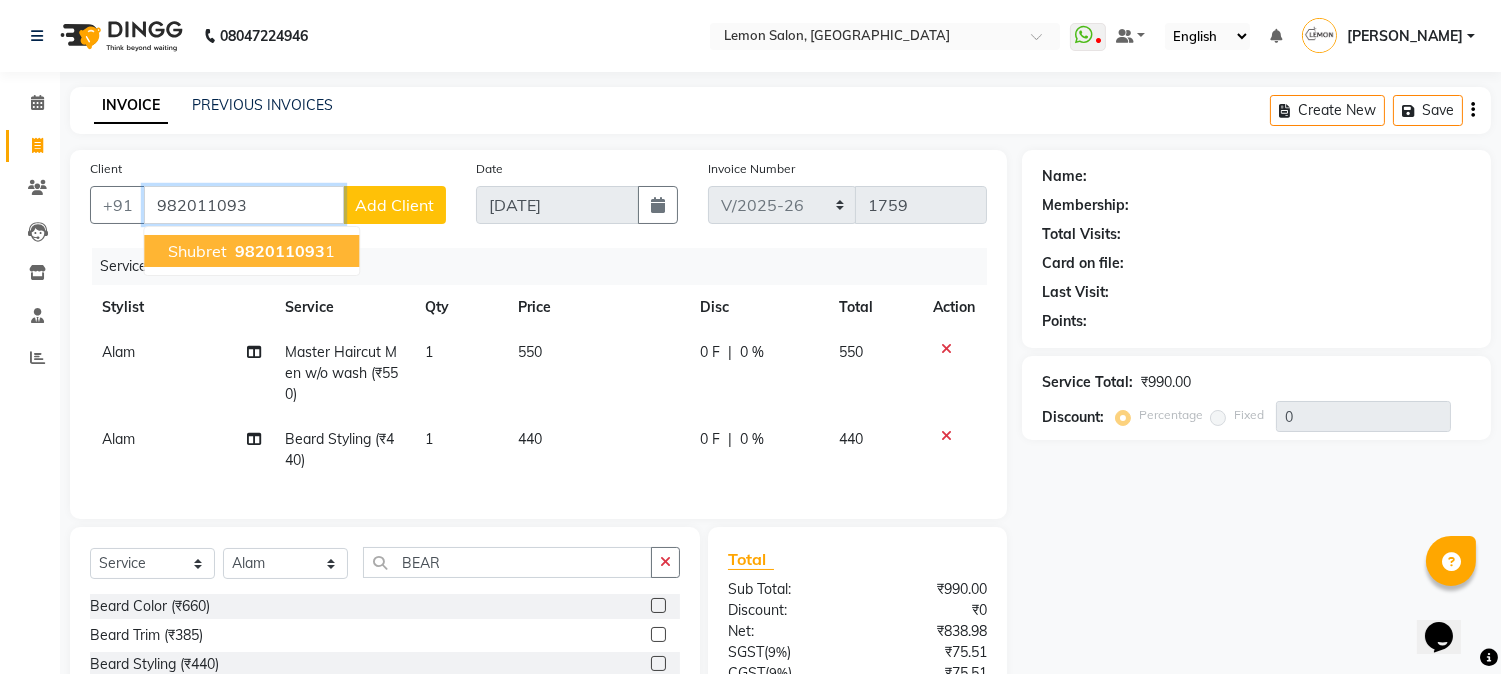 click on "982011093" at bounding box center [280, 251] 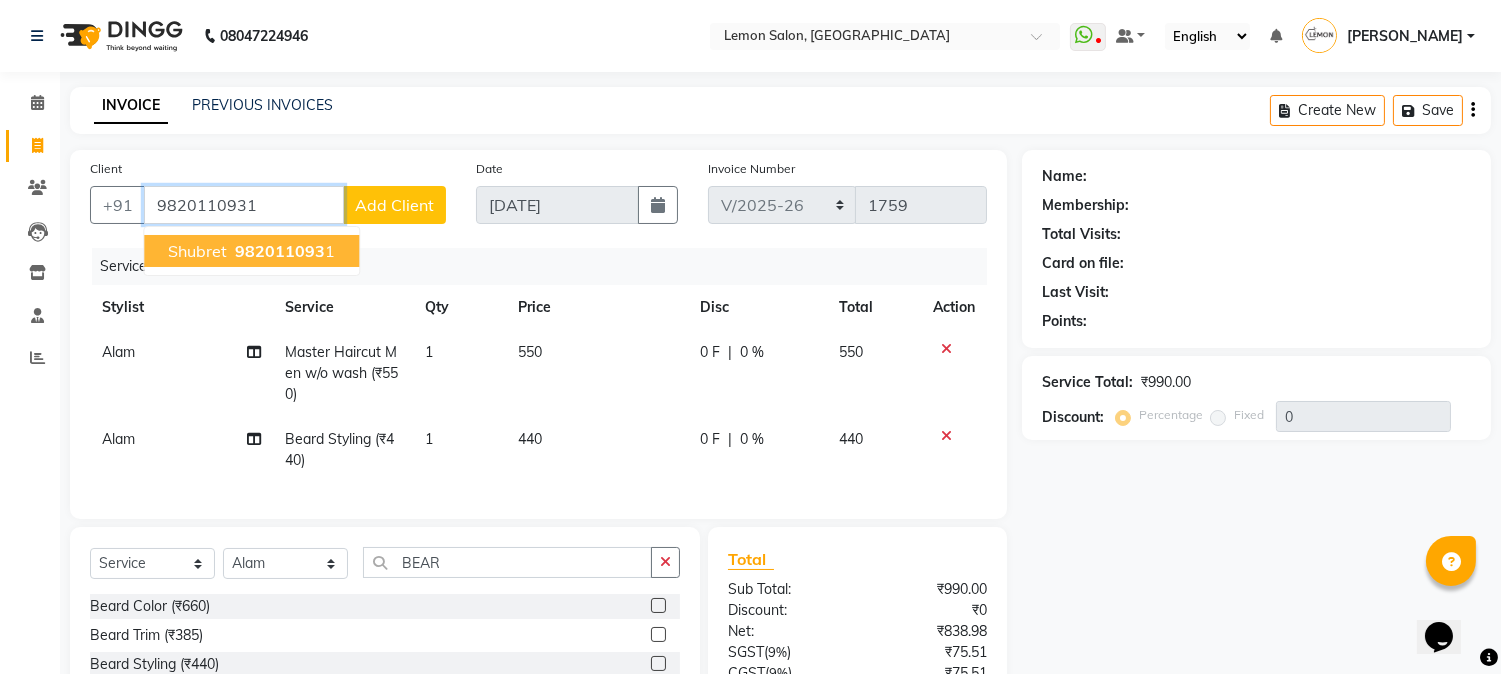 type on "9820110931" 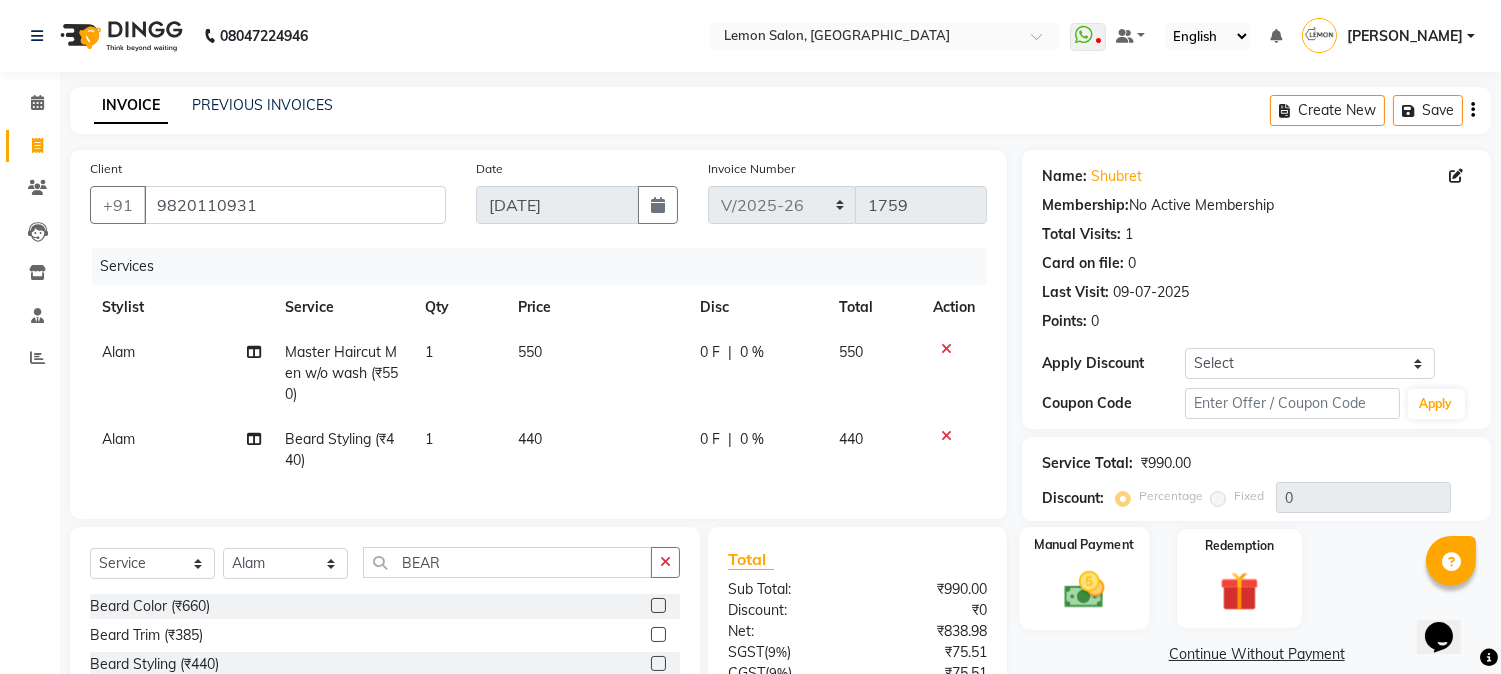 scroll, scrollTop: 193, scrollLeft: 0, axis: vertical 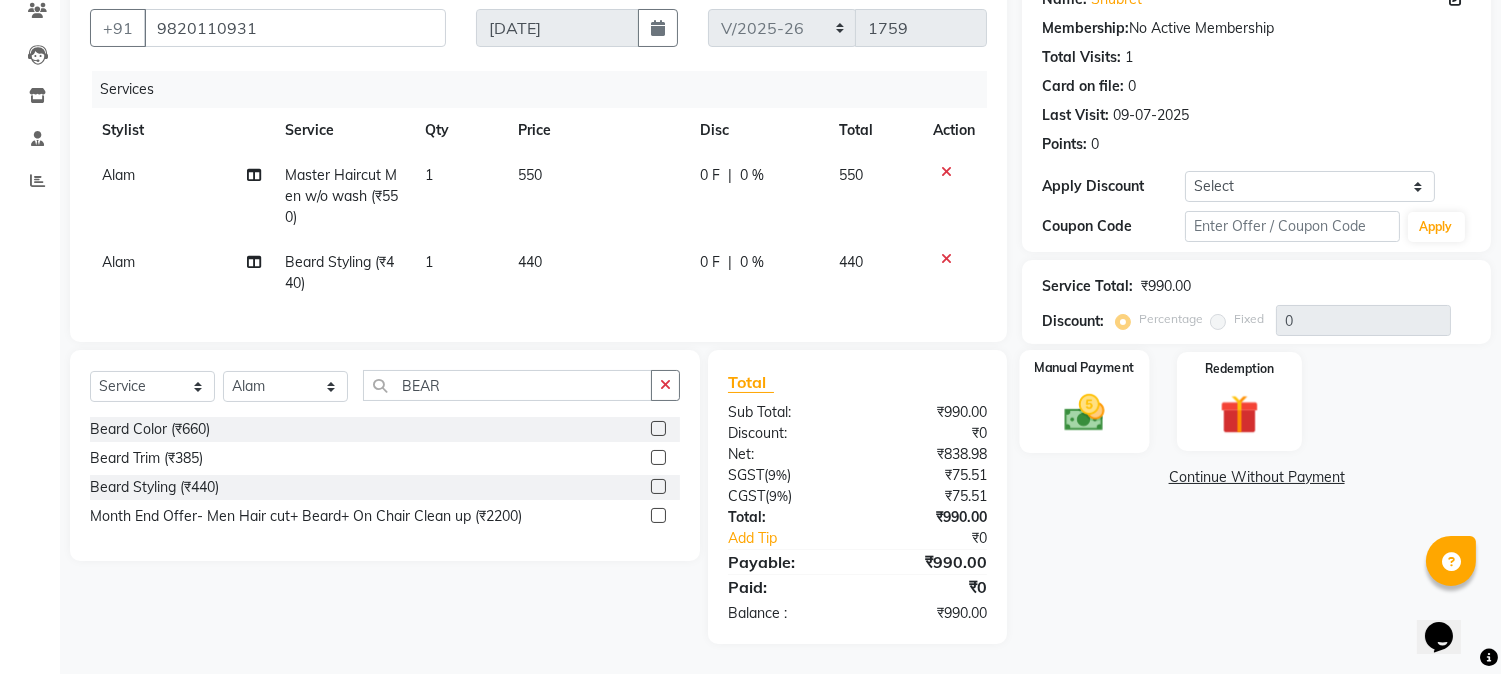 click 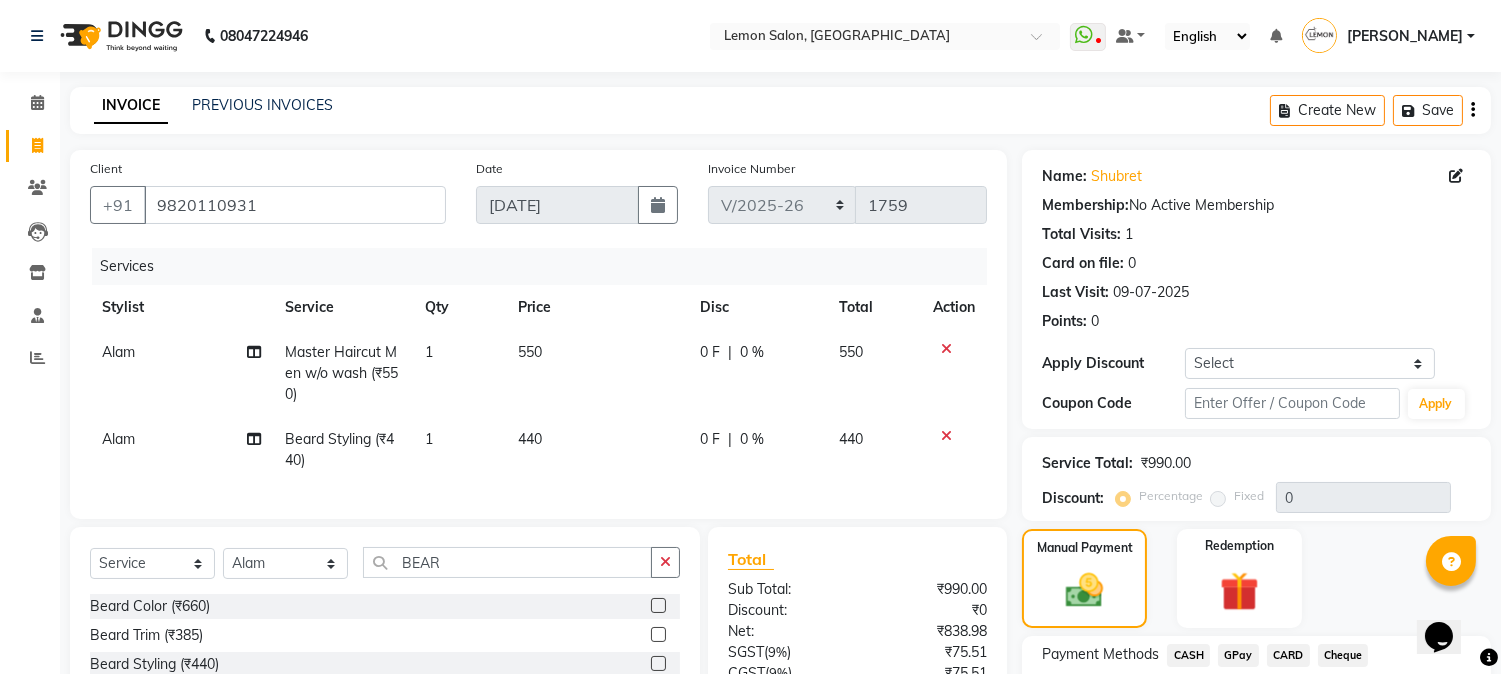 scroll, scrollTop: 193, scrollLeft: 0, axis: vertical 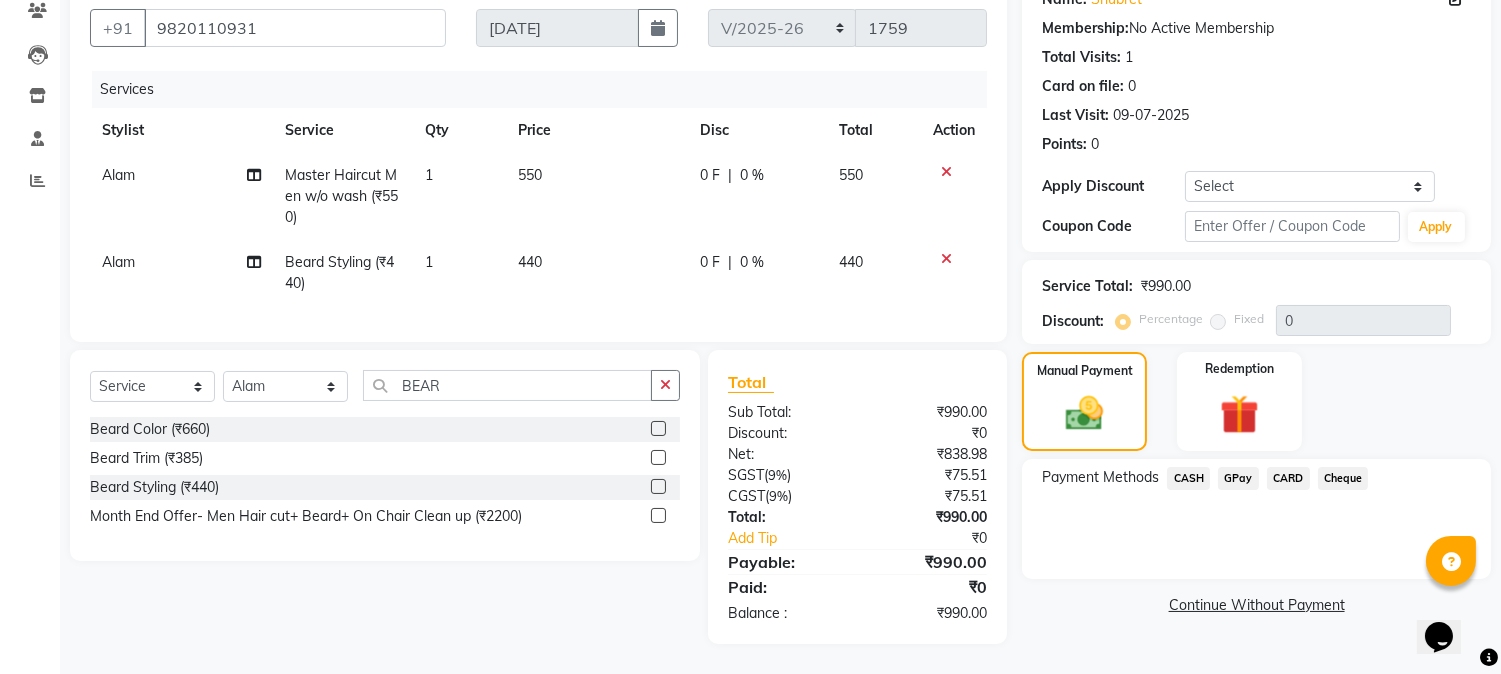 click on "CARD" 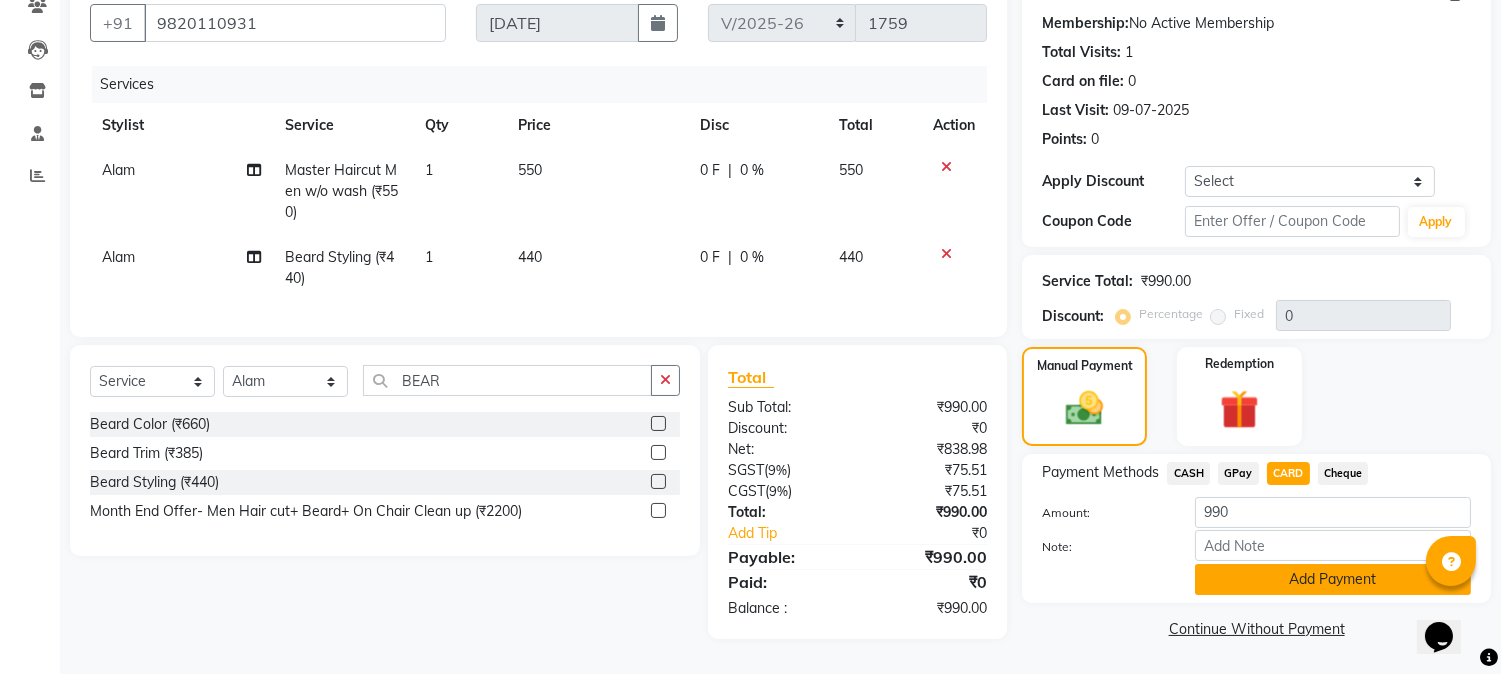 click on "Add Payment" 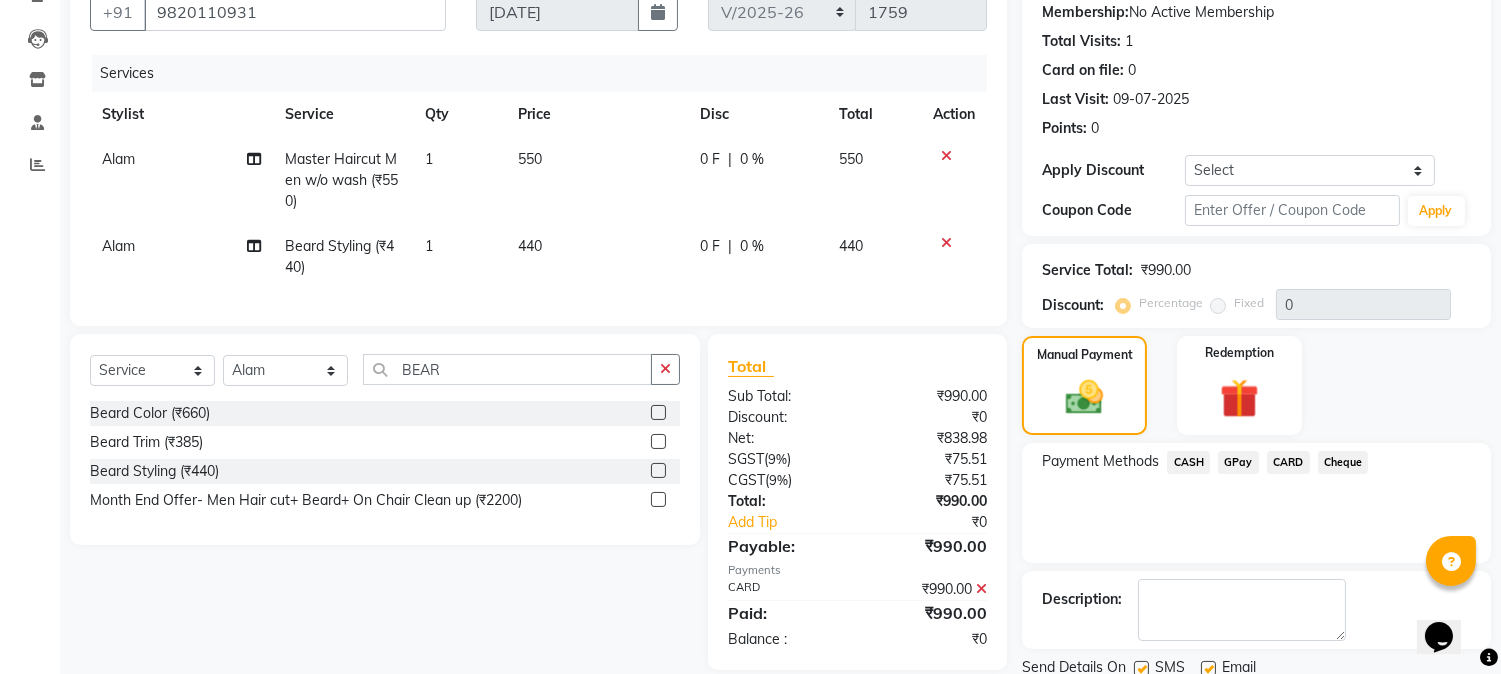 scroll, scrollTop: 265, scrollLeft: 0, axis: vertical 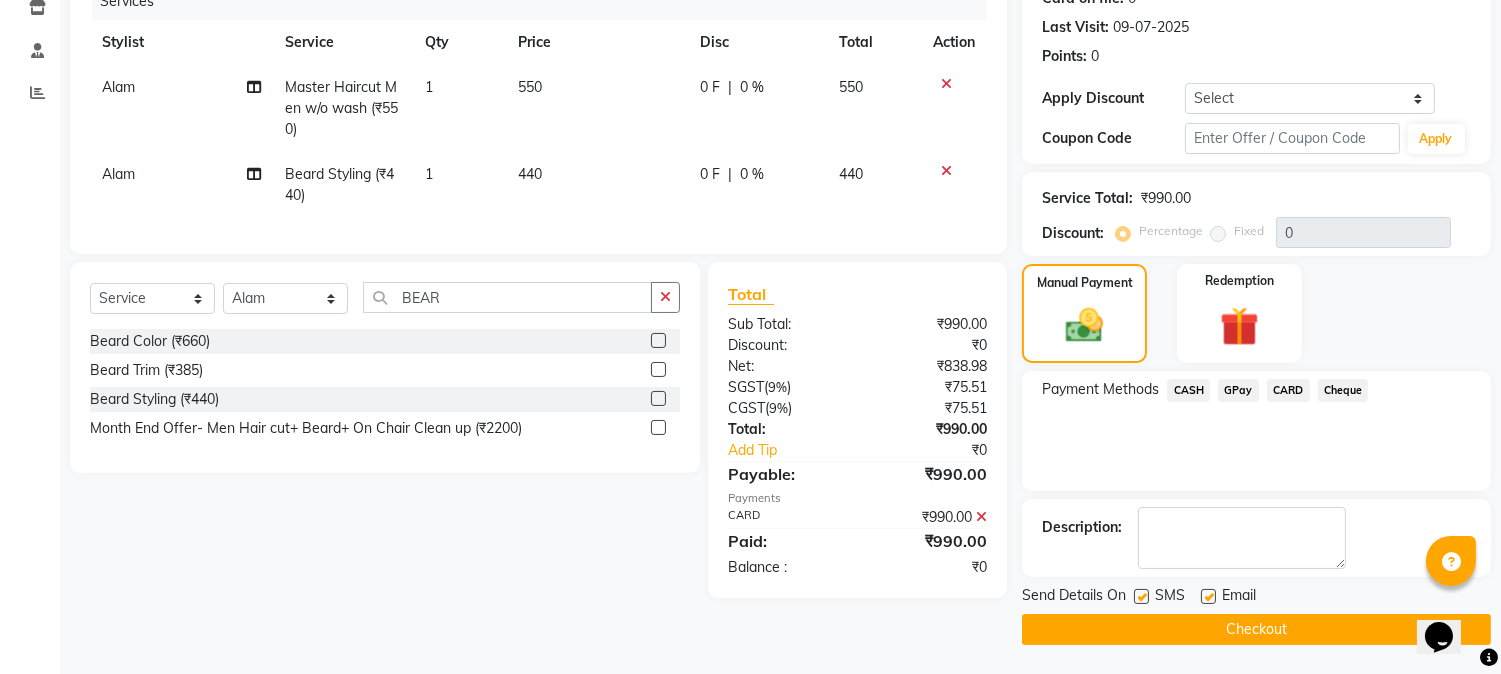 click 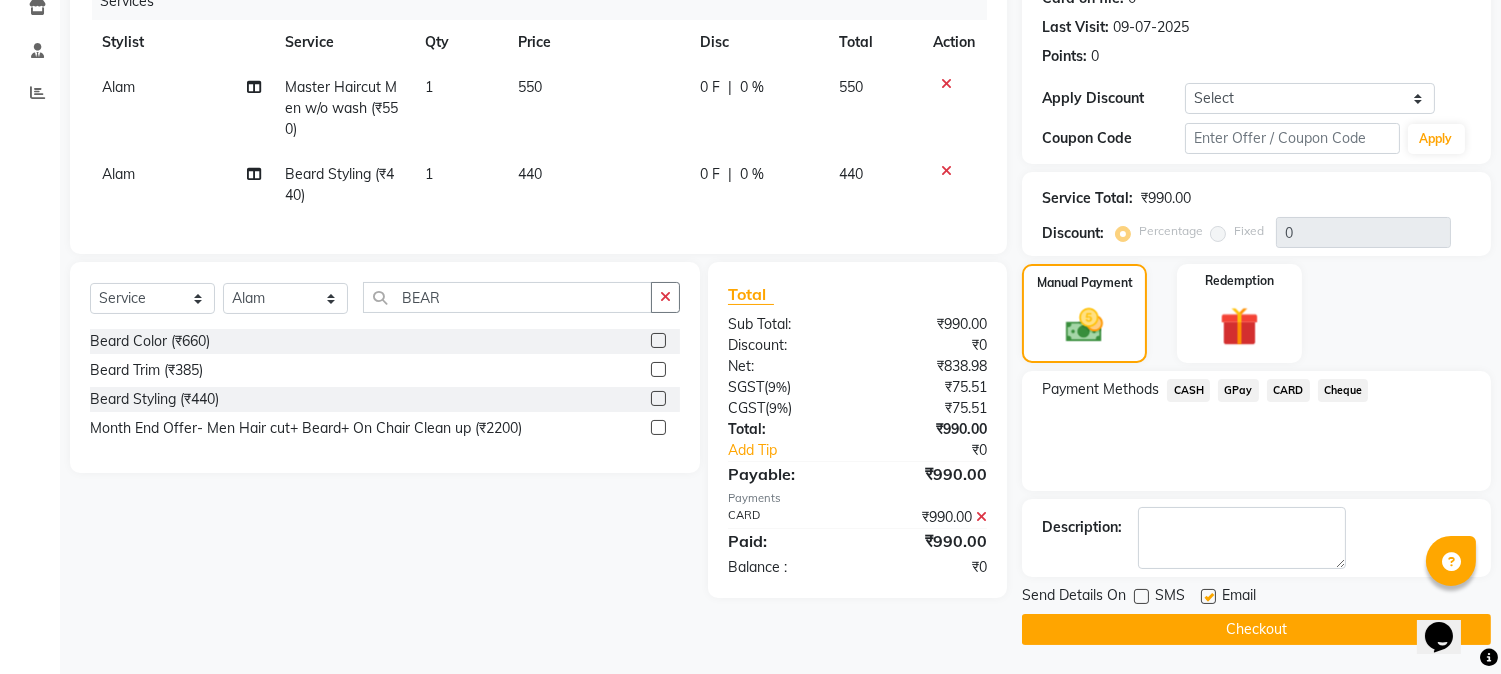 click 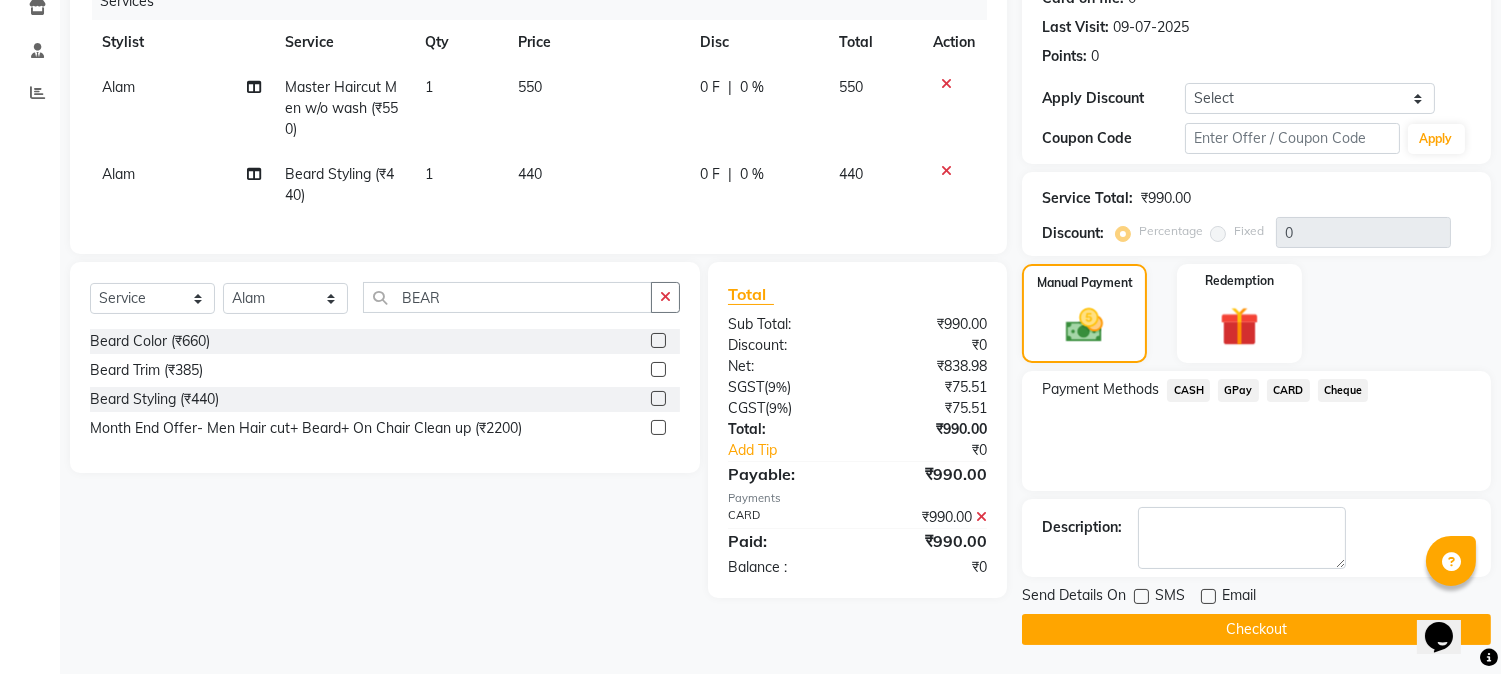 click 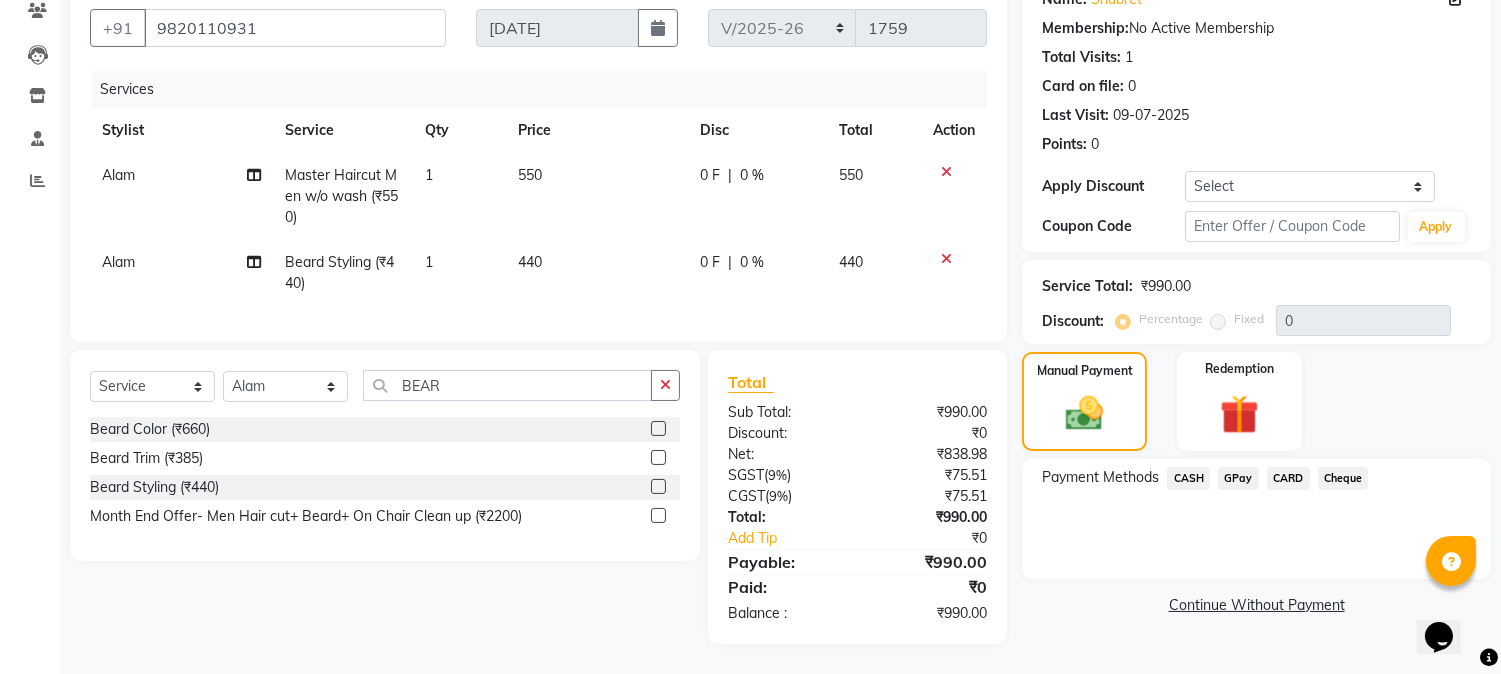 scroll, scrollTop: 193, scrollLeft: 0, axis: vertical 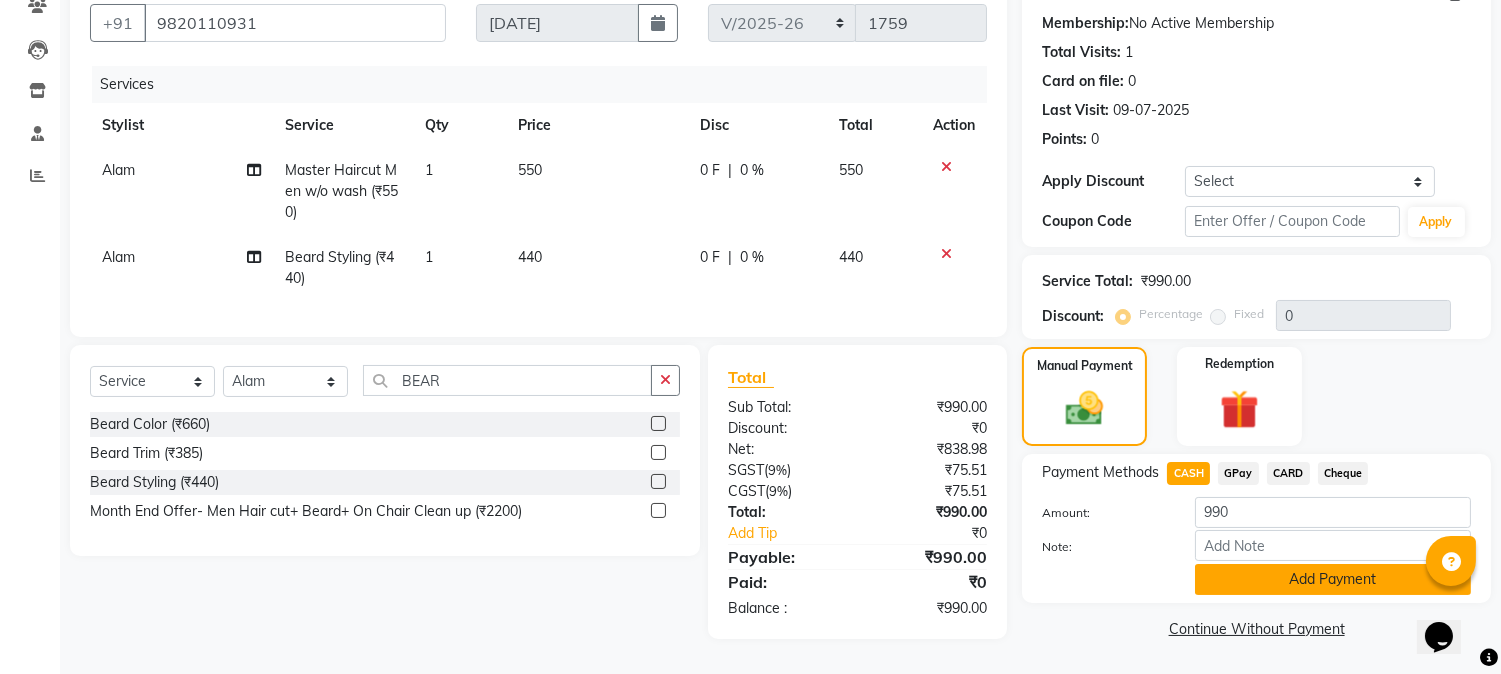 click on "Add Payment" 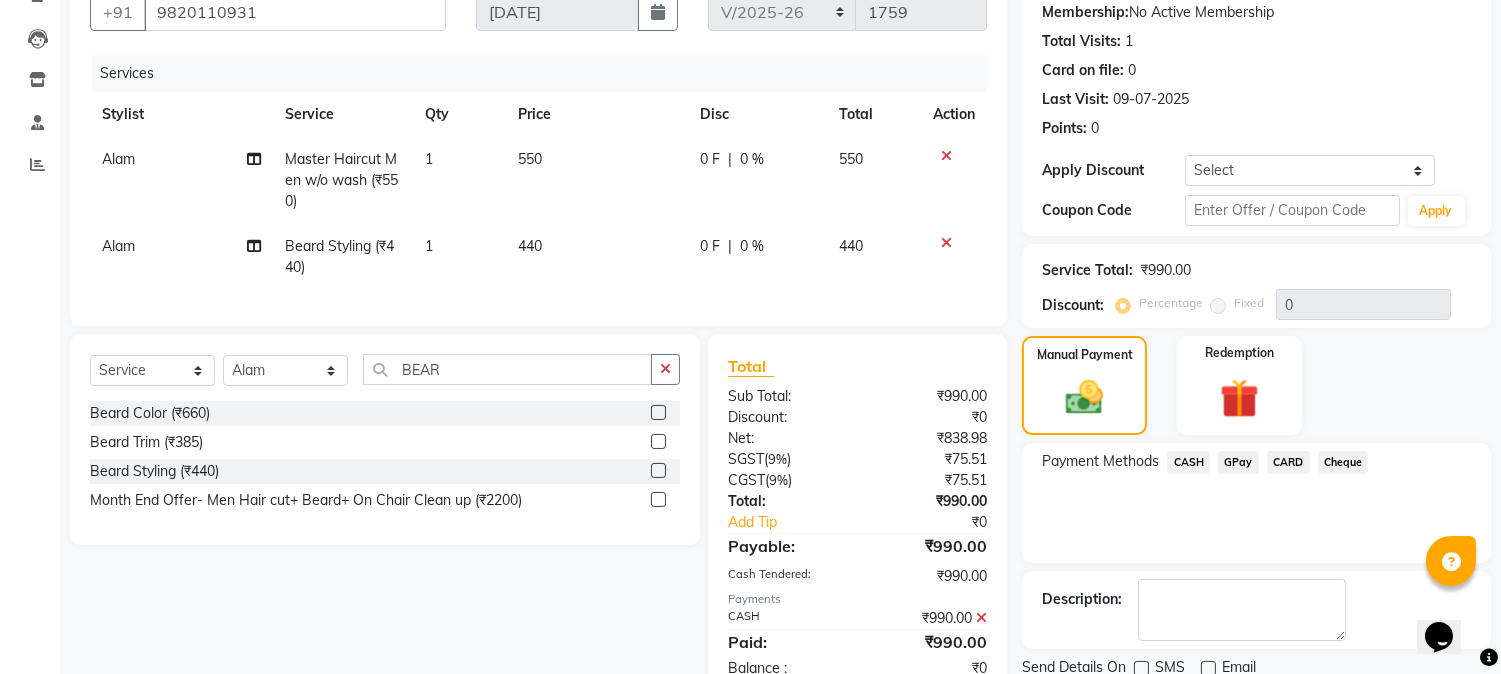 scroll, scrollTop: 265, scrollLeft: 0, axis: vertical 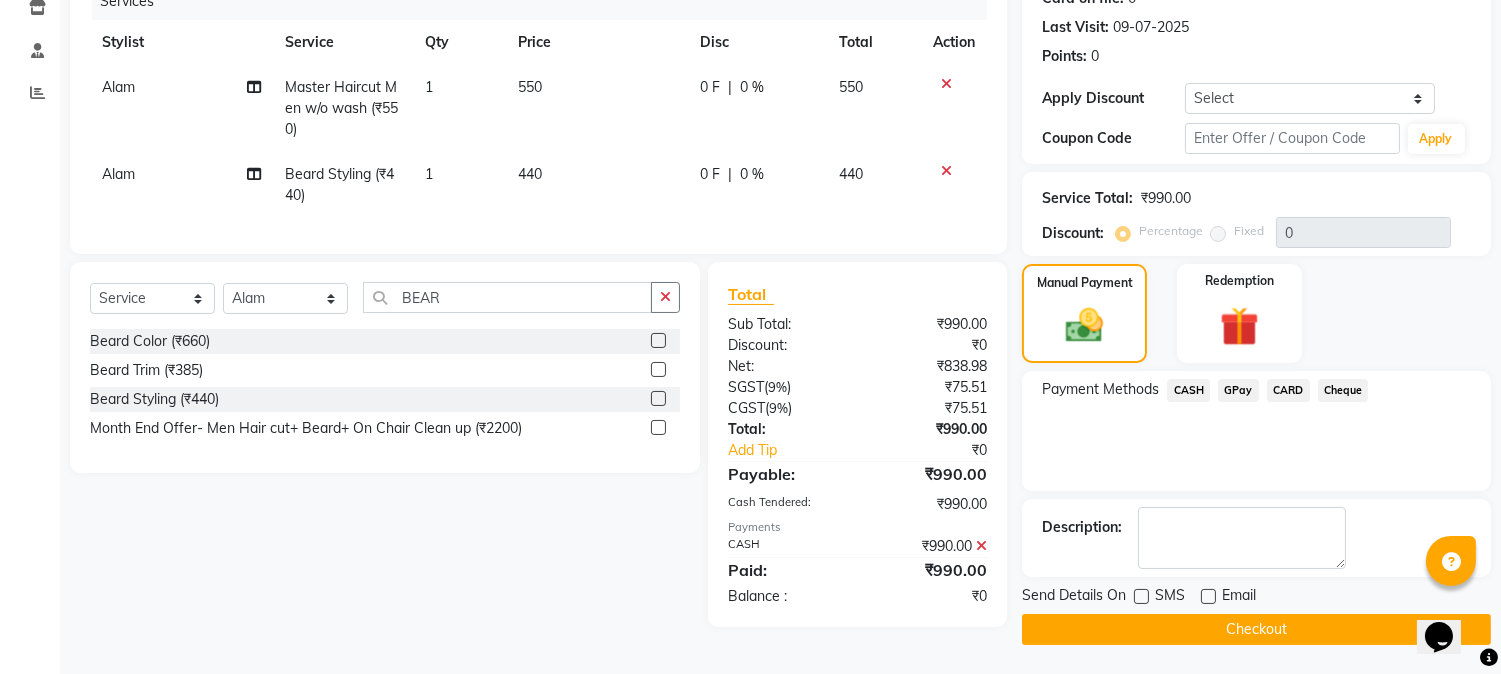 click on "Checkout" 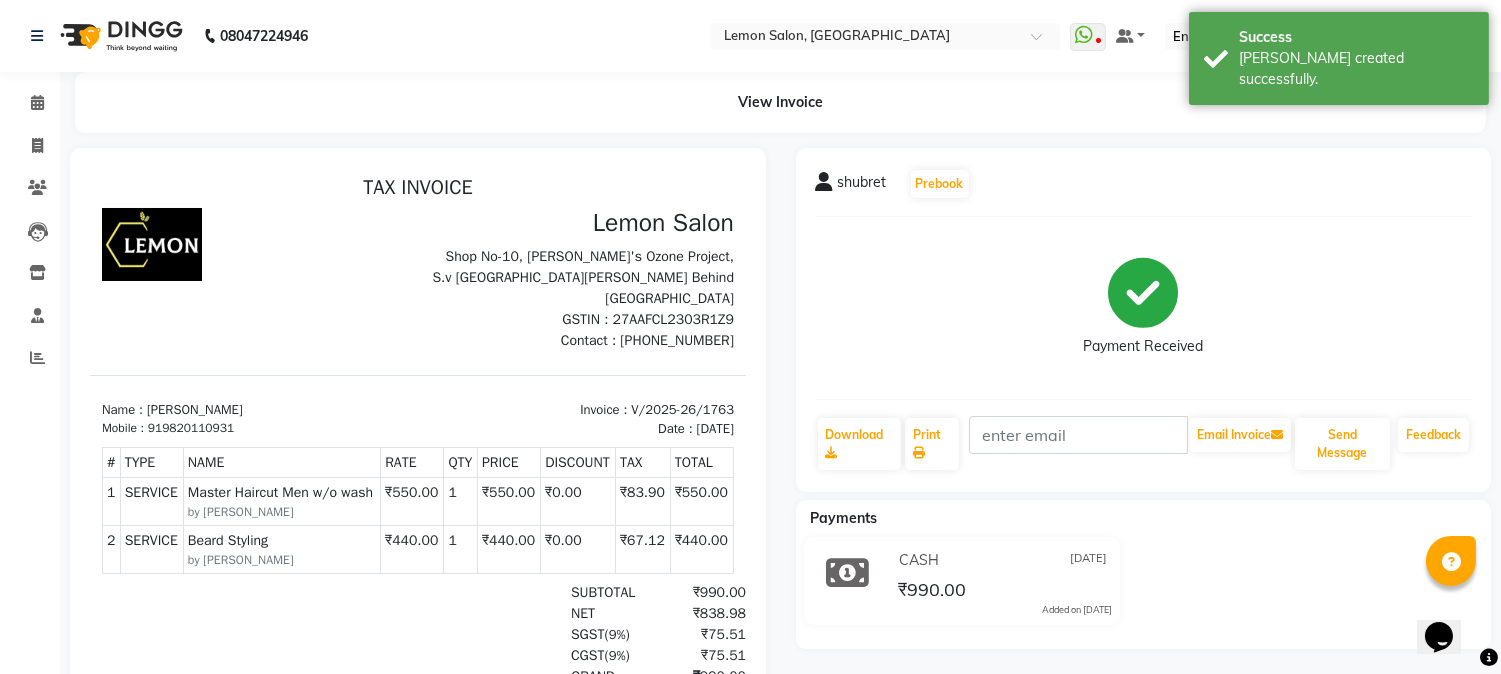 scroll, scrollTop: 0, scrollLeft: 0, axis: both 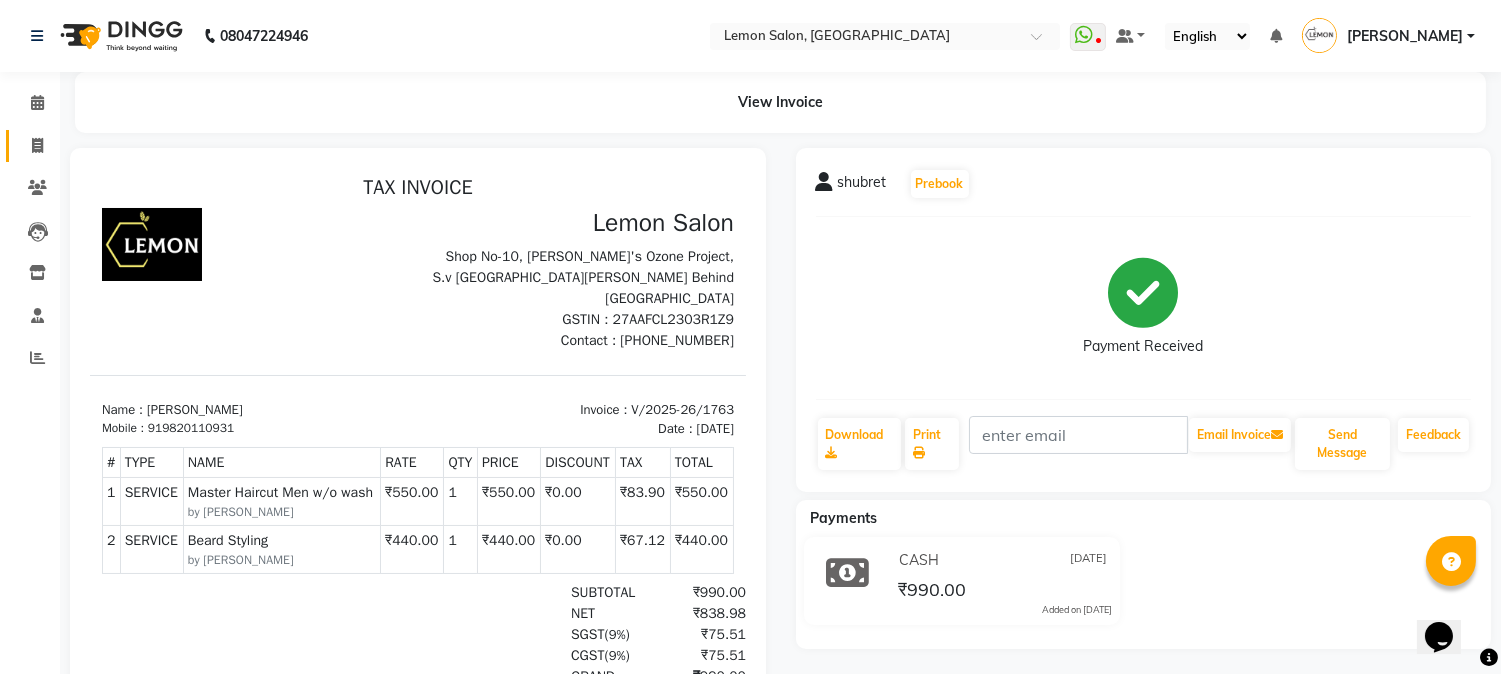 click on "Invoice" 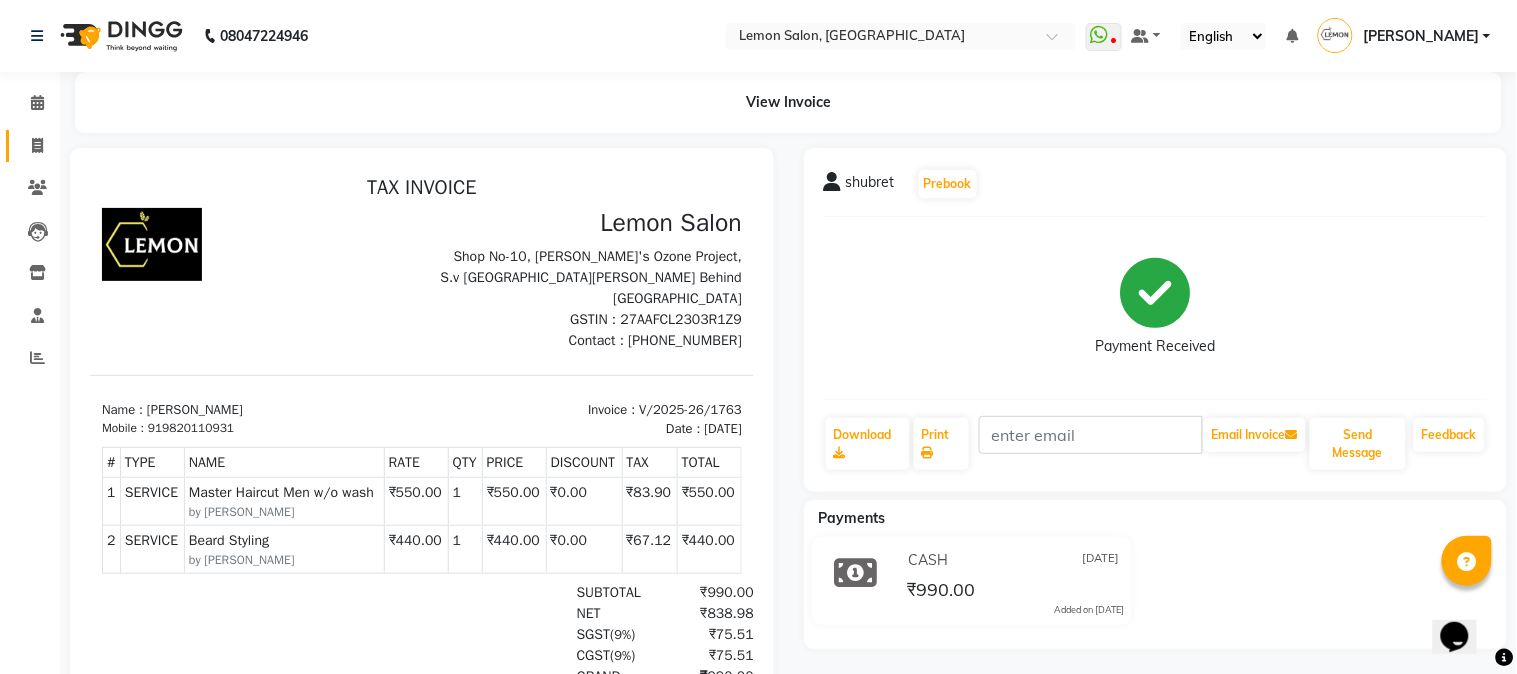 select on "565" 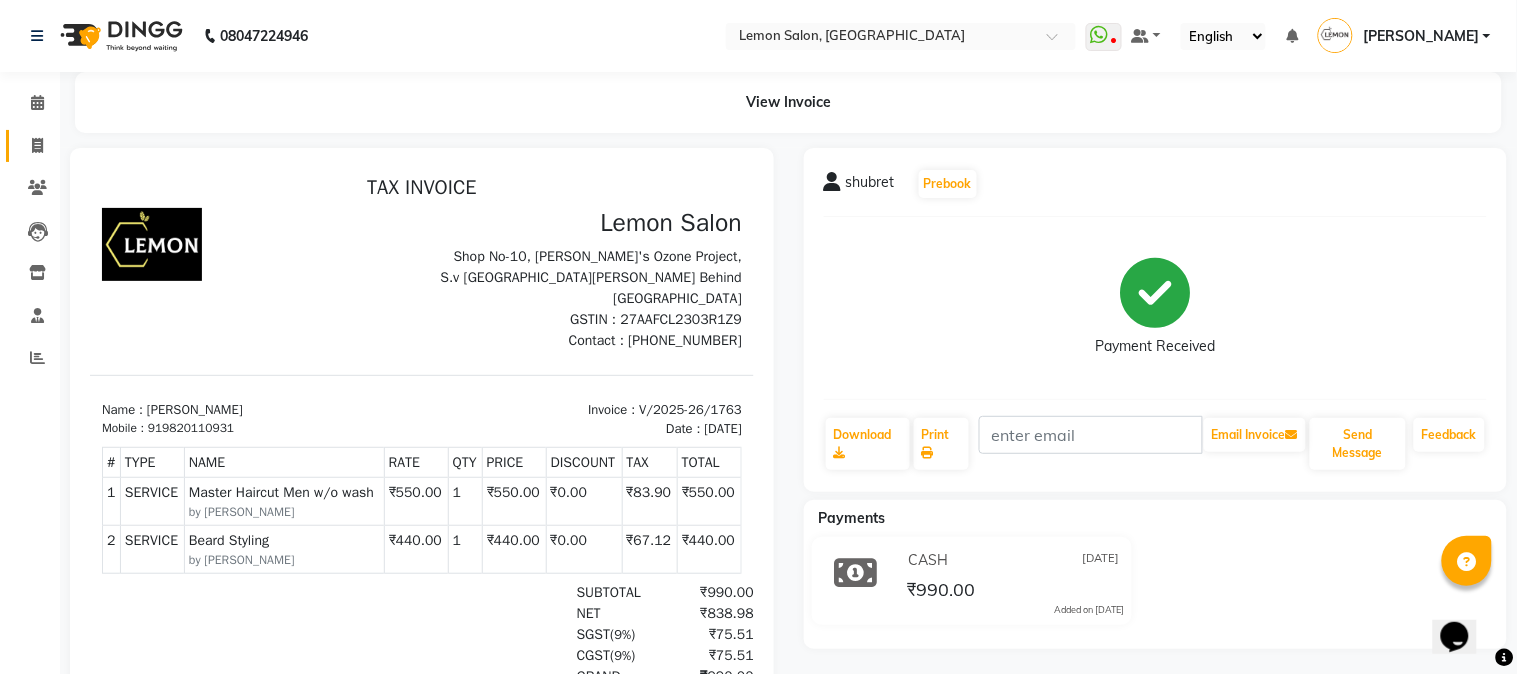 select on "service" 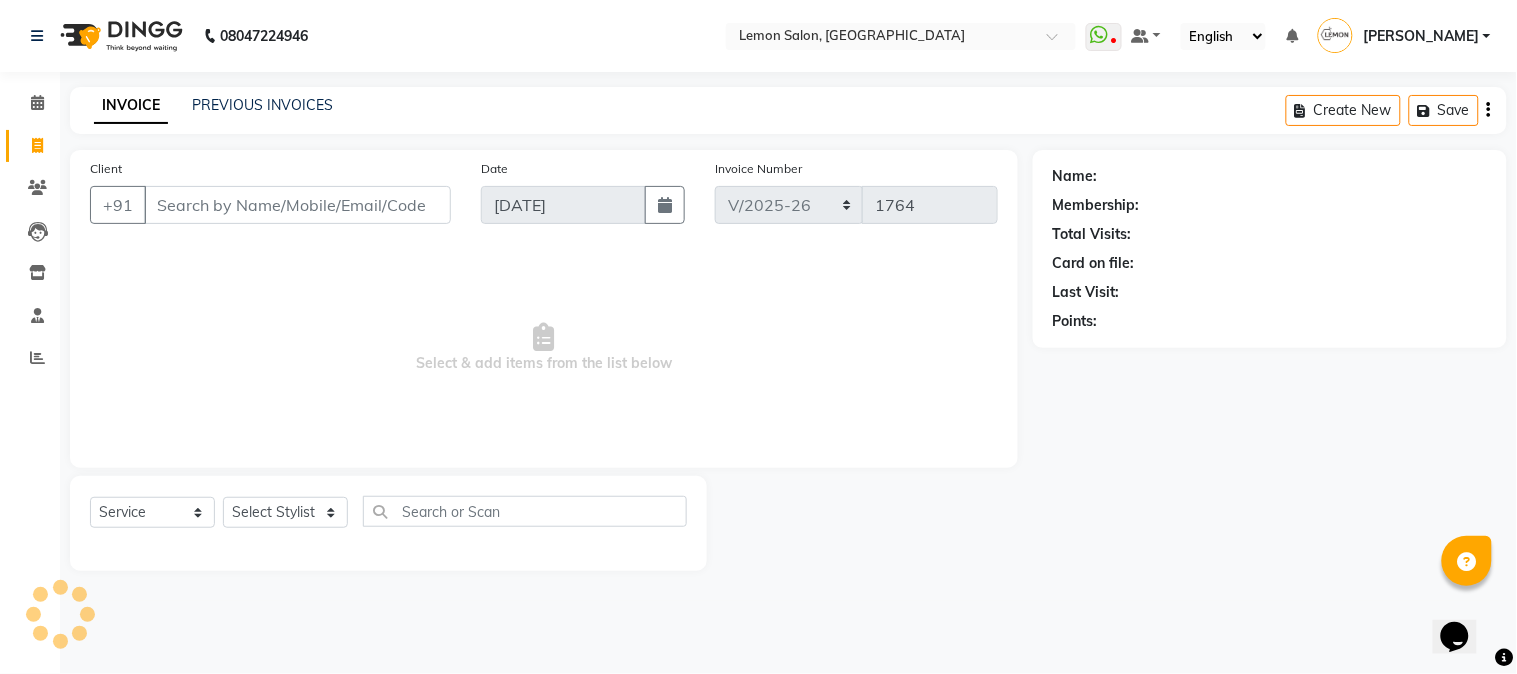 click on "Client" at bounding box center [297, 205] 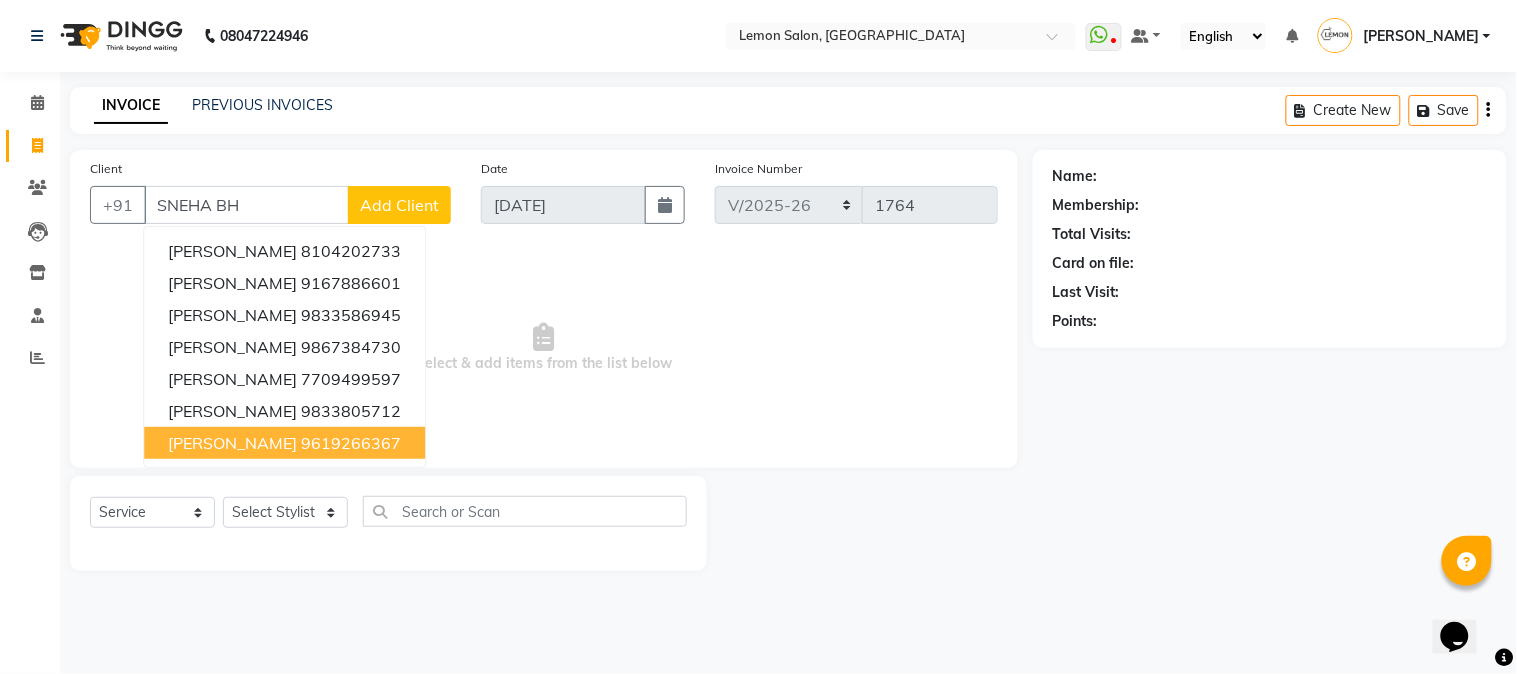 click on "SNEHA BHAGERIA" at bounding box center (232, 443) 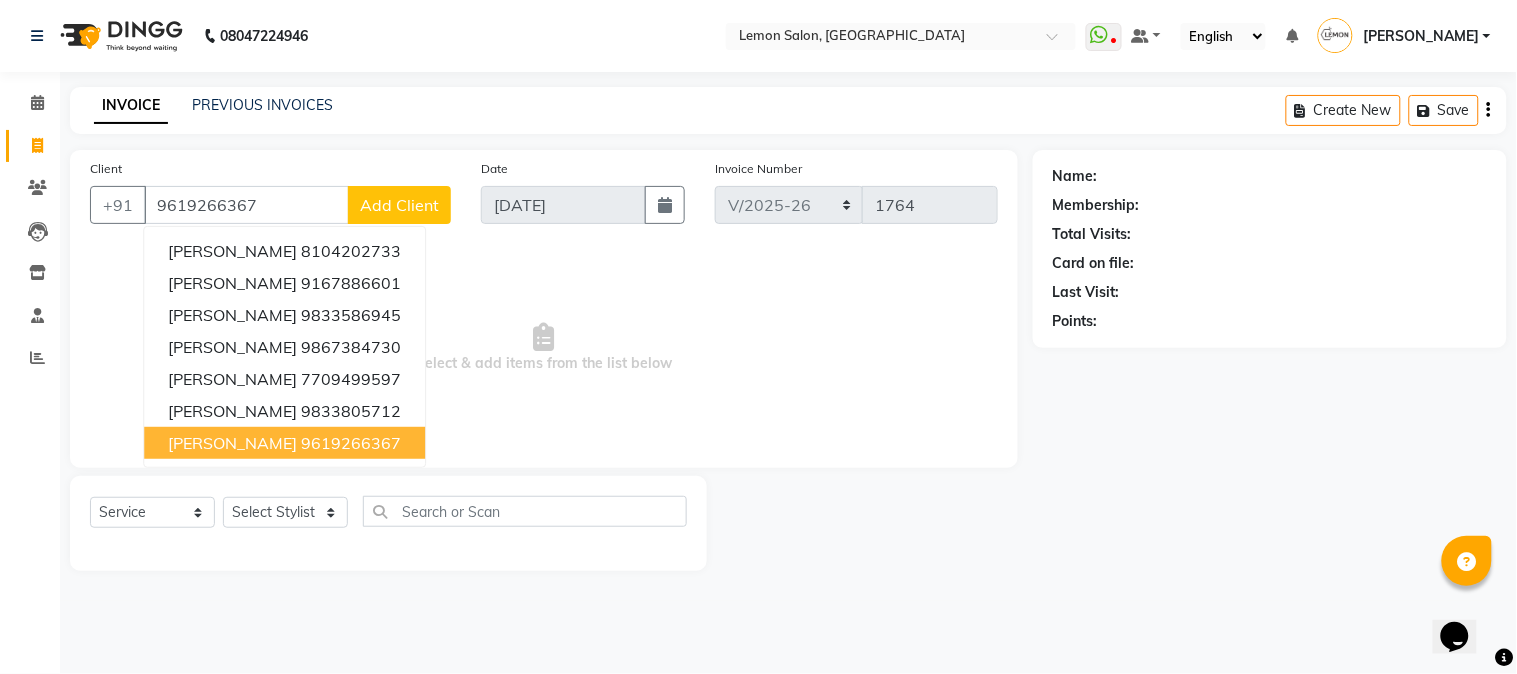 type on "9619266367" 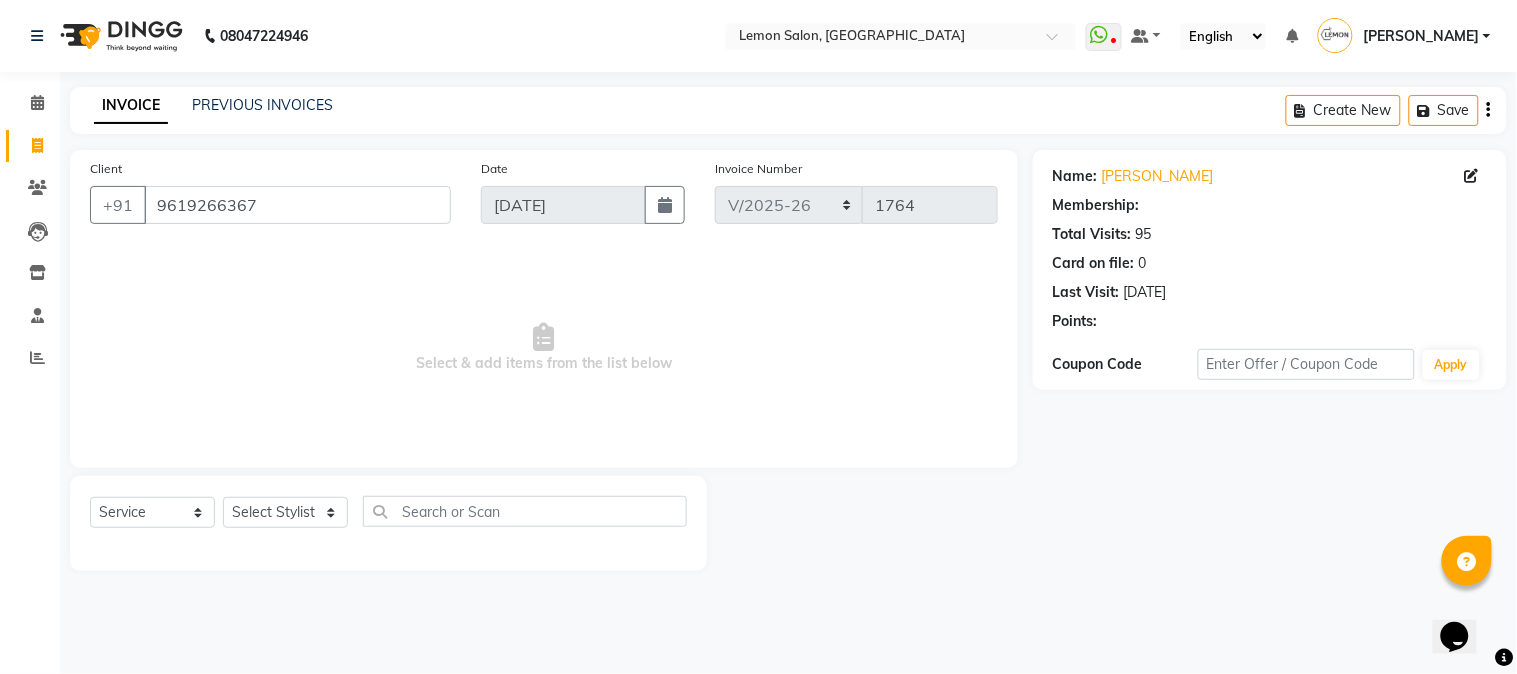 select on "1: Object" 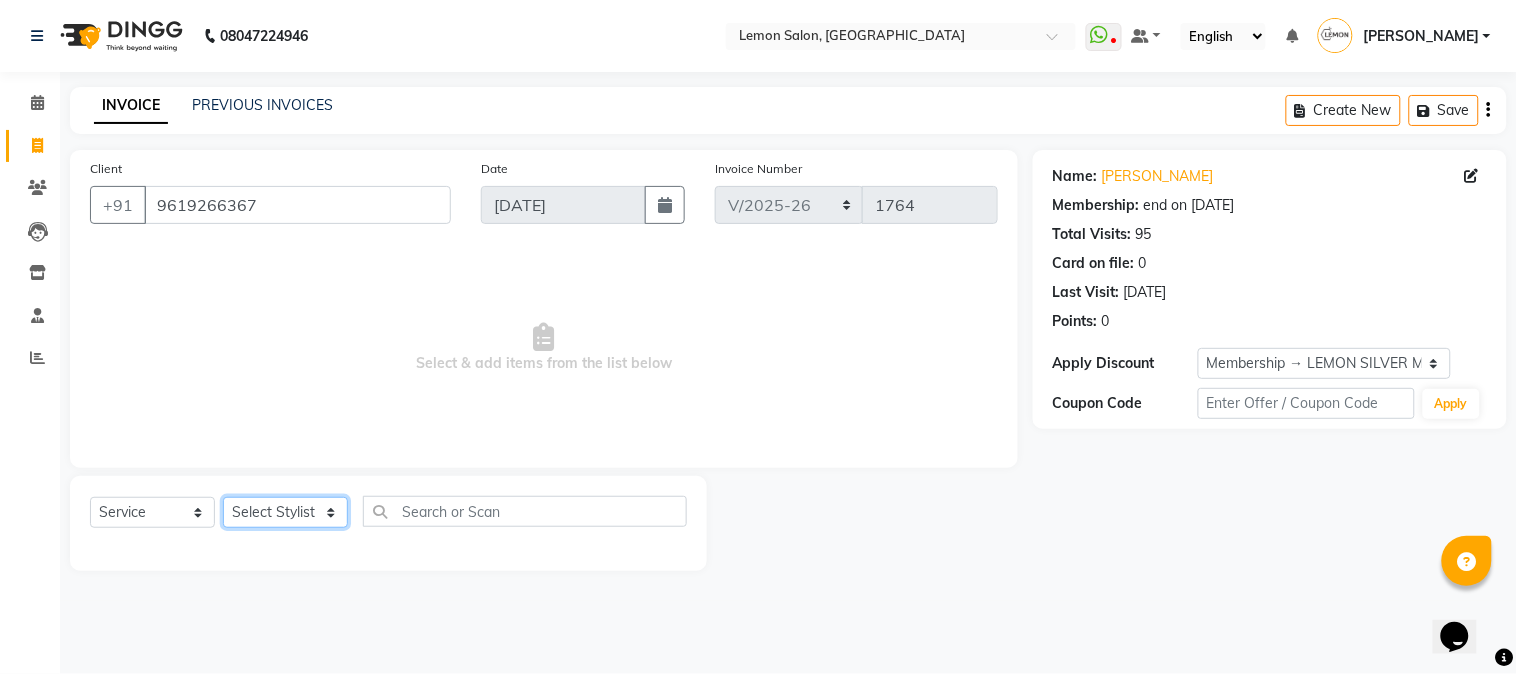 click on "Select Stylist [PERSON_NAME] [PERSON_NAME] Dshpande Datta [PERSON_NAME][GEOGRAPHIC_DATA] Furkan [PERSON_NAME] Kelatkar  [PERSON_NAME] [PERSON_NAME]  Mukaddar [PERSON_NAME] [PERSON_NAME] [PERSON_NAME]  [PERSON_NAME] Pol" 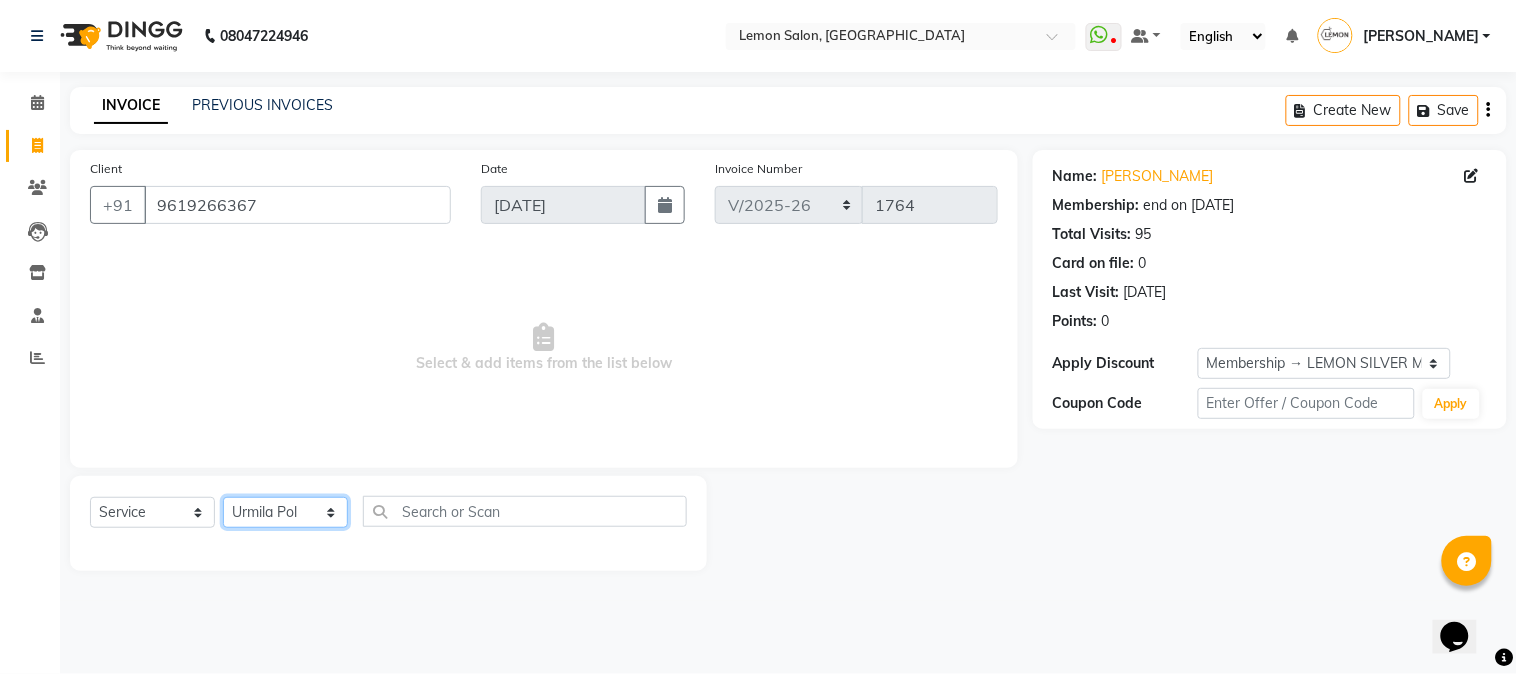 click on "Select Stylist [PERSON_NAME] [PERSON_NAME] Dshpande Datta [PERSON_NAME][GEOGRAPHIC_DATA] Furkan [PERSON_NAME] Kelatkar  [PERSON_NAME] [PERSON_NAME]  Mukaddar [PERSON_NAME] [PERSON_NAME] [PERSON_NAME]  [PERSON_NAME] Pol" 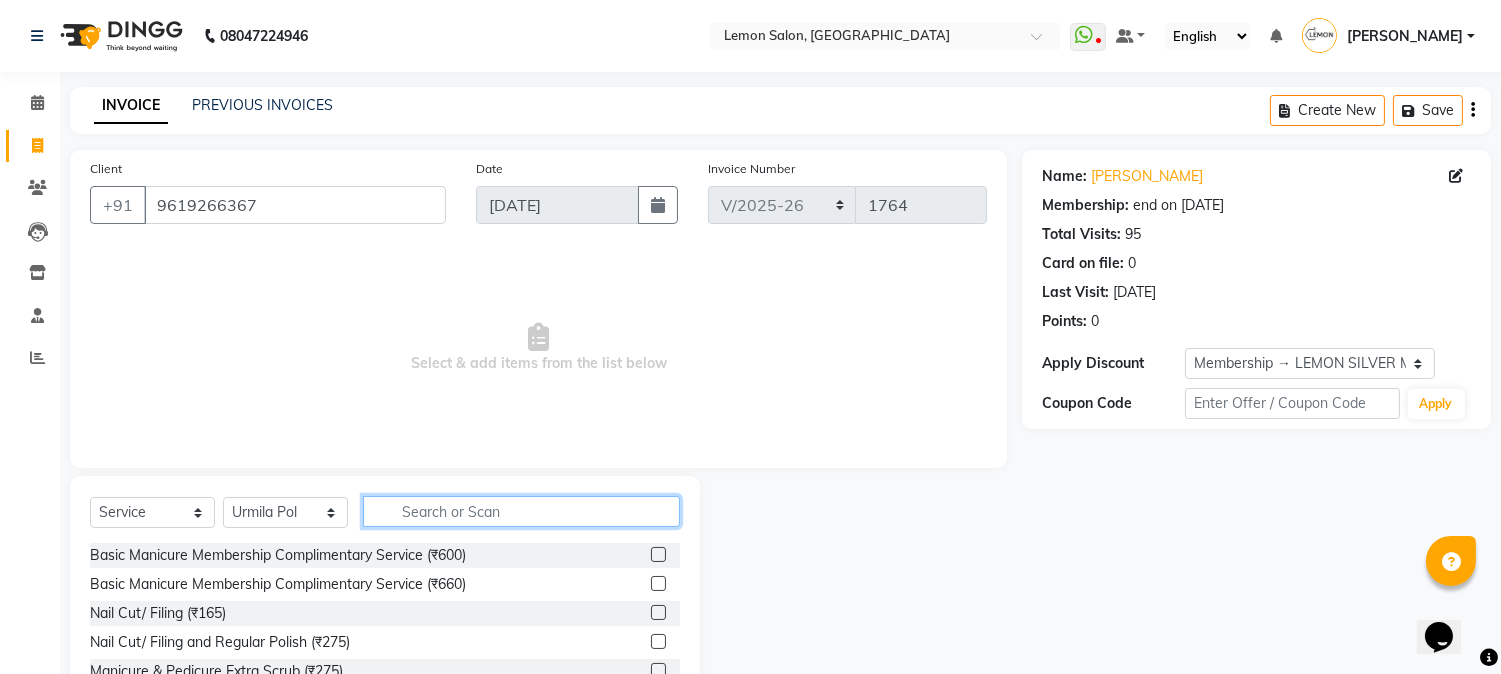 click 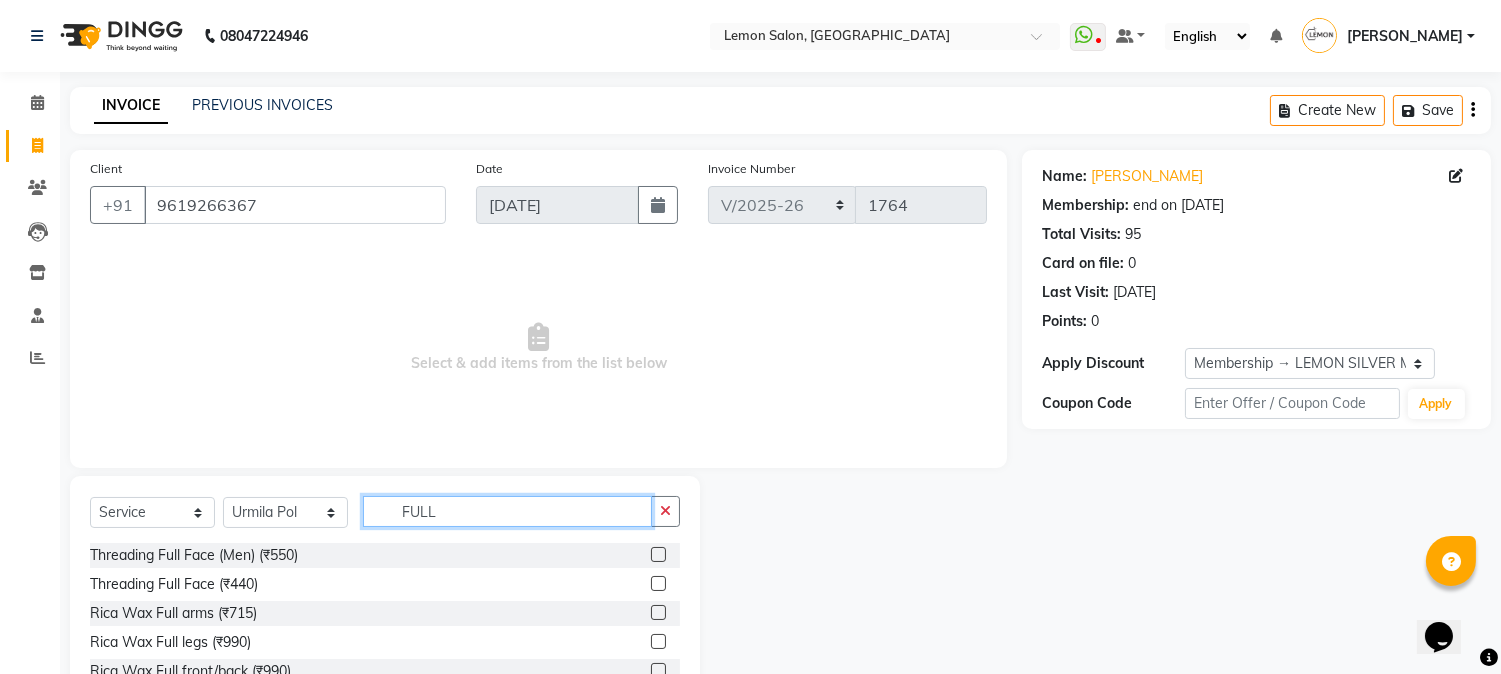 scroll, scrollTop: 126, scrollLeft: 0, axis: vertical 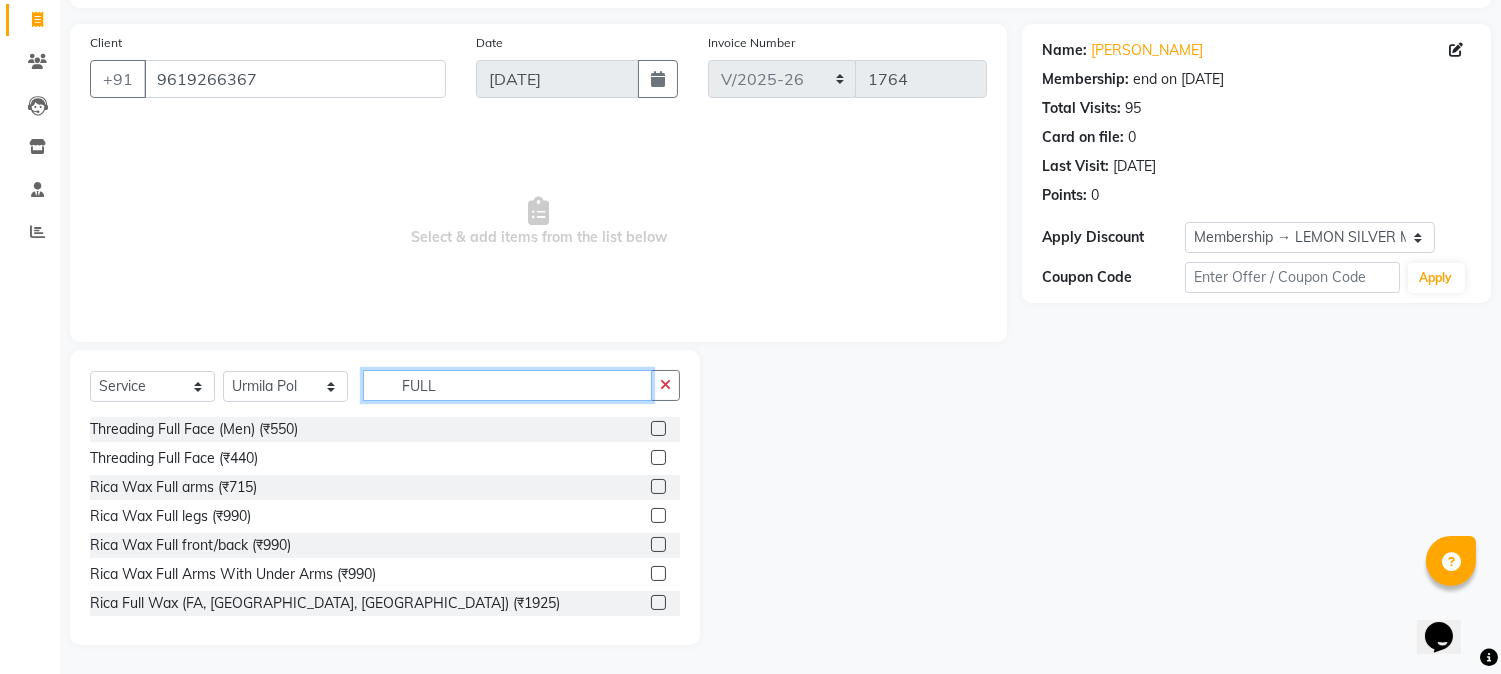 type on "FULL" 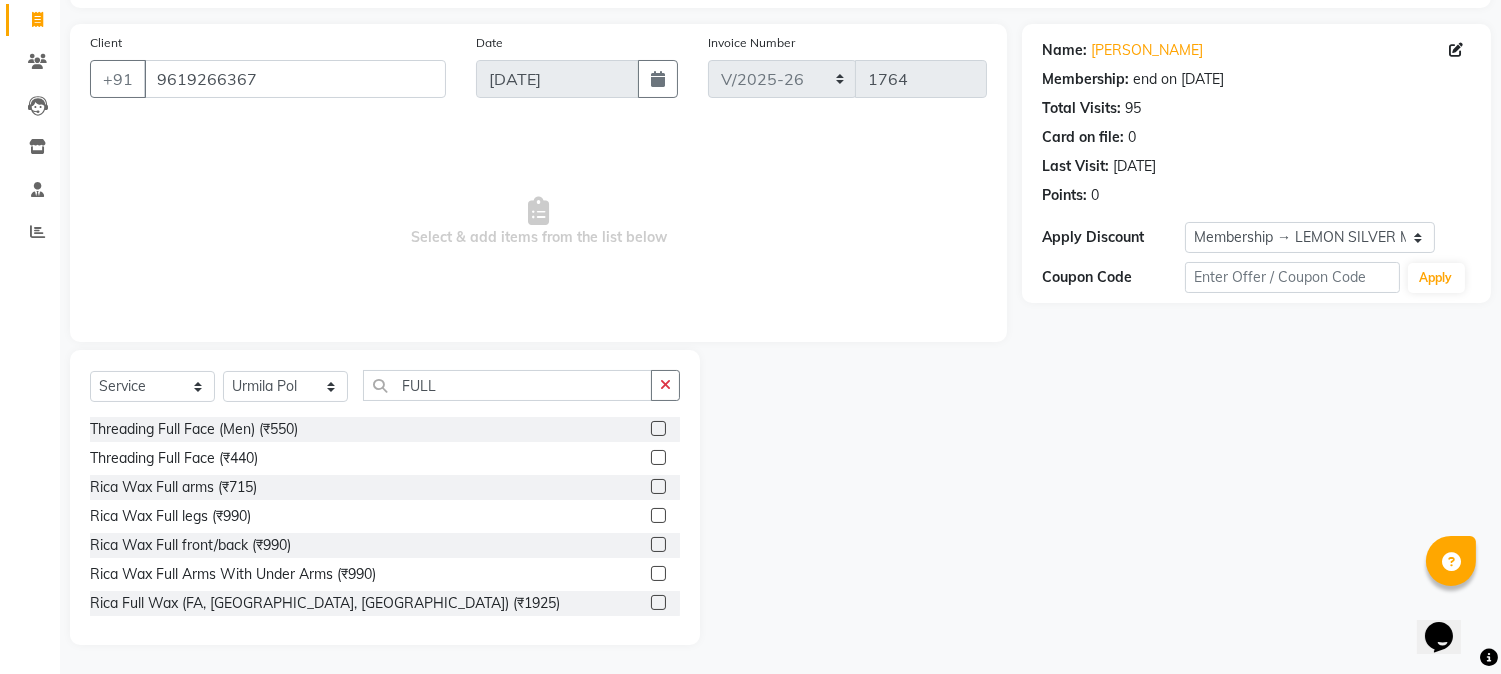 click 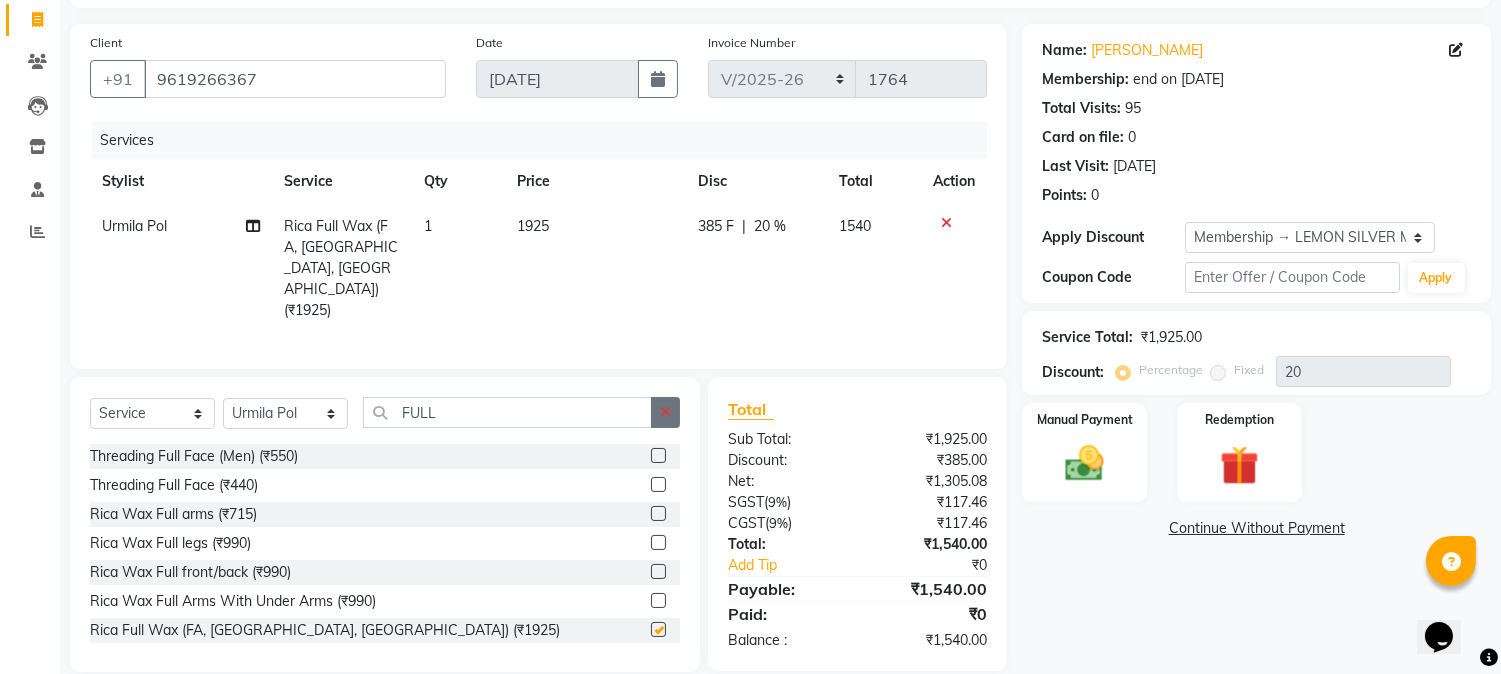 checkbox on "false" 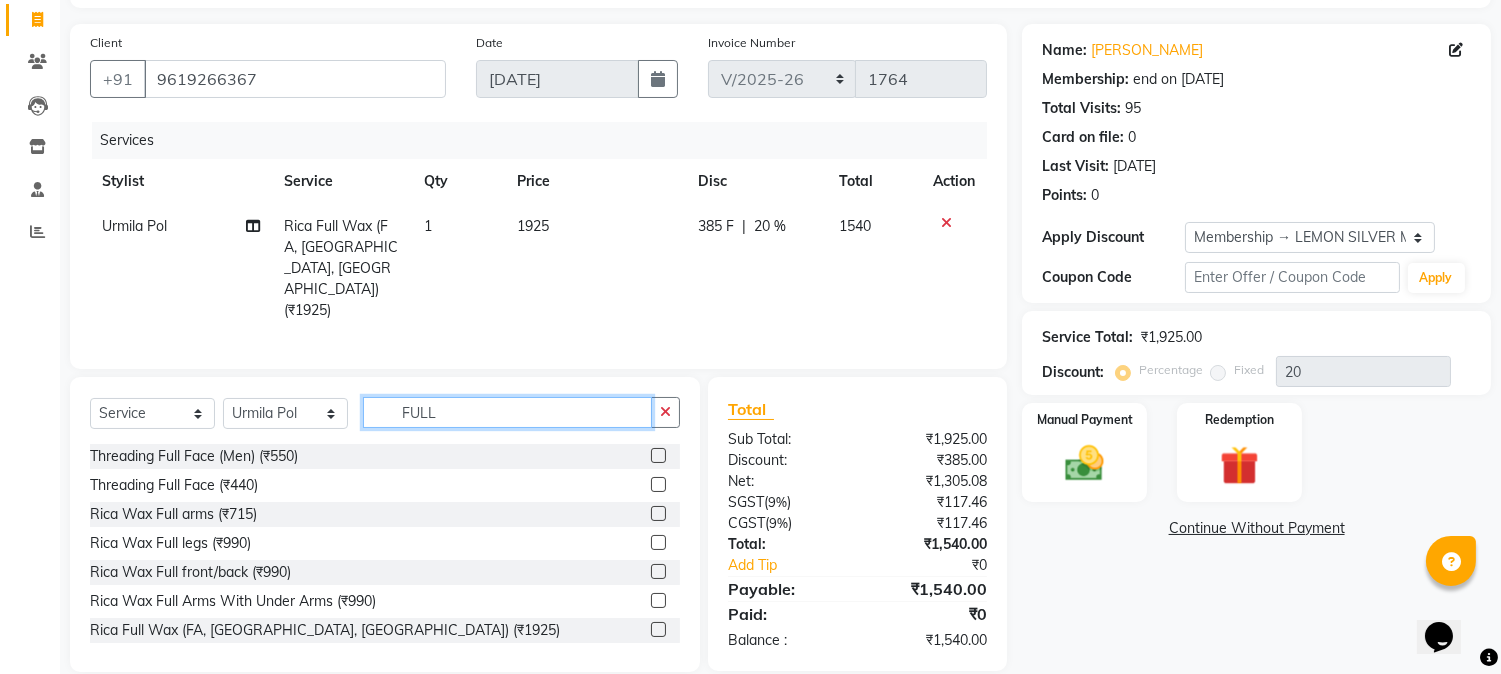 drag, startPoint x: 543, startPoint y: 386, endPoint x: 204, endPoint y: 354, distance: 340.507 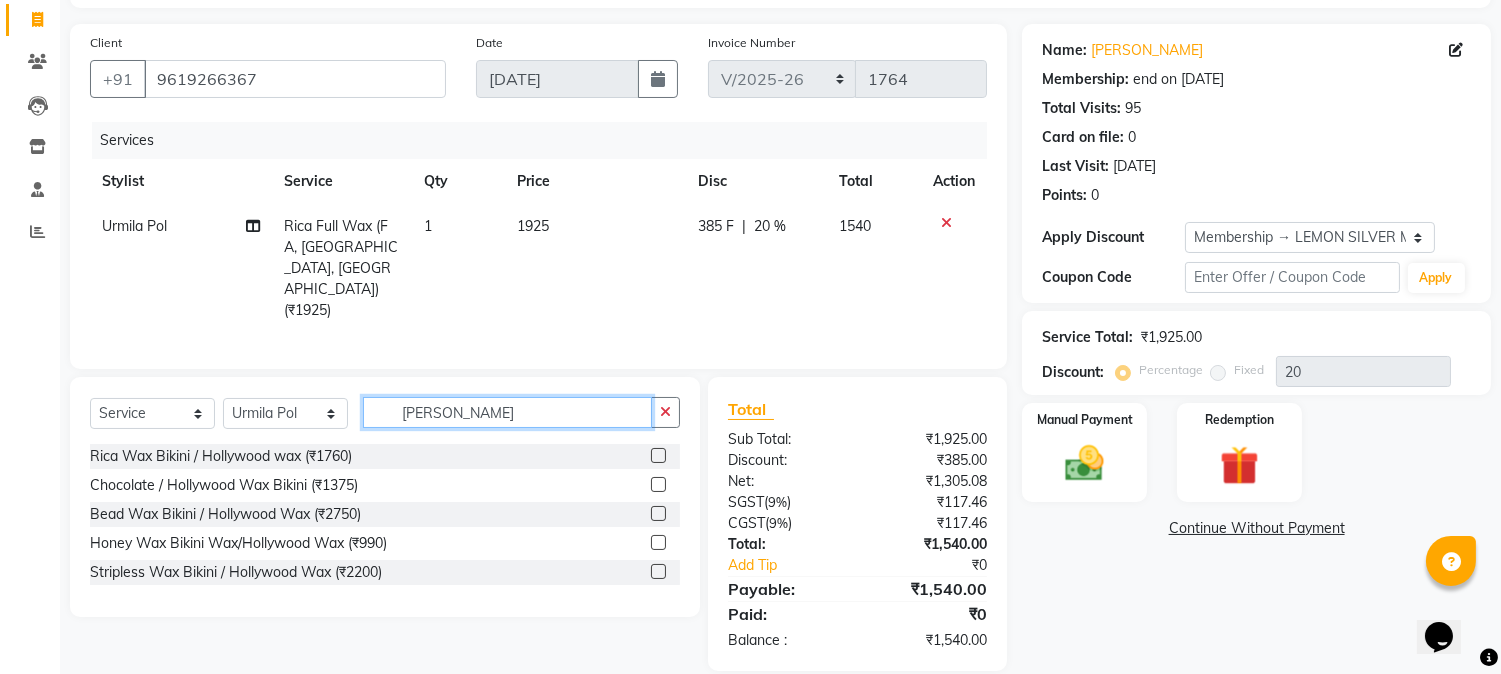 type on "HOLL" 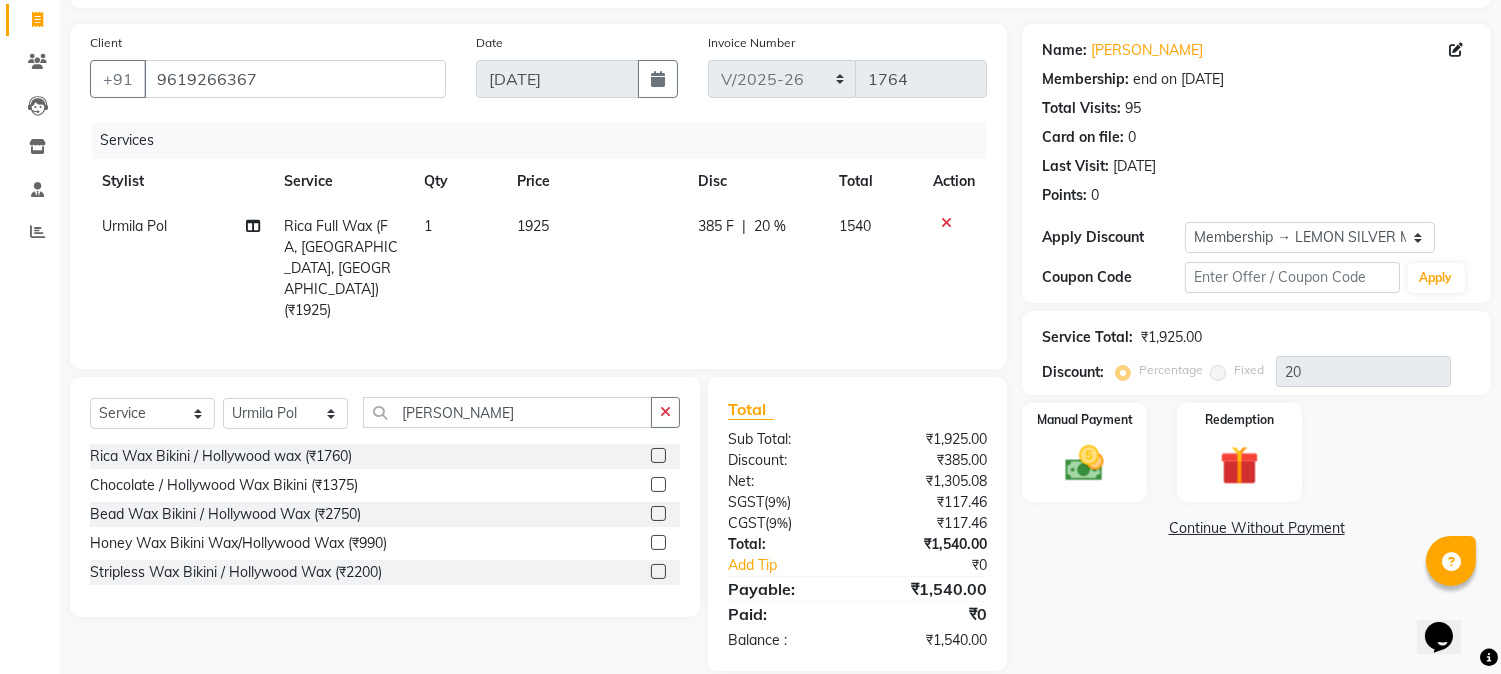 click 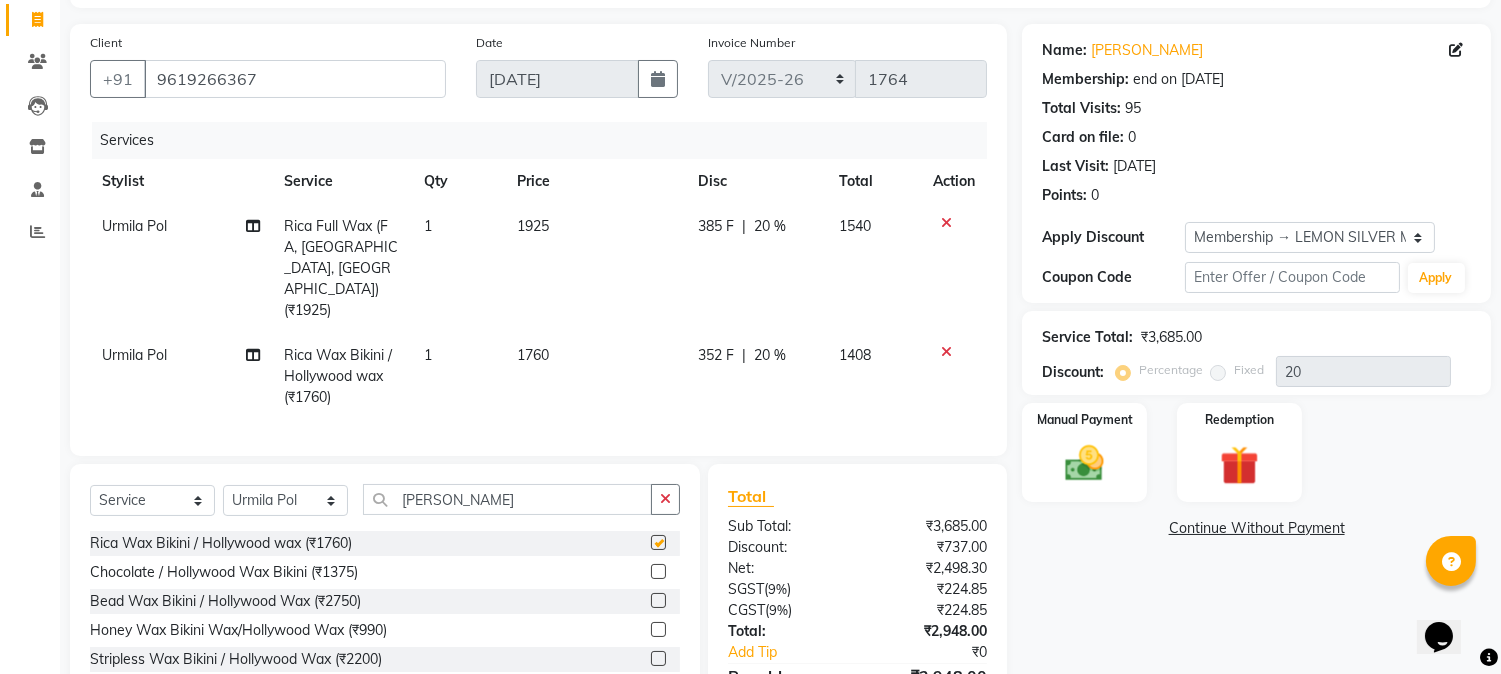 checkbox on "false" 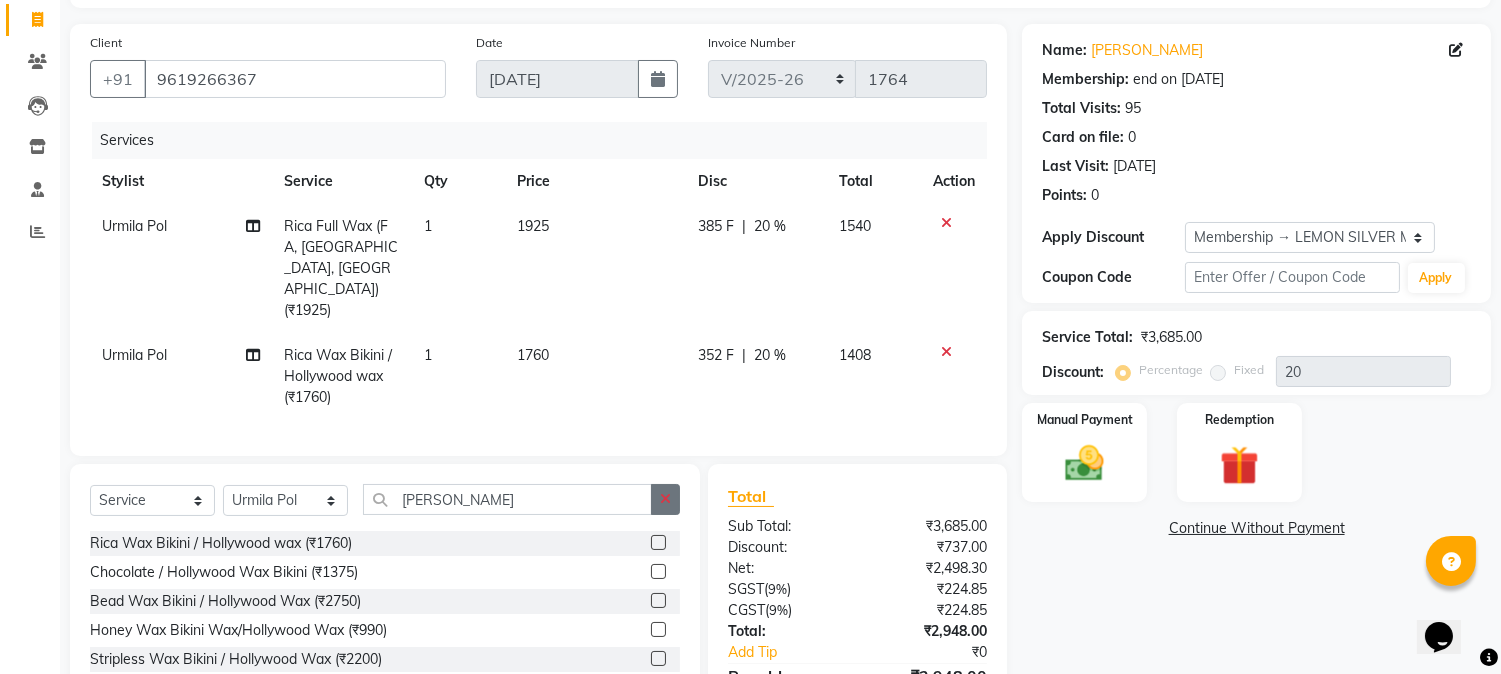 click 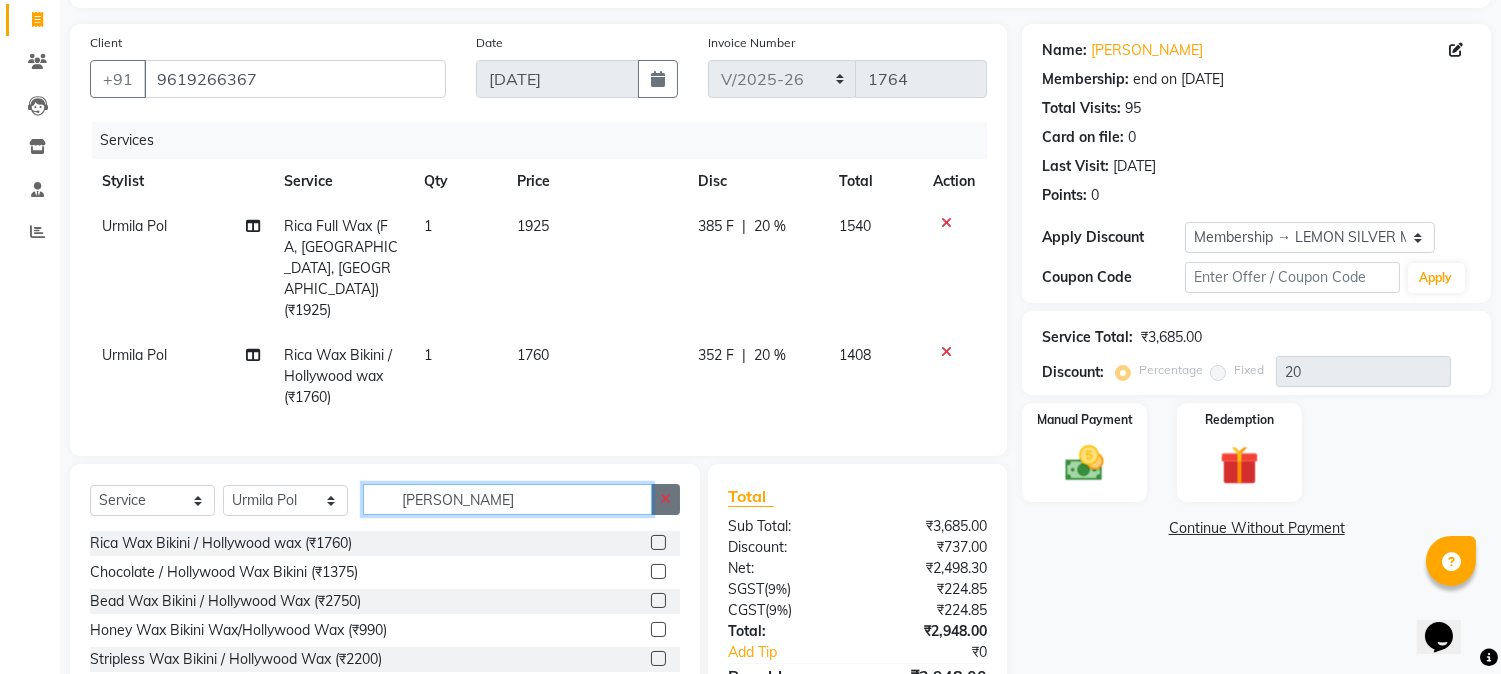 type 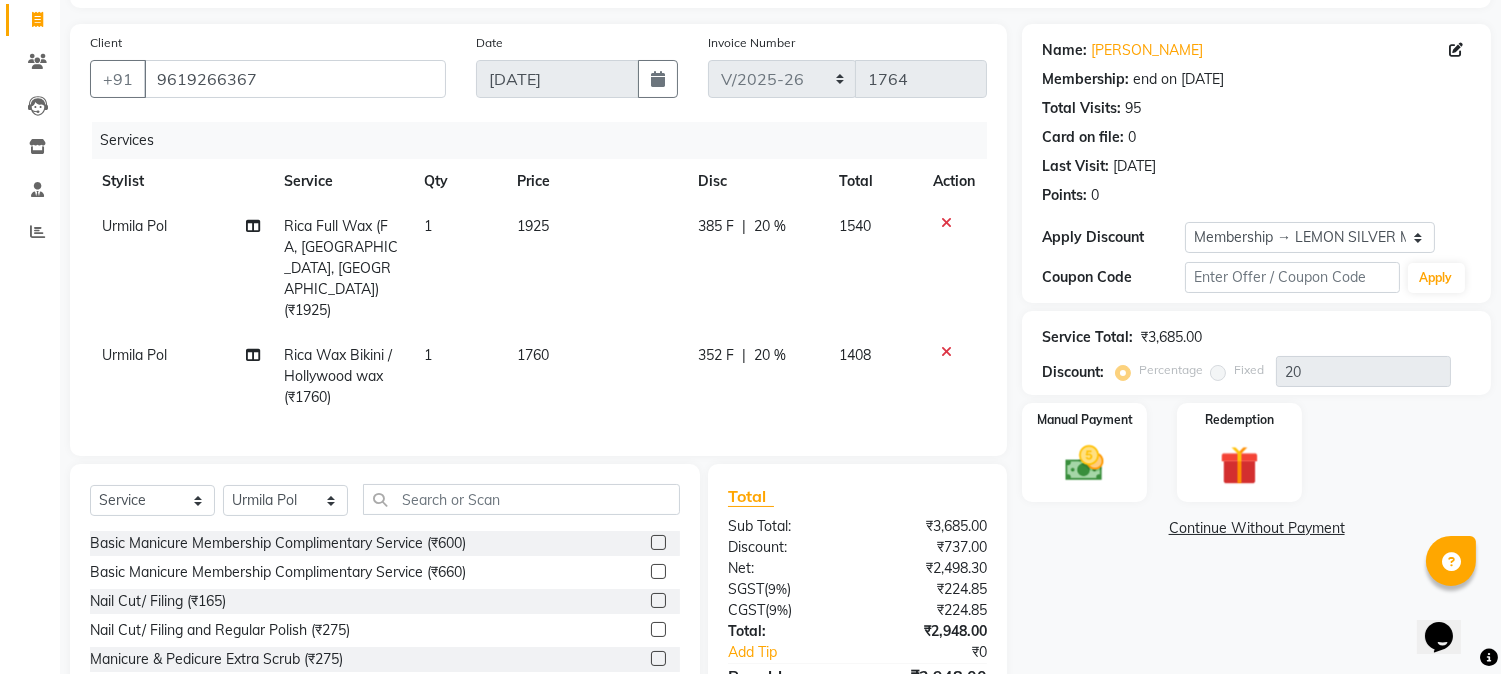 click on "Rica Wax Bikini / Hollywood wax (₹1760)" 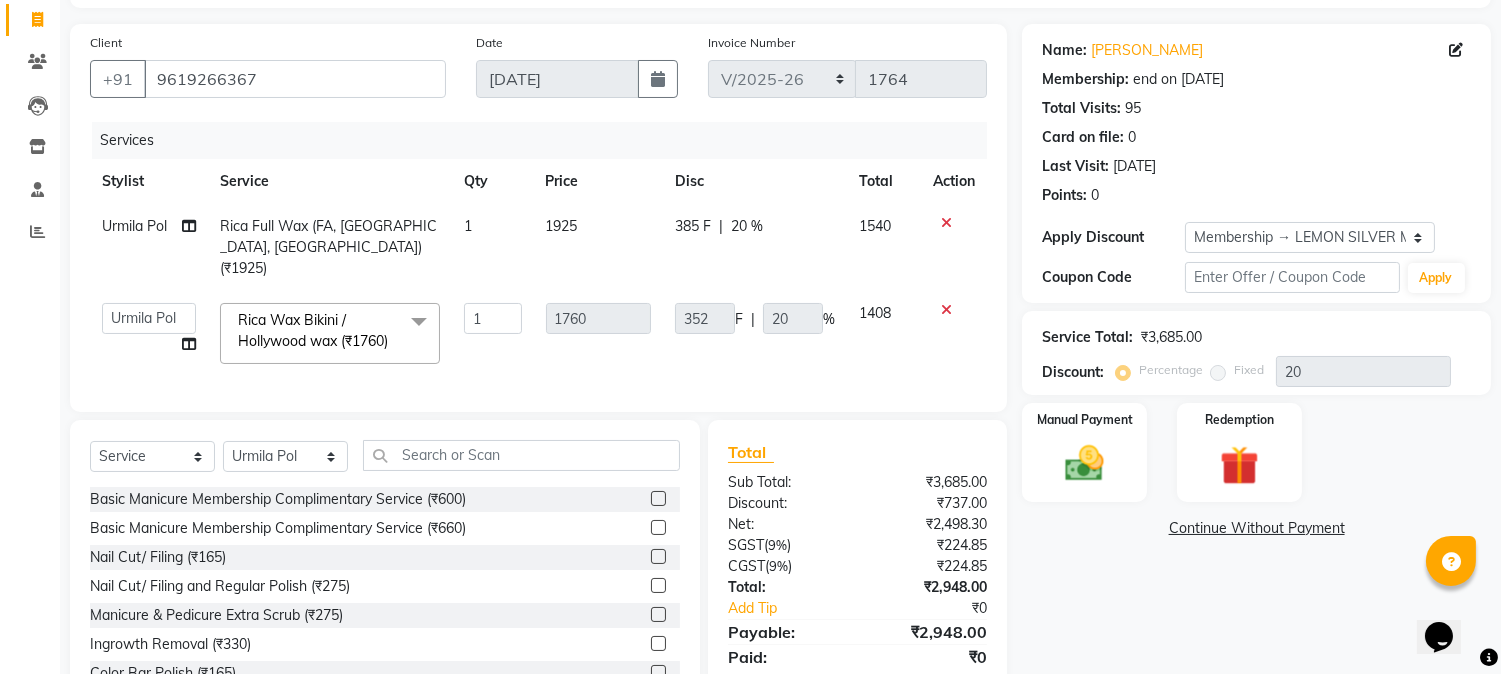 click on "Rica Wax Bikini / Hollywood wax (₹1760)" 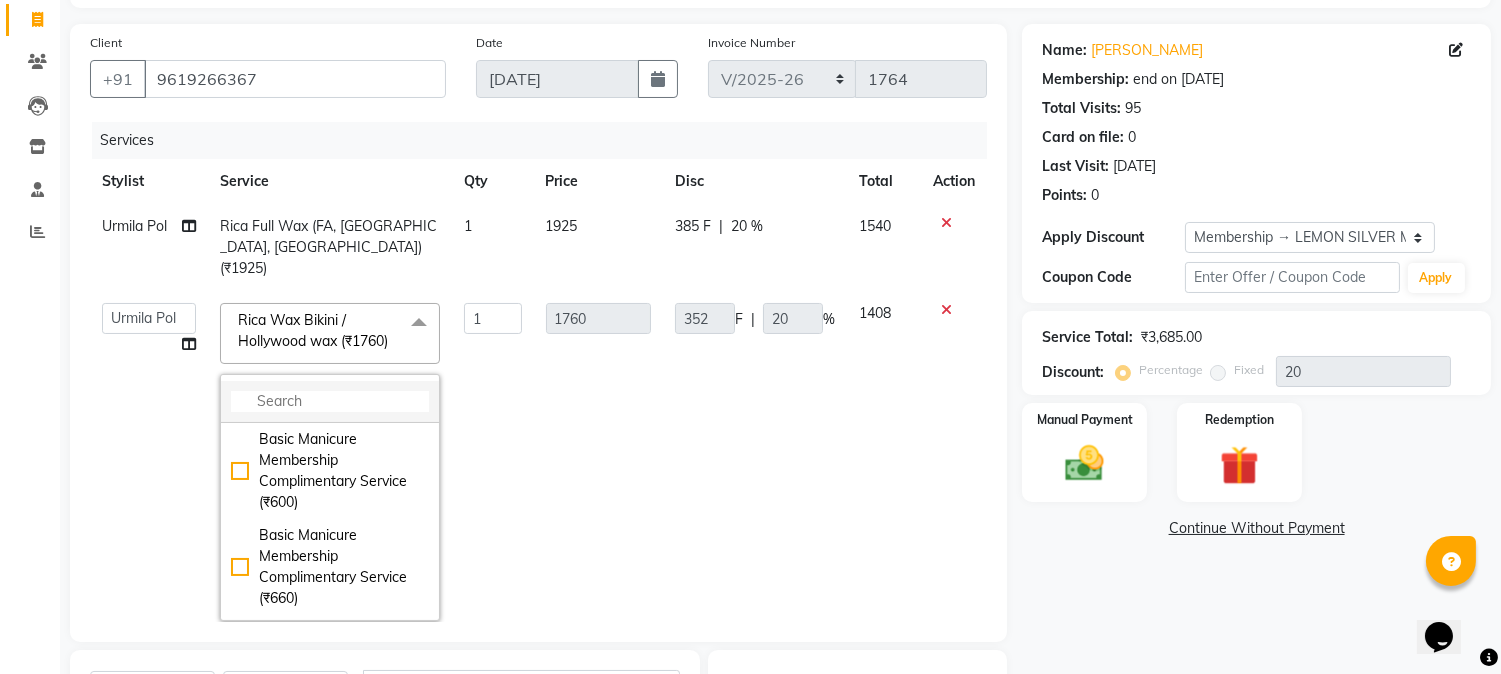 click 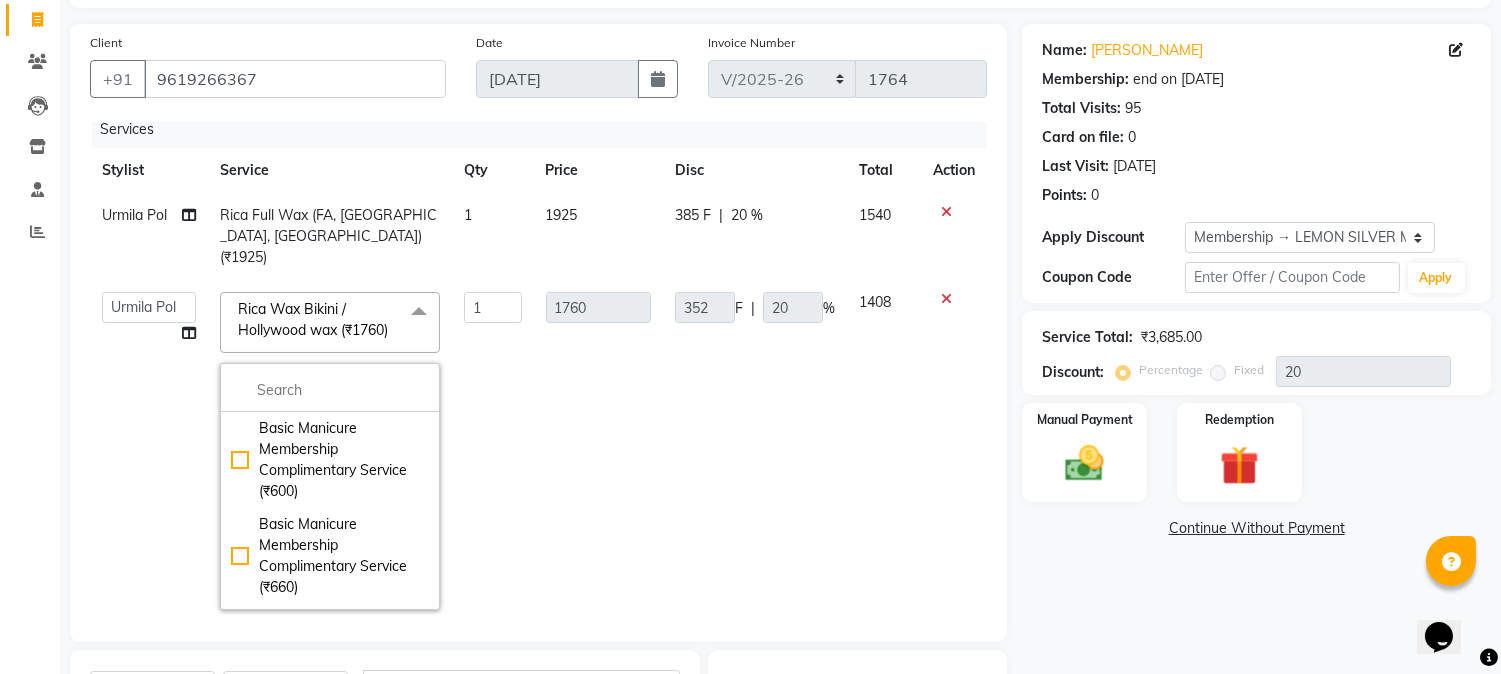 scroll, scrollTop: 0, scrollLeft: 0, axis: both 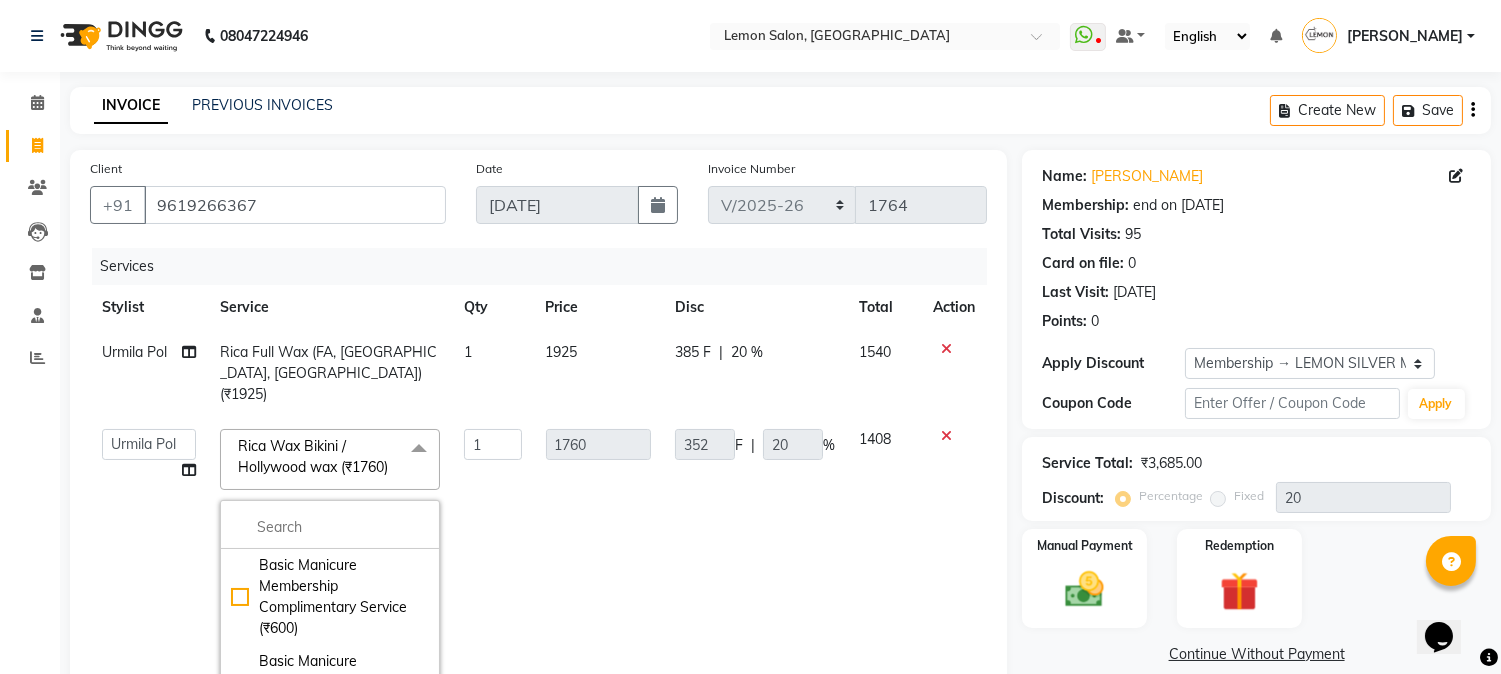click 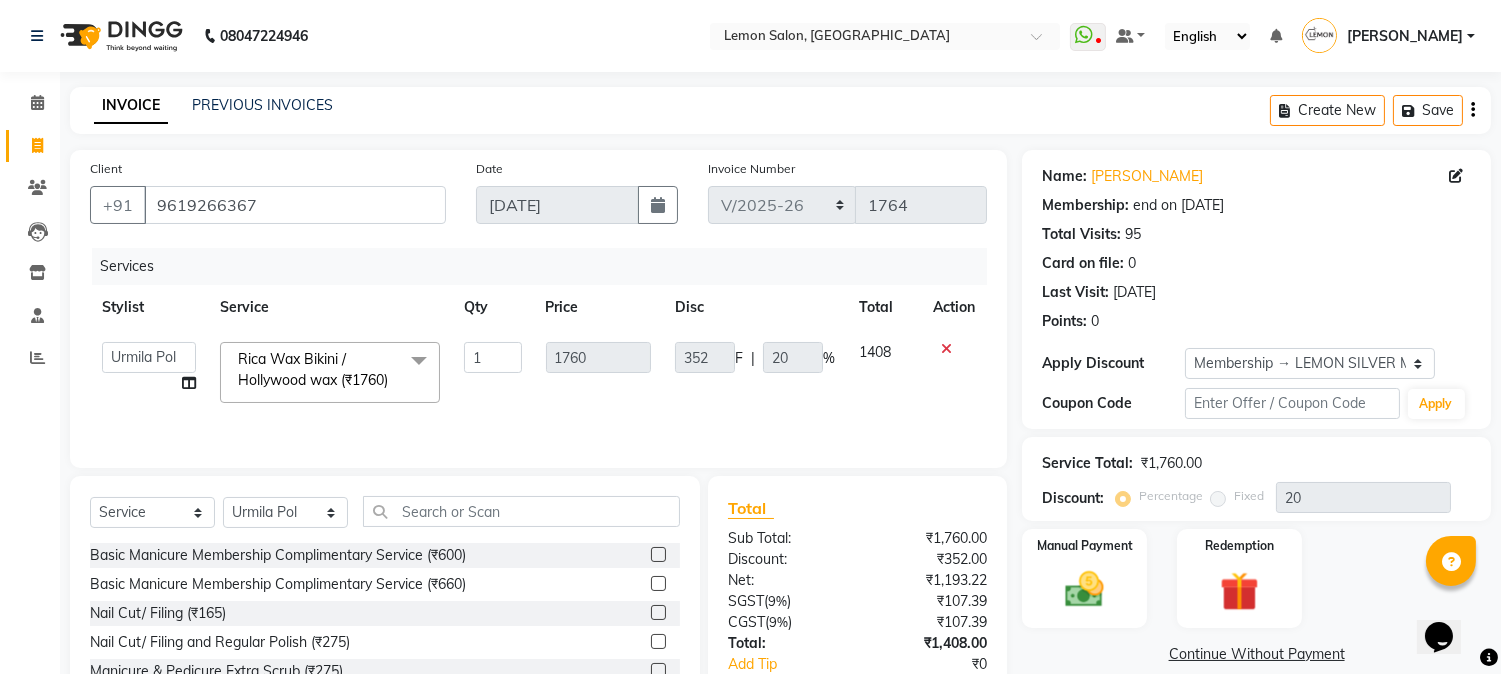 click 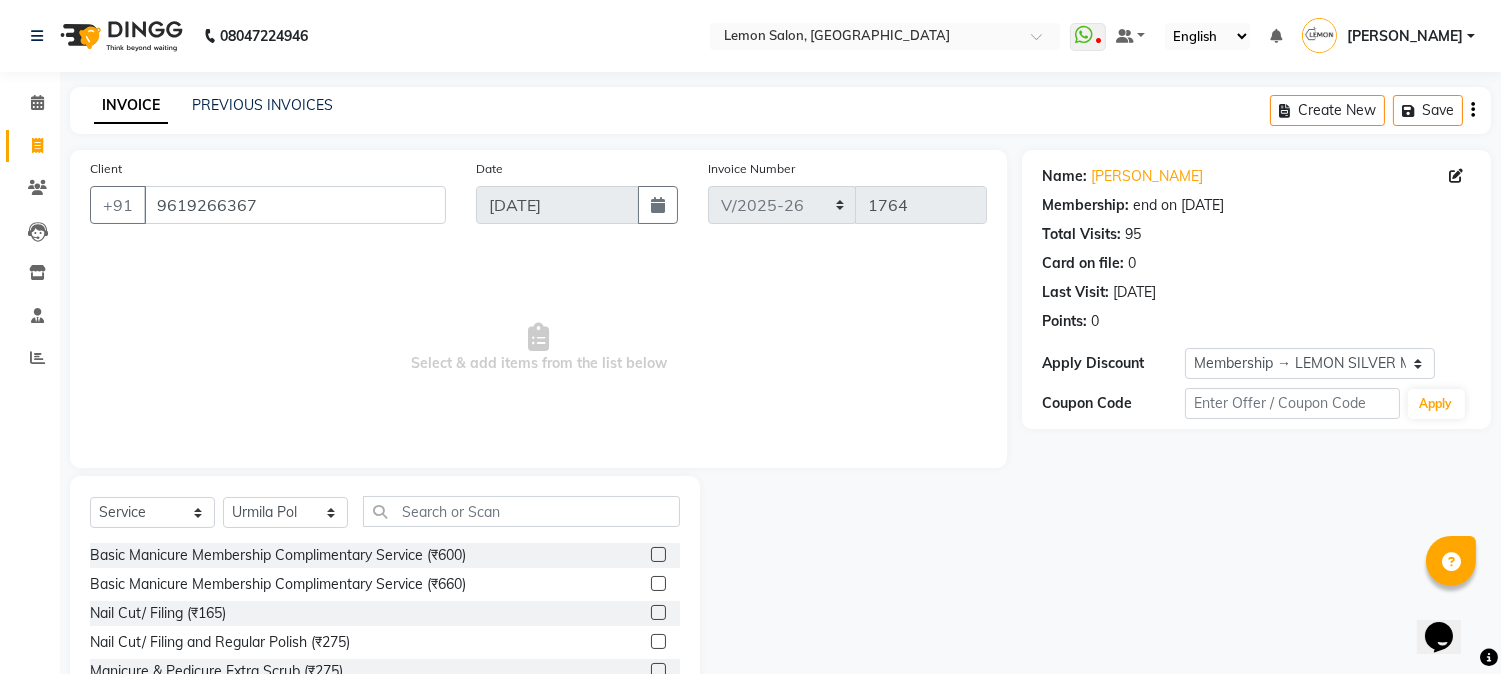 click on "Select  Service  Product  Membership  Package Voucher Prepaid Gift Card  Select Stylist Abhay  Akansha Sadafule Alam Asma Dshpande Datta Kawar DC Furkan Mansoori kavita Kelatkar  Manisha Mohammed Mohsin  Mukaddar Shaikh Sana Mansoori Sandhya Tabrez Shah  Urmila Pol Basic Manicure Membership Complimentary Service  (₹600)  Basic Manicure Membership Complimentary Service (₹660)  Nail Cut/ Filing (₹165)  Nail Cut/ Filing and Regular Polish (₹275)  Manicure & Pedicure Extra Scrub (₹275)  Ingrowth Removal (₹330)  Color Bar Polish (₹165)  OPI Polish (₹330)  French Polish (₹330)  OPI French Polish (₹550)  Whitening Manicure (₹880)  Whitening Pedicure (₹1100)  Spa Manicure (₹1320)  Spa Pedicure (₹1540)  Aroma Manicure (₹1430)  Aroma Pedicure (₹1760)  Ice Cream Manicure (₹2200)  Ice Cream Pedicure (₹2750)  Sugar Peel Manicure (₹1980)  Sugar Peel Pedicure (₹2475)  Marine Luxury Manicure (₹2530)  Marine Luxury Pedicure (₹3630)  Lemon Luxury Manicure (₹3080)" 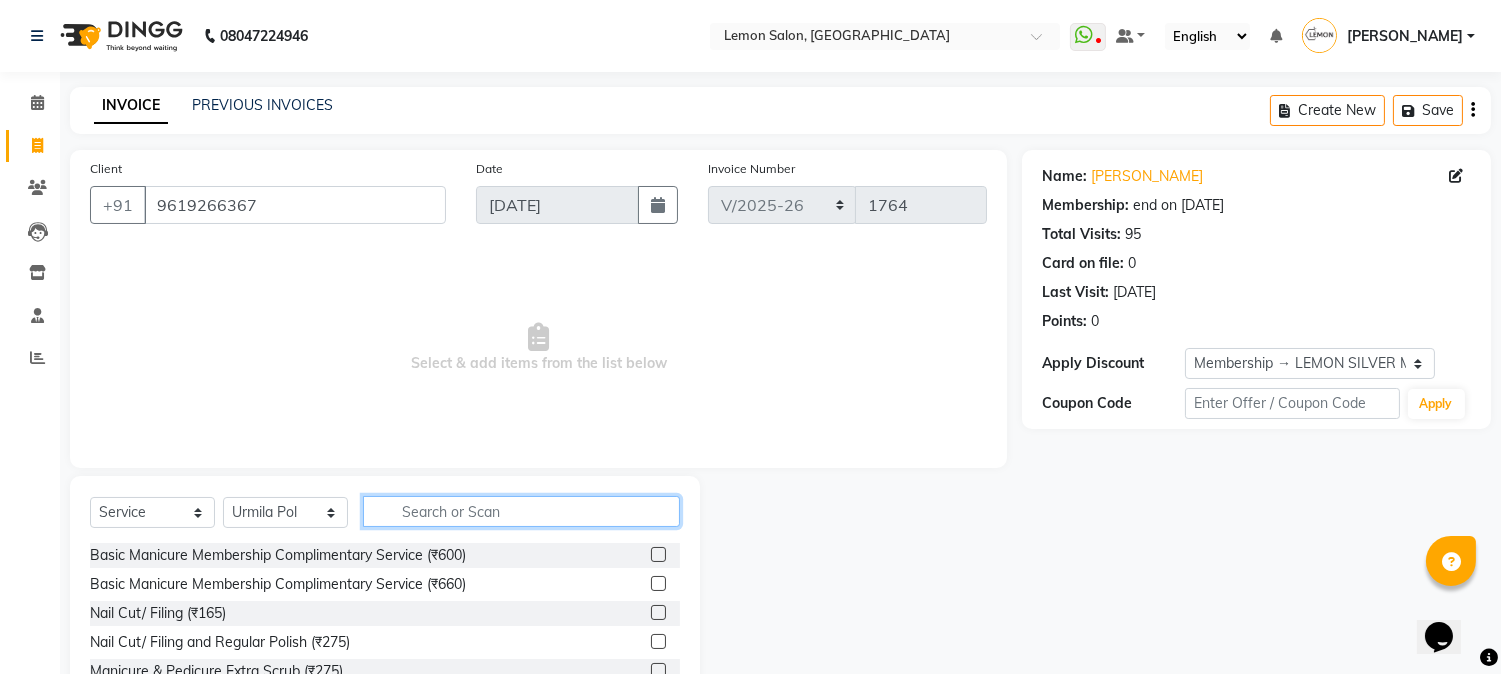 click 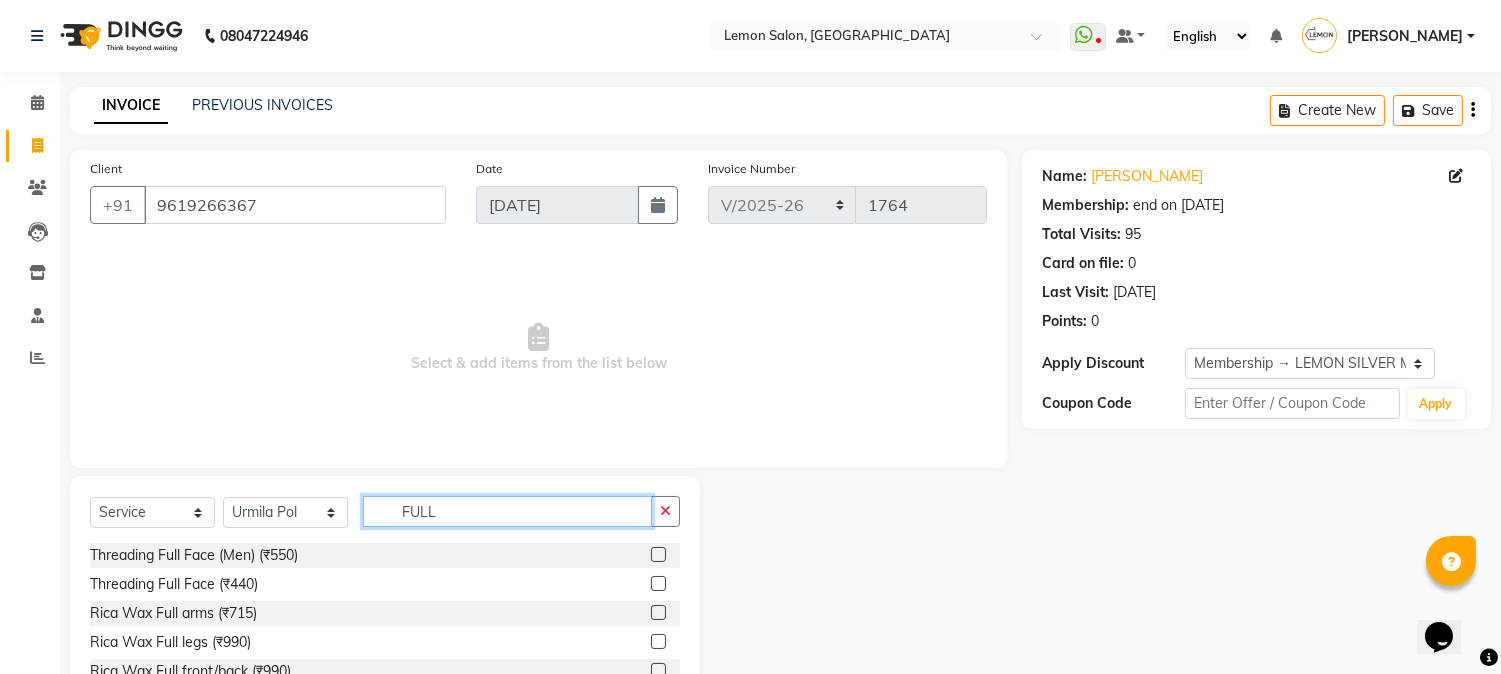 scroll, scrollTop: 126, scrollLeft: 0, axis: vertical 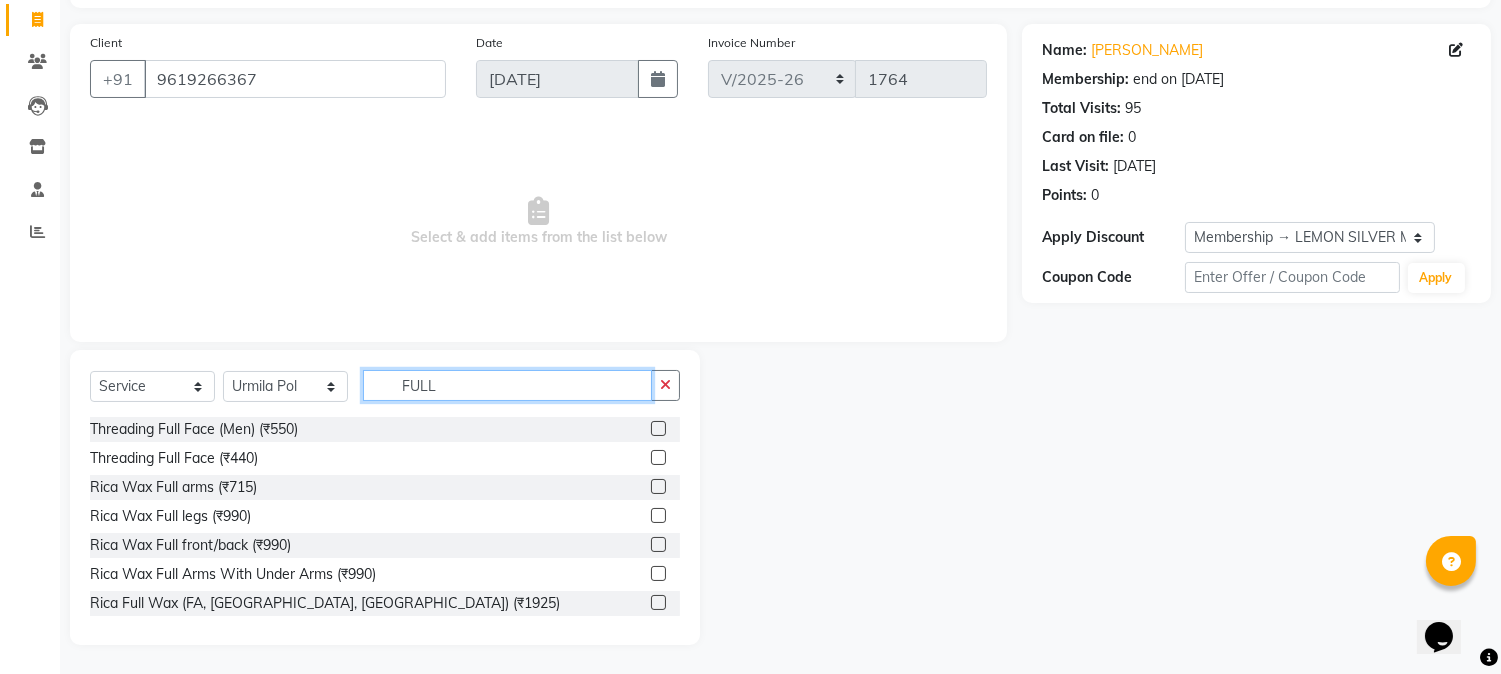 type on "FULL" 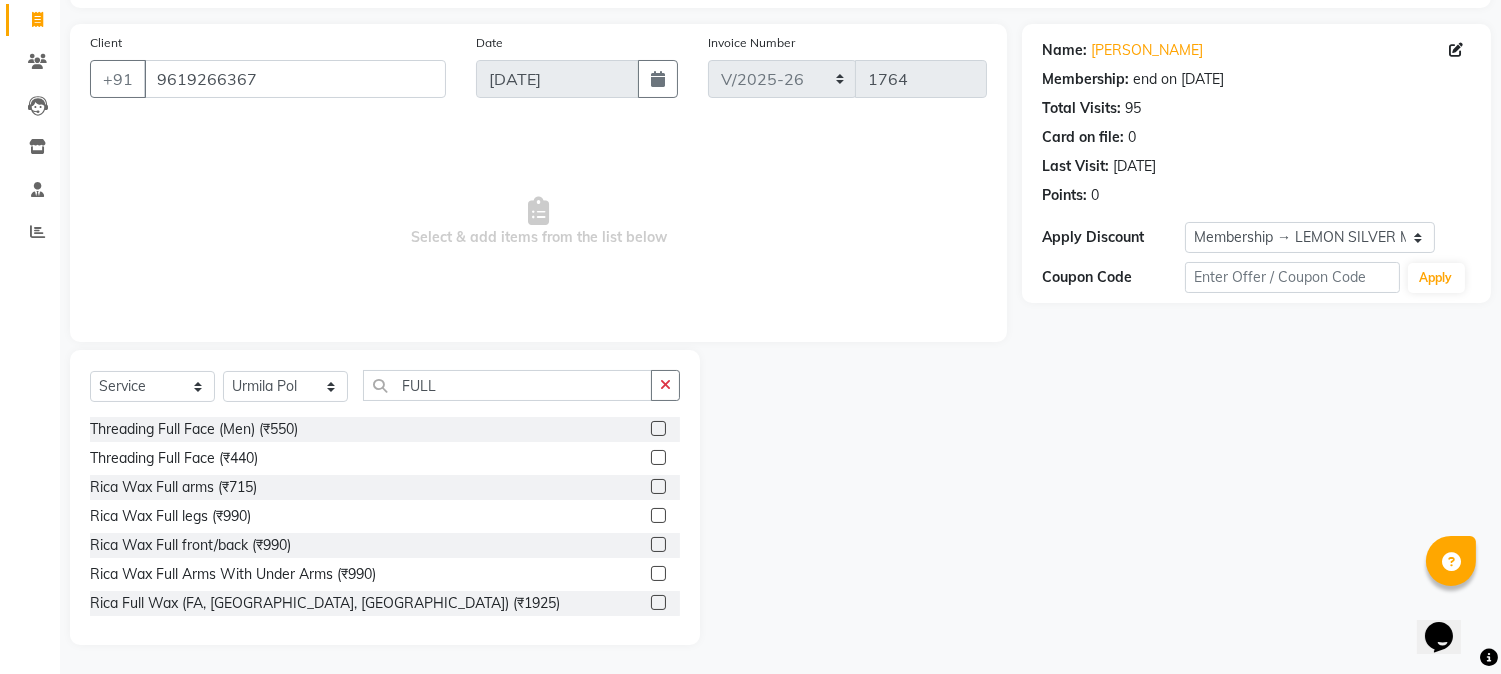click 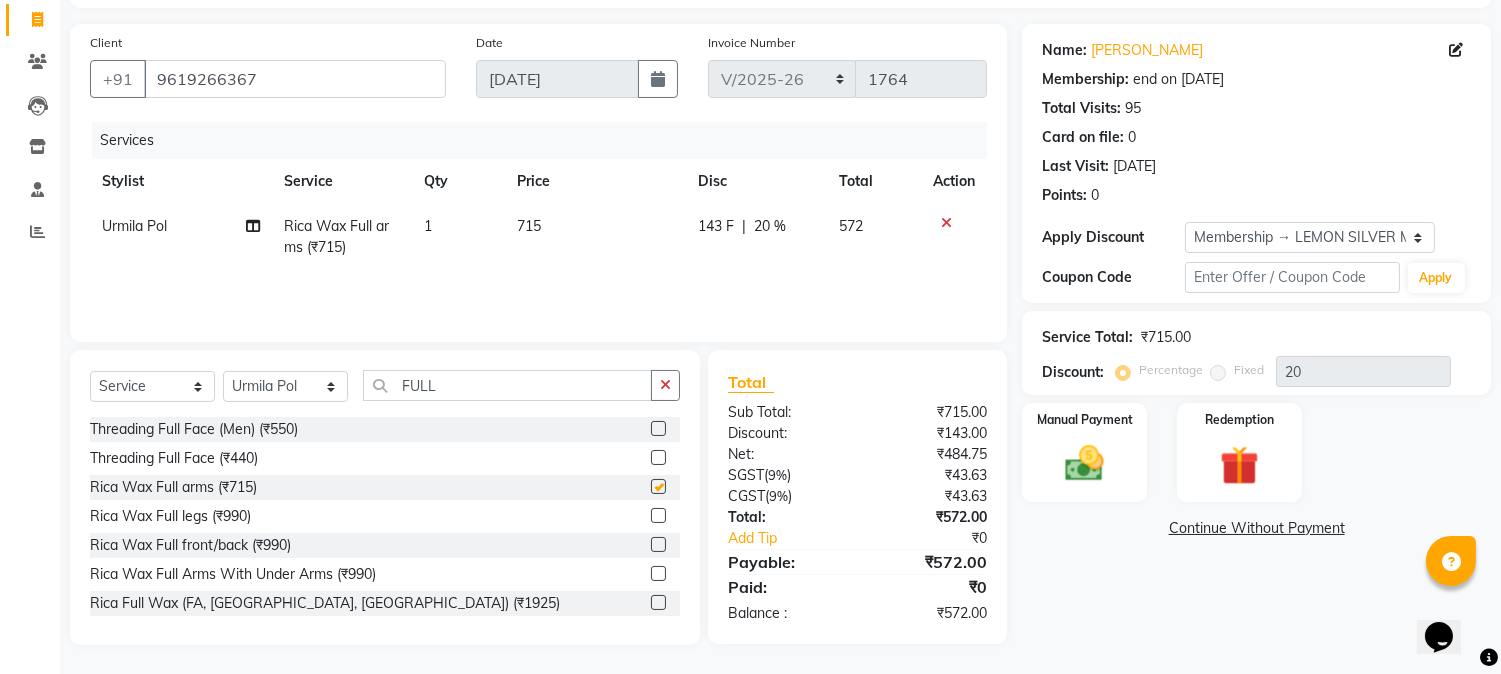 checkbox on "false" 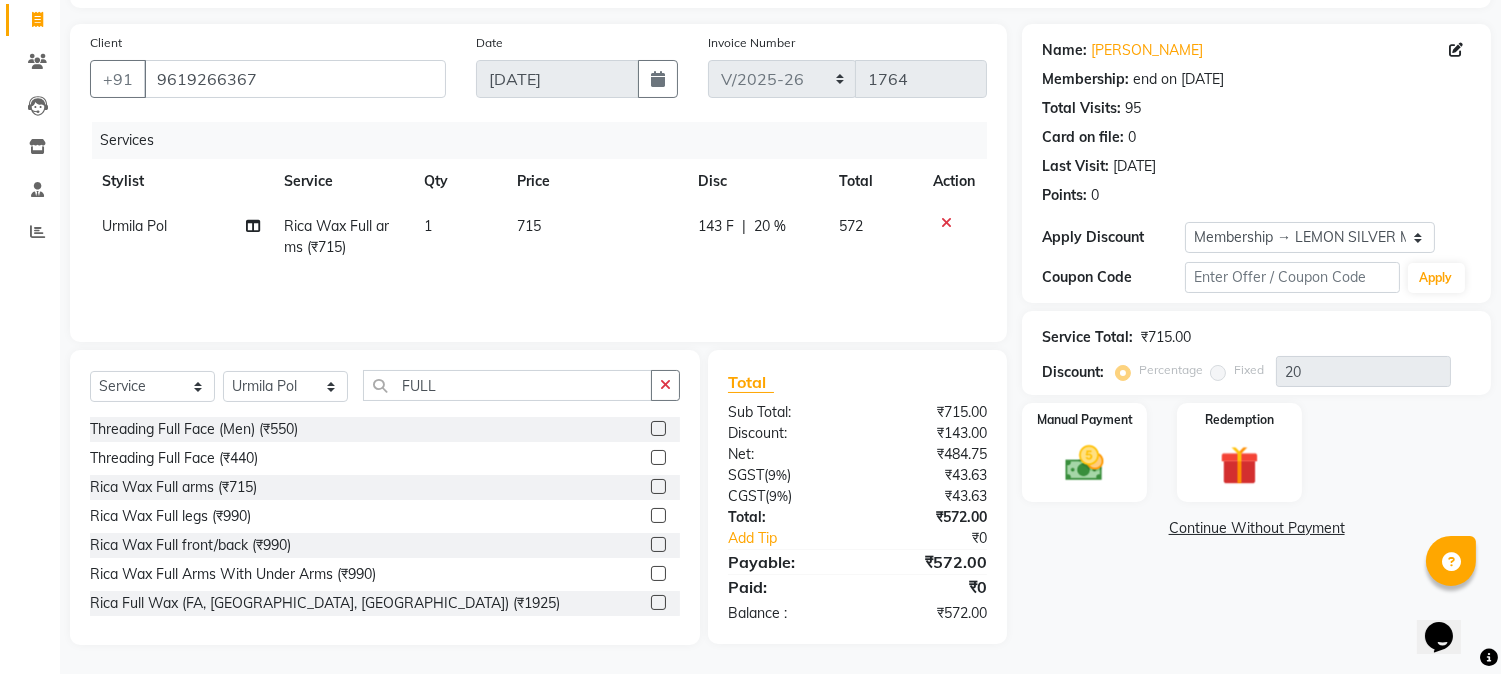click 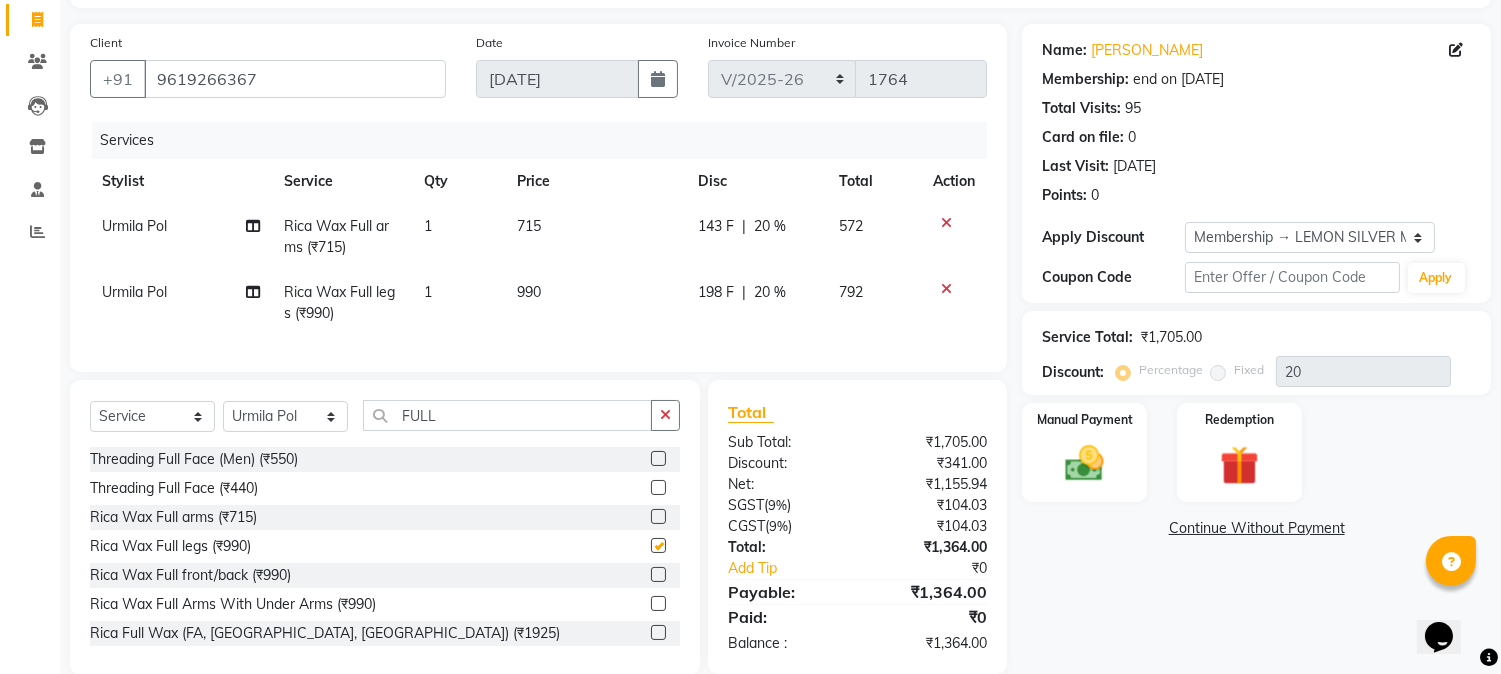 checkbox on "false" 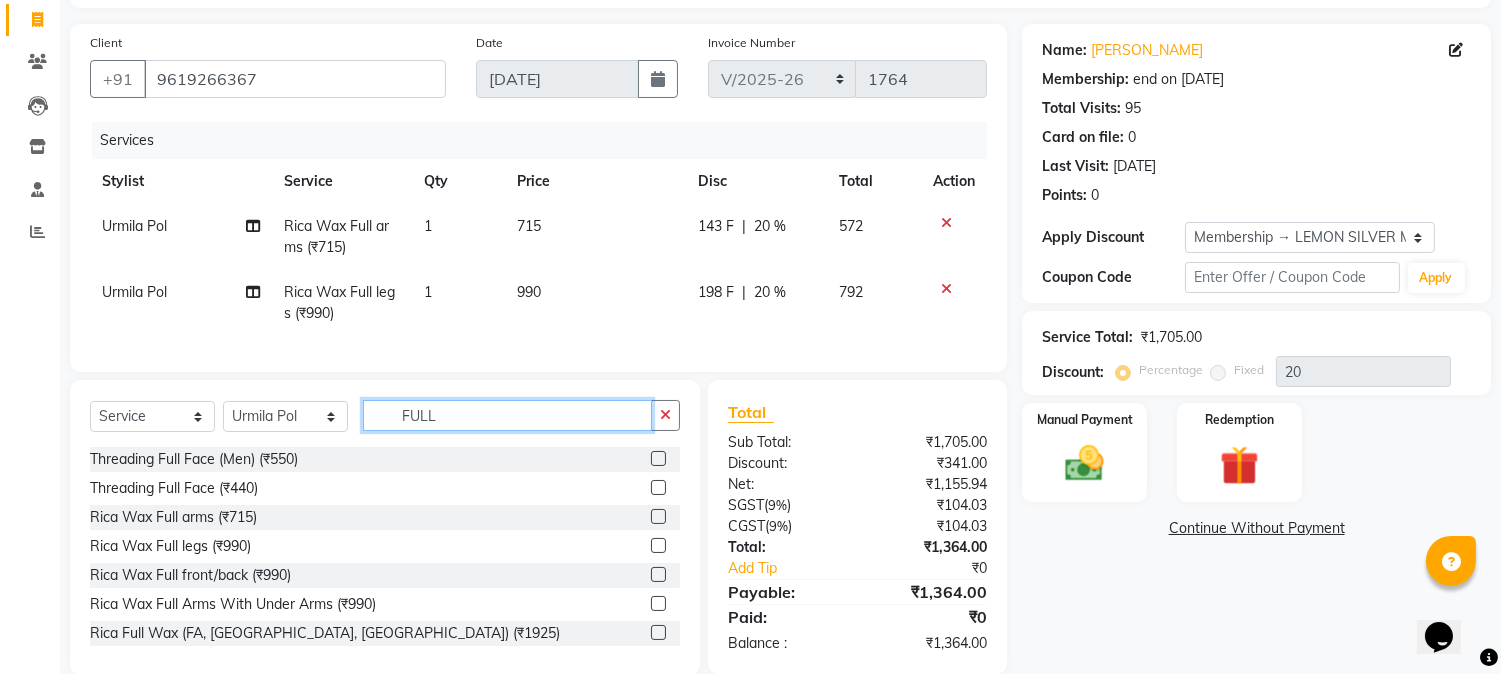 drag, startPoint x: 460, startPoint y: 437, endPoint x: 100, endPoint y: 436, distance: 360.0014 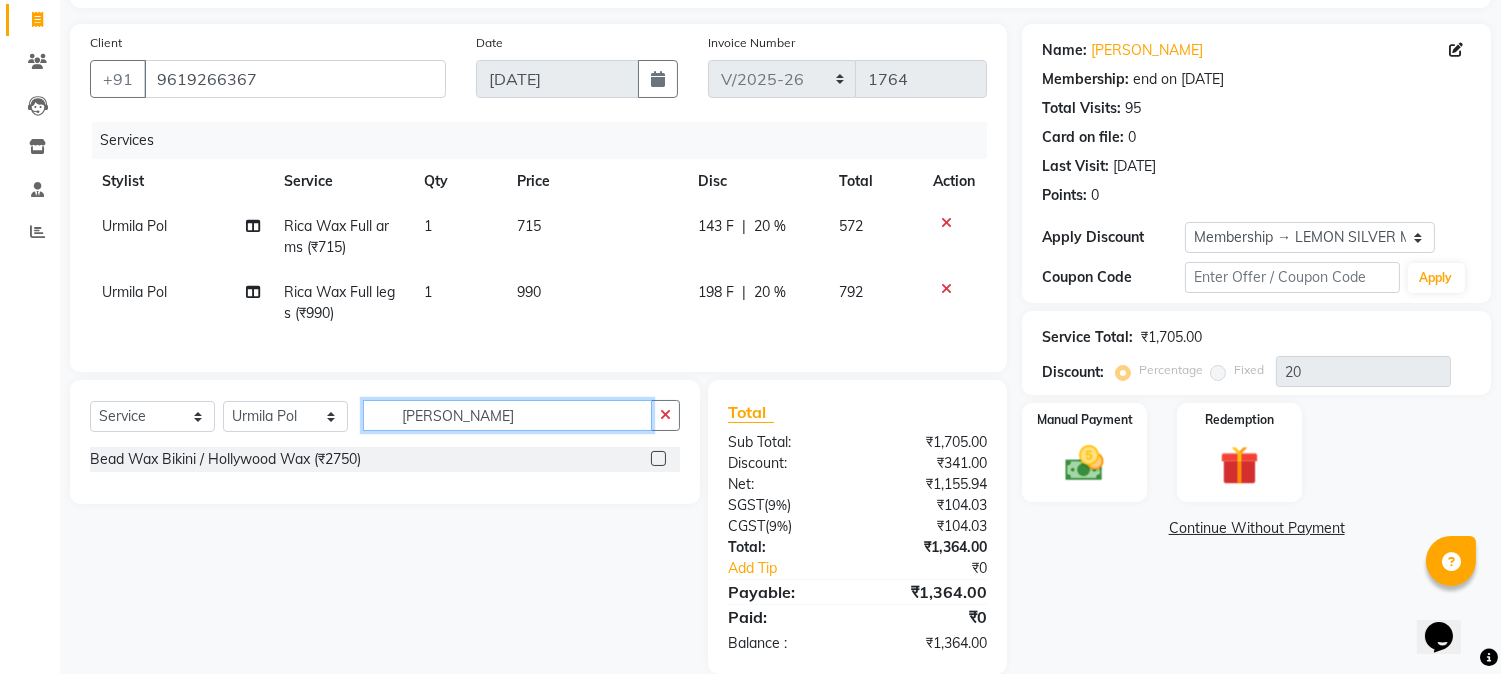 type on "BEAD HOLL" 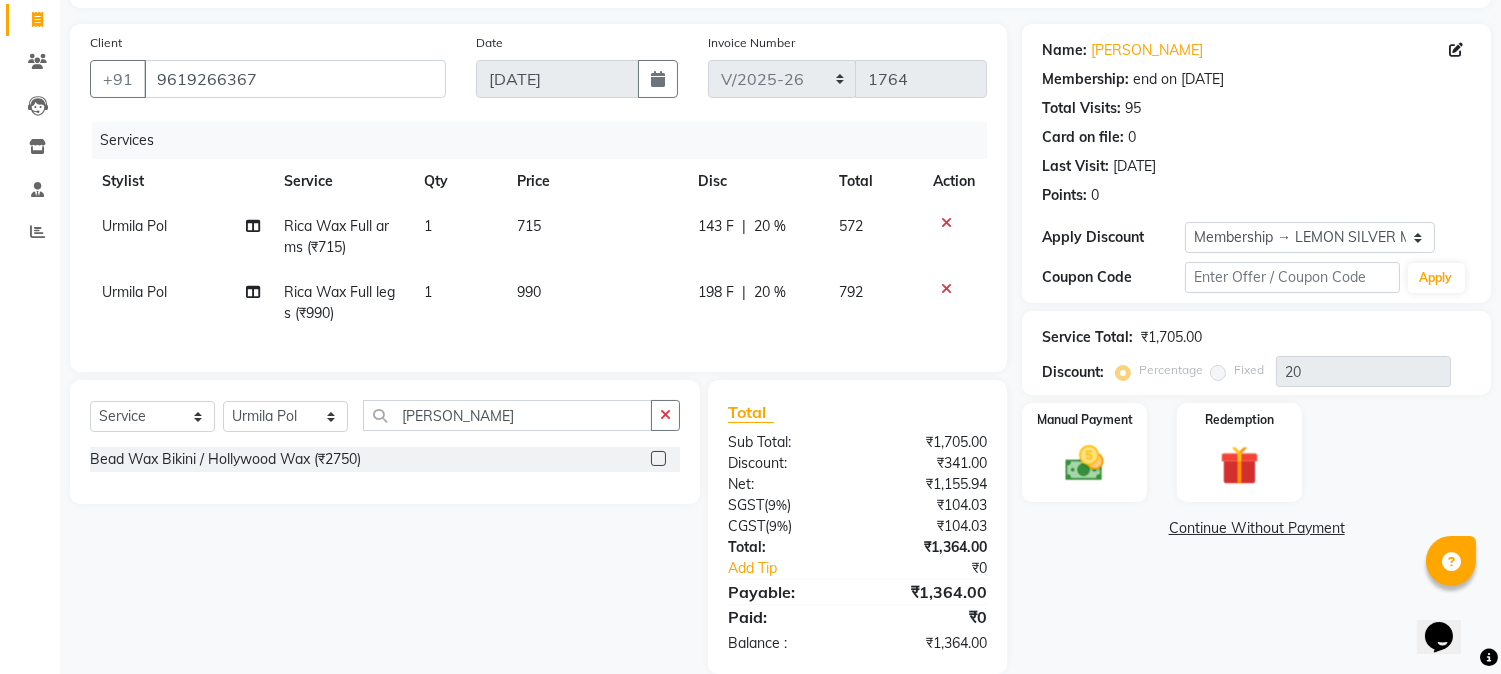 click 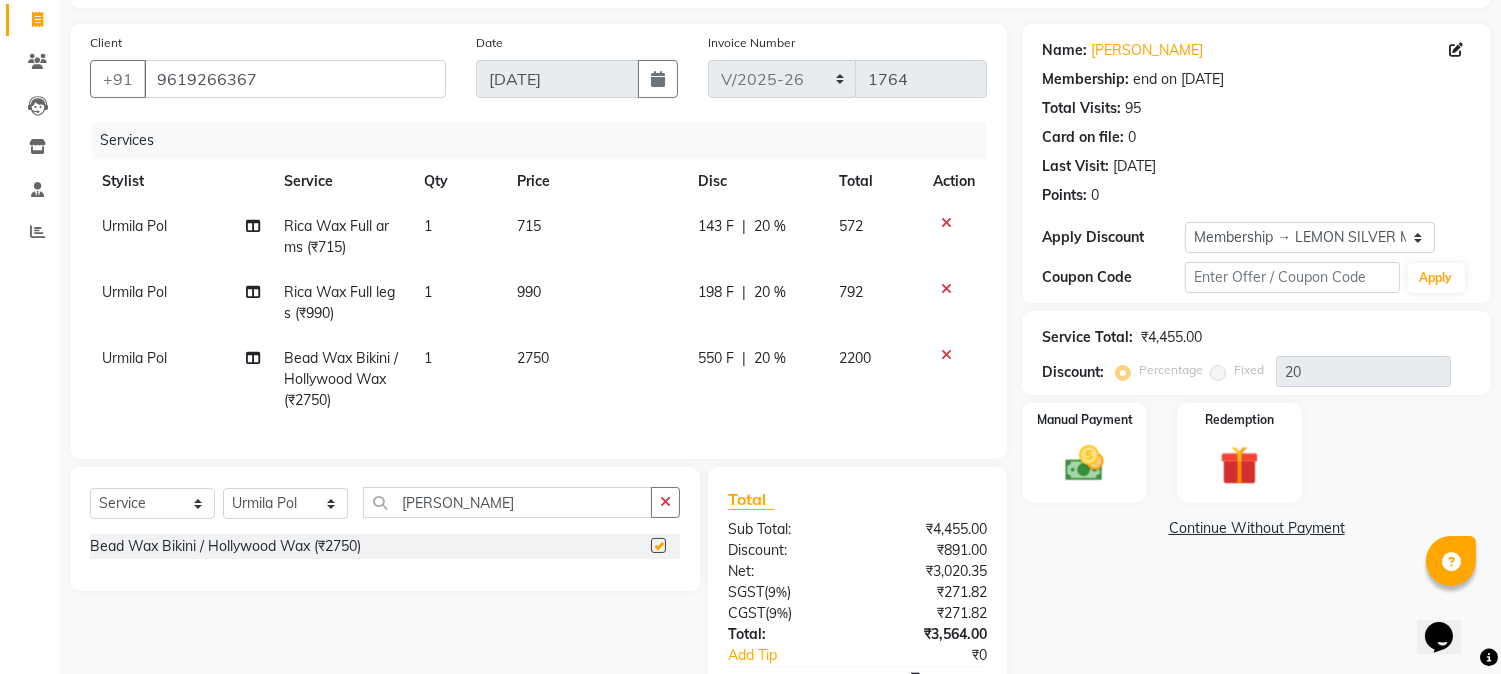 checkbox on "false" 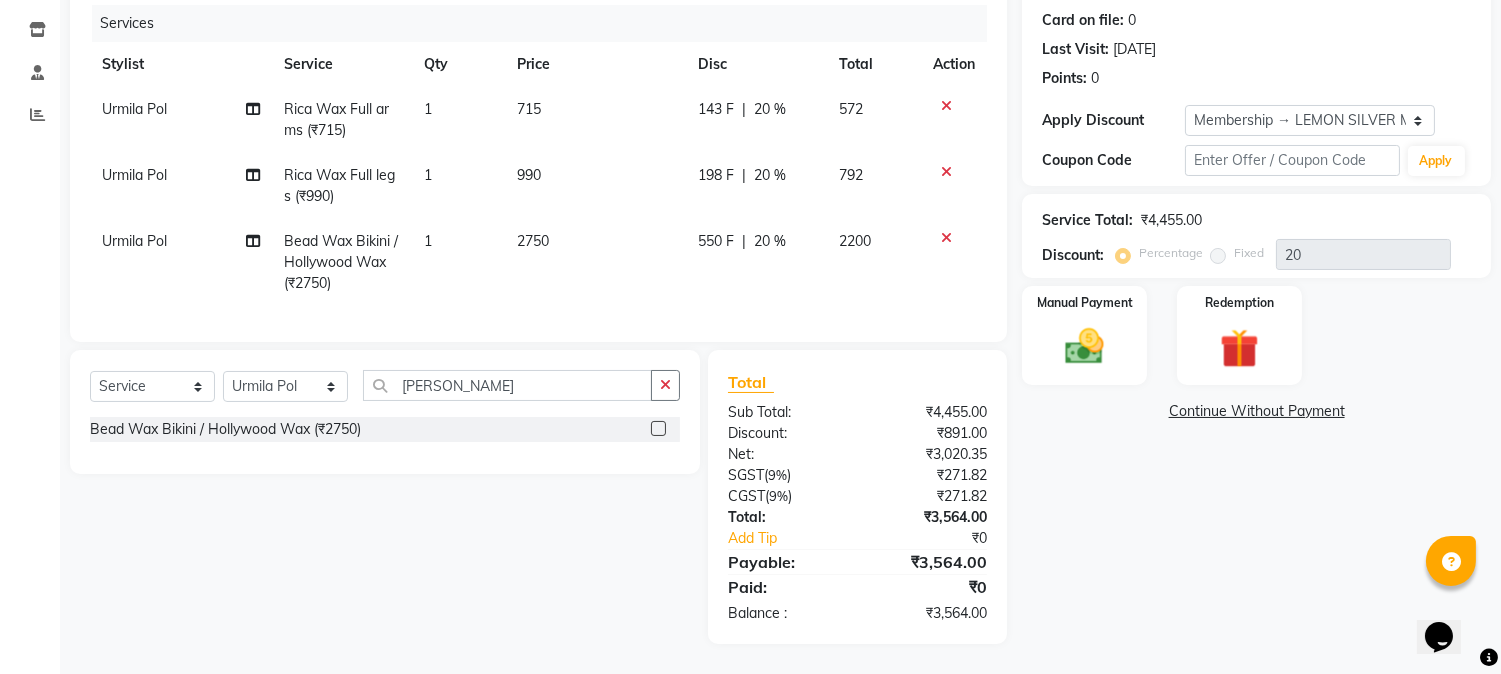 scroll, scrollTop: 260, scrollLeft: 0, axis: vertical 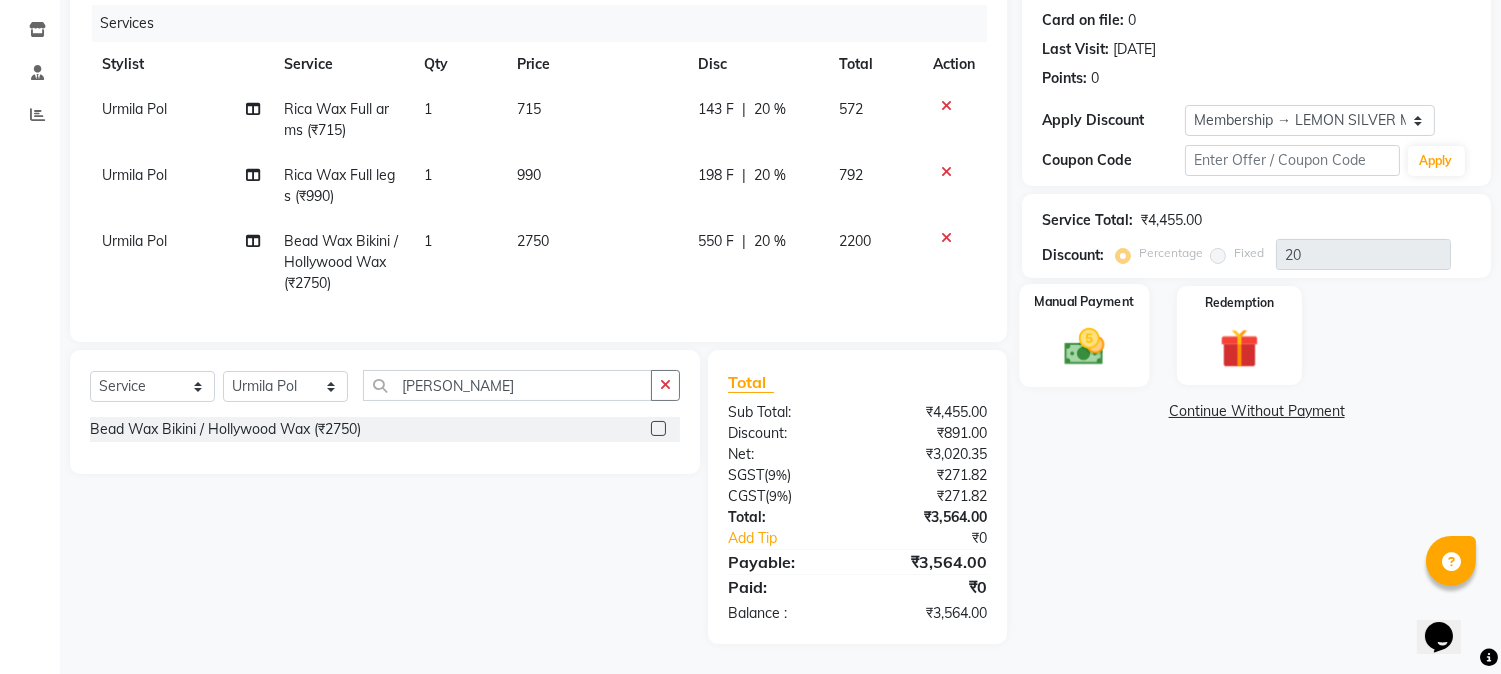 click on "Manual Payment" 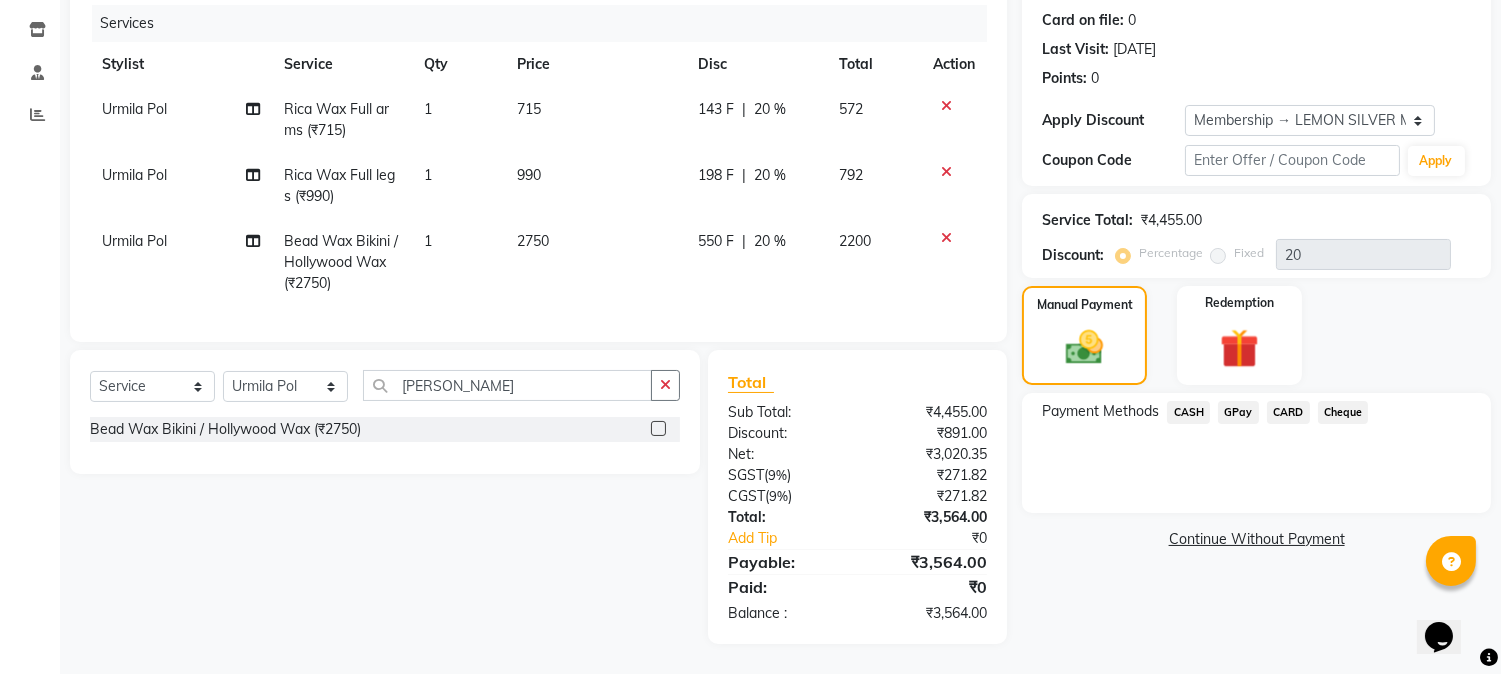 click on "CASH" 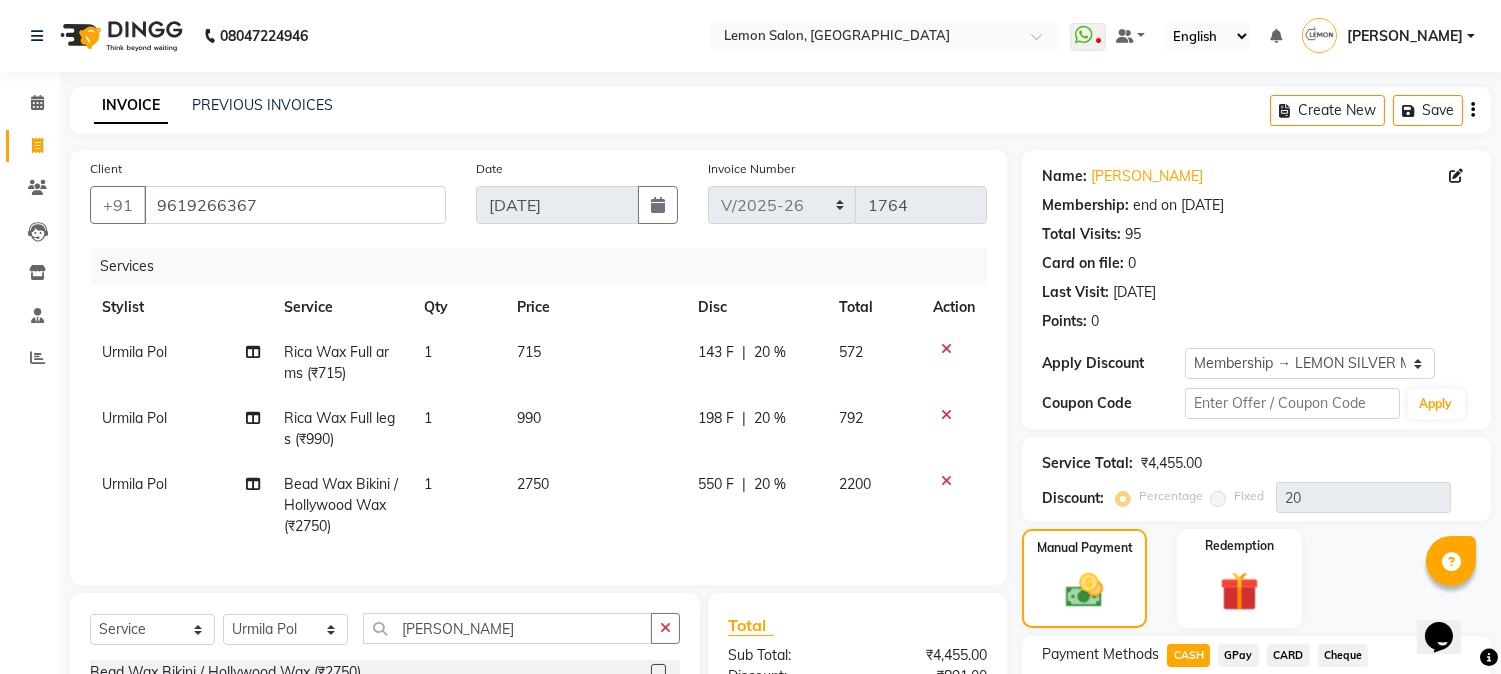 scroll, scrollTop: 260, scrollLeft: 0, axis: vertical 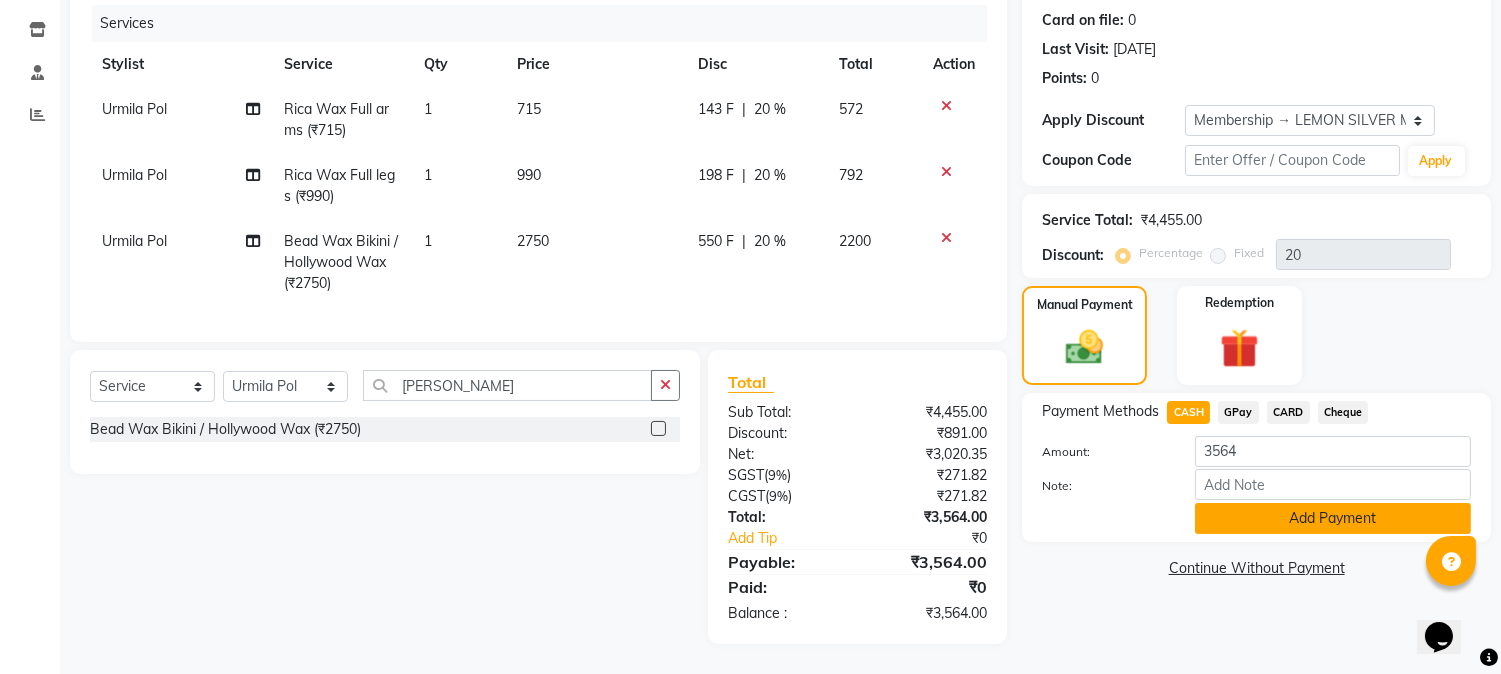 click on "Add Payment" 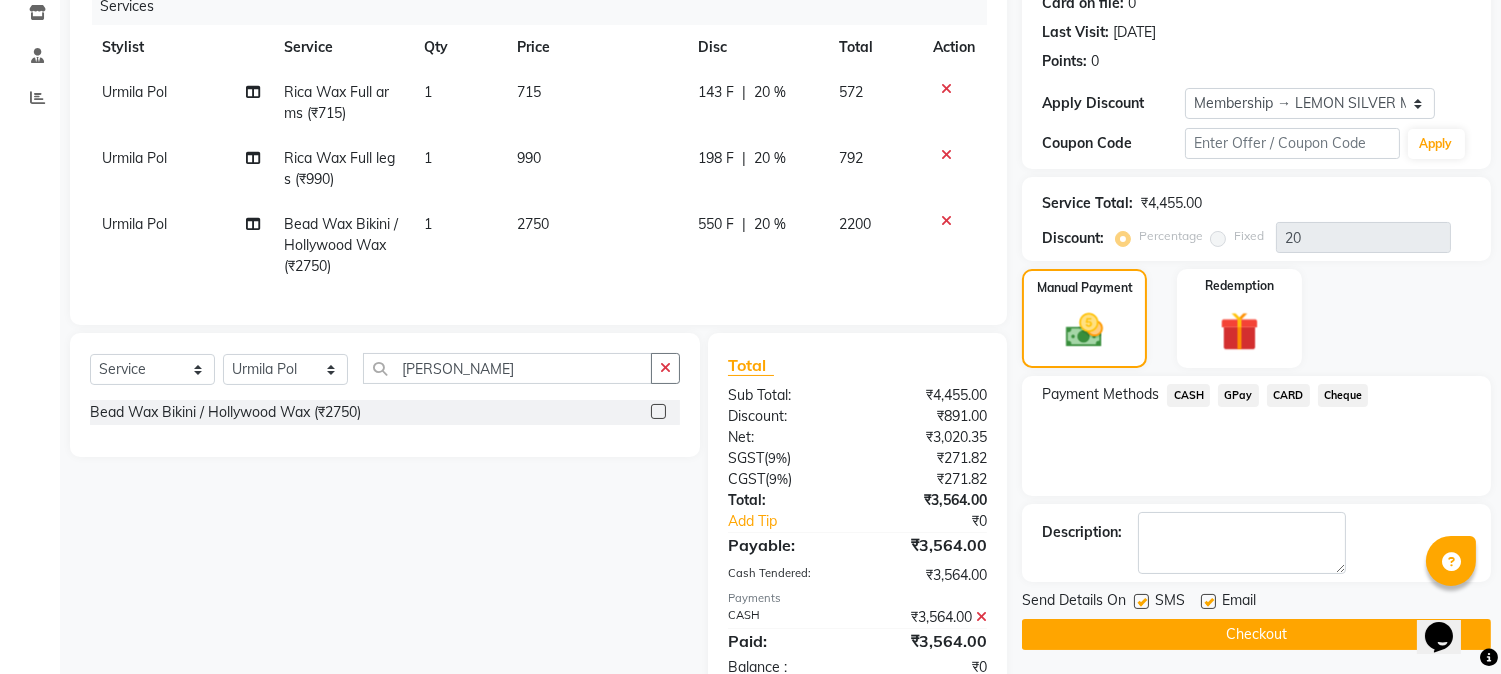 scroll, scrollTop: 428, scrollLeft: 0, axis: vertical 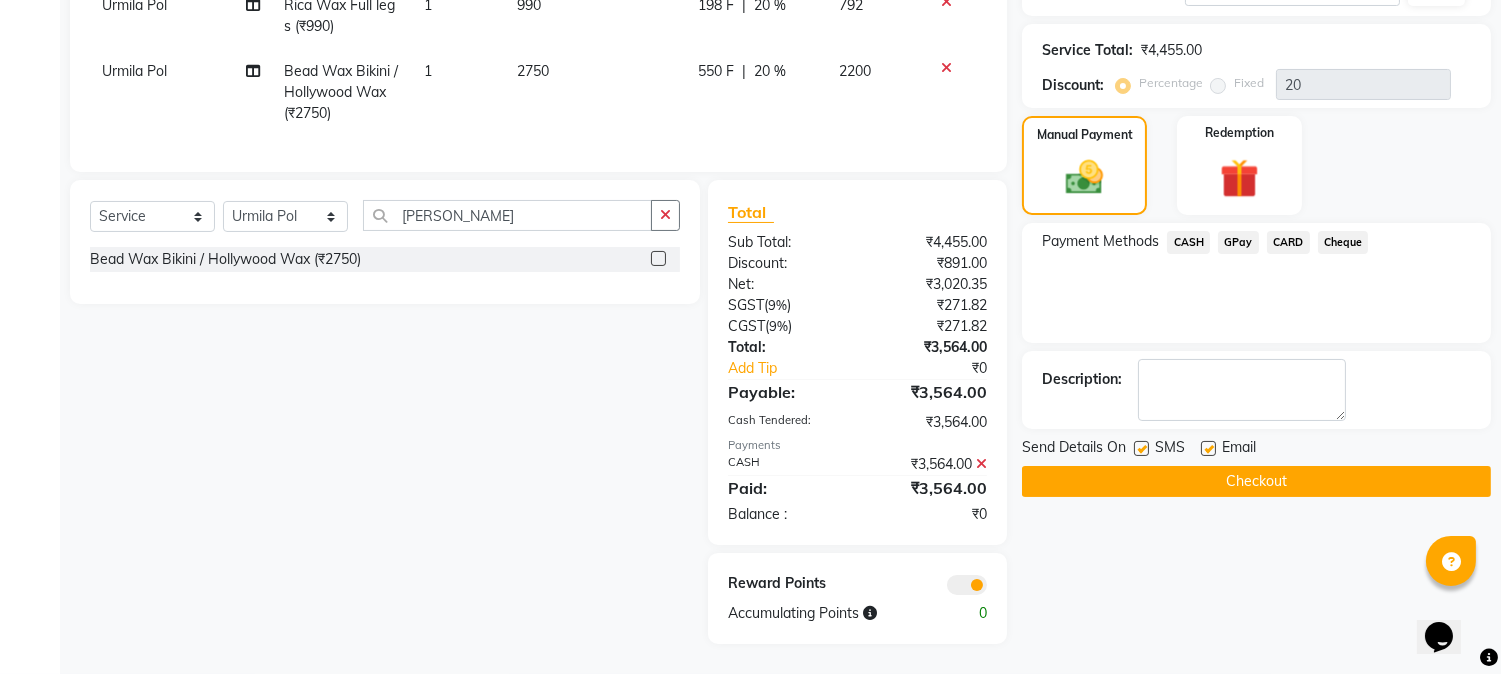 click 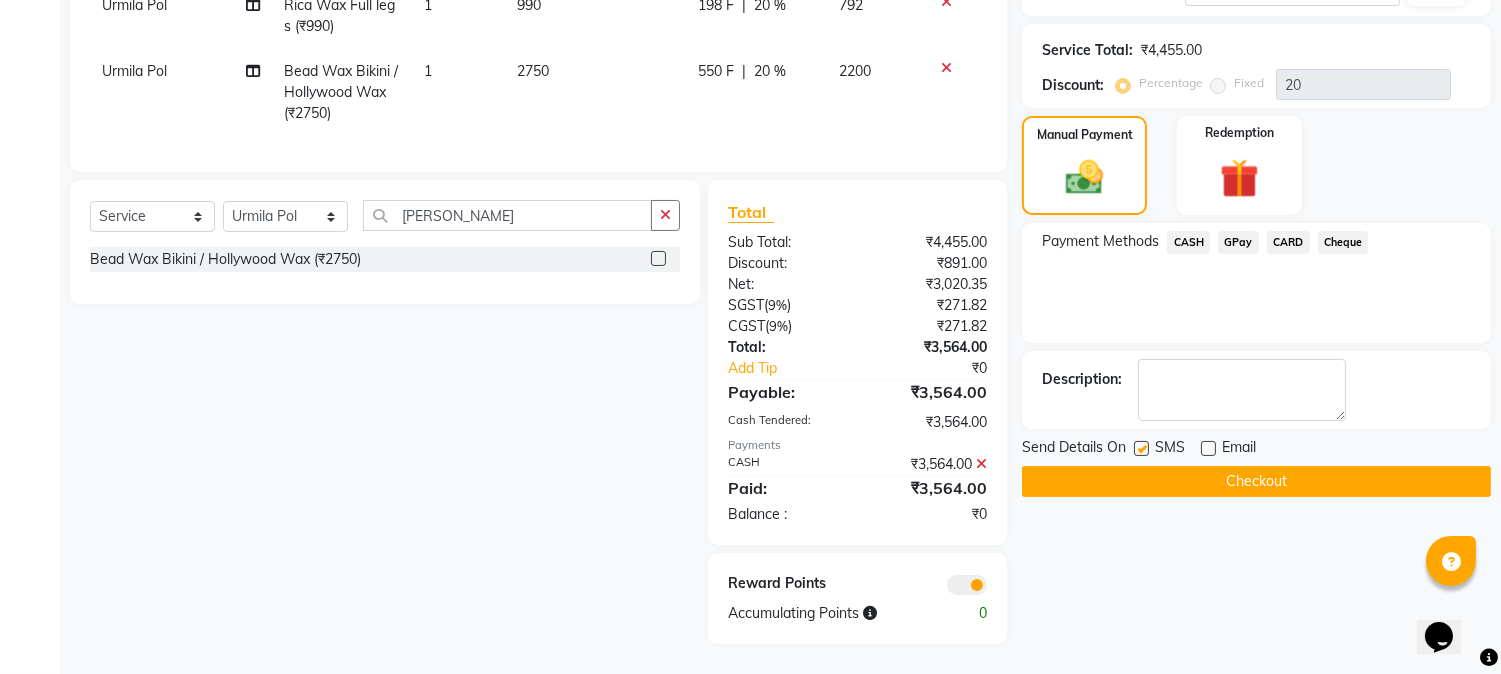 click 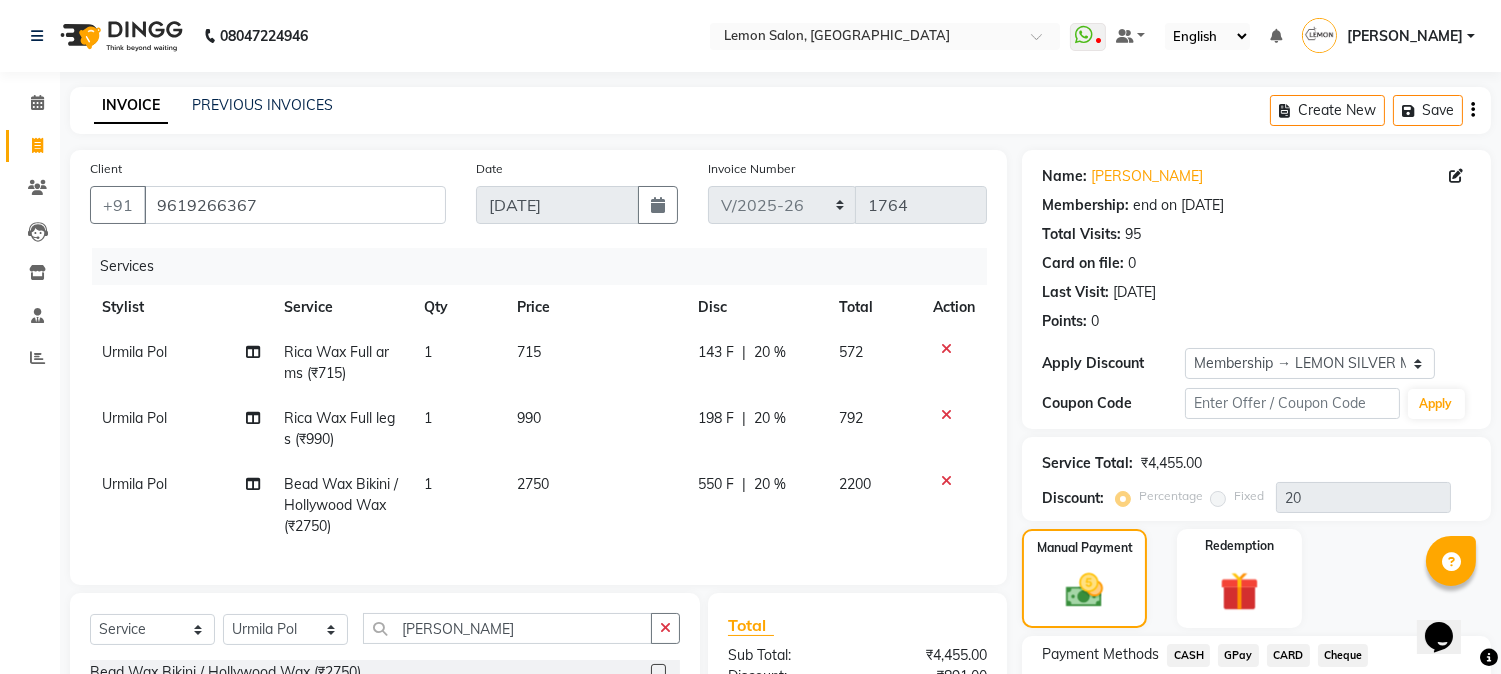 scroll, scrollTop: 428, scrollLeft: 0, axis: vertical 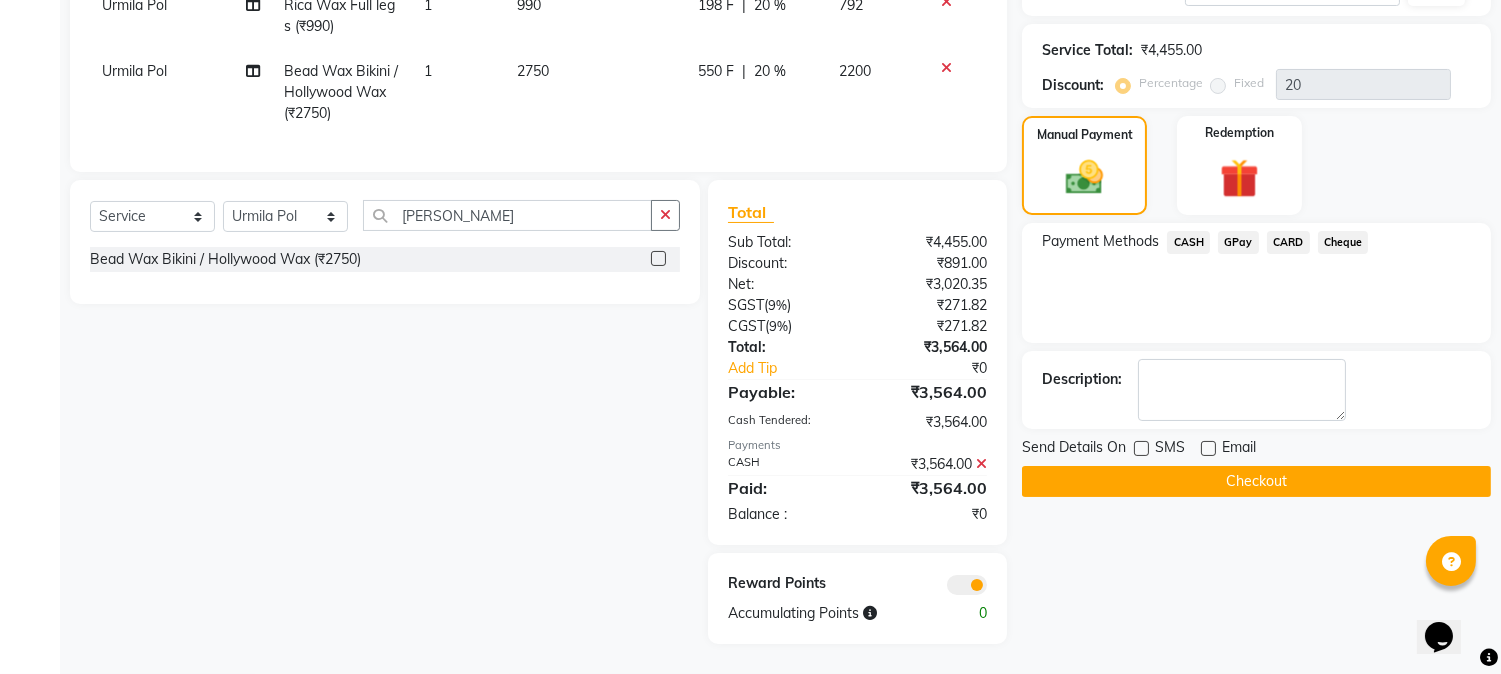 click on "Checkout" 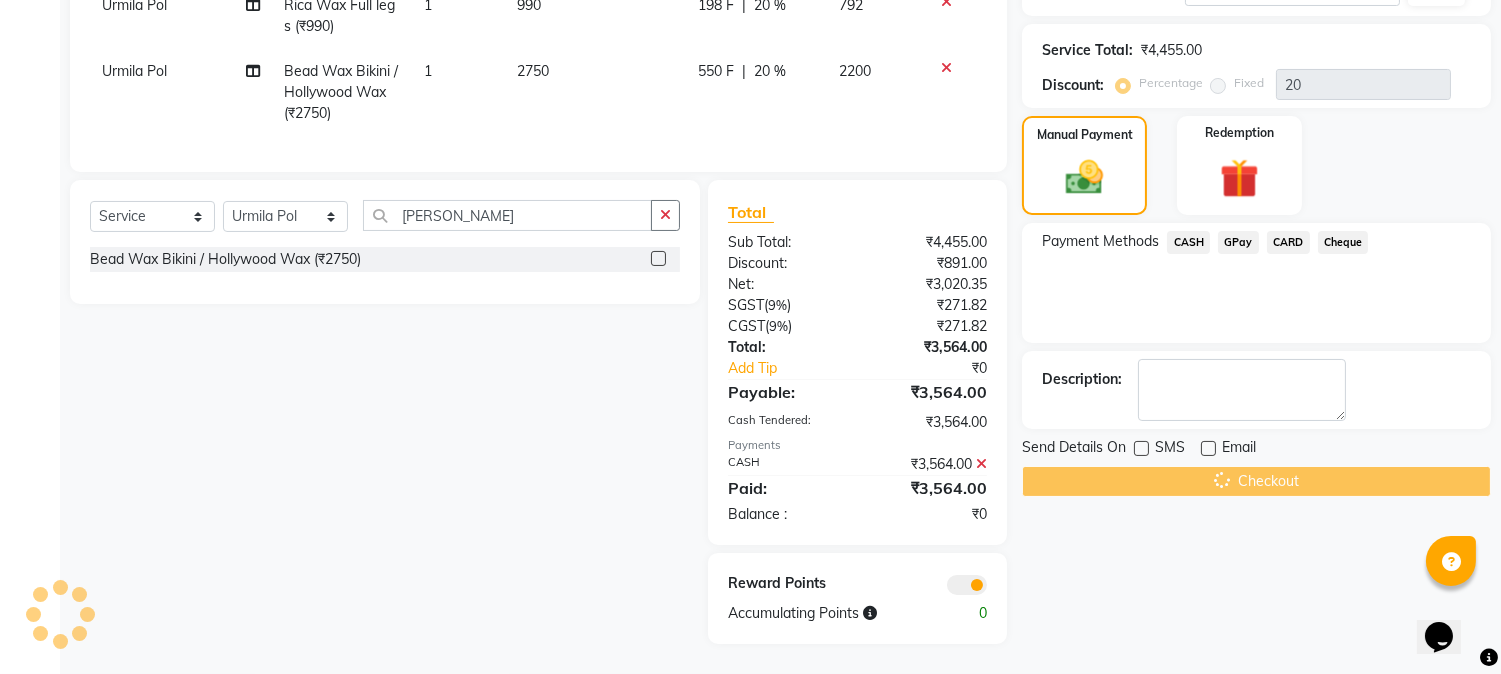 scroll, scrollTop: 0, scrollLeft: 0, axis: both 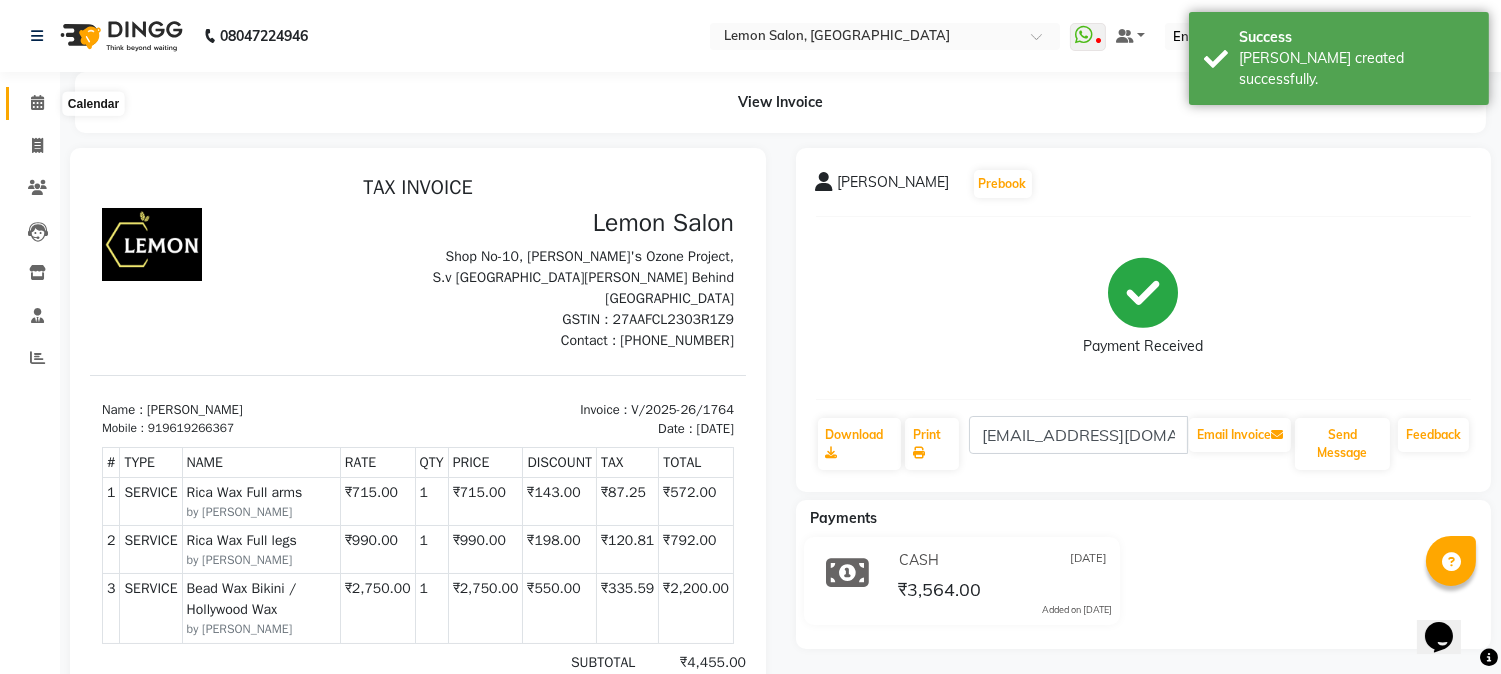 click 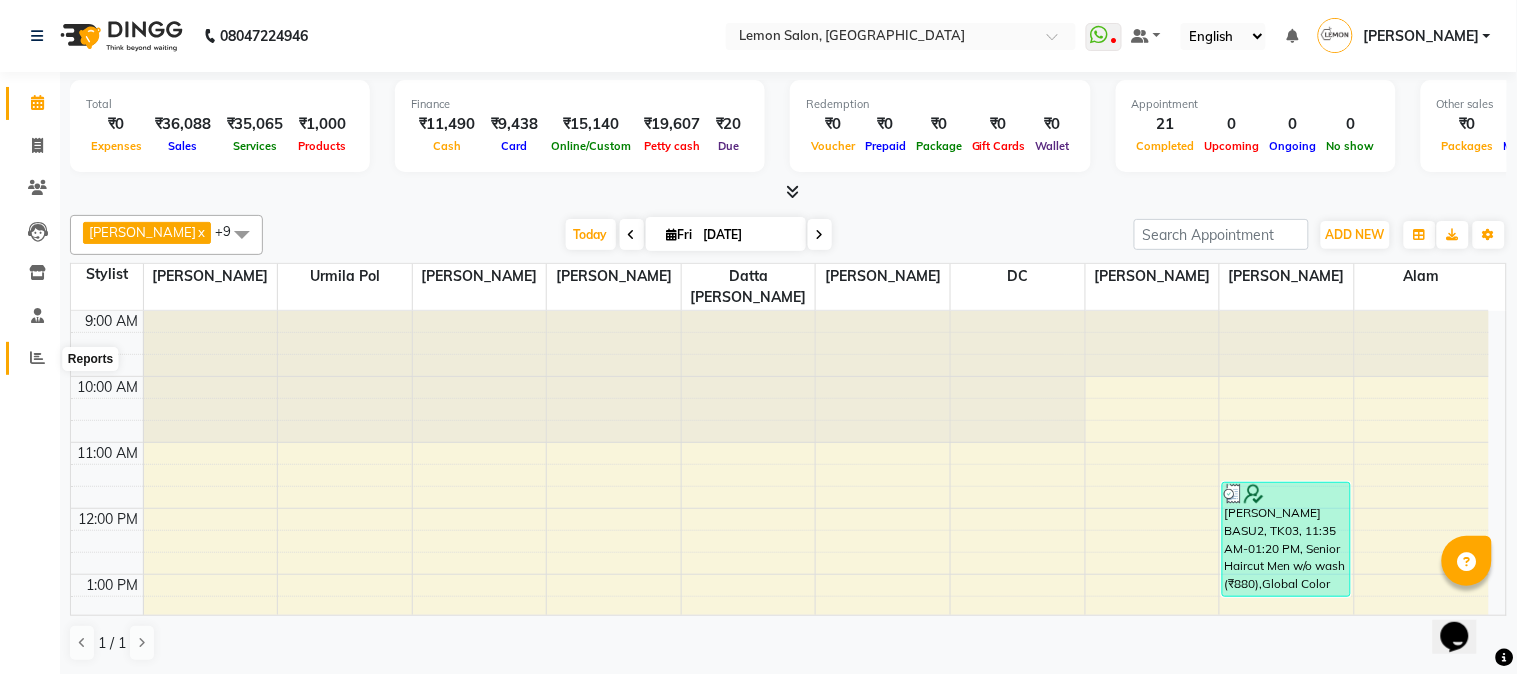 click 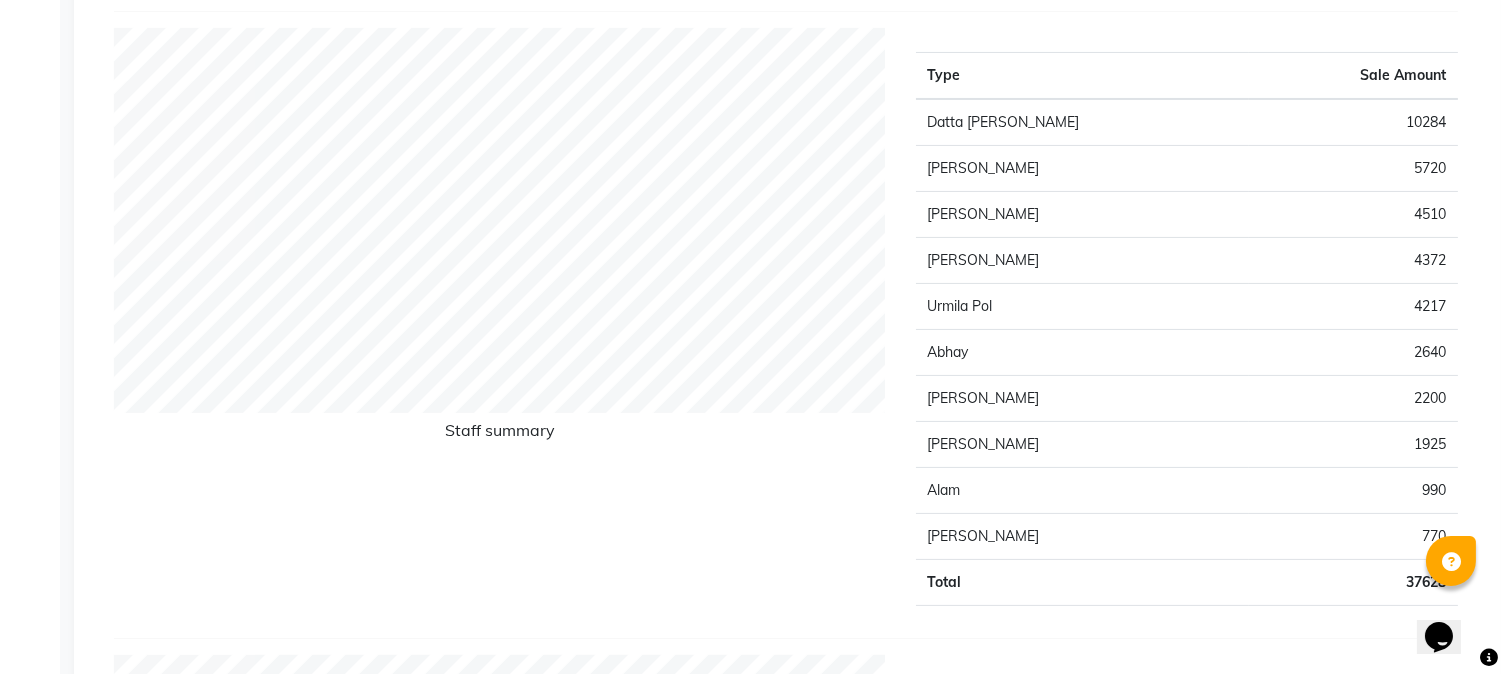 scroll, scrollTop: 0, scrollLeft: 0, axis: both 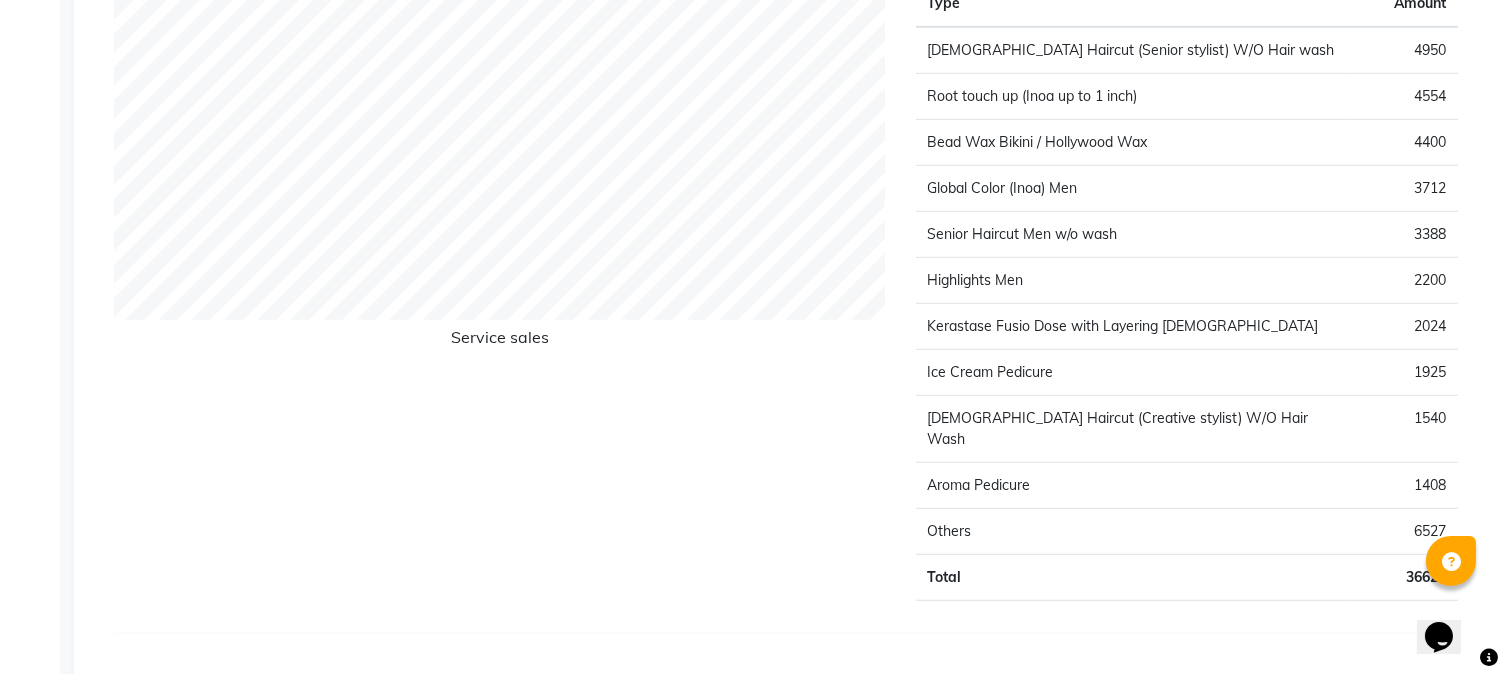 drag, startPoint x: 1500, startPoint y: 571, endPoint x: 1516, endPoint y: 163, distance: 408.3136 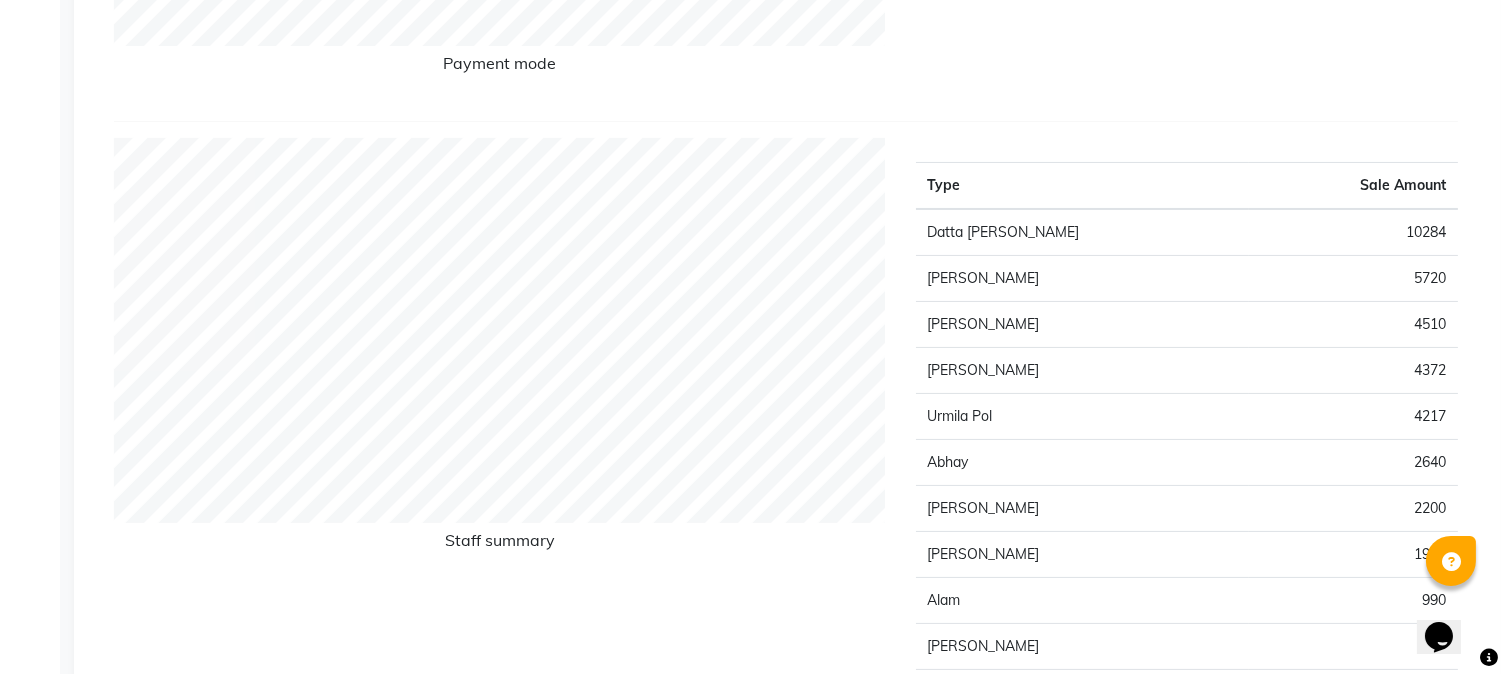 scroll, scrollTop: 0, scrollLeft: 0, axis: both 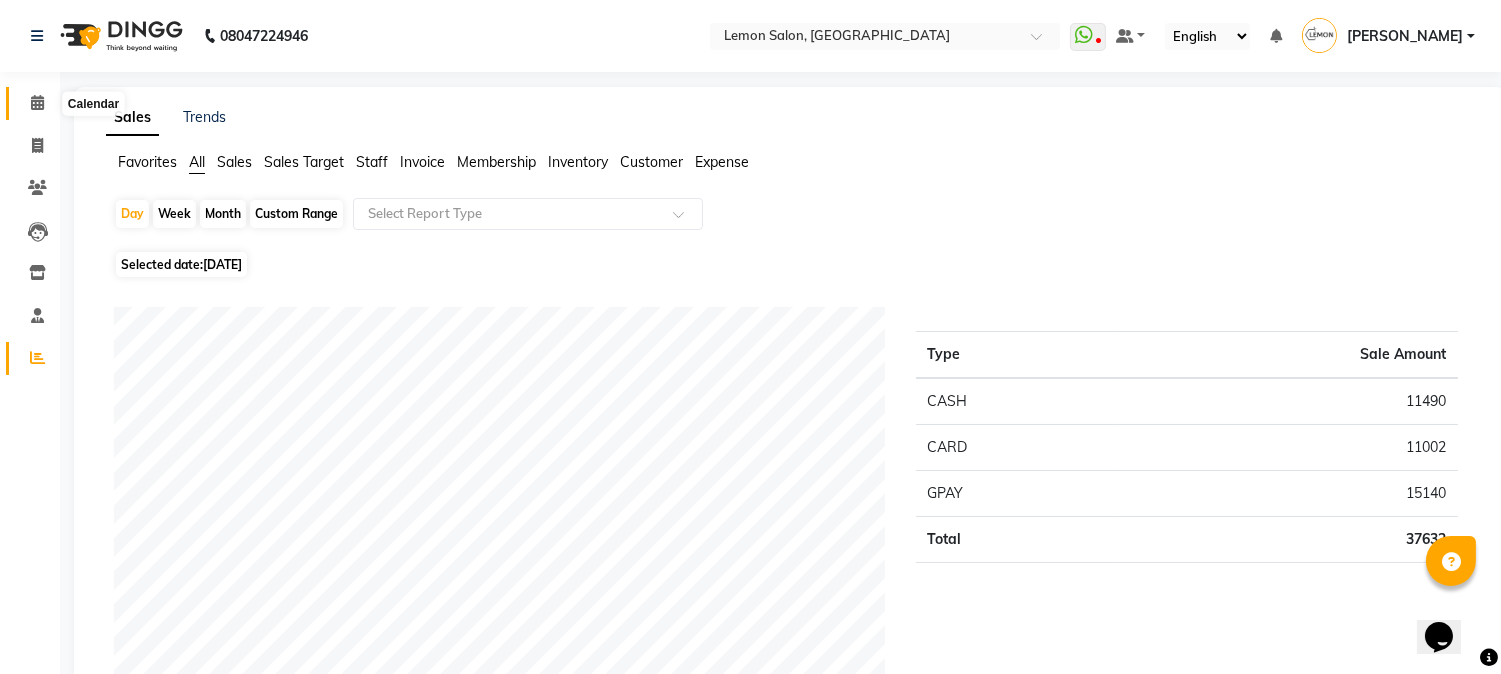 click 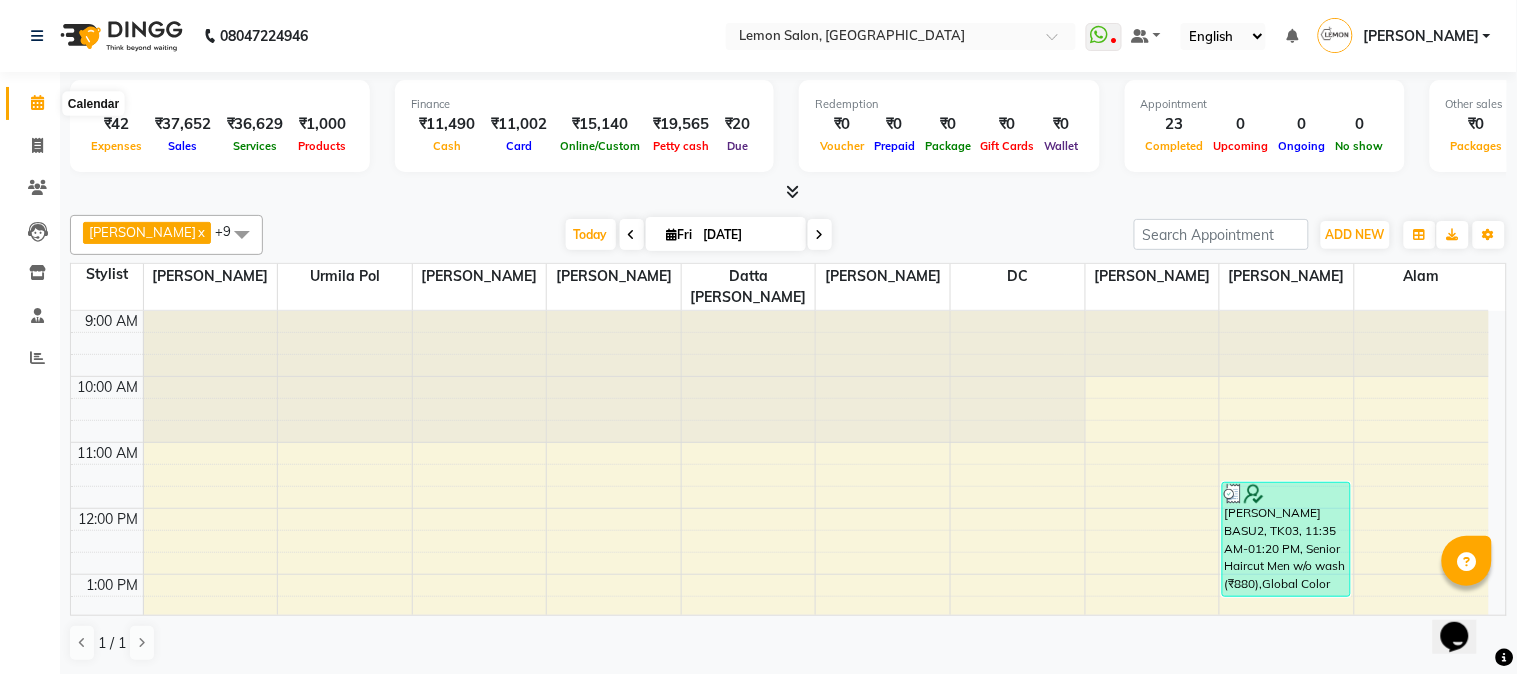 click 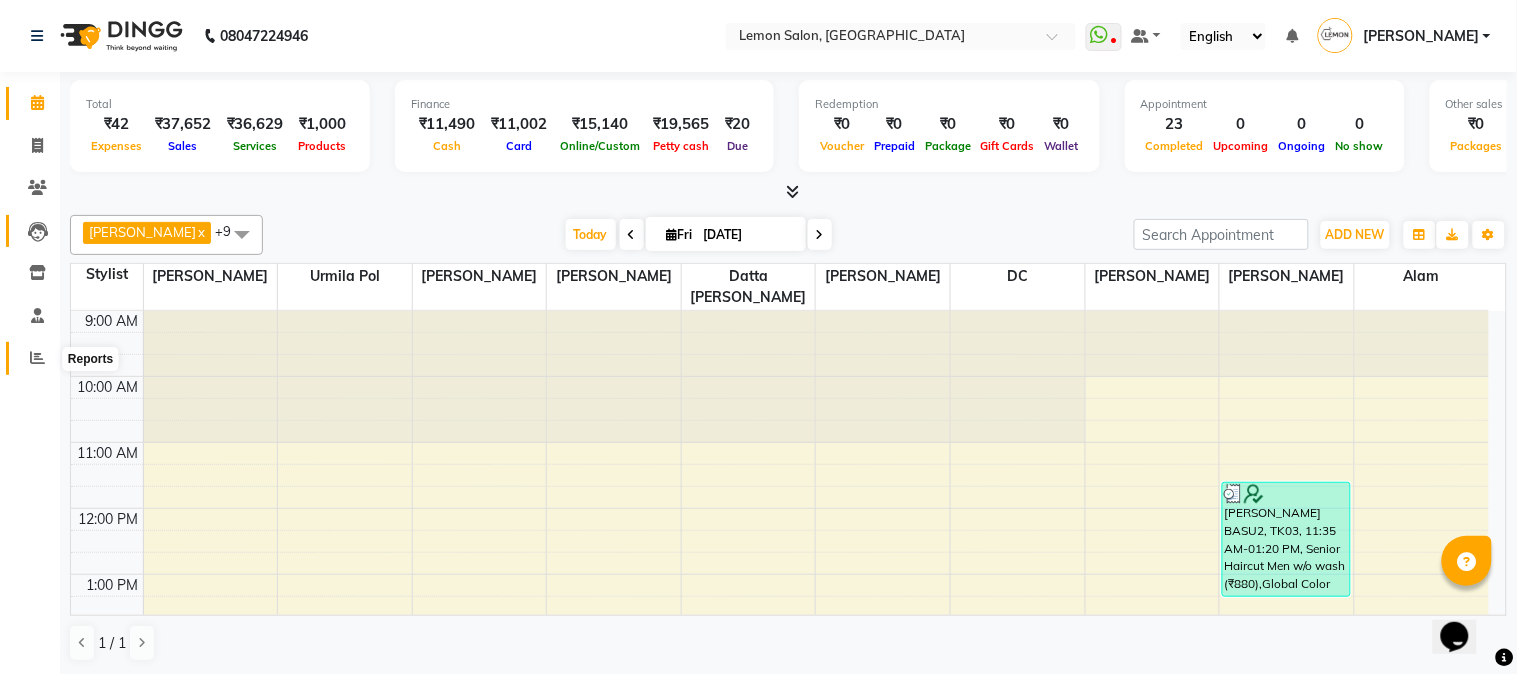 drag, startPoint x: 22, startPoint y: 370, endPoint x: 30, endPoint y: 246, distance: 124.2578 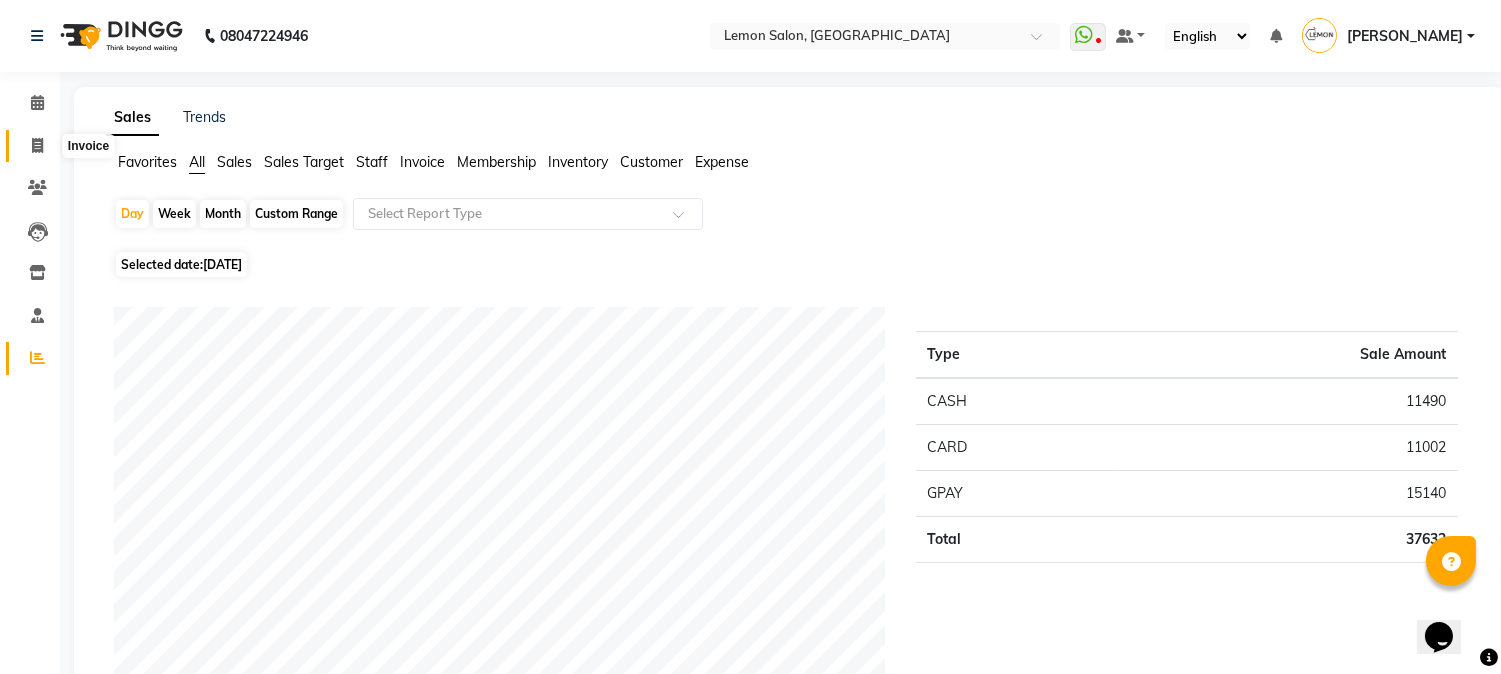 click 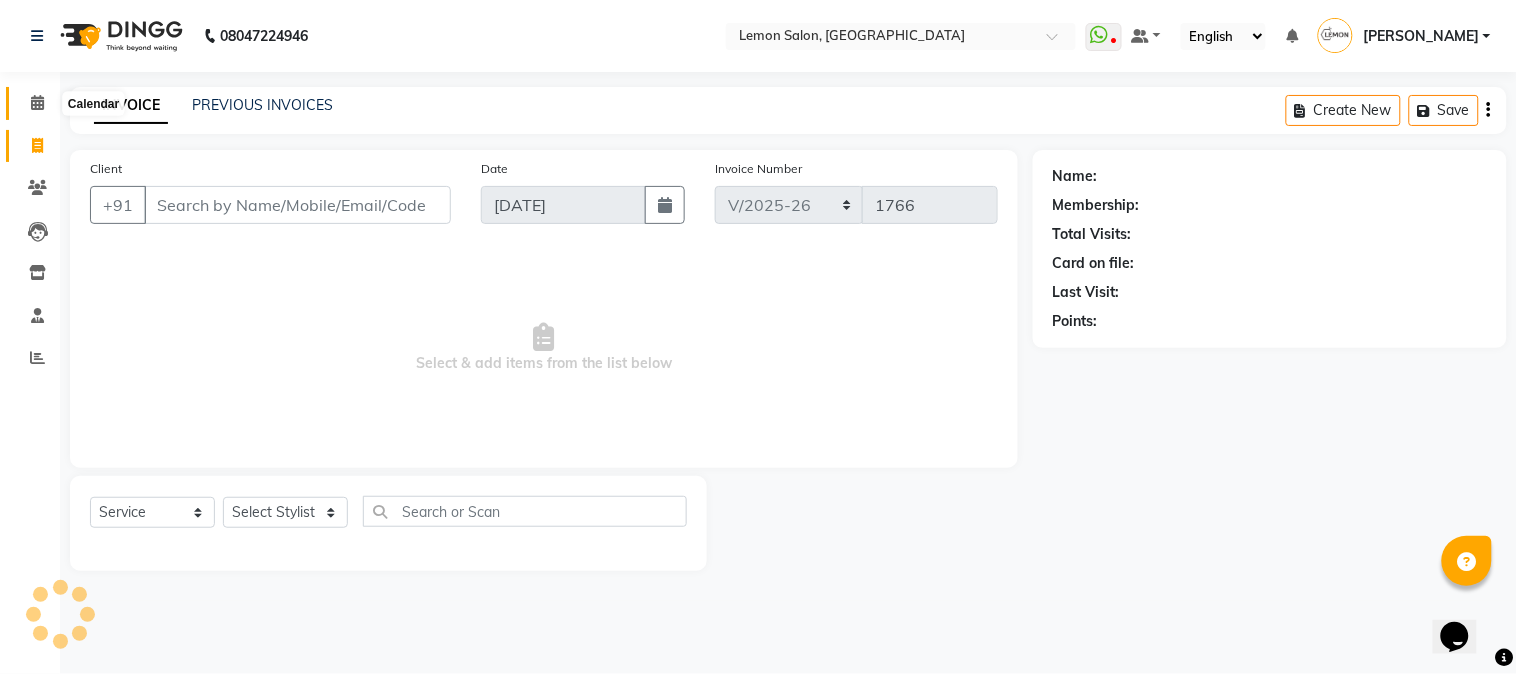 click 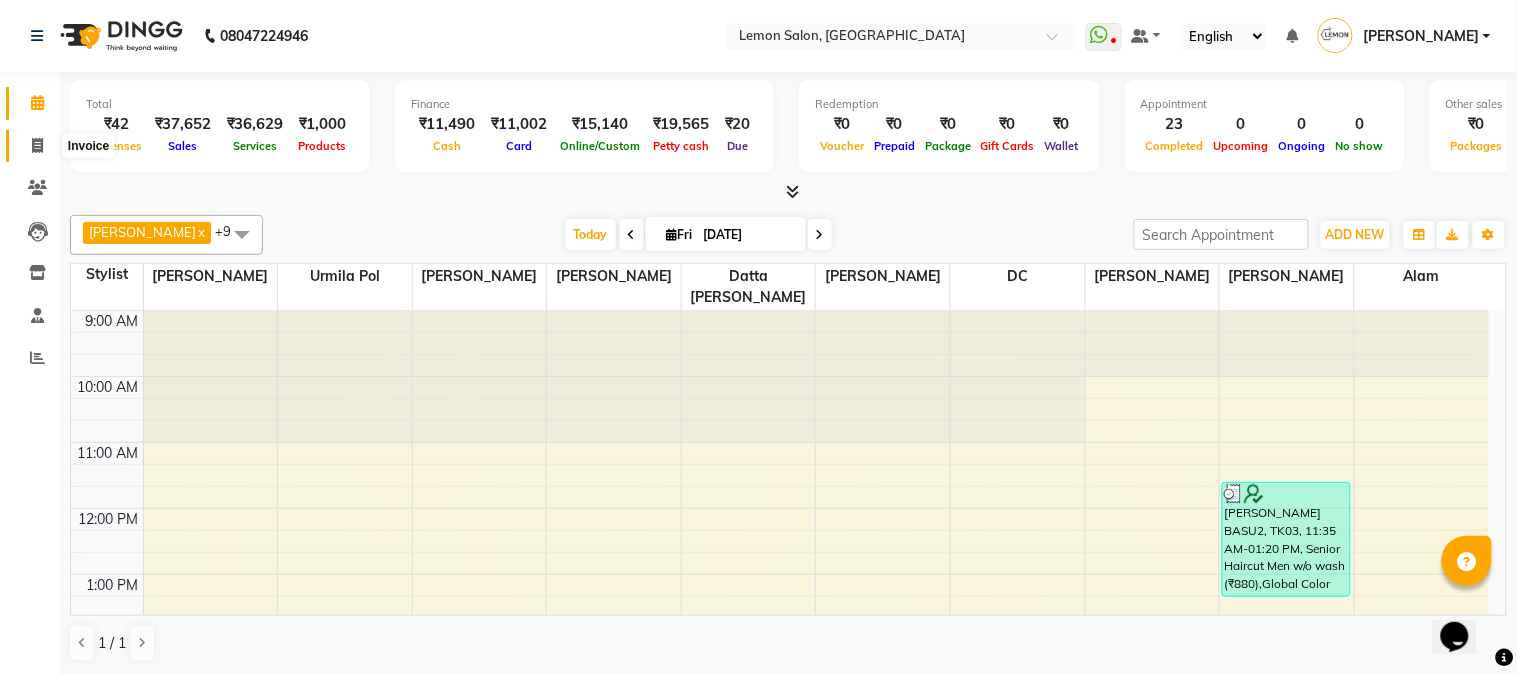click 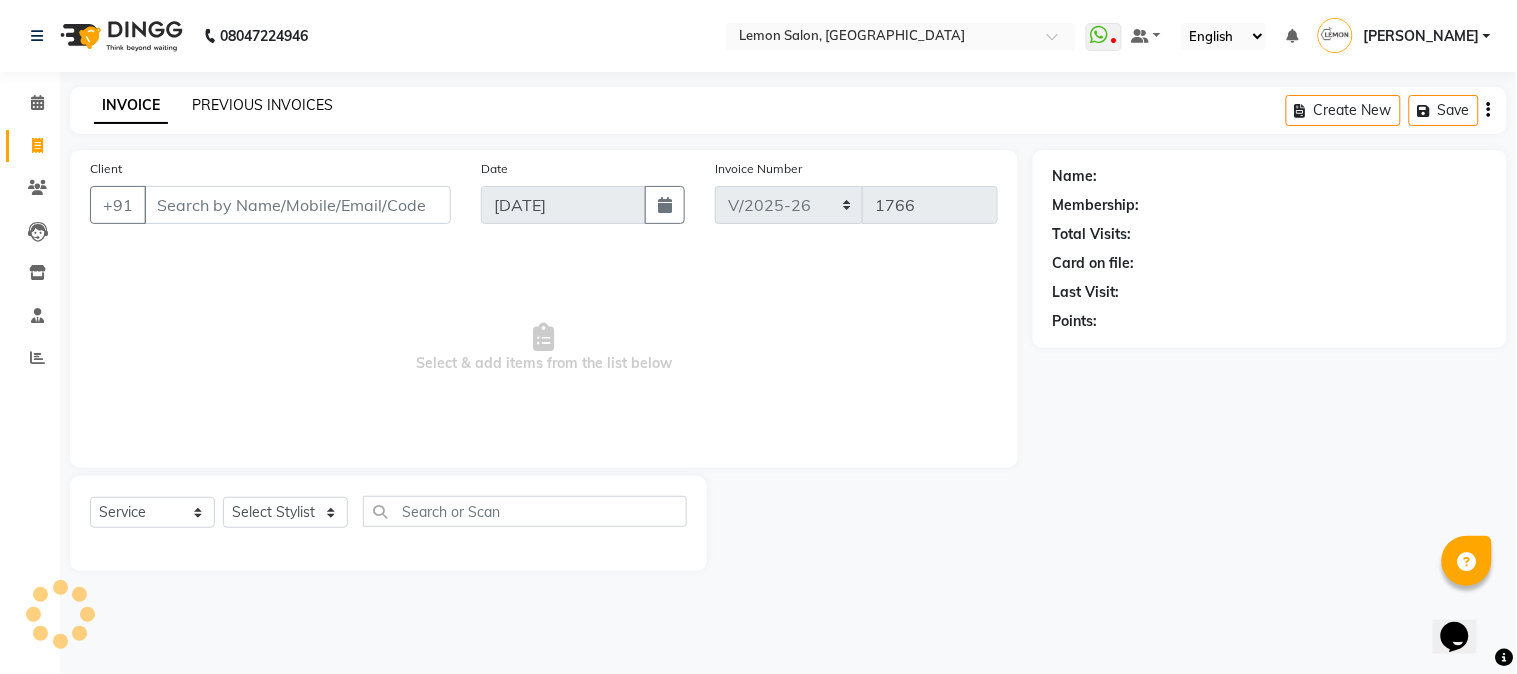 click on "PREVIOUS INVOICES" 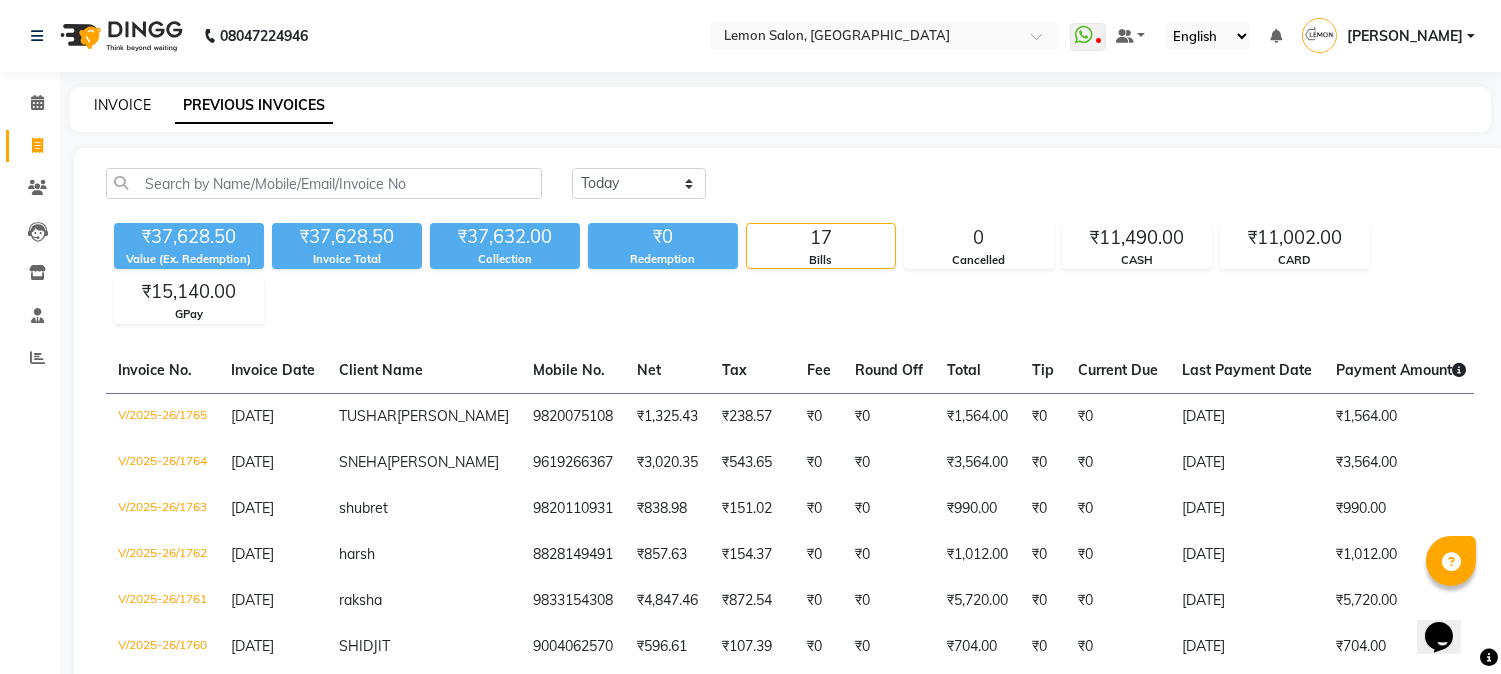 click on "INVOICE" 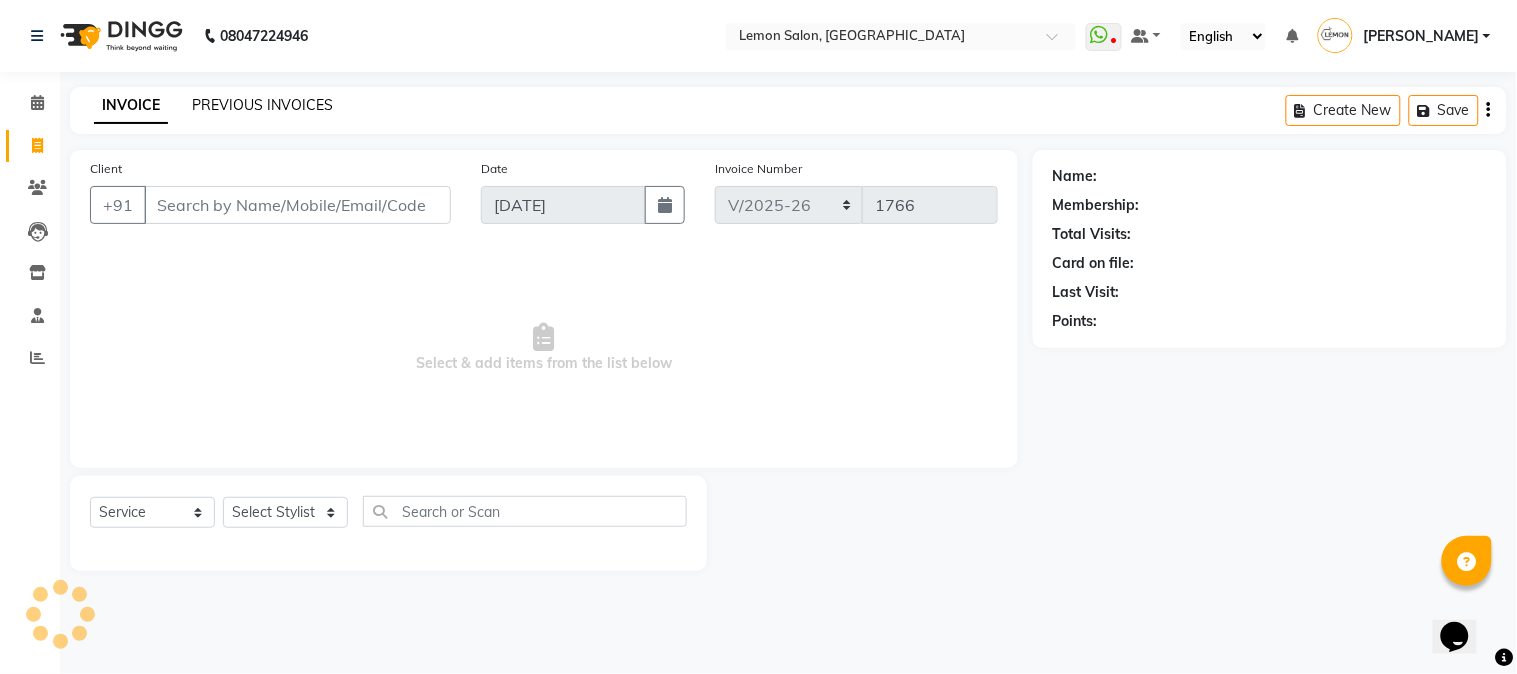 click on "PREVIOUS INVOICES" 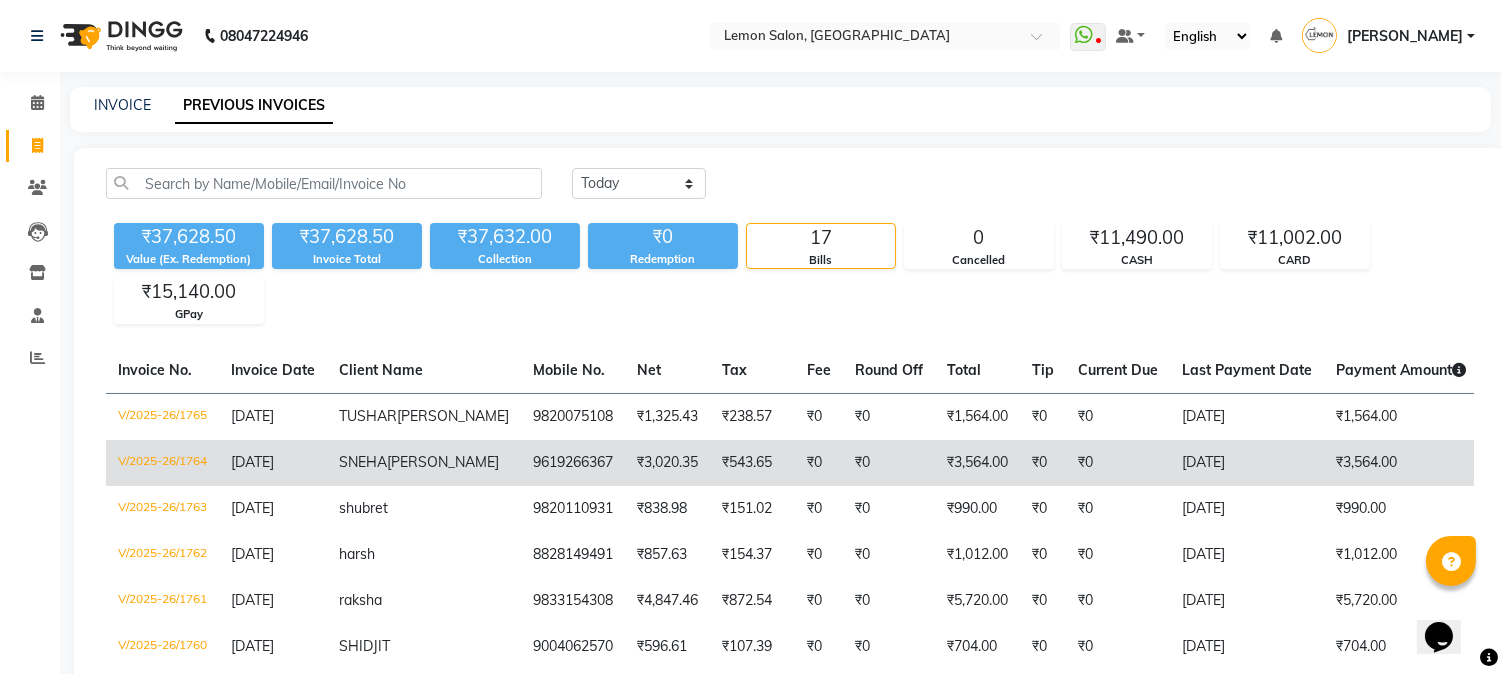 scroll, scrollTop: 824, scrollLeft: 0, axis: vertical 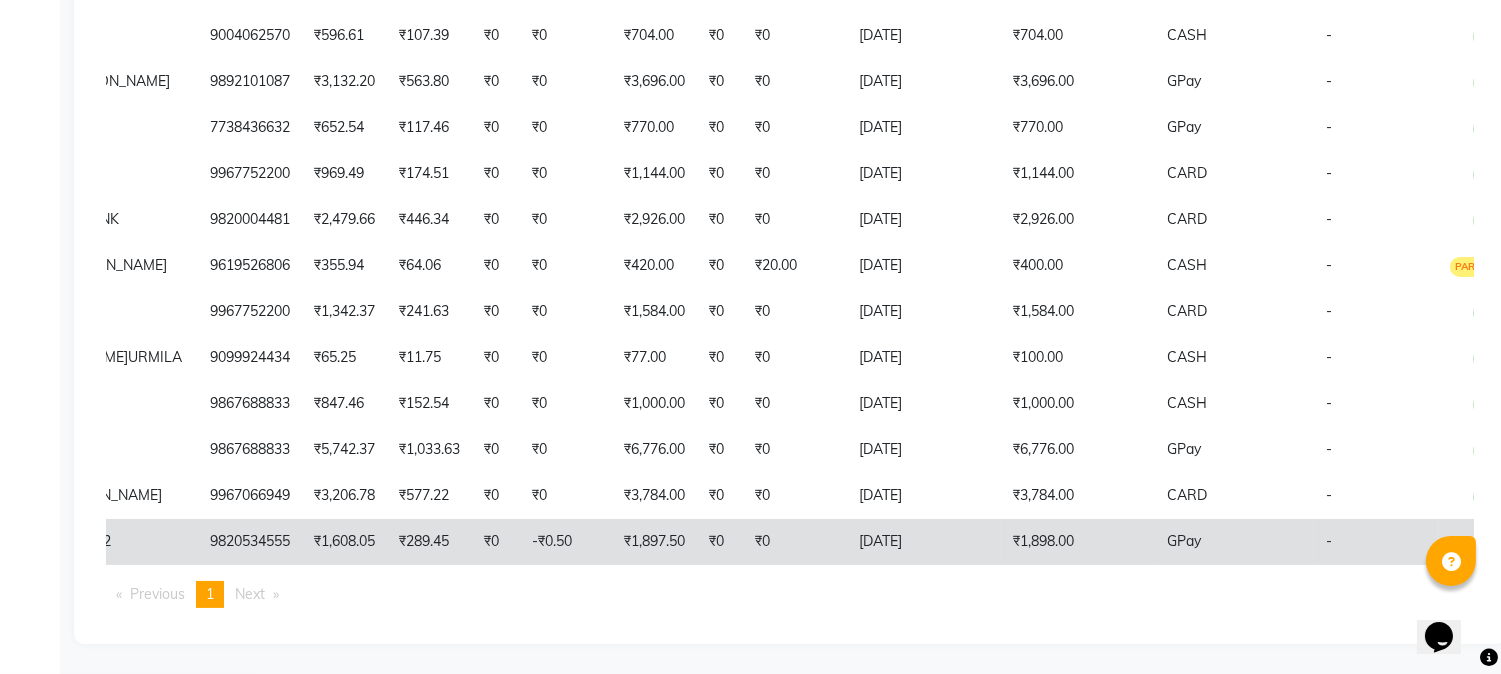 click on "11-07-2025" 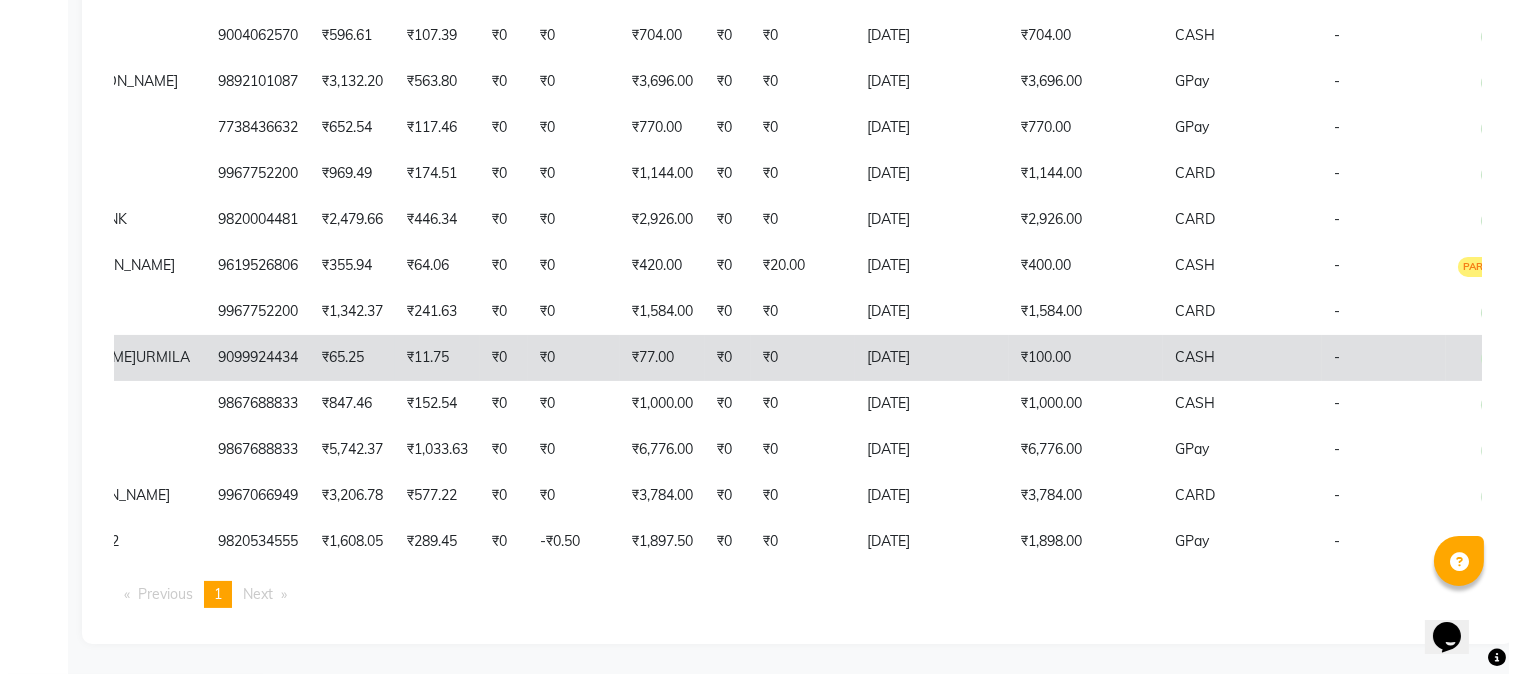scroll, scrollTop: 0, scrollLeft: 0, axis: both 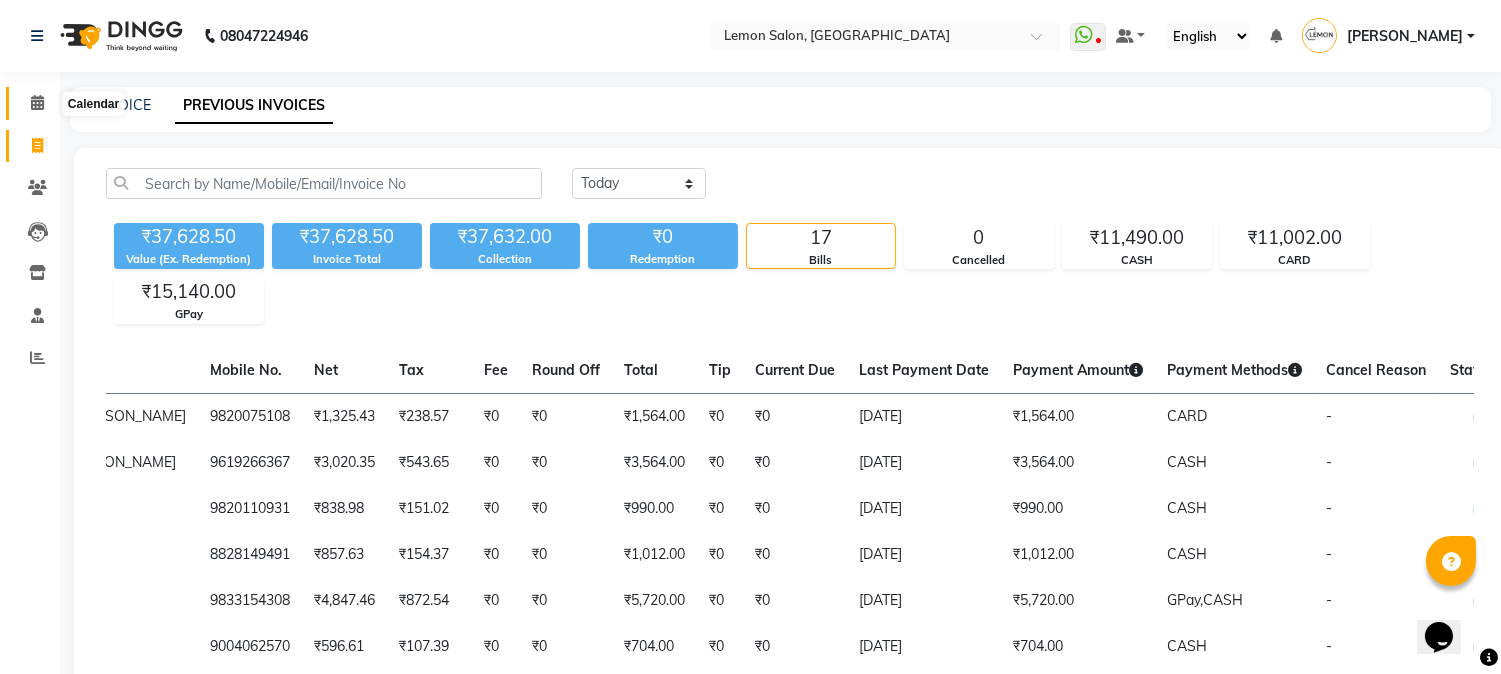 click 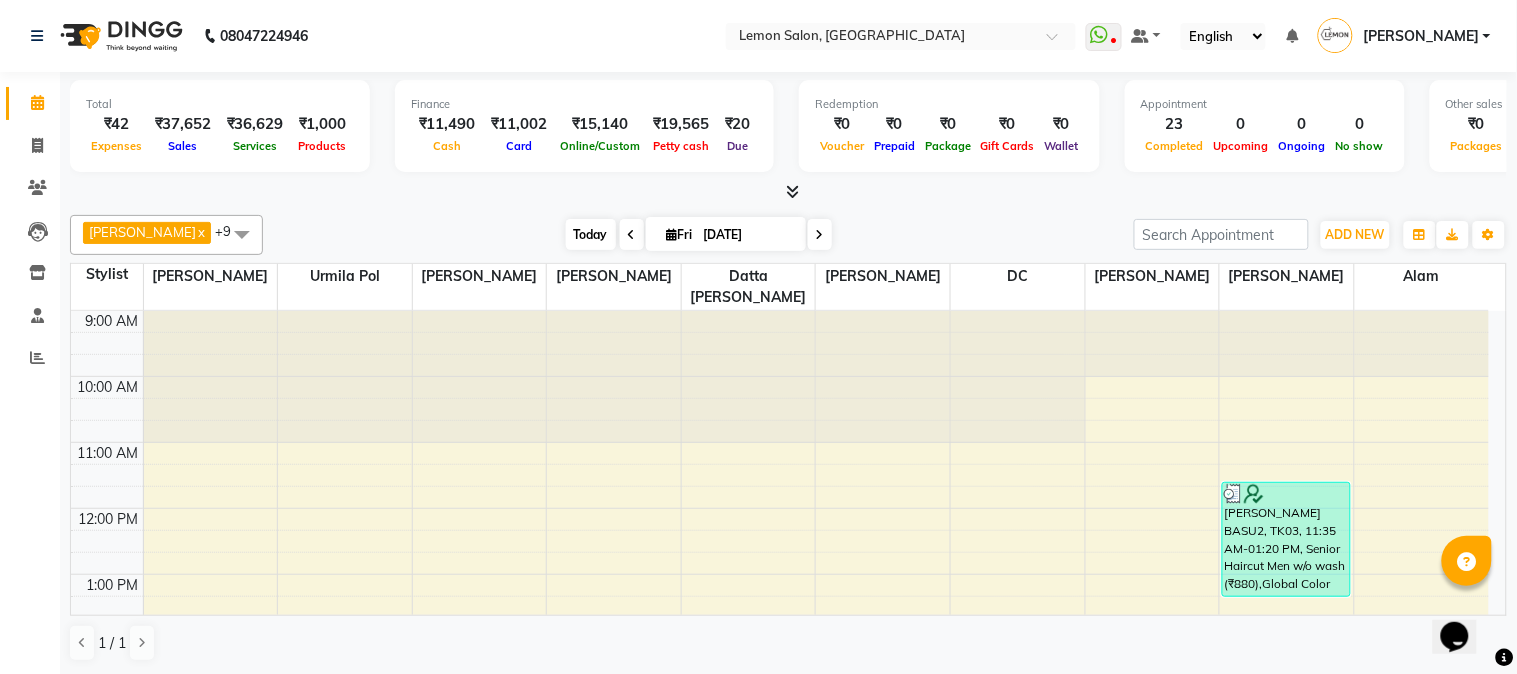 click on "Today" at bounding box center [591, 234] 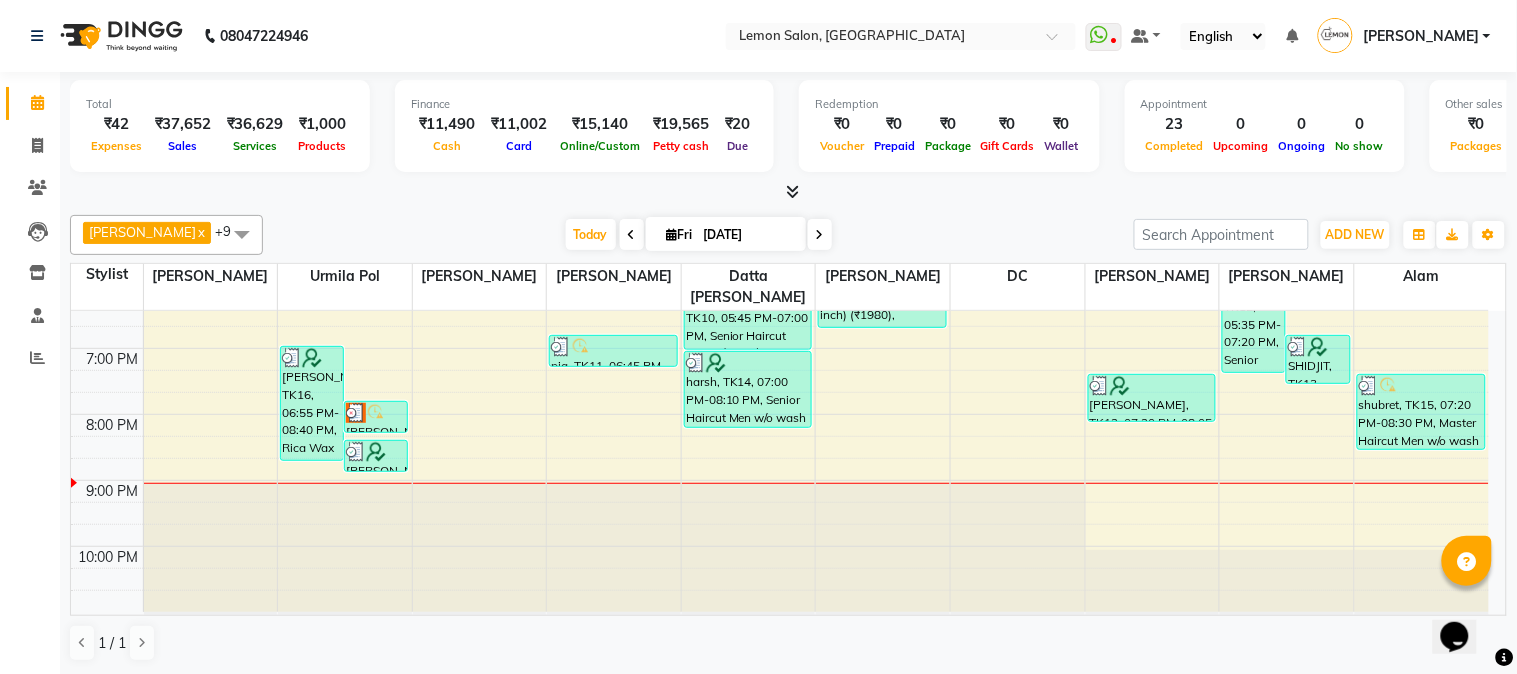scroll, scrollTop: 0, scrollLeft: 0, axis: both 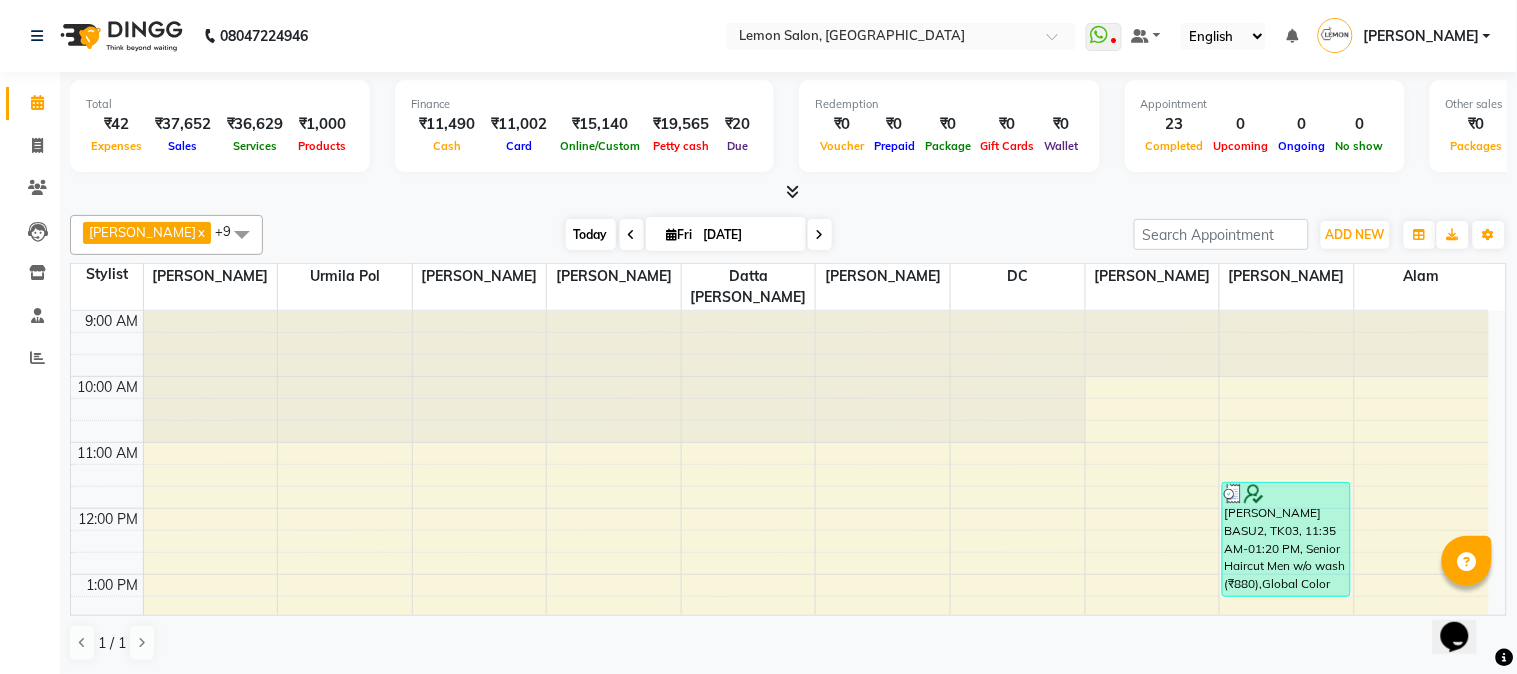 click on "Today" at bounding box center (591, 234) 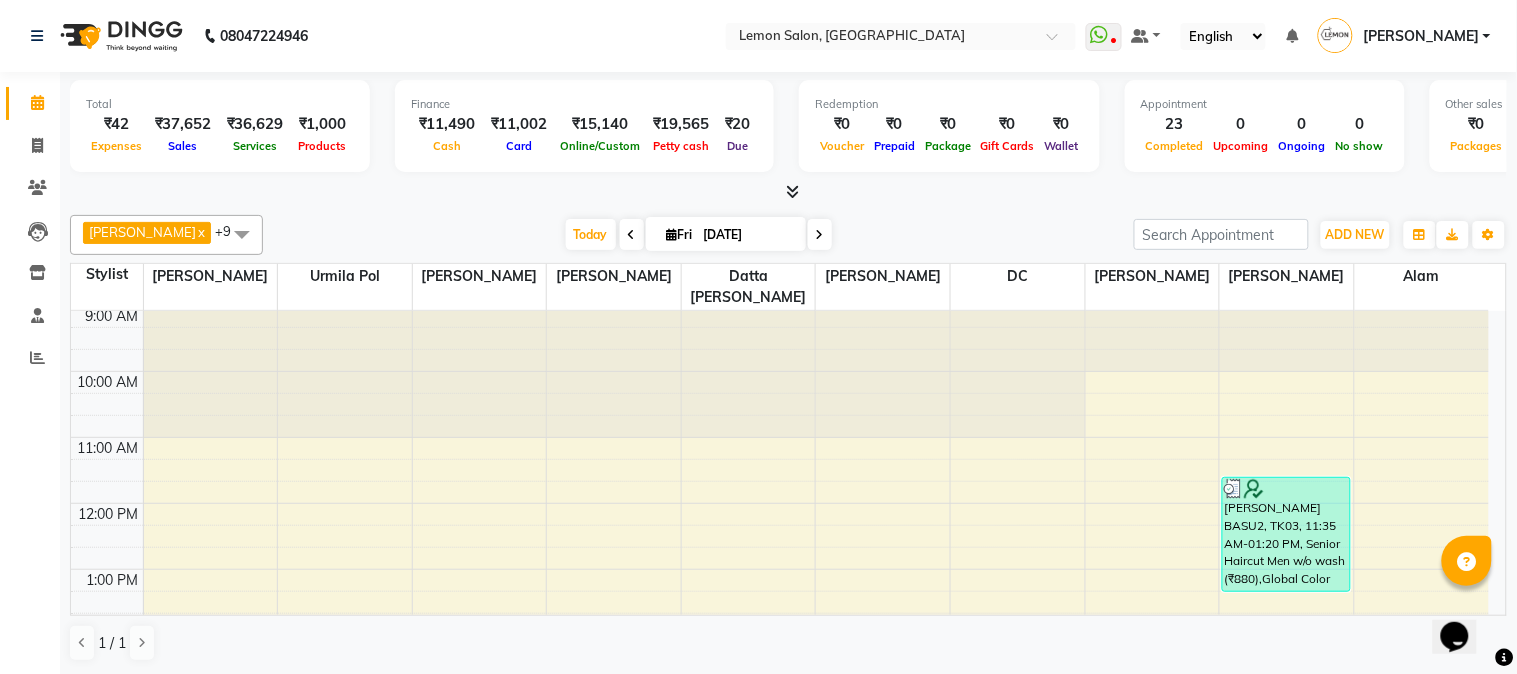 scroll, scrollTop: 0, scrollLeft: 0, axis: both 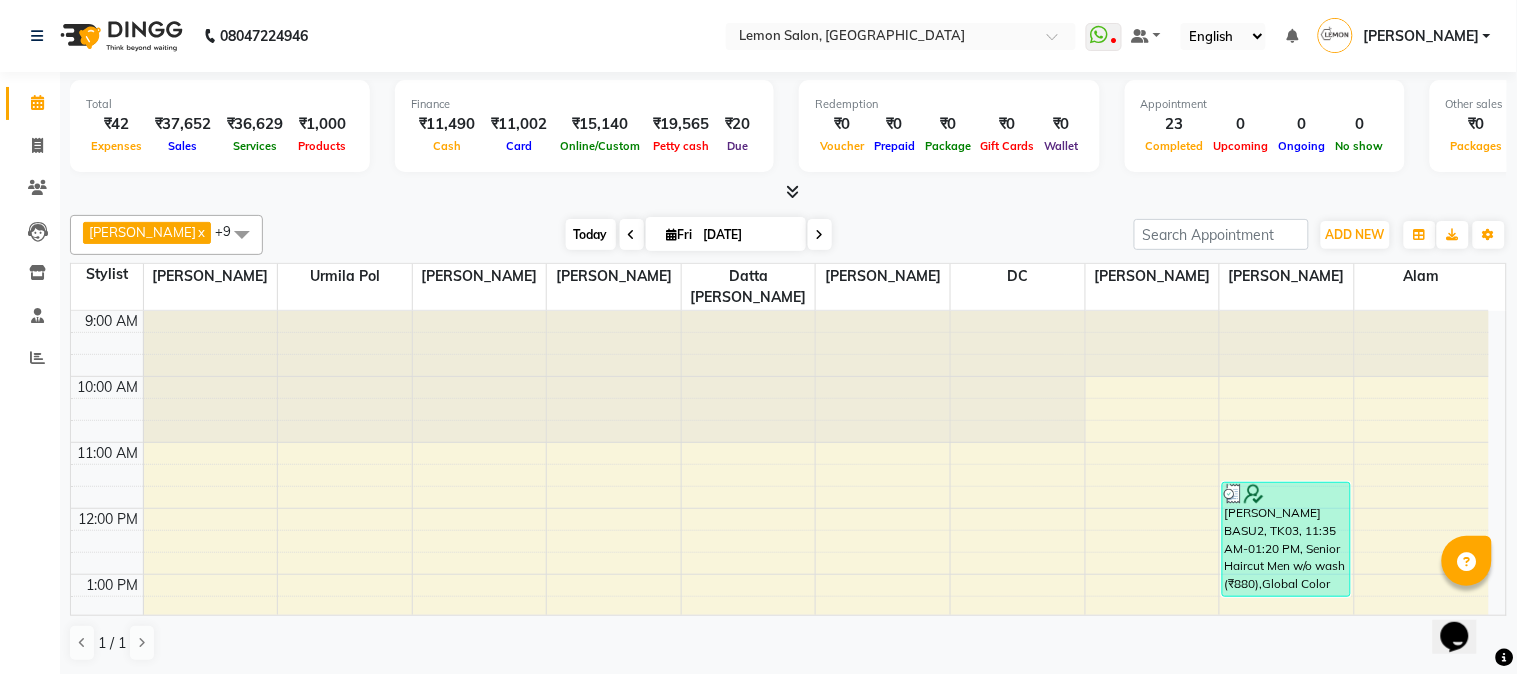 click on "Today" at bounding box center [591, 234] 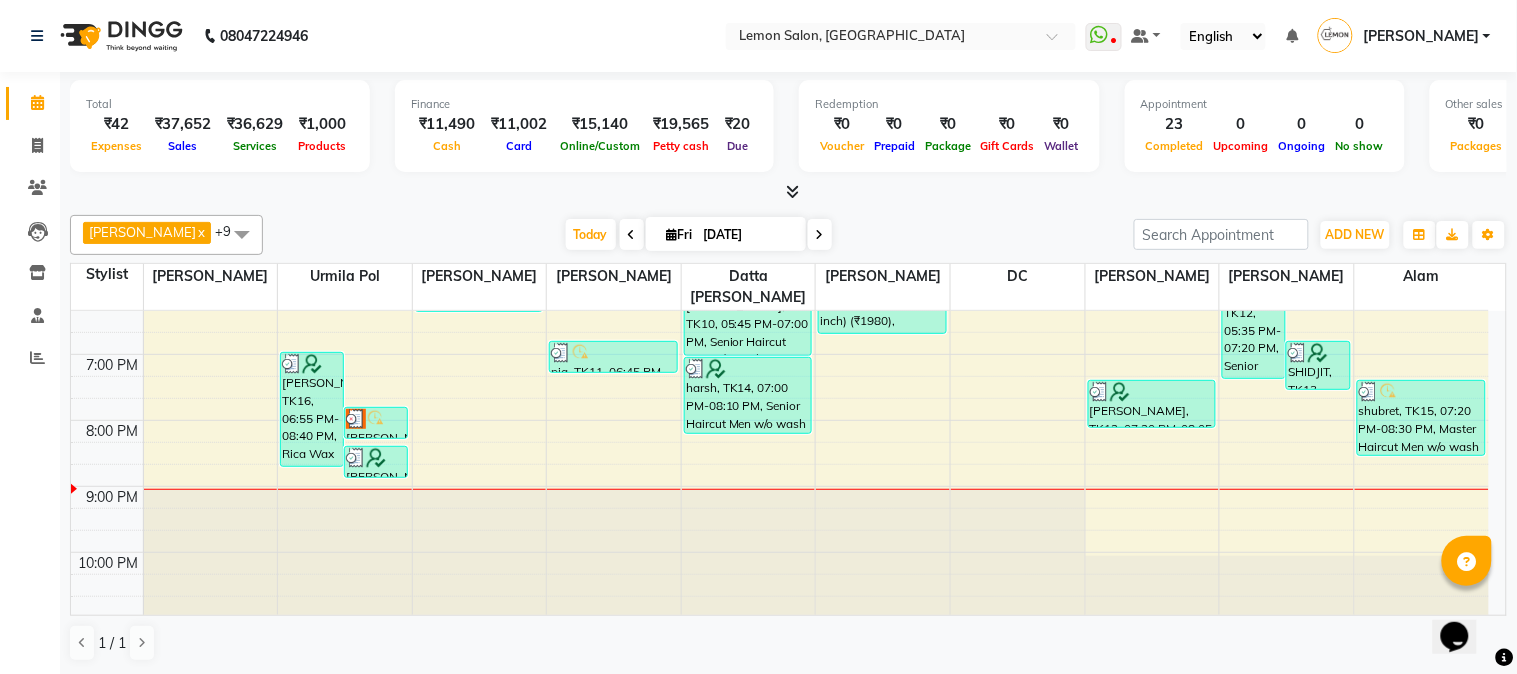 scroll, scrollTop: 622, scrollLeft: 0, axis: vertical 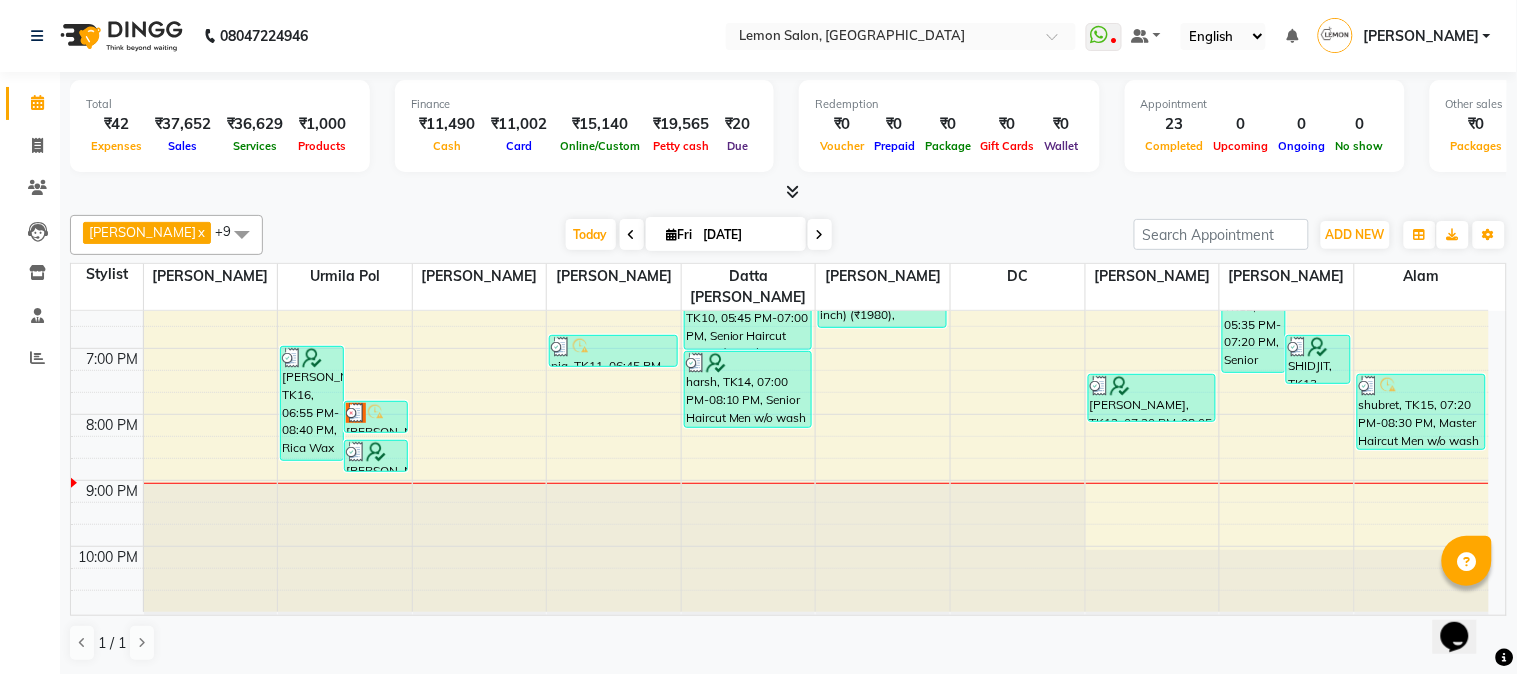 click on "Today  Fri 11-07-2025" at bounding box center (698, 235) 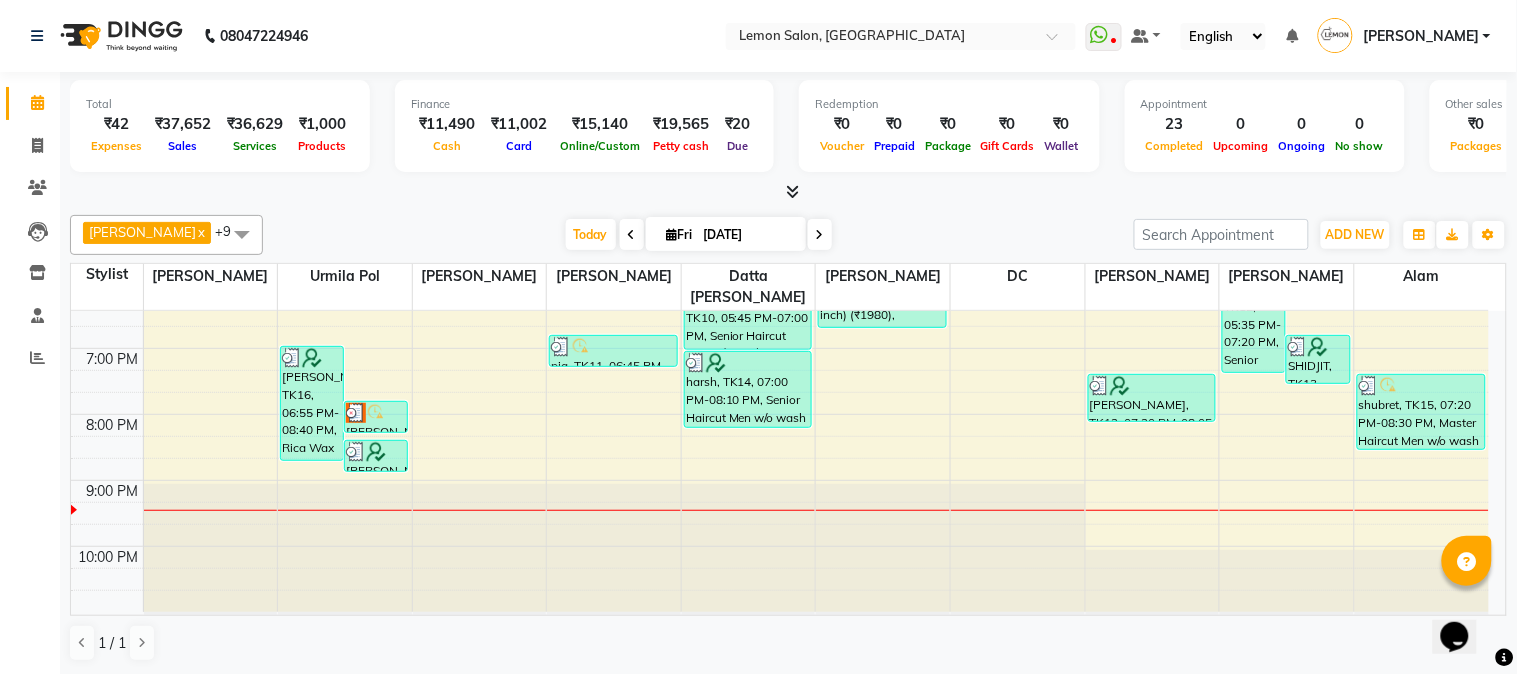 click at bounding box center (820, 235) 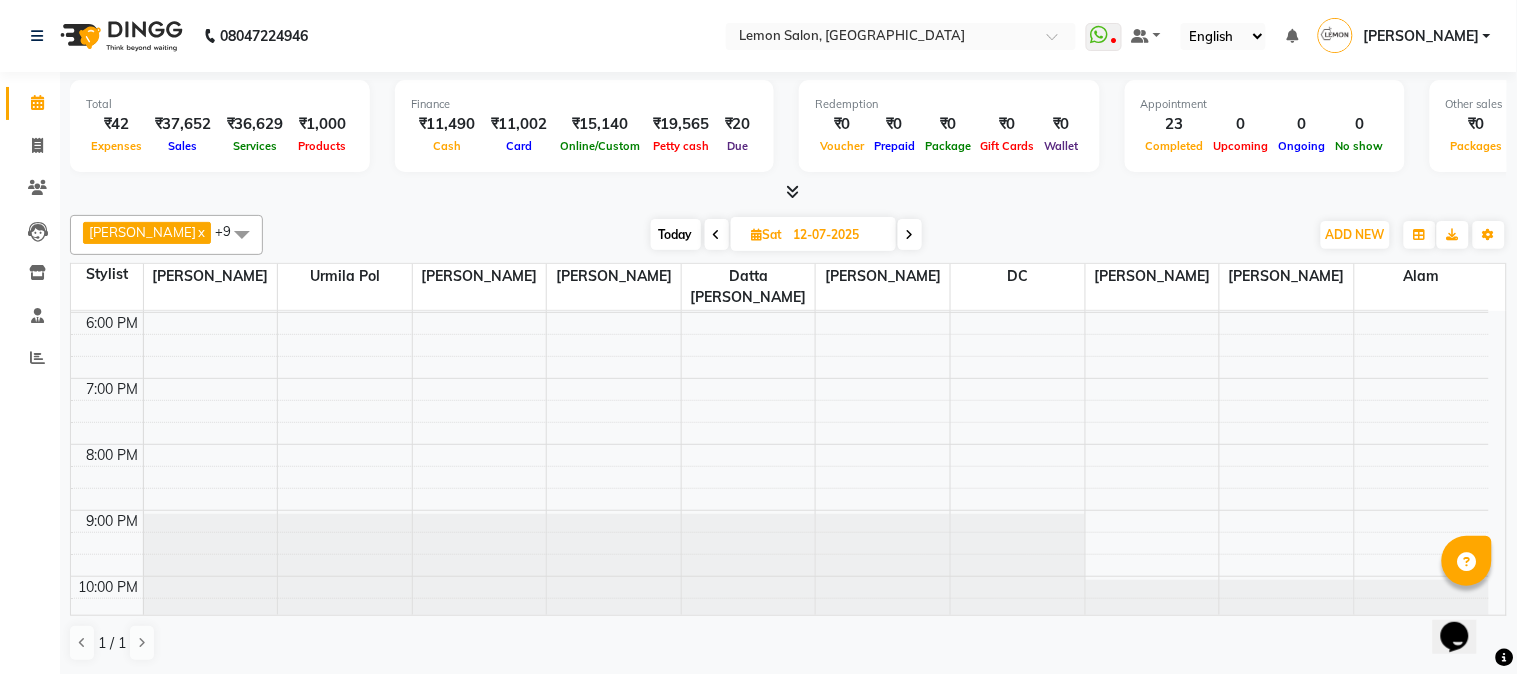 scroll, scrollTop: 296, scrollLeft: 0, axis: vertical 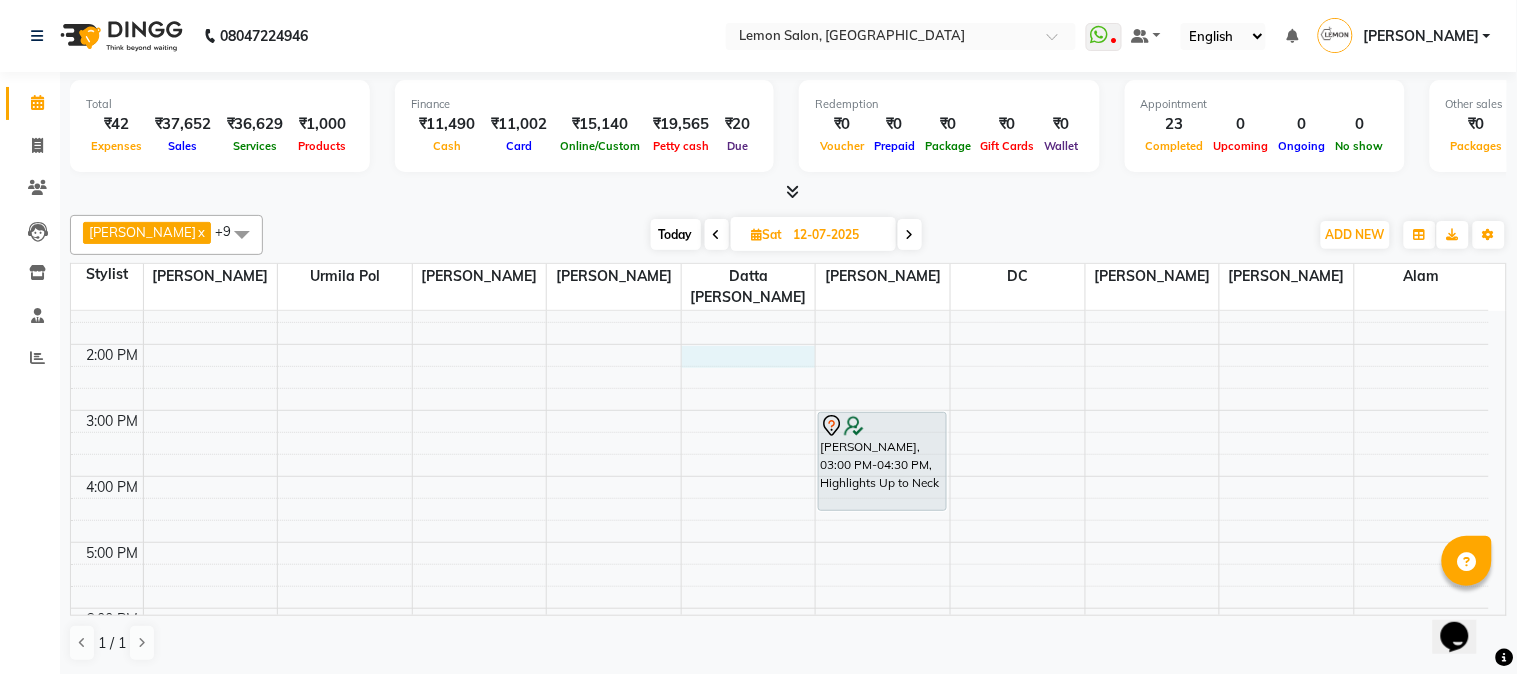click on "9:00 AM 10:00 AM 11:00 AM 12:00 PM 1:00 PM 2:00 PM 3:00 PM 4:00 PM 5:00 PM 6:00 PM 7:00 PM 8:00 PM 9:00 PM 10:00 PM             SAPNA SATAM, 03:00 PM-04:30 PM, Highlights Up to Neck" at bounding box center (780, 476) 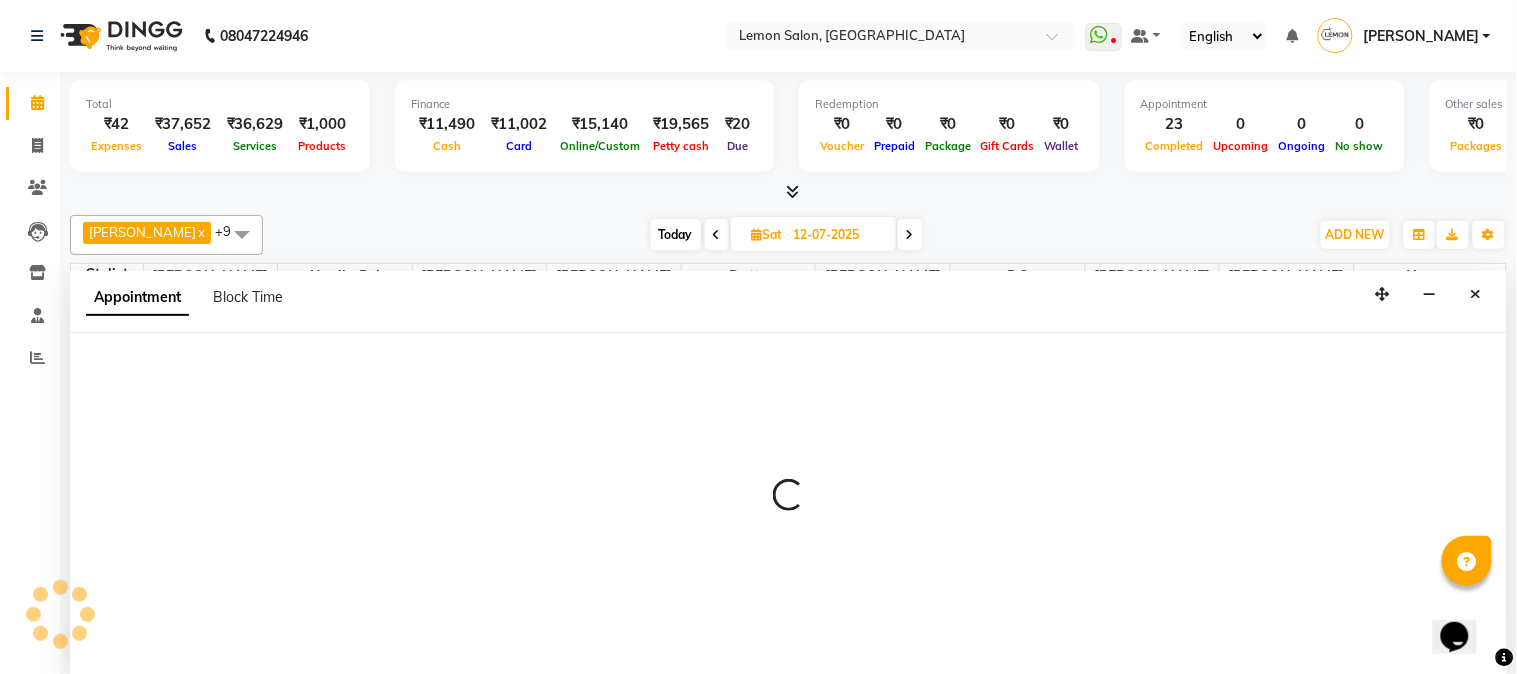 select on "7423" 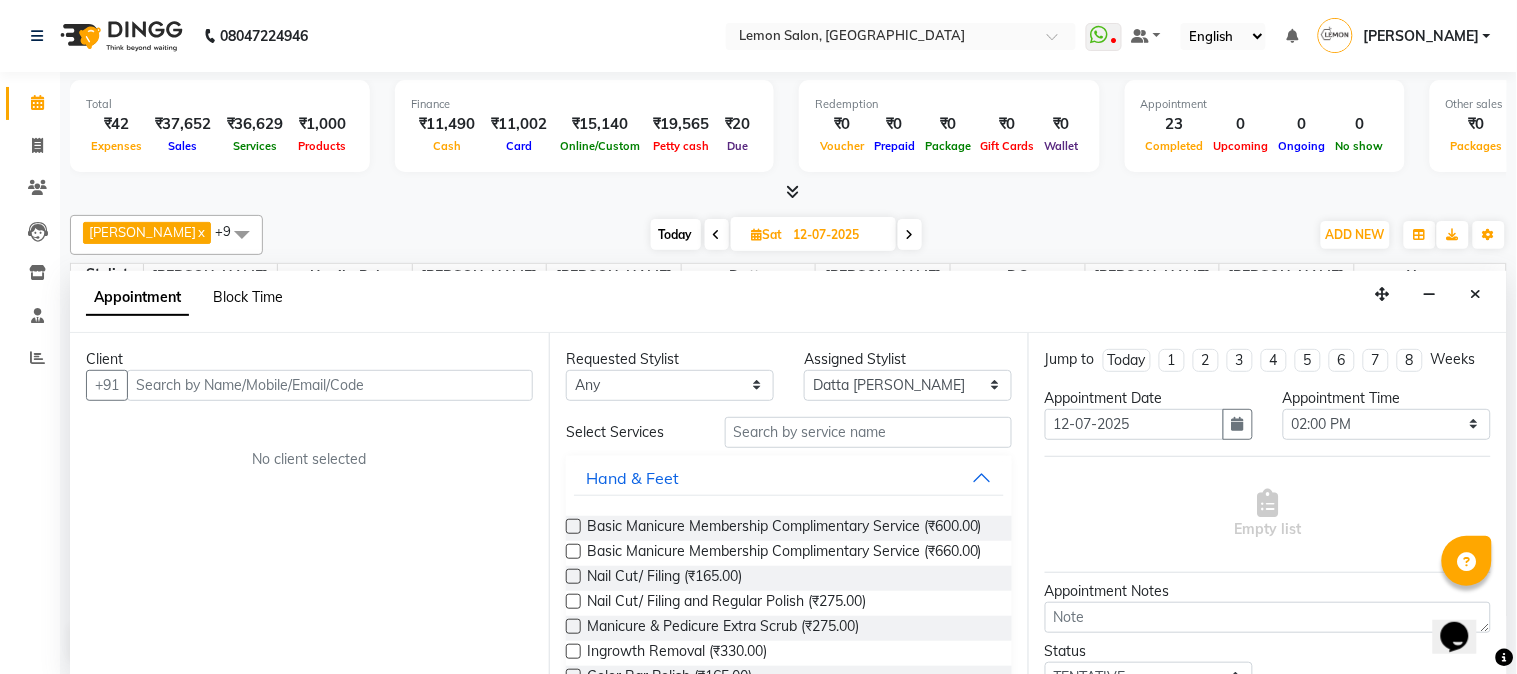 click on "Block Time" at bounding box center [248, 297] 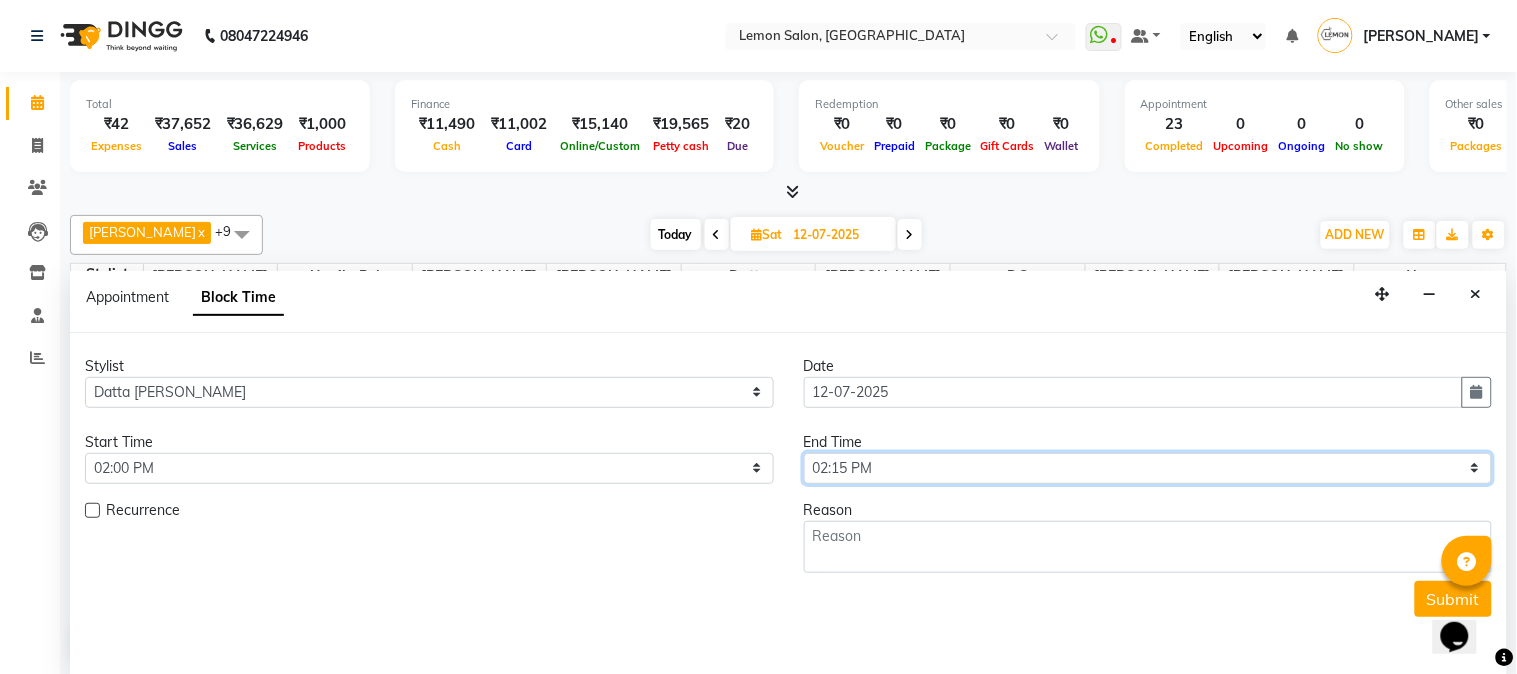 click on "Select 10:00 AM 10:15 AM 10:30 AM 10:45 AM 11:00 AM 11:15 AM 11:30 AM 11:45 AM 12:00 PM 12:15 PM 12:30 PM 12:45 PM 01:00 PM 01:15 PM 01:30 PM 01:45 PM 02:00 PM 02:15 PM 02:30 PM 02:45 PM 03:00 PM 03:15 PM 03:30 PM 03:45 PM 04:00 PM 04:15 PM 04:30 PM 04:45 PM 05:00 PM 05:15 PM 05:30 PM 05:45 PM 06:00 PM 06:15 PM 06:30 PM 06:45 PM 07:00 PM 07:15 PM 07:30 PM 07:45 PM 08:00 PM 08:15 PM 08:30 PM 08:45 PM 09:00 PM 09:15 PM 09:30 PM 09:45 PM 10:00 PM" at bounding box center [1148, 468] 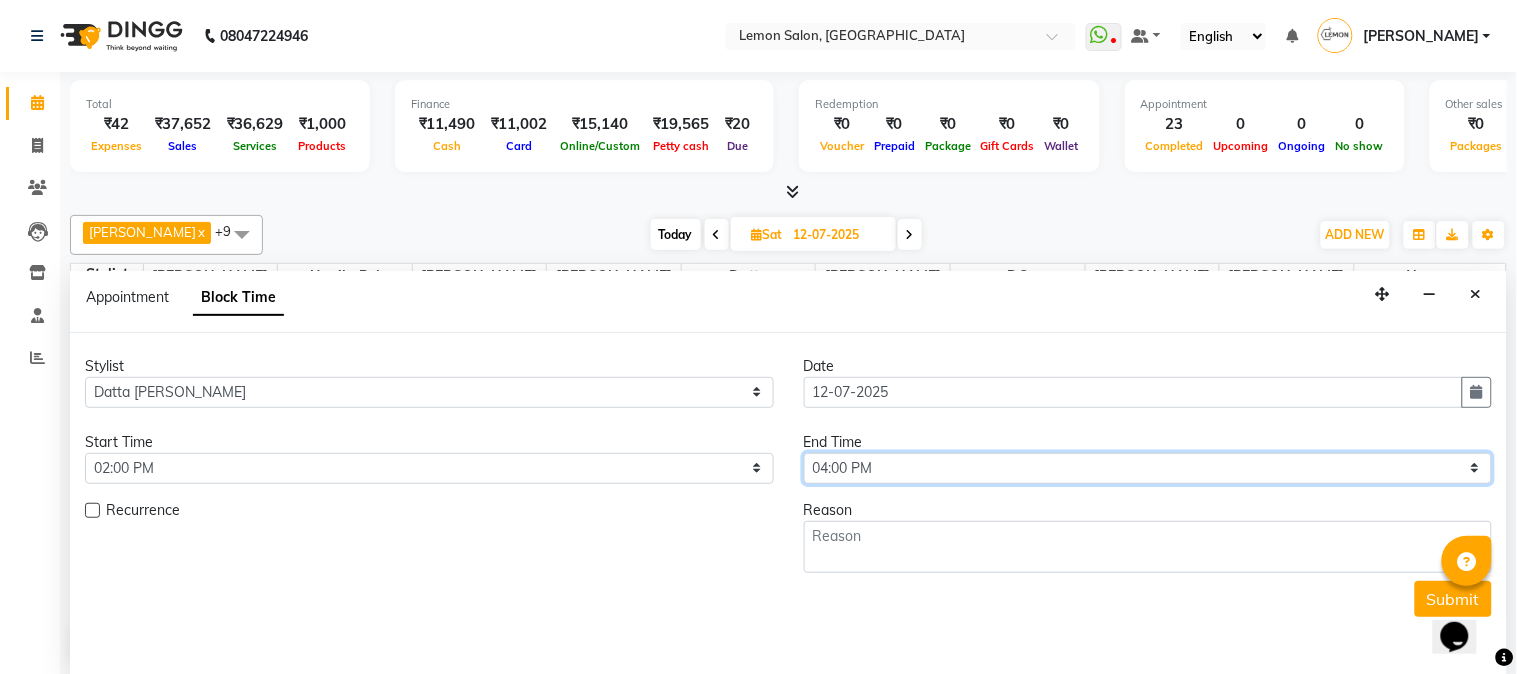 click on "Select 10:00 AM 10:15 AM 10:30 AM 10:45 AM 11:00 AM 11:15 AM 11:30 AM 11:45 AM 12:00 PM 12:15 PM 12:30 PM 12:45 PM 01:00 PM 01:15 PM 01:30 PM 01:45 PM 02:00 PM 02:15 PM 02:30 PM 02:45 PM 03:00 PM 03:15 PM 03:30 PM 03:45 PM 04:00 PM 04:15 PM 04:30 PM 04:45 PM 05:00 PM 05:15 PM 05:30 PM 05:45 PM 06:00 PM 06:15 PM 06:30 PM 06:45 PM 07:00 PM 07:15 PM 07:30 PM 07:45 PM 08:00 PM 08:15 PM 08:30 PM 08:45 PM 09:00 PM 09:15 PM 09:30 PM 09:45 PM 10:00 PM" at bounding box center [1148, 468] 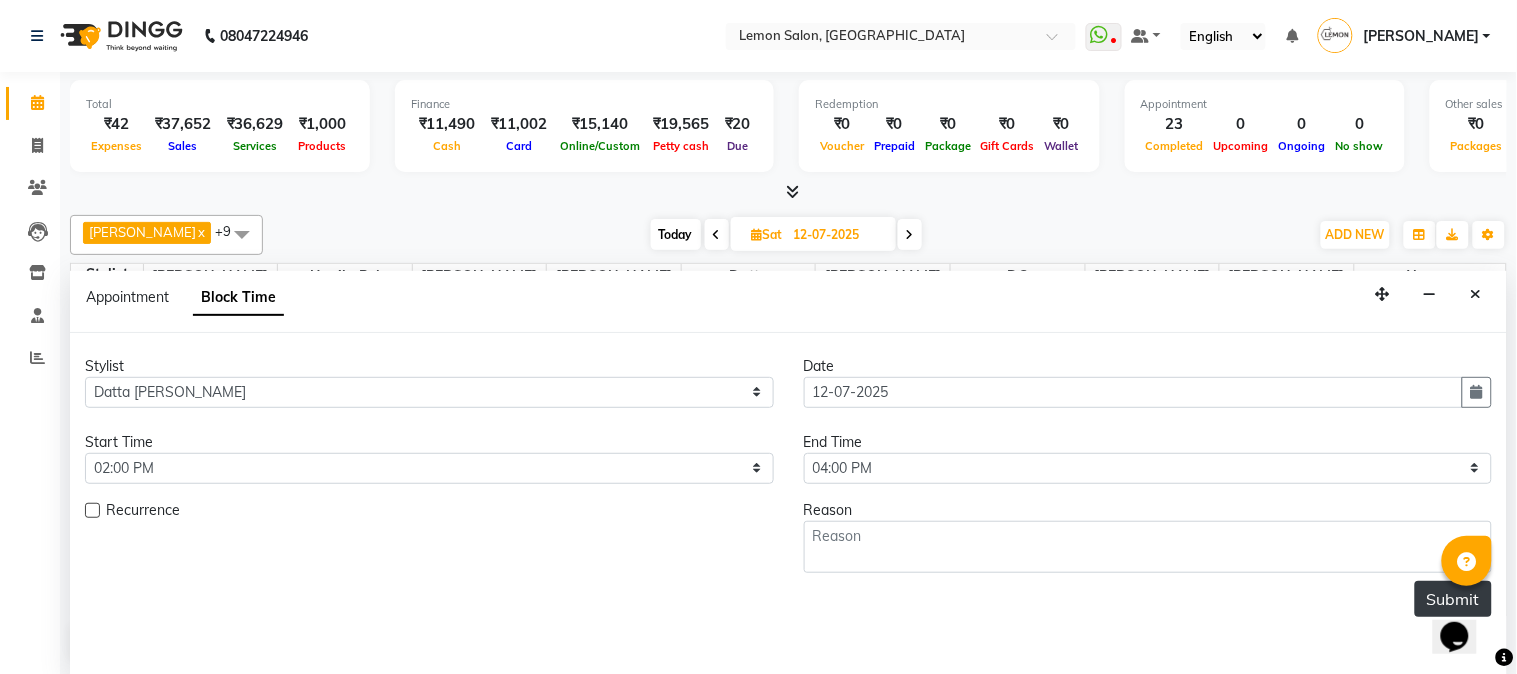 click on "Submit" at bounding box center [1453, 599] 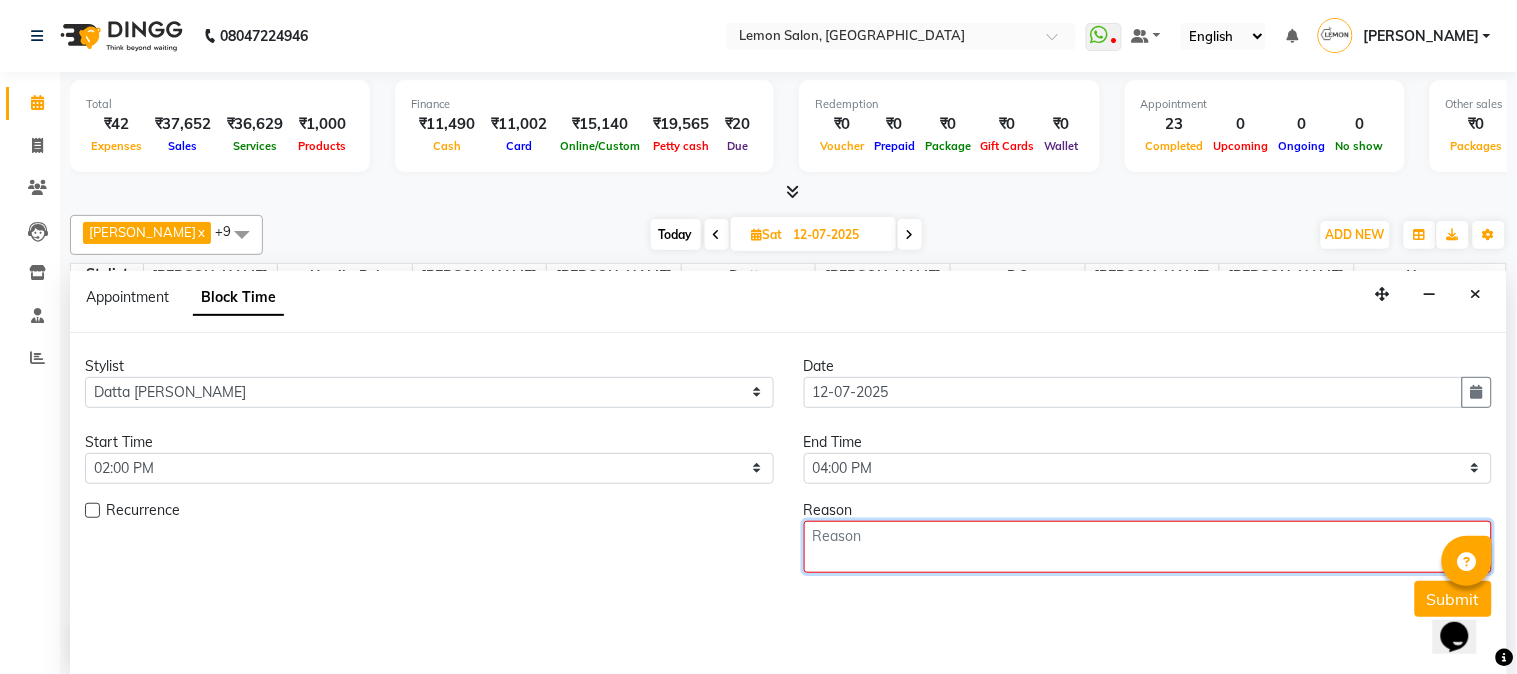 click at bounding box center (1148, 547) 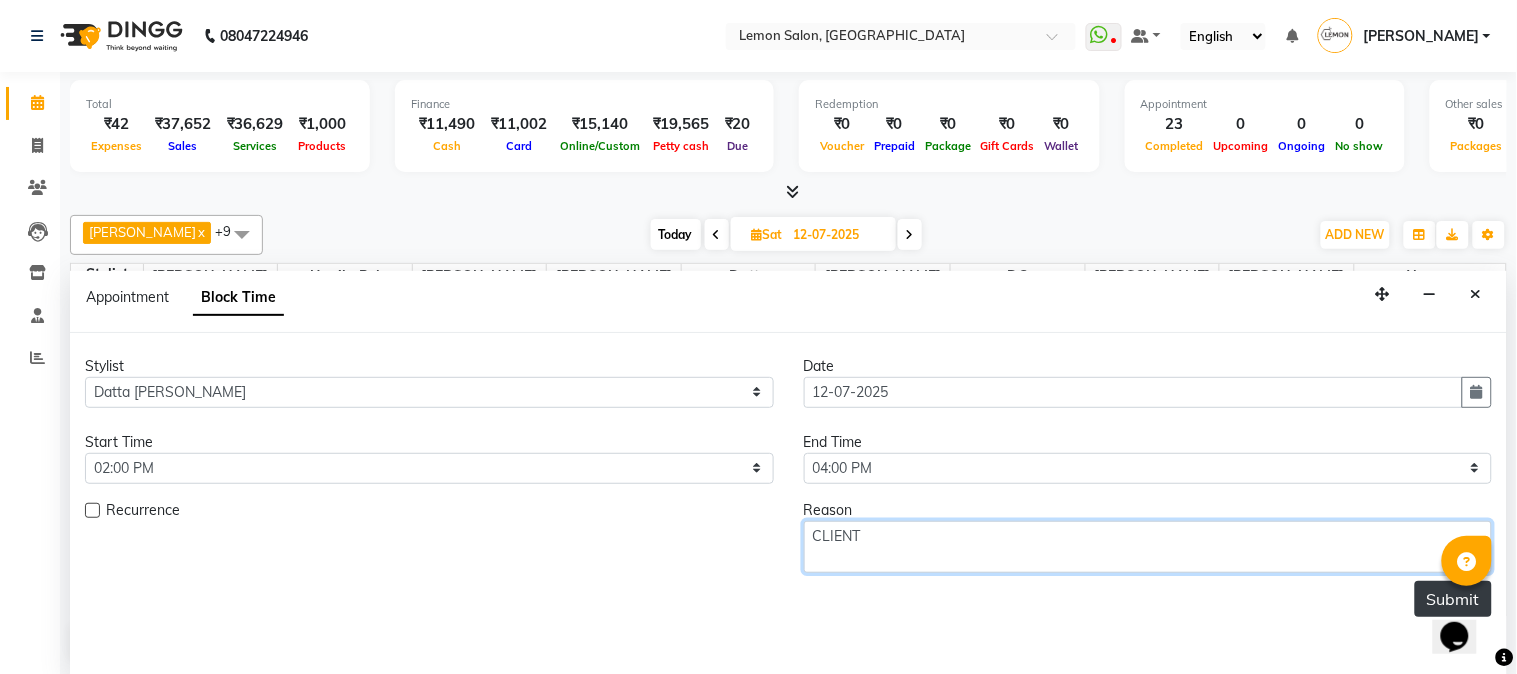 type on "CLIENT" 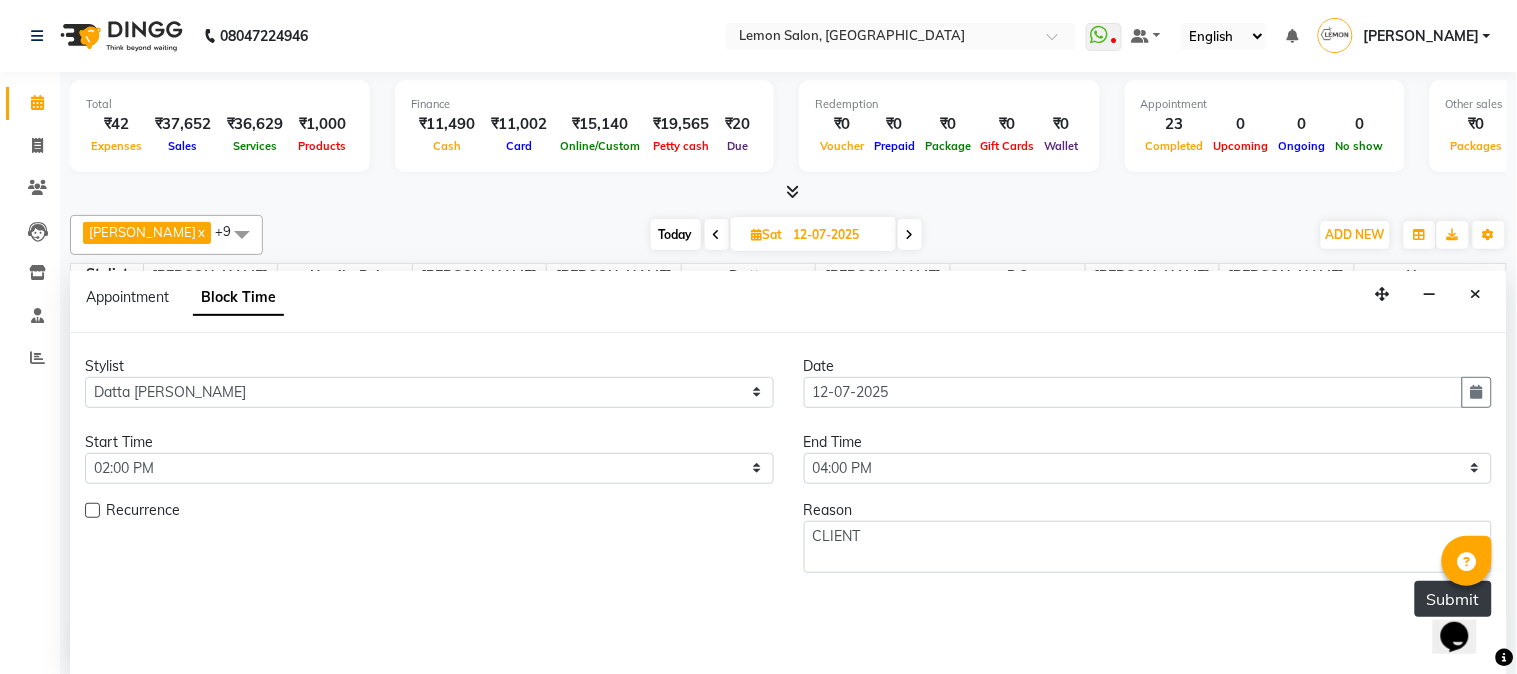 click on "Submit" at bounding box center [1453, 599] 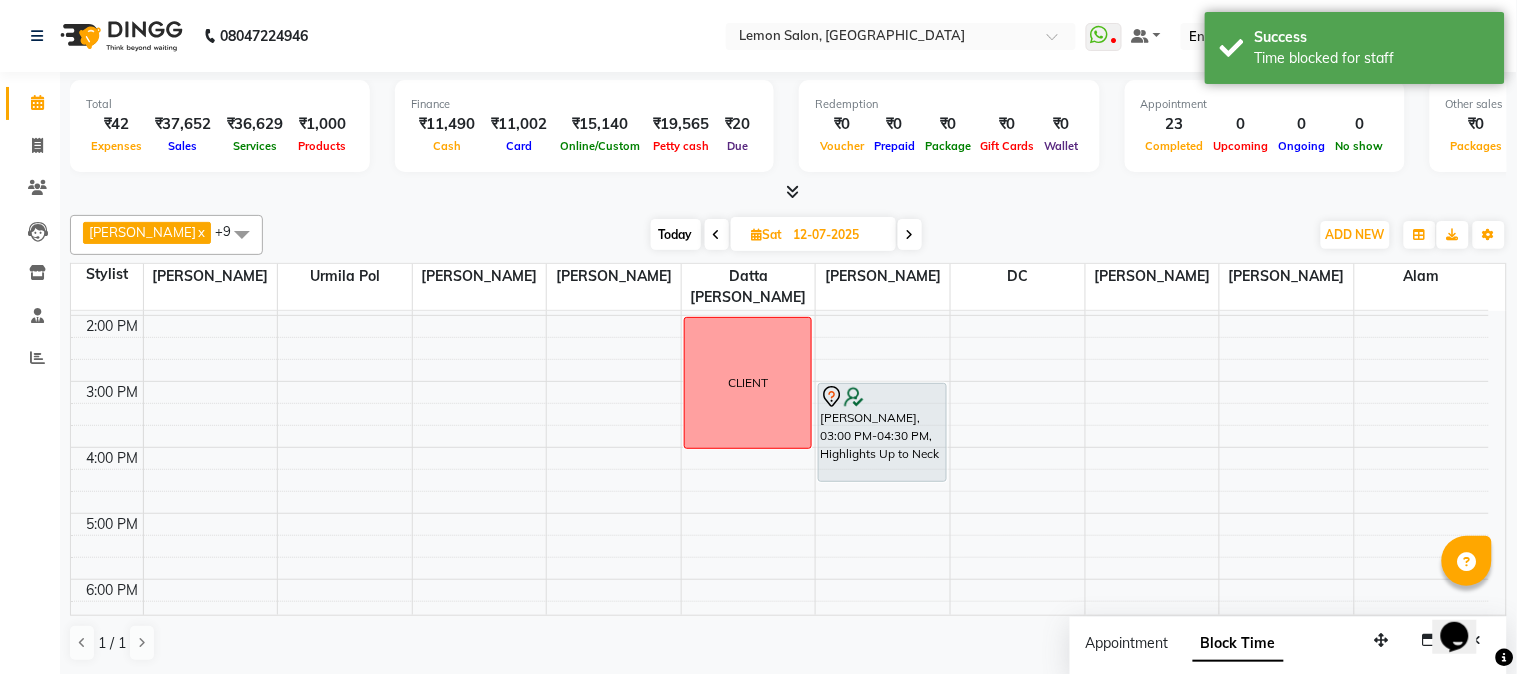 scroll, scrollTop: 0, scrollLeft: 0, axis: both 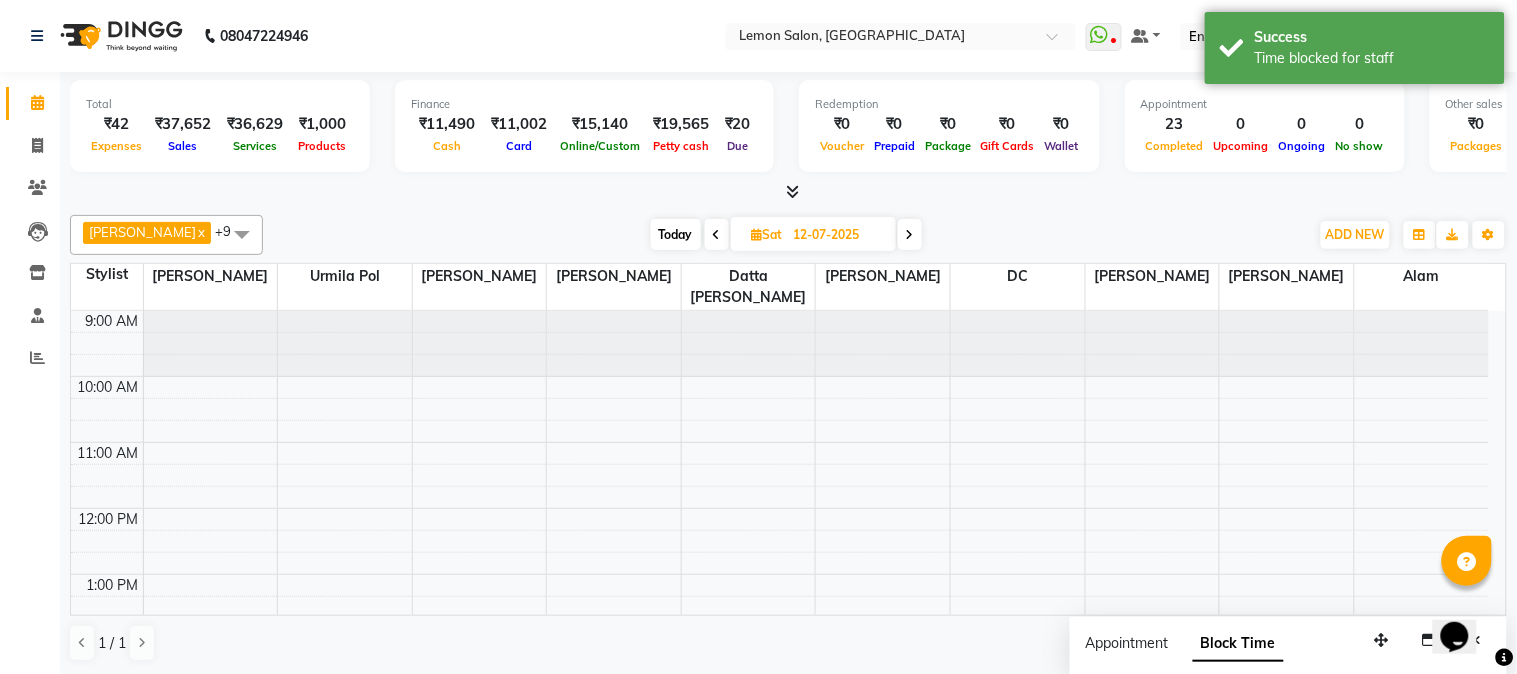 click on "Today" at bounding box center [676, 234] 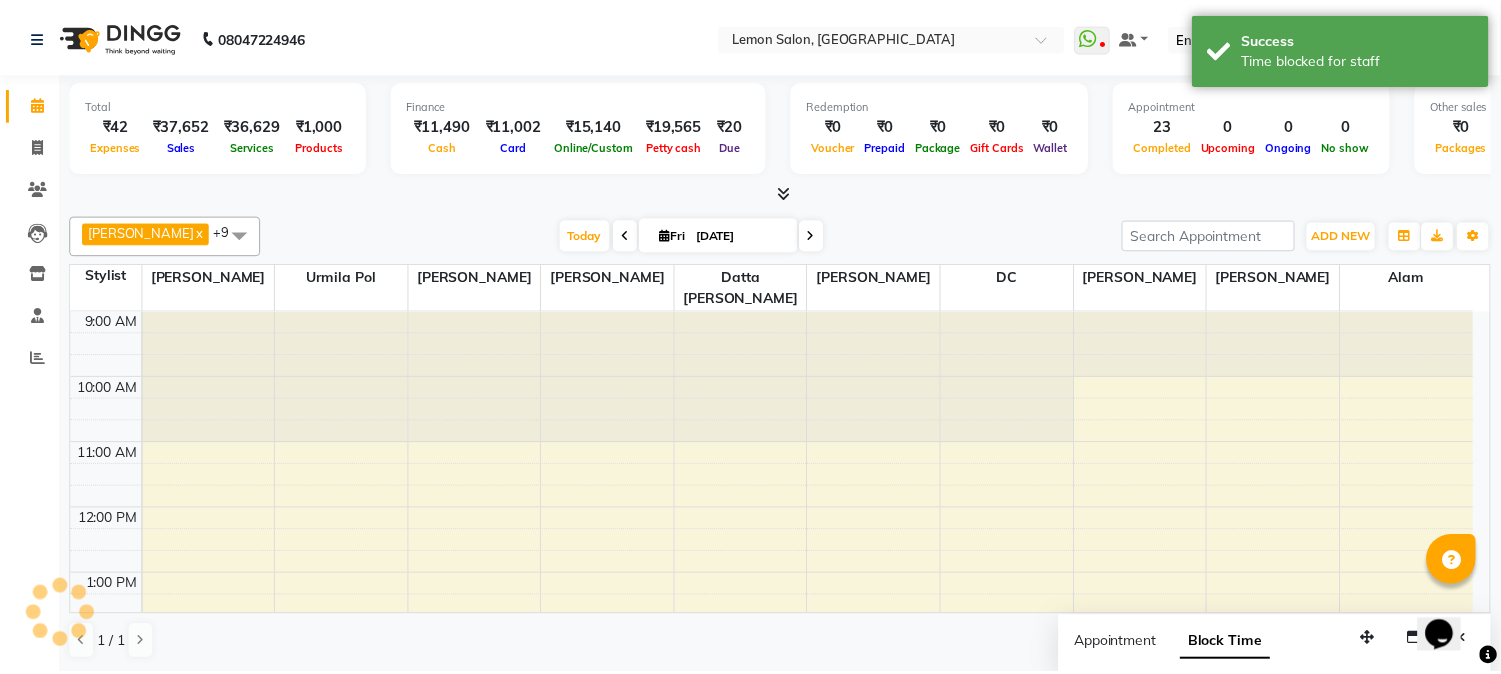 scroll, scrollTop: 622, scrollLeft: 0, axis: vertical 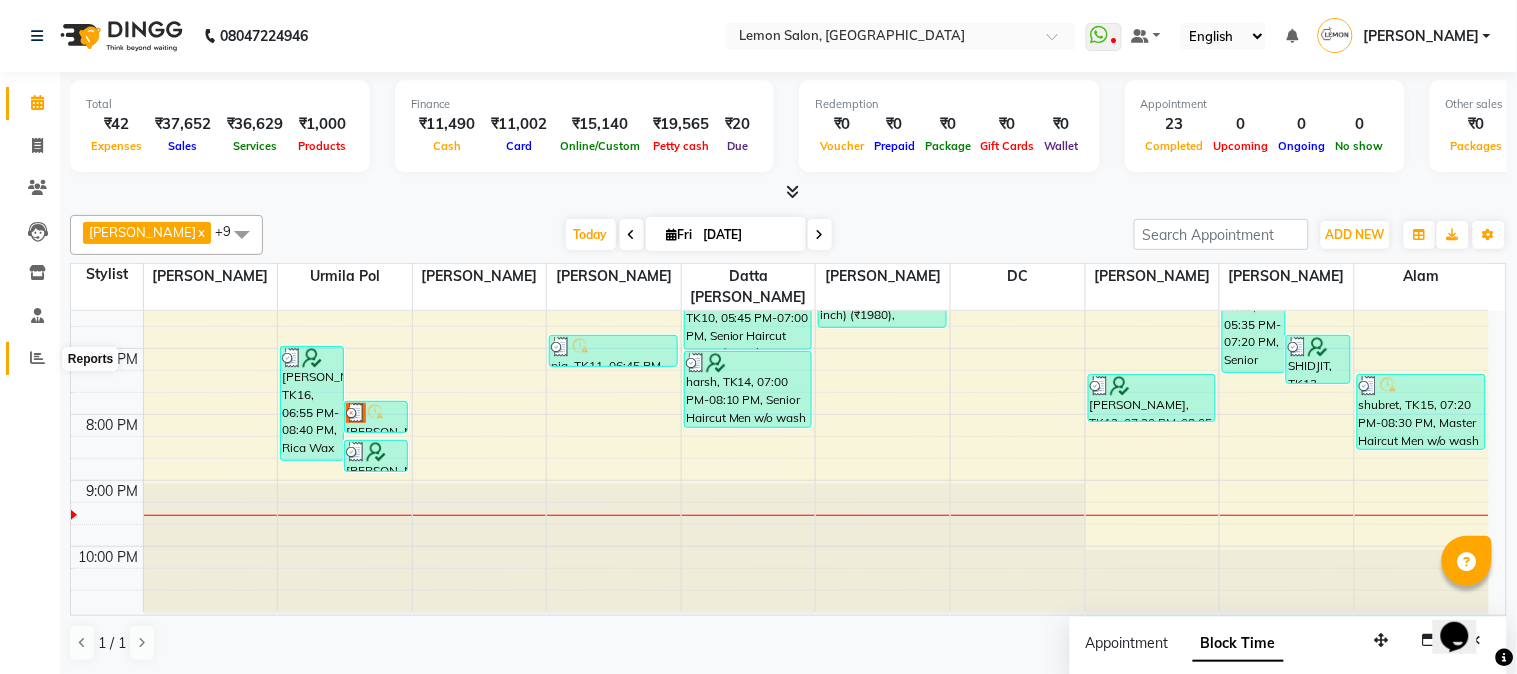 click 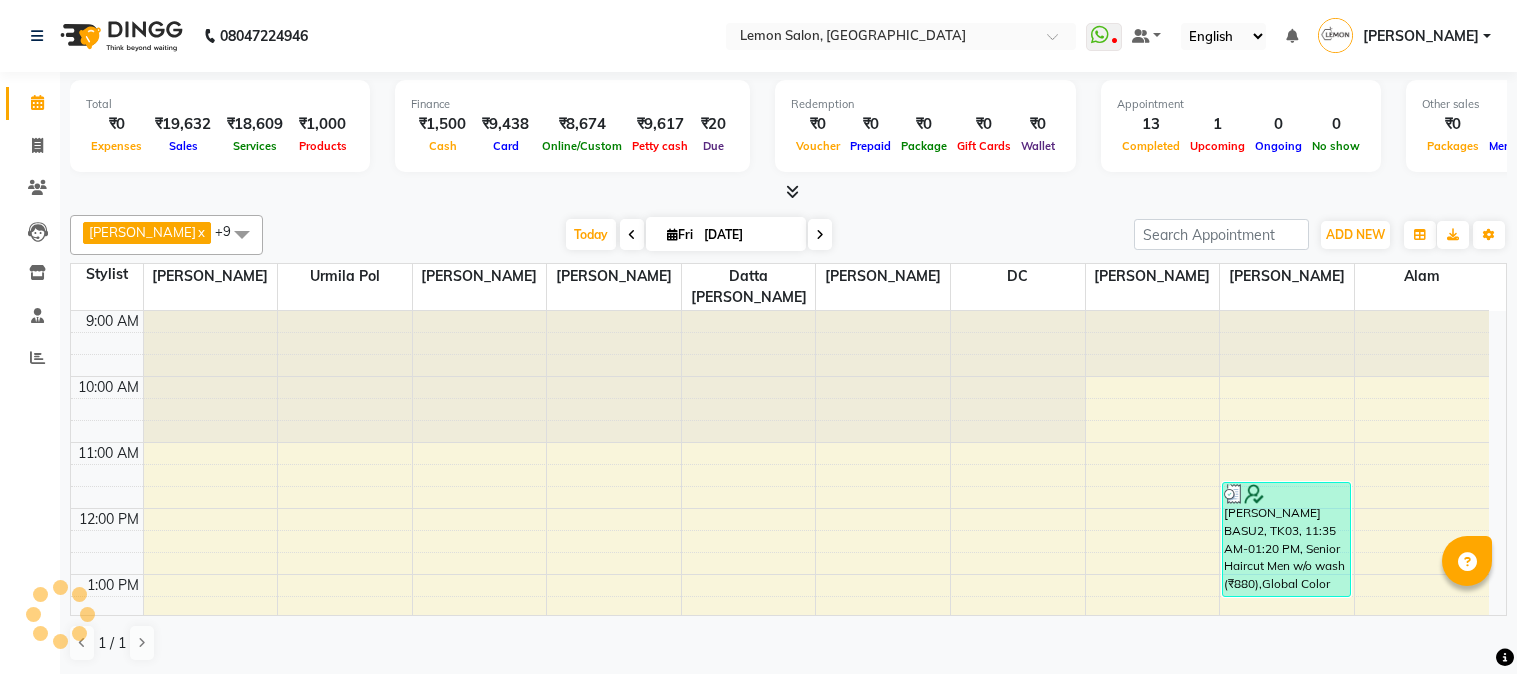 scroll, scrollTop: 0, scrollLeft: 0, axis: both 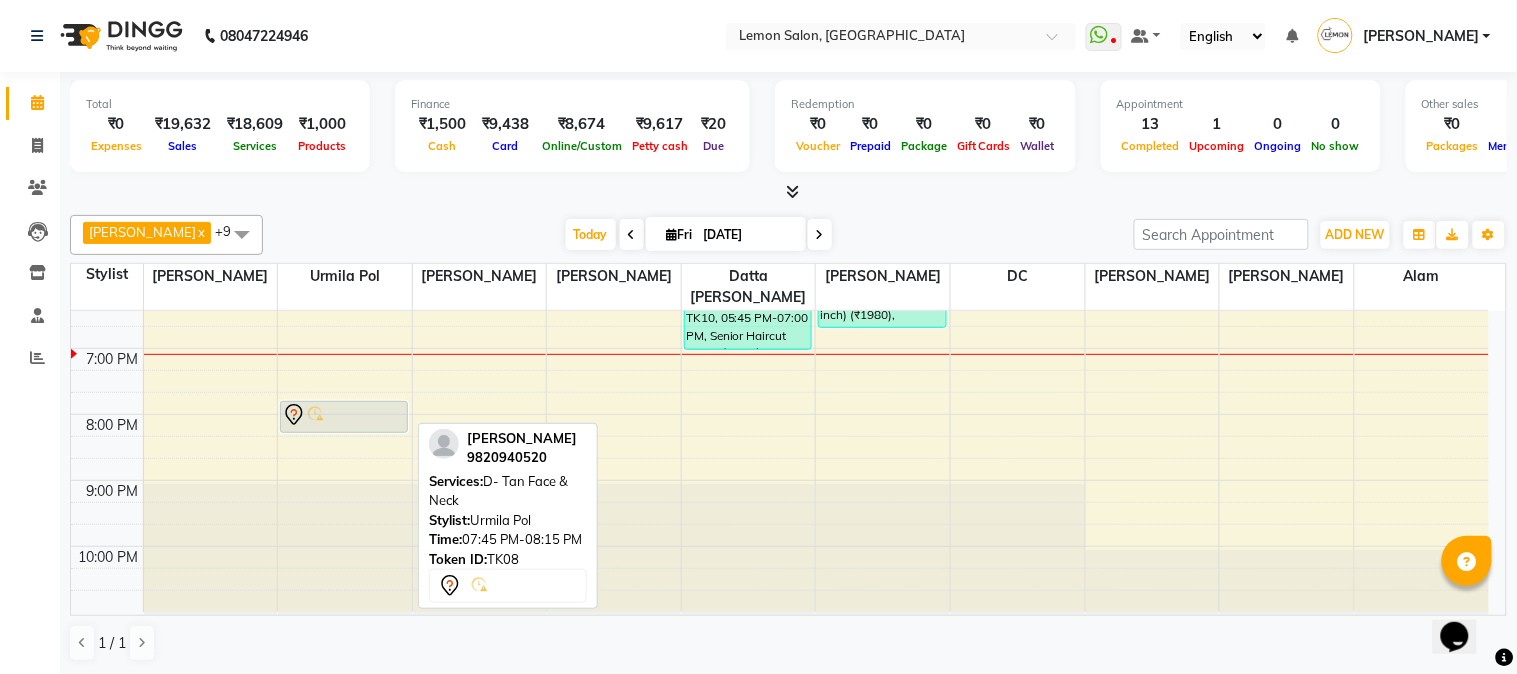 click at bounding box center (344, 432) 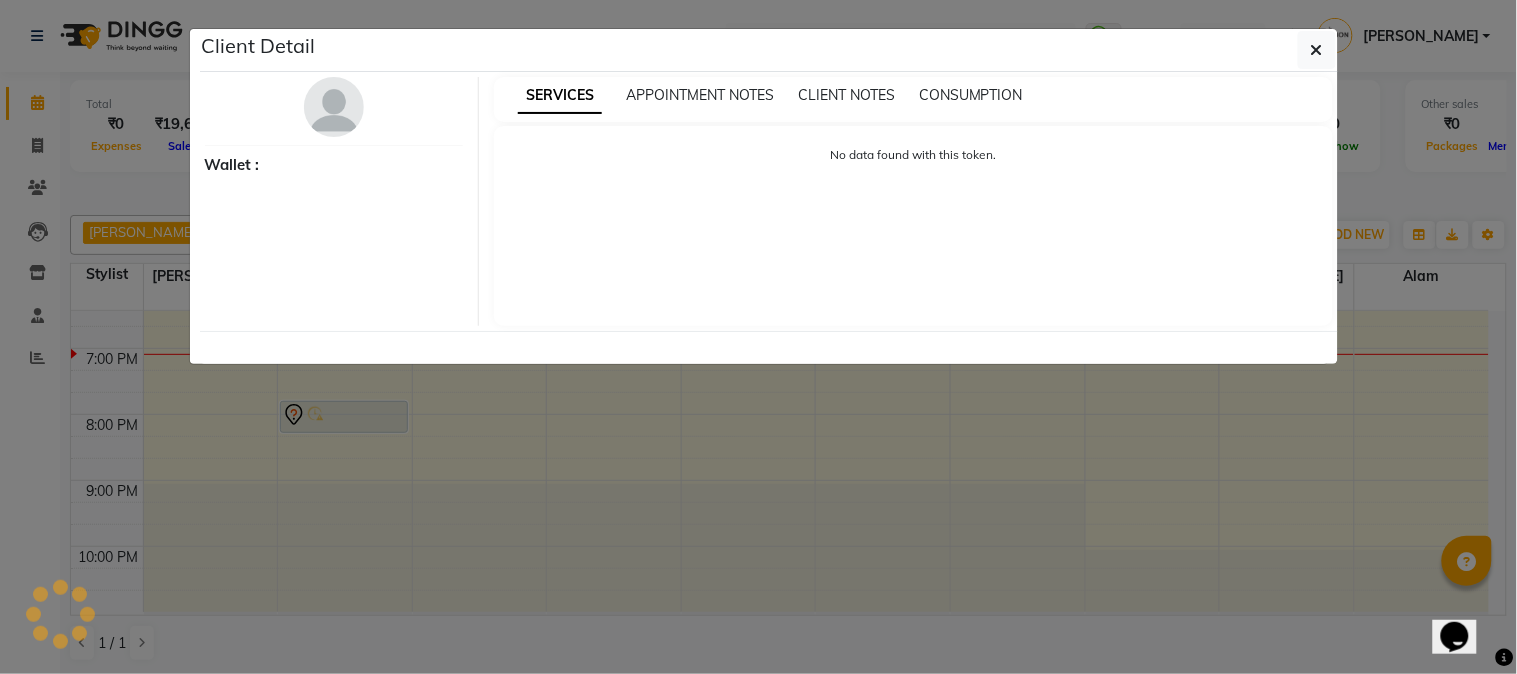 select on "7" 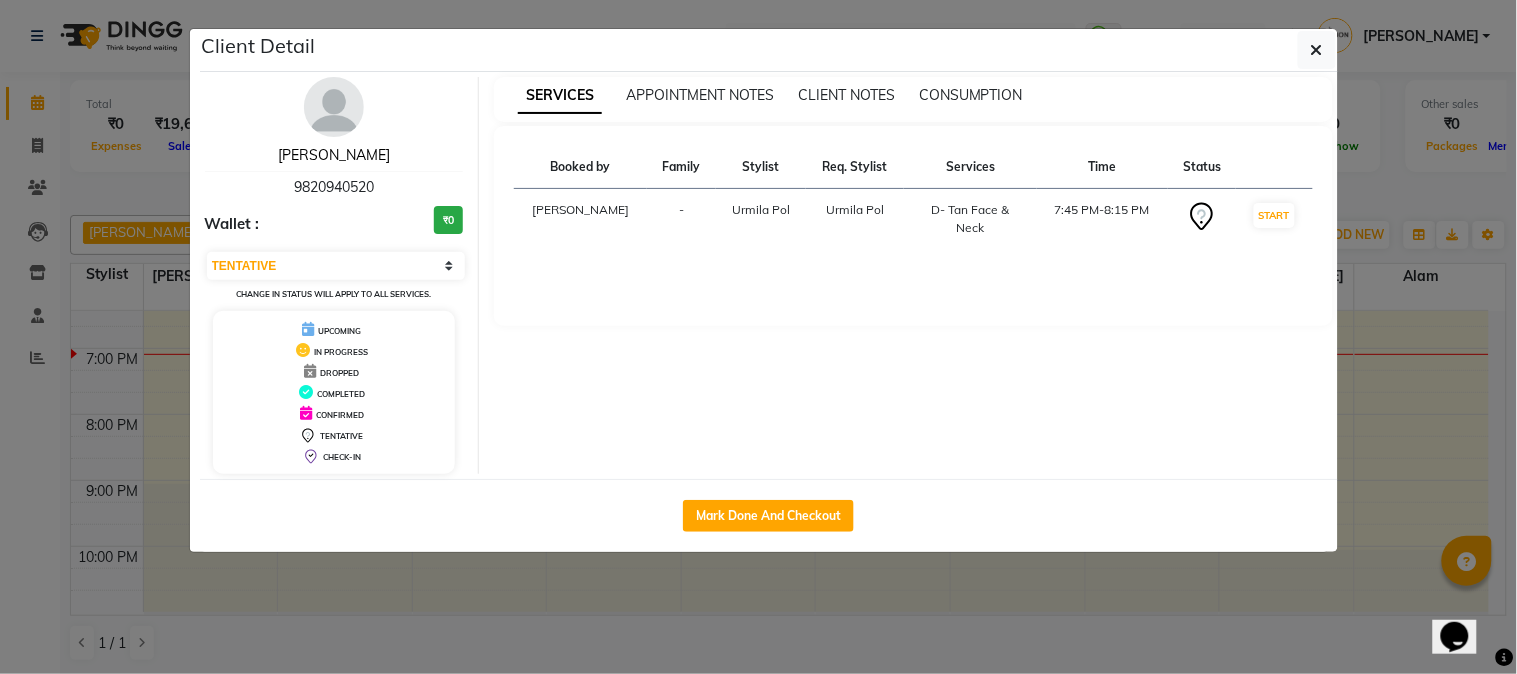 click on "[PERSON_NAME]" at bounding box center [334, 155] 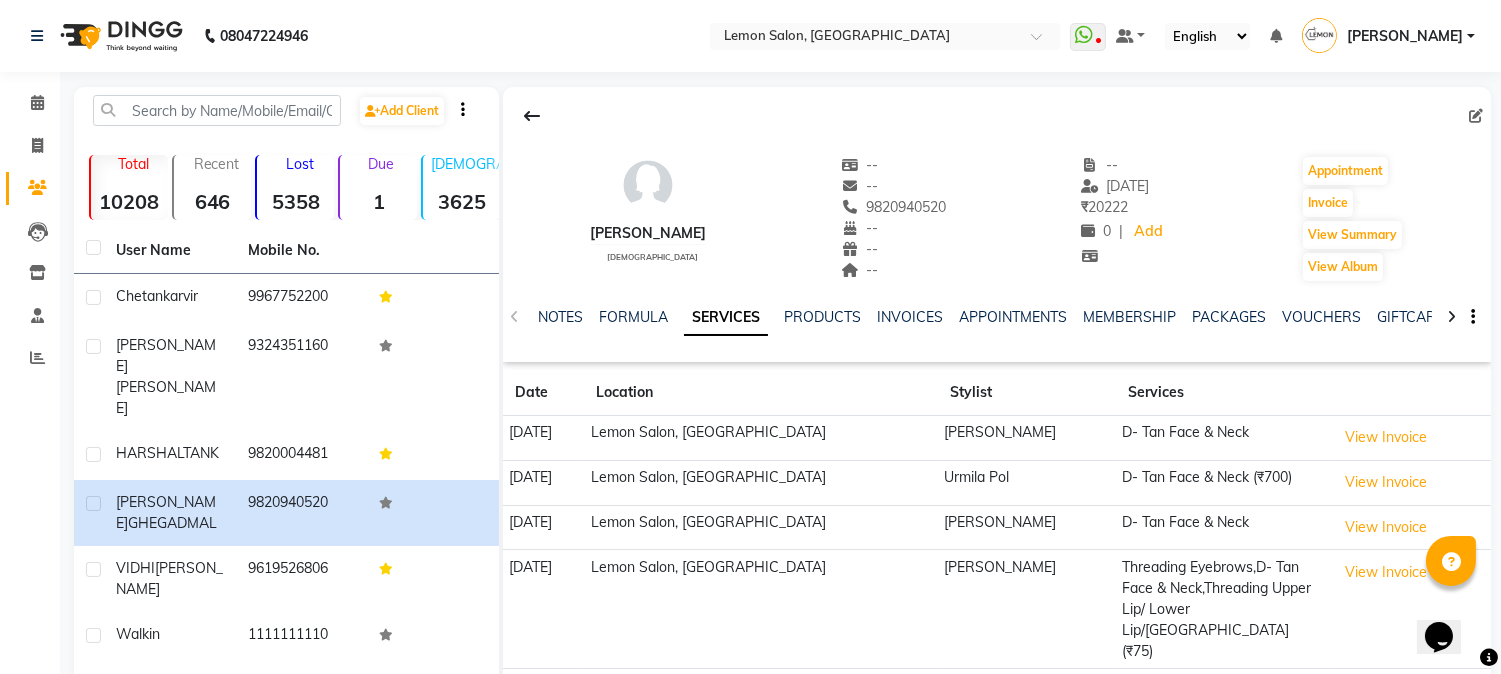 scroll, scrollTop: 243, scrollLeft: 0, axis: vertical 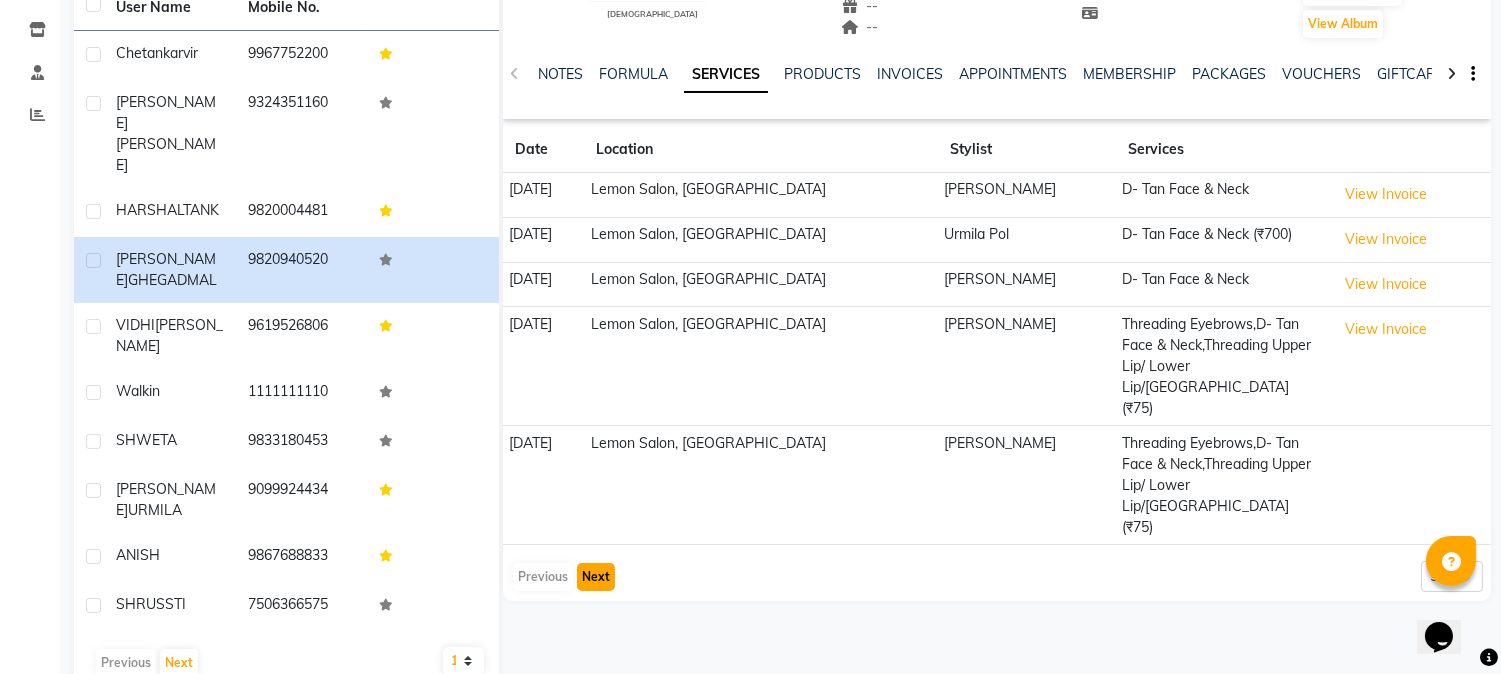 click on "Next" 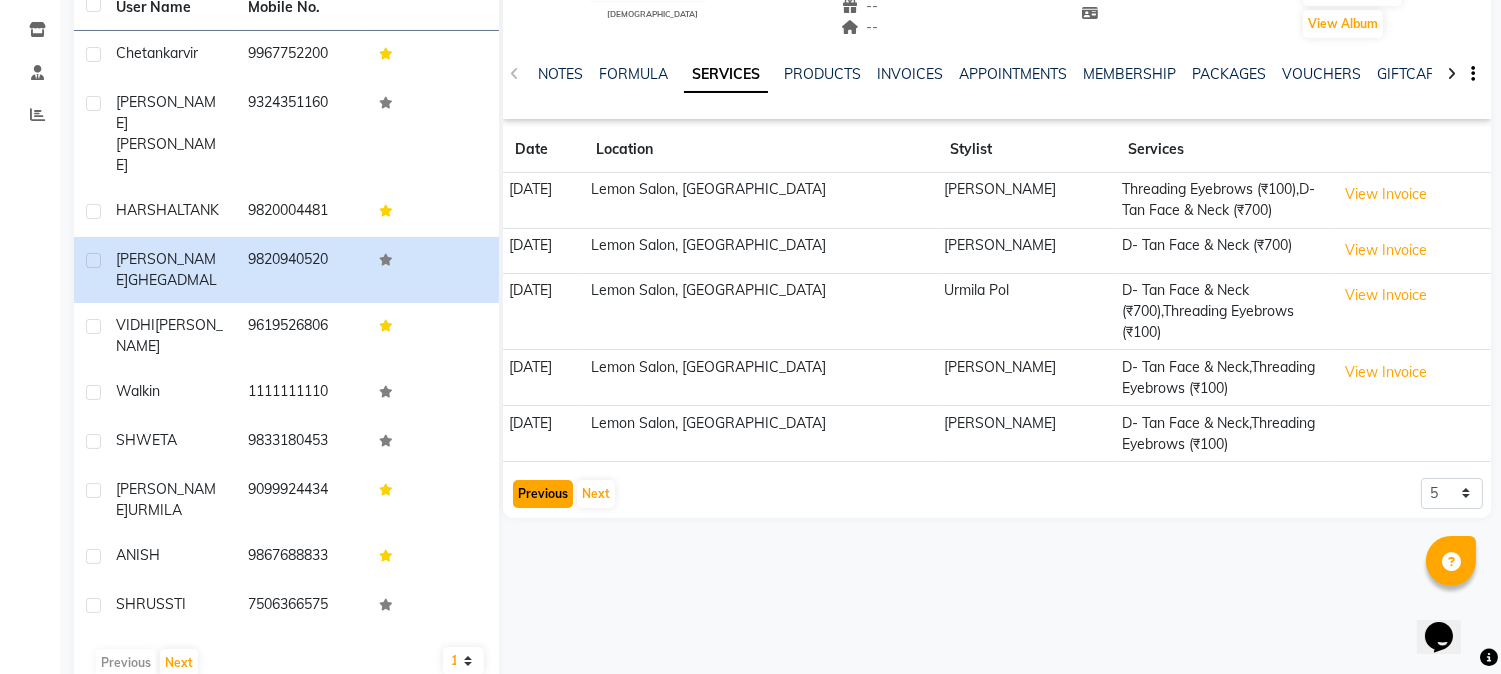 click on "Previous" 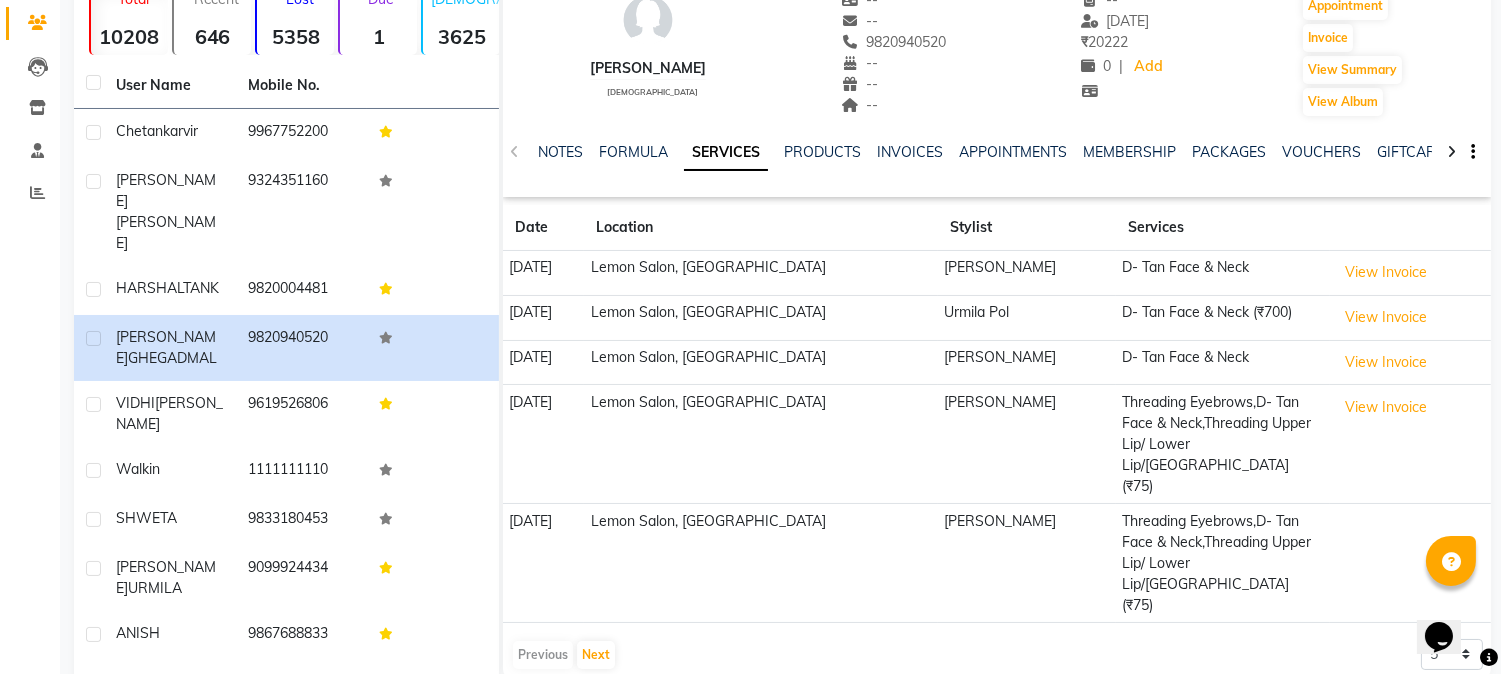 scroll, scrollTop: 0, scrollLeft: 0, axis: both 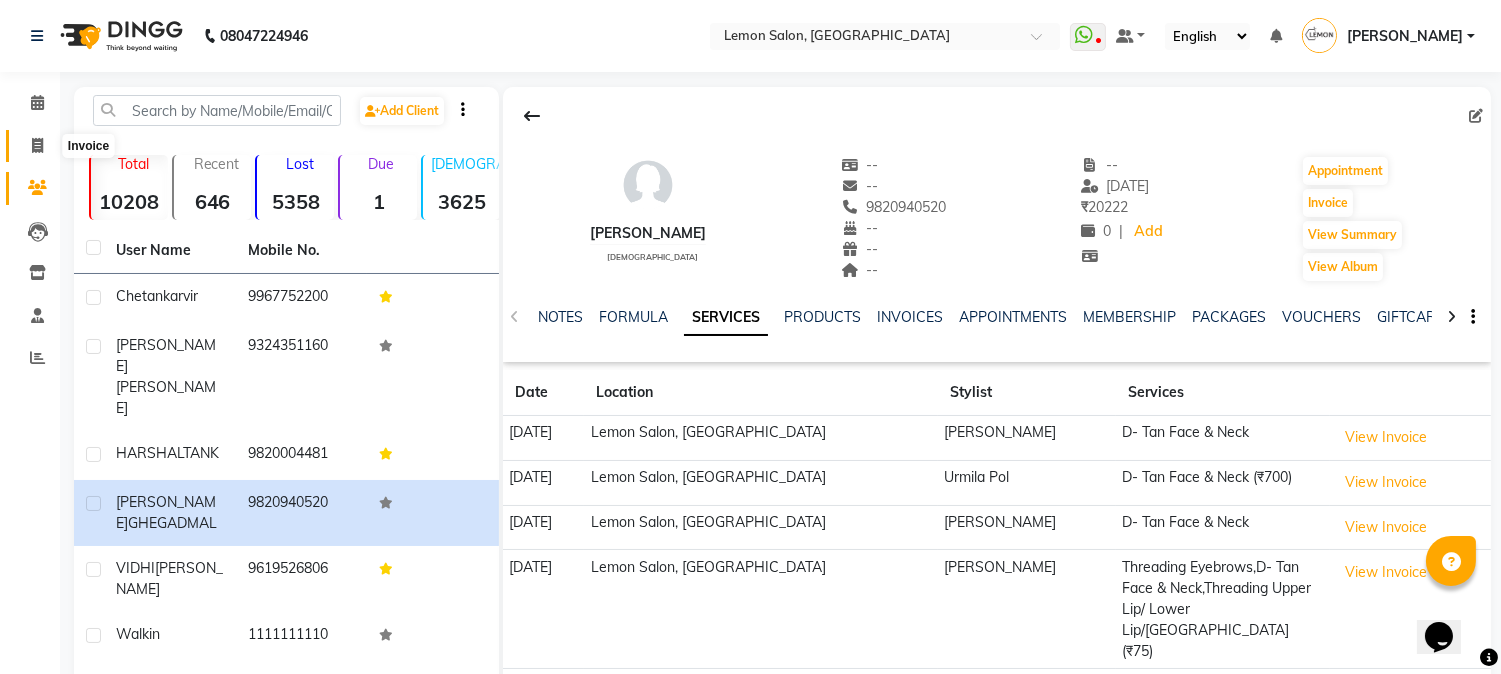 click 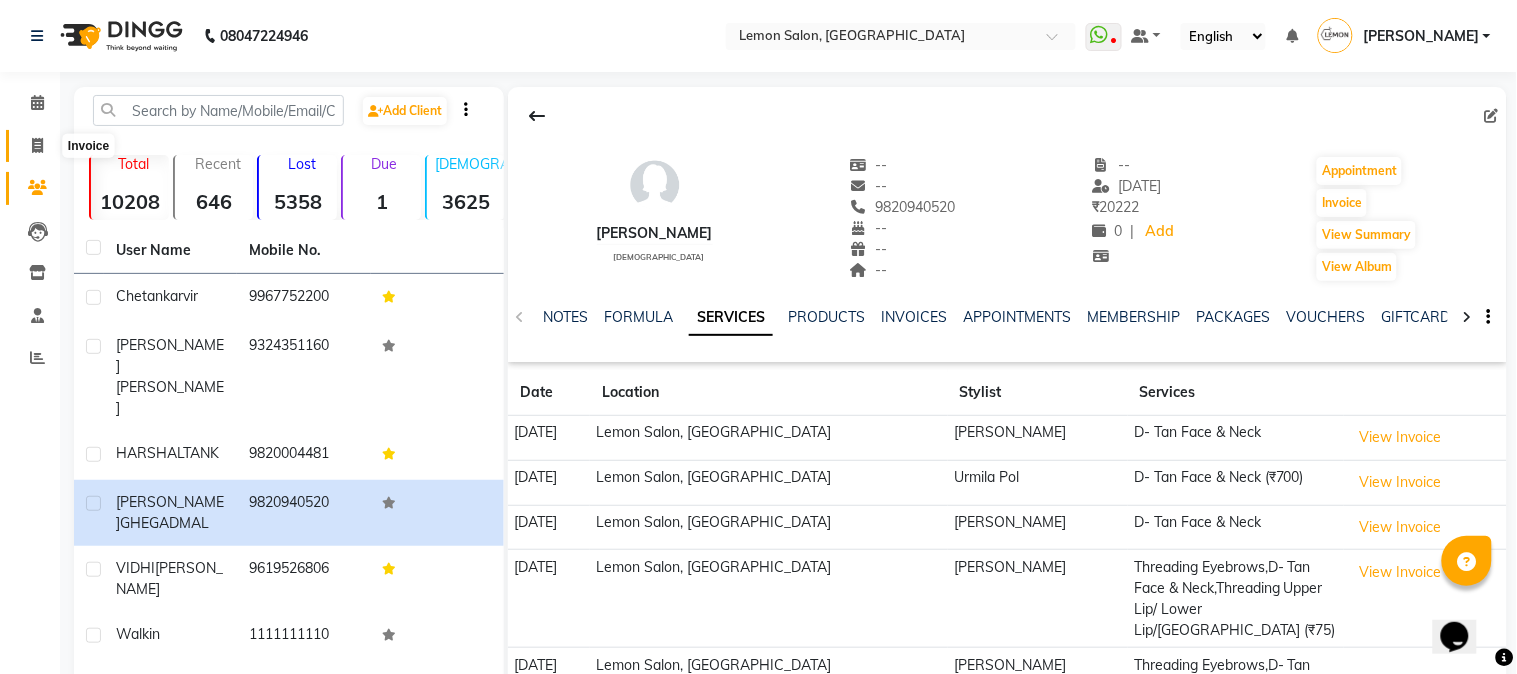 select on "565" 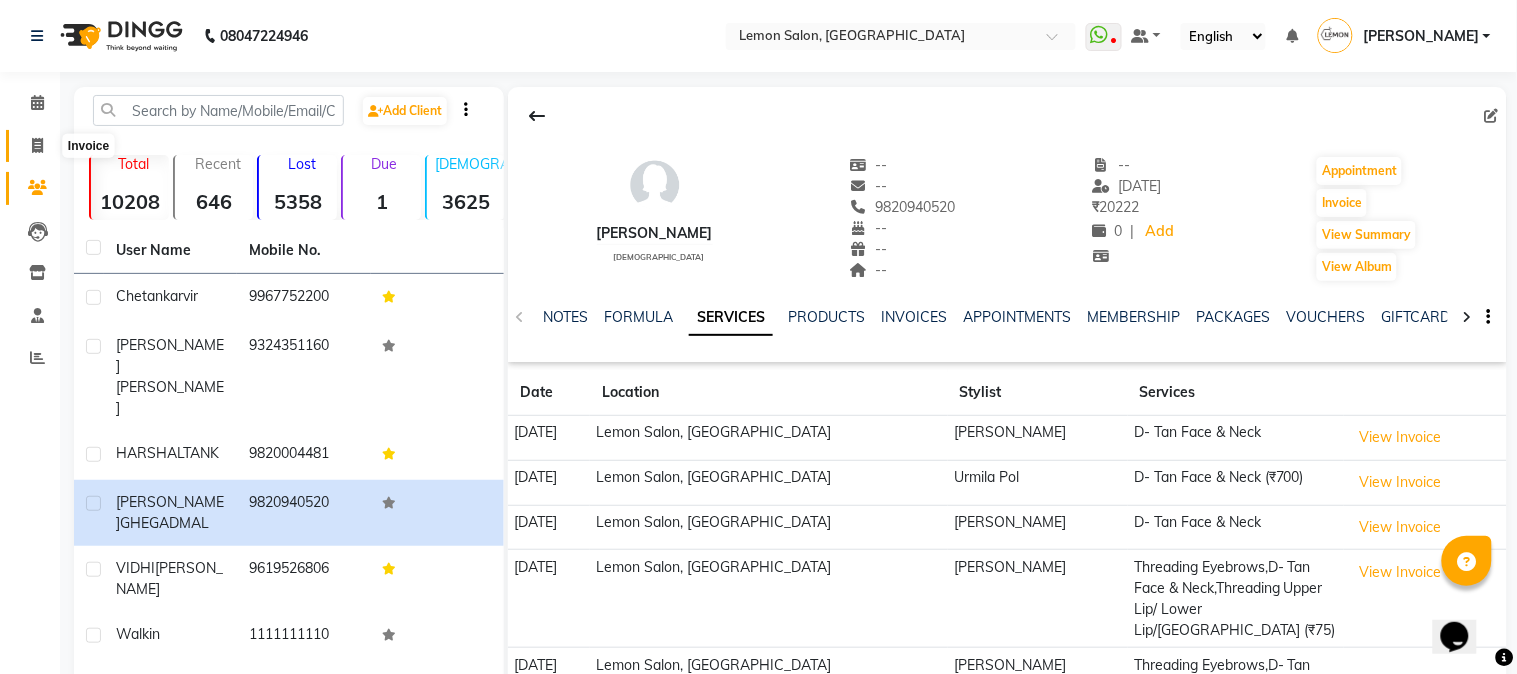 select on "service" 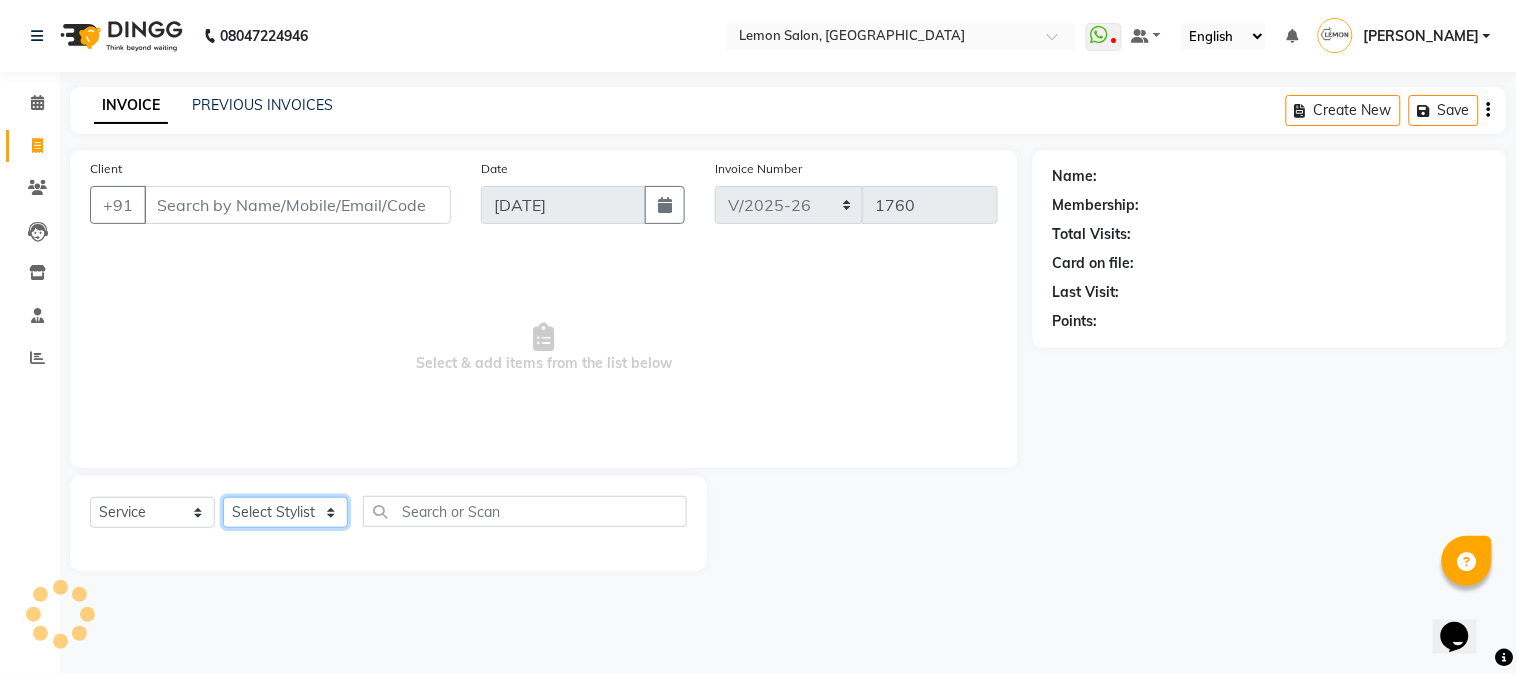 click on "Select Stylist" 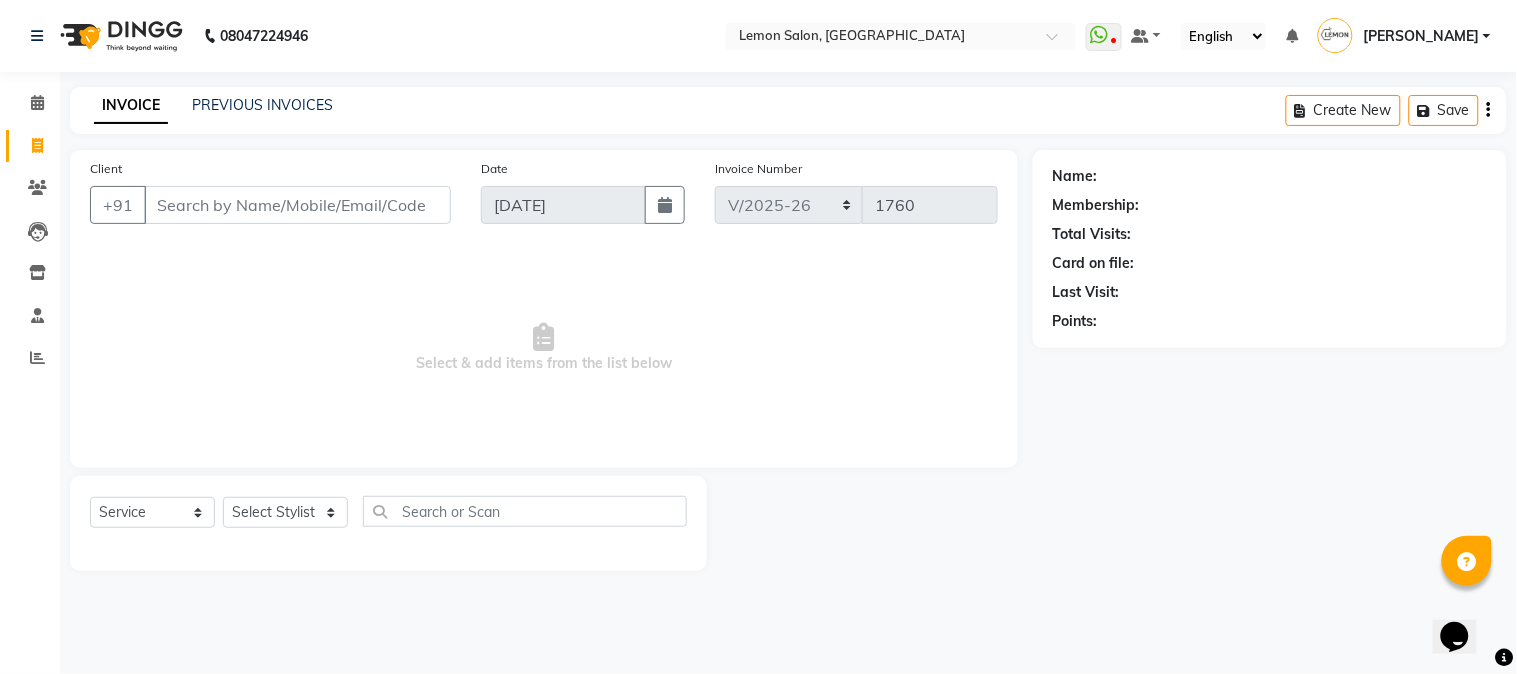 click on "Select & add items from the list below" at bounding box center (544, 348) 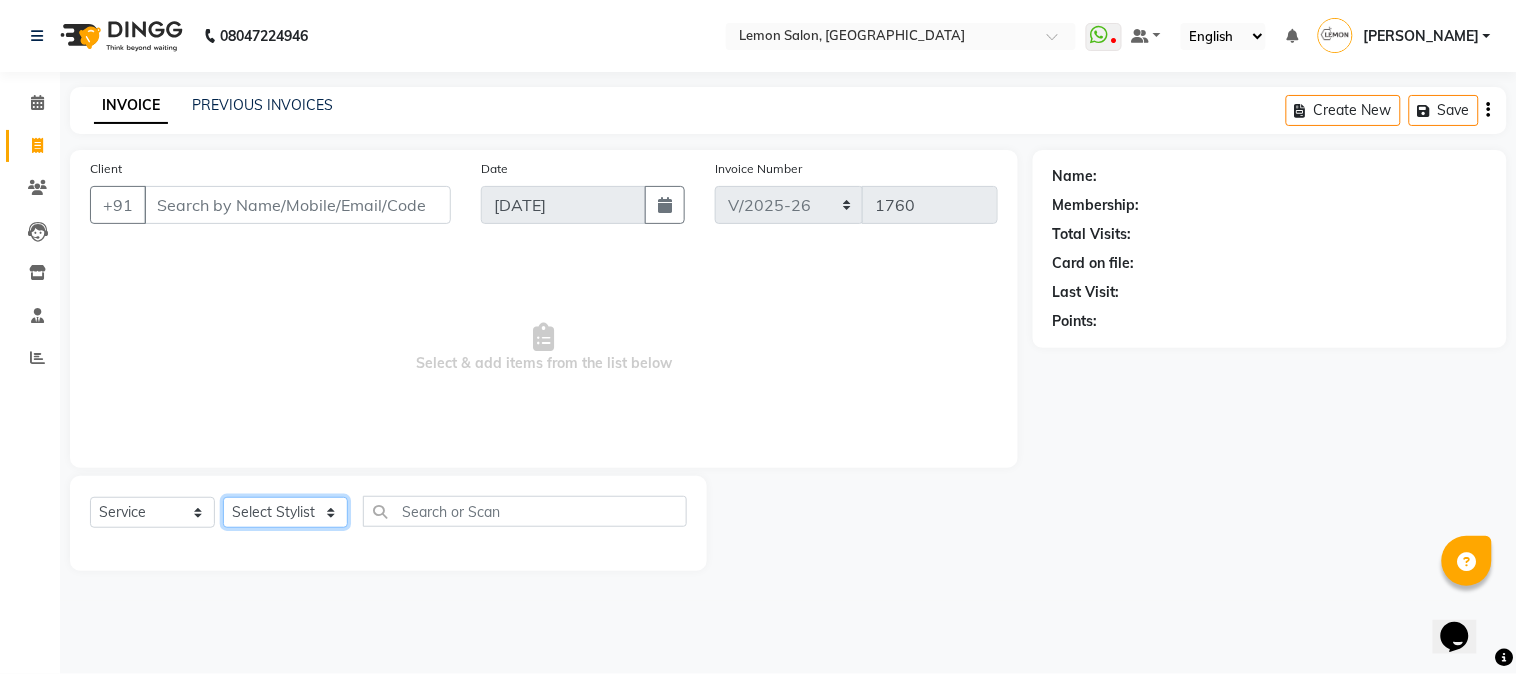 click on "Select Stylist [PERSON_NAME] [PERSON_NAME] Dshpande Datta [PERSON_NAME][GEOGRAPHIC_DATA] Furkan [PERSON_NAME] Kelatkar  [PERSON_NAME] [PERSON_NAME]  Mukaddar [PERSON_NAME] [PERSON_NAME] [PERSON_NAME]  [PERSON_NAME] Pol" 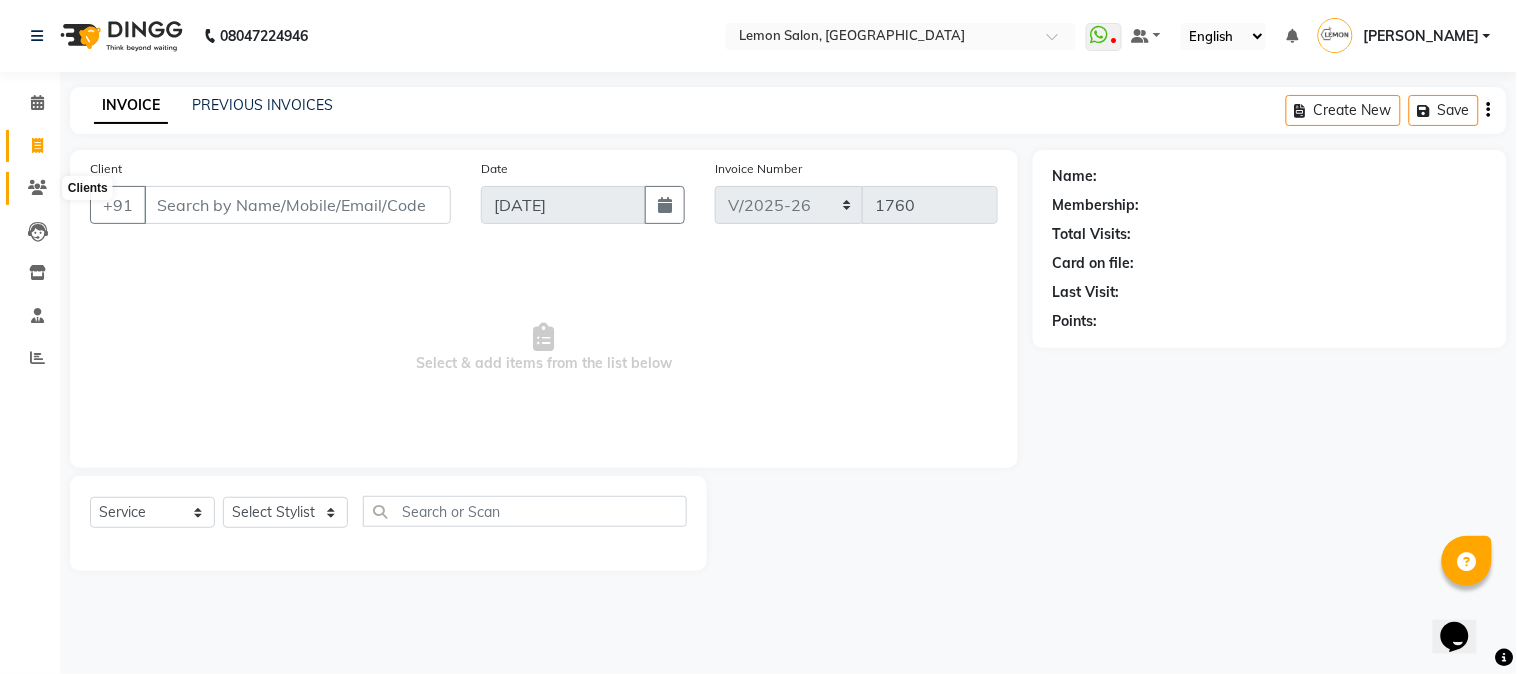 click 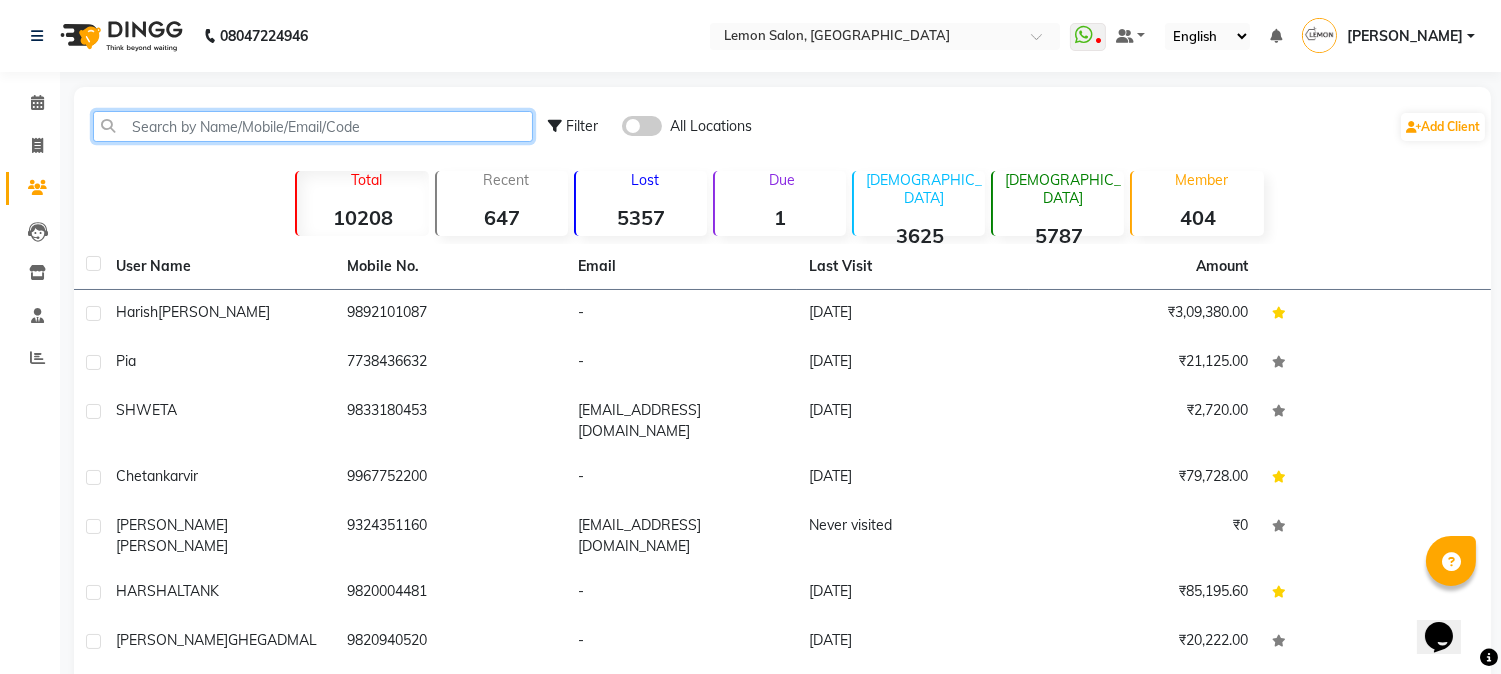 click 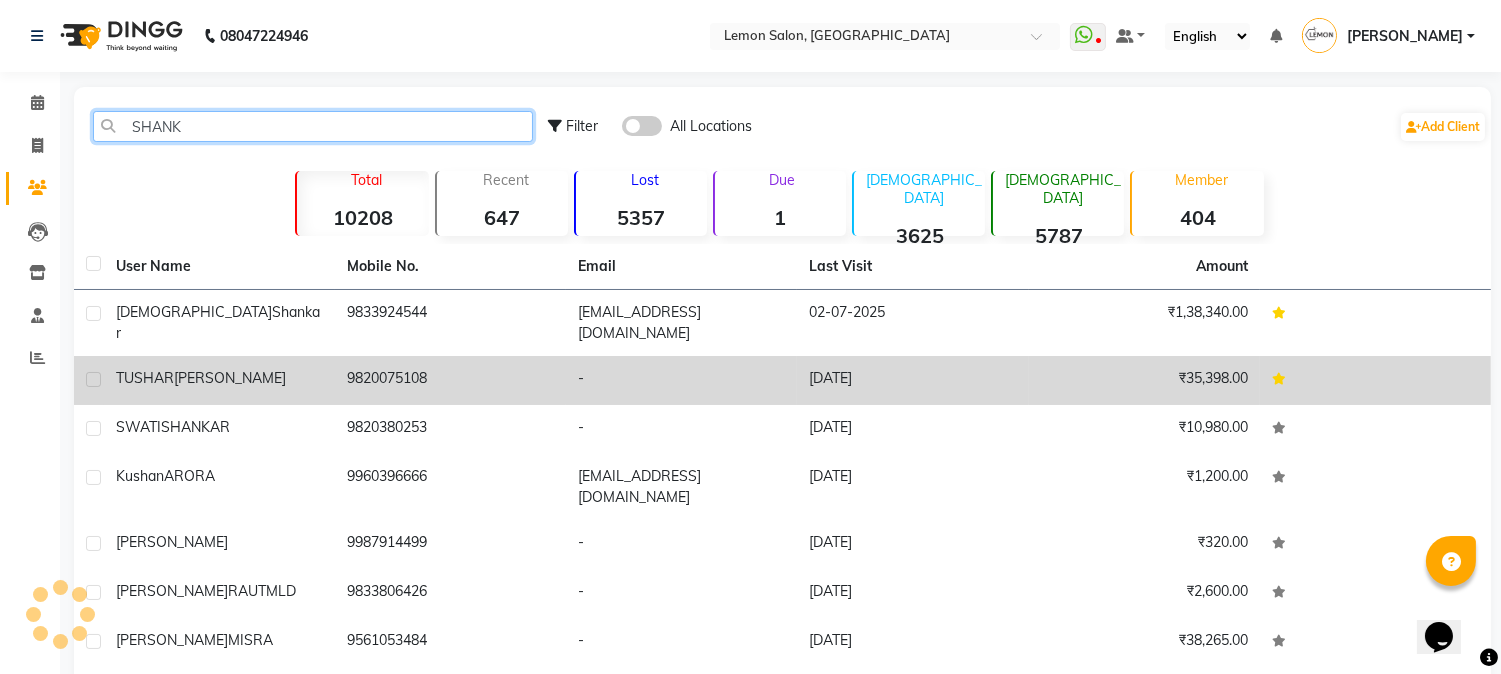 type on "SHANK" 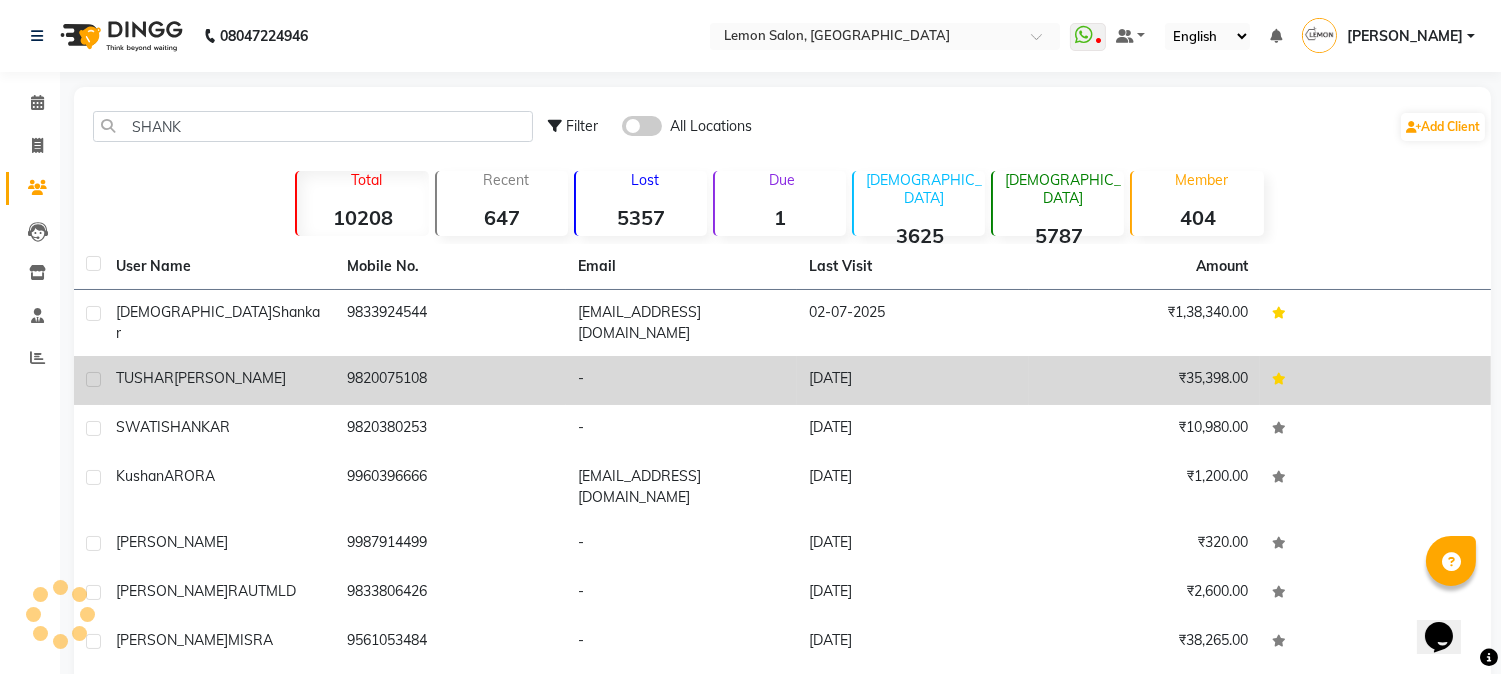 click on "9820075108" 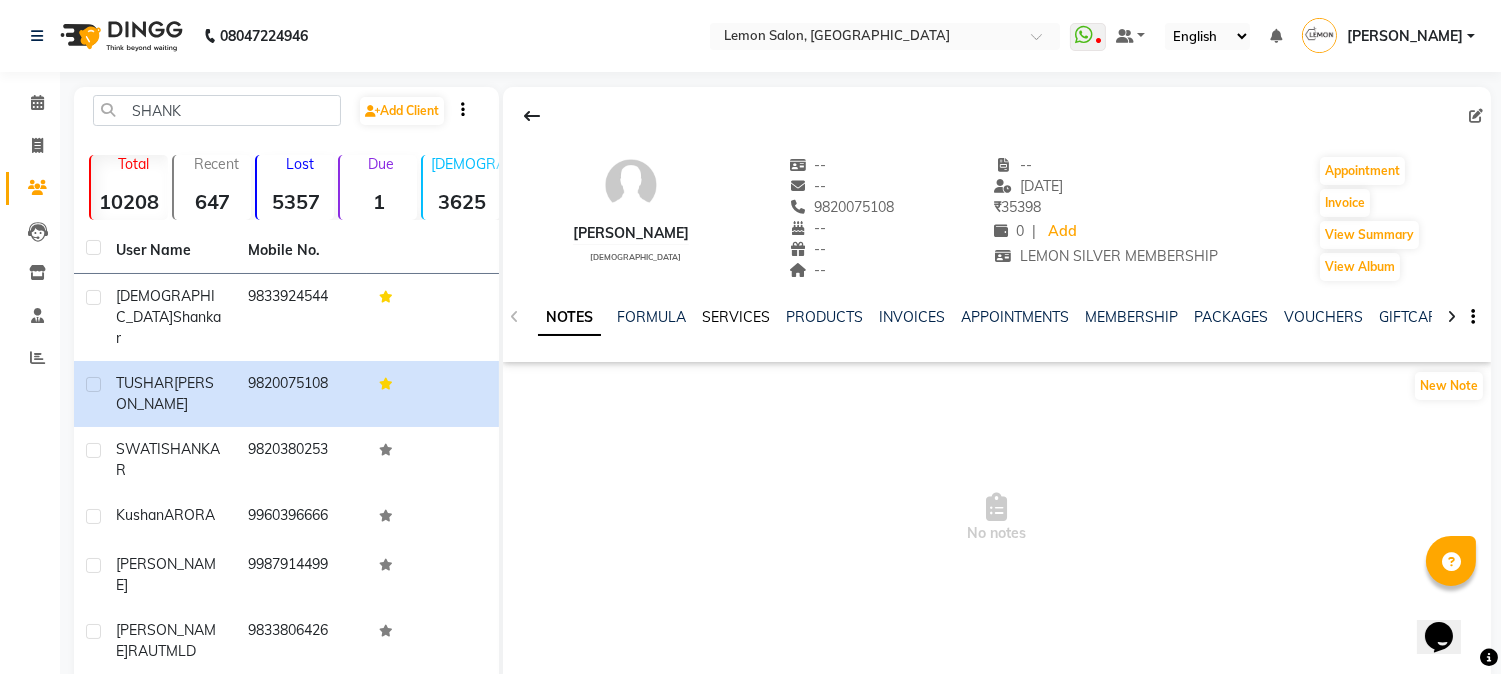 click on "SERVICES" 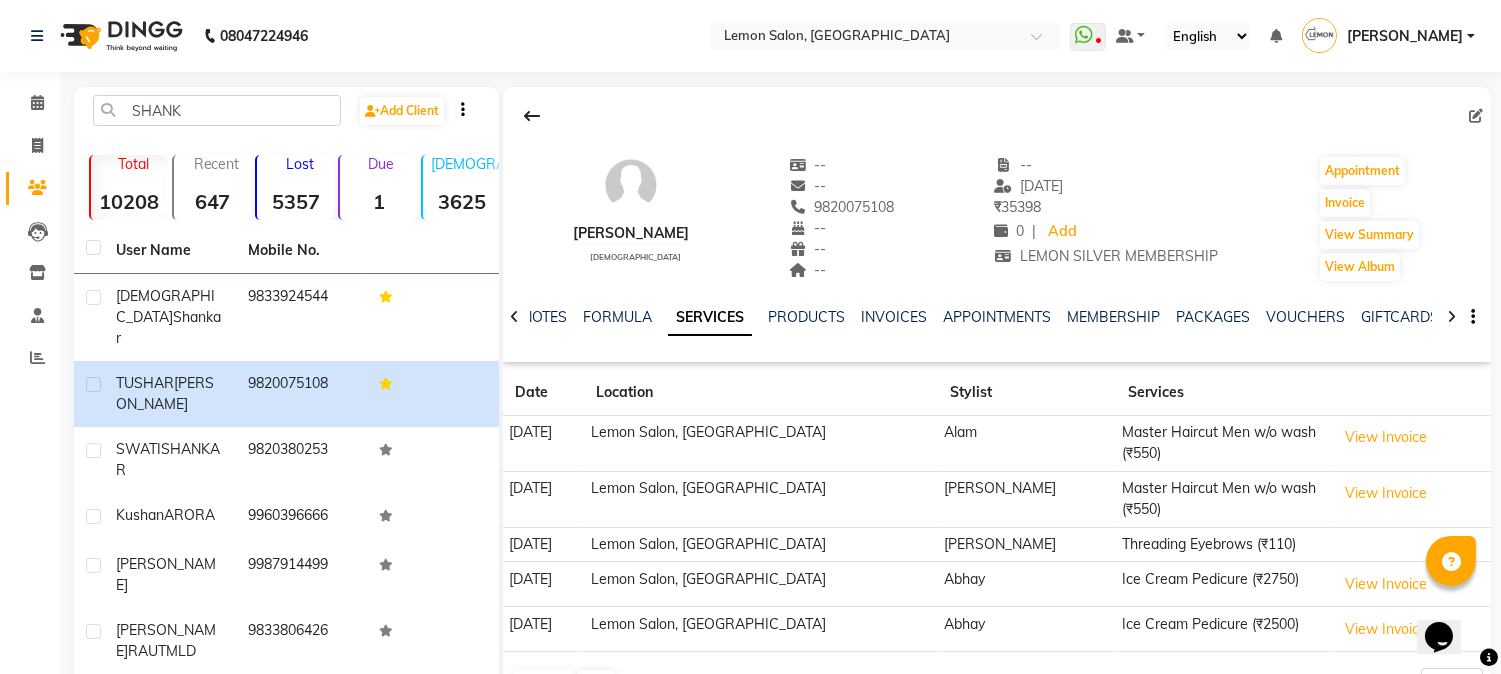 scroll, scrollTop: 260, scrollLeft: 0, axis: vertical 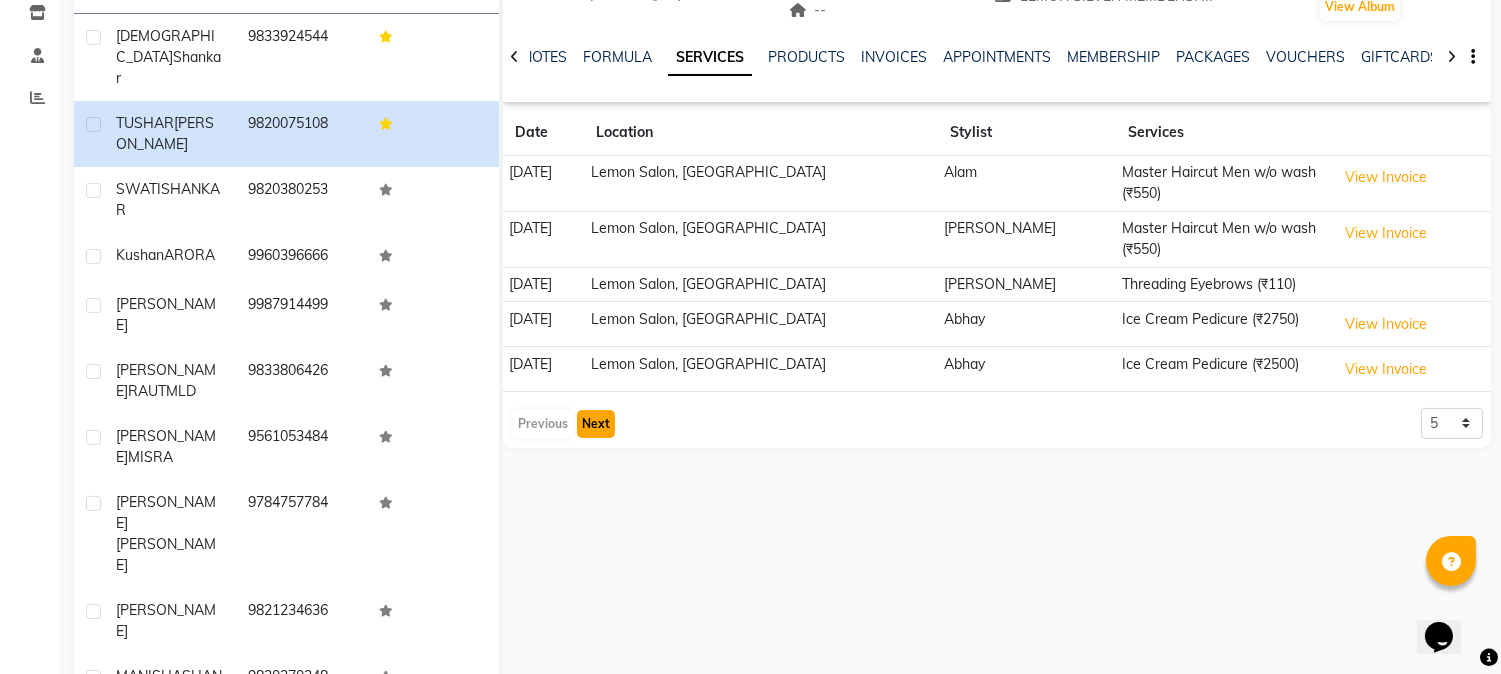 click on "Next" 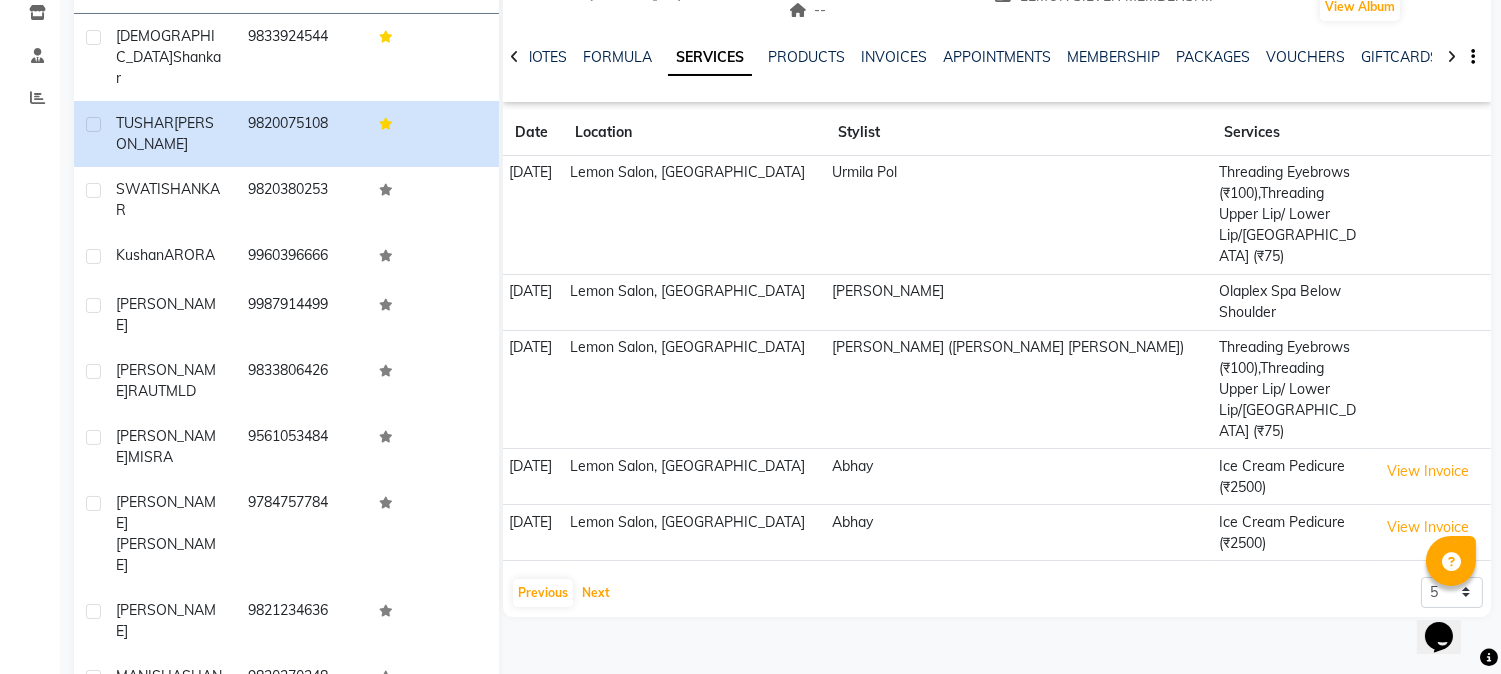 scroll, scrollTop: 0, scrollLeft: 0, axis: both 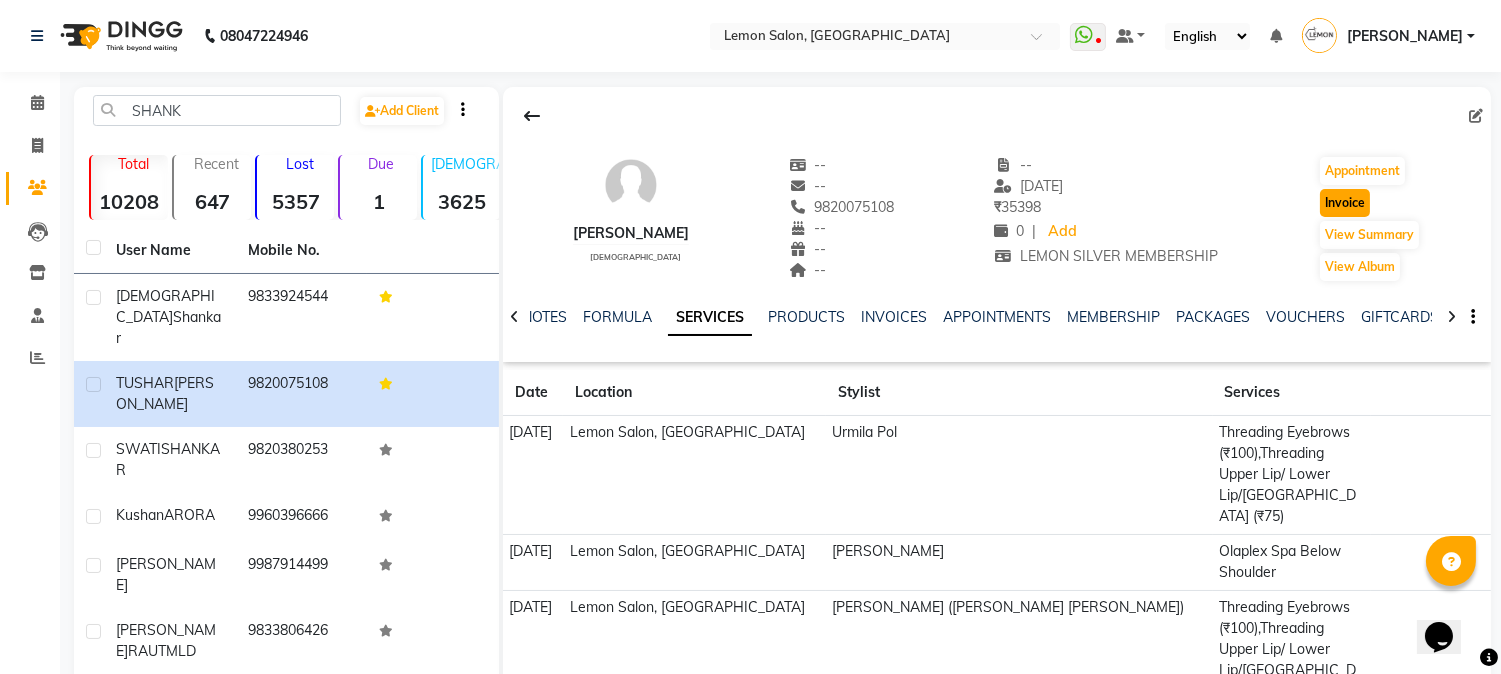 click on "Invoice" 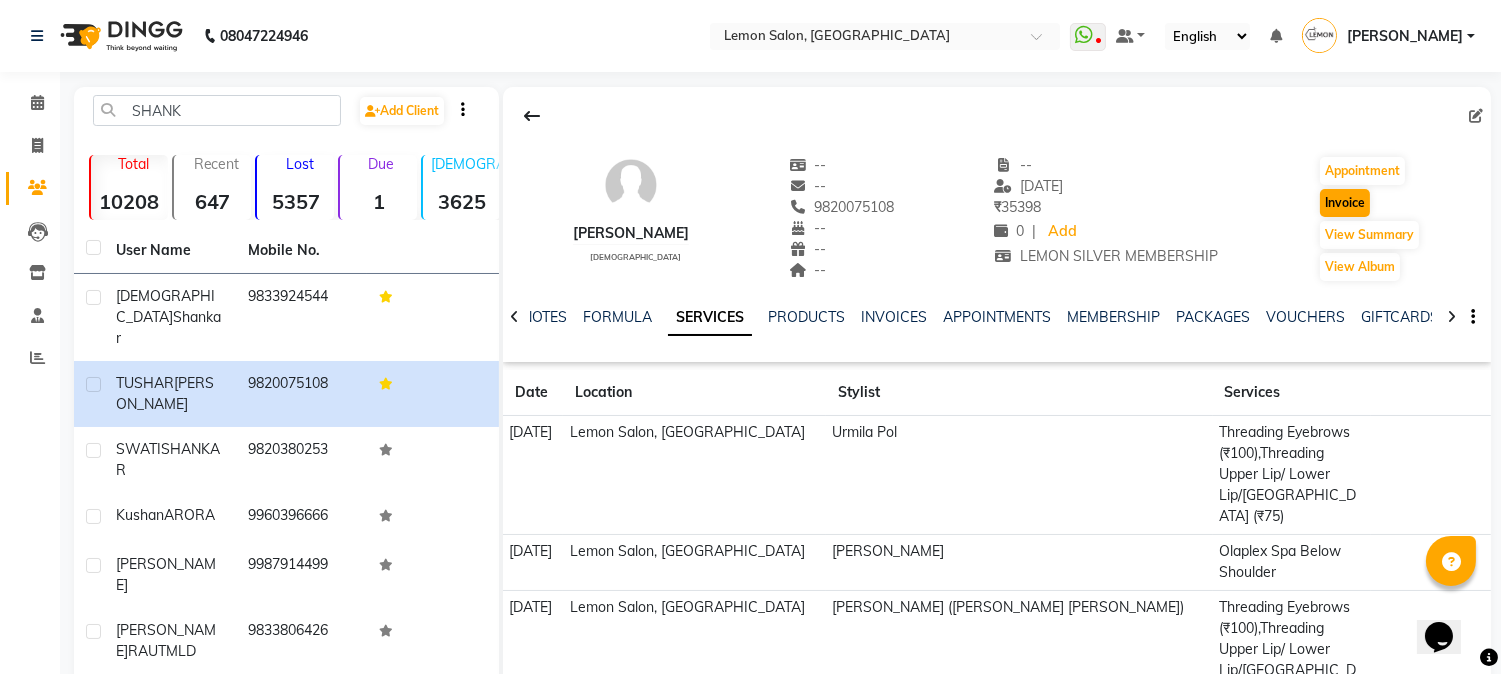 select on "service" 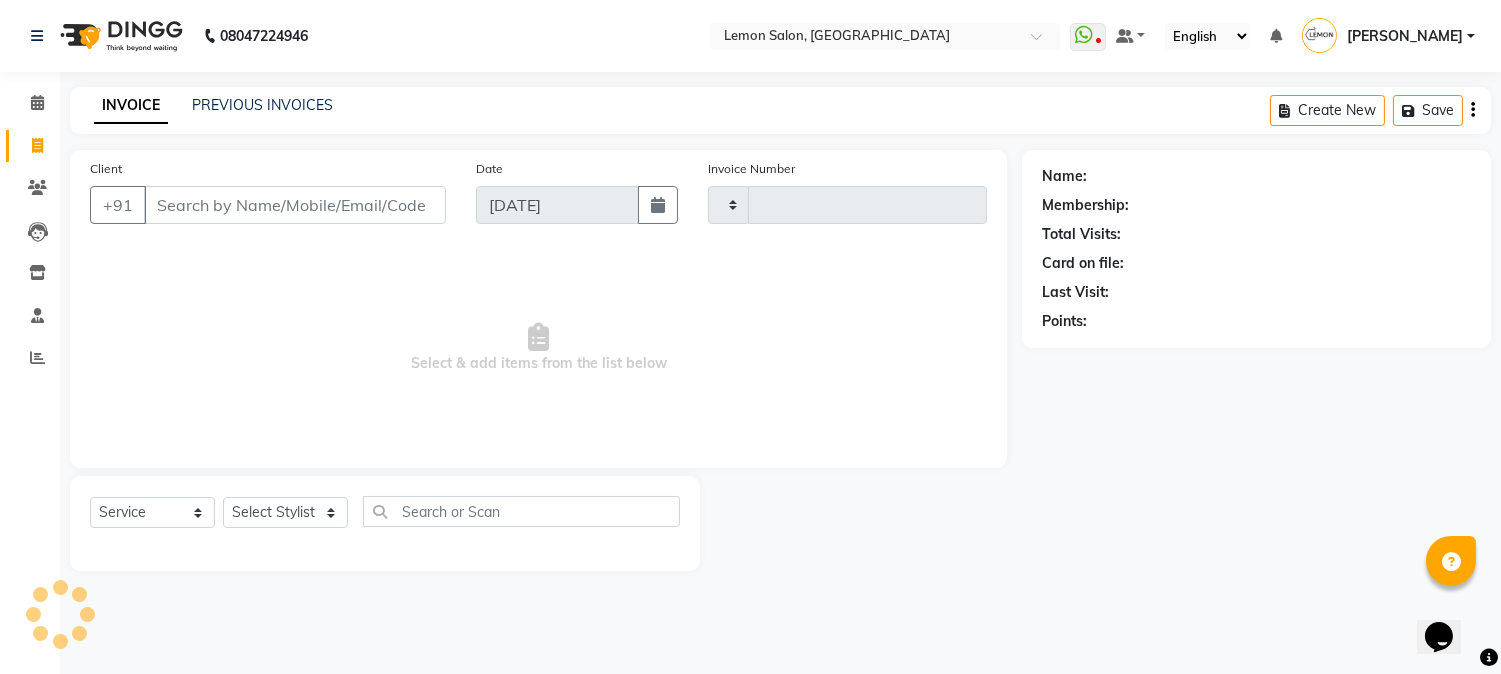 type on "1760" 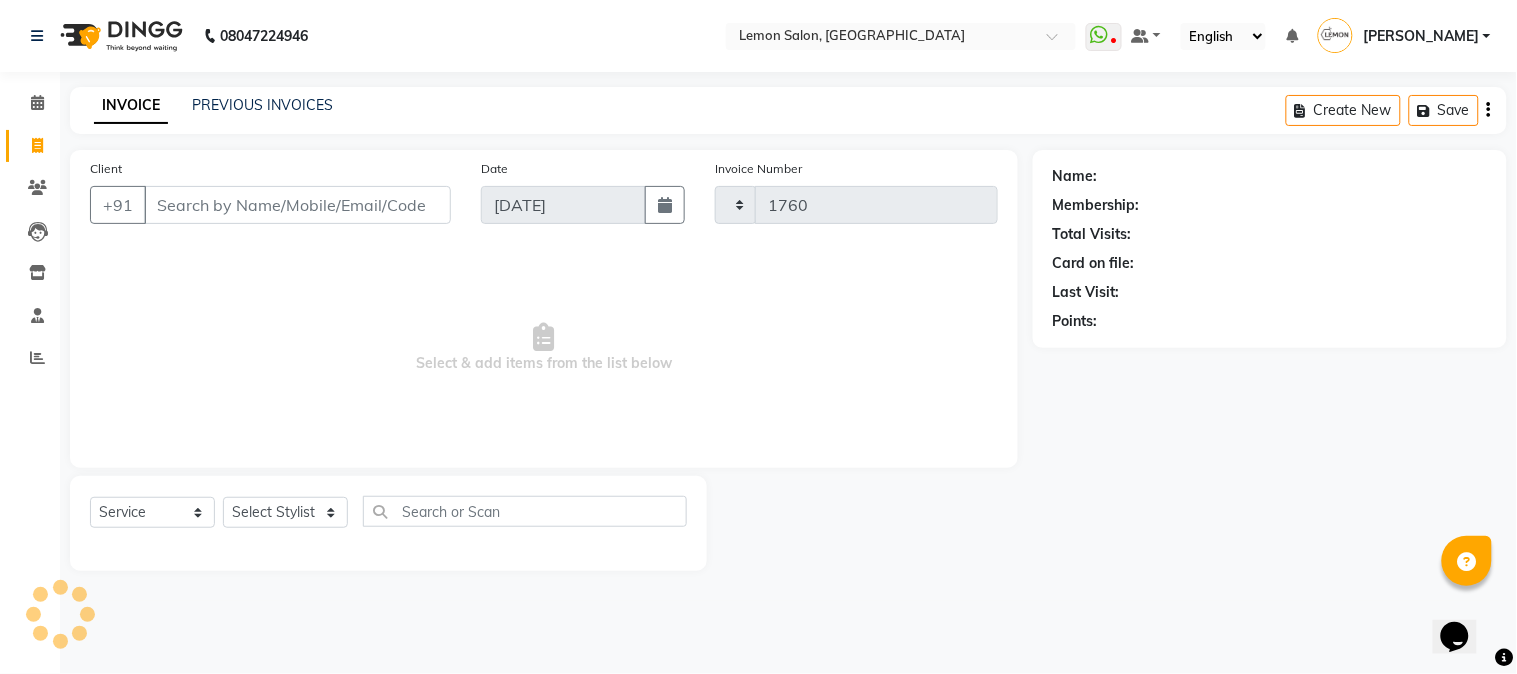 select on "565" 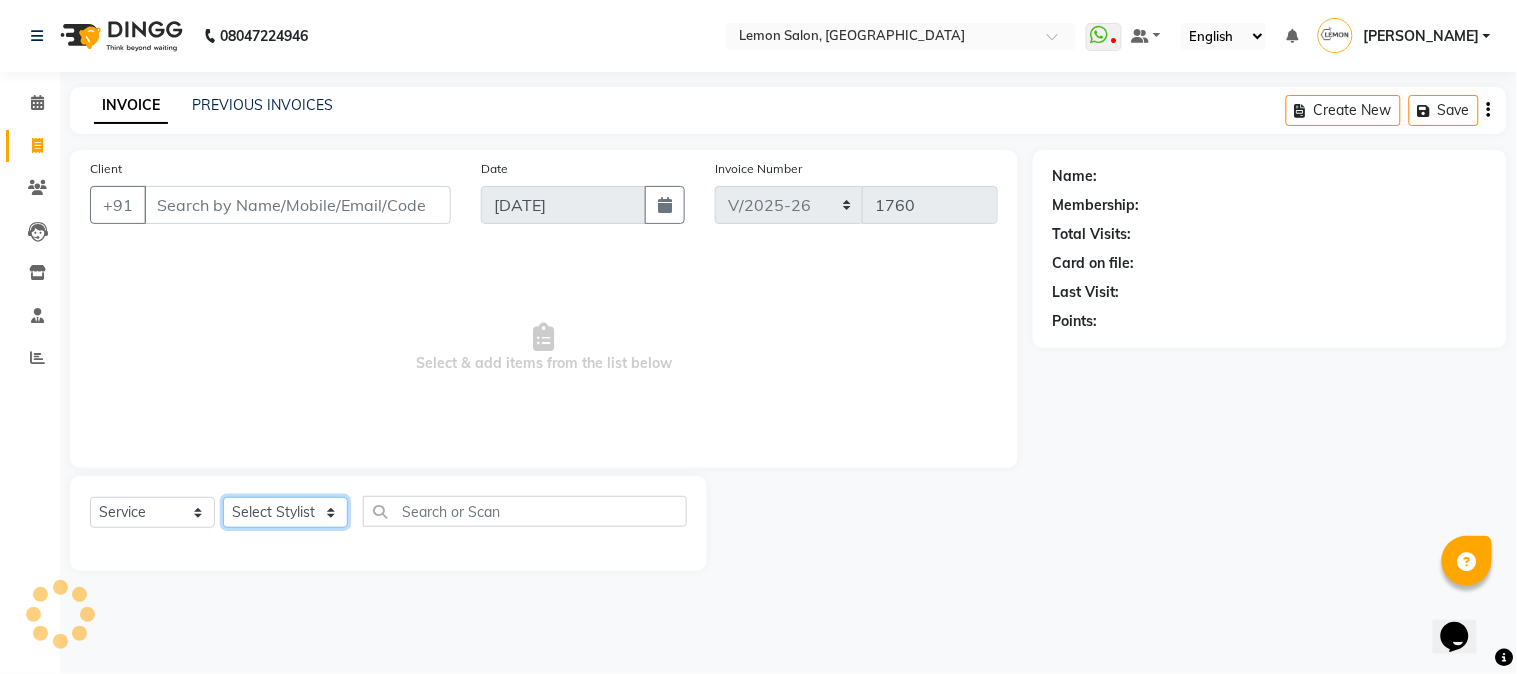 type on "9820075108" 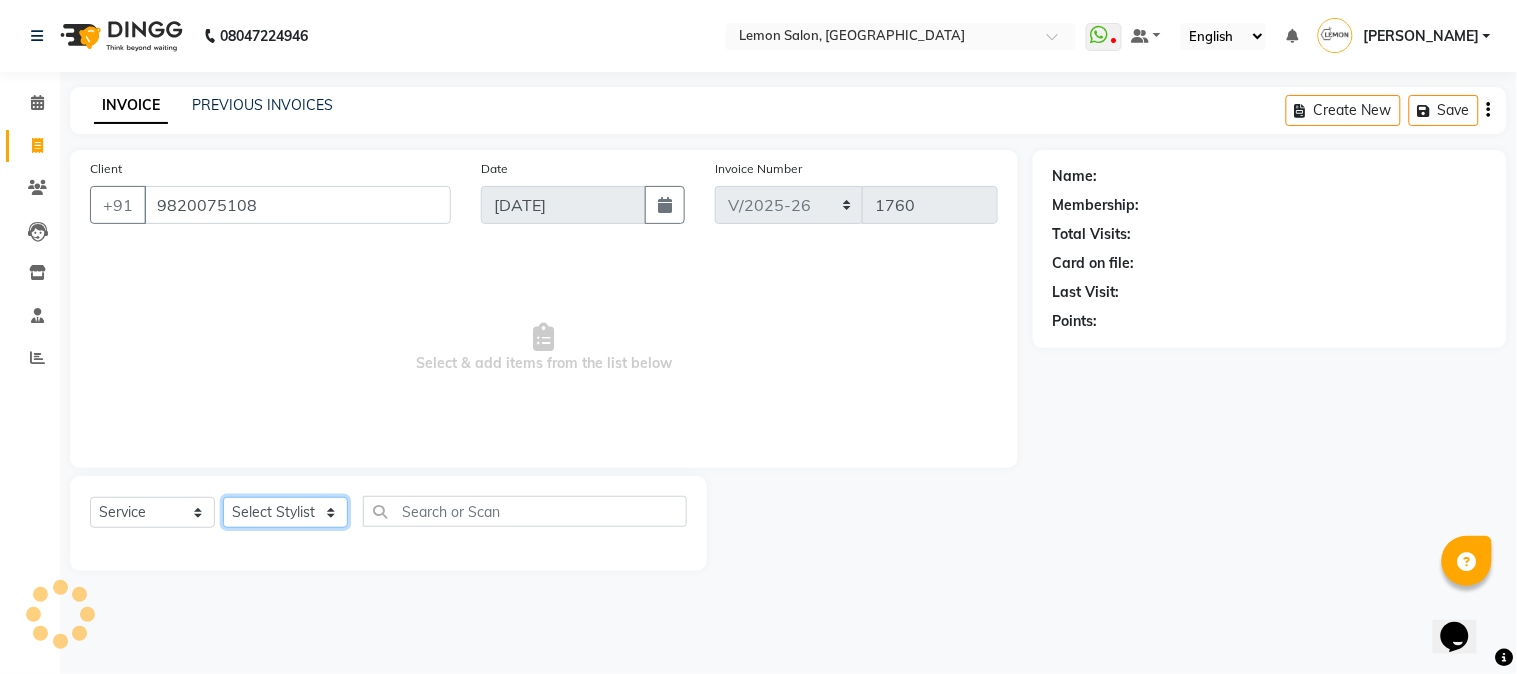 click on "Select Stylist" 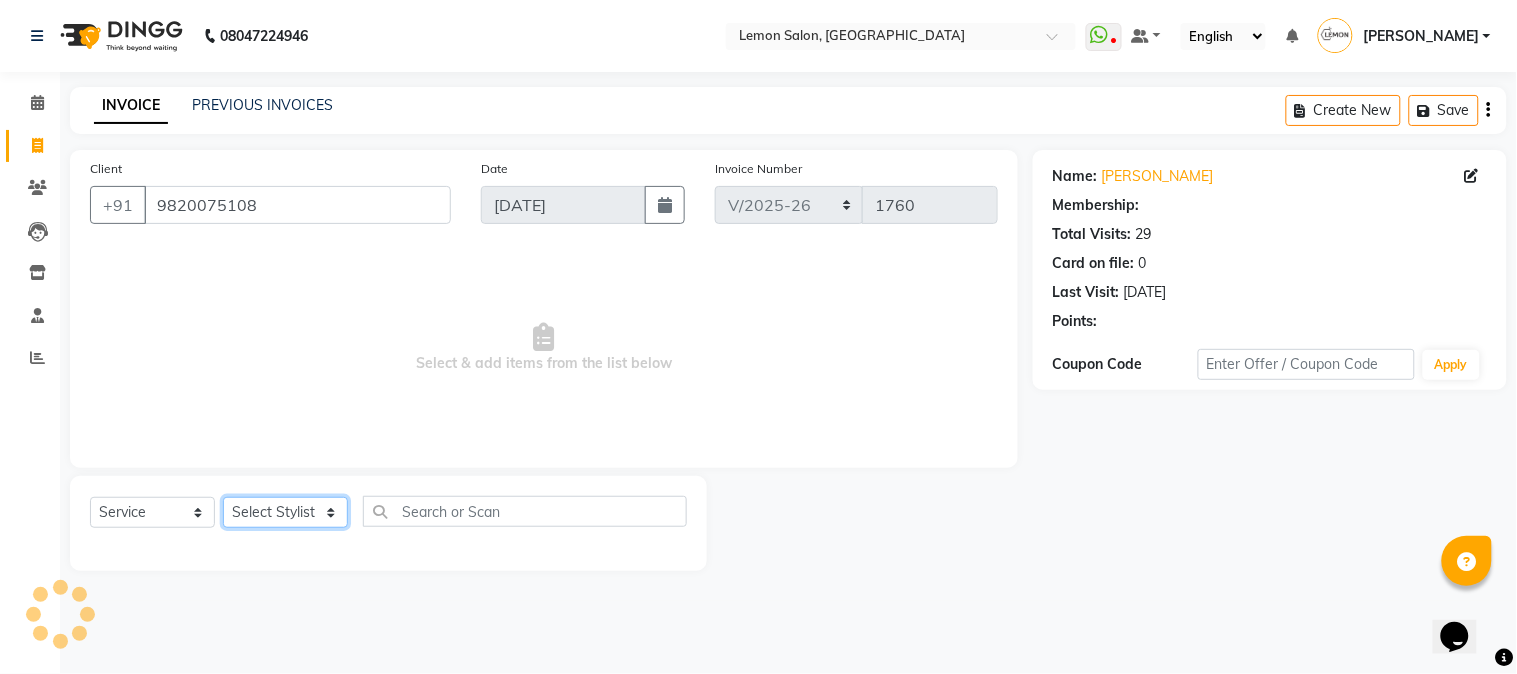 select on "1: Object" 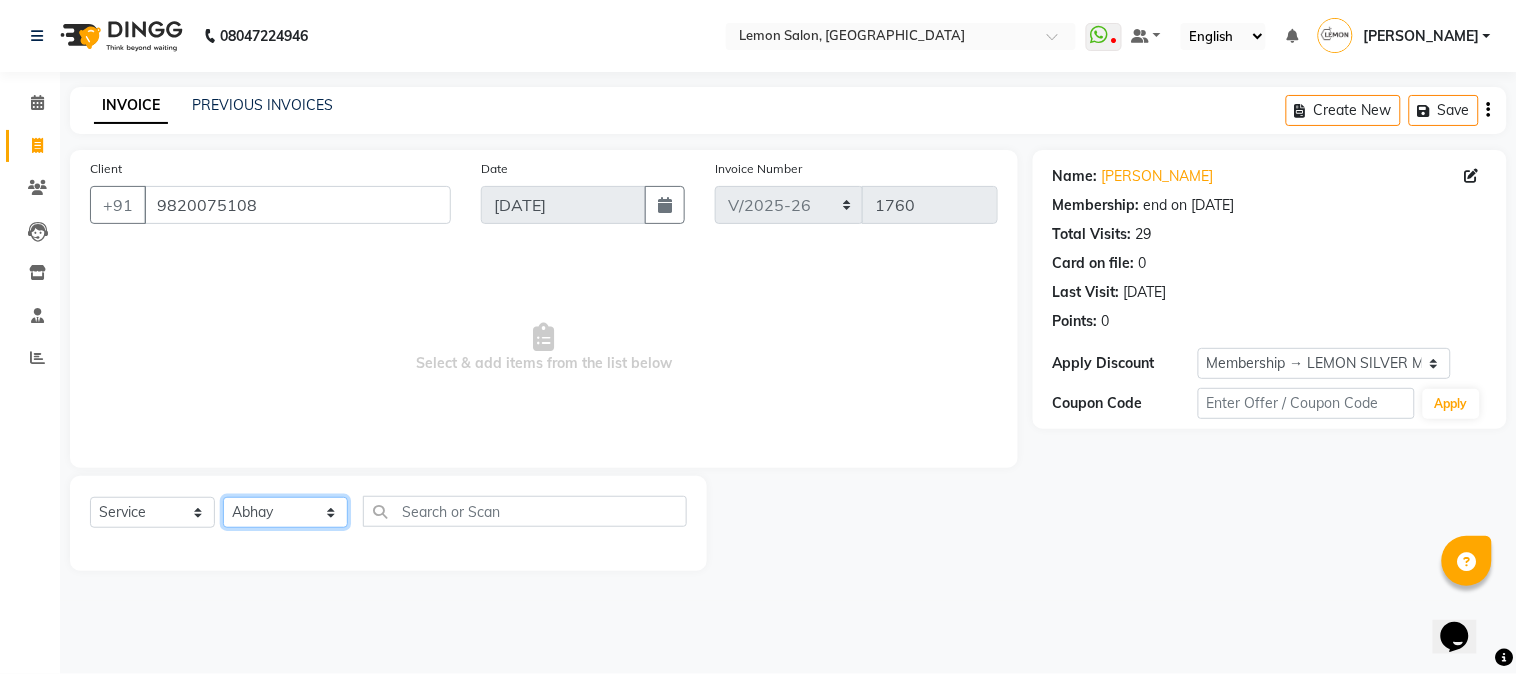 click on "Select Stylist [PERSON_NAME] [PERSON_NAME] Dshpande Datta [PERSON_NAME][GEOGRAPHIC_DATA] Furkan [PERSON_NAME] Kelatkar  [PERSON_NAME] [PERSON_NAME]  Mukaddar [PERSON_NAME] [PERSON_NAME] [PERSON_NAME]  [PERSON_NAME] Pol" 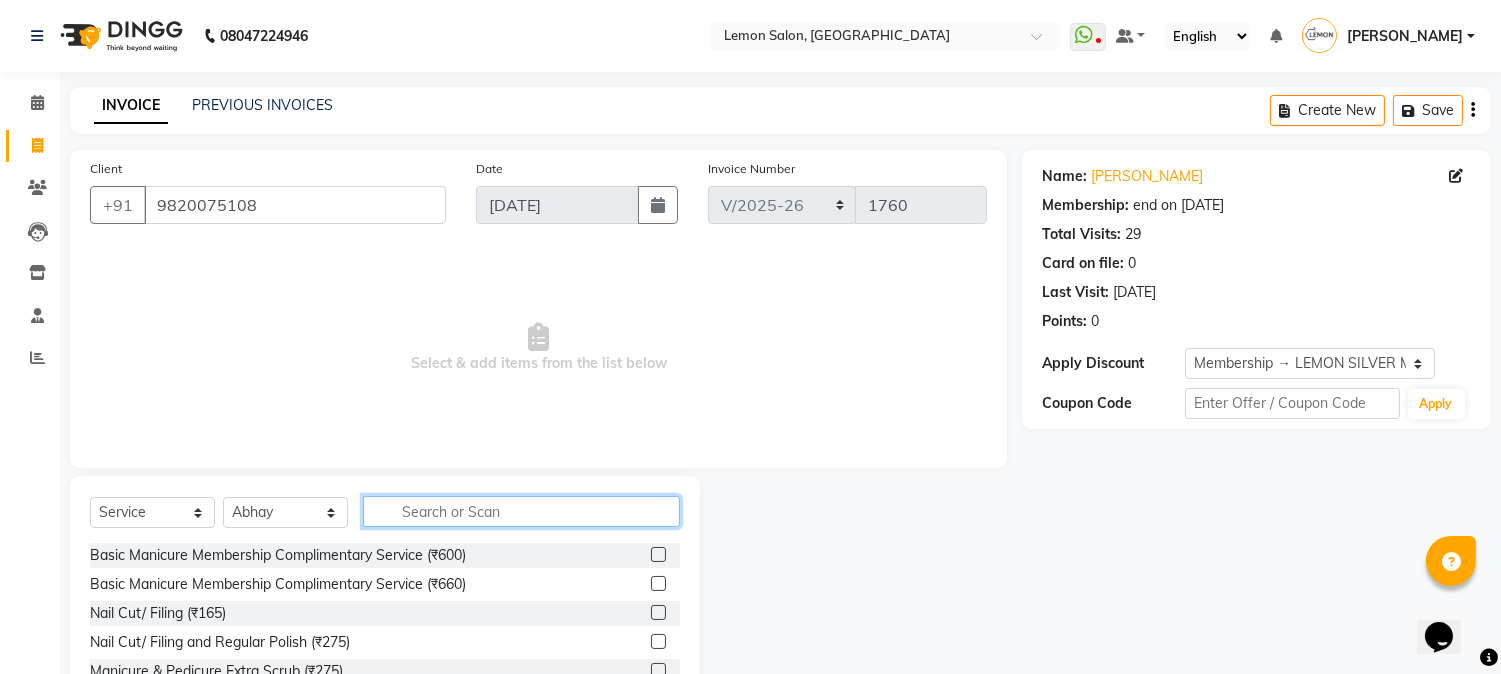 click 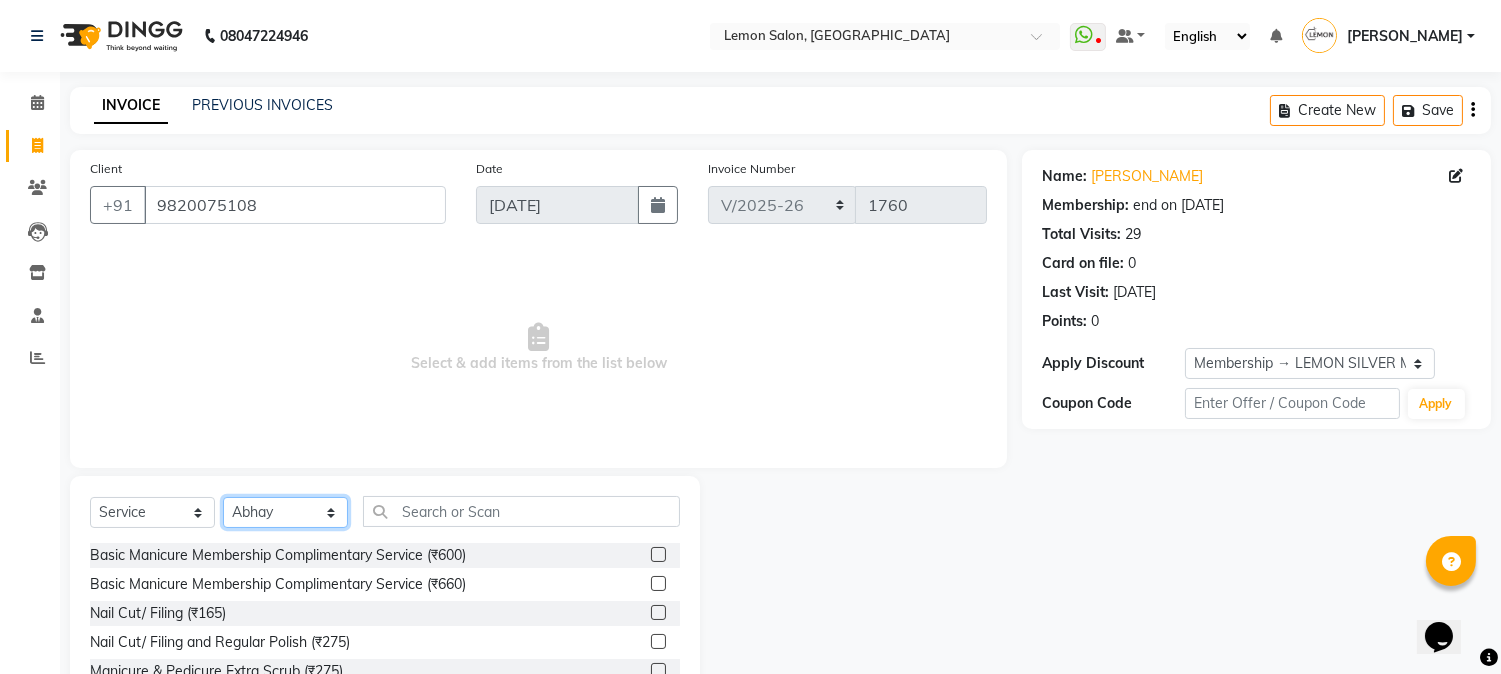 click on "Select Stylist [PERSON_NAME] [PERSON_NAME] Dshpande Datta [PERSON_NAME][GEOGRAPHIC_DATA] Furkan [PERSON_NAME] Kelatkar  [PERSON_NAME] [PERSON_NAME]  Mukaddar [PERSON_NAME] [PERSON_NAME] [PERSON_NAME]  [PERSON_NAME] Pol" 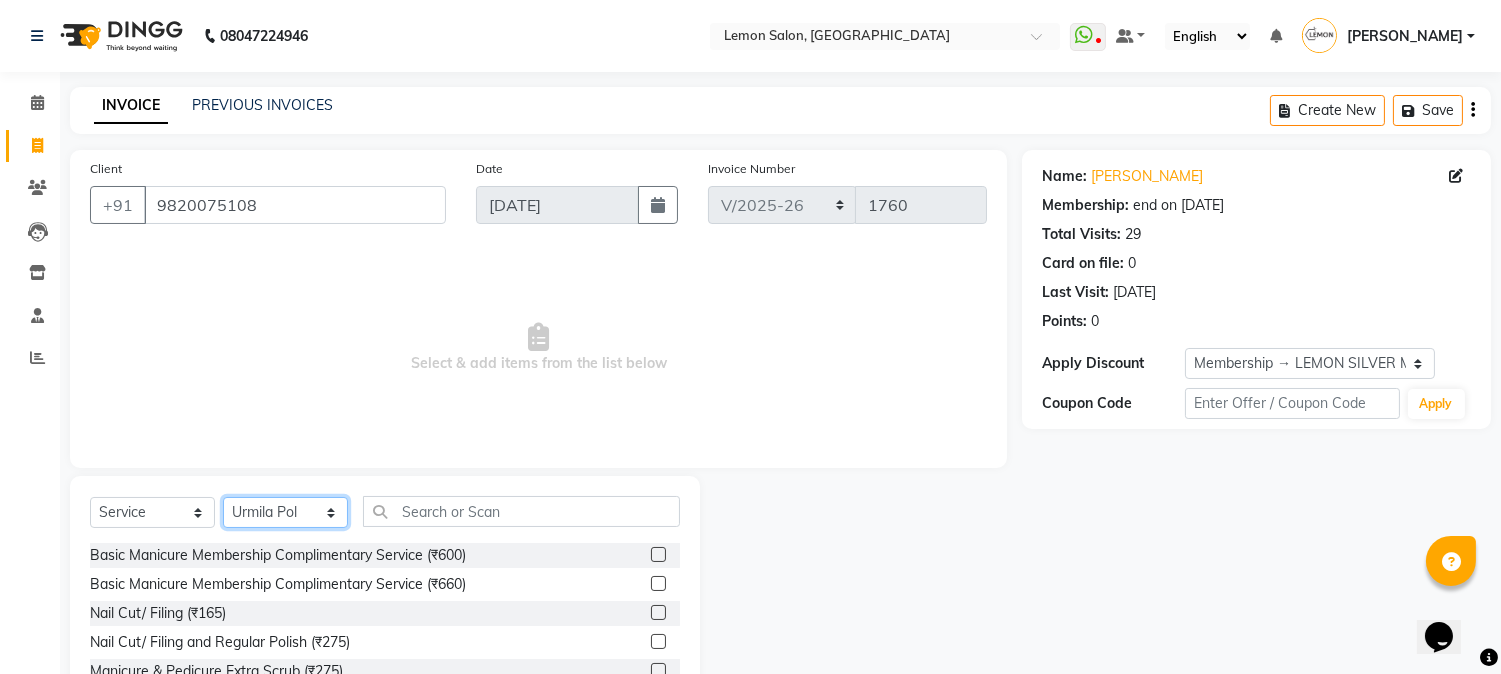 click on "Select Stylist [PERSON_NAME] [PERSON_NAME] Dshpande Datta [PERSON_NAME][GEOGRAPHIC_DATA] Furkan [PERSON_NAME] Kelatkar  [PERSON_NAME] [PERSON_NAME]  Mukaddar [PERSON_NAME] [PERSON_NAME] [PERSON_NAME]  [PERSON_NAME] Pol" 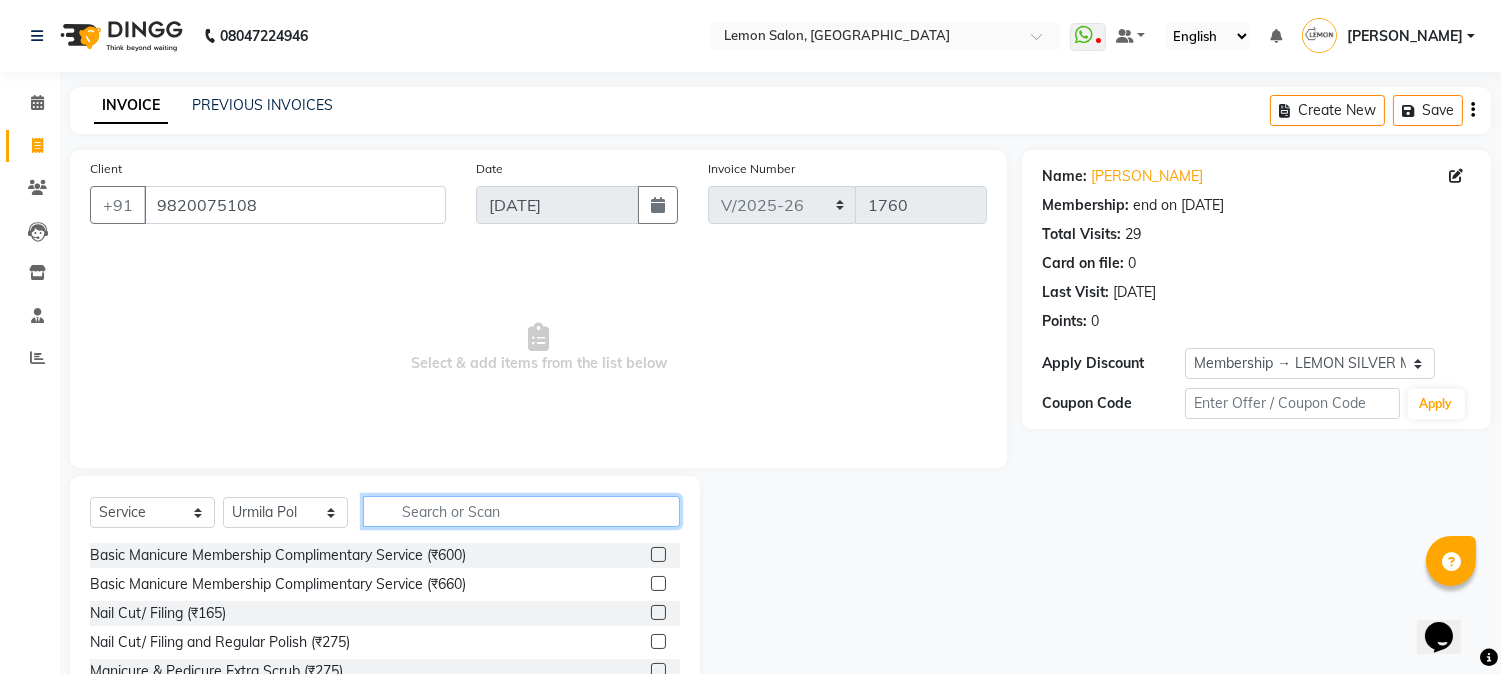 click 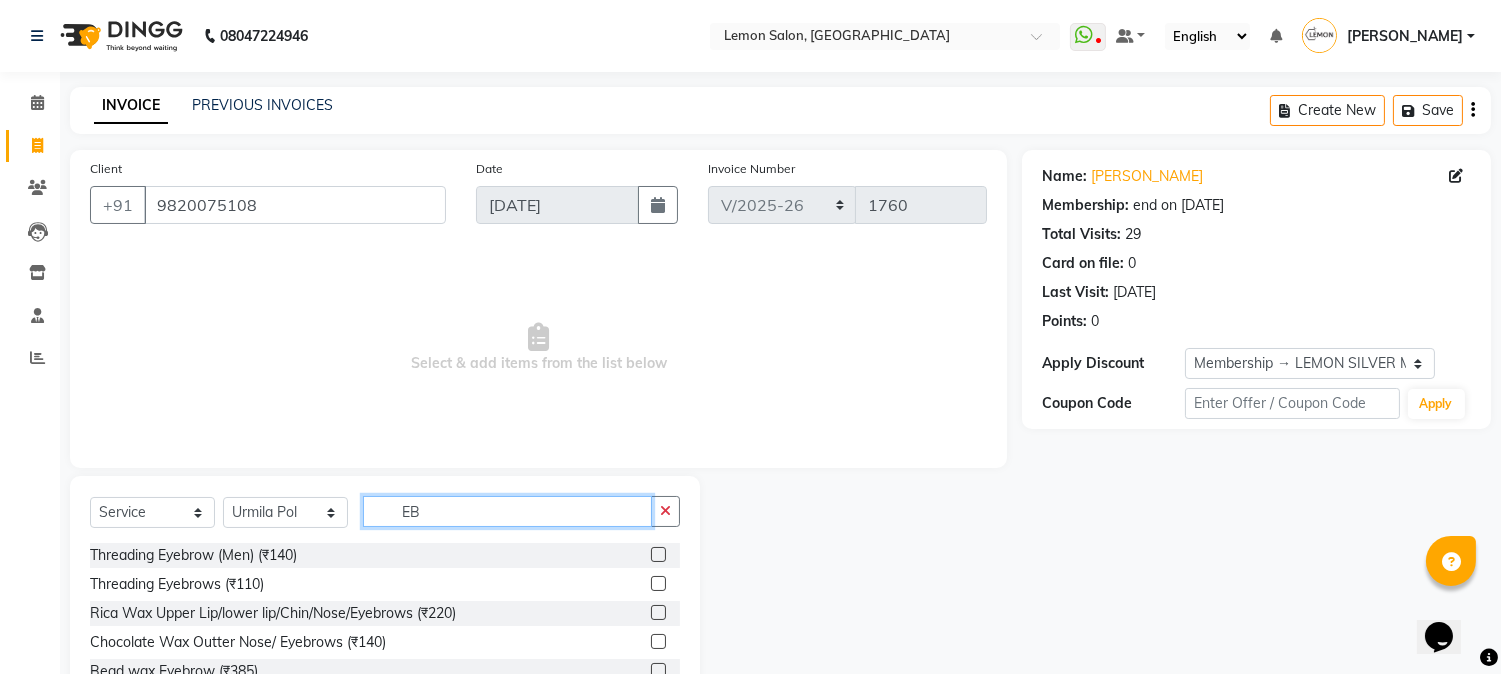 type on "EB" 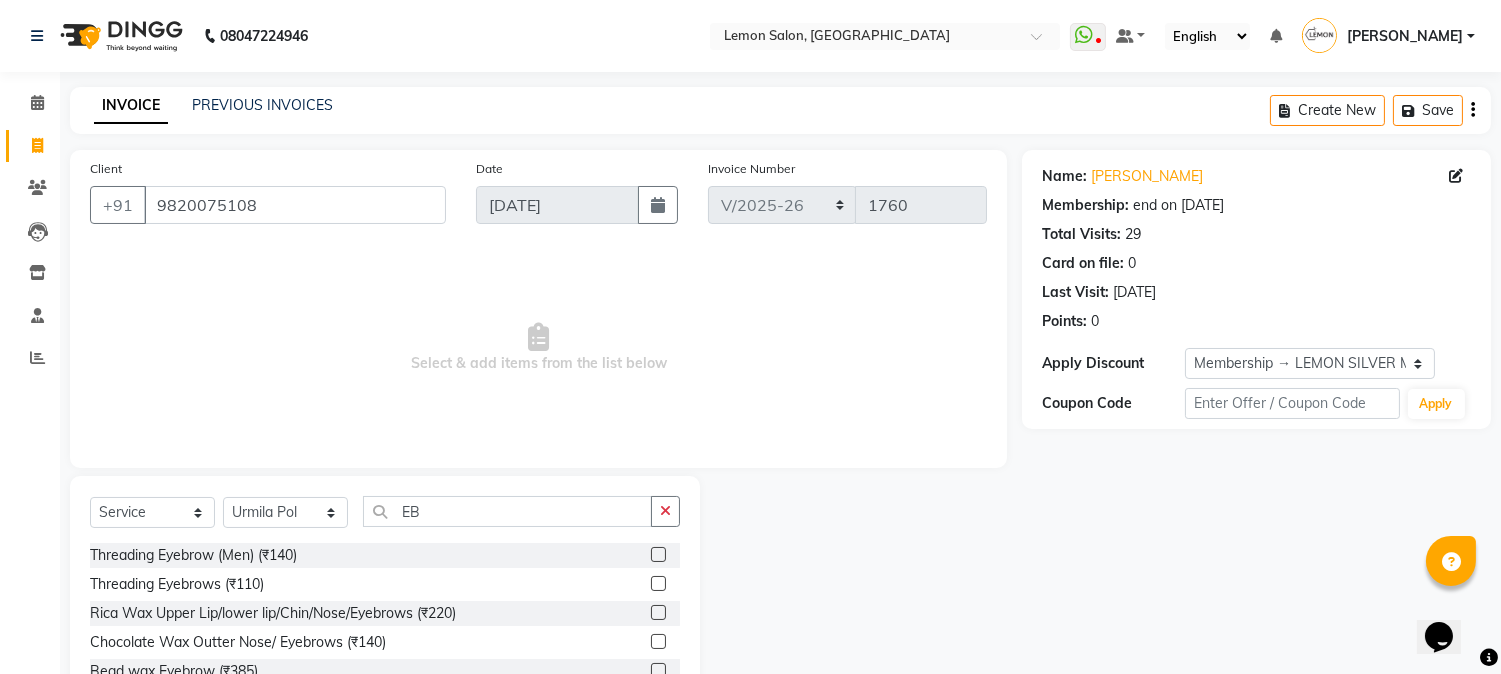 click 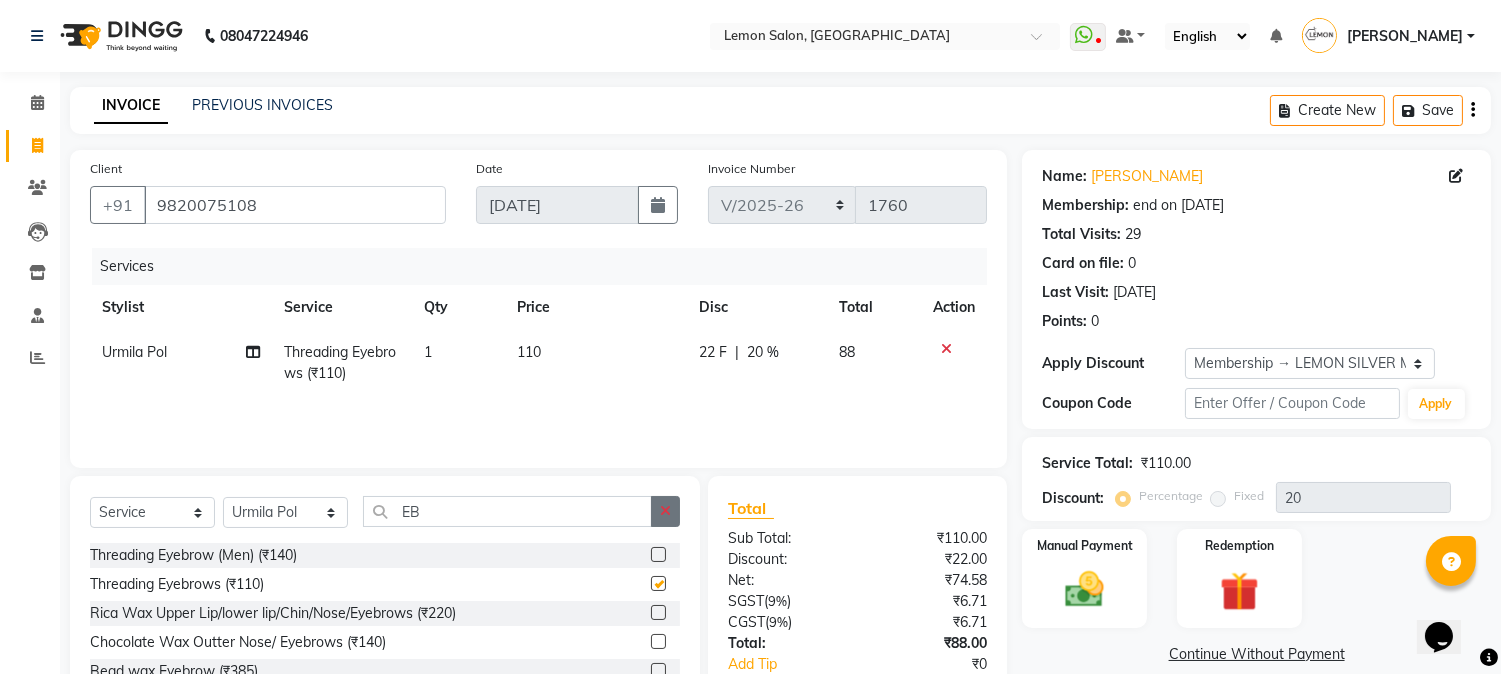 checkbox on "false" 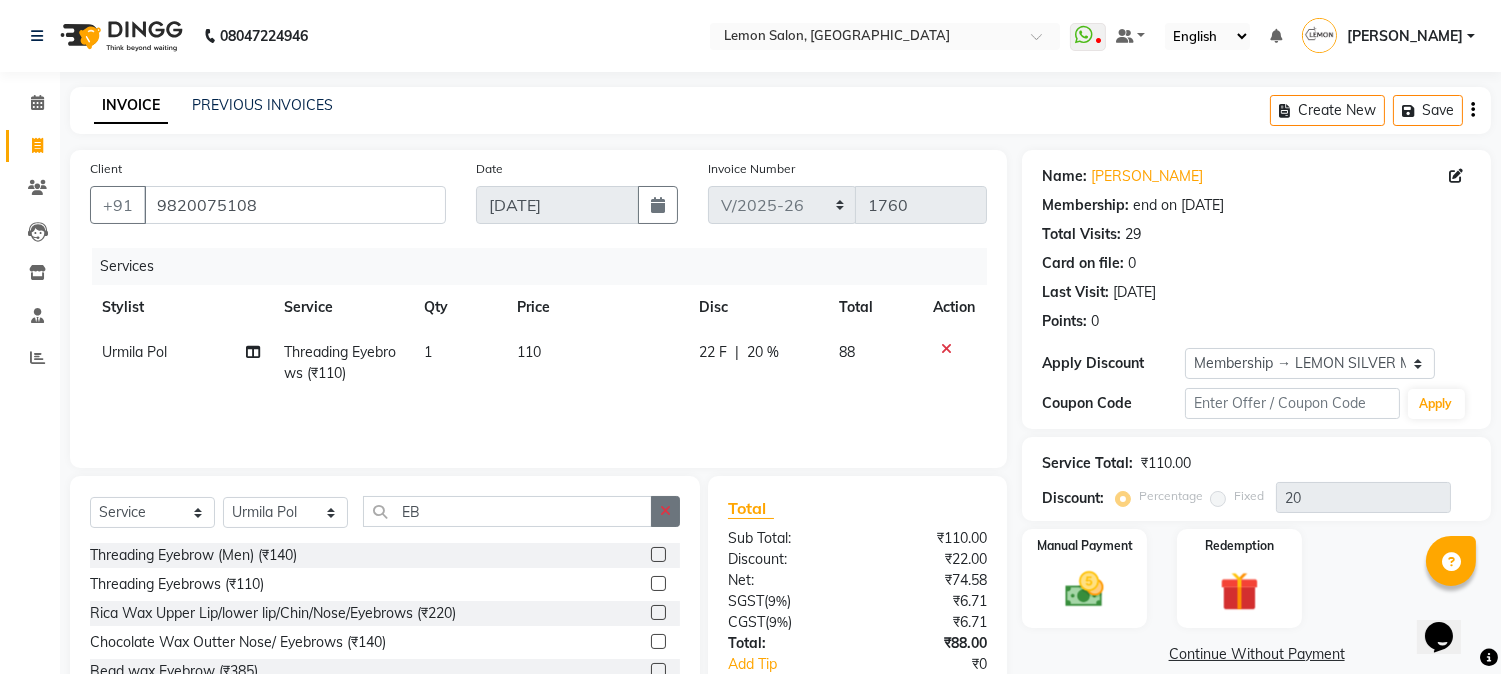 click 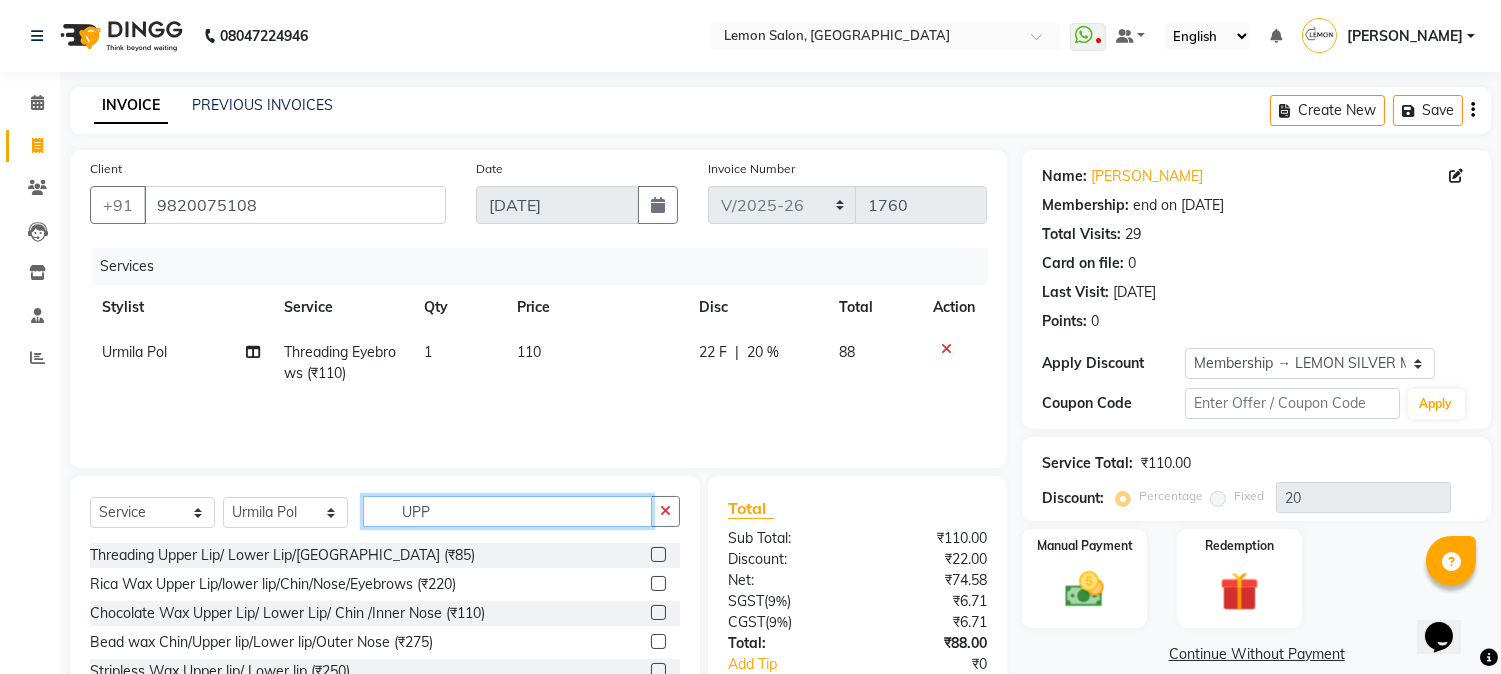 type on "UPP" 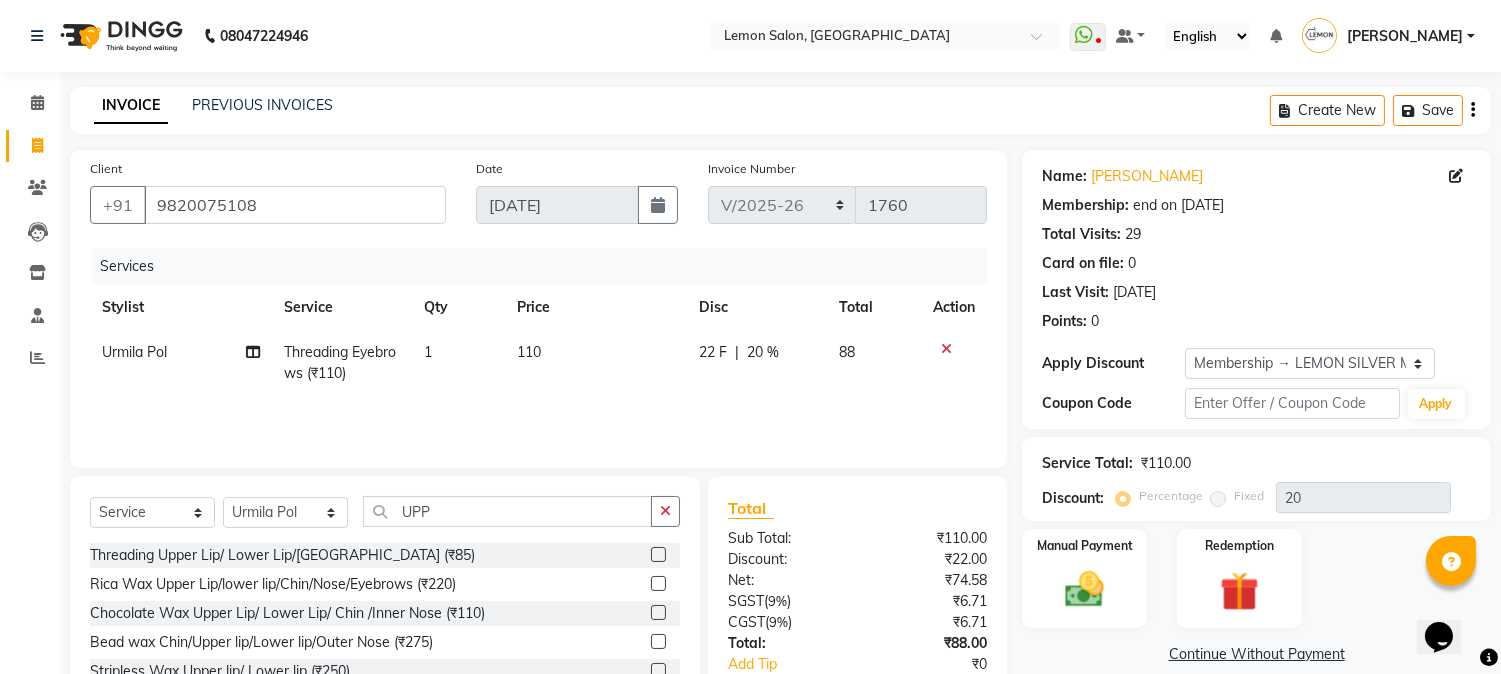 click 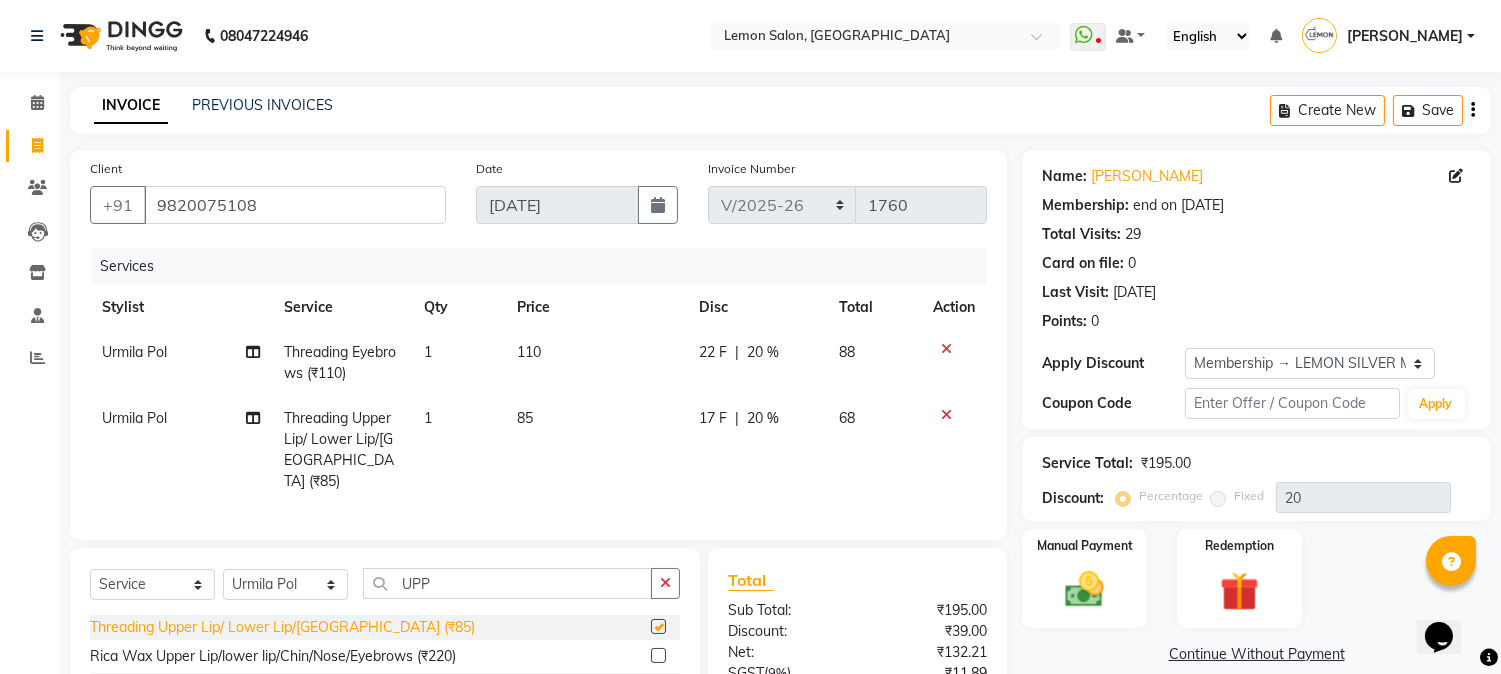 checkbox on "false" 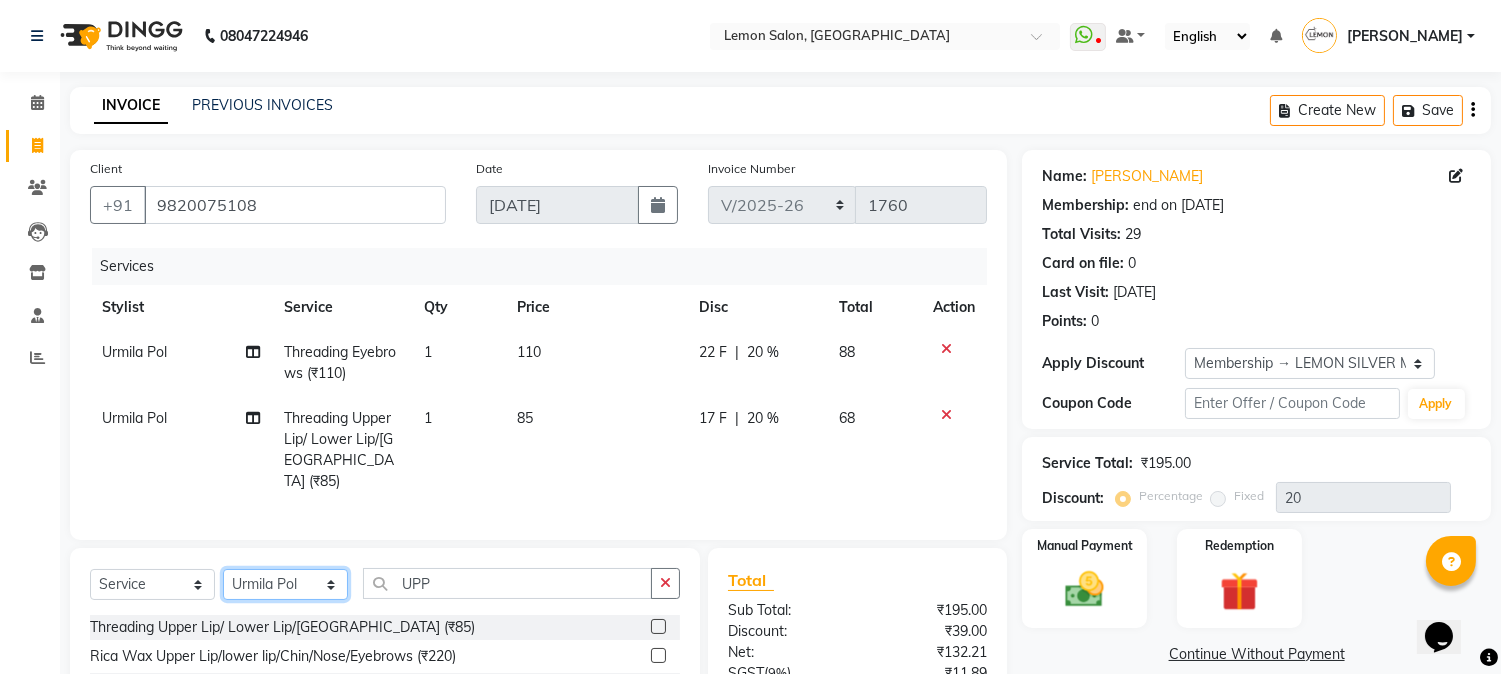 click on "Select Stylist [PERSON_NAME] [PERSON_NAME] Dshpande Datta [PERSON_NAME][GEOGRAPHIC_DATA] Furkan [PERSON_NAME] Kelatkar  [PERSON_NAME] [PERSON_NAME]  Mukaddar [PERSON_NAME] [PERSON_NAME] [PERSON_NAME]  [PERSON_NAME] Pol" 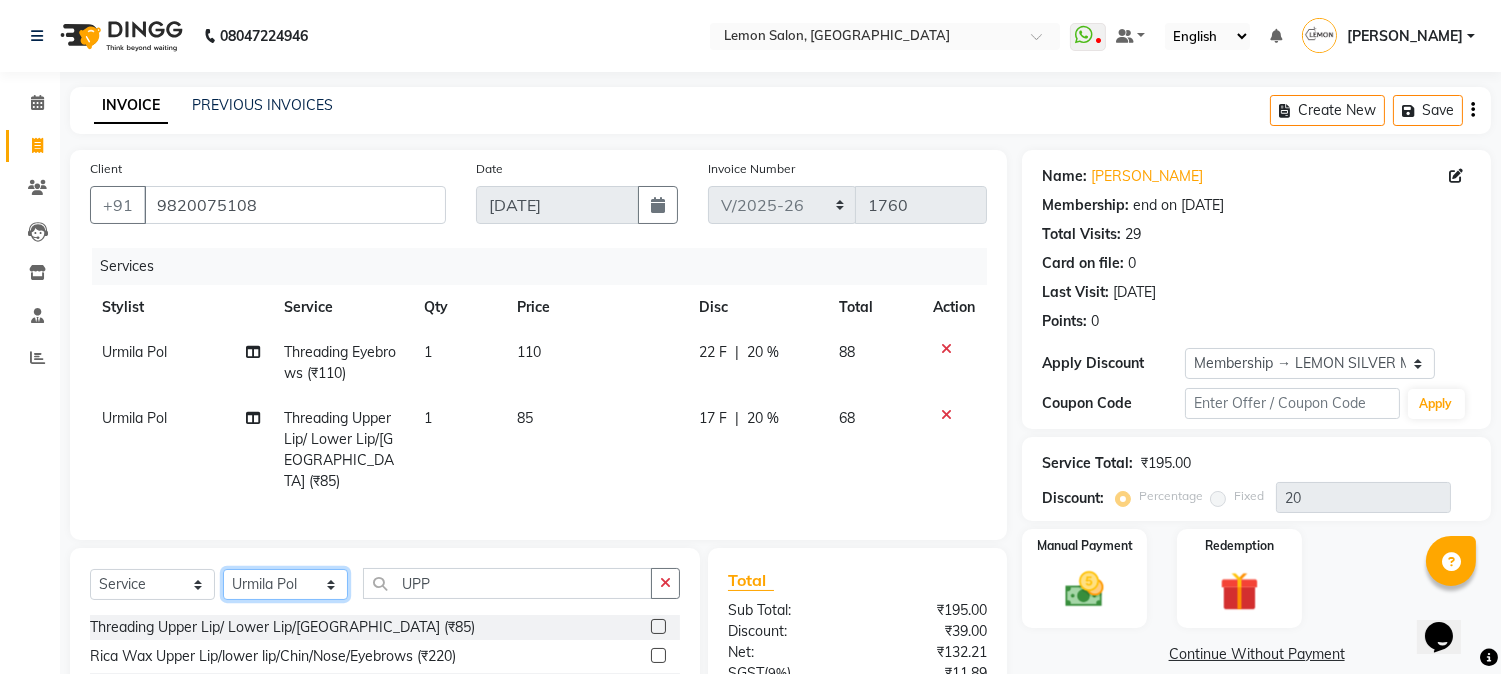 select on "59681" 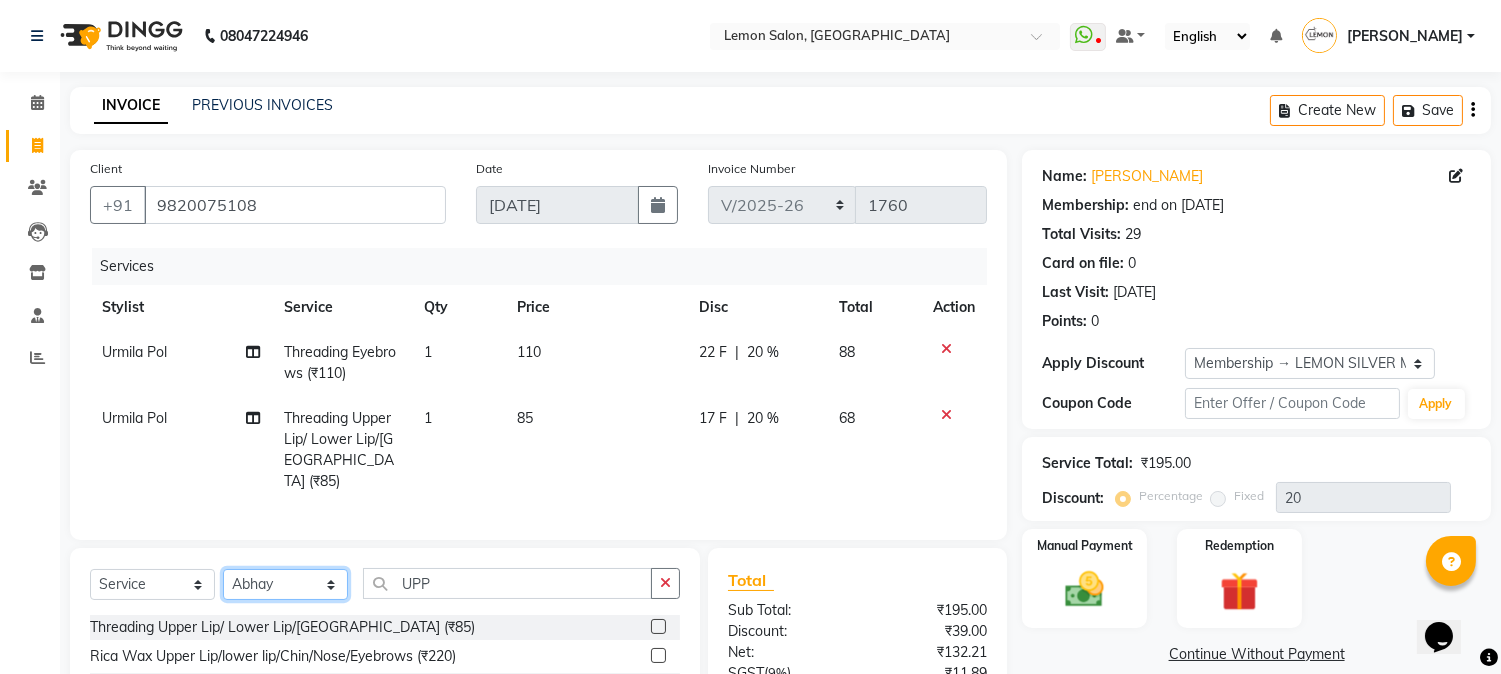 click on "Select Stylist [PERSON_NAME] [PERSON_NAME] Dshpande Datta [PERSON_NAME][GEOGRAPHIC_DATA] Furkan [PERSON_NAME] Kelatkar  [PERSON_NAME] [PERSON_NAME]  Mukaddar [PERSON_NAME] [PERSON_NAME] [PERSON_NAME]  [PERSON_NAME] Pol" 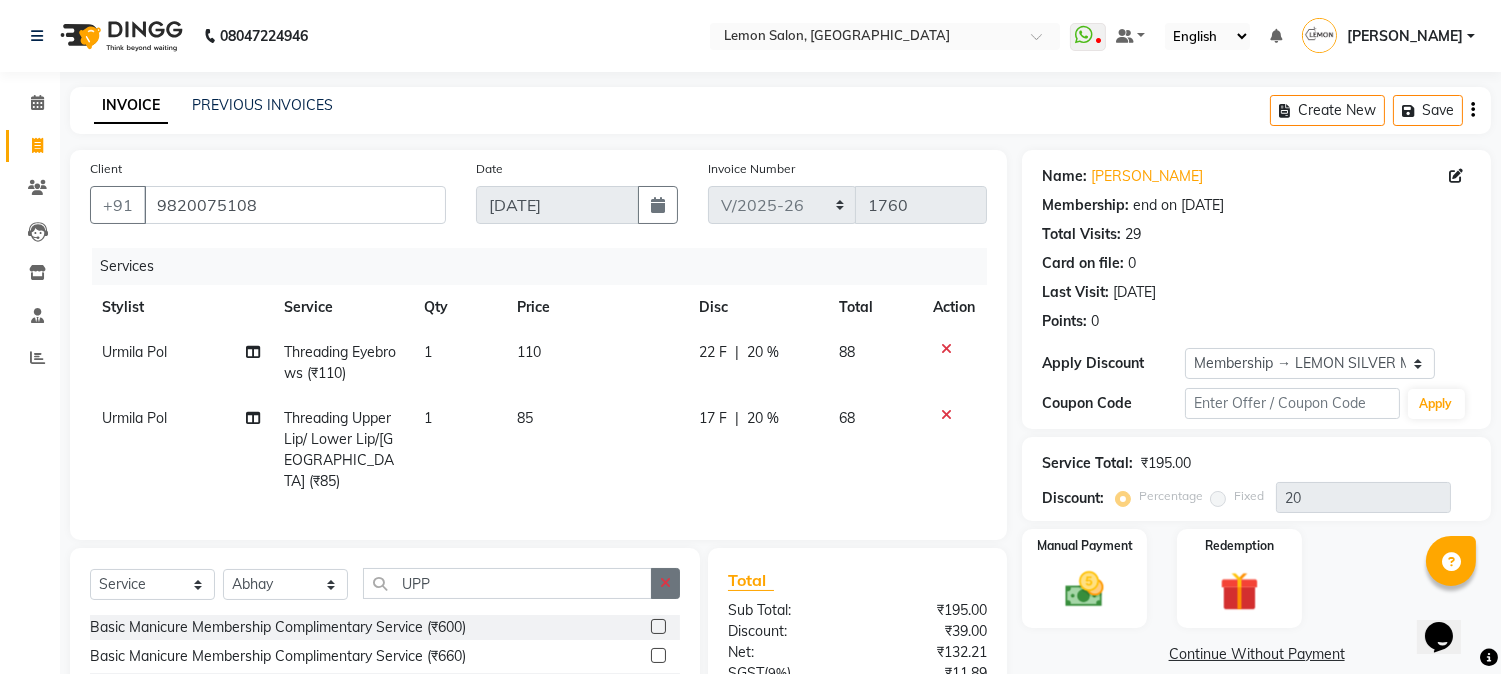 click 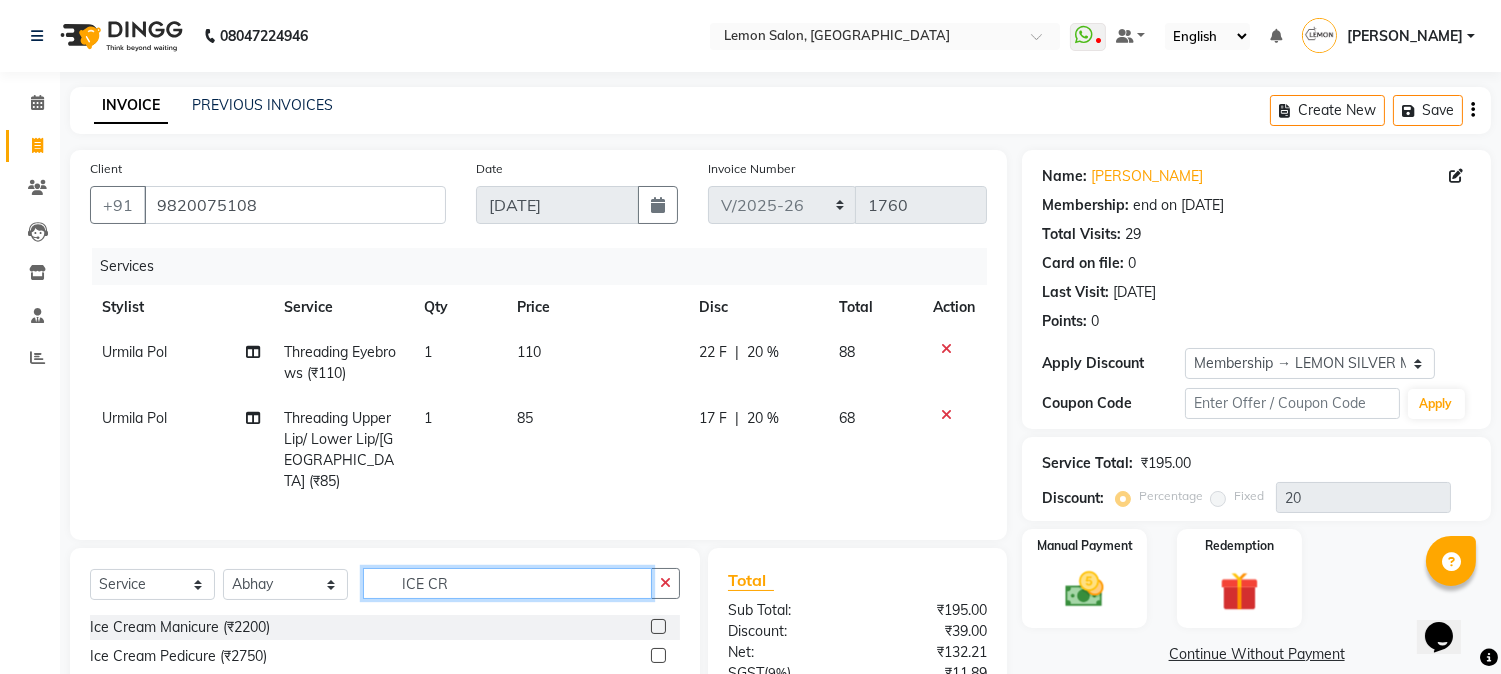type on "ICE CR" 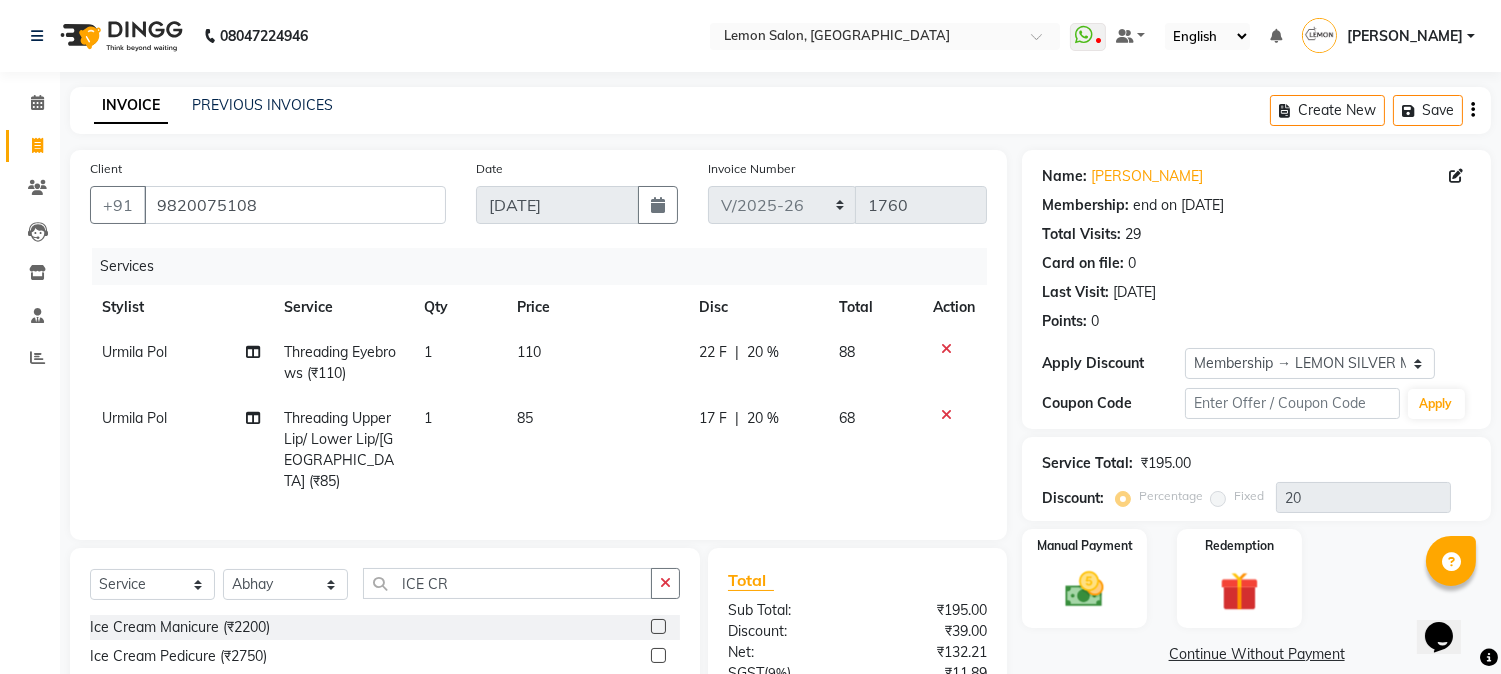click 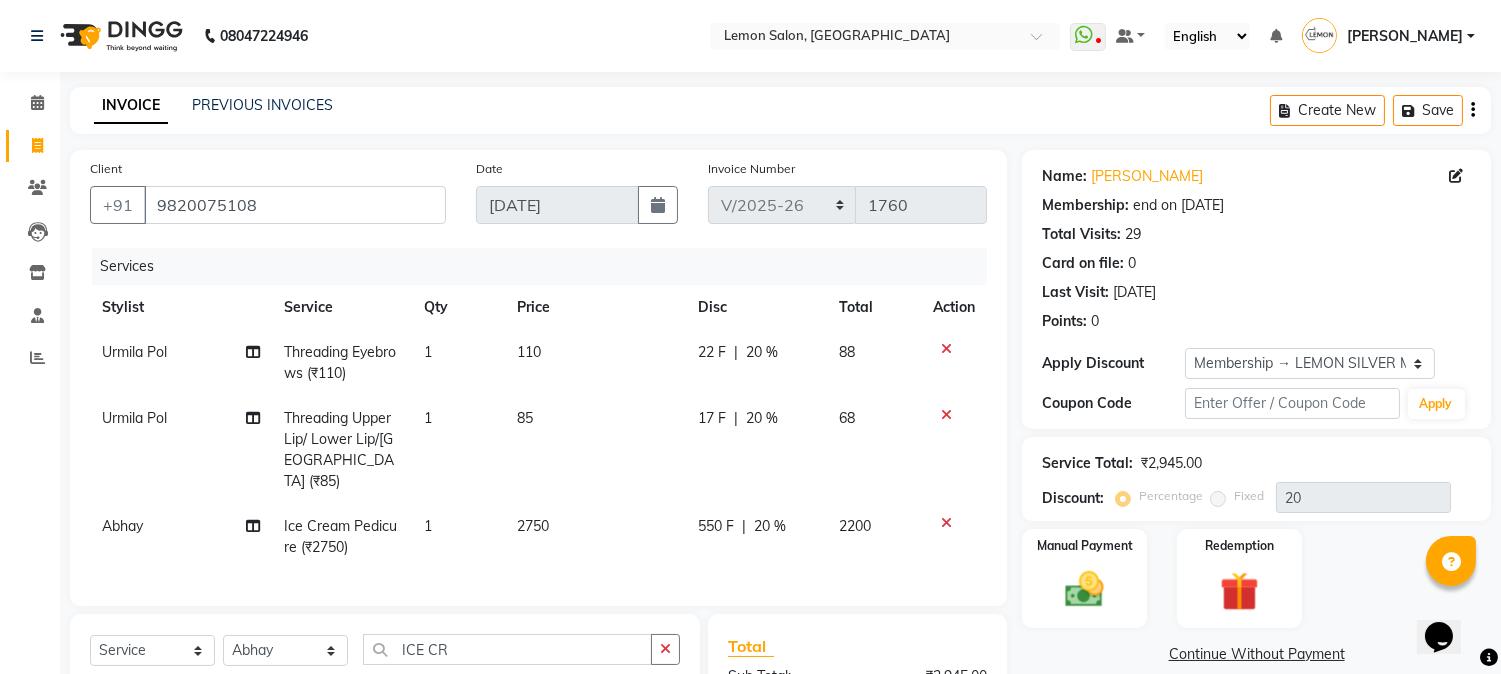 checkbox on "false" 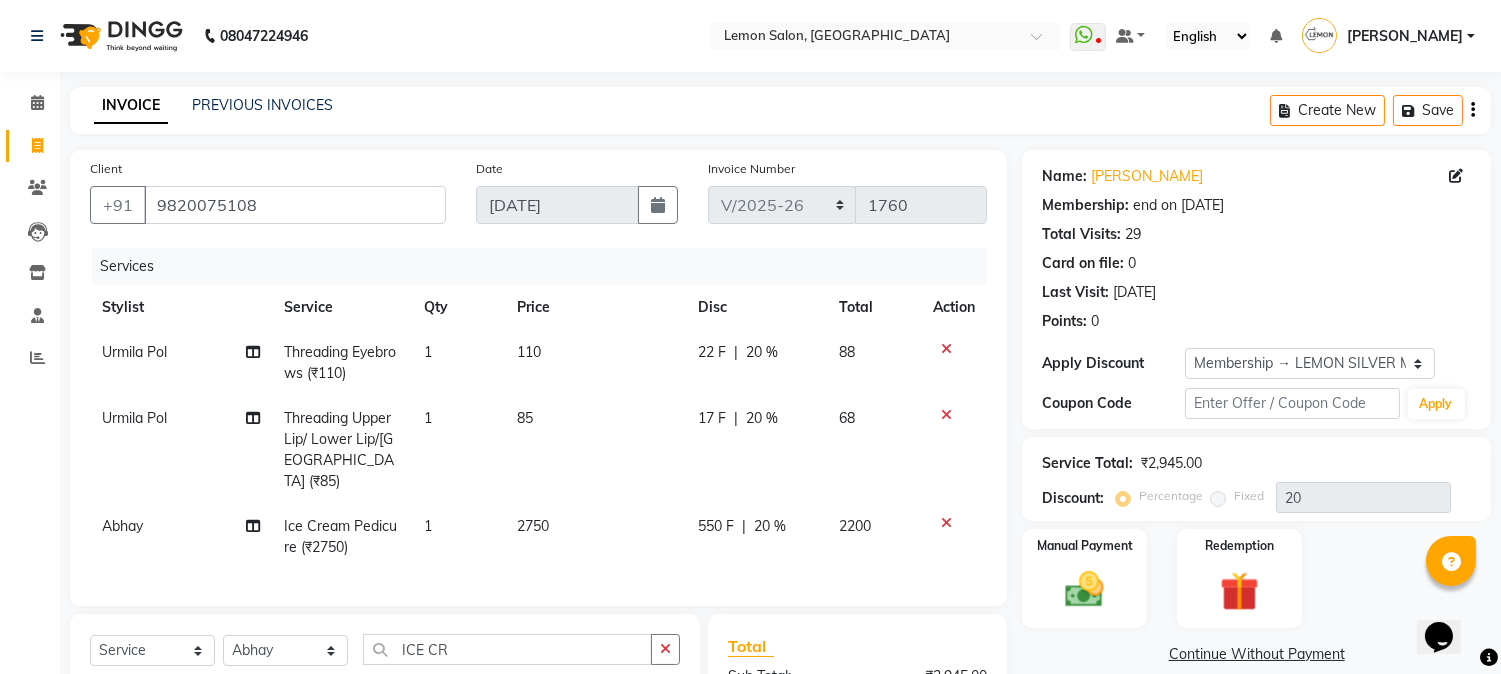 scroll, scrollTop: 260, scrollLeft: 0, axis: vertical 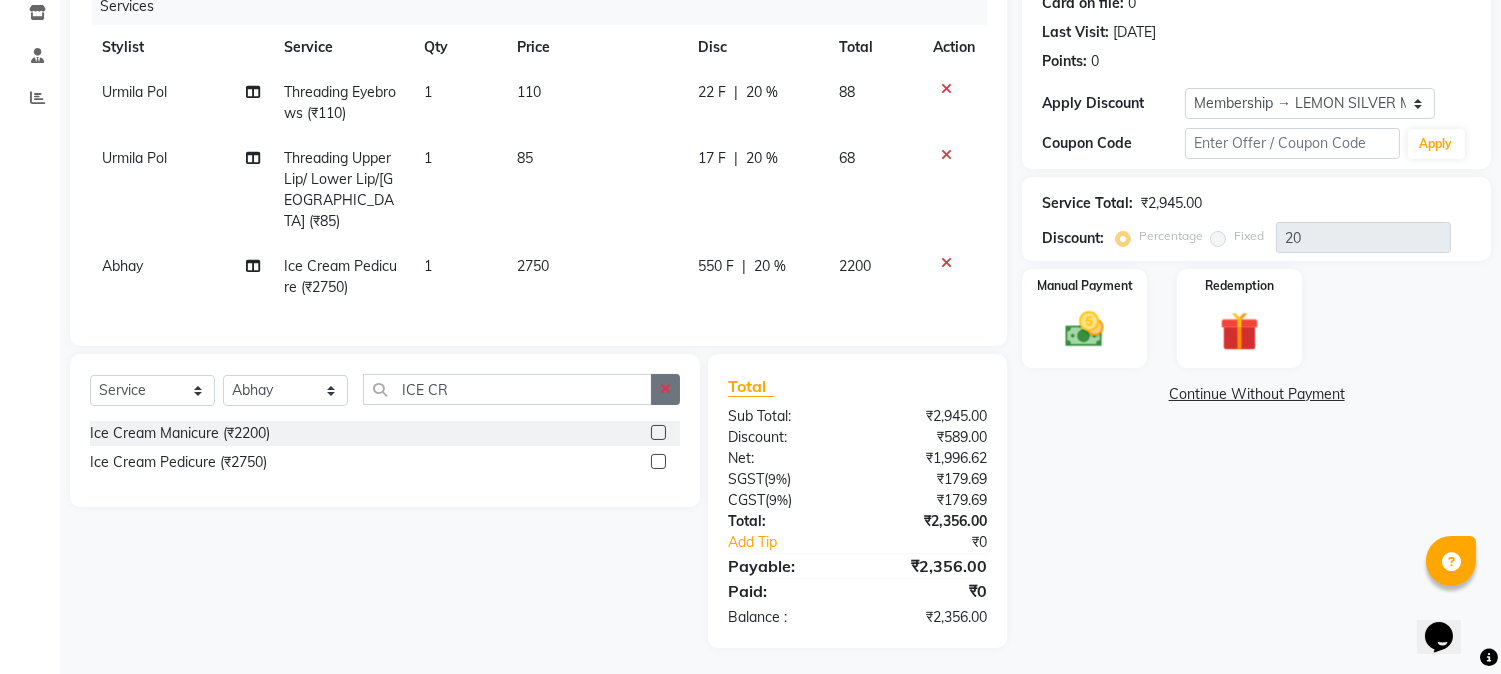 click 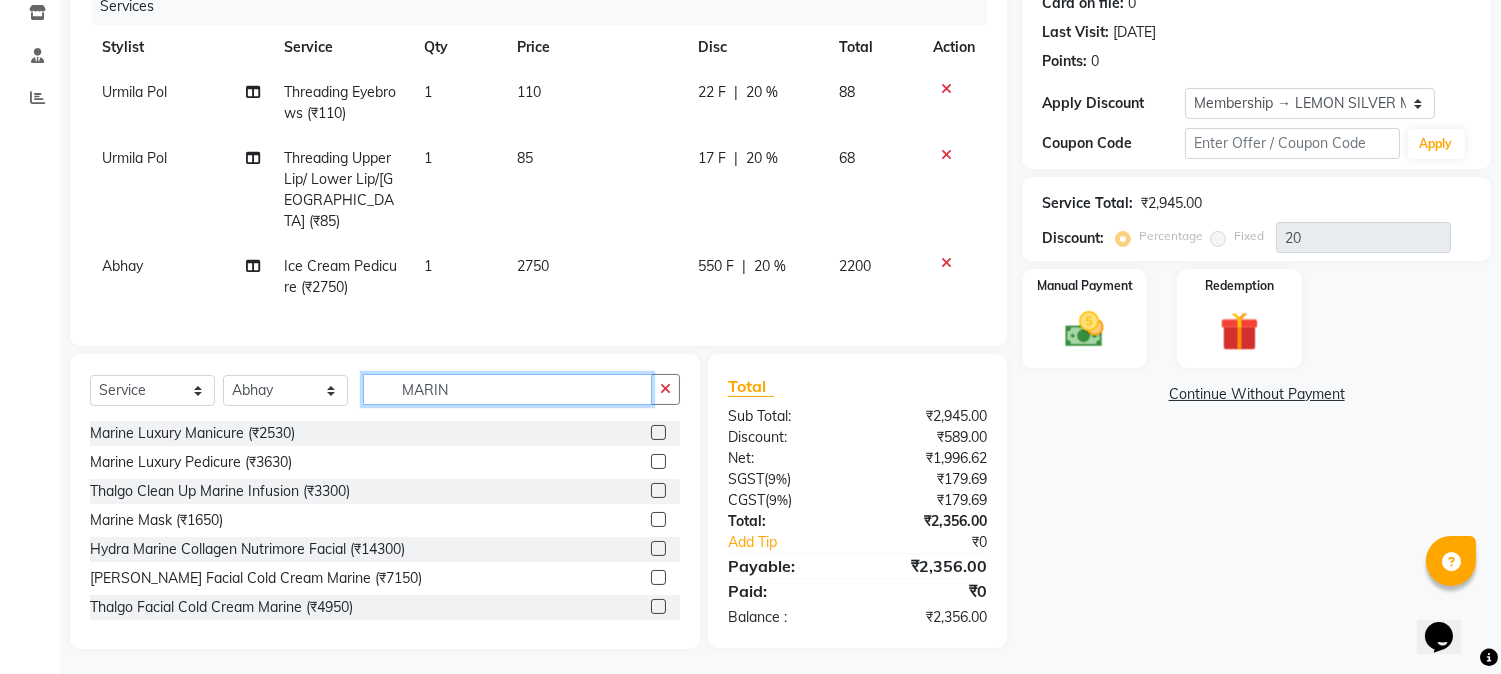 type on "MARIN" 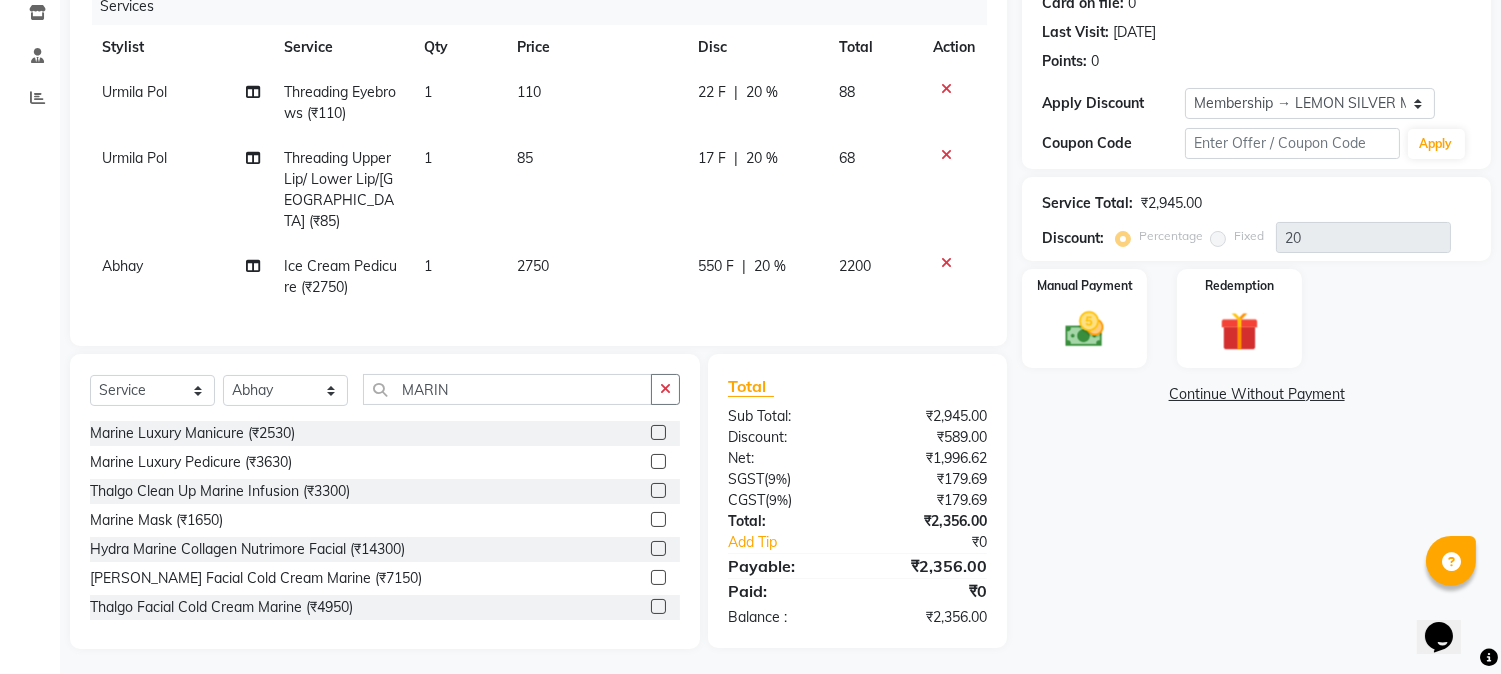 click 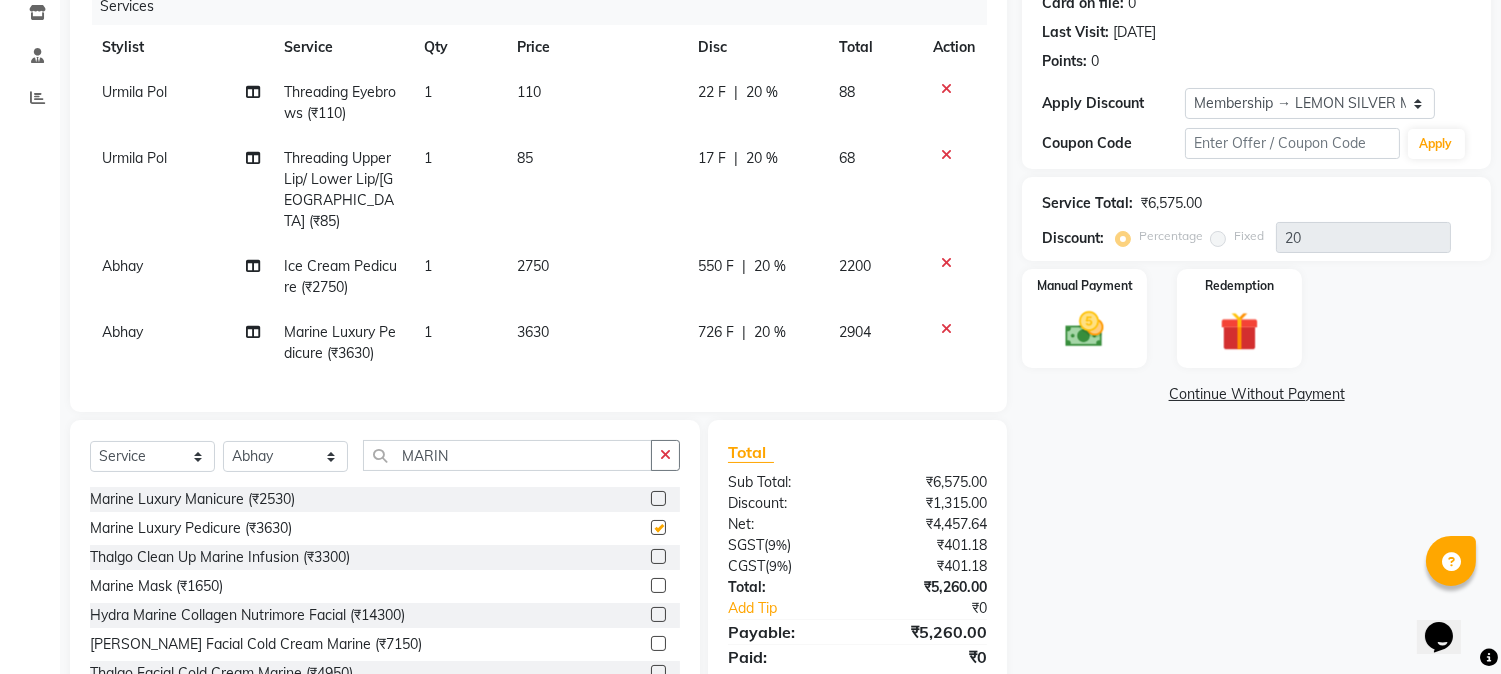 checkbox on "false" 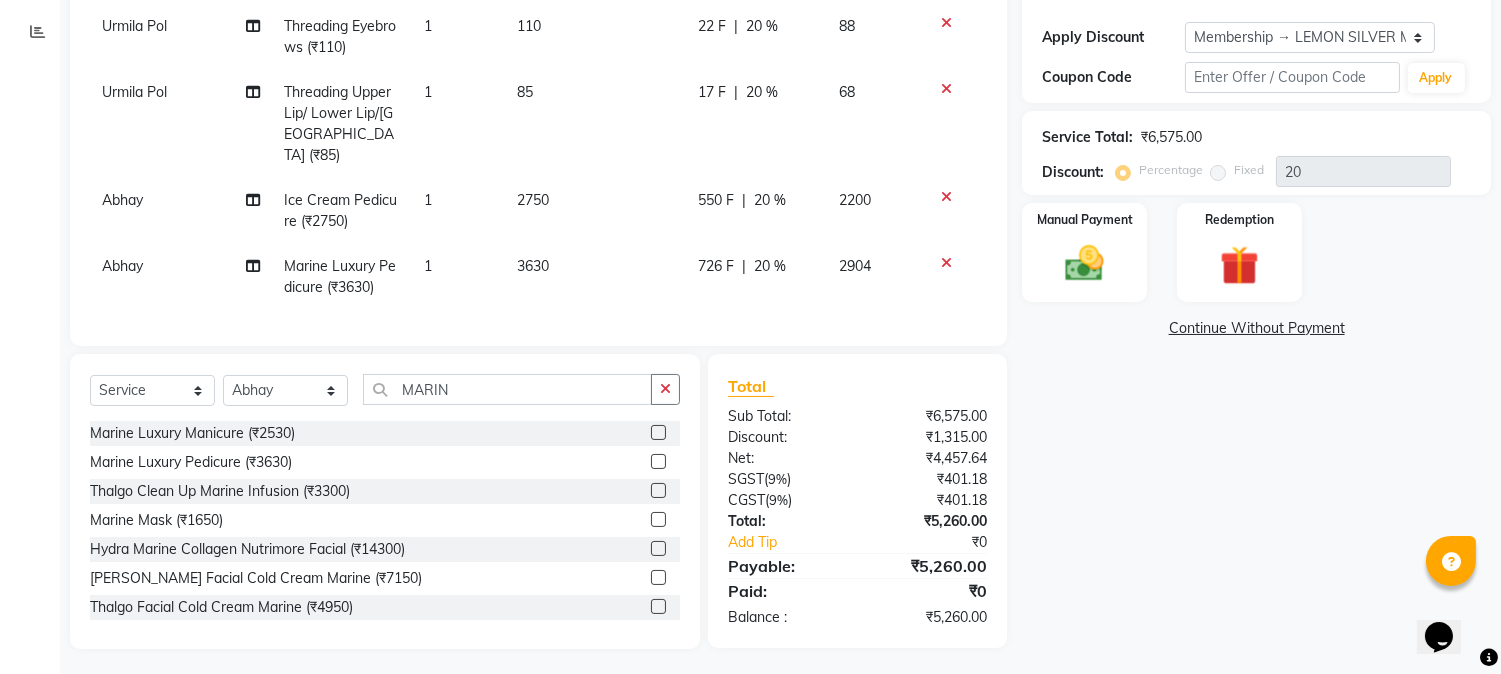 scroll, scrollTop: 0, scrollLeft: 0, axis: both 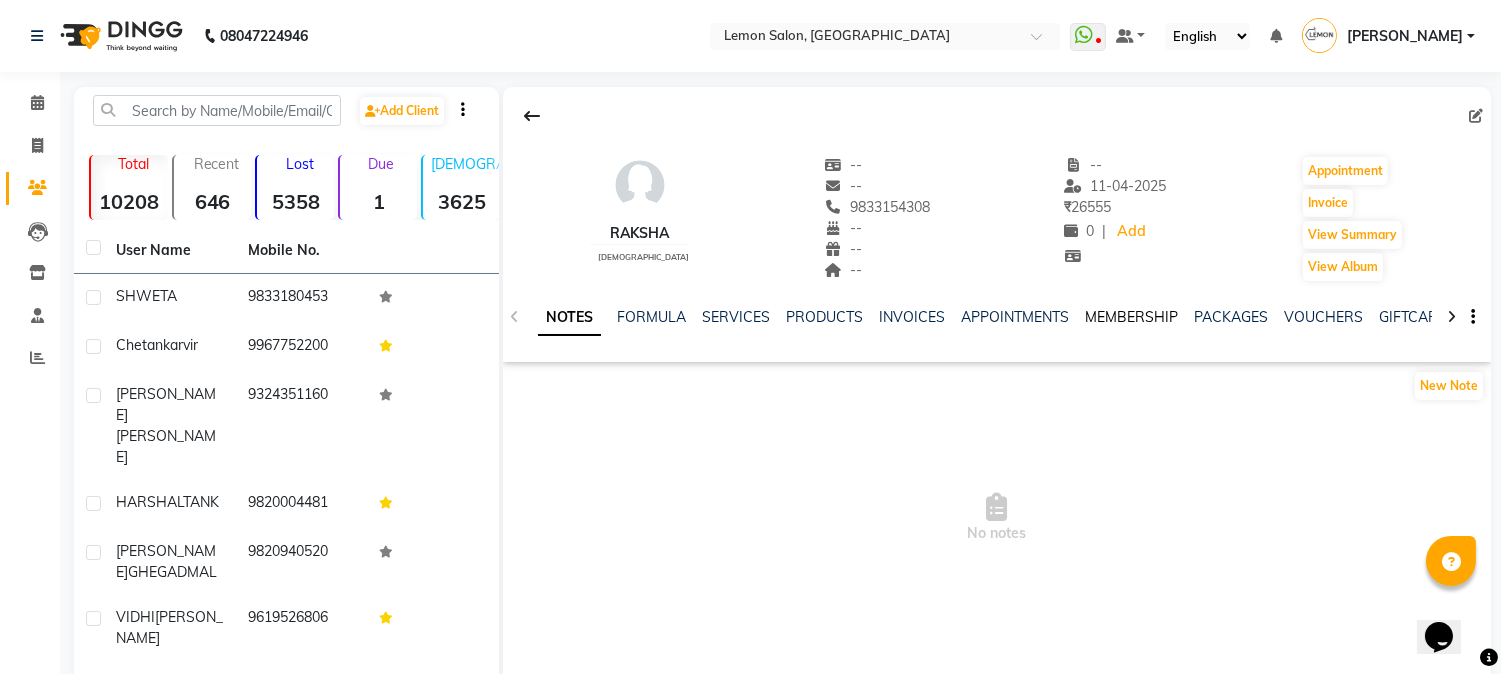 click on "MEMBERSHIP" 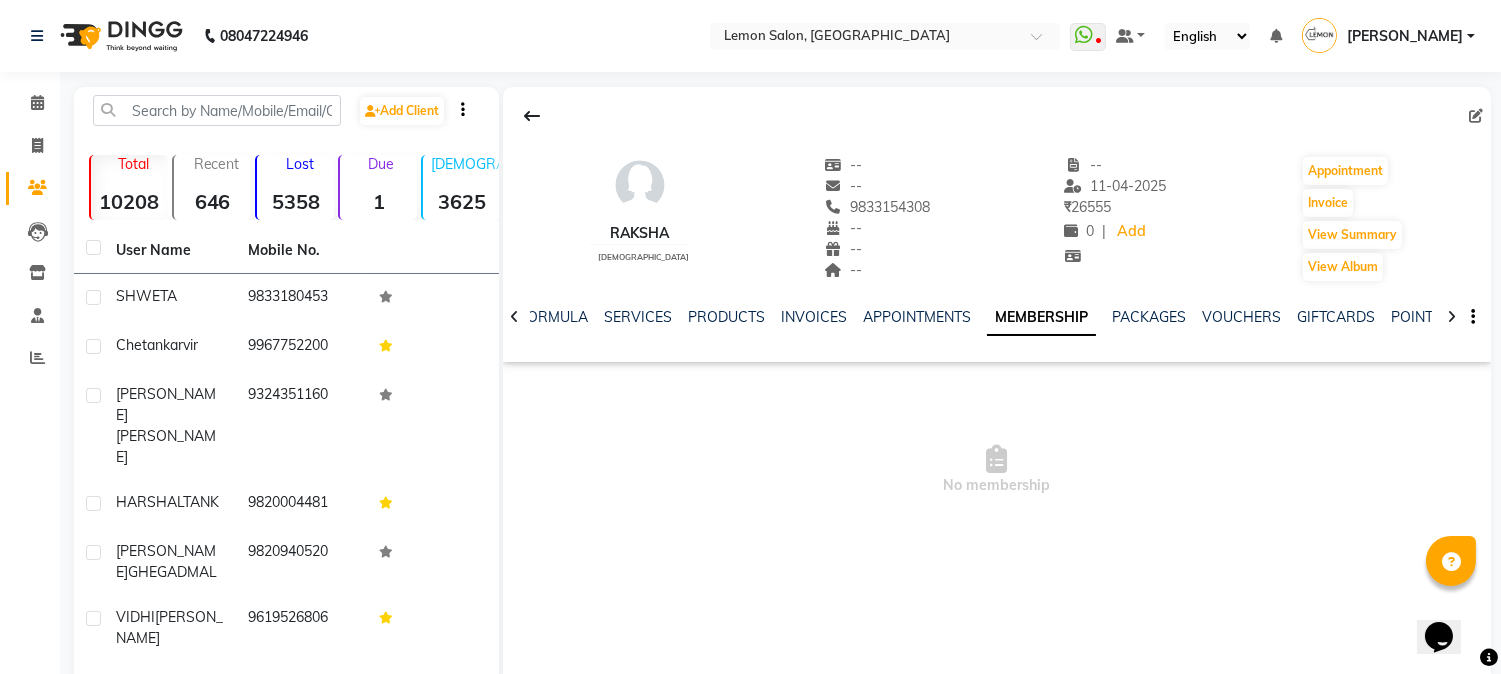 click on "MEMBERSHIP" 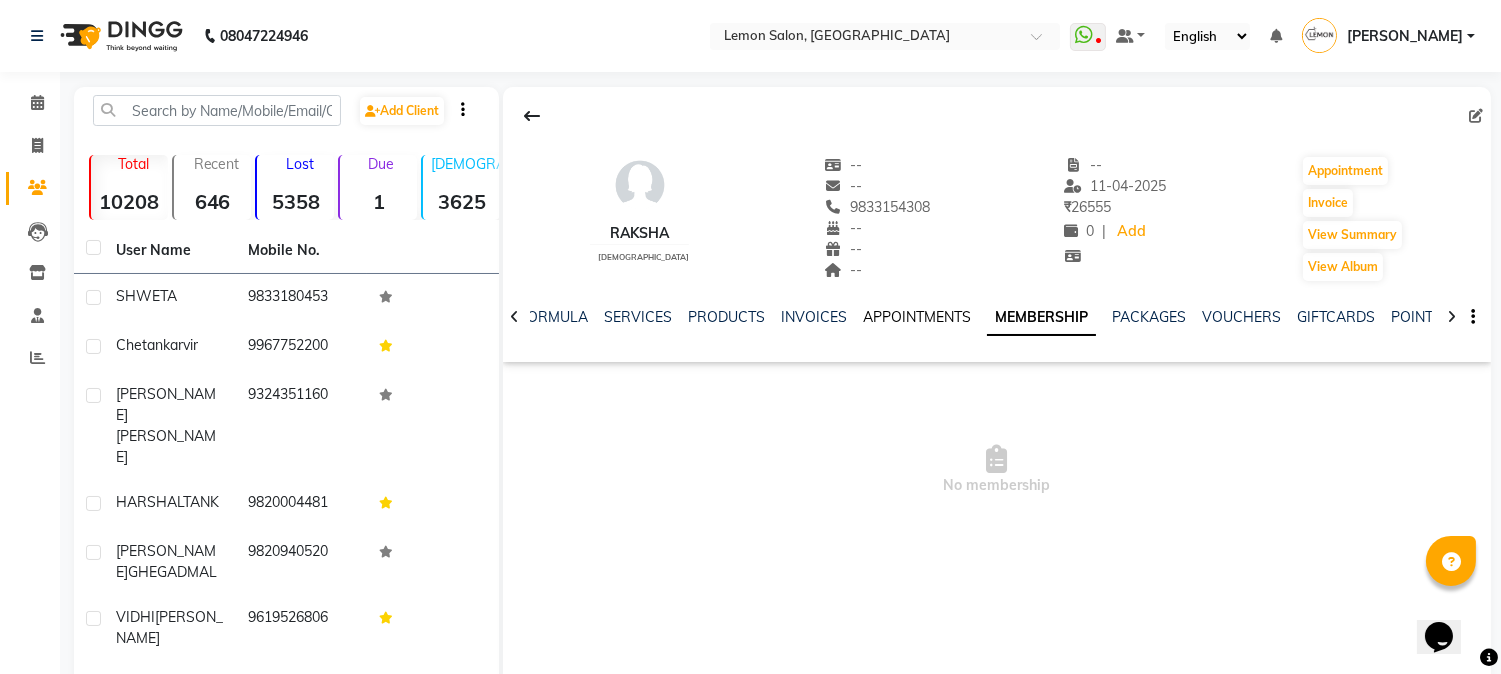 click on "APPOINTMENTS" 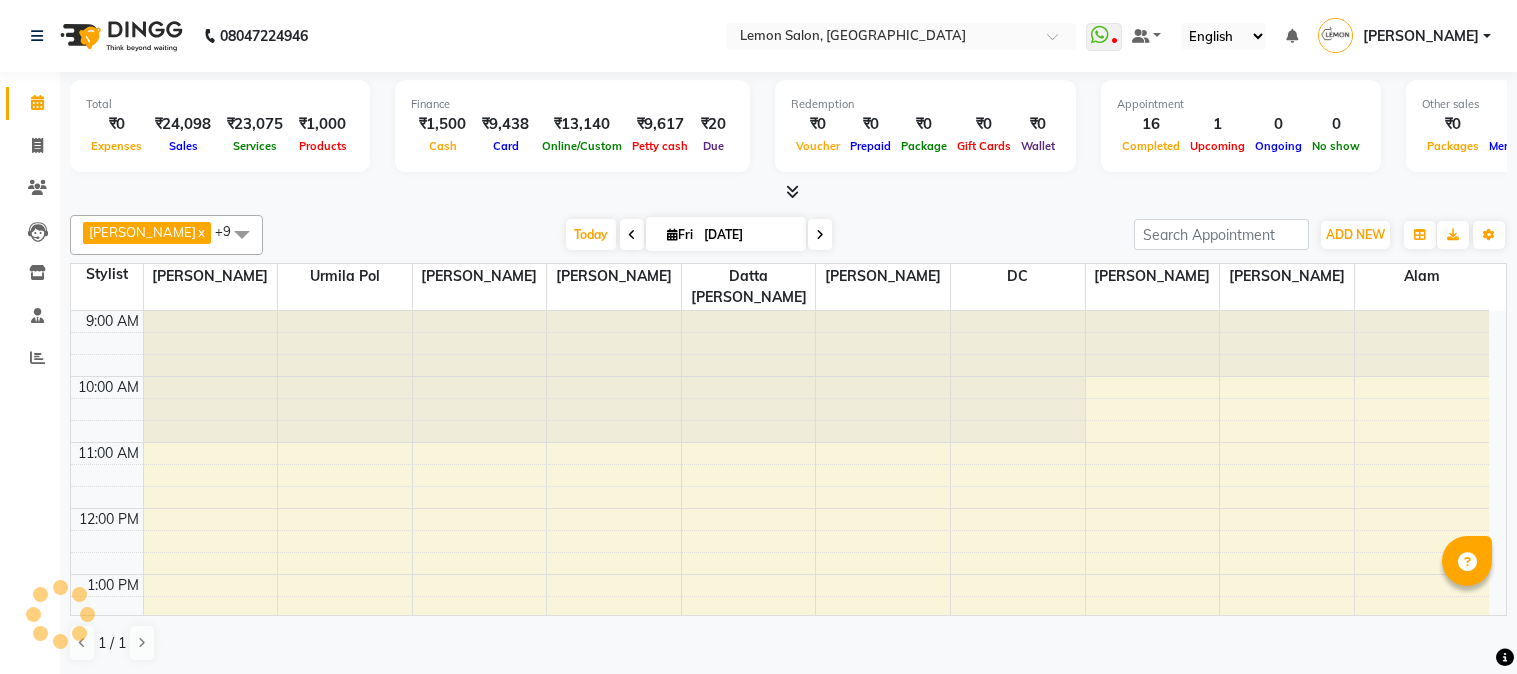 scroll, scrollTop: 0, scrollLeft: 0, axis: both 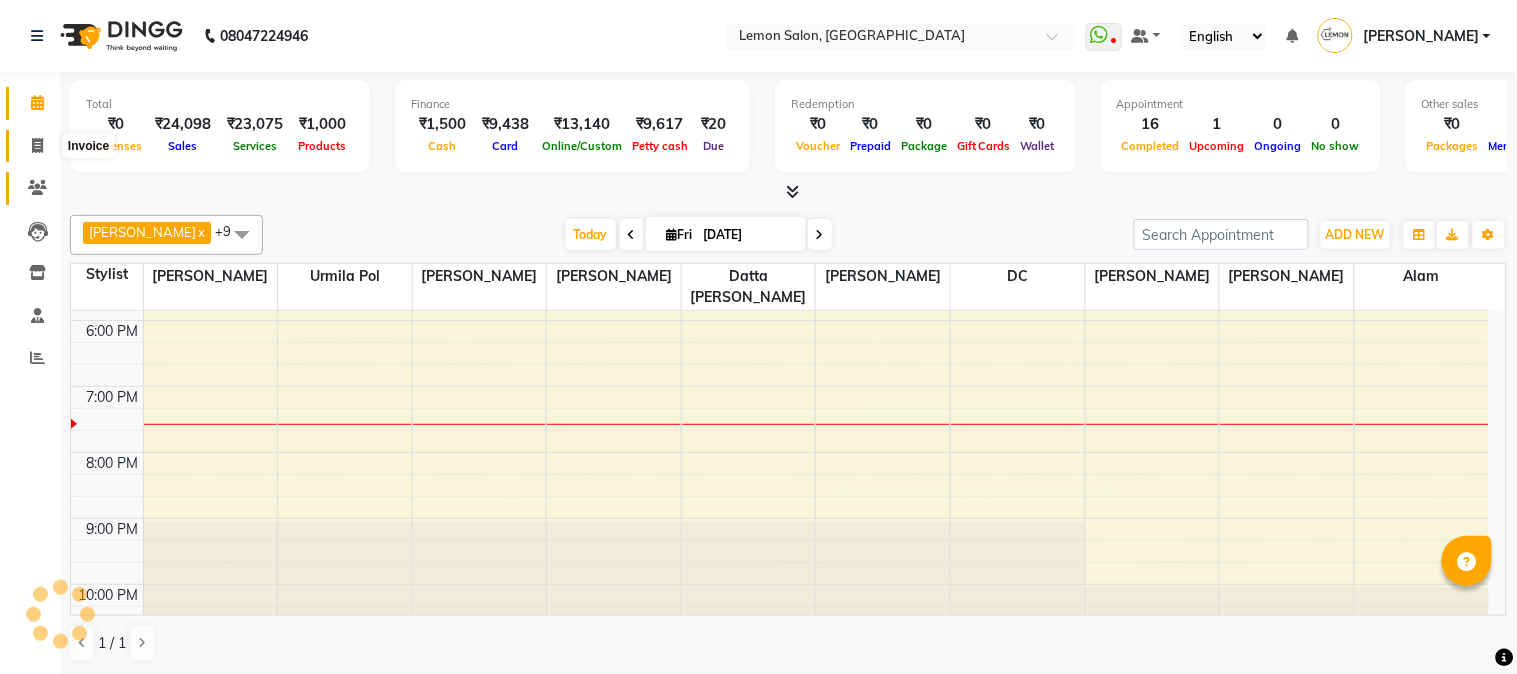 click 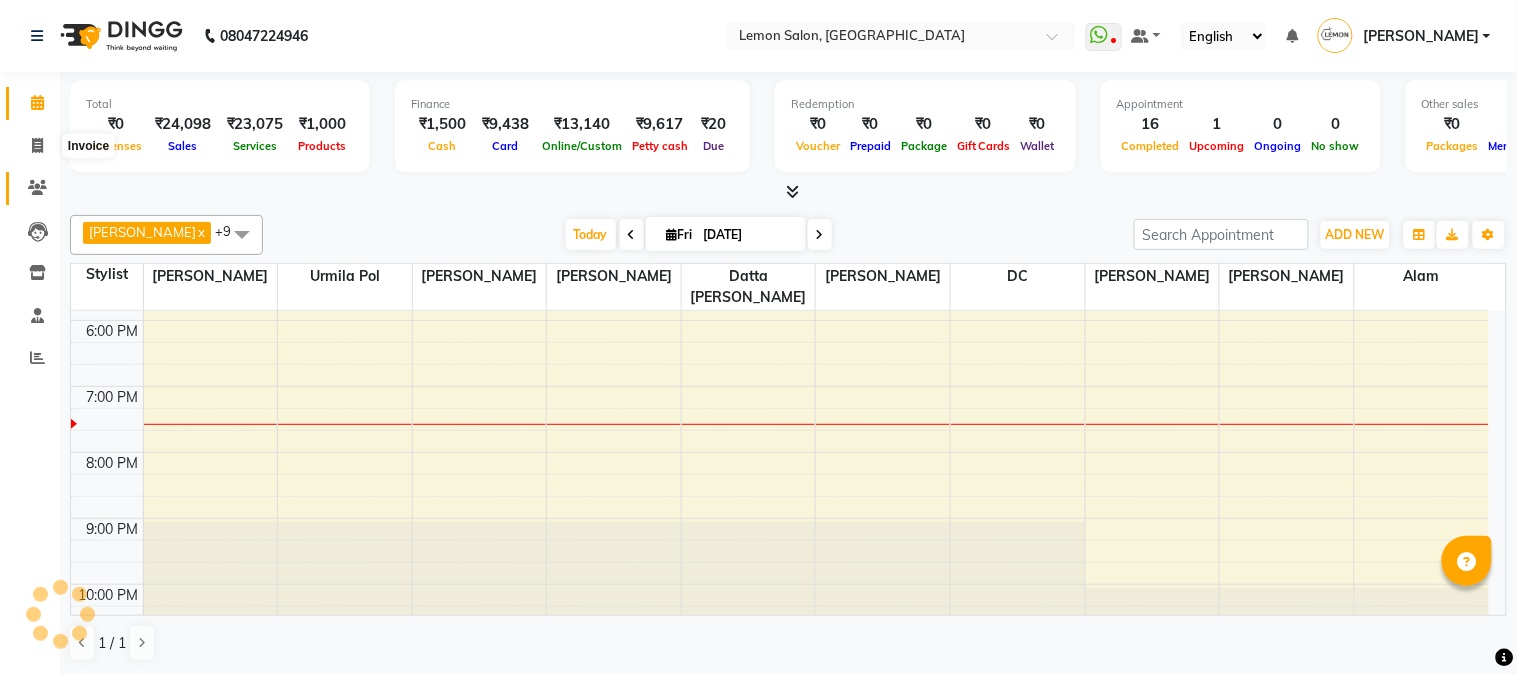 select on "service" 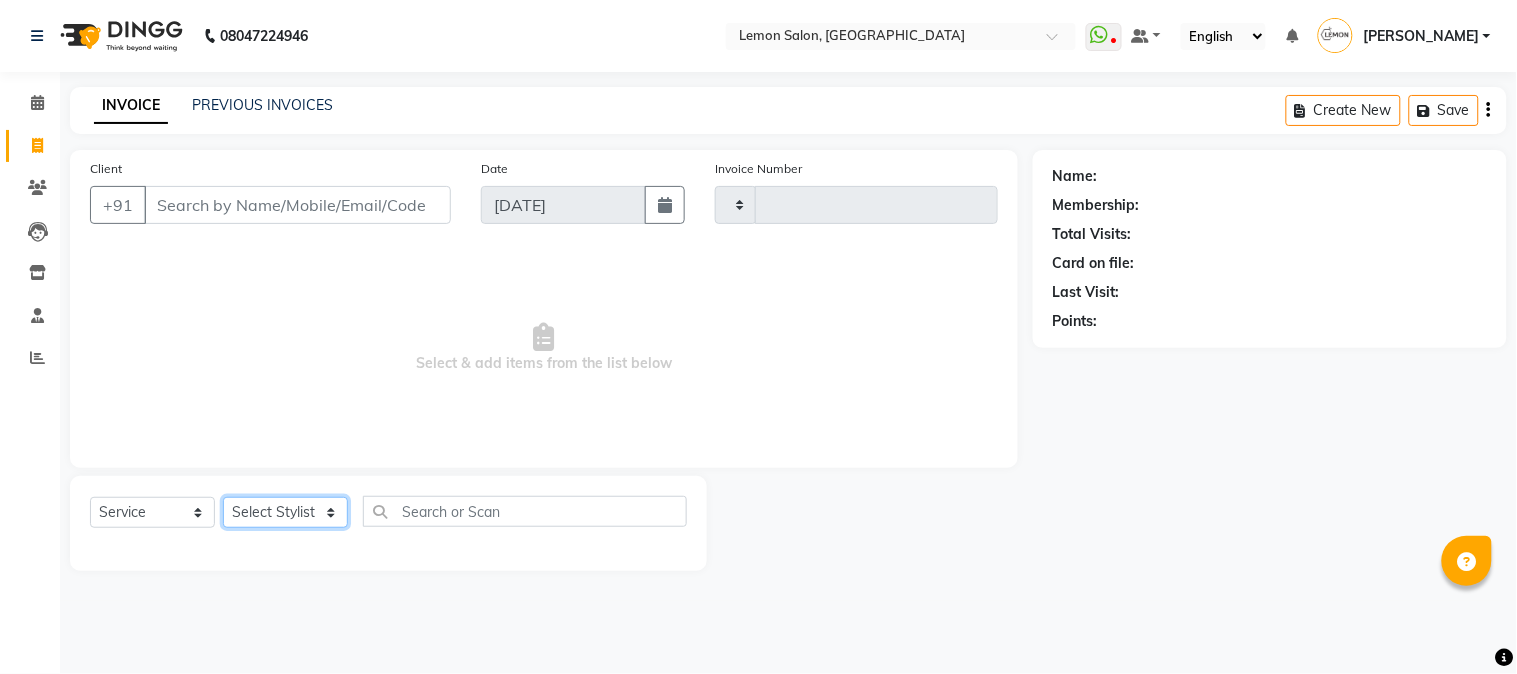 click on "Select Stylist" 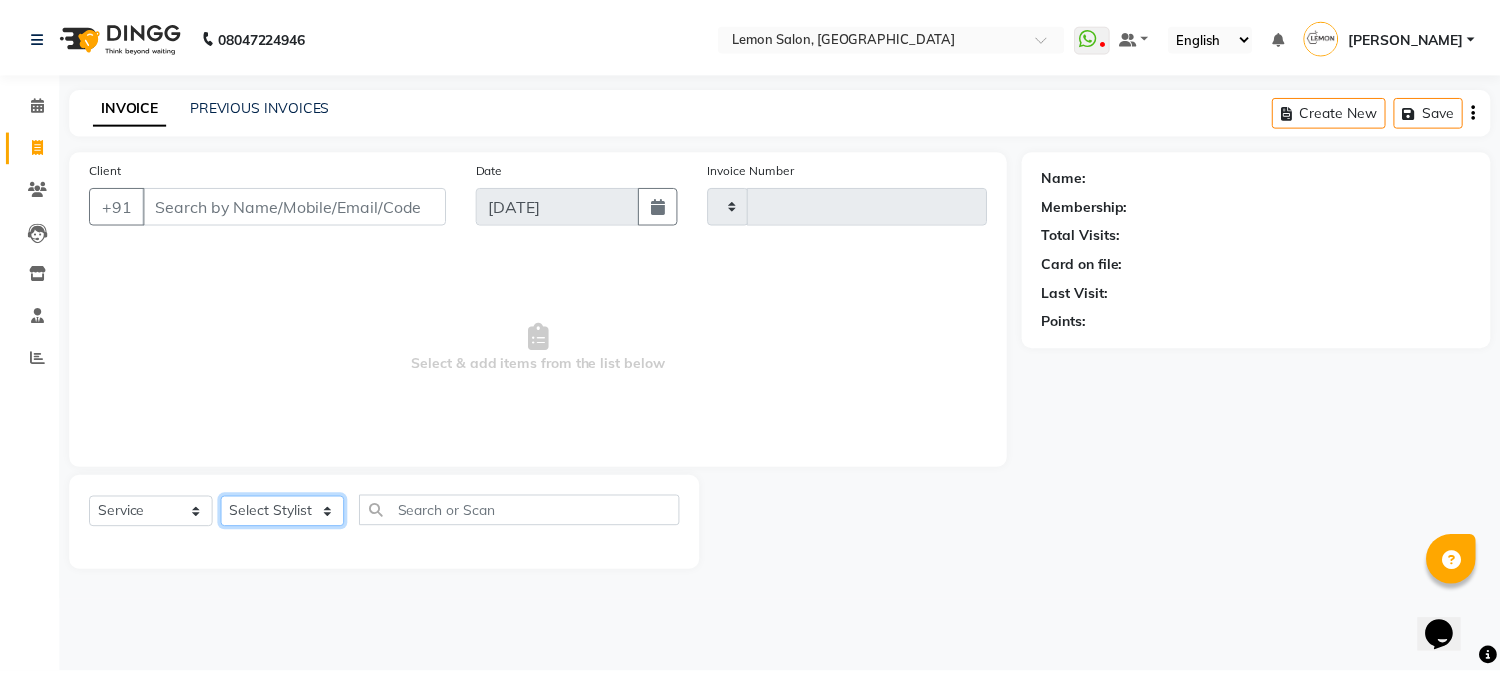 scroll, scrollTop: 0, scrollLeft: 0, axis: both 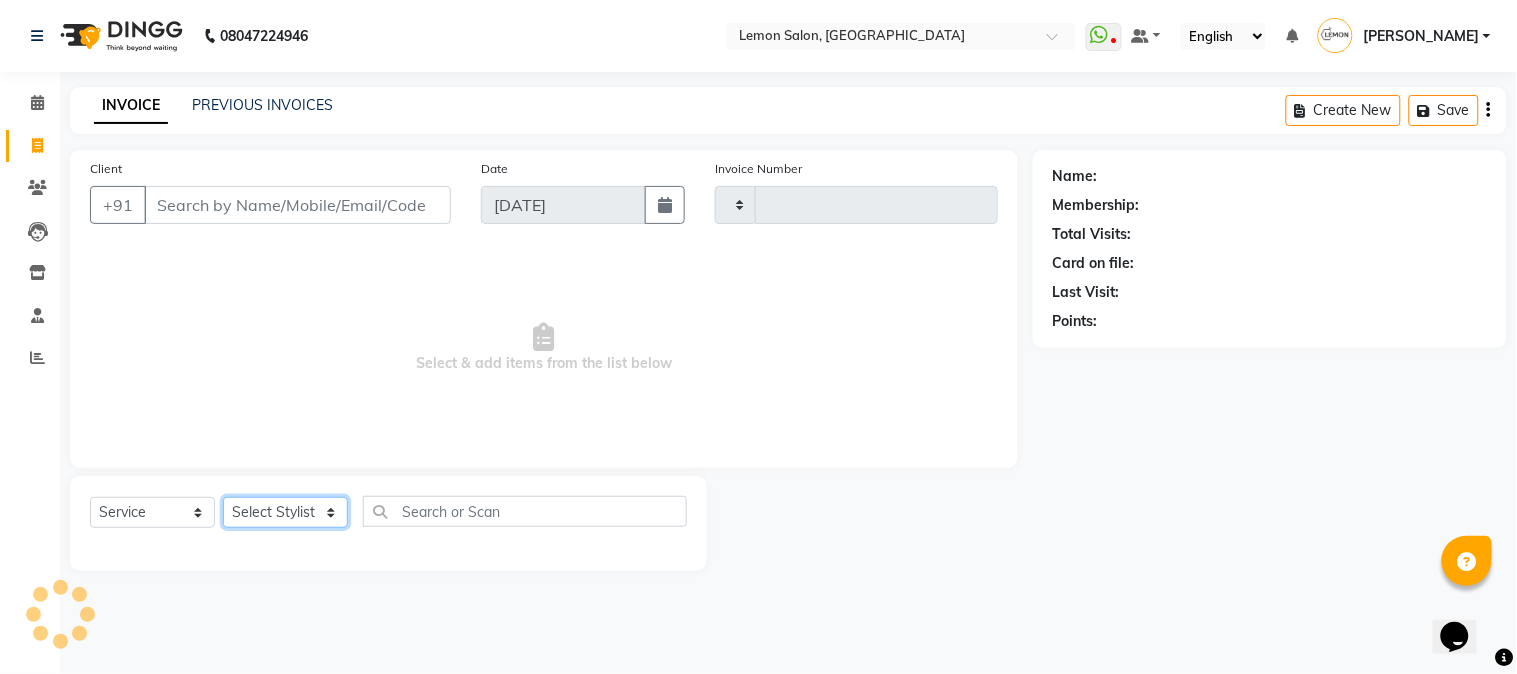 type on "1760" 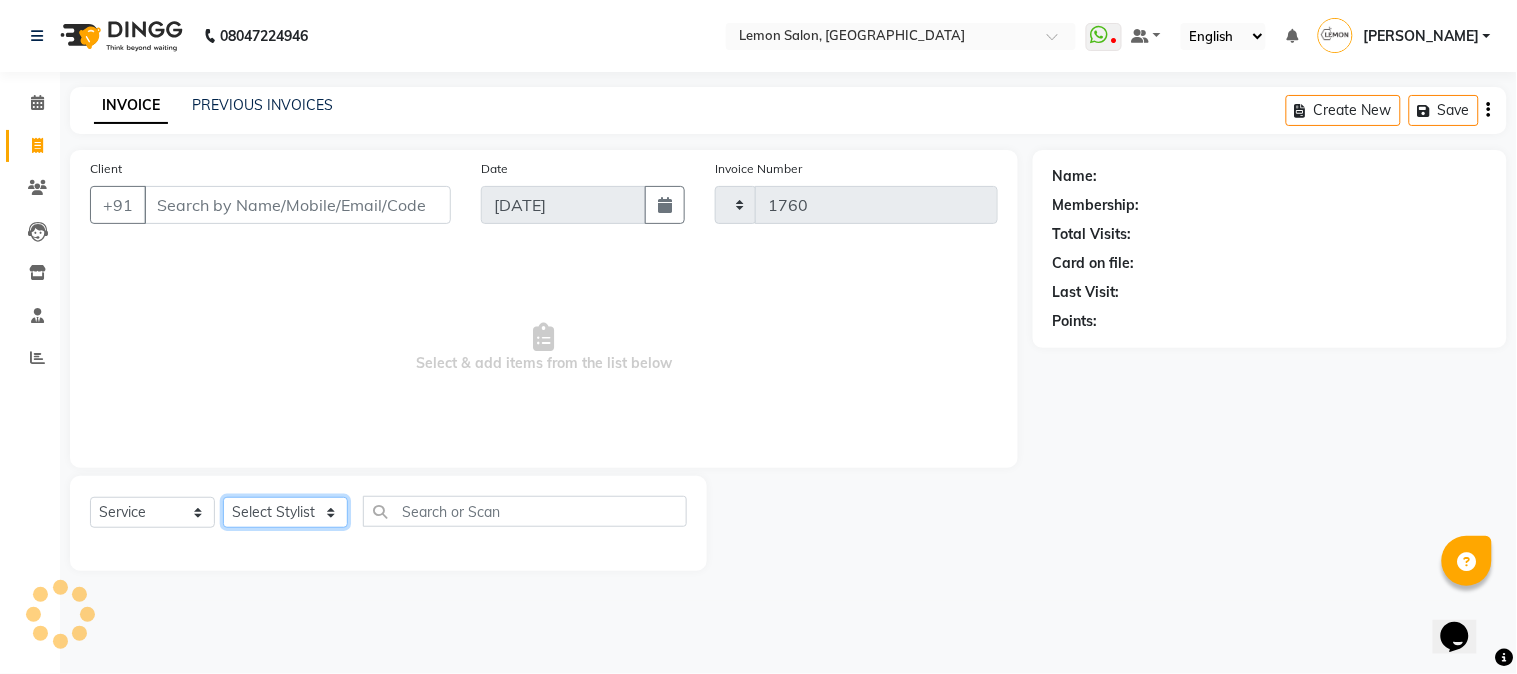 click on "Select Stylist" 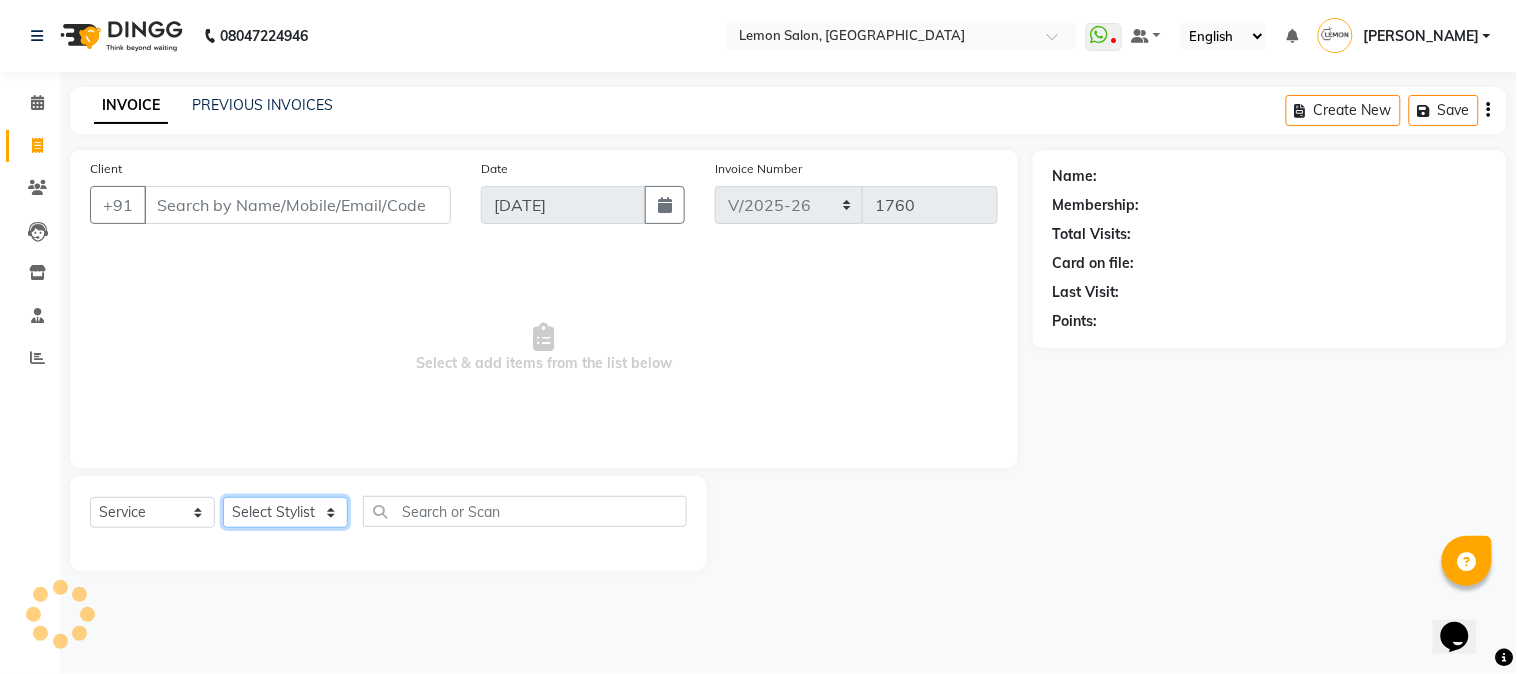 click on "Select Stylist" 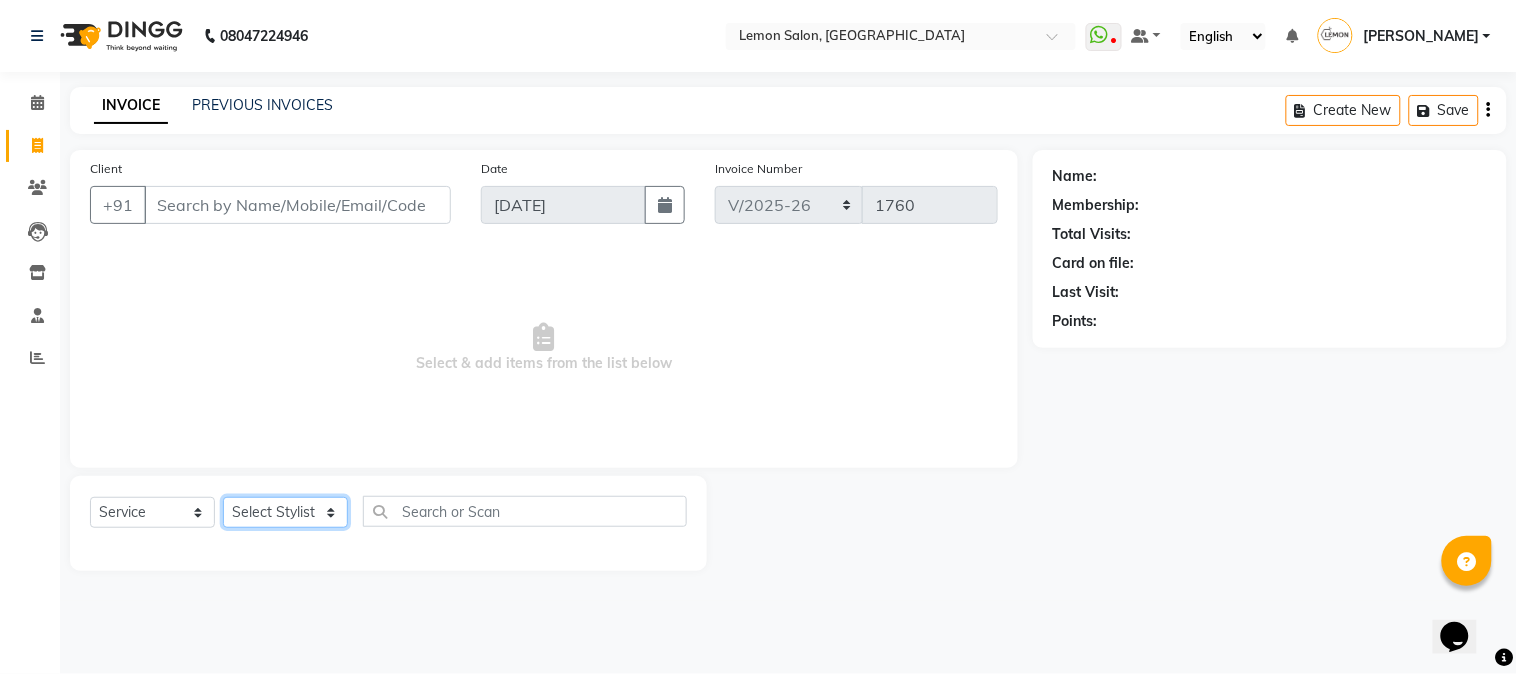 select on "61677" 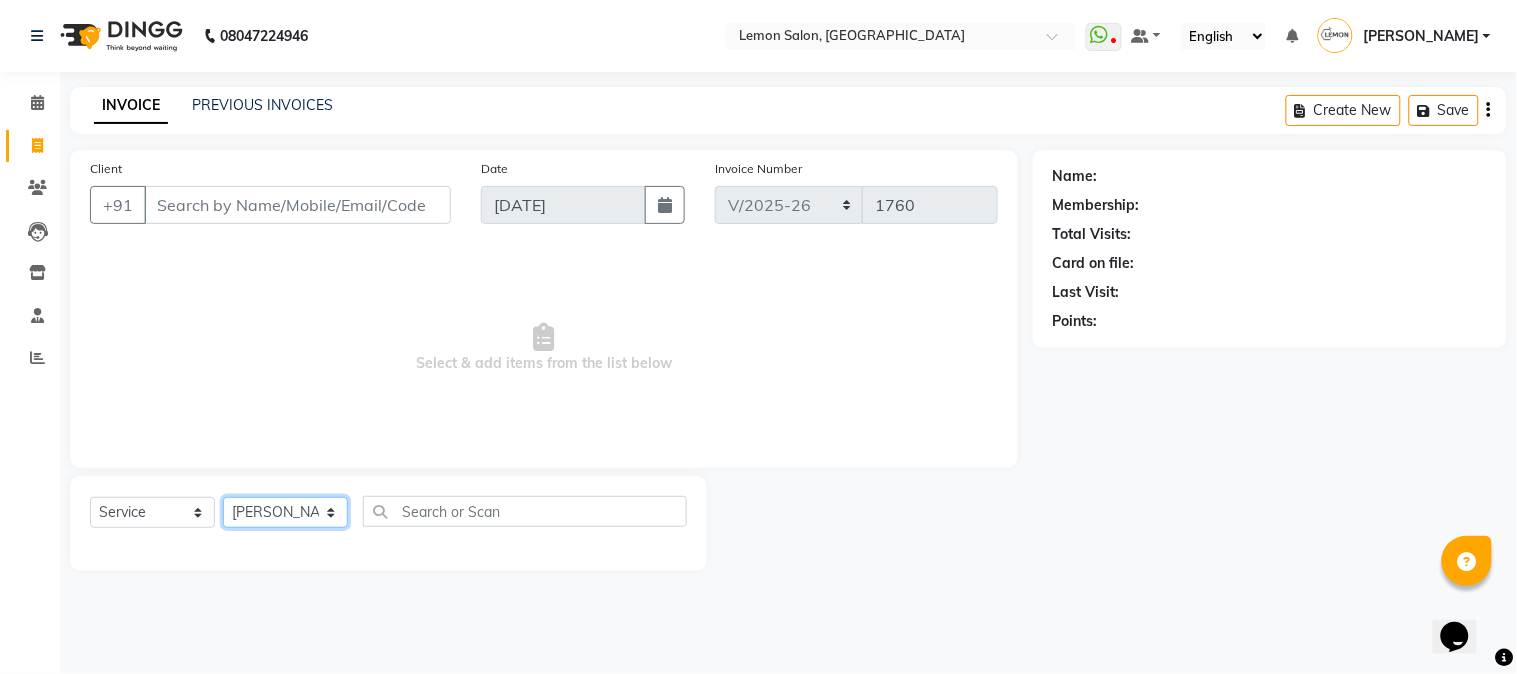 click on "Select Stylist [PERSON_NAME] [PERSON_NAME] Dshpande Datta [PERSON_NAME][GEOGRAPHIC_DATA] Furkan [PERSON_NAME] Kelatkar  [PERSON_NAME] [PERSON_NAME]  Mukaddar [PERSON_NAME] [PERSON_NAME] [PERSON_NAME]  [PERSON_NAME] Pol" 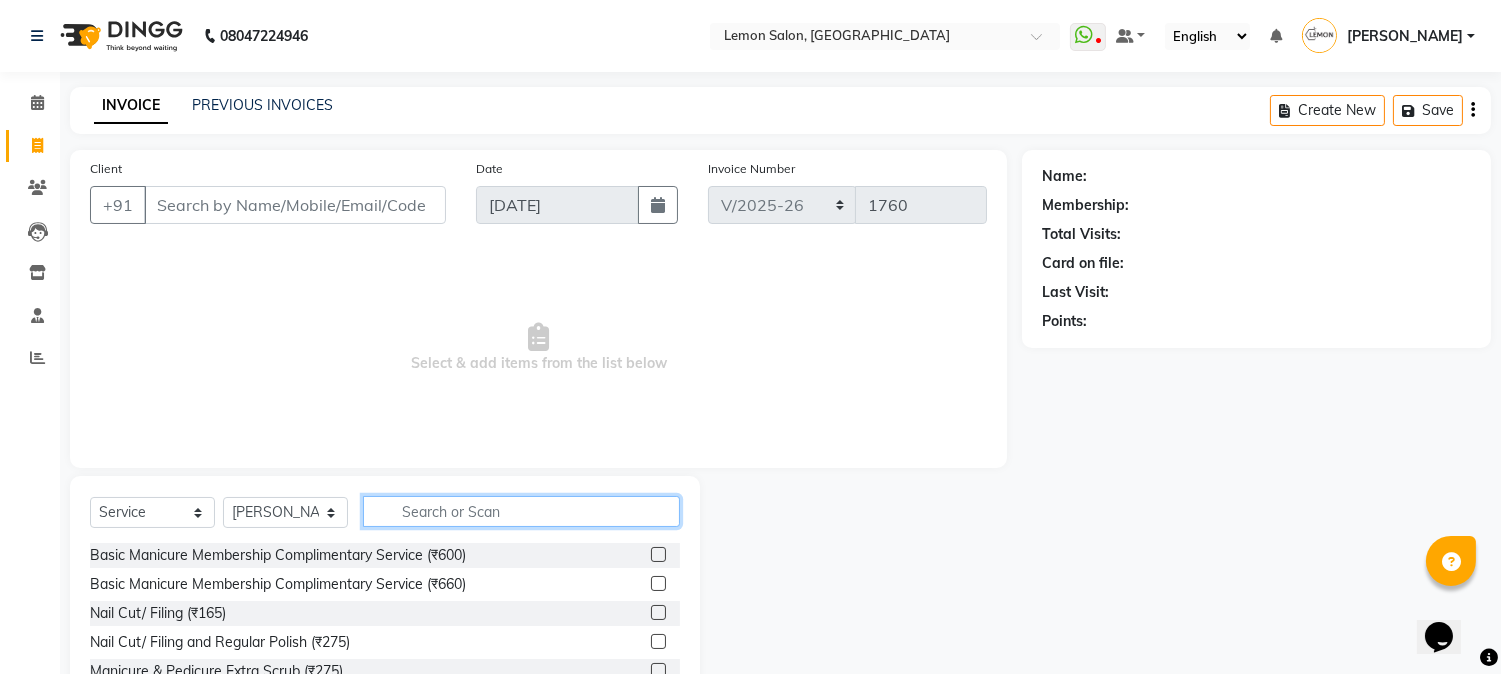 click 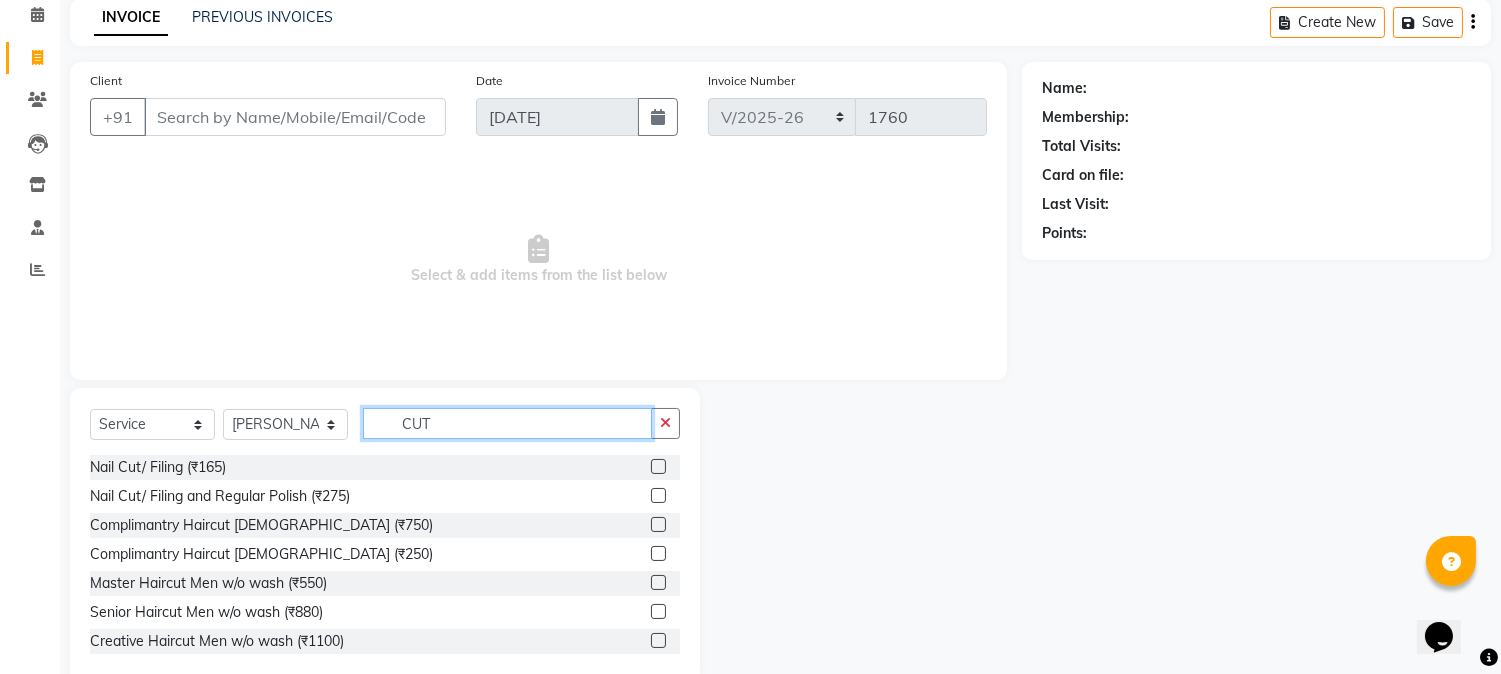 scroll, scrollTop: 126, scrollLeft: 0, axis: vertical 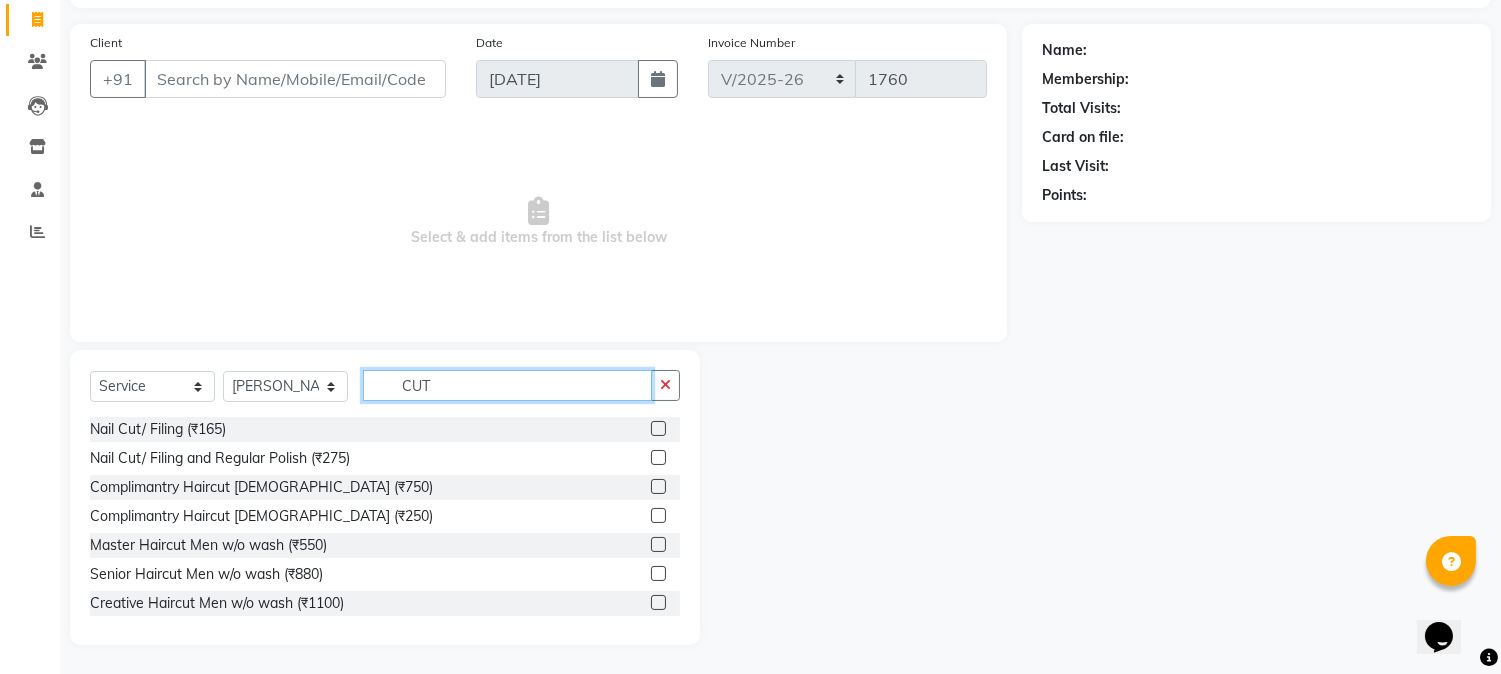 type on "CUT" 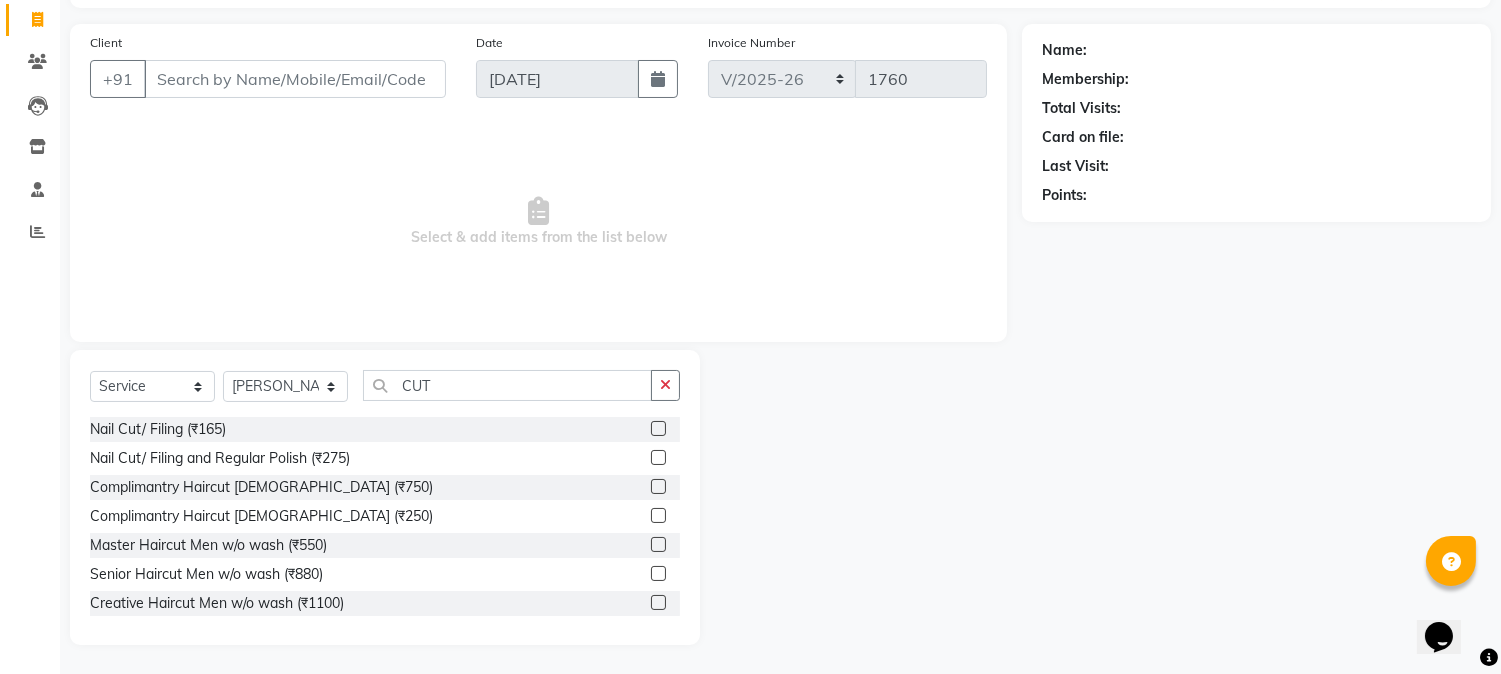 drag, startPoint x: 645, startPoint y: 572, endPoint x: 617, endPoint y: 381, distance: 193.04144 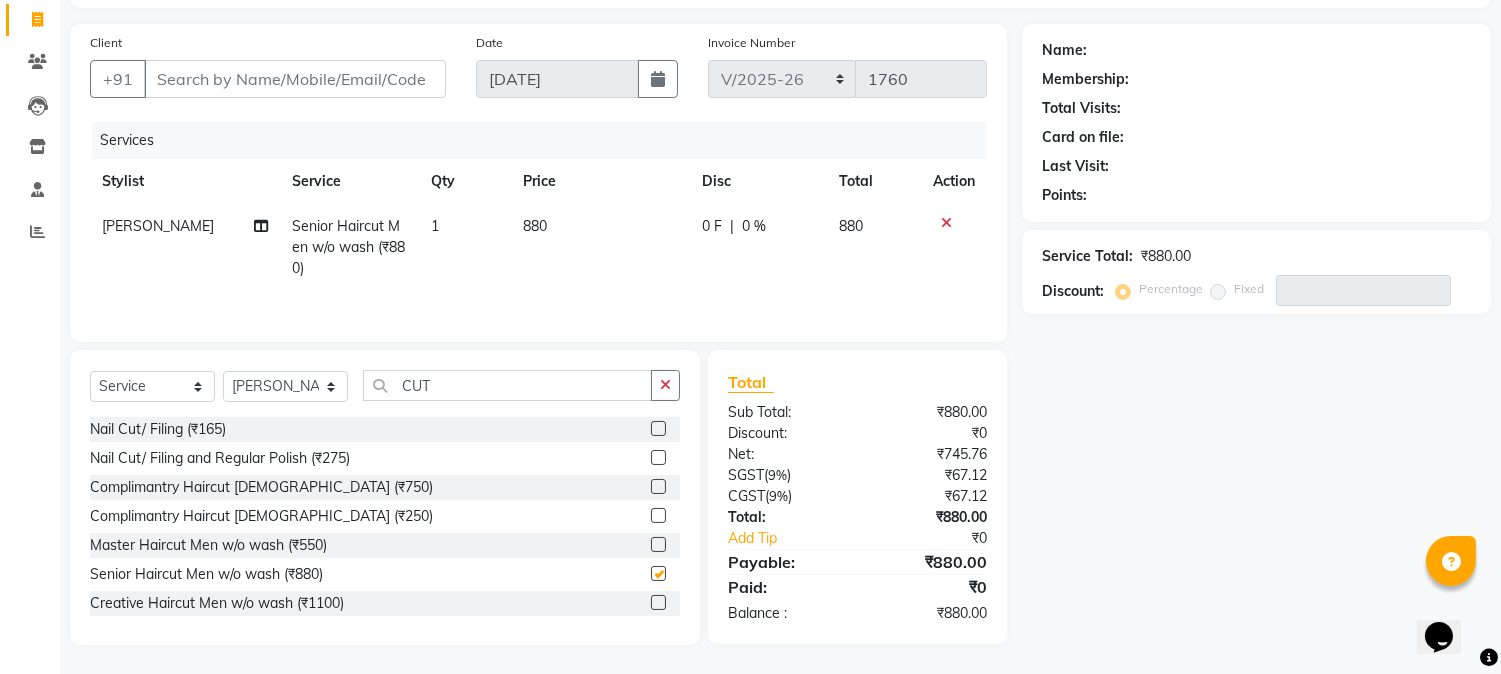 checkbox on "false" 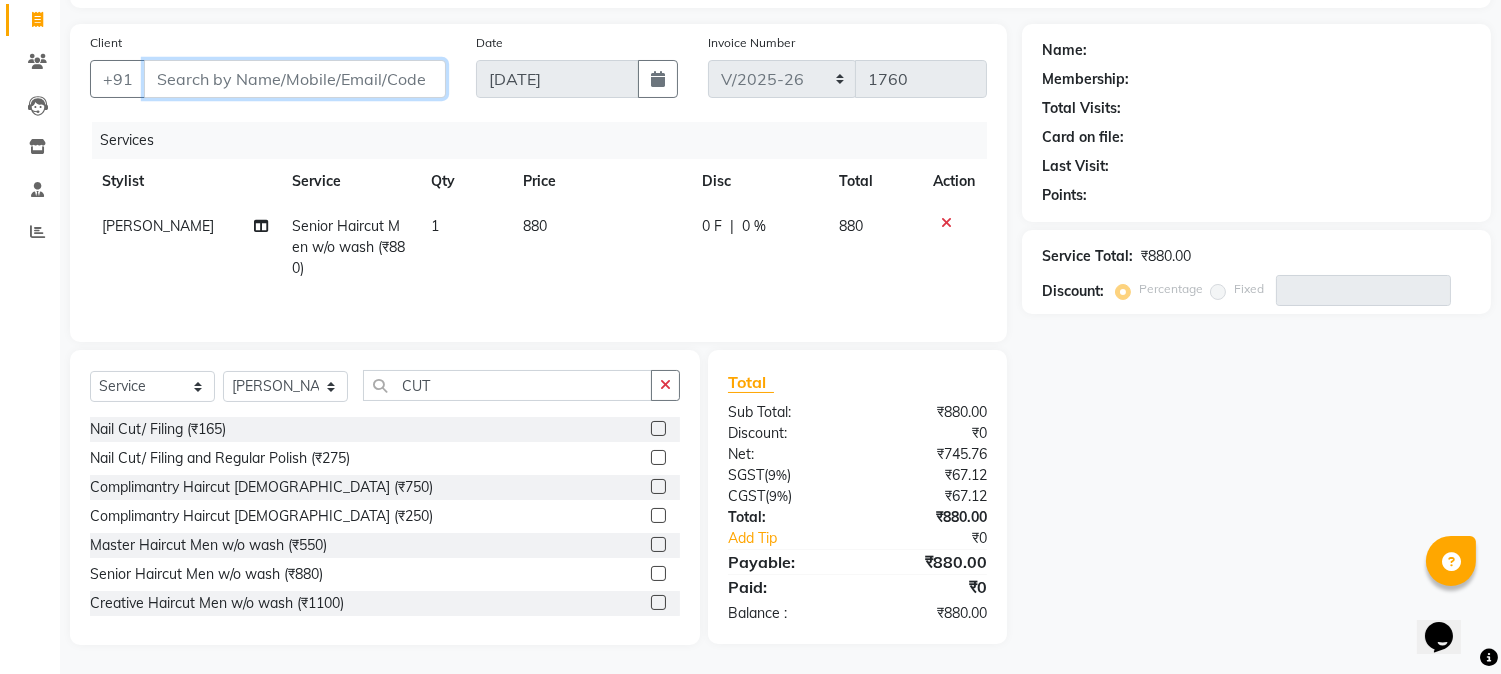 click on "Client" at bounding box center [295, 79] 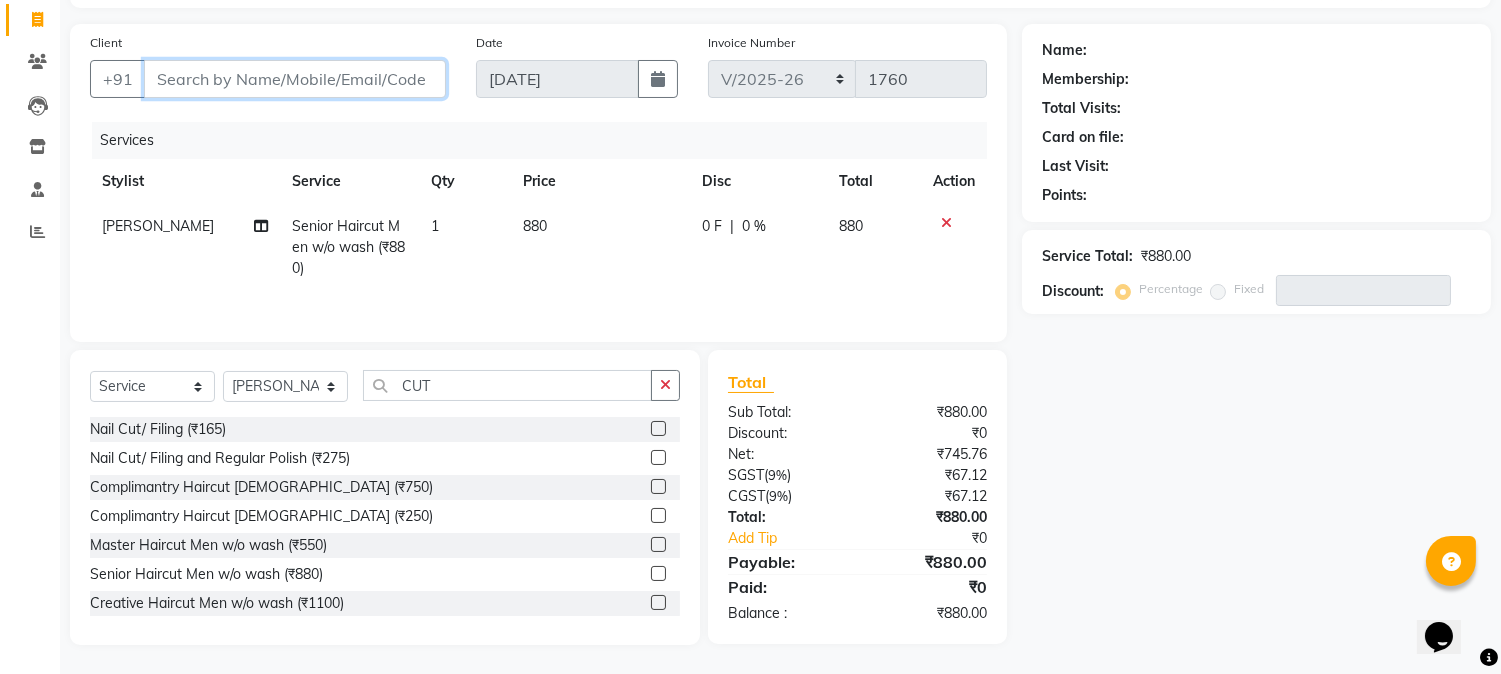 type on "9" 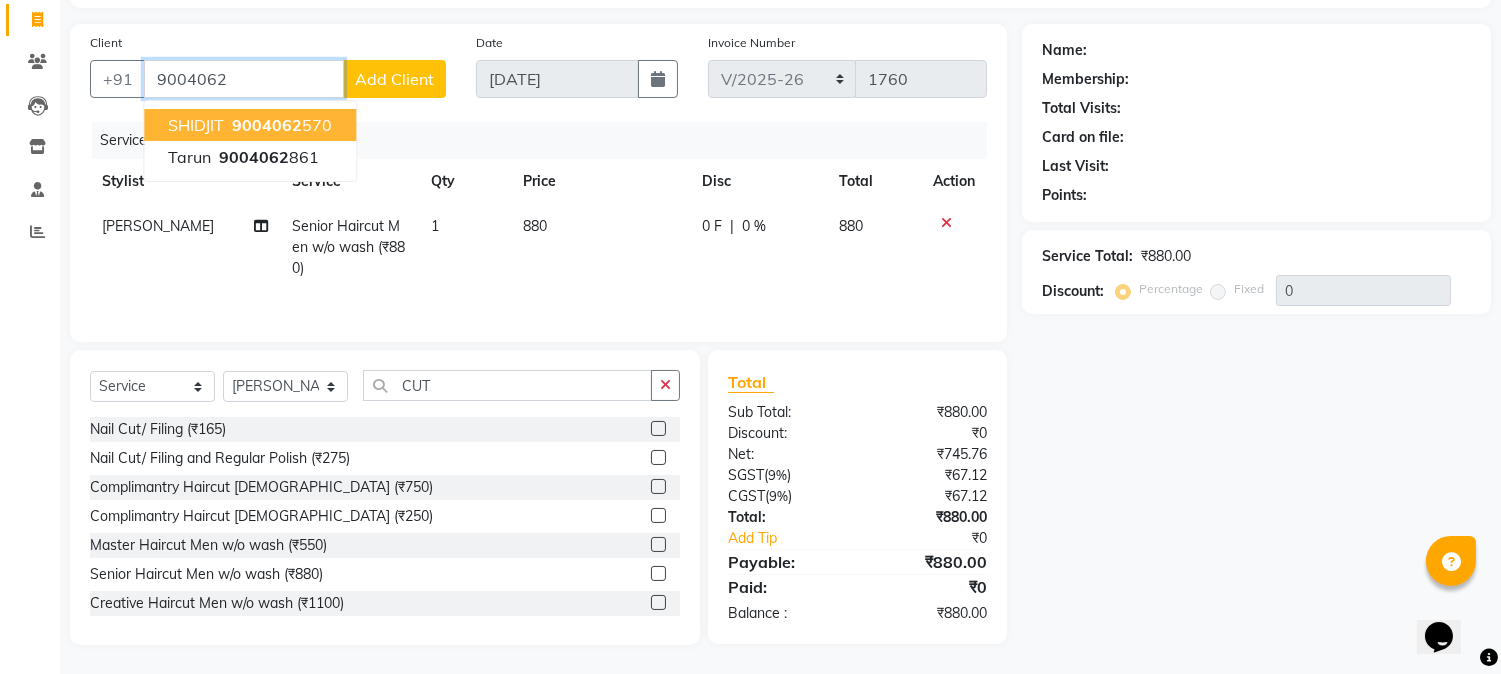 click on "9004062 570" at bounding box center [280, 125] 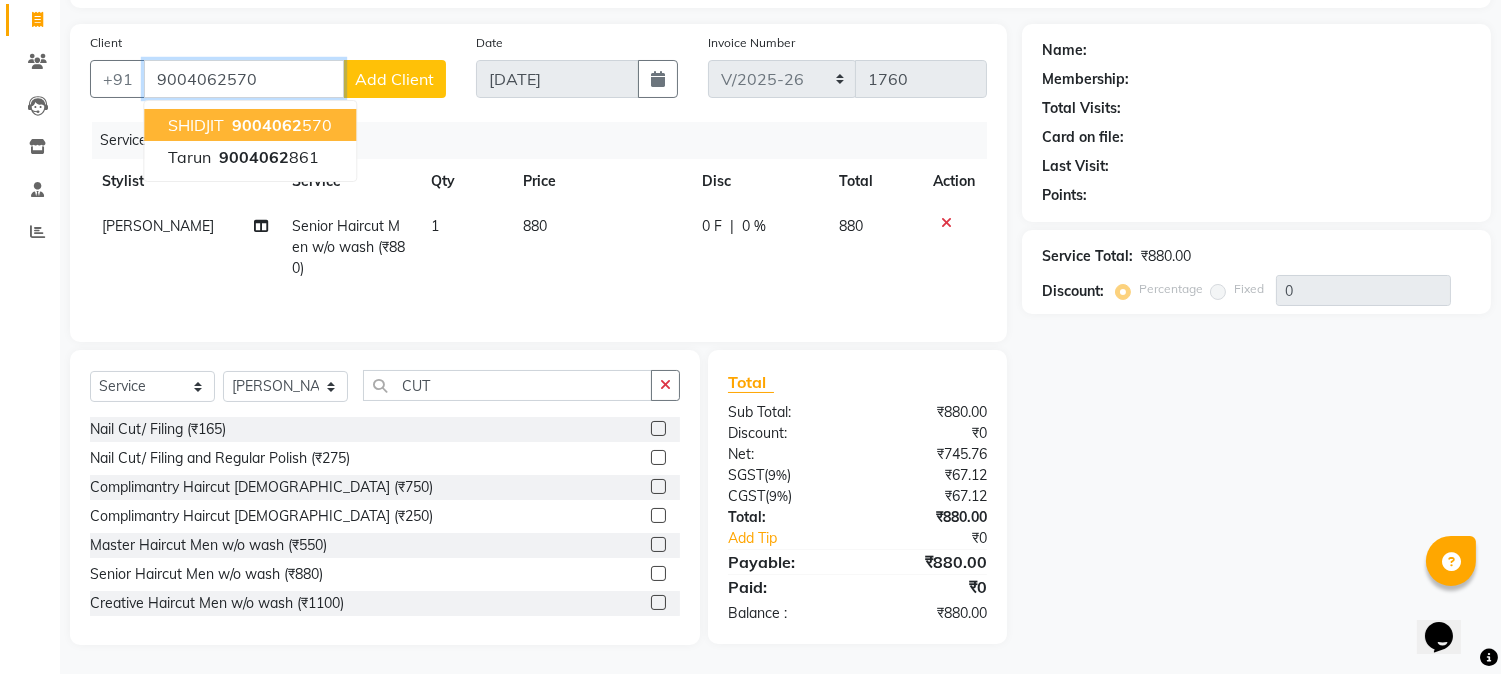 type on "9004062570" 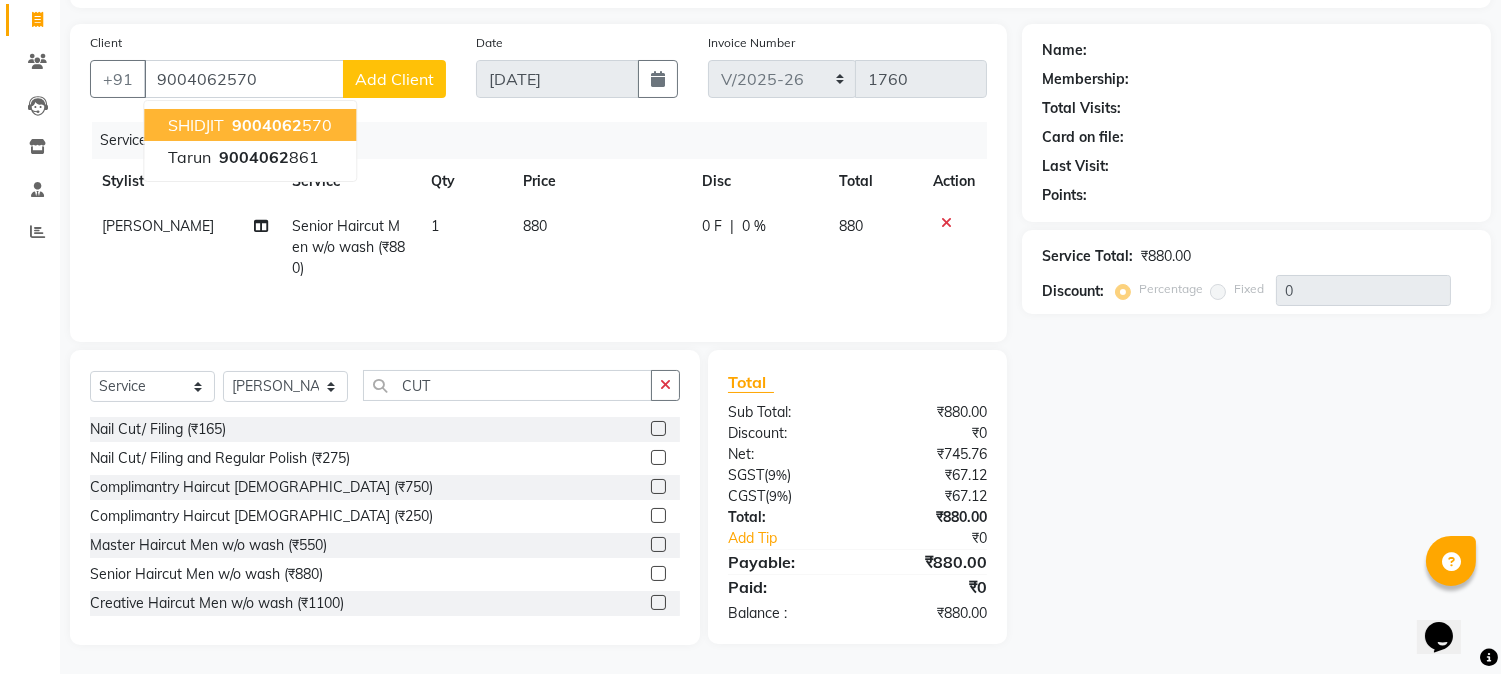 select on "1: Object" 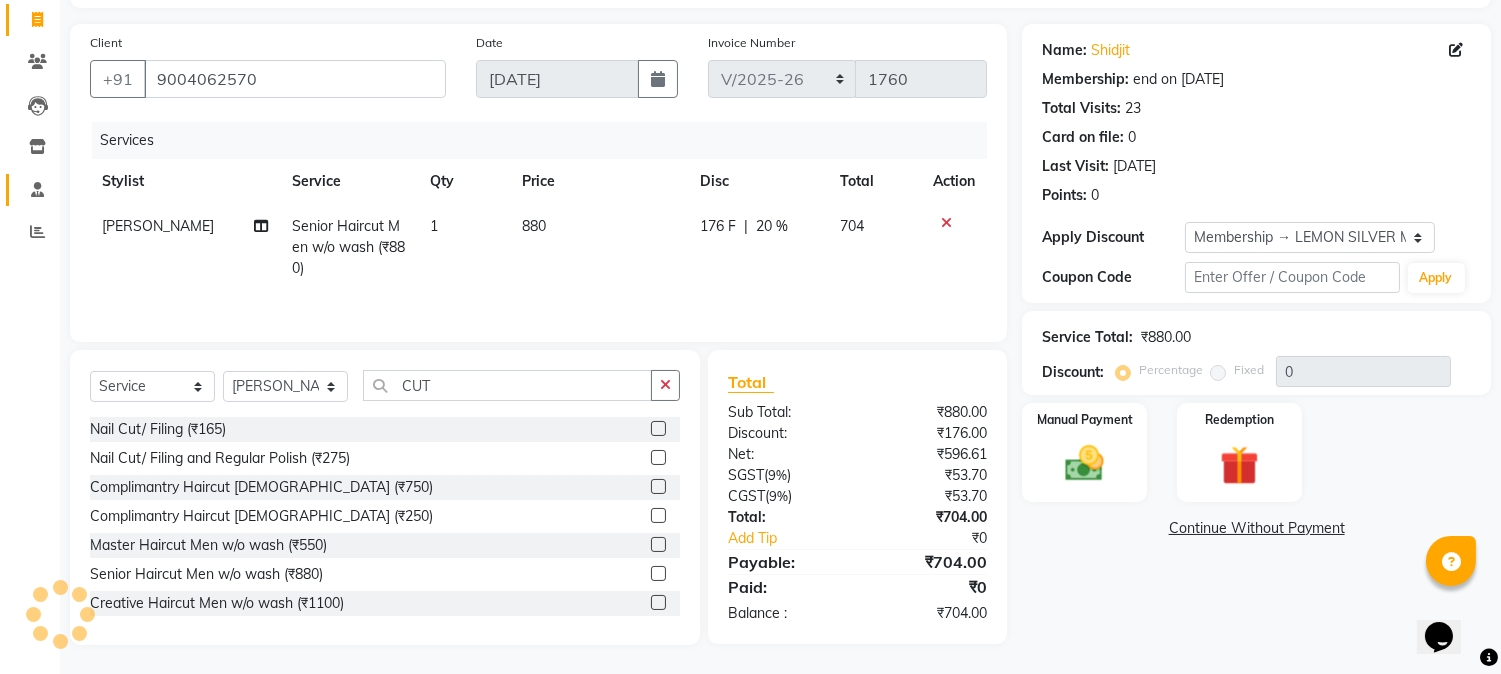 type on "20" 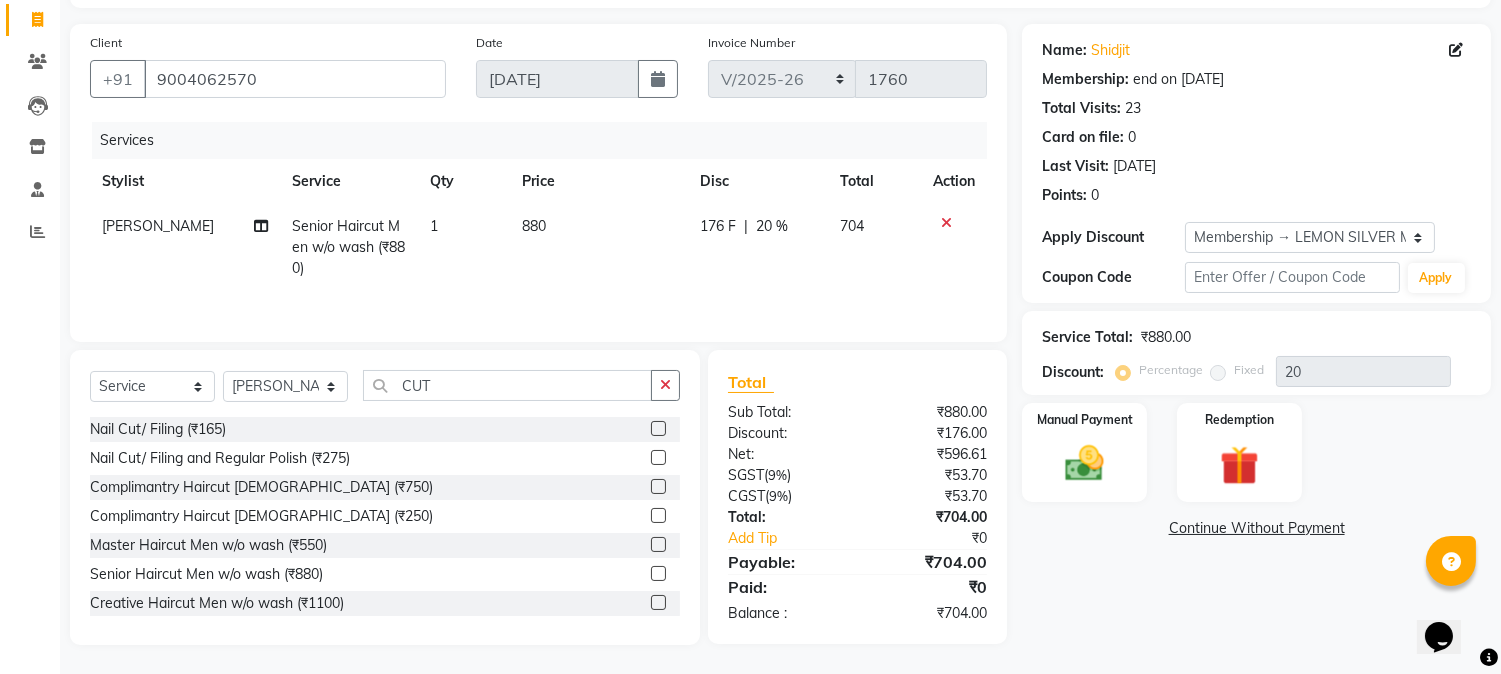 scroll, scrollTop: 128, scrollLeft: 0, axis: vertical 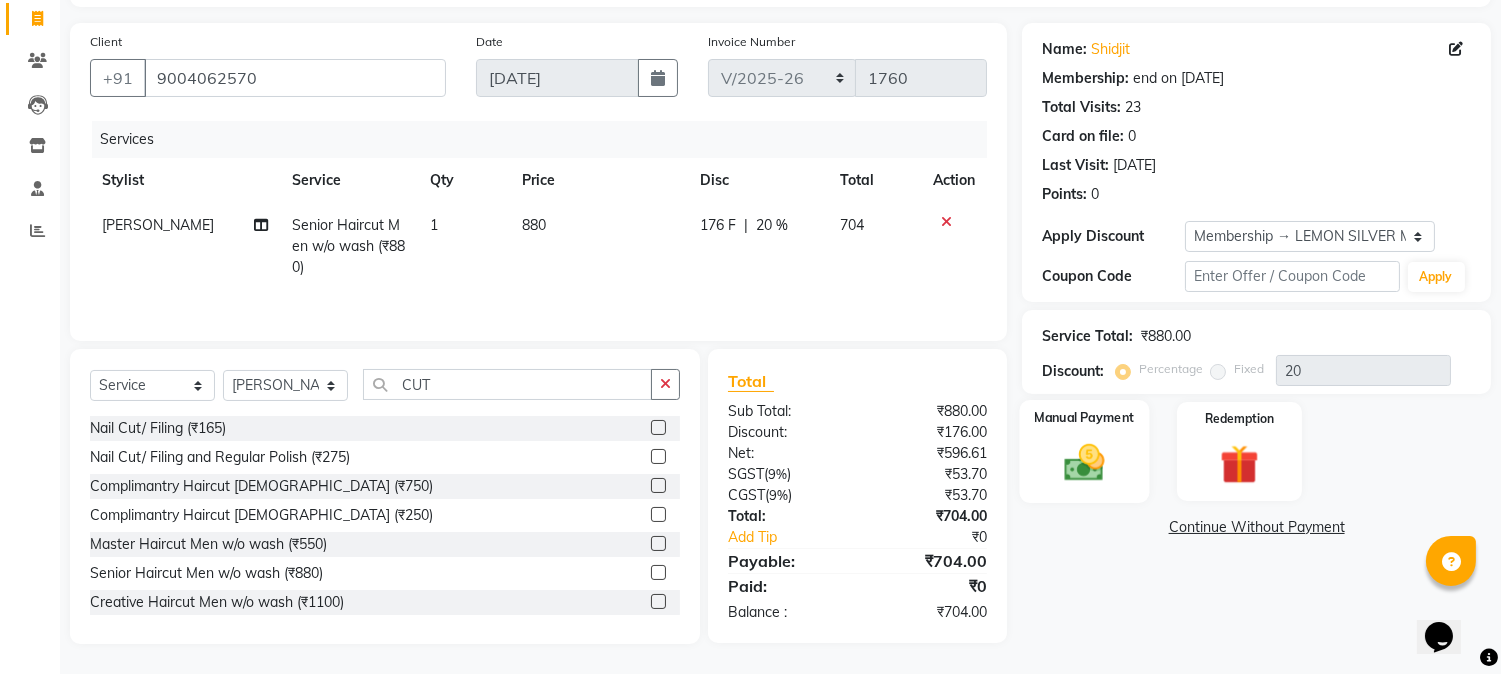click 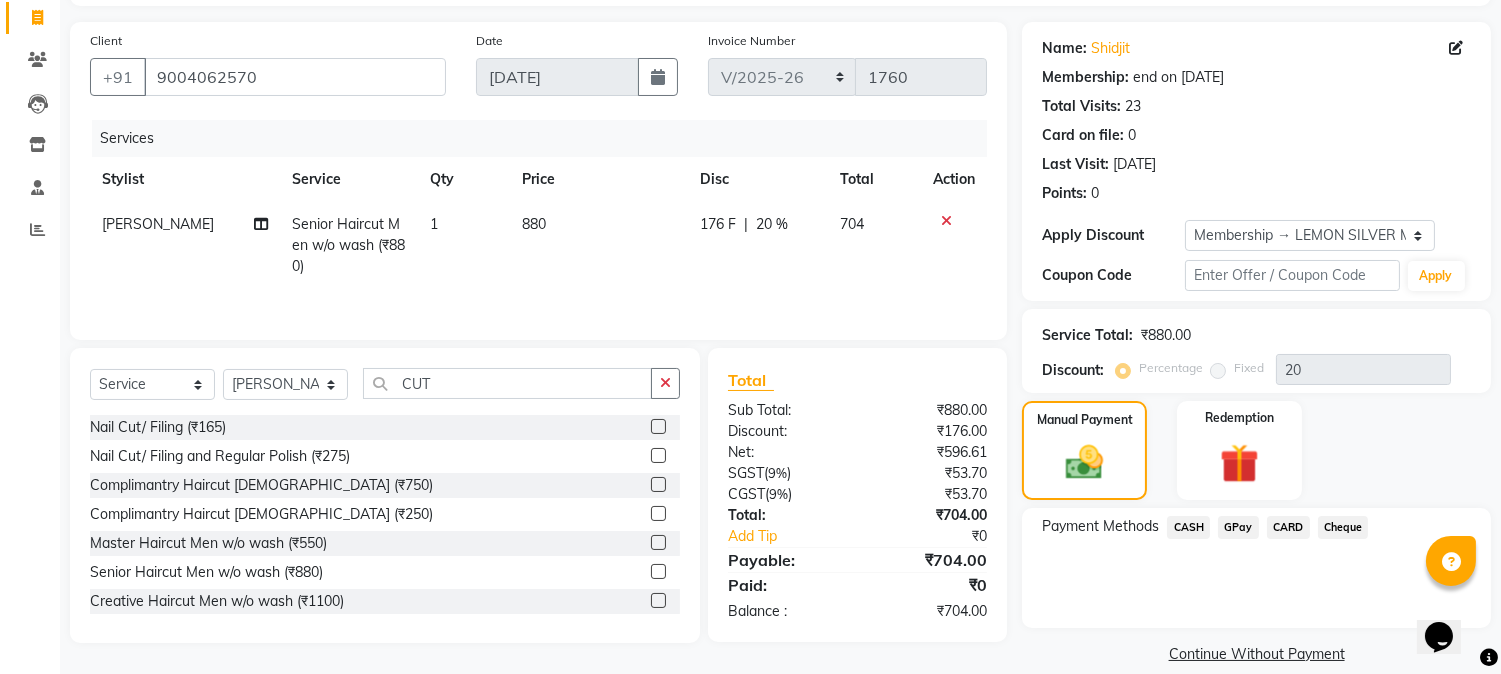 click on "CASH" 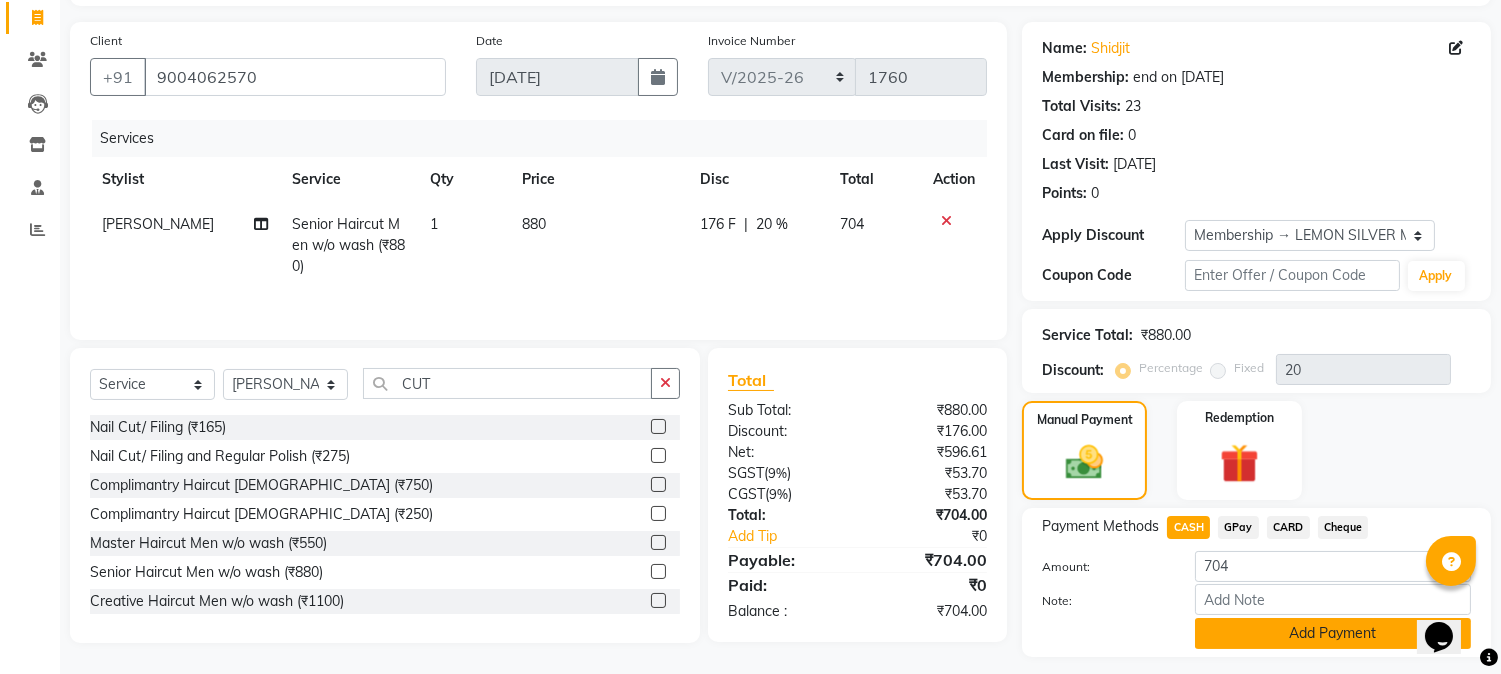 click on "Add Payment" 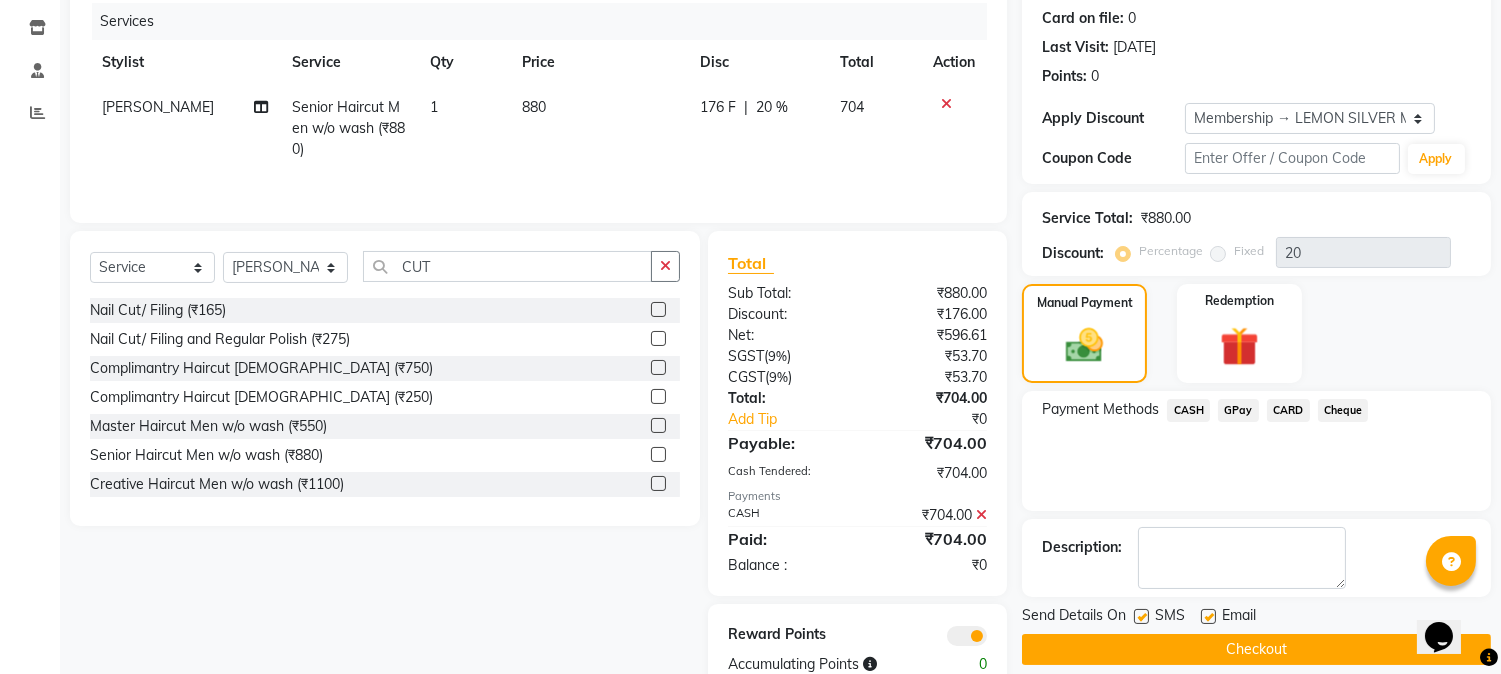 scroll, scrollTop: 297, scrollLeft: 0, axis: vertical 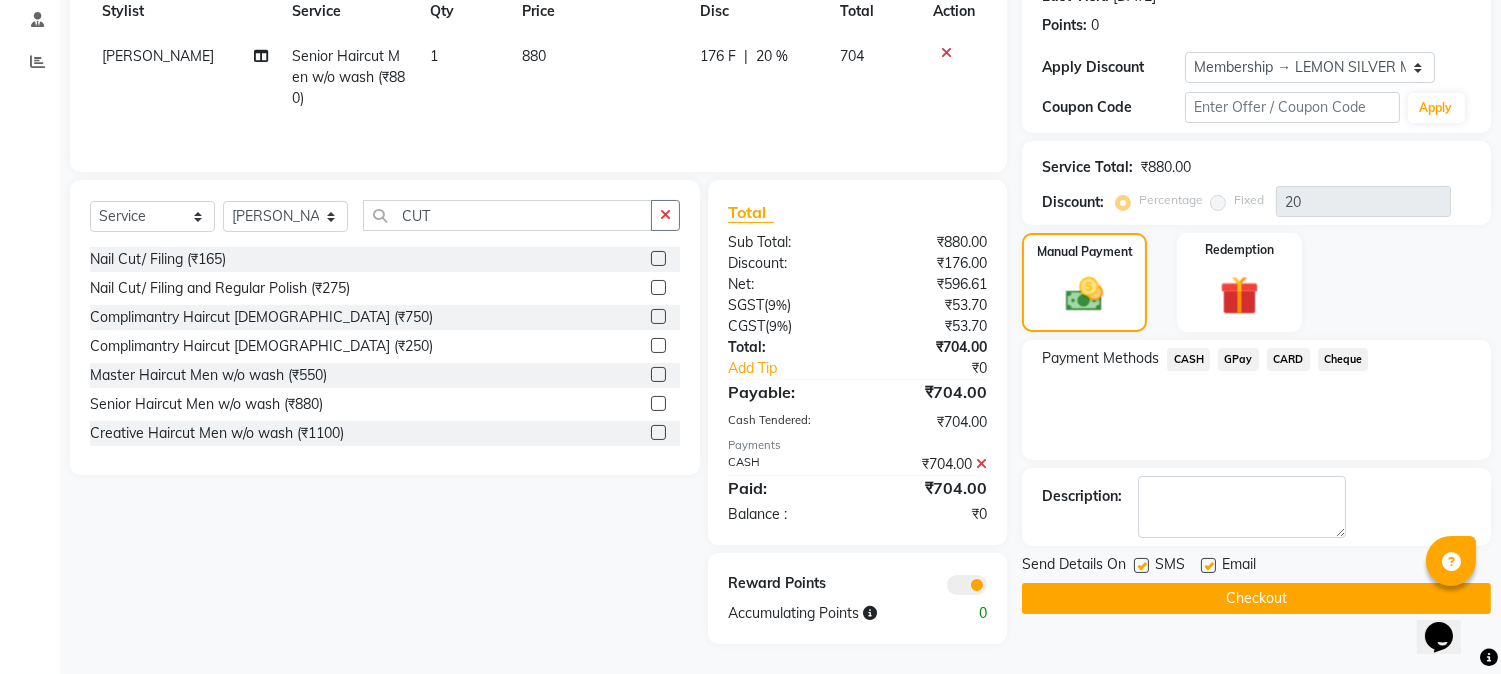 click on "Email" 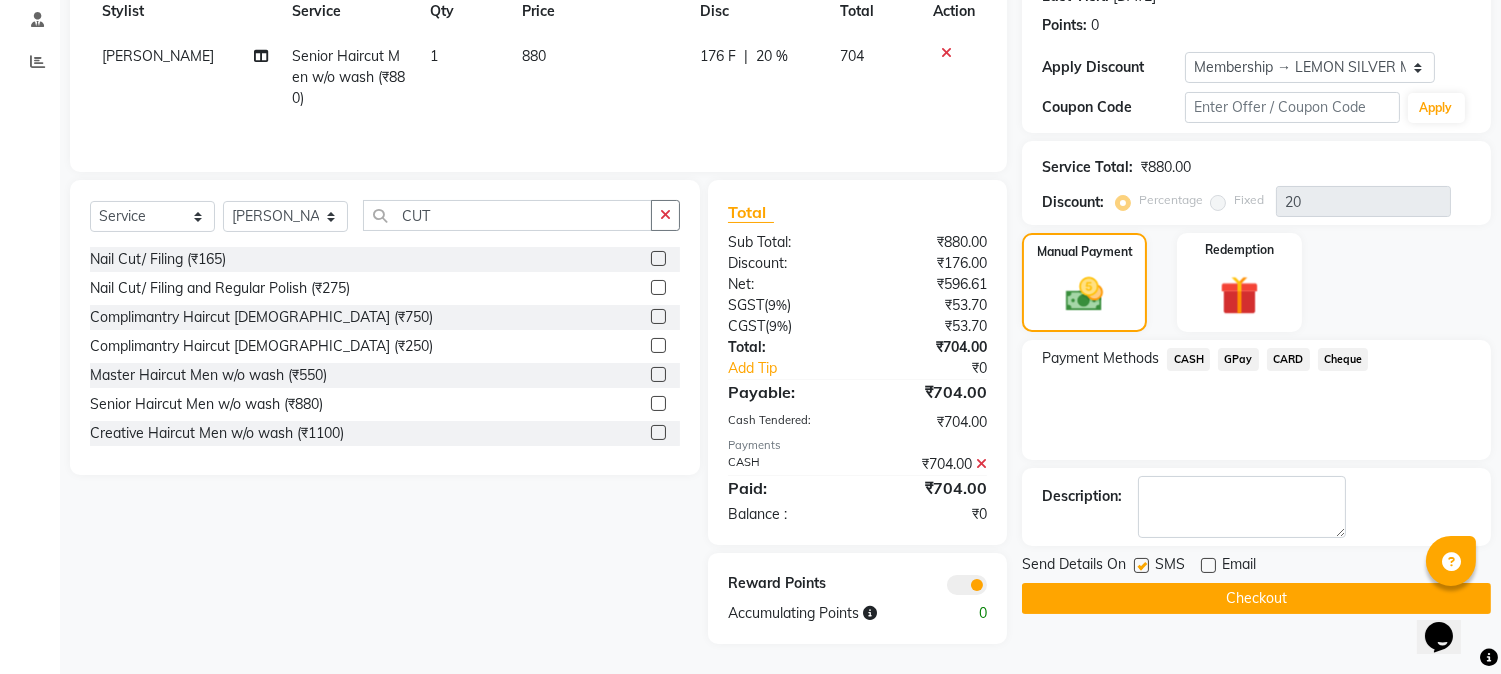 click 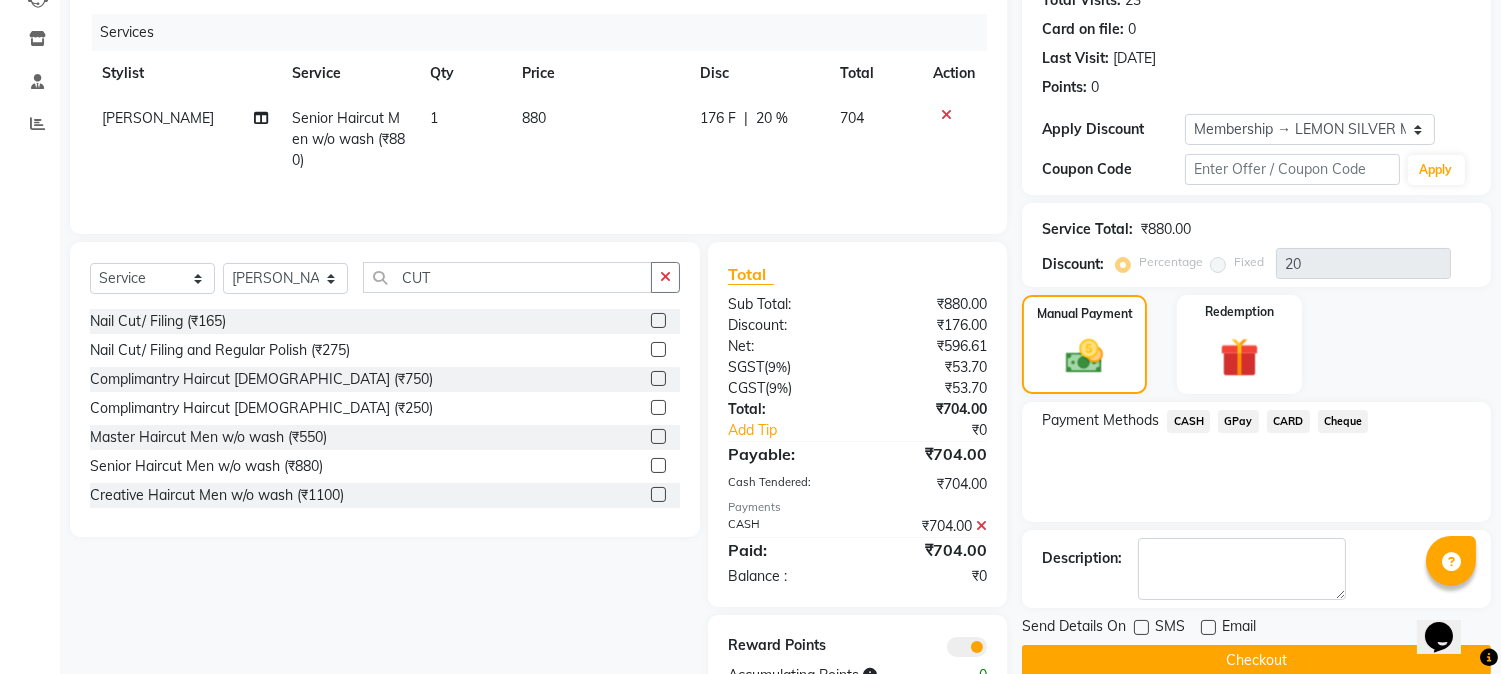 scroll, scrollTop: 297, scrollLeft: 0, axis: vertical 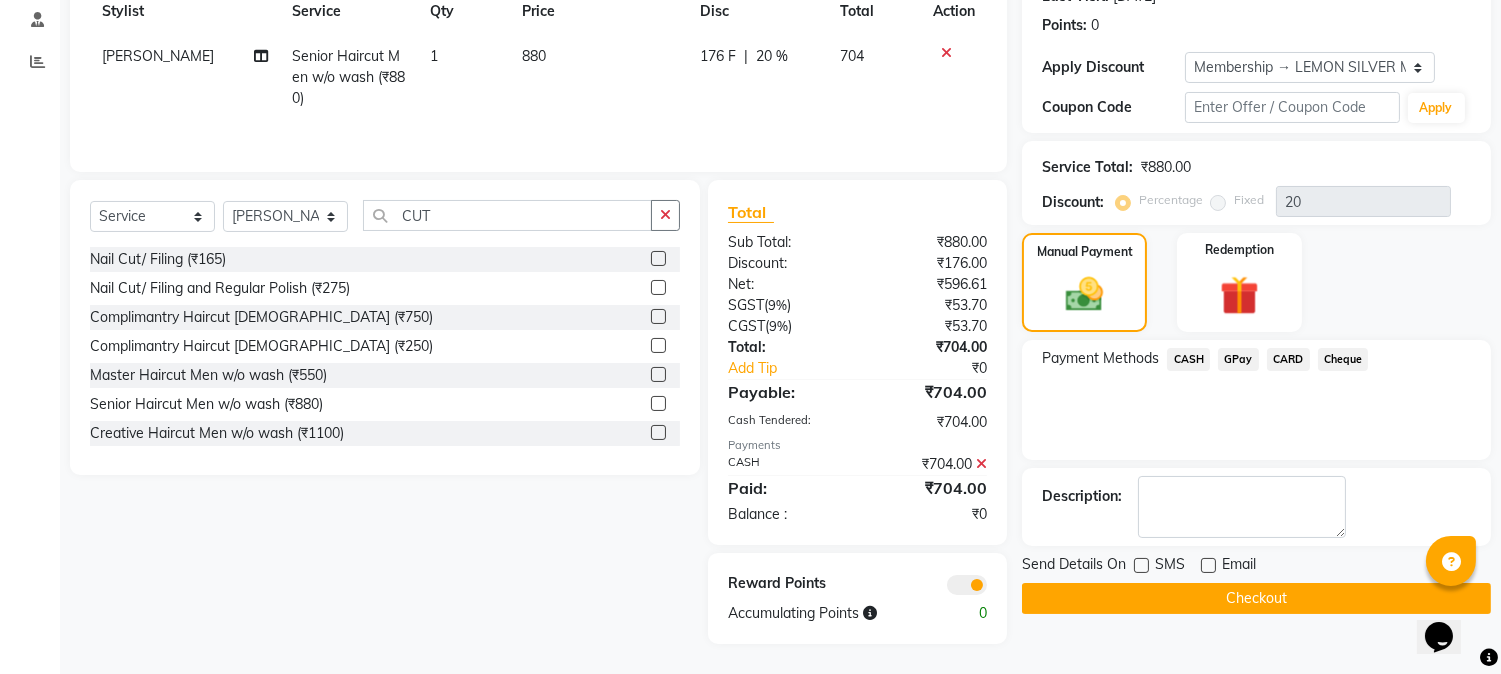click on "Checkout" 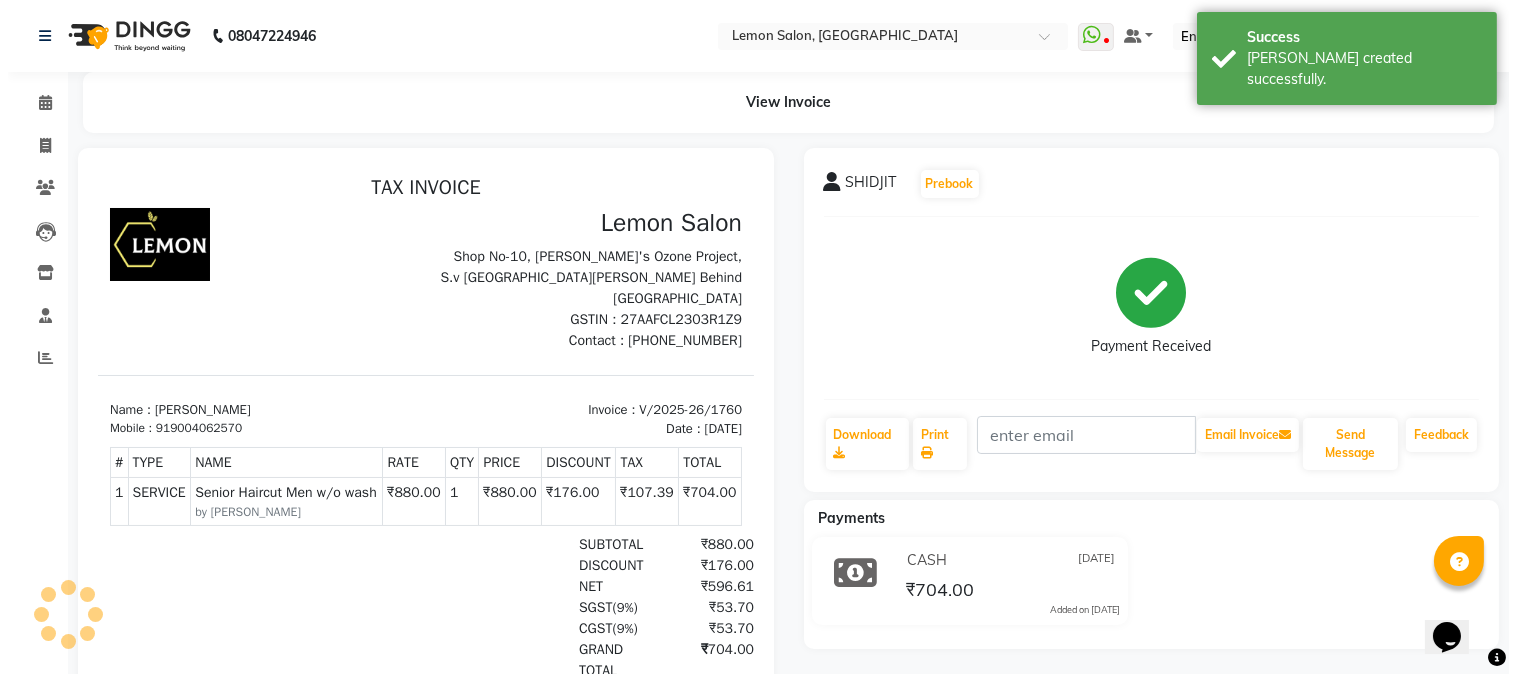 scroll, scrollTop: 0, scrollLeft: 0, axis: both 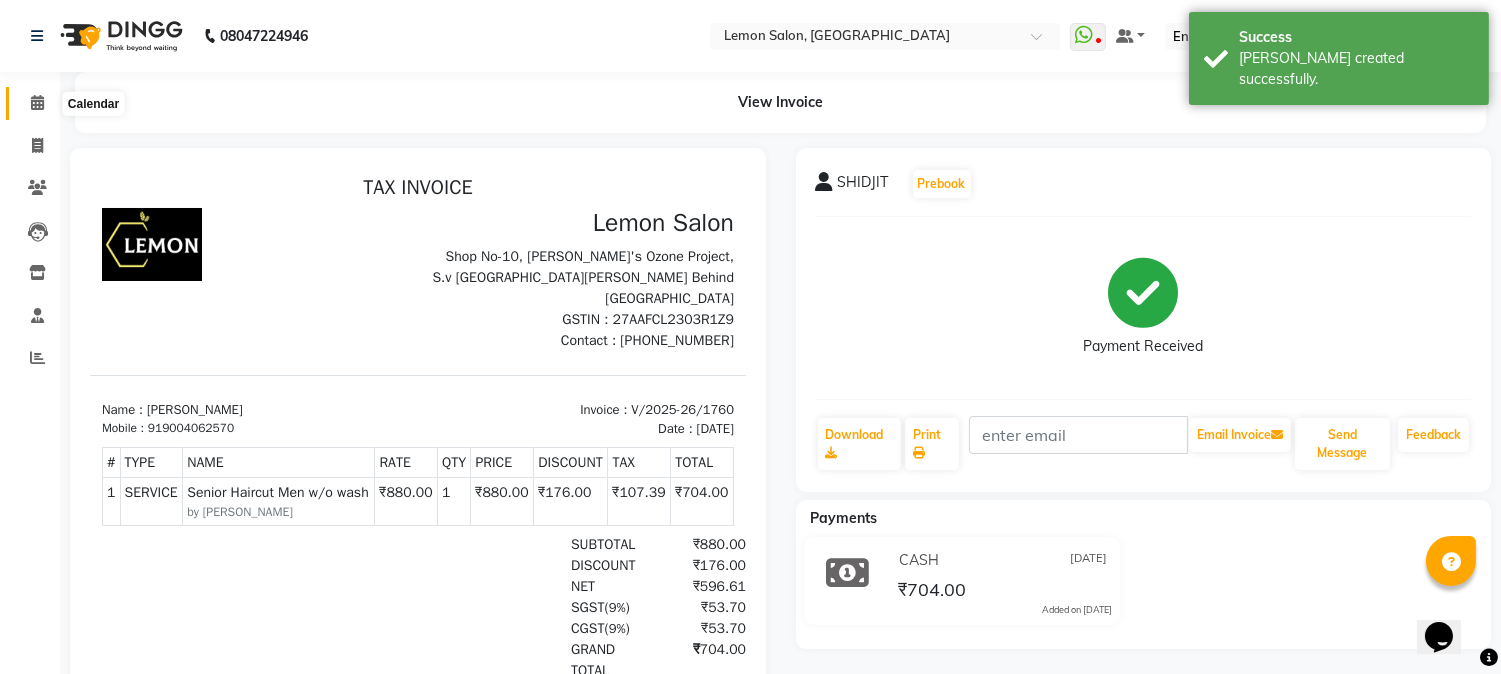 click 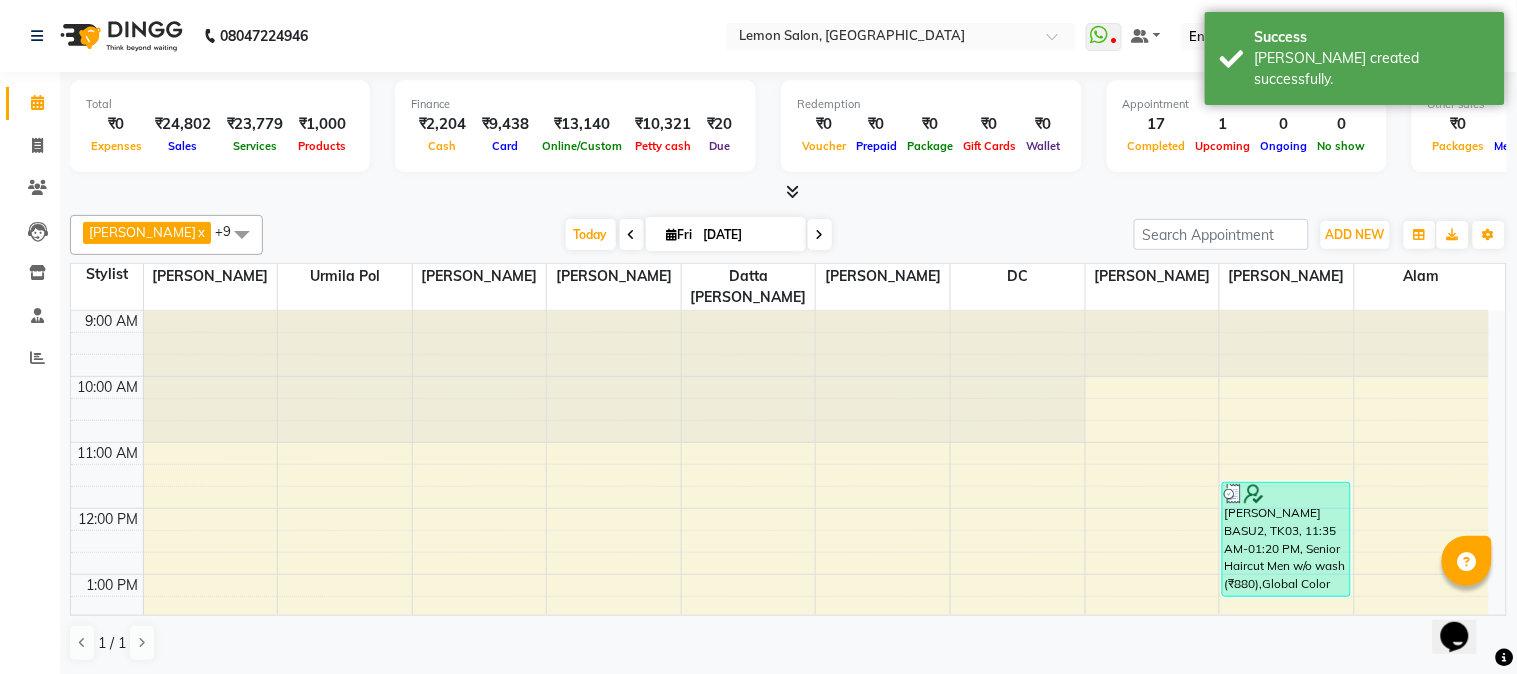 click on "Total  ₹0  Expenses ₹24,802  Sales ₹23,779  Services ₹1,000  Products Finance  ₹2,204  Cash ₹9,438  Card ₹13,140  Online/Custom ₹10,321 Petty cash ₹20 Due  Redemption  ₹0 Voucher ₹0 Prepaid ₹0 Package ₹0  Gift Cards ₹0  Wallet  Appointment  17 Completed 1 Upcoming 0 Ongoing 0 No show  Other sales  ₹0  Packages ₹0  Memberships ₹0  Vouchers ₹0  Prepaids ₹0  Gift Cards Akansha Sadafule  x Datta Kawar  x DC  x Mohammed Mohsin   x Tabrez Shah   x Urmila Pol  x Mukaddar Shaikh  x Furkan Mansoori  x kavita Kelatkar   x Alam  x +9 Select All Abhay  Akansha Sadafule Alam Asma Dshpande Datta Kawar DC Furkan Mansoori kavita Kelatkar  Manisha Mohammed Mohsin  Mukaddar Shaikh Sana Mansoori Sandhya Tabrez Shah  Urmila Pol Today  Fri 11-07-2025 Toggle Dropdown Add Appointment Add Invoice Add Expense Add Attendance Add Client Toggle Dropdown Add Appointment Add Invoice Add Expense Add Attendance Add Client ADD NEW Toggle Dropdown Add Appointment Add Invoice Add Expense x x DC" 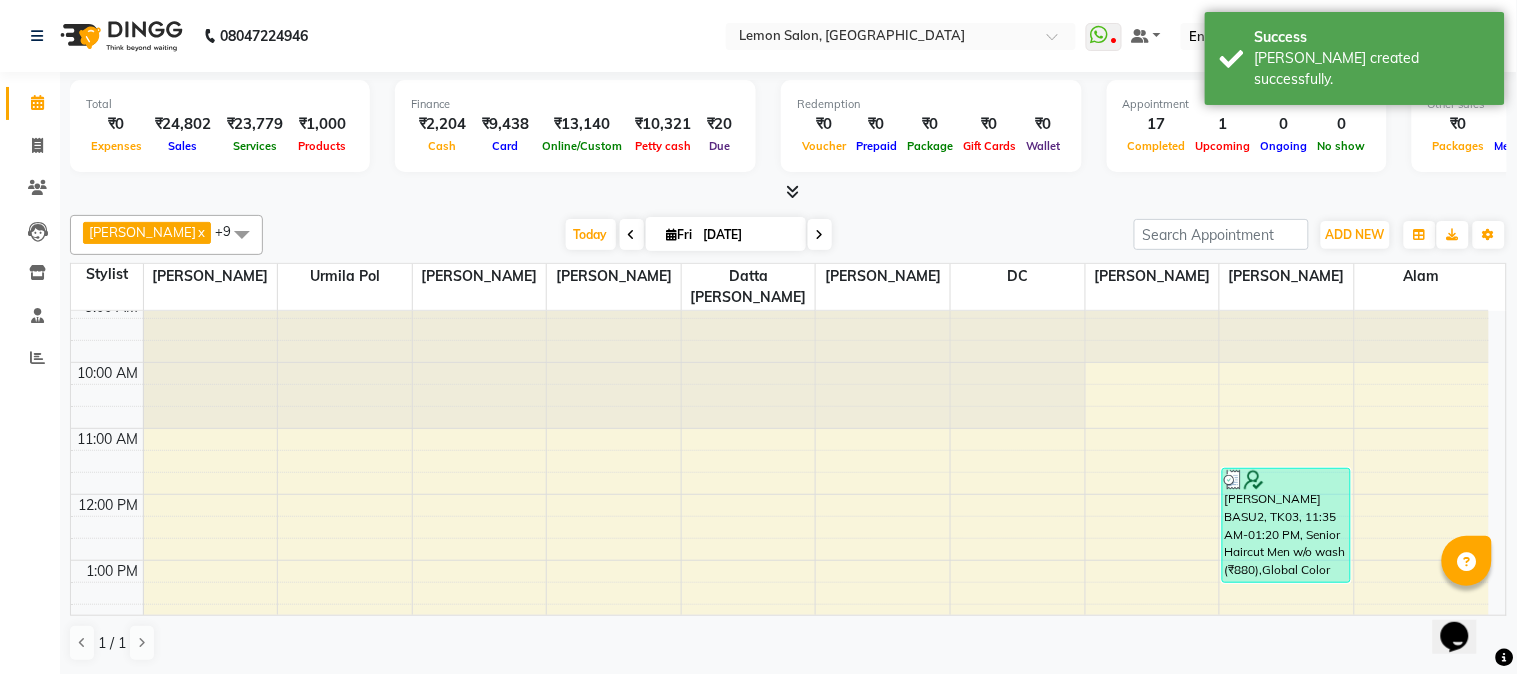 scroll, scrollTop: 0, scrollLeft: 0, axis: both 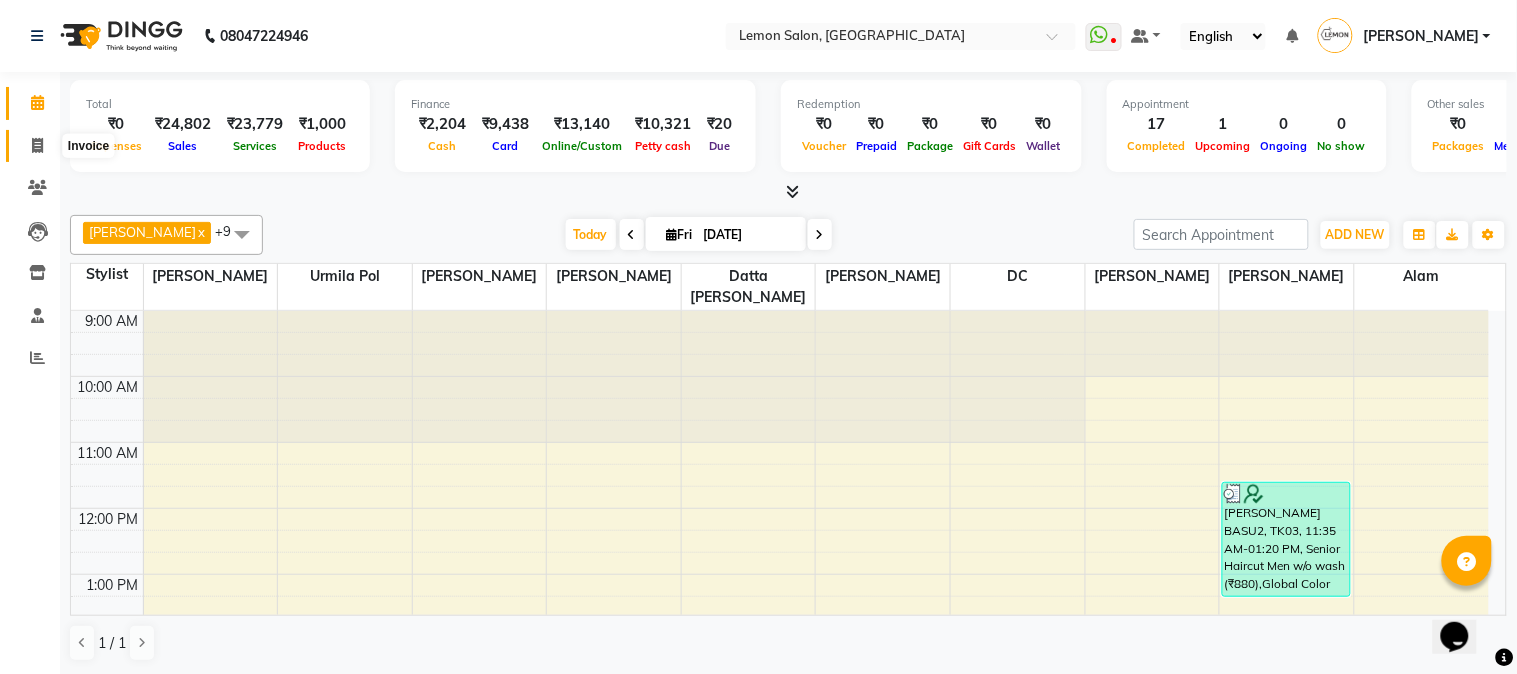 click 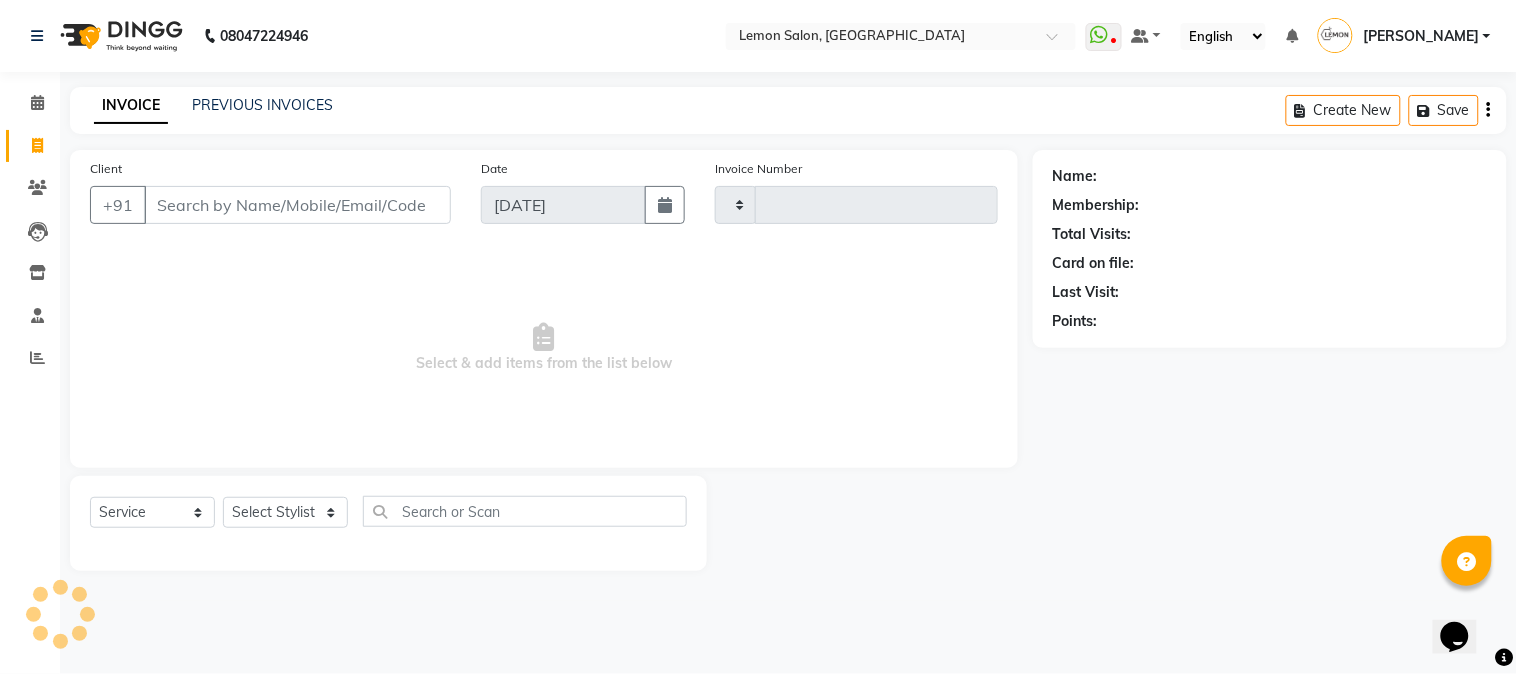type on "1761" 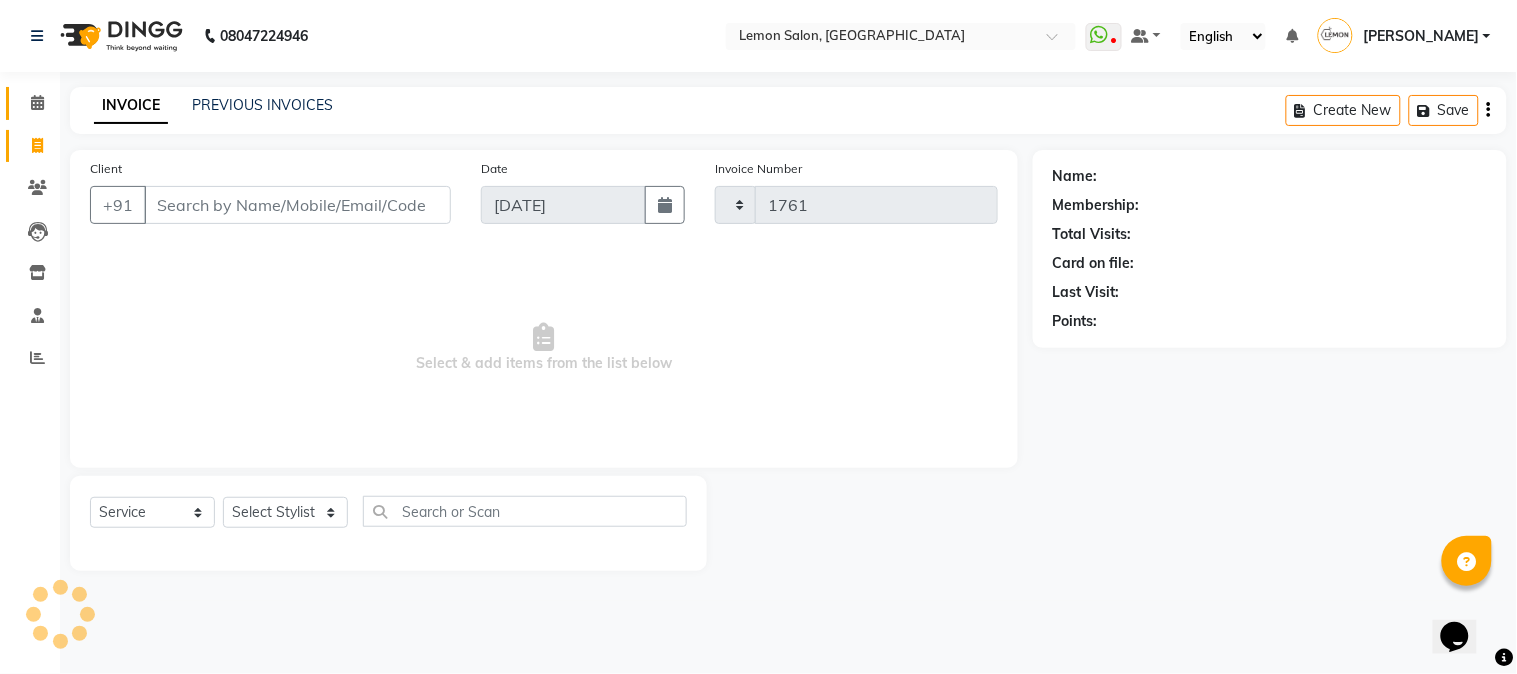 select on "565" 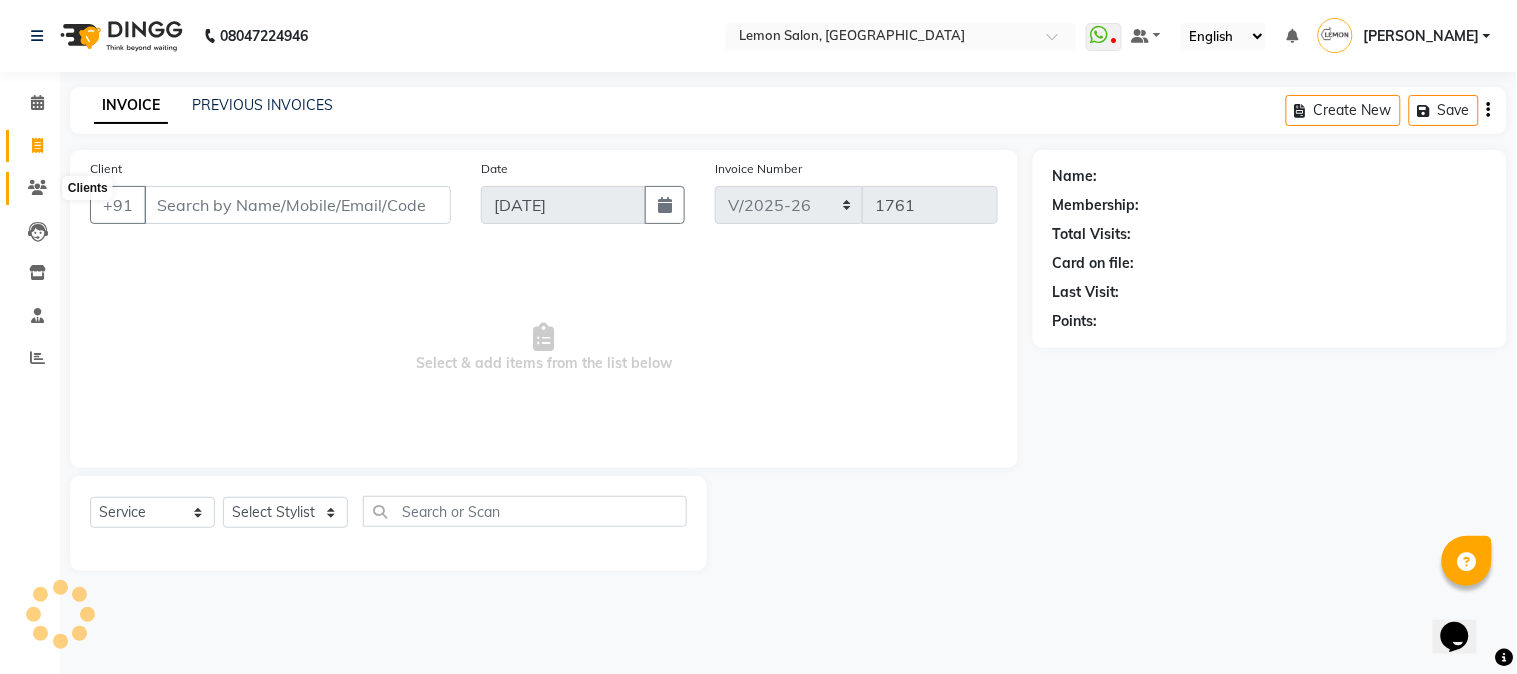 click 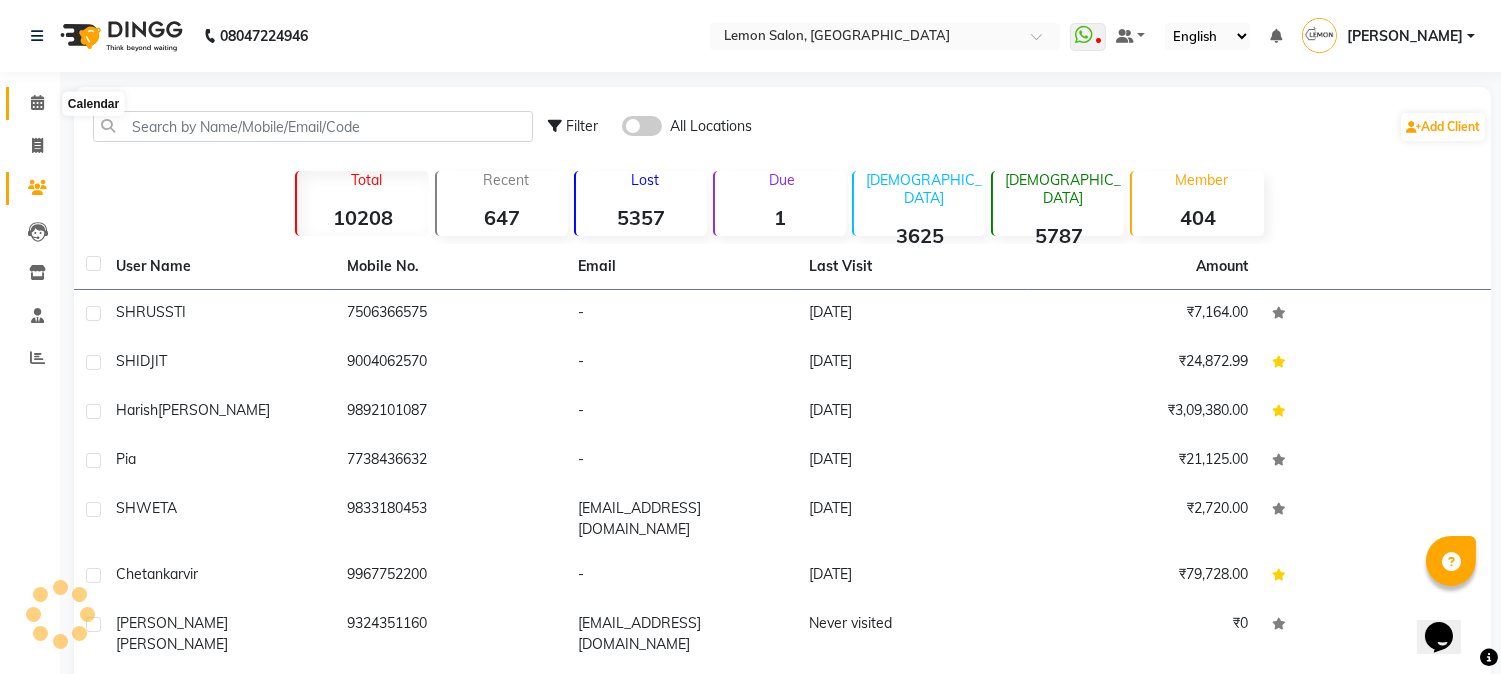 click 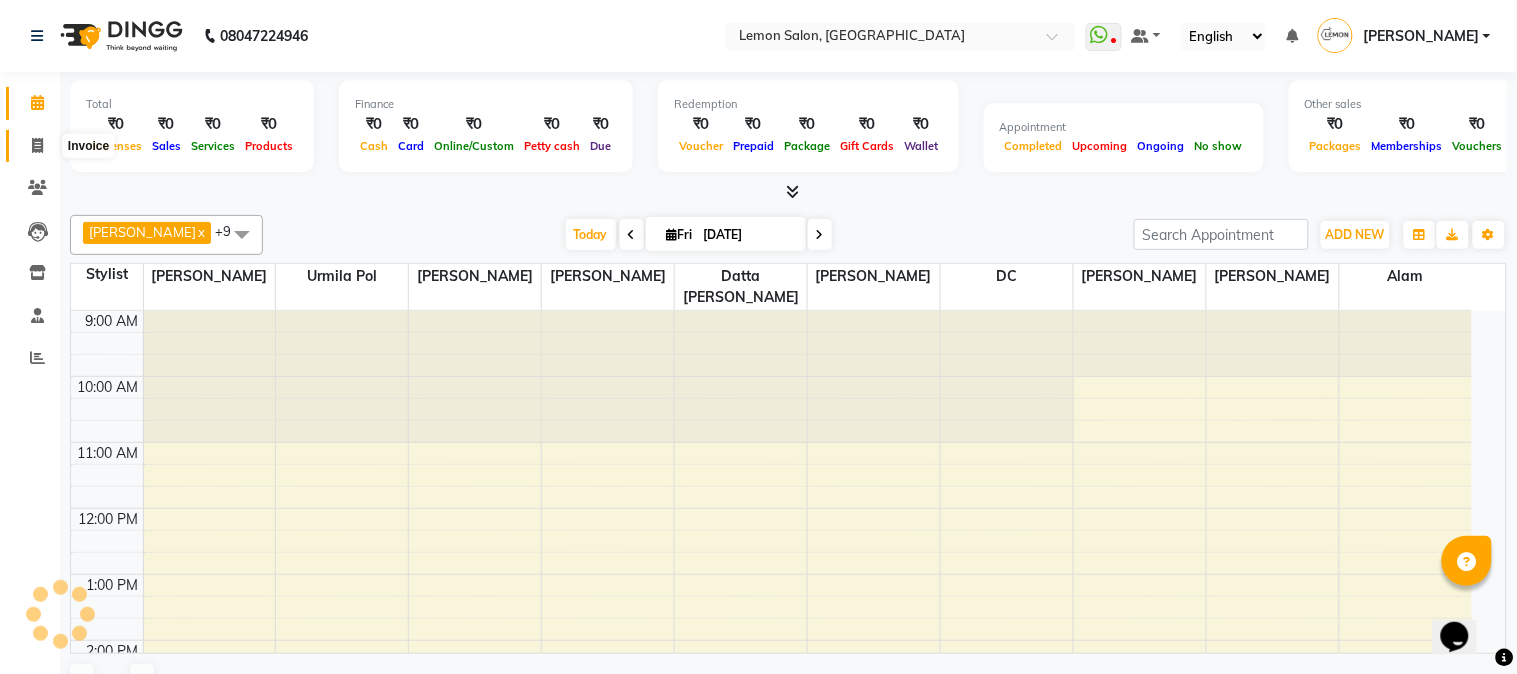 click 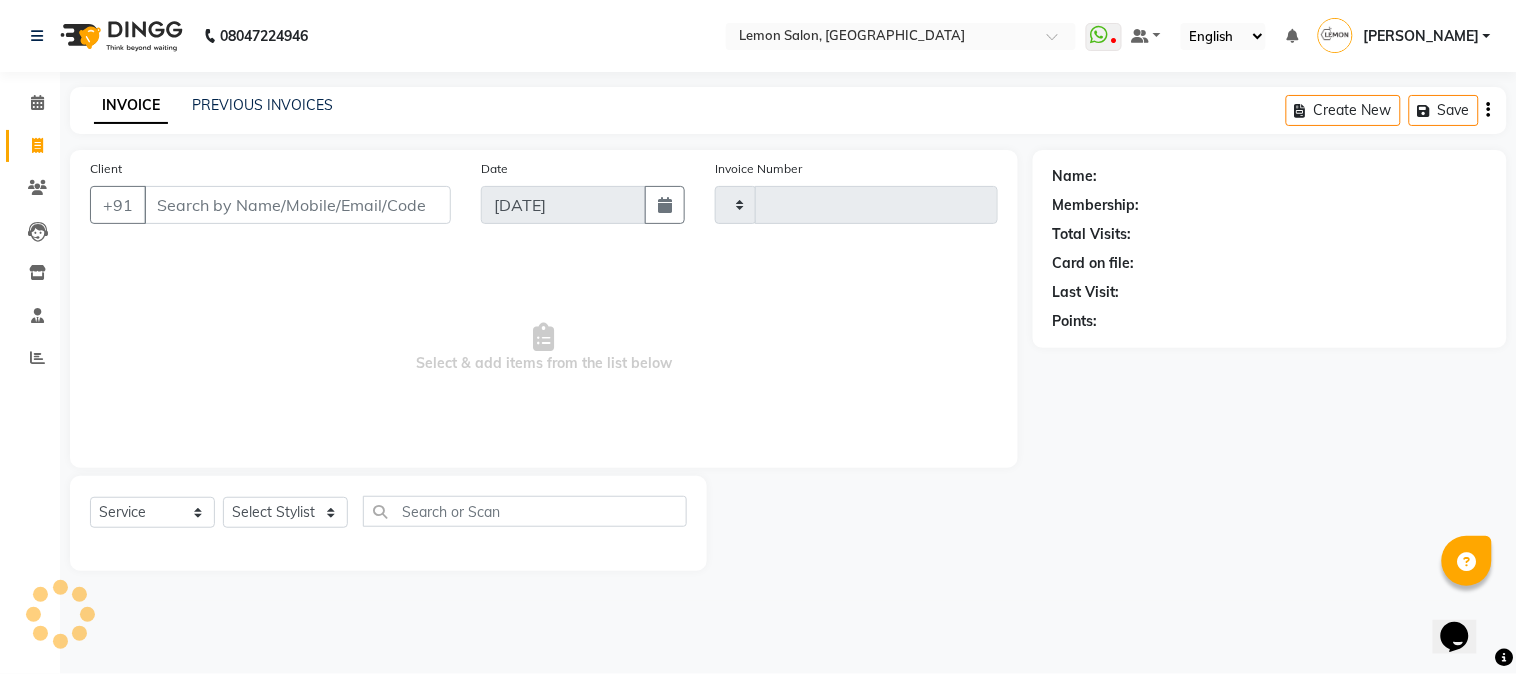 type on "1761" 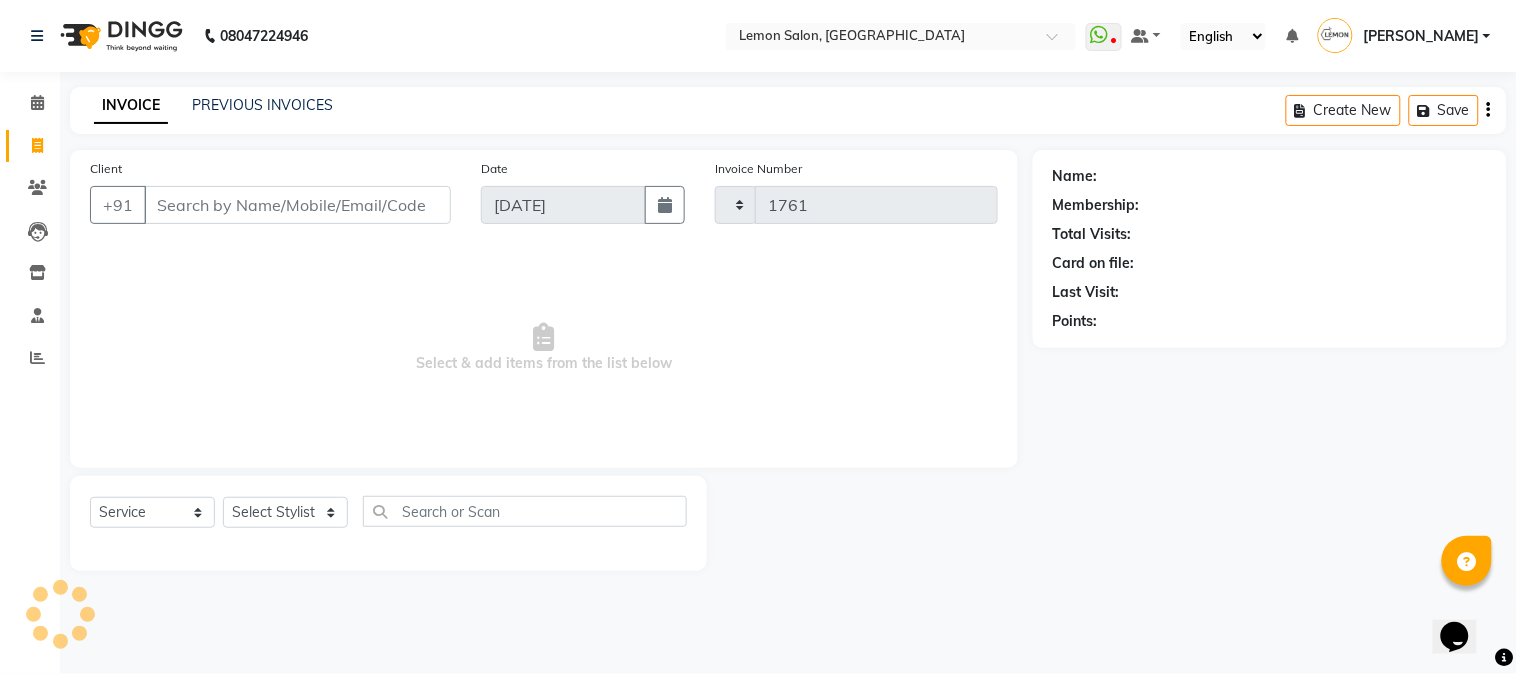 select on "565" 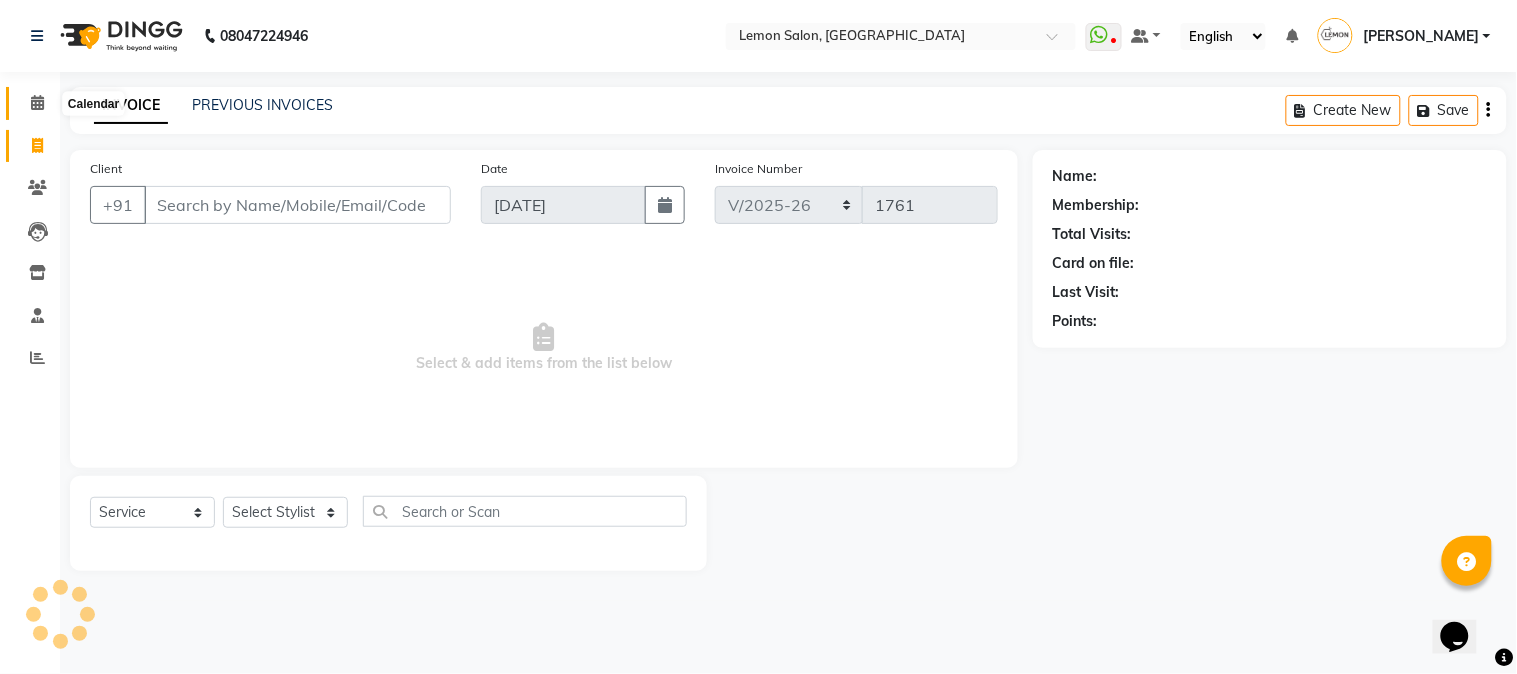 click 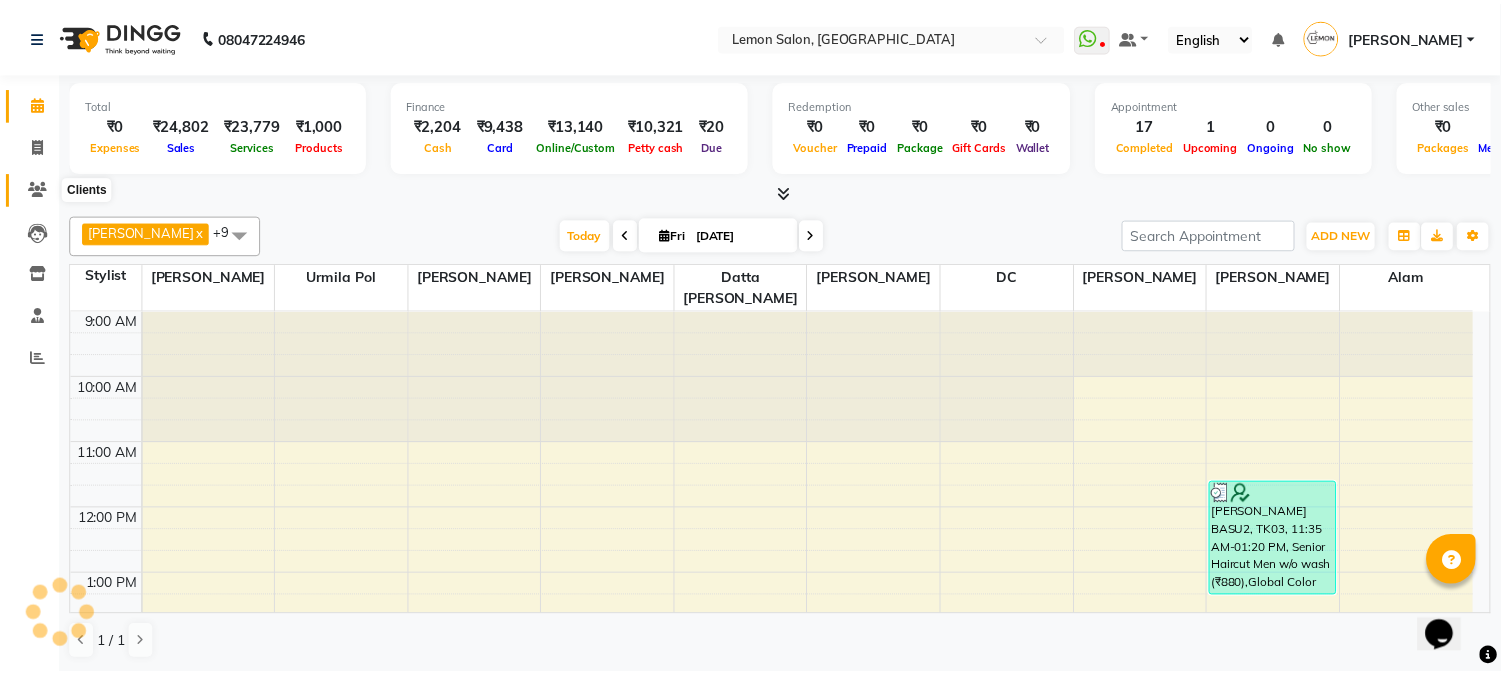 scroll, scrollTop: 0, scrollLeft: 0, axis: both 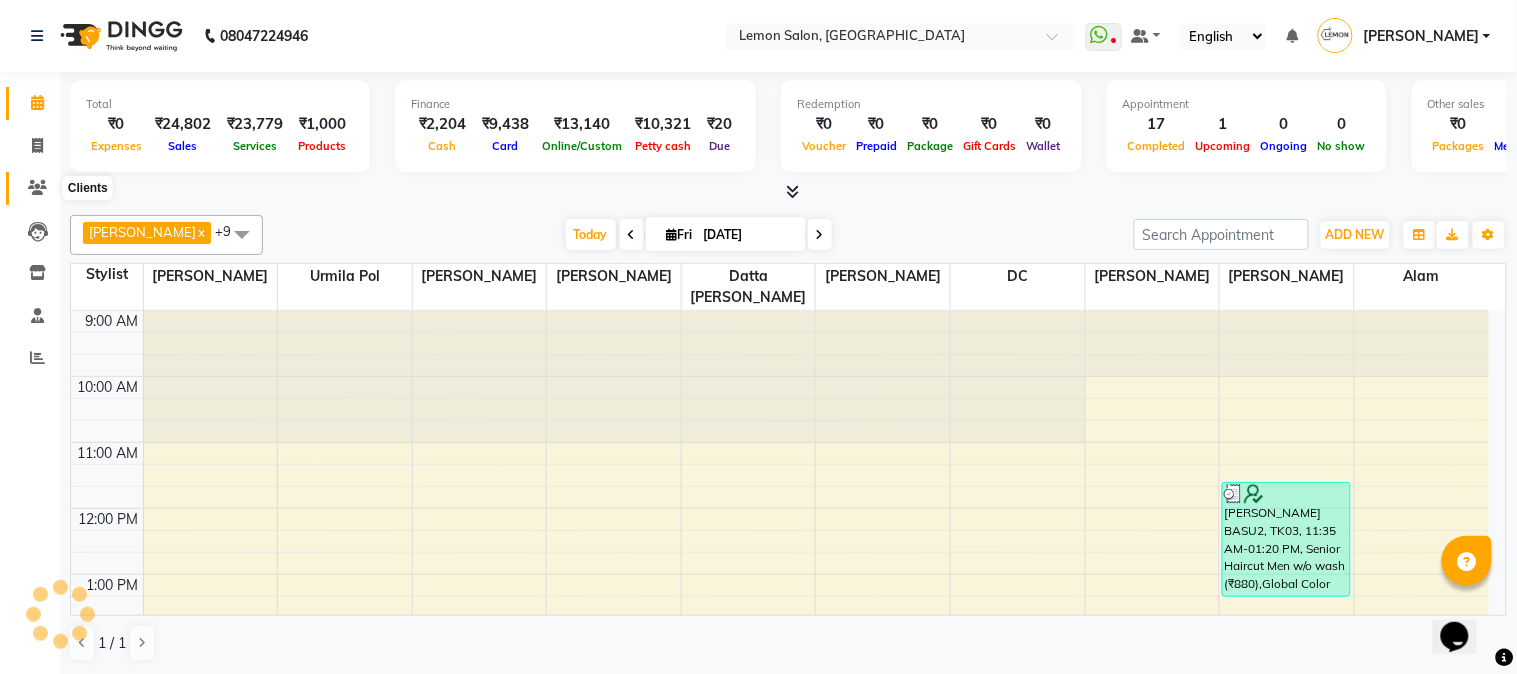 click 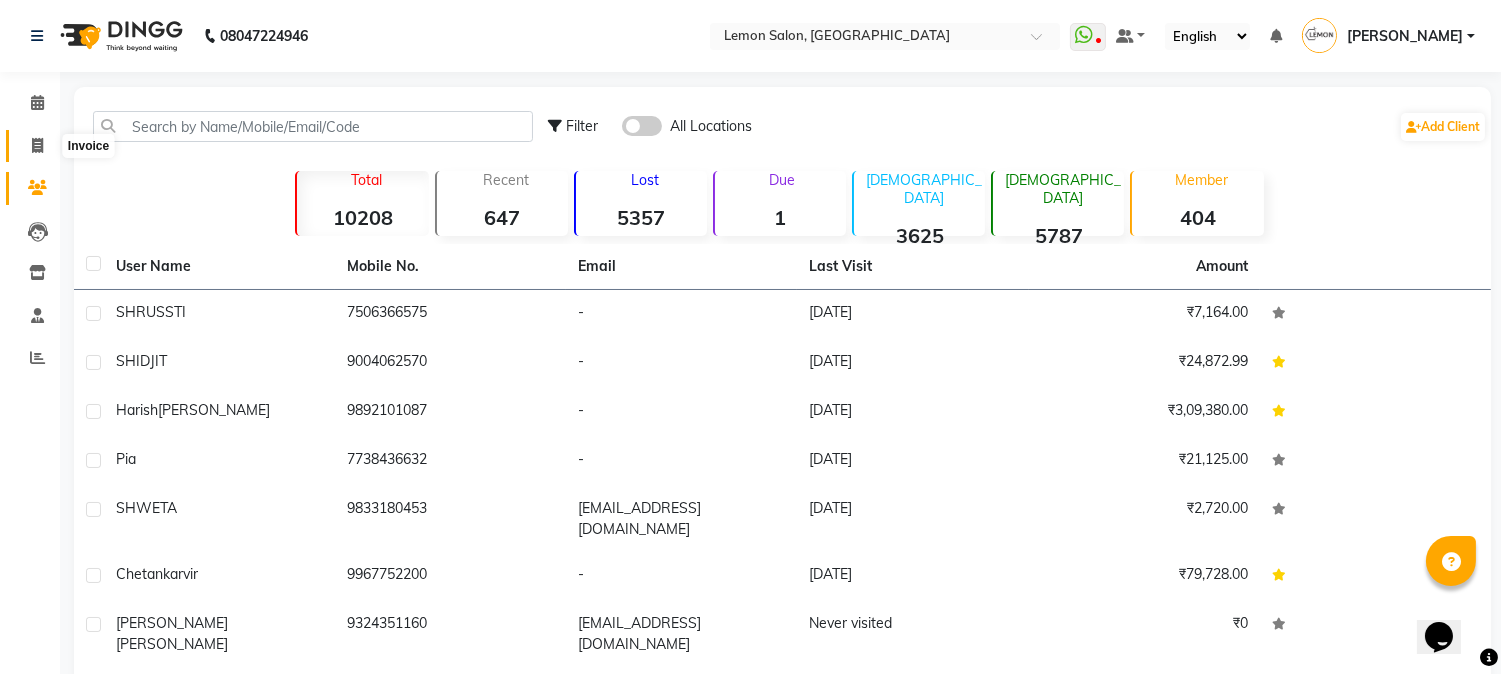 click 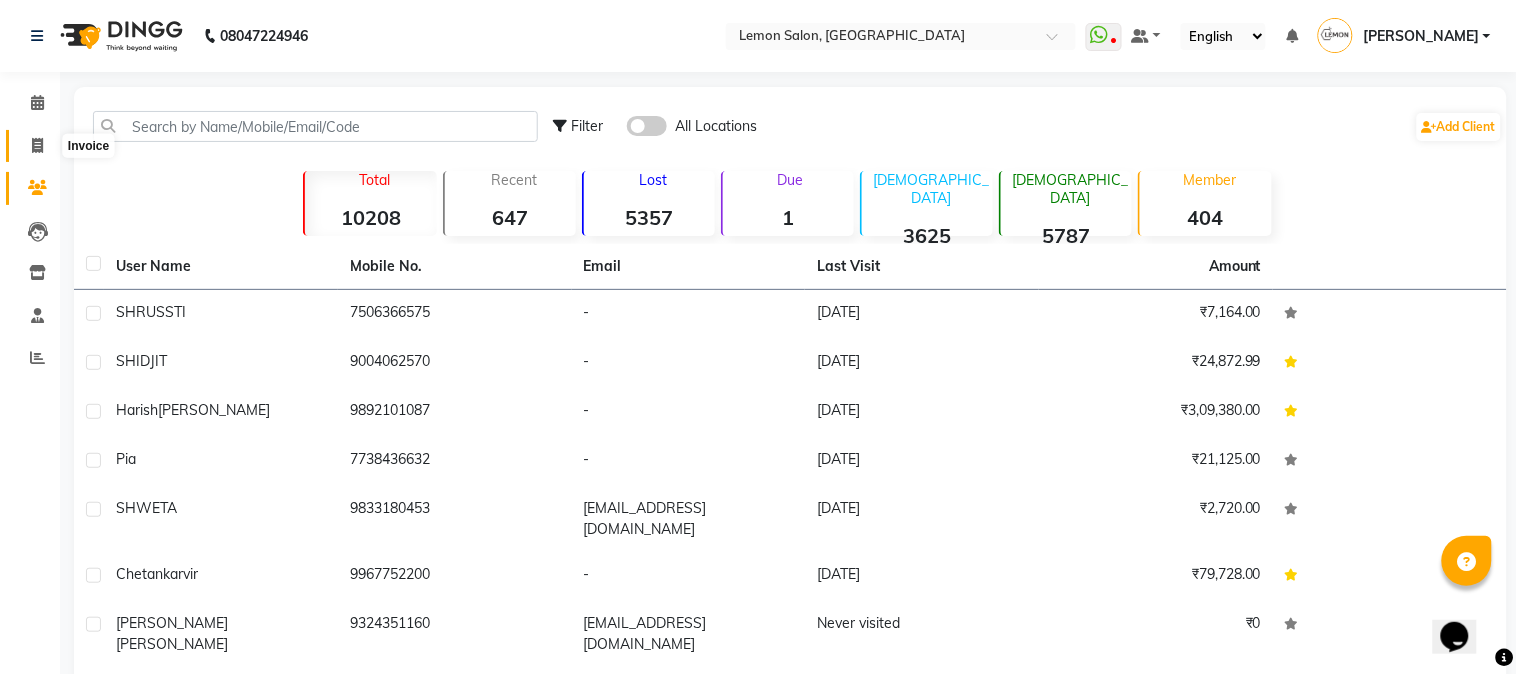 select on "565" 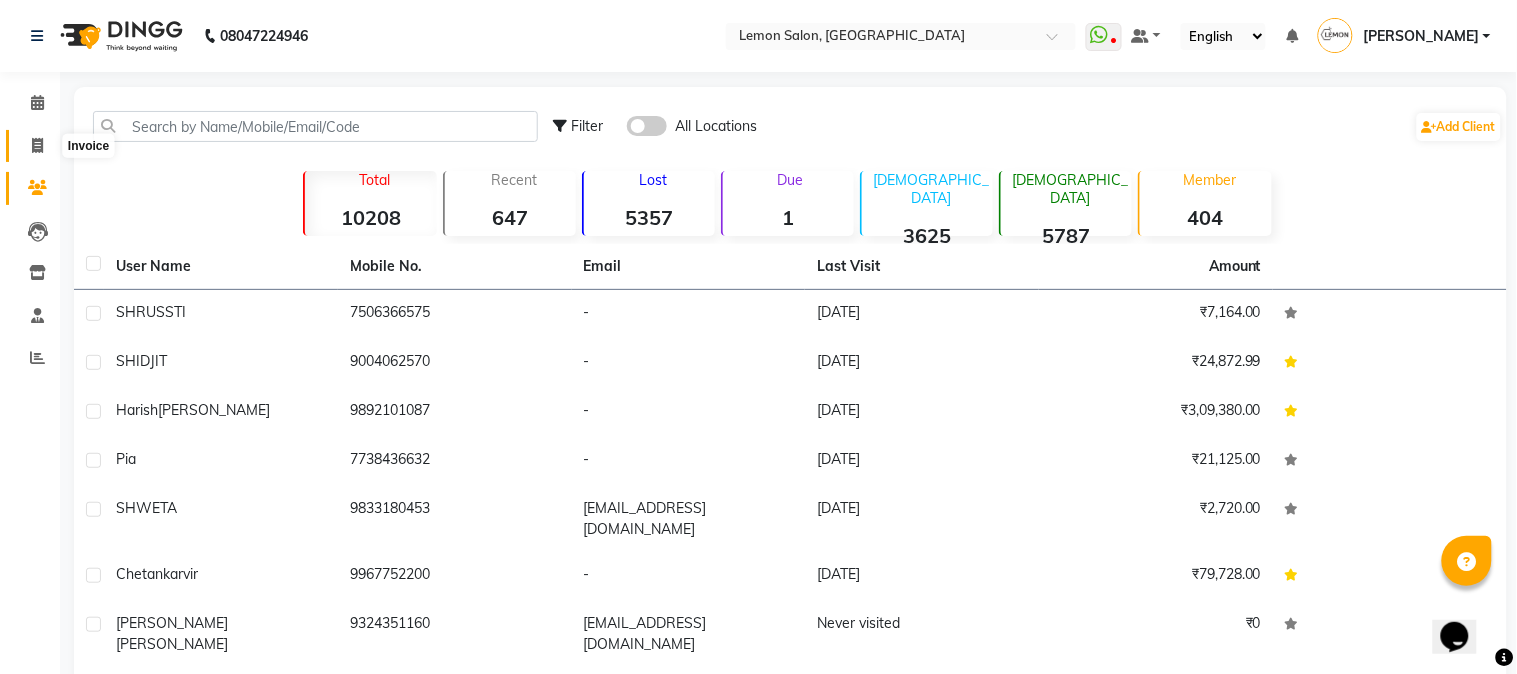 select on "service" 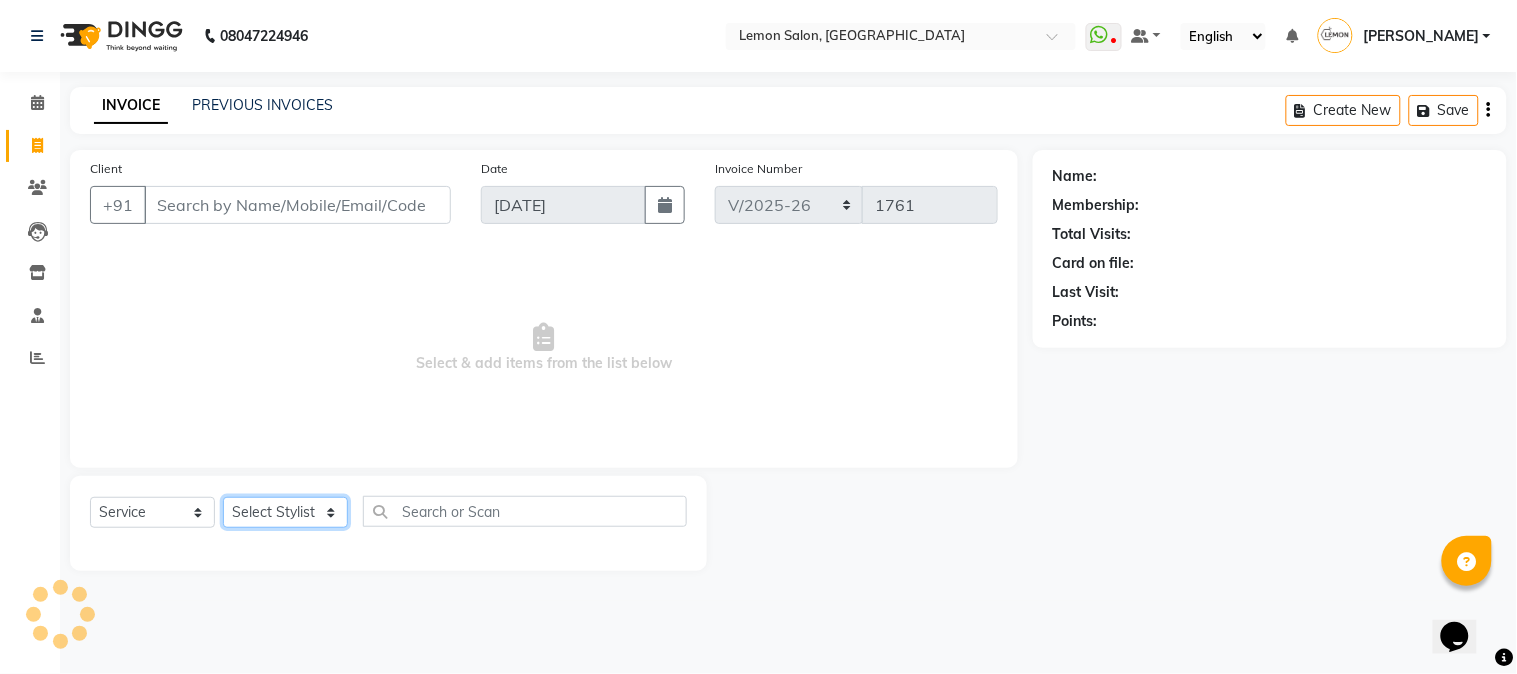 click on "Select Stylist" 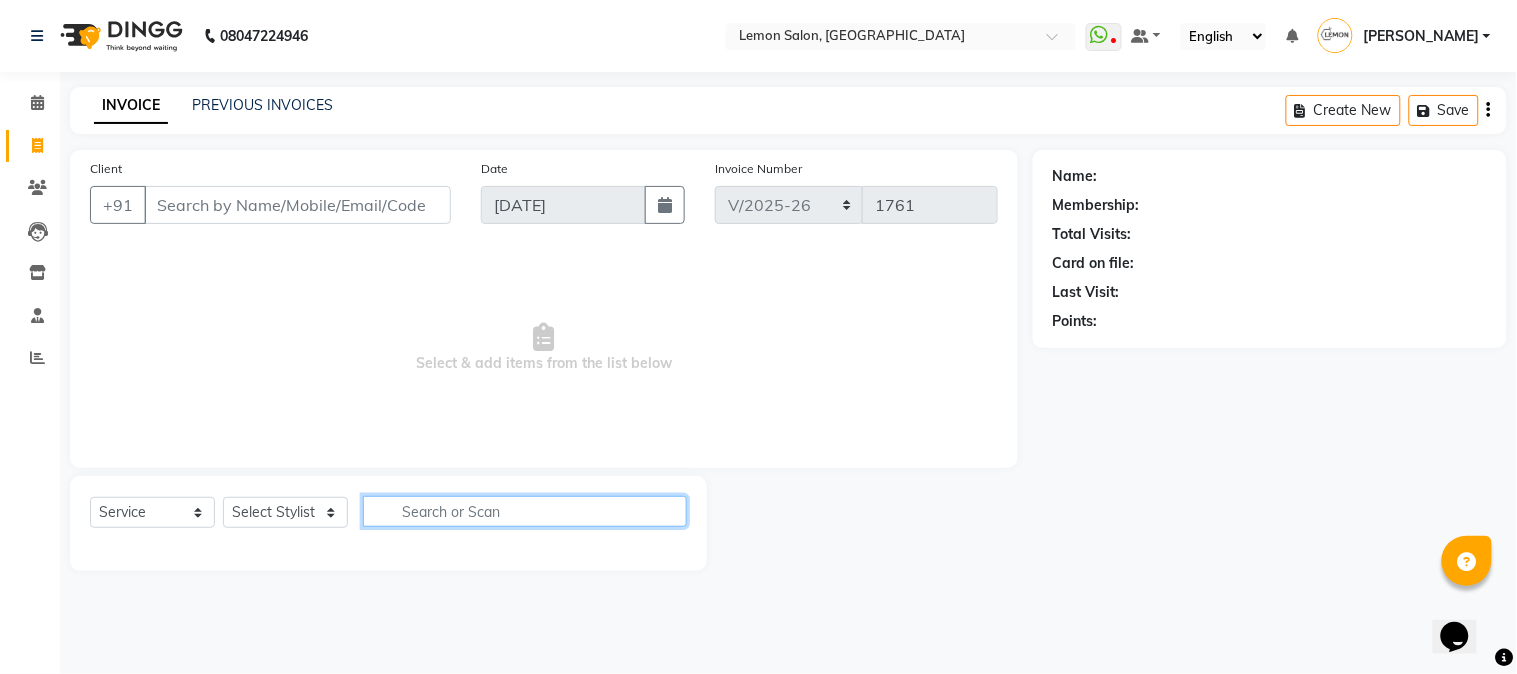 click 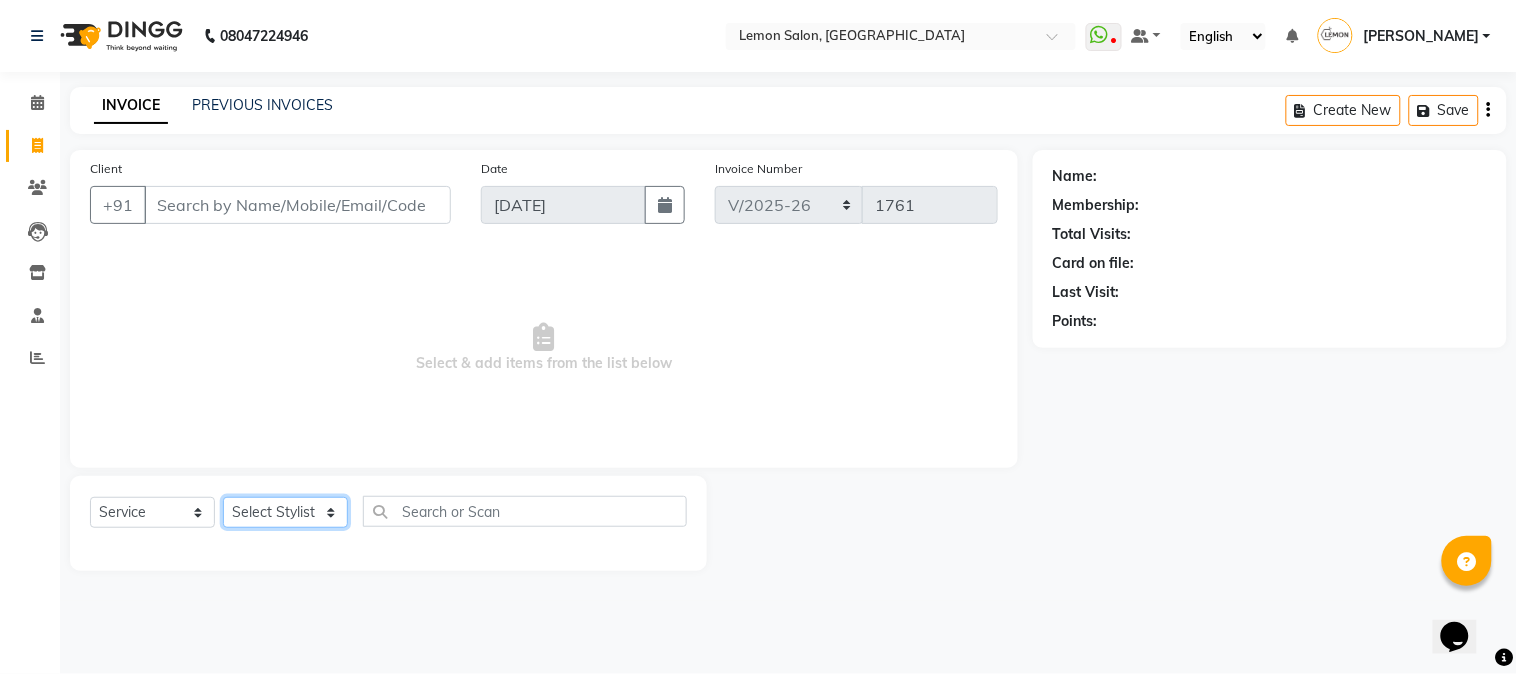 click on "Select Stylist Abhay  Akansha Sadafule Alam Asma Dshpande Datta Kawar DC Furkan Mansoori kavita Kelatkar  Manisha Mohammed Mohsin  Mukaddar Shaikh Sana Mansoori Sandhya Tabrez Shah  Urmila Pol" 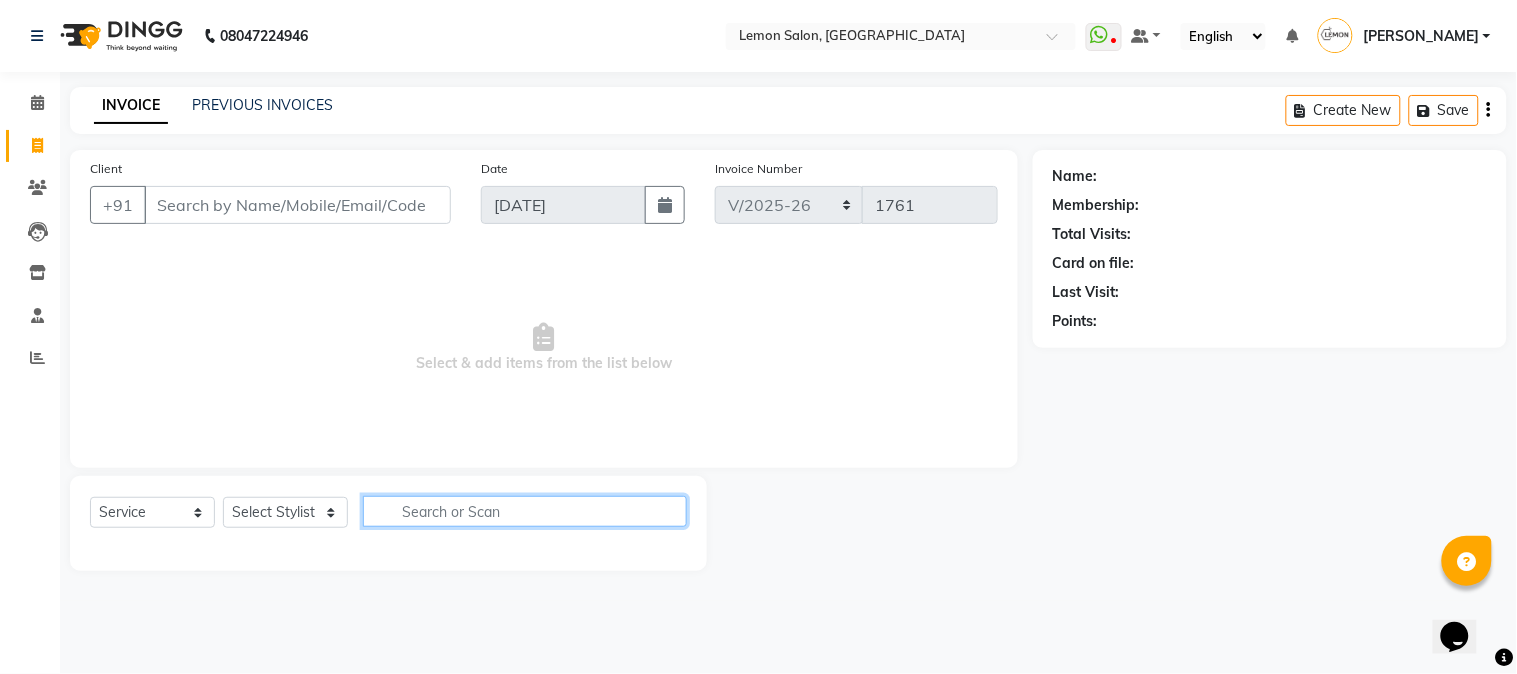 click 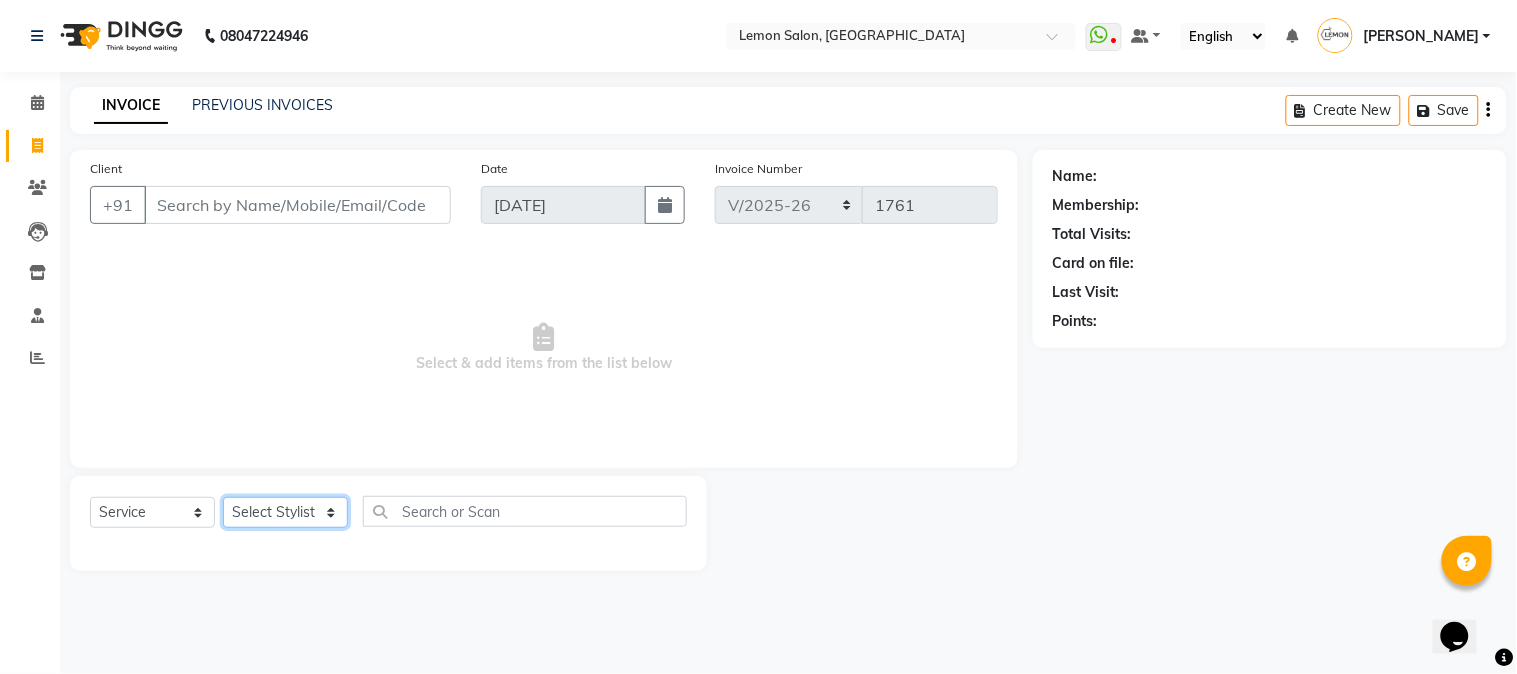 click on "Select Stylist Abhay  Akansha Sadafule Alam Asma Dshpande Datta Kawar DC Furkan Mansoori kavita Kelatkar  Manisha Mohammed Mohsin  Mukaddar Shaikh Sana Mansoori Sandhya Tabrez Shah  Urmila Pol" 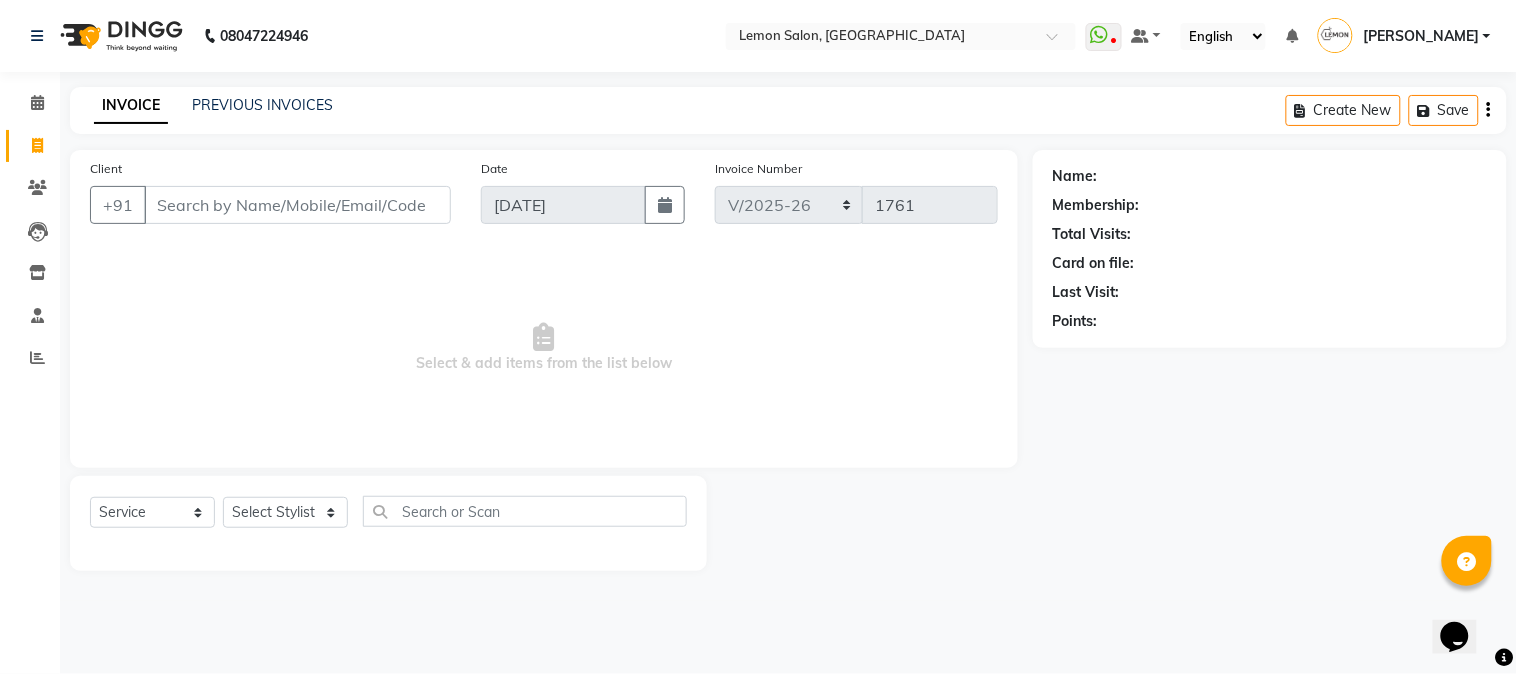click on "Select & add items from the list below" at bounding box center (544, 348) 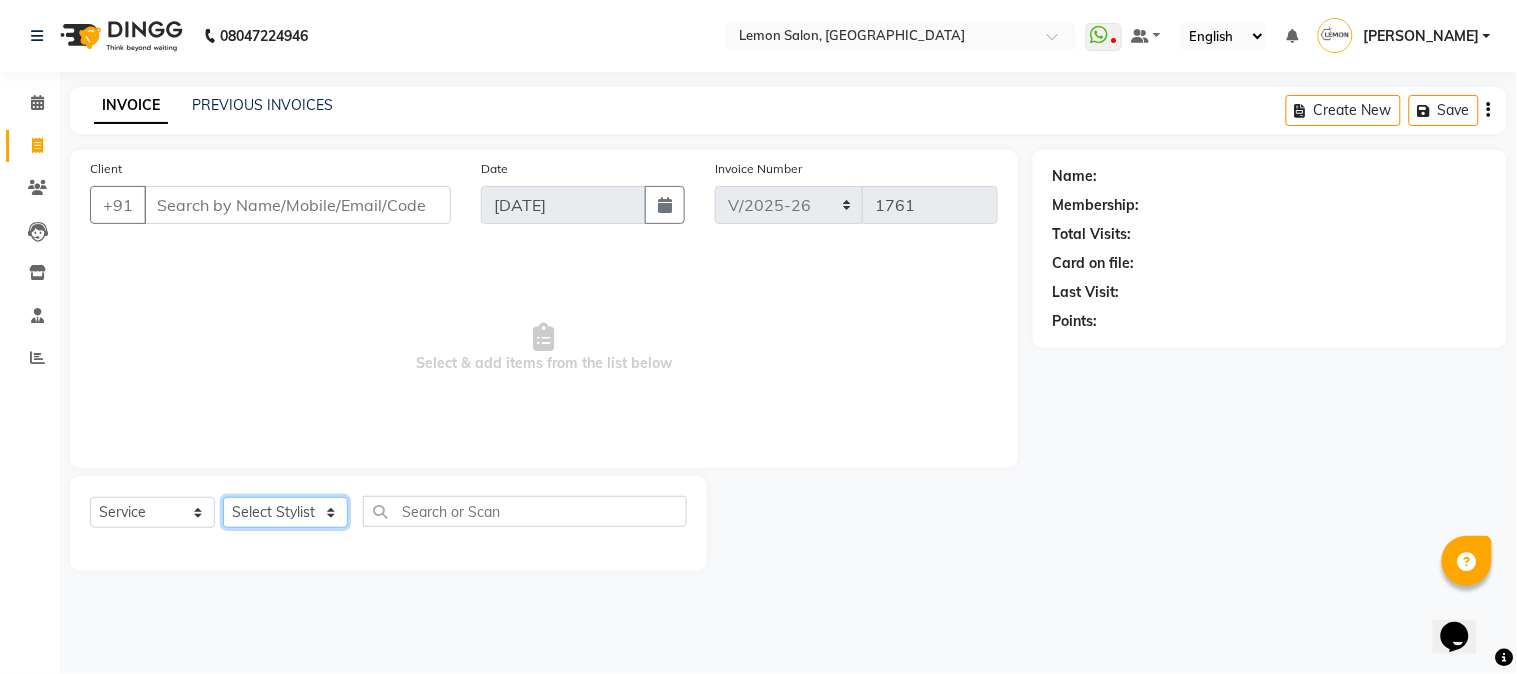 click on "Select Stylist Abhay  Akansha Sadafule Alam Asma Dshpande Datta Kawar DC Furkan Mansoori kavita Kelatkar  Manisha Mohammed Mohsin  Mukaddar Shaikh Sana Mansoori Sandhya Tabrez Shah  Urmila Pol" 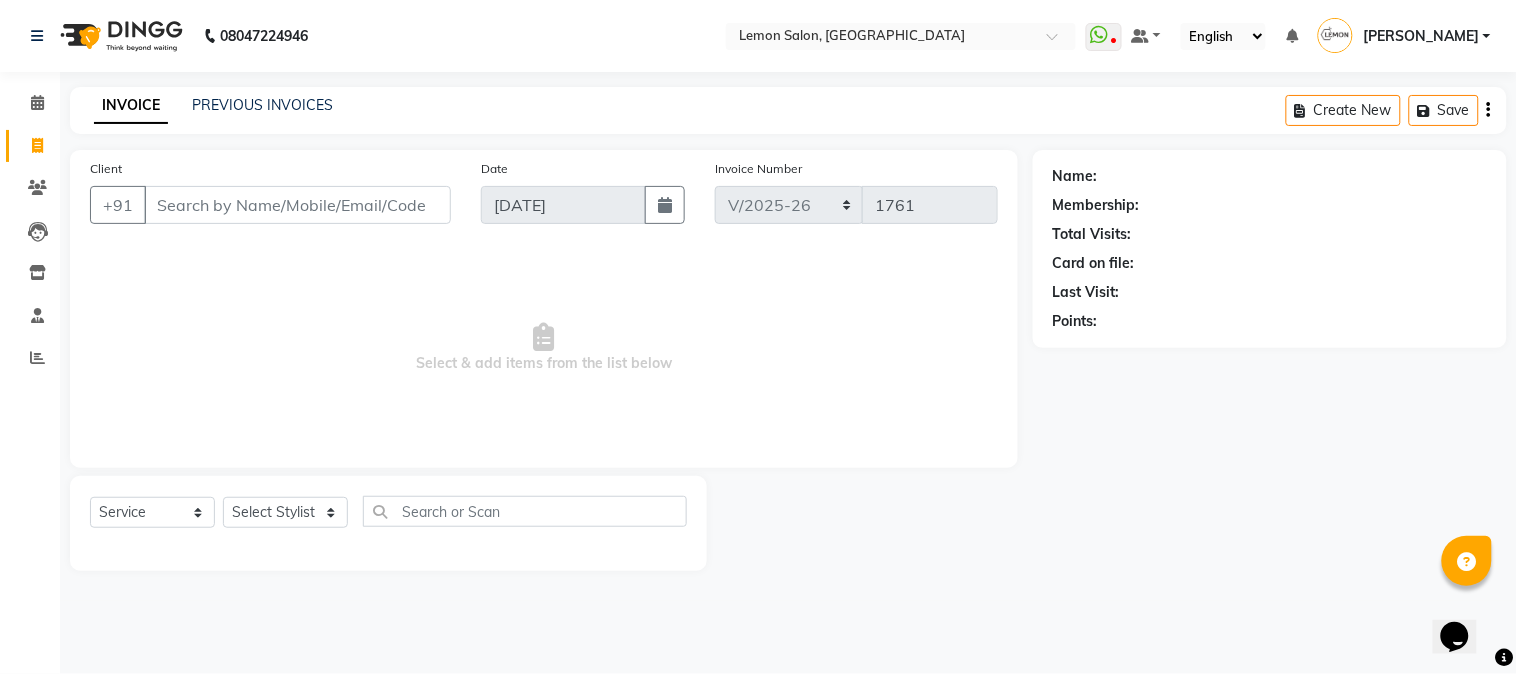 click on "Client +91 Date 11-07-2025 Invoice Number MLD/2025-26 V/2025 V/2025-26 1761  Select & add items from the list below  Select  Service  Product  Membership  Package Voucher Prepaid Gift Card  Select Stylist Abhay  Akansha Sadafule Alam Asma Dshpande Datta Kawar DC Furkan Mansoori kavita Kelatkar  Manisha Mohammed Mohsin  Mukaddar Shaikh Sana Mansoori Sandhya Tabrez Shah  Urmila Pol" 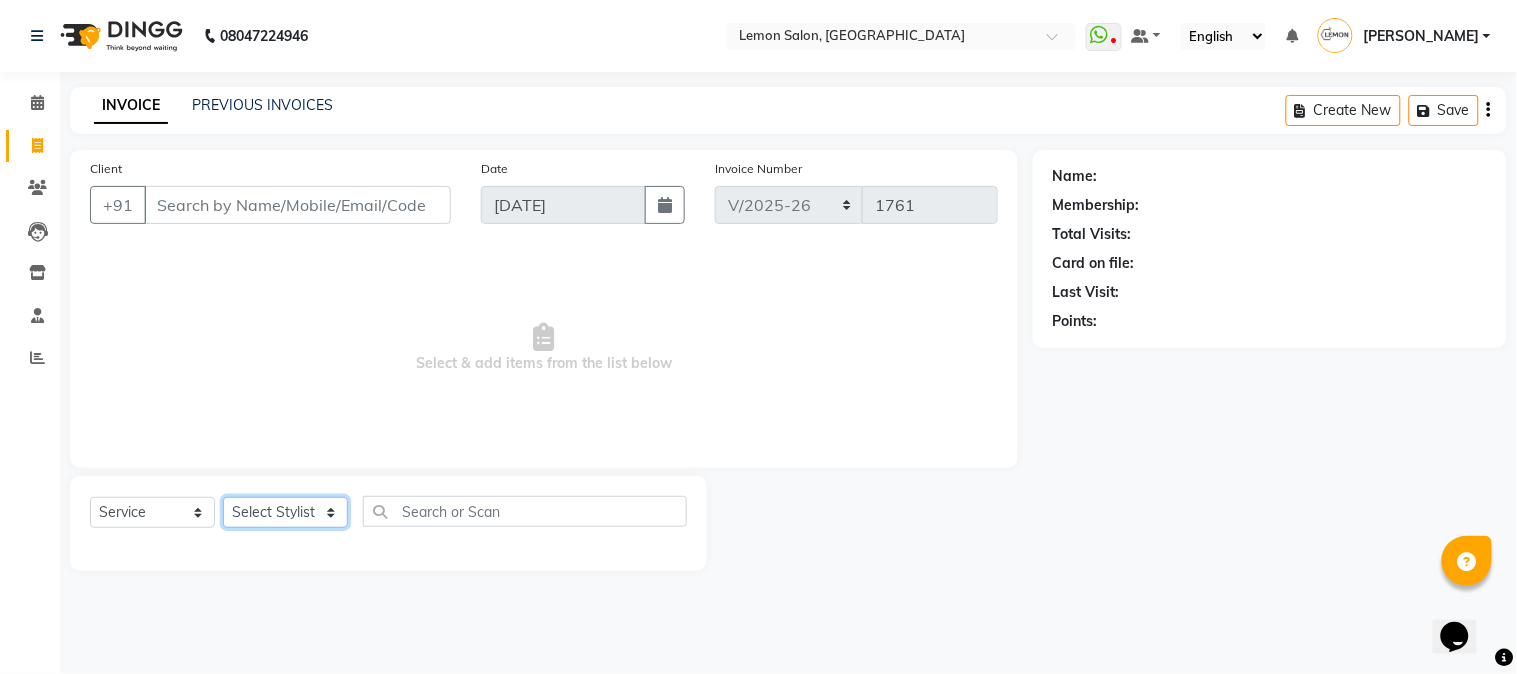 click on "Select Stylist Abhay  Akansha Sadafule Alam Asma Dshpande Datta Kawar DC Furkan Mansoori kavita Kelatkar  Manisha Mohammed Mohsin  Mukaddar Shaikh Sana Mansoori Sandhya Tabrez Shah  Urmila Pol" 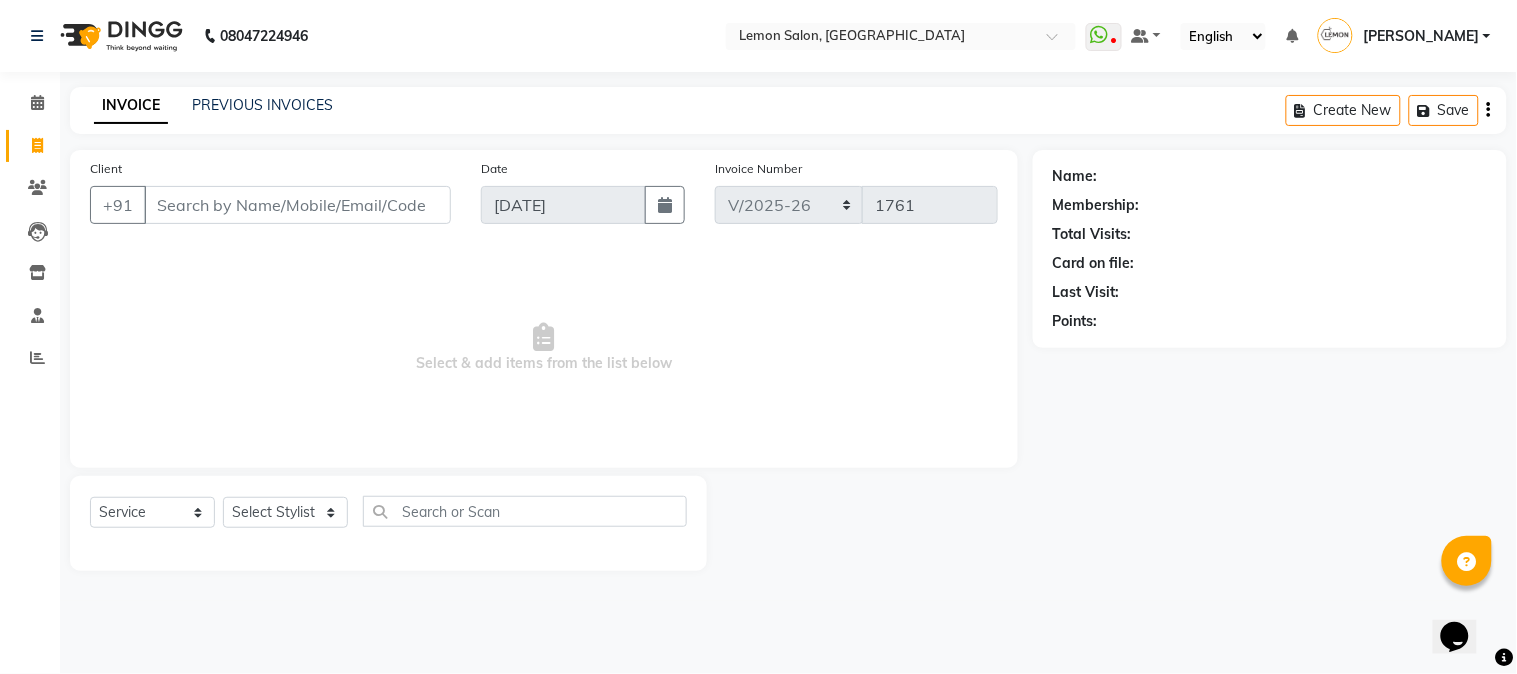 click on "Select  Service  Product  Membership  Package Voucher Prepaid Gift Card  Select Stylist Abhay  Akansha Sadafule Alam Asma Dshpande Datta Kawar DC Furkan Mansoori kavita Kelatkar  Manisha Mohammed Mohsin  Mukaddar Shaikh Sana Mansoori Sandhya Tabrez Shah  Urmila Pol" 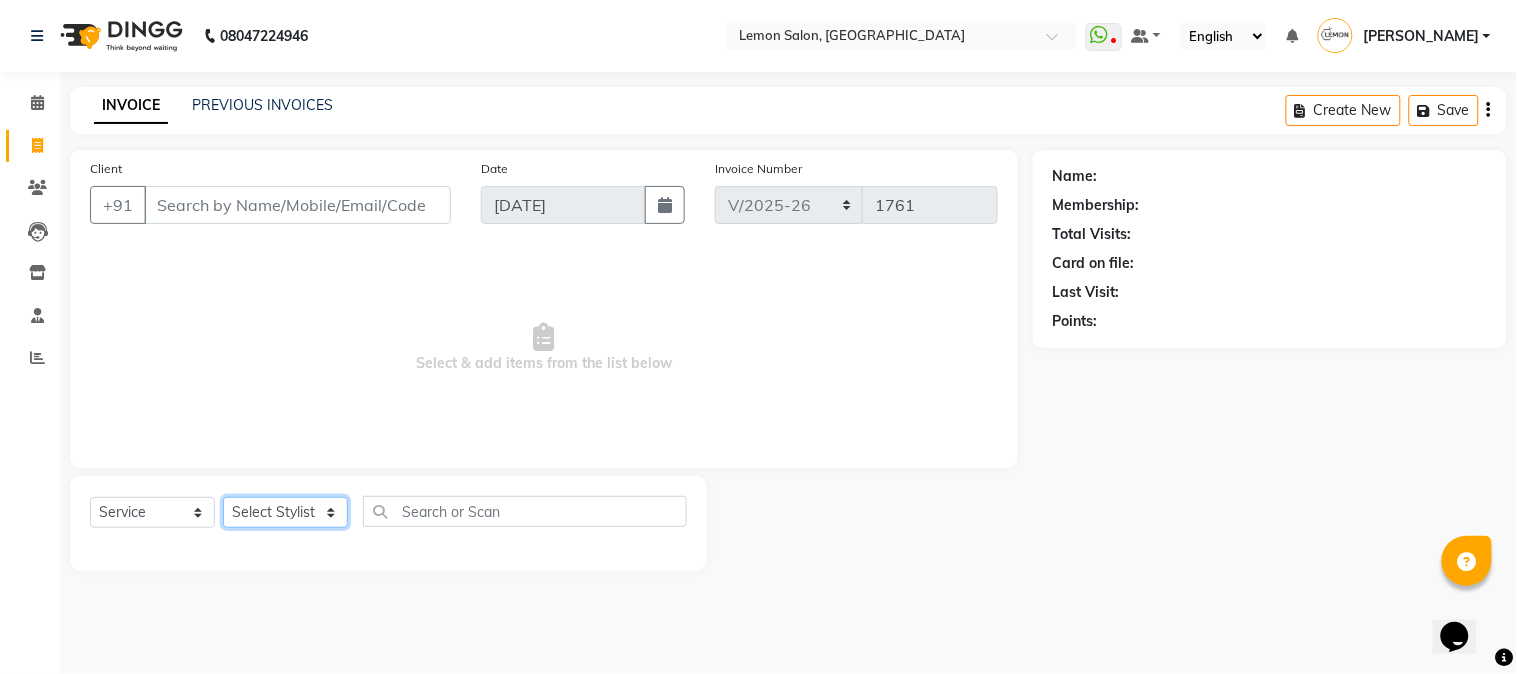 click on "Select Stylist Abhay  Akansha Sadafule Alam Asma Dshpande Datta Kawar DC Furkan Mansoori kavita Kelatkar  Manisha Mohammed Mohsin  Mukaddar Shaikh Sana Mansoori Sandhya Tabrez Shah  Urmila Pol" 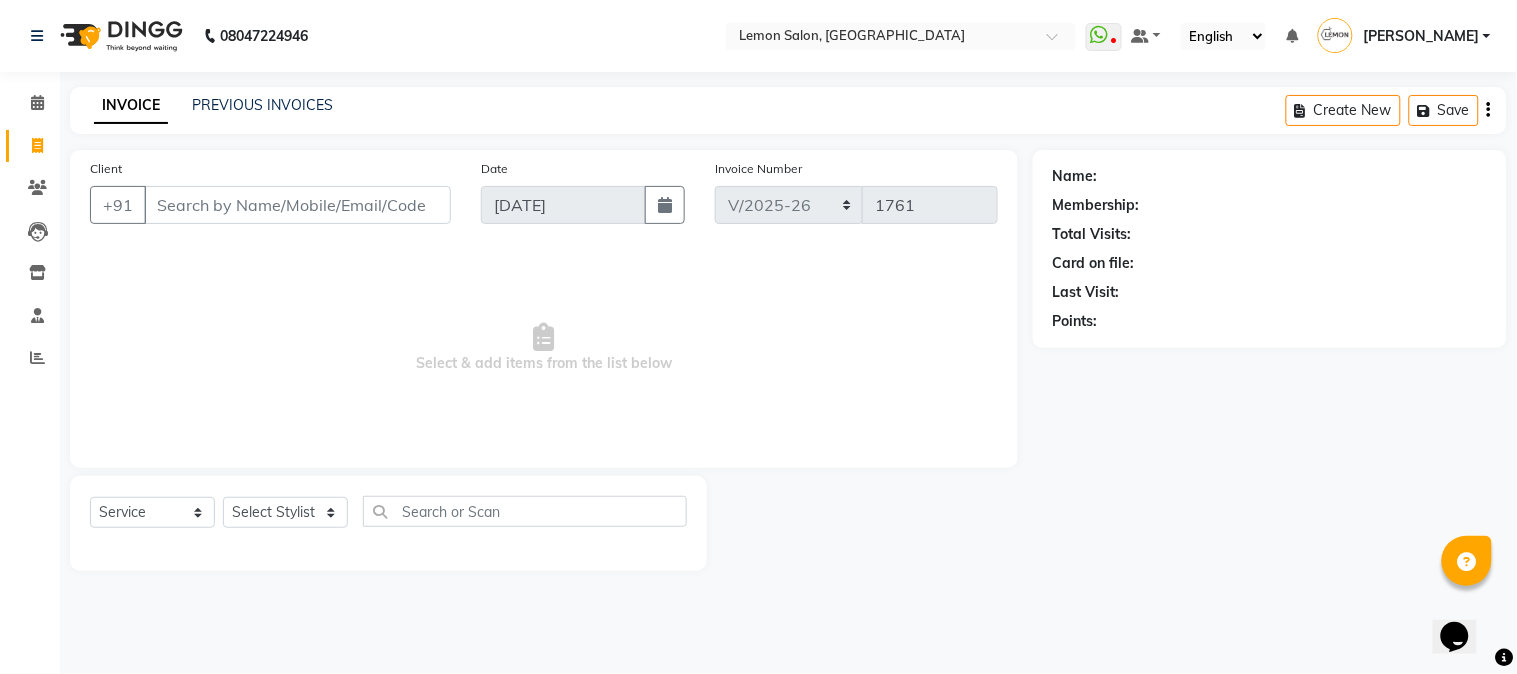 click on "Select  Service  Product  Membership  Package Voucher Prepaid Gift Card  Select Stylist Abhay  Akansha Sadafule Alam Asma Dshpande Datta Kawar DC Furkan Mansoori kavita Kelatkar  Manisha Mohammed Mohsin  Mukaddar Shaikh Sana Mansoori Sandhya Tabrez Shah  Urmila Pol" 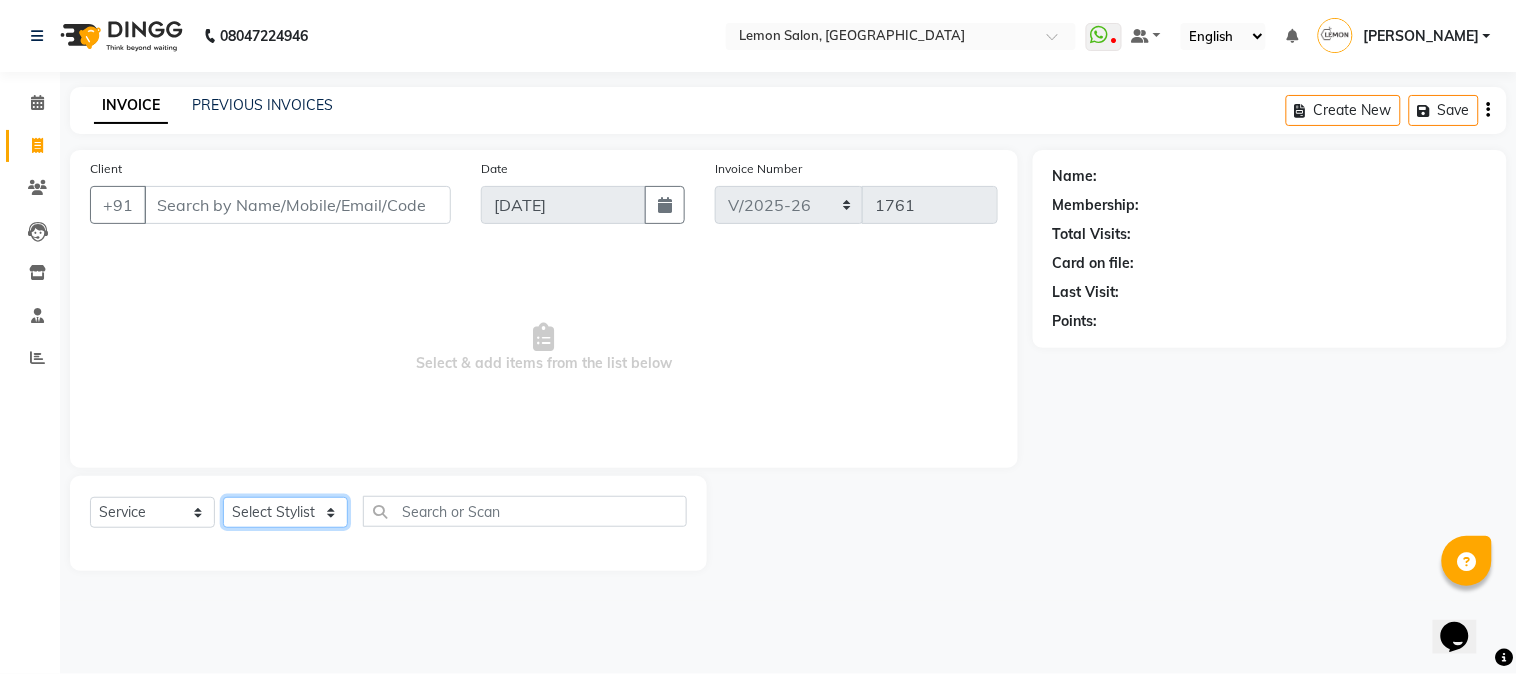 click on "Select Stylist Abhay  Akansha Sadafule Alam Asma Dshpande Datta Kawar DC Furkan Mansoori kavita Kelatkar  Manisha Mohammed Mohsin  Mukaddar Shaikh Sana Mansoori Sandhya Tabrez Shah  Urmila Pol" 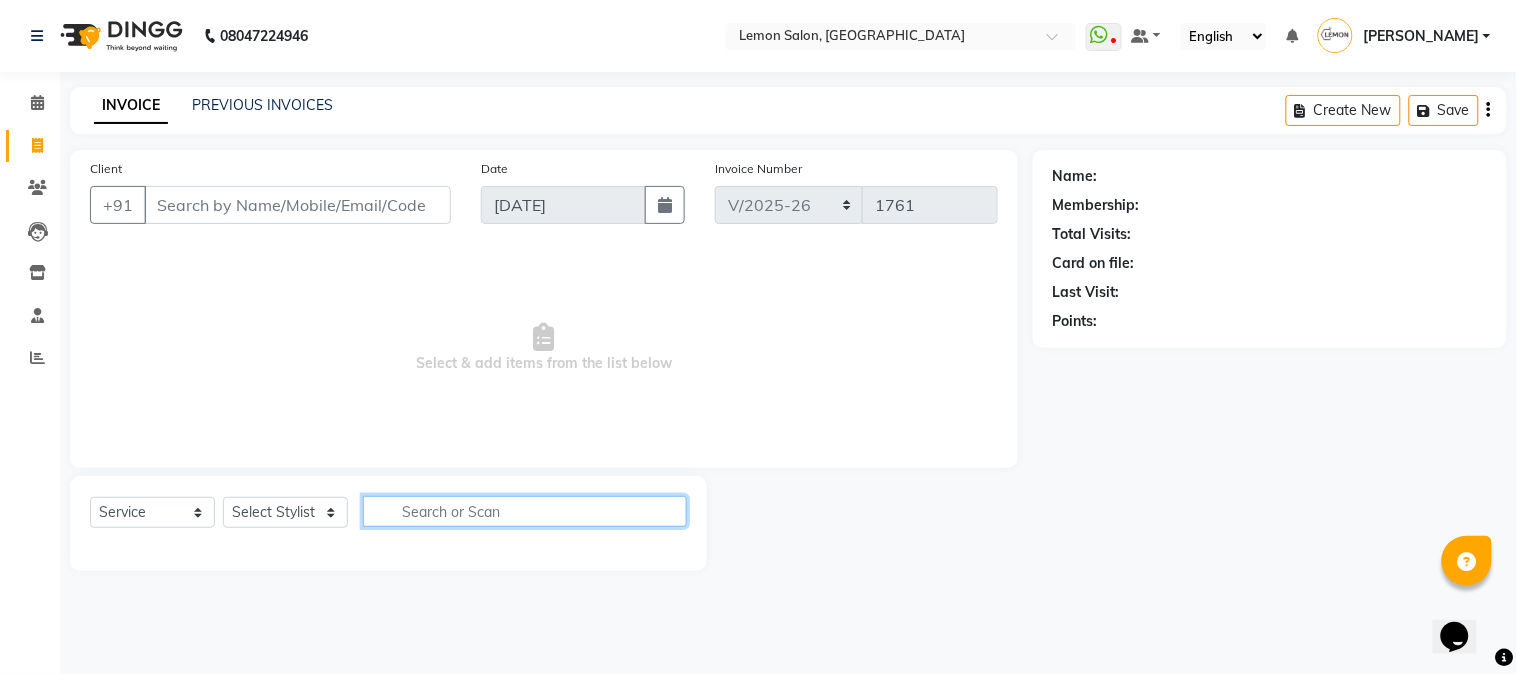 click 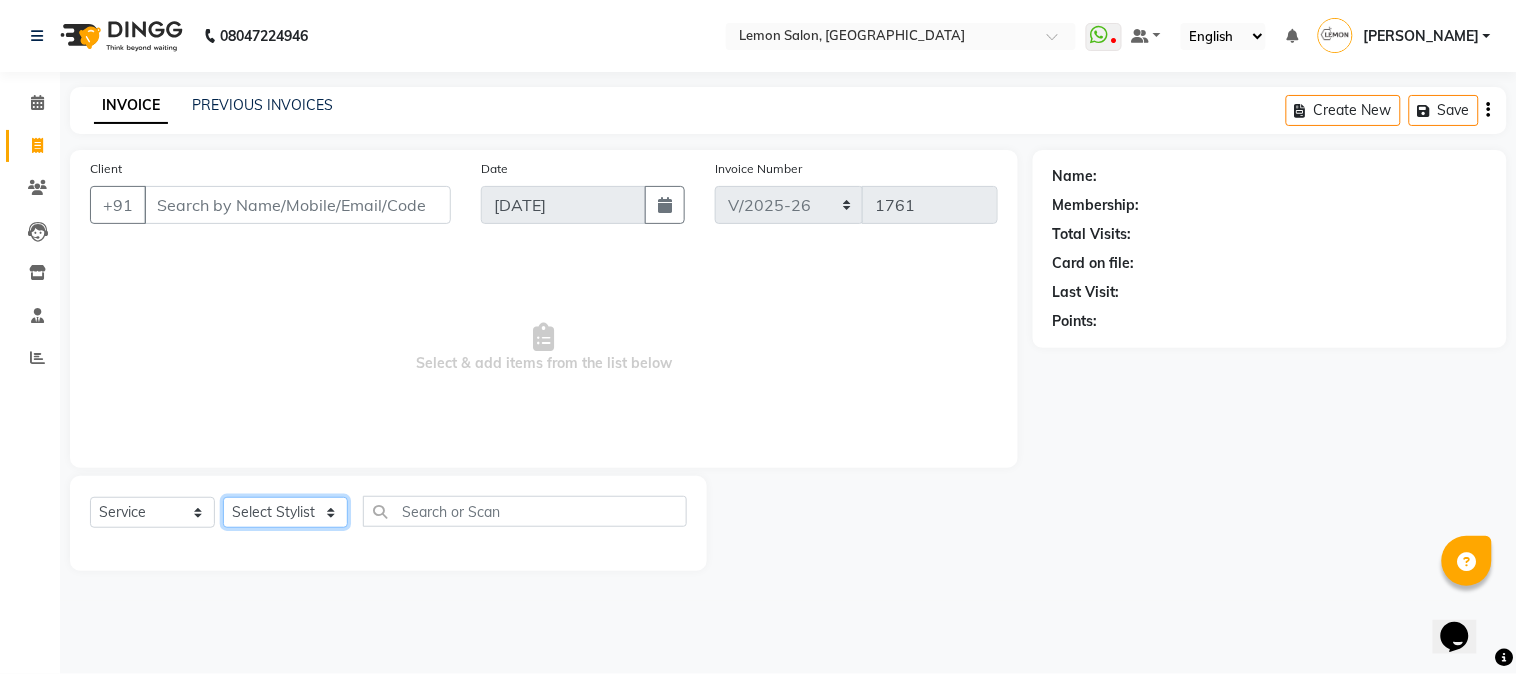 click on "Select Stylist Abhay  Akansha Sadafule Alam Asma Dshpande Datta Kawar DC Furkan Mansoori kavita Kelatkar  Manisha Mohammed Mohsin  Mukaddar Shaikh Sana Mansoori Sandhya Tabrez Shah  Urmila Pol" 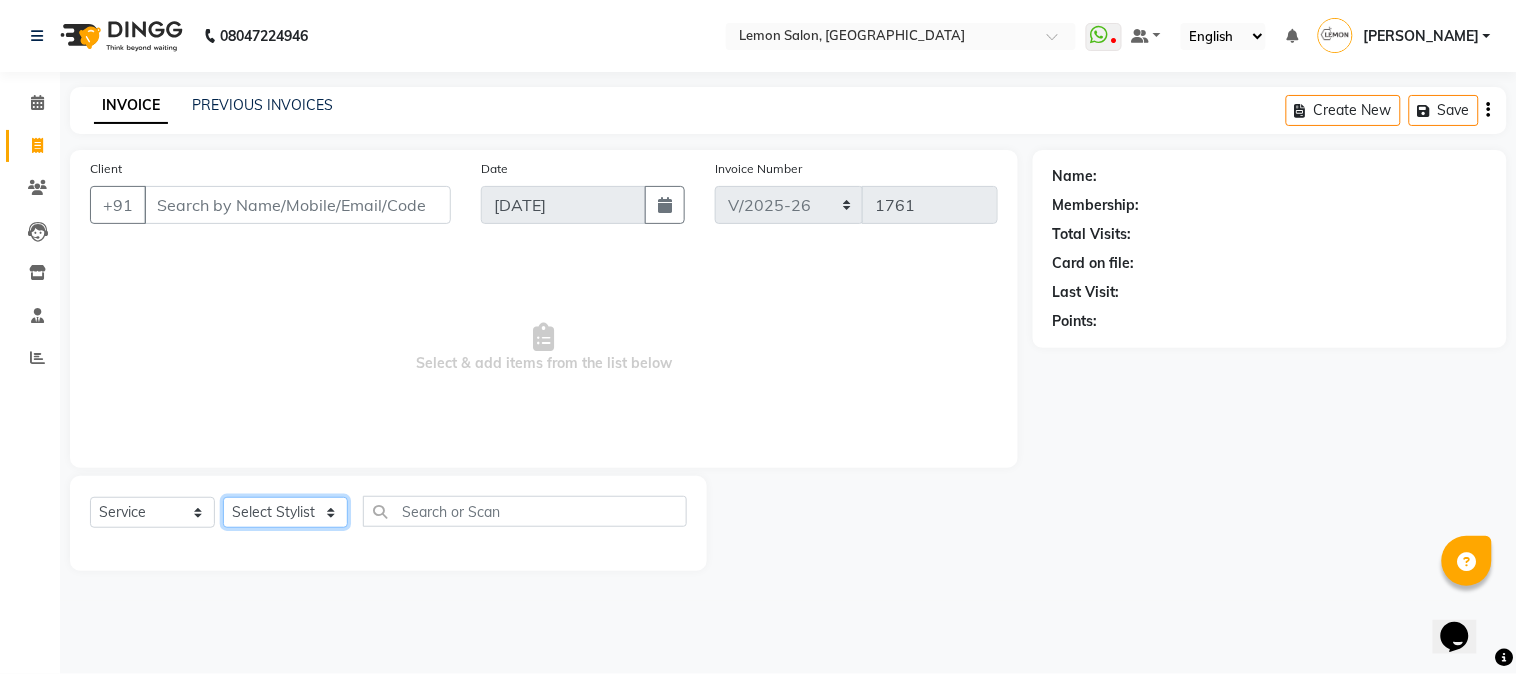 select on "7423" 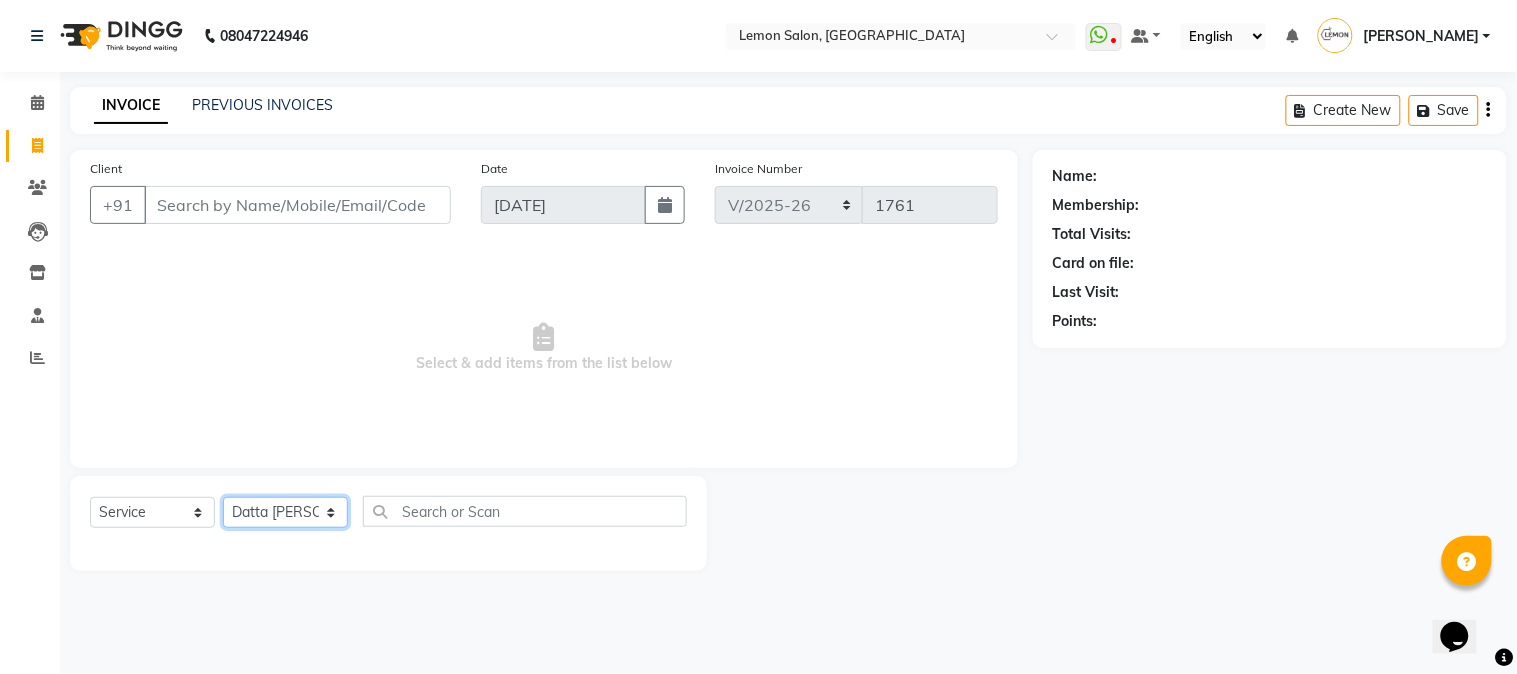 click on "Select Stylist Abhay  Akansha Sadafule Alam Asma Dshpande Datta Kawar DC Furkan Mansoori kavita Kelatkar  Manisha Mohammed Mohsin  Mukaddar Shaikh Sana Mansoori Sandhya Tabrez Shah  Urmila Pol" 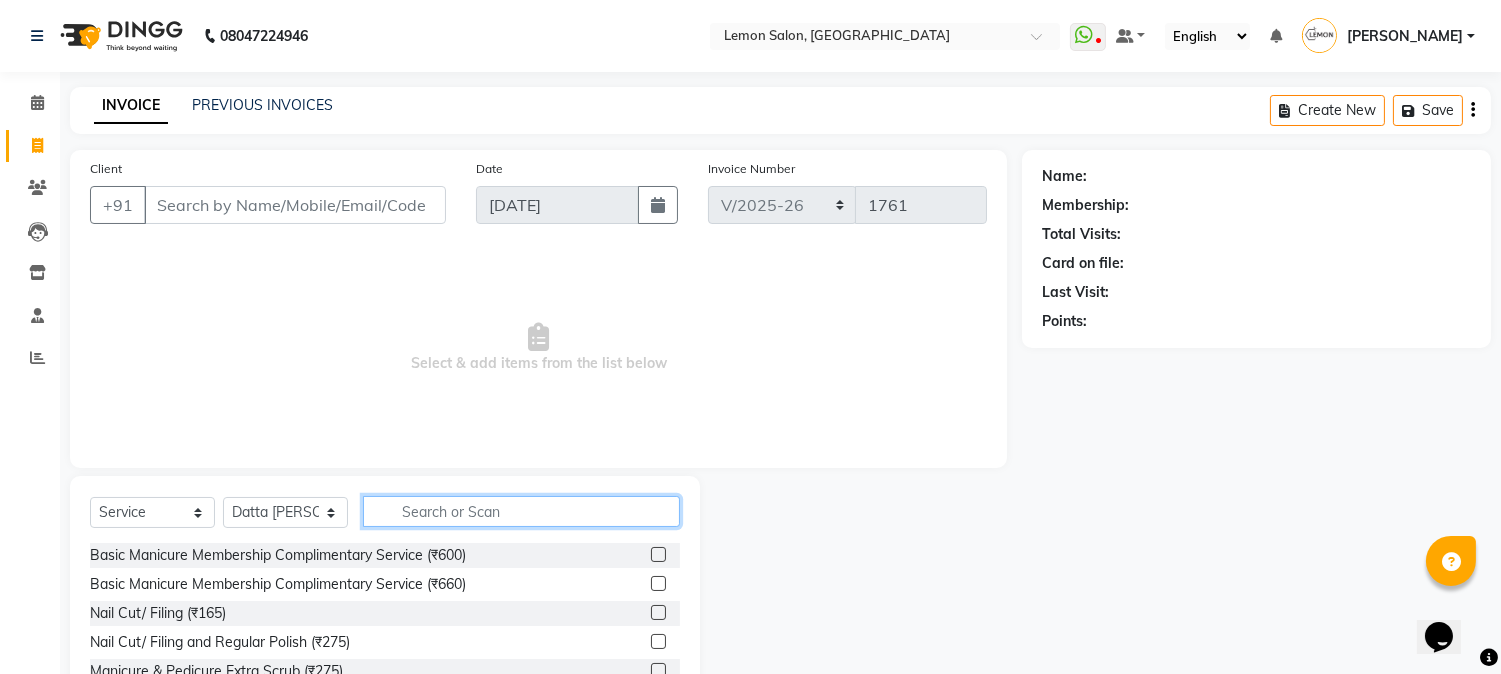 click 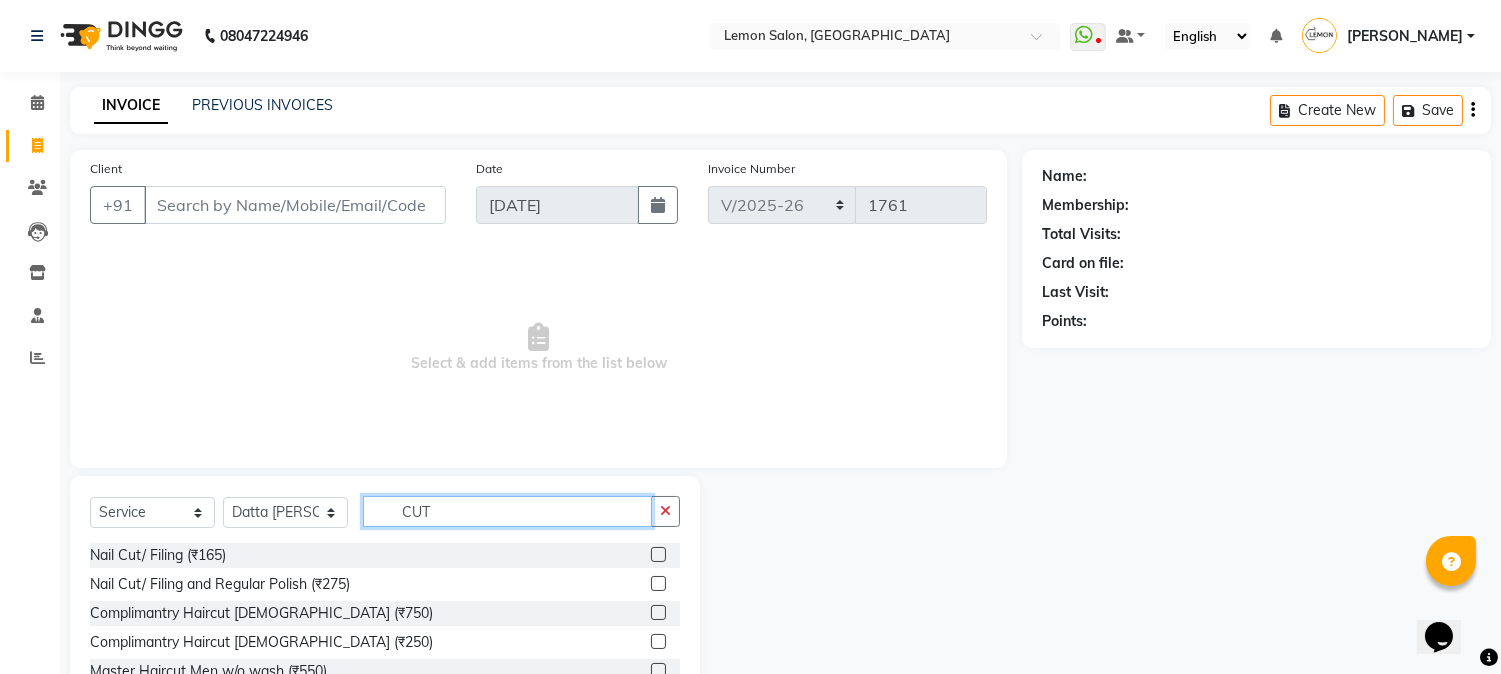 scroll, scrollTop: 126, scrollLeft: 0, axis: vertical 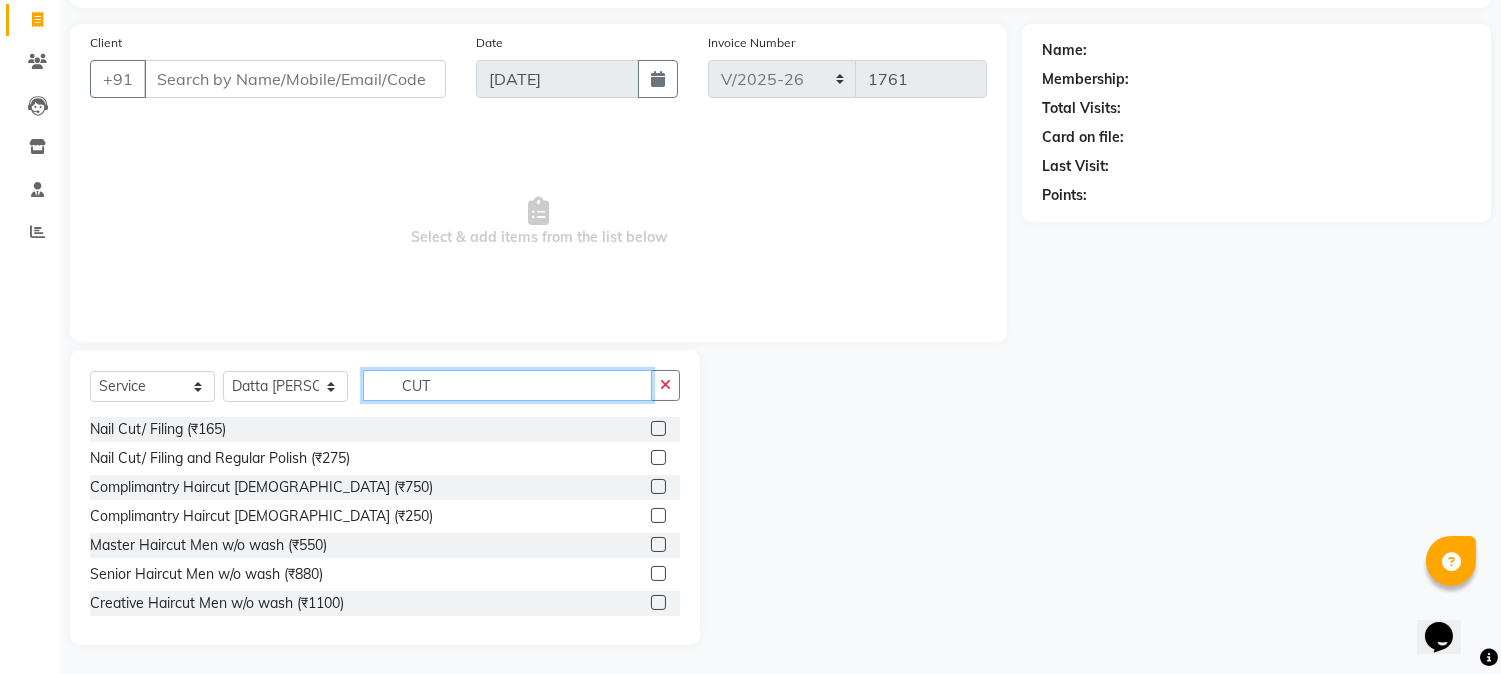 type on "CUT" 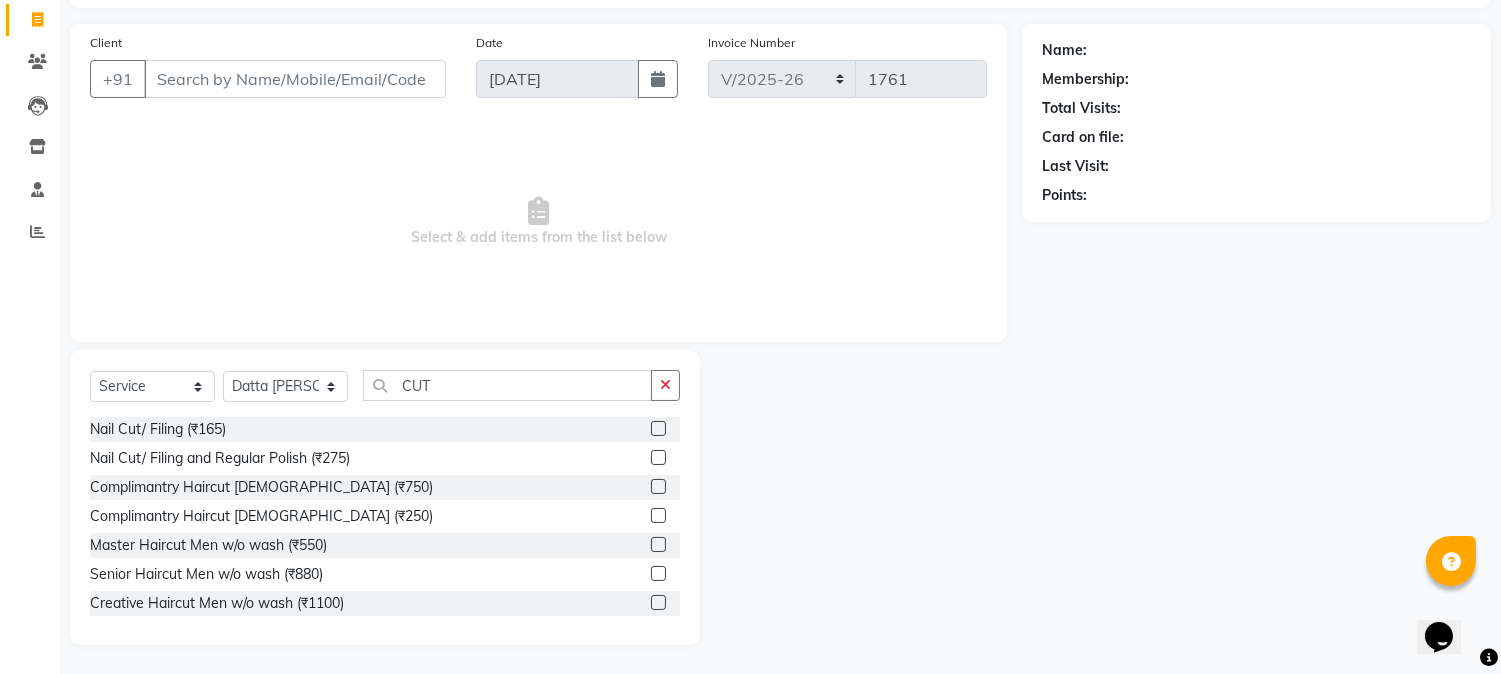 click 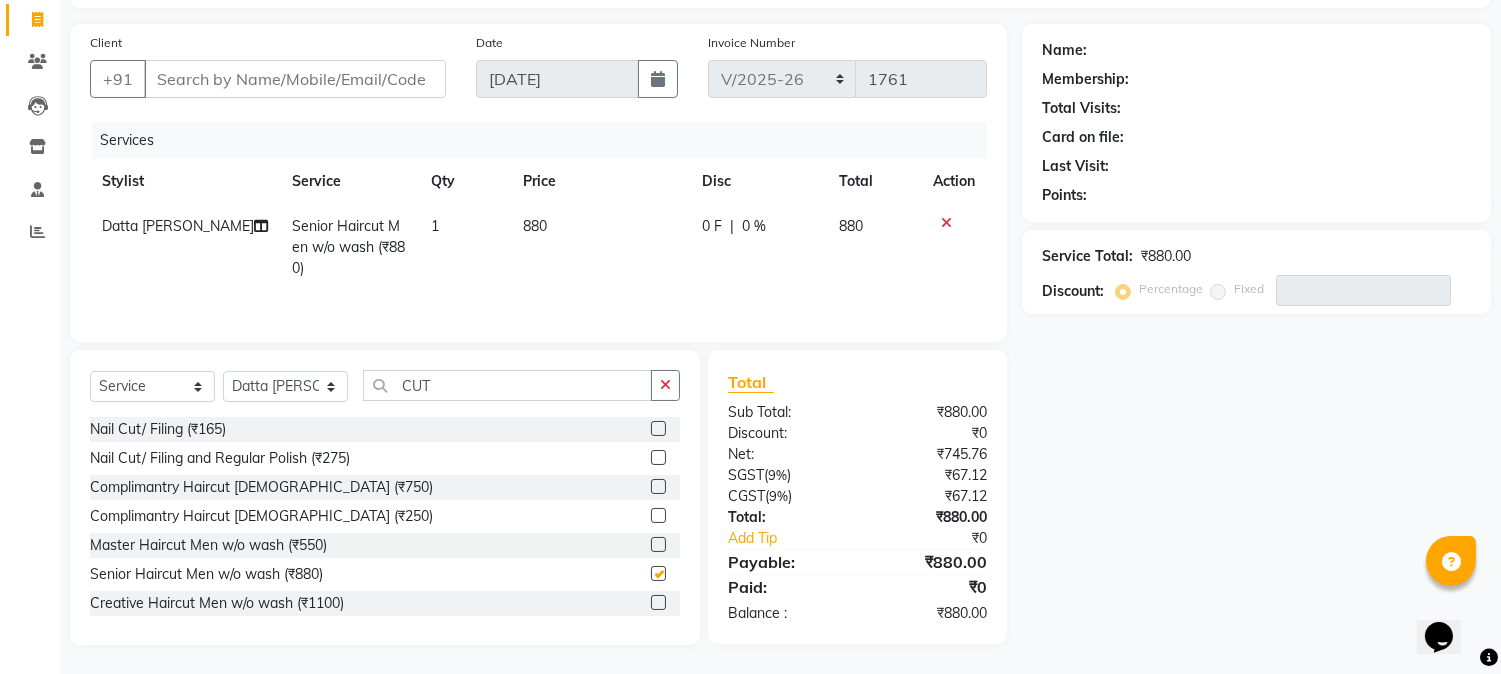 checkbox on "false" 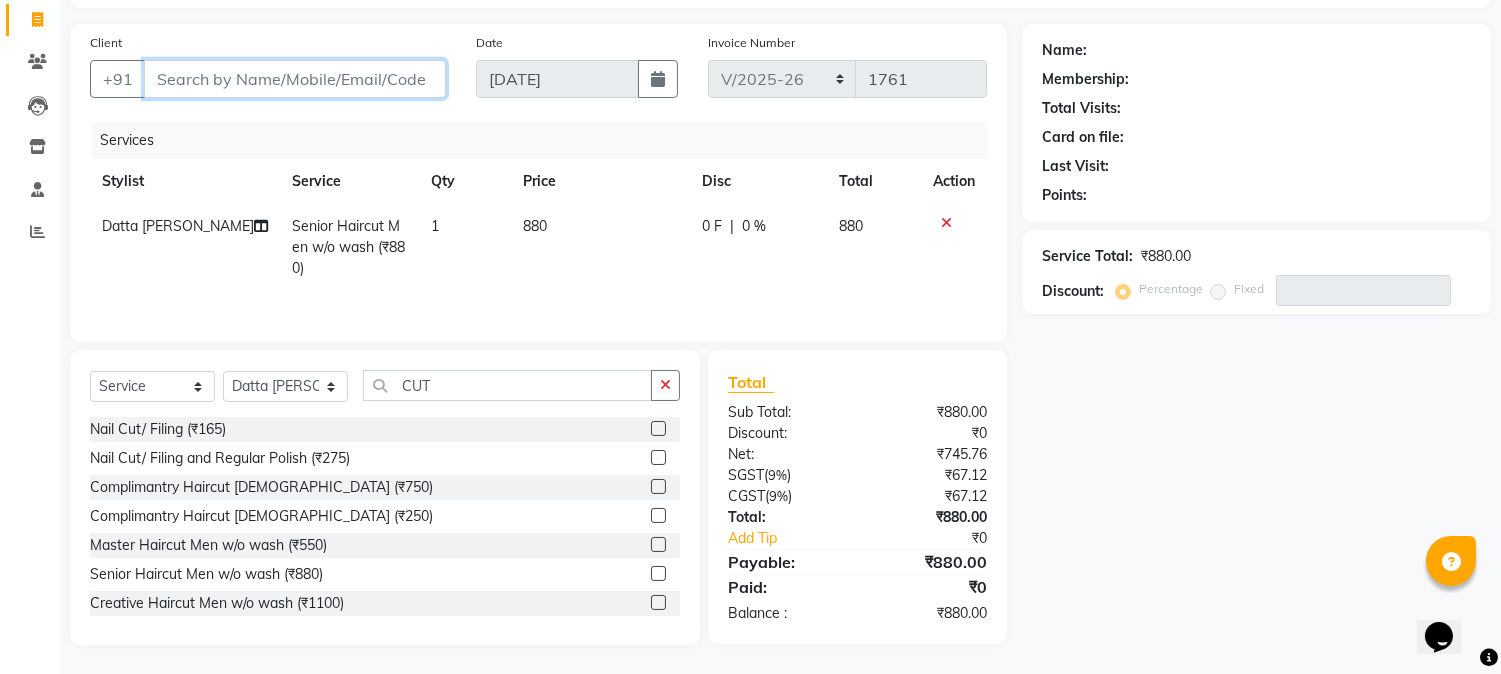 drag, startPoint x: 204, startPoint y: 84, endPoint x: 1084, endPoint y: 233, distance: 892.5251 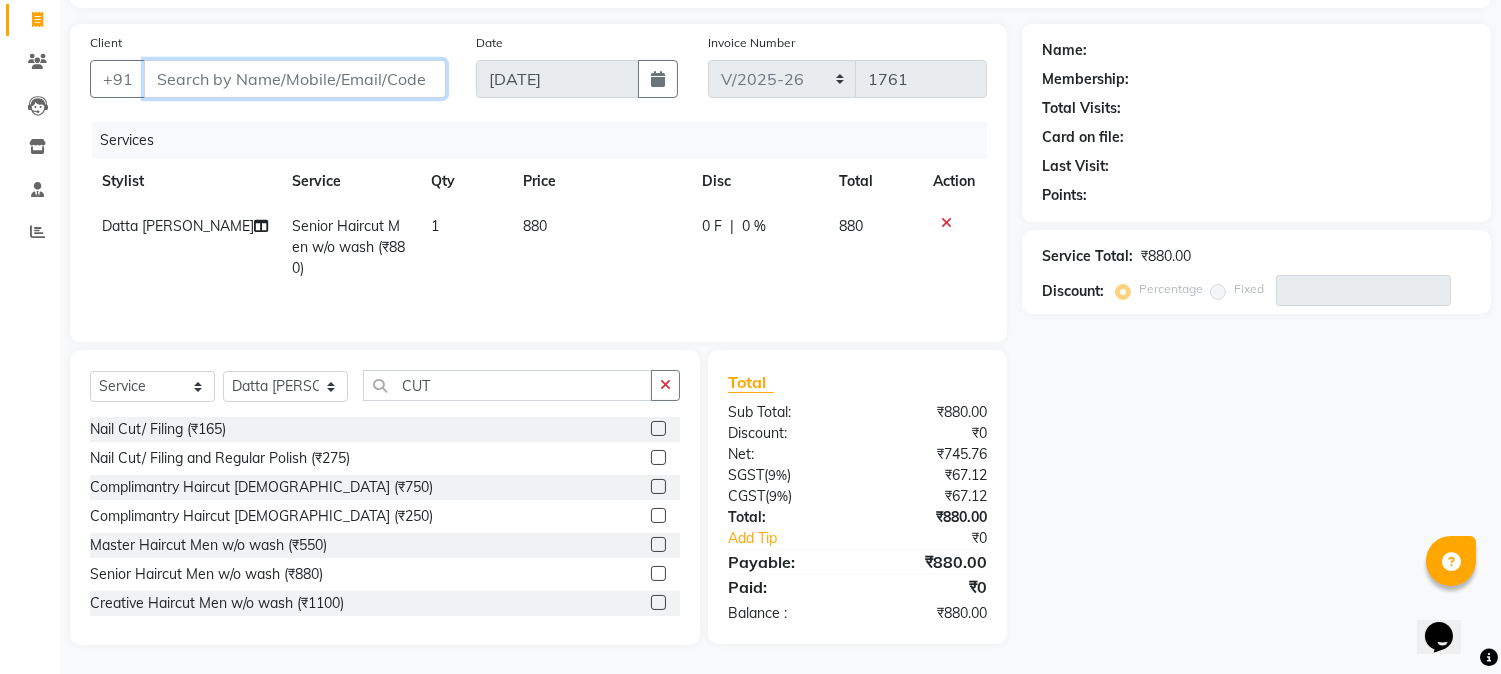 type on "8" 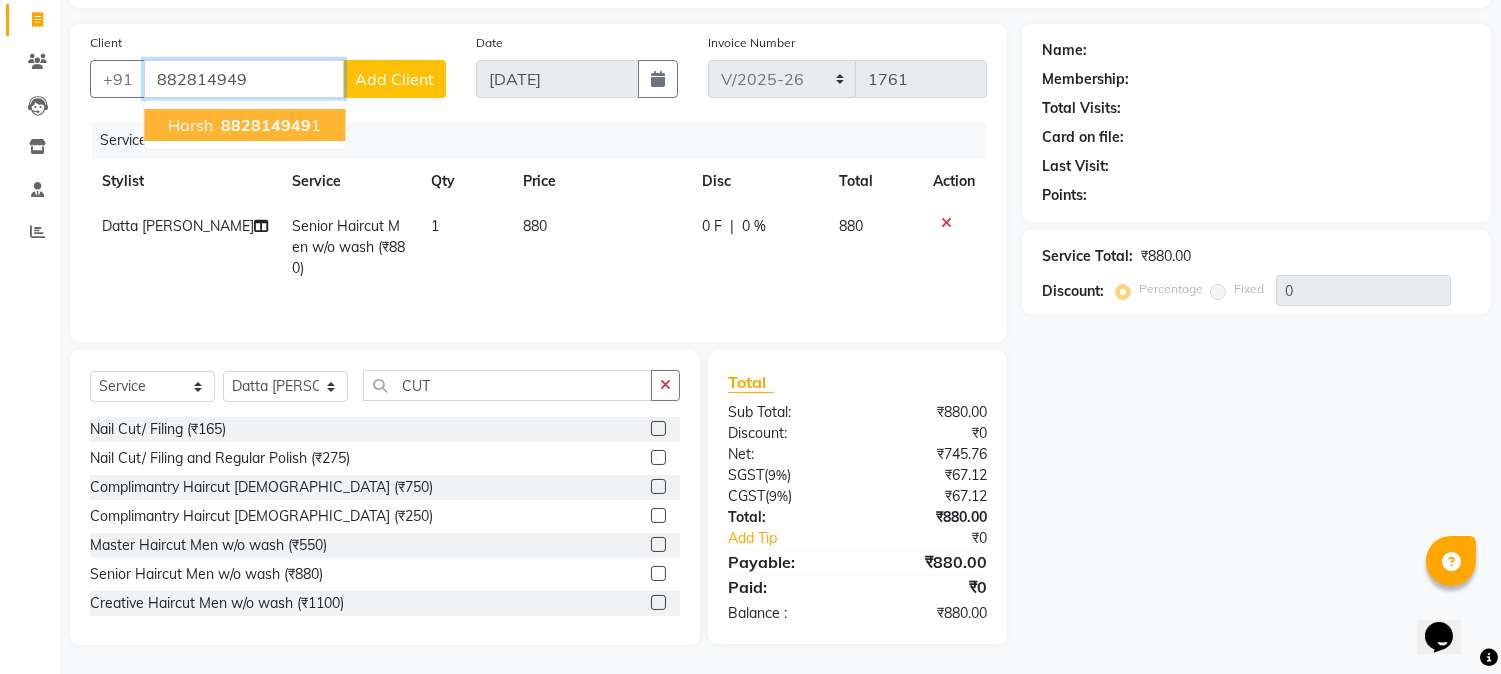 click on "882814949" at bounding box center (266, 125) 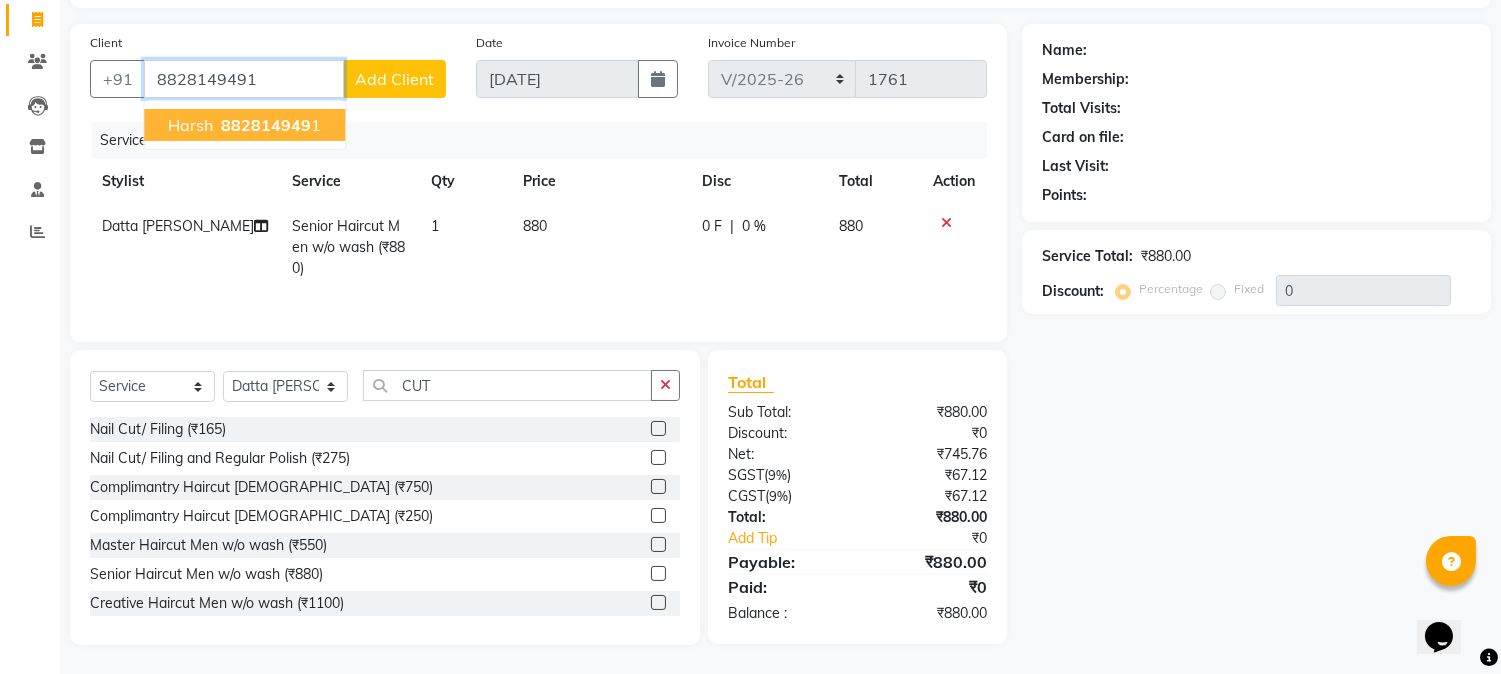 type on "8828149491" 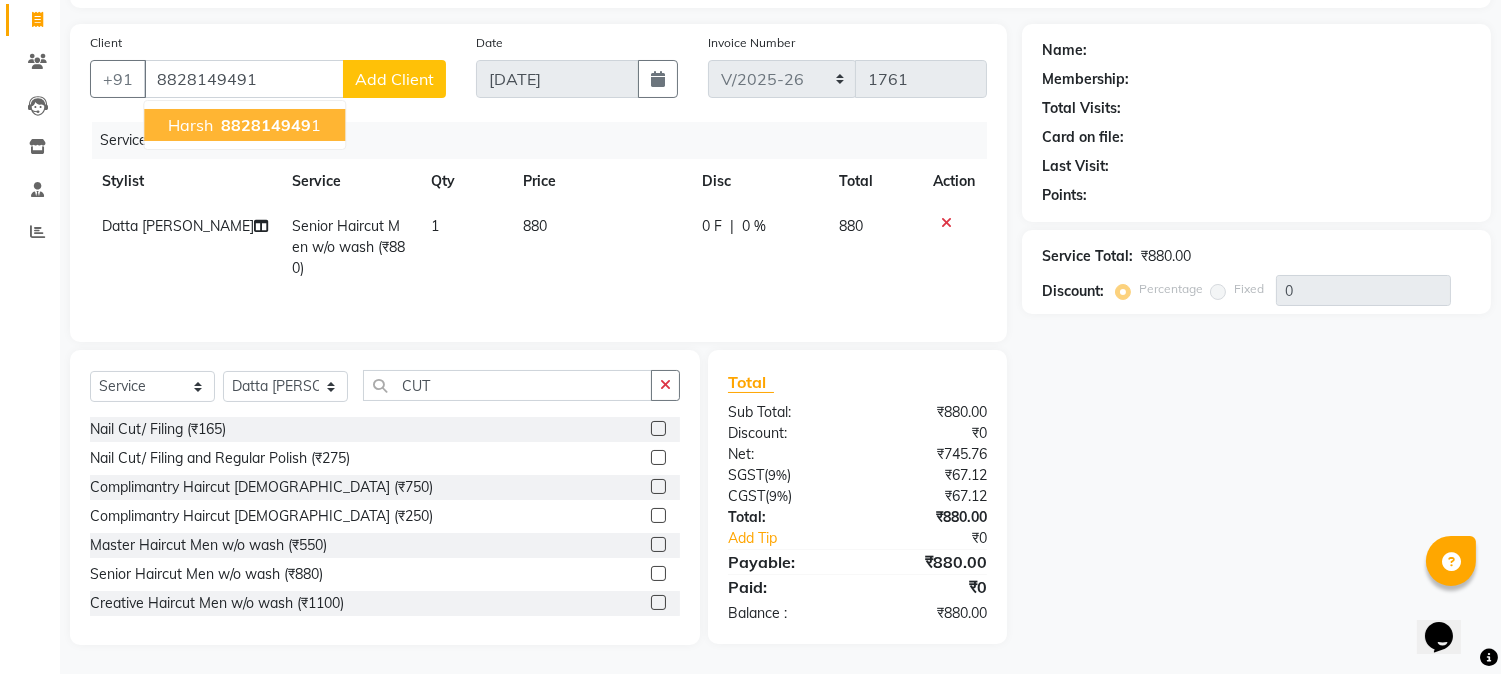 select on "1: Object" 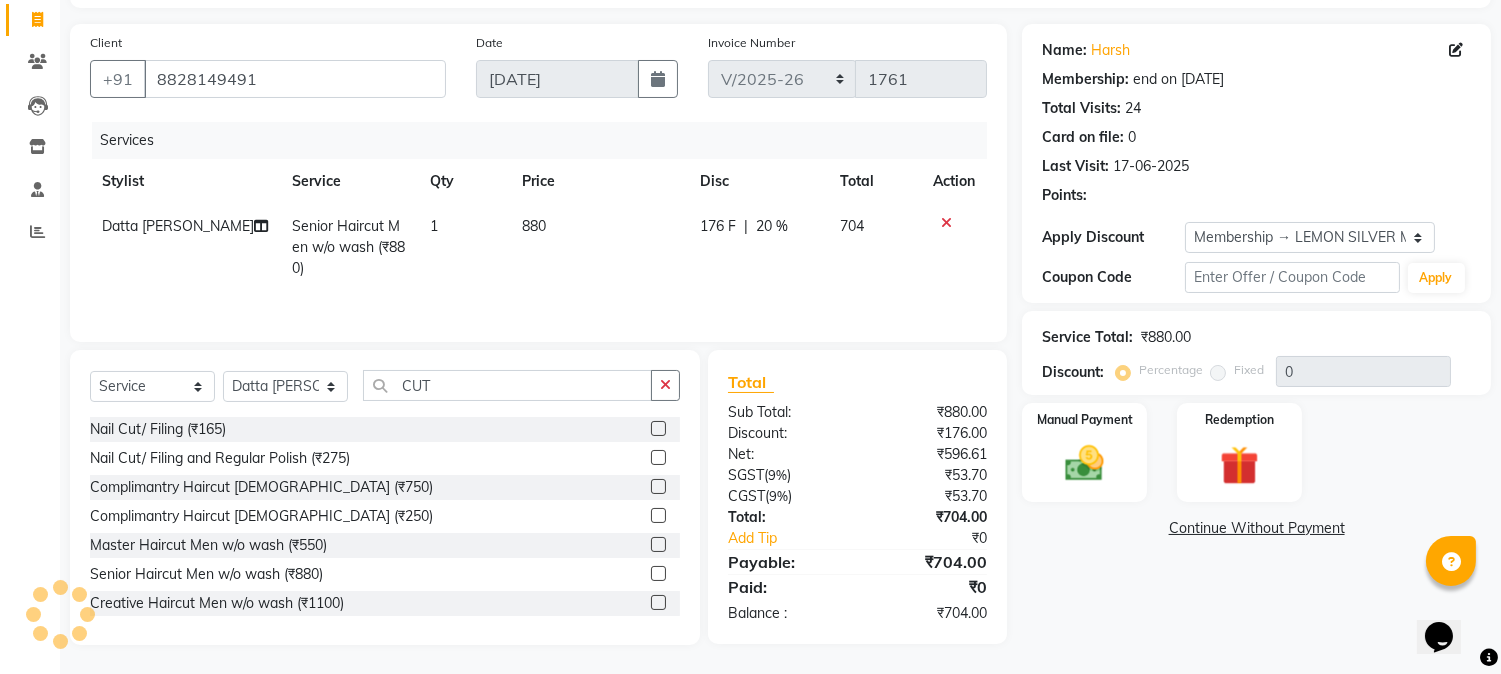type on "20" 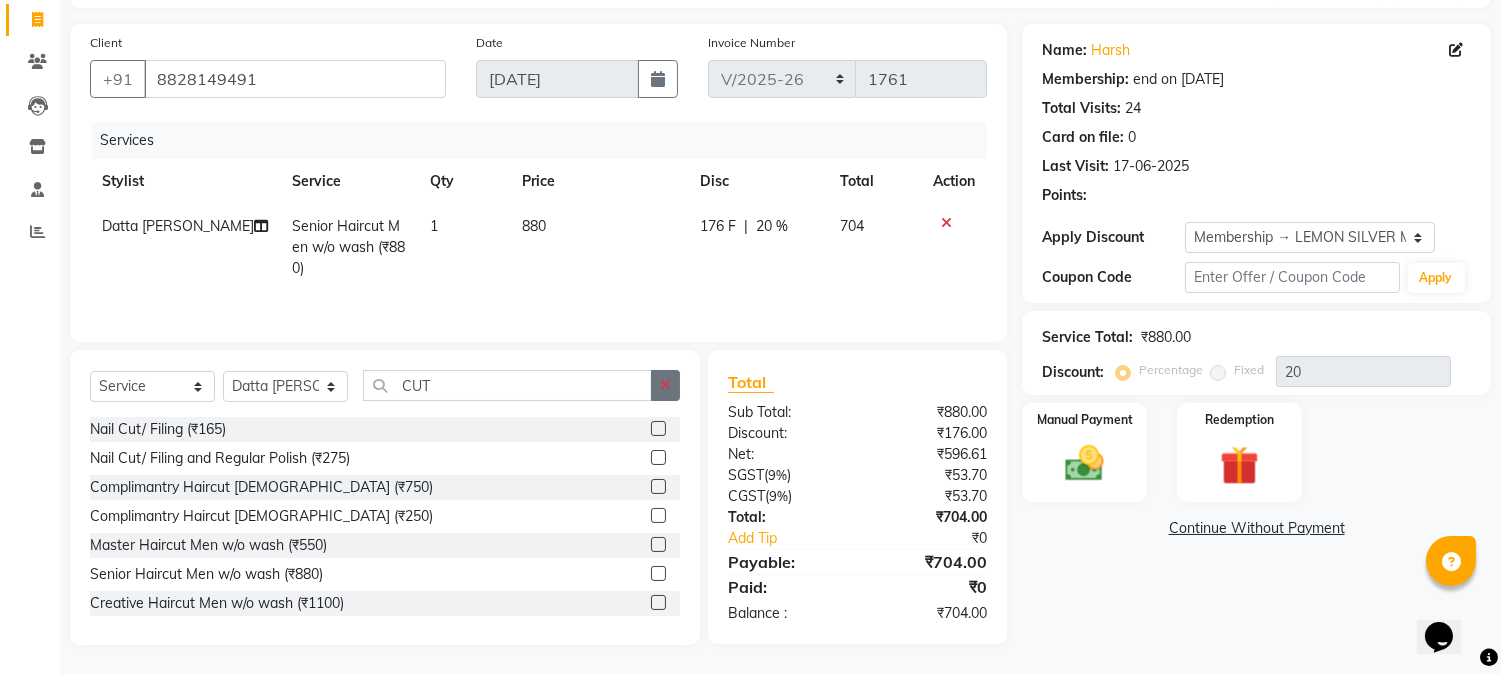 click 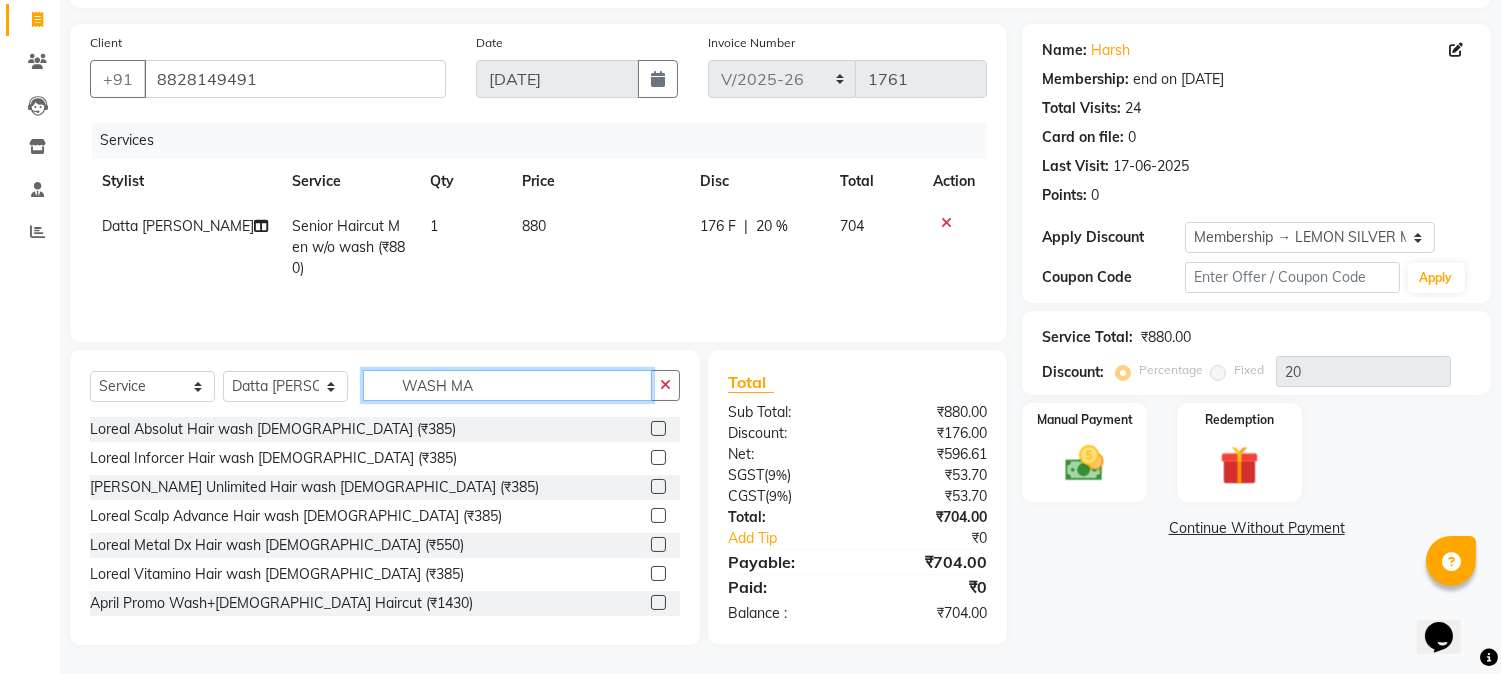 type on "WASH MA" 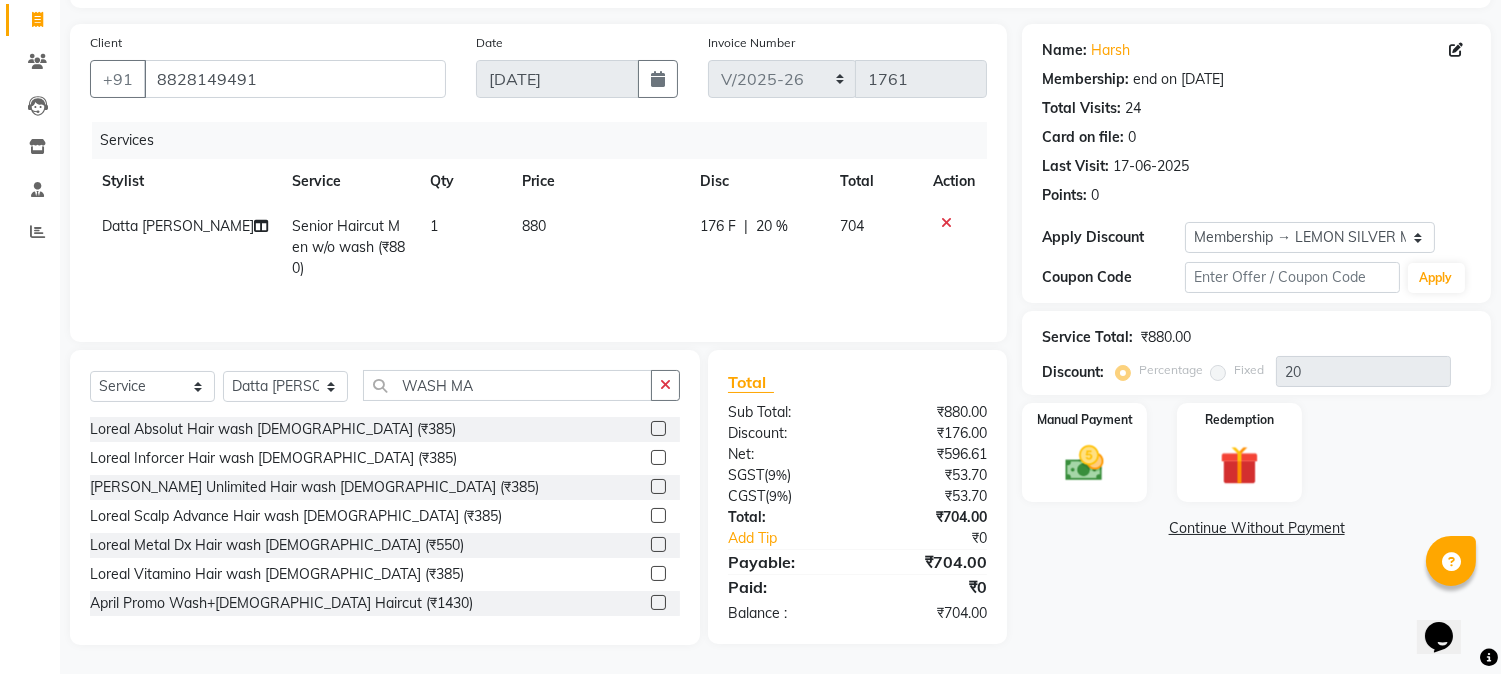 click 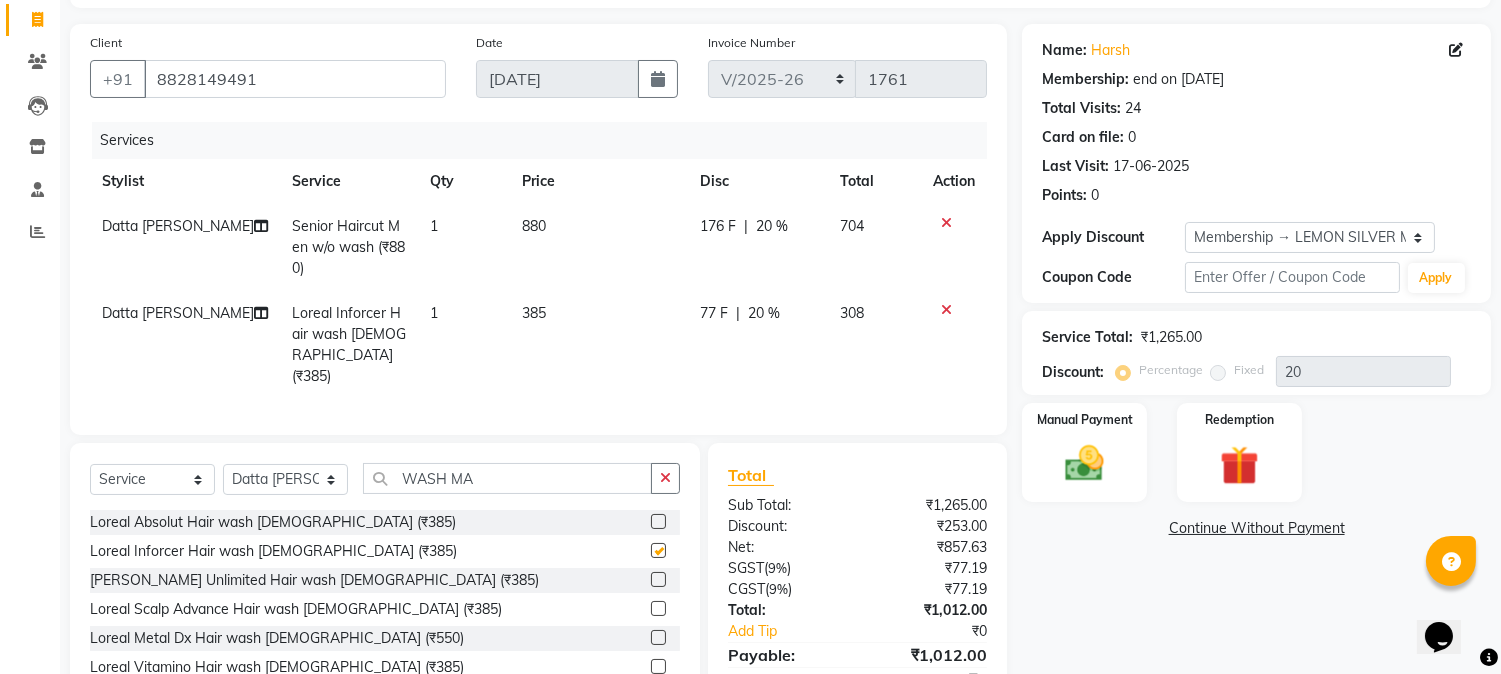 checkbox on "false" 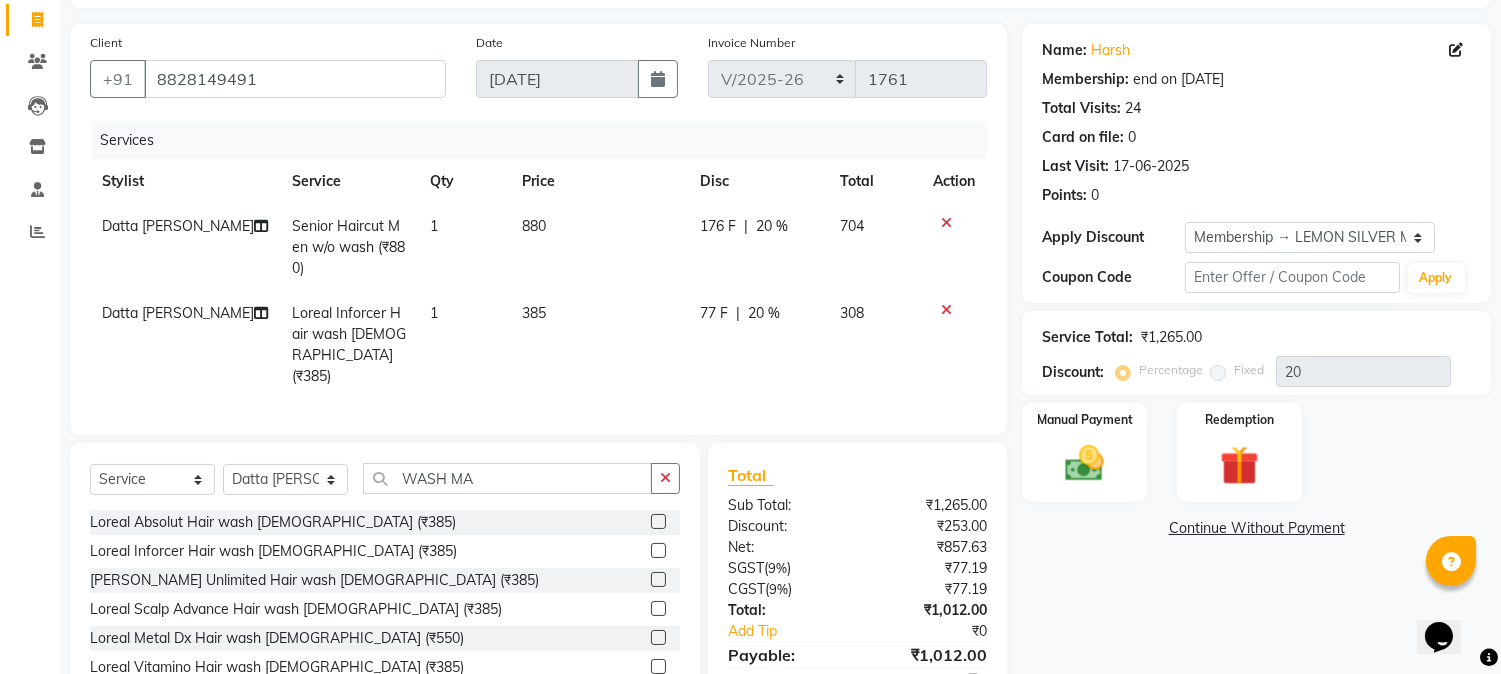 scroll, scrollTop: 215, scrollLeft: 0, axis: vertical 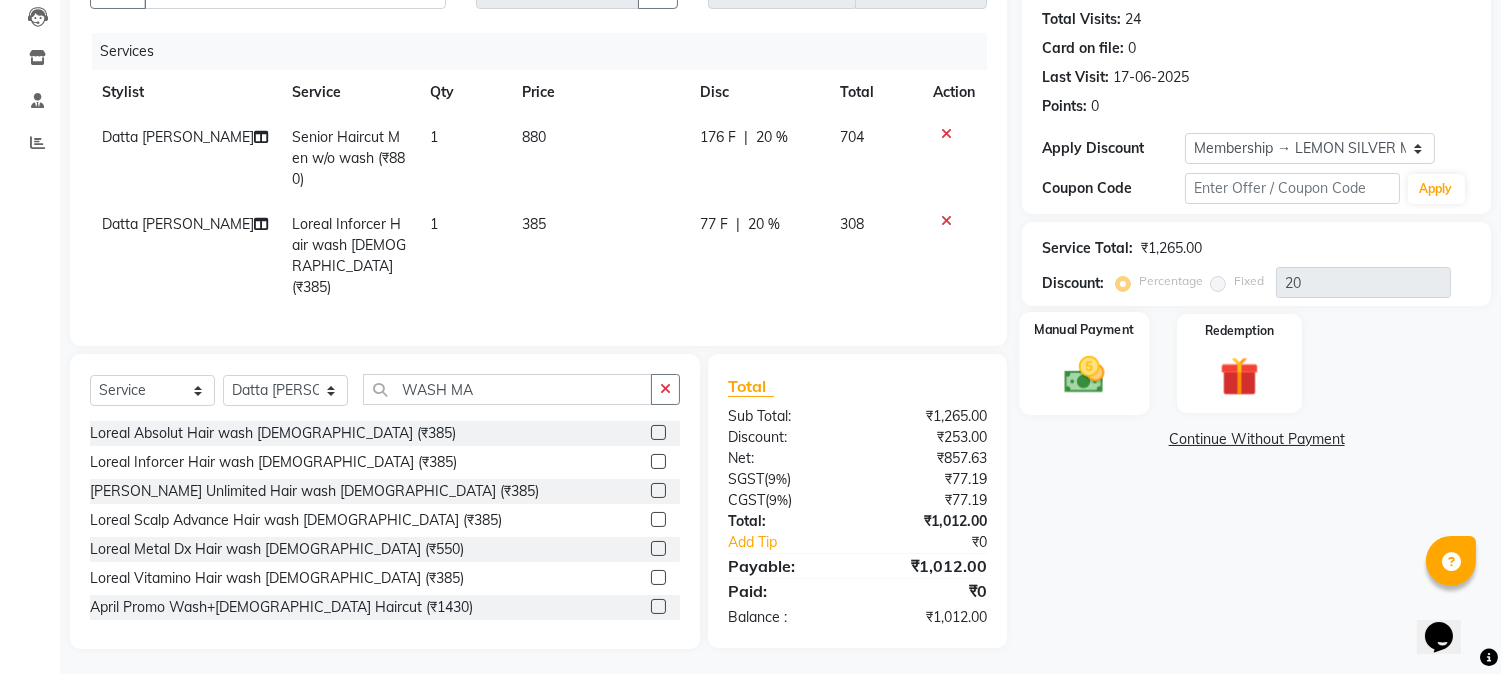 click 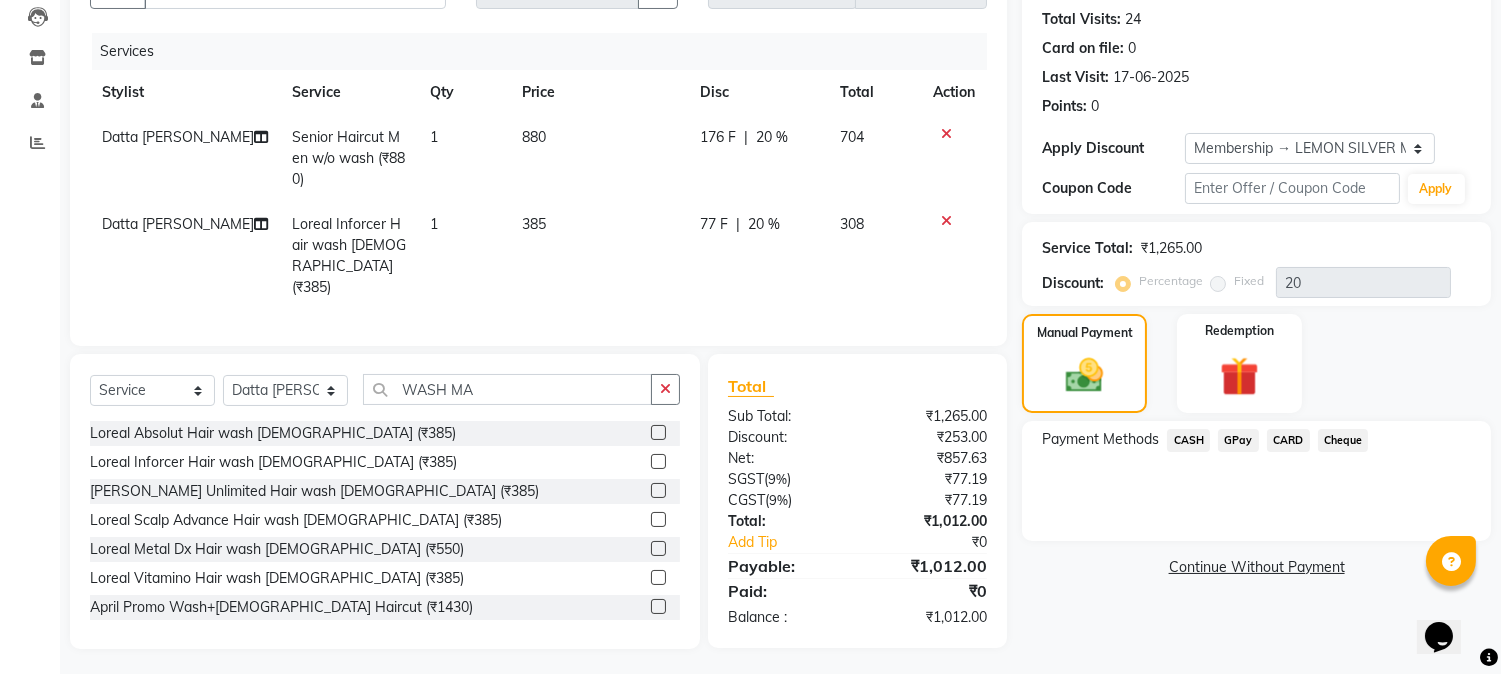 click on "CASH" 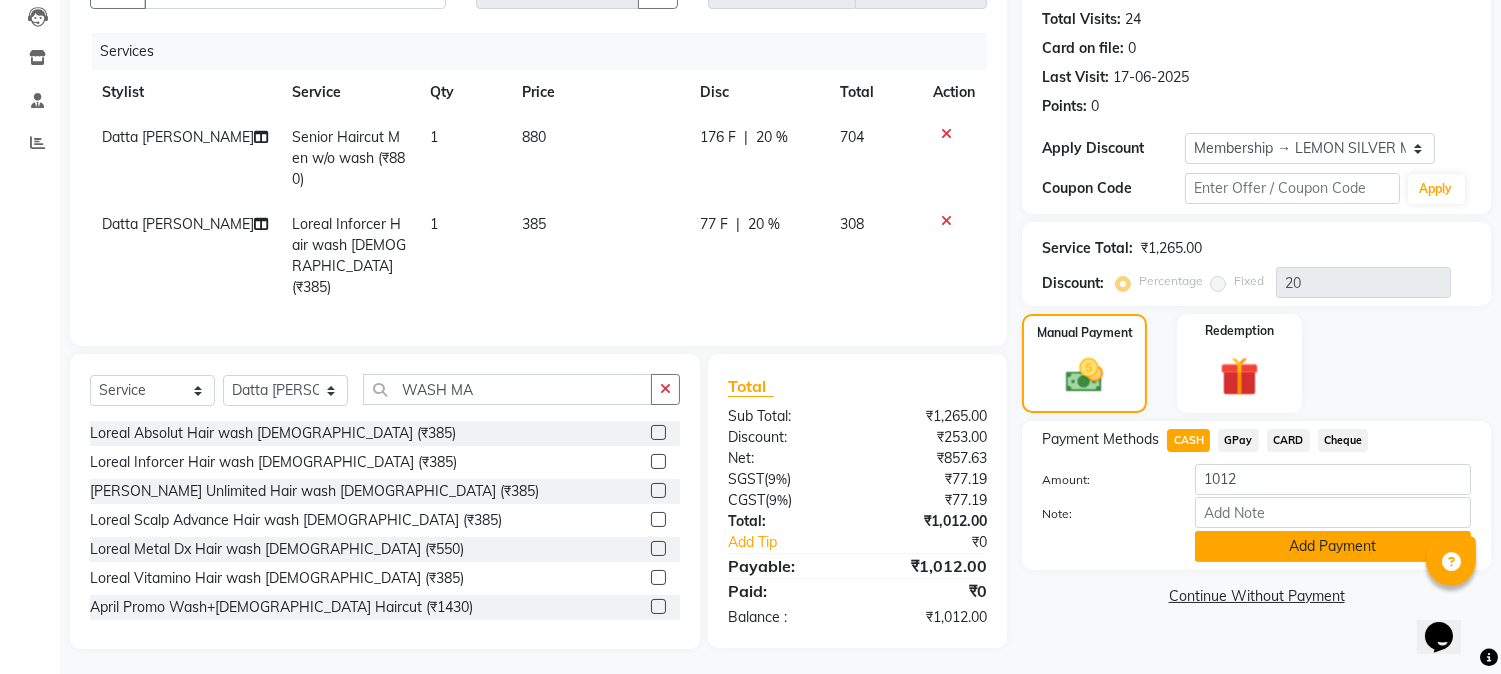 click on "Add Payment" 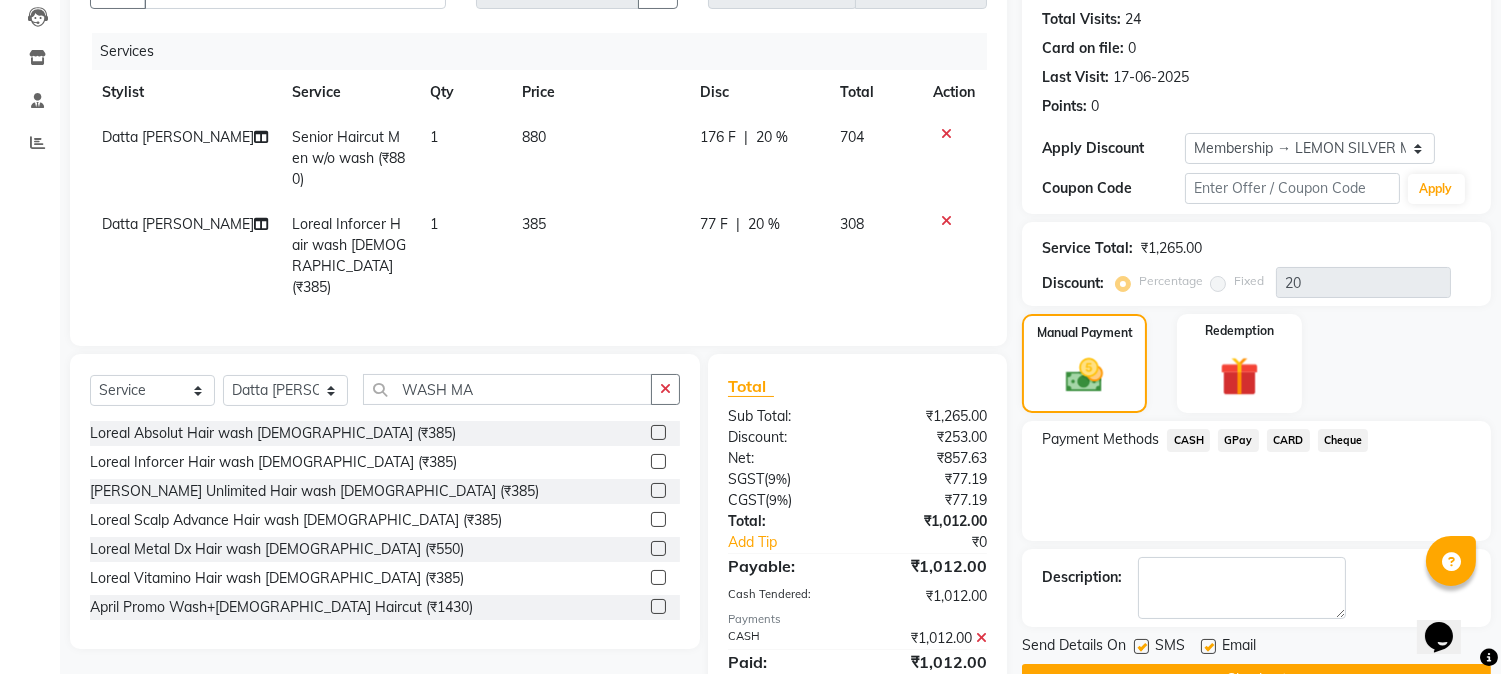 scroll, scrollTop: 384, scrollLeft: 0, axis: vertical 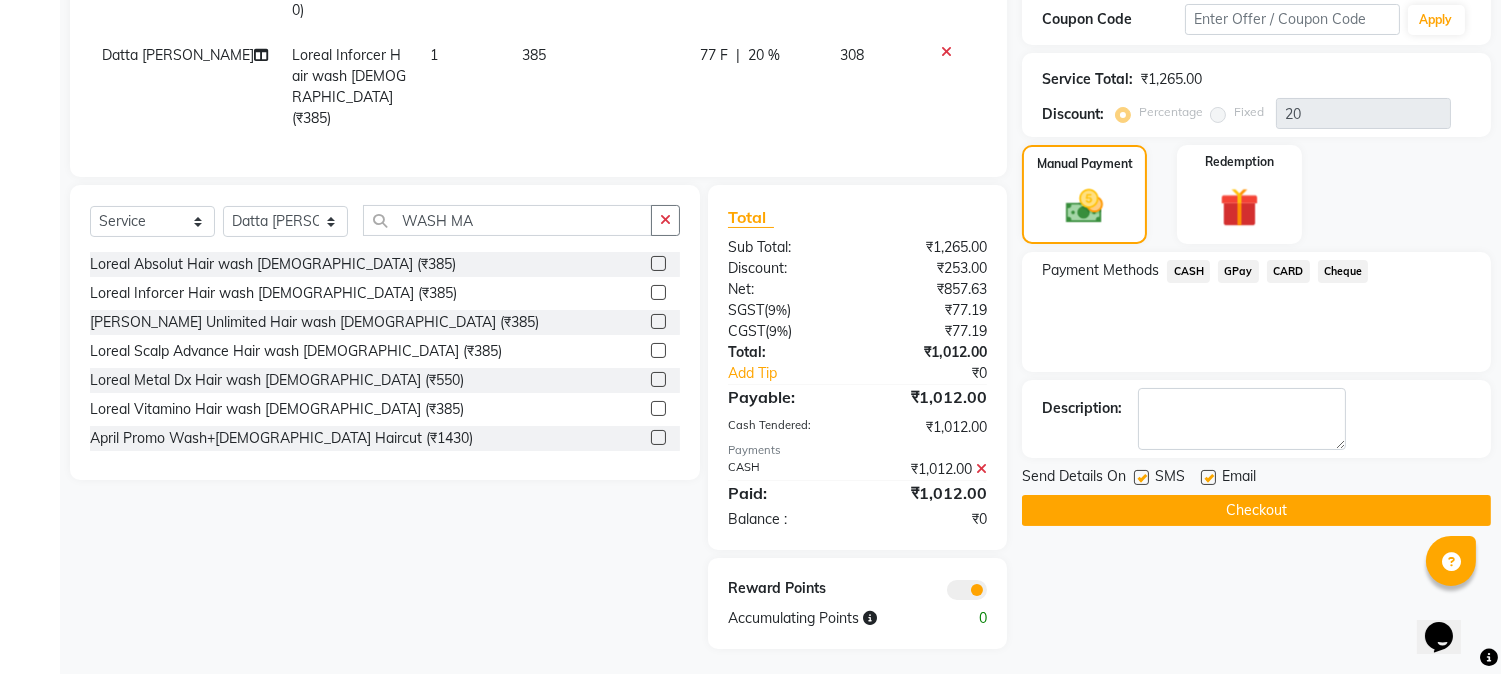 click 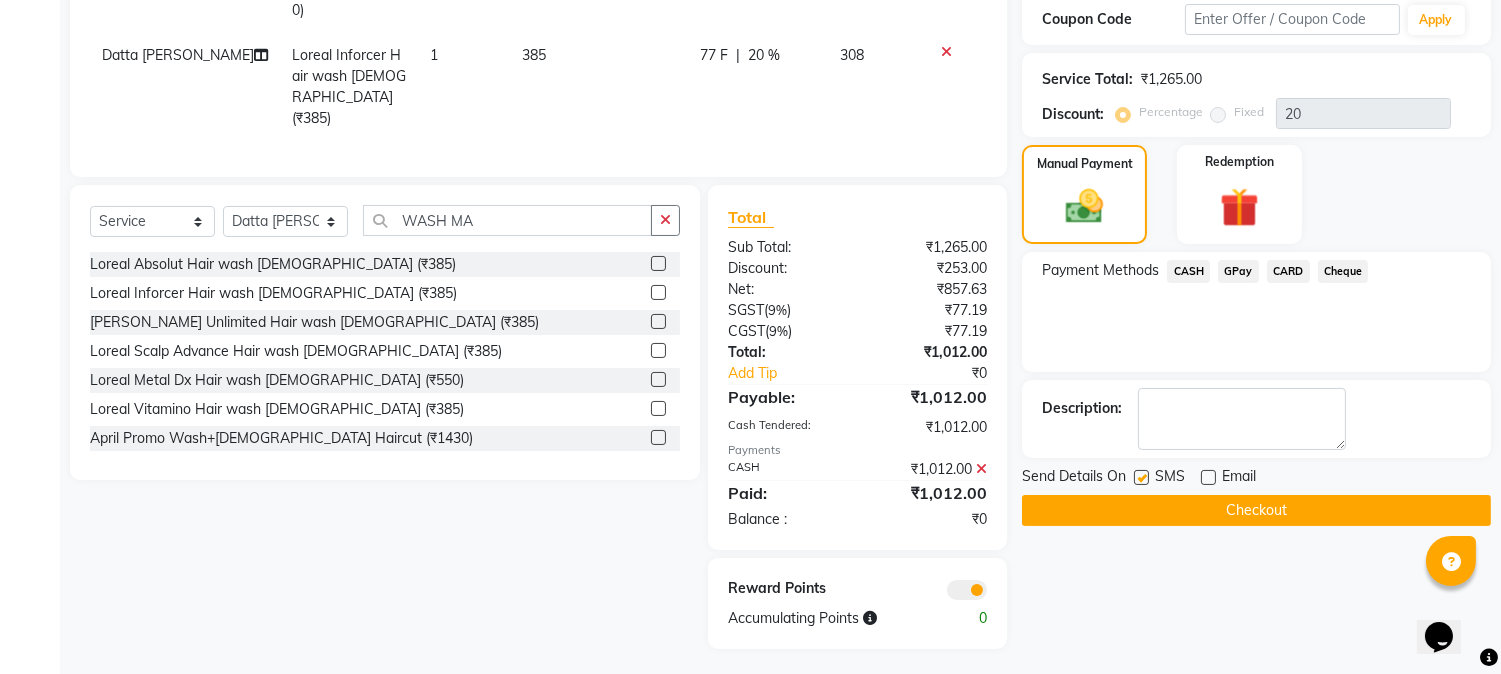 click on "Send Details On SMS Email" 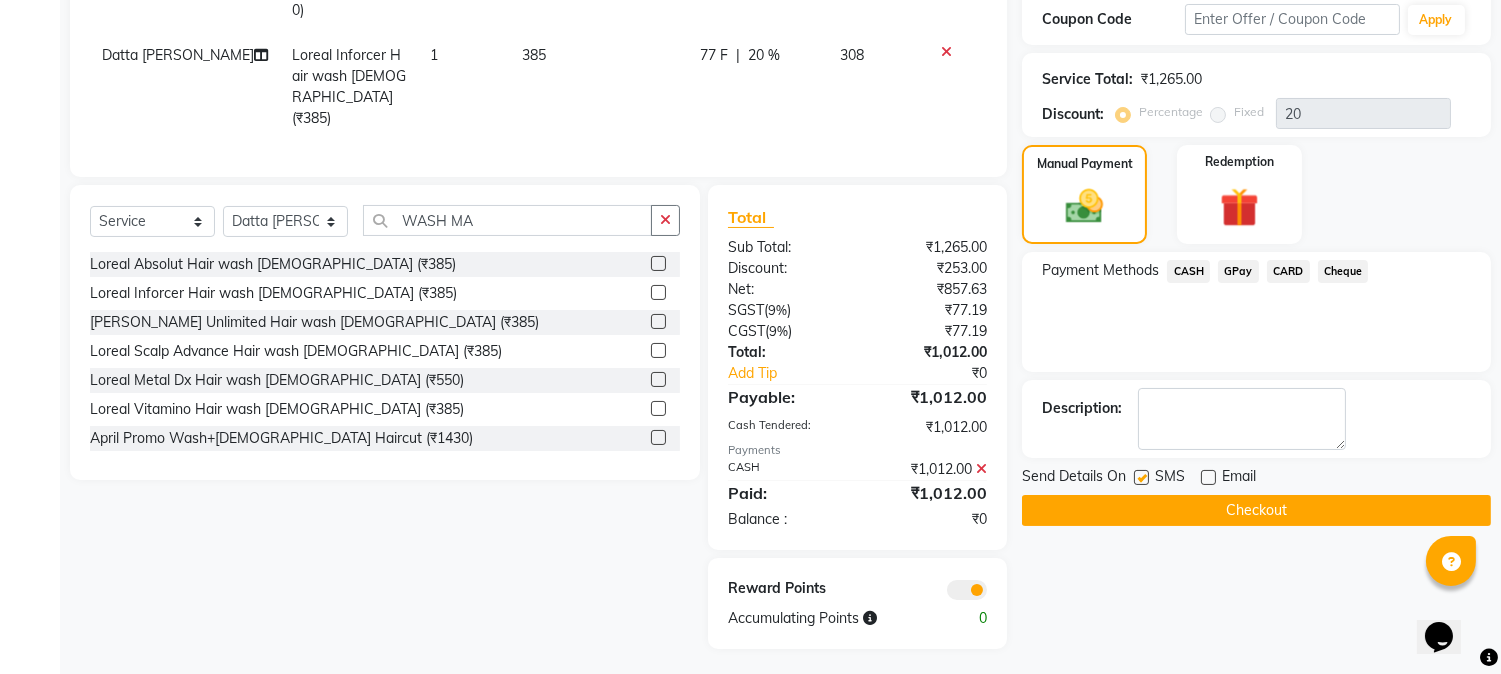 click on "Send Details On SMS Email" 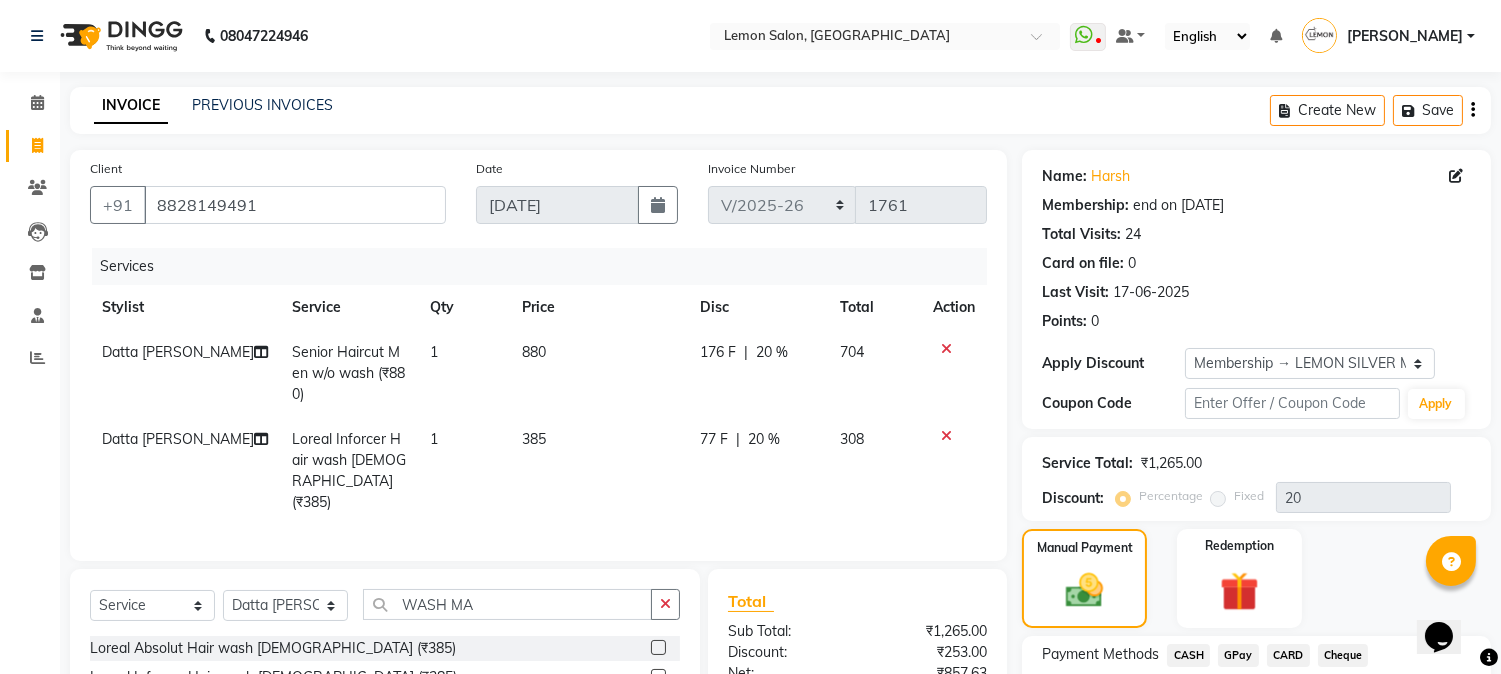 scroll, scrollTop: 384, scrollLeft: 0, axis: vertical 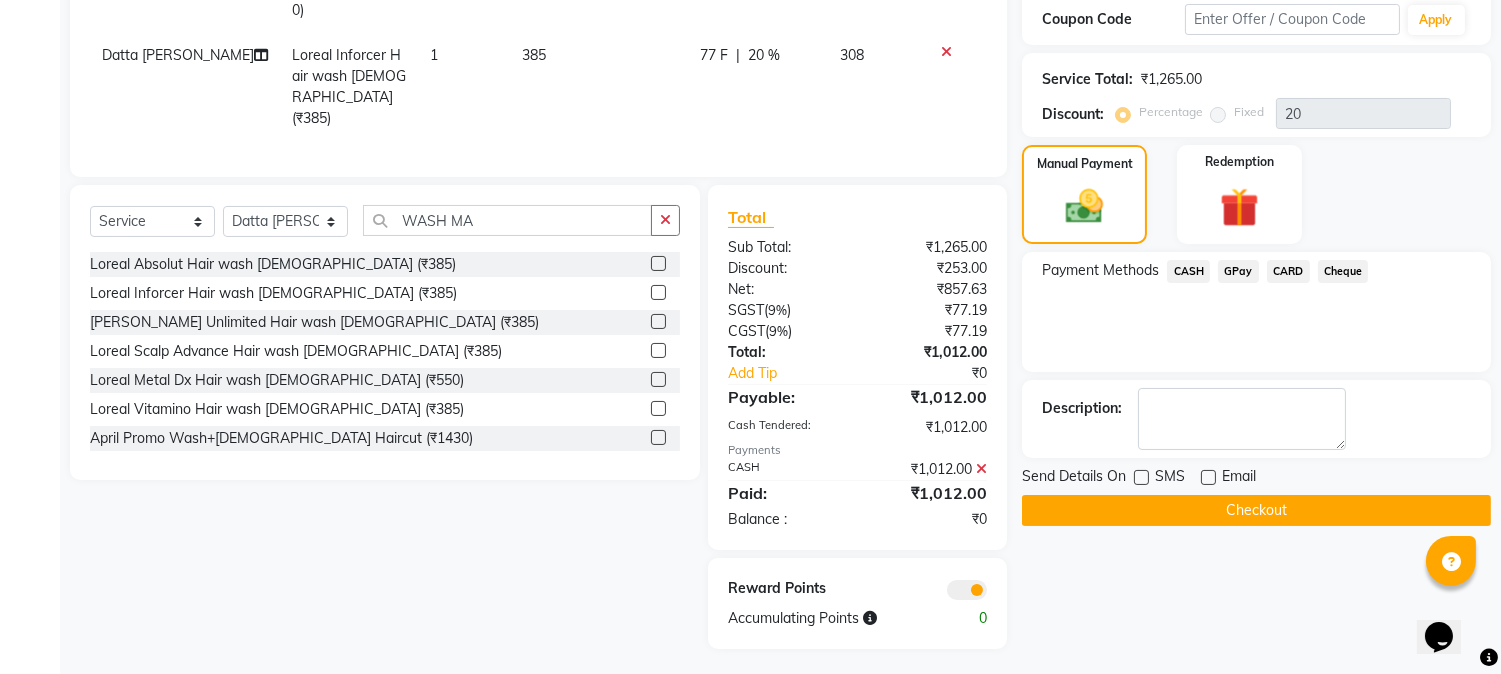 click on "Checkout" 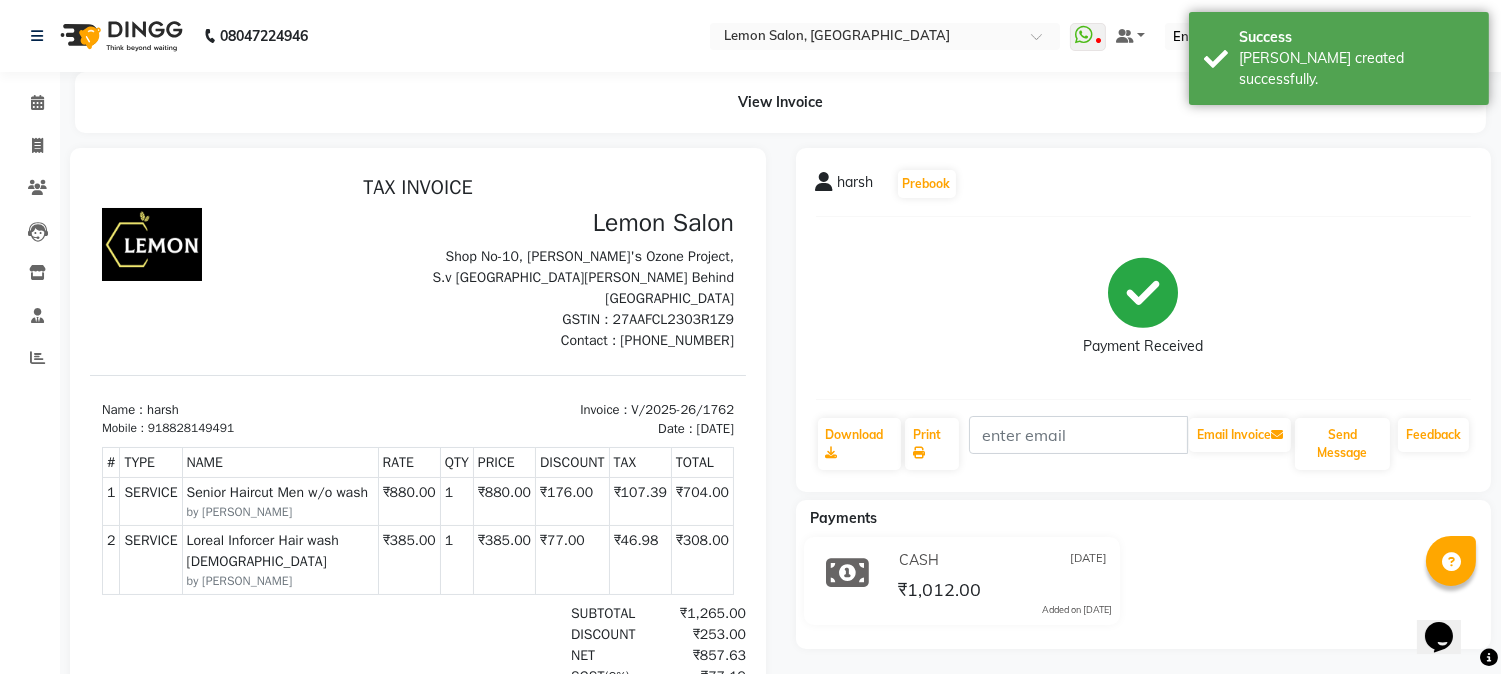 scroll, scrollTop: 0, scrollLeft: 0, axis: both 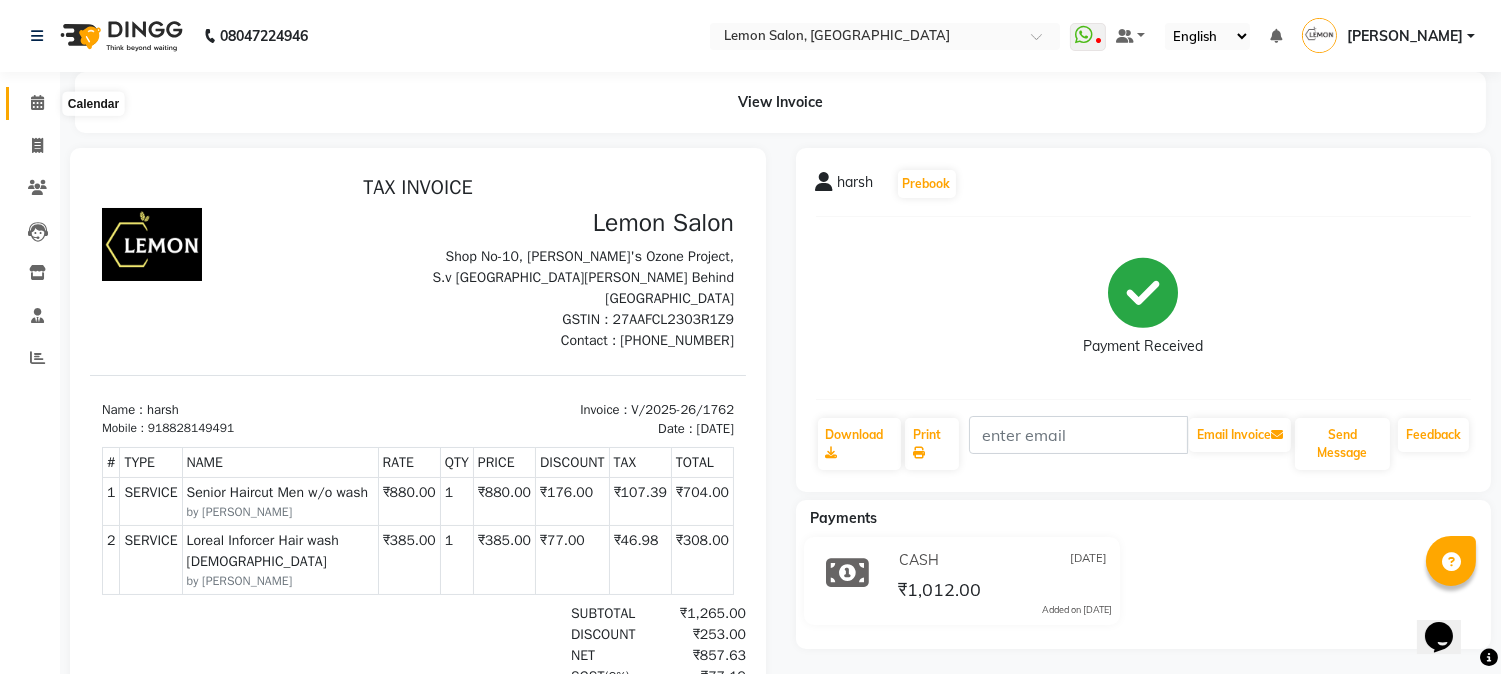 click 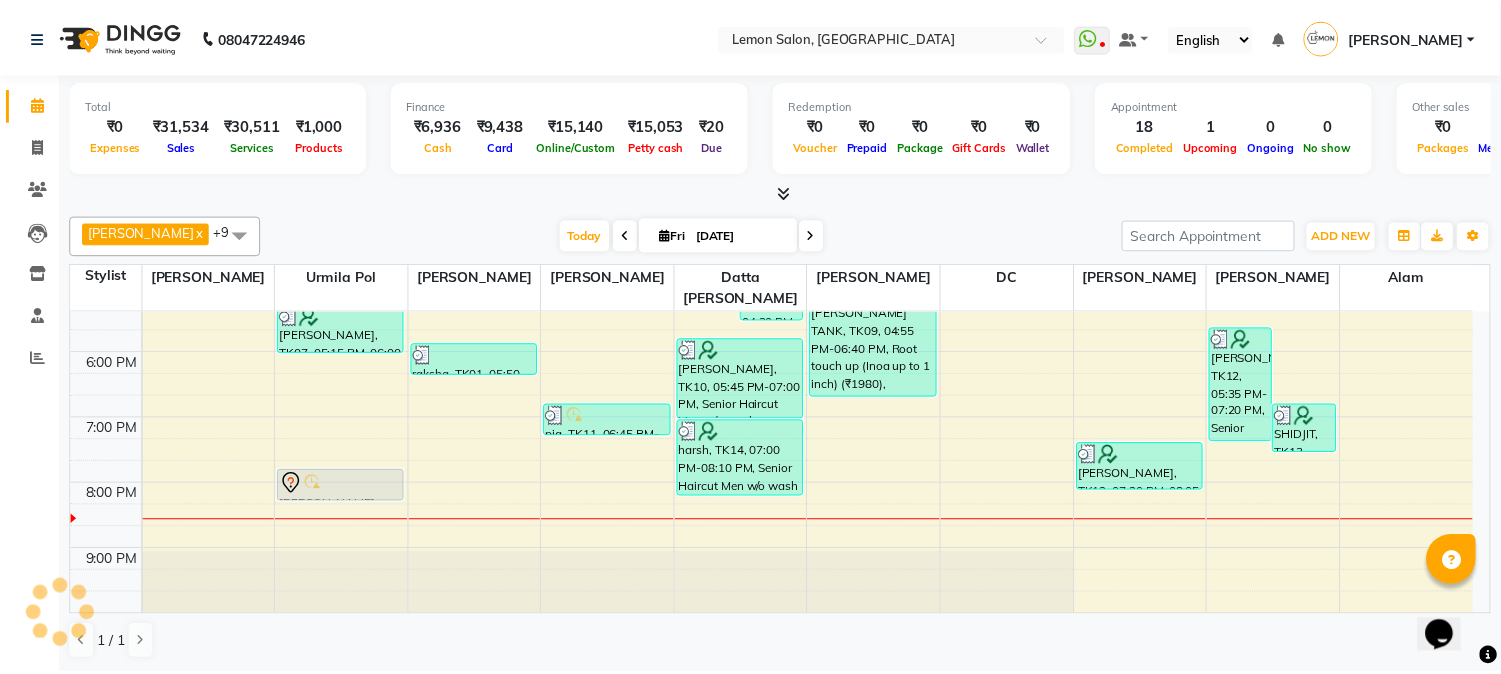 scroll, scrollTop: 0, scrollLeft: 0, axis: both 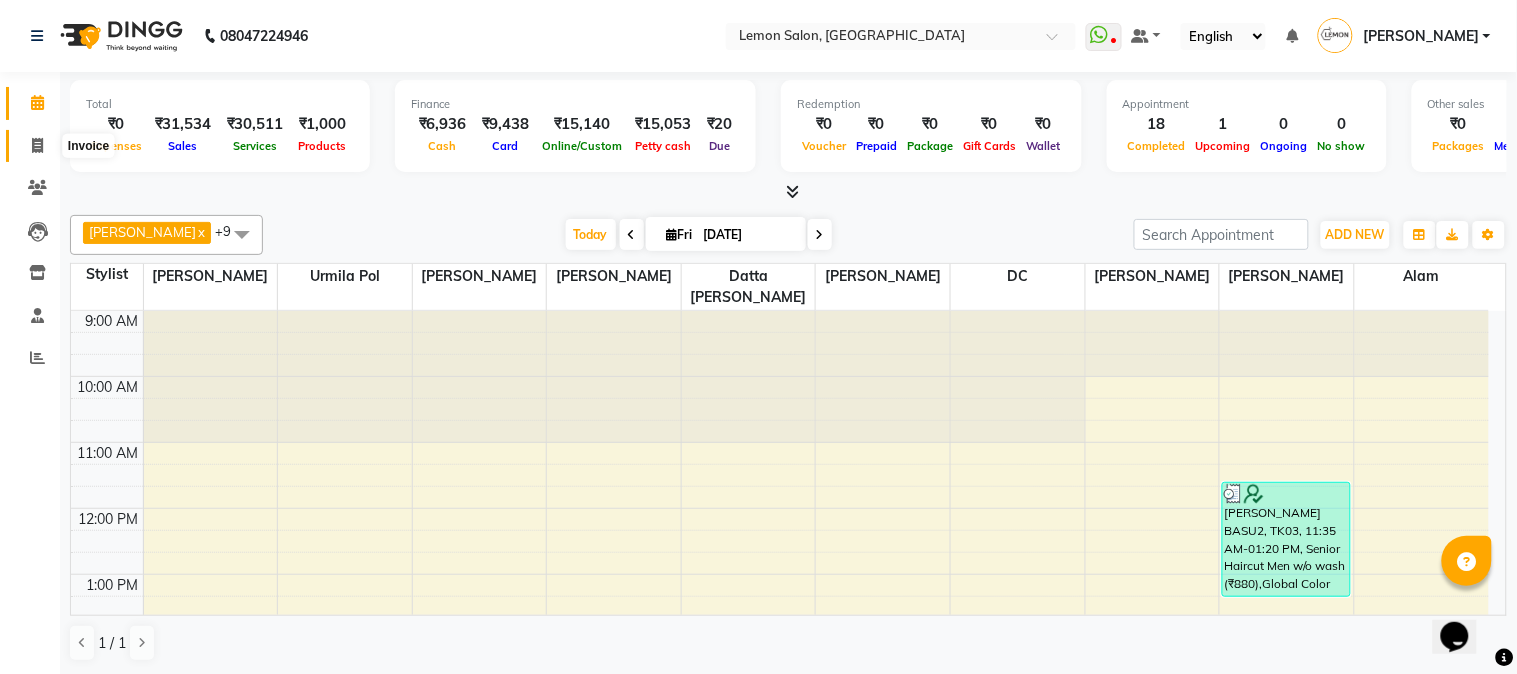 click 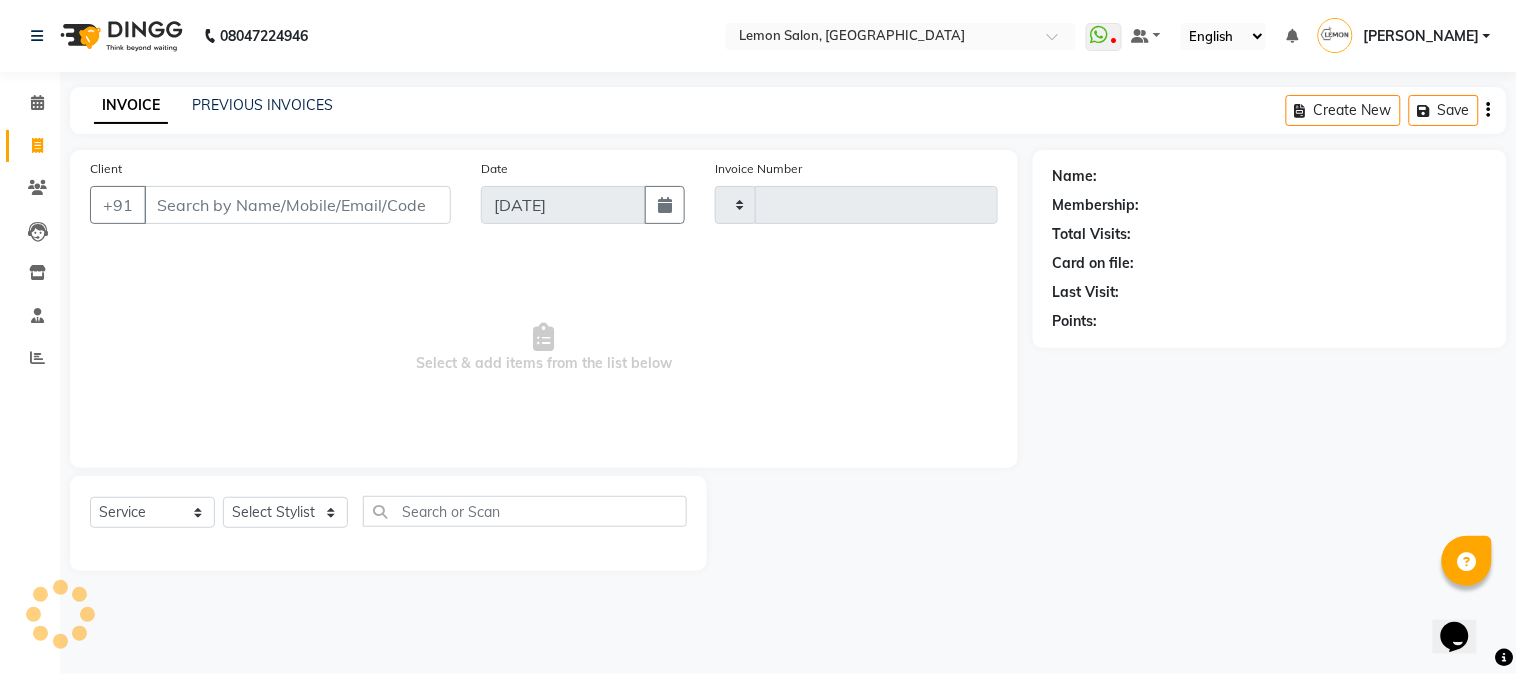 type on "1764" 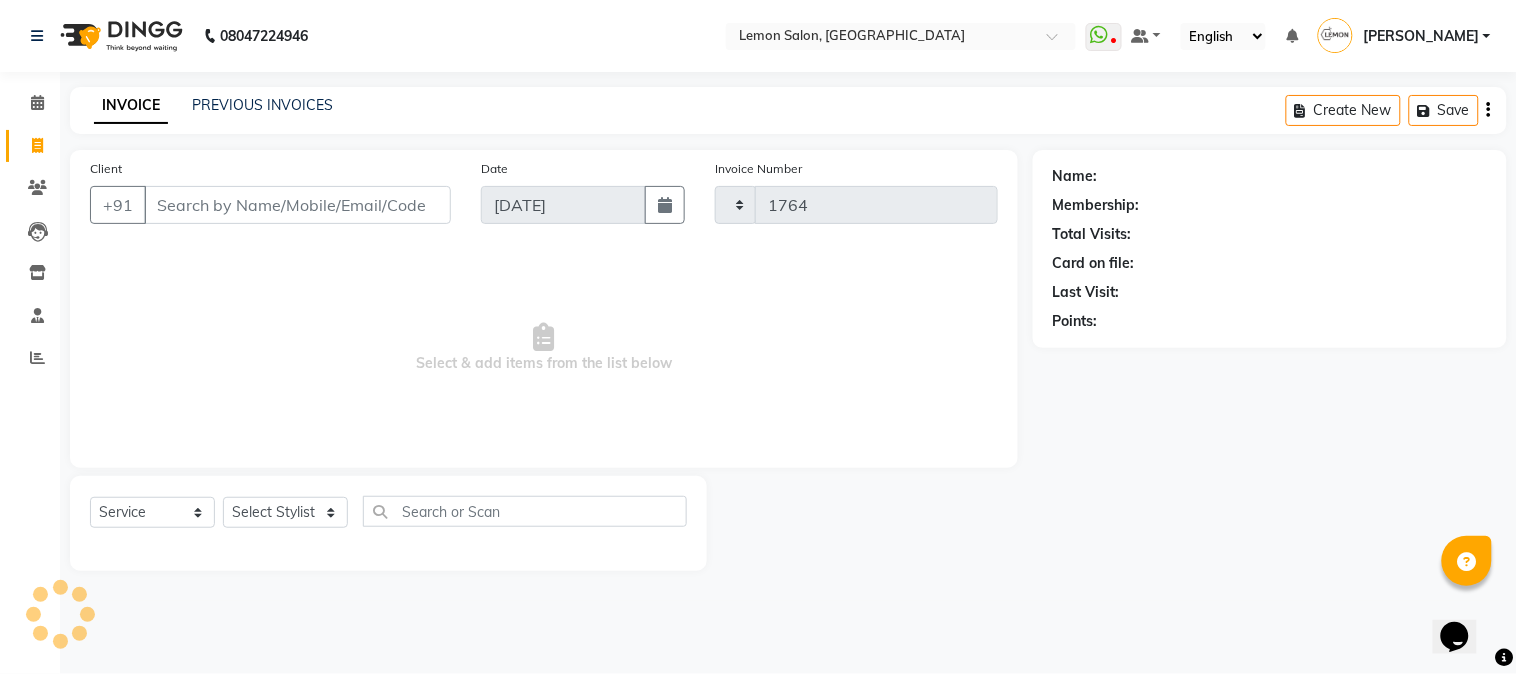 select on "565" 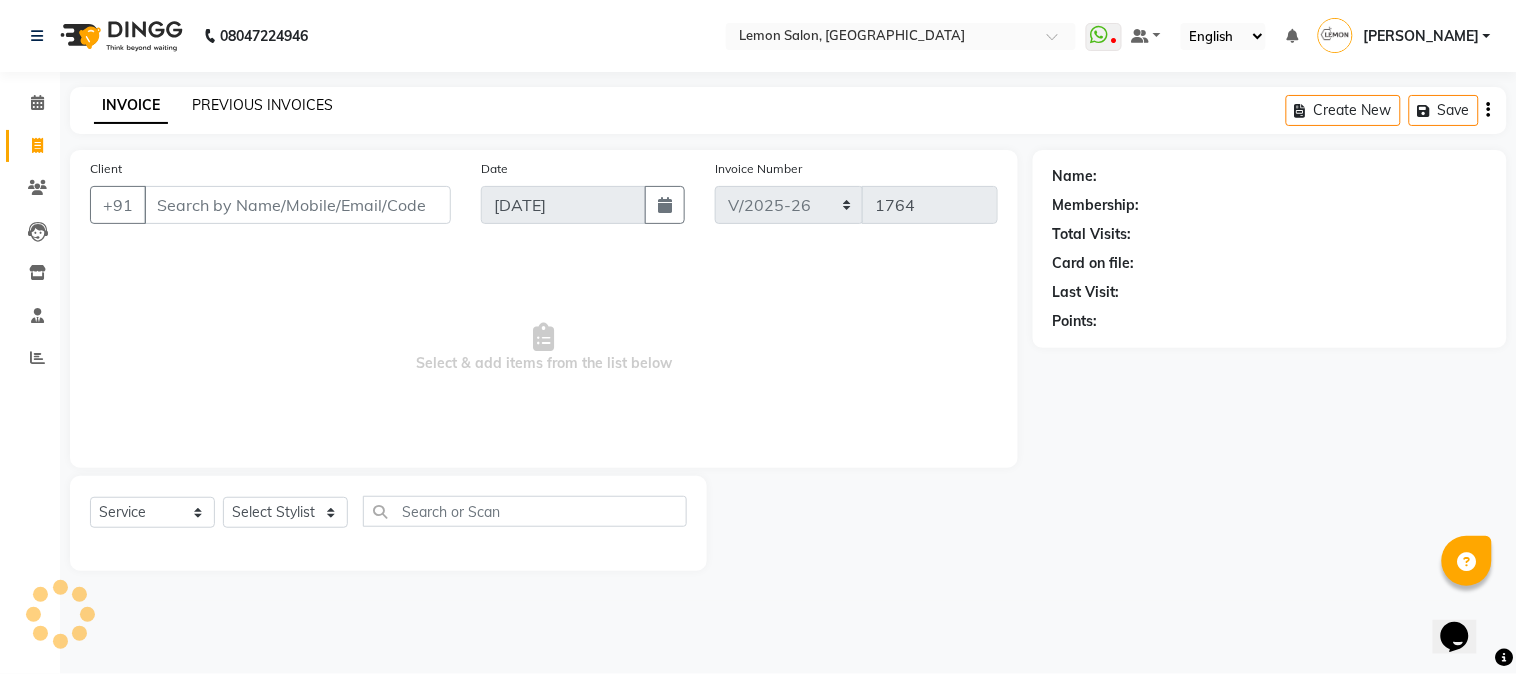 click on "PREVIOUS INVOICES" 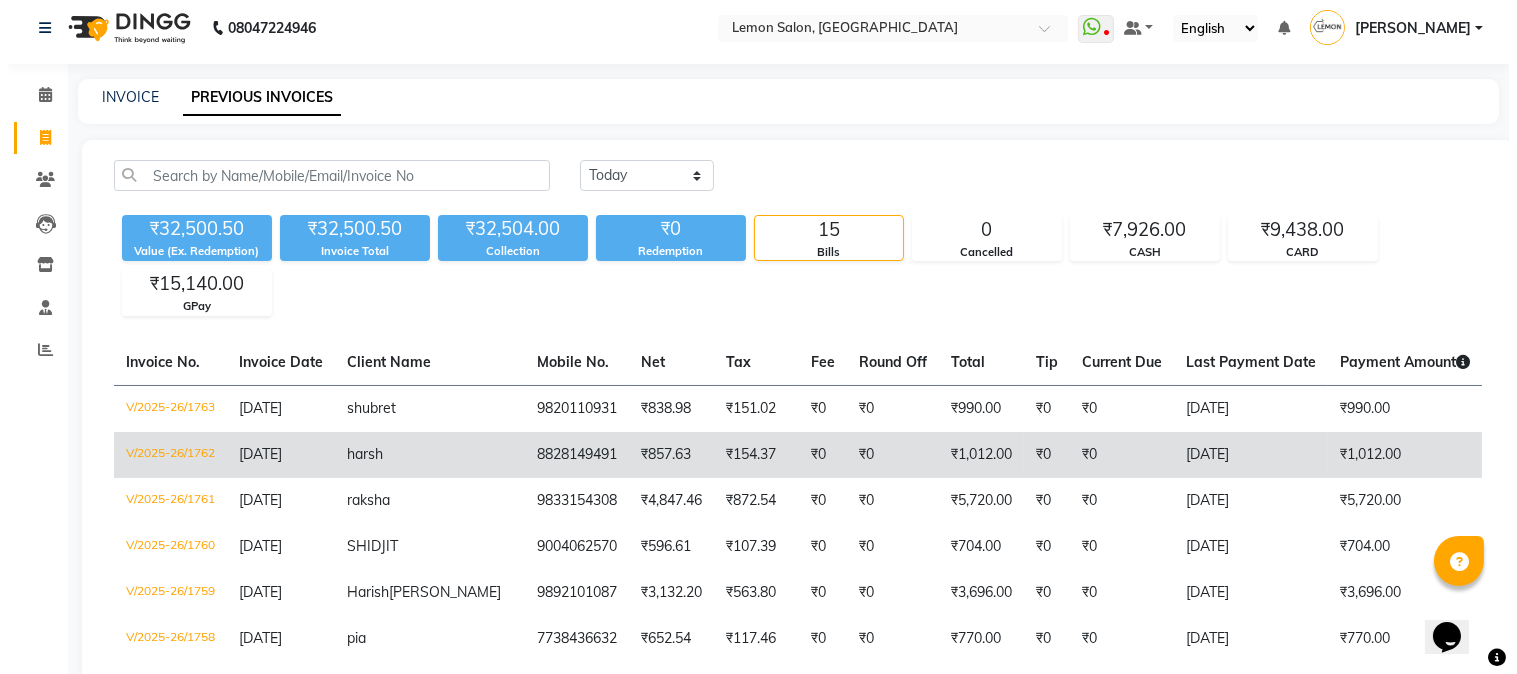 scroll, scrollTop: 0, scrollLeft: 0, axis: both 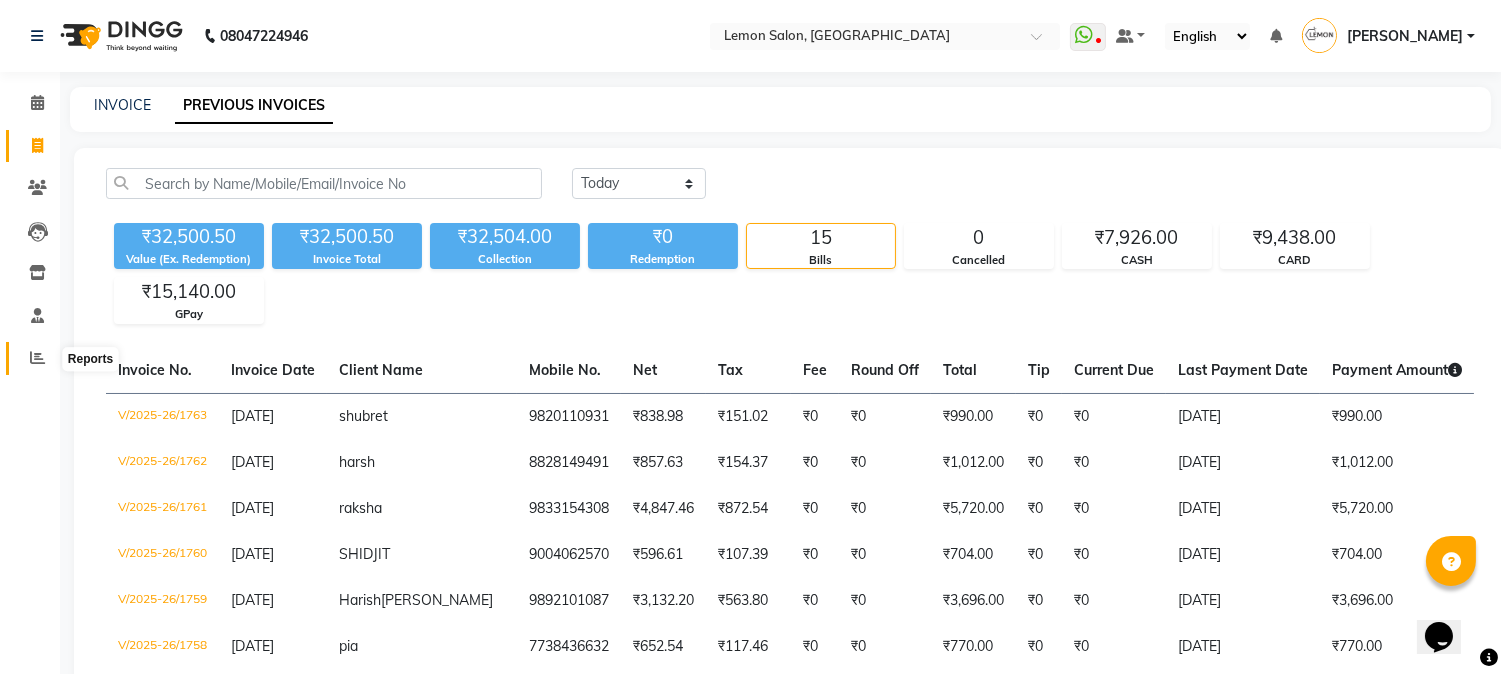 click 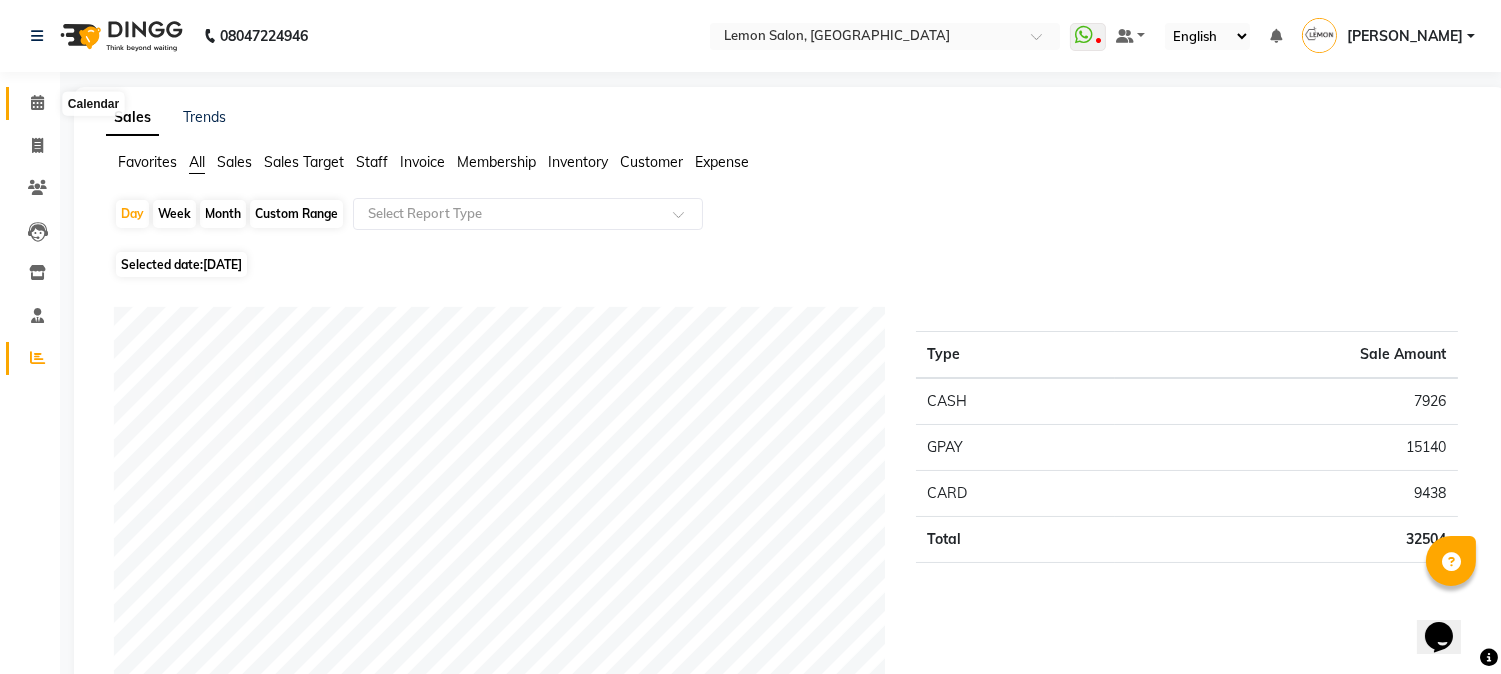 click 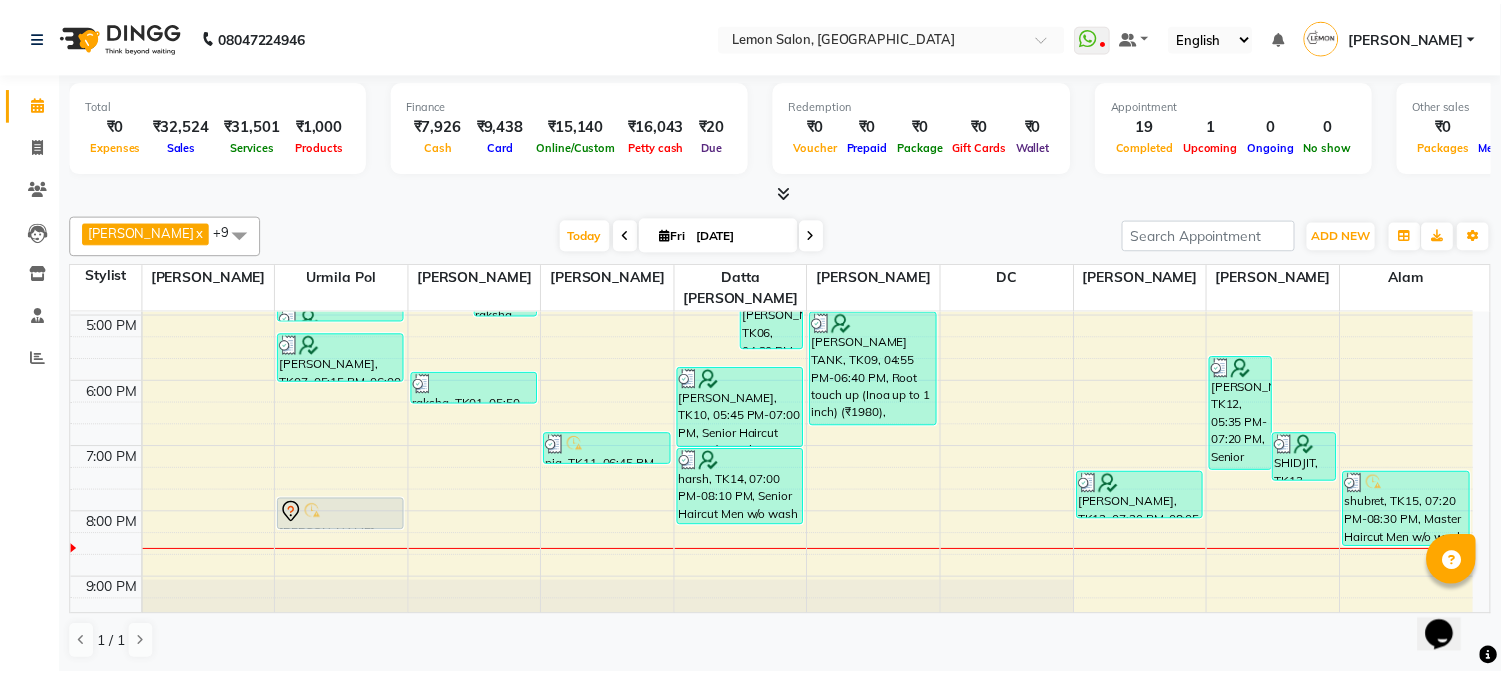 scroll, scrollTop: 592, scrollLeft: 0, axis: vertical 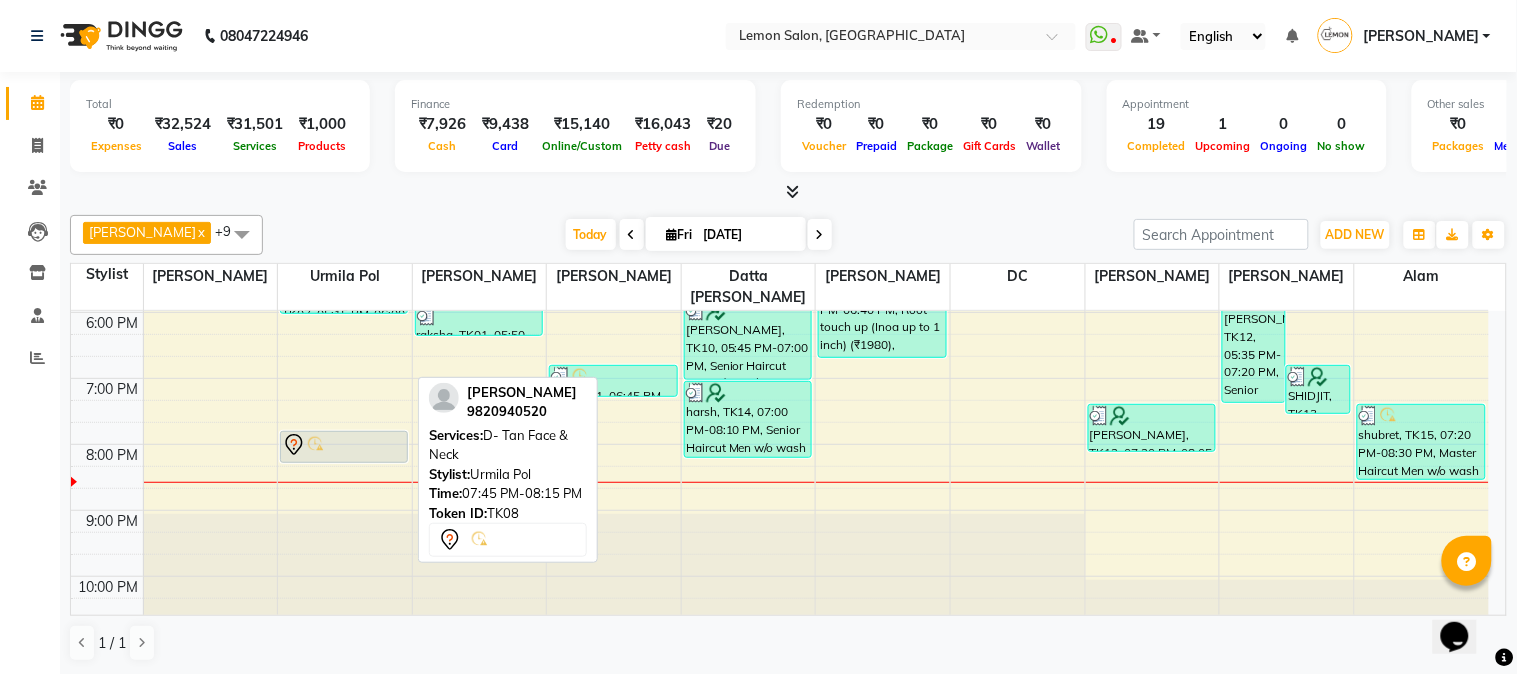 click at bounding box center [344, 445] 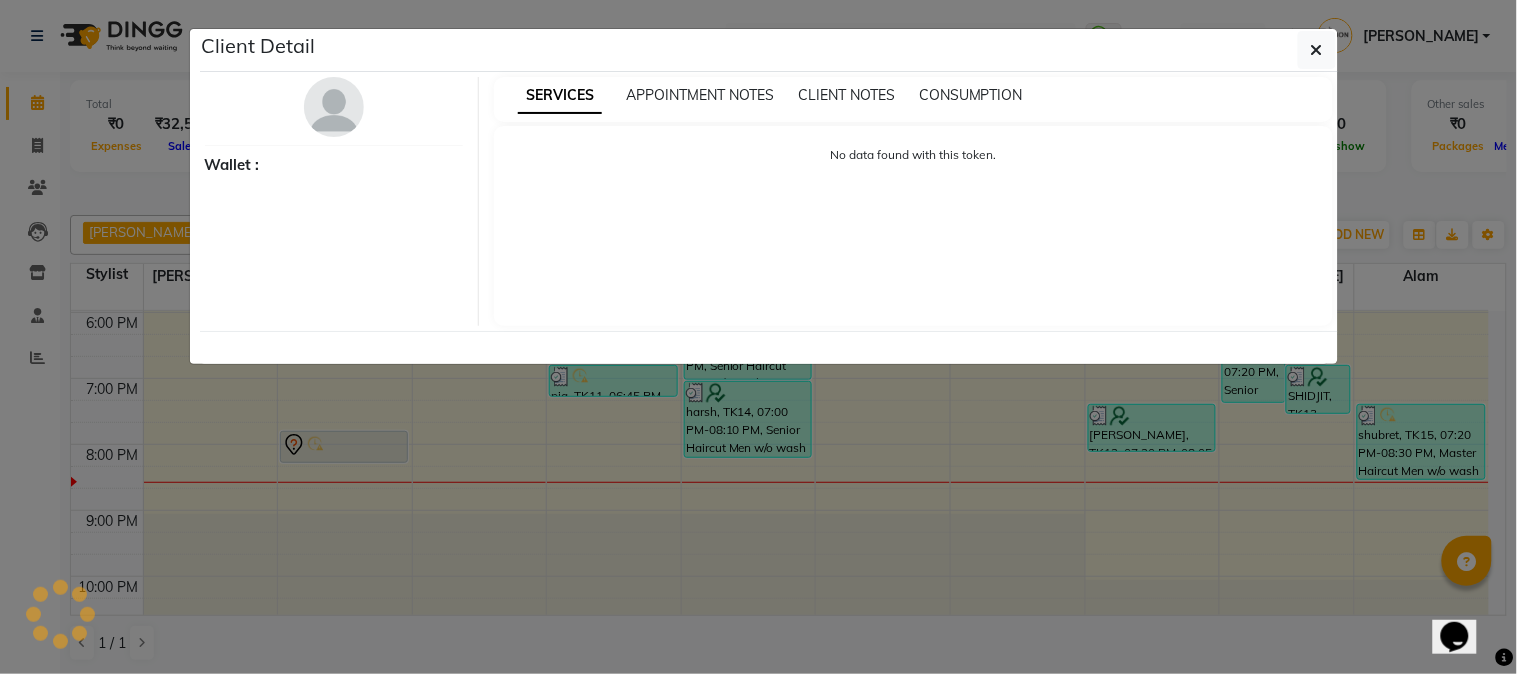 select on "7" 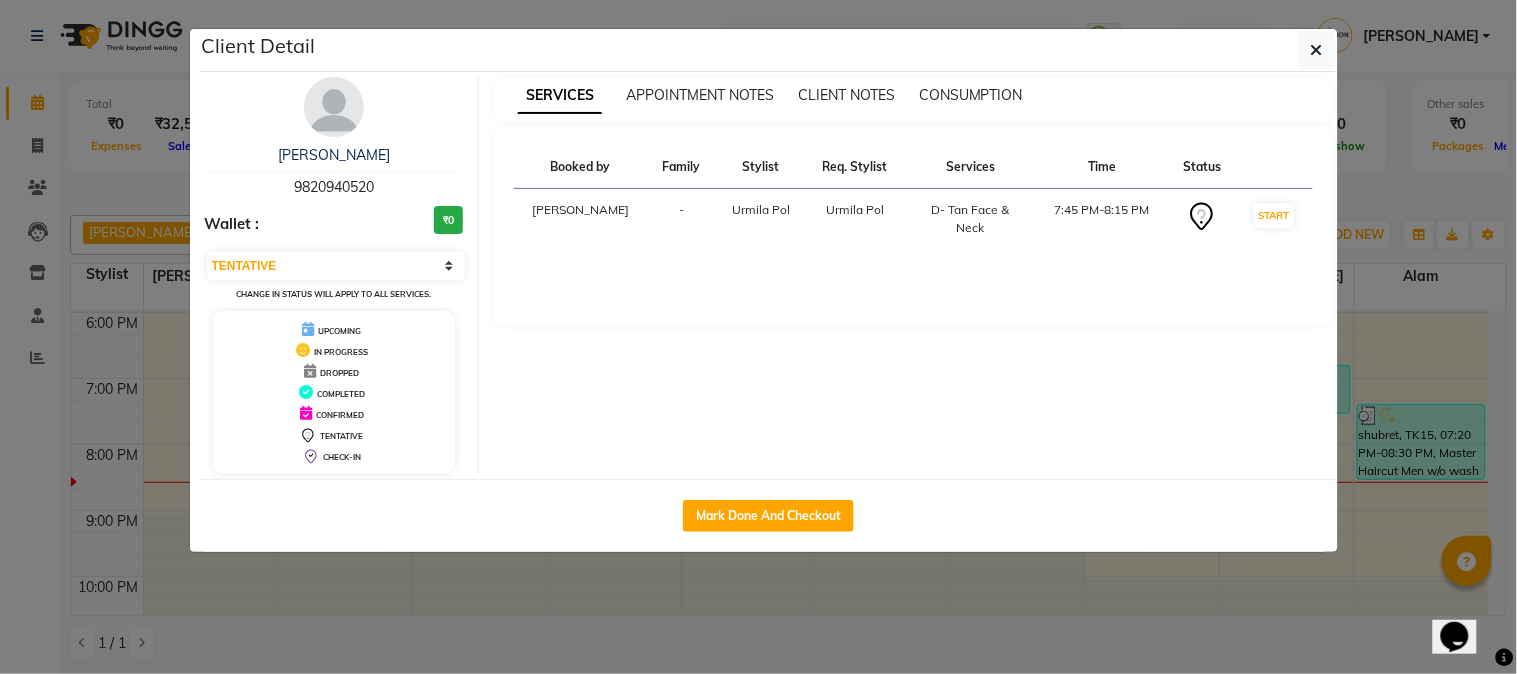 click on "Mark Done And Checkout" 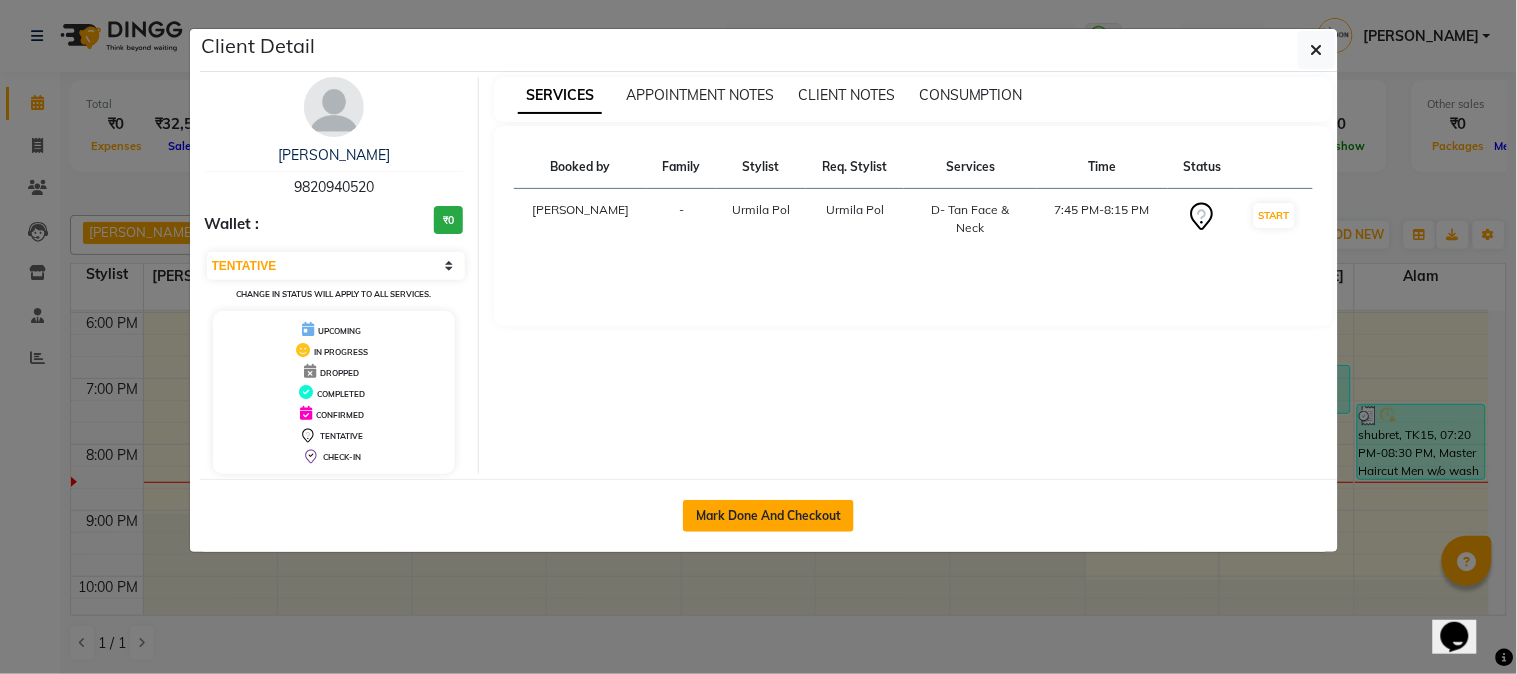 click on "Mark Done And Checkout" 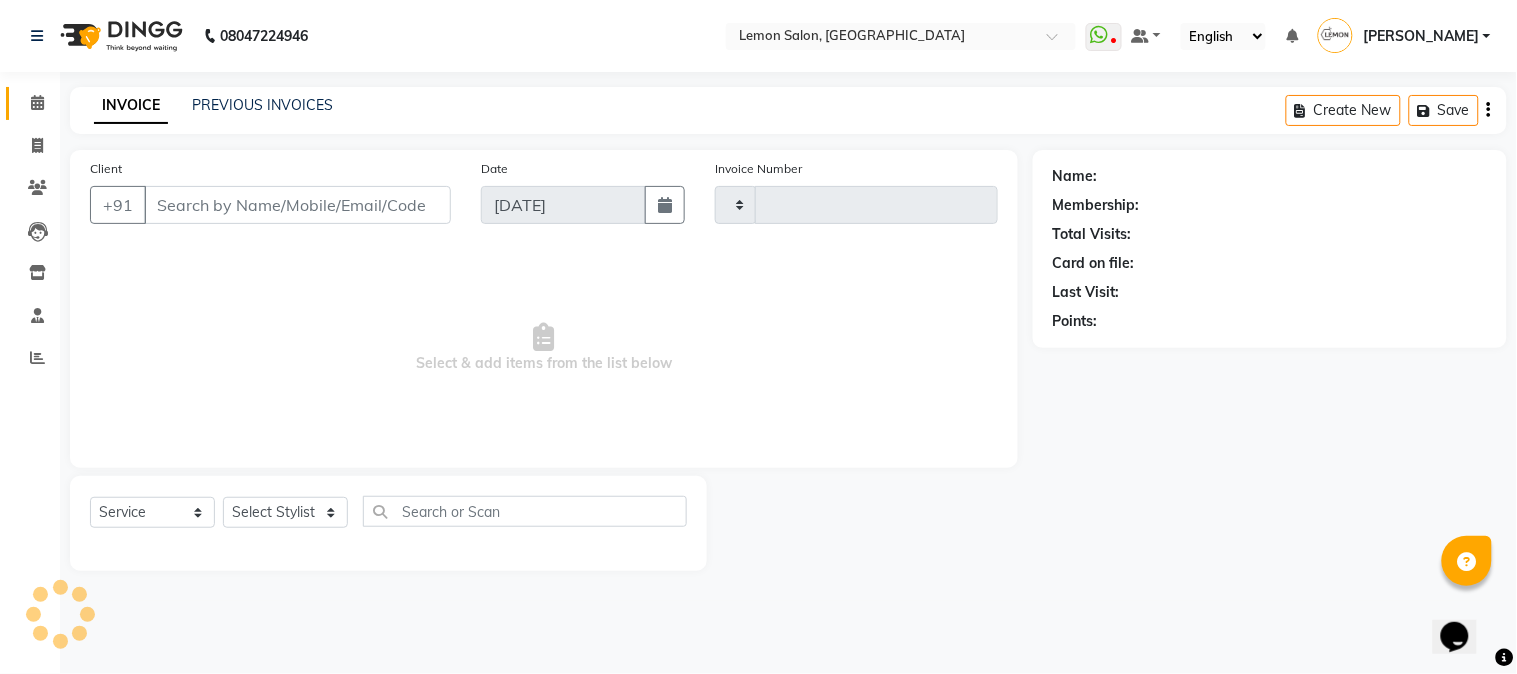 type on "1764" 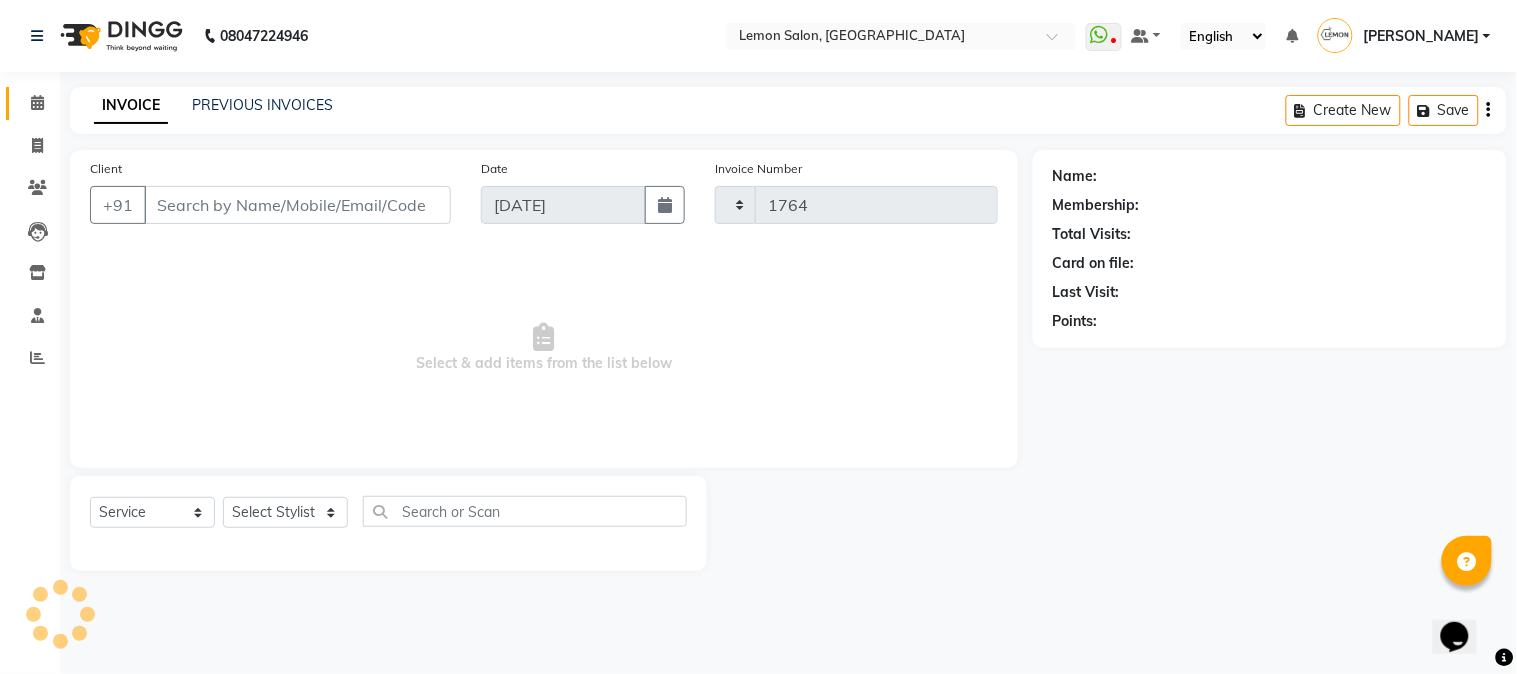 select on "565" 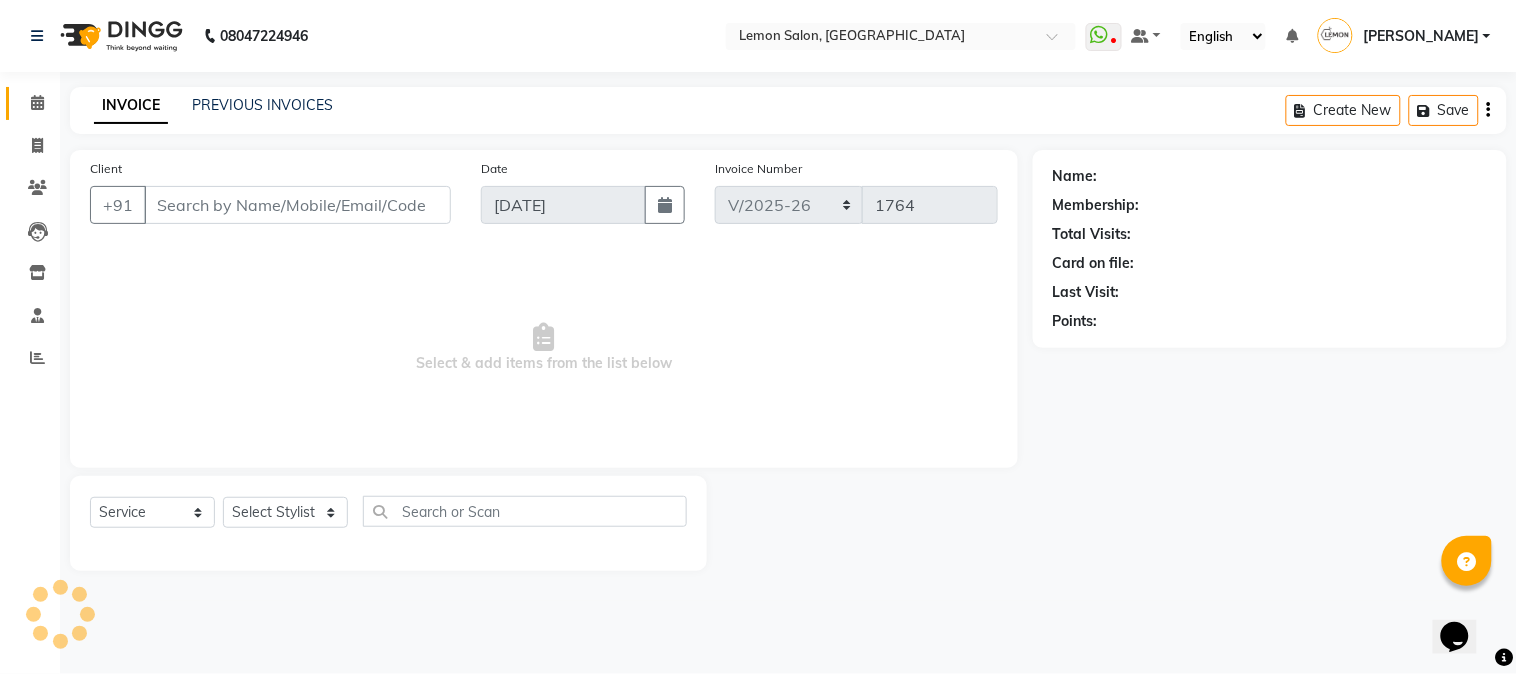 type on "9820940520" 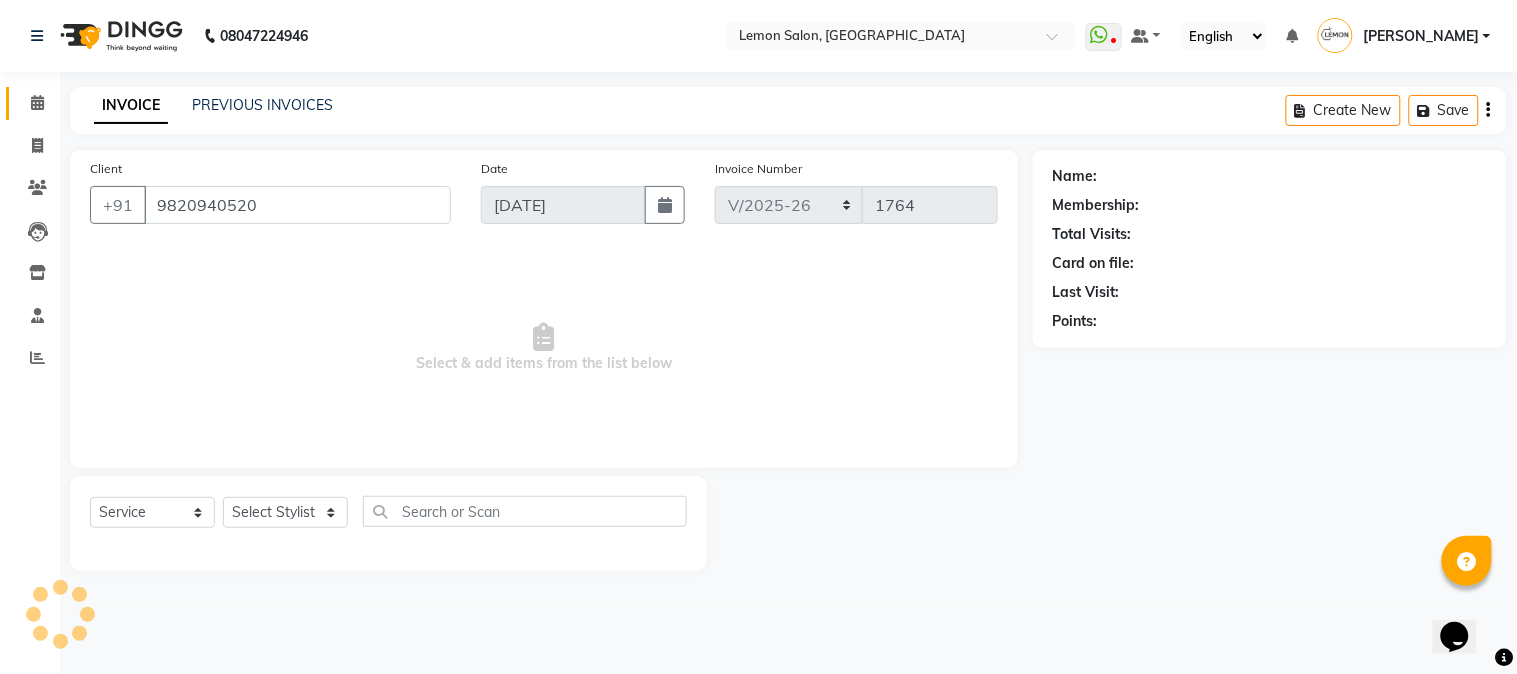 select on "7419" 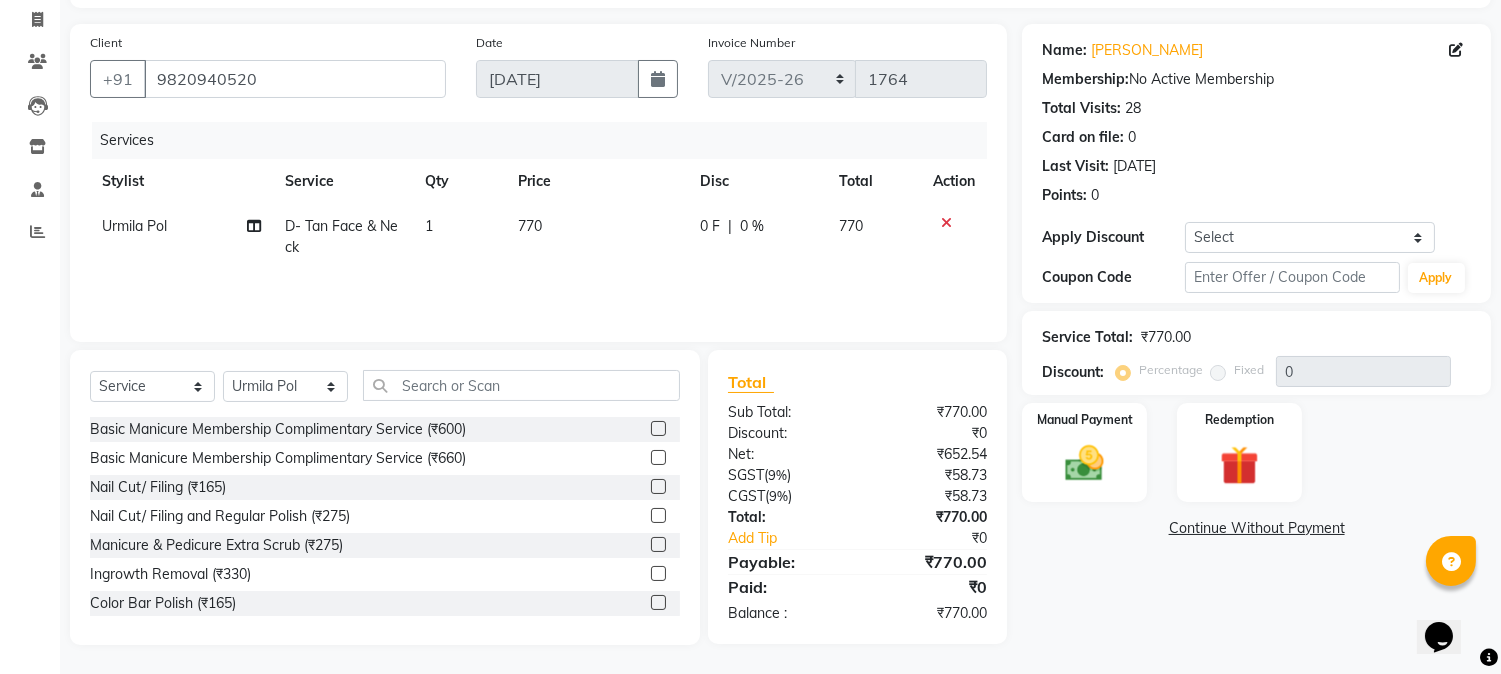 scroll, scrollTop: 0, scrollLeft: 0, axis: both 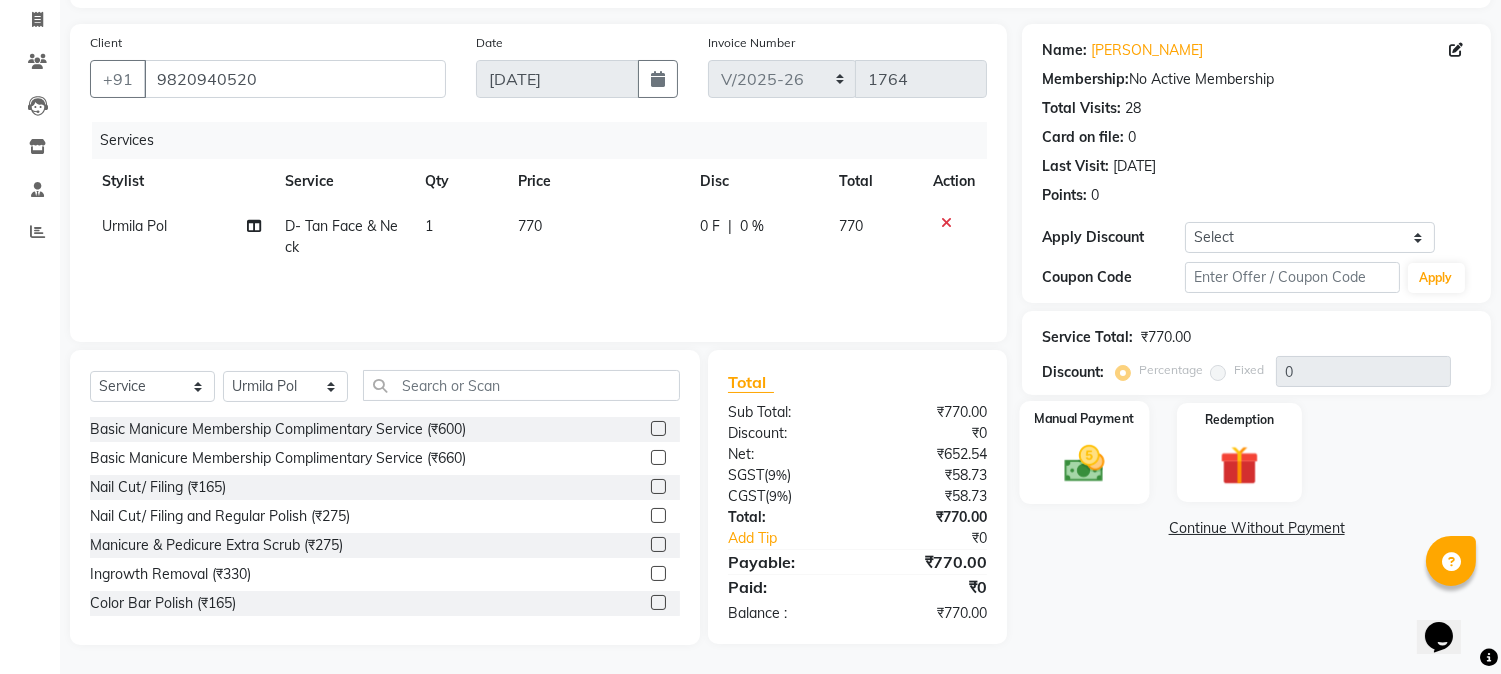 click 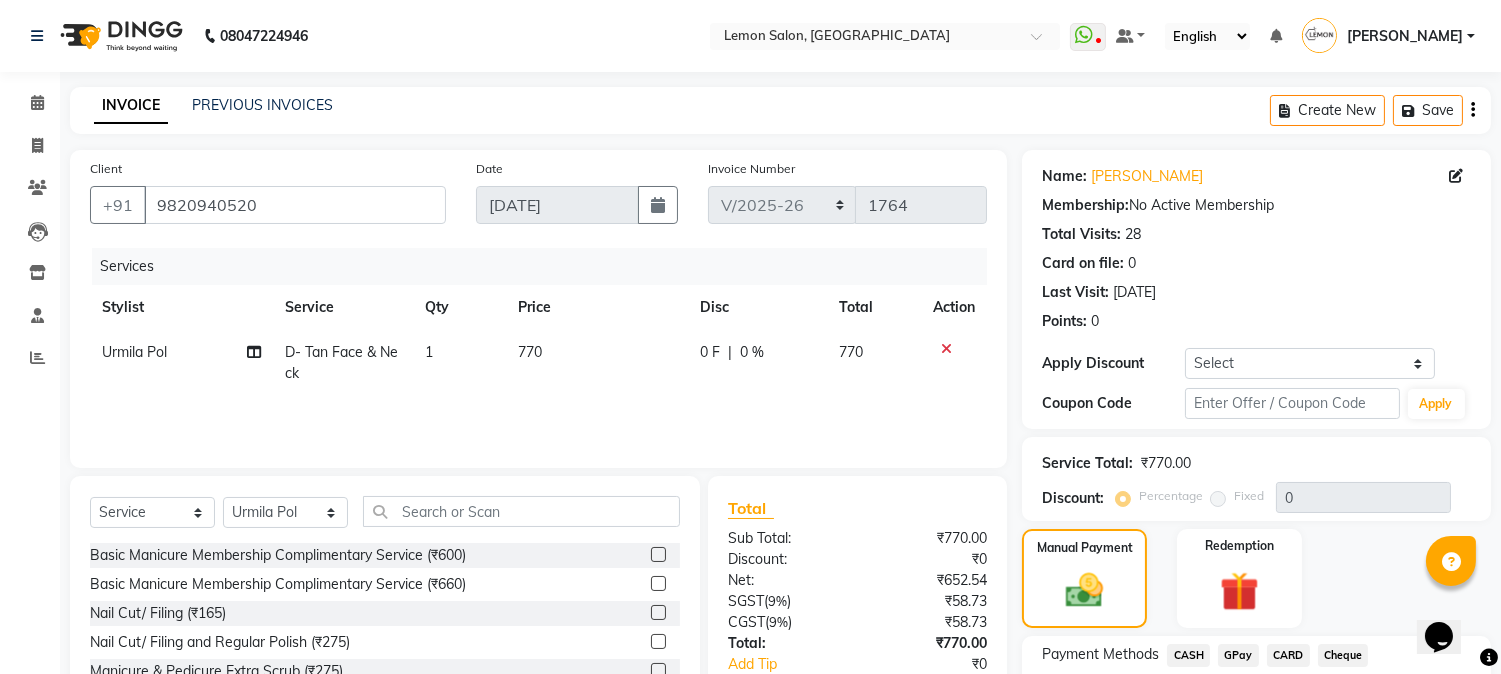 scroll, scrollTop: 152, scrollLeft: 0, axis: vertical 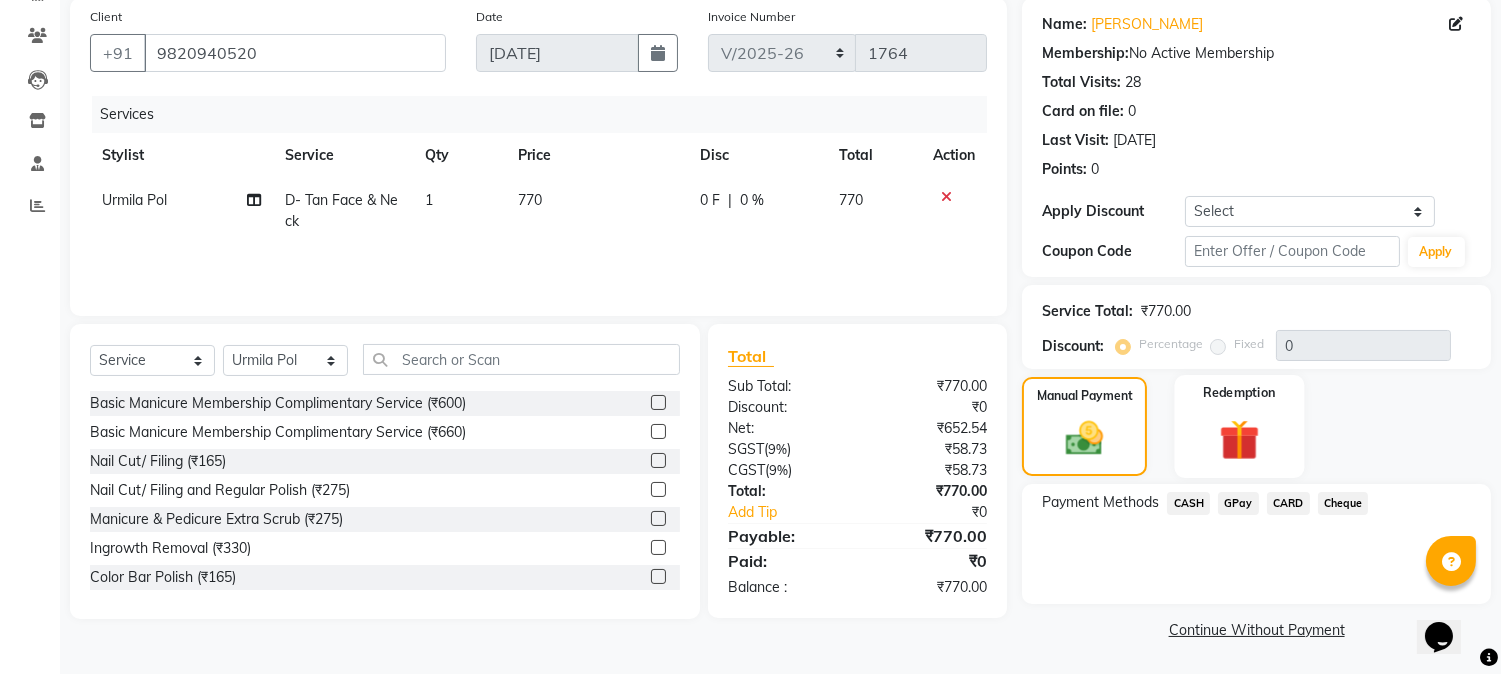 click 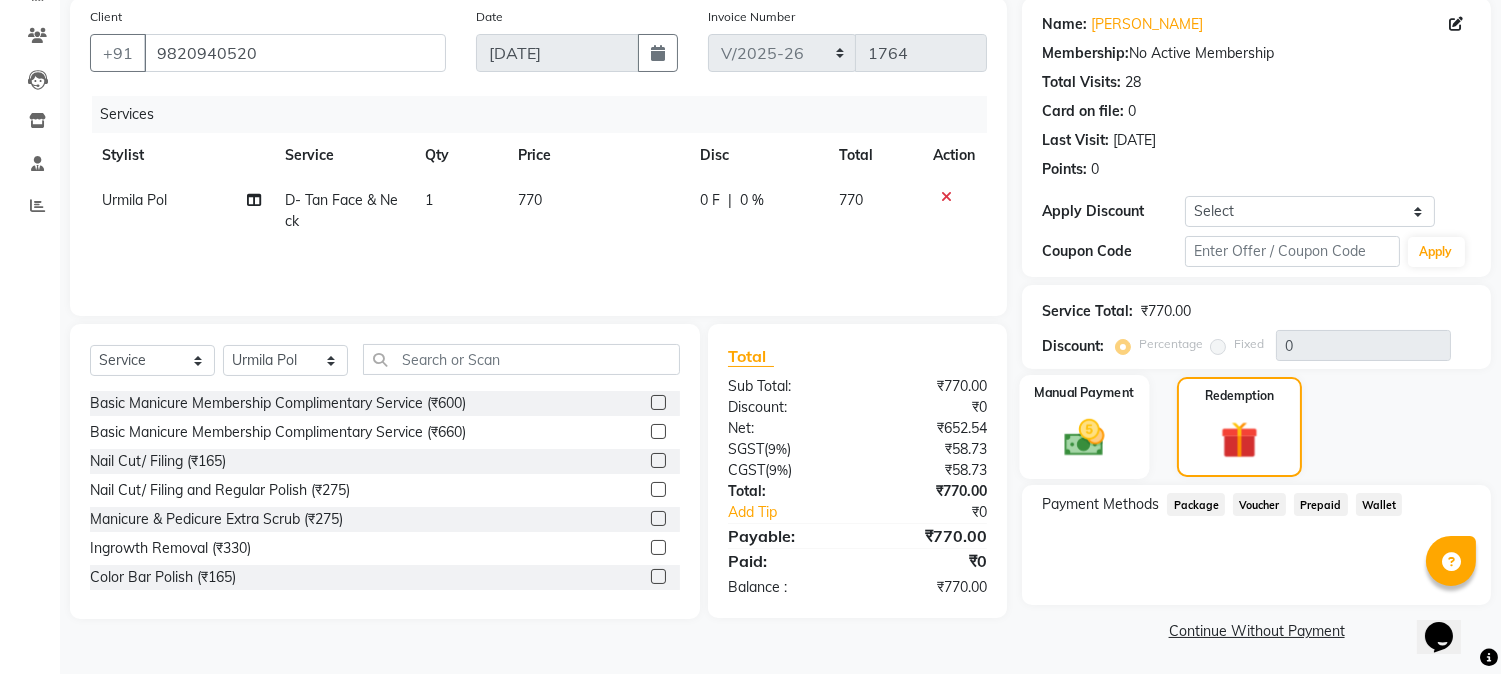 click 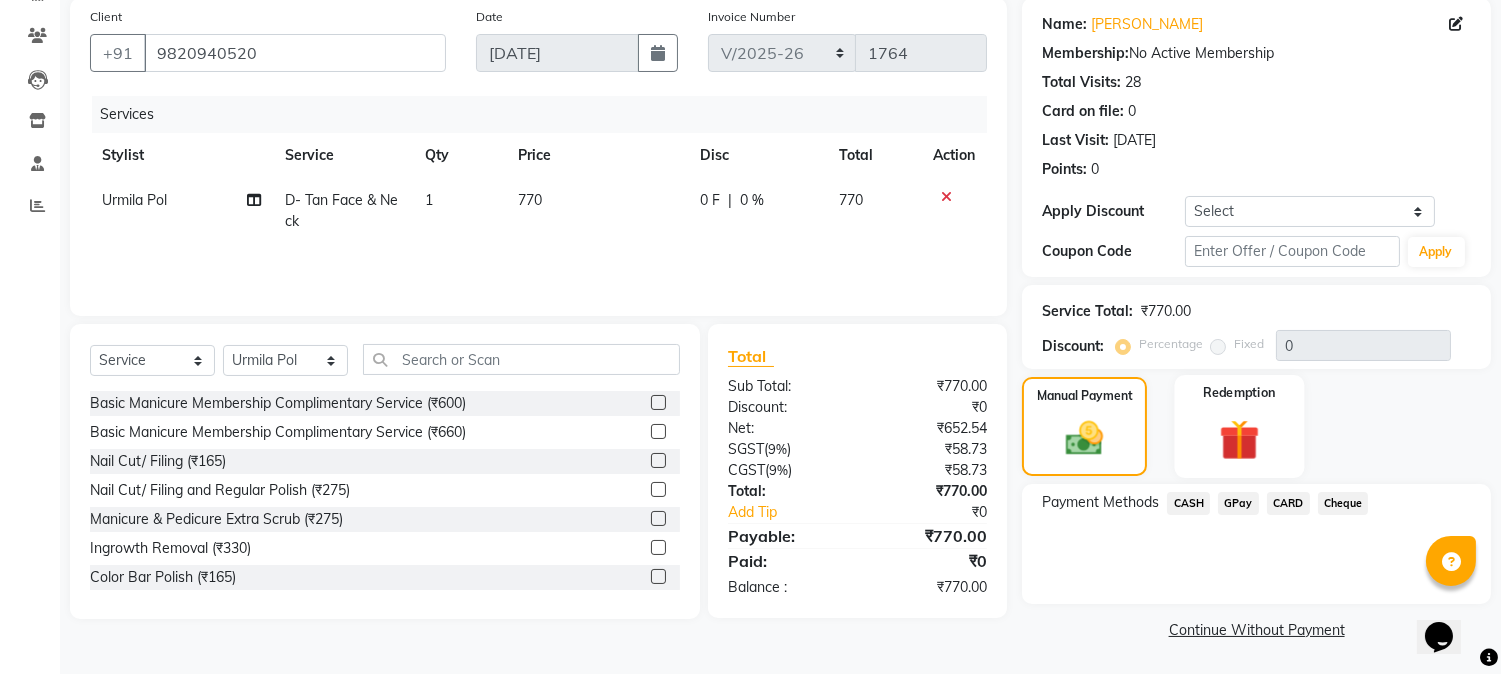 click on "Redemption" 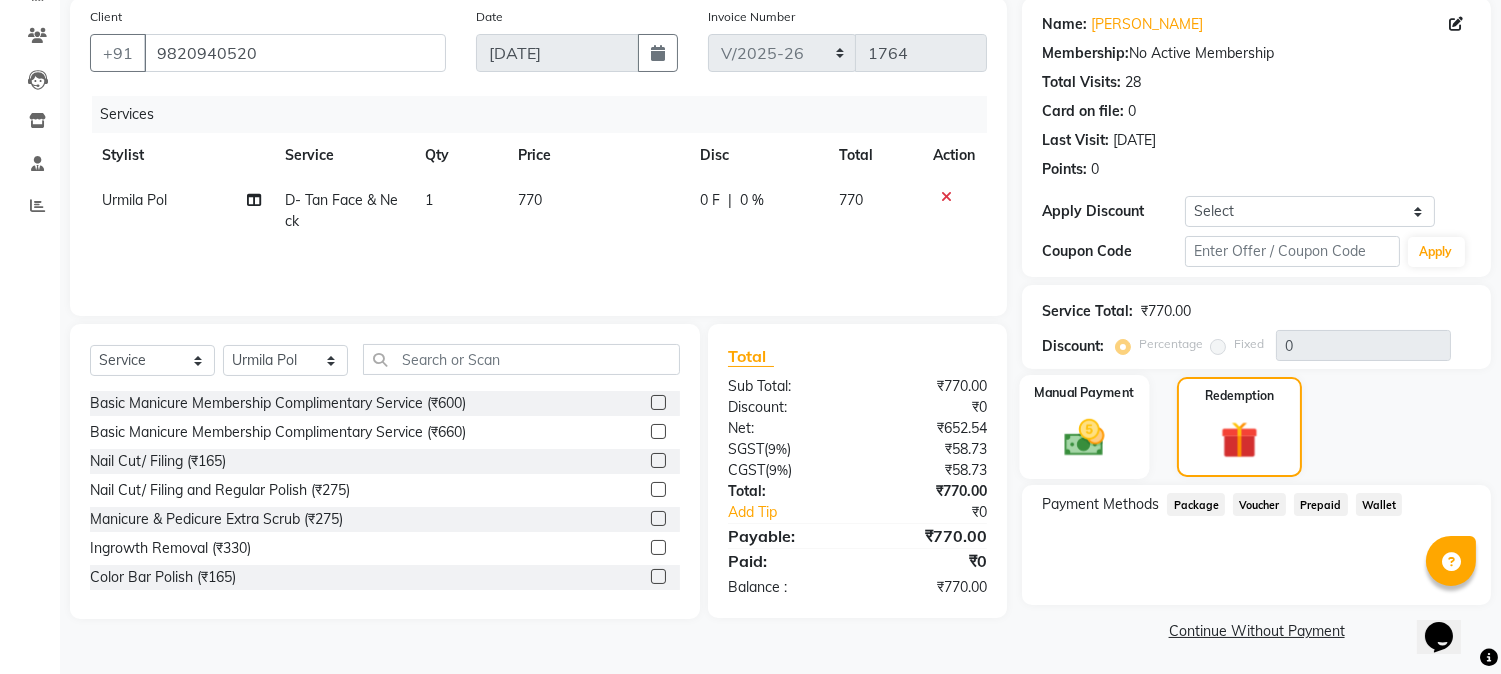 click on "Manual Payment" 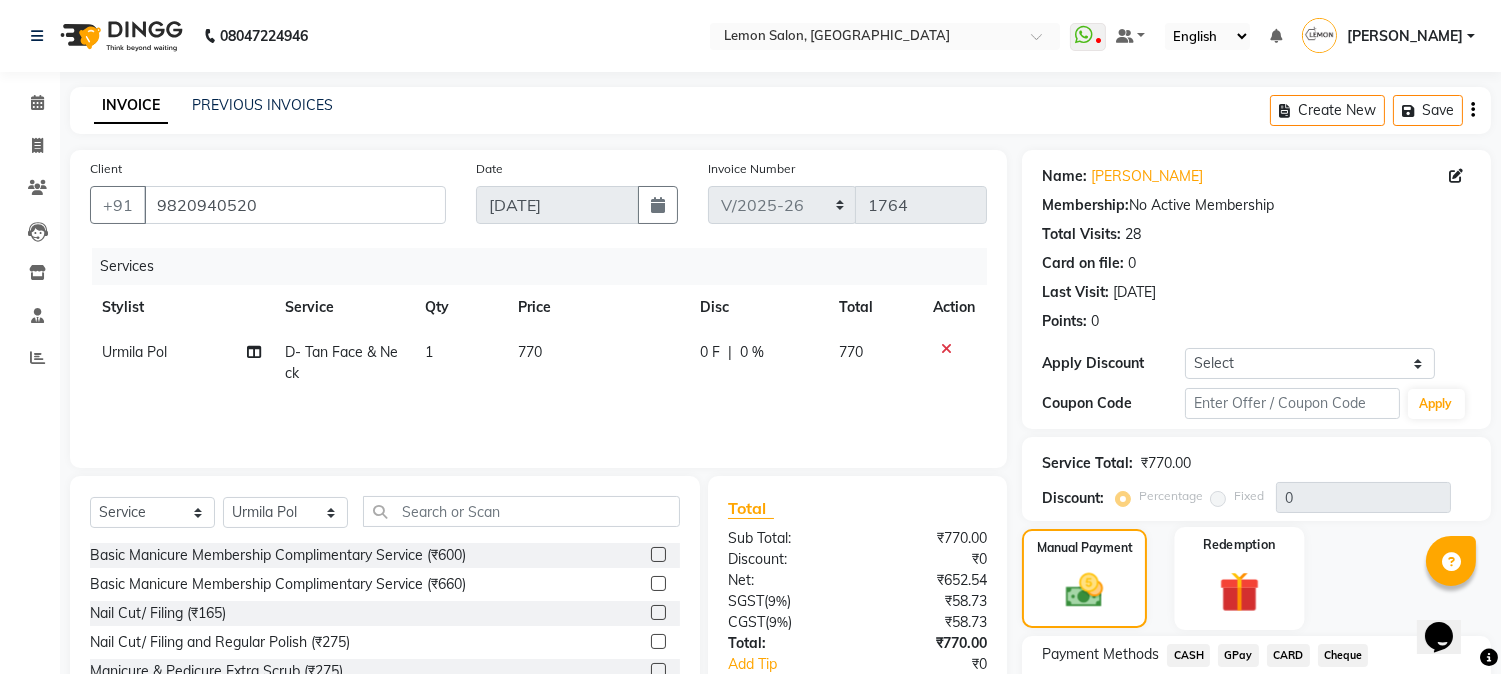 scroll, scrollTop: 152, scrollLeft: 0, axis: vertical 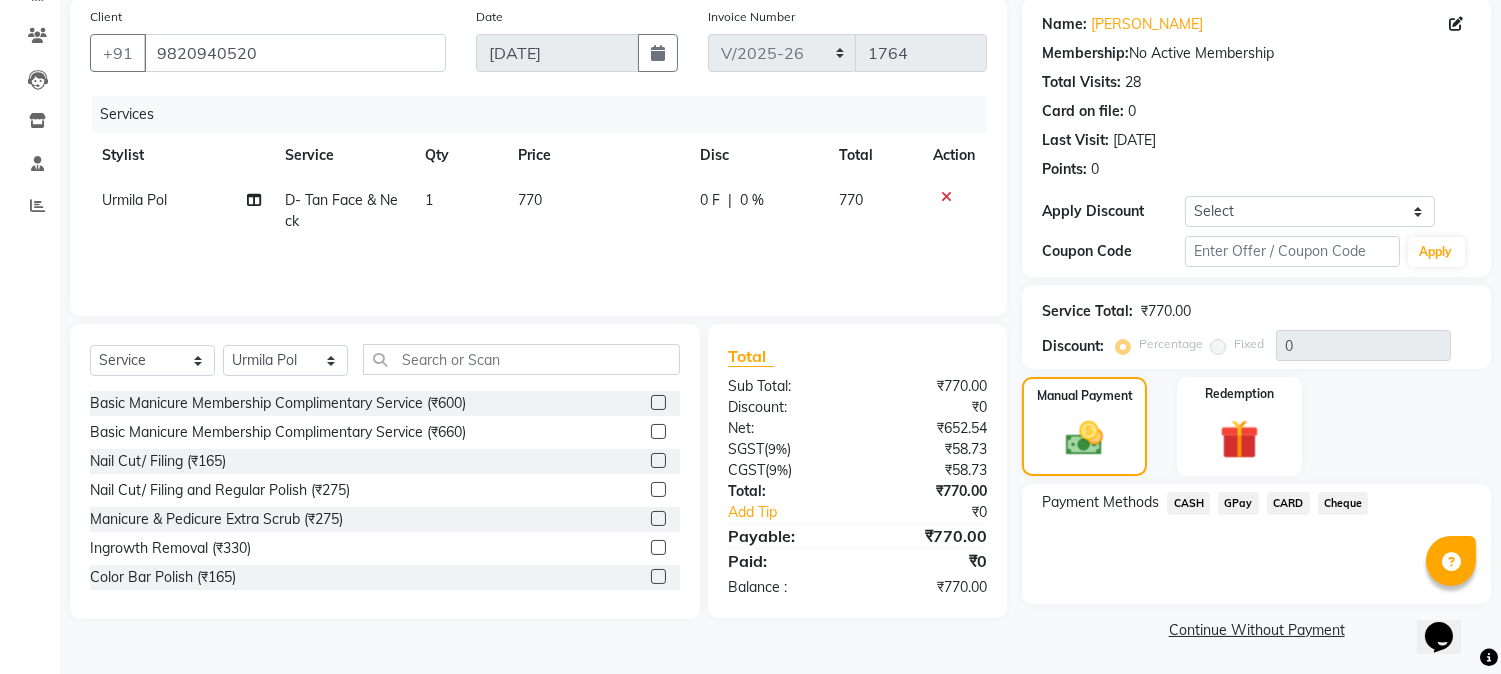 click on "Client +91 9820940520 Date 11-07-2025 Invoice Number MLD/2025-26 V/2025 V/2025-26 1764 Services Stylist Service Qty Price Disc Total Action Urmila Pol D- Tan Face & Neck 1 770 0 F | 0 % 770 Select  Service  Product  Membership  Package Voucher Prepaid Gift Card  Select Stylist Abhay  Akansha Sadafule Alam Asma Dshpande Datta Kawar DC Furkan Mansoori kavita Kelatkar  Manisha Mohammed Mohsin  Mukaddar Shaikh Sana Mansoori Sandhya Tabrez Shah  Urmila Pol Basic Manicure Membership Complimentary Service  (₹600)  Basic Manicure Membership Complimentary Service (₹660)  Nail Cut/ Filing (₹165)  Nail Cut/ Filing and Regular Polish (₹275)  Manicure & Pedicure Extra Scrub (₹275)  Ingrowth Removal (₹330)  Color Bar Polish (₹165)  OPI Polish (₹330)  French Polish (₹330)  OPI French Polish (₹550)  Whitening Manicure (₹880)  Whitening Pedicure (₹1100)  Spa Manicure (₹1320)  Spa Pedicure (₹1540)  Aroma Manicure (₹1430)  Aroma Pedicure (₹1760)  Ice Cream Manicure (₹2200)  Streak Men (₹330)" 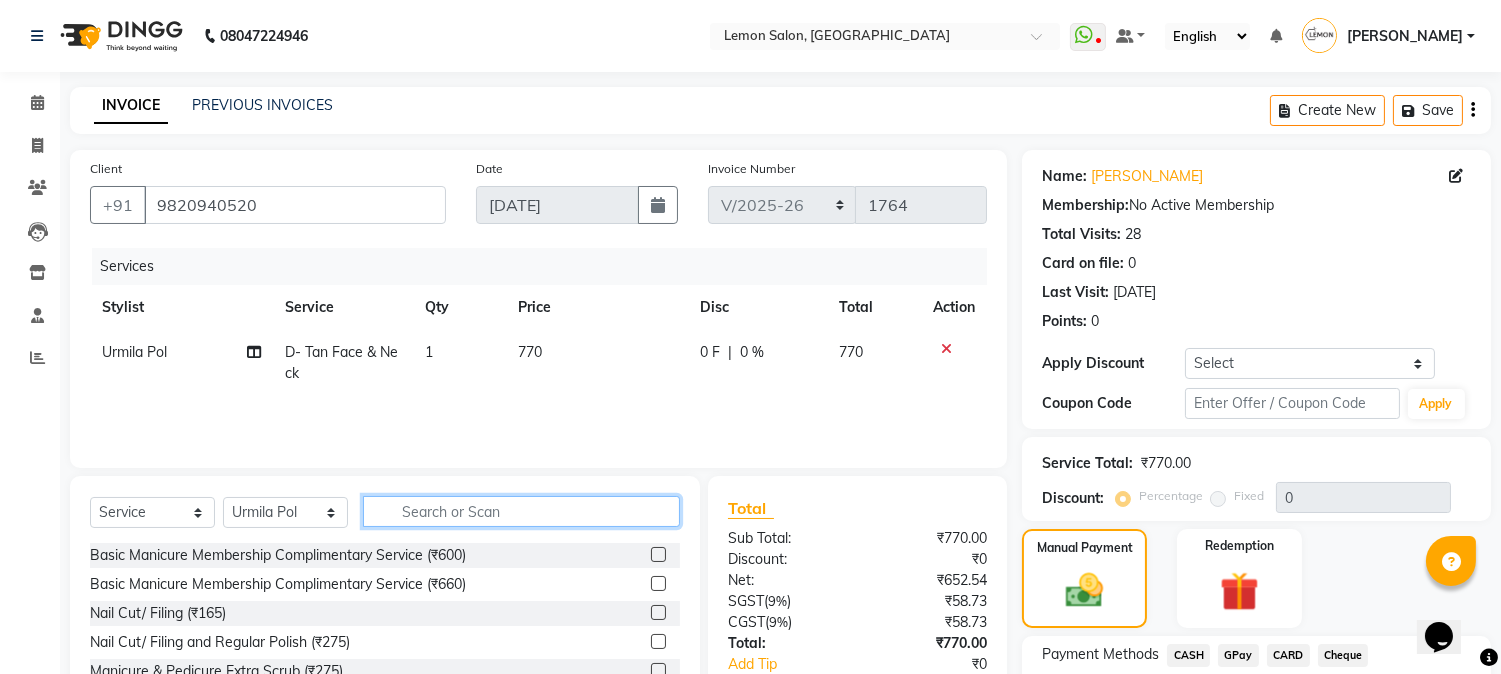 click 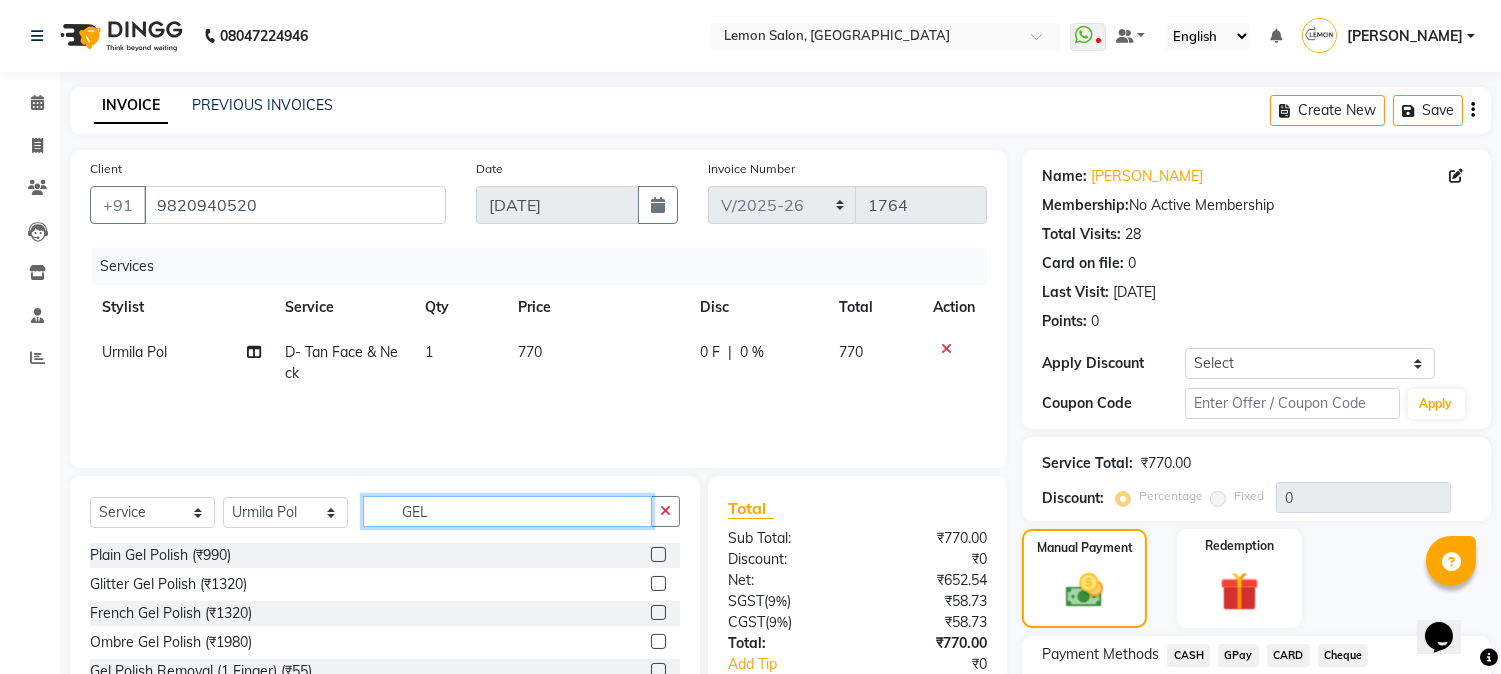 scroll, scrollTop: 152, scrollLeft: 0, axis: vertical 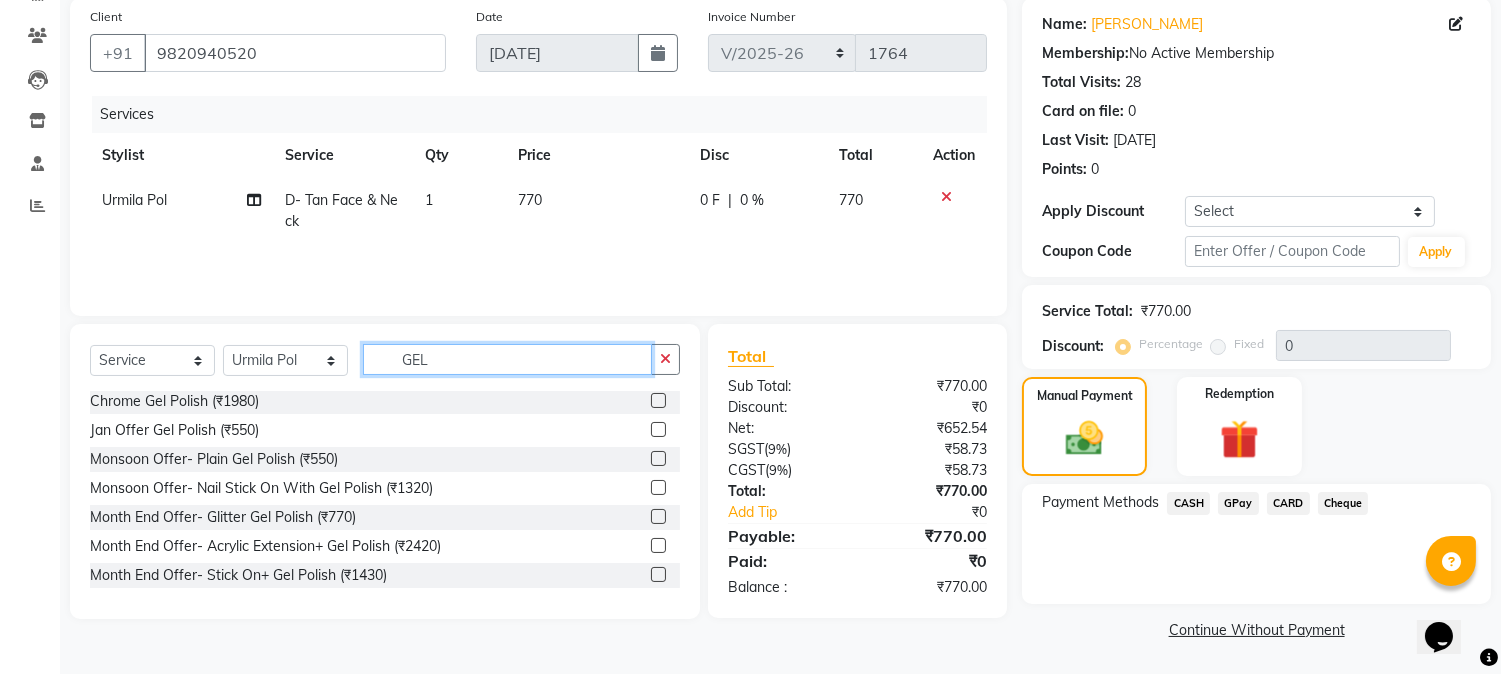 type on "GEL" 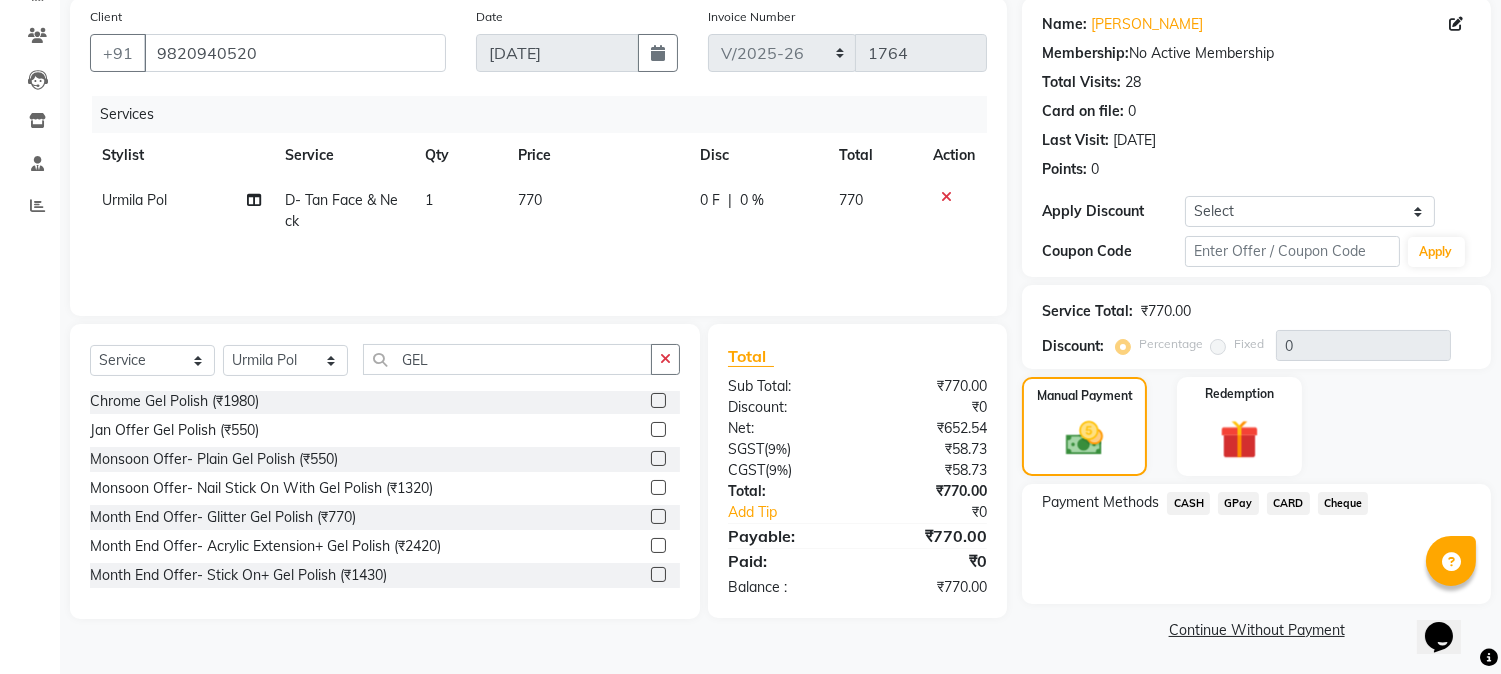 click 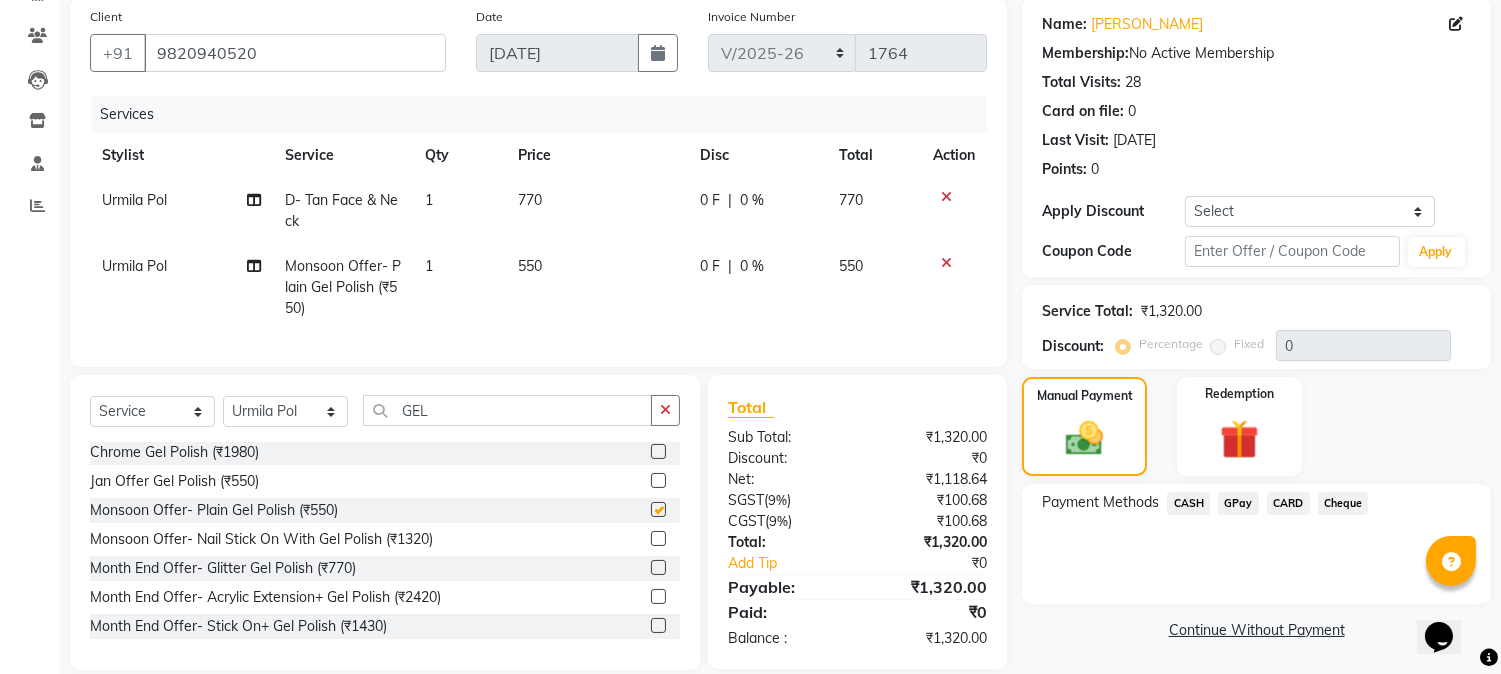 checkbox on "false" 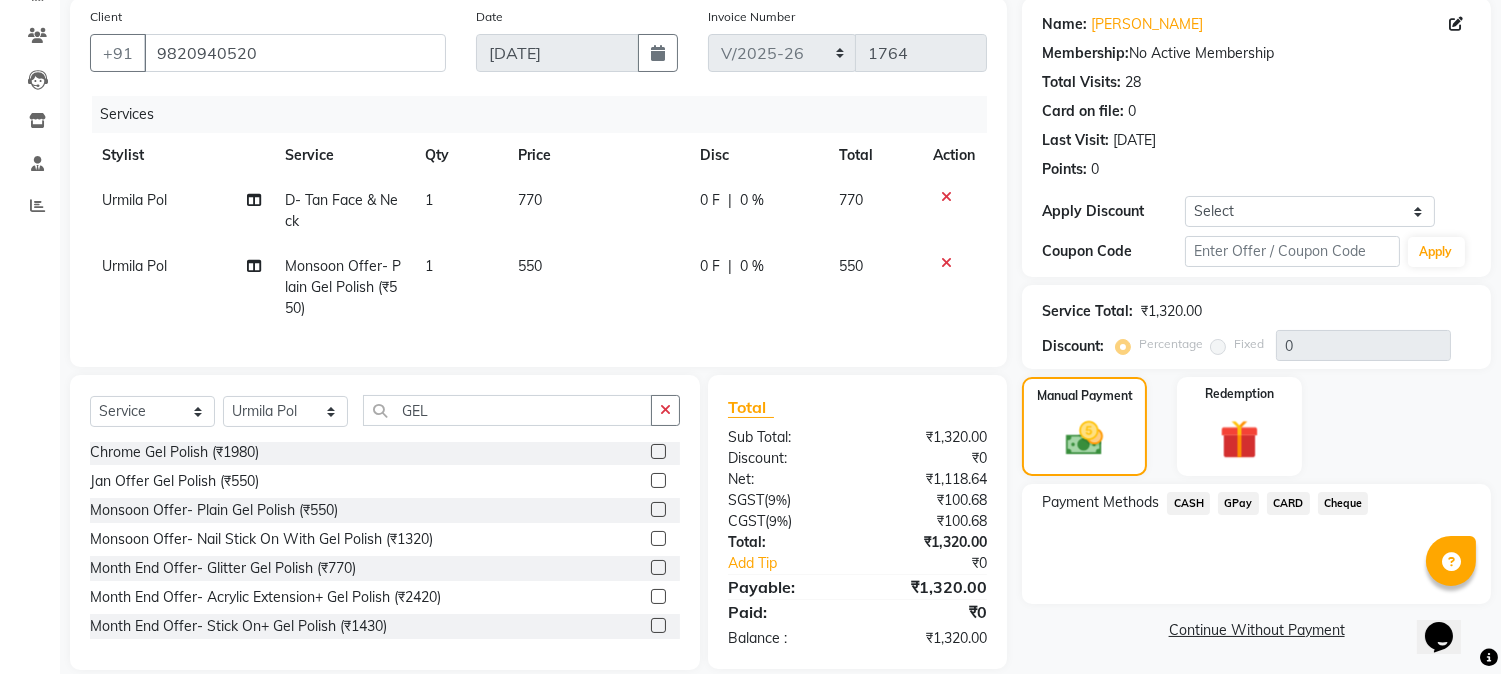 scroll, scrollTop: 194, scrollLeft: 0, axis: vertical 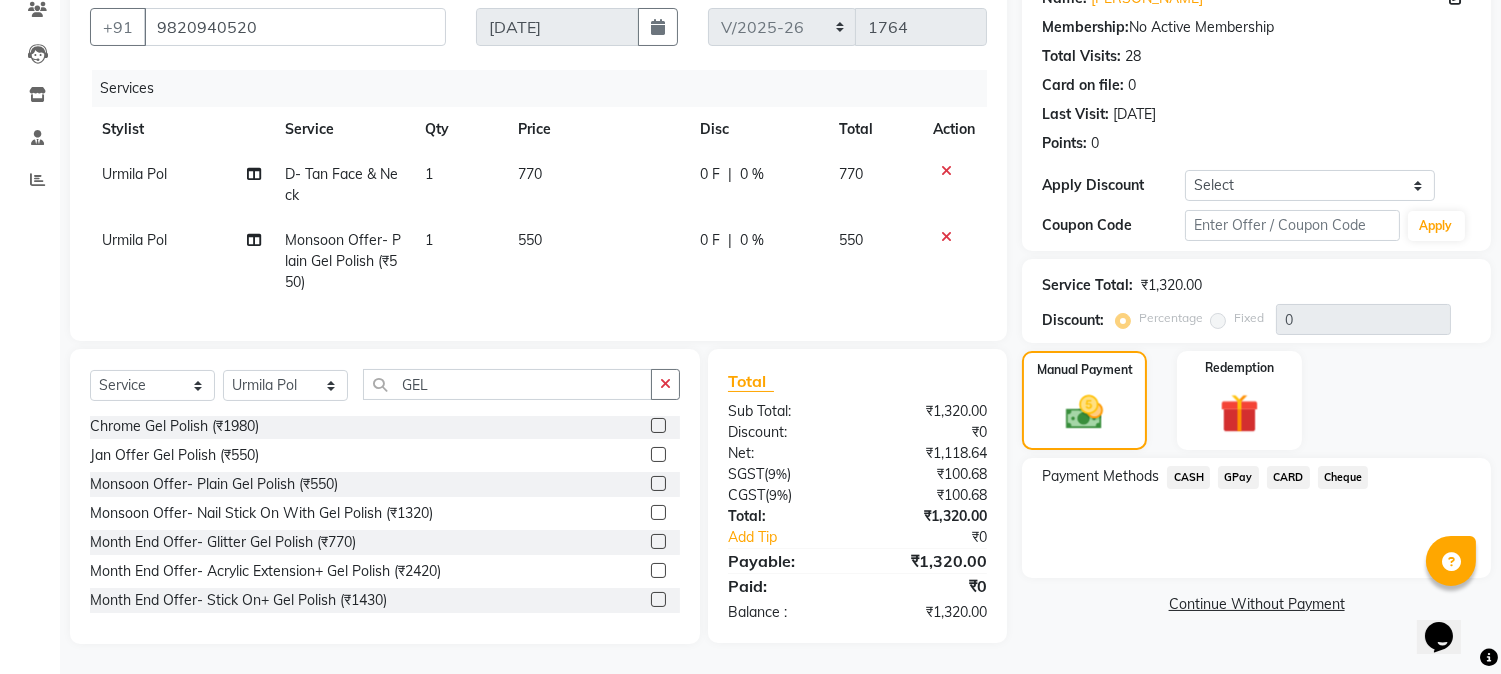 click 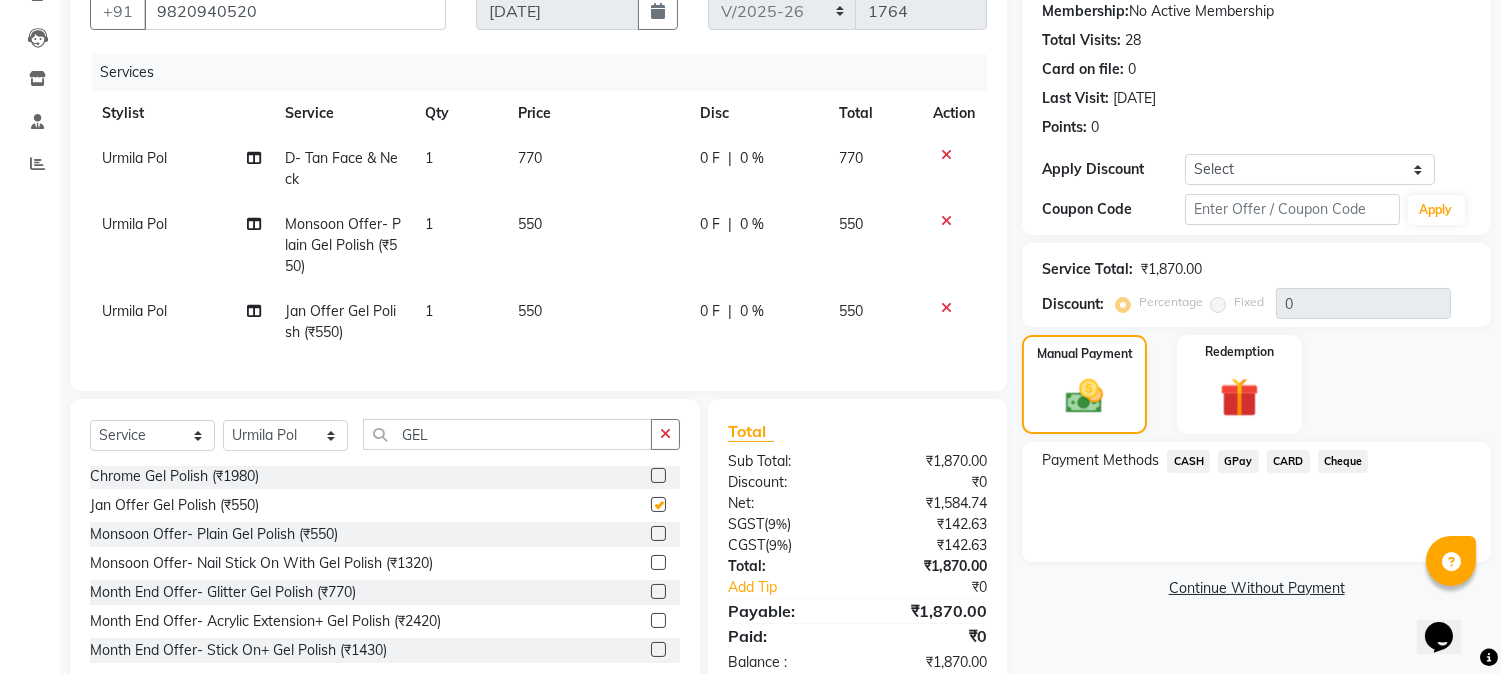 checkbox on "false" 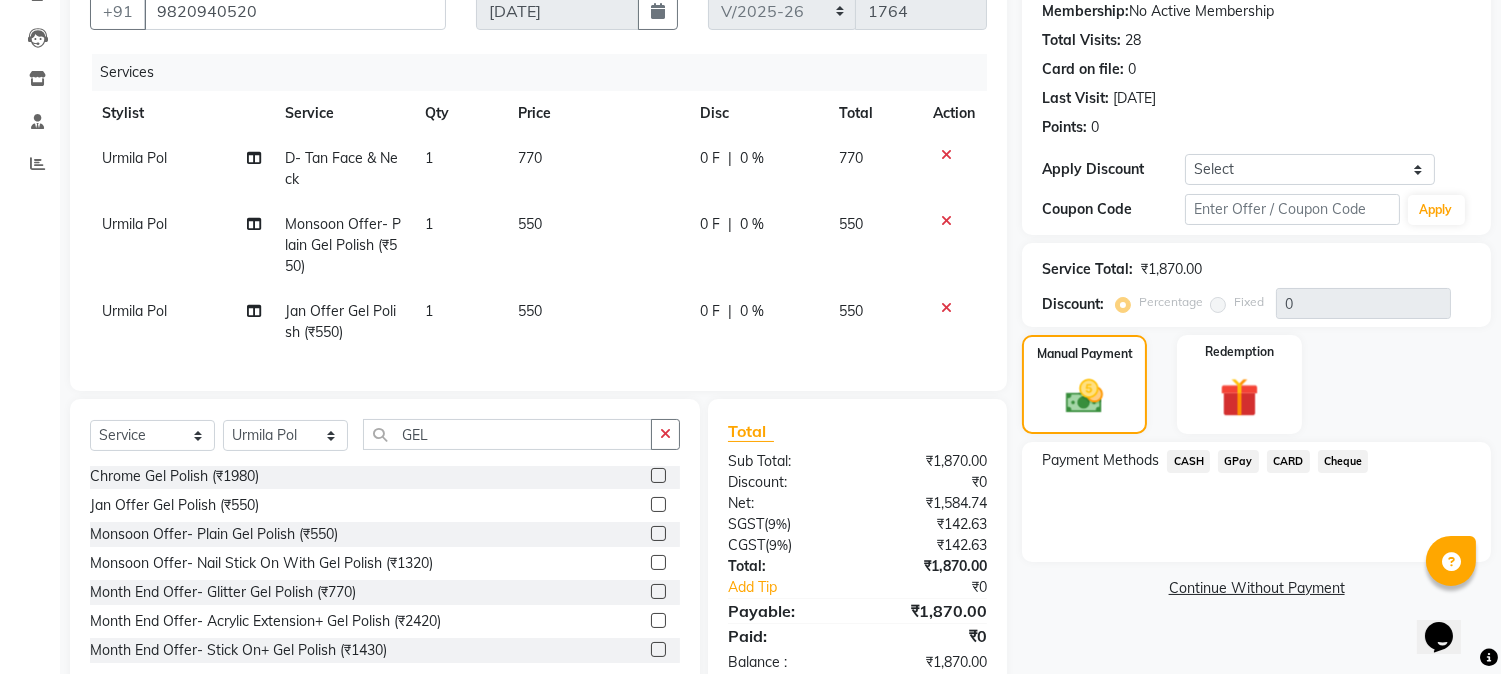 click 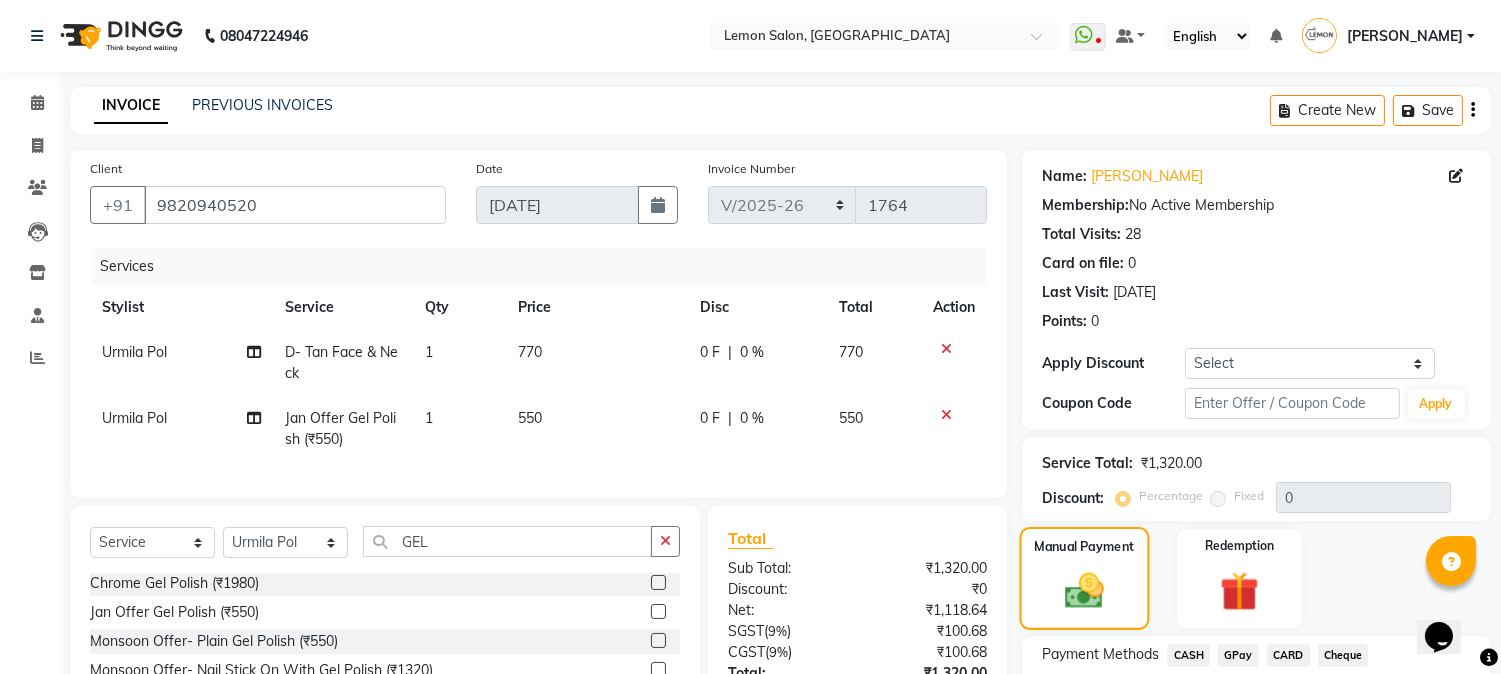 scroll, scrollTop: 173, scrollLeft: 0, axis: vertical 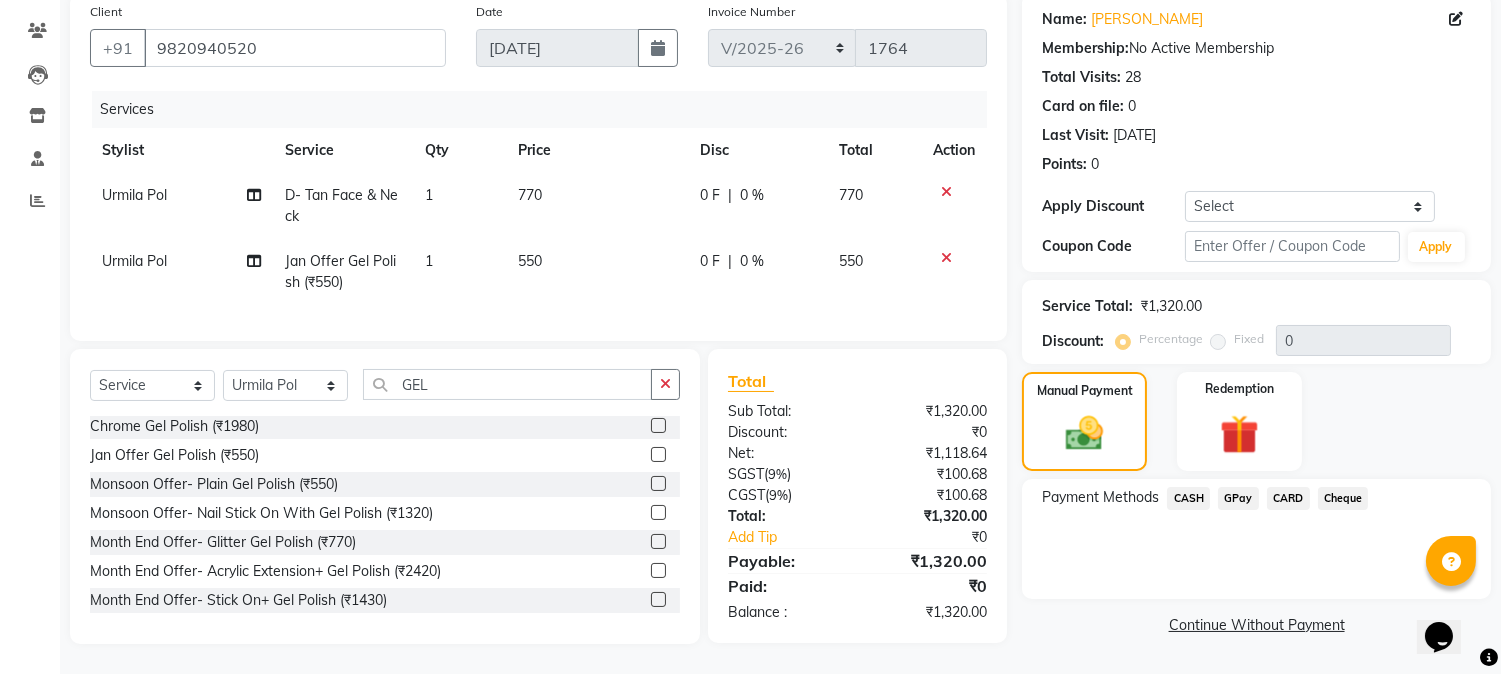 click 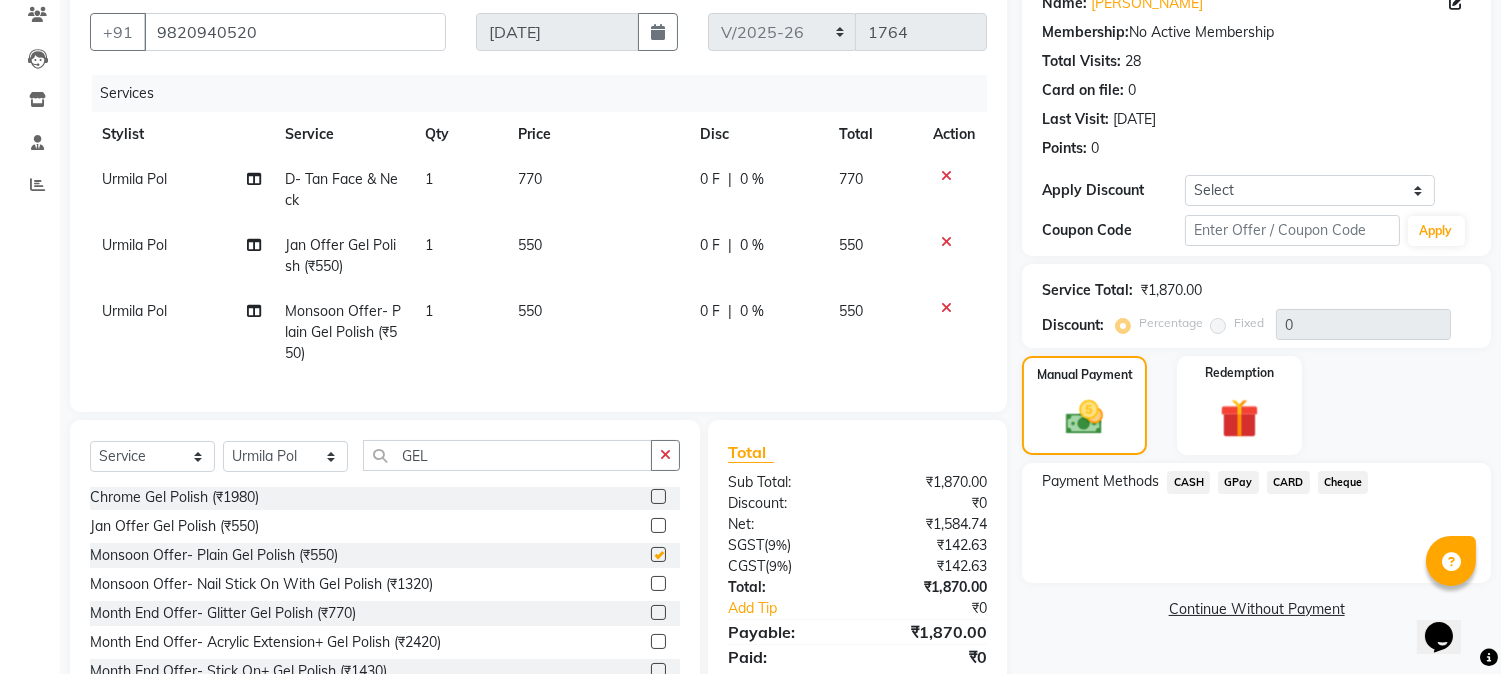 checkbox on "false" 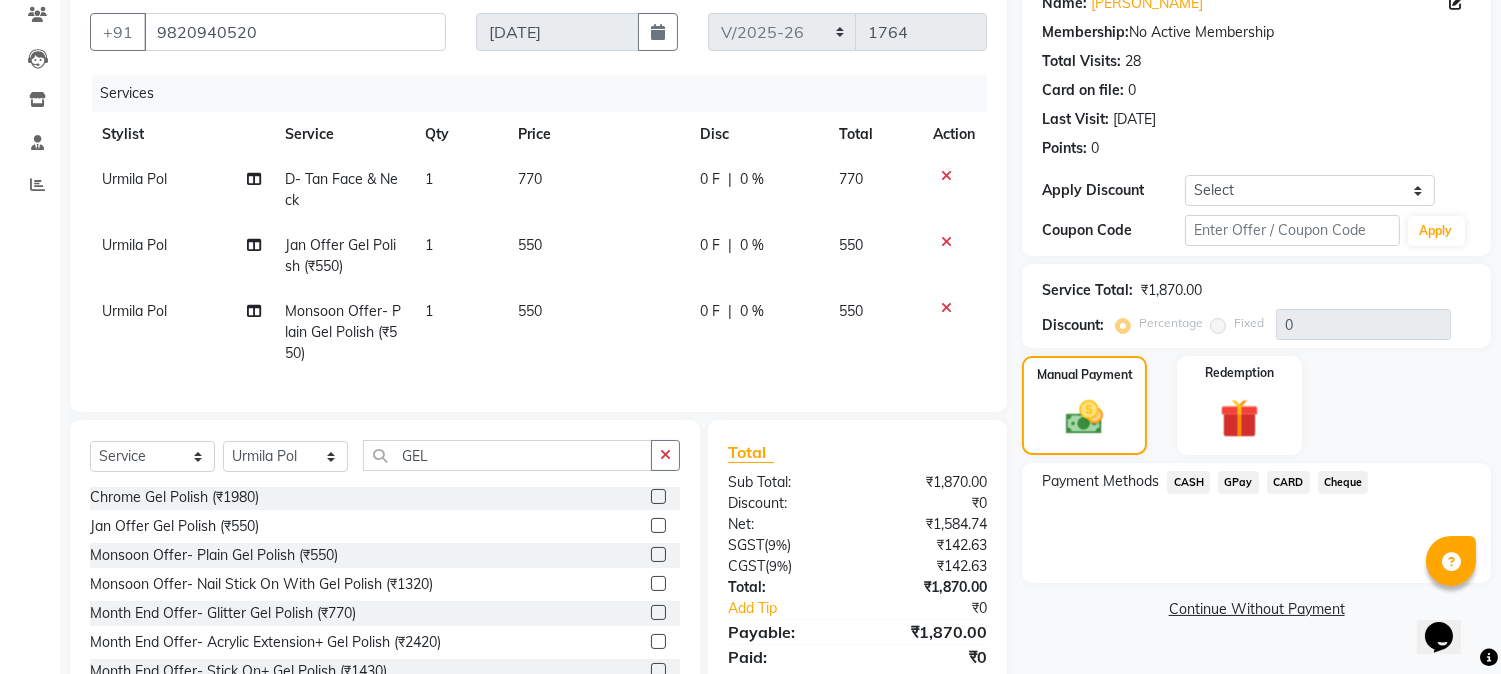 click 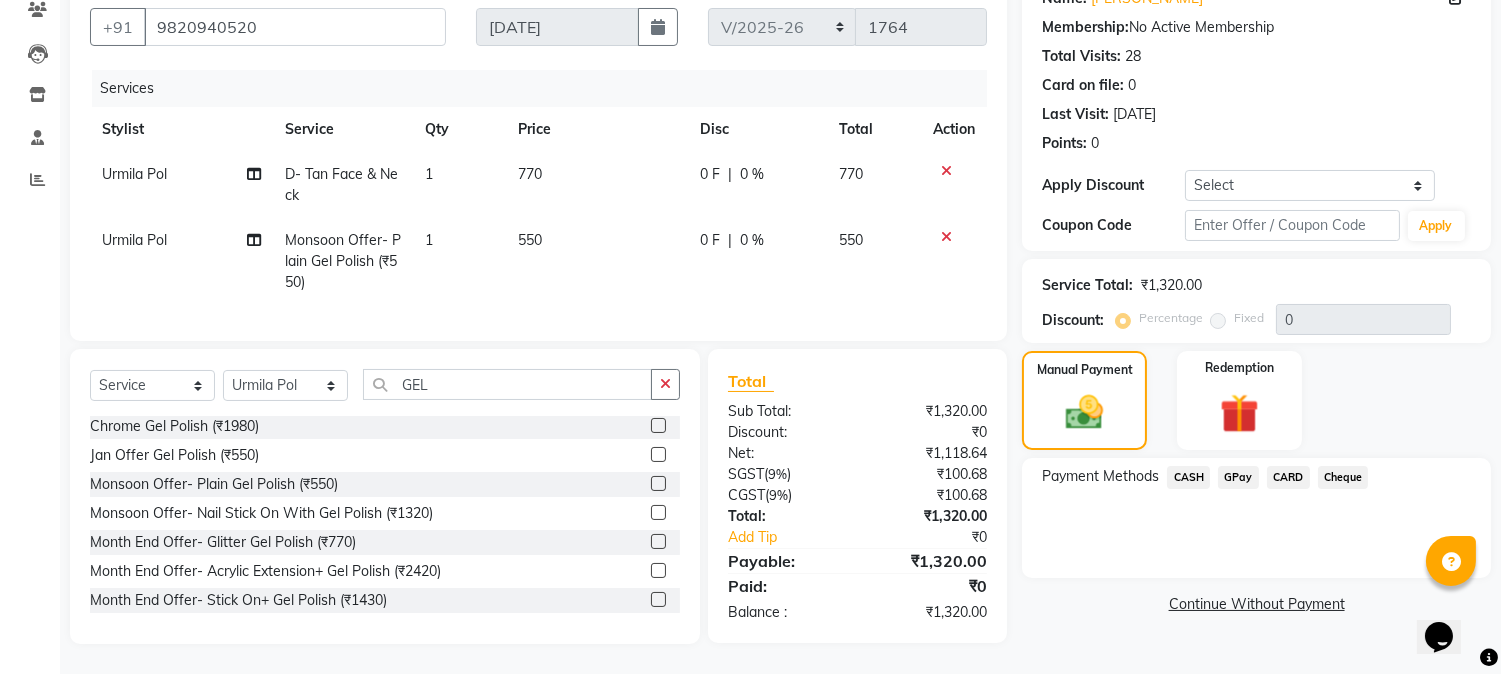 scroll, scrollTop: 0, scrollLeft: 0, axis: both 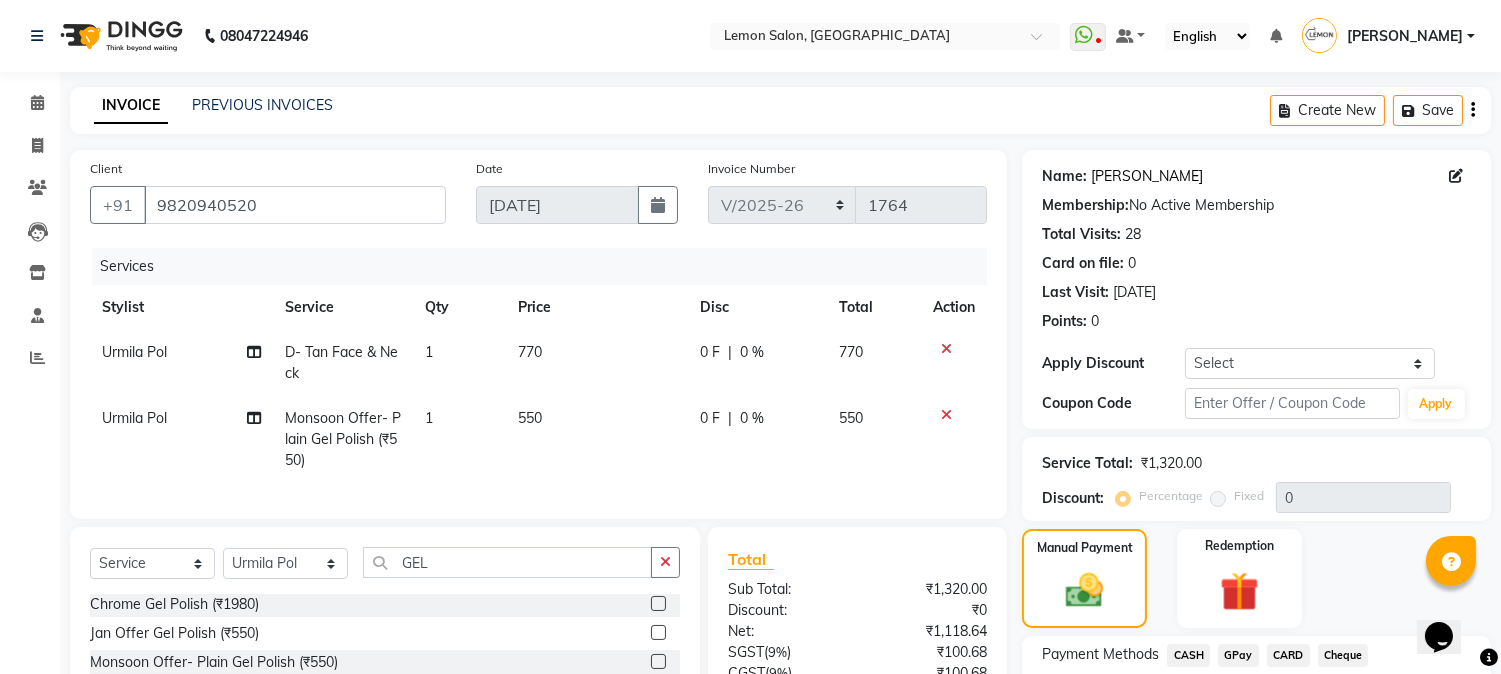 click on "Nilam Ghegadmal" 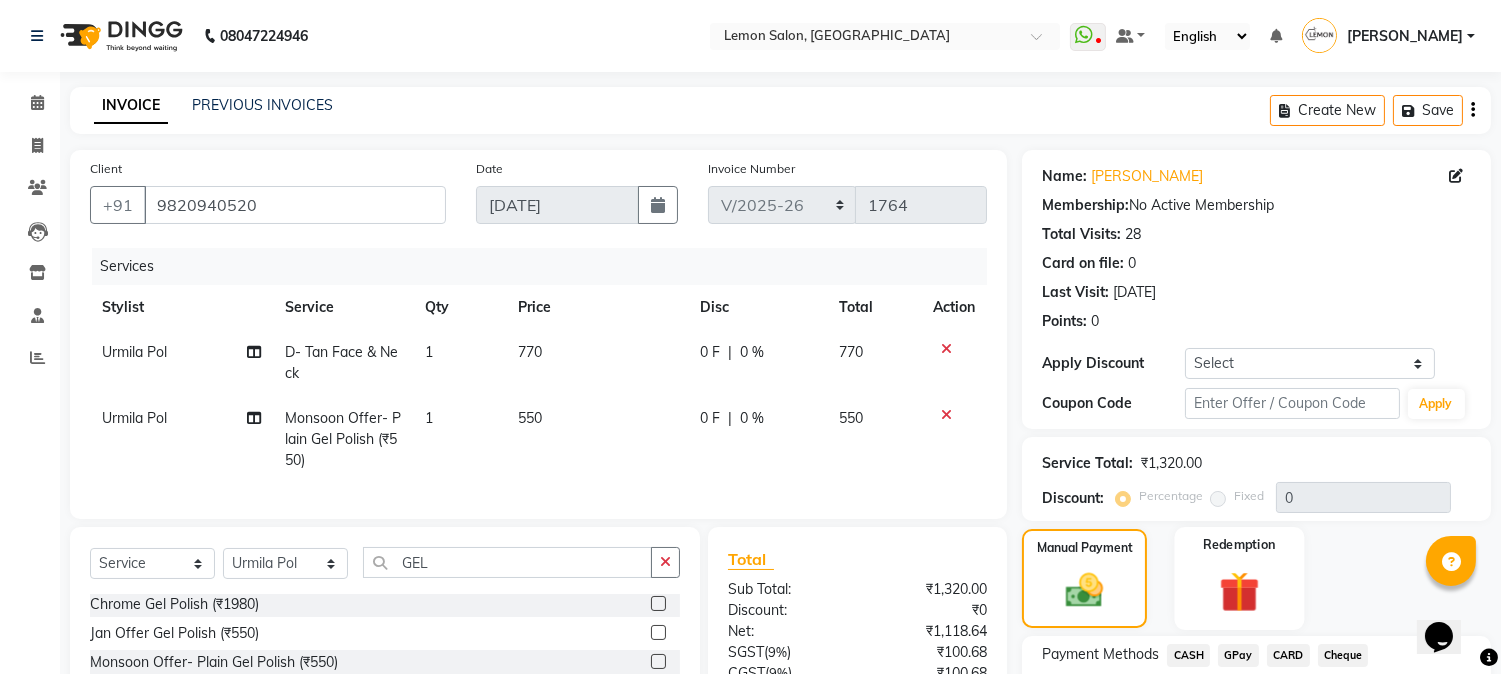 scroll, scrollTop: 194, scrollLeft: 0, axis: vertical 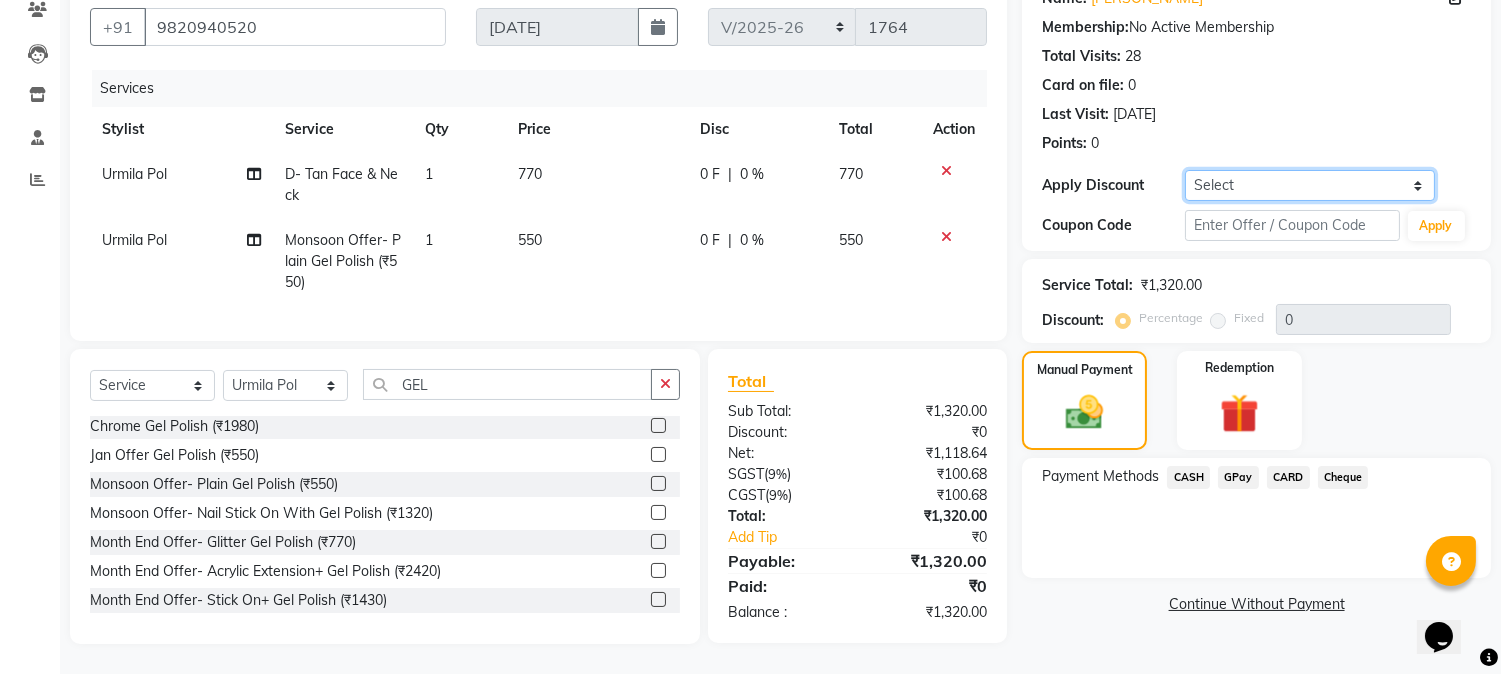 click on "Select Coupon → Abc" 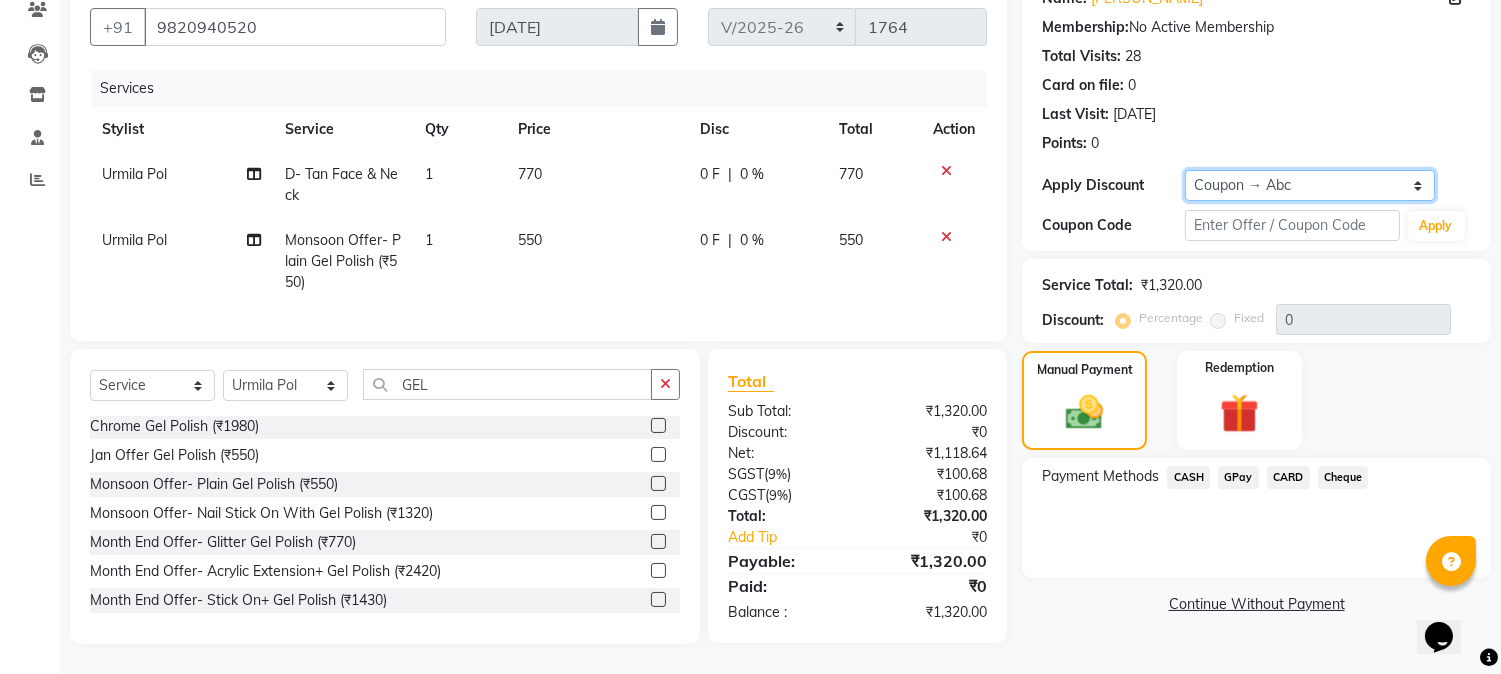 click on "Select Coupon → Abc" 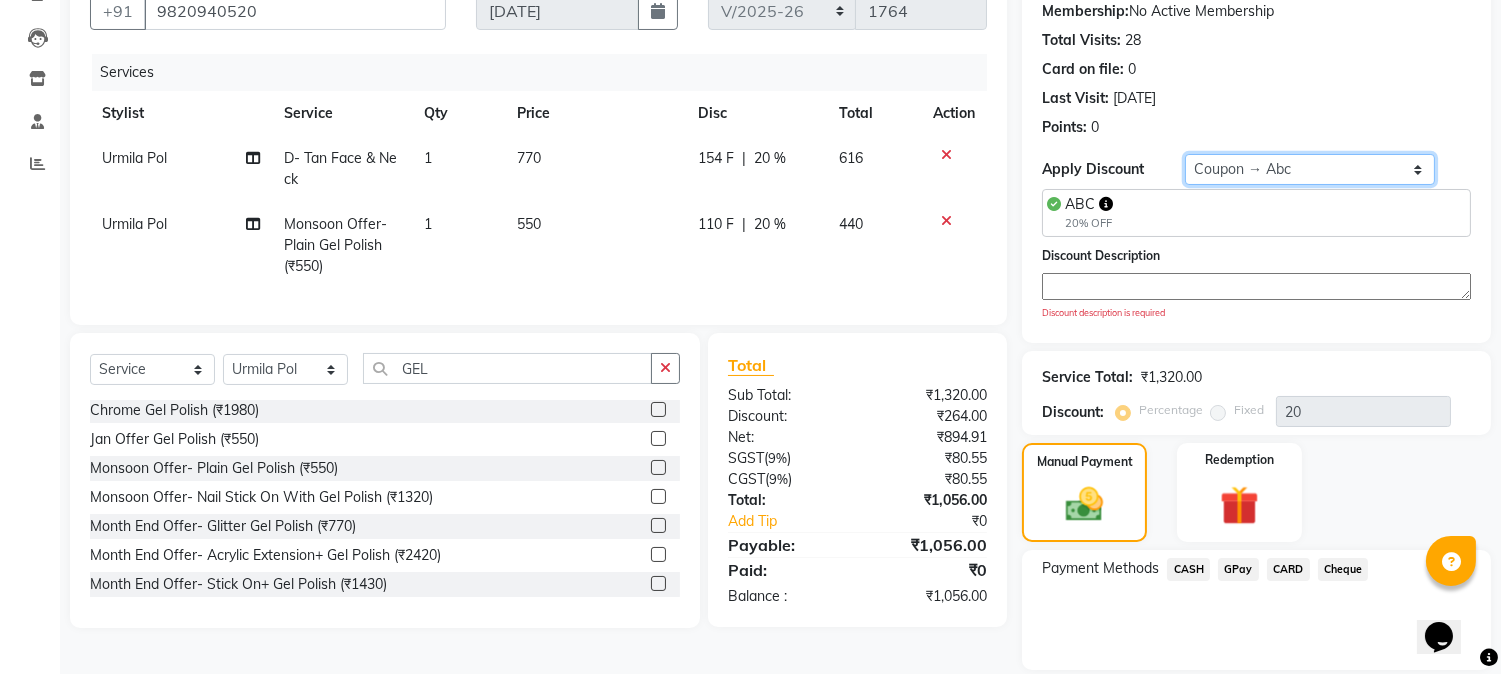 scroll, scrollTop: 260, scrollLeft: 0, axis: vertical 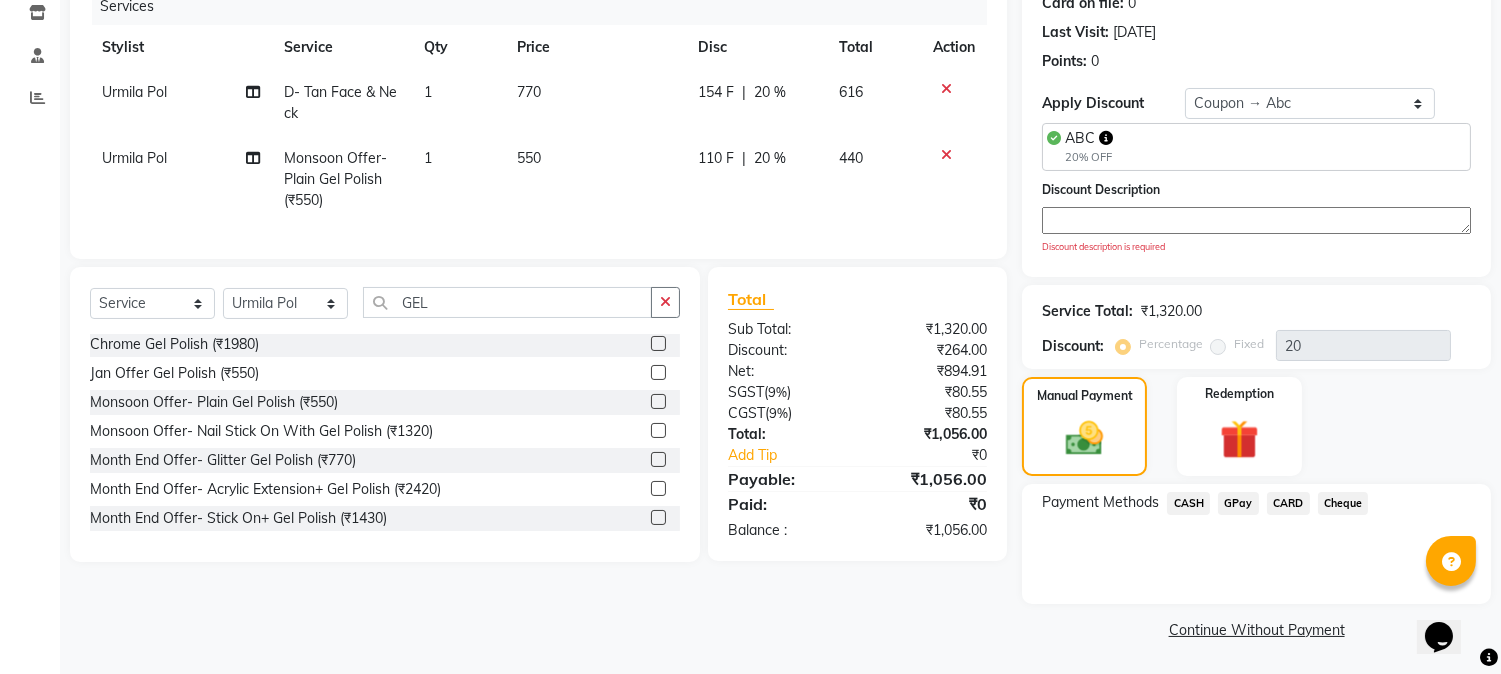 click 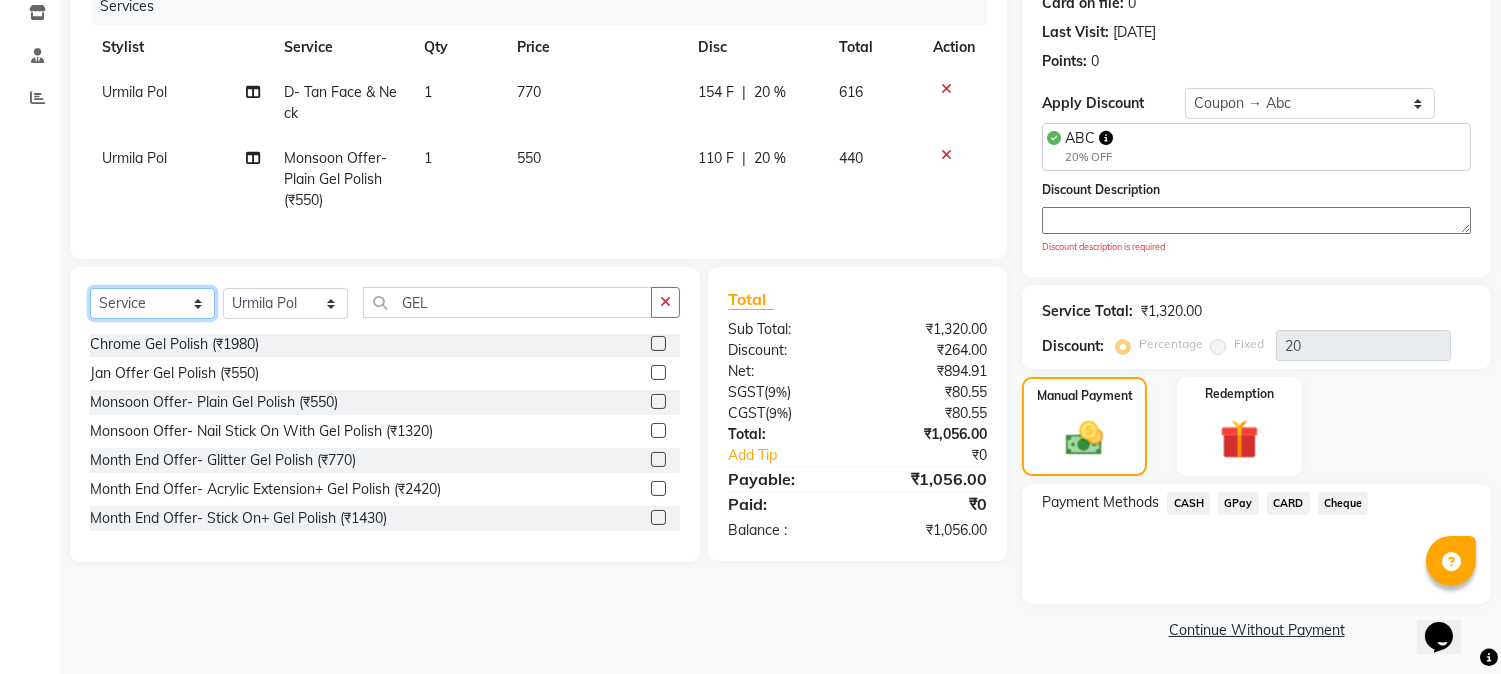 click on "Select  Service  Product  Membership  Package Voucher Prepaid Gift Card" 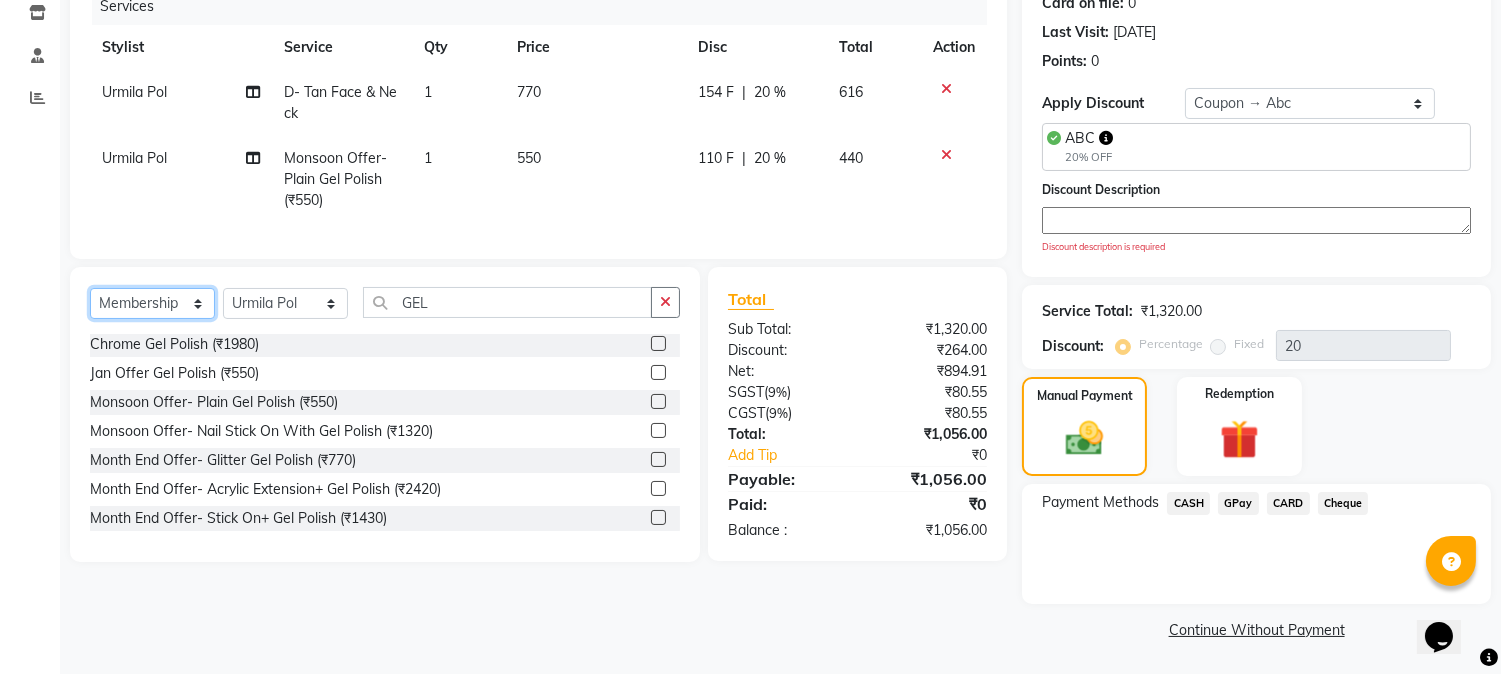 click on "Select  Service  Product  Membership  Package Voucher Prepaid Gift Card" 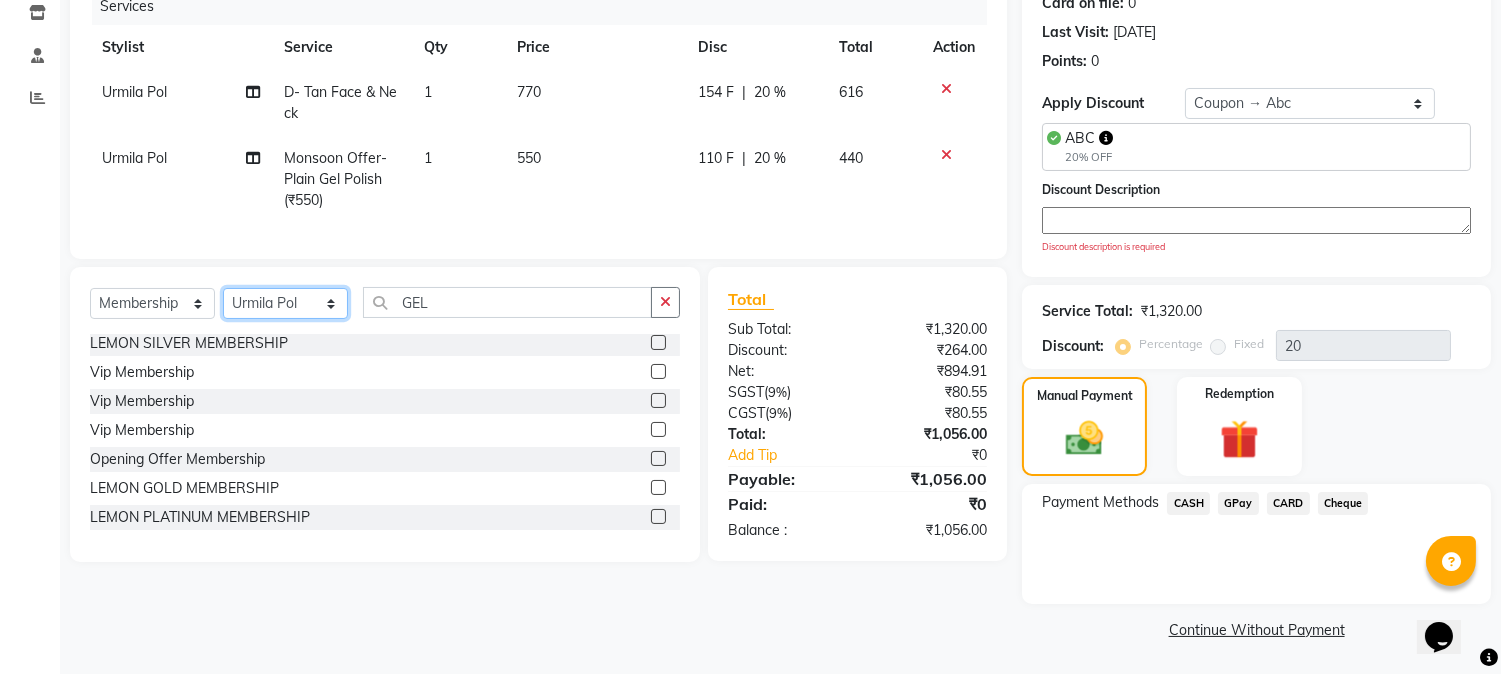 click on "Select Stylist Abhay  Akansha Sadafule Alam Asma Dshpande Datta Kawar DC Furkan Mansoori kavita Kelatkar  Manisha Mohammed Mohsin  Mukaddar Shaikh Sana Mansoori Sandhya Tabrez Shah  Urmila Pol" 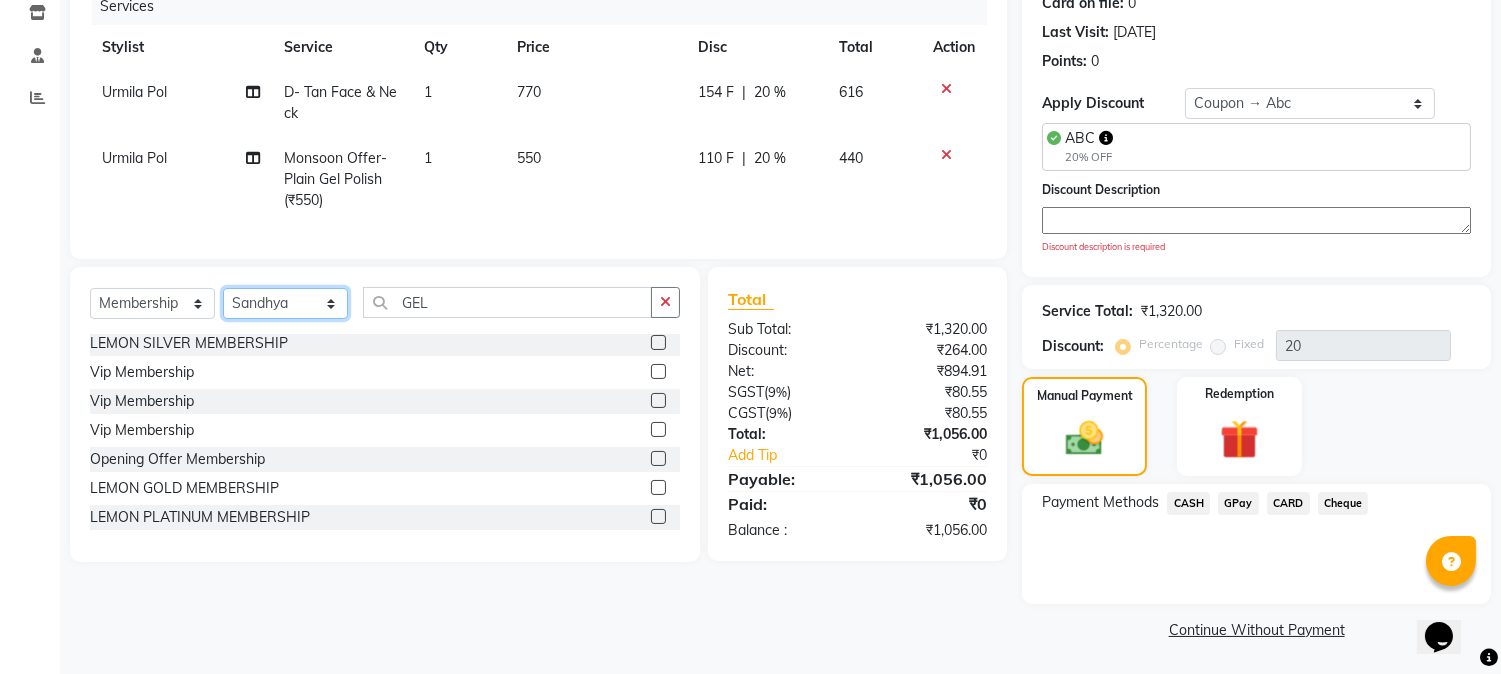 click on "Select Stylist Abhay  Akansha Sadafule Alam Asma Dshpande Datta Kawar DC Furkan Mansoori kavita Kelatkar  Manisha Mohammed Mohsin  Mukaddar Shaikh Sana Mansoori Sandhya Tabrez Shah  Urmila Pol" 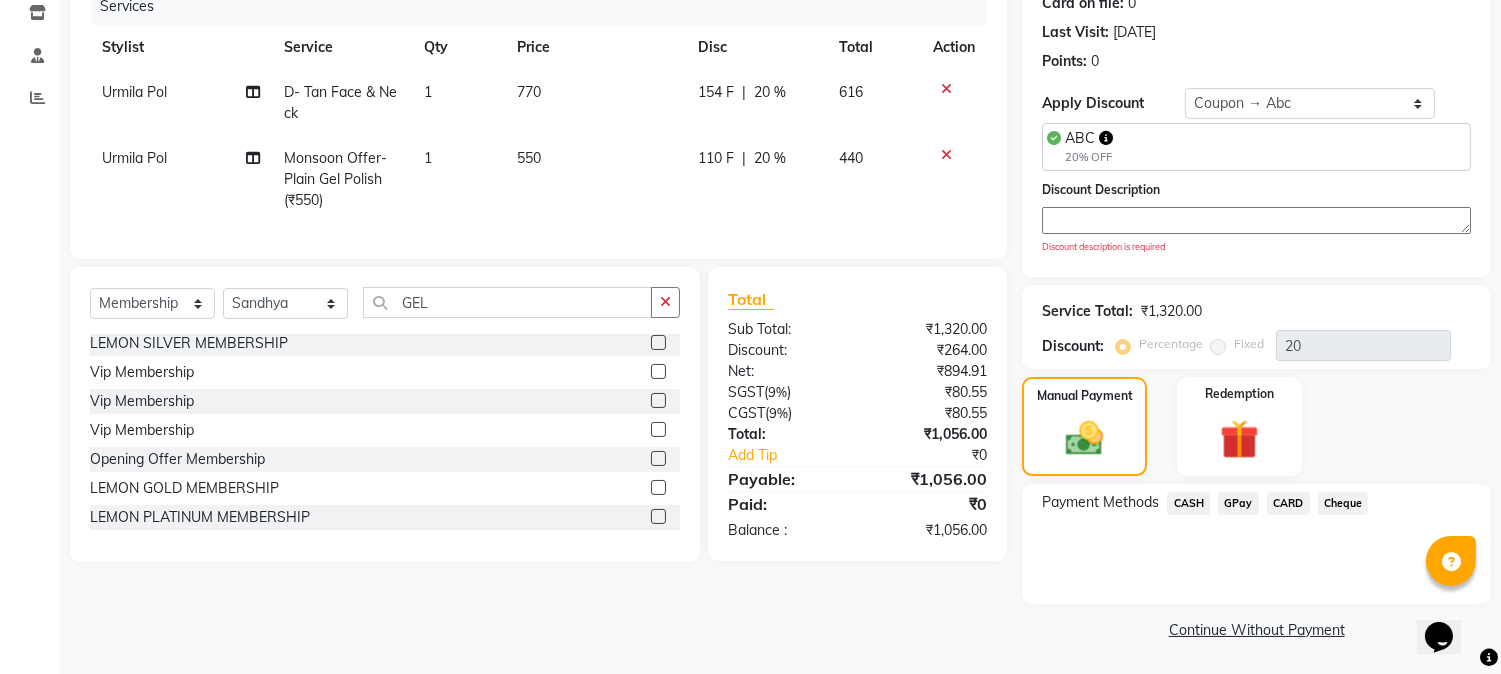 click 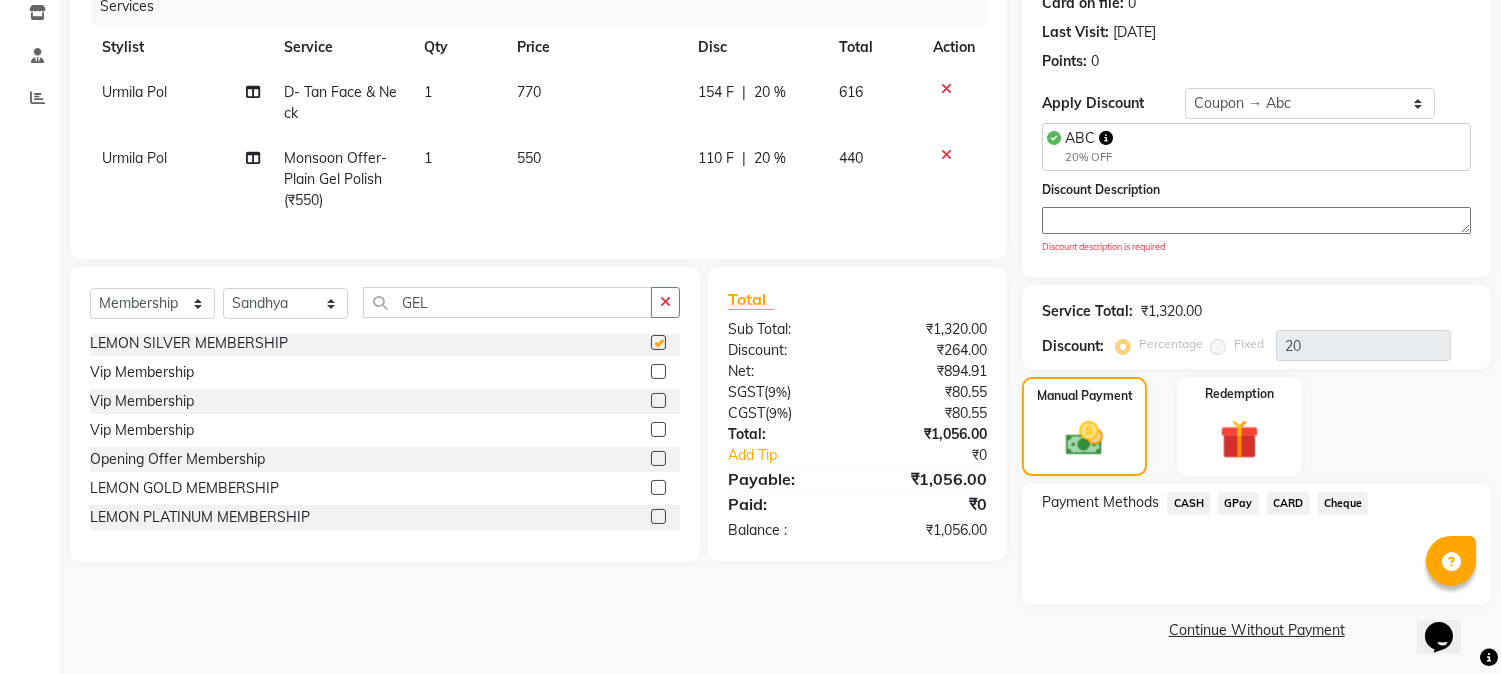select on "select" 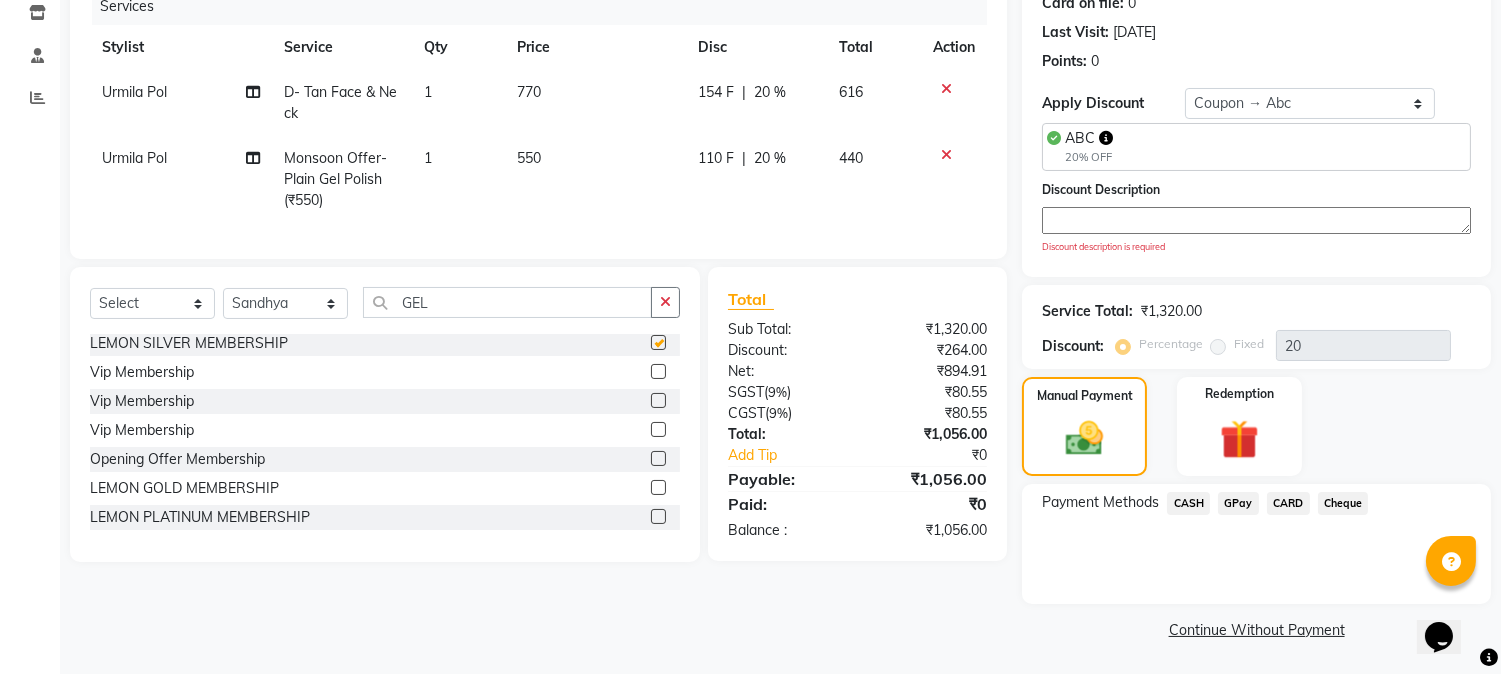 scroll, scrollTop: 0, scrollLeft: 0, axis: both 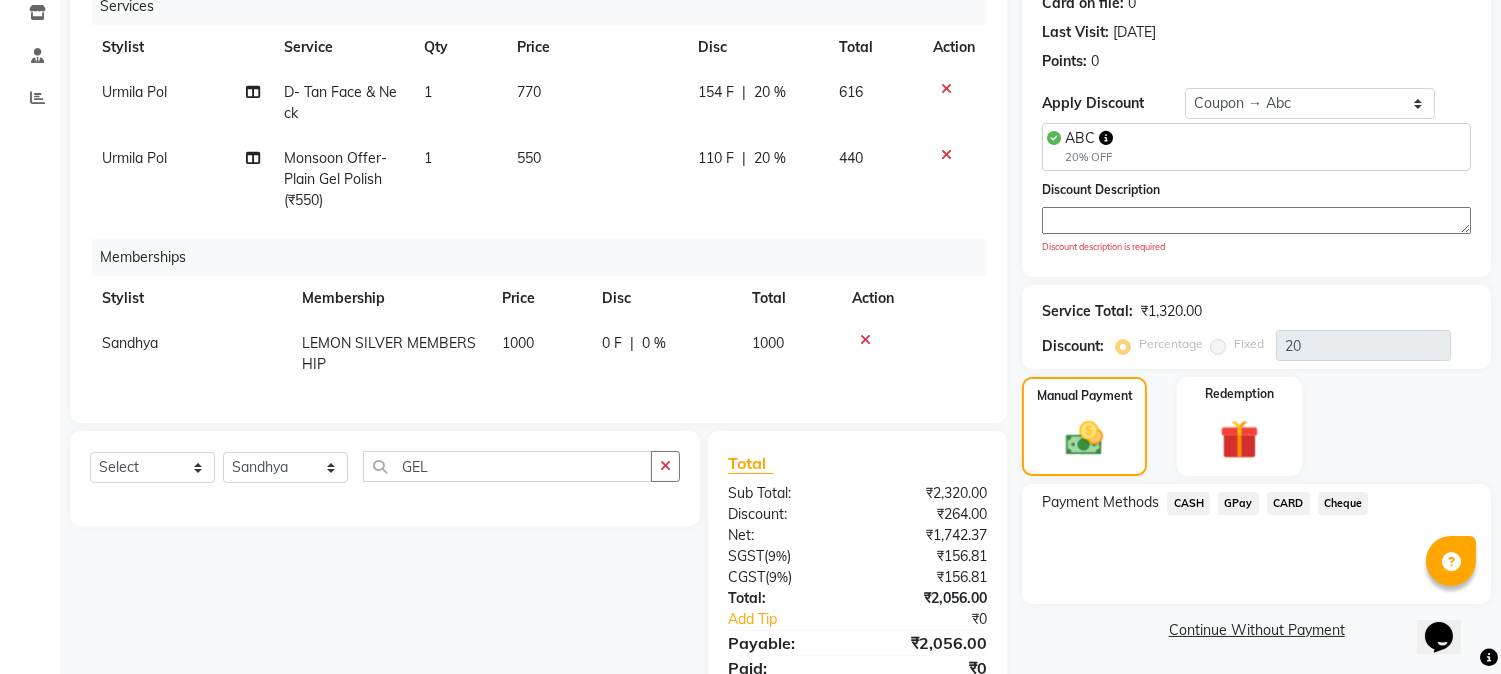 click 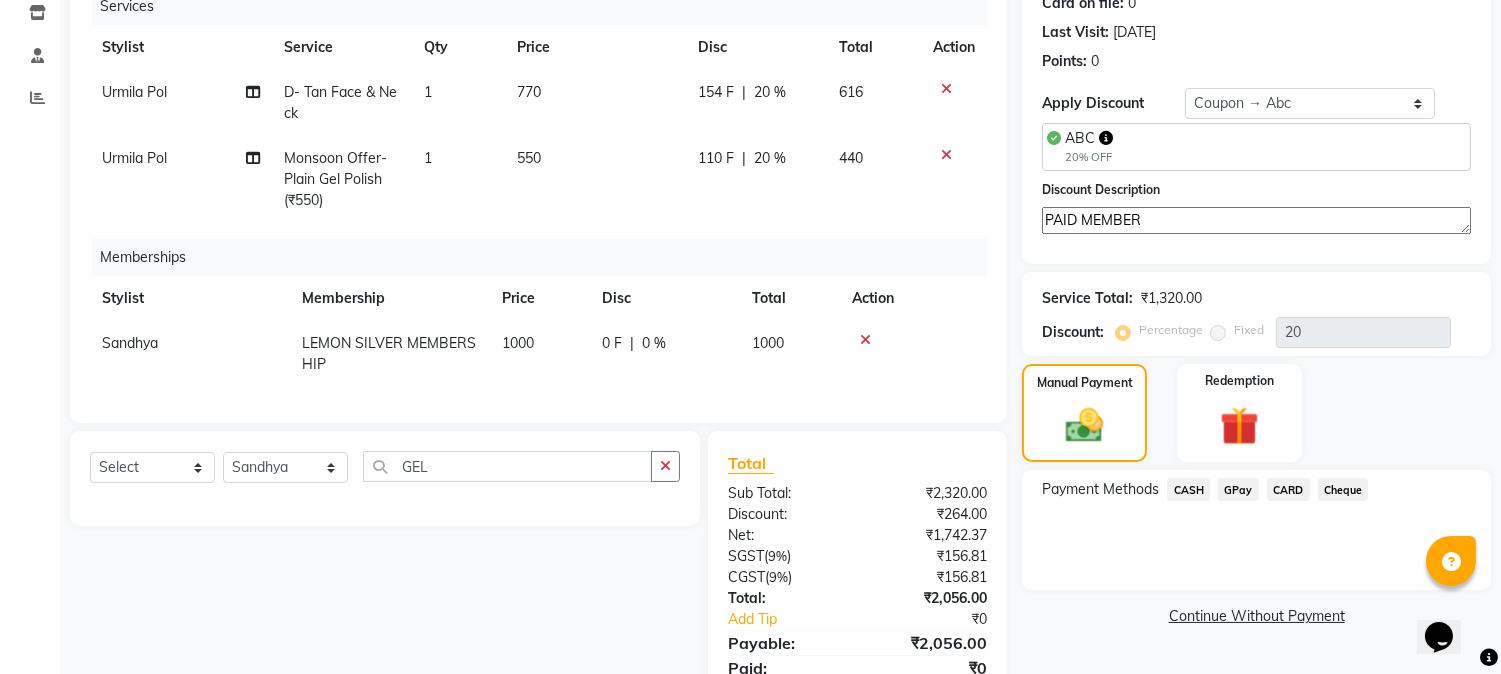 type on "PAID MEMBER" 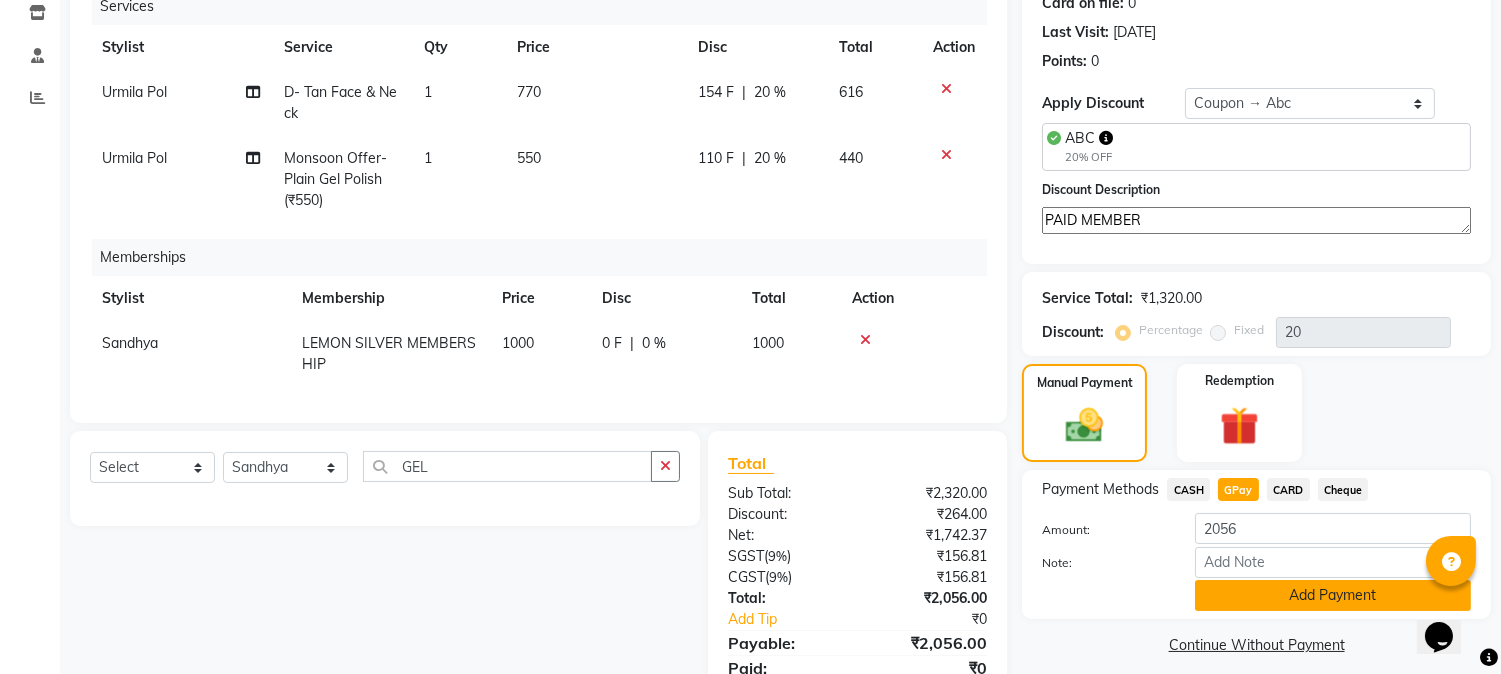 click on "Add Payment" 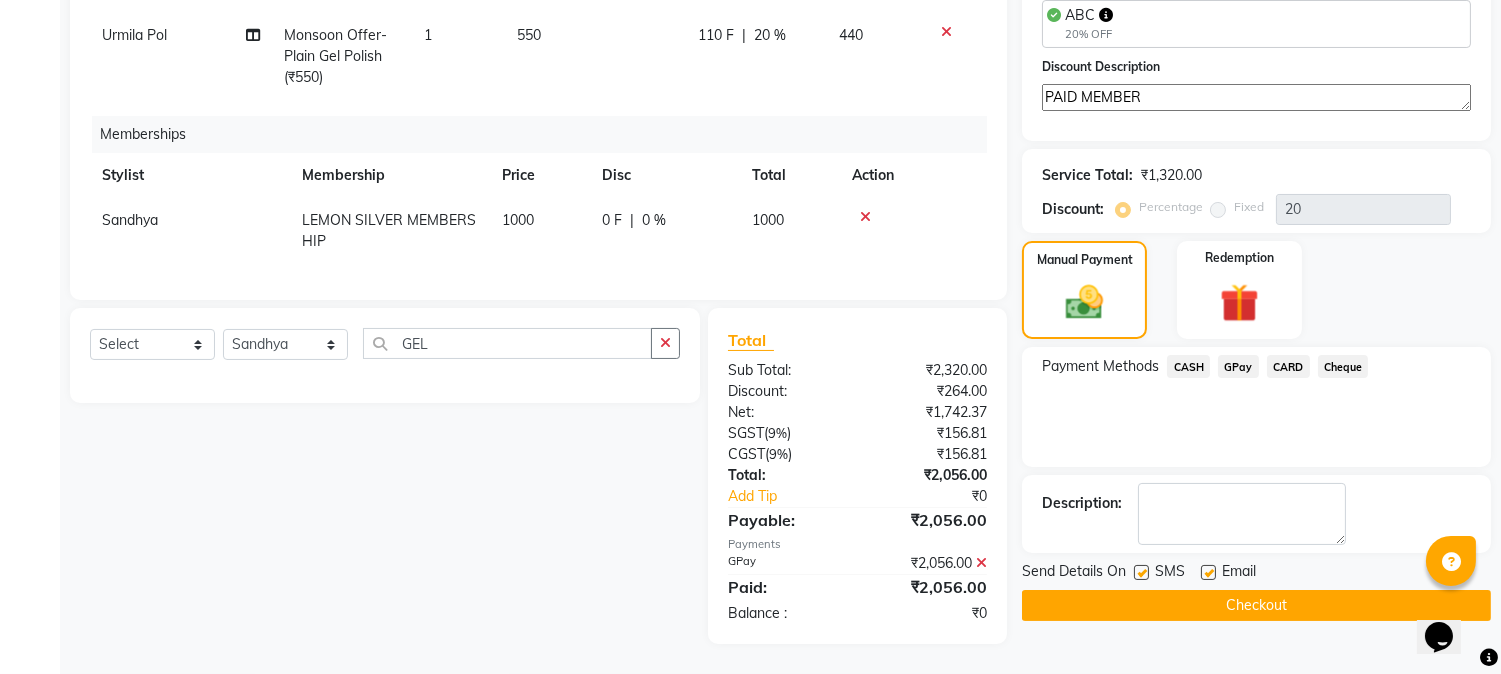 scroll, scrollTop: 398, scrollLeft: 0, axis: vertical 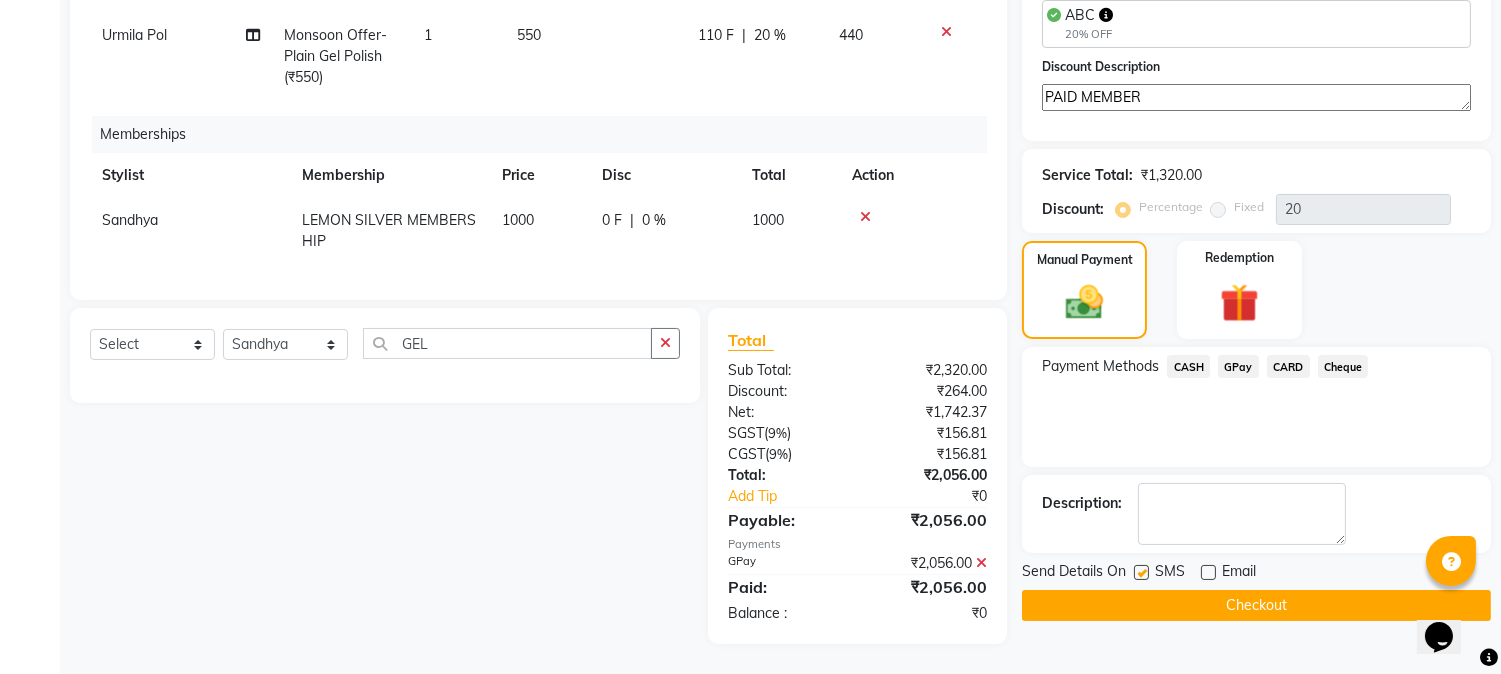 click 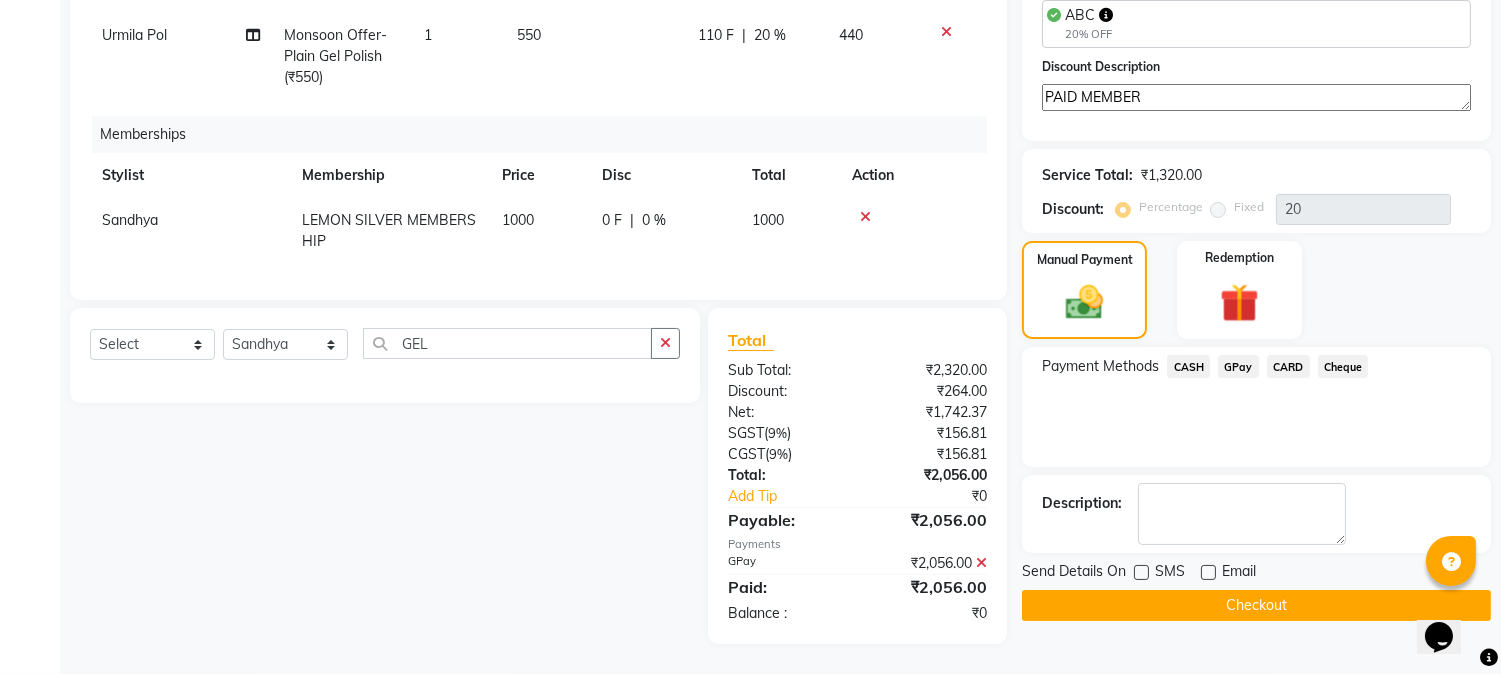 click on "Checkout" 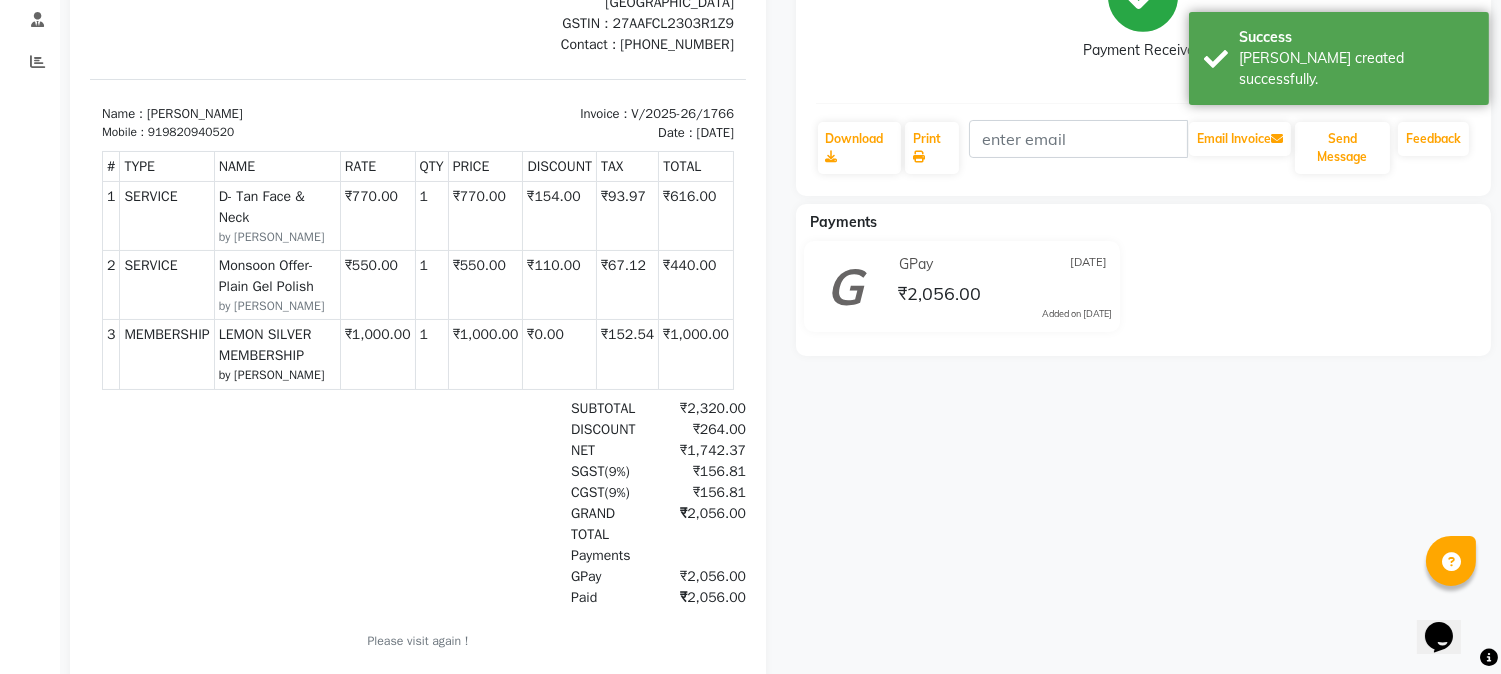 scroll, scrollTop: 0, scrollLeft: 0, axis: both 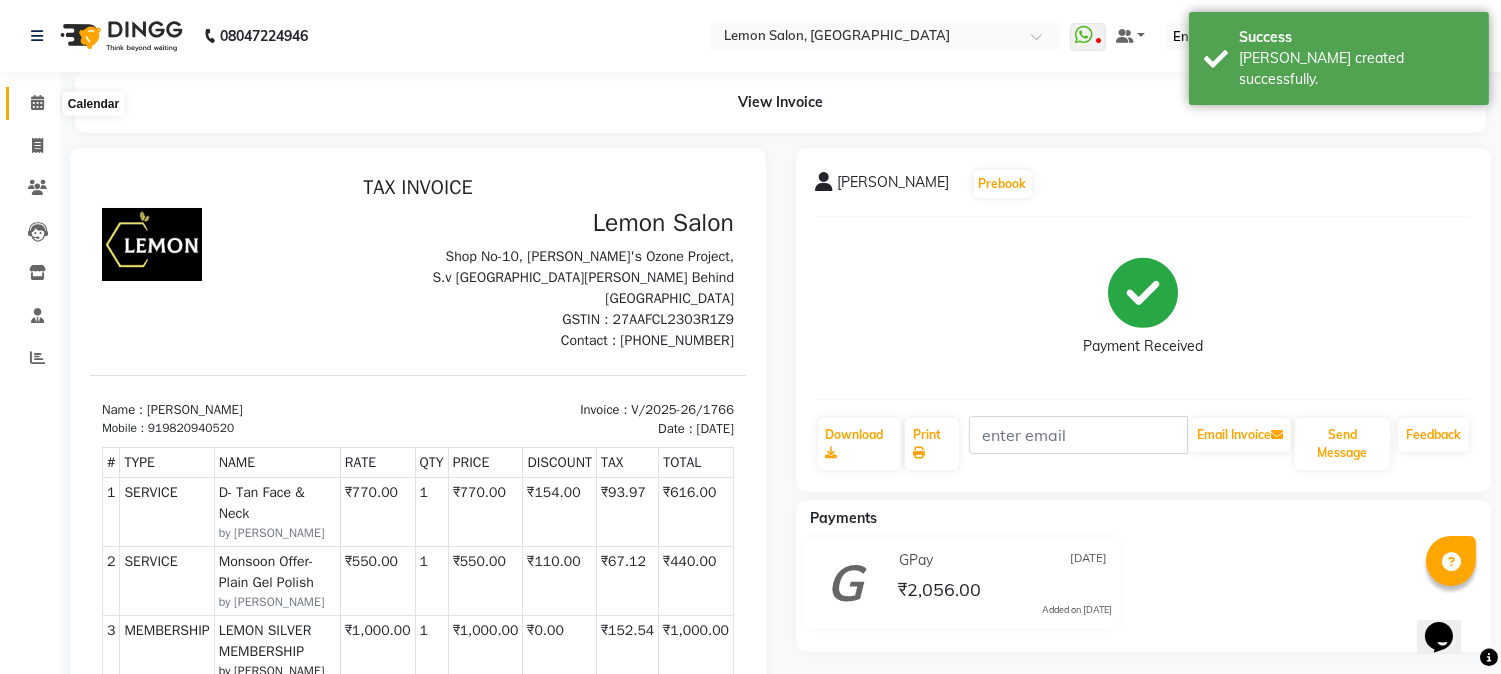 click 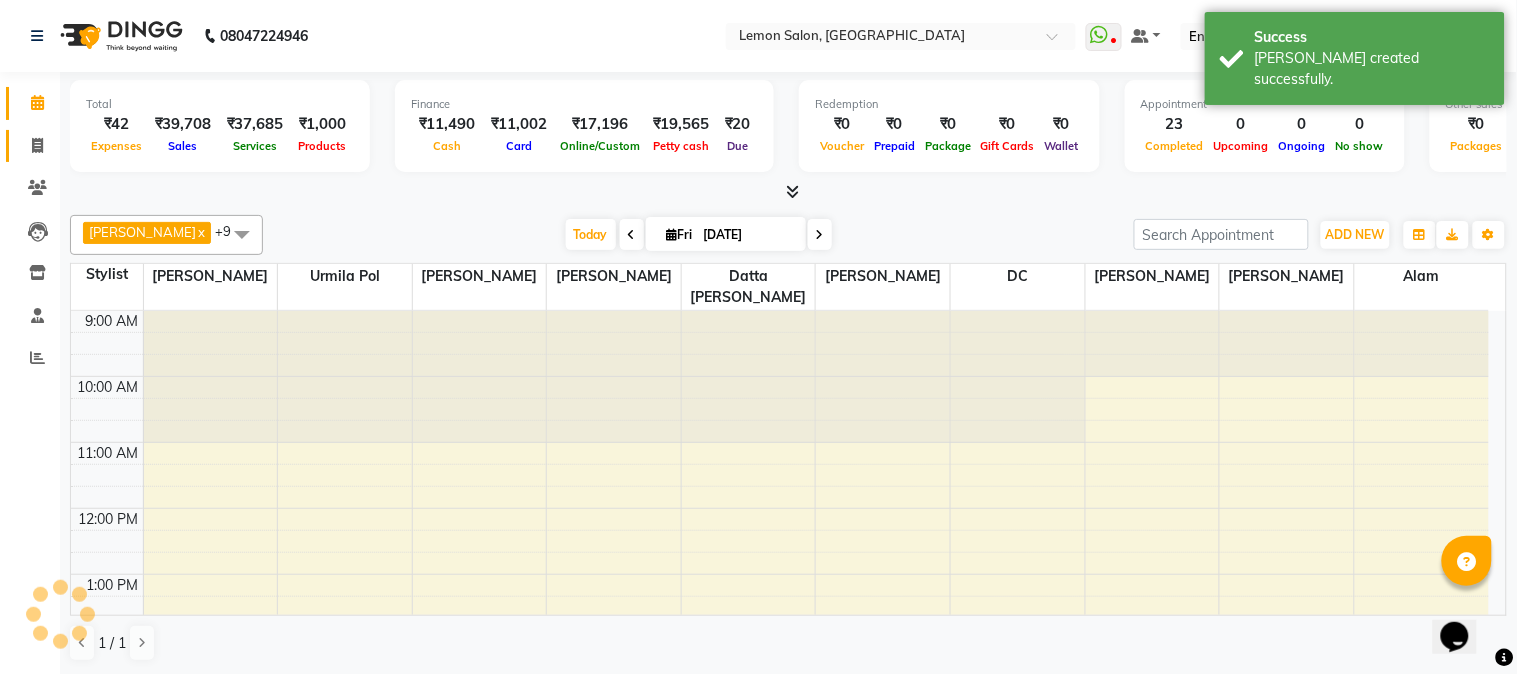 click on "Invoice" 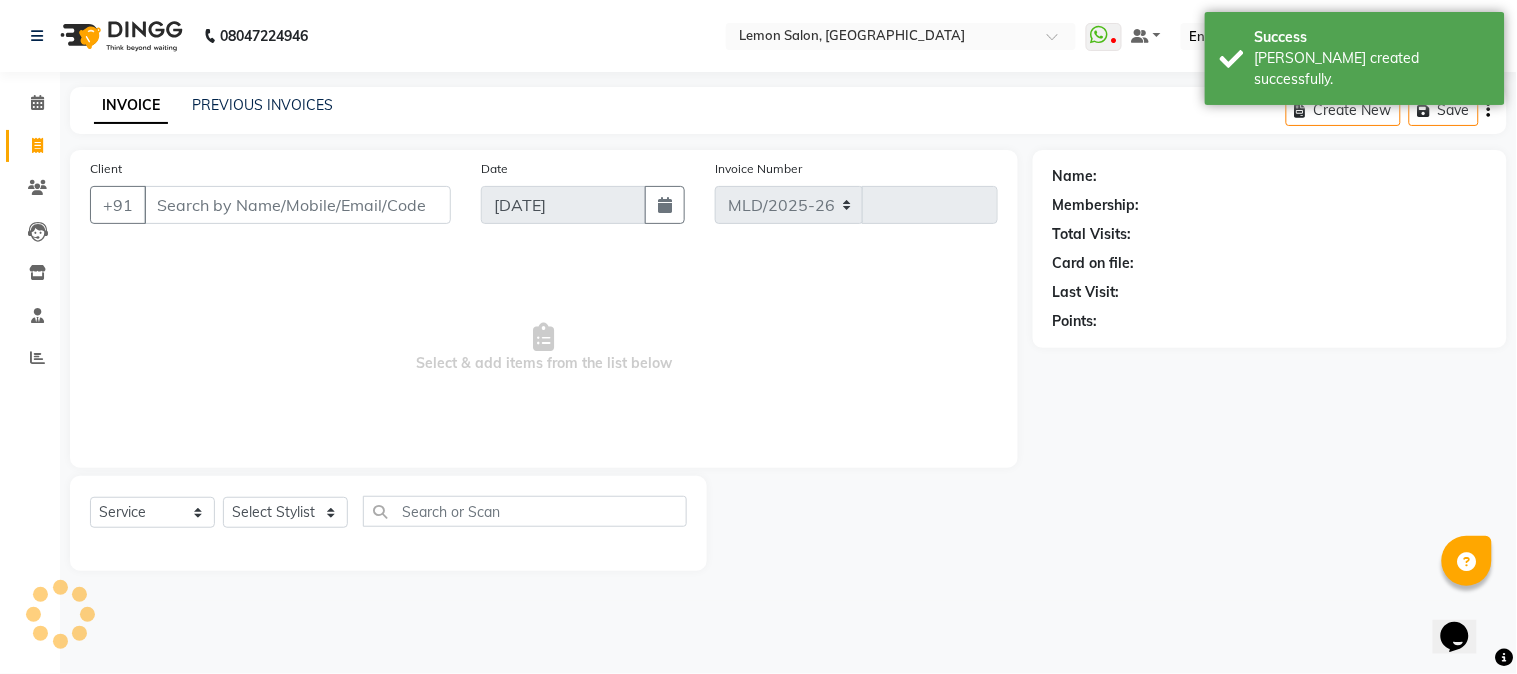 select on "565" 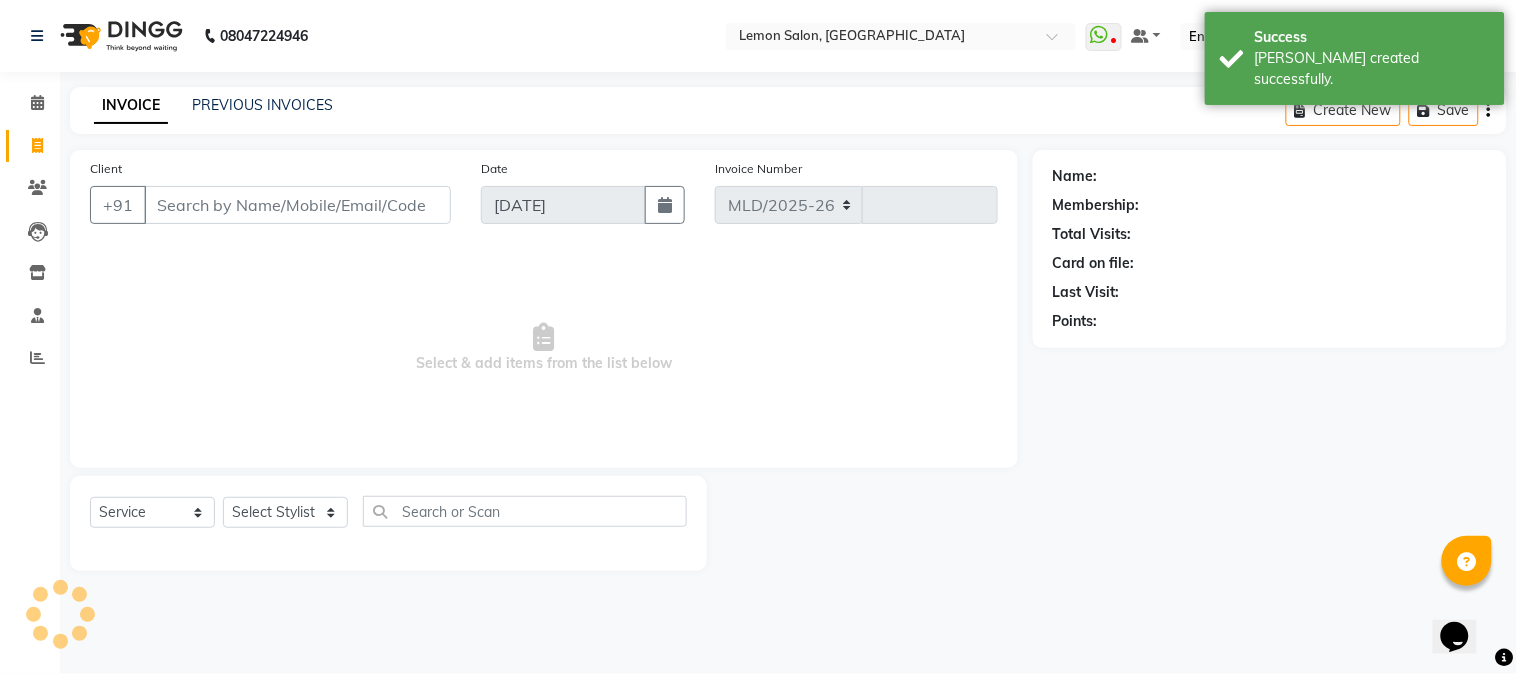type on "1767" 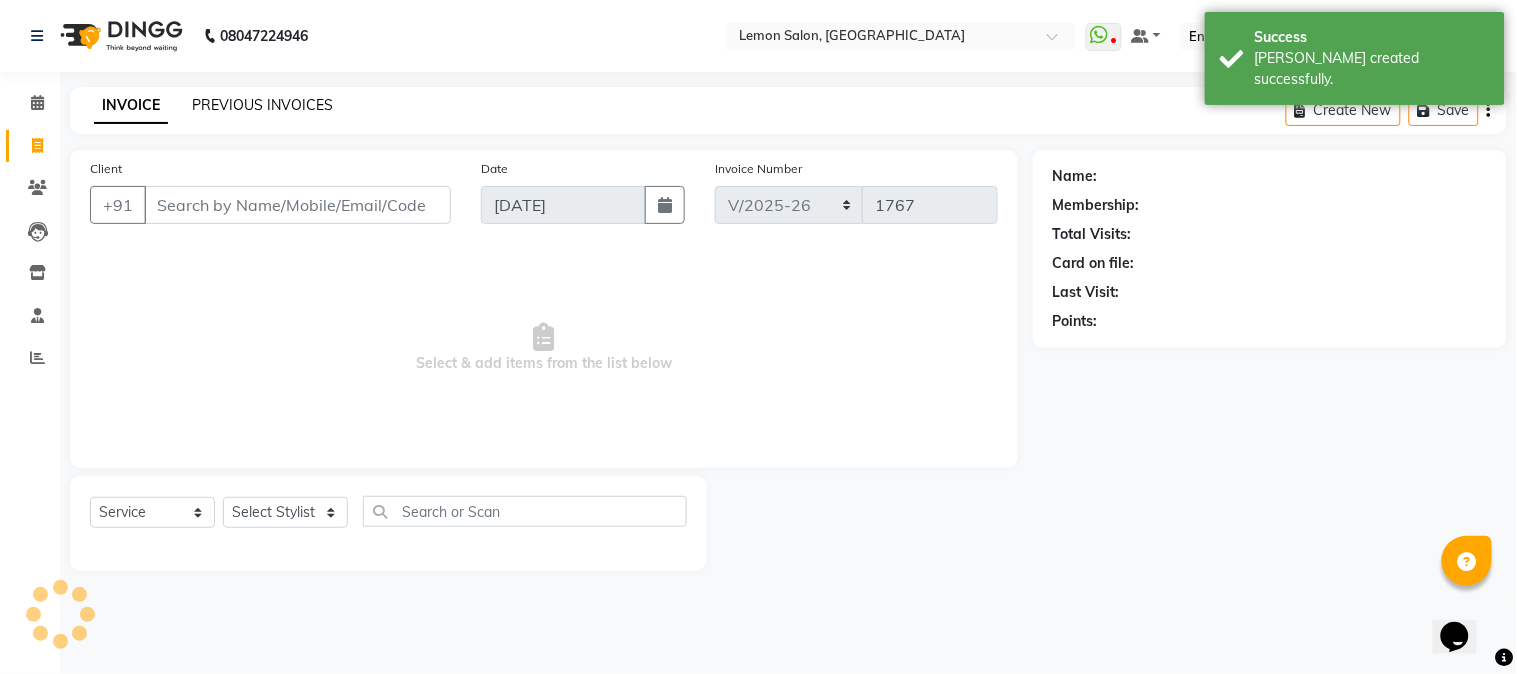 click on "PREVIOUS INVOICES" 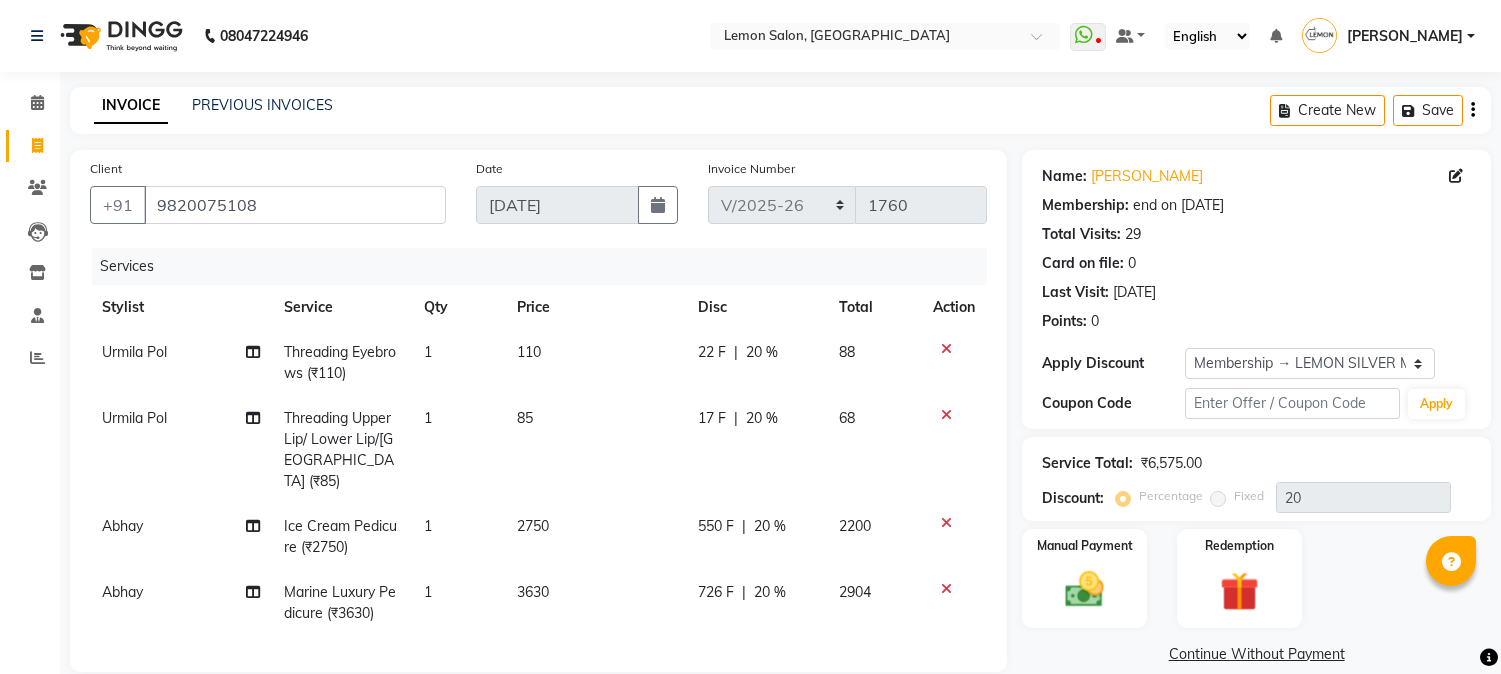 select on "565" 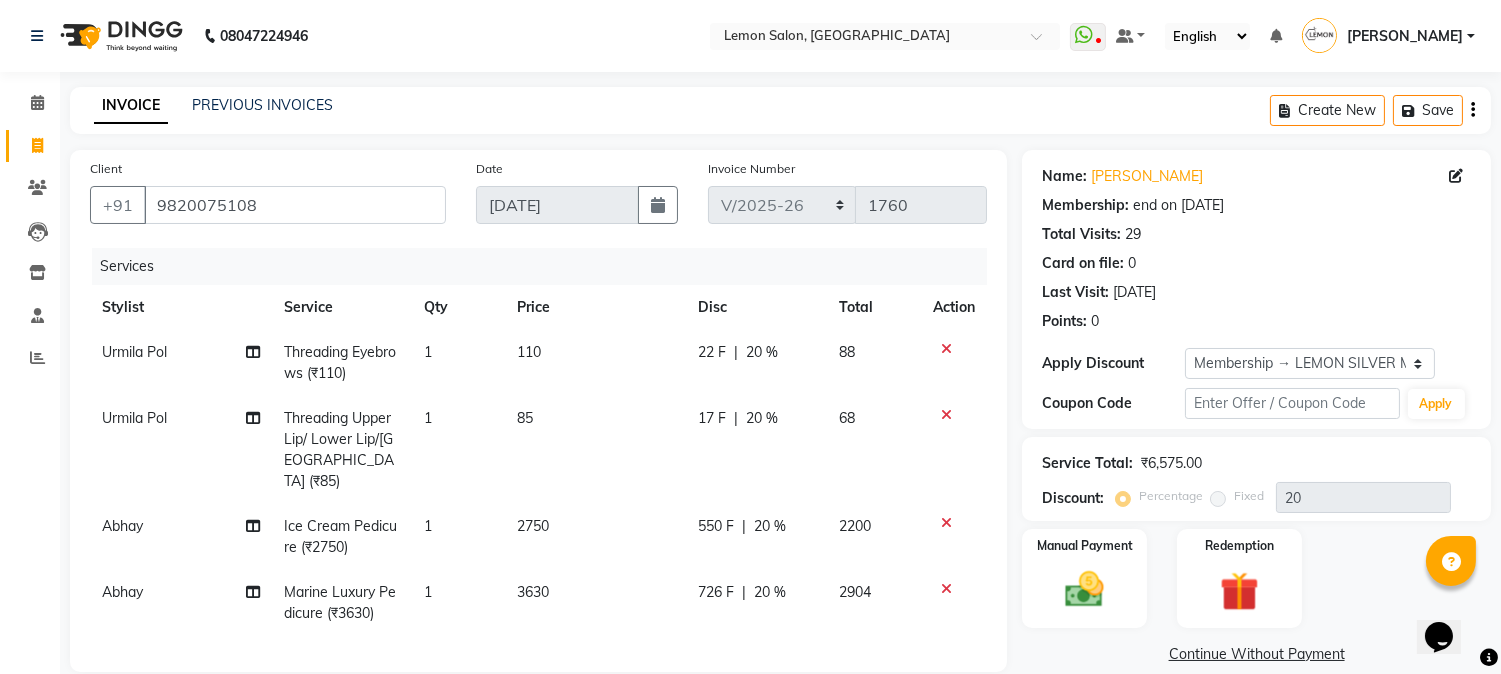 scroll, scrollTop: 0, scrollLeft: 0, axis: both 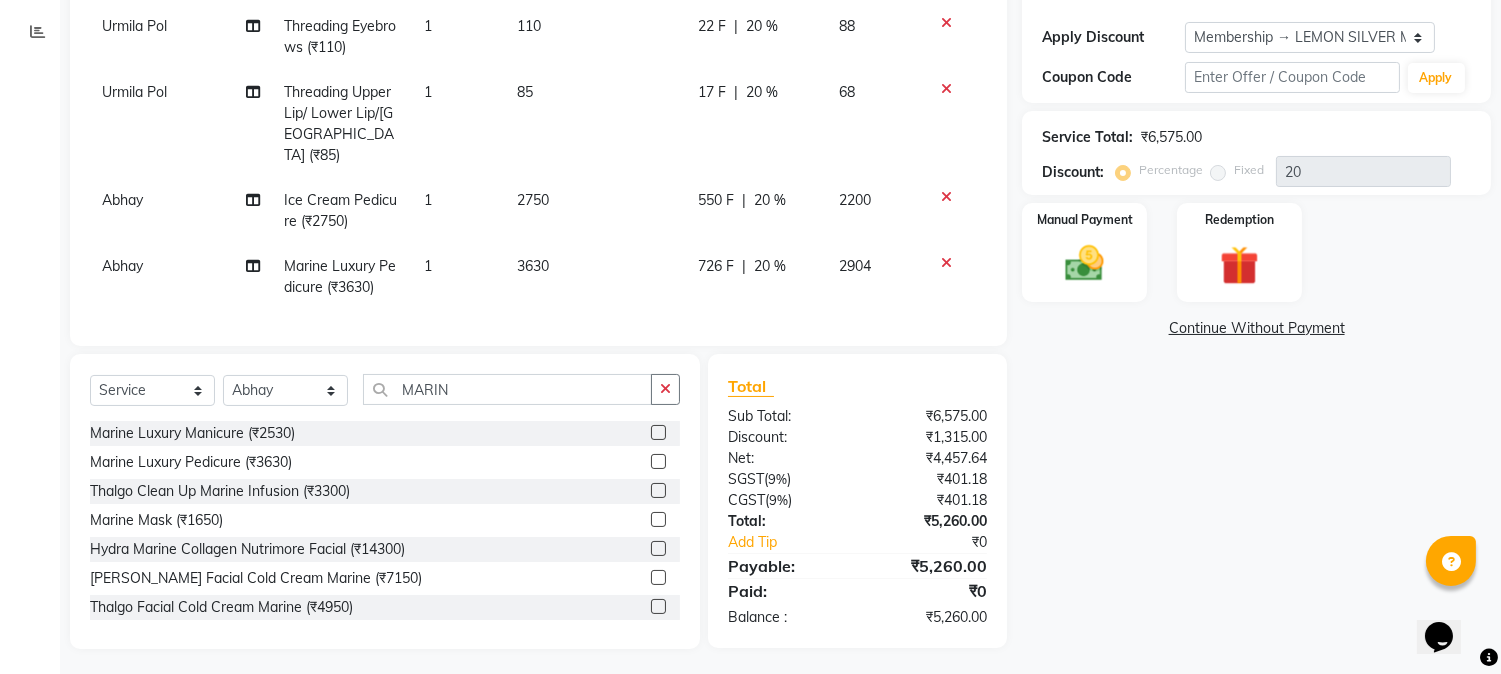 click 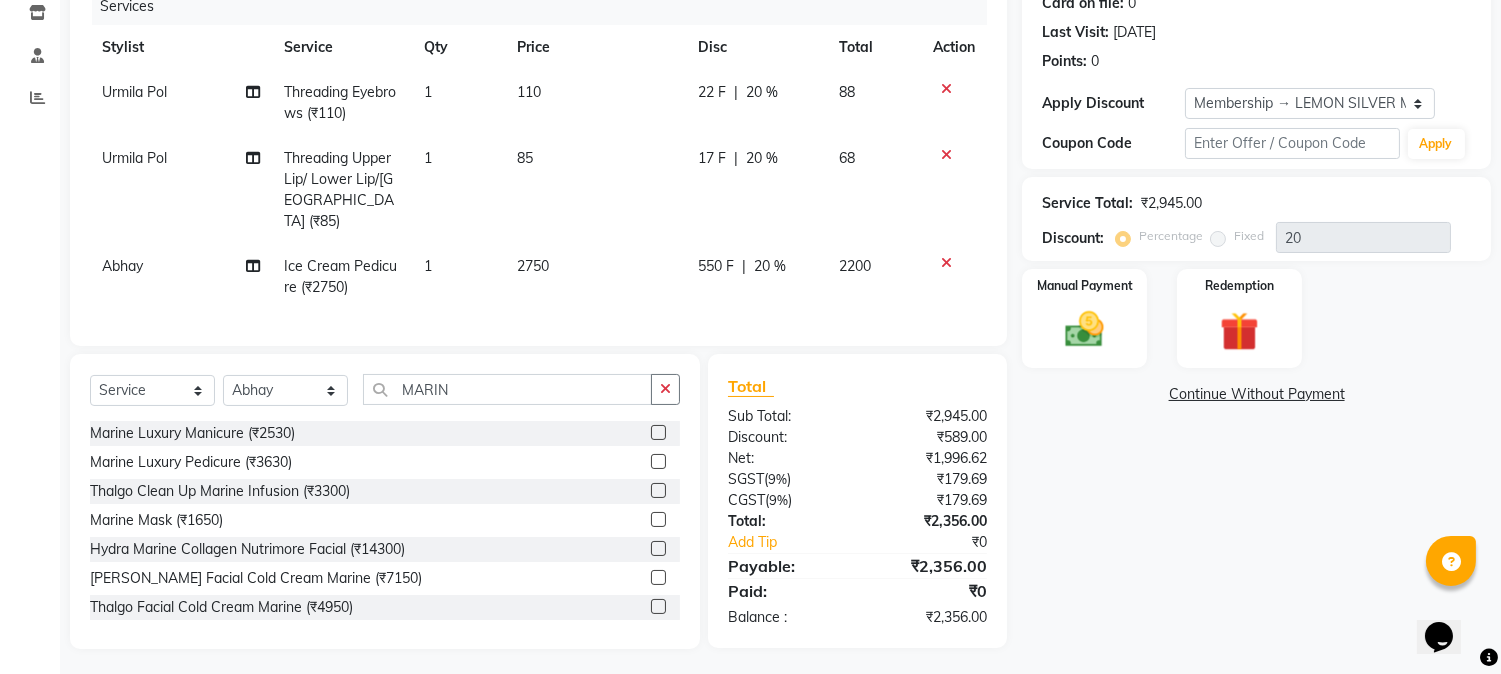 scroll, scrollTop: 0, scrollLeft: 0, axis: both 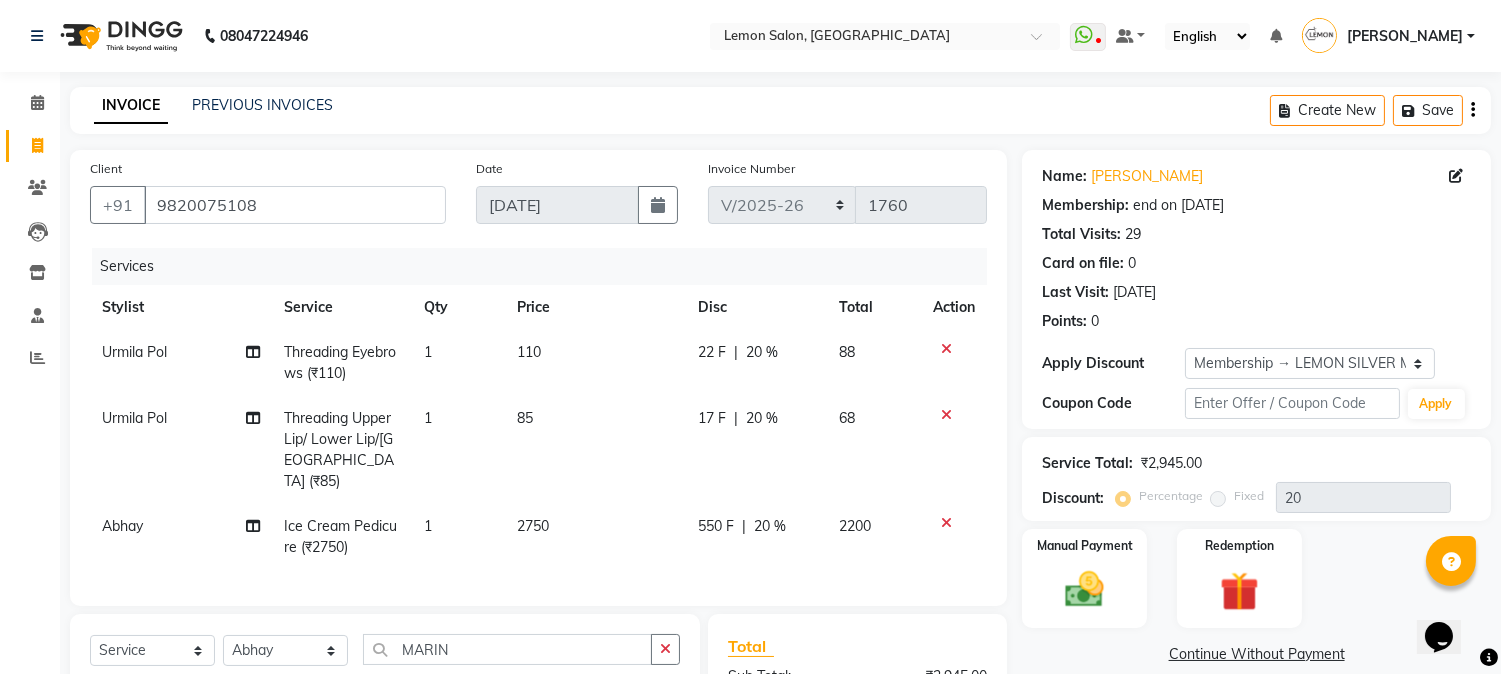 click 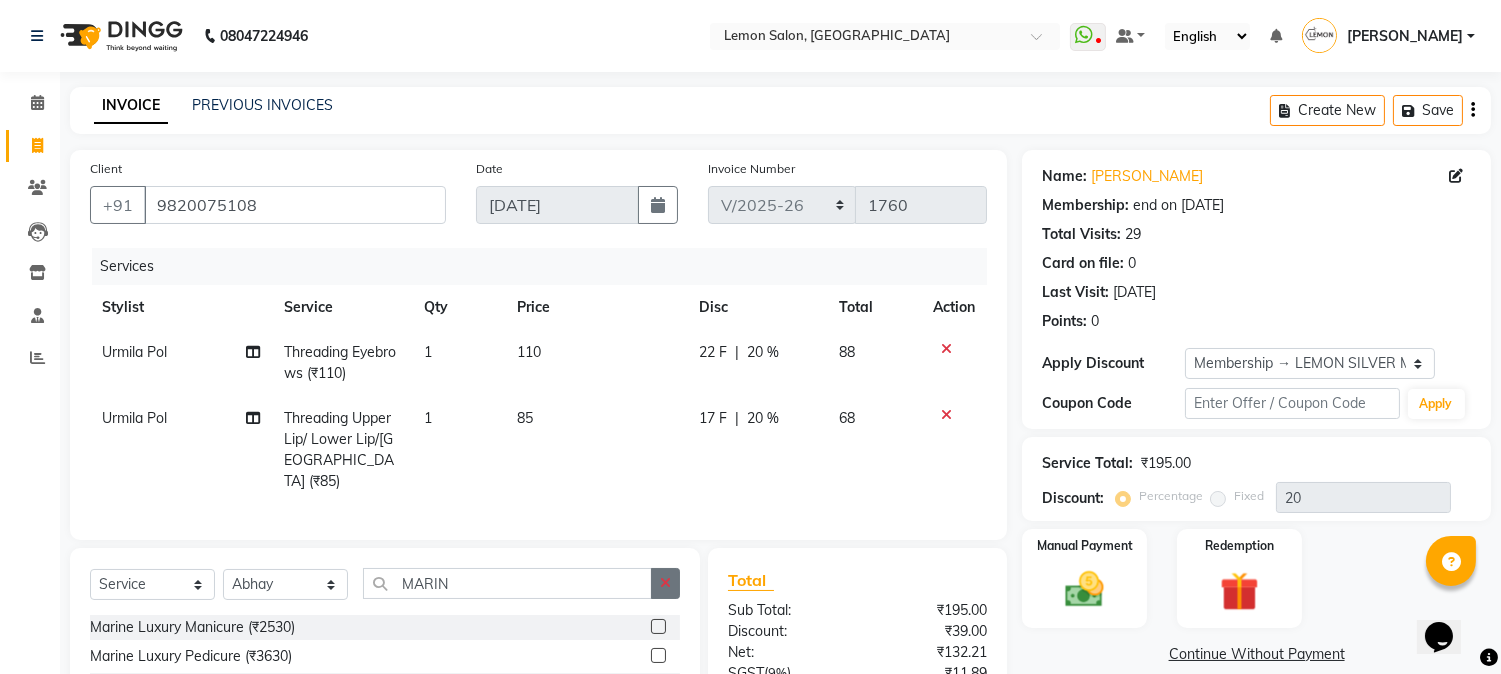 click 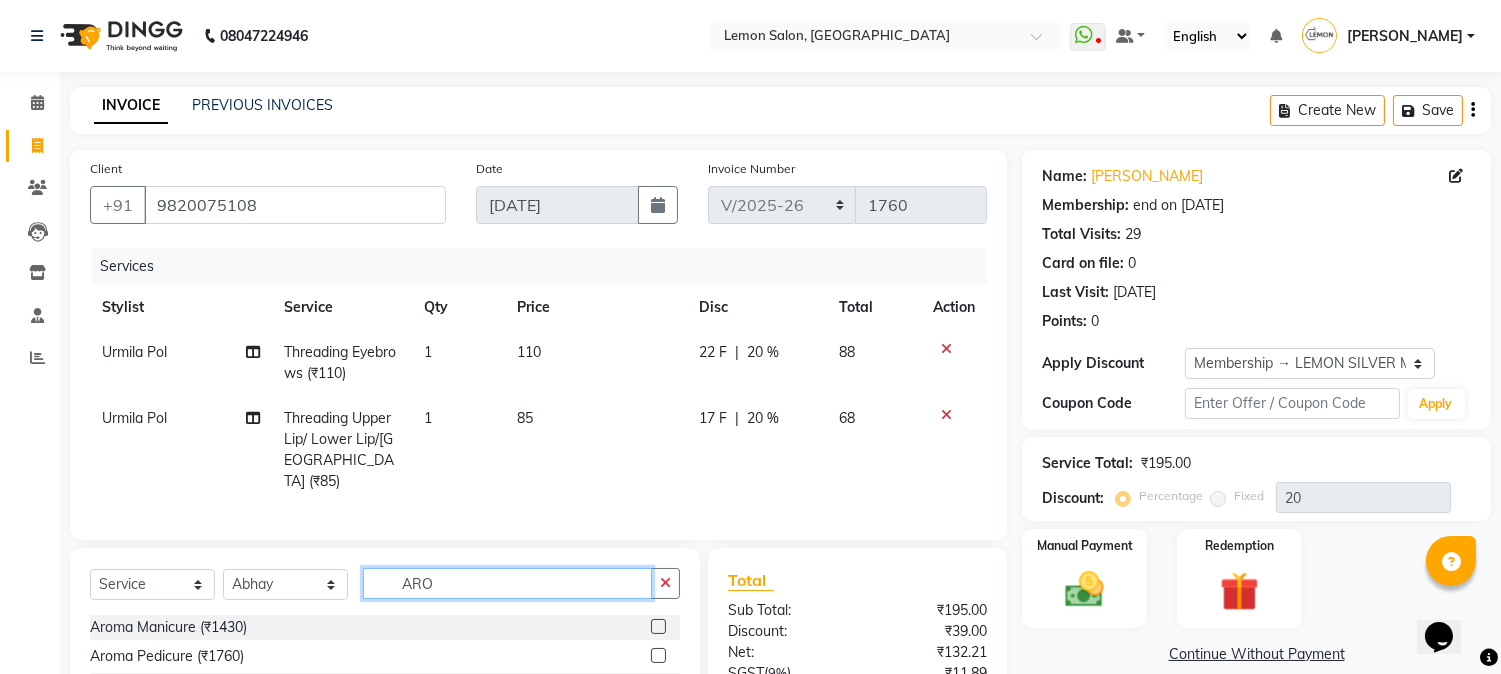 type on "ARO" 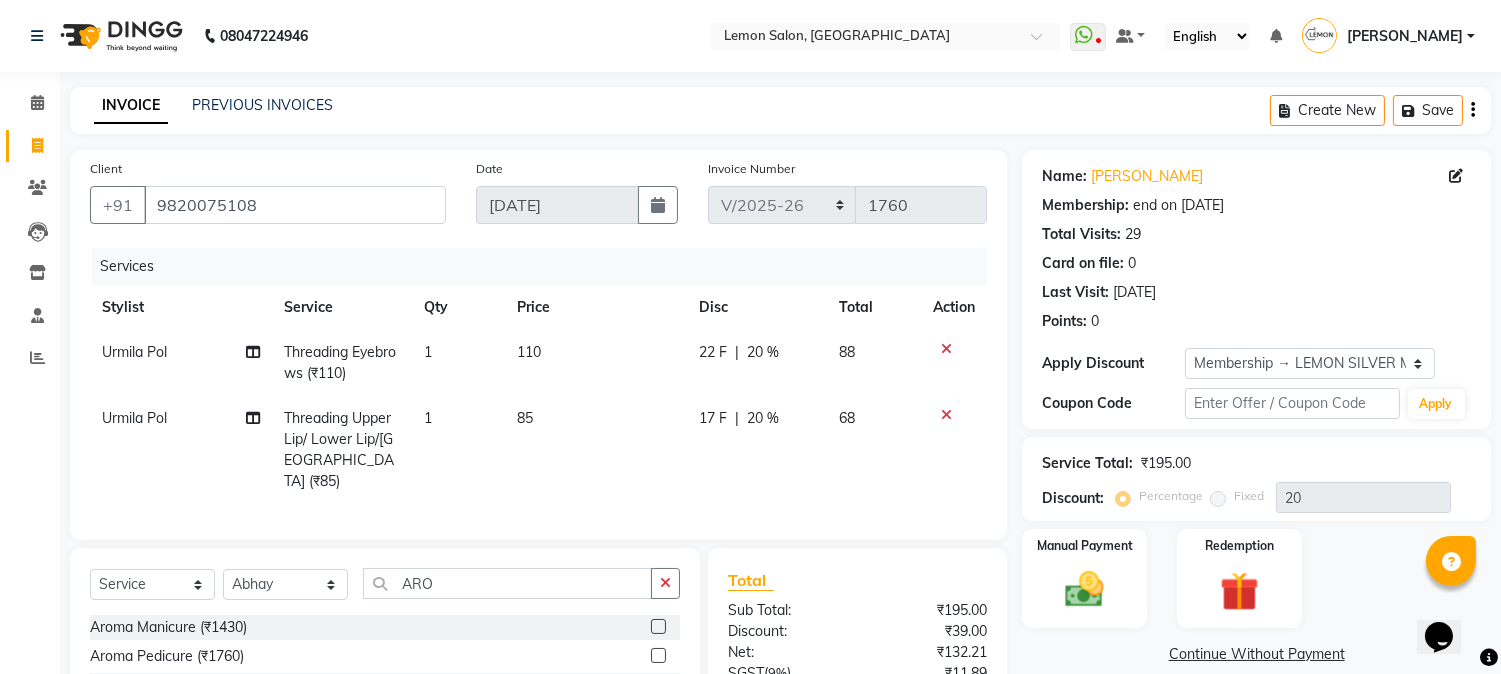 click 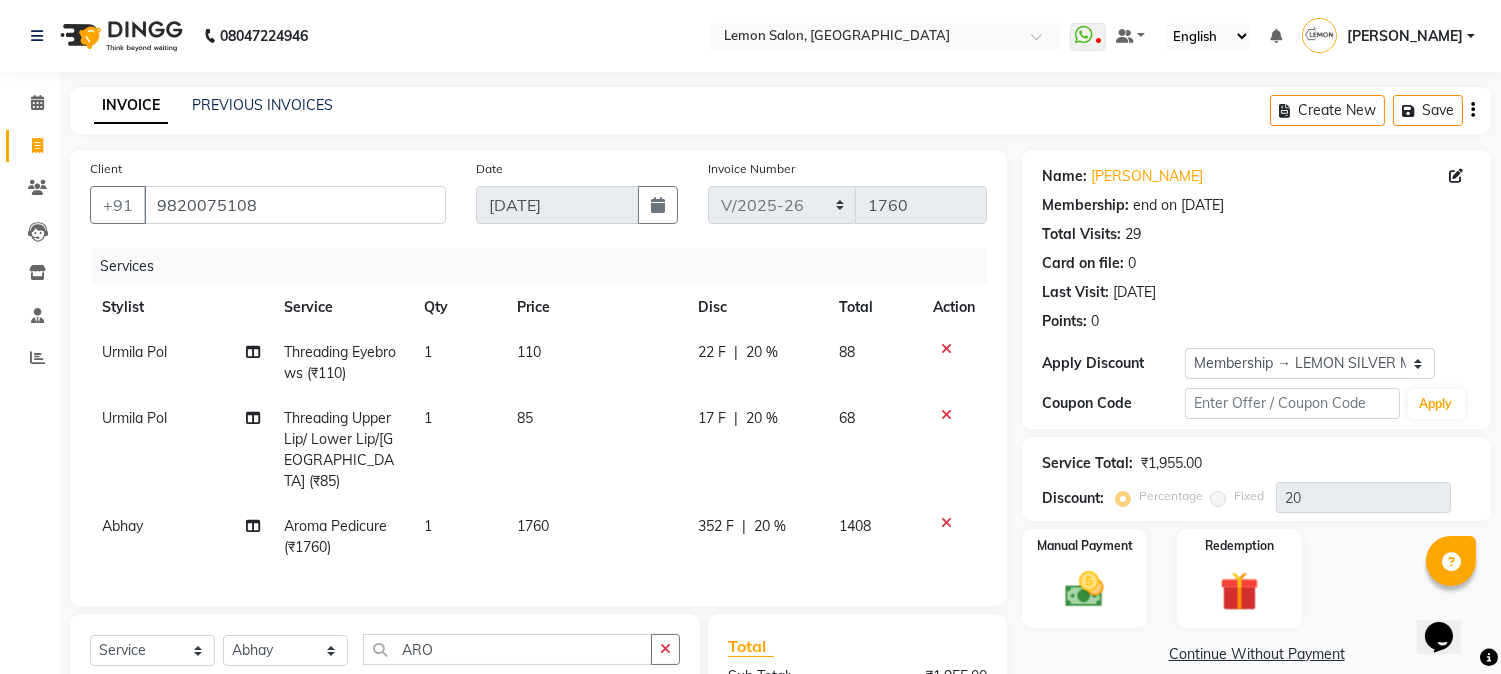 checkbox on "false" 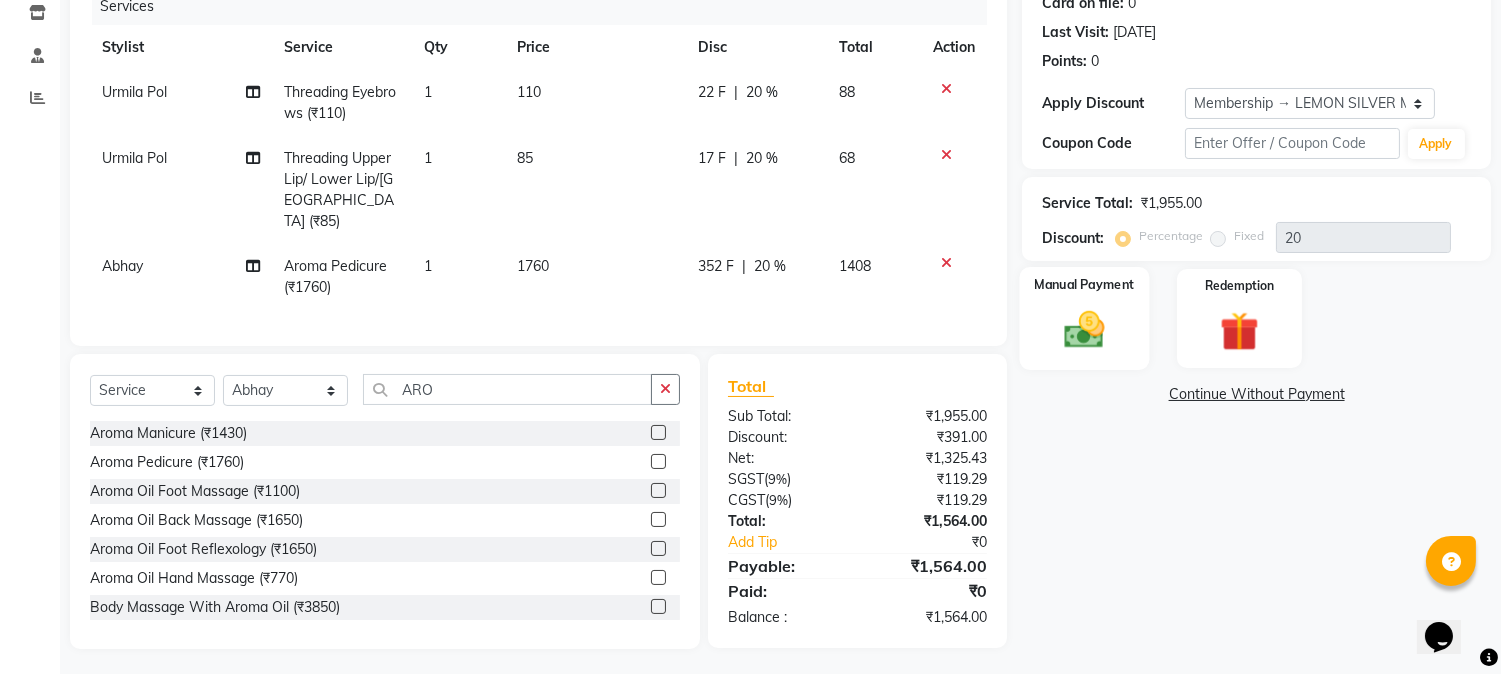 click on "Manual Payment" 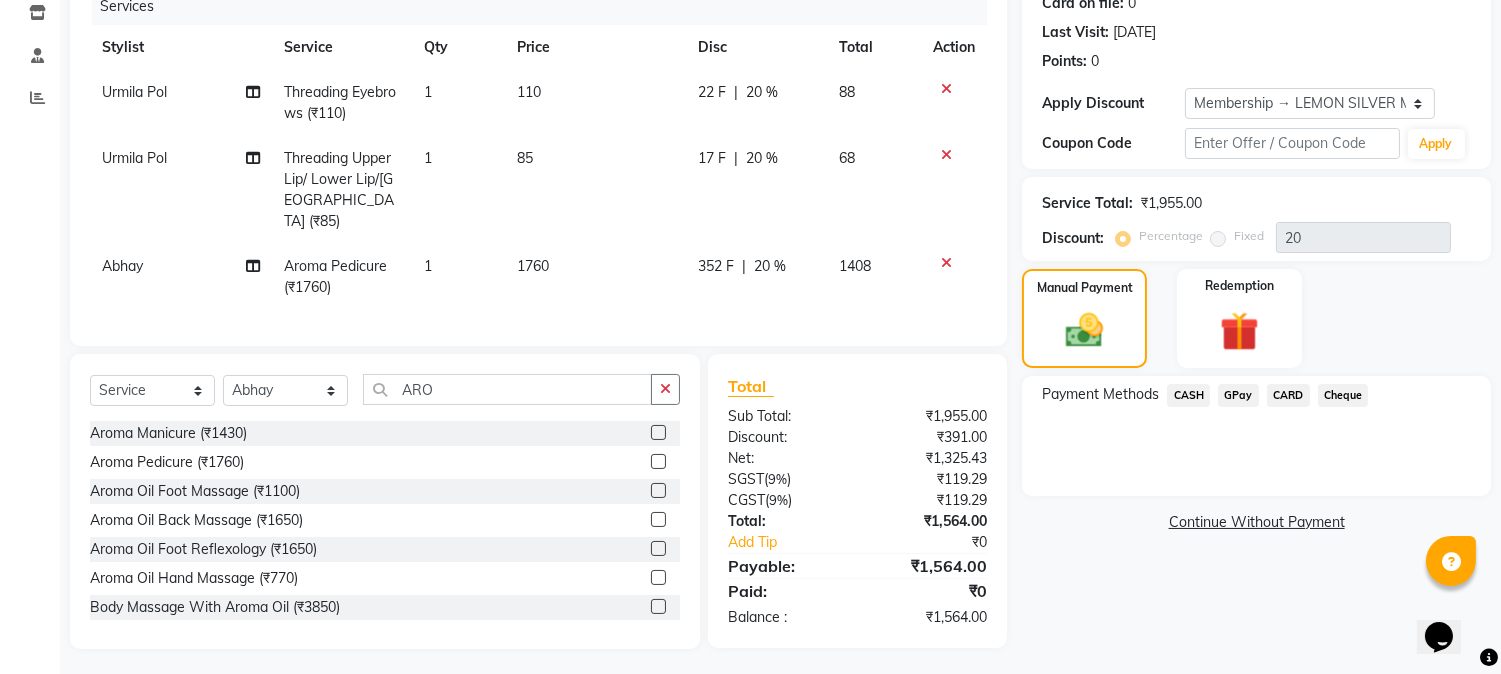 click on "₹1,325.43" 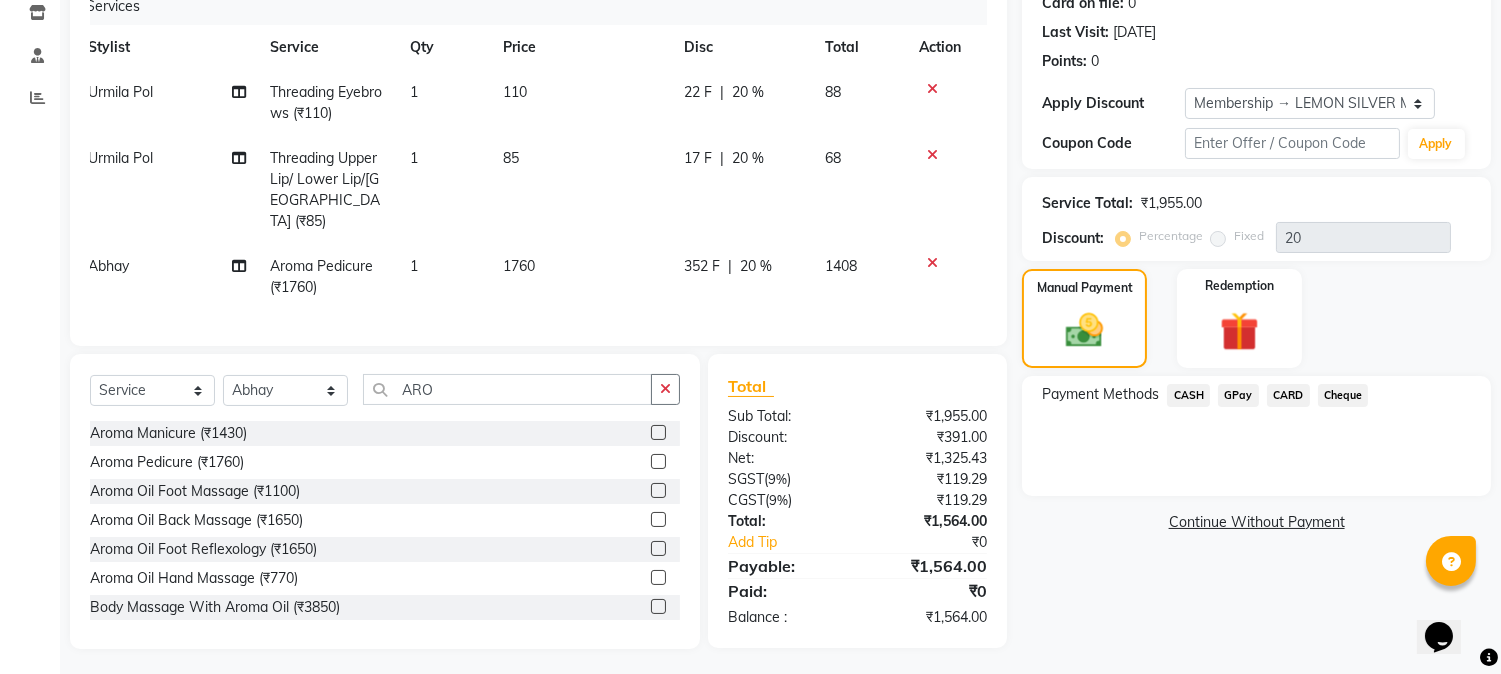 scroll, scrollTop: 0, scrollLeft: 0, axis: both 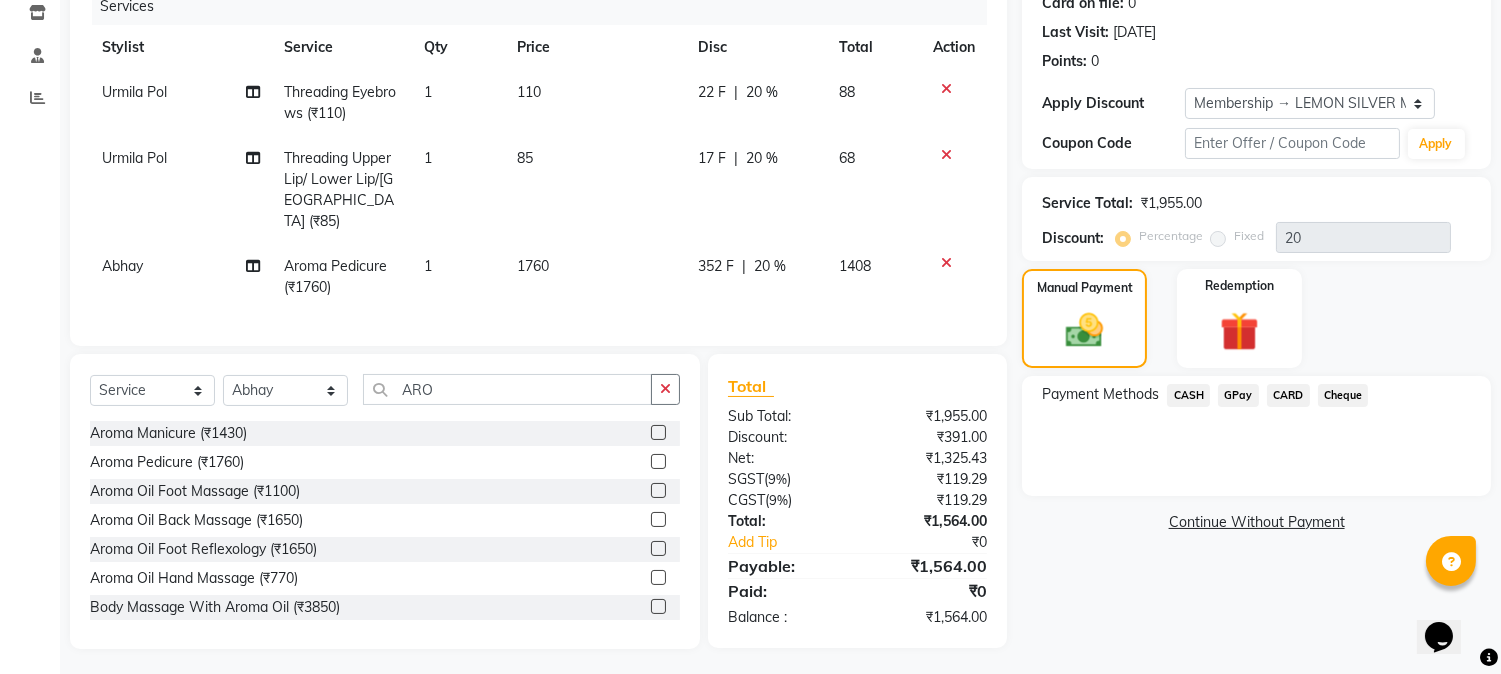 click on "CASH" 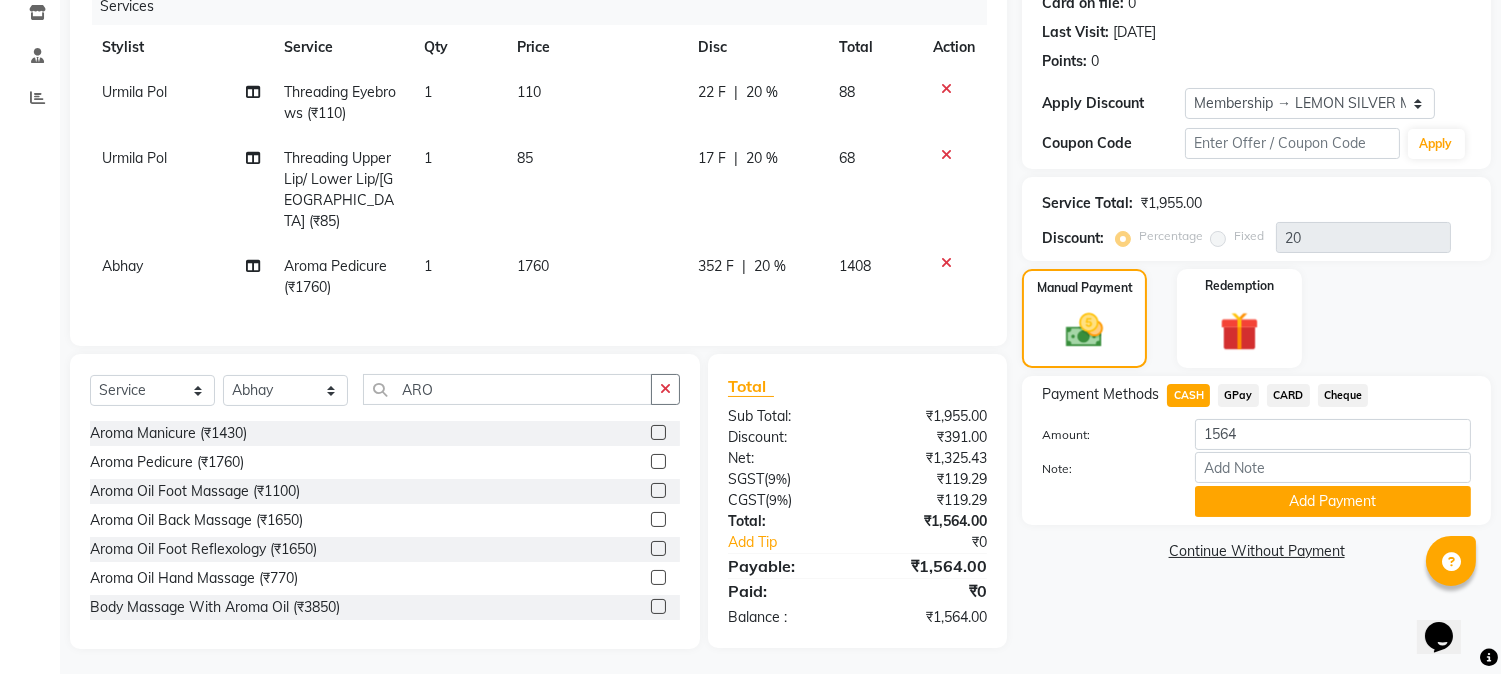 click on "GPay" 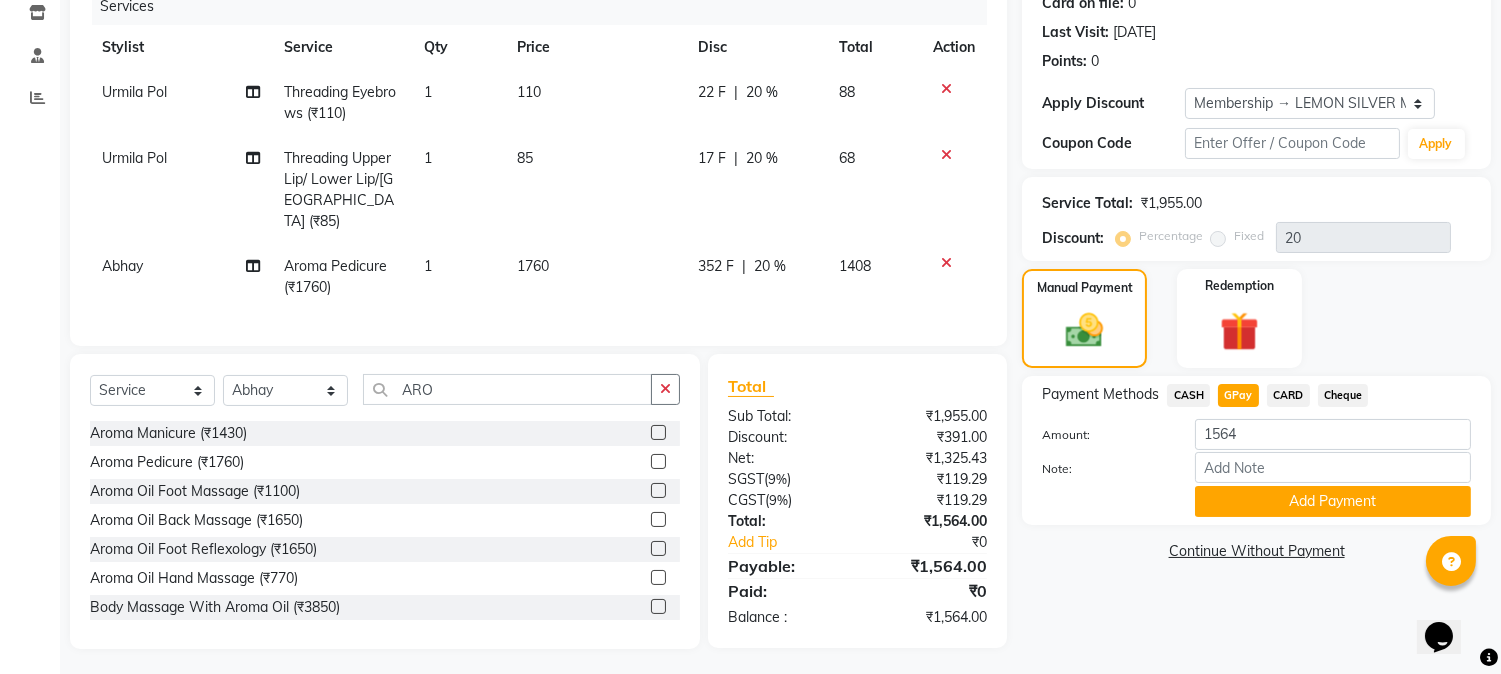 click on "CARD" 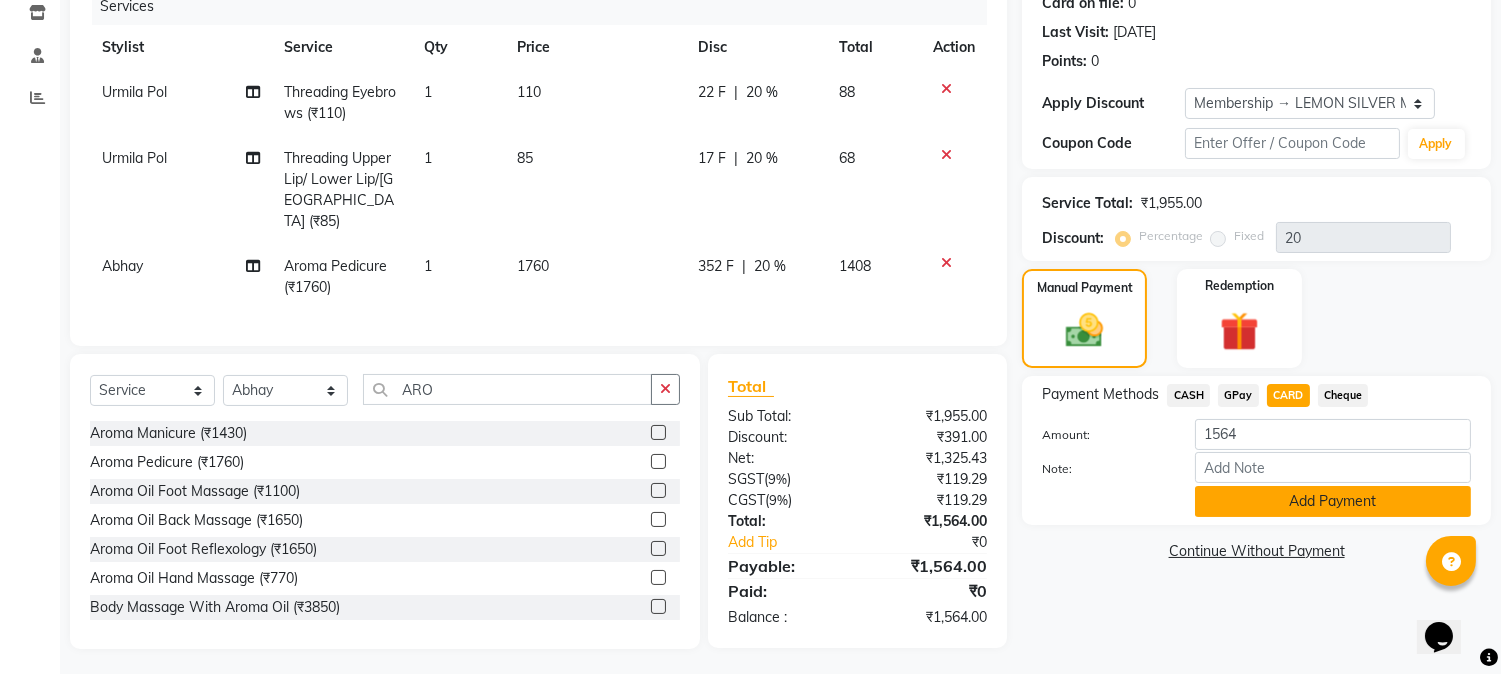 click on "Add Payment" 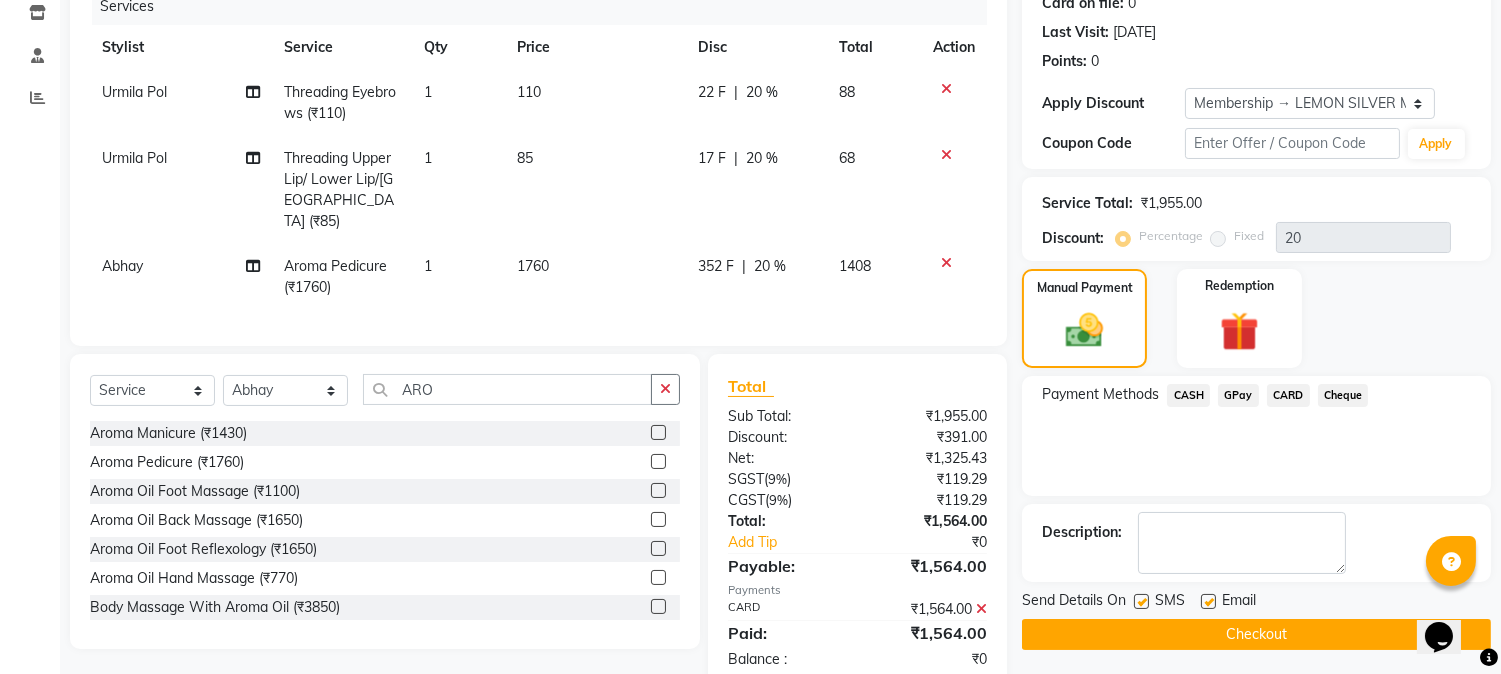 scroll, scrollTop: 400, scrollLeft: 0, axis: vertical 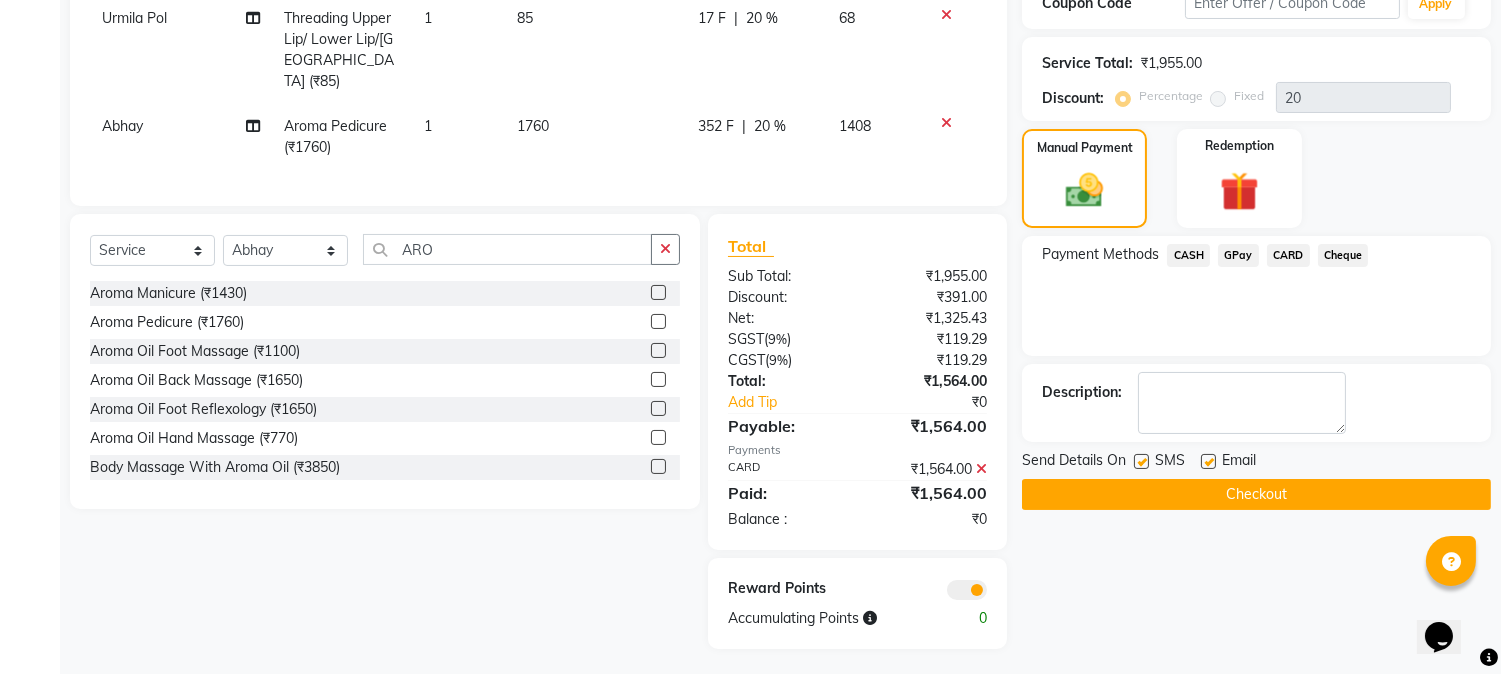 click 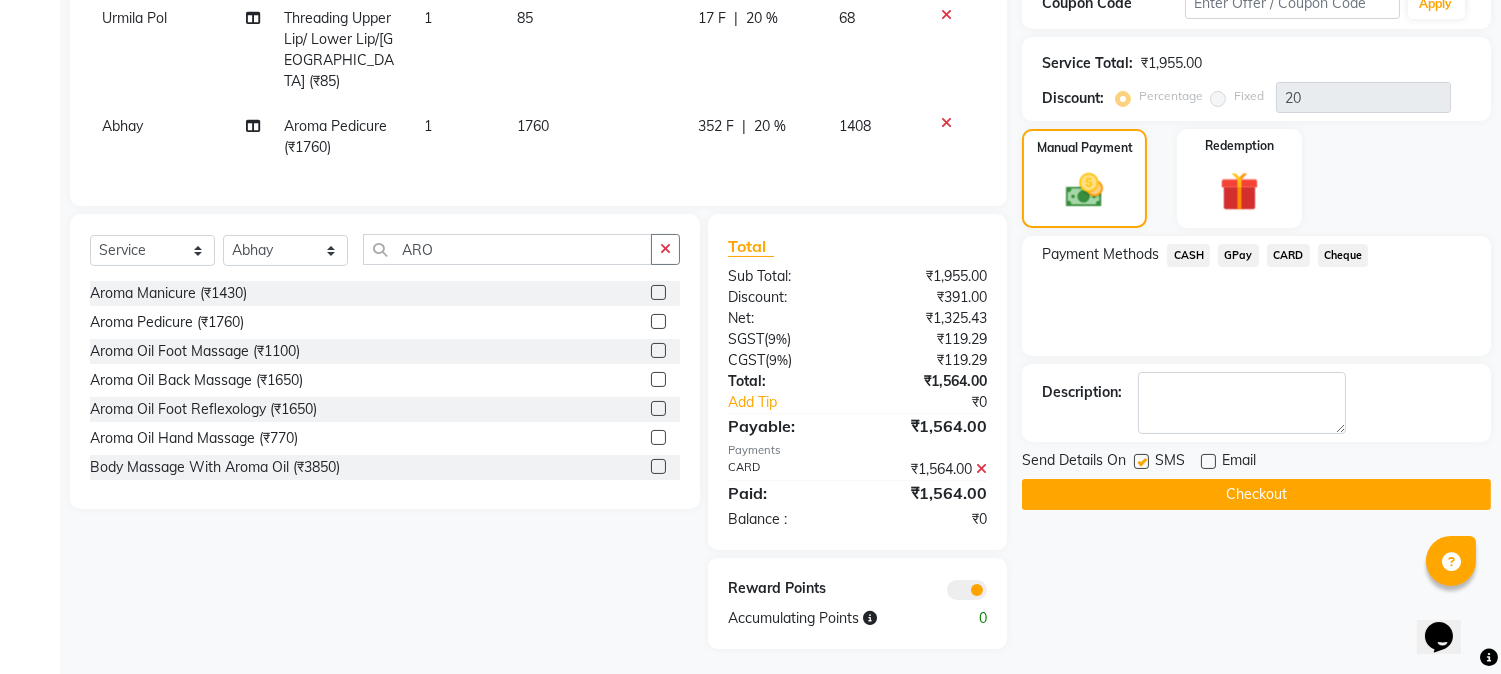 click 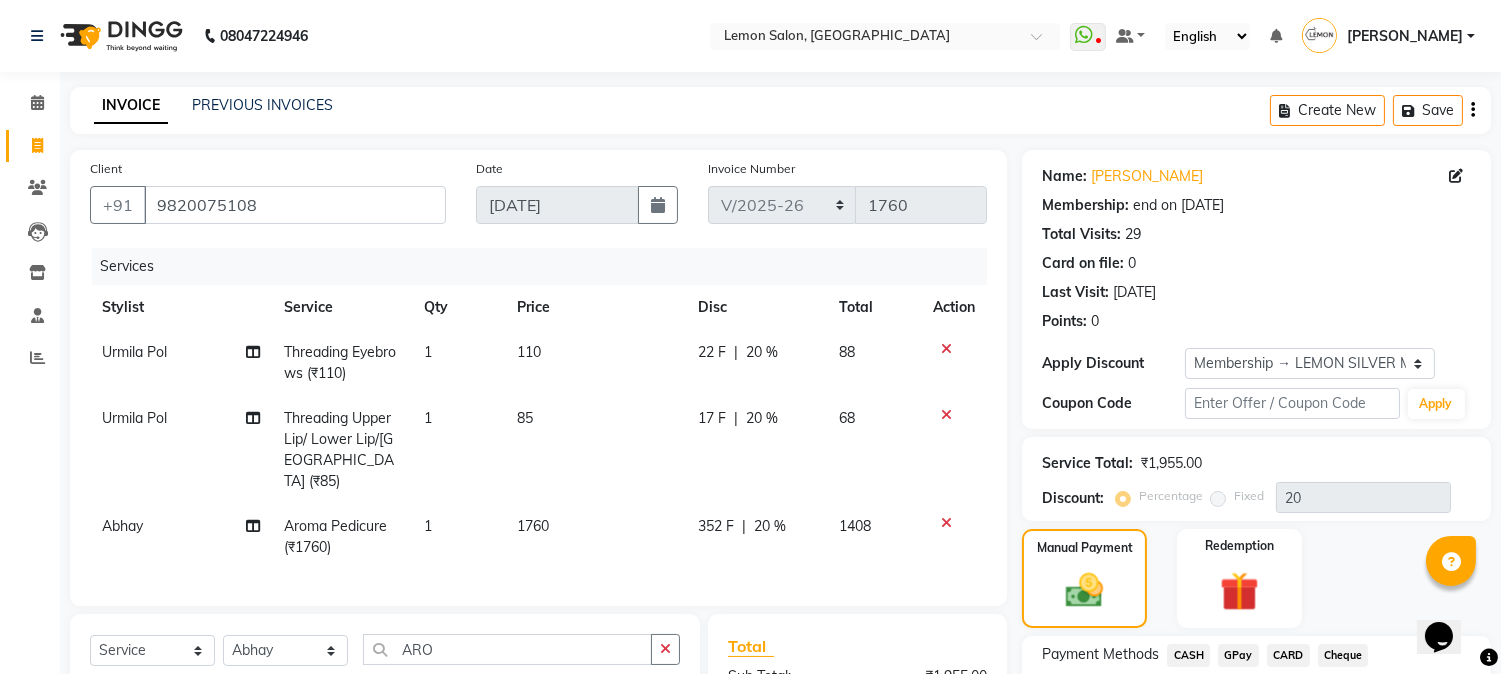 scroll, scrollTop: 400, scrollLeft: 0, axis: vertical 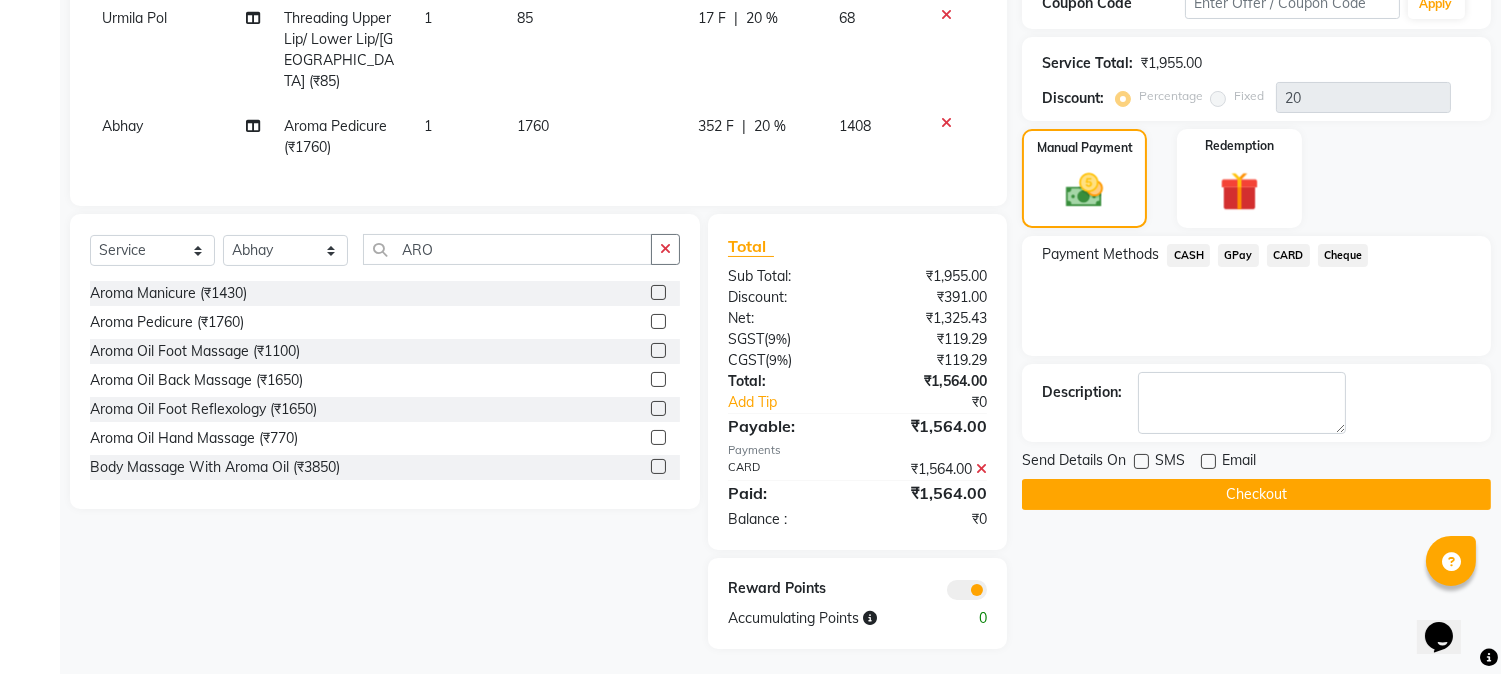 click on "Checkout" 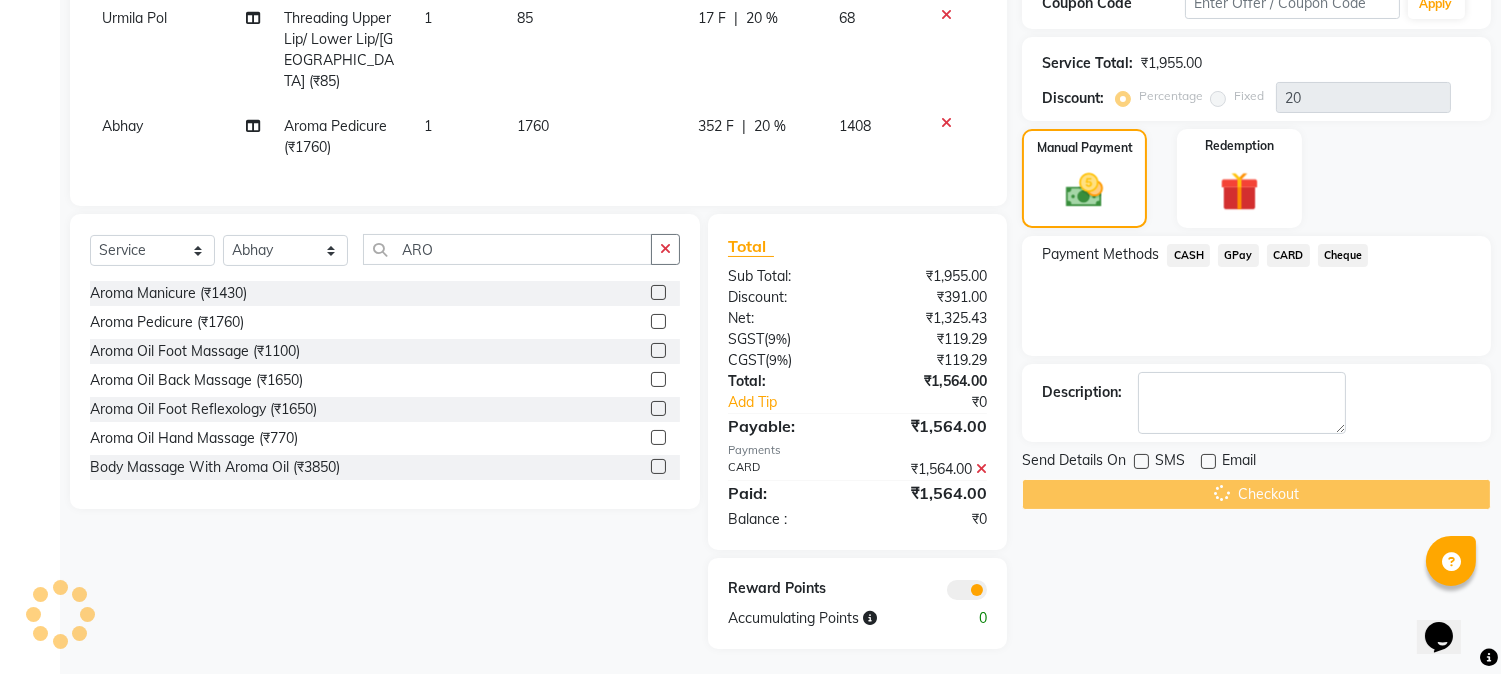 scroll, scrollTop: 0, scrollLeft: 0, axis: both 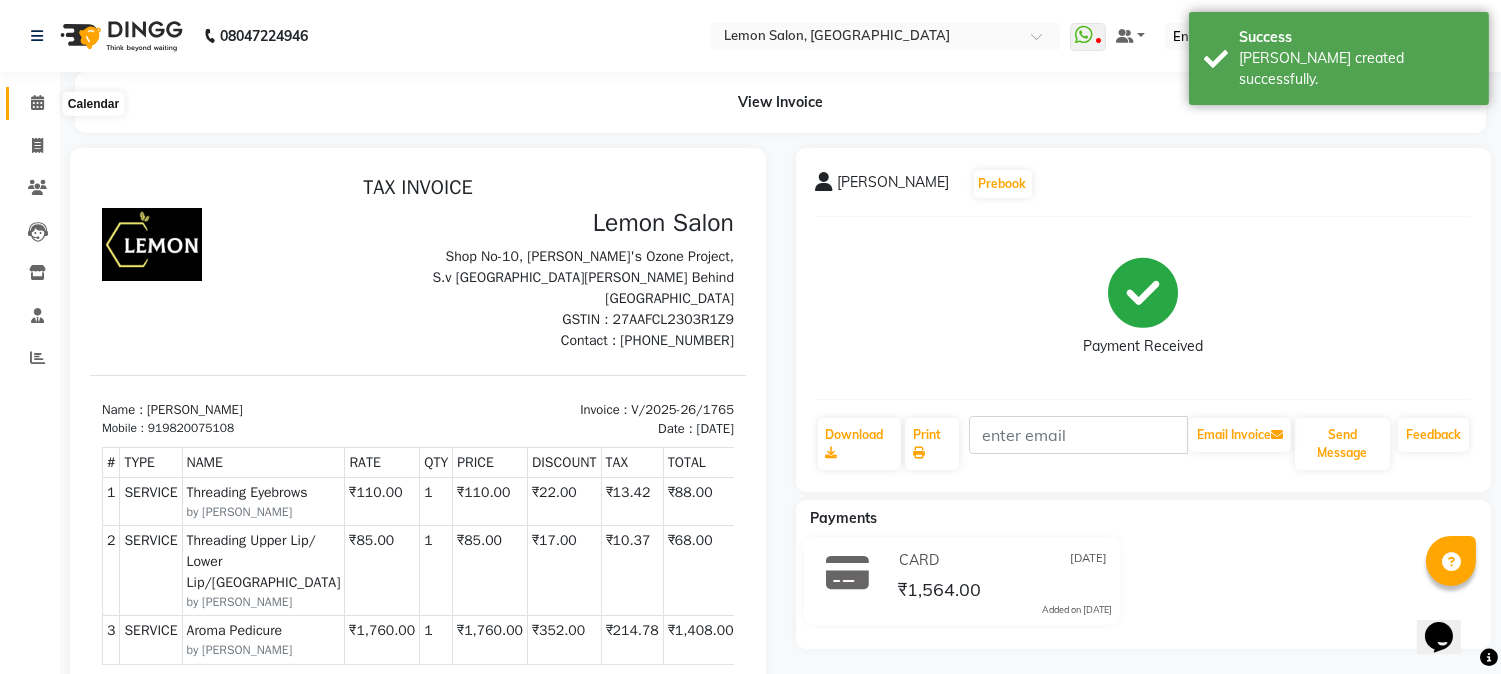 click 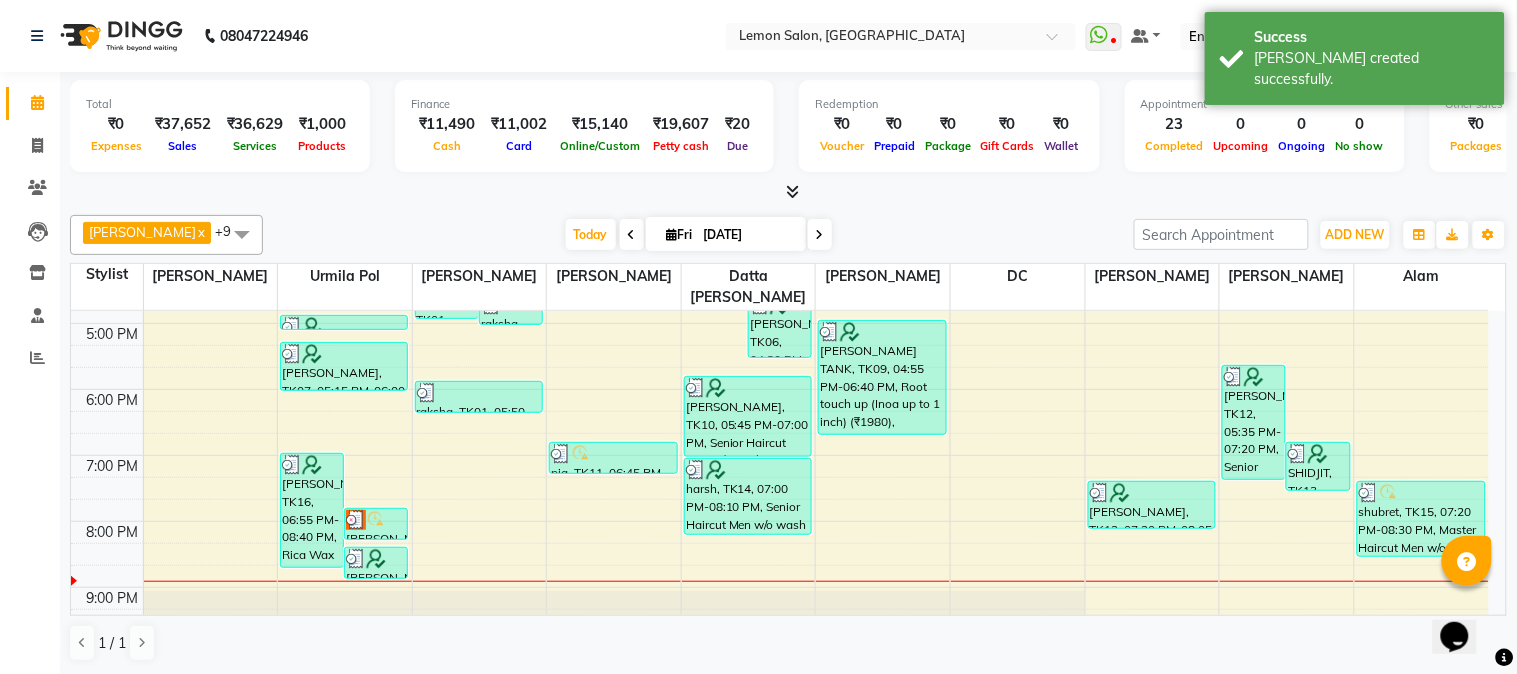 scroll, scrollTop: 622, scrollLeft: 0, axis: vertical 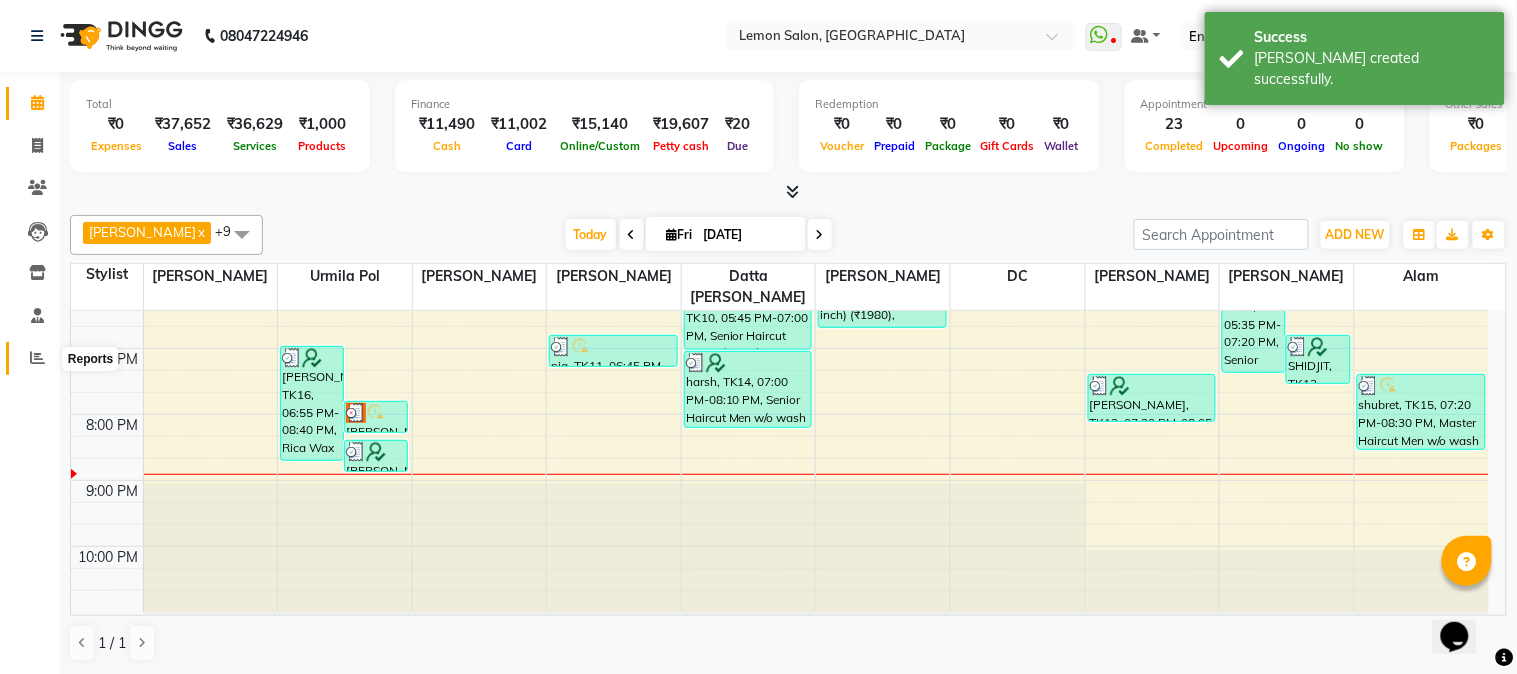 click 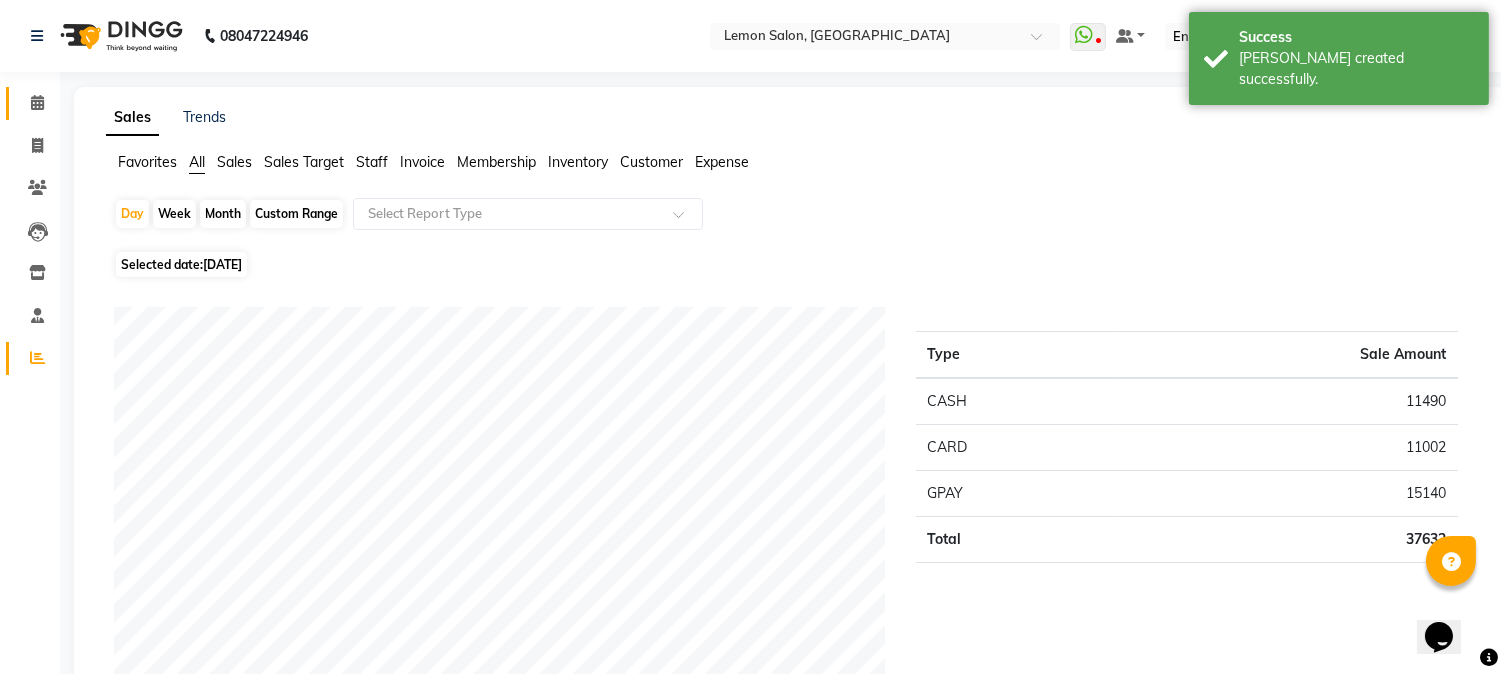 click on "Calendar" 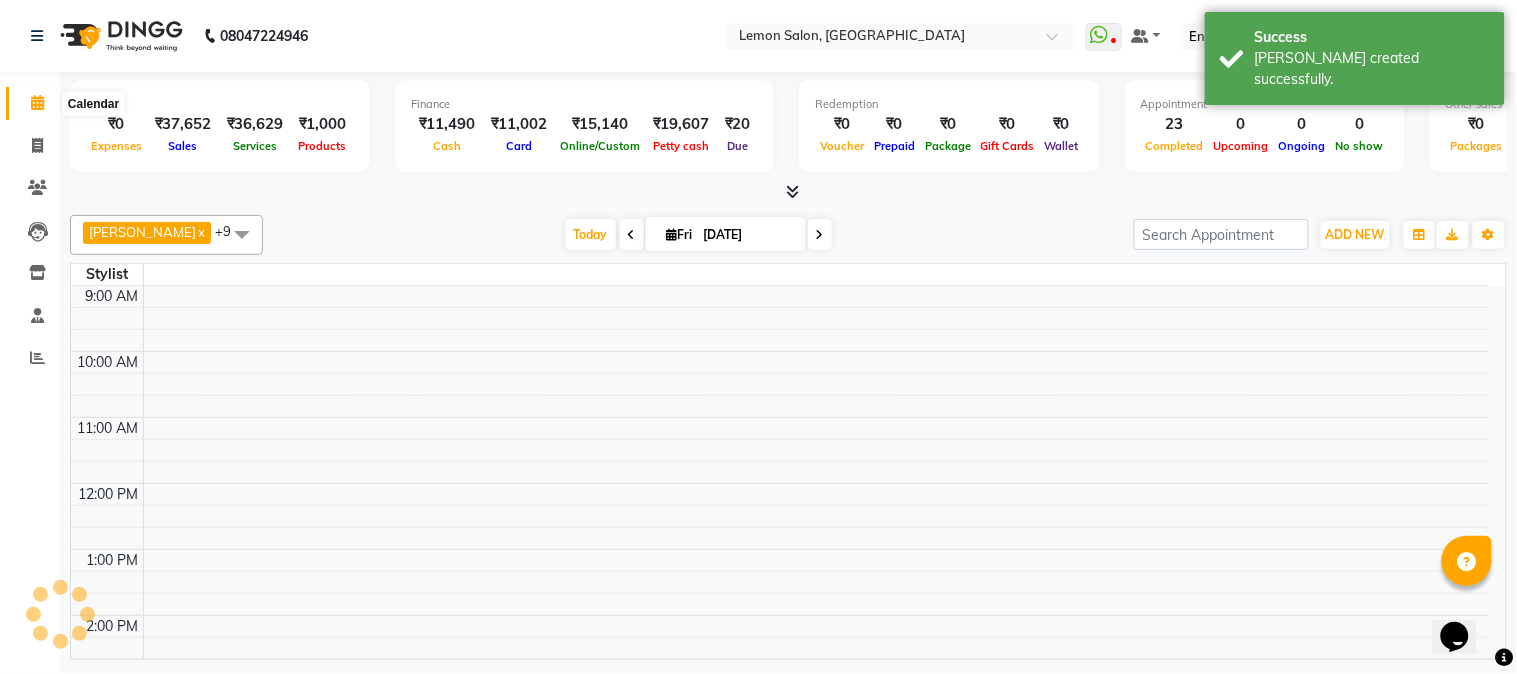 click 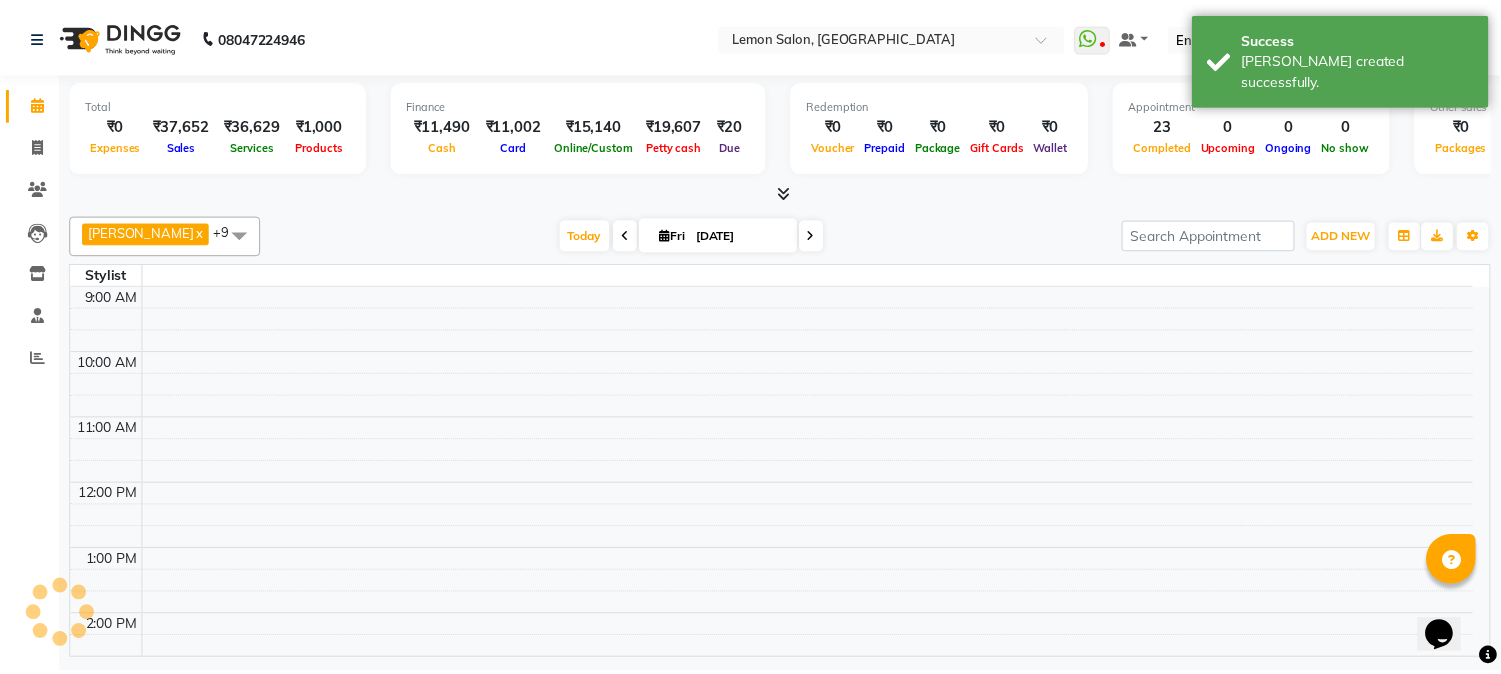 scroll, scrollTop: 0, scrollLeft: 0, axis: both 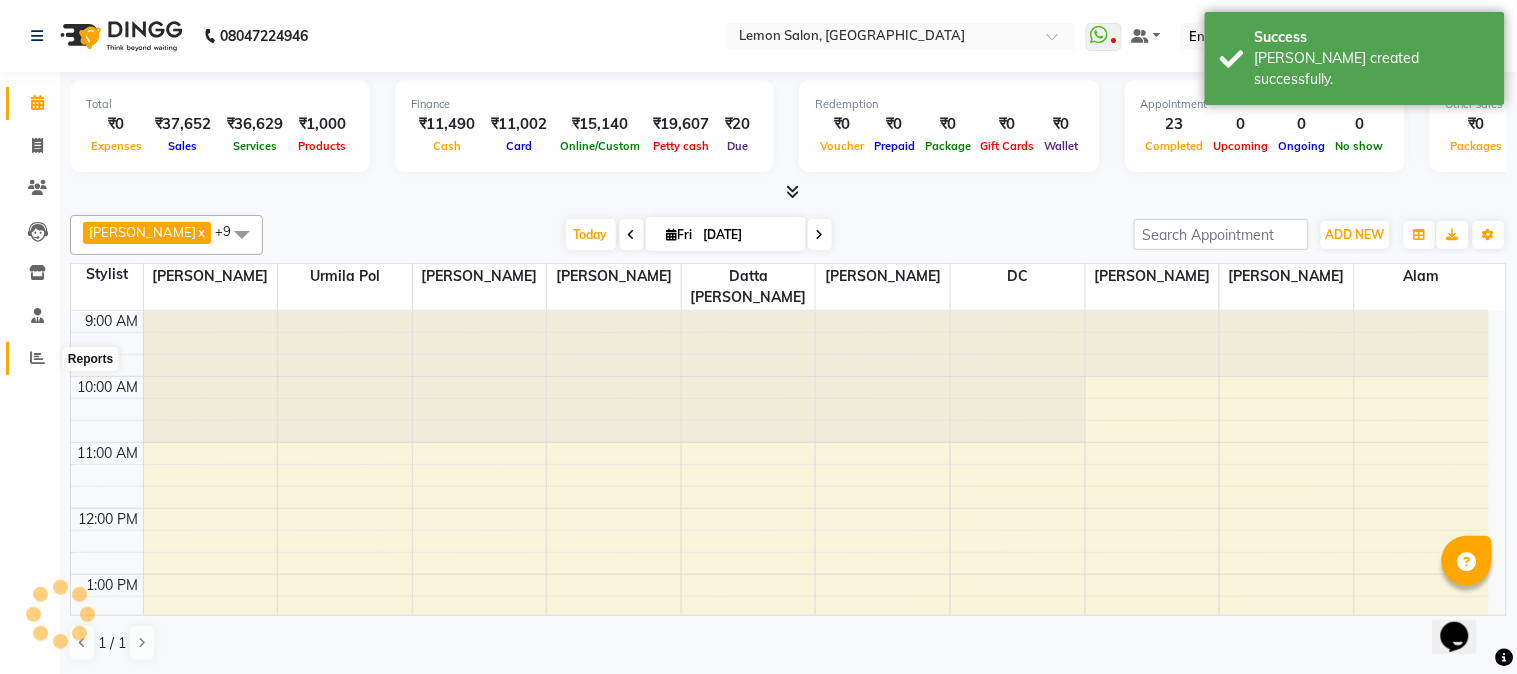 click 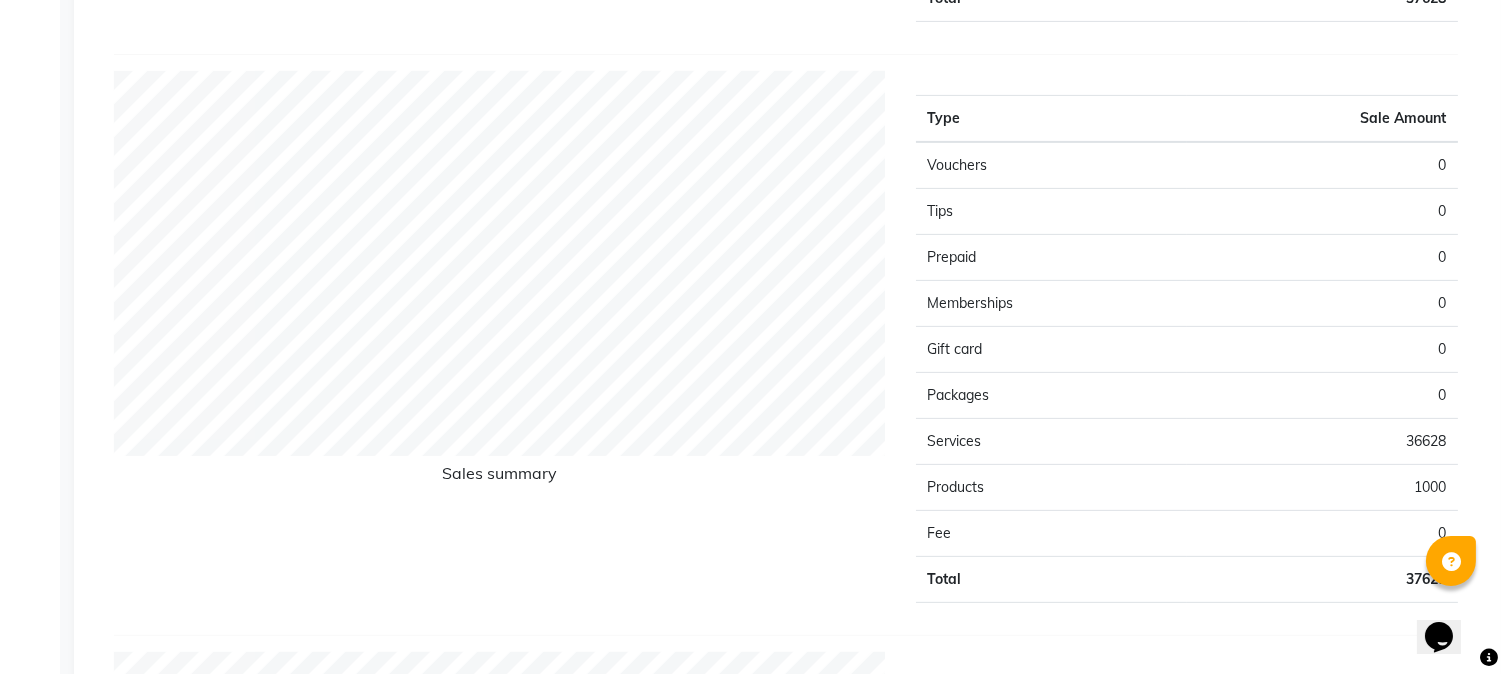 scroll, scrollTop: 0, scrollLeft: 0, axis: both 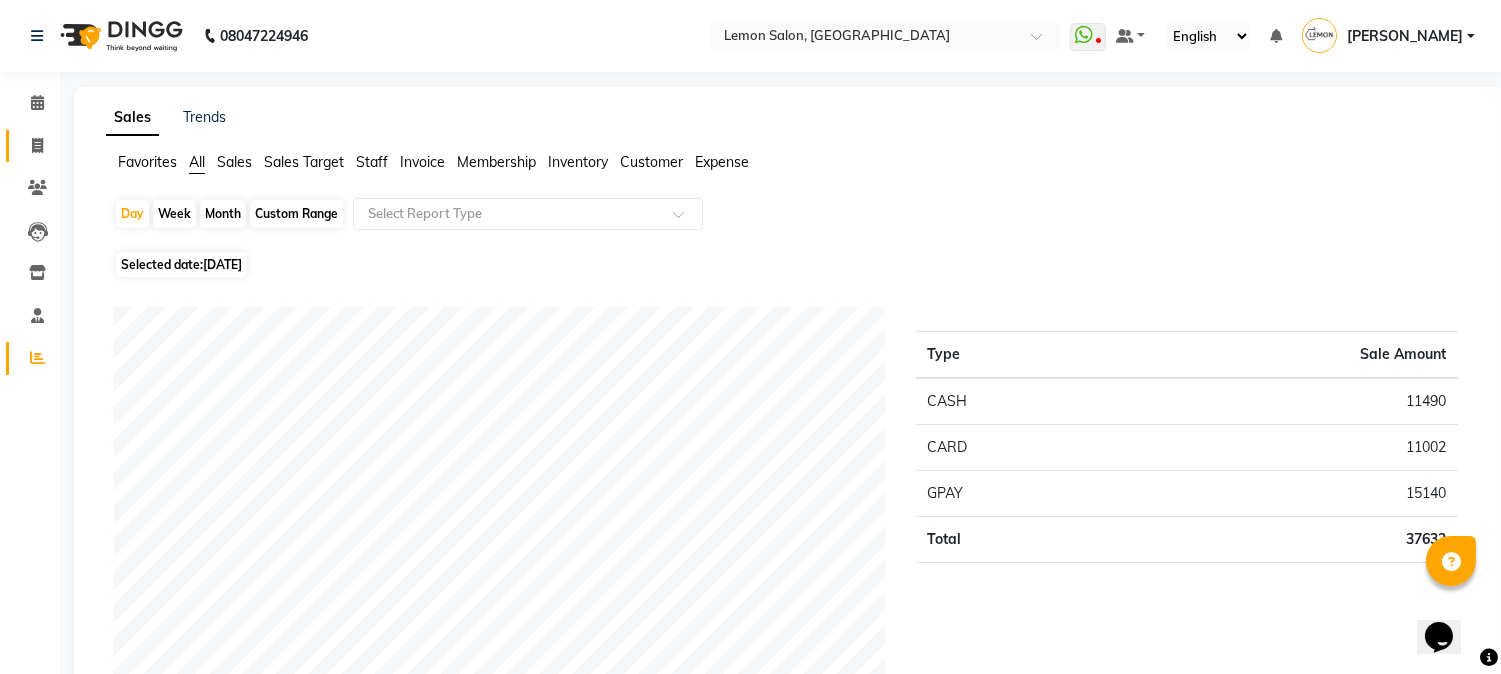 click 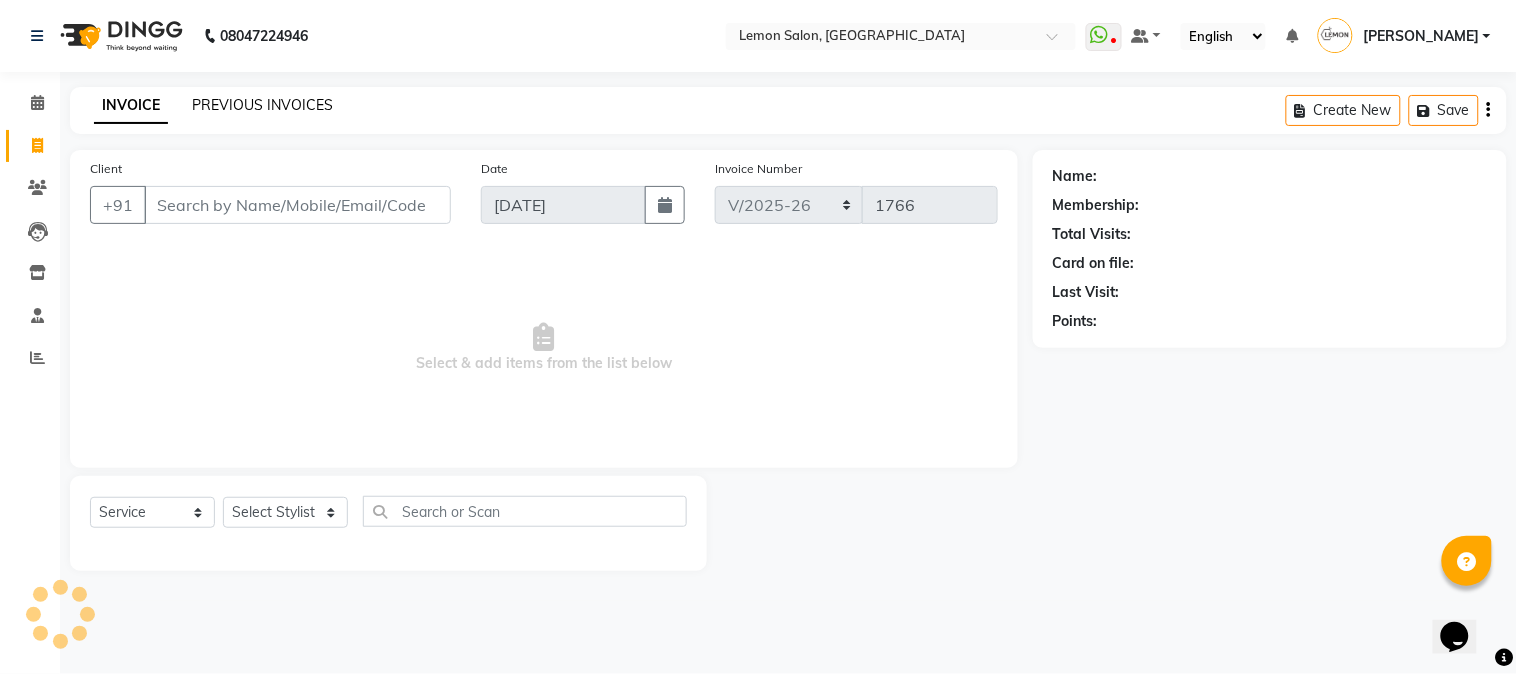 click on "PREVIOUS INVOICES" 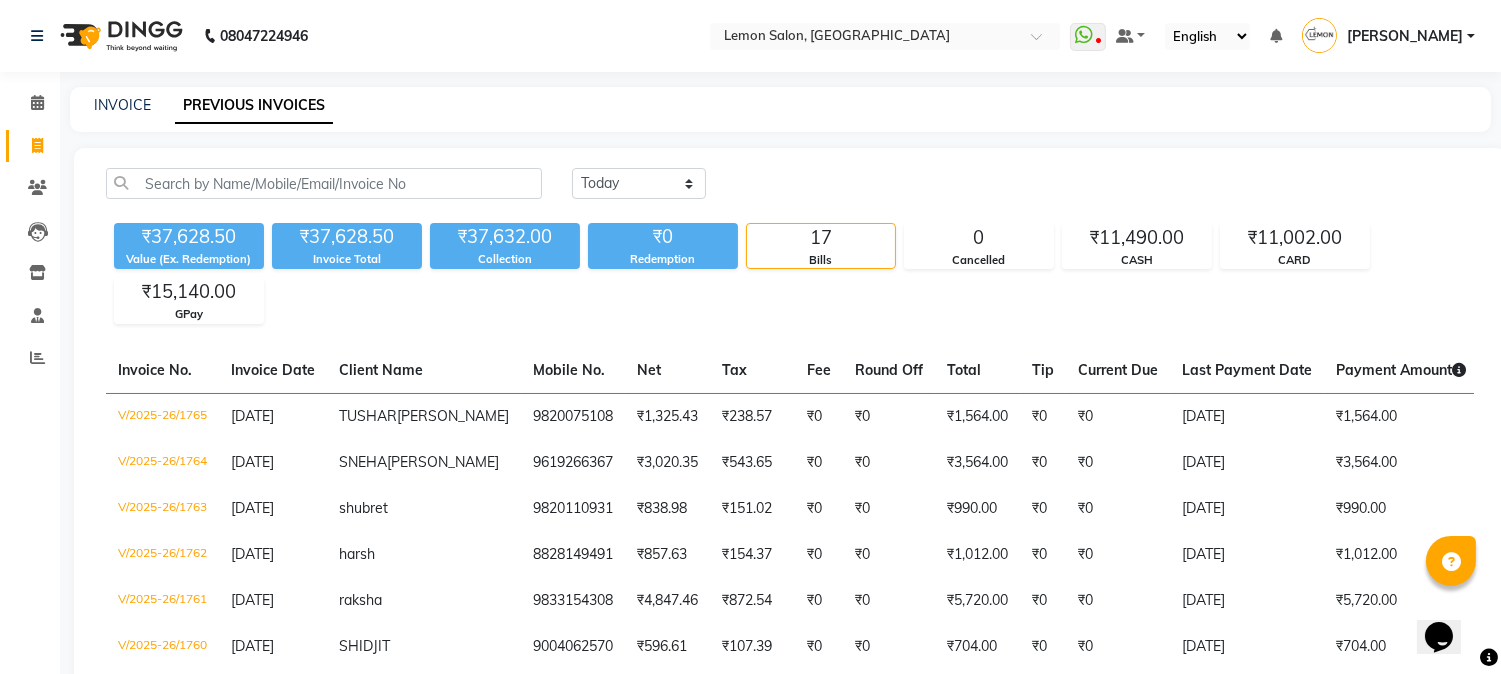 scroll, scrollTop: 824, scrollLeft: 0, axis: vertical 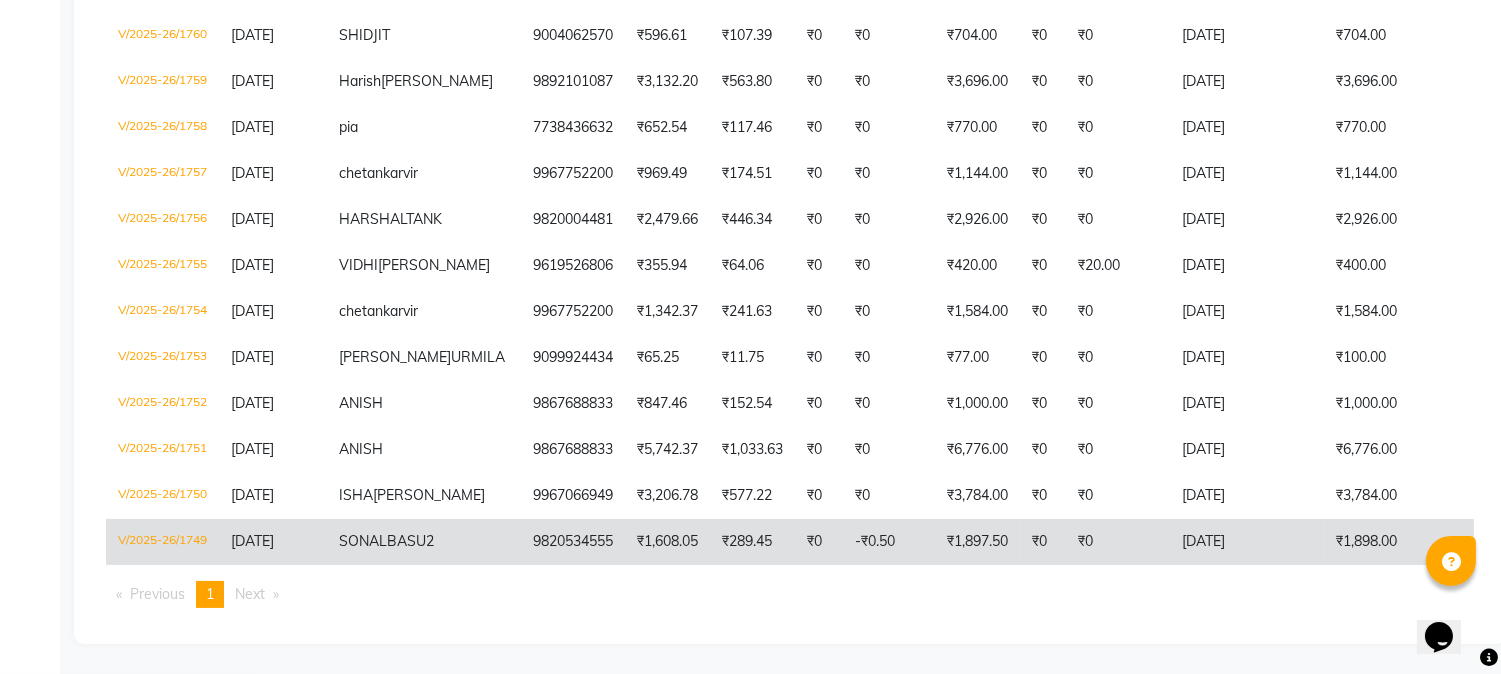 click on "₹1,608.05" 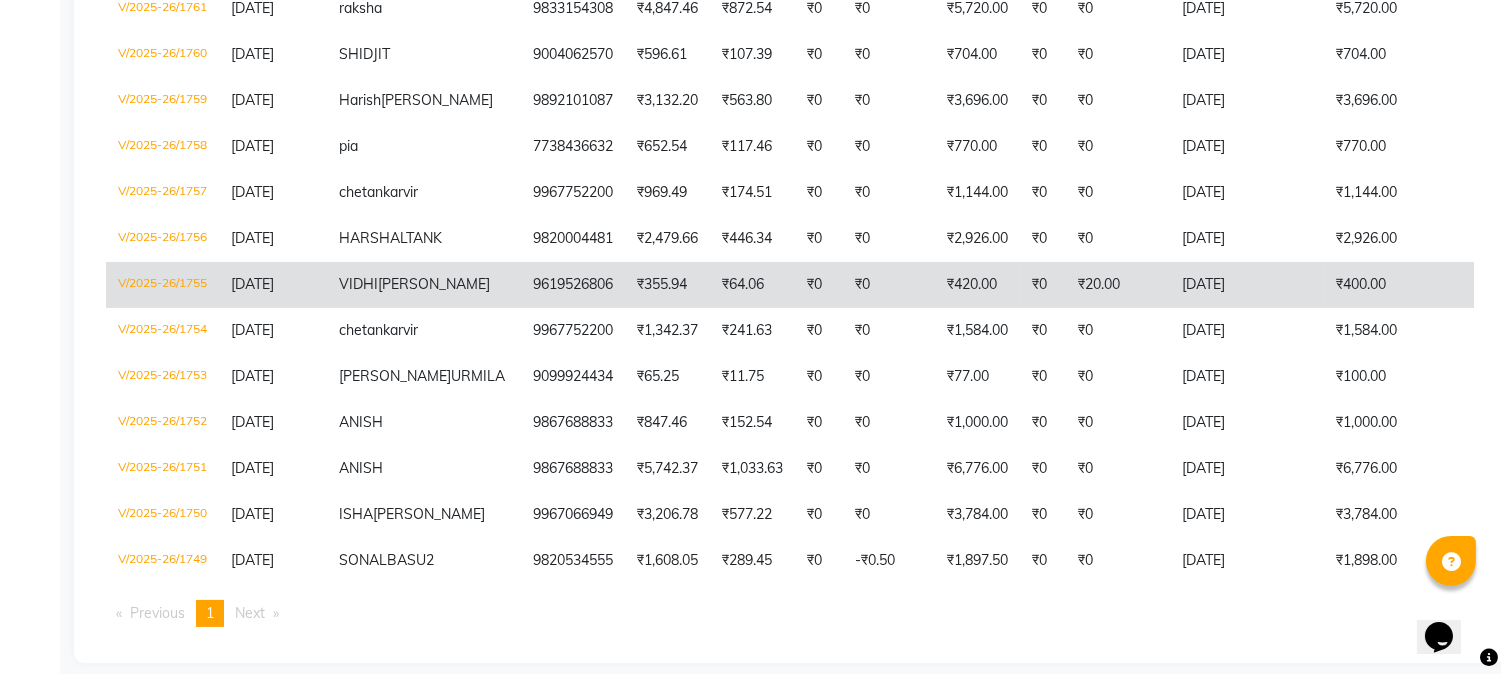 scroll, scrollTop: 0, scrollLeft: 0, axis: both 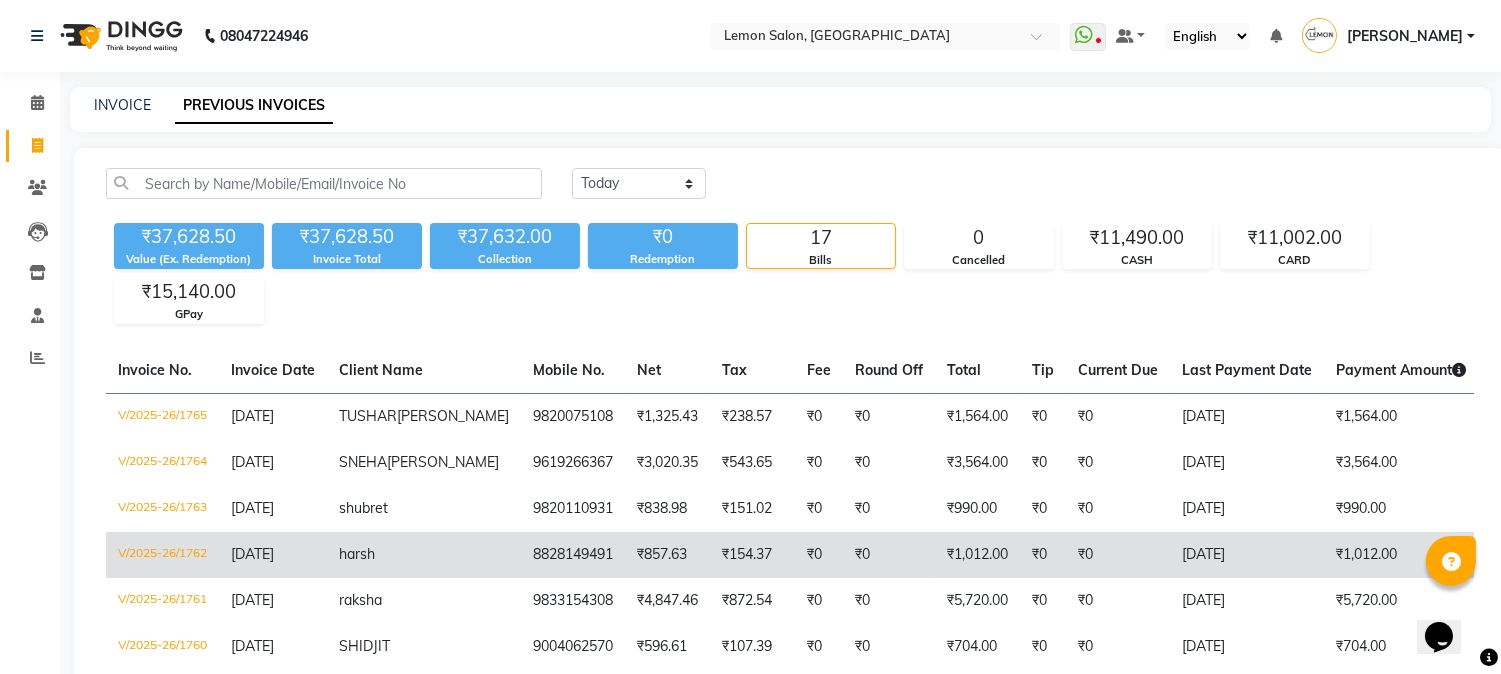 click on "8828149491" 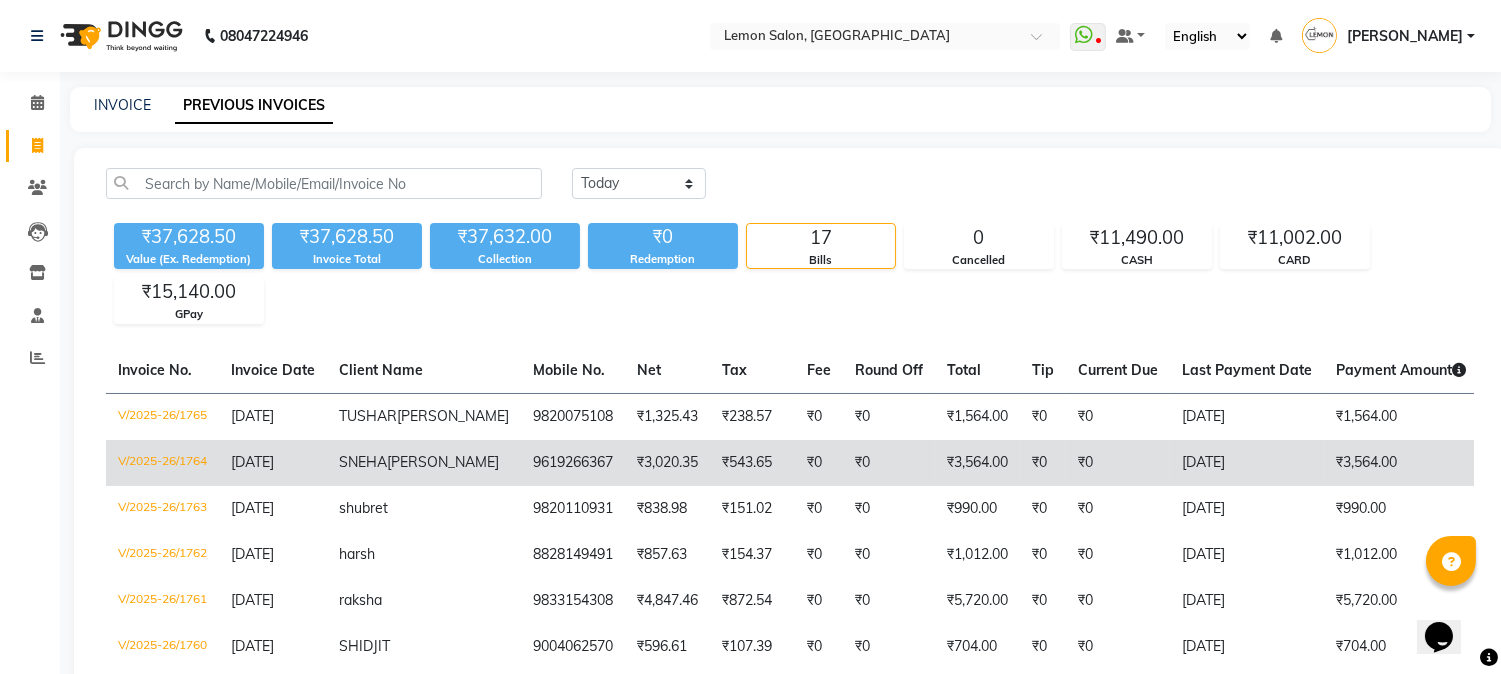 scroll, scrollTop: 296, scrollLeft: 0, axis: vertical 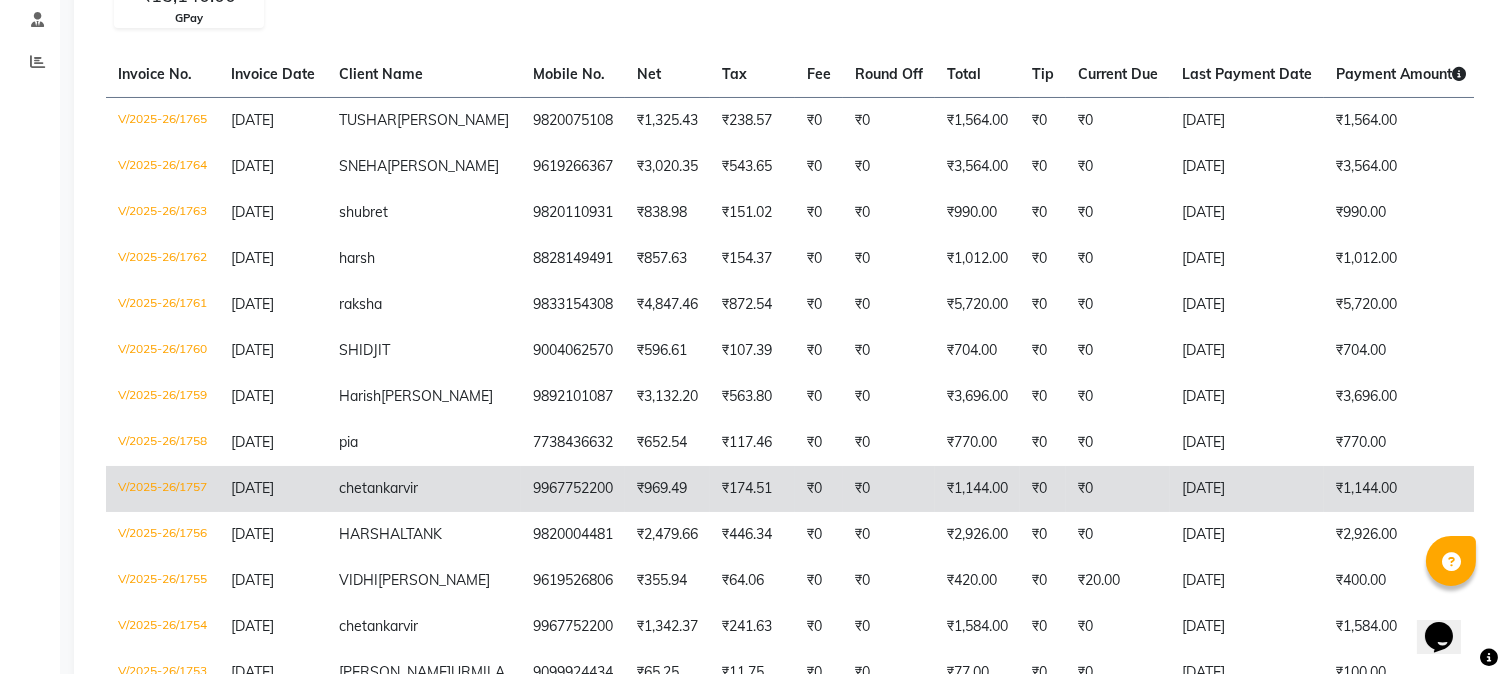 click on "₹0" 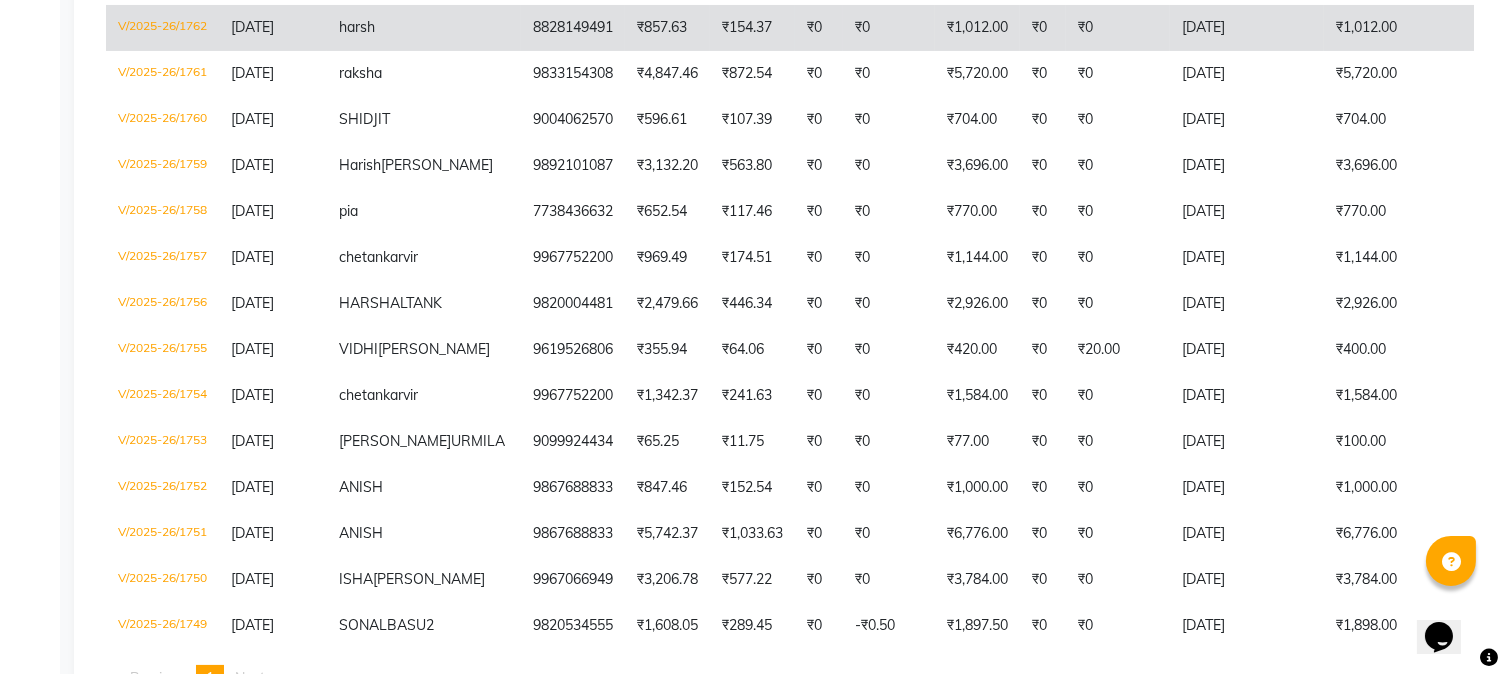 scroll, scrollTop: 592, scrollLeft: 0, axis: vertical 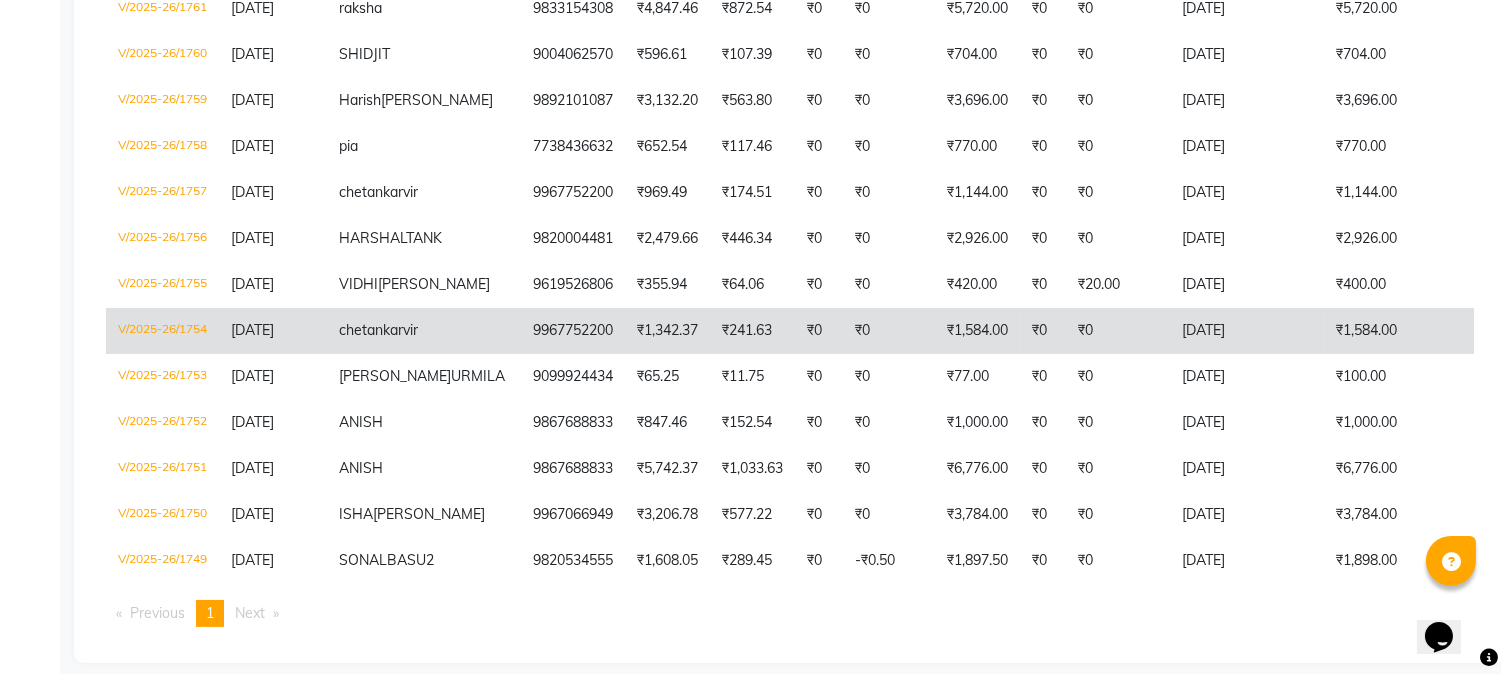click on "₹1,584.00" 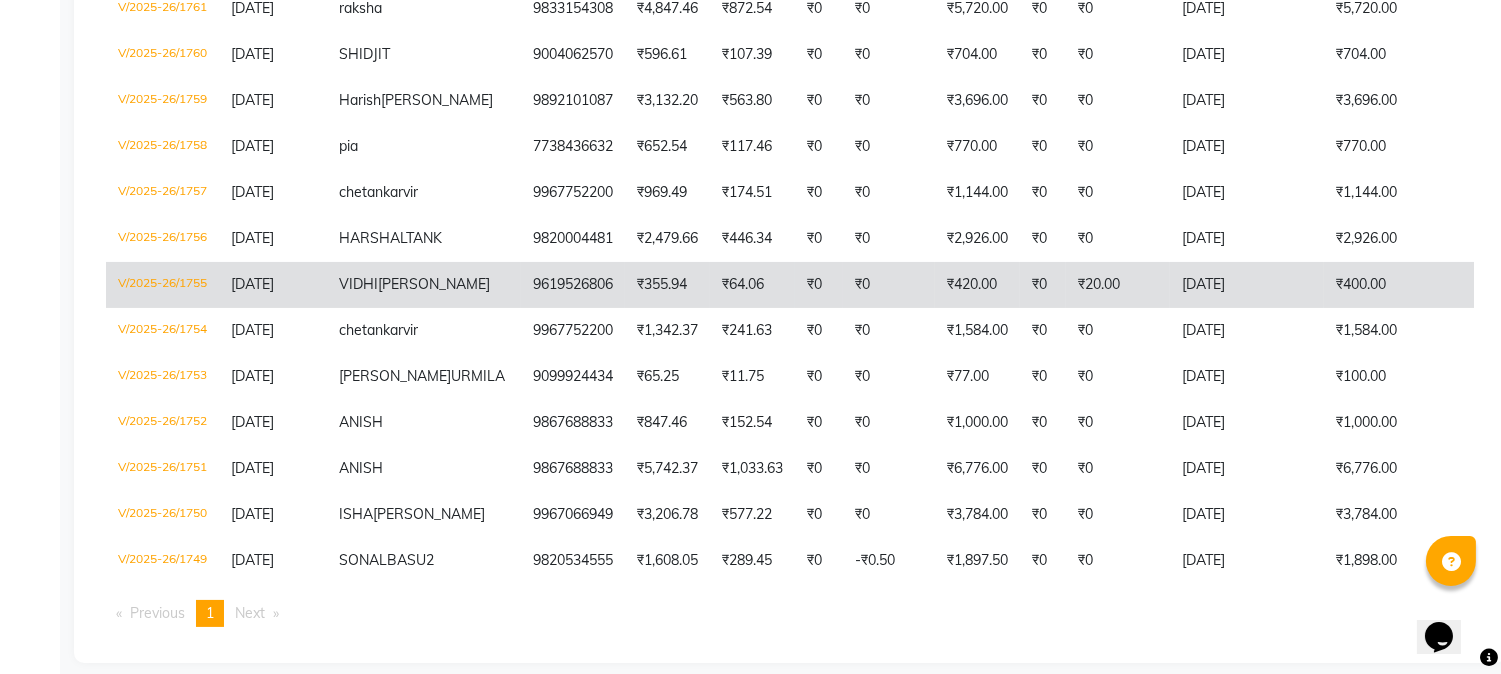 scroll, scrollTop: 824, scrollLeft: 0, axis: vertical 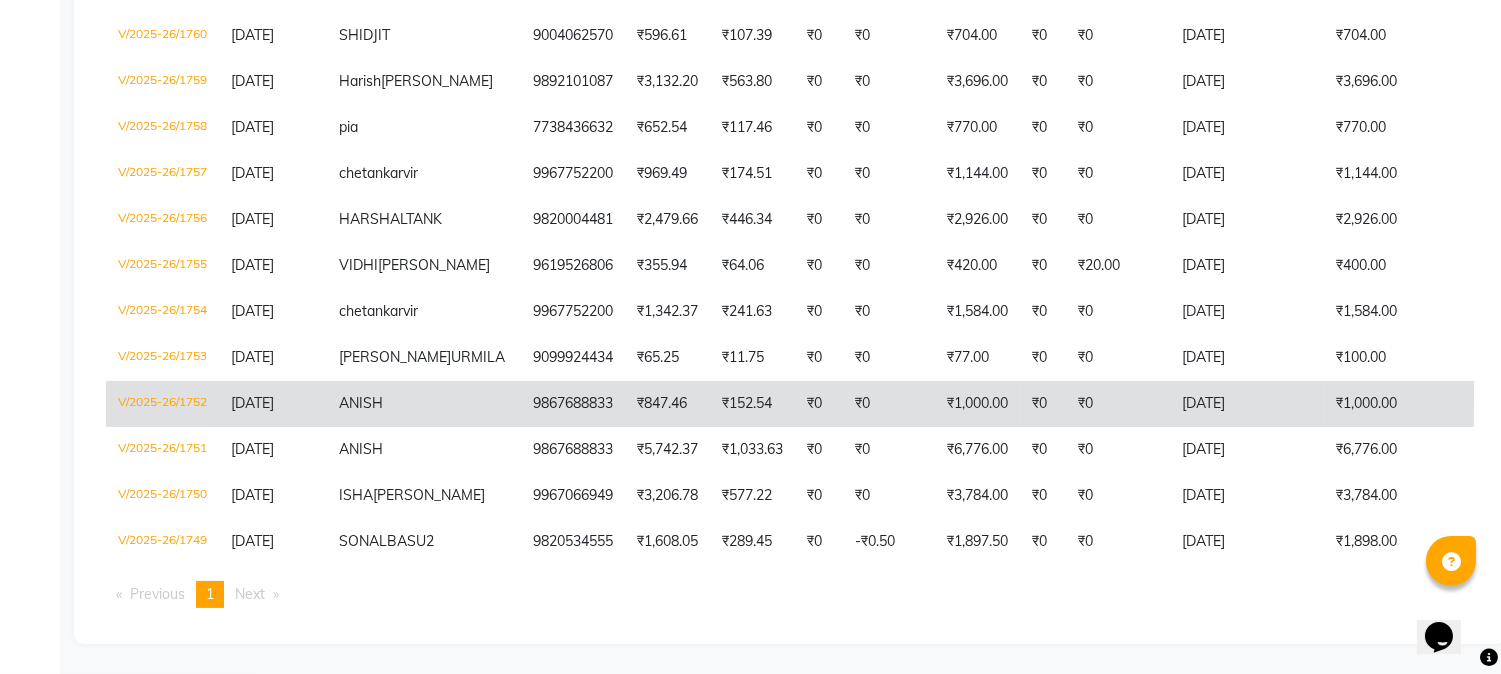 click on "₹0" 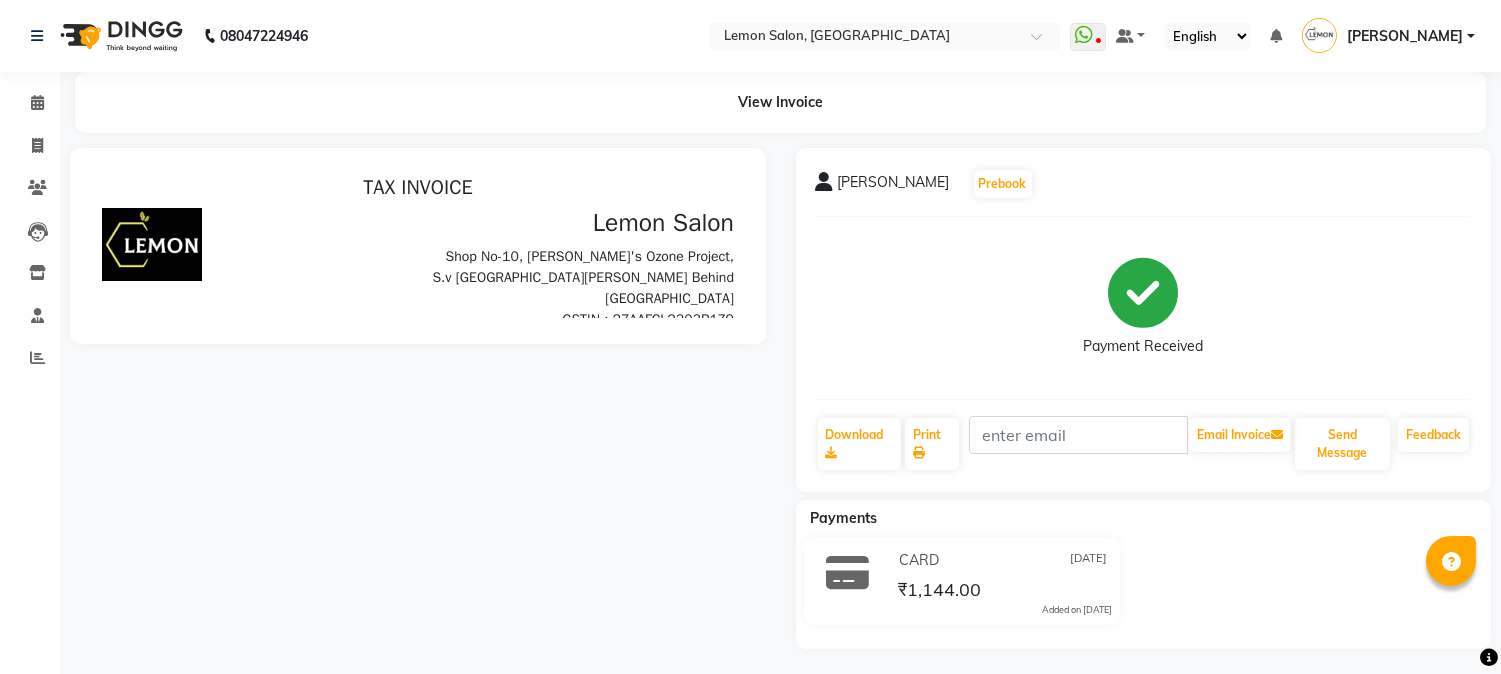 scroll, scrollTop: 0, scrollLeft: 0, axis: both 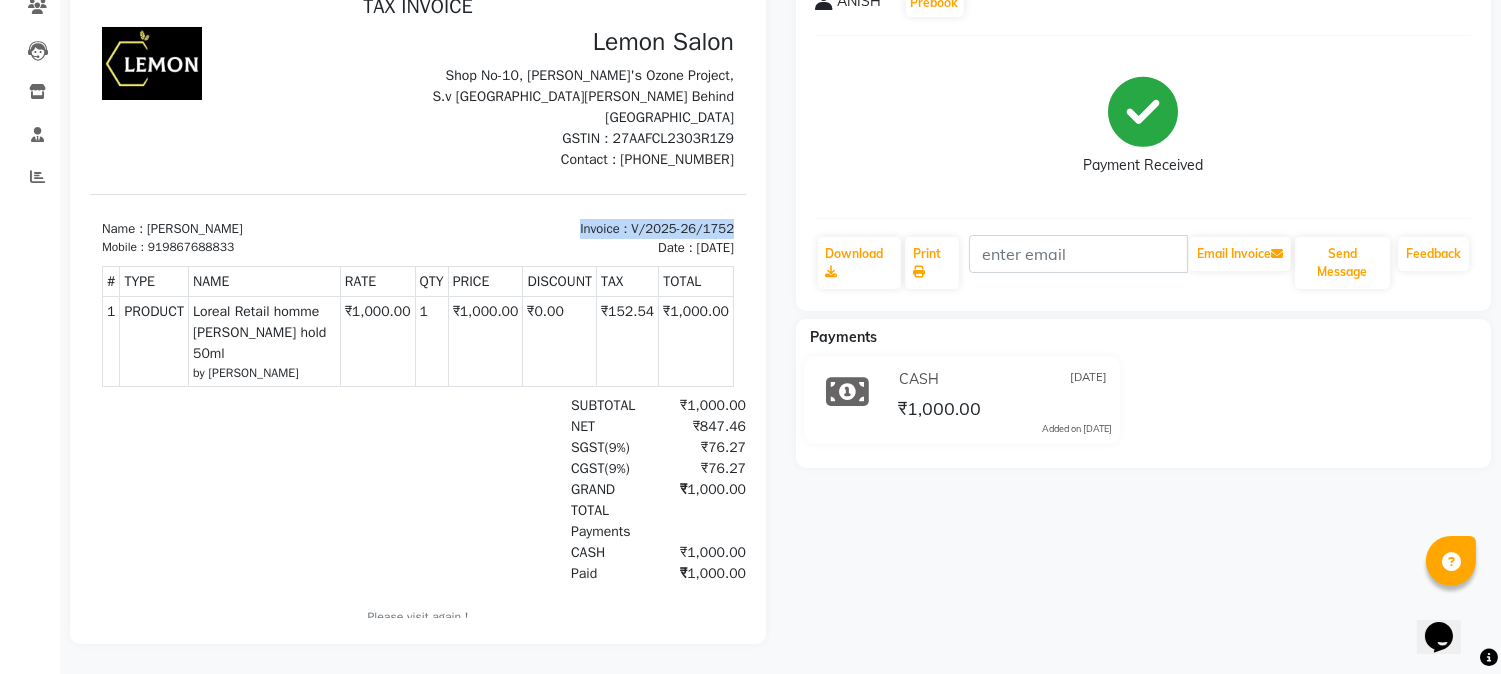 drag, startPoint x: 513, startPoint y: 224, endPoint x: 820, endPoint y: 197, distance: 308.185 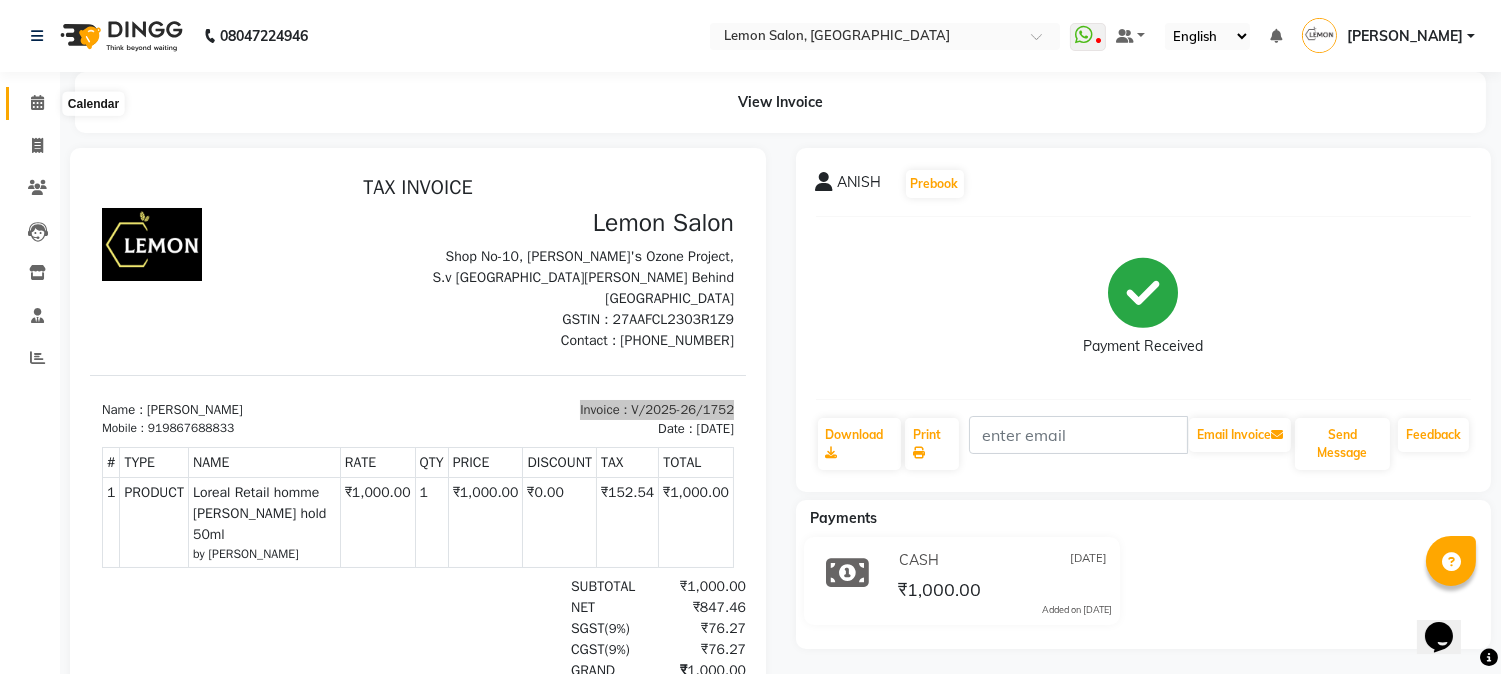 click 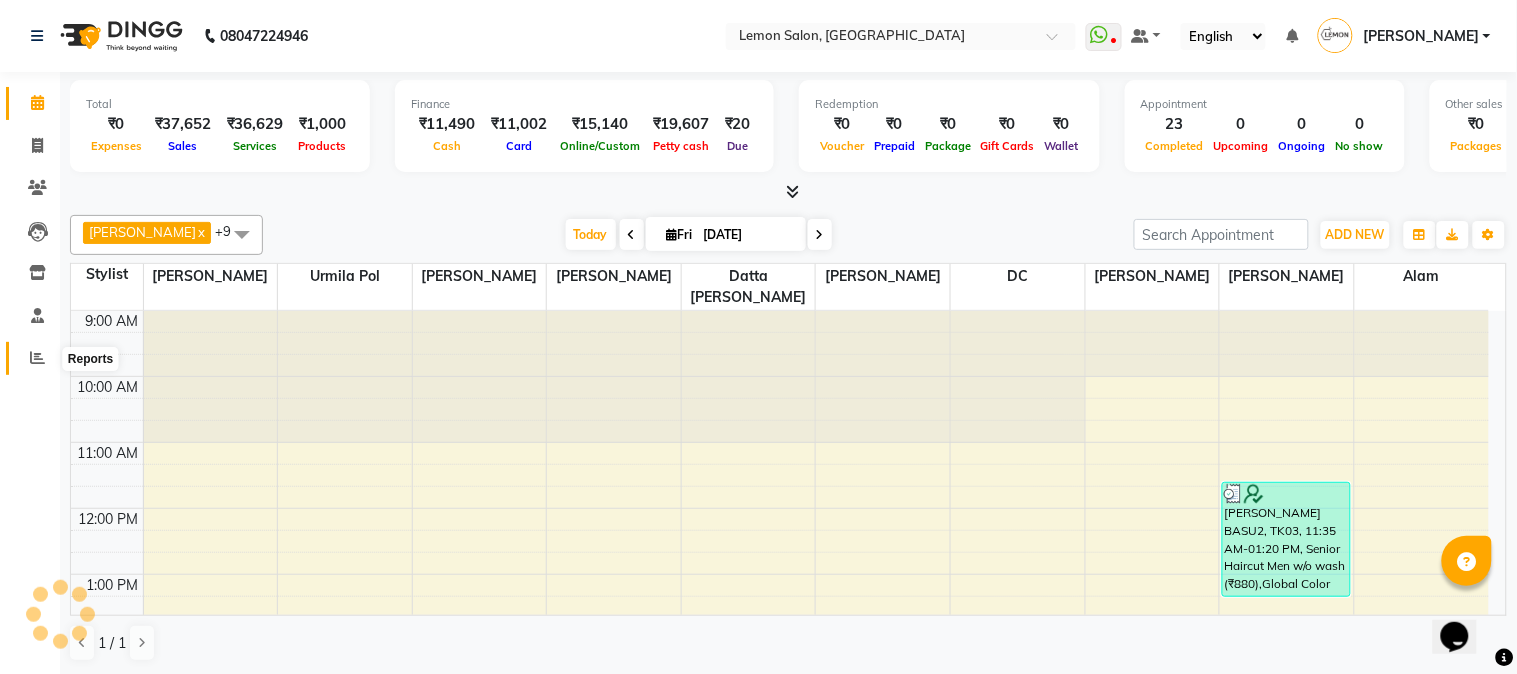 click 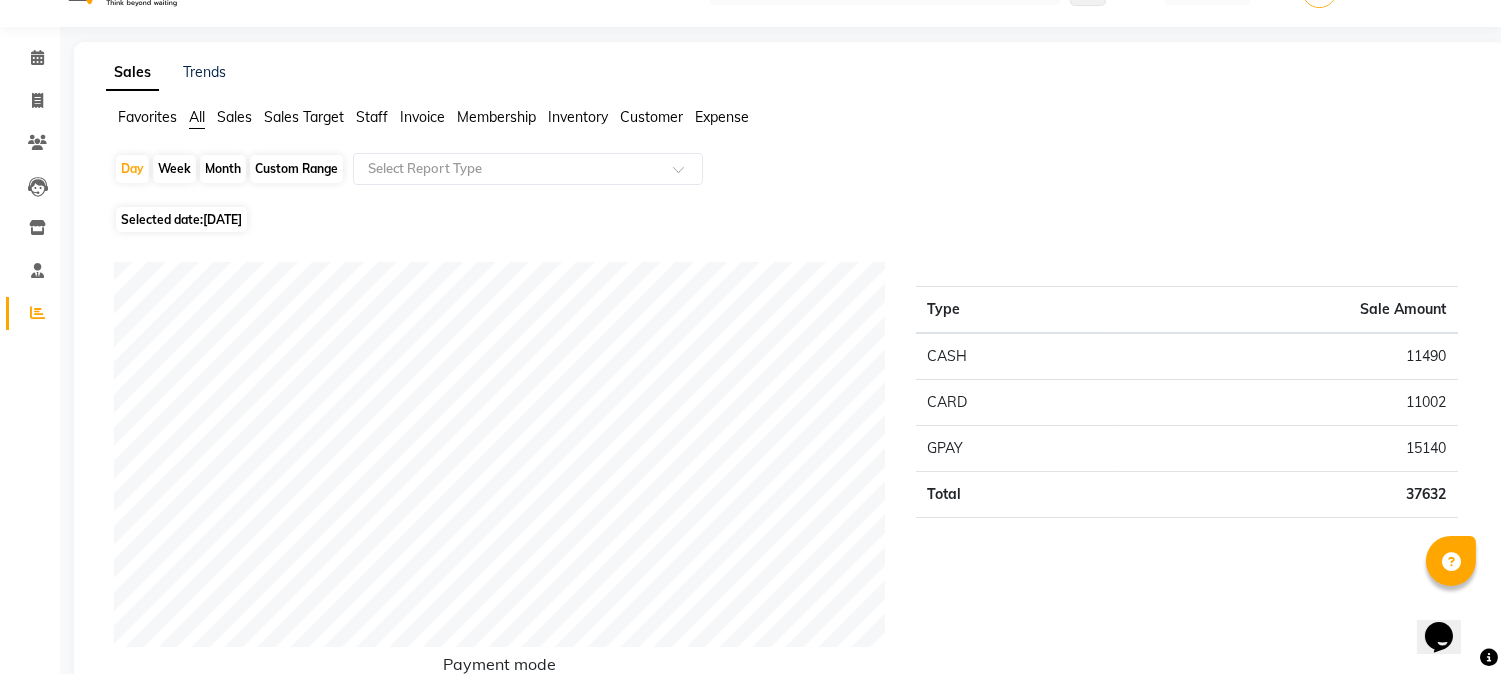 scroll, scrollTop: 0, scrollLeft: 0, axis: both 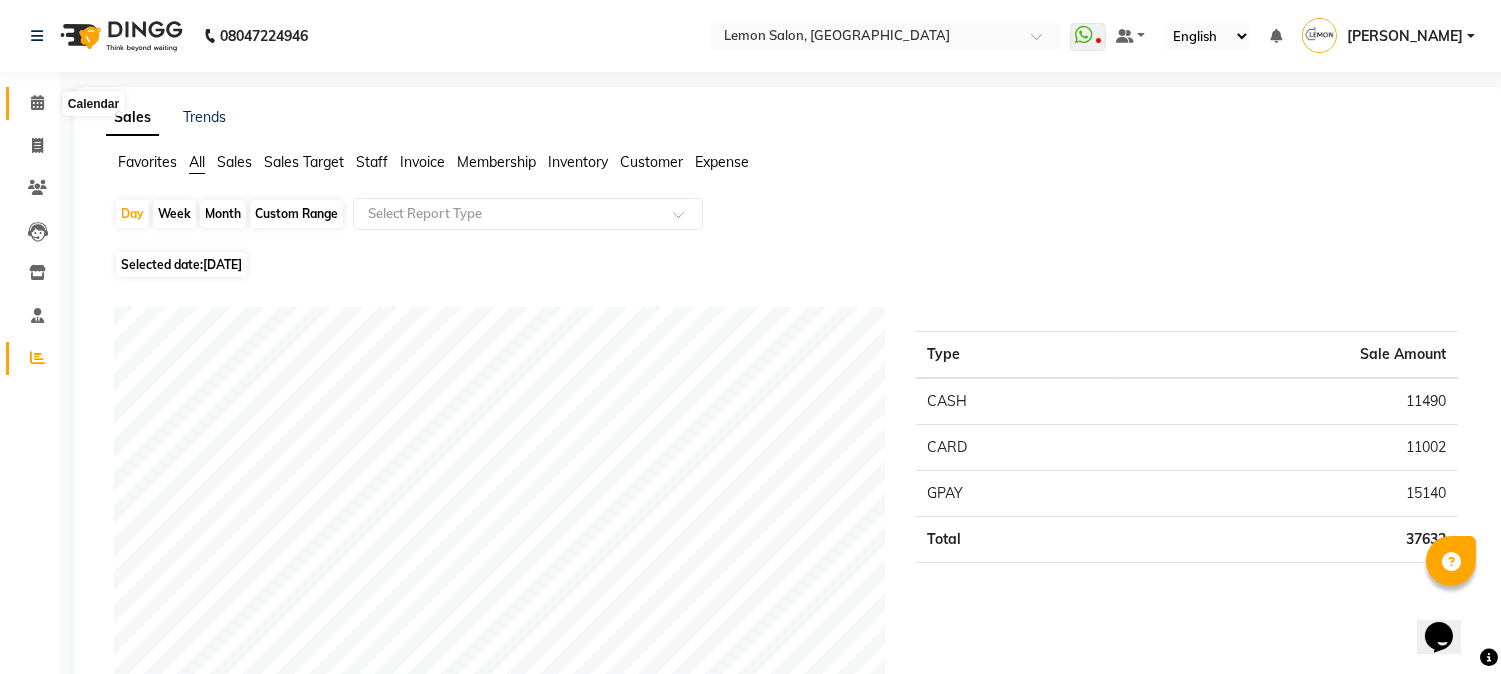 click 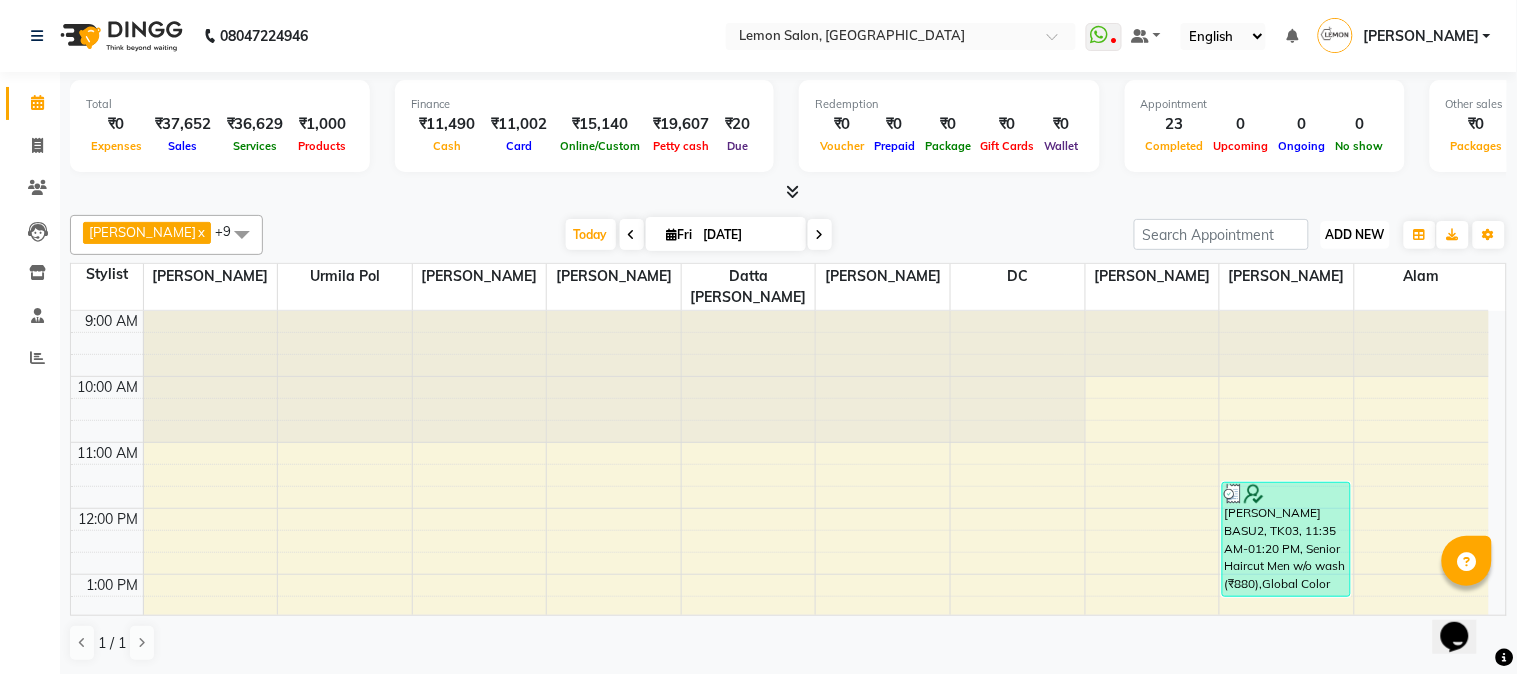 click on "ADD NEW" at bounding box center [1355, 234] 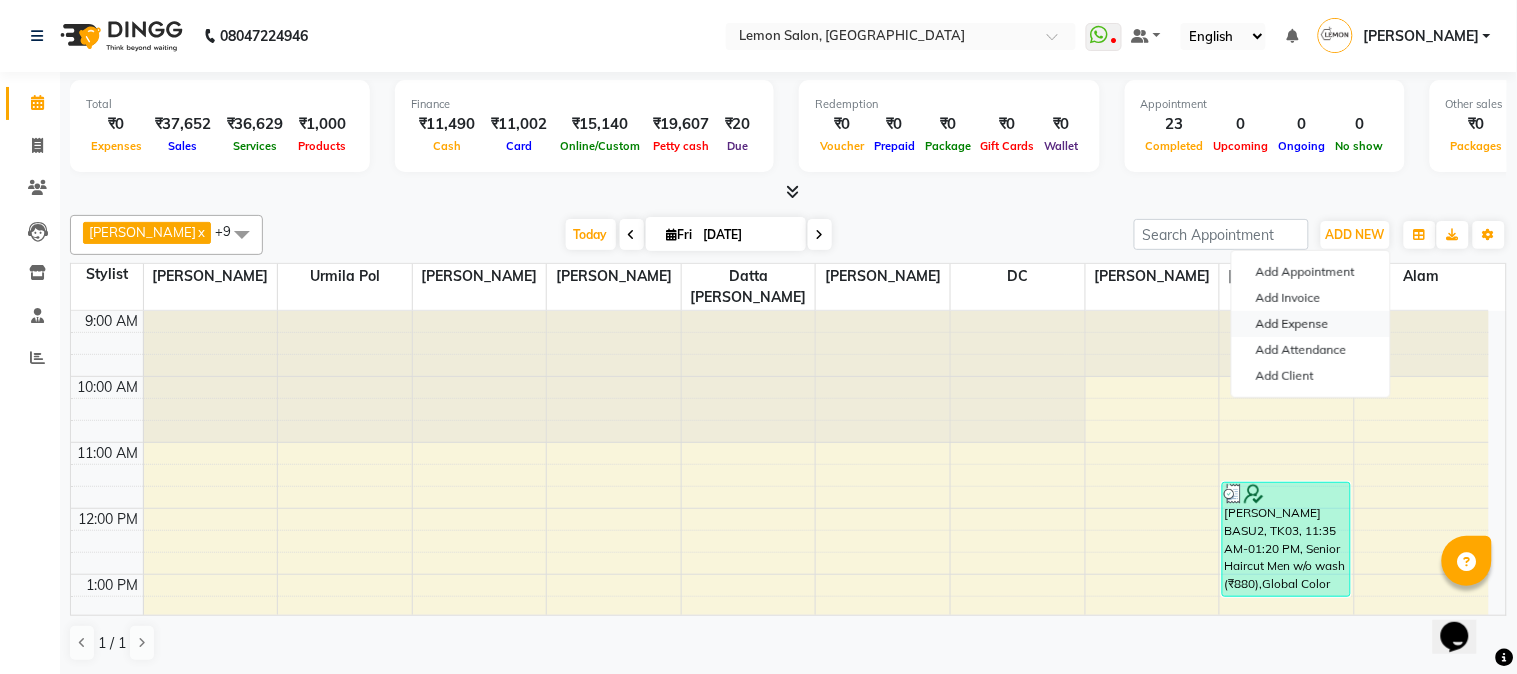 click on "Add Expense" at bounding box center (1311, 324) 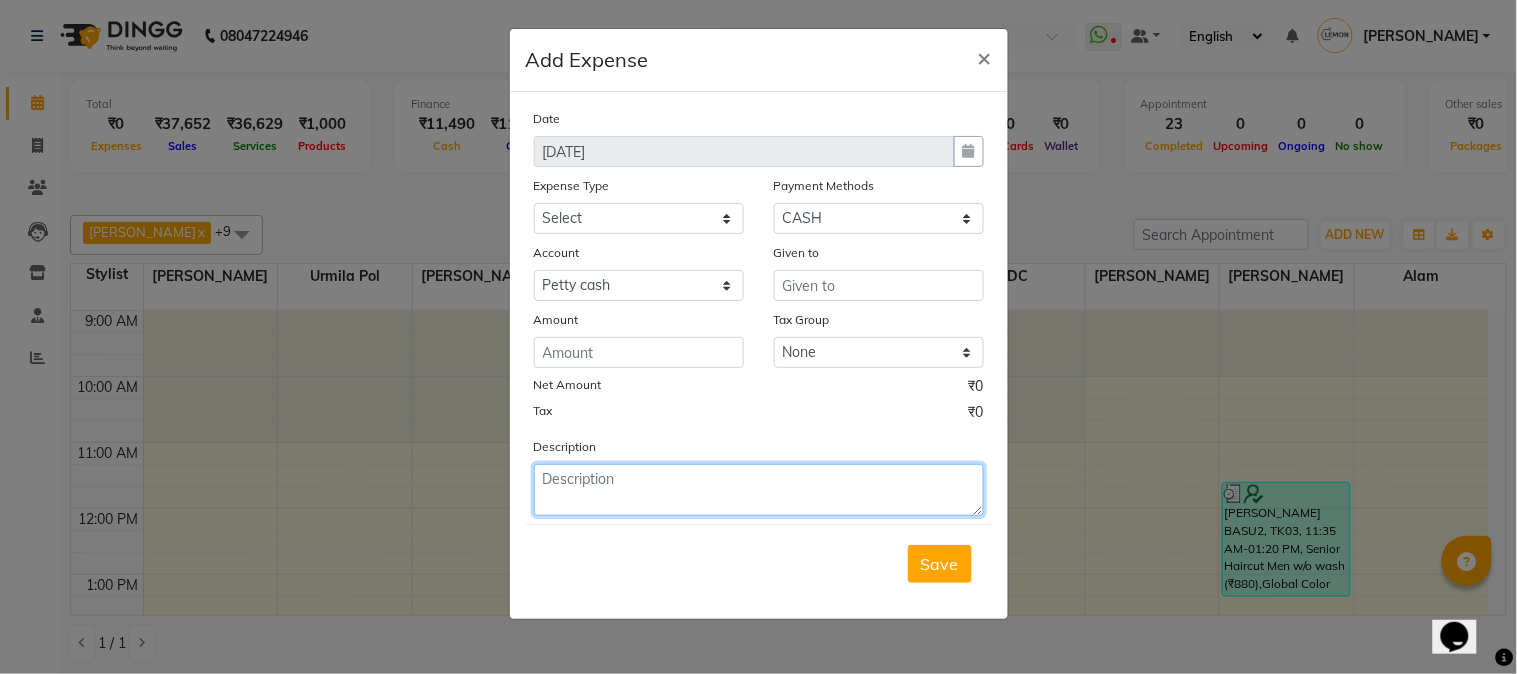drag, startPoint x: 570, startPoint y: 478, endPoint x: 584, endPoint y: 465, distance: 19.104973 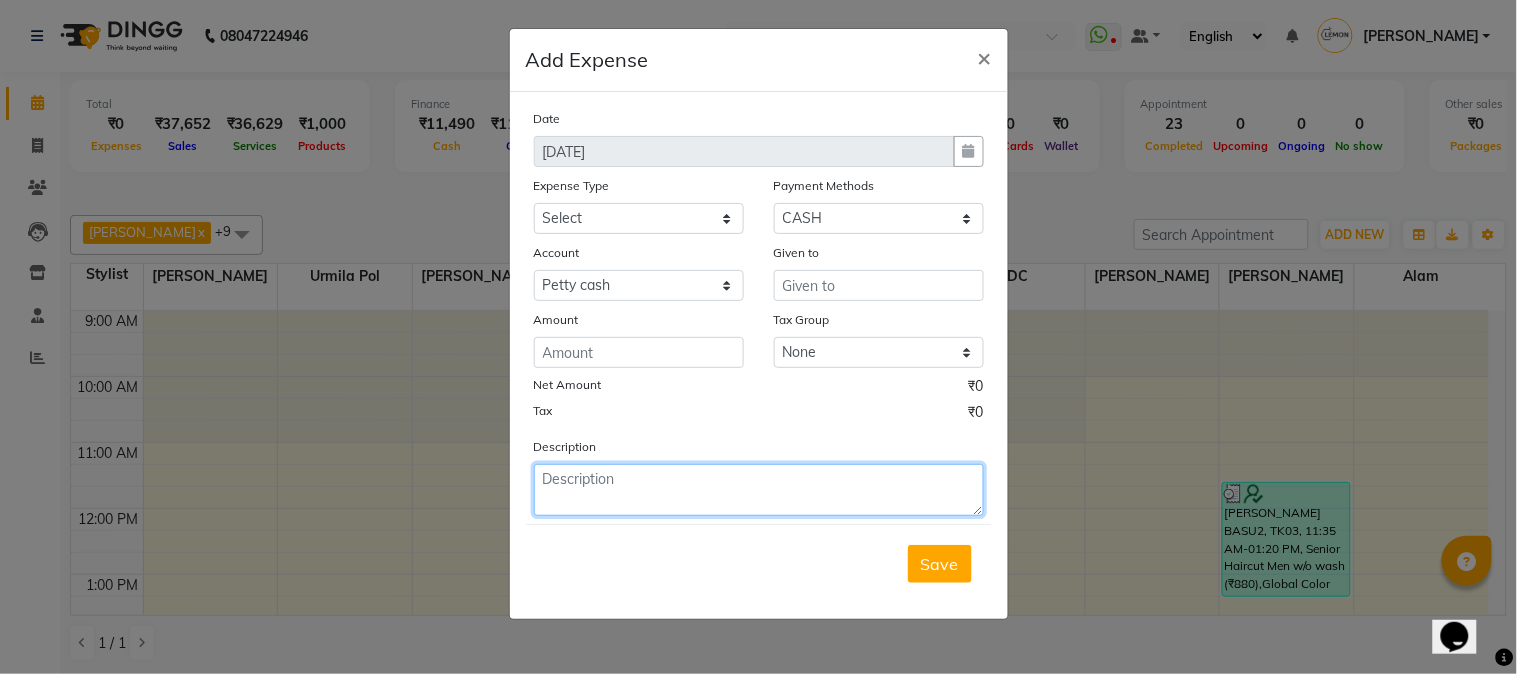 paste on "Invoice : V/2025-26/1752" 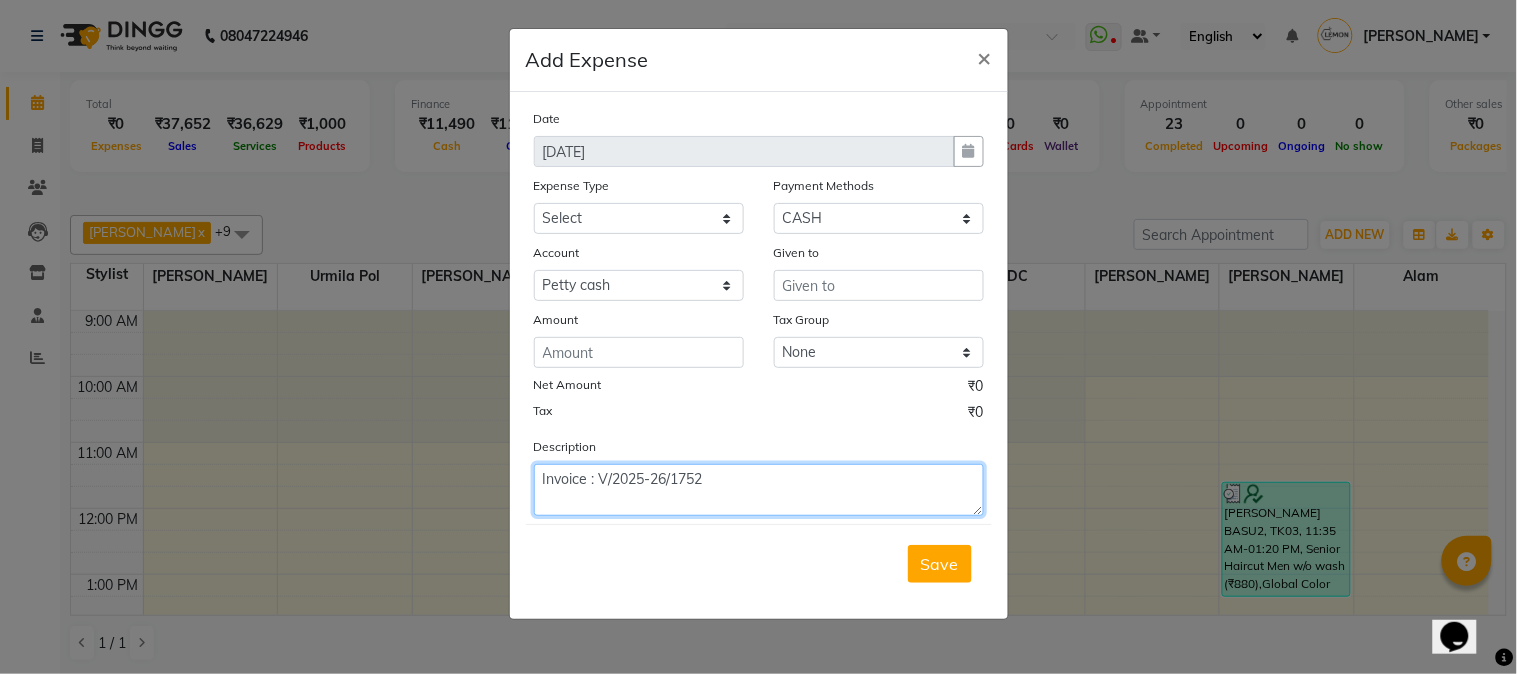type on "Invoice : V/2025-26/1752" 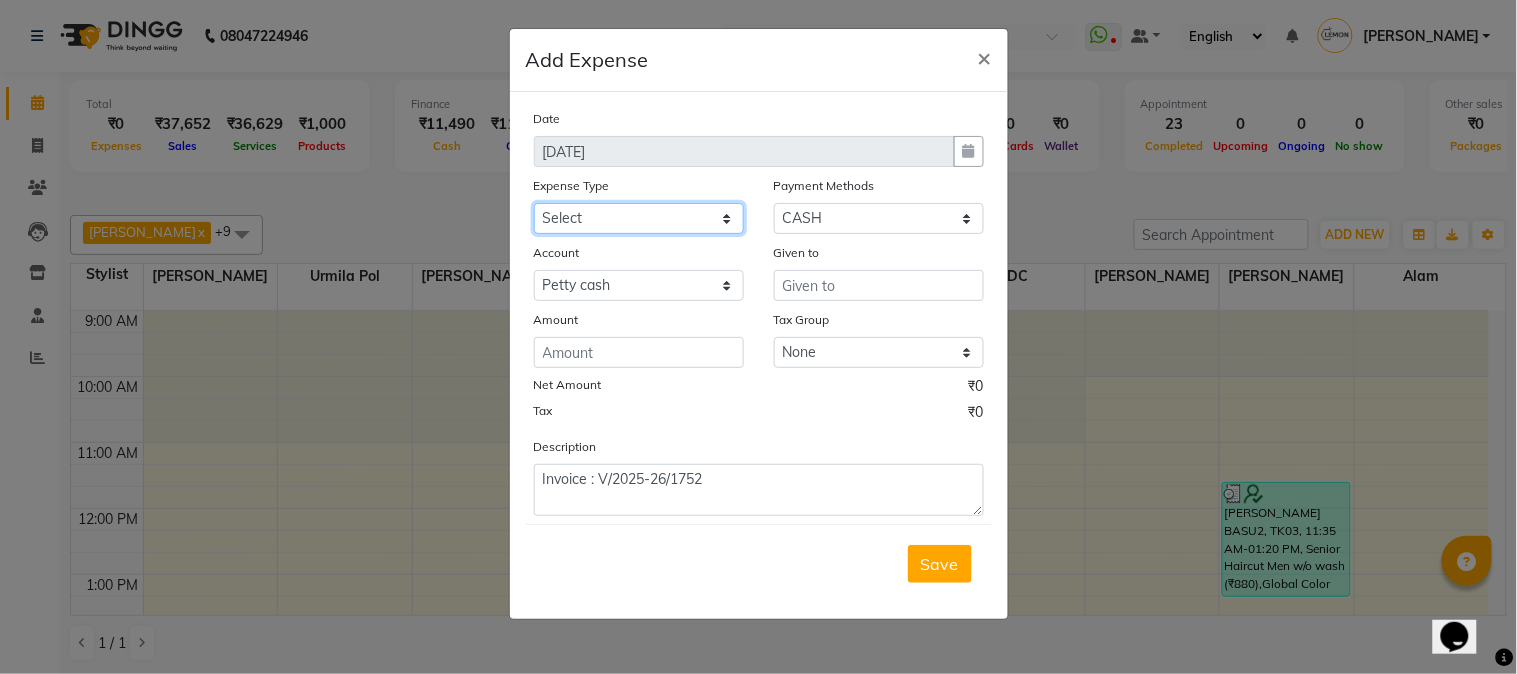 click on "Select Advance Cash transfer to hub Laundry Loan Membership Milk Miscellaneous MONTHLY GROCERY Prepaid Product Tip" 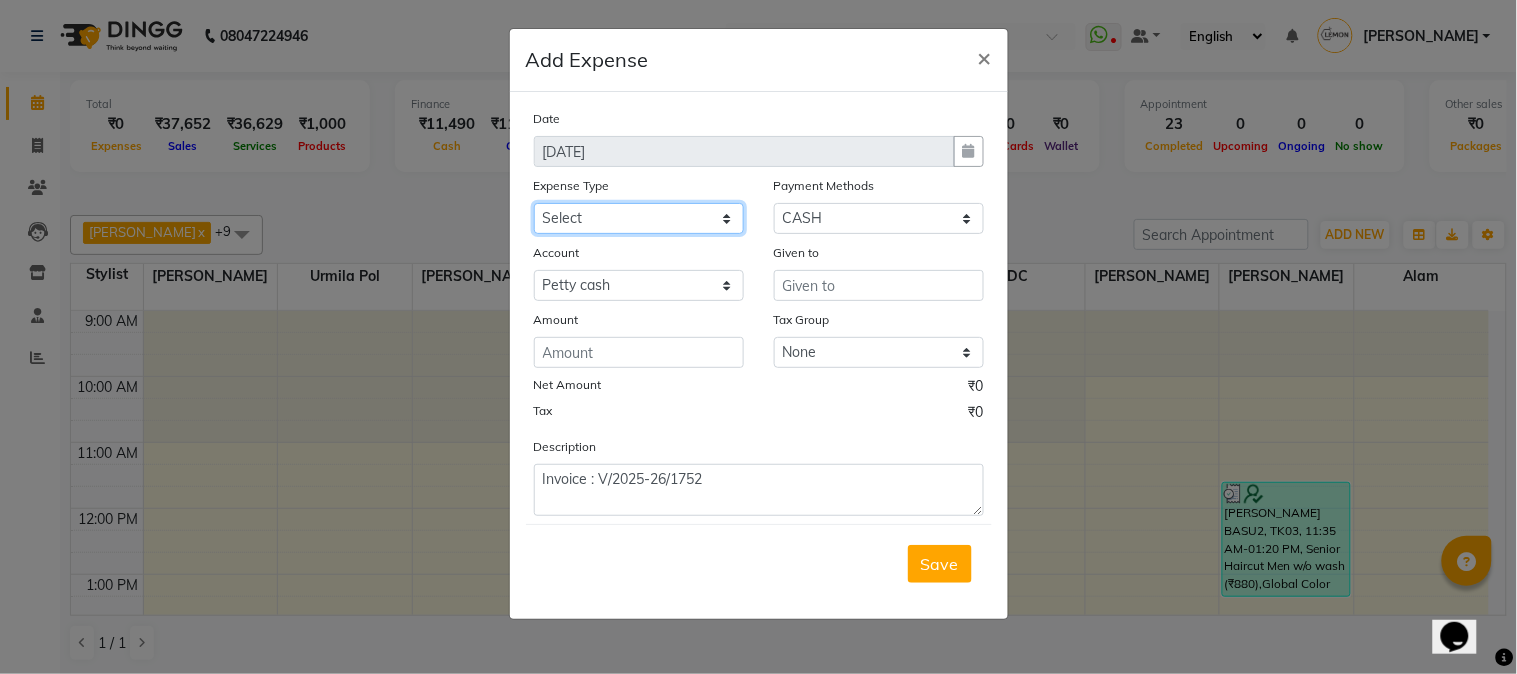 select on "2685" 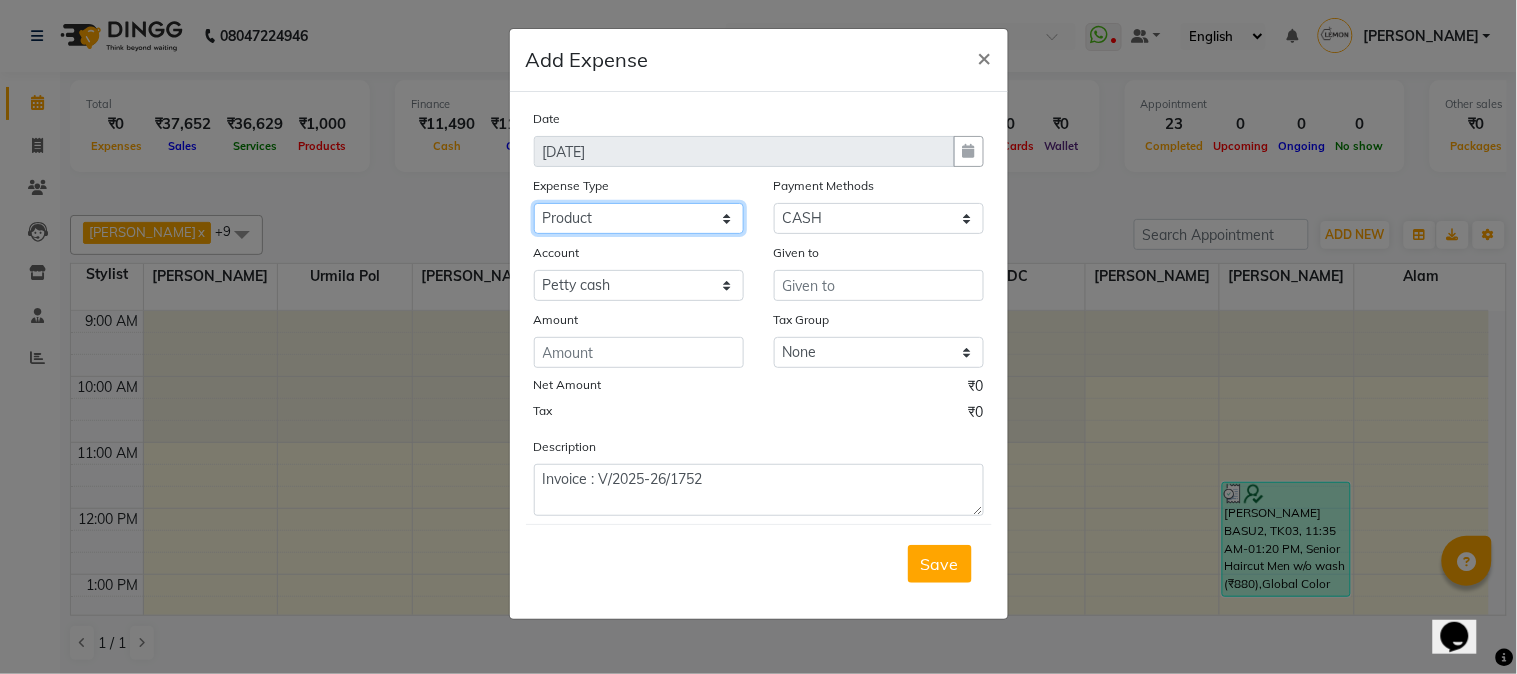 click on "Select Advance Cash transfer to hub Laundry Loan Membership Milk Miscellaneous MONTHLY GROCERY Prepaid Product Tip" 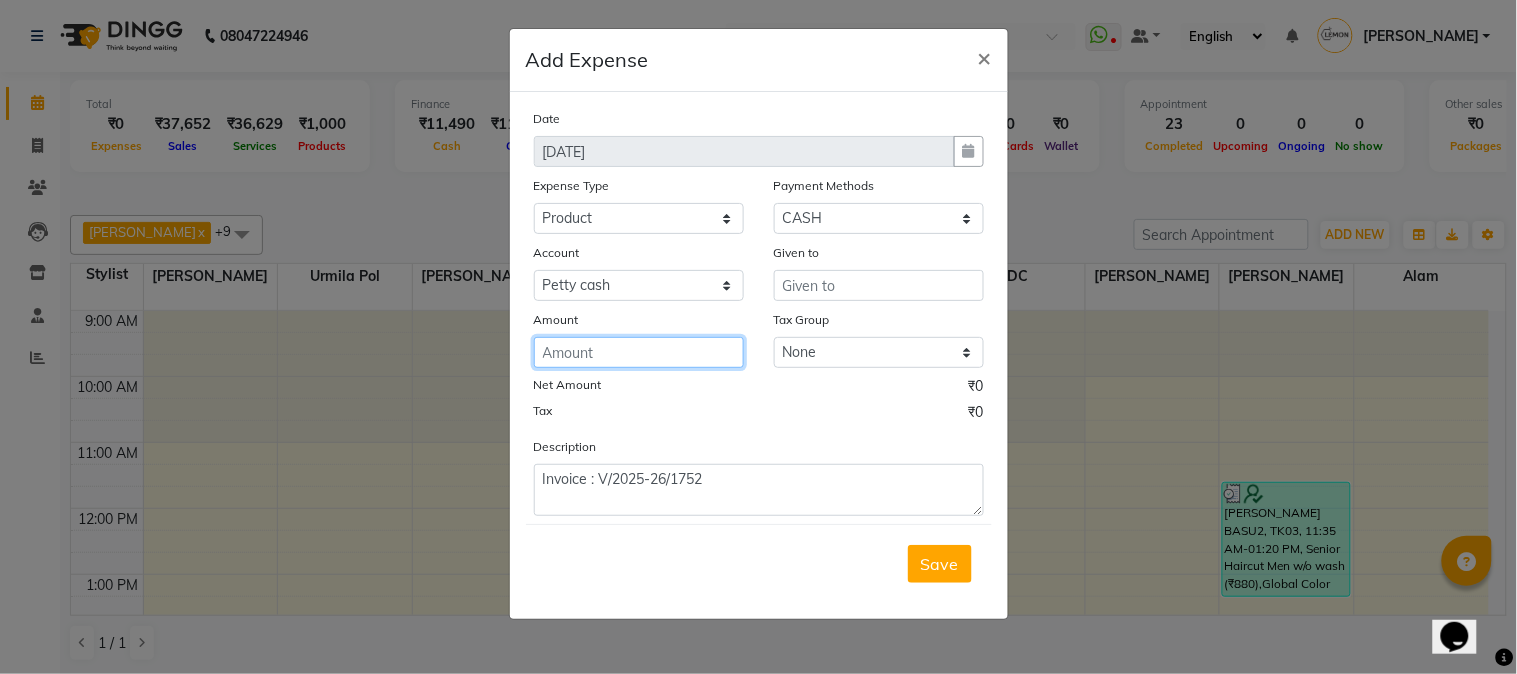 click 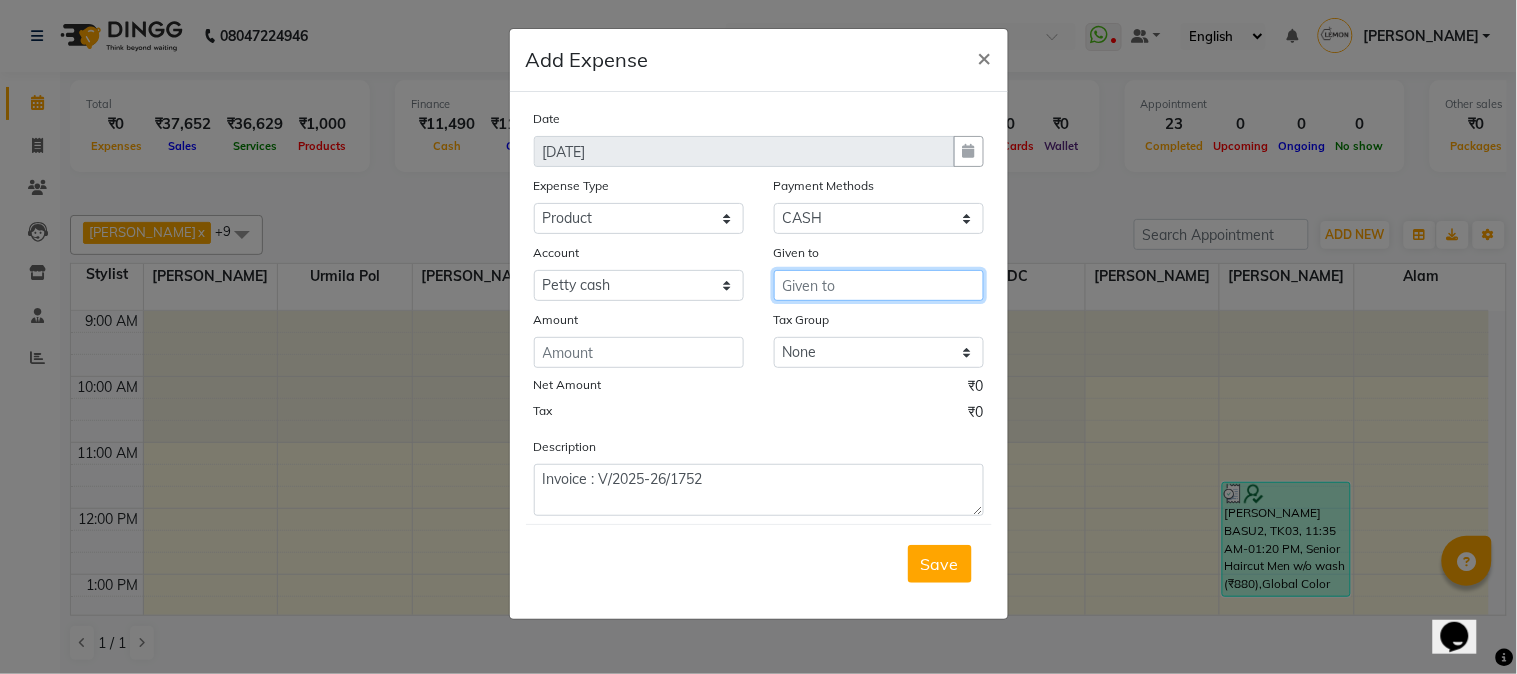 click at bounding box center (879, 285) 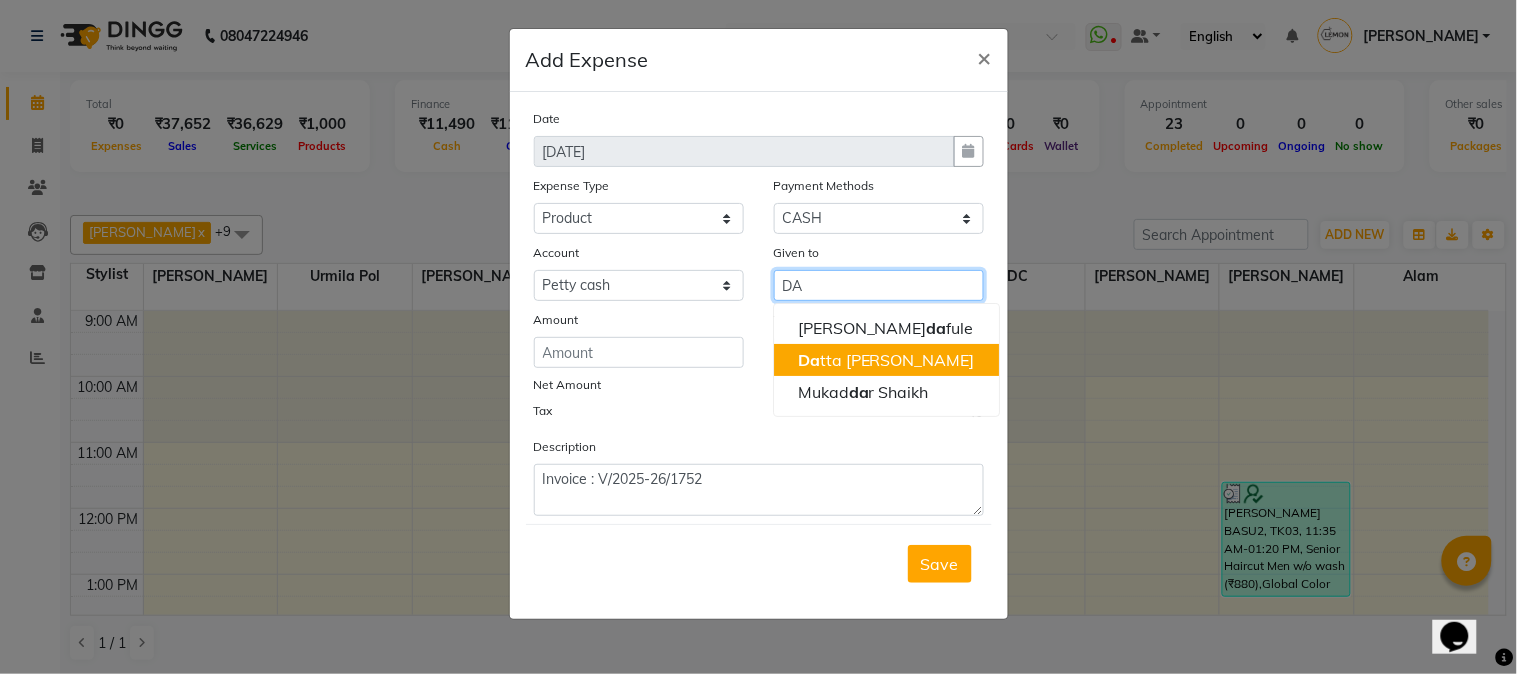 click on "Da tta [PERSON_NAME]" at bounding box center (886, 360) 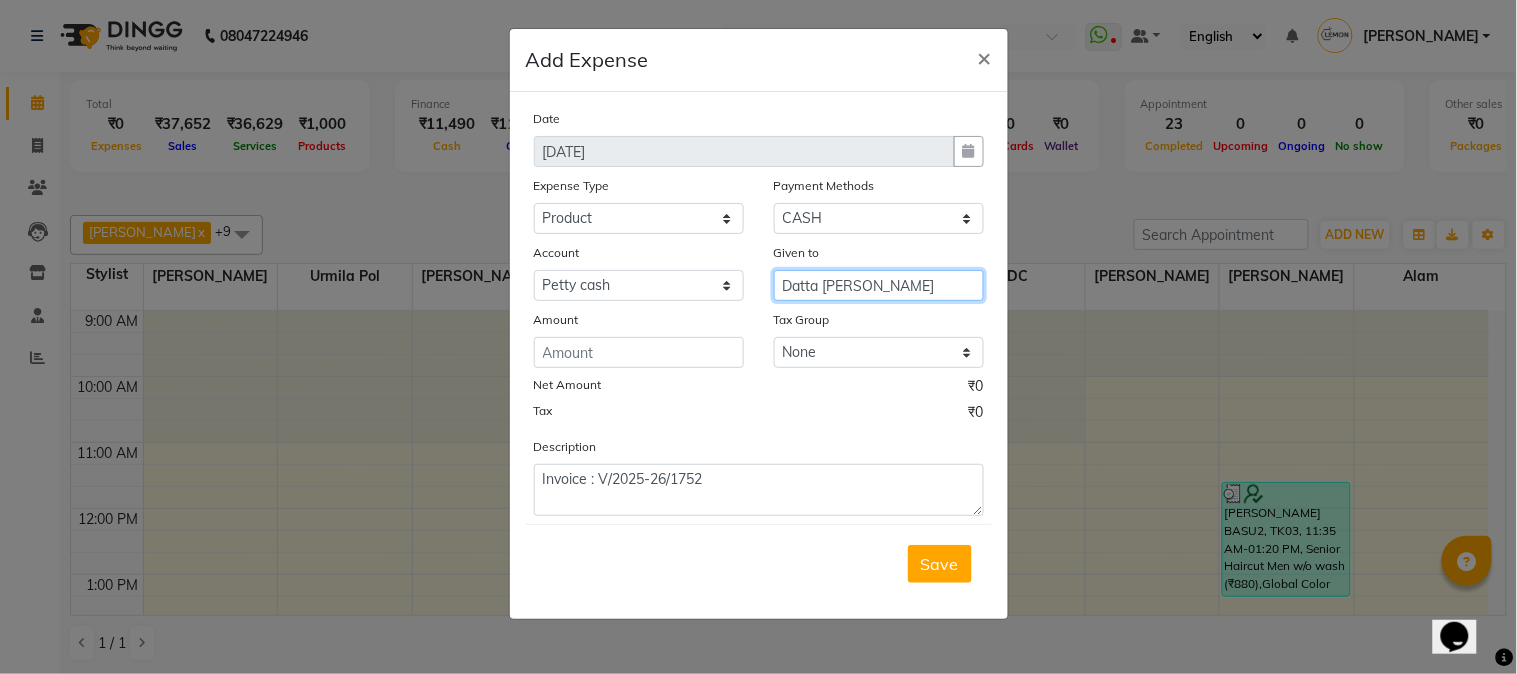 type on "Datta [PERSON_NAME]" 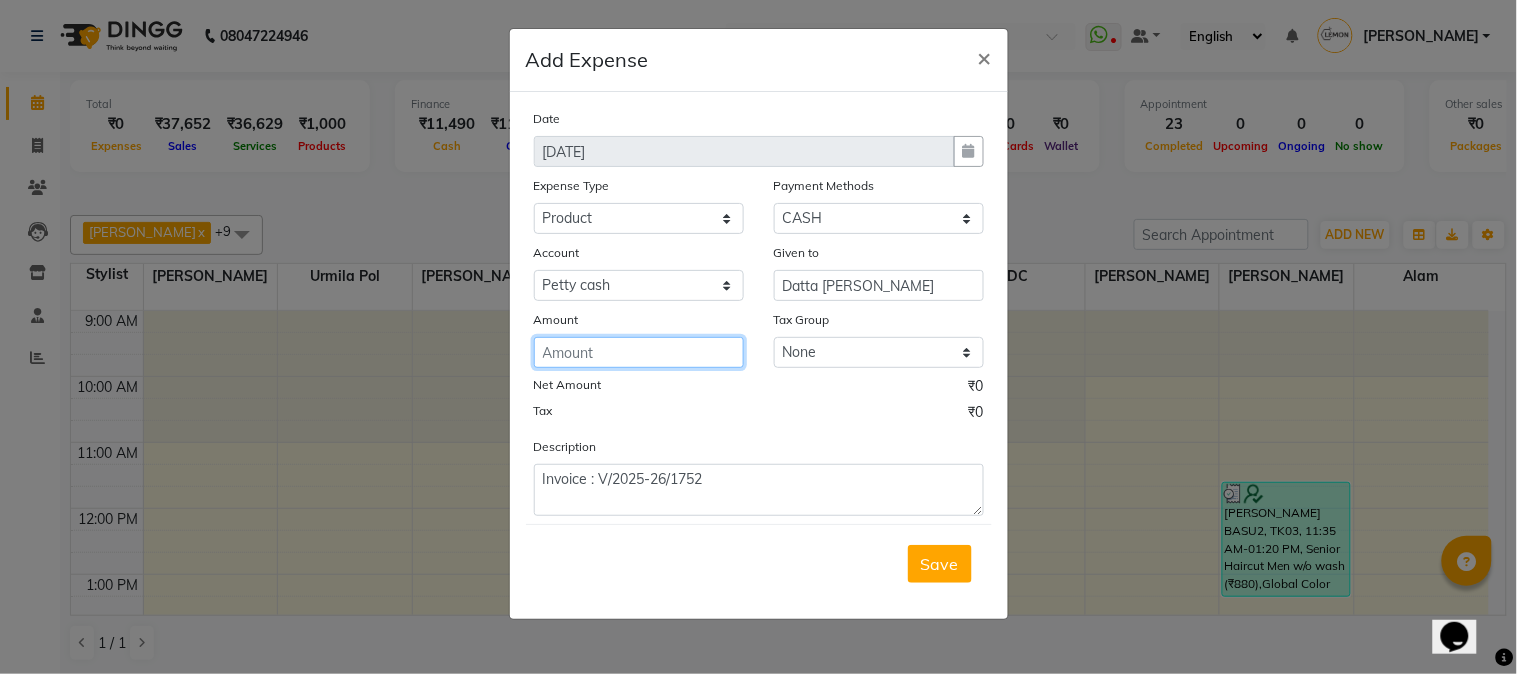 click 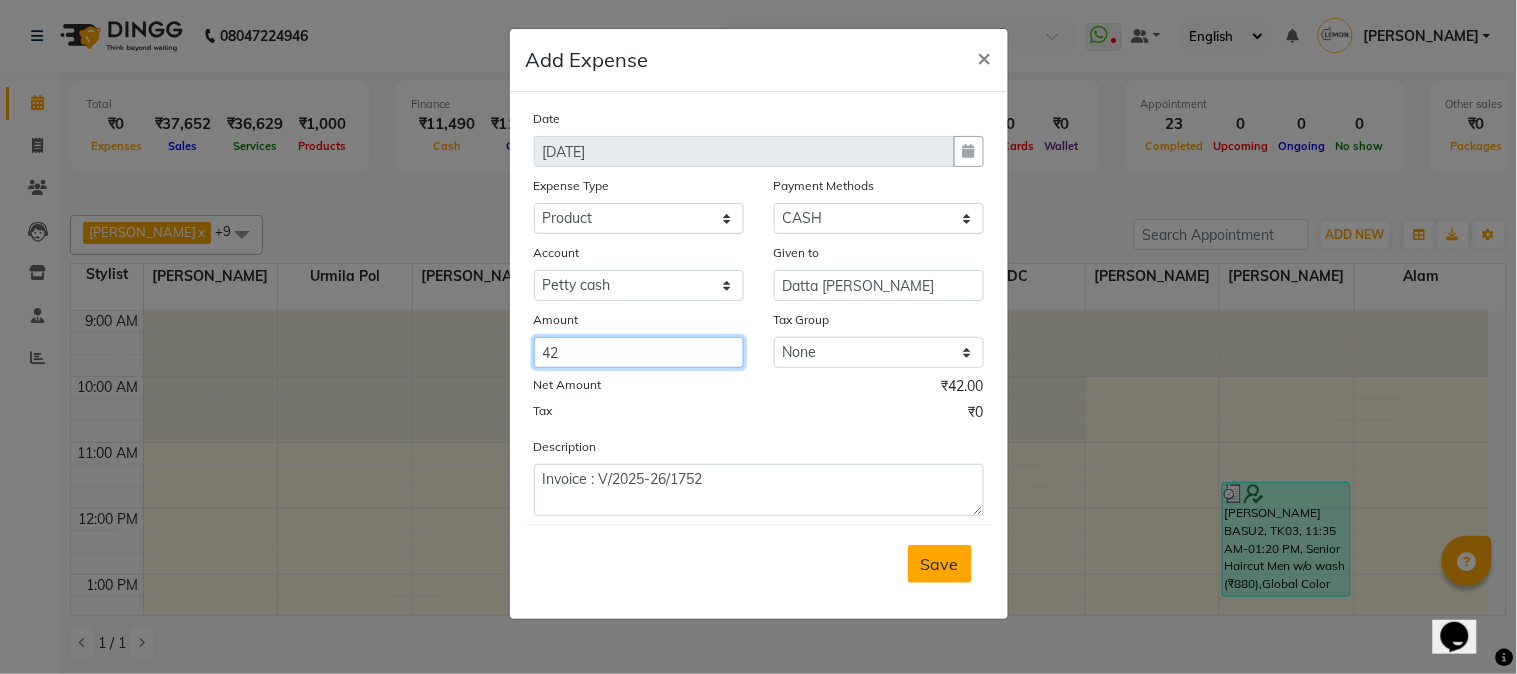 type on "42" 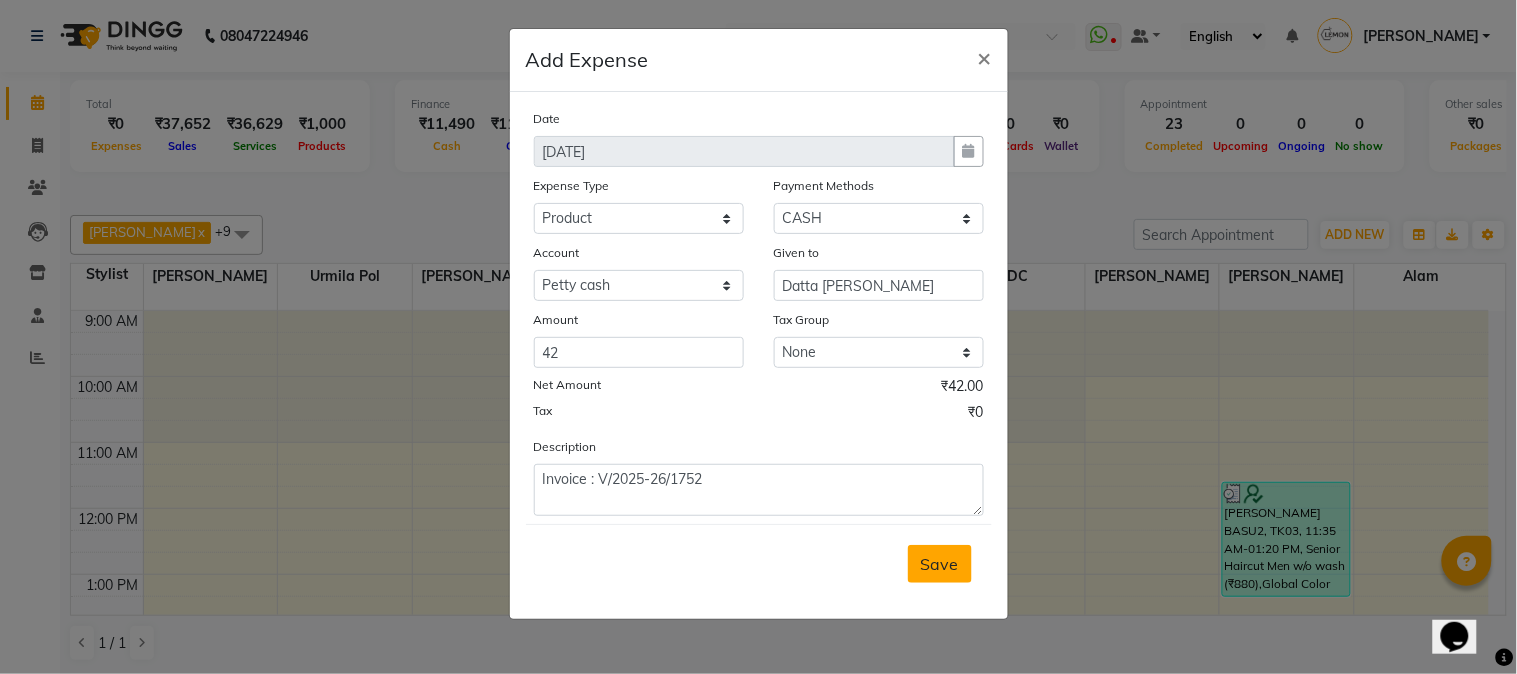 click on "Save" at bounding box center (940, 564) 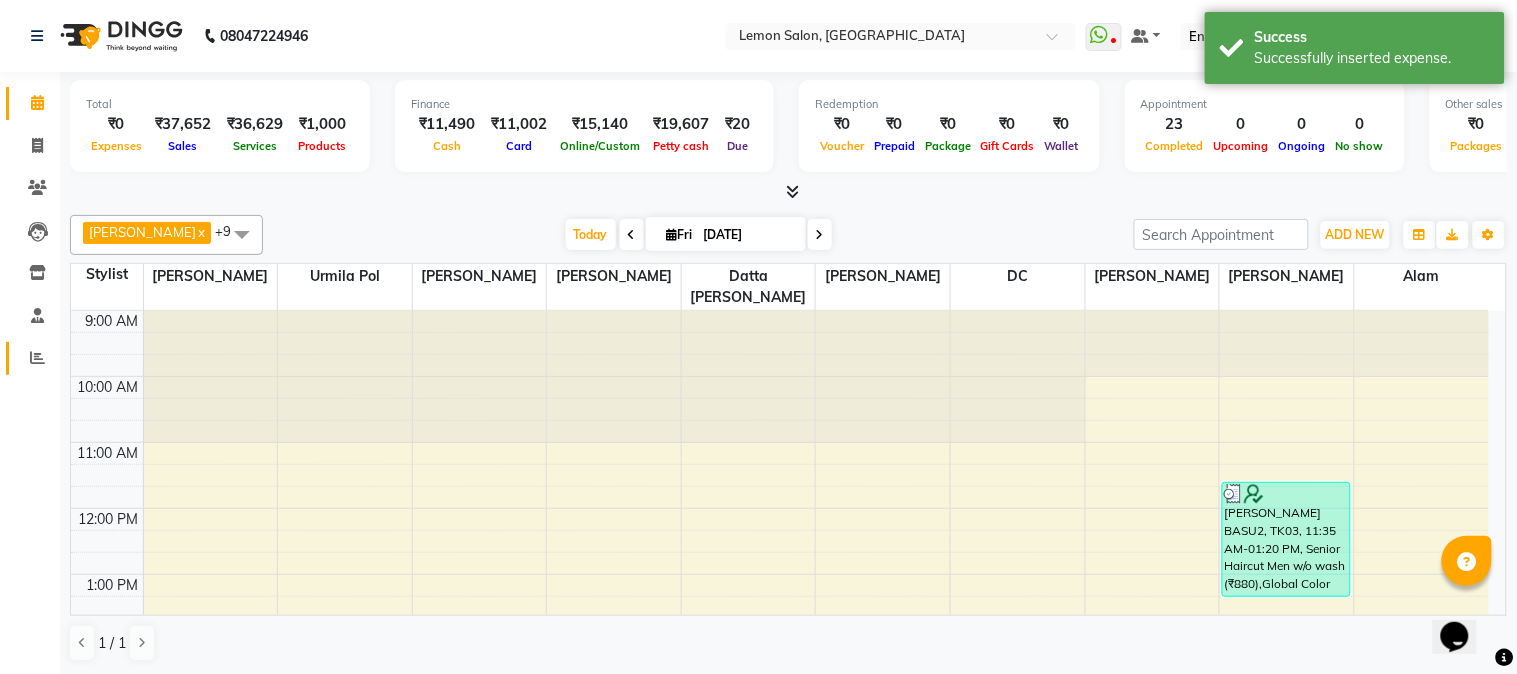 click on "Reports" 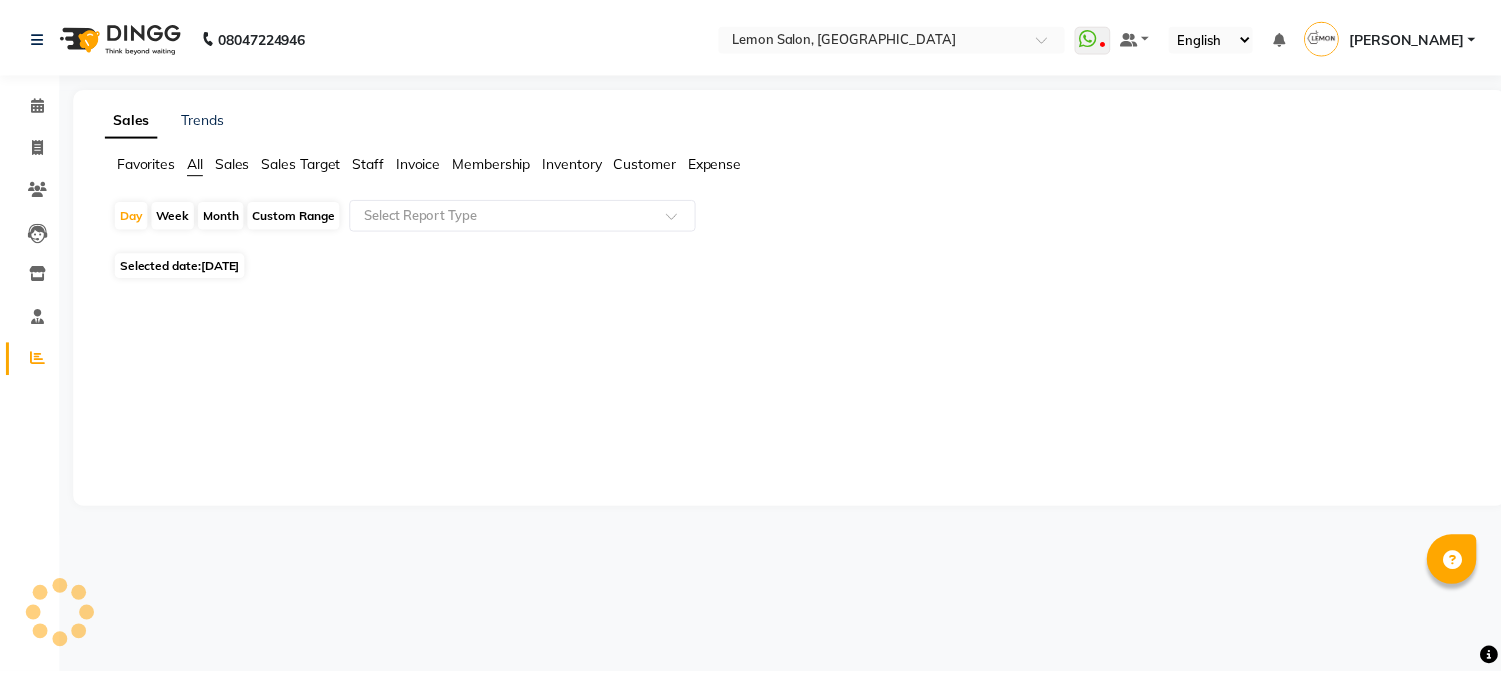 scroll, scrollTop: 0, scrollLeft: 0, axis: both 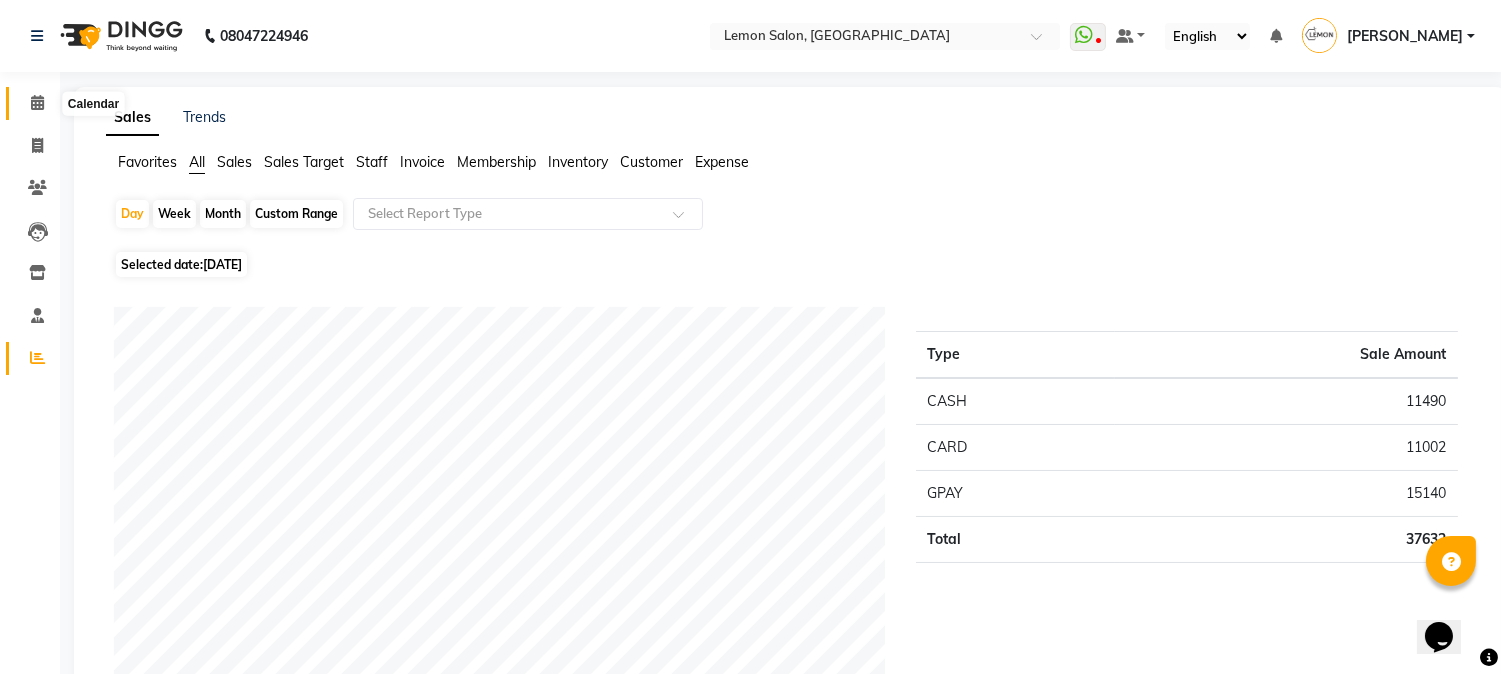 click 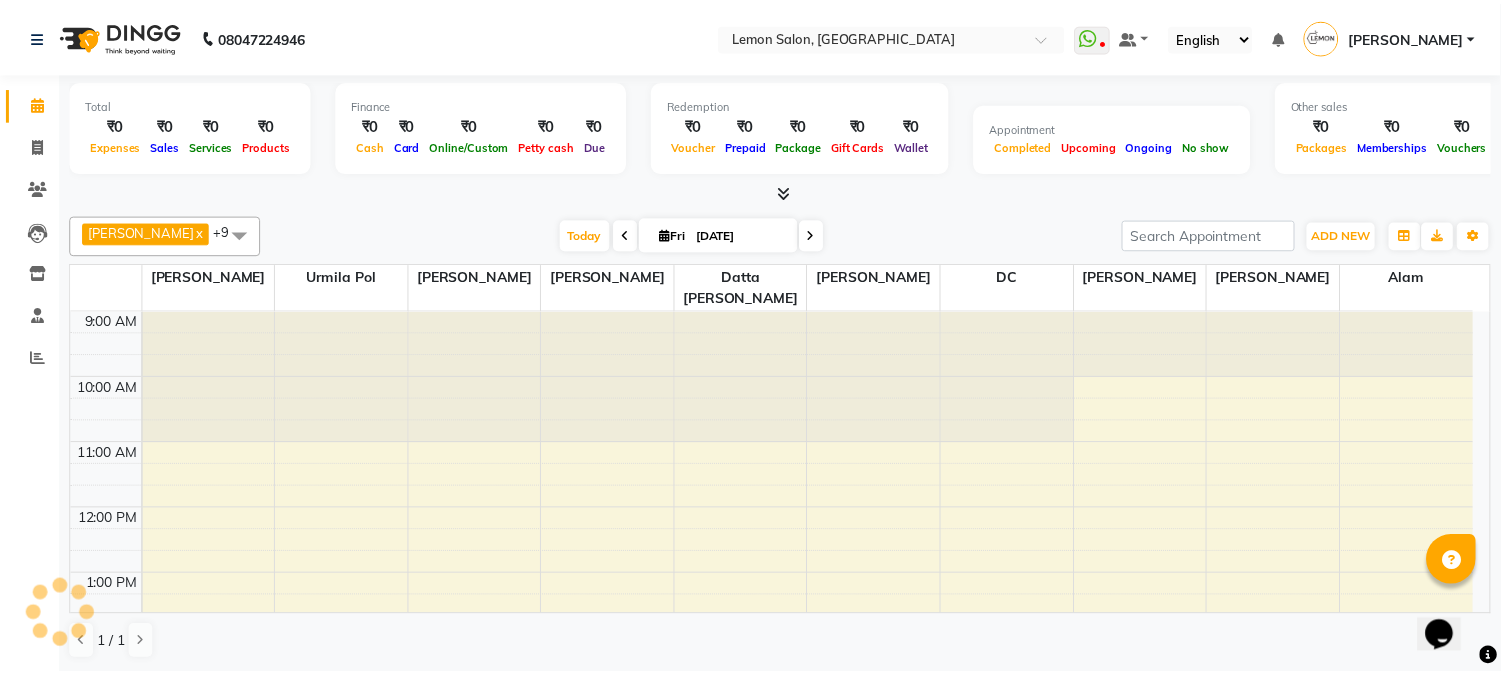 scroll, scrollTop: 0, scrollLeft: 0, axis: both 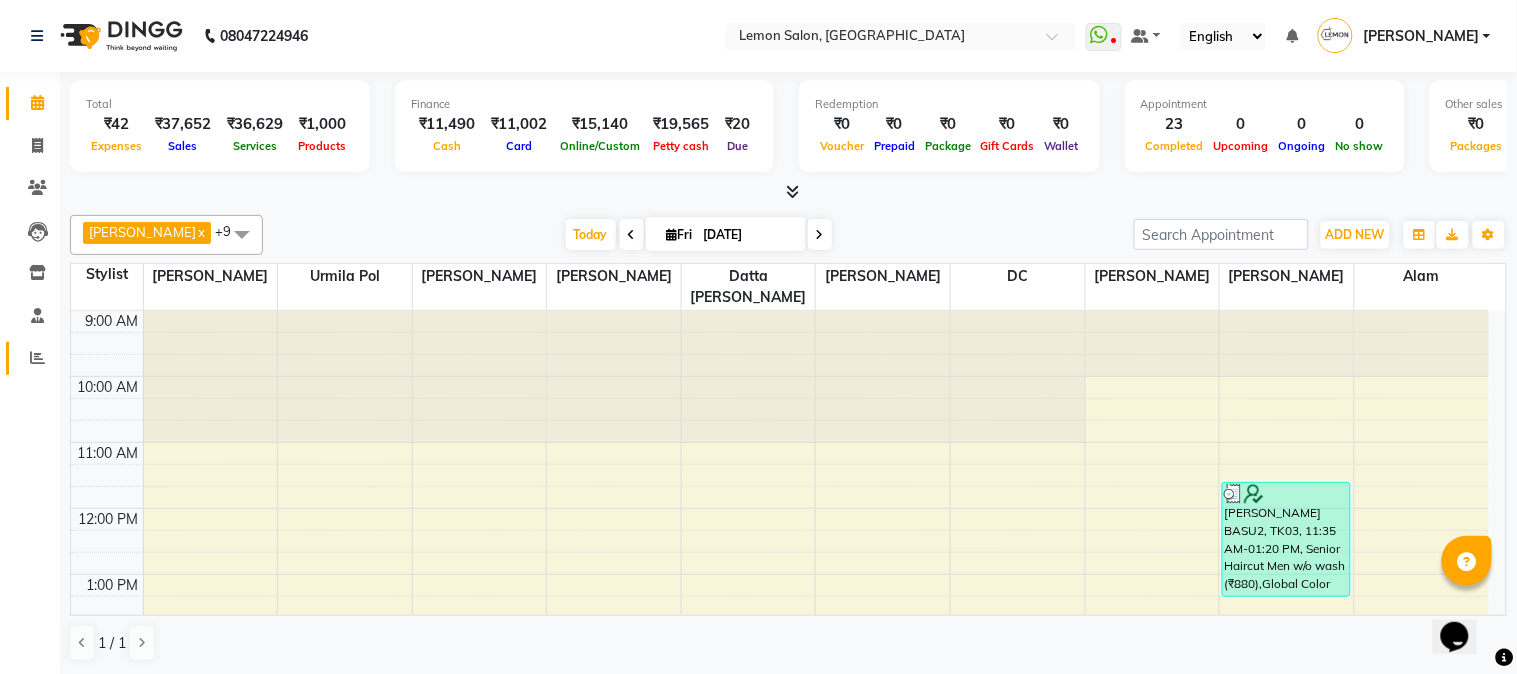 click 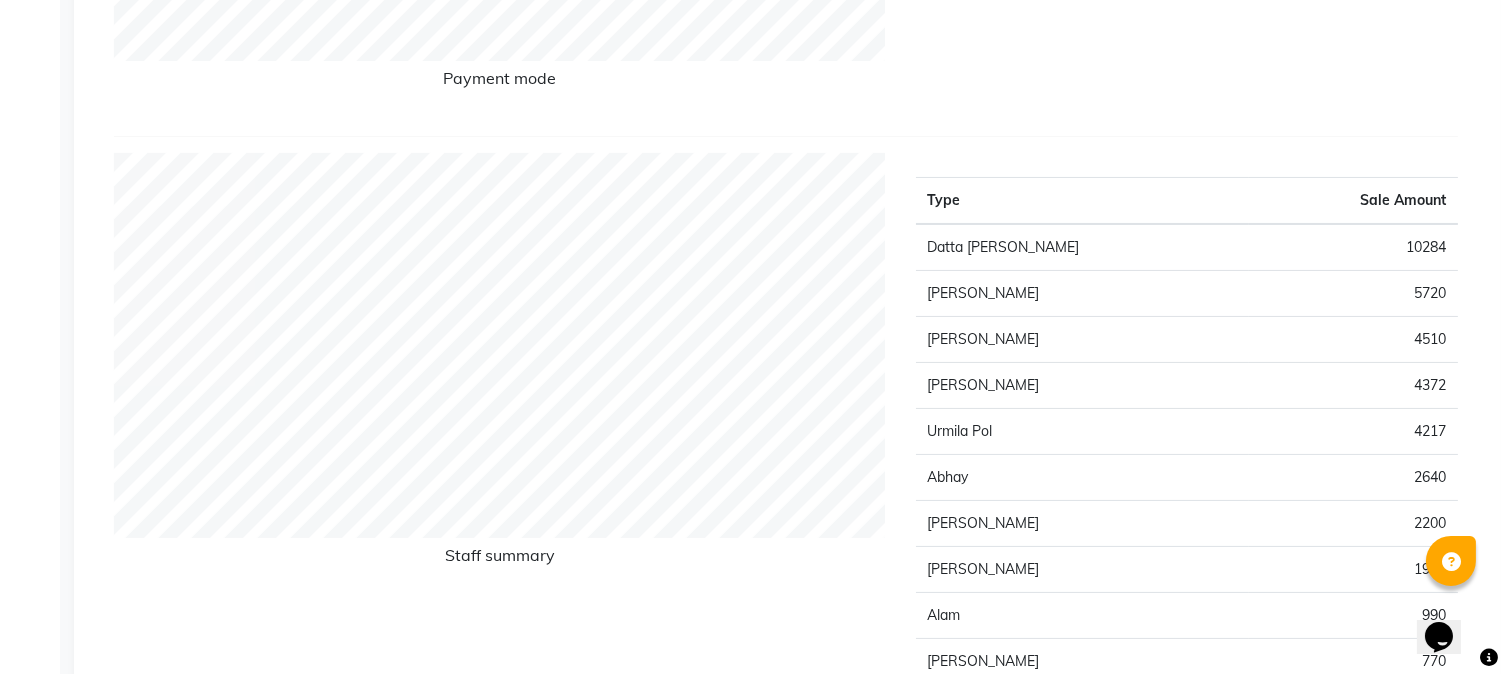 scroll, scrollTop: 1777, scrollLeft: 0, axis: vertical 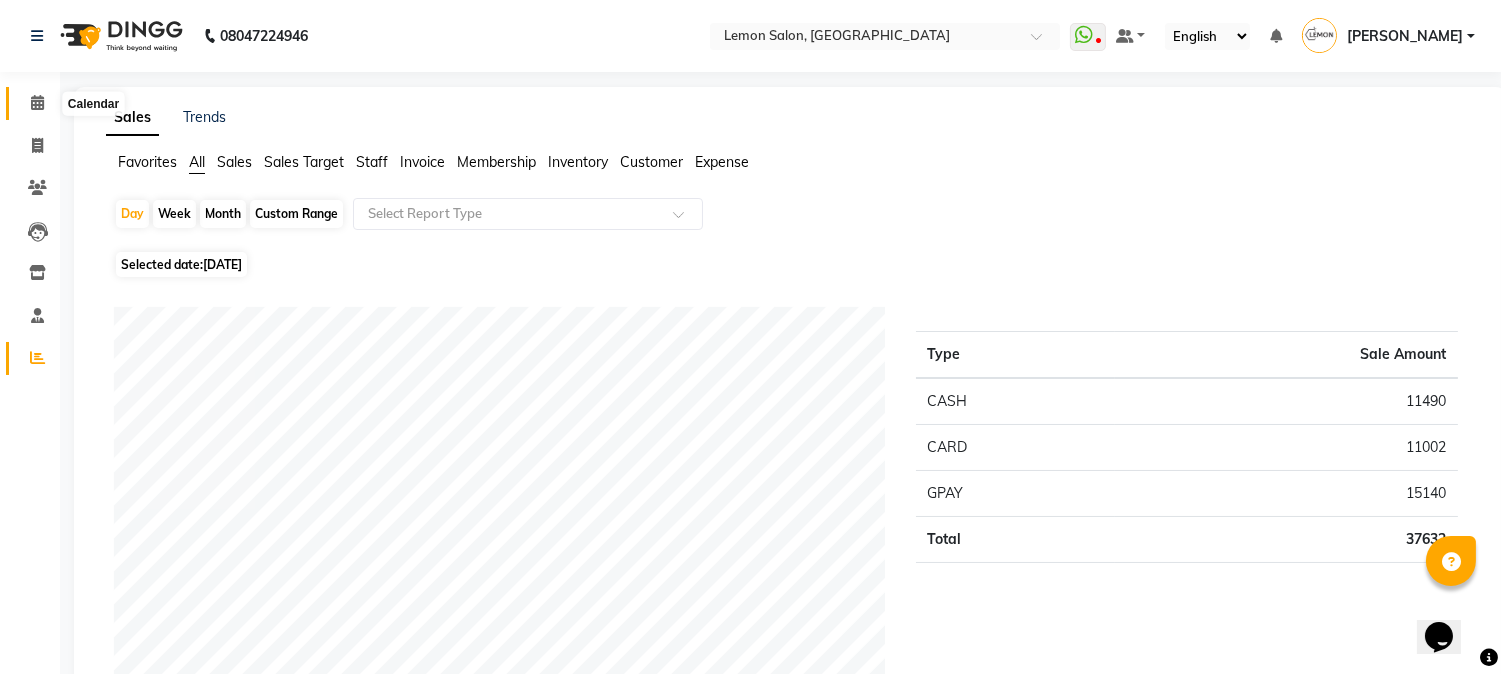 click 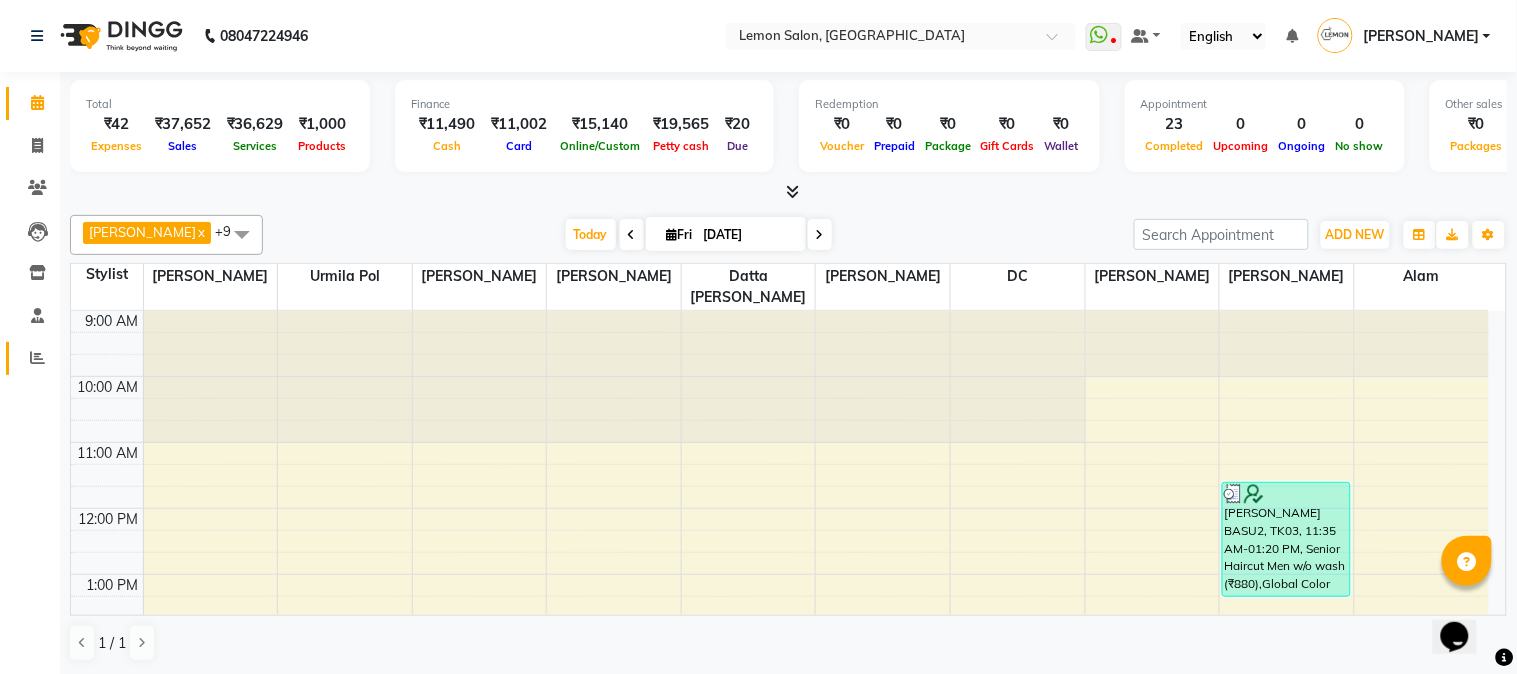 click on "Reports" 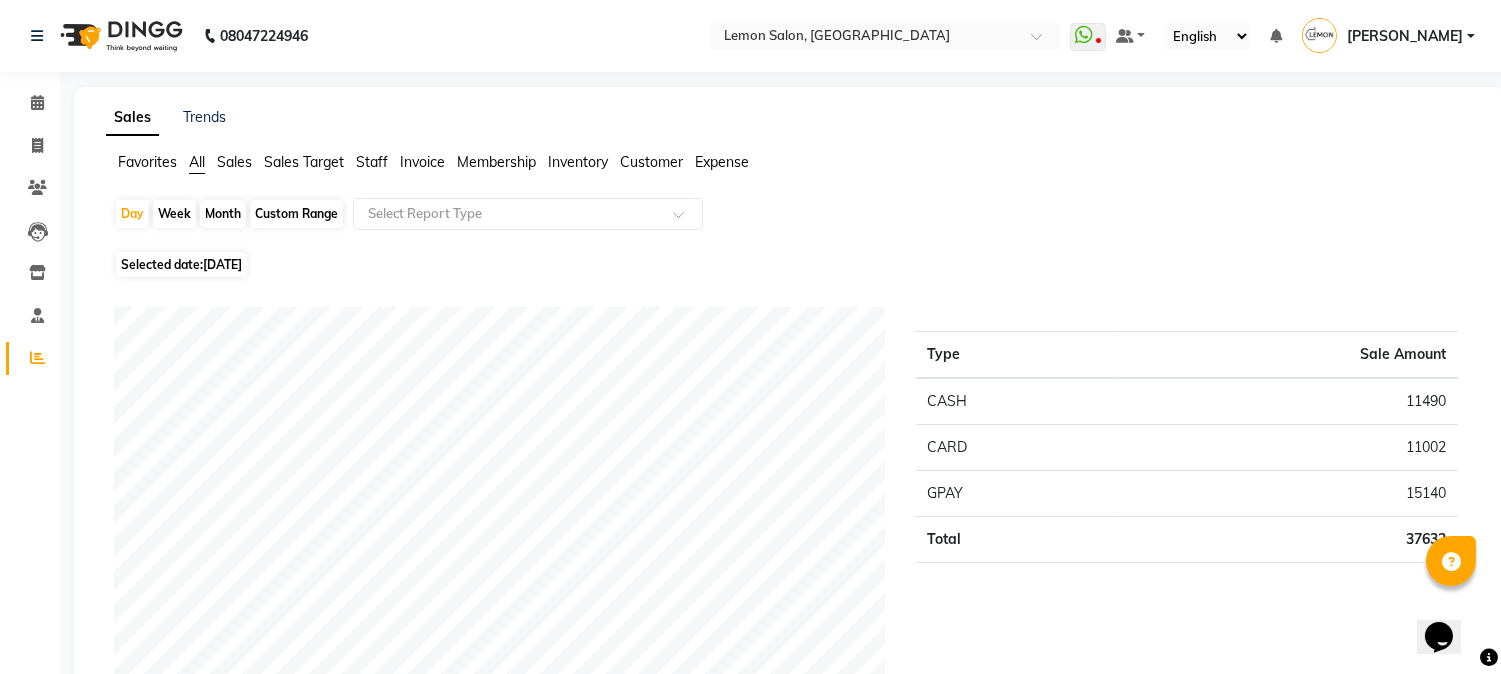 click on "Payment mode Type Sale Amount CASH 11490 CARD 11002 GPAY 15140 Total 37632 Staff summary Type Sale Amount Datta [PERSON_NAME] [GEOGRAPHIC_DATA][PERSON_NAME] 5720 Mukaddar Shaikh 4510 [PERSON_NAME]  4372 [PERSON_NAME] Pol 4217 Abhay  2640 Kavita Kelatkar  2200 [PERSON_NAME] 1925 [PERSON_NAME] 990 [PERSON_NAME]  770 Total 37628 Sales summary Type Sale Amount Vouchers 0 Tips 0 Prepaid 0 Memberships 0 Gift card 0 Packages 0 Services 36628 Products 1000 Fee 0 Total 37628 Expense by type Type Sale Amount Product 42 Total 42 Service sales Type Sale Amount [DEMOGRAPHIC_DATA] Haircut (Senior stylist) W/O Hair wash 4950 Root touch up (Inoa up to 1 inch) 4554 Bead Wax Bikini / Hollywood Wax 4400 Global Color (Inoa) Men 3712 Senior Haircut Men w/o wash 3388 Highlights Men 2200 Kerastase Fusio Dose with Layering [DEMOGRAPHIC_DATA] 2024 Ice Cream Pedicure 1925 [DEMOGRAPHIC_DATA] Haircut (Creative stylist) W/O Hair Wash 1540 Aroma Pedicure 1408 Others 6527 Total 36628" 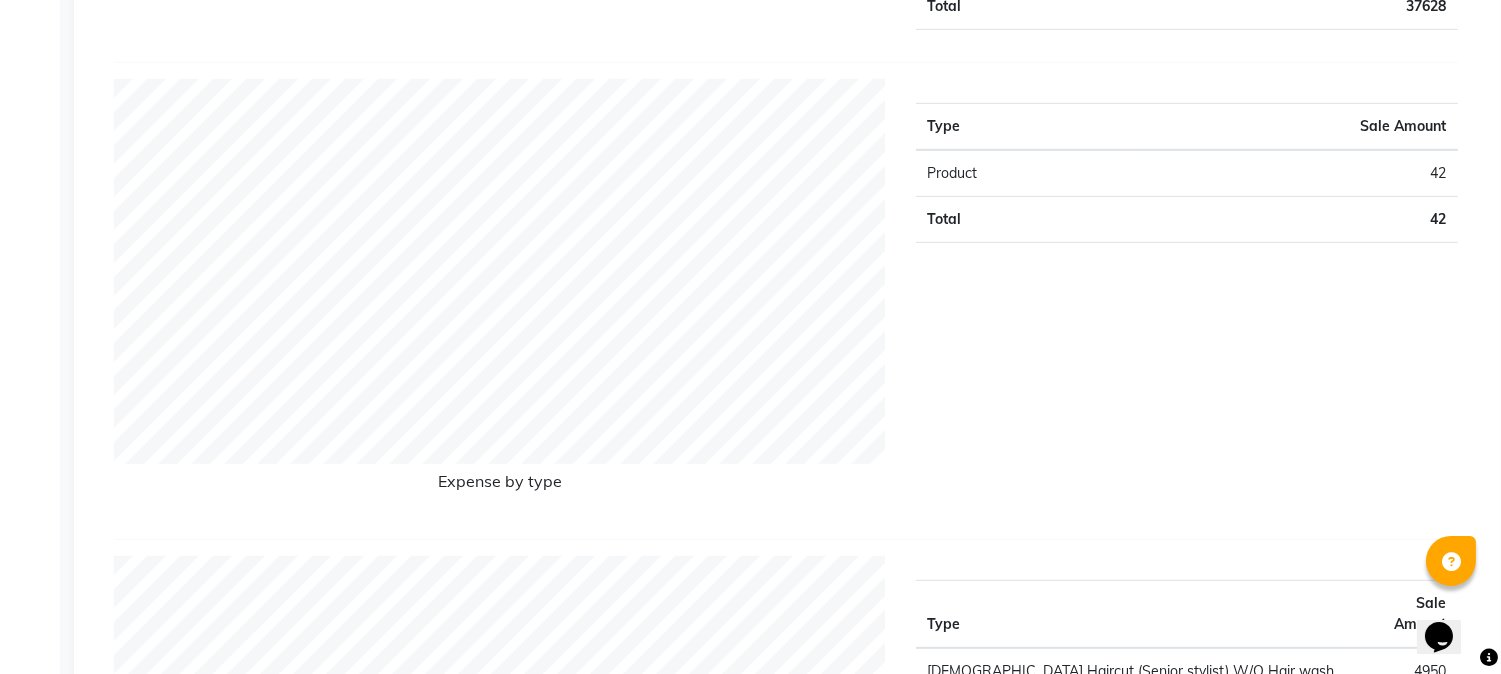 scroll, scrollTop: 2534, scrollLeft: 0, axis: vertical 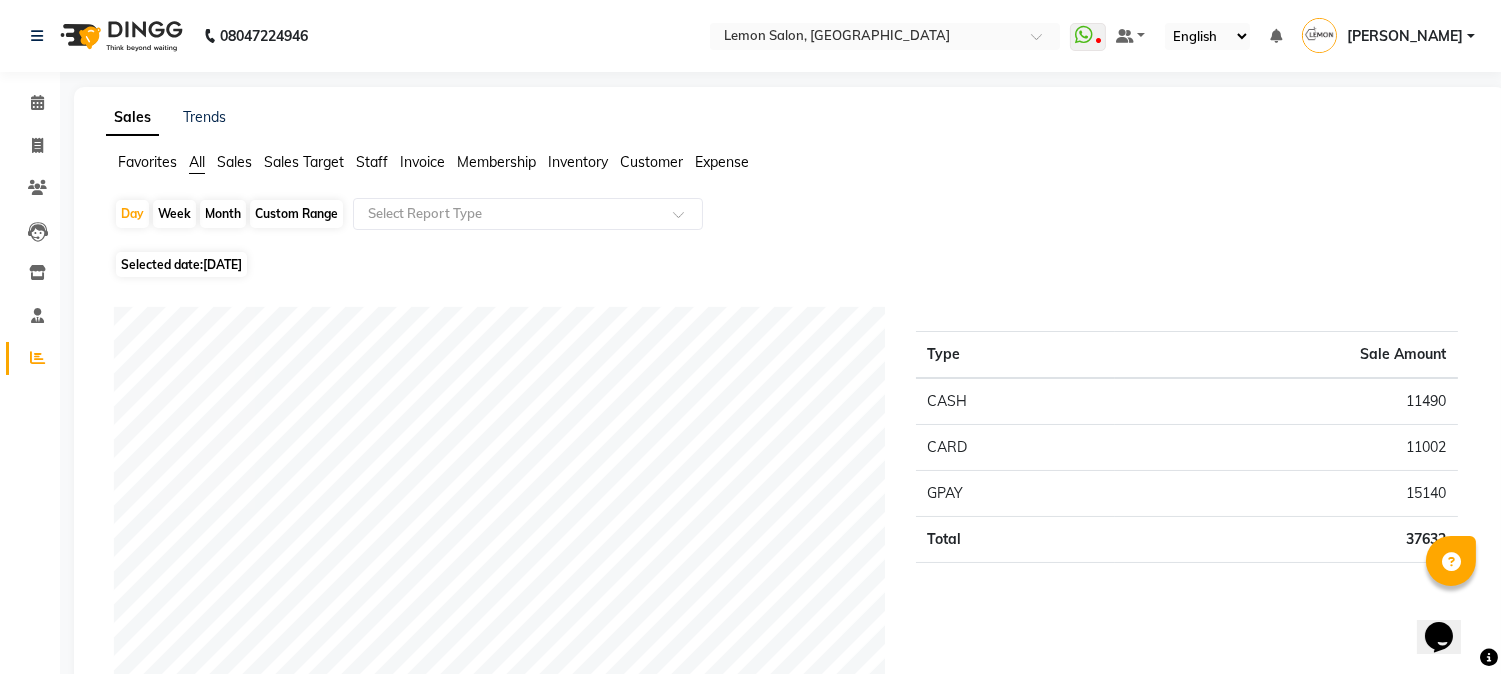 click on "Favorites All Sales Sales Target Staff Invoice Membership Inventory Customer Expense  Day   Week   Month   Custom Range  Select Report Type Selected date:  [DATE]  Payment mode Type Sale Amount CASH 11490 CARD 11002 GPAY 15140 Total 37632 Staff summary Type Sale Amount Datta [PERSON_NAME] [GEOGRAPHIC_DATA][PERSON_NAME] 5720 Mukaddar Shaikh 4510 [PERSON_NAME]  4372 [PERSON_NAME] Pol 4217 Abhay  2640 Kavita Kelatkar  2200 [PERSON_NAME] 1925 [PERSON_NAME] 990 [PERSON_NAME]  770 Total 37628 Sales summary Type Sale Amount Vouchers 0 Tips 0 Prepaid 0 Memberships 0 Gift card 0 Packages 0 Services 36628 Products 1000 Fee 0 Total 37628 Expense by type Type Sale Amount Product 42 Total 42 Service sales Type Sale Amount [DEMOGRAPHIC_DATA] Haircut (Senior stylist) W/O Hair wash 4950 Root touch up (Inoa up to 1 inch) 4554 Bead Wax Bikini / Hollywood Wax 4400 Global Color (Inoa) Men 3712 Senior Haircut Men w/o wash 3388 Highlights Men 2200 Kerastase Fusio Dose with Layering [DEMOGRAPHIC_DATA] 2024 Ice Cream Pedicure 1925 [DEMOGRAPHIC_DATA] Haircut (Creative stylist) W/O Hair Wash 1540" 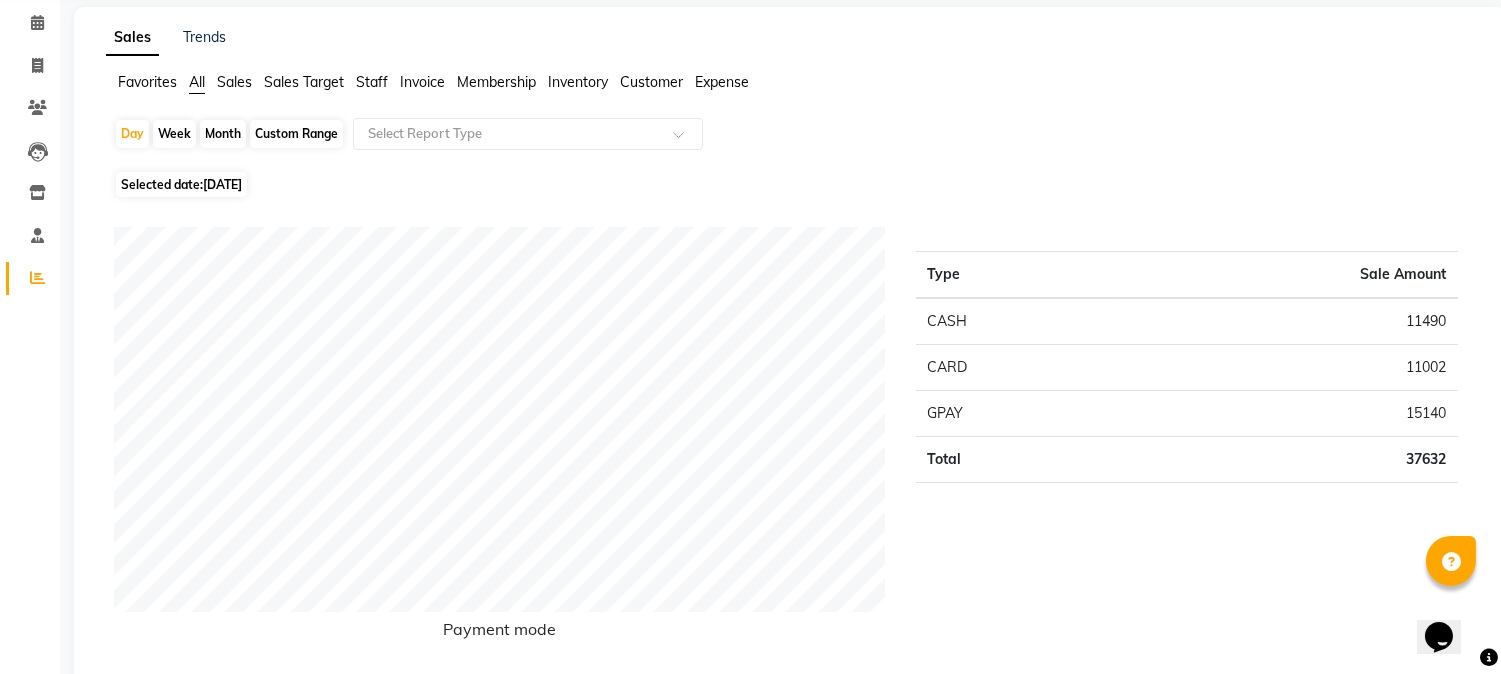 scroll, scrollTop: 0, scrollLeft: 0, axis: both 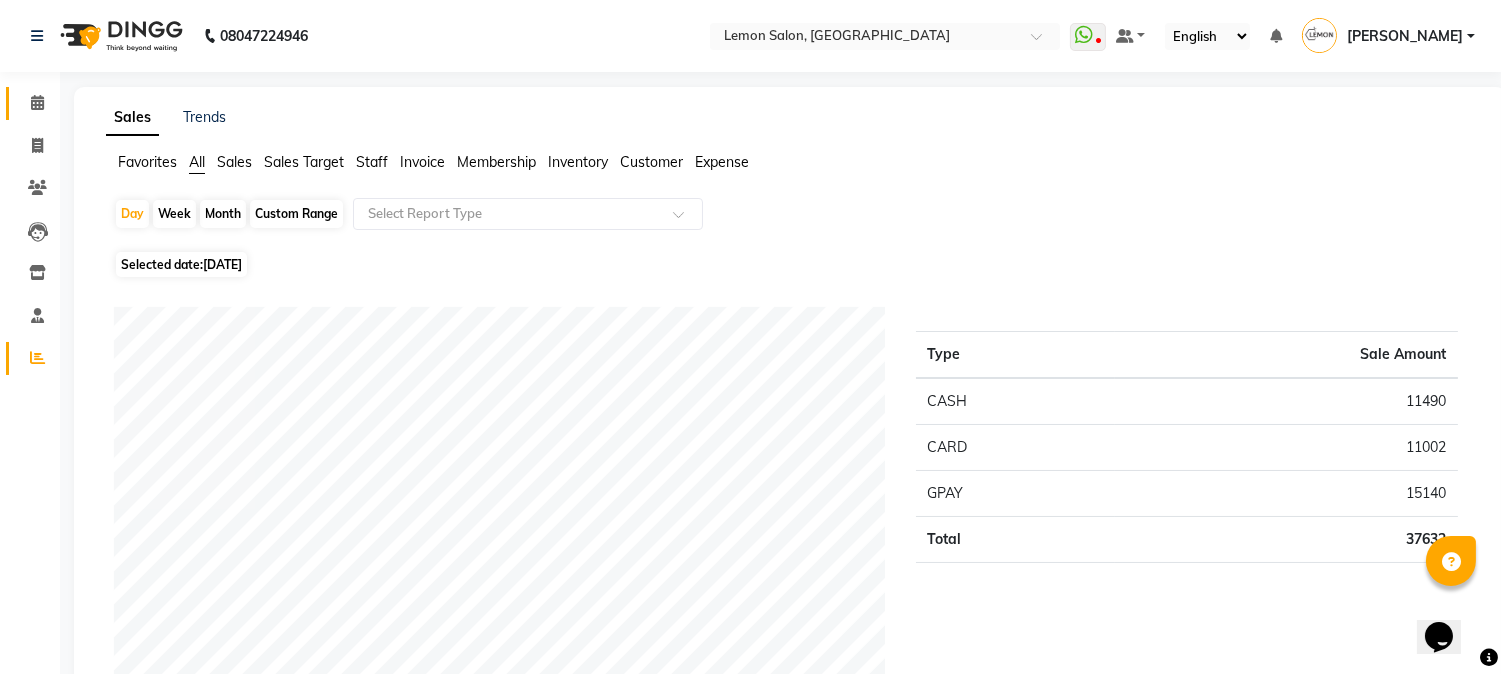 click on "Calendar" 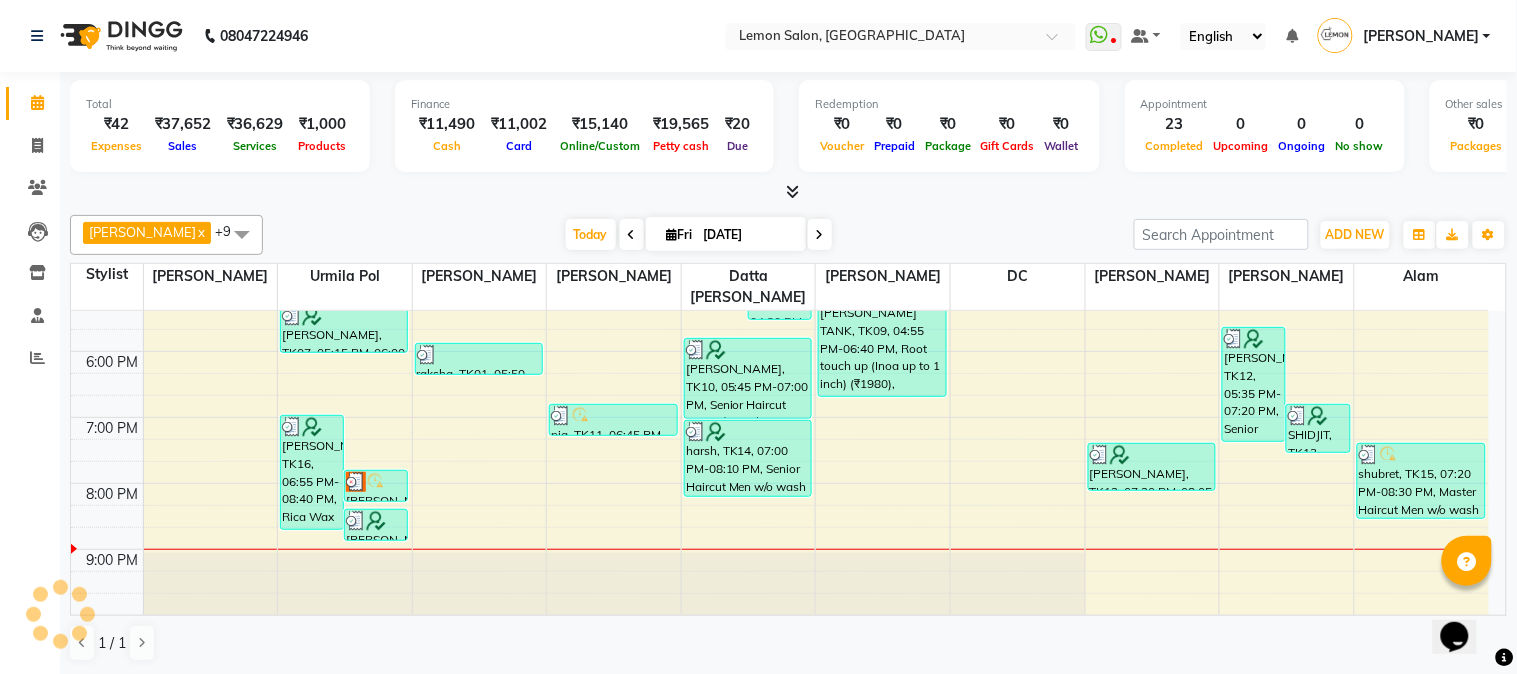 scroll, scrollTop: 0, scrollLeft: 0, axis: both 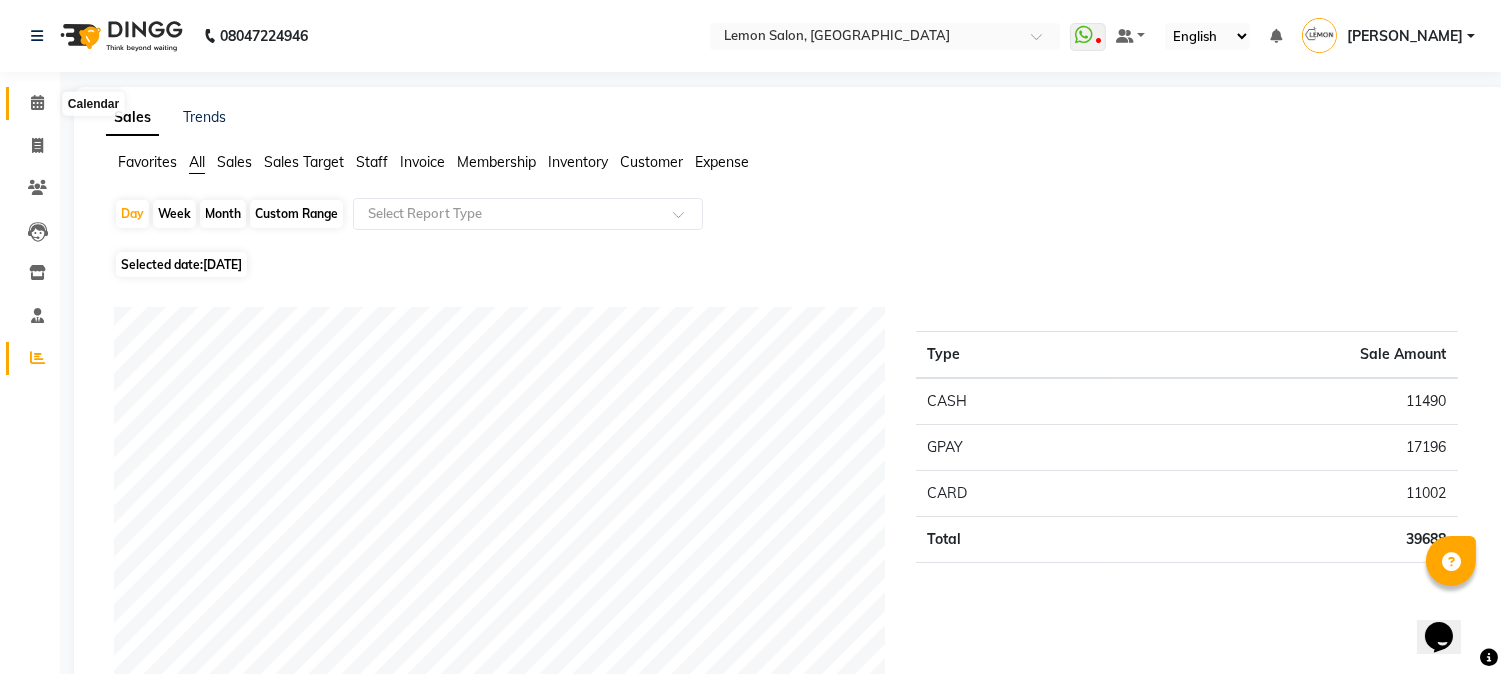 click 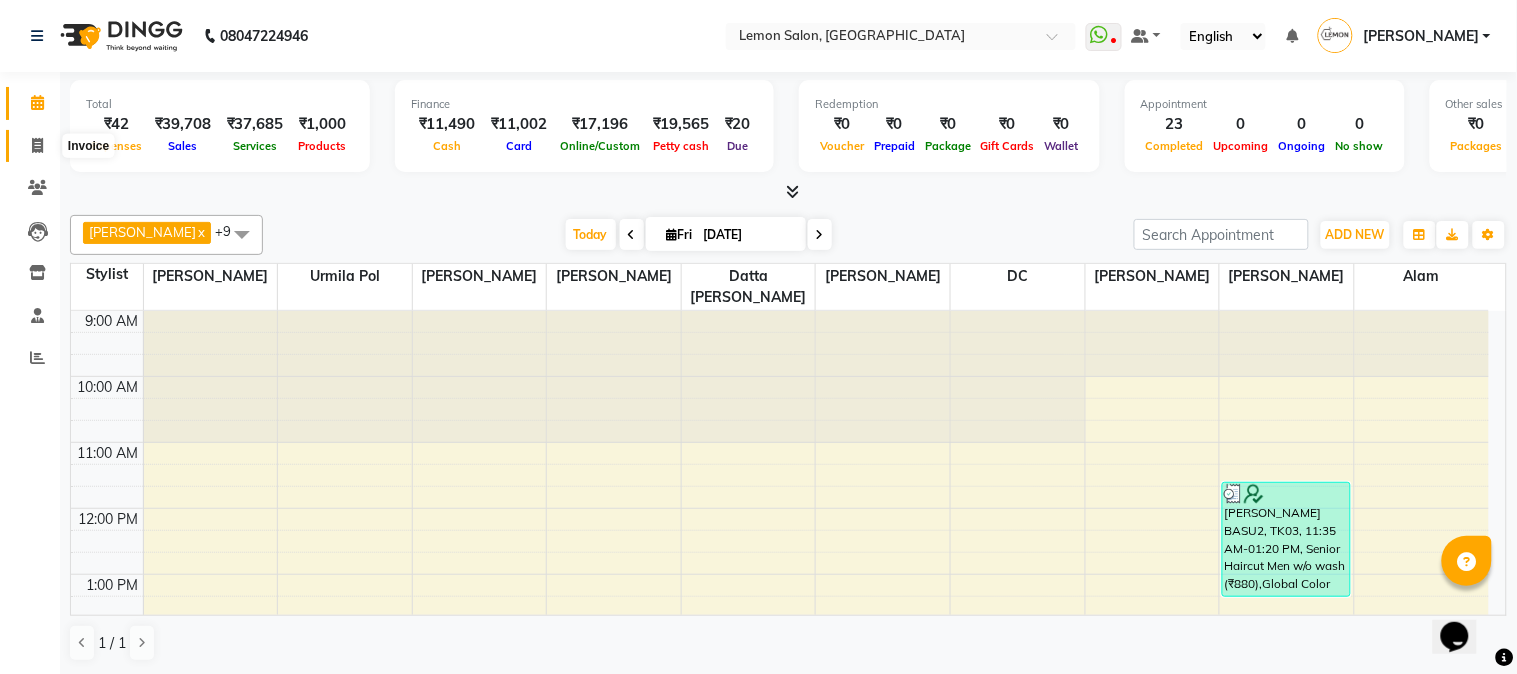 click 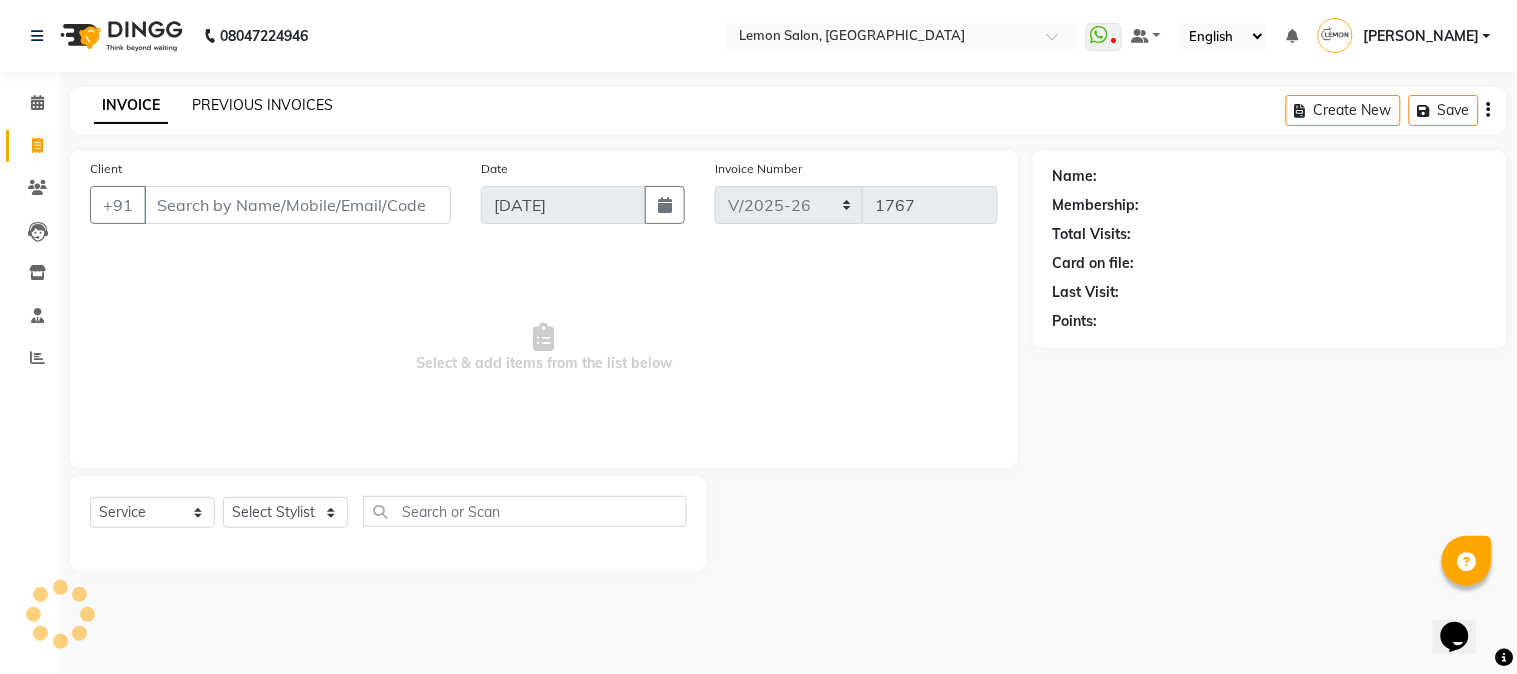click on "PREVIOUS INVOICES" 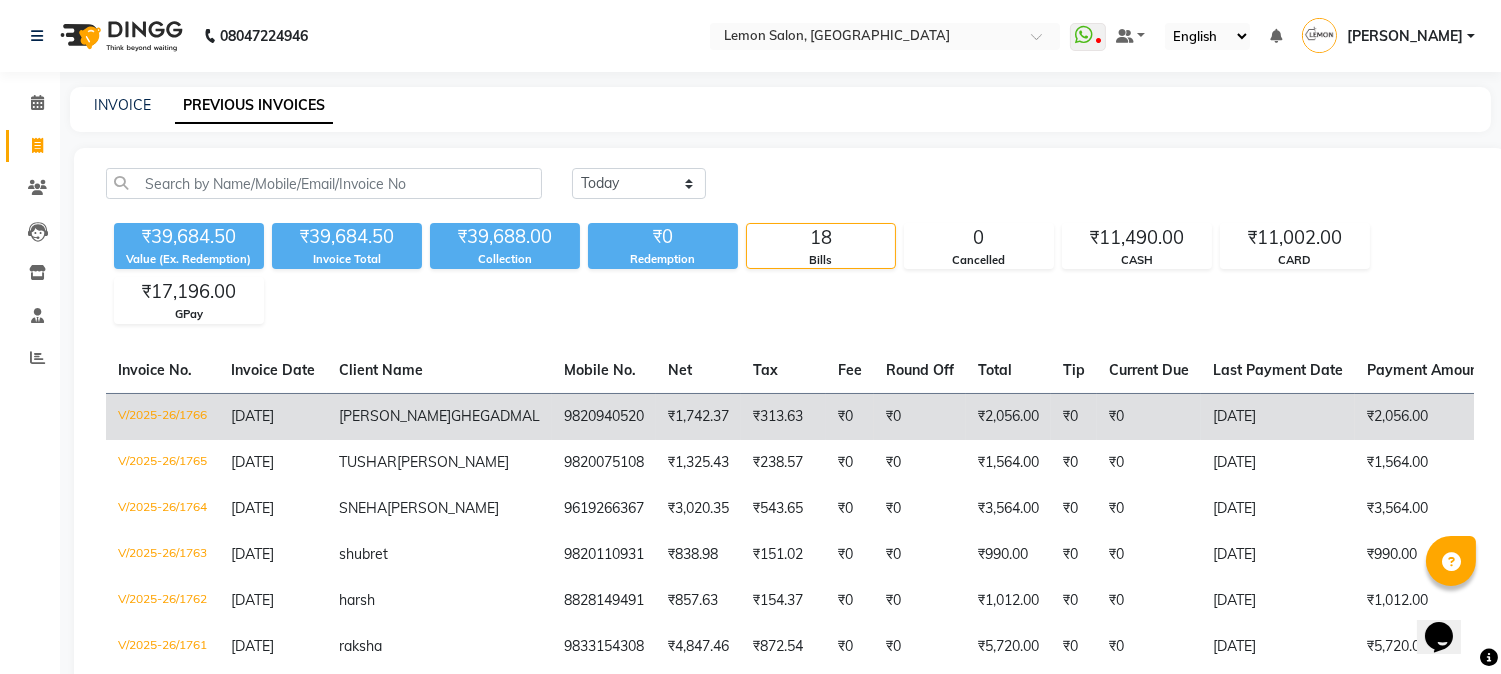 click on "9820940520" 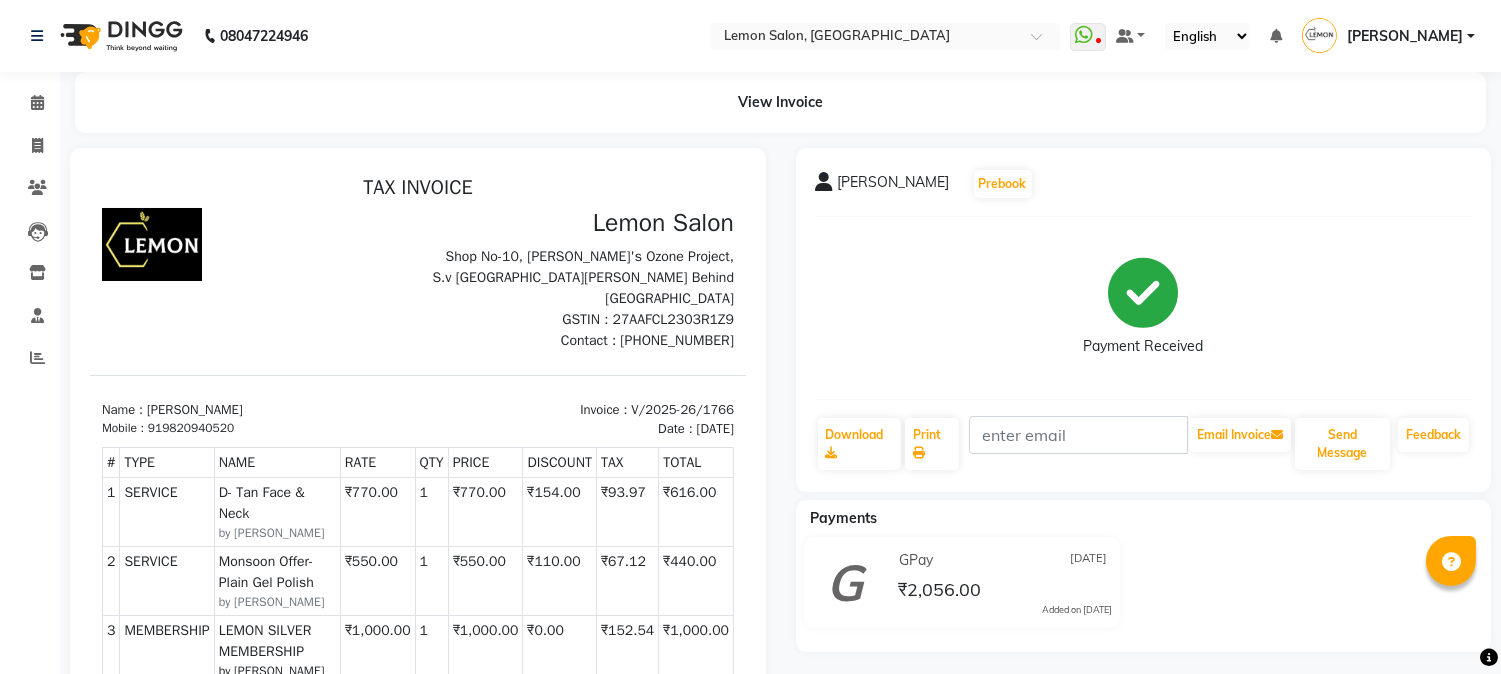 scroll, scrollTop: 0, scrollLeft: 0, axis: both 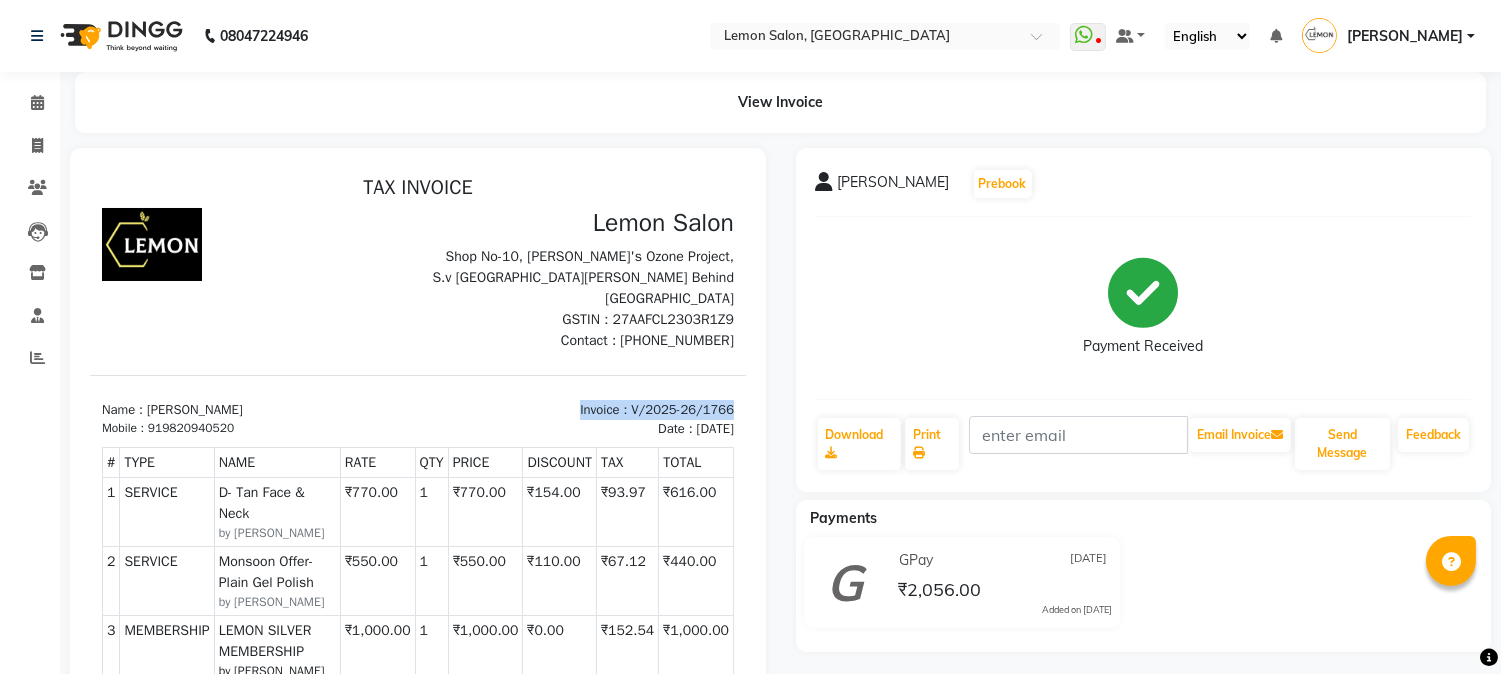 drag, startPoint x: 665, startPoint y: 401, endPoint x: 807, endPoint y: 397, distance: 142.05632 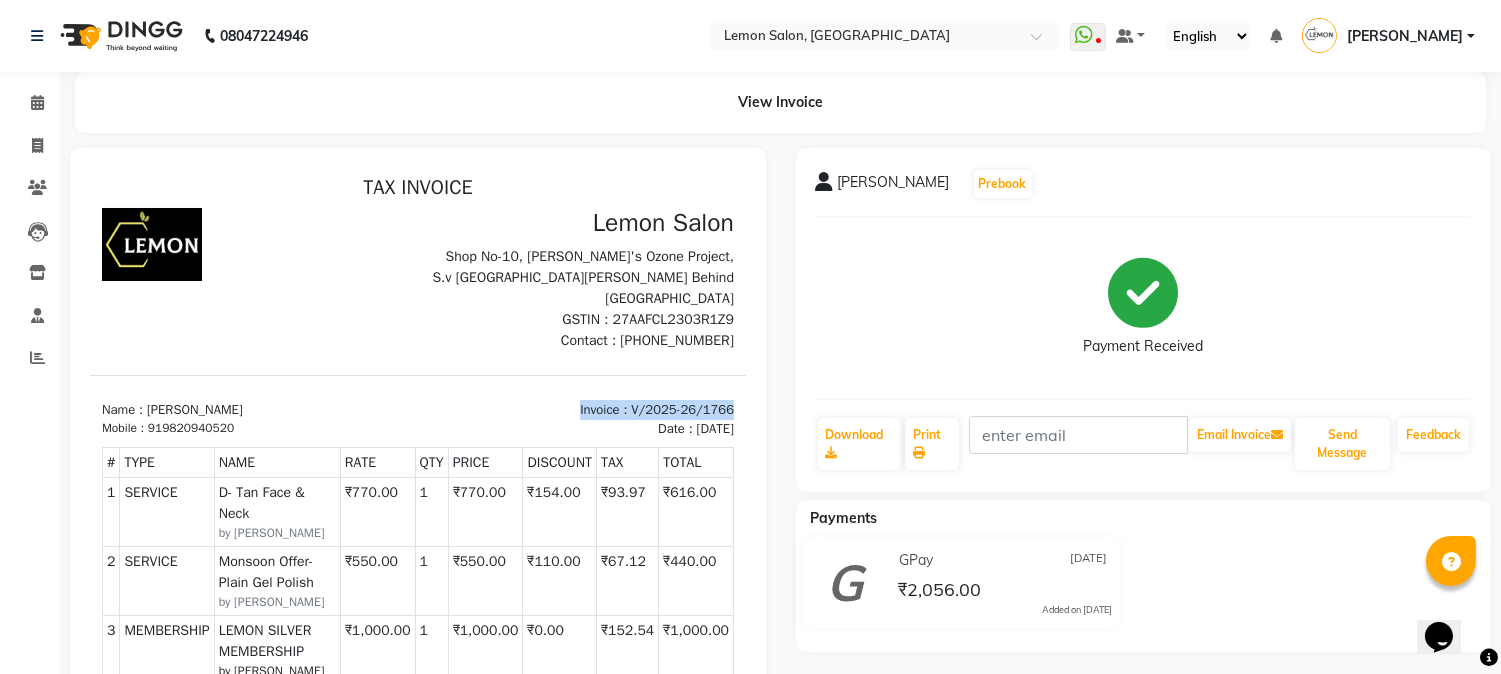 scroll, scrollTop: 0, scrollLeft: 0, axis: both 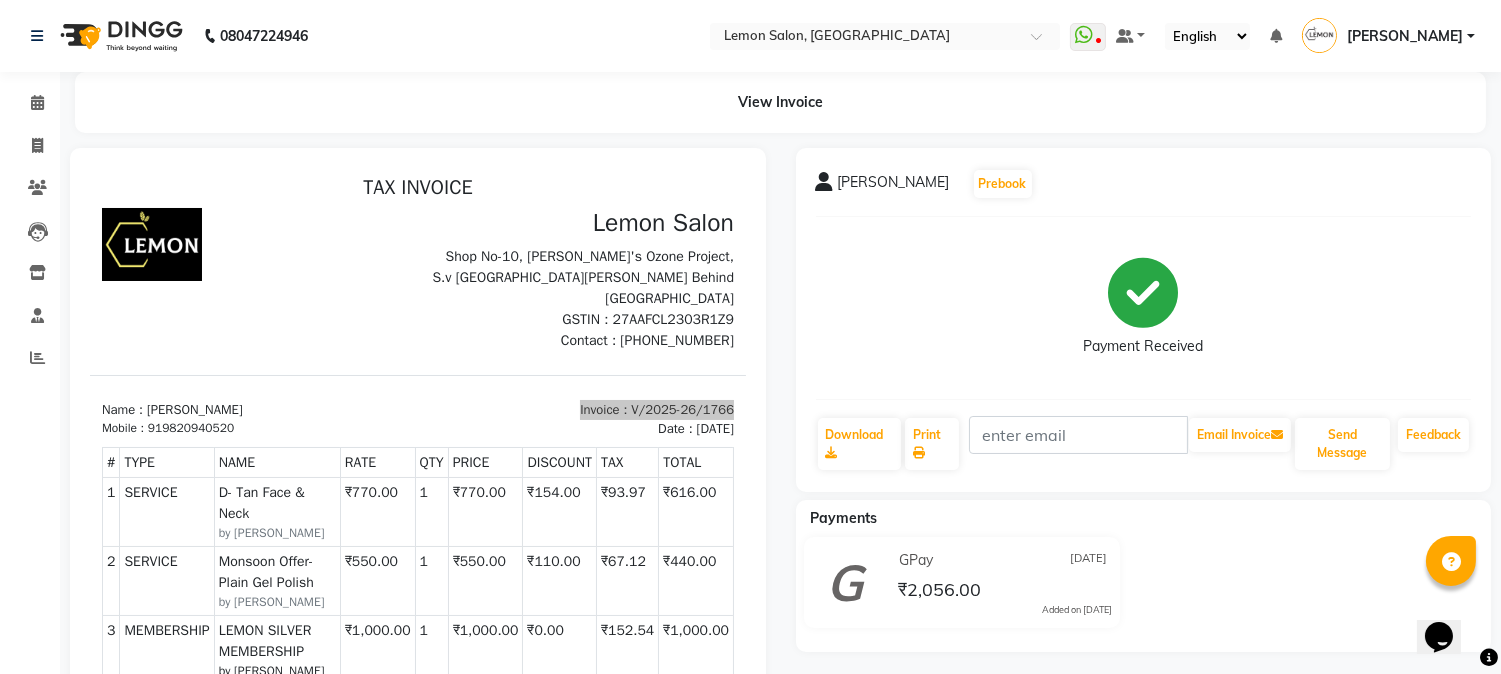 click on "Calendar" 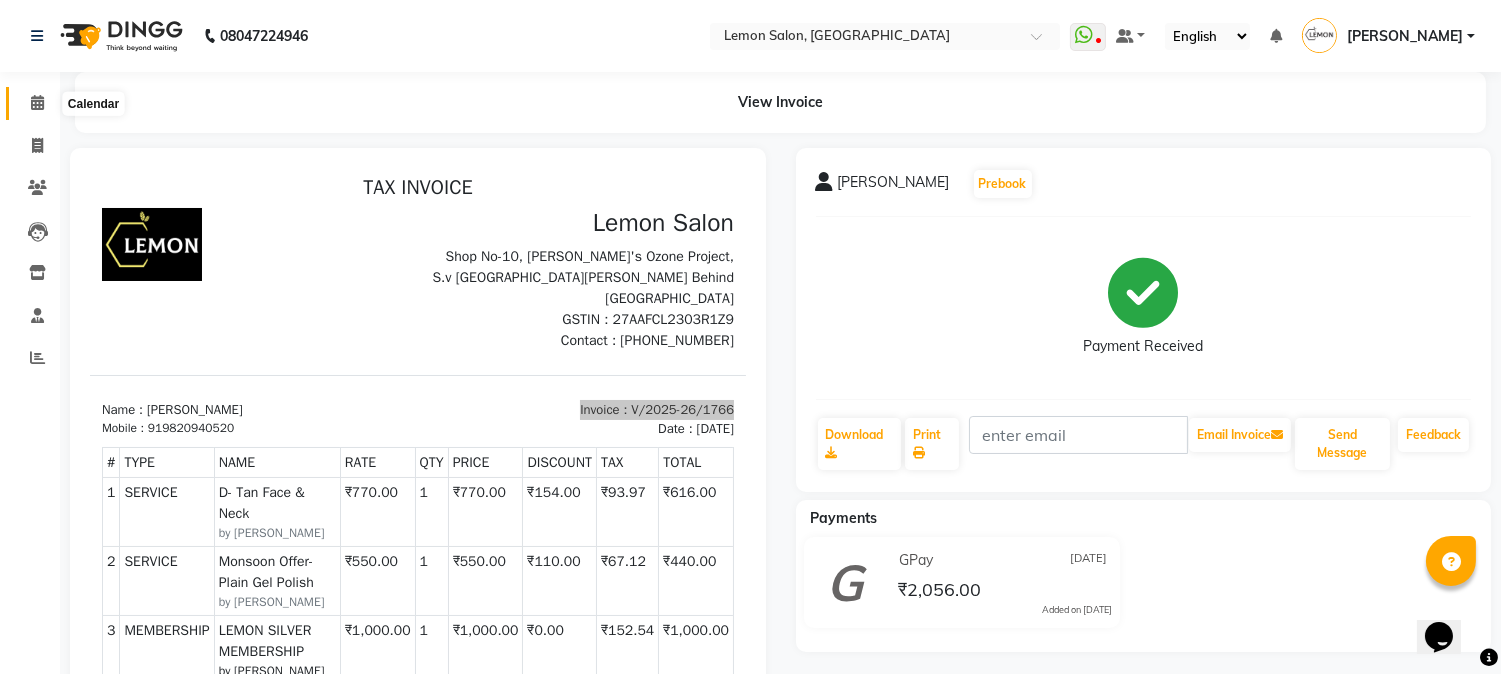 click 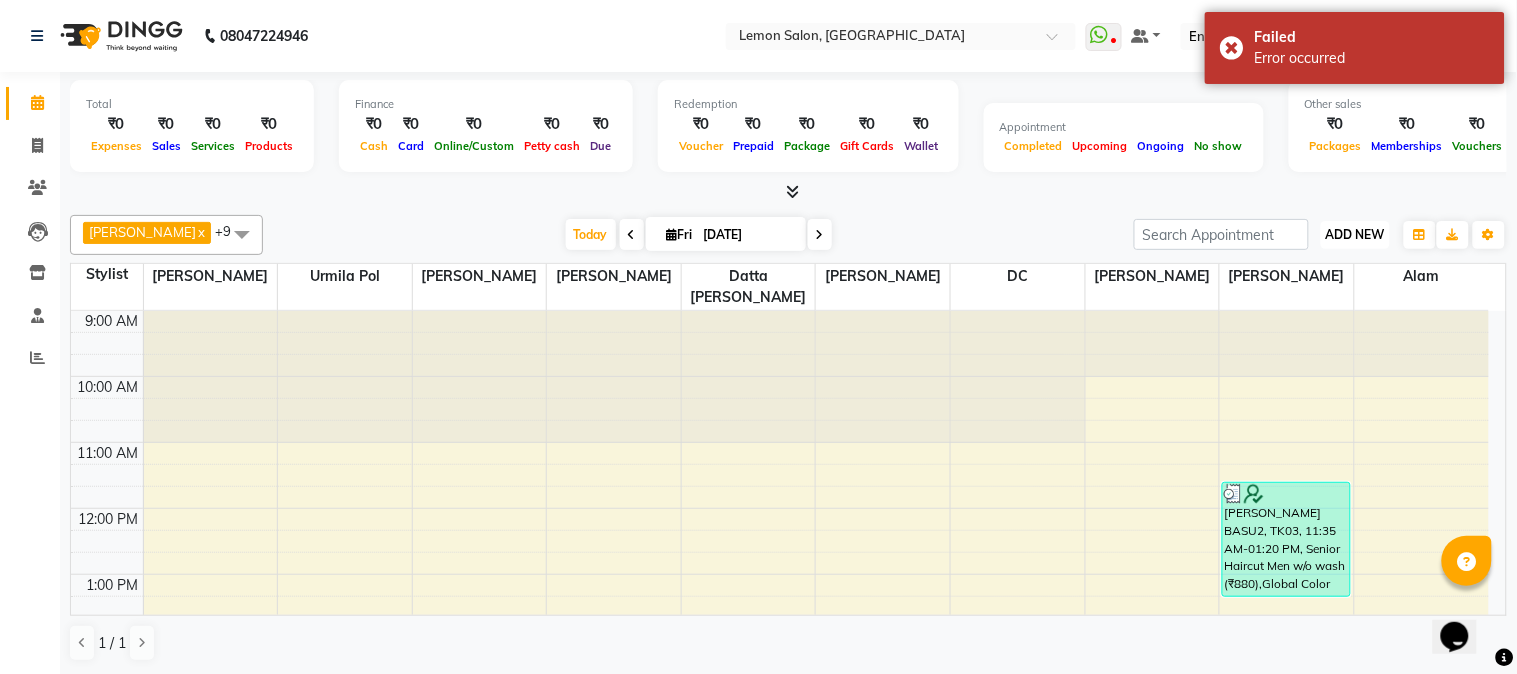 click on "ADD NEW" at bounding box center [1355, 234] 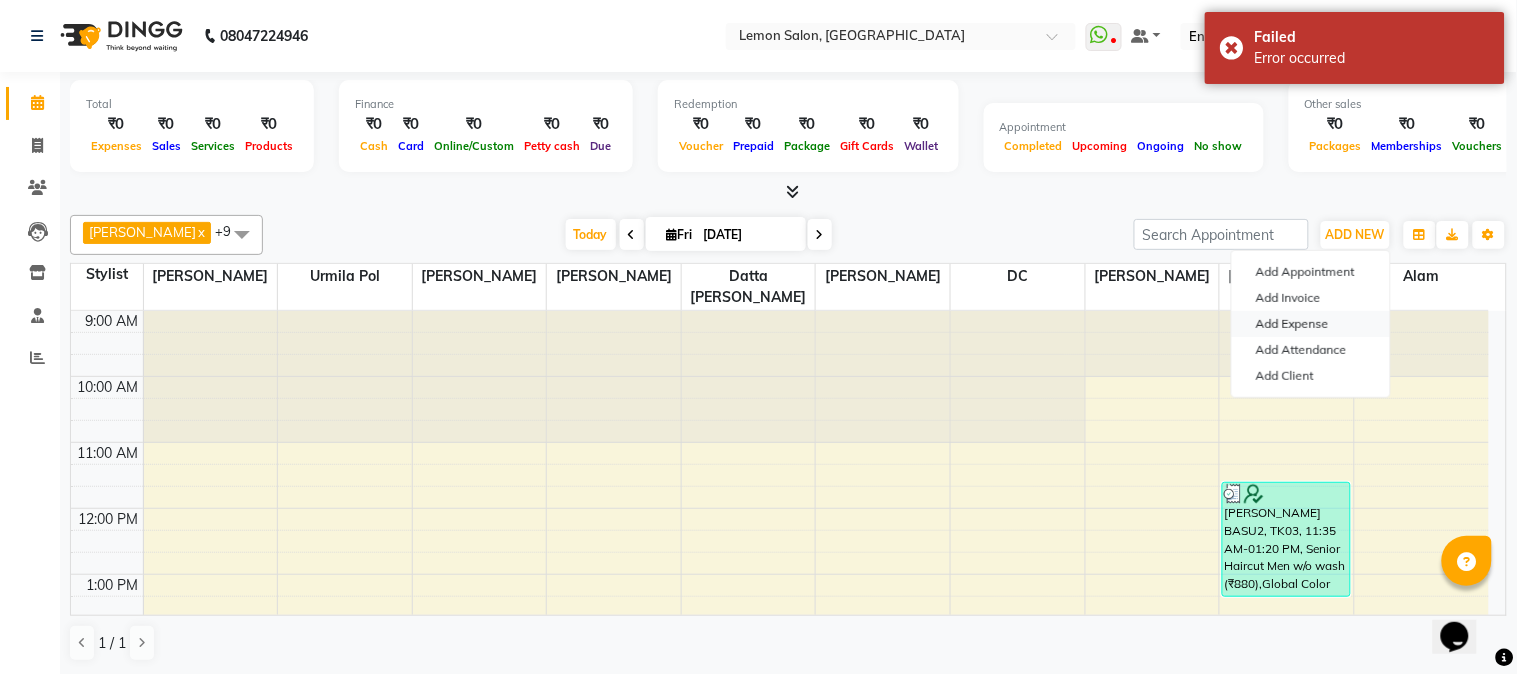 click on "Add Expense" at bounding box center [1311, 324] 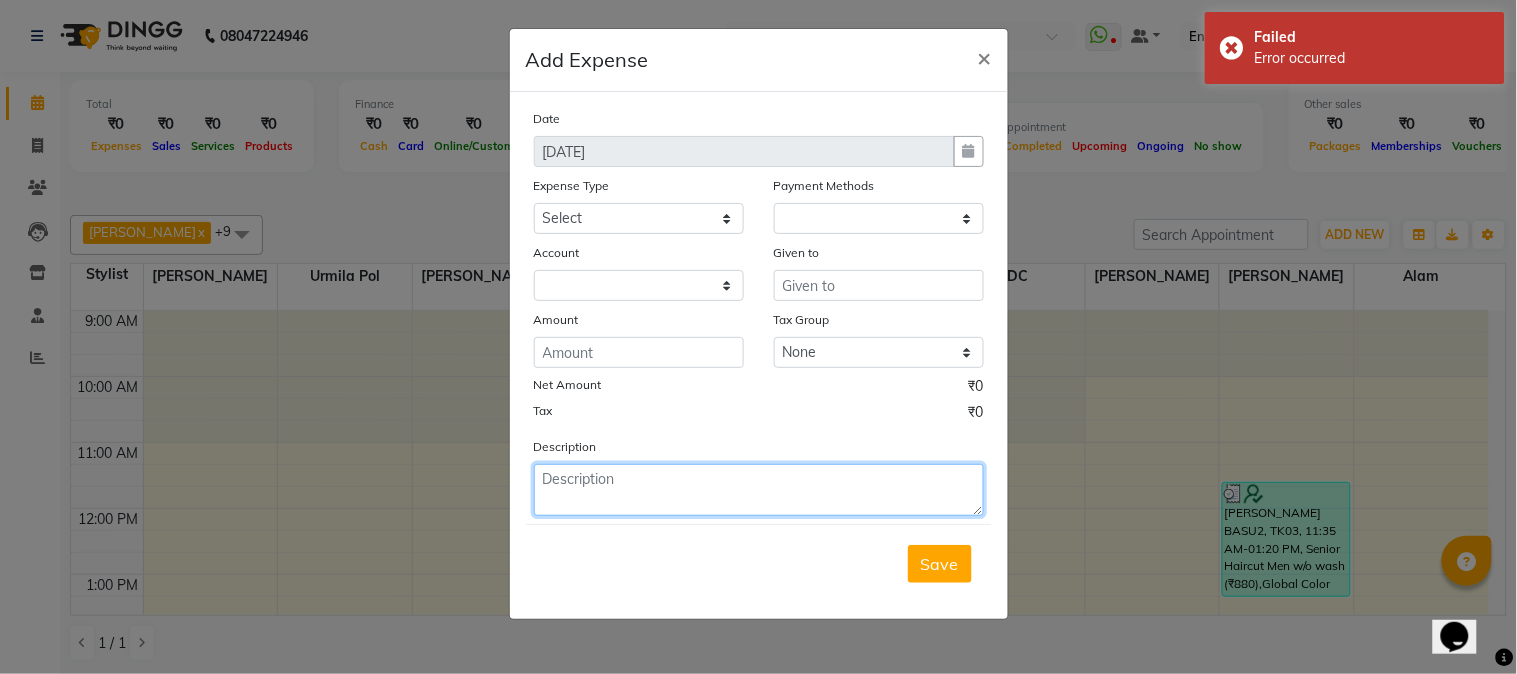 paste on "Invoice : V/2025-26/1766" 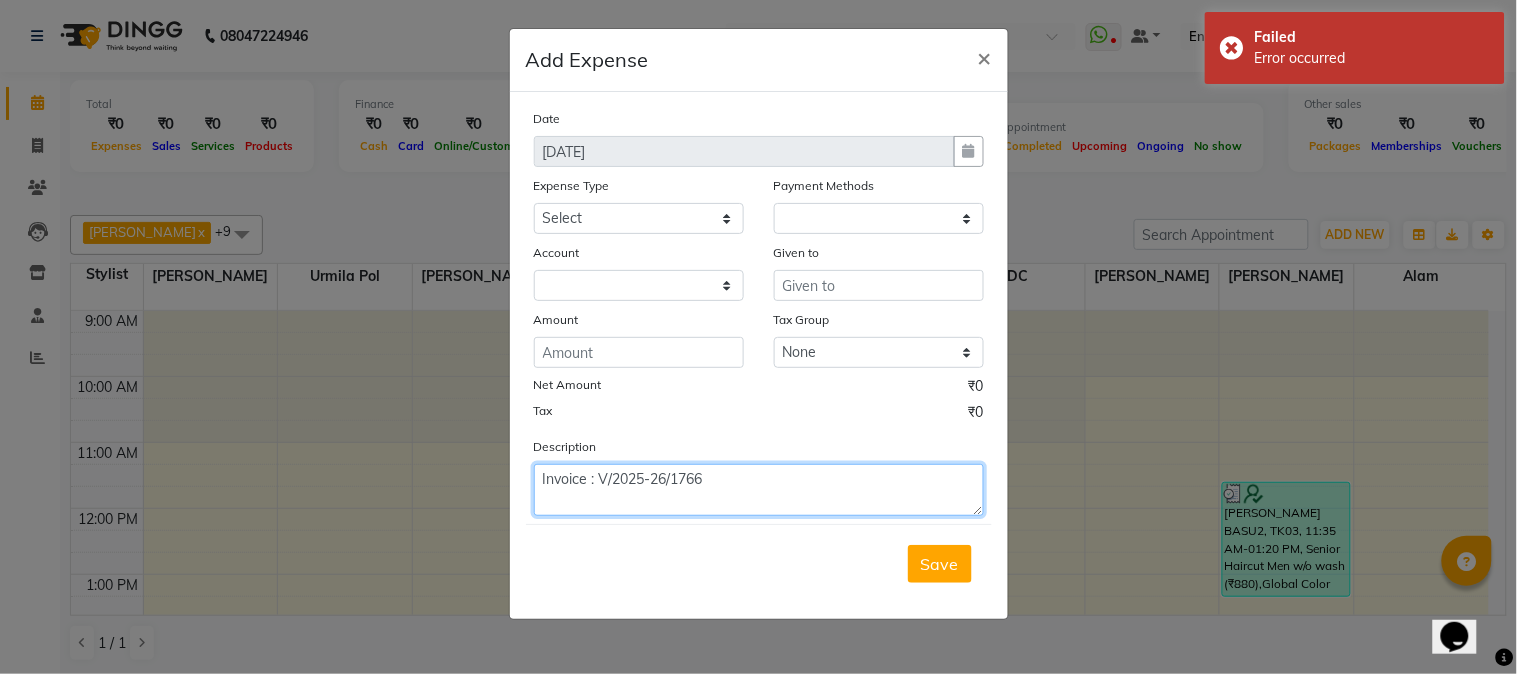 type on "Invoice : V/2025-26/1766" 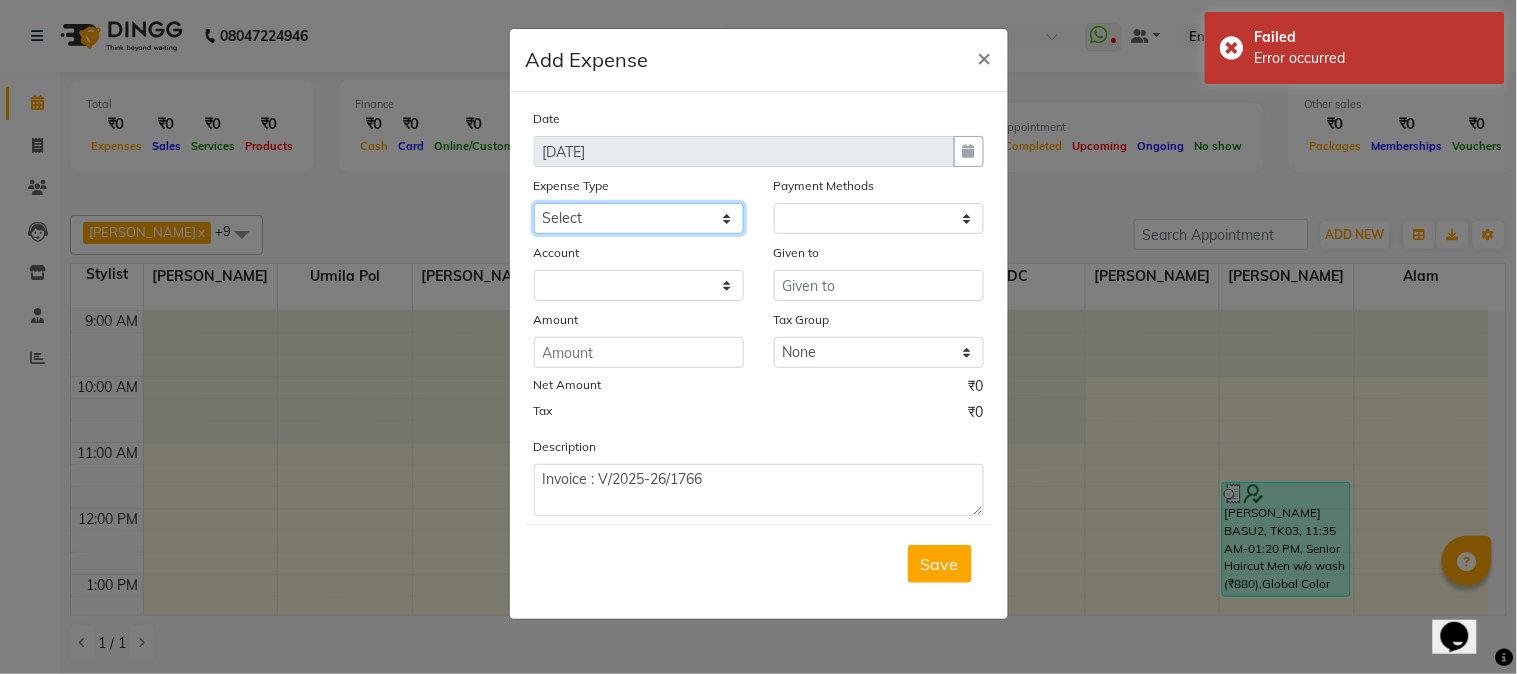drag, startPoint x: 625, startPoint y: 220, endPoint x: 628, endPoint y: 233, distance: 13.341664 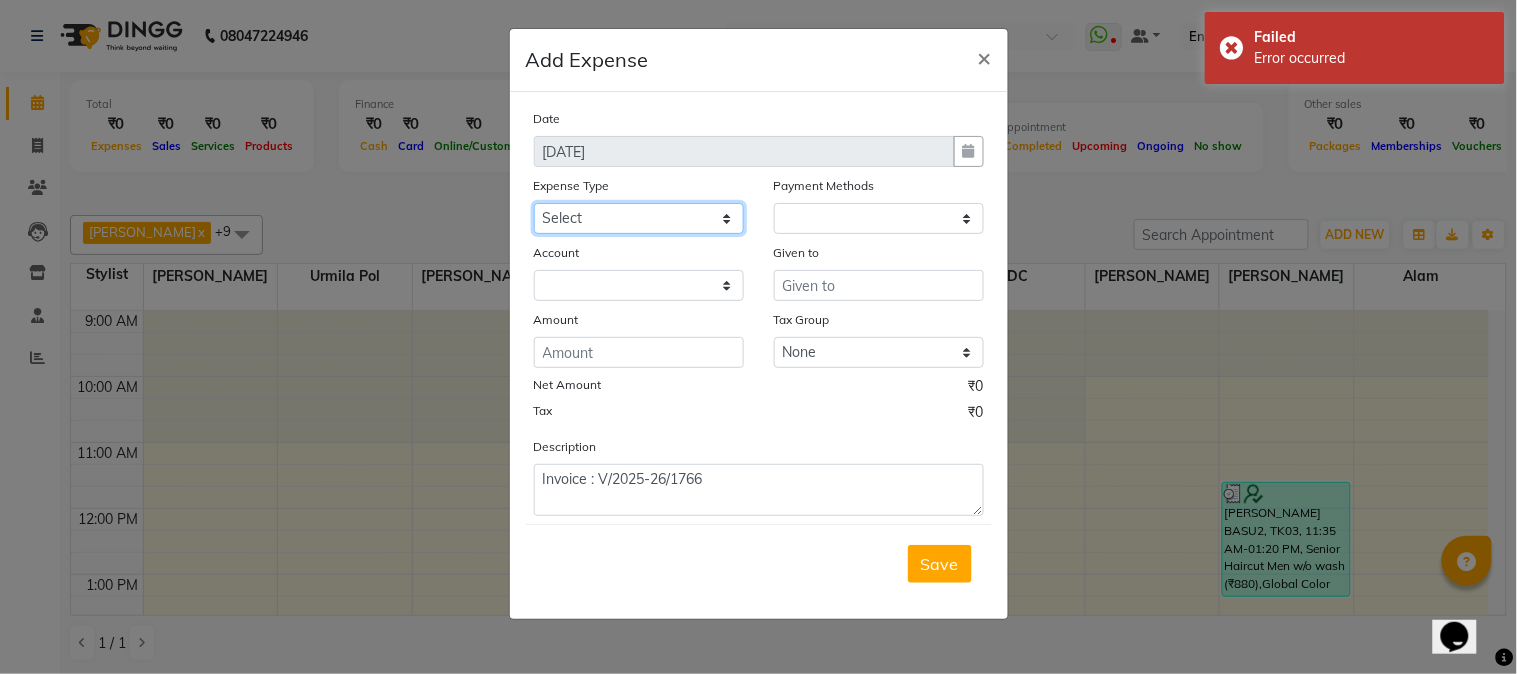 click on "Select Advance Cash transfer to hub Laundry Loan Membership Milk Miscellaneous MONTHLY GROCERY Prepaid Product Tip" 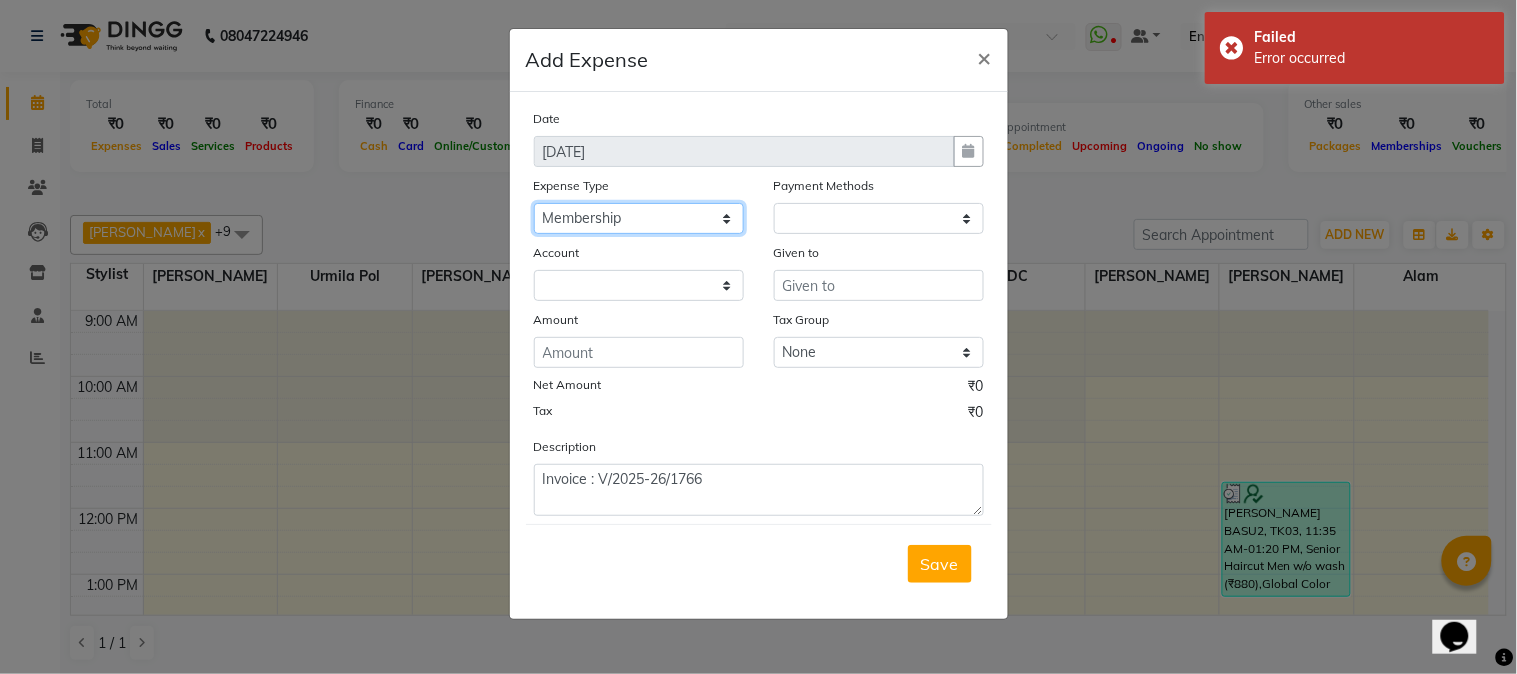 click on "Select Advance Cash transfer to hub Laundry Loan Membership Milk Miscellaneous MONTHLY GROCERY Prepaid Product Tip" 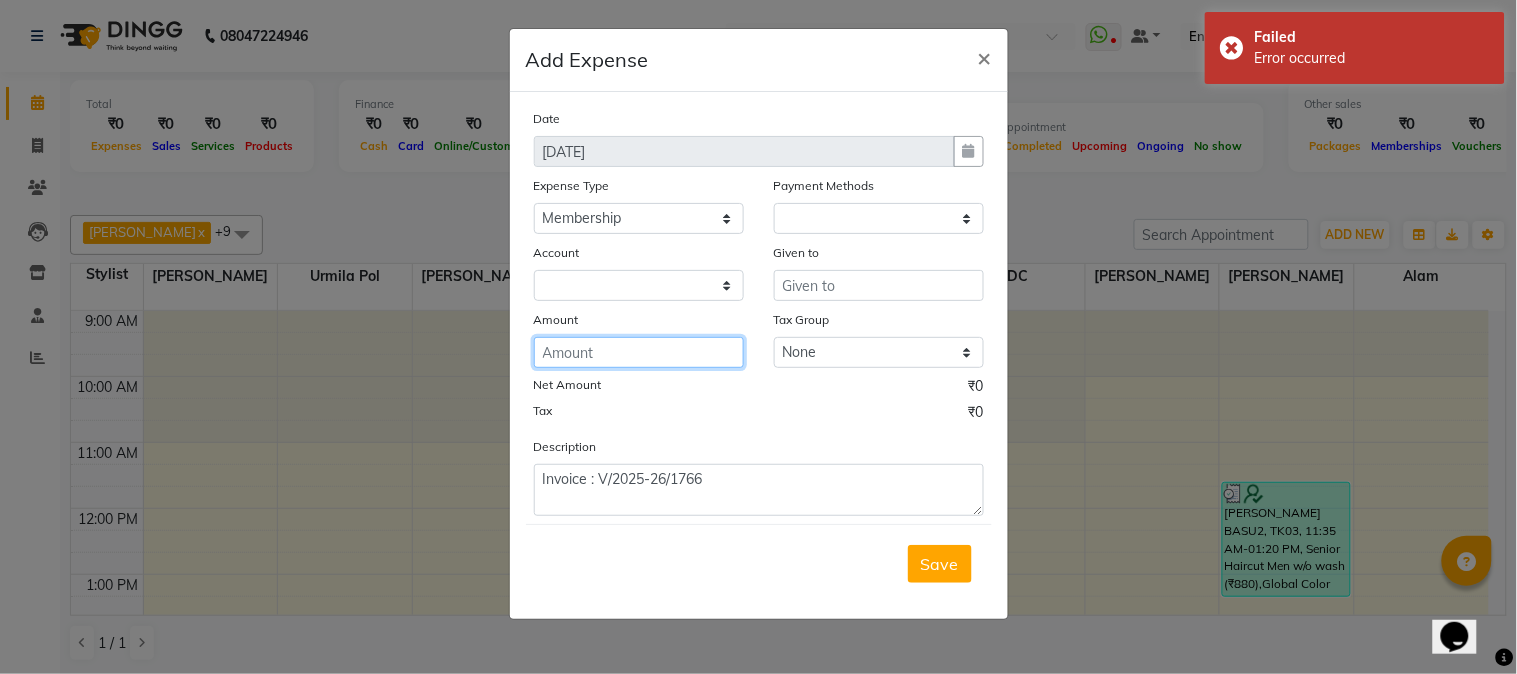 click 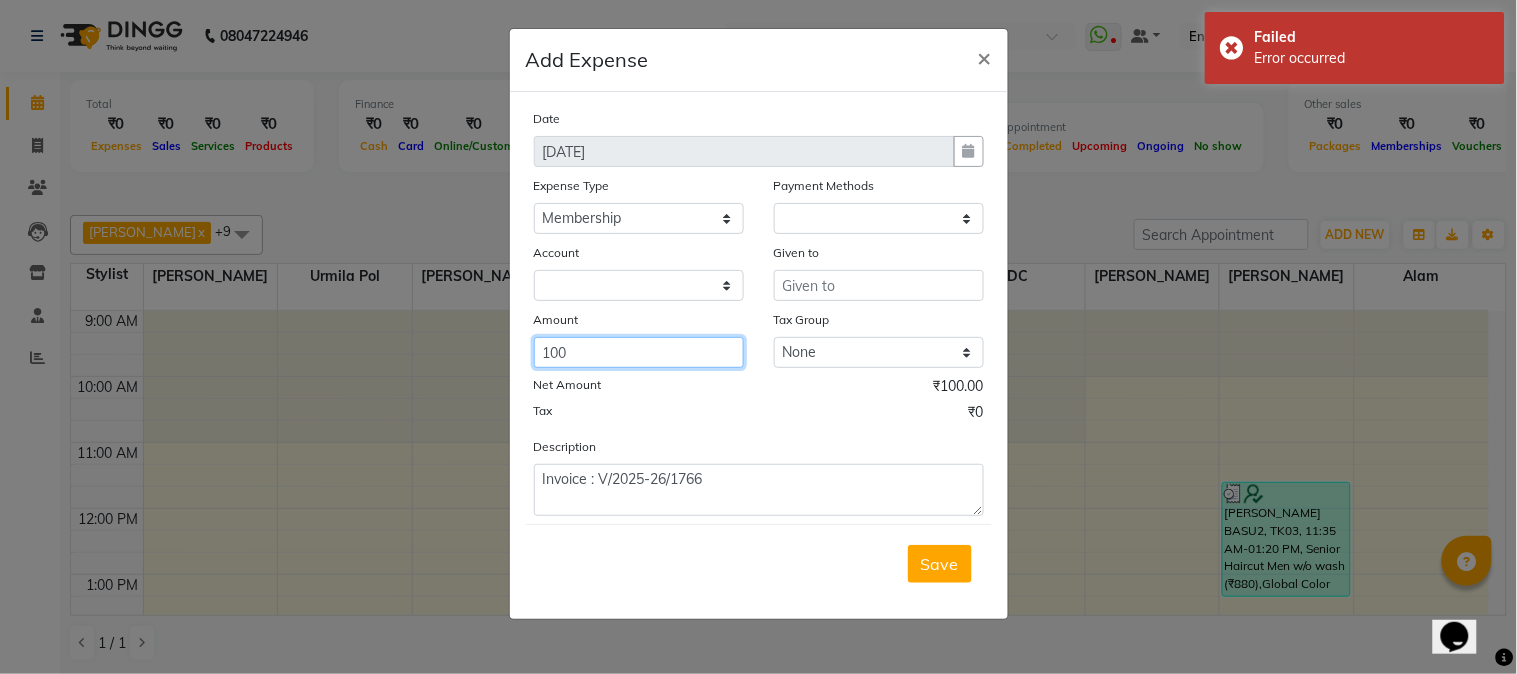 type on "100" 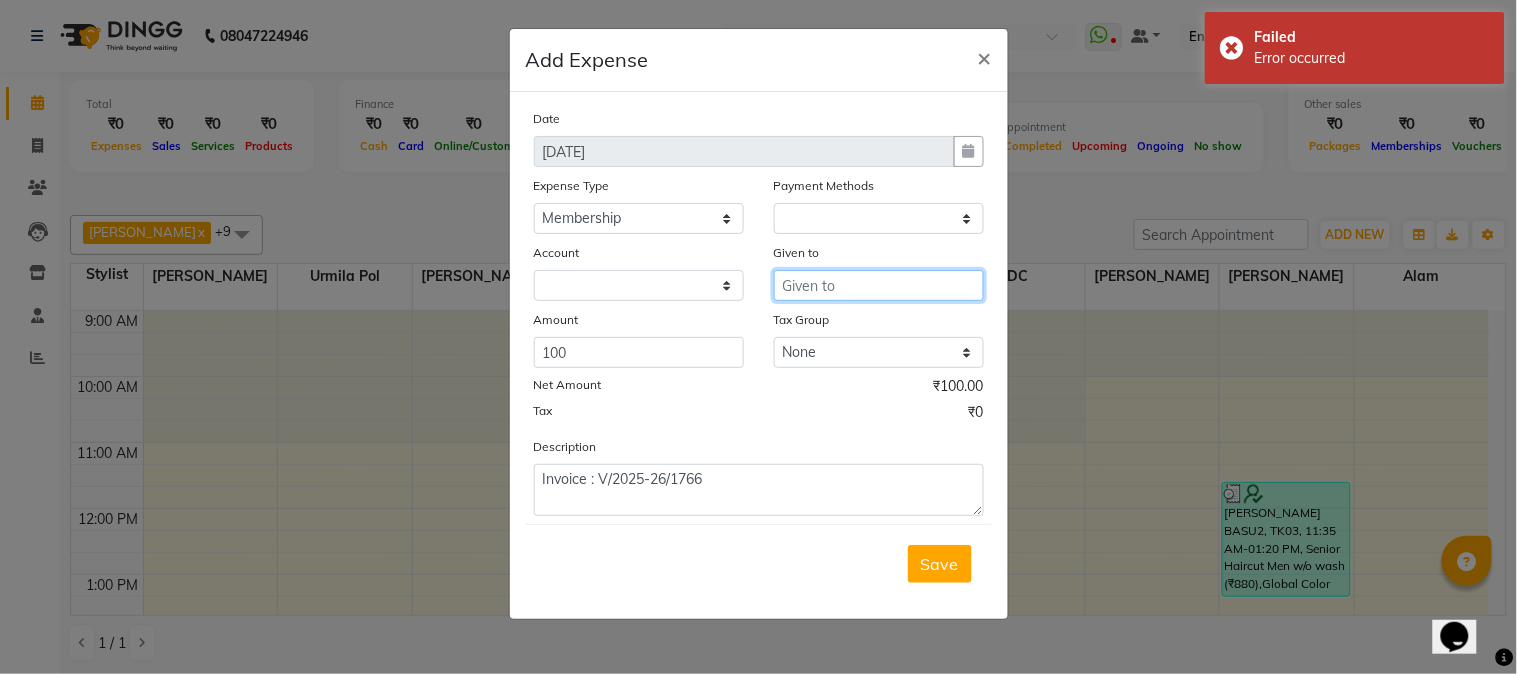 click at bounding box center [879, 285] 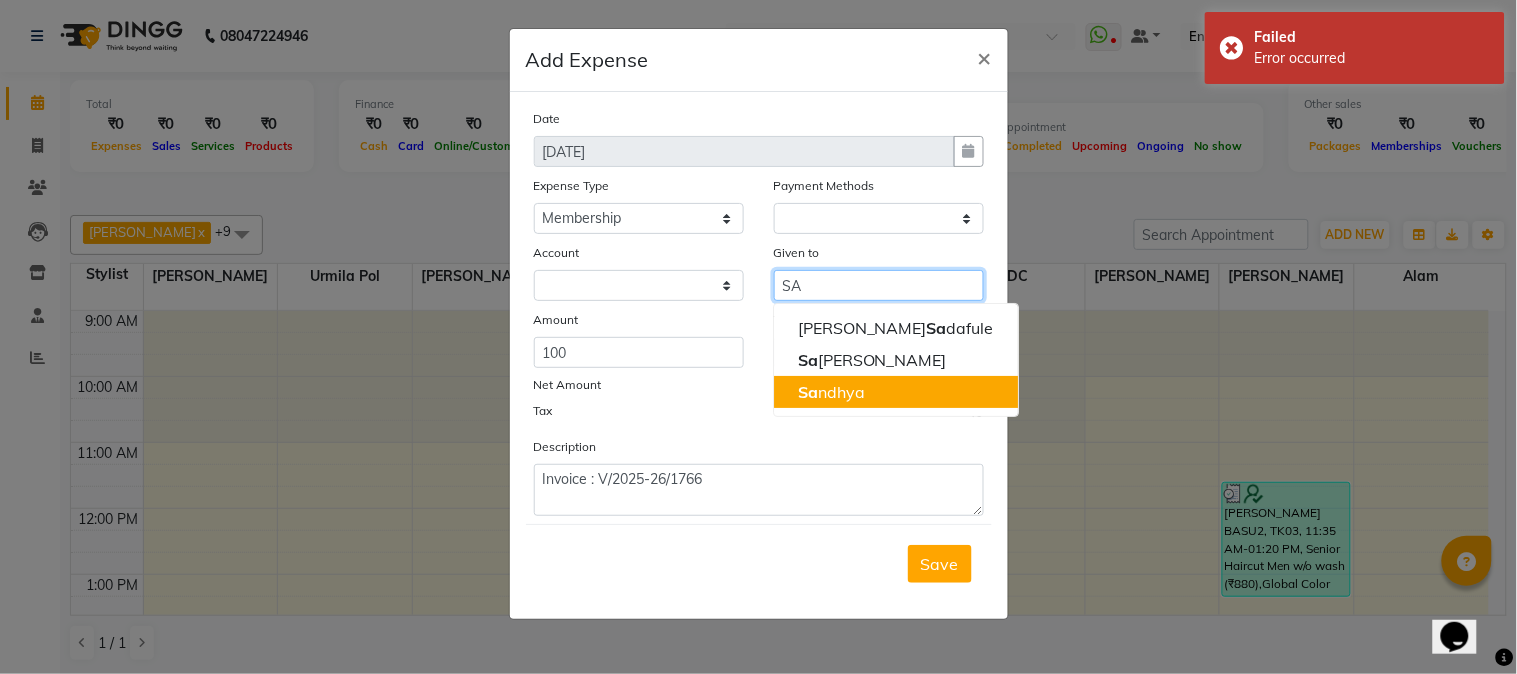click on "Sa ndhya" at bounding box center (831, 392) 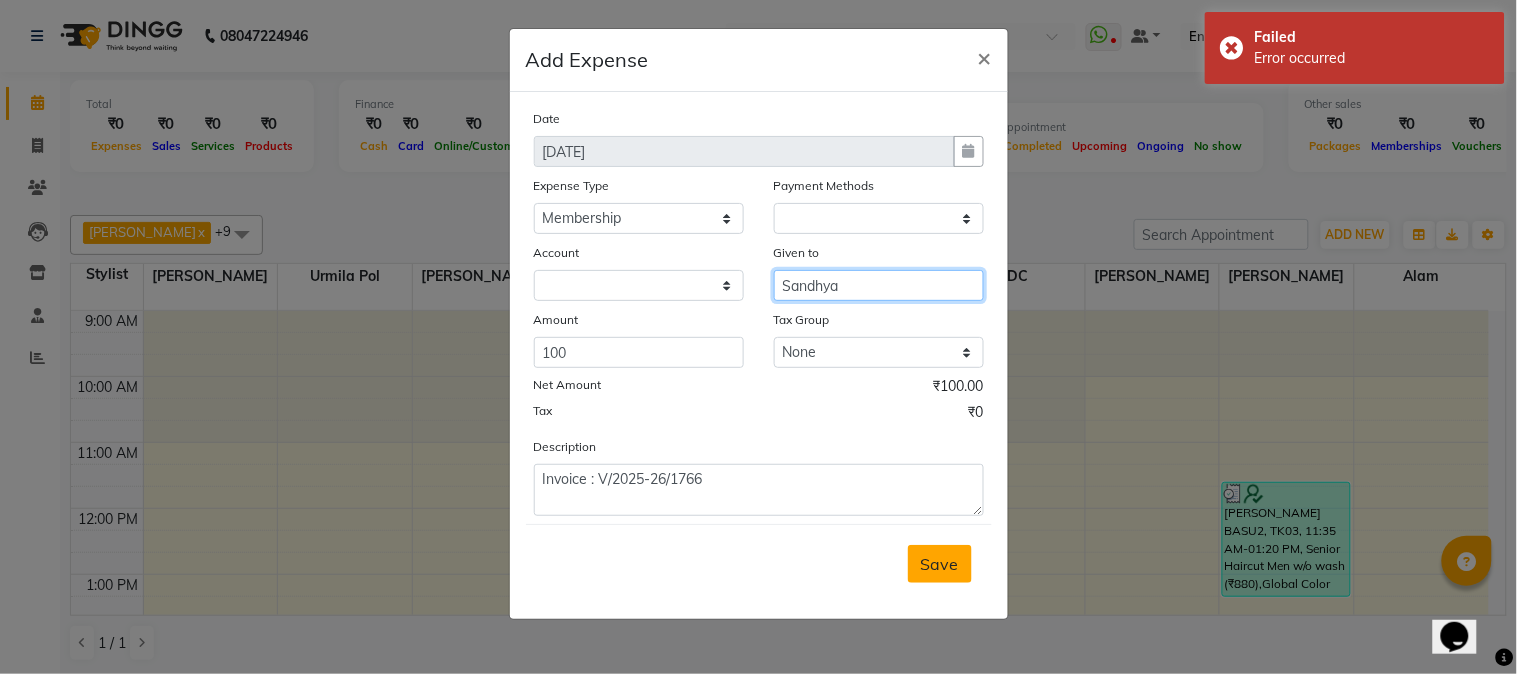 type on "Sandhya" 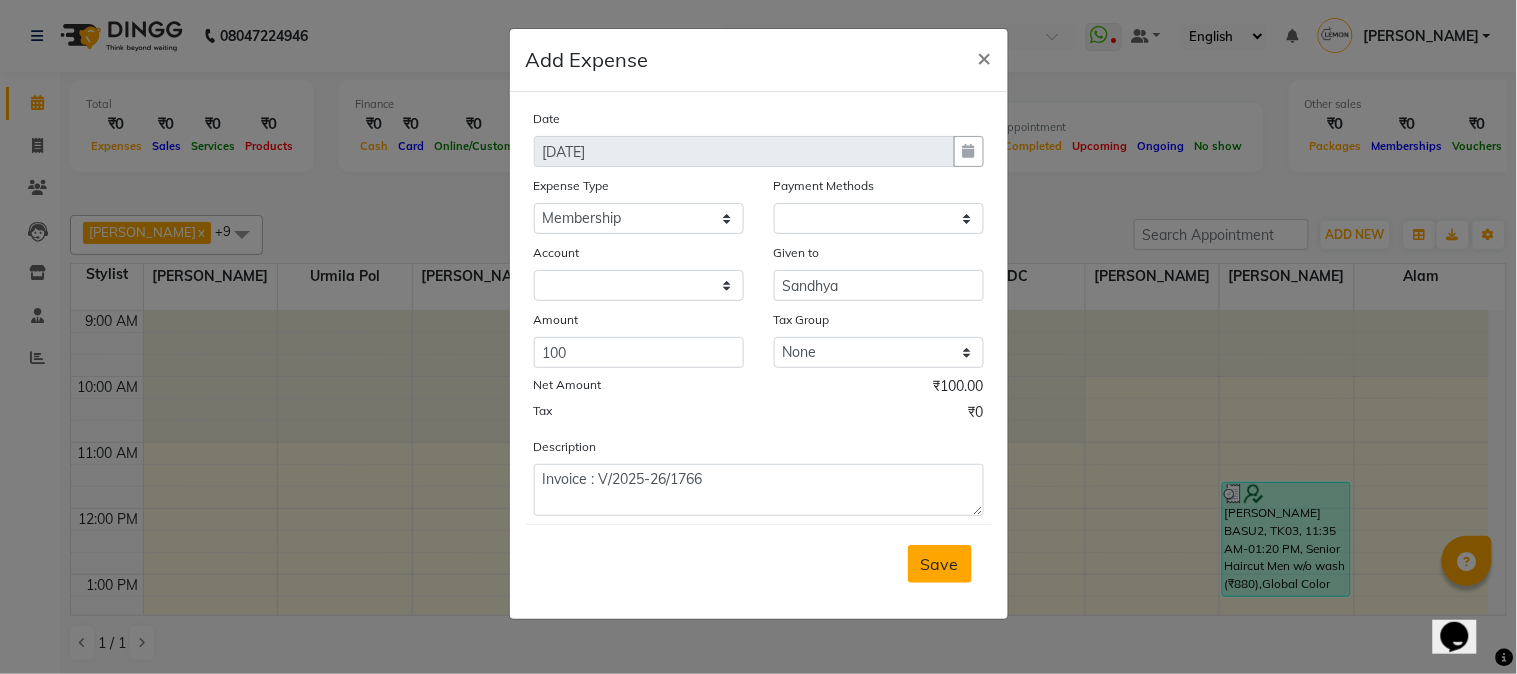 click on "Save" at bounding box center [940, 564] 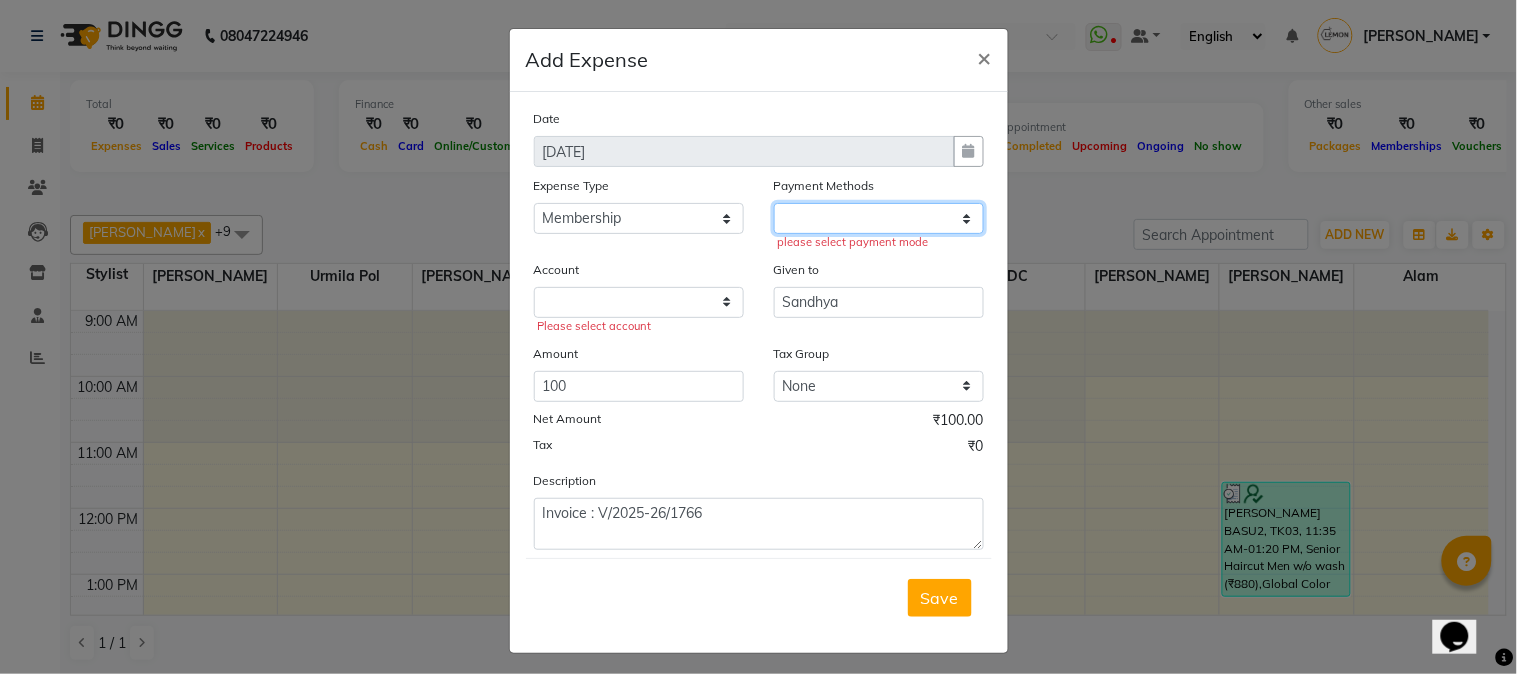 click 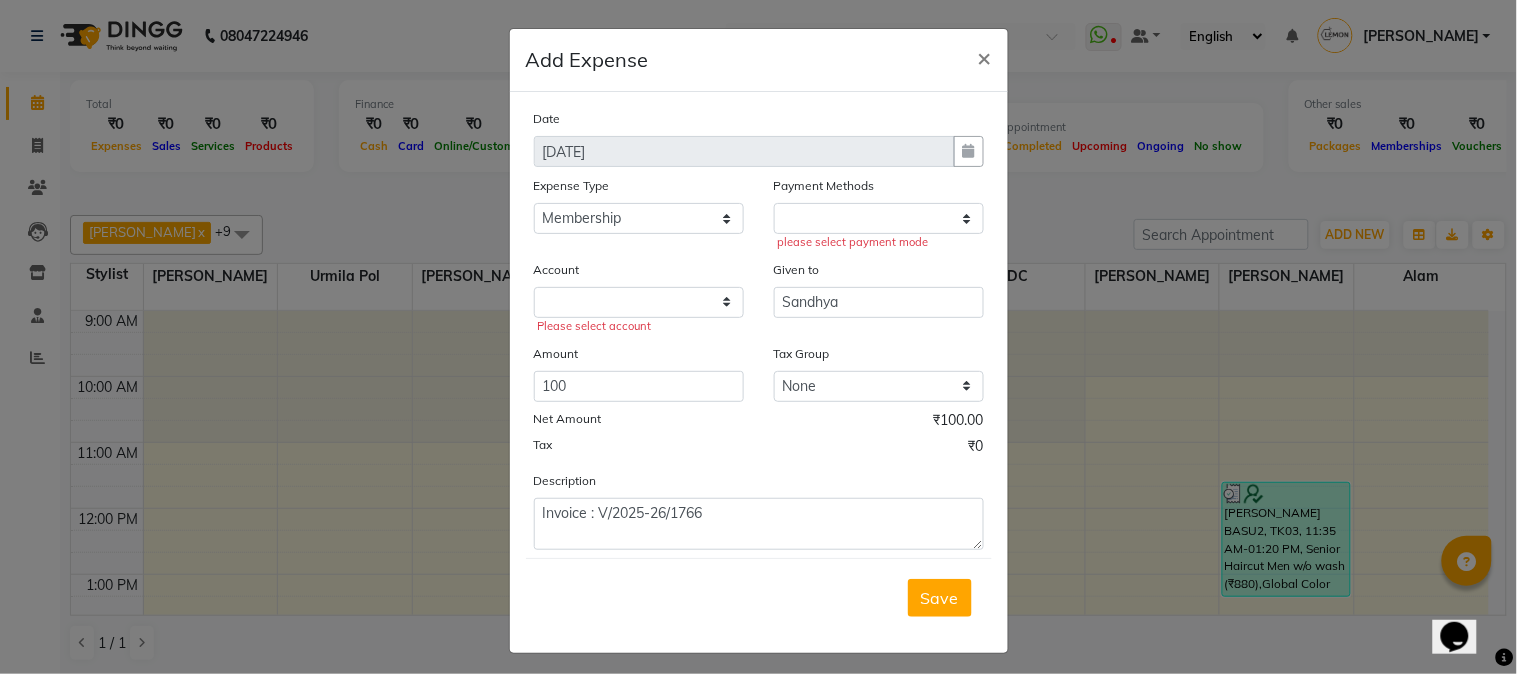 click on "Tax ₹0" 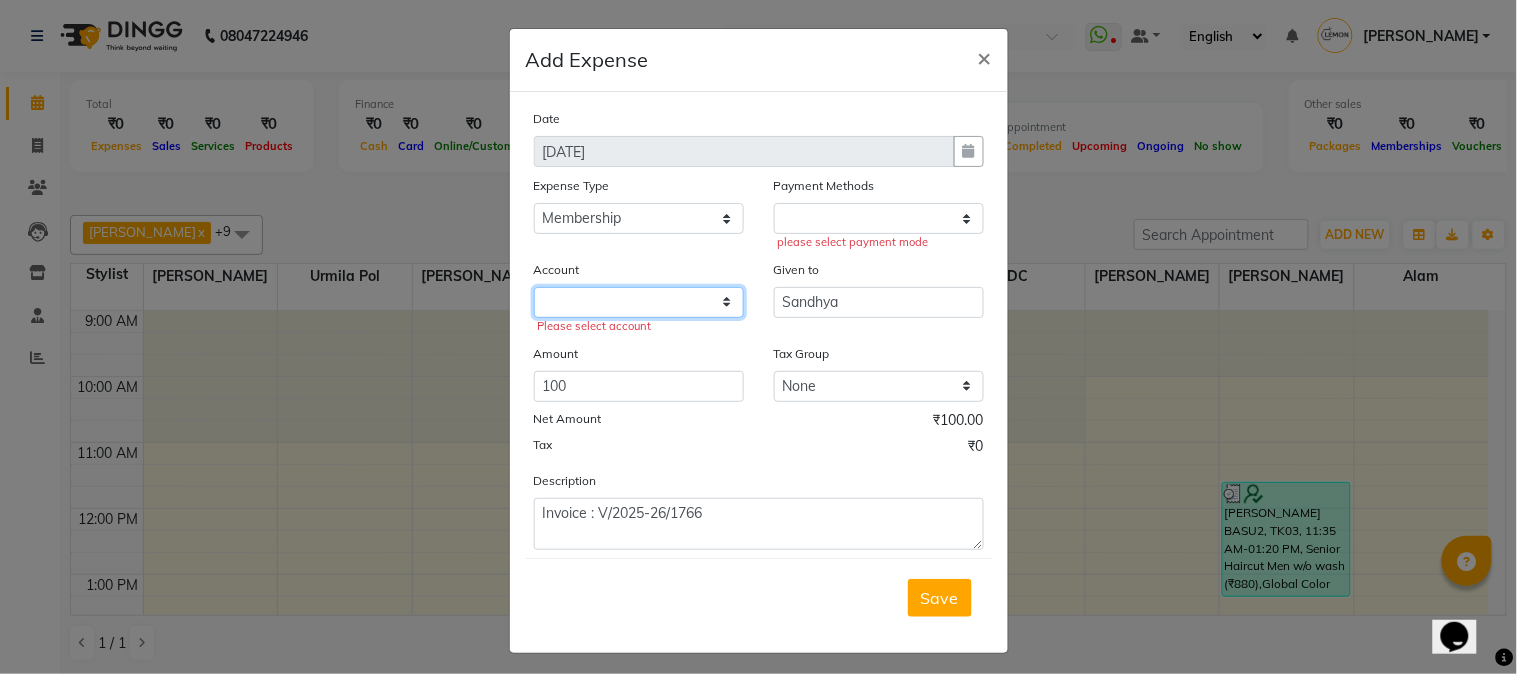 click 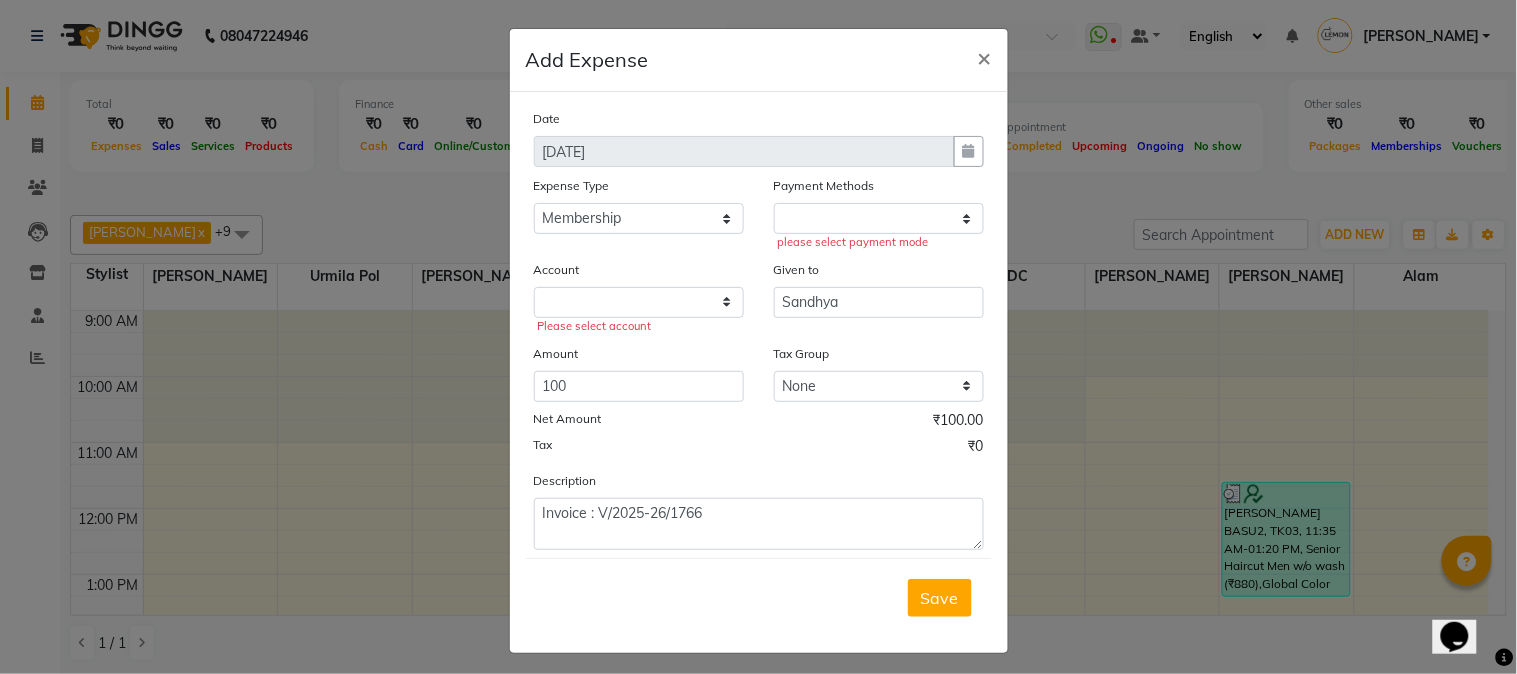 click on "Date 11-07-2025 Expense Type Select Advance Cash transfer to hub Laundry Loan Membership Milk Miscellaneous MONTHLY GROCERY Prepaid Product Tip Payment Methods  please select payment mode  Account  Please select account  Given to Sandhya Amount 100 Tax Group None GST Net Amount ₹100.00 Tax ₹0 Description Invoice : V/2025-26/1766" 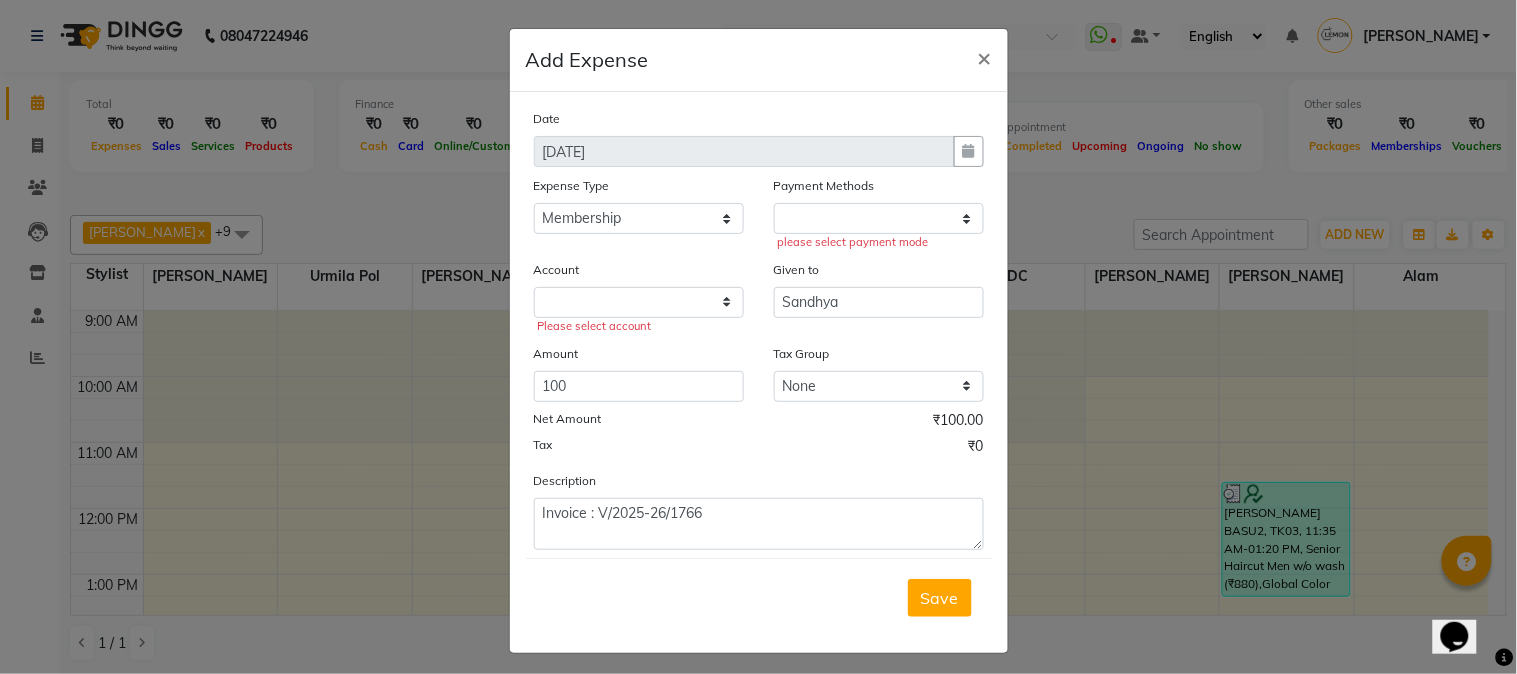 click on "Date 11-07-2025 Expense Type Select Advance Cash transfer to hub Laundry Loan Membership Milk Miscellaneous MONTHLY GROCERY Prepaid Product Tip Payment Methods  please select payment mode  Account  Please select account  Given to Sandhya Amount 100 Tax Group None GST Net Amount ₹100.00 Tax ₹0 Description Invoice : V/2025-26/1766" 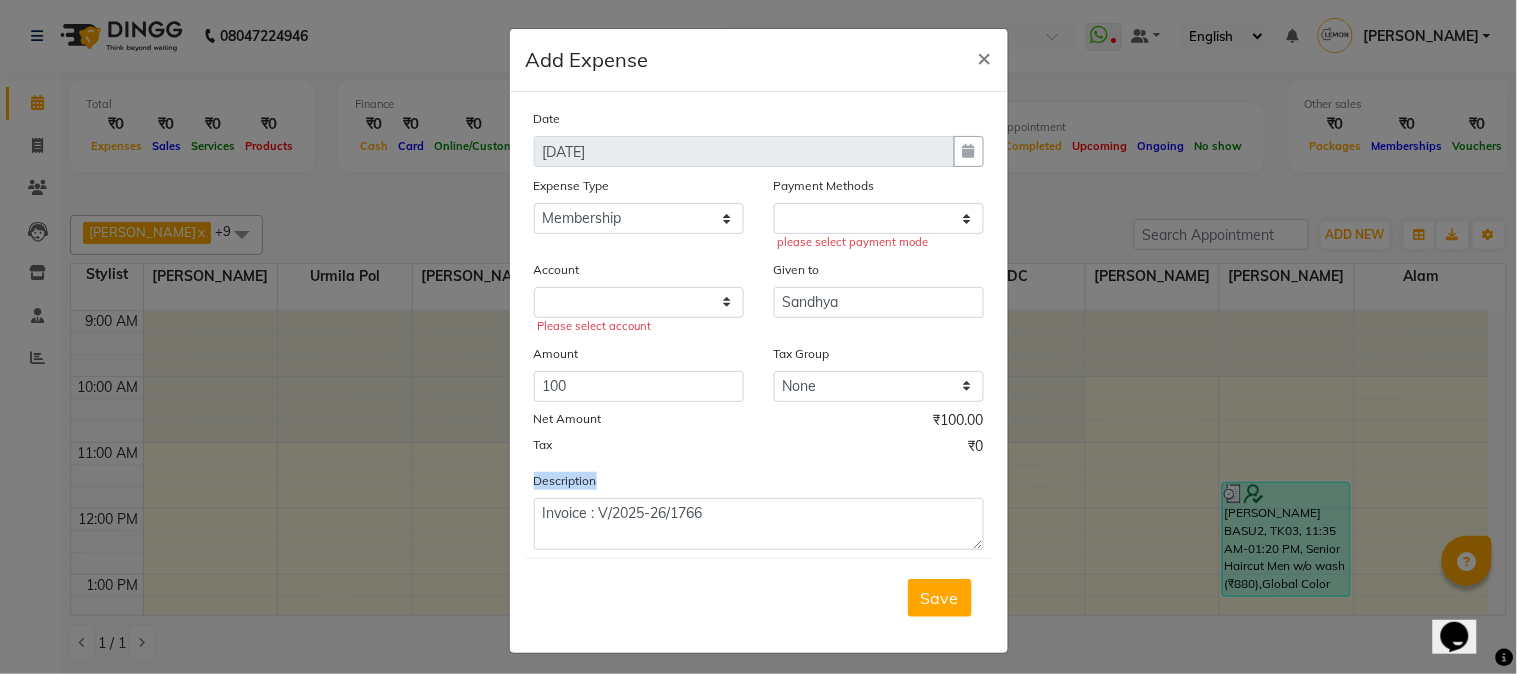 click on "Date 11-07-2025 Expense Type Select Advance Cash transfer to hub Laundry Loan Membership Milk Miscellaneous MONTHLY GROCERY Prepaid Product Tip Payment Methods  please select payment mode  Account  Please select account  Given to Sandhya Amount 100 Tax Group None GST Net Amount ₹100.00 Tax ₹0 Description Invoice : V/2025-26/1766" 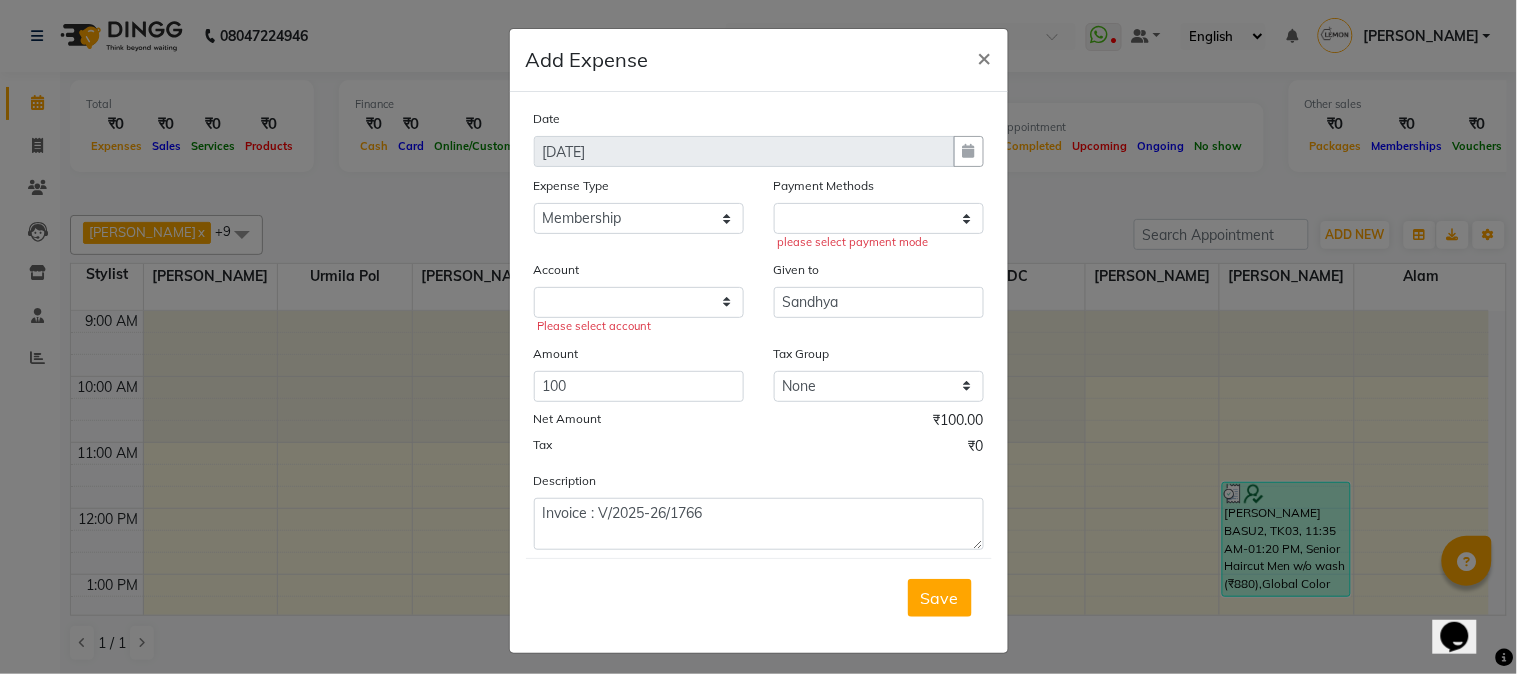 click on "Net Amount ₹100.00" 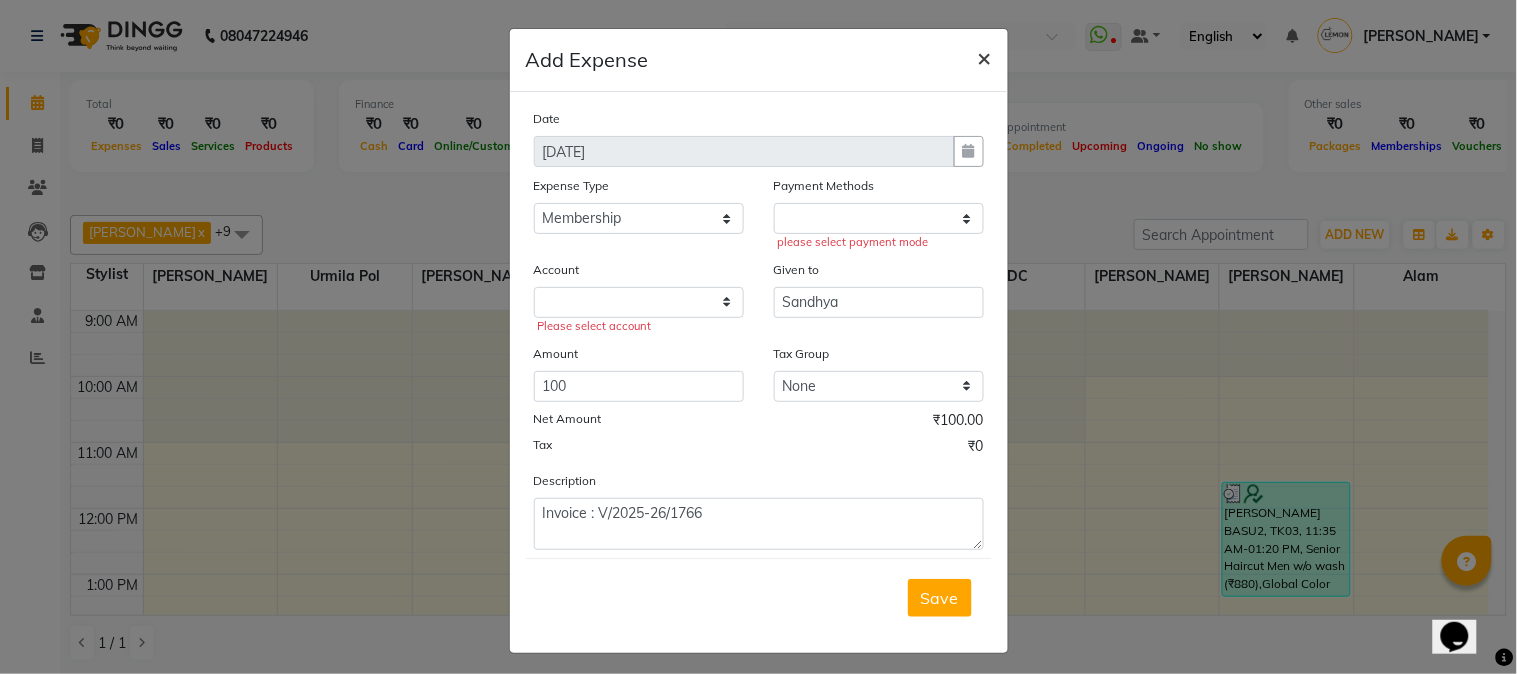 click on "×" 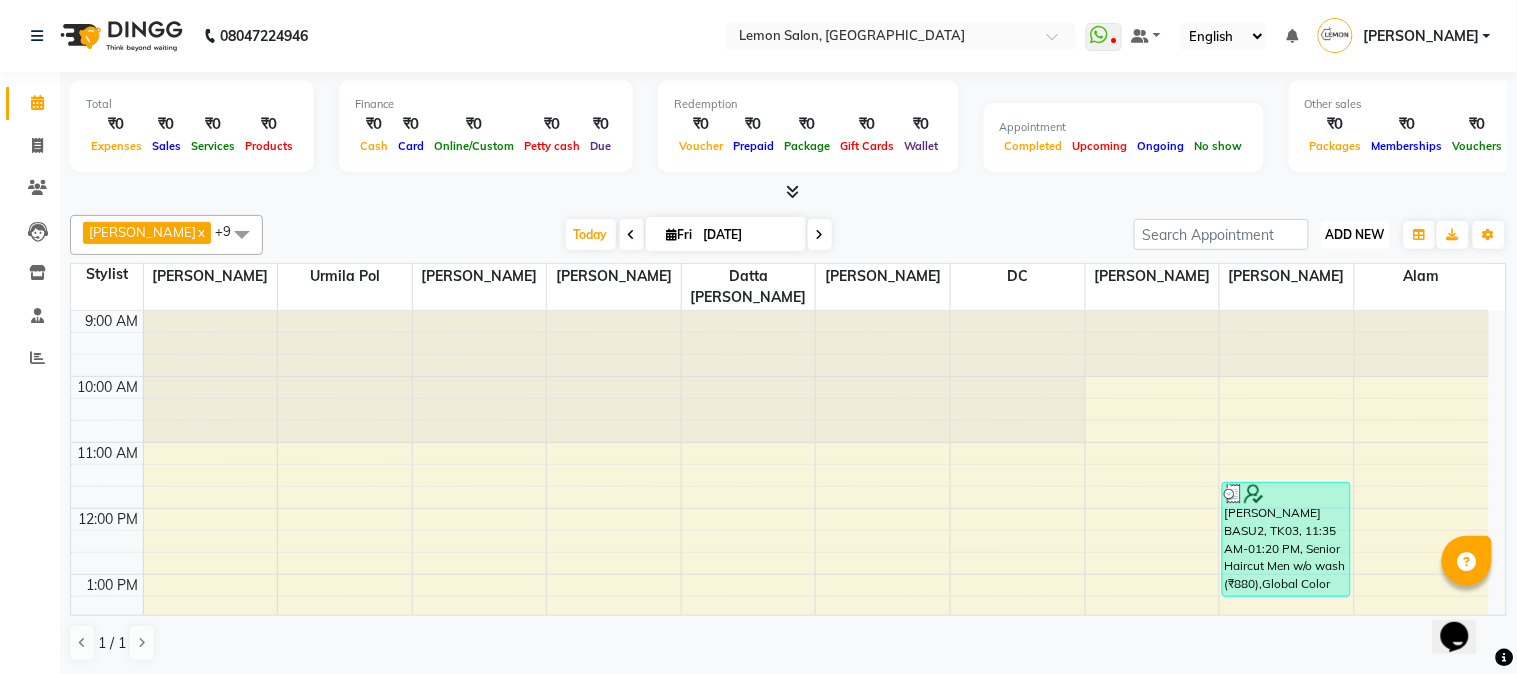 click on "ADD NEW" at bounding box center [1355, 234] 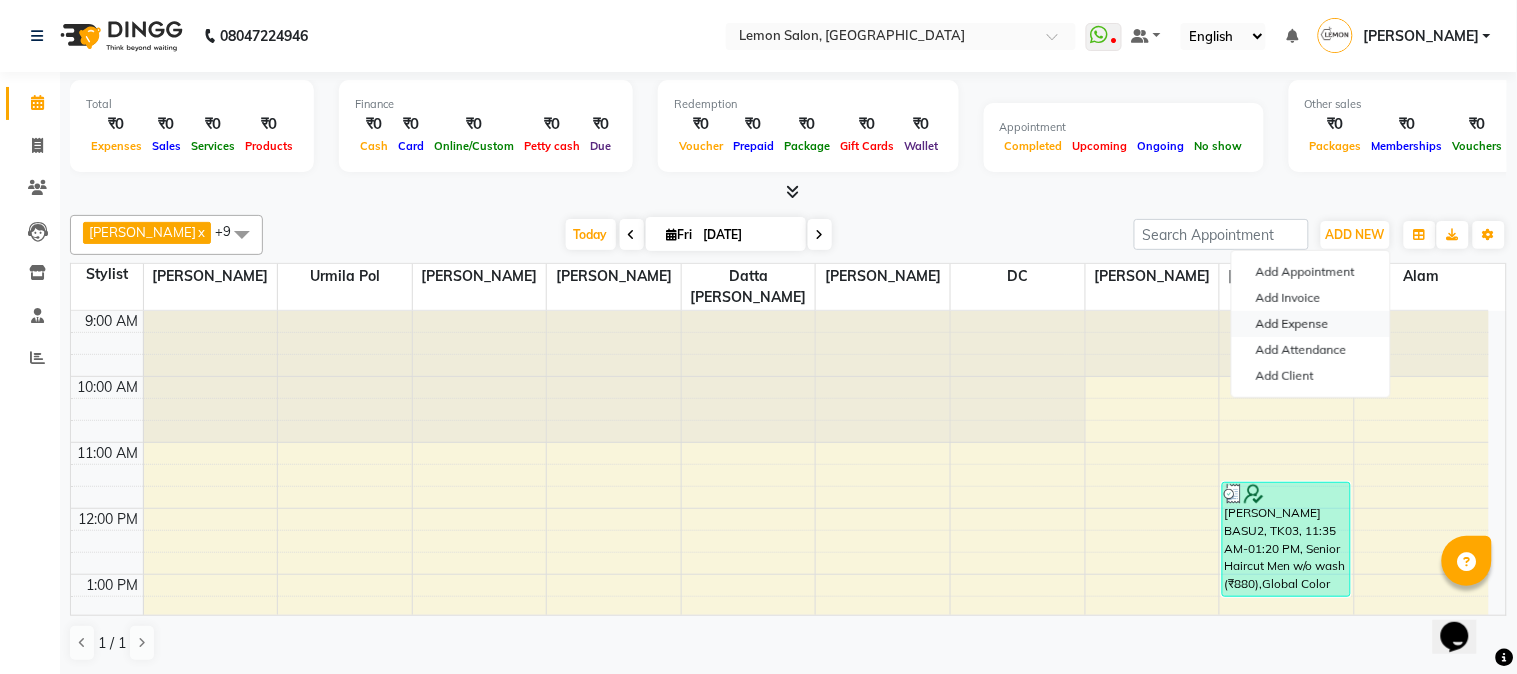click on "Add Expense" at bounding box center [1311, 324] 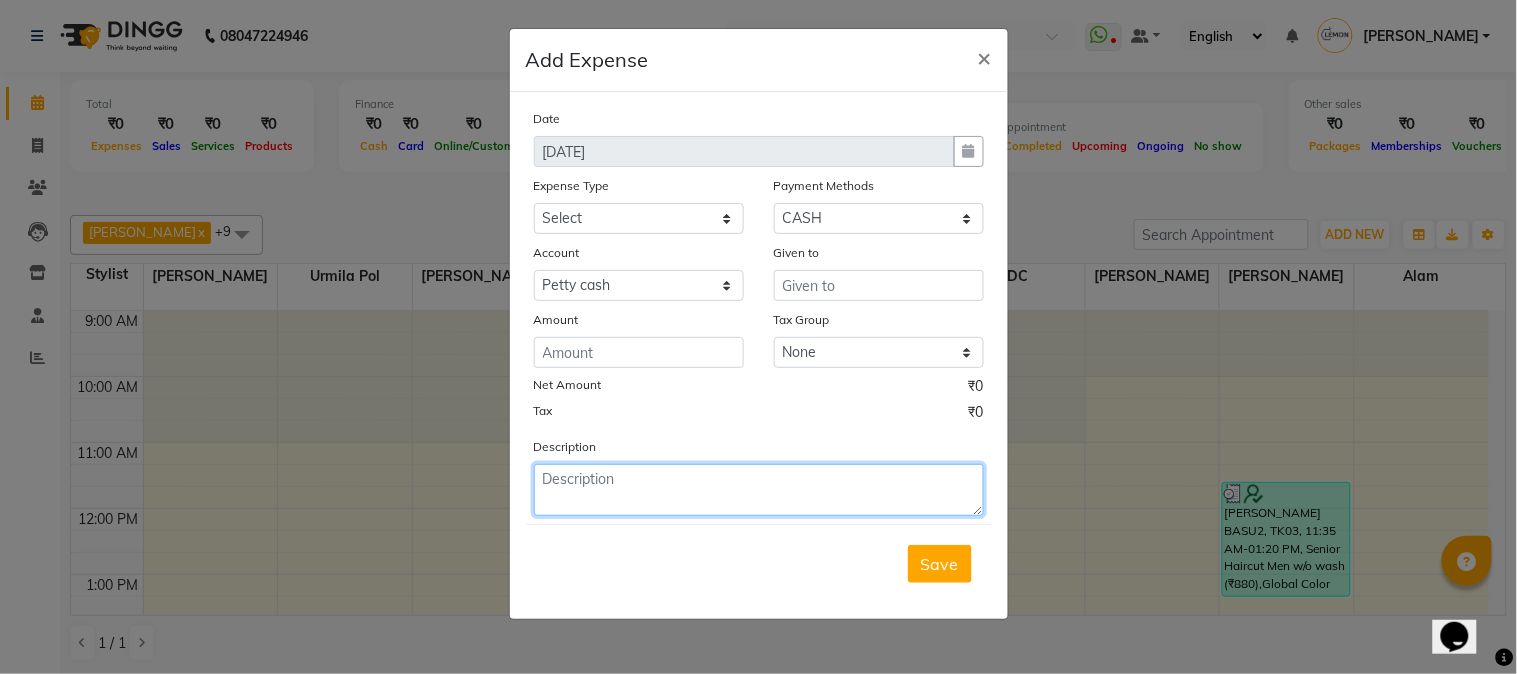 paste on "Invoice : V/2025-26/1766" 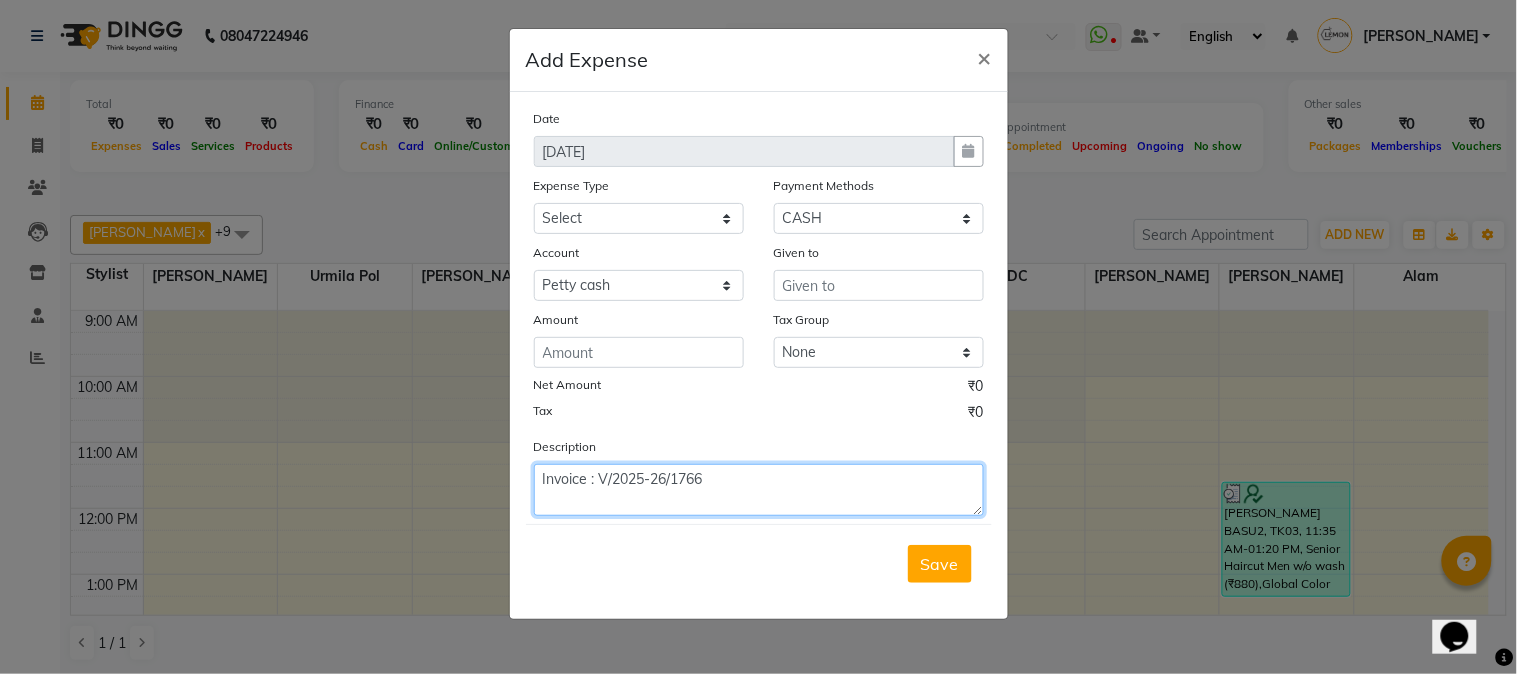 type on "Invoice : V/2025-26/1766" 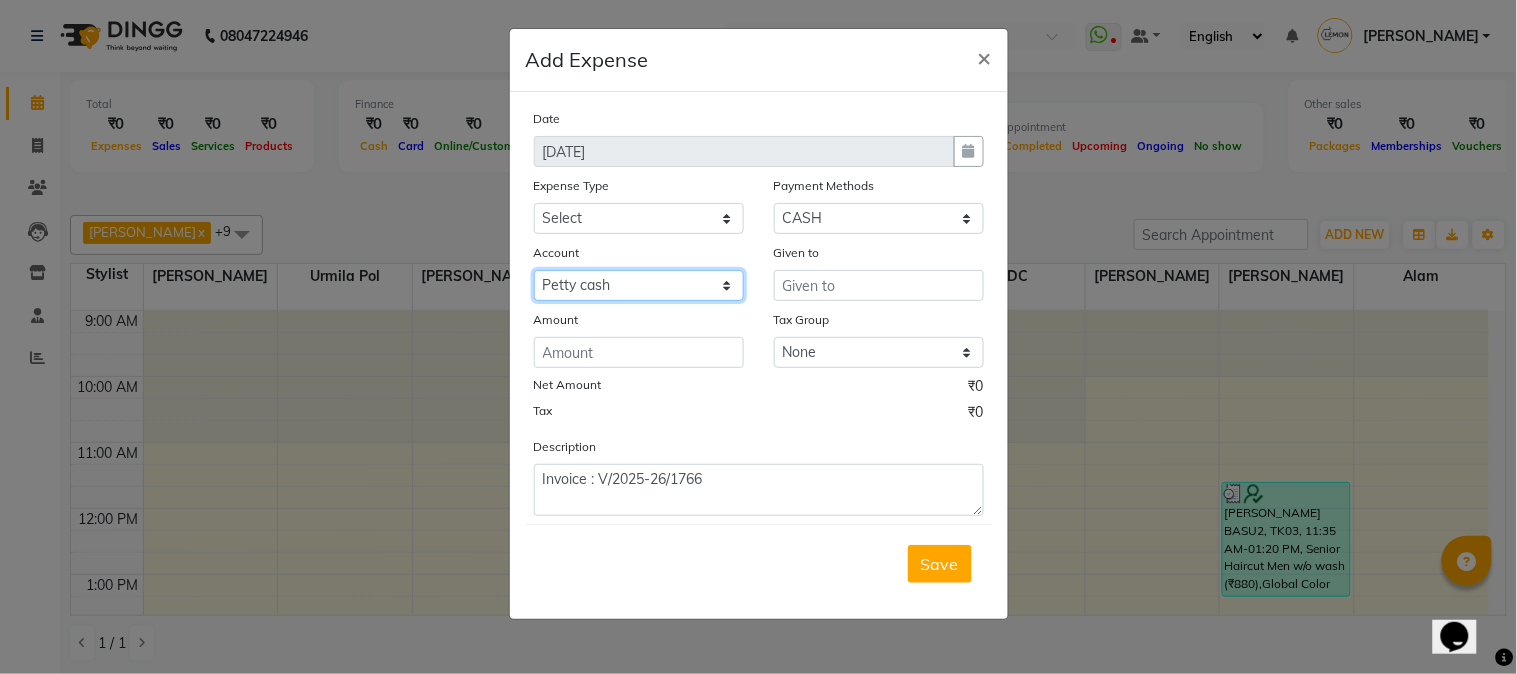 click on "Select Default account Petty cash" 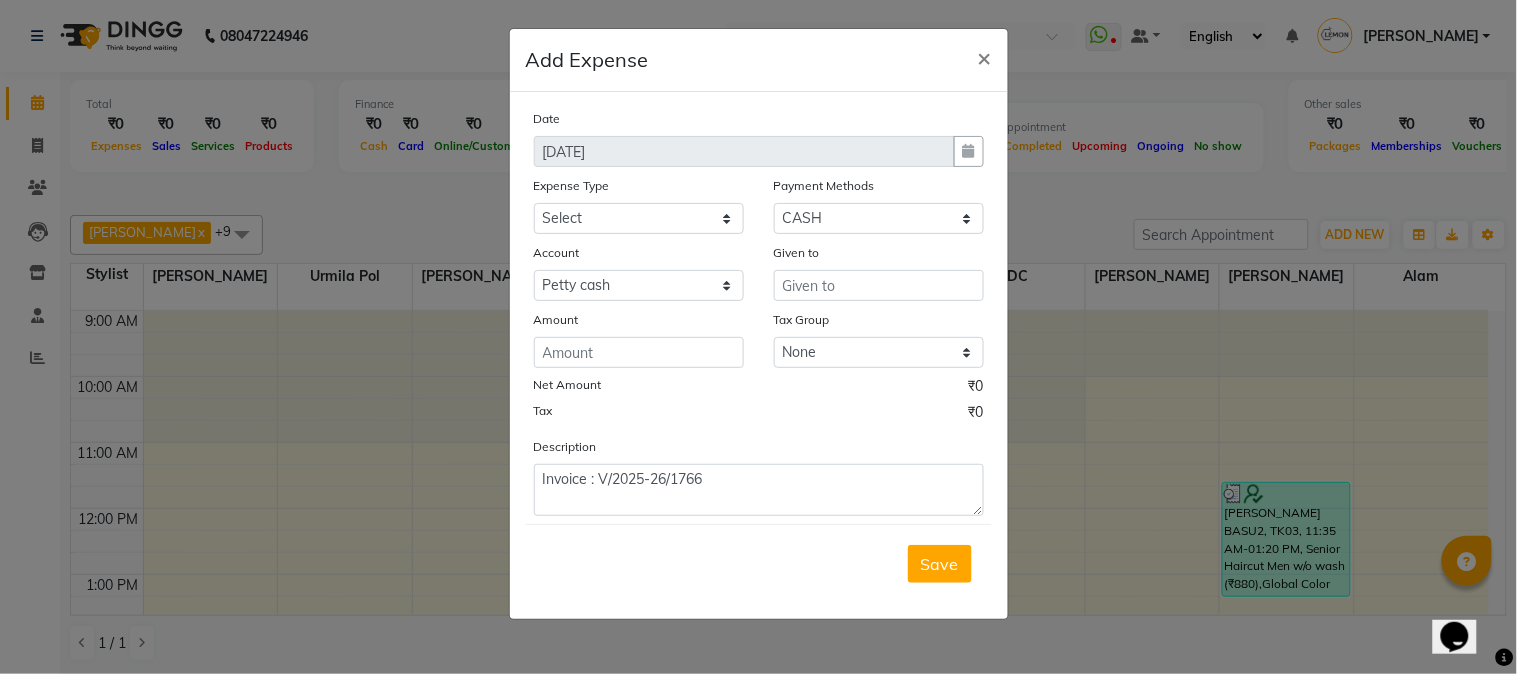 click on "Net Amount ₹0" 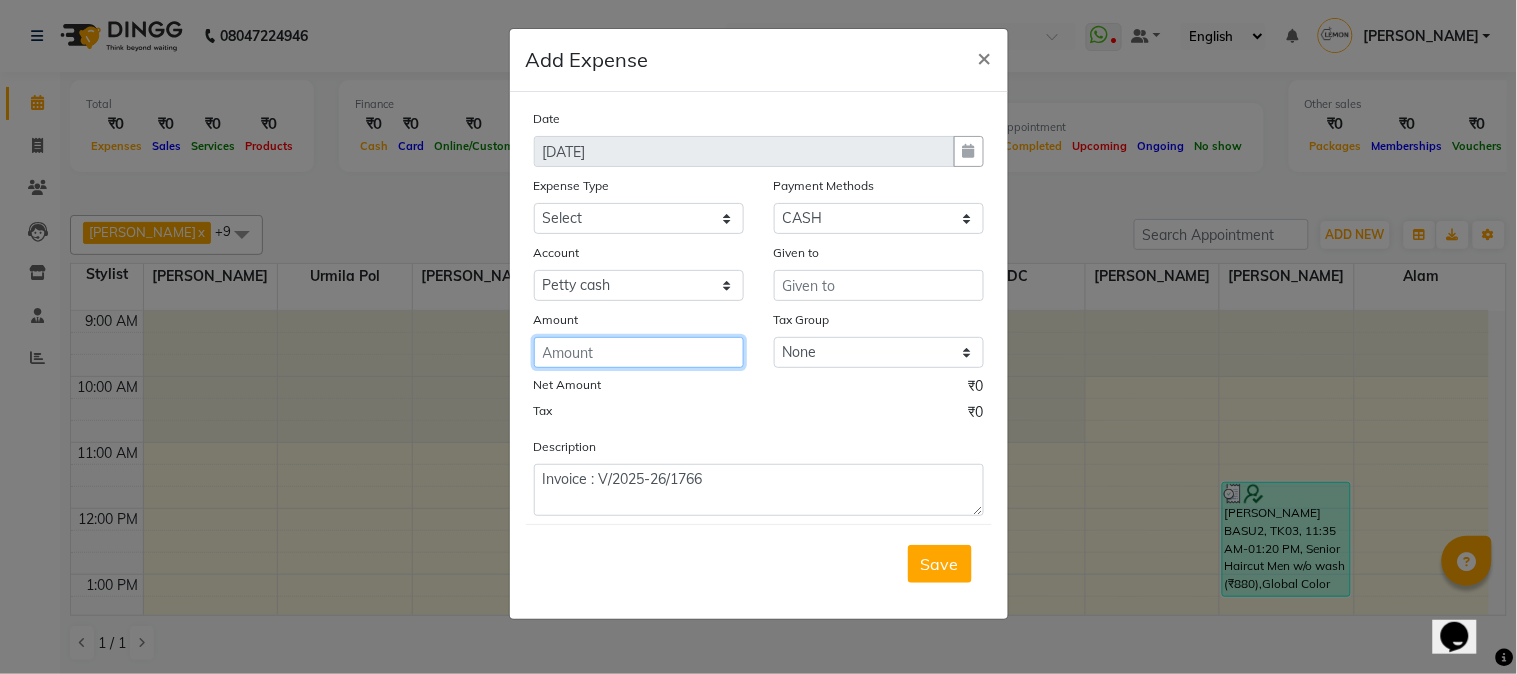 click 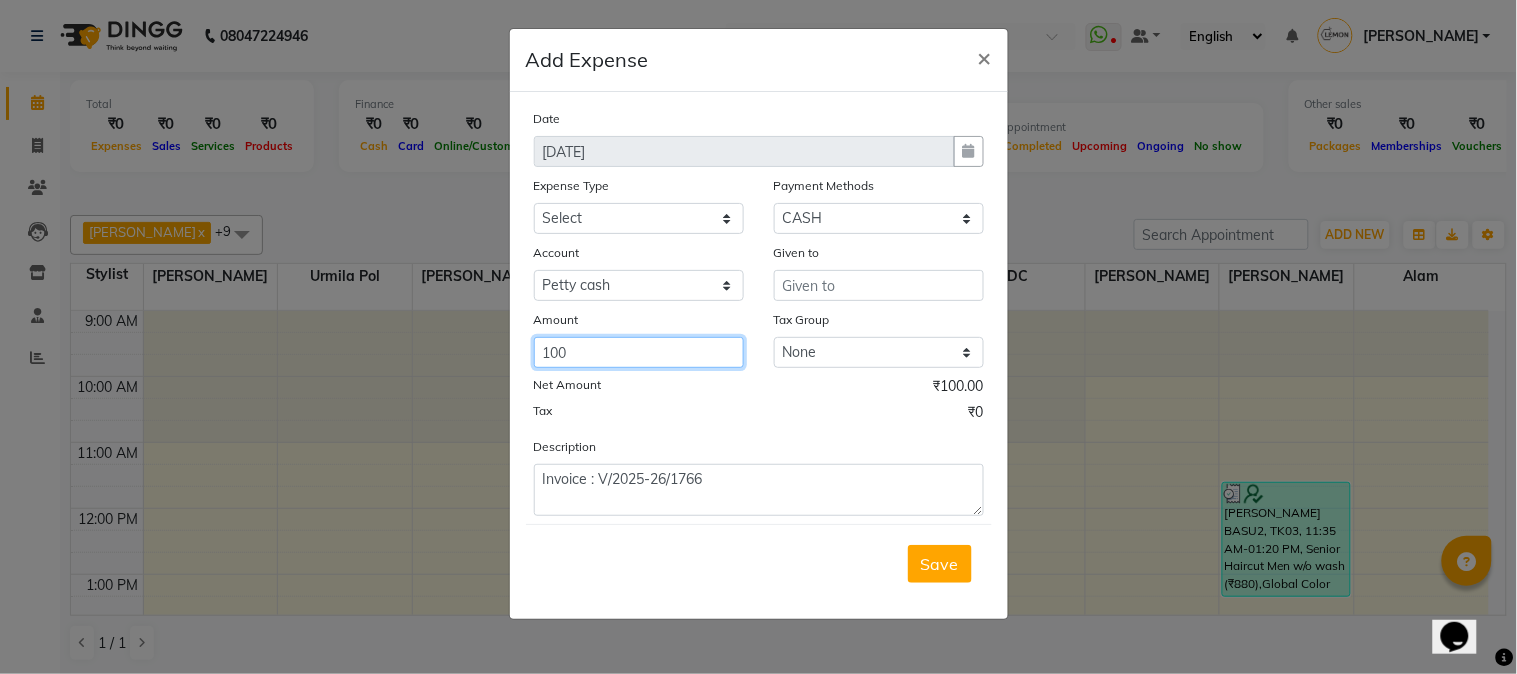 type on "100" 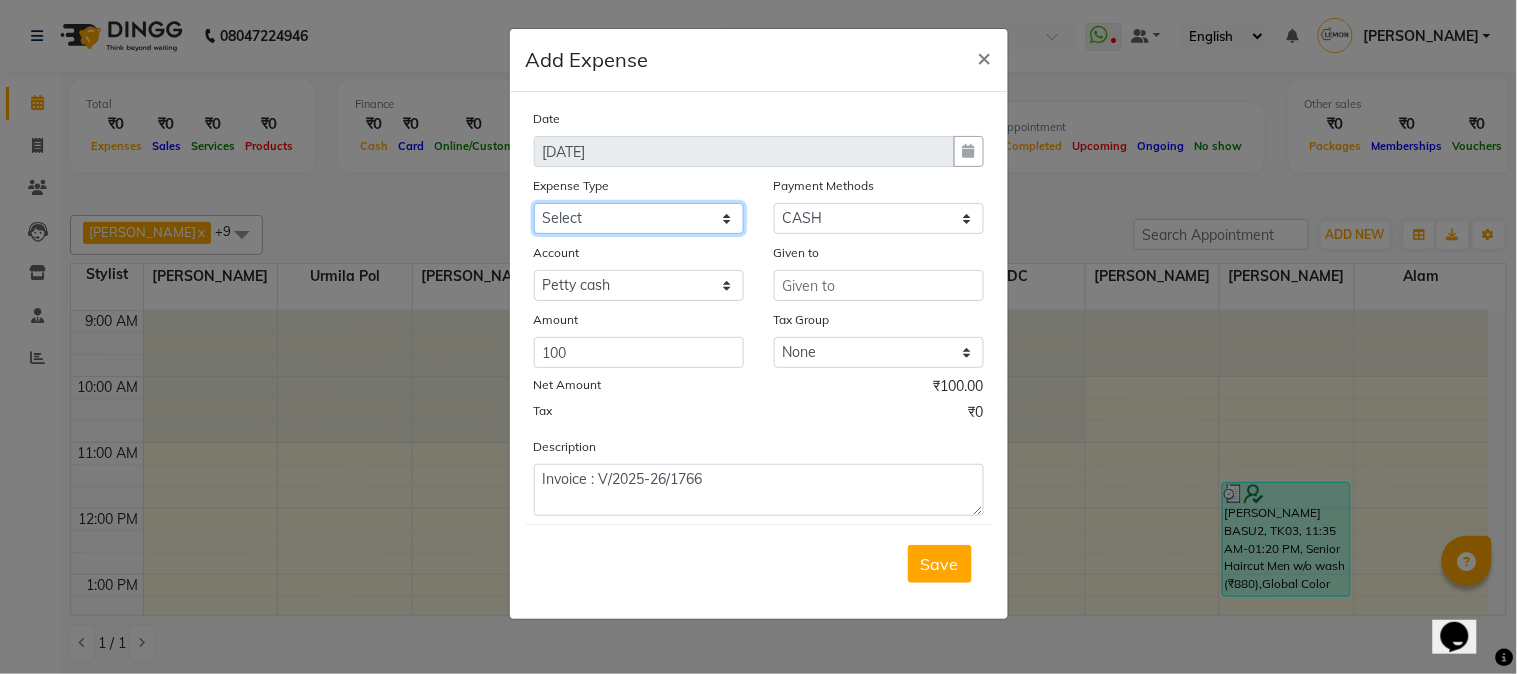 click on "Select Advance Cash transfer to hub Laundry Loan Membership Milk Miscellaneous MONTHLY GROCERY Prepaid Product Tip" 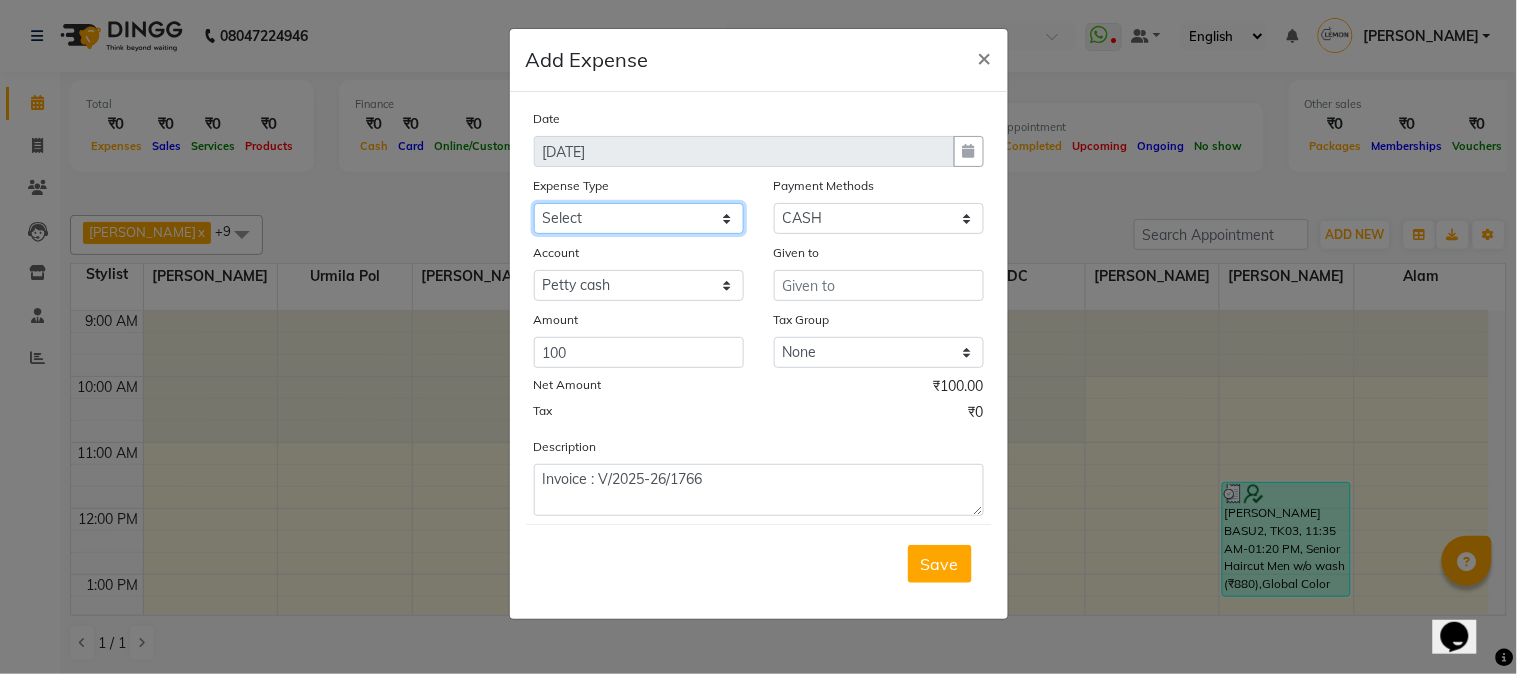 select on "2706" 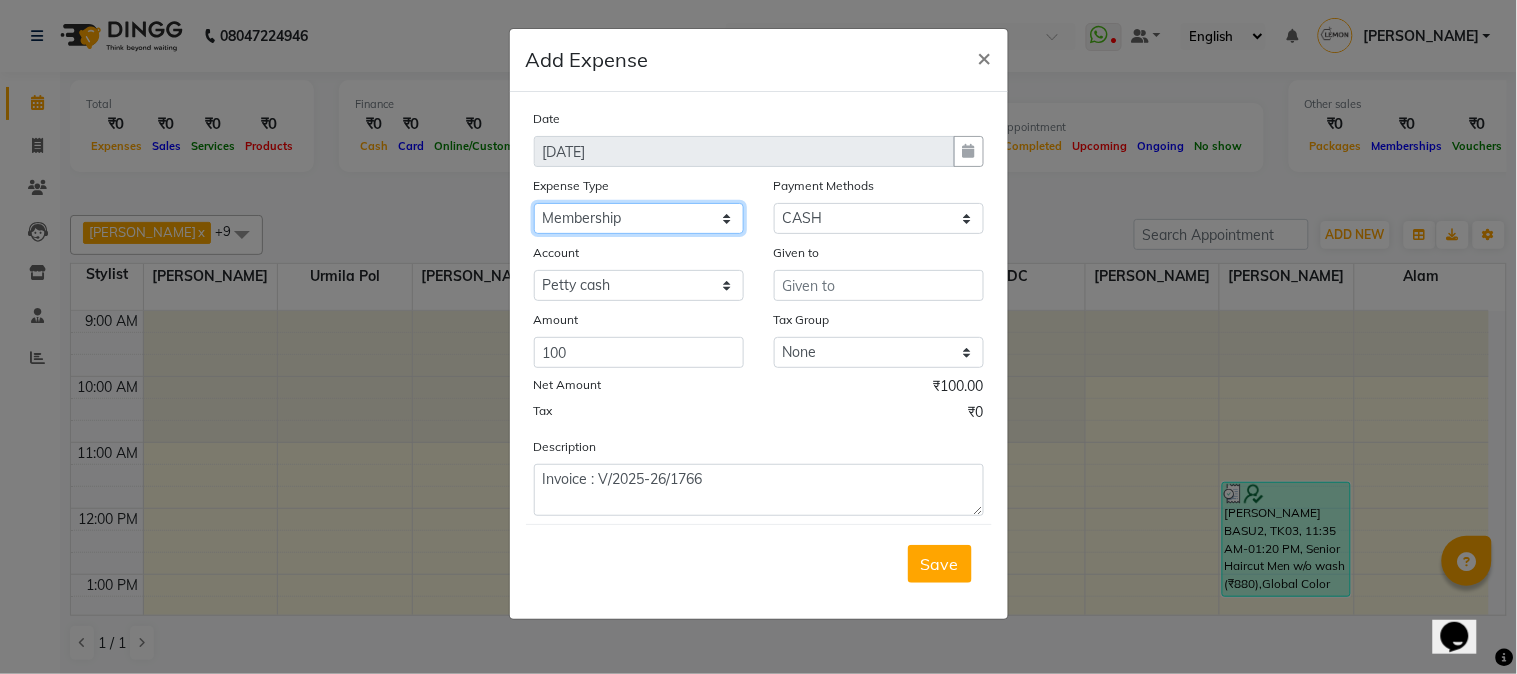 click on "Select Advance Cash transfer to hub Laundry Loan Membership Milk Miscellaneous MONTHLY GROCERY Prepaid Product Tip" 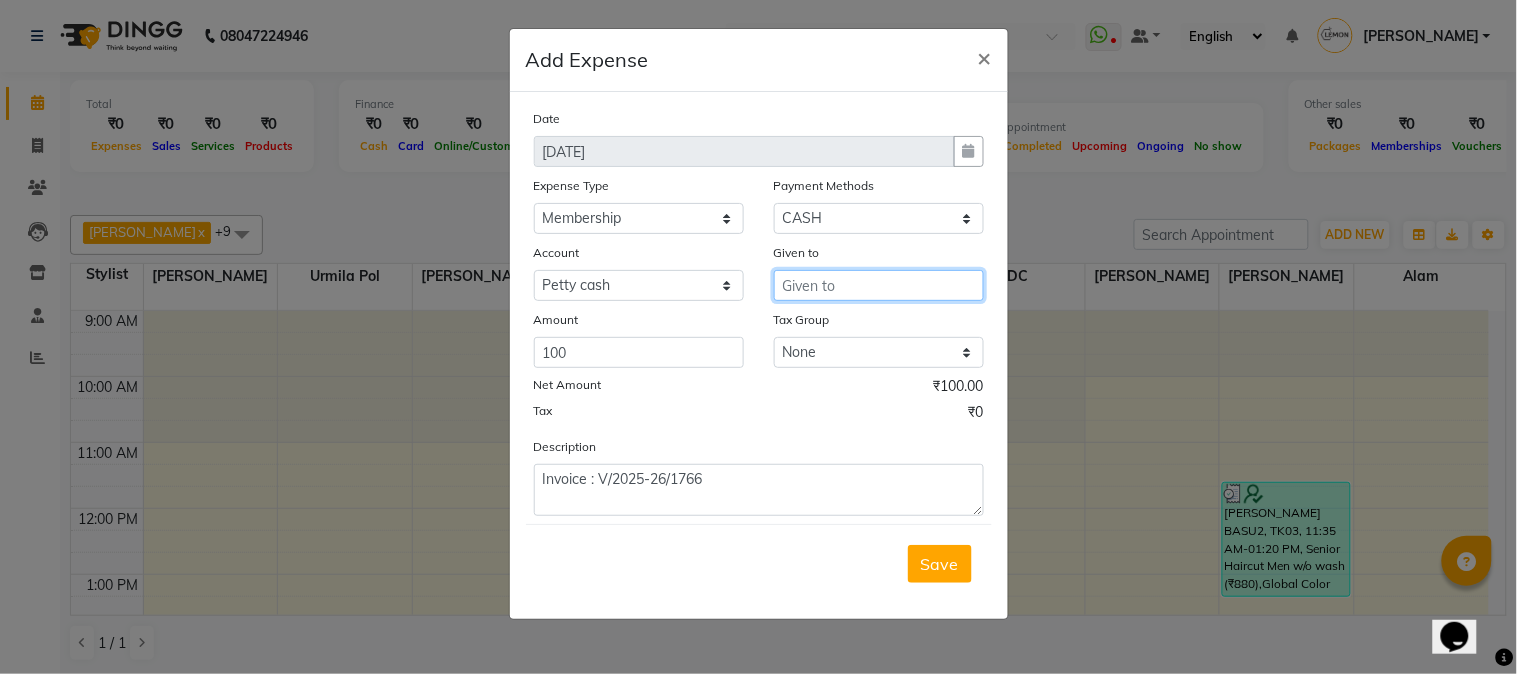 click at bounding box center (879, 285) 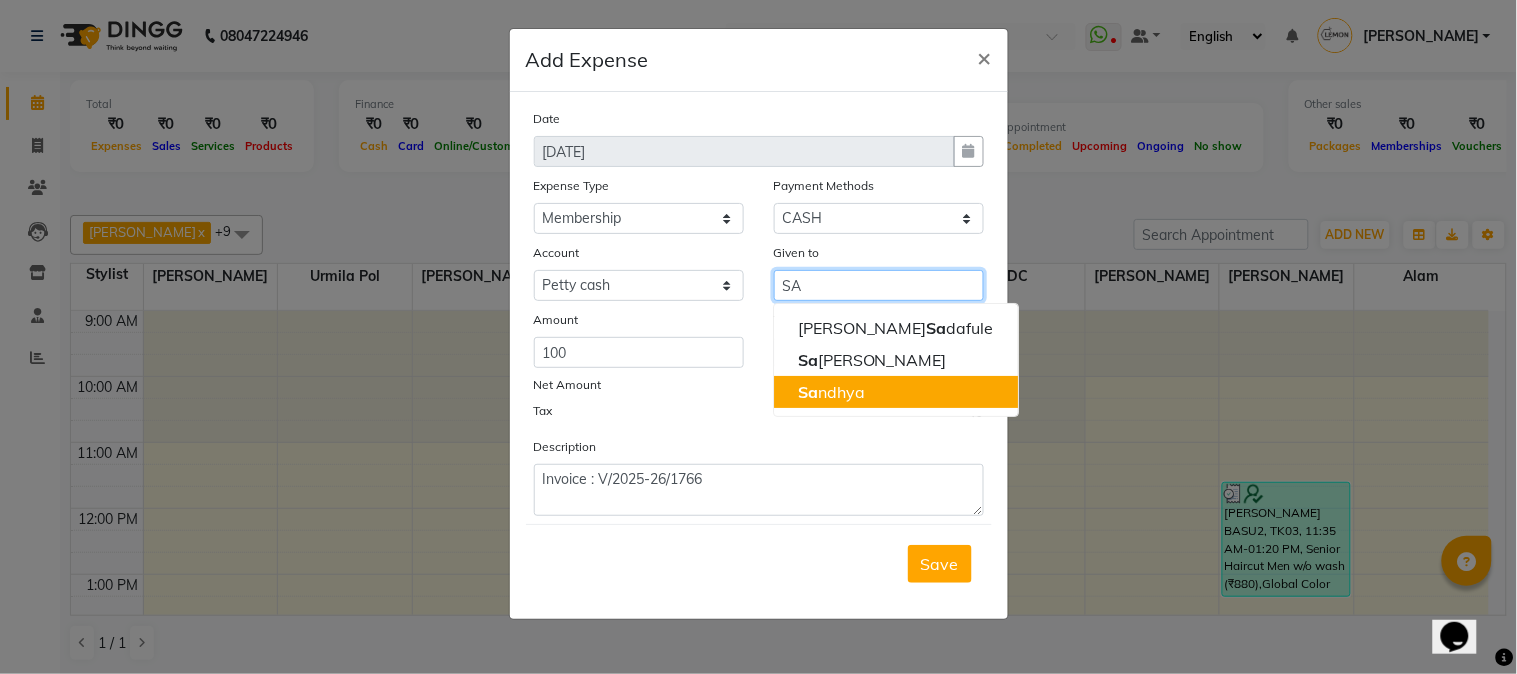 click on "Sa ndhya" at bounding box center (831, 392) 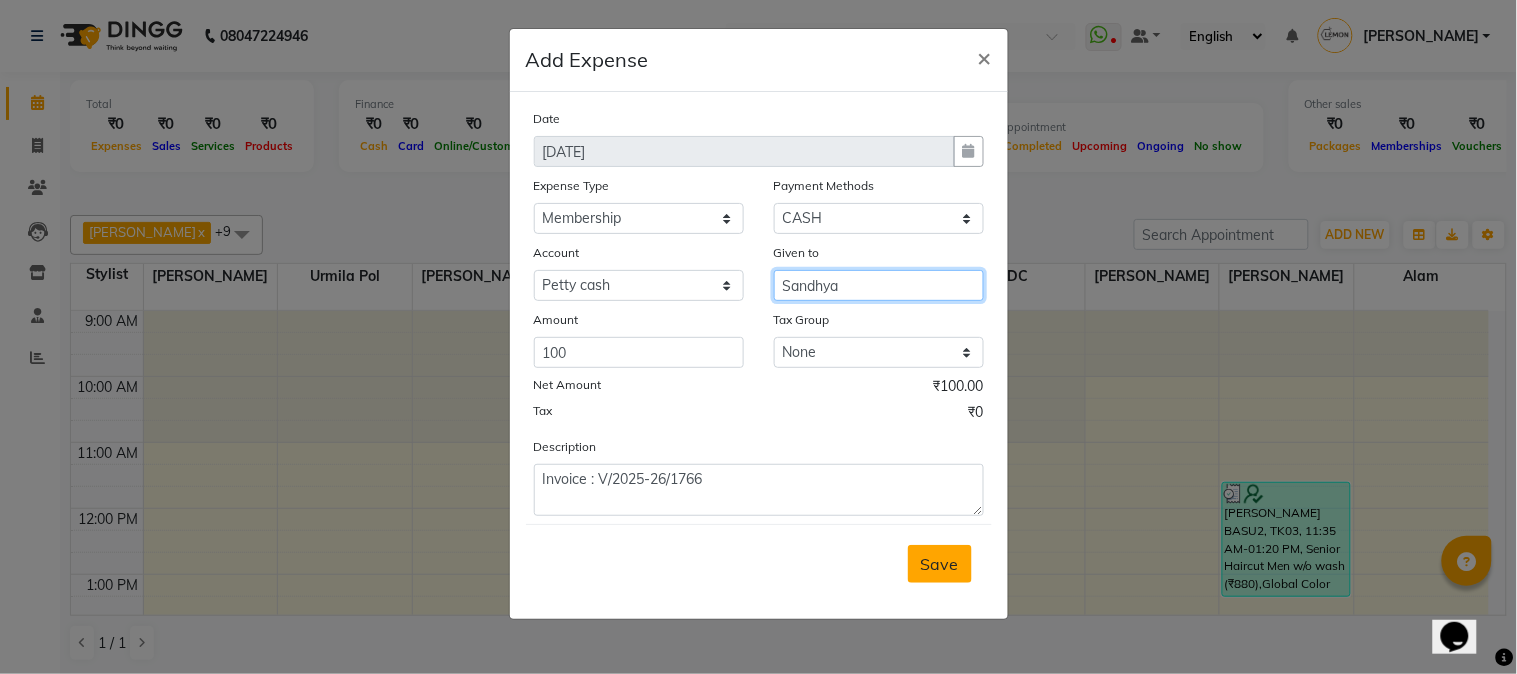 type on "Sandhya" 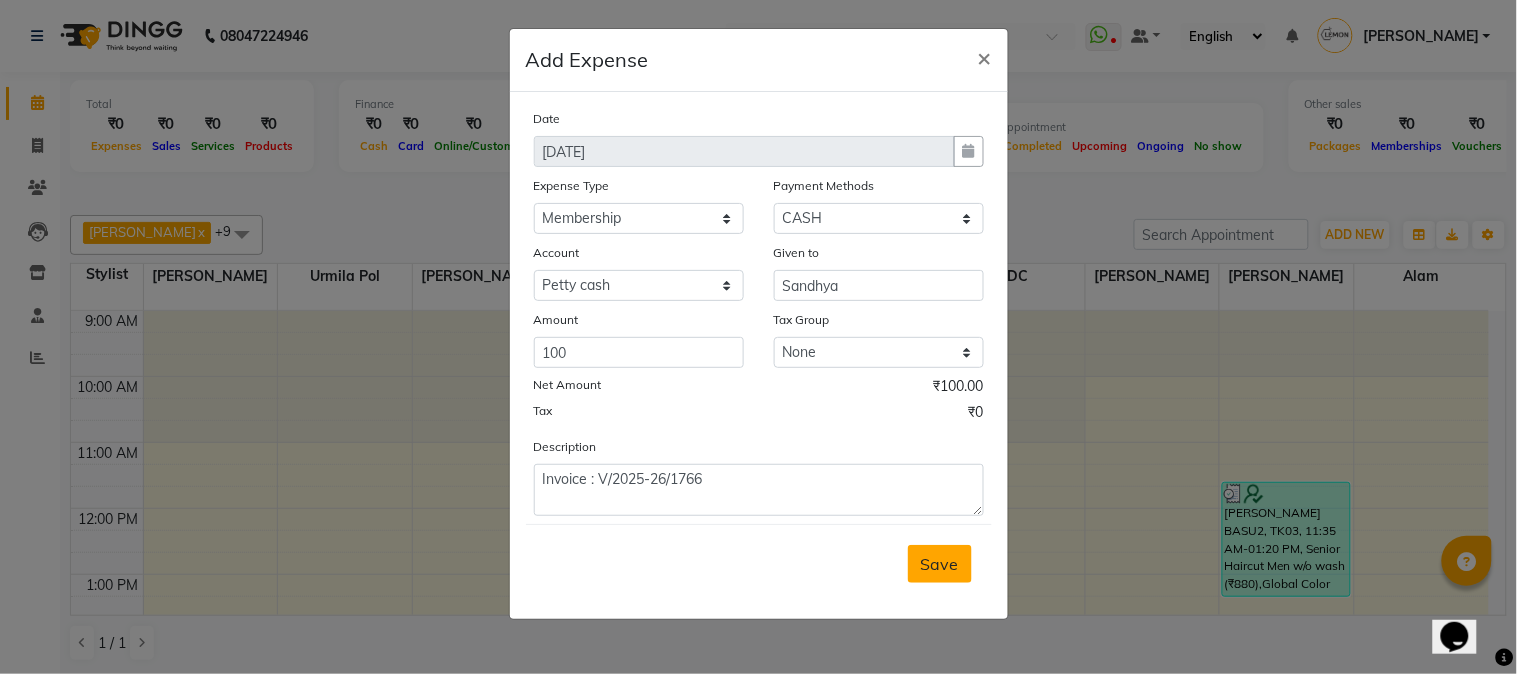 click on "Save" at bounding box center (940, 564) 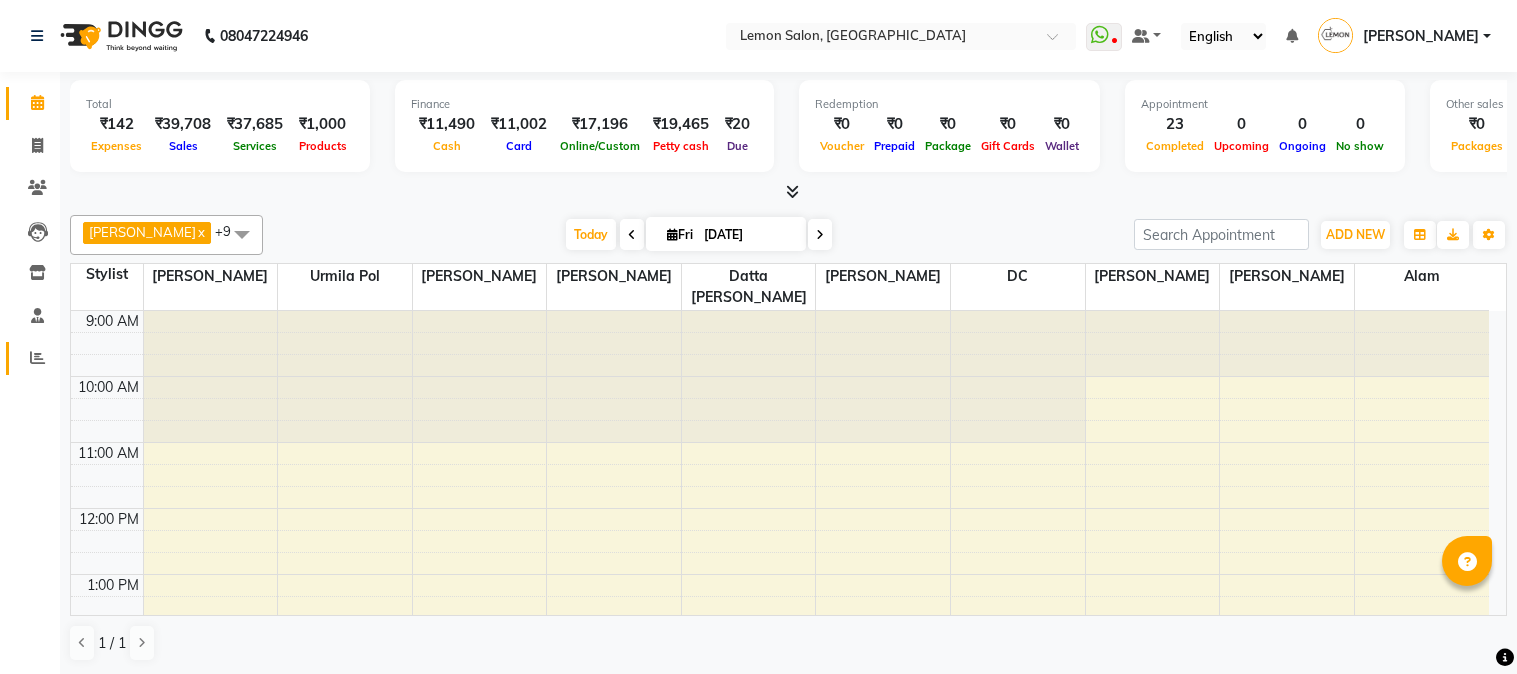 scroll, scrollTop: 0, scrollLeft: 0, axis: both 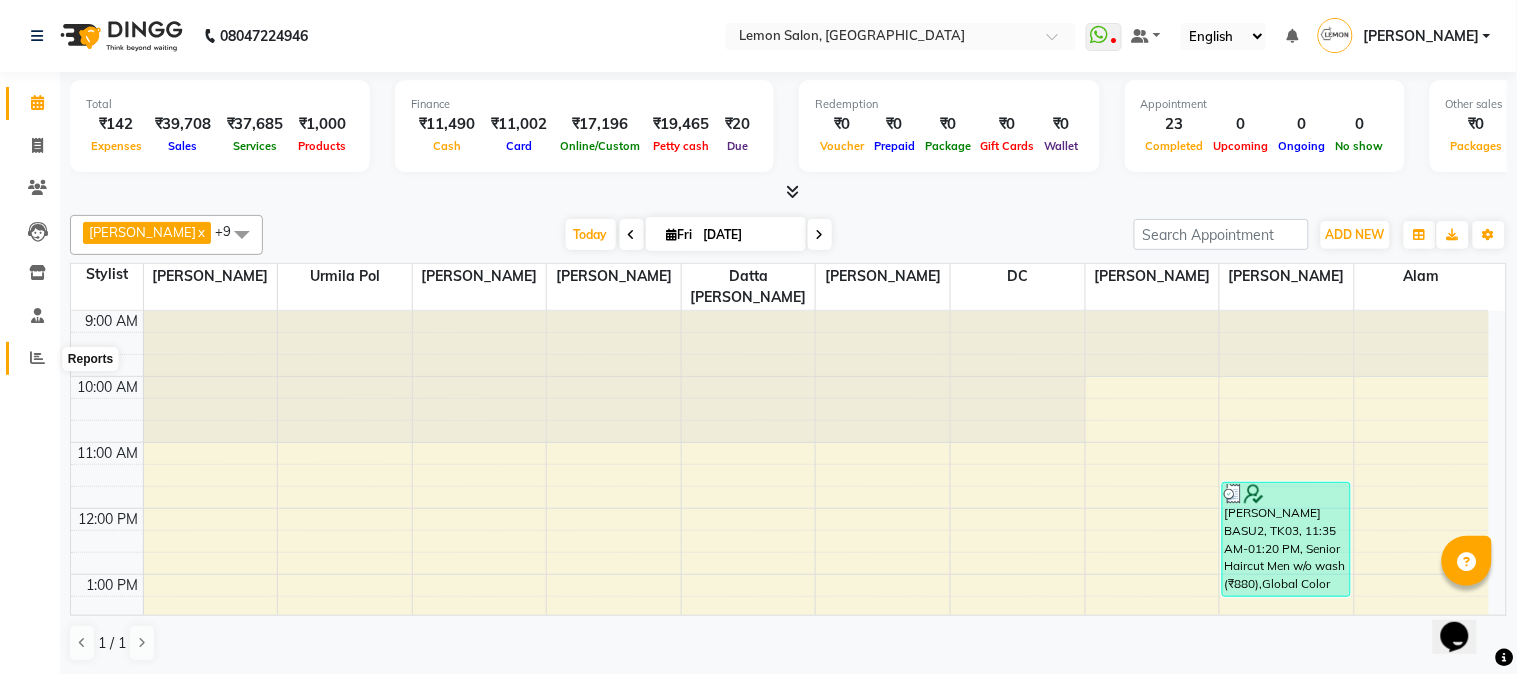 click 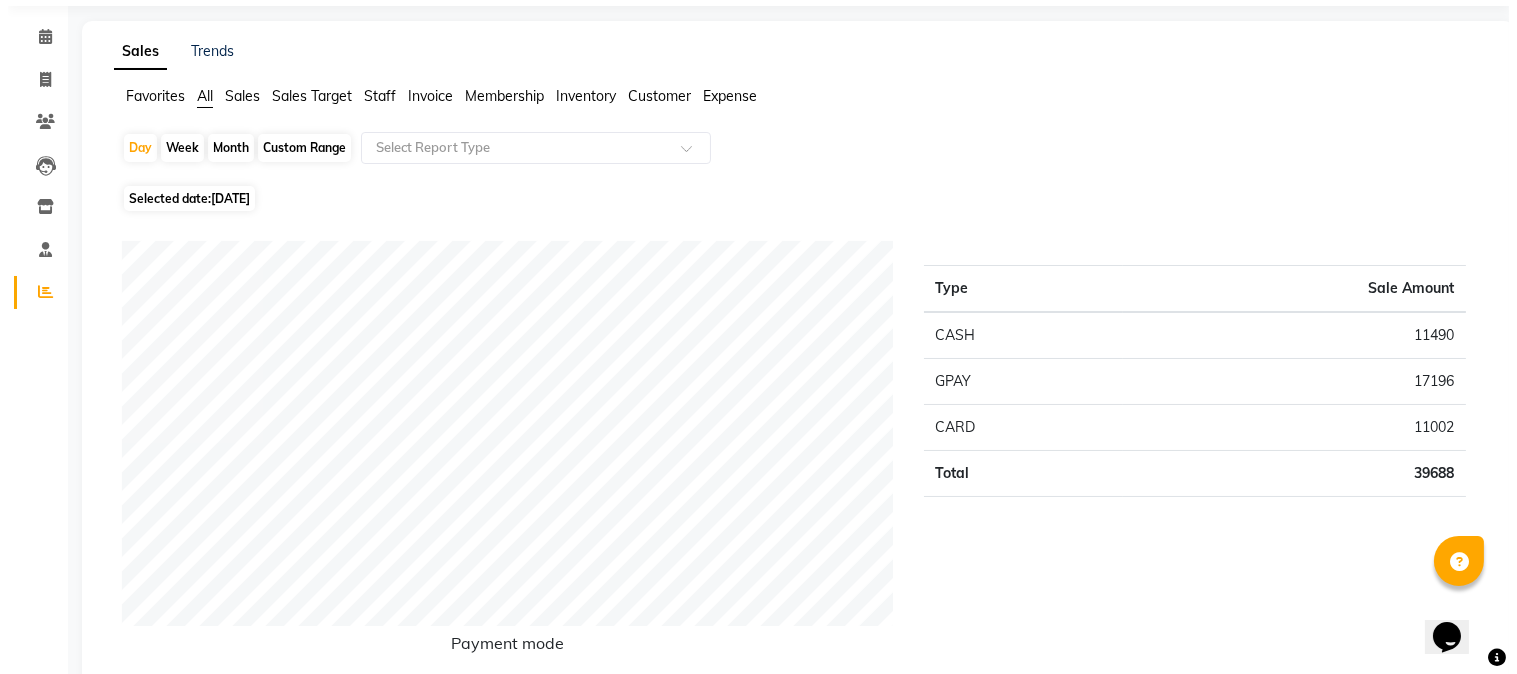 scroll, scrollTop: 0, scrollLeft: 0, axis: both 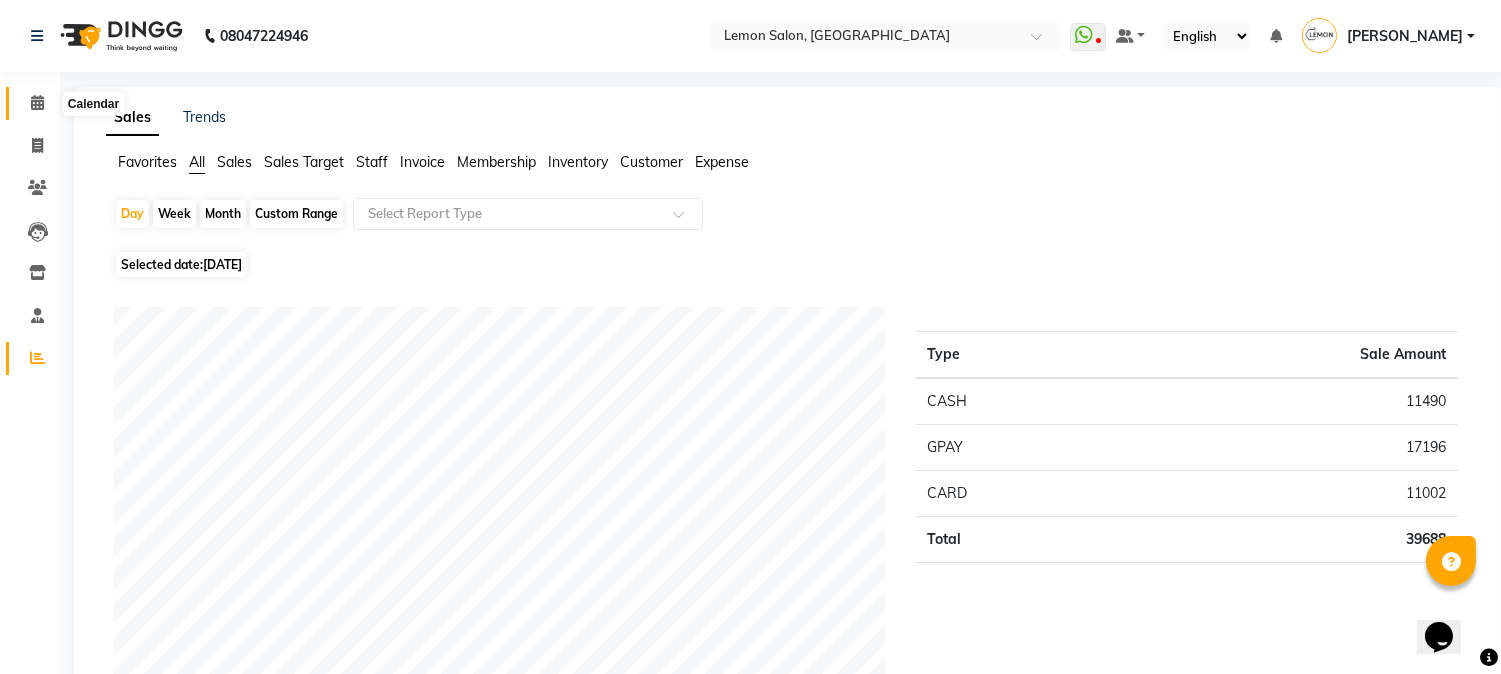 click 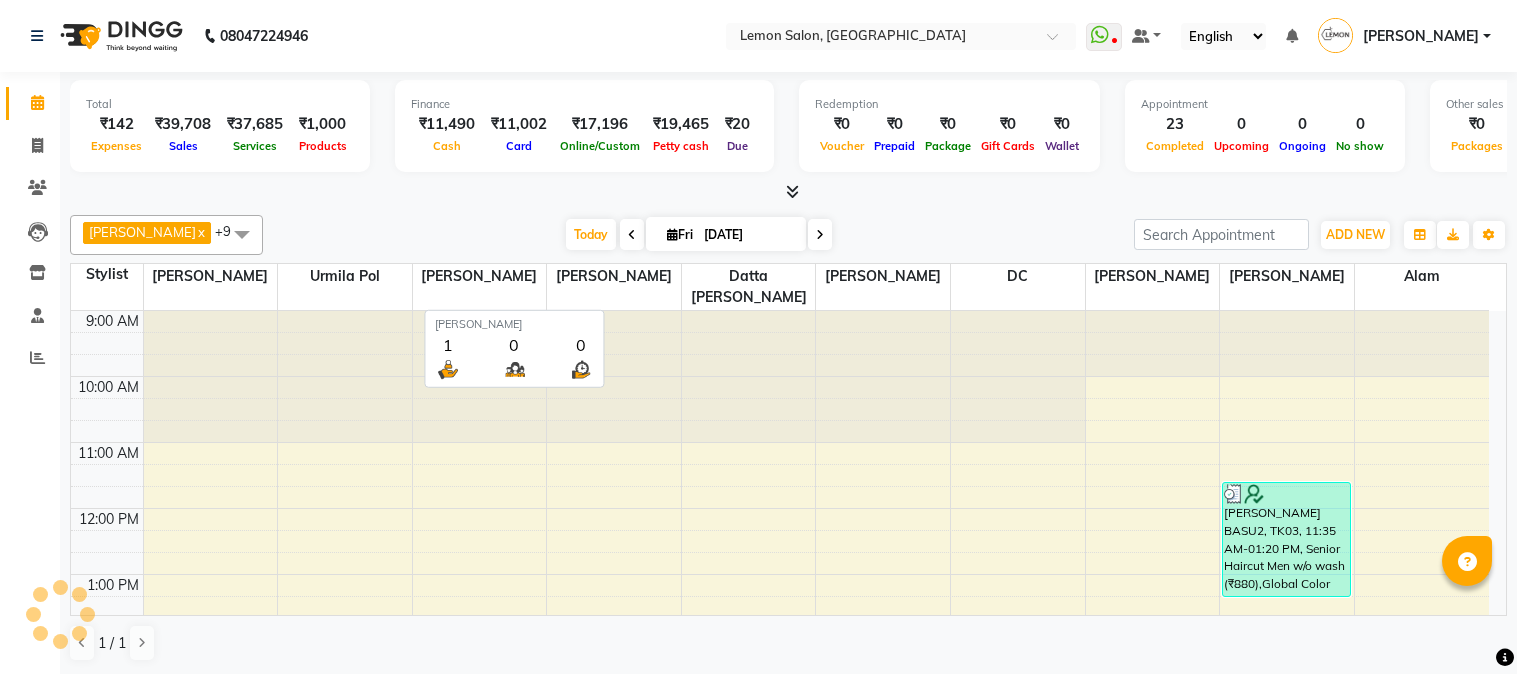 scroll, scrollTop: 0, scrollLeft: 0, axis: both 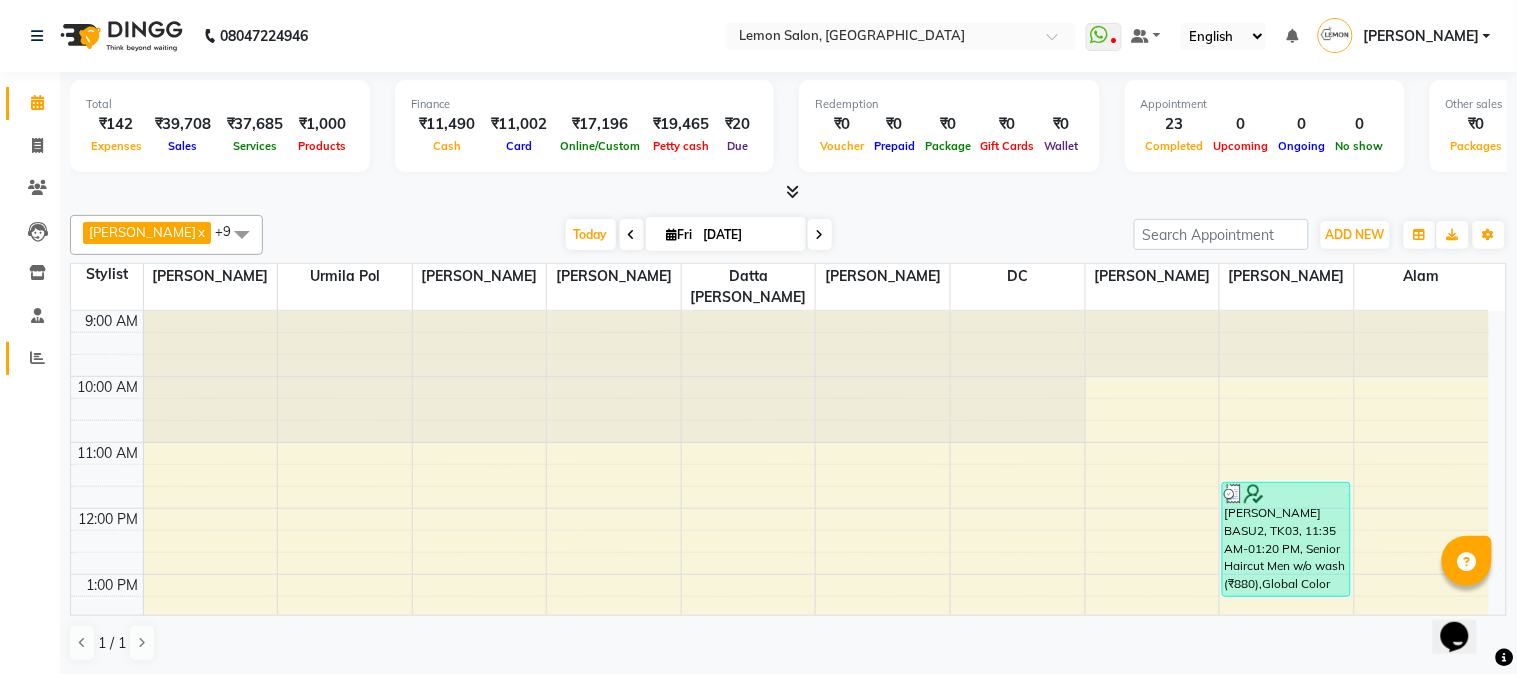 click 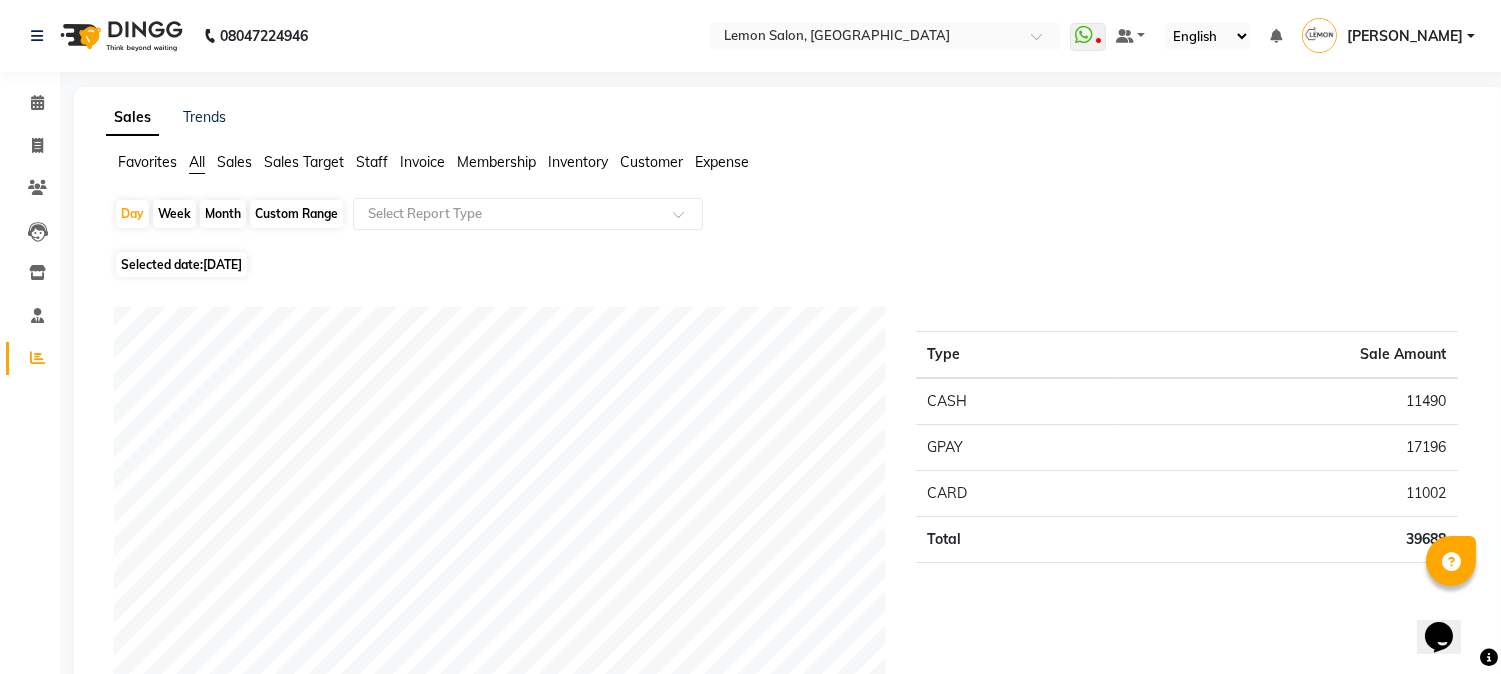 click on "Month" 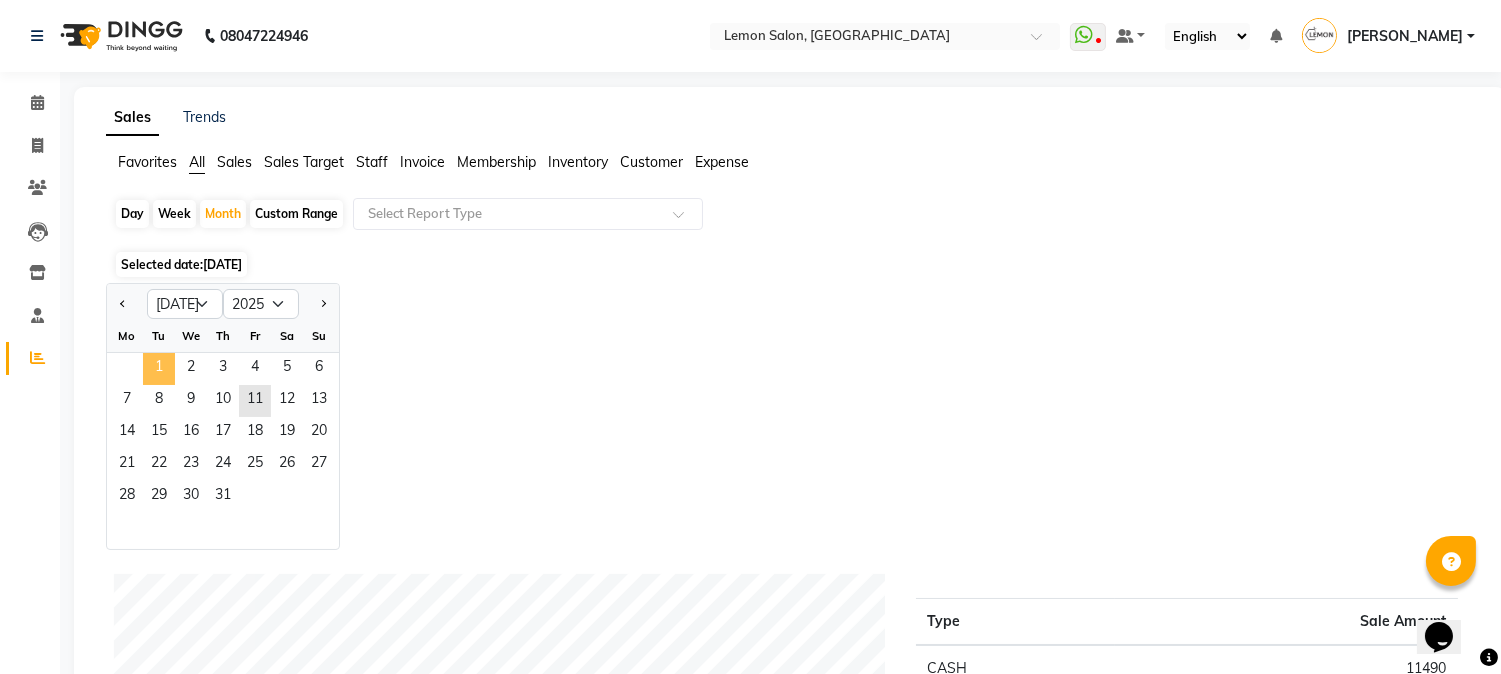 click on "1" 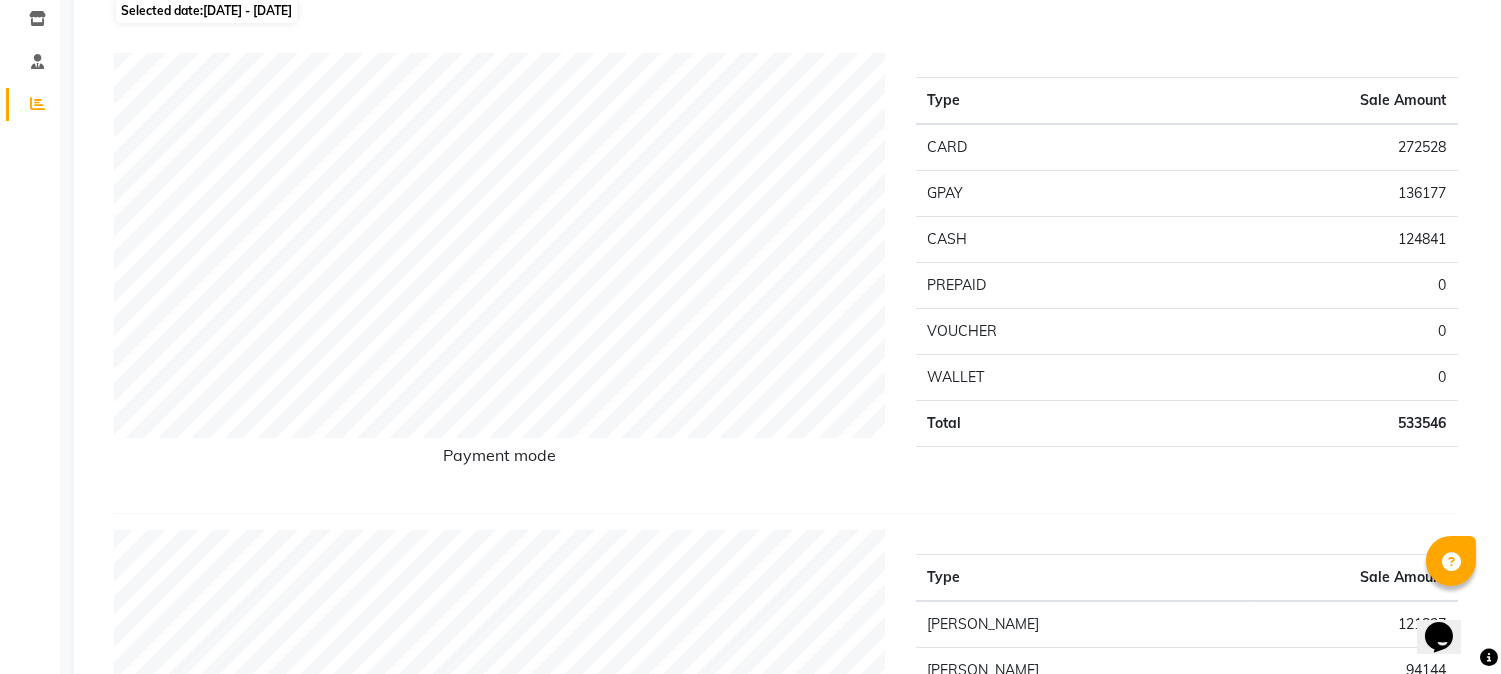 scroll, scrollTop: 296, scrollLeft: 0, axis: vertical 